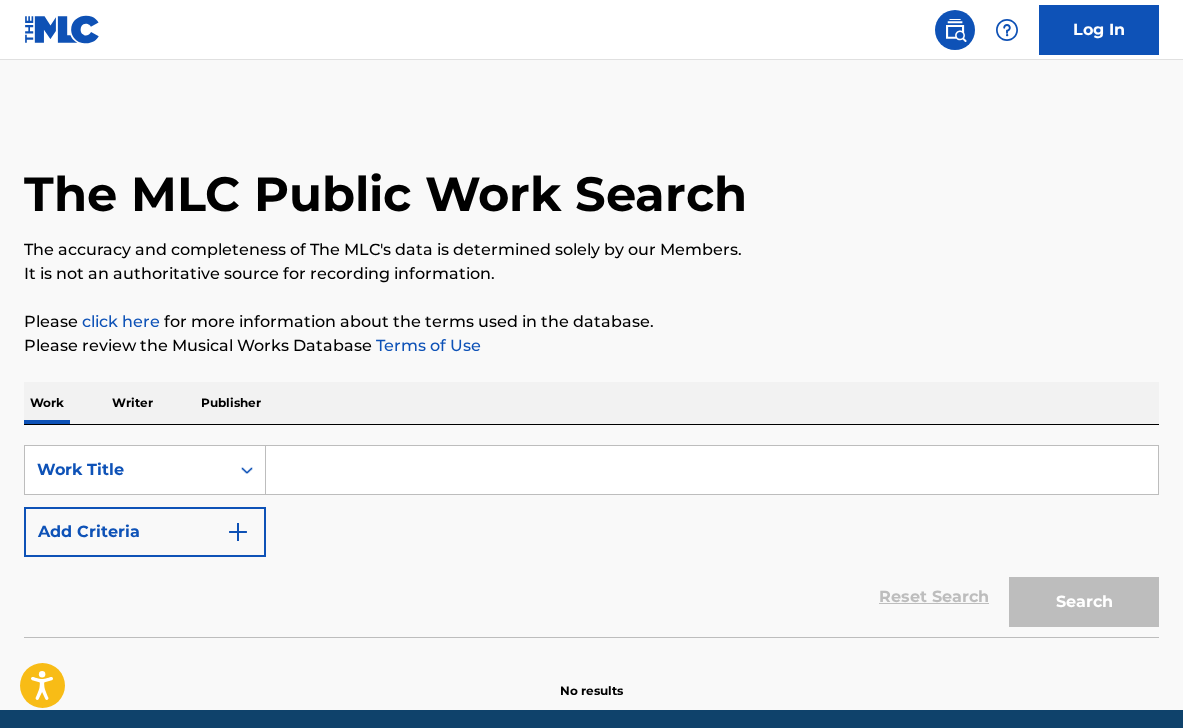 scroll, scrollTop: 0, scrollLeft: 0, axis: both 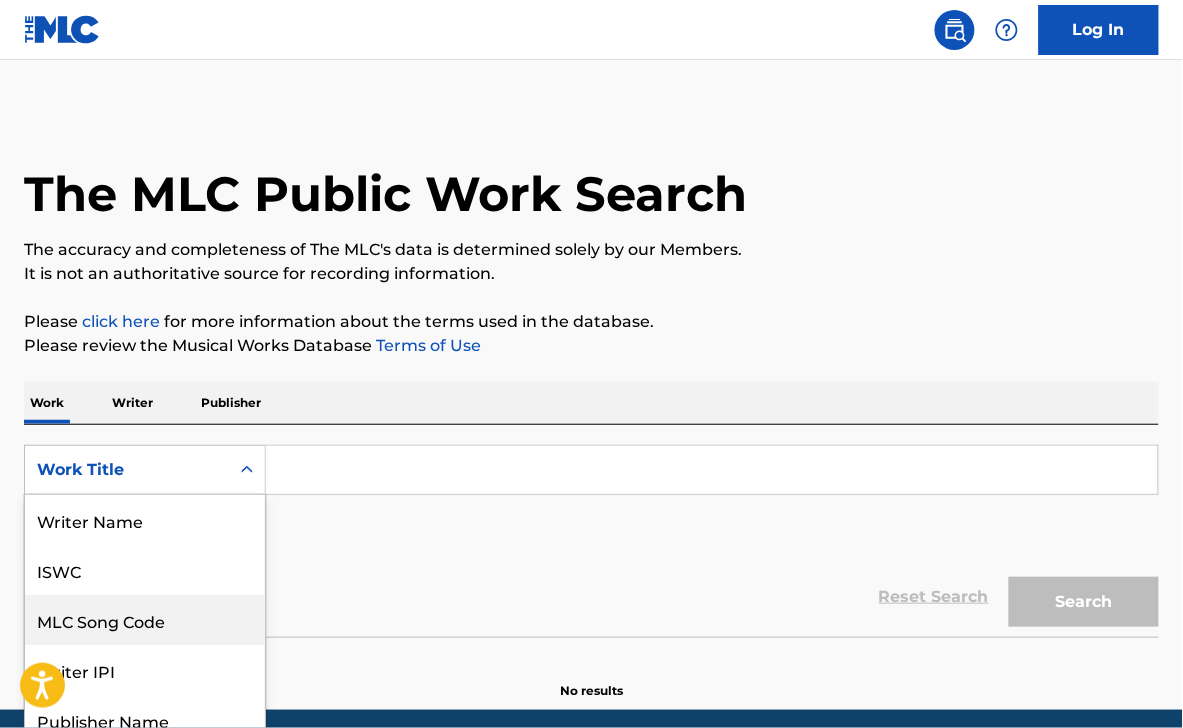 click on "8 results available. Use Up and Down to choose options, press Enter to select the currently focused option, press Escape to exit the menu, press Tab to select the option and exit the menu. Work Title Writer Name ISWC MLC Song Code Writer IPI Publisher Name Publisher IPI MLC Publisher Number Work Title" at bounding box center [145, 470] 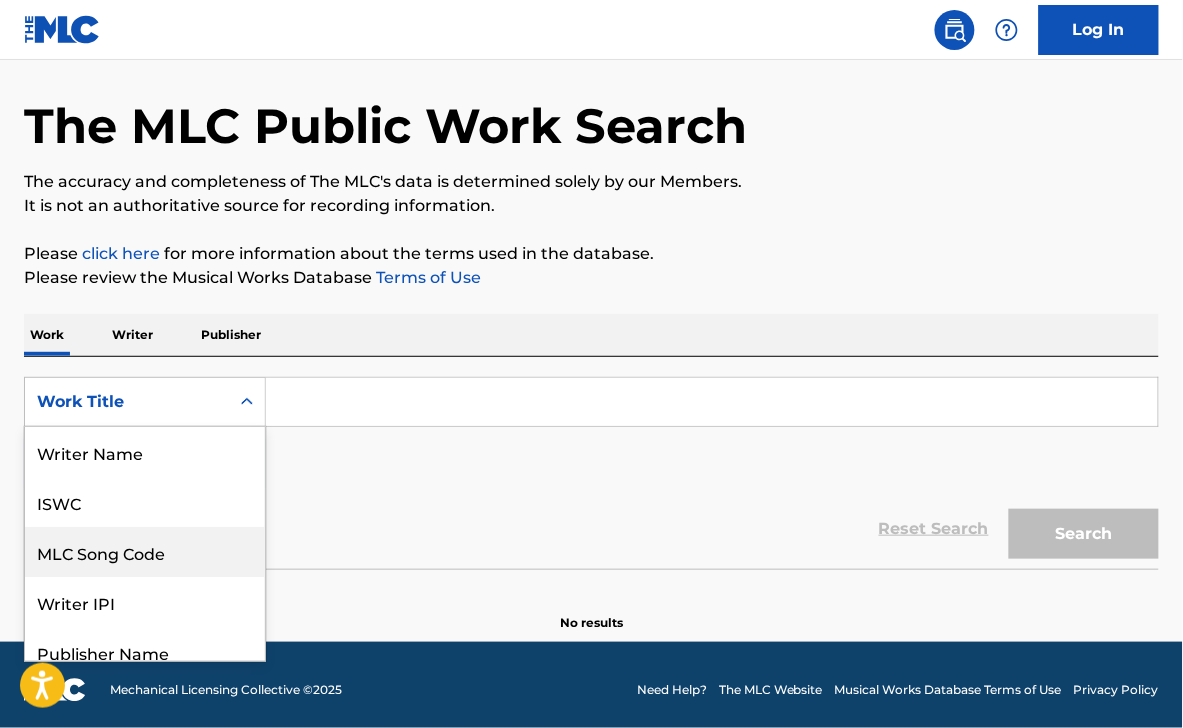 scroll, scrollTop: 100, scrollLeft: 0, axis: vertical 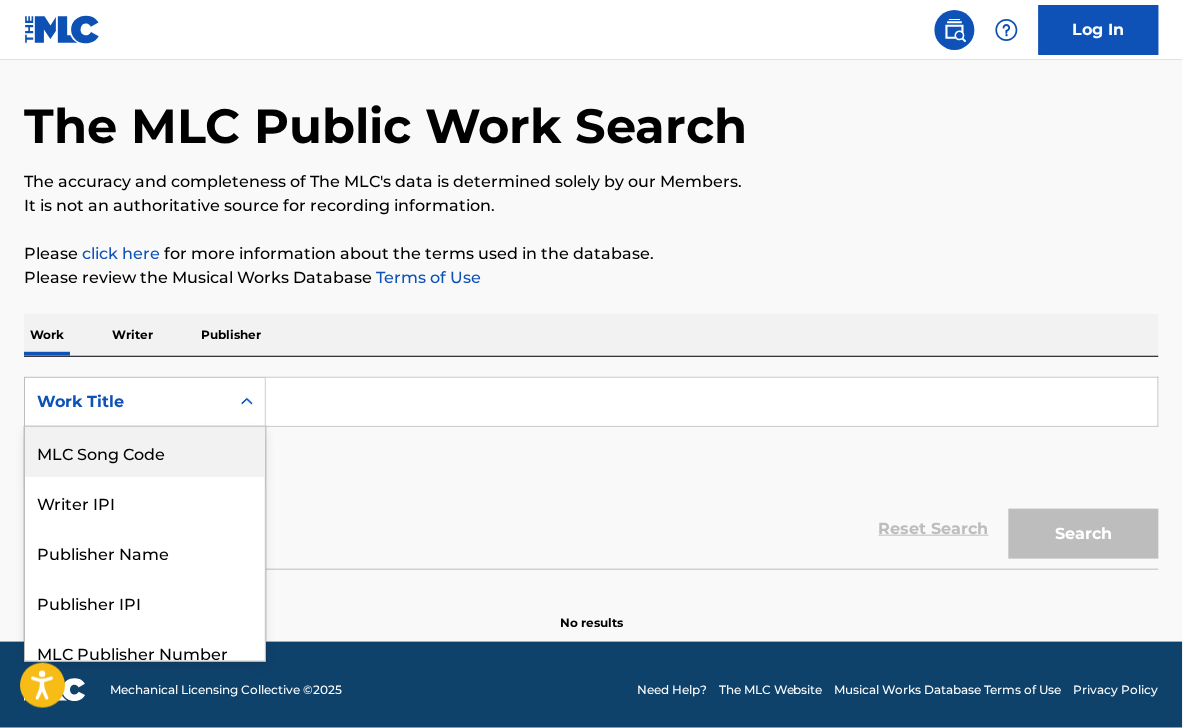 click on "MLC Song Code" at bounding box center (145, 452) 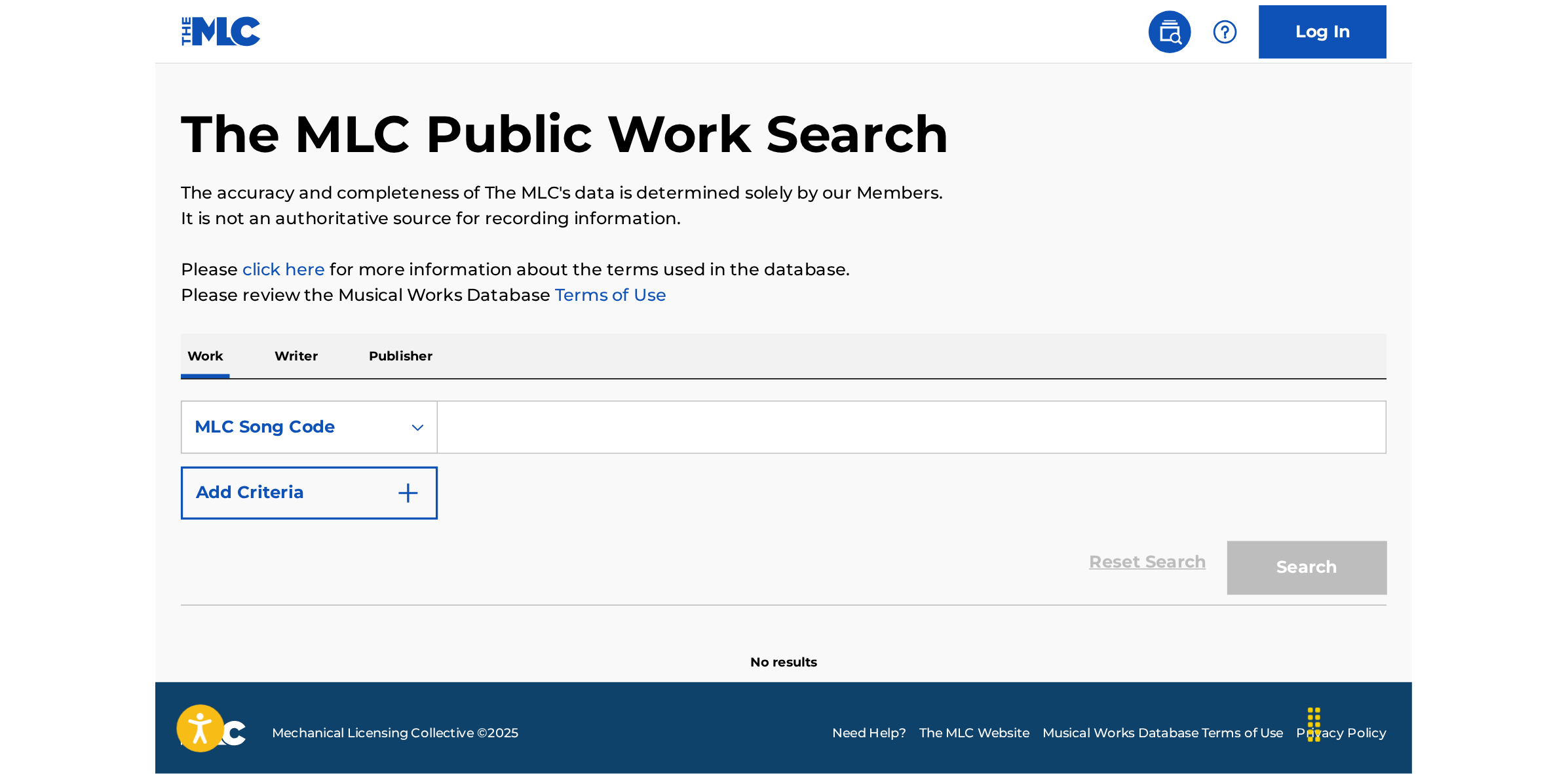scroll, scrollTop: 0, scrollLeft: 0, axis: both 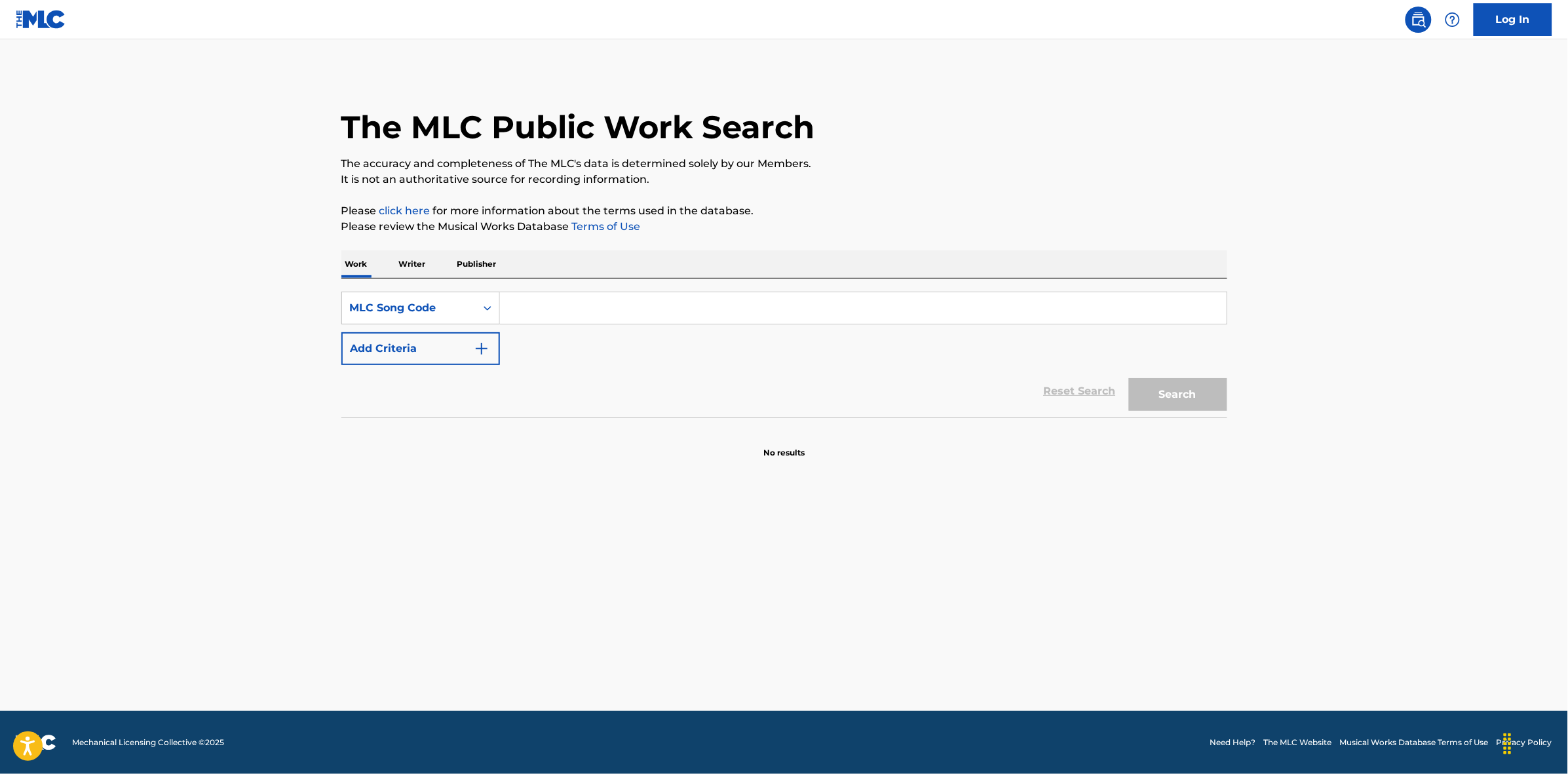 click at bounding box center [863, 308] 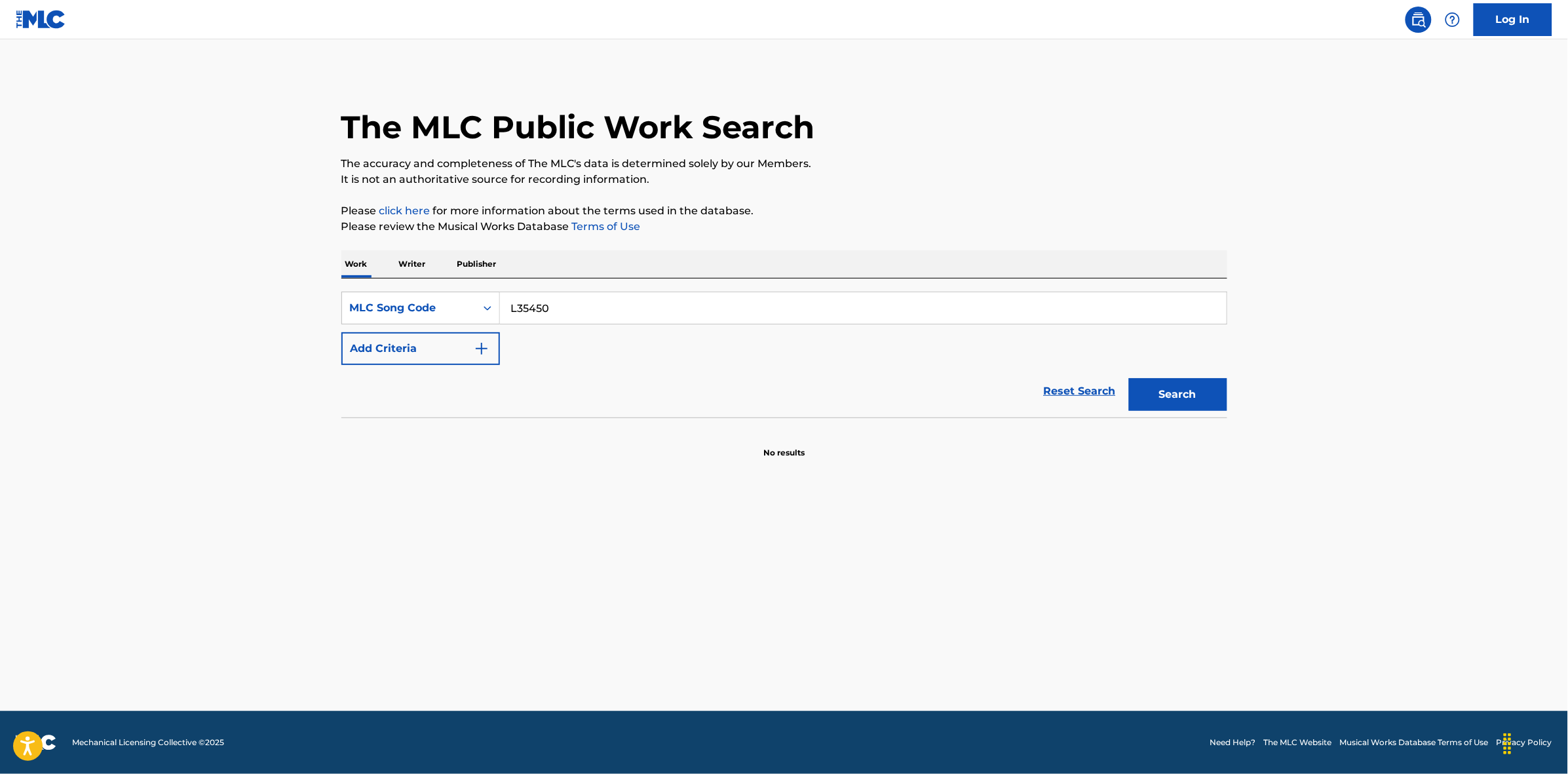 type on "L35450" 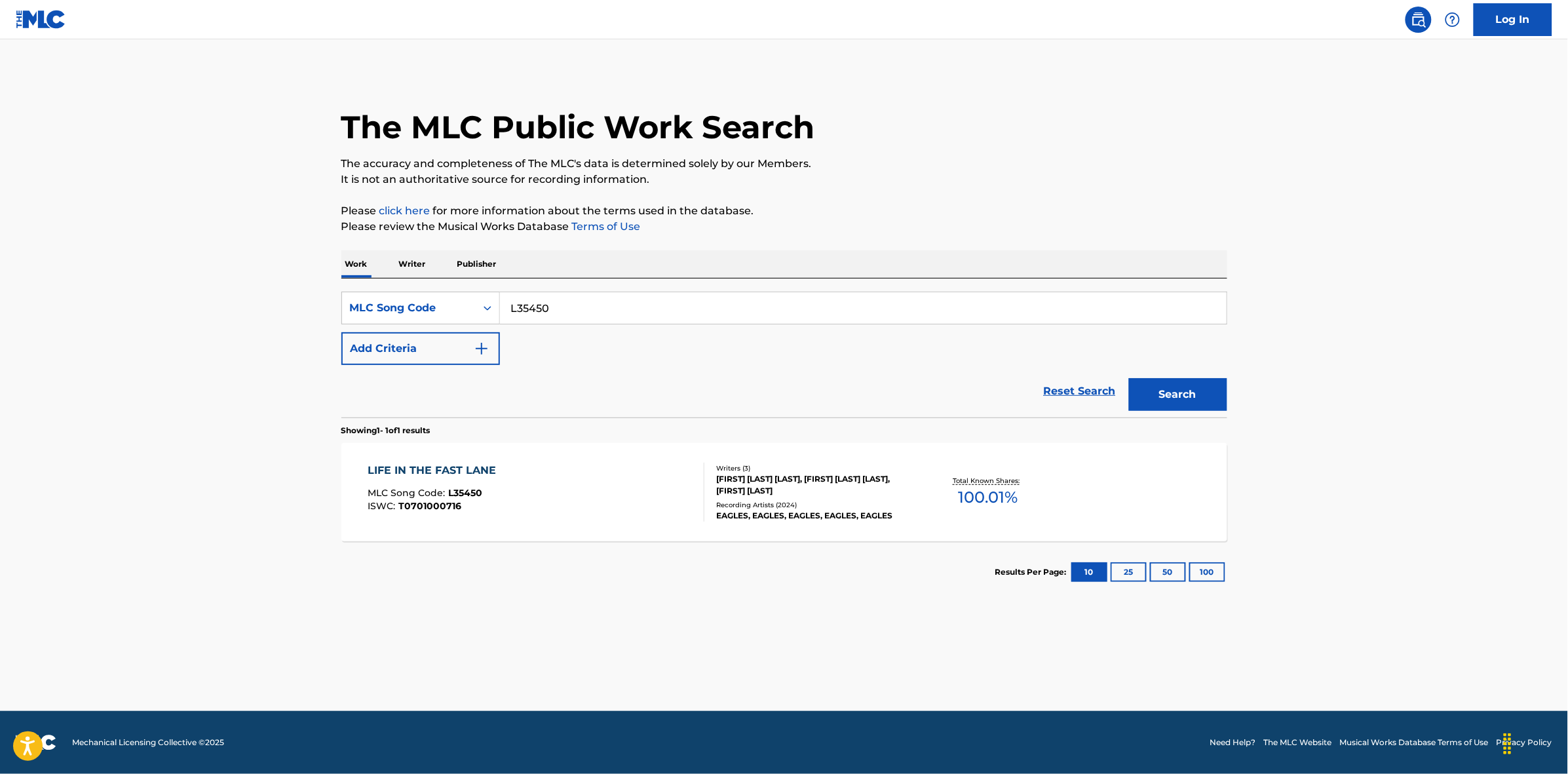 click on "[PRODUCT] MLC Song Code : [CODE] ISWC : [CODE]" at bounding box center [536, 492] 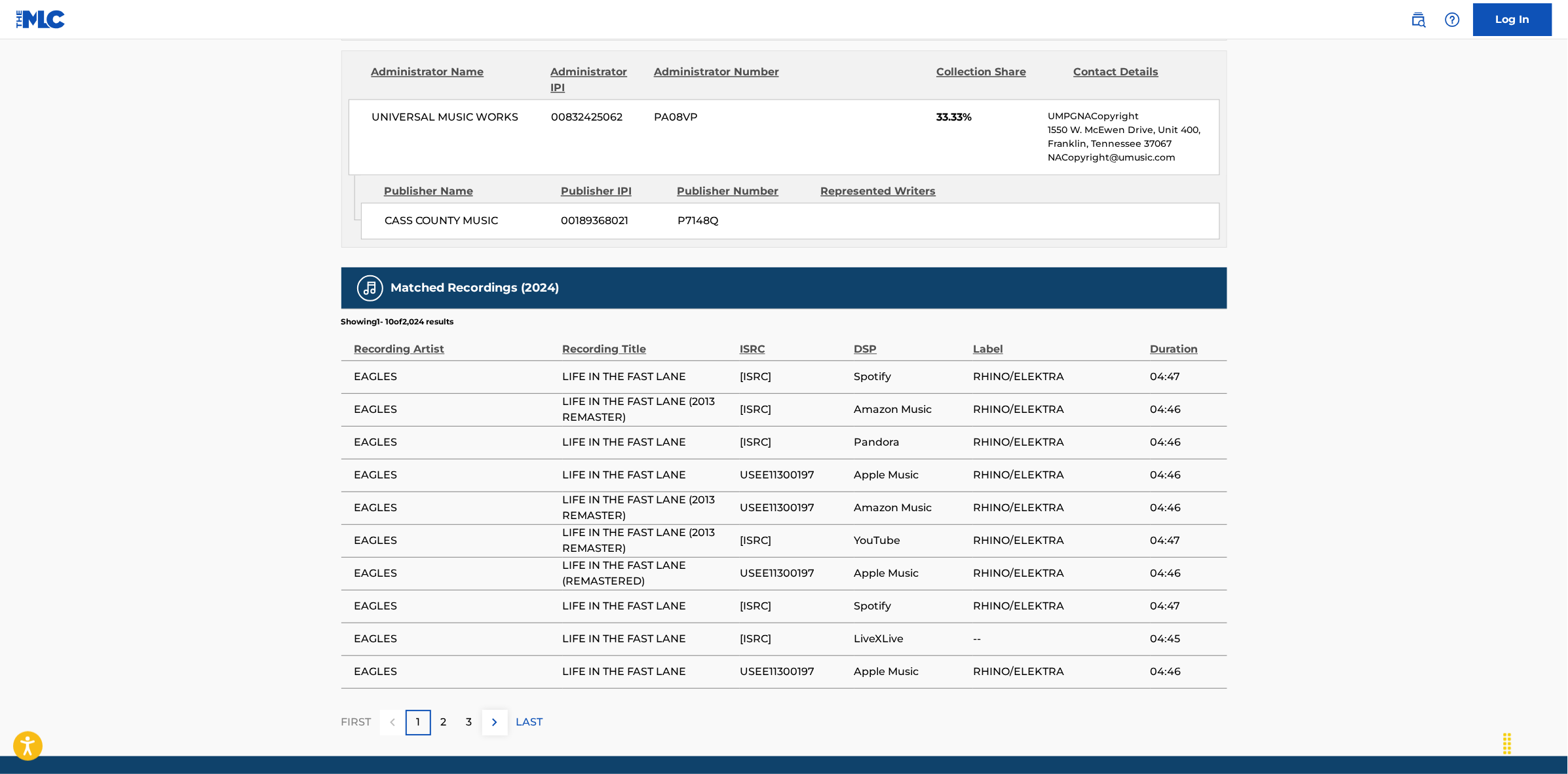 scroll, scrollTop: 1177, scrollLeft: 0, axis: vertical 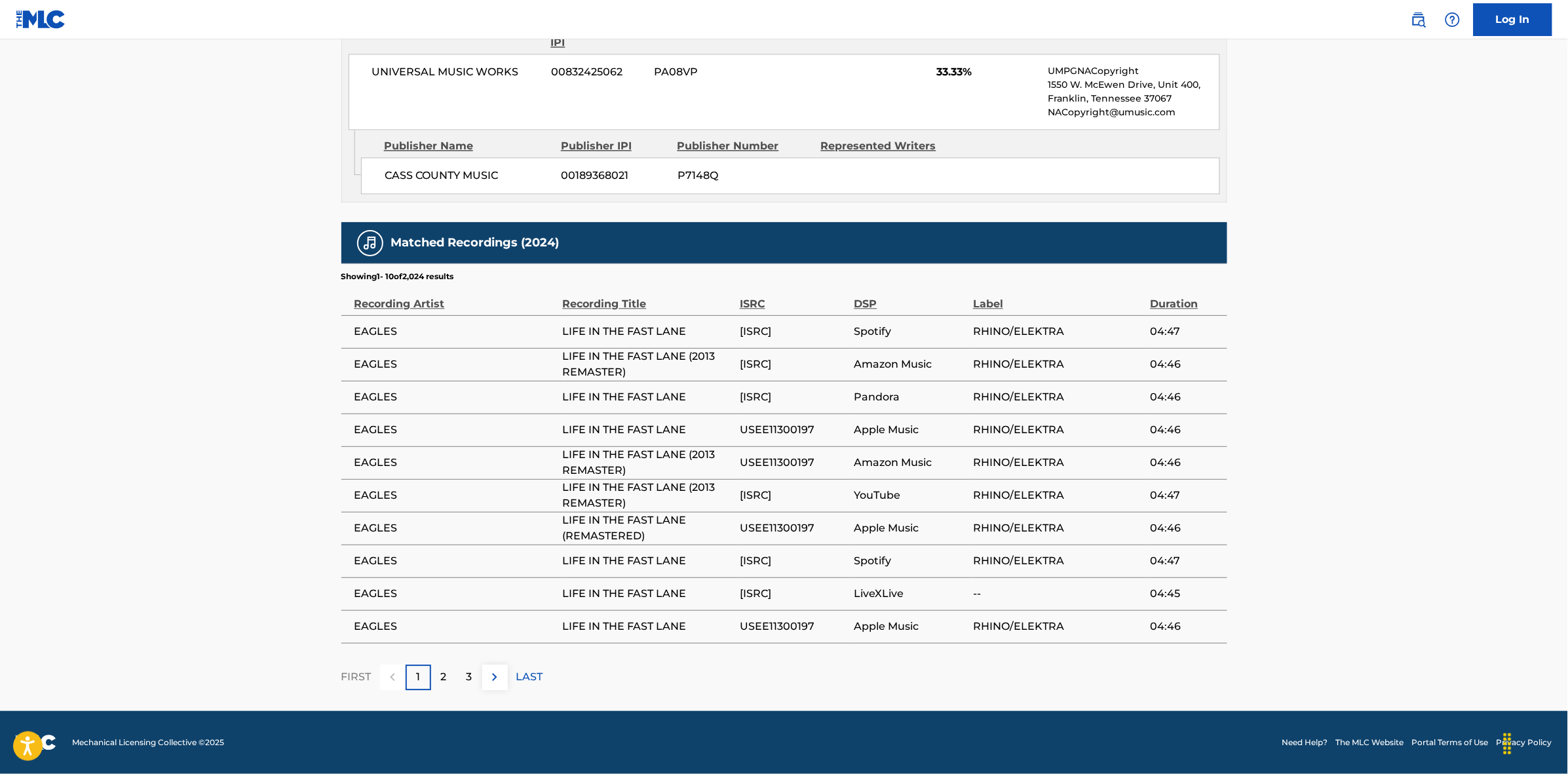 click on "Work Detail Member Work Identifier -- MLC Song Code [CODE] ISWC [CODE] Duration --:-- Language English Alternative Titles Alternative Title Alternative Title Type Language [PRODUCT] [PRODUCT] [PRODUCT] Writers (3) Writer Name Writer IPI Writer Role [ARTIST] [IPI] Composer/Author [ARTIST] [IPI] Composer/Author [ARTIST] [IPI] Composer/Author Publishers (3) Total shares: 100.01 % Administrator Name Administrator IPI Administrator Number Collection Share Contact Details RESERVOIR GLOBAL SONGS [NUMBER] [CODE] 33.34% Reservoir MLC Inquiries MLC@reservoir-media.com Admin Original Publisher Connecting Line Publisher Name Publisher IPI Publisher Number Represented Writers WOW AND FLUTTER MUSIC [NUMBER] [CODE] [ARTIST]" at bounding box center [784, -212] 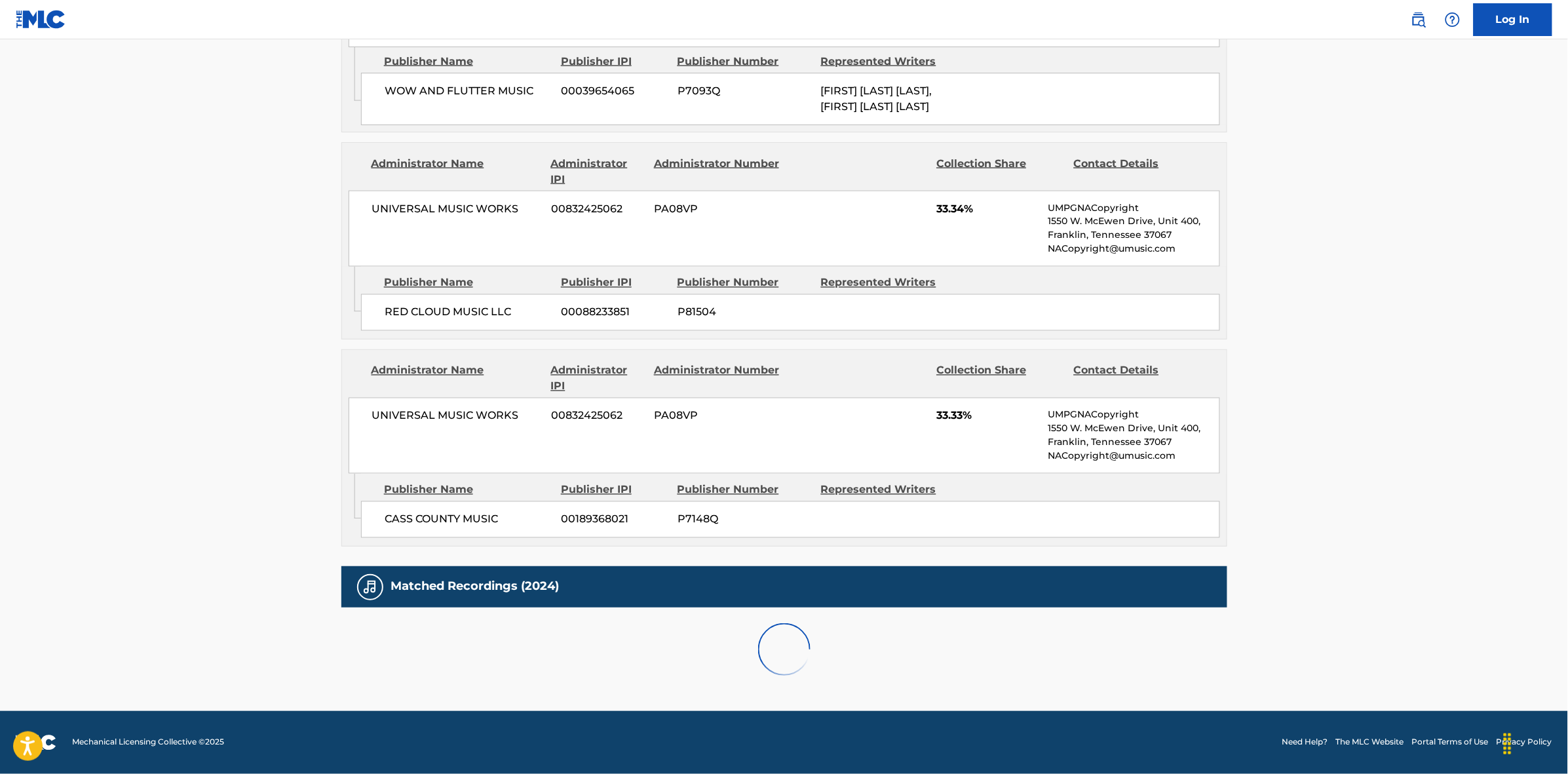 scroll, scrollTop: 1177, scrollLeft: 0, axis: vertical 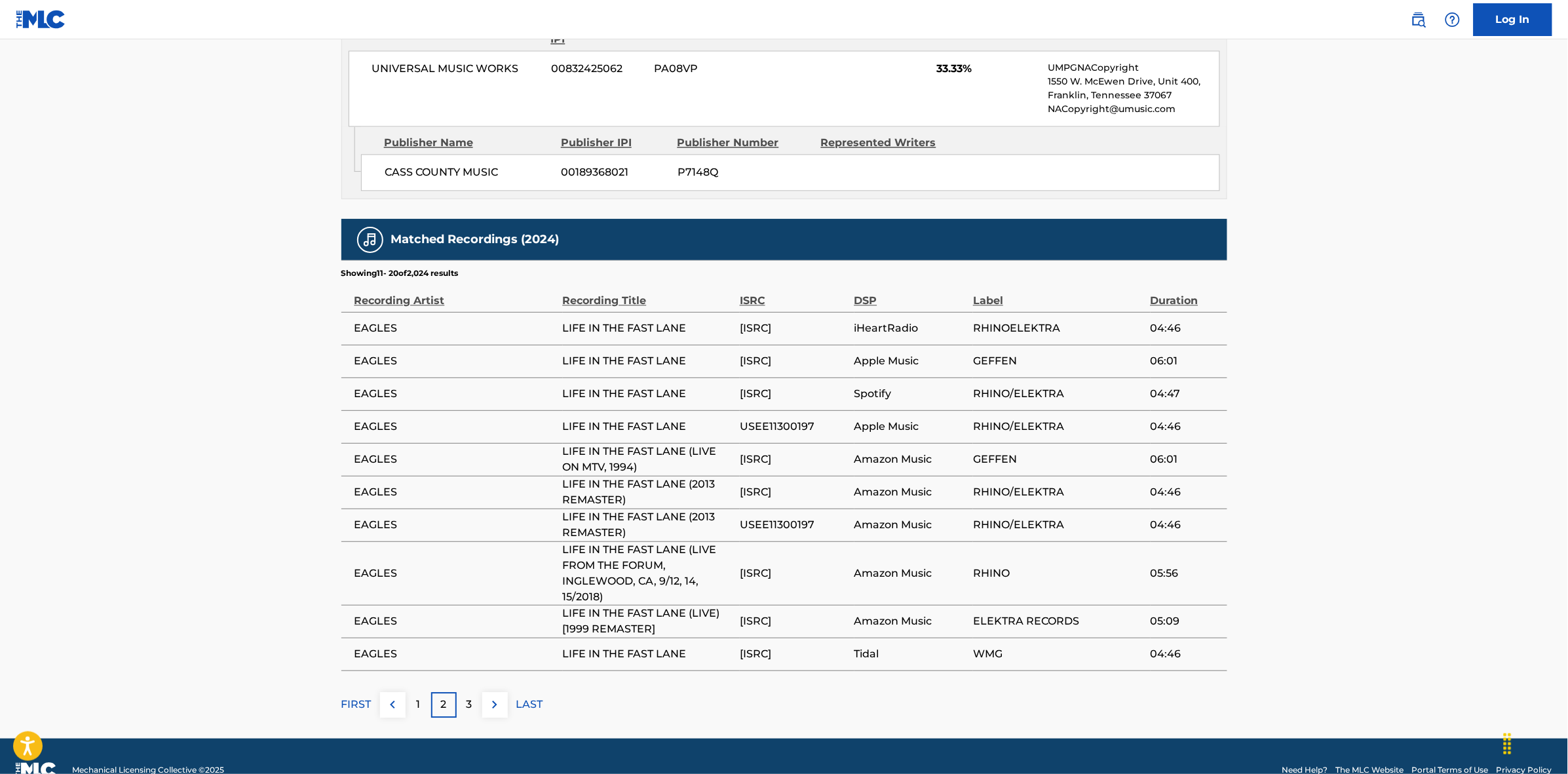 click at bounding box center [495, 705] 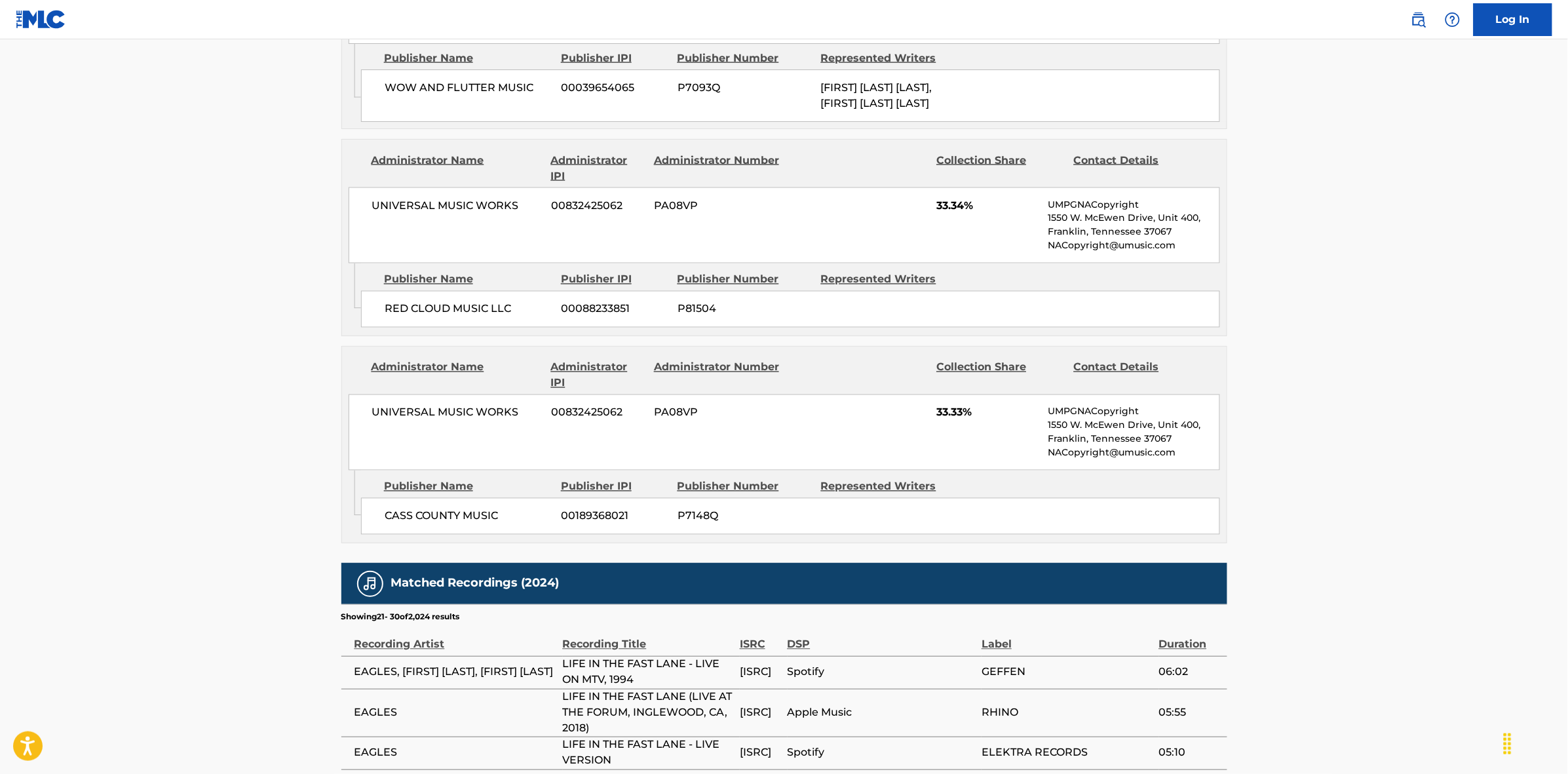 scroll, scrollTop: 1177, scrollLeft: 0, axis: vertical 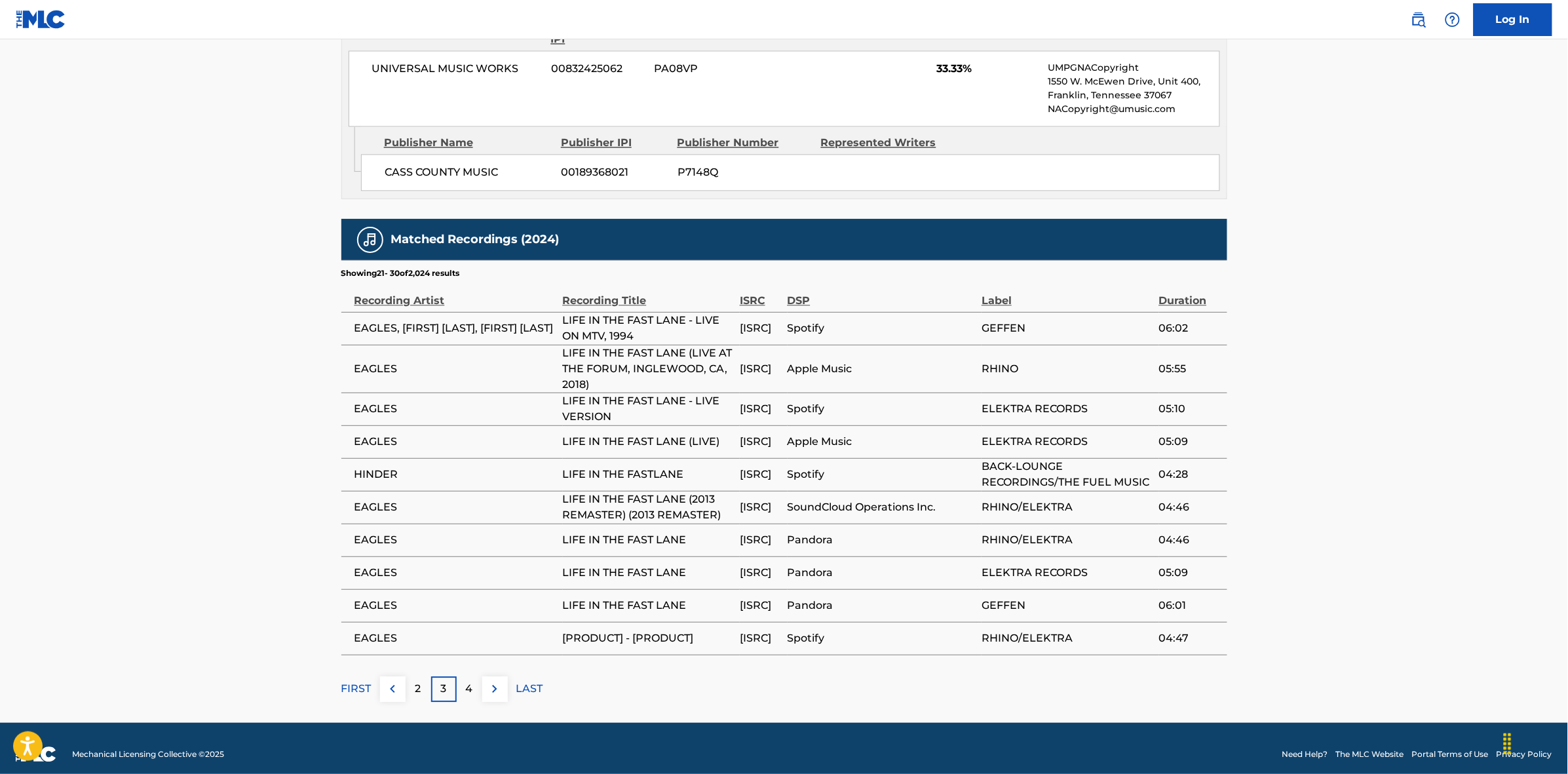 click on "4" at bounding box center (469, 689) 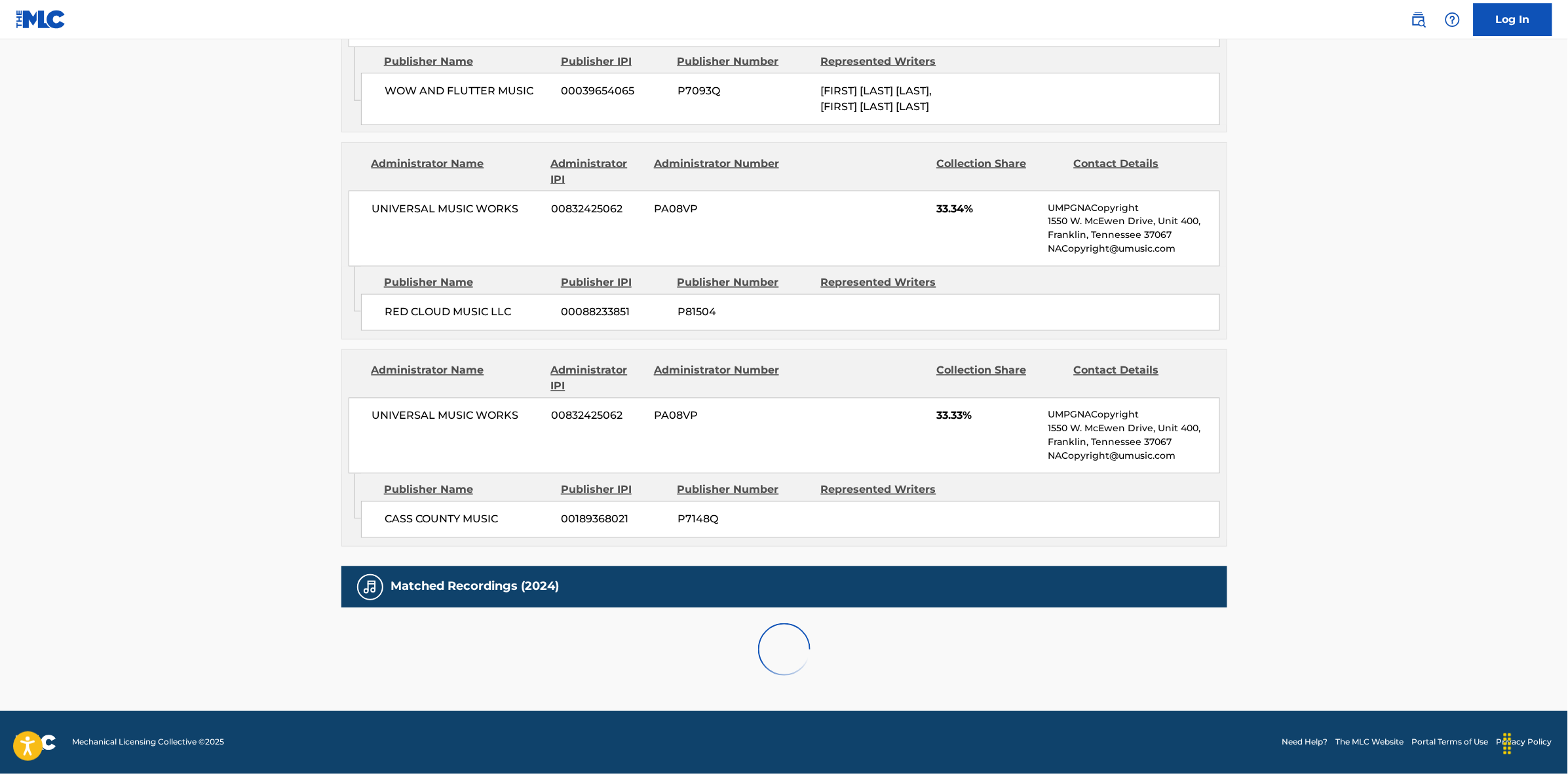 scroll, scrollTop: 1177, scrollLeft: 0, axis: vertical 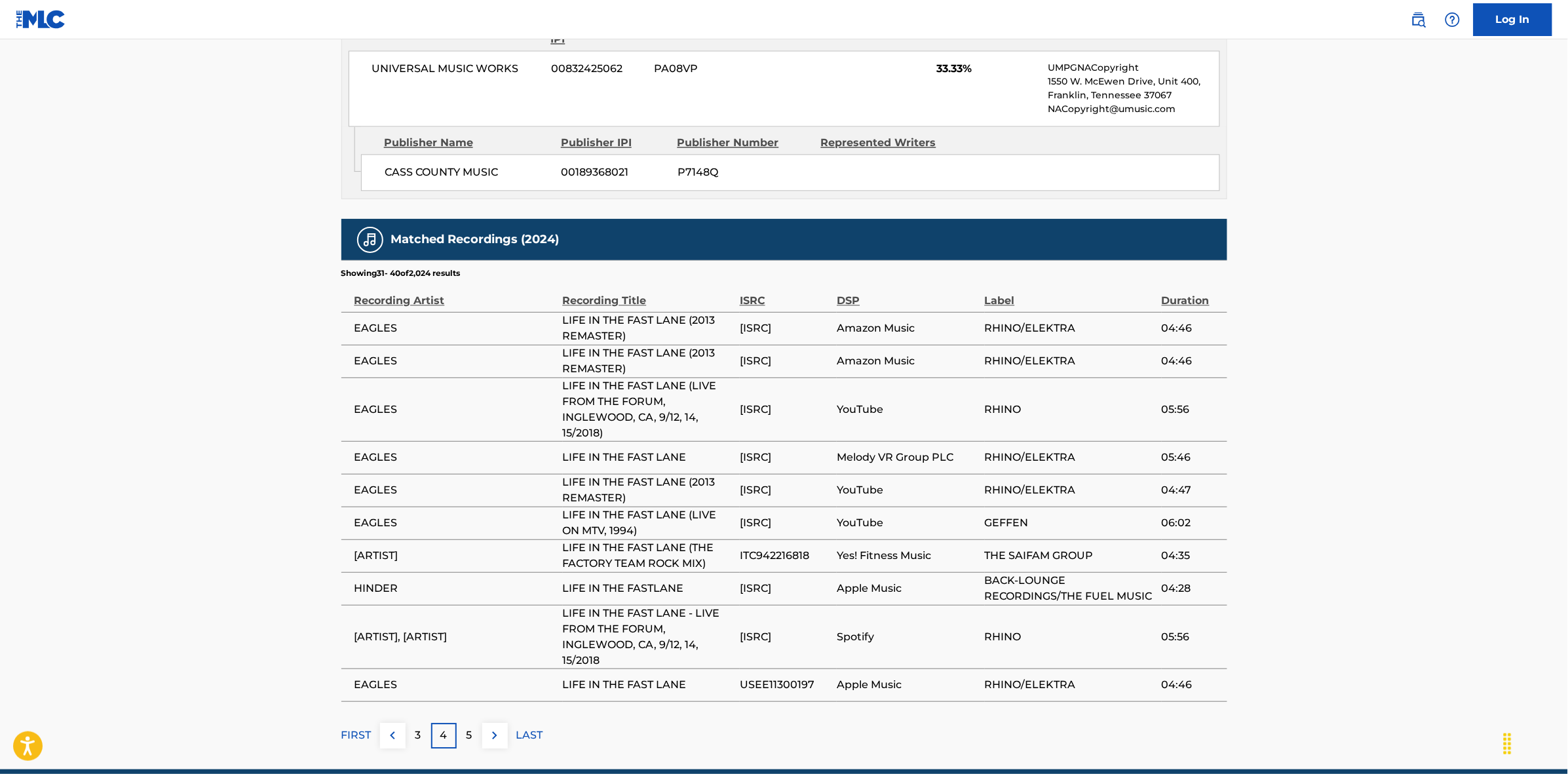 click on "5" at bounding box center [469, 735] 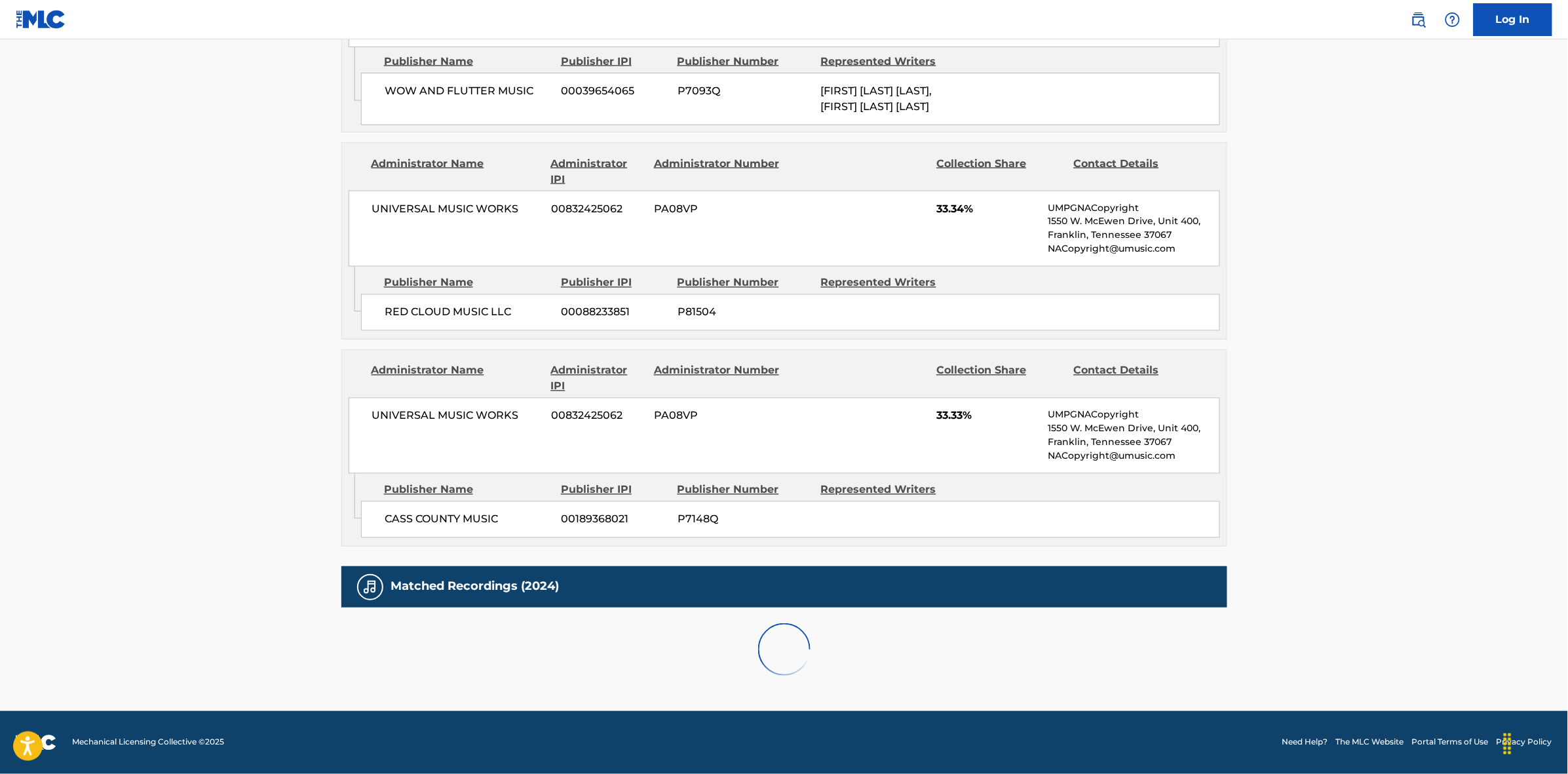 scroll, scrollTop: 1177, scrollLeft: 0, axis: vertical 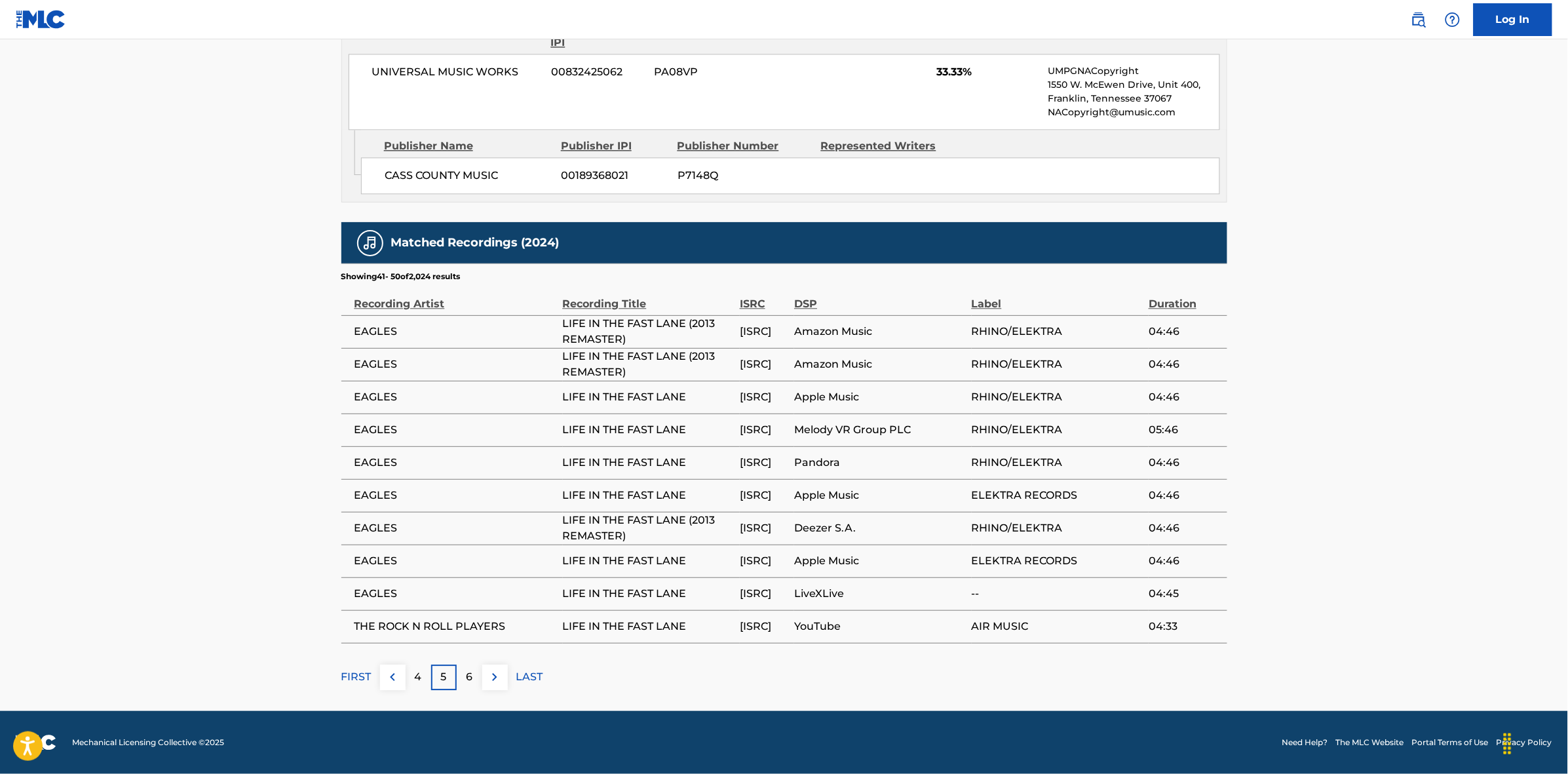 click on "Work Detail Member Work Identifier -- MLC Song Code [CODE] ISWC [CODE] Duration --:-- Language English Alternative Titles Alternative Title Alternative Title Type Language [PRODUCT] [PRODUCT] [PRODUCT] Writers (3) Writer Name Writer IPI Writer Role [ARTIST] [IPI] Composer/Author [ARTIST] [IPI] Composer/Author [ARTIST] [IPI] Composer/Author Publishers (3) Total shares: 100.01 % Administrator Name Administrator IPI Administrator Number Collection Share Contact Details RESERVOIR GLOBAL SONGS [NUMBER] [CODE] 33.34% Reservoir MLC Inquiries MLC@reservoir-media.com Admin Original Publisher Connecting Line Publisher Name Publisher IPI Publisher Number Represented Writers WOW AND FLUTTER MUSIC [NUMBER] [CODE] [ARTIST]" at bounding box center (784, -212) 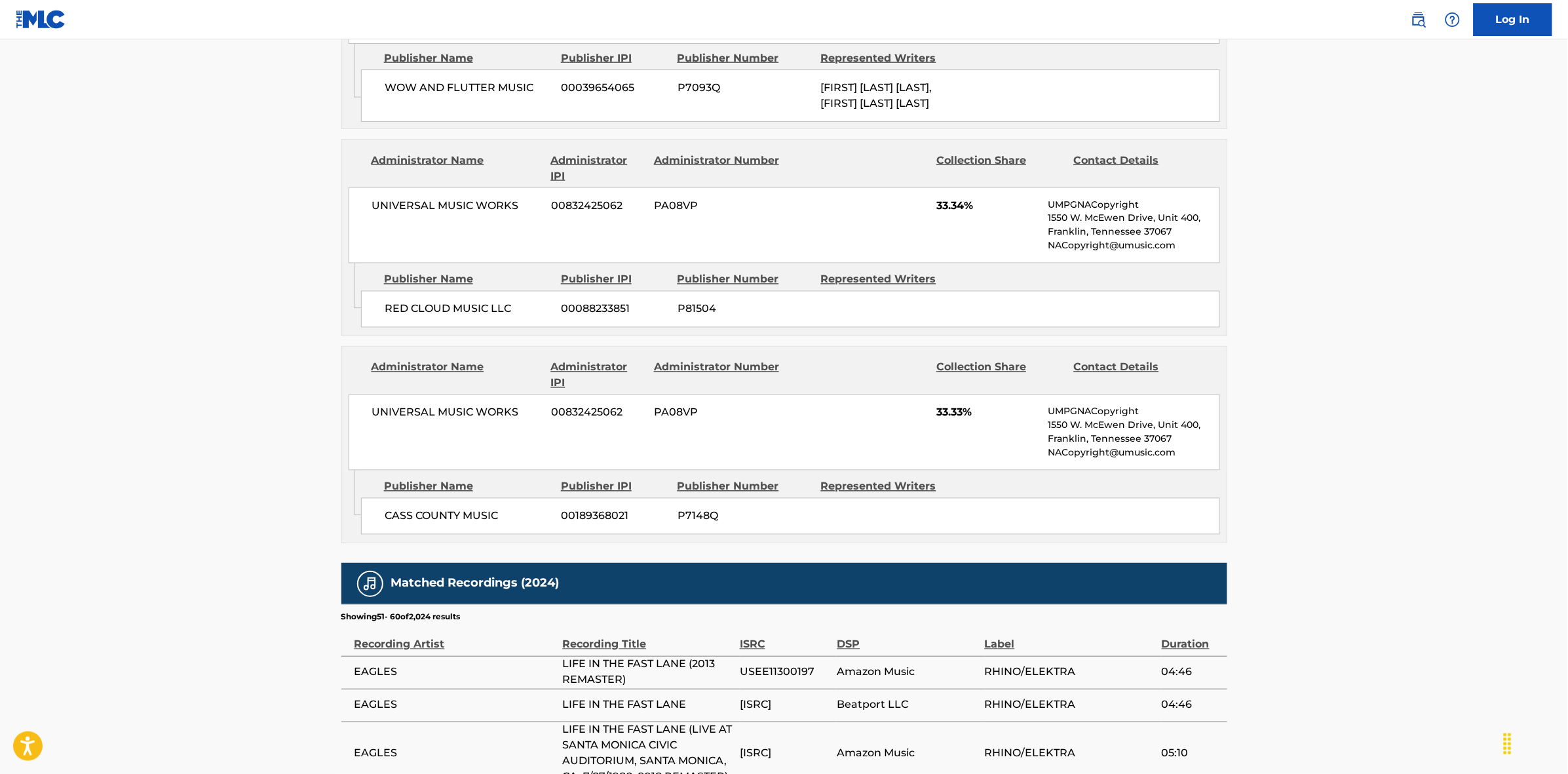 scroll, scrollTop: 1177, scrollLeft: 0, axis: vertical 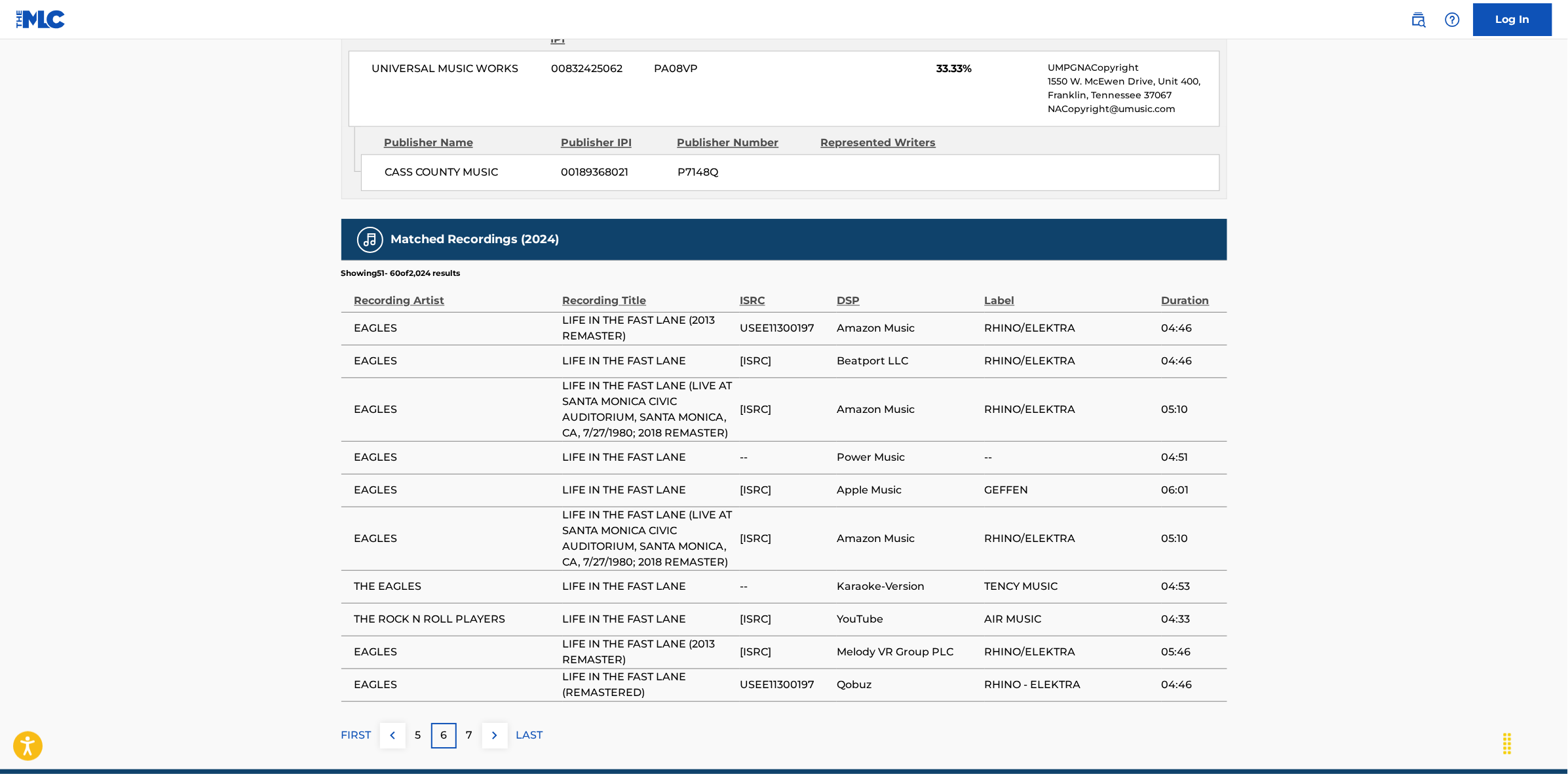 click on "7" at bounding box center (469, 735) 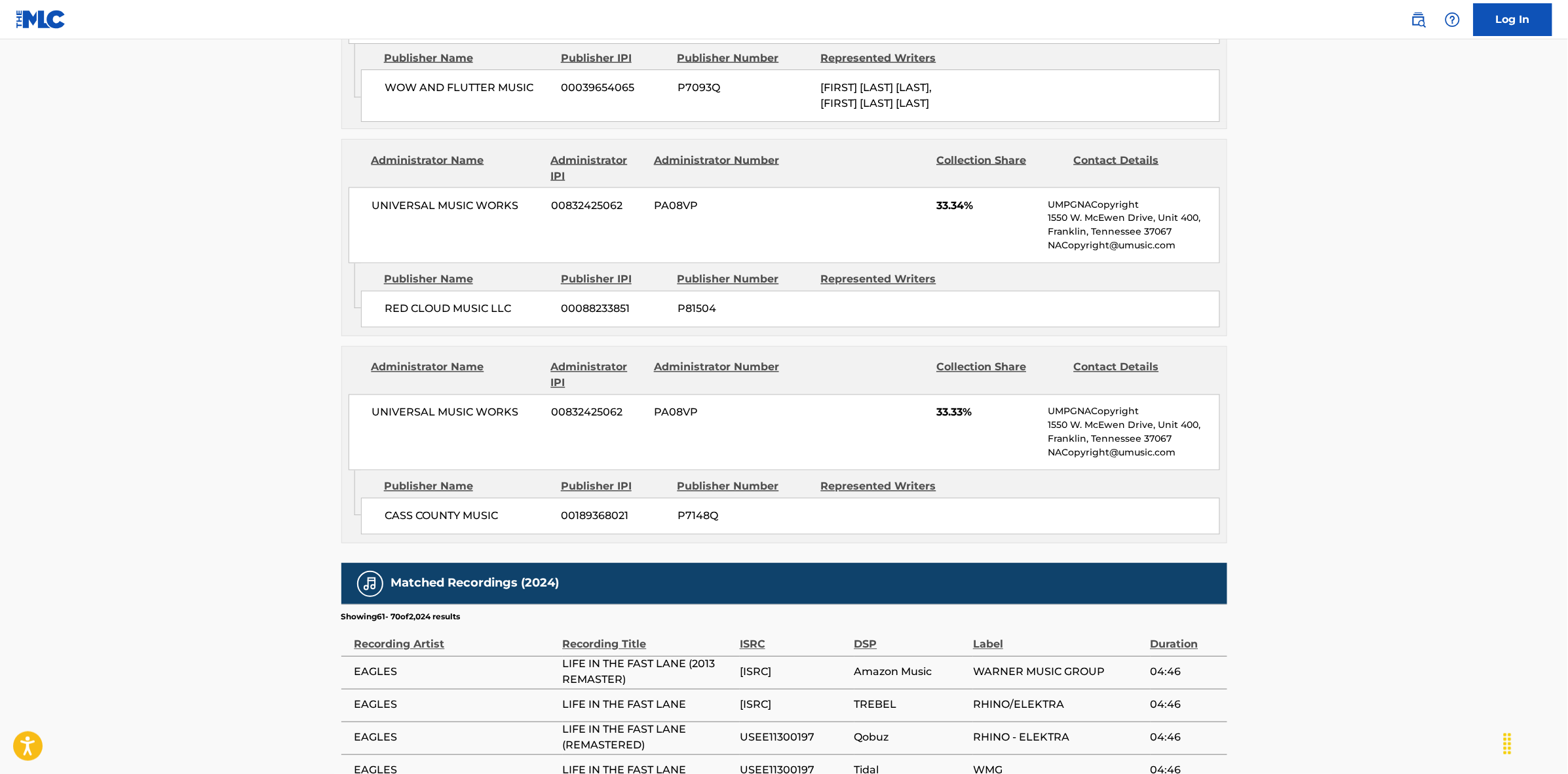 scroll, scrollTop: 1177, scrollLeft: 0, axis: vertical 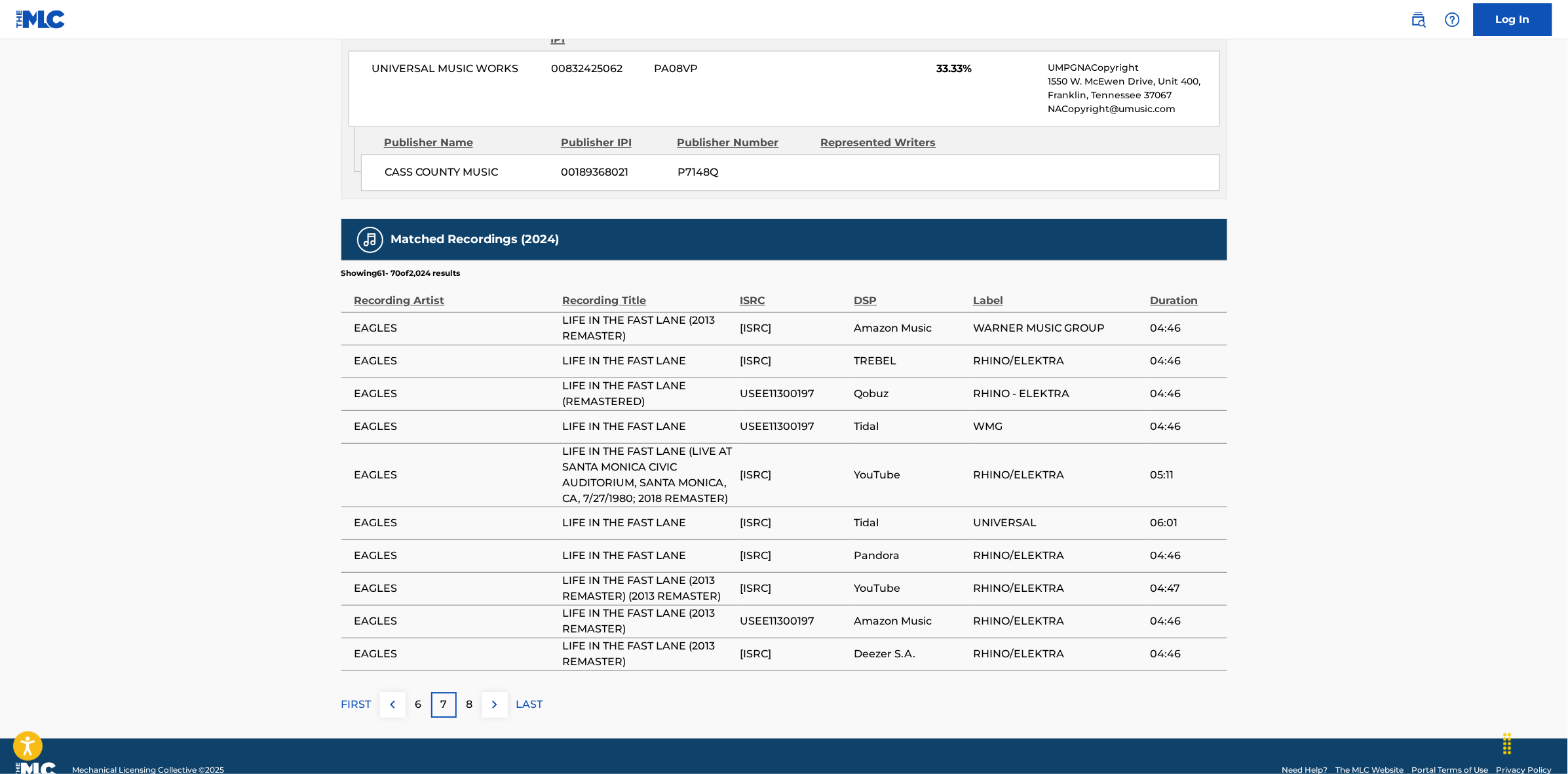 click on "8" at bounding box center [469, 705] 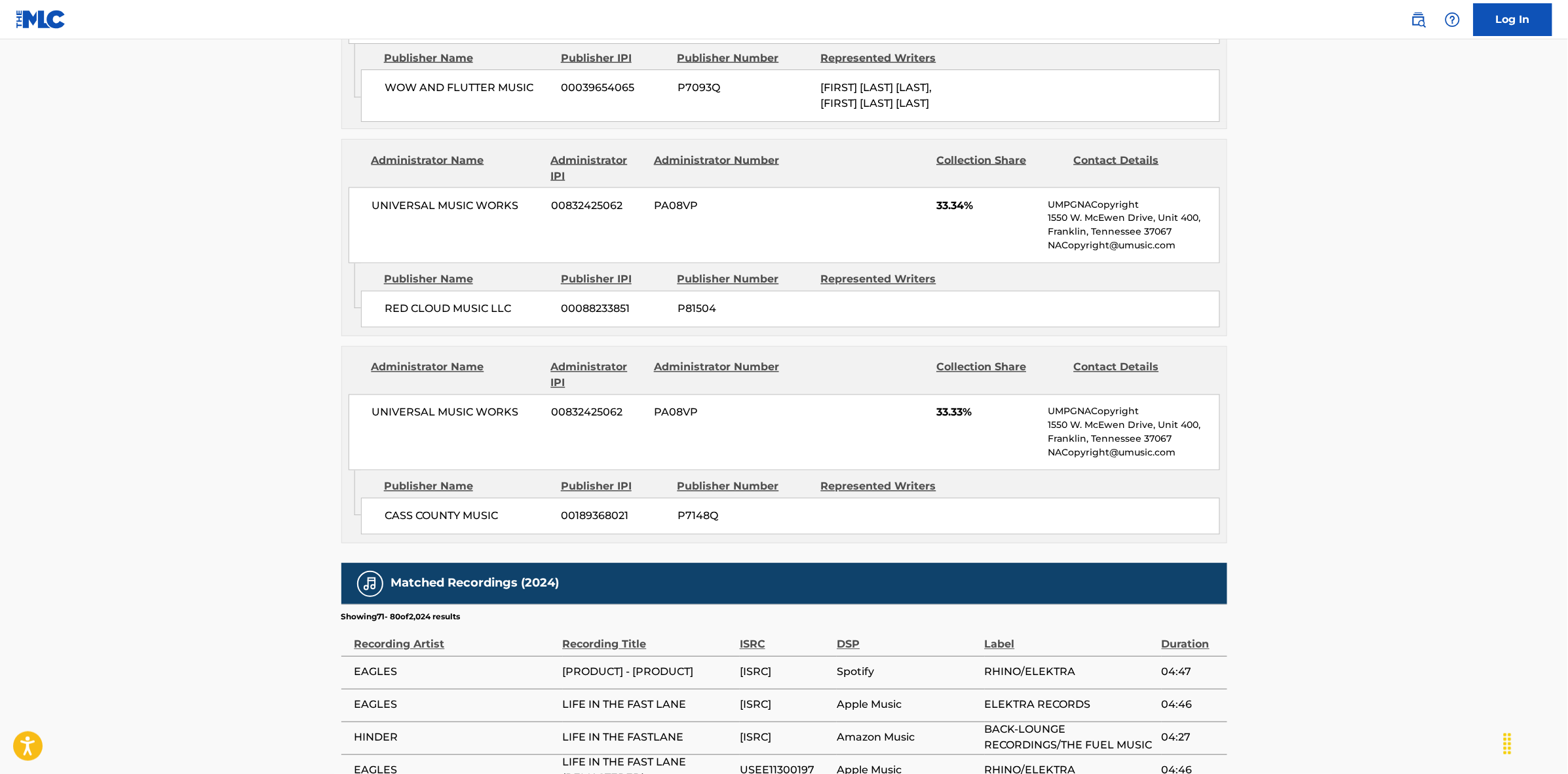 scroll, scrollTop: 1177, scrollLeft: 0, axis: vertical 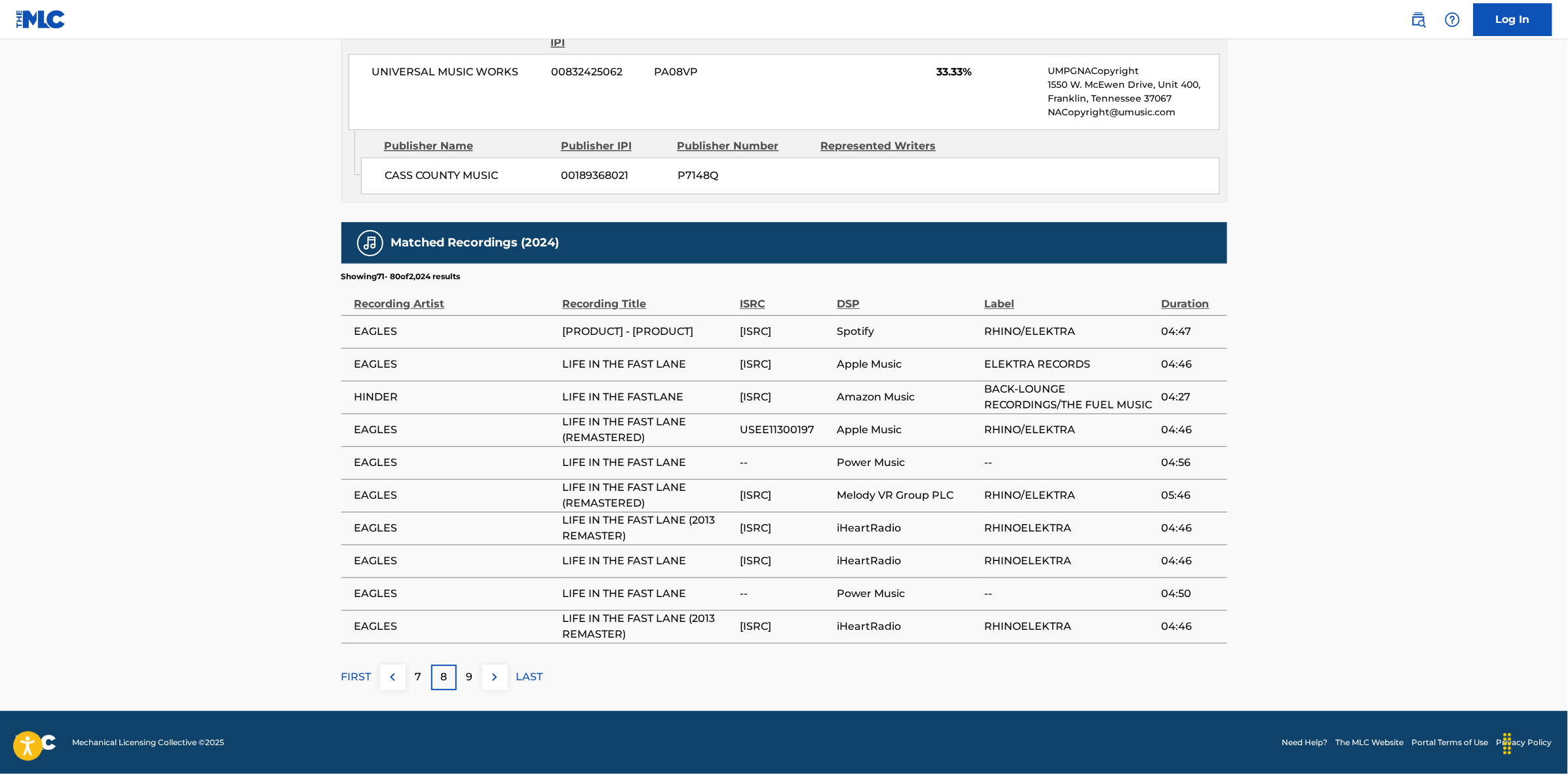 click on "9" at bounding box center [469, 677] 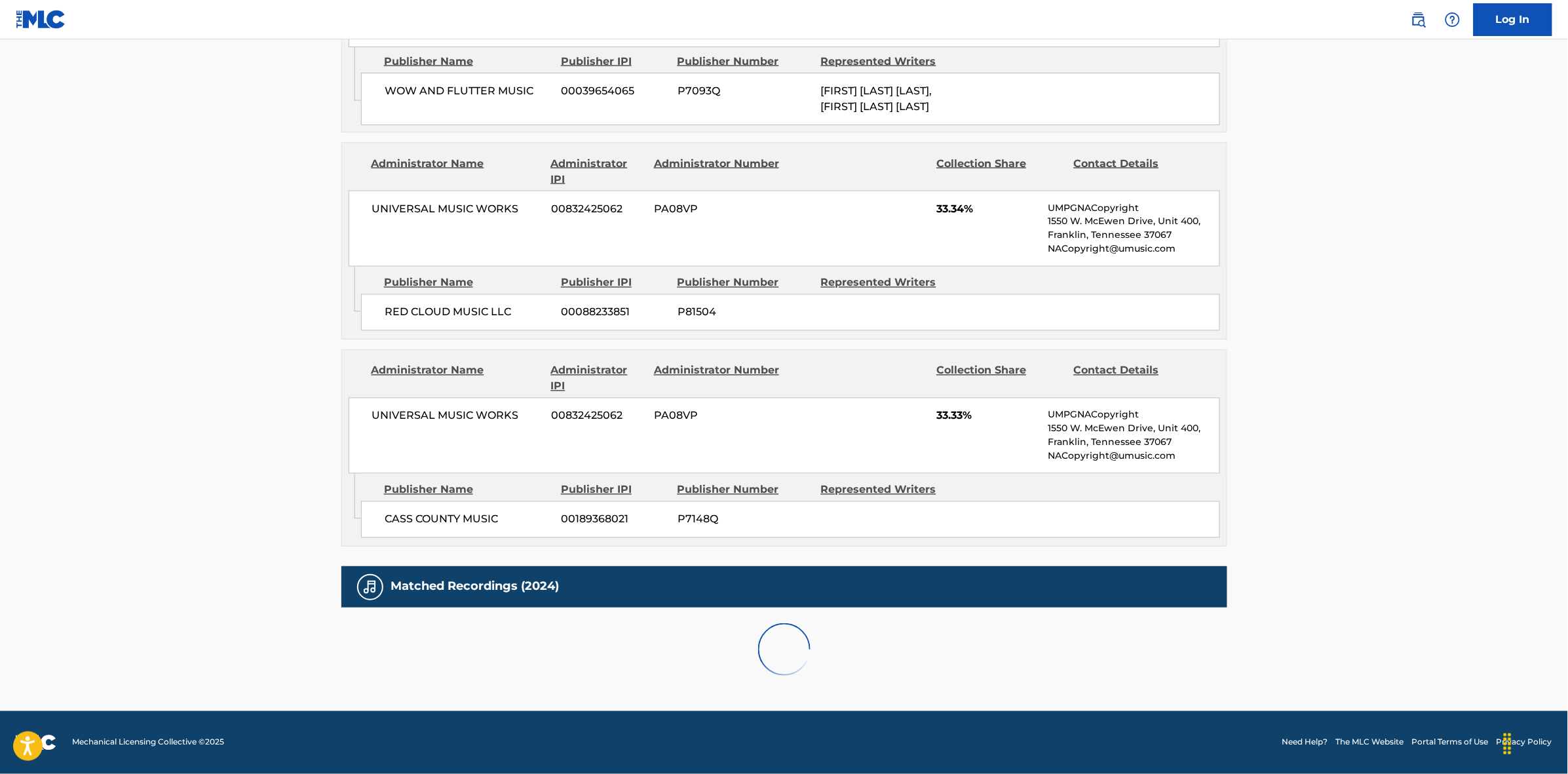 scroll, scrollTop: 1177, scrollLeft: 0, axis: vertical 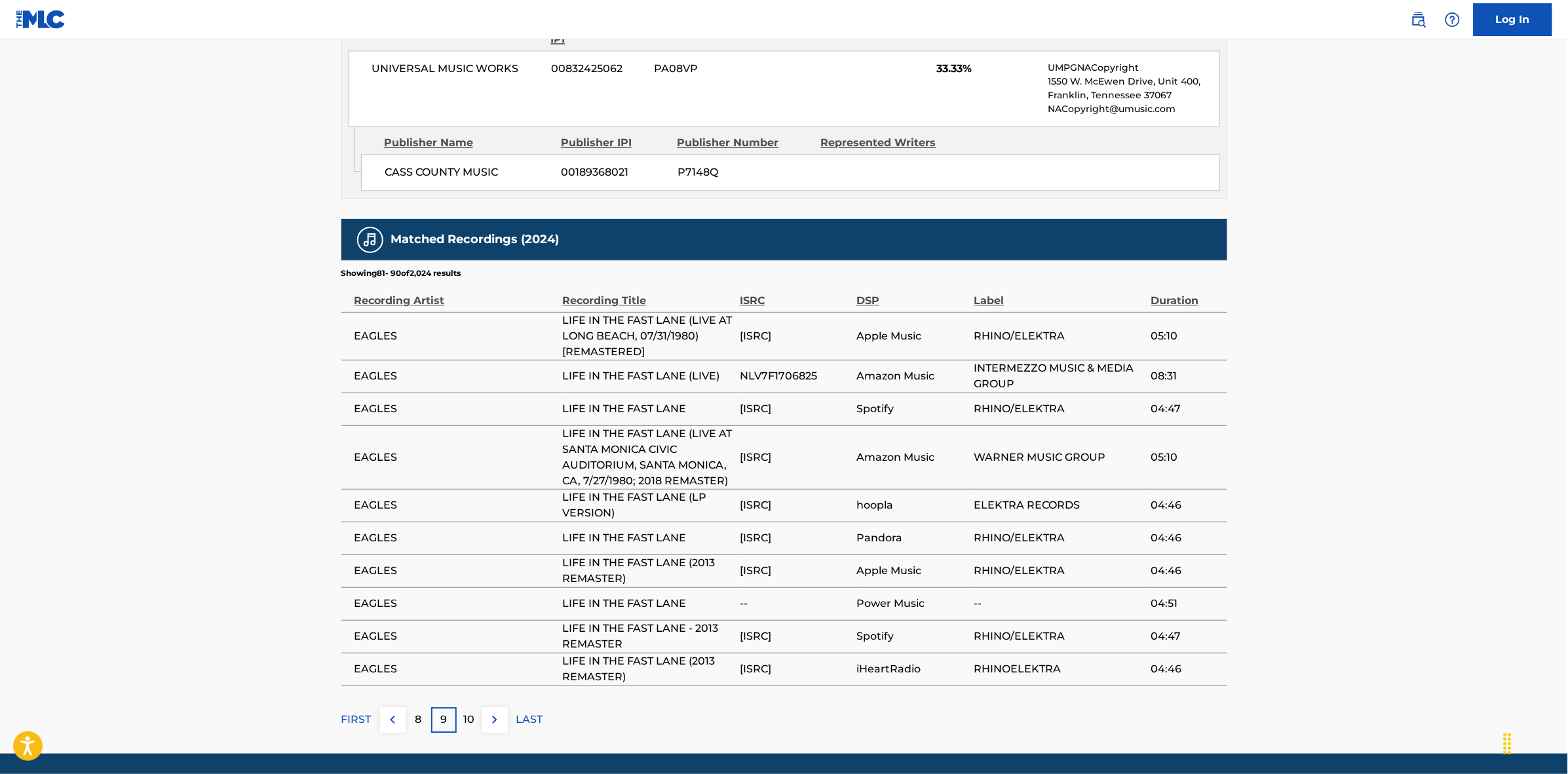 click on "9" at bounding box center (444, 720) 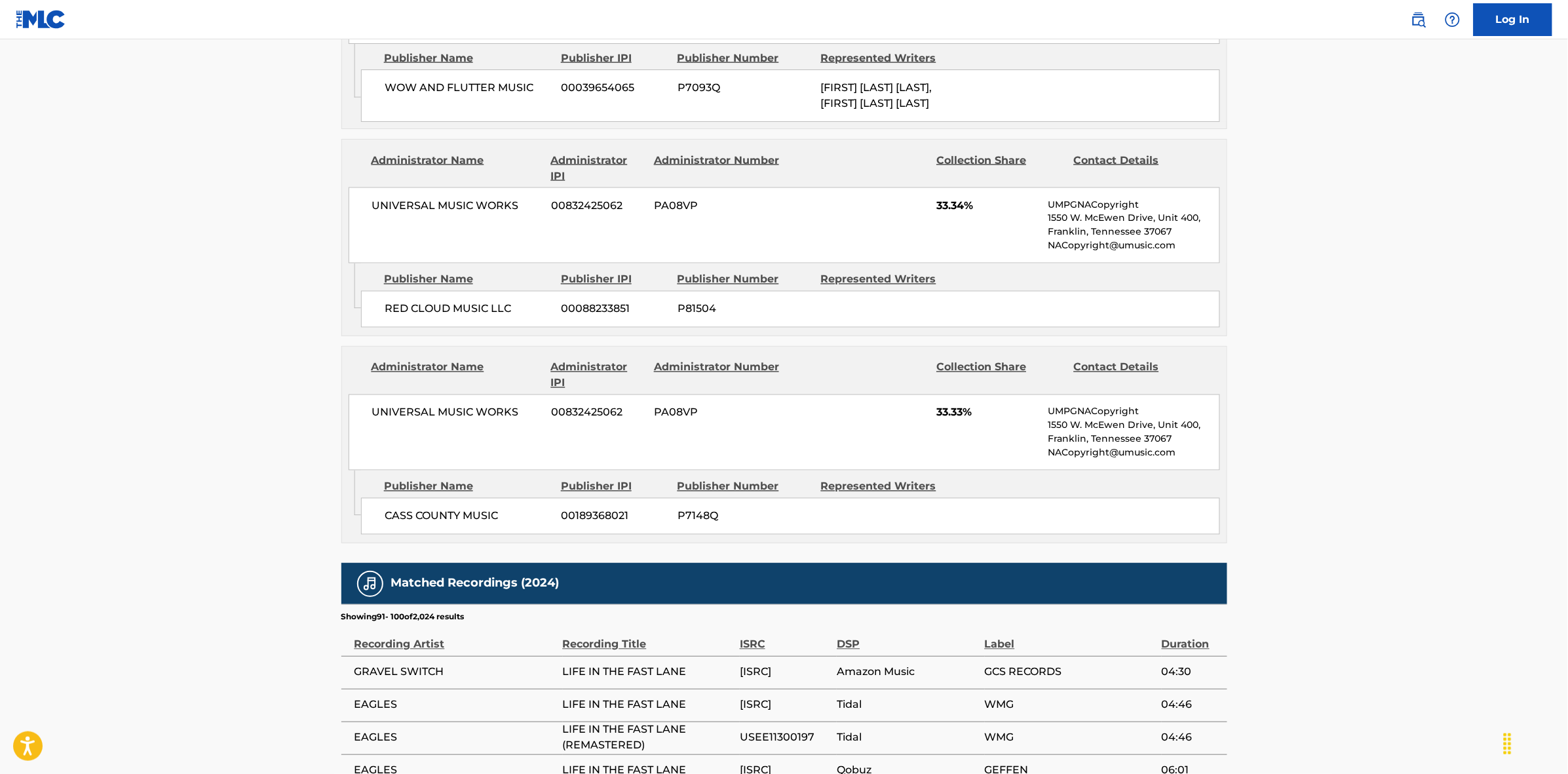 scroll, scrollTop: 1177, scrollLeft: 0, axis: vertical 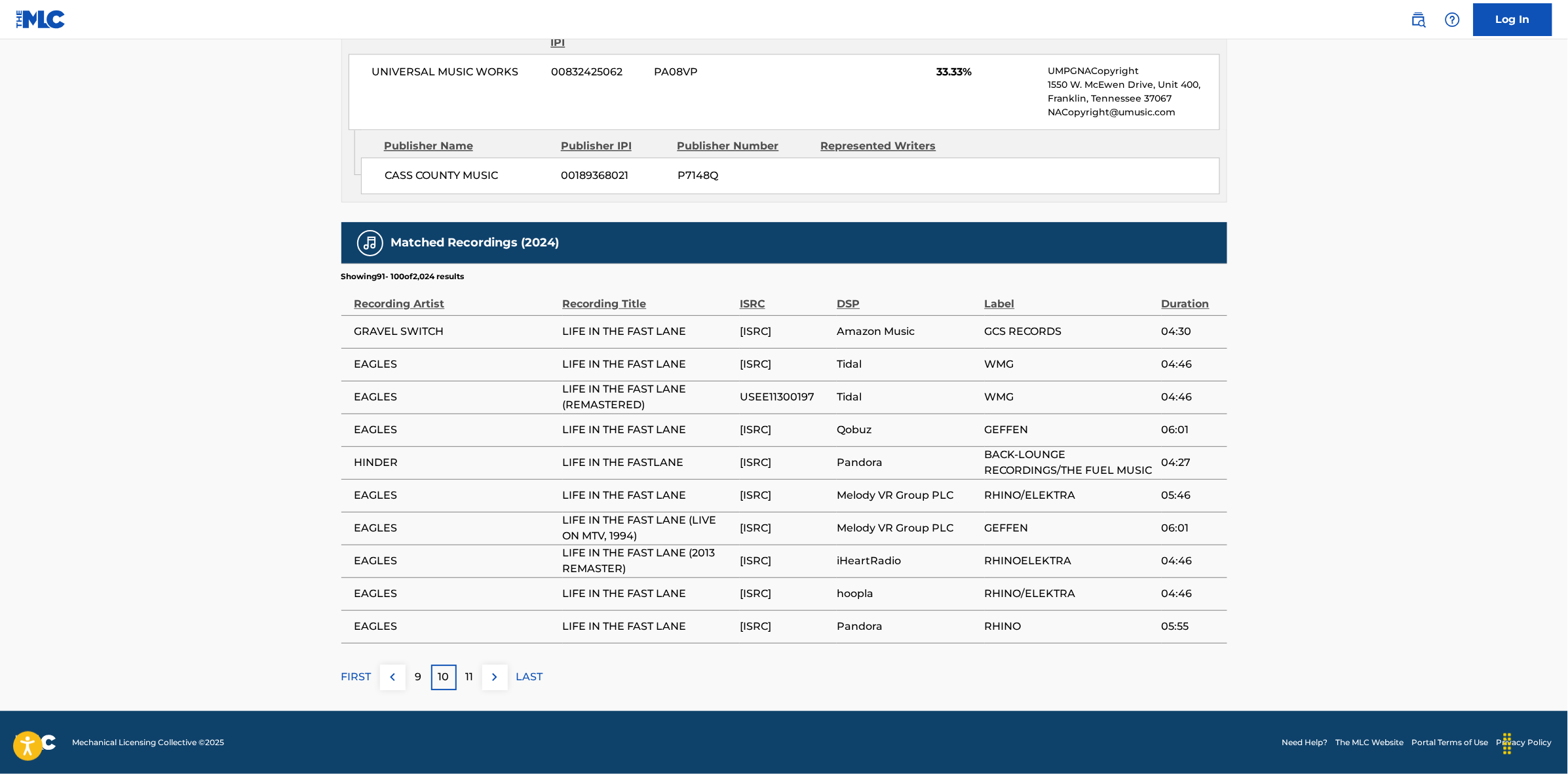 click on "11" at bounding box center (469, 677) 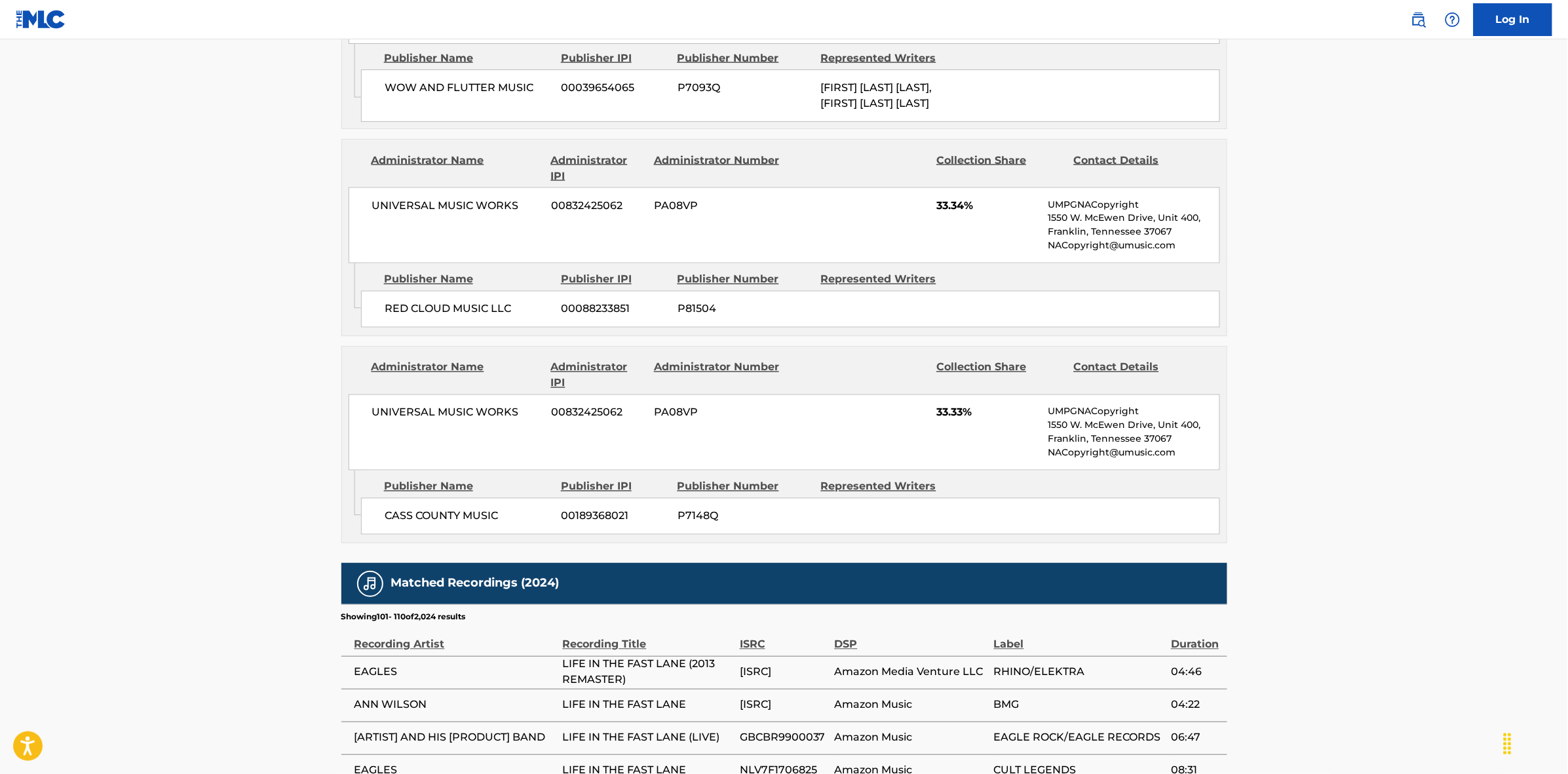 scroll, scrollTop: 1177, scrollLeft: 0, axis: vertical 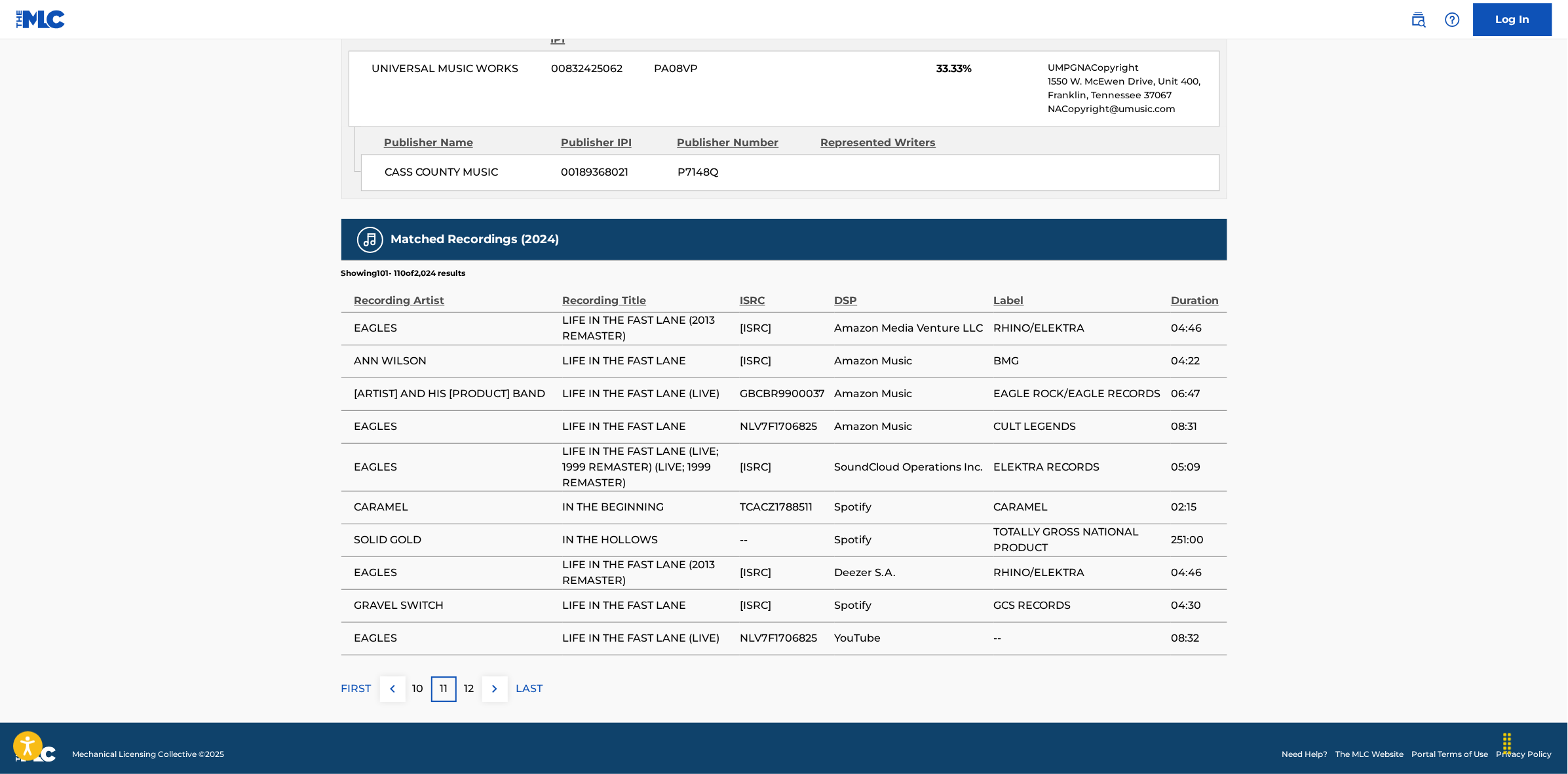 click on "12" at bounding box center (469, 689) 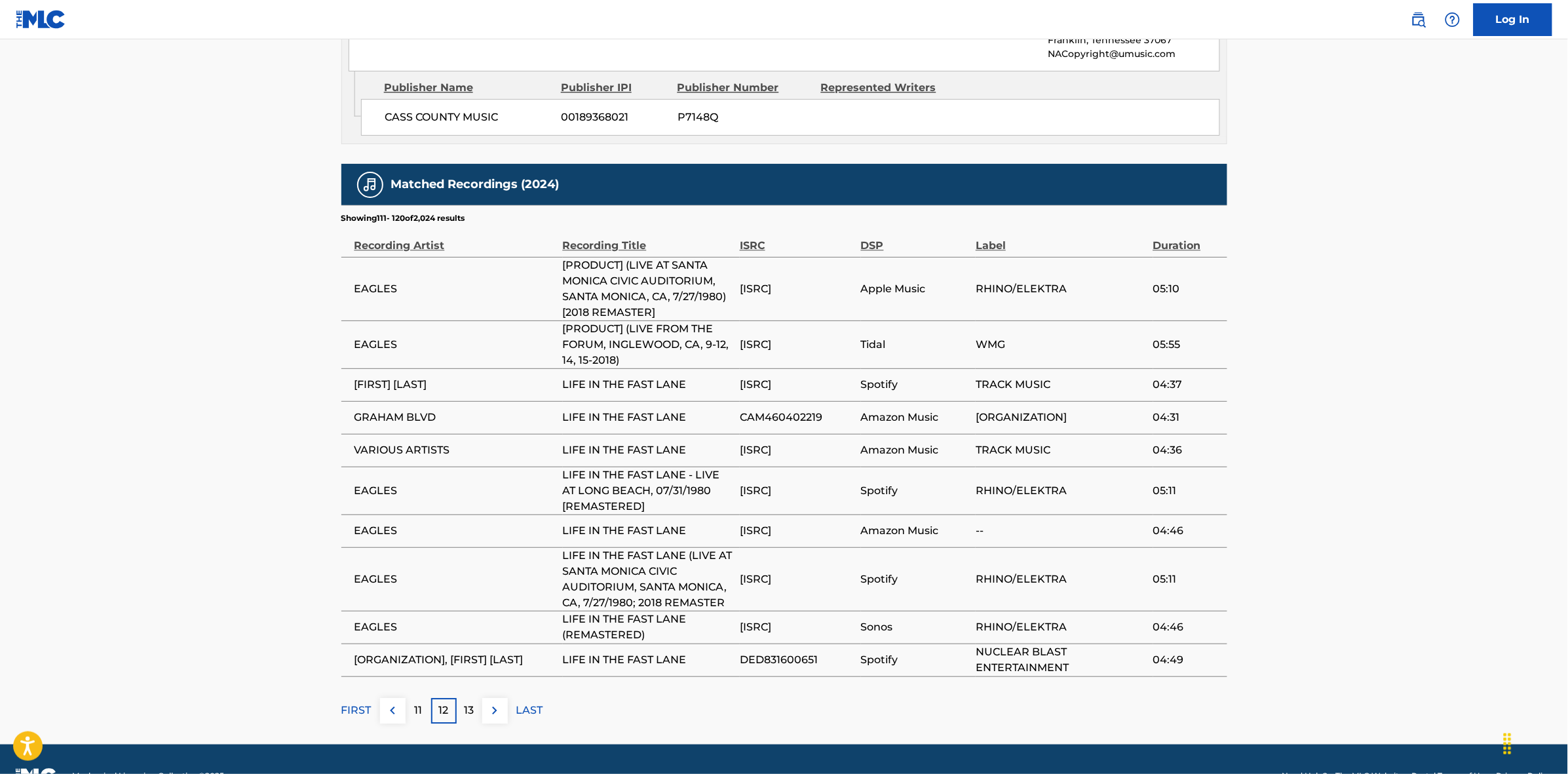 scroll, scrollTop: 1285, scrollLeft: 0, axis: vertical 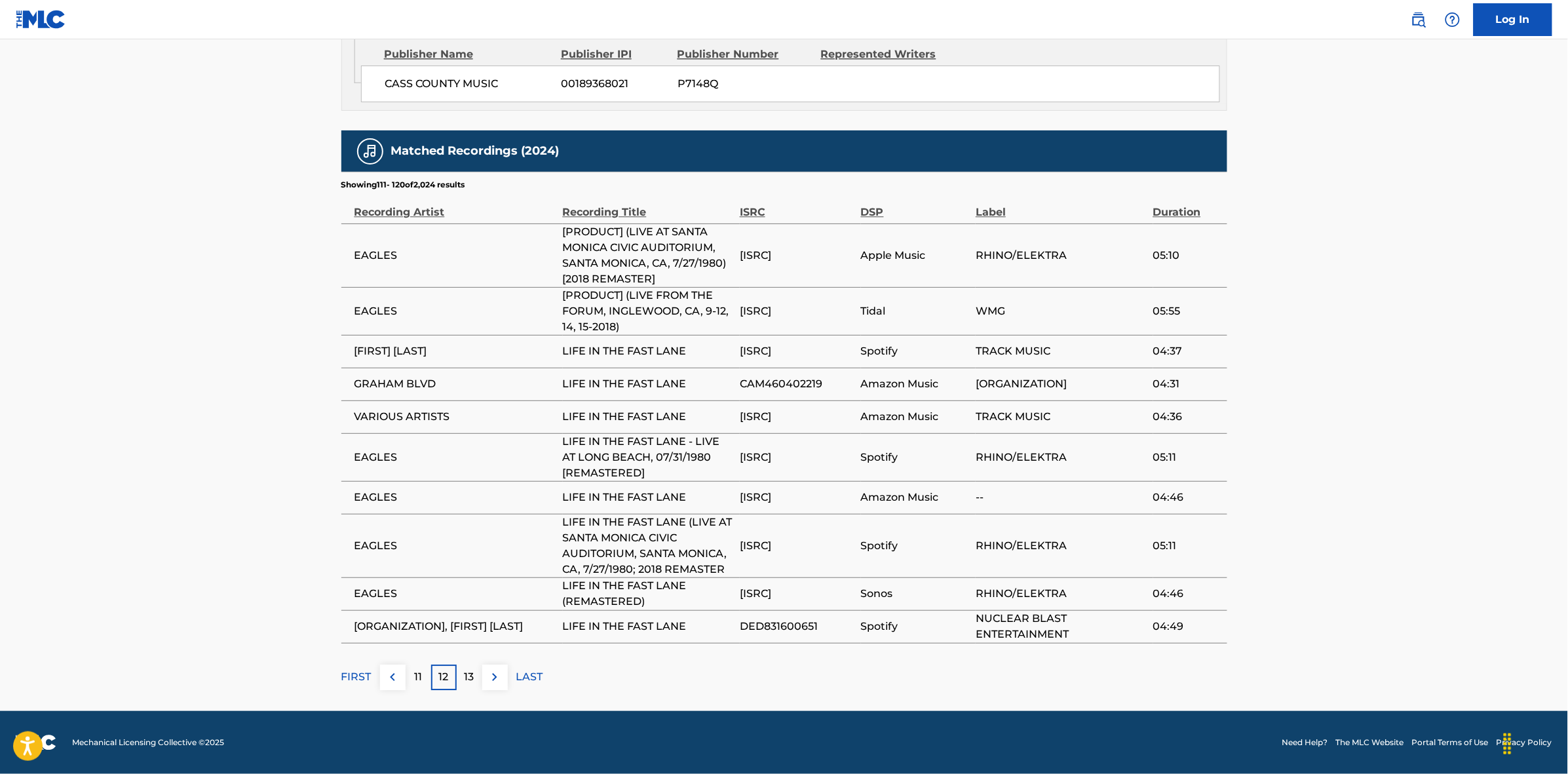 click on "13" at bounding box center [469, 677] 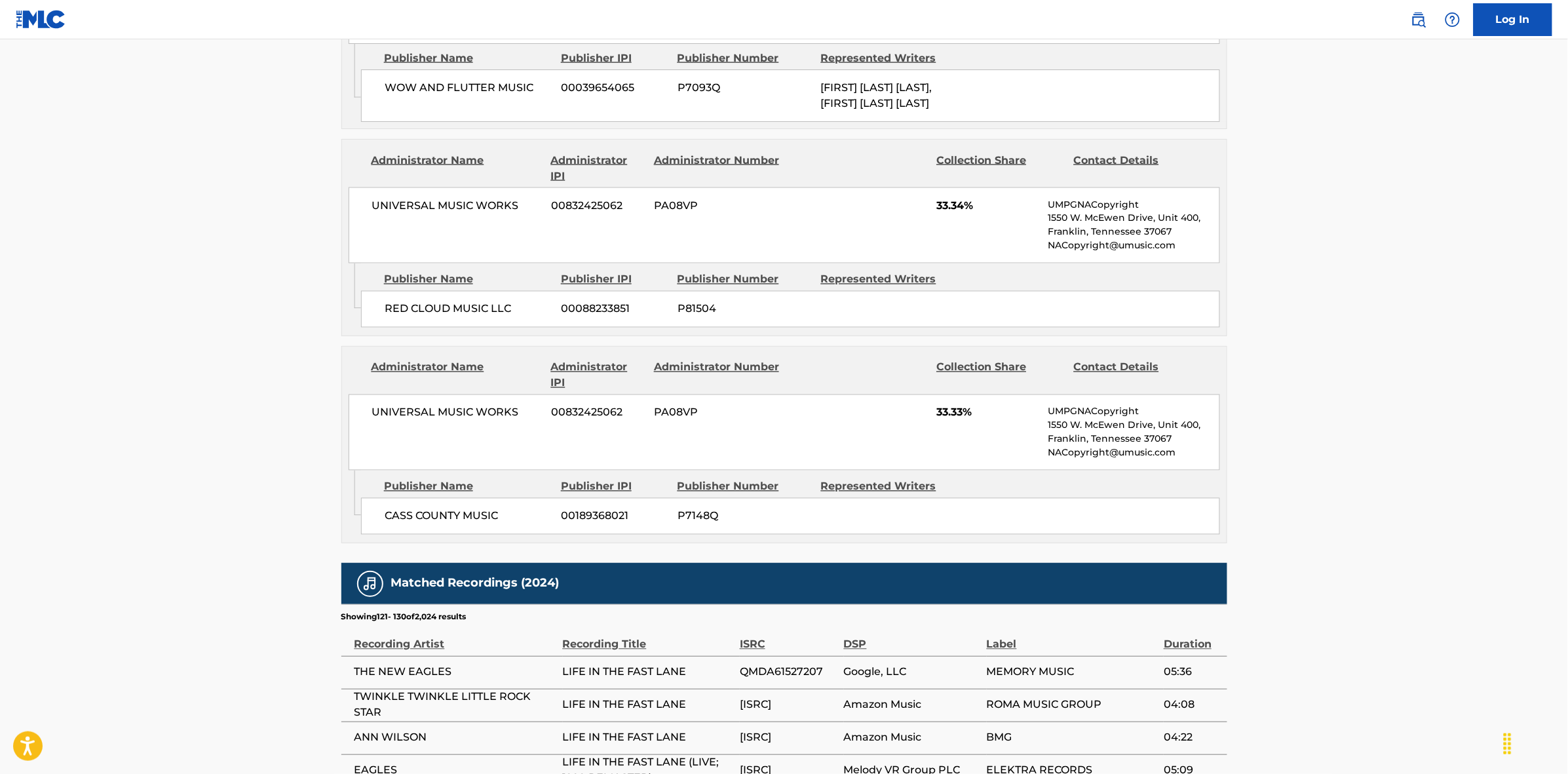 scroll, scrollTop: 1177, scrollLeft: 0, axis: vertical 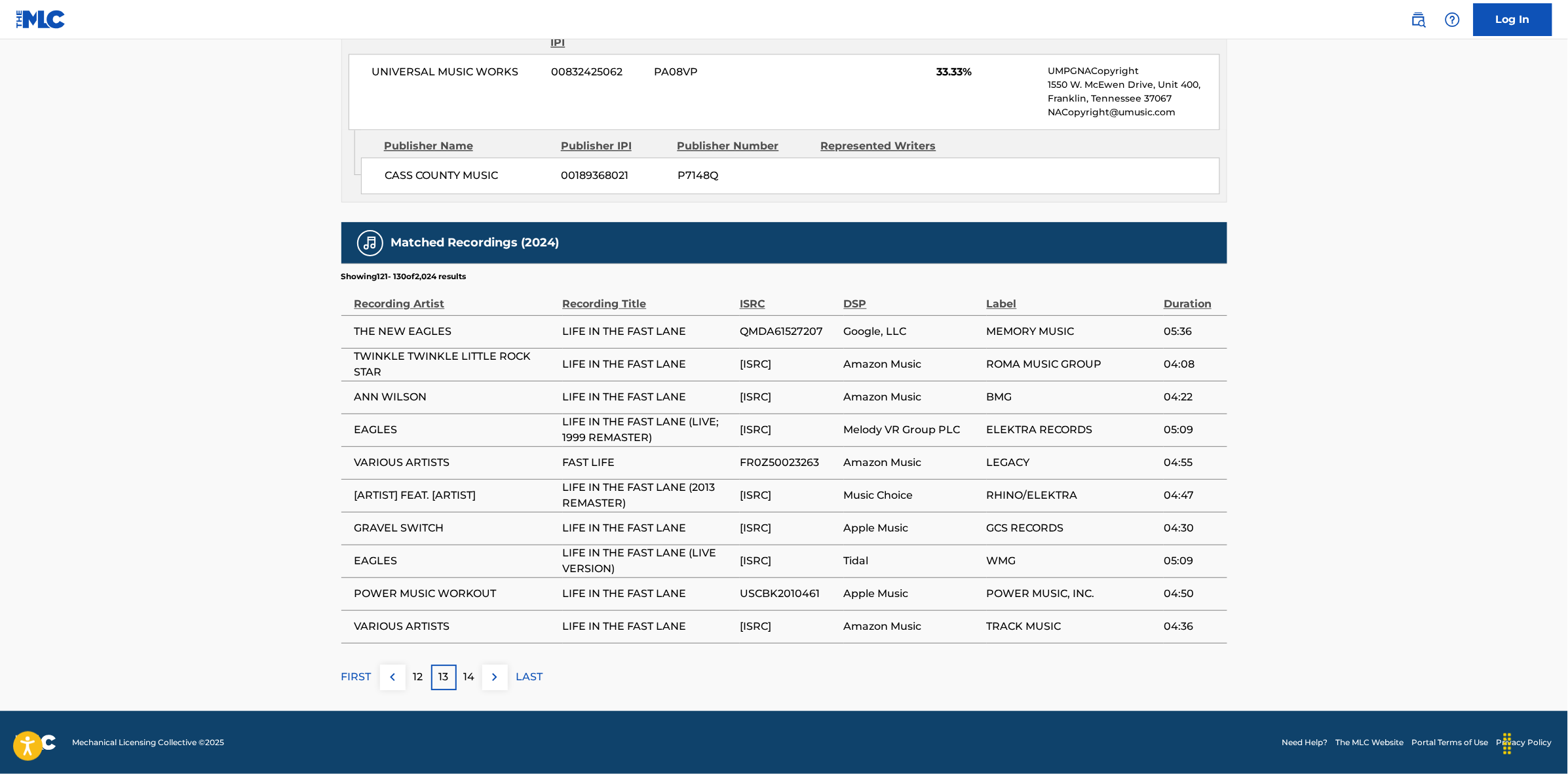 click on "Work Detail Member Work Identifier -- MLC Song Code [CODE] ISWC [CODE] Duration --:-- Language English Alternative Titles Alternative Title Alternative Title Type Language [PRODUCT] [PRODUCT] [PRODUCT] Writers (3) Writer Name Writer IPI Writer Role [ARTIST] [IPI] Composer/Author [ARTIST] [IPI] Composer/Author [ARTIST] [IPI] Composer/Author Publishers (3) Total shares: 100.01 % Administrator Name Administrator IPI Administrator Number Collection Share Contact Details RESERVOIR GLOBAL SONGS [NUMBER] [CODE] 33.34% Reservoir MLC Inquiries MLC@reservoir-media.com Admin Original Publisher Connecting Line Publisher Name Publisher IPI Publisher Number Represented Writers WOW AND FLUTTER MUSIC [NUMBER] [CODE] [ARTIST]" at bounding box center (784, -212) 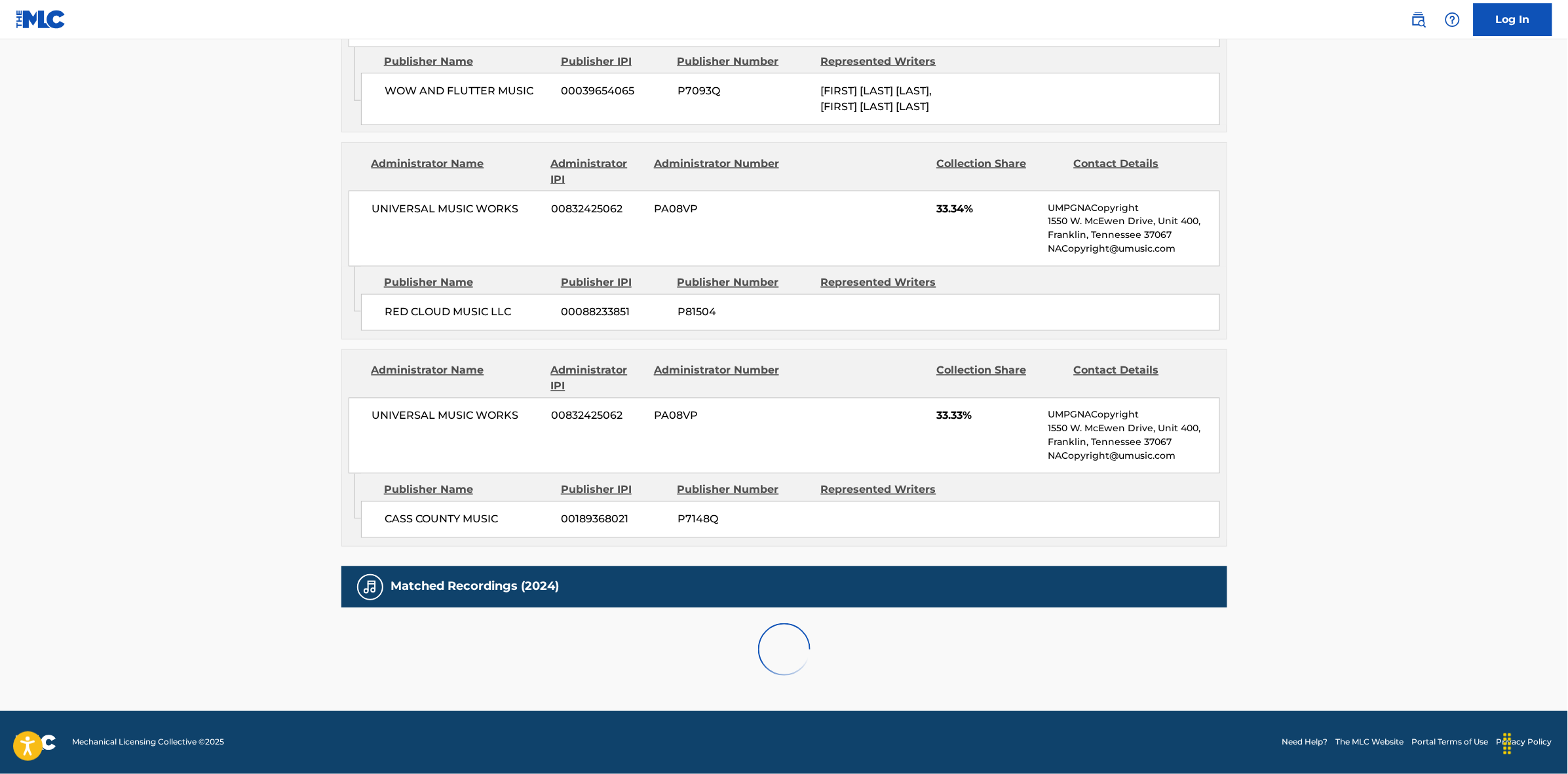 scroll, scrollTop: 1177, scrollLeft: 0, axis: vertical 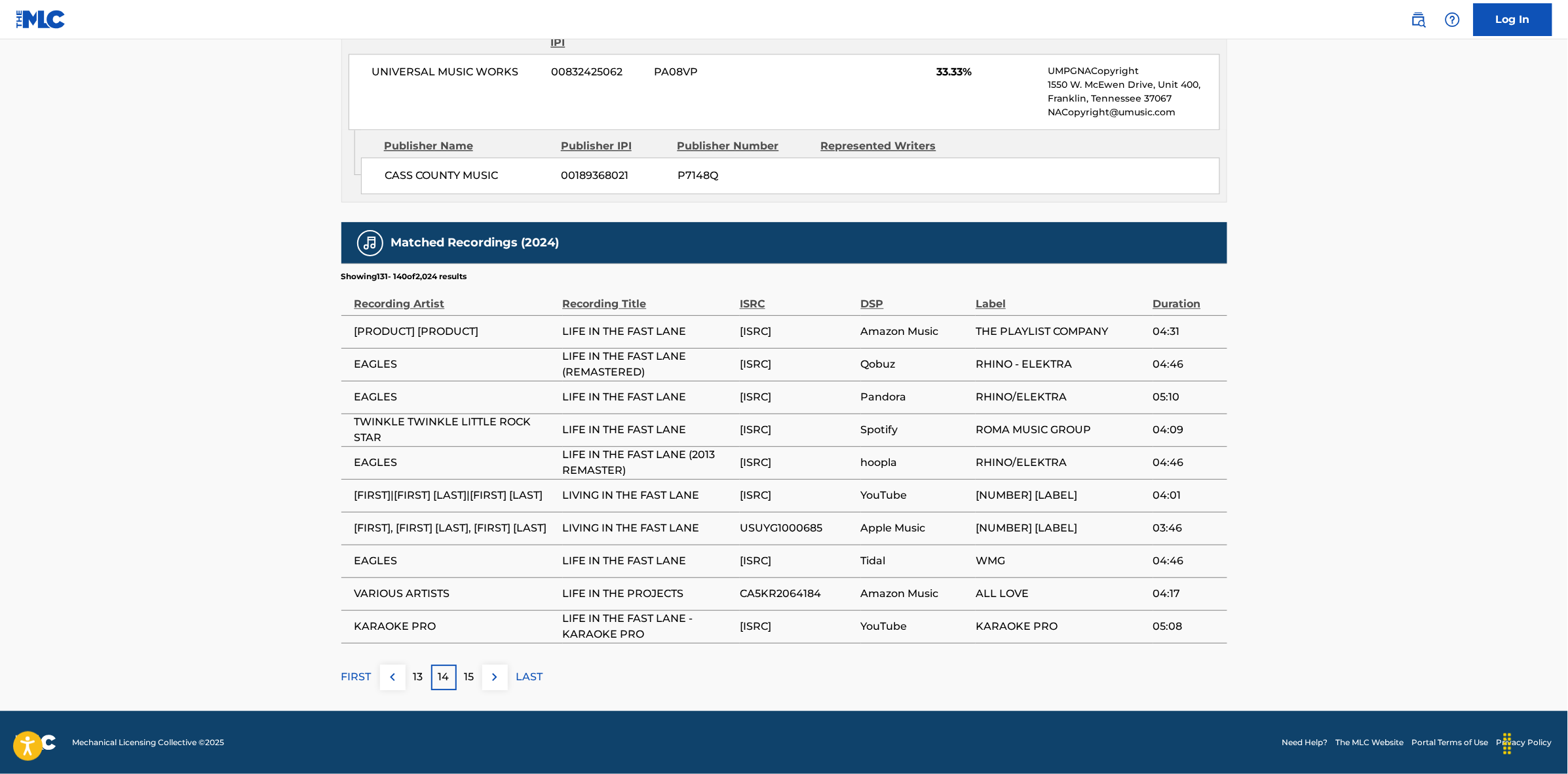 click at bounding box center (495, 677) 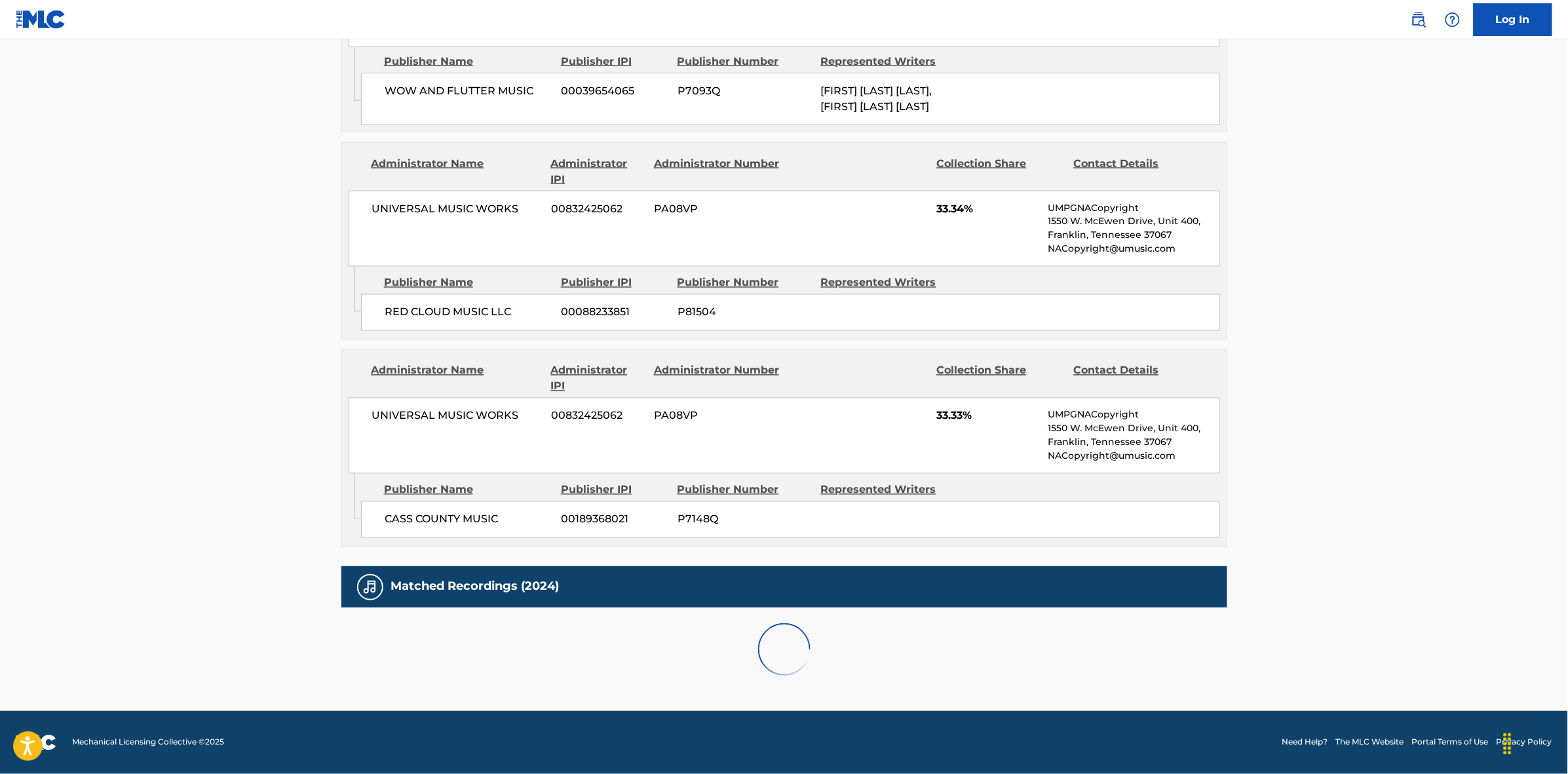 scroll, scrollTop: 1177, scrollLeft: 0, axis: vertical 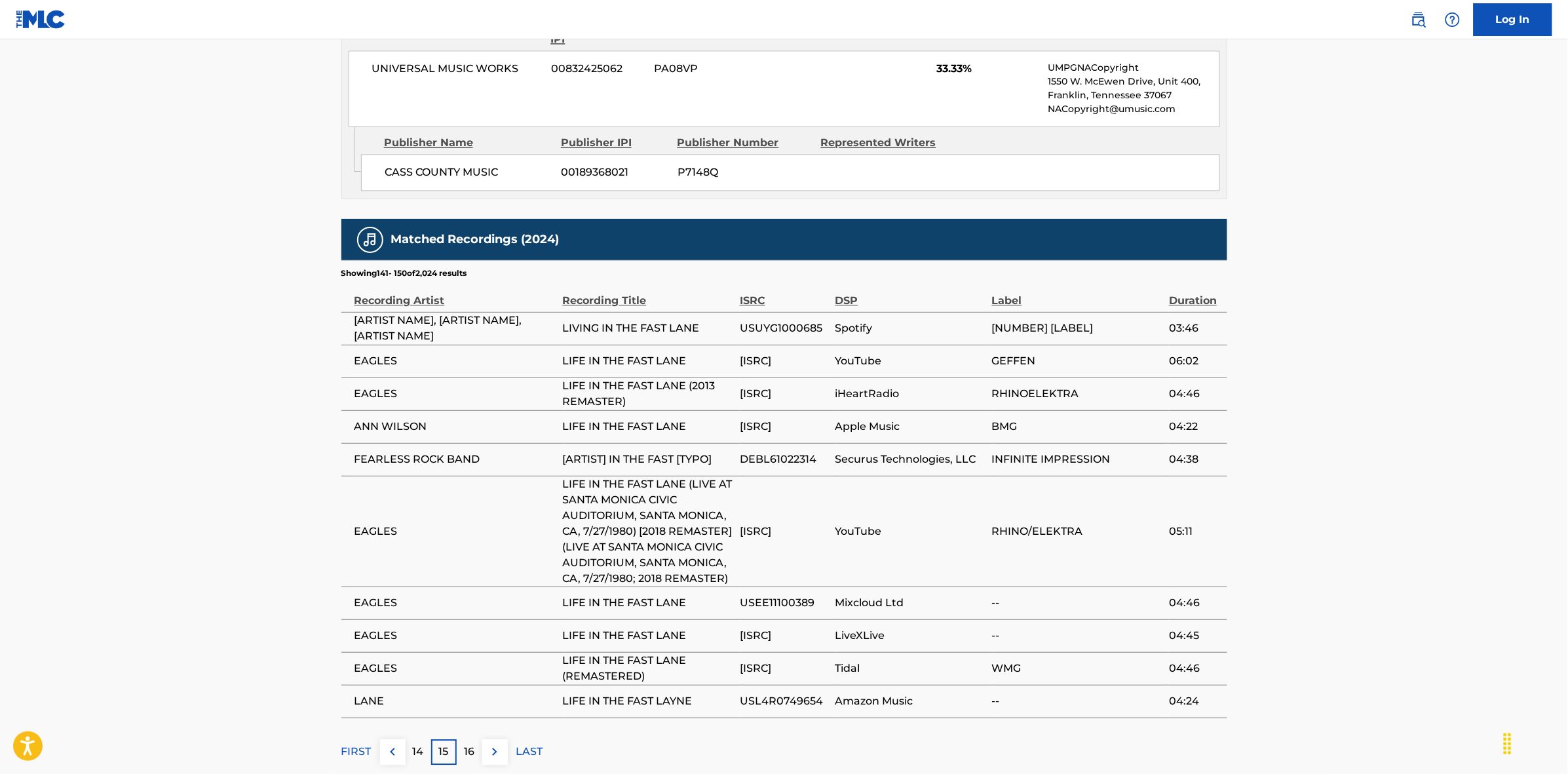 click at bounding box center [495, 752] 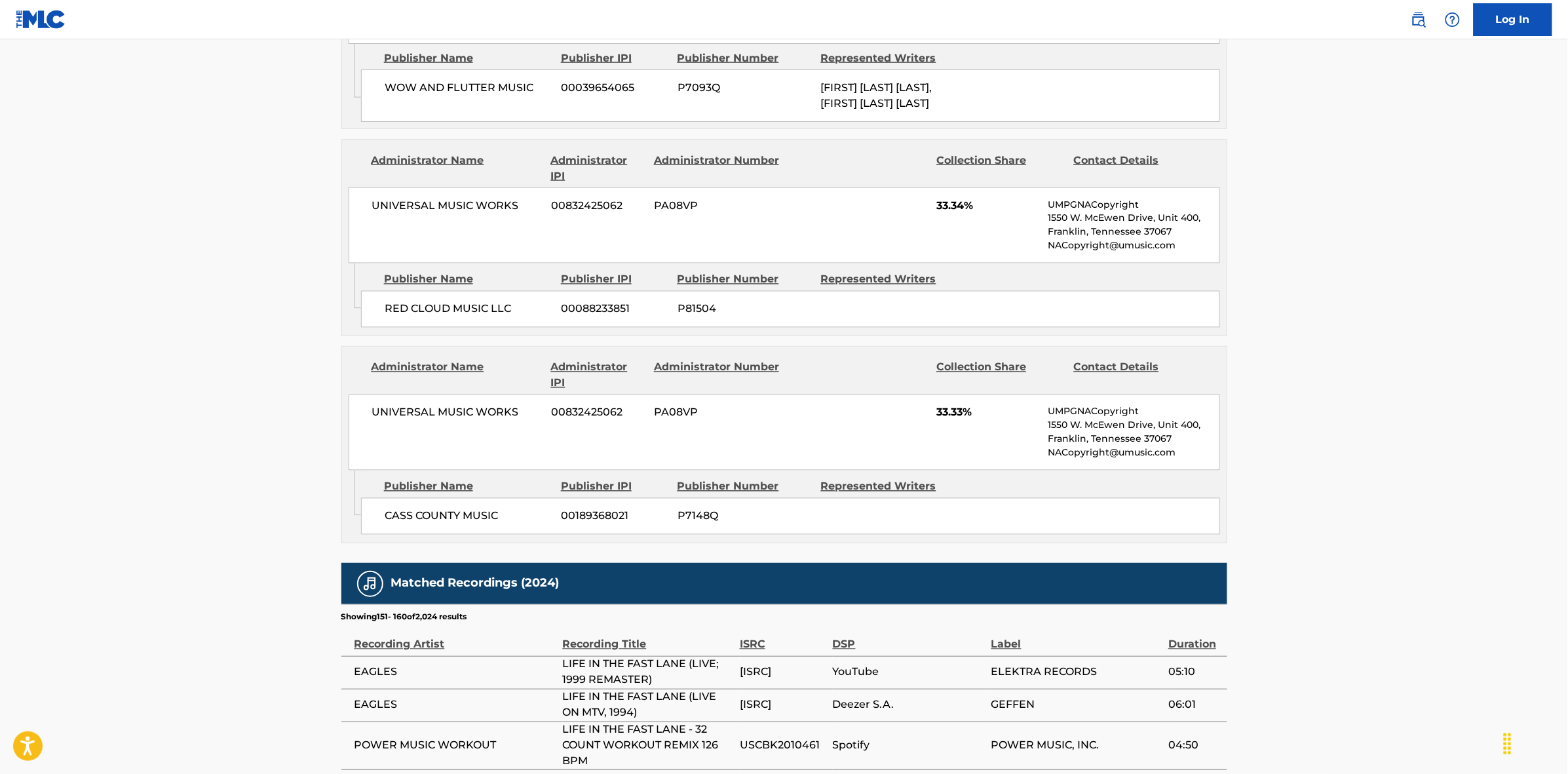scroll, scrollTop: 1177, scrollLeft: 0, axis: vertical 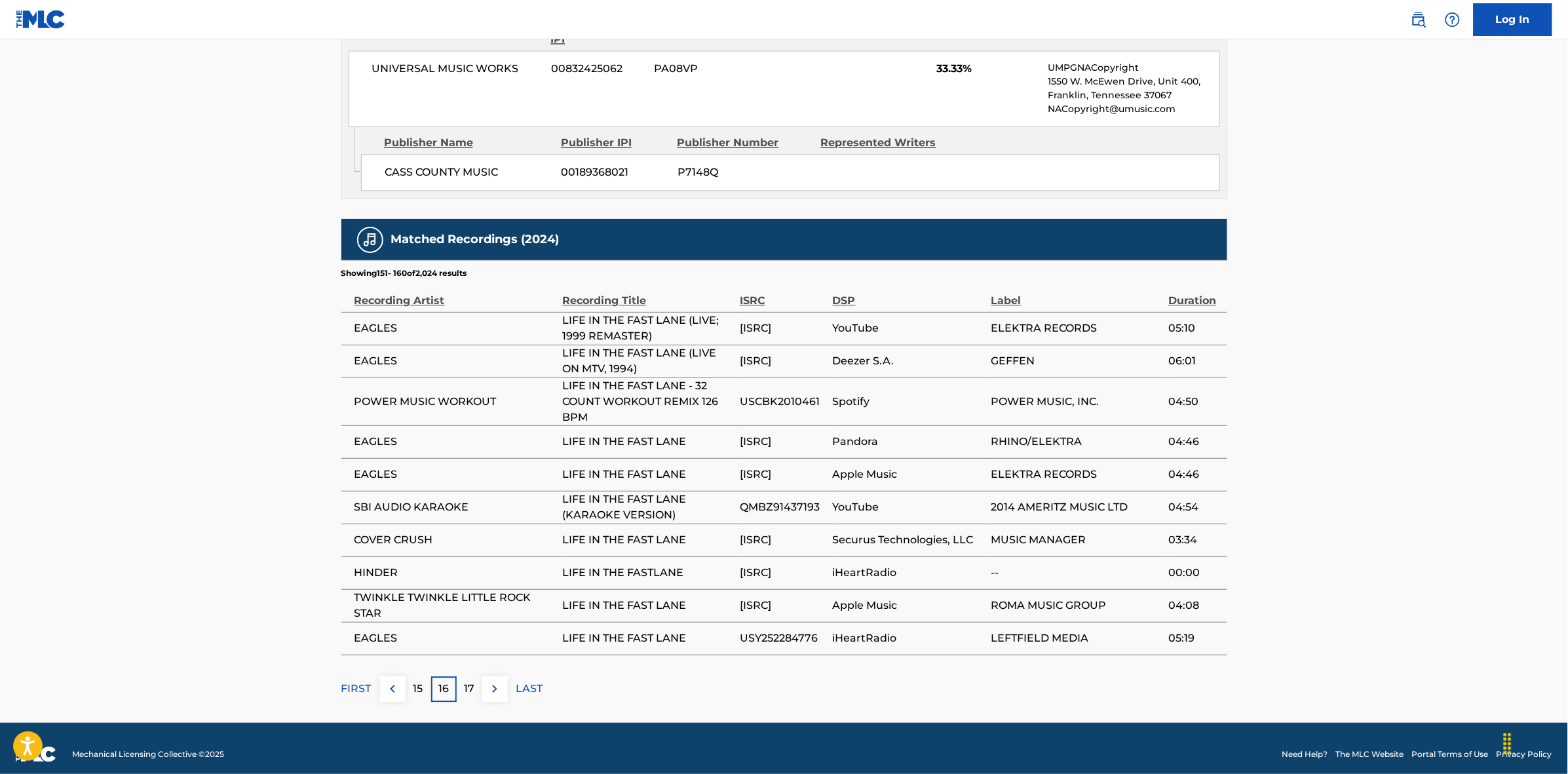 click at bounding box center [495, 689] 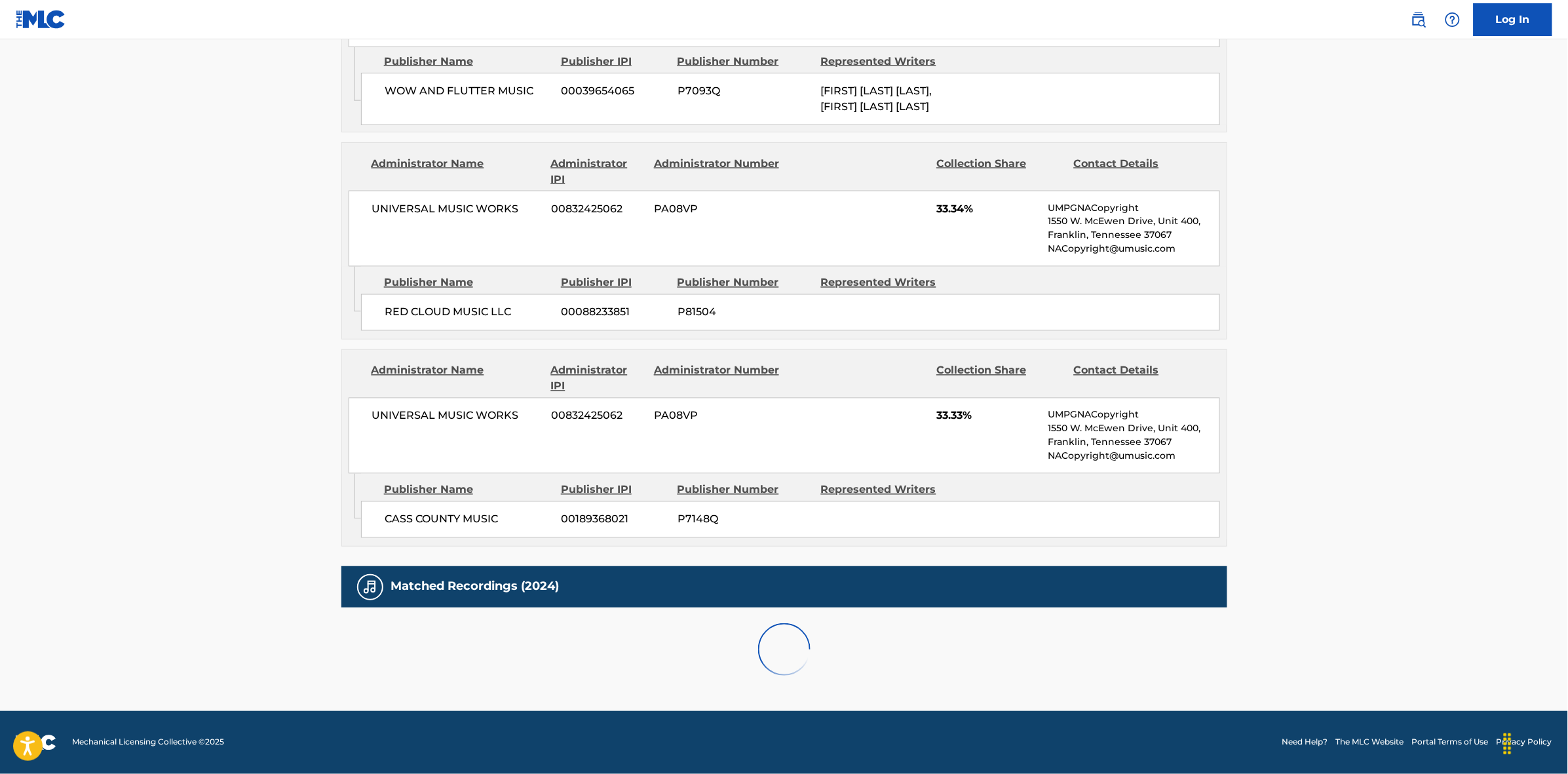 scroll, scrollTop: 1177, scrollLeft: 0, axis: vertical 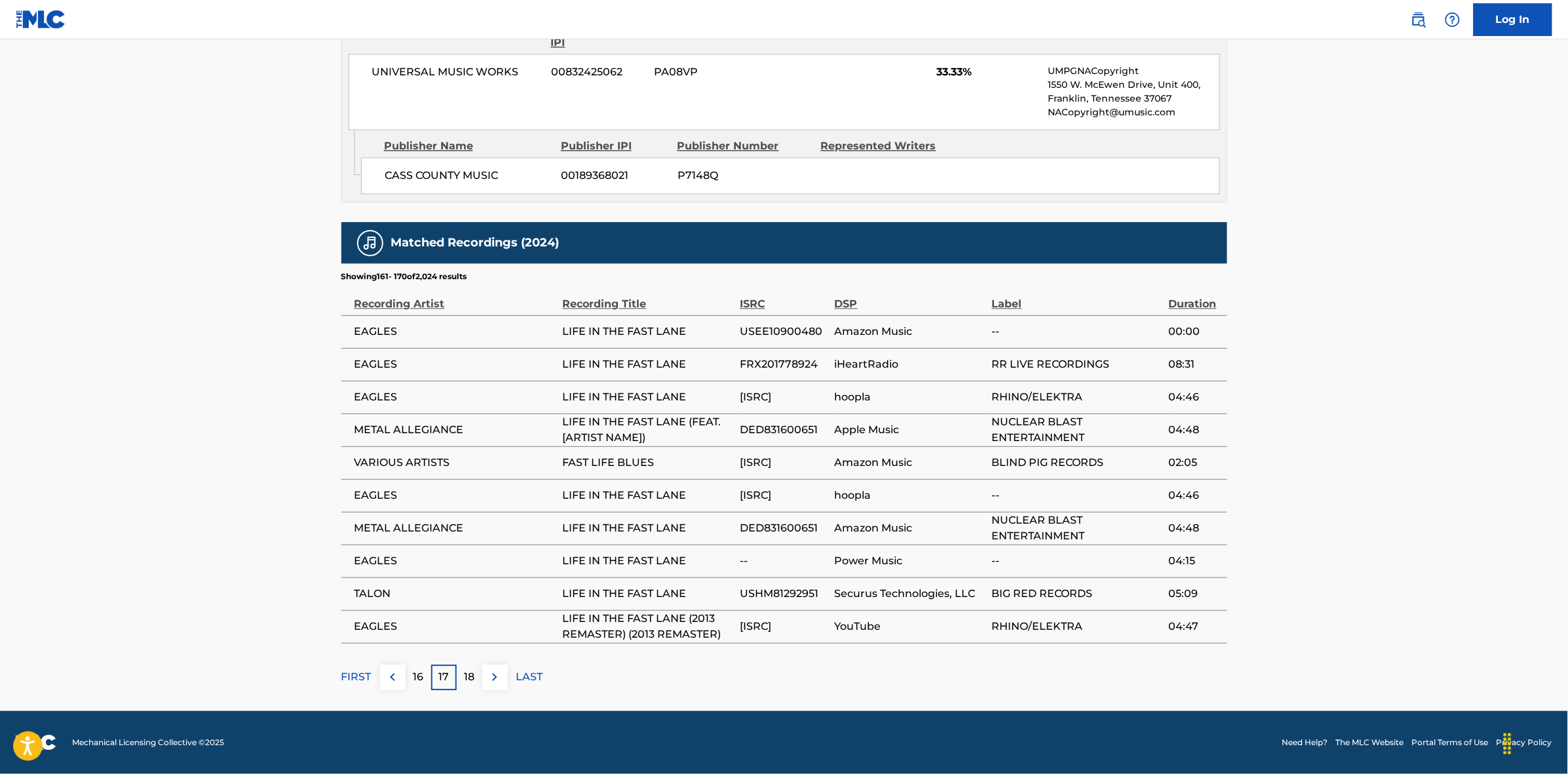 click at bounding box center [495, 677] 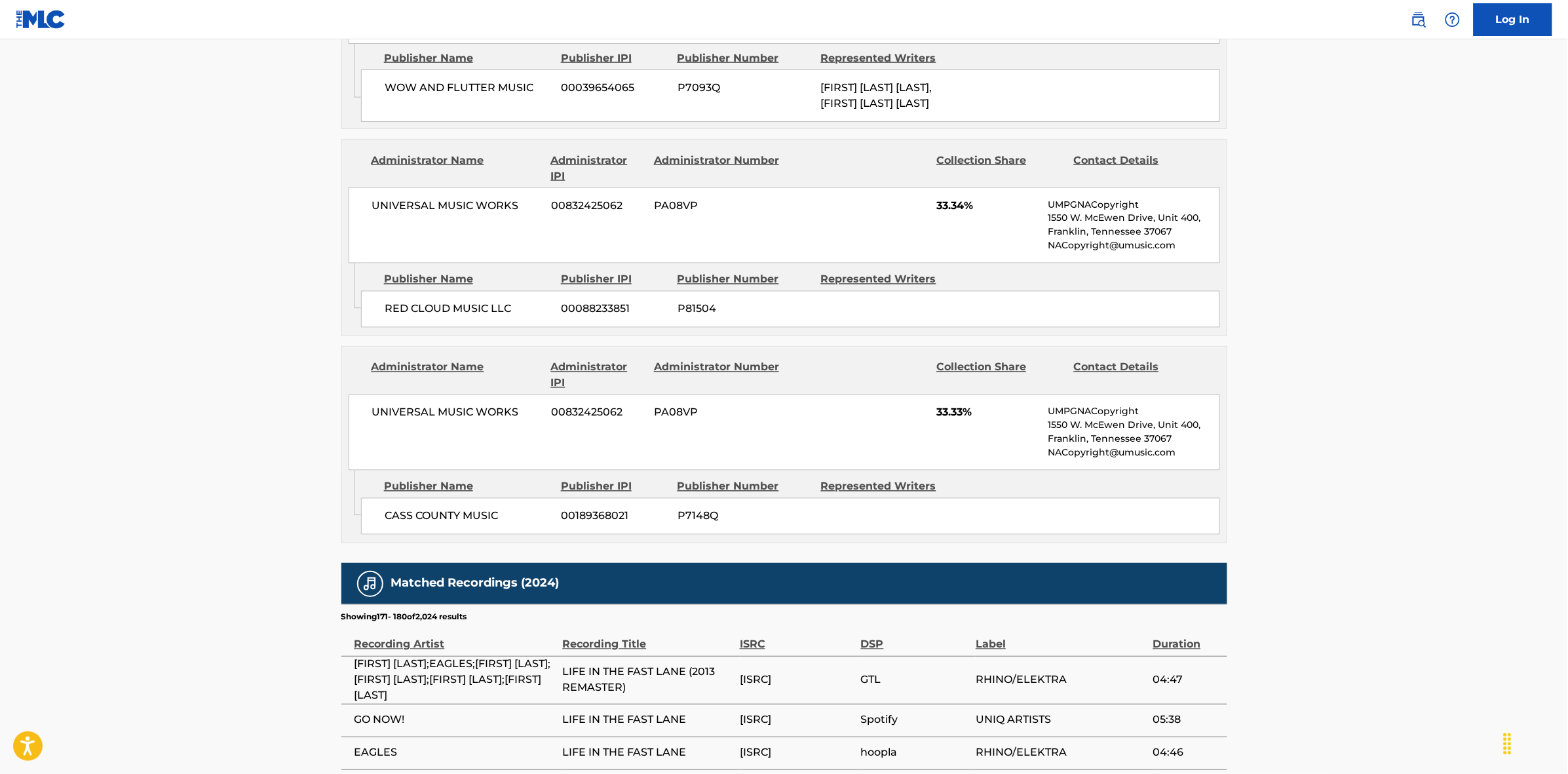 scroll, scrollTop: 1177, scrollLeft: 0, axis: vertical 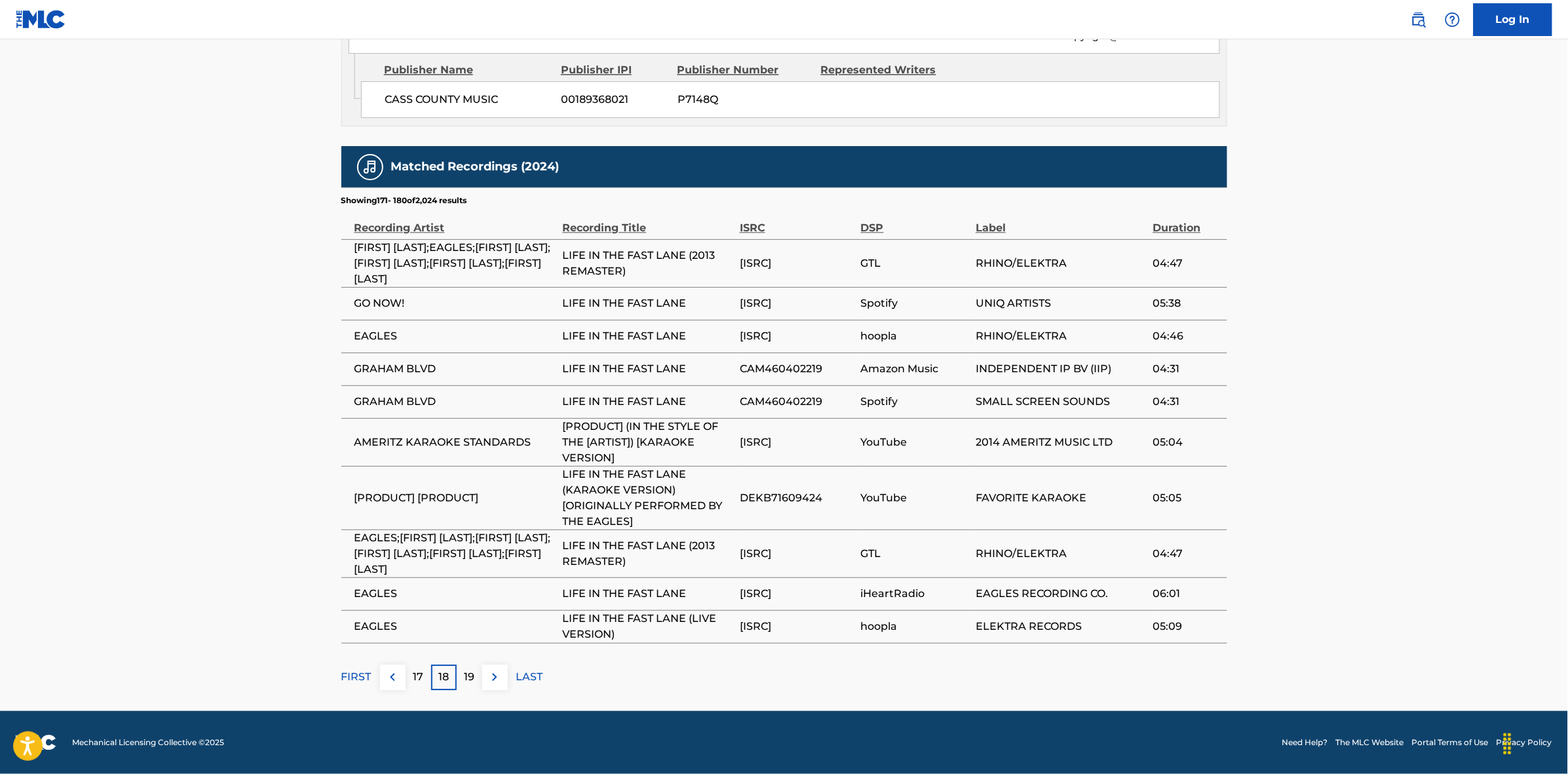 click on "Work Detail Member Work Identifier -- MLC Song Code [CODE] ISWC [CODE] Duration --:-- Language English Alternative Titles Alternative Title Alternative Title Type Language [PRODUCT] [PRODUCT] [PRODUCT] Writers (3) Writer Name Writer IPI Writer Role [ARTIST] [IPI] Composer/Author [ARTIST] [IPI] Composer/Author [ARTIST] [IPI] Composer/Author Publishers (3) Total shares: 100.01 % Administrator Name Administrator IPI Administrator Number Collection Share Contact Details RESERVOIR GLOBAL SONGS [NUMBER] [CODE] 33.34% Reservoir MLC Inquiries MLC@reservoir-media.com Admin Original Publisher Connecting Line Publisher Name Publisher IPI Publisher Number Represented Writers WOW AND FLUTTER MUSIC [NUMBER] [CODE] [ARTIST]" at bounding box center (784, -250) 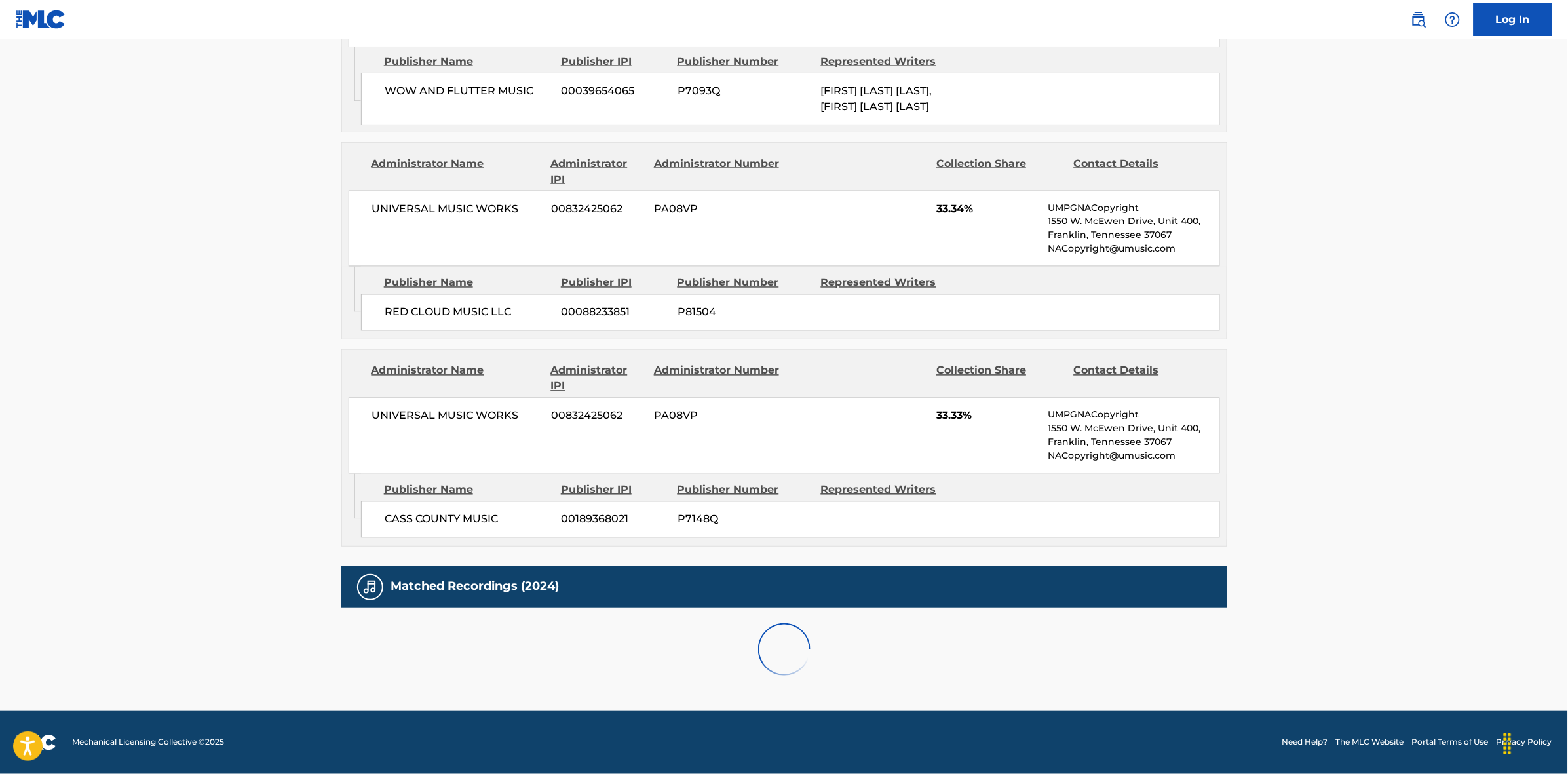 scroll, scrollTop: 1177, scrollLeft: 0, axis: vertical 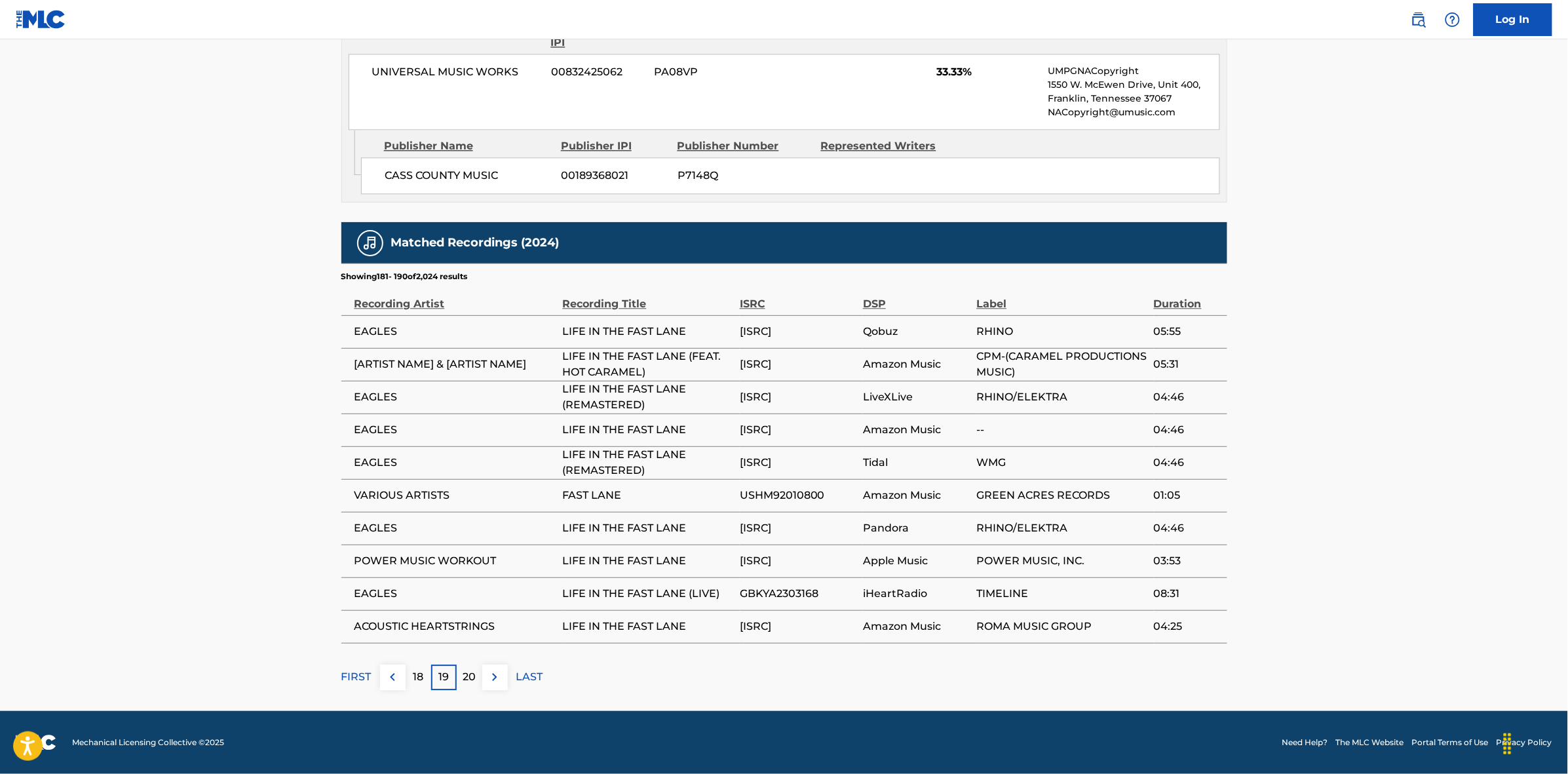 click on "20" at bounding box center [469, 677] 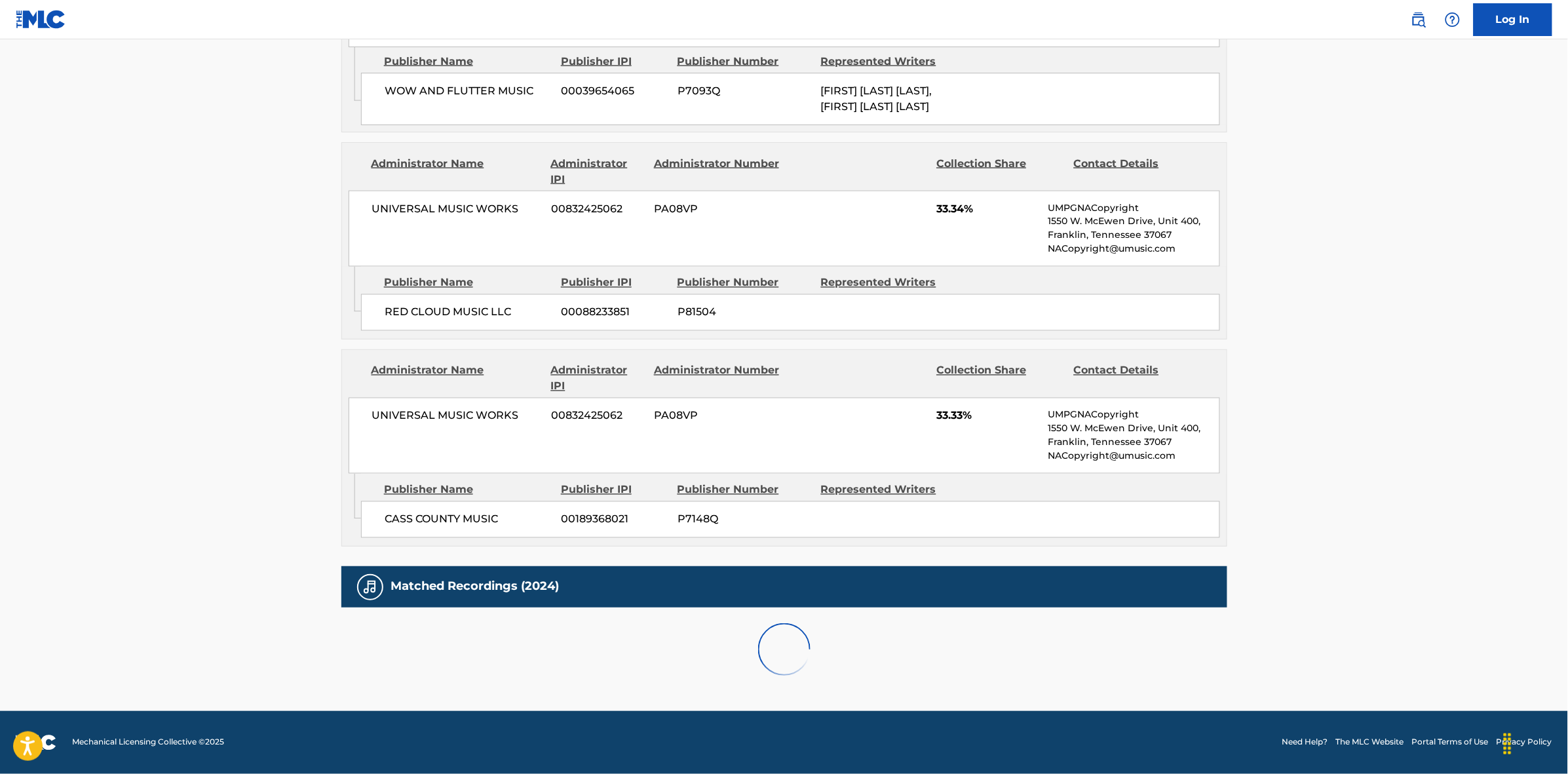 scroll, scrollTop: 1254, scrollLeft: 0, axis: vertical 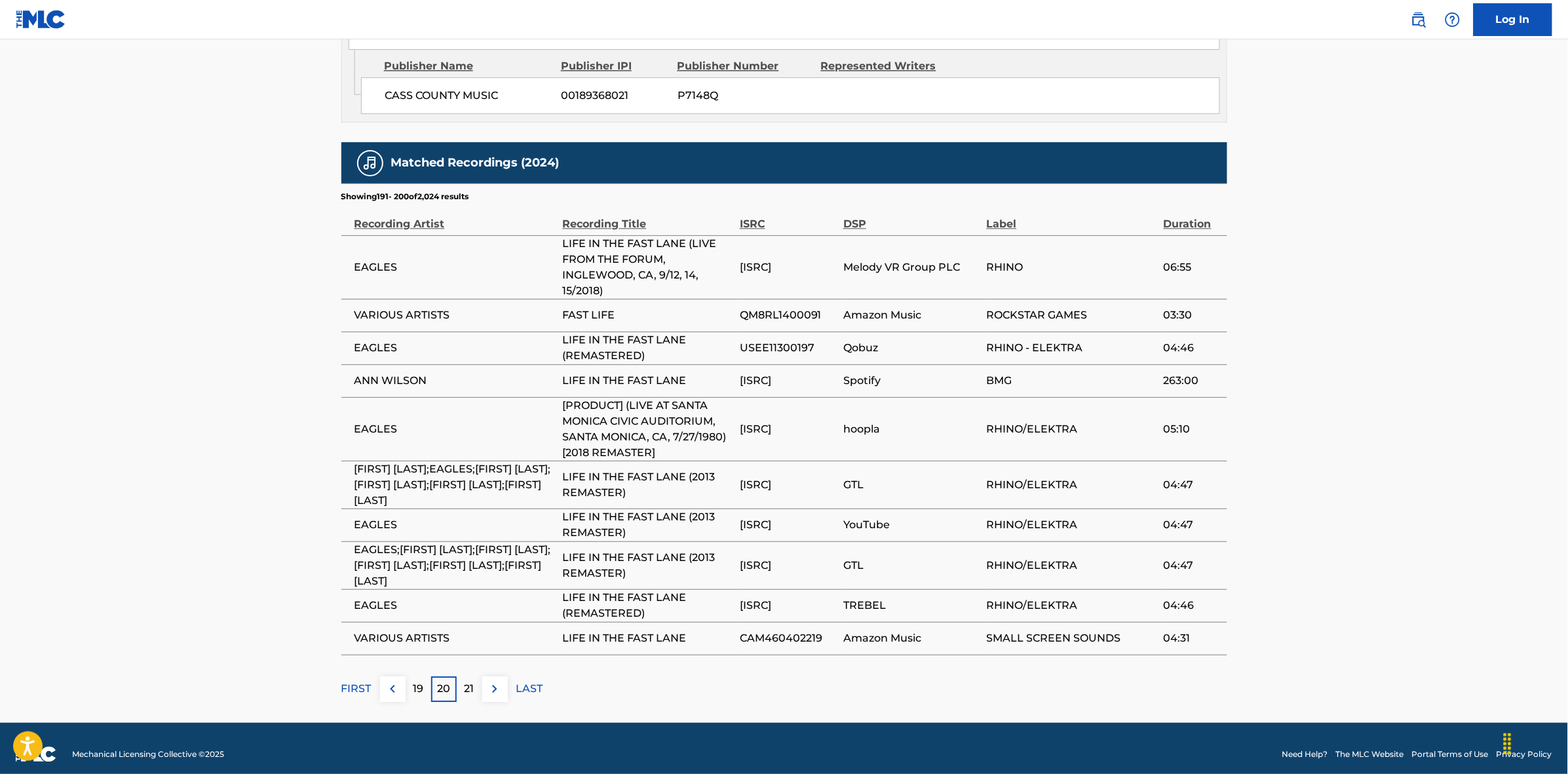 click on "Work Detail Member Work Identifier -- MLC Song Code [CODE] ISWC [CODE] Duration --:-- Language English Alternative Titles Alternative Title Alternative Title Type Language [PRODUCT] [PRODUCT] [PRODUCT] Writers (3) Writer Name Writer IPI Writer Role [ARTIST] [IPI] Composer/Author [ARTIST] [IPI] Composer/Author [ARTIST] [IPI] Composer/Author Publishers (3) Total shares: 100.01 % Administrator Name Administrator IPI Administrator Number Collection Share Contact Details RESERVOIR GLOBAL SONGS [NUMBER] [CODE] 33.34% Reservoir MLC Inquiries MLC@reservoir-media.com Admin Original Publisher Connecting Line Publisher Name Publisher IPI Publisher Number Represented Writers WOW AND FLUTTER MUSIC [NUMBER] [CODE] [ARTIST]" at bounding box center [784, -246] 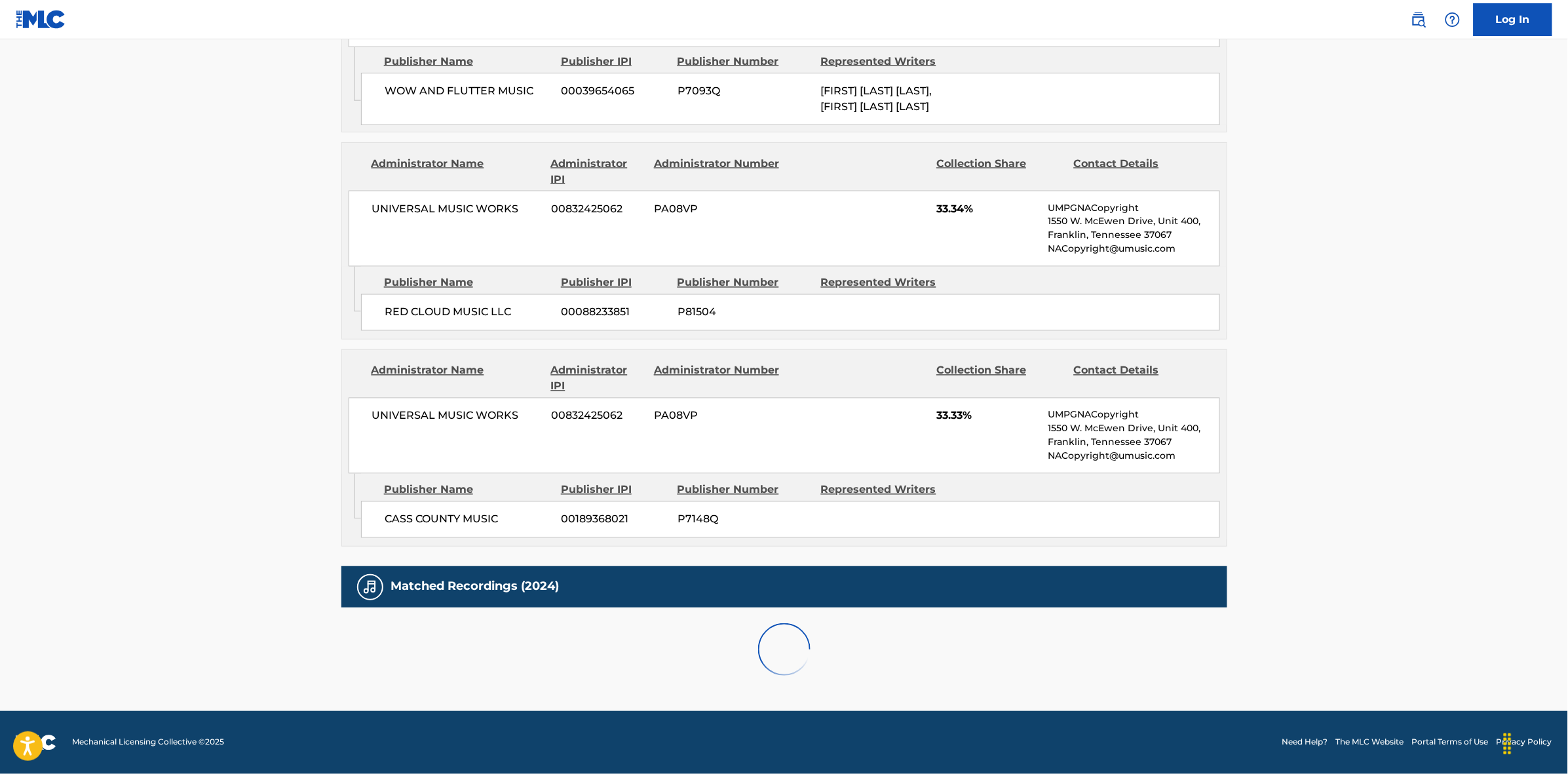 scroll, scrollTop: 1223, scrollLeft: 0, axis: vertical 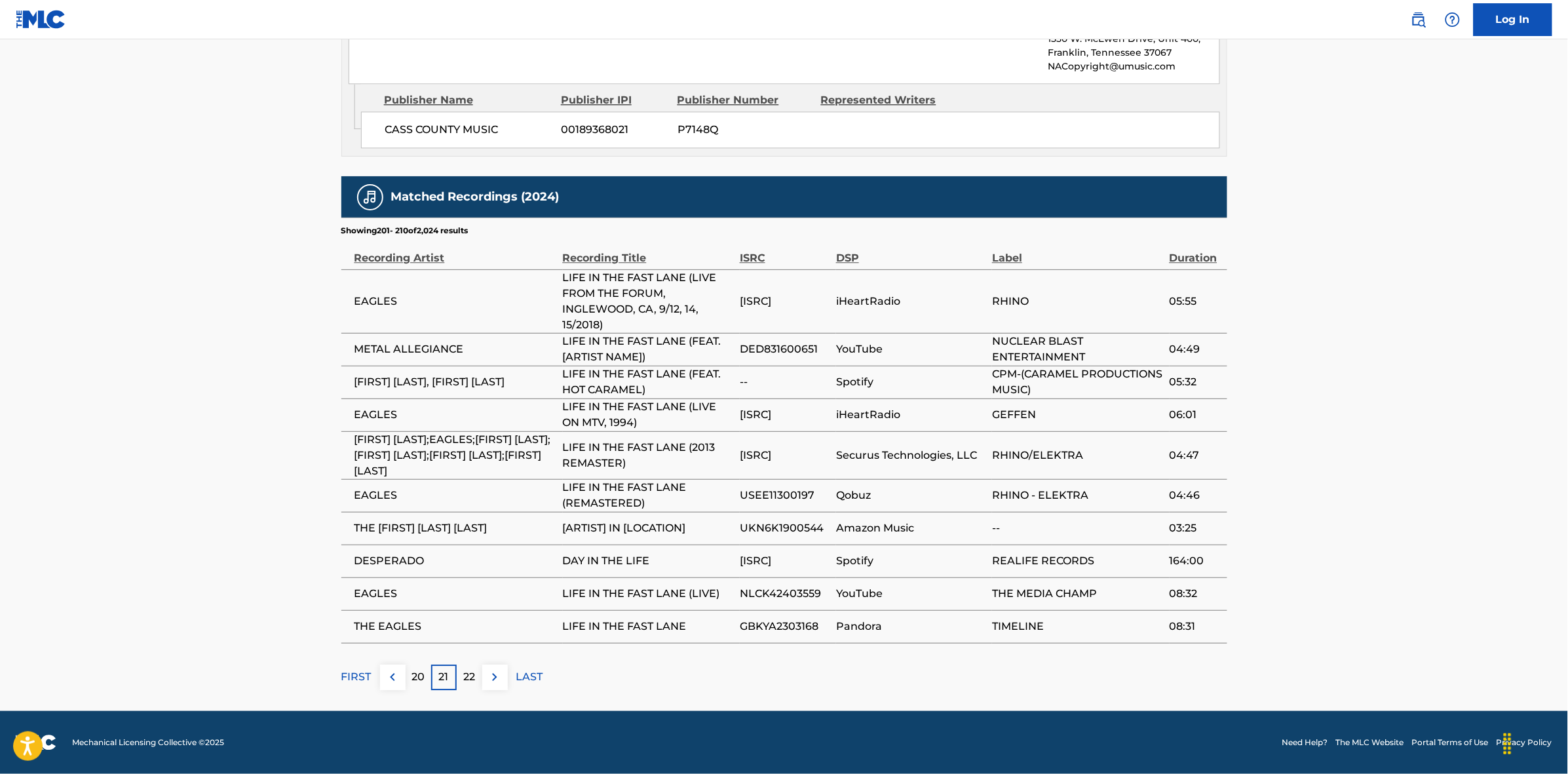 click at bounding box center [495, 677] 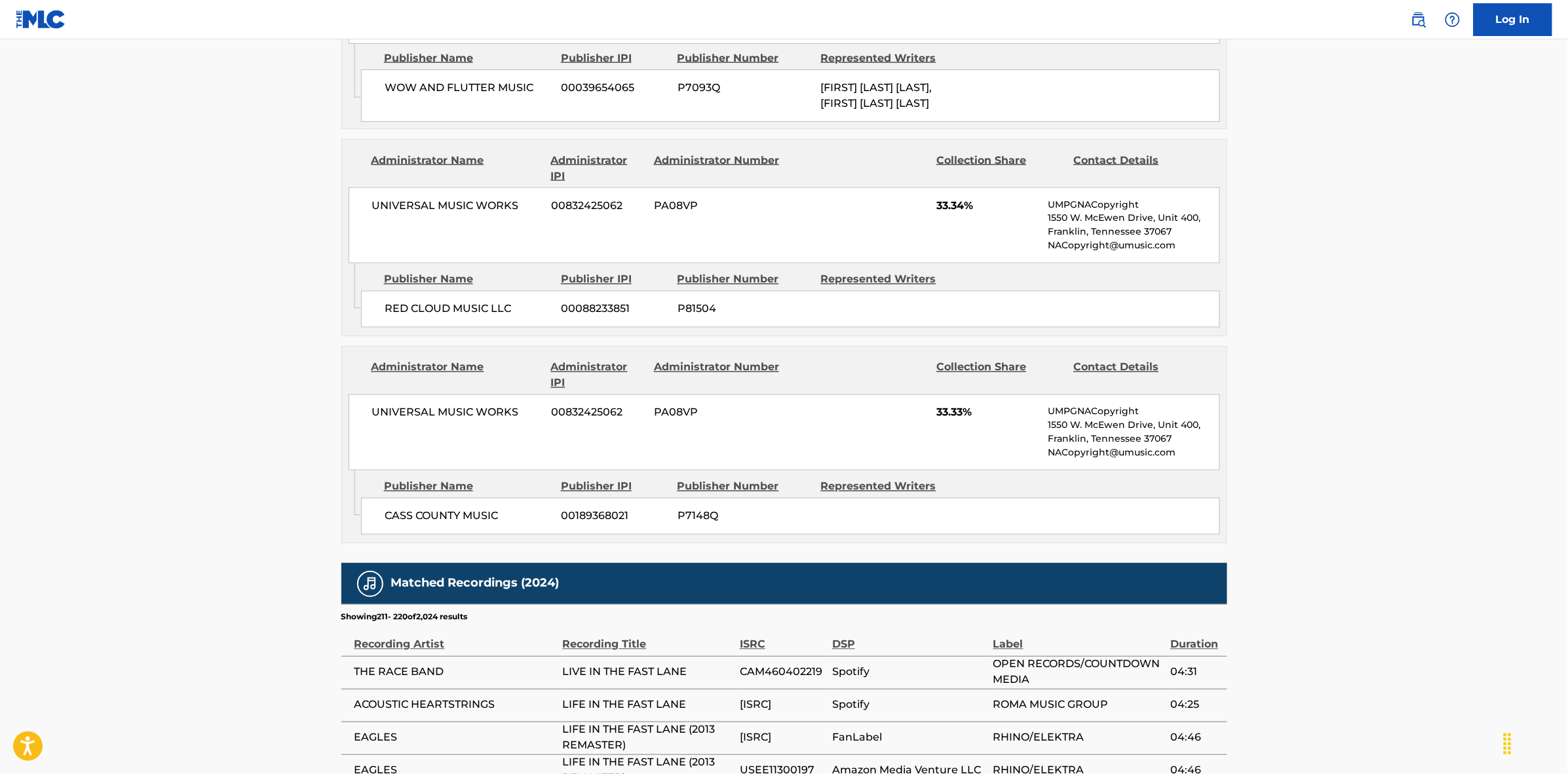 scroll, scrollTop: 1177, scrollLeft: 0, axis: vertical 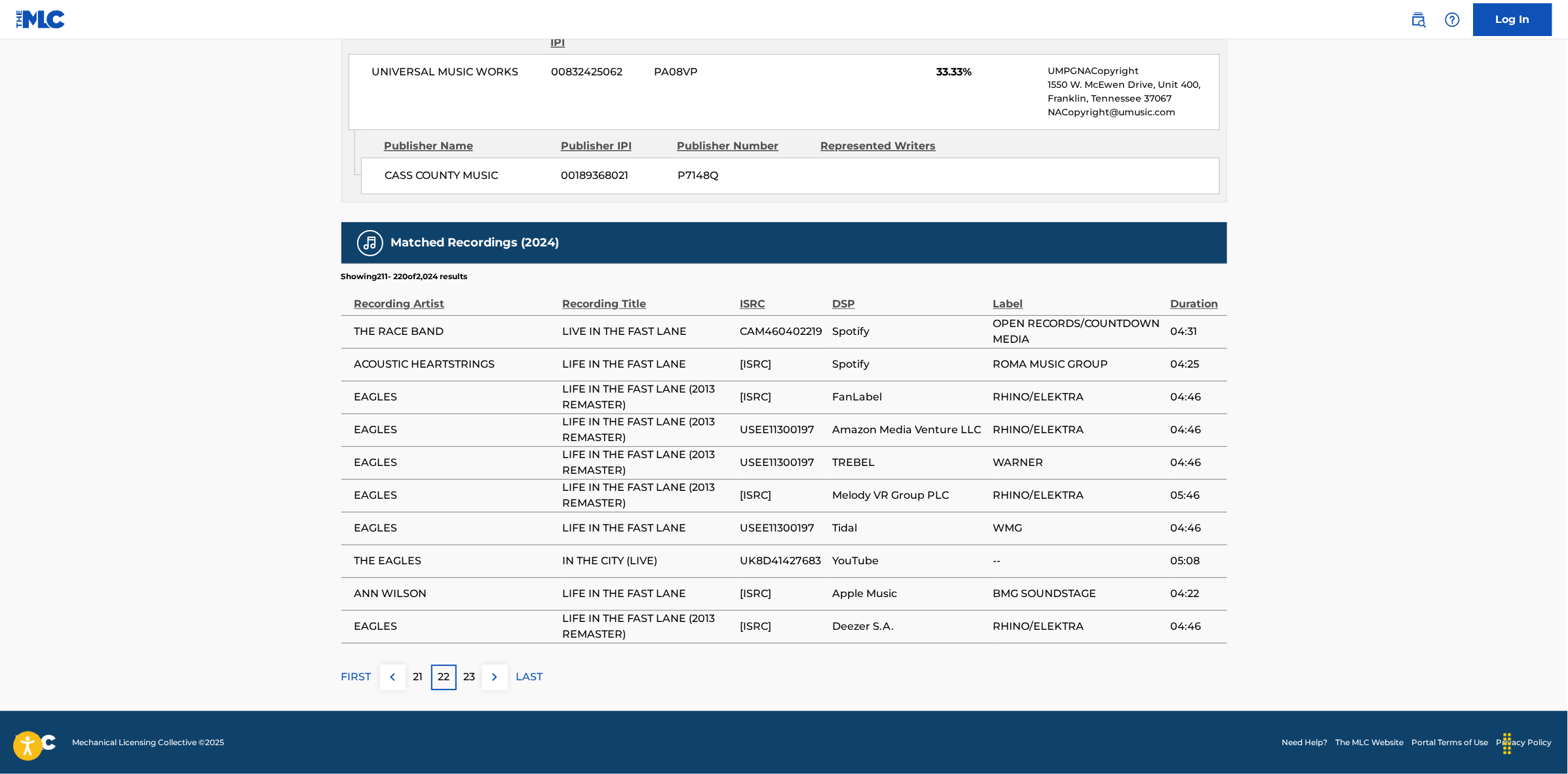 click at bounding box center [495, 677] 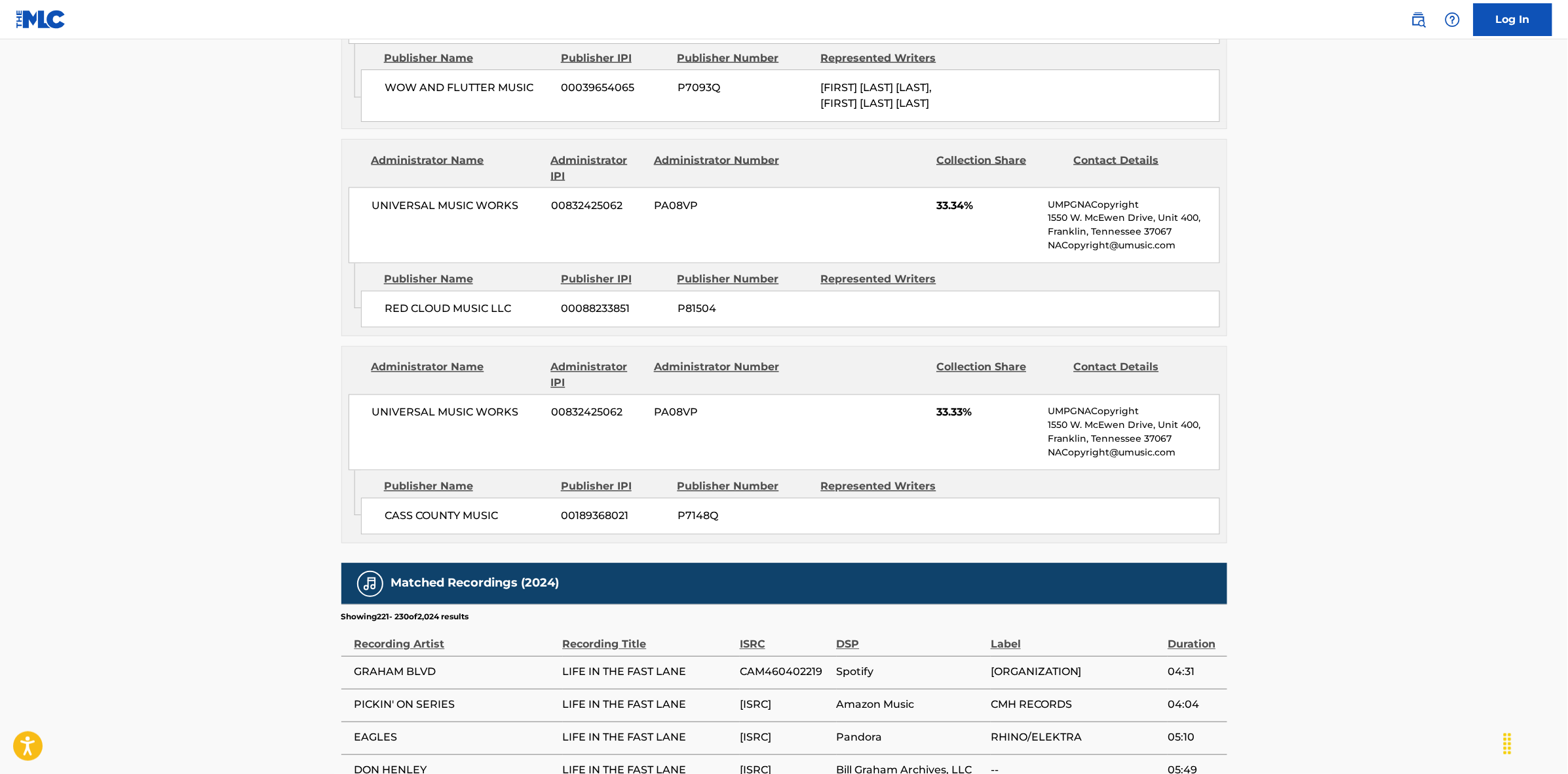 scroll, scrollTop: 1177, scrollLeft: 0, axis: vertical 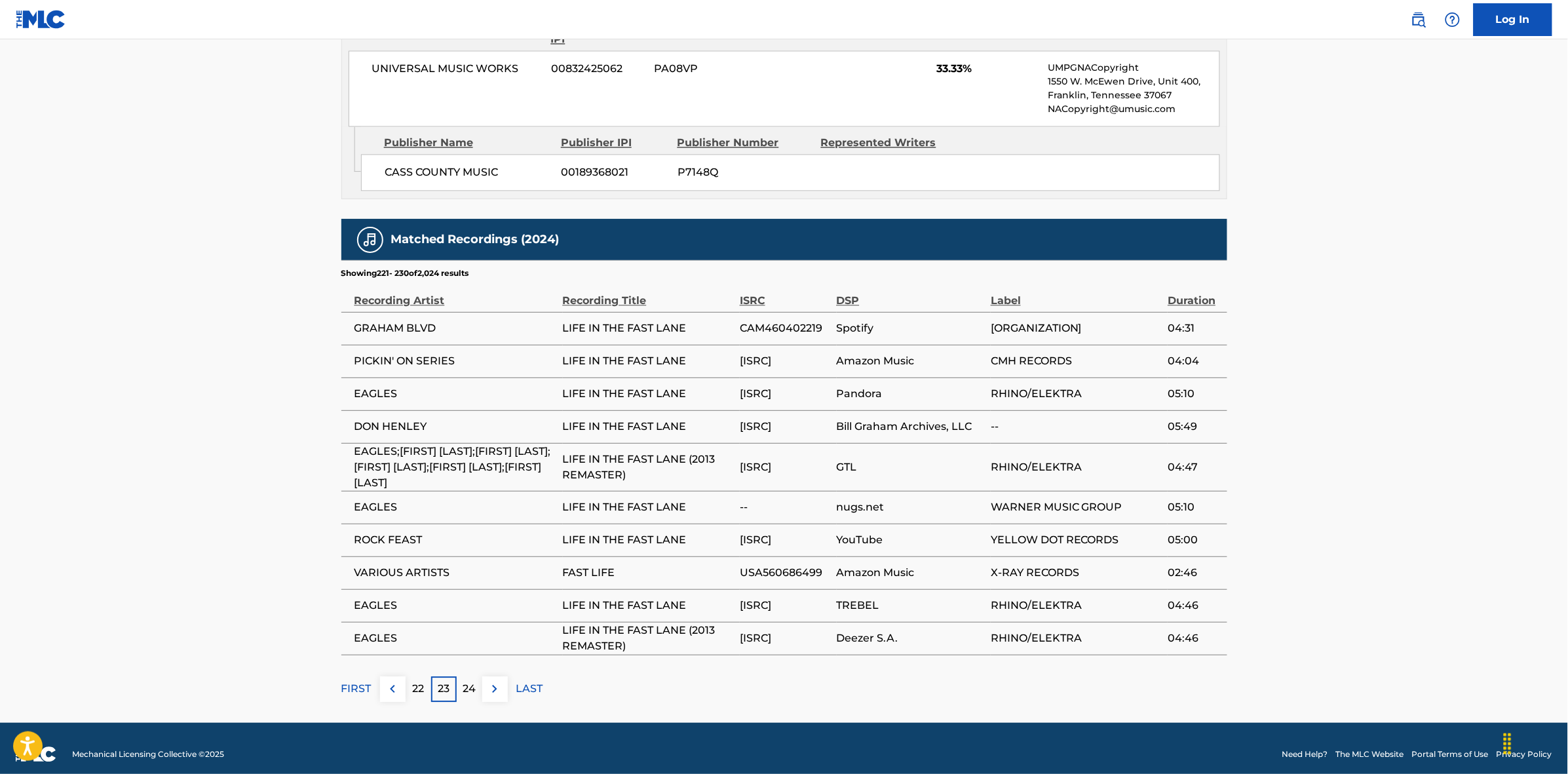 click at bounding box center (495, 689) 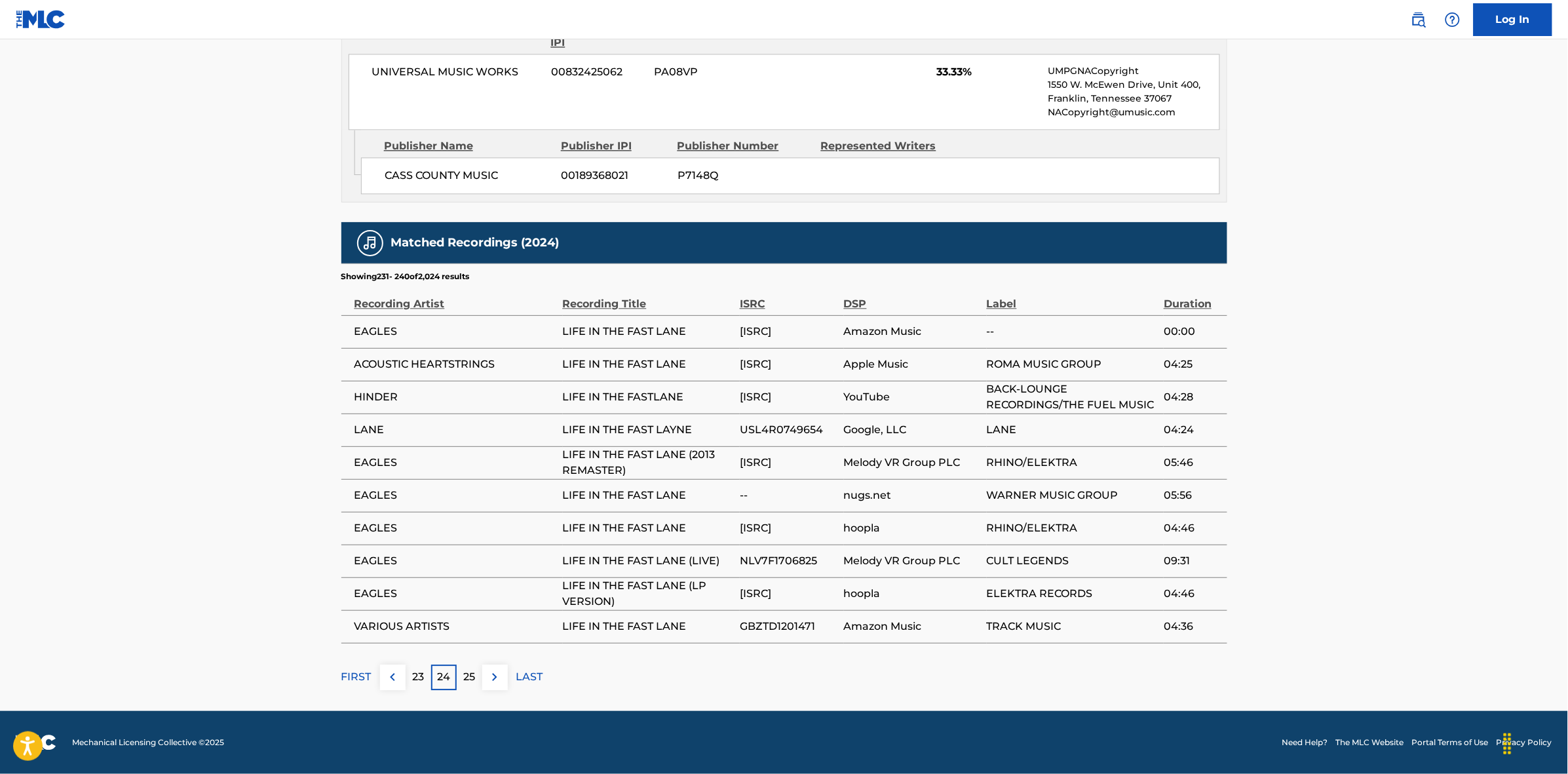 click at bounding box center [495, 677] 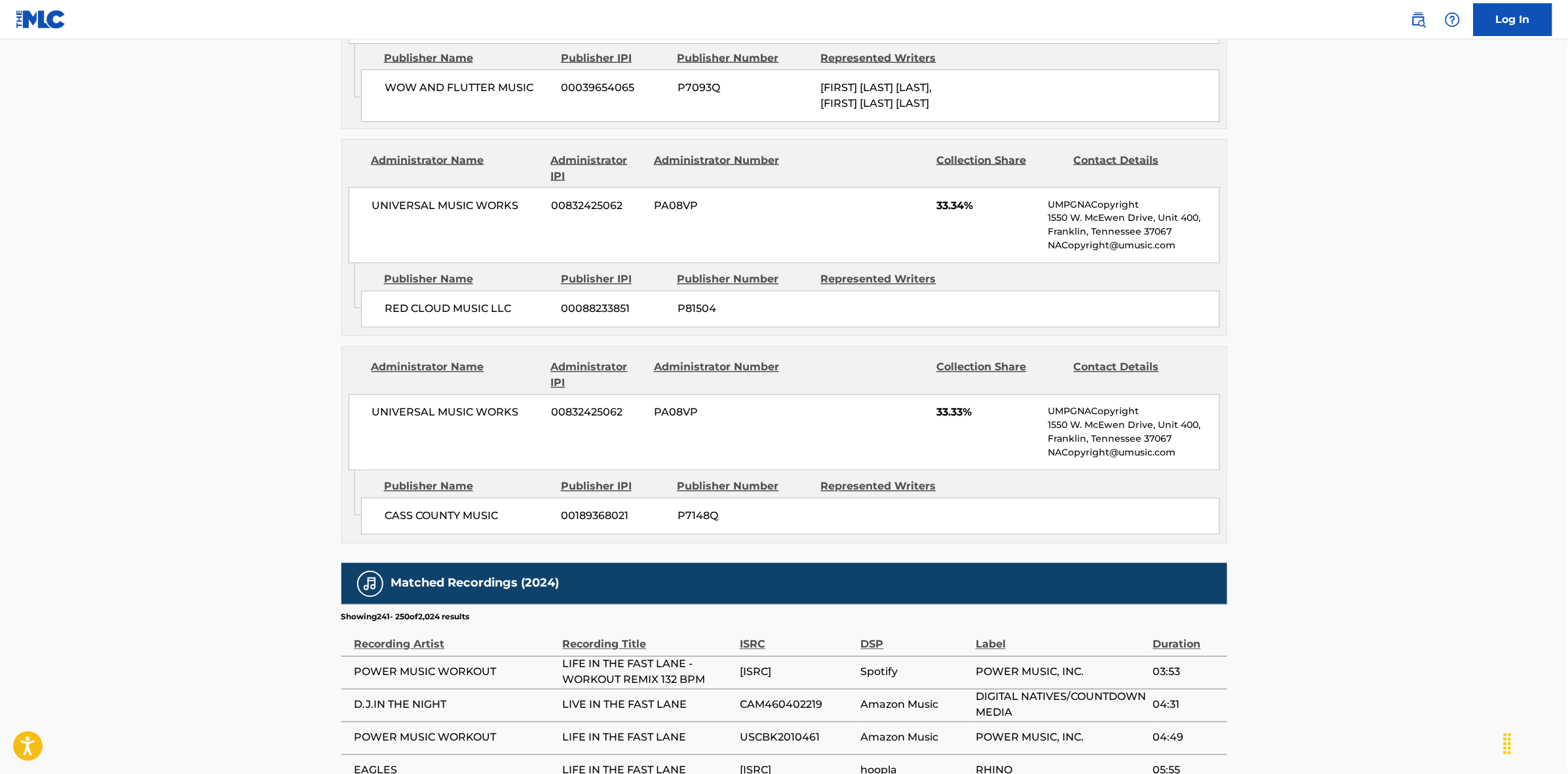 scroll, scrollTop: 1177, scrollLeft: 0, axis: vertical 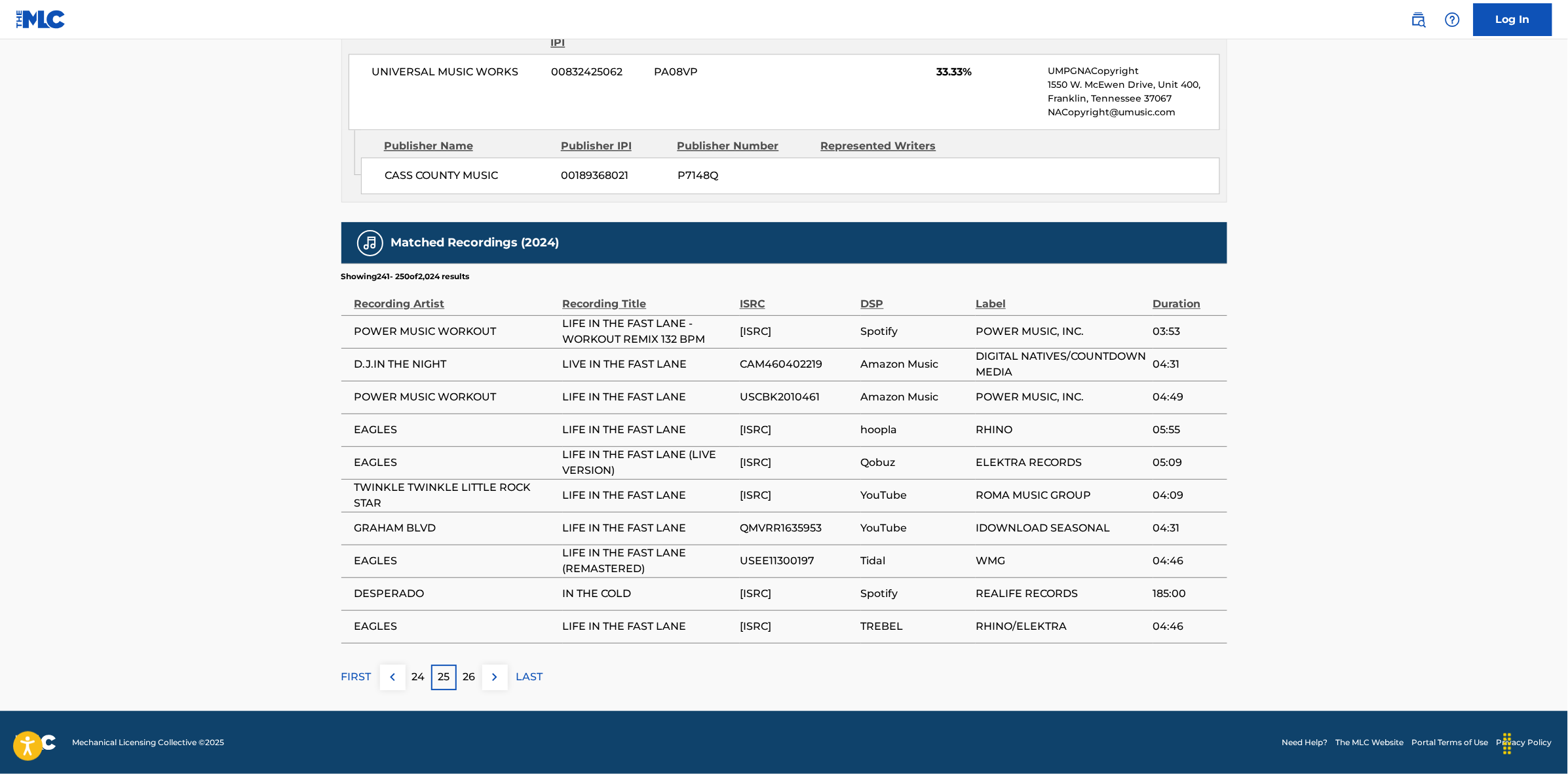 click at bounding box center (495, 677) 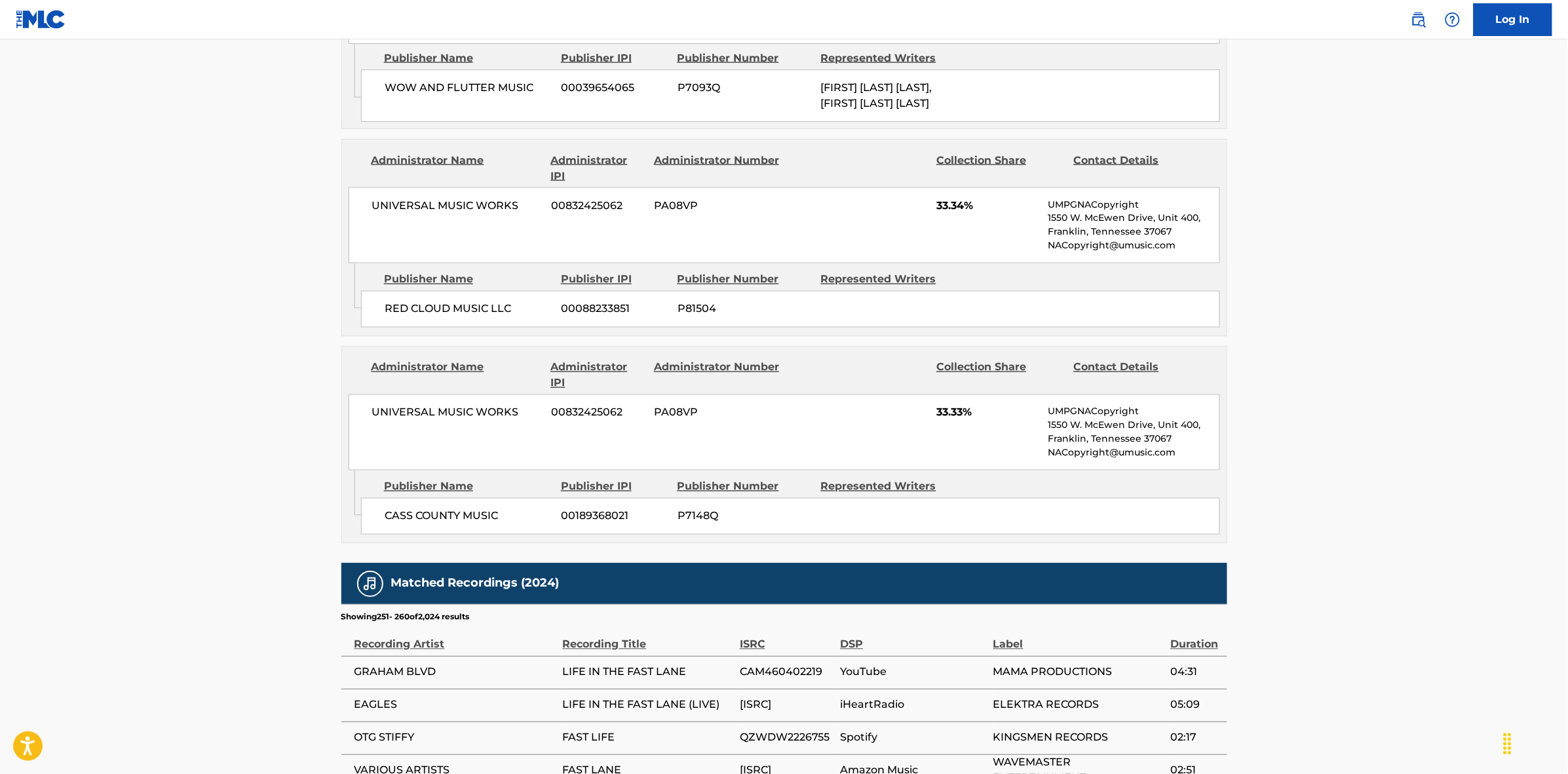scroll, scrollTop: 1177, scrollLeft: 0, axis: vertical 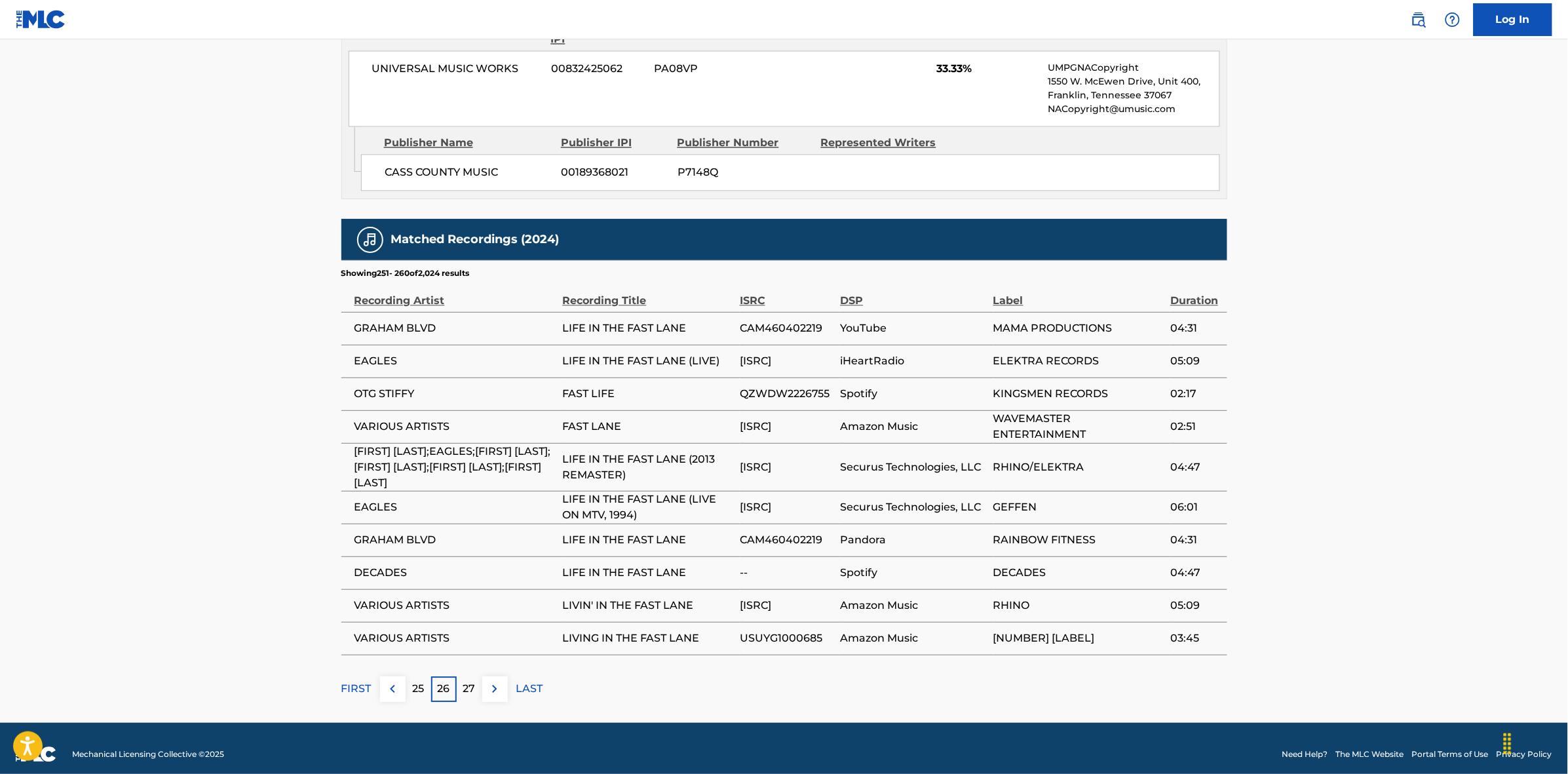 click at bounding box center (495, 689) 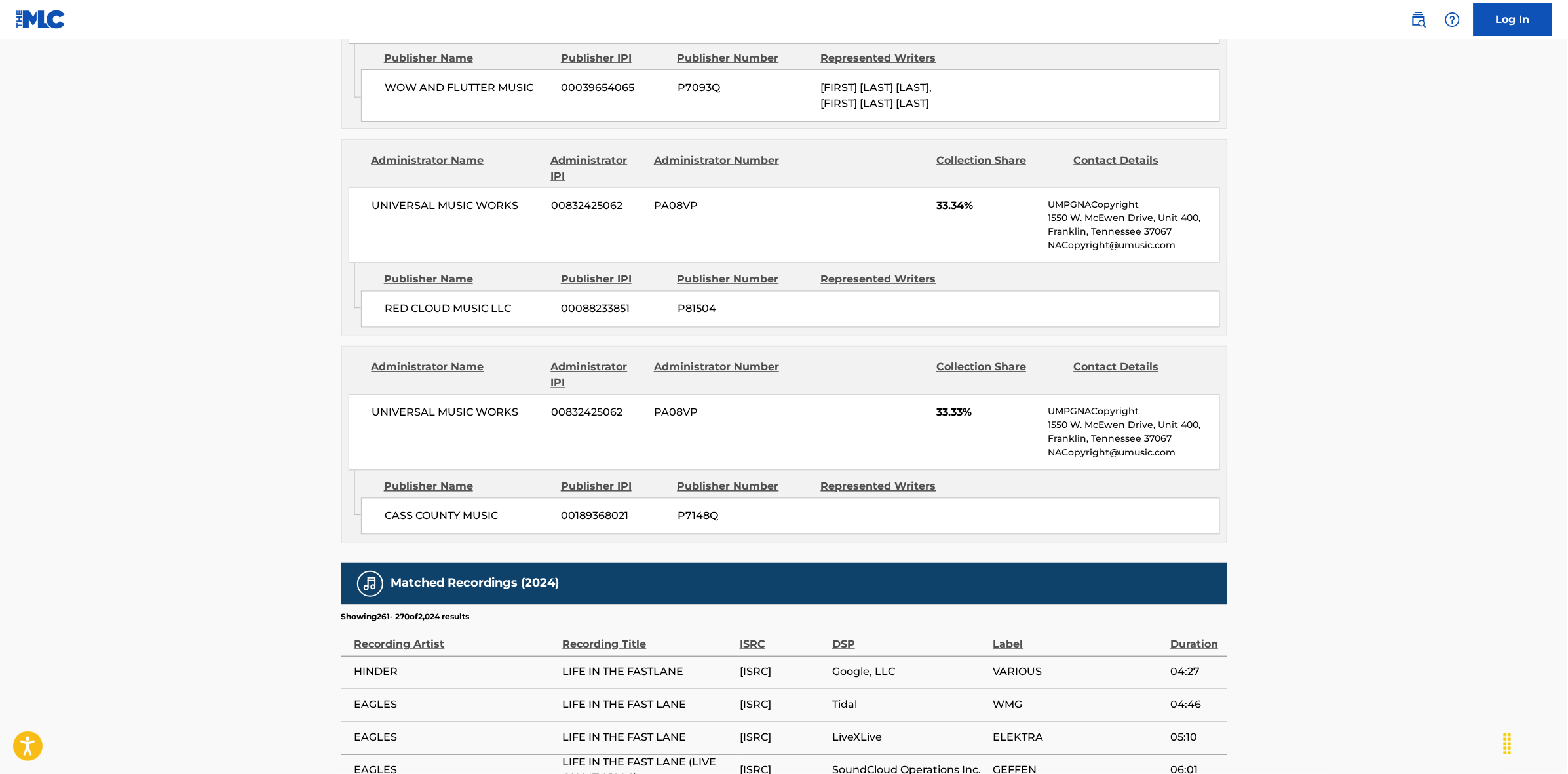 scroll, scrollTop: 1177, scrollLeft: 0, axis: vertical 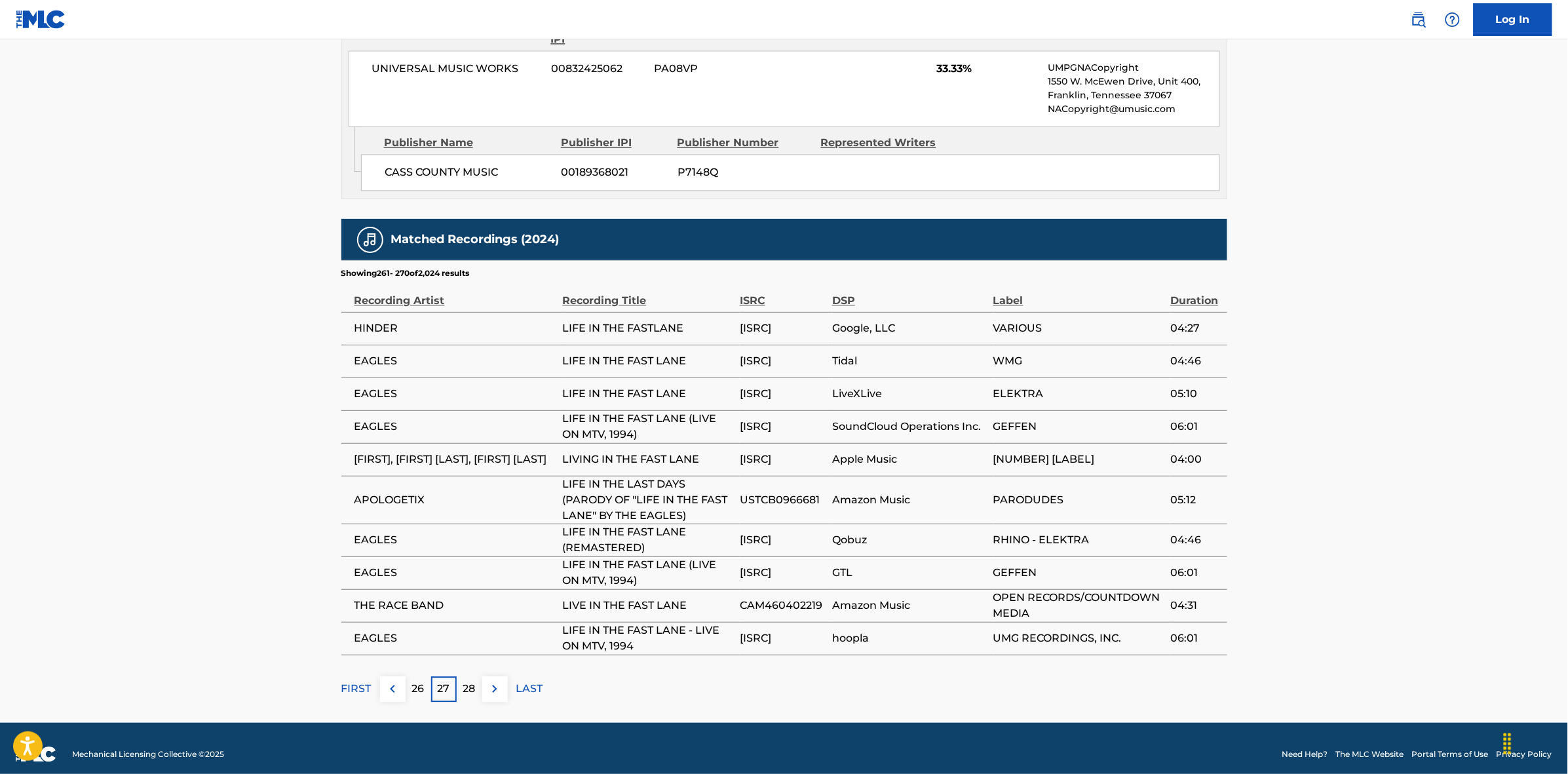 click at bounding box center [495, 689] 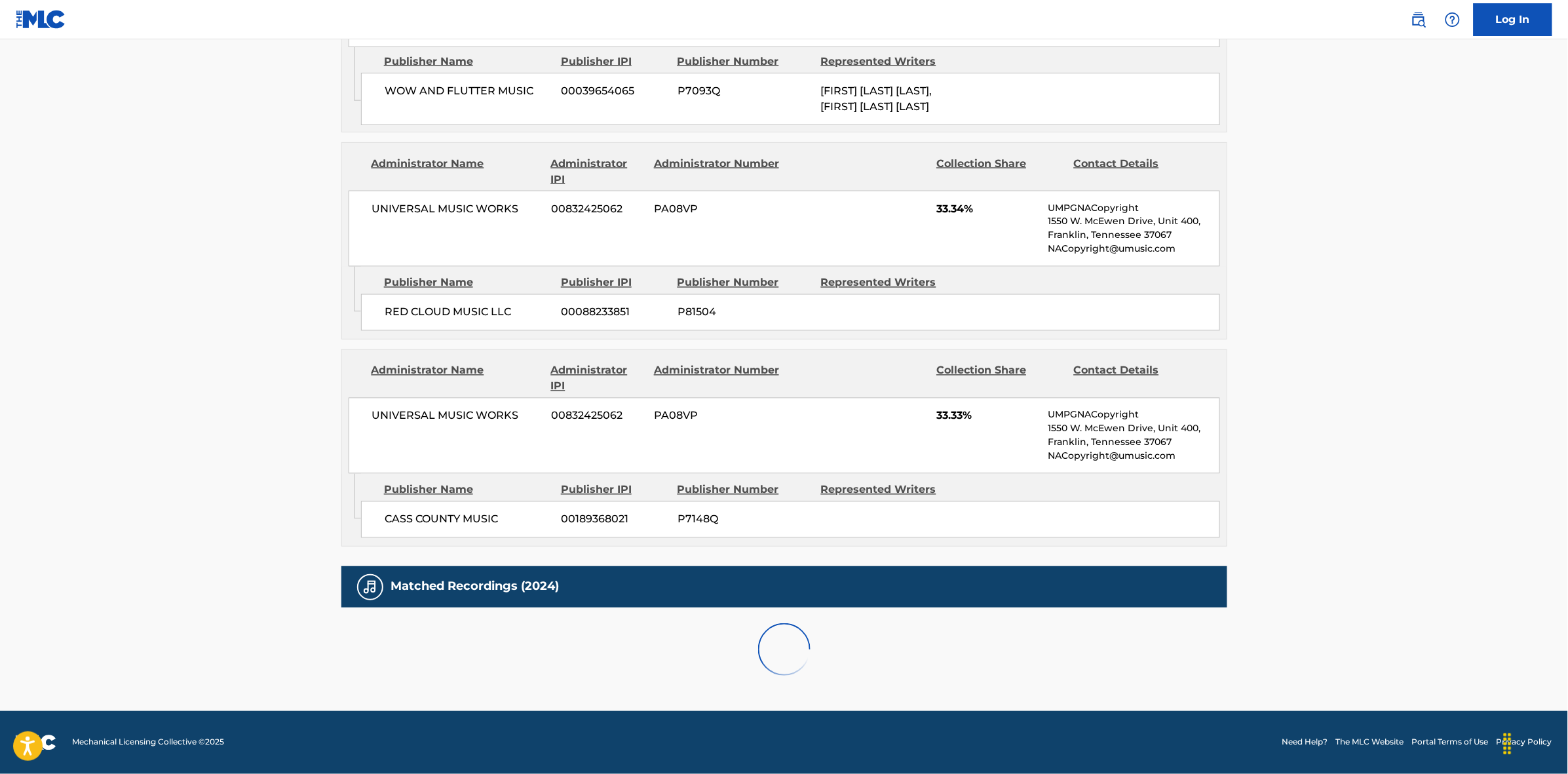 scroll, scrollTop: 1177, scrollLeft: 0, axis: vertical 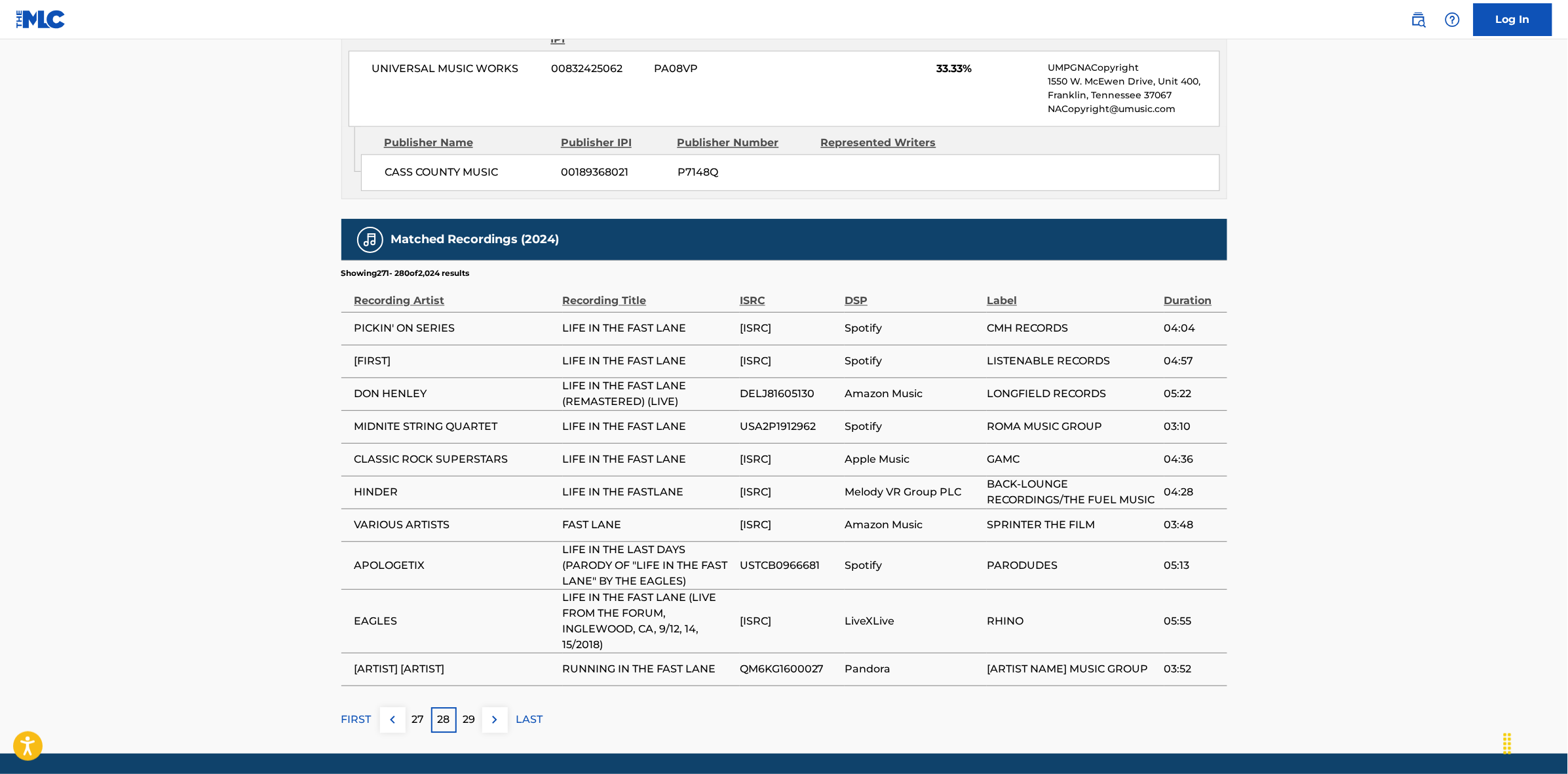 click at bounding box center [495, 720] 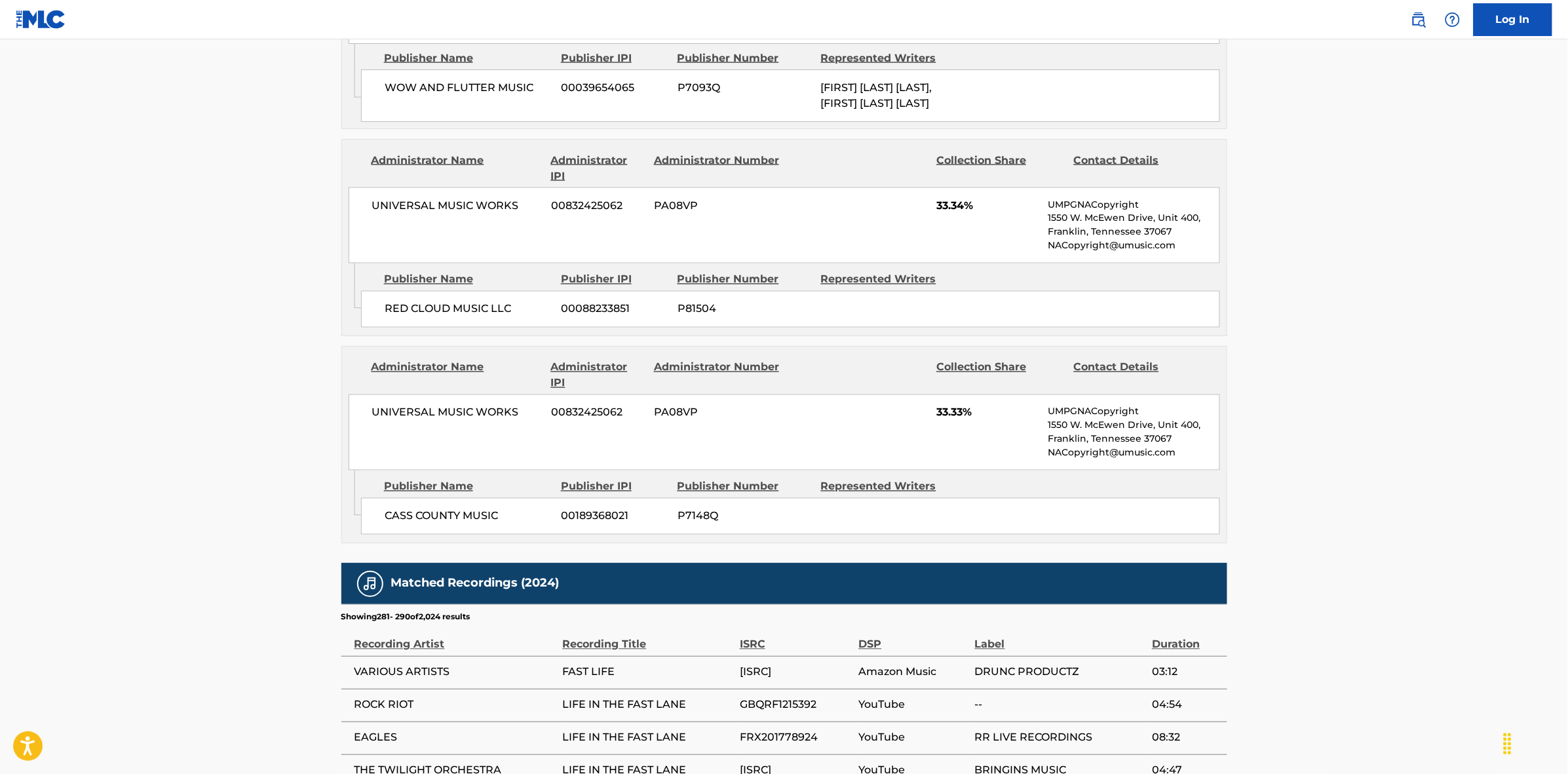 scroll, scrollTop: 1177, scrollLeft: 0, axis: vertical 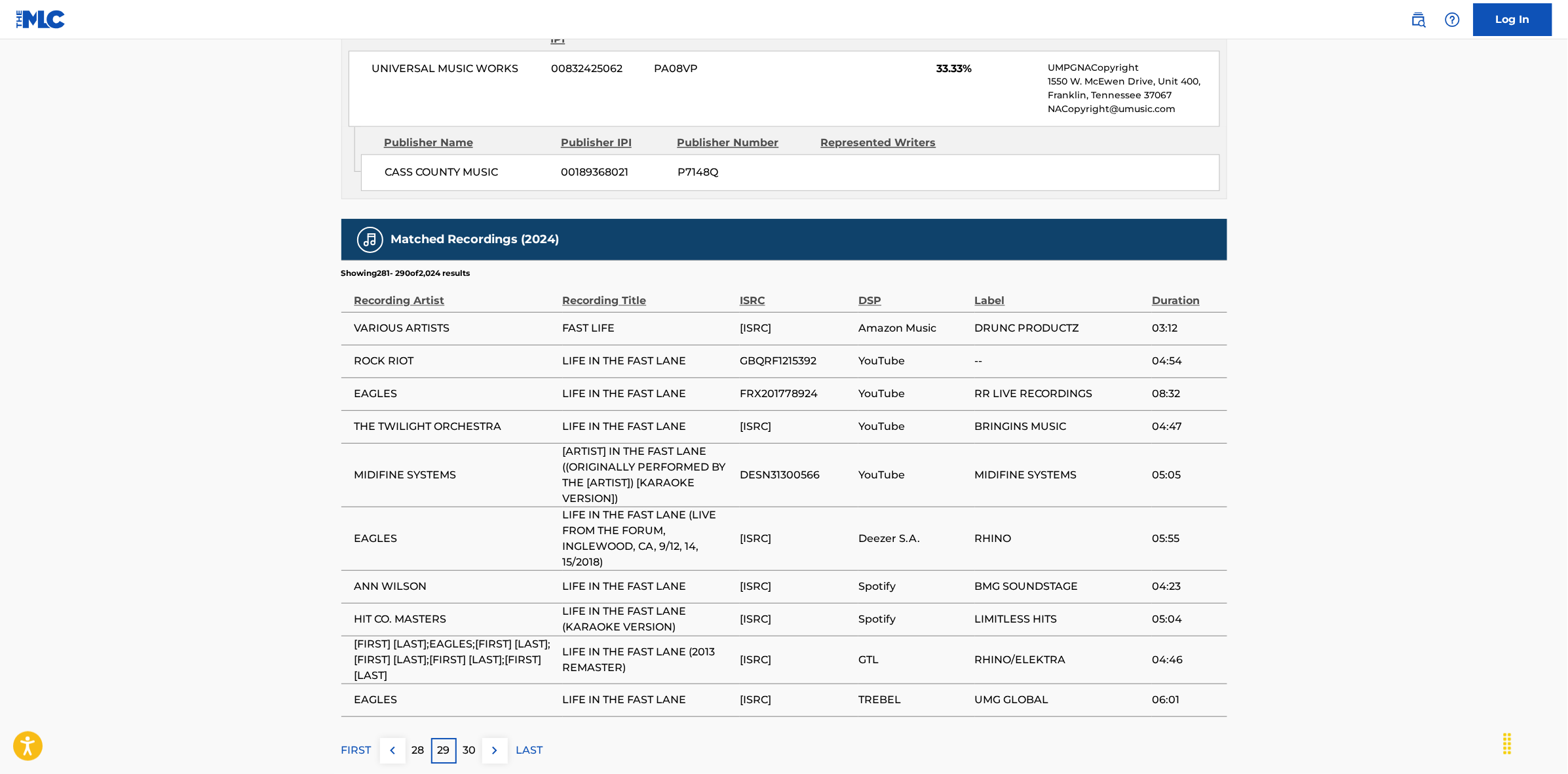 click at bounding box center [495, 750] 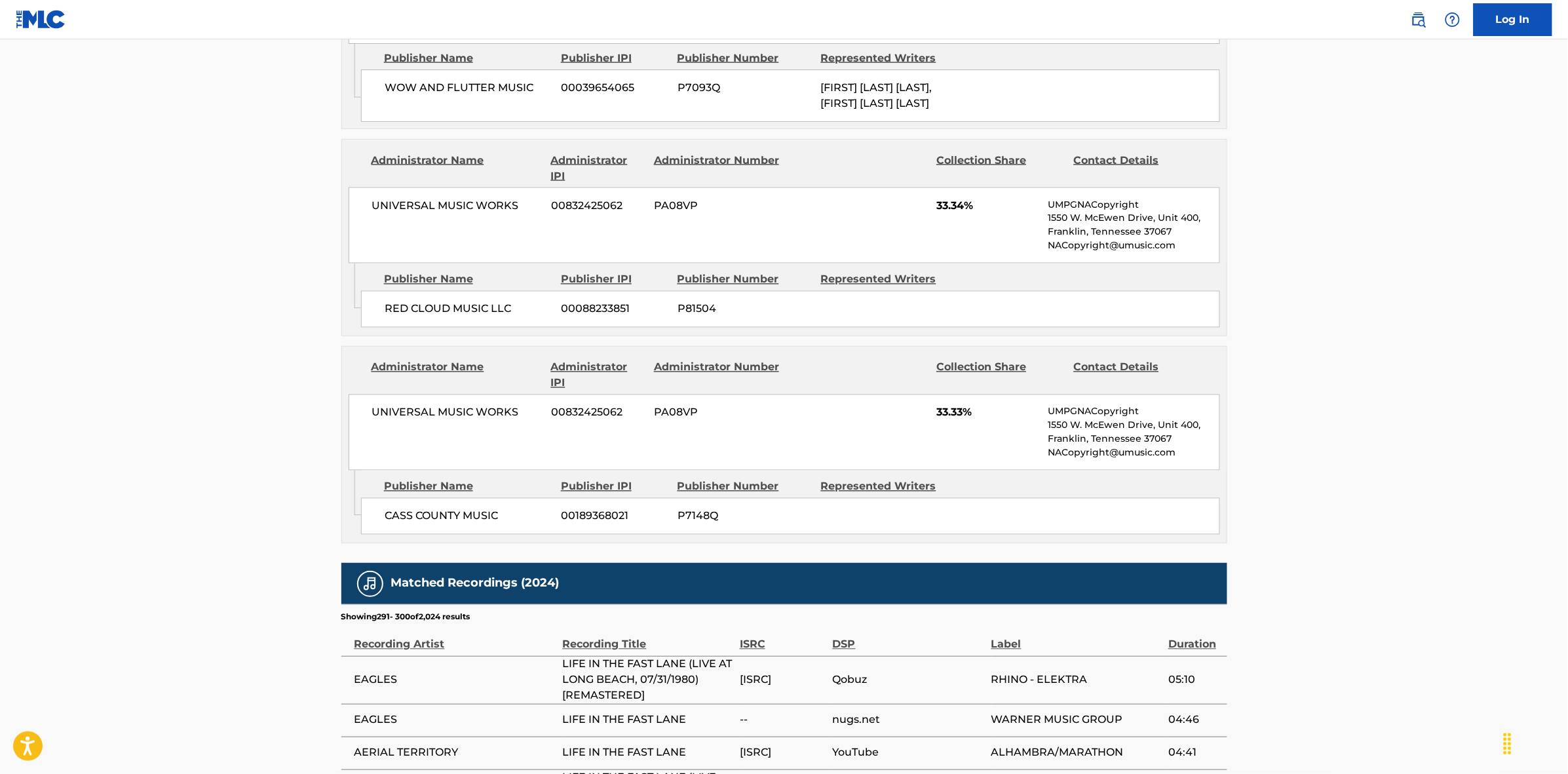 scroll, scrollTop: 1177, scrollLeft: 0, axis: vertical 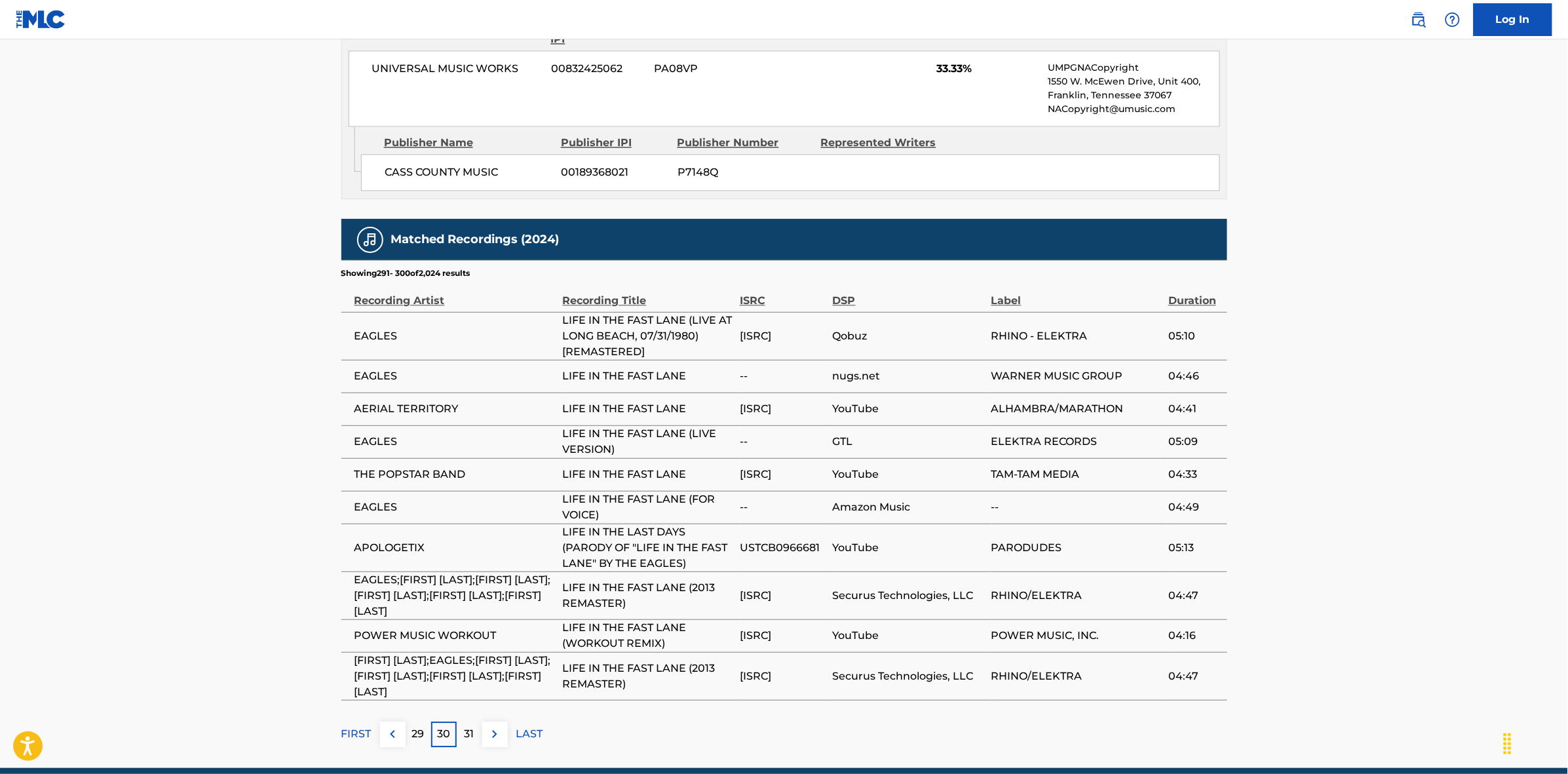 click at bounding box center (495, 734) 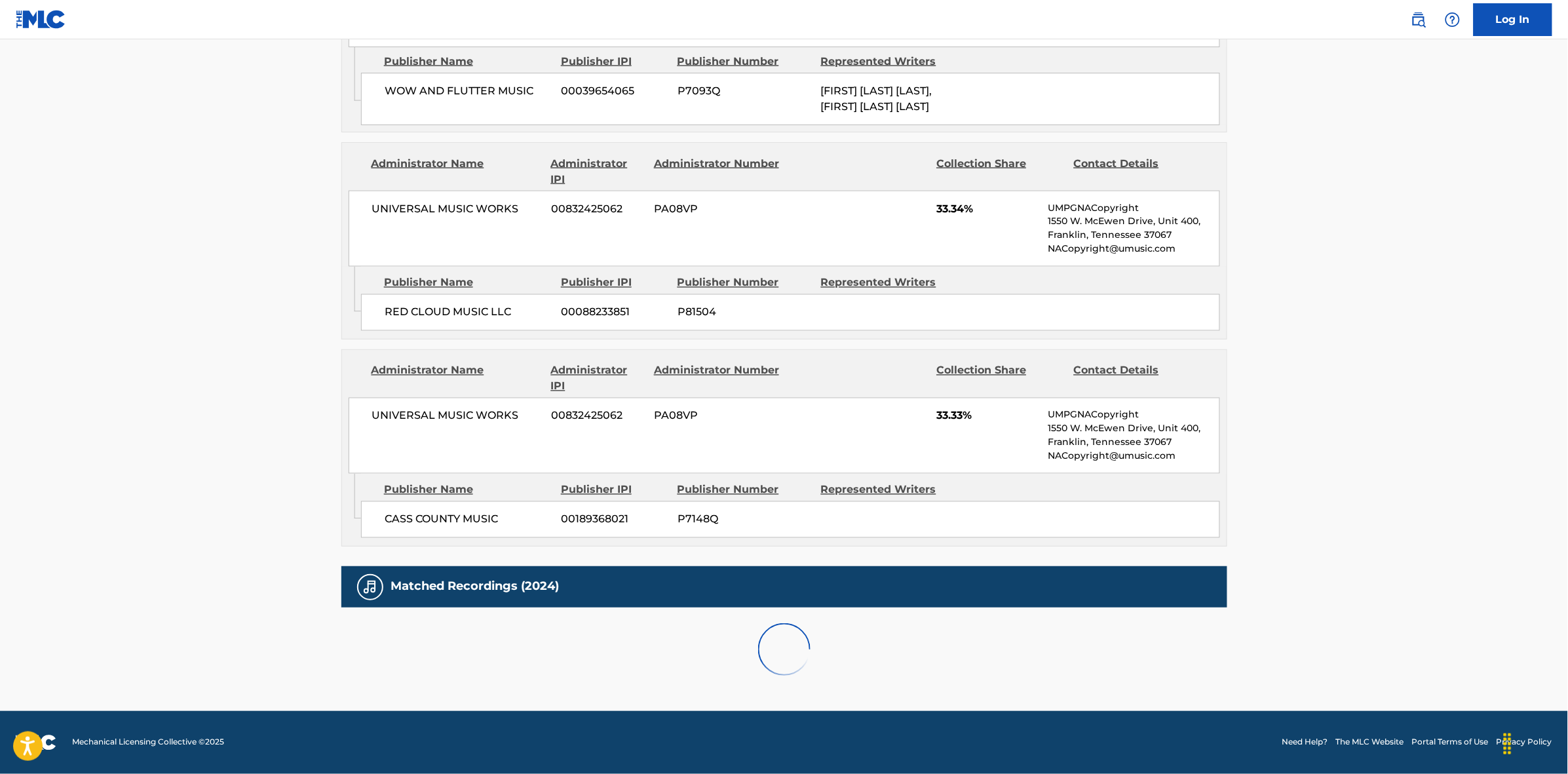 scroll, scrollTop: 1177, scrollLeft: 0, axis: vertical 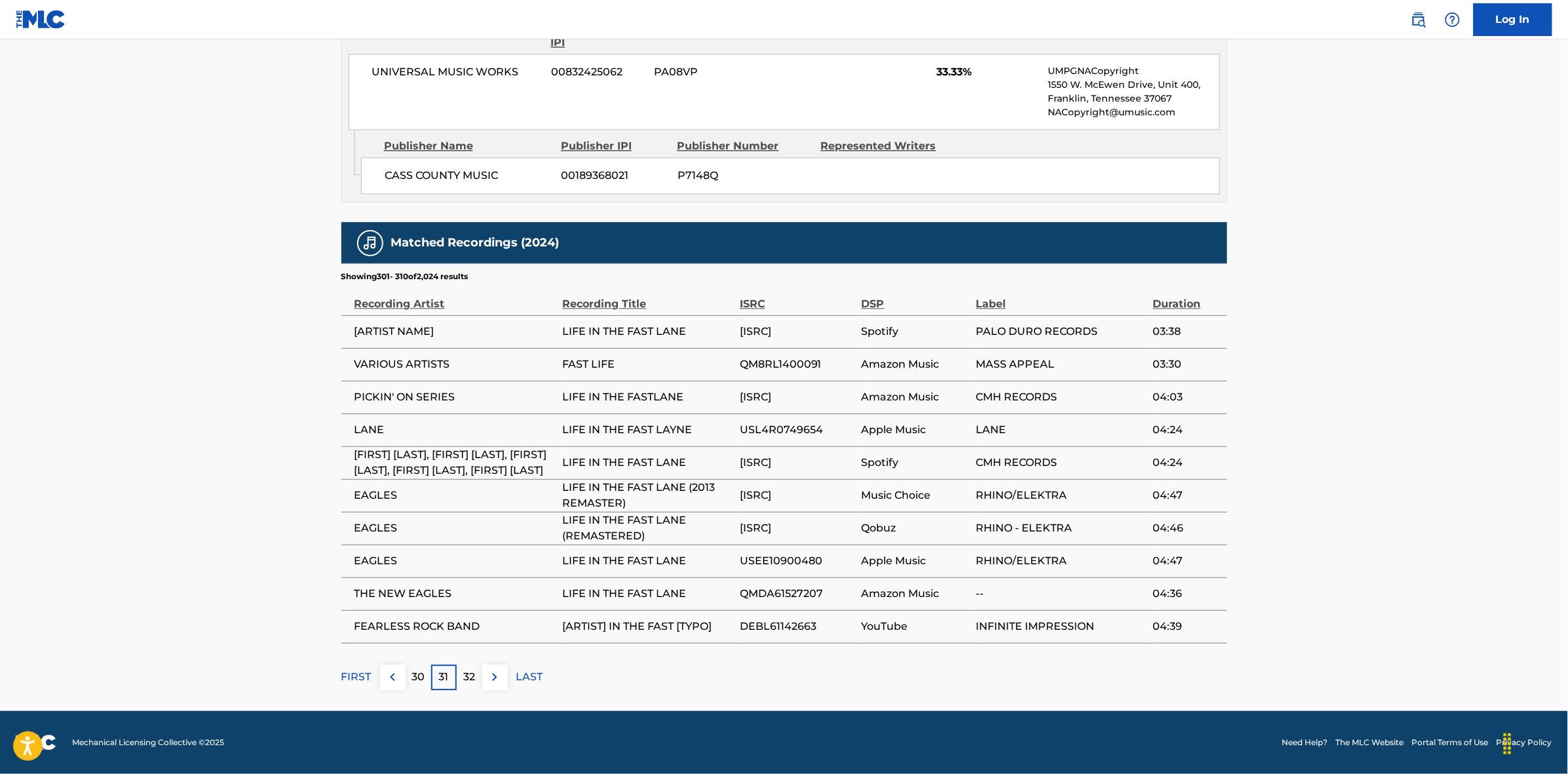click at bounding box center [495, 677] 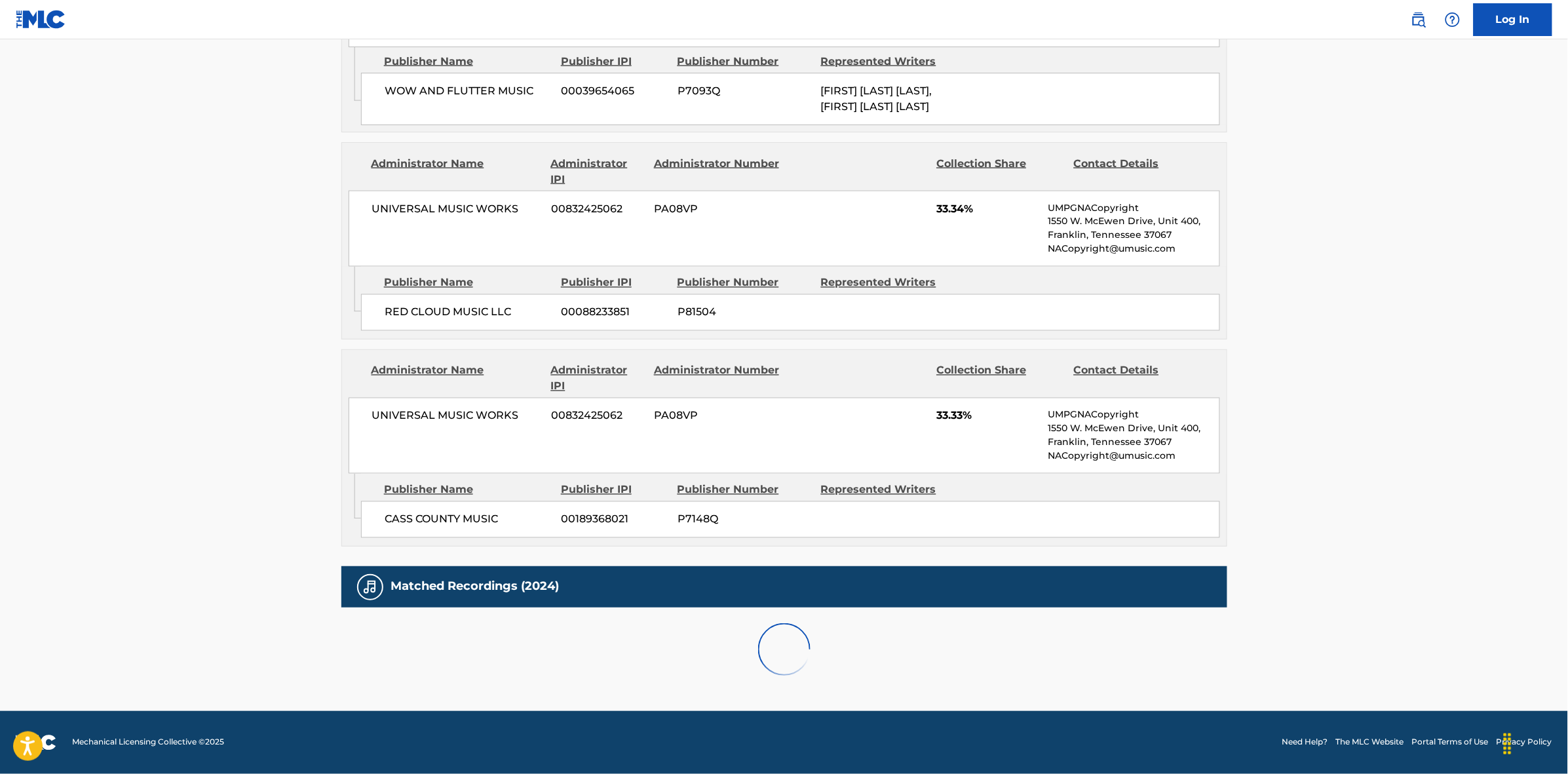 scroll, scrollTop: 1177, scrollLeft: 0, axis: vertical 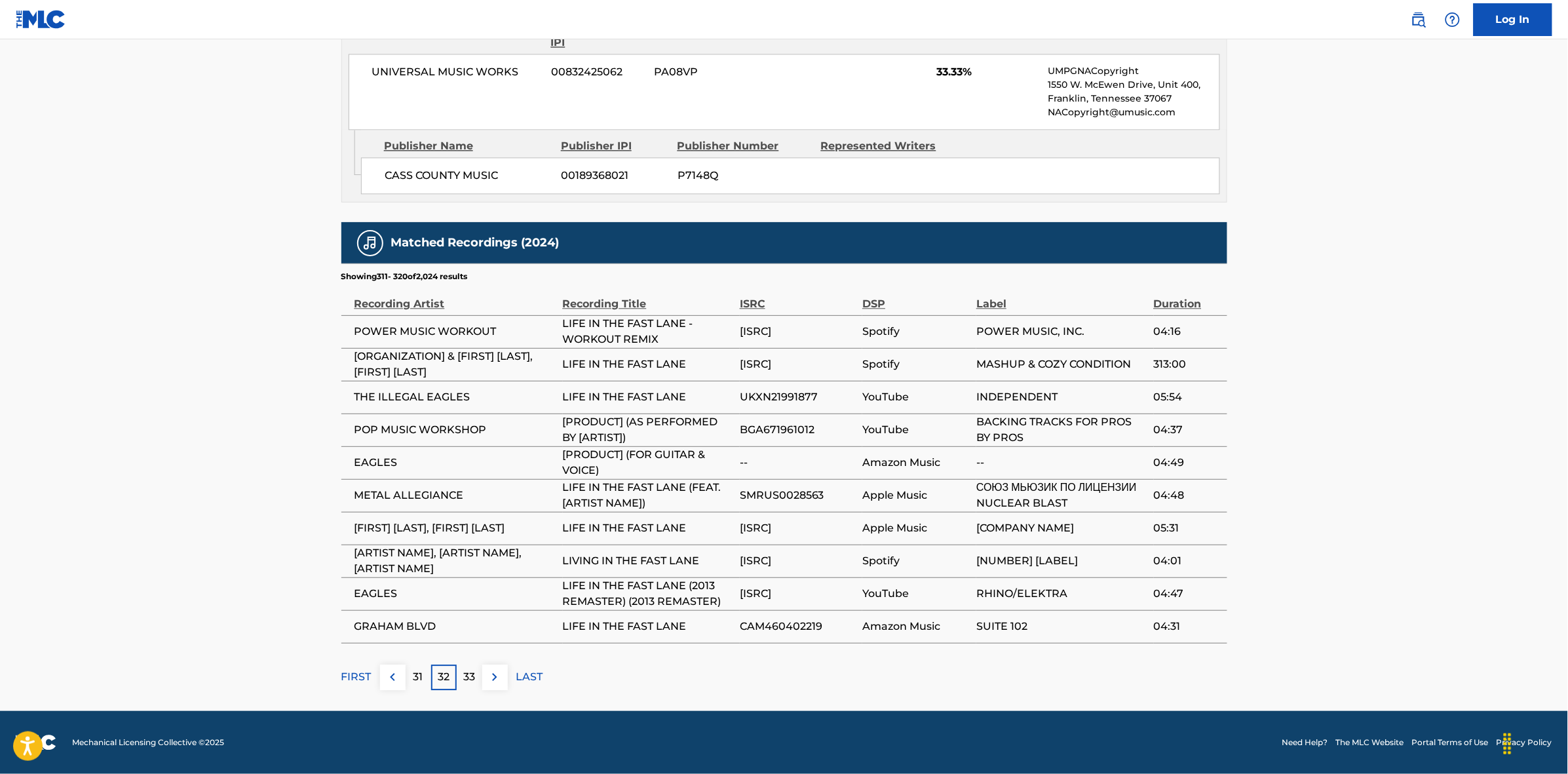 drag, startPoint x: 501, startPoint y: 698, endPoint x: 624, endPoint y: 526, distance: 211.4545 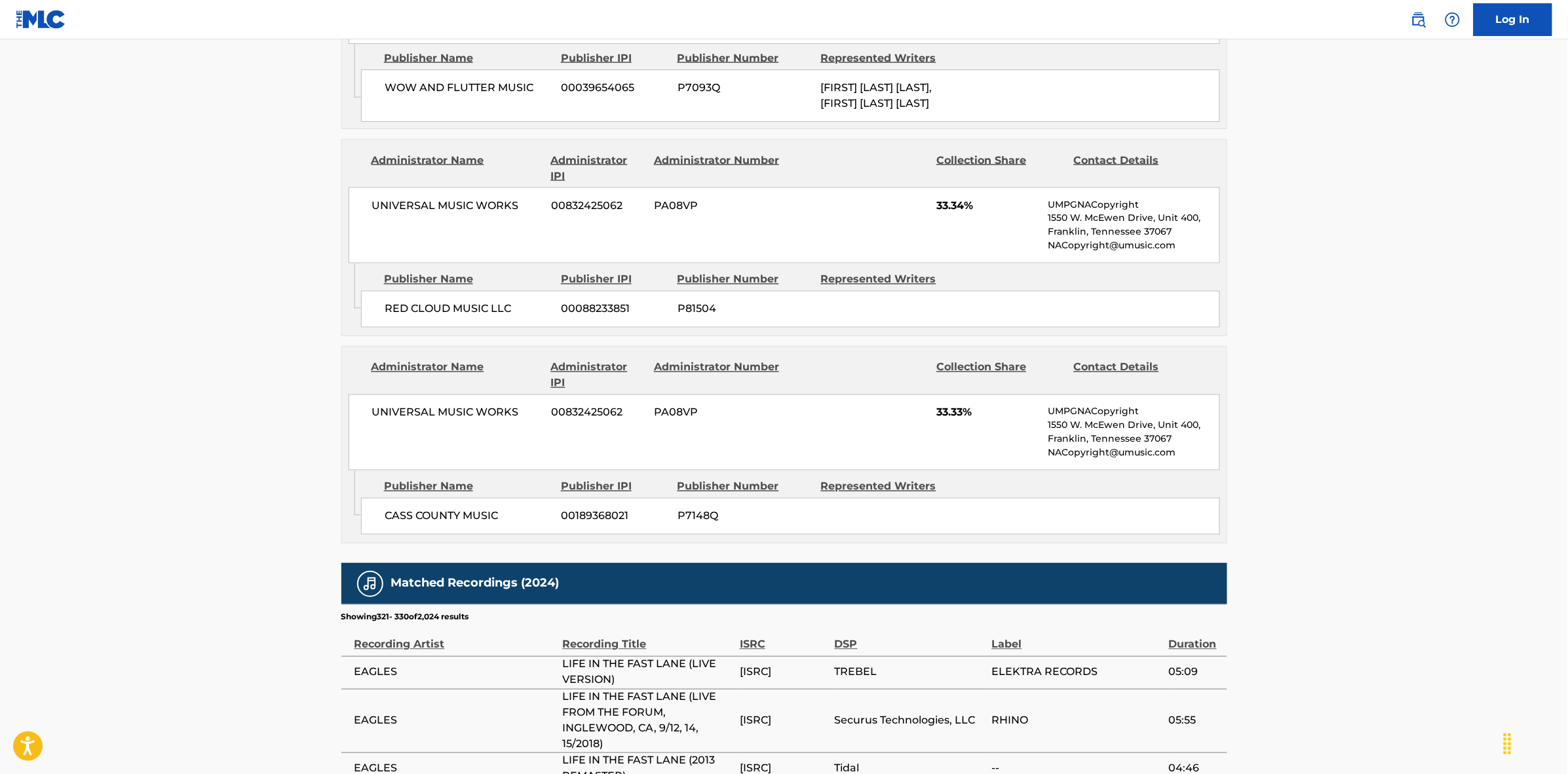 scroll, scrollTop: 1177, scrollLeft: 0, axis: vertical 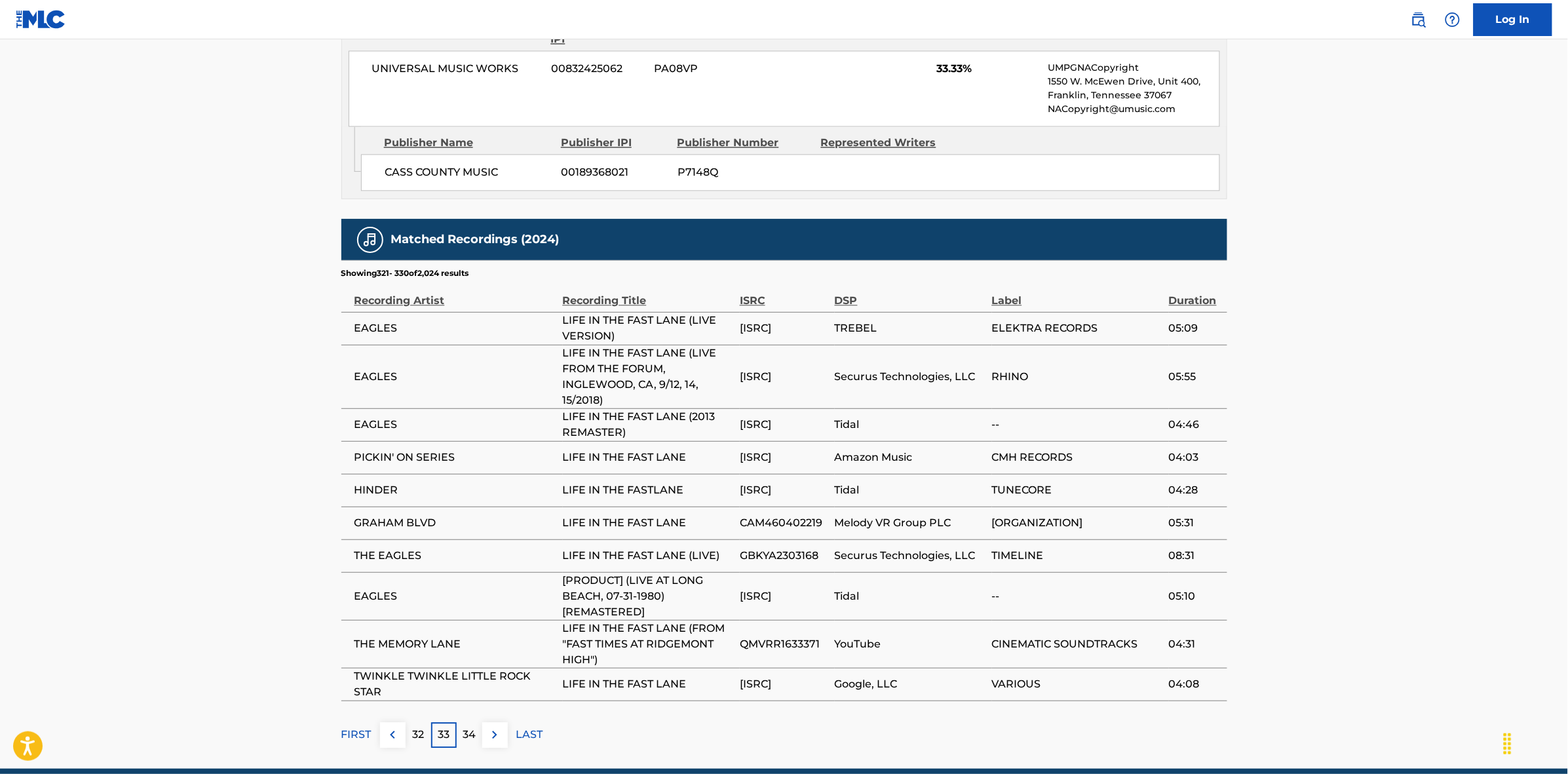click at bounding box center (495, 735) 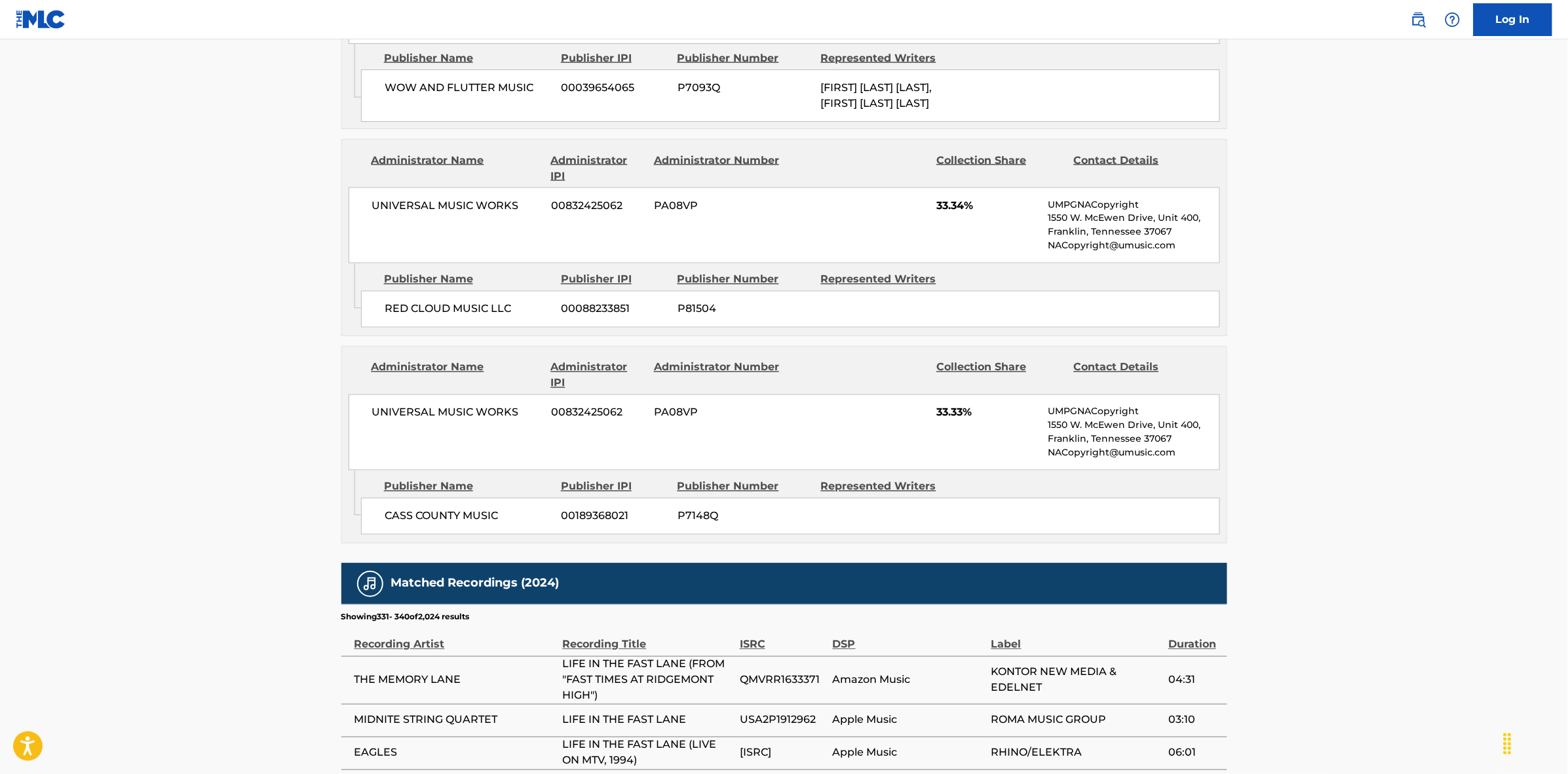 scroll, scrollTop: 1177, scrollLeft: 0, axis: vertical 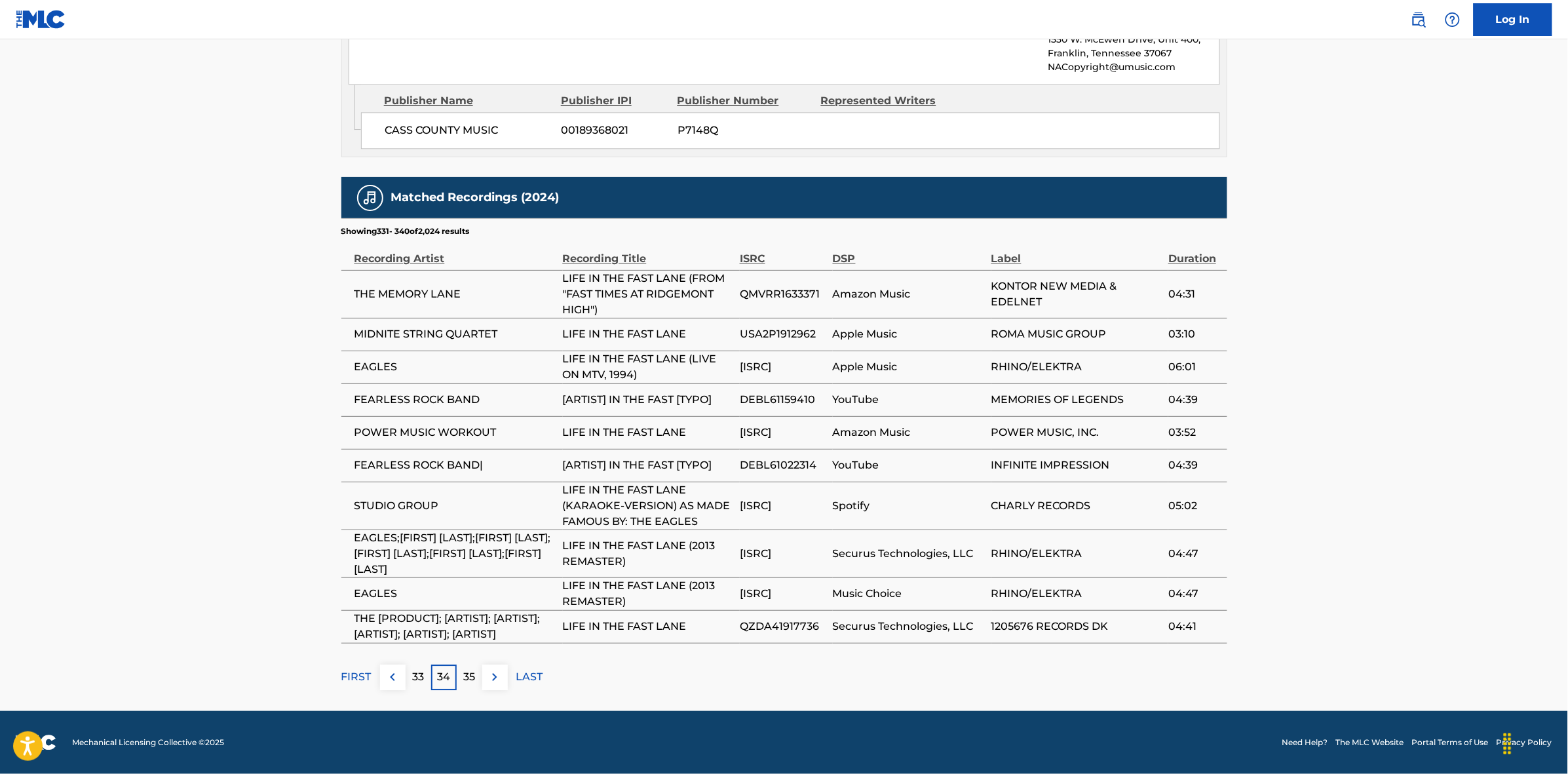 click on "35" at bounding box center [469, 677] 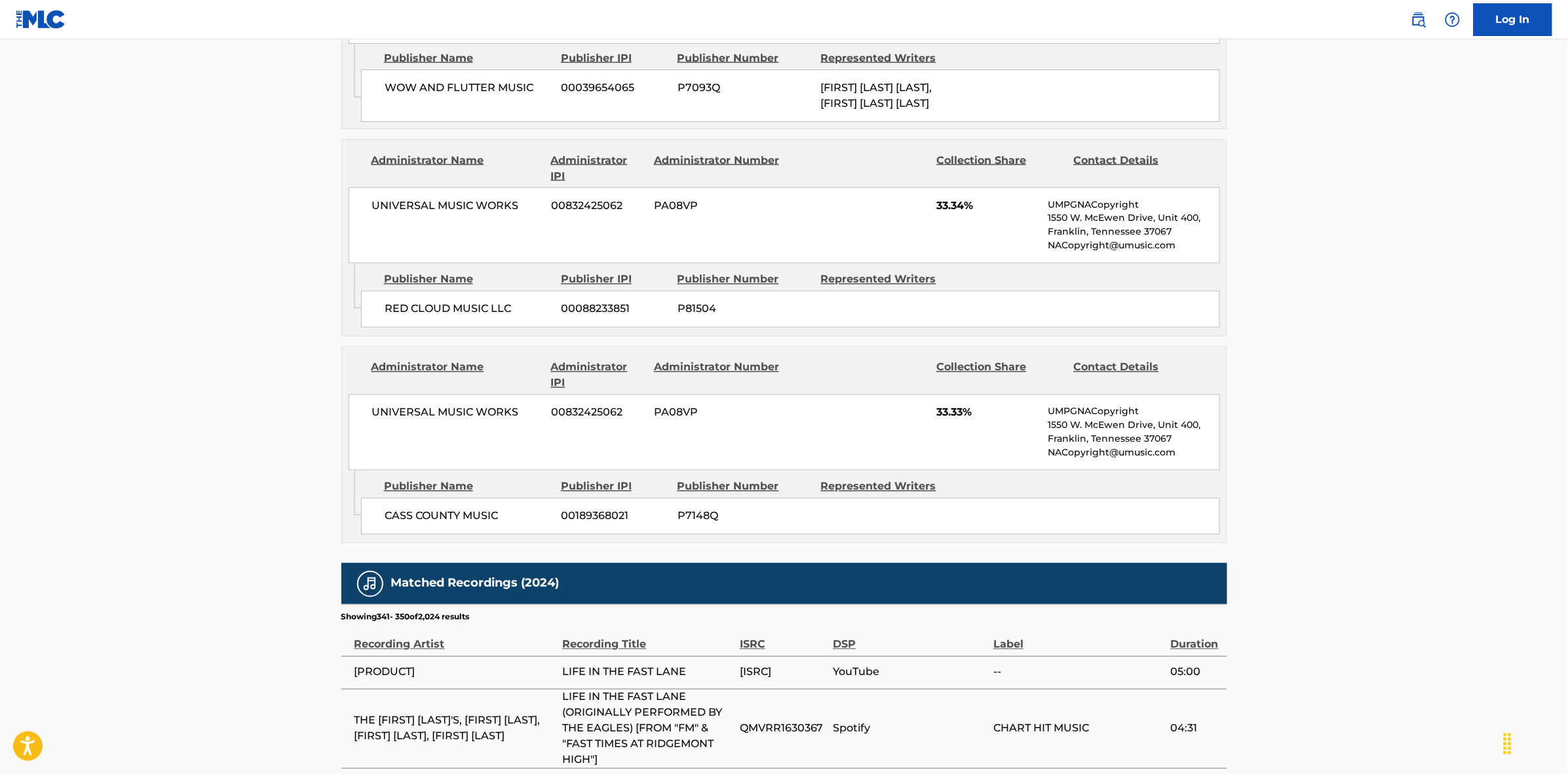 scroll, scrollTop: 1254, scrollLeft: 0, axis: vertical 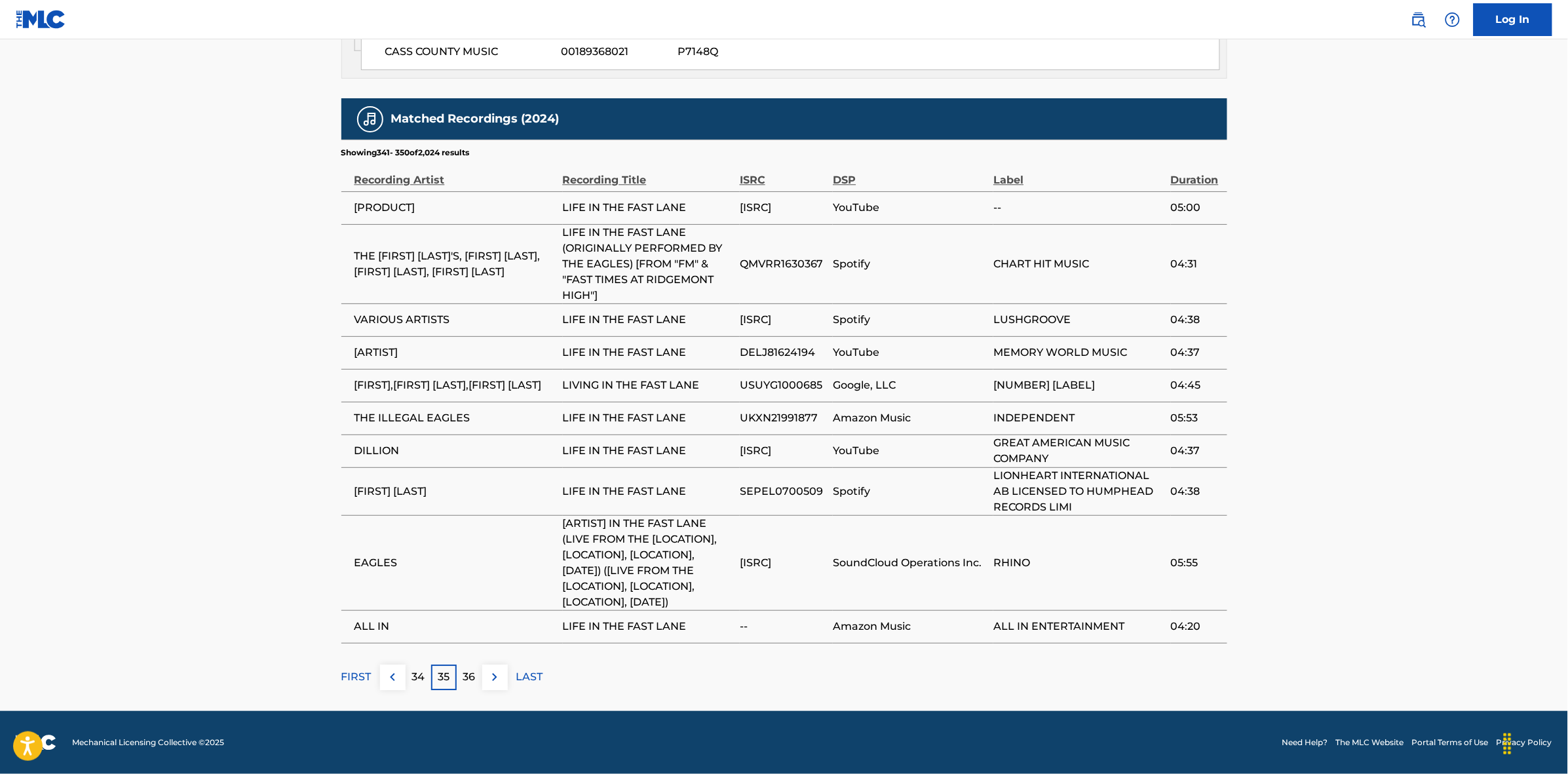 click on "36" at bounding box center (469, 677) 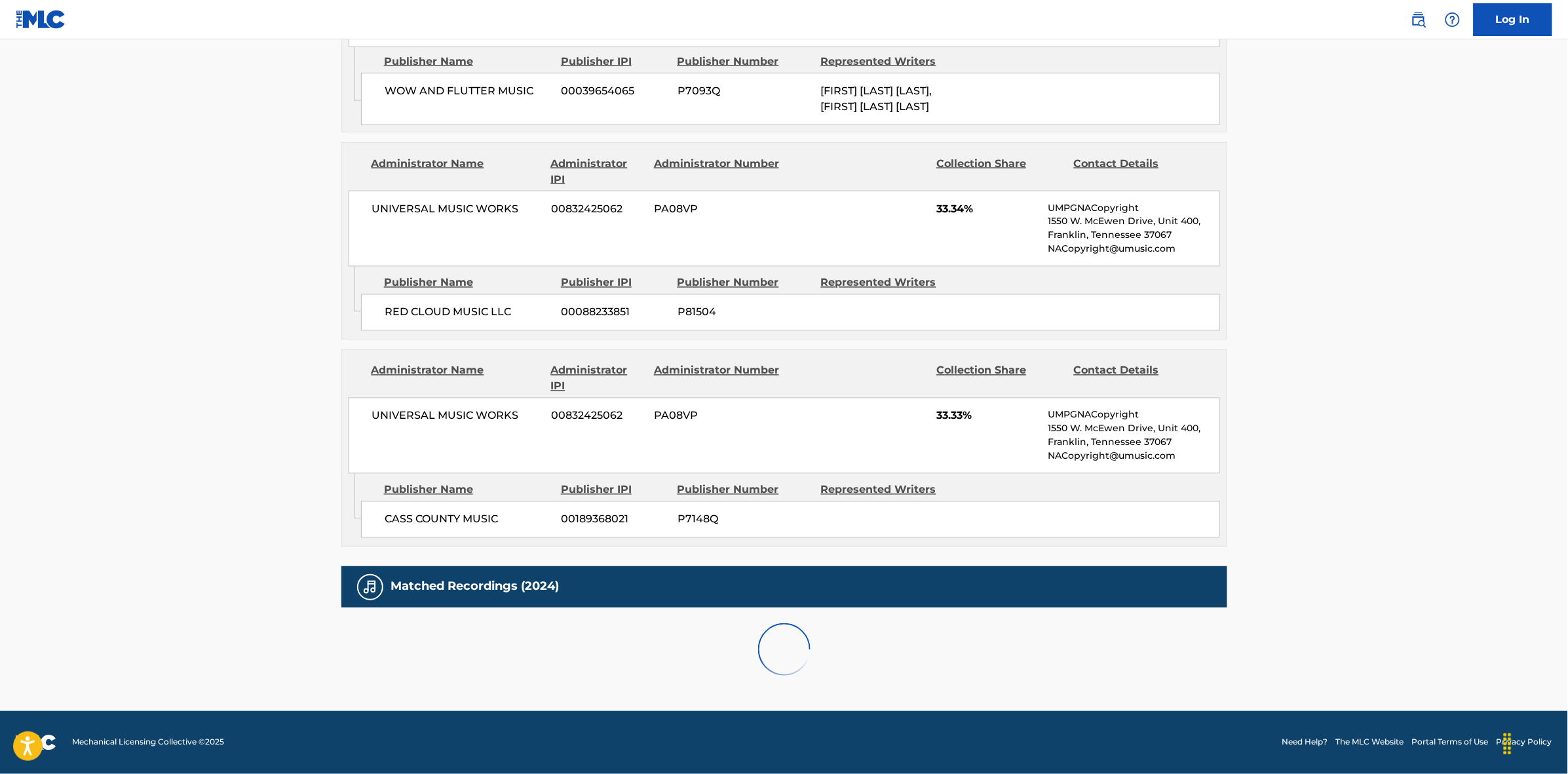 scroll, scrollTop: 1223, scrollLeft: 0, axis: vertical 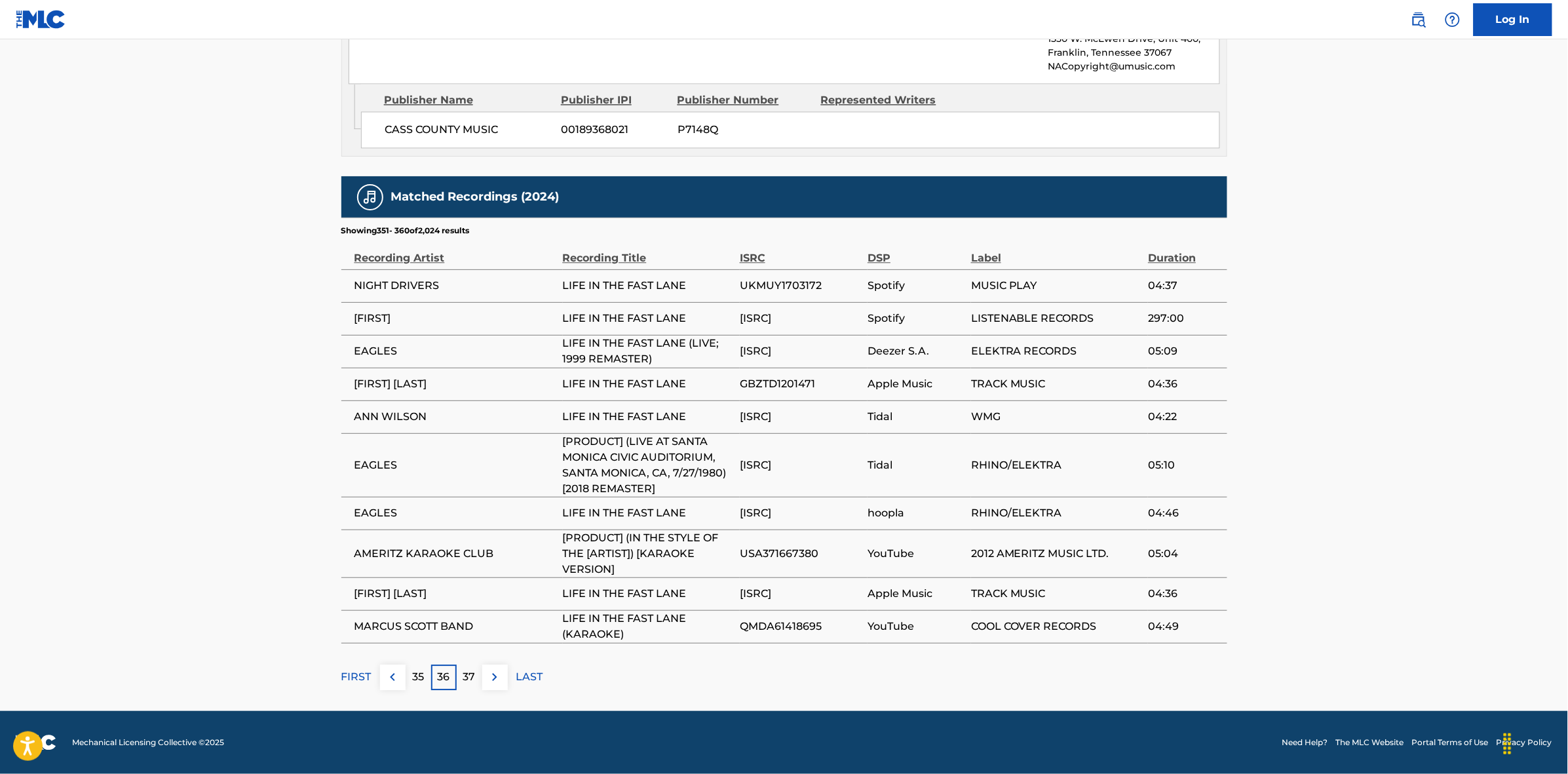 click on "37" at bounding box center [469, 677] 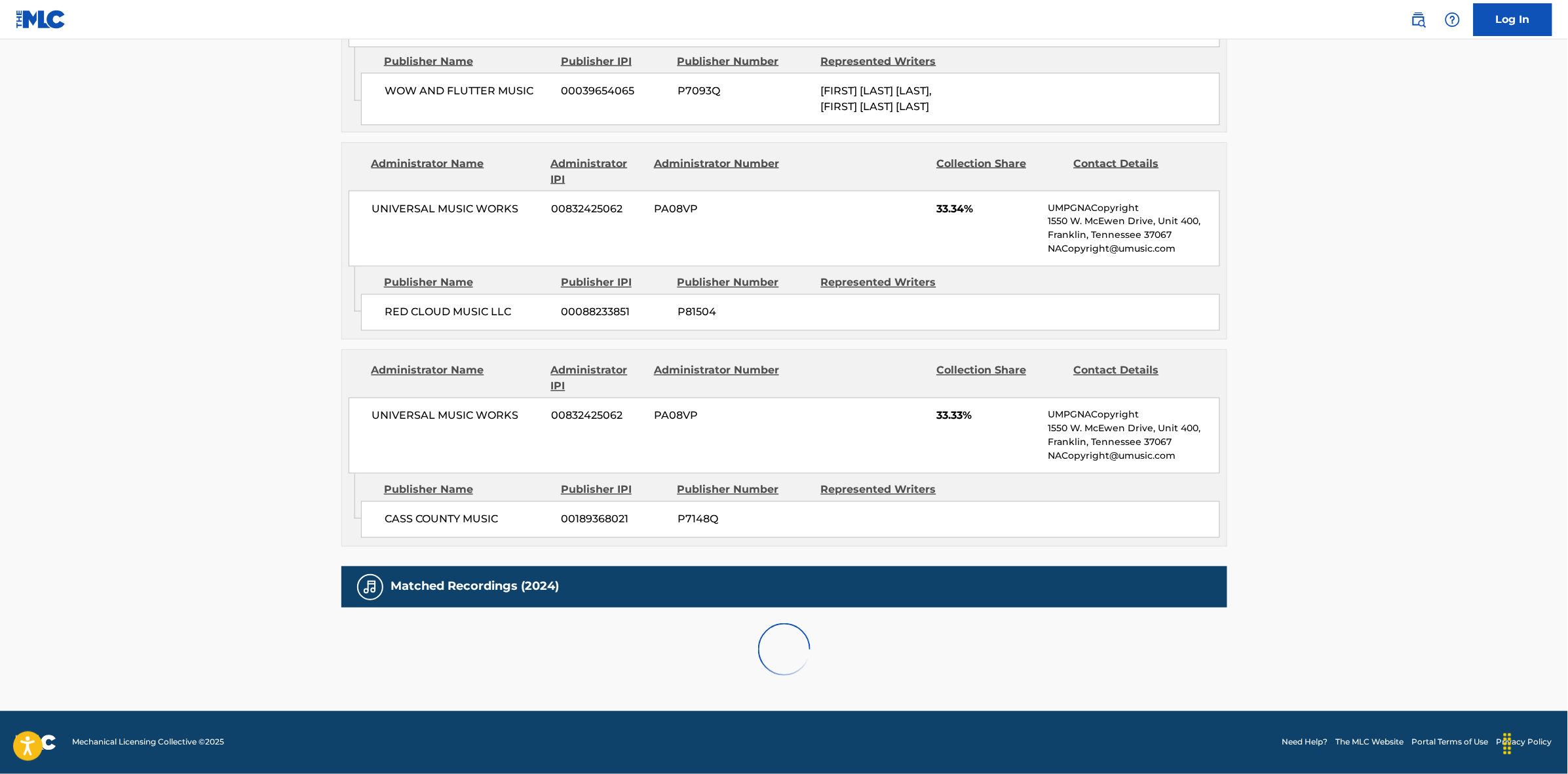 scroll, scrollTop: 1177, scrollLeft: 0, axis: vertical 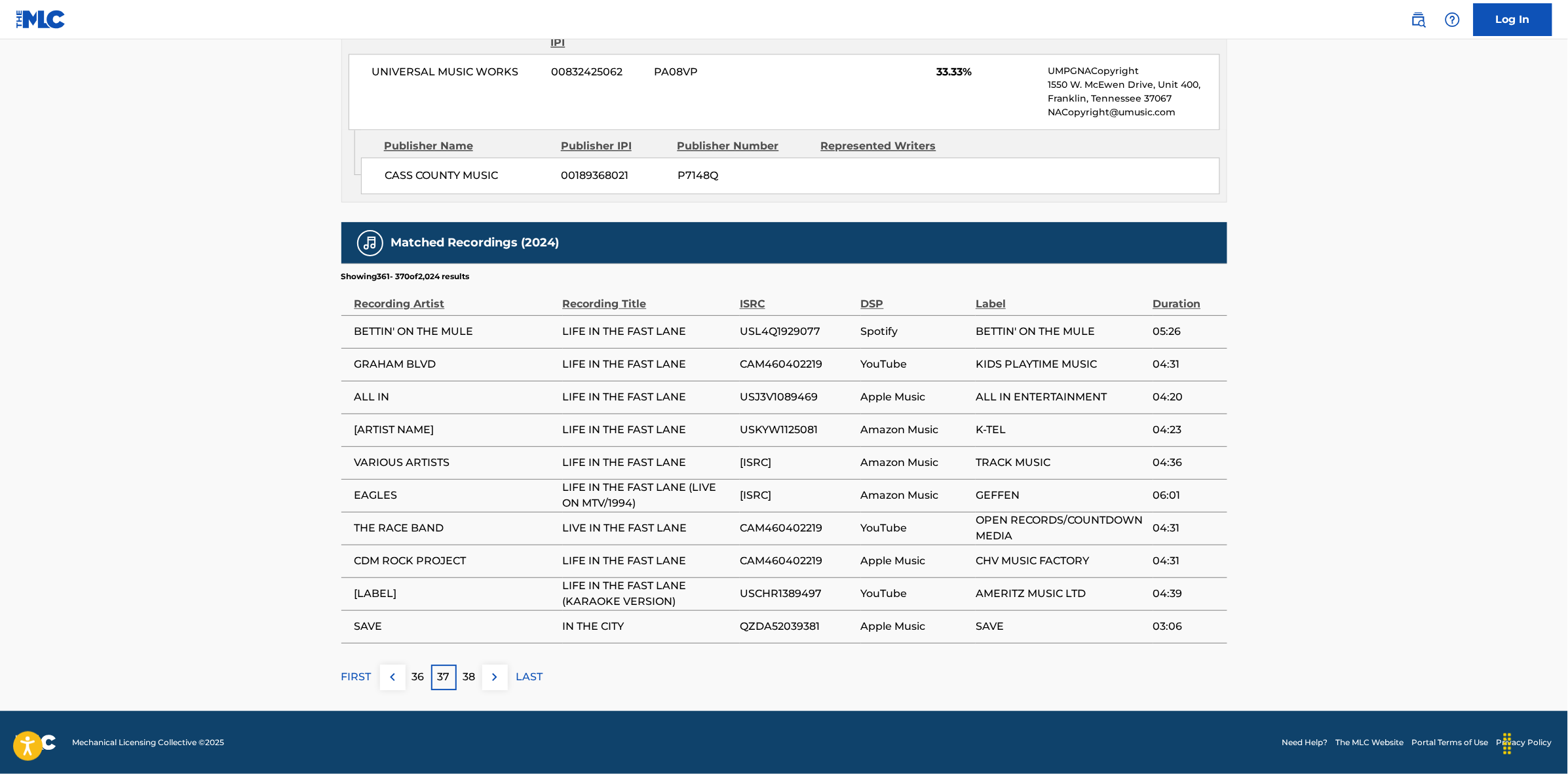 drag, startPoint x: 472, startPoint y: 672, endPoint x: 495, endPoint y: 600, distance: 75.58439 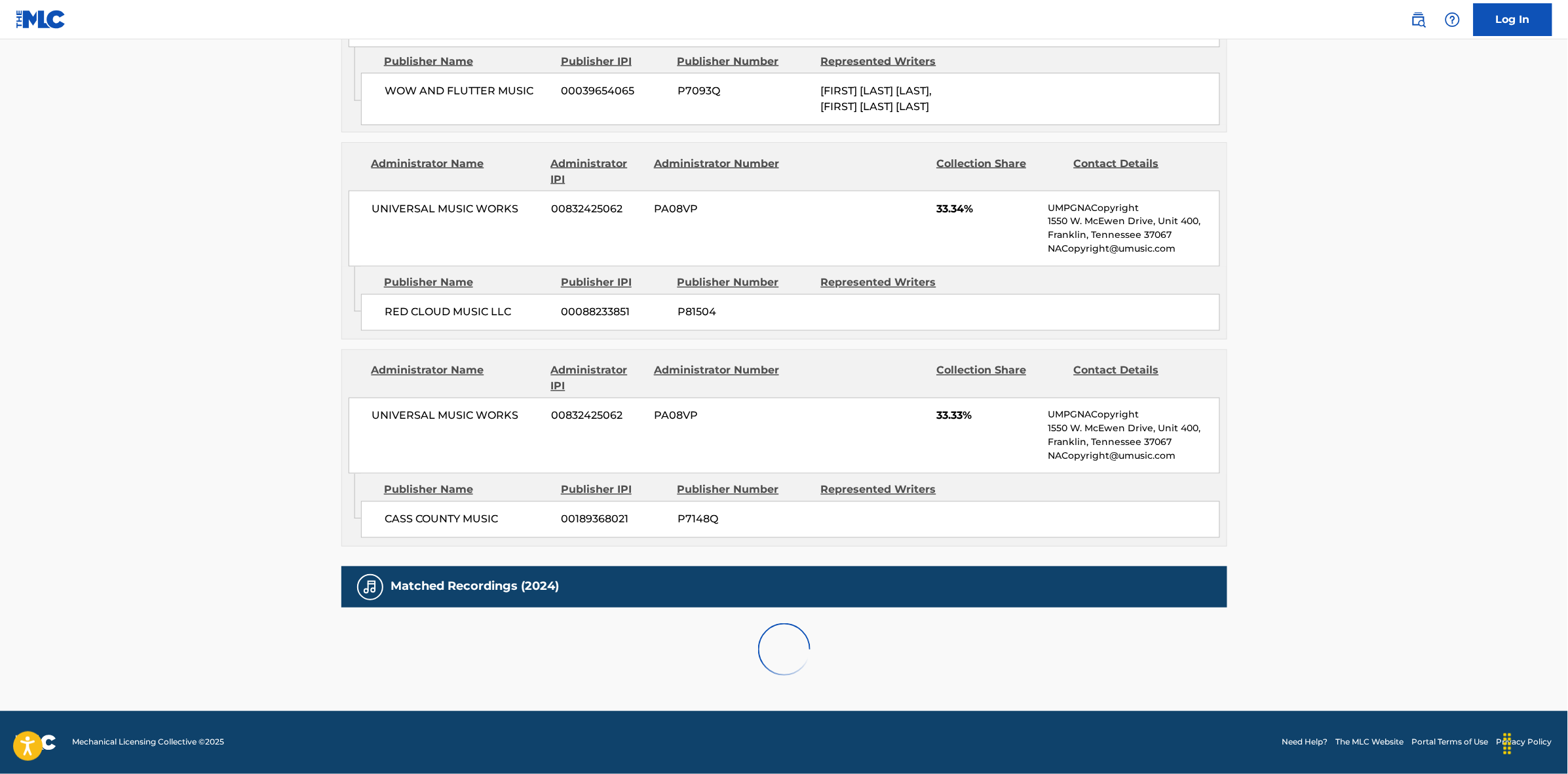 scroll, scrollTop: 1193, scrollLeft: 0, axis: vertical 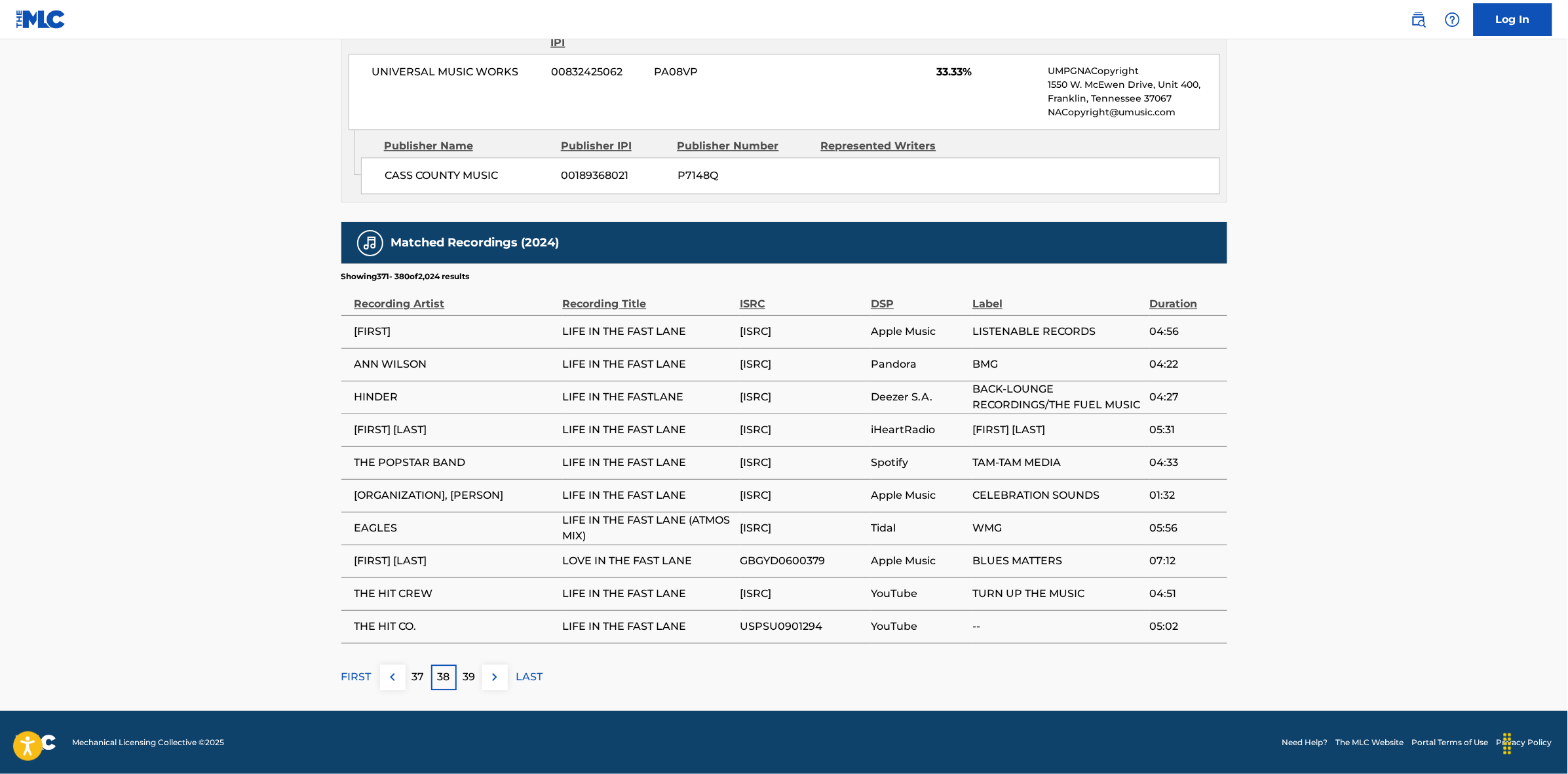 click at bounding box center (495, 677) 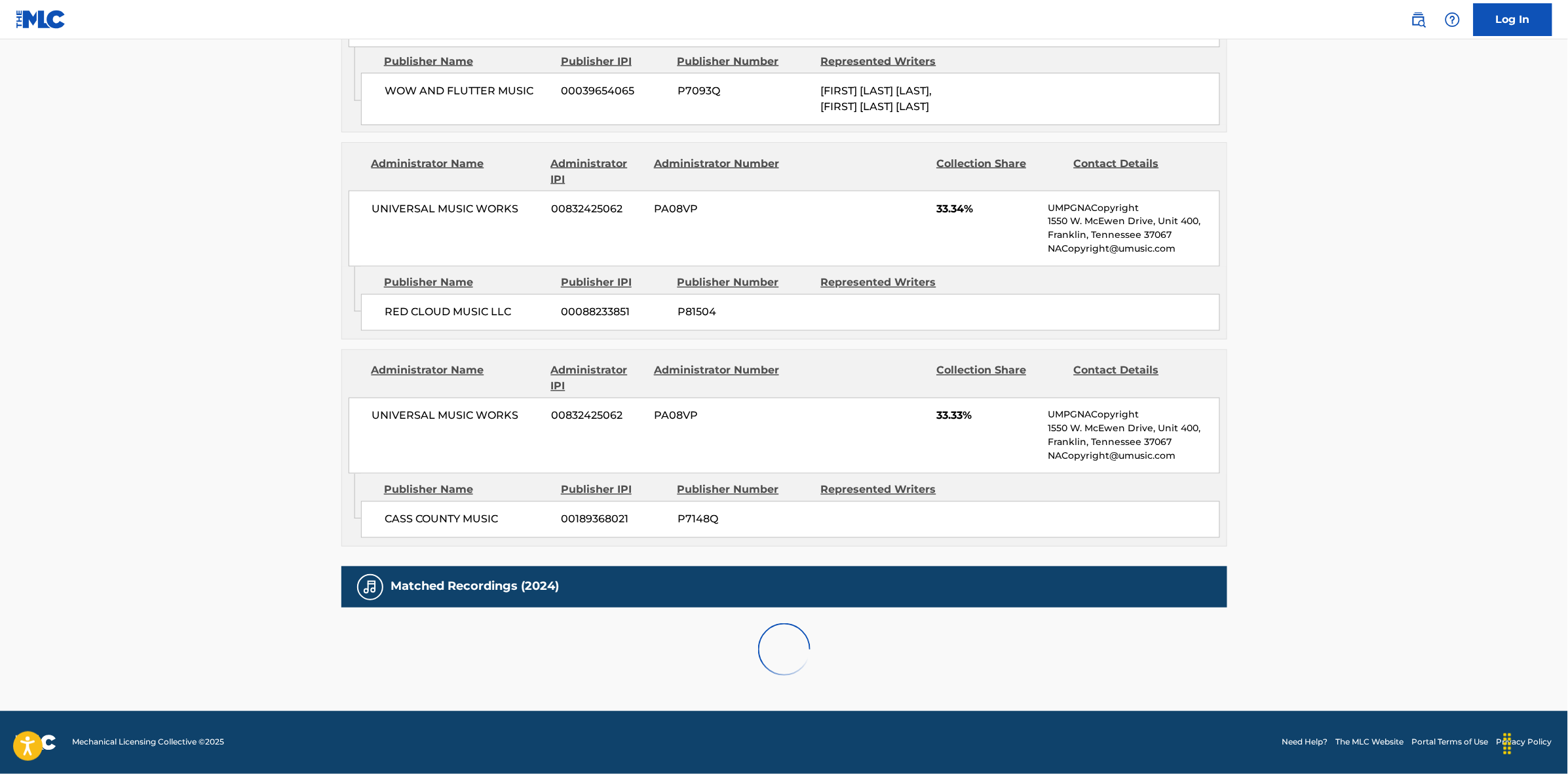 scroll, scrollTop: 1193, scrollLeft: 0, axis: vertical 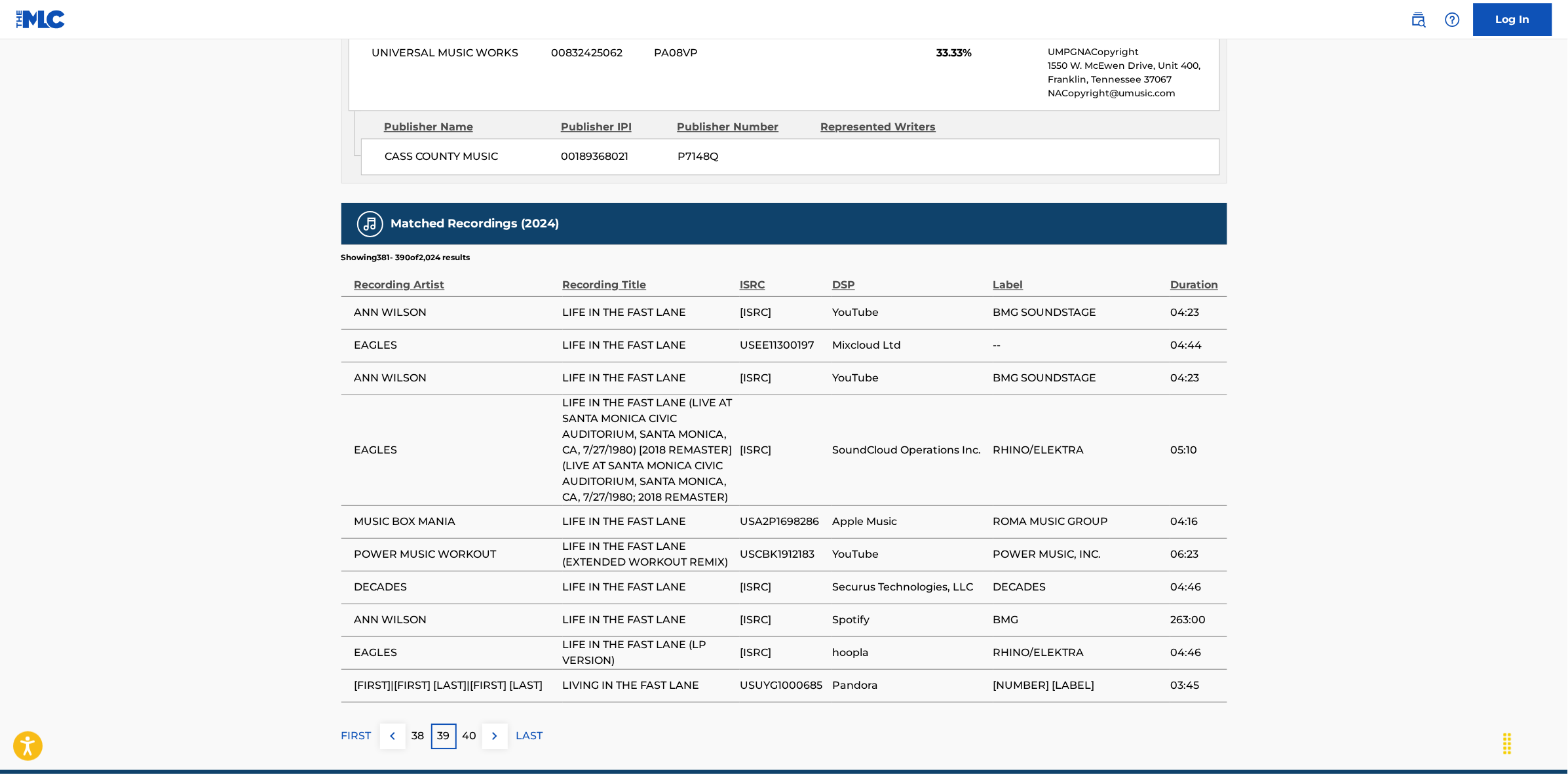 click at bounding box center [495, 736] 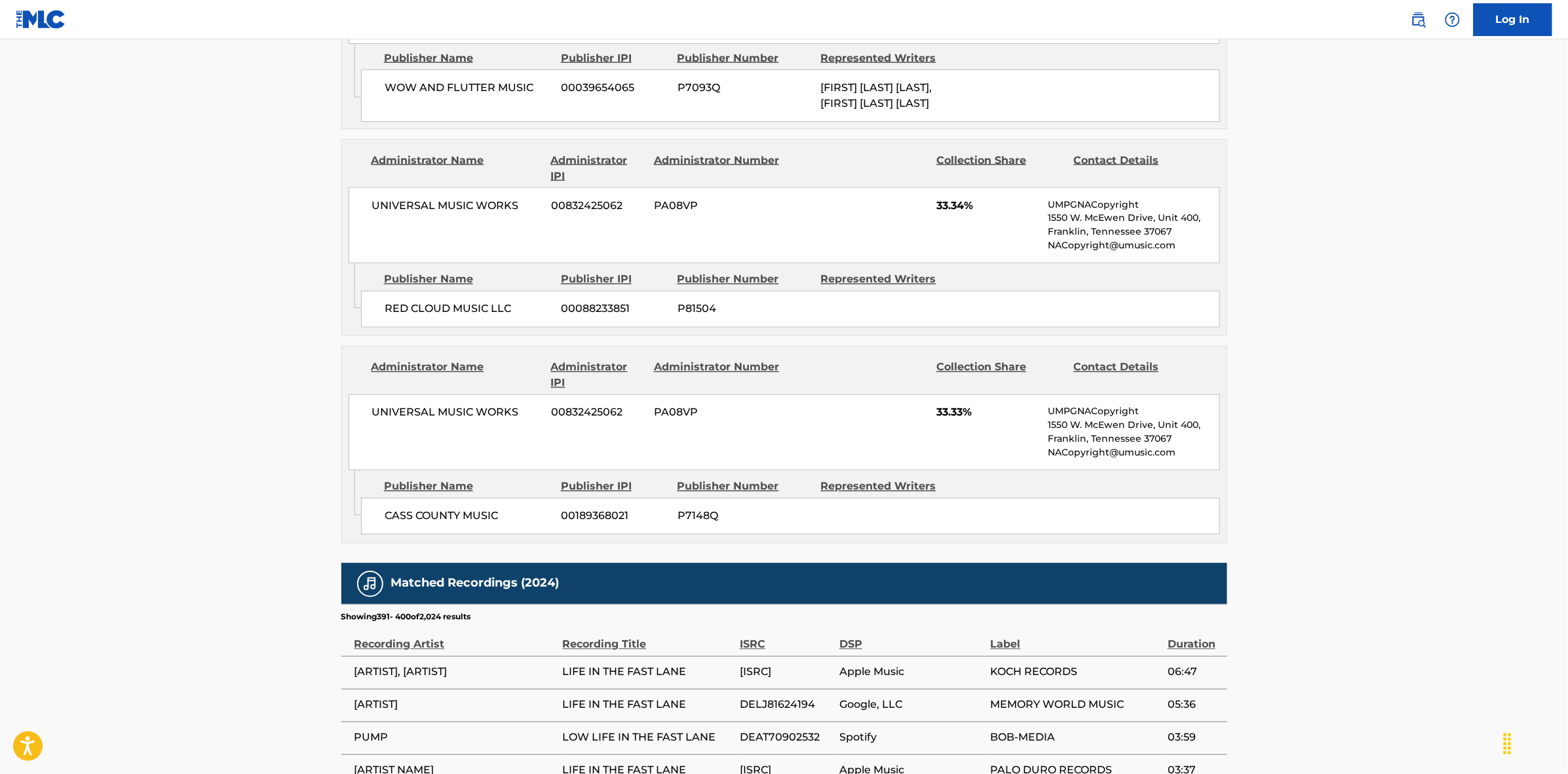 scroll, scrollTop: 1177, scrollLeft: 0, axis: vertical 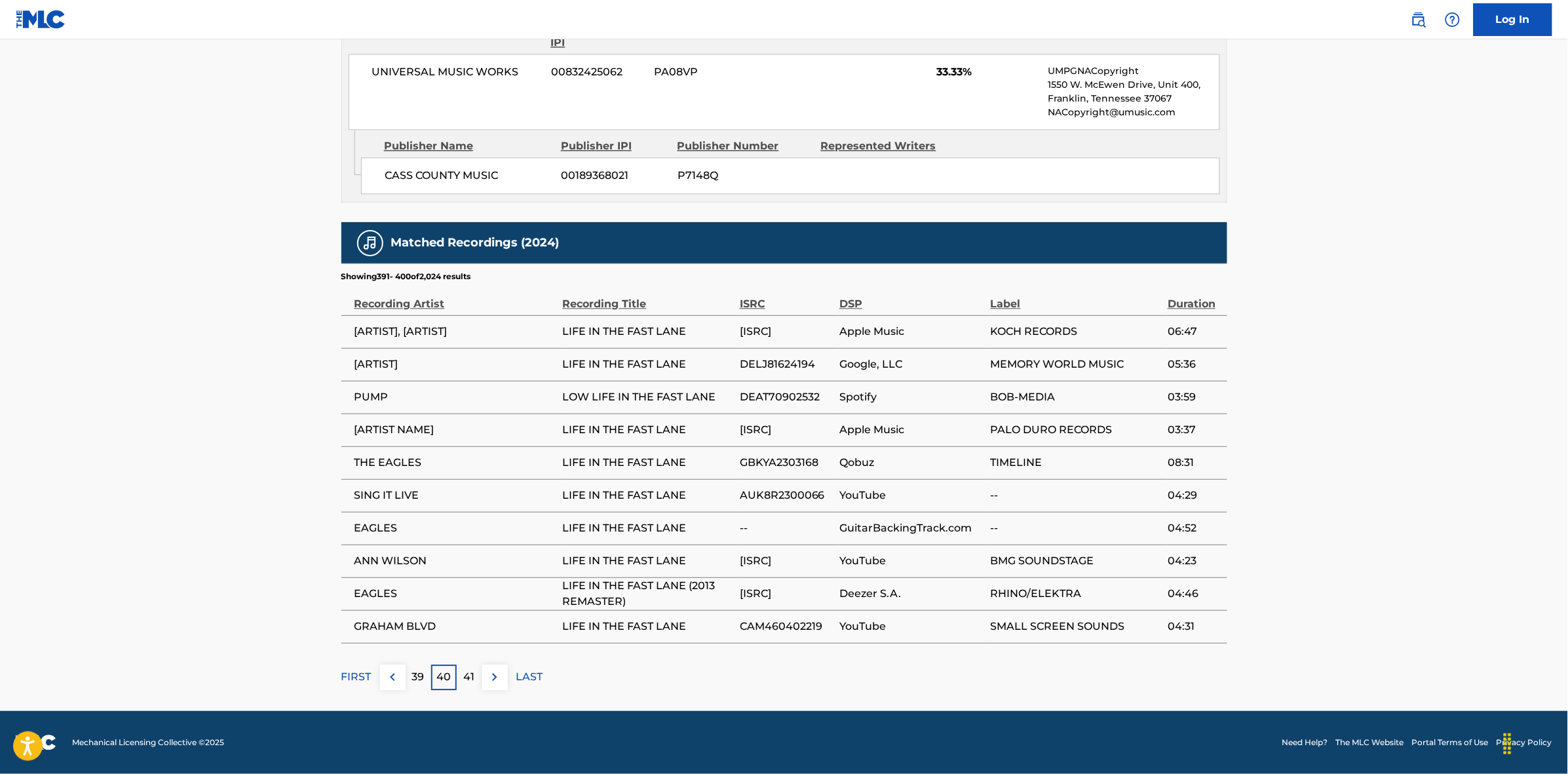 click at bounding box center [495, 677] 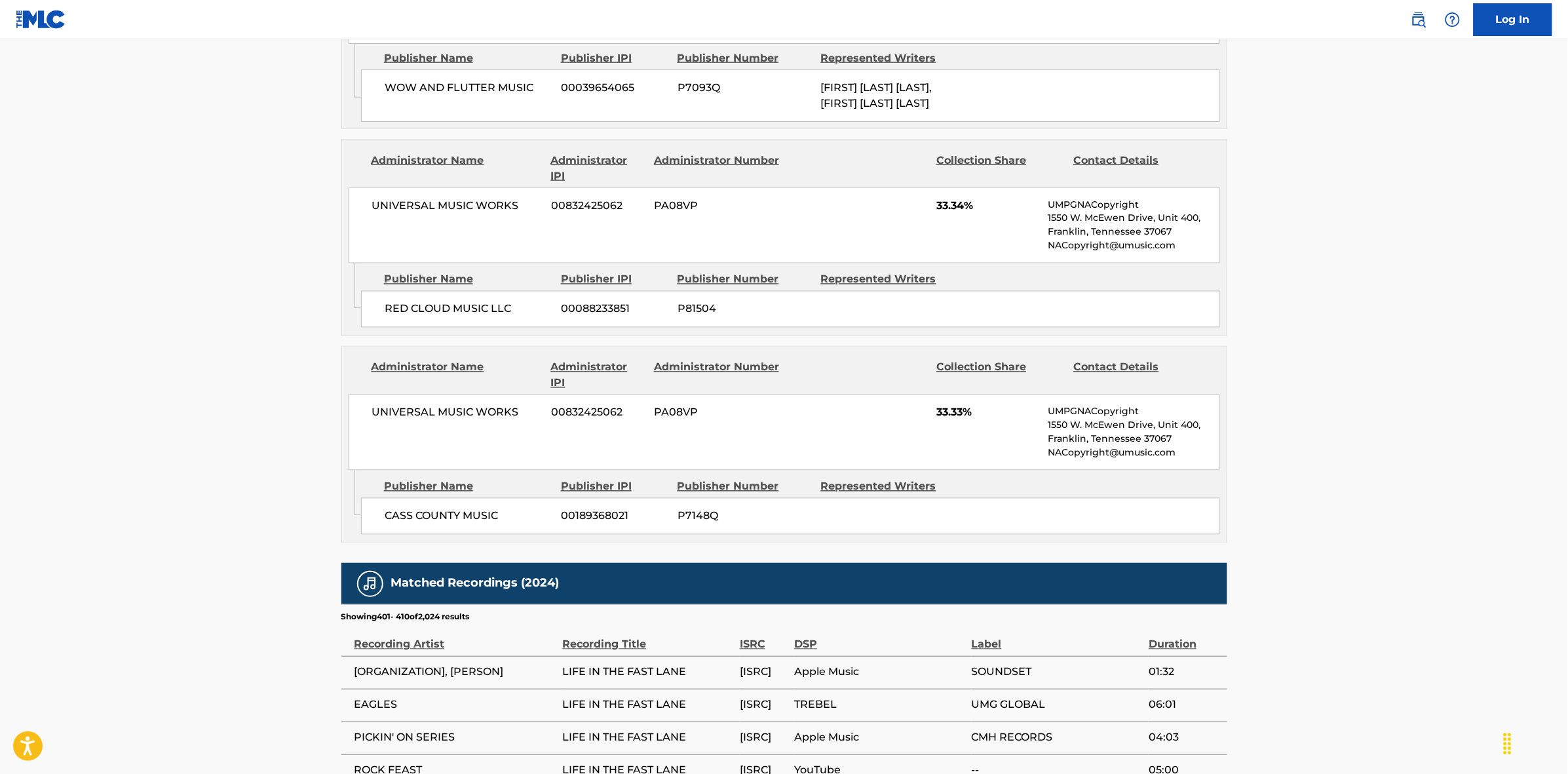 scroll, scrollTop: 1177, scrollLeft: 0, axis: vertical 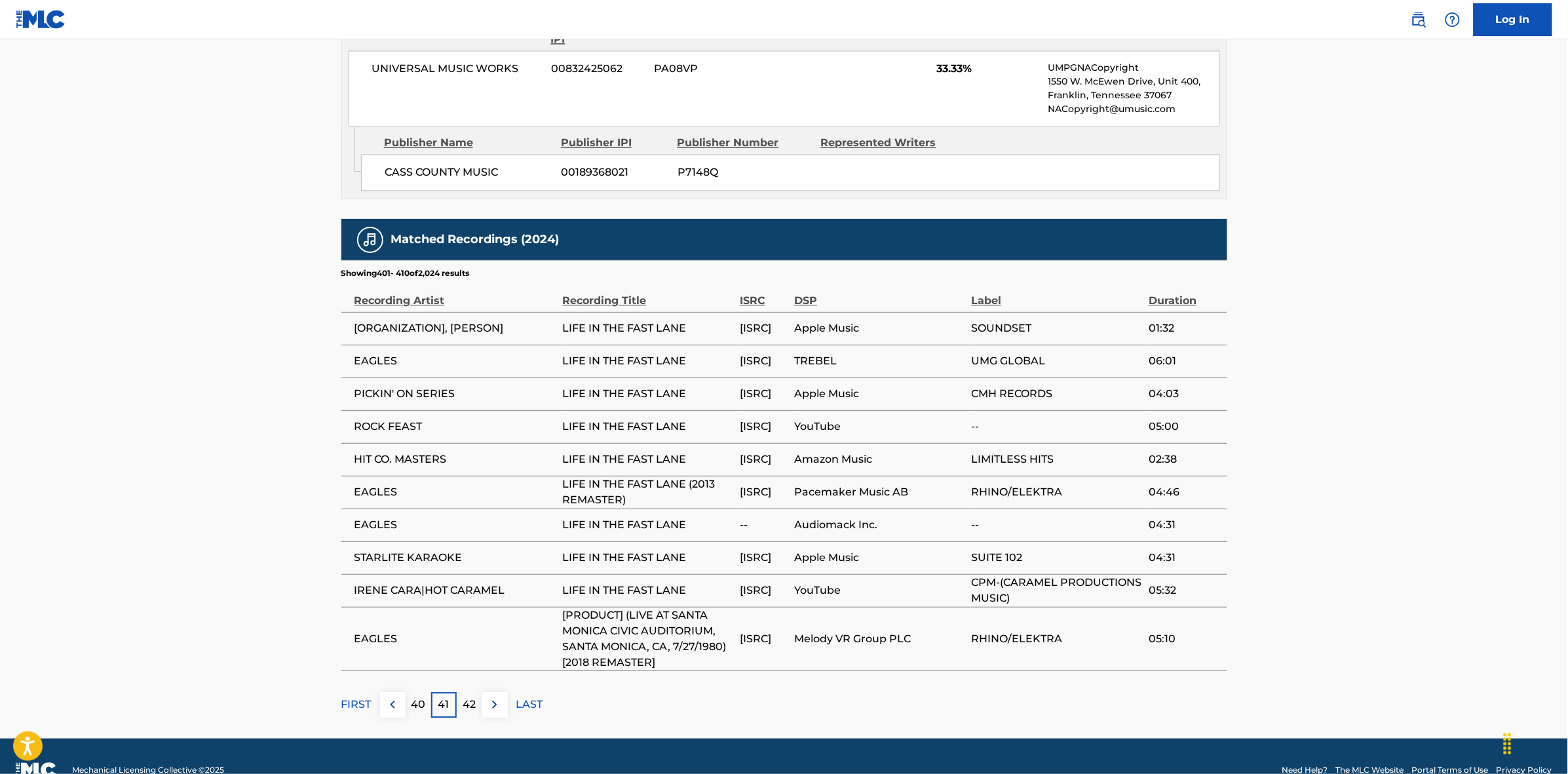 click at bounding box center (495, 705) 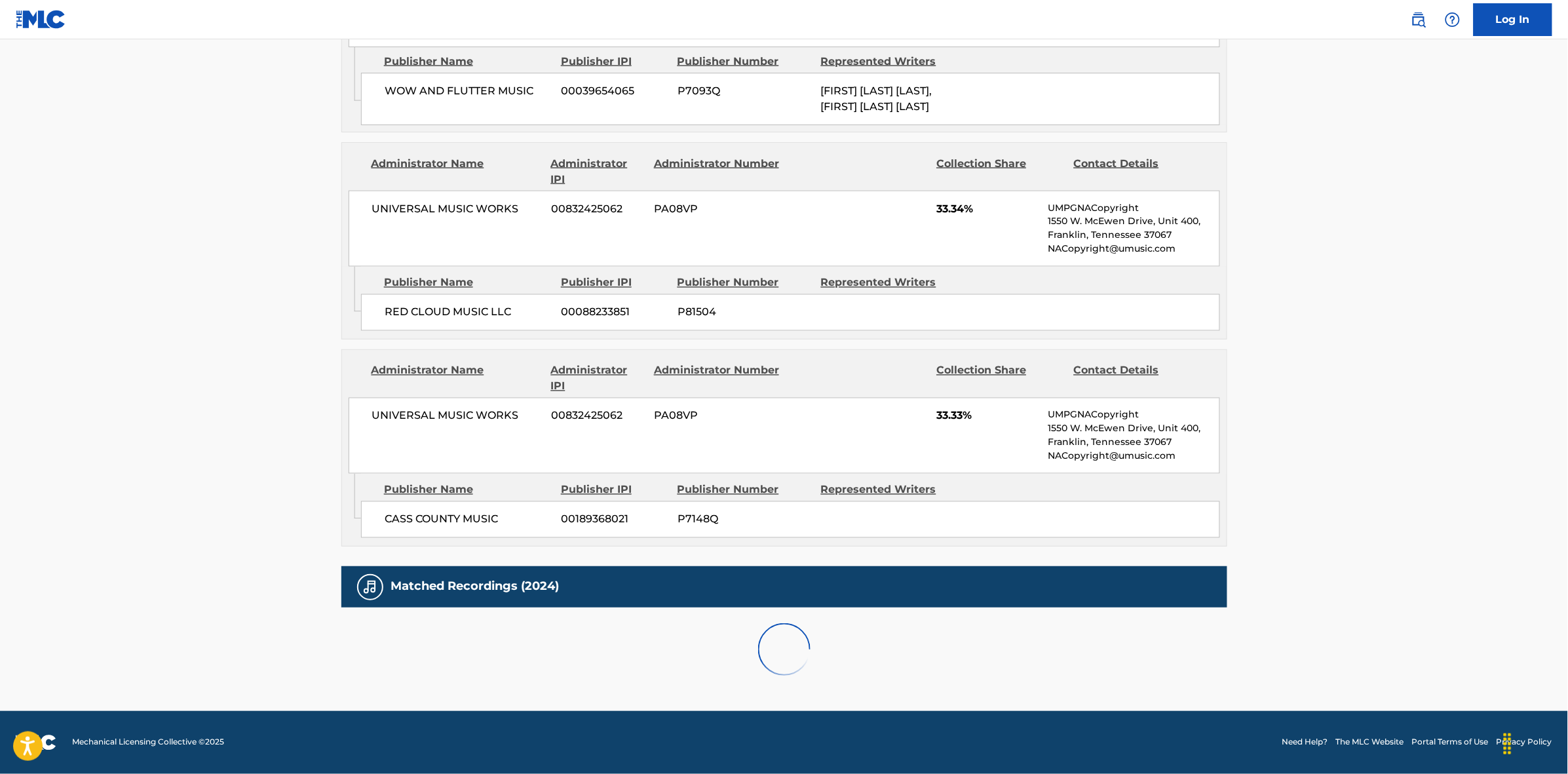 scroll, scrollTop: 1177, scrollLeft: 0, axis: vertical 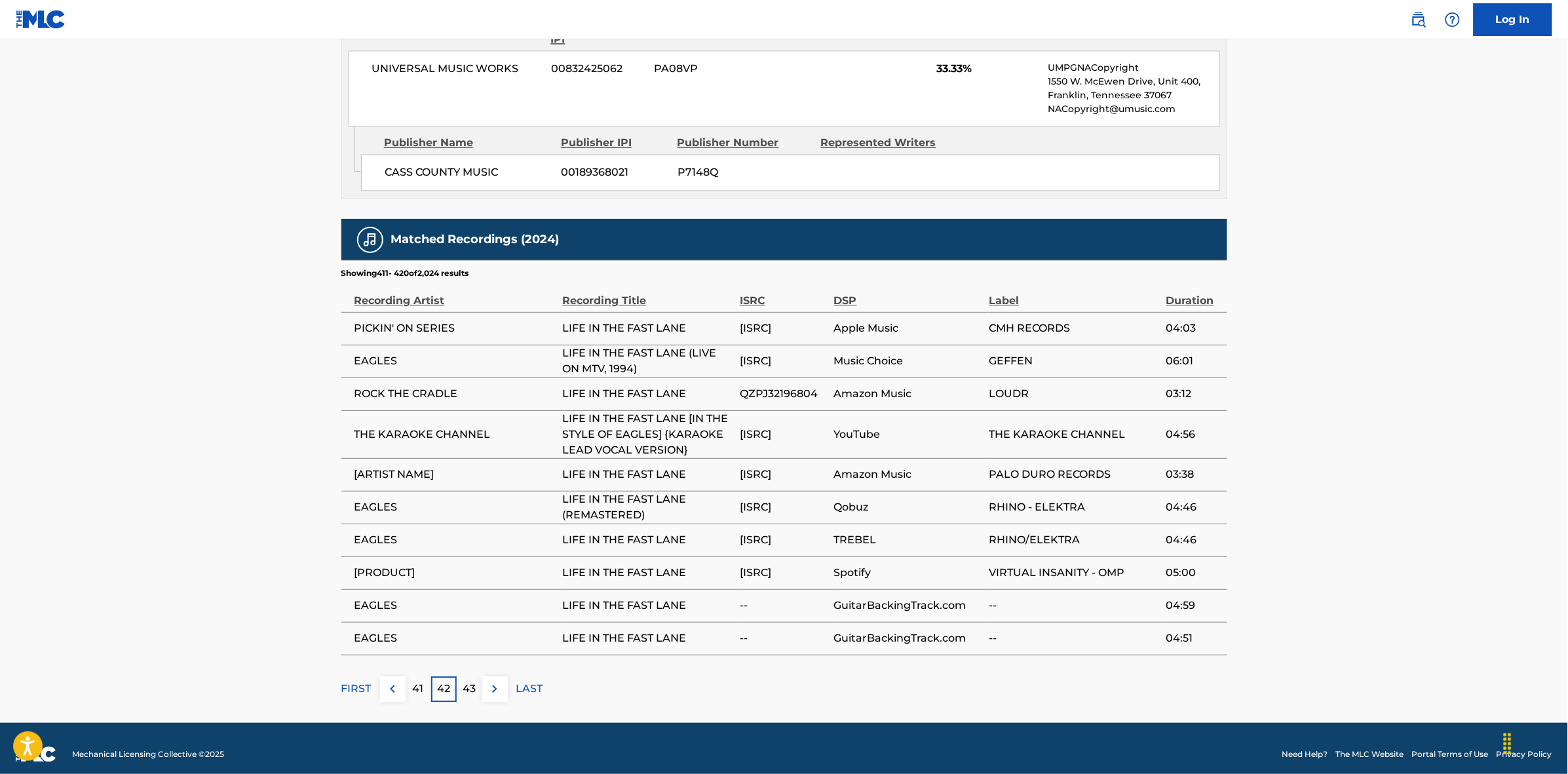 click on "43" at bounding box center [469, 689] 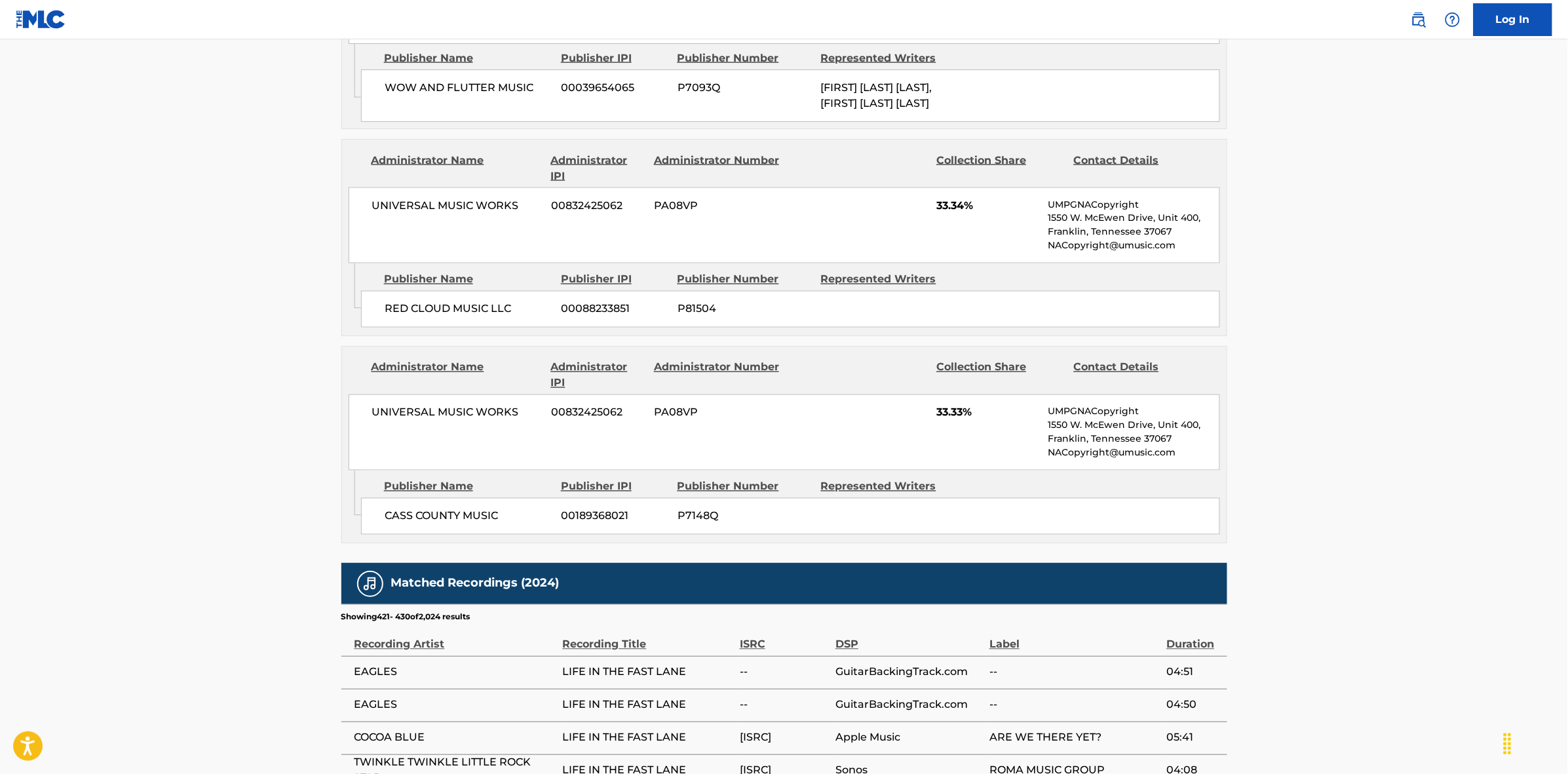 scroll, scrollTop: 1177, scrollLeft: 0, axis: vertical 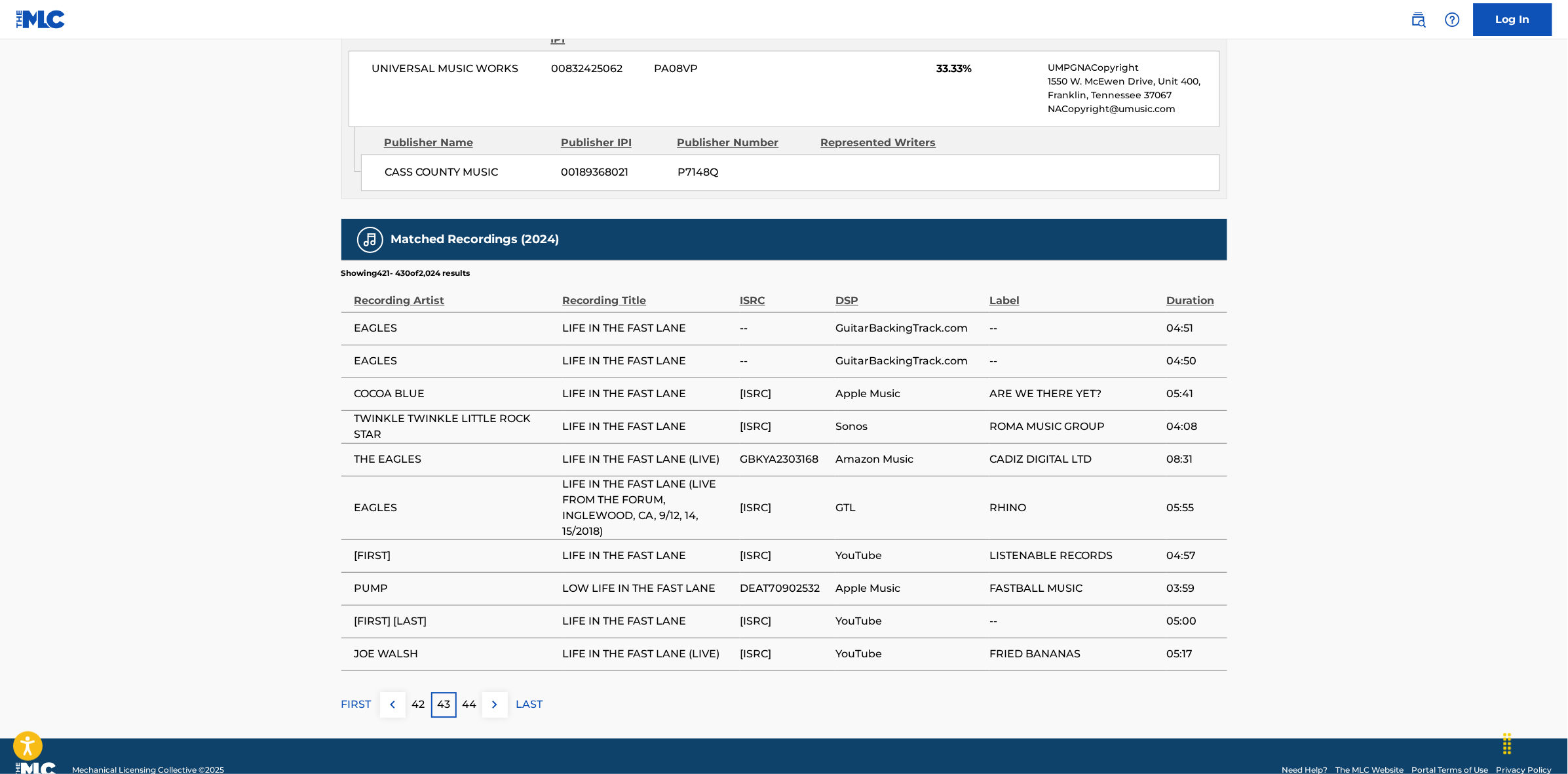 click on "44" at bounding box center [469, 705] 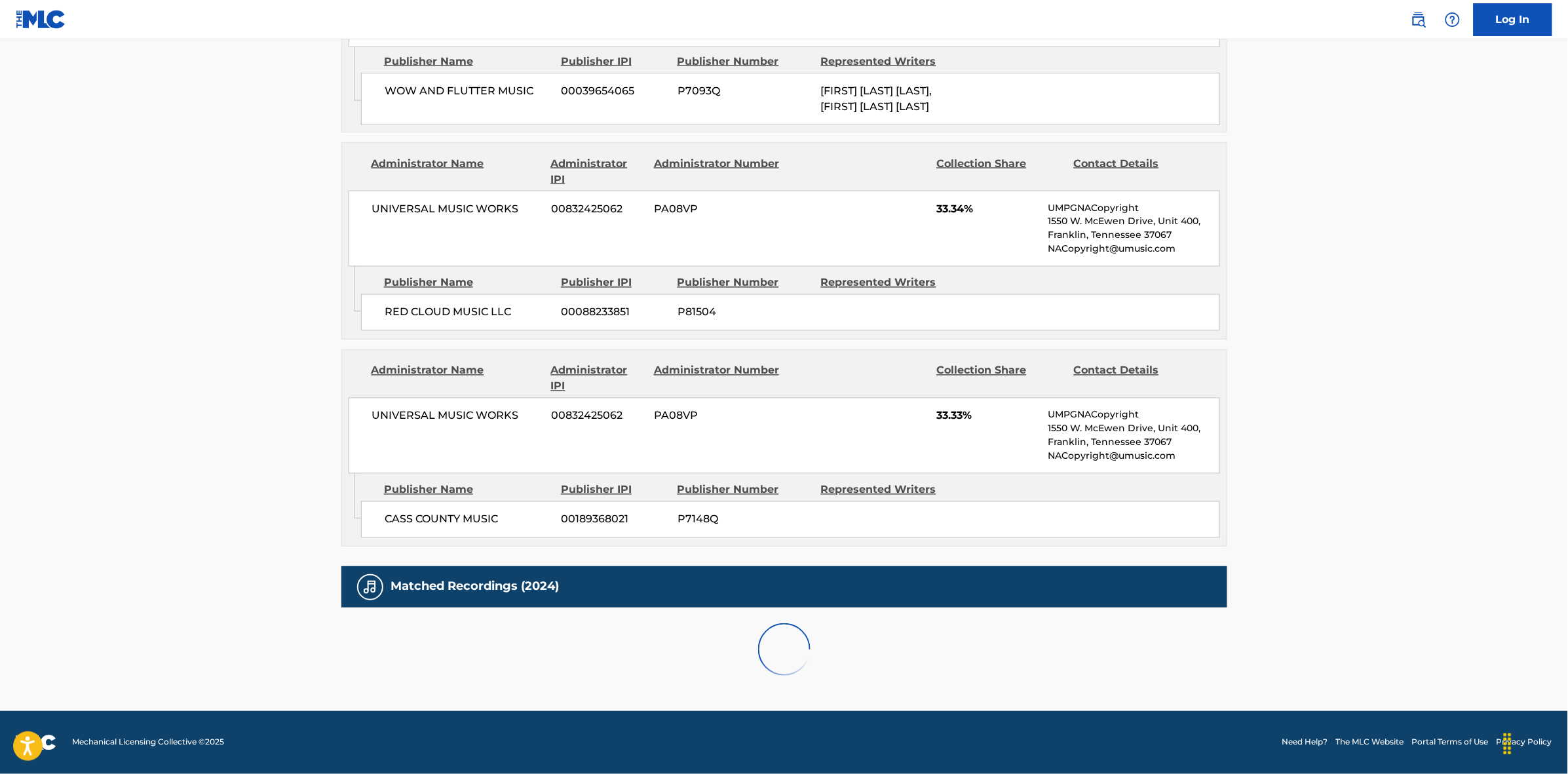 scroll, scrollTop: 1177, scrollLeft: 0, axis: vertical 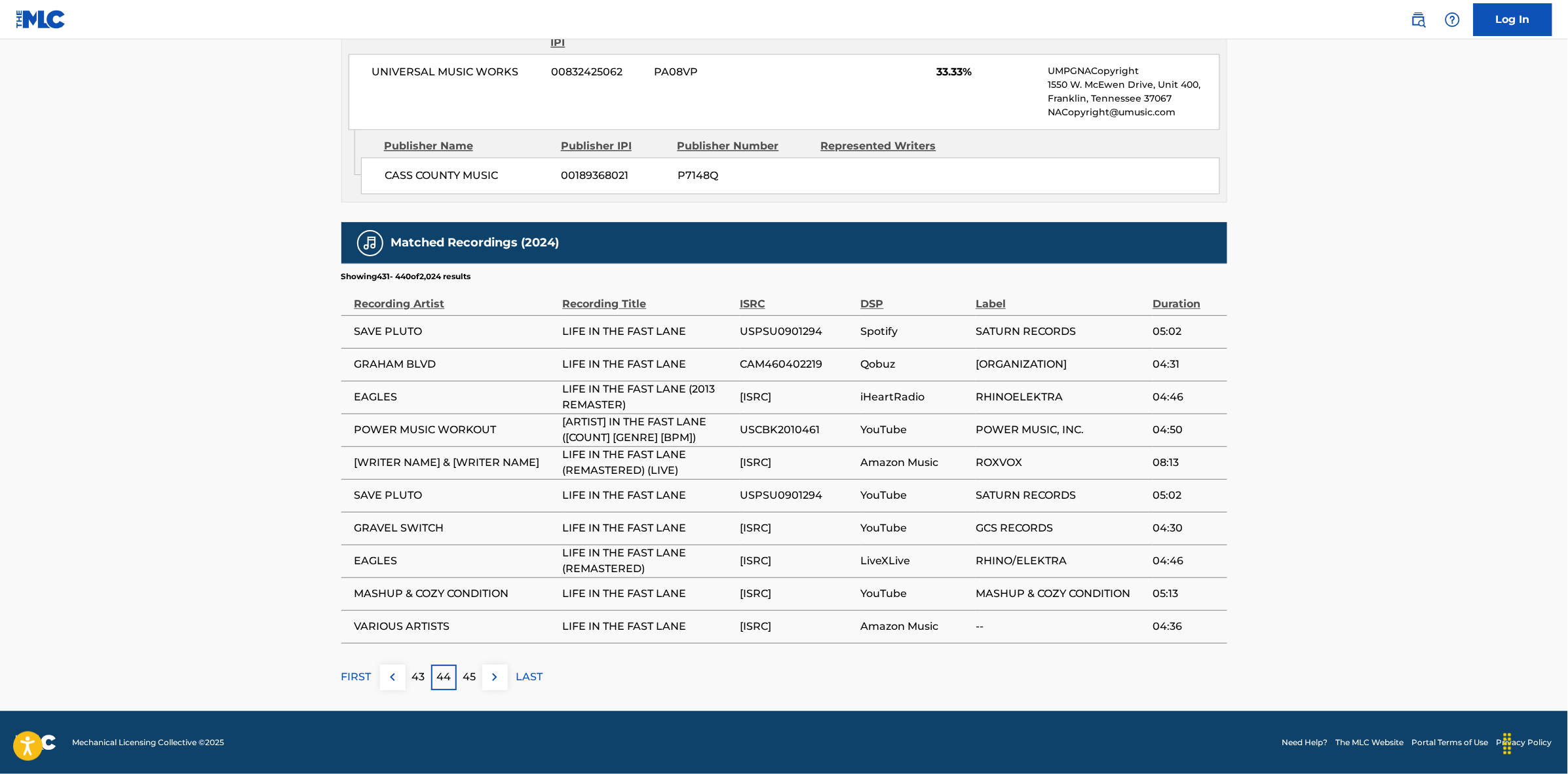 click on "45" at bounding box center [469, 677] 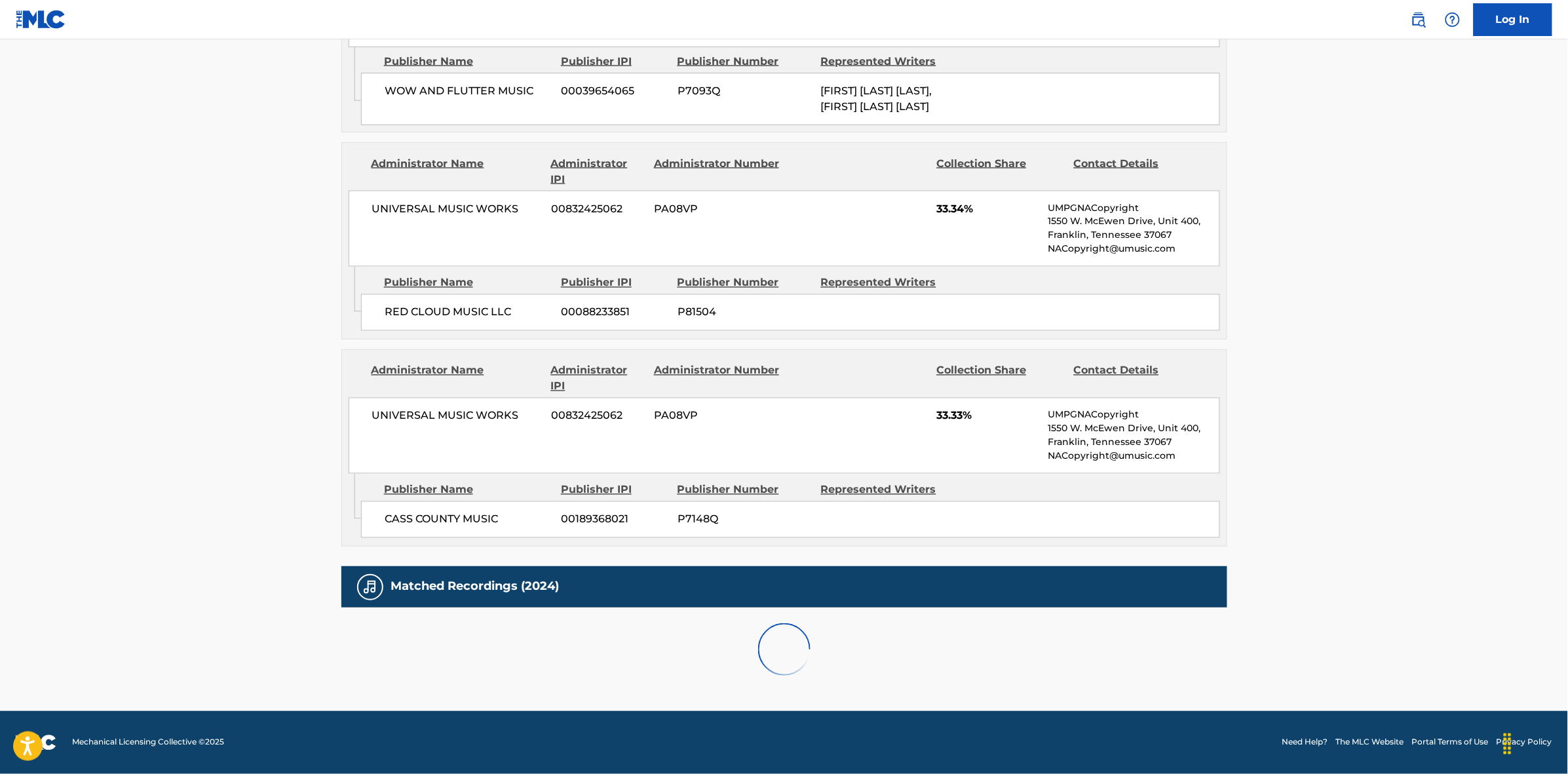 scroll, scrollTop: 1177, scrollLeft: 0, axis: vertical 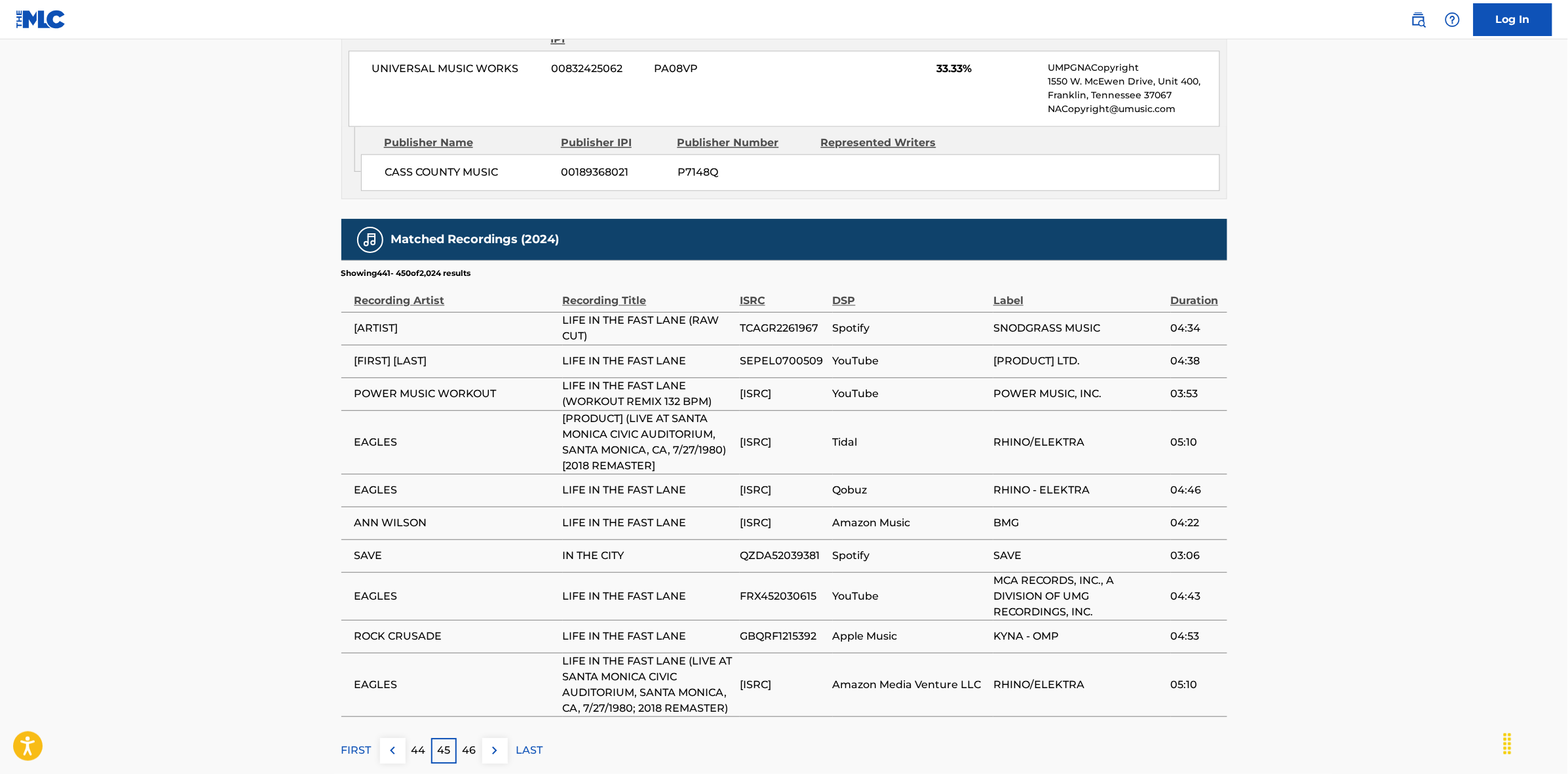 click on "46" at bounding box center (469, 750) 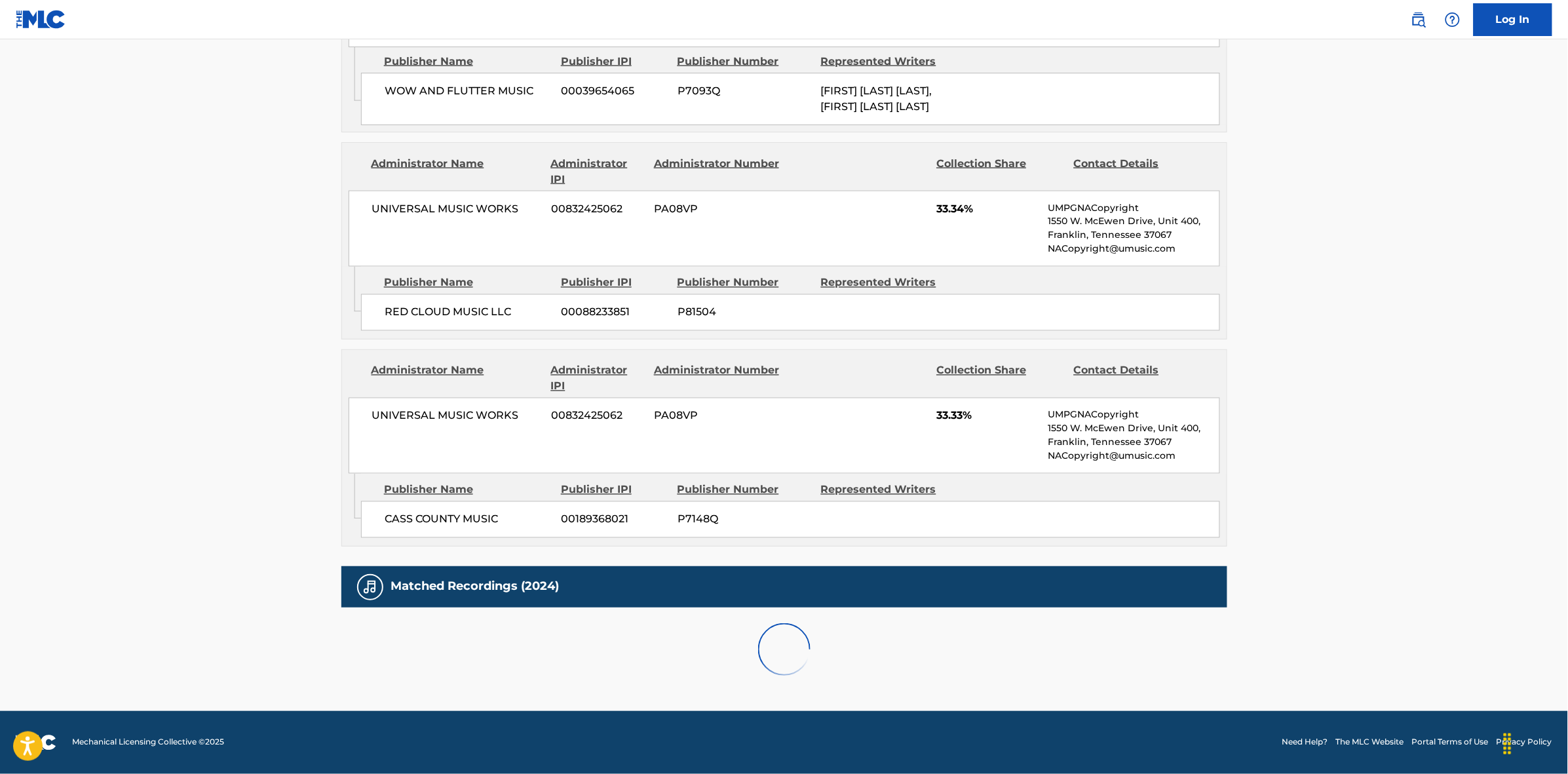 scroll, scrollTop: 1177, scrollLeft: 0, axis: vertical 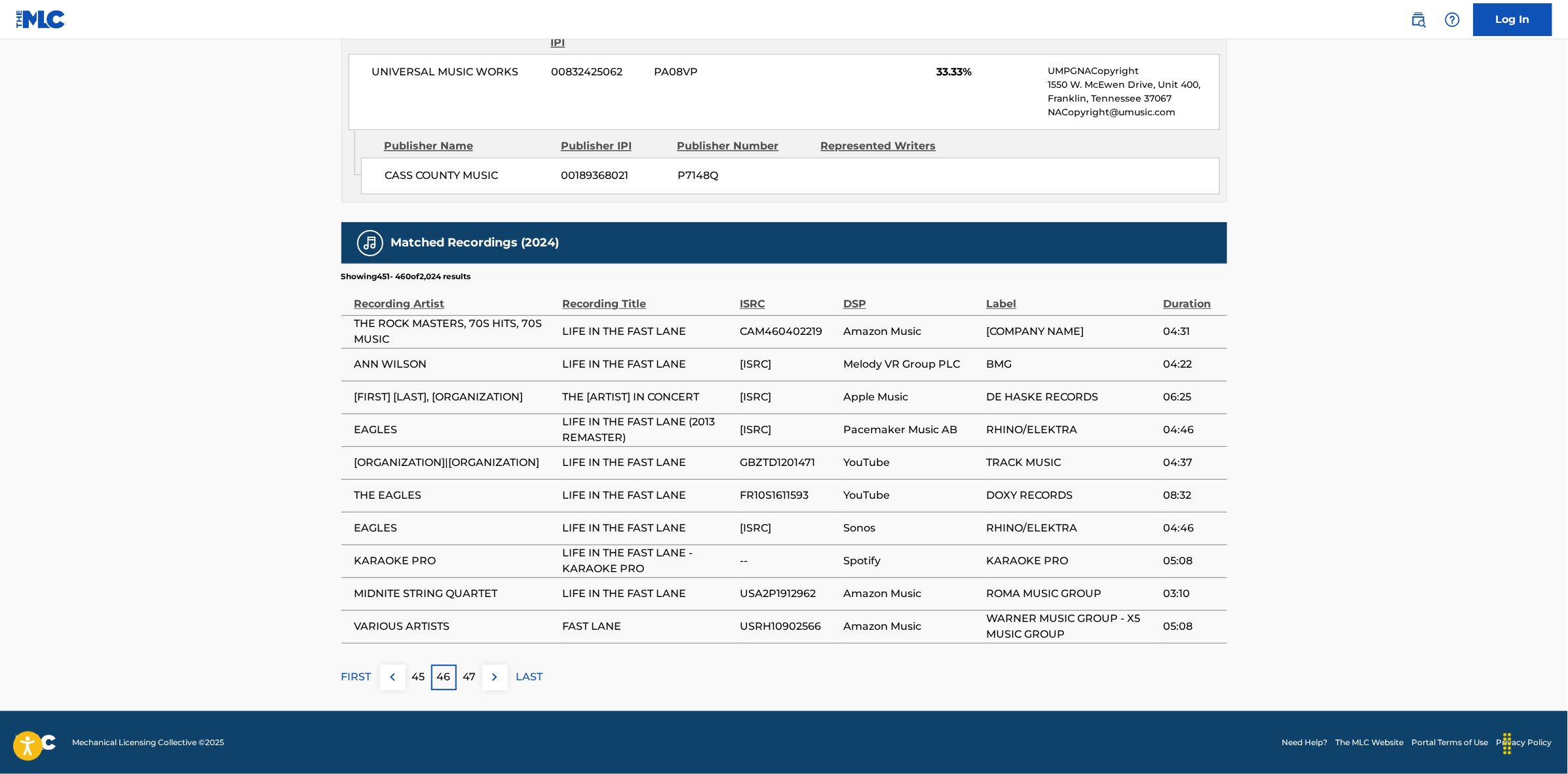 click on "47" at bounding box center (469, 677) 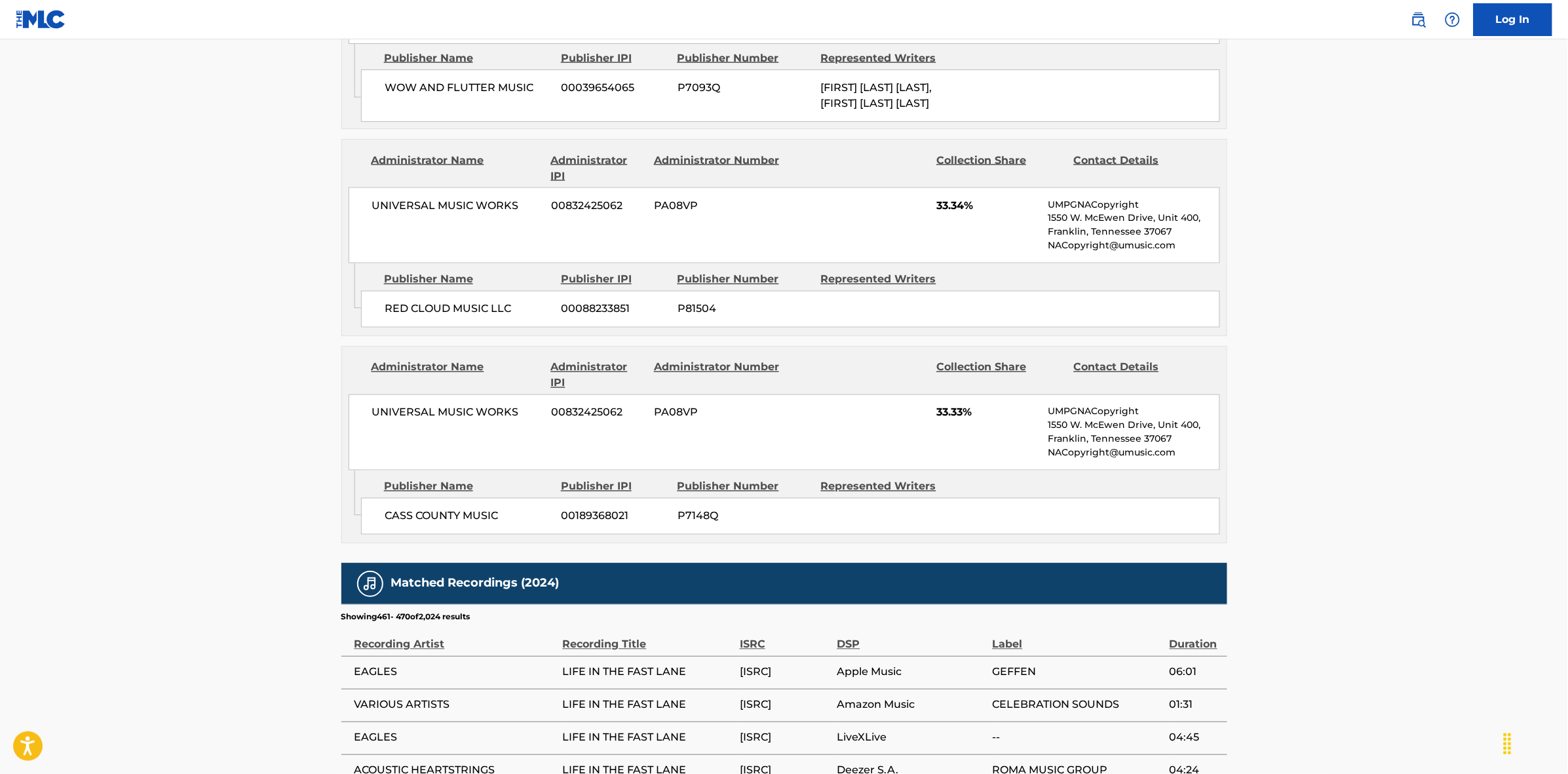 scroll, scrollTop: 1177, scrollLeft: 0, axis: vertical 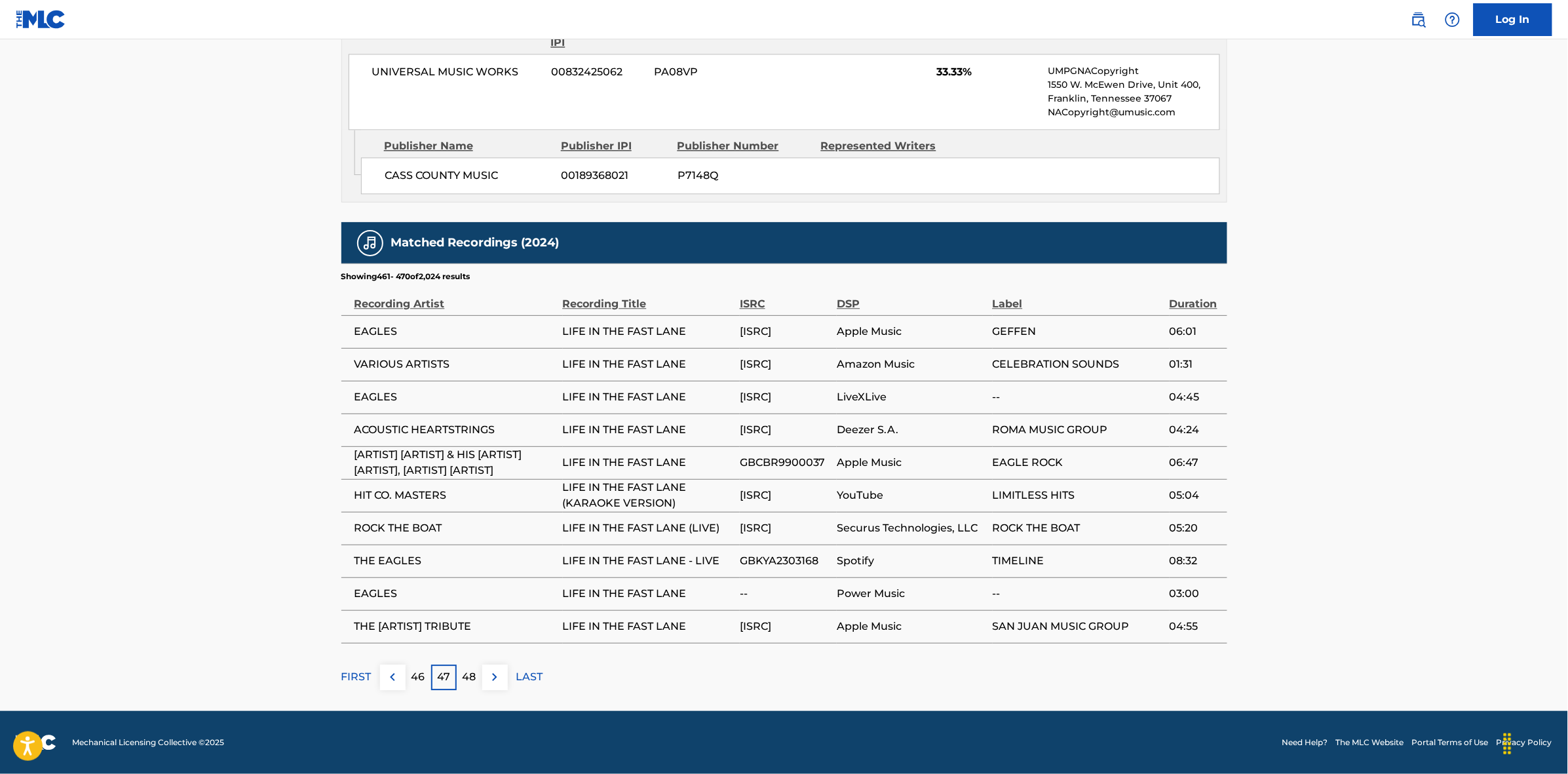 click on "48" at bounding box center [469, 677] 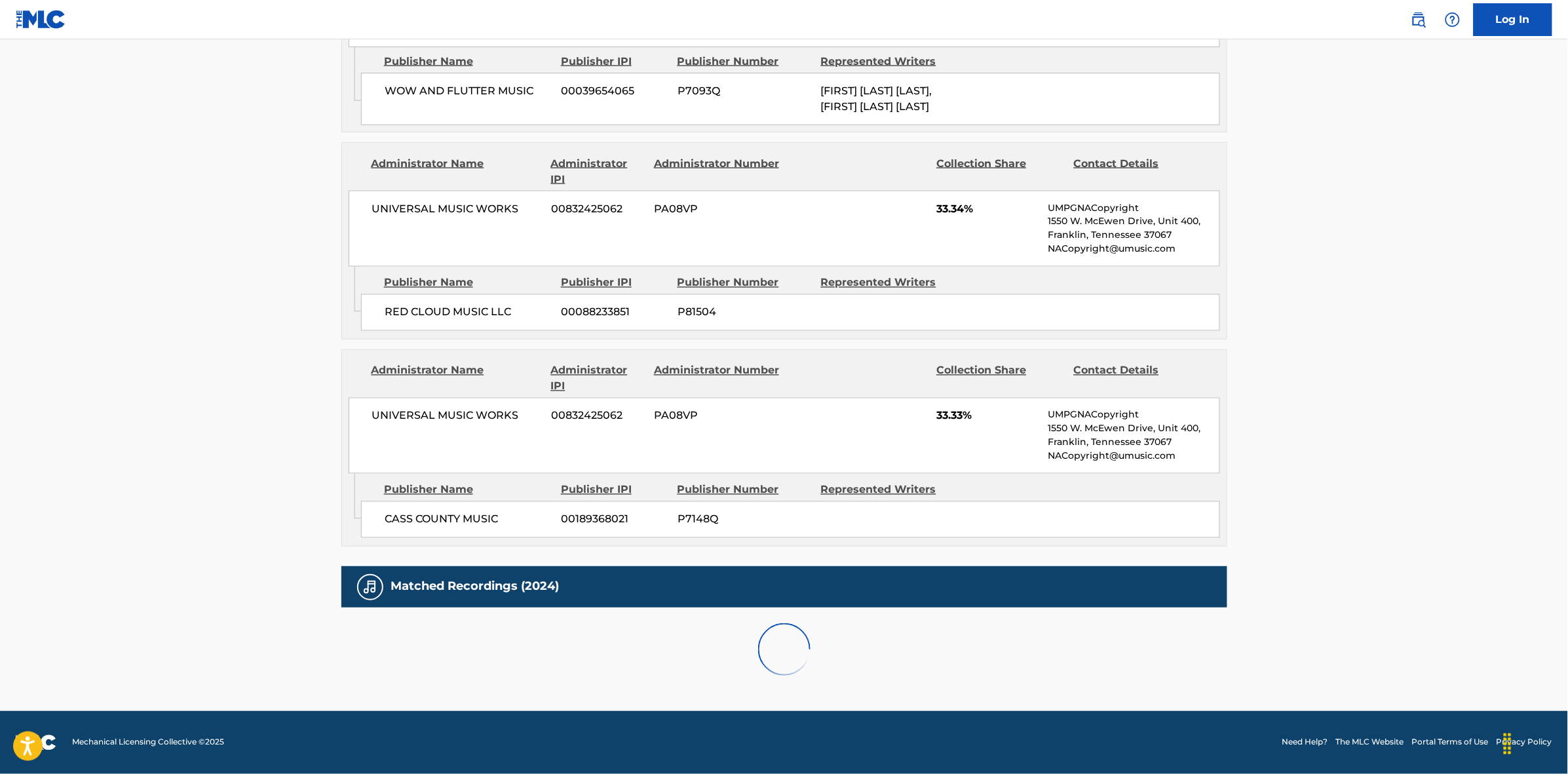 scroll, scrollTop: 1177, scrollLeft: 0, axis: vertical 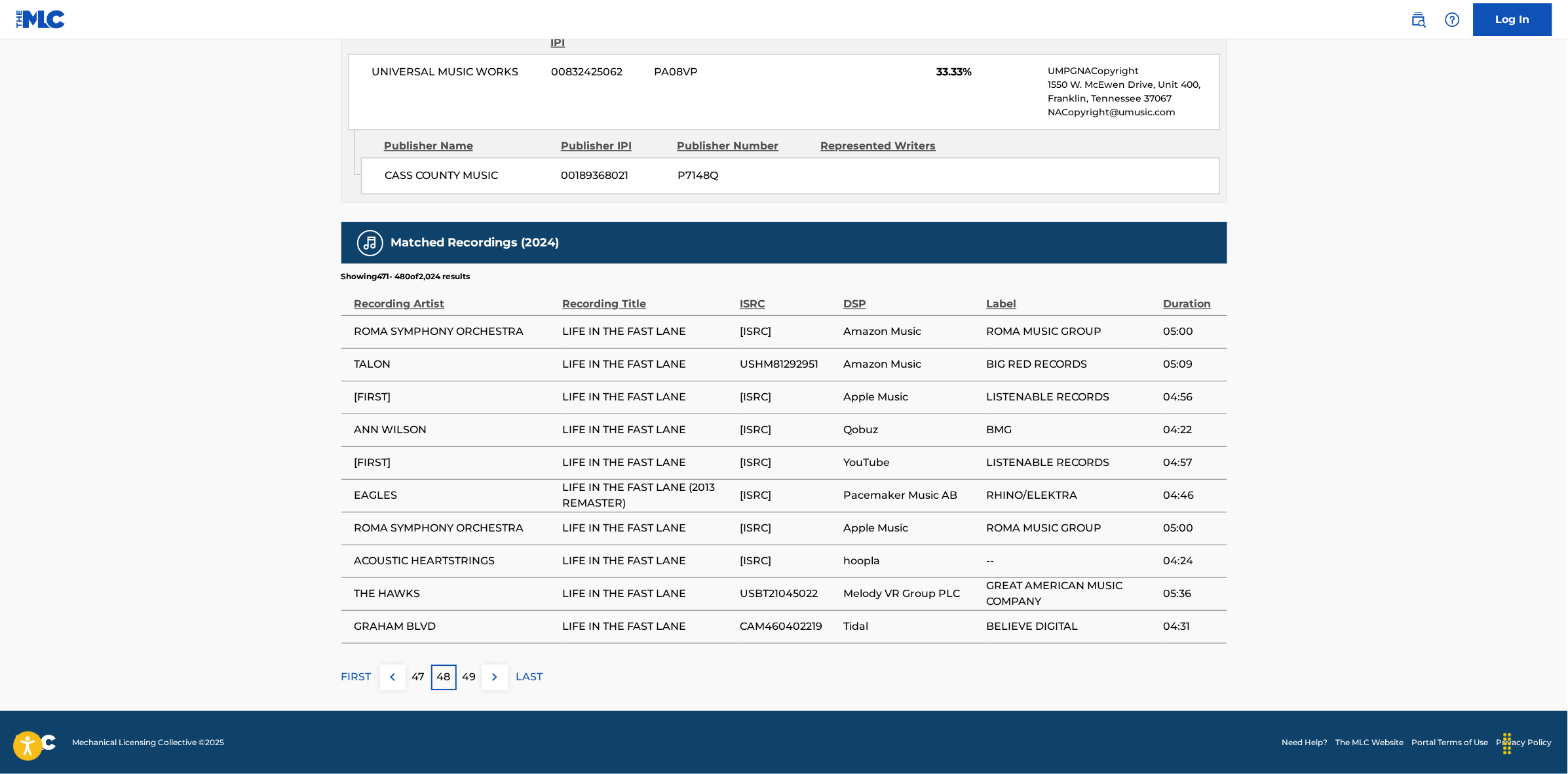 click on "49" at bounding box center [469, 677] 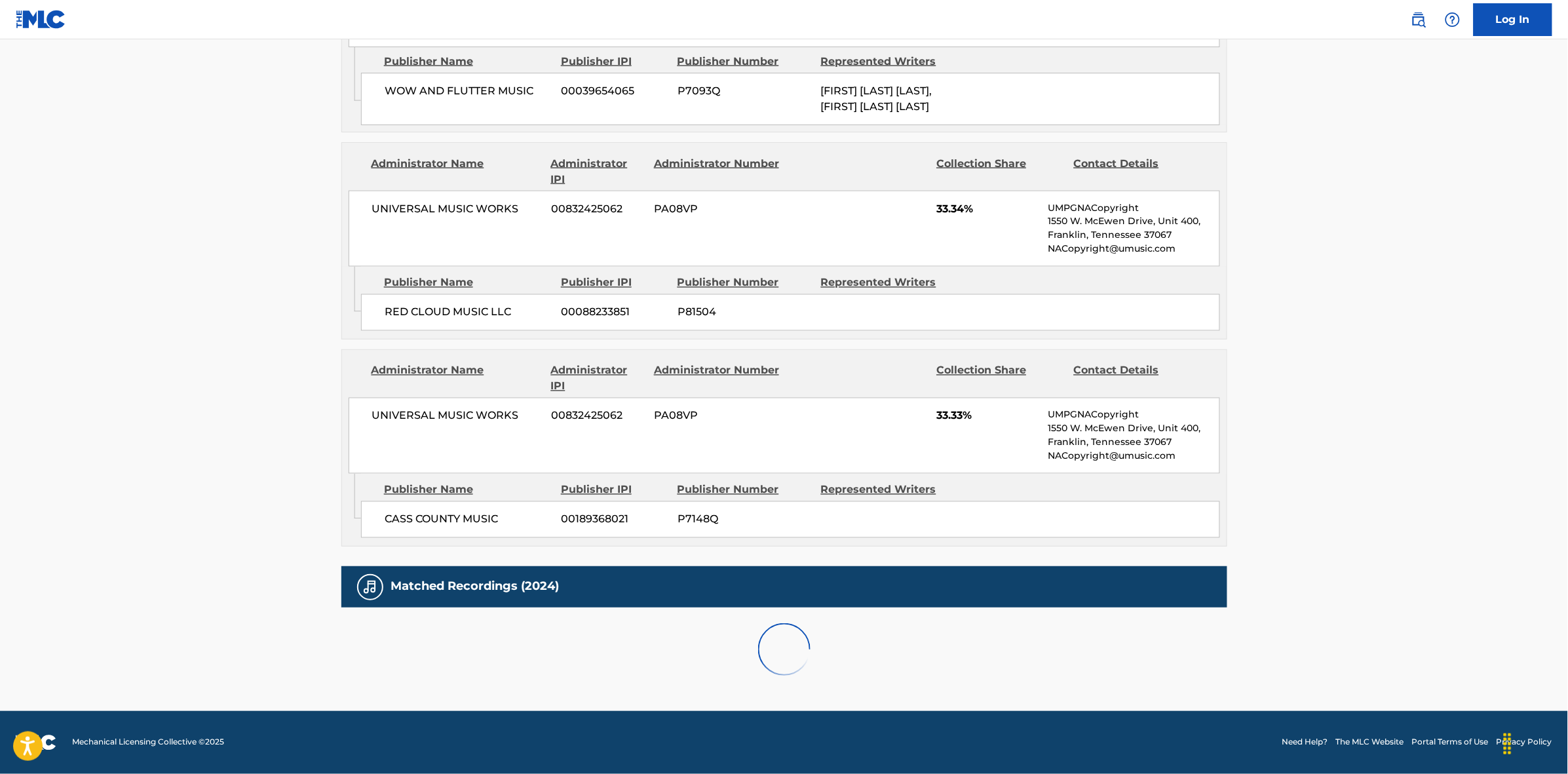 scroll, scrollTop: 1177, scrollLeft: 0, axis: vertical 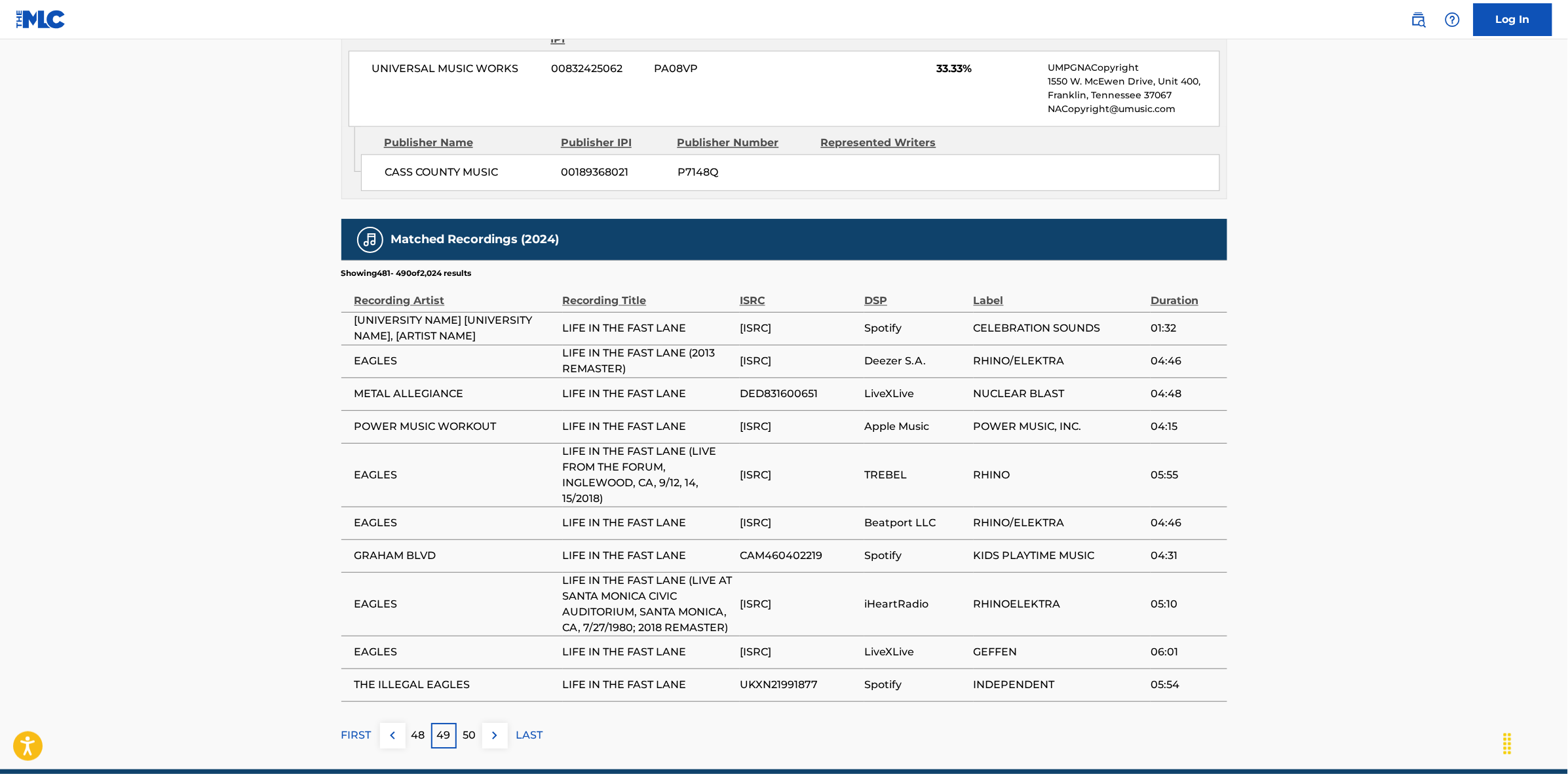 click on "50" at bounding box center [469, 735] 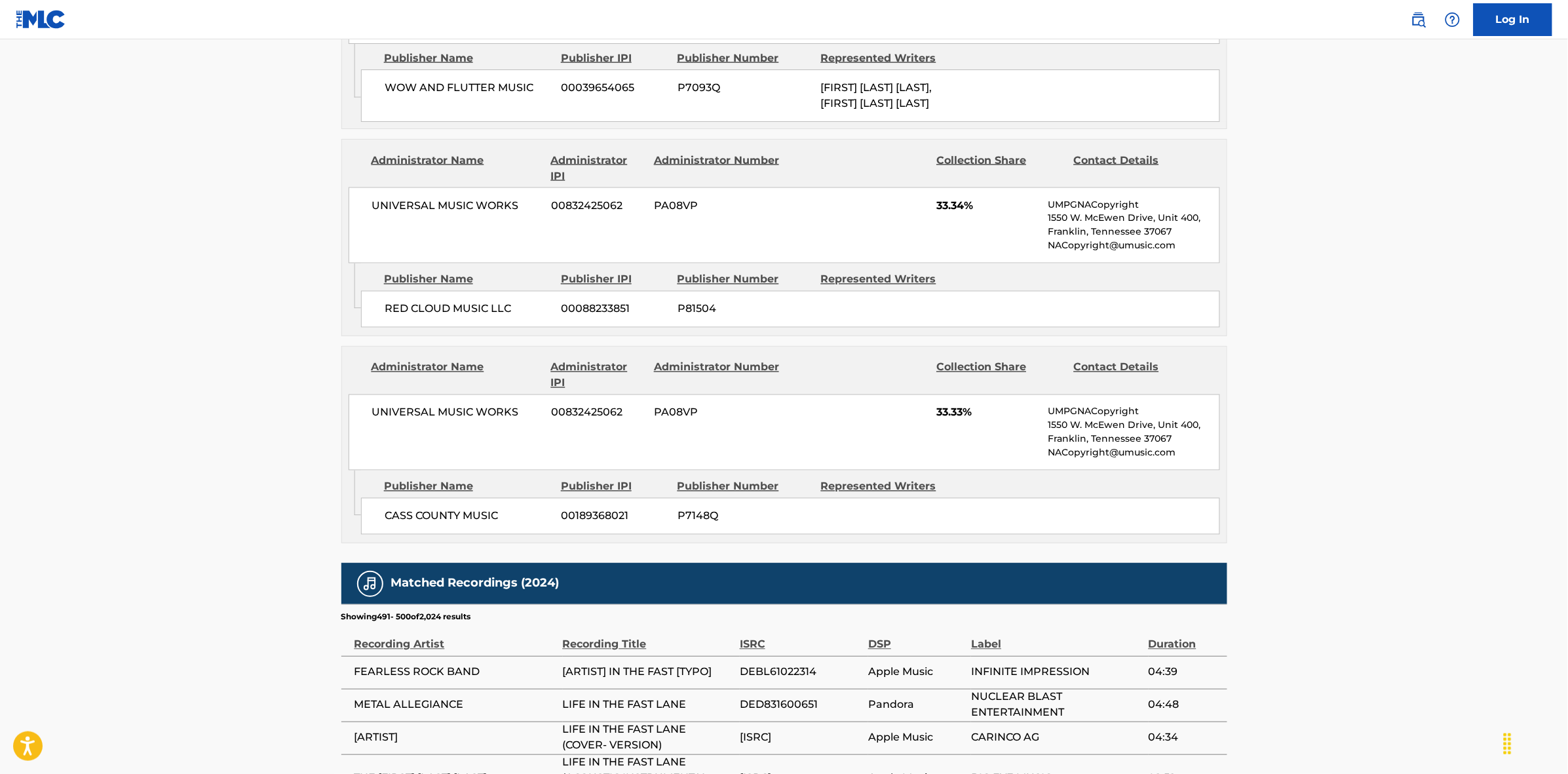 scroll, scrollTop: 1177, scrollLeft: 0, axis: vertical 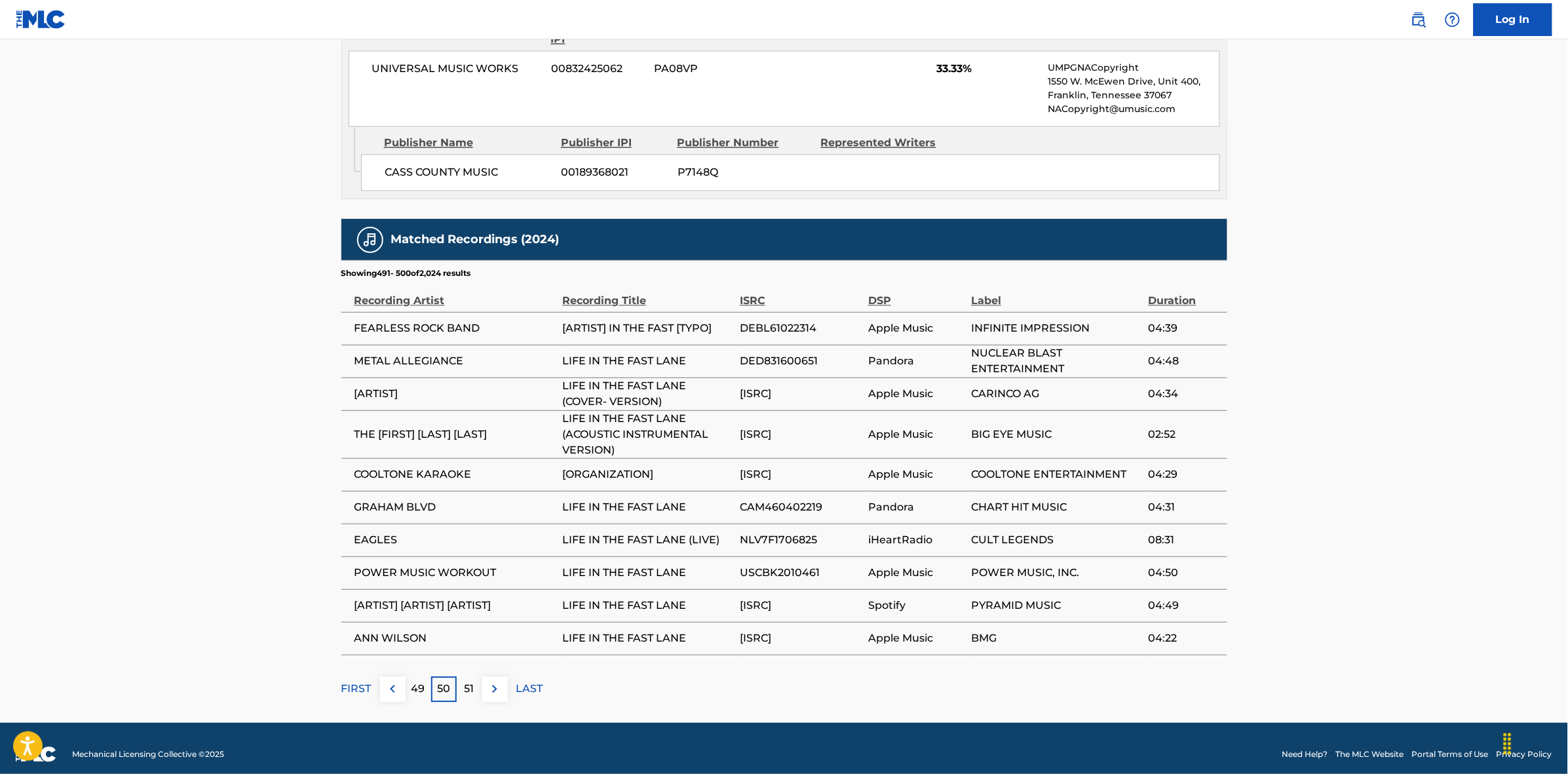 drag, startPoint x: 486, startPoint y: 708, endPoint x: 663, endPoint y: 413, distance: 344.02616 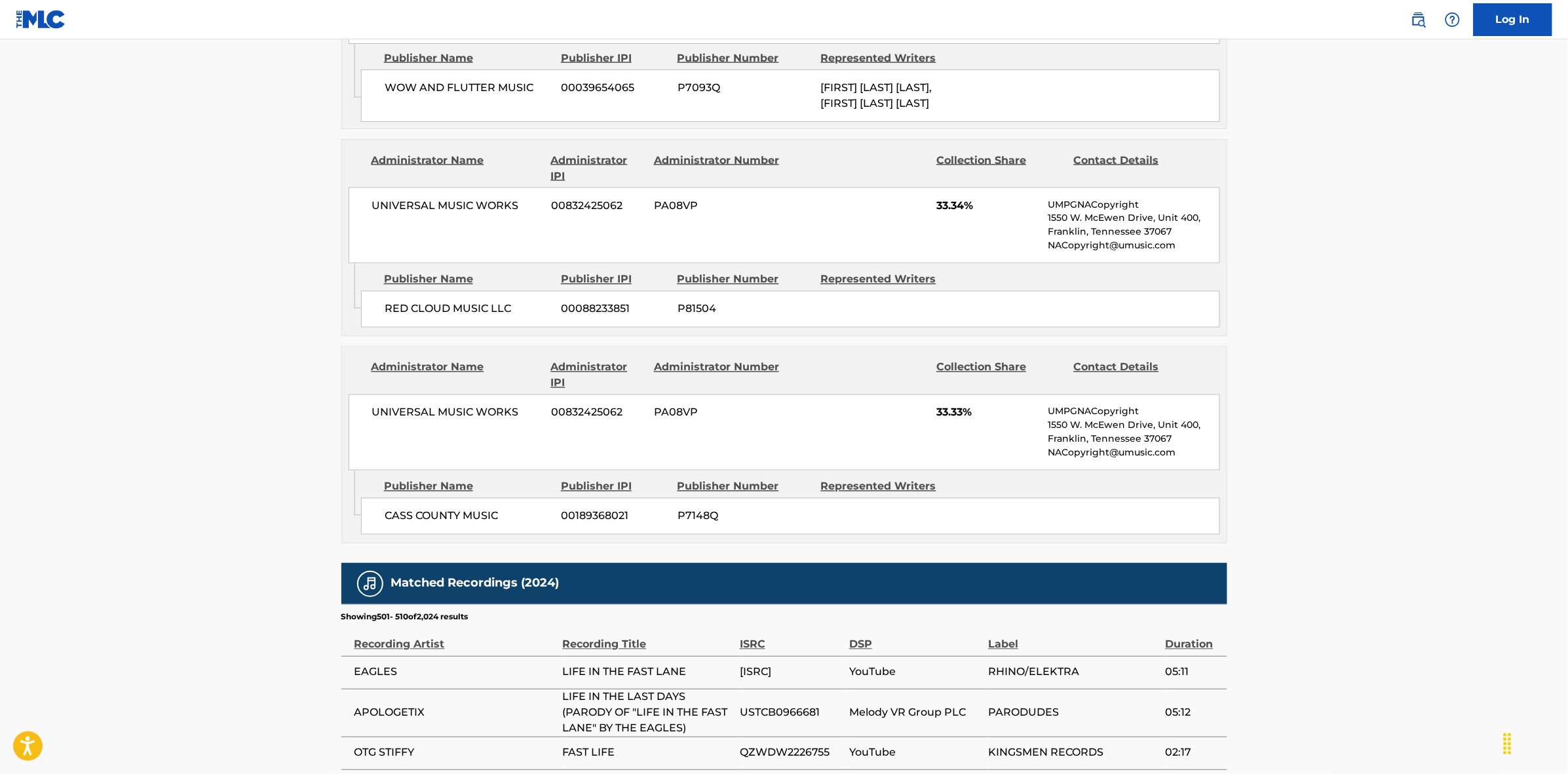 scroll, scrollTop: 1177, scrollLeft: 0, axis: vertical 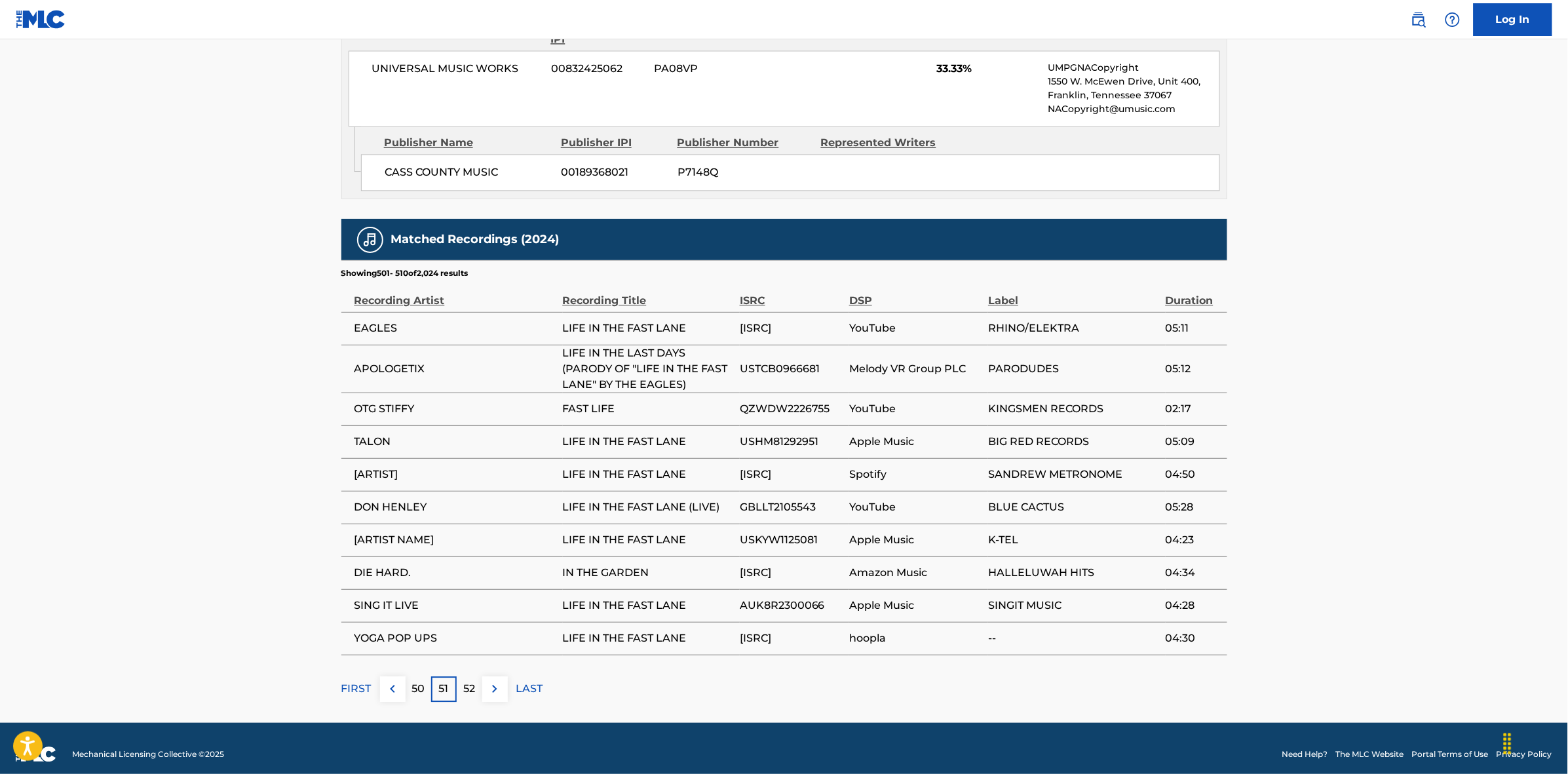 click at bounding box center (495, 689) 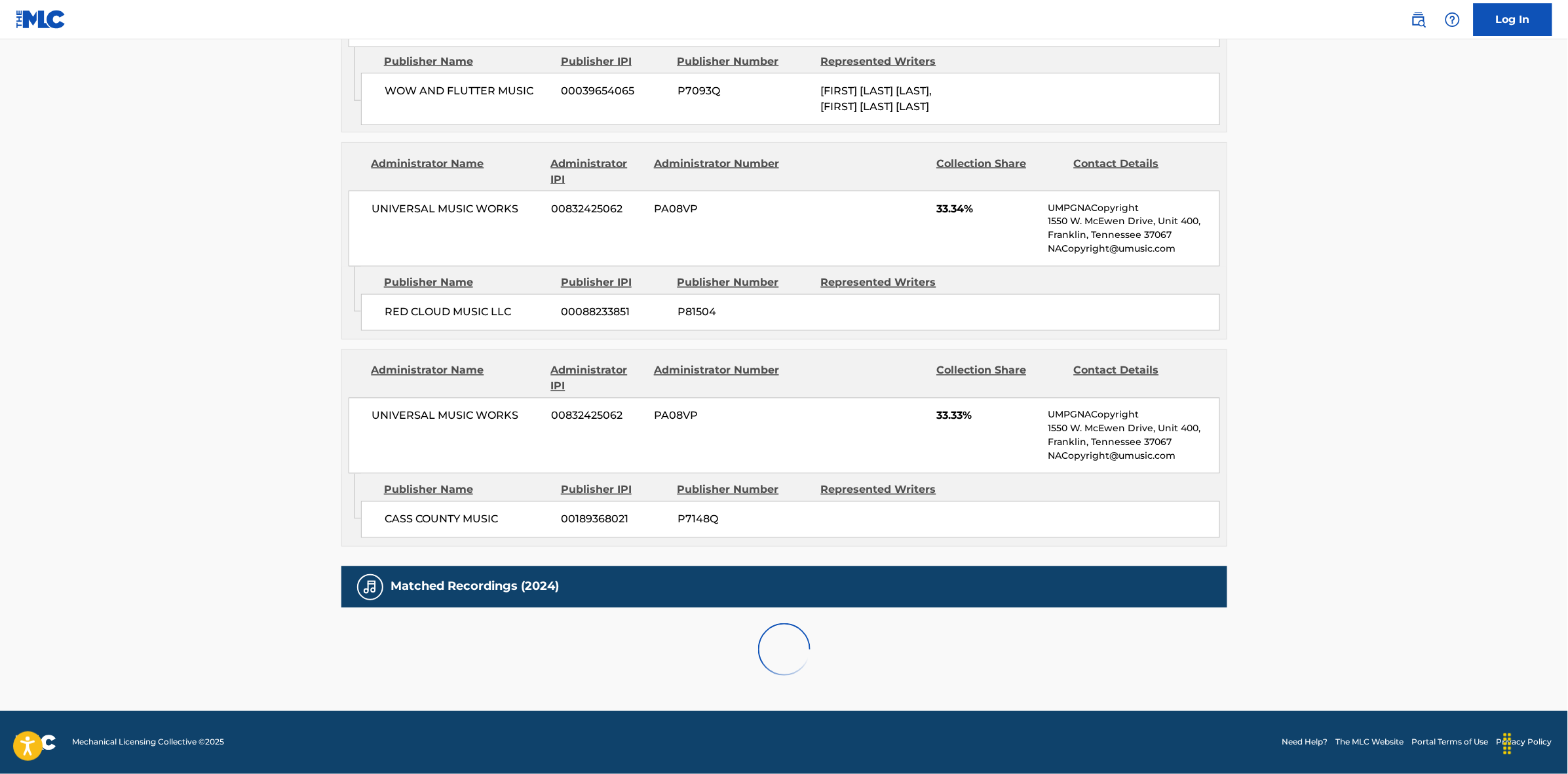 scroll, scrollTop: 1177, scrollLeft: 0, axis: vertical 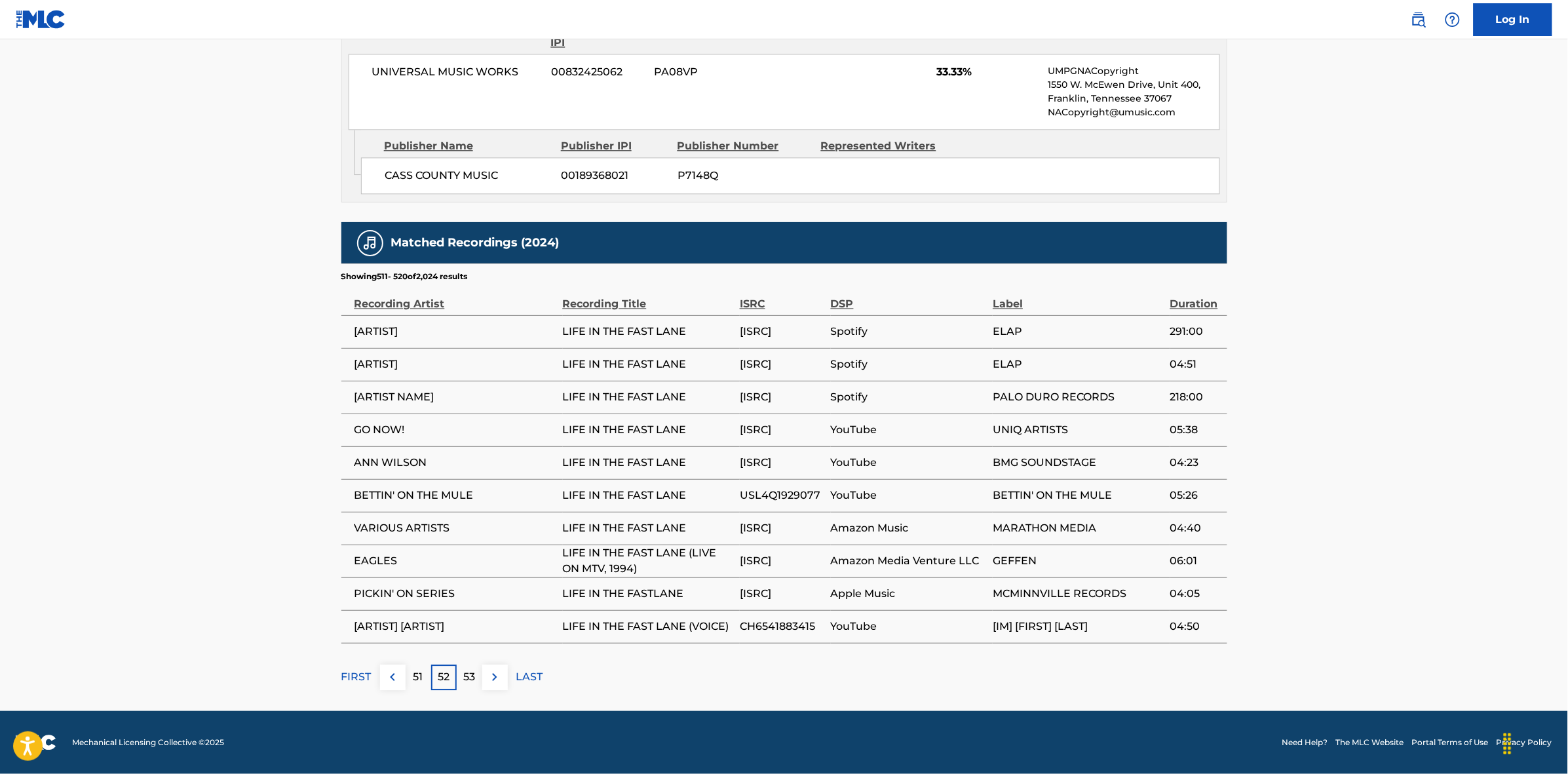 click at bounding box center [495, 677] 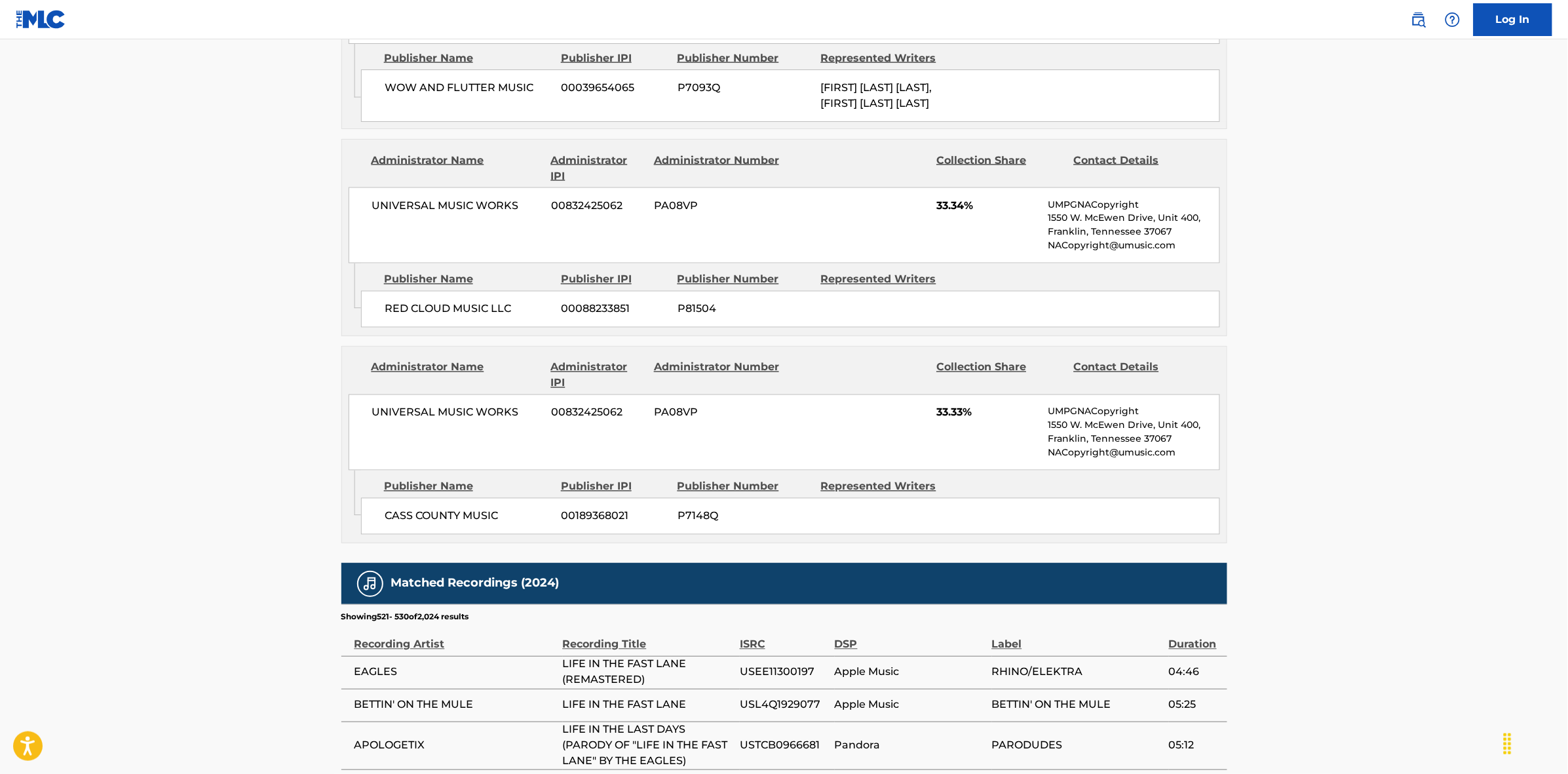 scroll, scrollTop: 1177, scrollLeft: 0, axis: vertical 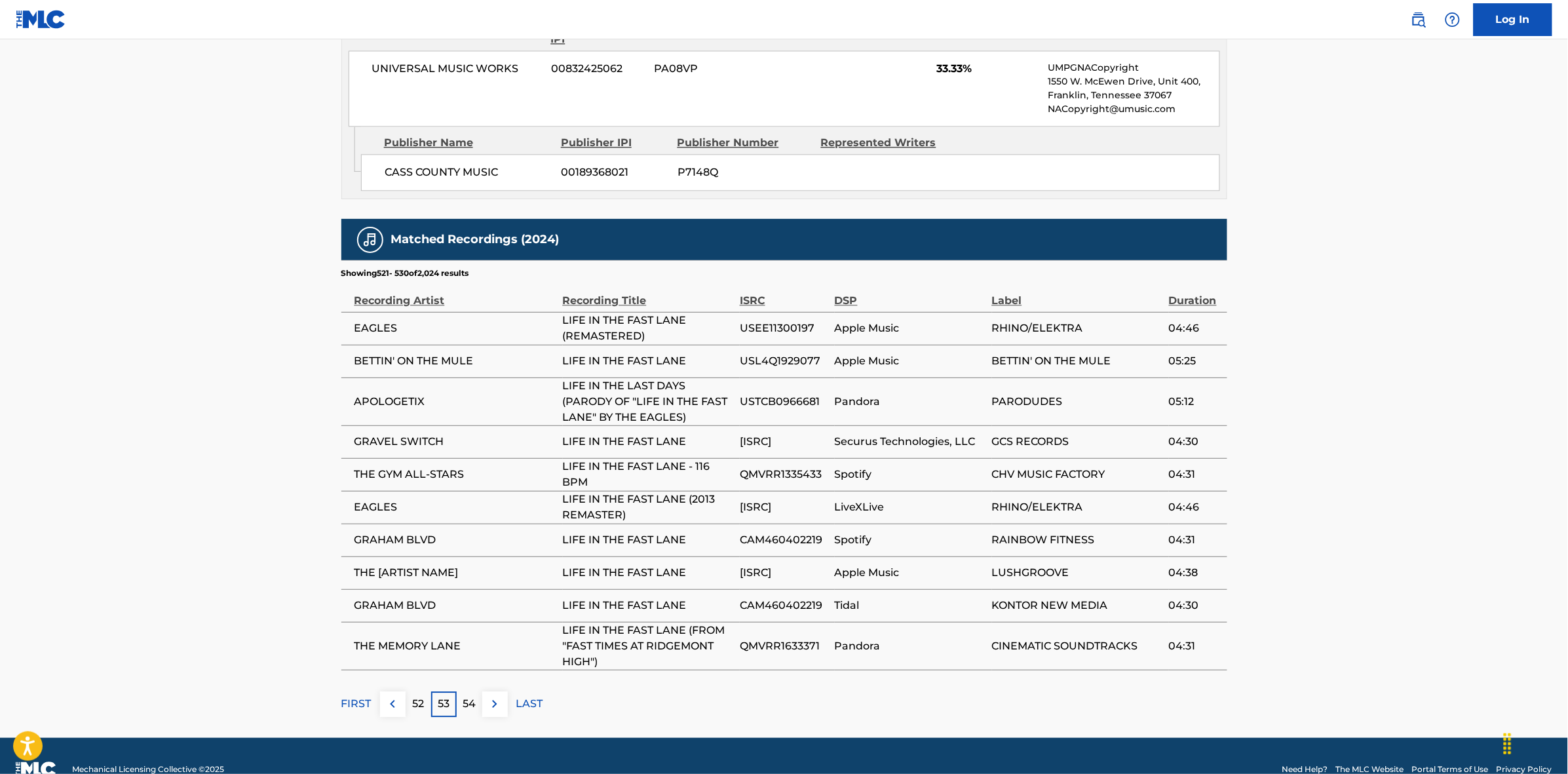 click at bounding box center (495, 704) 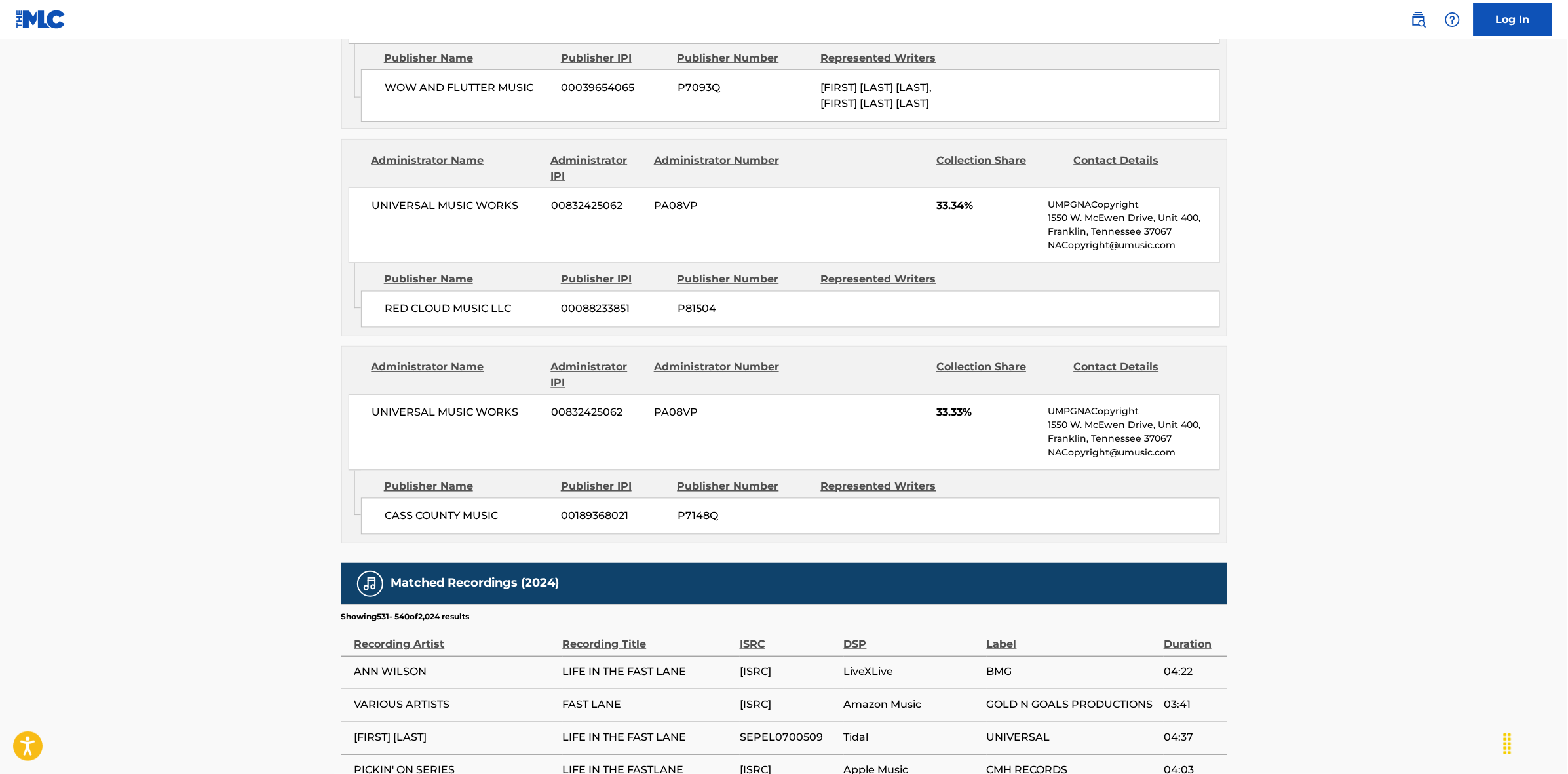 scroll, scrollTop: 1177, scrollLeft: 0, axis: vertical 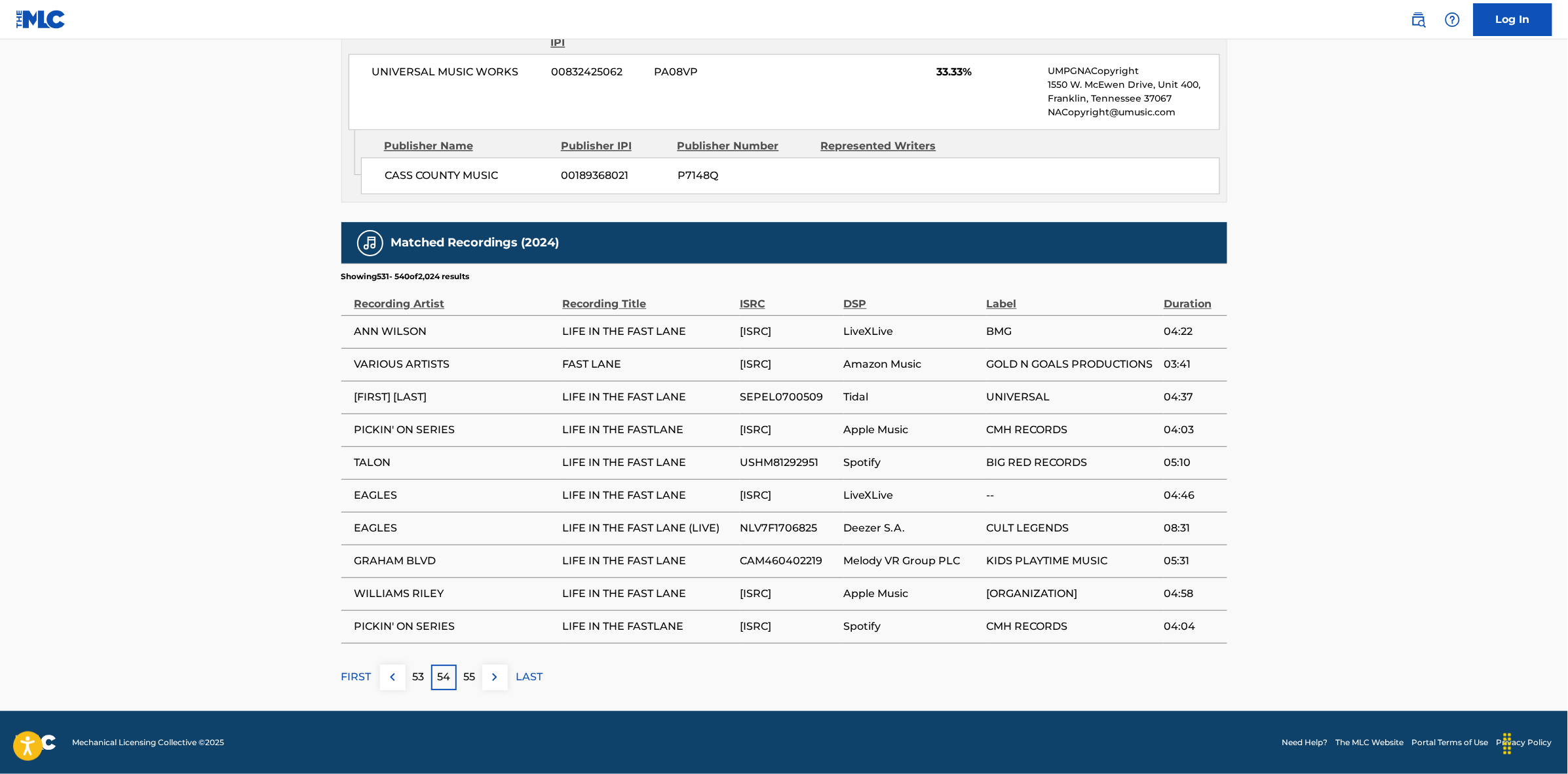 click at bounding box center [495, 677] 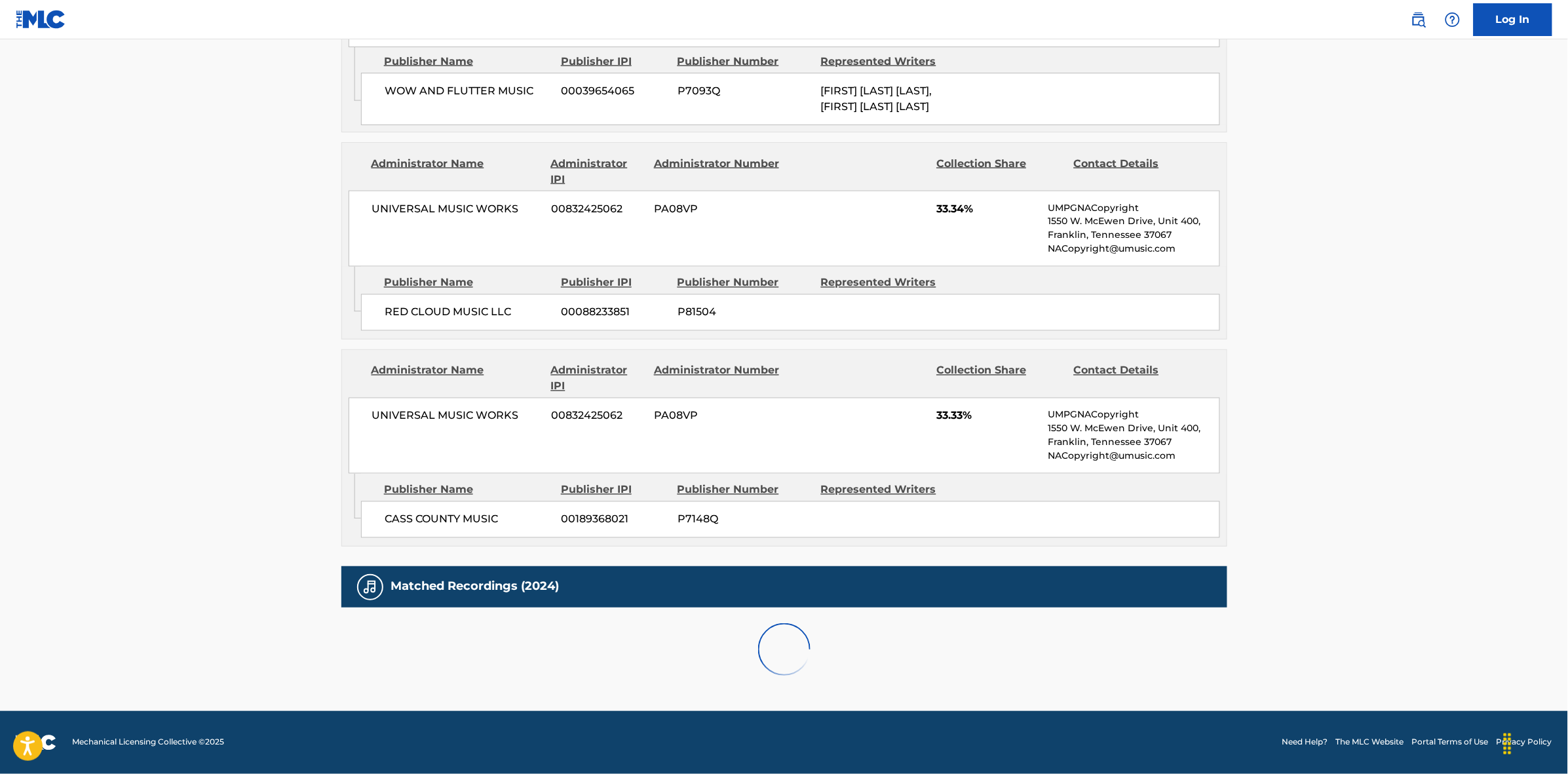 scroll, scrollTop: 1177, scrollLeft: 0, axis: vertical 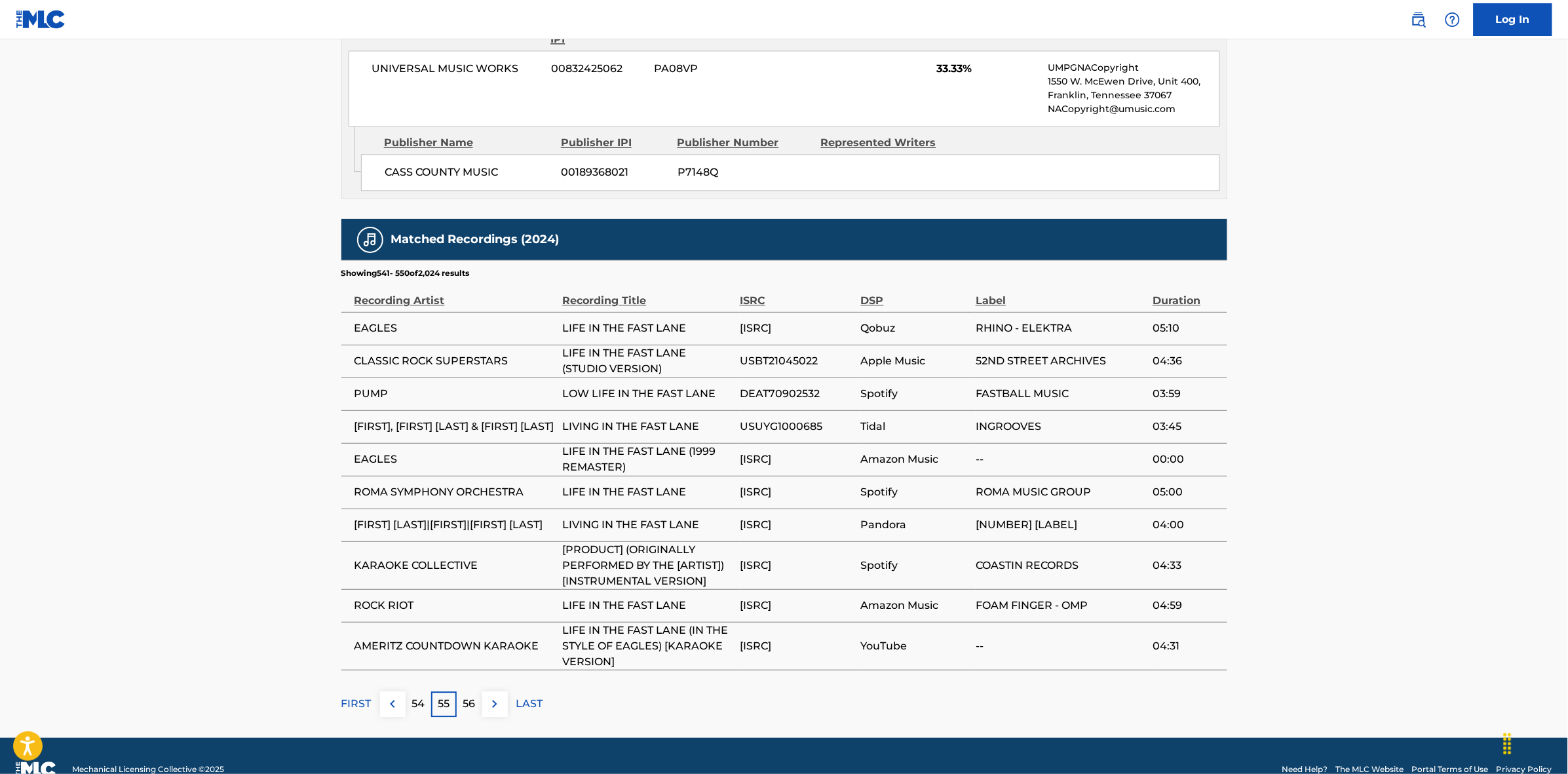 drag, startPoint x: 461, startPoint y: 722, endPoint x: 653, endPoint y: 451, distance: 332.12197 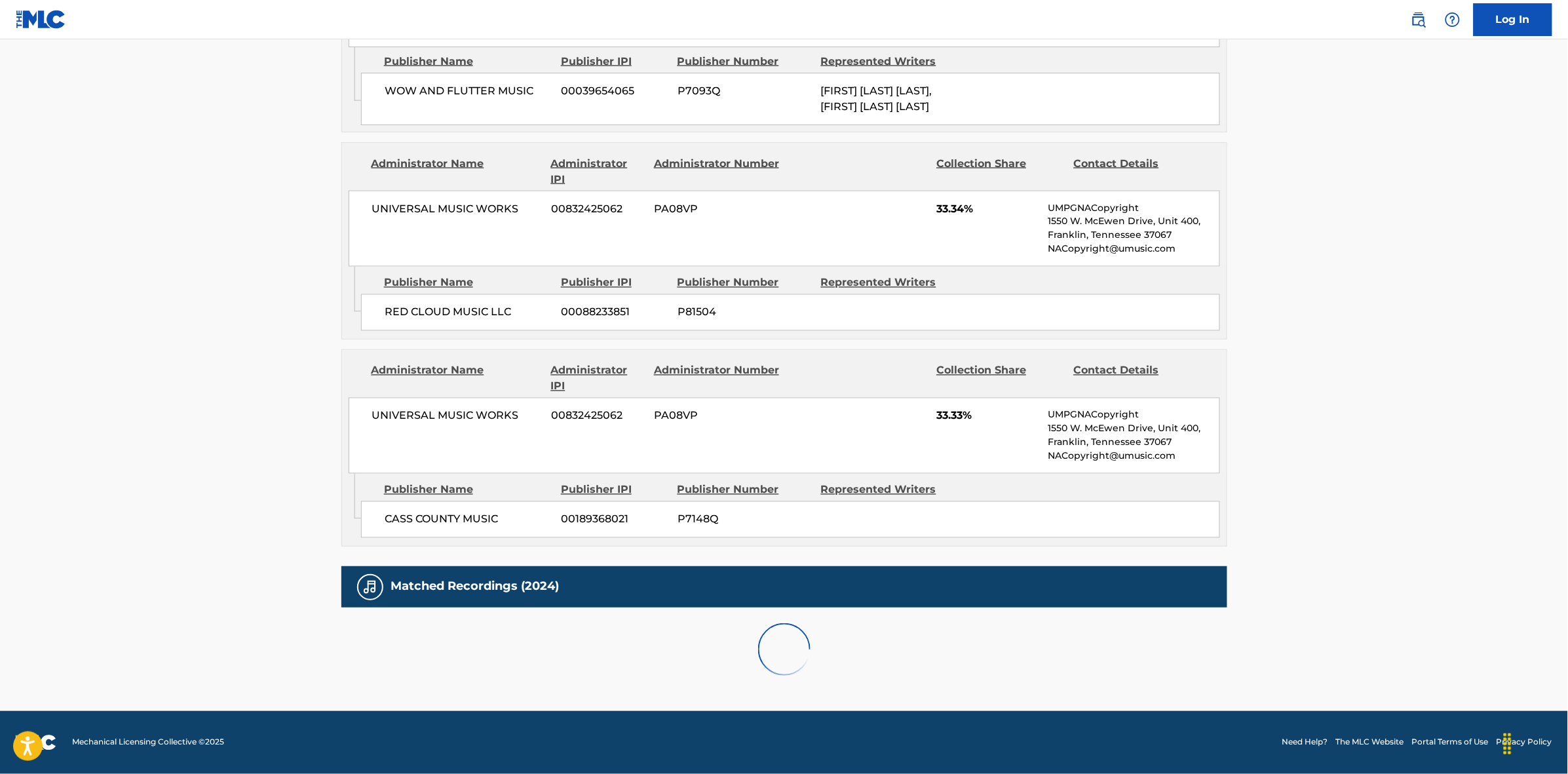 scroll, scrollTop: 1177, scrollLeft: 0, axis: vertical 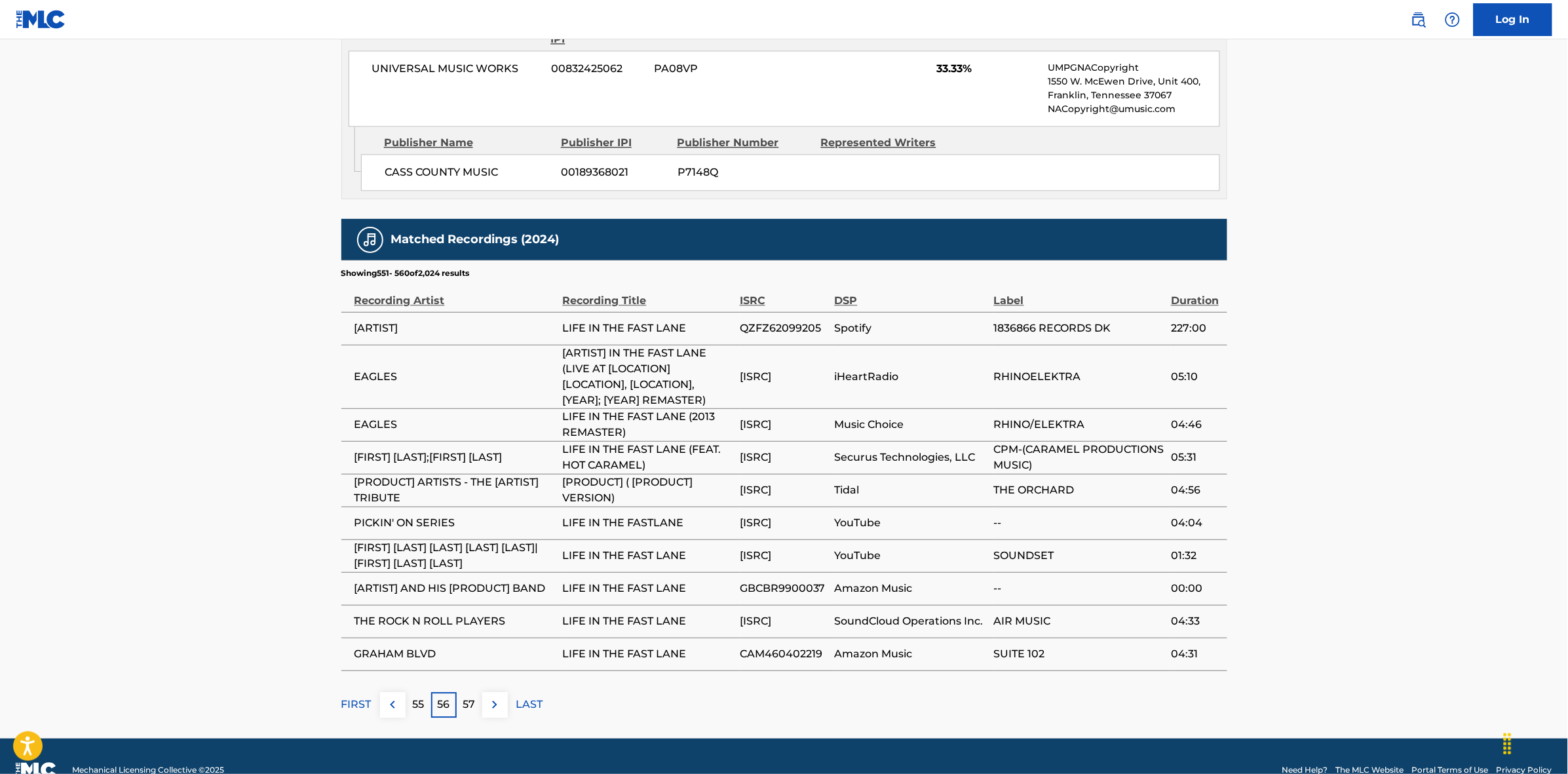 drag, startPoint x: 475, startPoint y: 729, endPoint x: 600, endPoint y: 498, distance: 262.6519 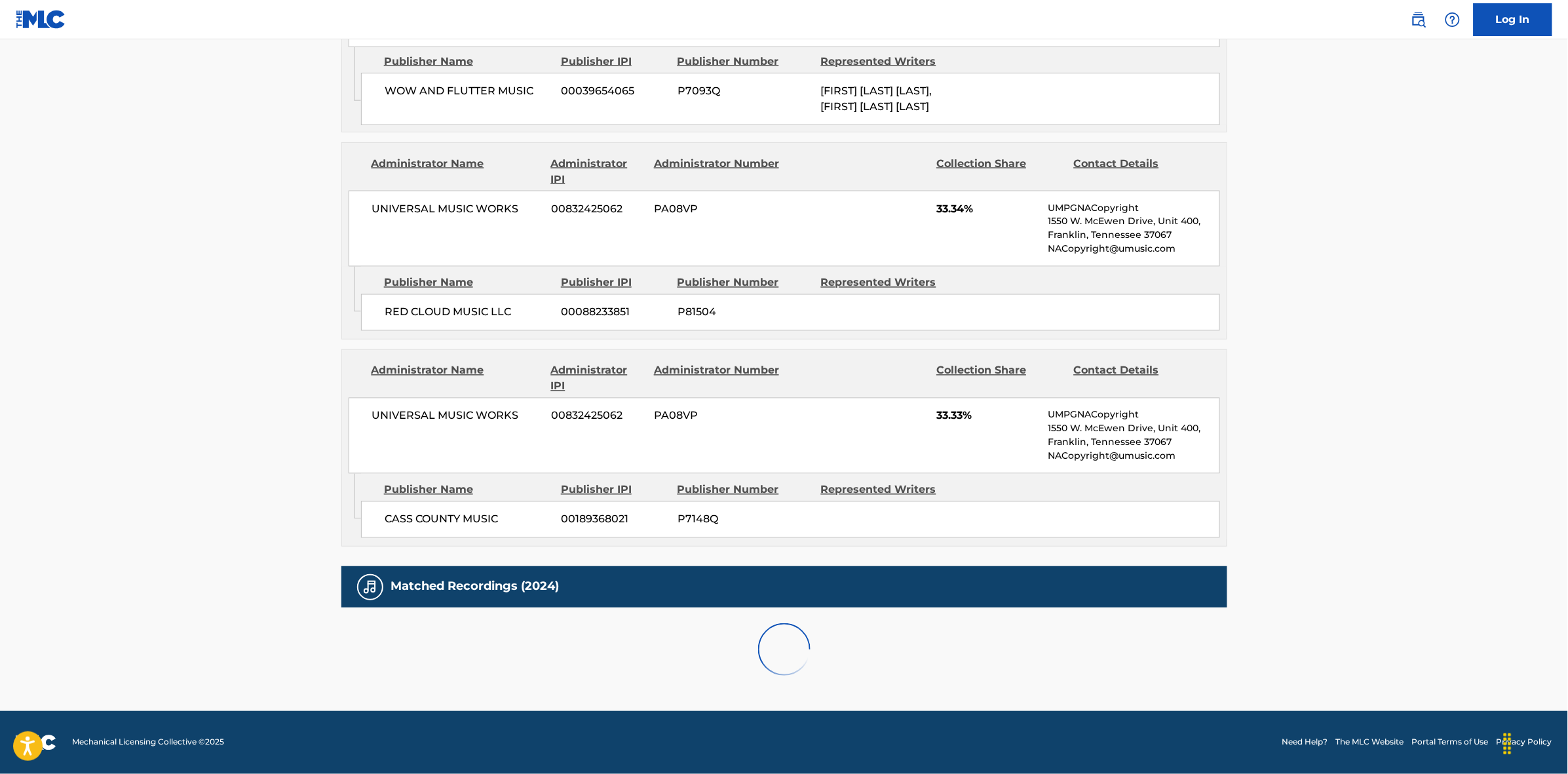 scroll, scrollTop: 1177, scrollLeft: 0, axis: vertical 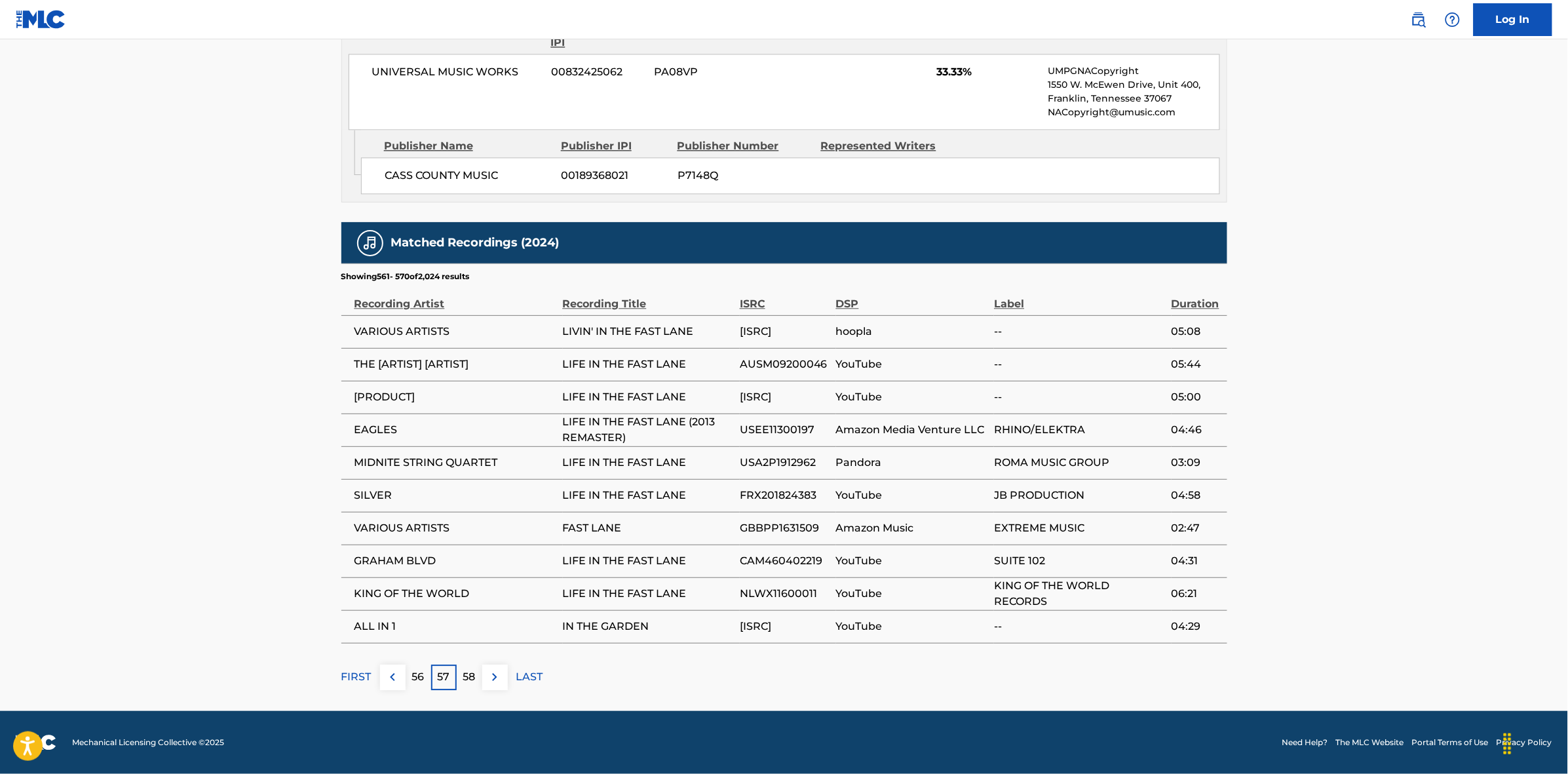 drag, startPoint x: 475, startPoint y: 674, endPoint x: 659, endPoint y: 421, distance: 312.83382 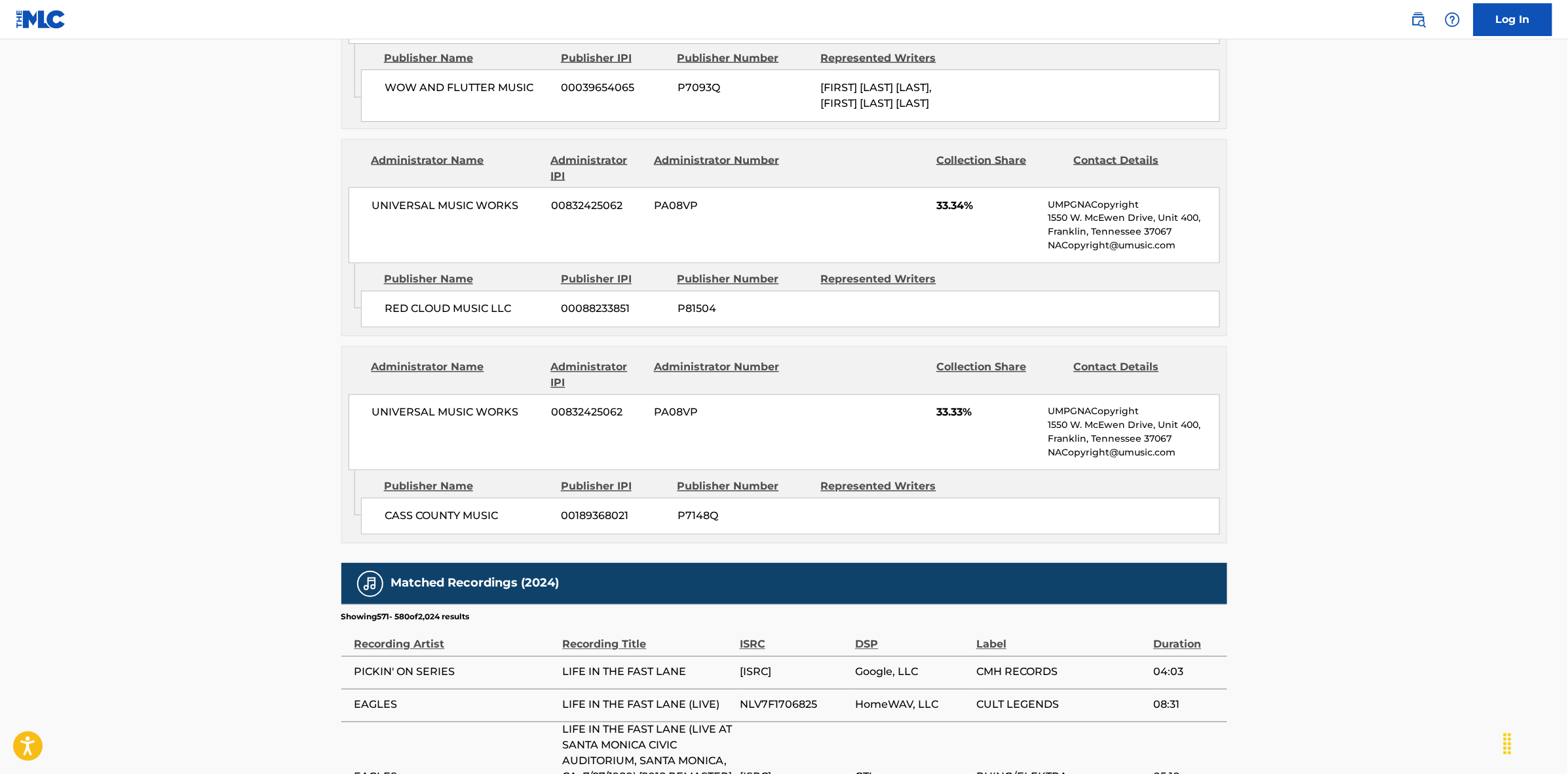 scroll, scrollTop: 1177, scrollLeft: 0, axis: vertical 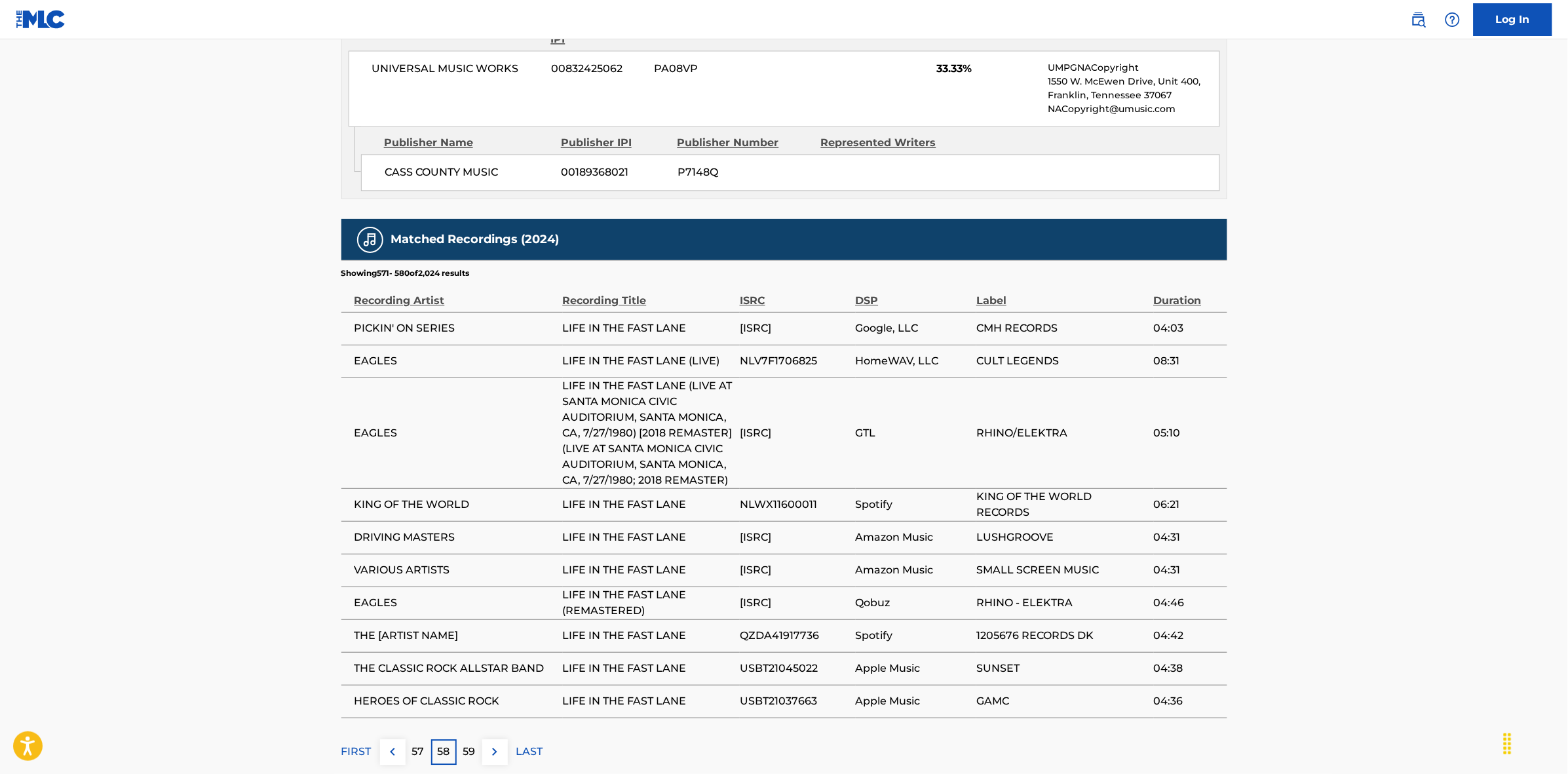 drag, startPoint x: 474, startPoint y: 756, endPoint x: 480, endPoint y: 738, distance: 18.97367 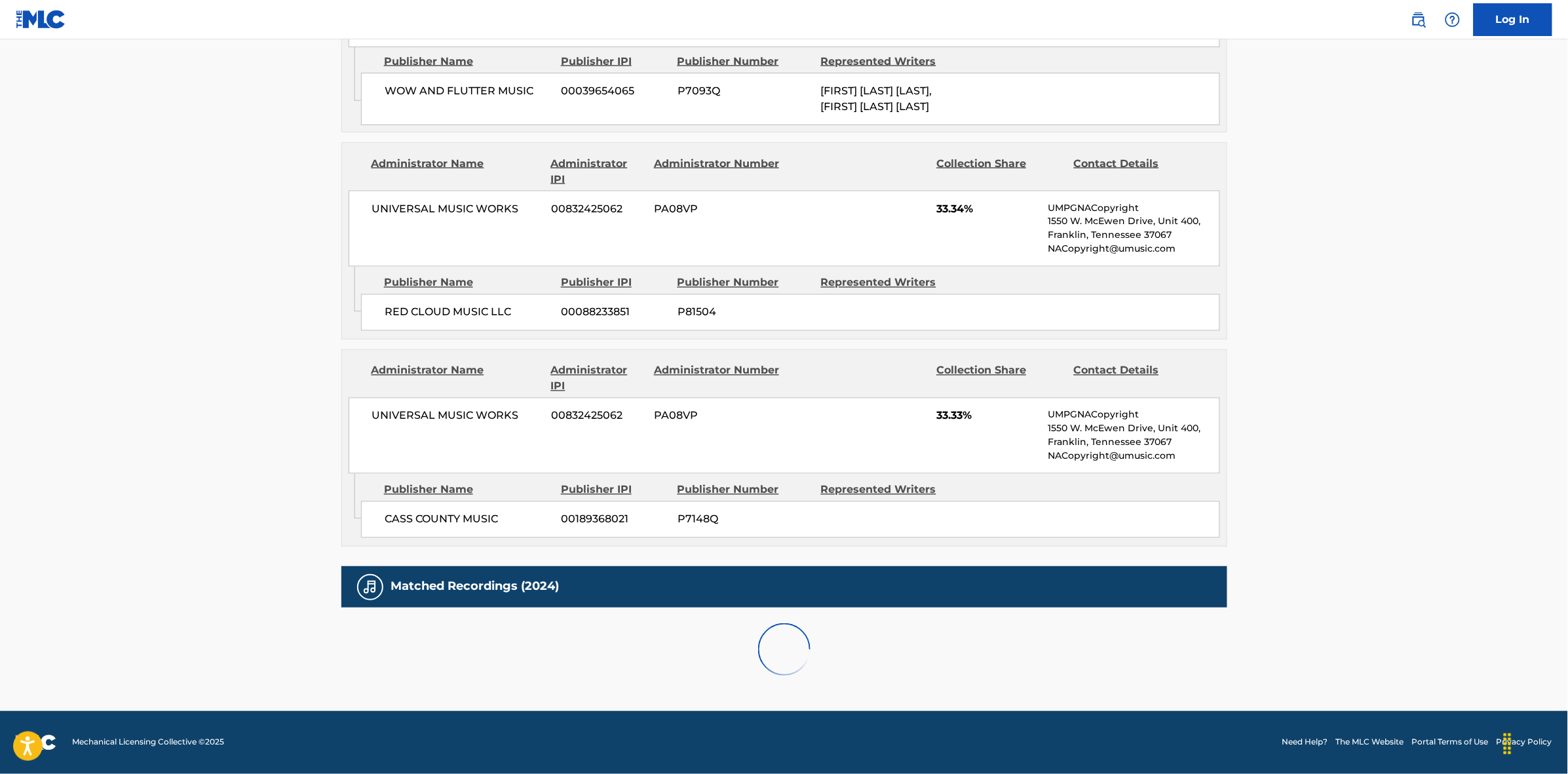 scroll, scrollTop: 1177, scrollLeft: 0, axis: vertical 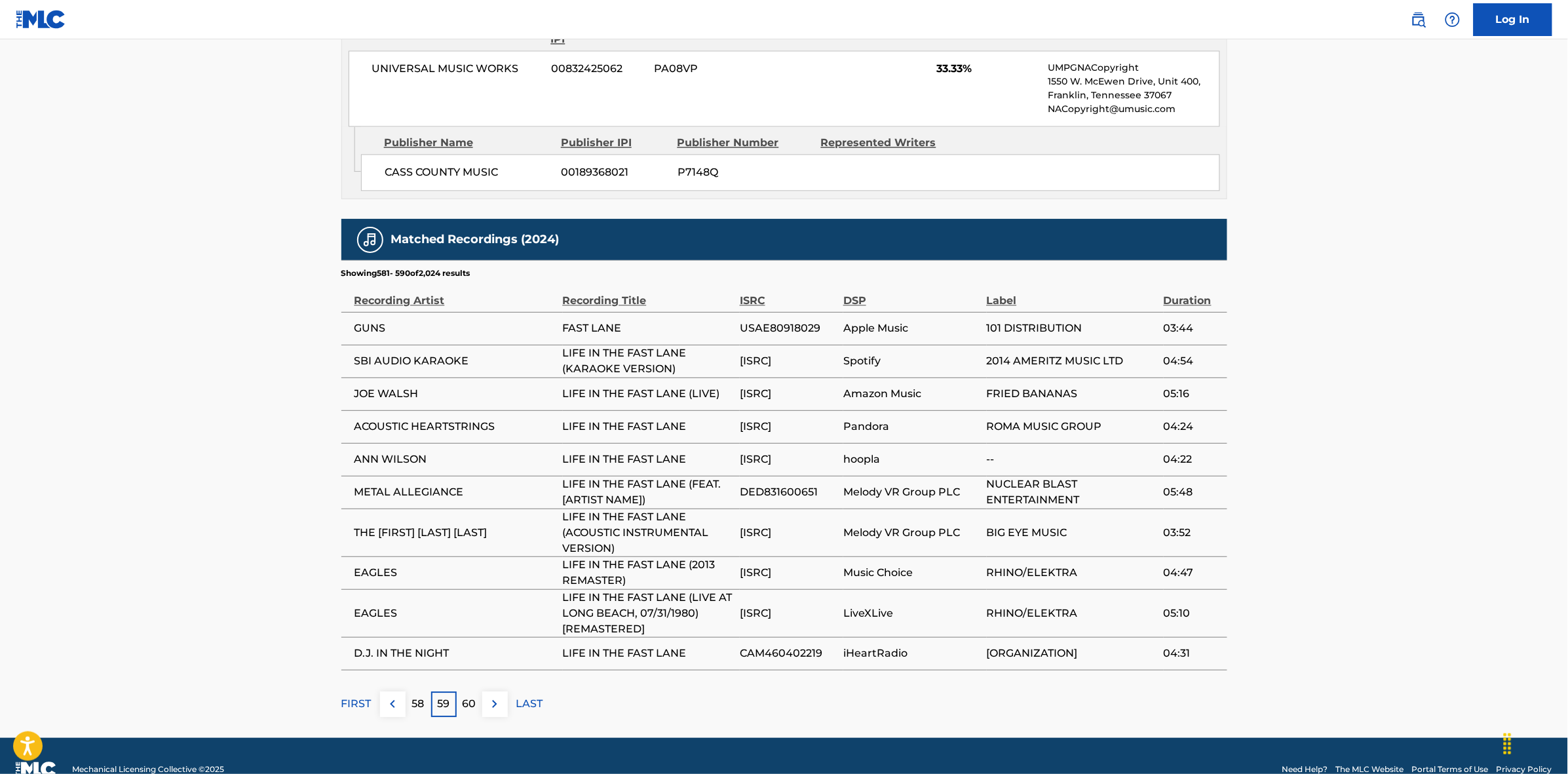 click on "60" at bounding box center [469, 704] 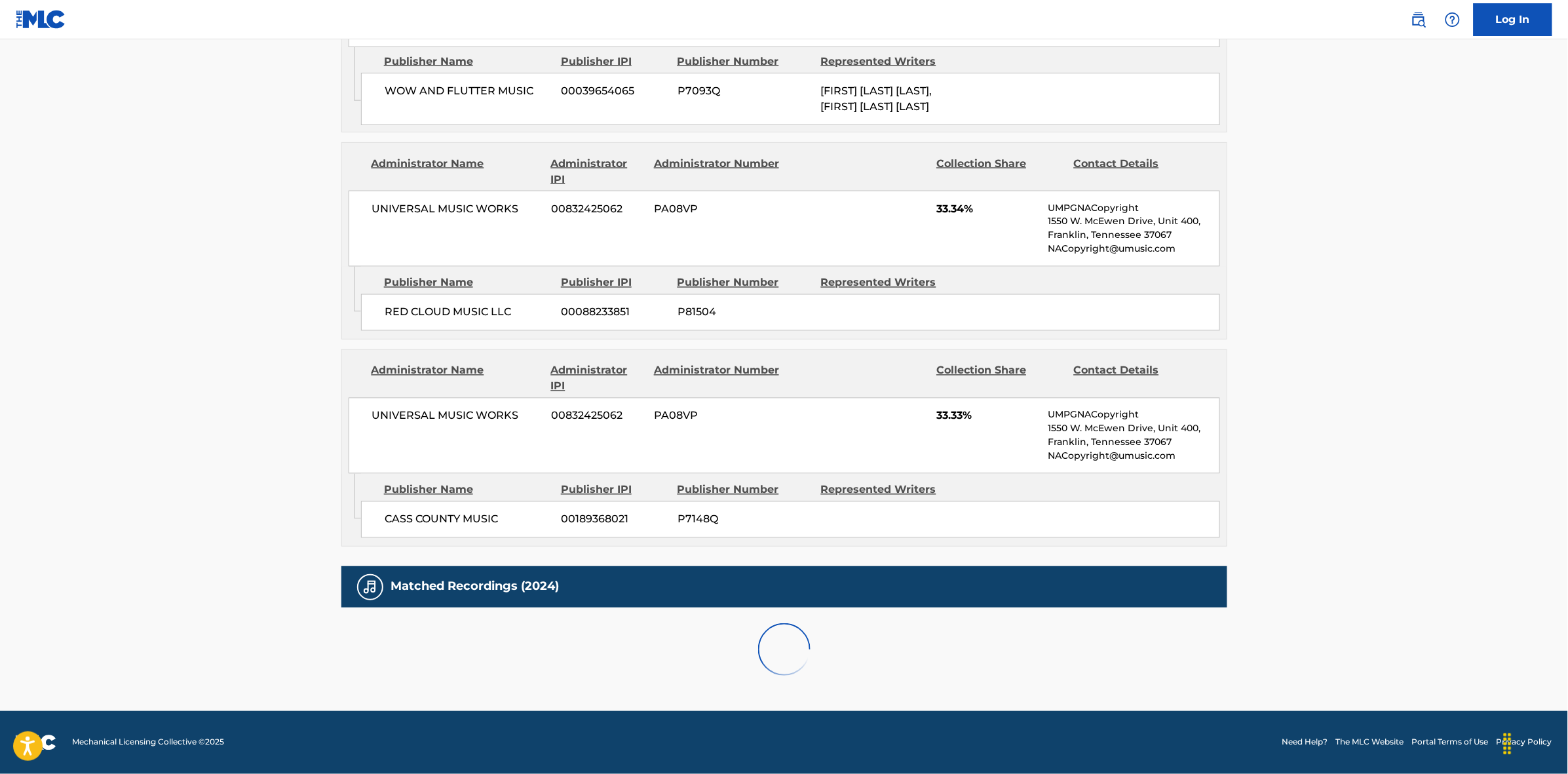scroll, scrollTop: 1177, scrollLeft: 0, axis: vertical 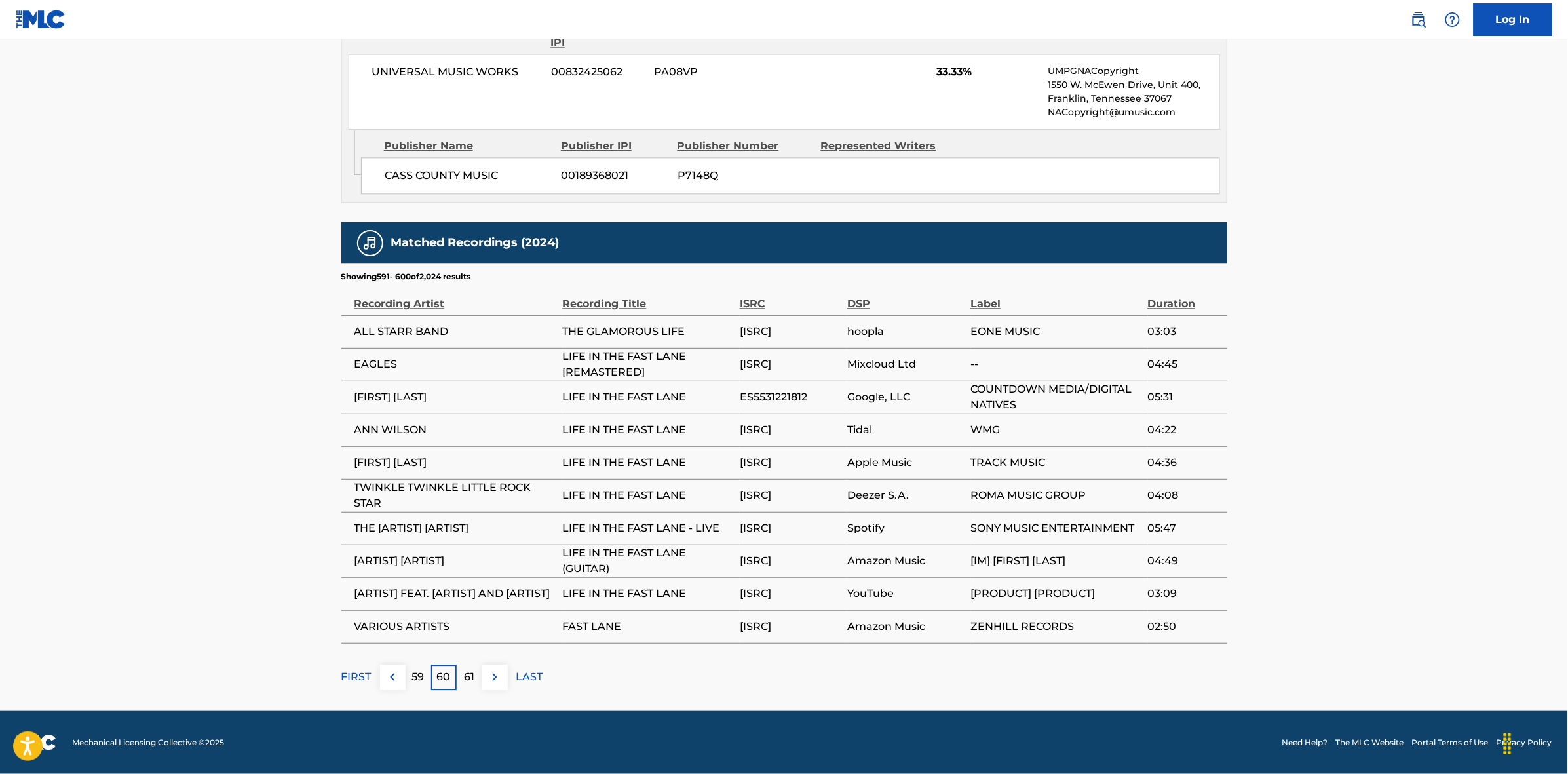 click on "61" at bounding box center (469, 677) 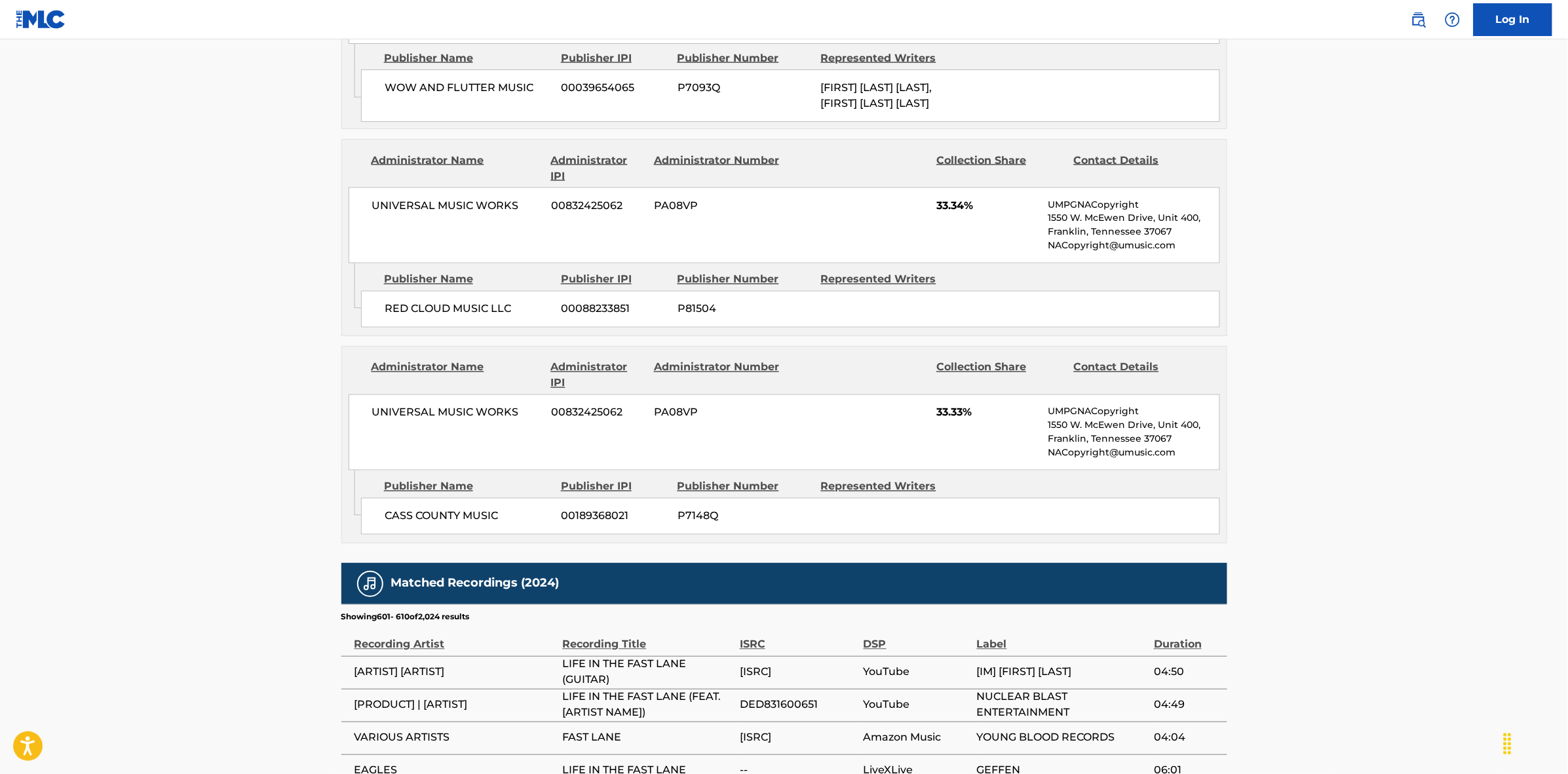 scroll, scrollTop: 1177, scrollLeft: 0, axis: vertical 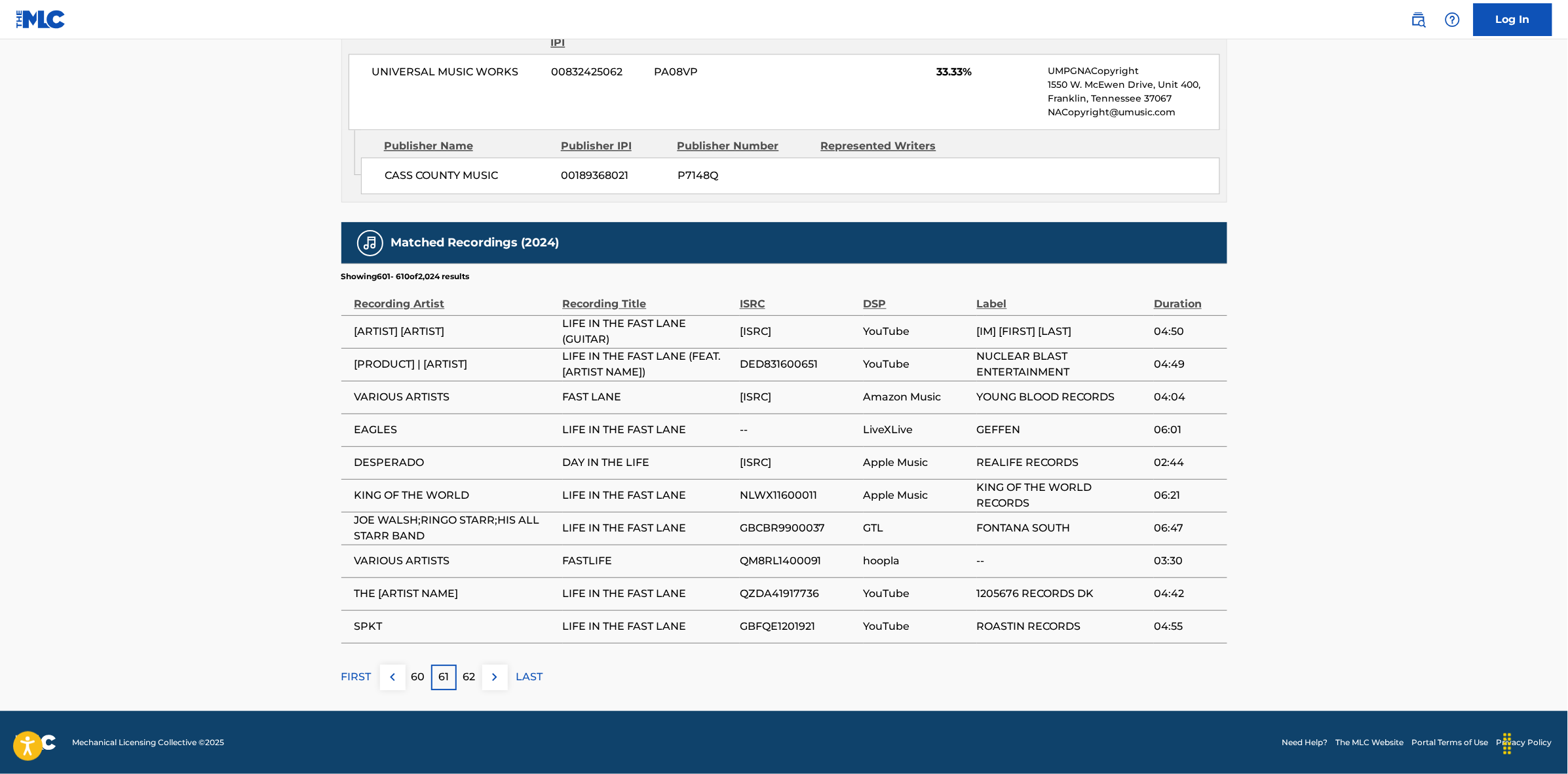 click on "62" at bounding box center (469, 677) 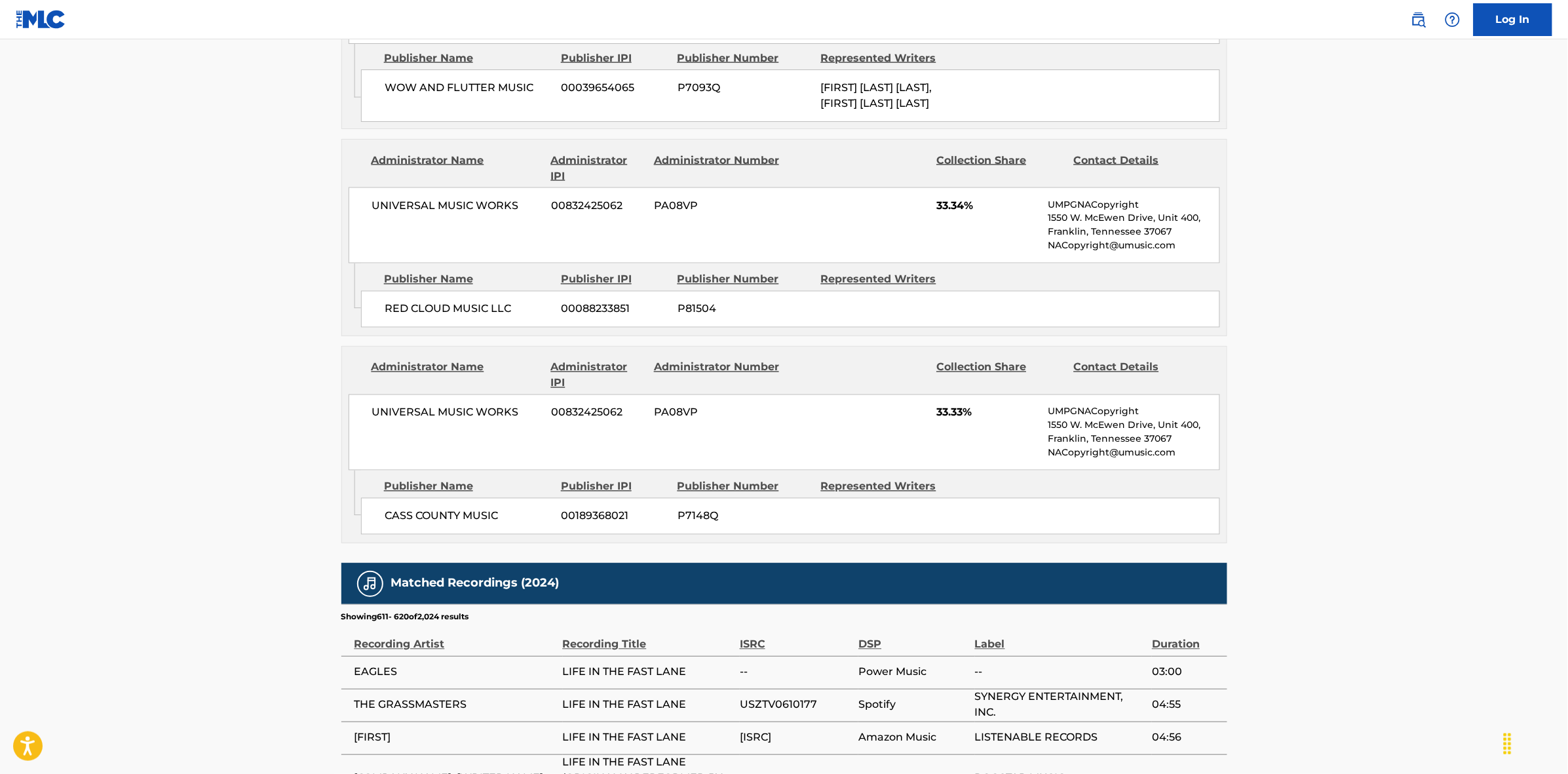 scroll, scrollTop: 1177, scrollLeft: 0, axis: vertical 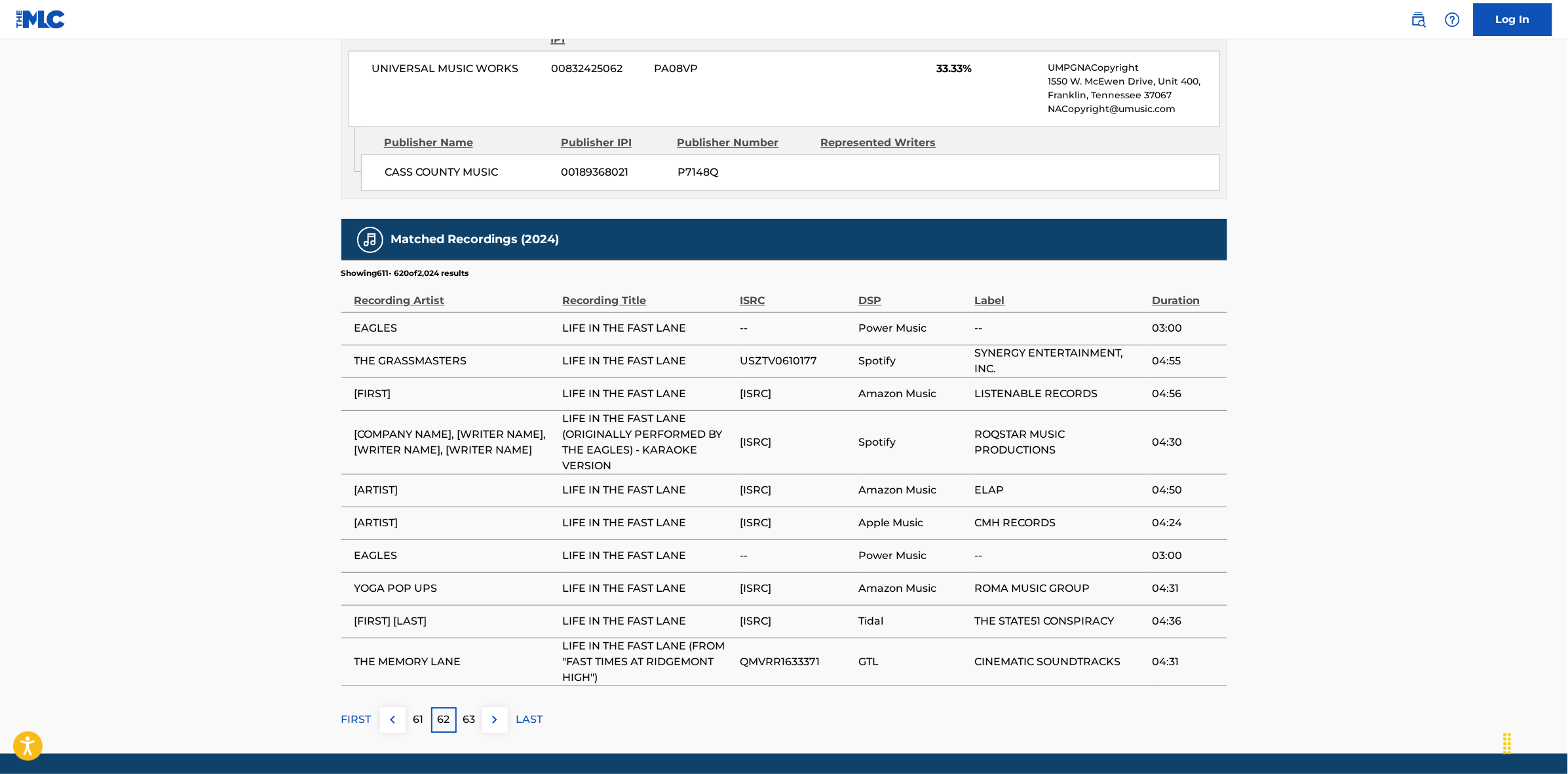drag, startPoint x: 470, startPoint y: 718, endPoint x: 577, endPoint y: 509, distance: 234.79779 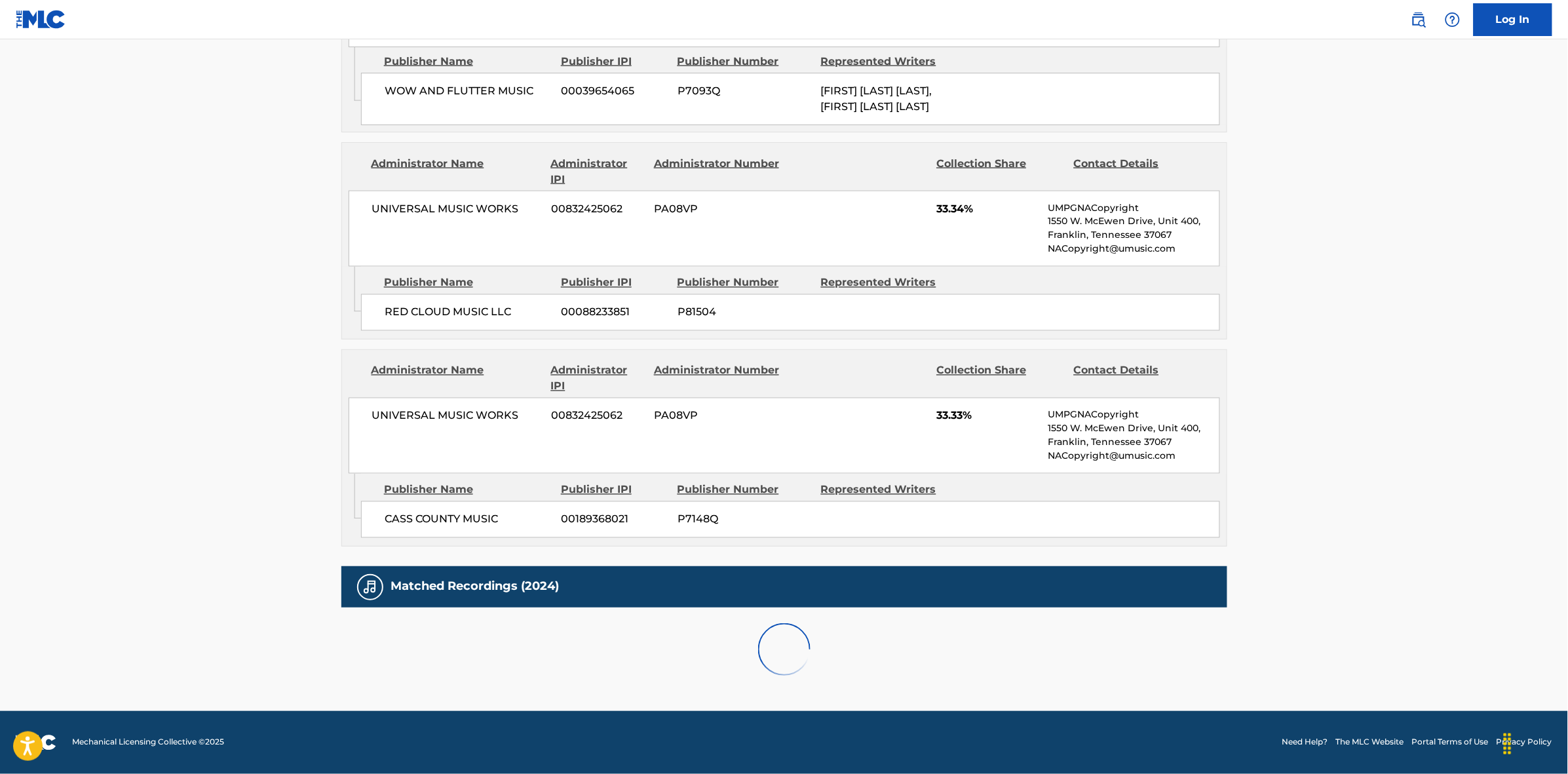 scroll 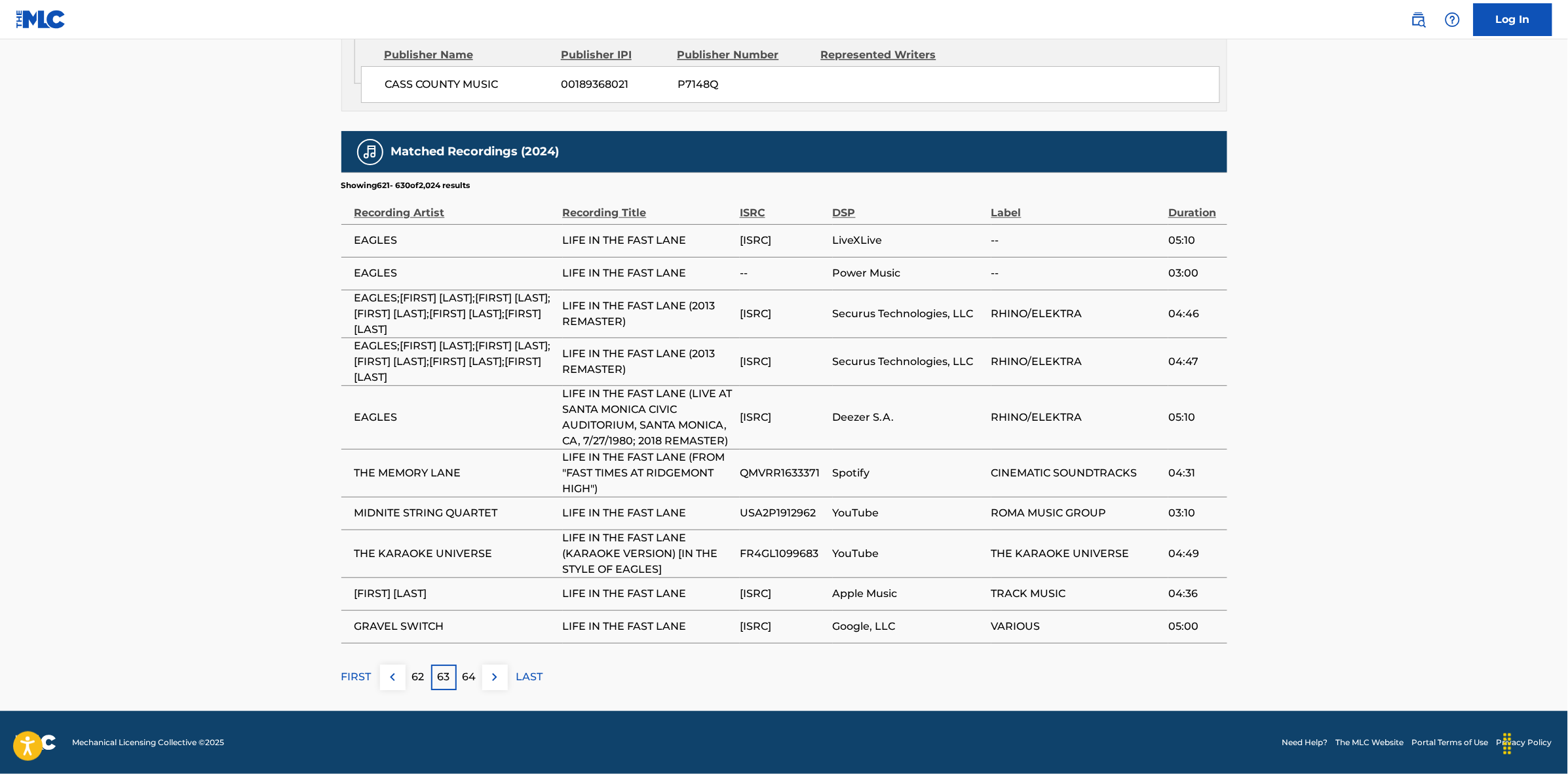 click on "64" at bounding box center [469, 677] 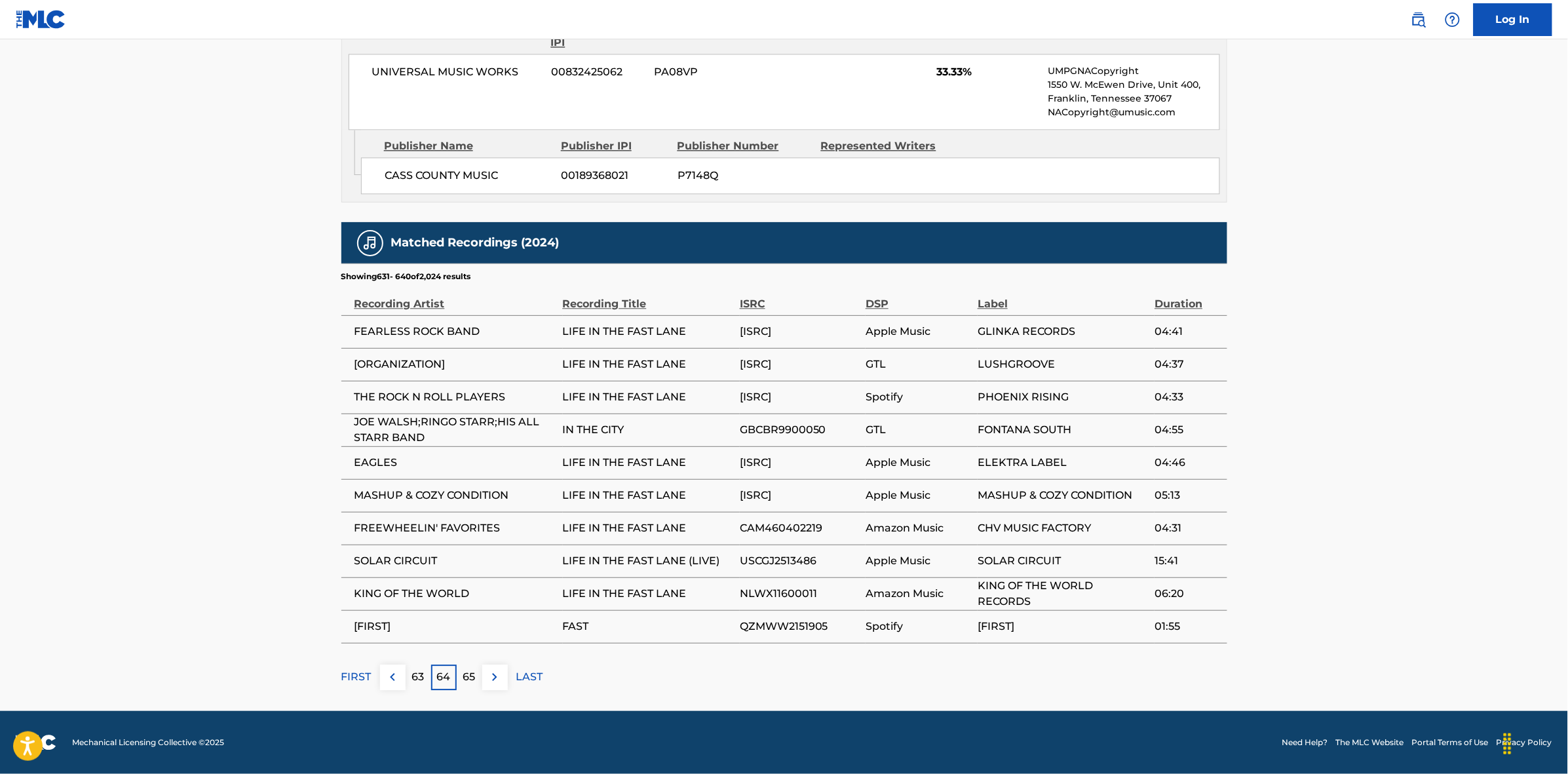 click on "65" at bounding box center (469, 677) 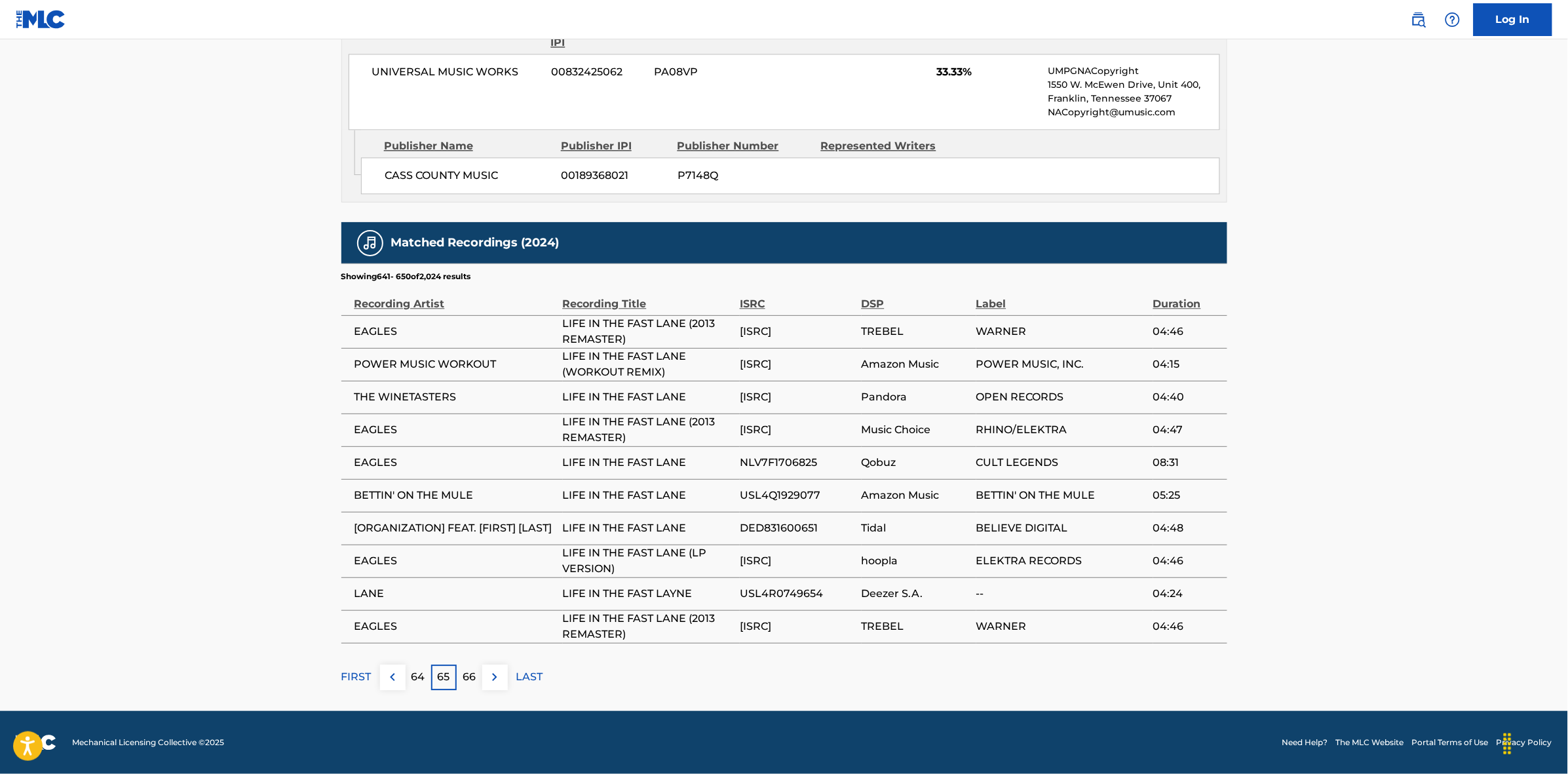 drag, startPoint x: 470, startPoint y: 680, endPoint x: 643, endPoint y: 429, distance: 304.84422 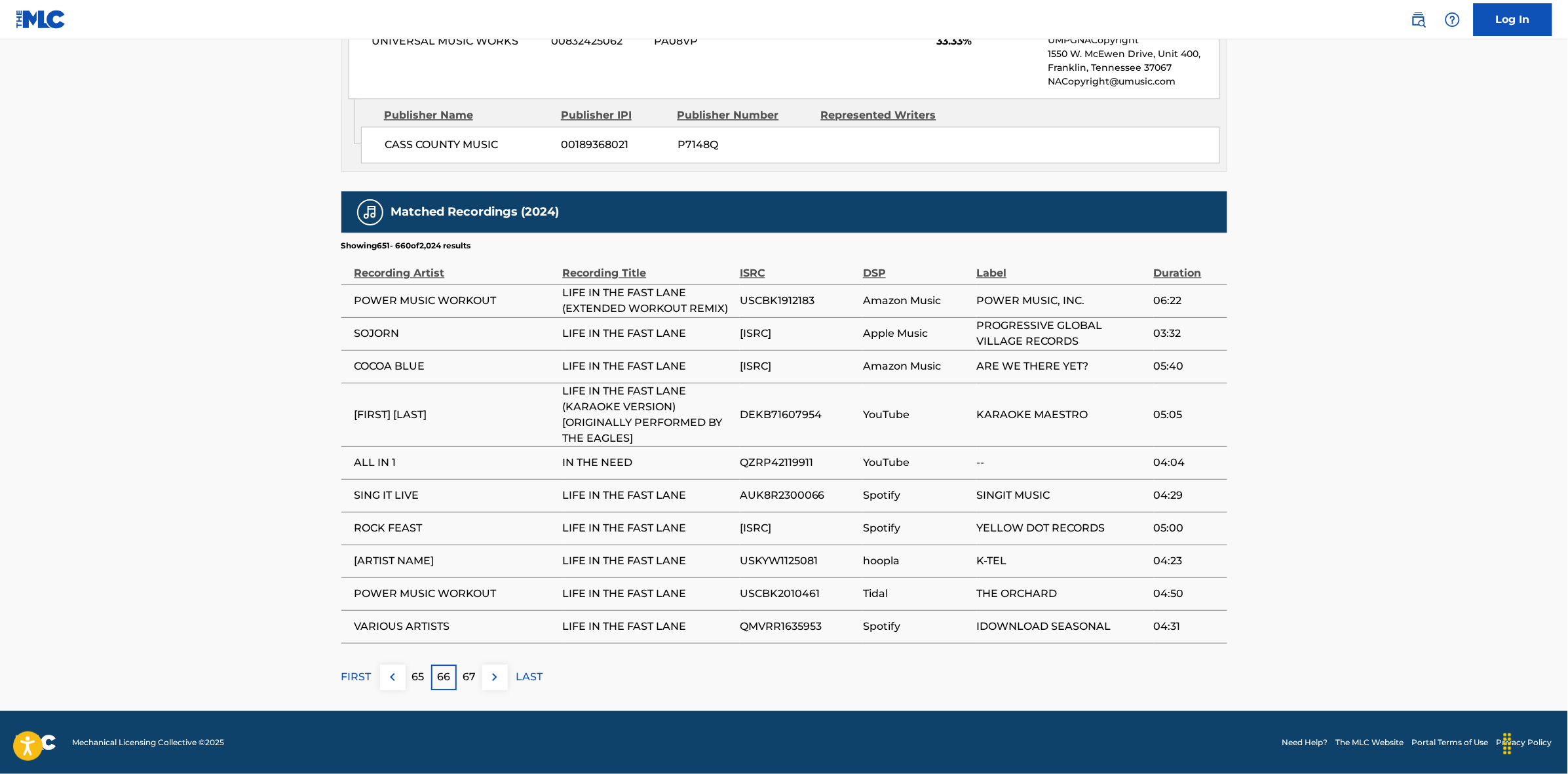 drag, startPoint x: 467, startPoint y: 684, endPoint x: 734, endPoint y: 364, distance: 416.76012 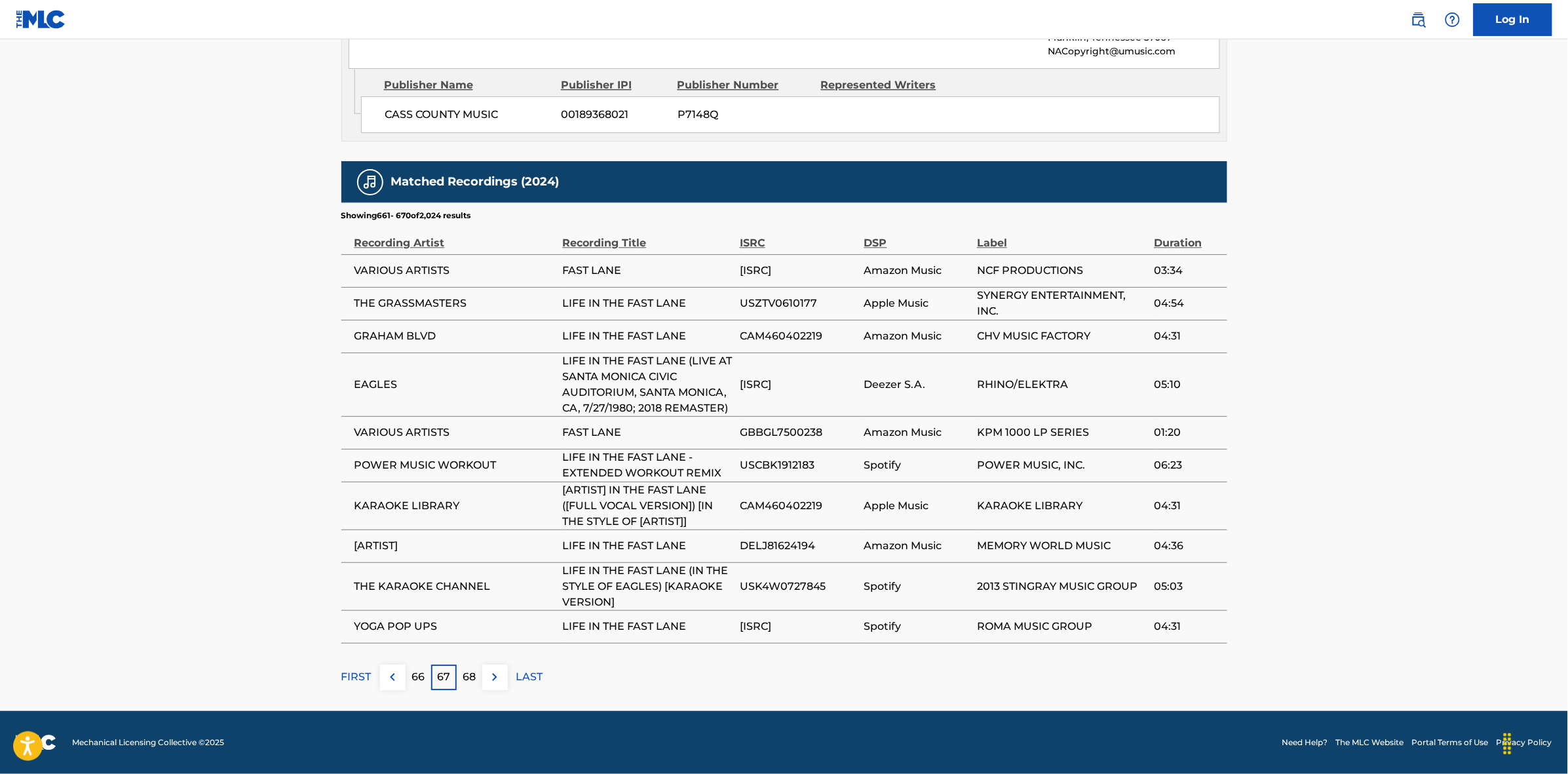 click on "68" at bounding box center (469, 677) 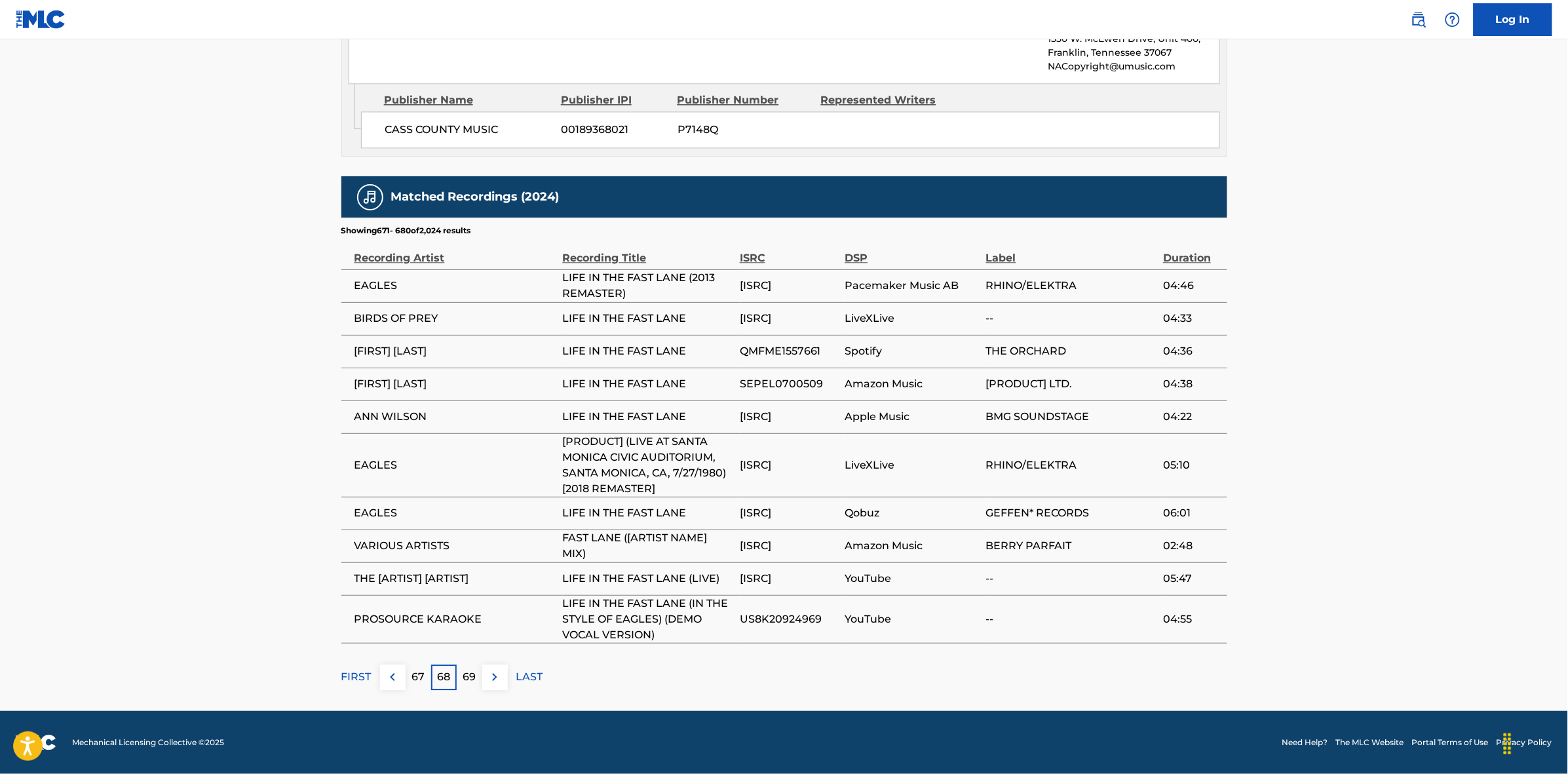 click on "69" at bounding box center [469, 677] 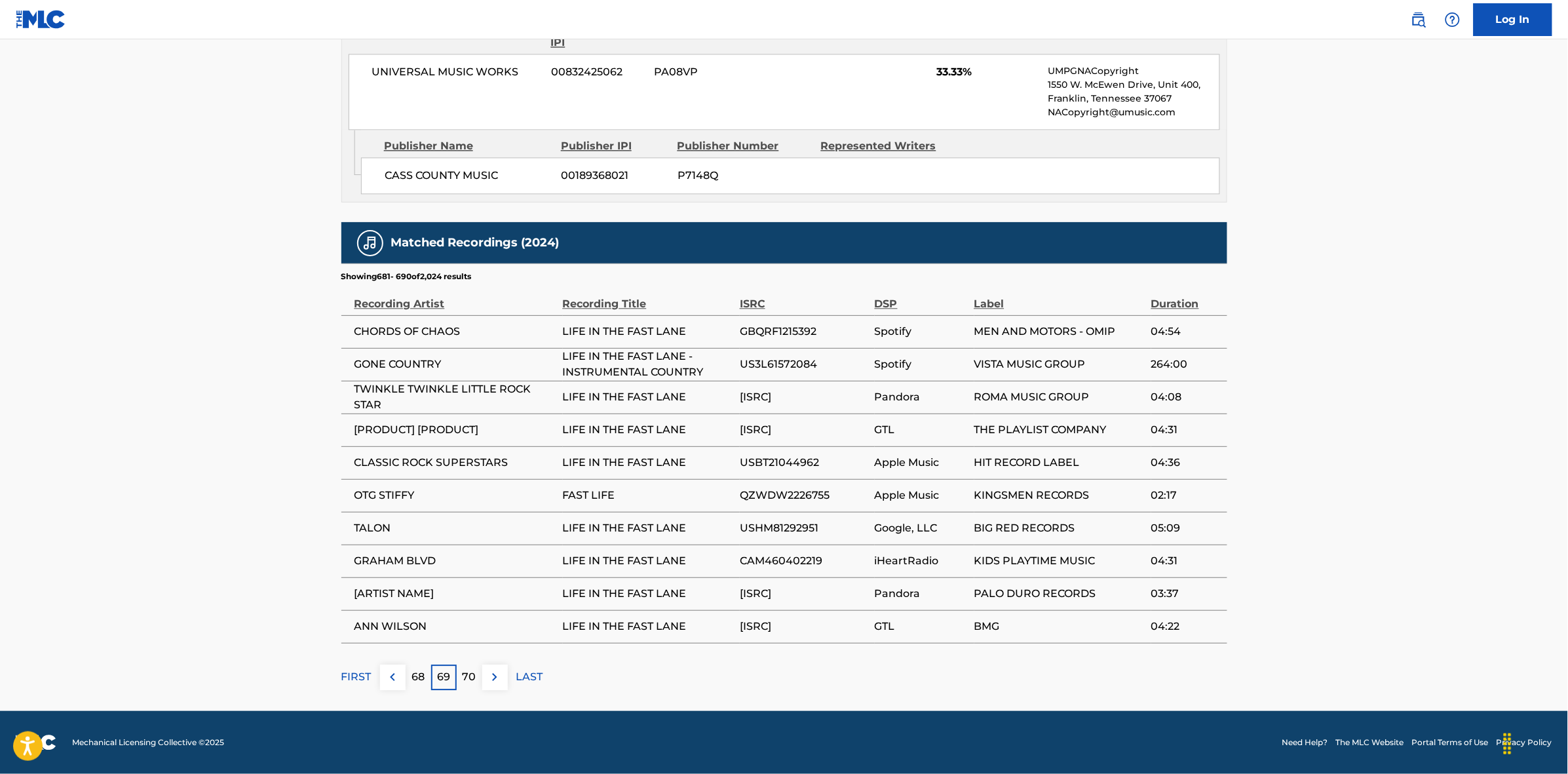 click on "70" at bounding box center (469, 677) 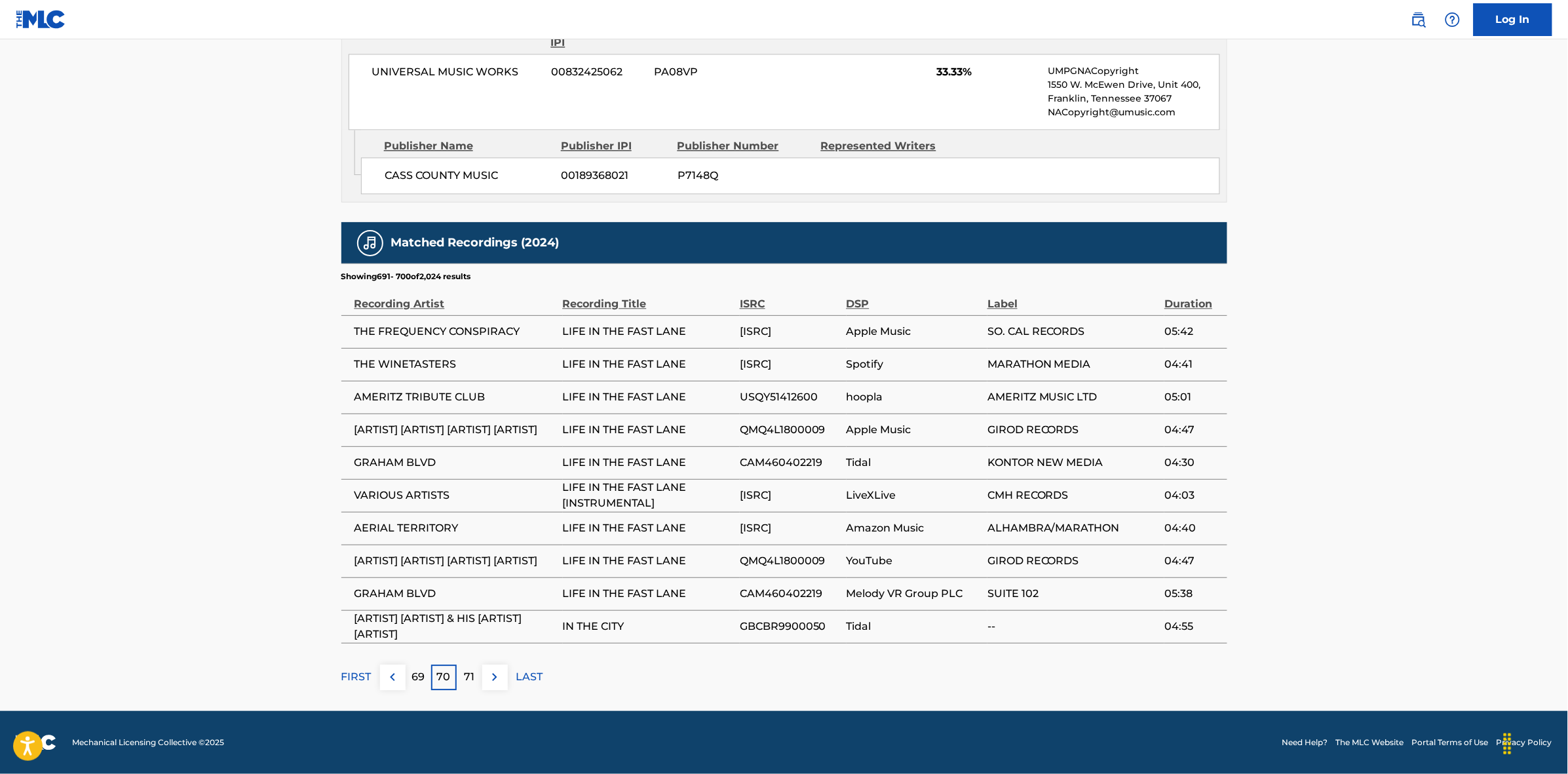 click on "71" at bounding box center [469, 677] 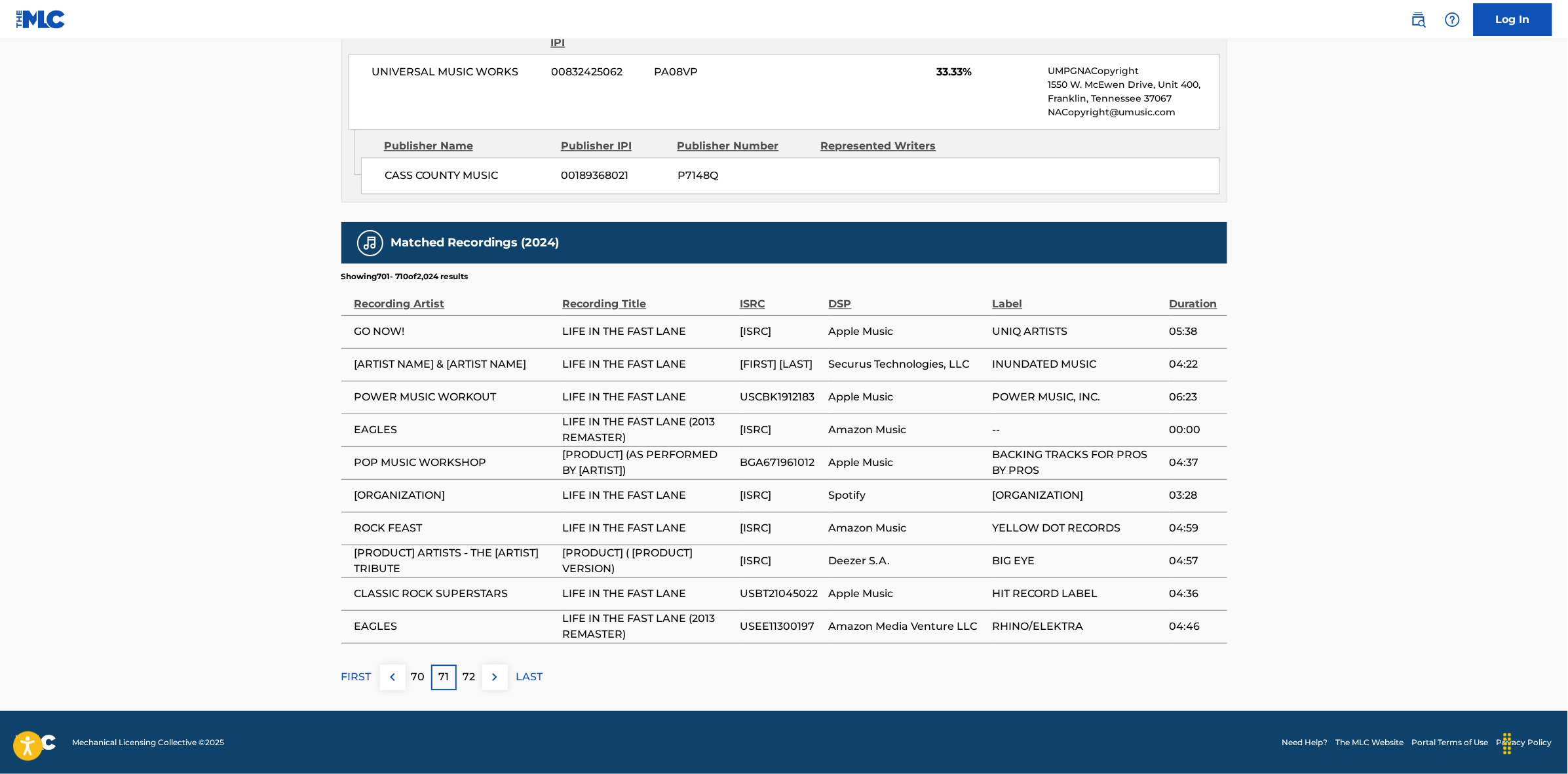 click at bounding box center [495, 677] 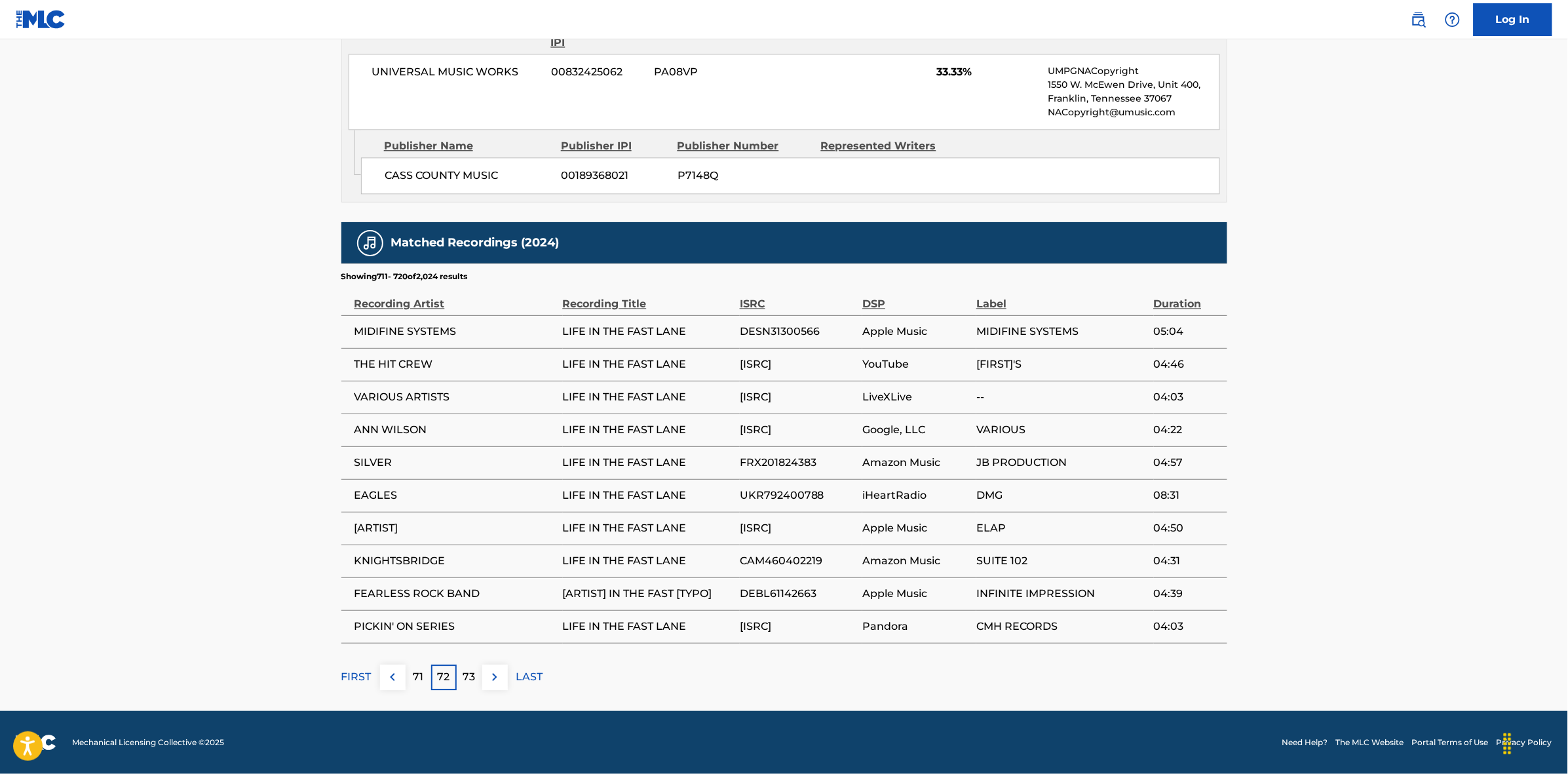 drag, startPoint x: 495, startPoint y: 677, endPoint x: 641, endPoint y: 518, distance: 215.863 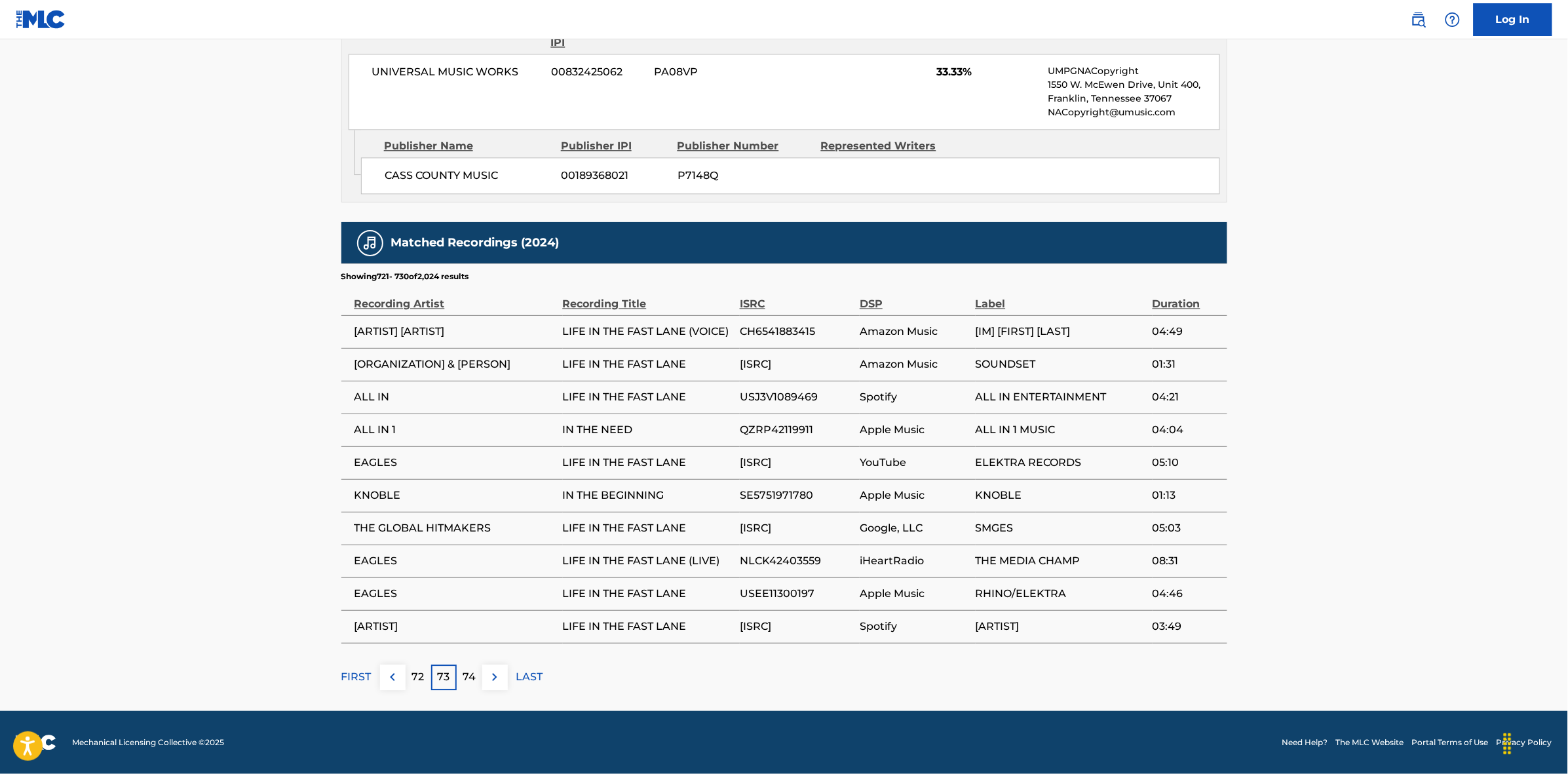 click at bounding box center [495, 677] 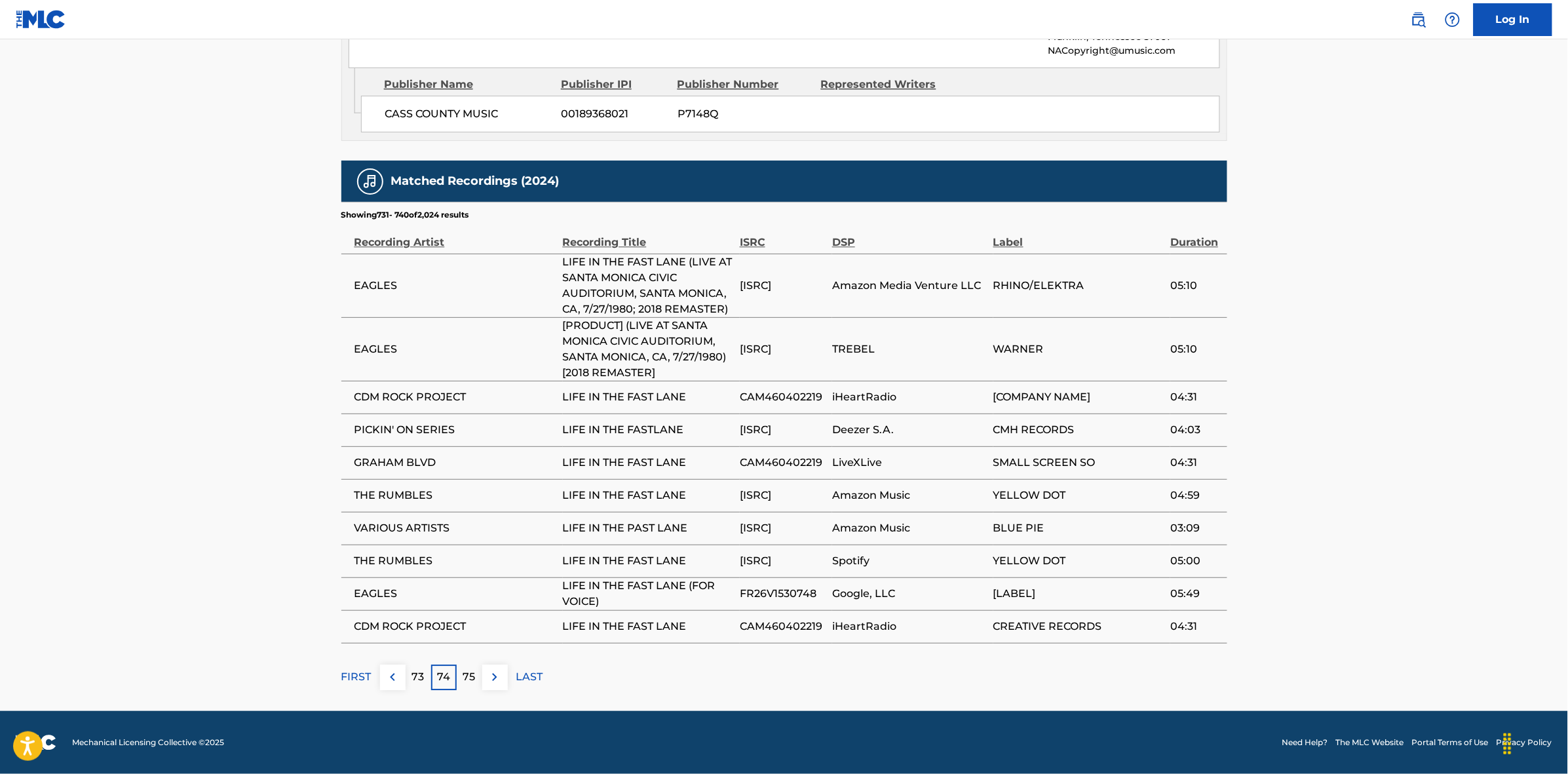 click on "75" at bounding box center [469, 677] 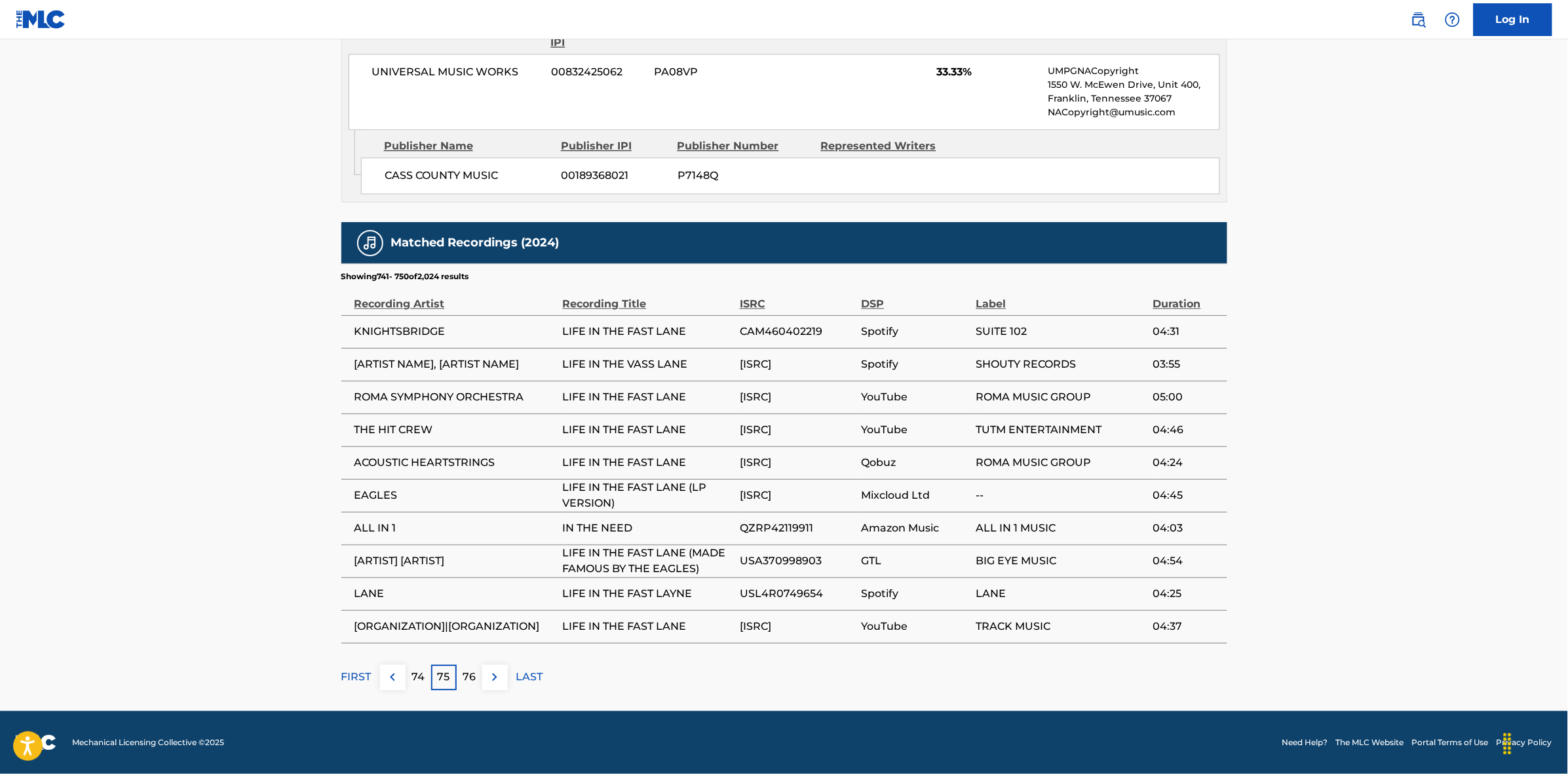 click at bounding box center [495, 677] 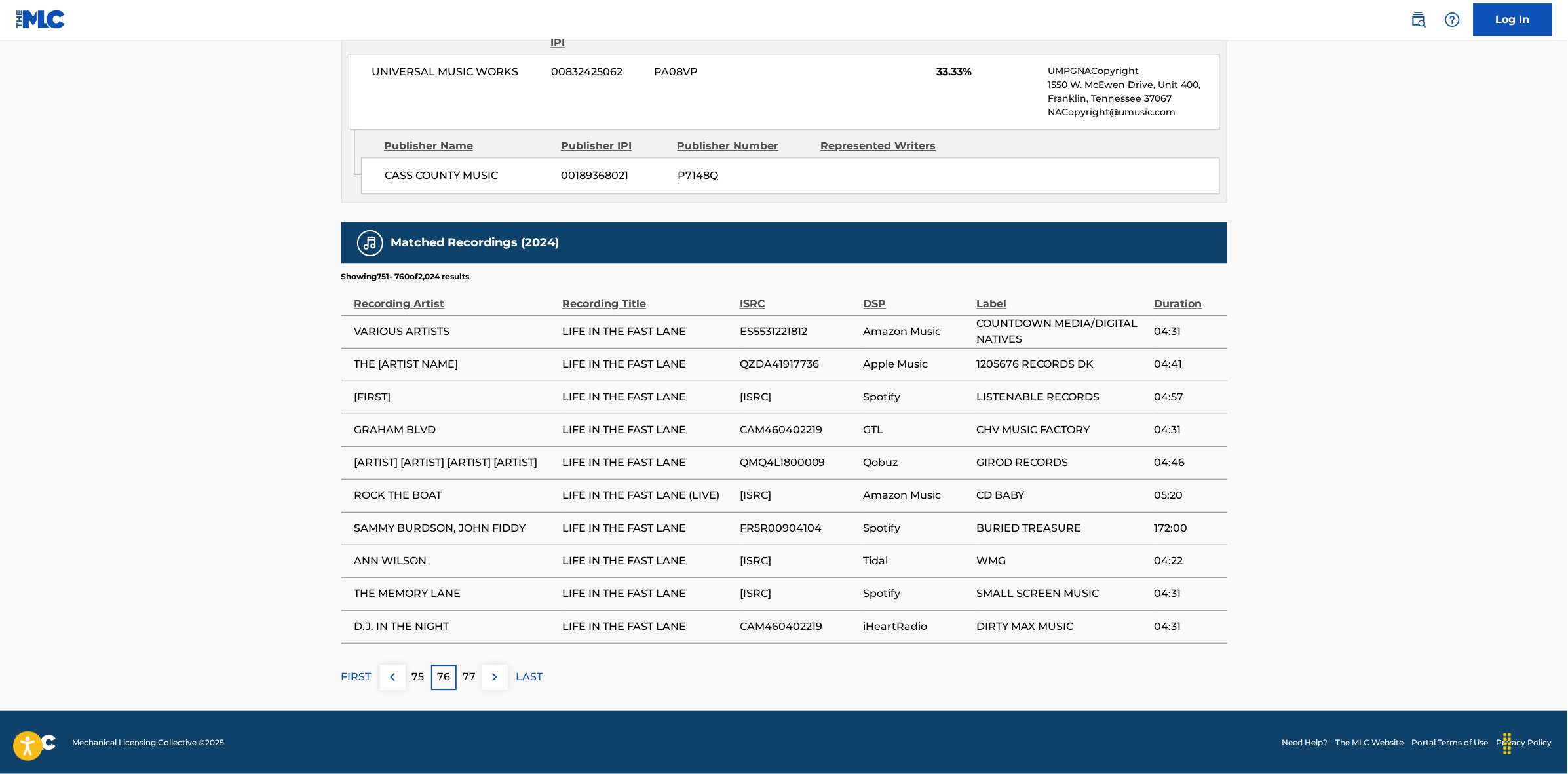 click at bounding box center [495, 677] 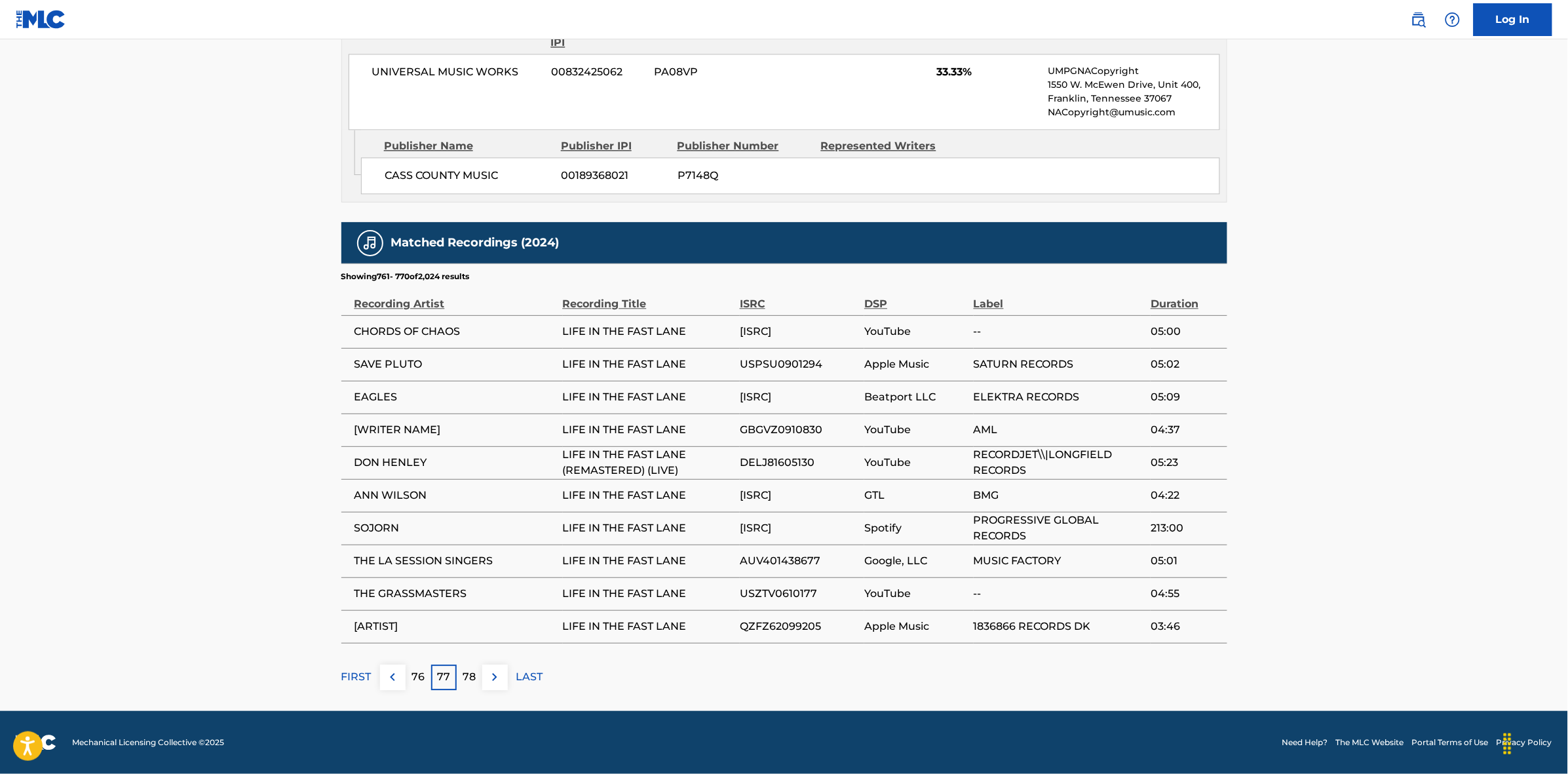 click at bounding box center [495, 677] 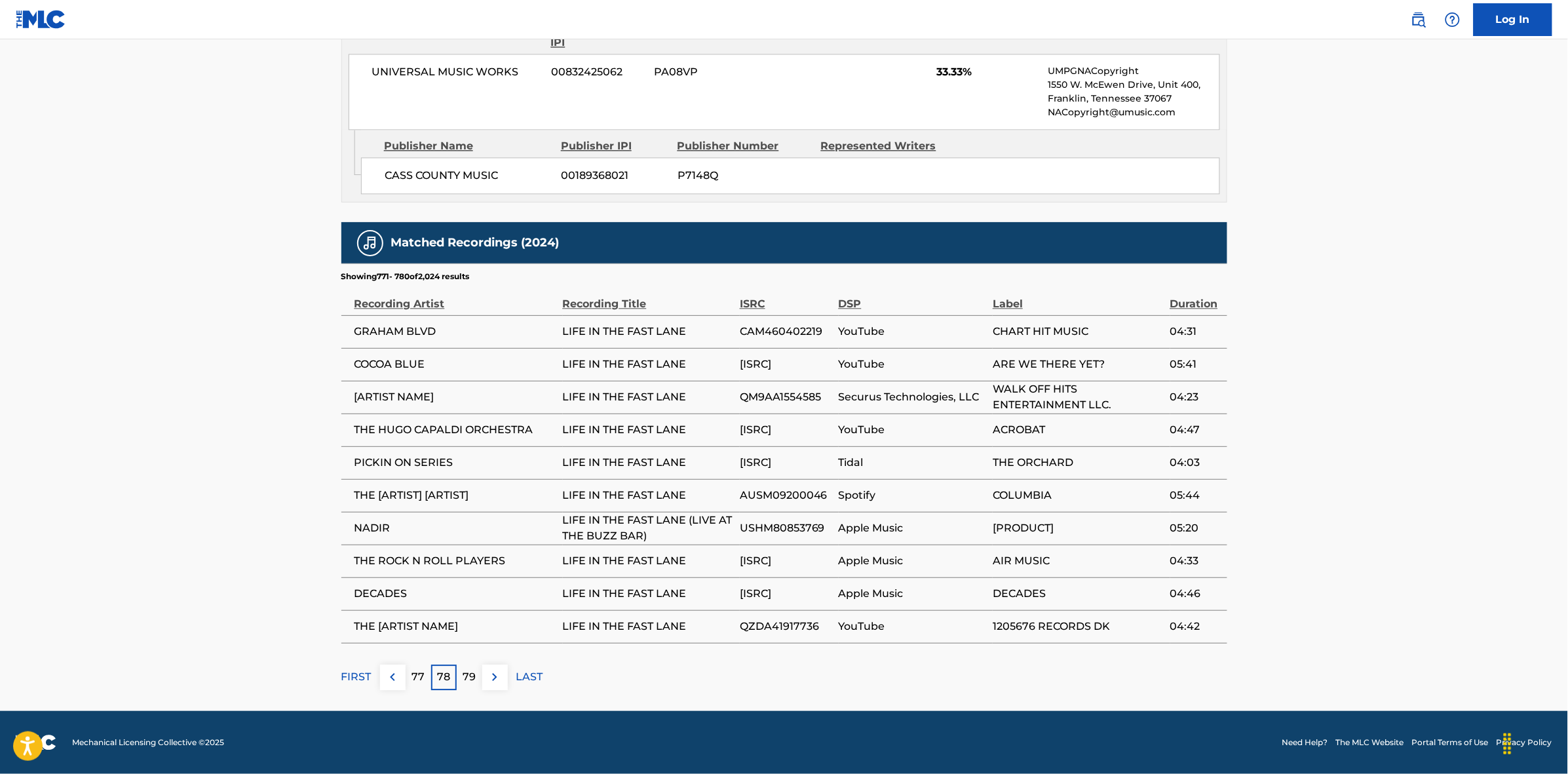 click at bounding box center (495, 677) 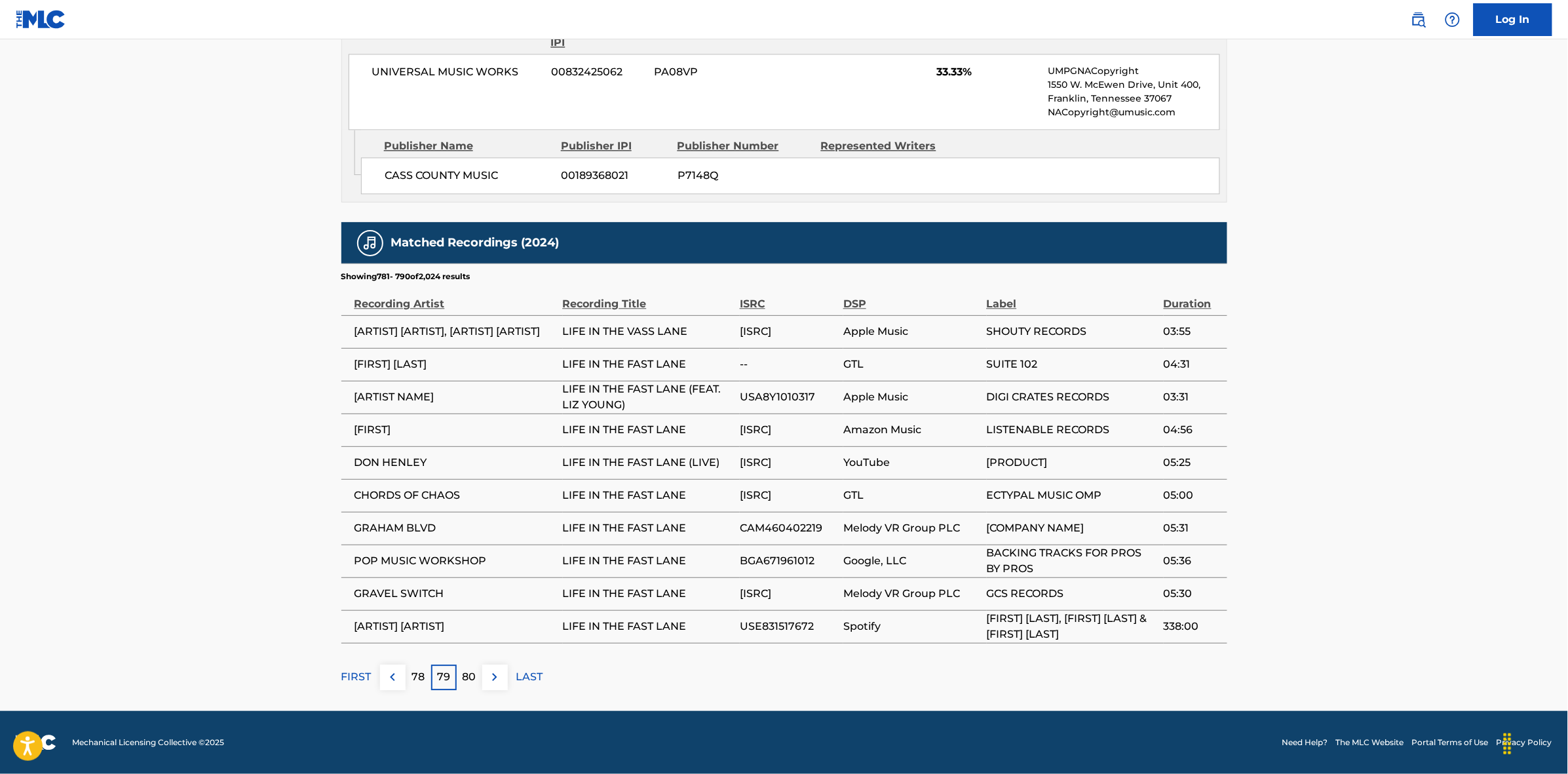 click at bounding box center [495, 677] 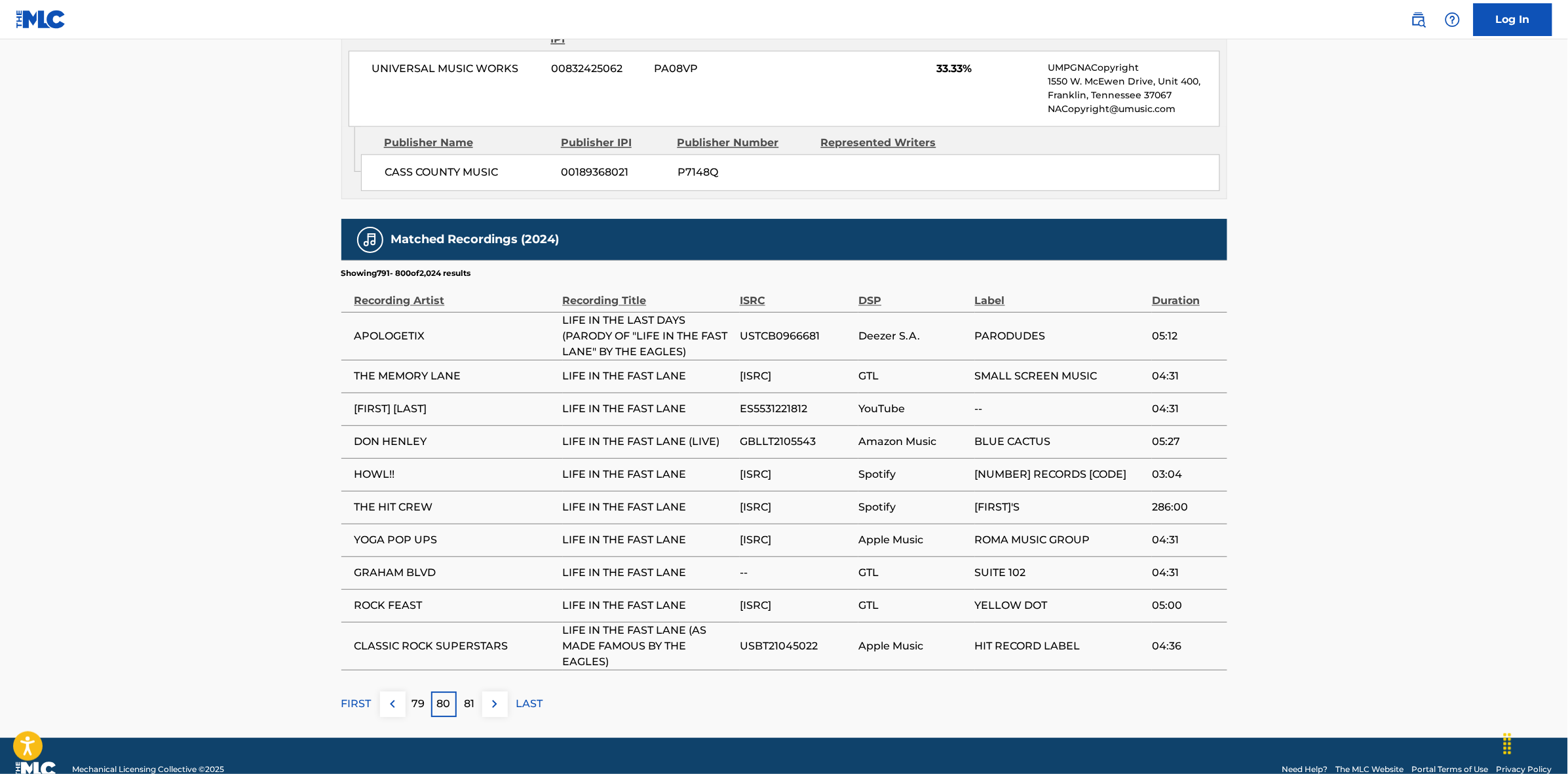 click at bounding box center (495, 704) 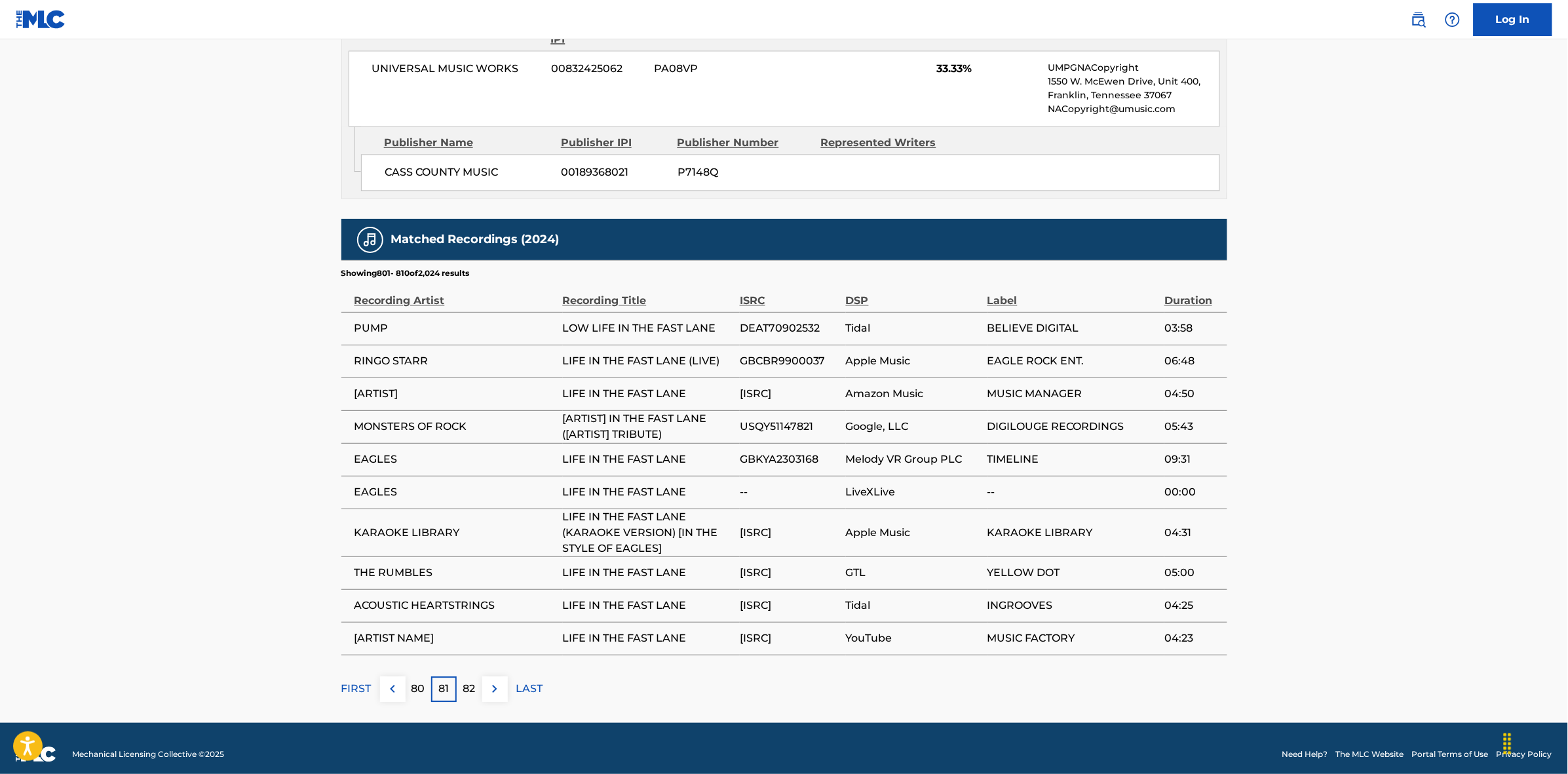 click at bounding box center [495, 689] 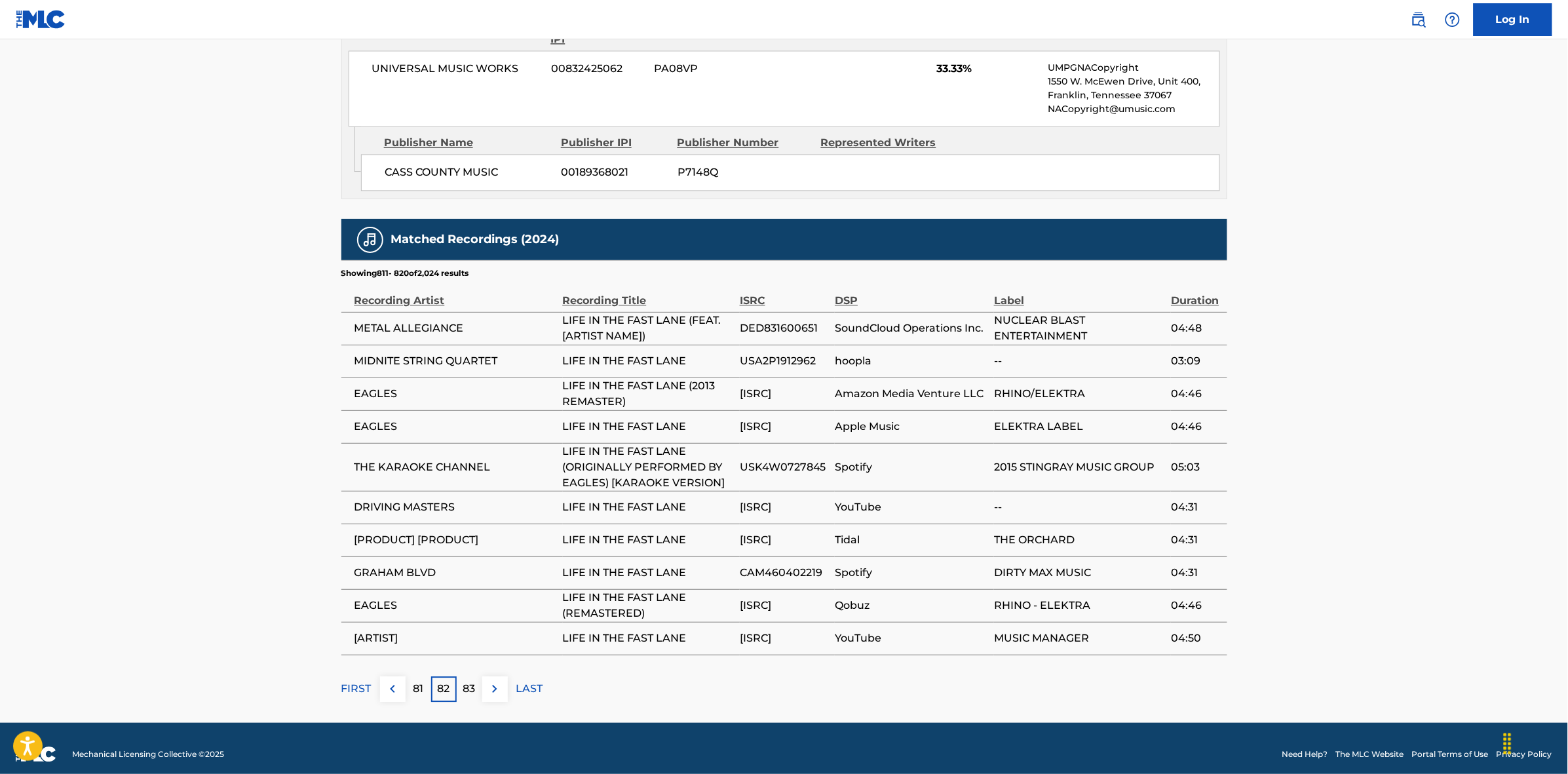 click at bounding box center [495, 689] 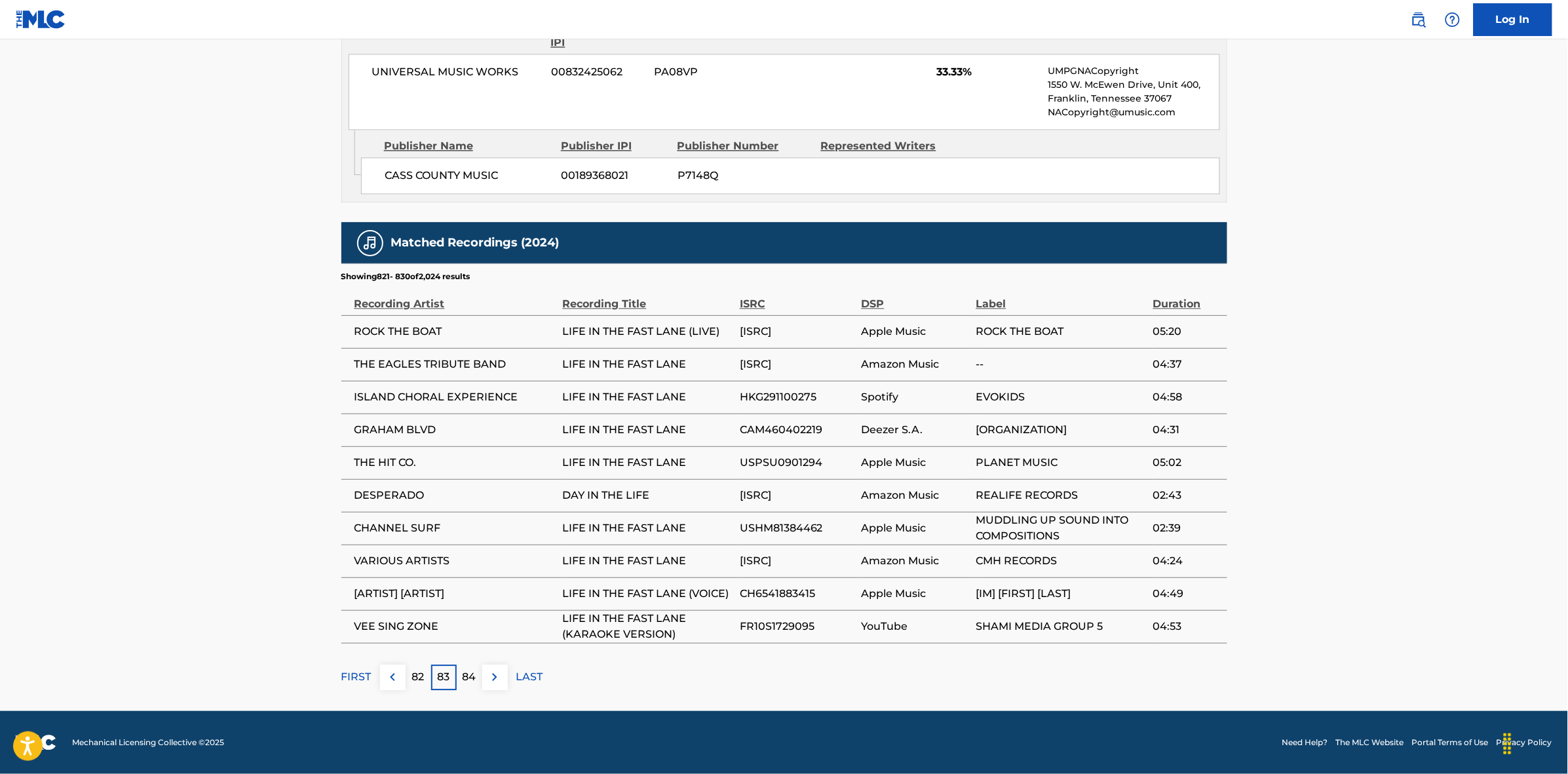 click at bounding box center (495, 677) 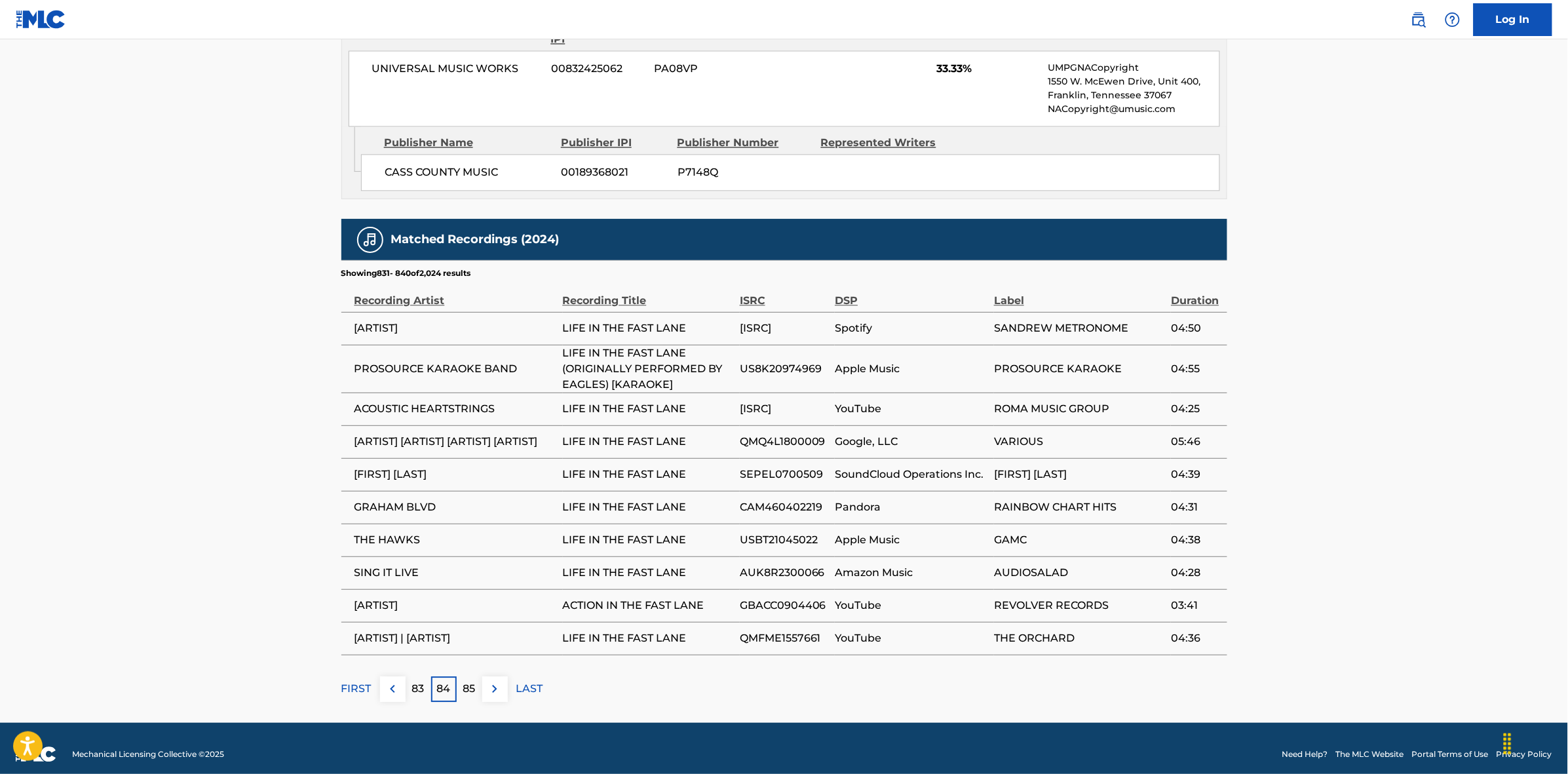click at bounding box center [495, 689] 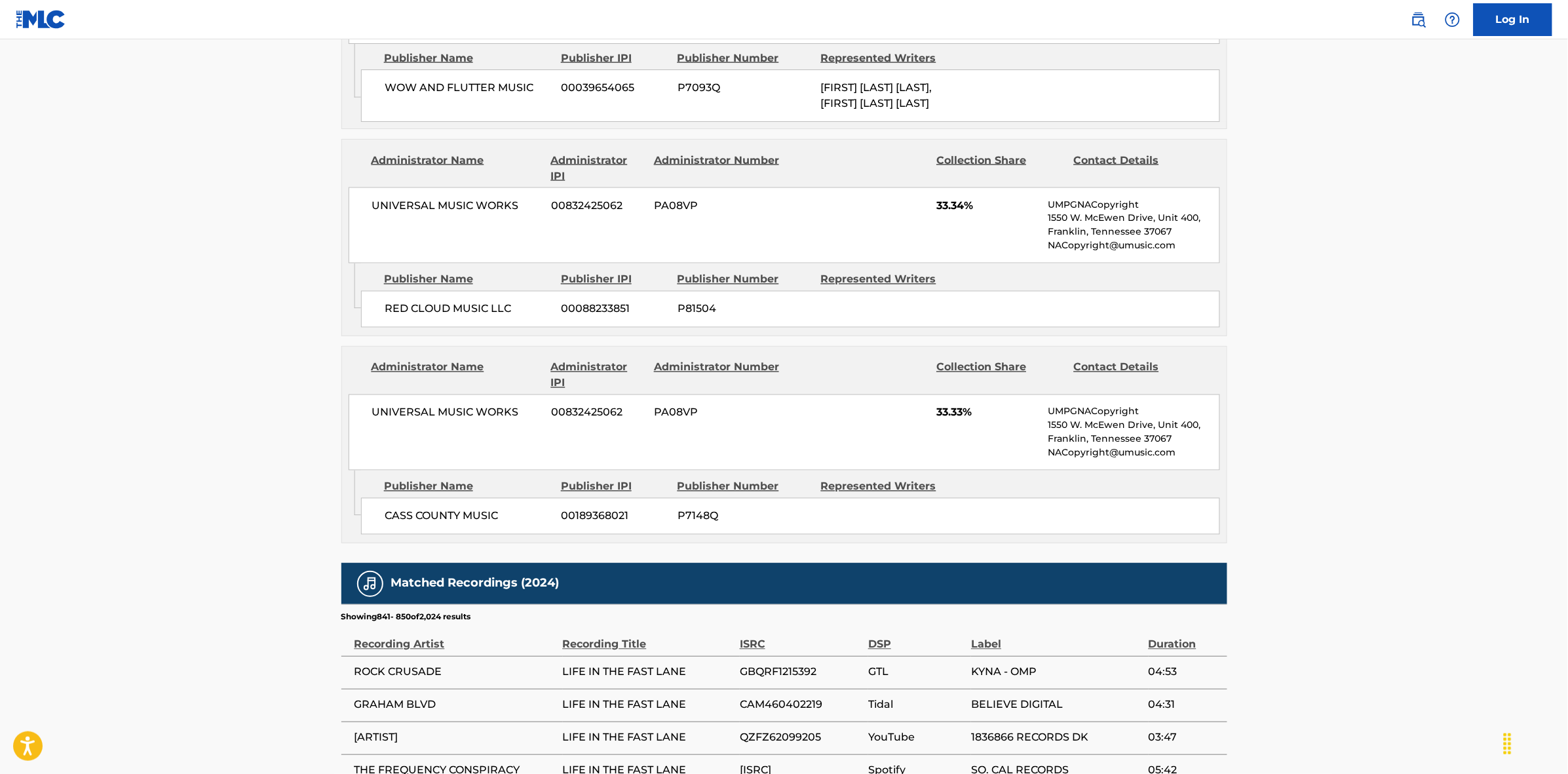scroll, scrollTop: 1177, scrollLeft: 0, axis: vertical 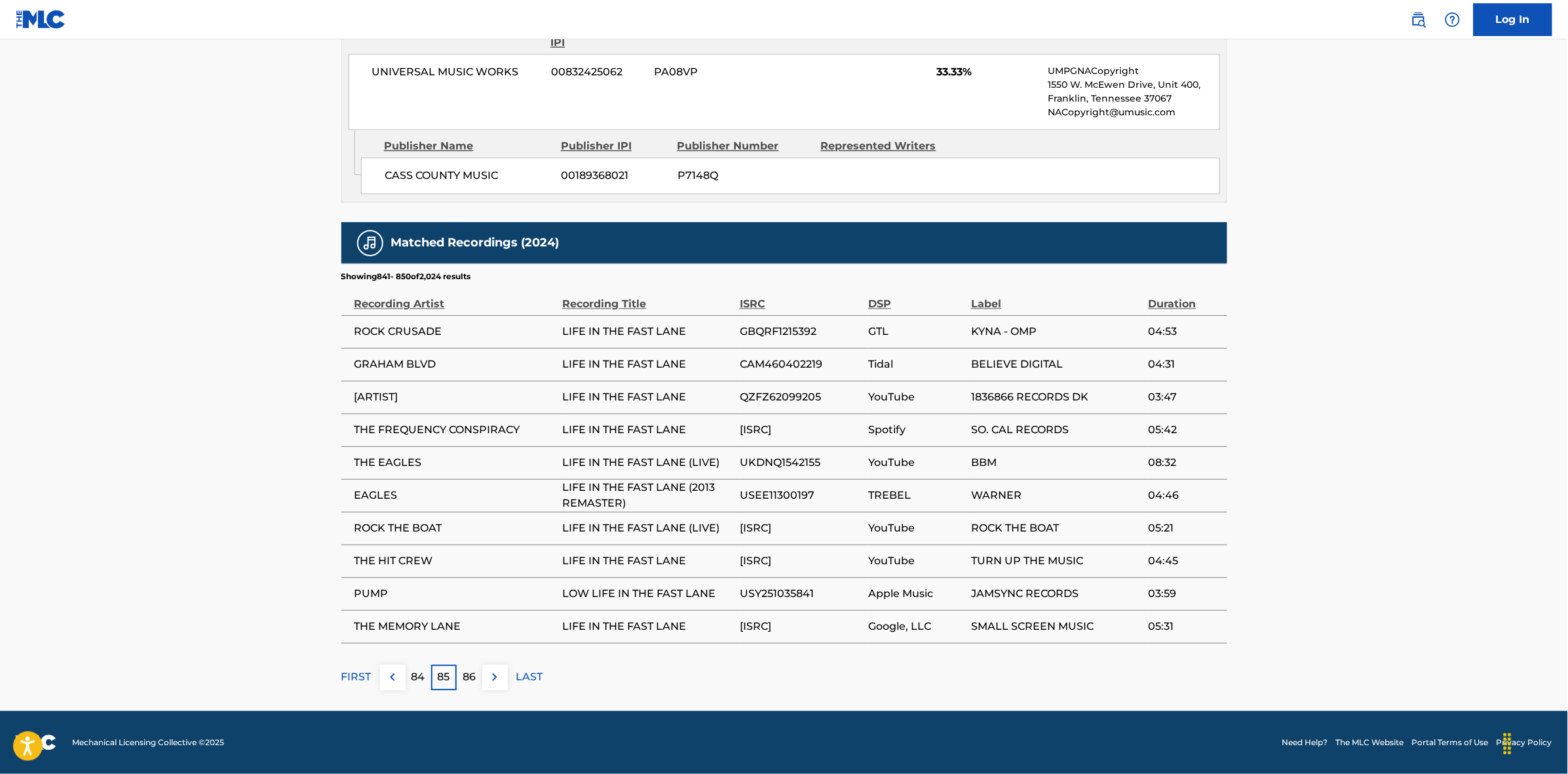 click at bounding box center [495, 677] 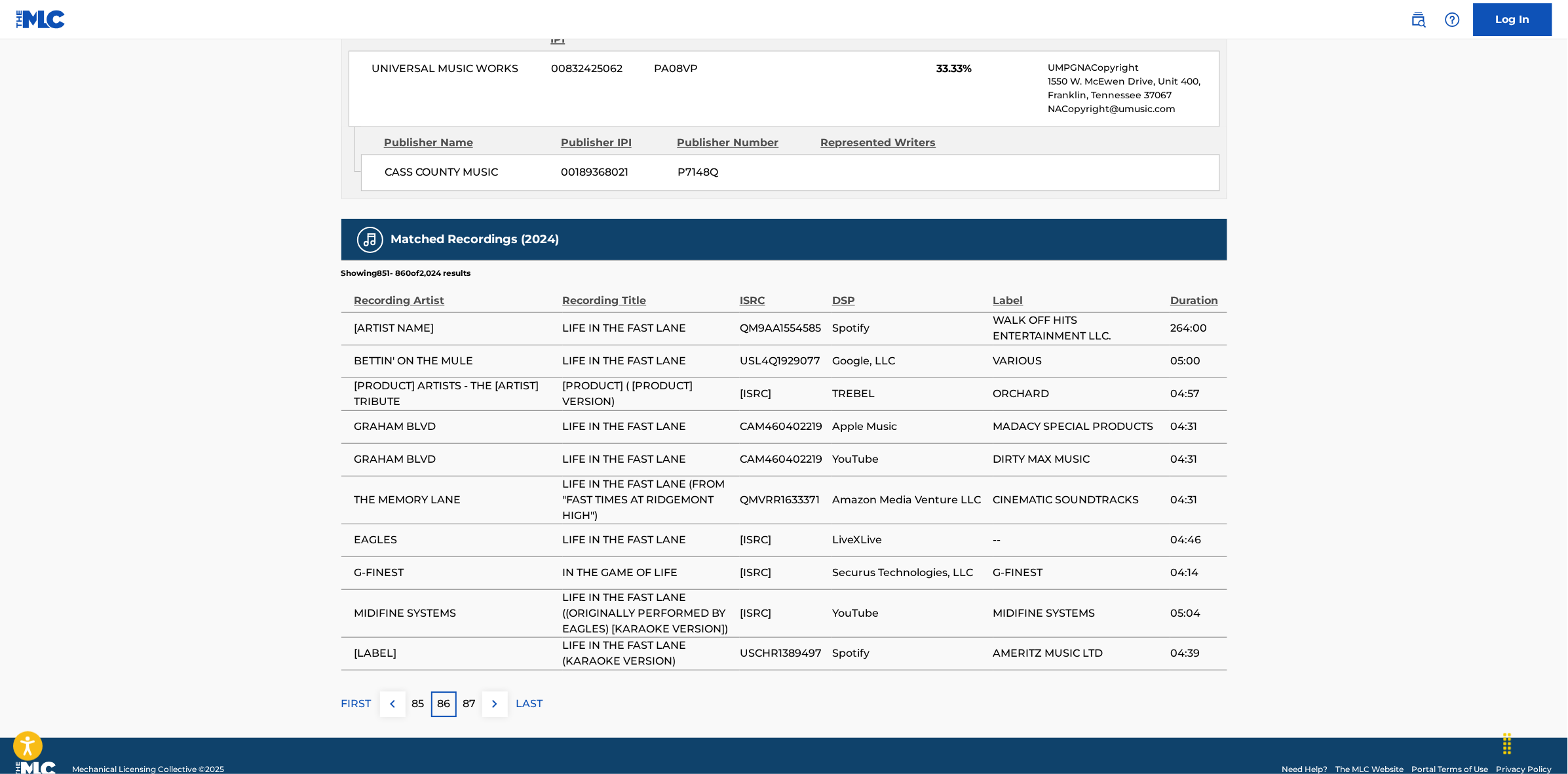 click on "87" at bounding box center (469, 704) 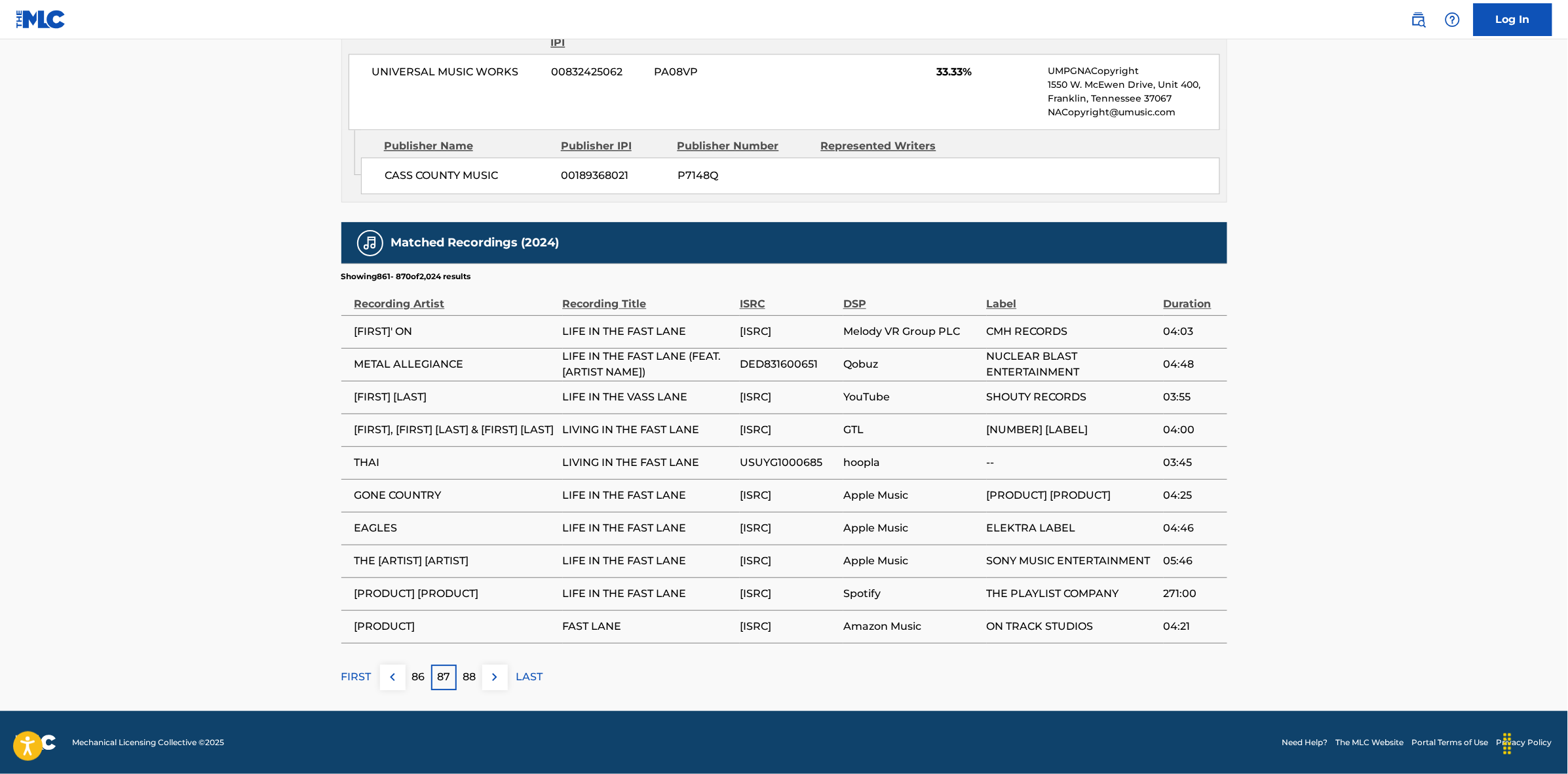 click on "87" at bounding box center (444, 677) 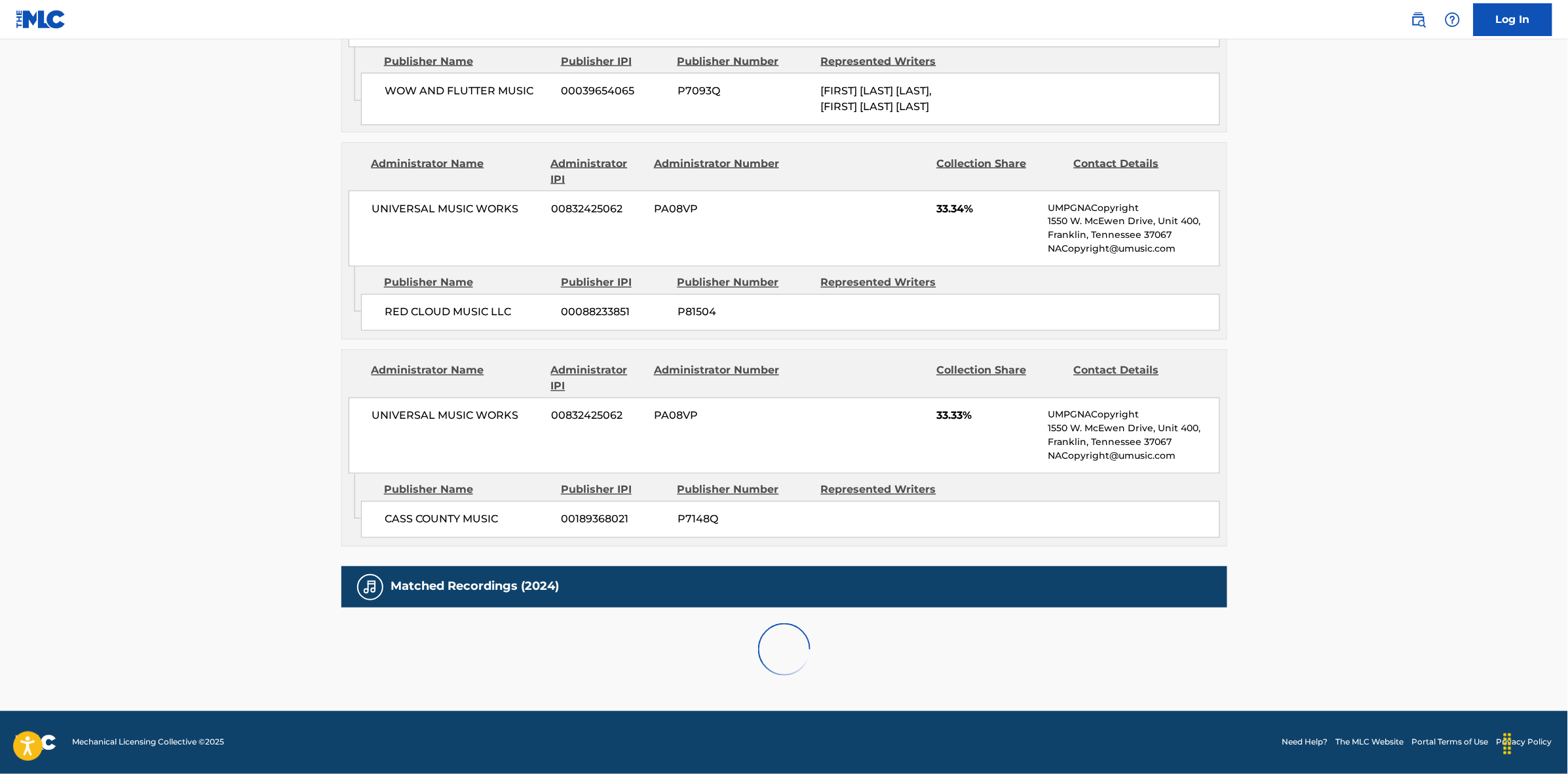 scroll, scrollTop: 1177, scrollLeft: 0, axis: vertical 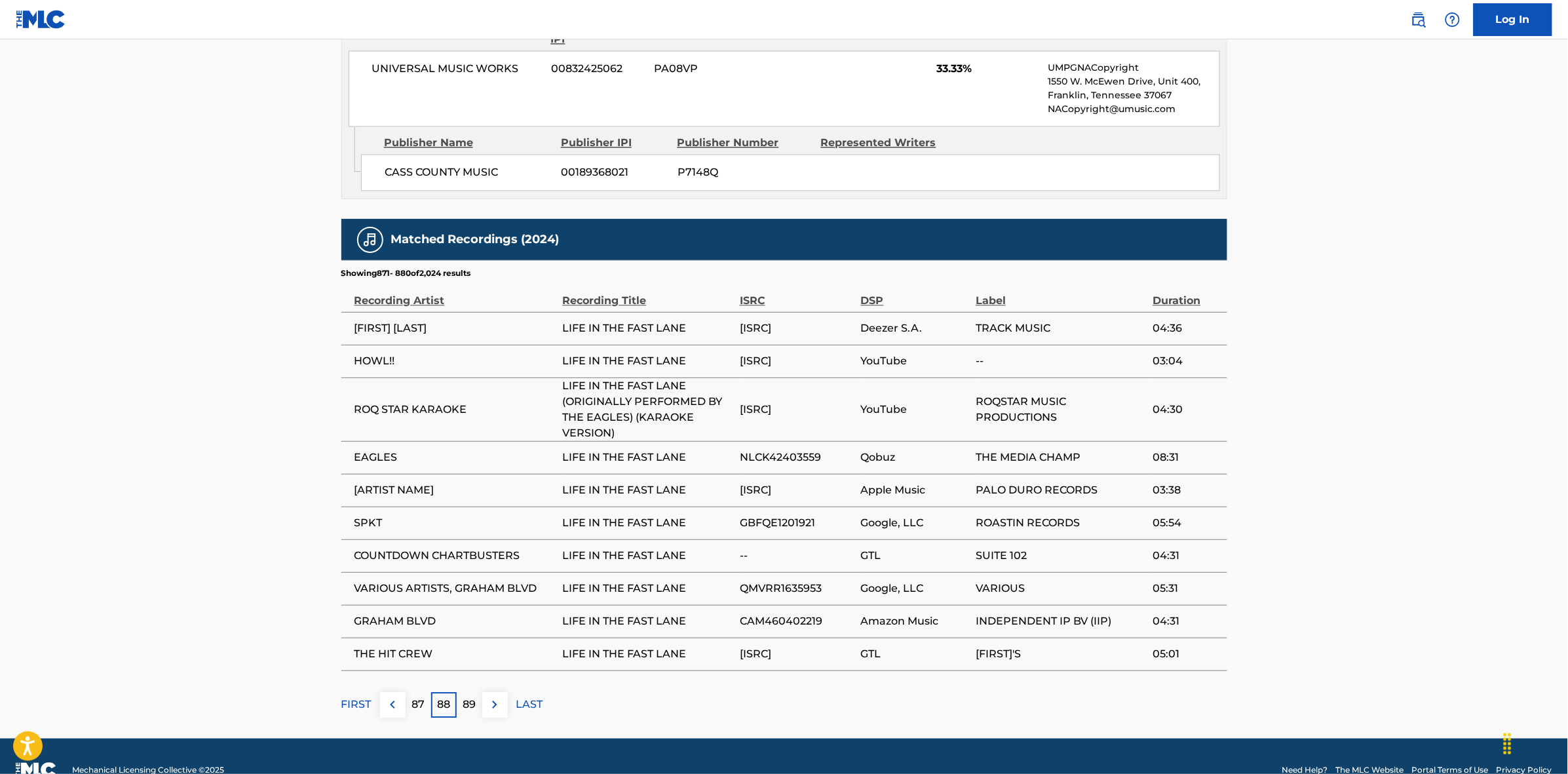 click at bounding box center (495, 705) 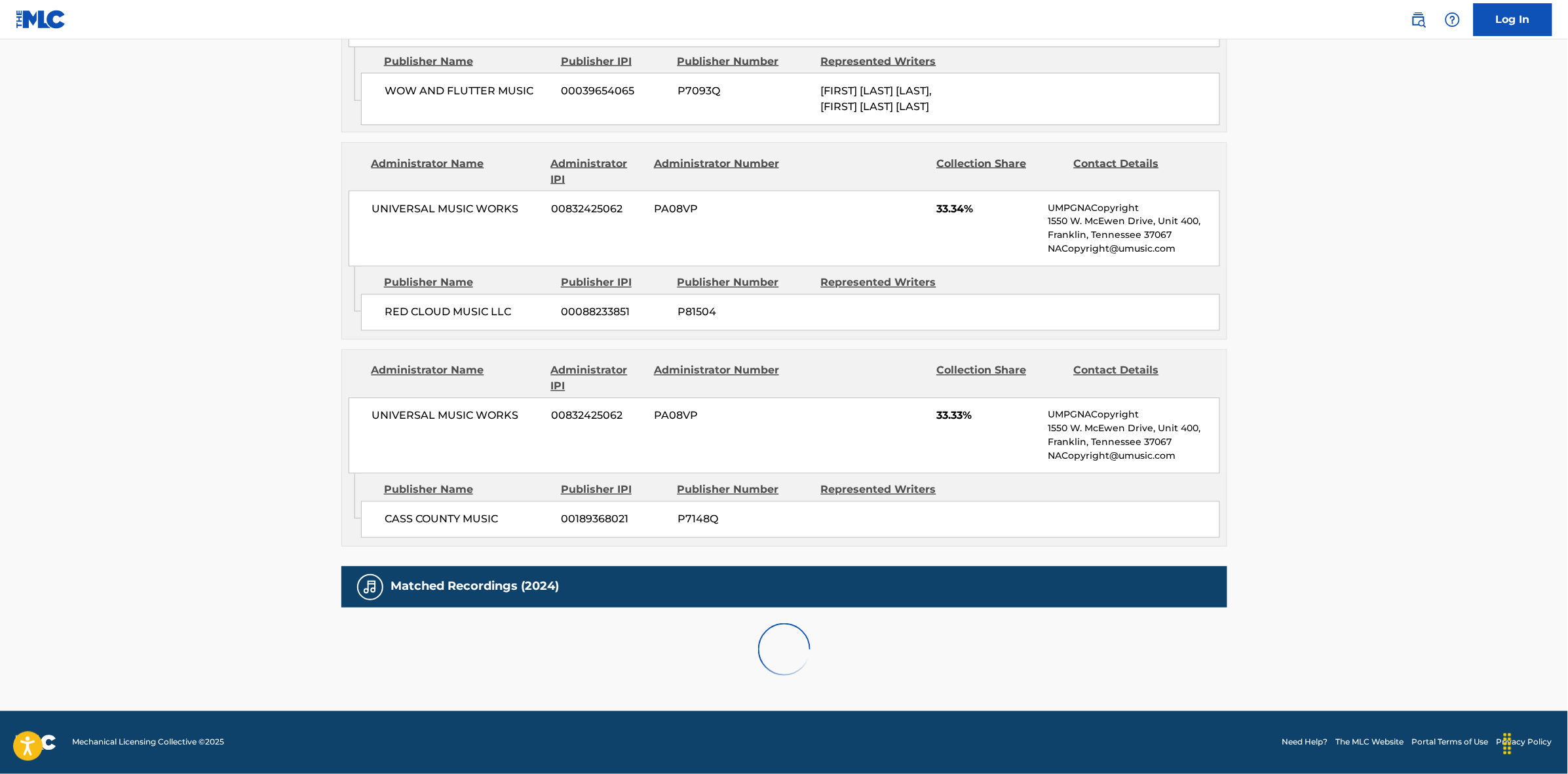 scroll, scrollTop: 1177, scrollLeft: 0, axis: vertical 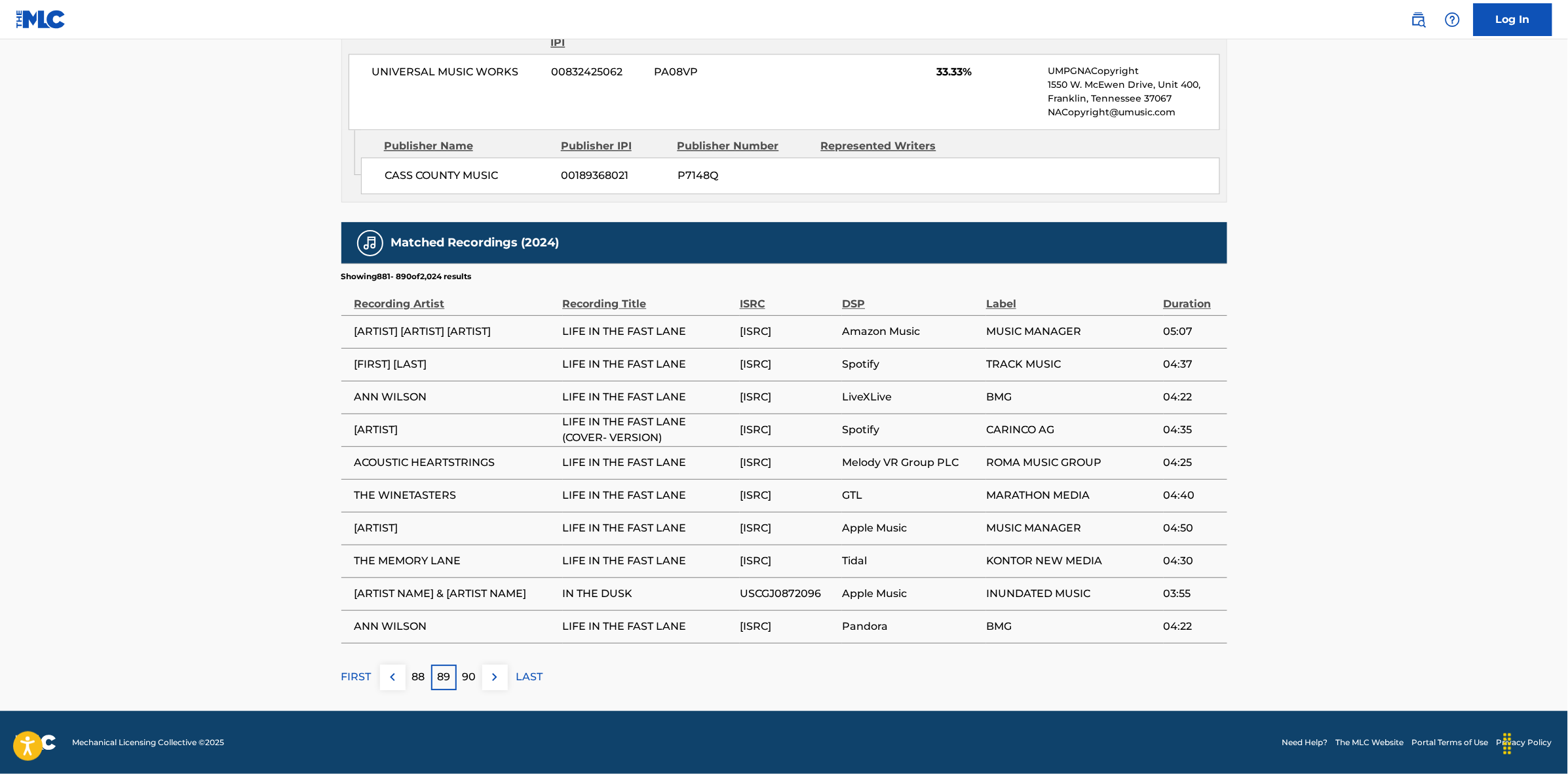 click at bounding box center [495, 677] 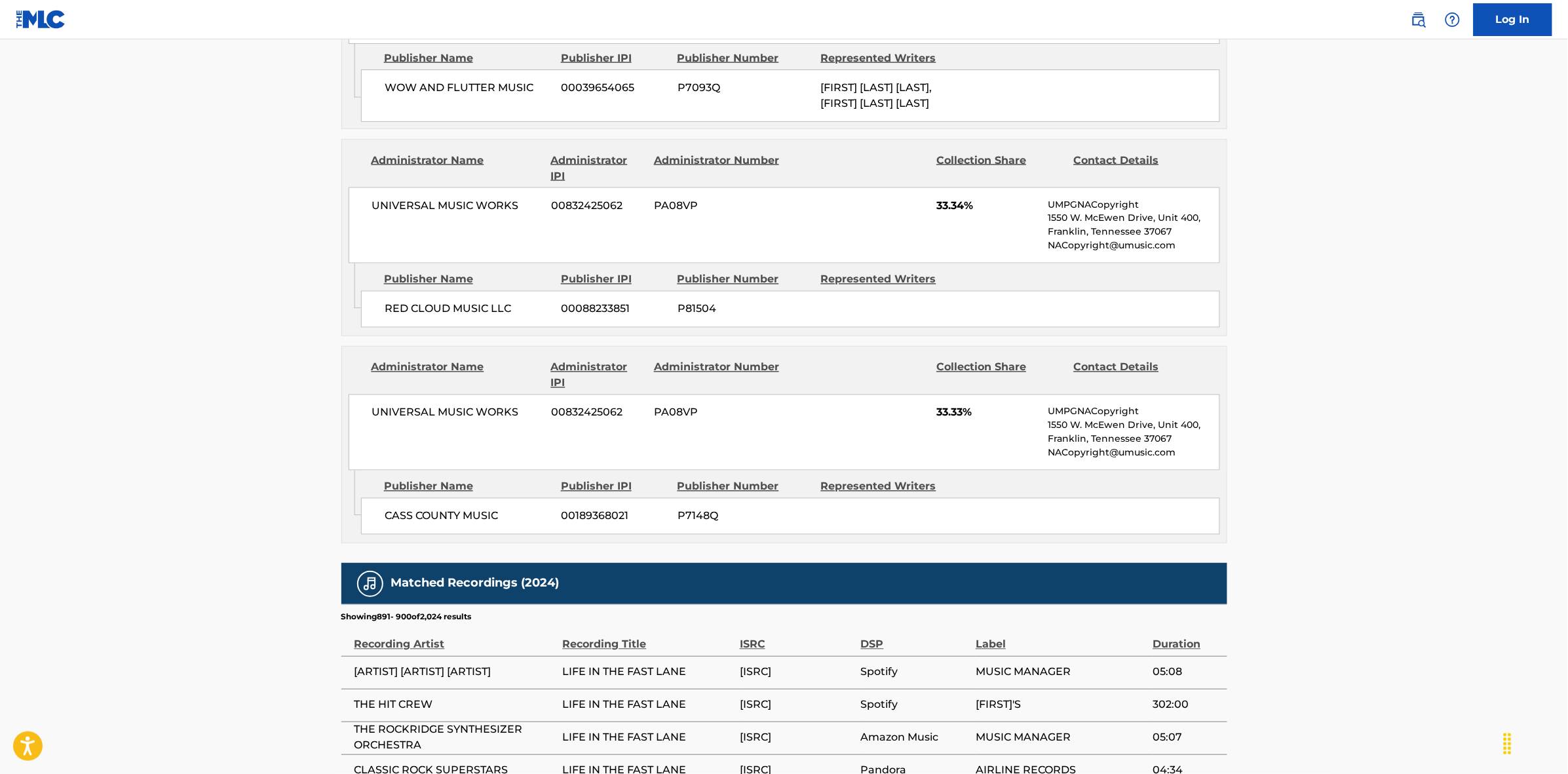 scroll, scrollTop: 1177, scrollLeft: 0, axis: vertical 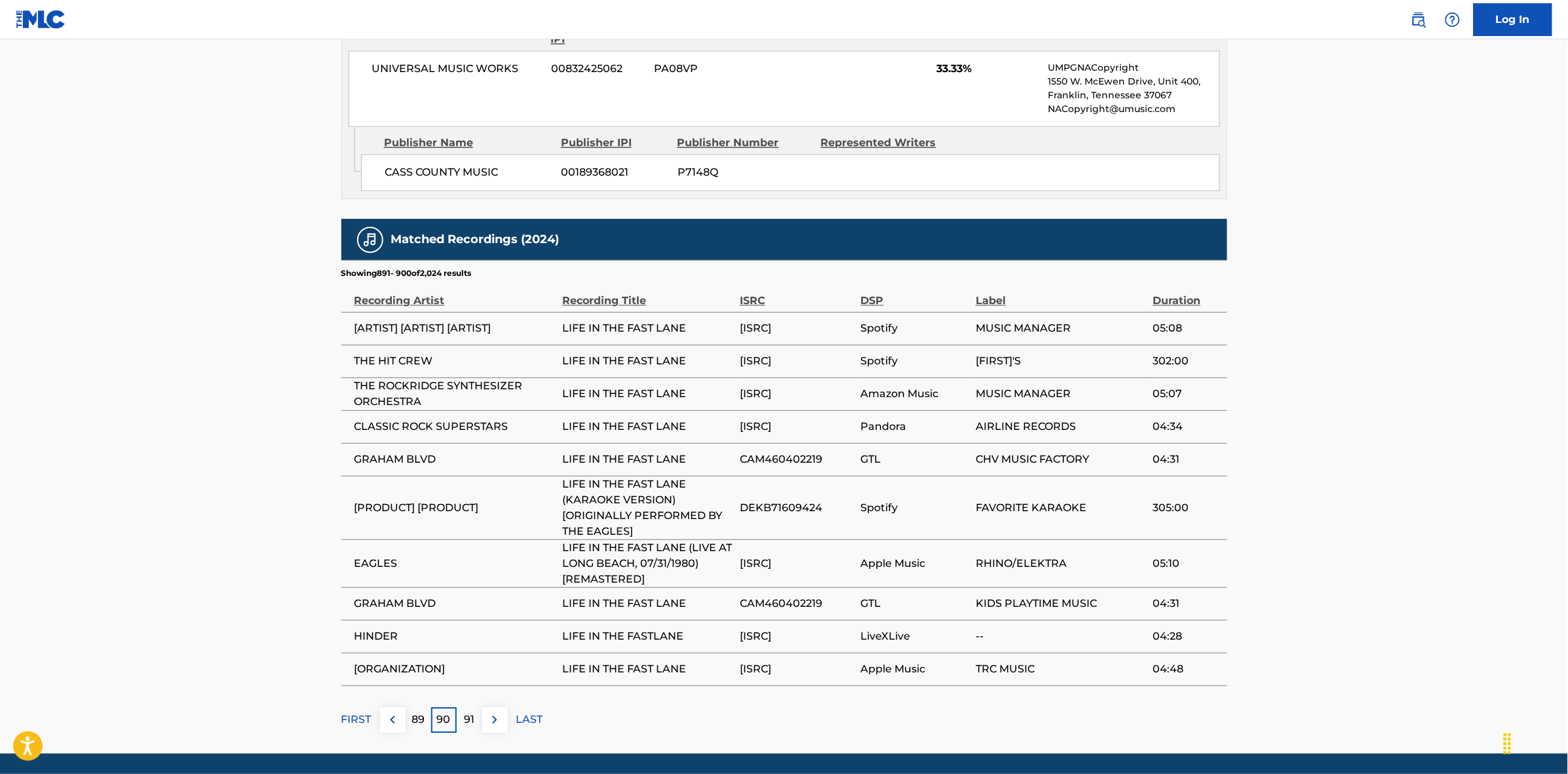 drag, startPoint x: 495, startPoint y: 733, endPoint x: 502, endPoint y: 728, distance: 8.602325 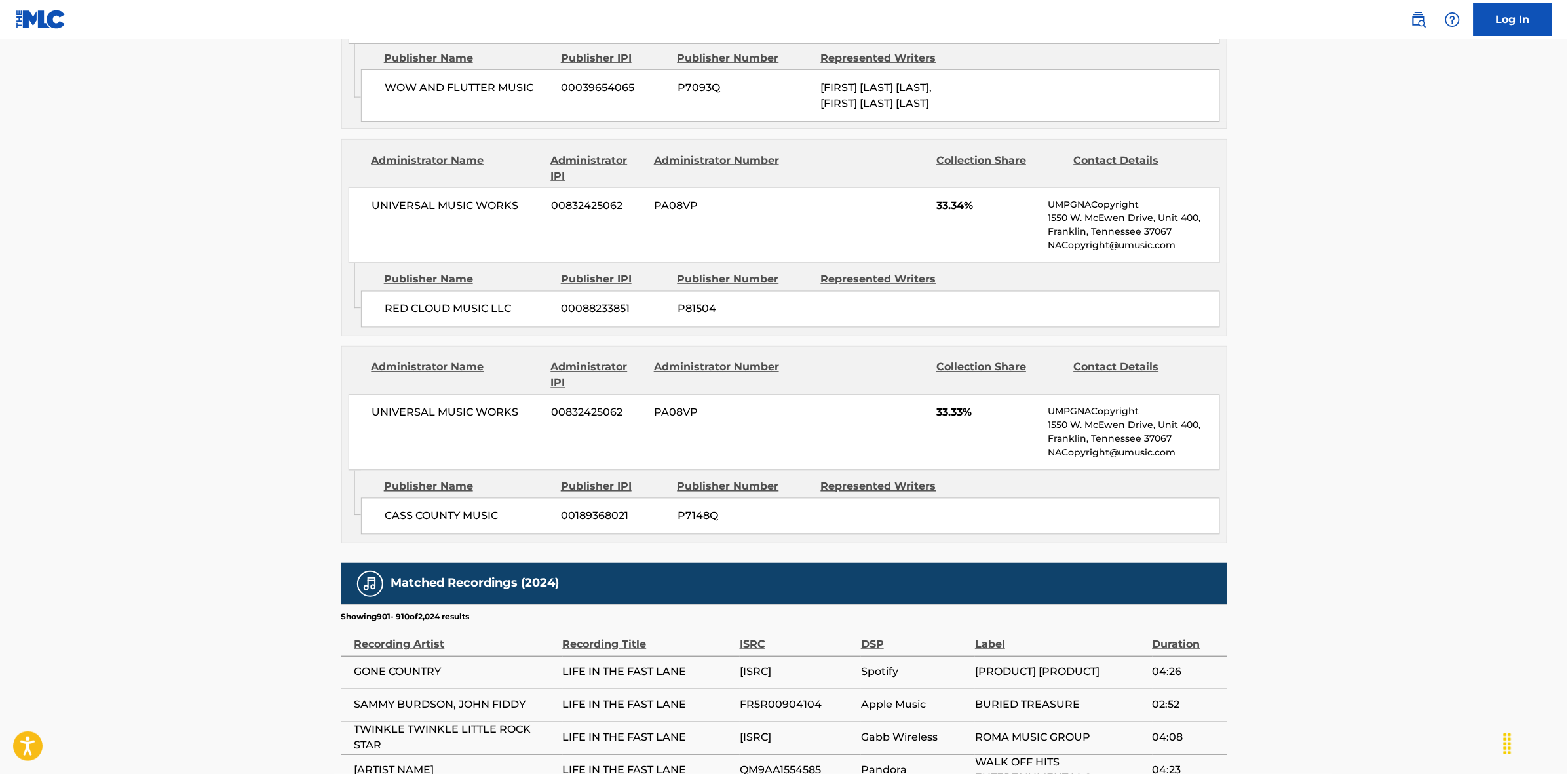 scroll, scrollTop: 1177, scrollLeft: 0, axis: vertical 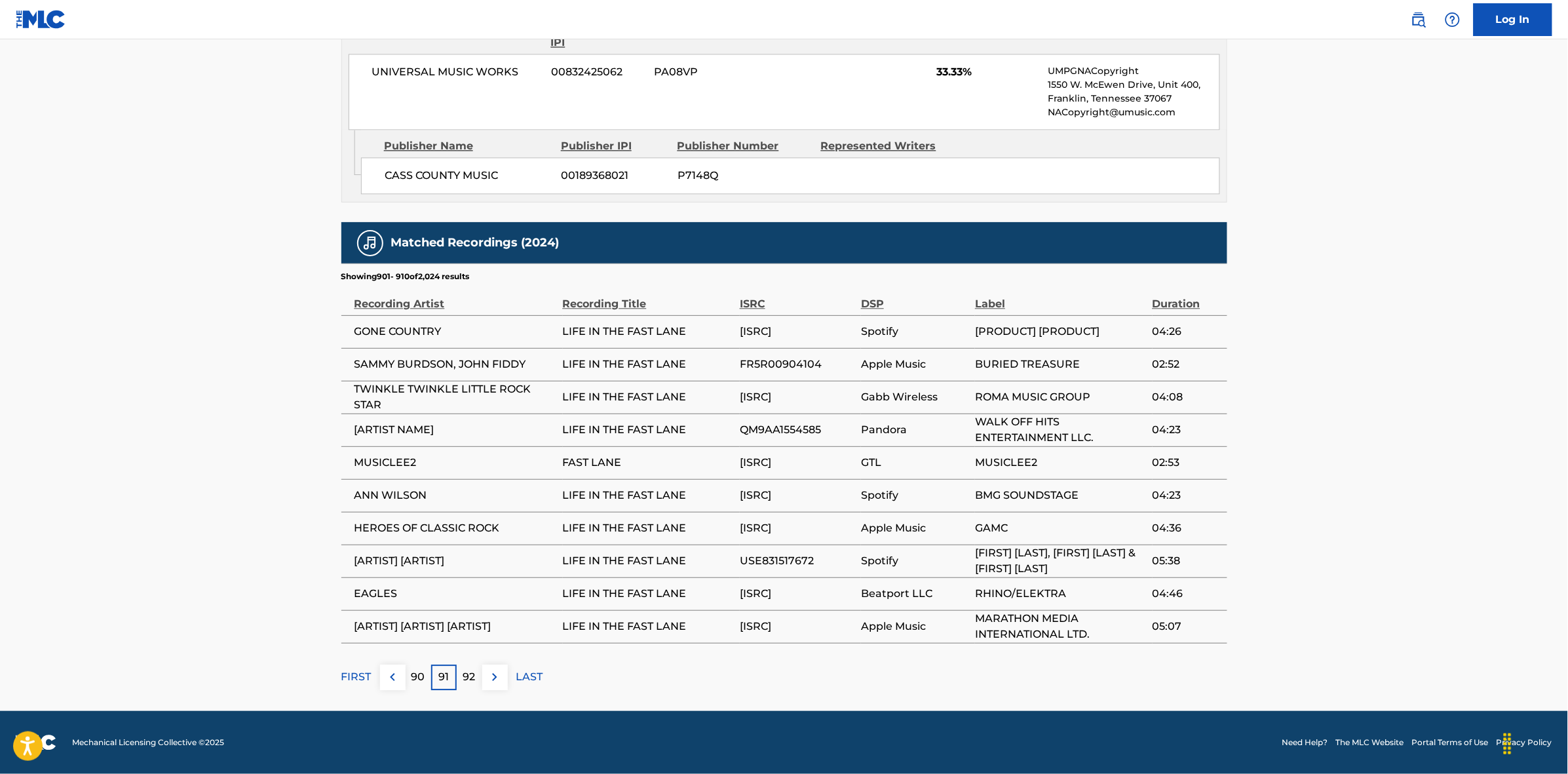 click at bounding box center [495, 677] 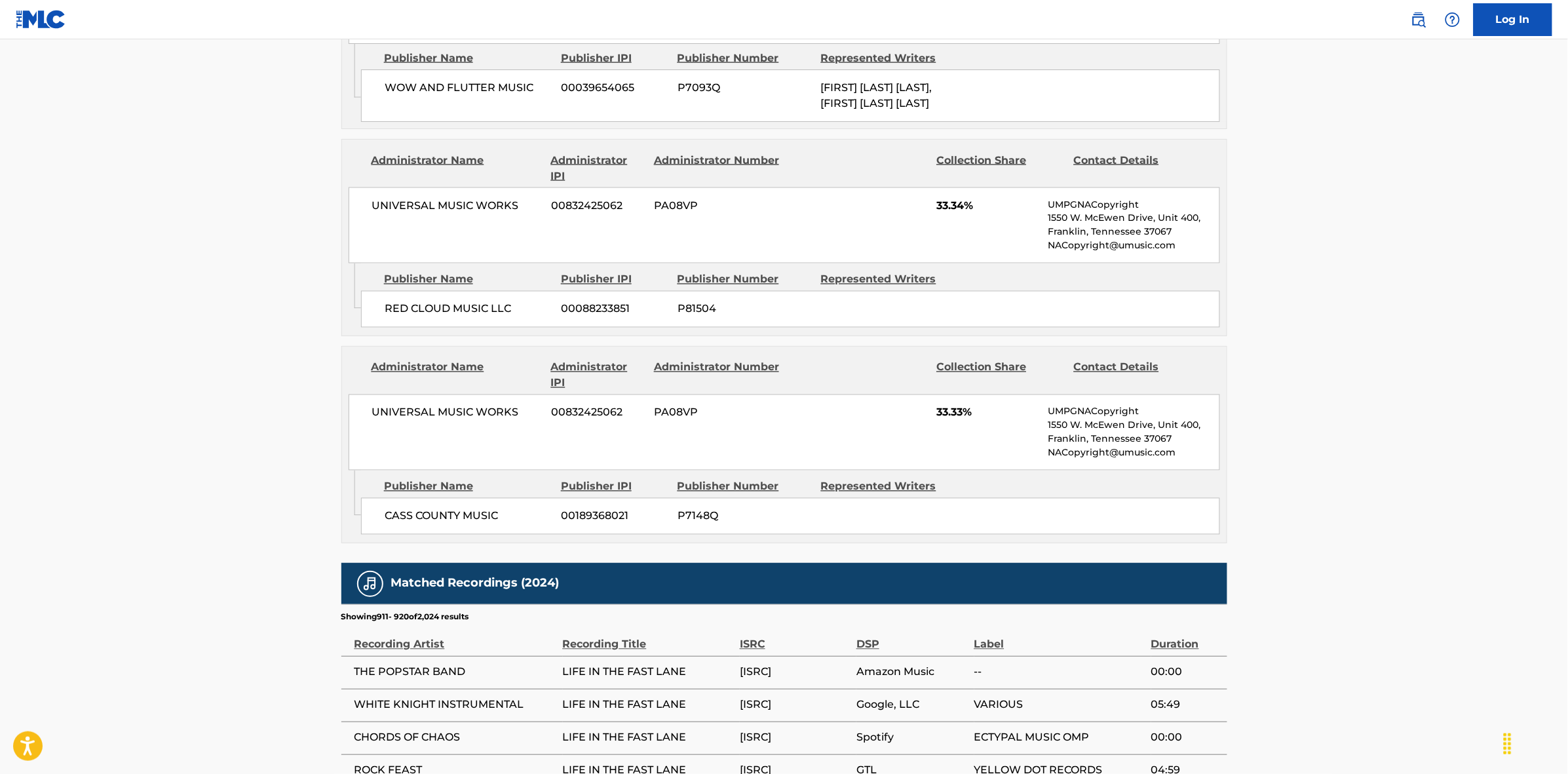 scroll, scrollTop: 1177, scrollLeft: 0, axis: vertical 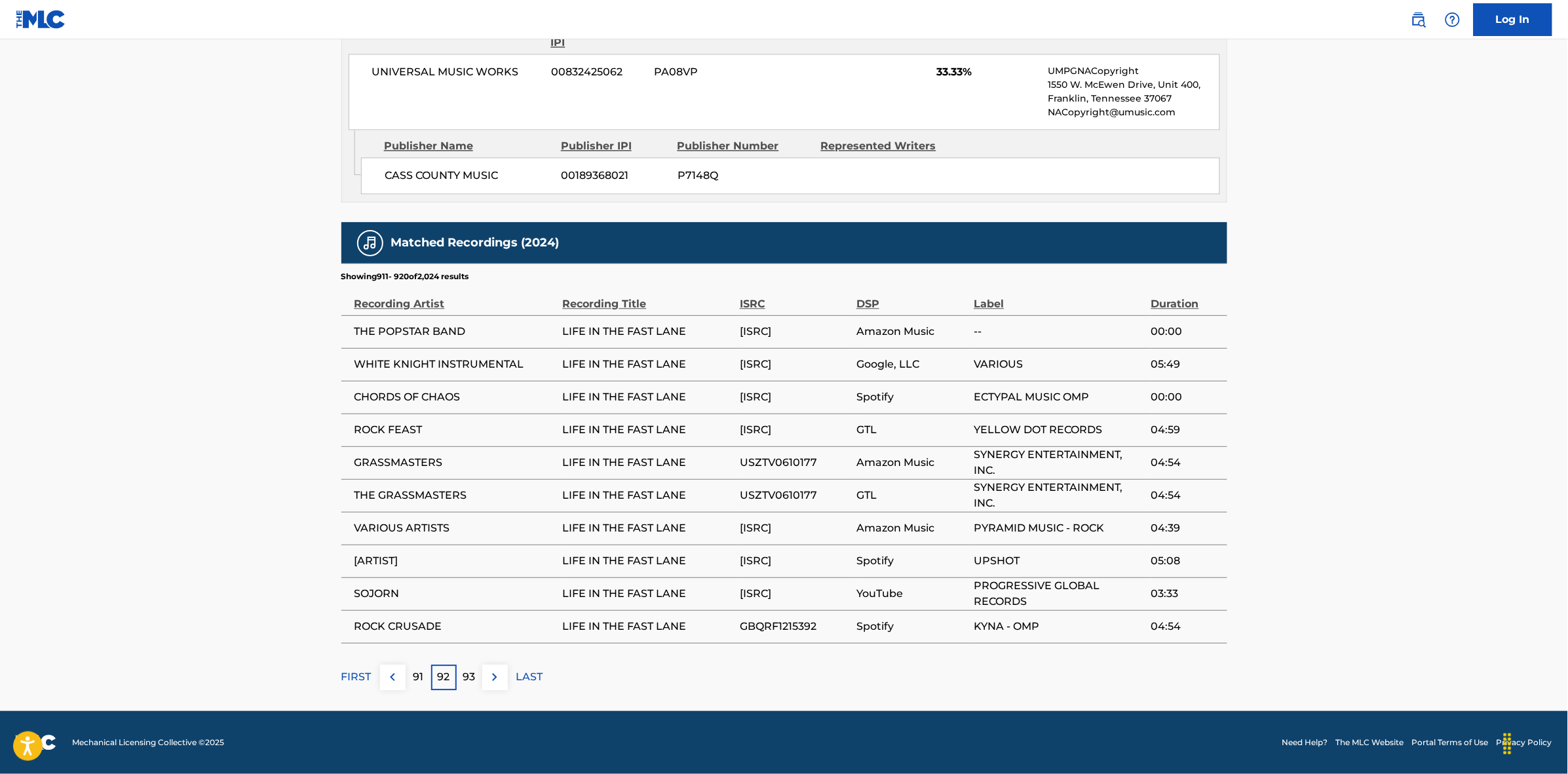 click at bounding box center [495, 677] 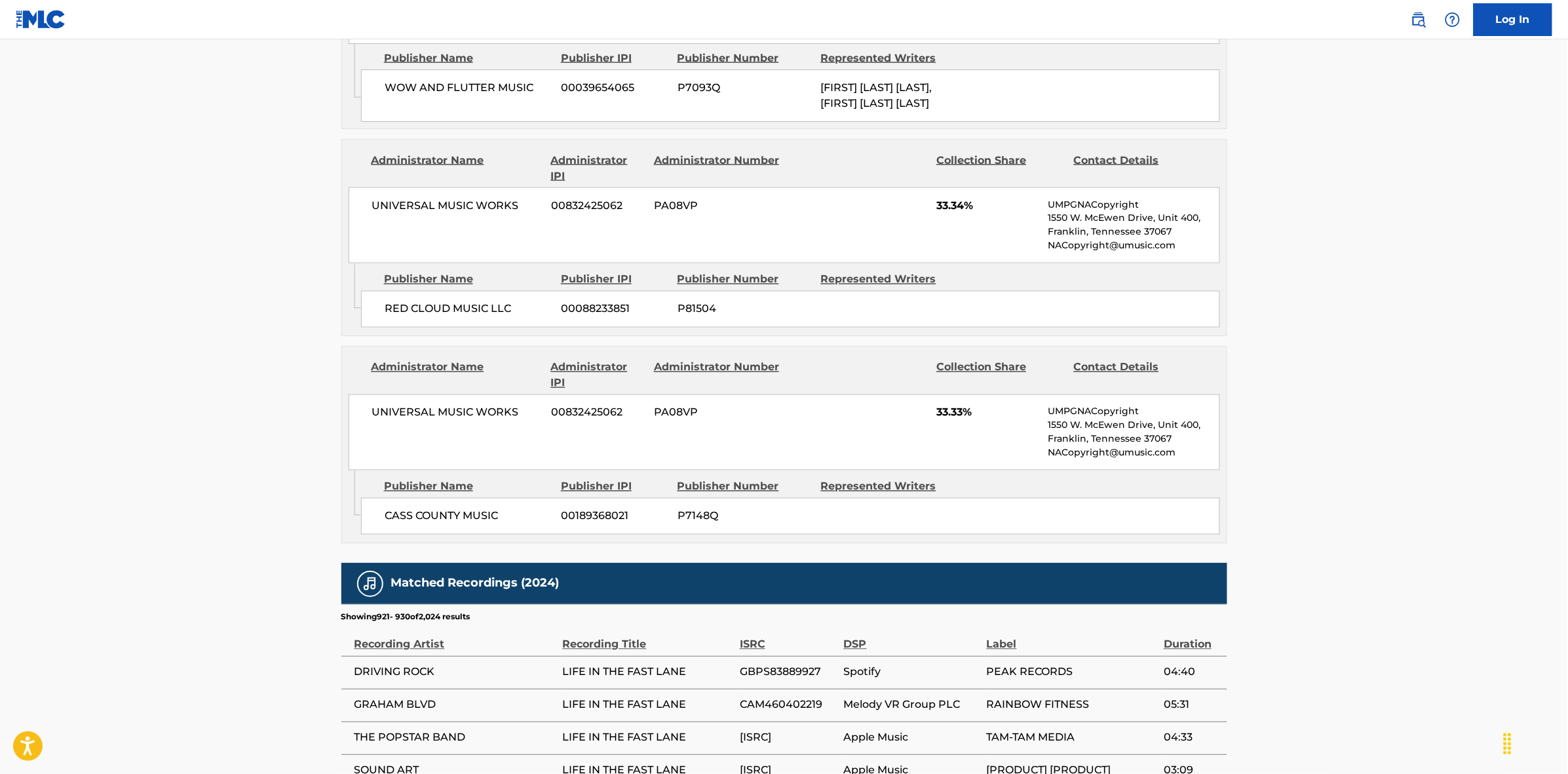 scroll, scrollTop: 1177, scrollLeft: 0, axis: vertical 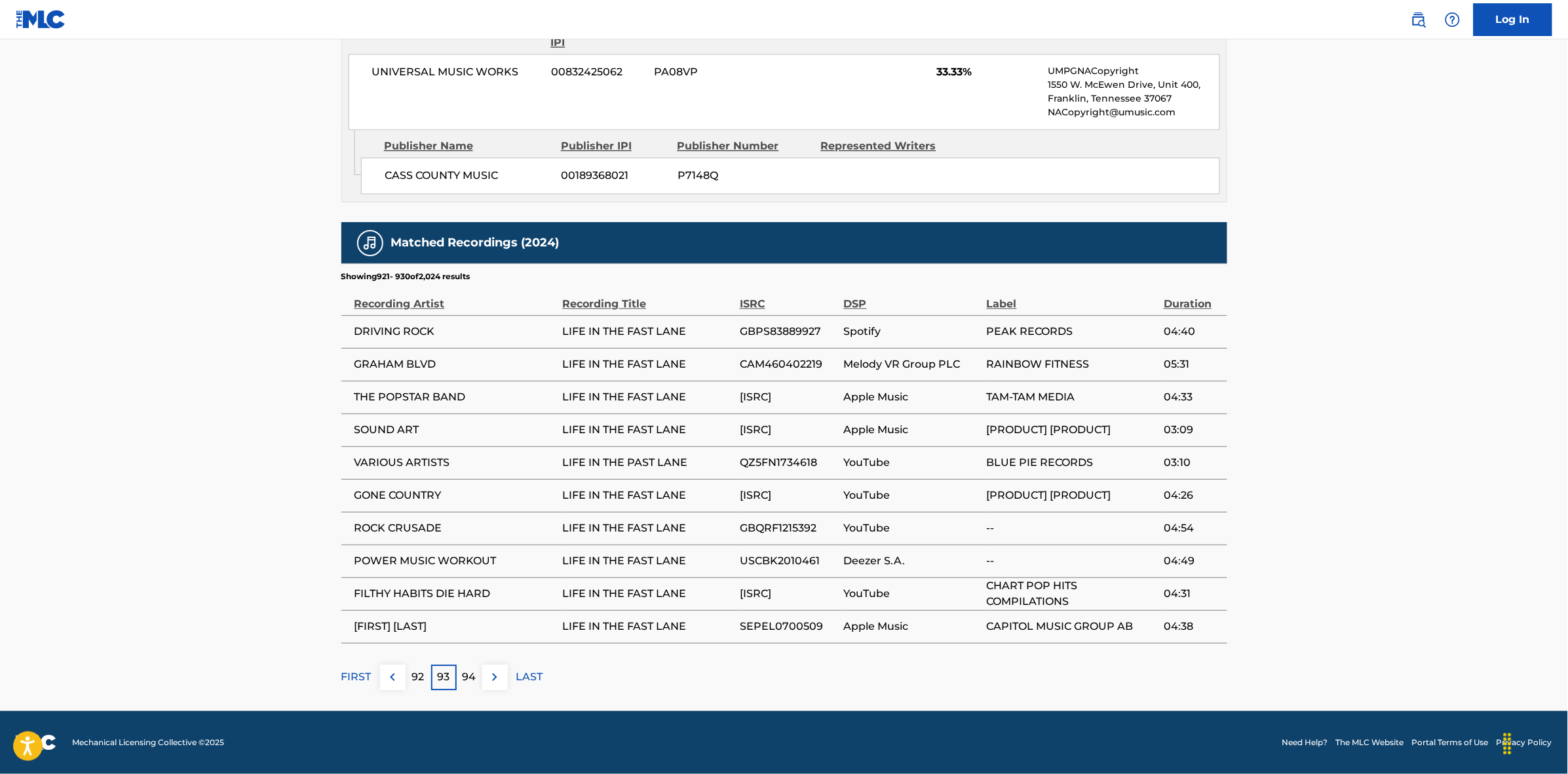 drag, startPoint x: 492, startPoint y: 703, endPoint x: 498, endPoint y: 688, distance: 16.155494 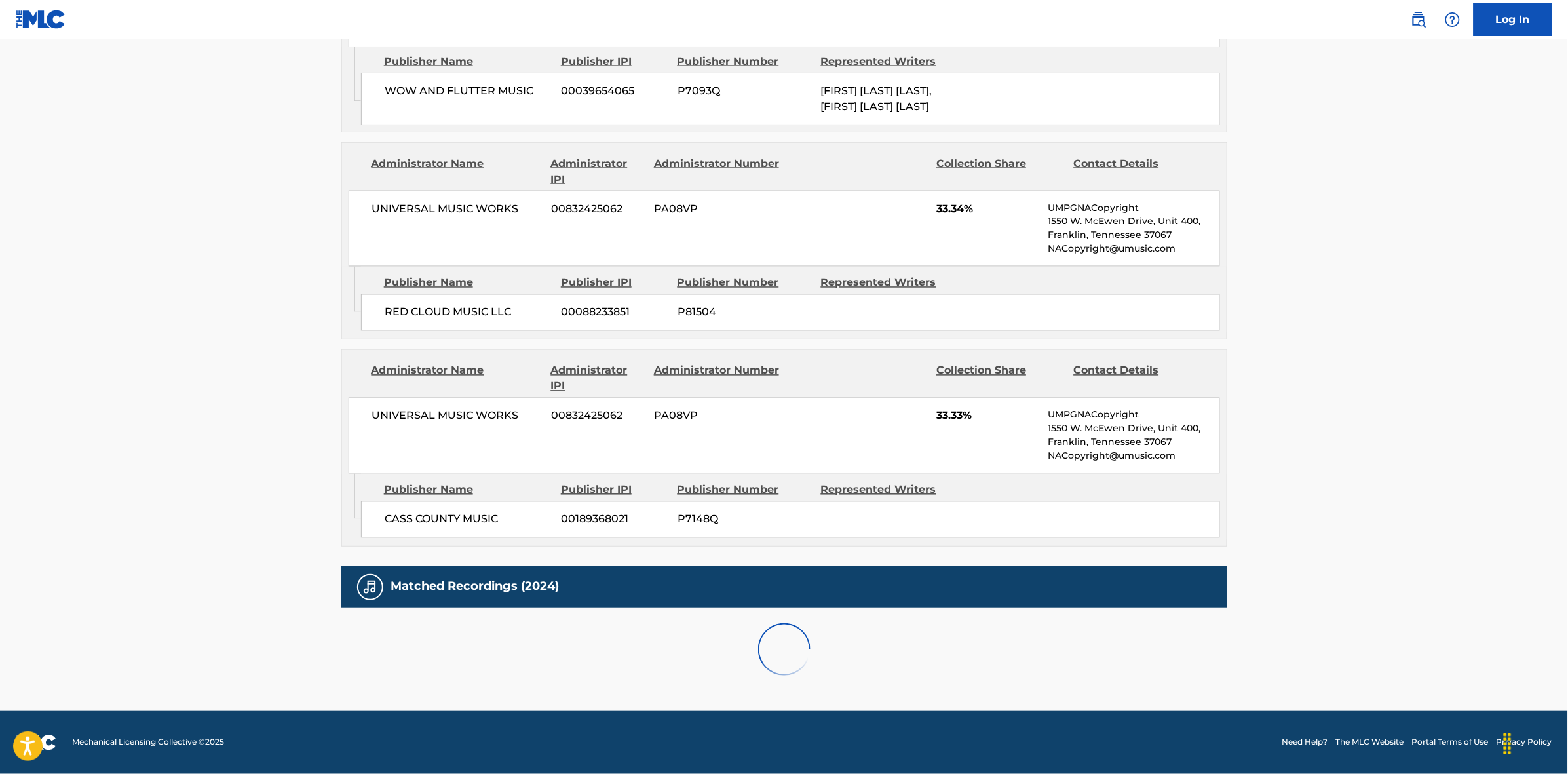 scroll, scrollTop: 1177, scrollLeft: 0, axis: vertical 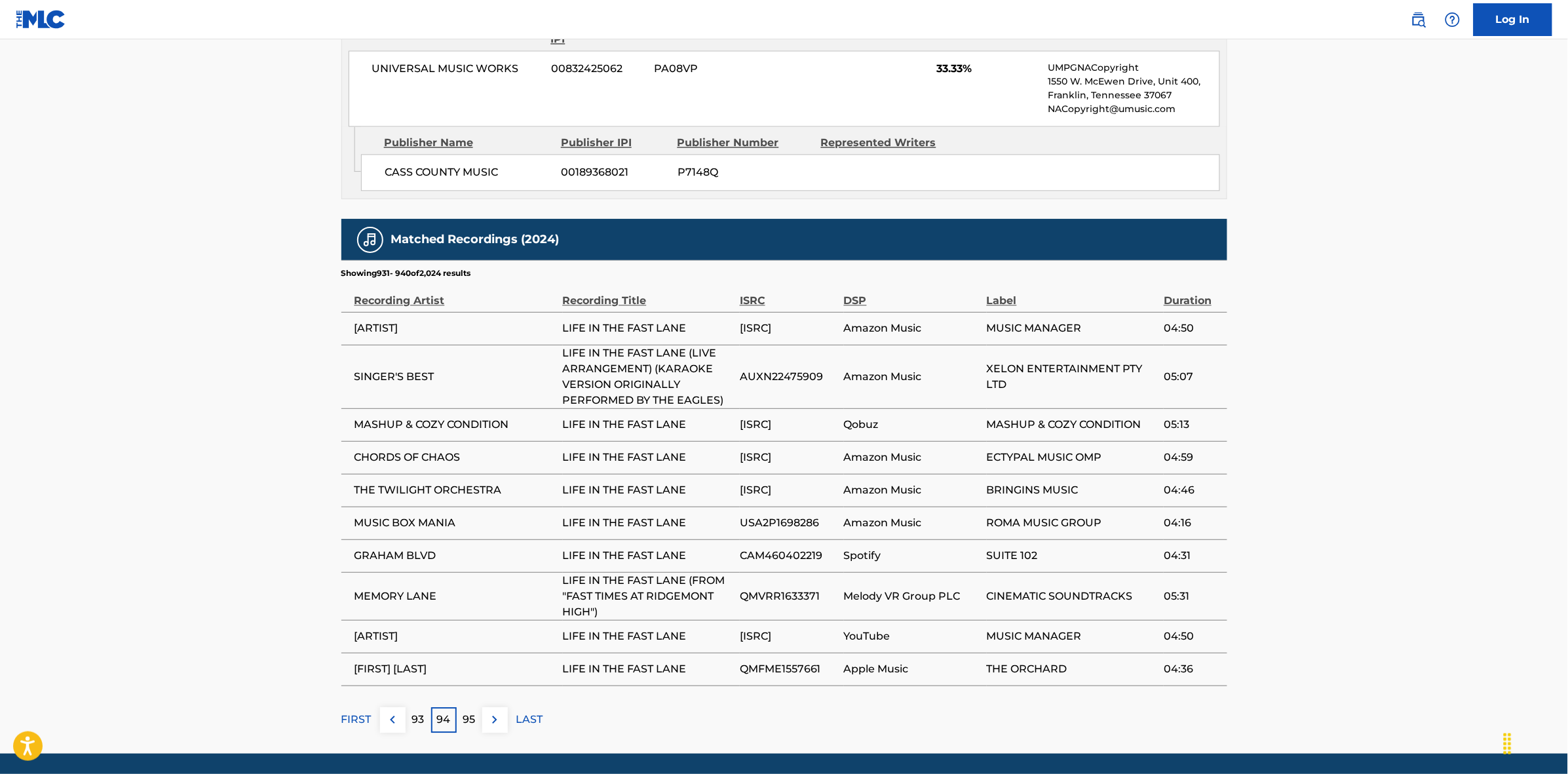 click at bounding box center (495, 720) 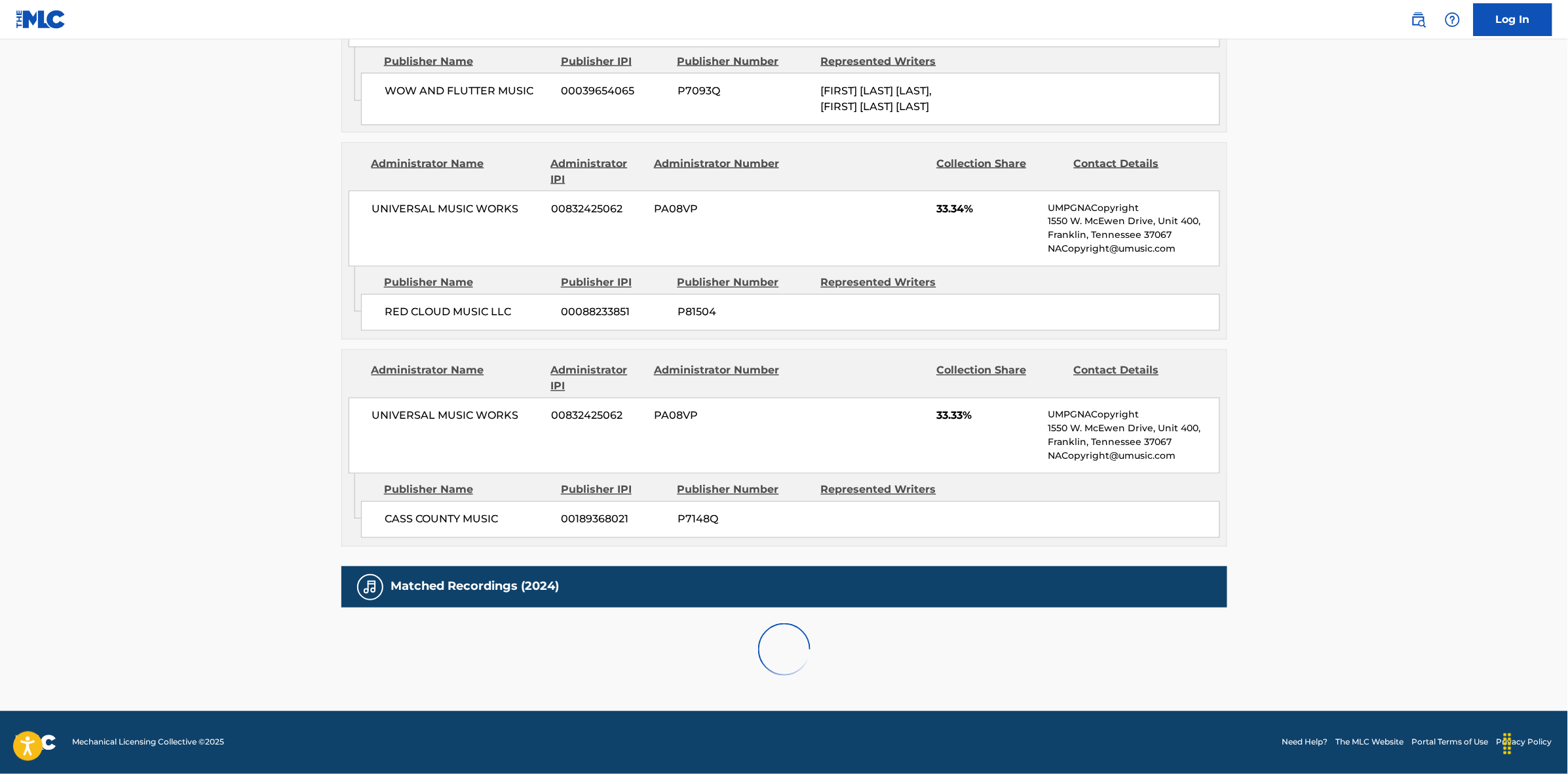 scroll, scrollTop: 1177, scrollLeft: 0, axis: vertical 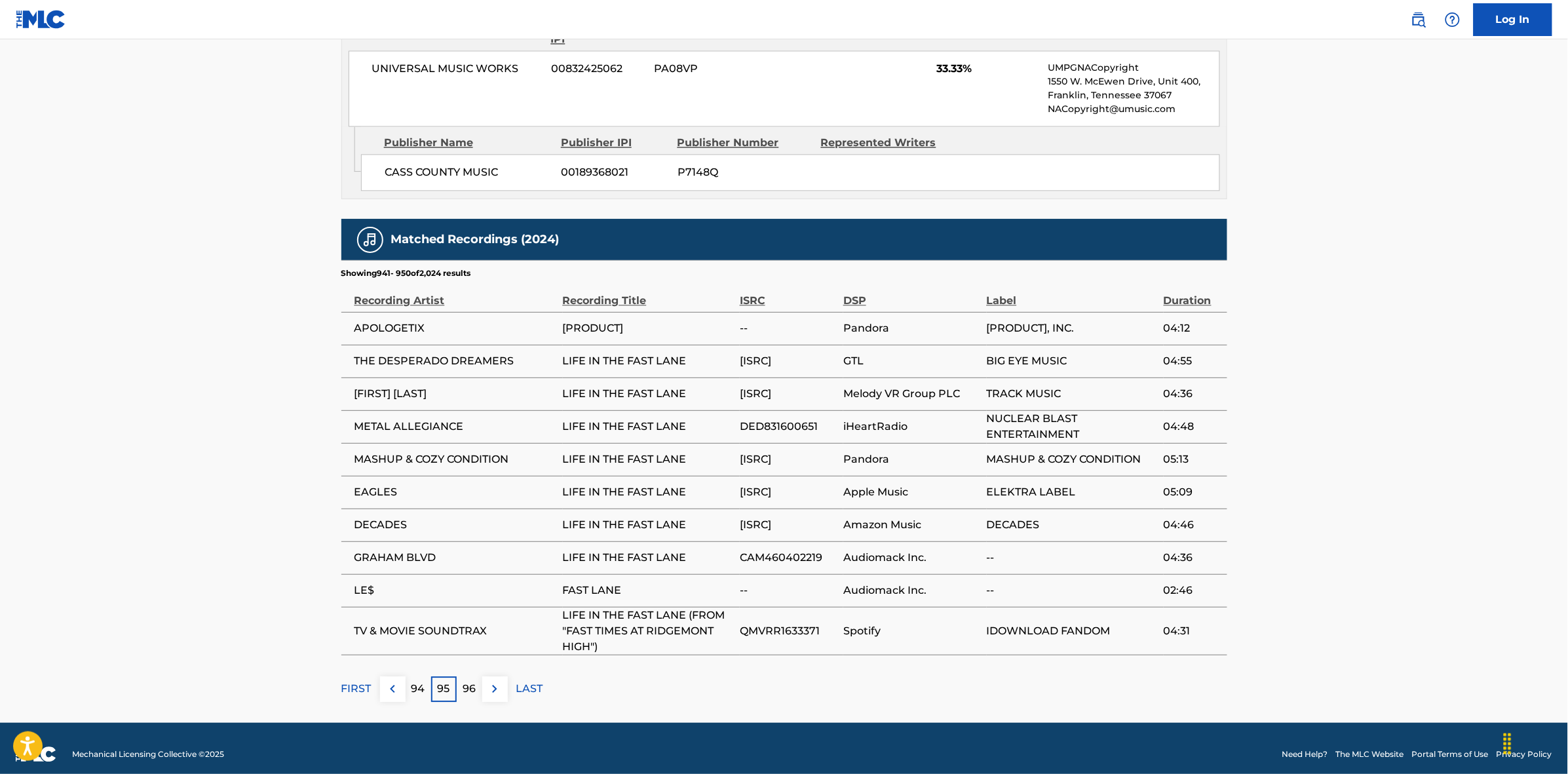 click at bounding box center [495, 689] 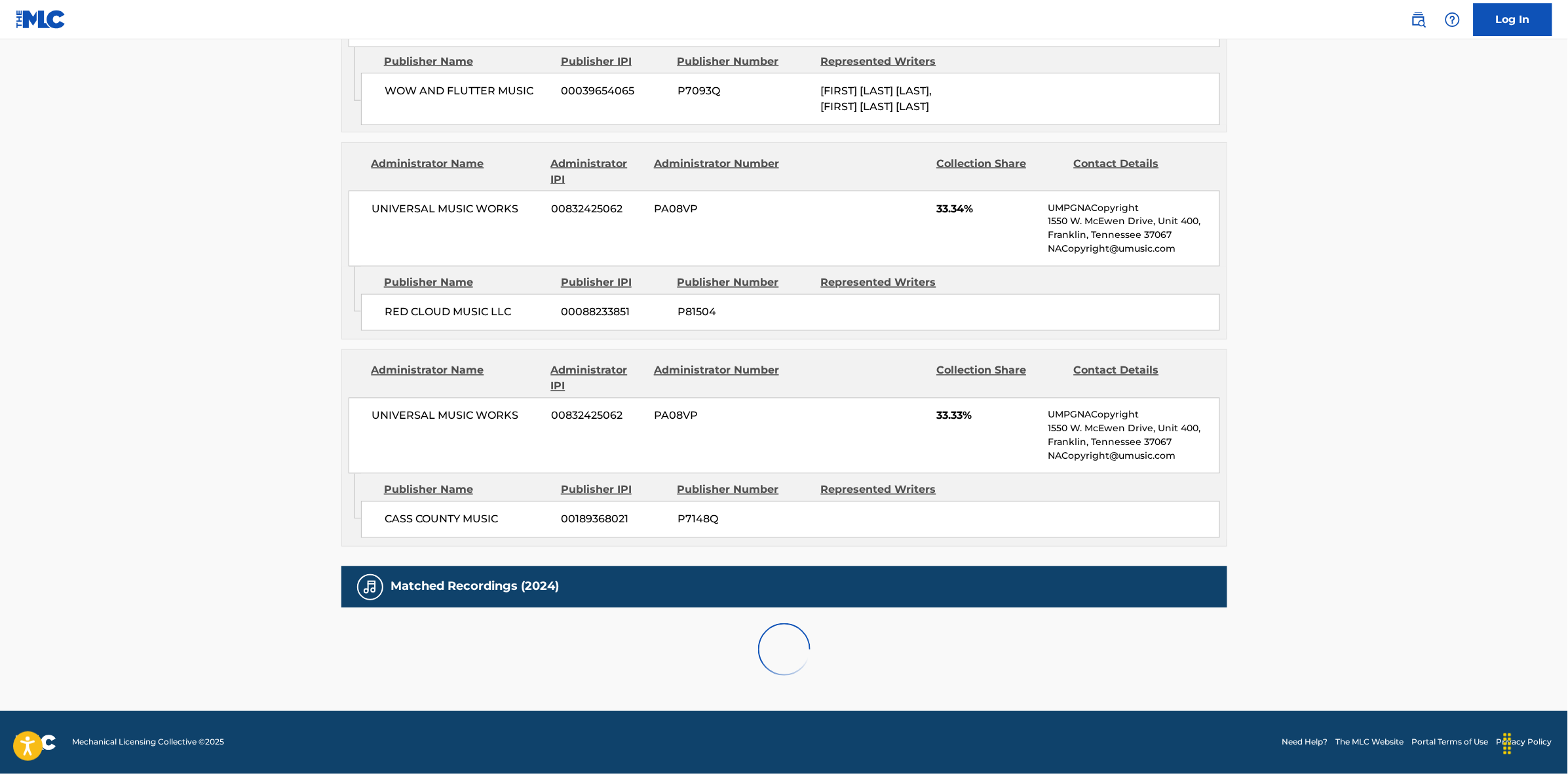 scroll, scrollTop: 1177, scrollLeft: 0, axis: vertical 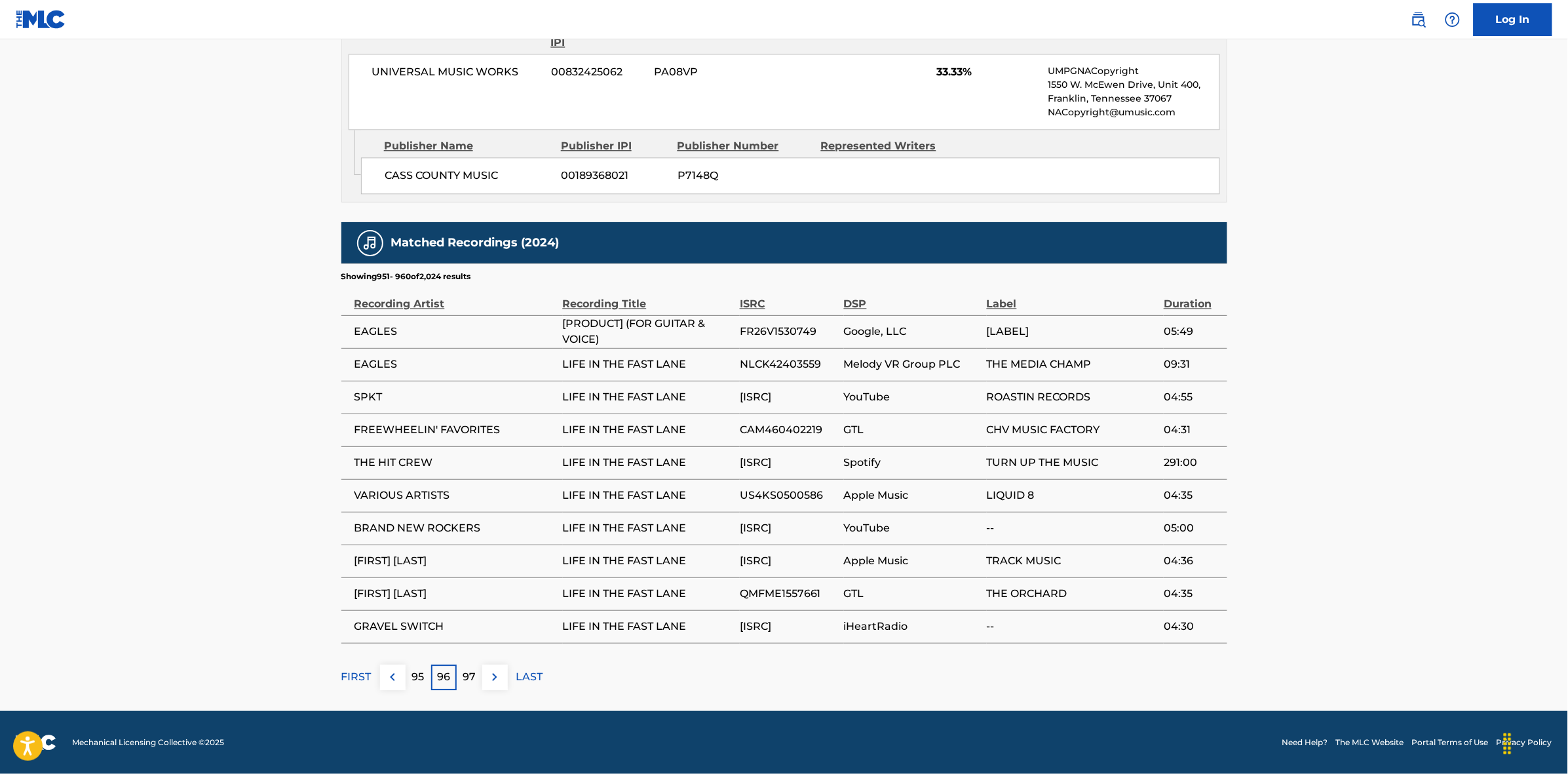 click at bounding box center (495, 677) 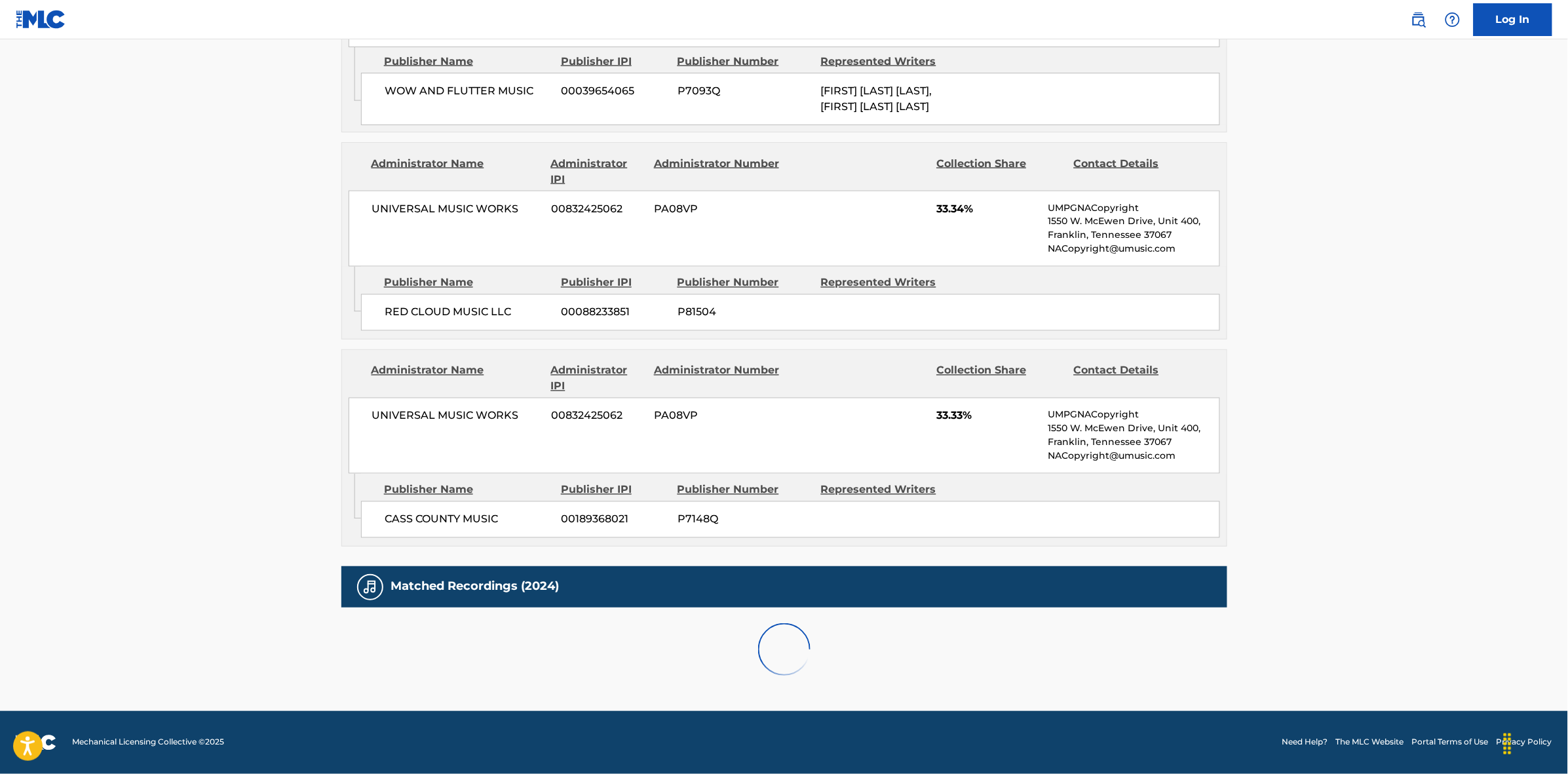 scroll, scrollTop: 1177, scrollLeft: 0, axis: vertical 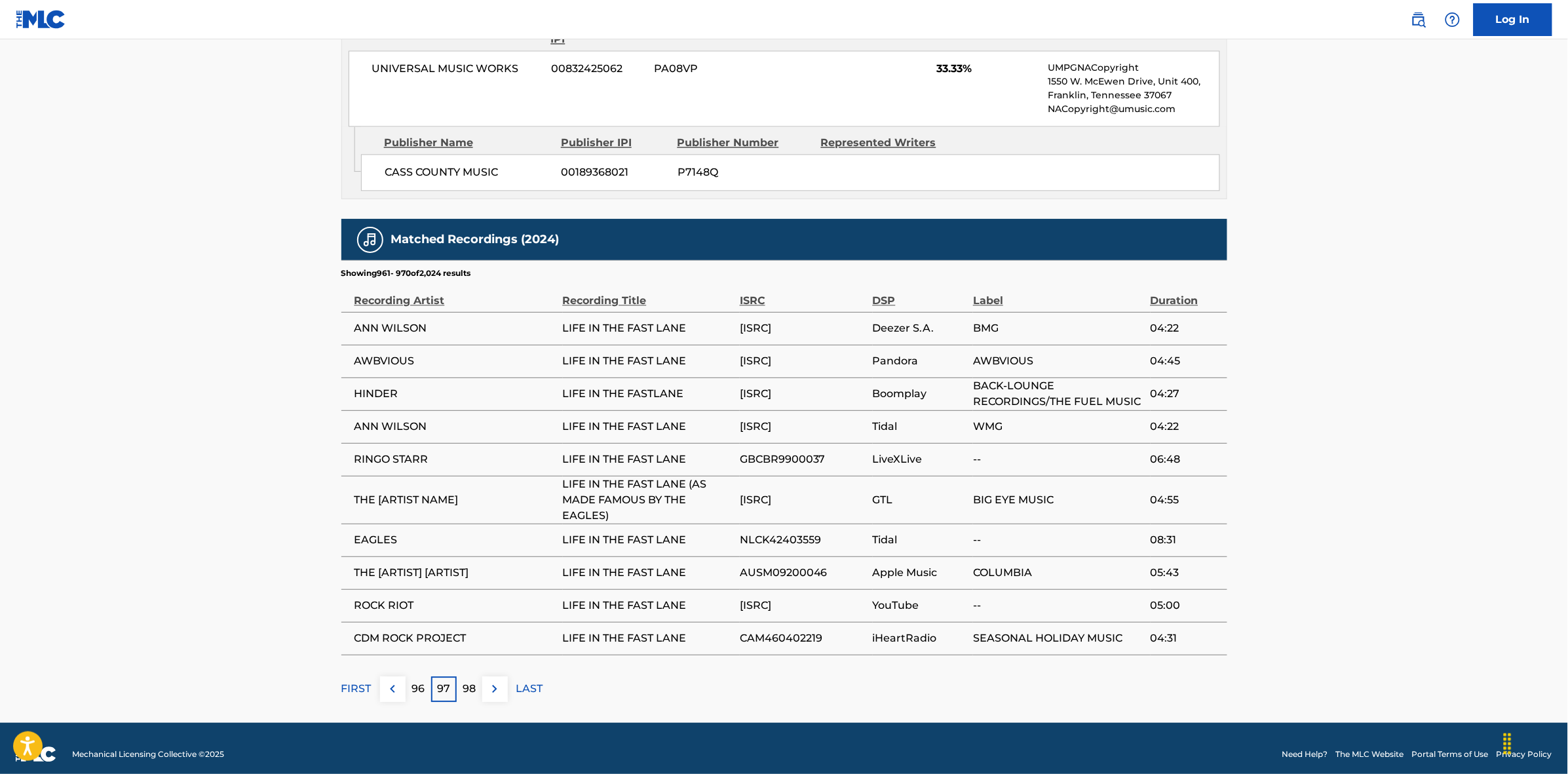 click at bounding box center (495, 689) 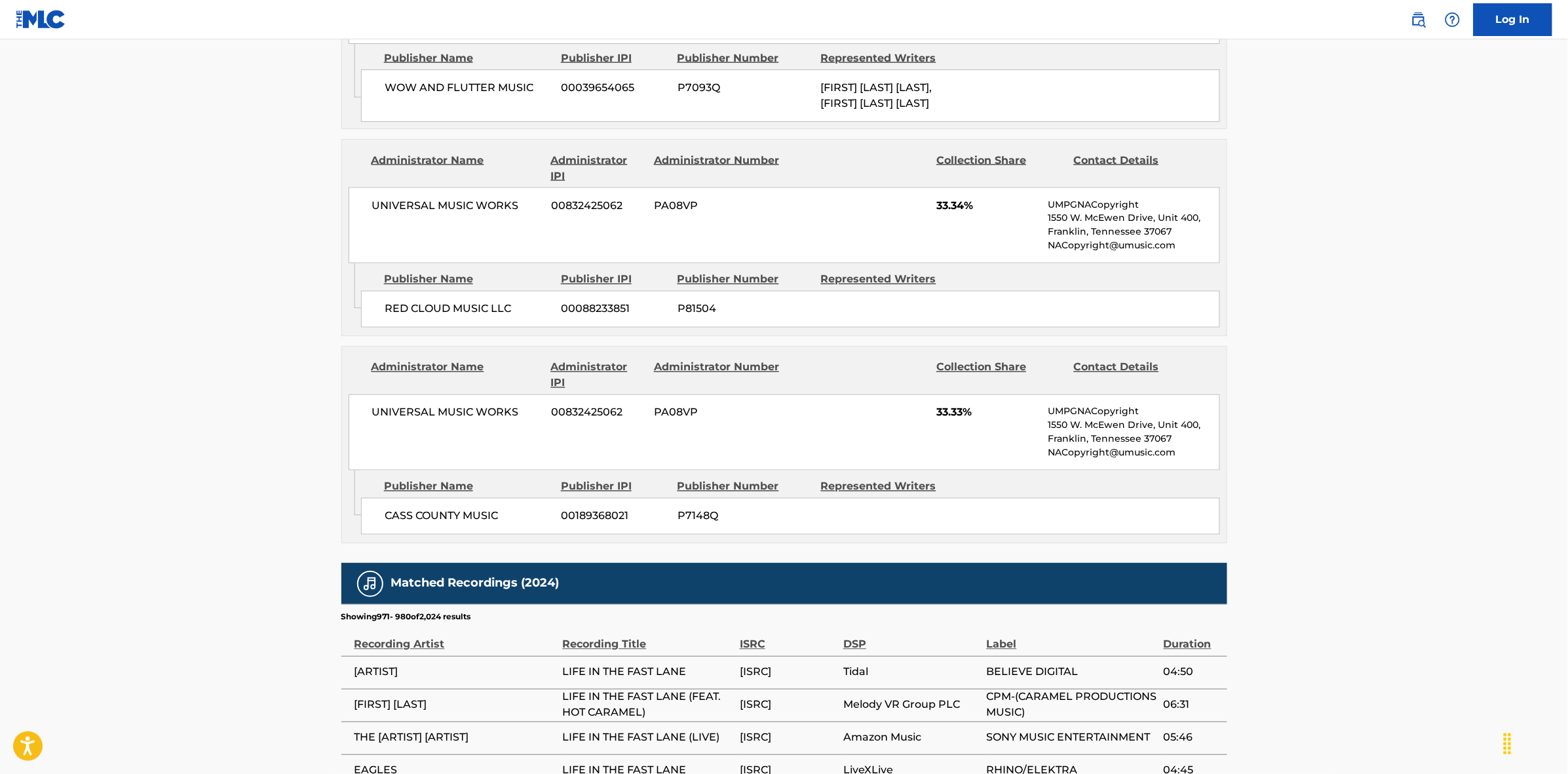 scroll, scrollTop: 1177, scrollLeft: 0, axis: vertical 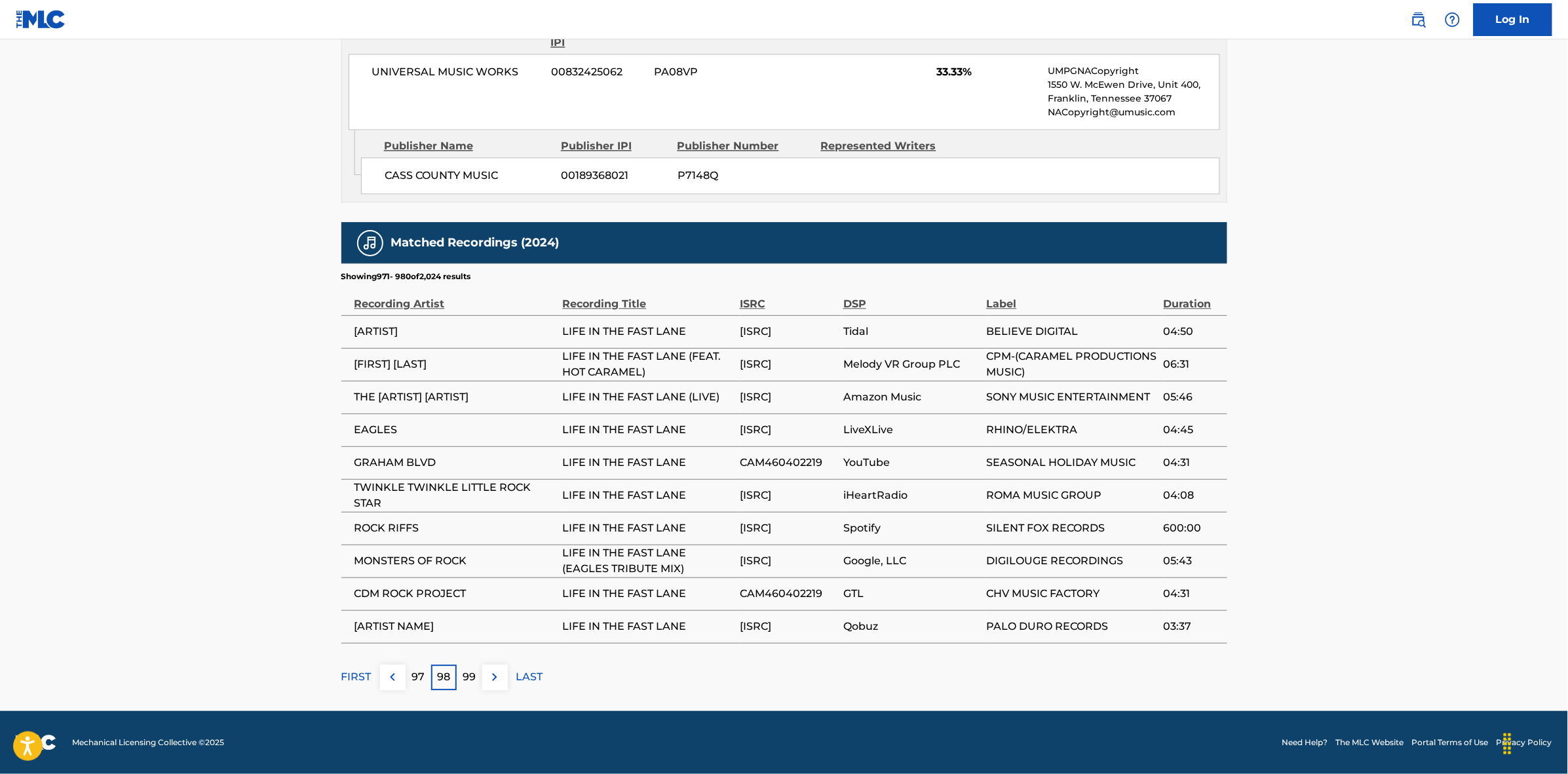 click on "FIRST 97 98 99 LAST" at bounding box center (784, 677) 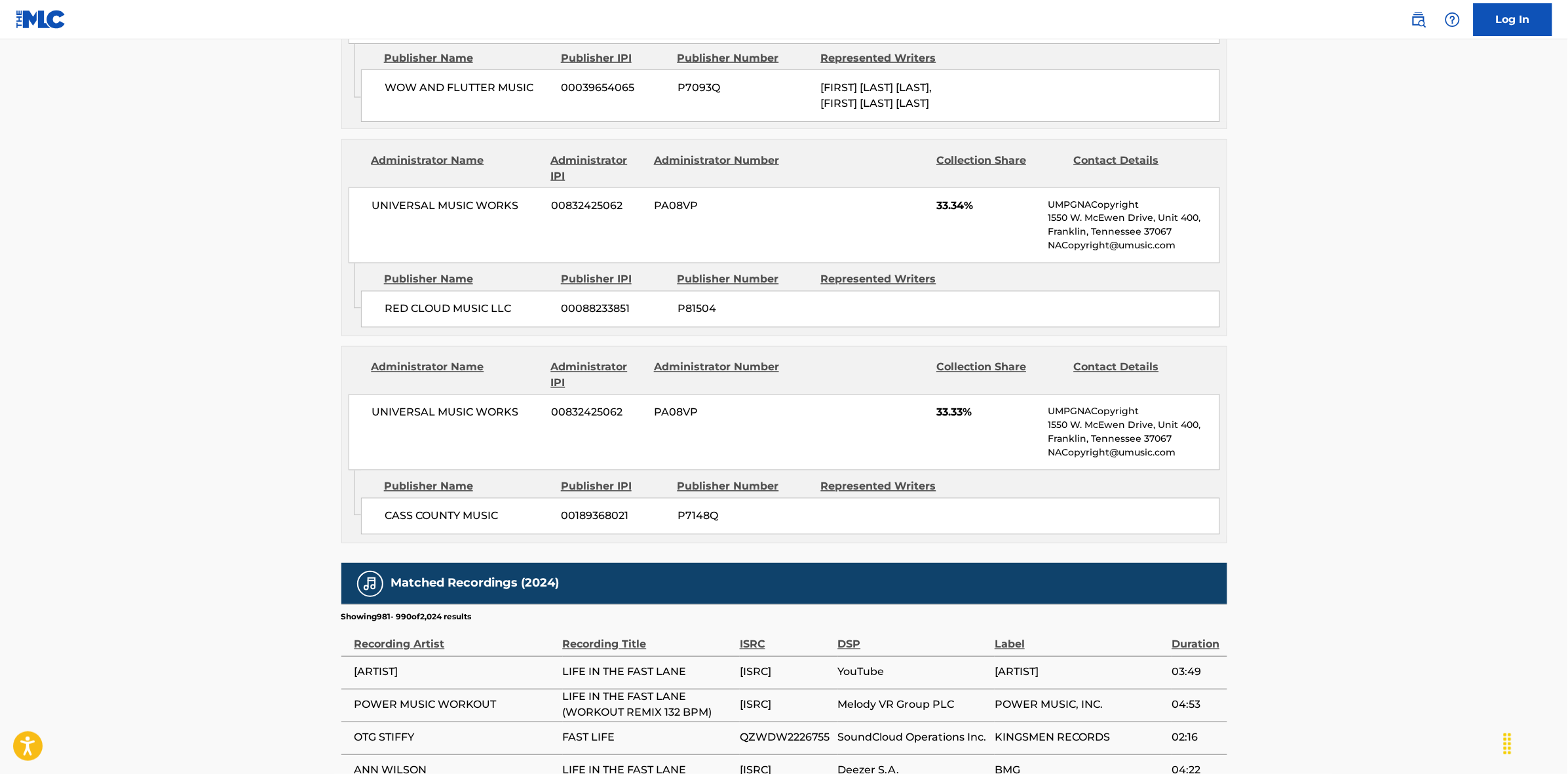 scroll, scrollTop: 1177, scrollLeft: 0, axis: vertical 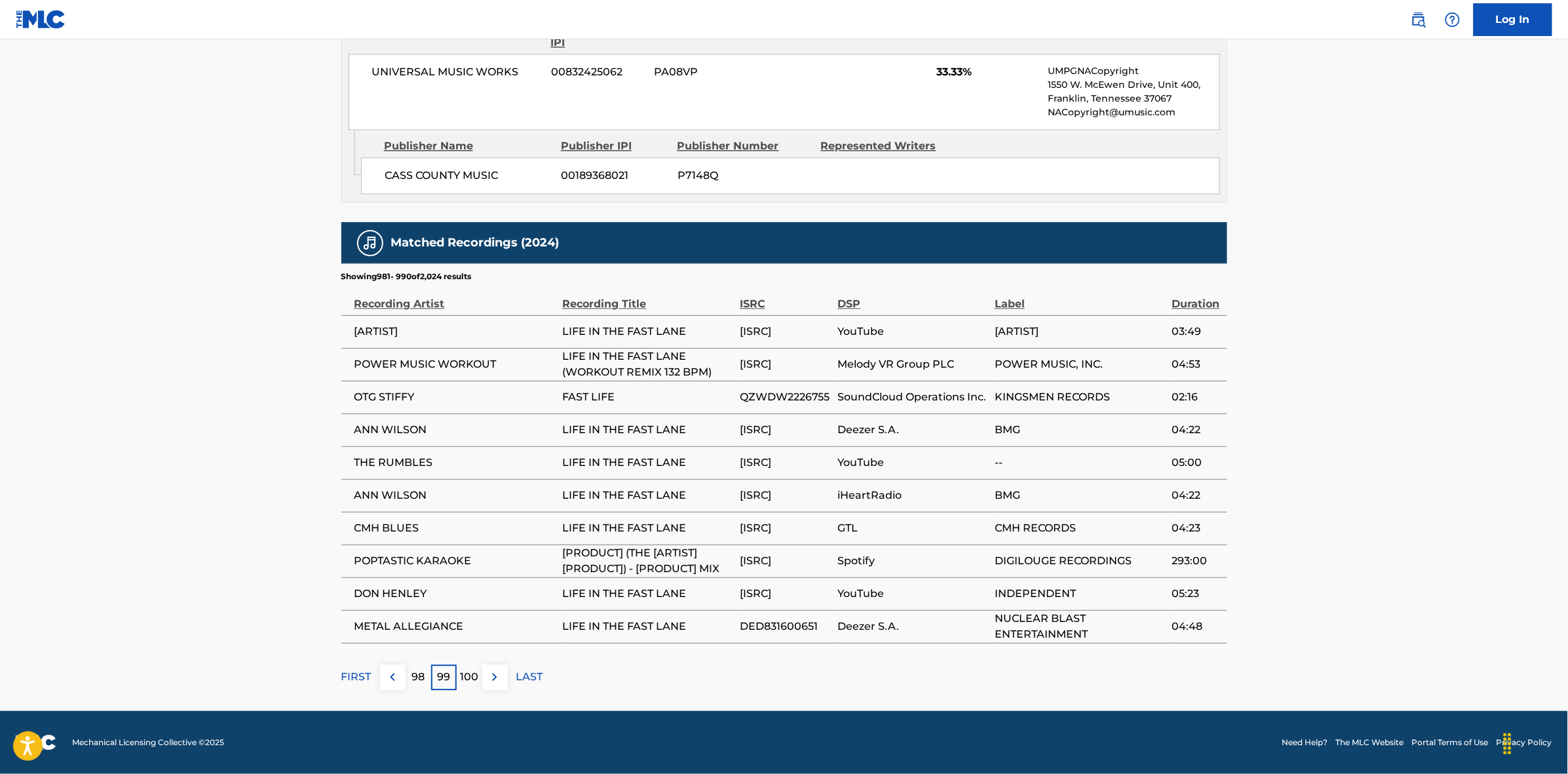 click at bounding box center (495, 677) 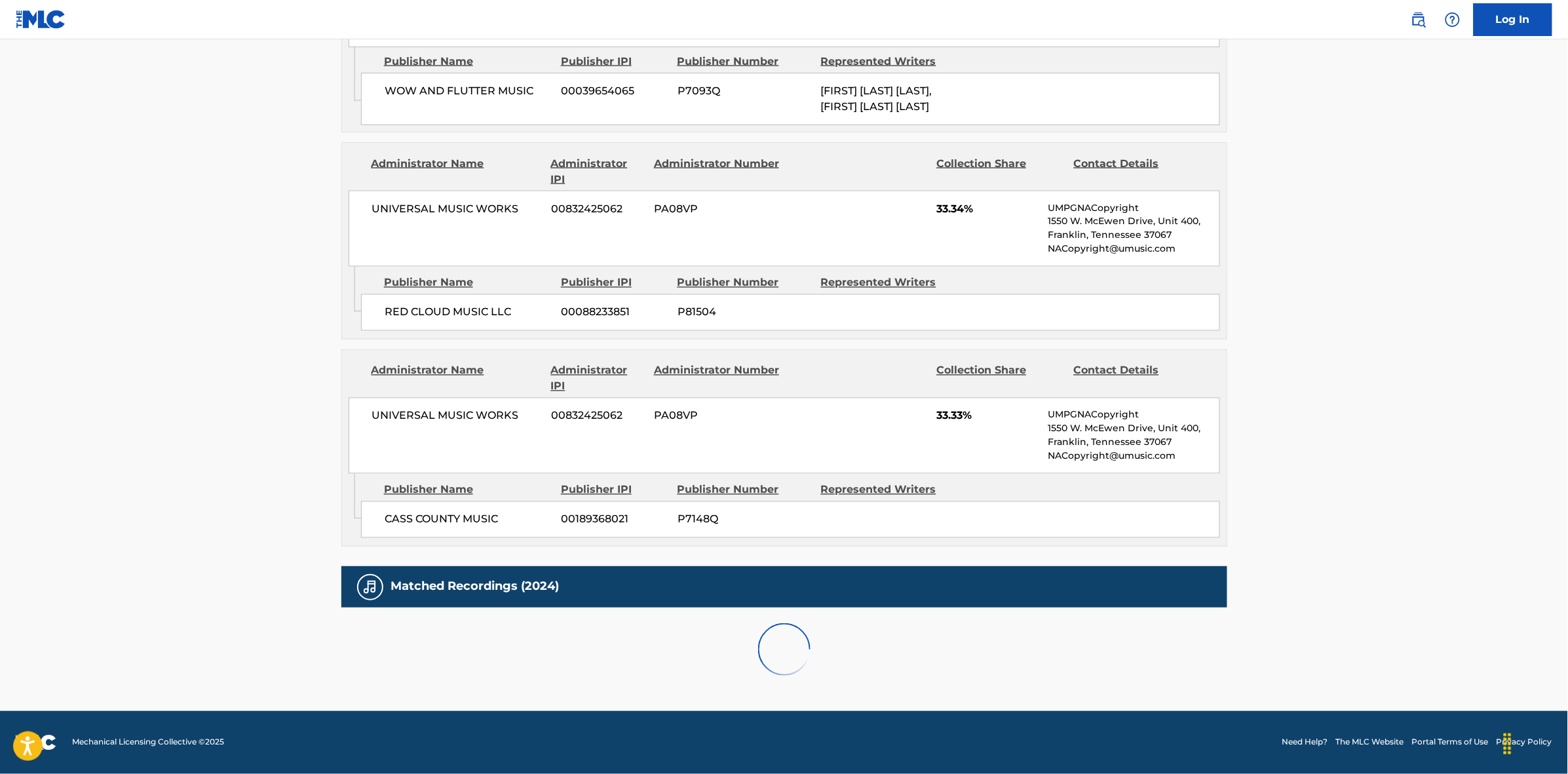 scroll, scrollTop: 1177, scrollLeft: 0, axis: vertical 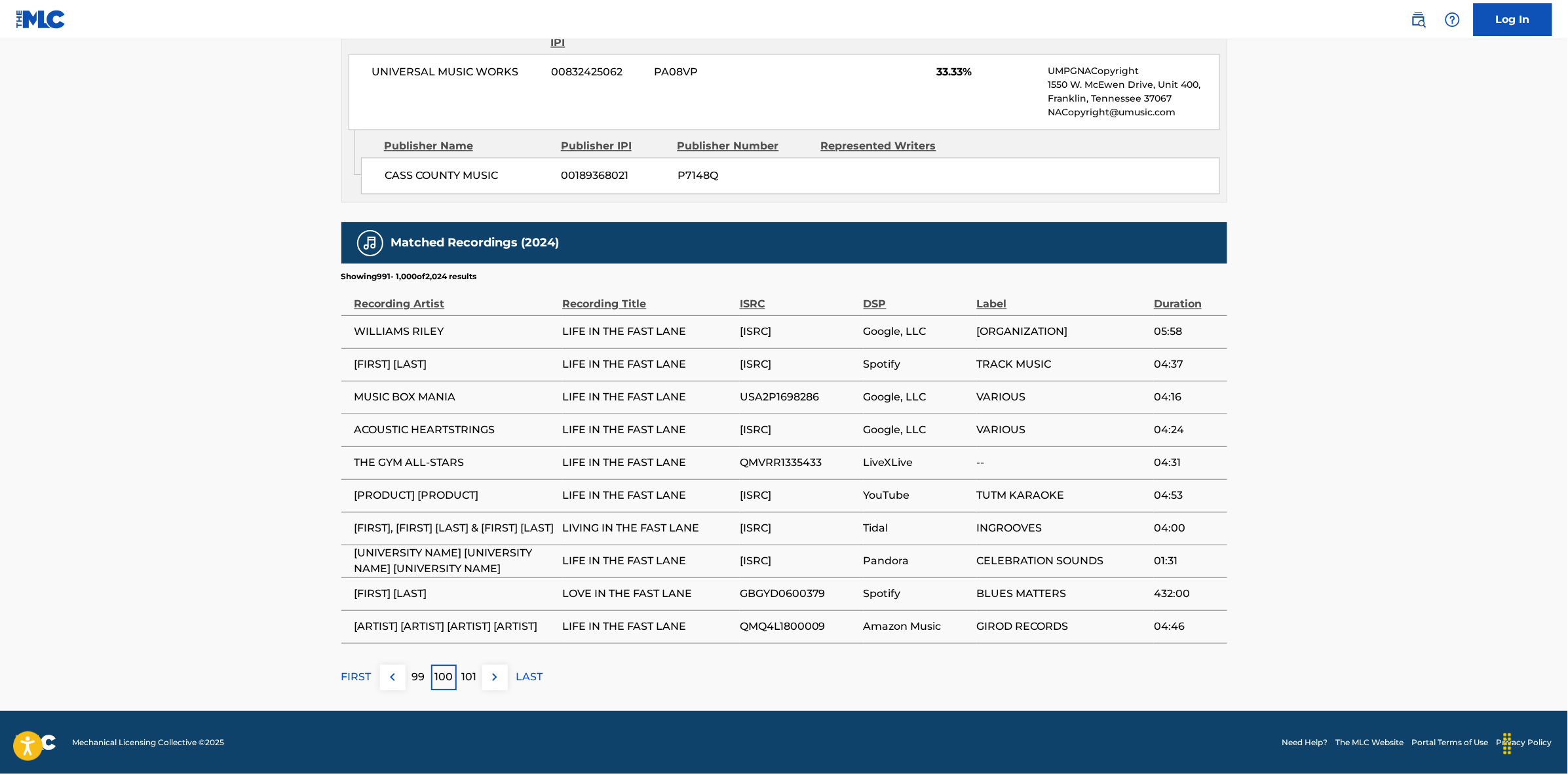 click at bounding box center (495, 677) 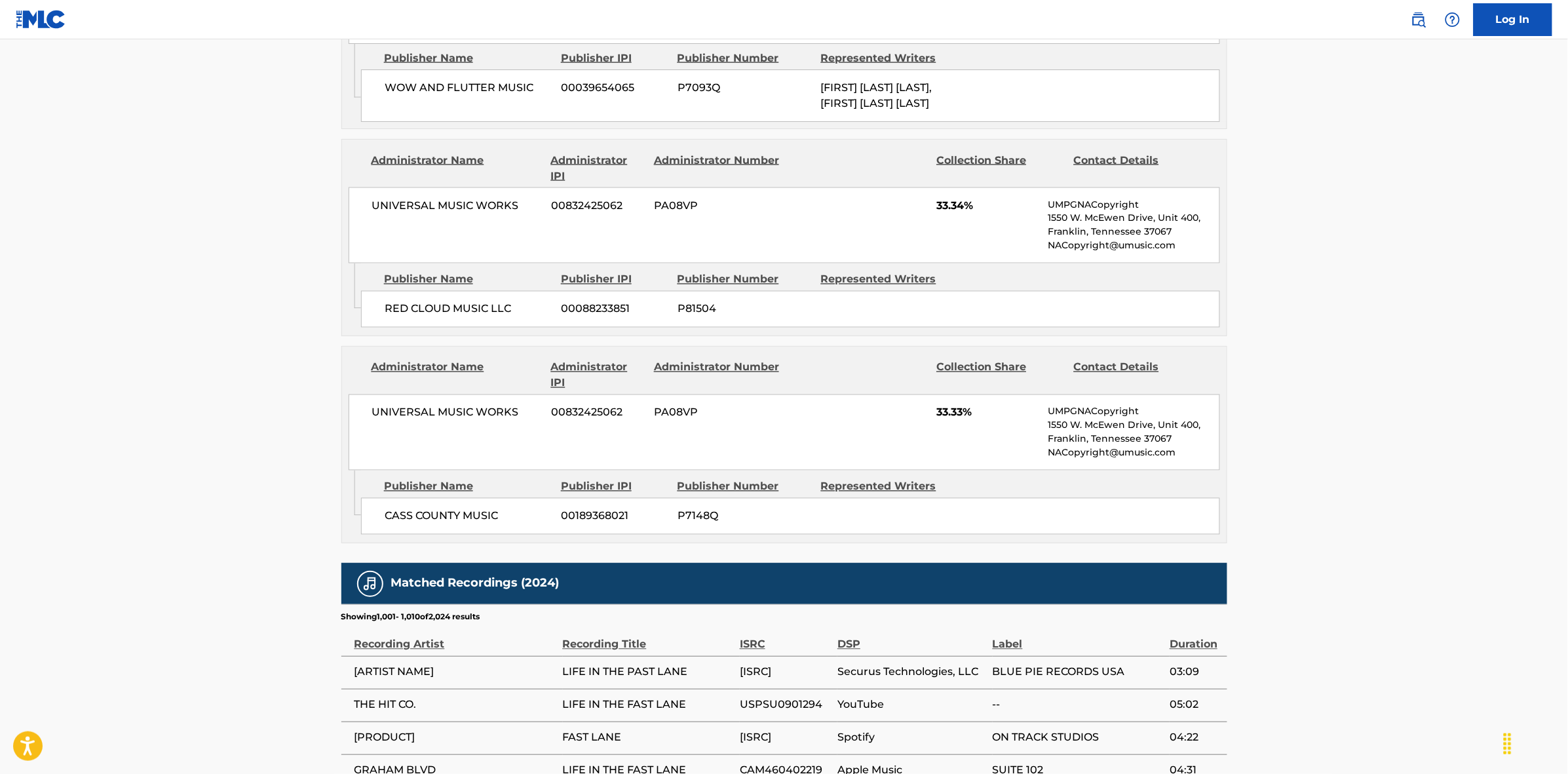 scroll, scrollTop: 1177, scrollLeft: 0, axis: vertical 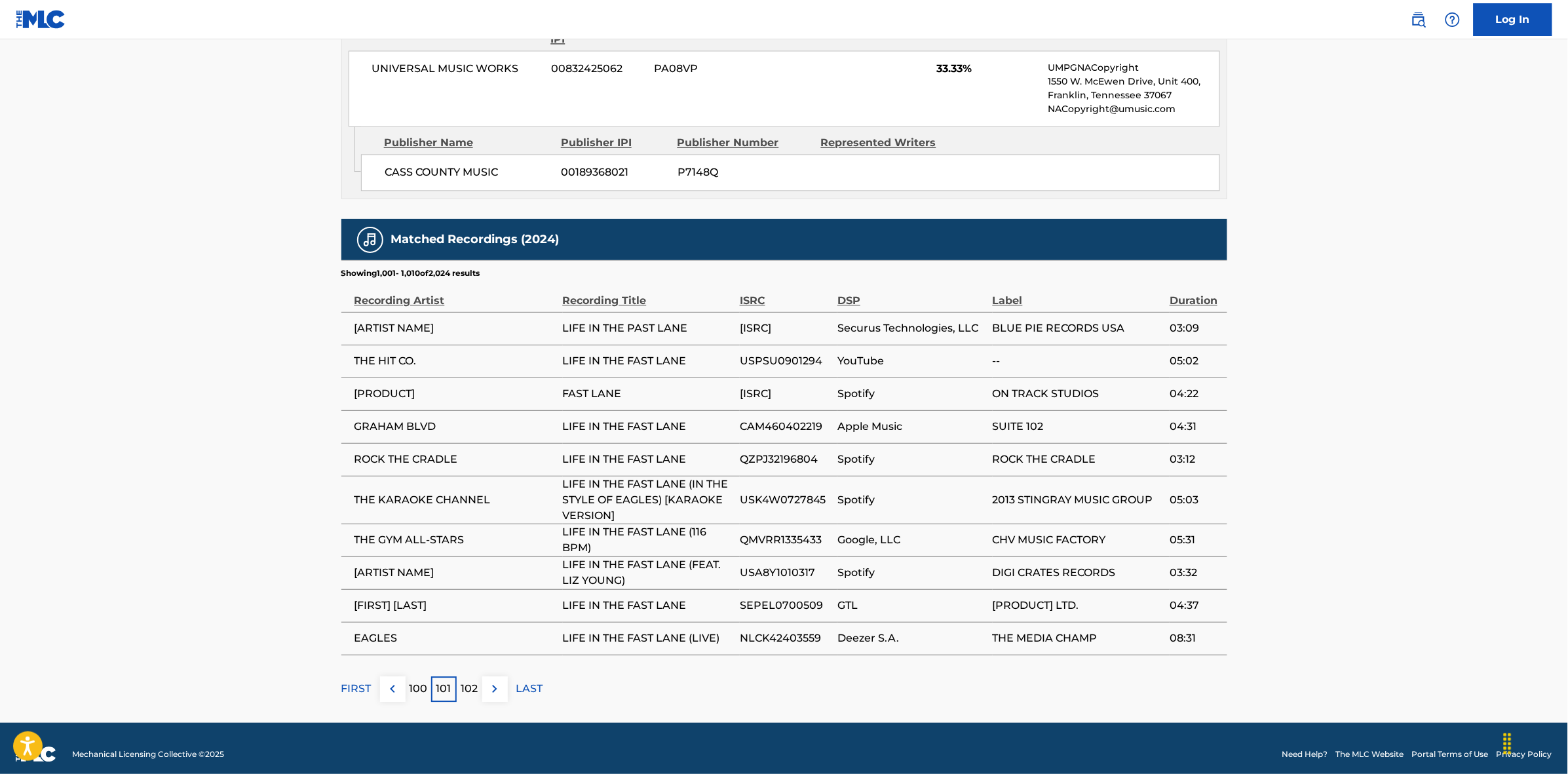 click at bounding box center (495, 689) 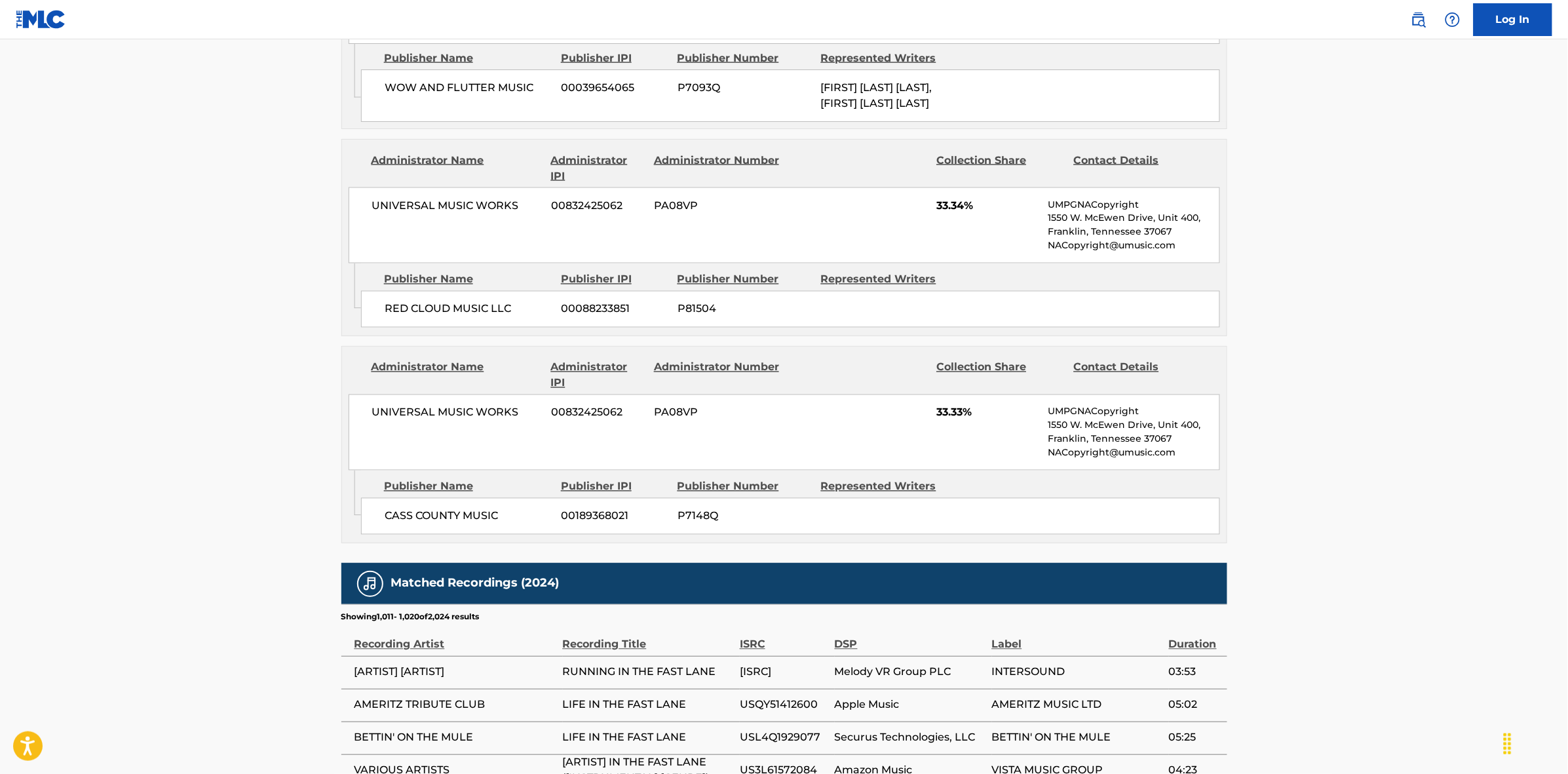 scroll, scrollTop: 1177, scrollLeft: 0, axis: vertical 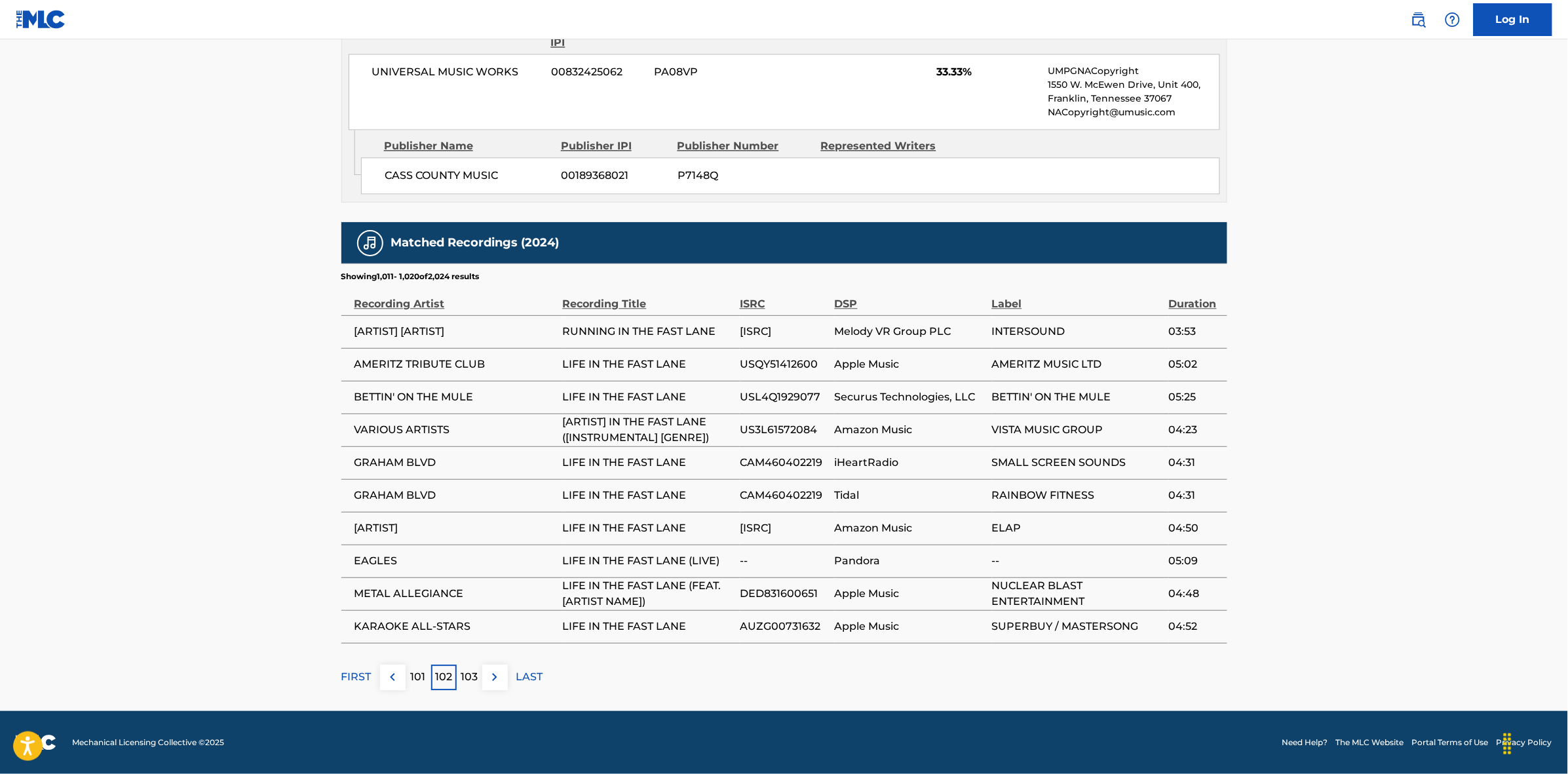 click at bounding box center [495, 677] 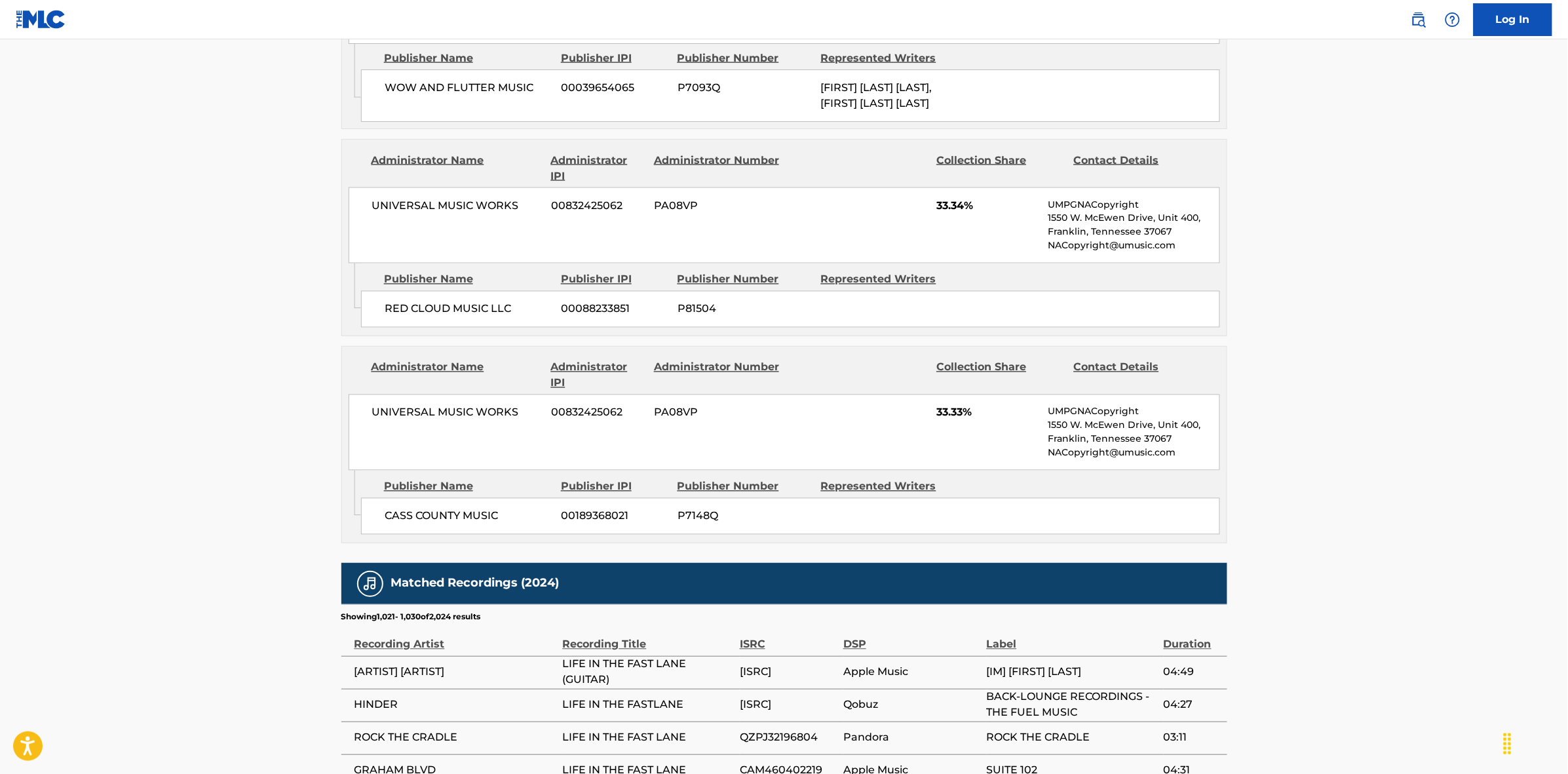 scroll, scrollTop: 1177, scrollLeft: 0, axis: vertical 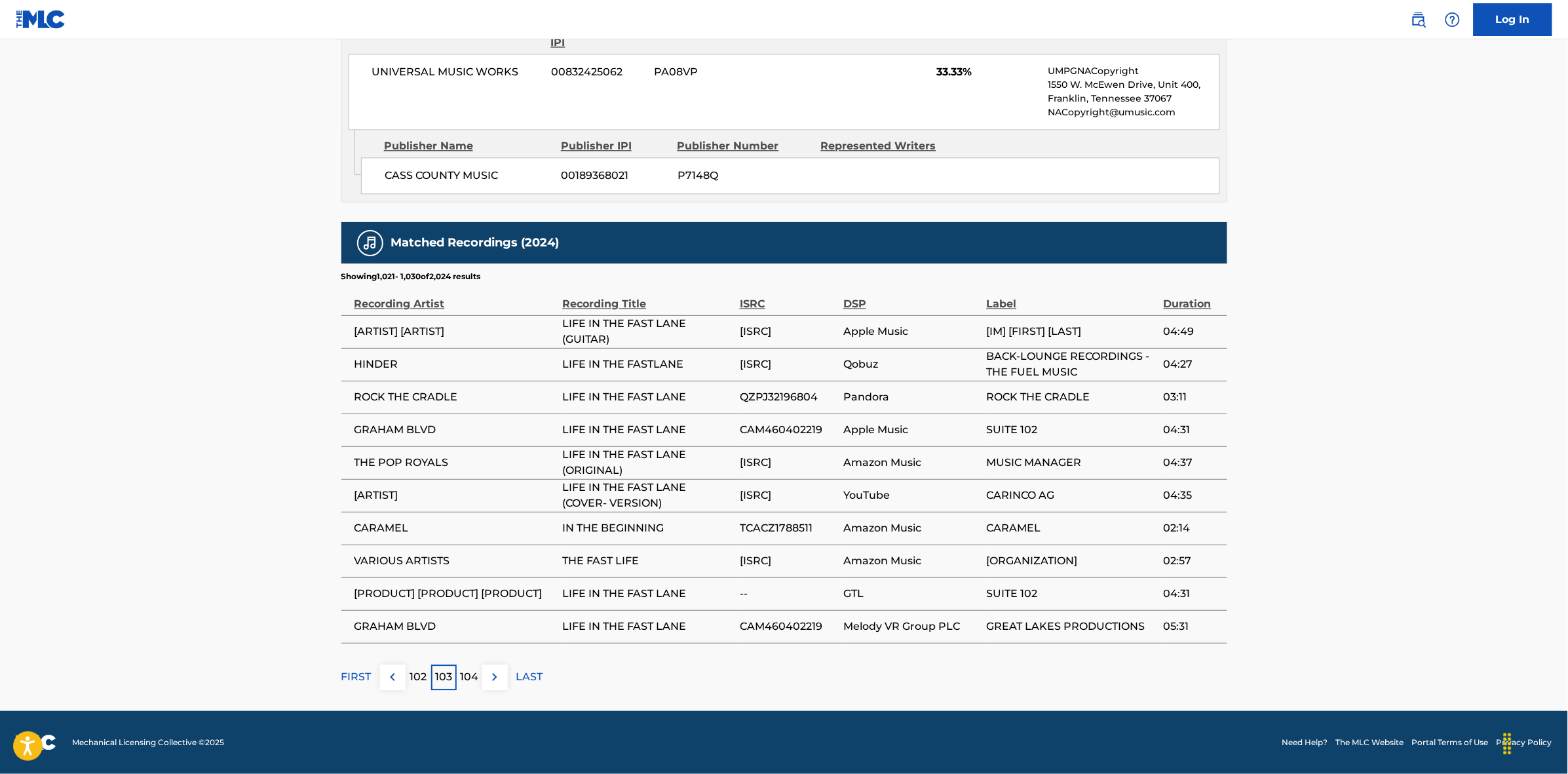 click at bounding box center [495, 677] 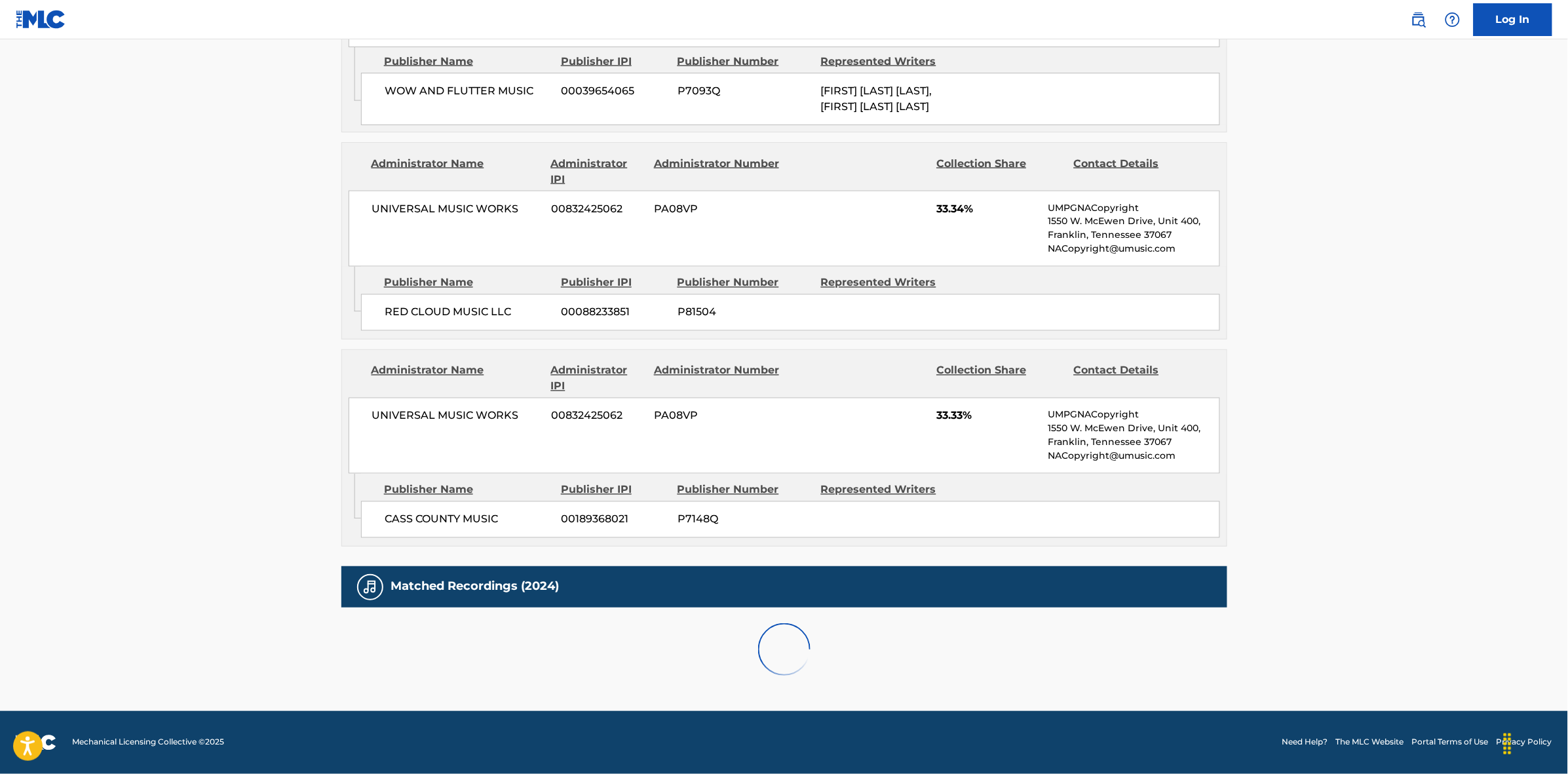 scroll, scrollTop: 1177, scrollLeft: 0, axis: vertical 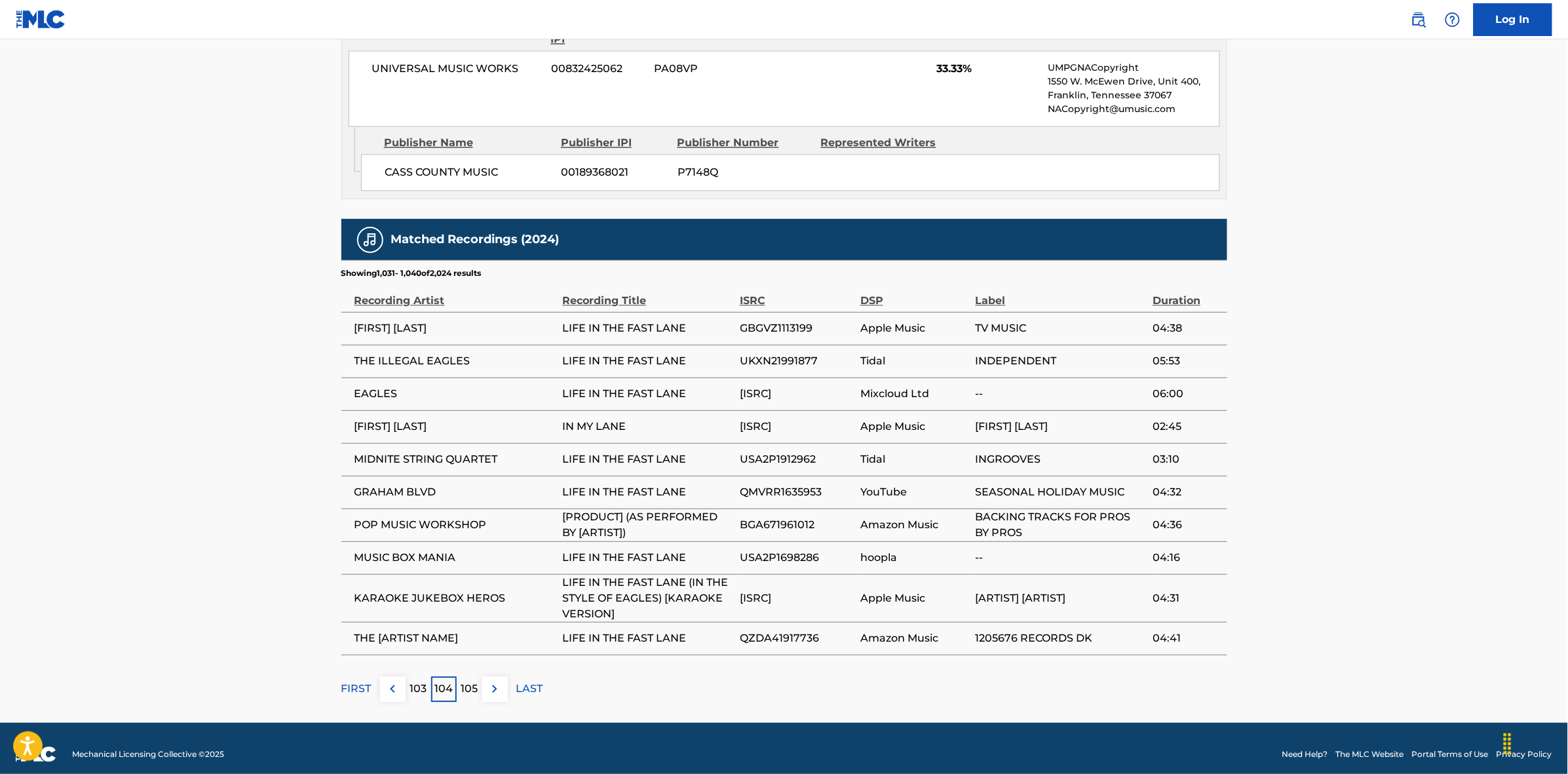 click at bounding box center (495, 689) 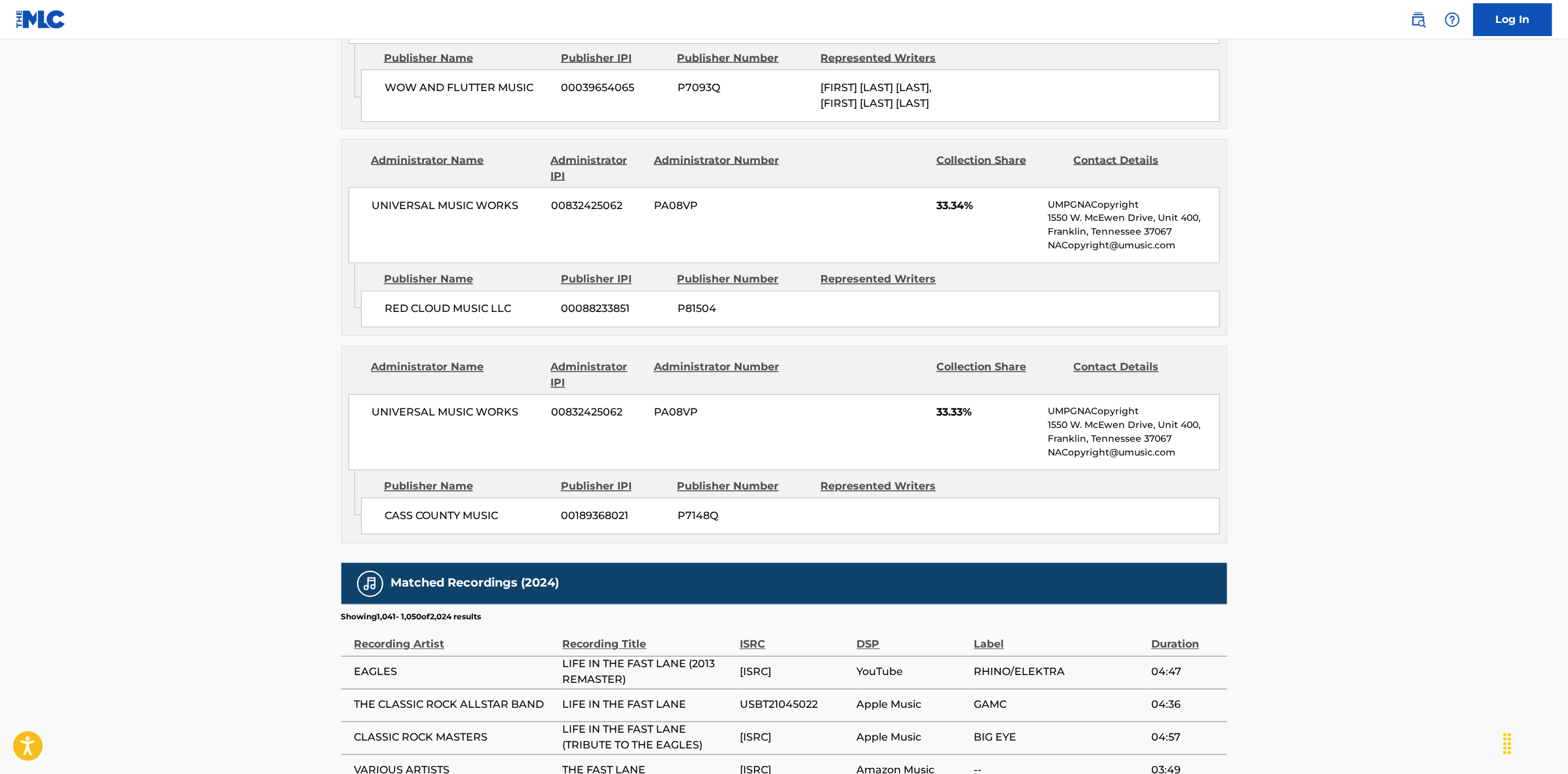scroll, scrollTop: 1177, scrollLeft: 0, axis: vertical 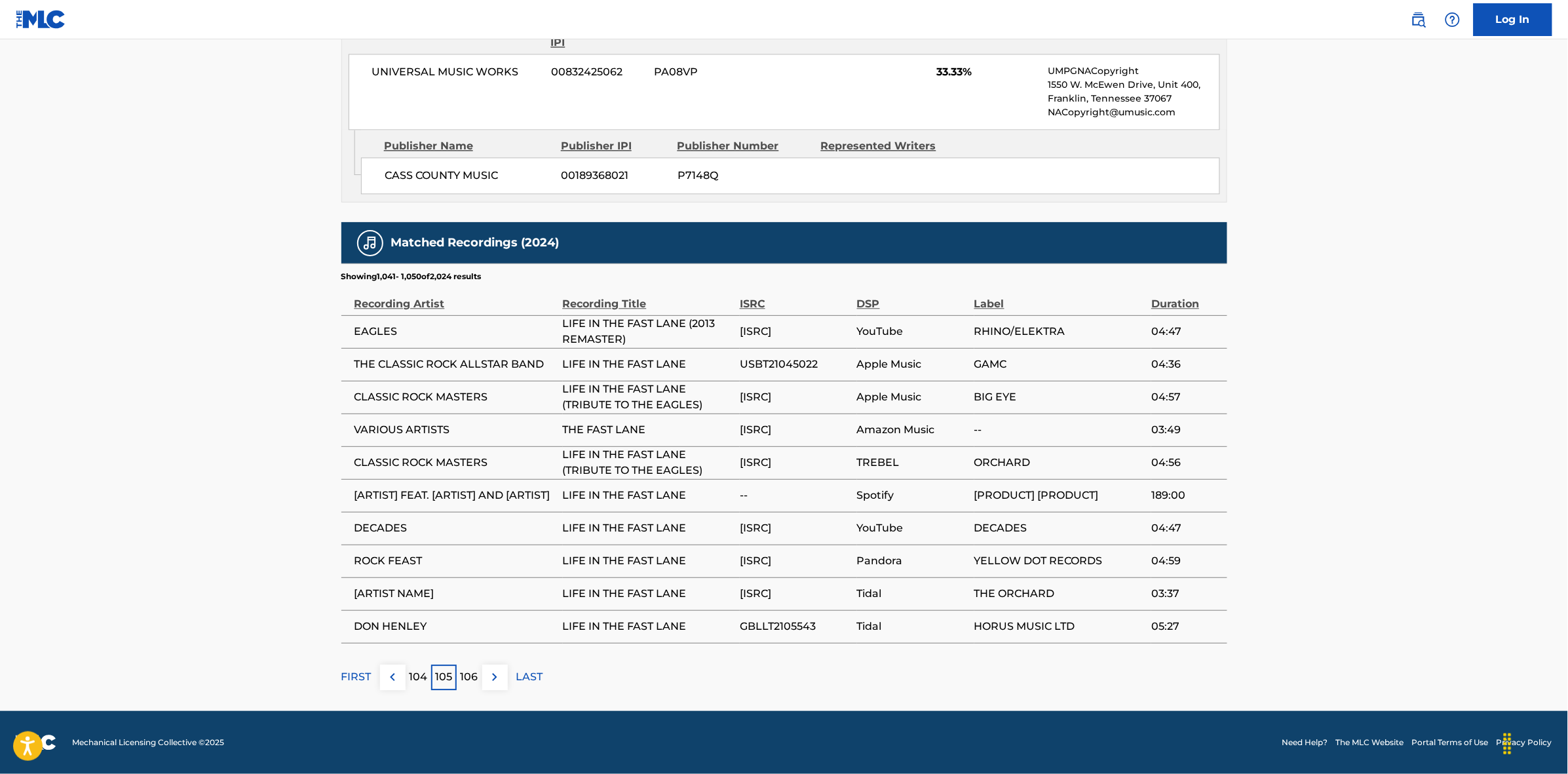 click at bounding box center (495, 677) 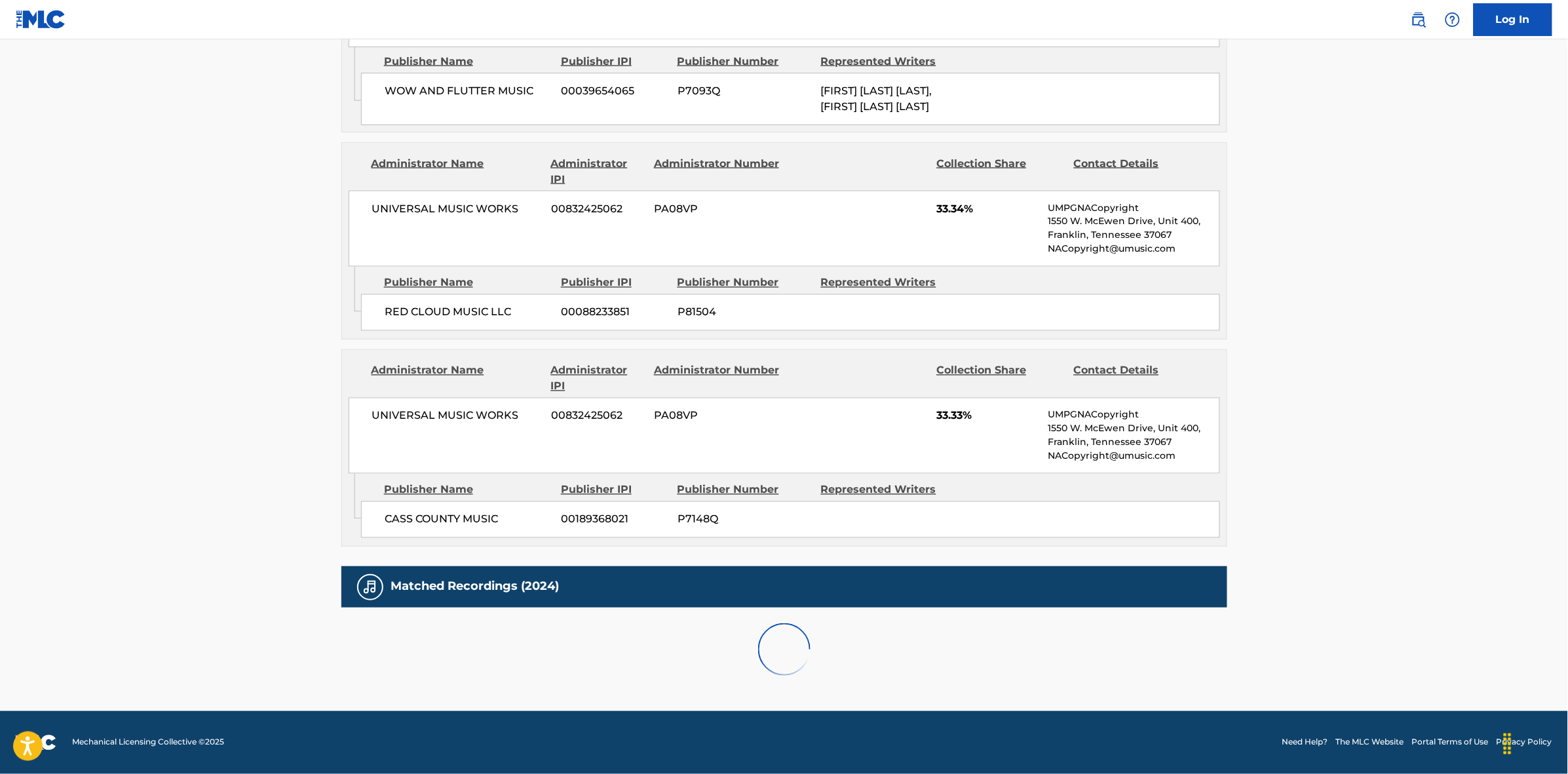 scroll, scrollTop: 1177, scrollLeft: 0, axis: vertical 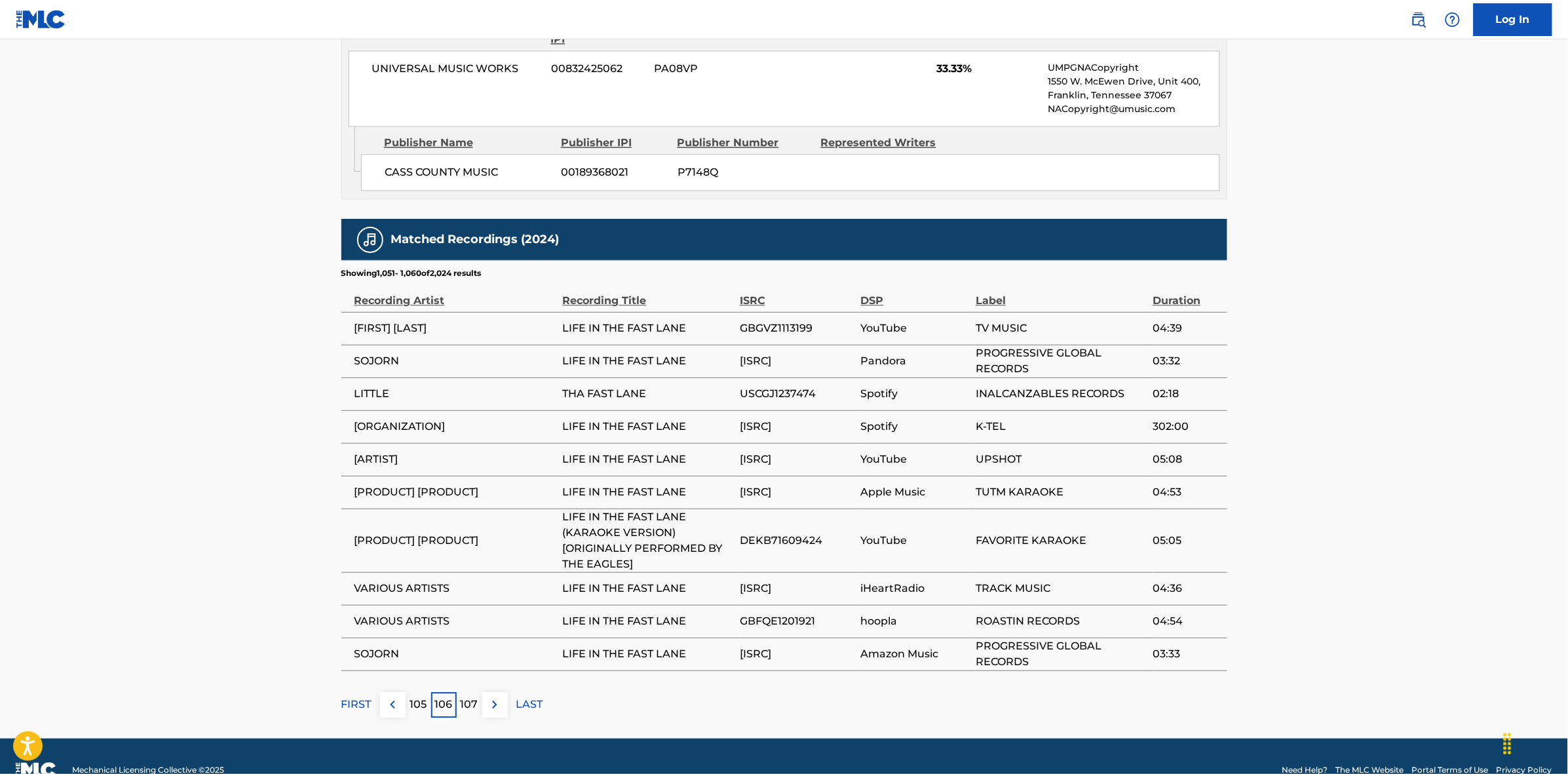 click at bounding box center (495, 705) 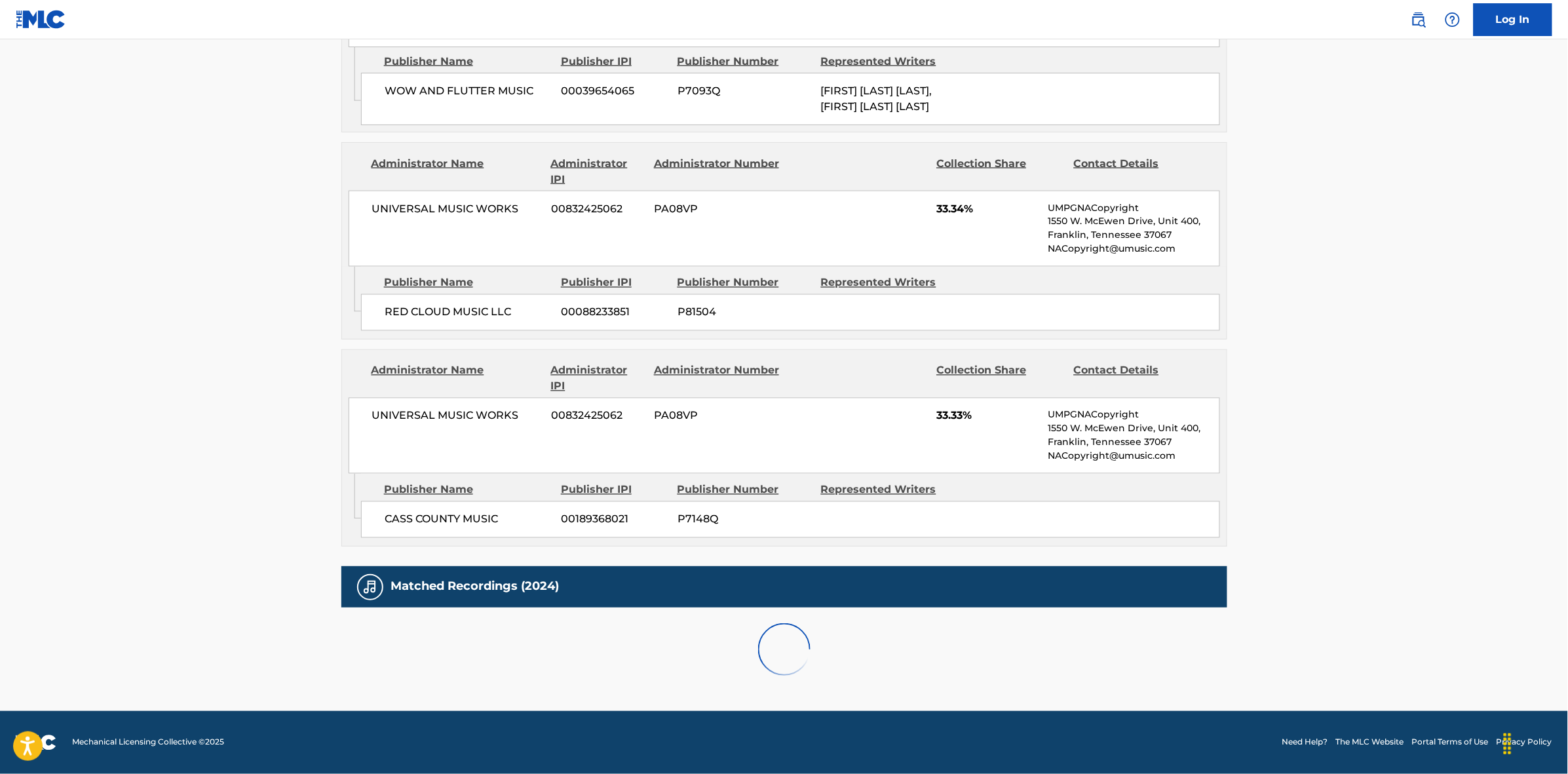scroll, scrollTop: 1177, scrollLeft: 0, axis: vertical 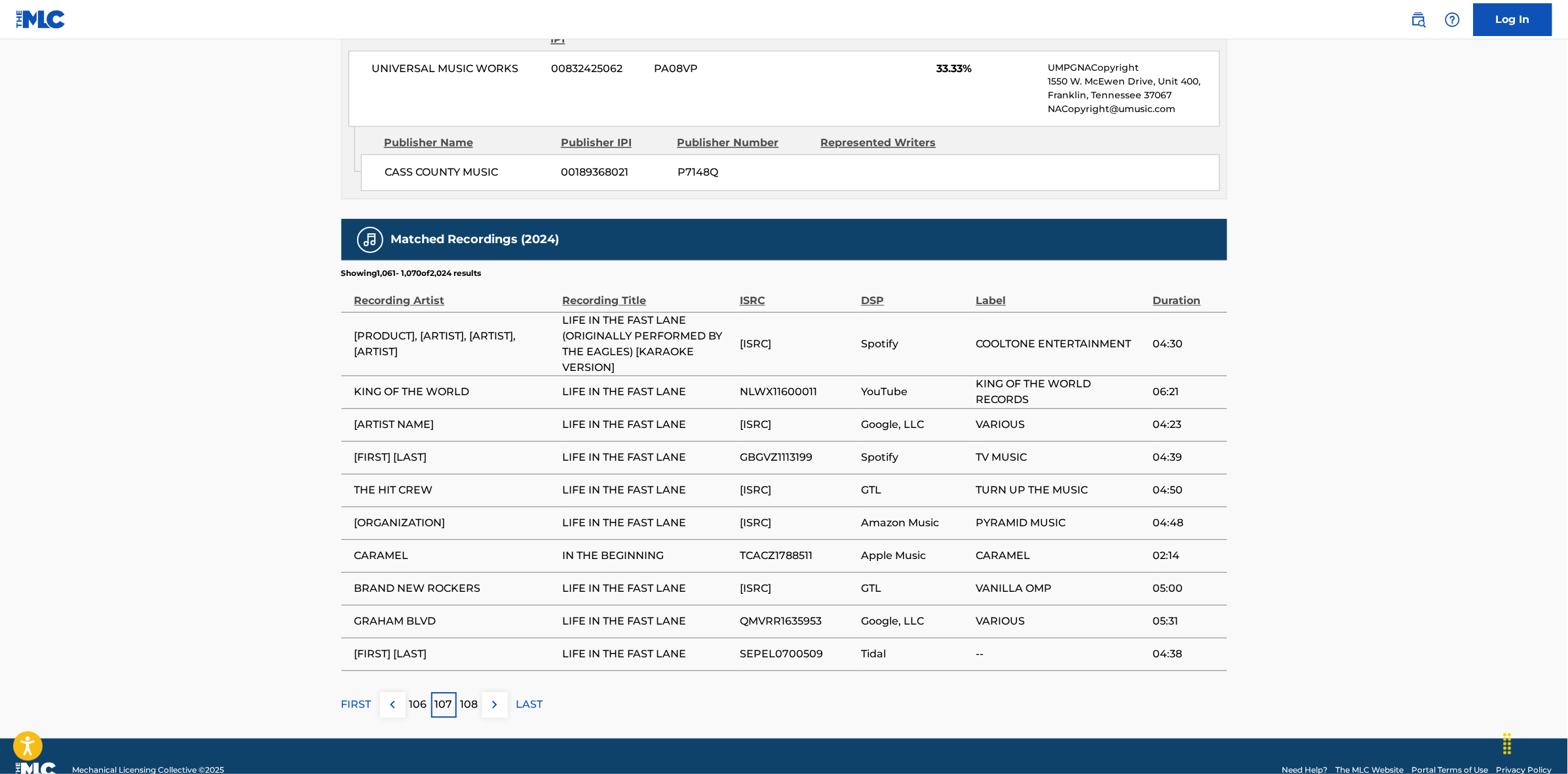 click at bounding box center [495, 705] 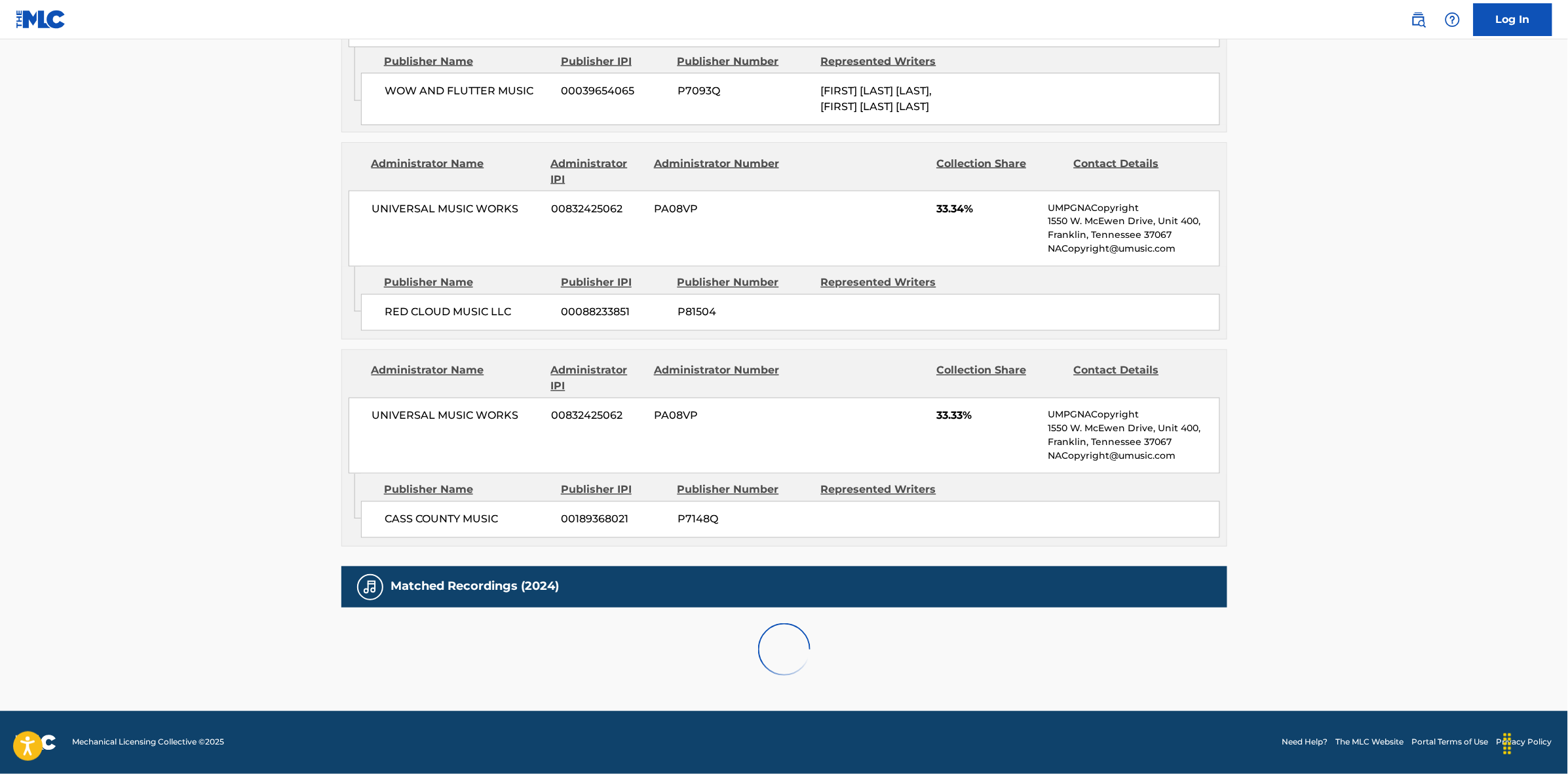 scroll, scrollTop: 1177, scrollLeft: 0, axis: vertical 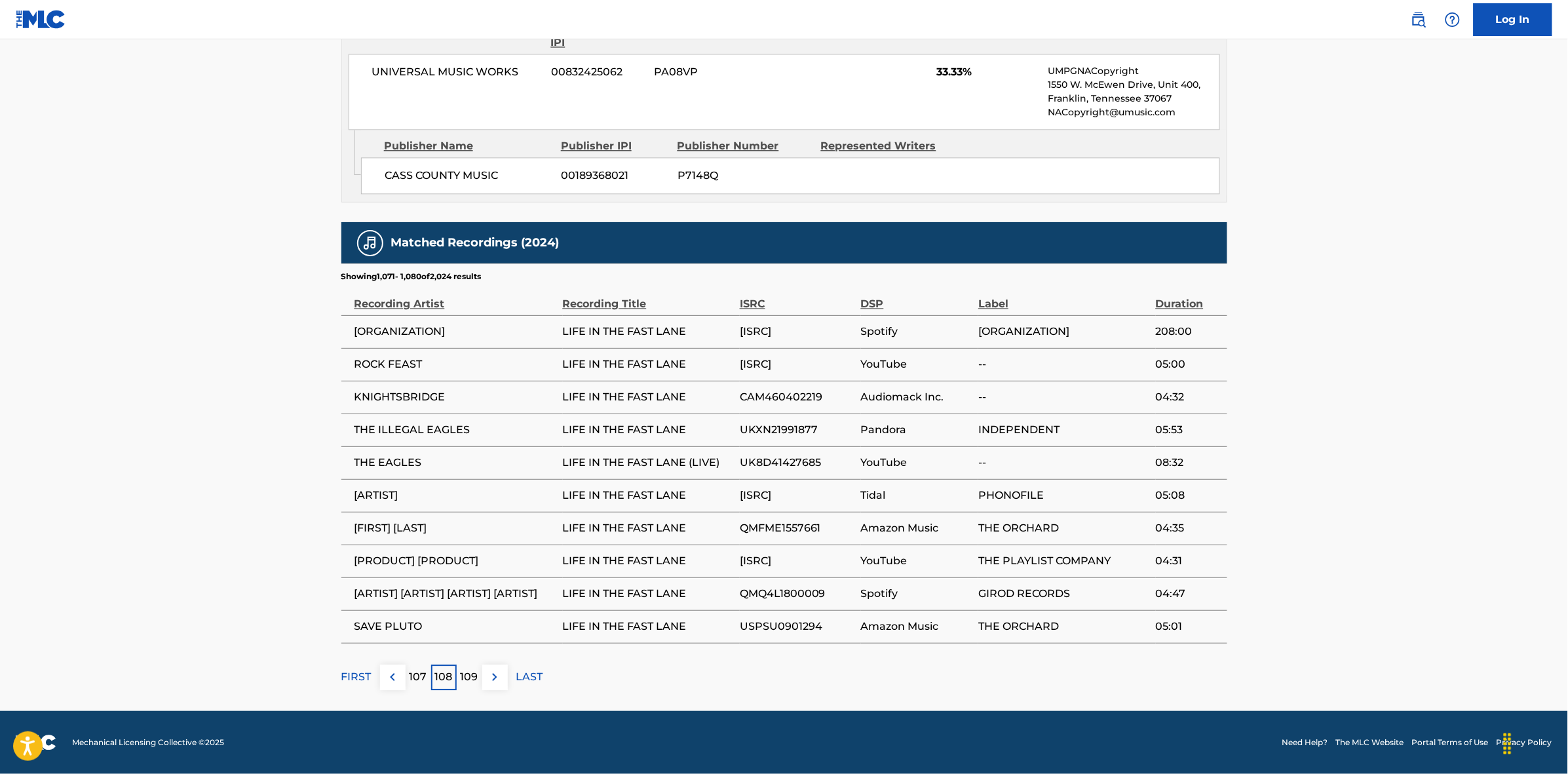 click at bounding box center (495, 677) 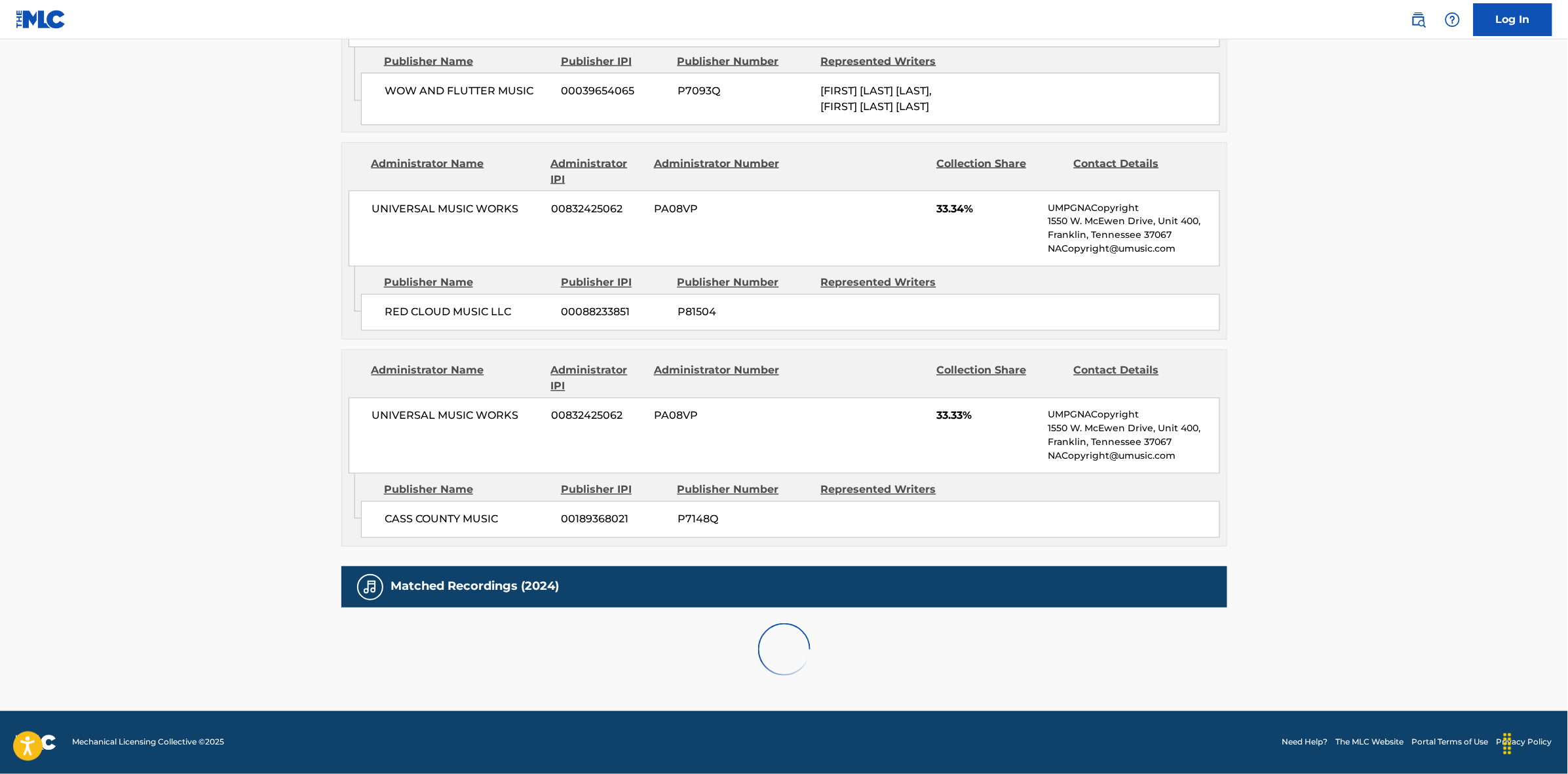 scroll, scrollTop: 1177, scrollLeft: 0, axis: vertical 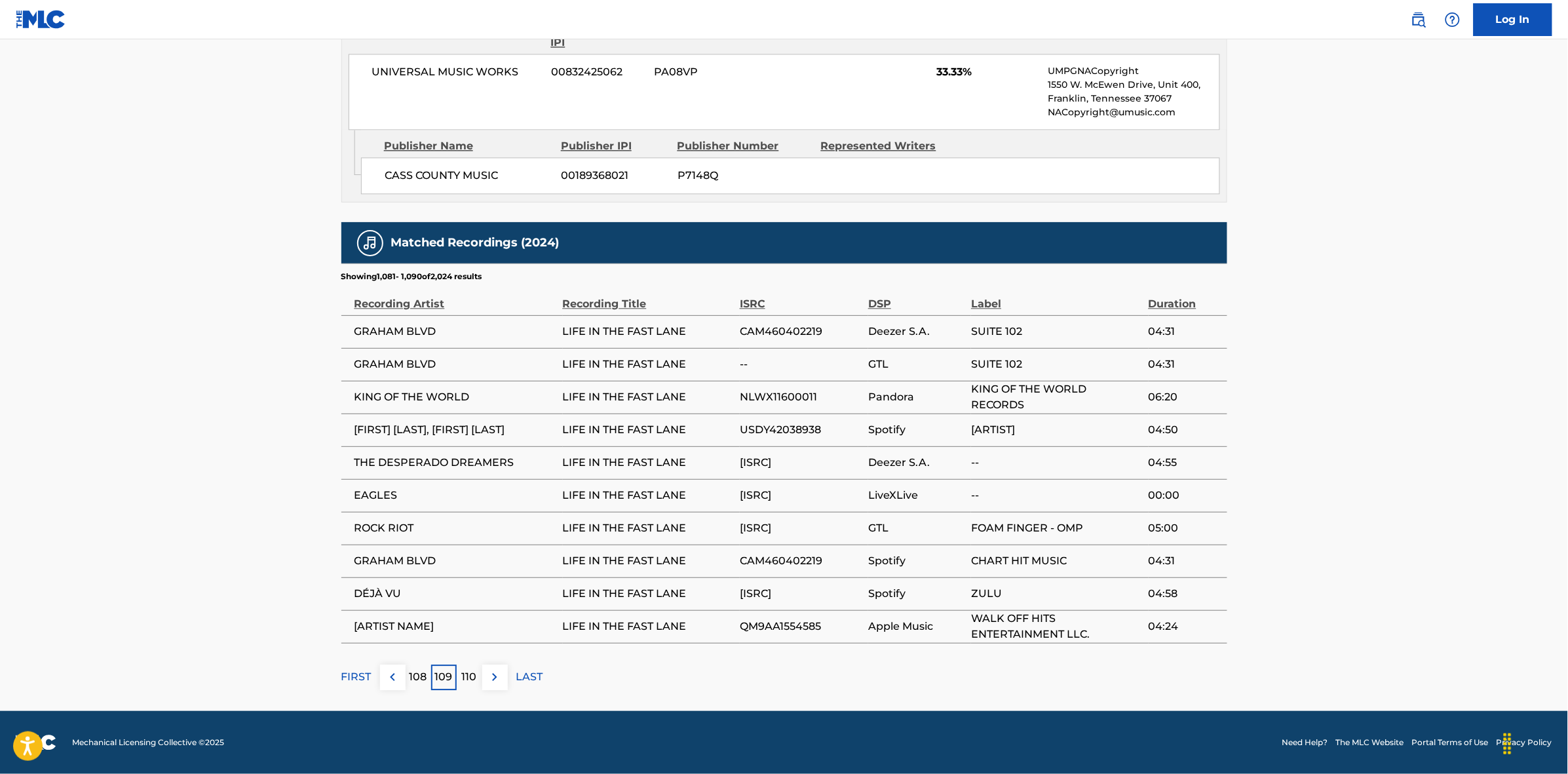 click at bounding box center [495, 677] 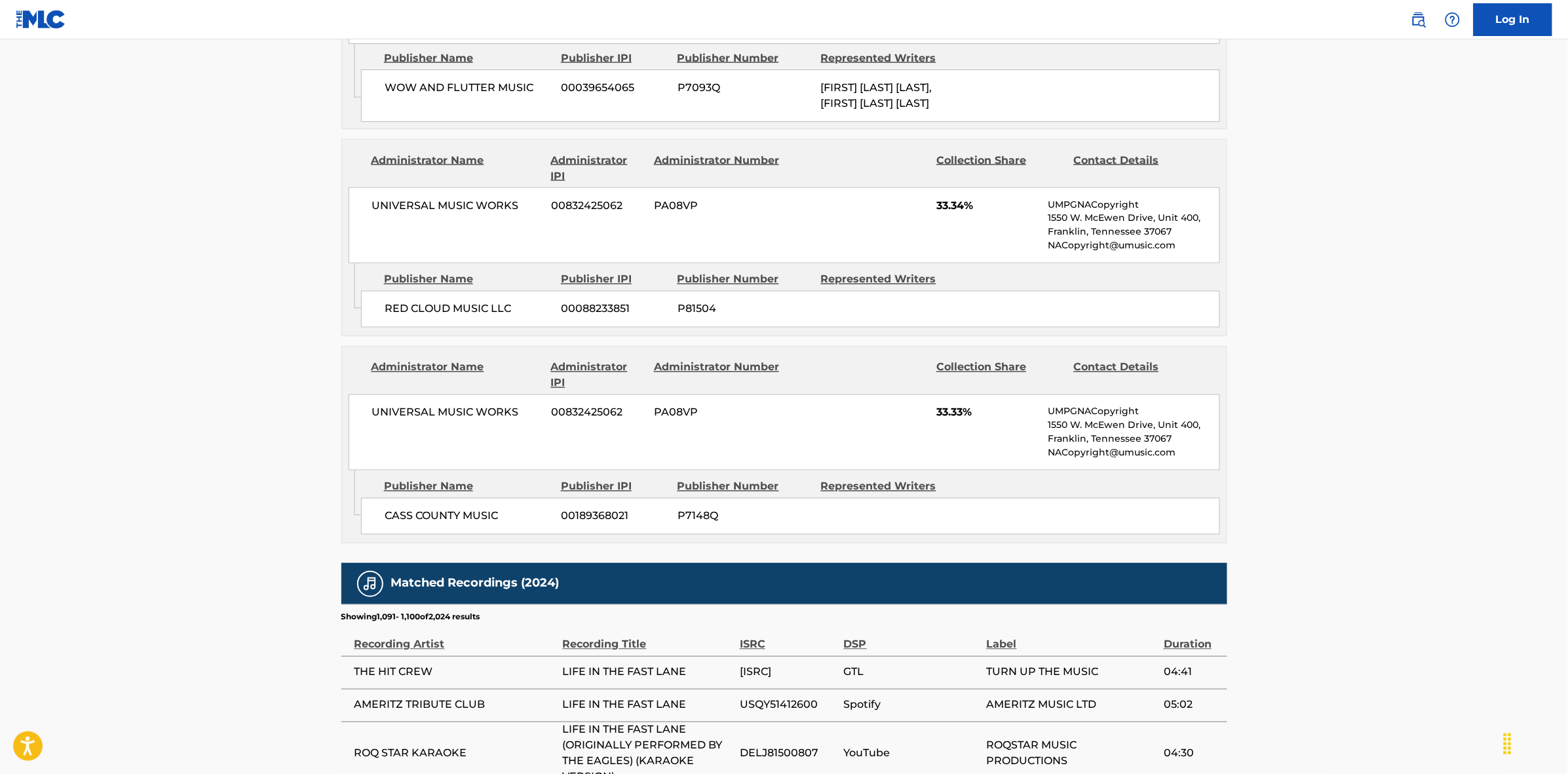 scroll, scrollTop: 1177, scrollLeft: 0, axis: vertical 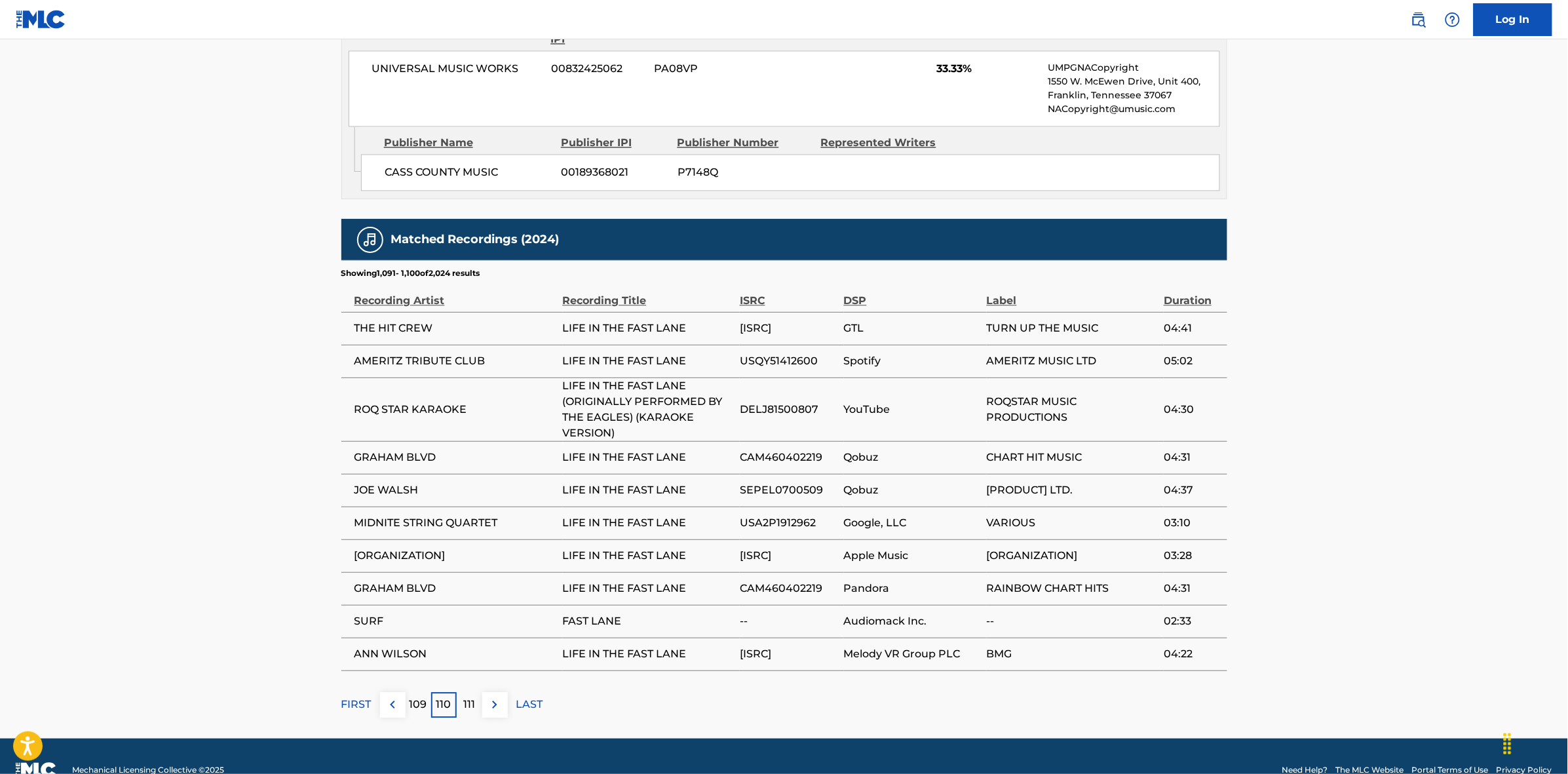 click at bounding box center [495, 705] 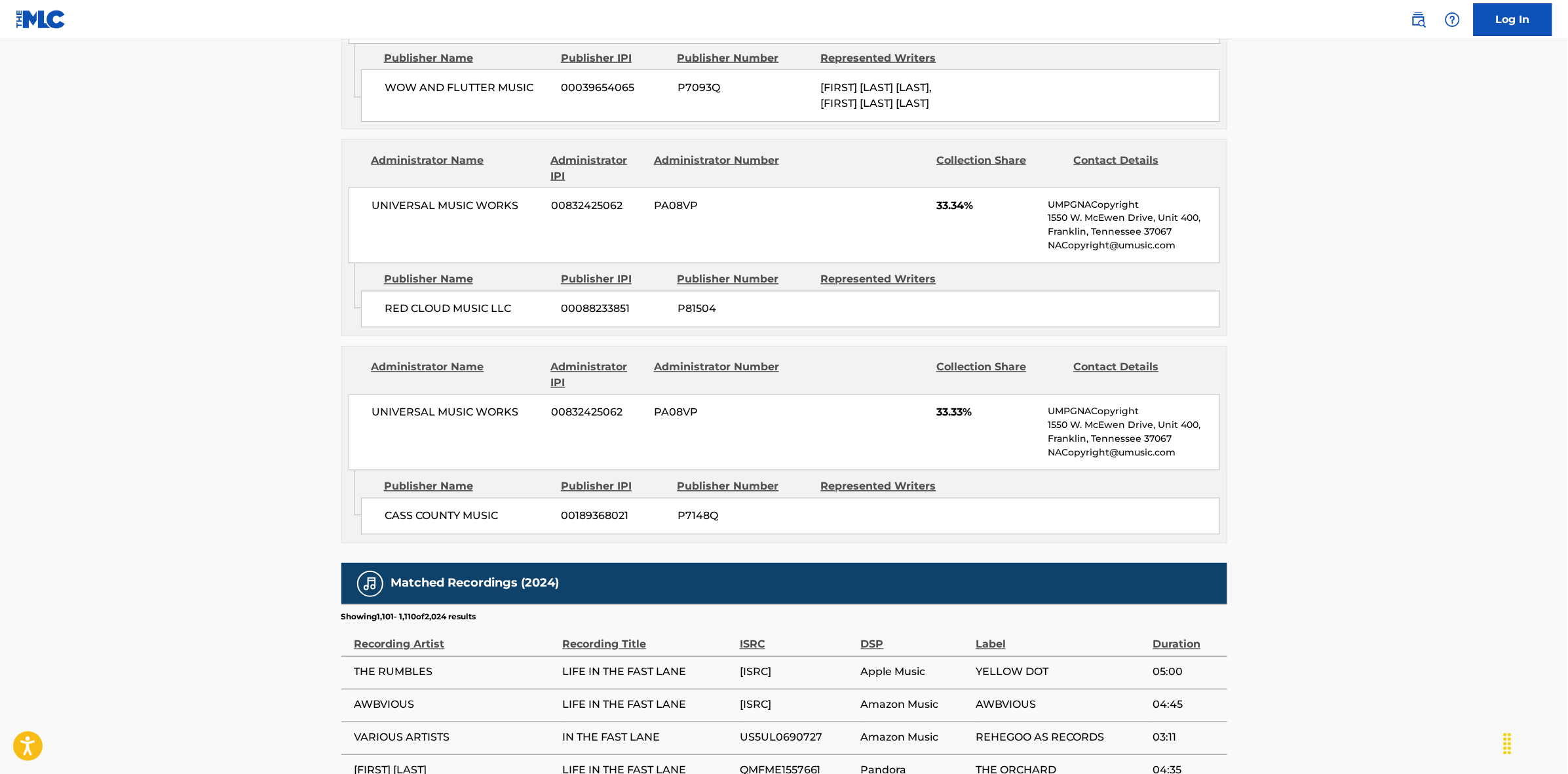 scroll, scrollTop: 1177, scrollLeft: 0, axis: vertical 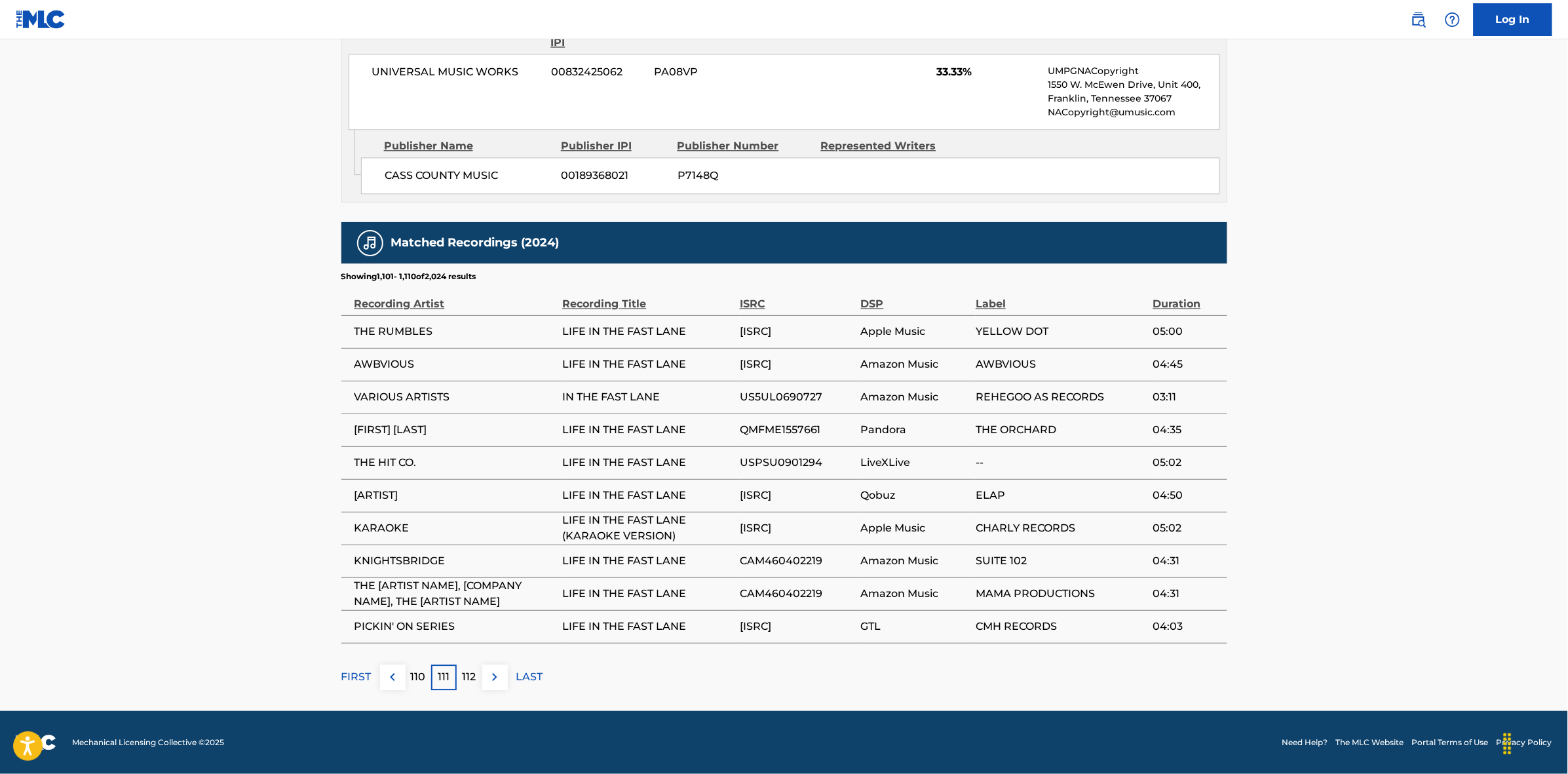 click at bounding box center [495, 677] 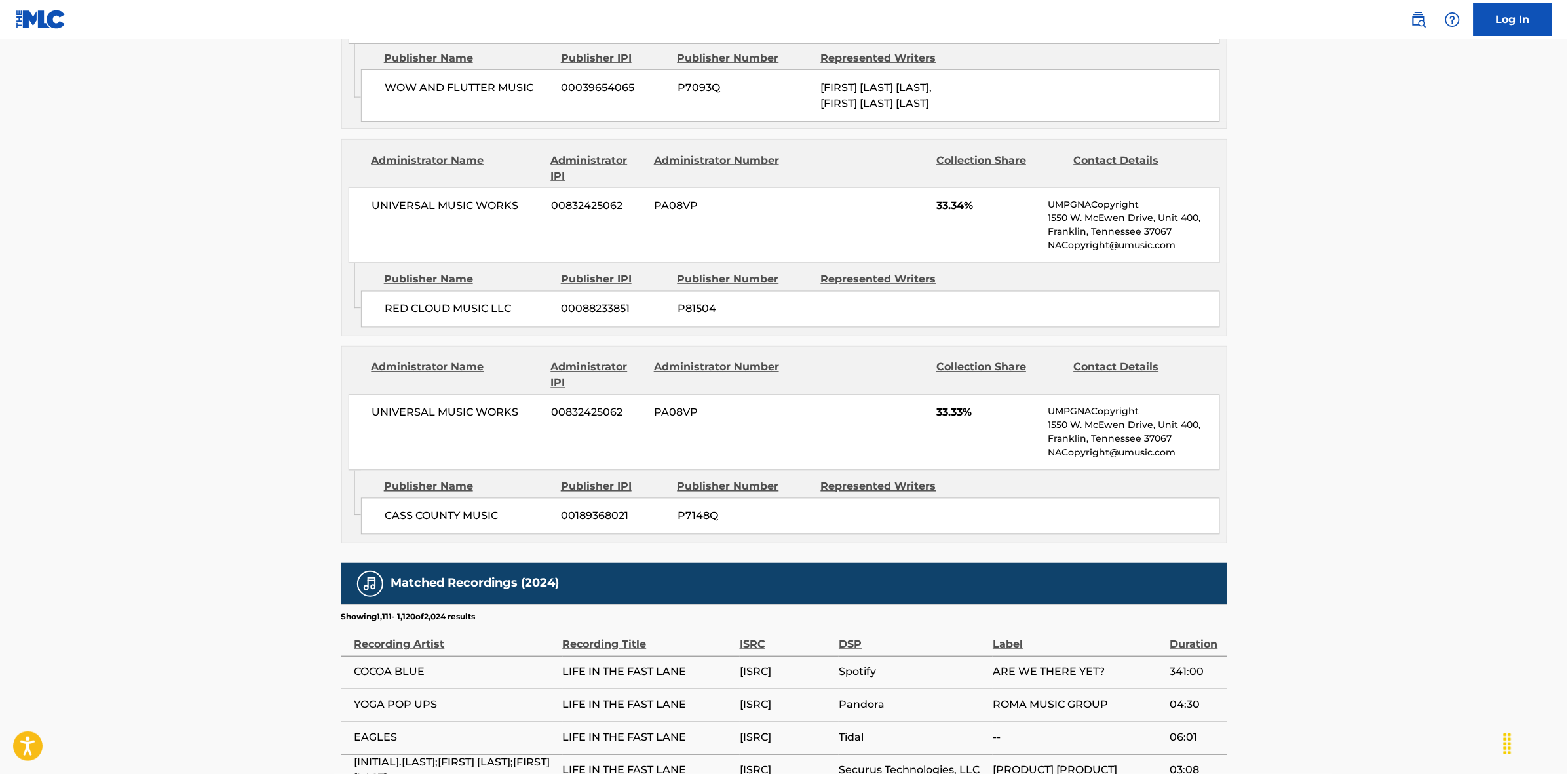 scroll, scrollTop: 1177, scrollLeft: 0, axis: vertical 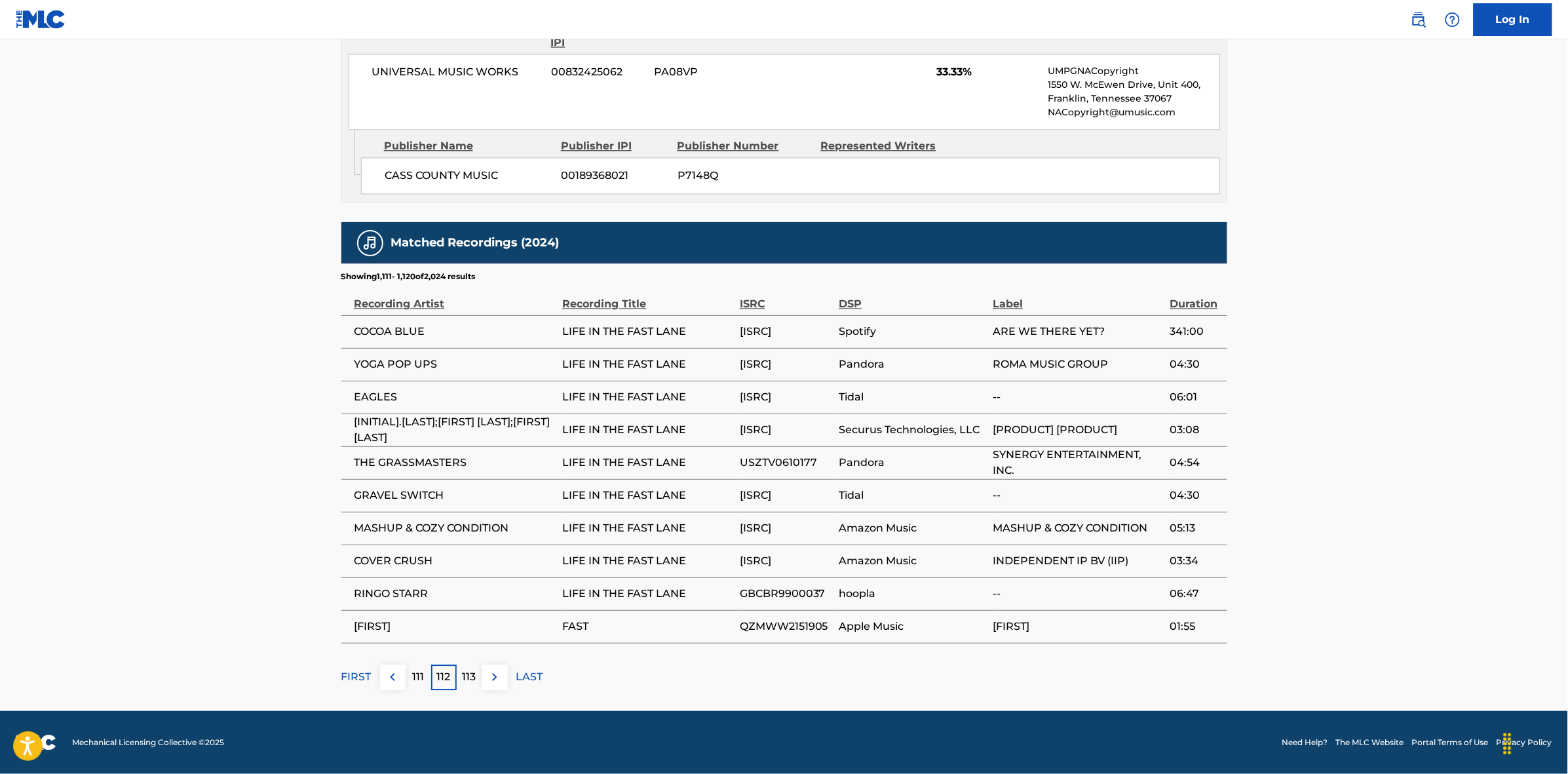 click at bounding box center (495, 677) 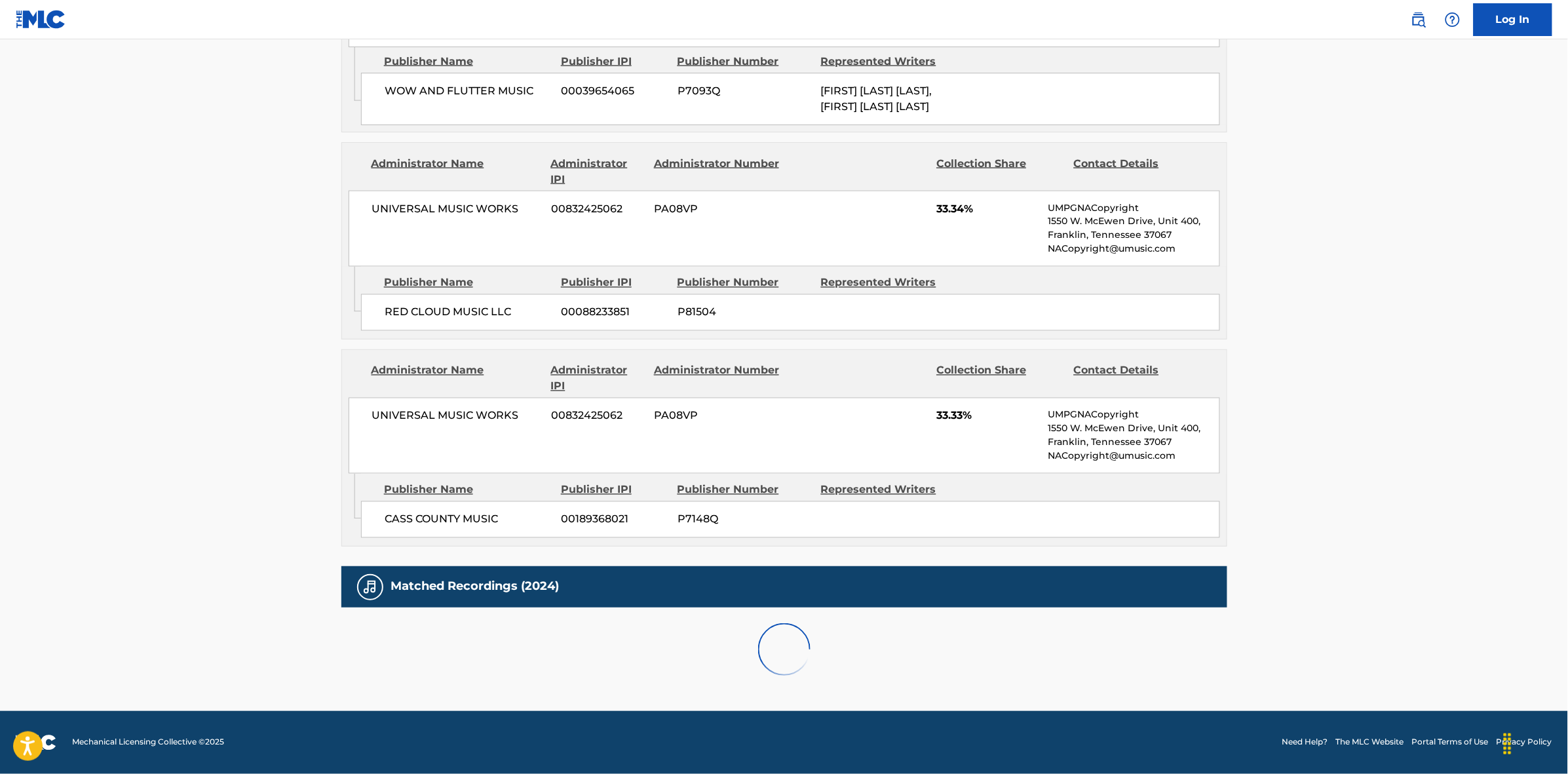 scroll, scrollTop: 1177, scrollLeft: 0, axis: vertical 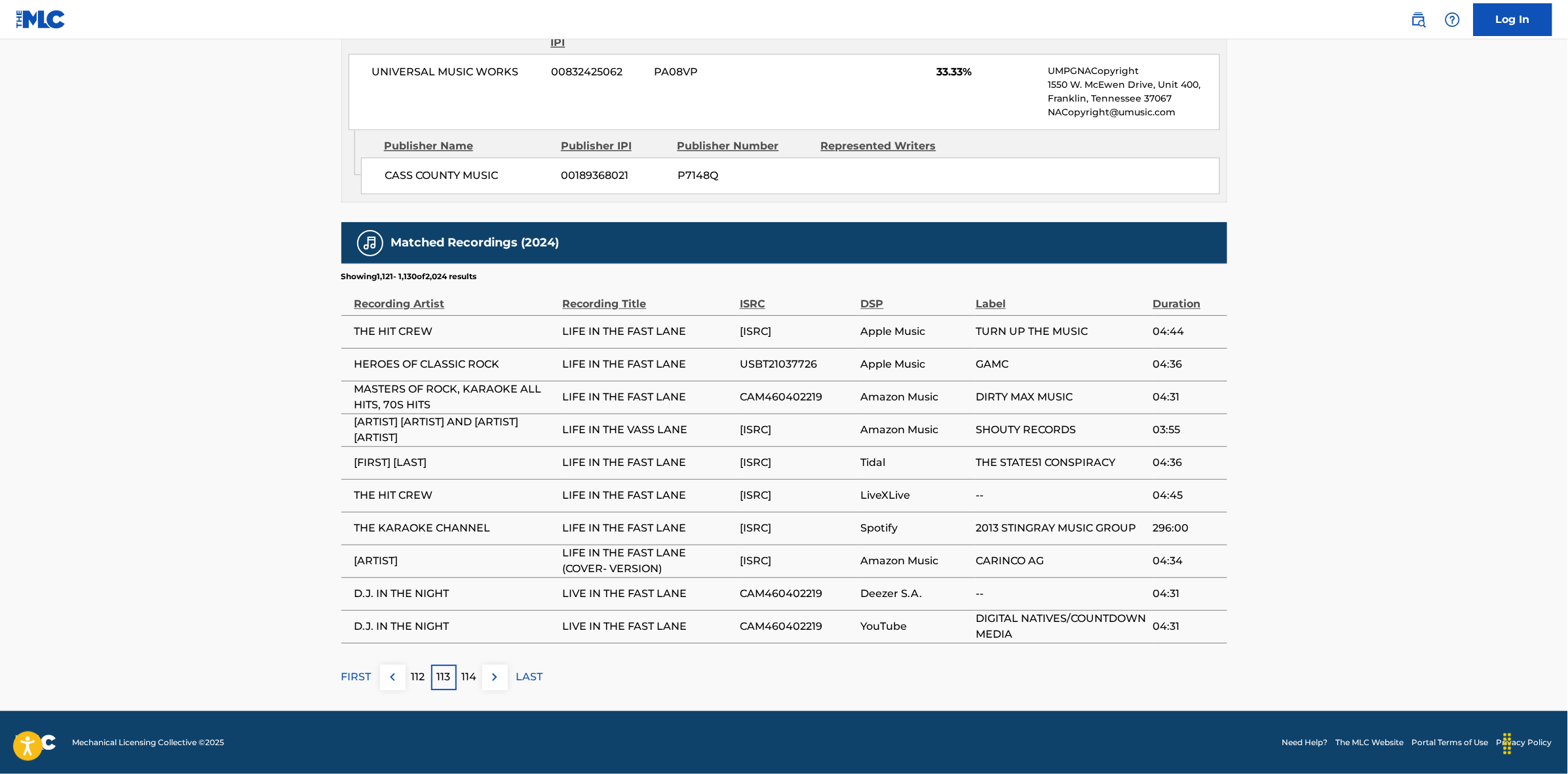 click at bounding box center [495, 677] 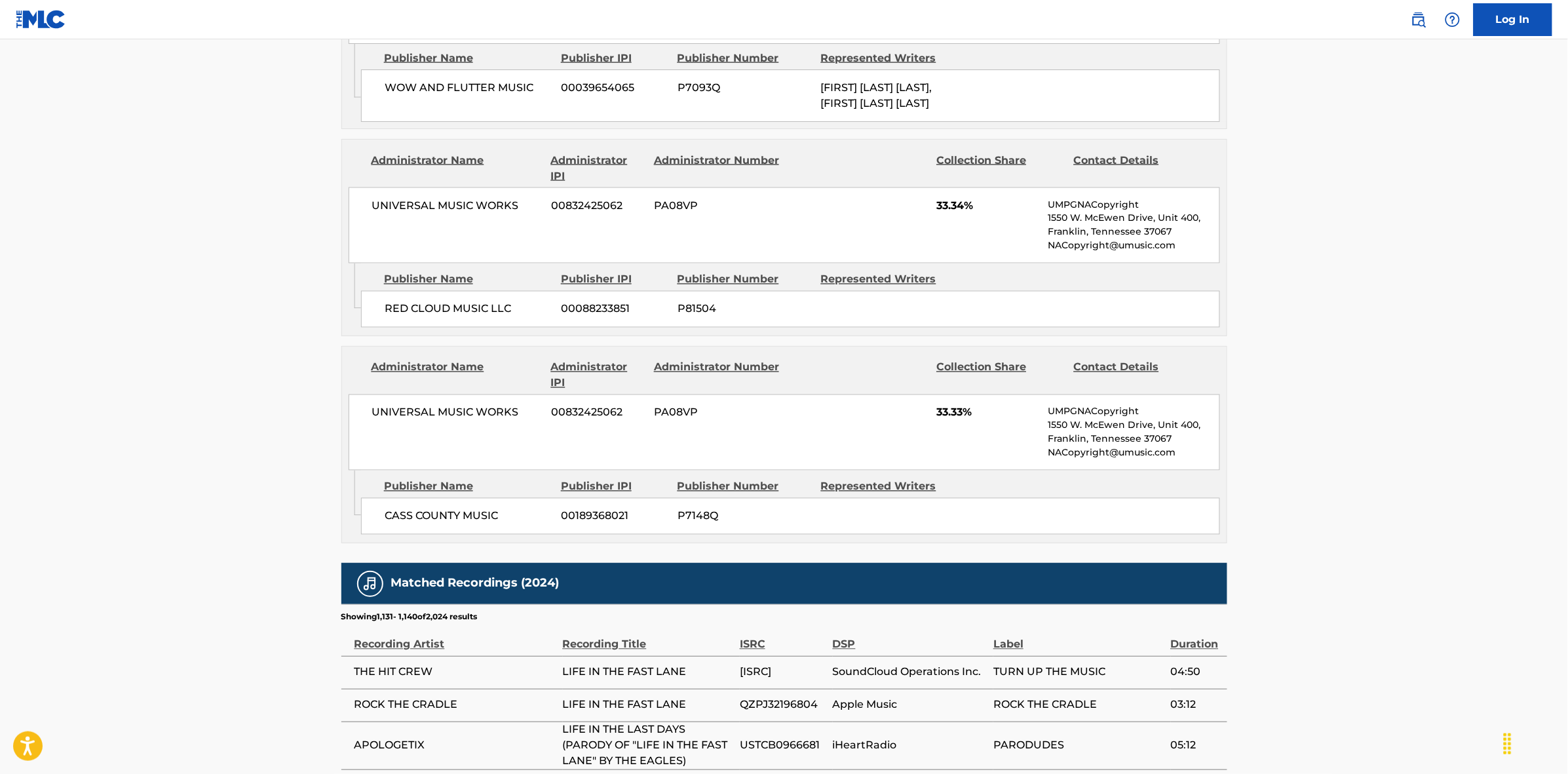 scroll, scrollTop: 1177, scrollLeft: 0, axis: vertical 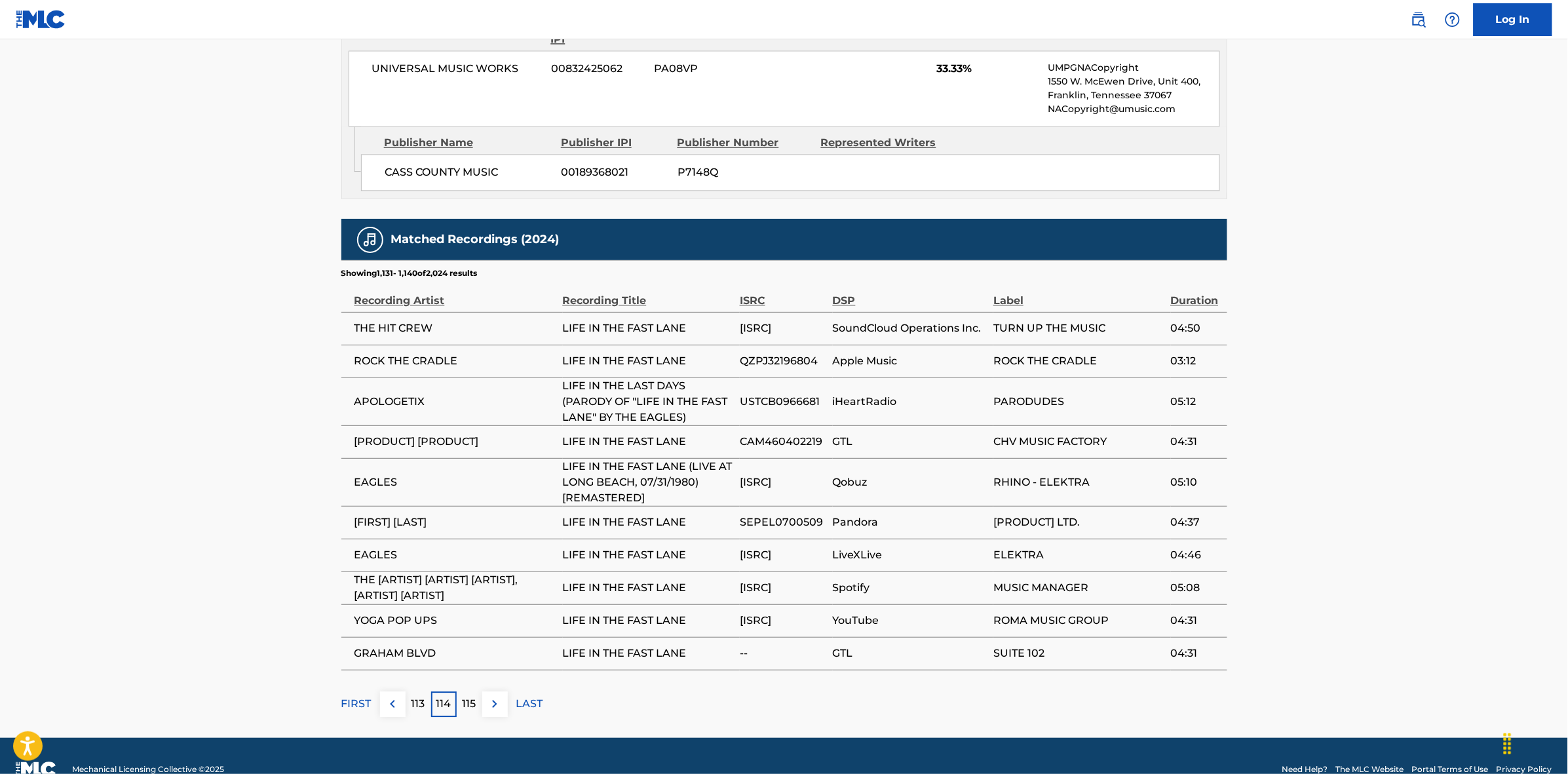 drag, startPoint x: 495, startPoint y: 715, endPoint x: 771, endPoint y: 487, distance: 357.99441 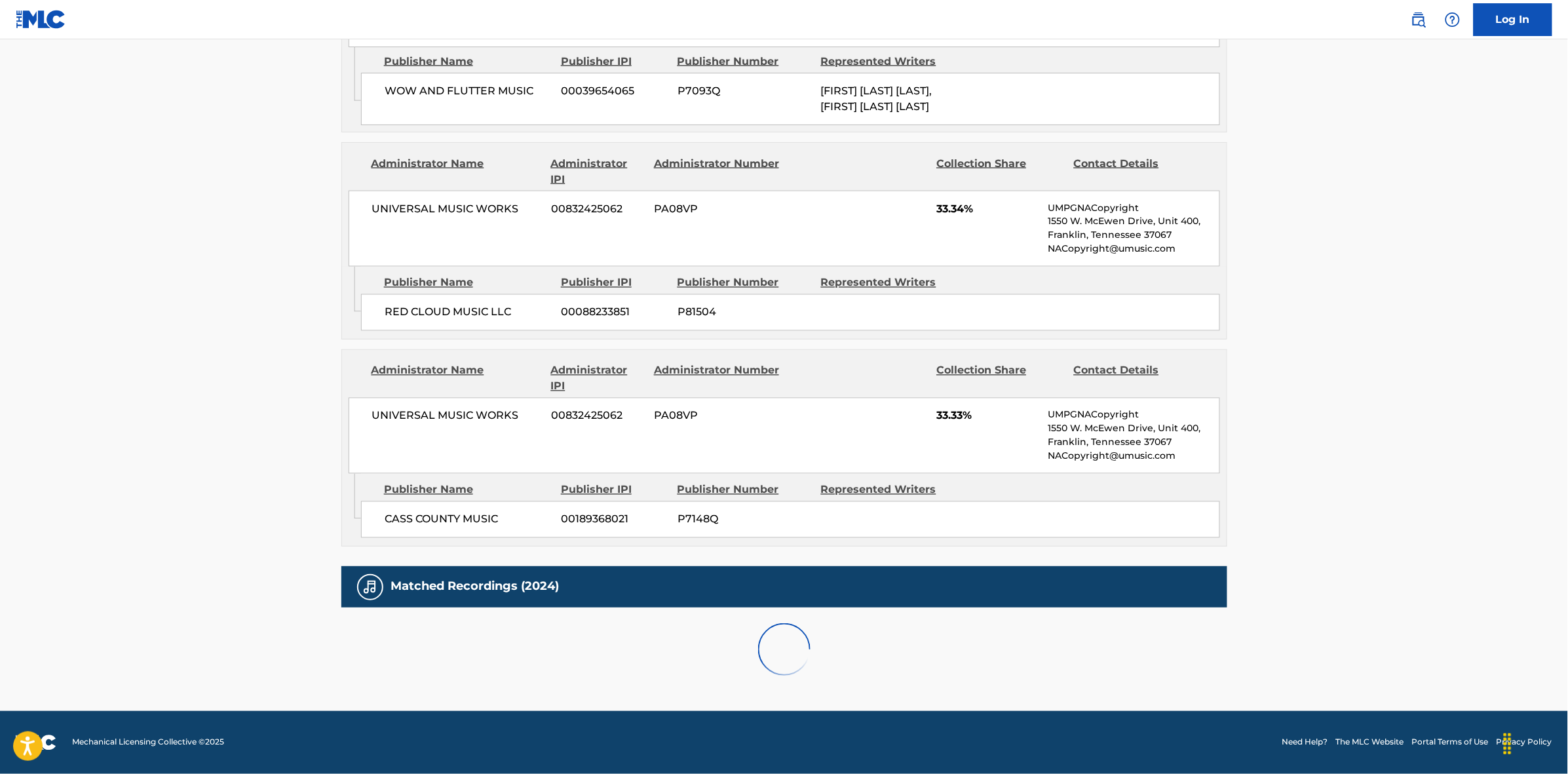 scroll, scrollTop: 1177, scrollLeft: 0, axis: vertical 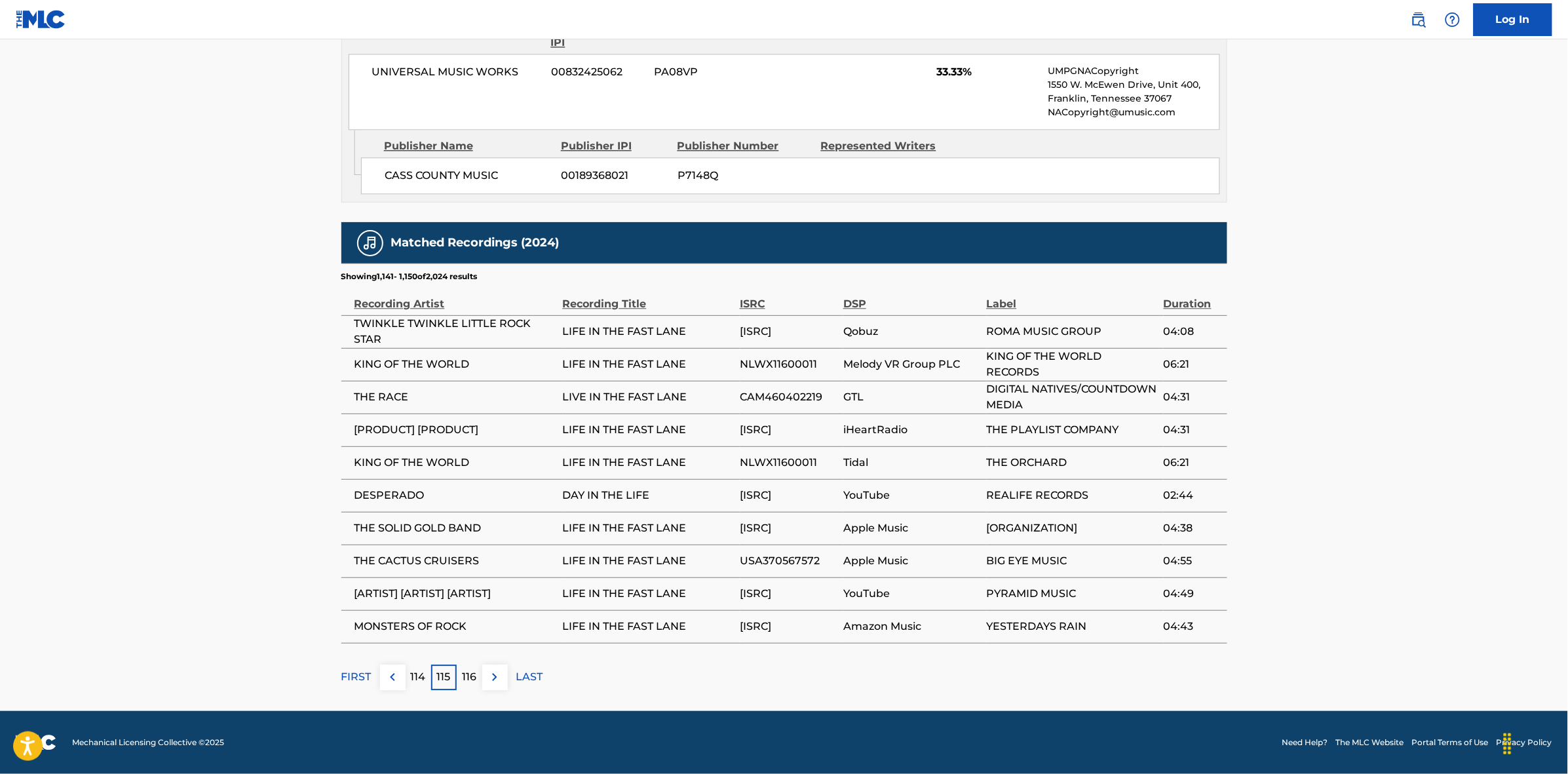 click at bounding box center [495, 677] 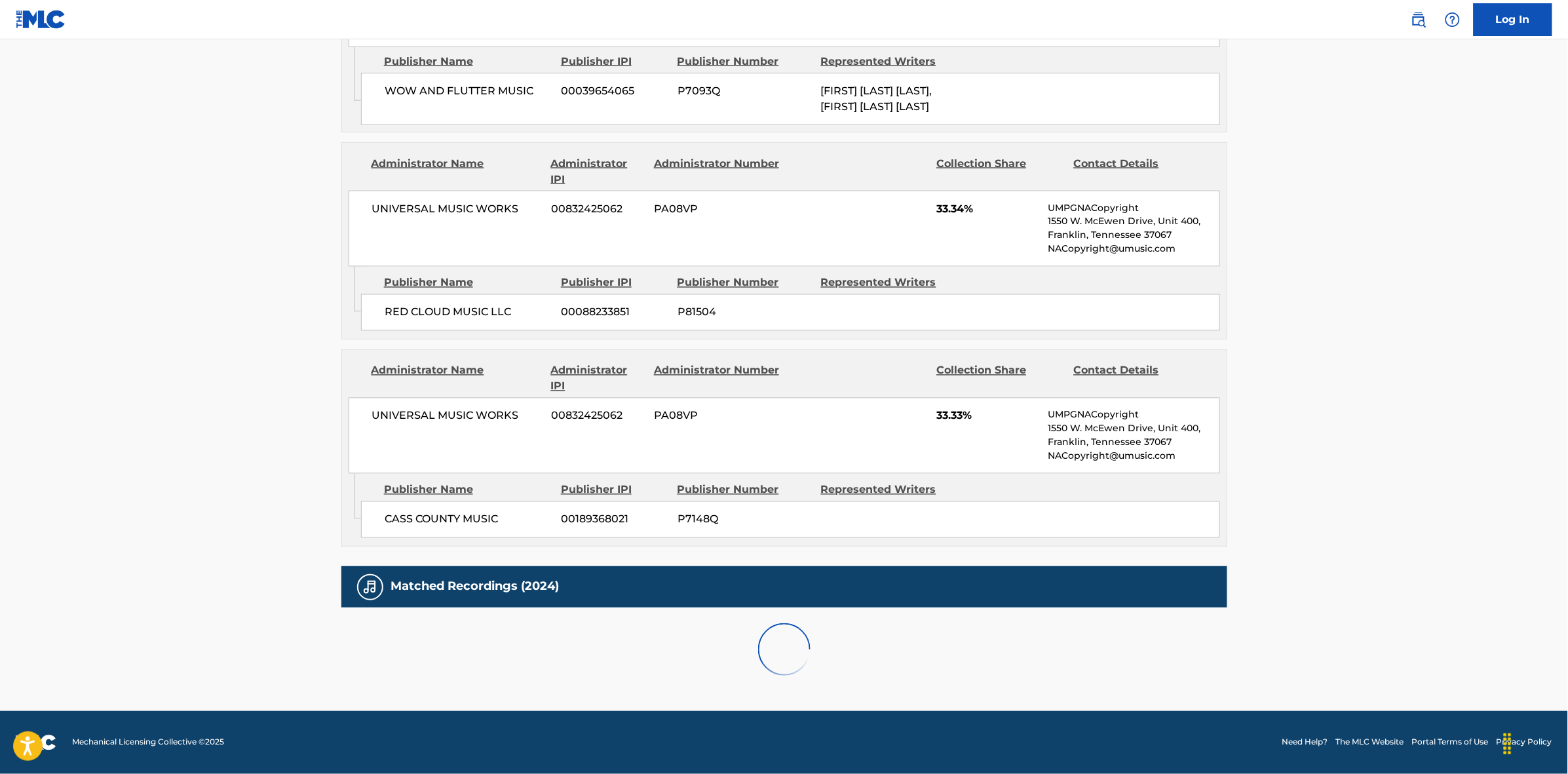 scroll, scrollTop: 1177, scrollLeft: 0, axis: vertical 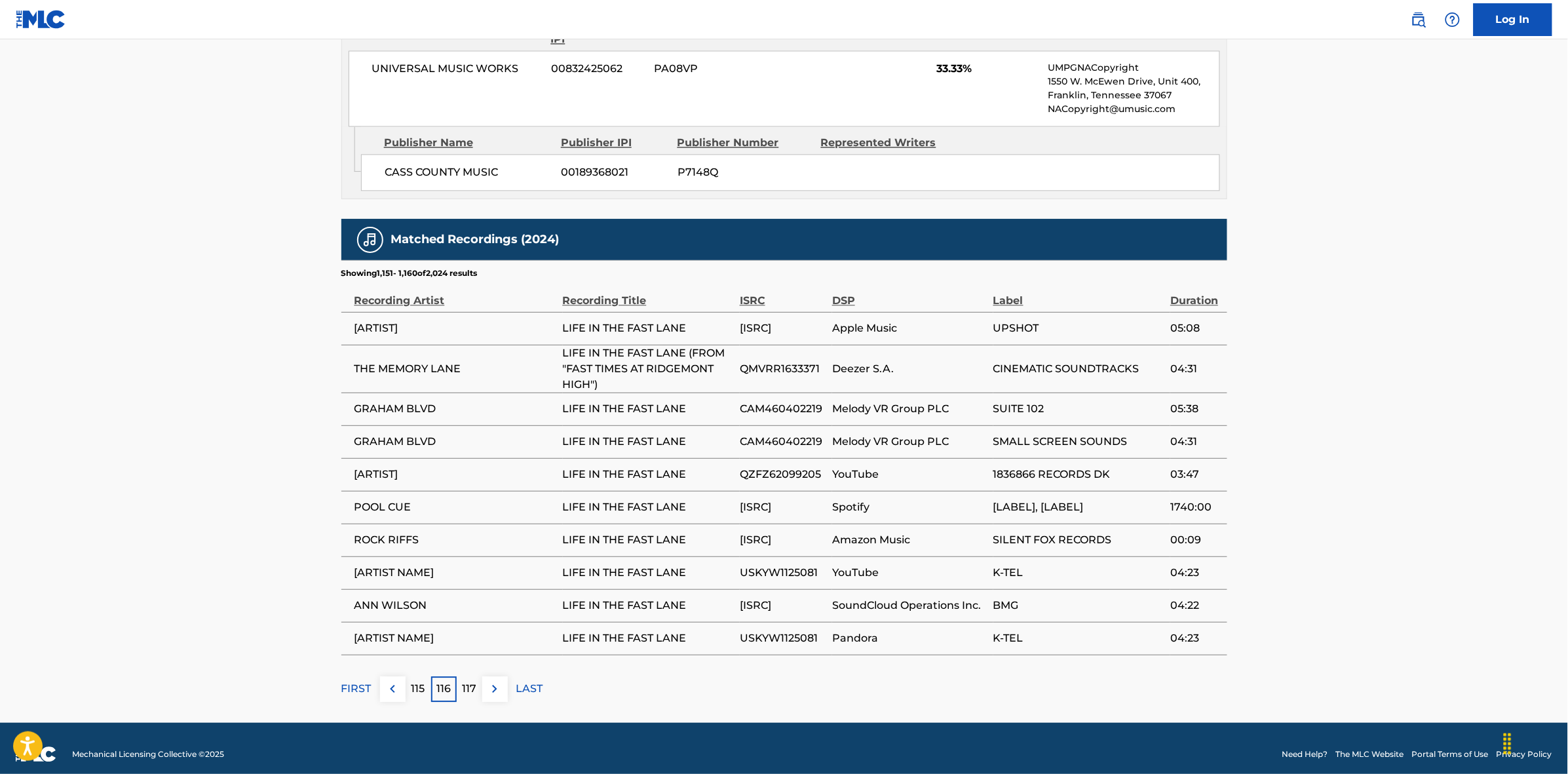 click at bounding box center [495, 689] 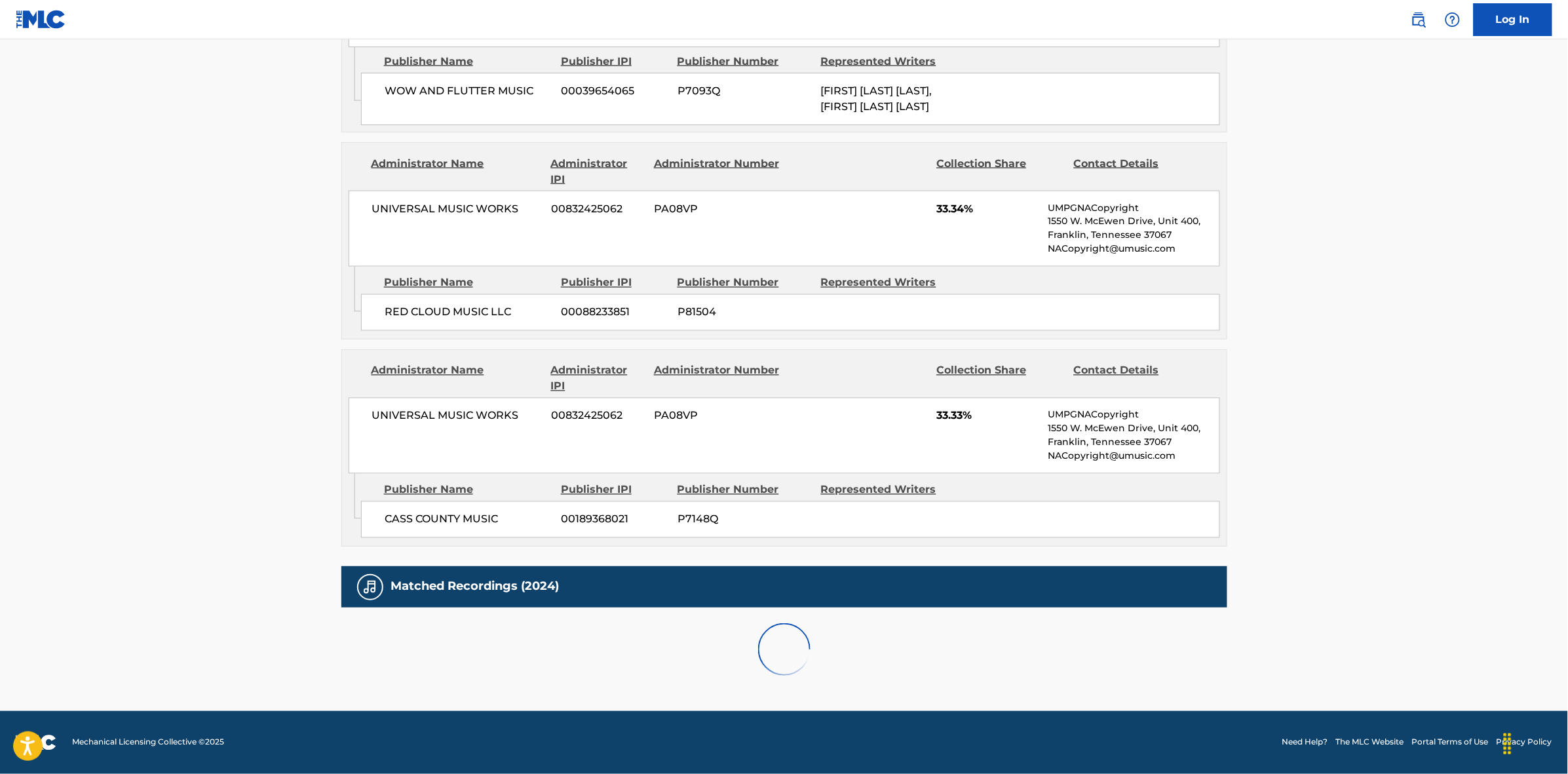 scroll, scrollTop: 1177, scrollLeft: 0, axis: vertical 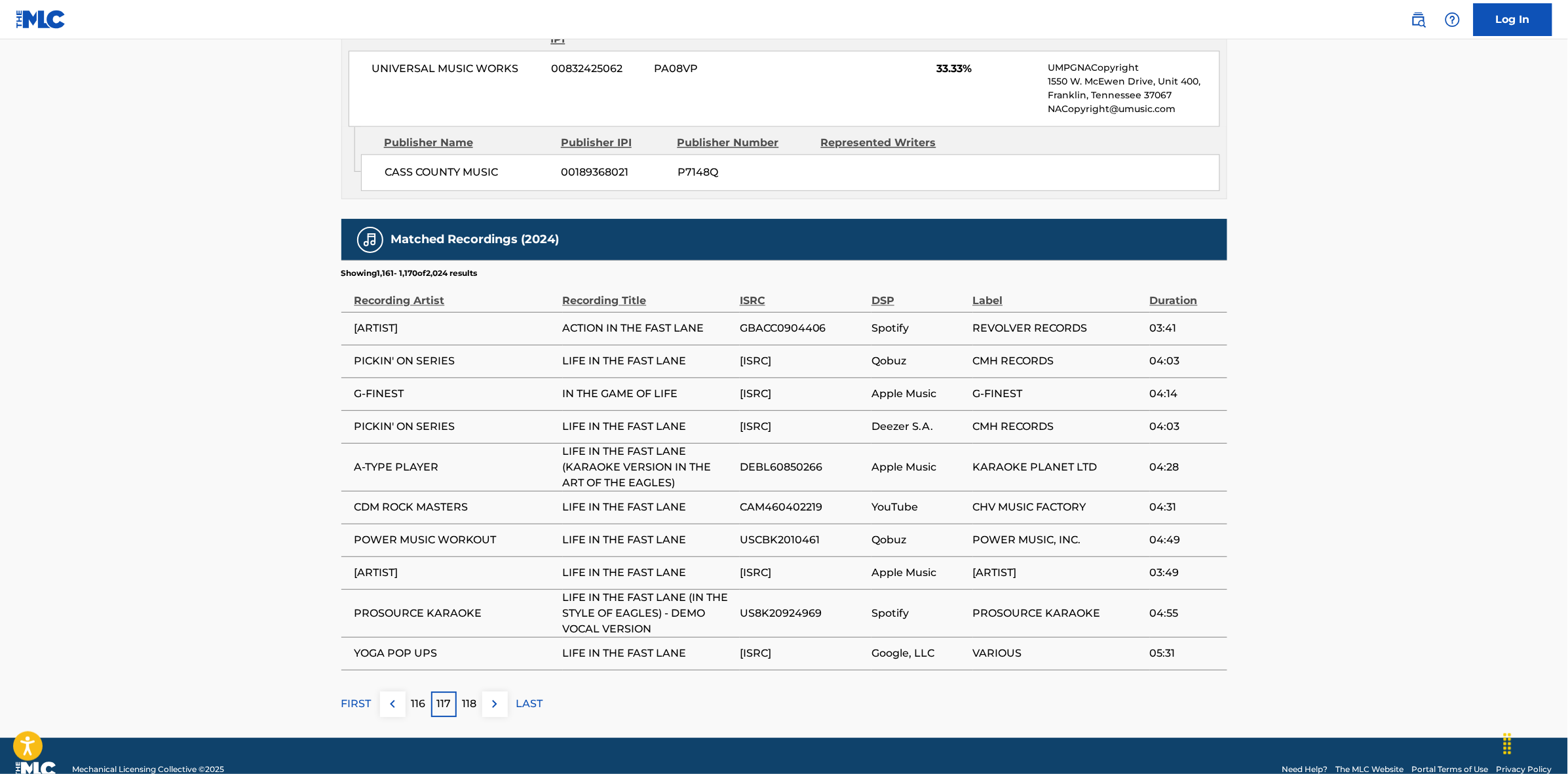 click at bounding box center (495, 704) 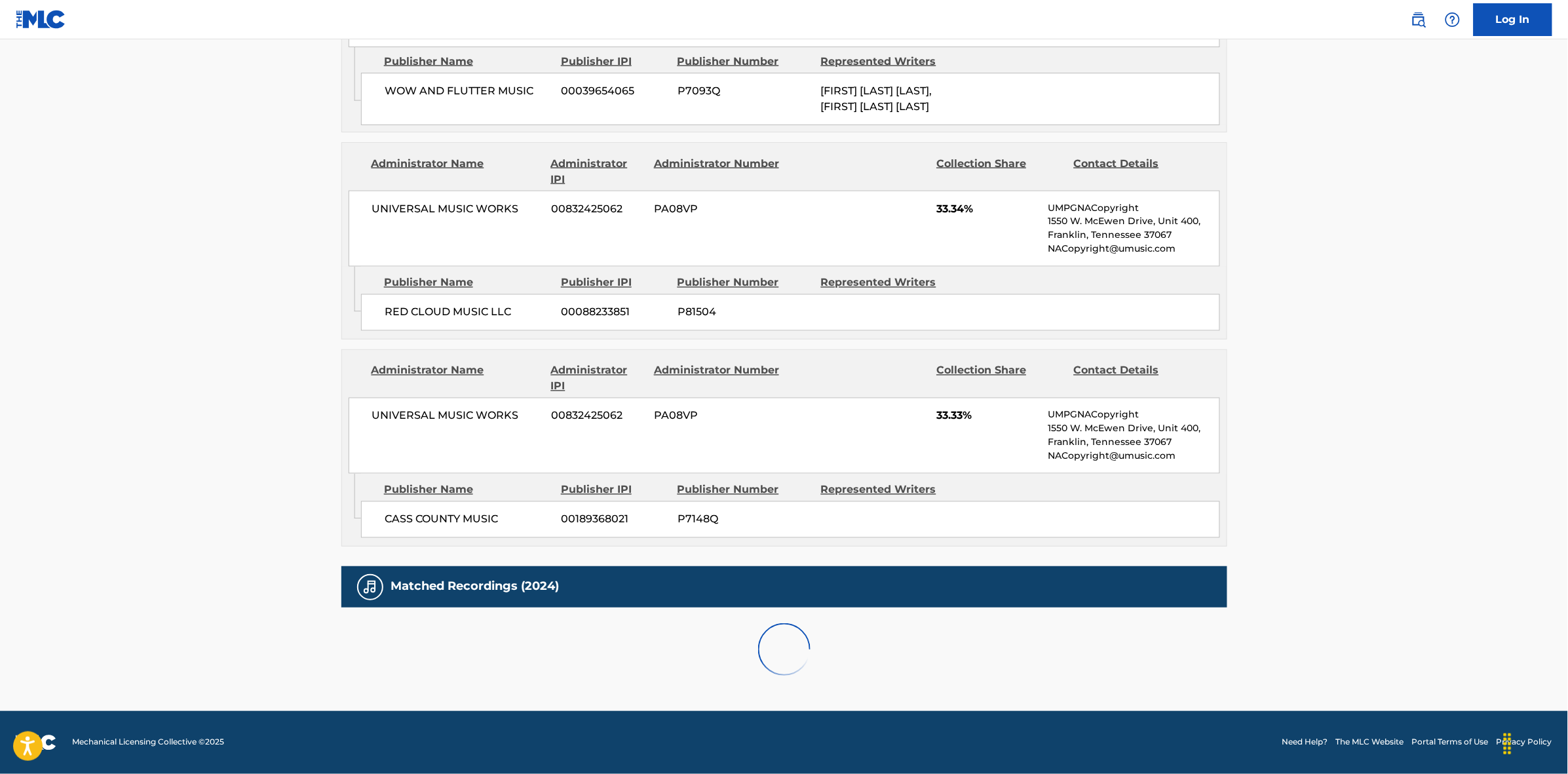 scroll, scrollTop: 1177, scrollLeft: 0, axis: vertical 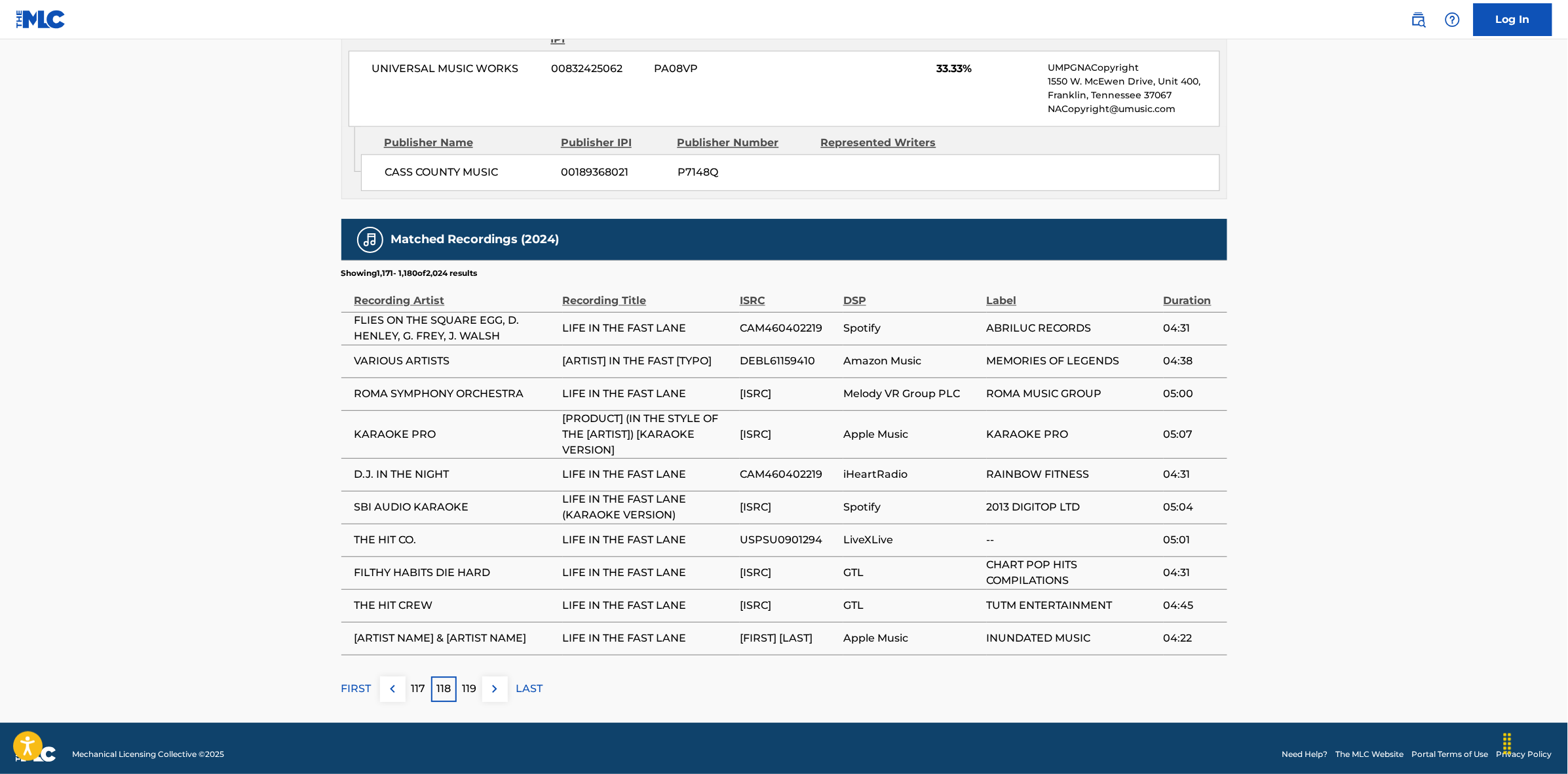 click at bounding box center (495, 689) 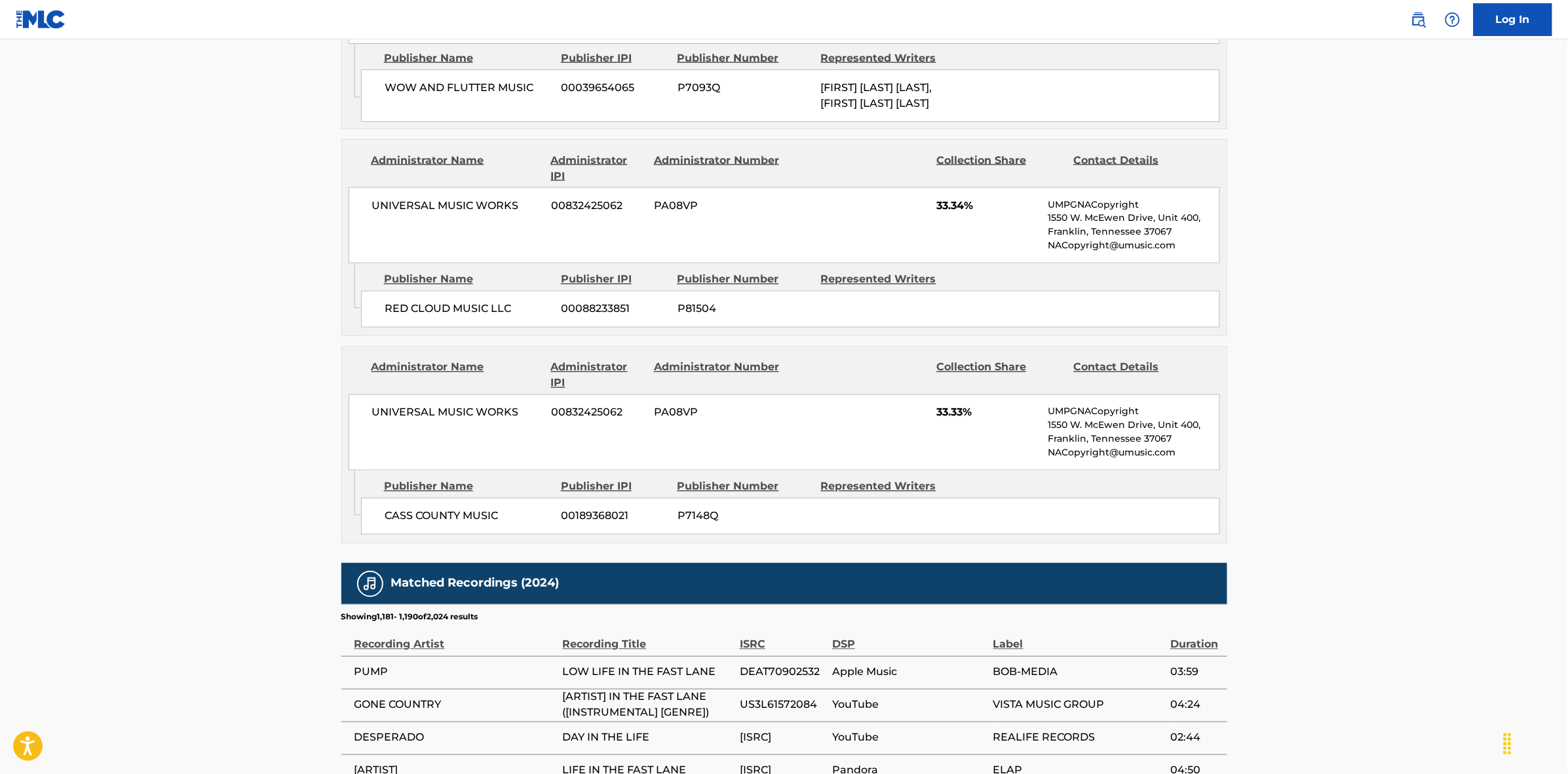 scroll, scrollTop: 1177, scrollLeft: 0, axis: vertical 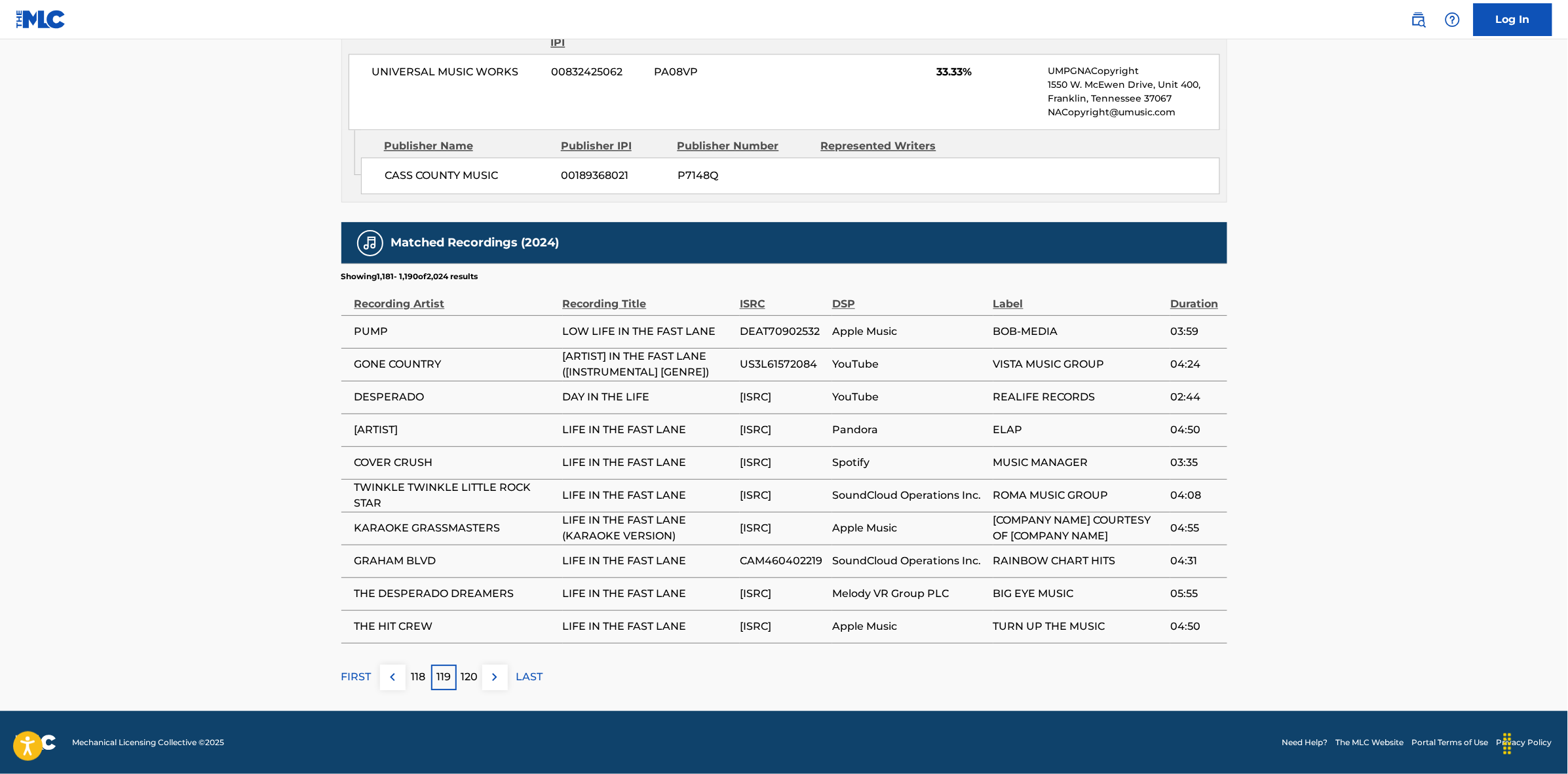 click at bounding box center (495, 677) 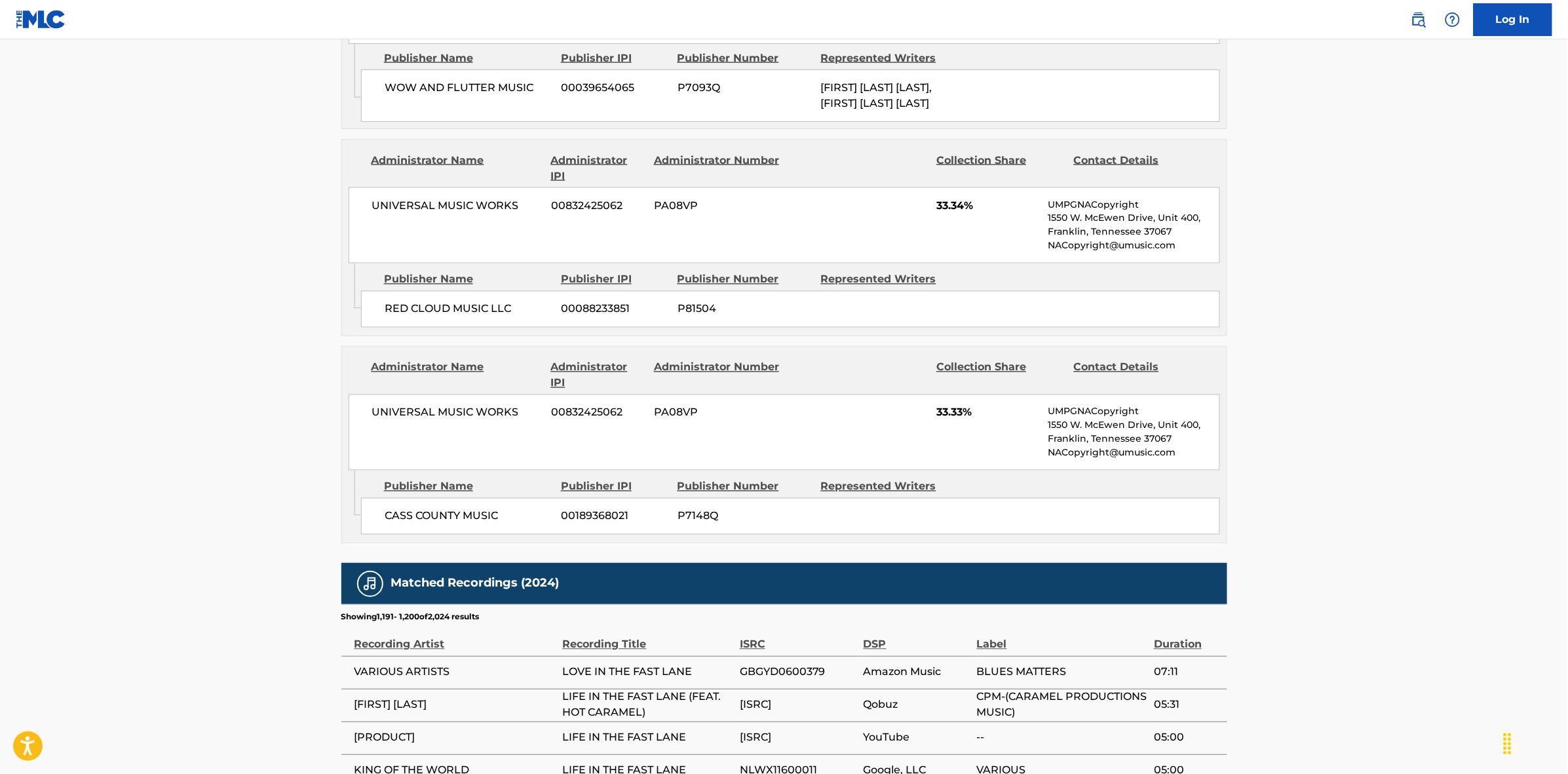 scroll, scrollTop: 1177, scrollLeft: 0, axis: vertical 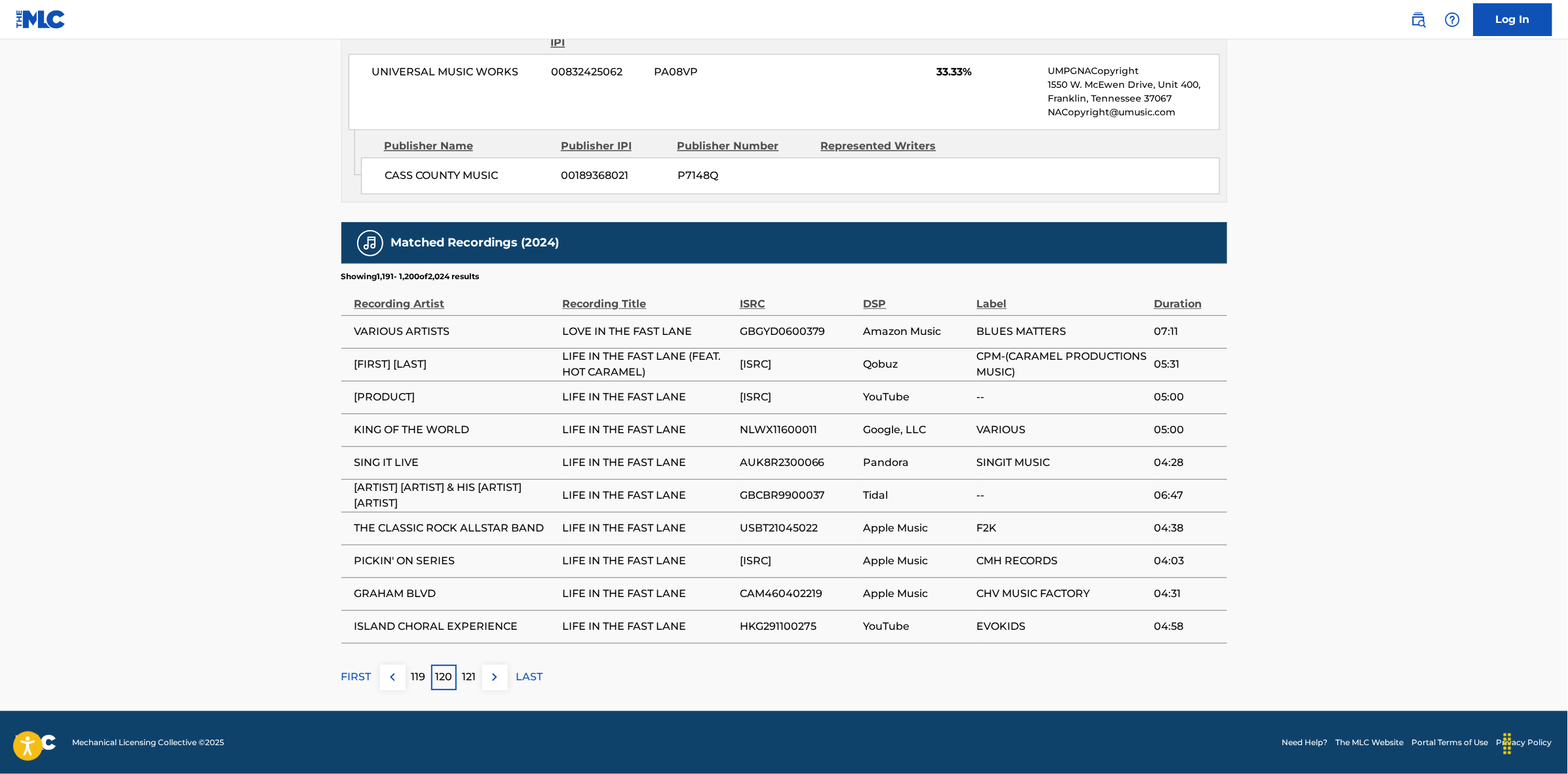 click at bounding box center (495, 677) 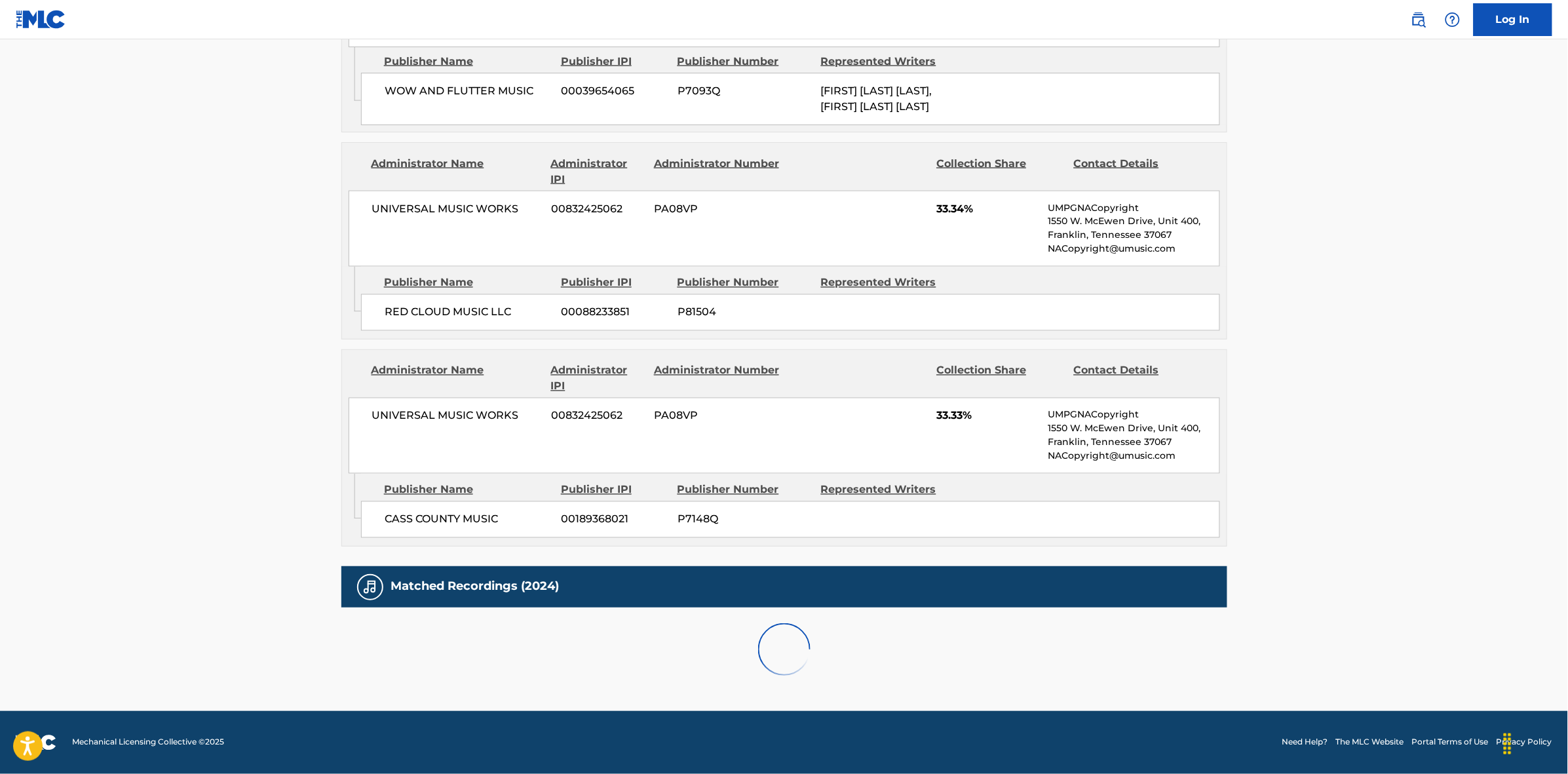 scroll, scrollTop: 1177, scrollLeft: 0, axis: vertical 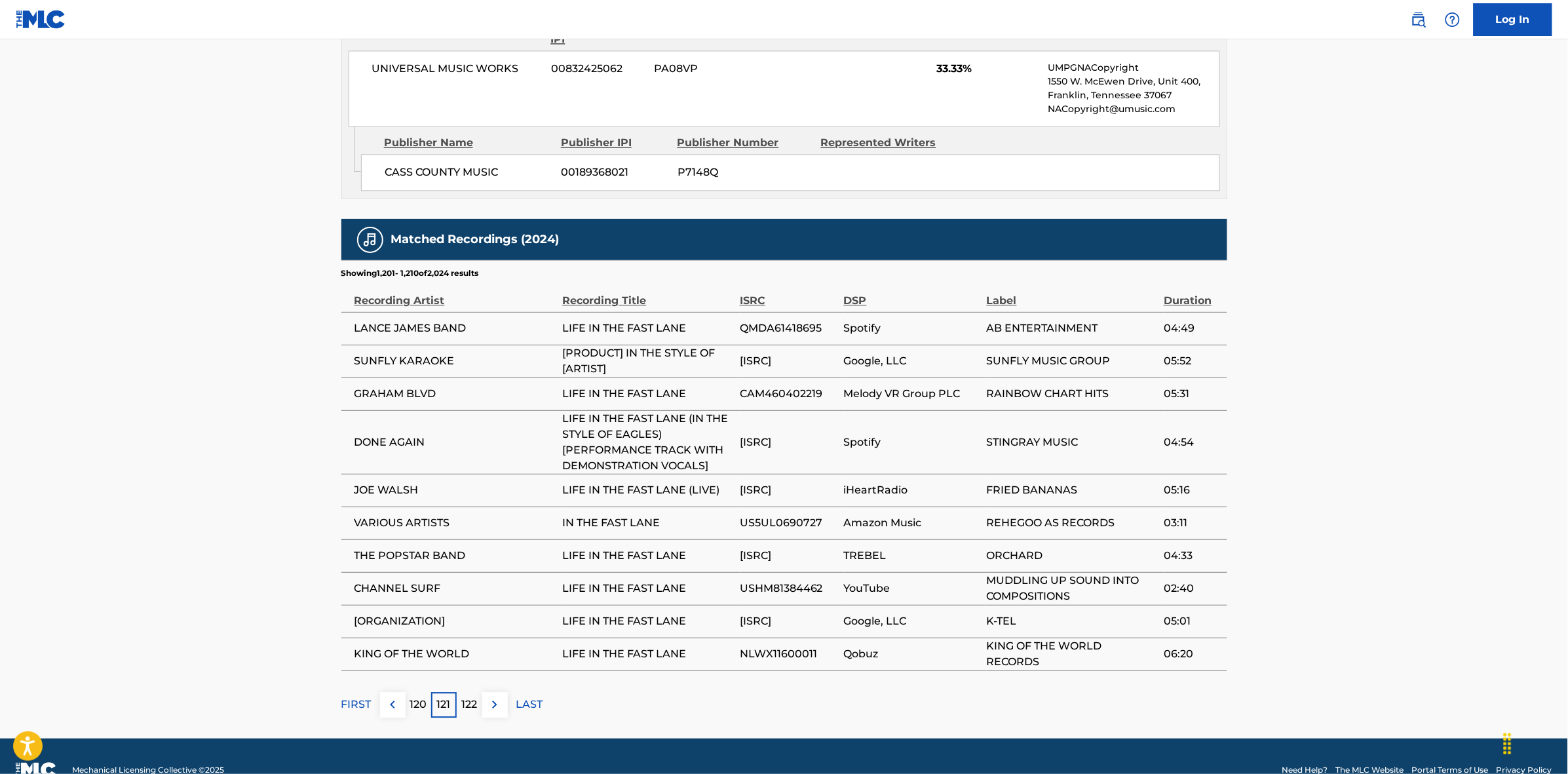 click at bounding box center [495, 705] 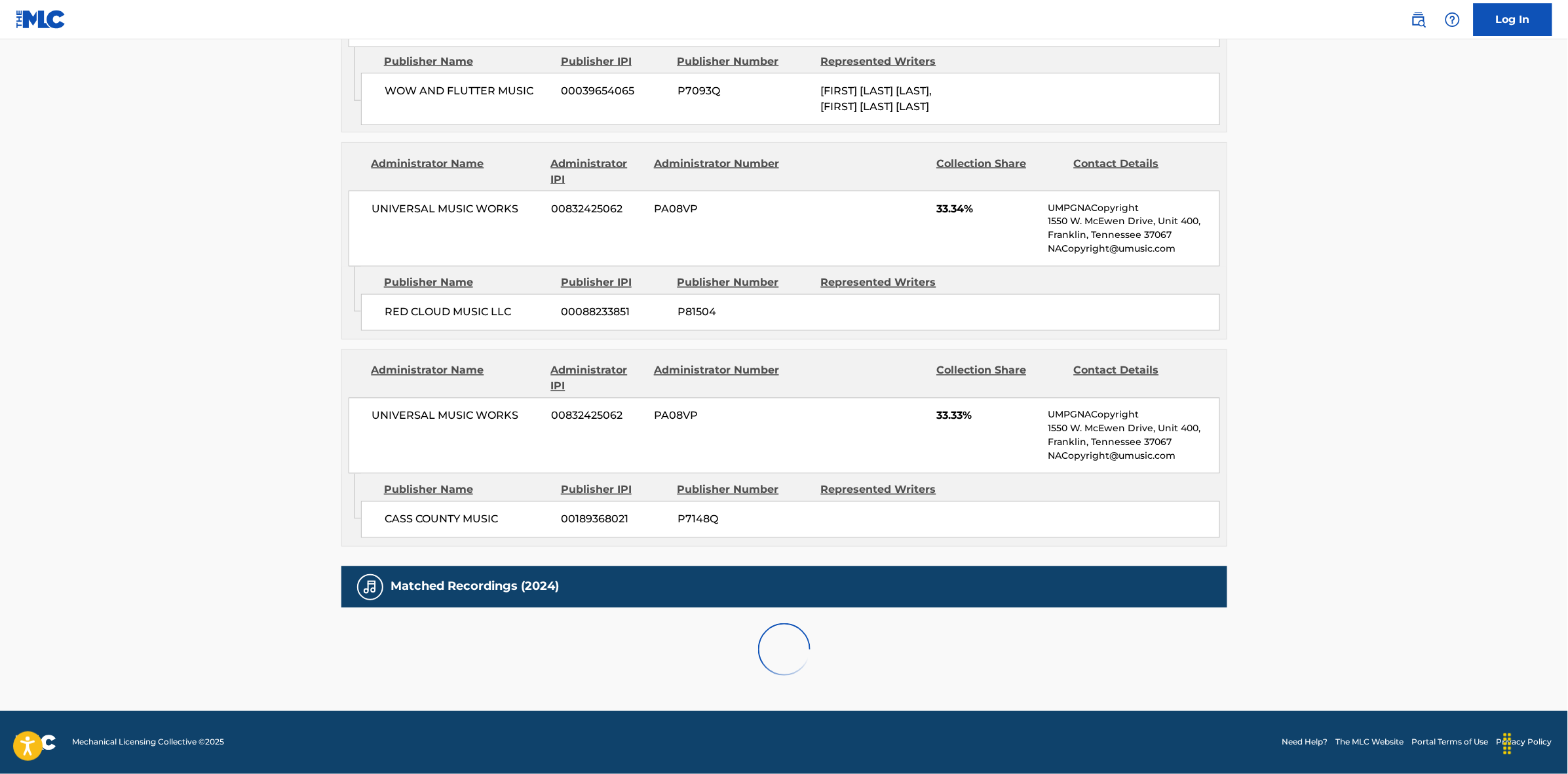 scroll, scrollTop: 1177, scrollLeft: 0, axis: vertical 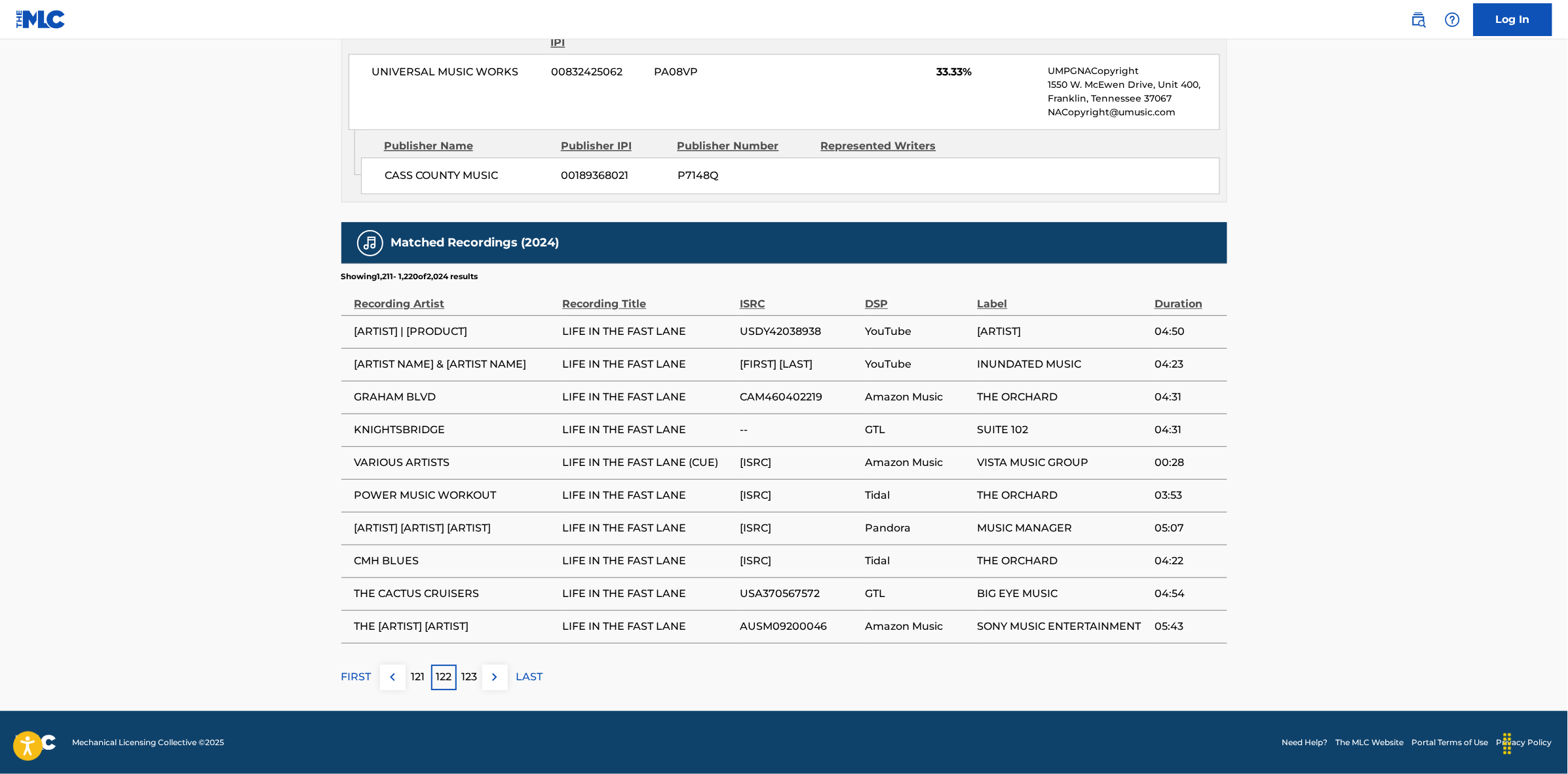click at bounding box center (495, 677) 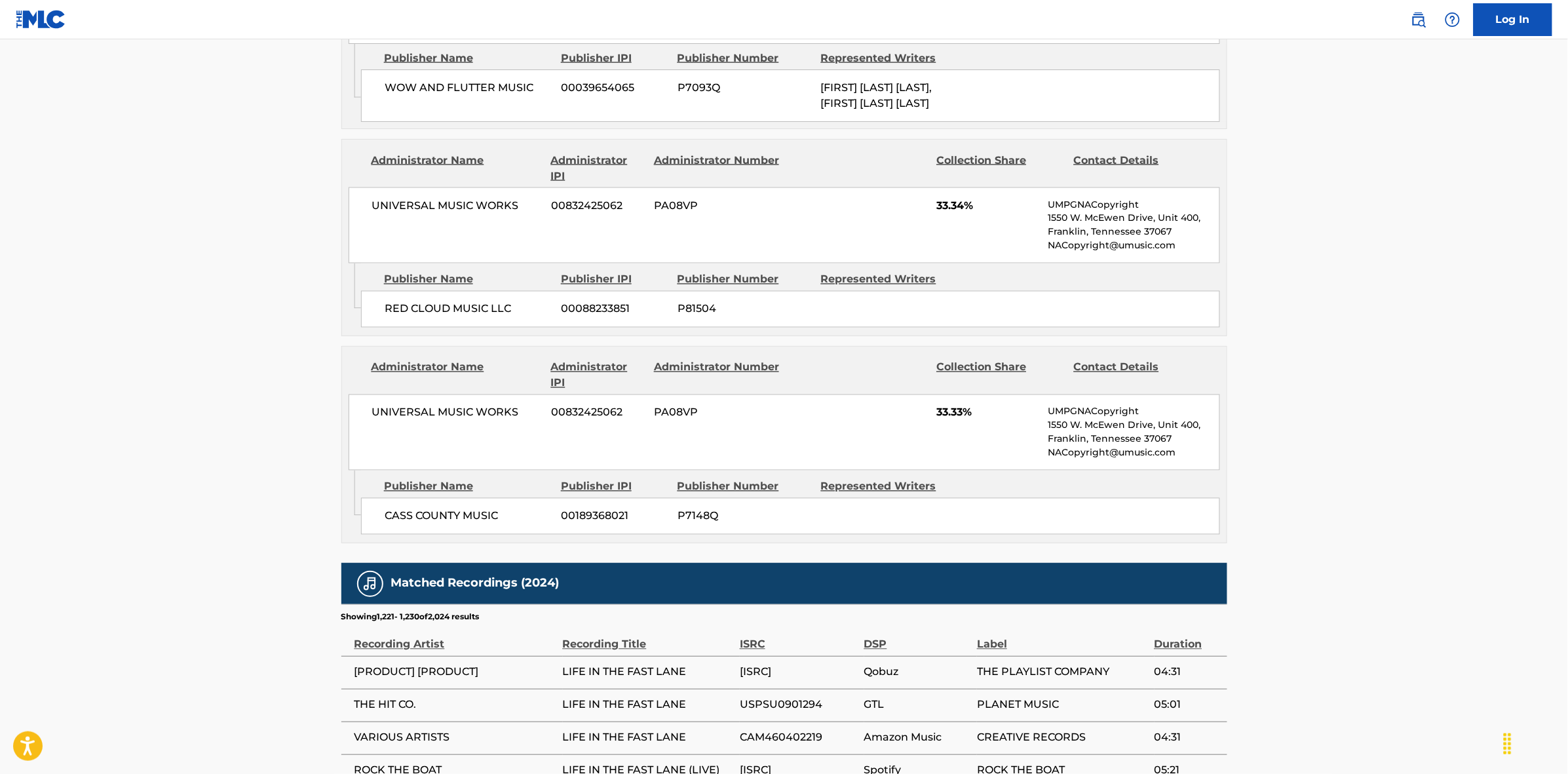 scroll, scrollTop: 1177, scrollLeft: 0, axis: vertical 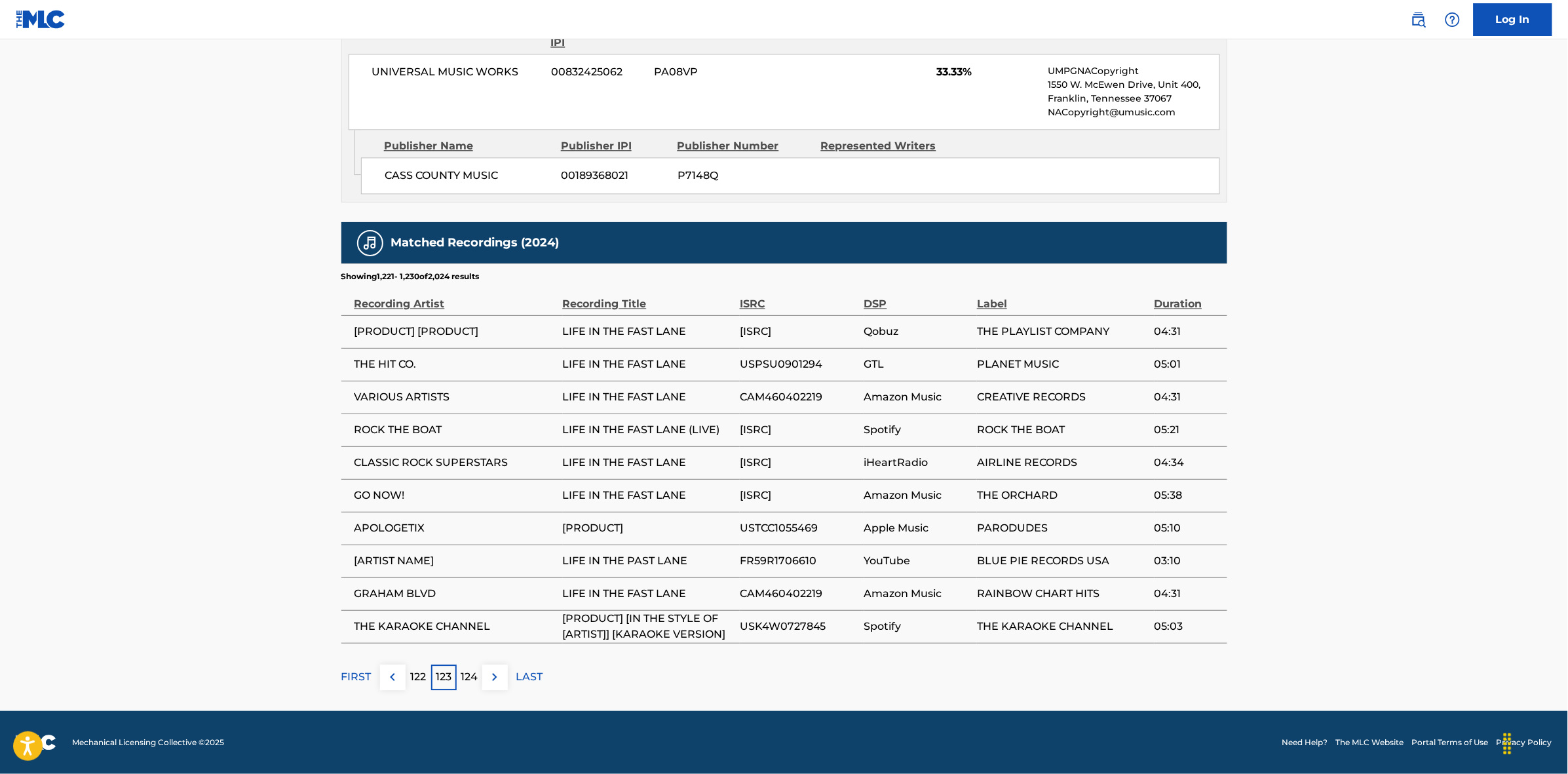 click at bounding box center (495, 677) 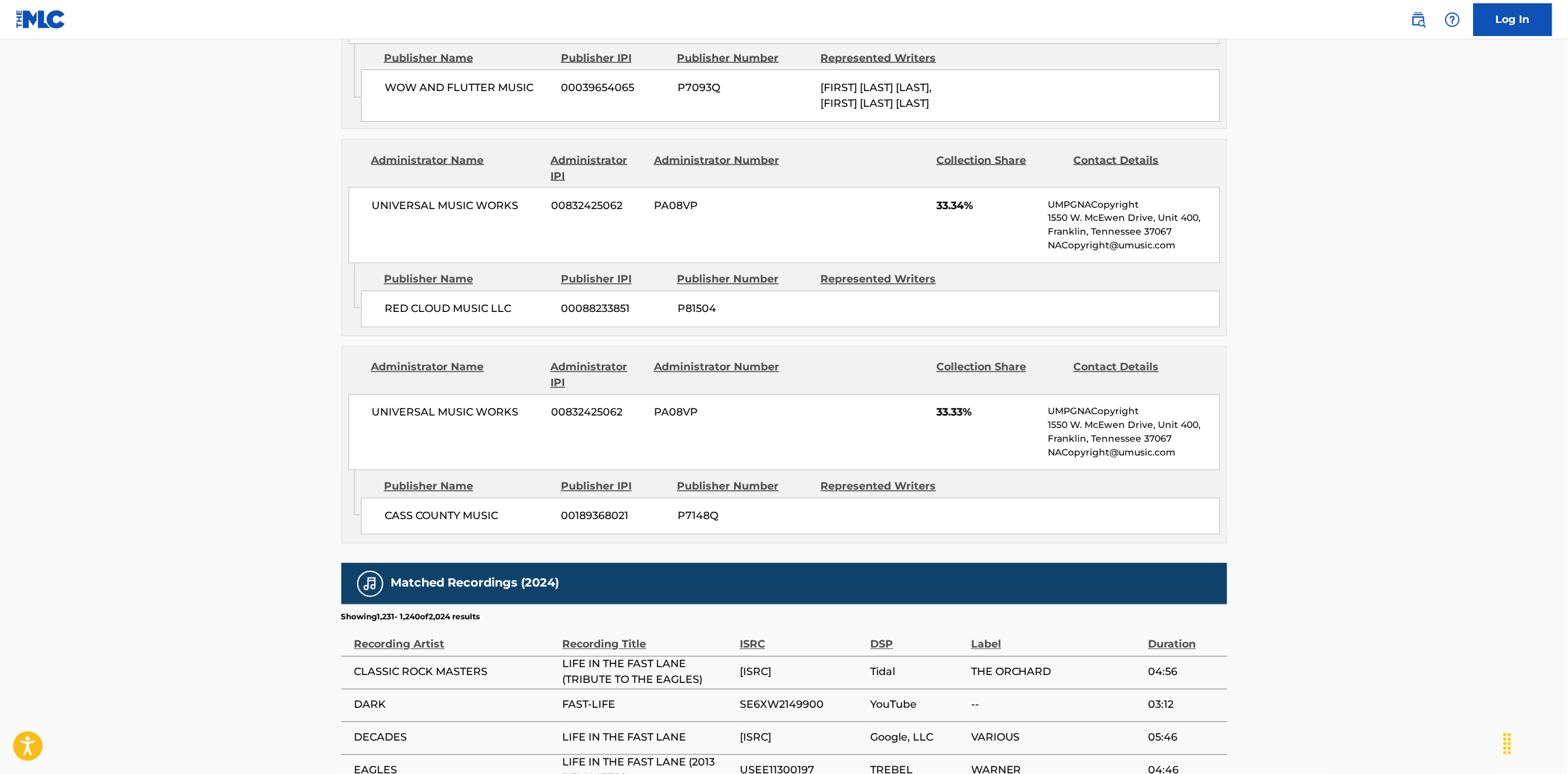 scroll, scrollTop: 1177, scrollLeft: 0, axis: vertical 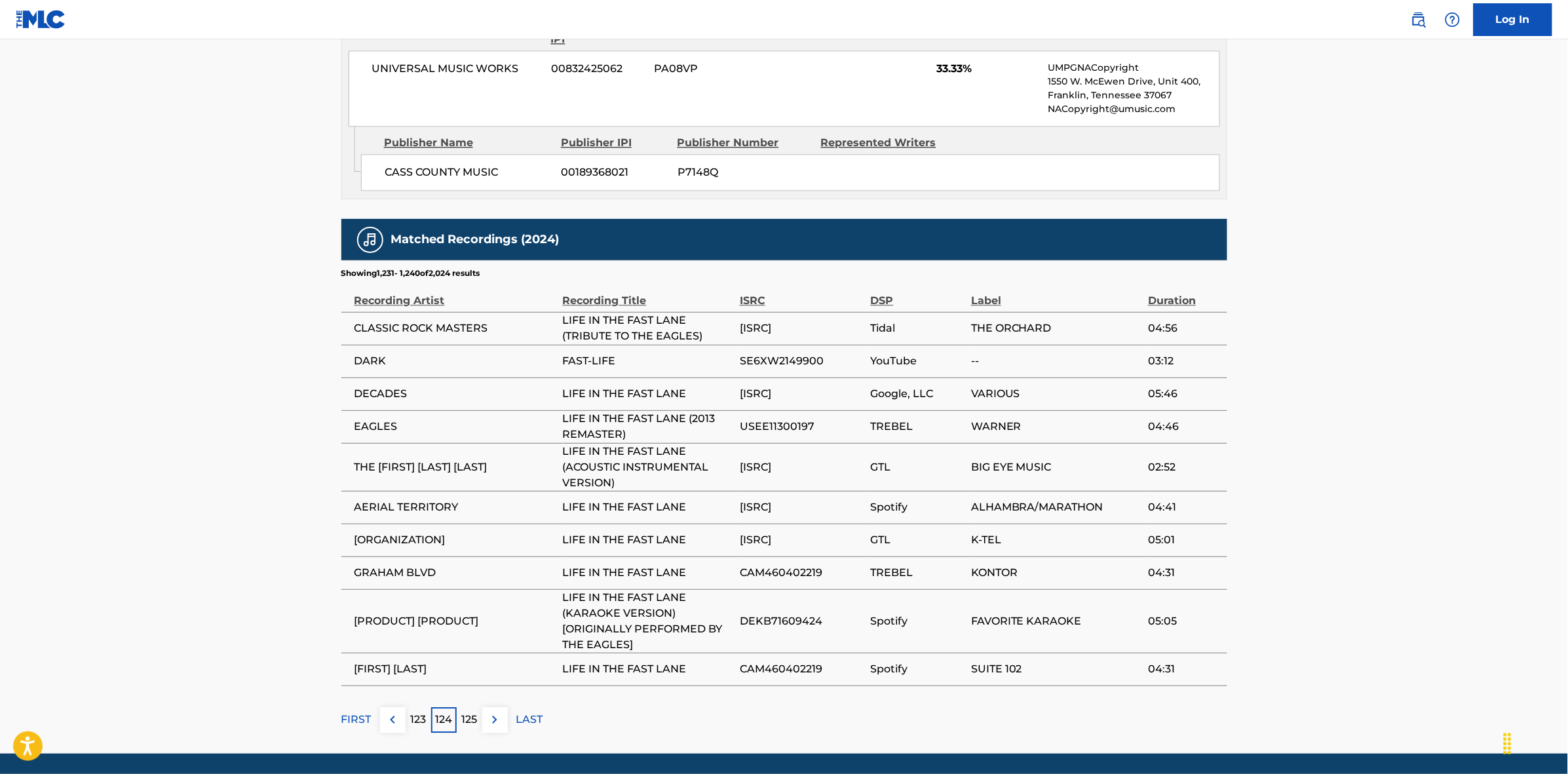 click at bounding box center [495, 720] 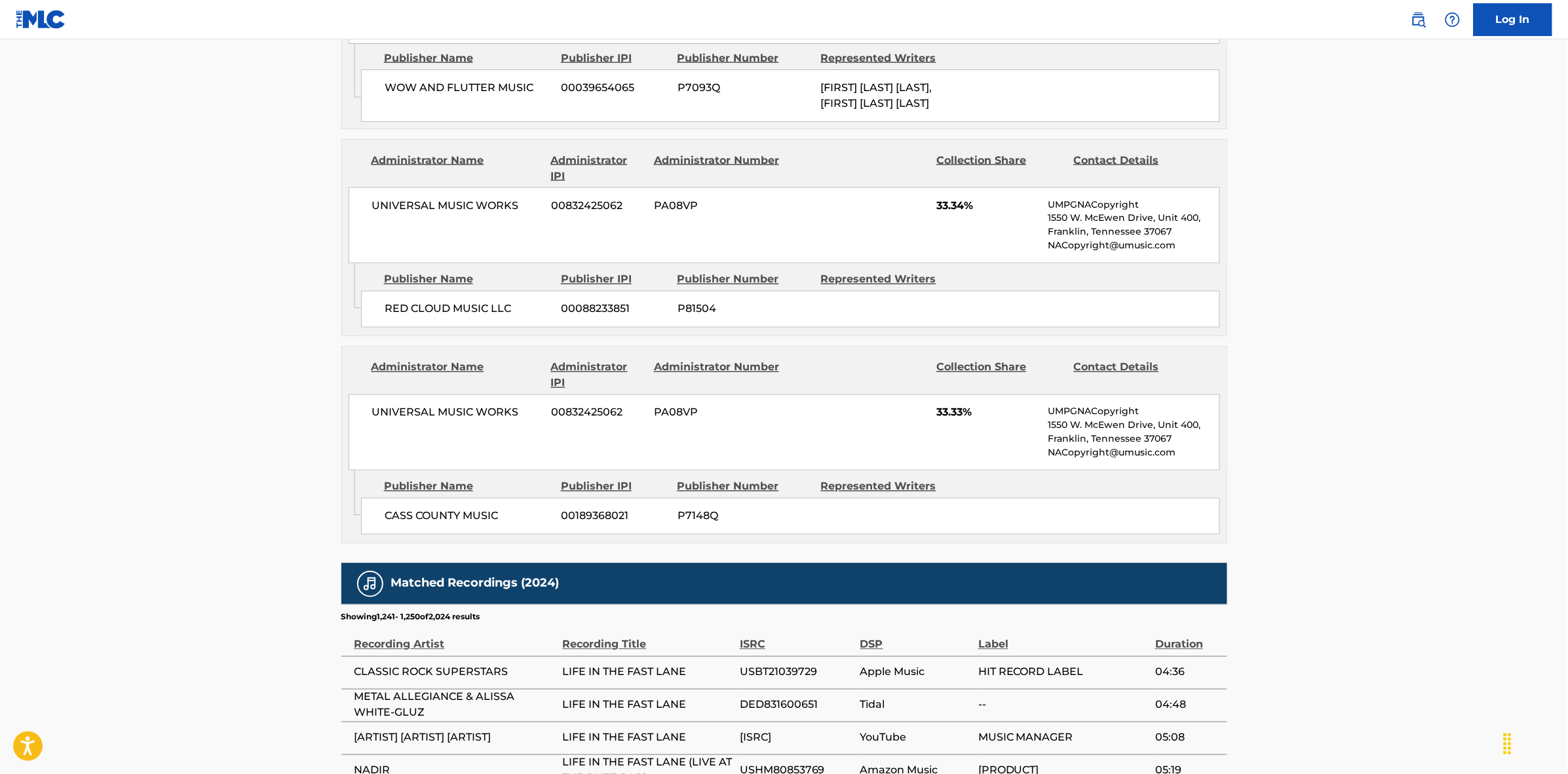 scroll, scrollTop: 1177, scrollLeft: 0, axis: vertical 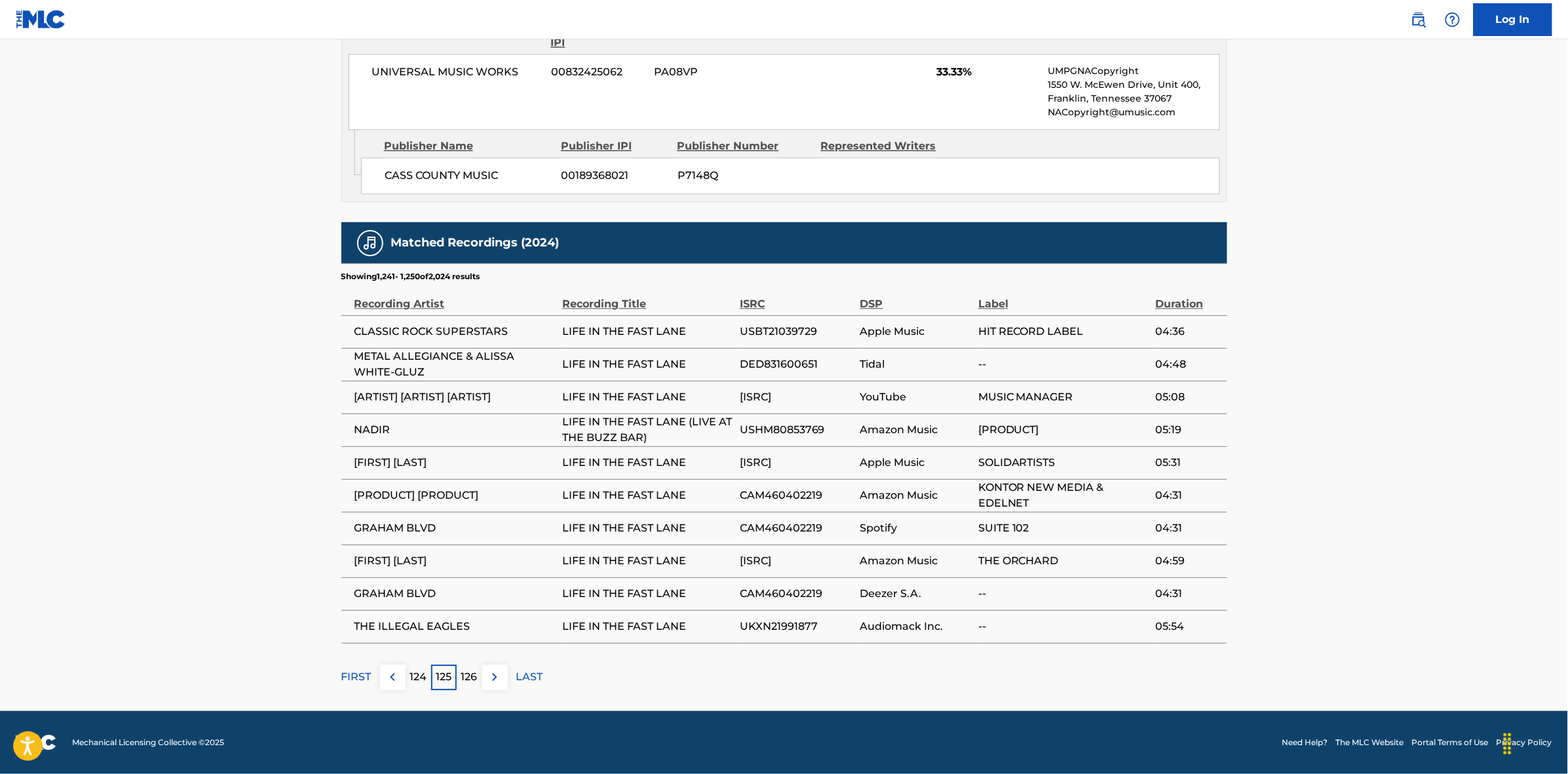 click at bounding box center (495, 677) 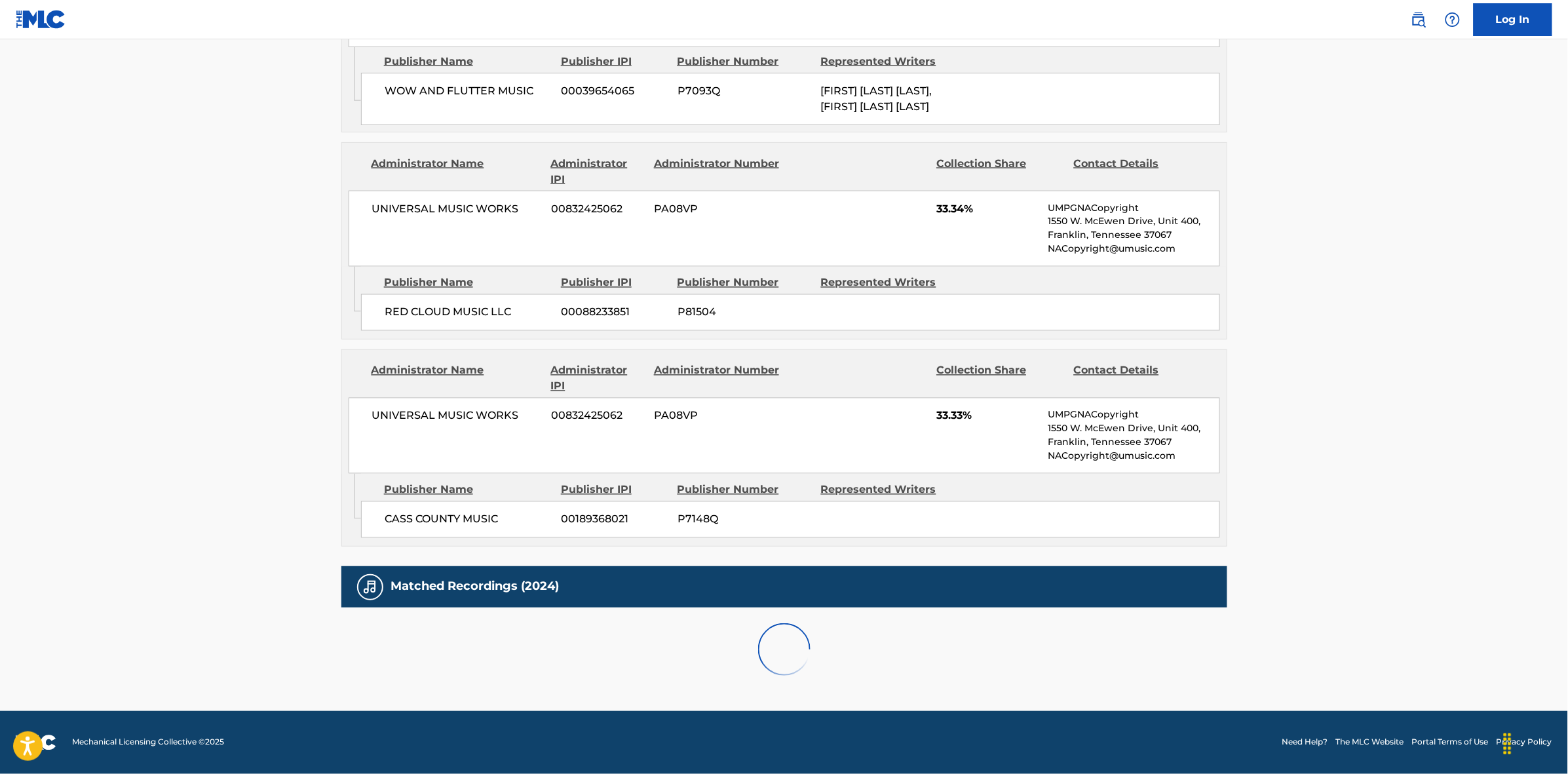 scroll, scrollTop: 1177, scrollLeft: 0, axis: vertical 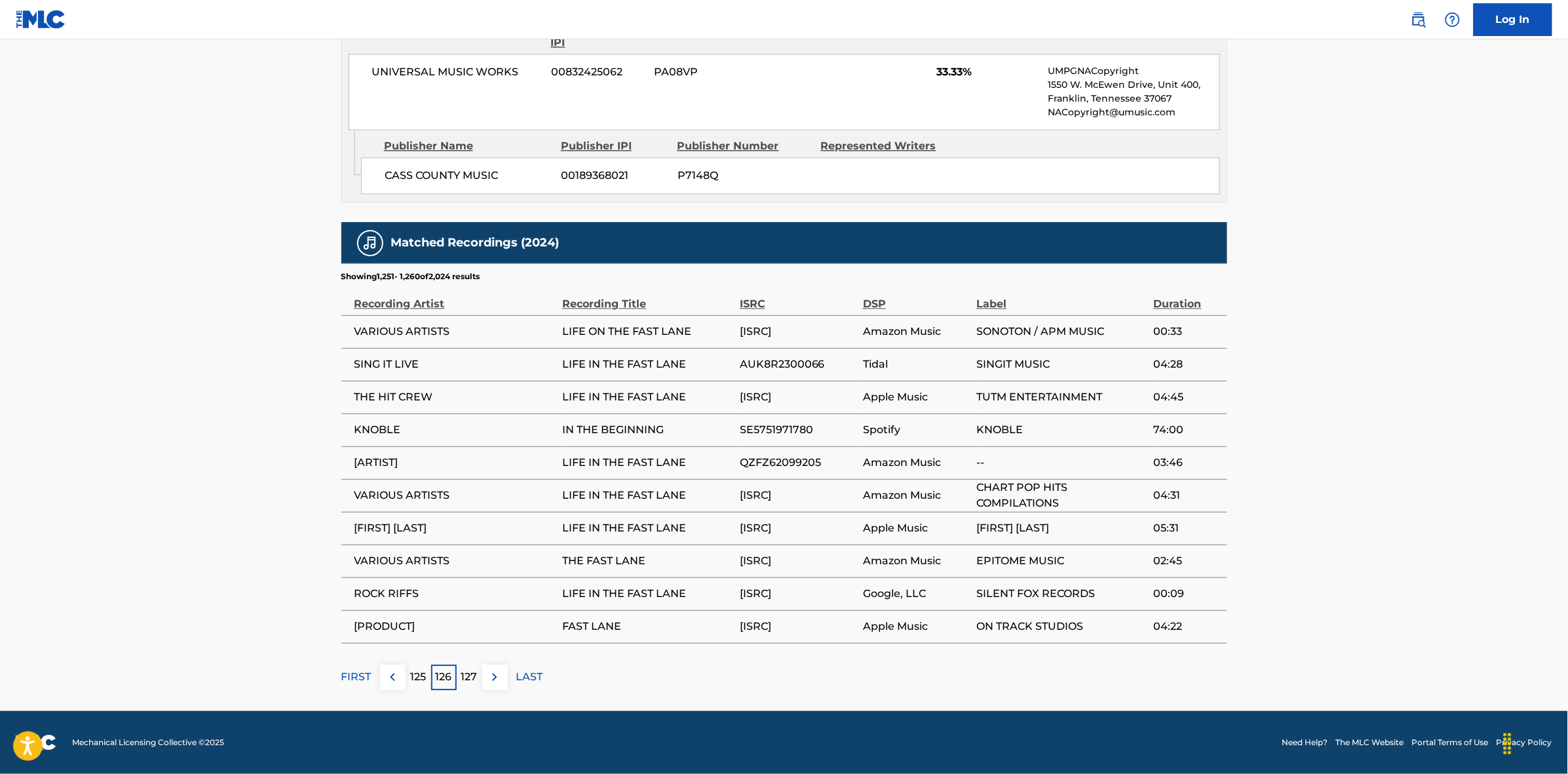 click at bounding box center [495, 677] 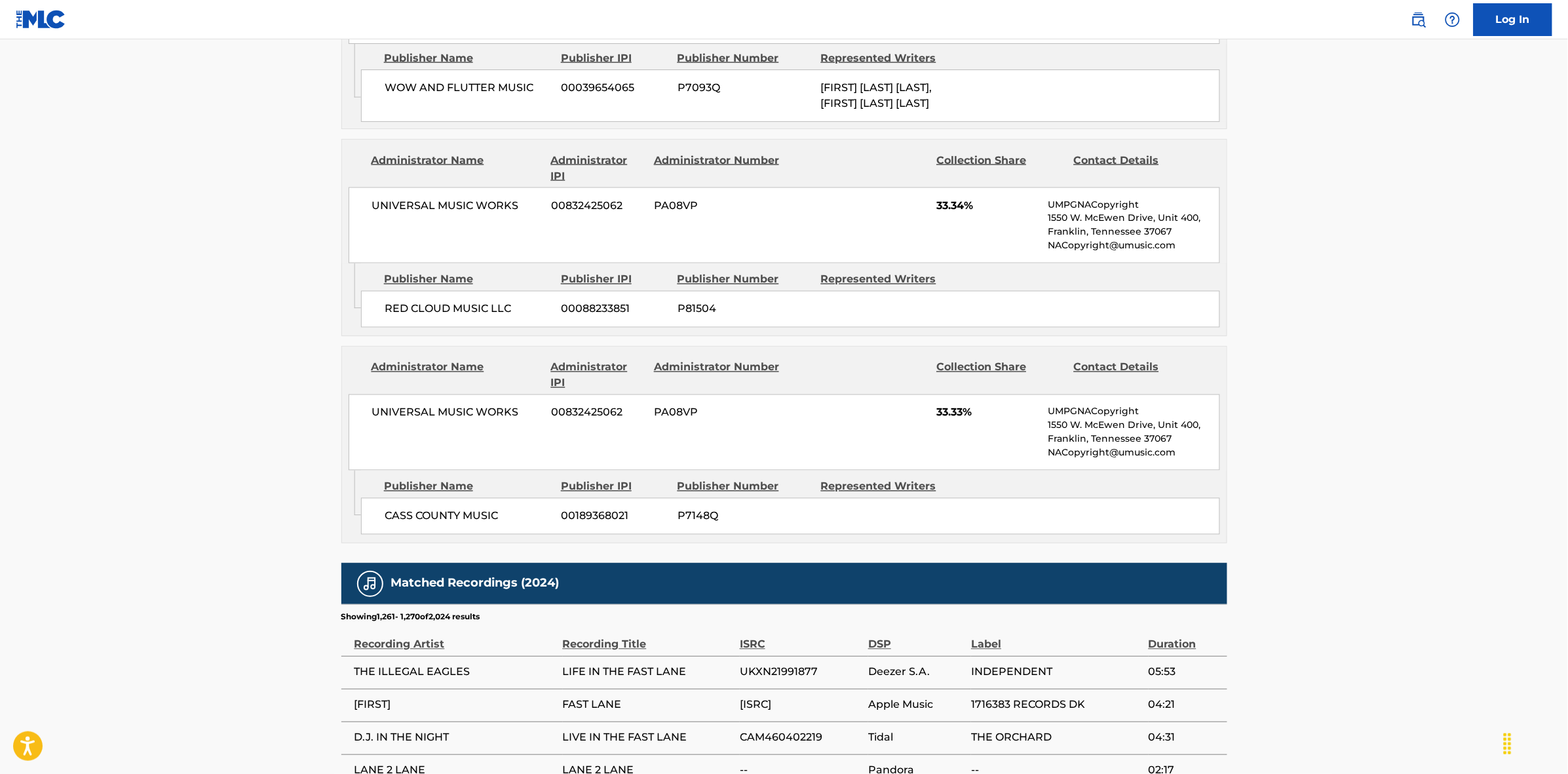 scroll, scrollTop: 1177, scrollLeft: 0, axis: vertical 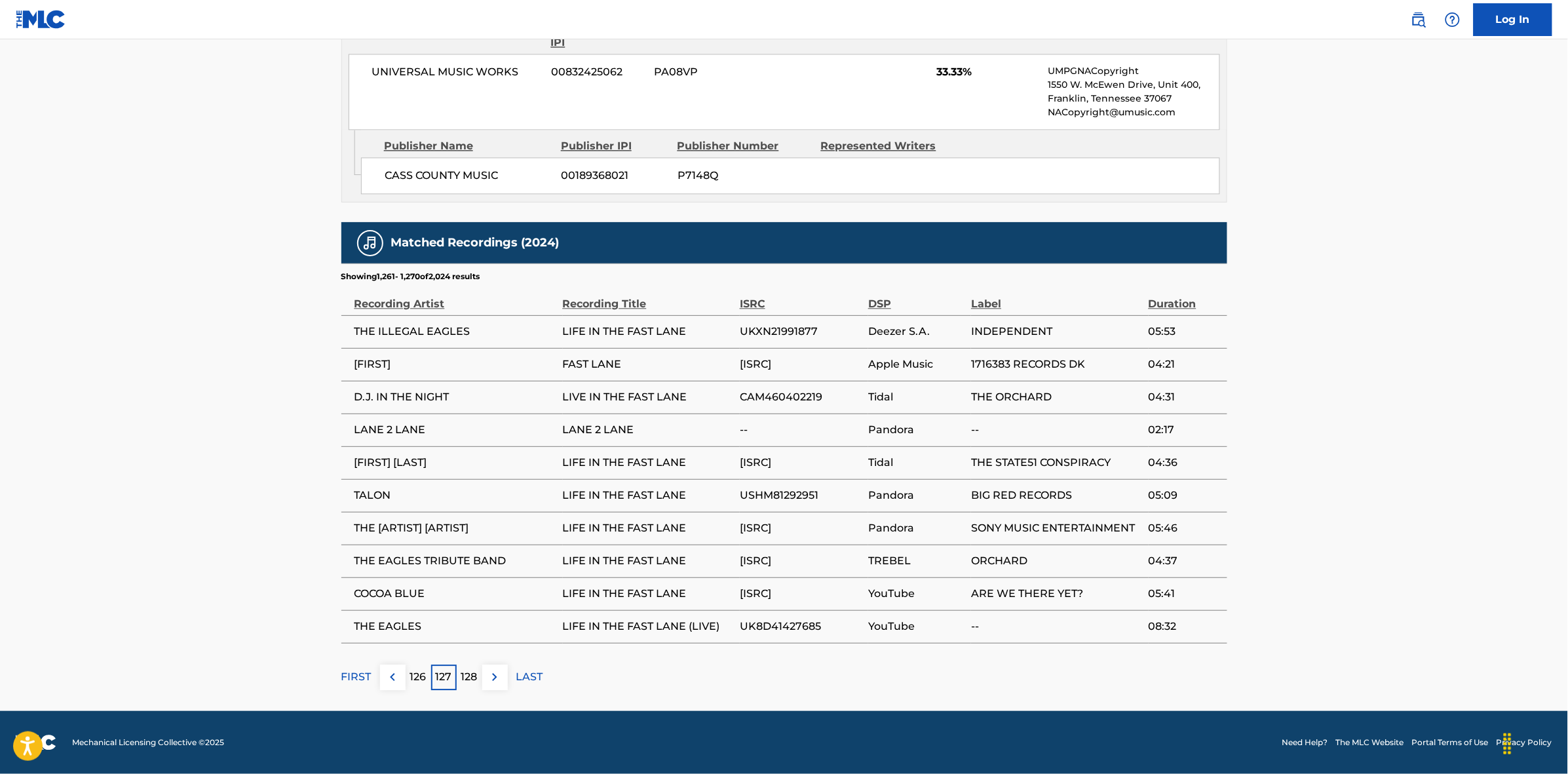 click at bounding box center [495, 677] 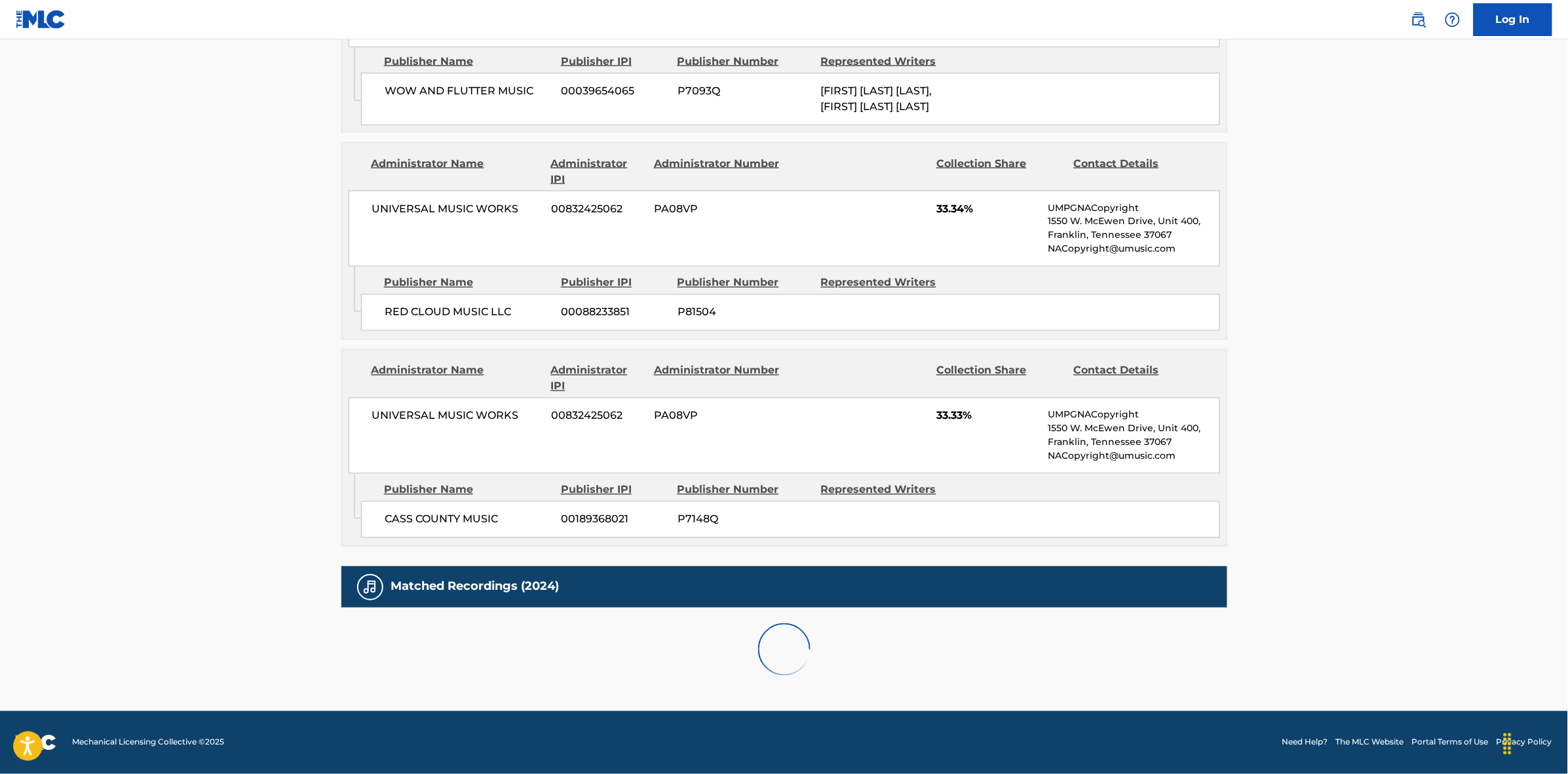 scroll, scrollTop: 1177, scrollLeft: 0, axis: vertical 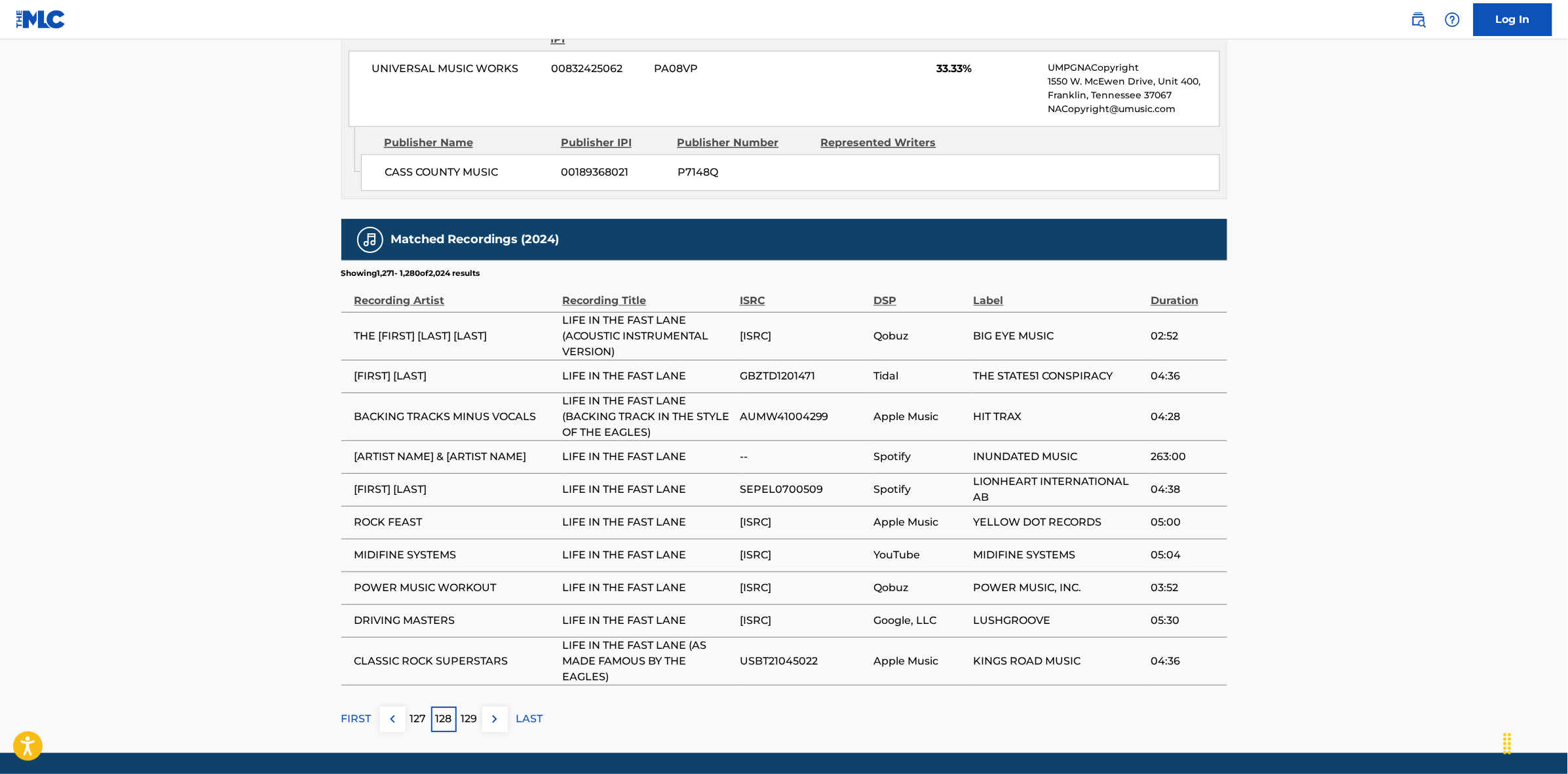 click at bounding box center [495, 719] 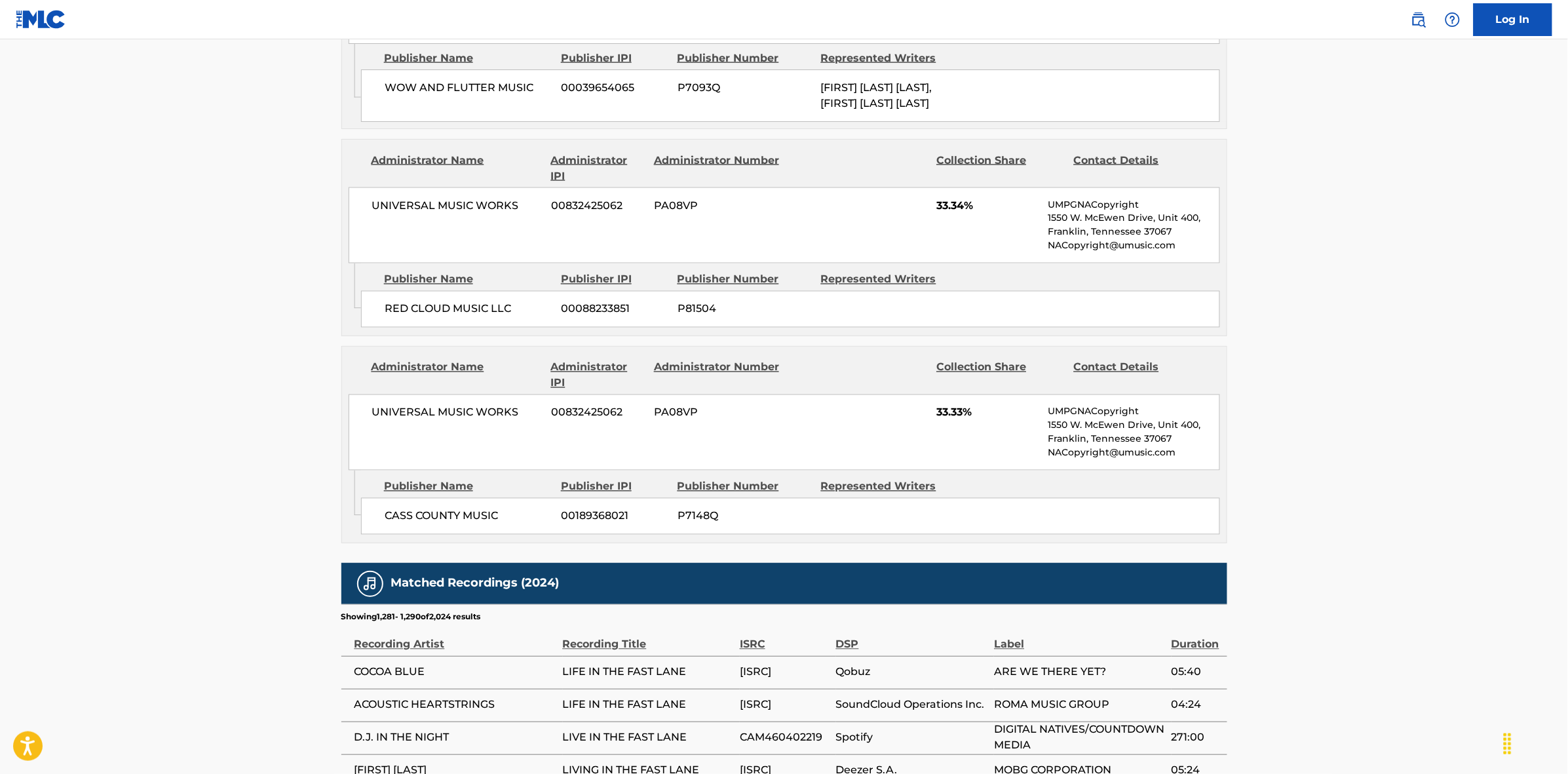 scroll, scrollTop: 1177, scrollLeft: 0, axis: vertical 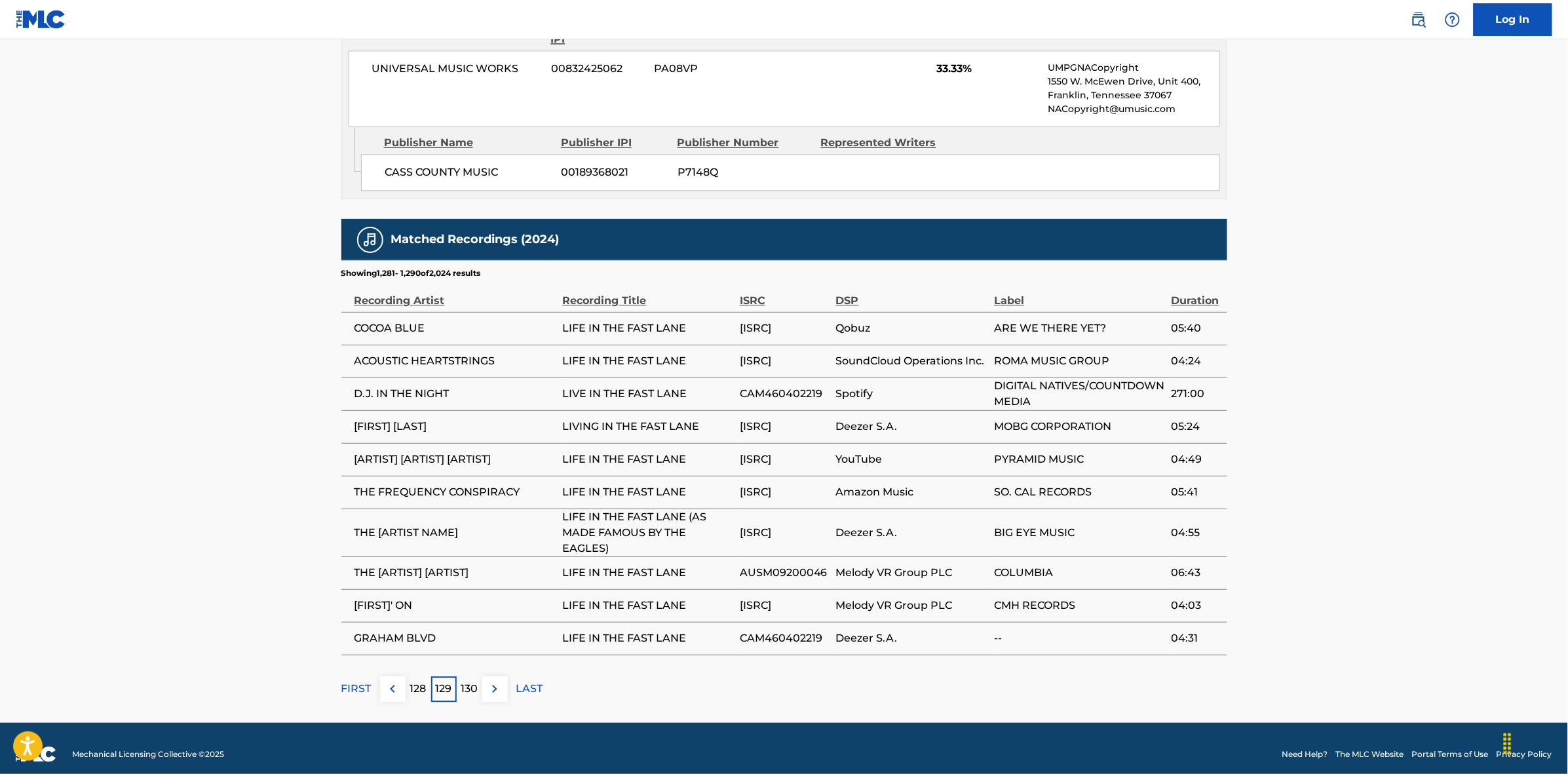 click at bounding box center (495, 689) 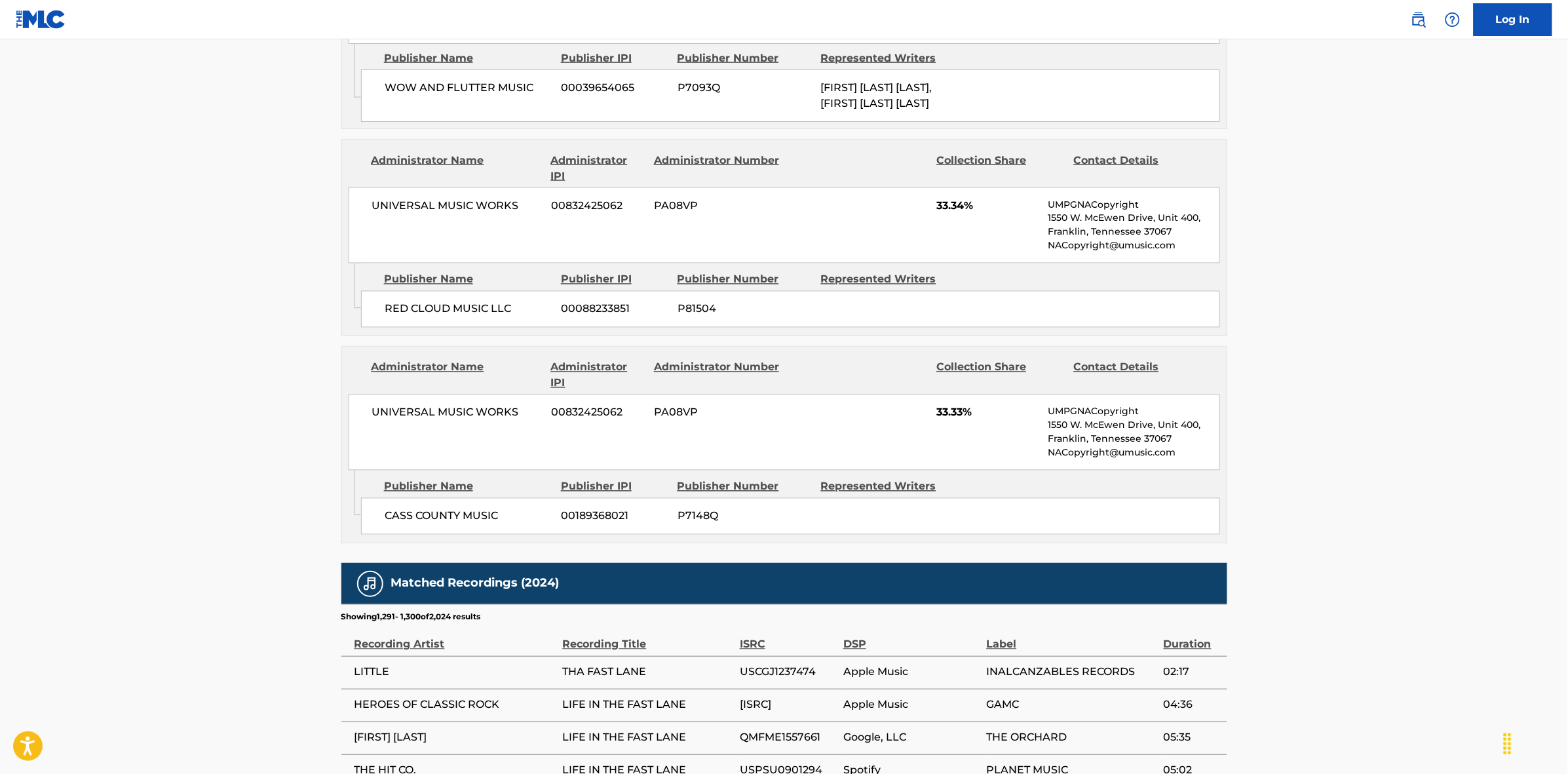 scroll, scrollTop: 1177, scrollLeft: 0, axis: vertical 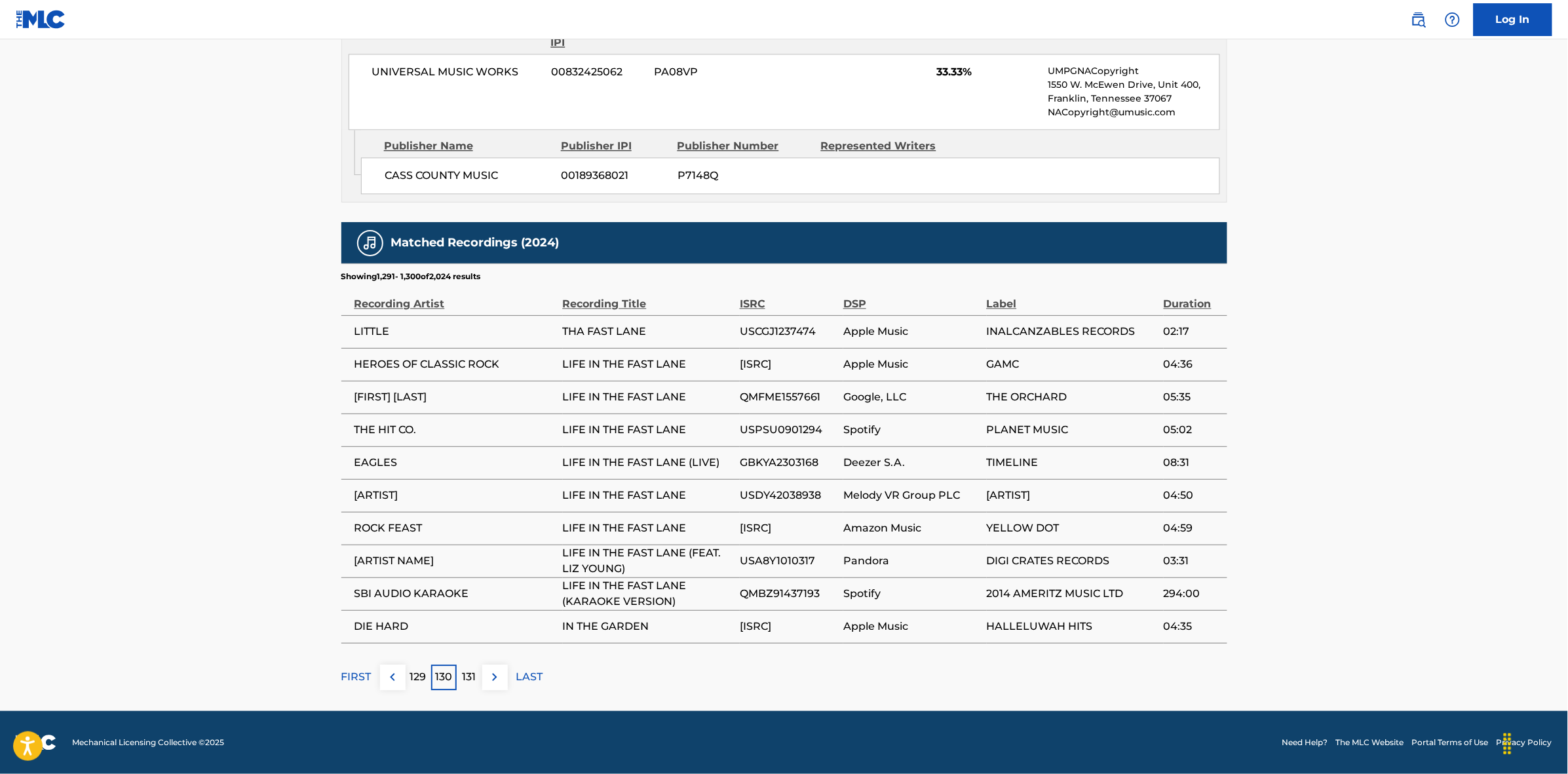 click at bounding box center [495, 677] 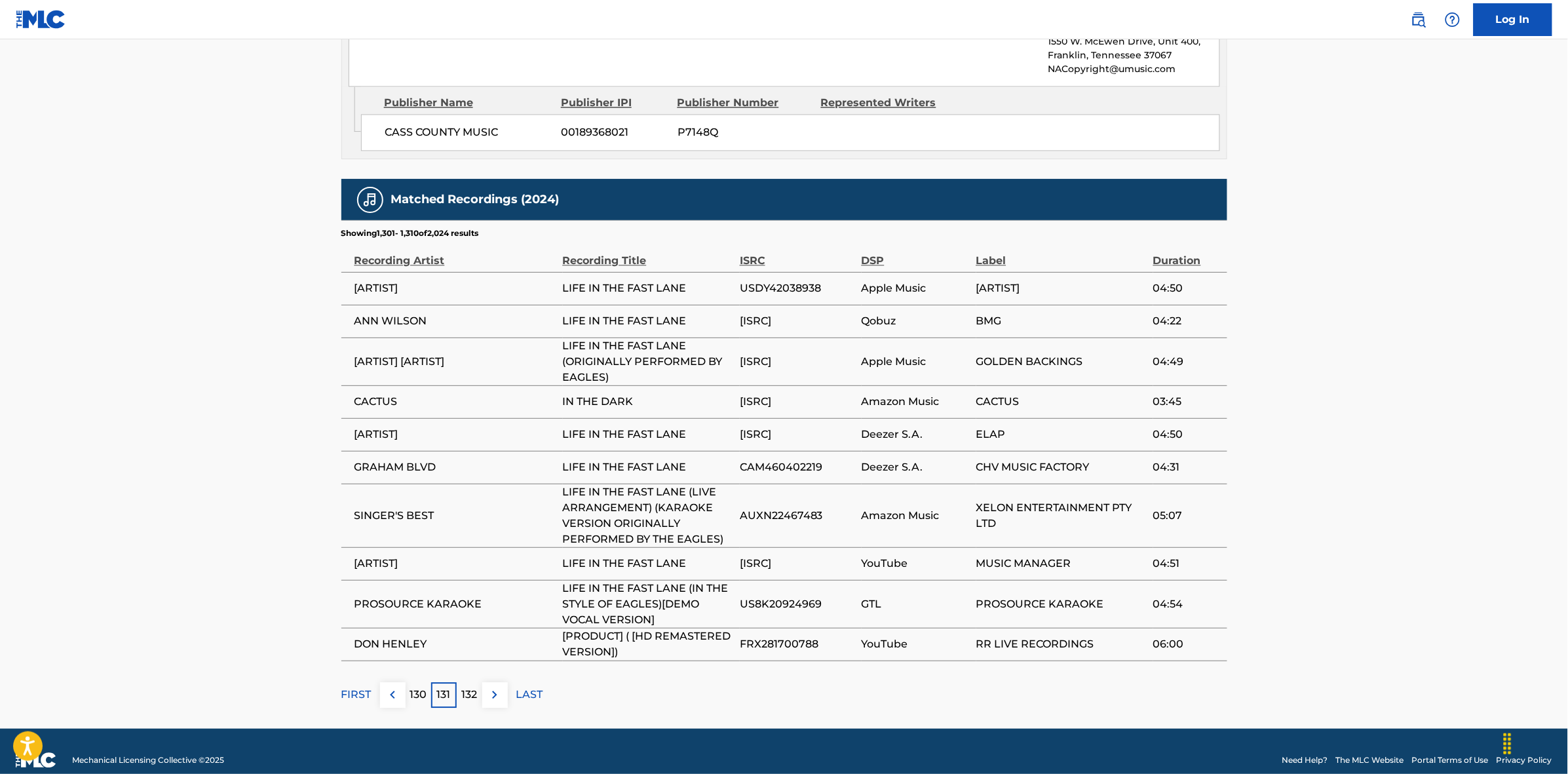 scroll, scrollTop: 1239, scrollLeft: 0, axis: vertical 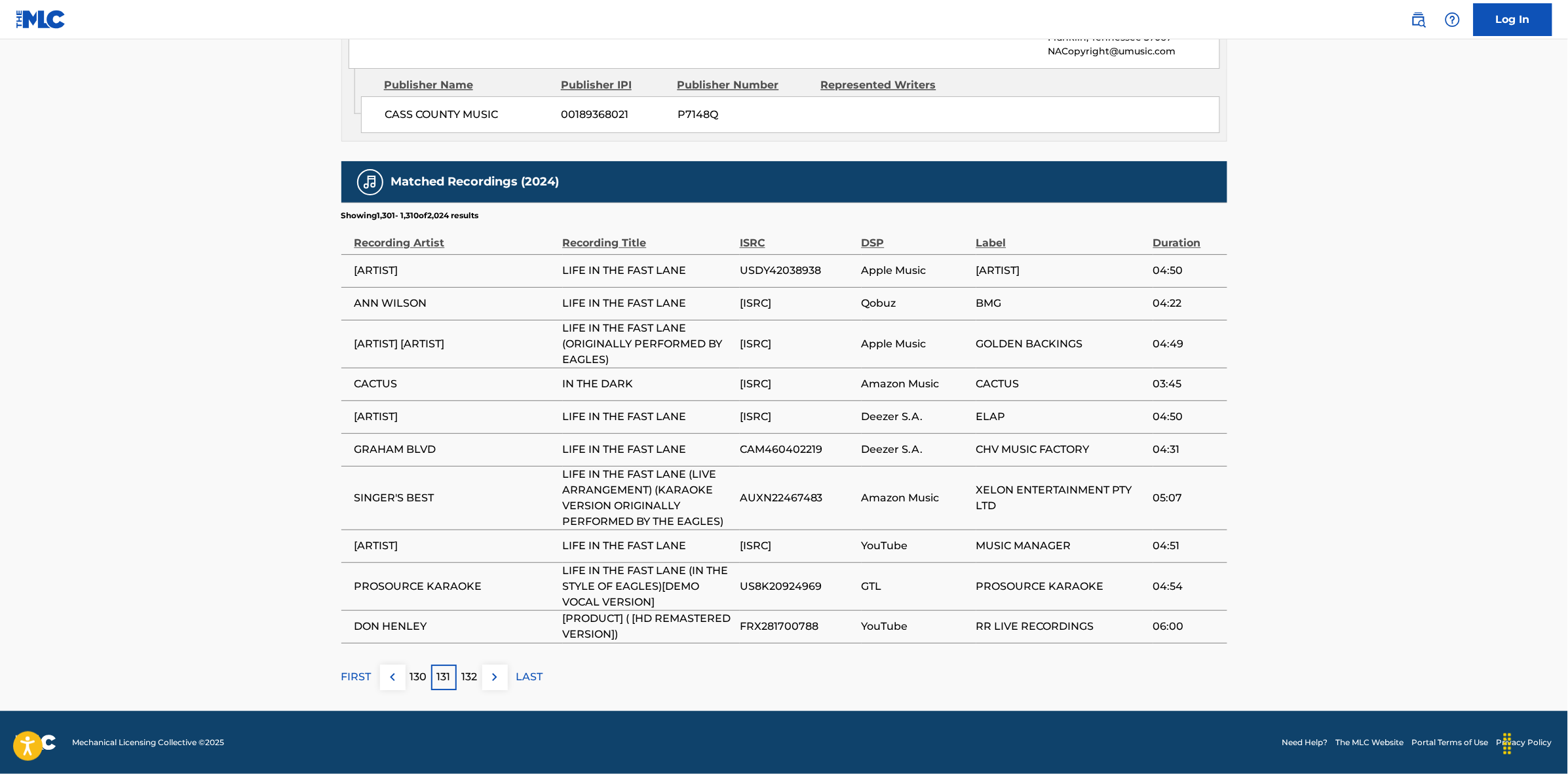 click at bounding box center [495, 677] 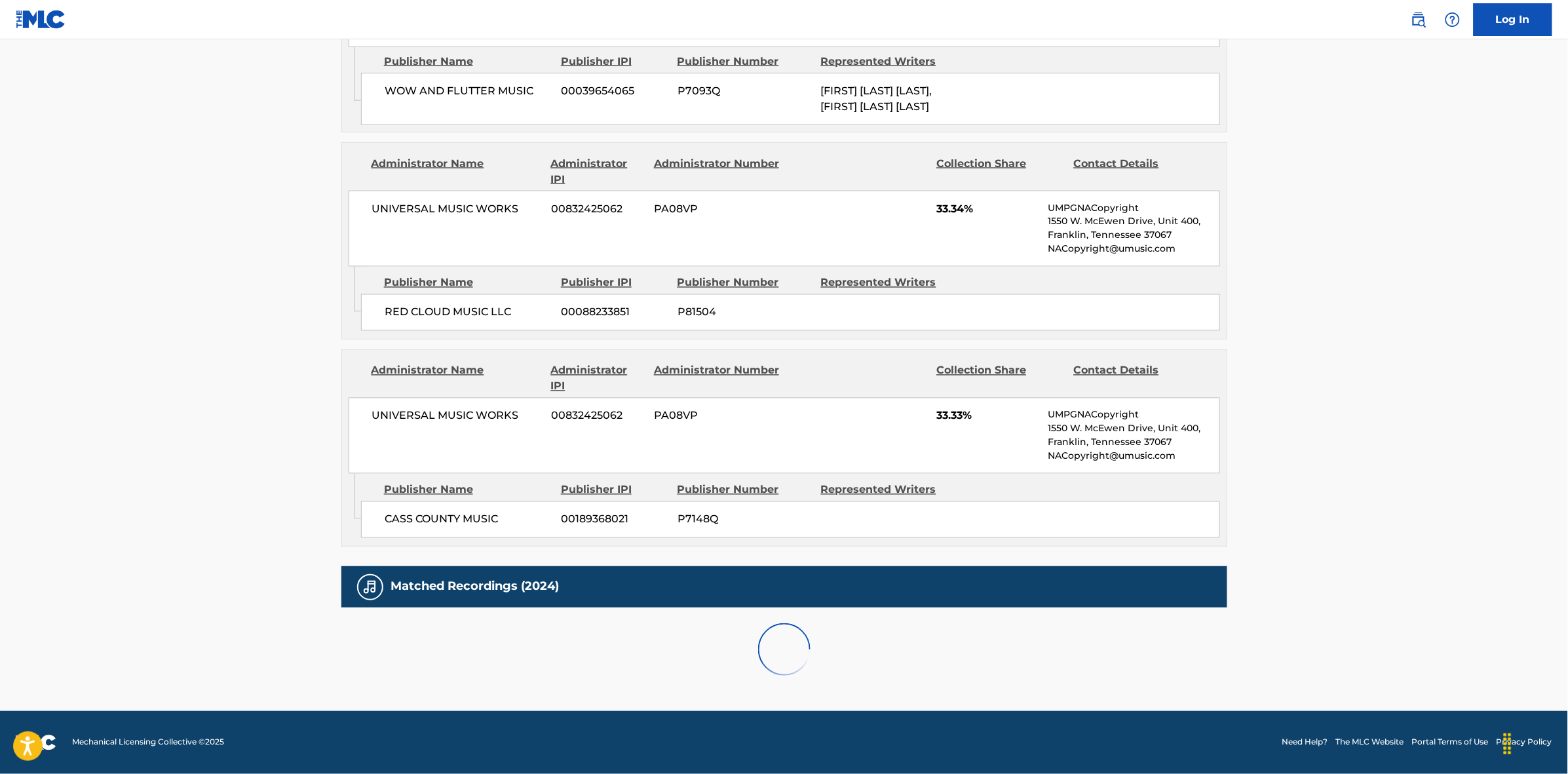 scroll, scrollTop: 1193, scrollLeft: 0, axis: vertical 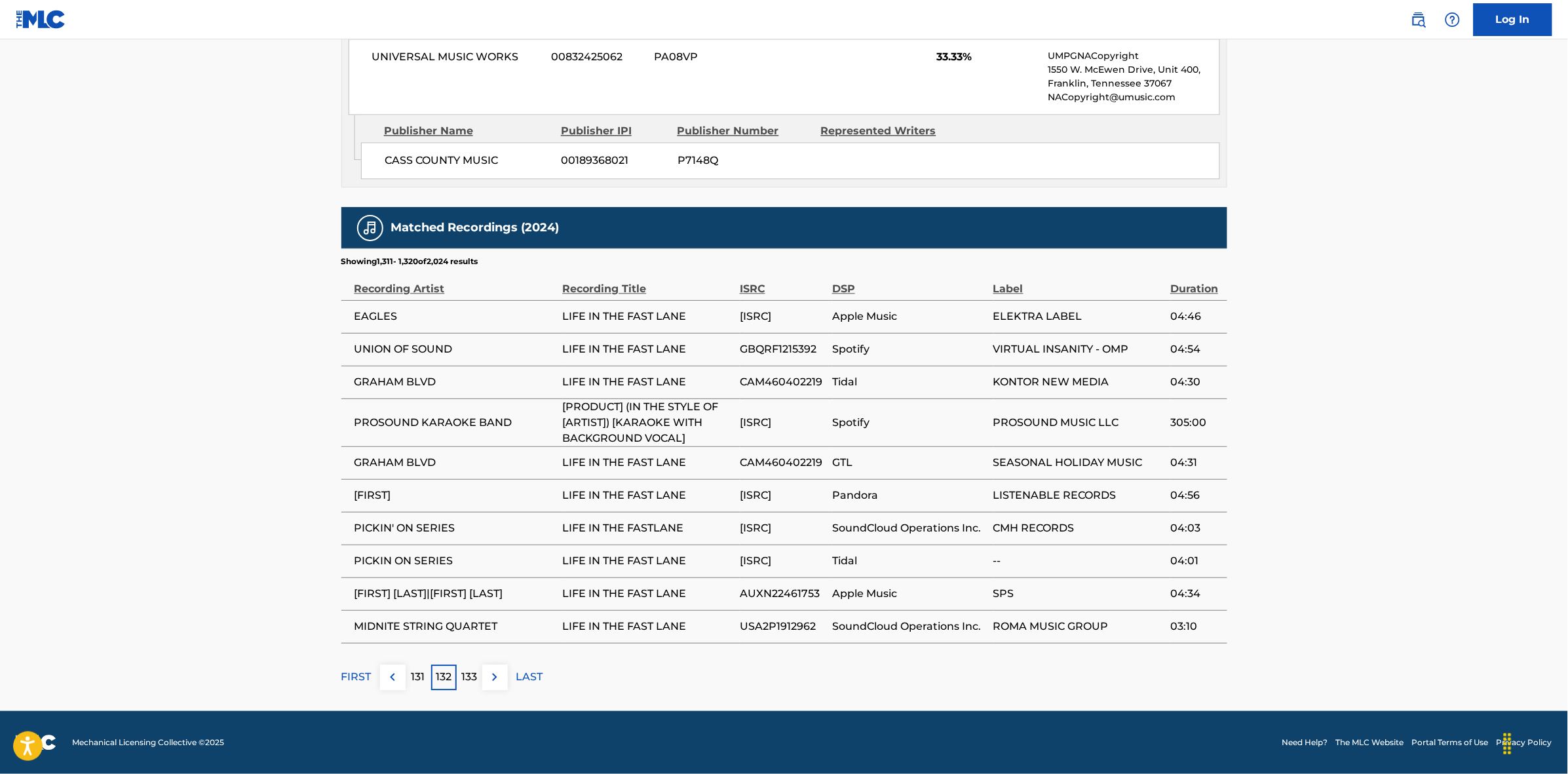 click at bounding box center [495, 677] 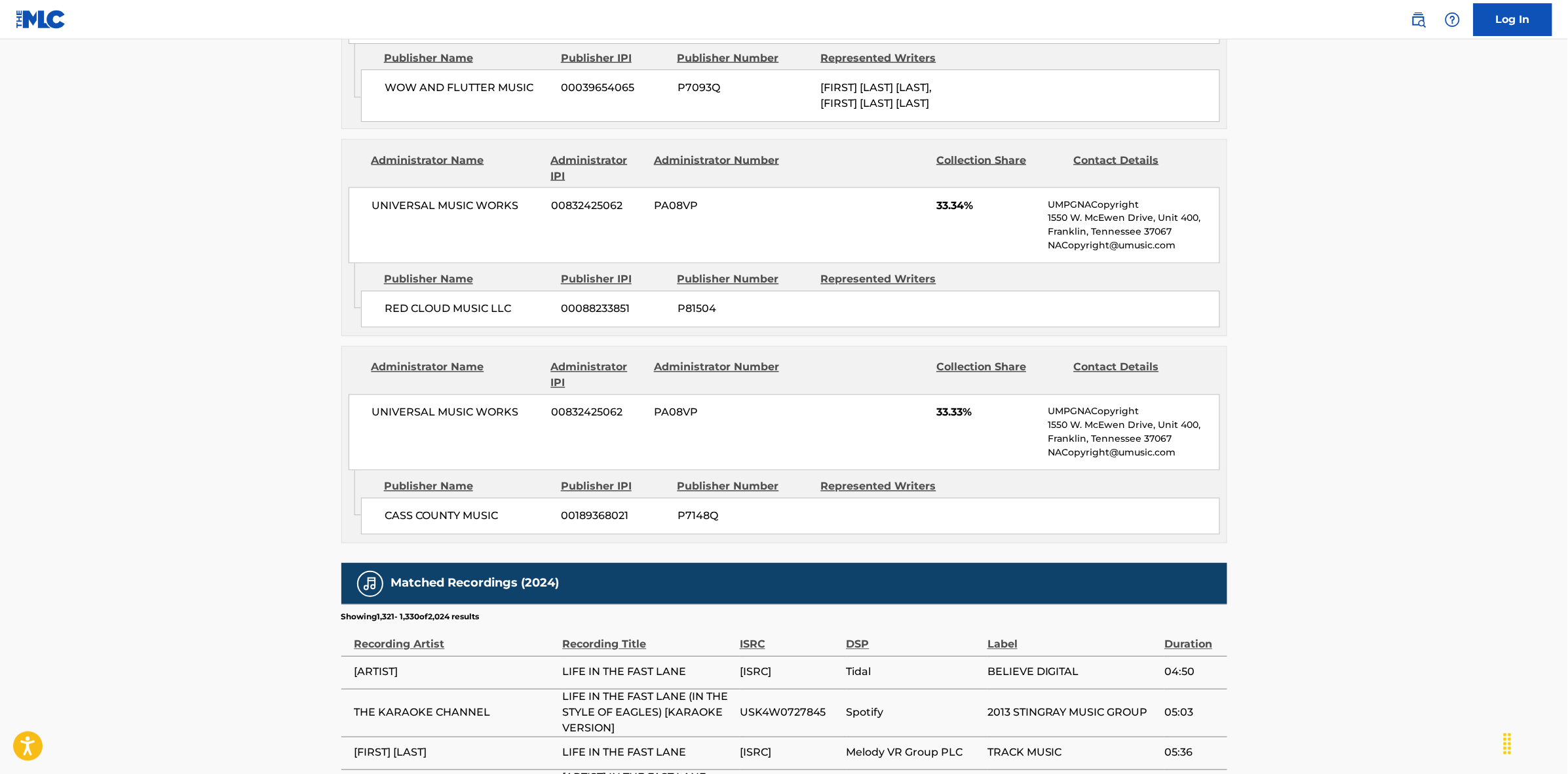 scroll, scrollTop: 1193, scrollLeft: 0, axis: vertical 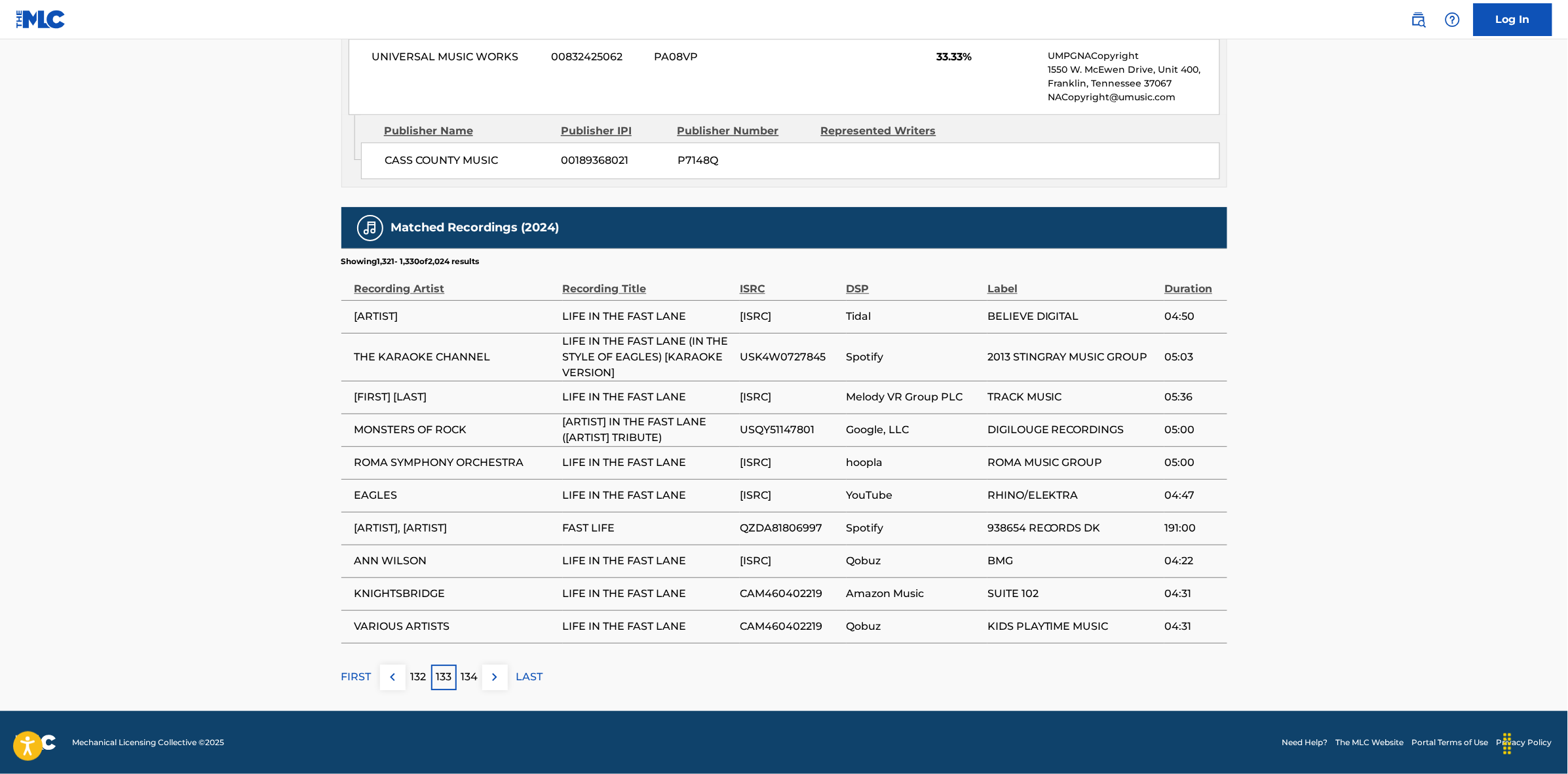 click at bounding box center [495, 677] 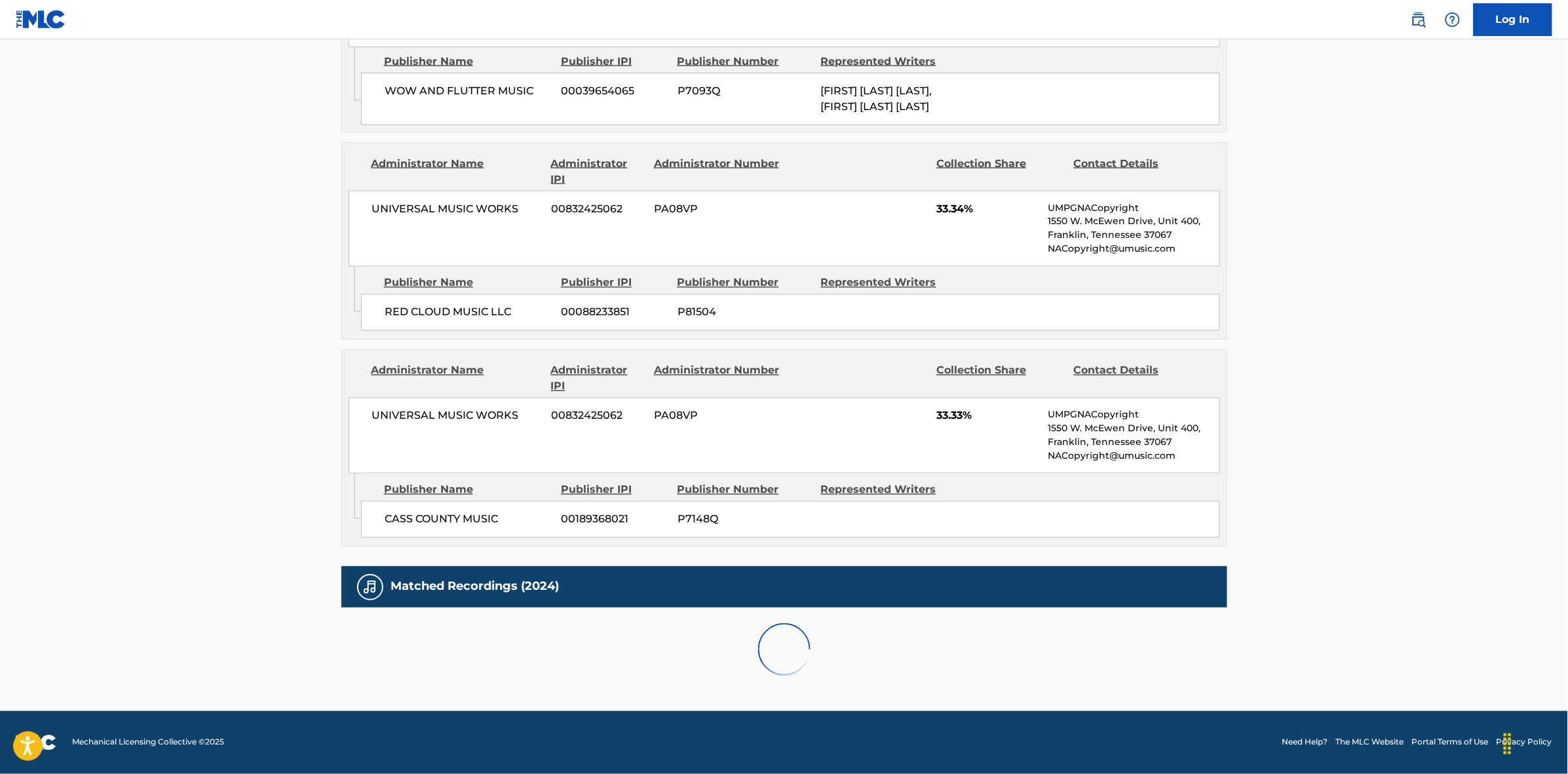 scroll, scrollTop: 1193, scrollLeft: 0, axis: vertical 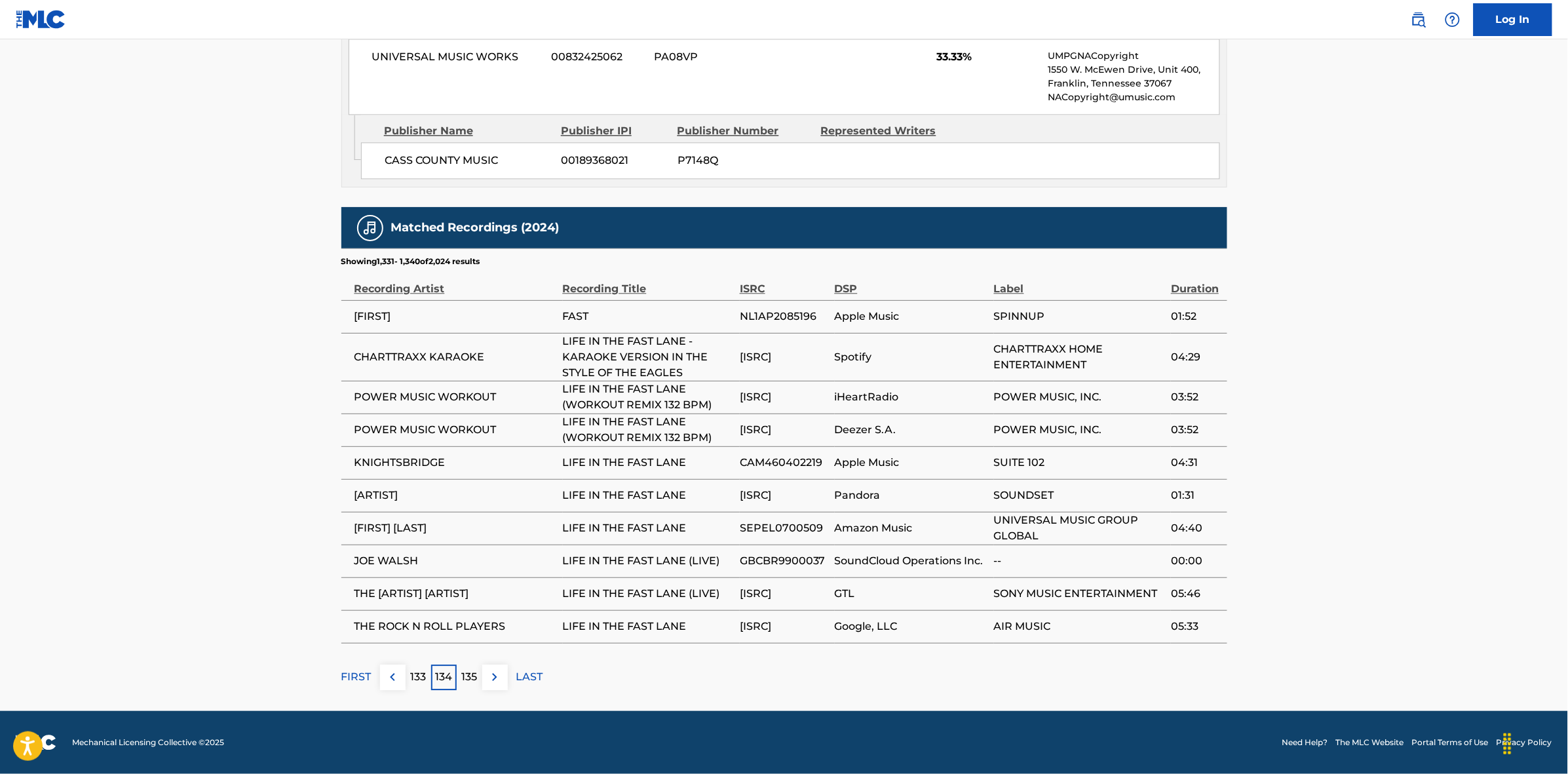 click on "LAST" at bounding box center (529, 677) 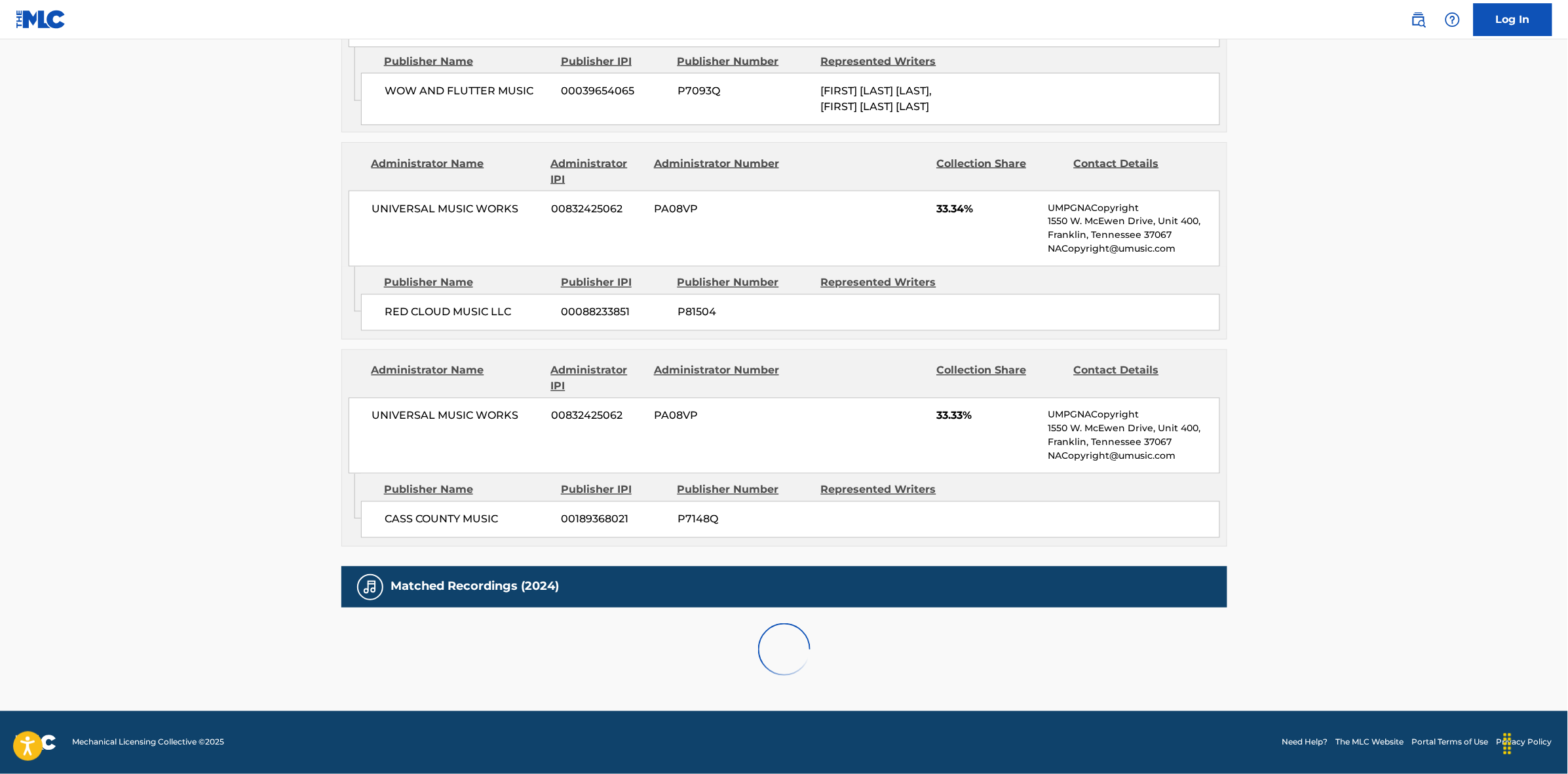 scroll, scrollTop: 1074, scrollLeft: 0, axis: vertical 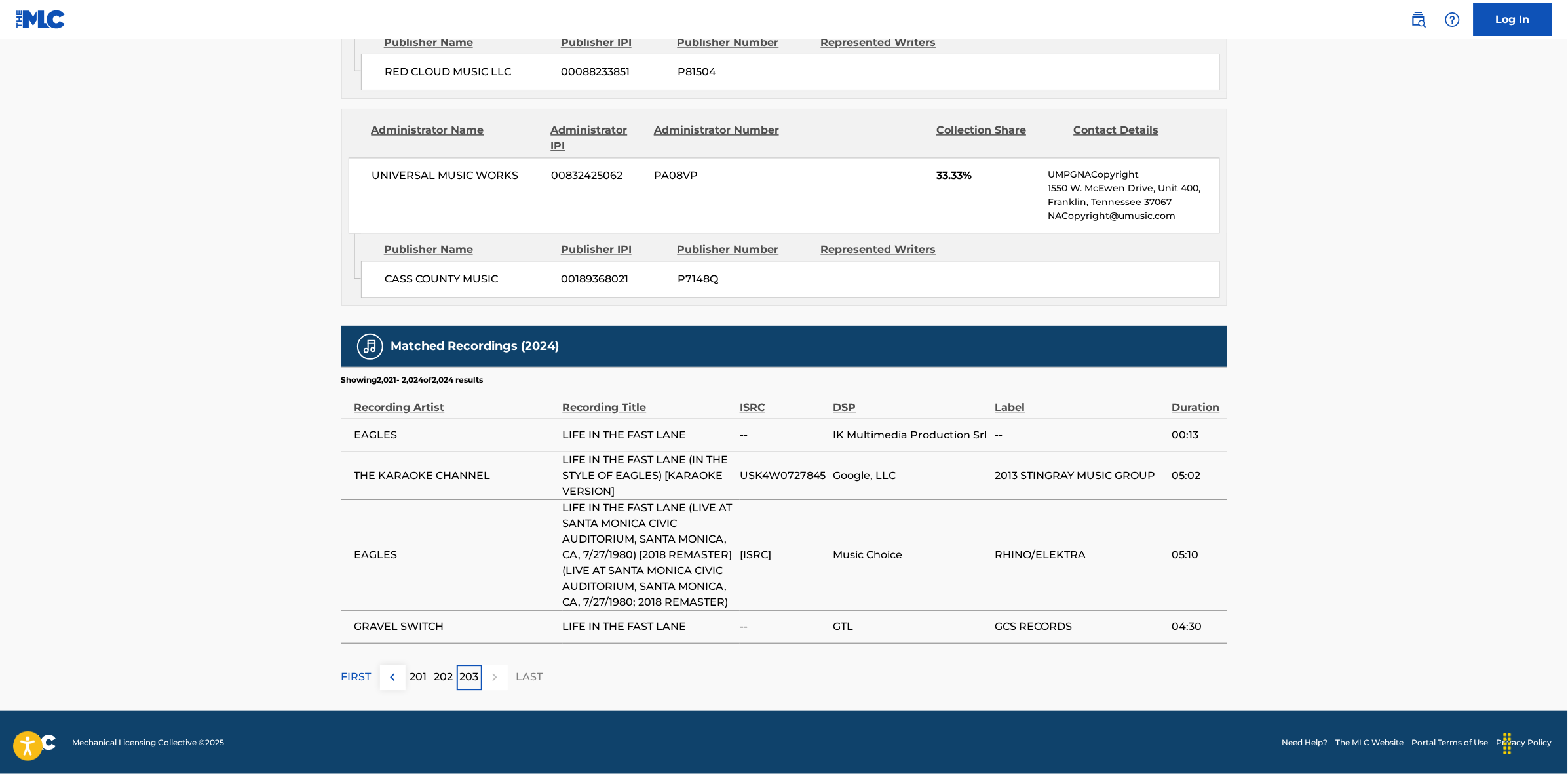 drag, startPoint x: 453, startPoint y: 683, endPoint x: 677, endPoint y: 528, distance: 272.3986 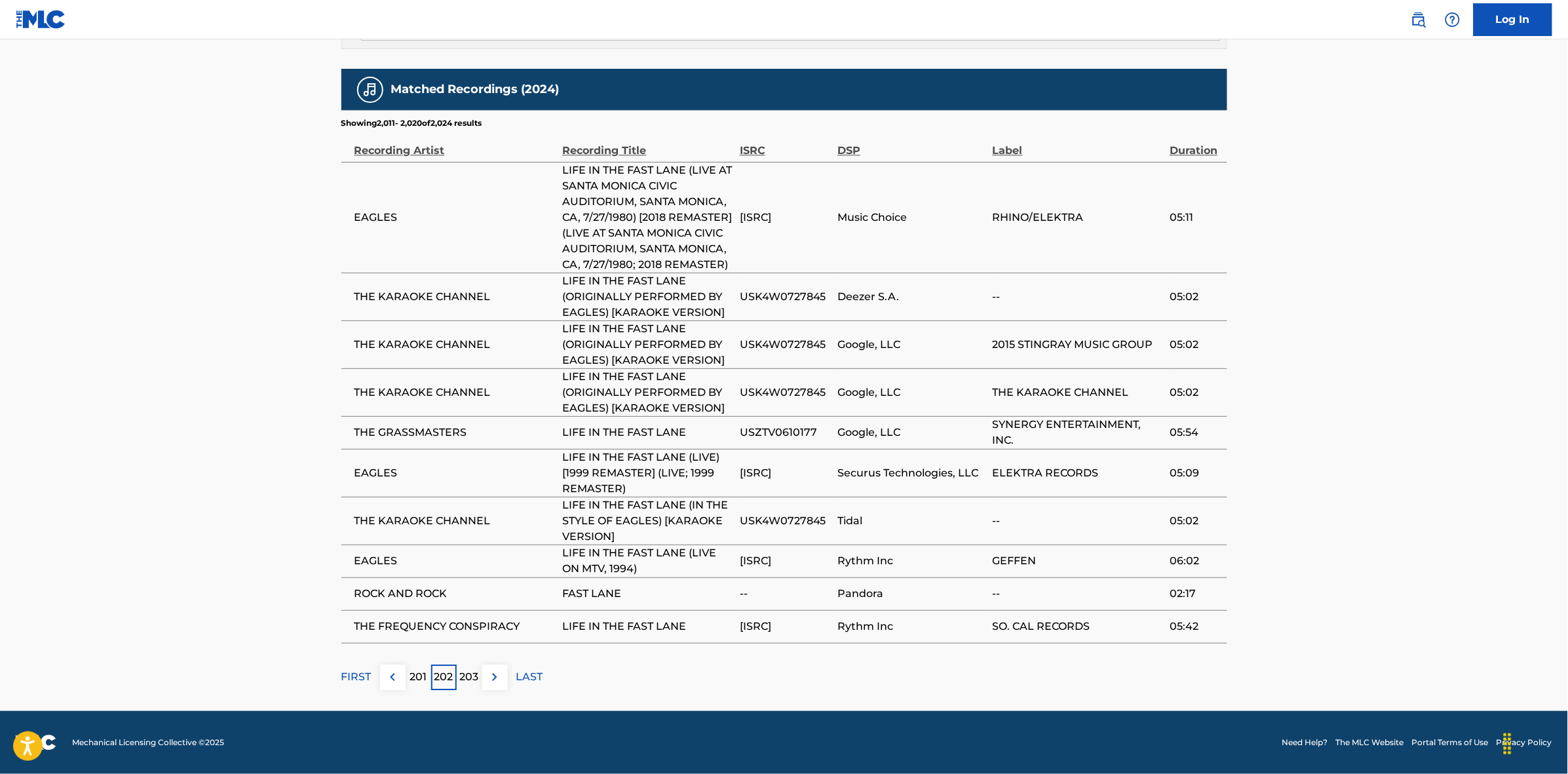 scroll, scrollTop: 1331, scrollLeft: 0, axis: vertical 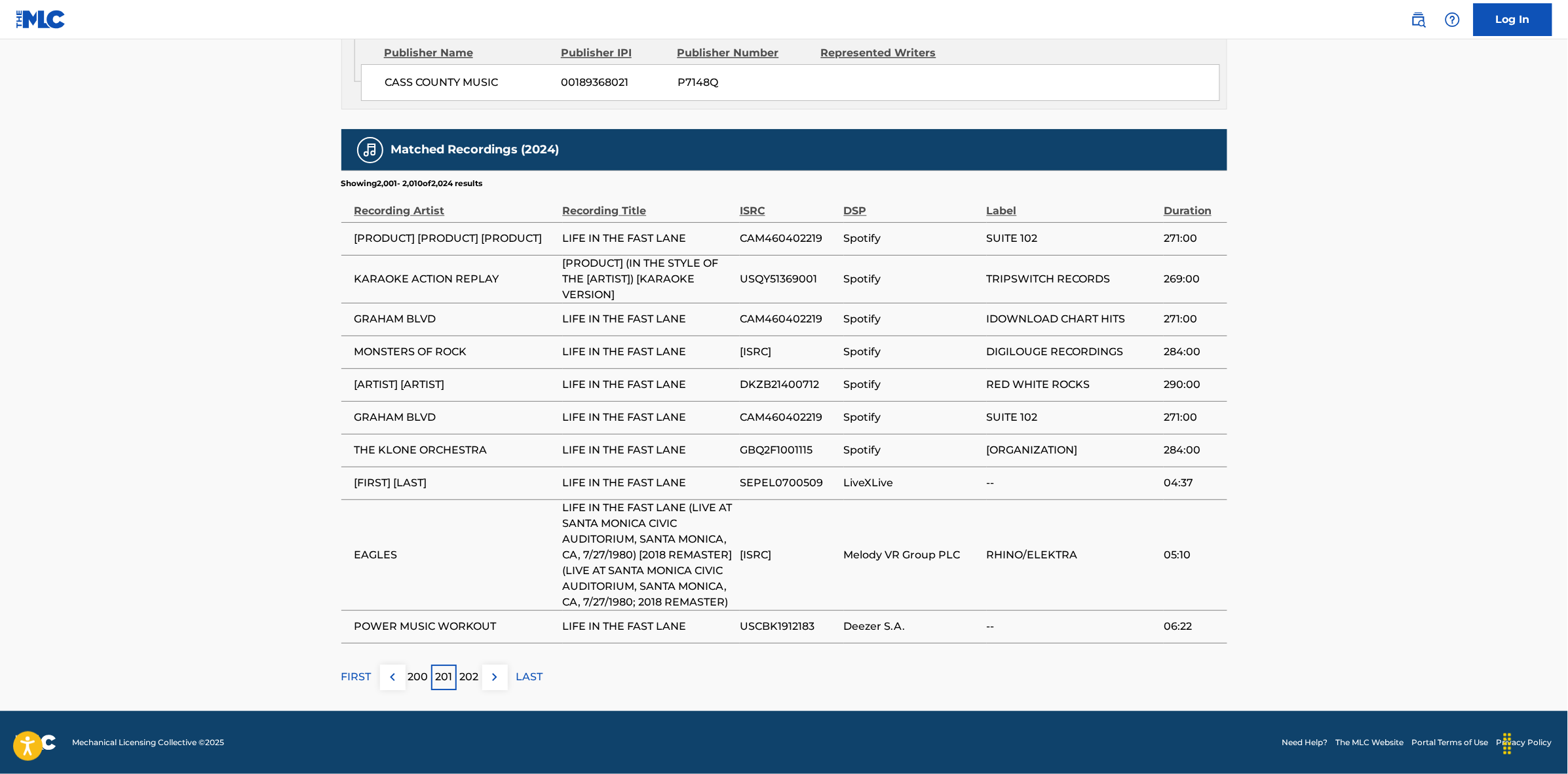 click on "200" at bounding box center [418, 677] 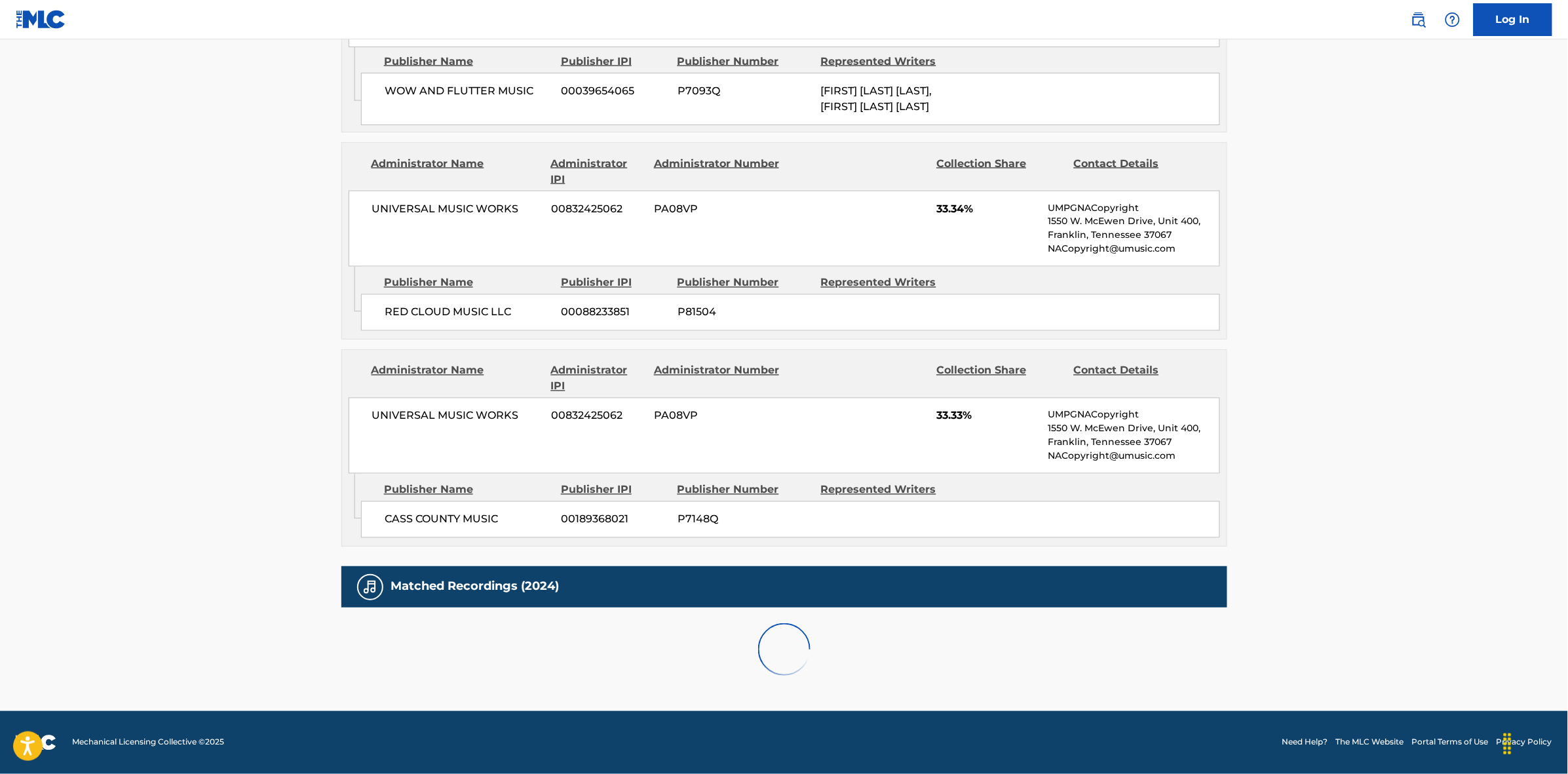 scroll, scrollTop: 1193, scrollLeft: 0, axis: vertical 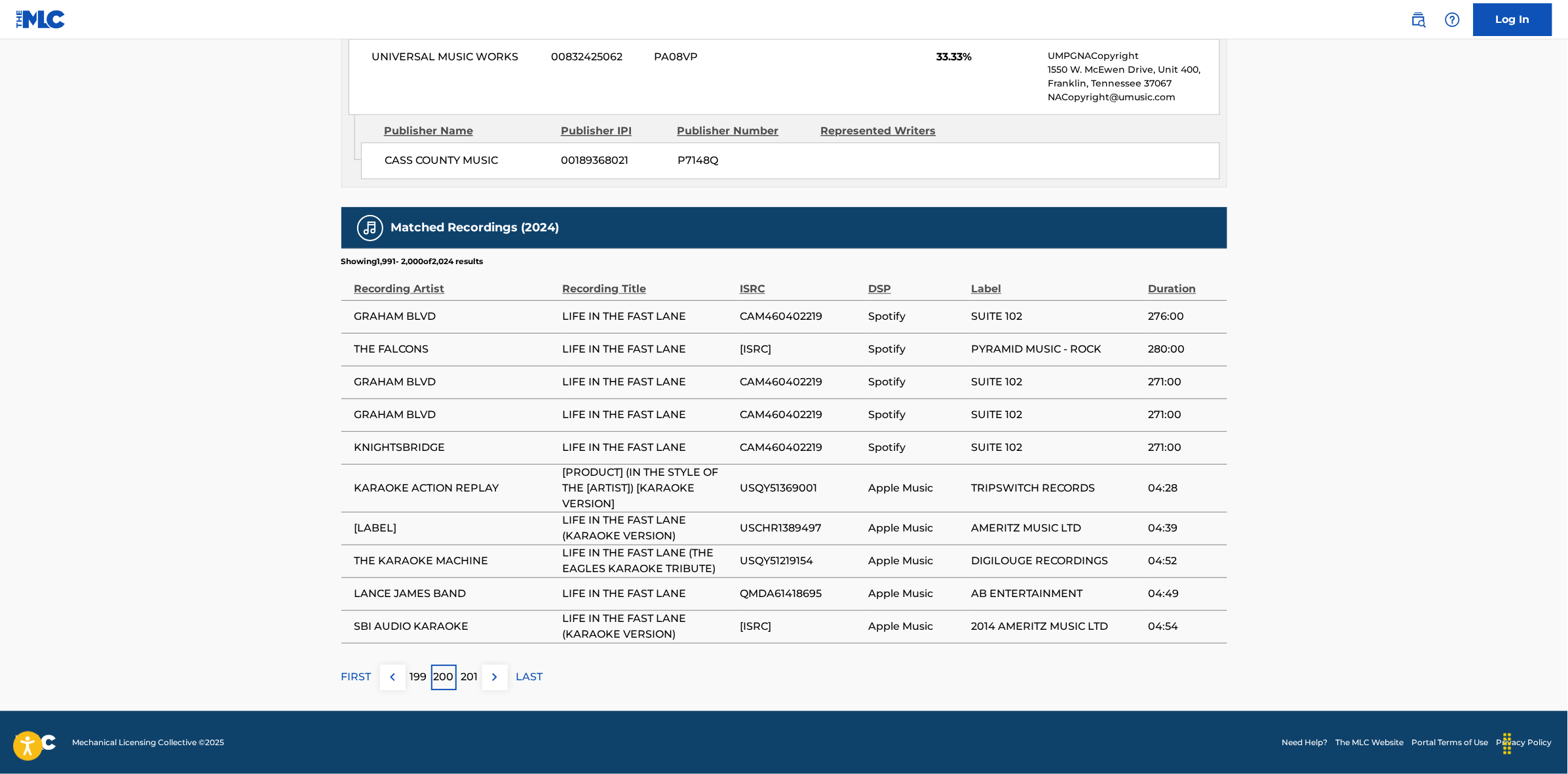 click on "199" at bounding box center (418, 677) 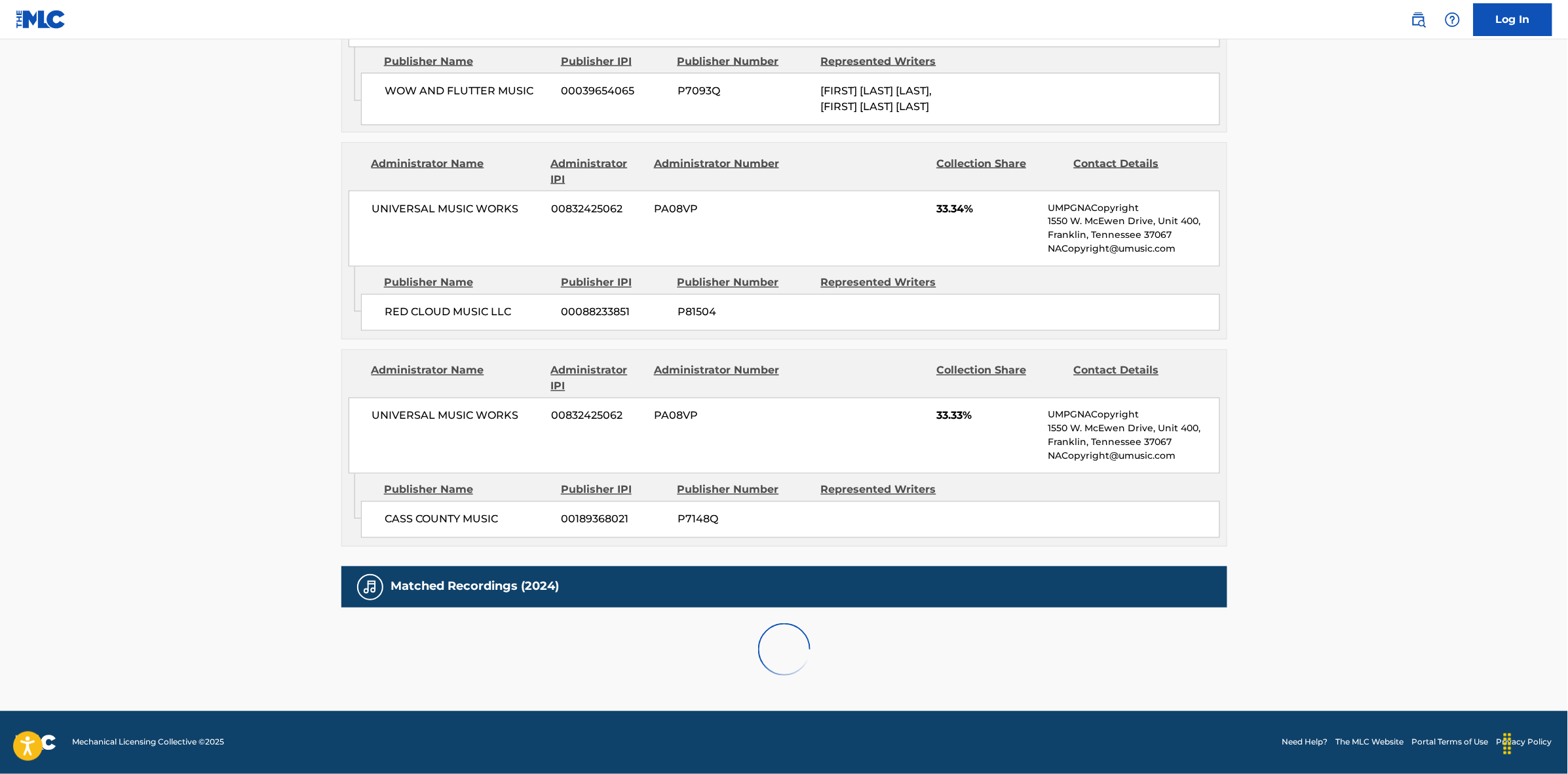 scroll, scrollTop: 1254, scrollLeft: 0, axis: vertical 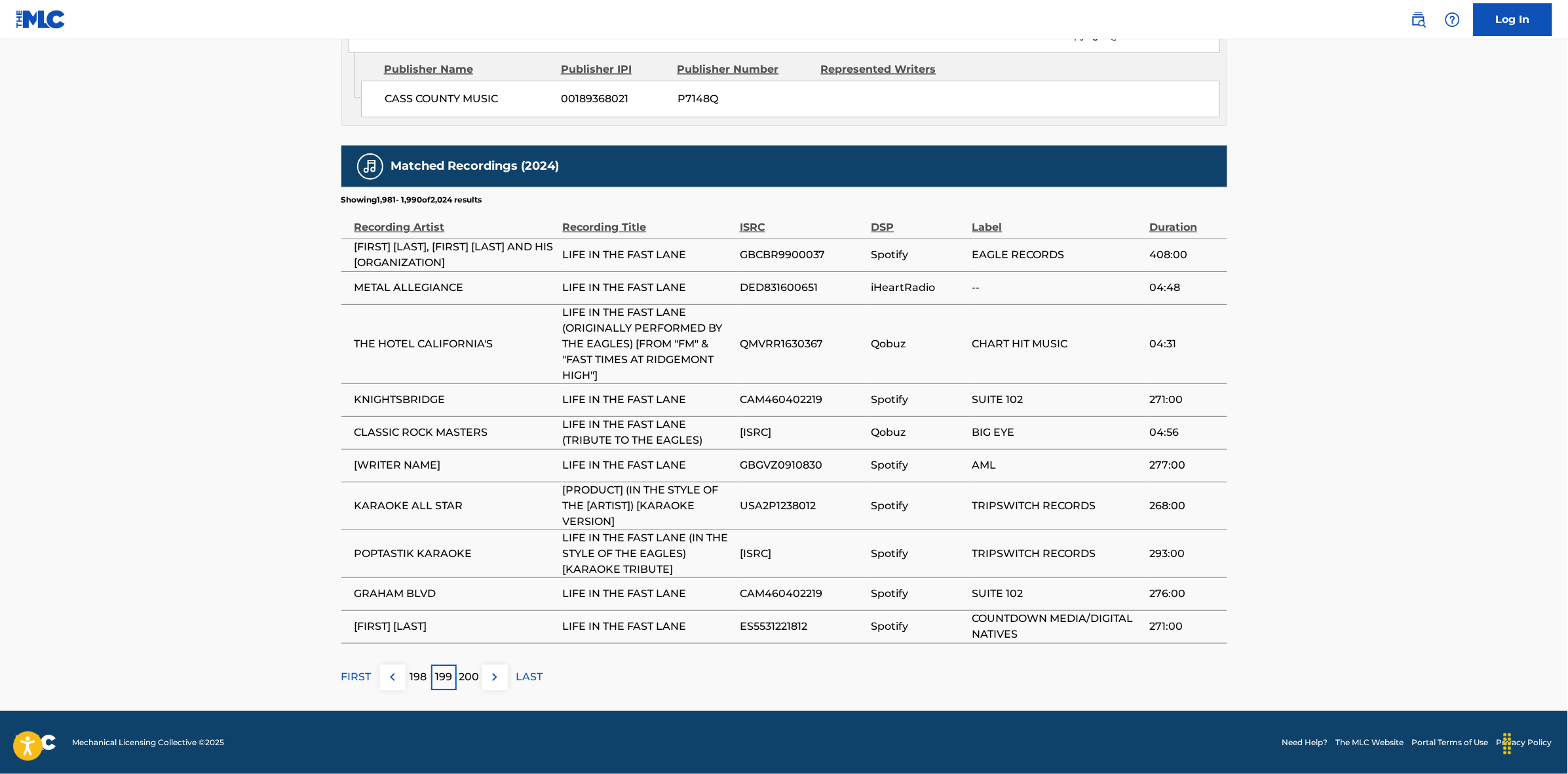 click on "198" at bounding box center [418, 677] 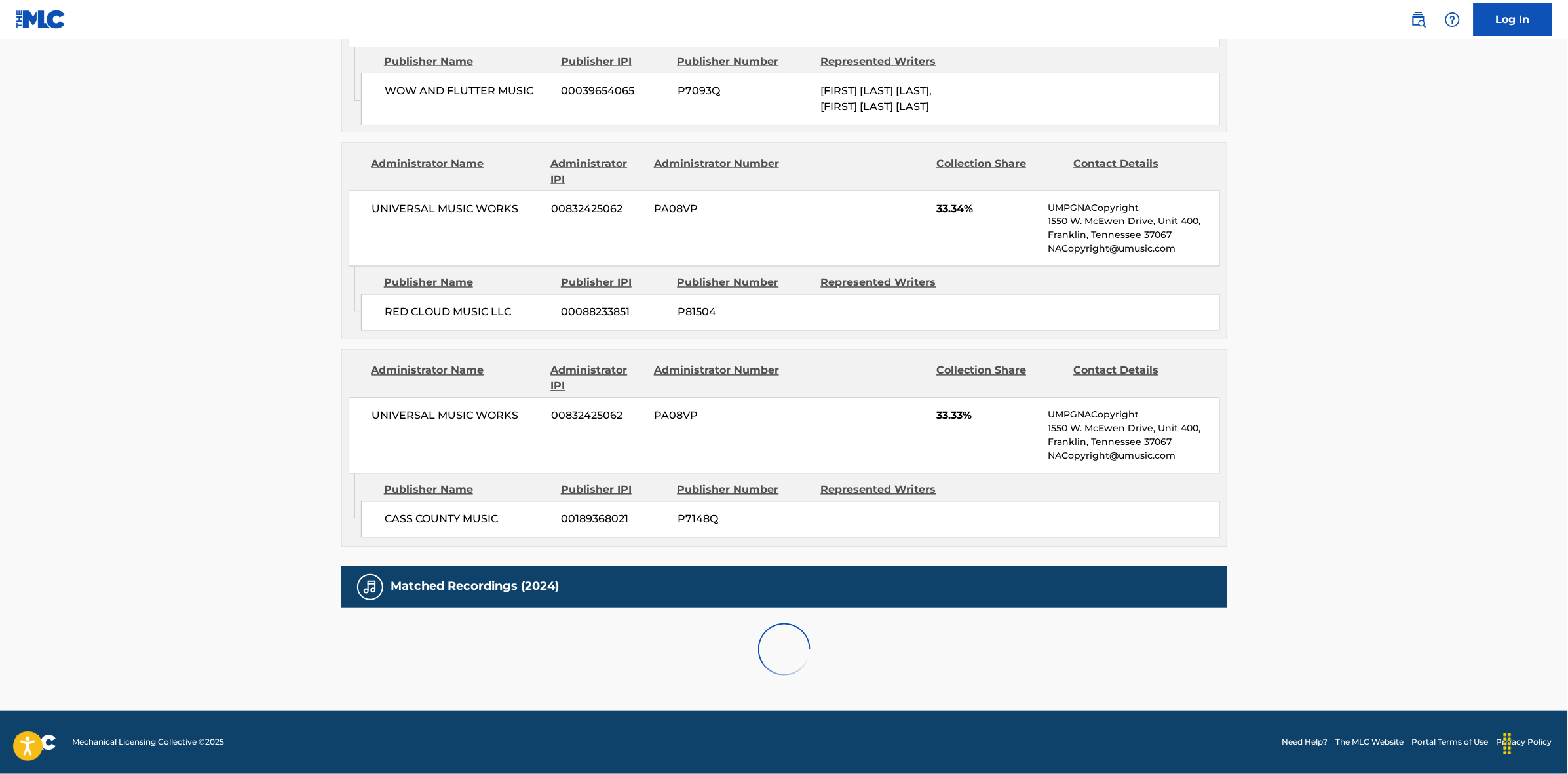 scroll, scrollTop: 1193, scrollLeft: 0, axis: vertical 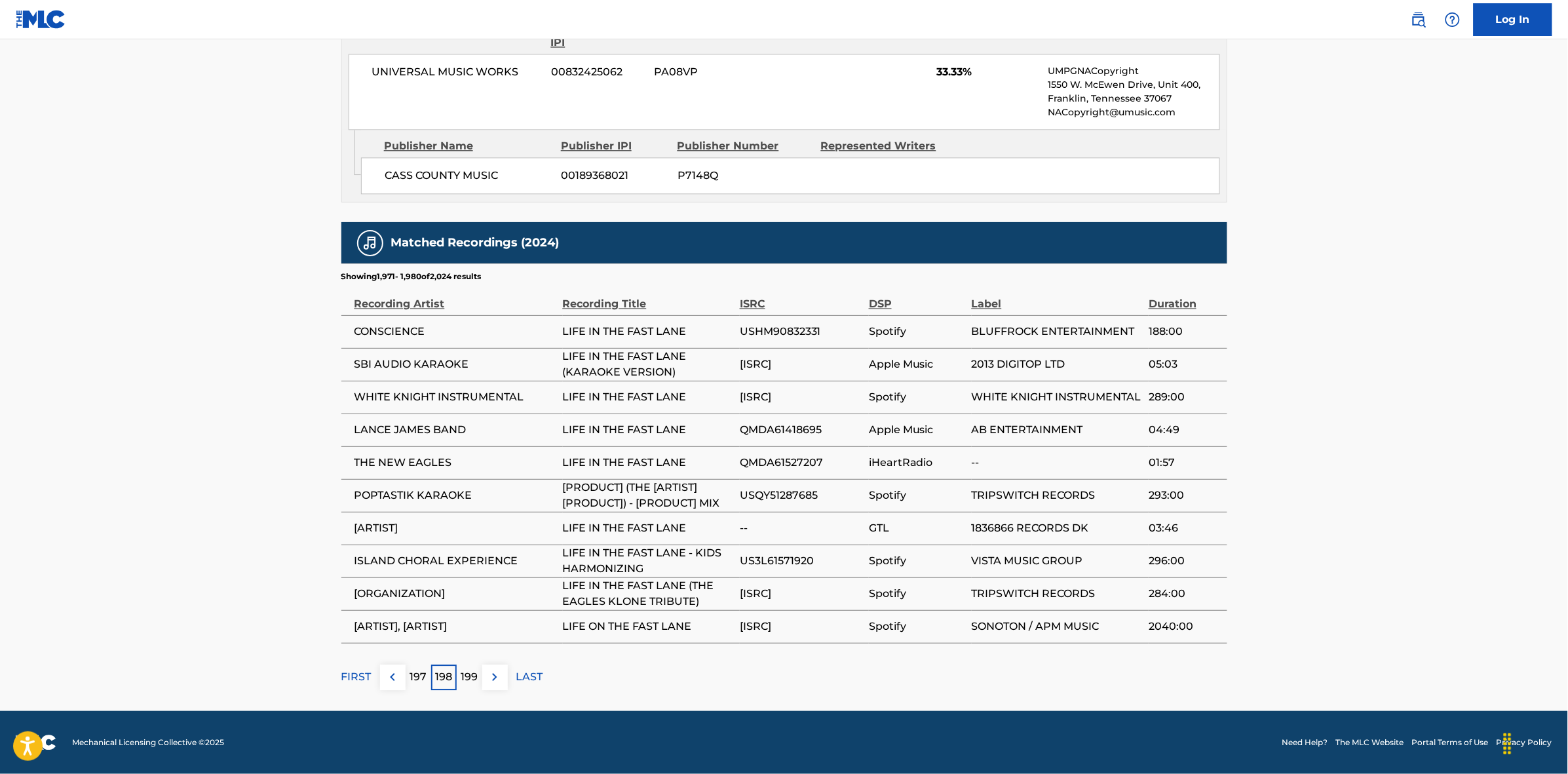 click on "197" at bounding box center (418, 677) 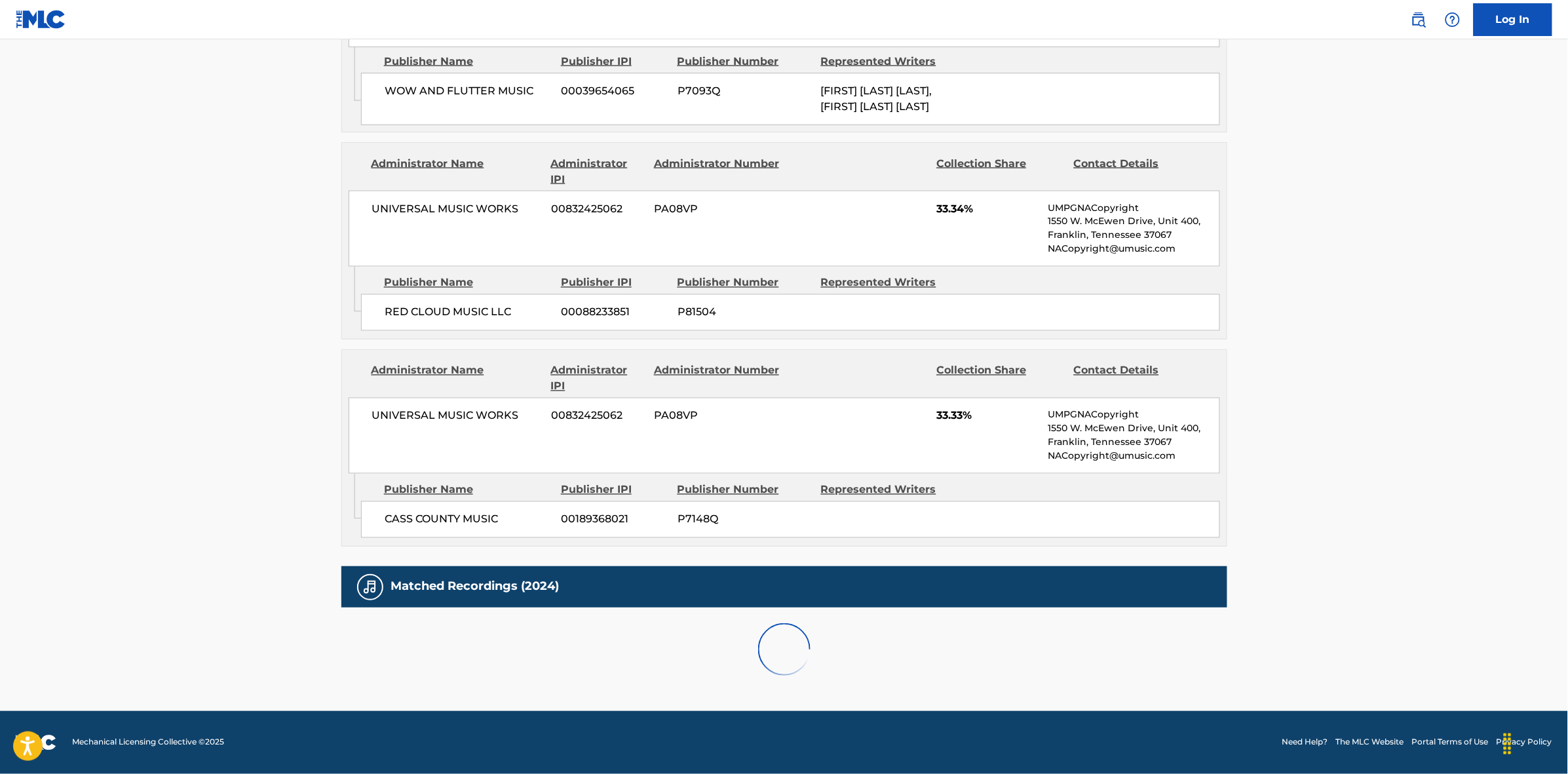 scroll, scrollTop: 1177, scrollLeft: 0, axis: vertical 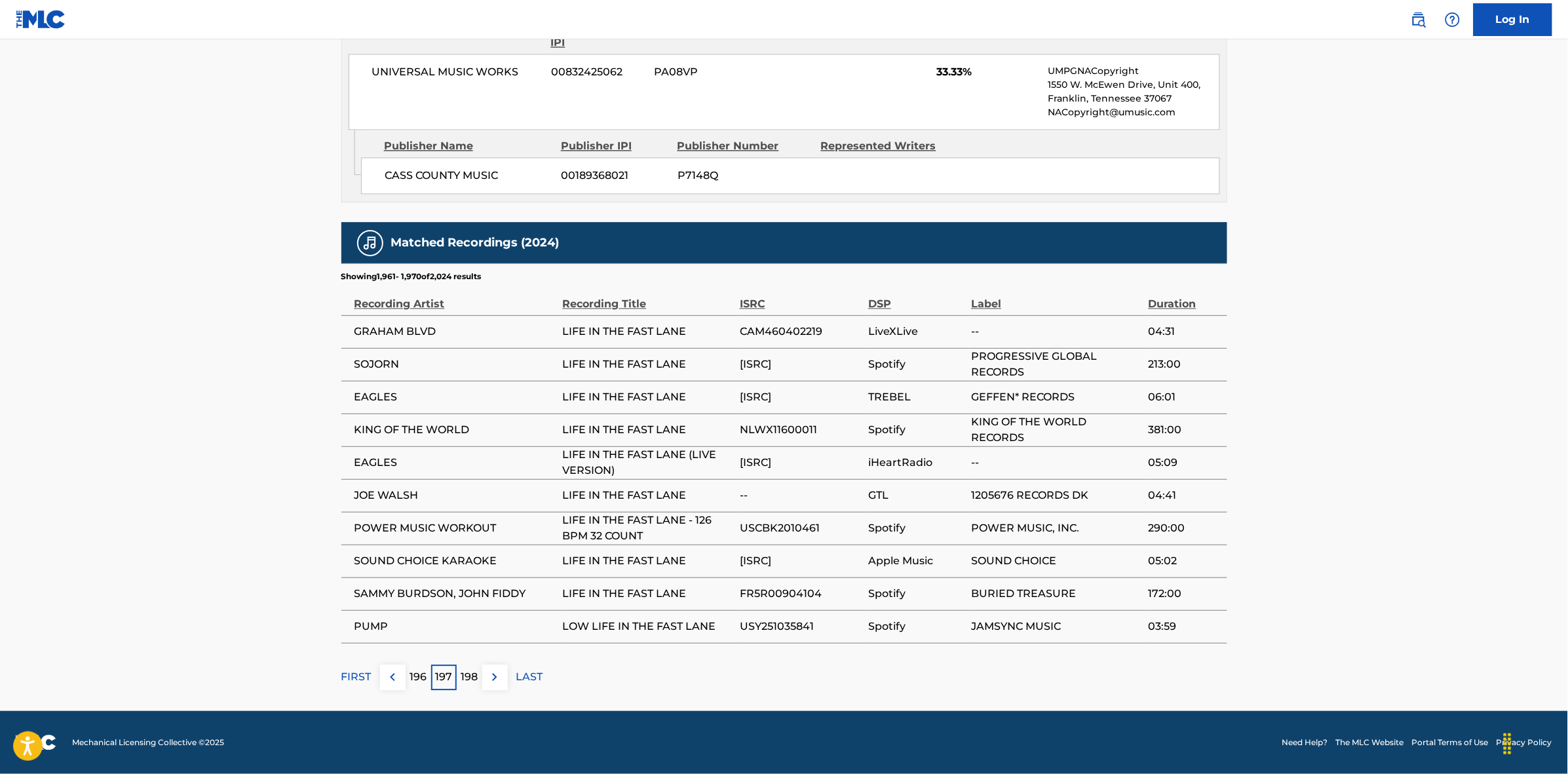click on "196" at bounding box center [418, 677] 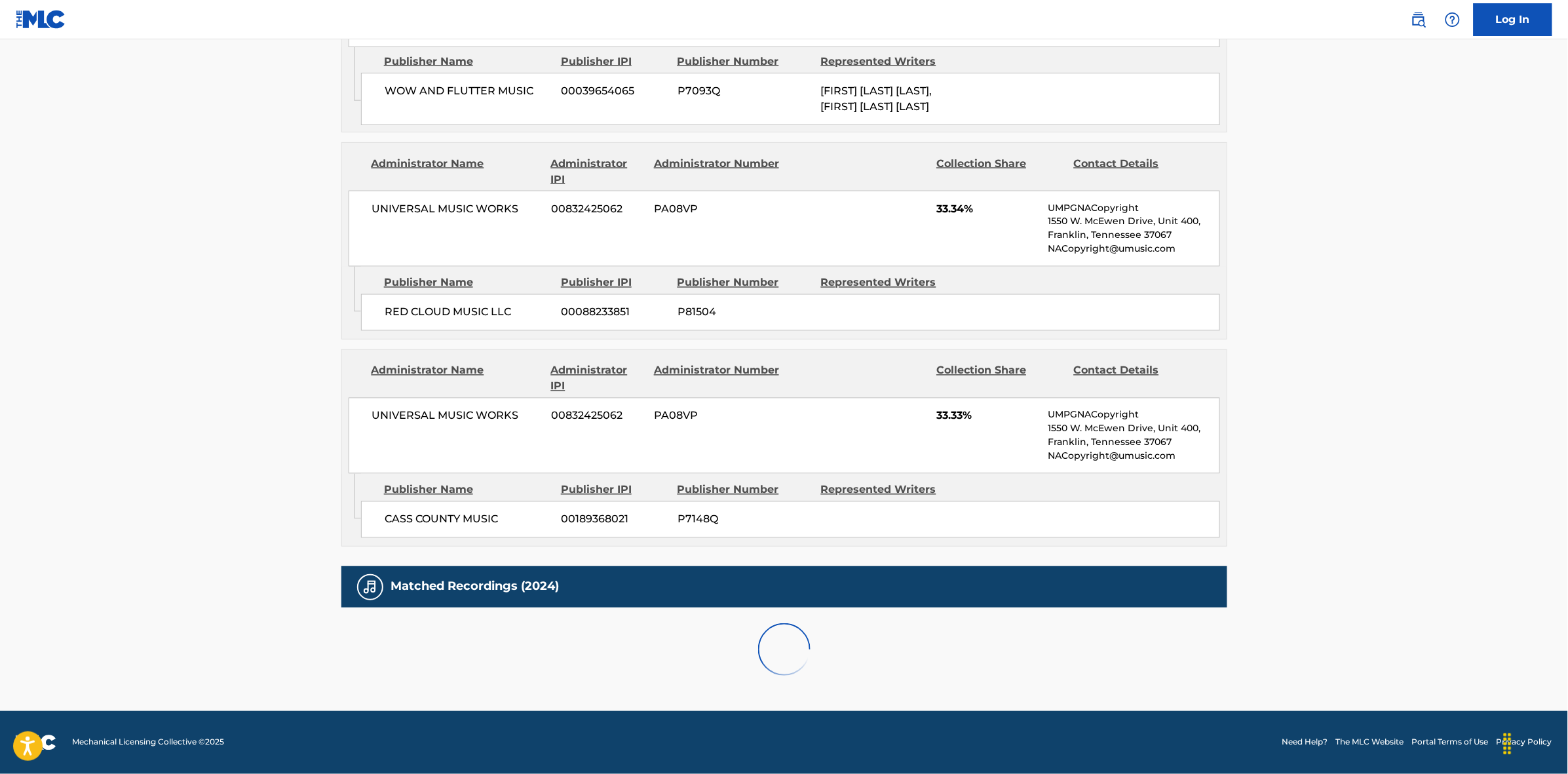 scroll, scrollTop: 1177, scrollLeft: 0, axis: vertical 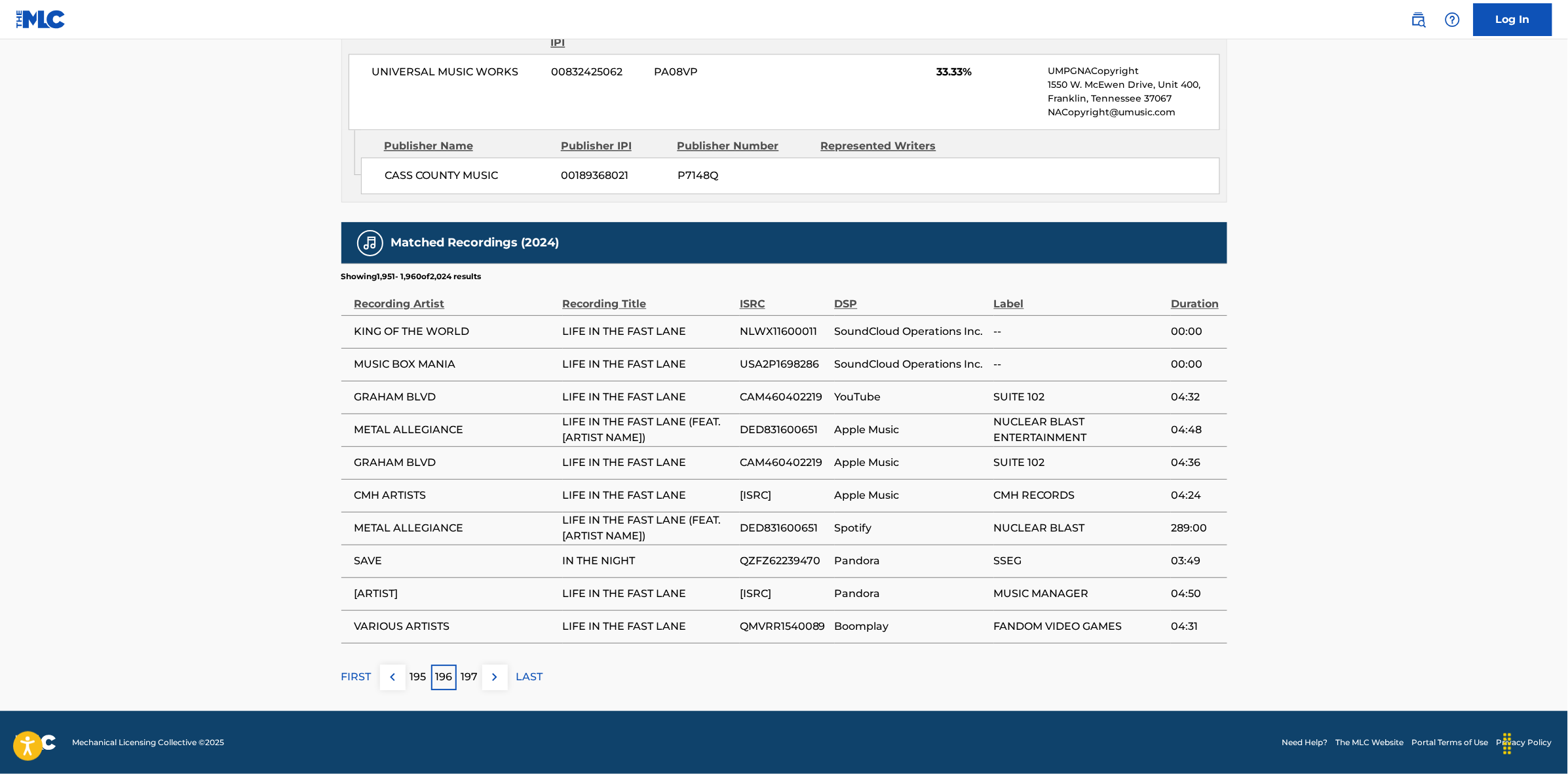 click on "195" at bounding box center (418, 677) 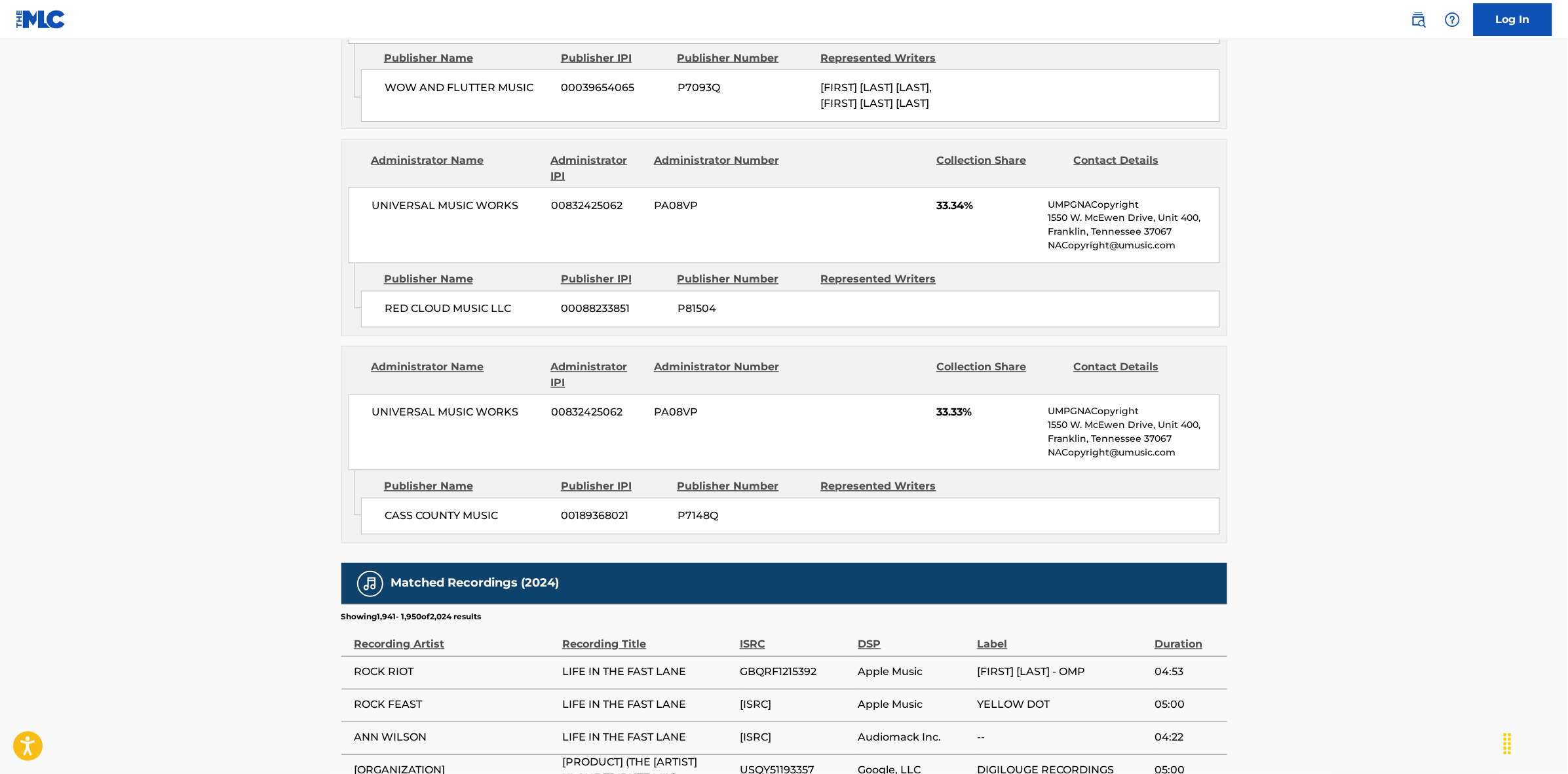 scroll, scrollTop: 1193, scrollLeft: 0, axis: vertical 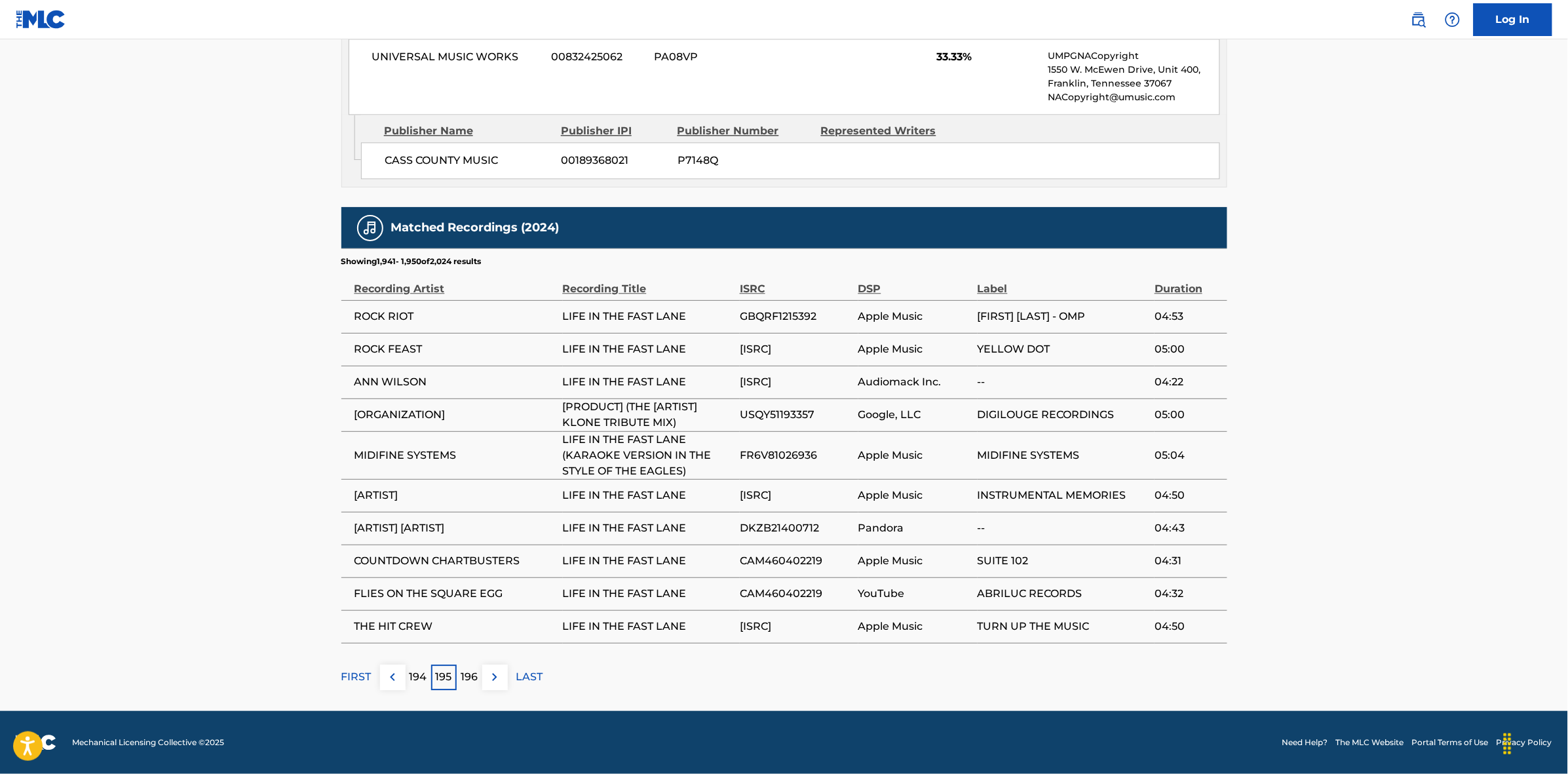click on "194" at bounding box center [418, 677] 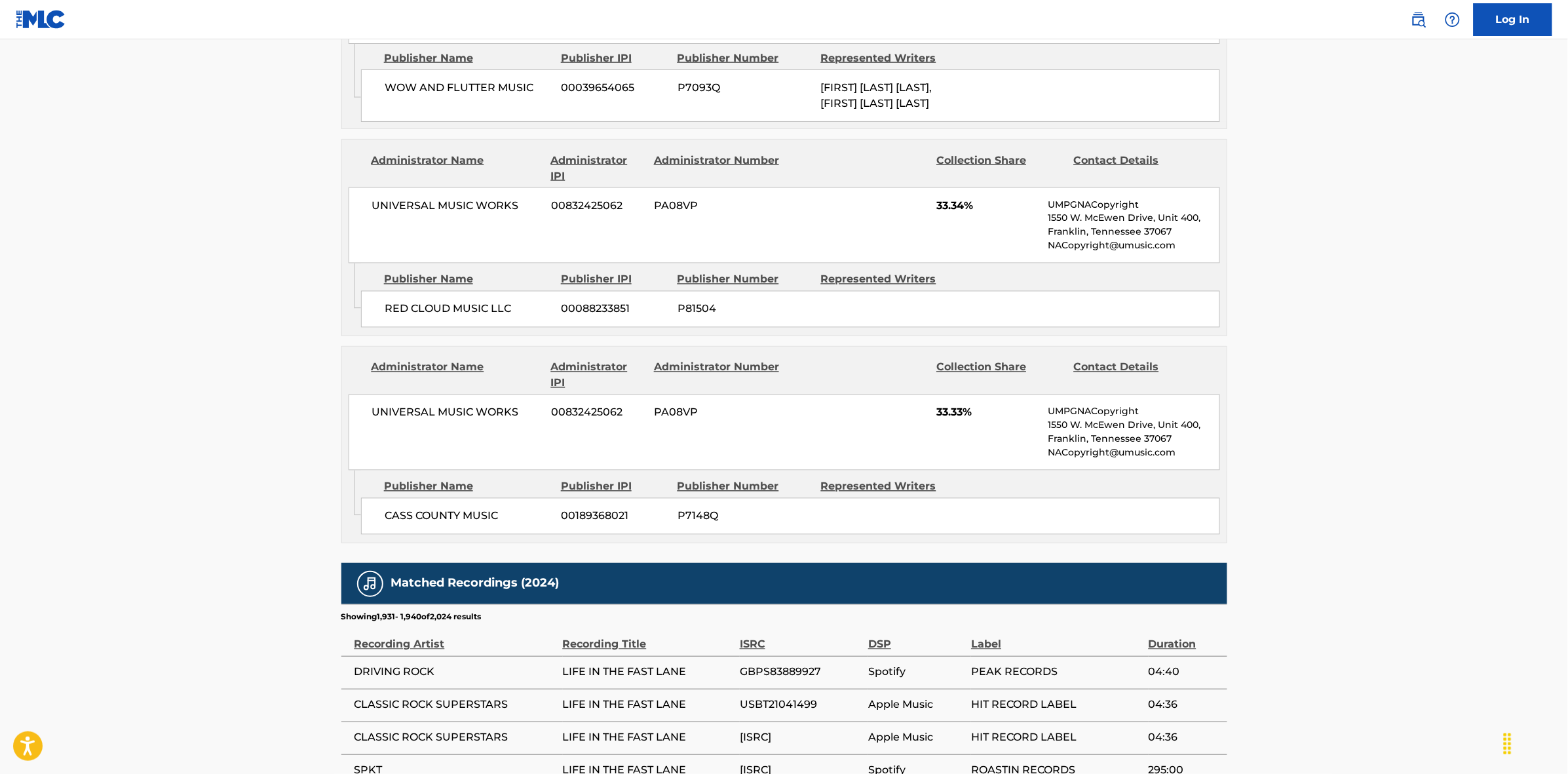 scroll, scrollTop: 1177, scrollLeft: 0, axis: vertical 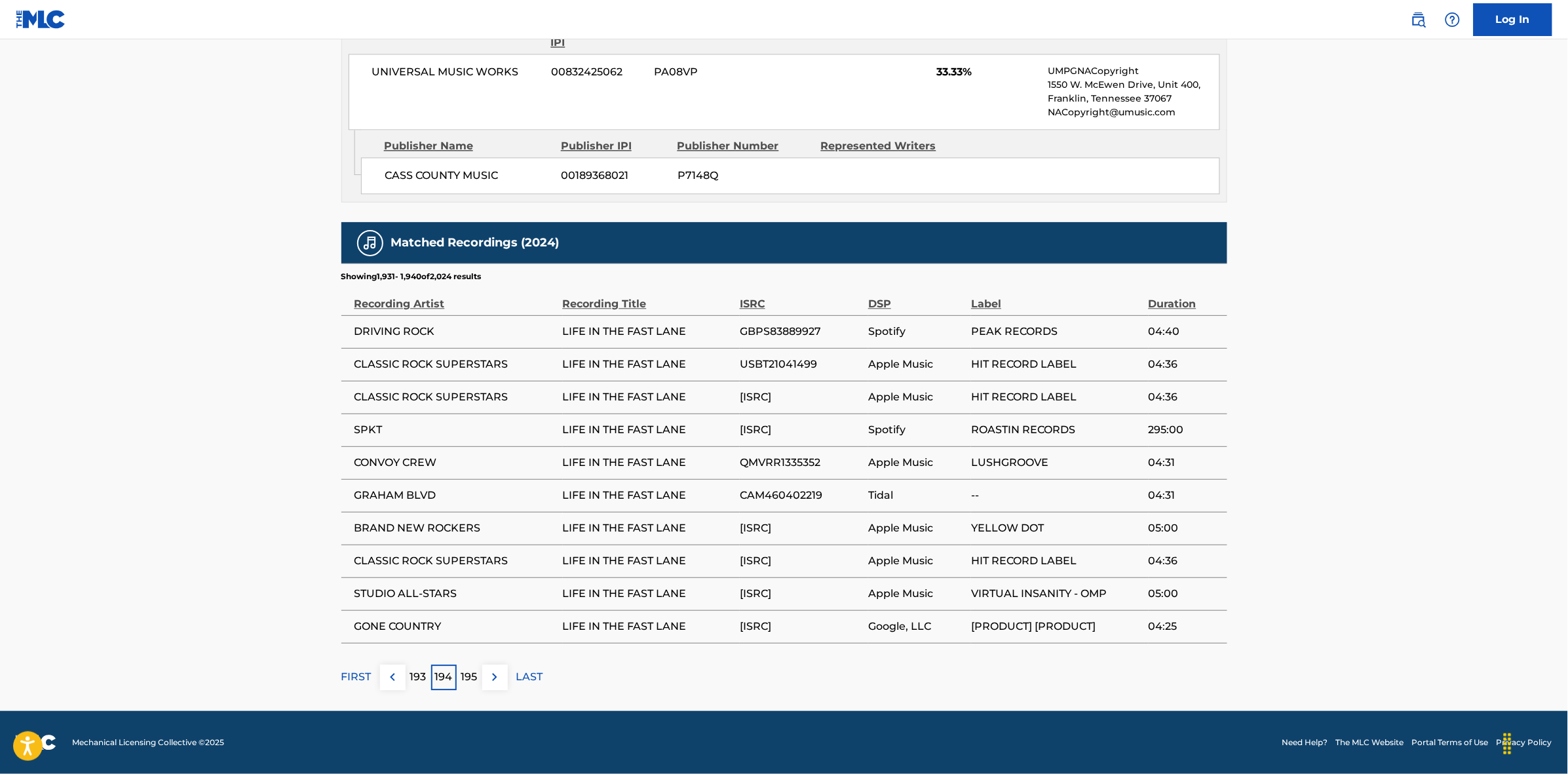 click on "193" at bounding box center [418, 677] 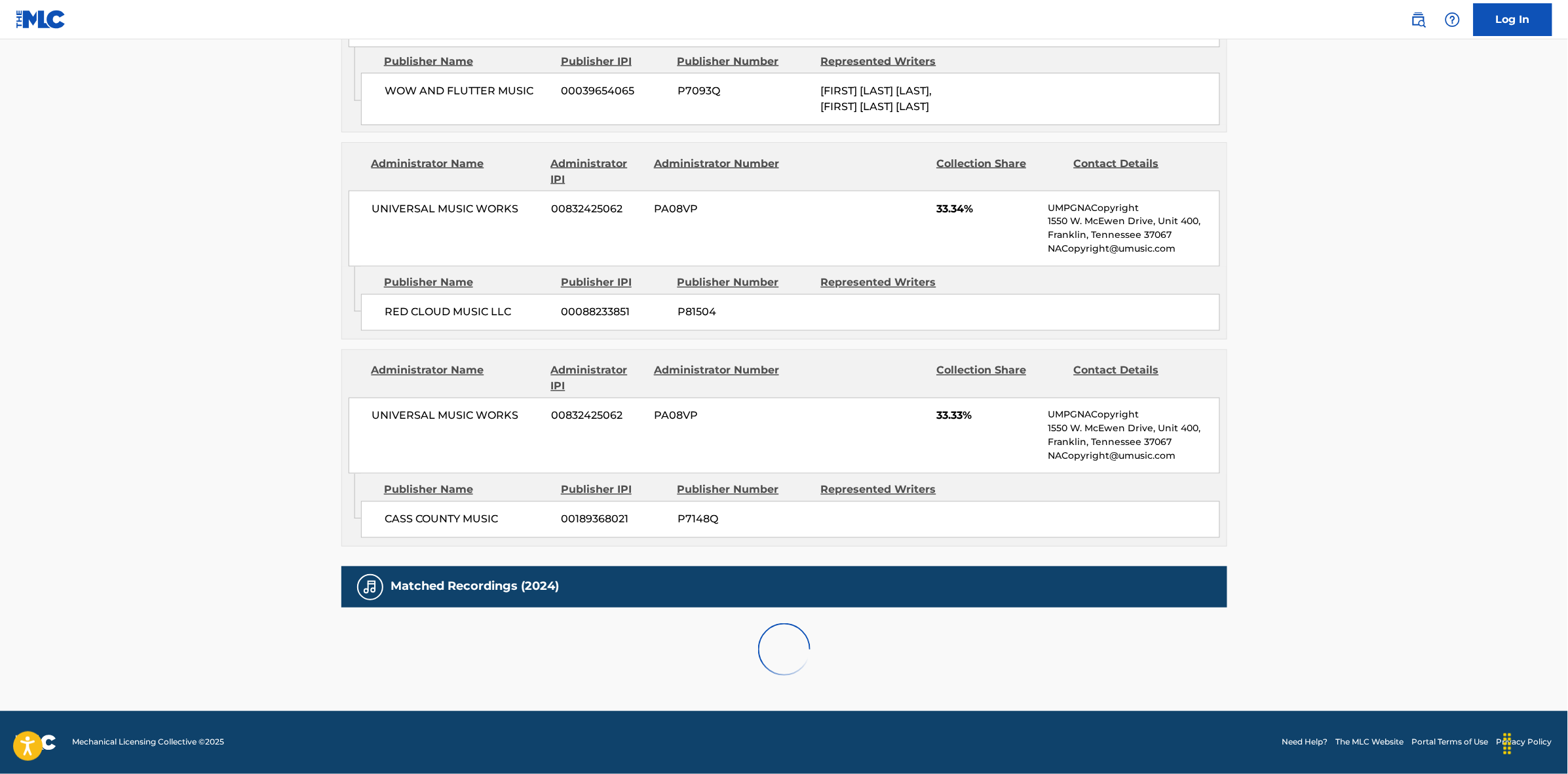 scroll, scrollTop: 1193, scrollLeft: 0, axis: vertical 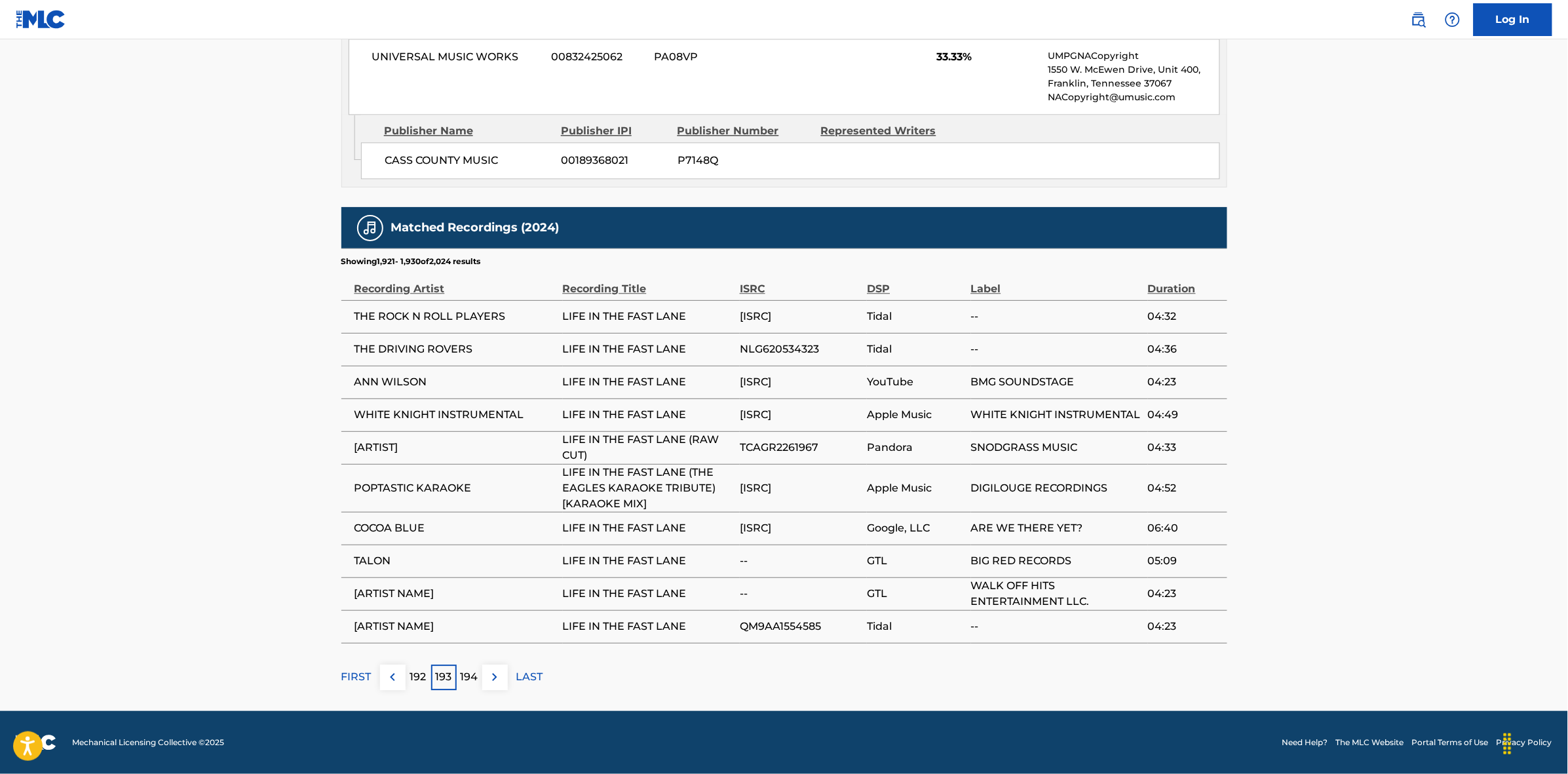click at bounding box center [392, 677] 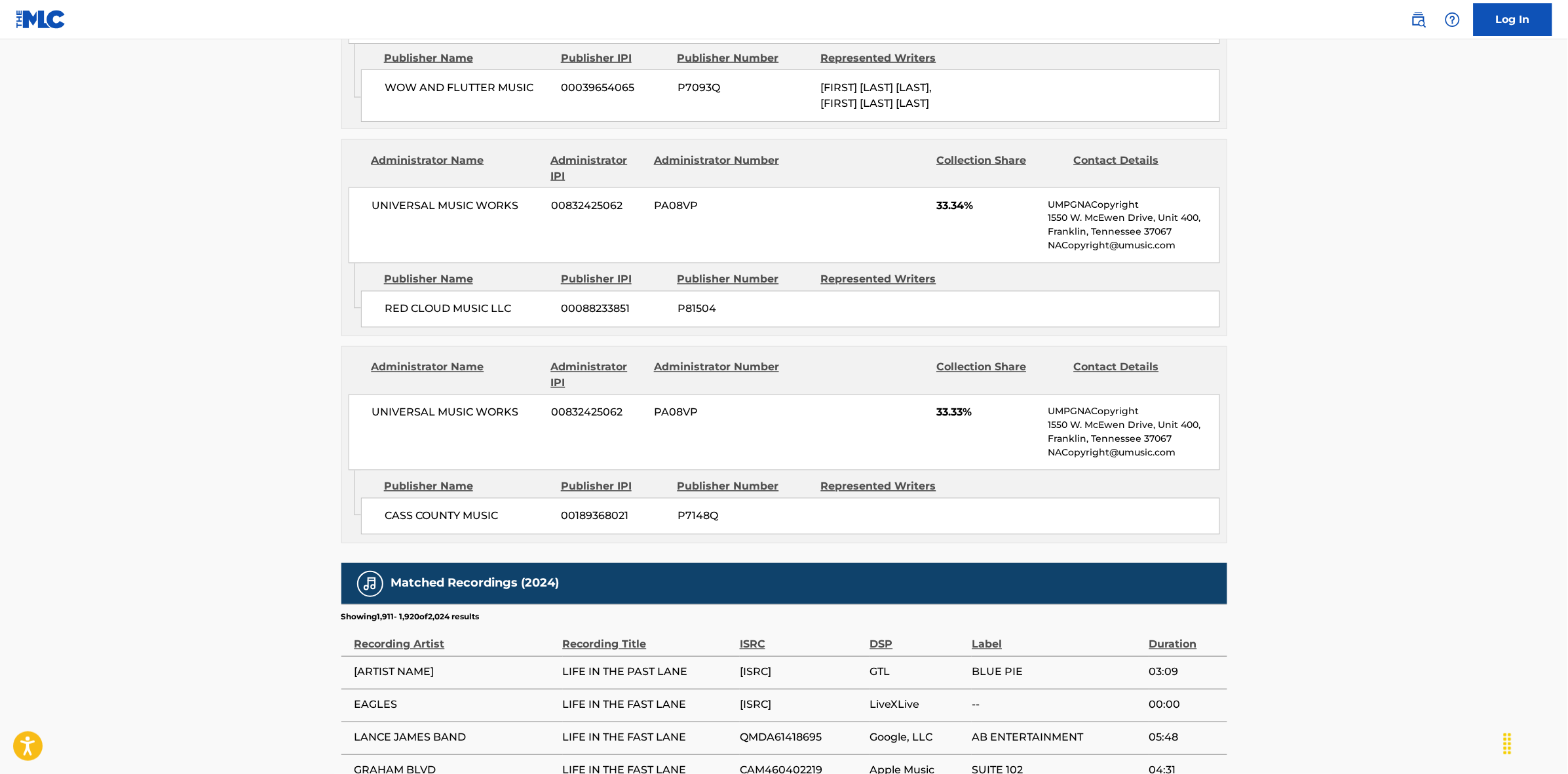 scroll, scrollTop: 1177, scrollLeft: 0, axis: vertical 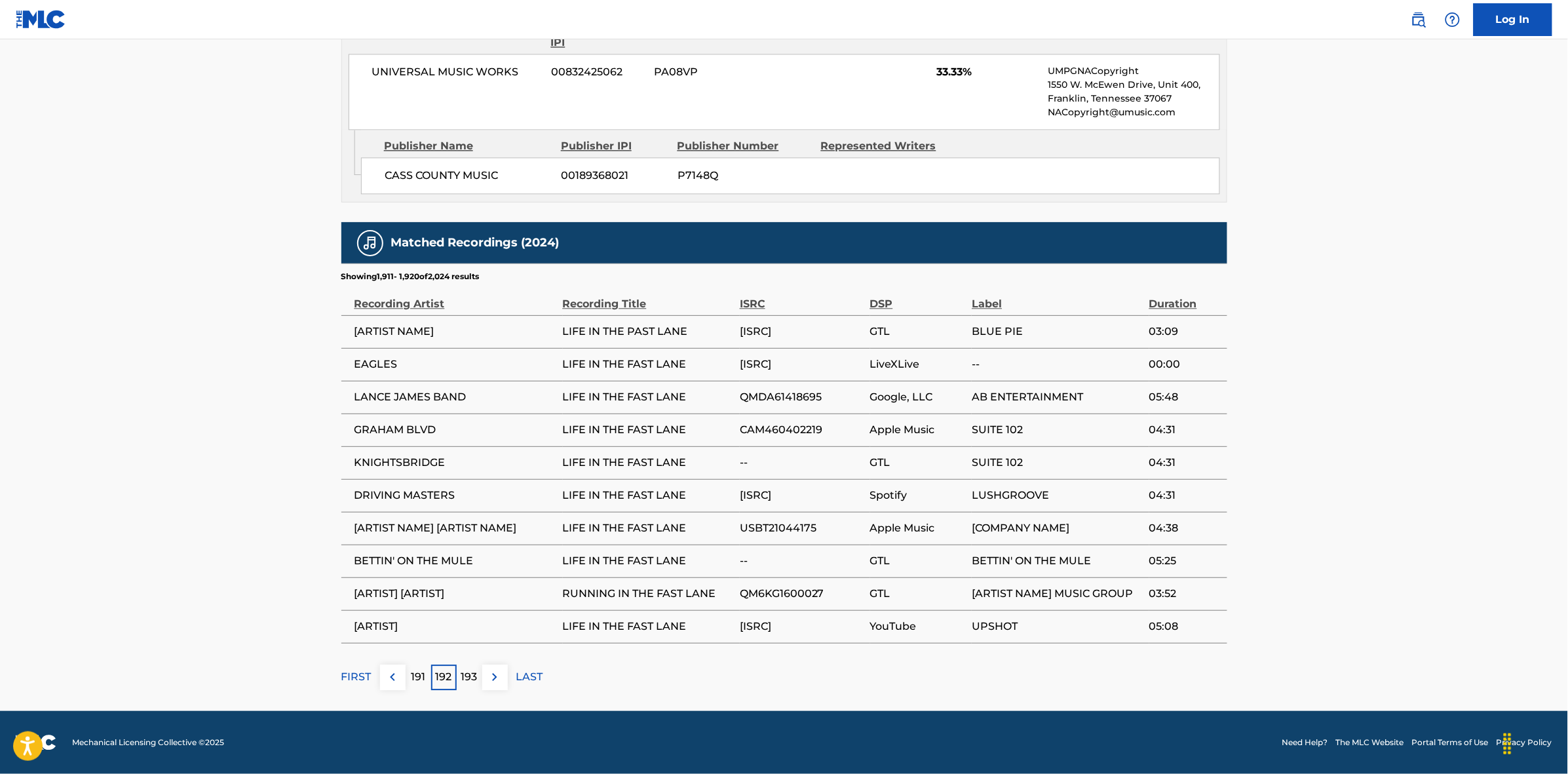 click at bounding box center [392, 677] 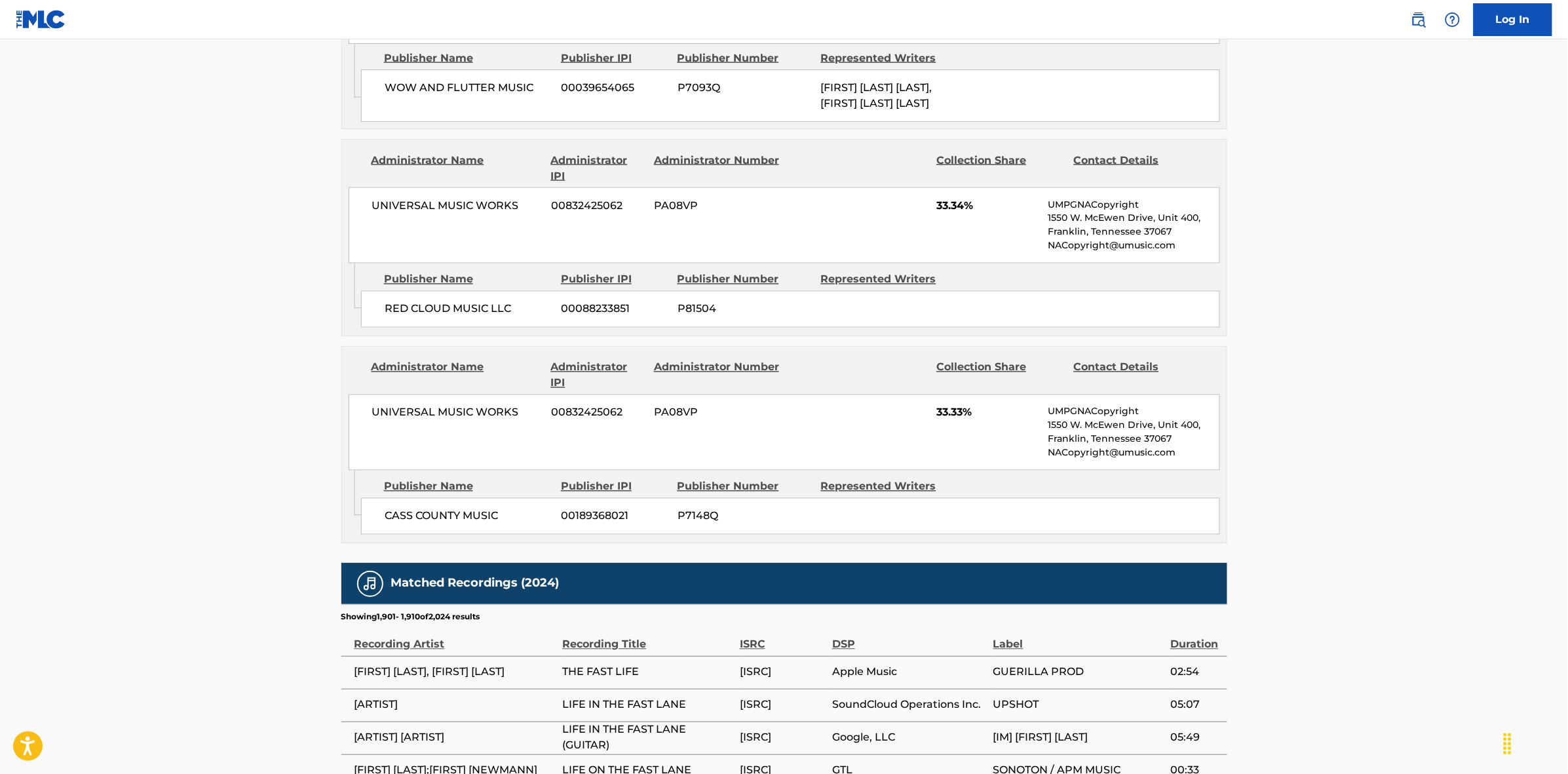 scroll, scrollTop: 1177, scrollLeft: 0, axis: vertical 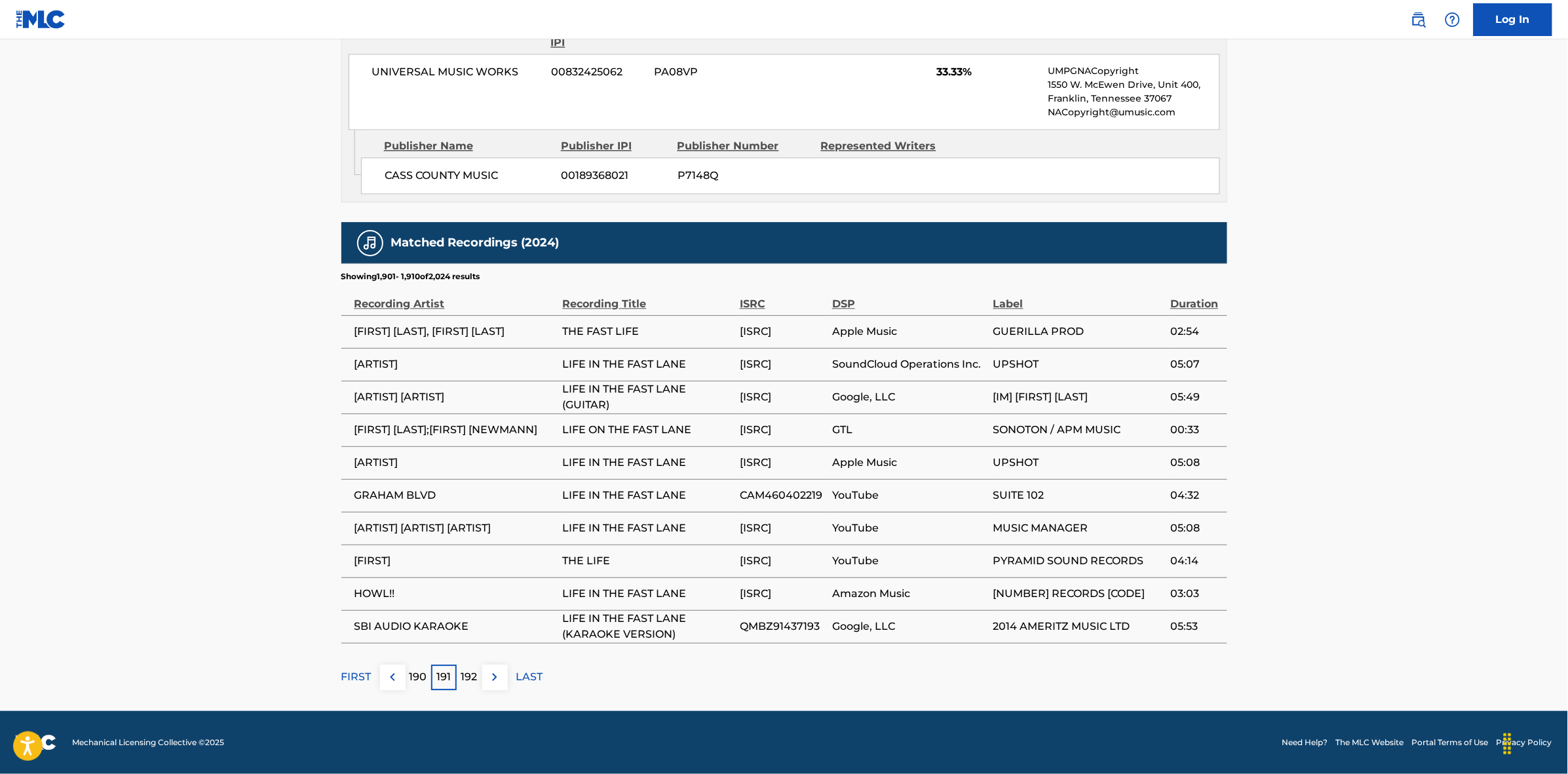 click on "190" at bounding box center (418, 677) 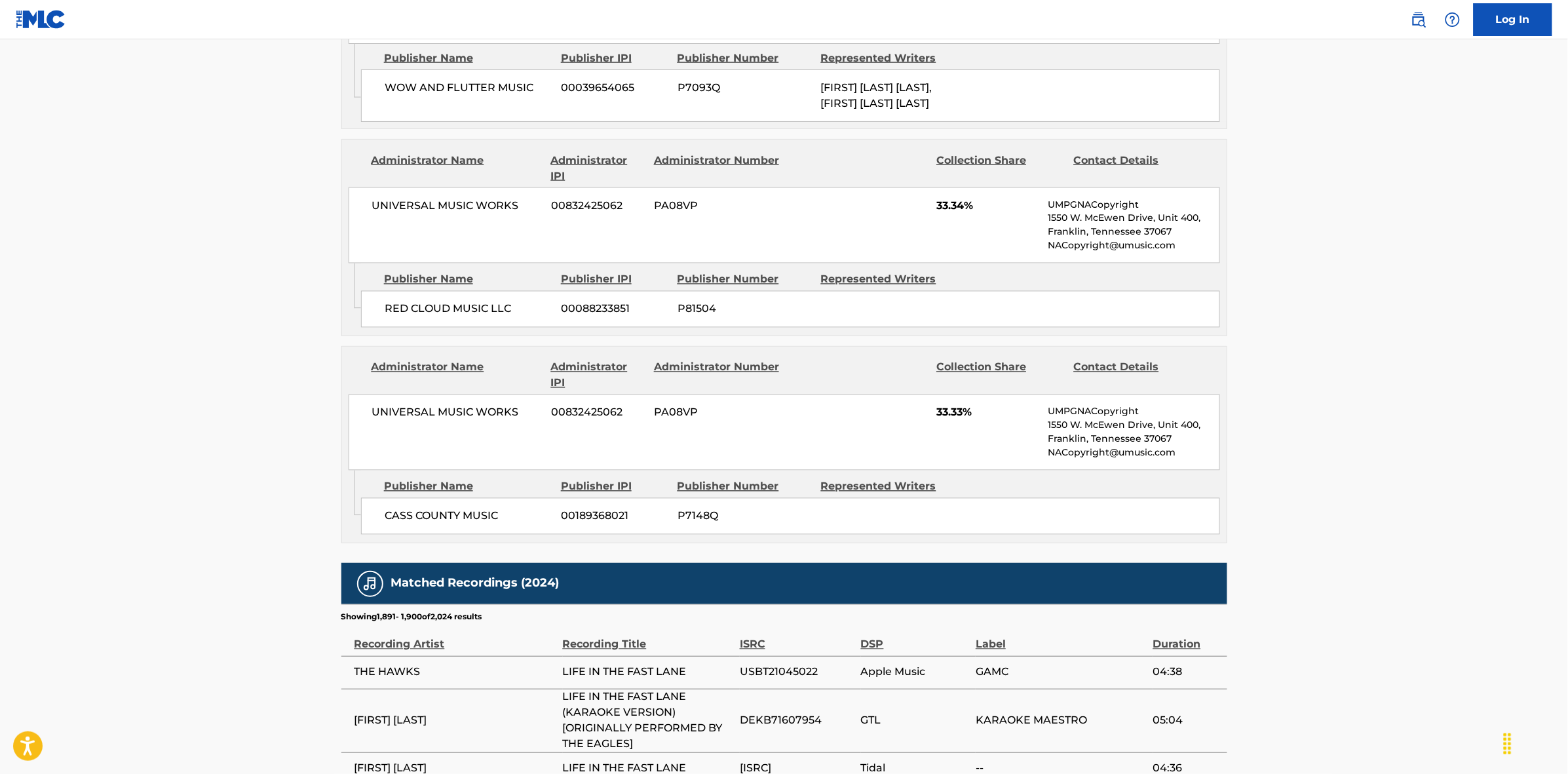 scroll, scrollTop: 1177, scrollLeft: 0, axis: vertical 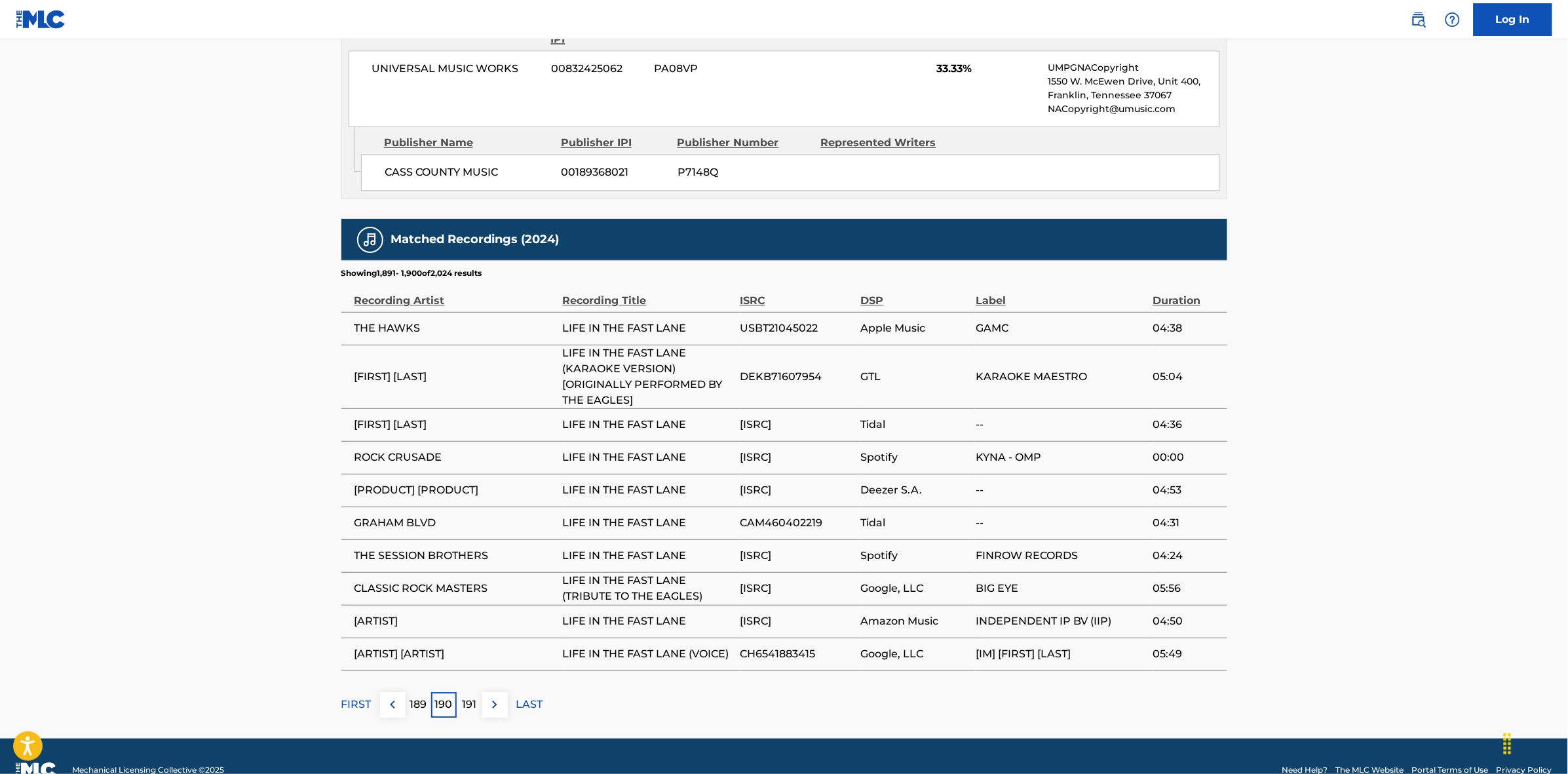 click on "189" at bounding box center [418, 705] 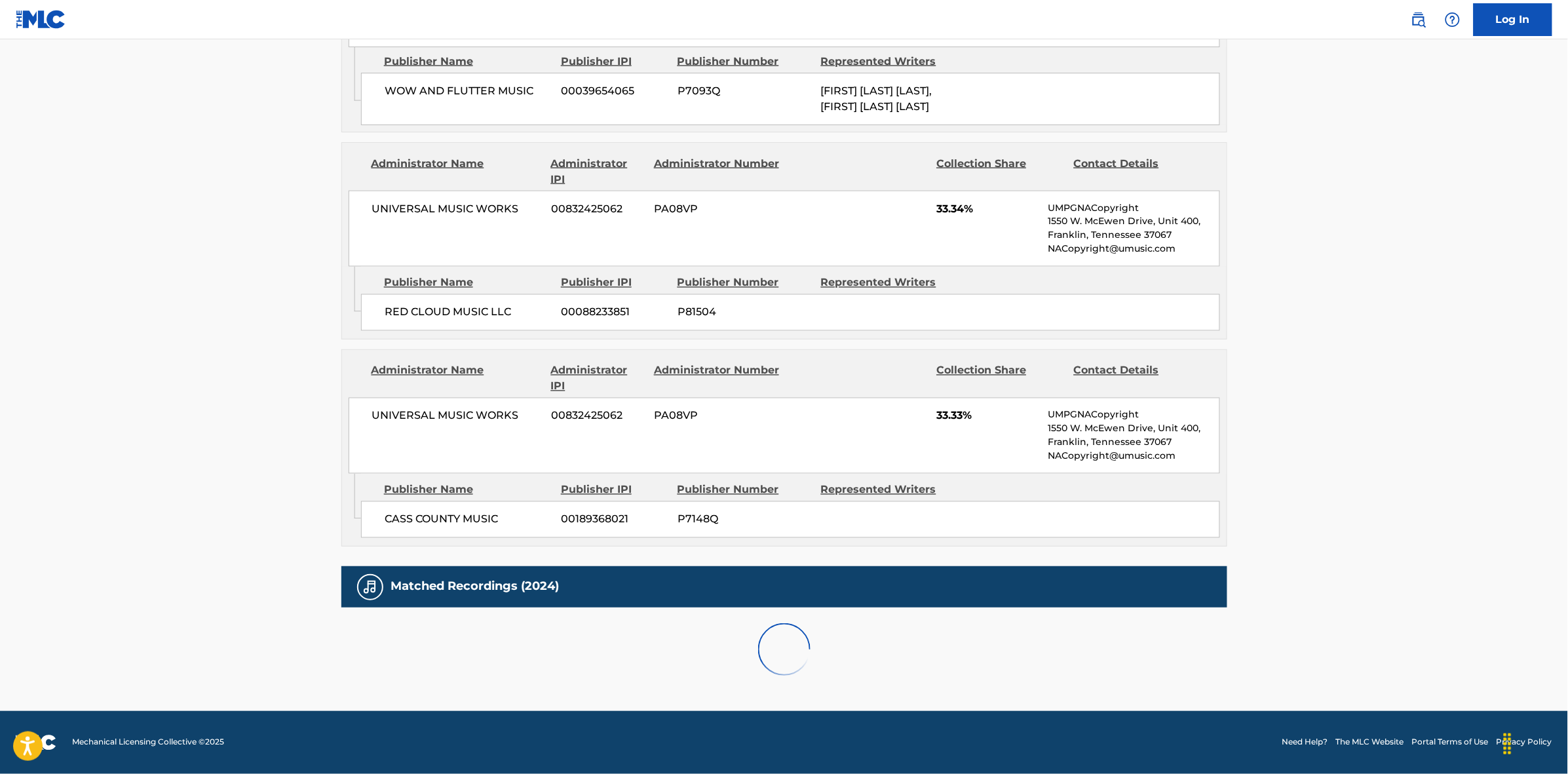 scroll, scrollTop: 1177, scrollLeft: 0, axis: vertical 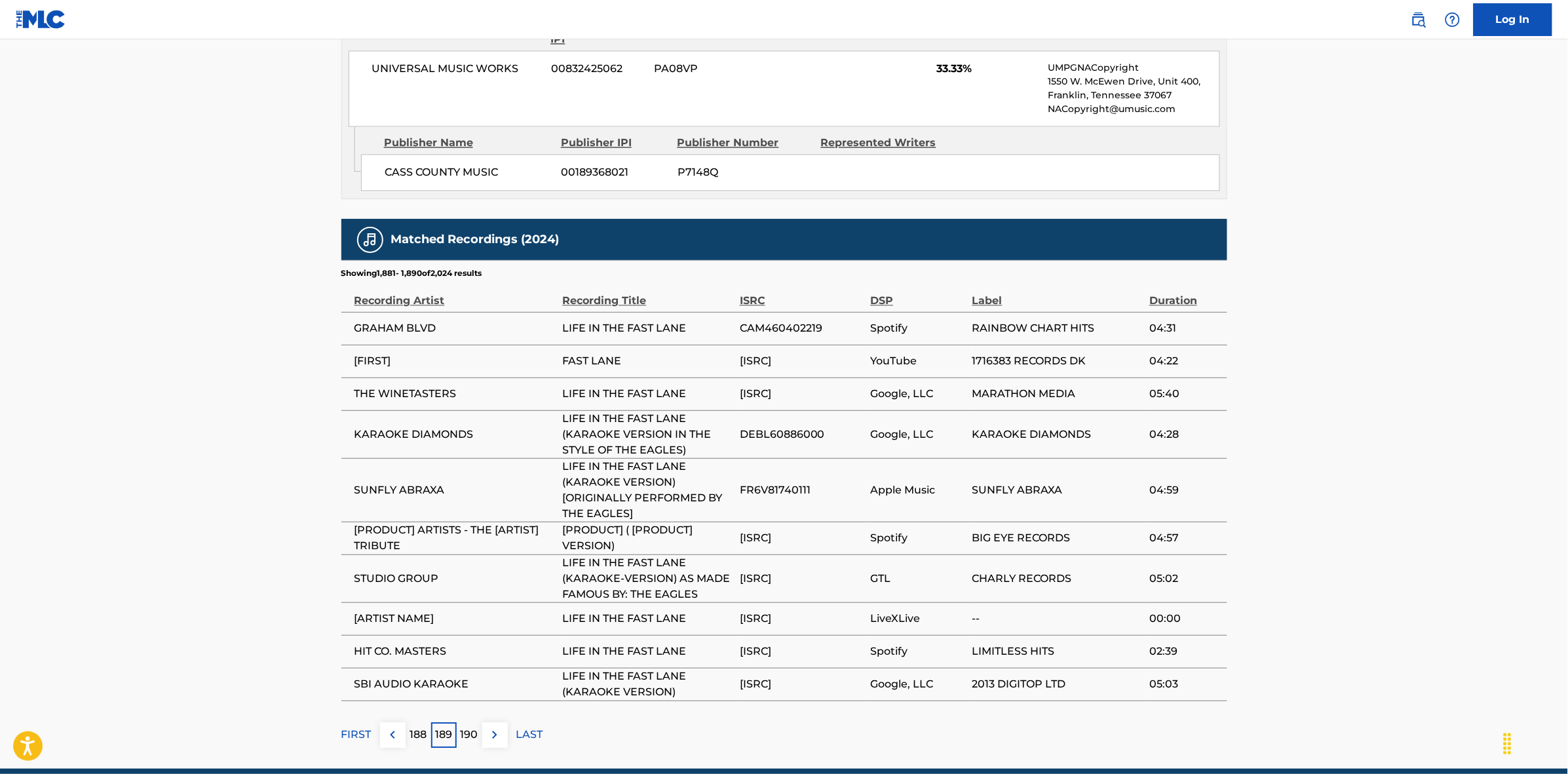 click on "188" at bounding box center [418, 735] 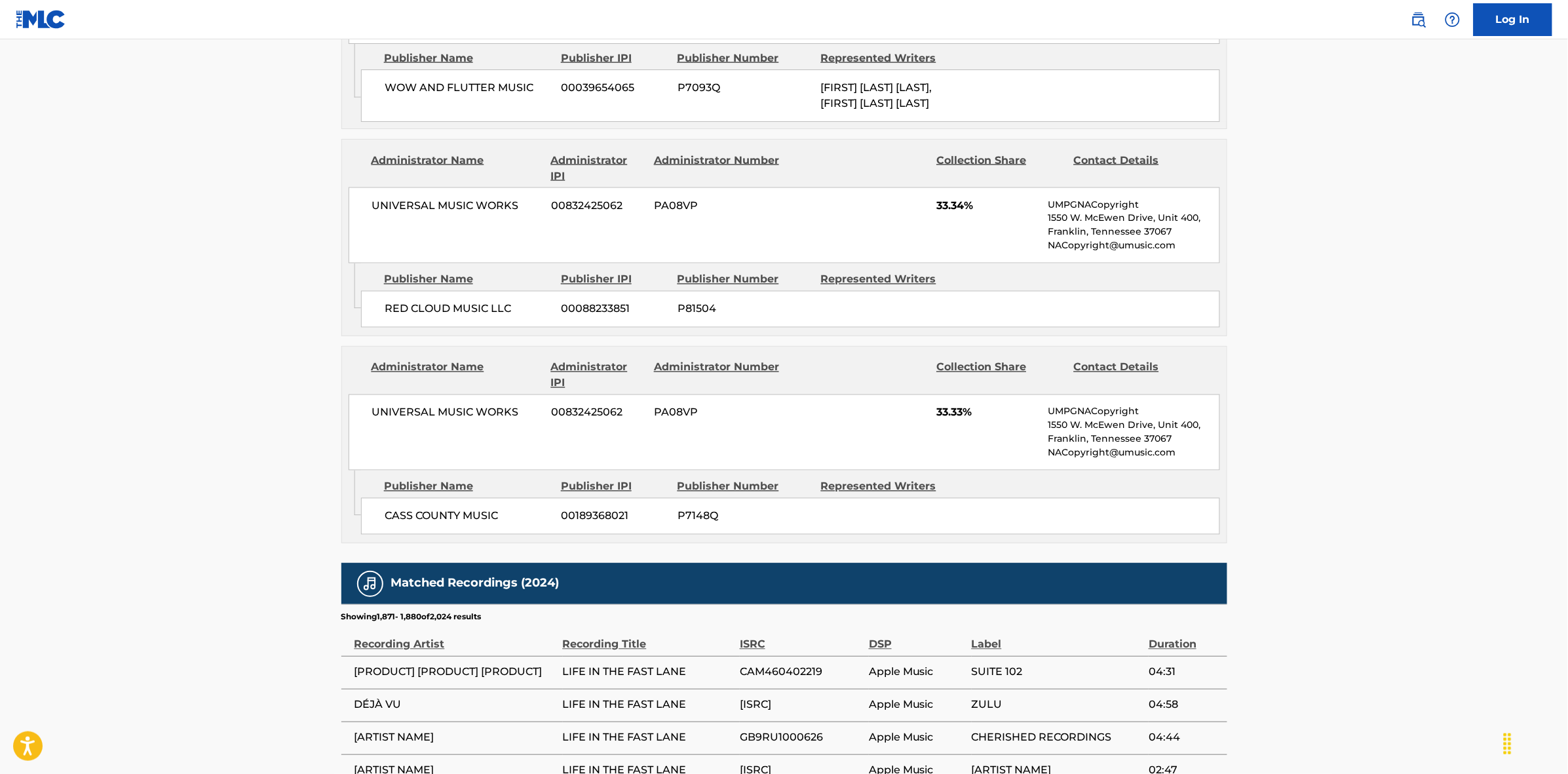 scroll, scrollTop: 1177, scrollLeft: 0, axis: vertical 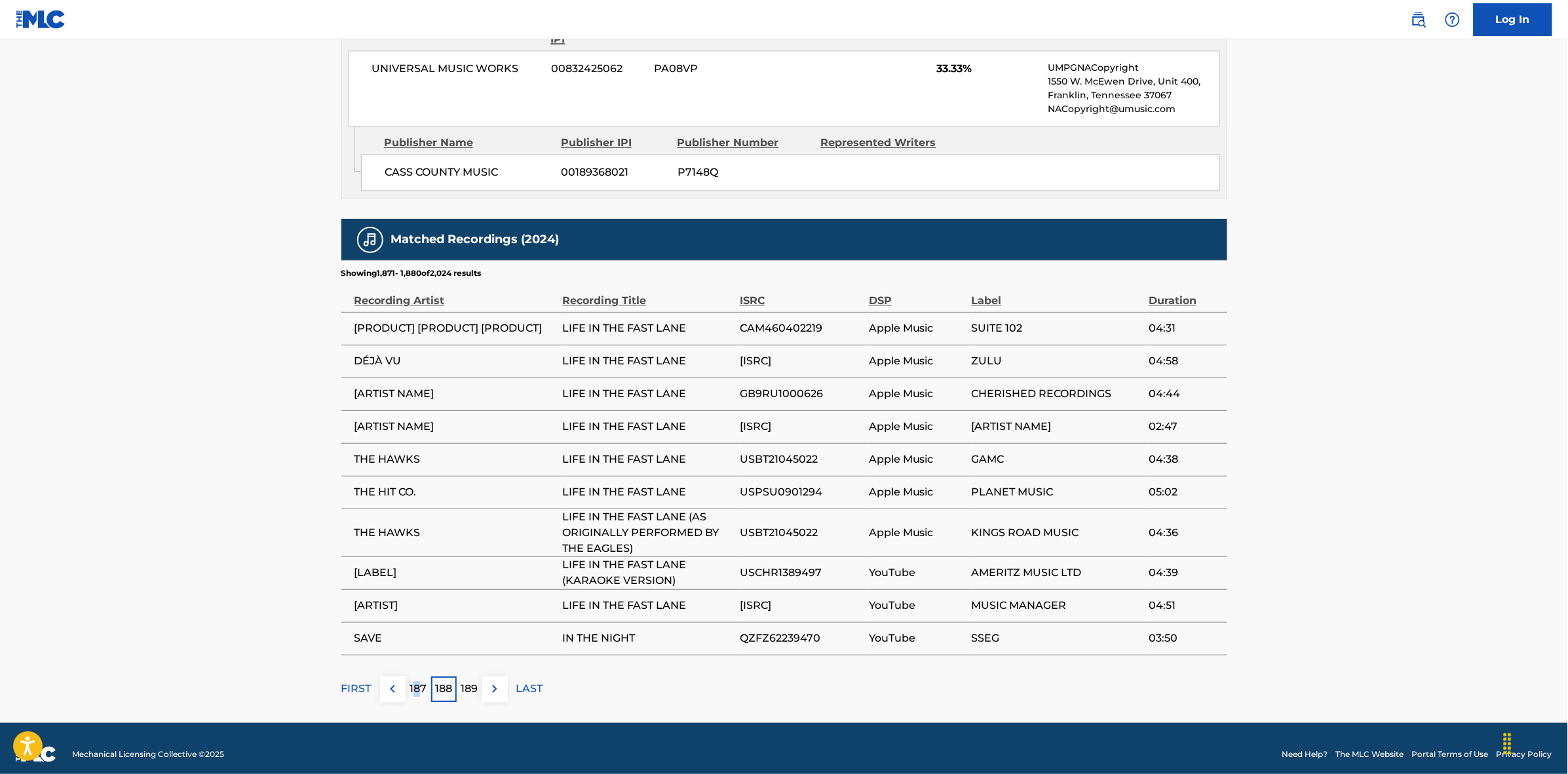 drag, startPoint x: 417, startPoint y: 692, endPoint x: 419, endPoint y: 686, distance: 6.324555 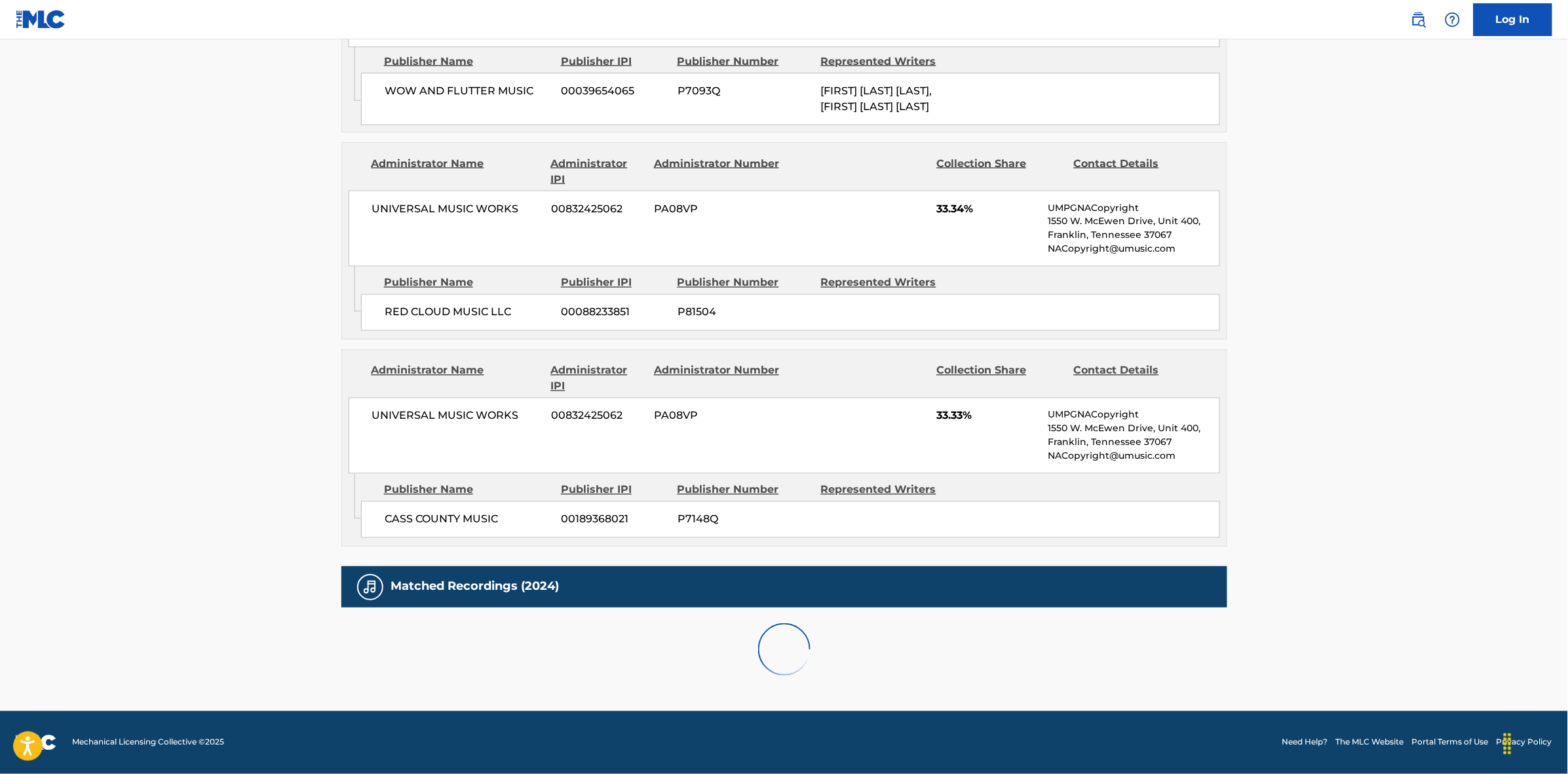 scroll, scrollTop: 1177, scrollLeft: 0, axis: vertical 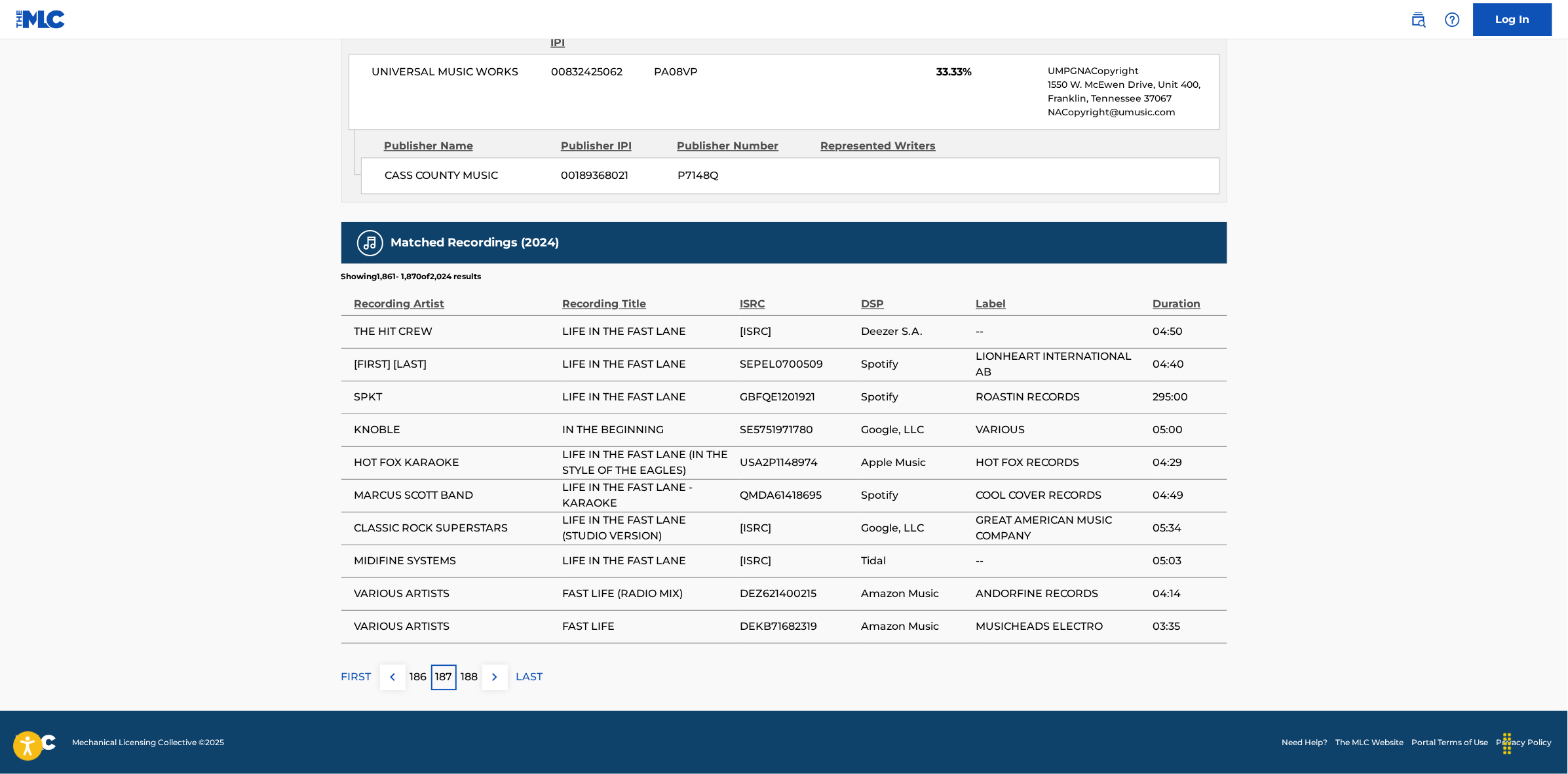 drag, startPoint x: 414, startPoint y: 678, endPoint x: 590, endPoint y: 521, distance: 235.84953 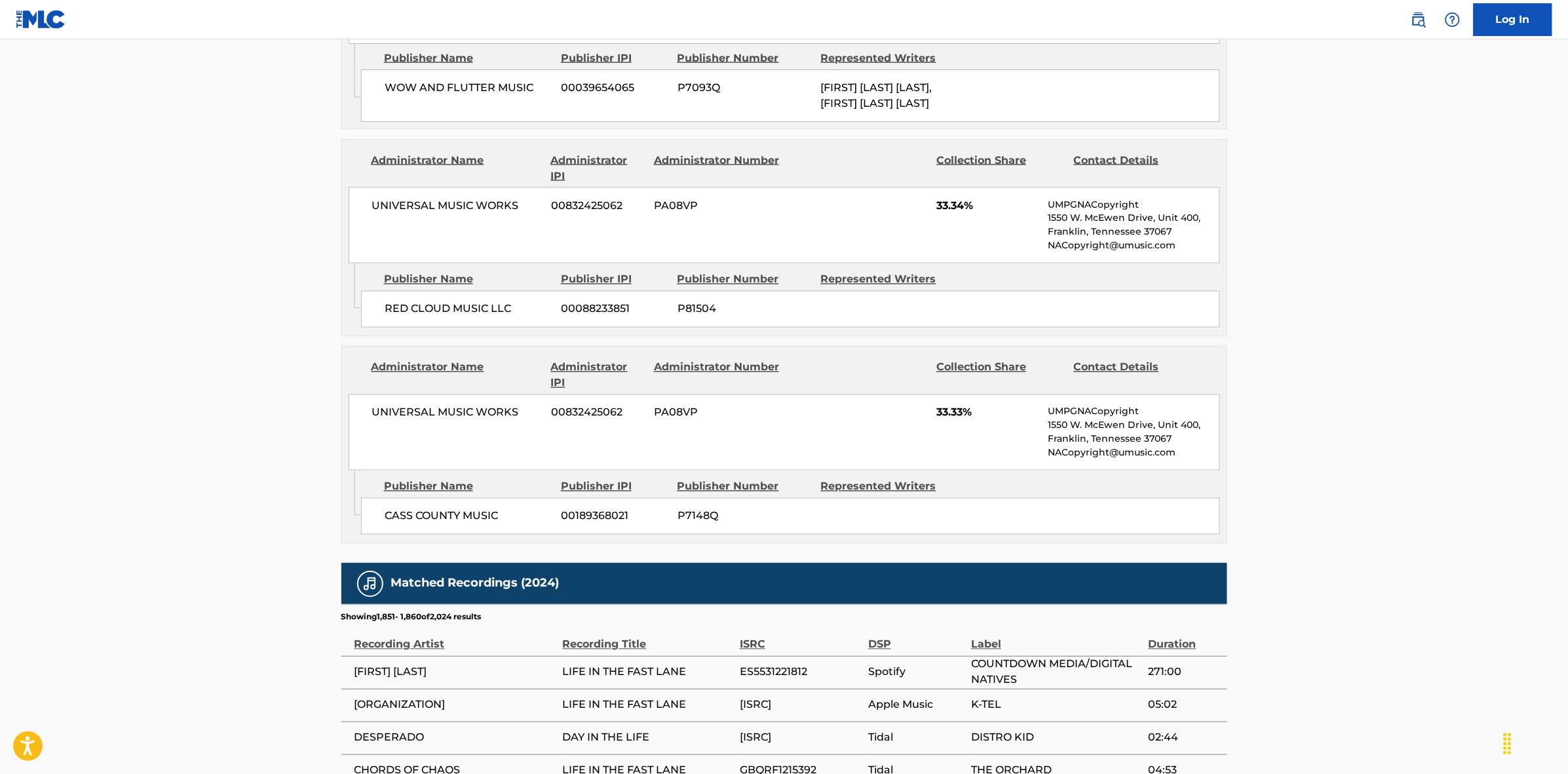 scroll, scrollTop: 1177, scrollLeft: 0, axis: vertical 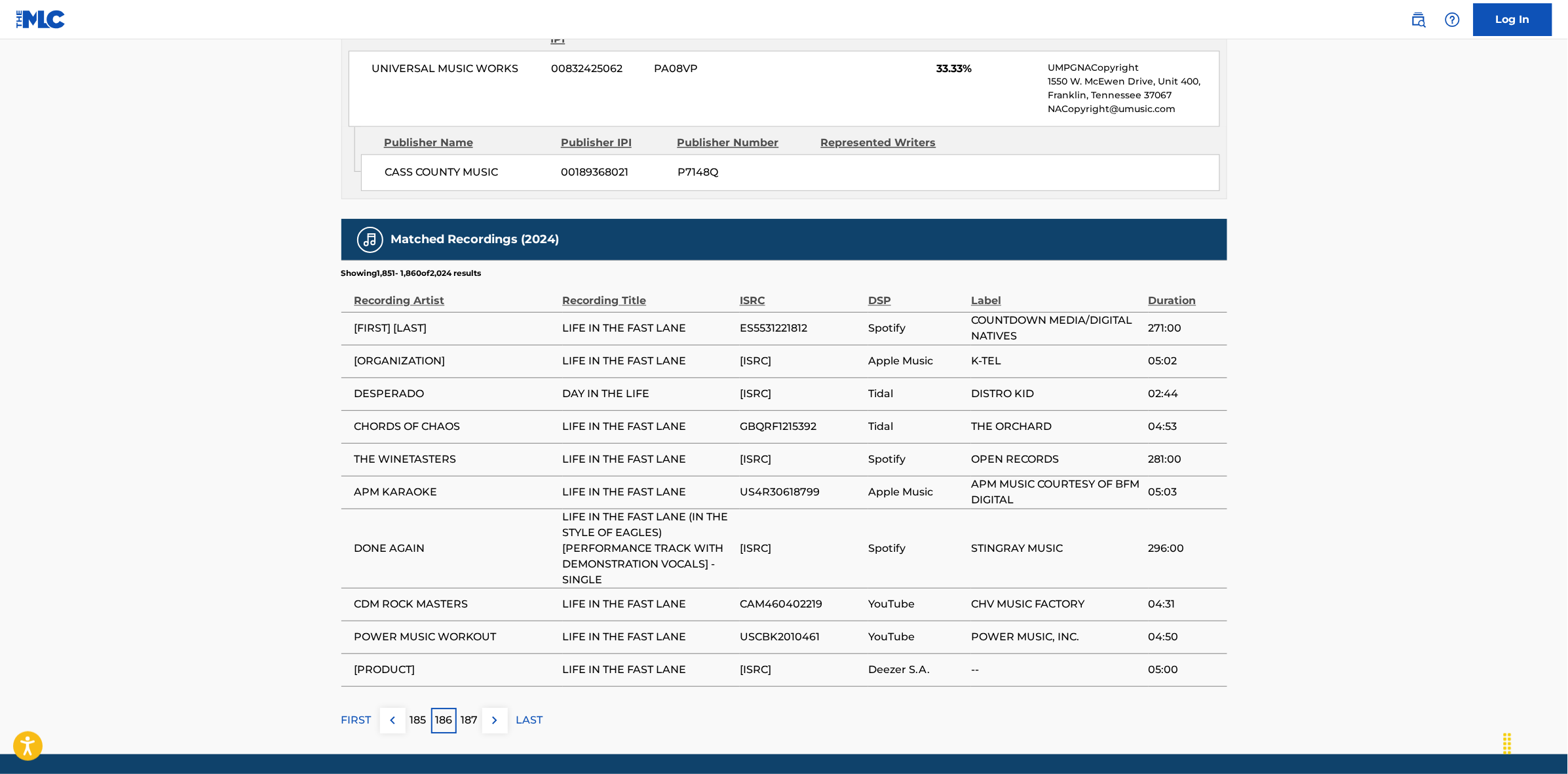 click on "185" at bounding box center [418, 720] 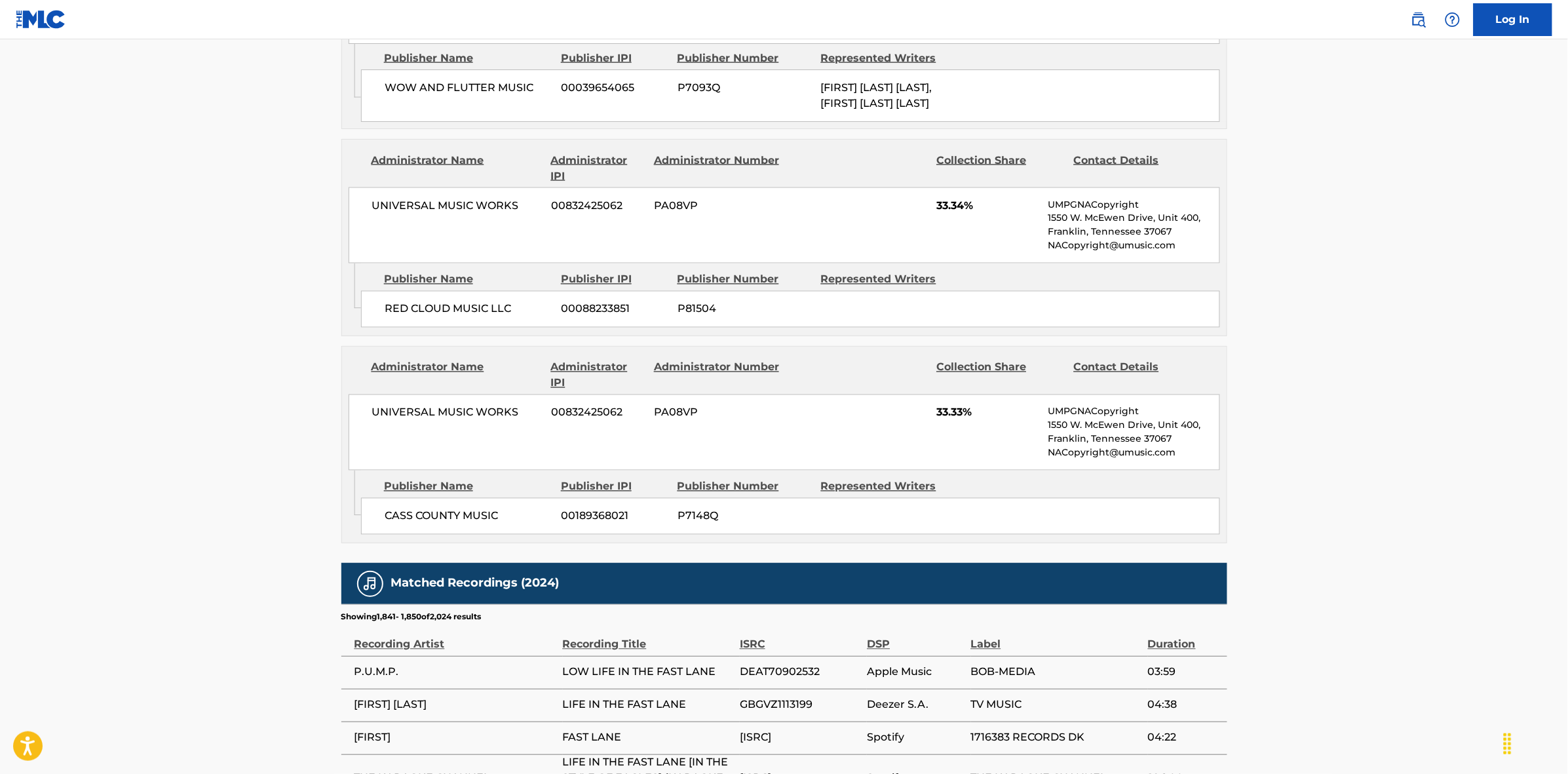 scroll, scrollTop: 1177, scrollLeft: 0, axis: vertical 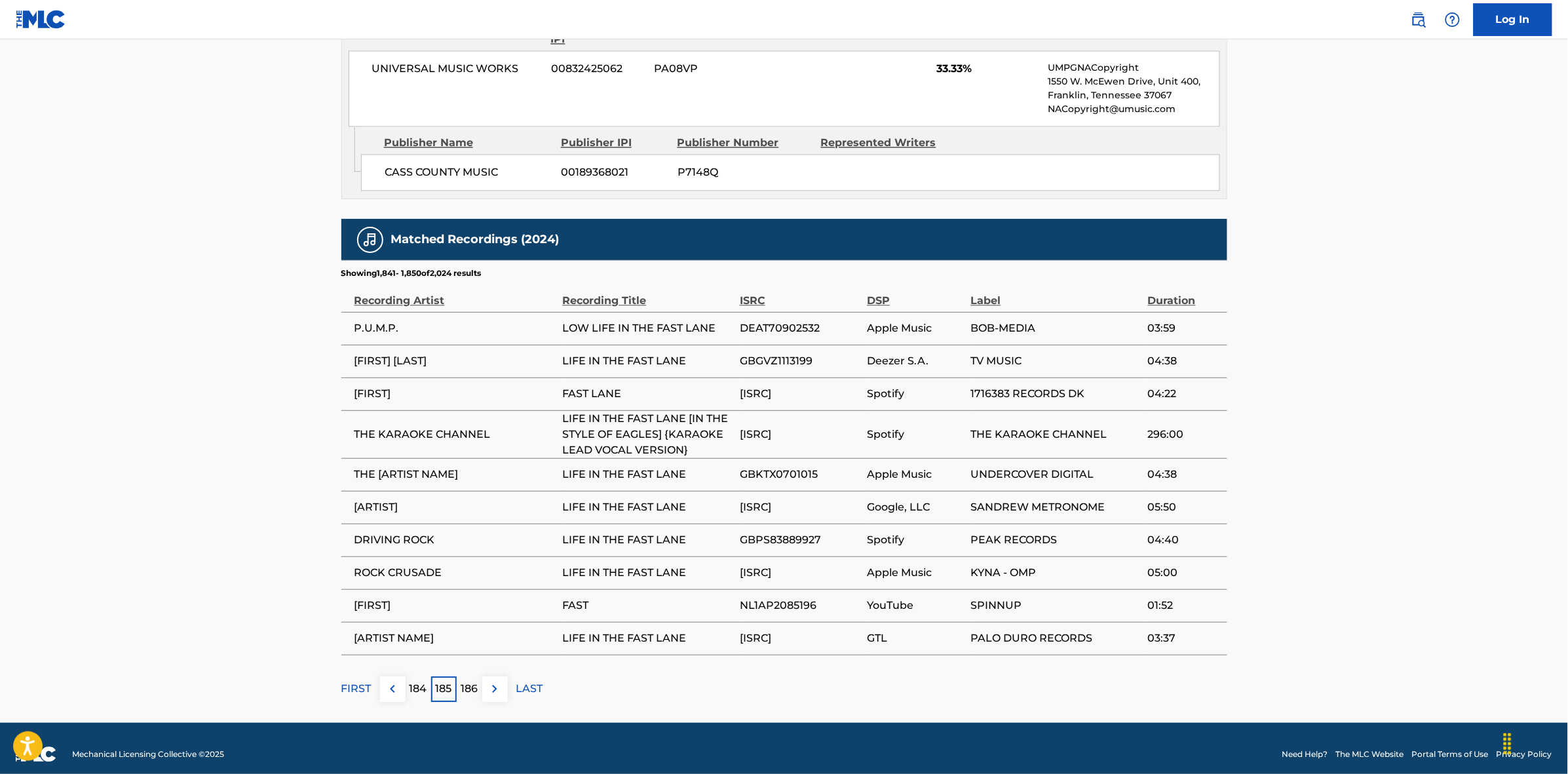 click on "184" at bounding box center [418, 689] 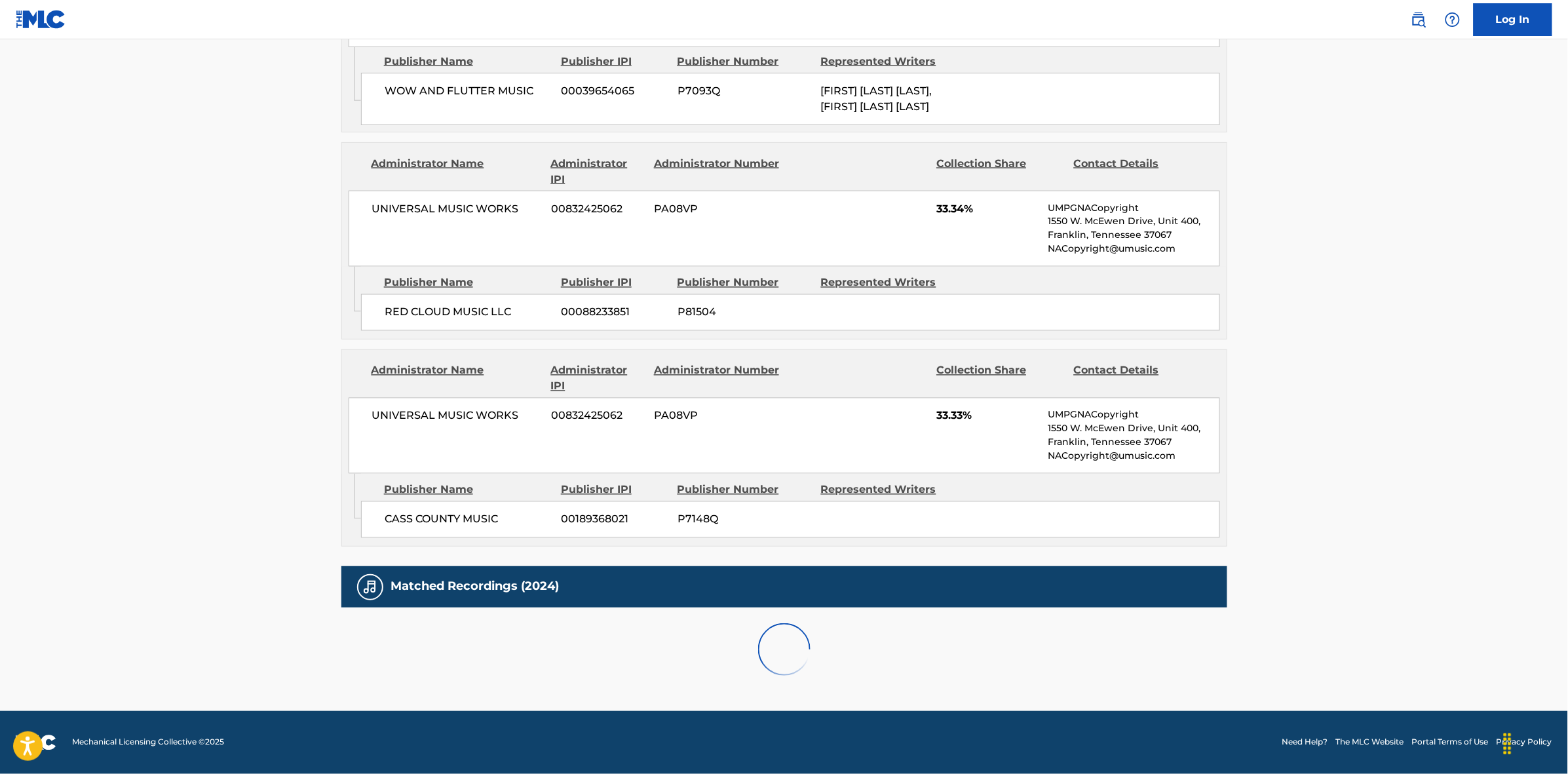 scroll, scrollTop: 1177, scrollLeft: 0, axis: vertical 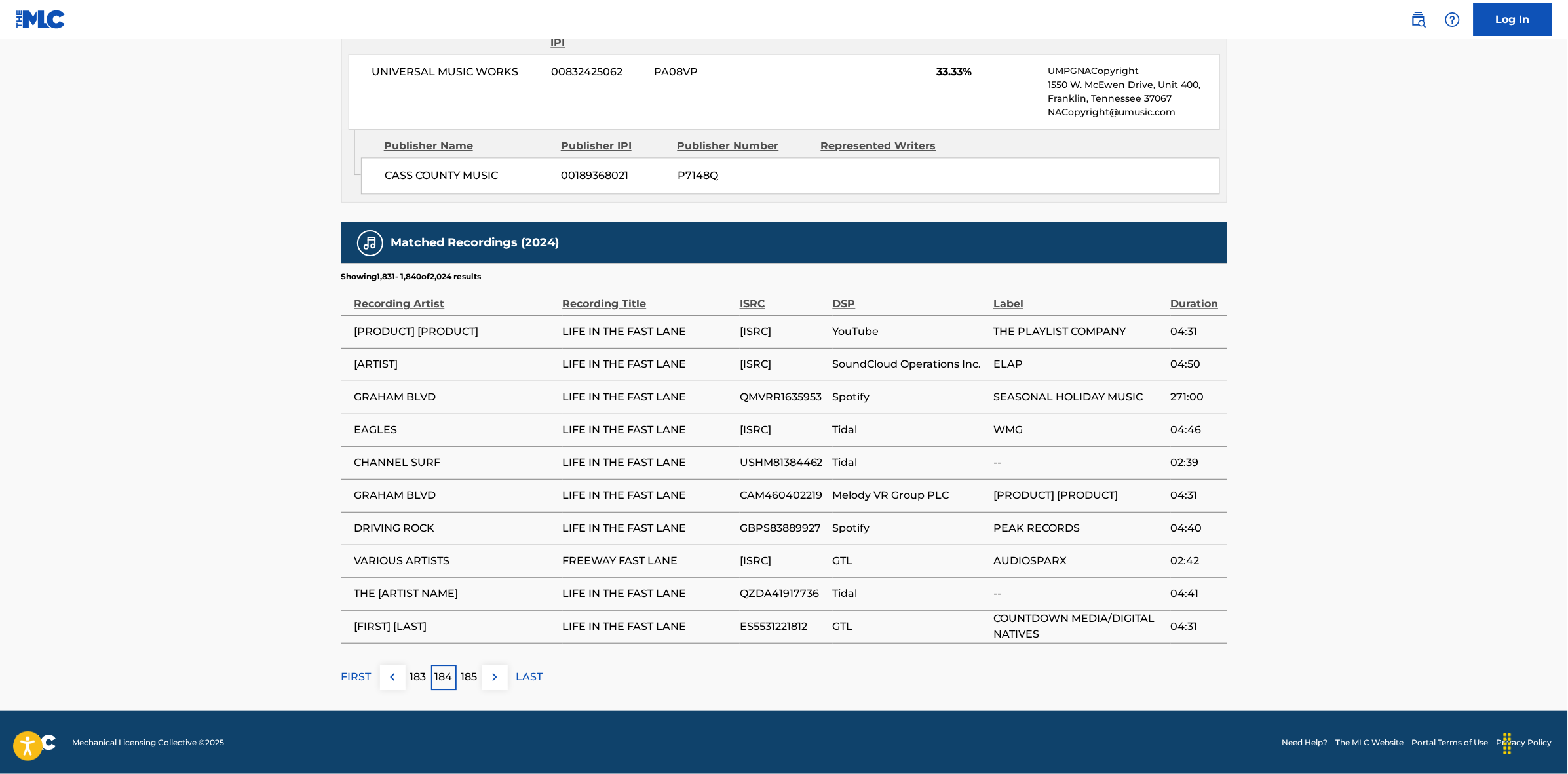 click on "183" at bounding box center (418, 677) 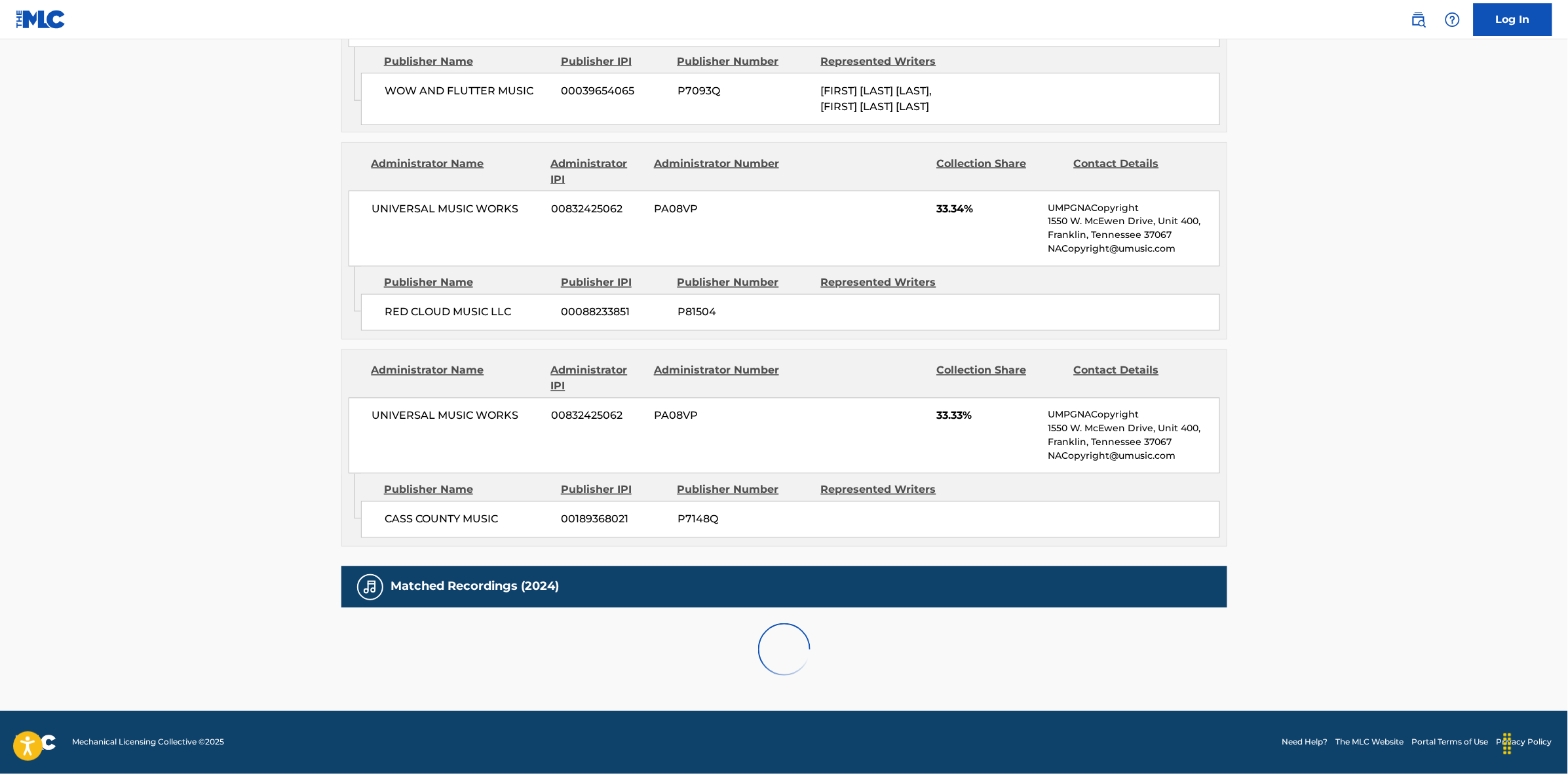 scroll, scrollTop: 1177, scrollLeft: 0, axis: vertical 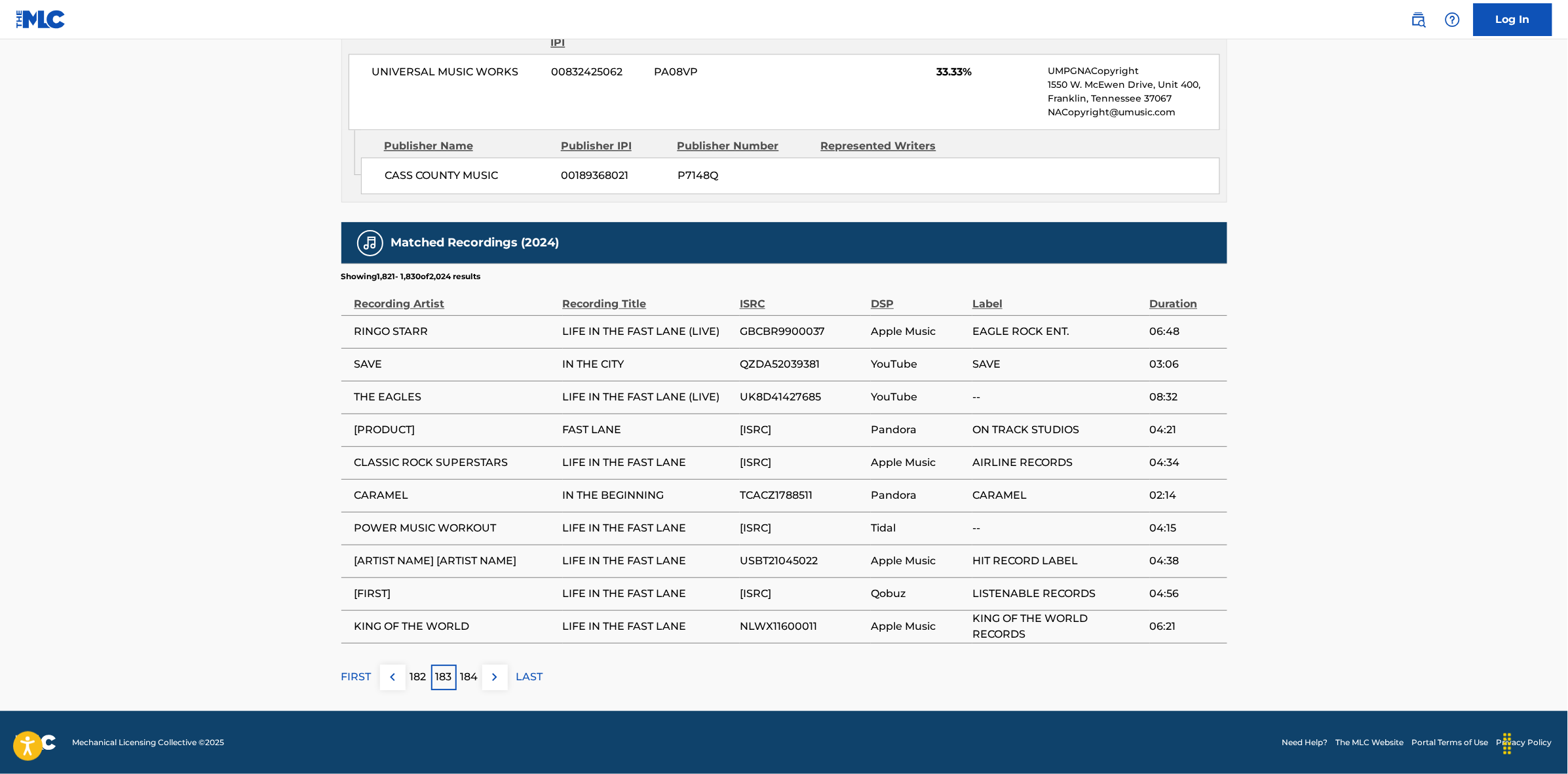drag, startPoint x: 421, startPoint y: 684, endPoint x: 470, endPoint y: 594, distance: 102.47439 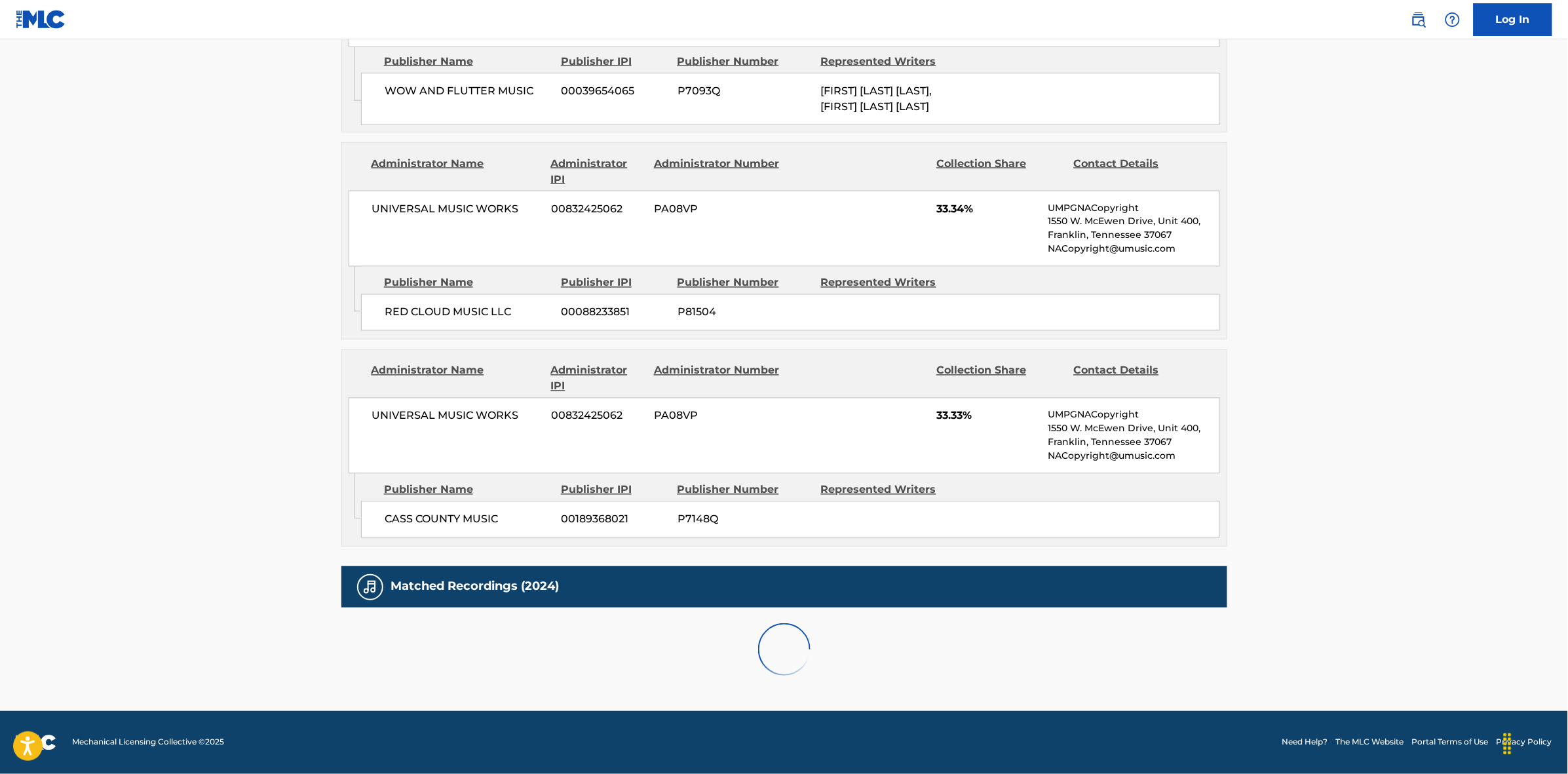 scroll, scrollTop: 1177, scrollLeft: 0, axis: vertical 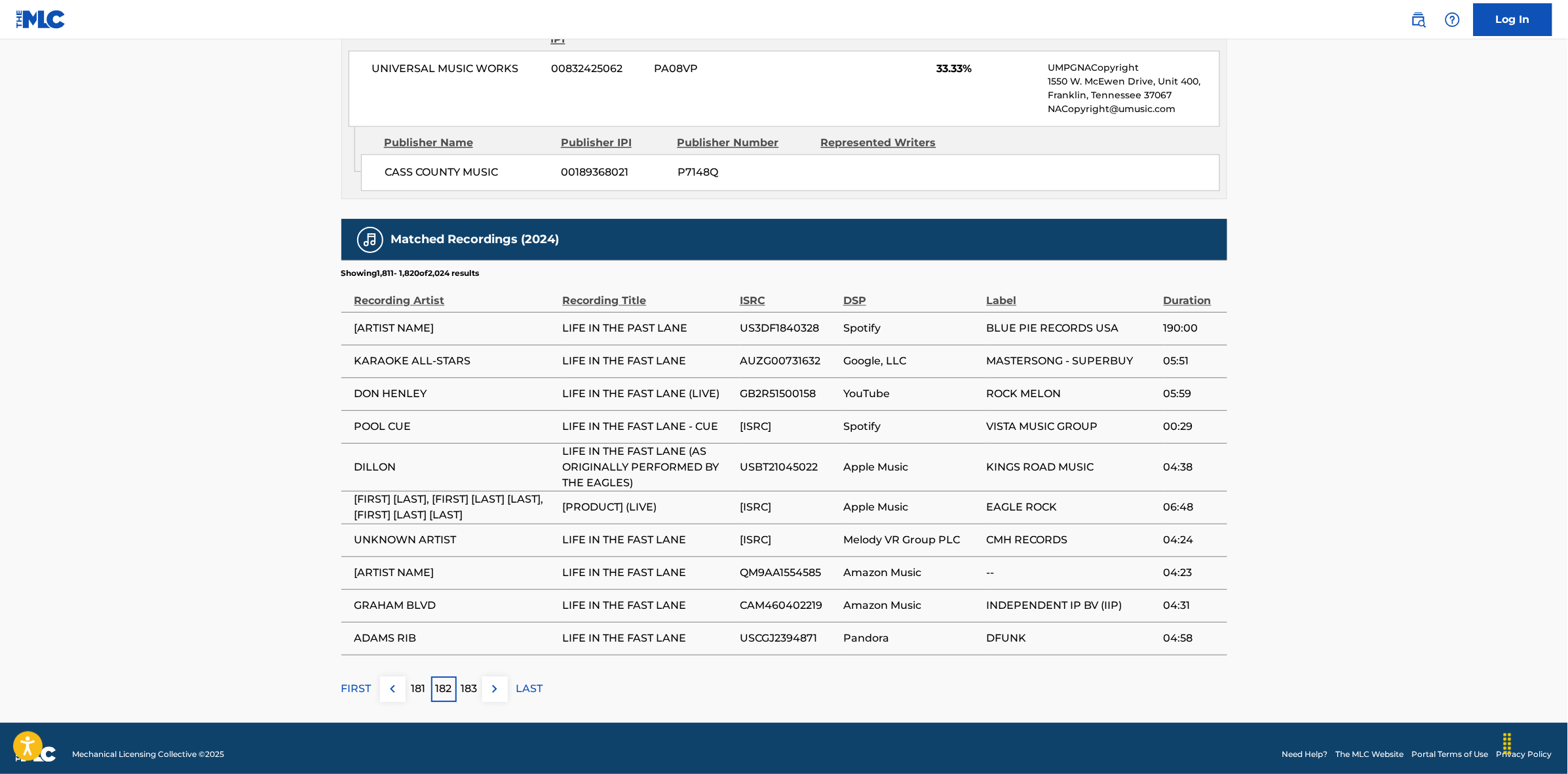 click on "181" at bounding box center (418, 689) 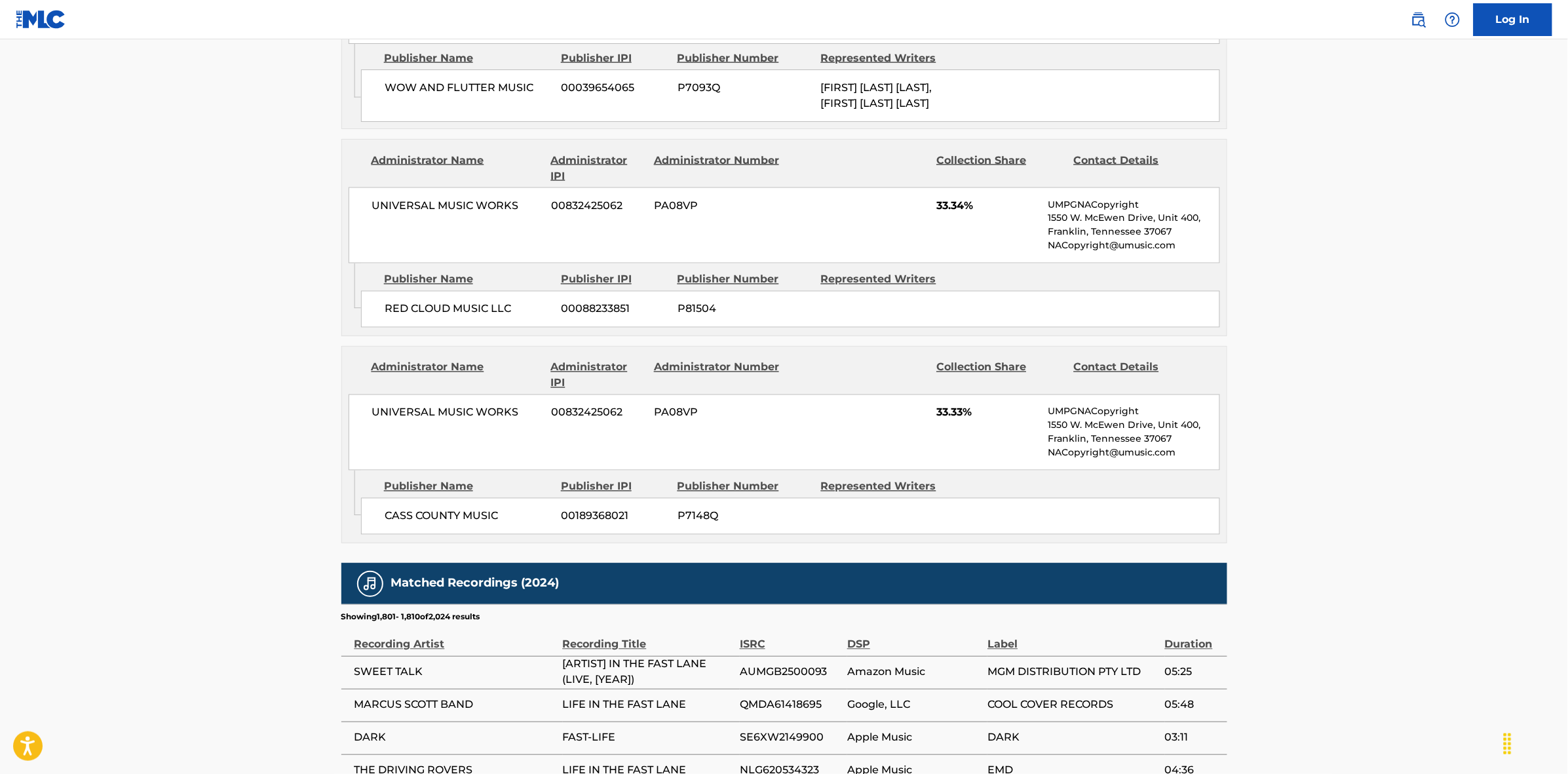 scroll, scrollTop: 1177, scrollLeft: 0, axis: vertical 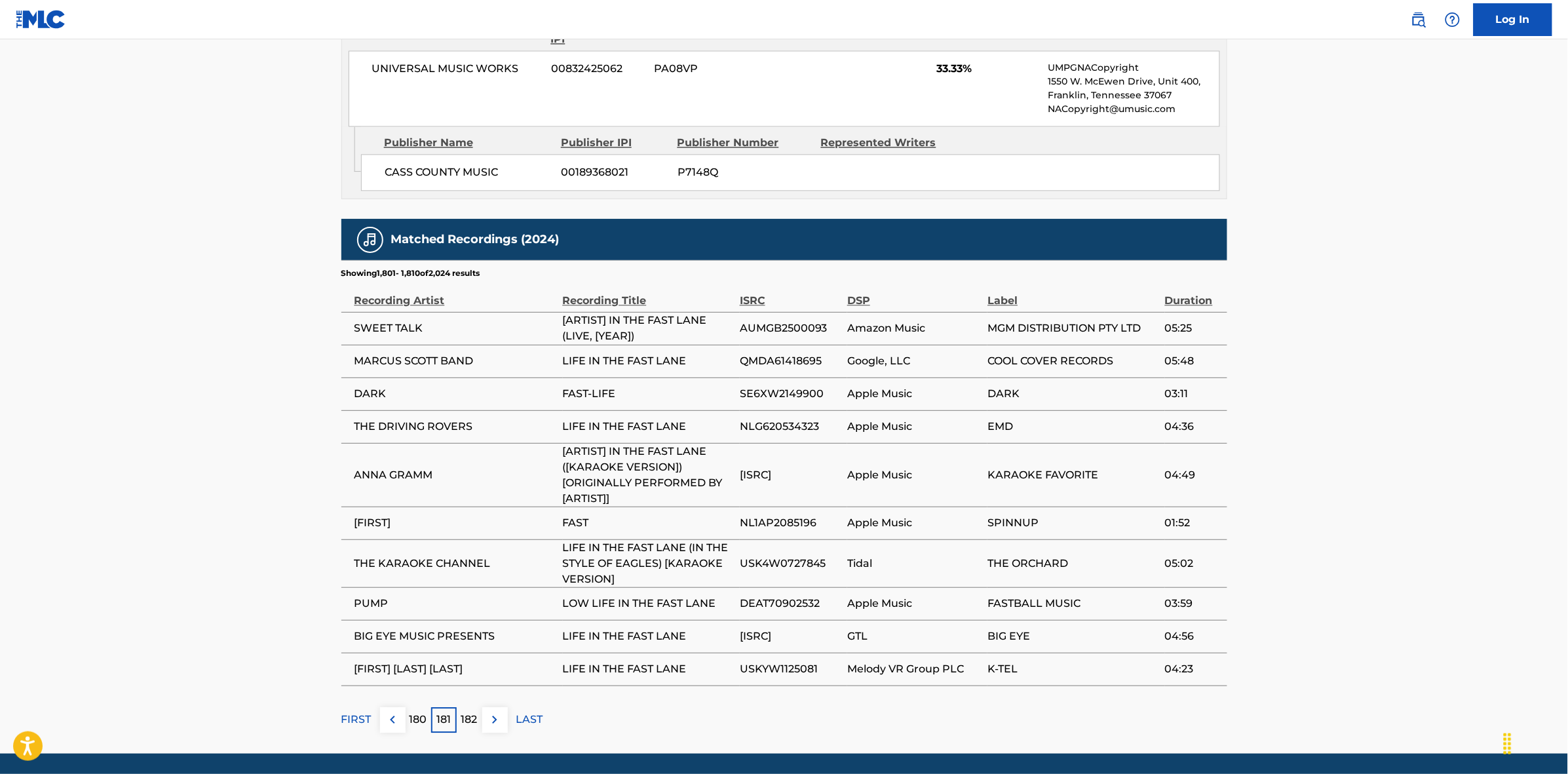 click on "180" at bounding box center (418, 720) 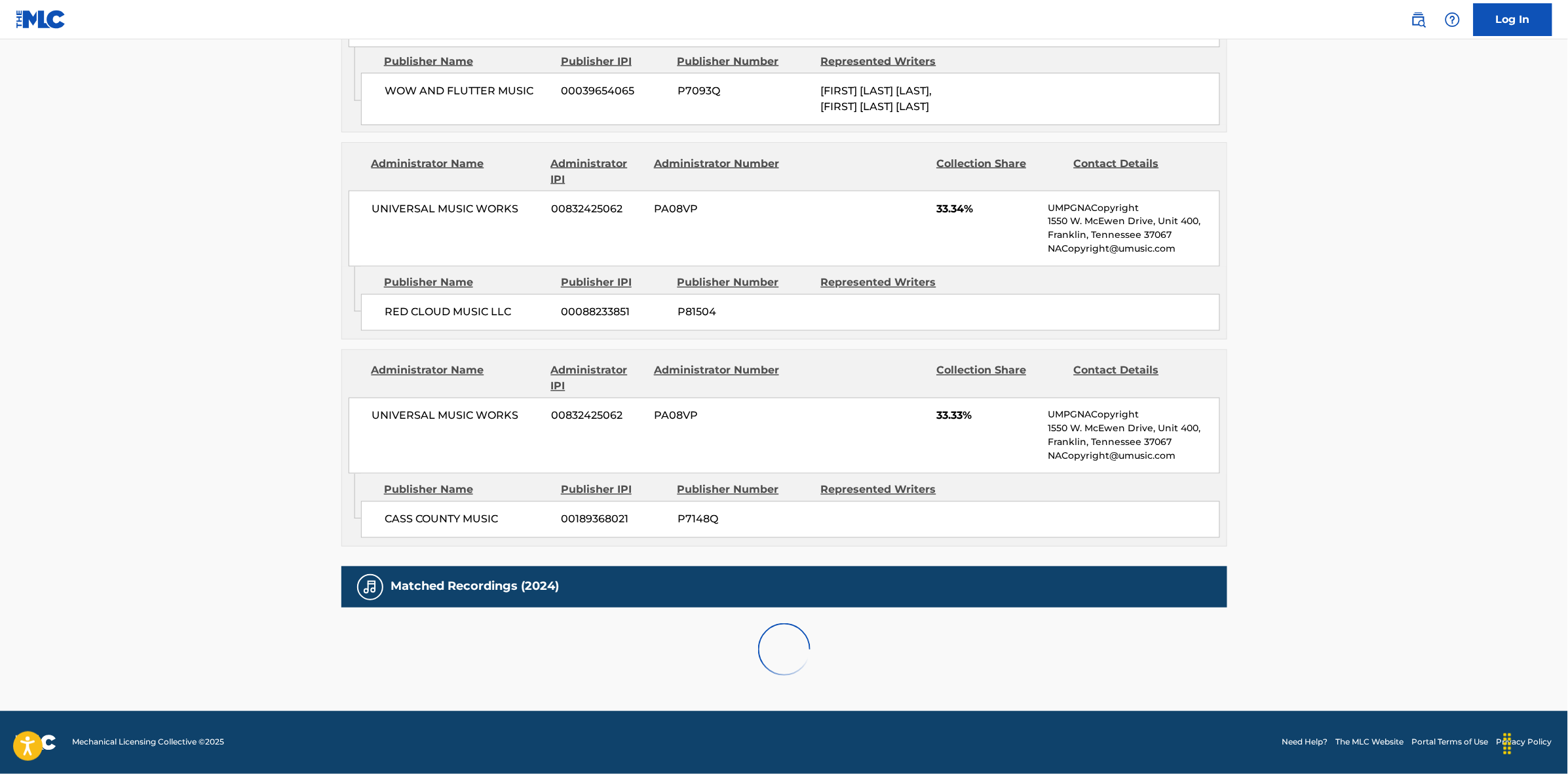scroll, scrollTop: 1177, scrollLeft: 0, axis: vertical 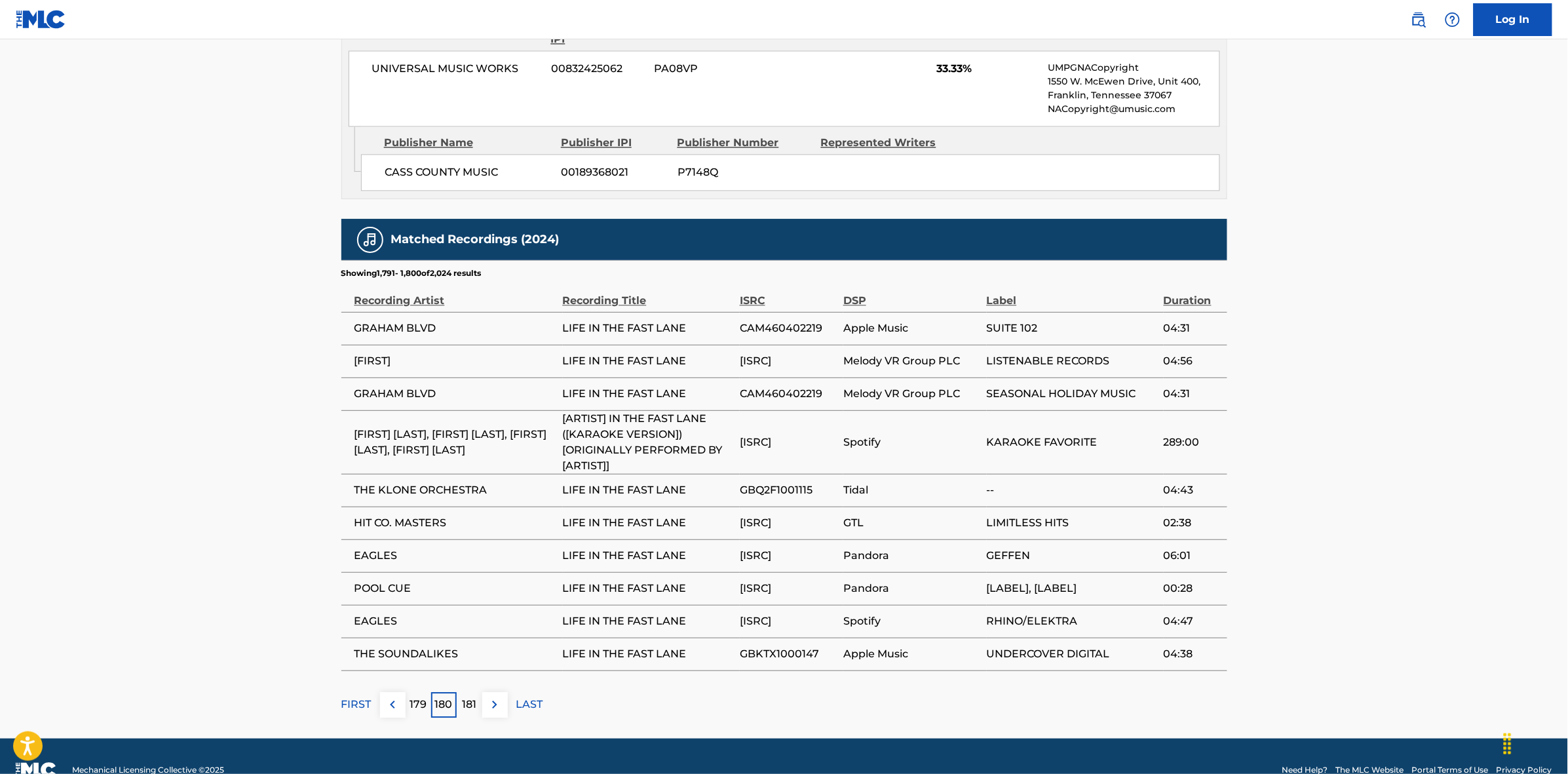click on "179" at bounding box center (418, 705) 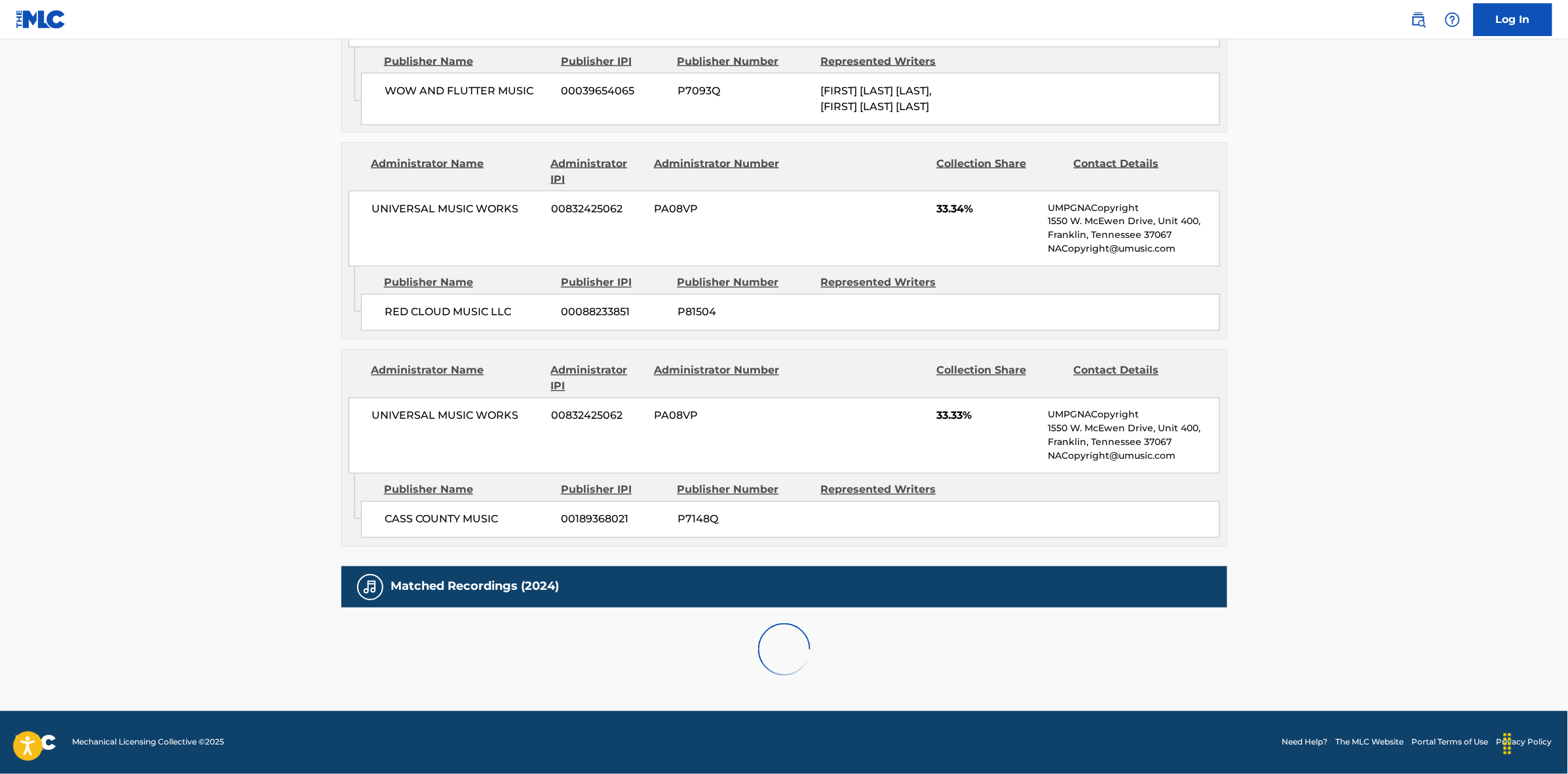 scroll, scrollTop: 1177, scrollLeft: 0, axis: vertical 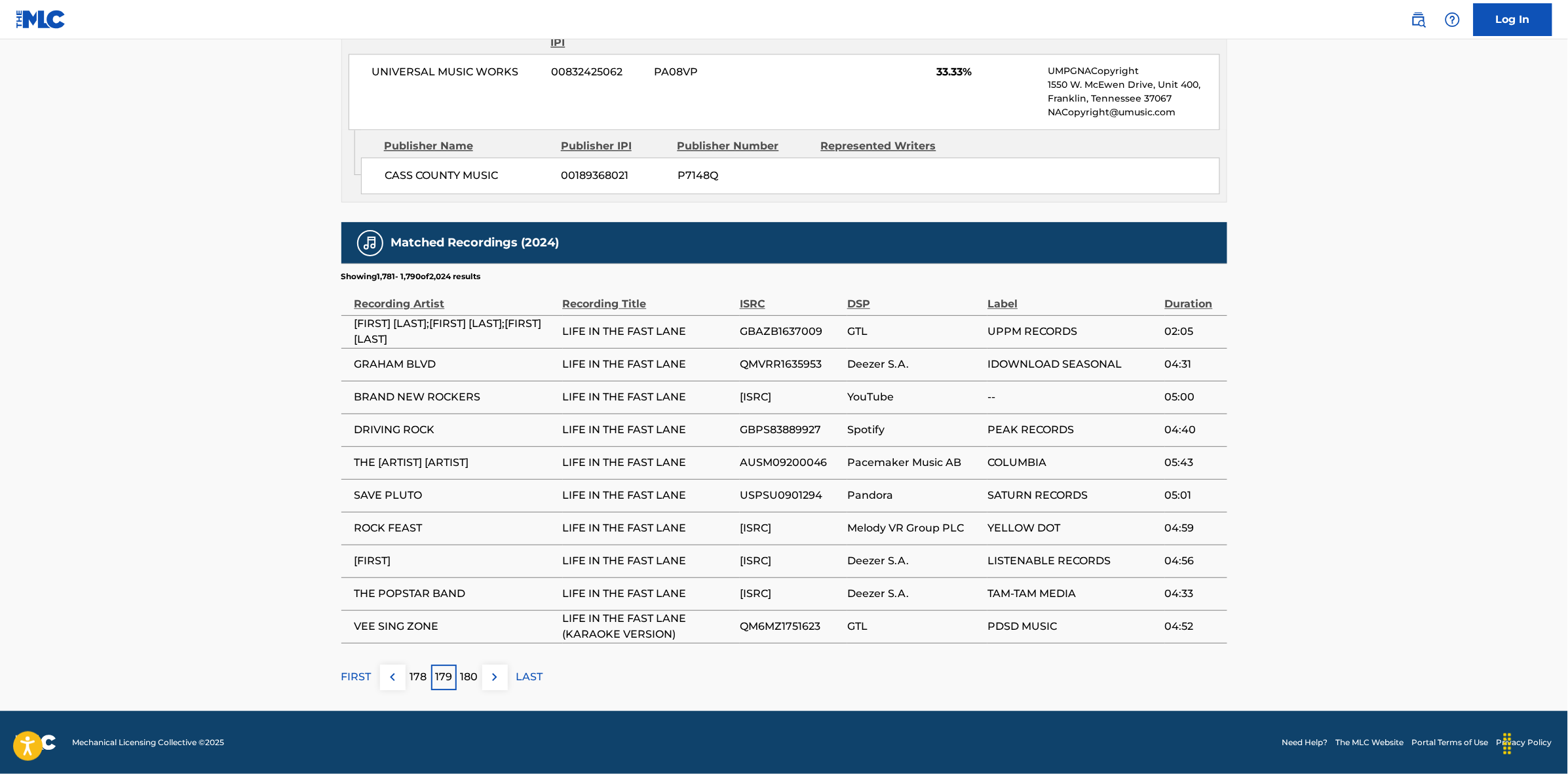 drag, startPoint x: 417, startPoint y: 682, endPoint x: 636, endPoint y: 453, distance: 316.86275 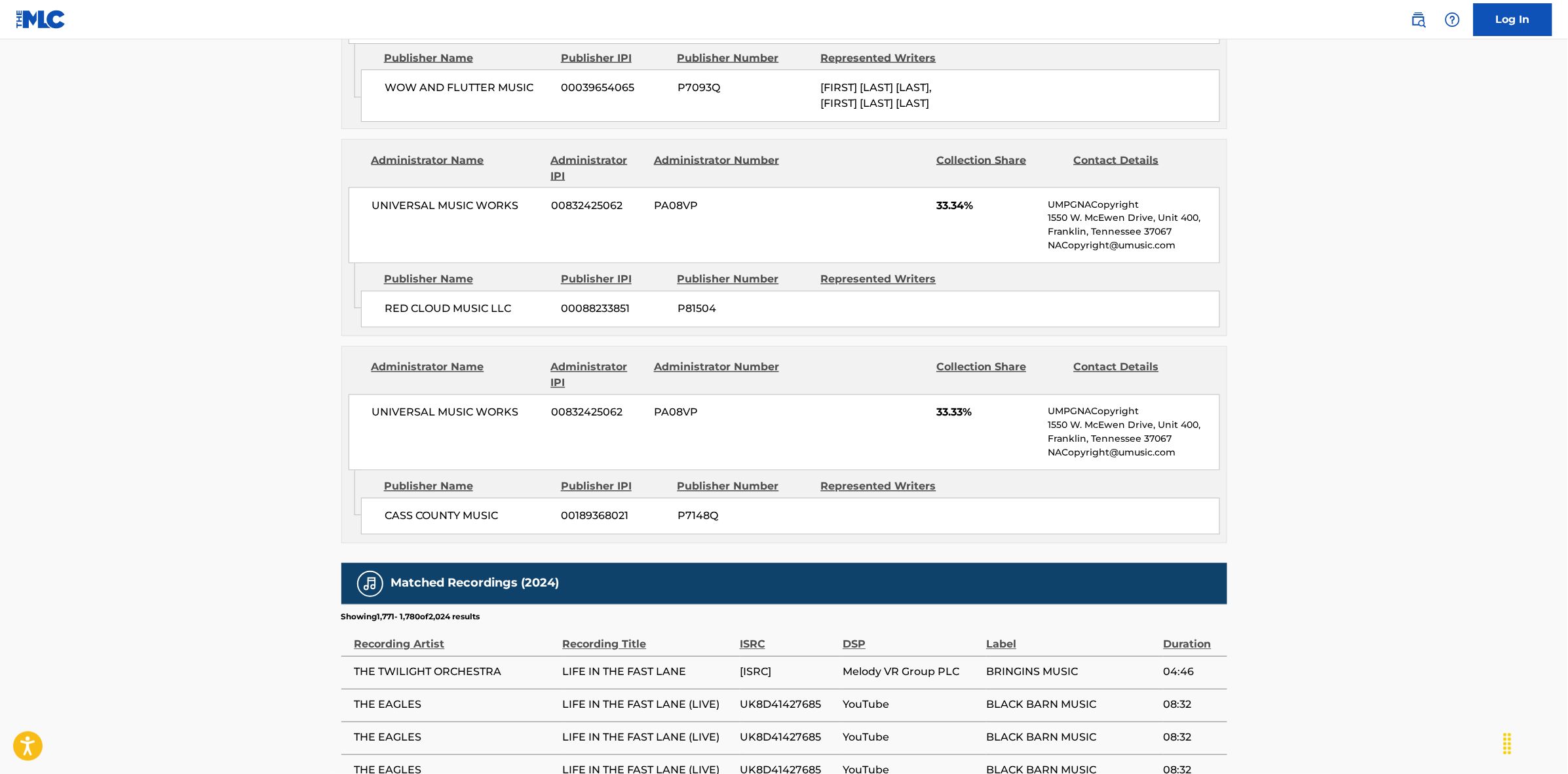 scroll, scrollTop: 1177, scrollLeft: 0, axis: vertical 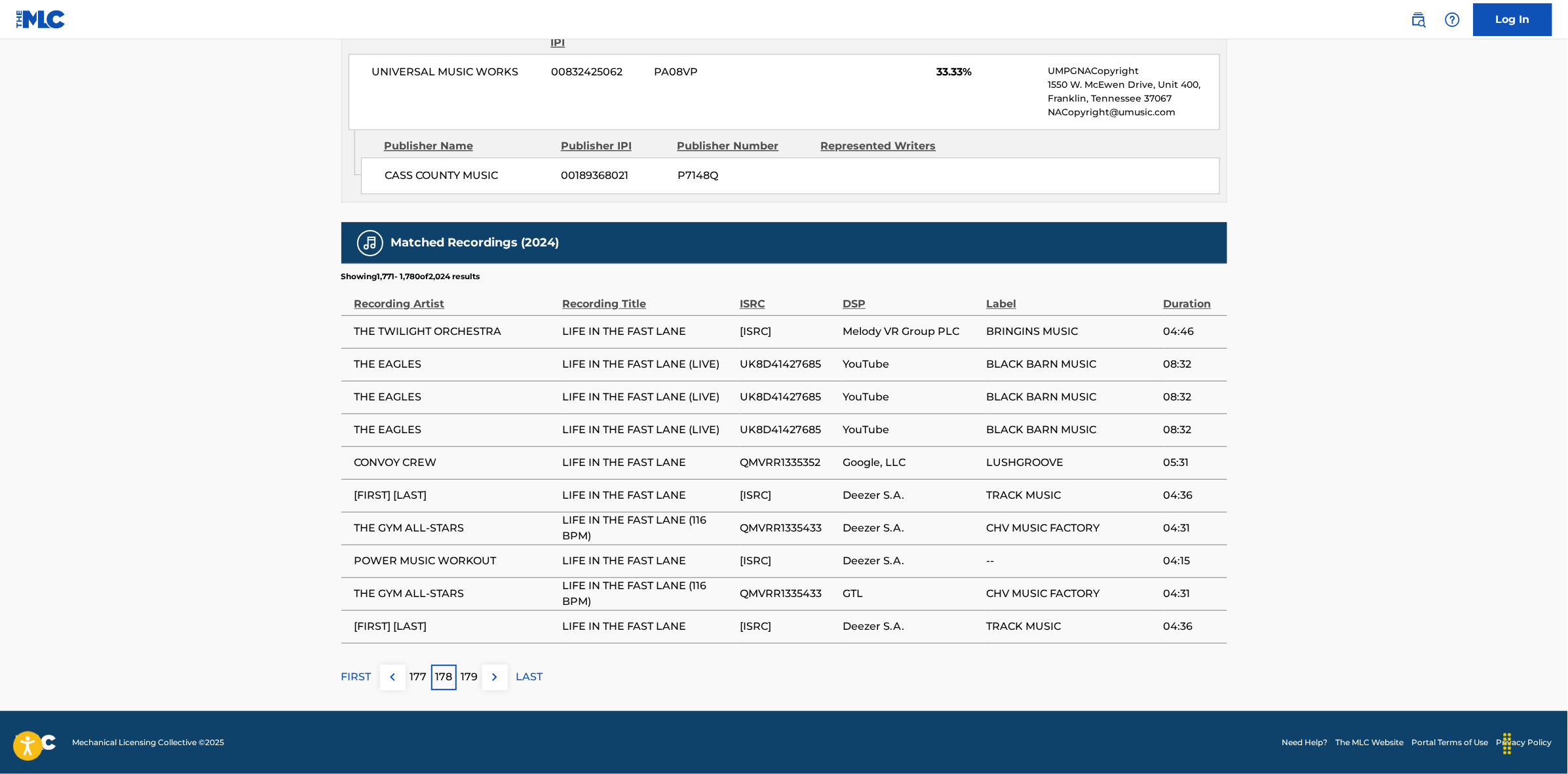 click on "177" at bounding box center (418, 677) 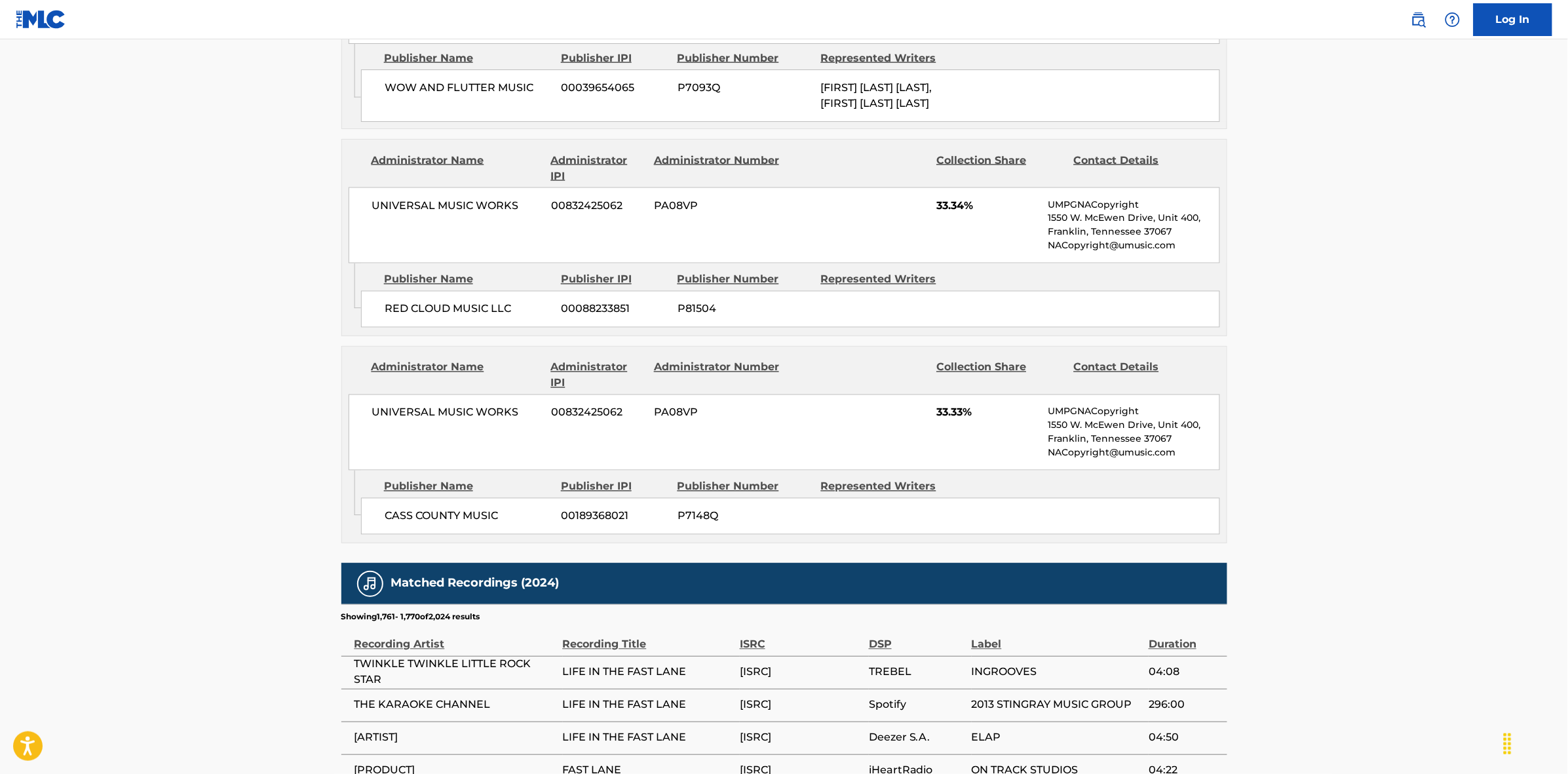 scroll, scrollTop: 1177, scrollLeft: 0, axis: vertical 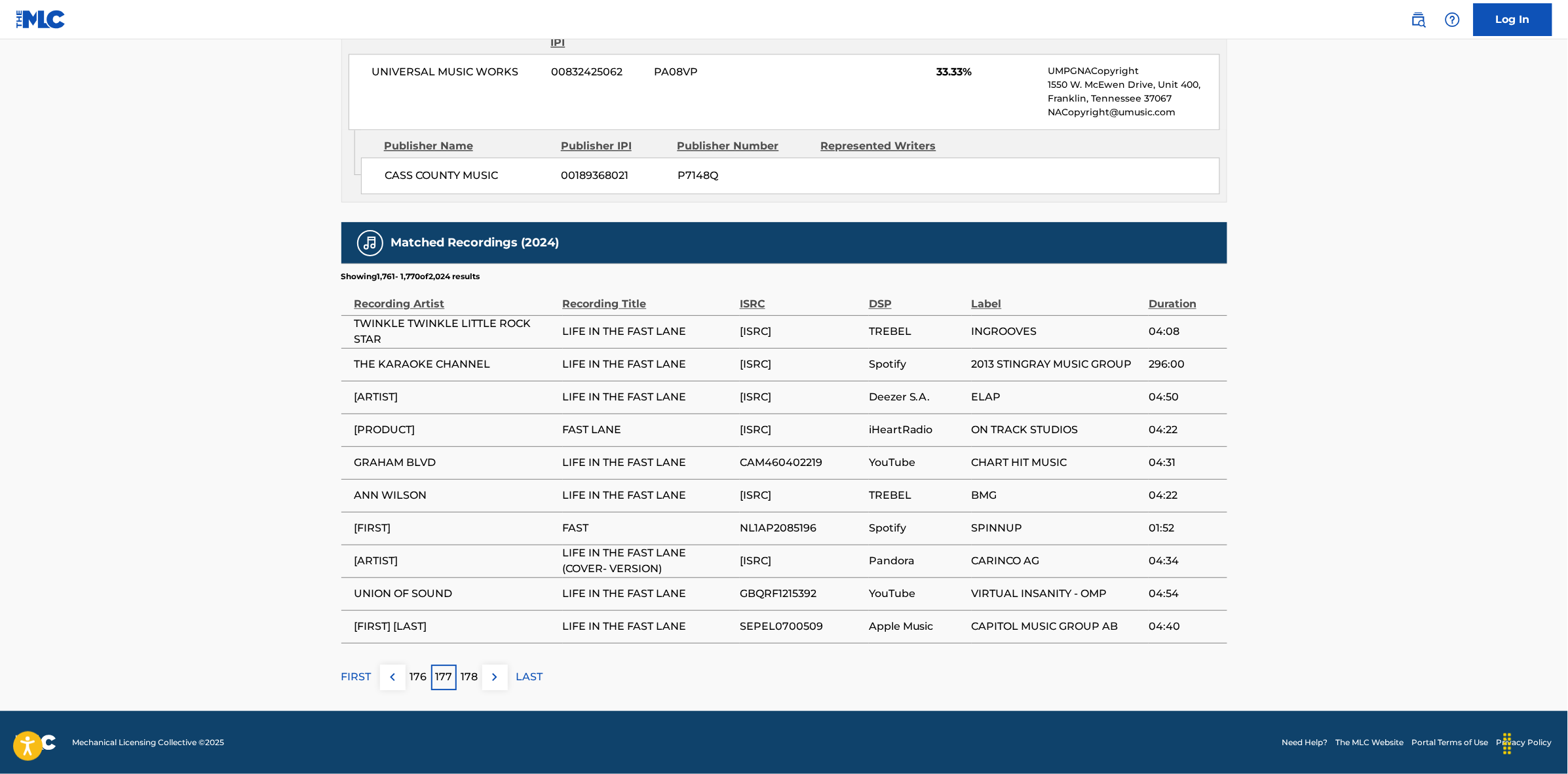 click on "176" at bounding box center (418, 677) 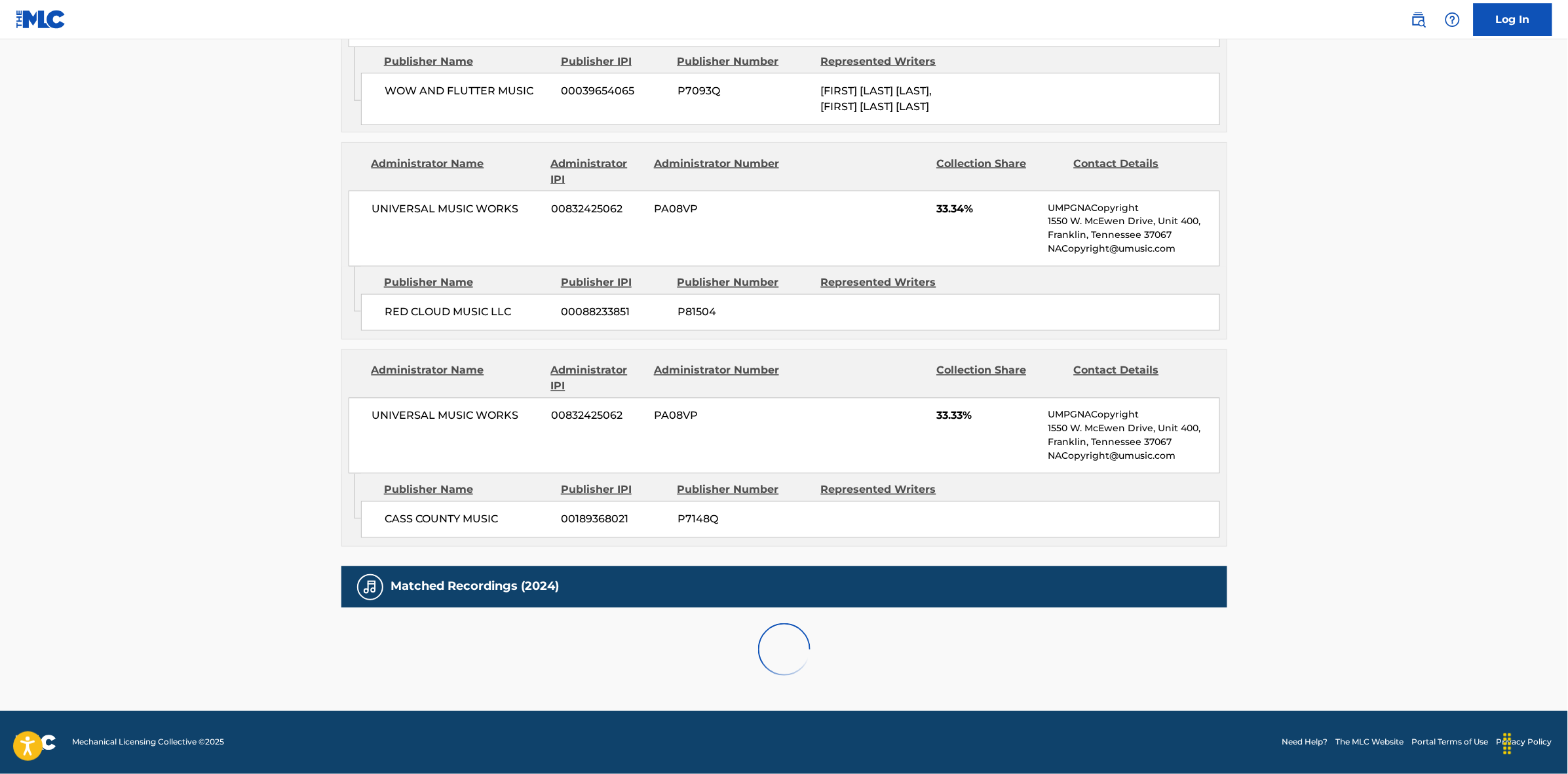 scroll, scrollTop: 1177, scrollLeft: 0, axis: vertical 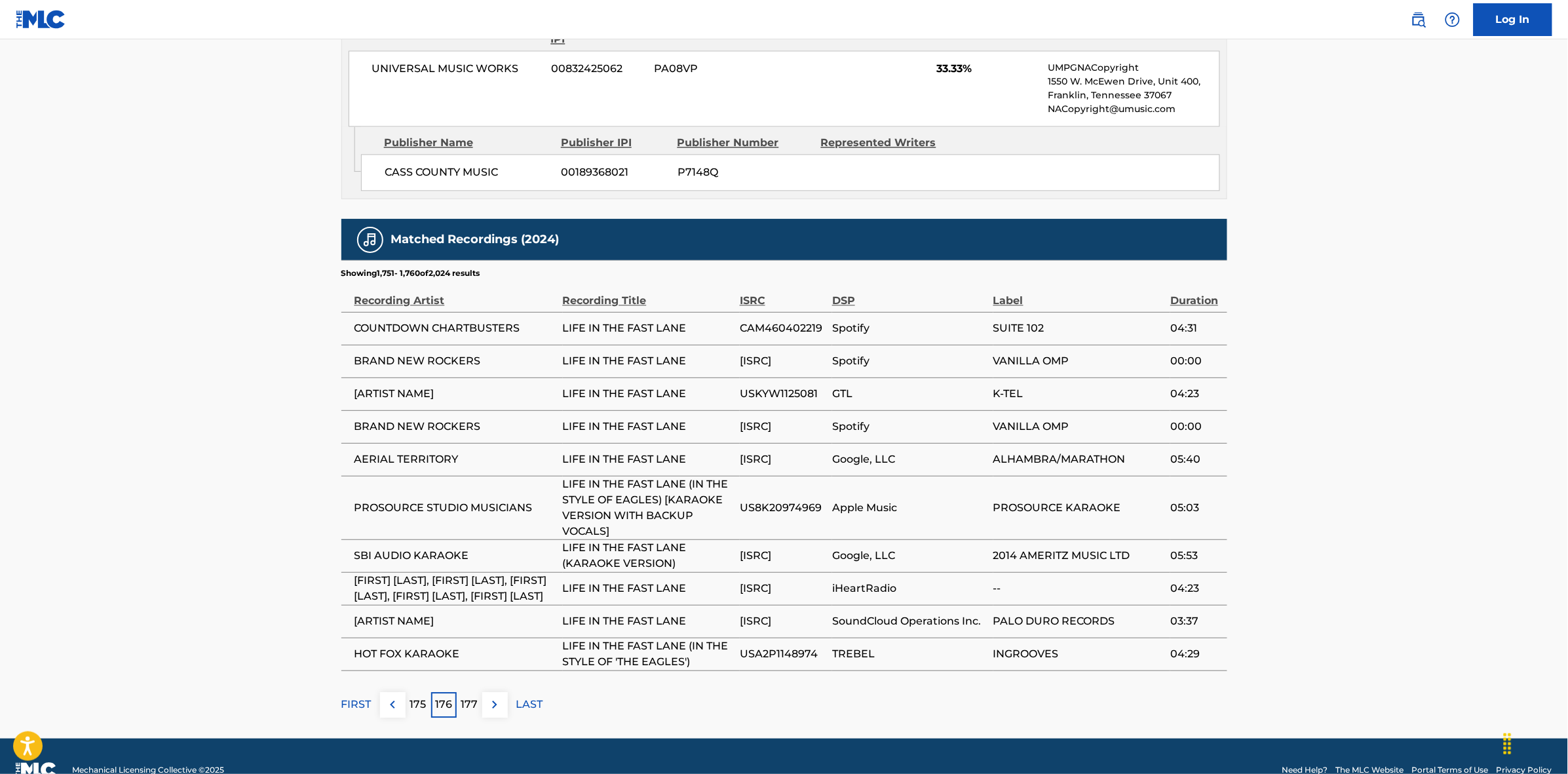 click on "175" at bounding box center [418, 705] 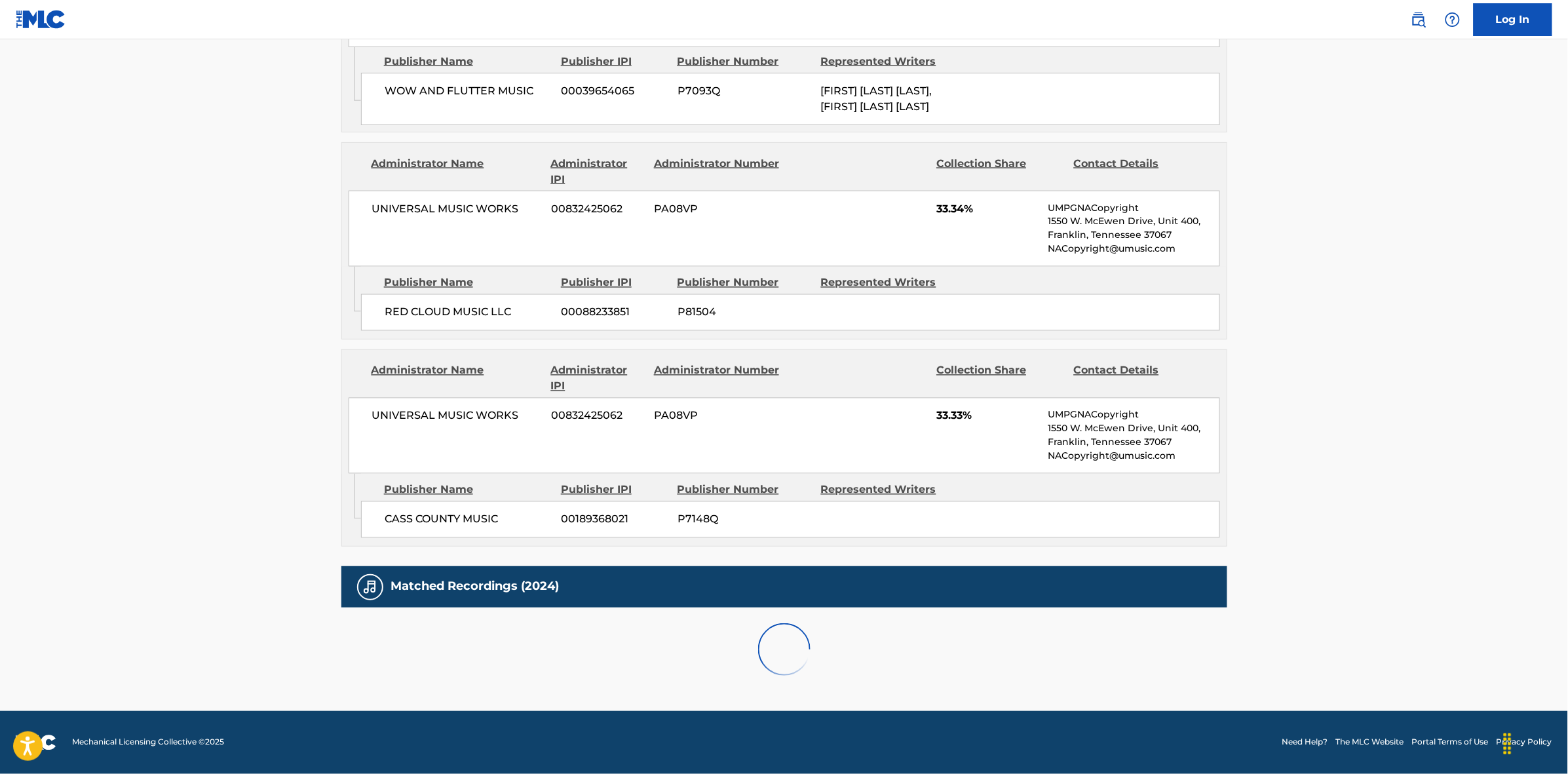 scroll, scrollTop: 1177, scrollLeft: 0, axis: vertical 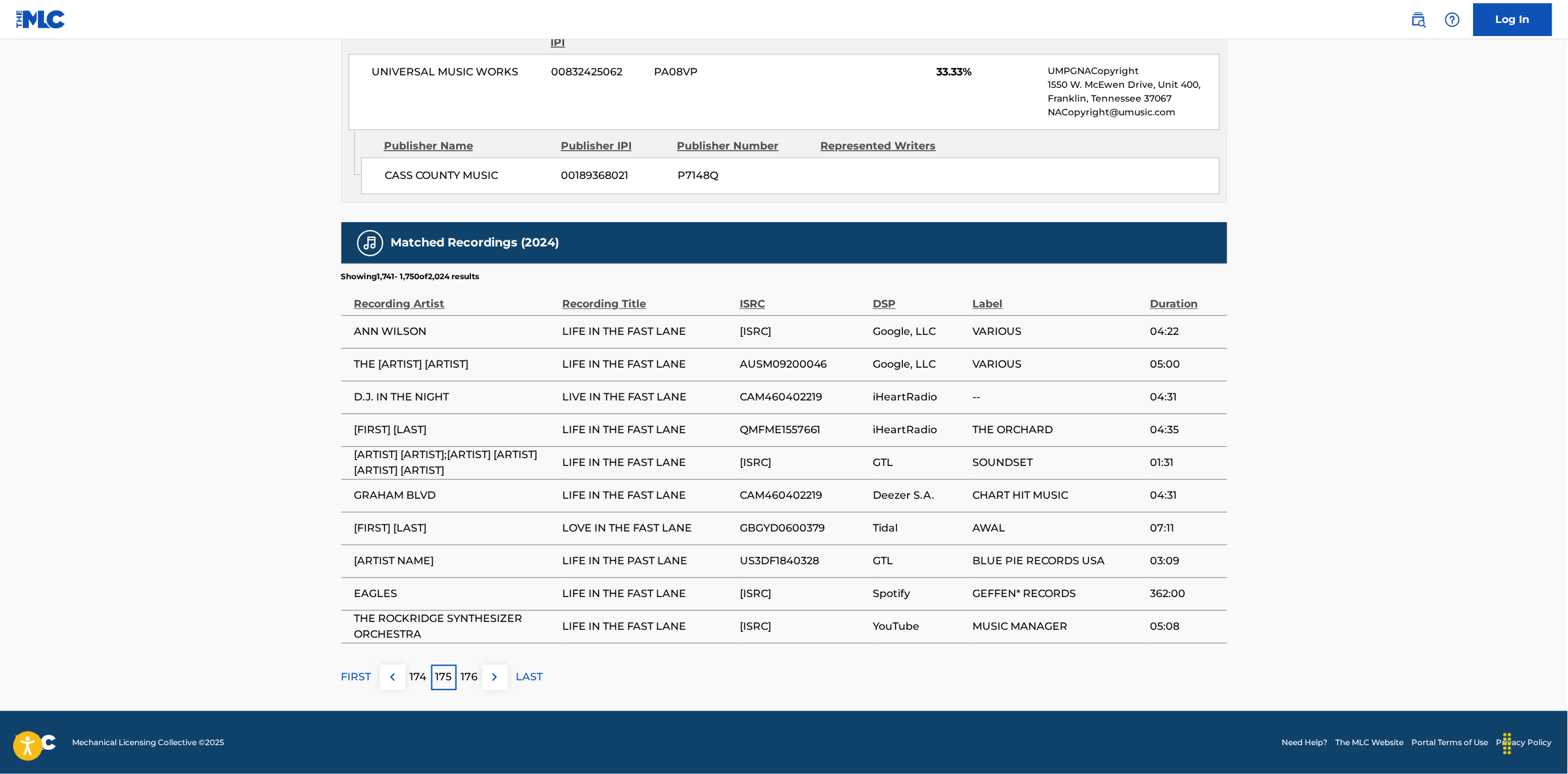 click on "174" at bounding box center [418, 677] 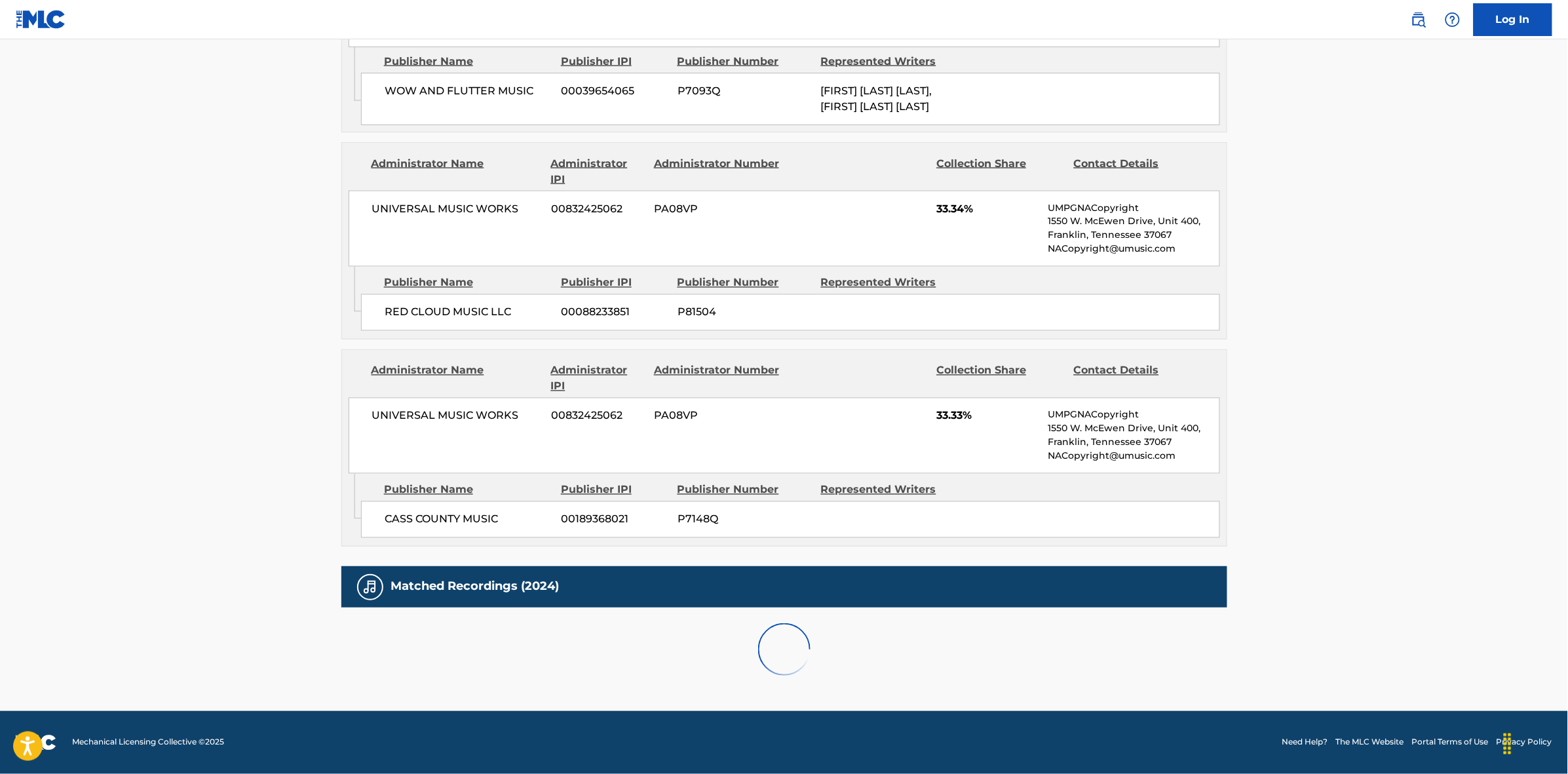 scroll, scrollTop: 1177, scrollLeft: 0, axis: vertical 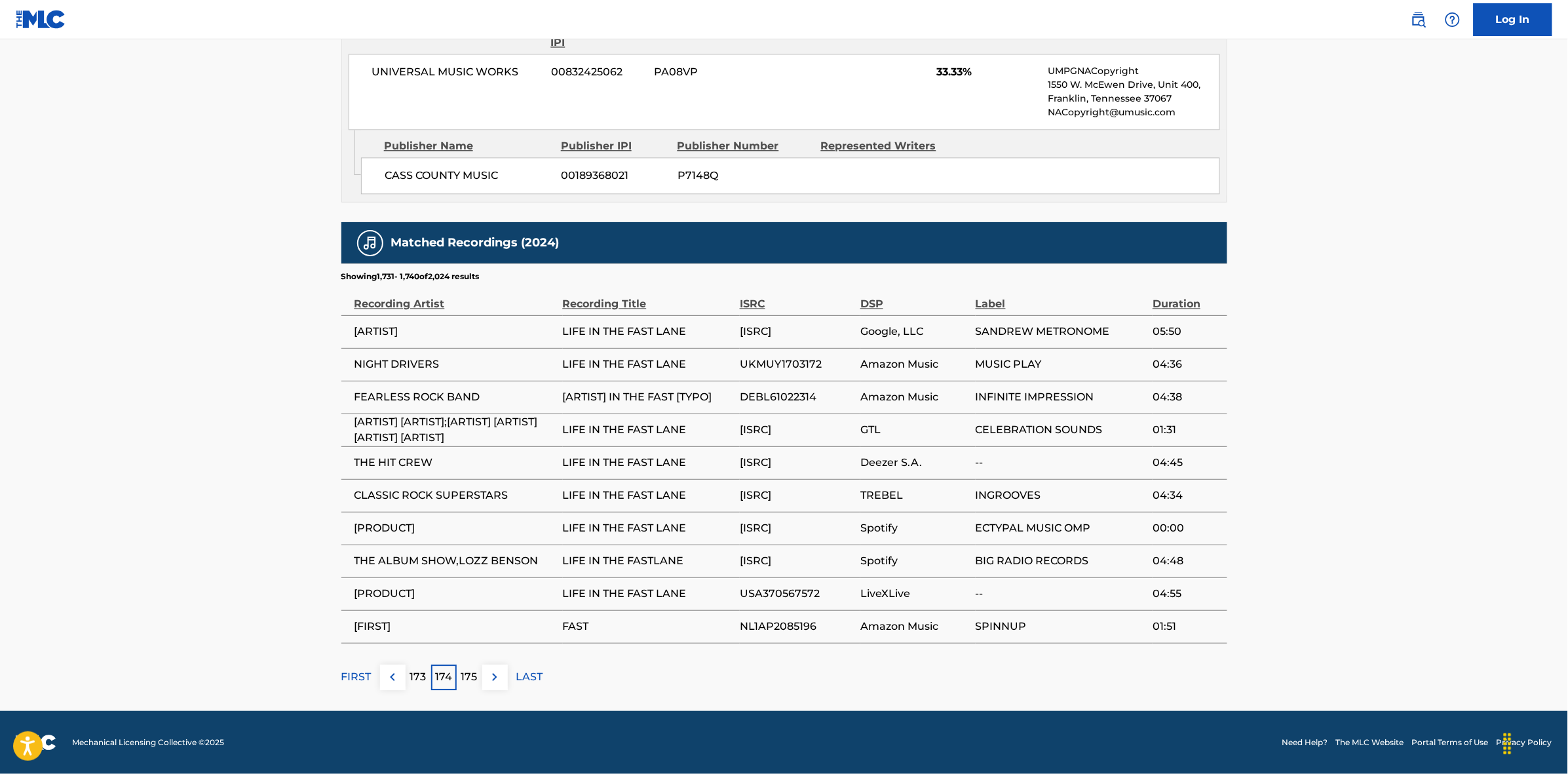 click on "173" at bounding box center (418, 677) 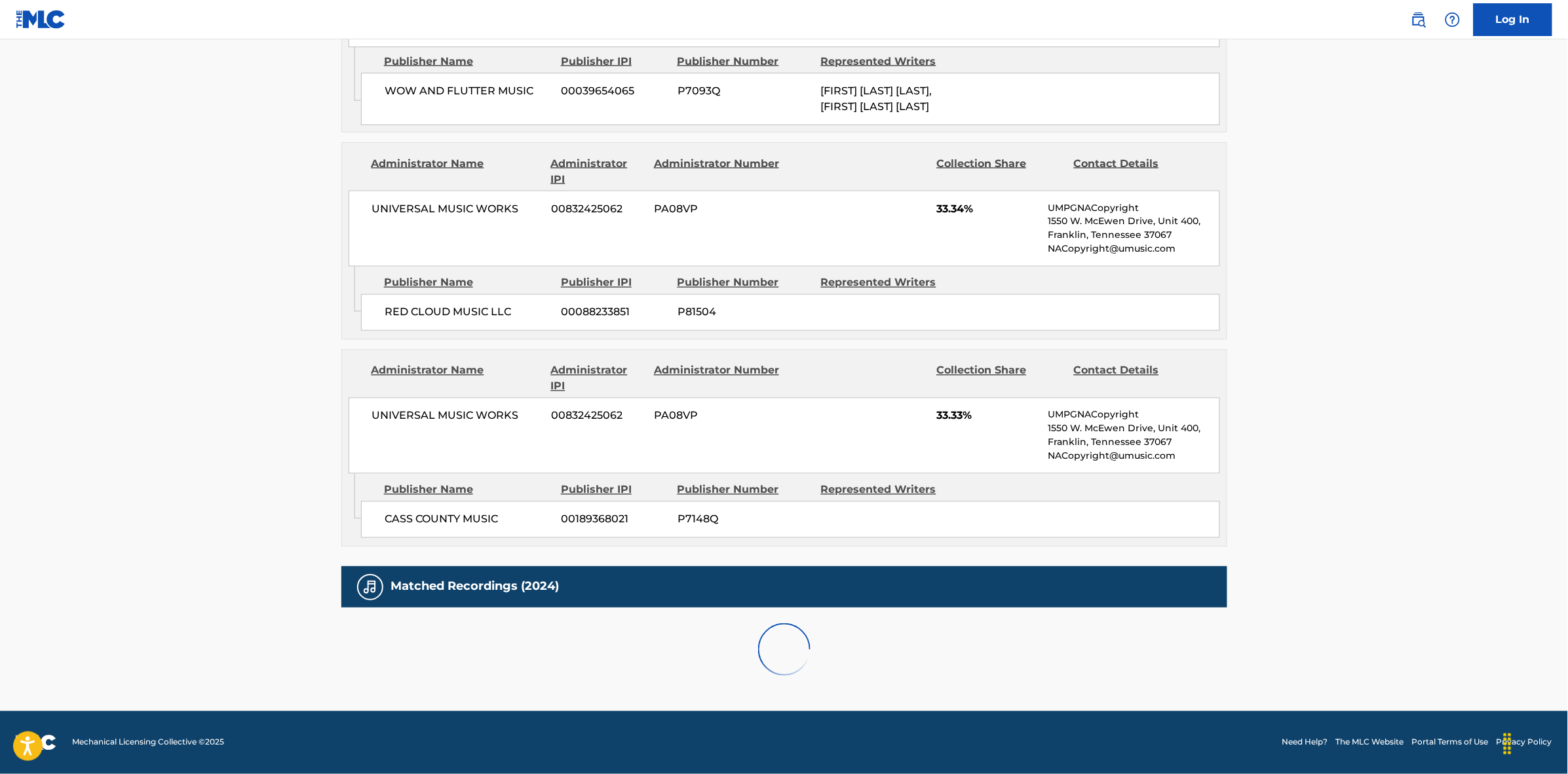 scroll, scrollTop: 1177, scrollLeft: 0, axis: vertical 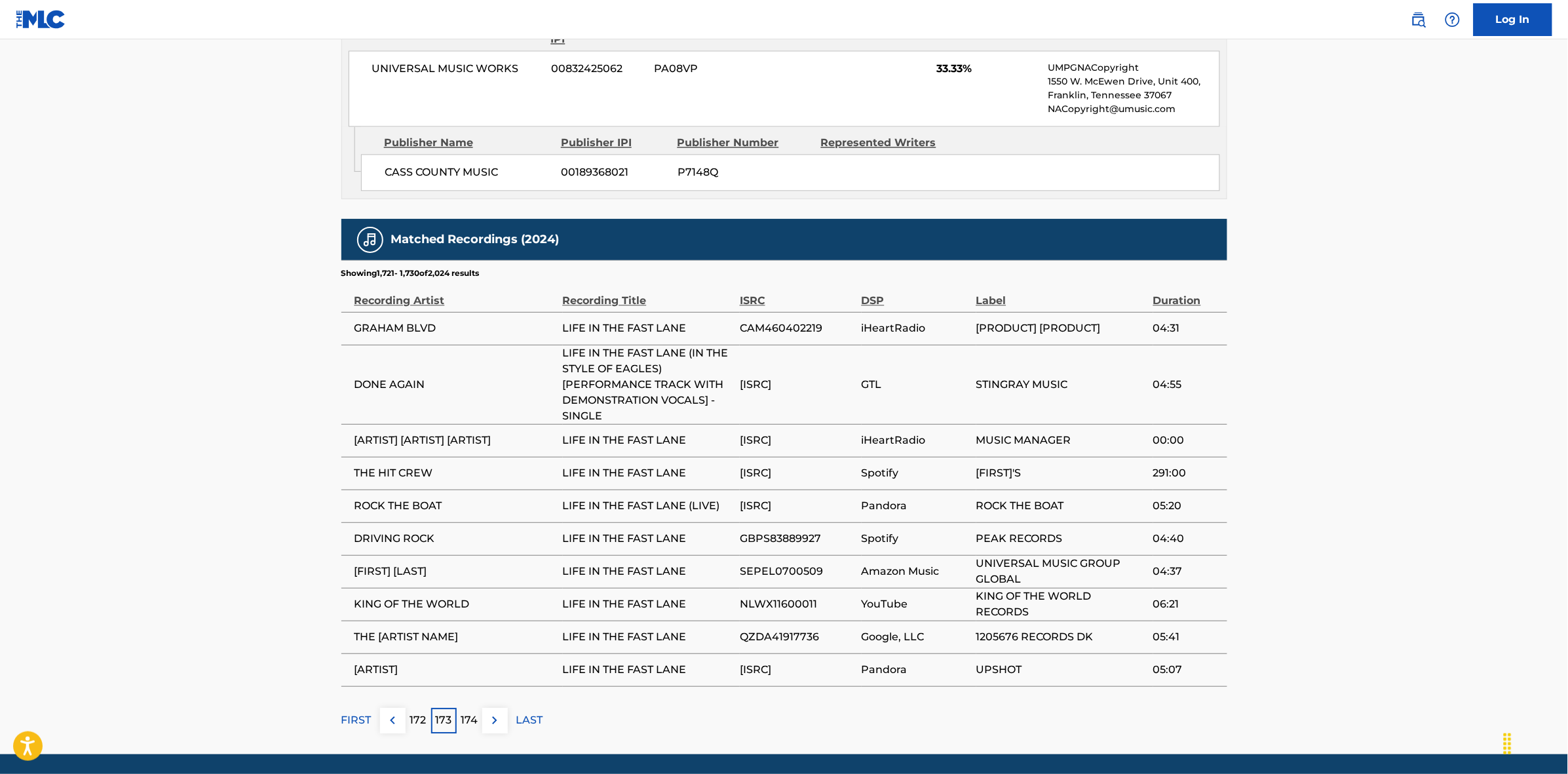 click on "172" at bounding box center (418, 720) 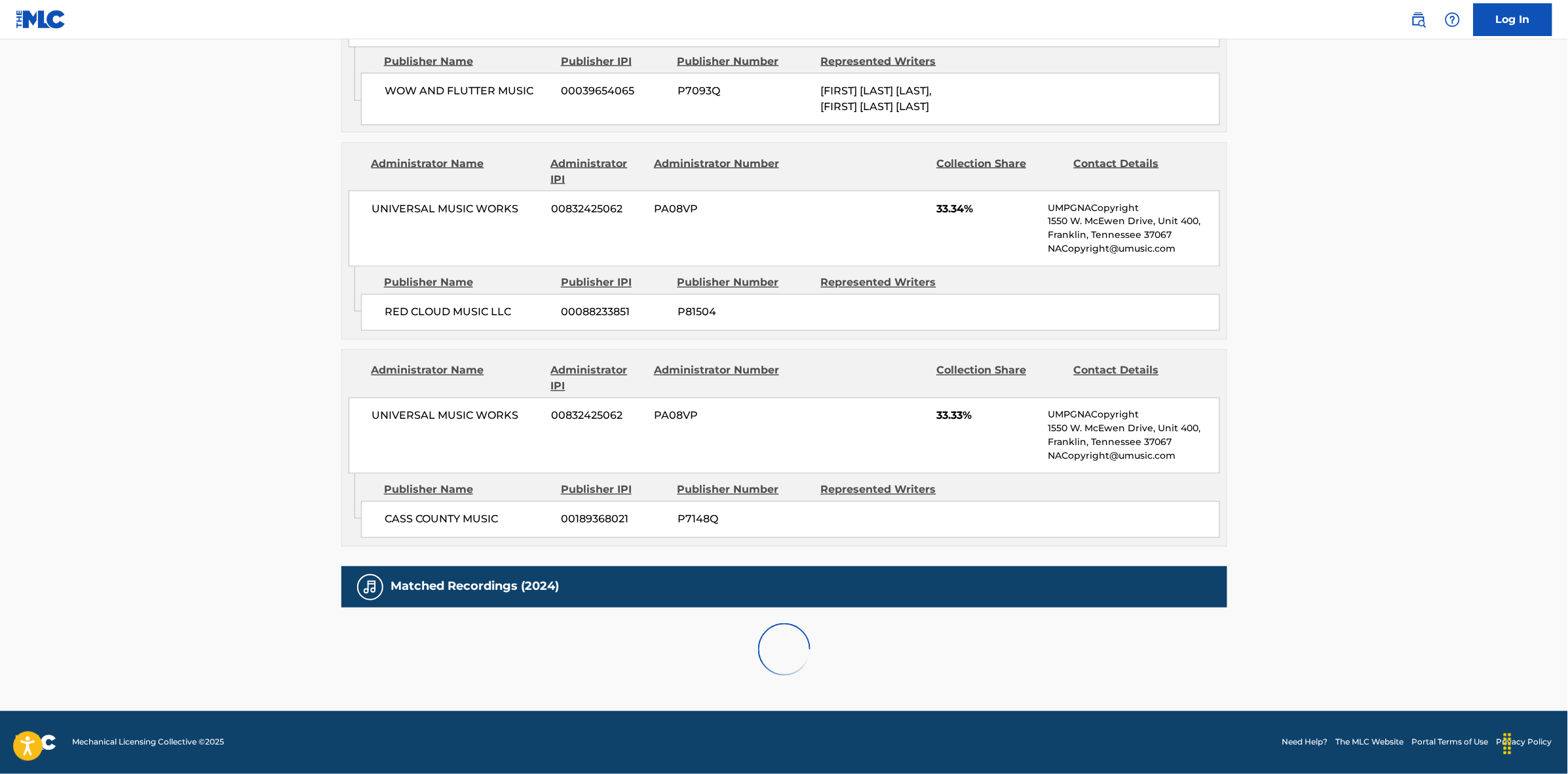 scroll, scrollTop: 1177, scrollLeft: 0, axis: vertical 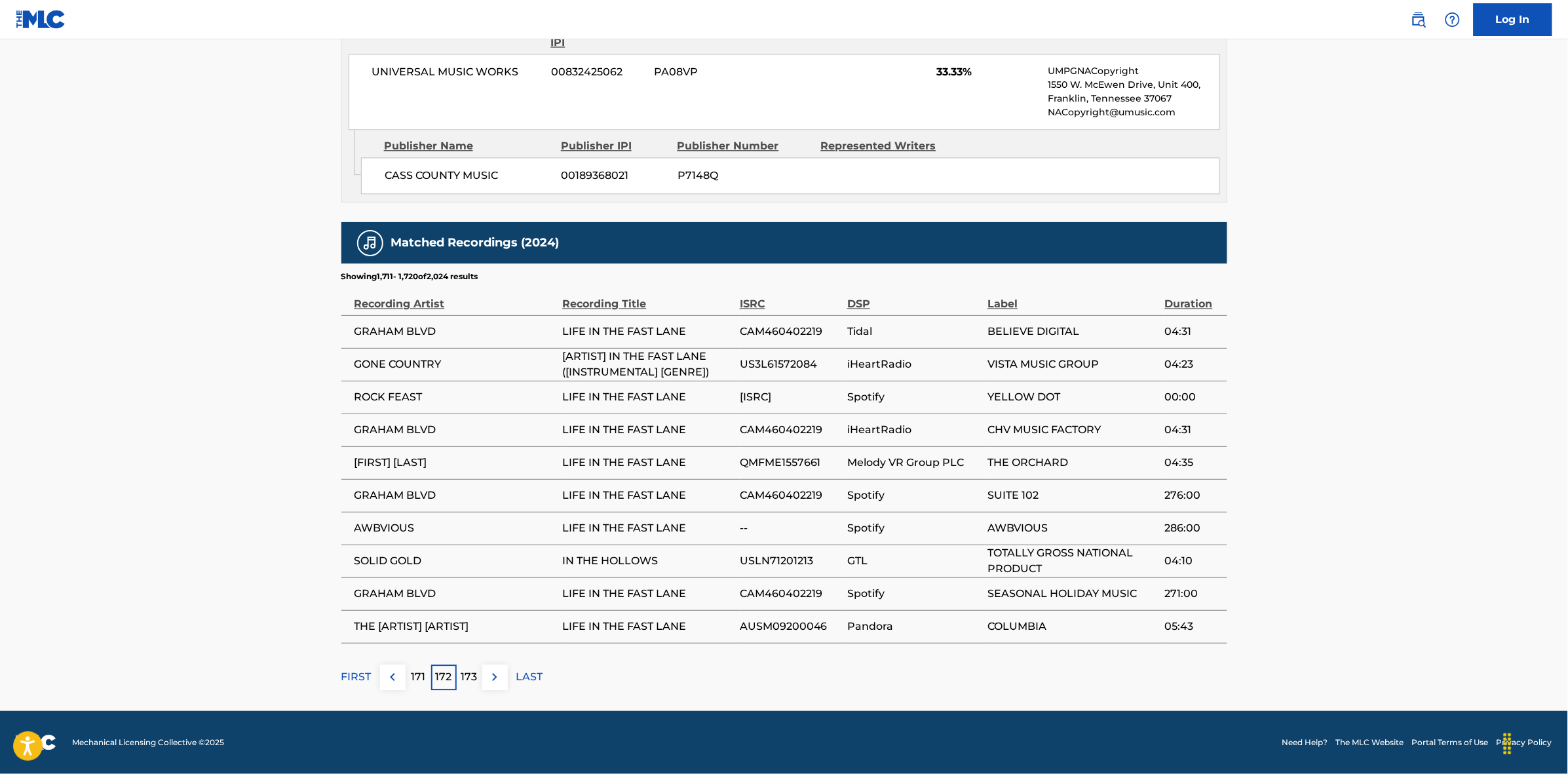 click on "171" at bounding box center [418, 677] 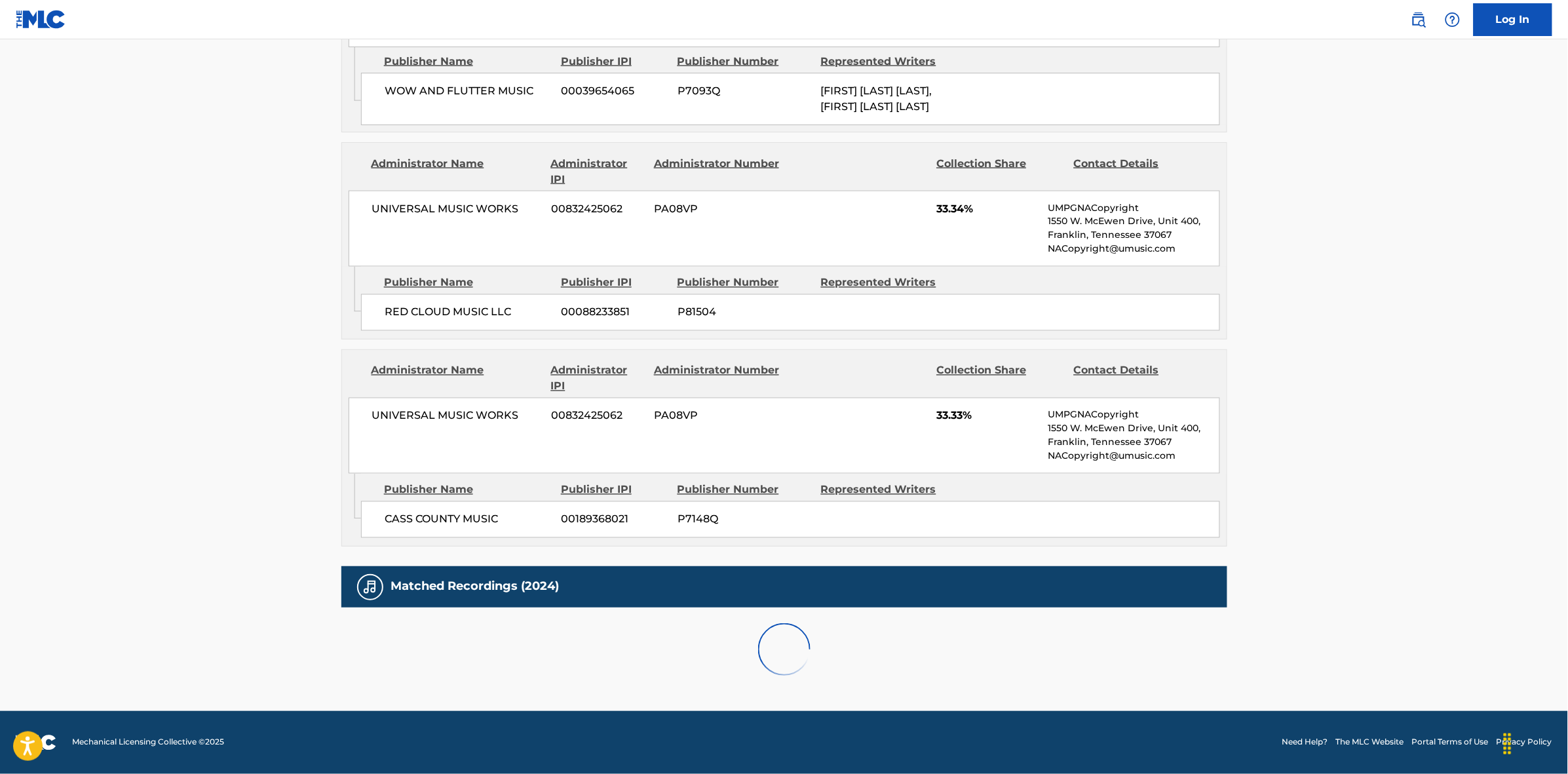 scroll, scrollTop: 1177, scrollLeft: 0, axis: vertical 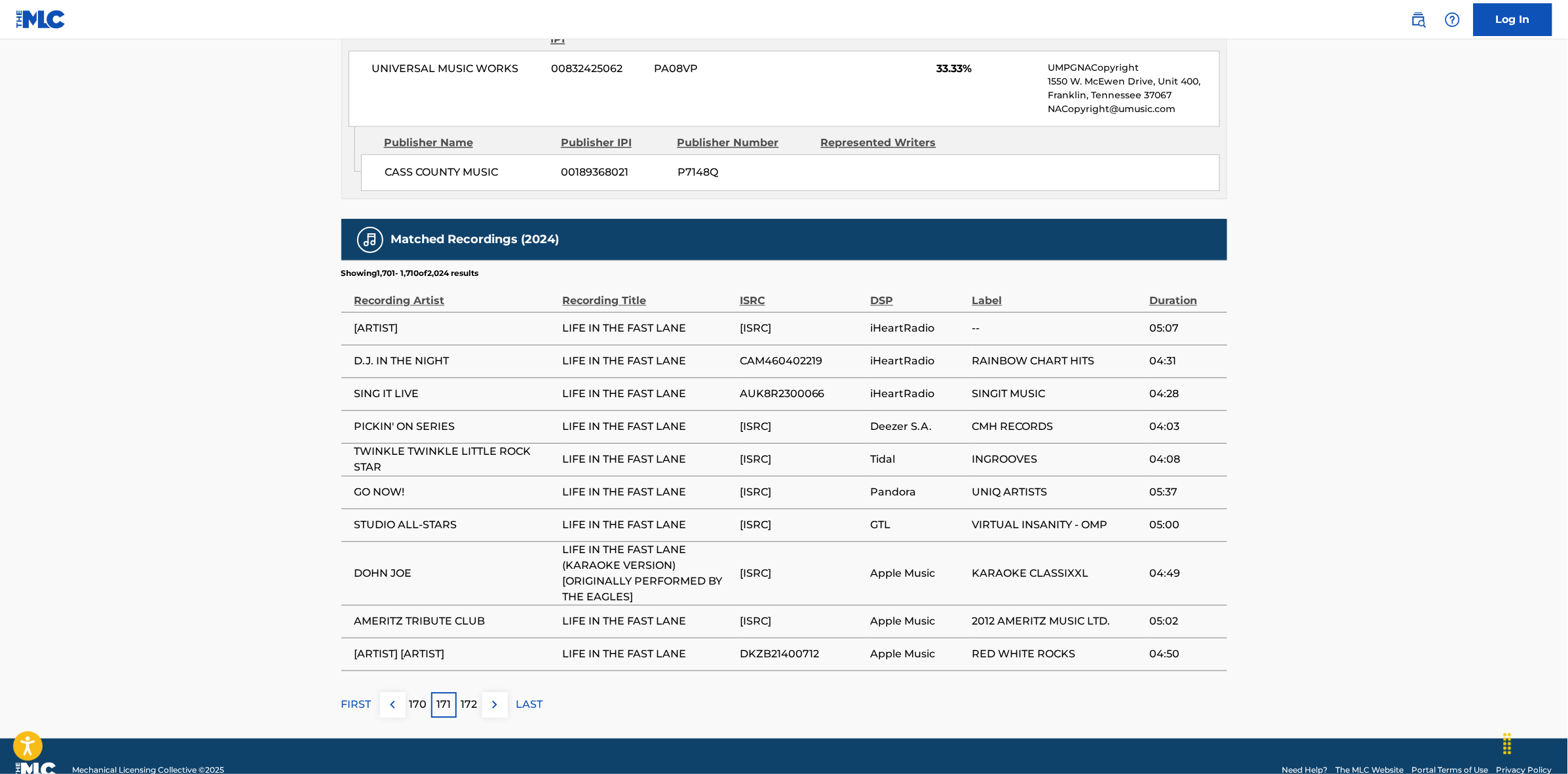 drag, startPoint x: 415, startPoint y: 712, endPoint x: 799, endPoint y: 387, distance: 503.0716 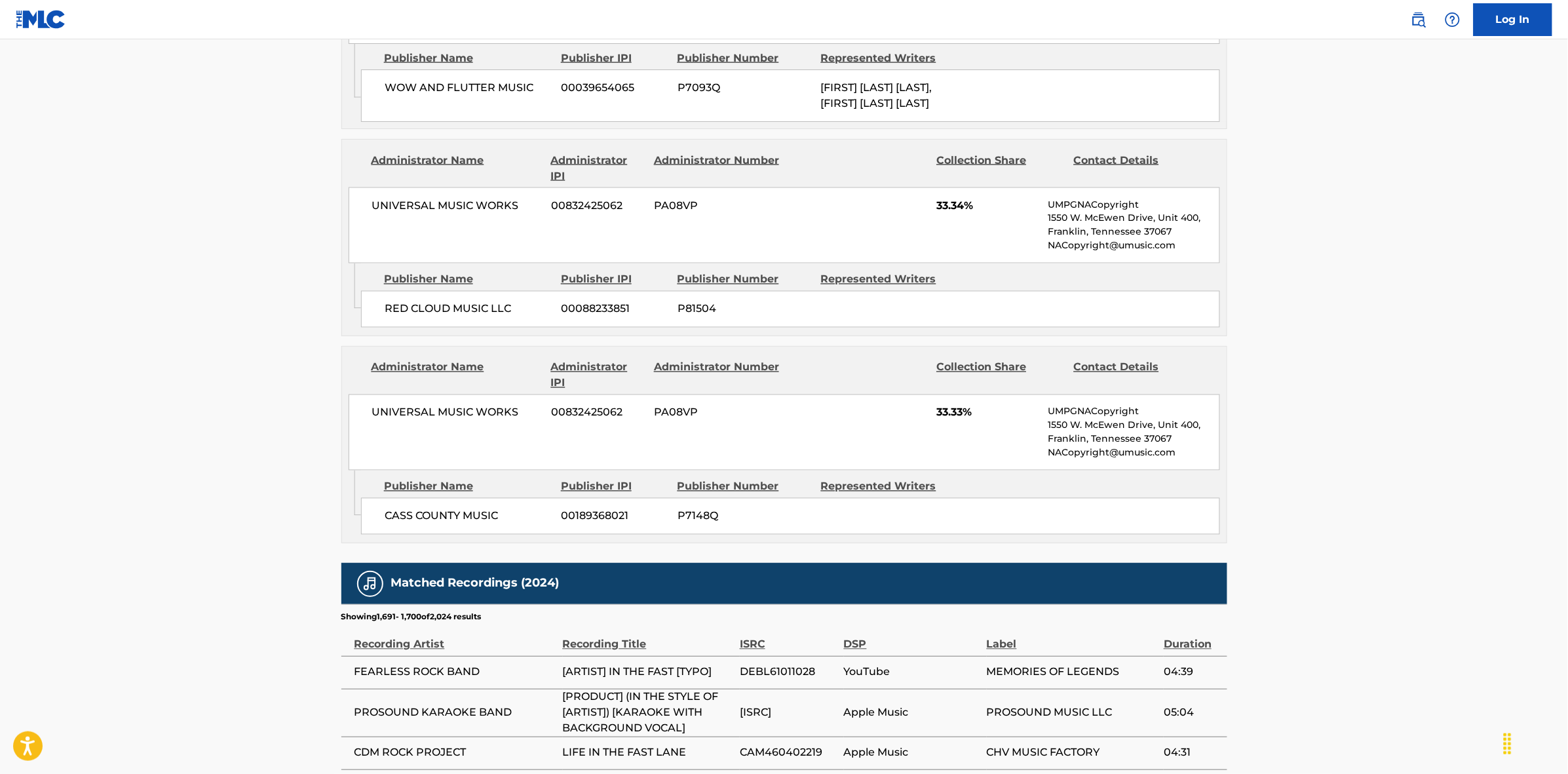 scroll, scrollTop: 1177, scrollLeft: 0, axis: vertical 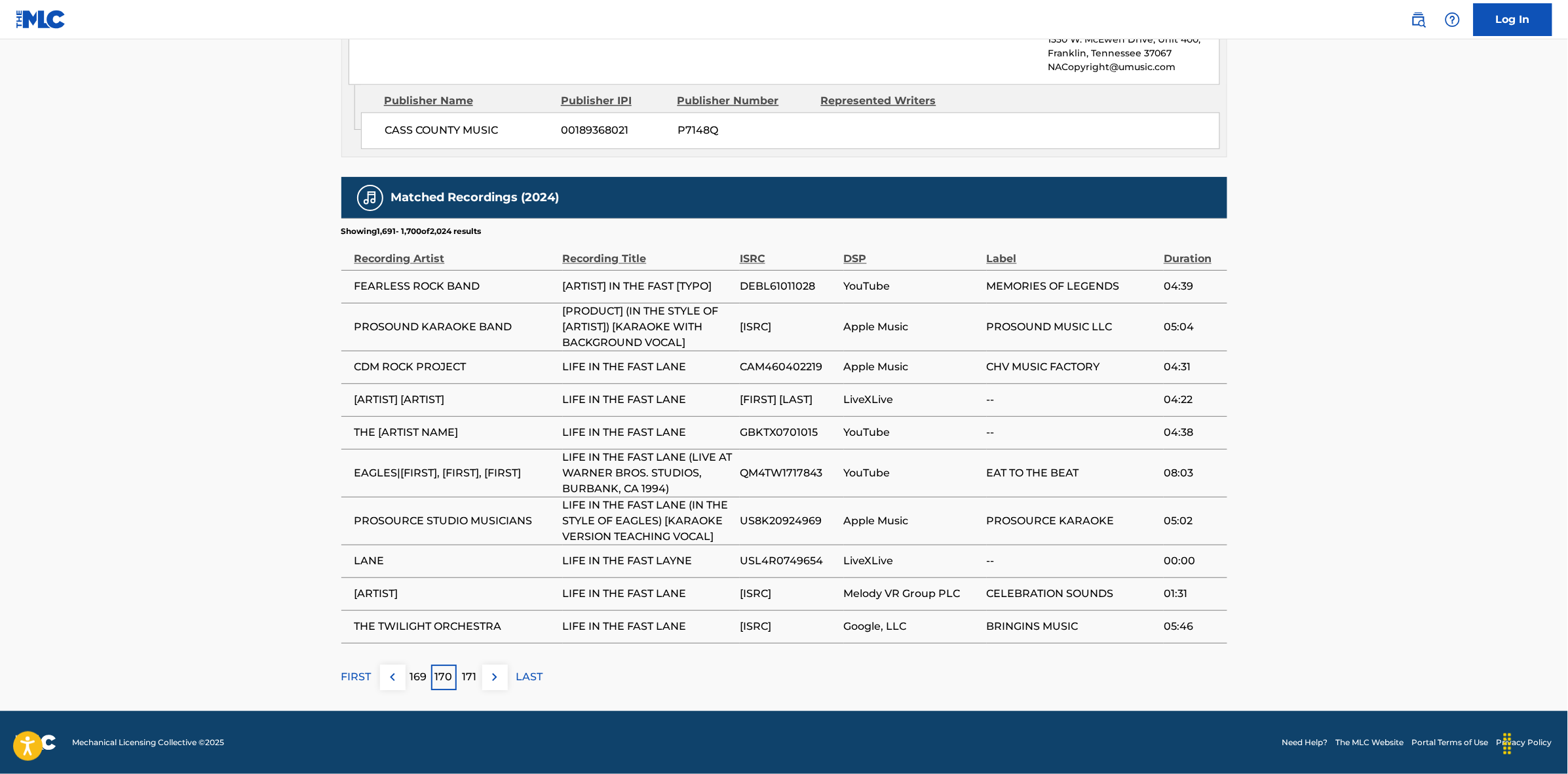 drag, startPoint x: 414, startPoint y: 685, endPoint x: 459, endPoint y: 652, distance: 55.8032 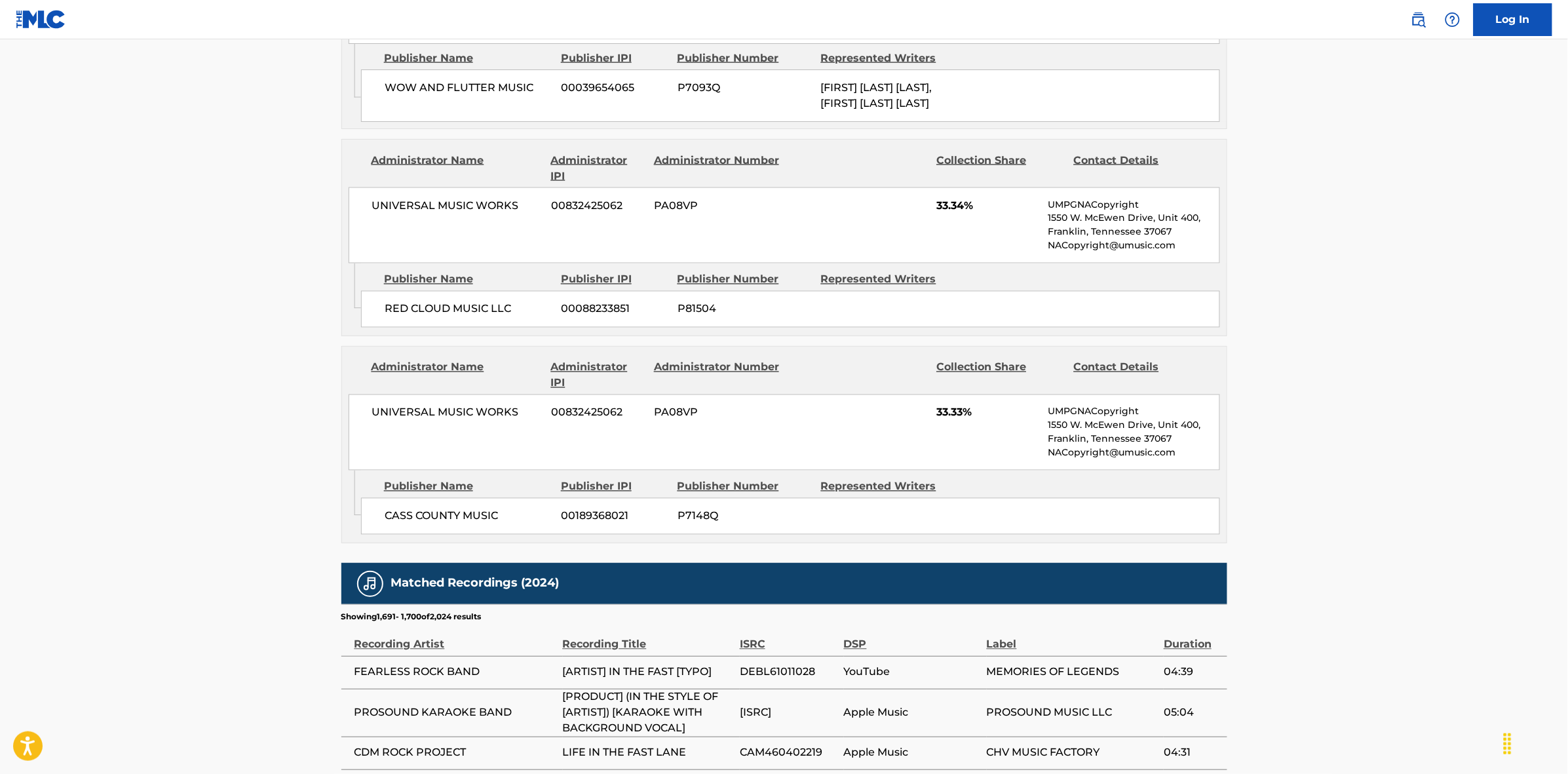 scroll, scrollTop: 1207, scrollLeft: 0, axis: vertical 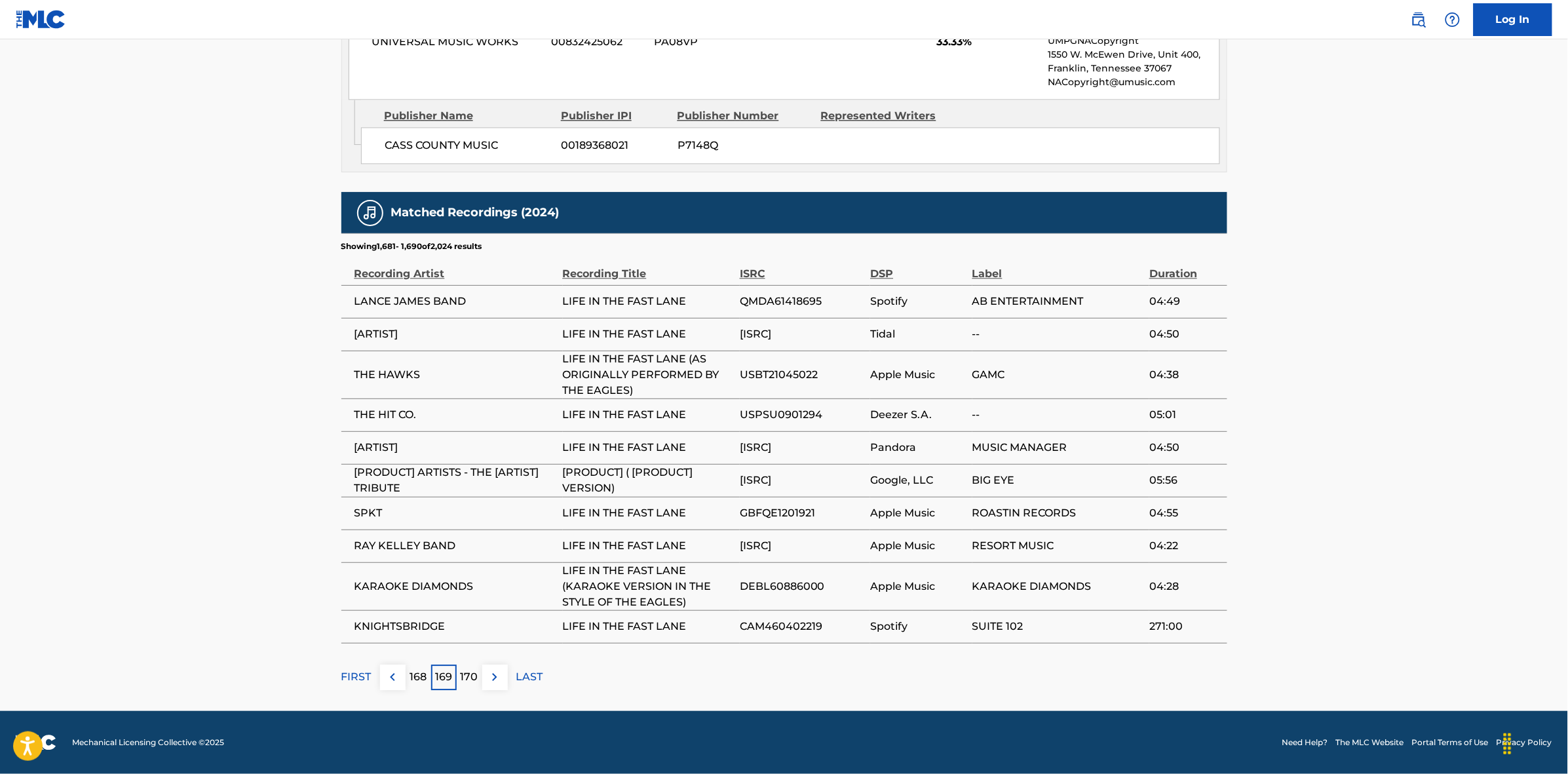 click on "168" at bounding box center [418, 677] 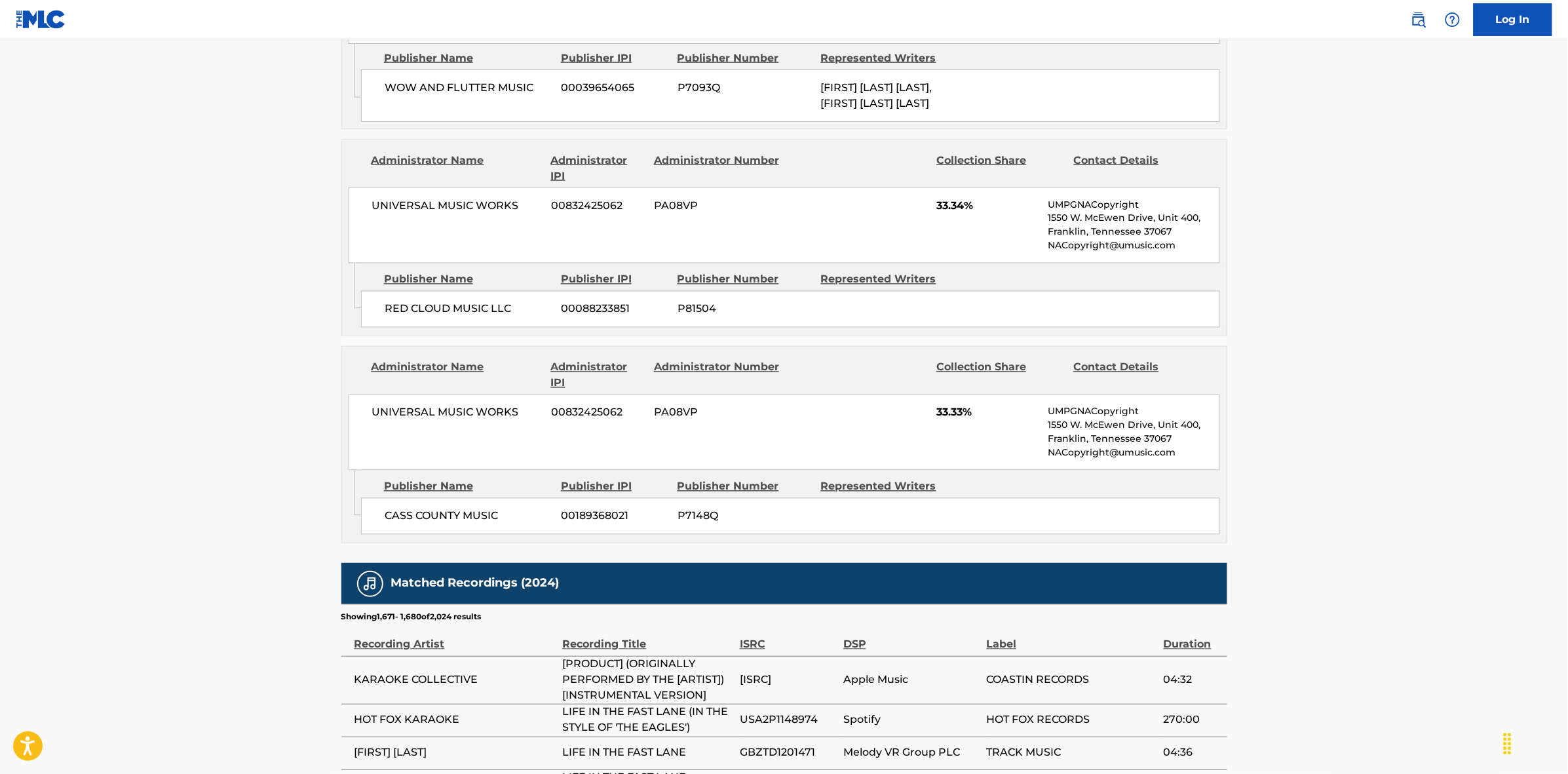 scroll, scrollTop: 1208, scrollLeft: 0, axis: vertical 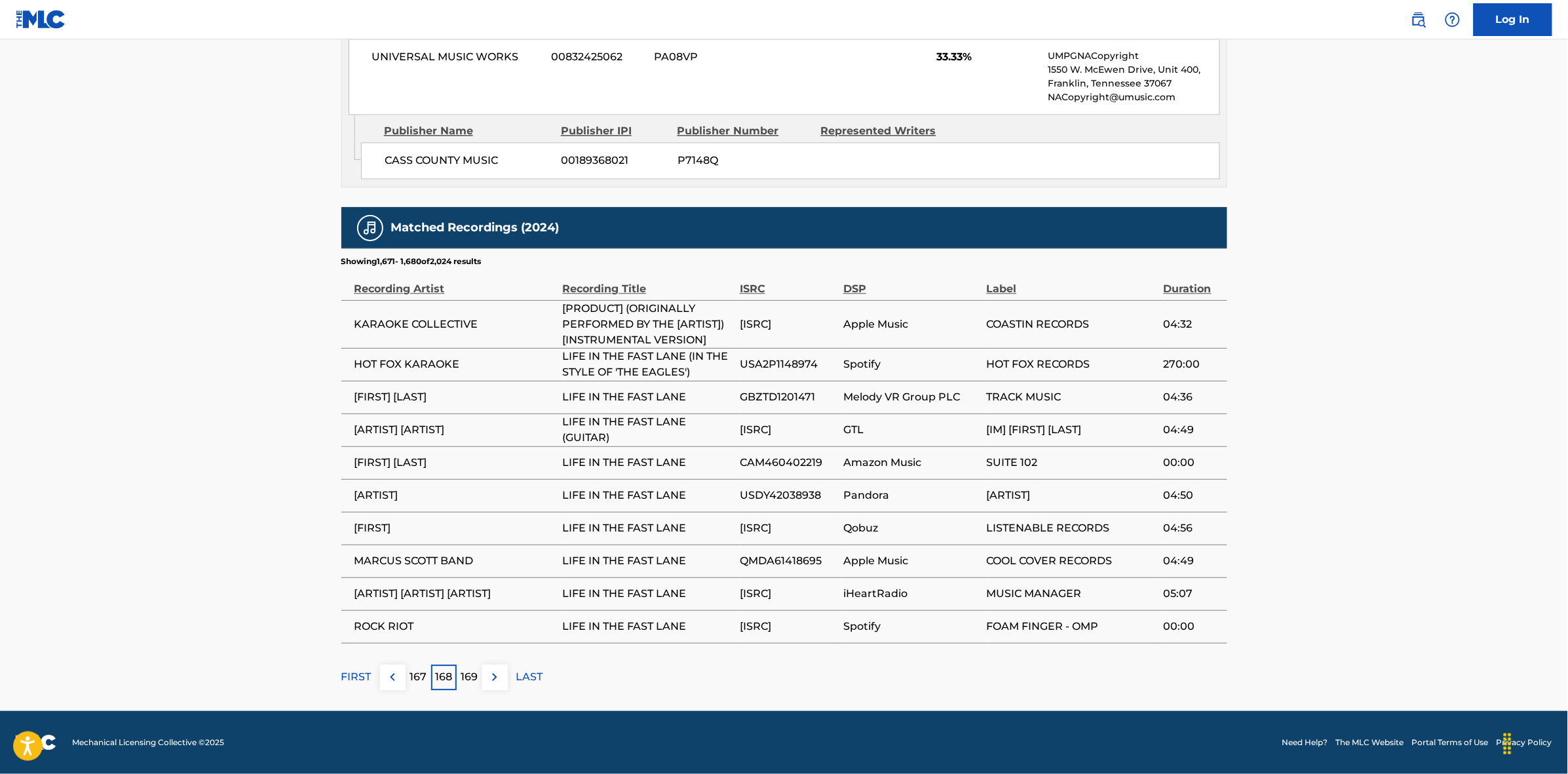 click on "167" at bounding box center (418, 677) 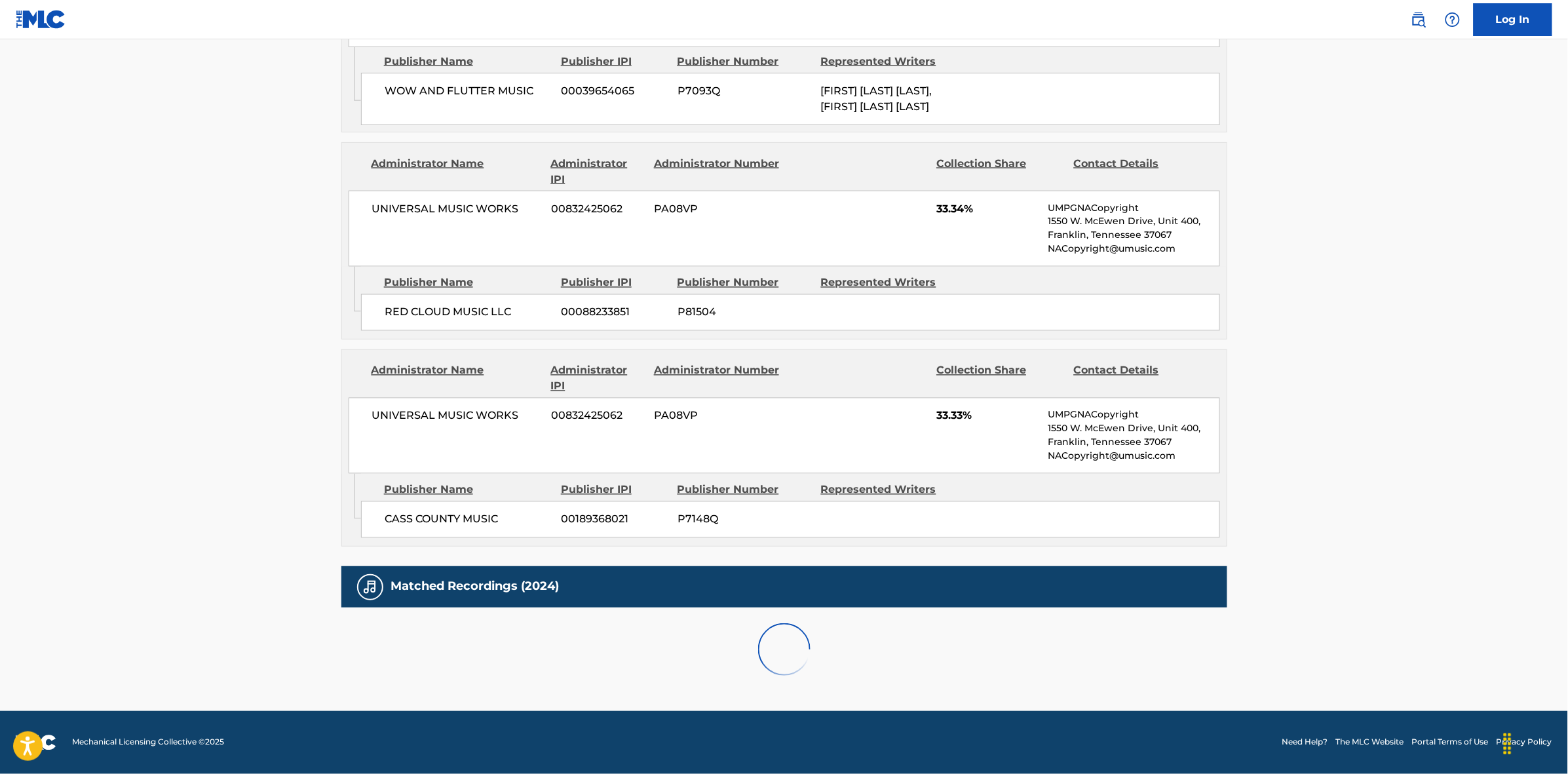 scroll, scrollTop: 1177, scrollLeft: 0, axis: vertical 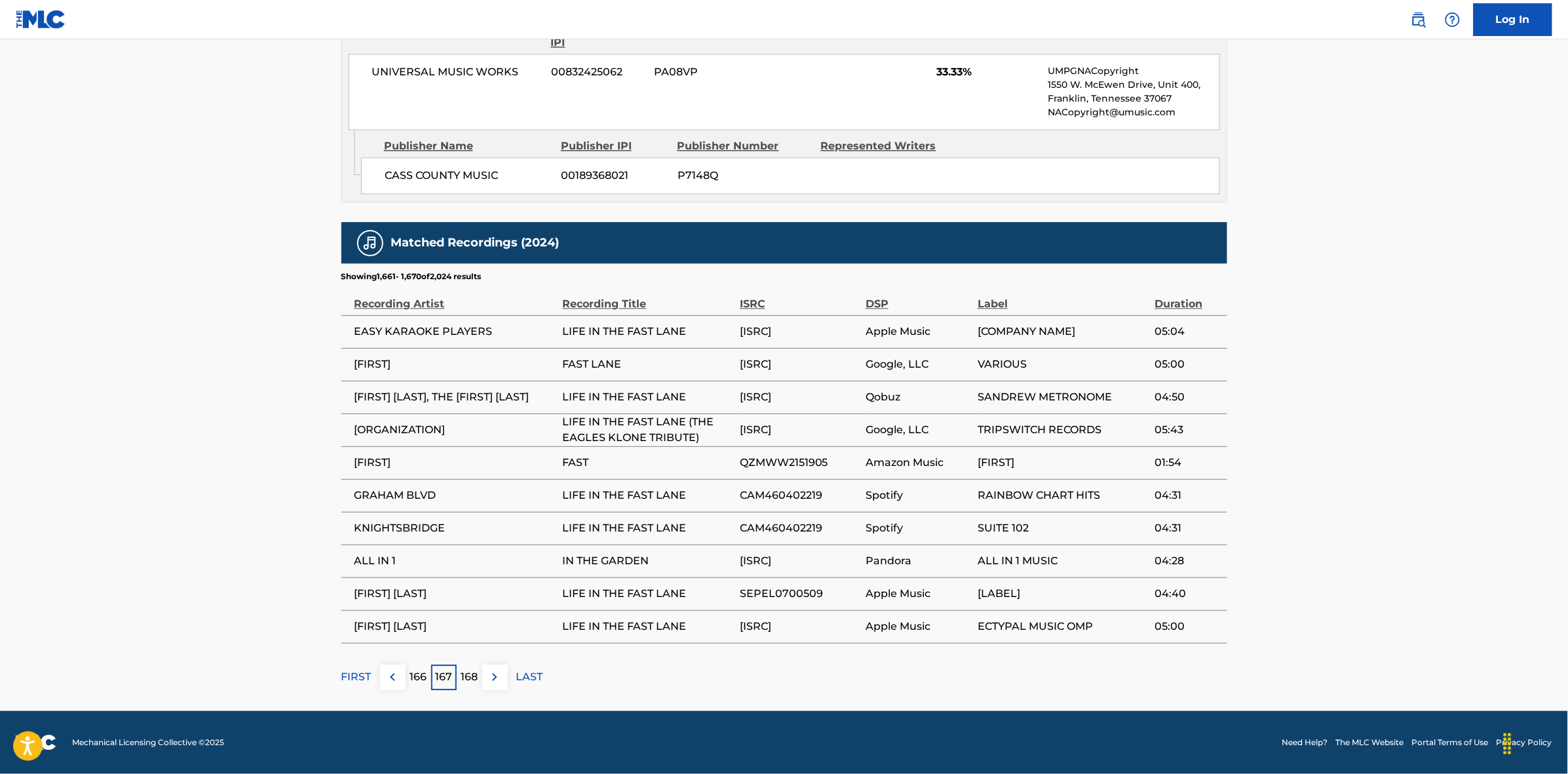 click on "166" at bounding box center (418, 677) 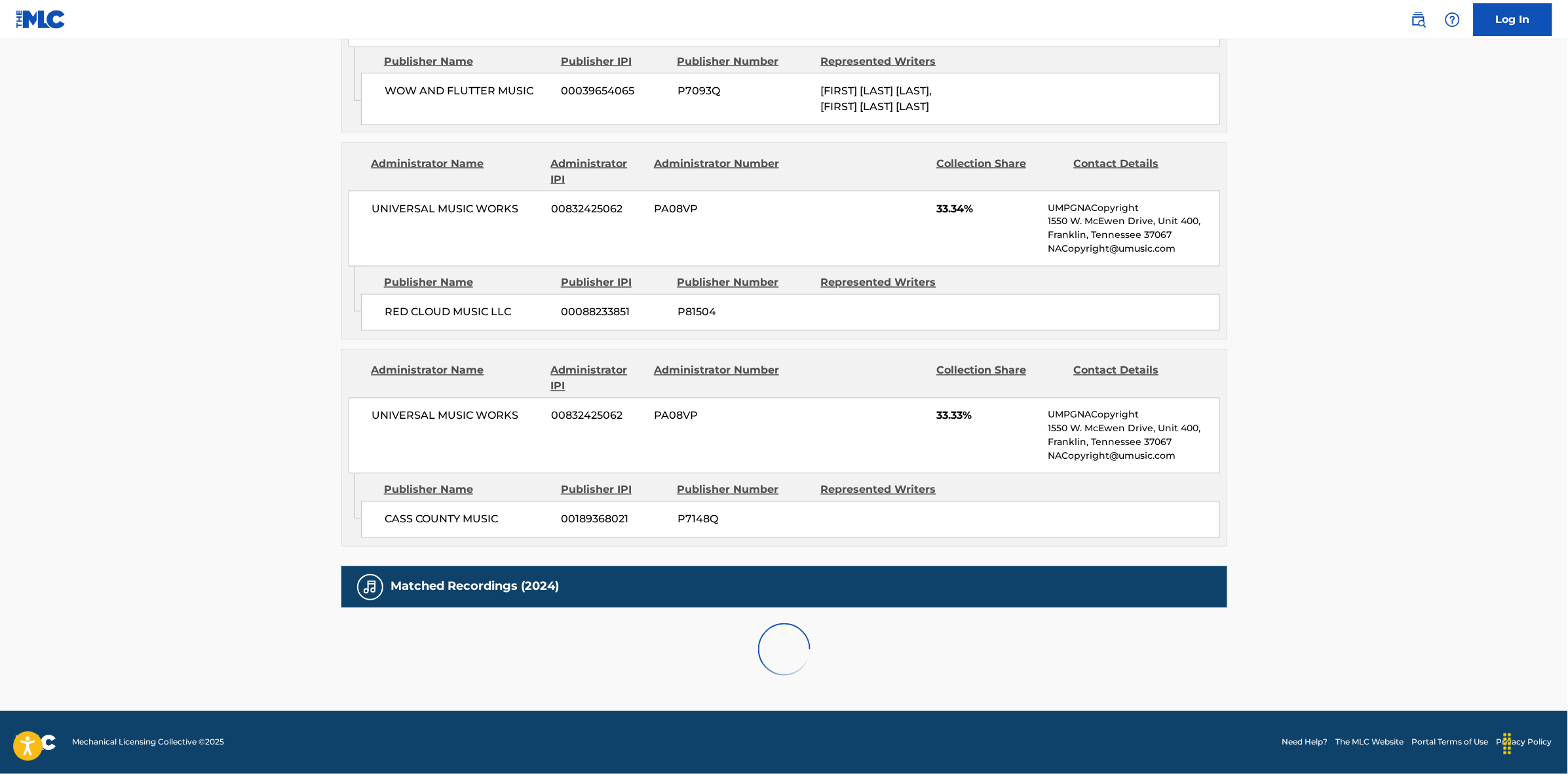 scroll, scrollTop: 1193, scrollLeft: 0, axis: vertical 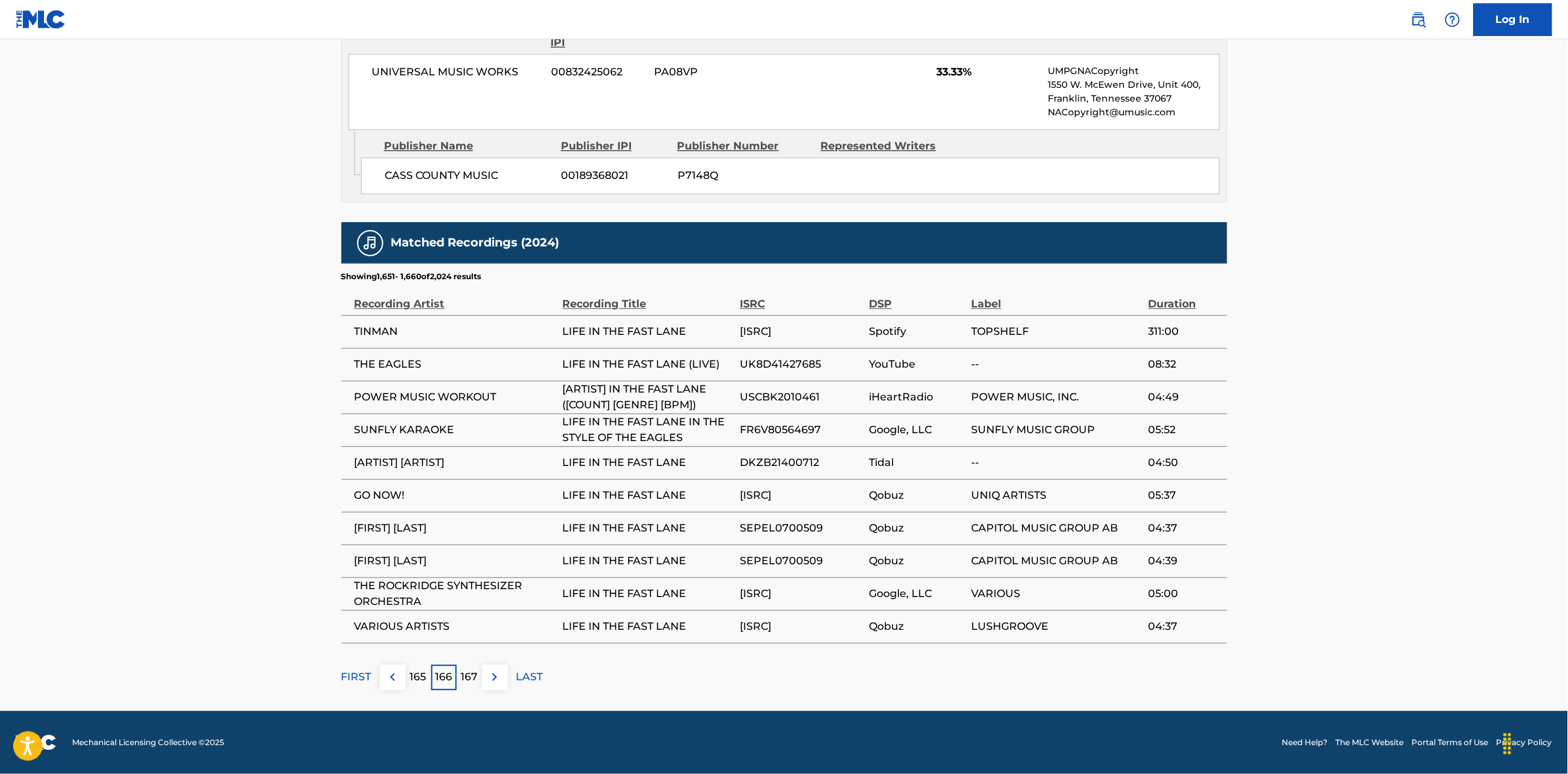click on "165" at bounding box center [418, 677] 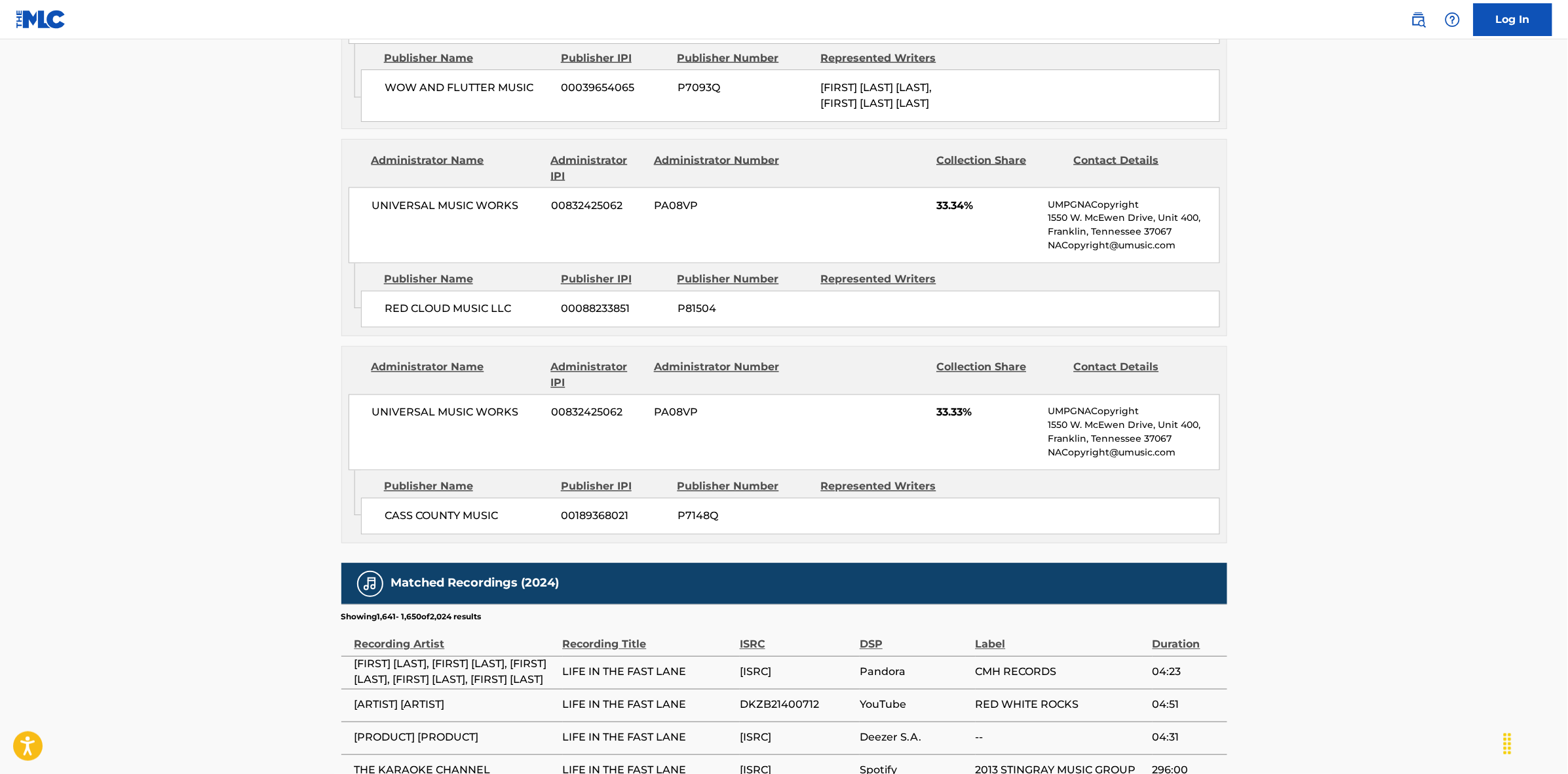 scroll, scrollTop: 1193, scrollLeft: 0, axis: vertical 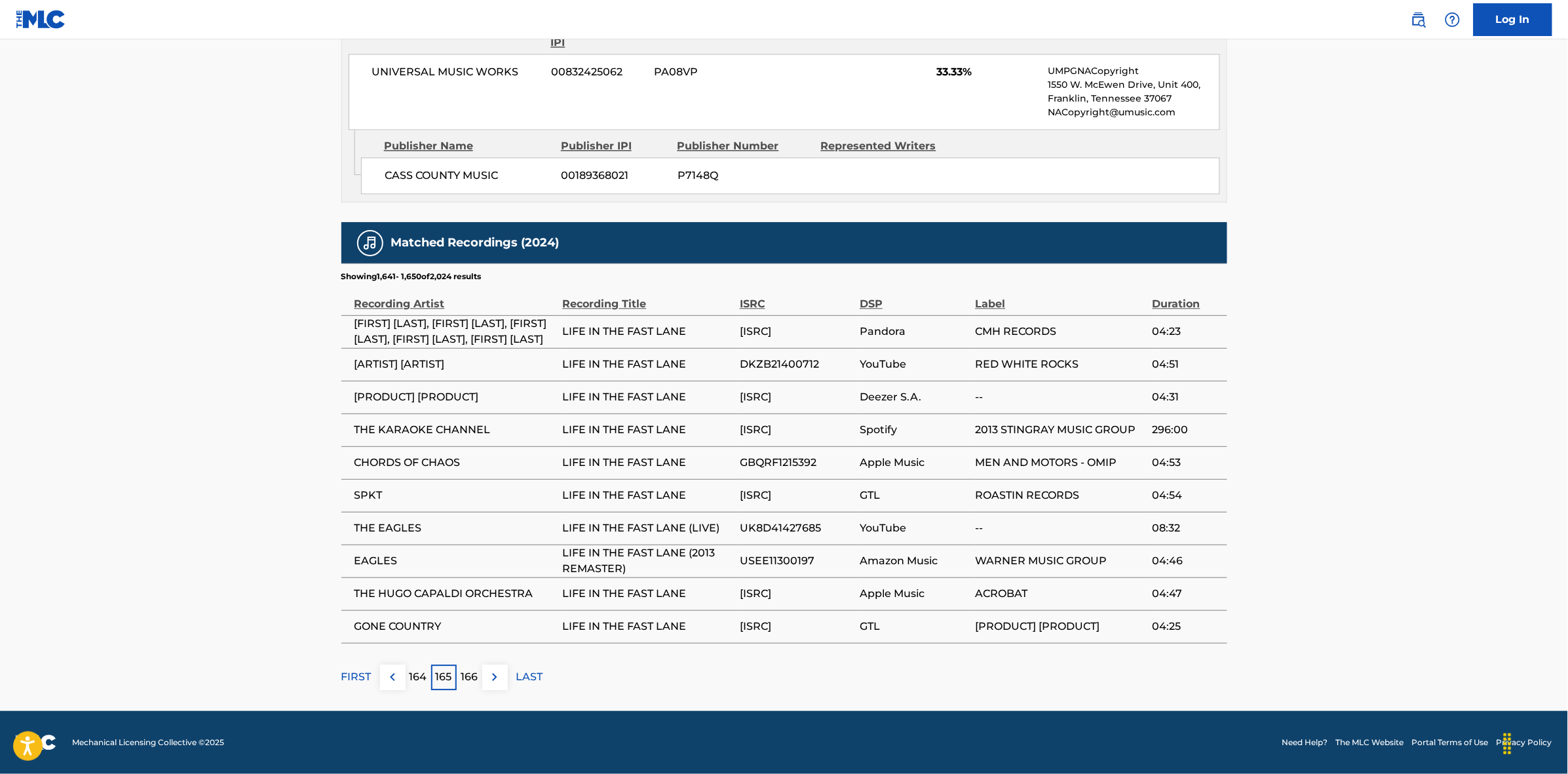 click on "164" at bounding box center [418, 677] 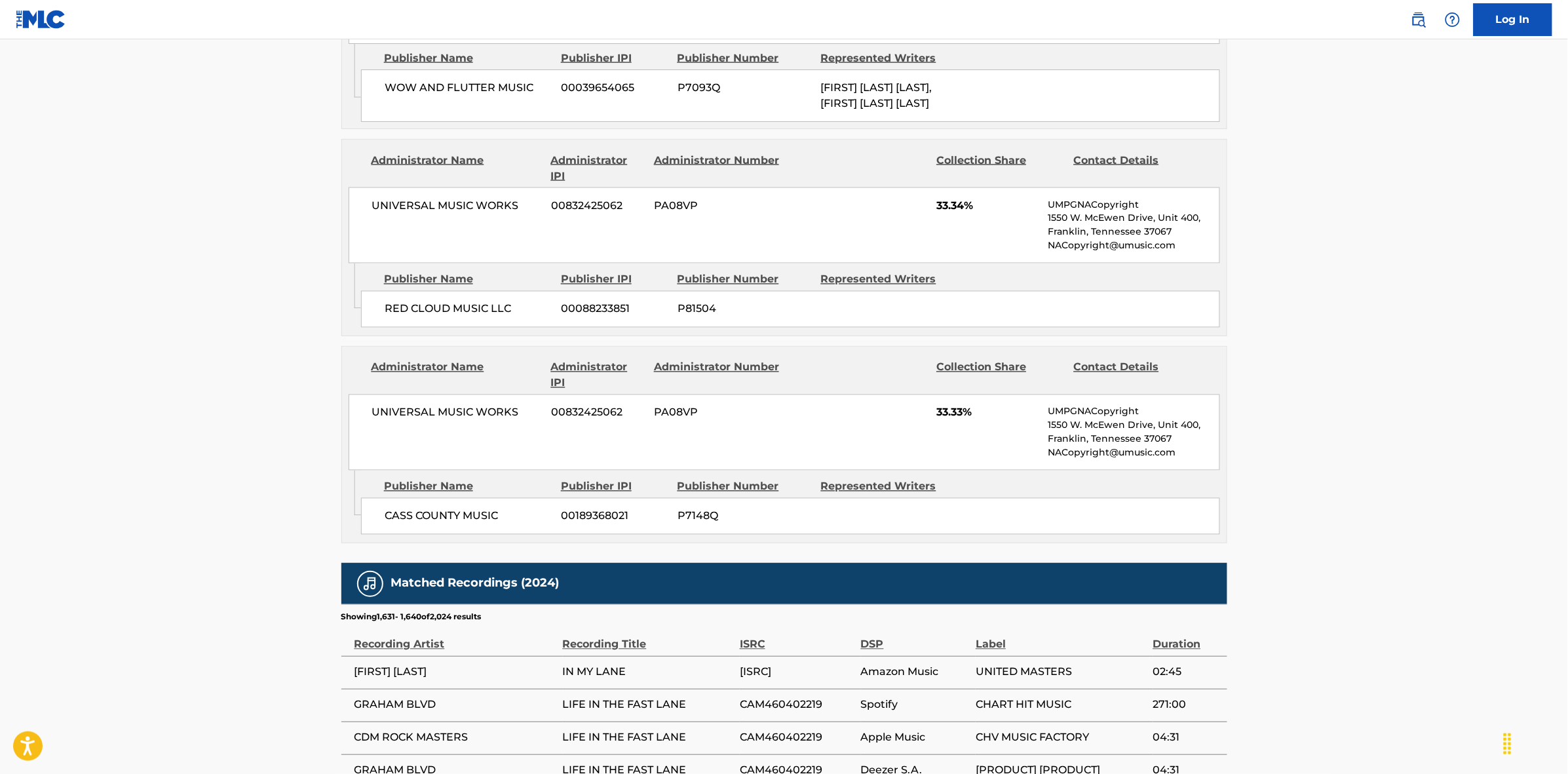scroll, scrollTop: 1193, scrollLeft: 0, axis: vertical 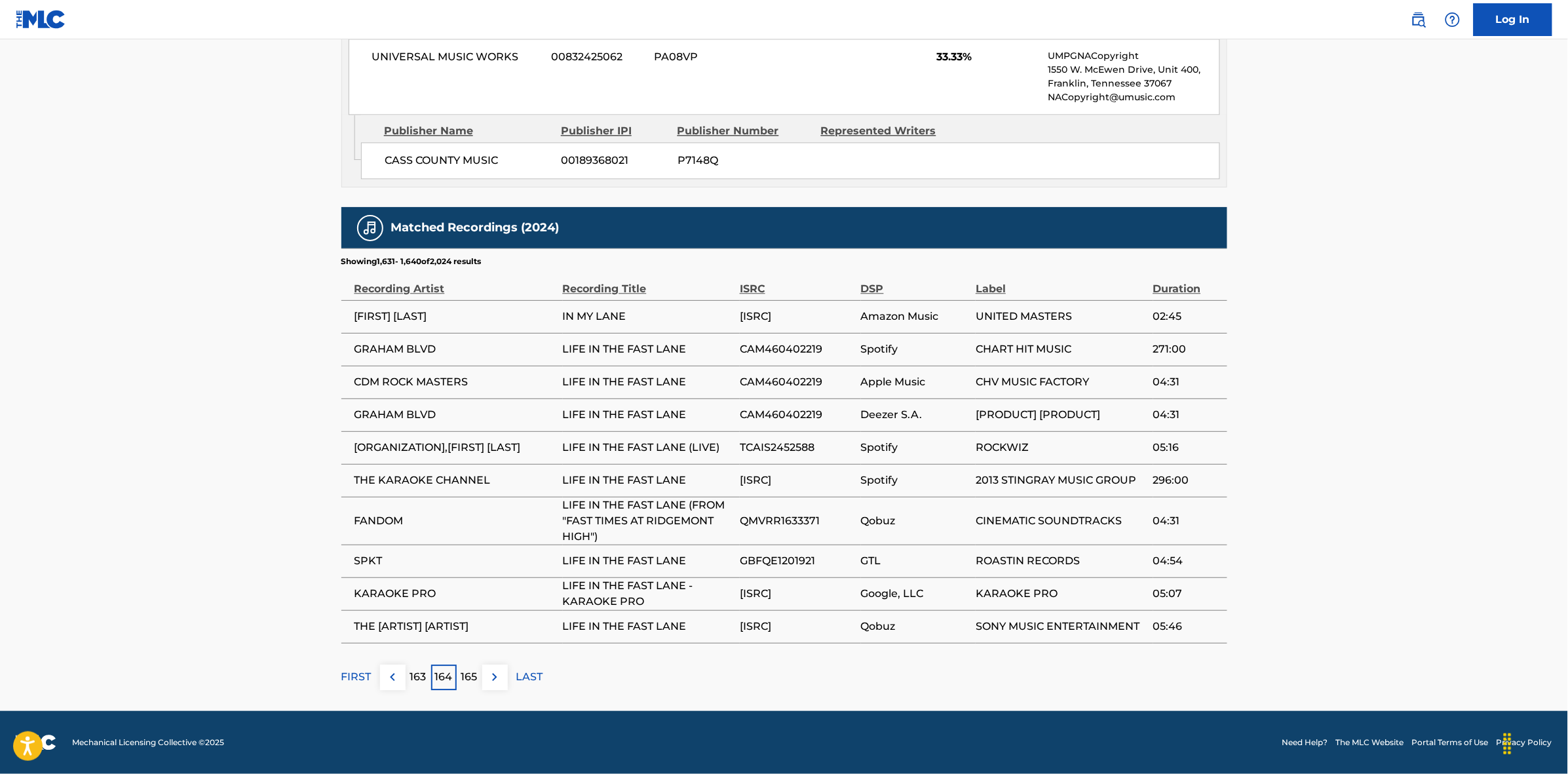 click on "163" at bounding box center [418, 677] 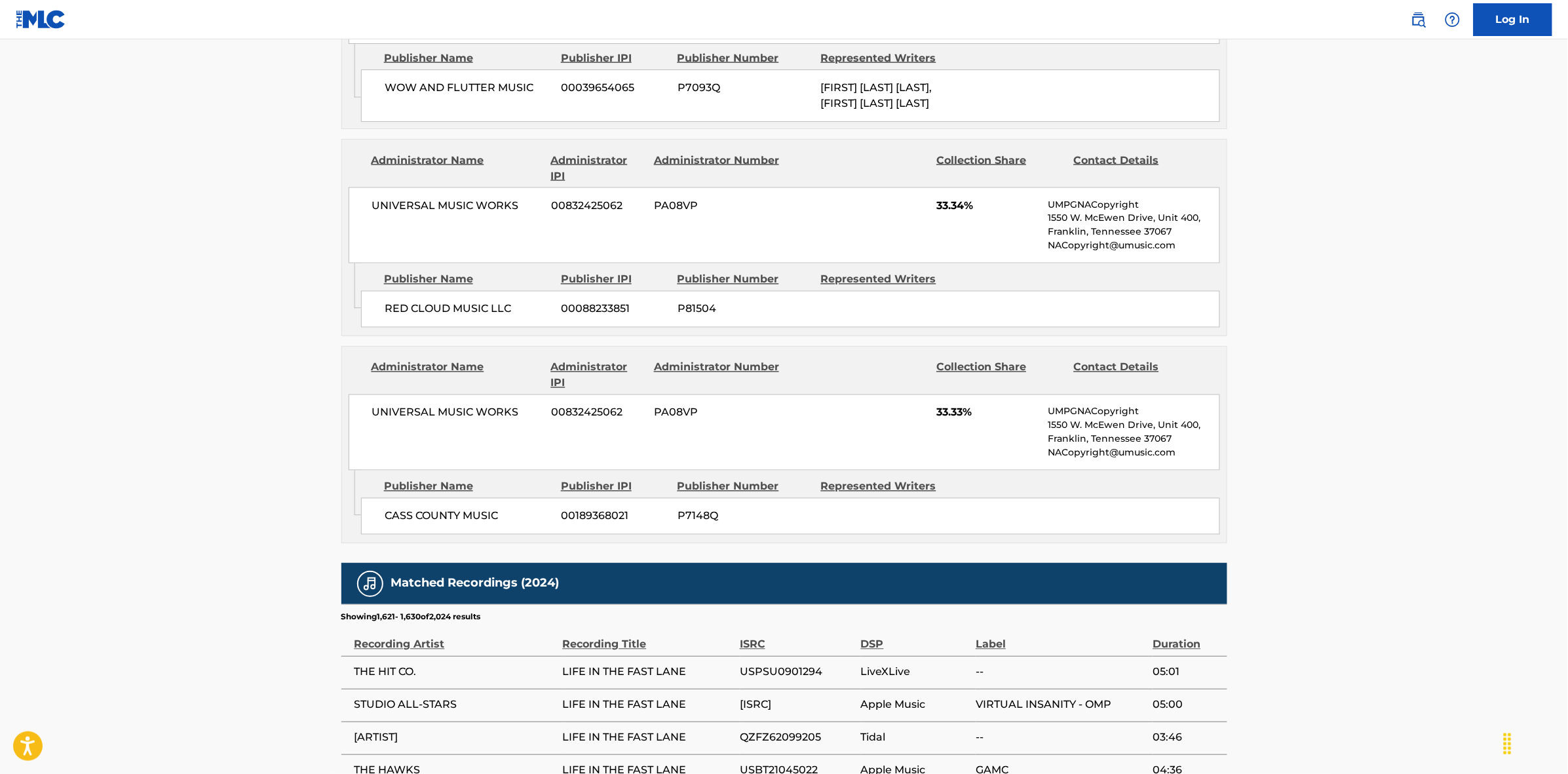 scroll, scrollTop: 1177, scrollLeft: 0, axis: vertical 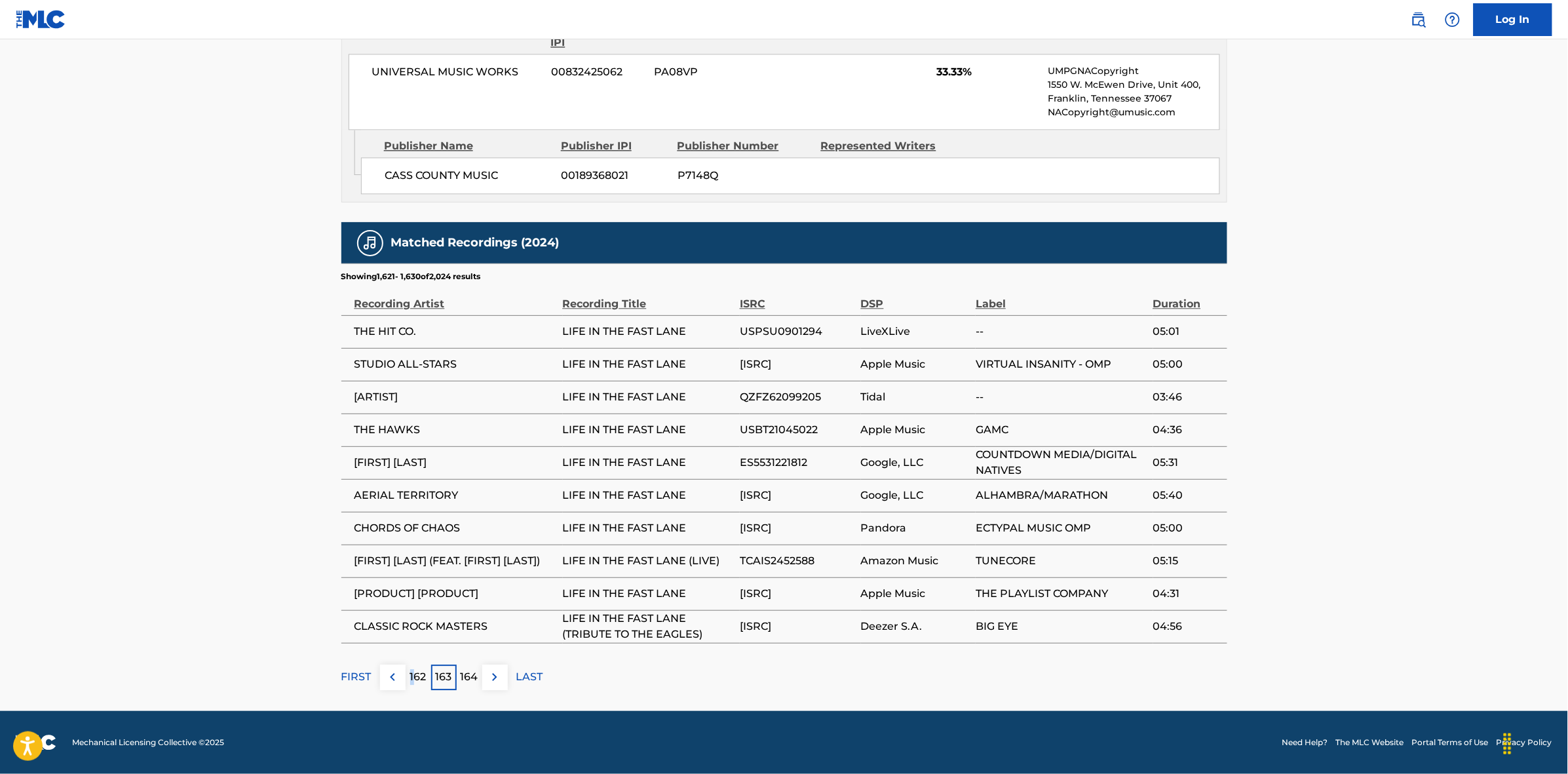 drag, startPoint x: 413, startPoint y: 695, endPoint x: 417, endPoint y: 688, distance: 8.062258 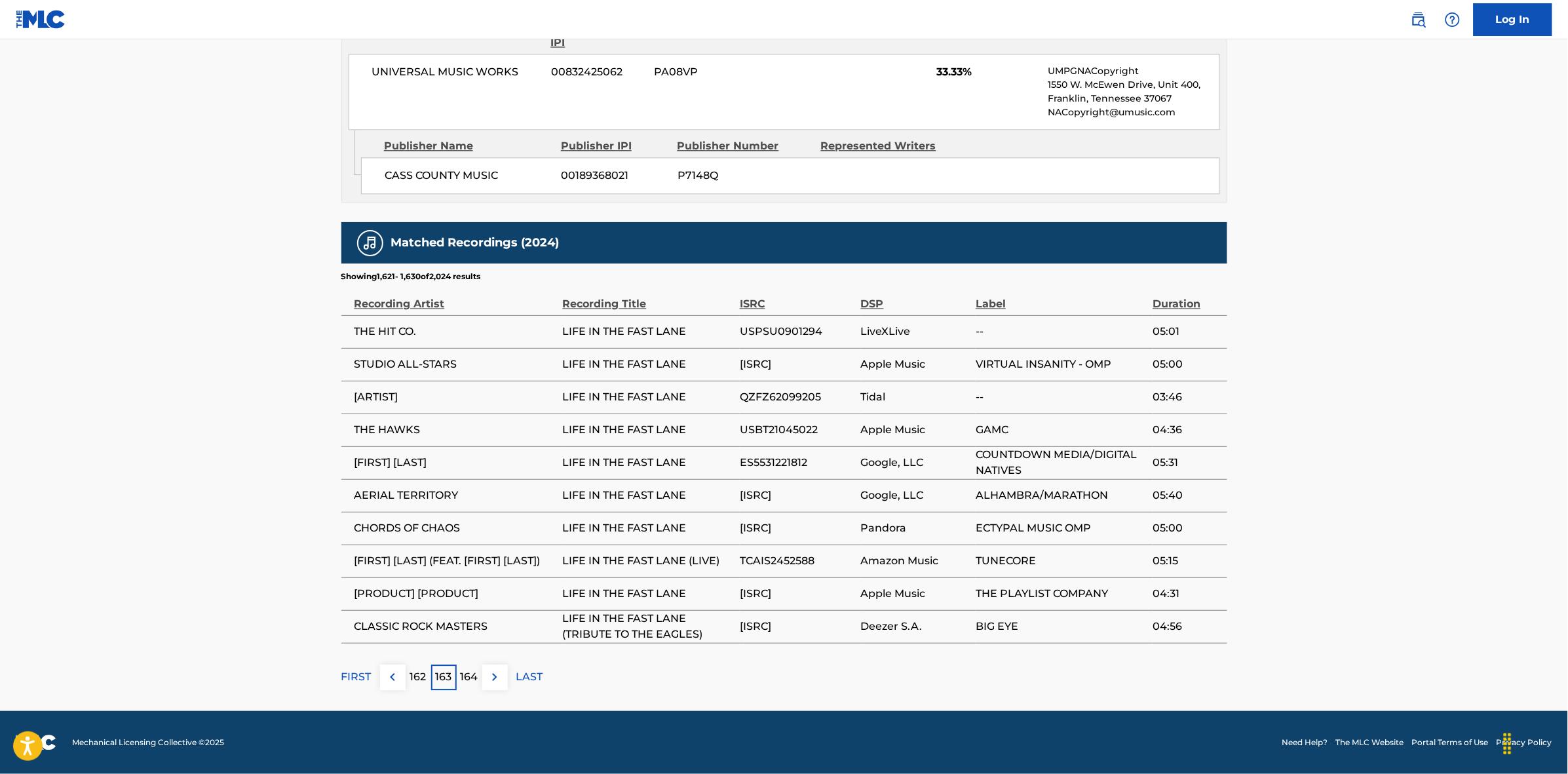 click on "162" at bounding box center (418, 677) 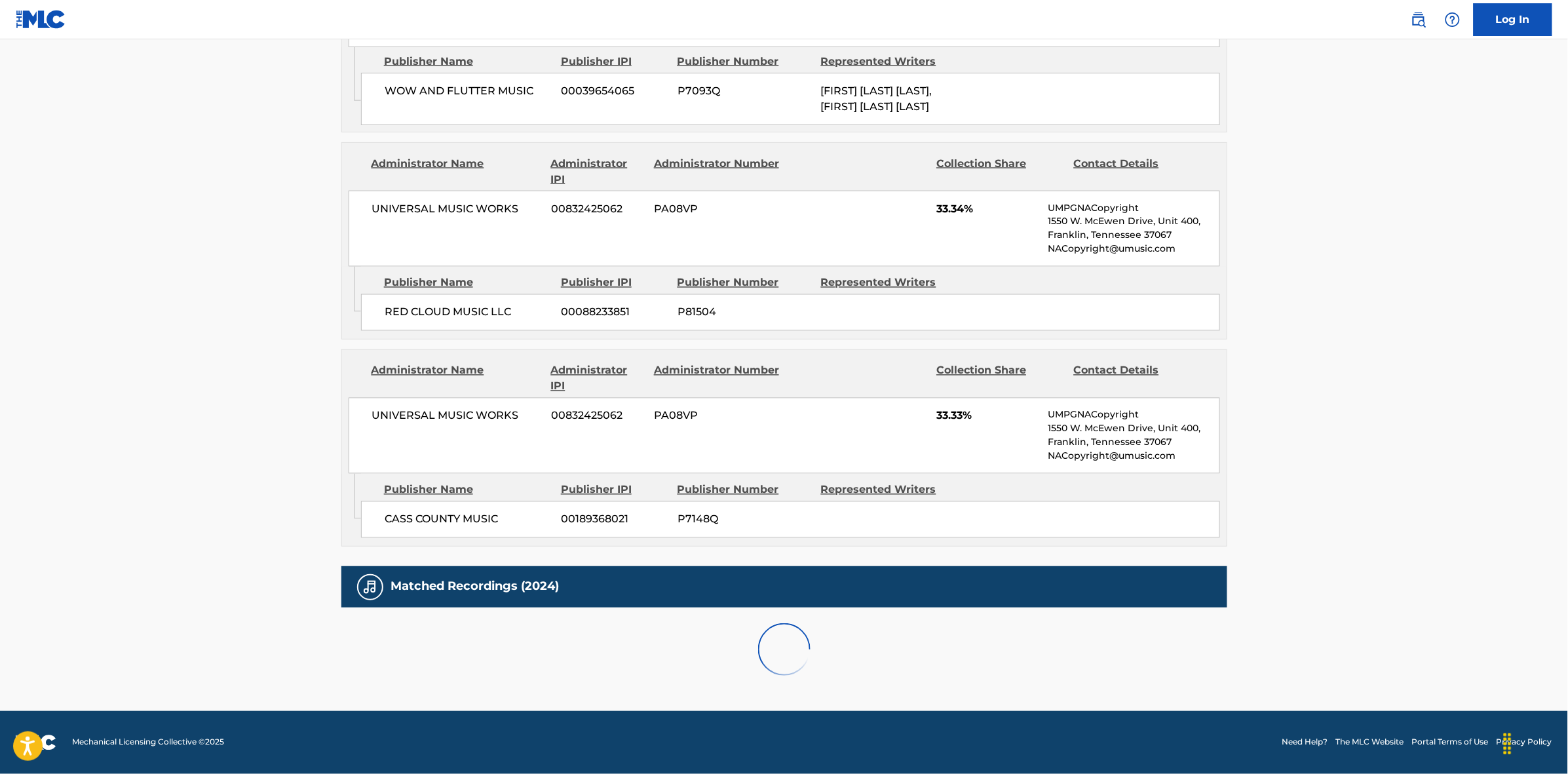 scroll, scrollTop: 1193, scrollLeft: 0, axis: vertical 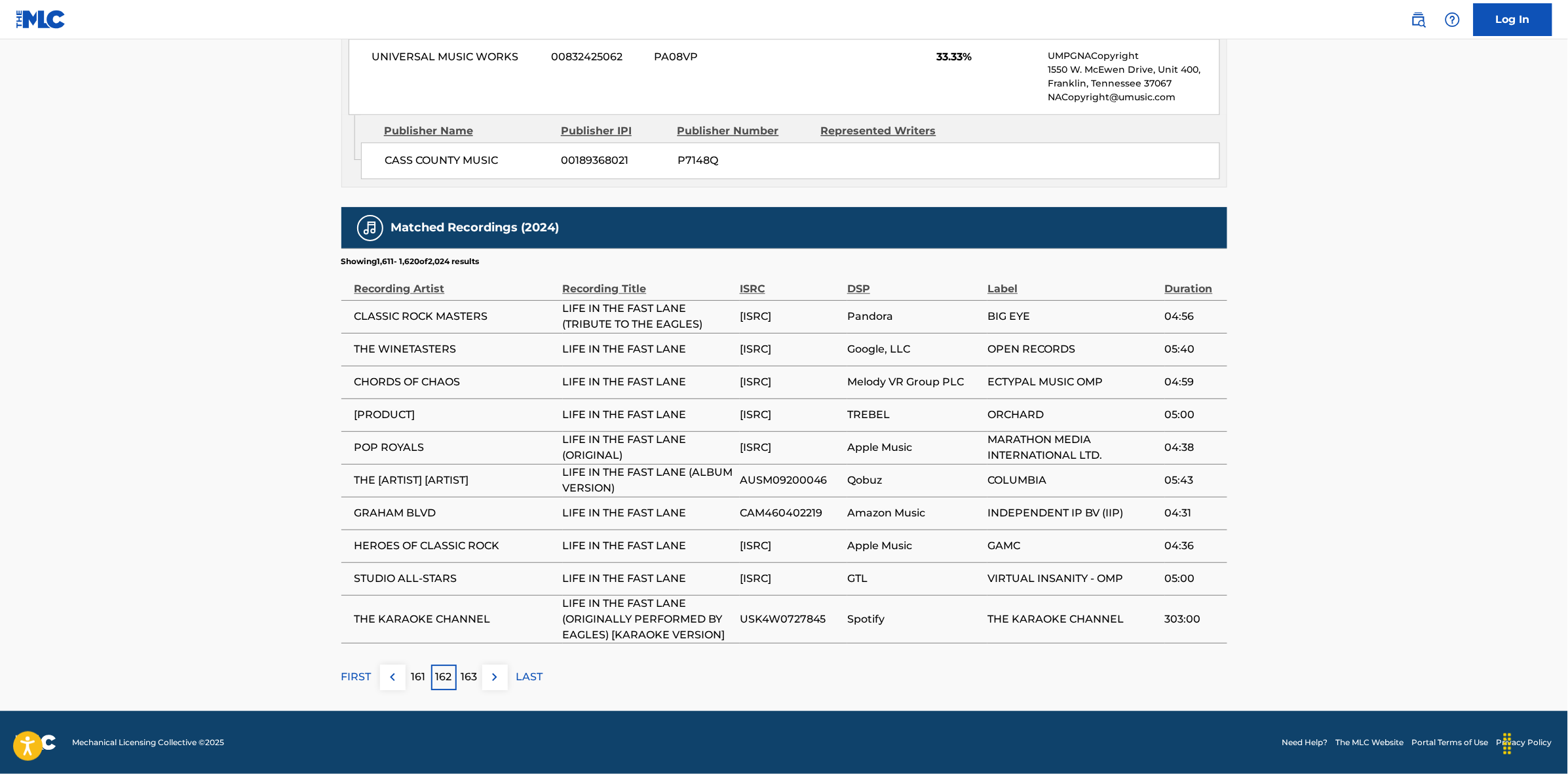 drag, startPoint x: 414, startPoint y: 684, endPoint x: 419, endPoint y: 675, distance: 10.29563 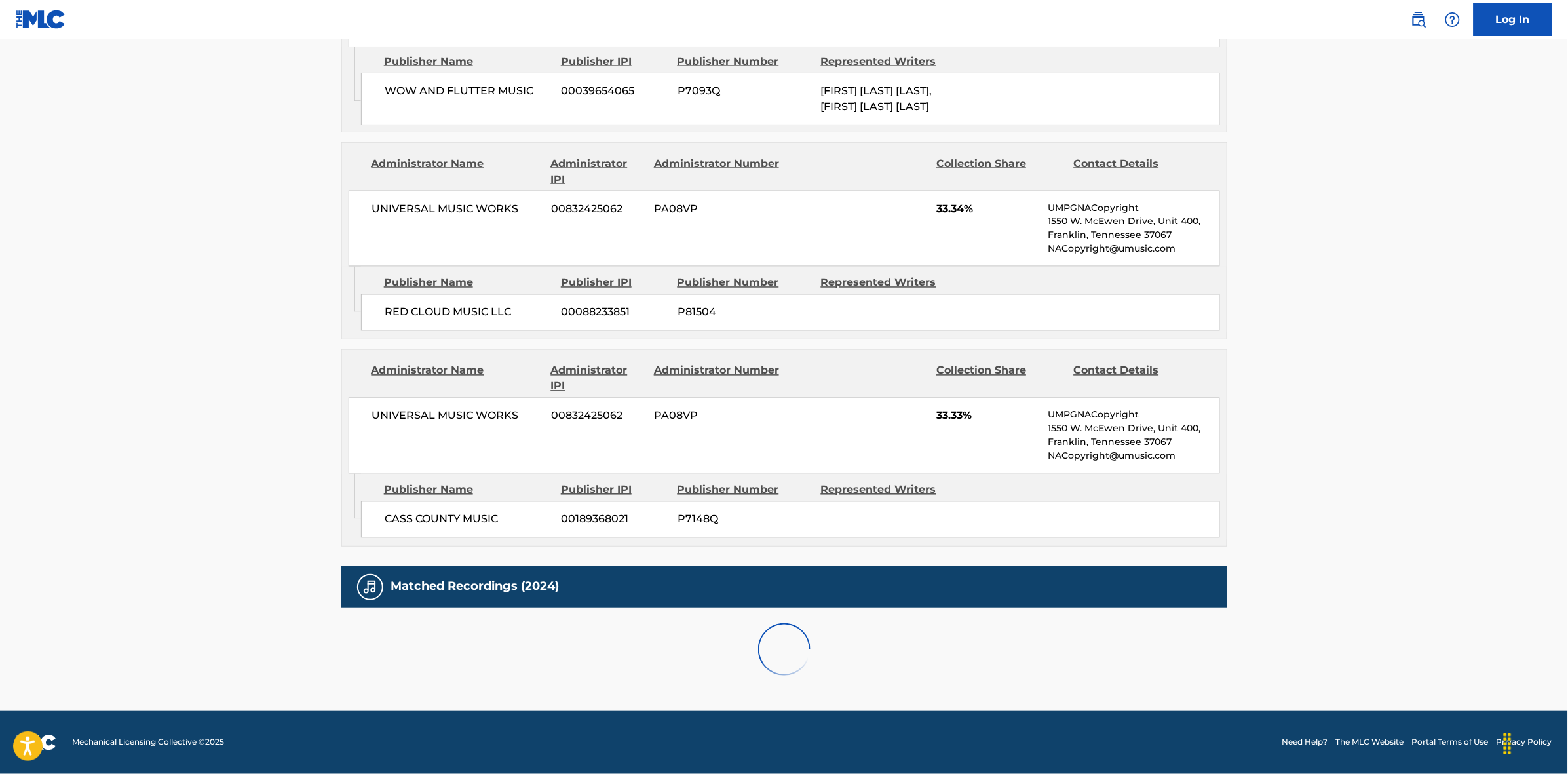 scroll, scrollTop: 1177, scrollLeft: 0, axis: vertical 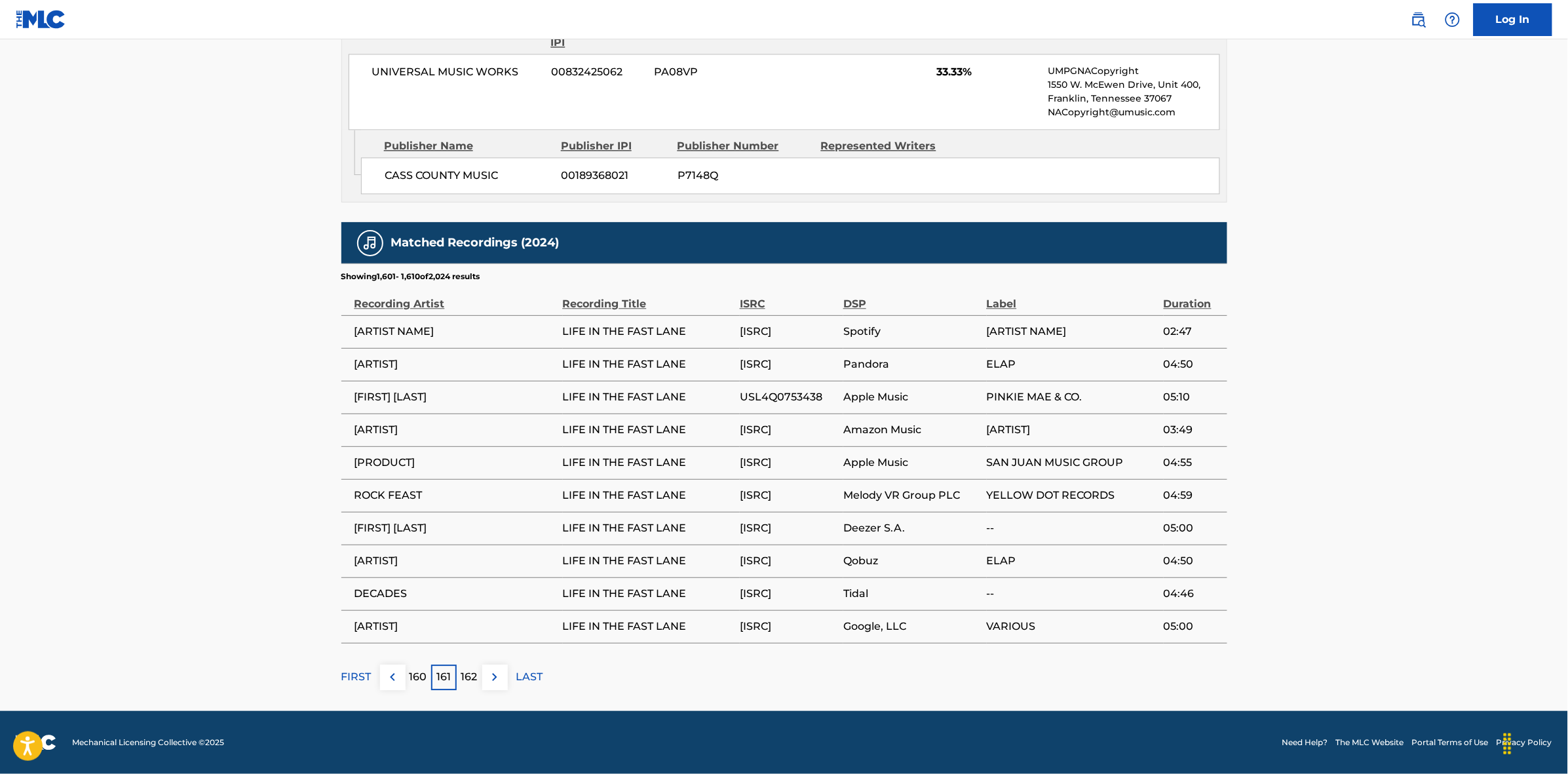 click on "160" at bounding box center (418, 677) 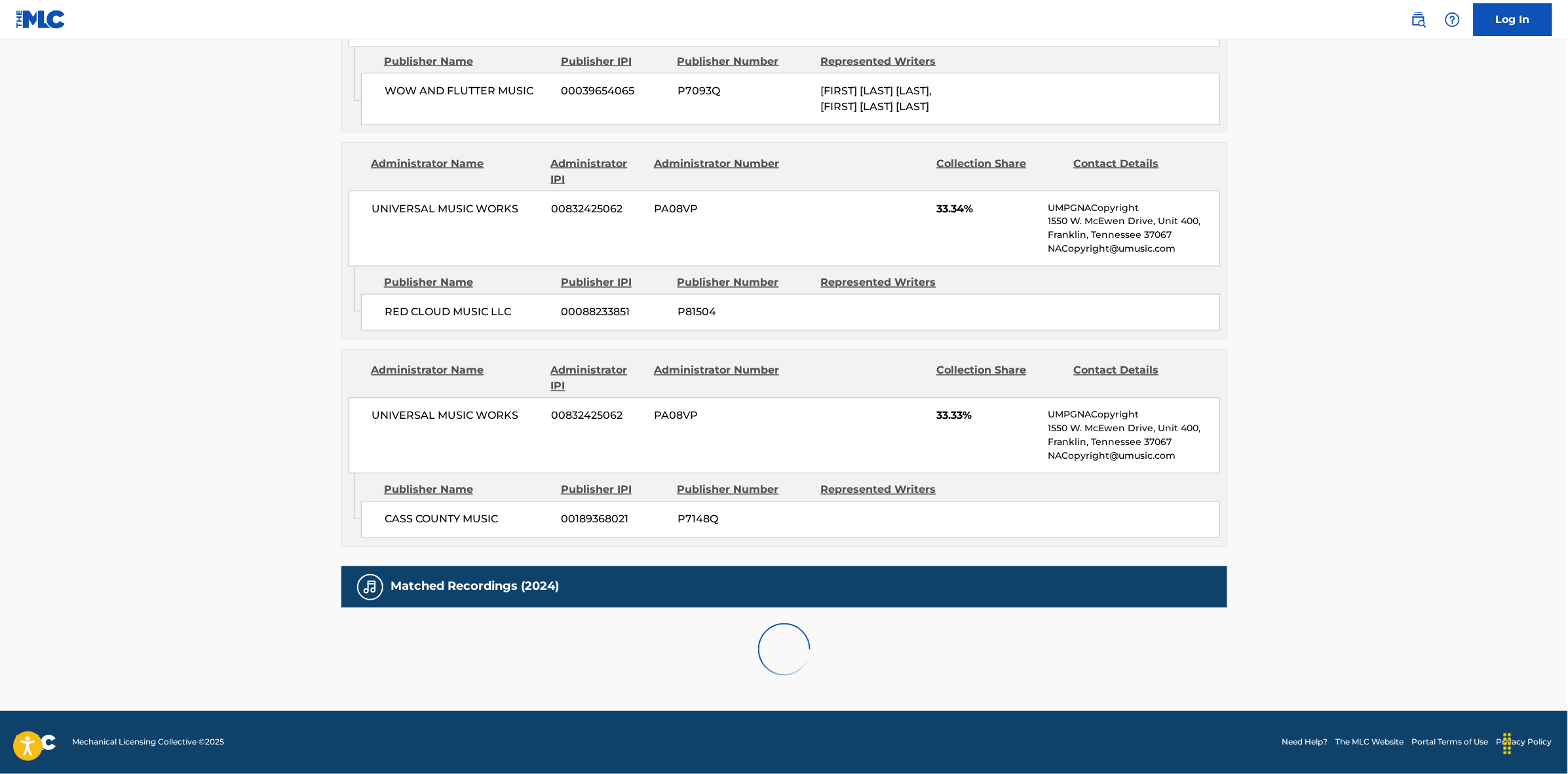 scroll, scrollTop: 1223, scrollLeft: 0, axis: vertical 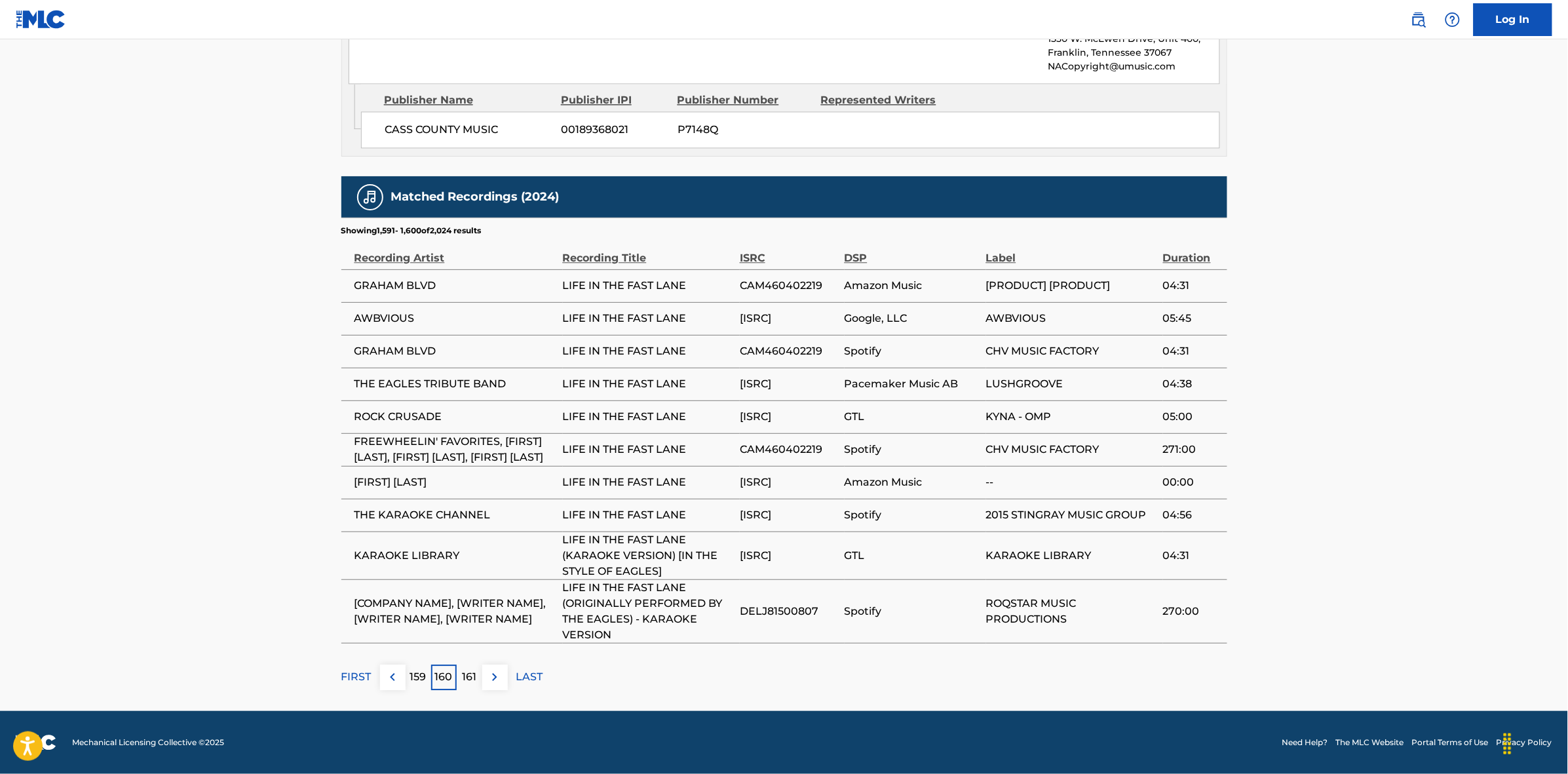 drag, startPoint x: 417, startPoint y: 685, endPoint x: 529, endPoint y: 537, distance: 185.60172 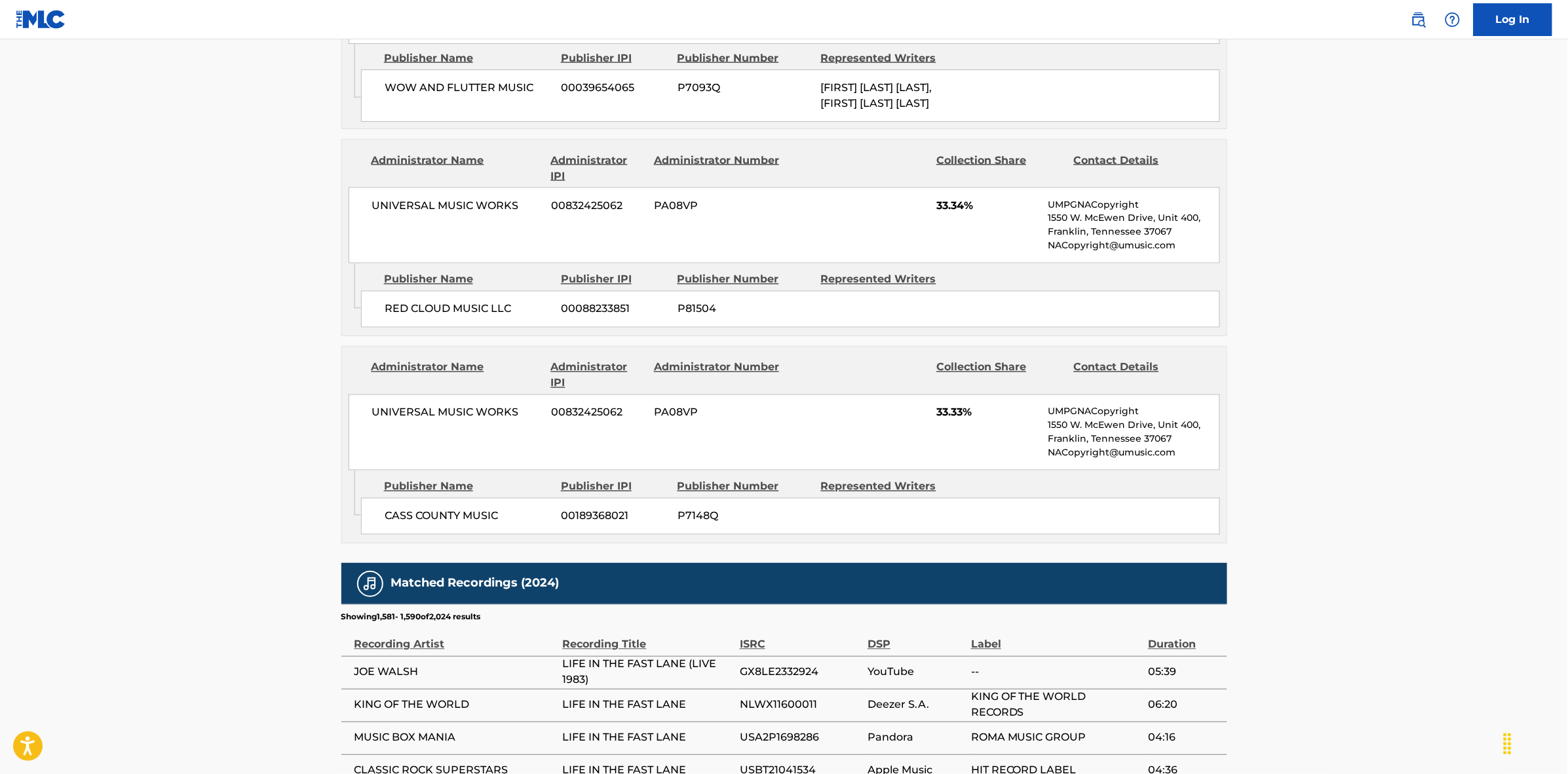 scroll, scrollTop: 1193, scrollLeft: 0, axis: vertical 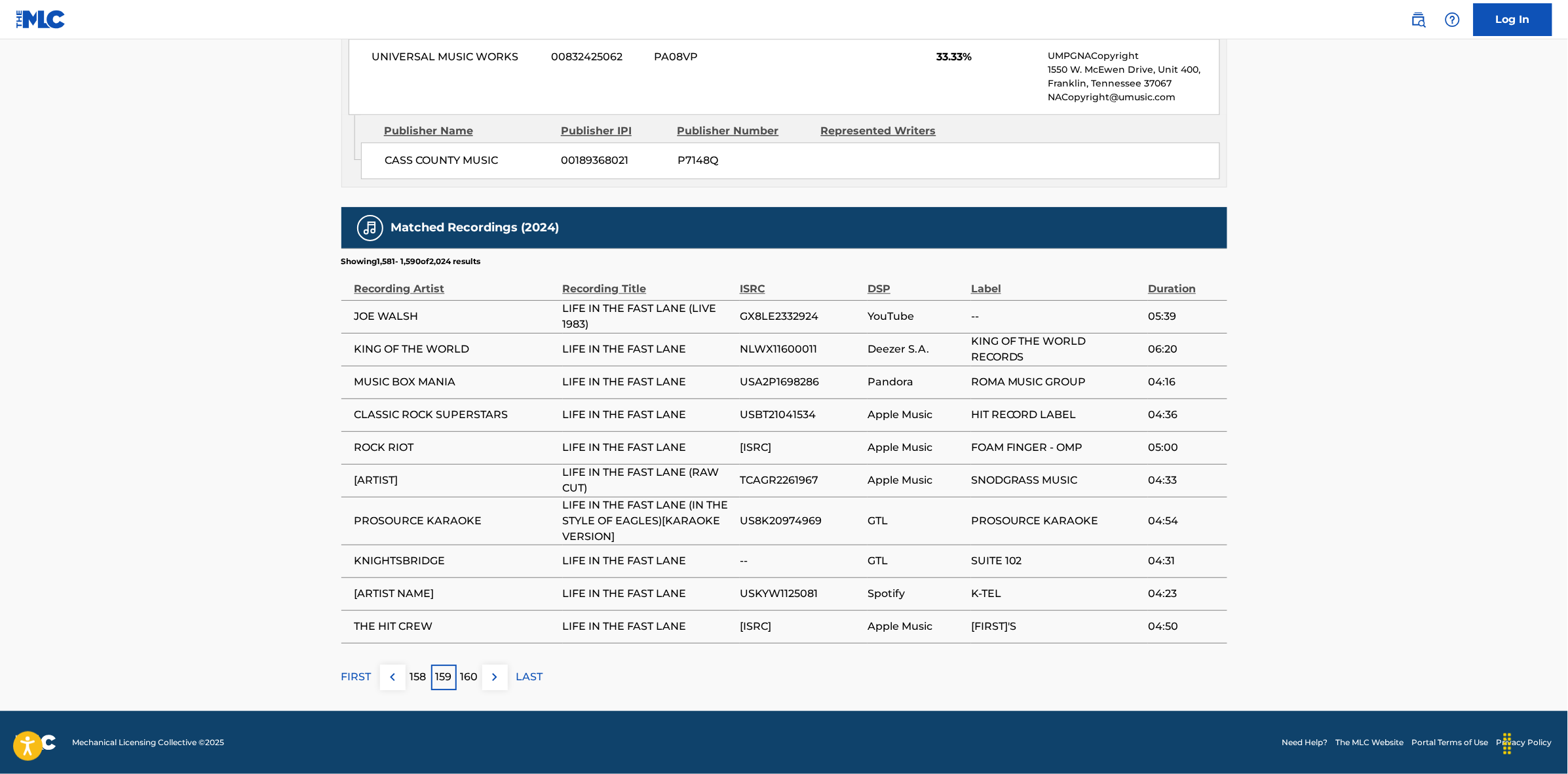 click on "158" at bounding box center (418, 677) 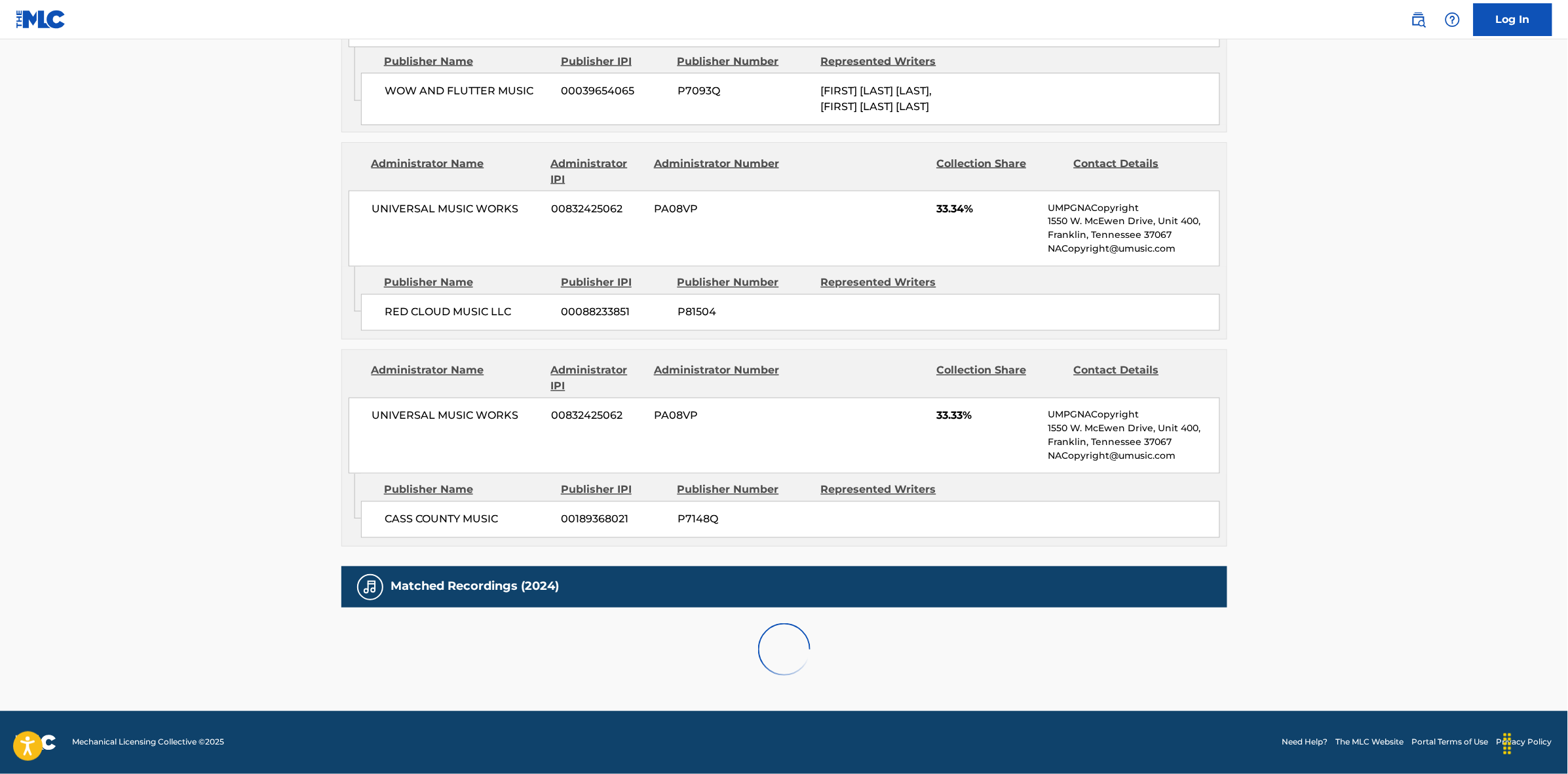 scroll, scrollTop: 1193, scrollLeft: 0, axis: vertical 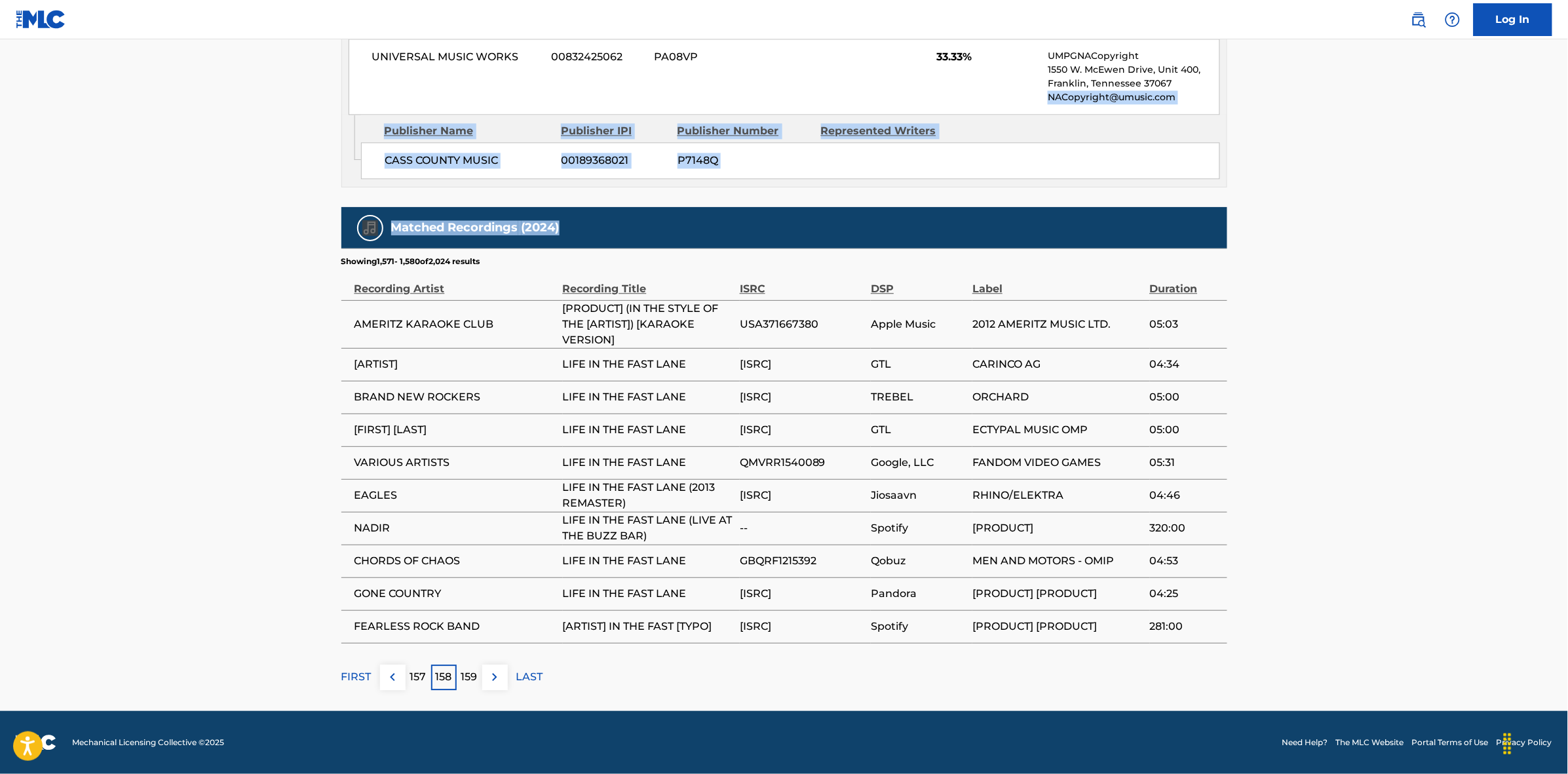 drag, startPoint x: 782, startPoint y: 295, endPoint x: 580, endPoint y: 439, distance: 248.07257 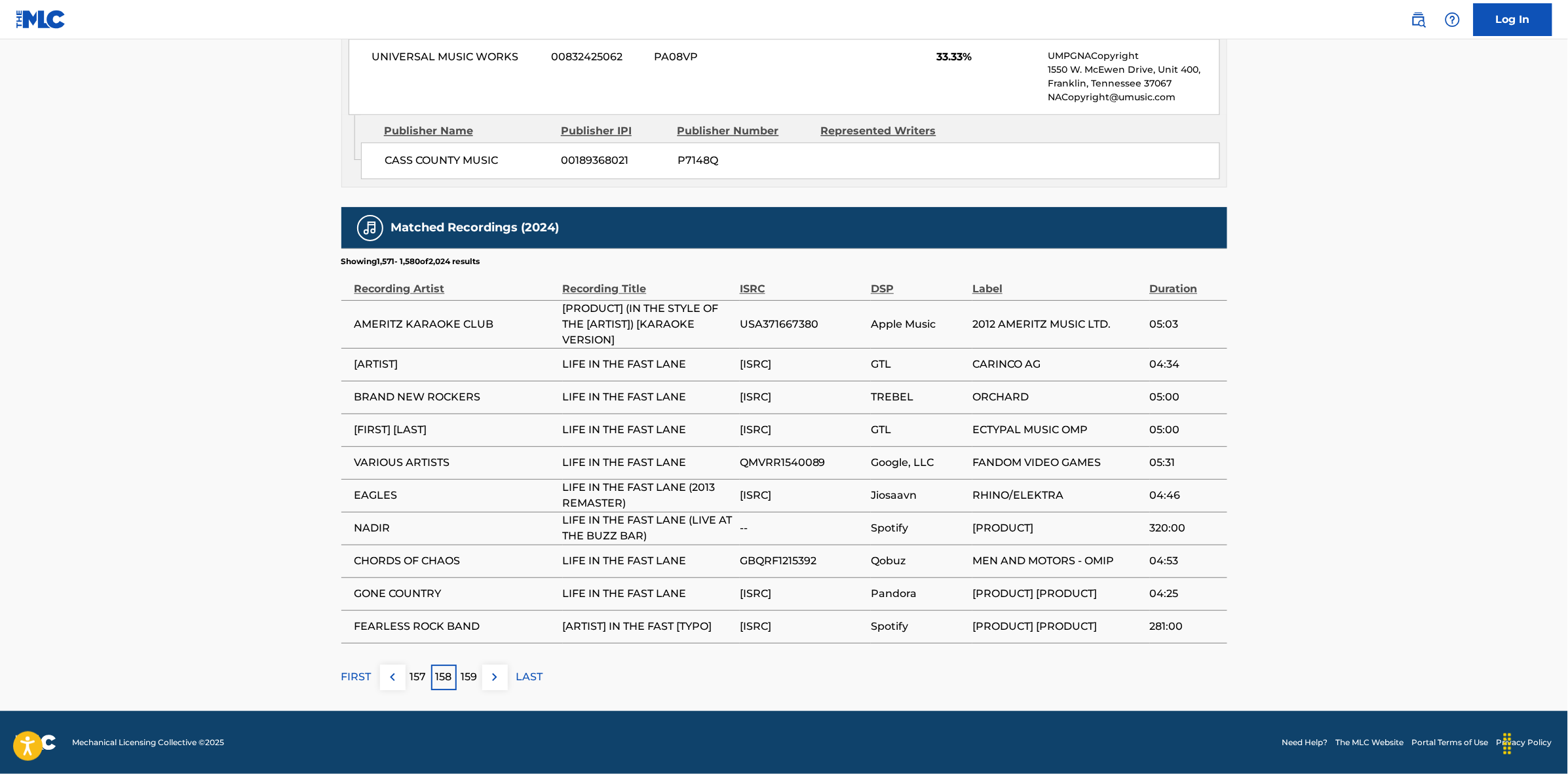 click on "157" at bounding box center [418, 677] 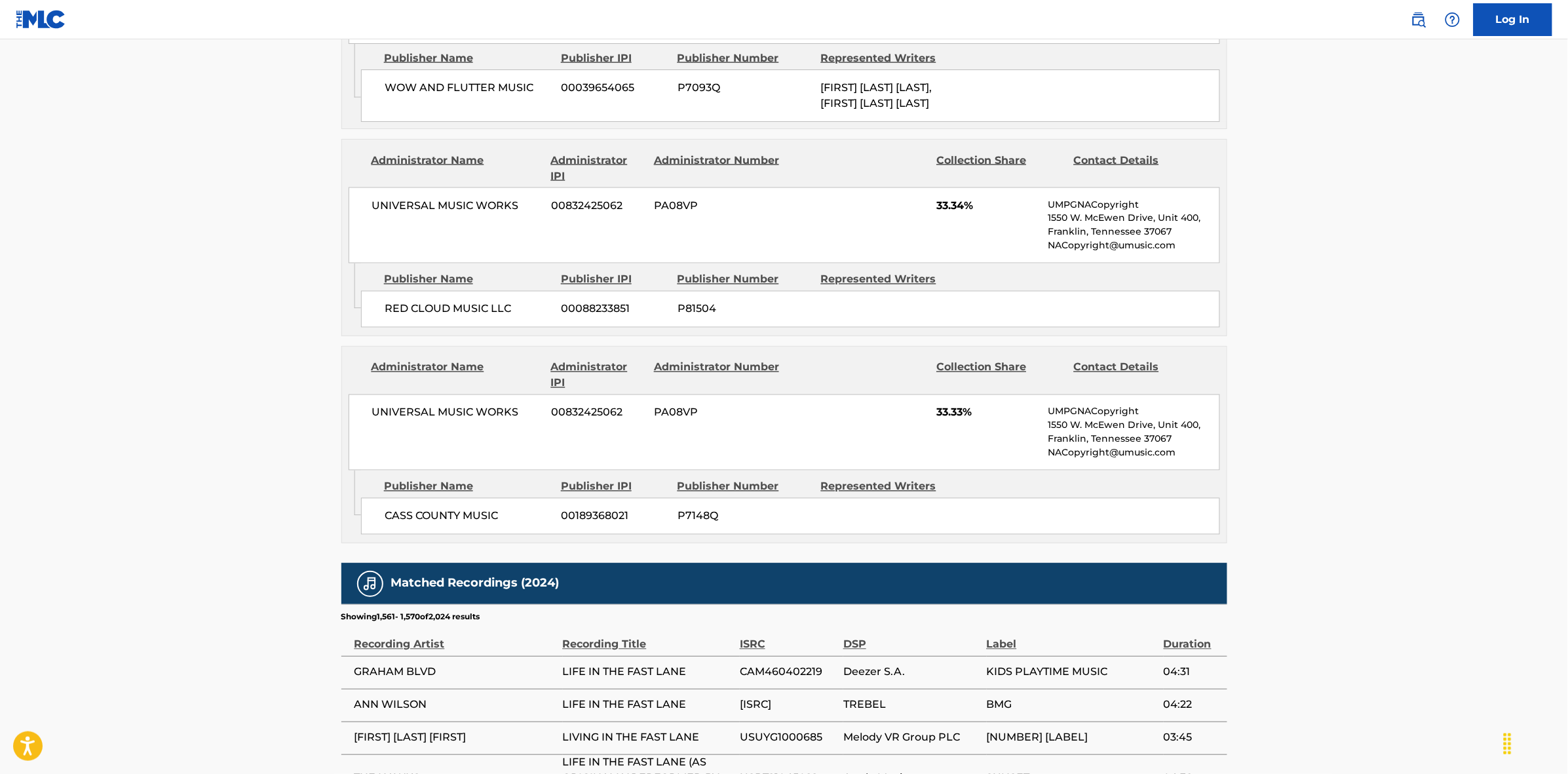 scroll, scrollTop: 1207, scrollLeft: 0, axis: vertical 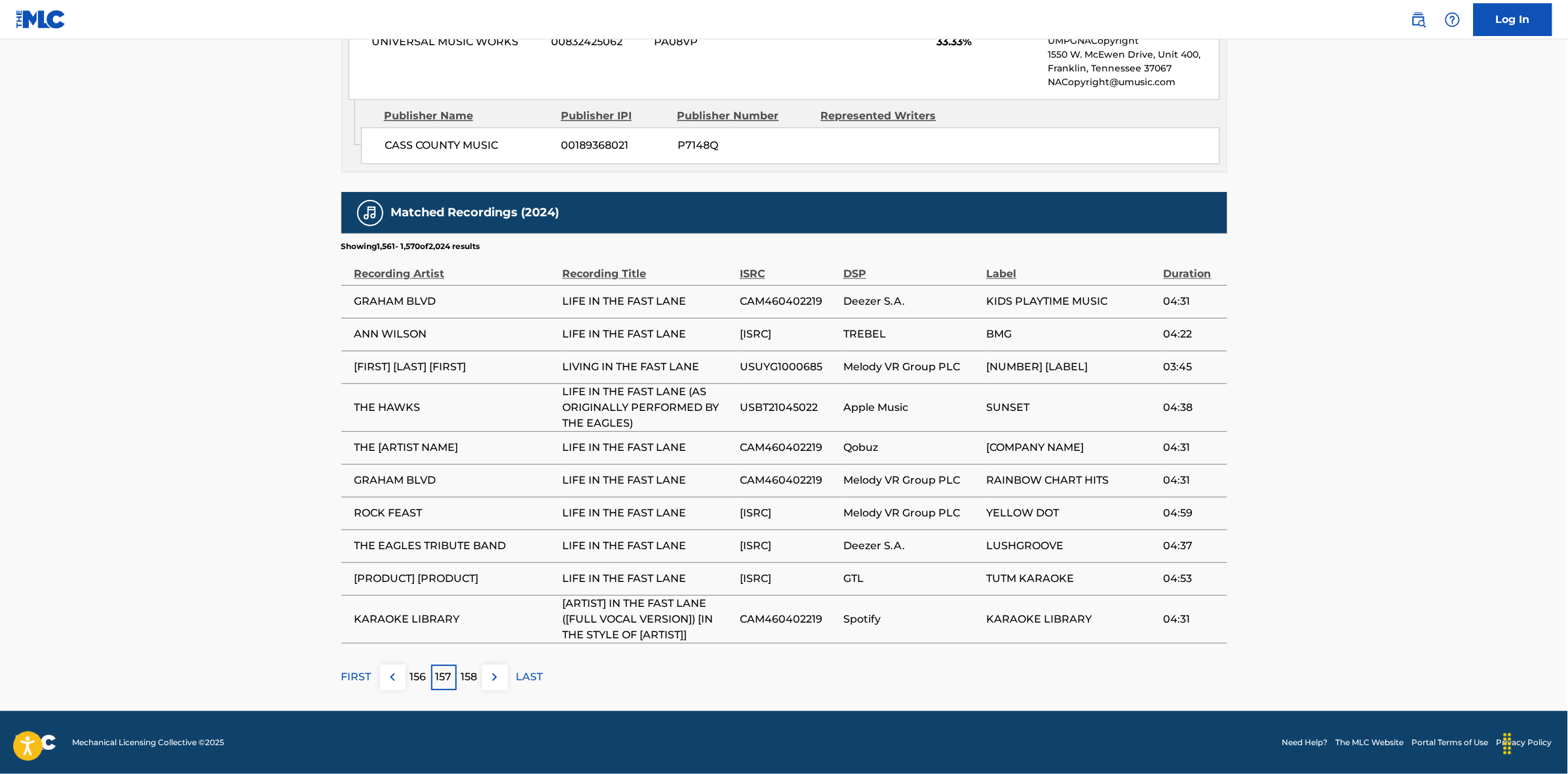 click on "156" at bounding box center (418, 677) 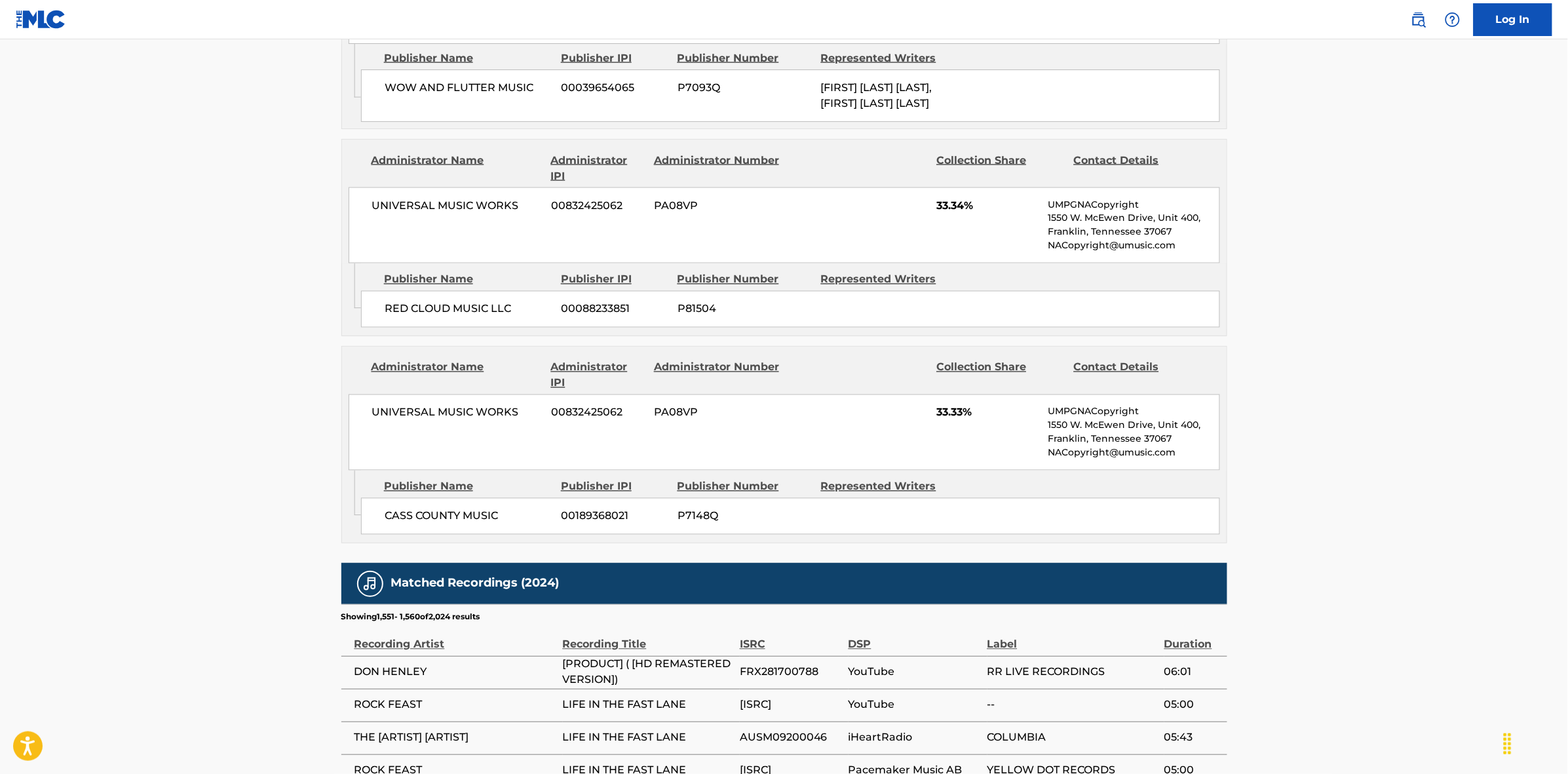 scroll, scrollTop: 1193, scrollLeft: 0, axis: vertical 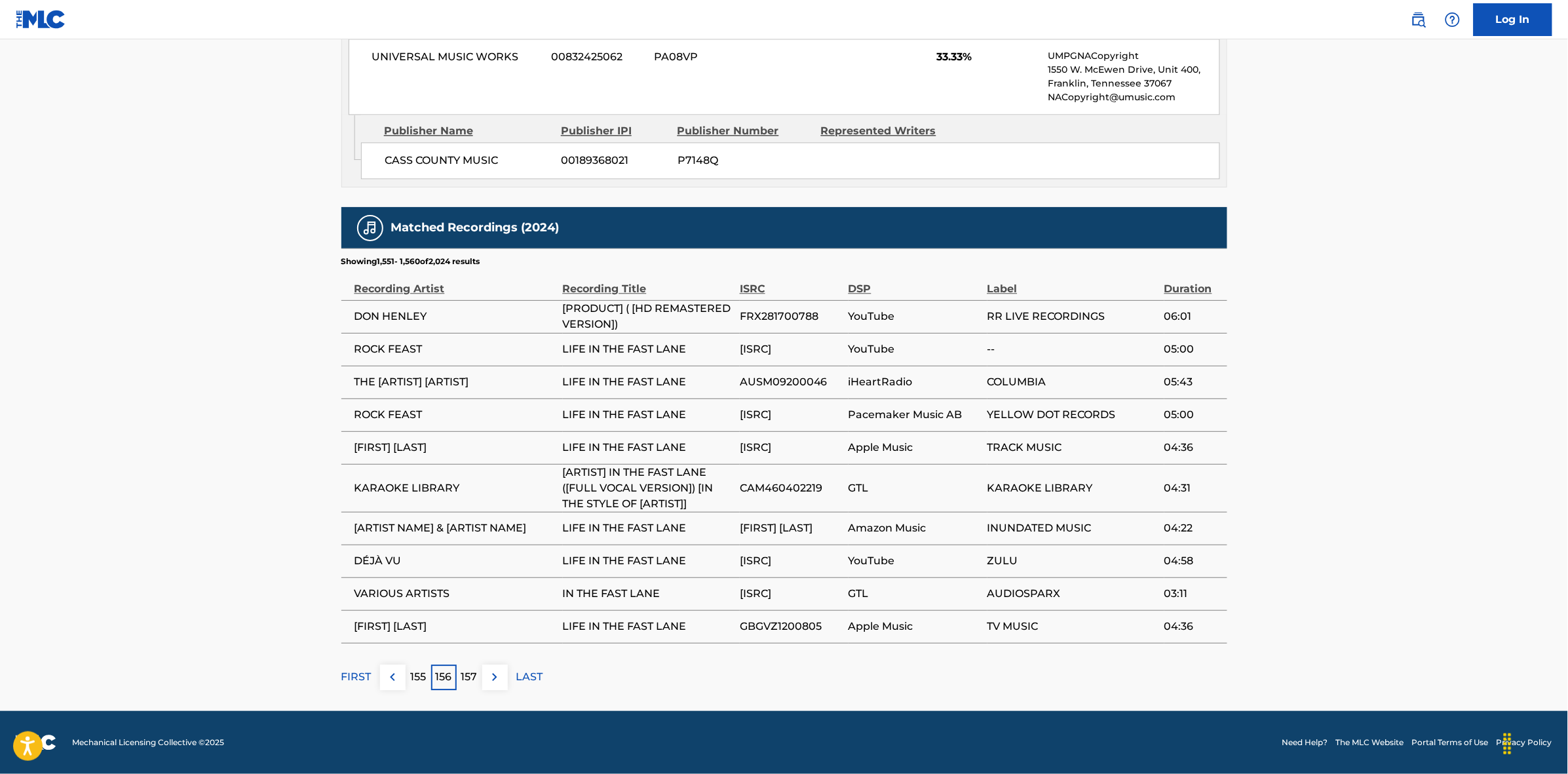 click on "155" at bounding box center (418, 677) 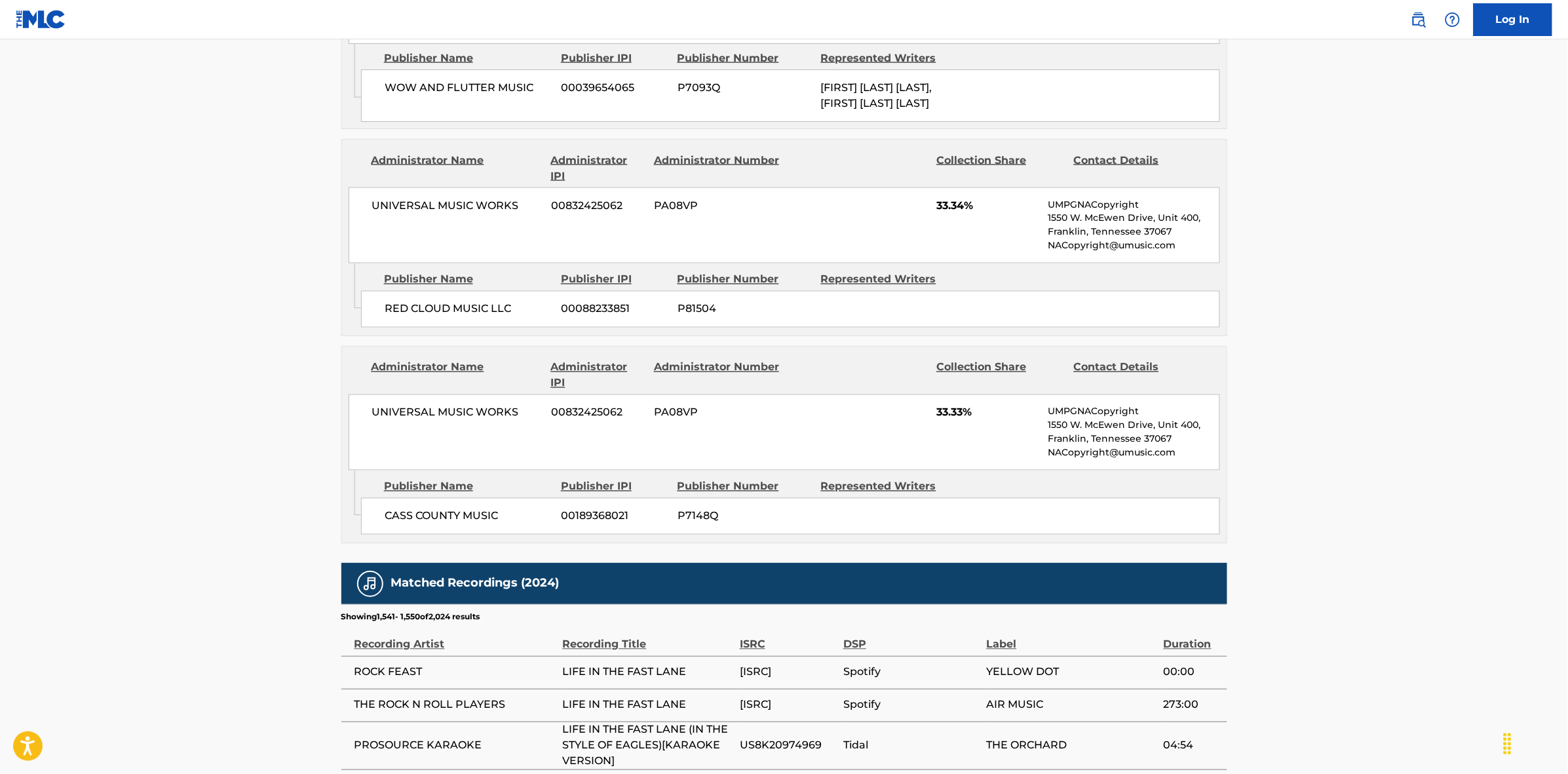 scroll, scrollTop: 1193, scrollLeft: 0, axis: vertical 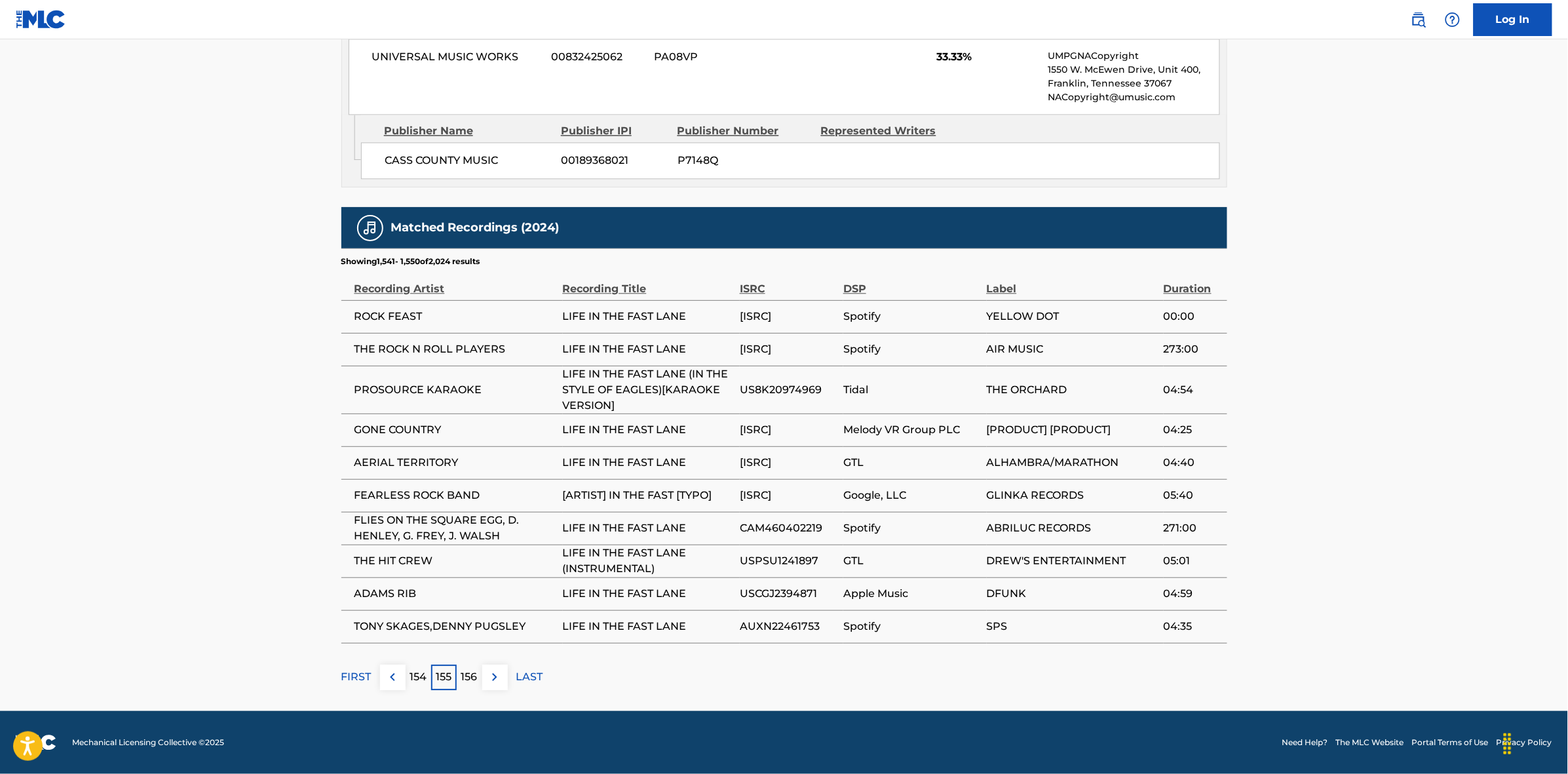 click on "154" at bounding box center (418, 677) 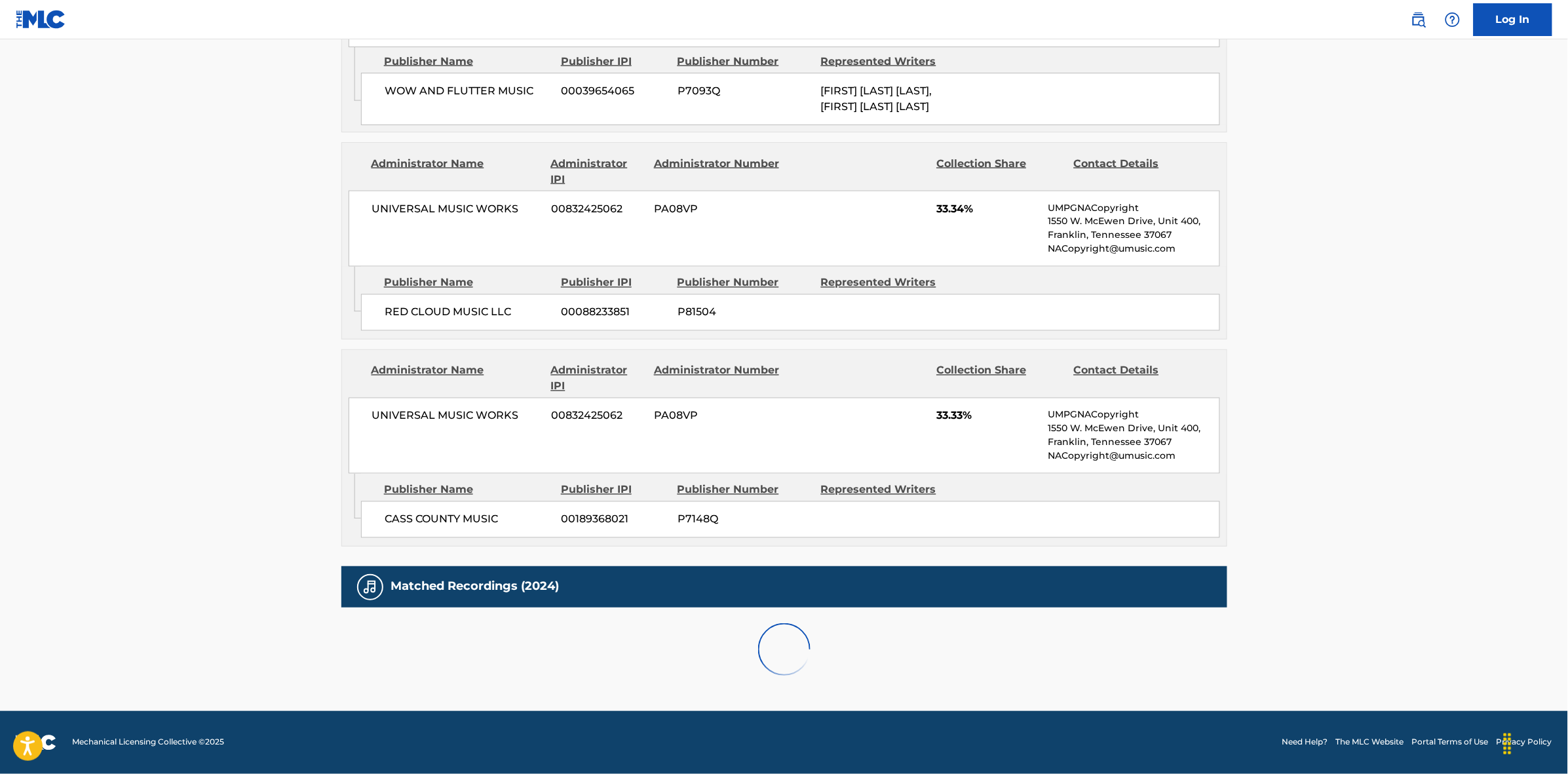 scroll, scrollTop: 1193, scrollLeft: 0, axis: vertical 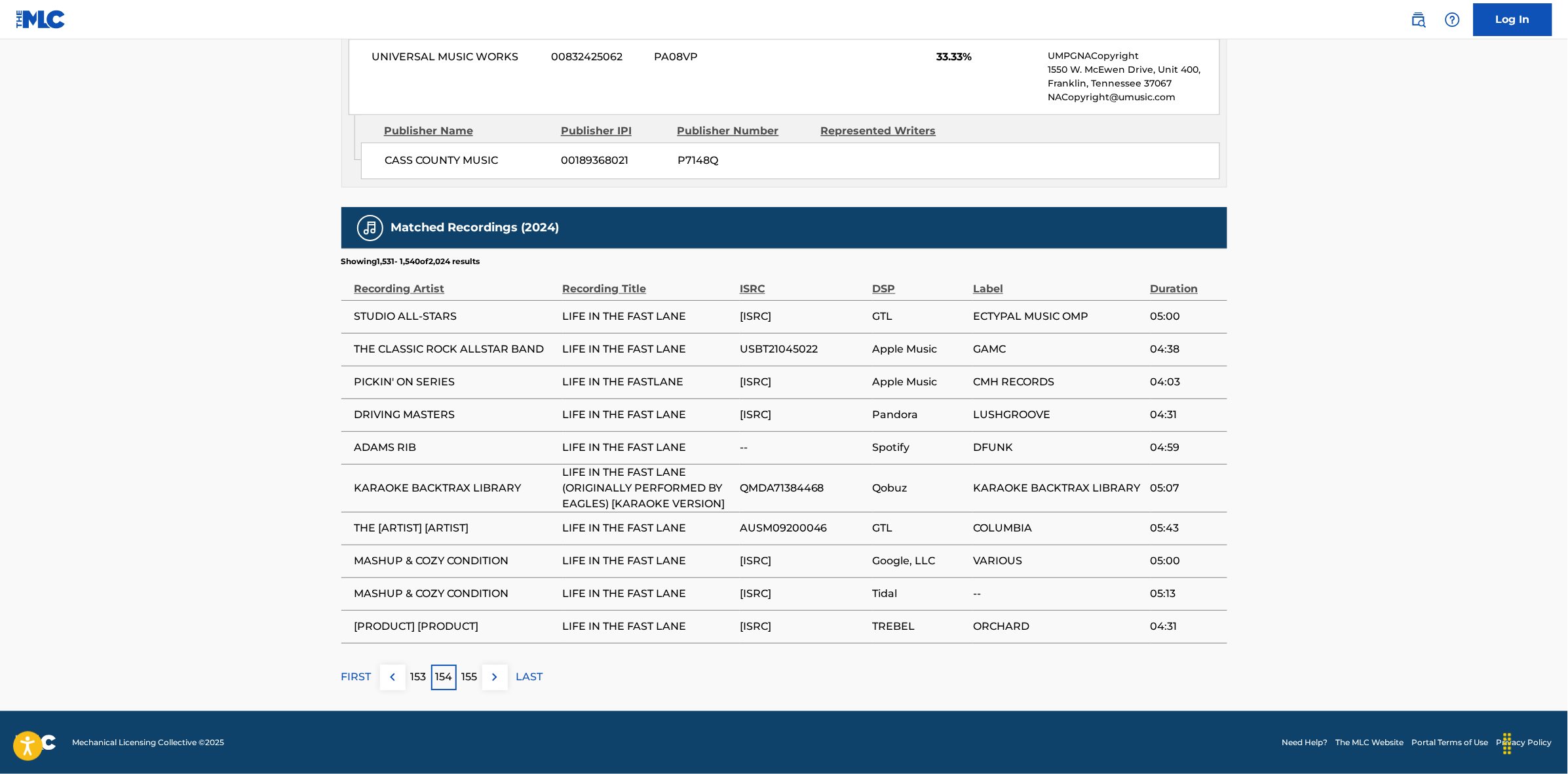 drag, startPoint x: 420, startPoint y: 680, endPoint x: 613, endPoint y: 510, distance: 257.1945 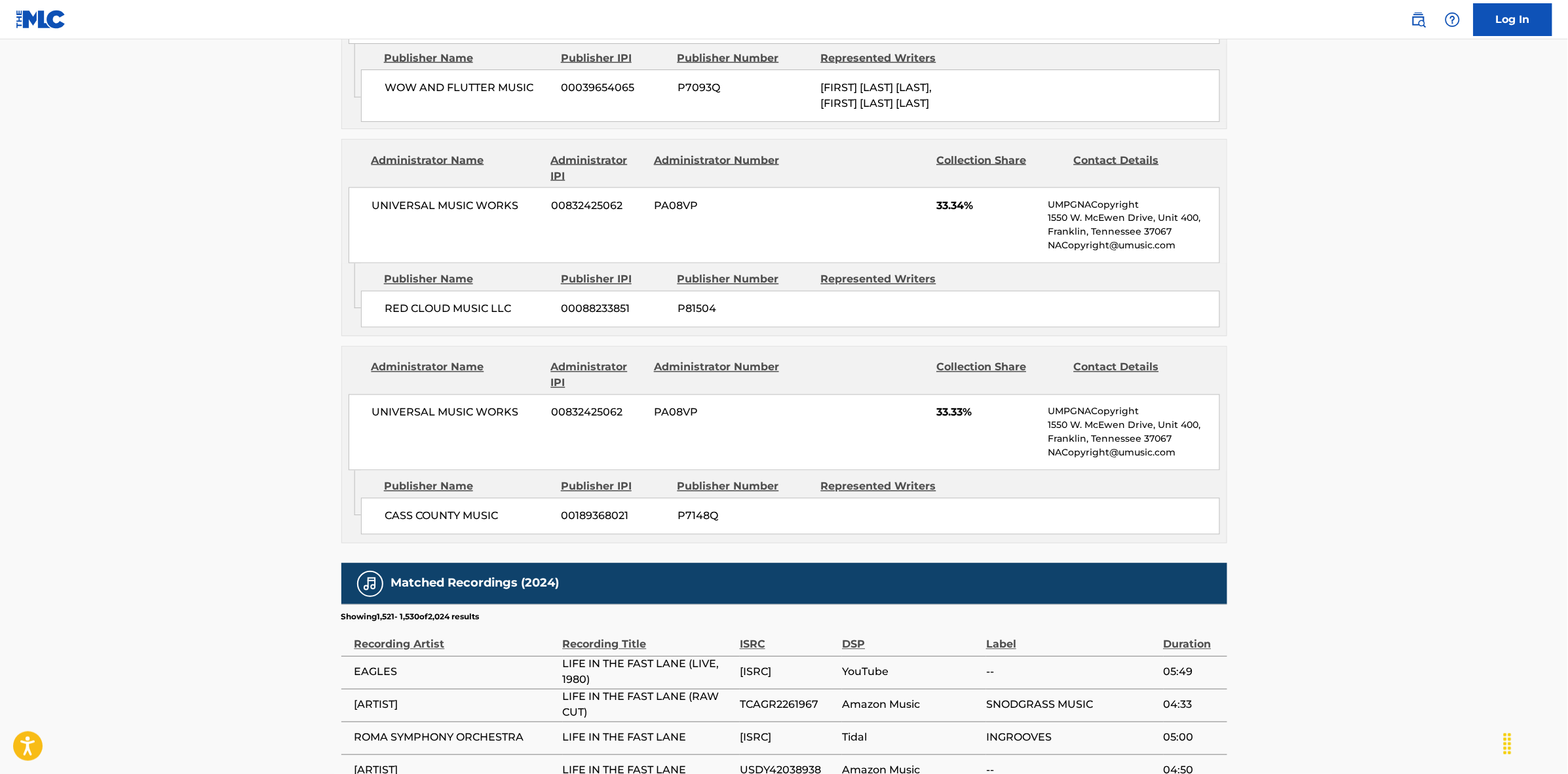 scroll, scrollTop: 1177, scrollLeft: 0, axis: vertical 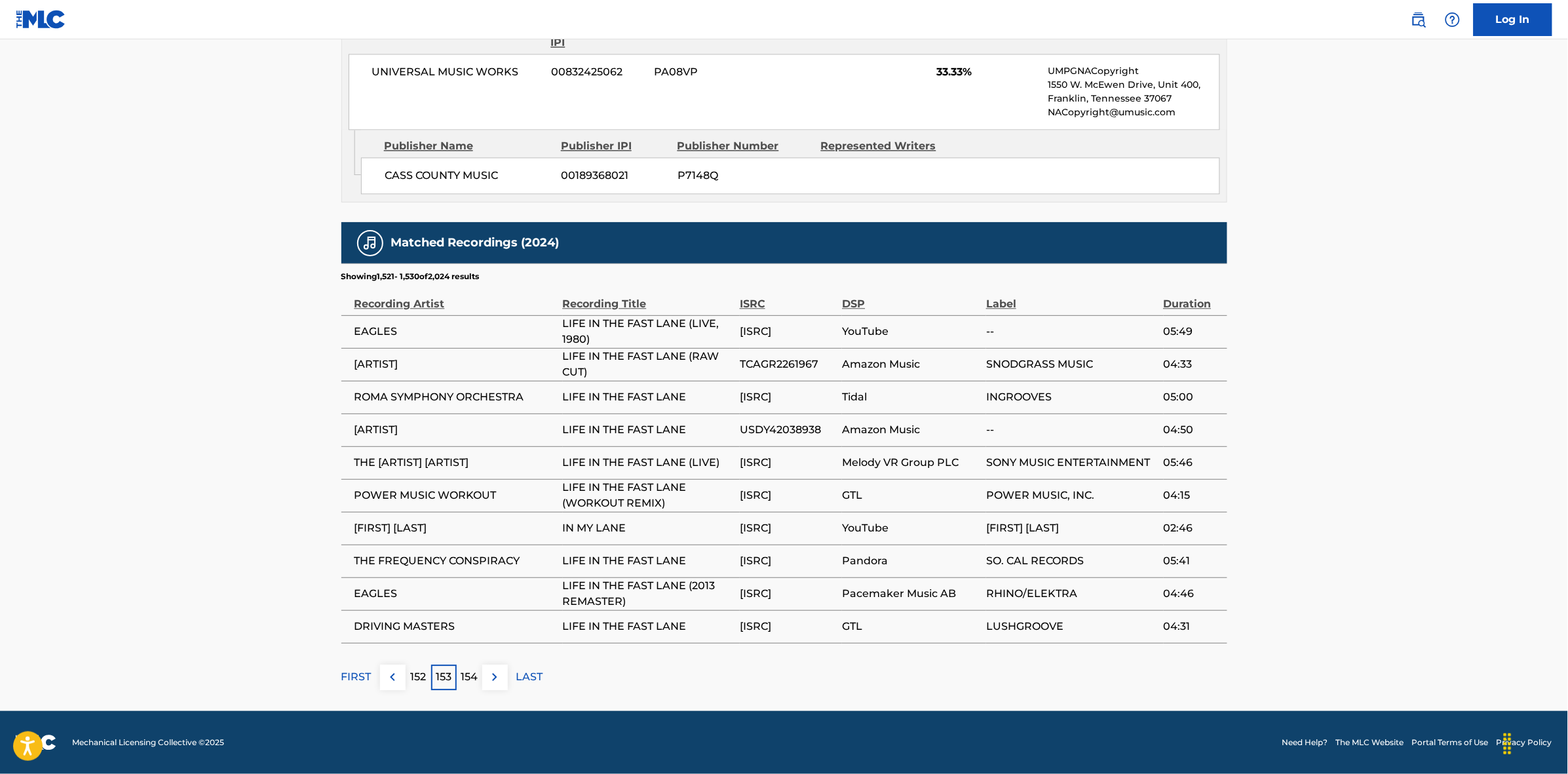 click on "152" at bounding box center [418, 677] 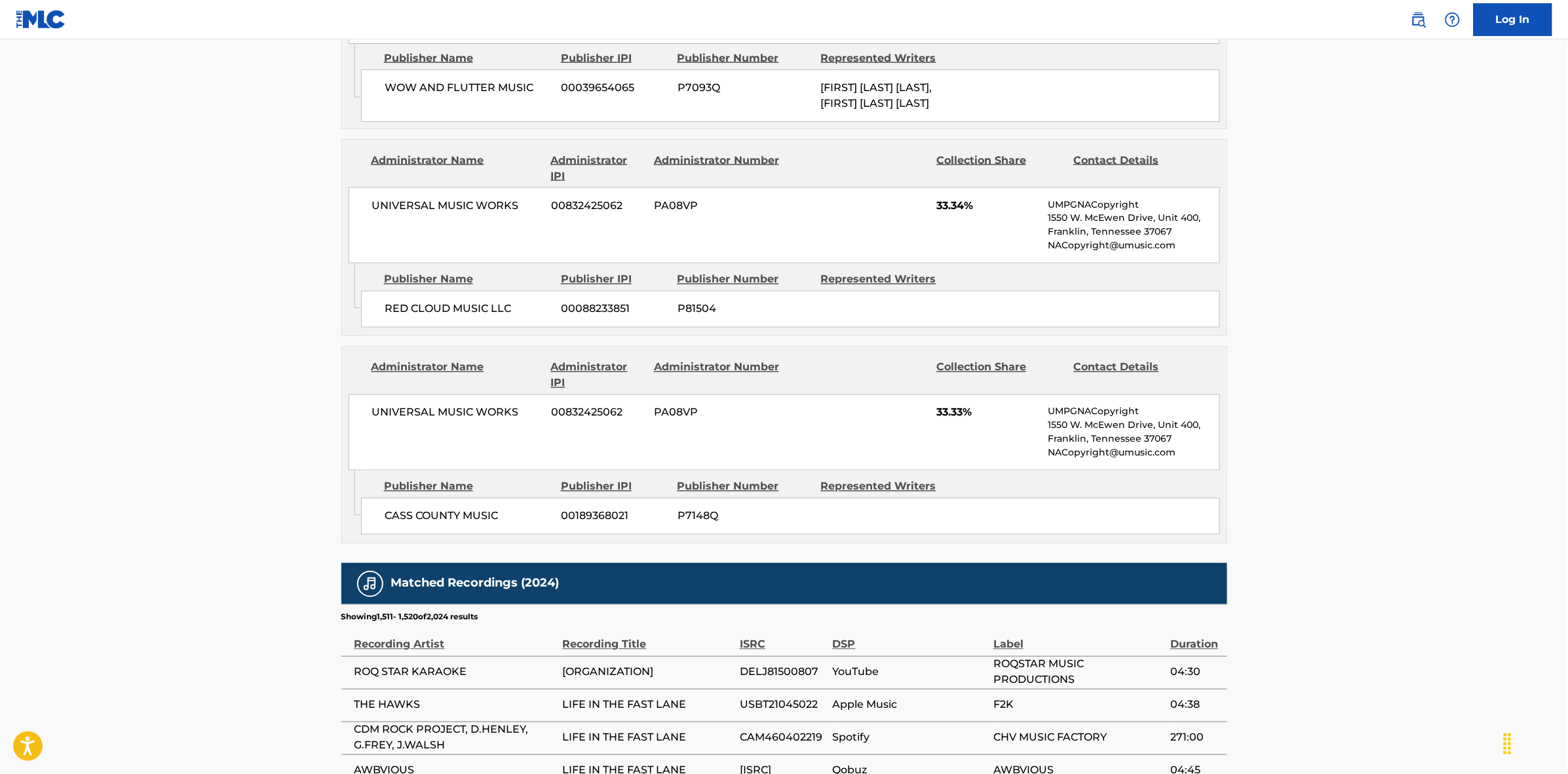 scroll, scrollTop: 1193, scrollLeft: 0, axis: vertical 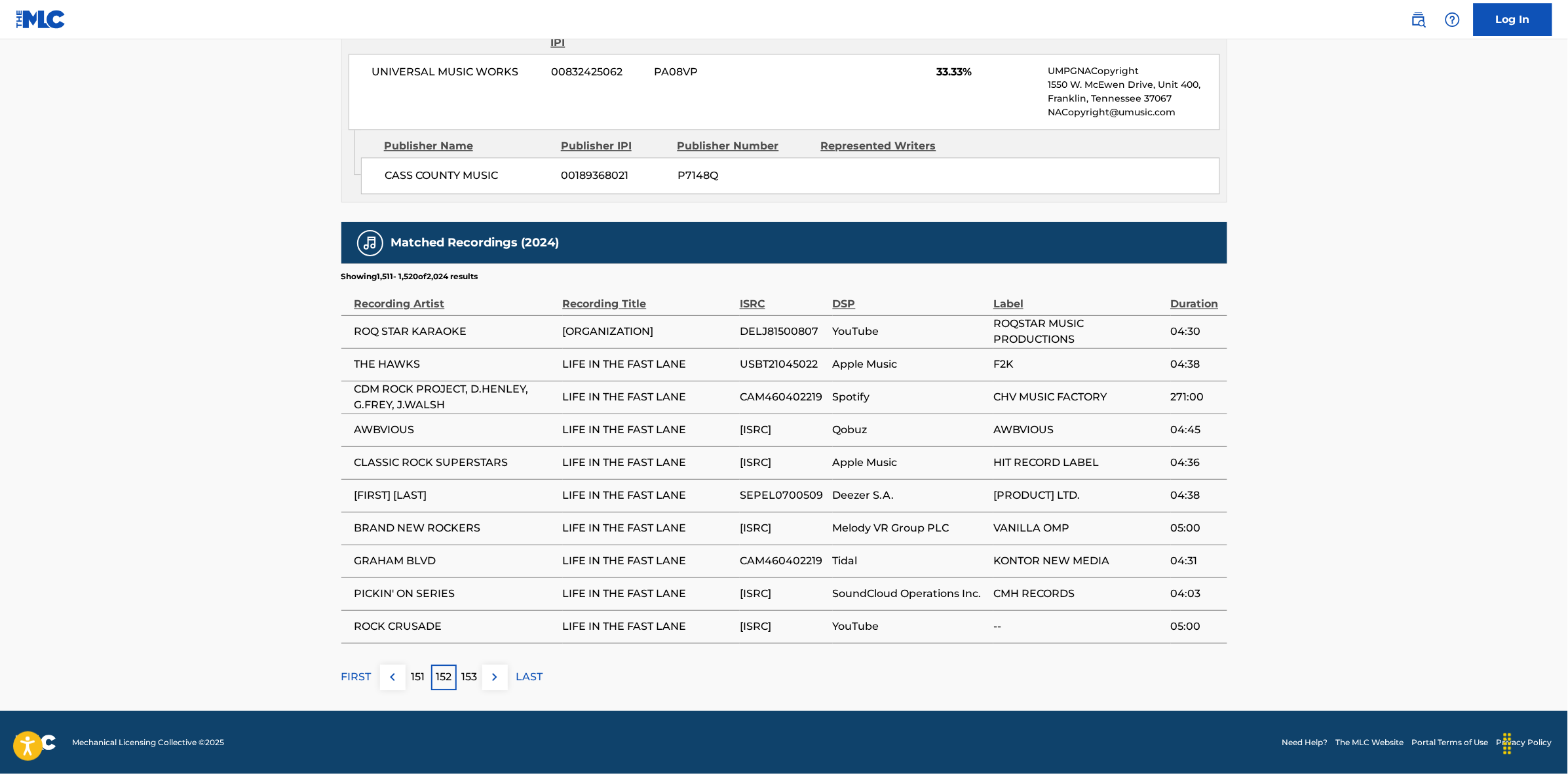 drag, startPoint x: 411, startPoint y: 672, endPoint x: 463, endPoint y: 606, distance: 84.023806 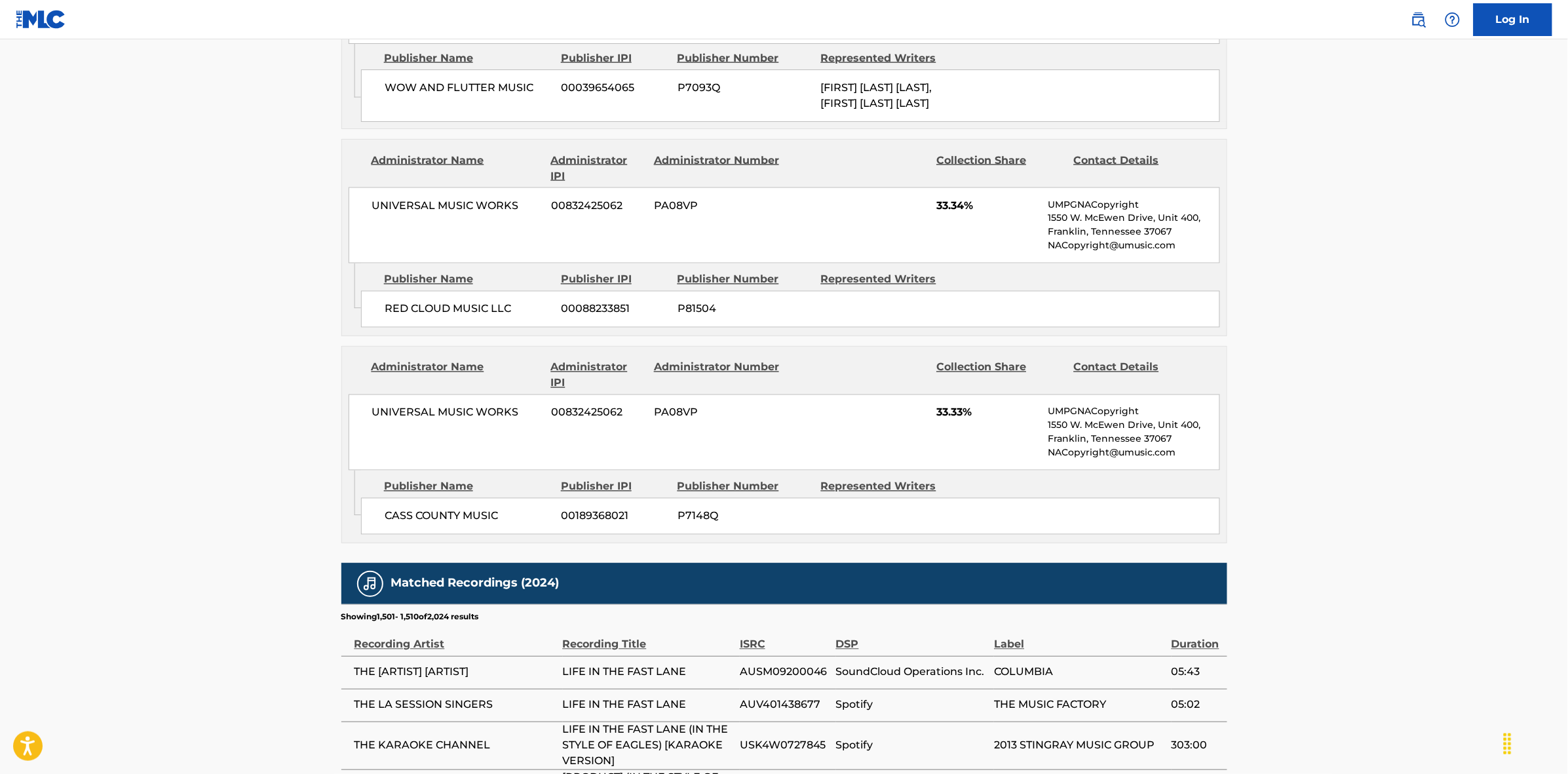 scroll, scrollTop: 1207, scrollLeft: 0, axis: vertical 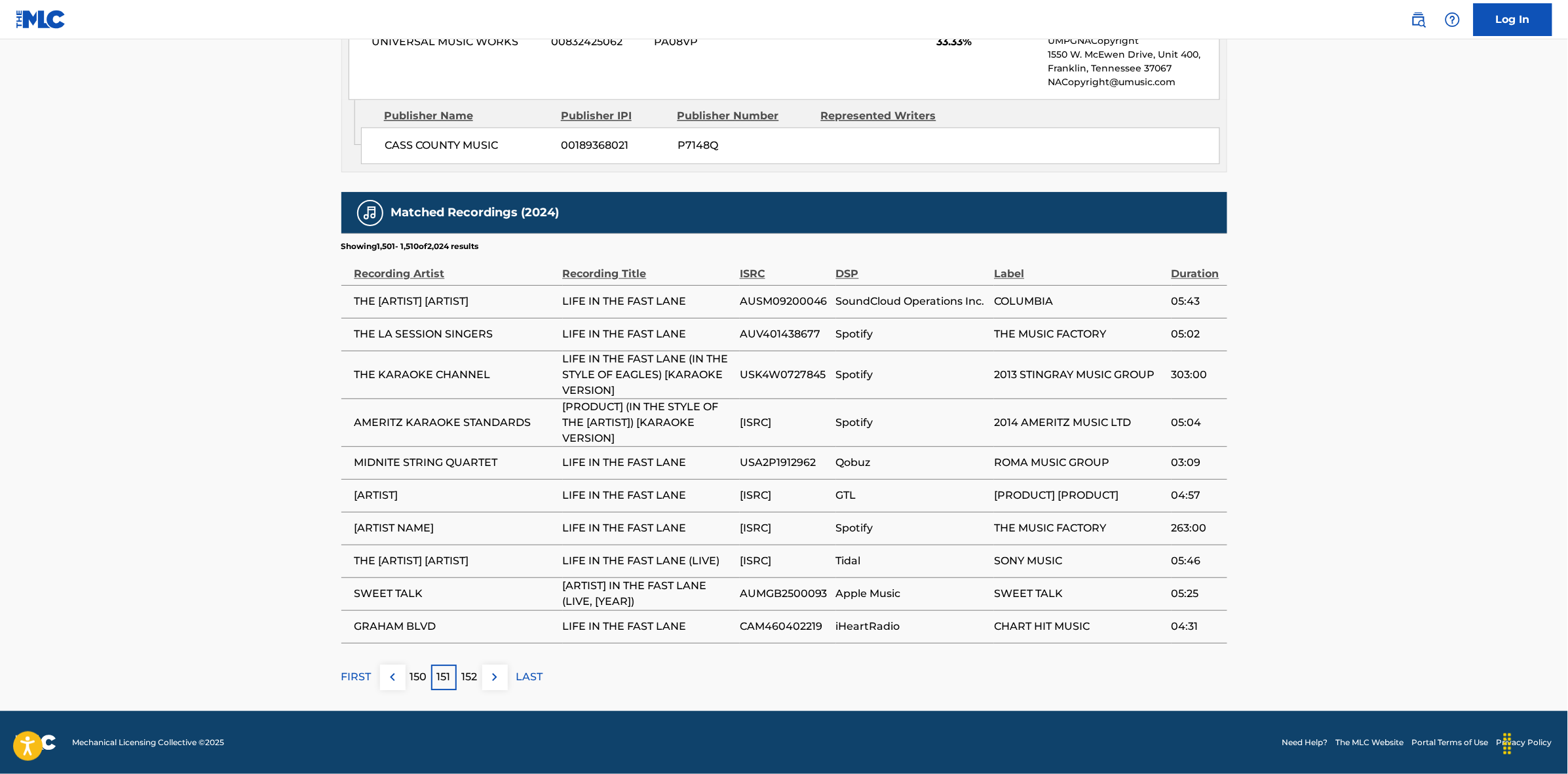 click at bounding box center [392, 677] 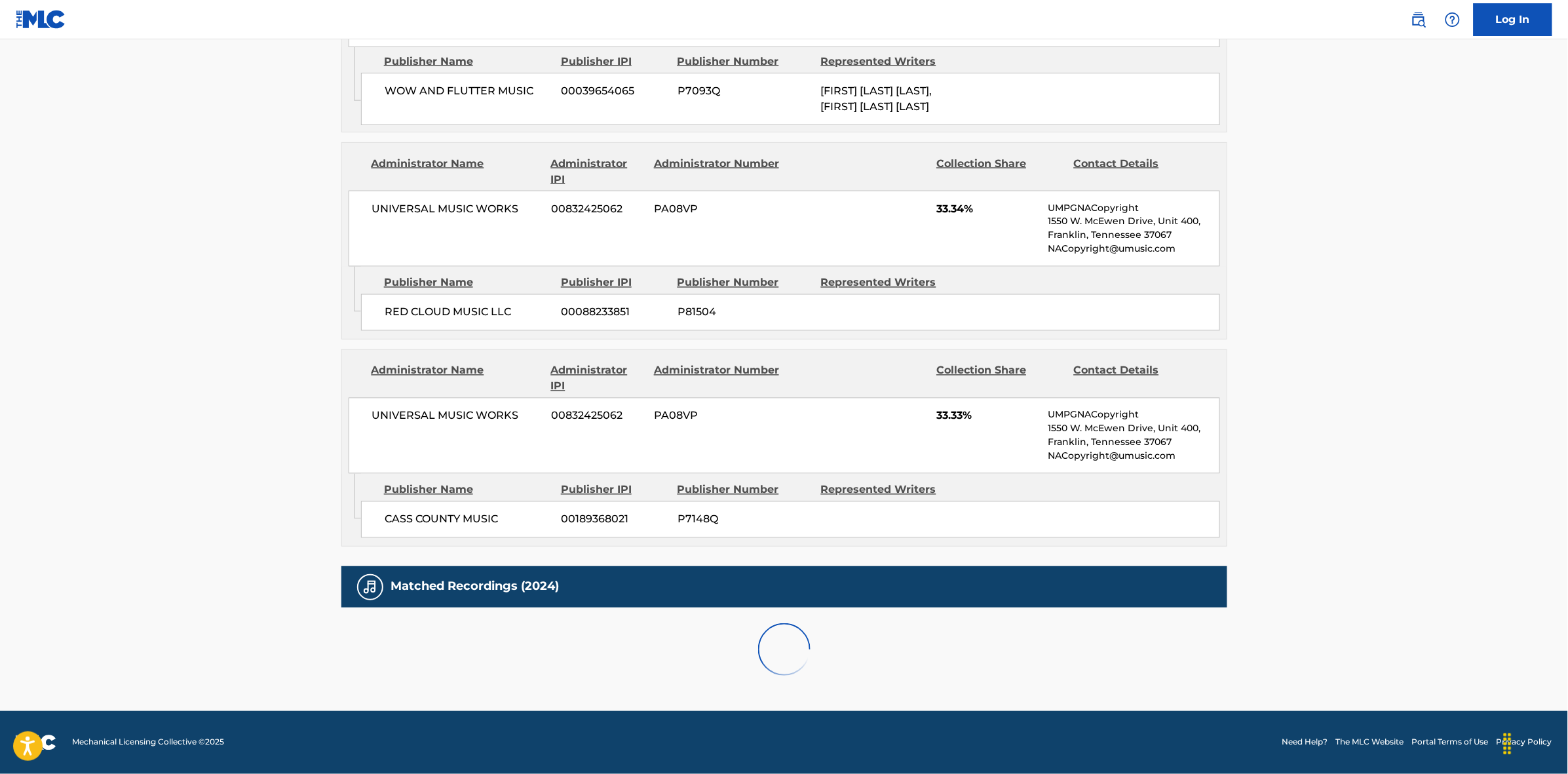 scroll, scrollTop: 1177, scrollLeft: 0, axis: vertical 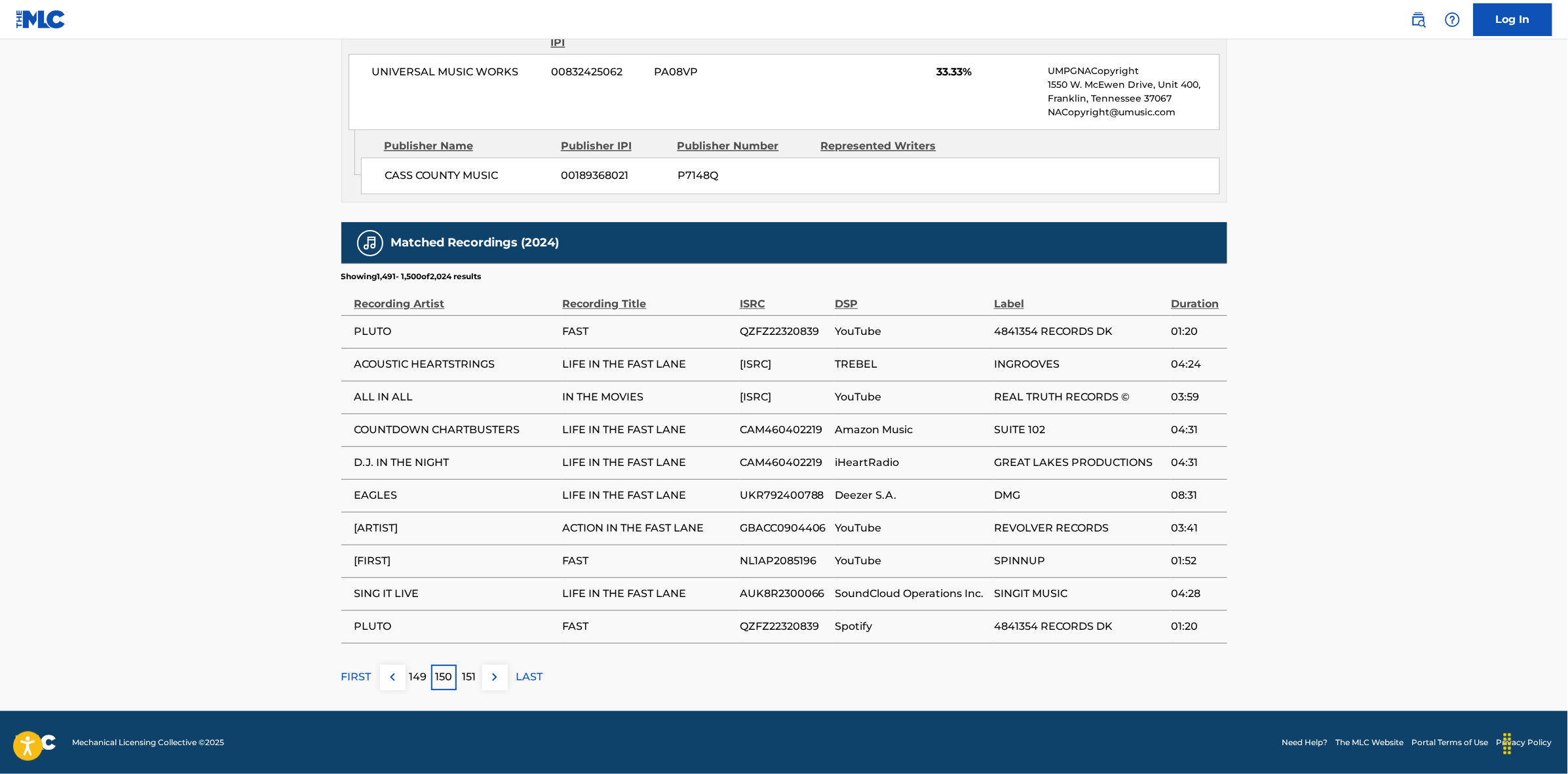 click on "149" at bounding box center [418, 677] 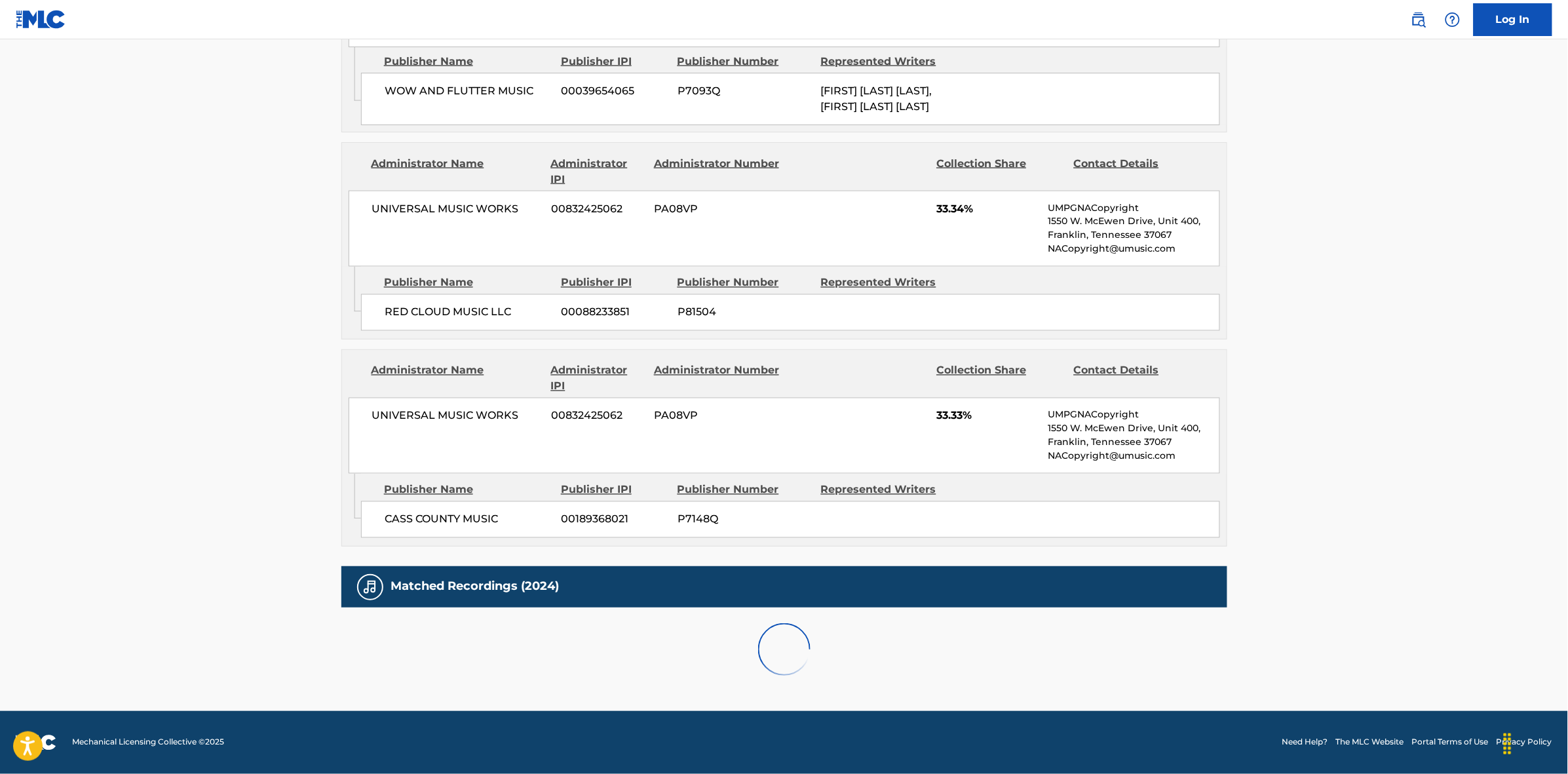 scroll, scrollTop: 1193, scrollLeft: 0, axis: vertical 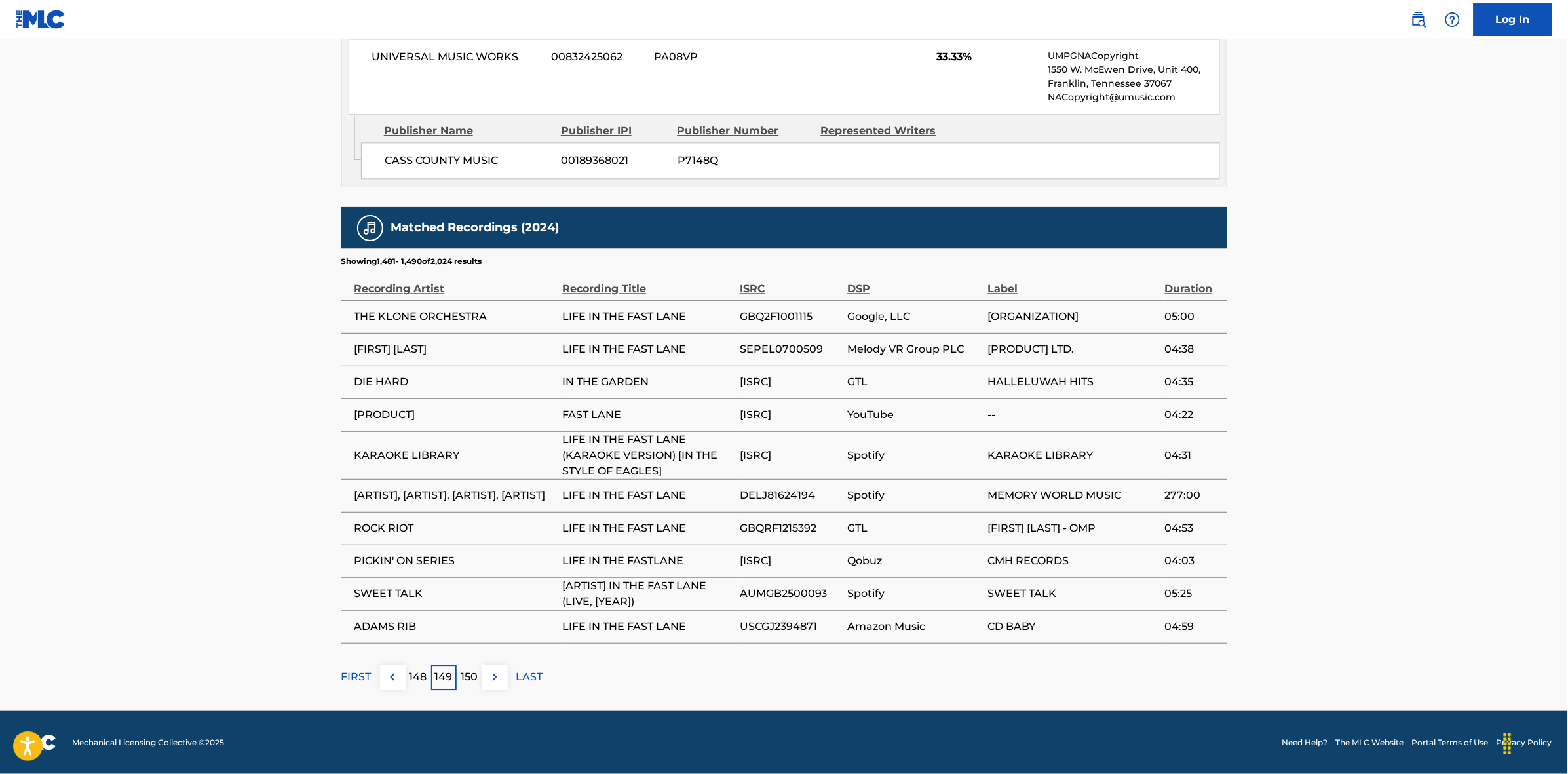 click on "148" at bounding box center [418, 677] 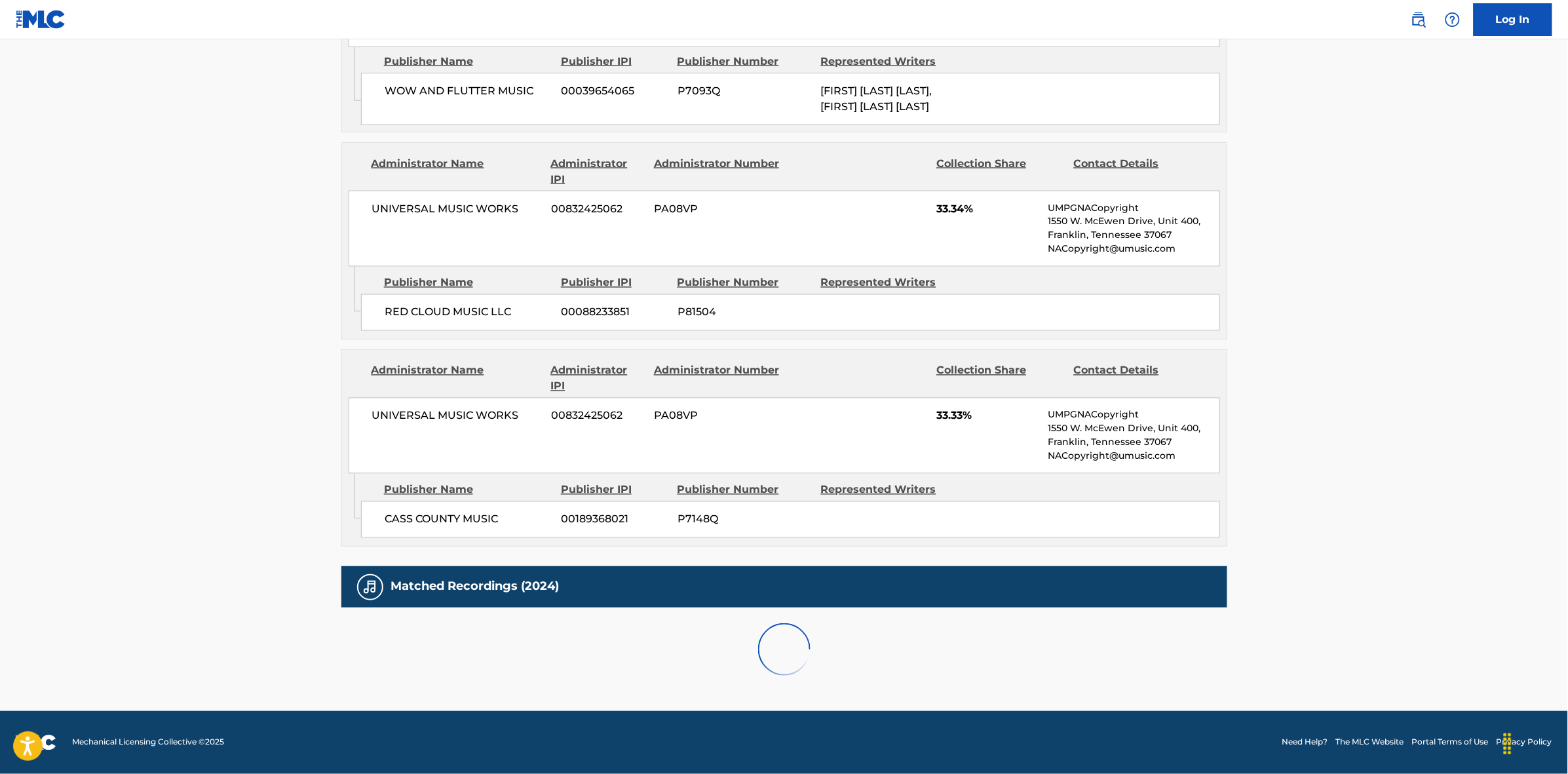 scroll, scrollTop: 1193, scrollLeft: 0, axis: vertical 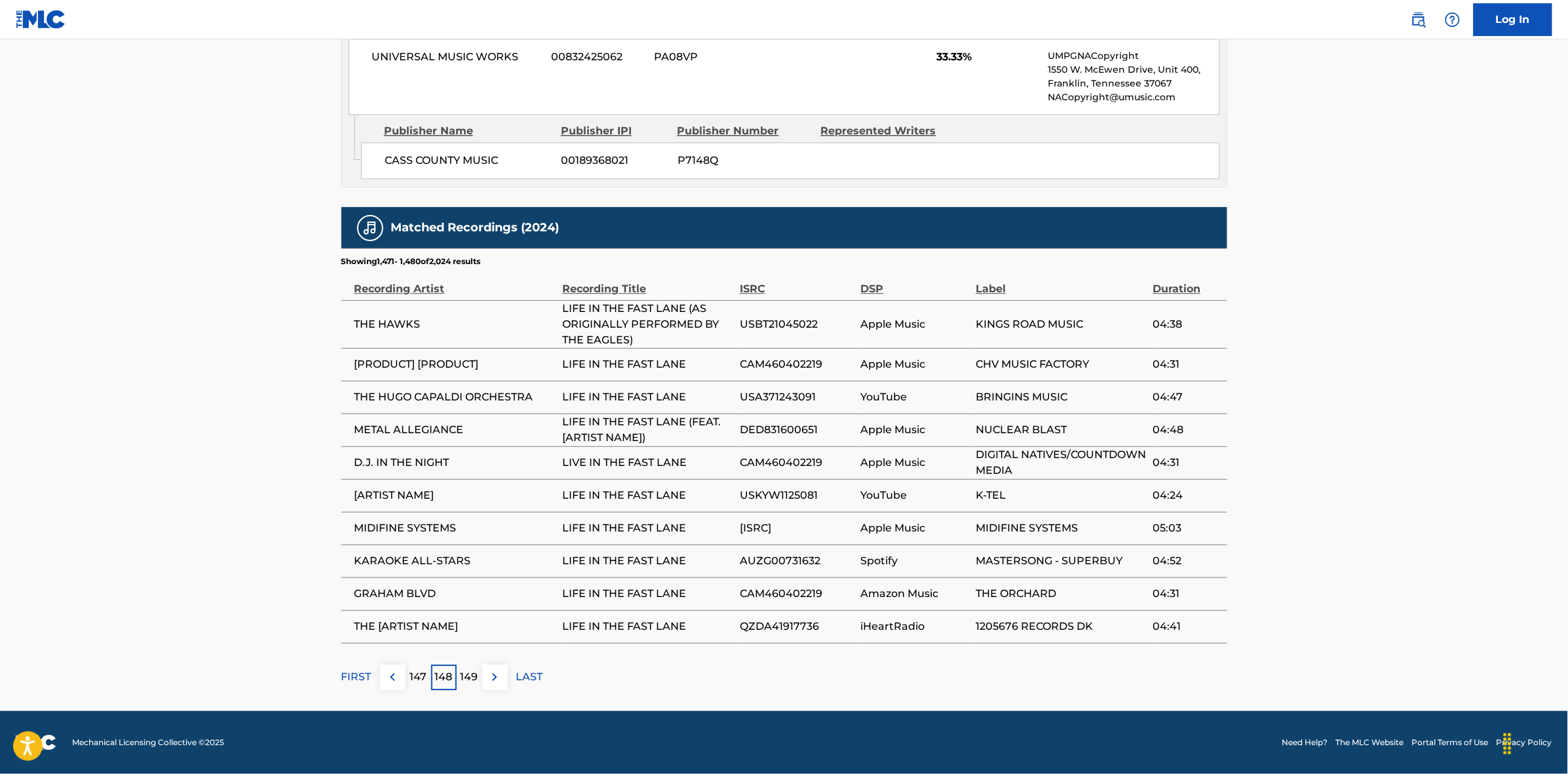 click on "147" at bounding box center (418, 677) 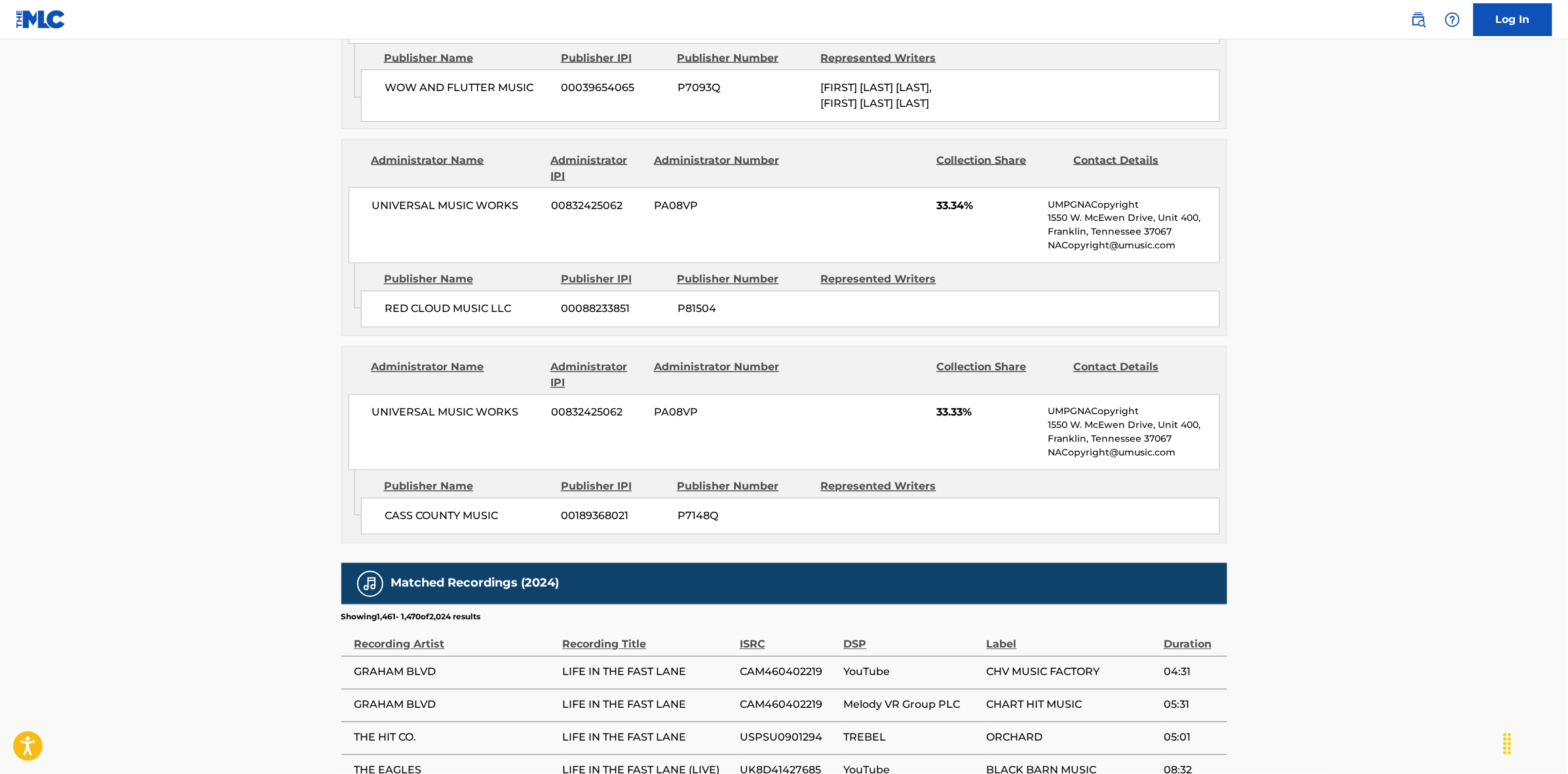 scroll, scrollTop: 1177, scrollLeft: 0, axis: vertical 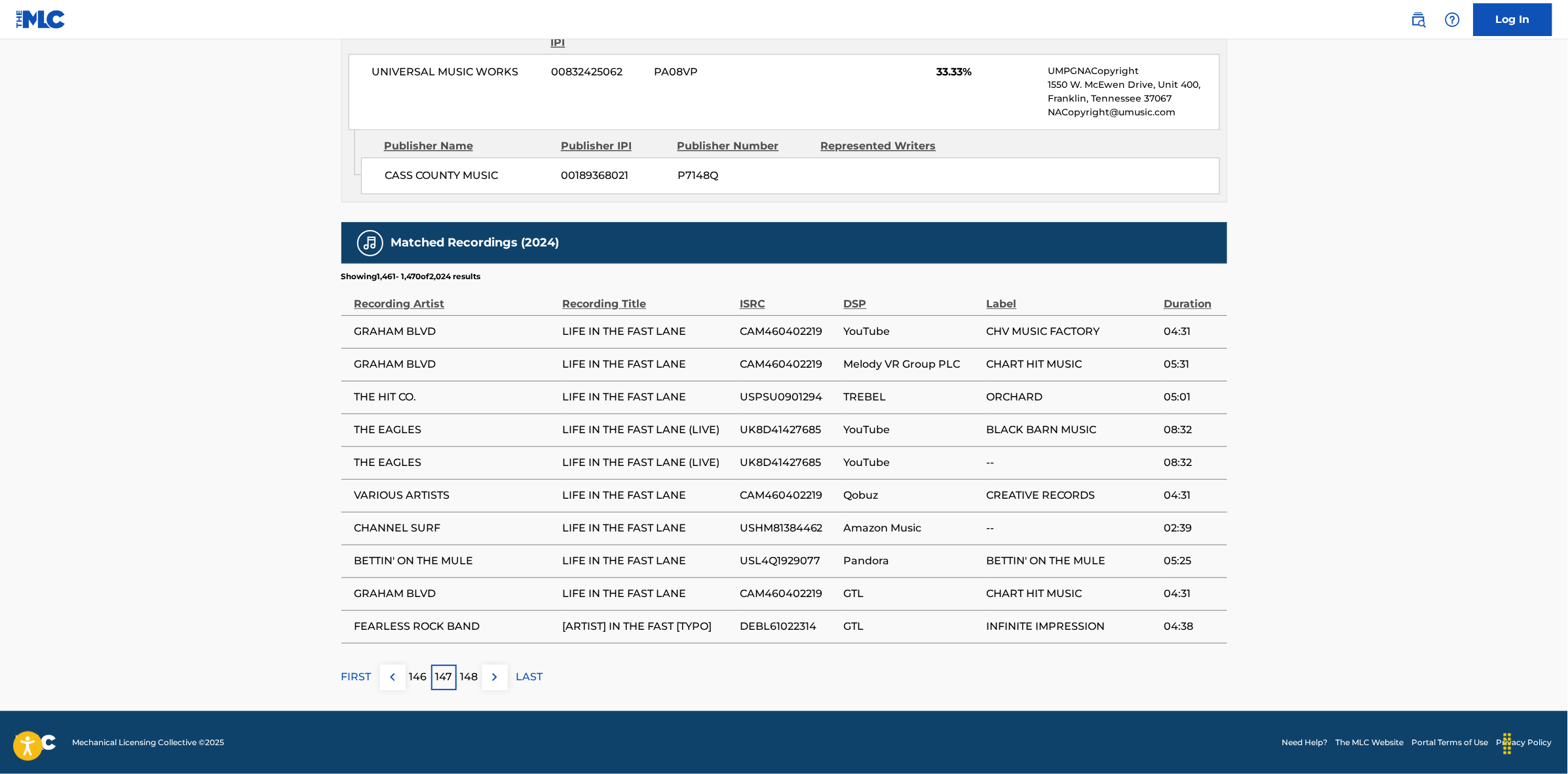 click on "146" at bounding box center [418, 677] 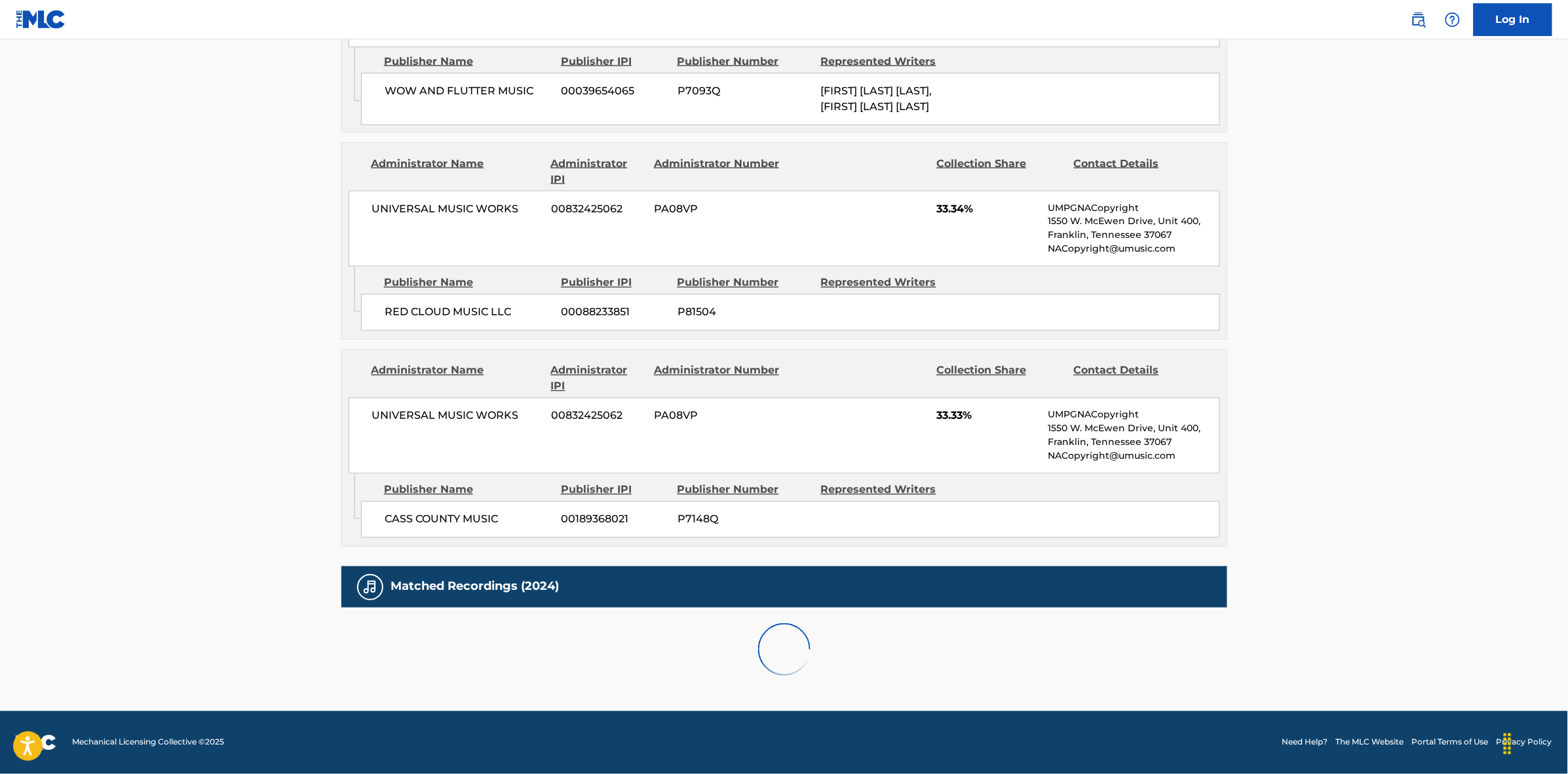 scroll, scrollTop: 1177, scrollLeft: 0, axis: vertical 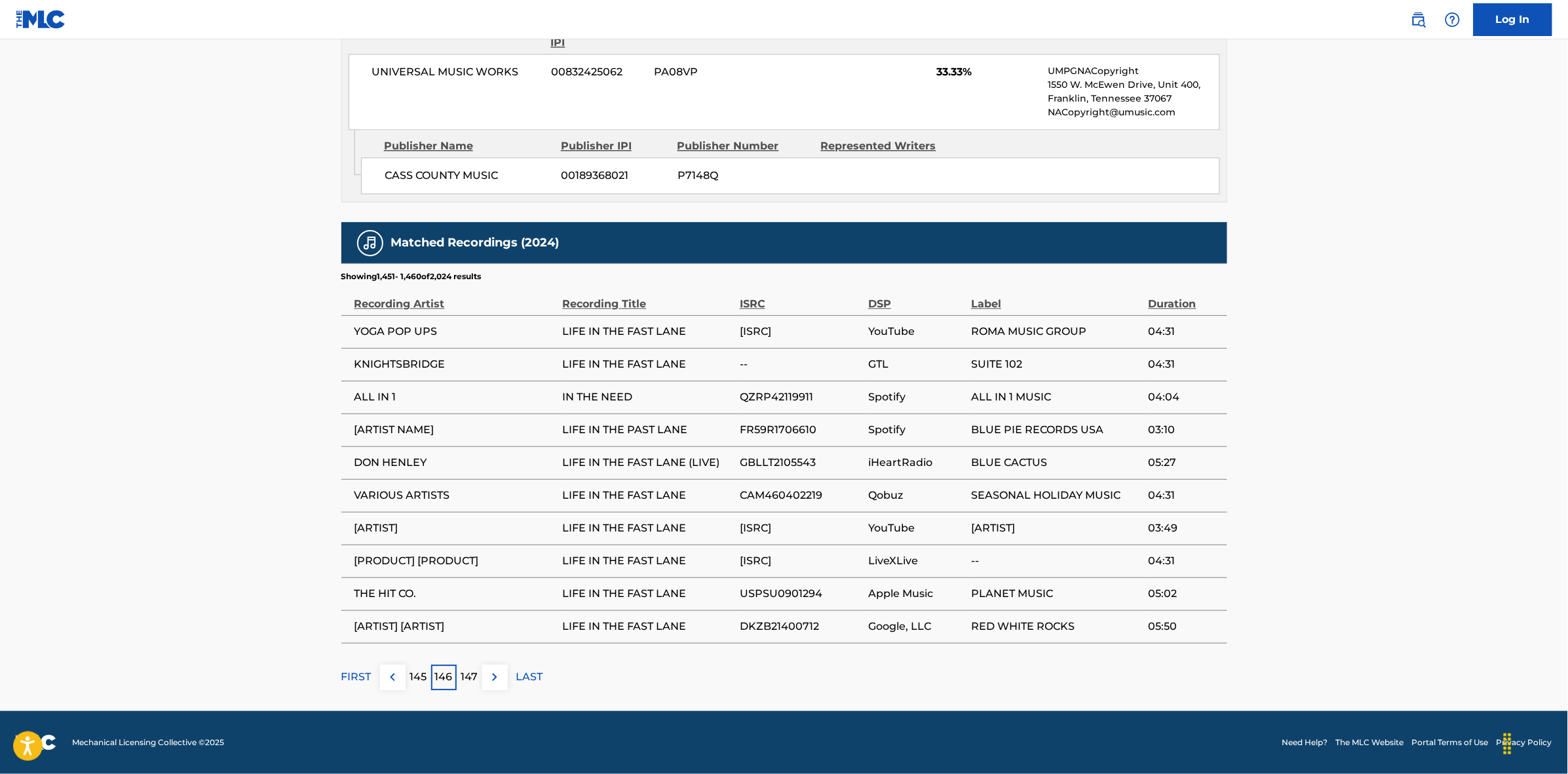 click on "145" at bounding box center [418, 677] 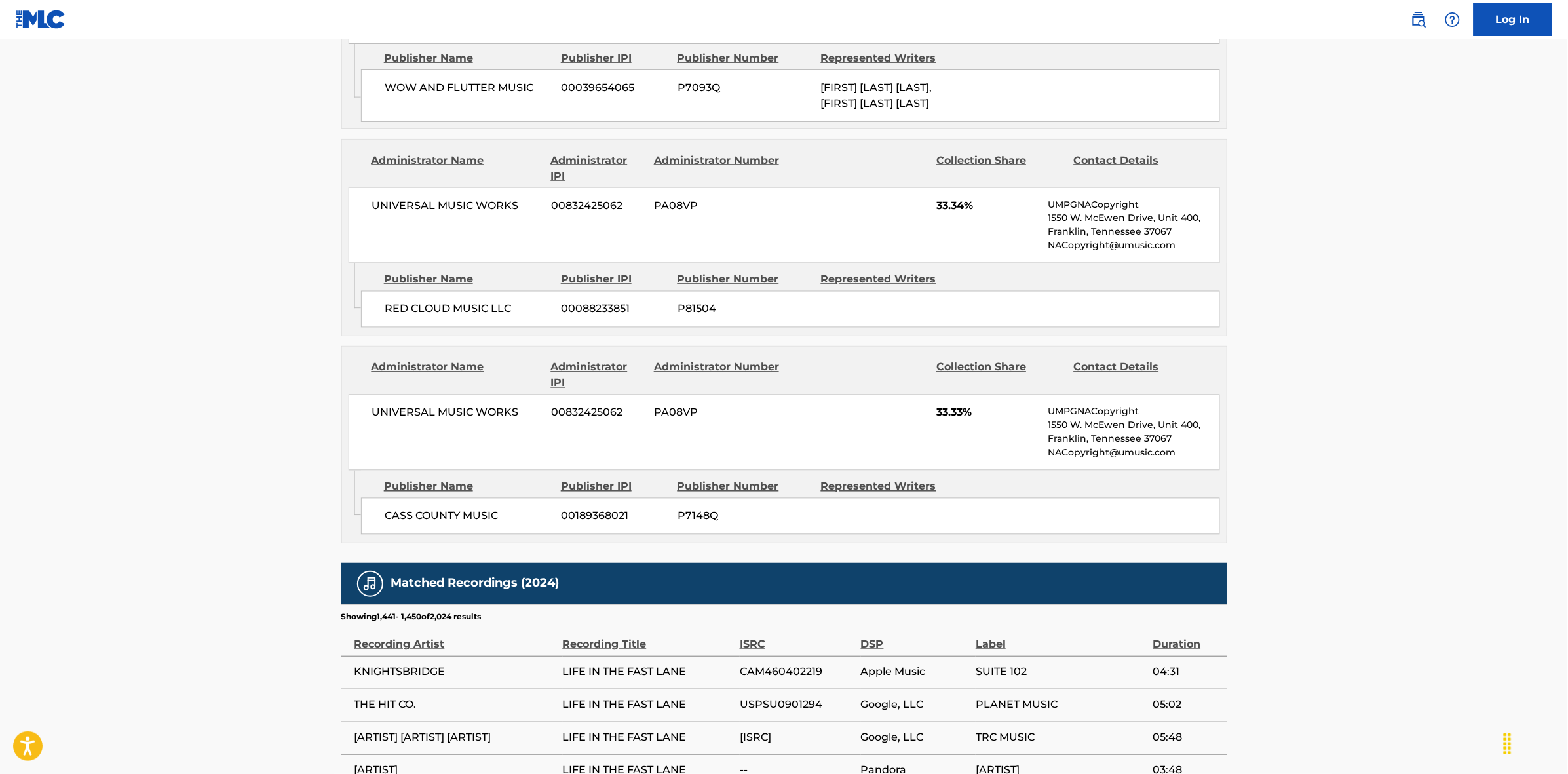 scroll, scrollTop: 1177, scrollLeft: 0, axis: vertical 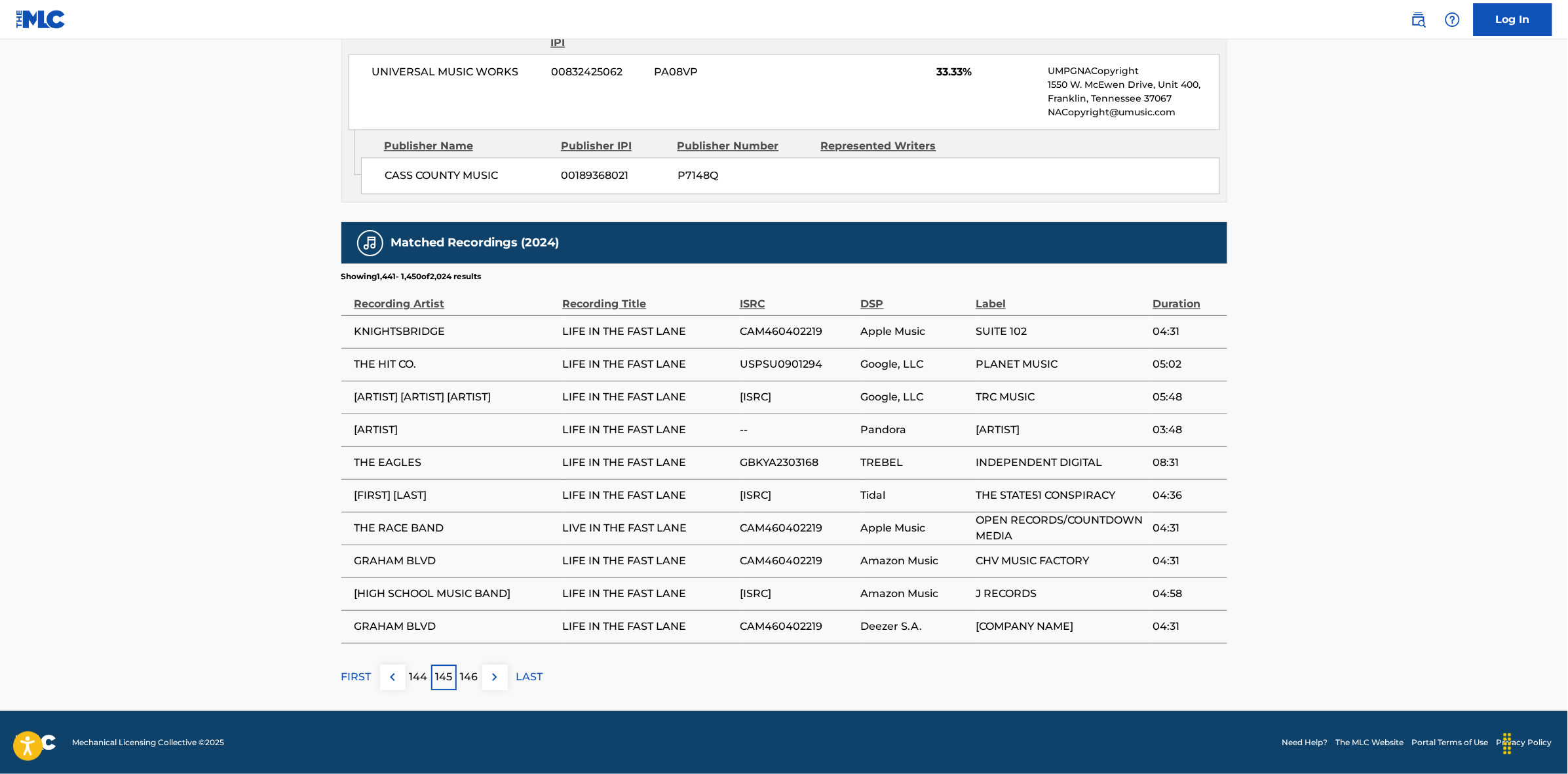 click on "144" at bounding box center [418, 677] 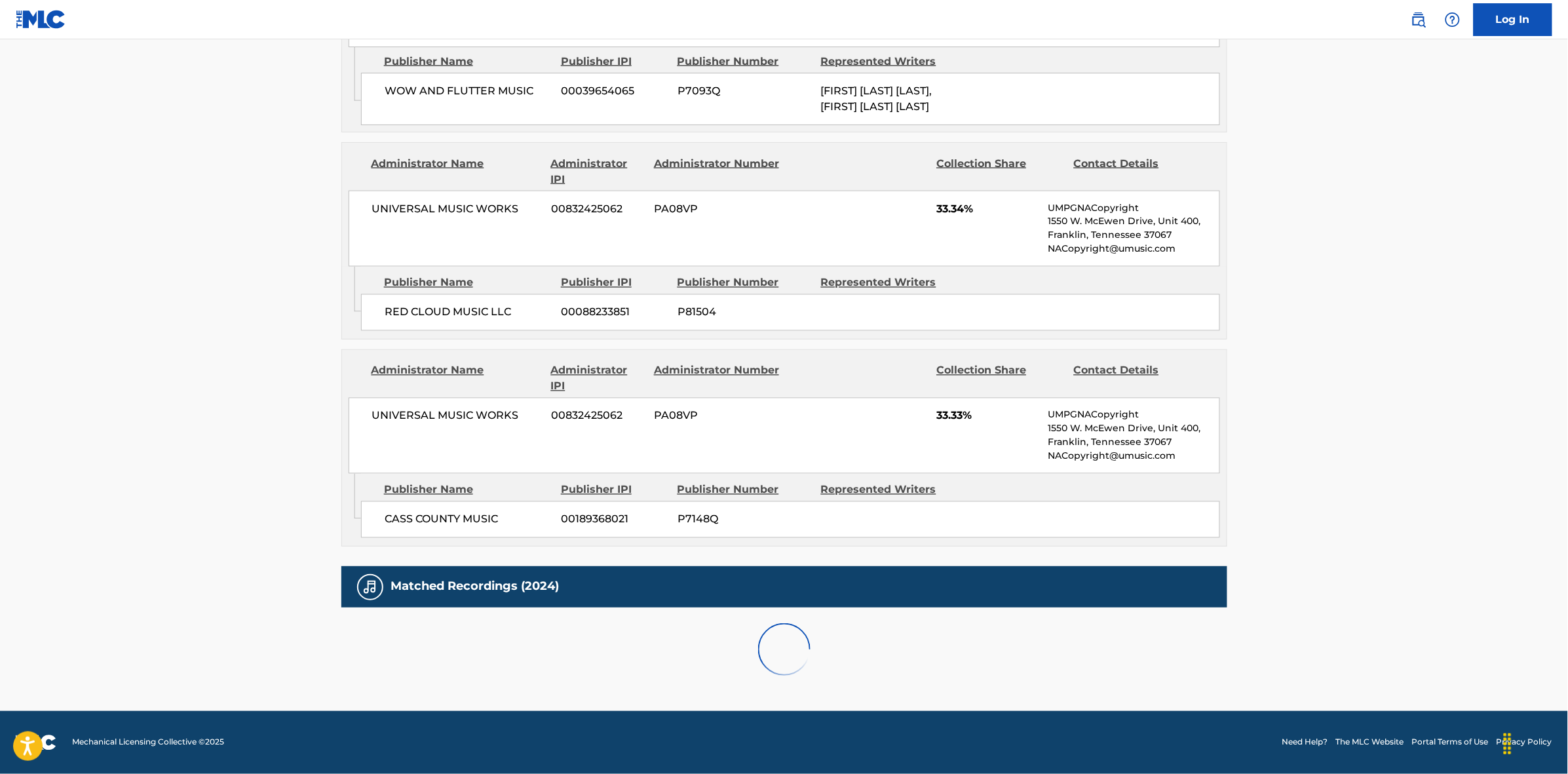scroll, scrollTop: 1193, scrollLeft: 0, axis: vertical 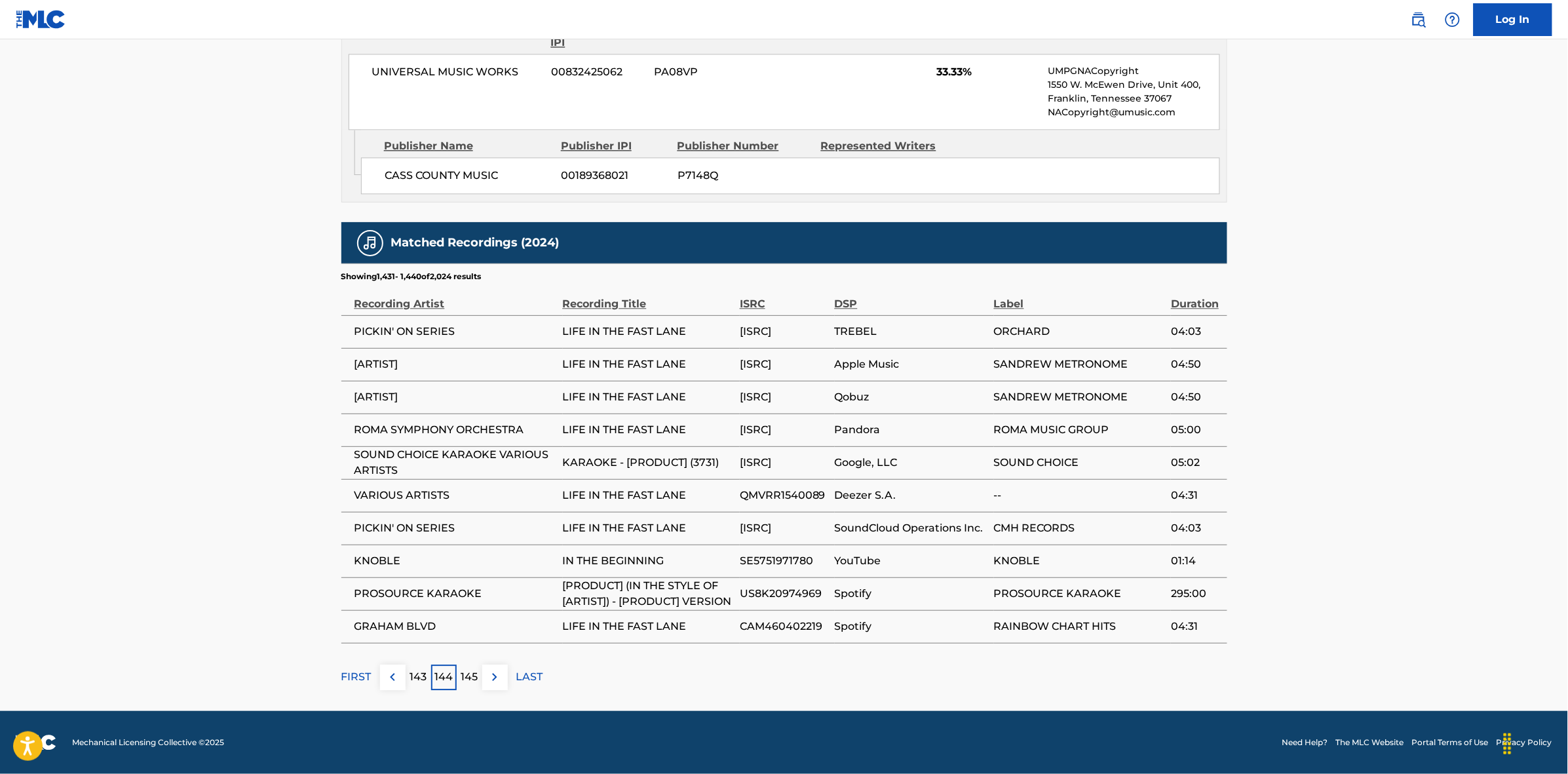 drag, startPoint x: 411, startPoint y: 676, endPoint x: 414, endPoint y: 665, distance: 11.401754 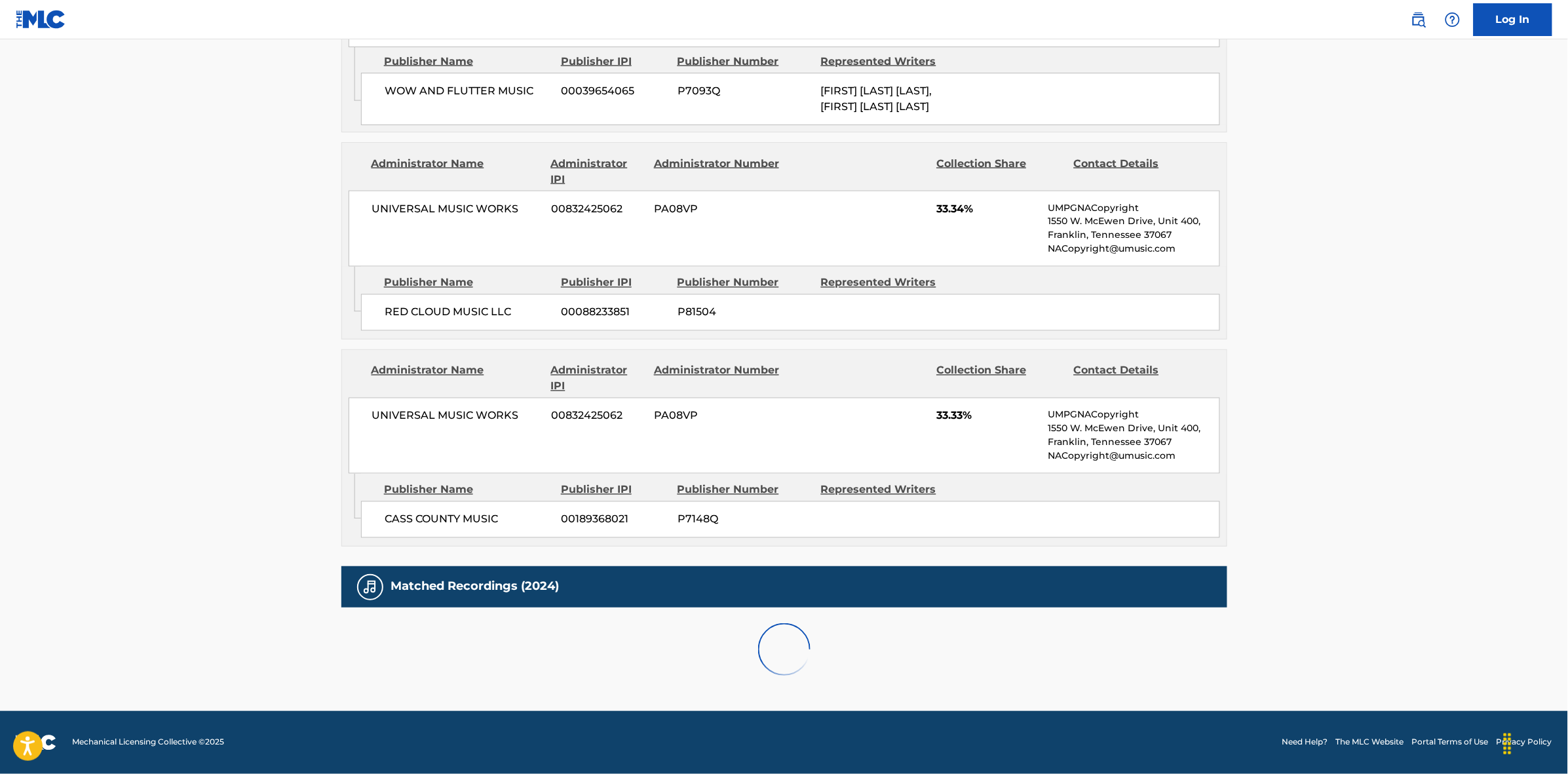 scroll, scrollTop: 1177, scrollLeft: 0, axis: vertical 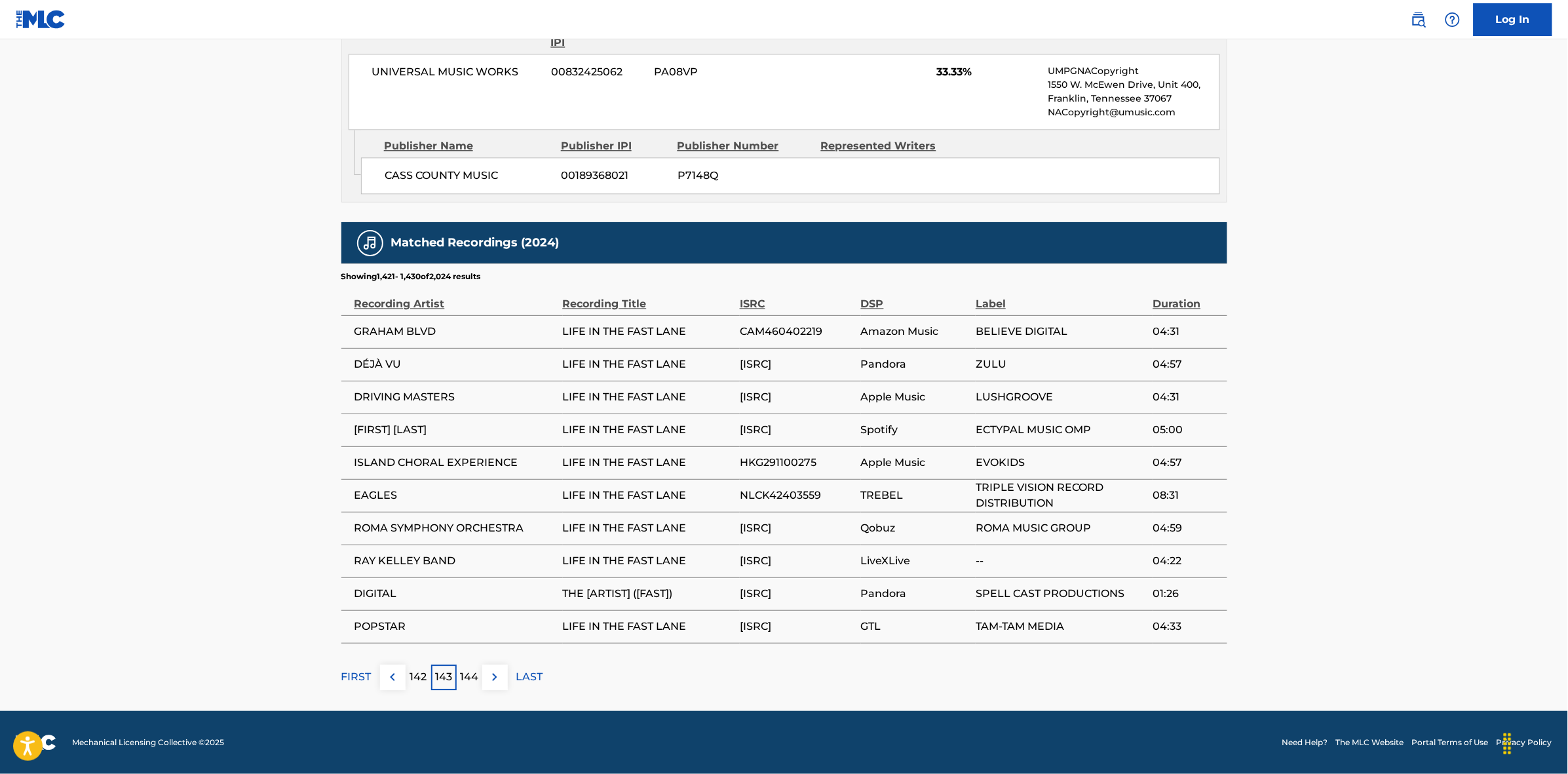 click on "142" at bounding box center (418, 677) 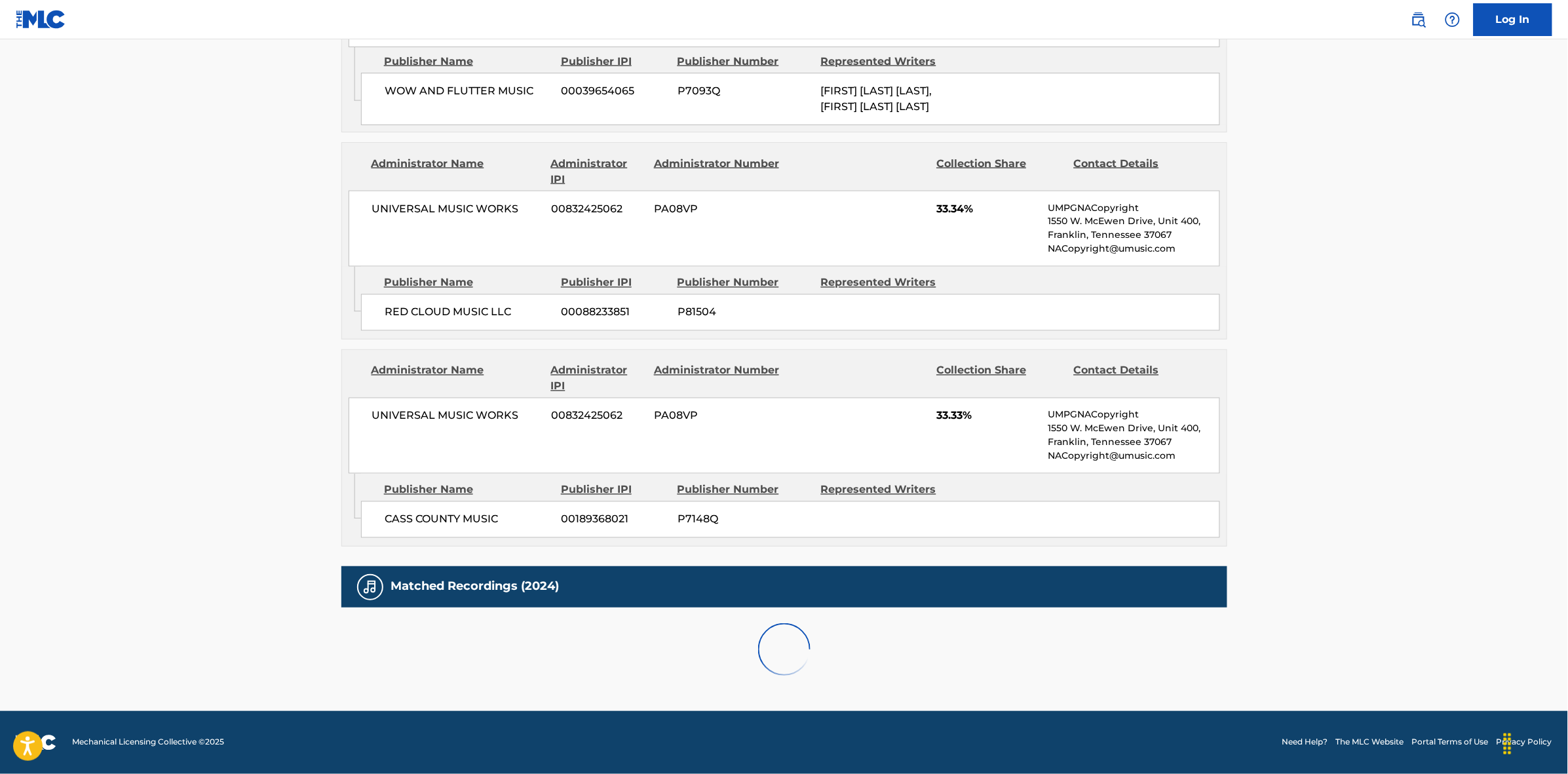 scroll, scrollTop: 1207, scrollLeft: 0, axis: vertical 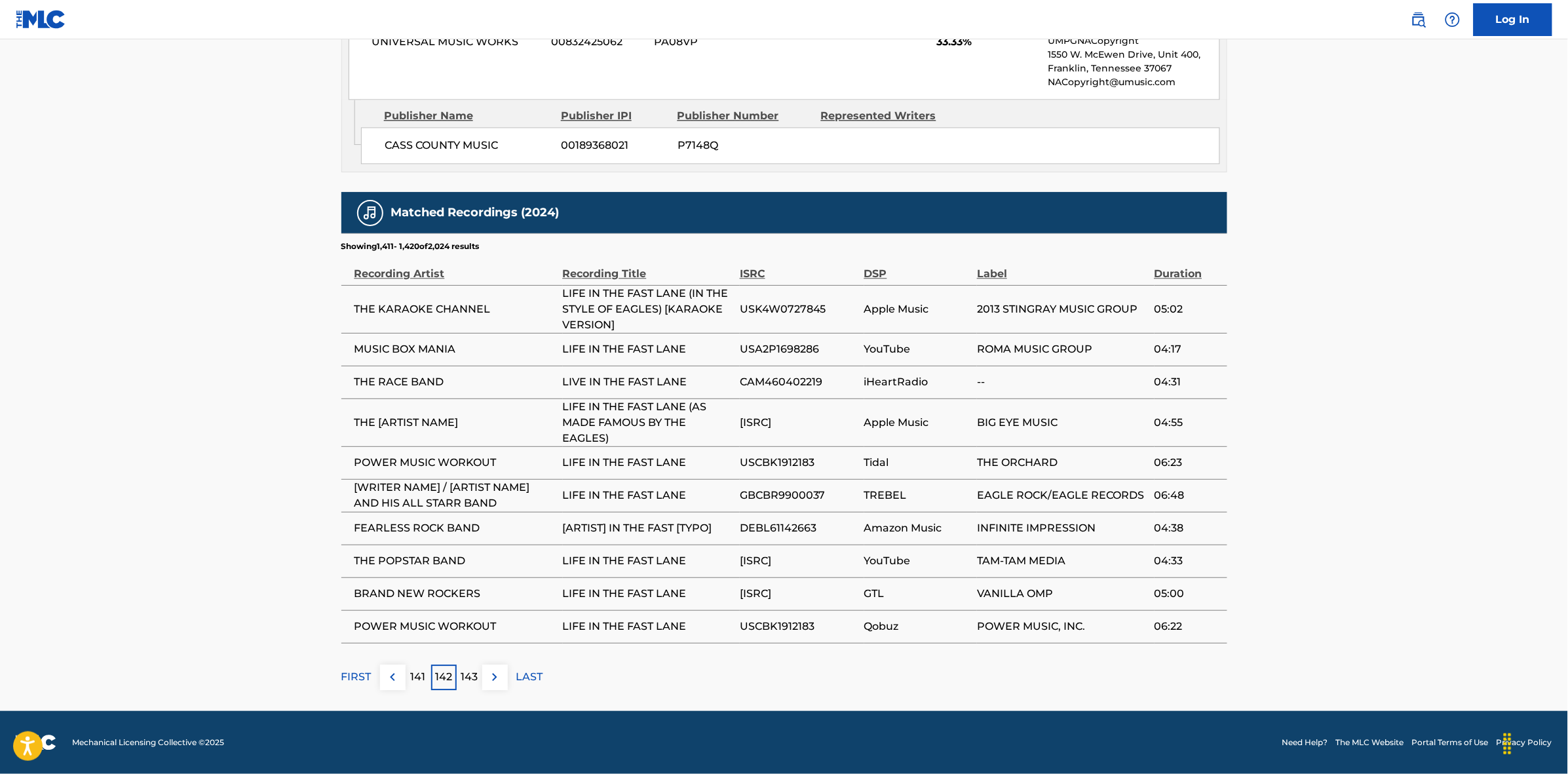 click on "141" at bounding box center (418, 677) 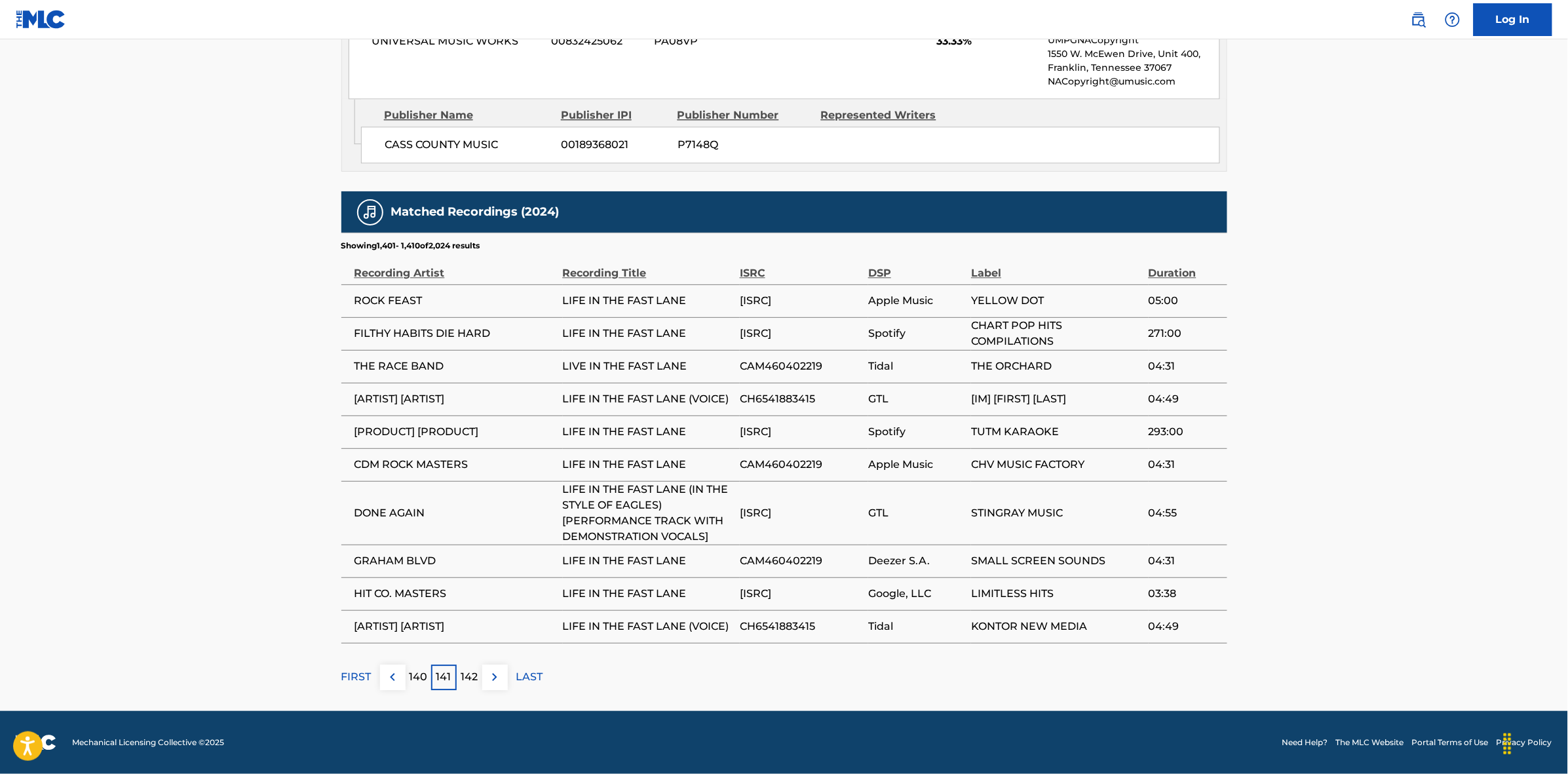 scroll, scrollTop: 1208, scrollLeft: 0, axis: vertical 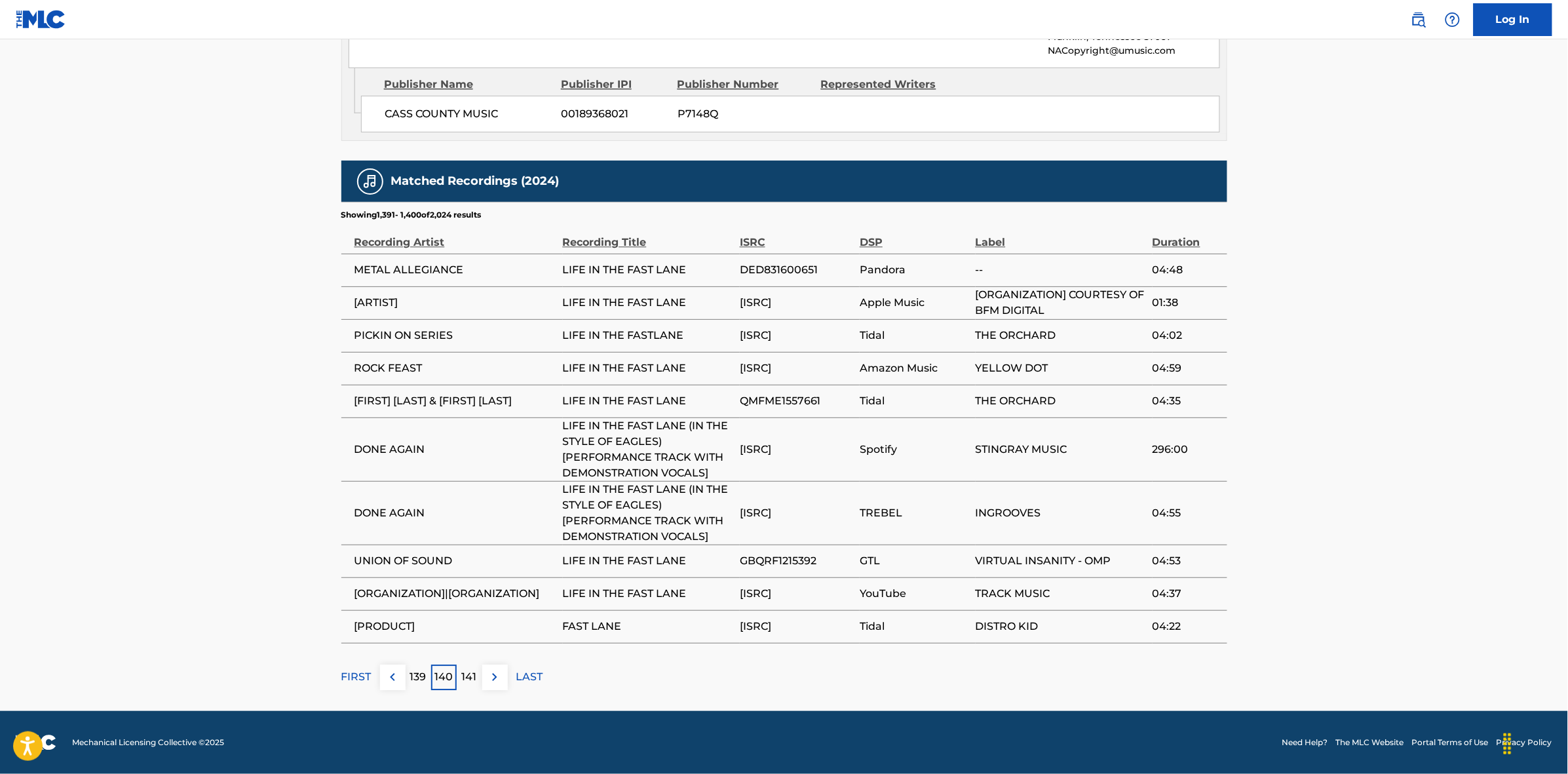 drag, startPoint x: 790, startPoint y: 326, endPoint x: 840, endPoint y: 281, distance: 67.26812 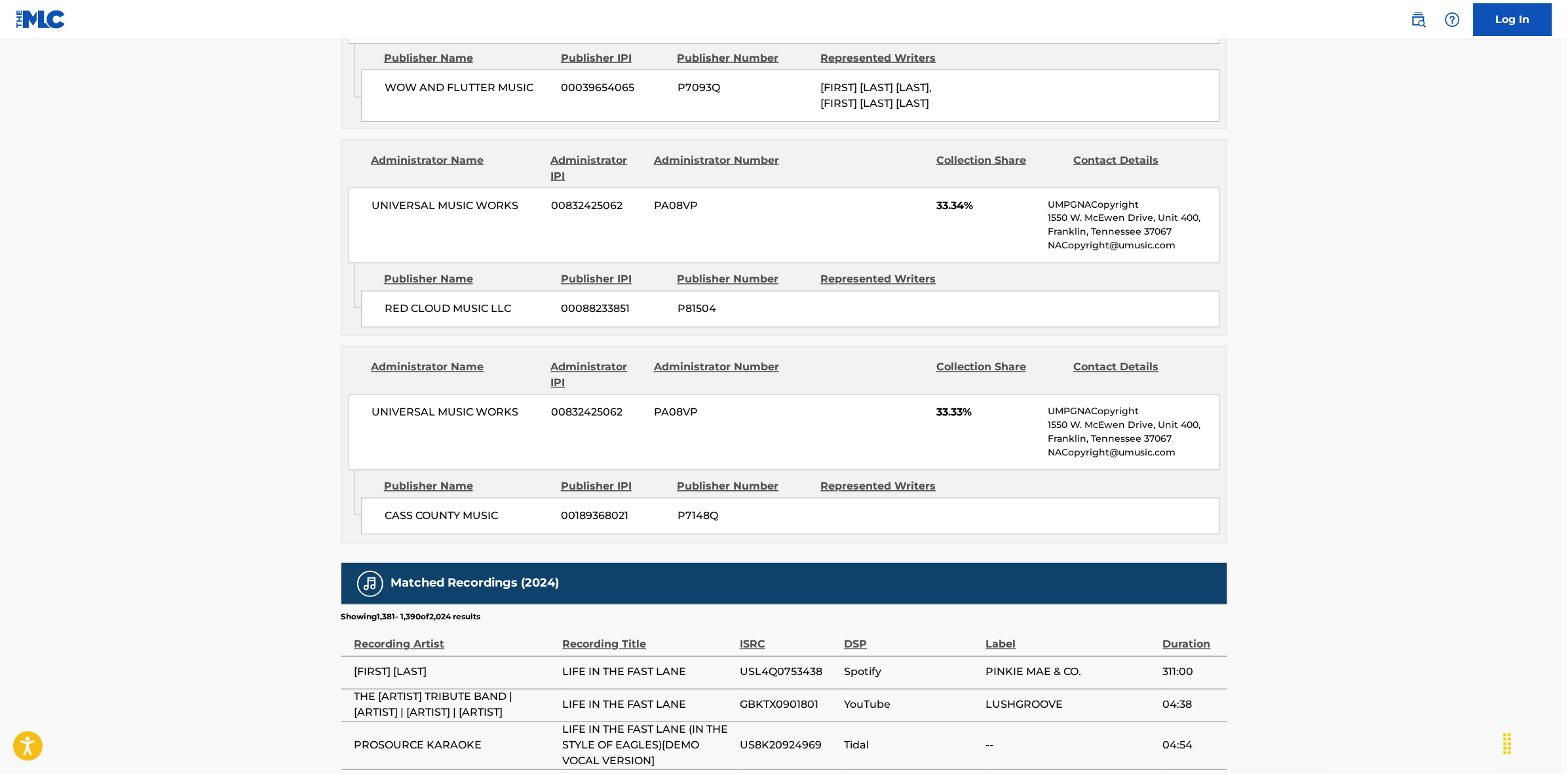 scroll, scrollTop: 1193, scrollLeft: 0, axis: vertical 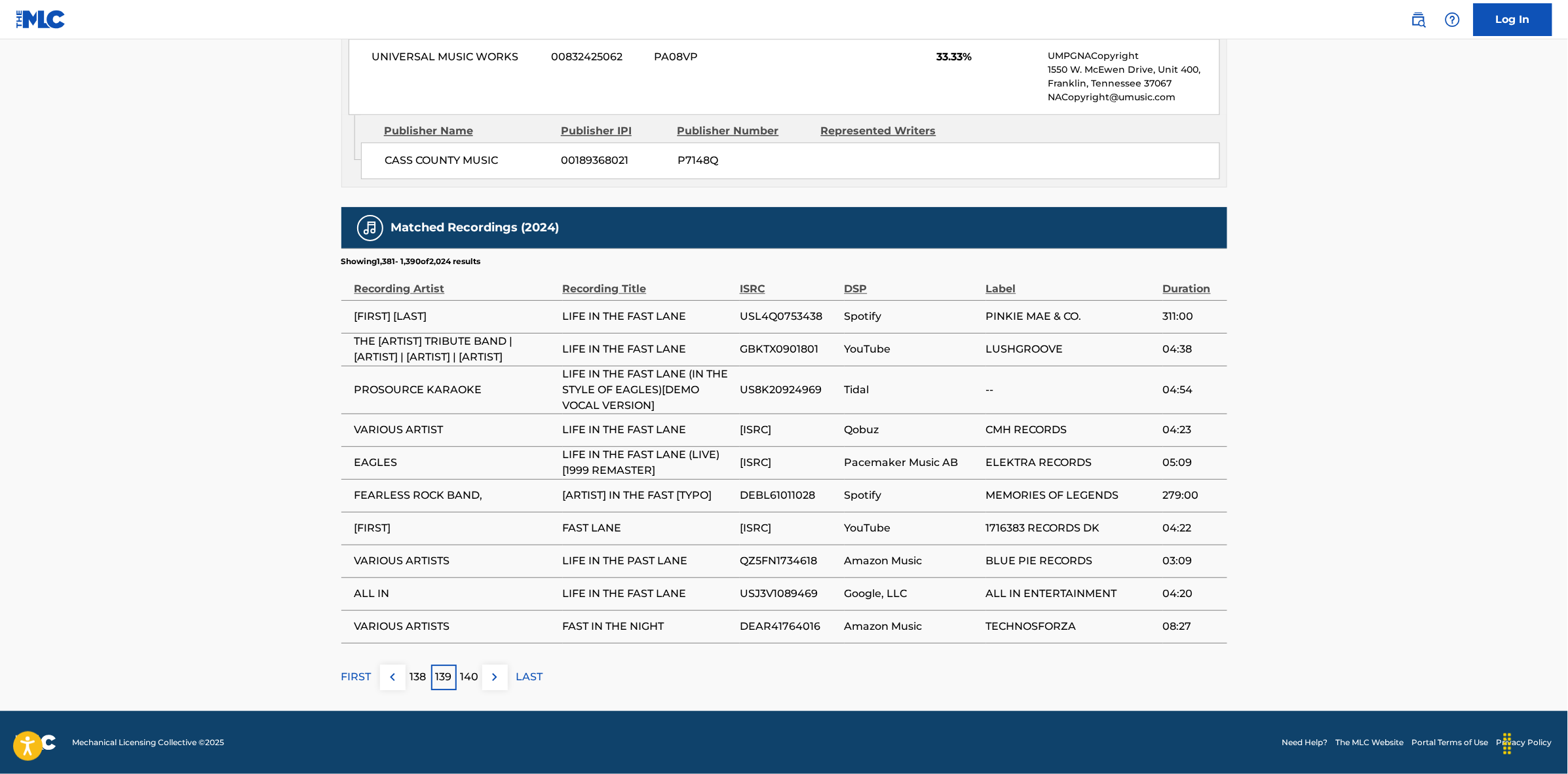 click on "138" at bounding box center (418, 677) 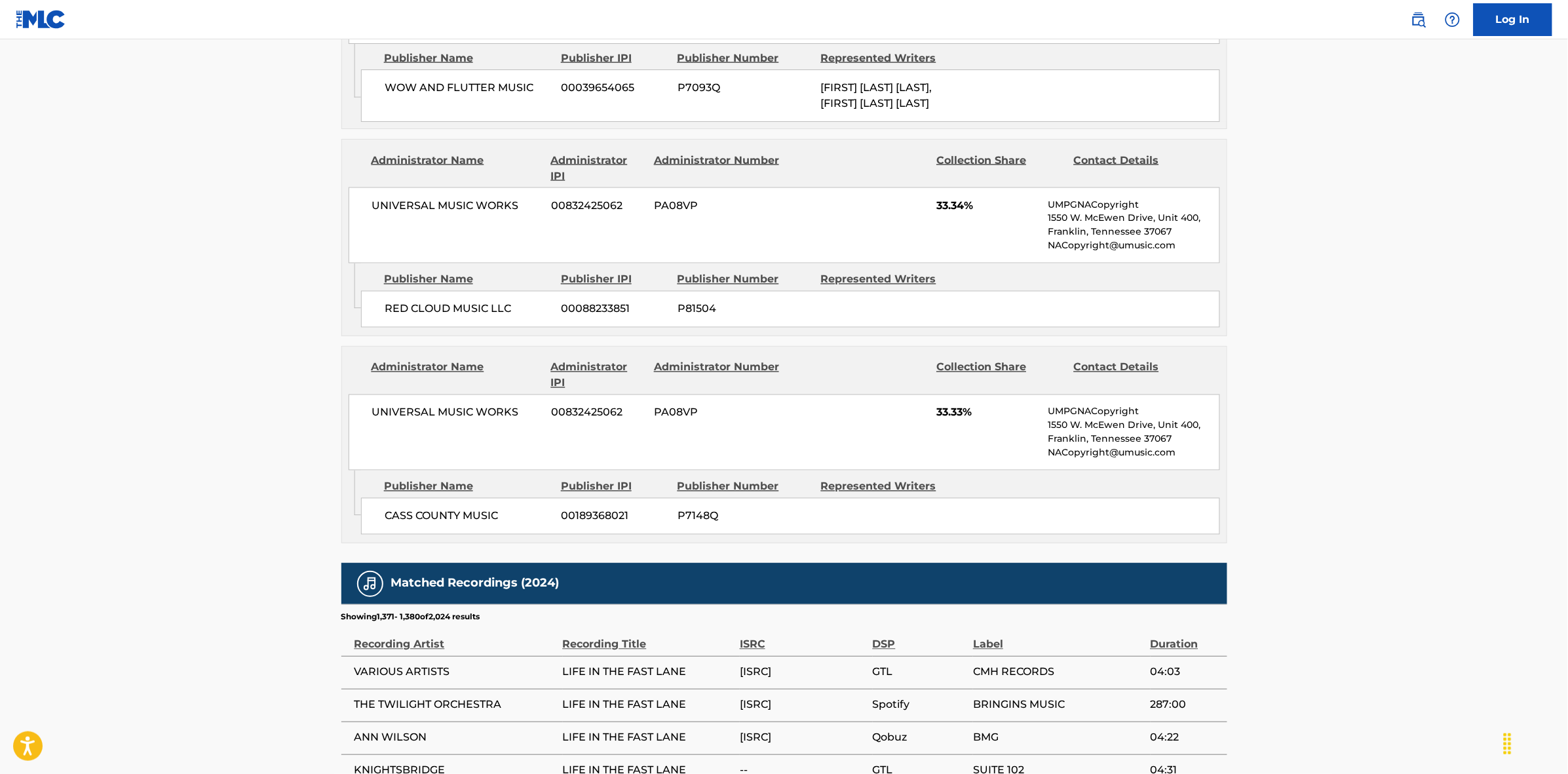 scroll, scrollTop: 1207, scrollLeft: 0, axis: vertical 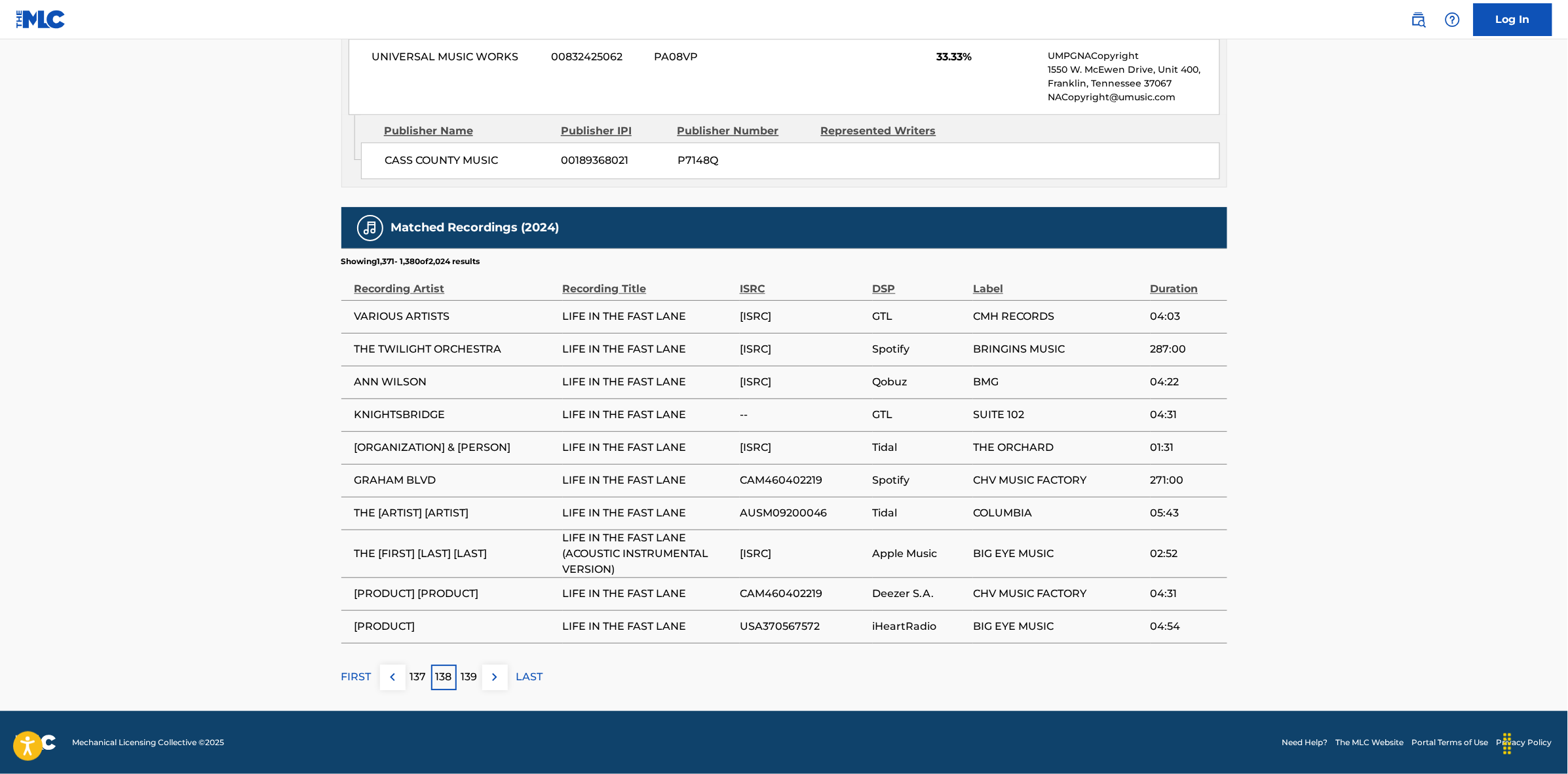 drag, startPoint x: 419, startPoint y: 684, endPoint x: 647, endPoint y: 395, distance: 368.11004 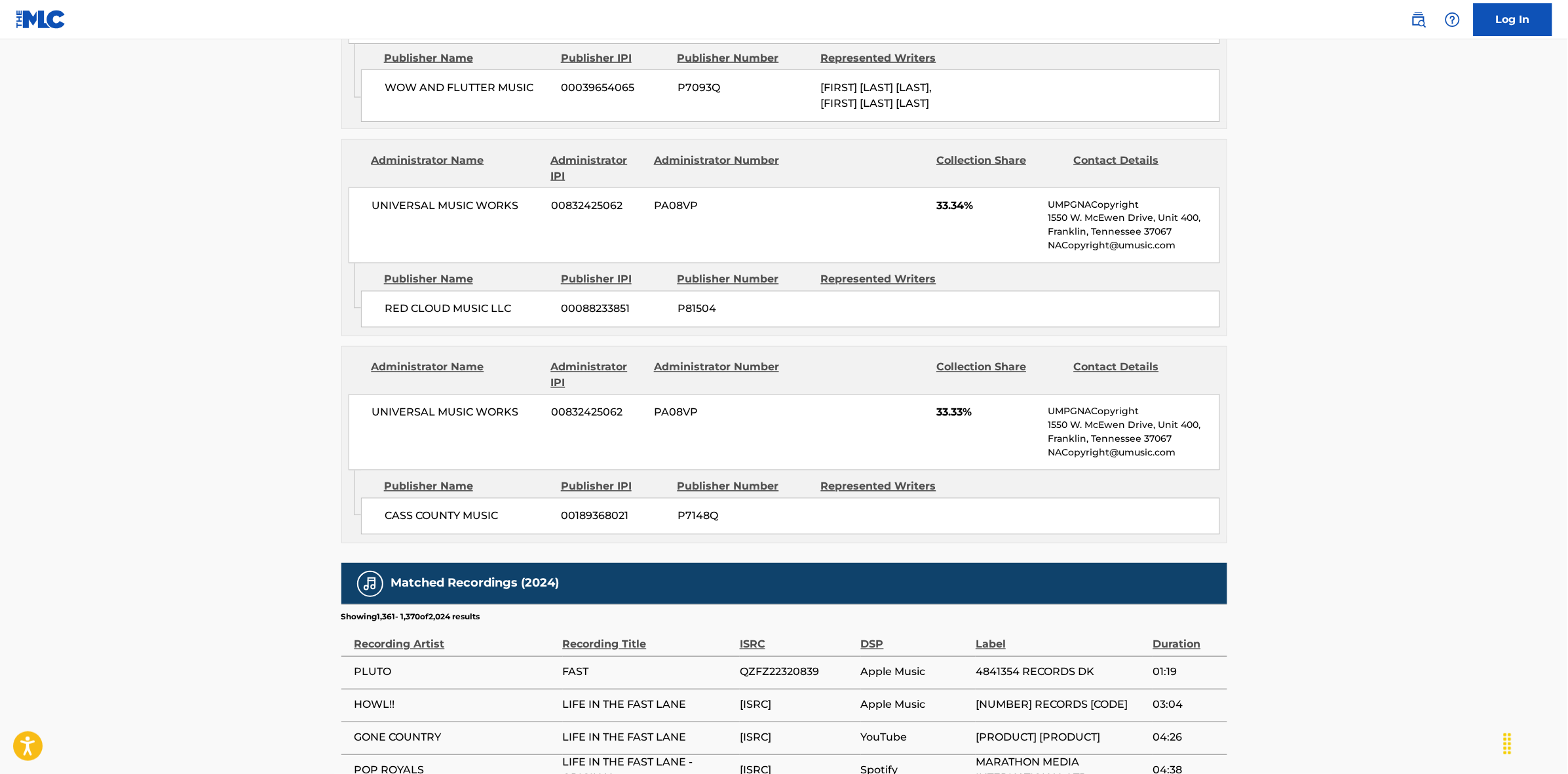 scroll, scrollTop: 1177, scrollLeft: 0, axis: vertical 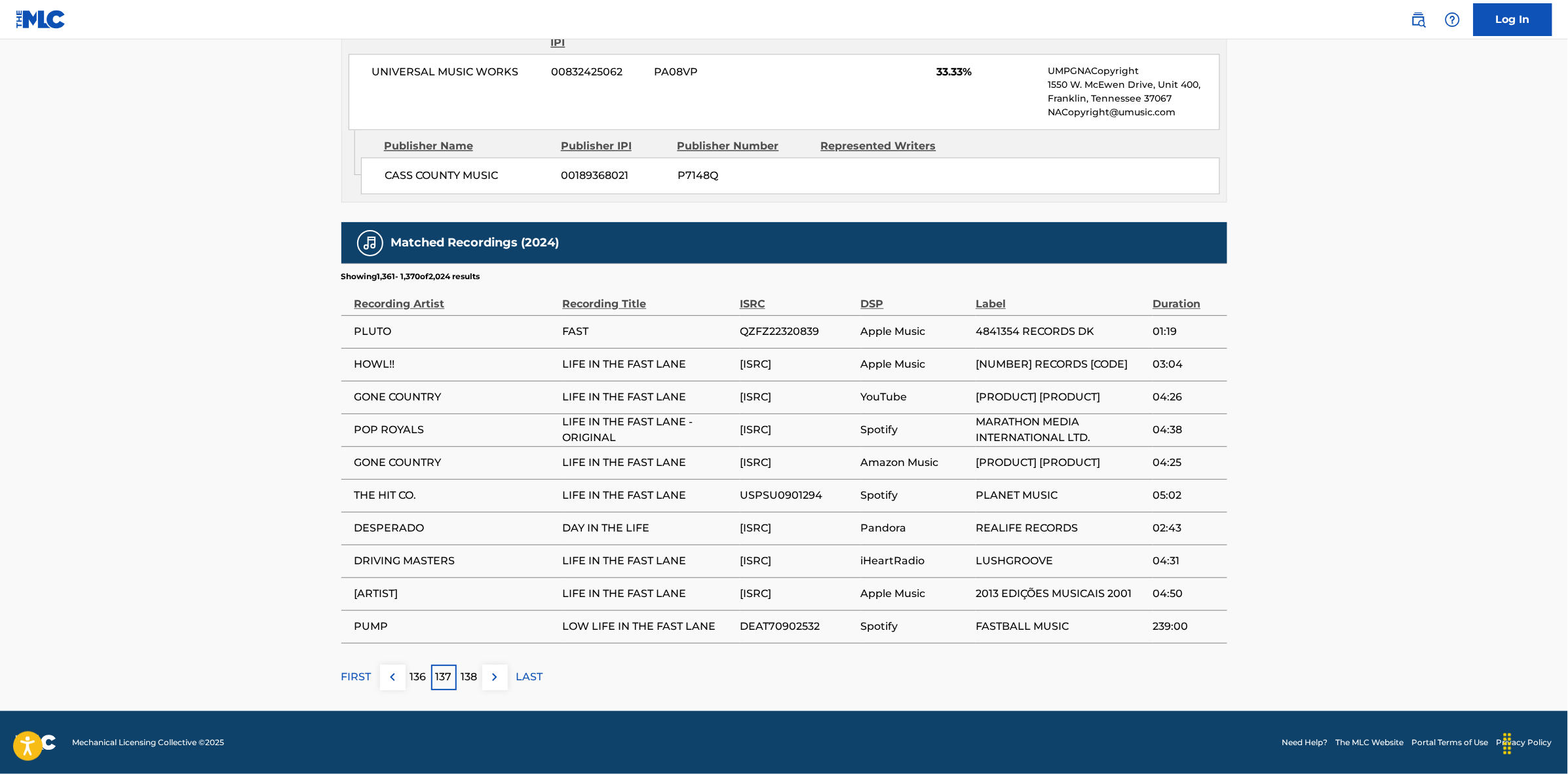 drag, startPoint x: 427, startPoint y: 676, endPoint x: 783, endPoint y: 427, distance: 434.4387 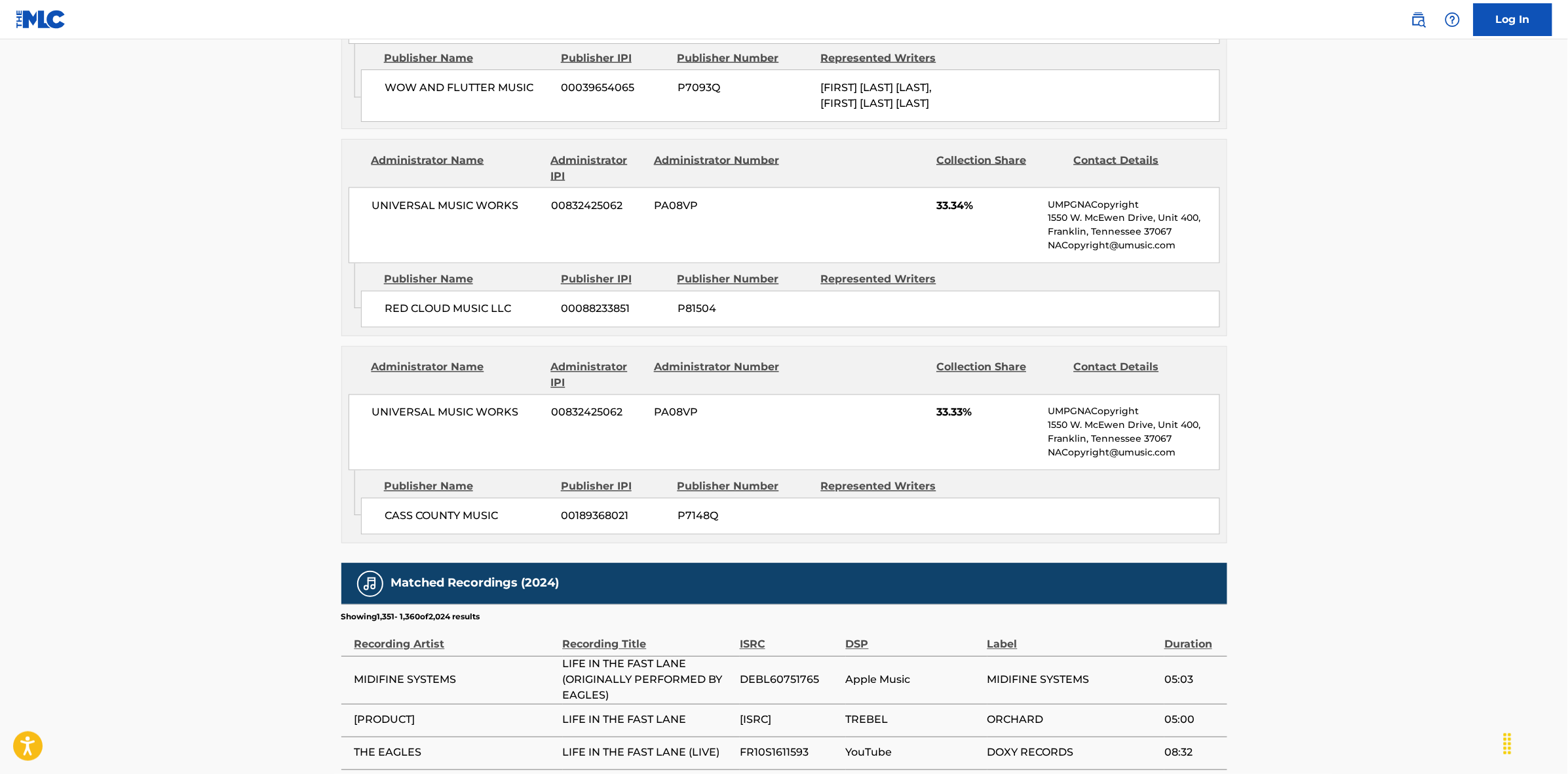 scroll, scrollTop: 1193, scrollLeft: 0, axis: vertical 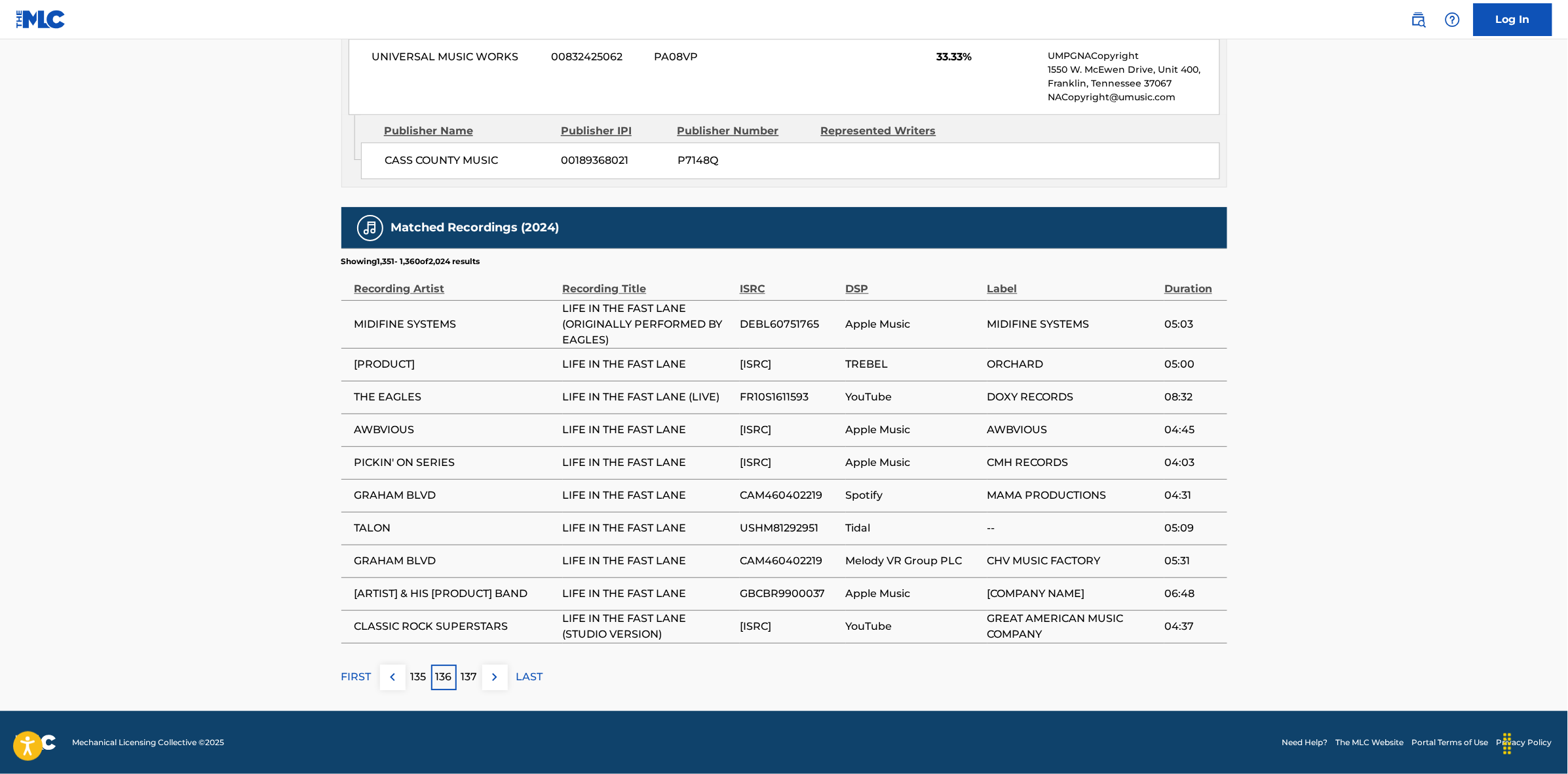 drag, startPoint x: 411, startPoint y: 666, endPoint x: 424, endPoint y: 644, distance: 25.553865 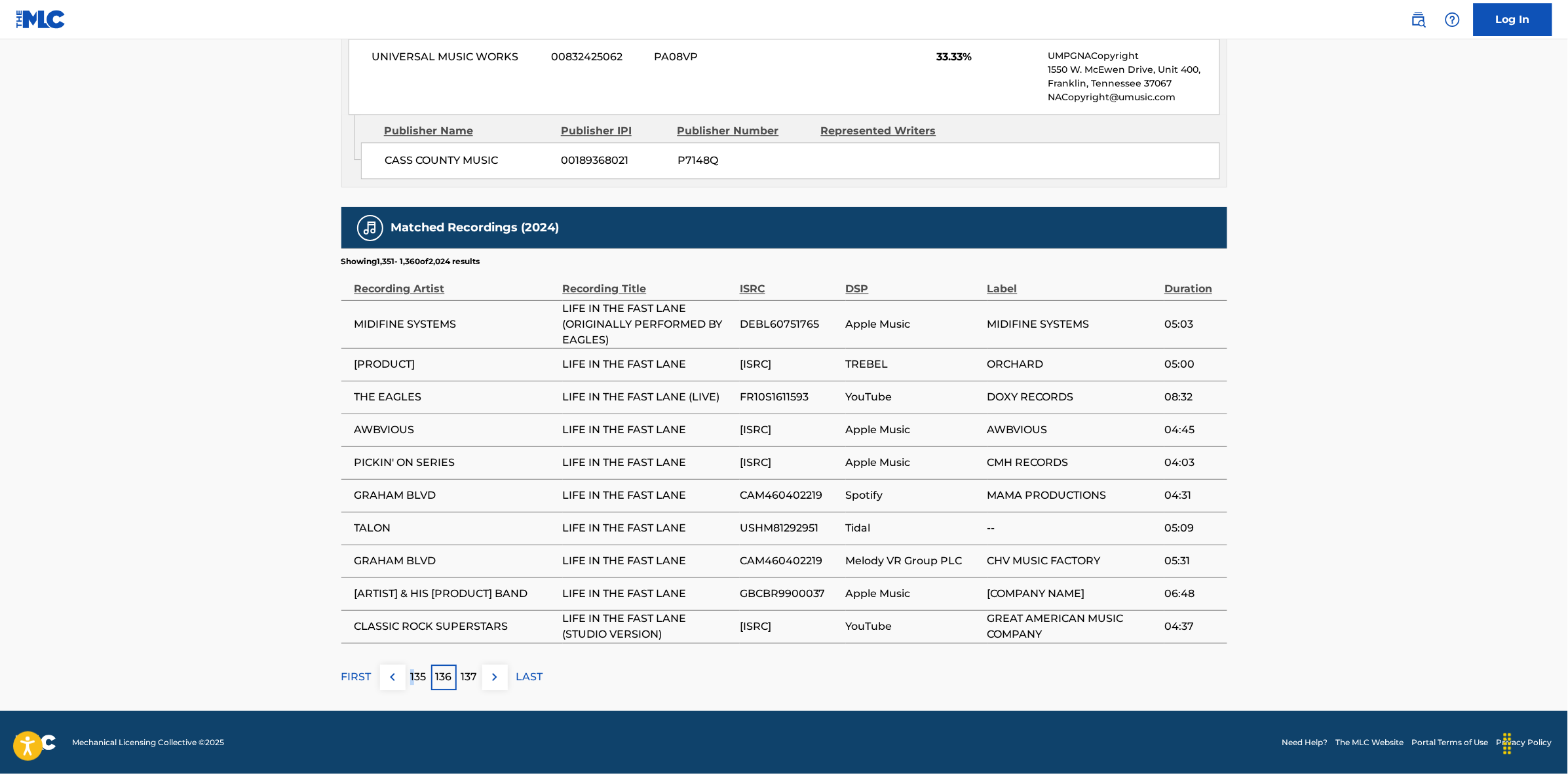 click on "135" at bounding box center (418, 677) 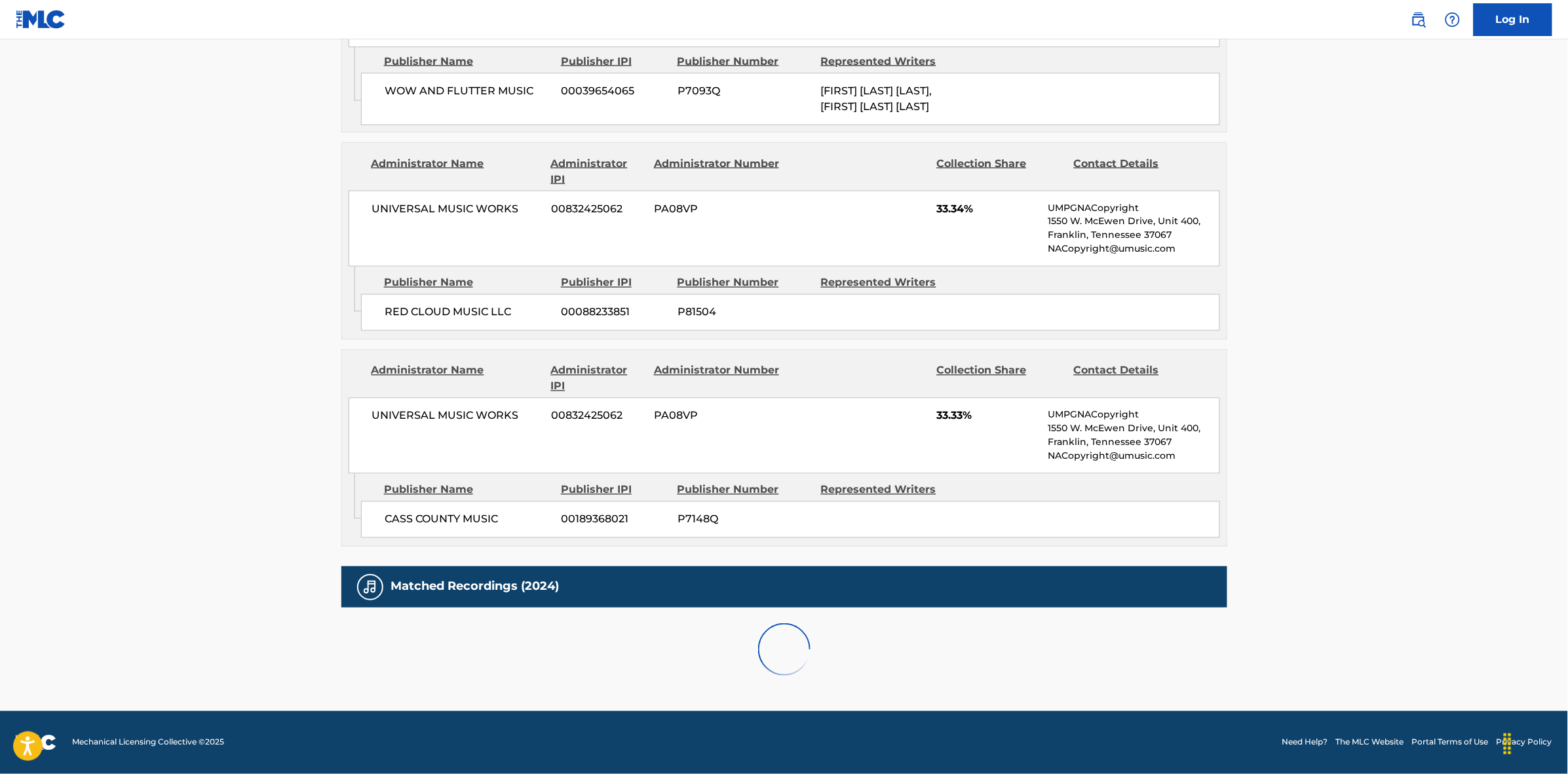 scroll, scrollTop: 1177, scrollLeft: 0, axis: vertical 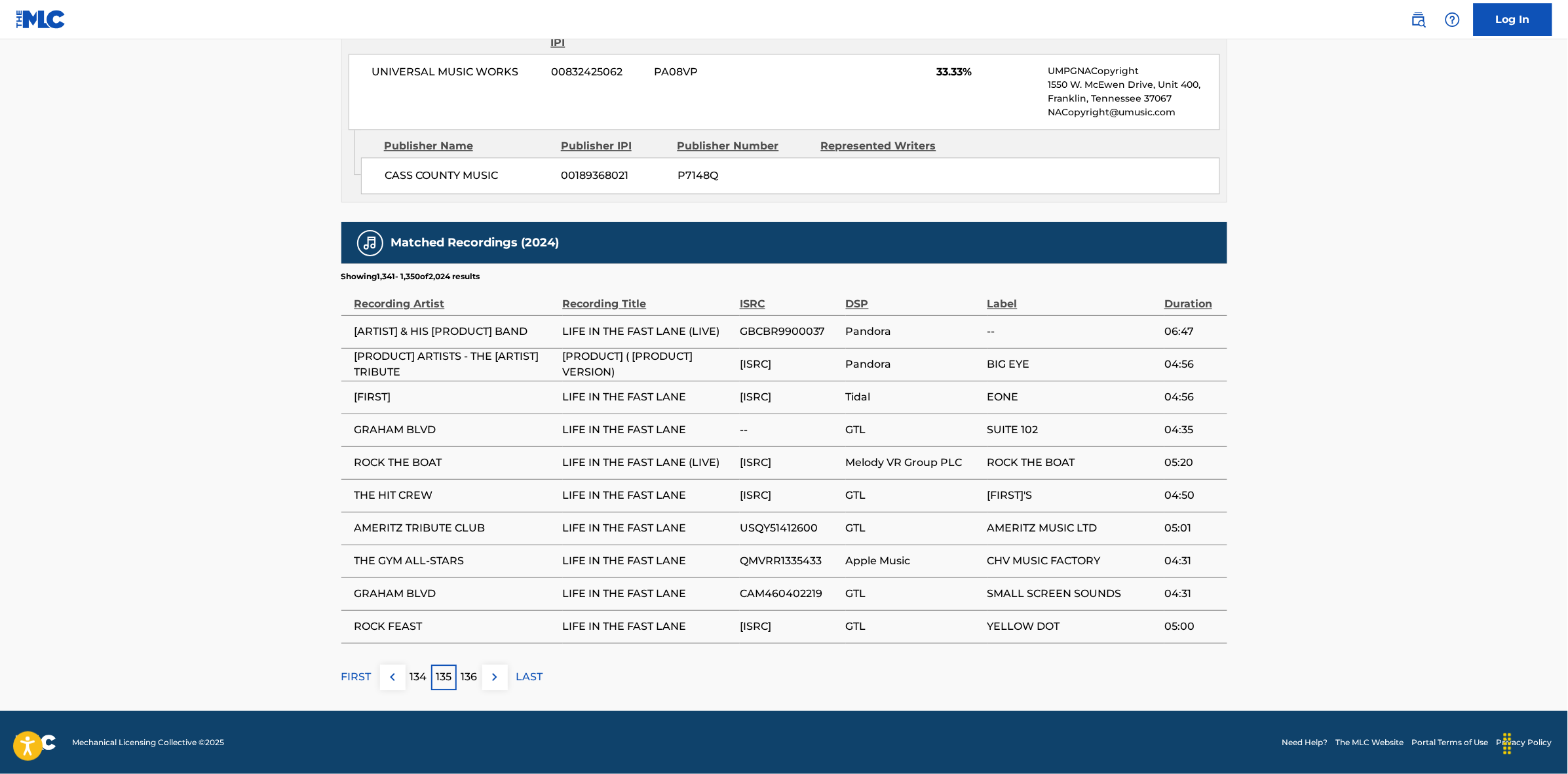 drag, startPoint x: 413, startPoint y: 678, endPoint x: 495, endPoint y: 575, distance: 131.65485 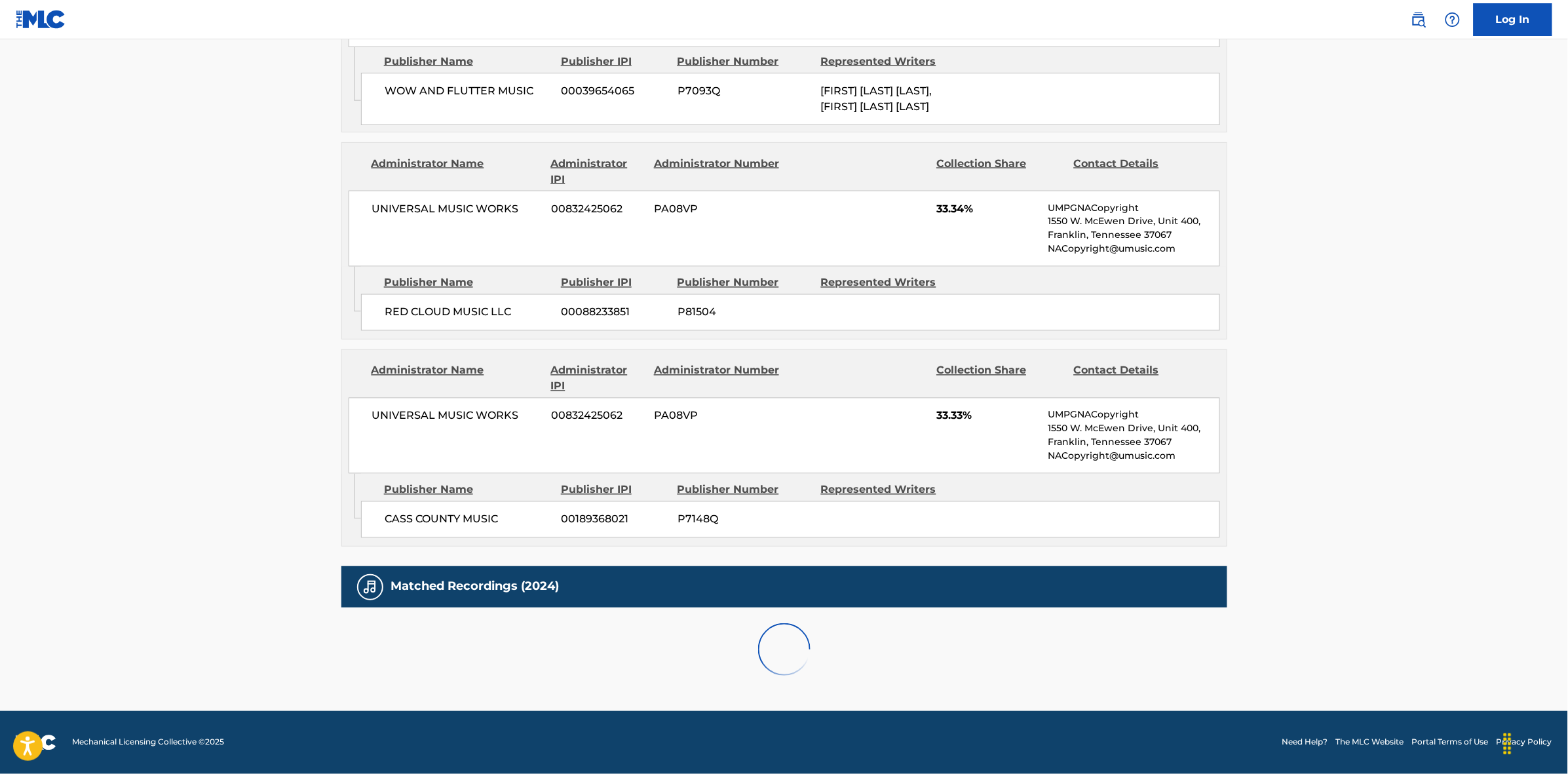 scroll, scrollTop: 1193, scrollLeft: 0, axis: vertical 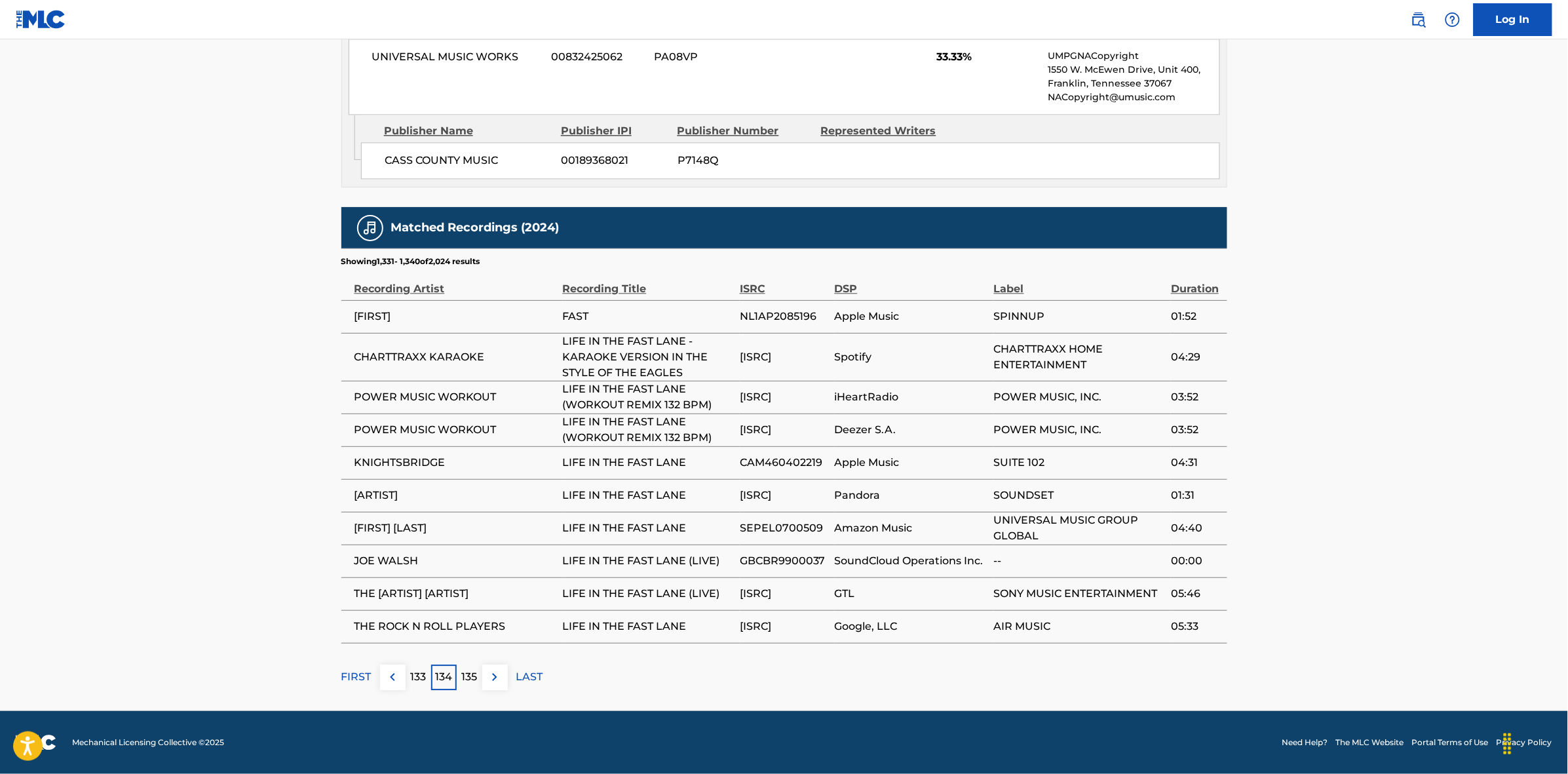 click on "133" at bounding box center [418, 677] 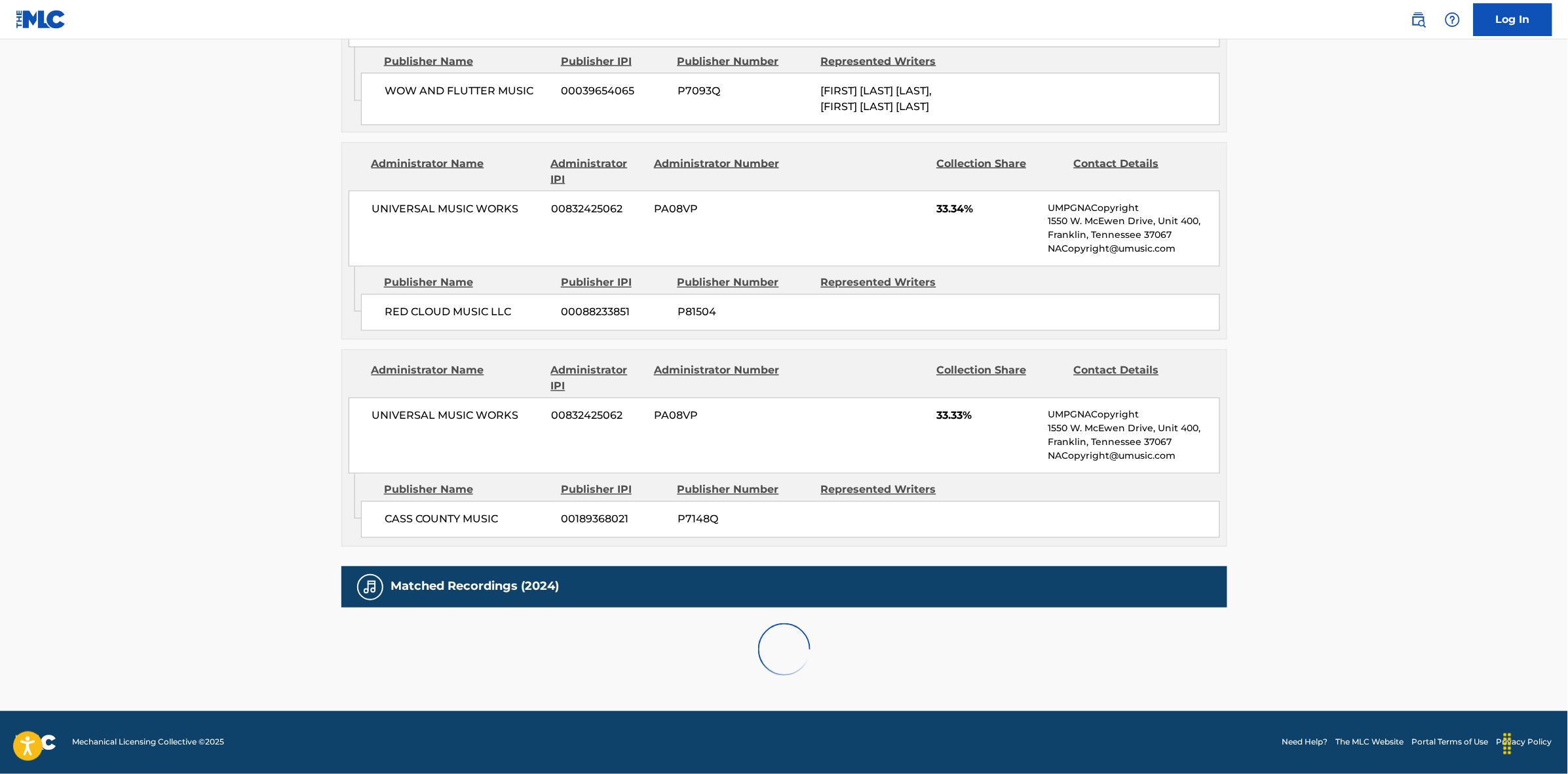 scroll, scrollTop: 1193, scrollLeft: 0, axis: vertical 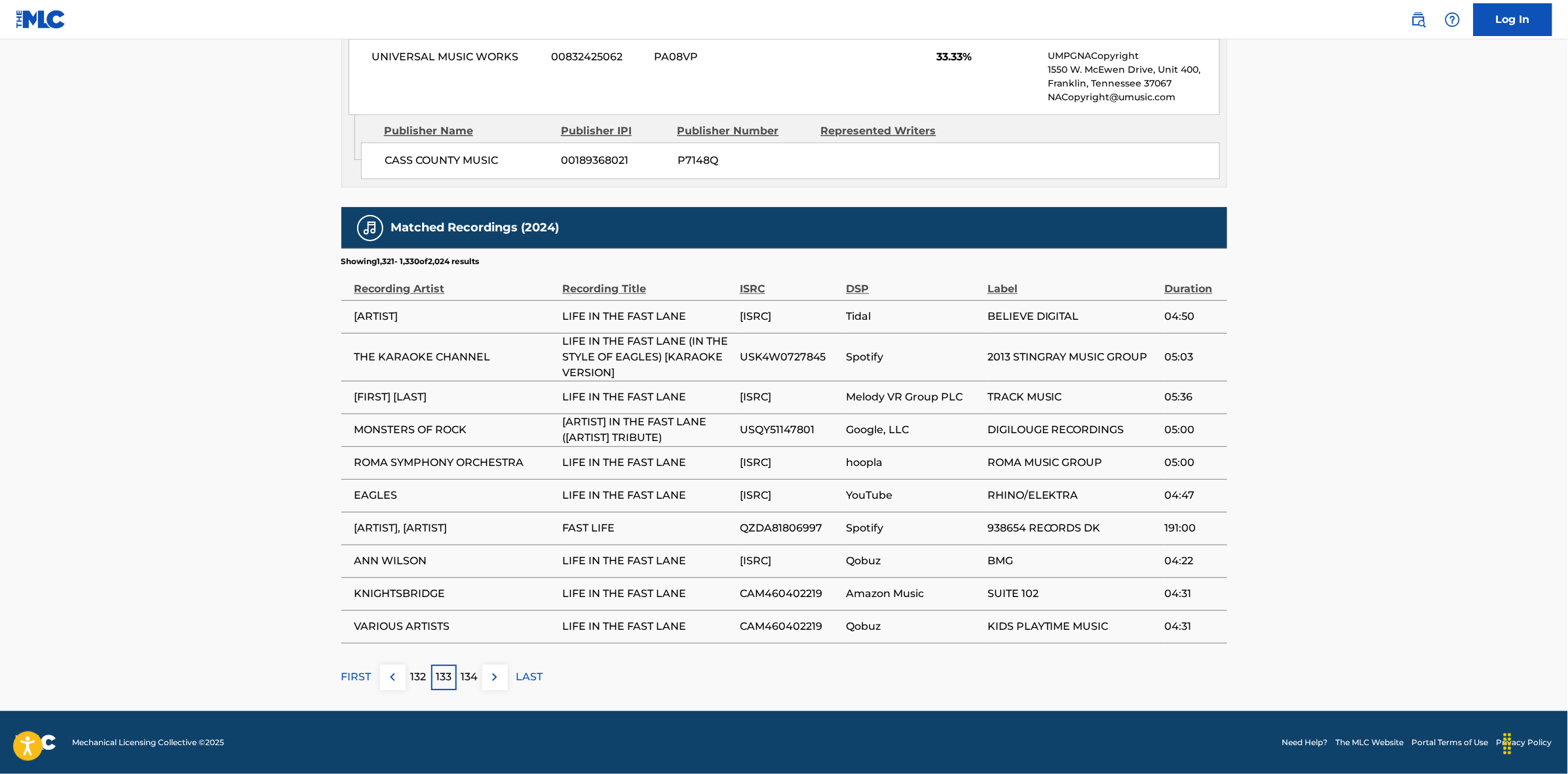 click on "132" at bounding box center [418, 677] 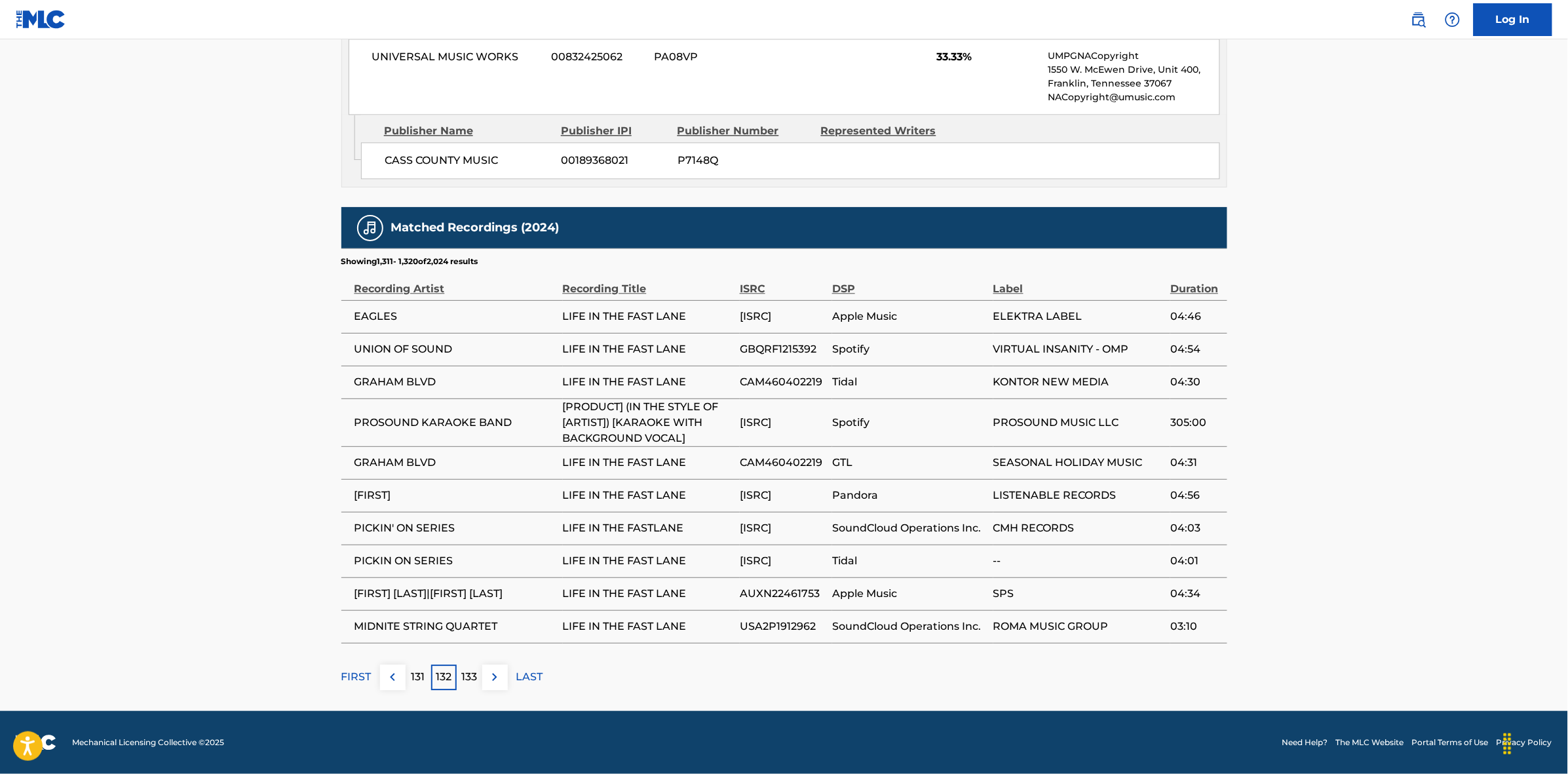 click on "131" at bounding box center (418, 677) 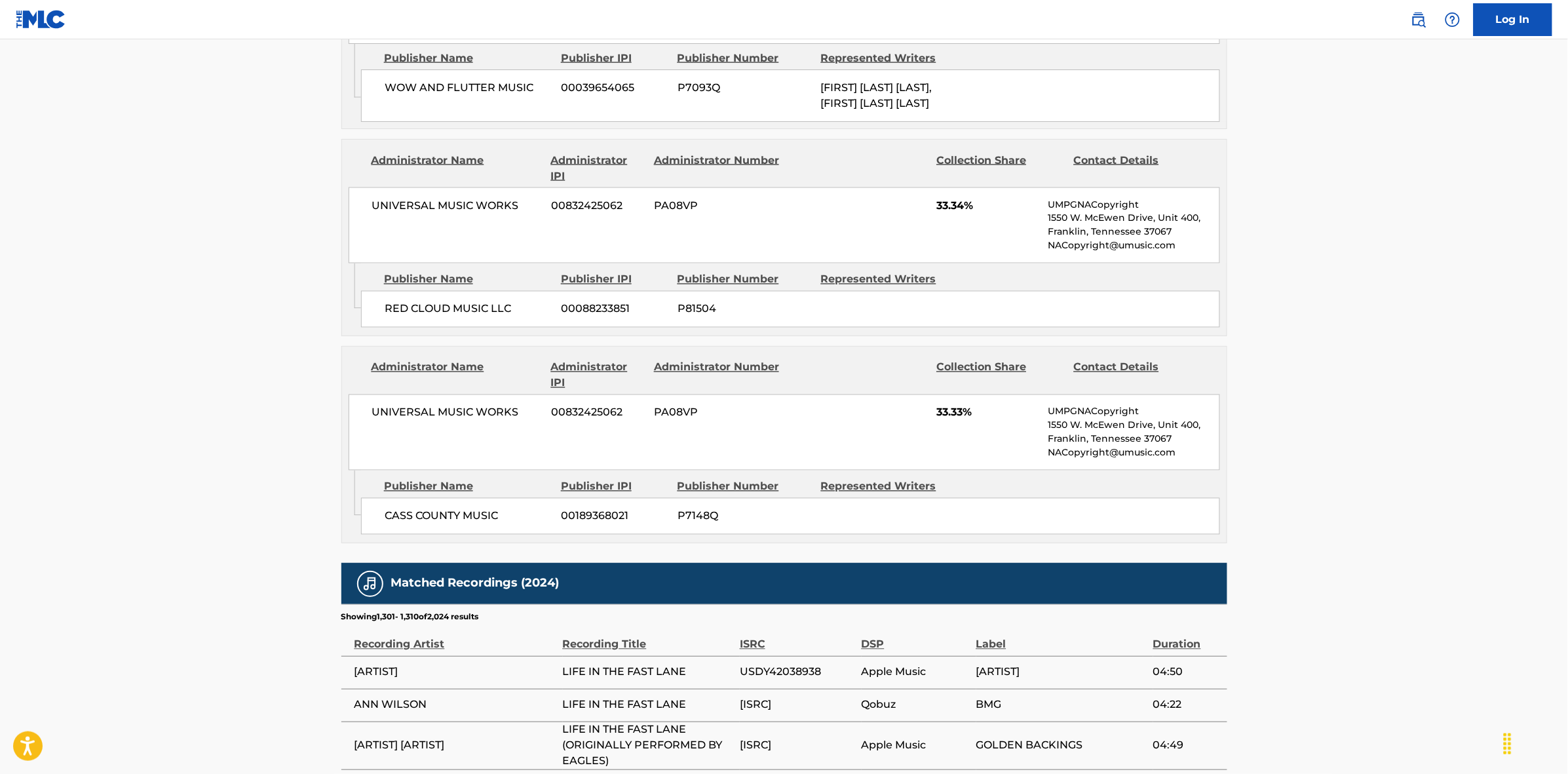 scroll, scrollTop: 1239, scrollLeft: 0, axis: vertical 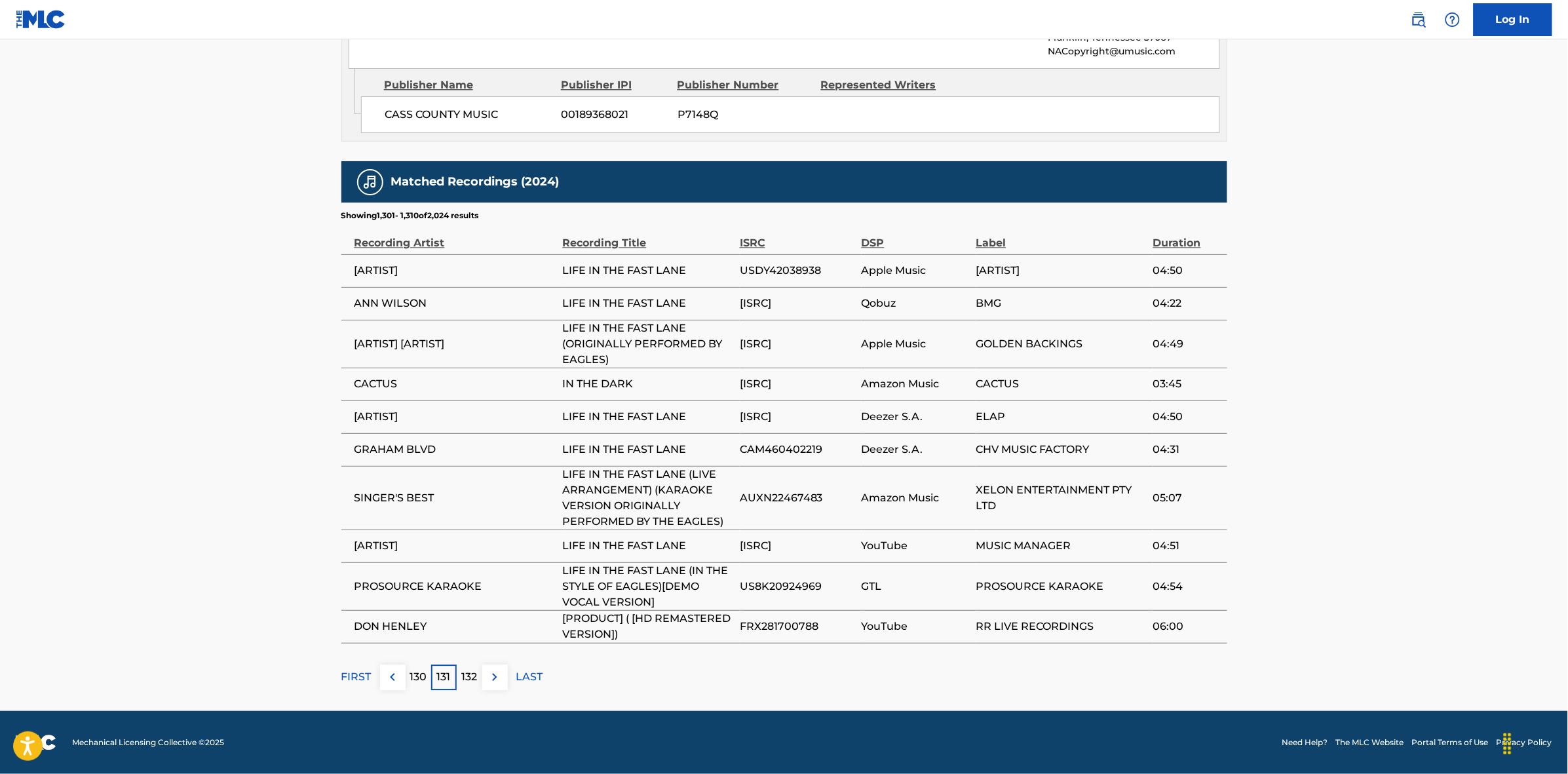 click on "131" at bounding box center [444, 677] 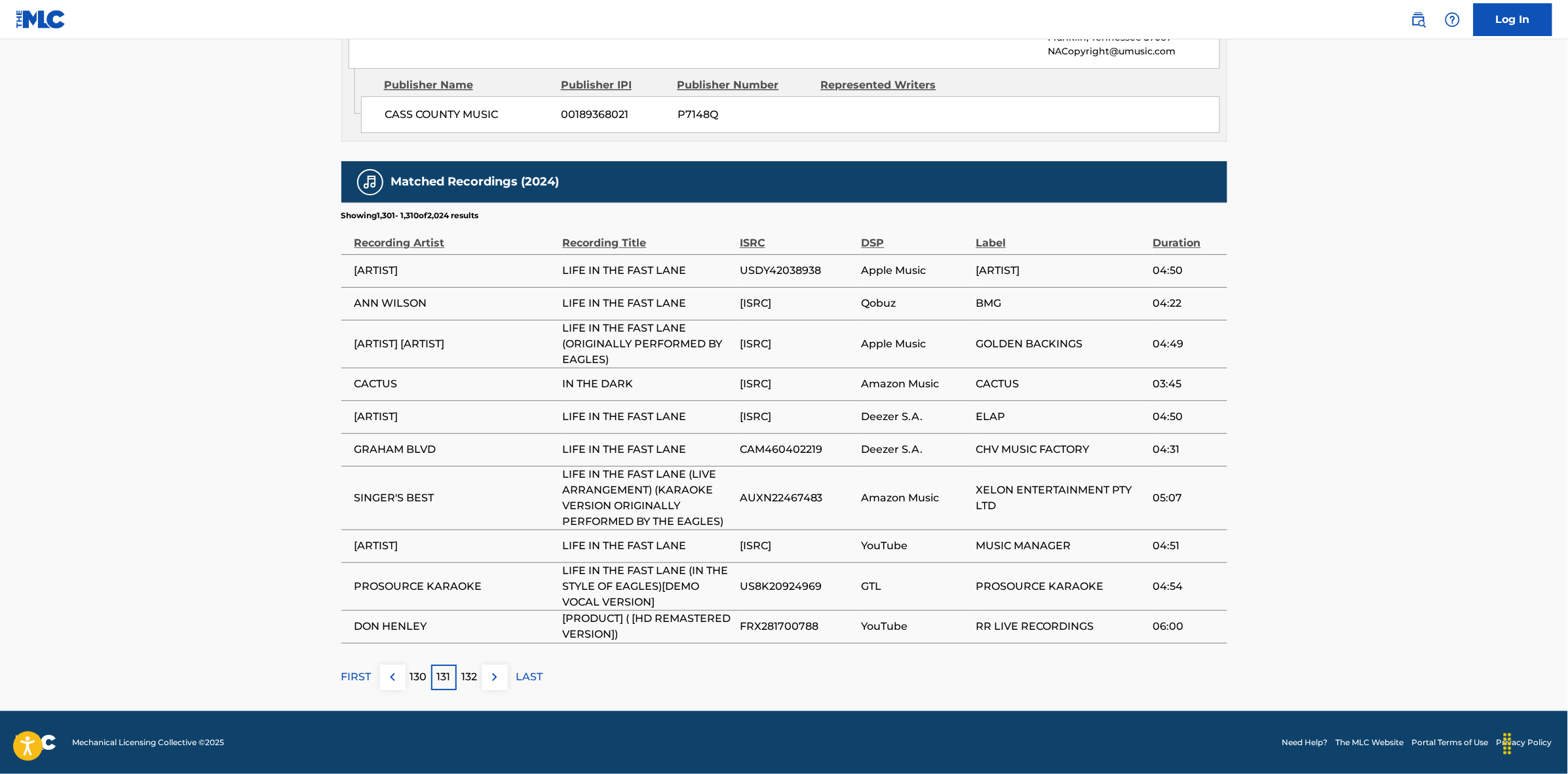 click on "130" at bounding box center [418, 677] 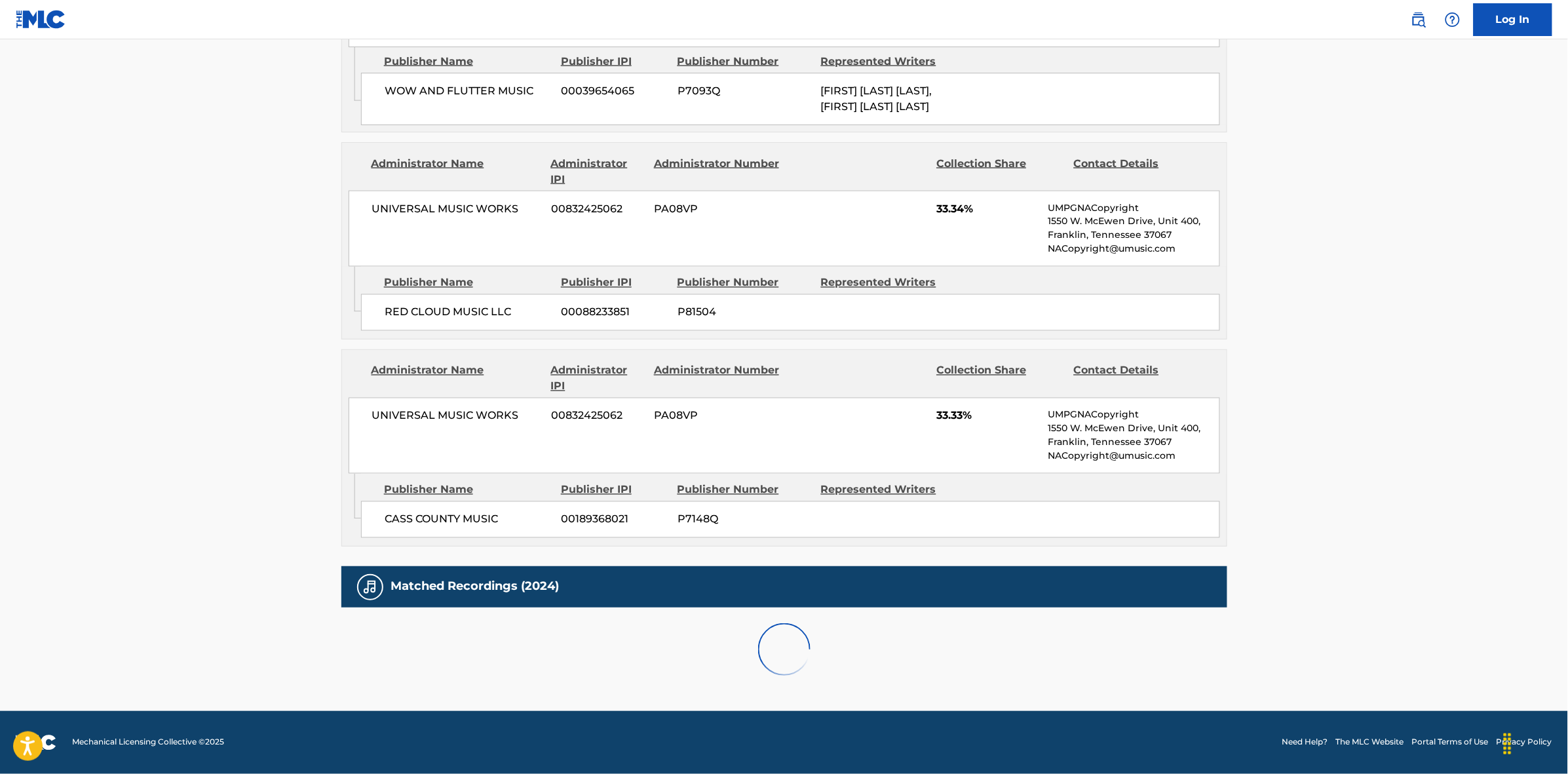 scroll, scrollTop: 1177, scrollLeft: 0, axis: vertical 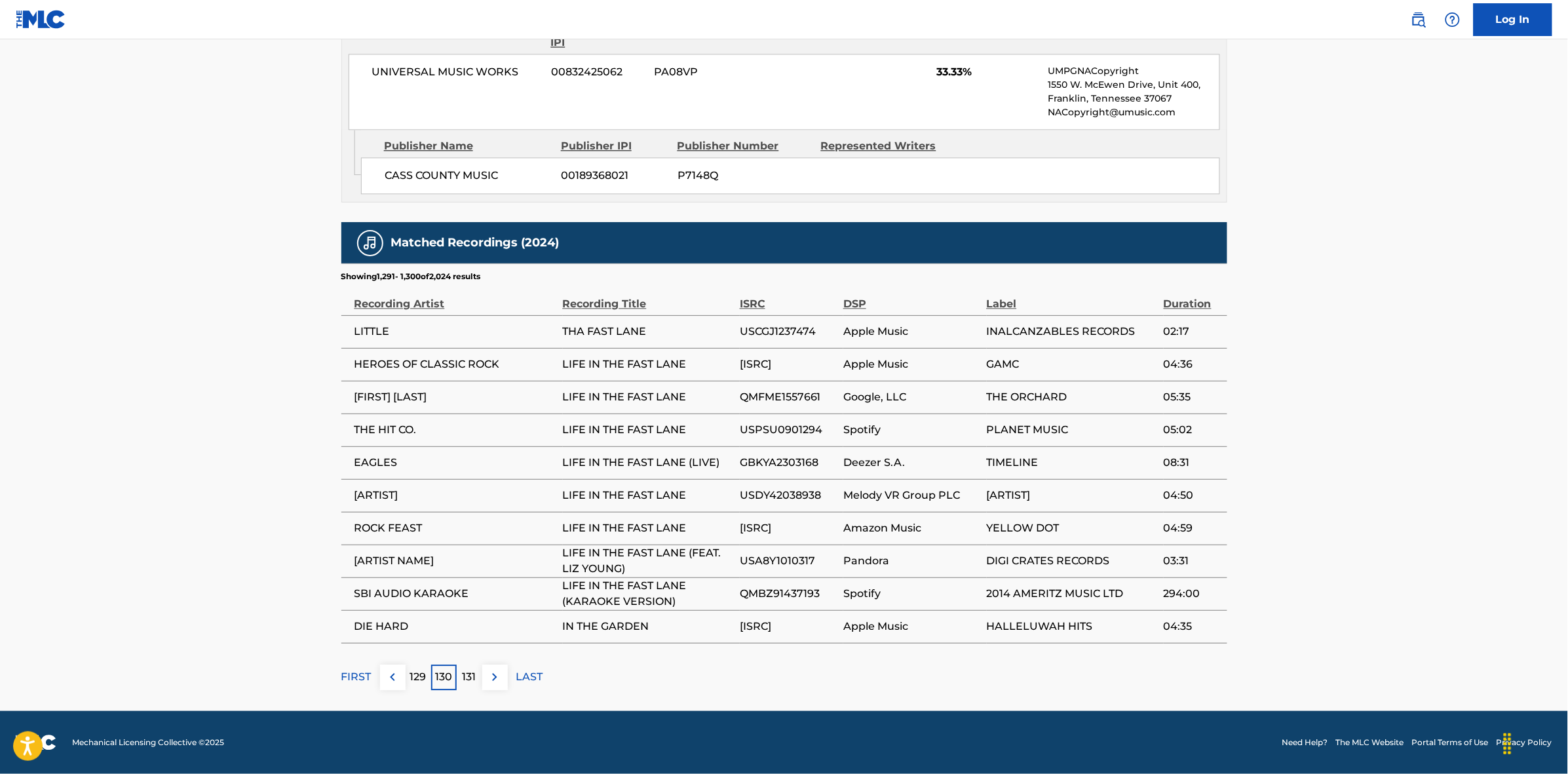 click on "FIRST" at bounding box center (356, 677) 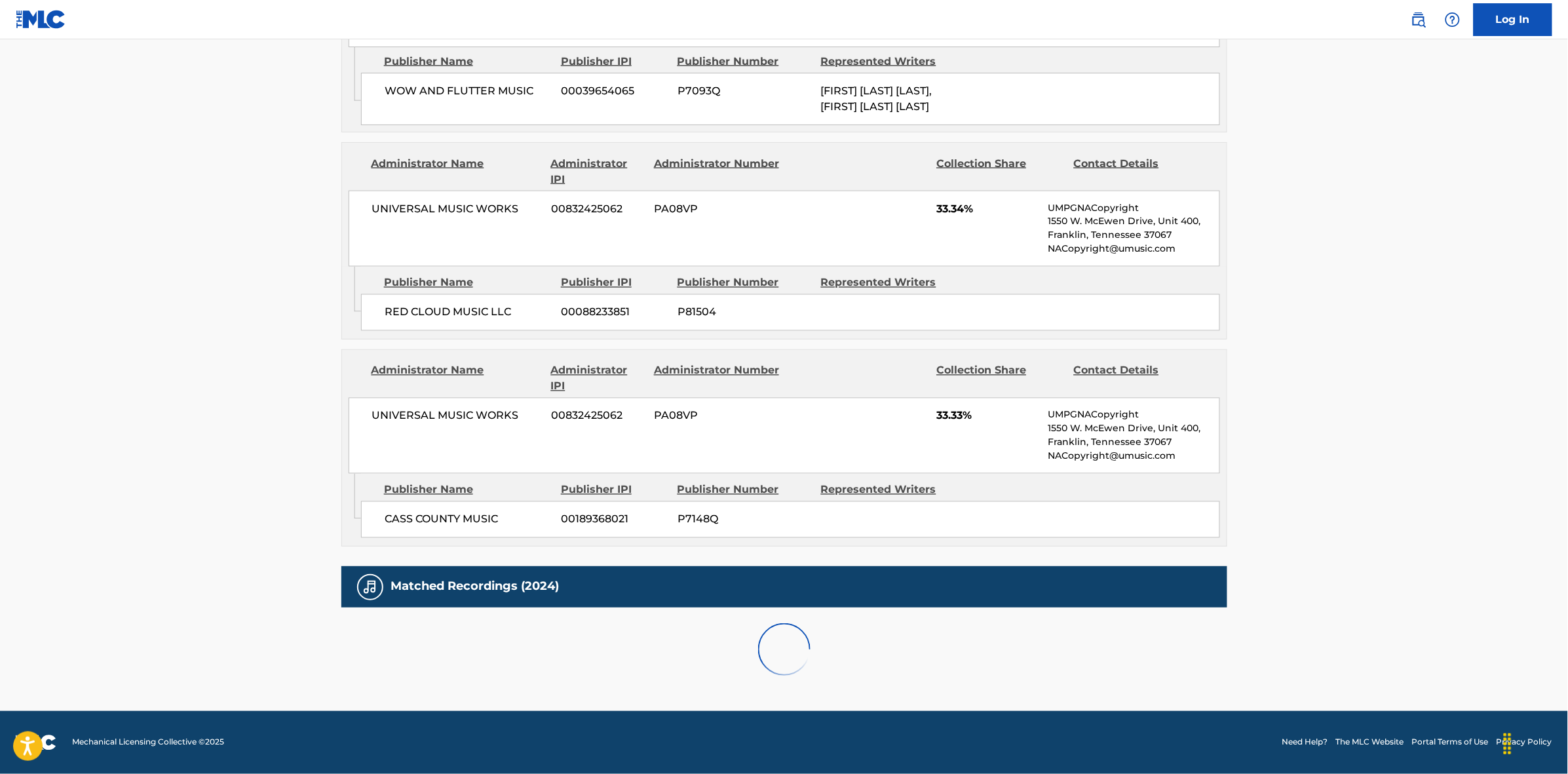 scroll, scrollTop: 1177, scrollLeft: 0, axis: vertical 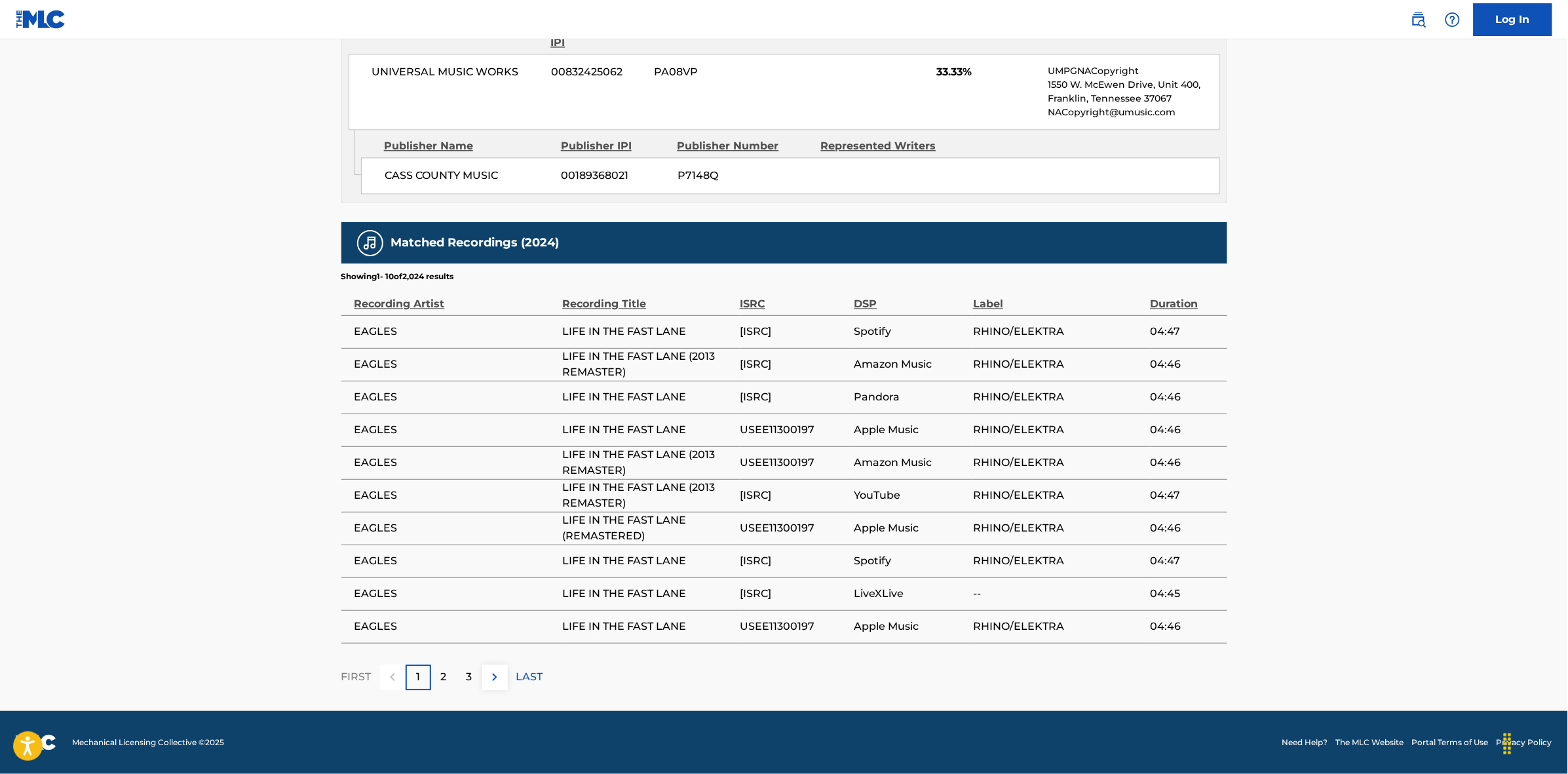 drag, startPoint x: 591, startPoint y: 558, endPoint x: 569, endPoint y: 579, distance: 30.413813 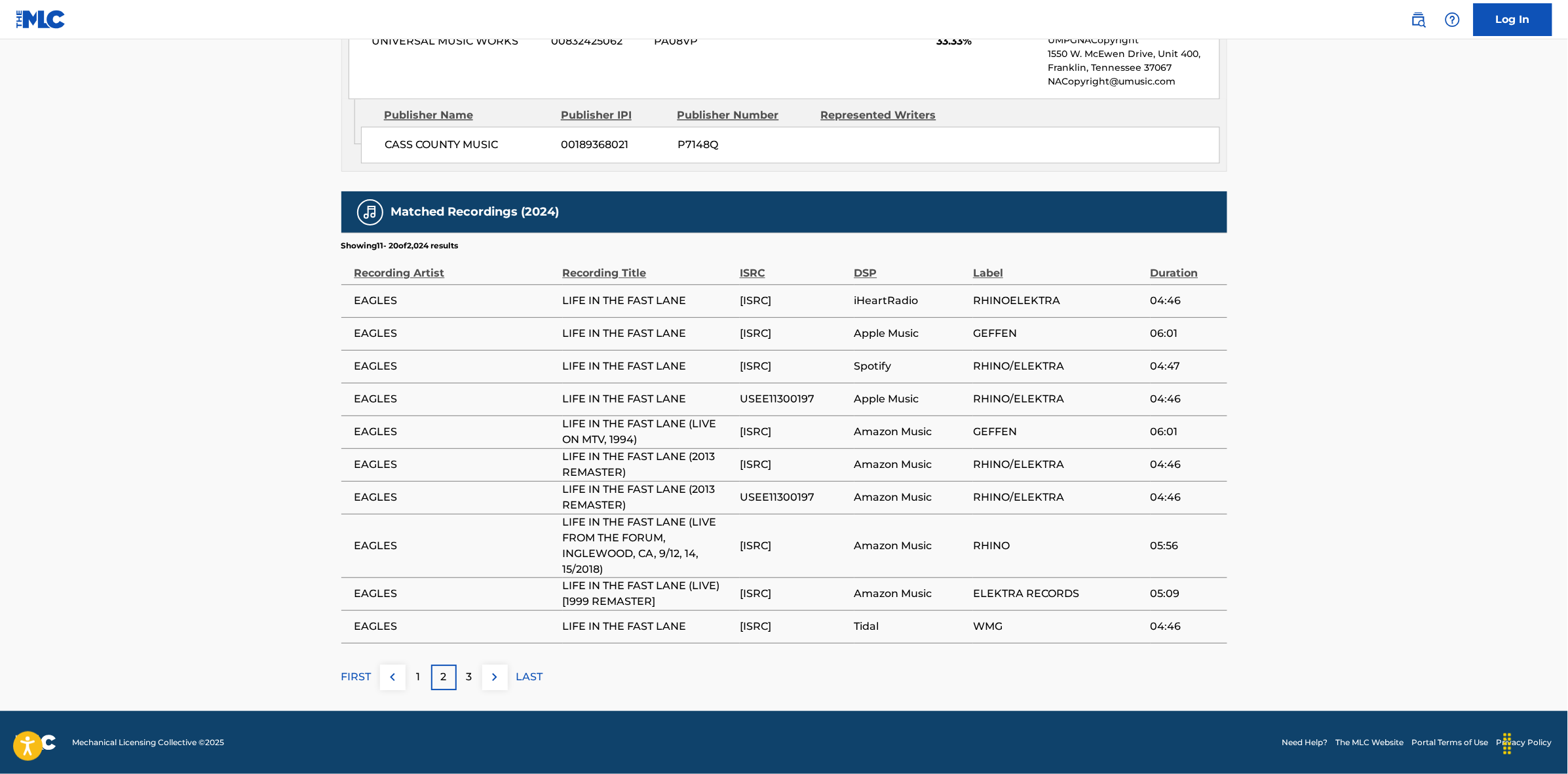 drag, startPoint x: 477, startPoint y: 676, endPoint x: 552, endPoint y: 547, distance: 149.21796 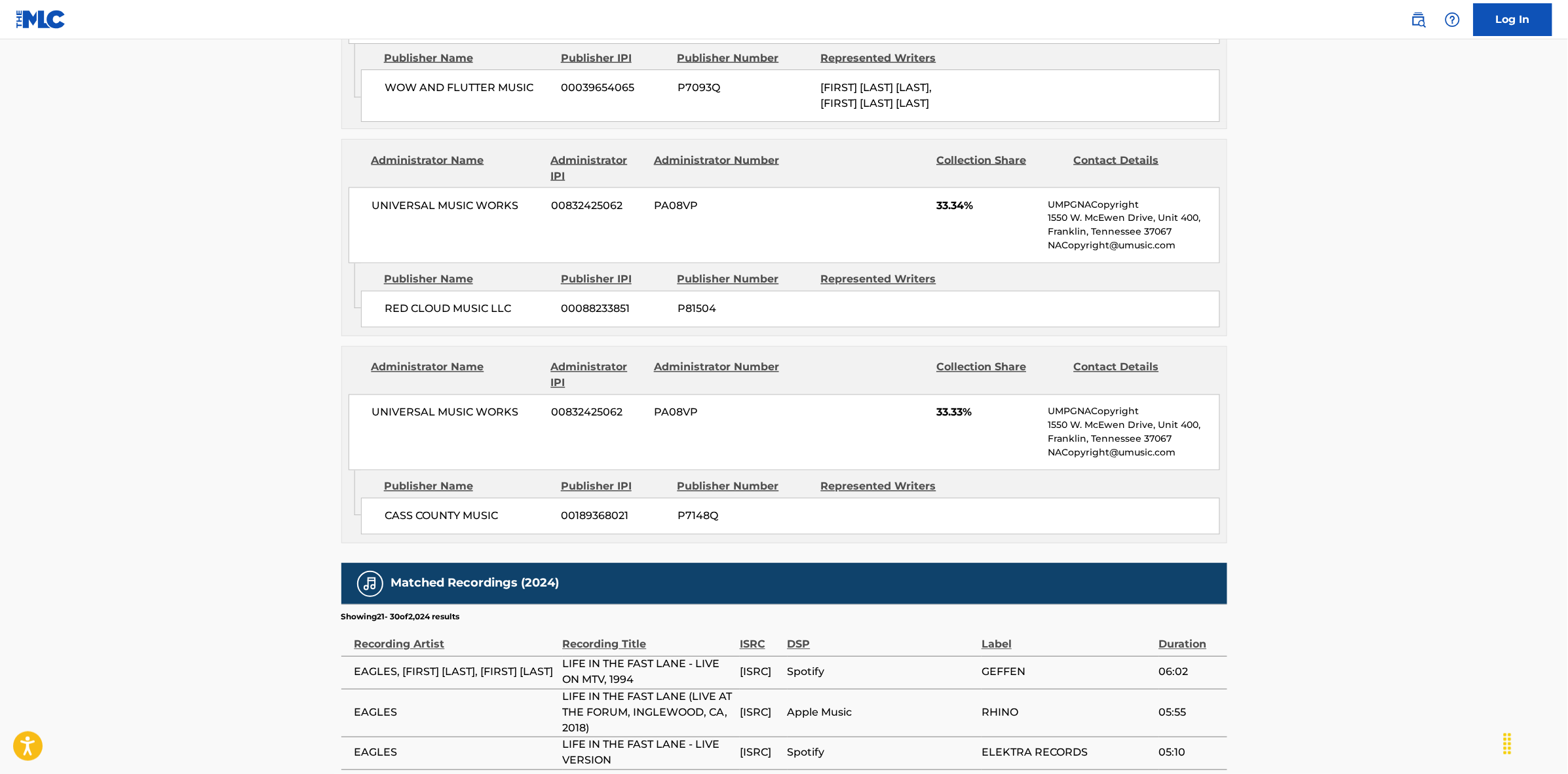 scroll, scrollTop: 1193, scrollLeft: 0, axis: vertical 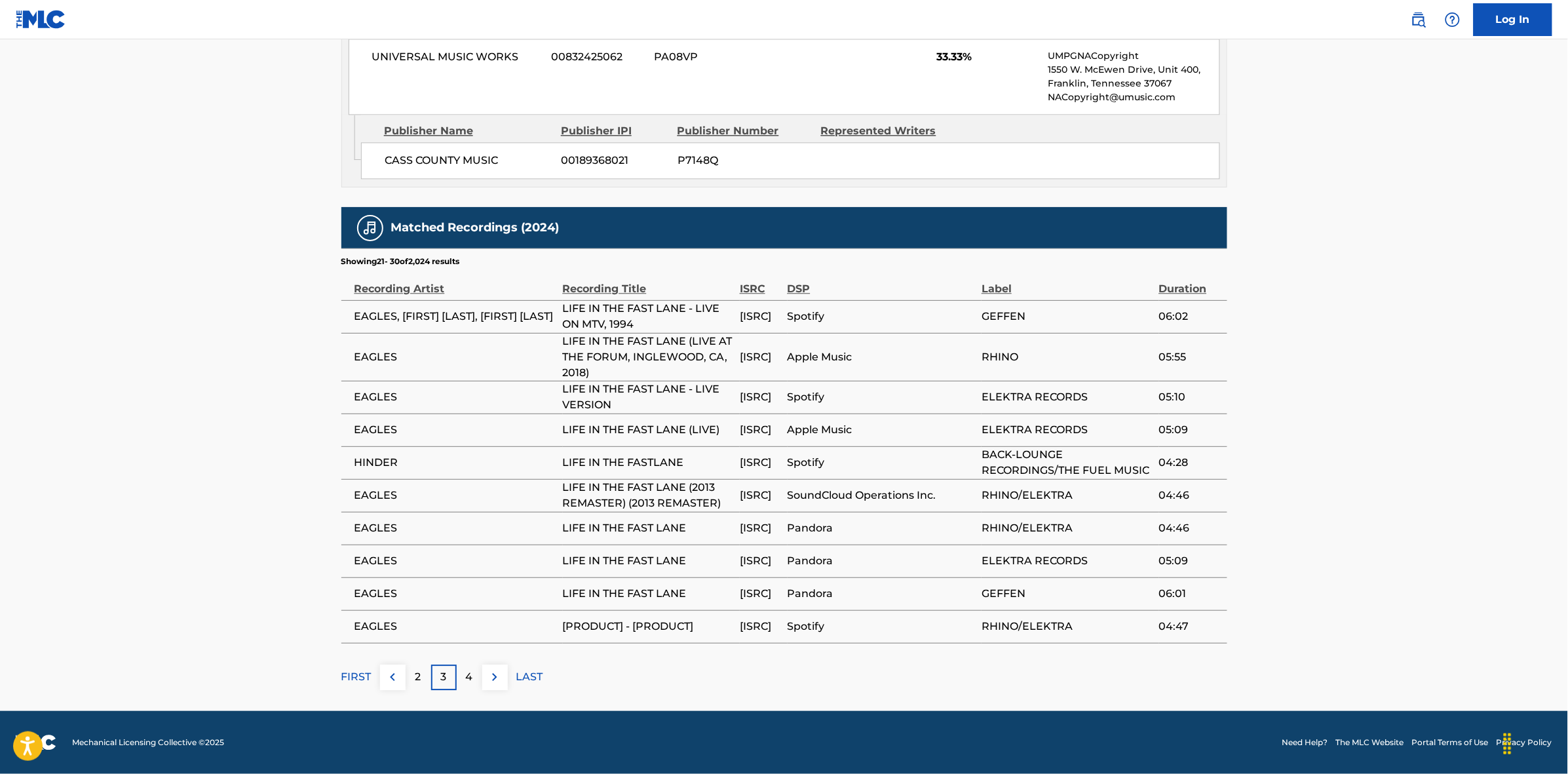 click on "4" at bounding box center (469, 677) 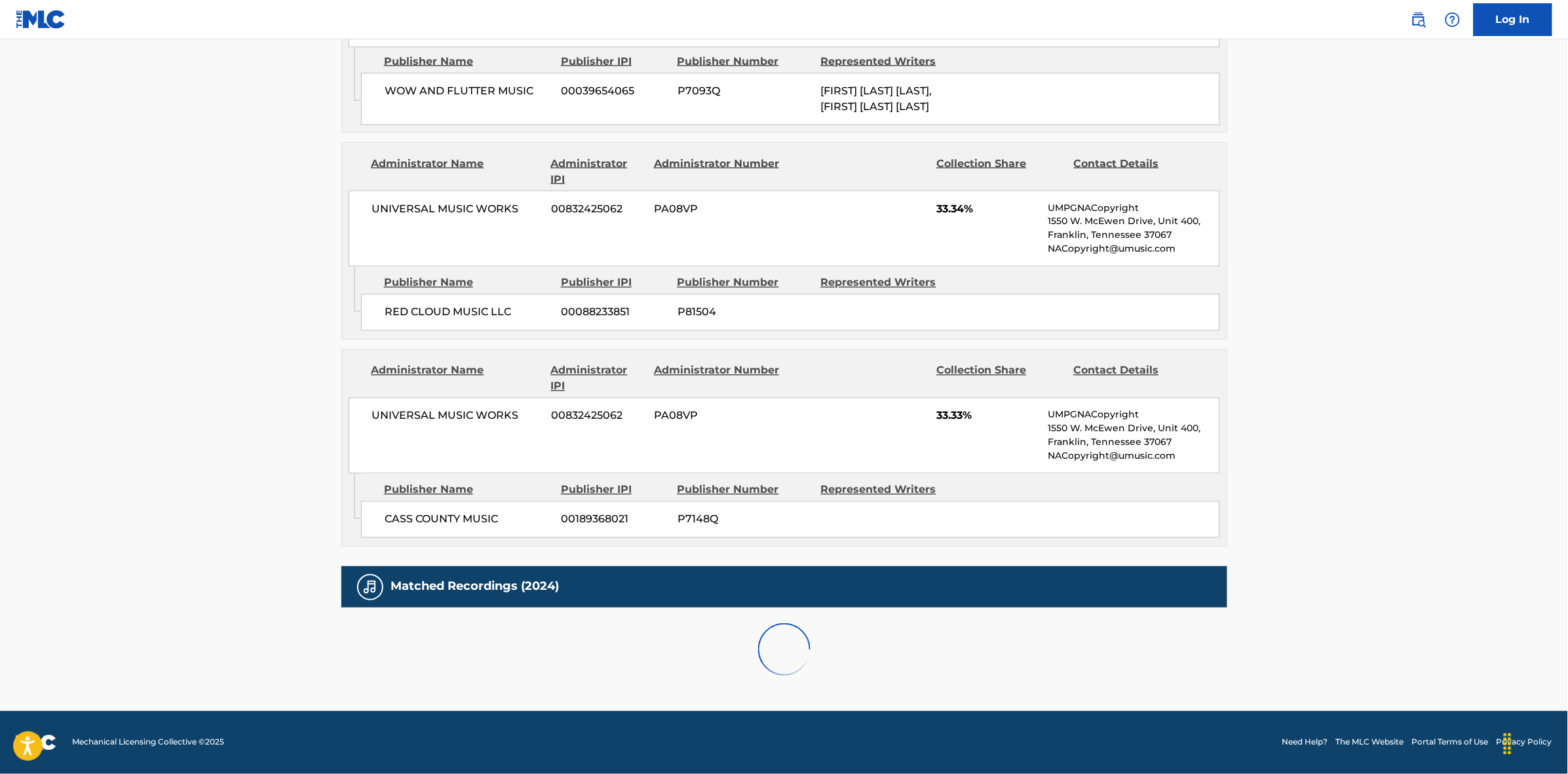 scroll, scrollTop: 1239, scrollLeft: 0, axis: vertical 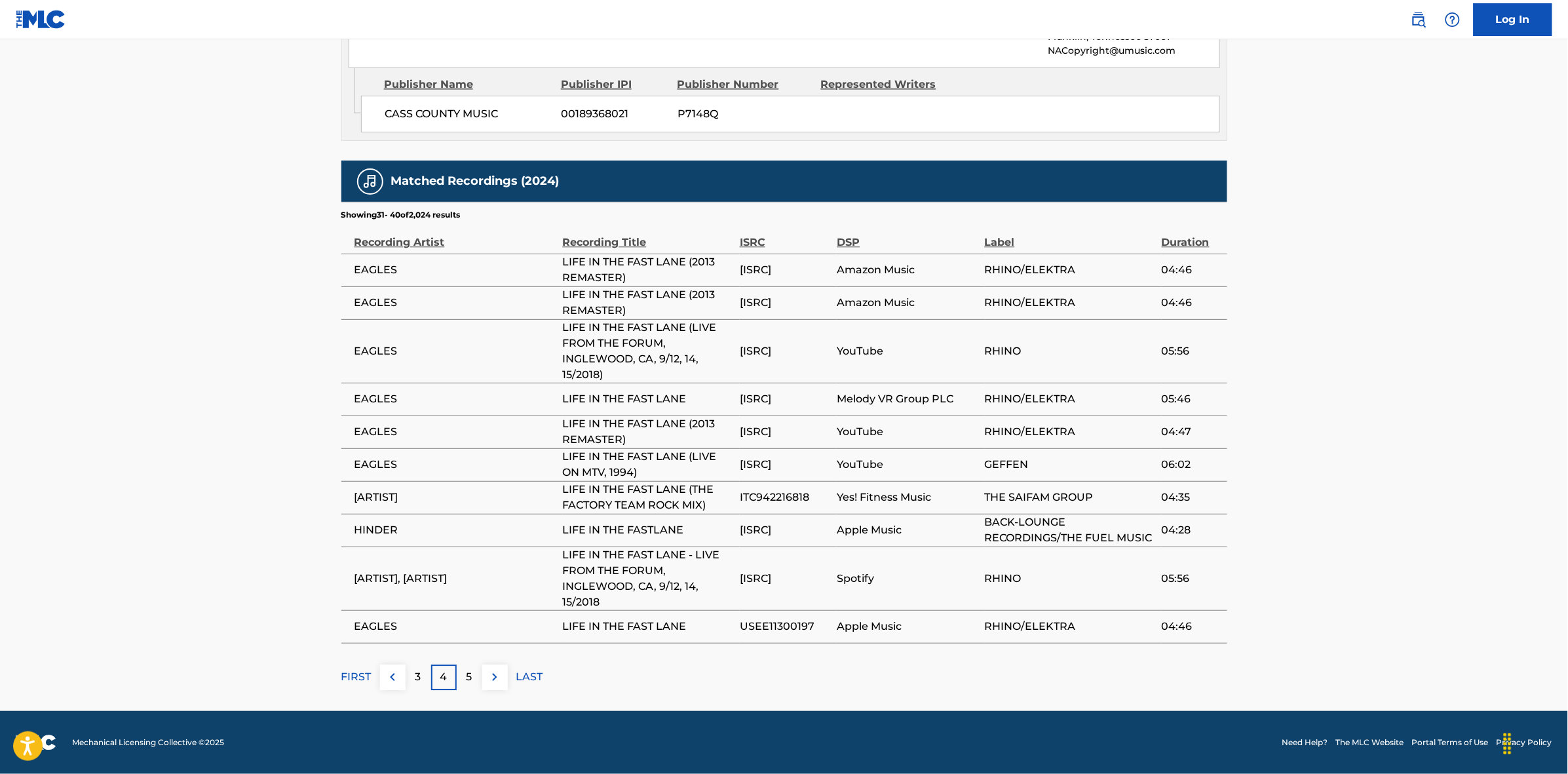 click on "5" at bounding box center (469, 677) 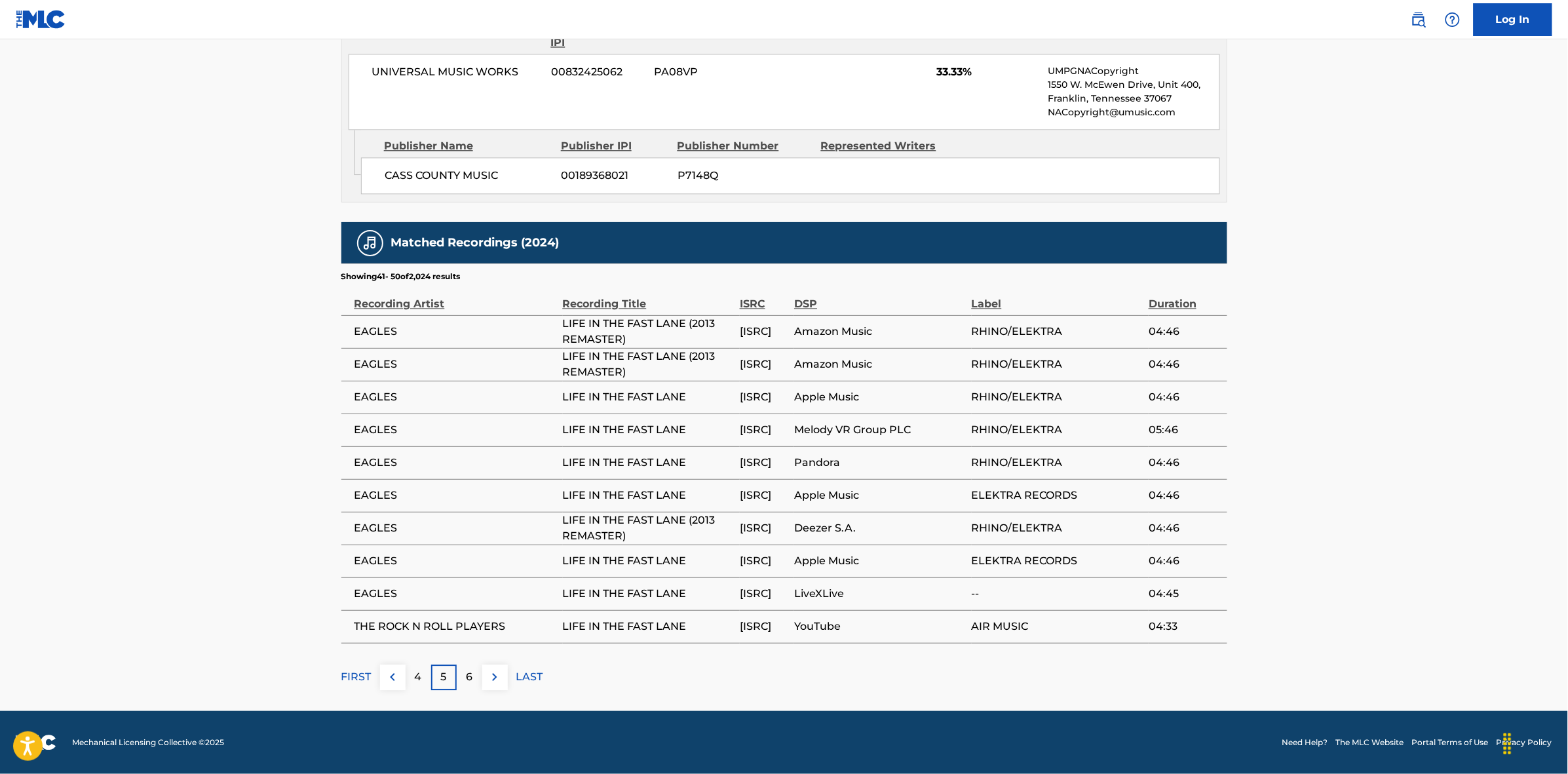 click on "6" at bounding box center [469, 677] 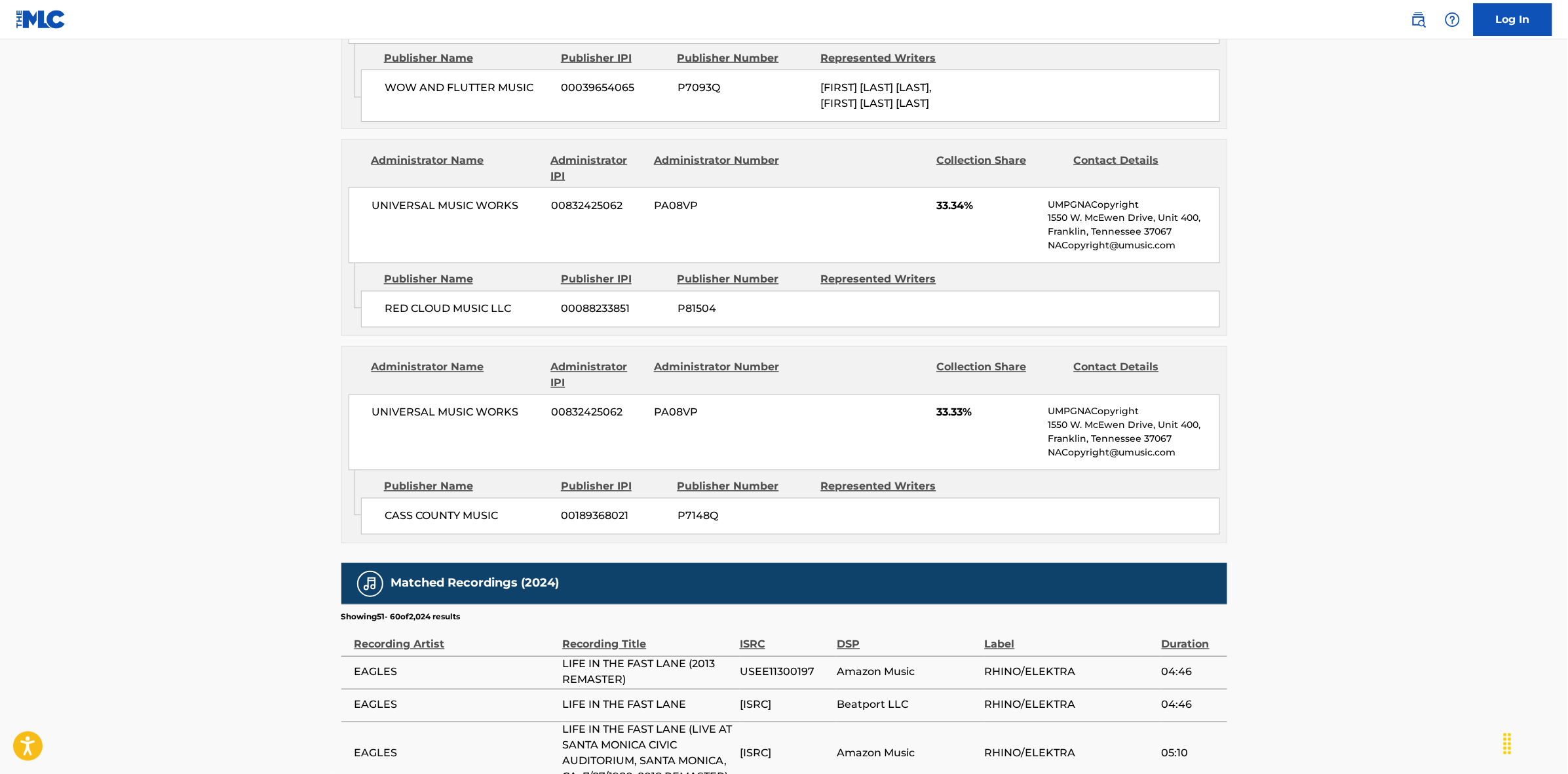 scroll, scrollTop: 1239, scrollLeft: 0, axis: vertical 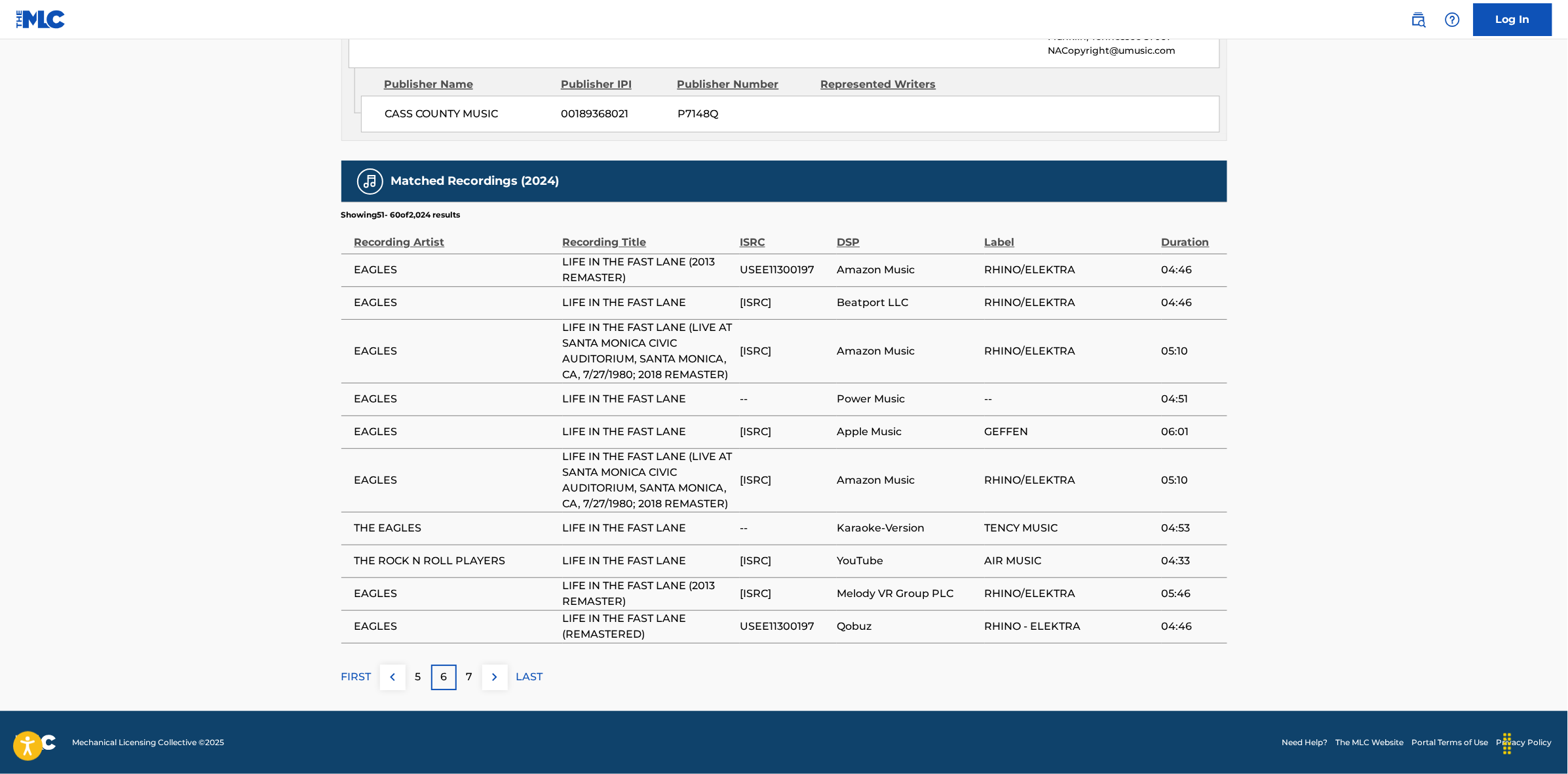 click on "7" at bounding box center [469, 677] 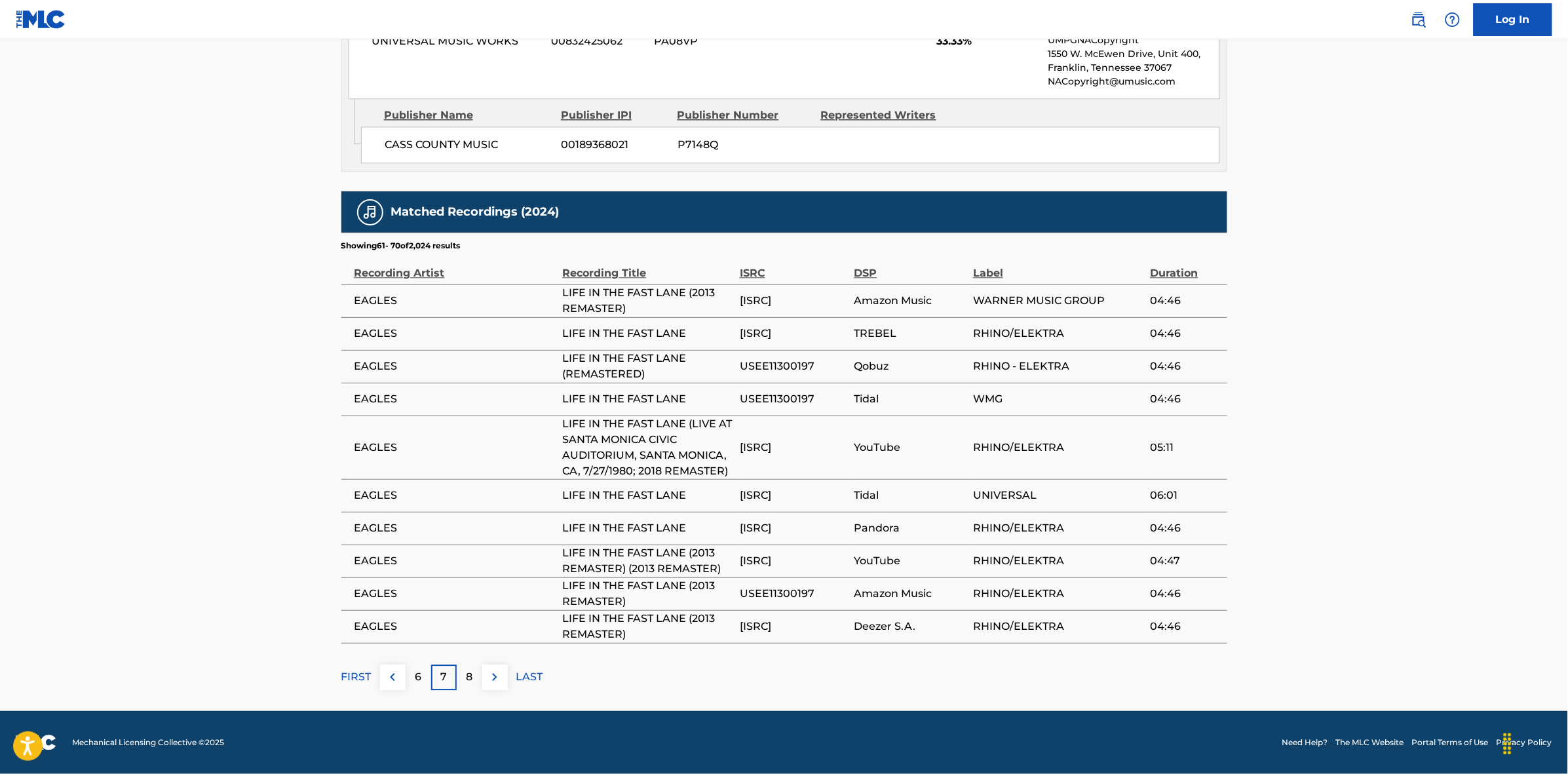 click at bounding box center (495, 677) 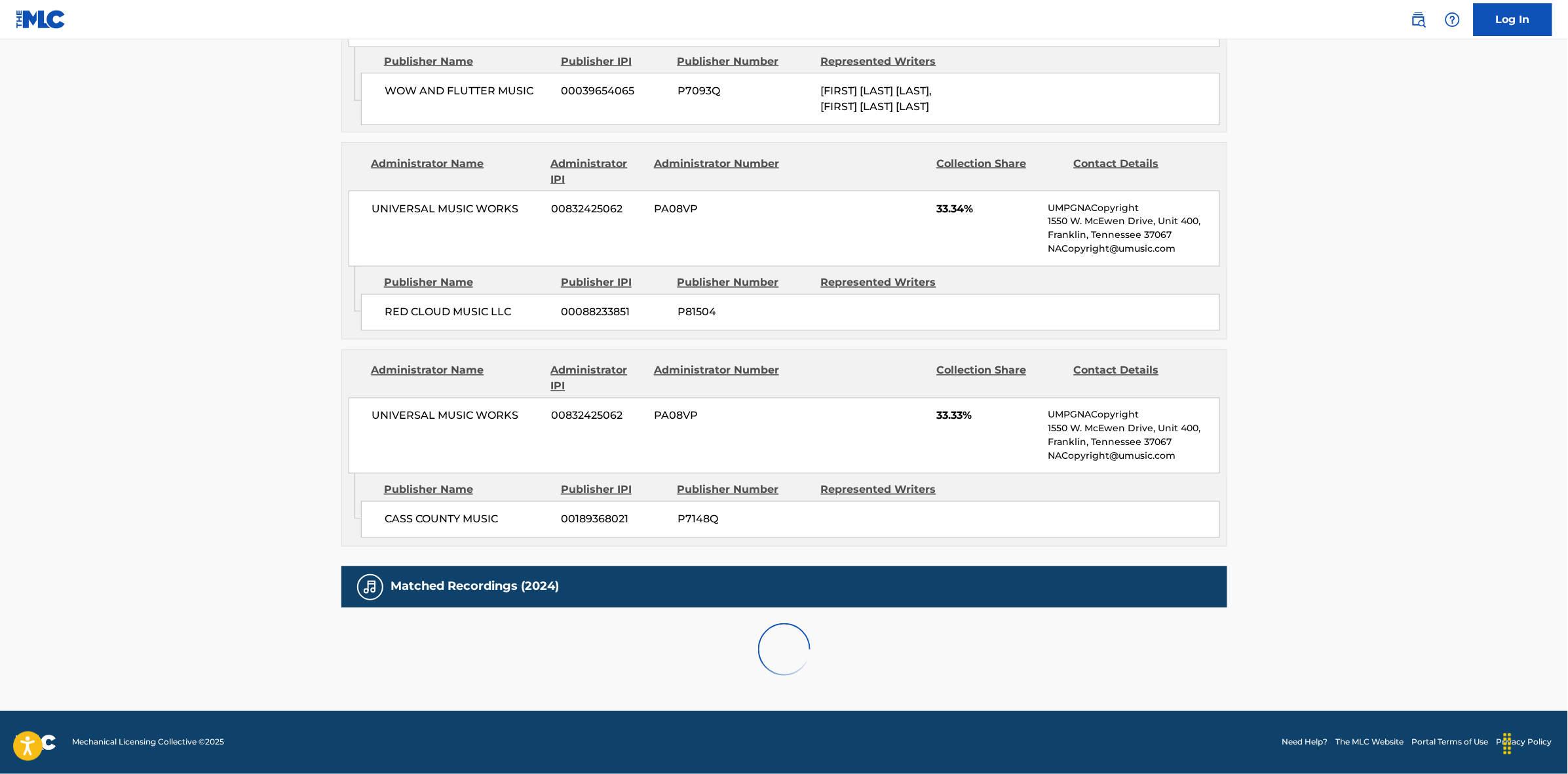 scroll, scrollTop: 1177, scrollLeft: 0, axis: vertical 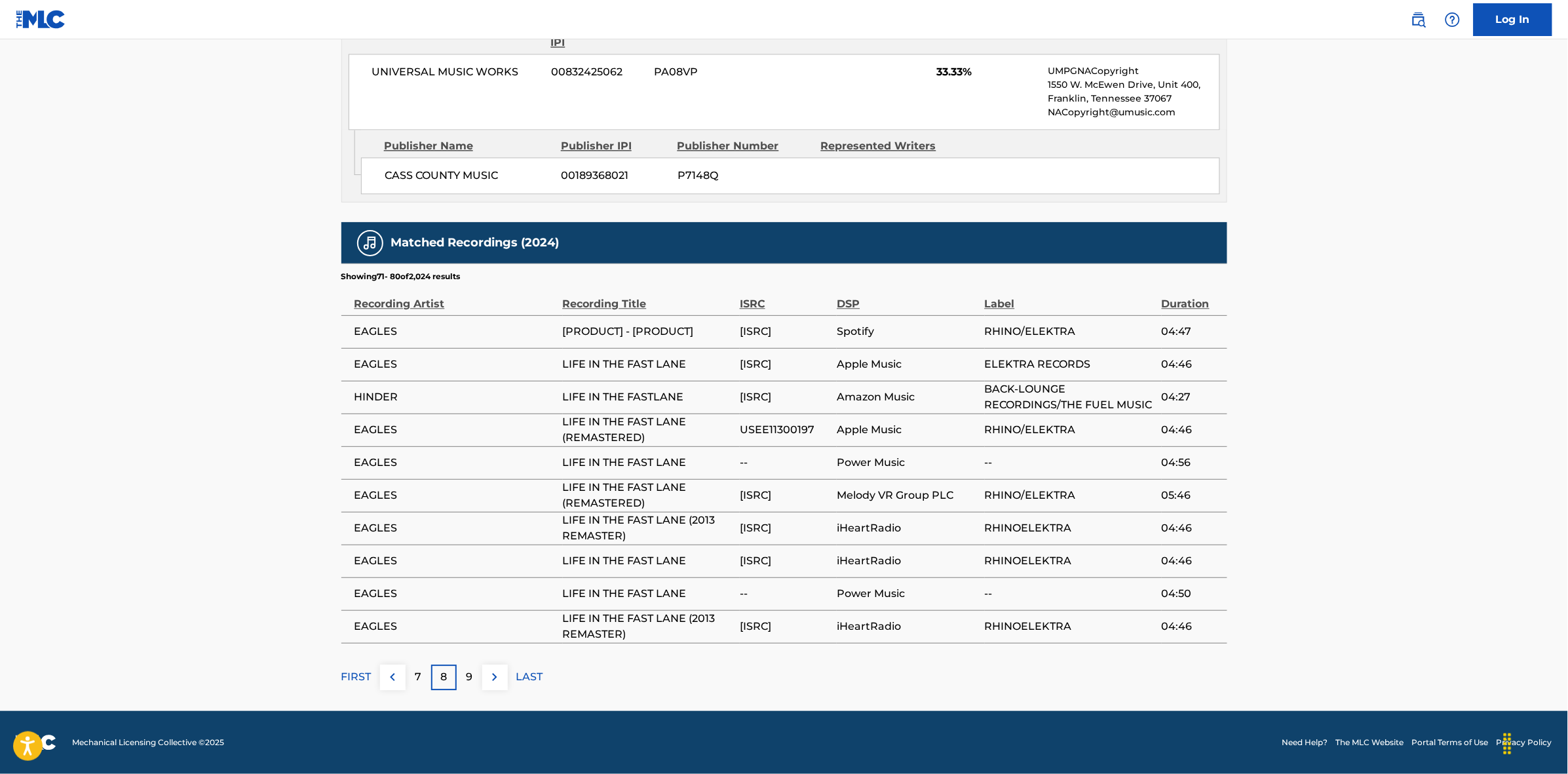 click at bounding box center (495, 677) 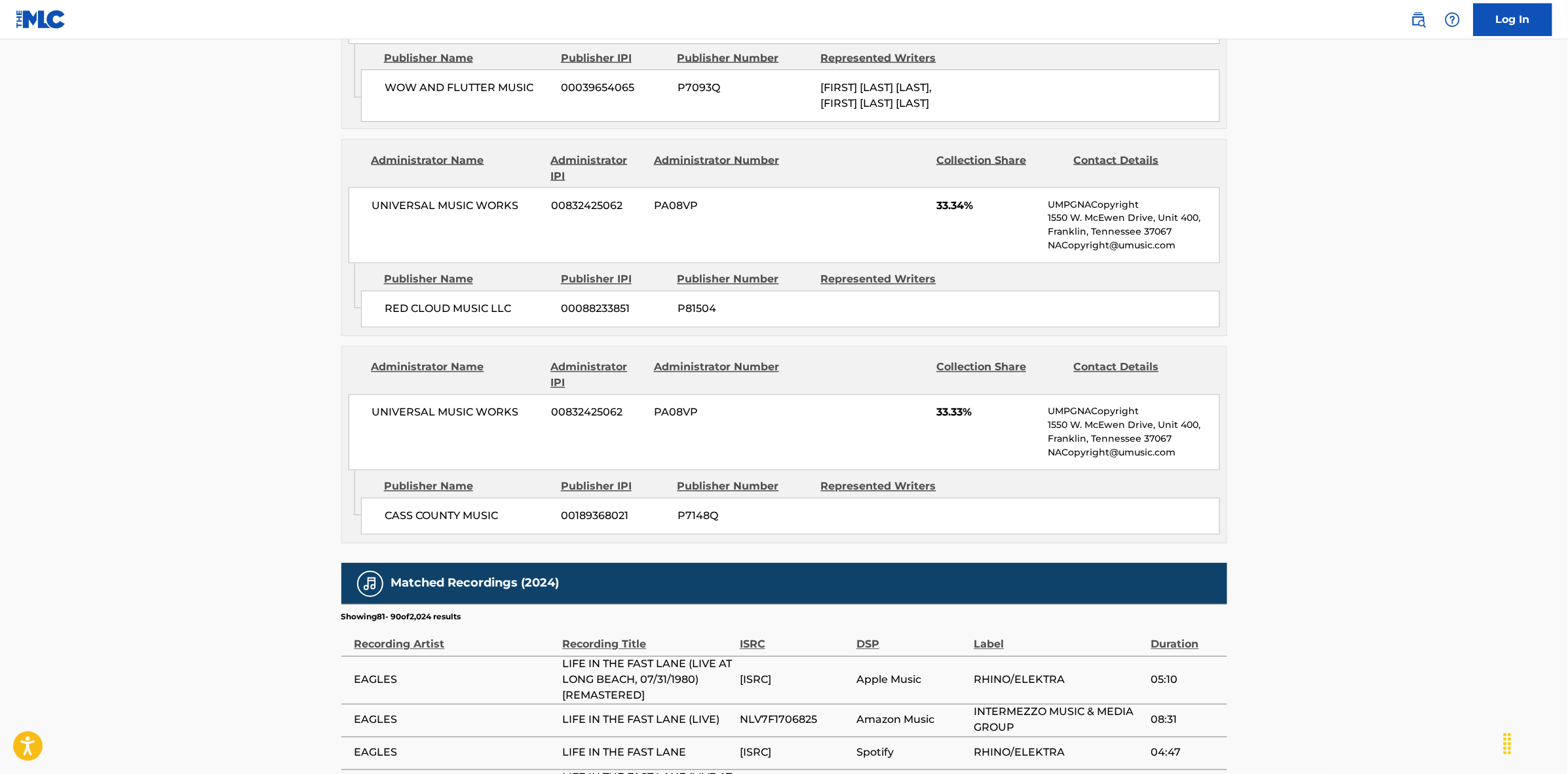 scroll, scrollTop: 1177, scrollLeft: 0, axis: vertical 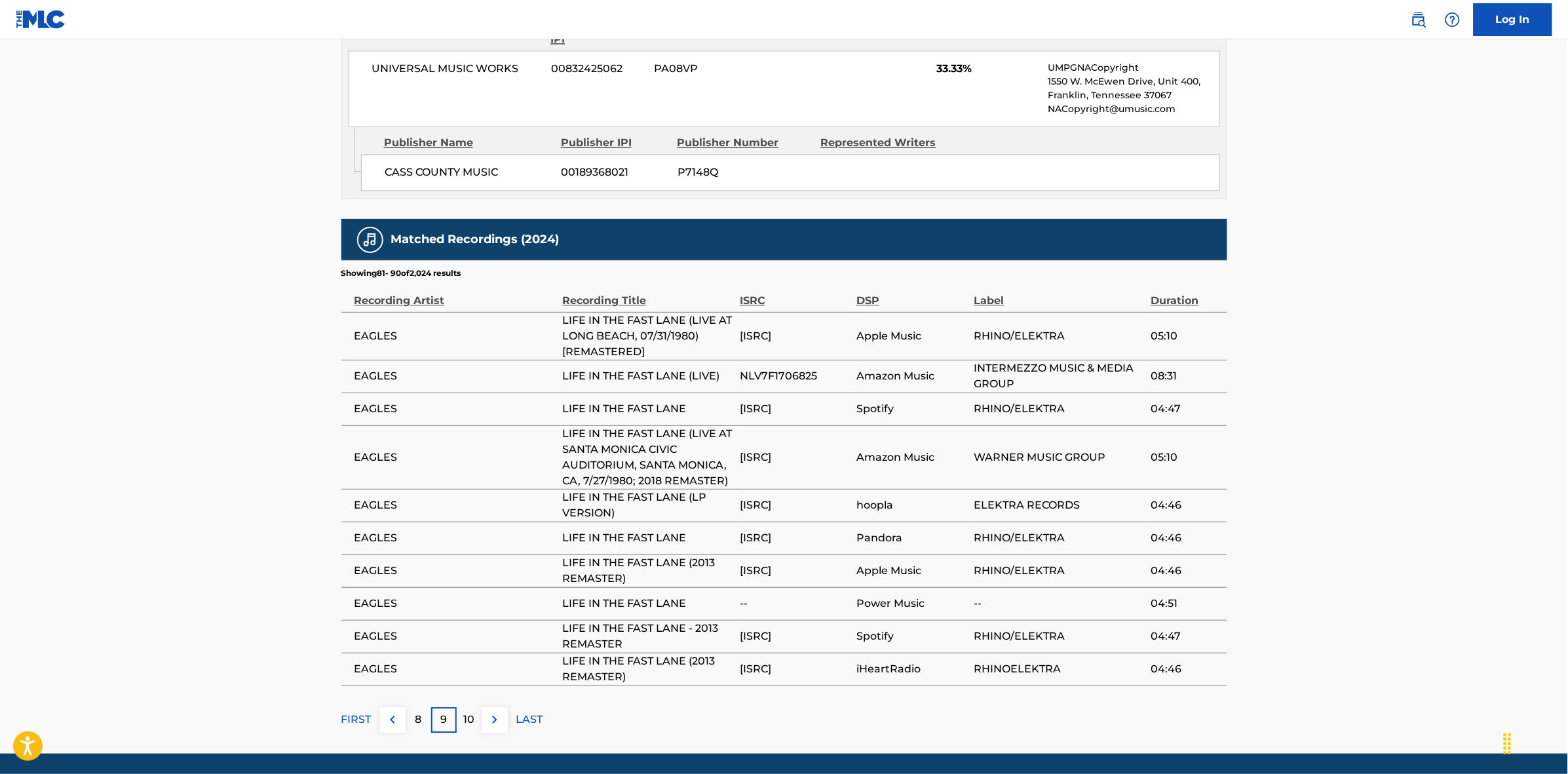 click at bounding box center (495, 720) 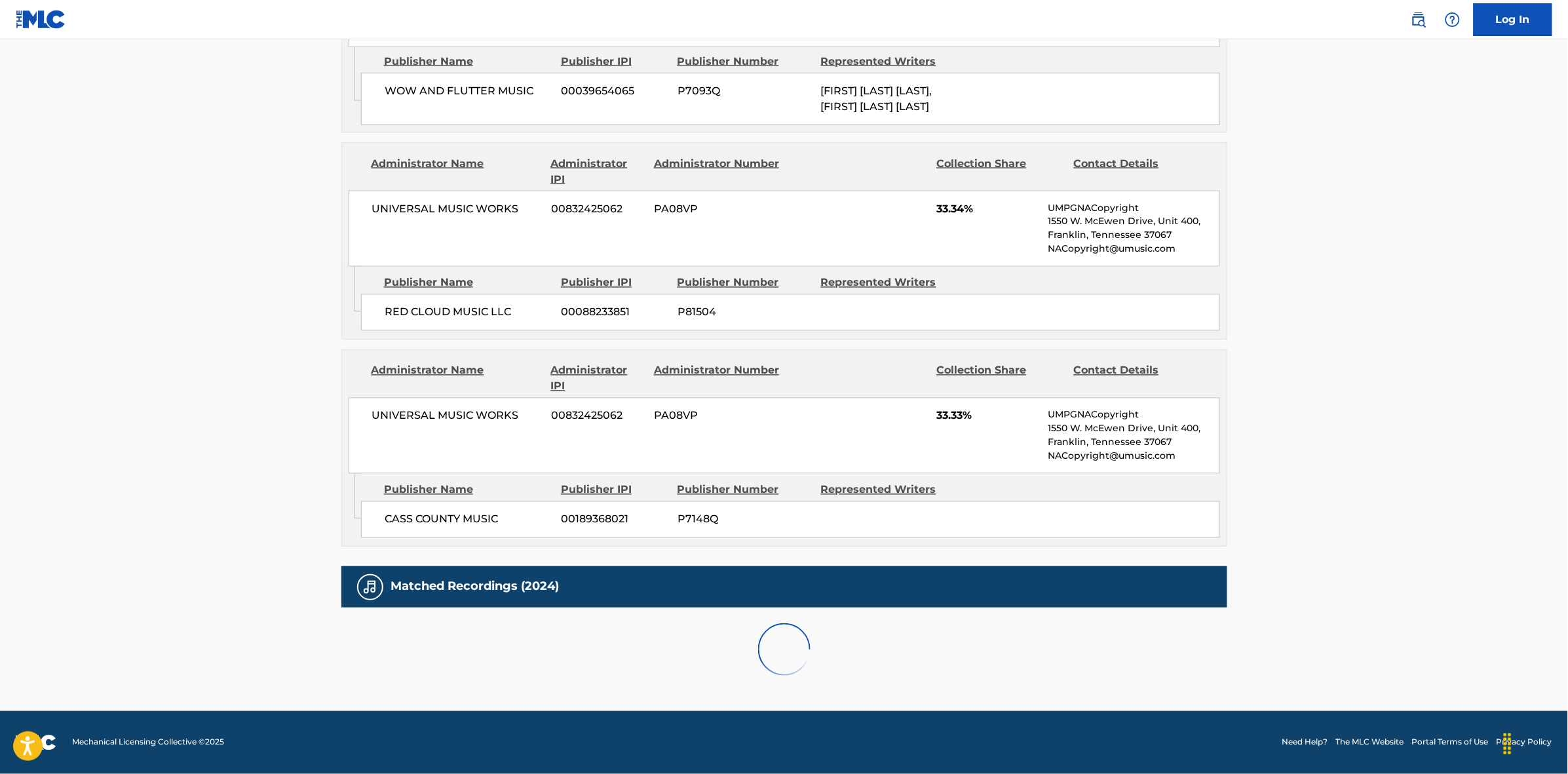 scroll, scrollTop: 1177, scrollLeft: 0, axis: vertical 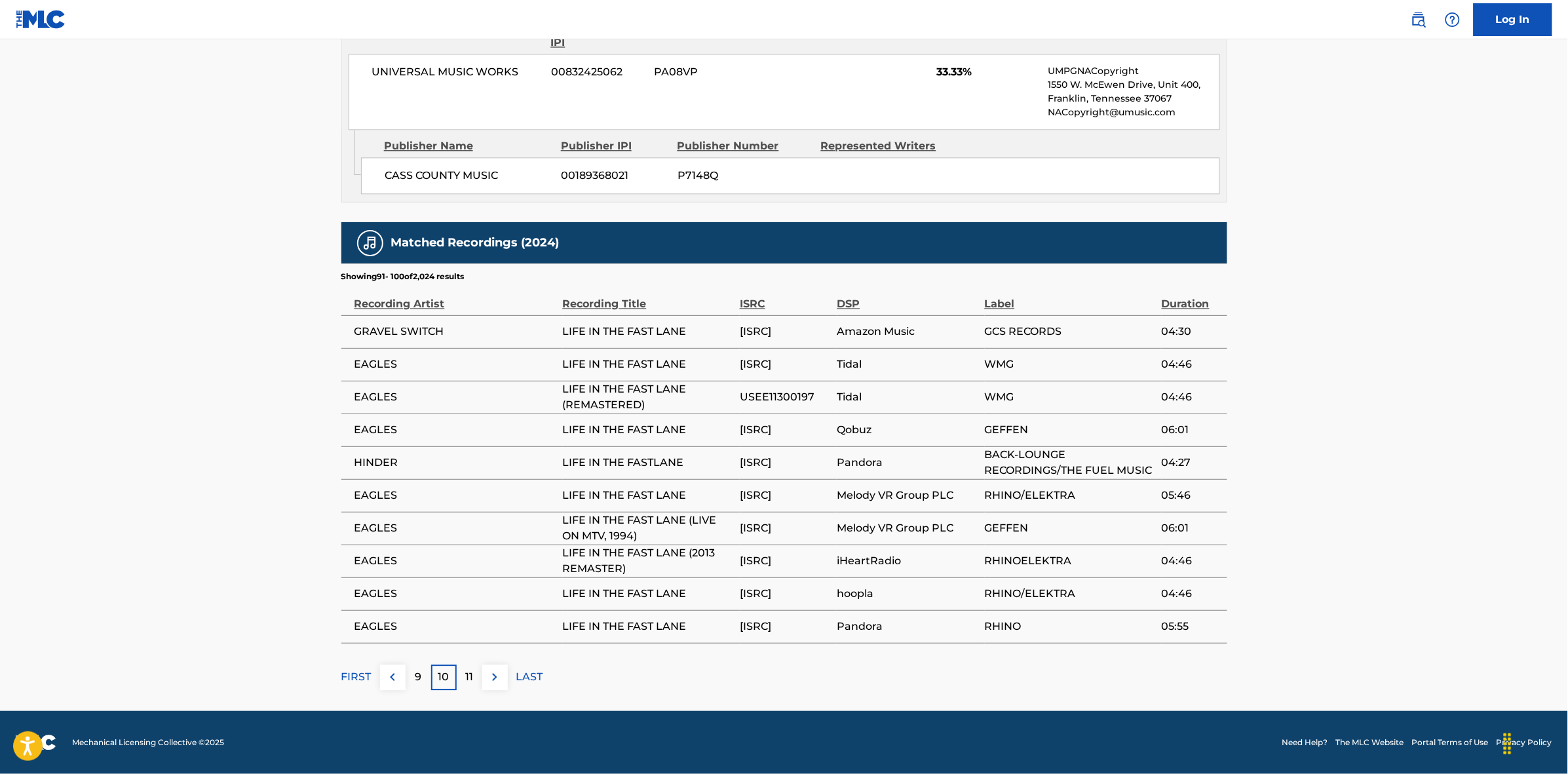 click at bounding box center [495, 677] 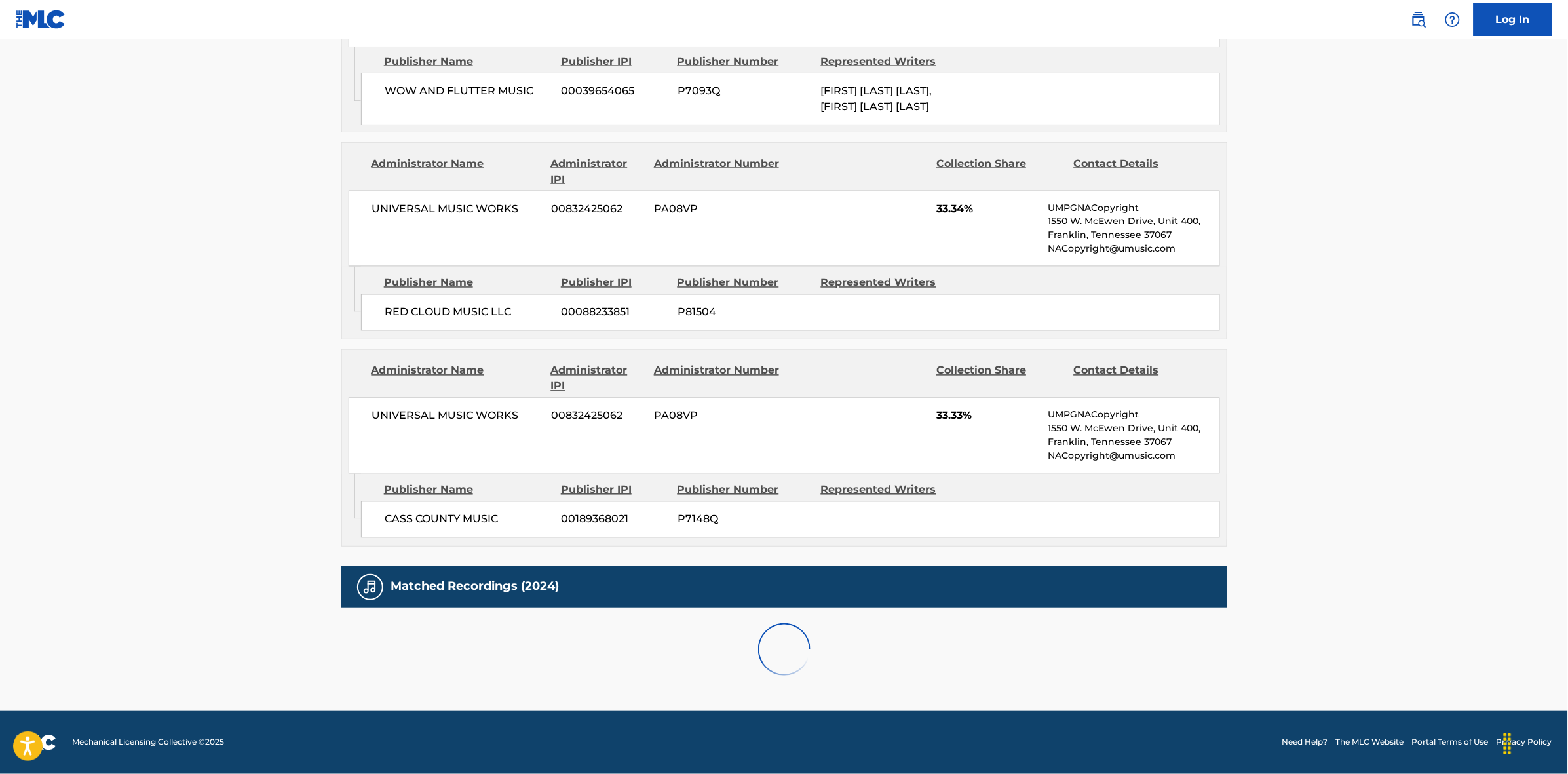 scroll, scrollTop: 1177, scrollLeft: 0, axis: vertical 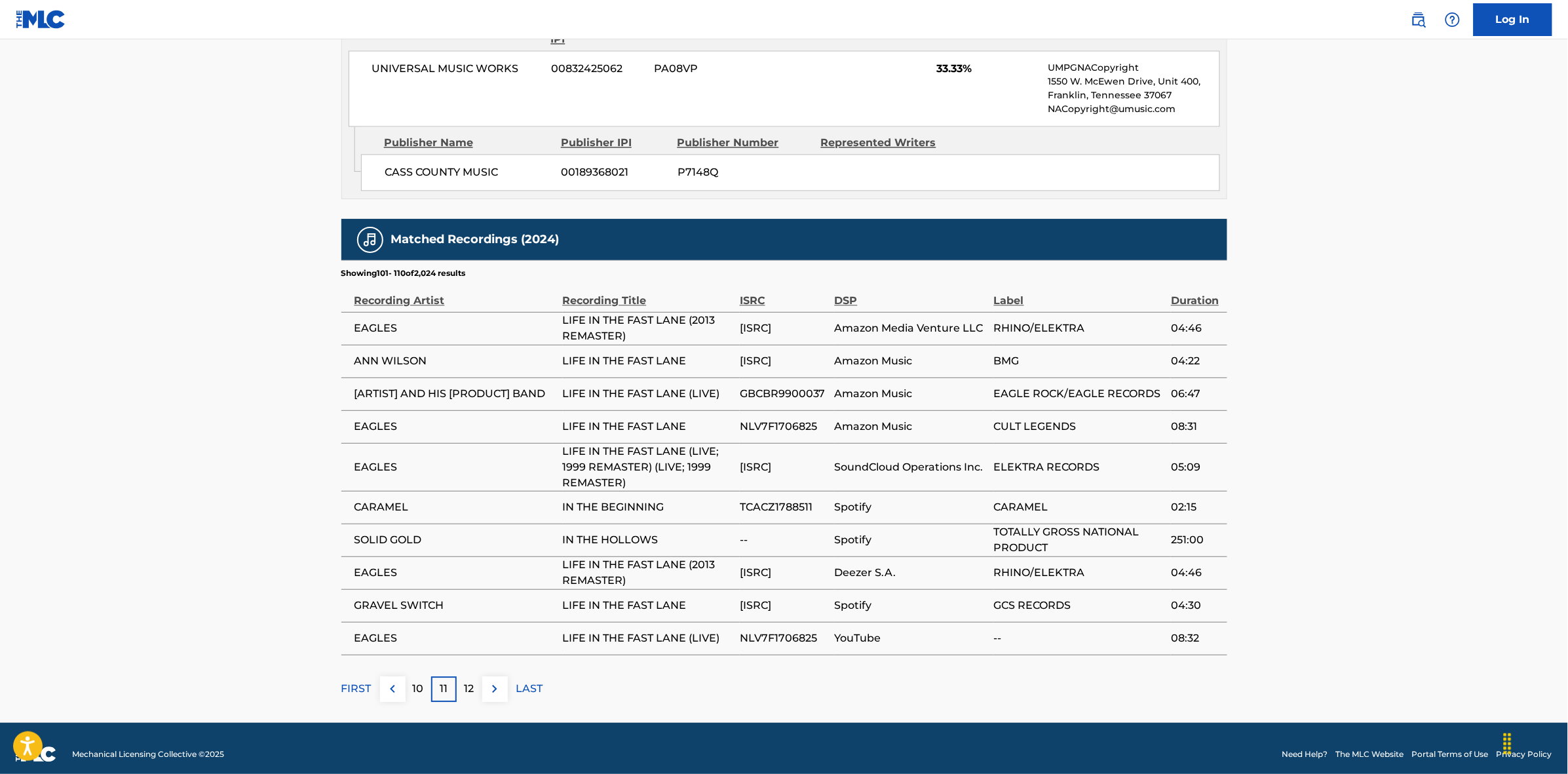 click at bounding box center (495, 689) 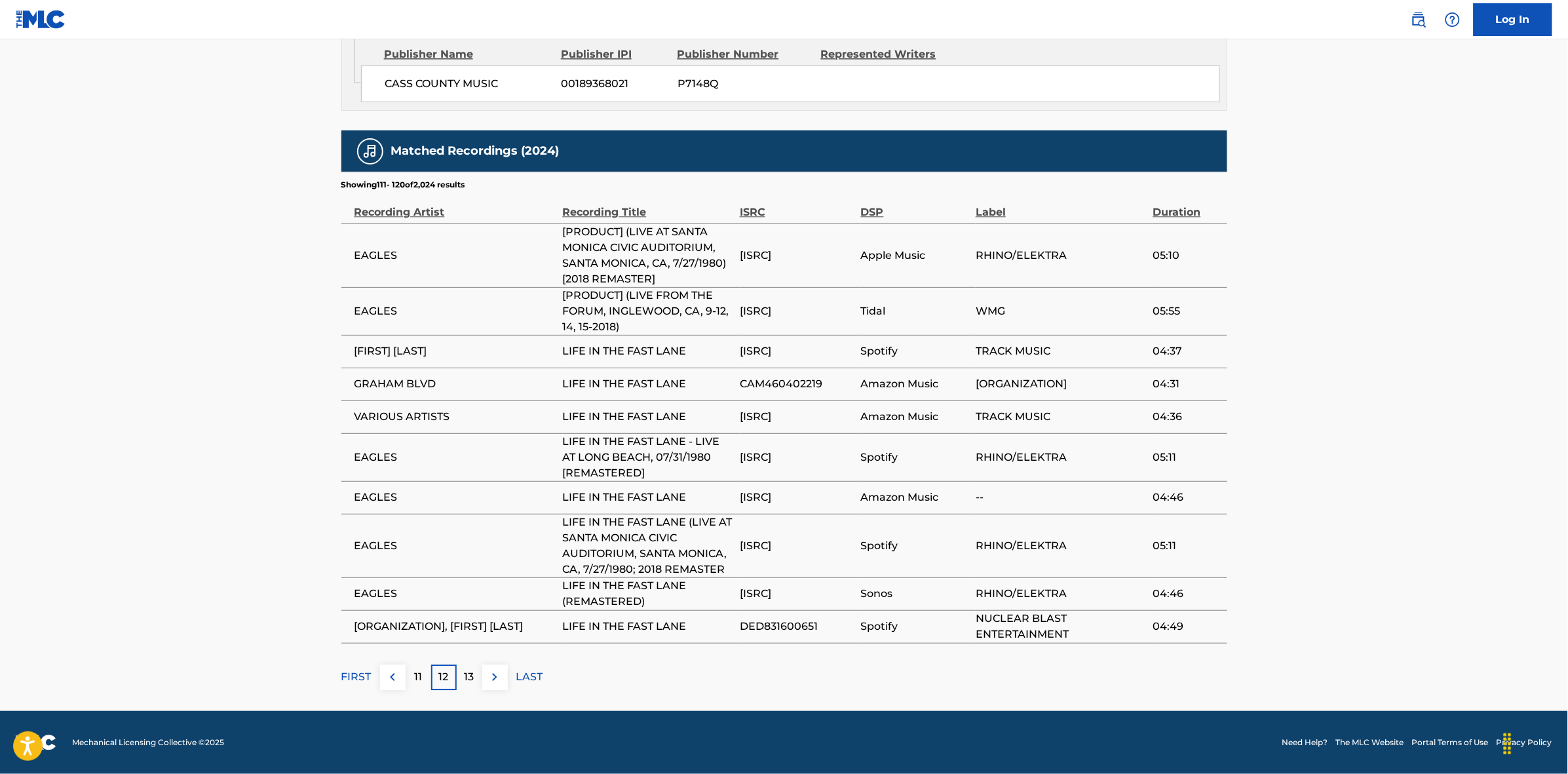 scroll, scrollTop: 1285, scrollLeft: 0, axis: vertical 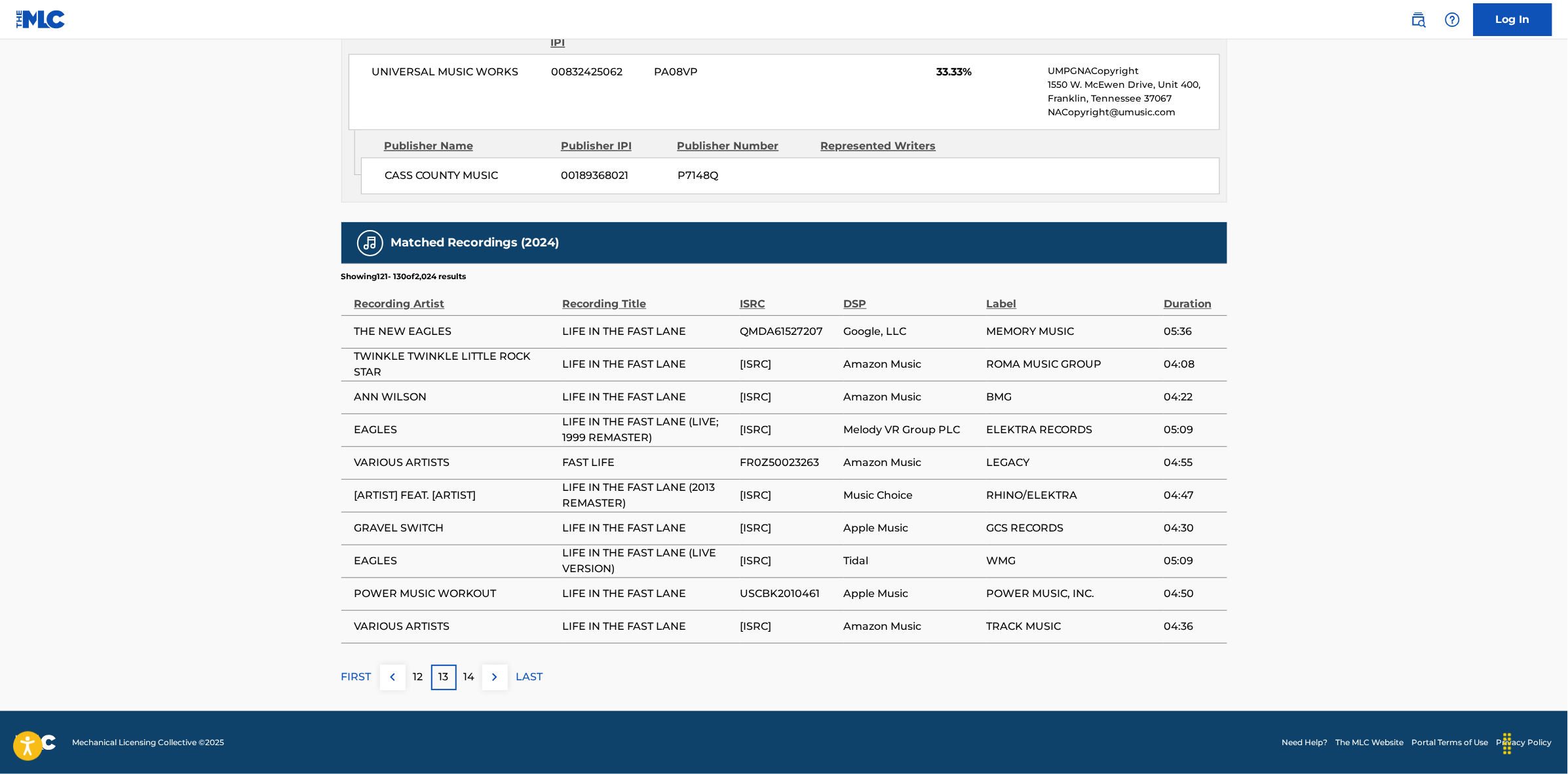 click on "14" at bounding box center [469, 677] 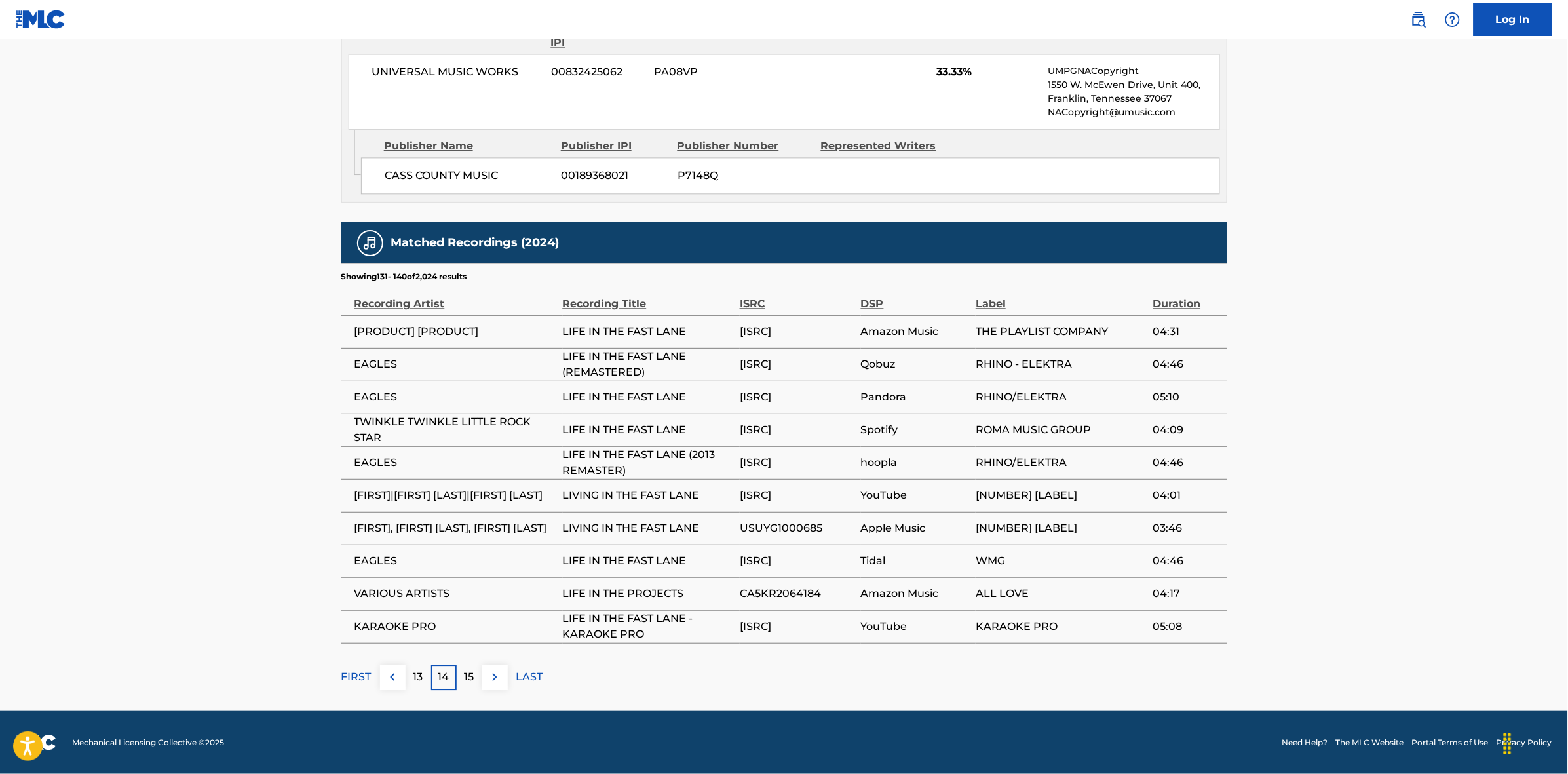 drag, startPoint x: 493, startPoint y: 686, endPoint x: 564, endPoint y: 594, distance: 116.21101 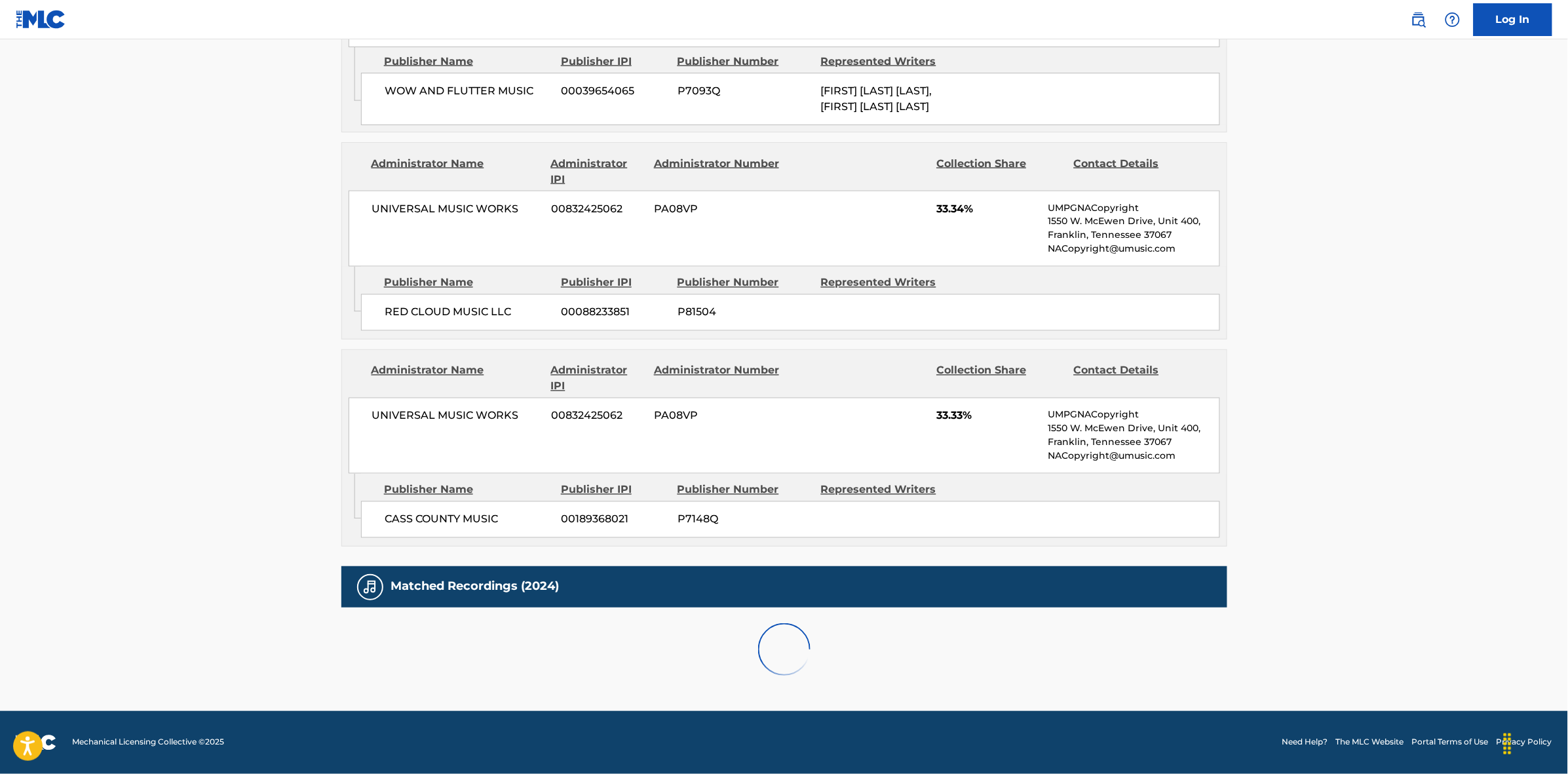 scroll, scrollTop: 1177, scrollLeft: 0, axis: vertical 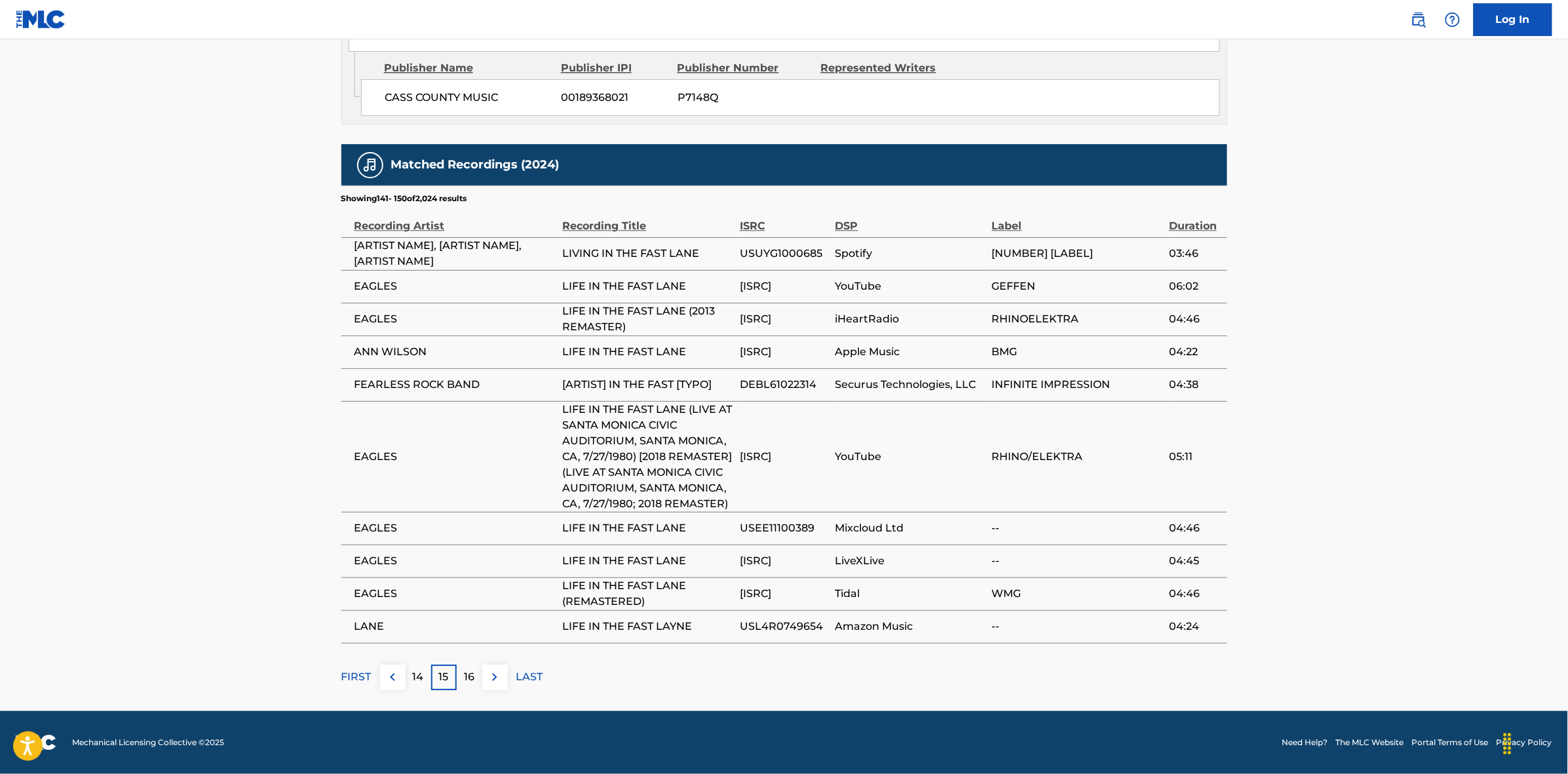 click at bounding box center (495, 677) 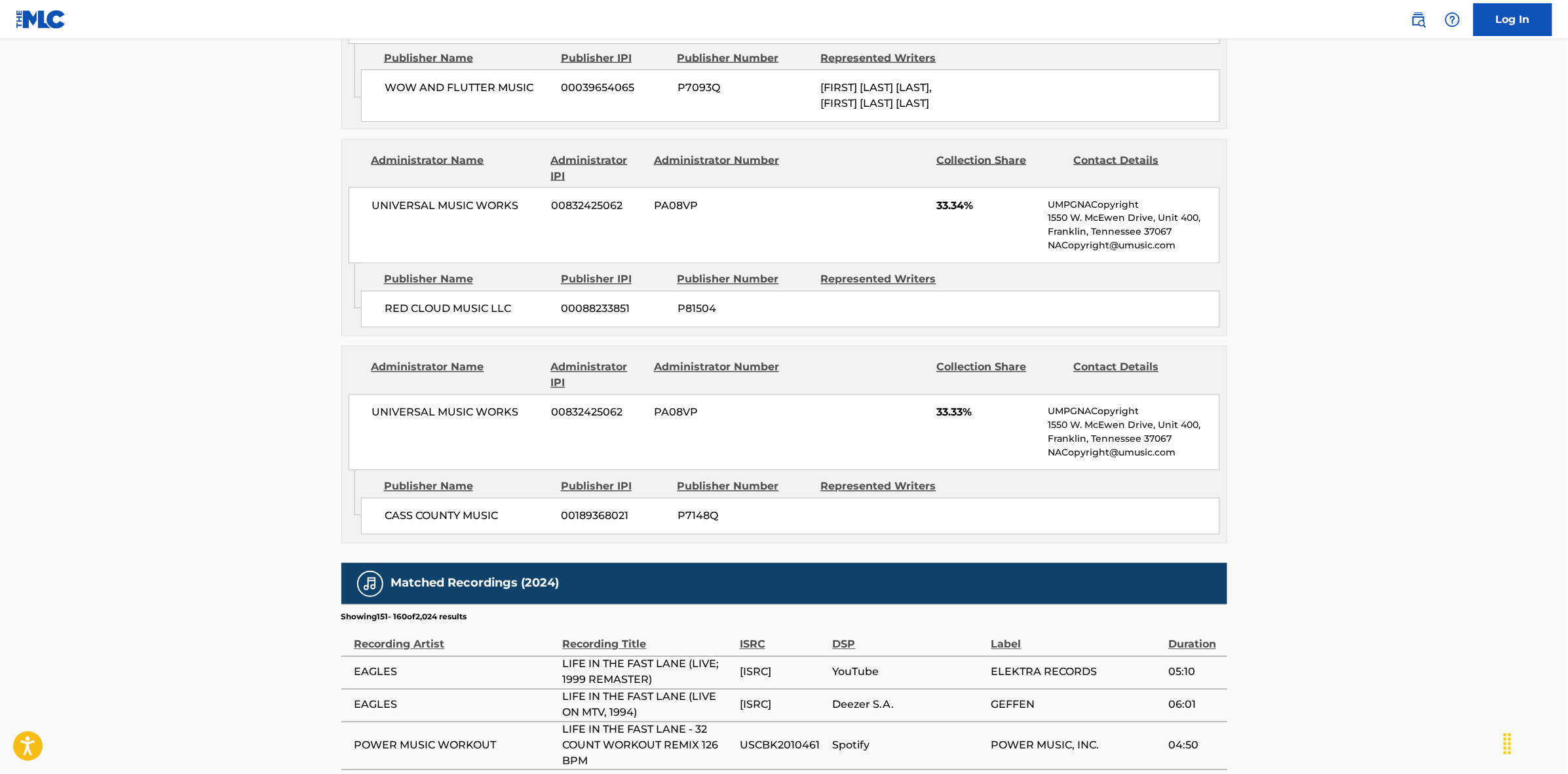 scroll, scrollTop: 1193, scrollLeft: 0, axis: vertical 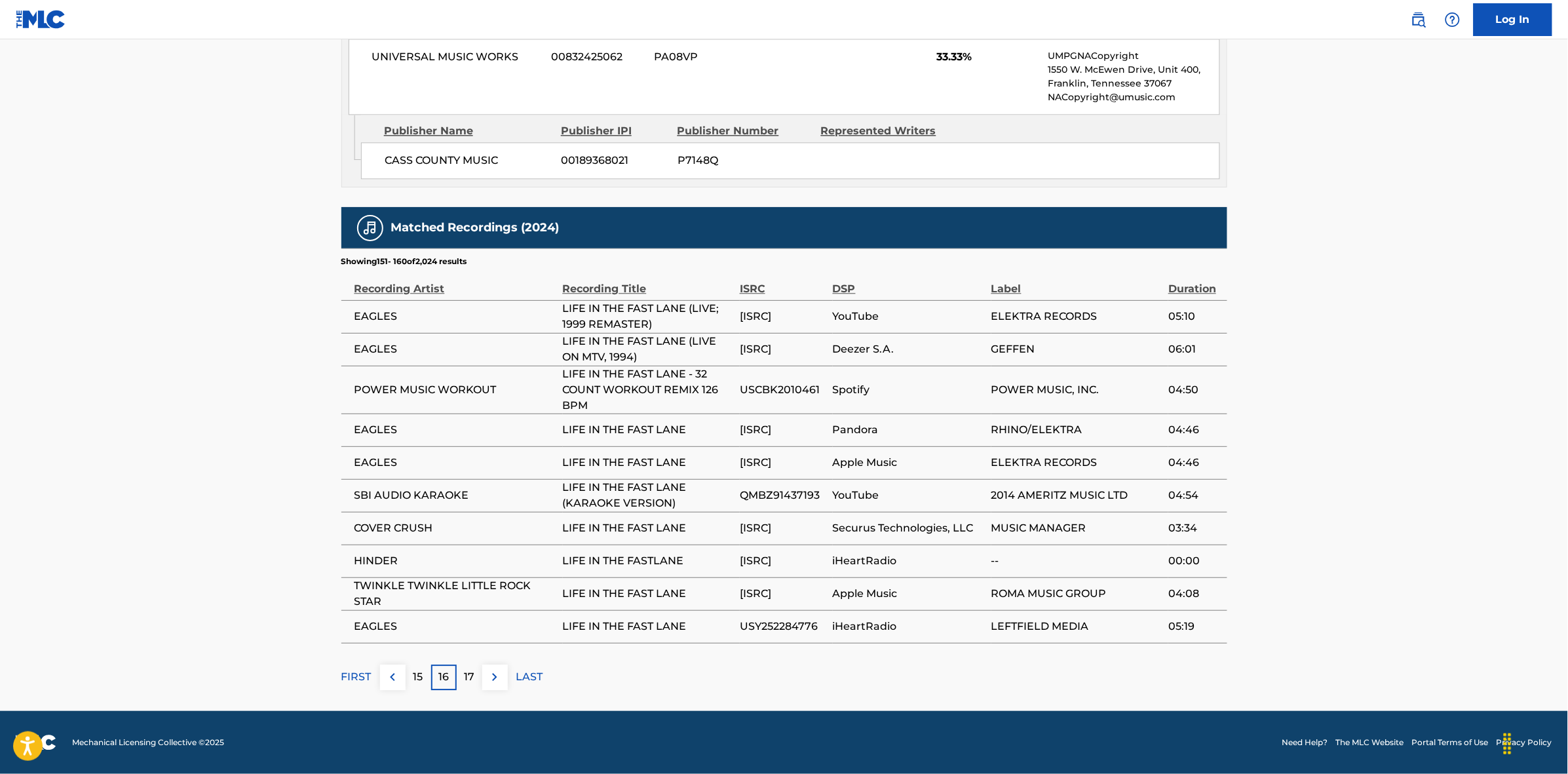 drag, startPoint x: 490, startPoint y: 698, endPoint x: 490, endPoint y: 689, distance: 9 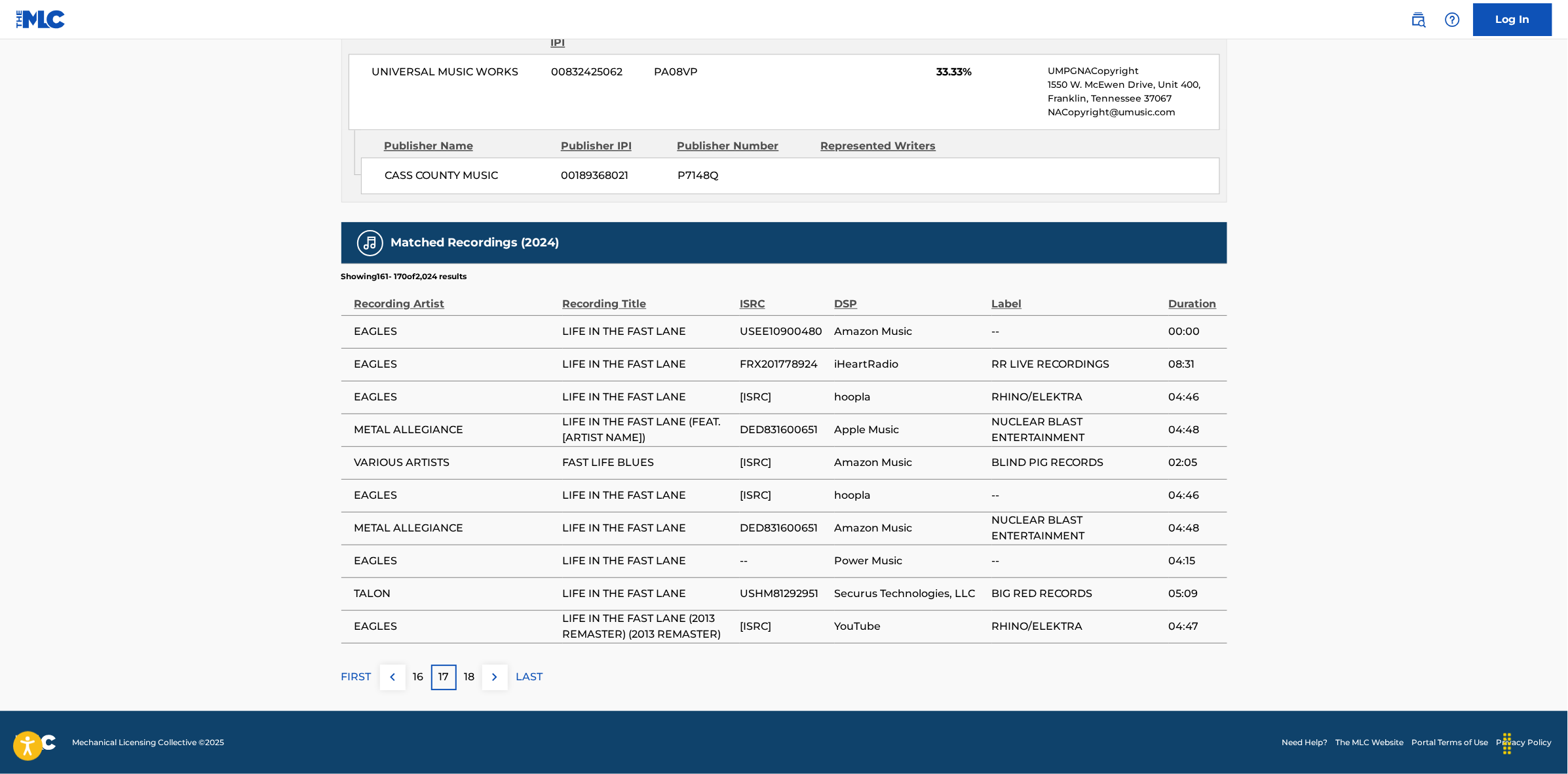 click at bounding box center [495, 677] 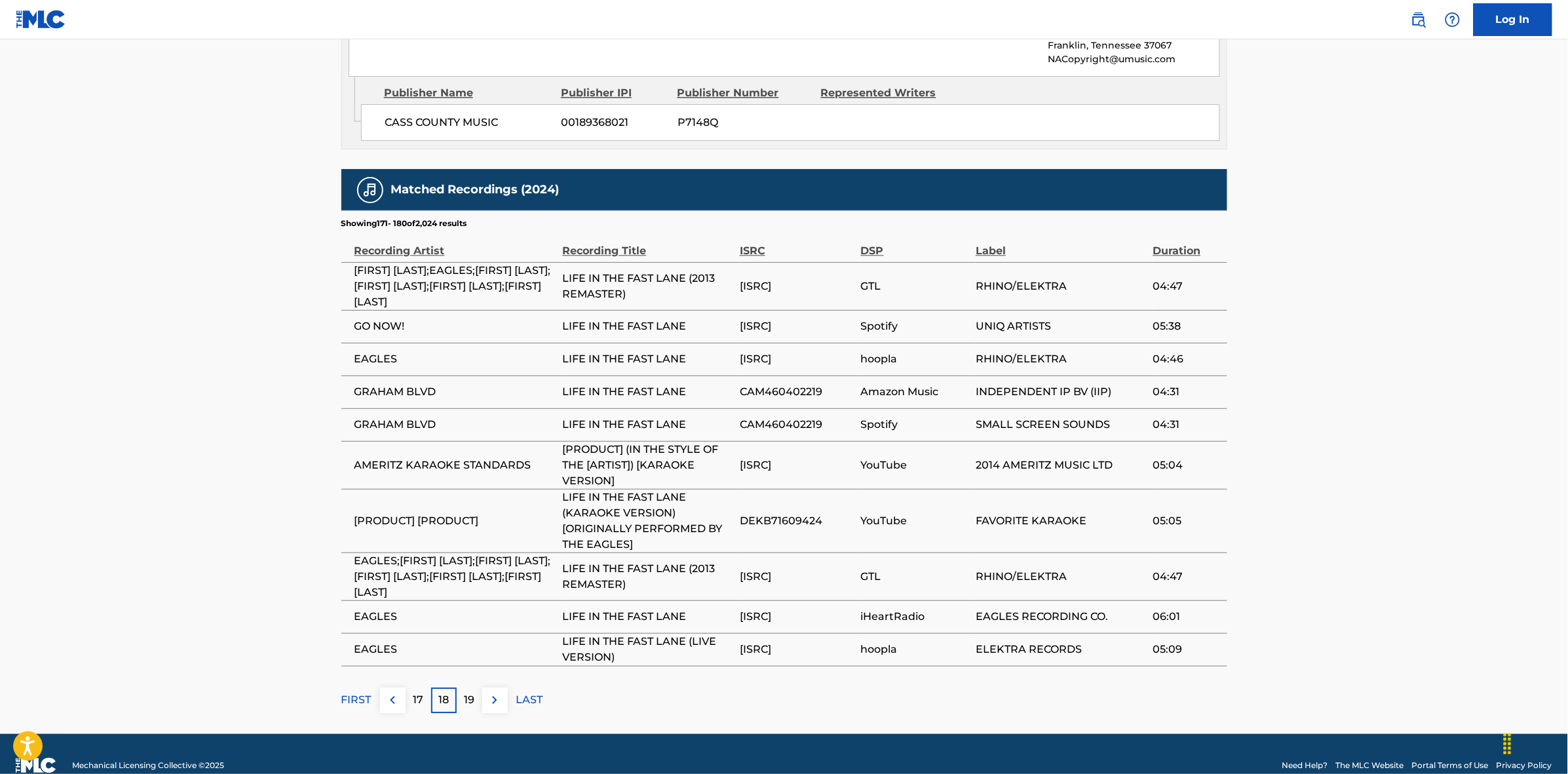 scroll, scrollTop: 1254, scrollLeft: 0, axis: vertical 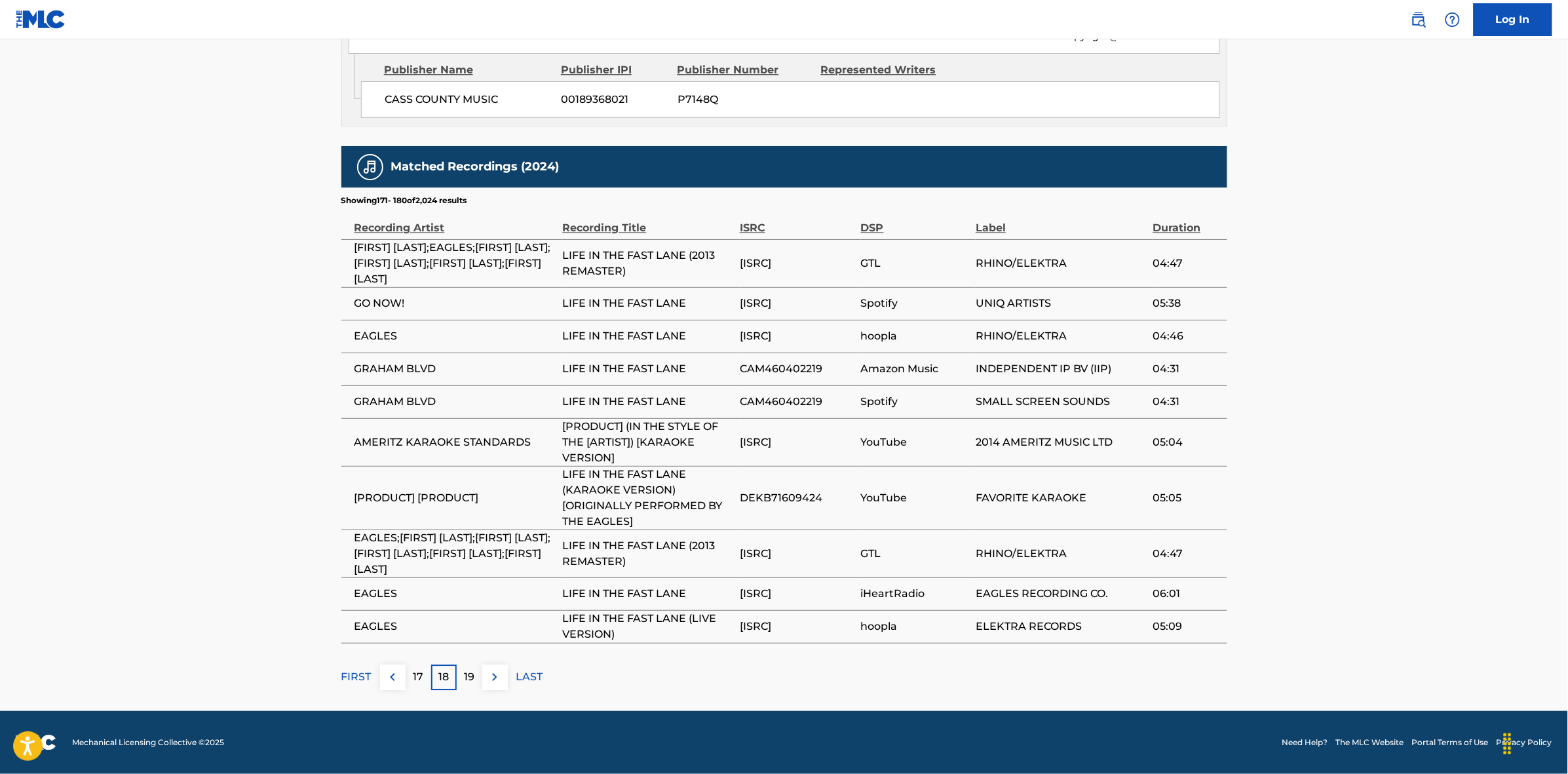 click on "Work Detail Member Work Identifier -- MLC Song Code [CODE] ISWC [CODE] Duration --:-- Language English Alternative Titles Alternative Title Alternative Title Type Language [PRODUCT] [PRODUCT] [PRODUCT] Writers (3) Writer Name Writer IPI Writer Role [ARTIST] [IPI] Composer/Author [ARTIST] [IPI] Composer/Author [ARTIST] [IPI] Composer/Author Publishers (3) Total shares: 100.01 % Administrator Name Administrator IPI Administrator Number Collection Share Contact Details RESERVOIR GLOBAL SONGS [NUMBER] [CODE] 33.34% Reservoir MLC Inquiries MLC@reservoir-media.com Admin Original Publisher Connecting Line Publisher Name Publisher IPI Publisher Number Represented Writers WOW AND FLUTTER MUSIC [NUMBER] [CODE] [ARTIST]" at bounding box center [784, -250] 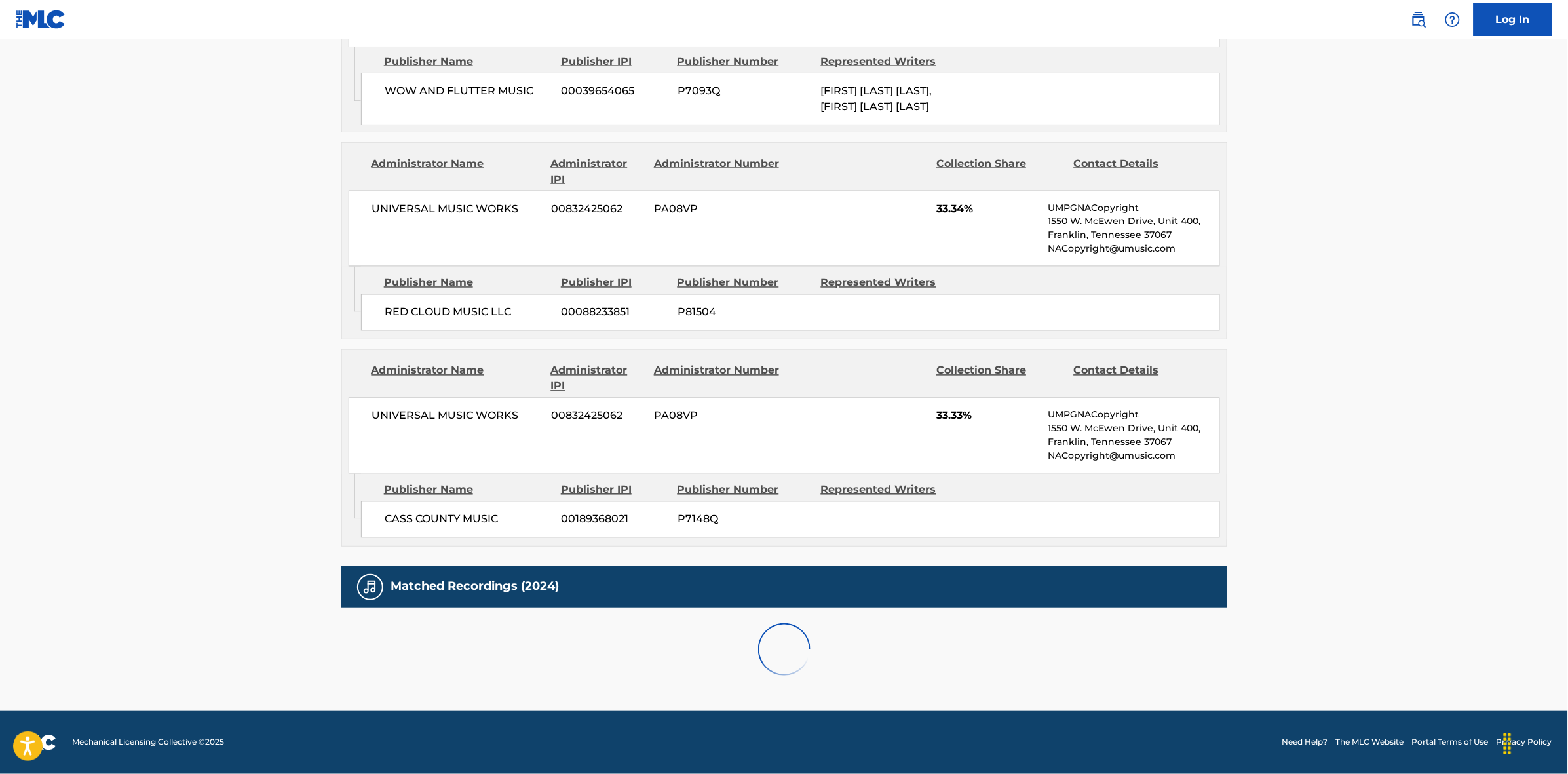 scroll, scrollTop: 1177, scrollLeft: 0, axis: vertical 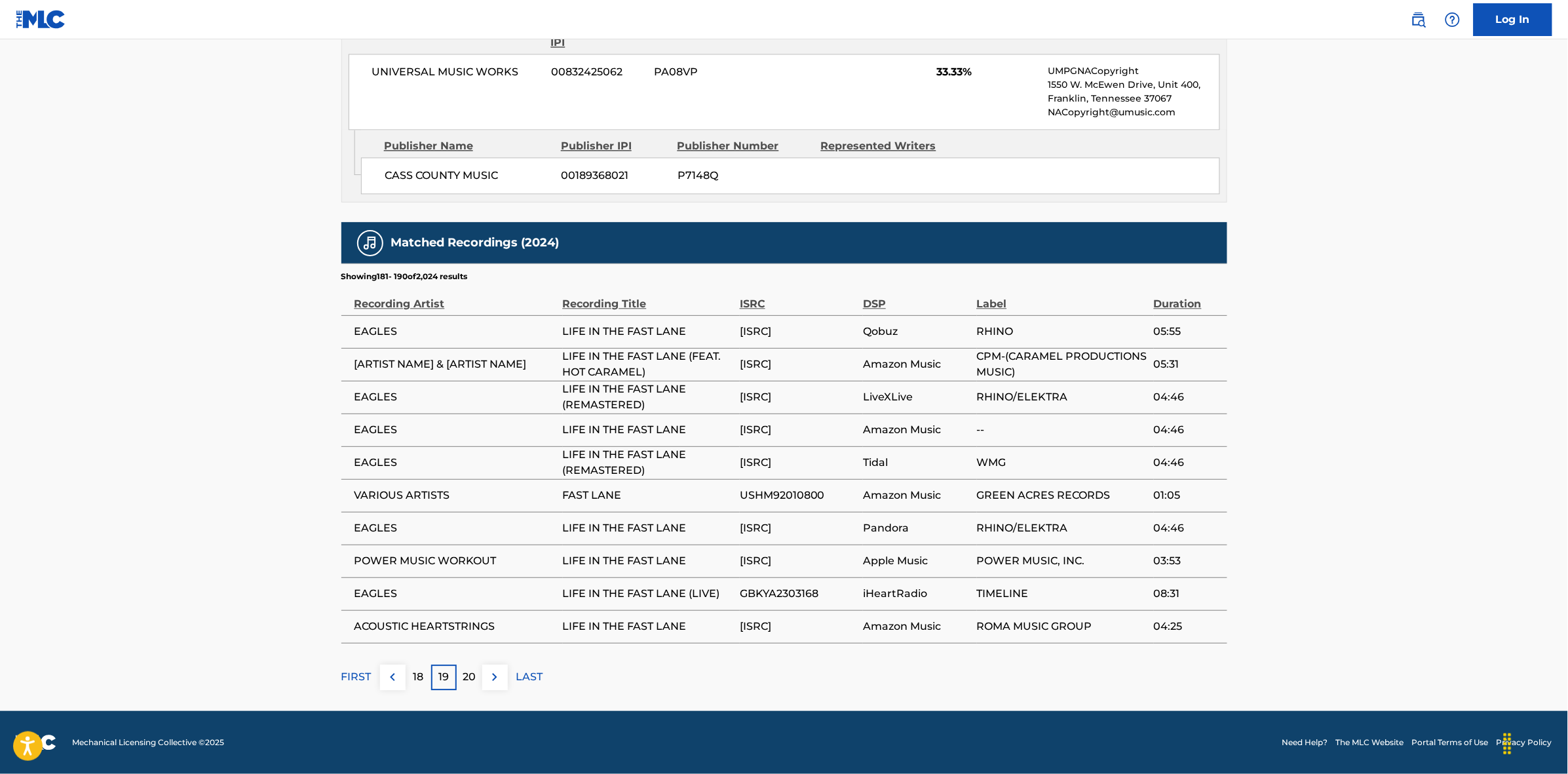 click at bounding box center (495, 677) 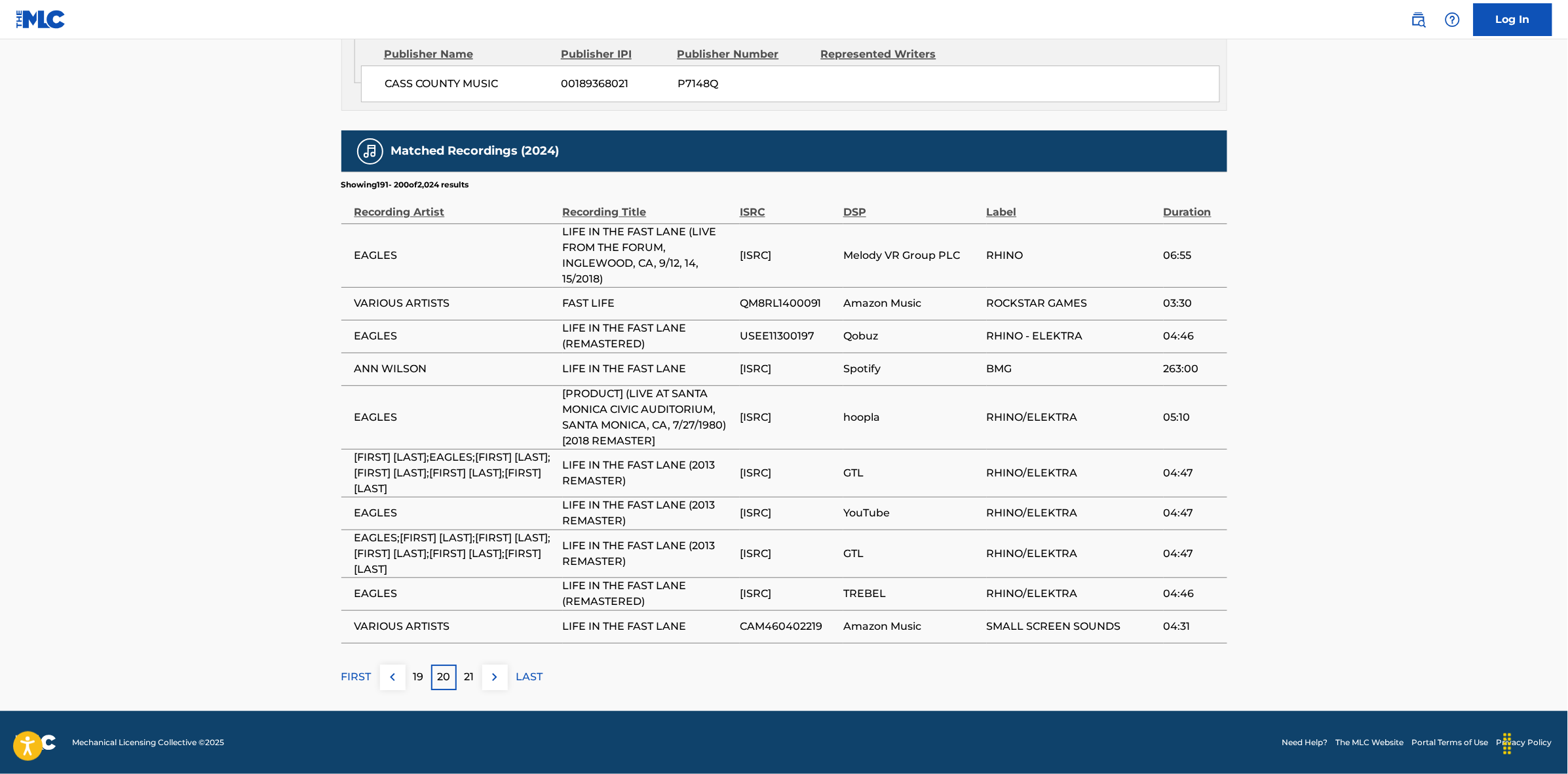 click on "21" at bounding box center [469, 677] 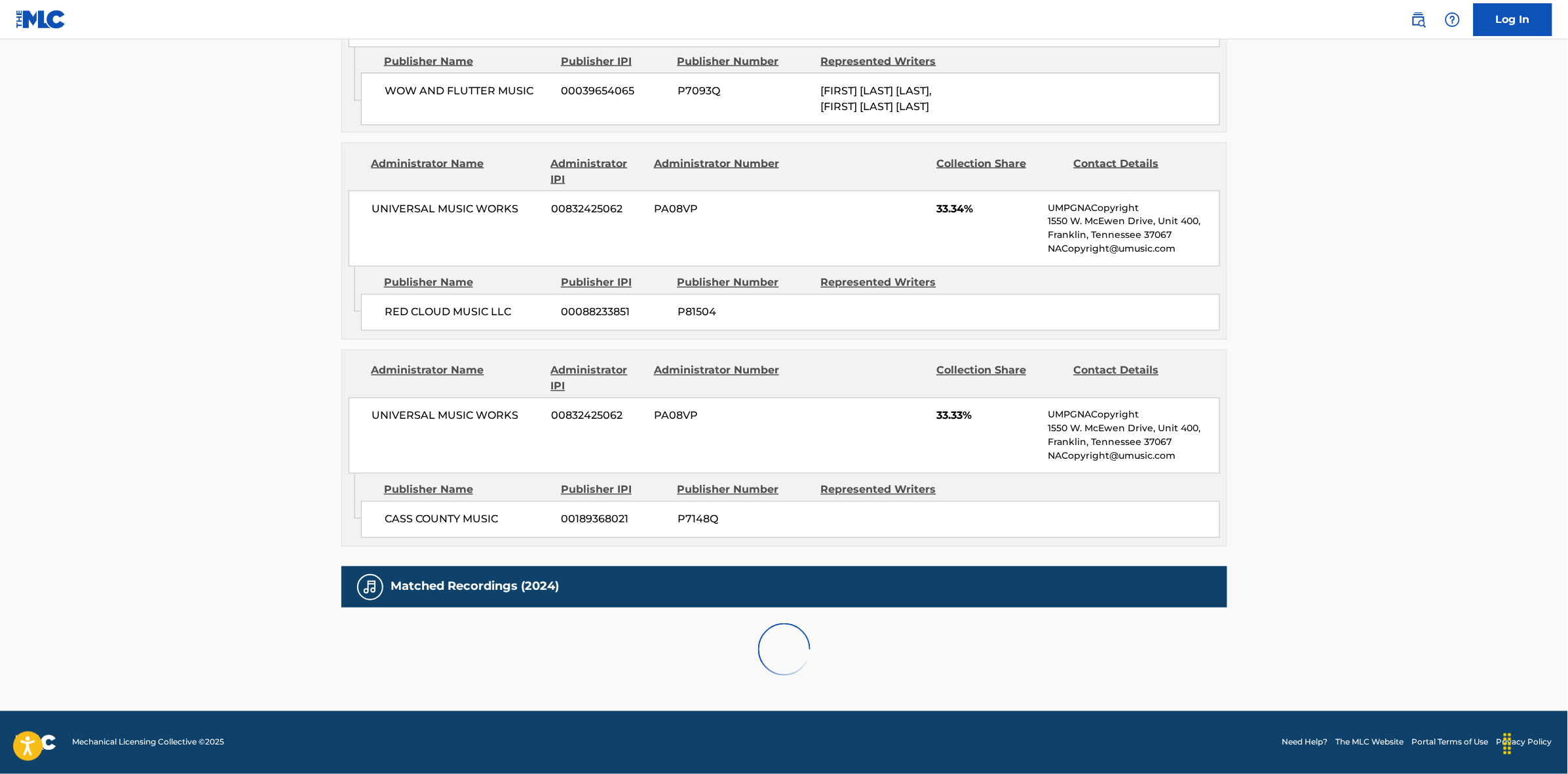 scroll, scrollTop: 1223, scrollLeft: 0, axis: vertical 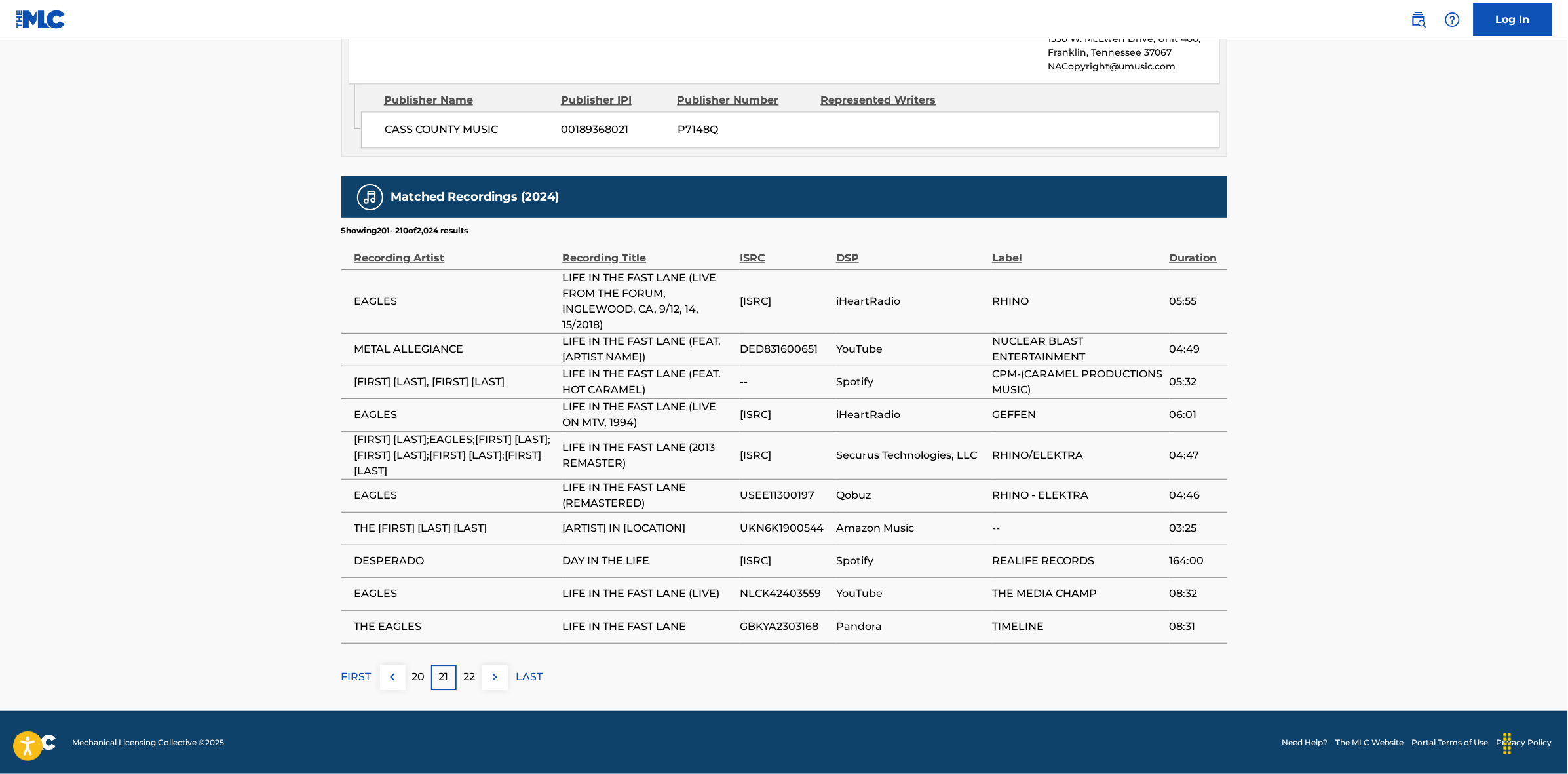 click on "22" at bounding box center [469, 677] 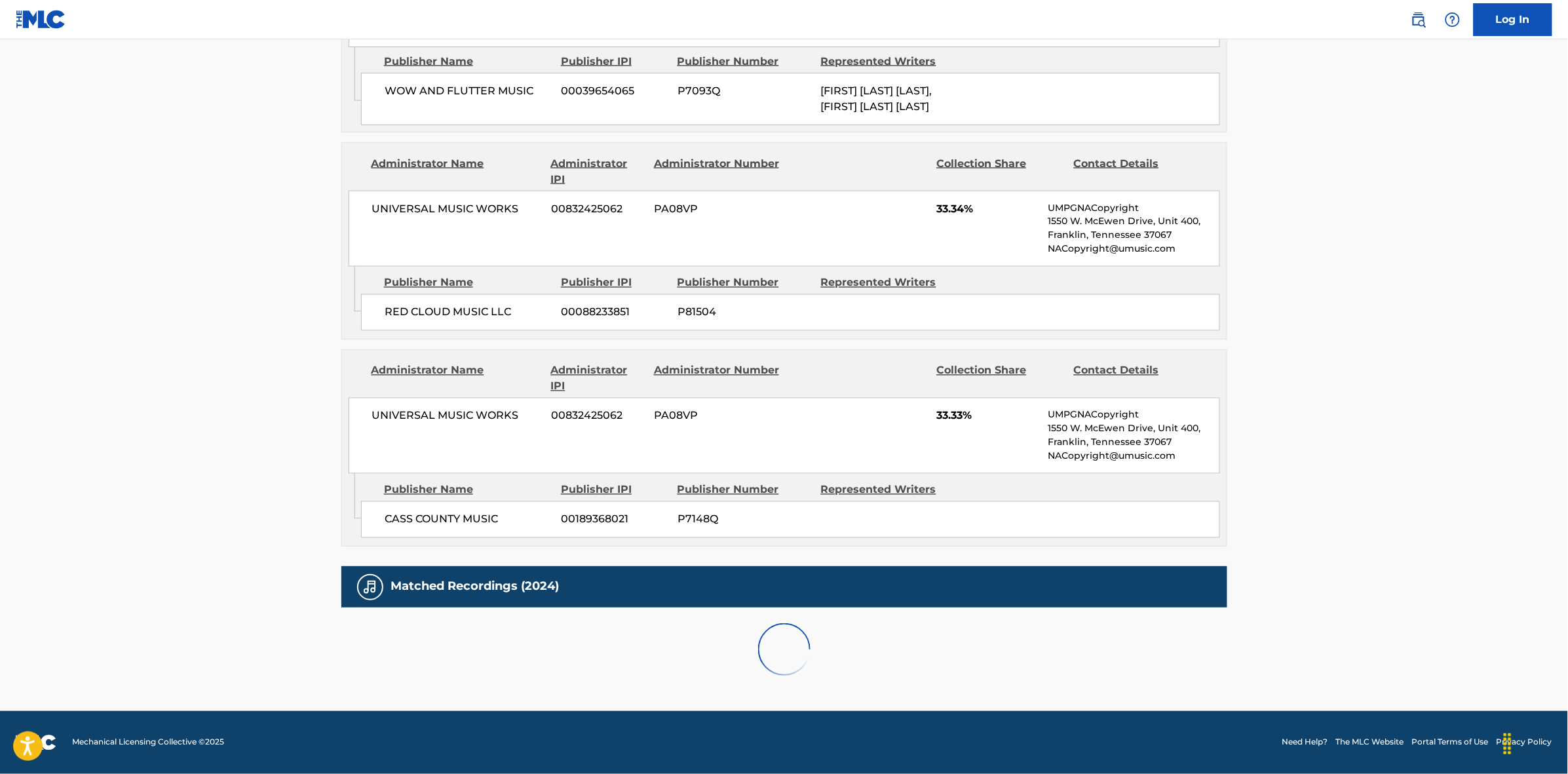 scroll, scrollTop: 1177, scrollLeft: 0, axis: vertical 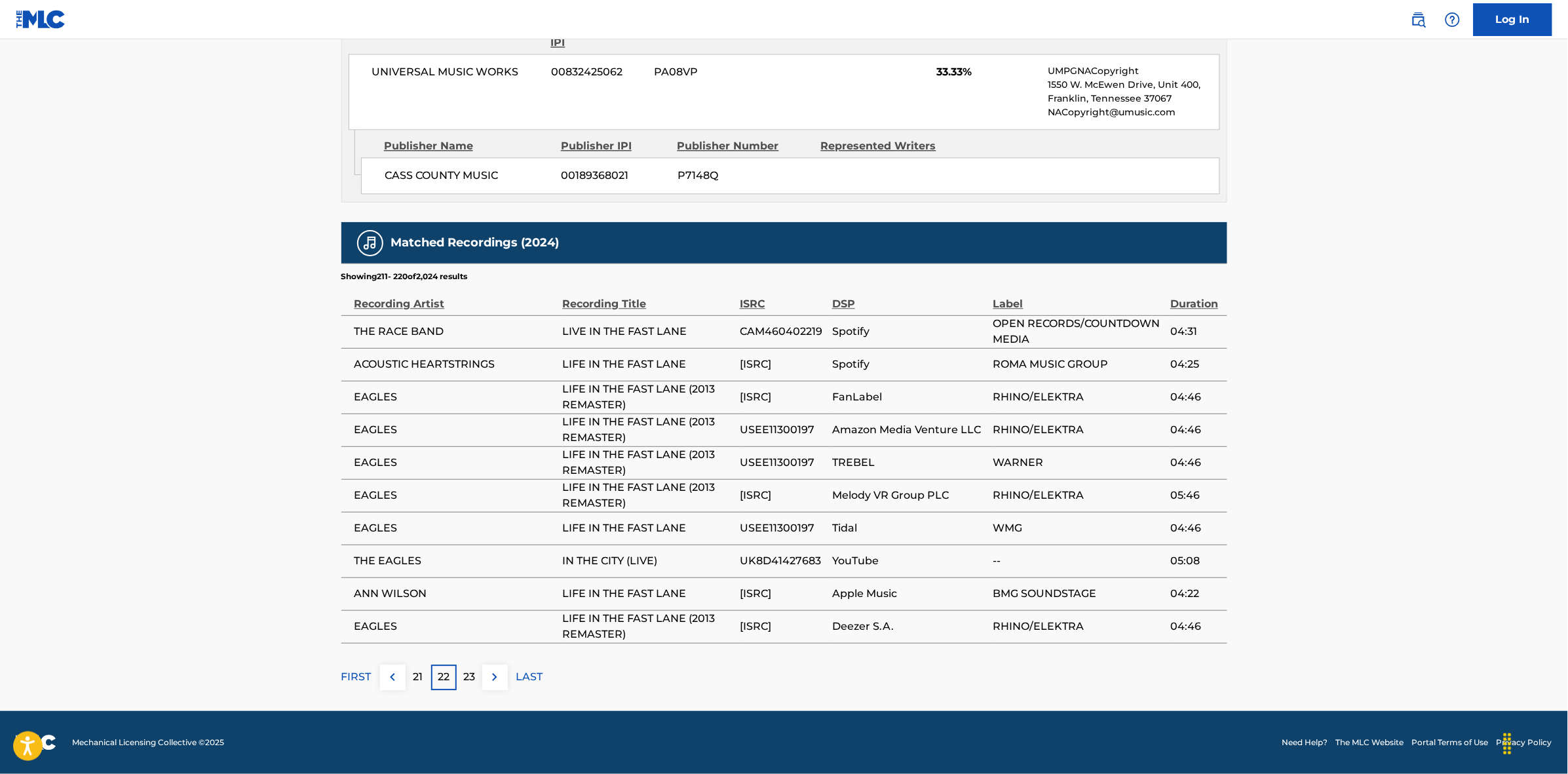 click on "23" at bounding box center [469, 677] 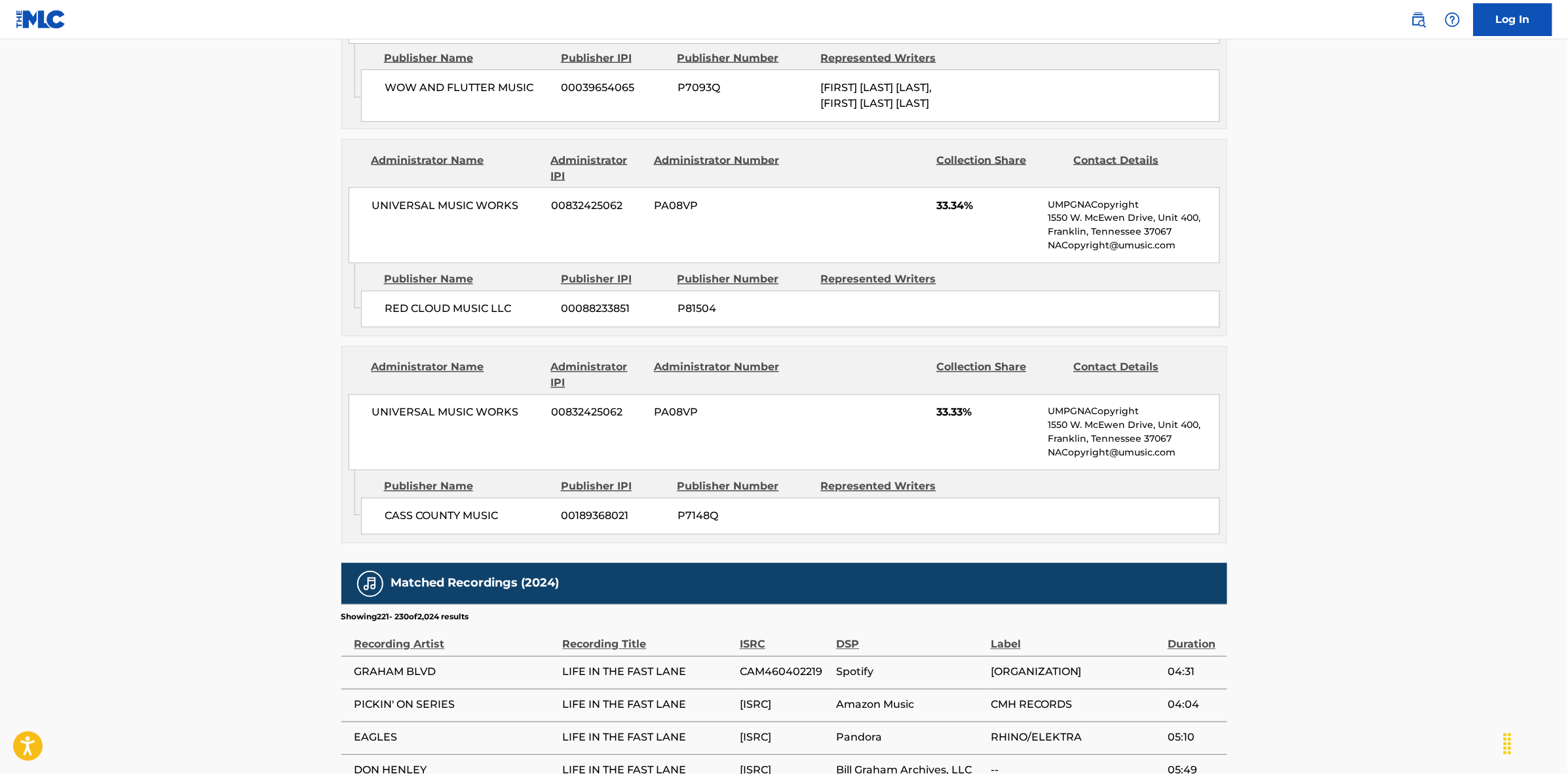 scroll, scrollTop: 1193, scrollLeft: 0, axis: vertical 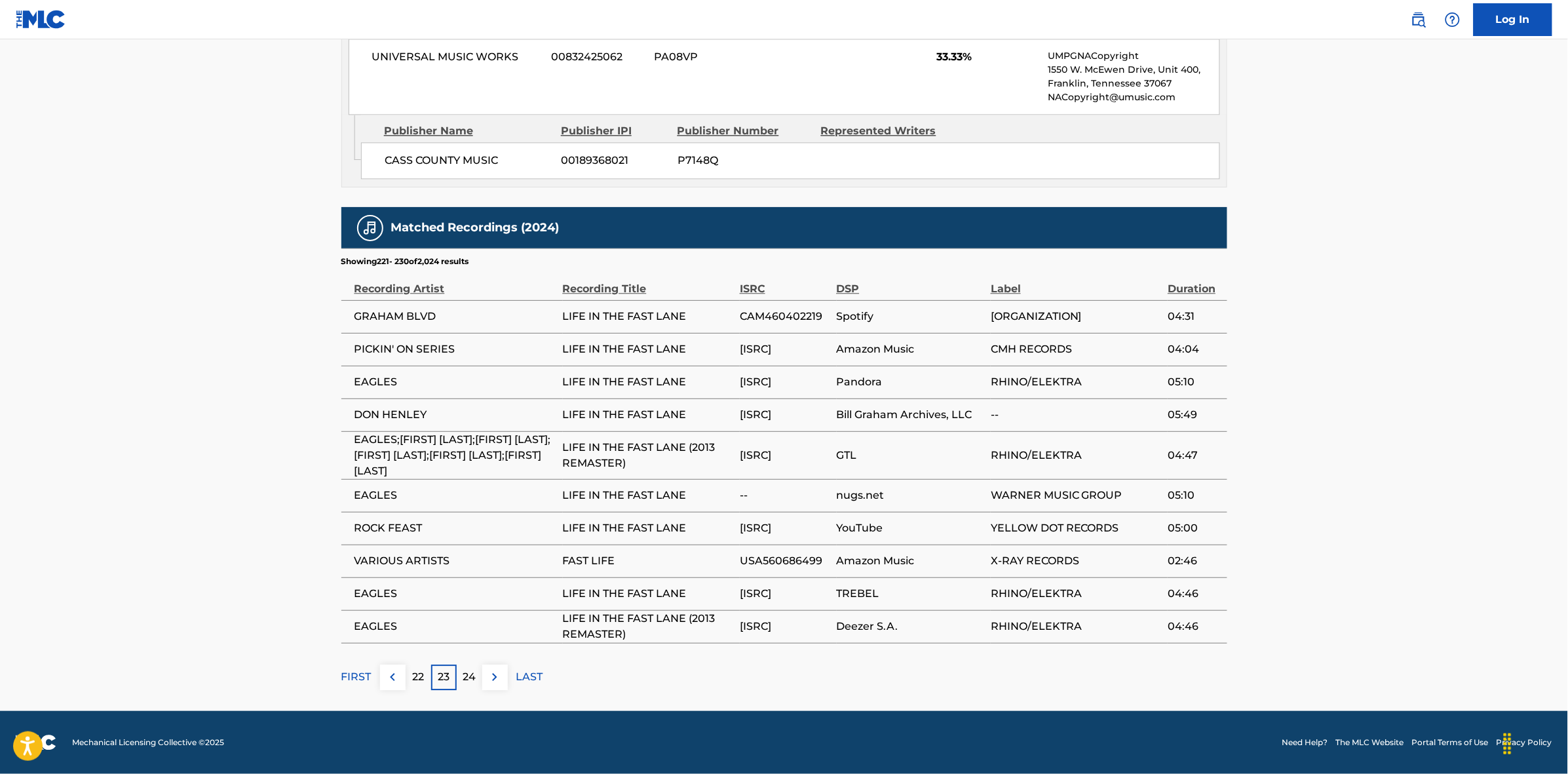 click at bounding box center (495, 677) 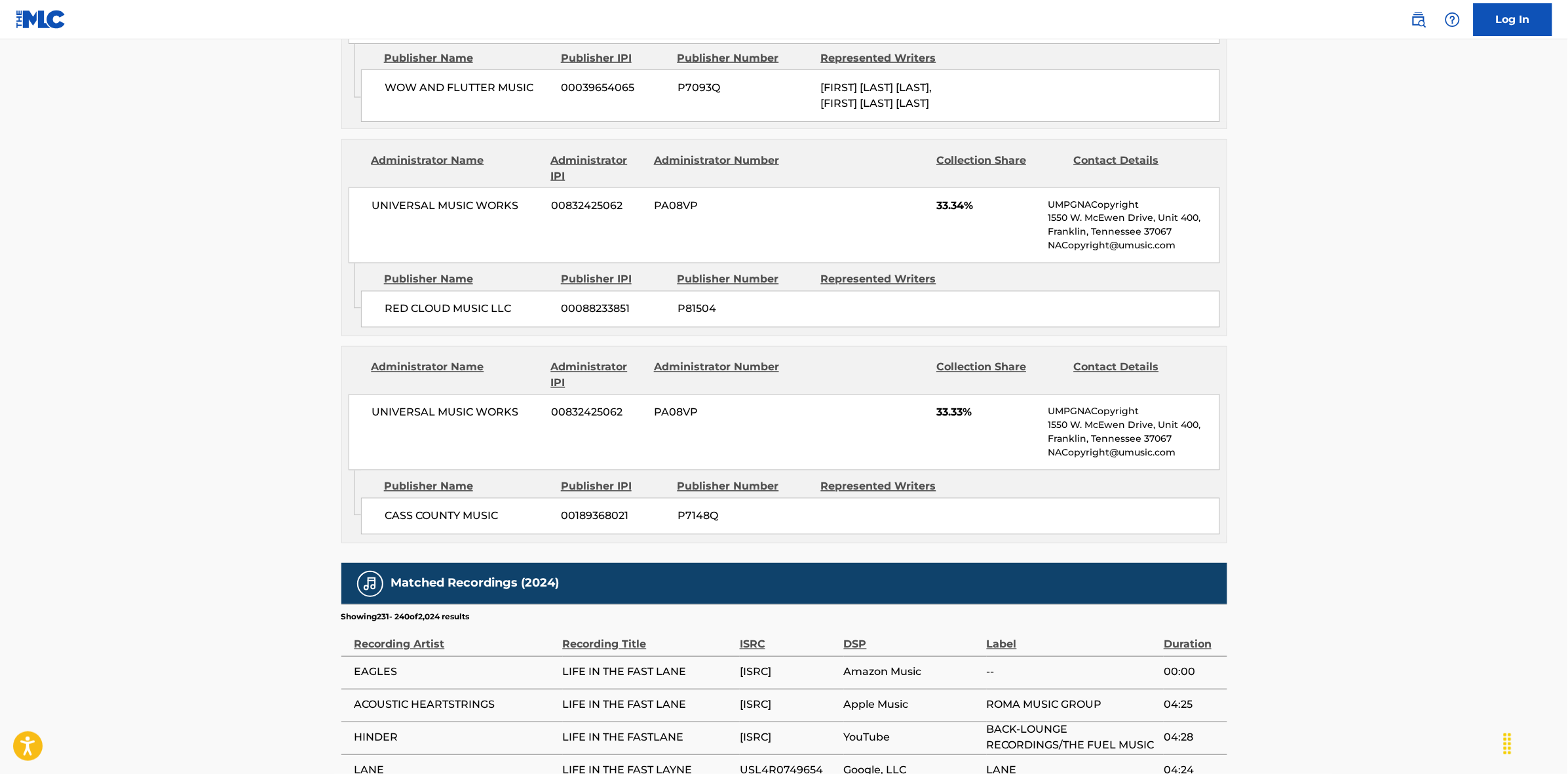 scroll, scrollTop: 1177, scrollLeft: 0, axis: vertical 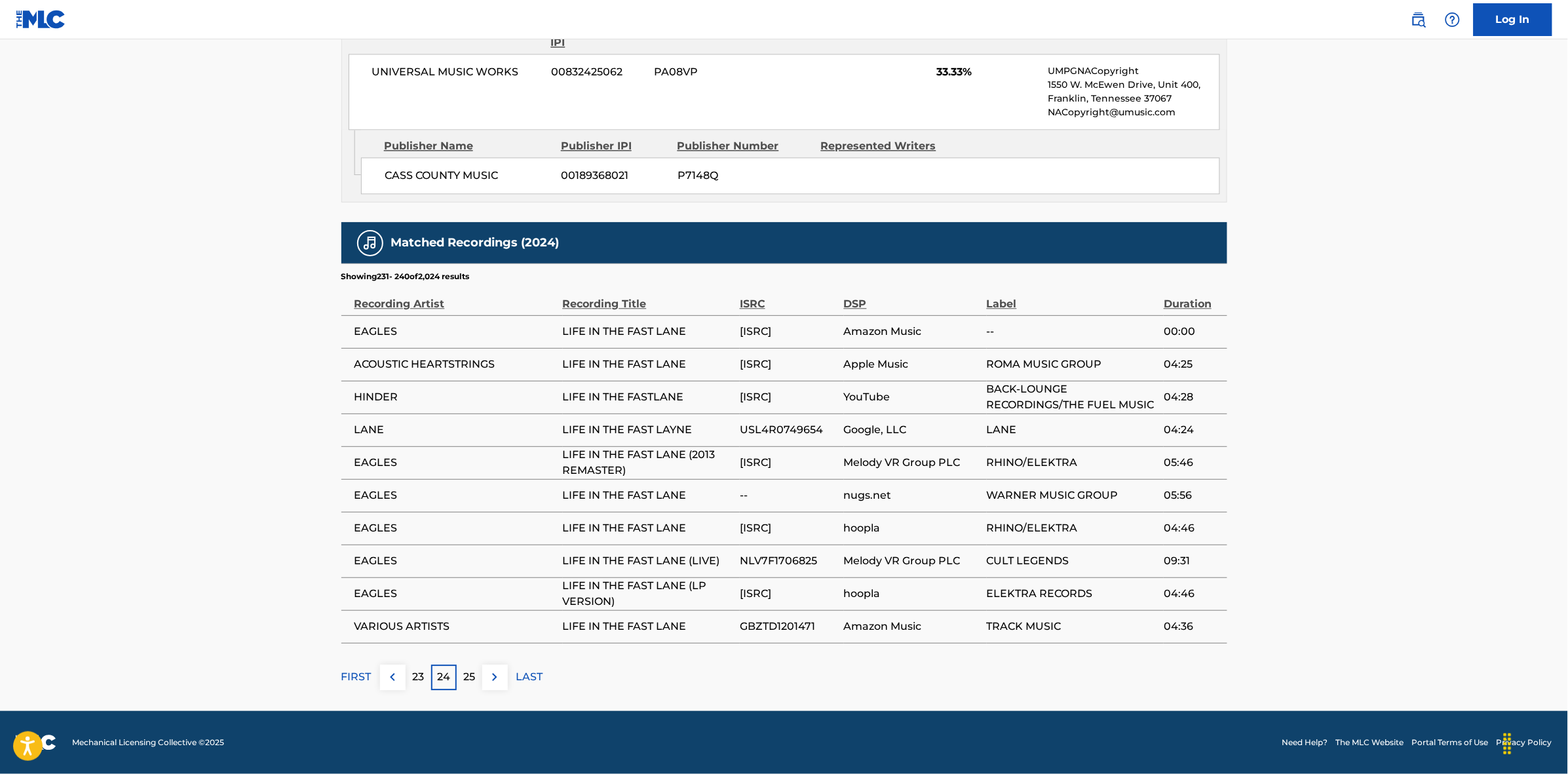 click at bounding box center [495, 677] 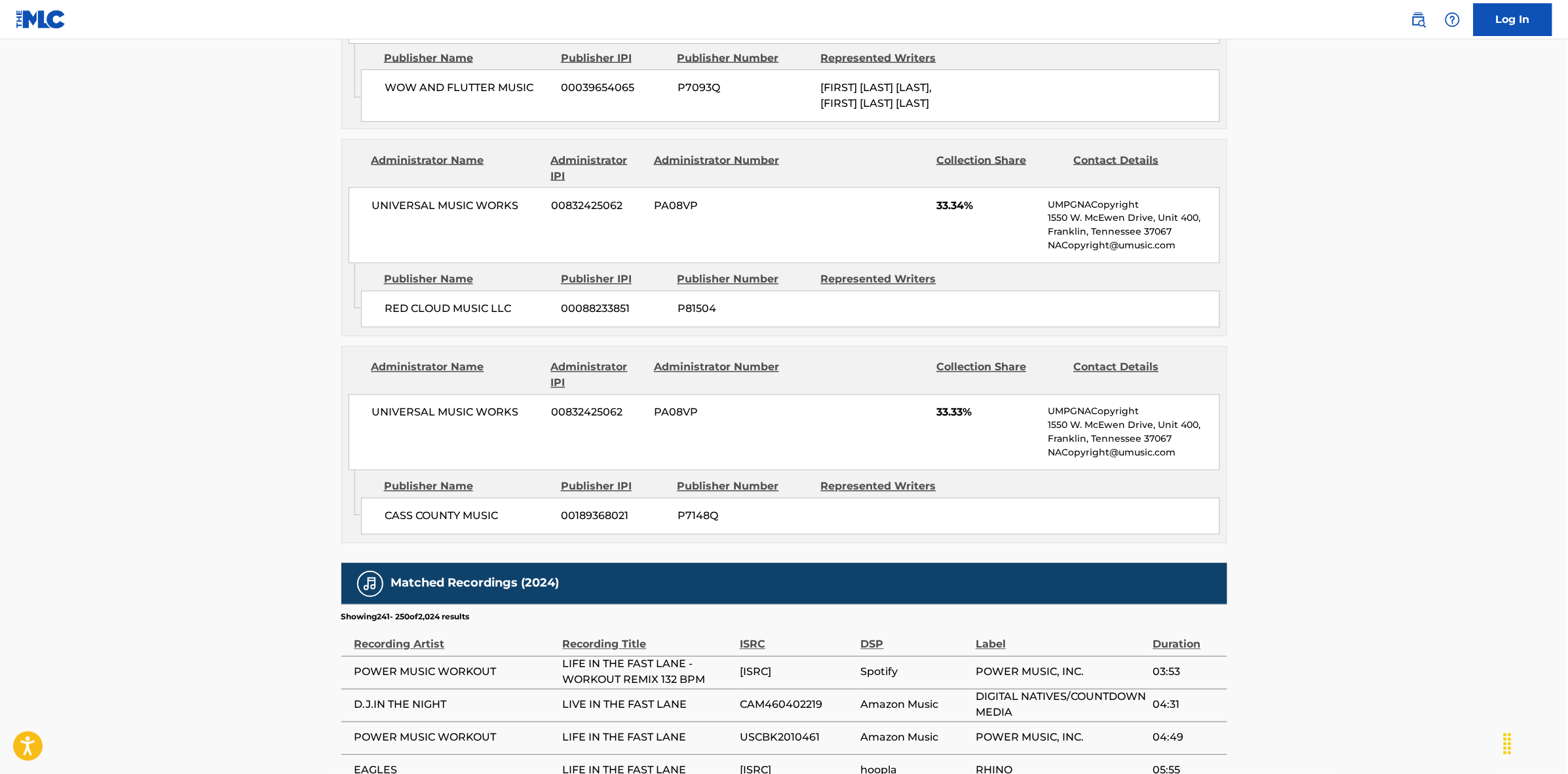 scroll, scrollTop: 1177, scrollLeft: 0, axis: vertical 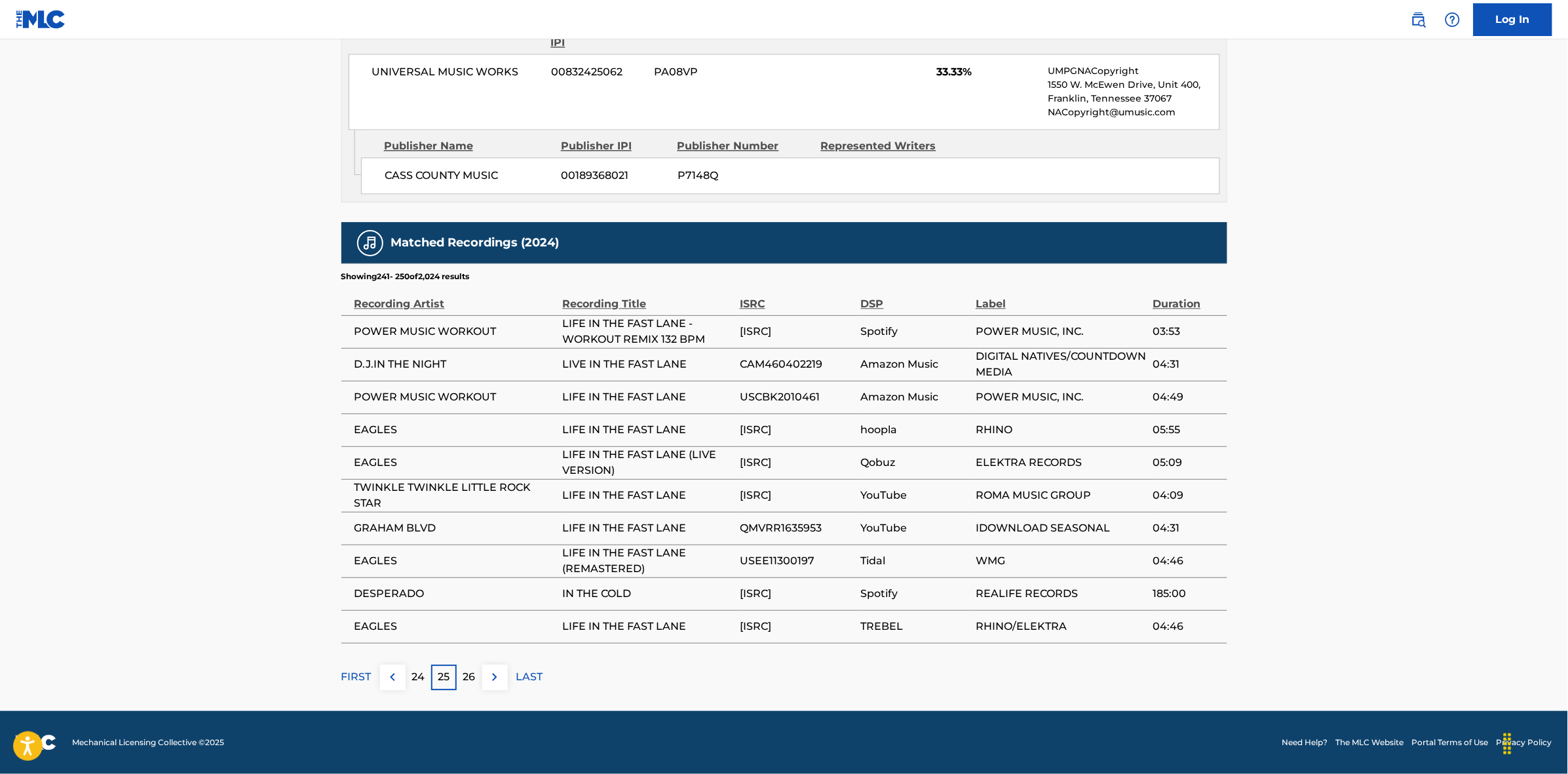 click at bounding box center (495, 677) 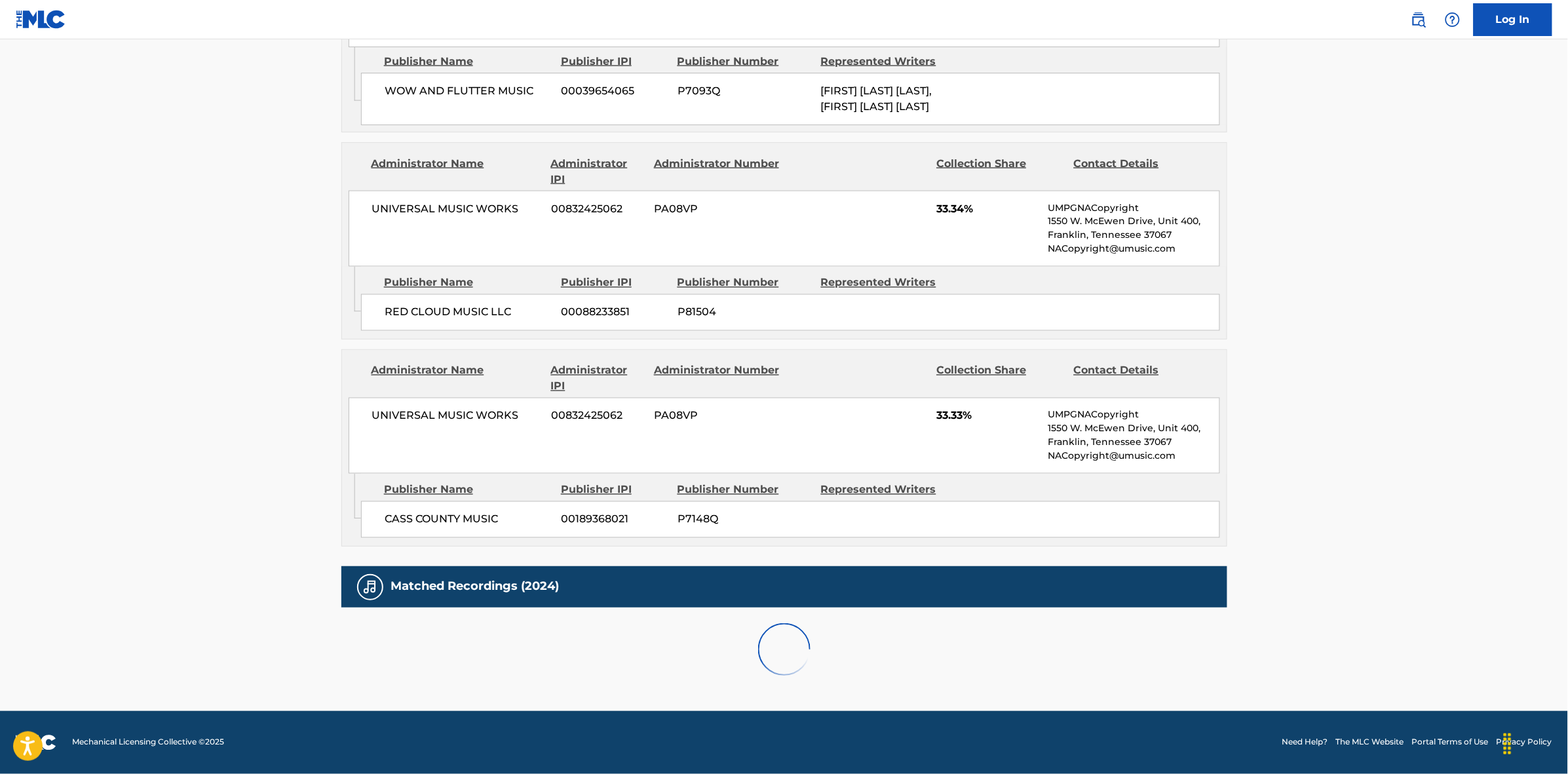scroll, scrollTop: 1177, scrollLeft: 0, axis: vertical 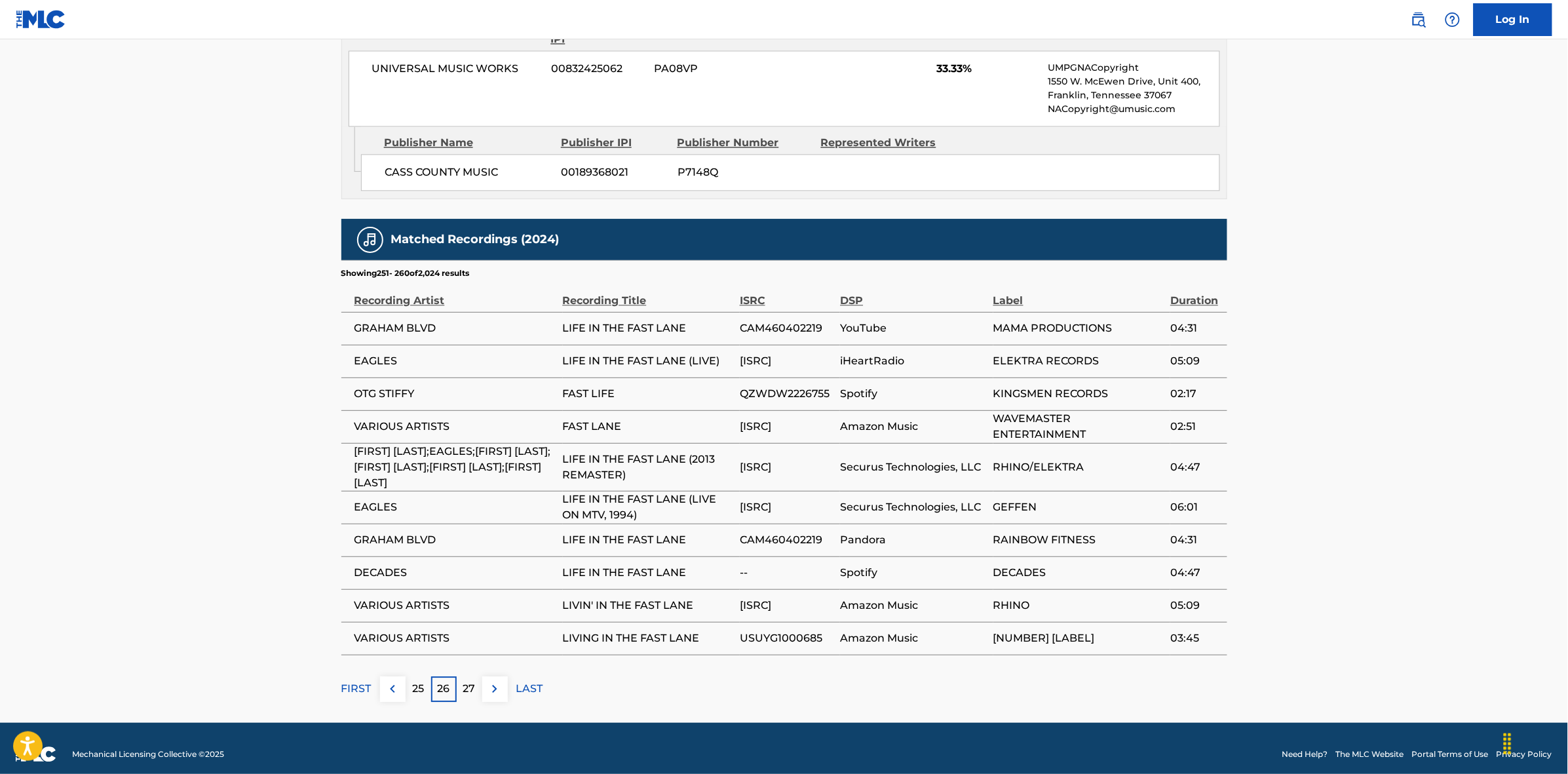 drag, startPoint x: 470, startPoint y: 715, endPoint x: 472, endPoint y: 703, distance: 12.165525 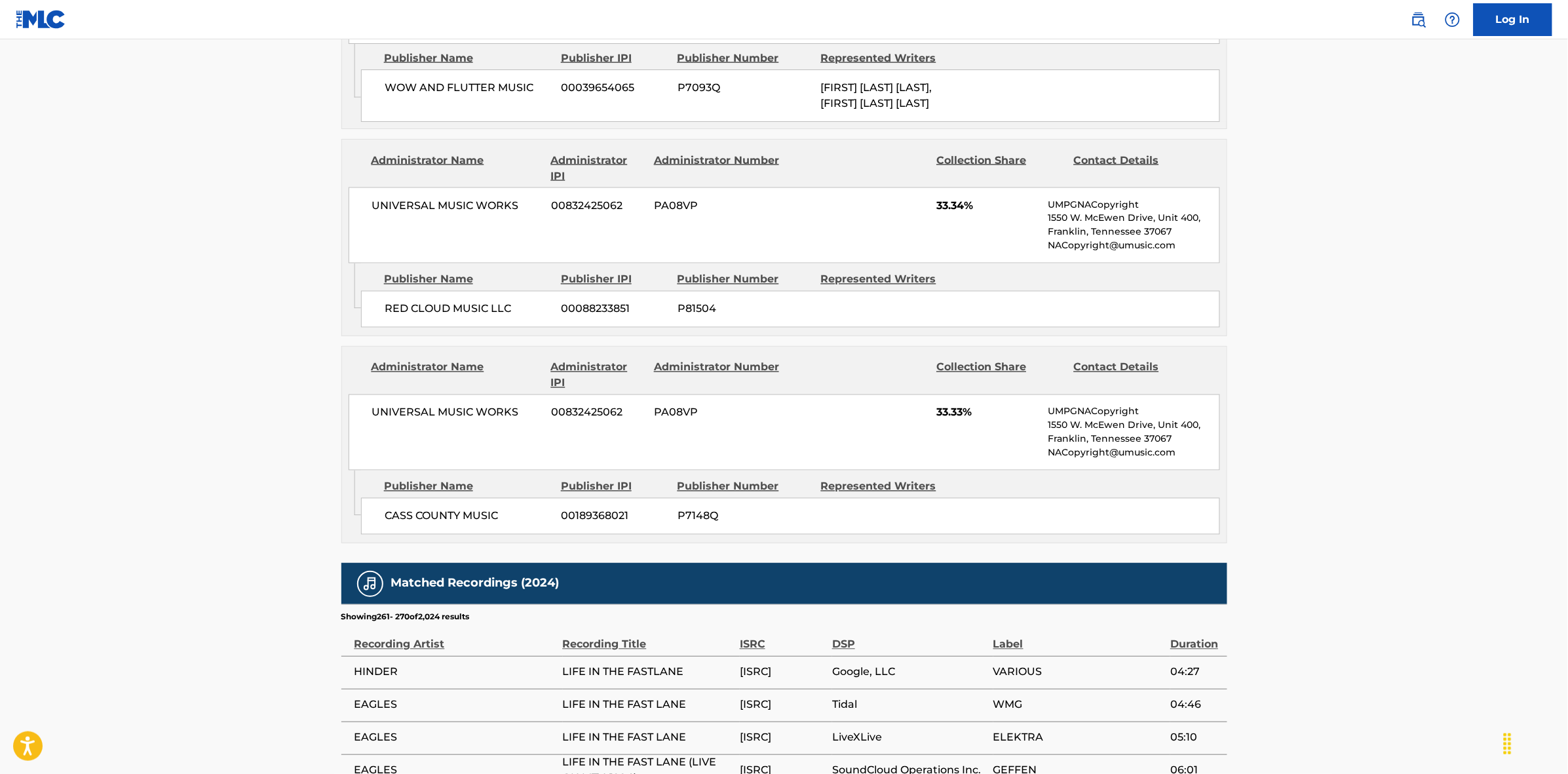 scroll, scrollTop: 1177, scrollLeft: 0, axis: vertical 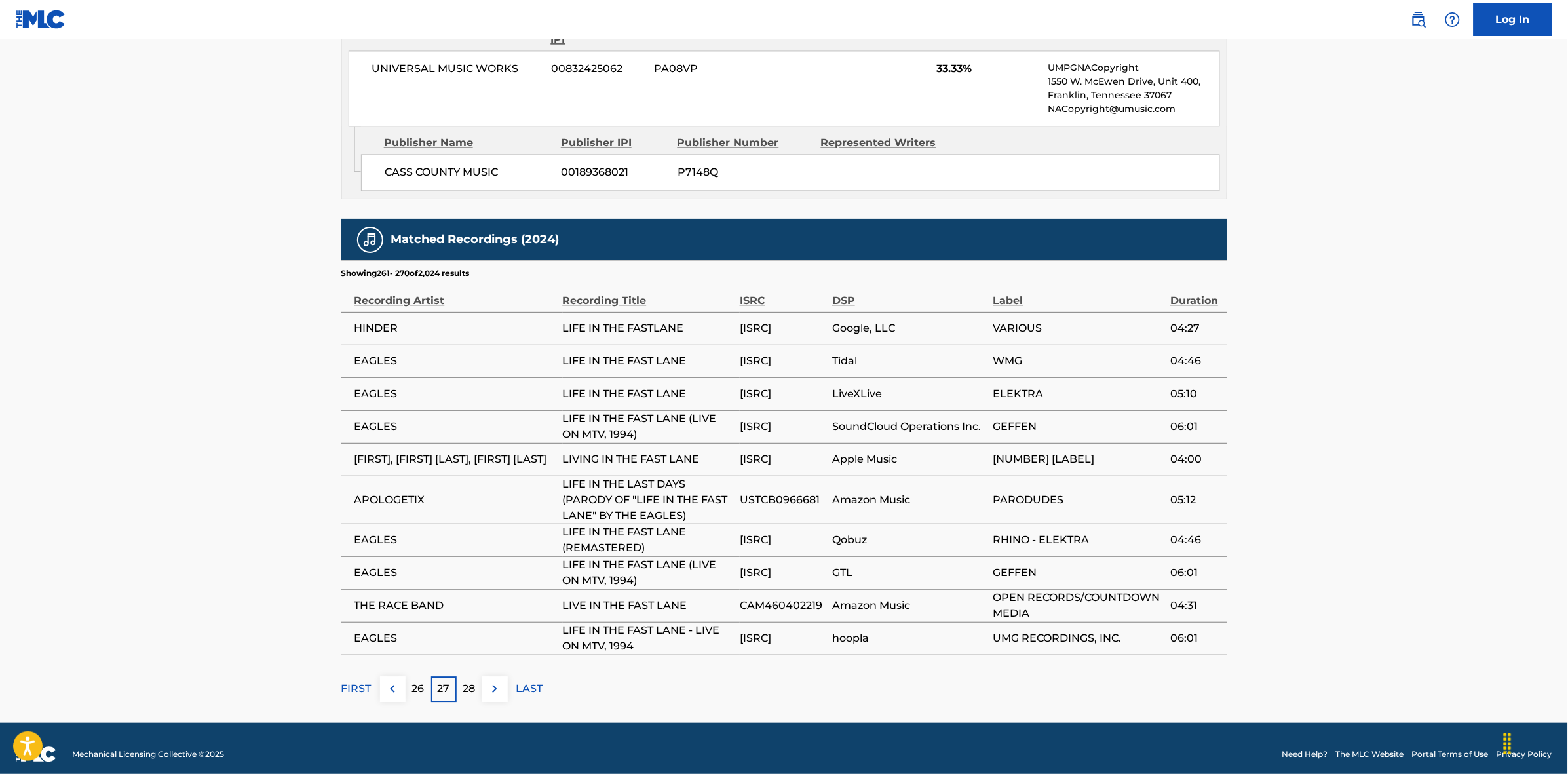 click at bounding box center [495, 689] 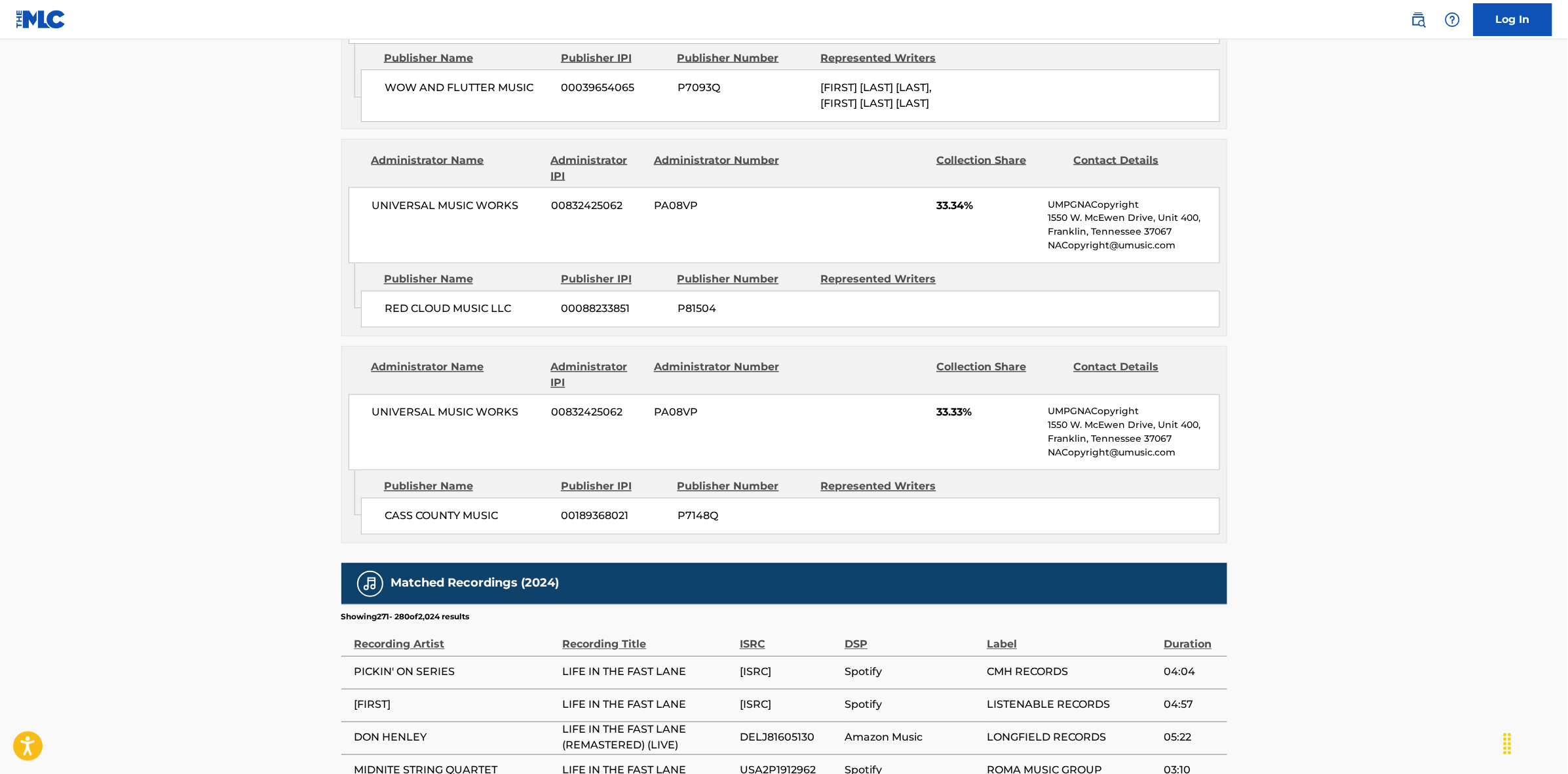 scroll, scrollTop: 1177, scrollLeft: 0, axis: vertical 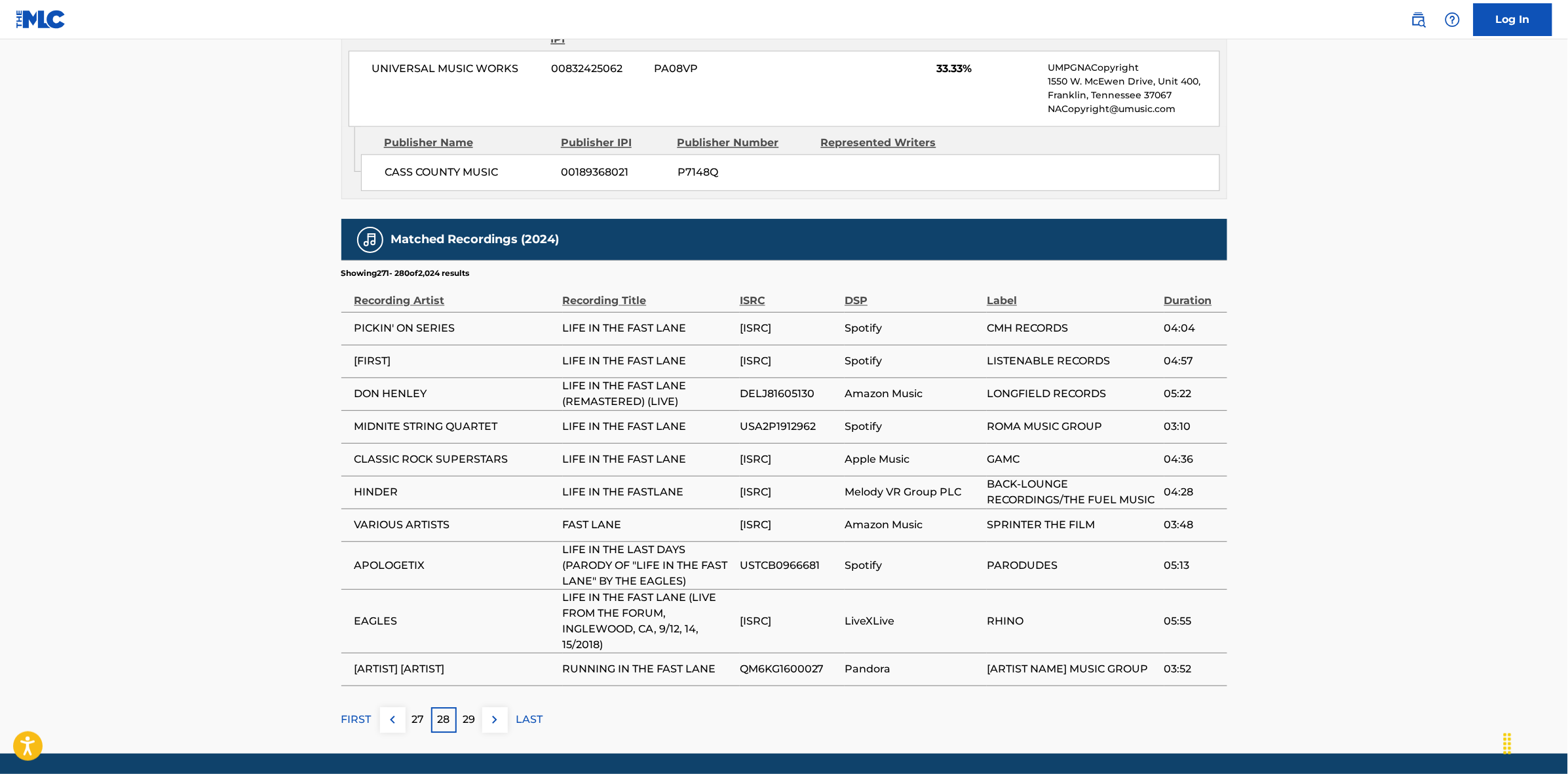click at bounding box center (495, 720) 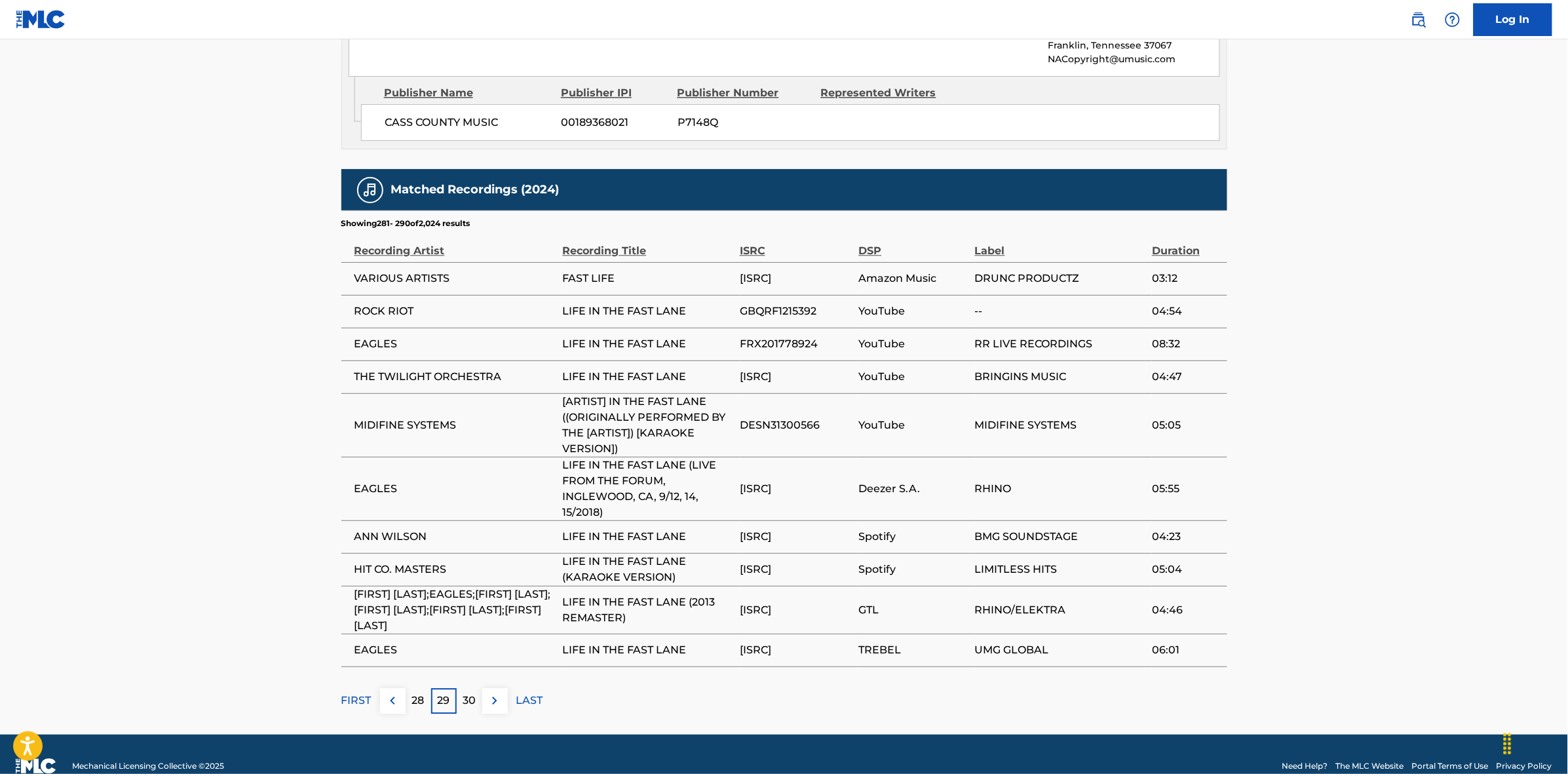 scroll, scrollTop: 1254, scrollLeft: 0, axis: vertical 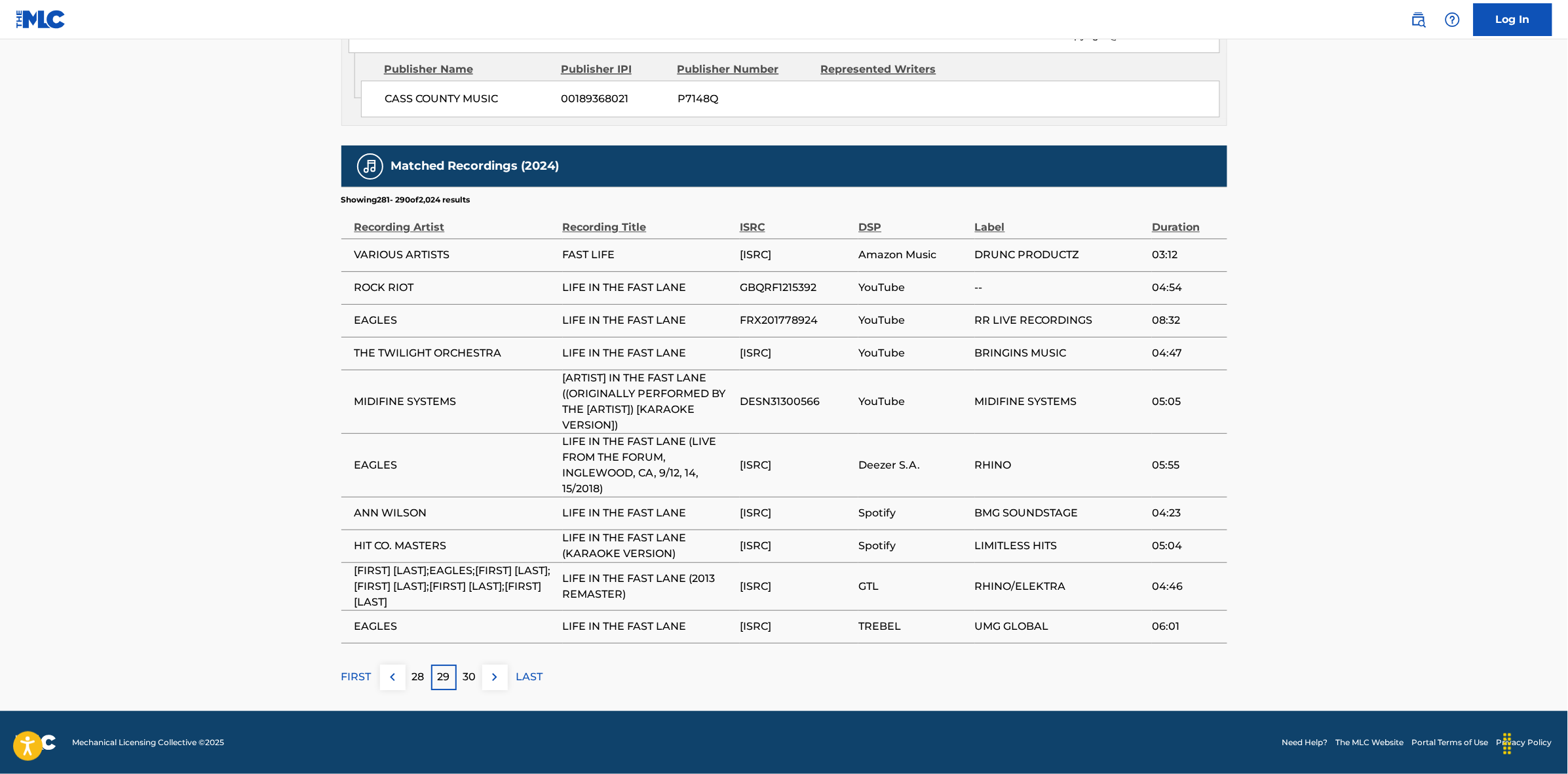click at bounding box center (495, 677) 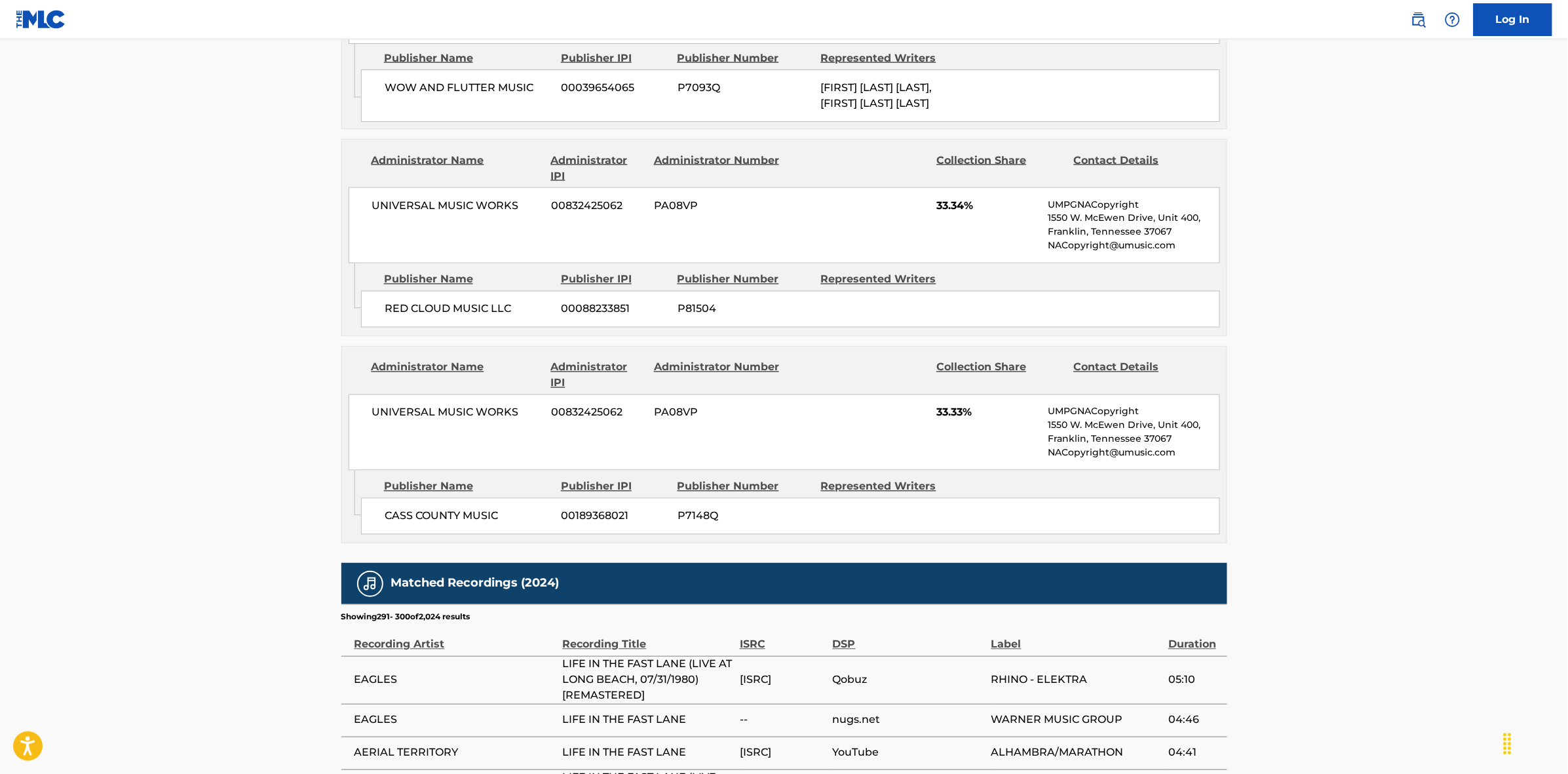 scroll, scrollTop: 1237, scrollLeft: 0, axis: vertical 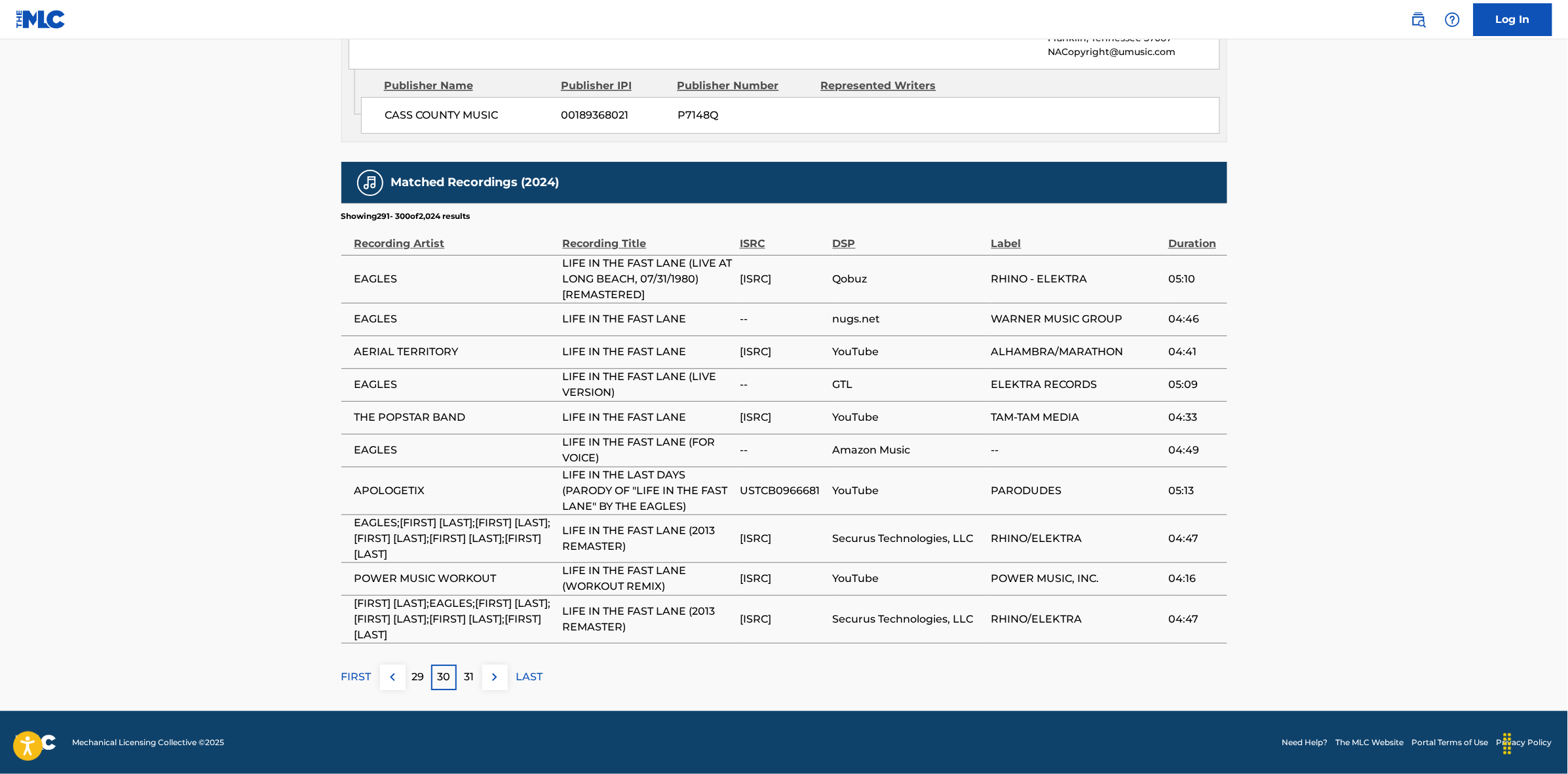 click at bounding box center (495, 677) 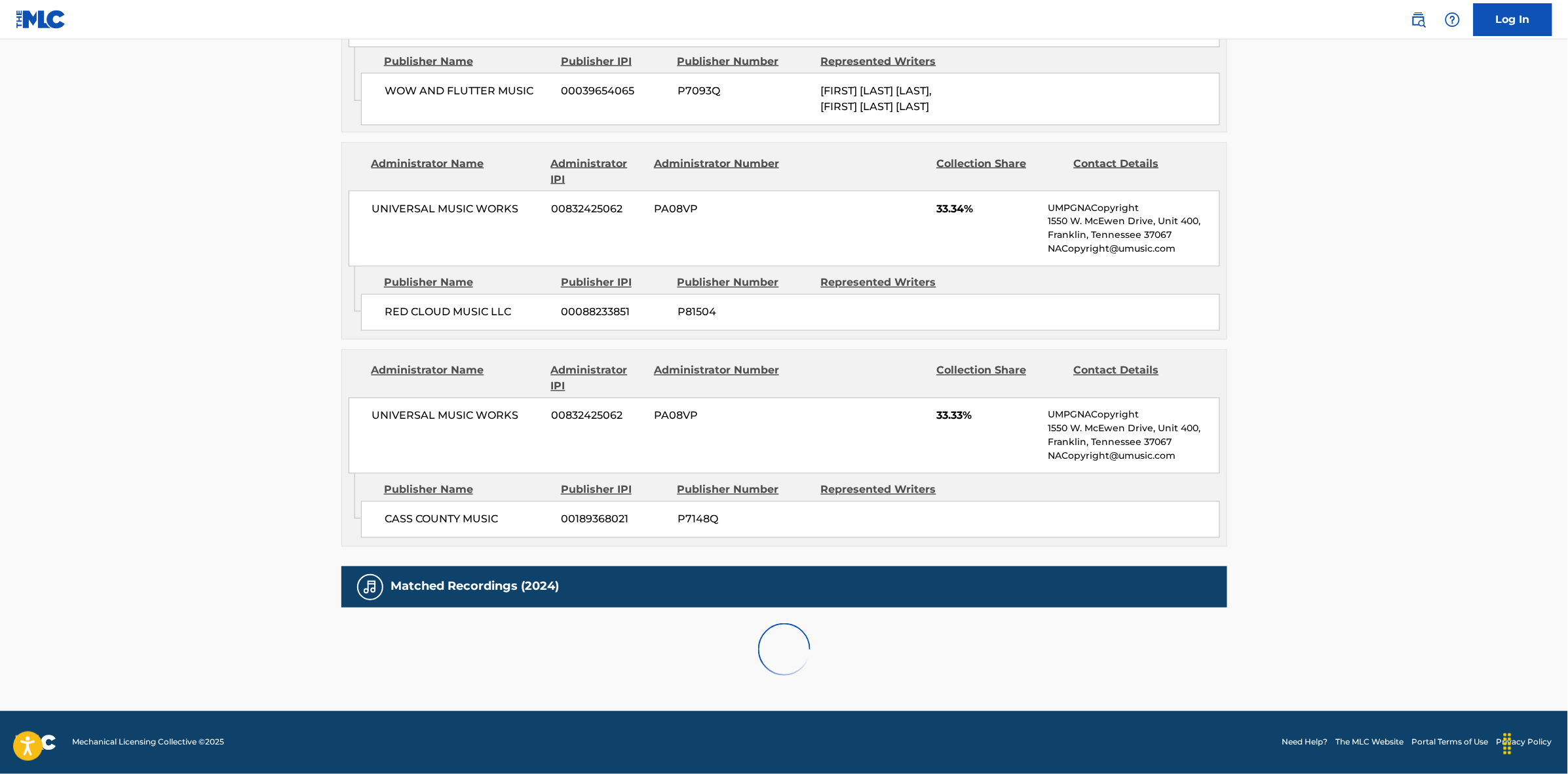 scroll, scrollTop: 1193, scrollLeft: 0, axis: vertical 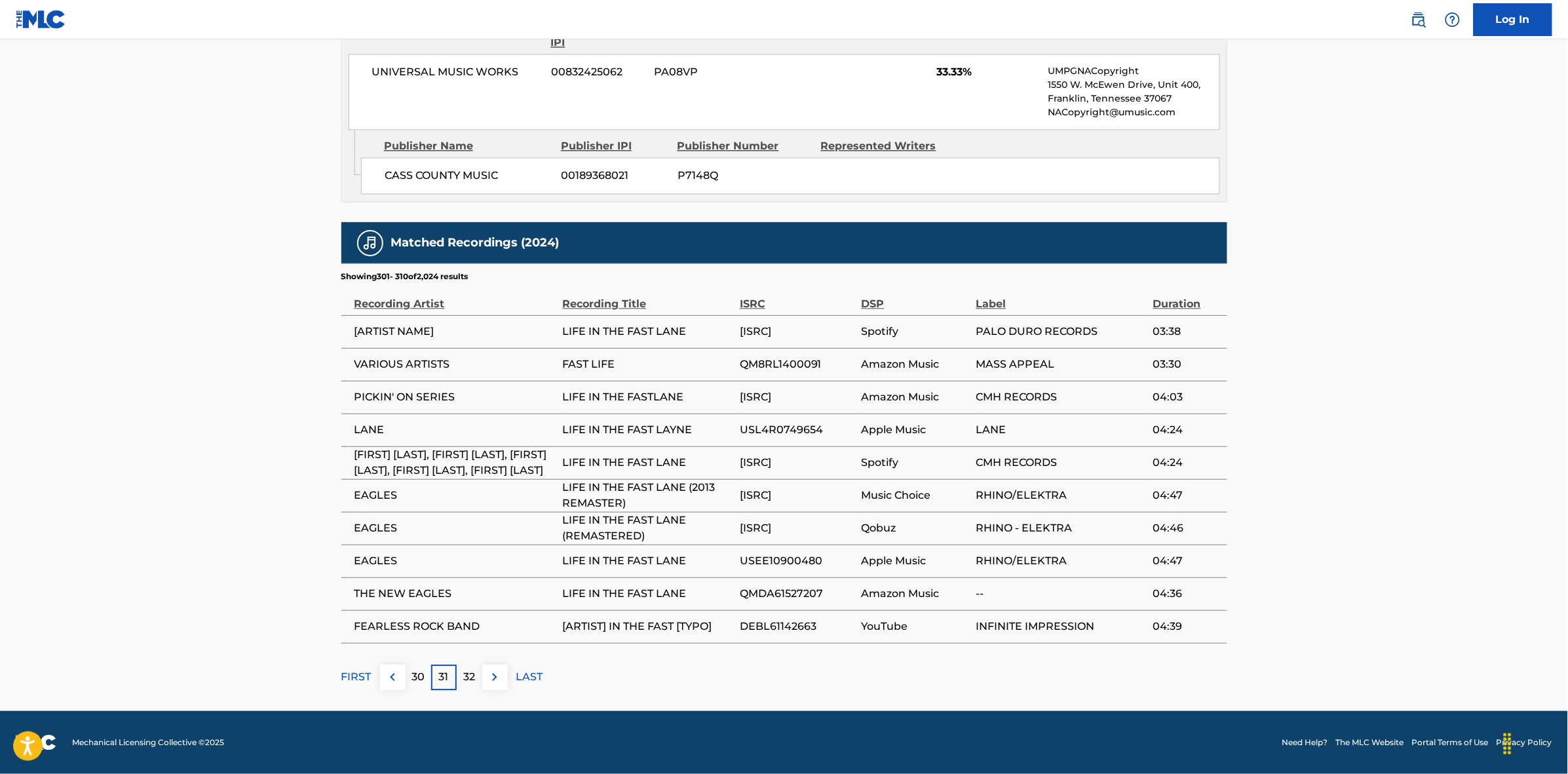 click at bounding box center (495, 677) 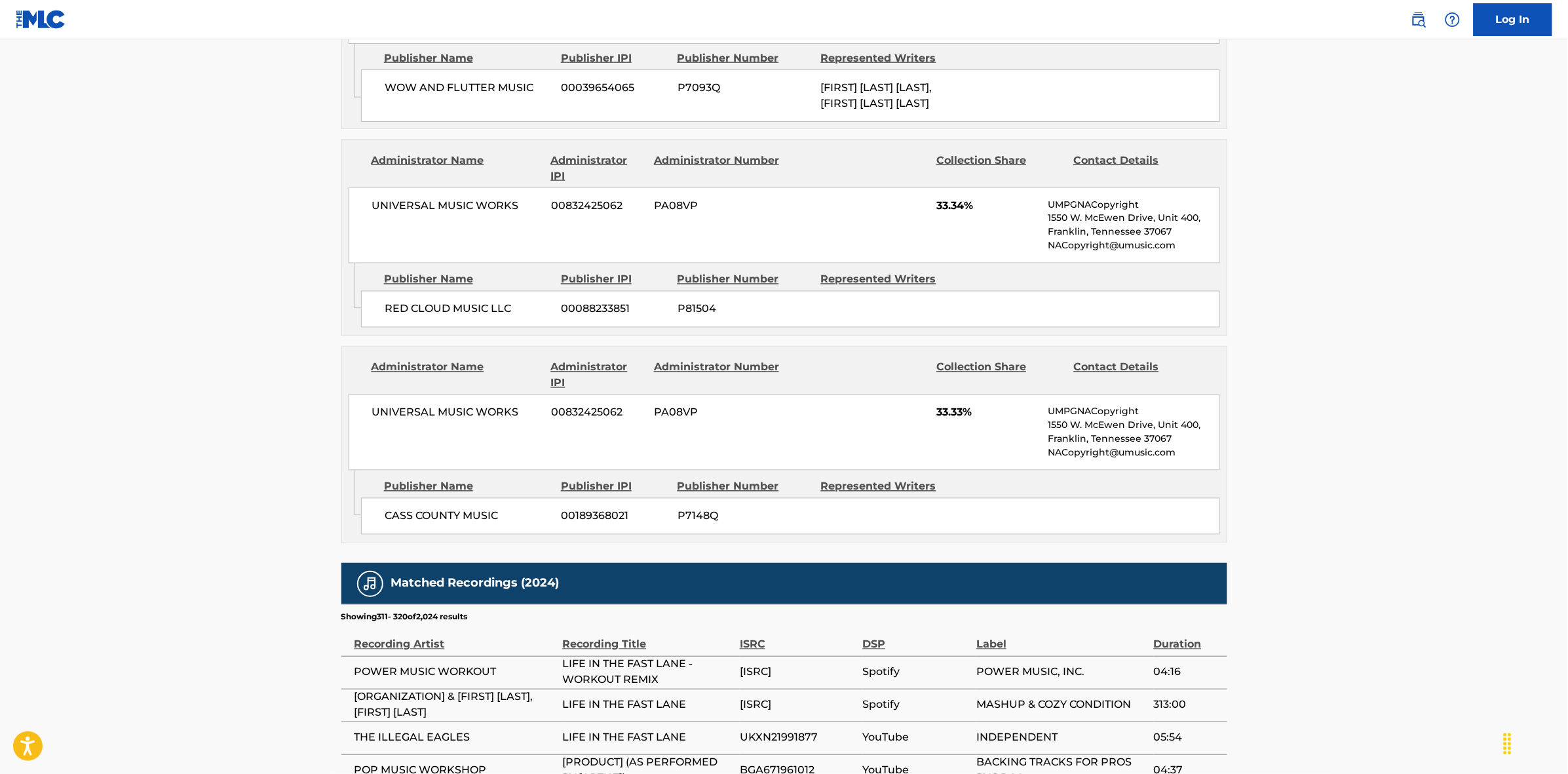 scroll, scrollTop: 1193, scrollLeft: 0, axis: vertical 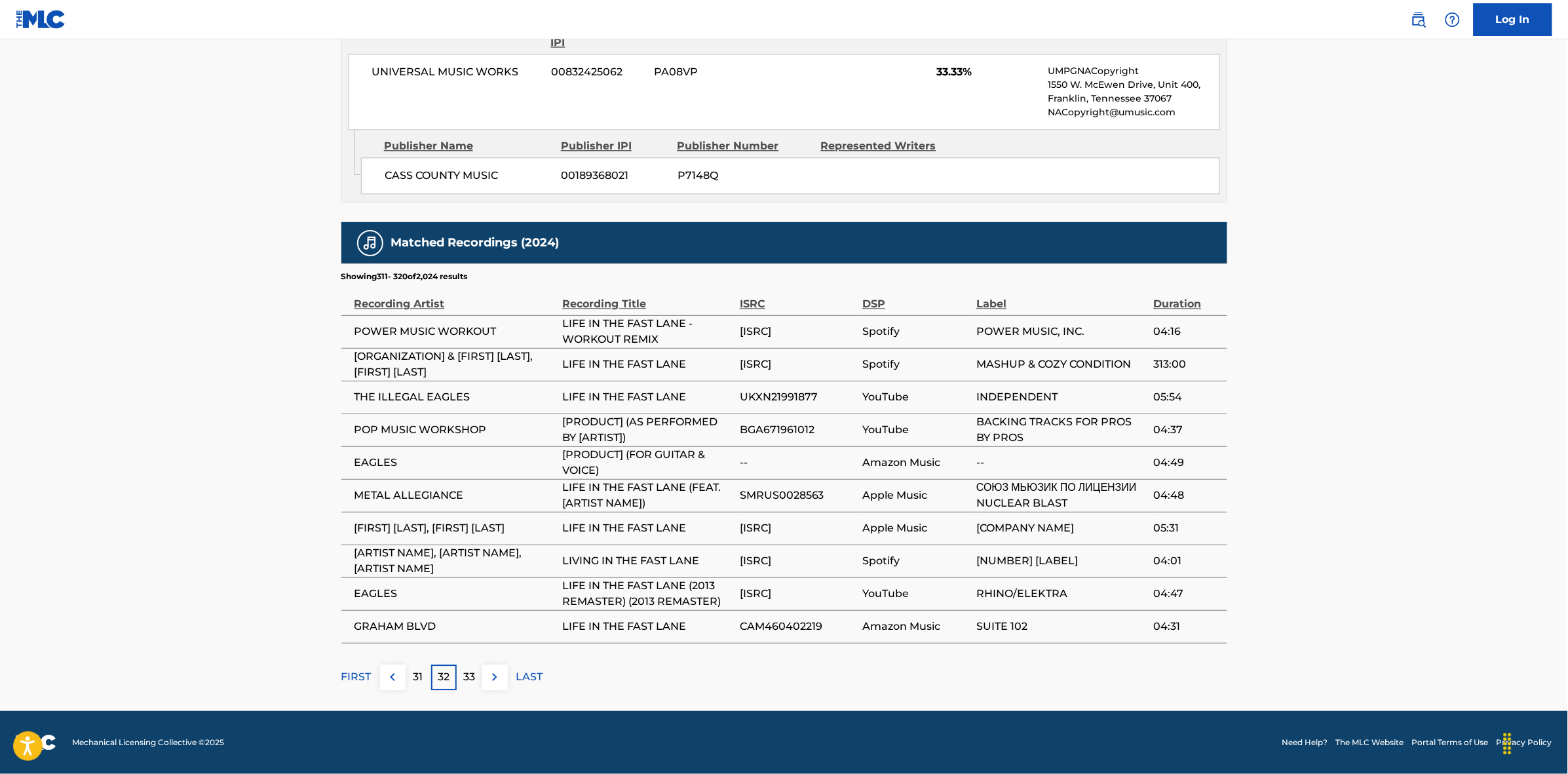 click on "FIRST 31 32 33 LAST" at bounding box center [784, 677] 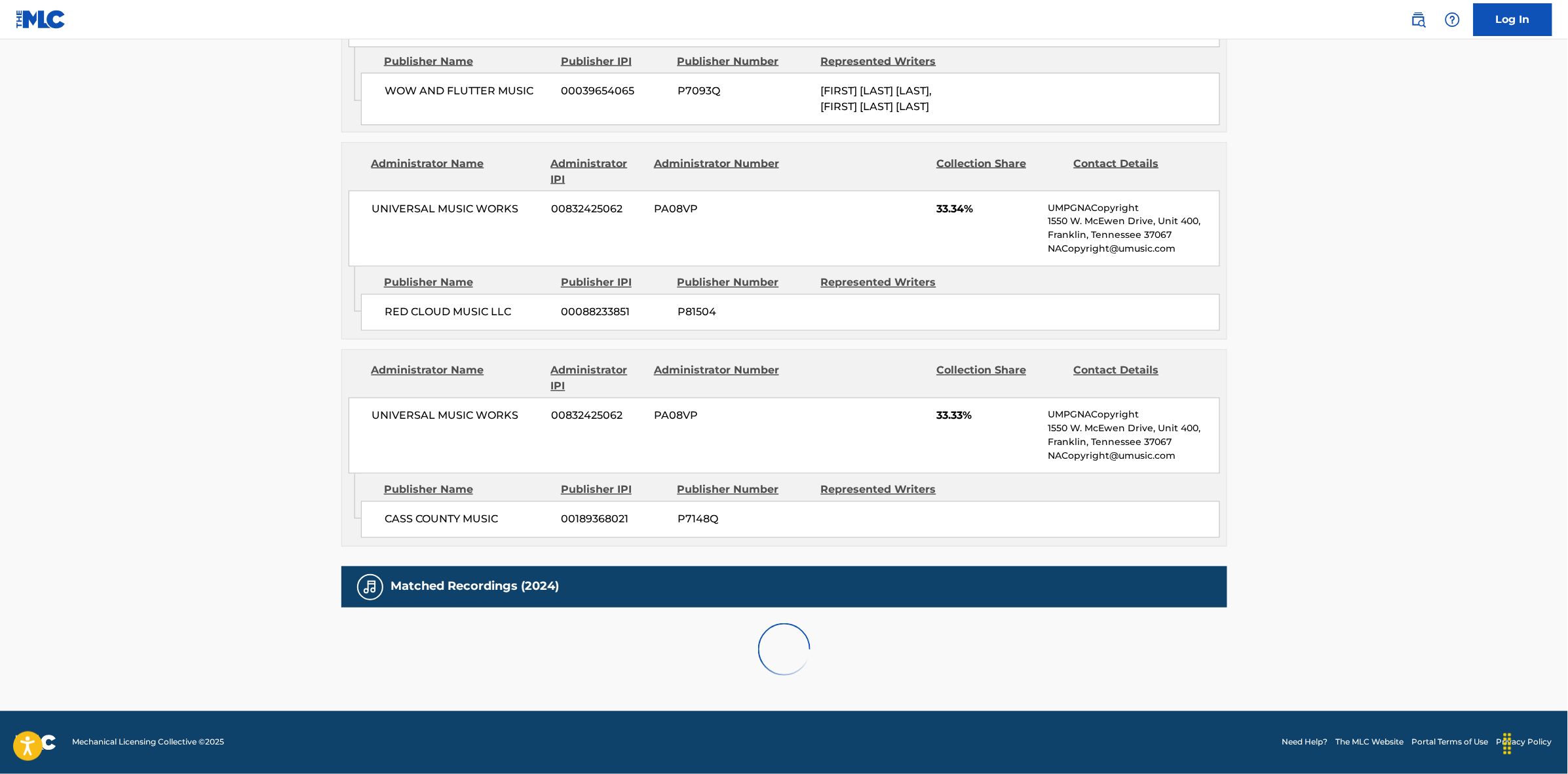 scroll, scrollTop: 1193, scrollLeft: 0, axis: vertical 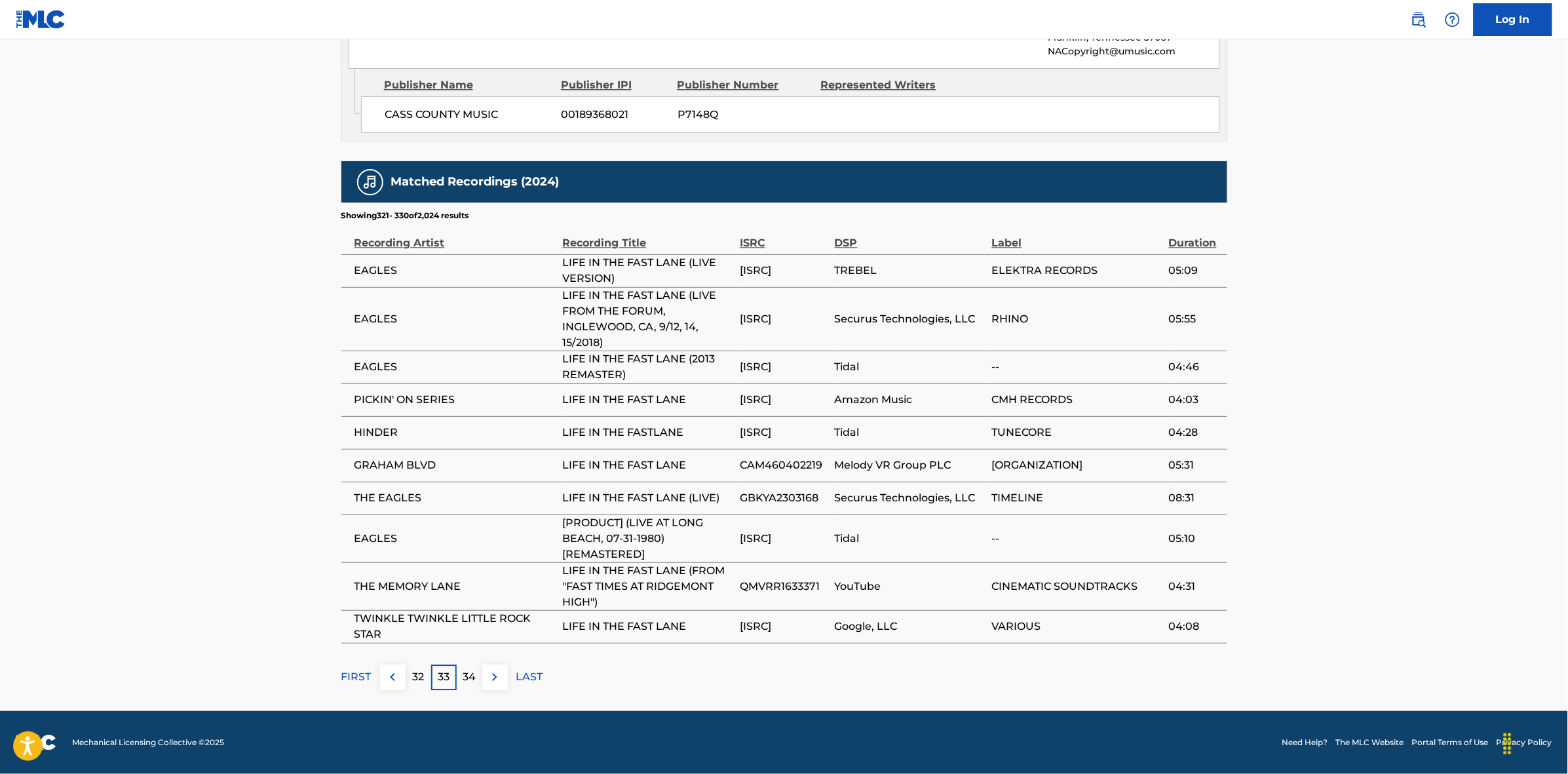 click on "34" at bounding box center (469, 677) 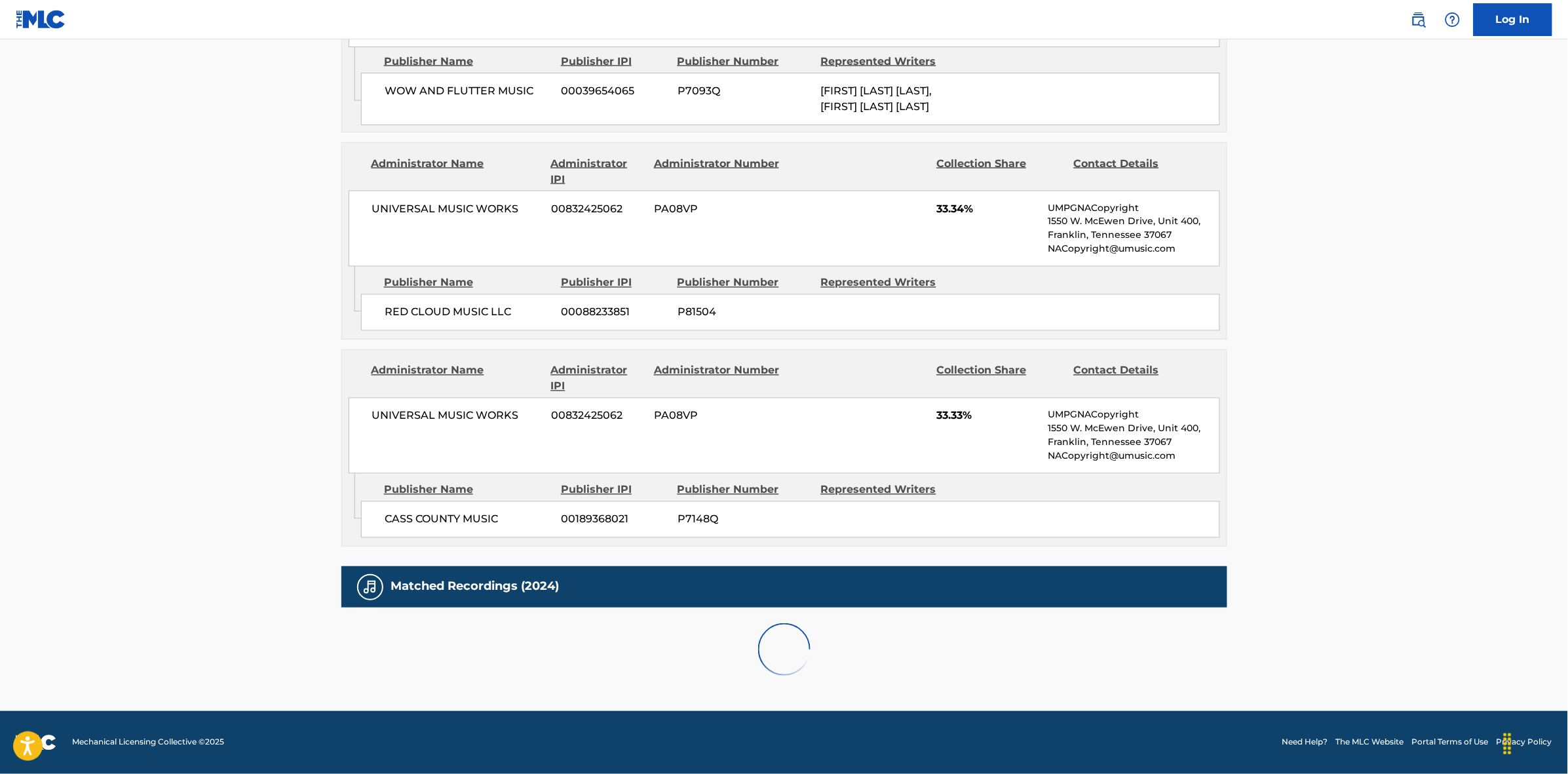scroll, scrollTop: 1239, scrollLeft: 0, axis: vertical 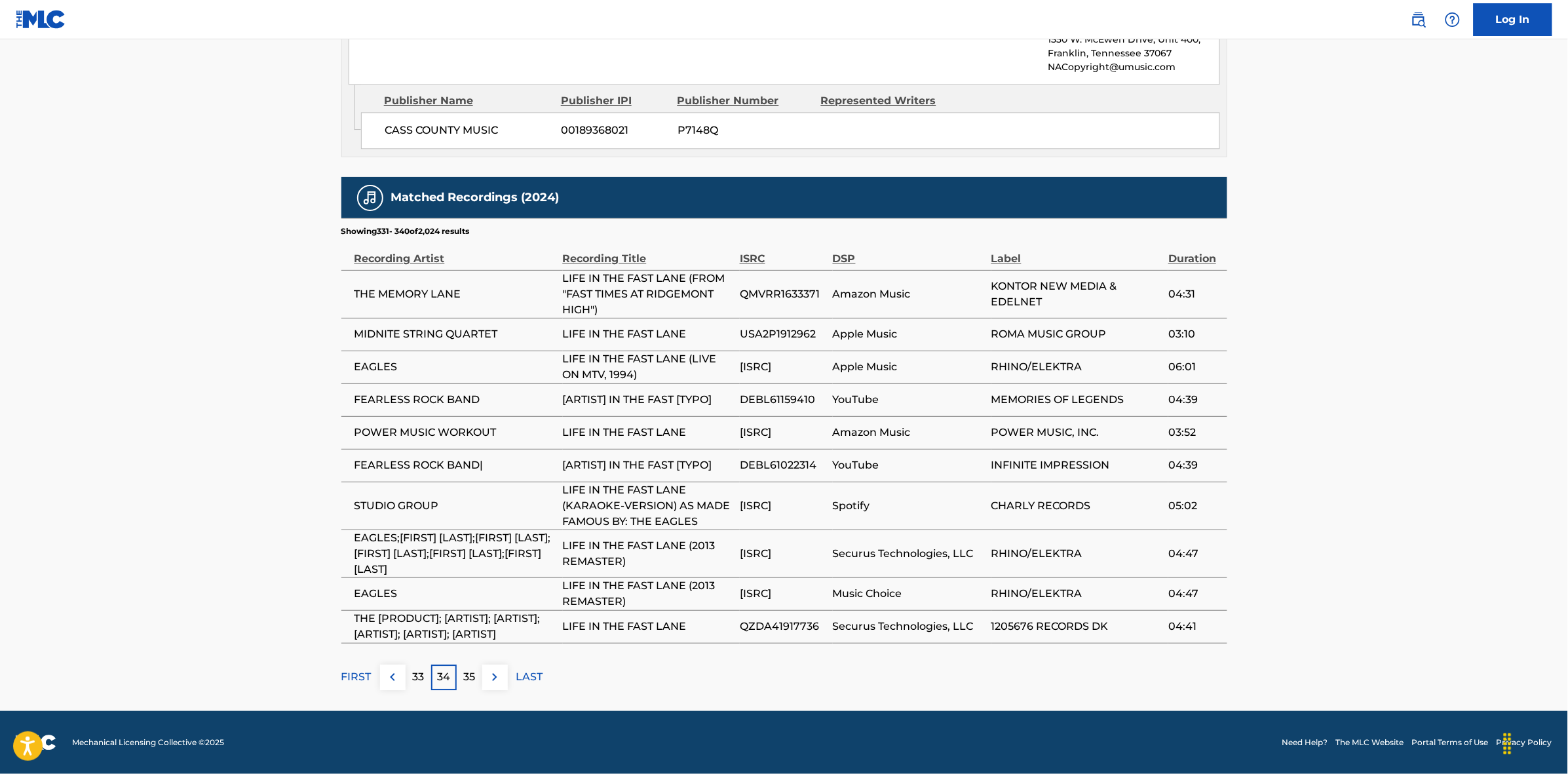 click on "35" at bounding box center [469, 677] 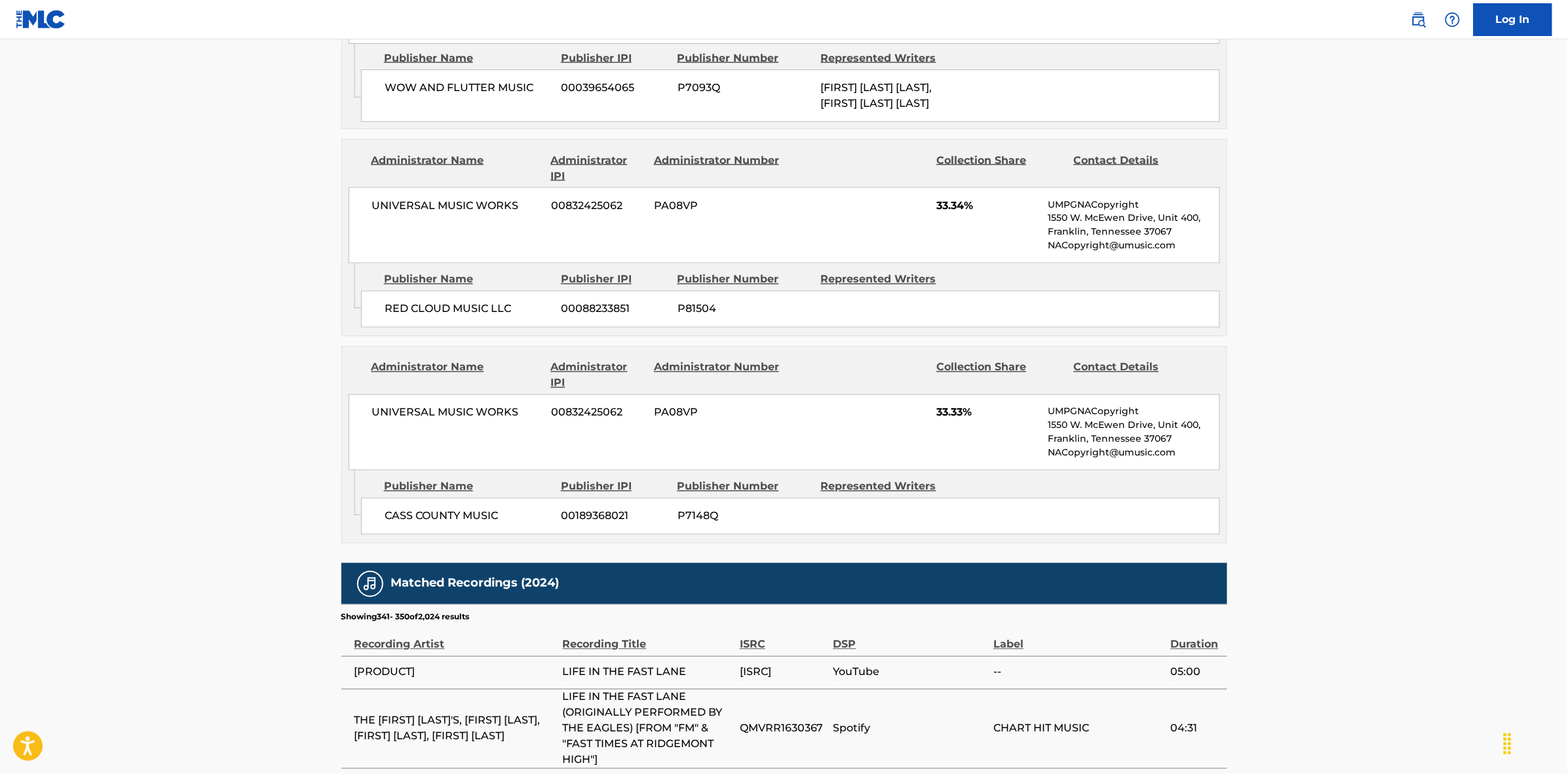 scroll, scrollTop: 1239, scrollLeft: 0, axis: vertical 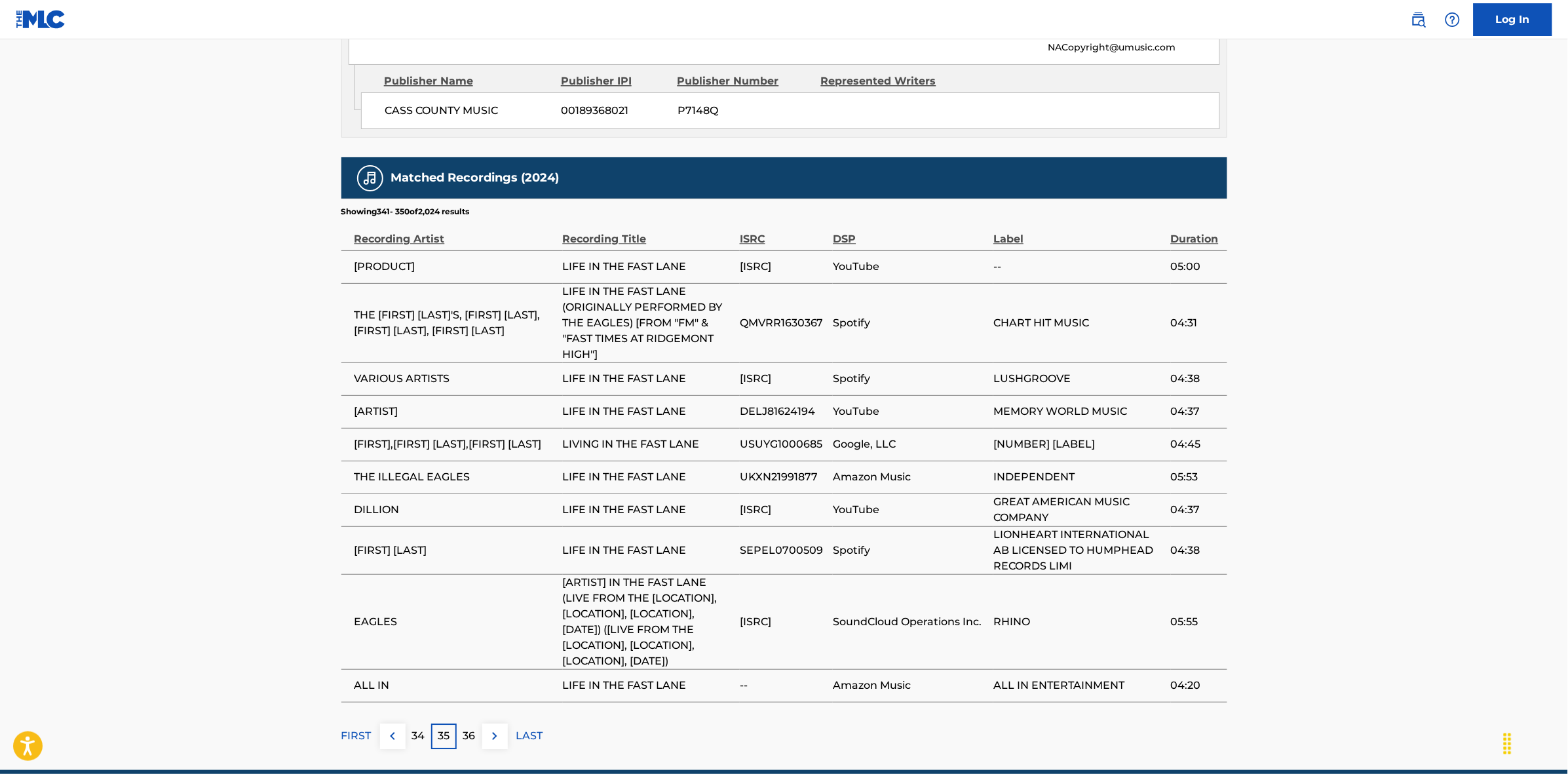 click on "36" at bounding box center [469, 736] 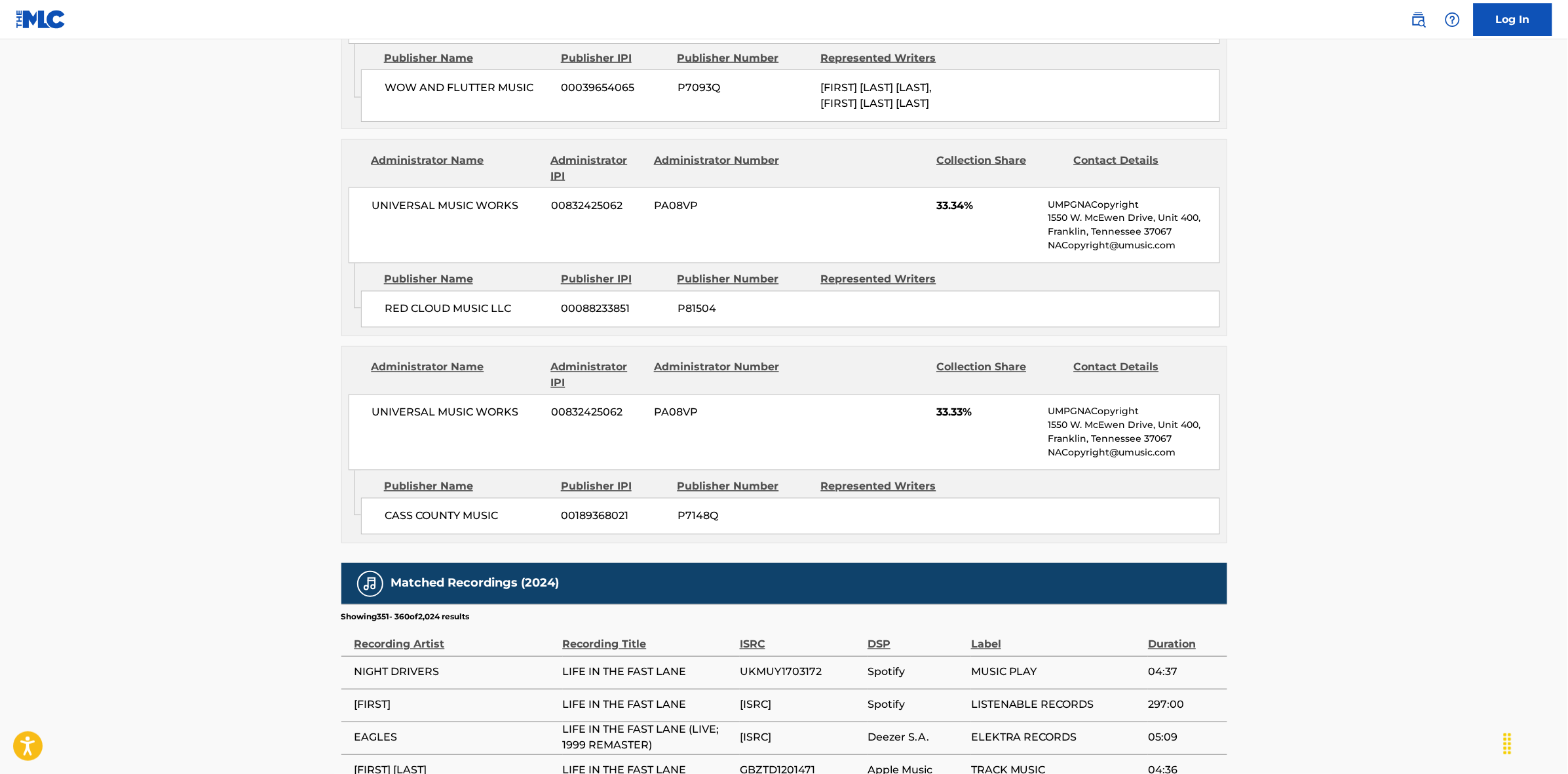 scroll, scrollTop: 1223, scrollLeft: 0, axis: vertical 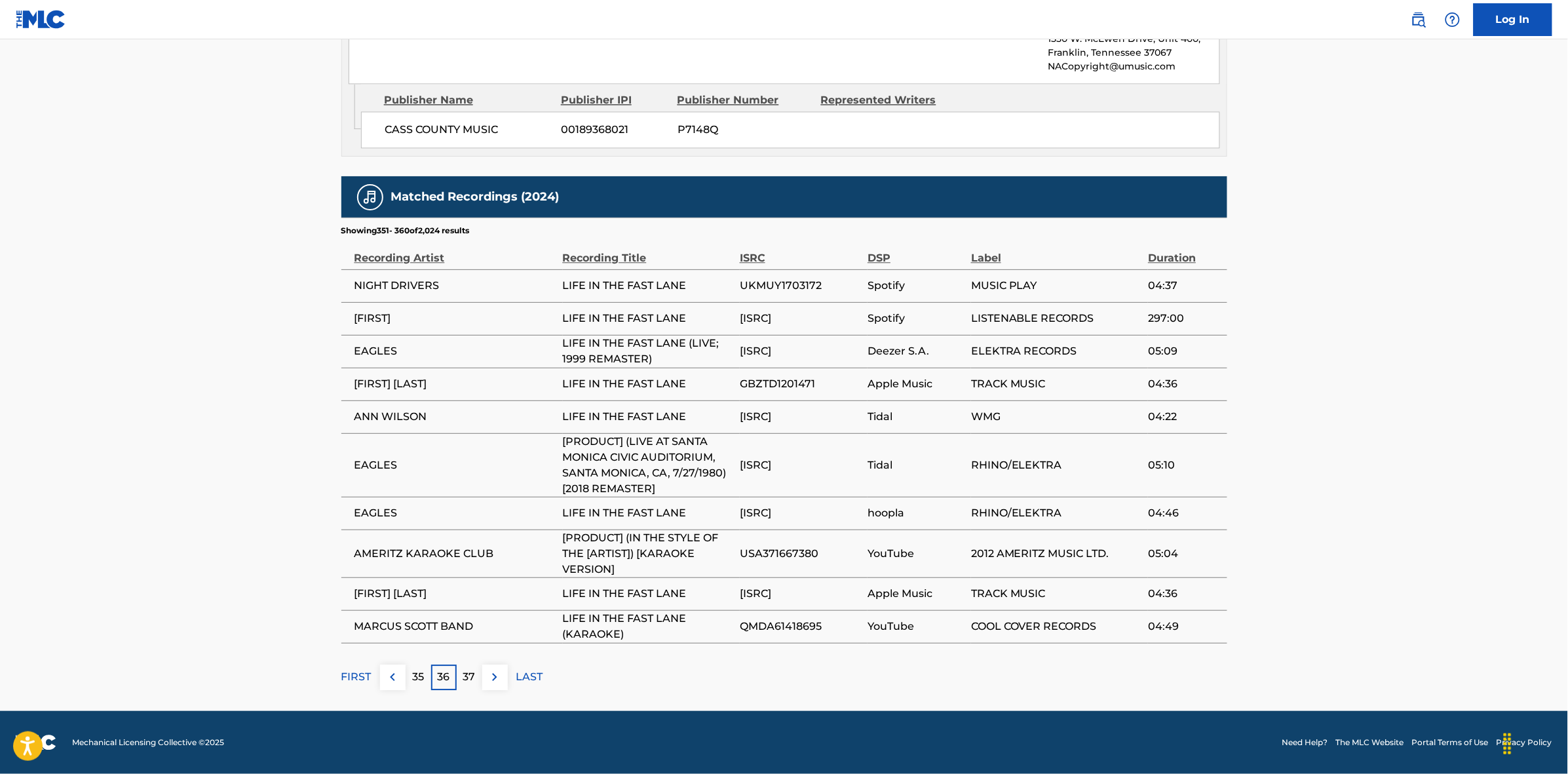 click on "37" at bounding box center [469, 677] 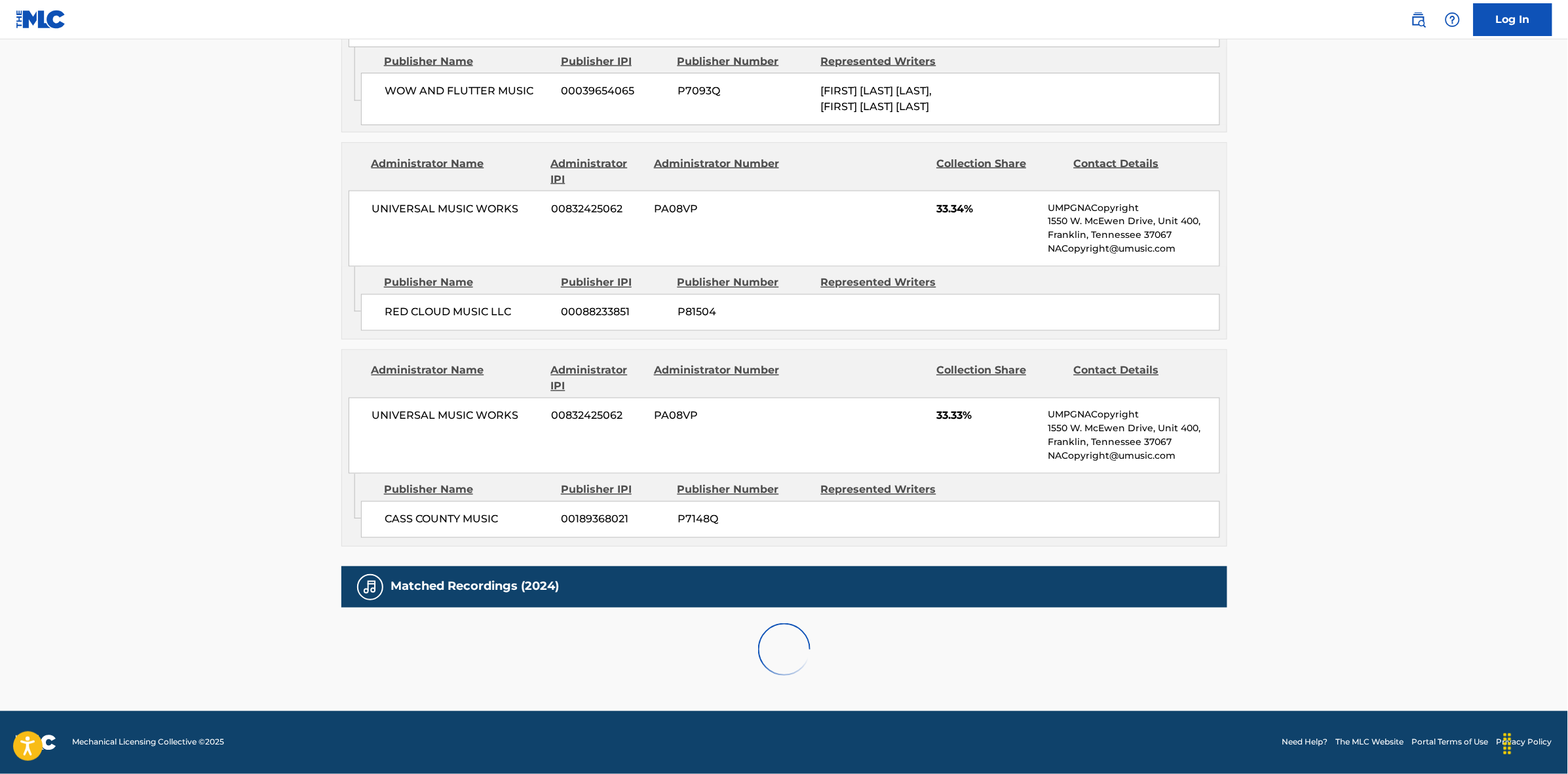 scroll, scrollTop: 1177, scrollLeft: 0, axis: vertical 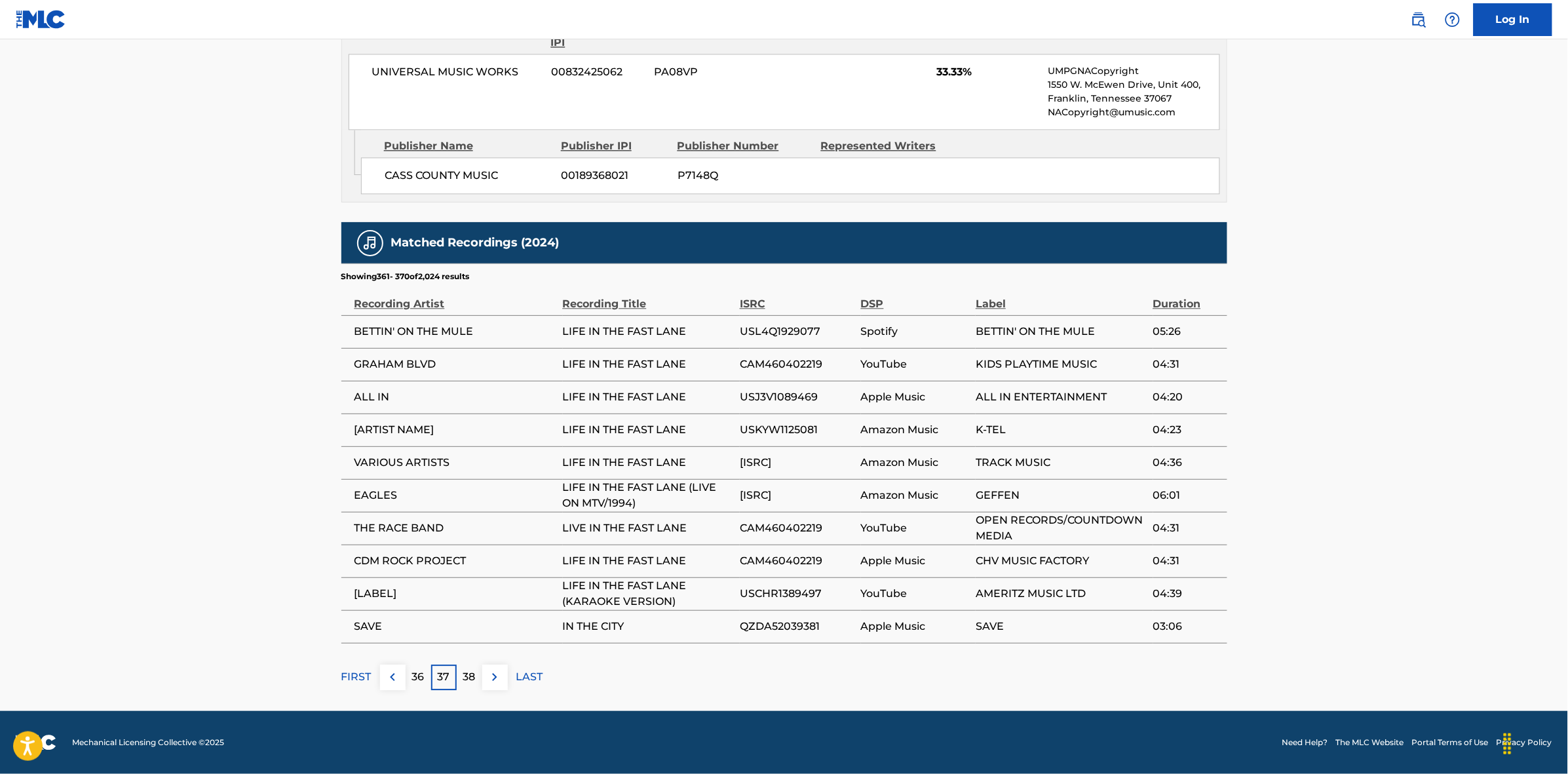 click on "38" at bounding box center [469, 677] 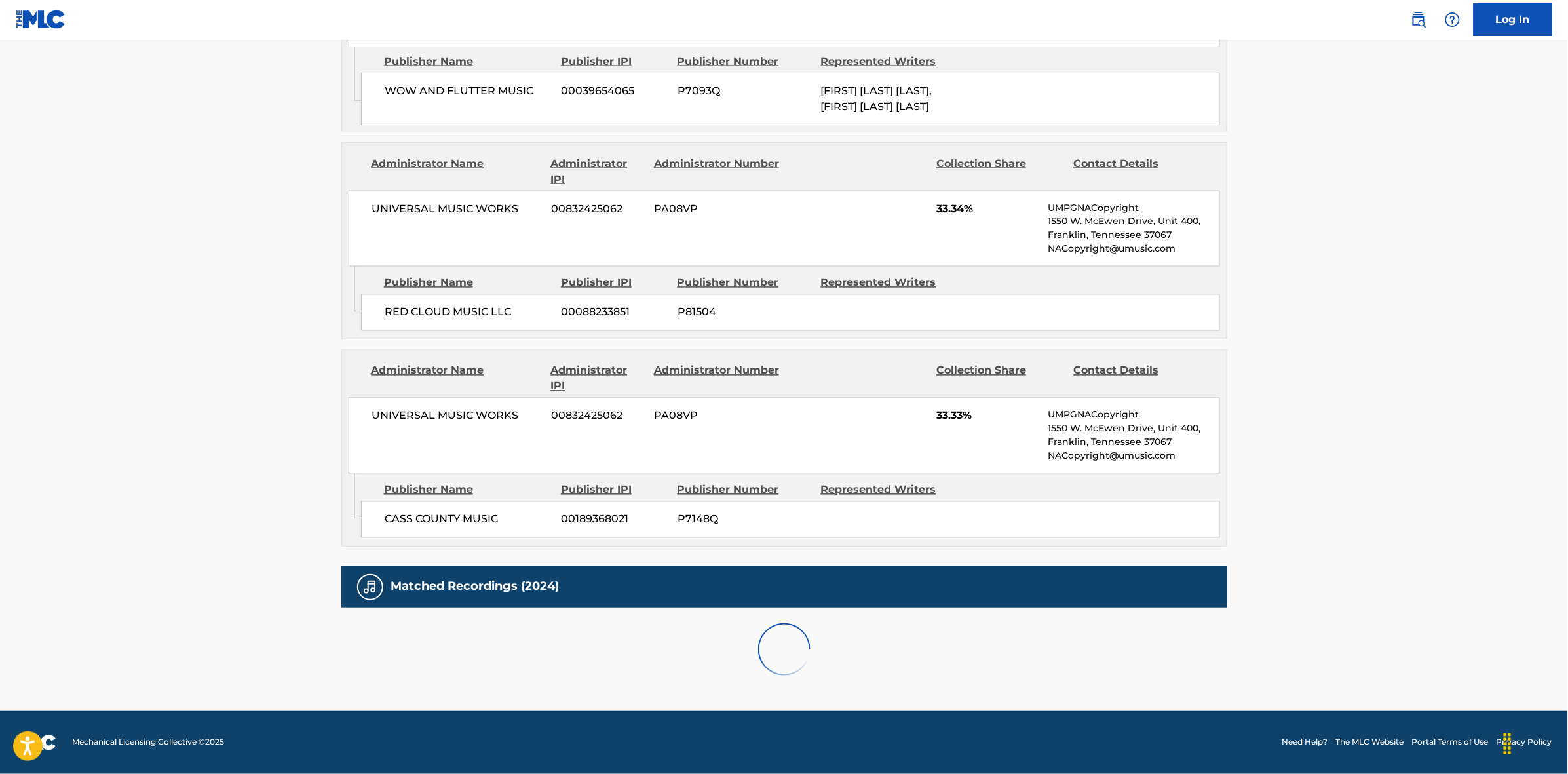 scroll, scrollTop: 1193, scrollLeft: 0, axis: vertical 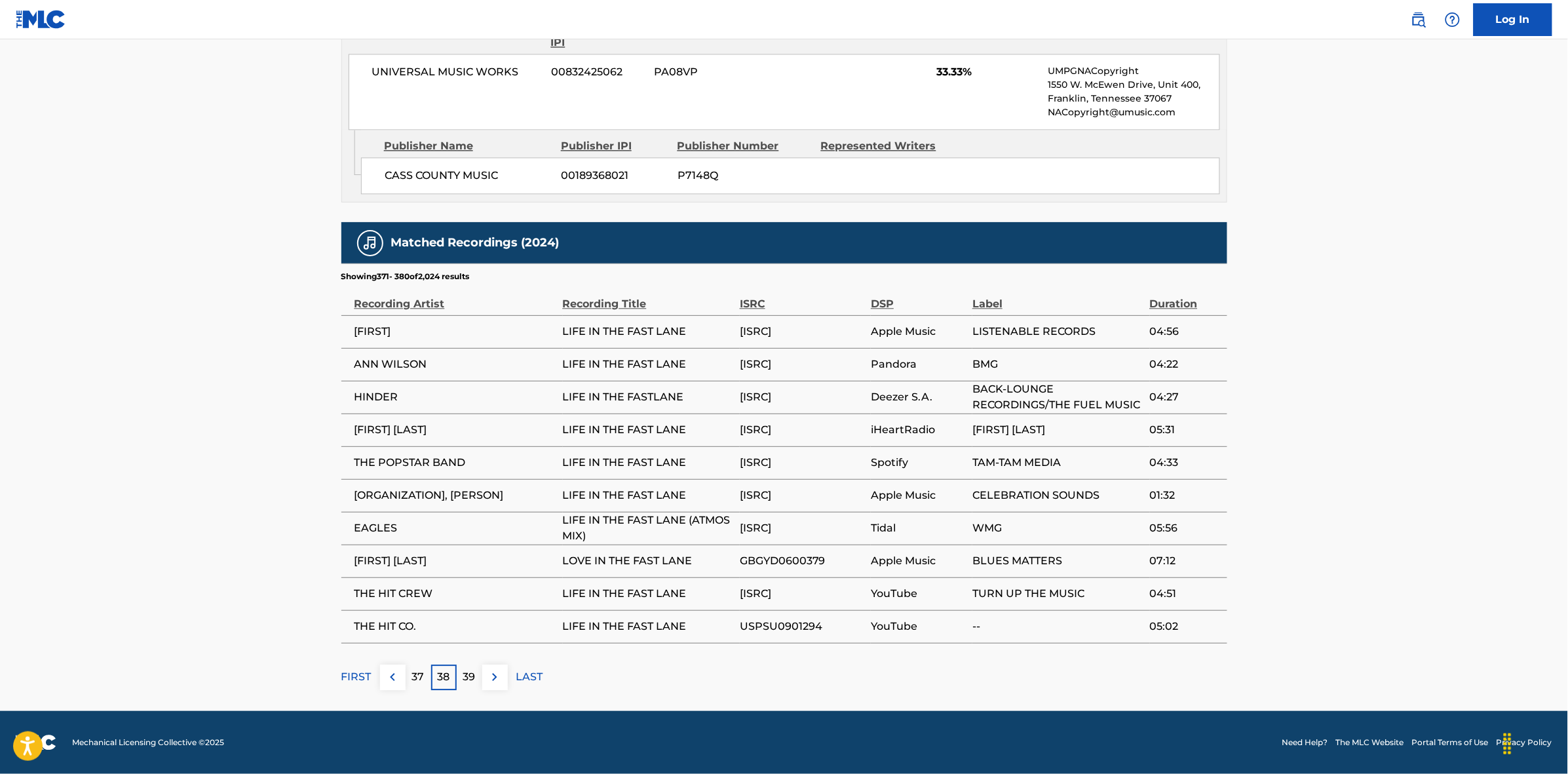 click on "39" at bounding box center [469, 677] 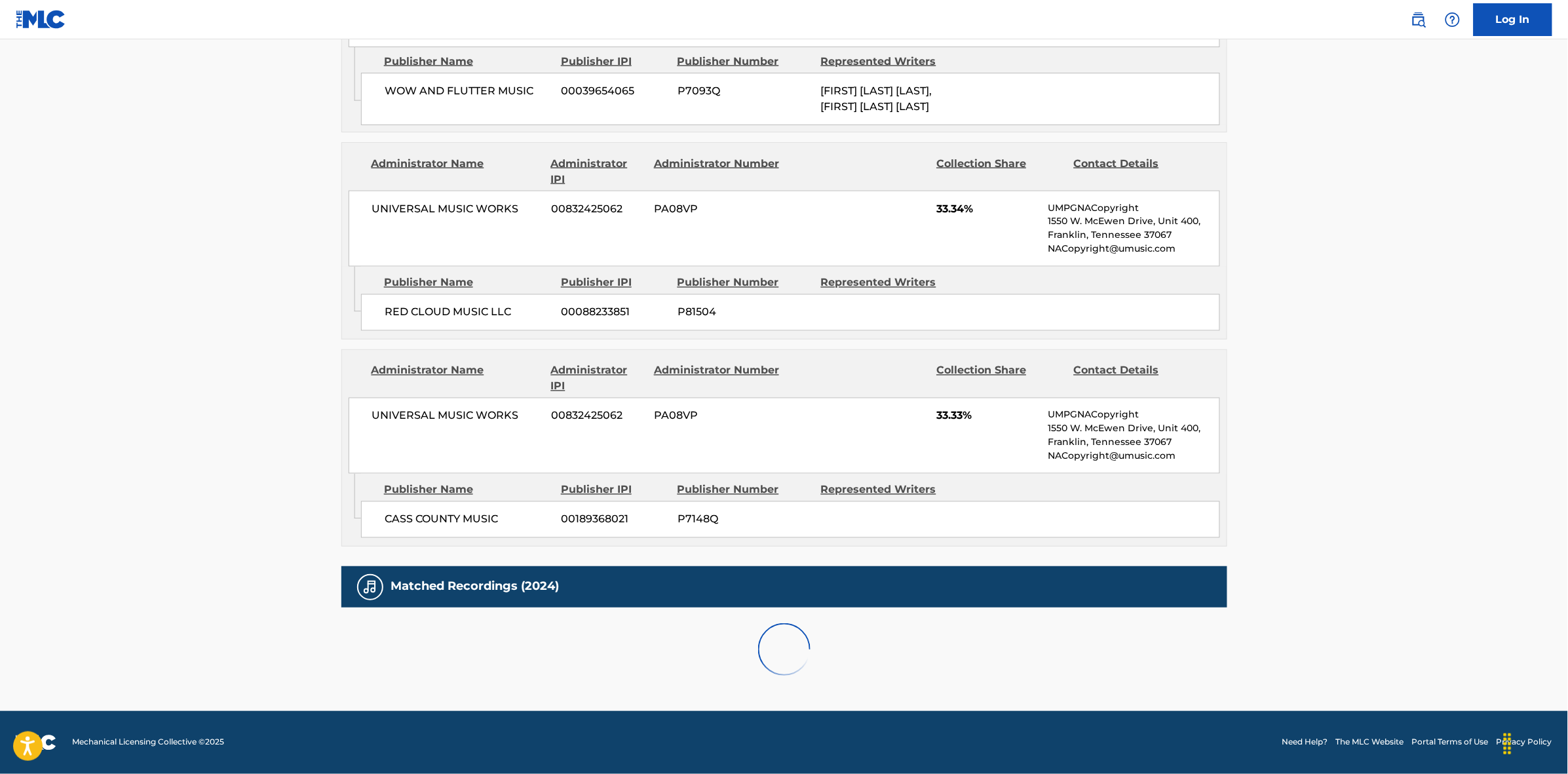 scroll, scrollTop: 1239, scrollLeft: 0, axis: vertical 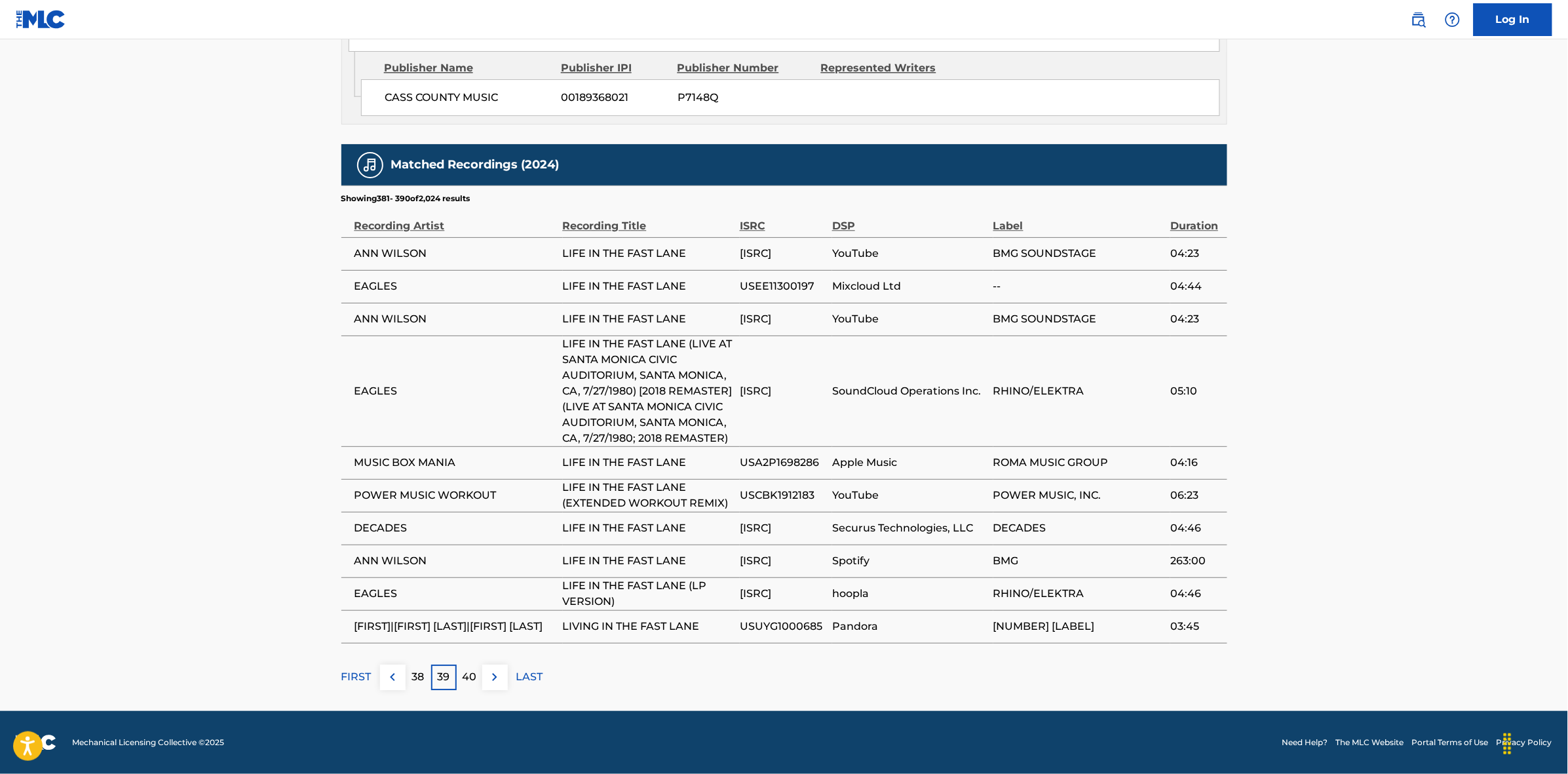 click on "40" at bounding box center [469, 677] 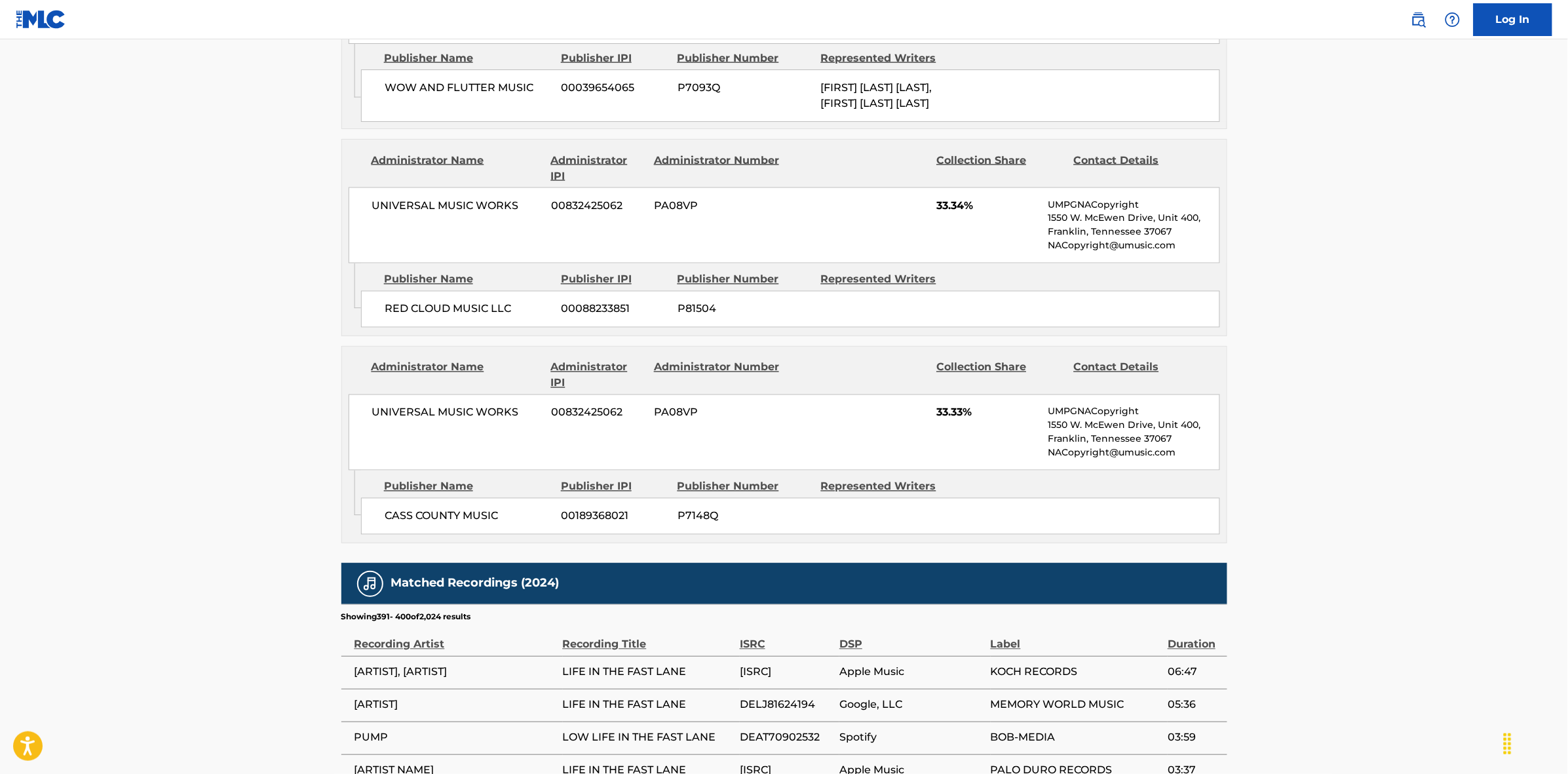 scroll, scrollTop: 1177, scrollLeft: 0, axis: vertical 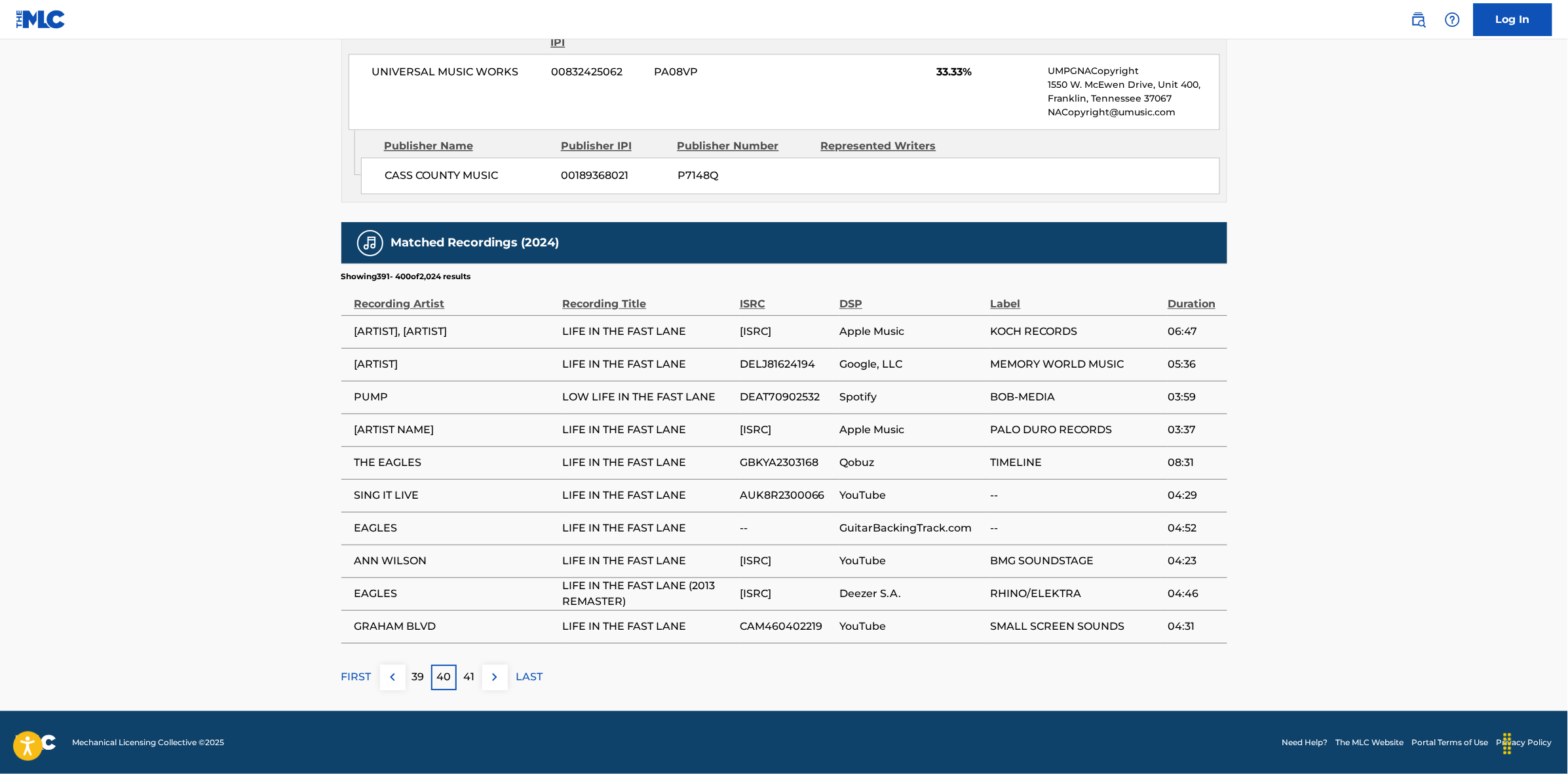 drag, startPoint x: 463, startPoint y: 680, endPoint x: 537, endPoint y: 552, distance: 147.85128 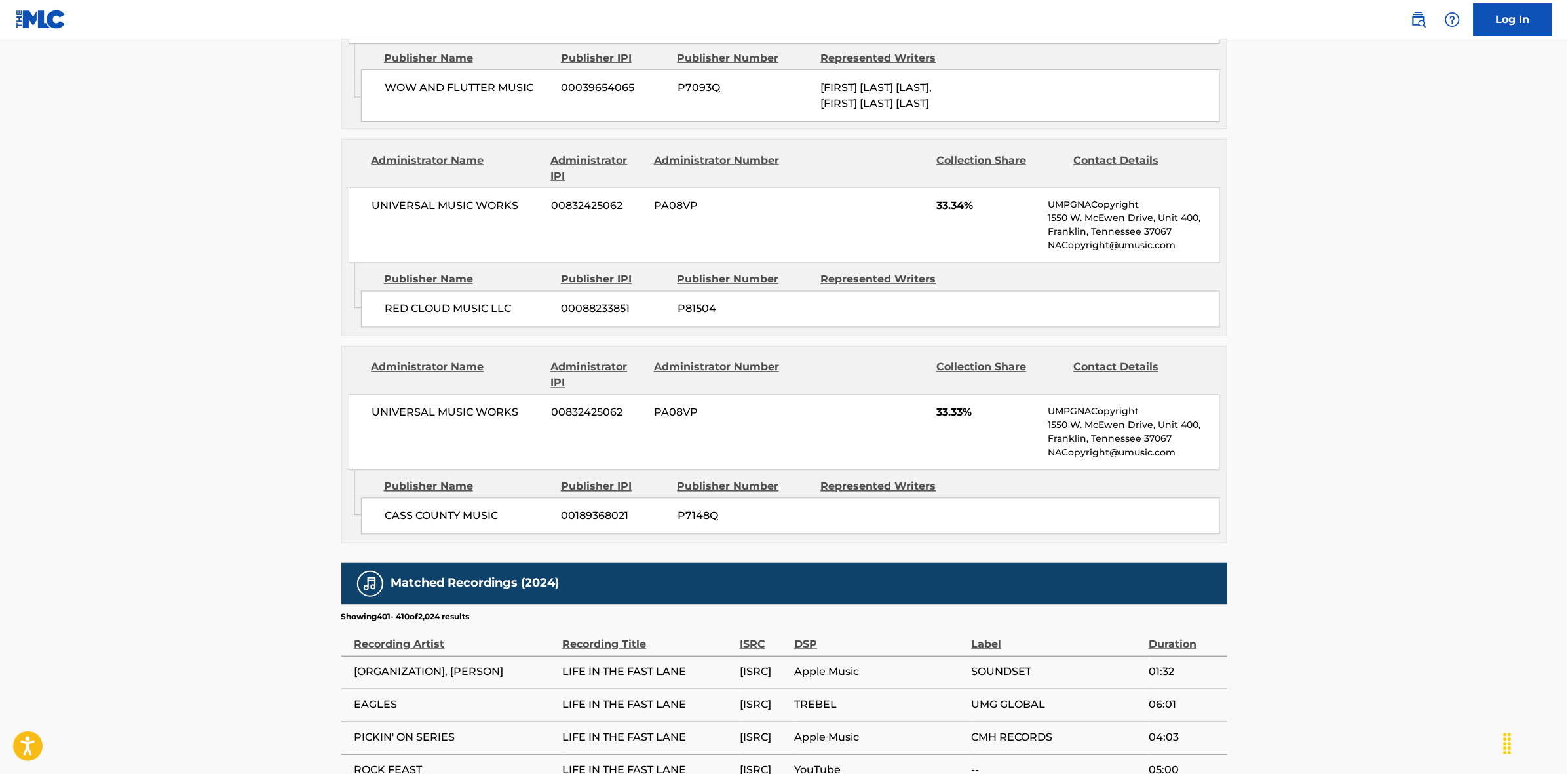 scroll, scrollTop: 1223, scrollLeft: 0, axis: vertical 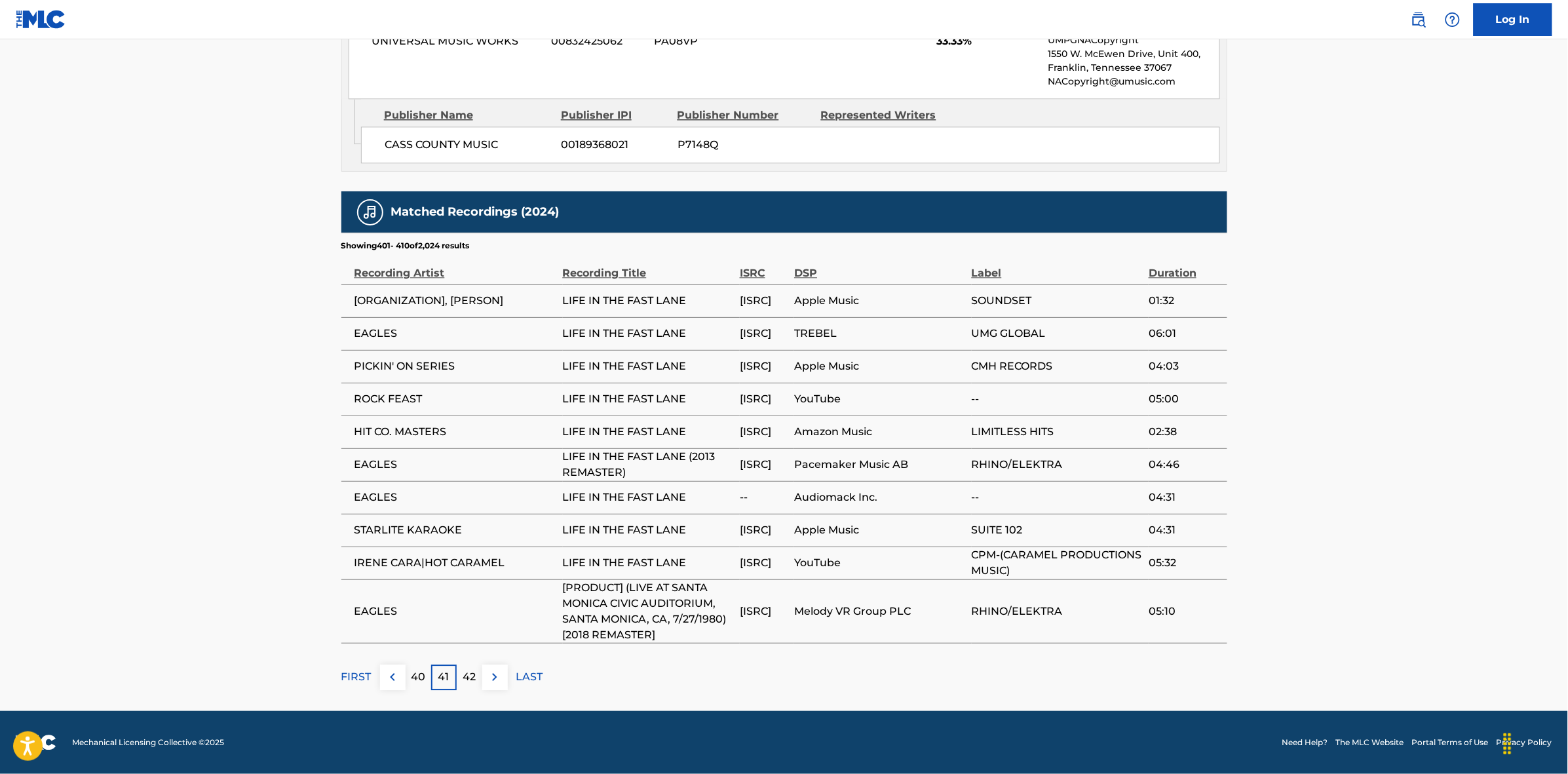 click on "42" at bounding box center [469, 677] 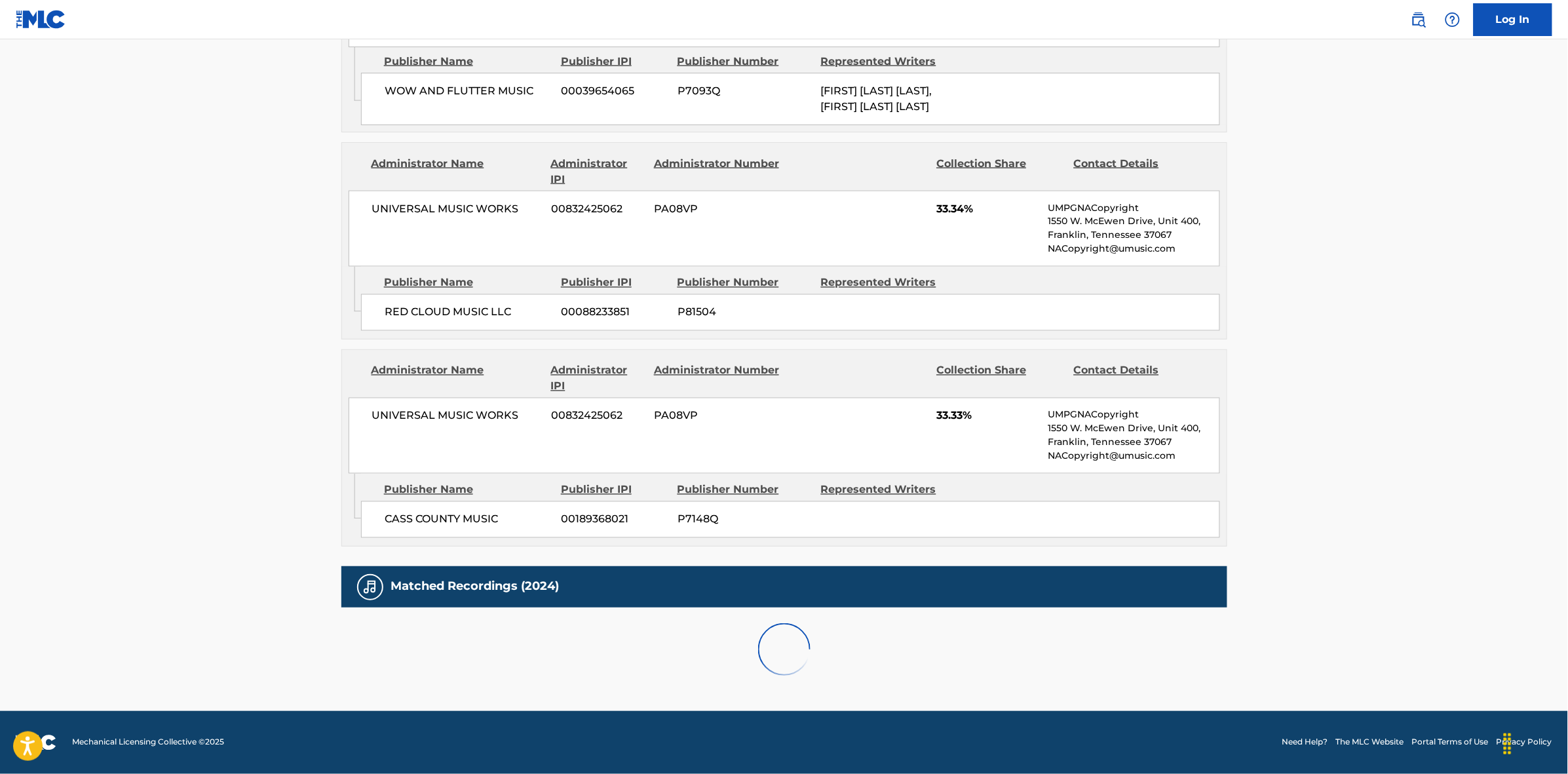 scroll, scrollTop: 1193, scrollLeft: 0, axis: vertical 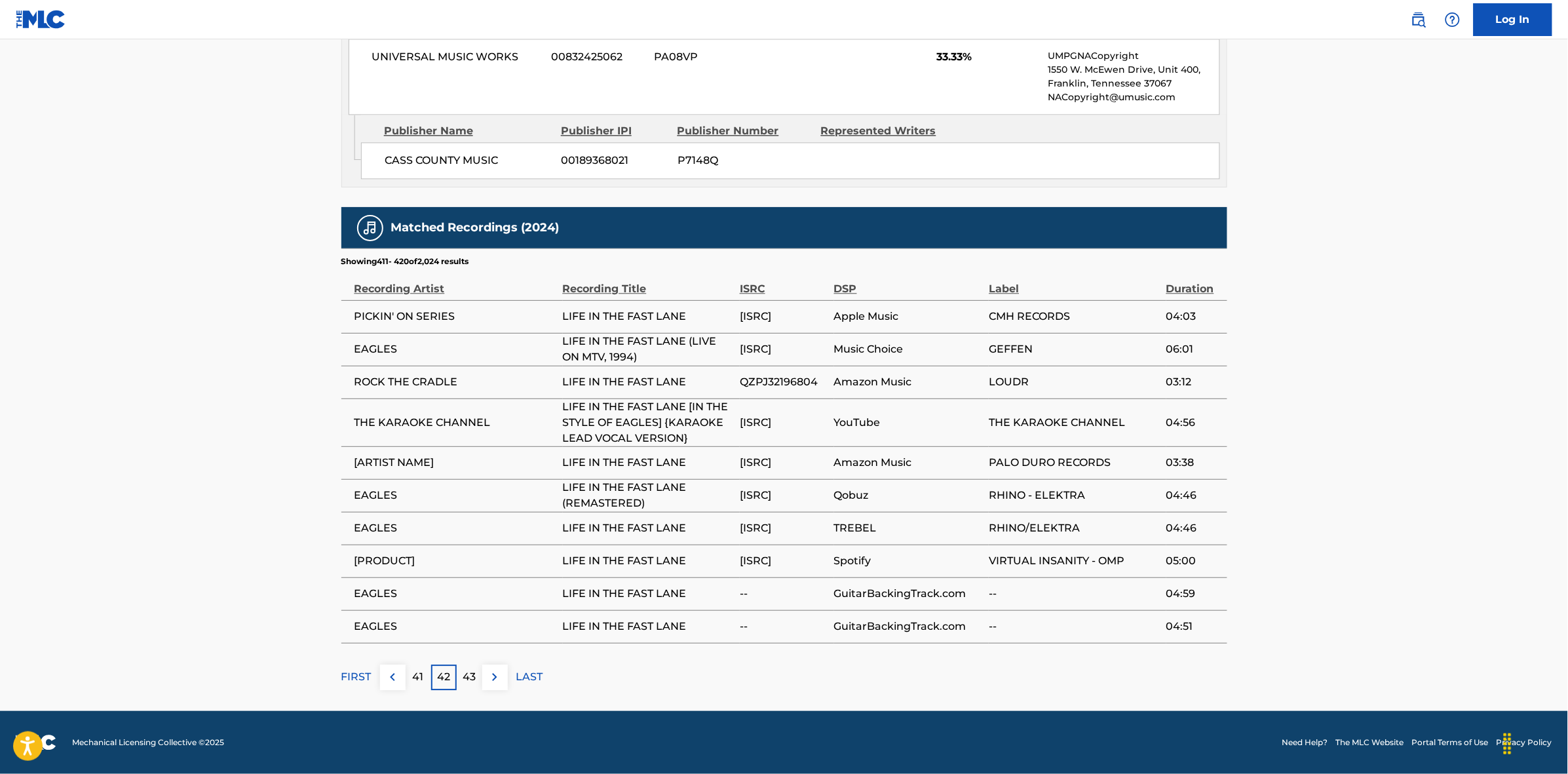 click on "43" at bounding box center (469, 677) 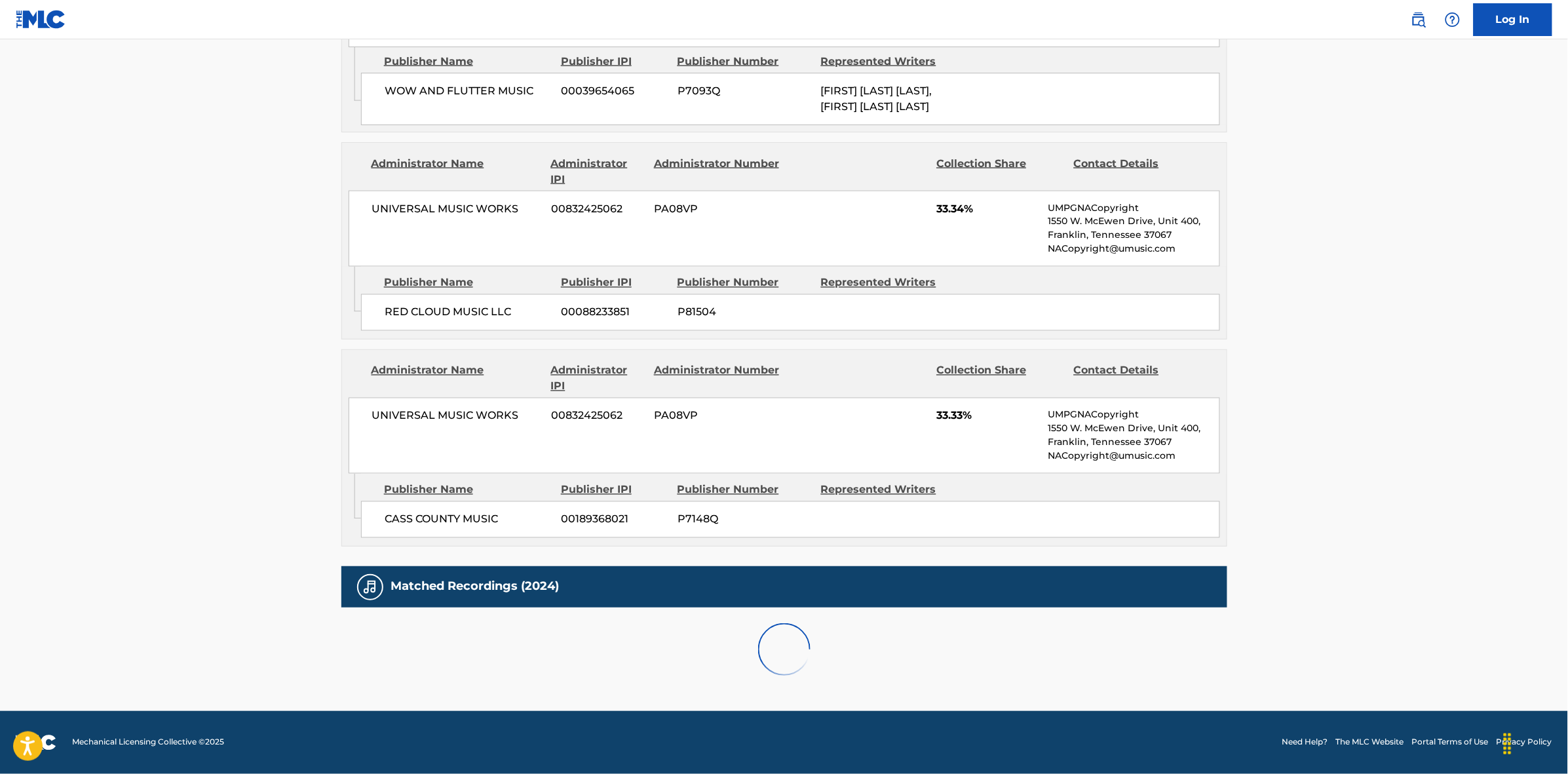 scroll, scrollTop: 1208, scrollLeft: 0, axis: vertical 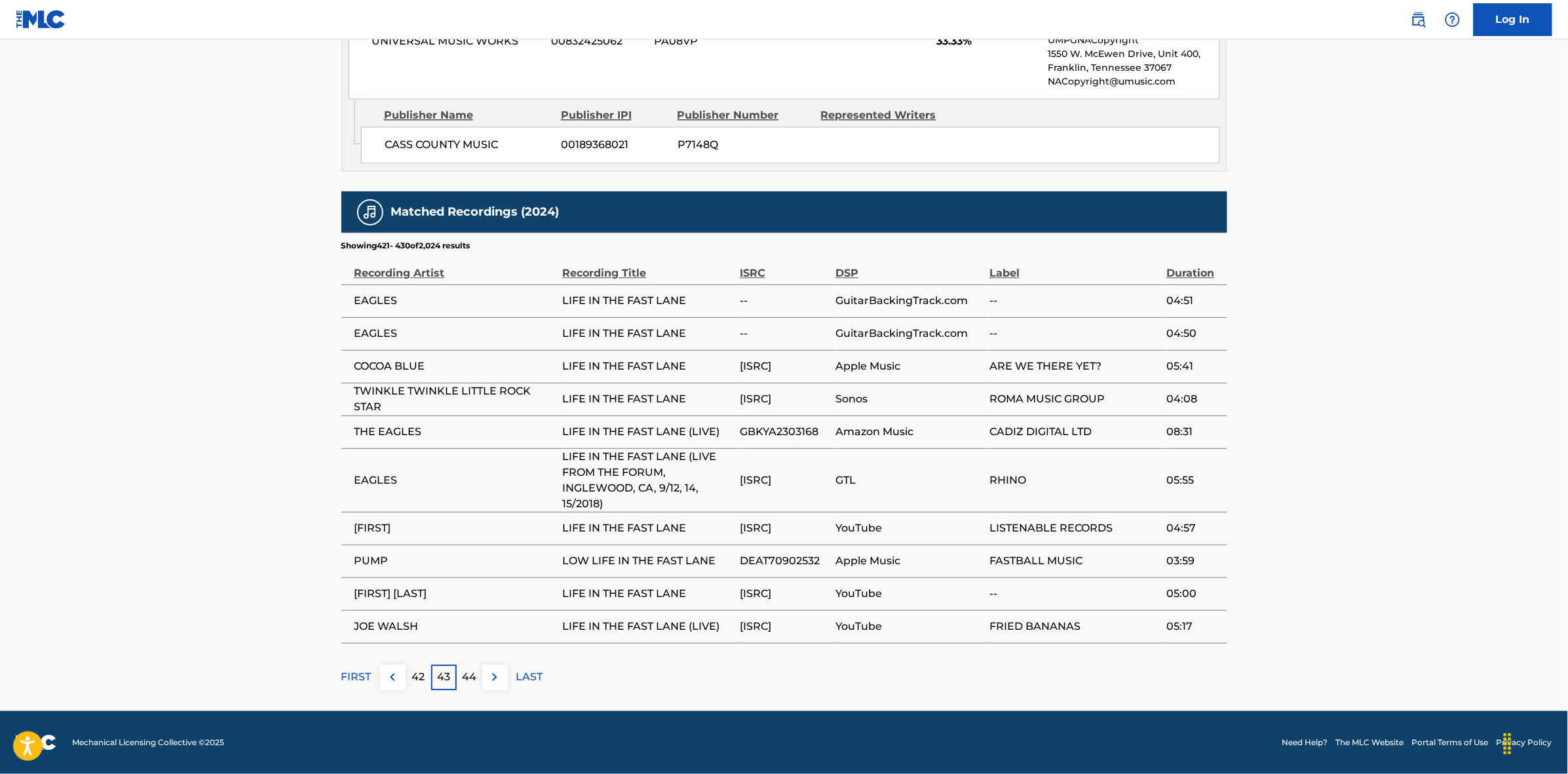 click on "44" at bounding box center (469, 677) 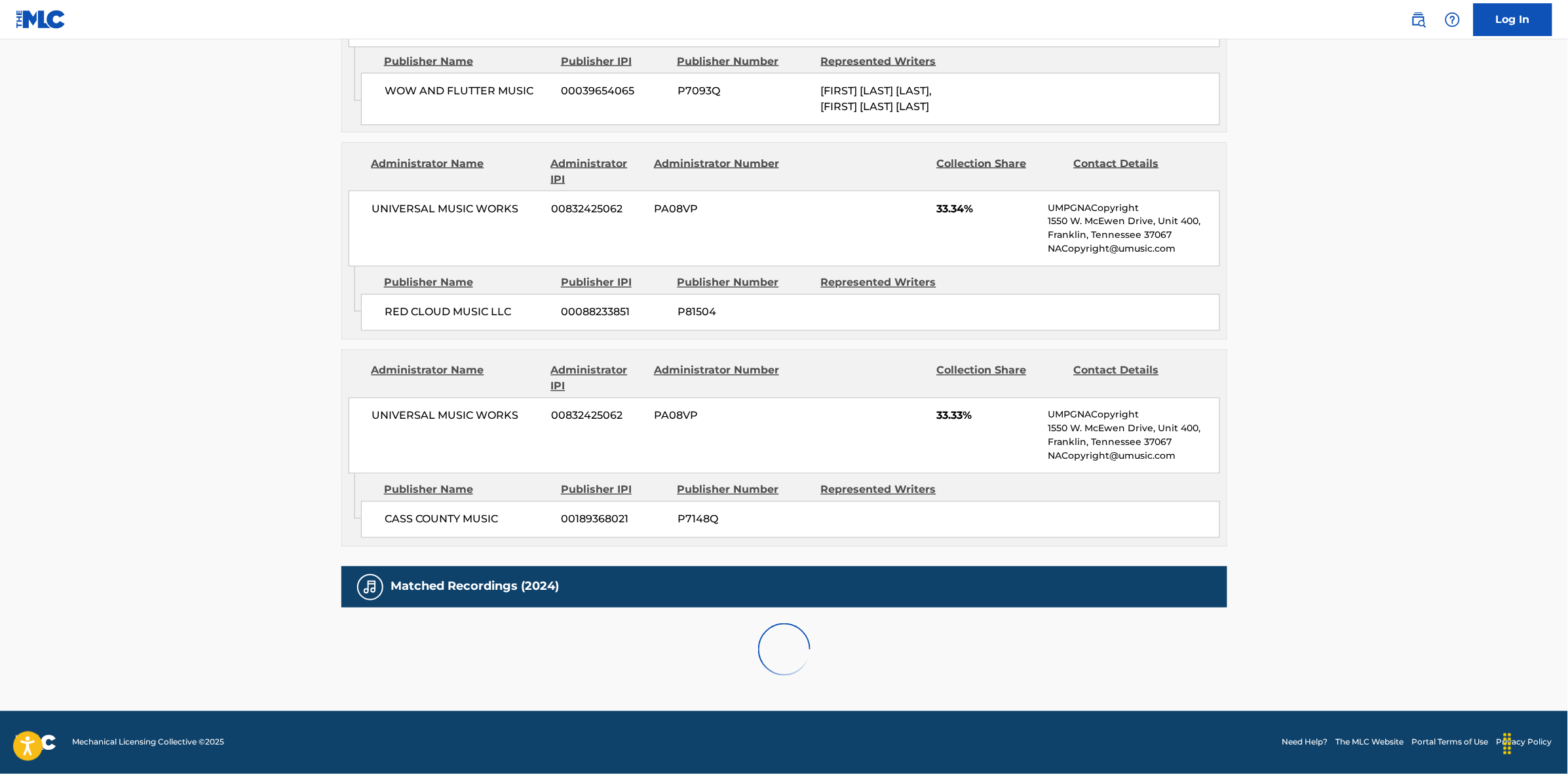 scroll, scrollTop: 1193, scrollLeft: 0, axis: vertical 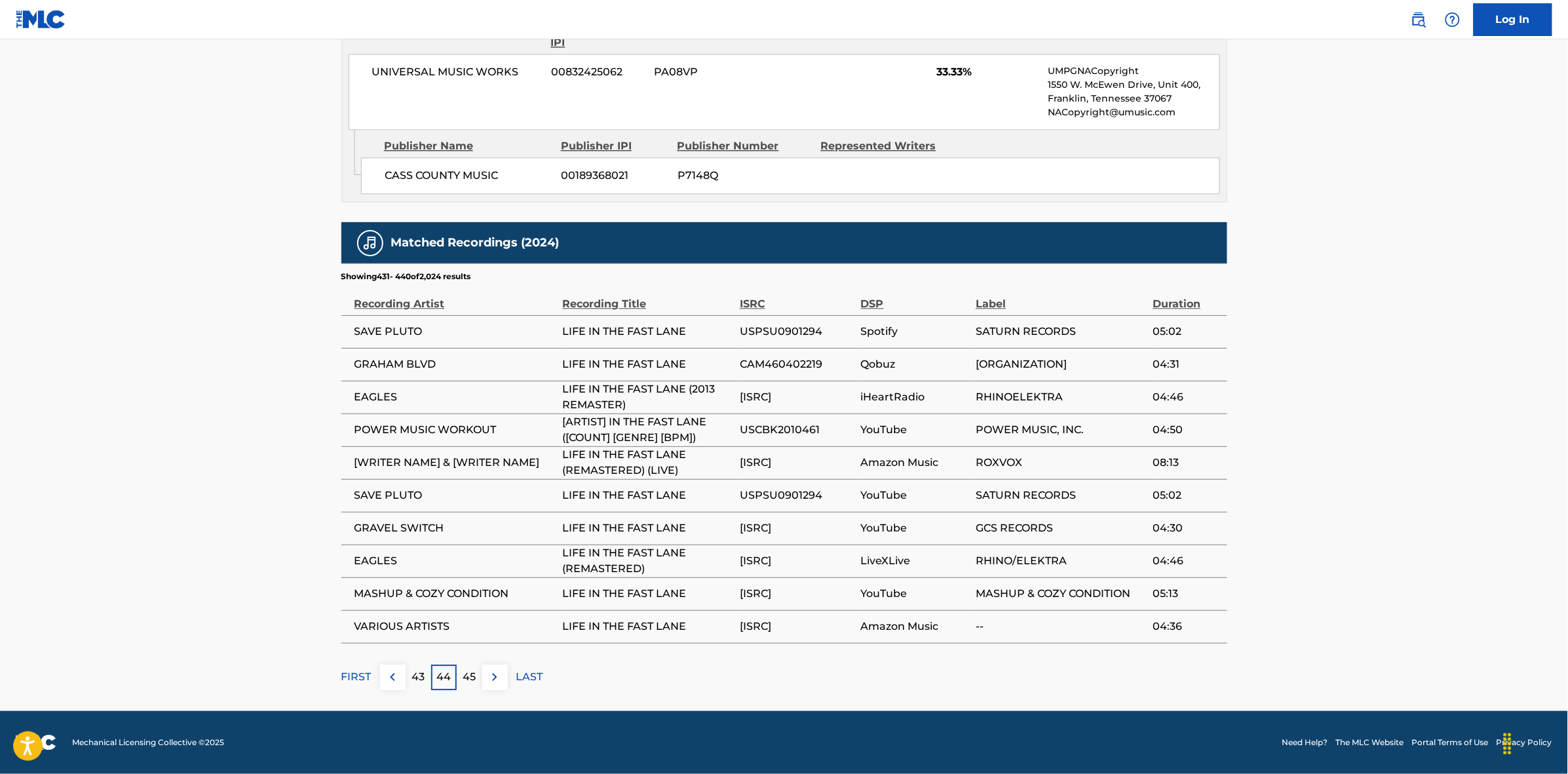 click at bounding box center (495, 677) 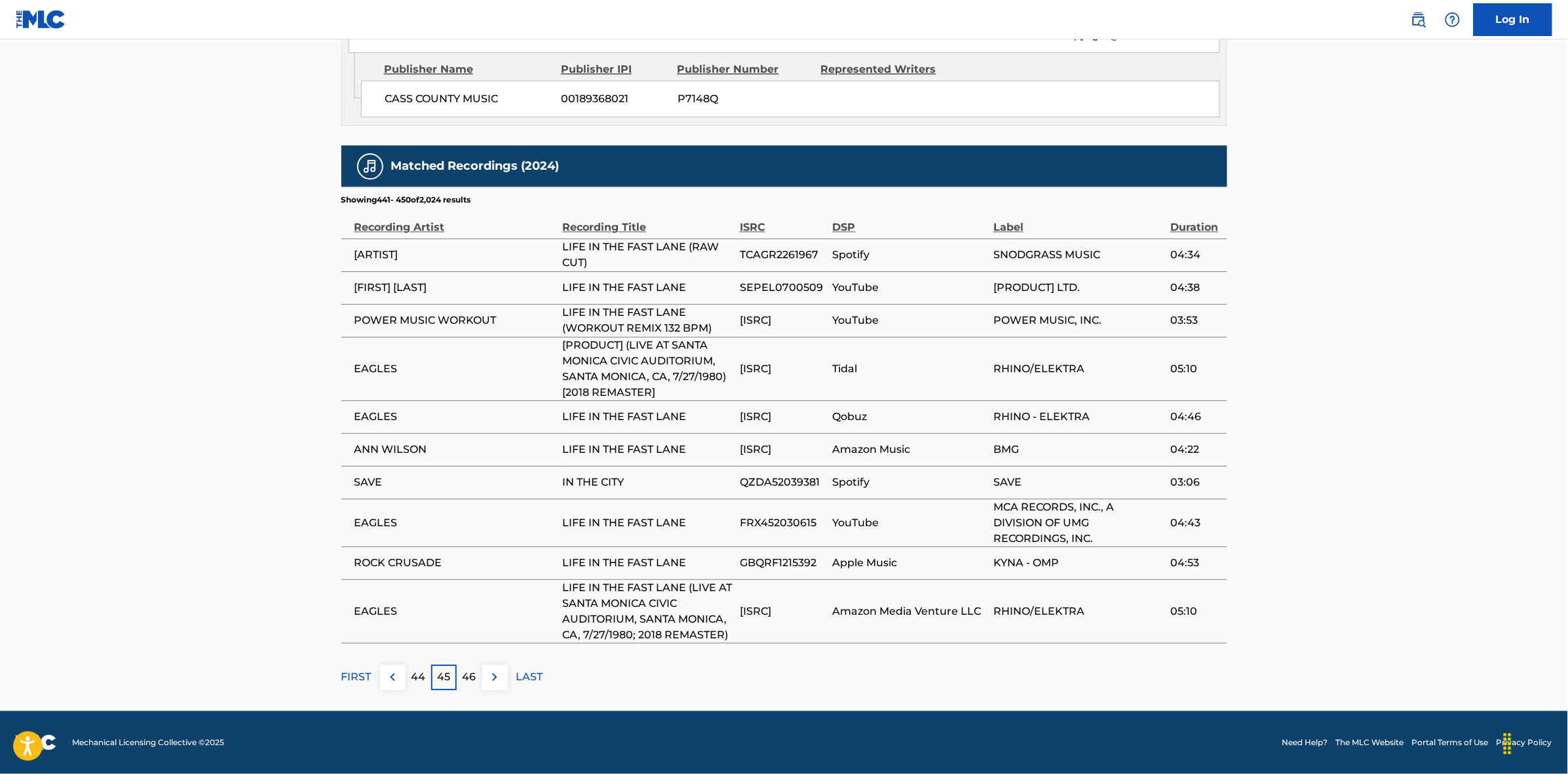 scroll, scrollTop: 1254, scrollLeft: 0, axis: vertical 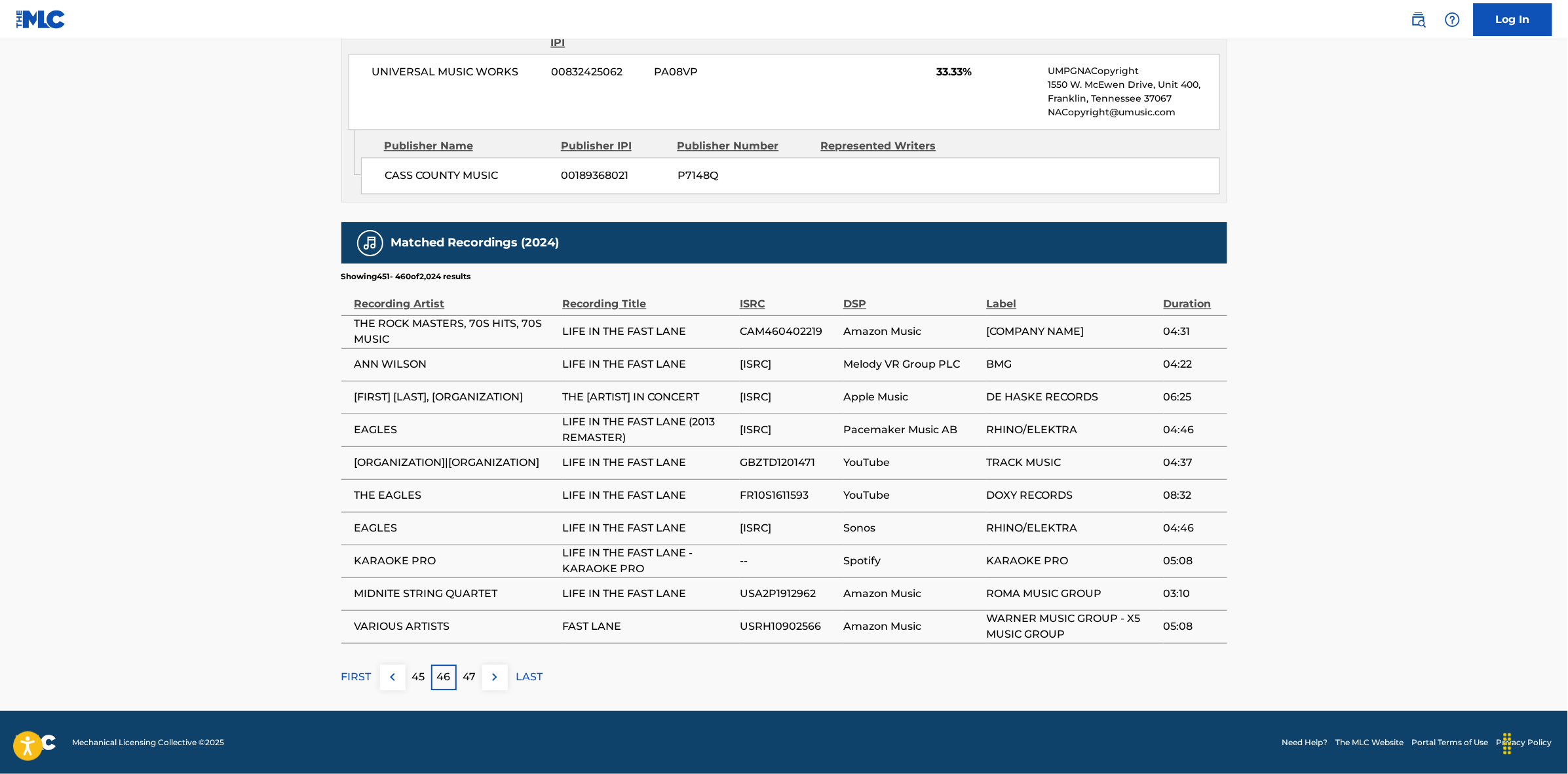 click at bounding box center [495, 677] 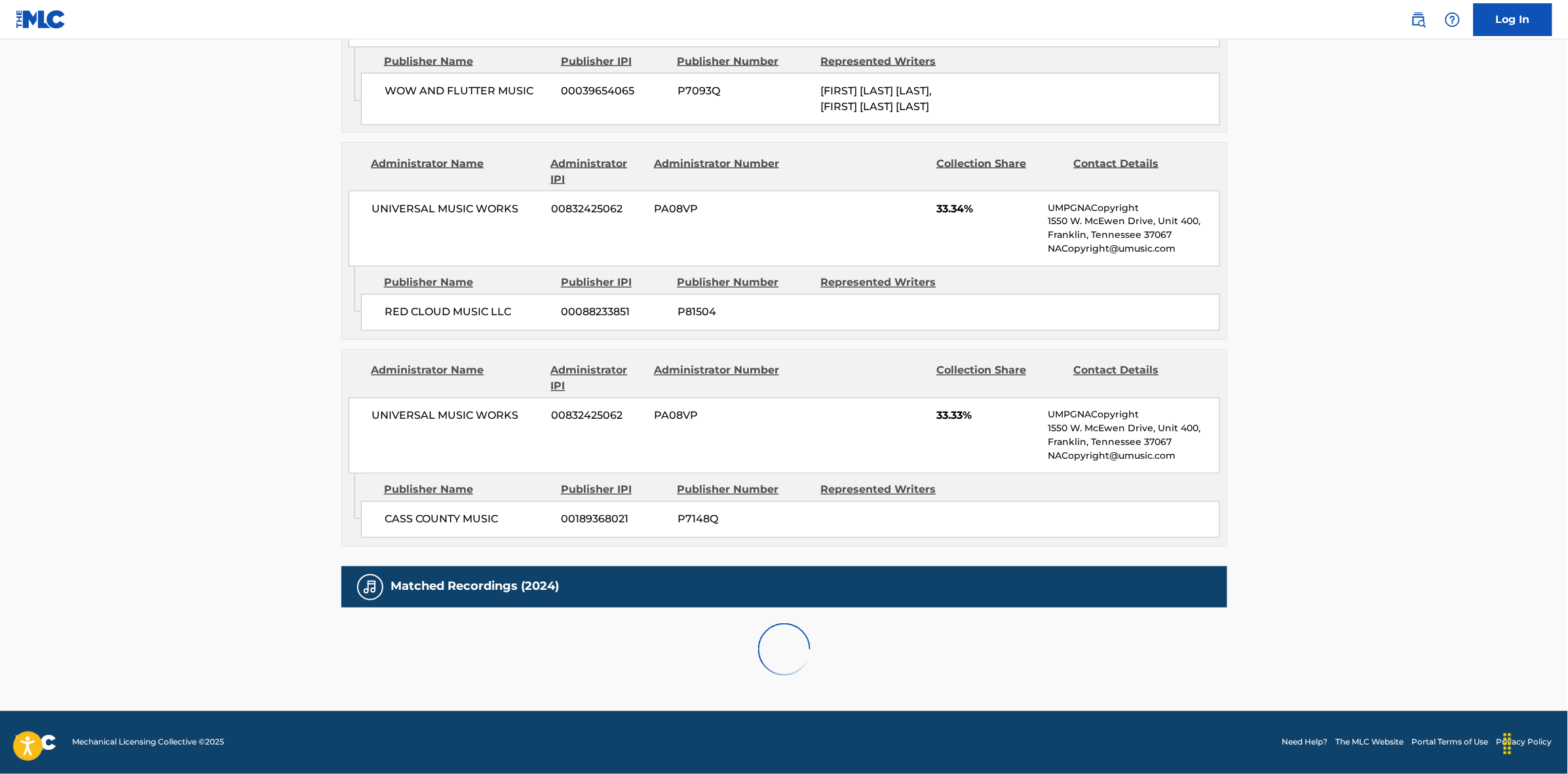 scroll, scrollTop: 1177, scrollLeft: 0, axis: vertical 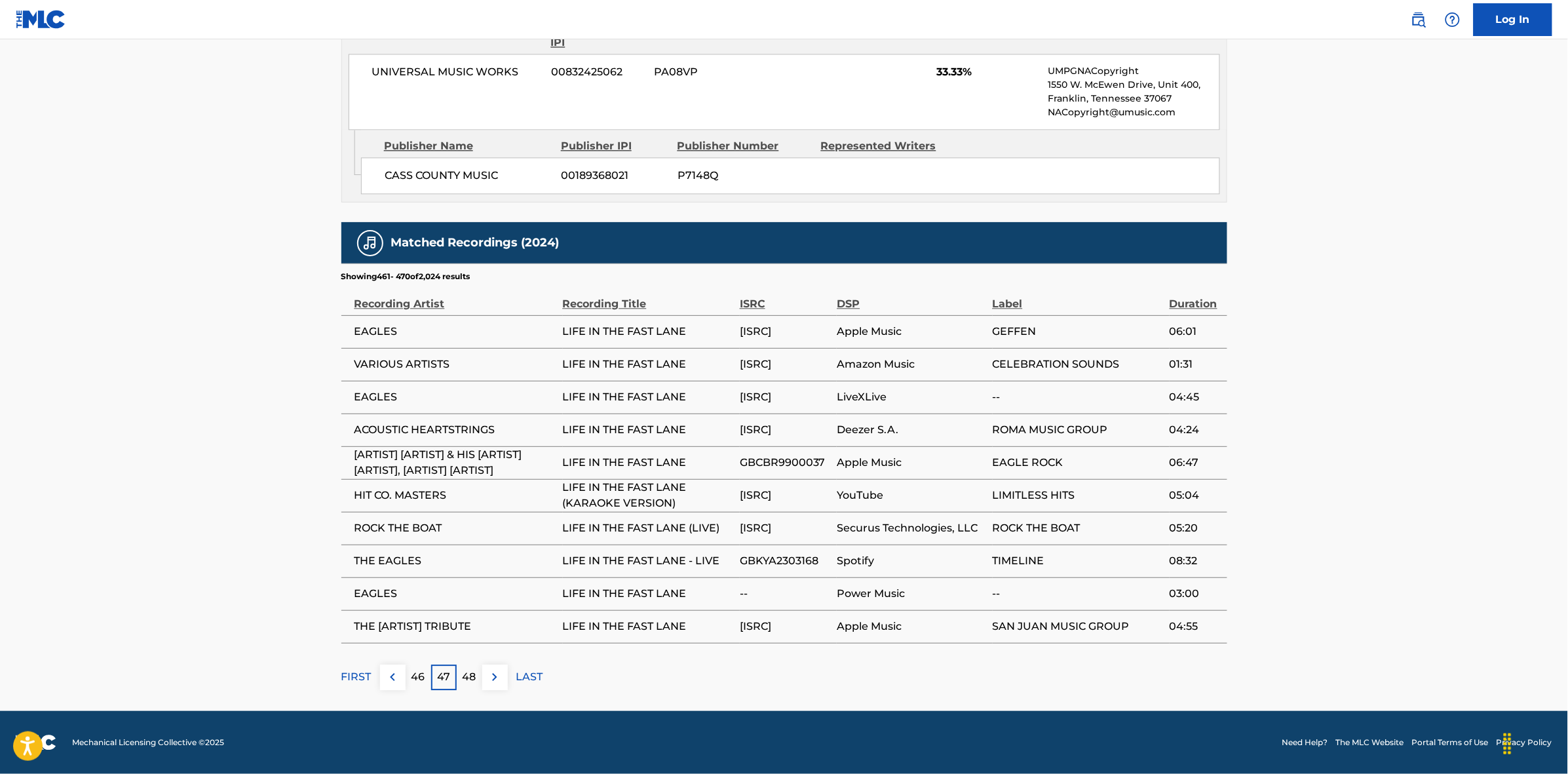 click at bounding box center [495, 677] 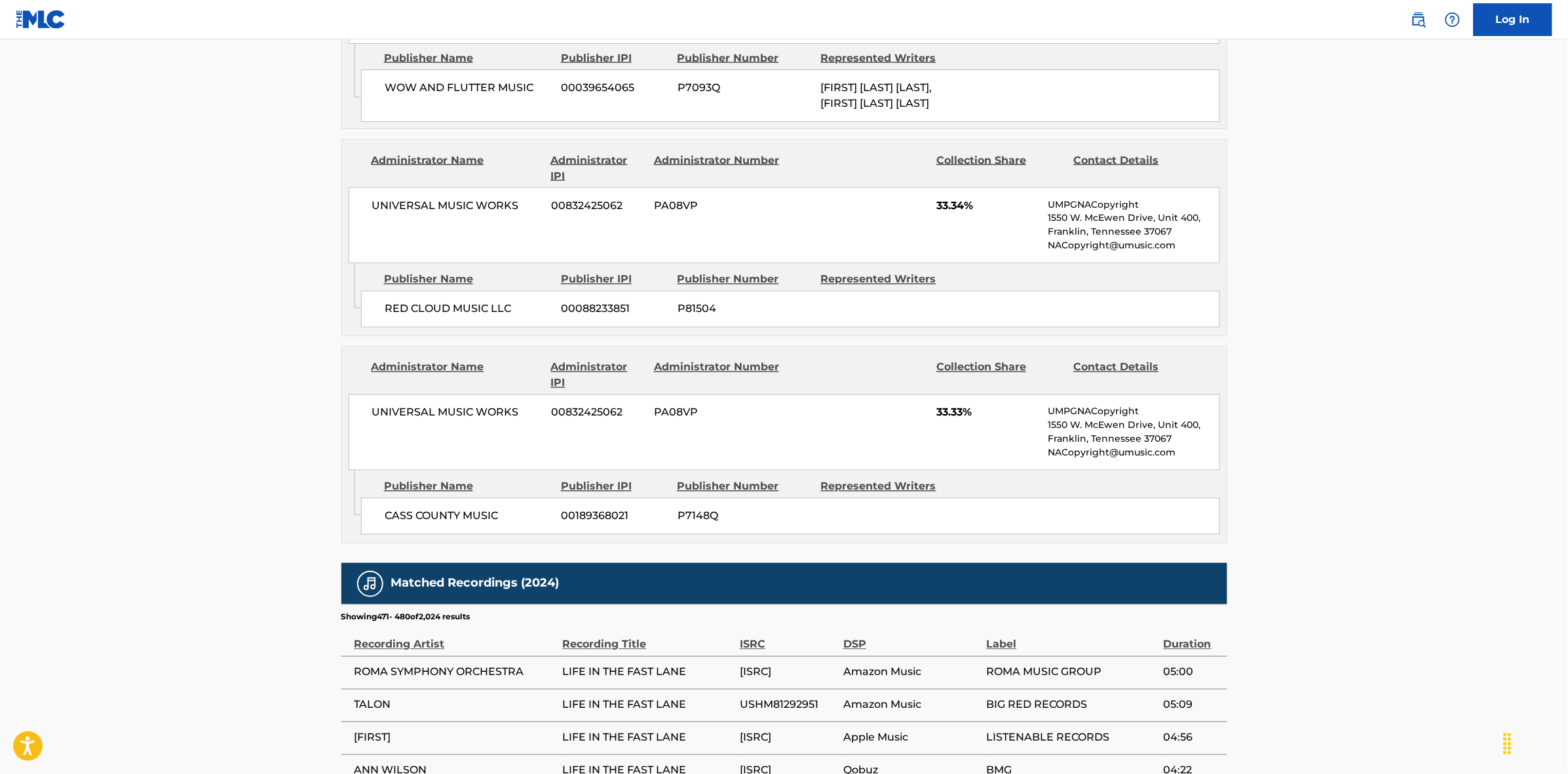 scroll, scrollTop: 1177, scrollLeft: 0, axis: vertical 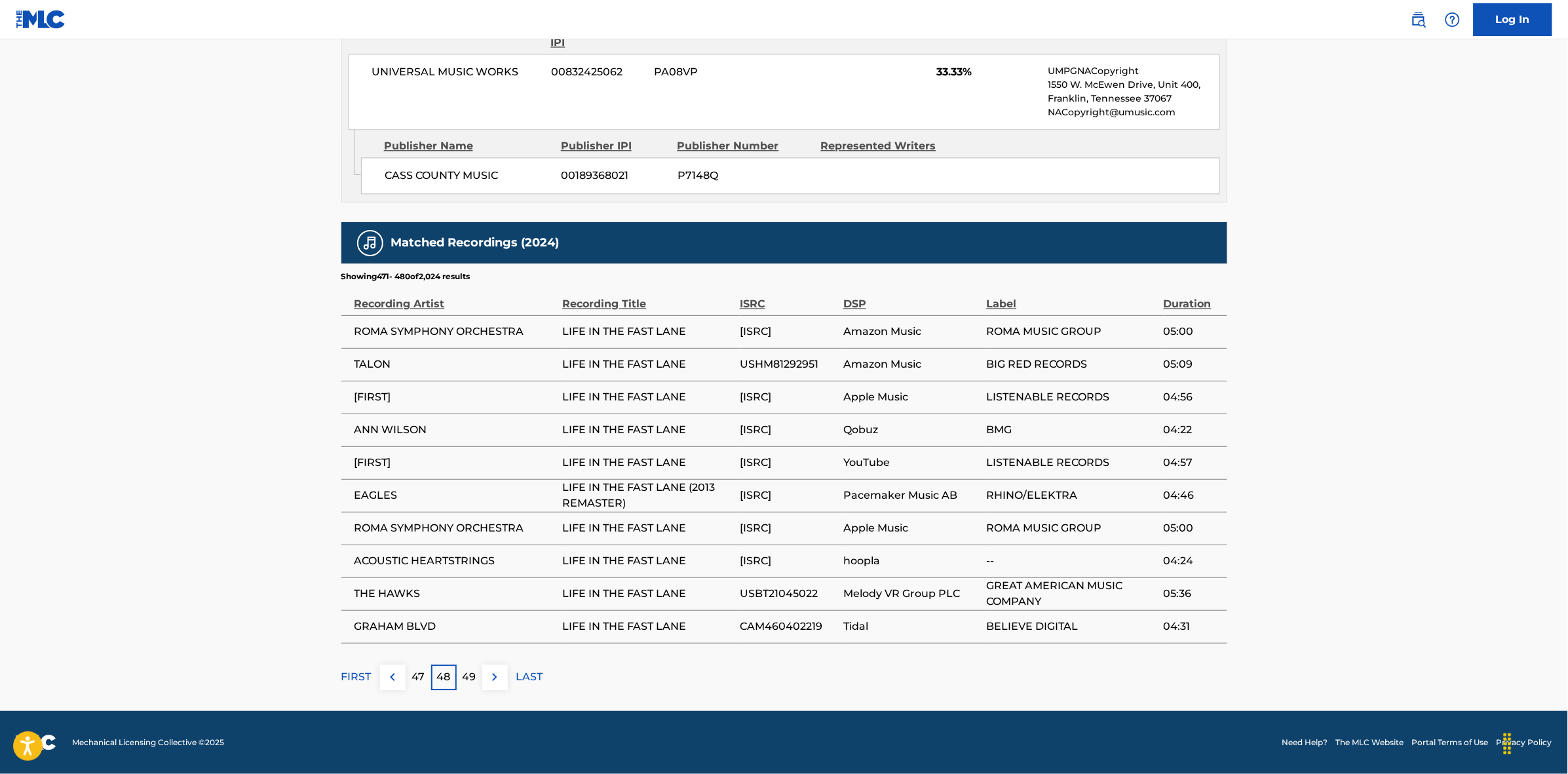 click at bounding box center [495, 677] 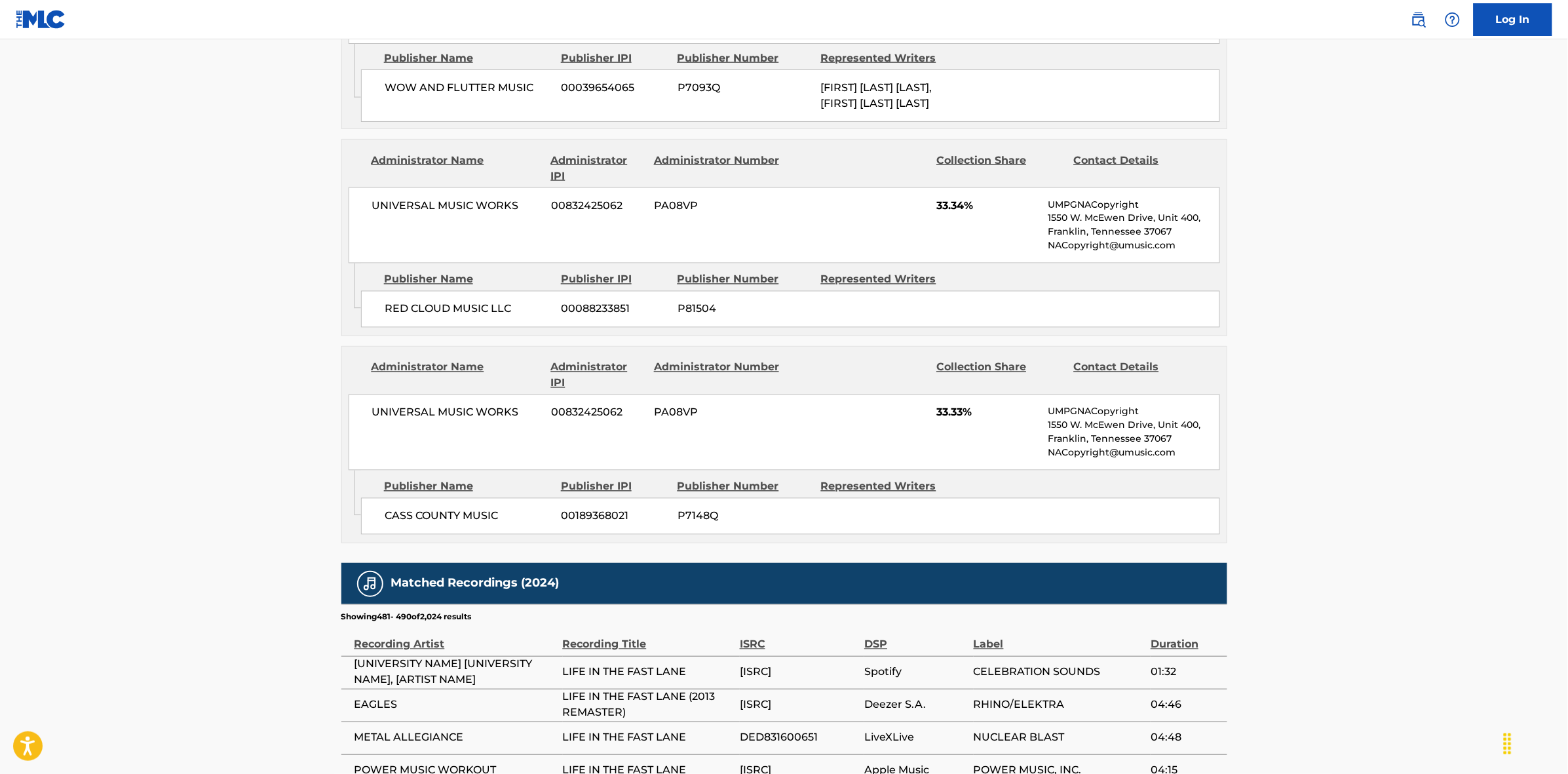 scroll, scrollTop: 1177, scrollLeft: 0, axis: vertical 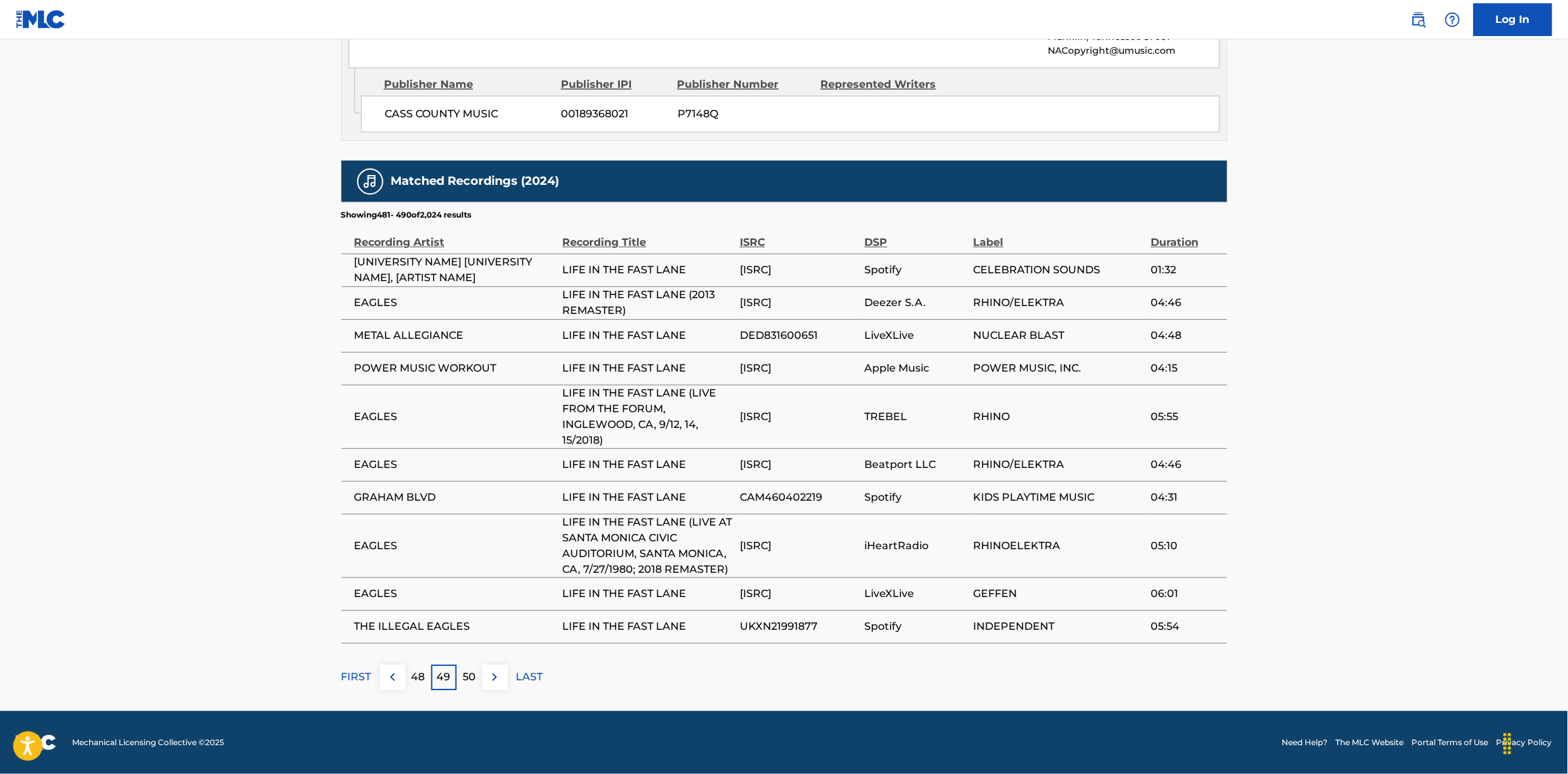 click at bounding box center [495, 677] 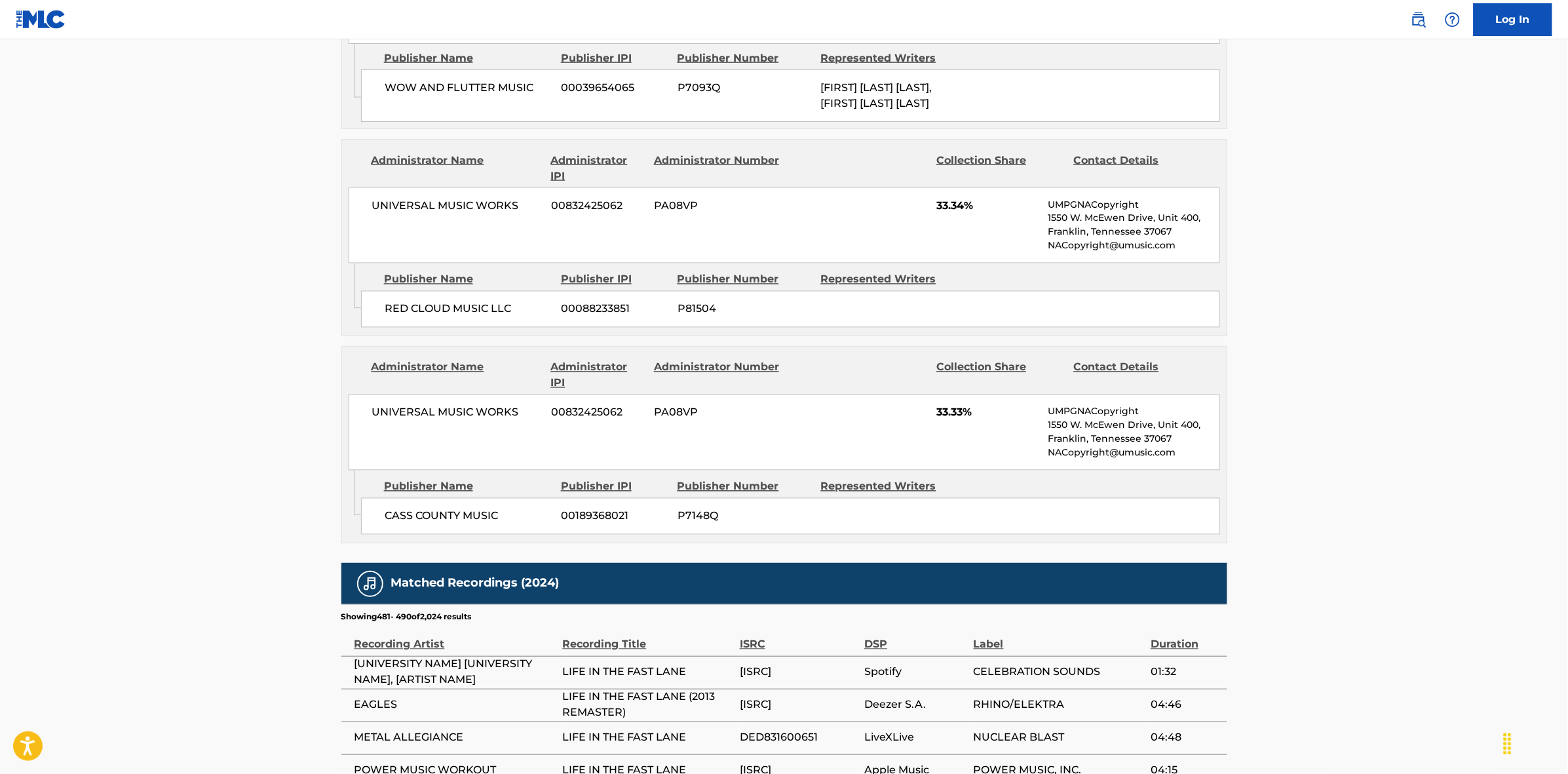 scroll, scrollTop: 1207, scrollLeft: 0, axis: vertical 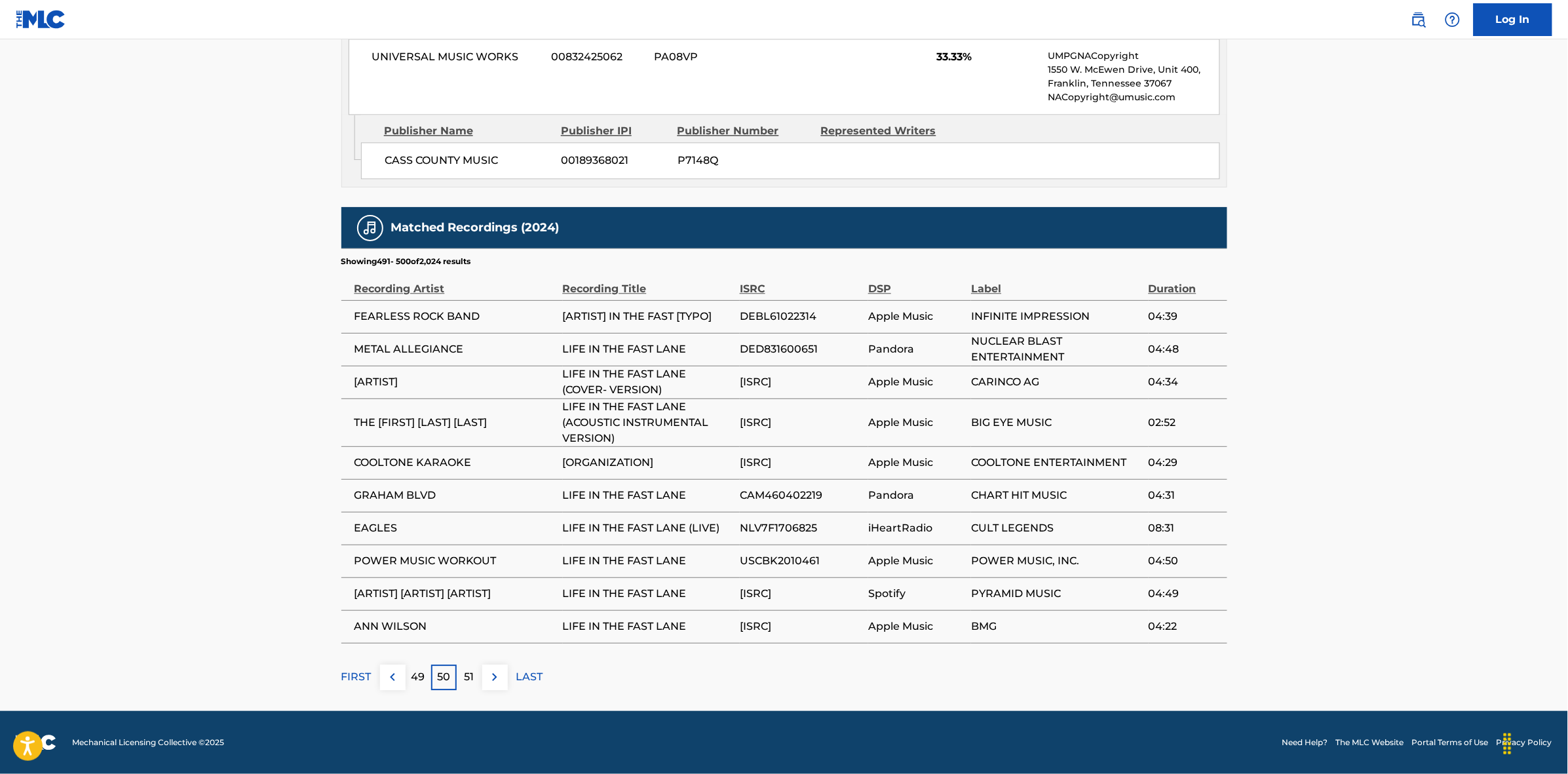 click at bounding box center [495, 677] 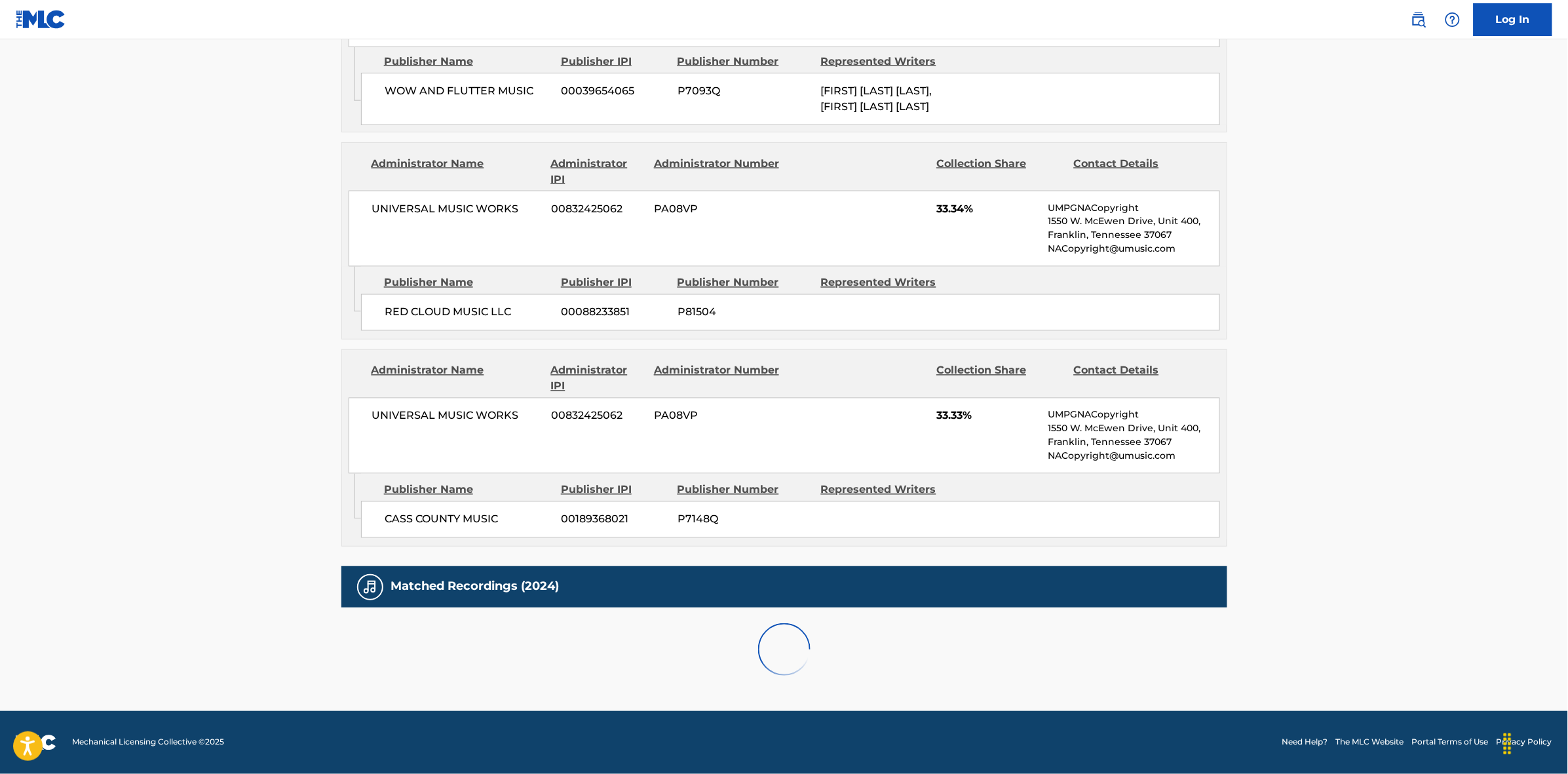 scroll, scrollTop: 1193, scrollLeft: 0, axis: vertical 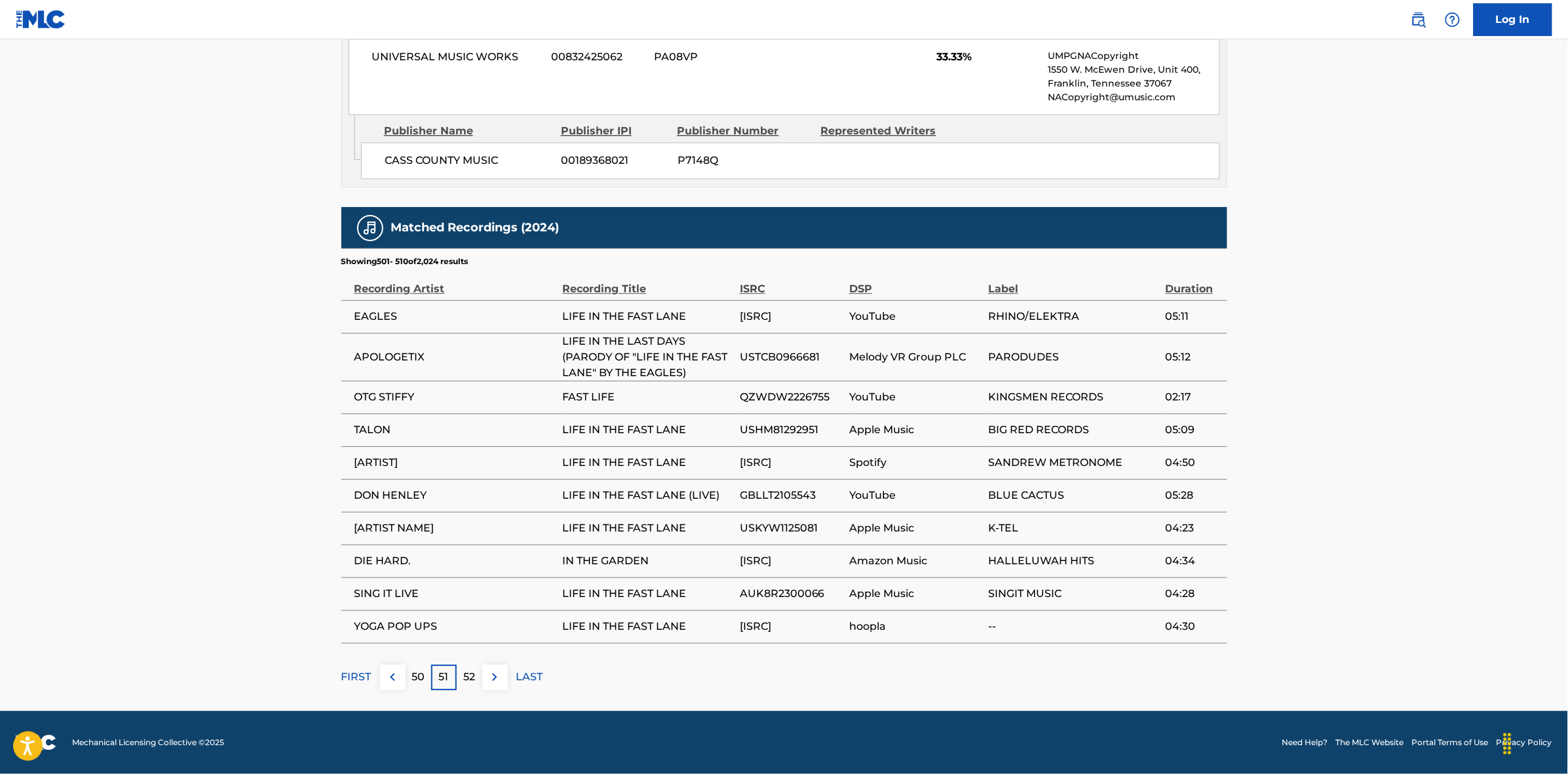 click at bounding box center [495, 677] 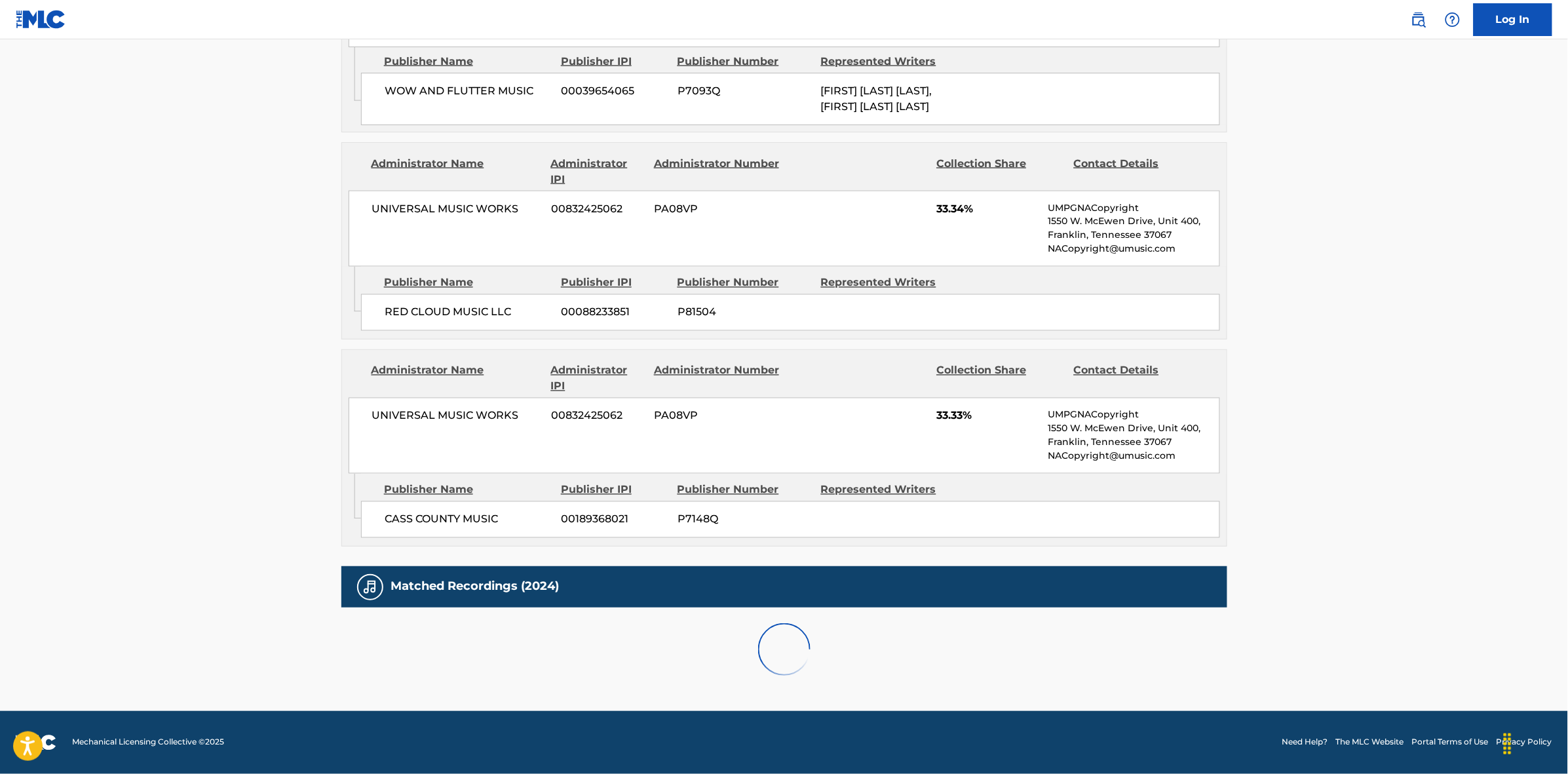 scroll, scrollTop: 1177, scrollLeft: 0, axis: vertical 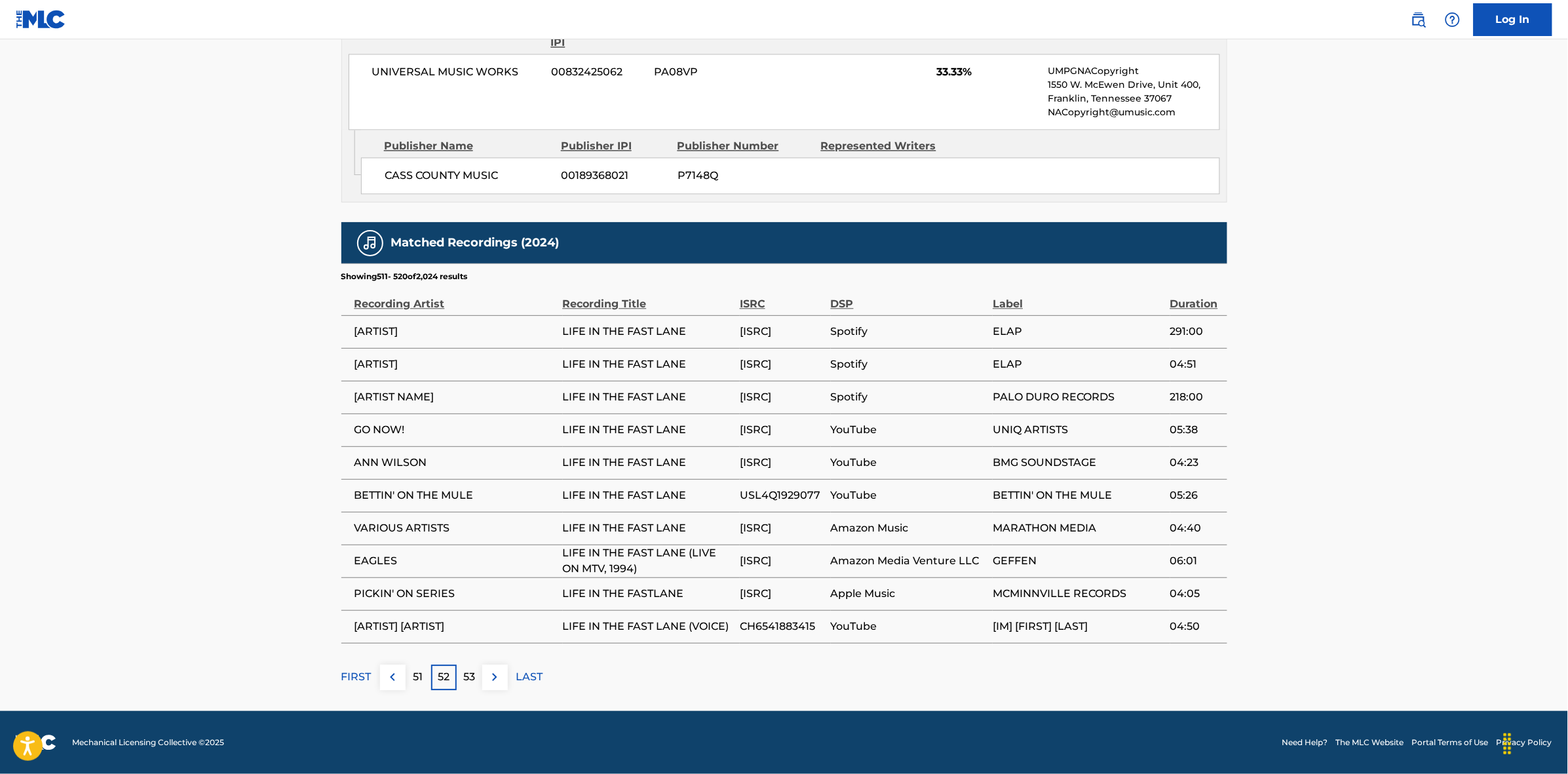 click at bounding box center [495, 677] 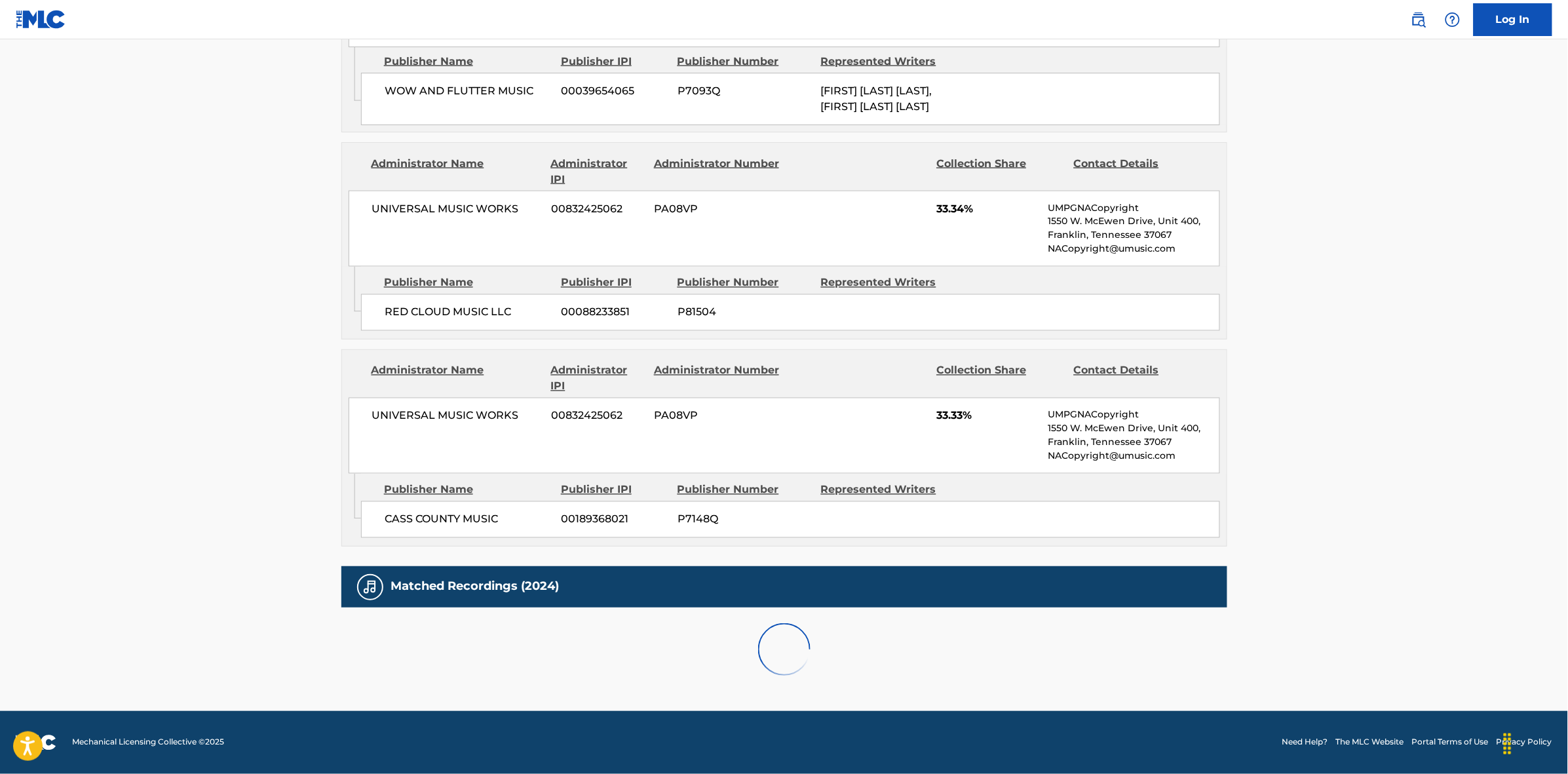 scroll, scrollTop: 1177, scrollLeft: 0, axis: vertical 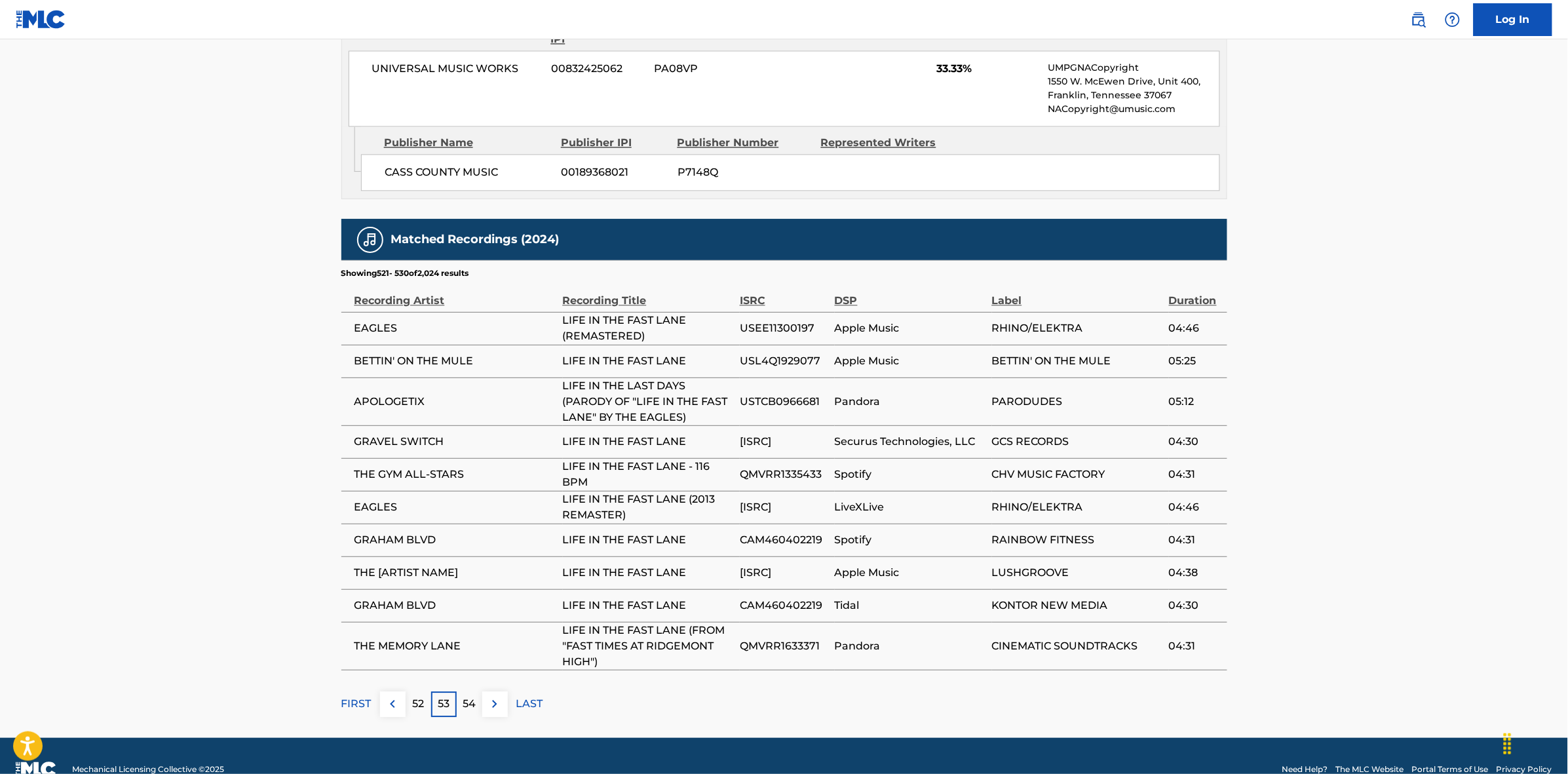 click at bounding box center [495, 704] 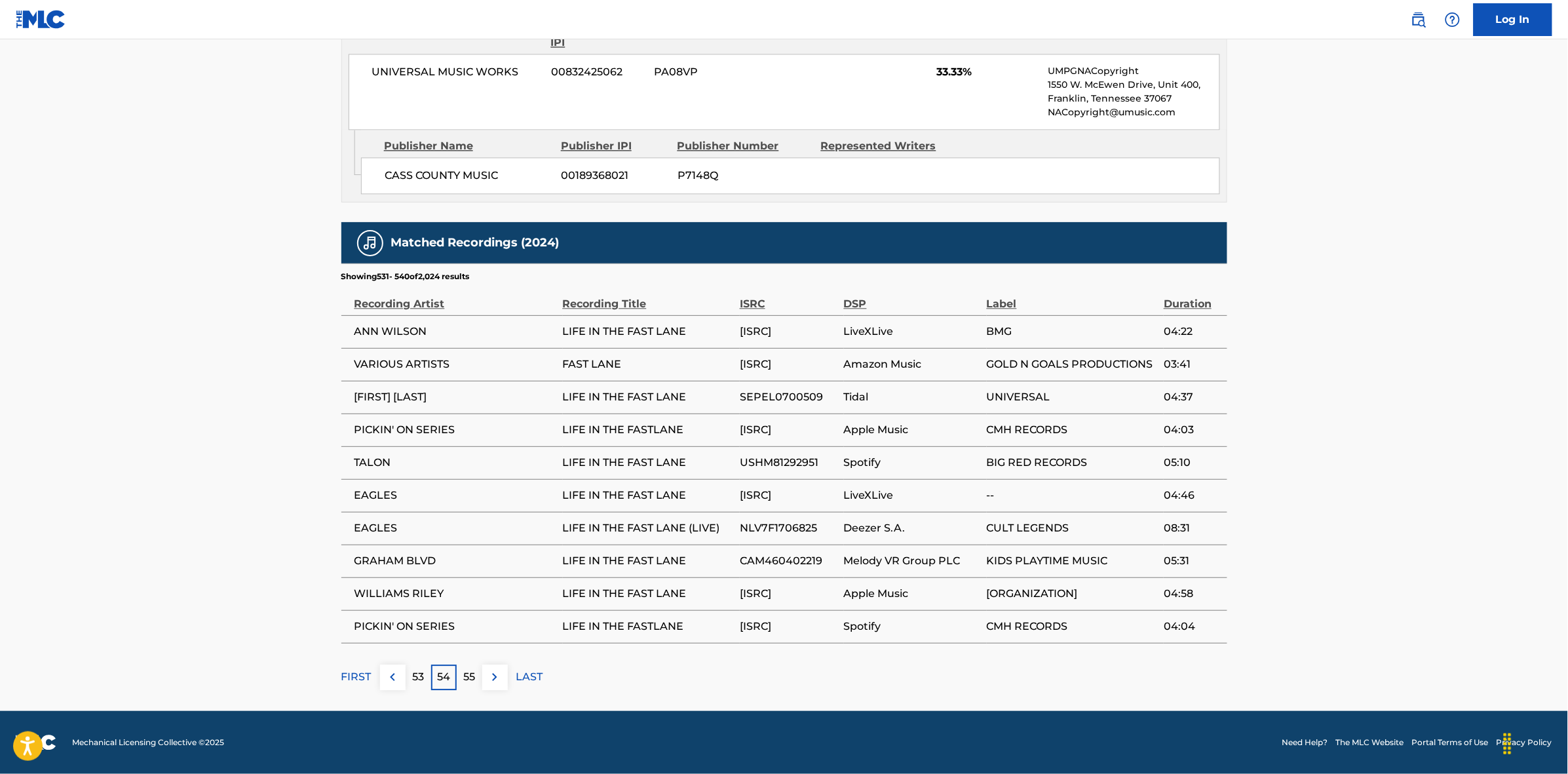 click at bounding box center (495, 677) 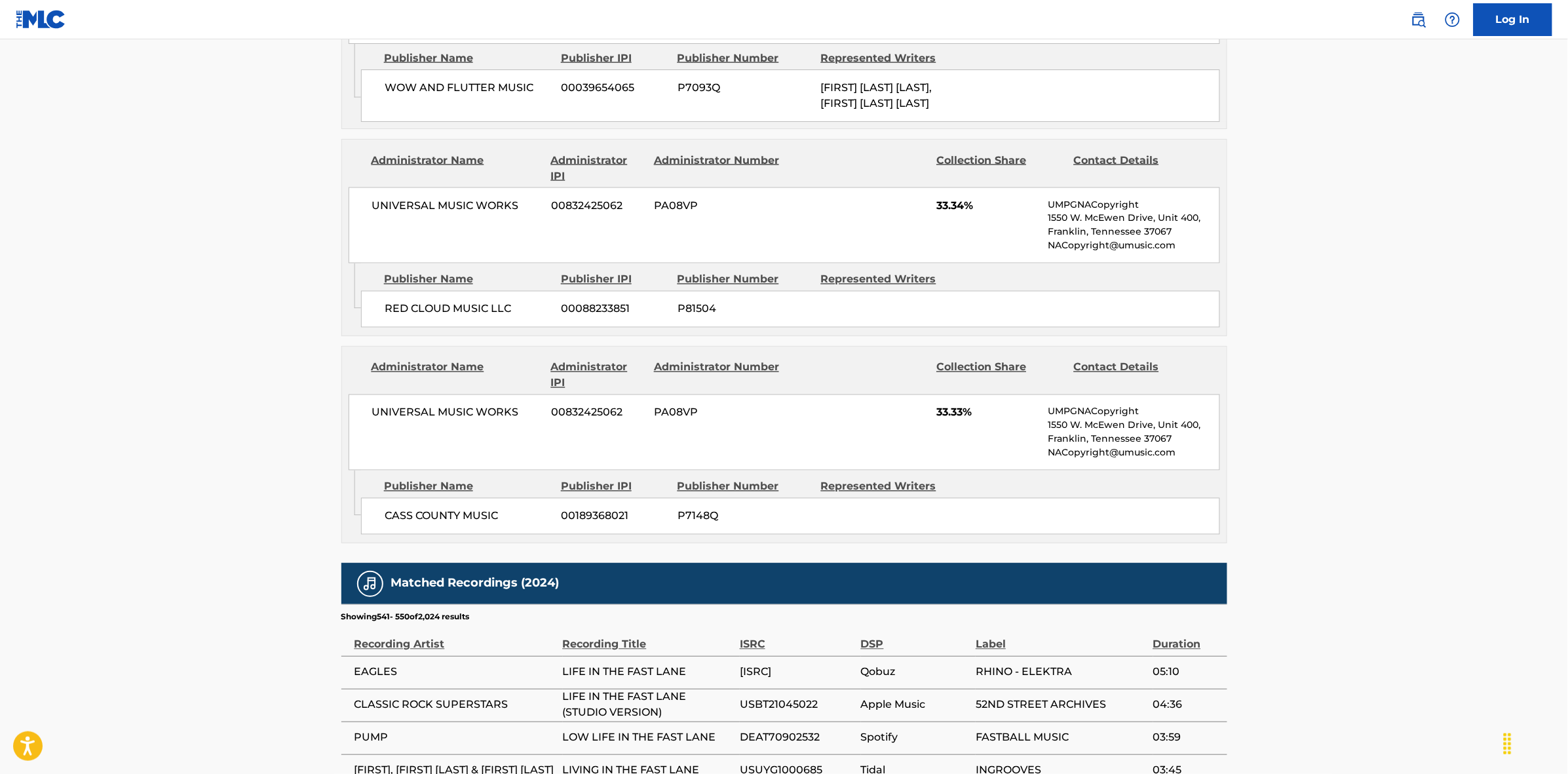 scroll, scrollTop: 1177, scrollLeft: 0, axis: vertical 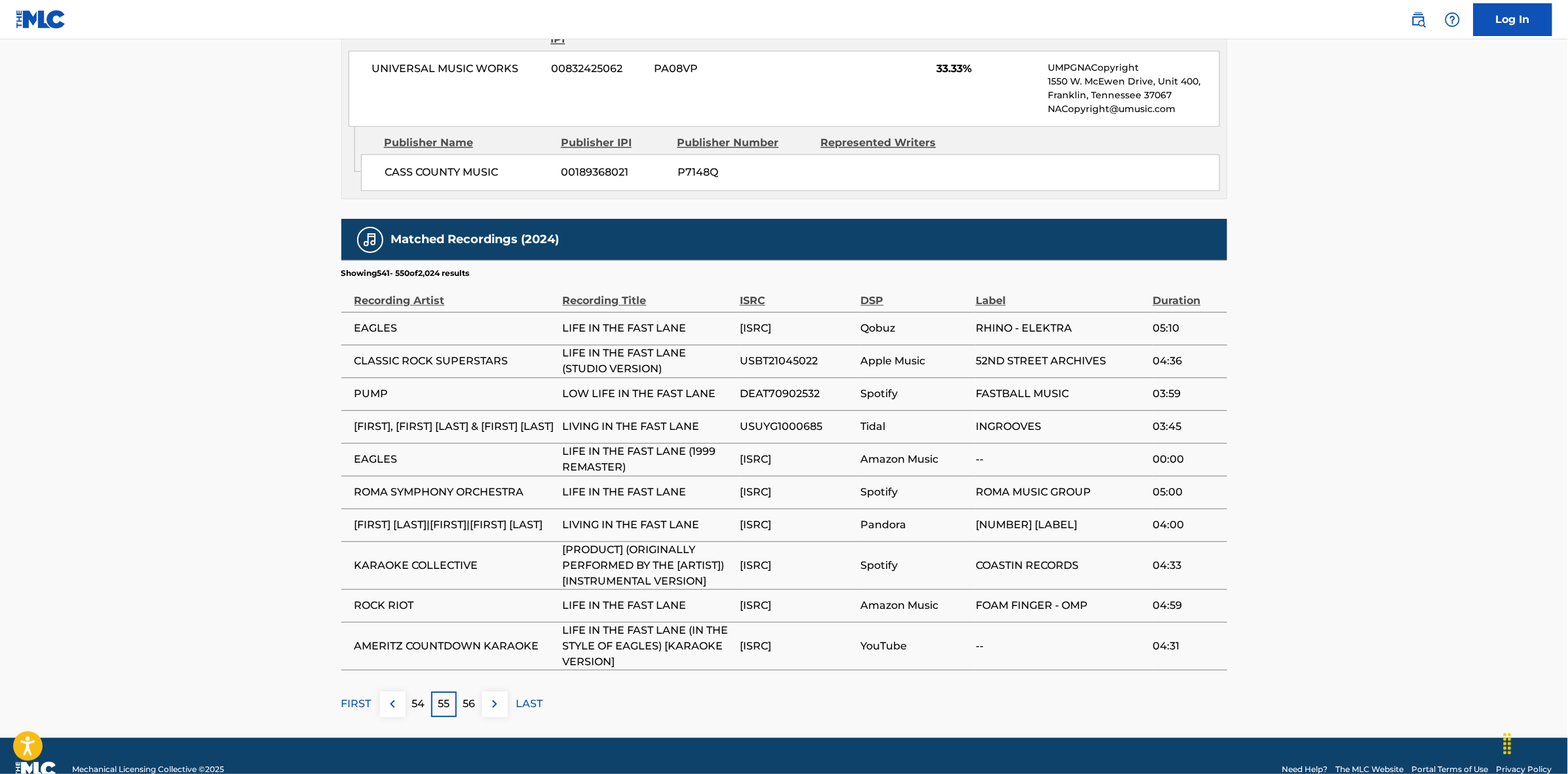 drag, startPoint x: 495, startPoint y: 715, endPoint x: 507, endPoint y: 697, distance: 21.63331 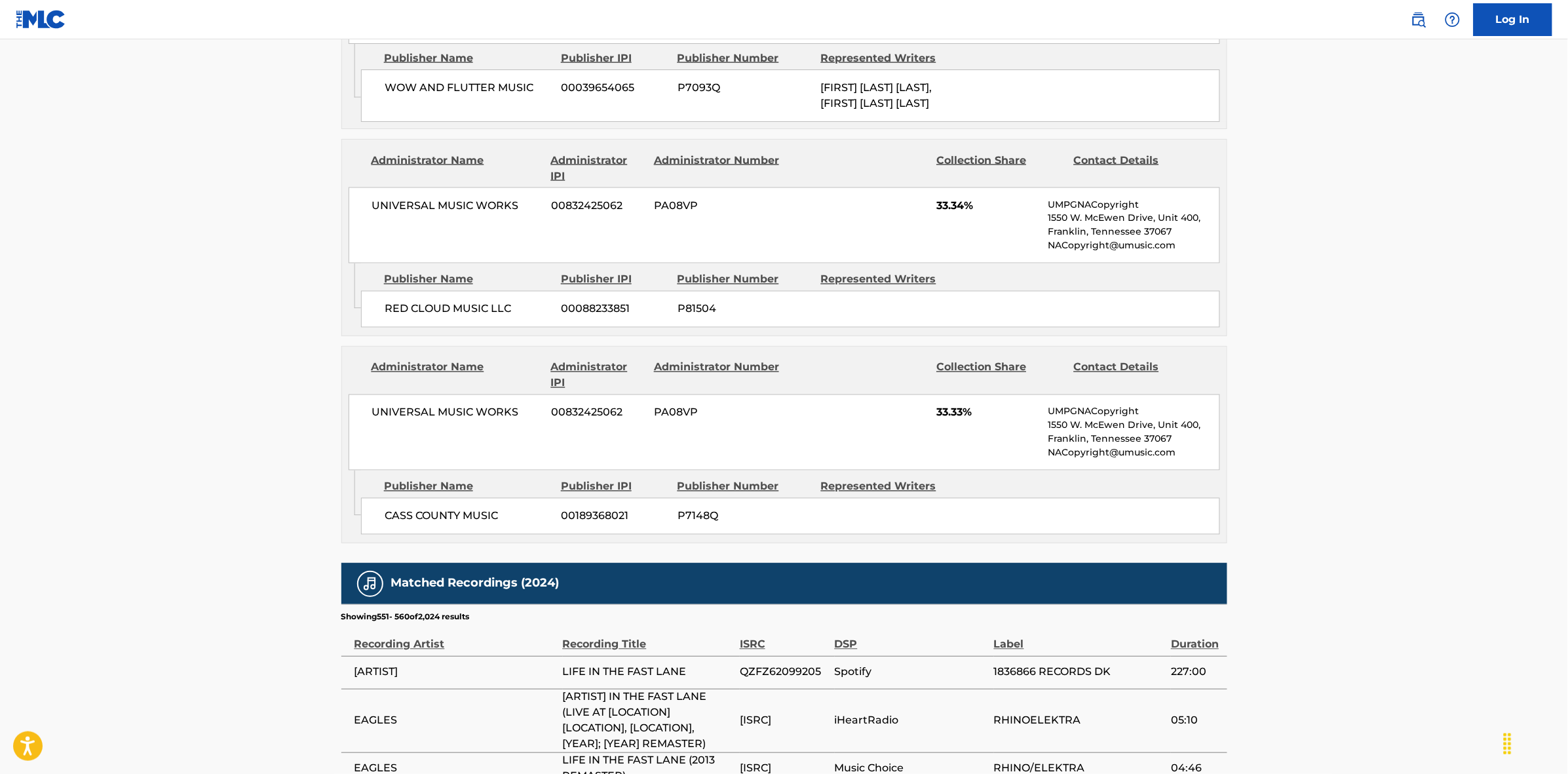 scroll, scrollTop: 1177, scrollLeft: 0, axis: vertical 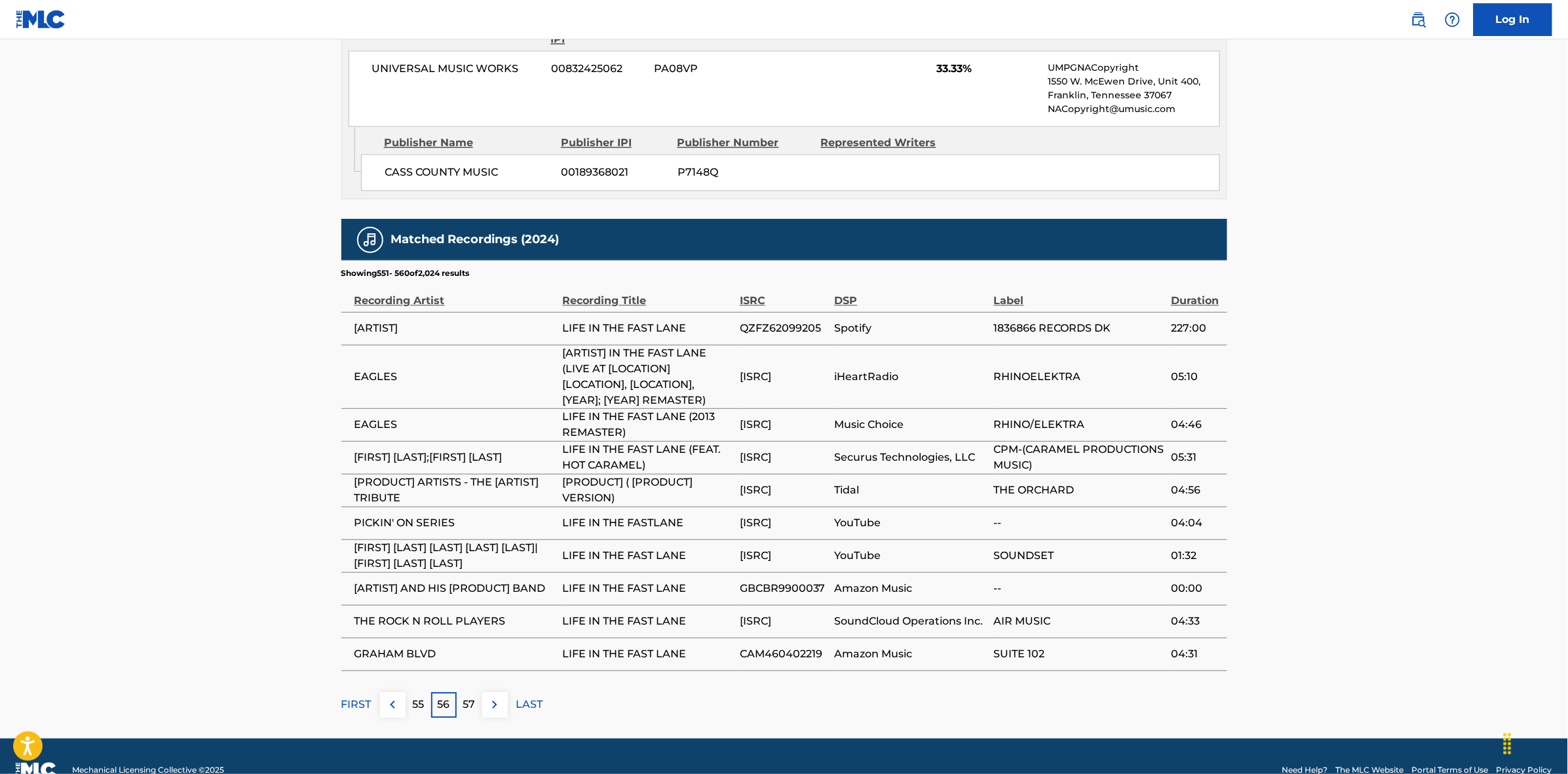 click at bounding box center (495, 705) 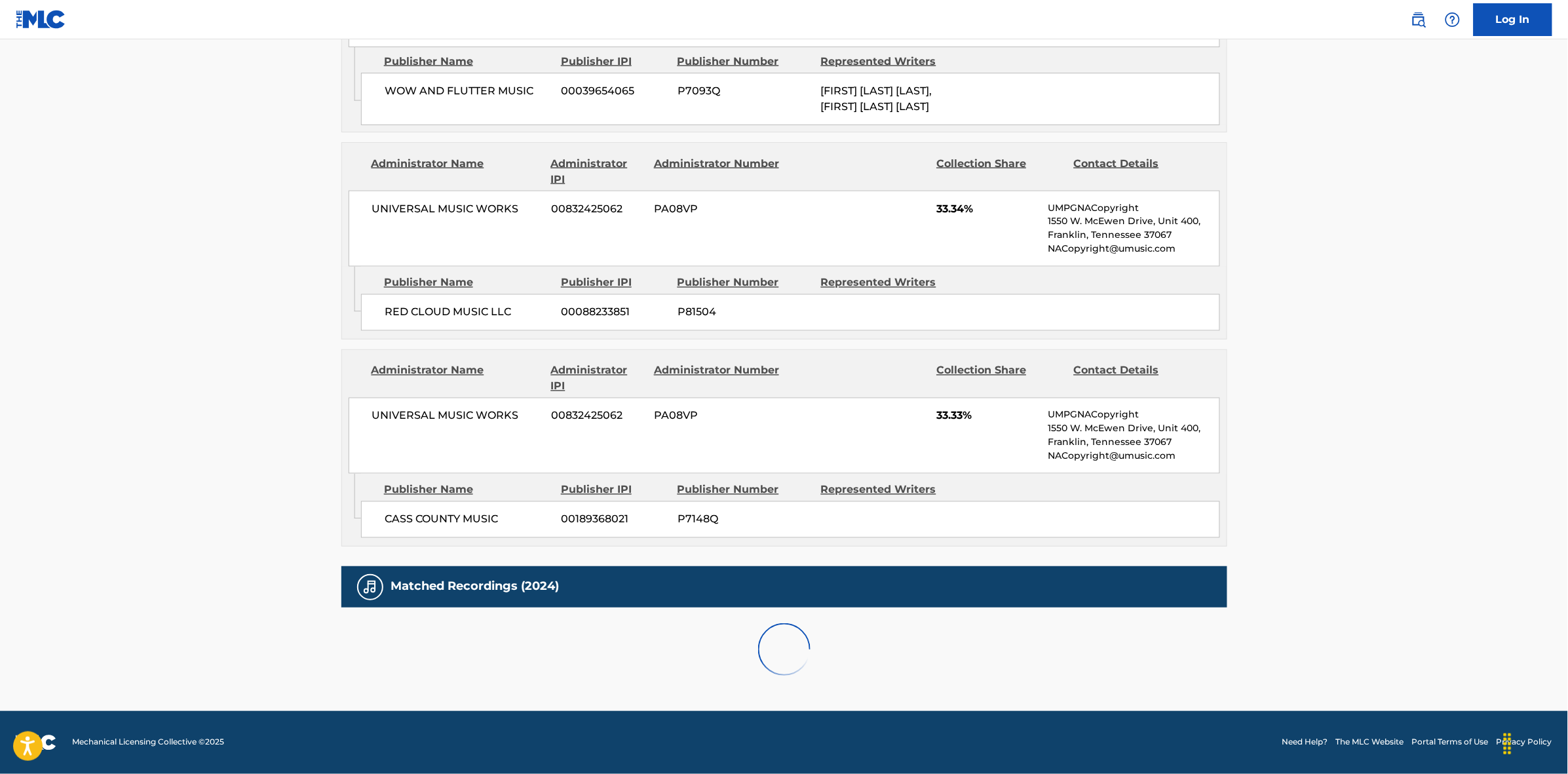 scroll, scrollTop: 1177, scrollLeft: 0, axis: vertical 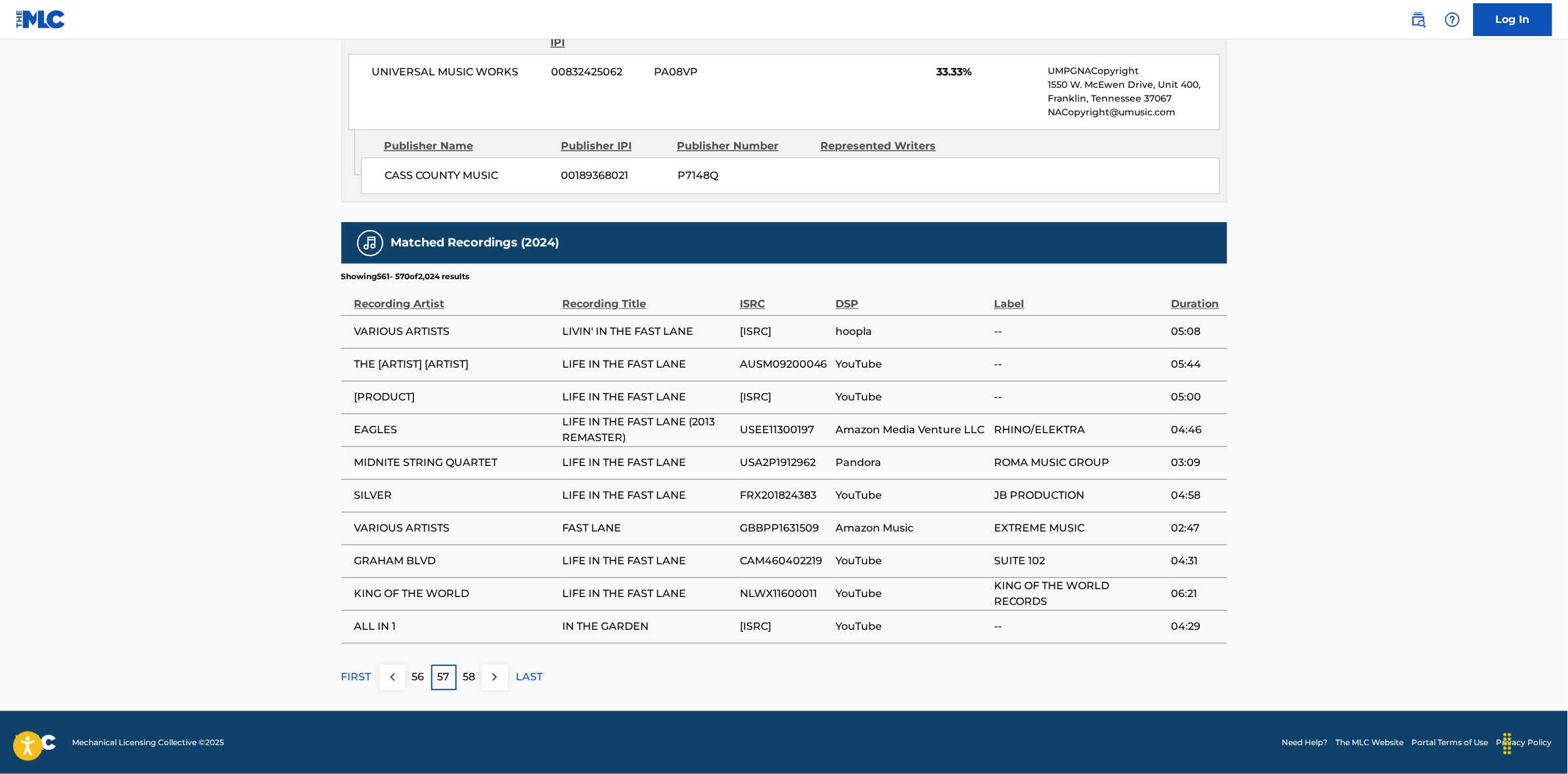 click at bounding box center (495, 677) 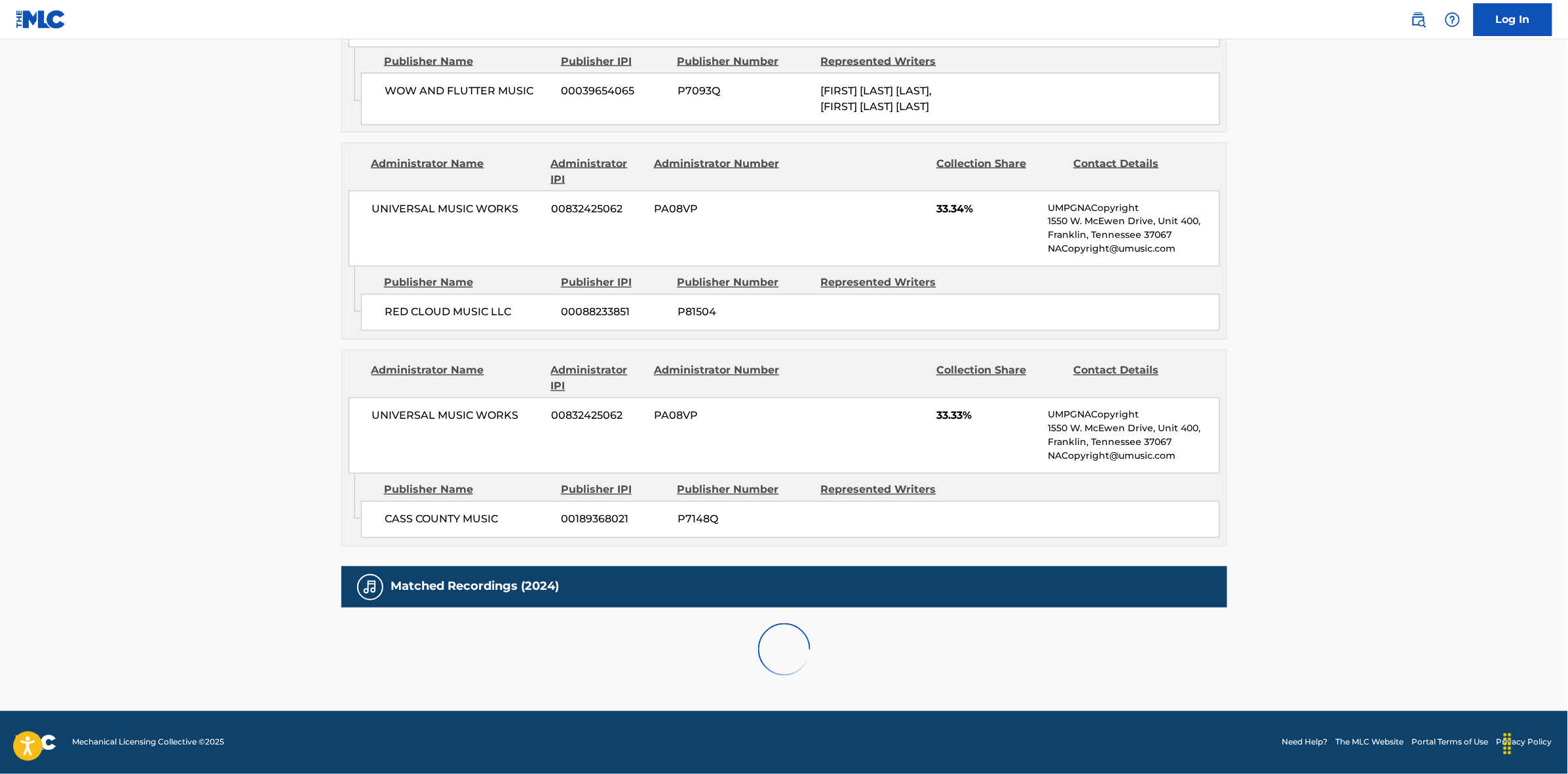 scroll, scrollTop: 1177, scrollLeft: 0, axis: vertical 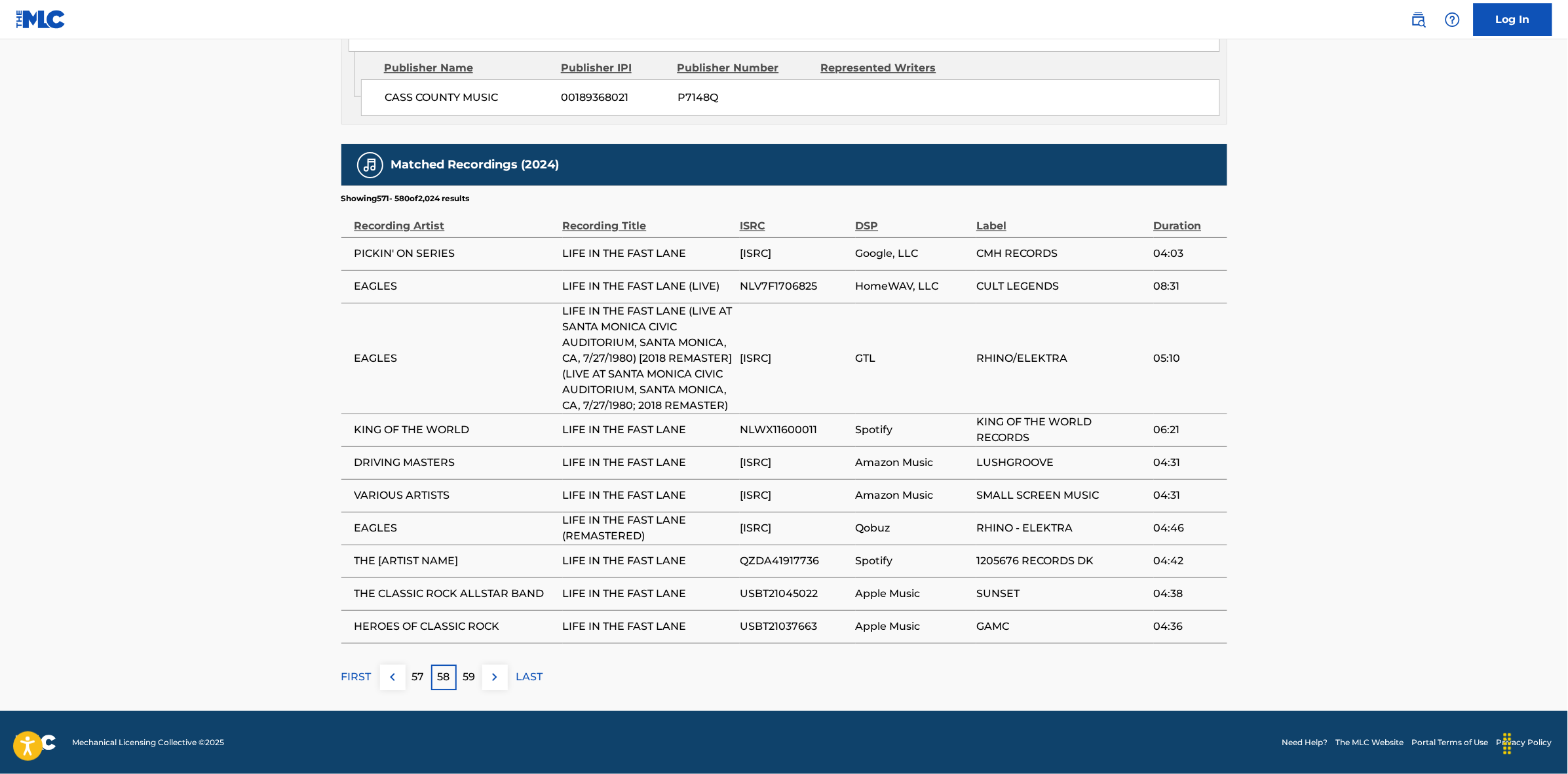 click at bounding box center (495, 677) 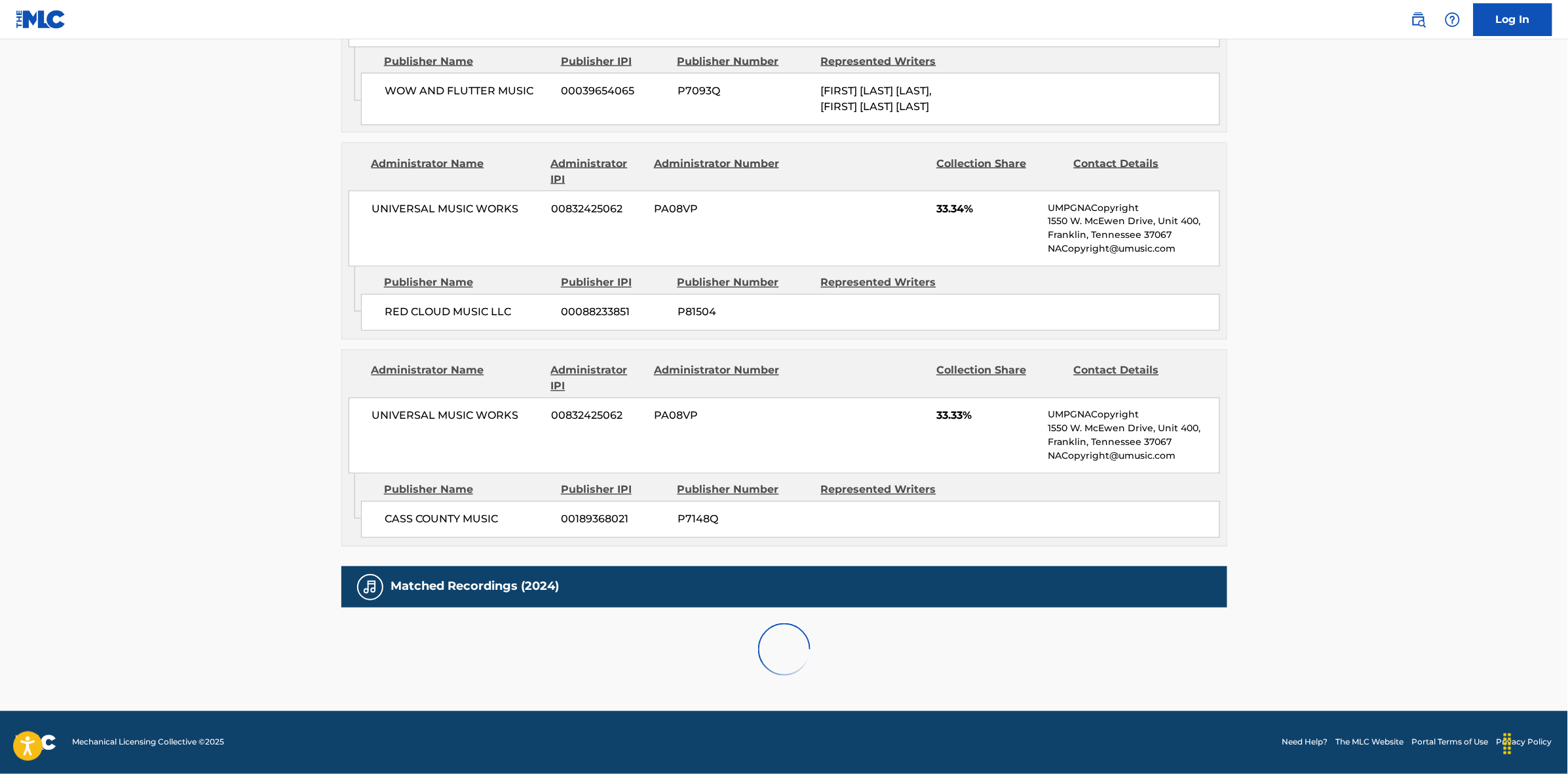 scroll, scrollTop: 1207, scrollLeft: 0, axis: vertical 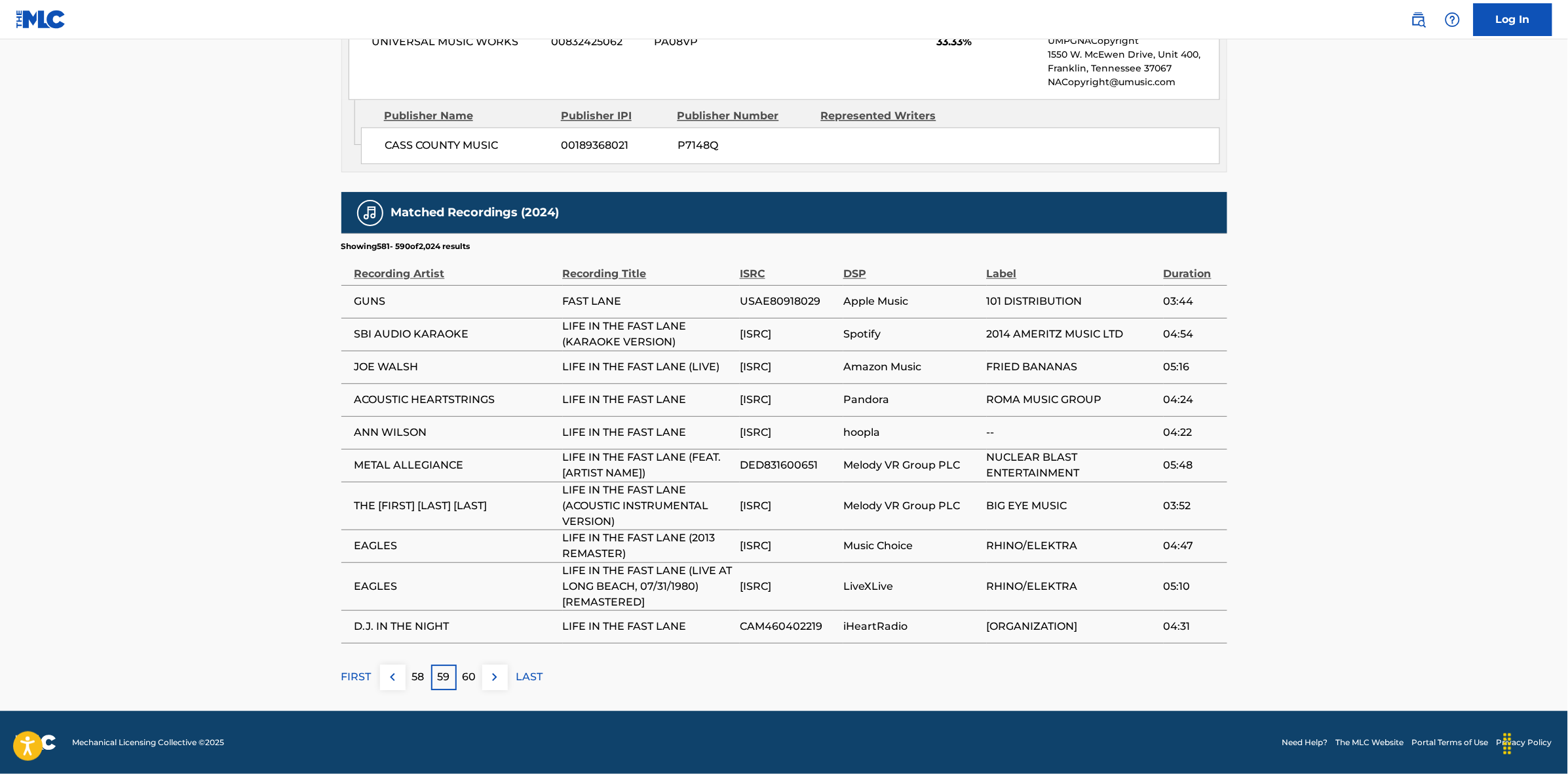 click at bounding box center (495, 677) 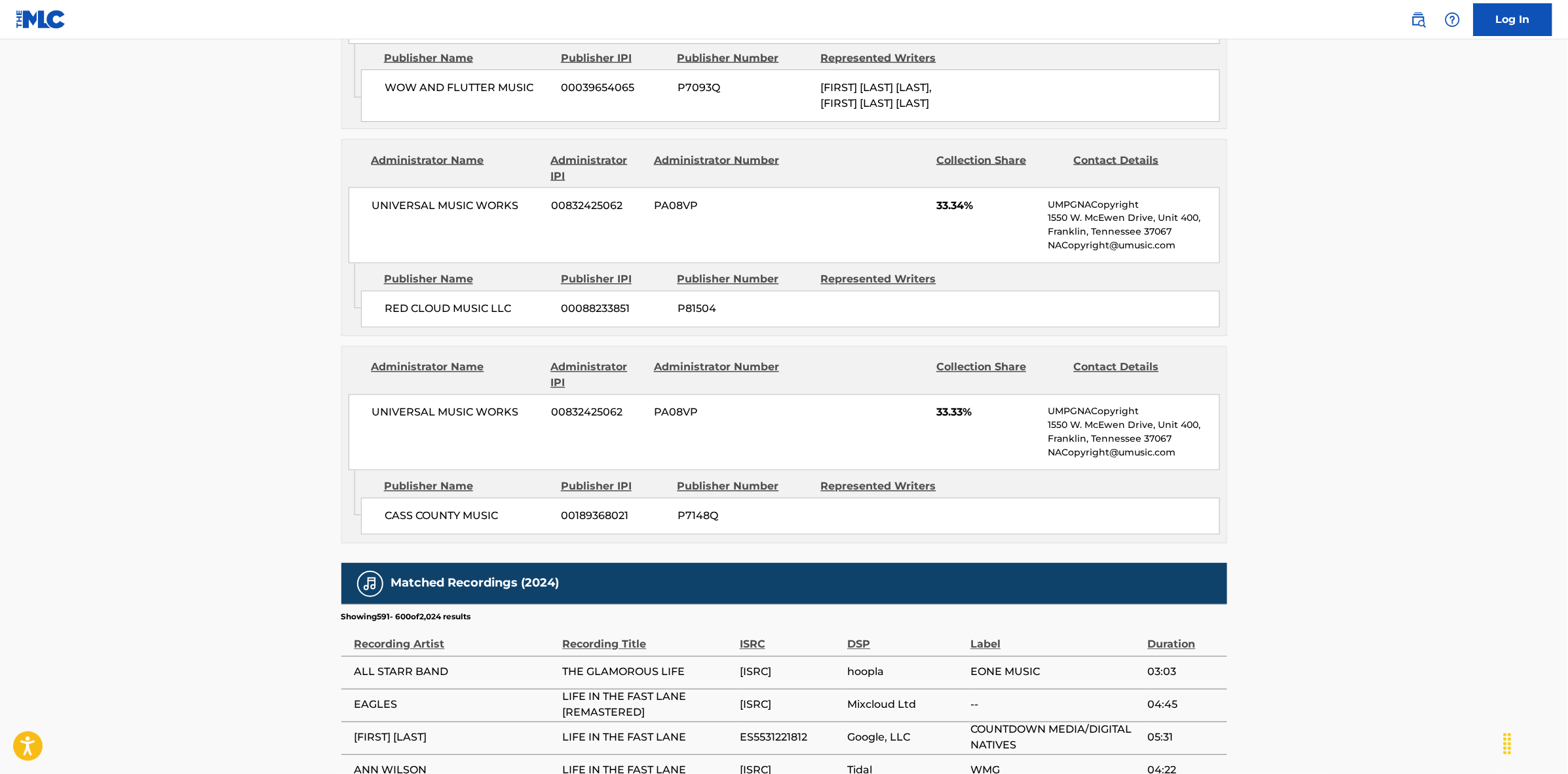scroll, scrollTop: 1177, scrollLeft: 0, axis: vertical 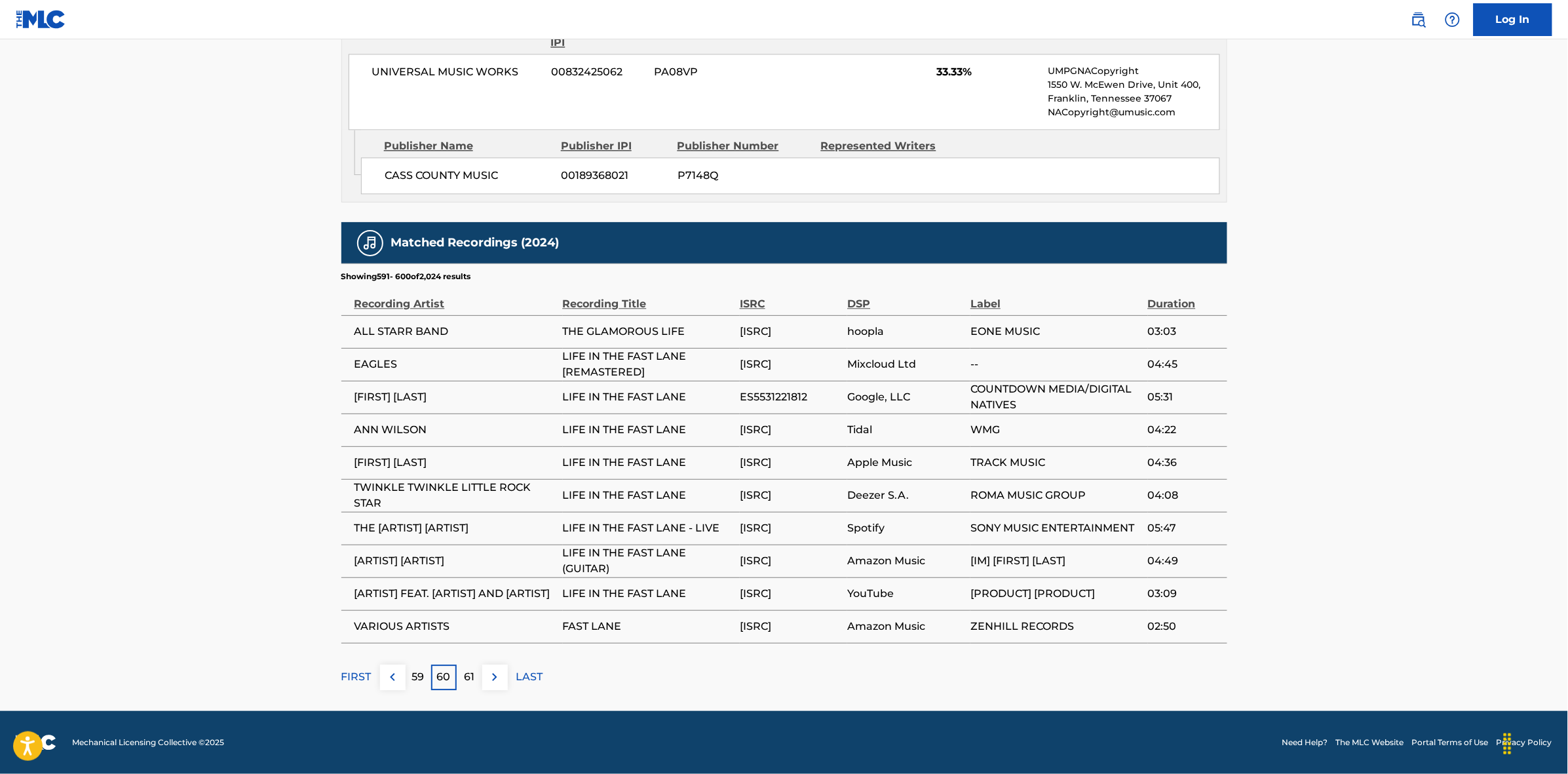 click at bounding box center [495, 677] 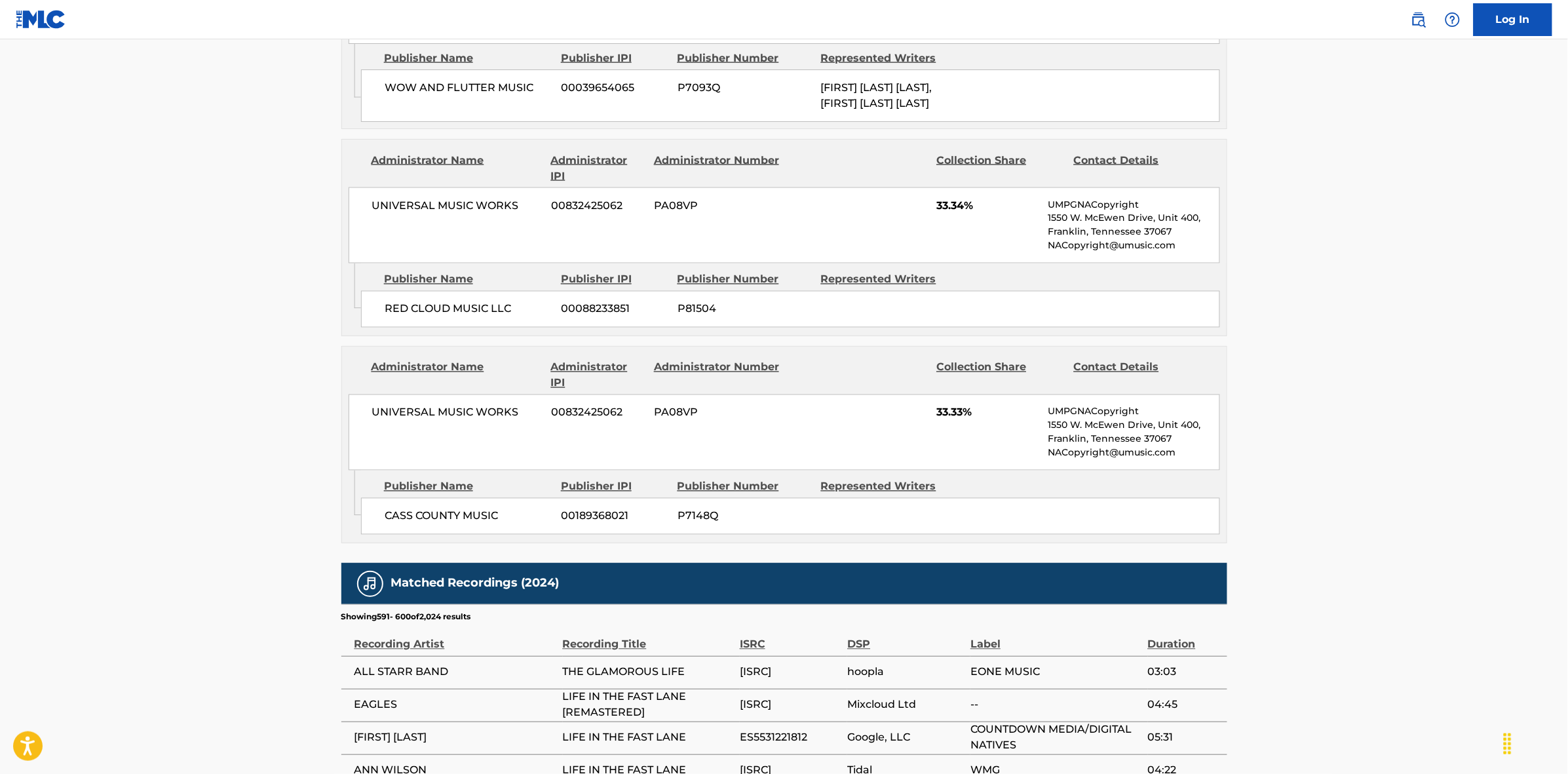 scroll, scrollTop: 1177, scrollLeft: 0, axis: vertical 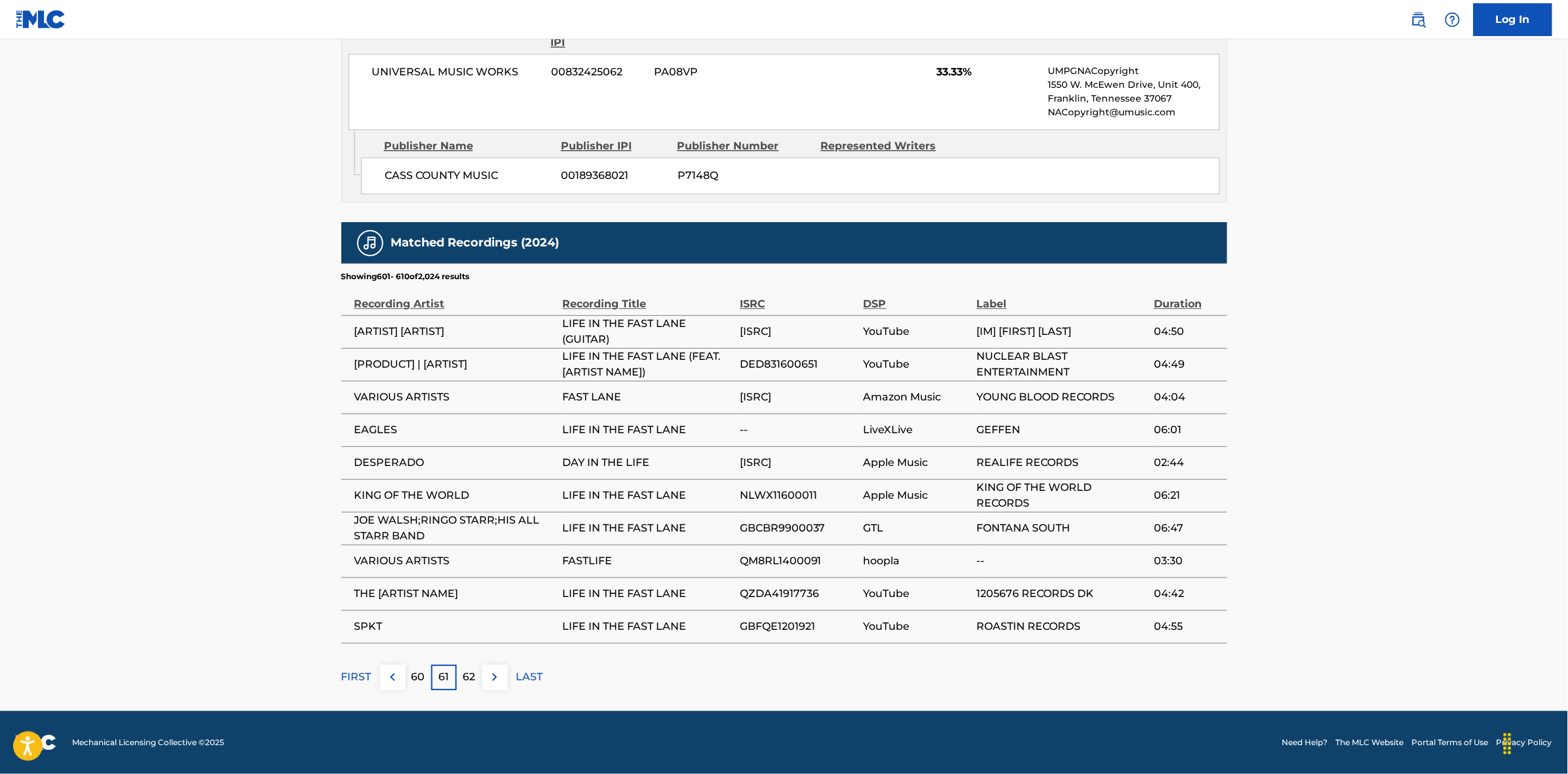 click at bounding box center [495, 677] 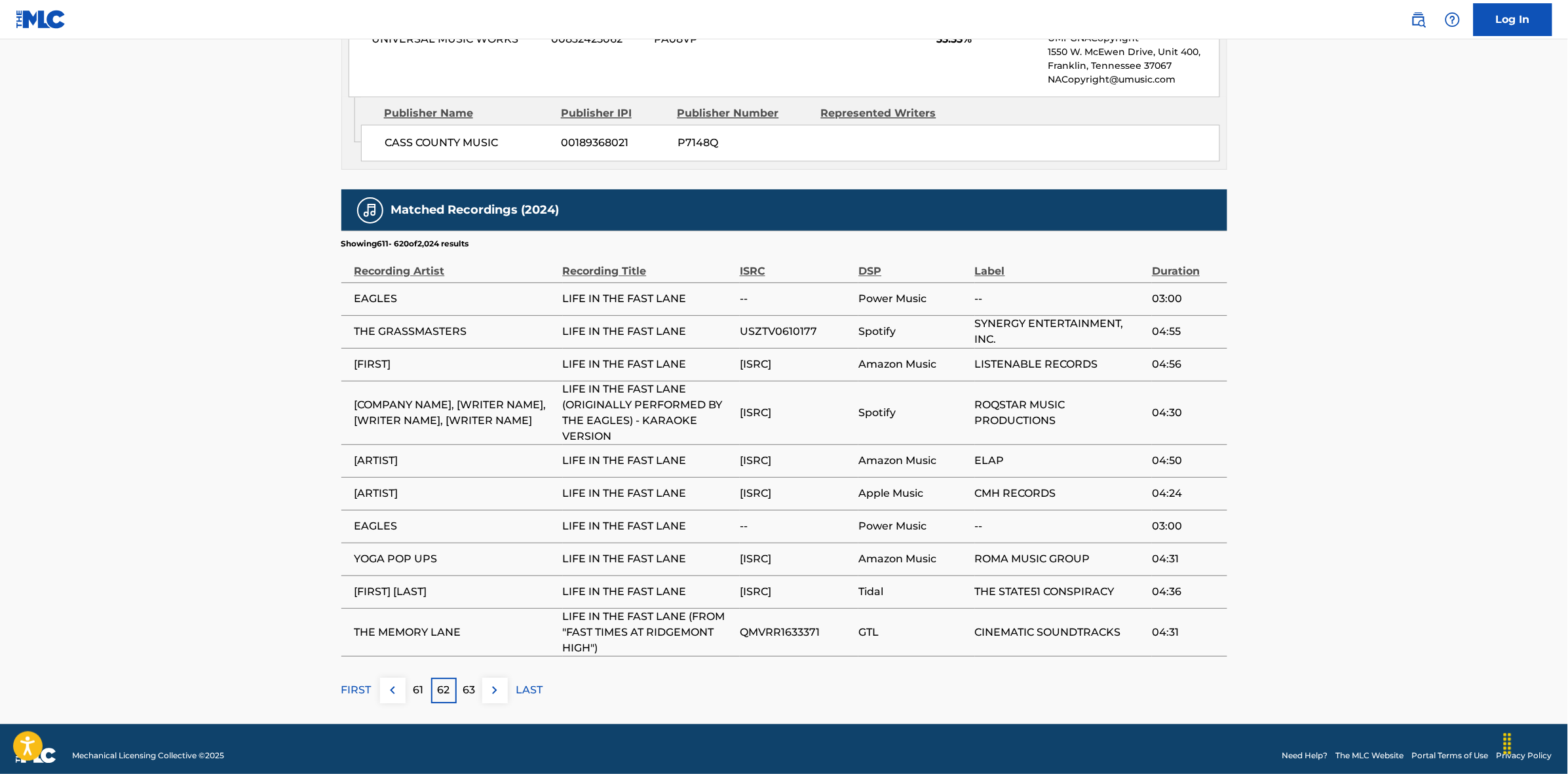 scroll, scrollTop: 1223, scrollLeft: 0, axis: vertical 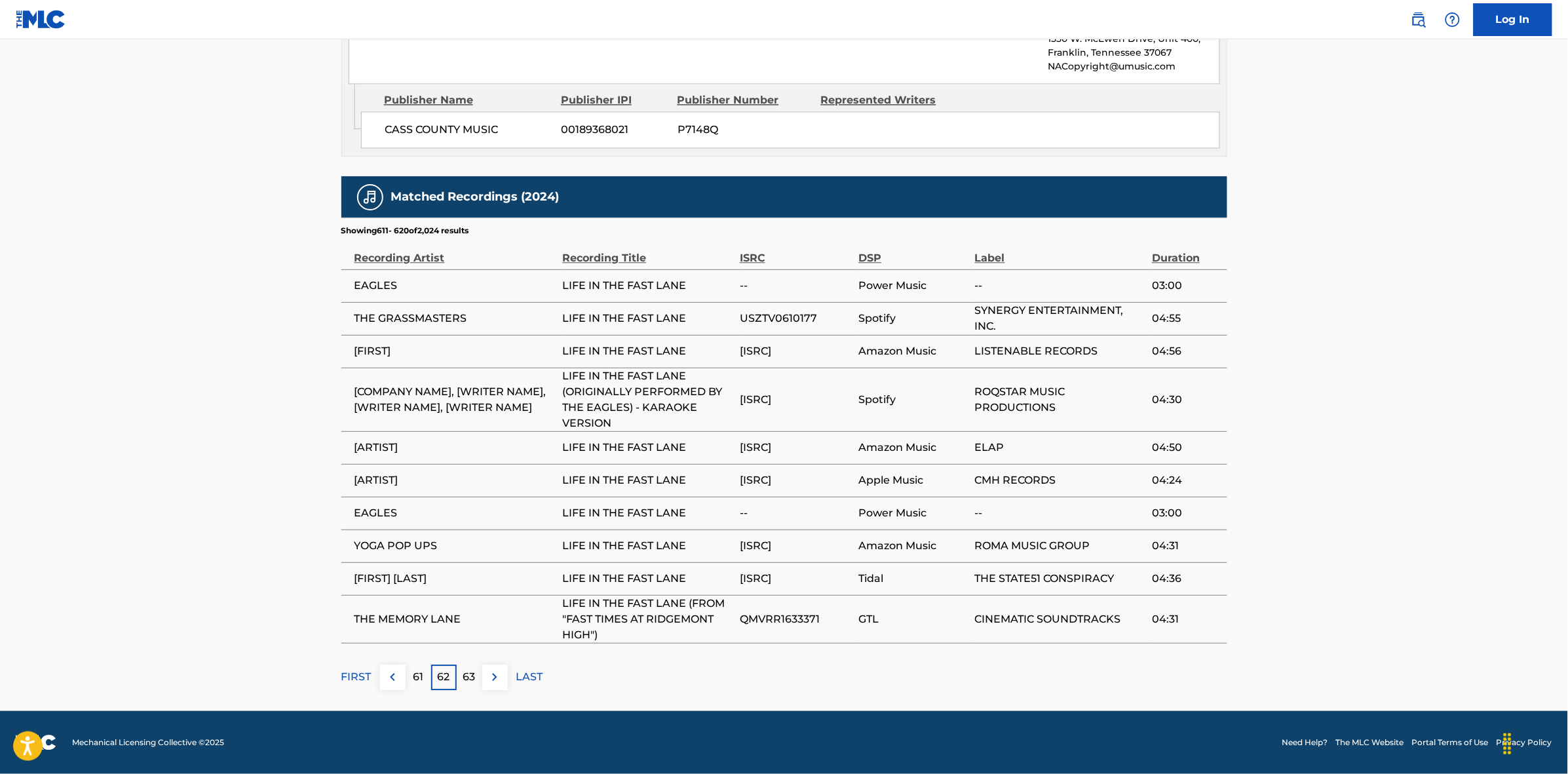 click at bounding box center [495, 677] 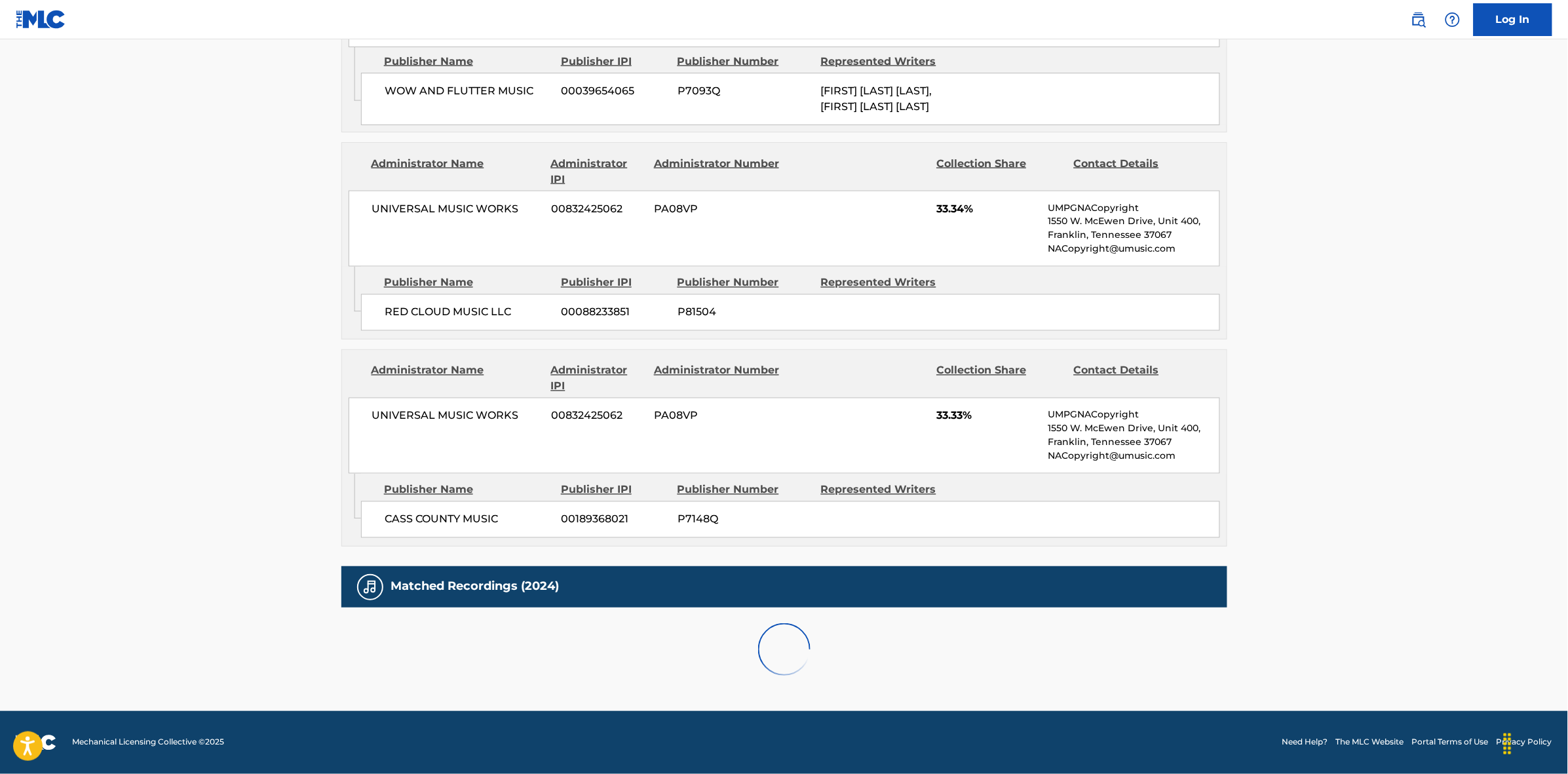 scroll, scrollTop: 1223, scrollLeft: 0, axis: vertical 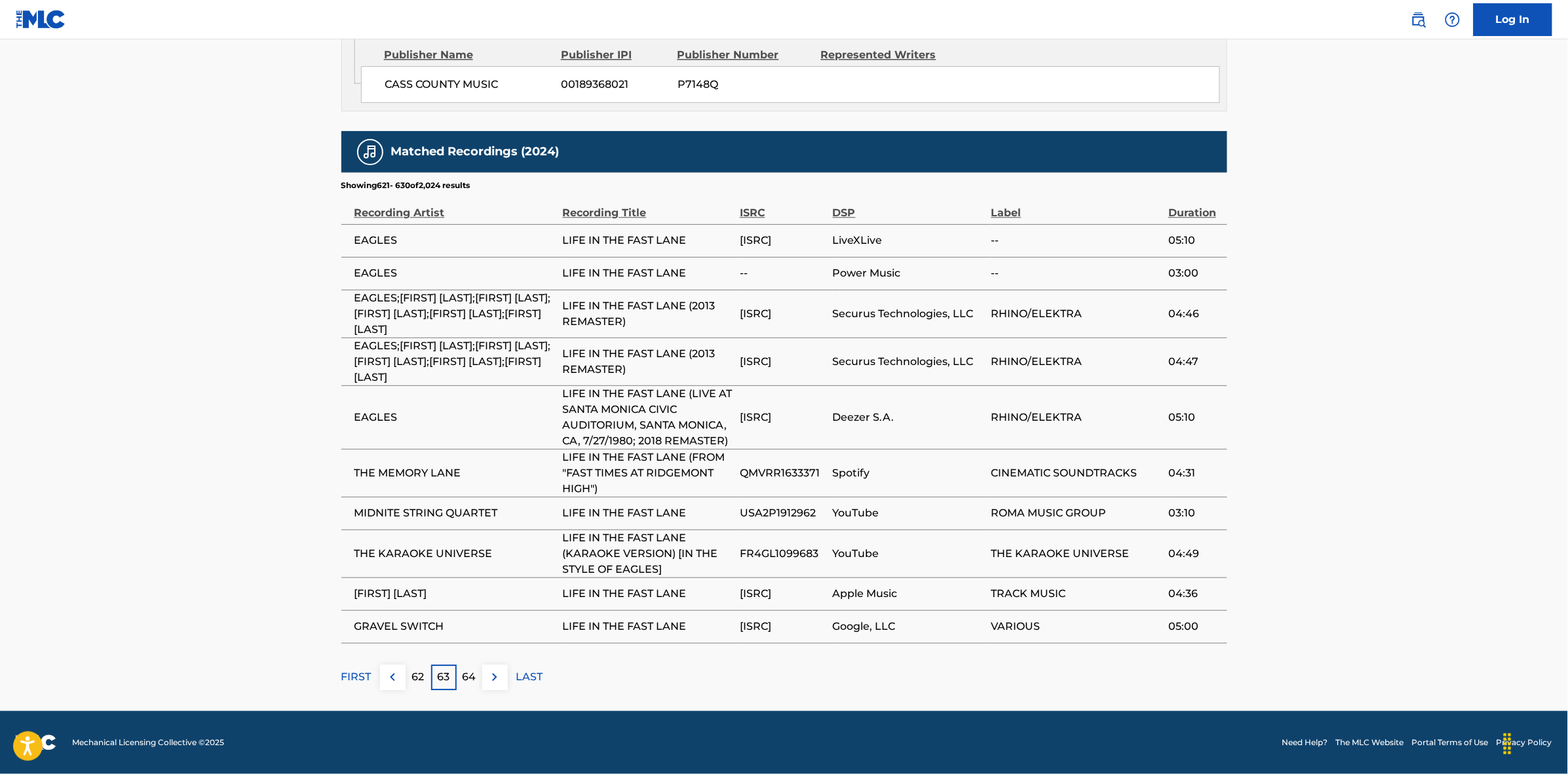 click on "64" at bounding box center (469, 677) 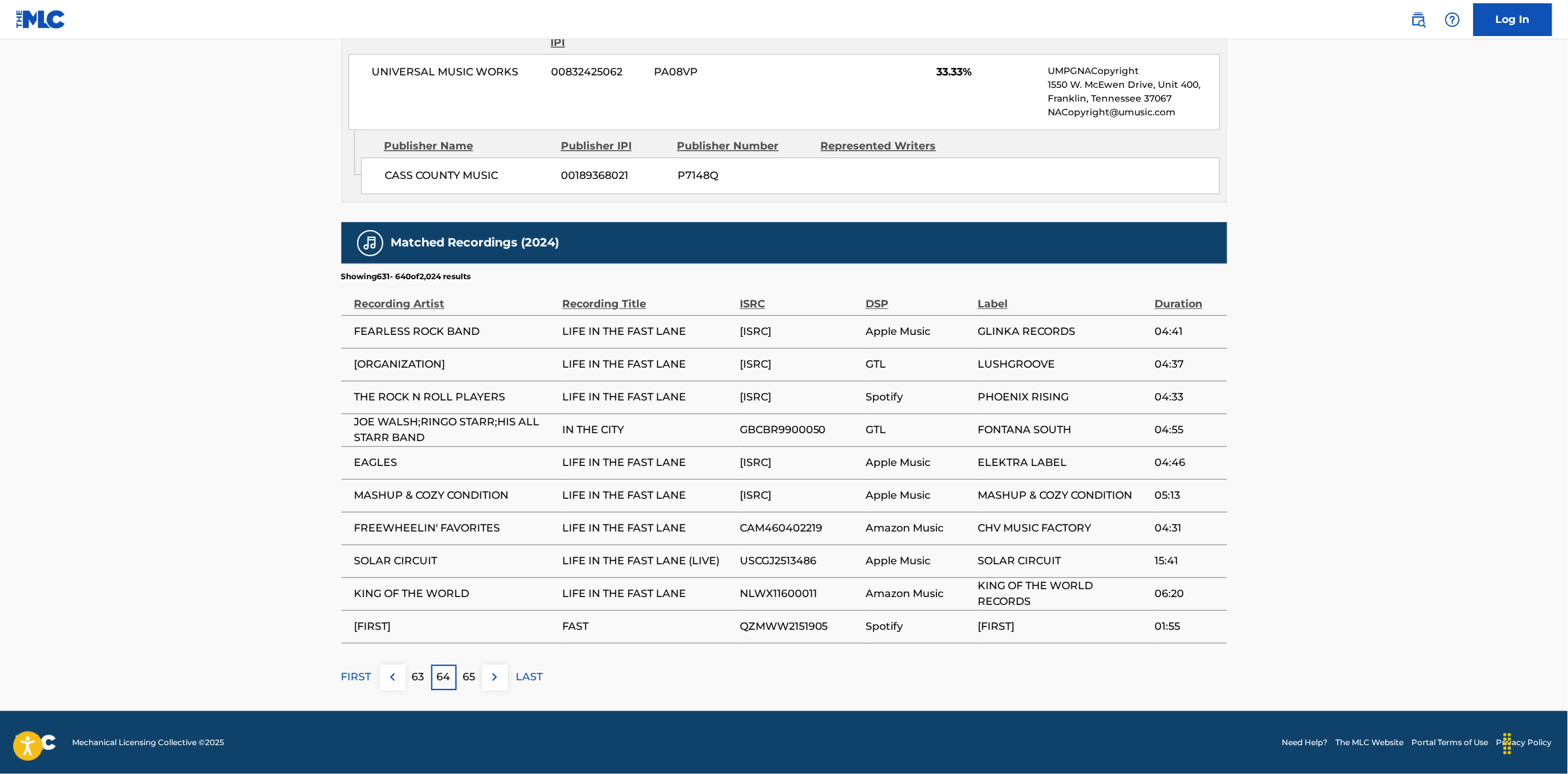 click at bounding box center [495, 677] 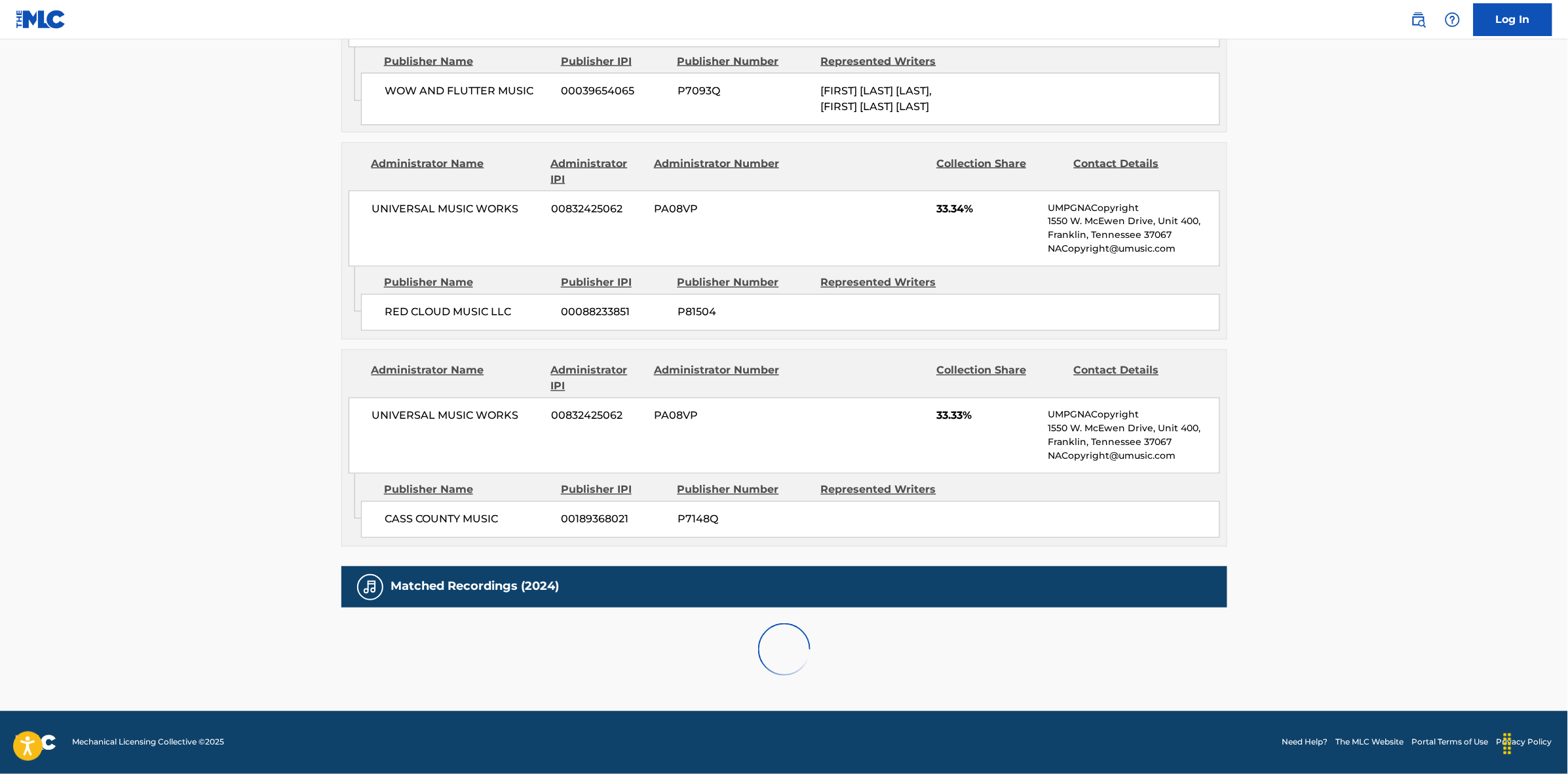 scroll, scrollTop: 1177, scrollLeft: 0, axis: vertical 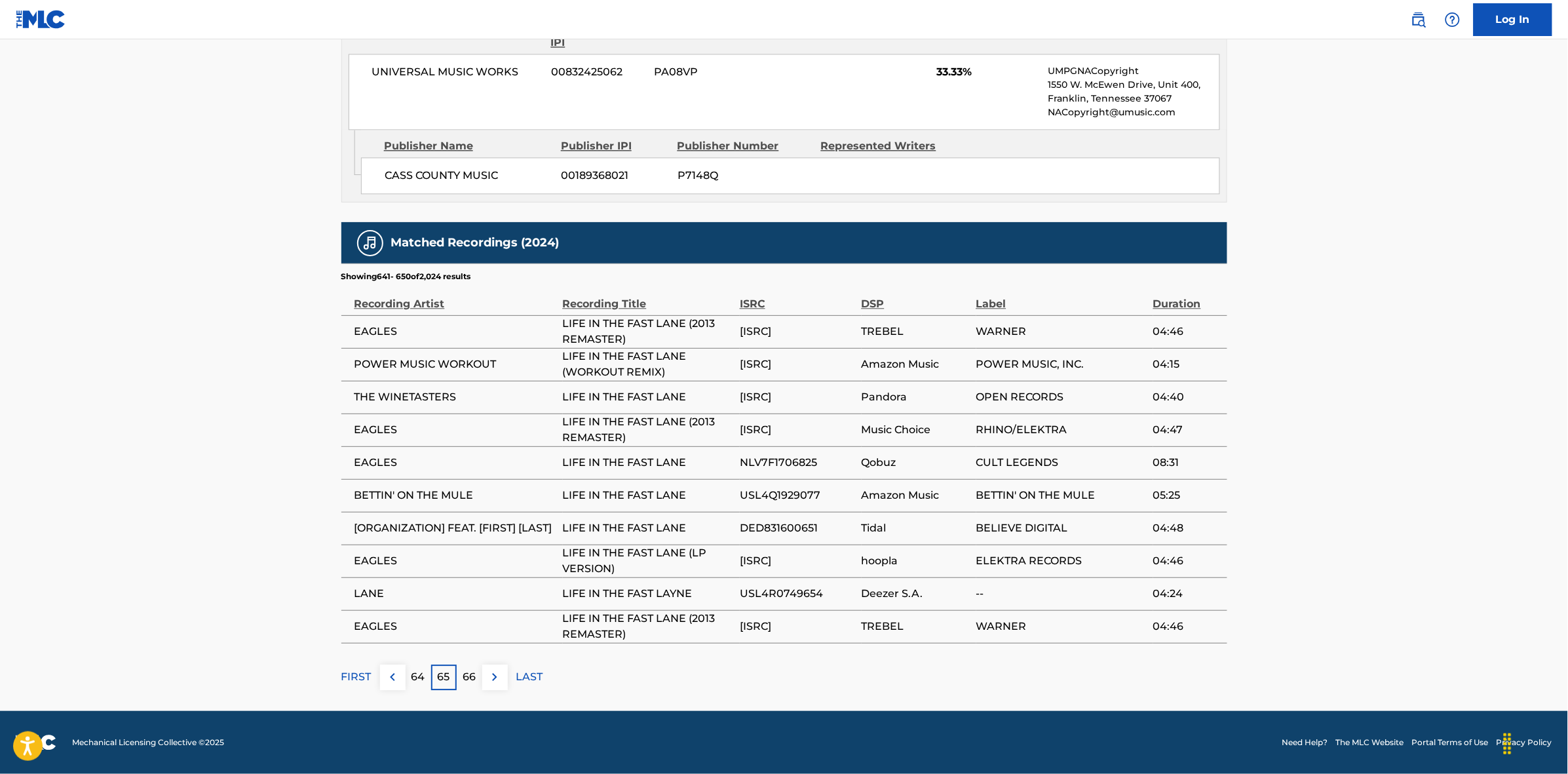 click at bounding box center [495, 677] 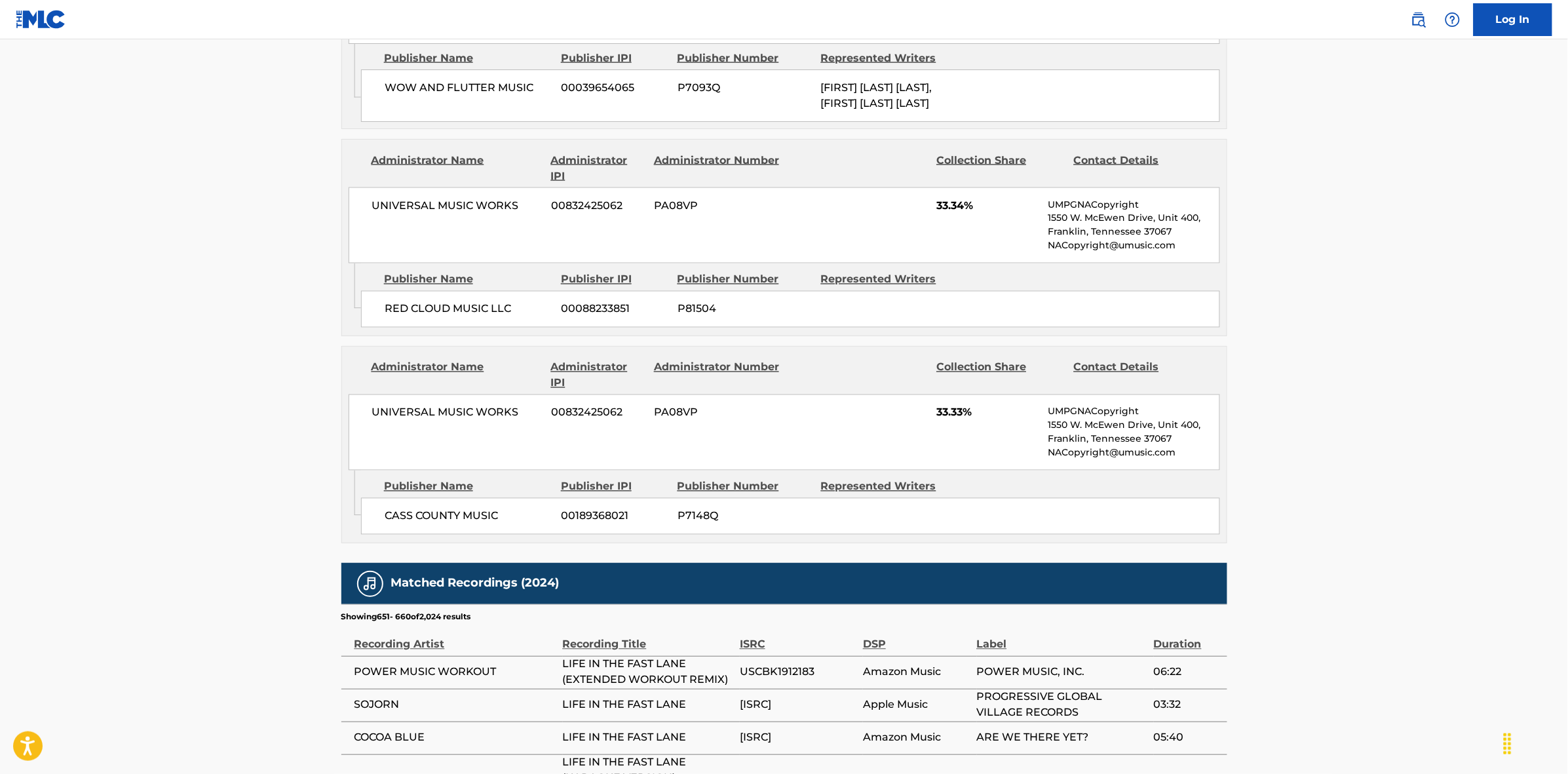 scroll, scrollTop: 1177, scrollLeft: 0, axis: vertical 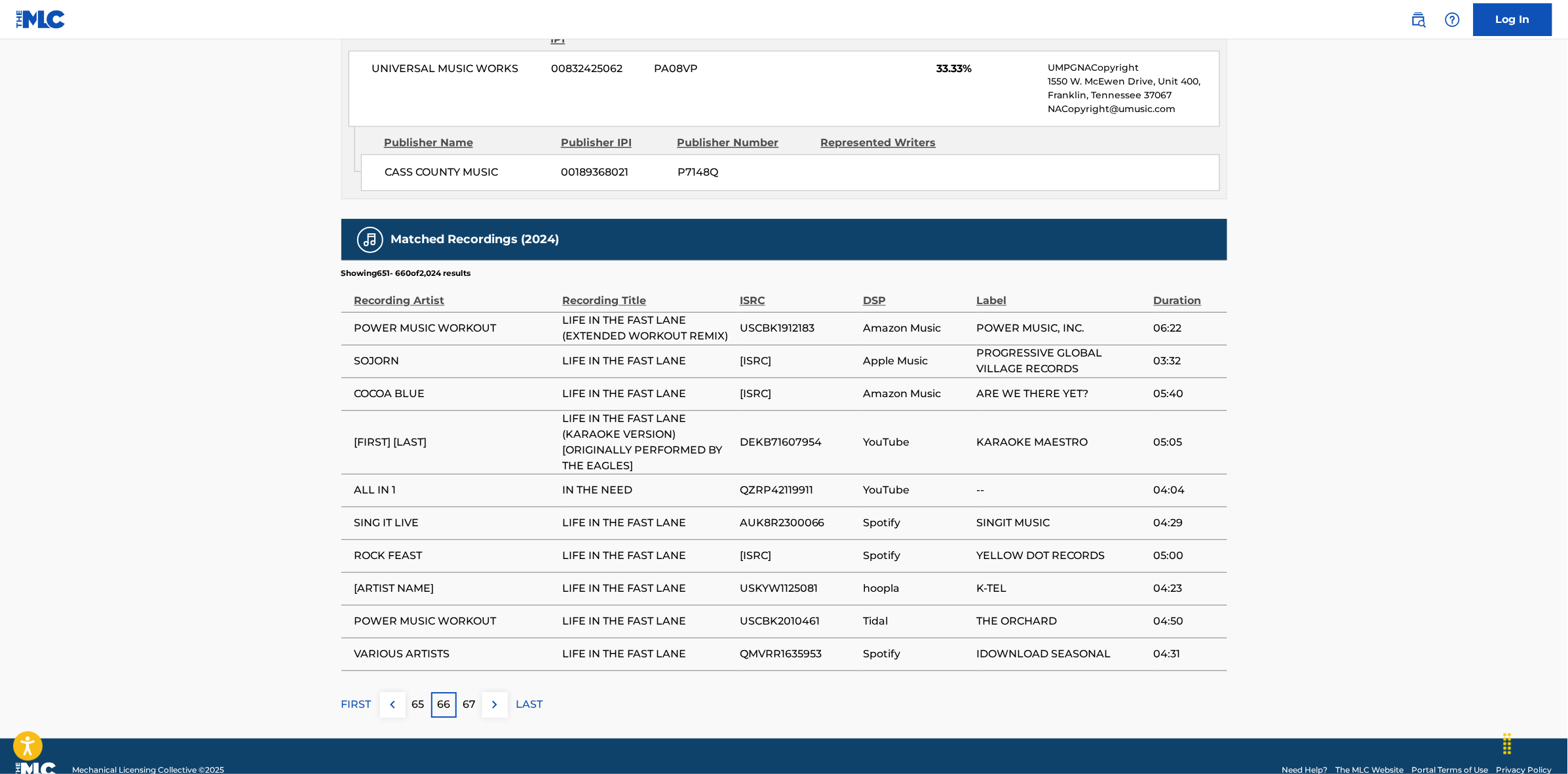 drag, startPoint x: 483, startPoint y: 708, endPoint x: 486, endPoint y: 699, distance: 9.486833 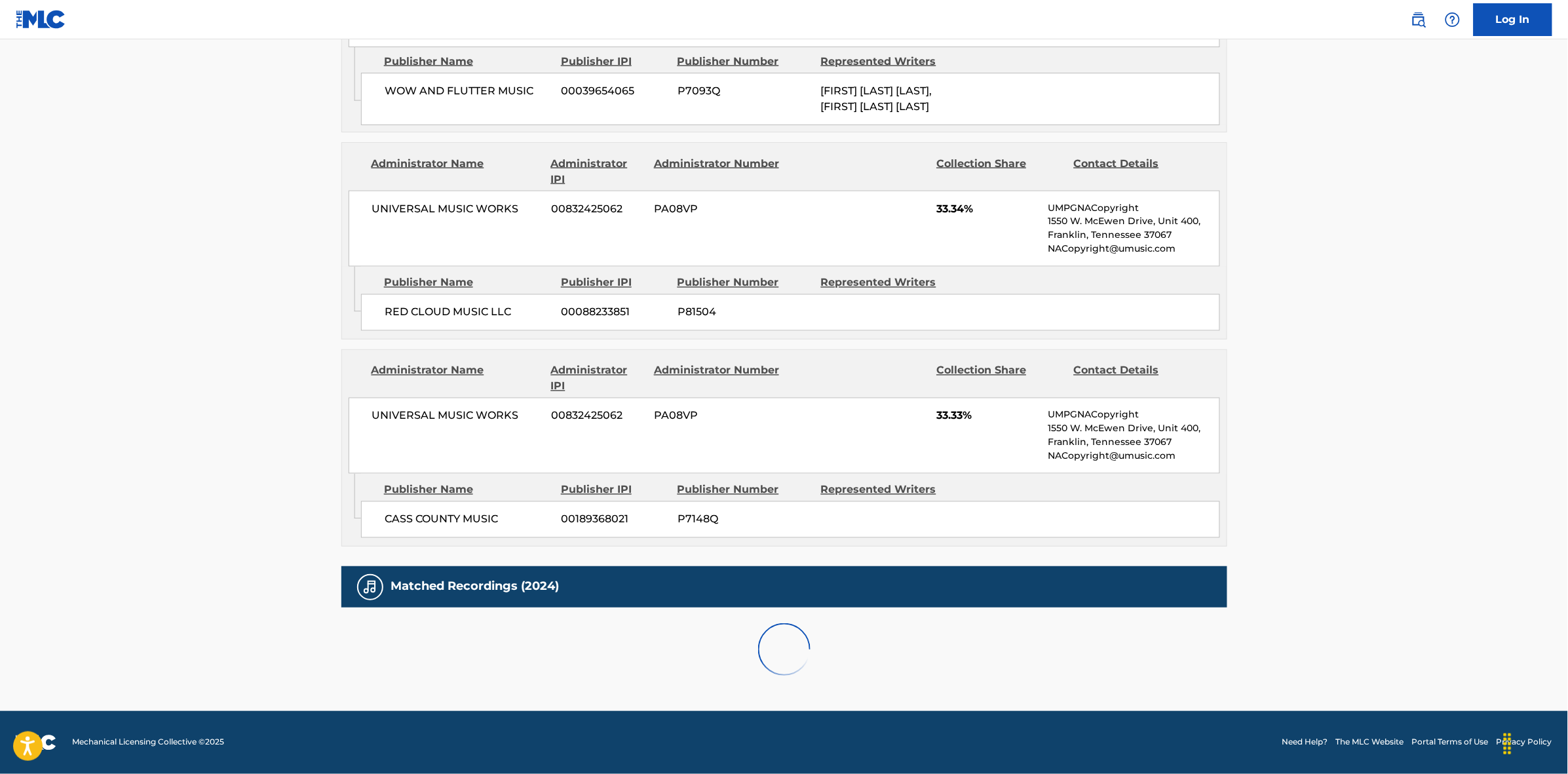 scroll, scrollTop: 1177, scrollLeft: 0, axis: vertical 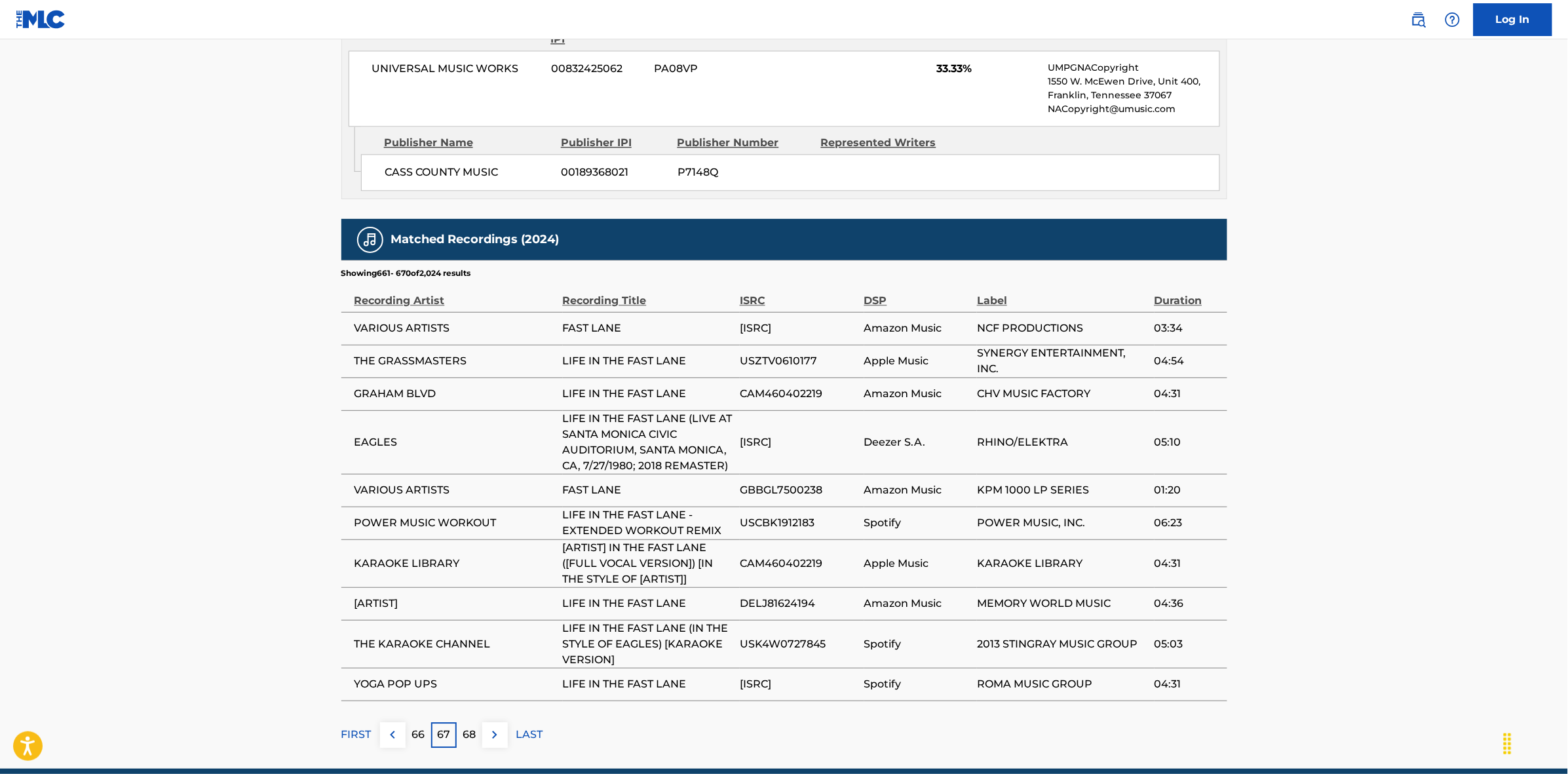 drag, startPoint x: 493, startPoint y: 737, endPoint x: 518, endPoint y: 693, distance: 50.60632 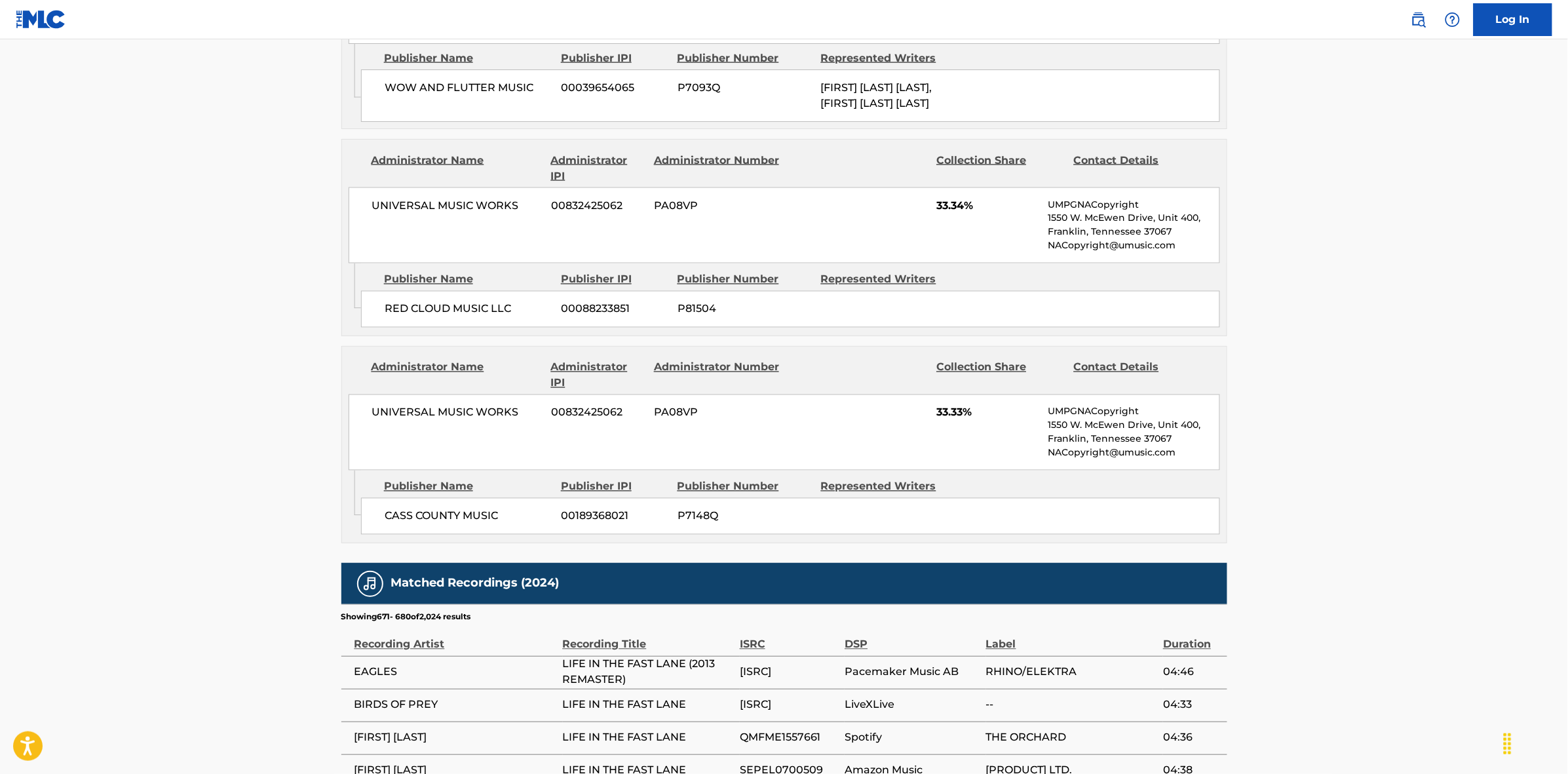 scroll, scrollTop: 1177, scrollLeft: 0, axis: vertical 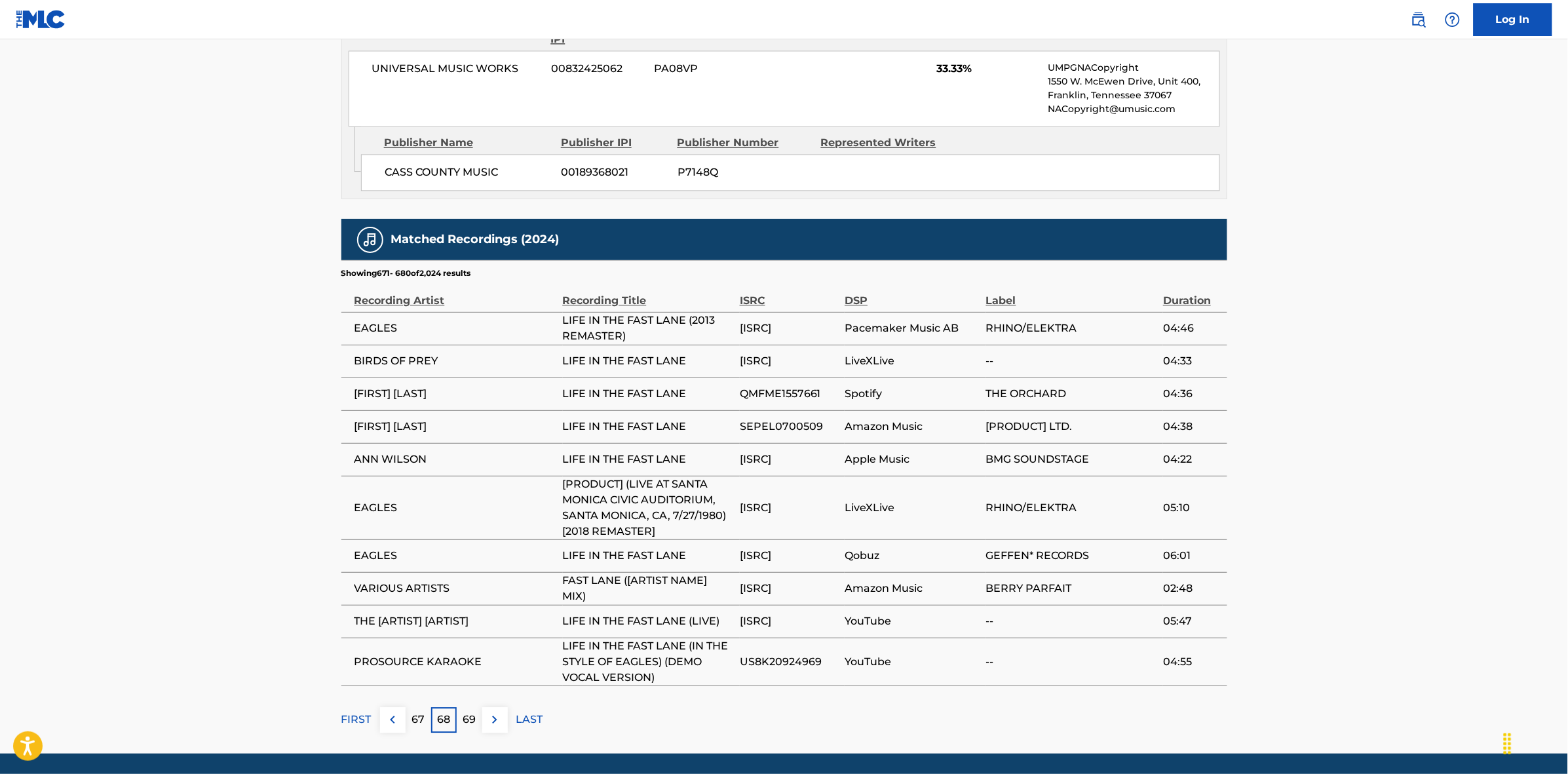 click at bounding box center (495, 720) 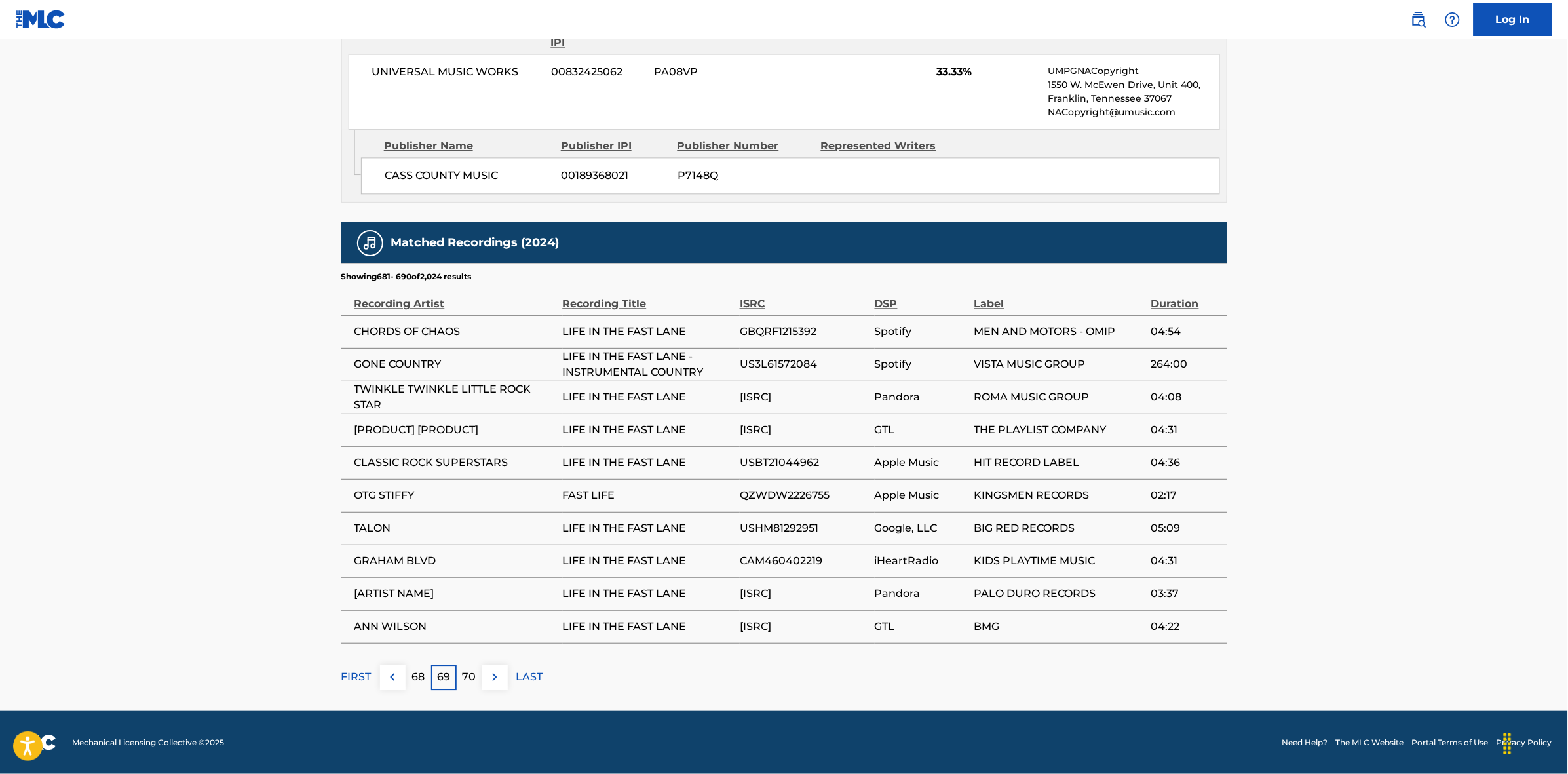 click at bounding box center (495, 677) 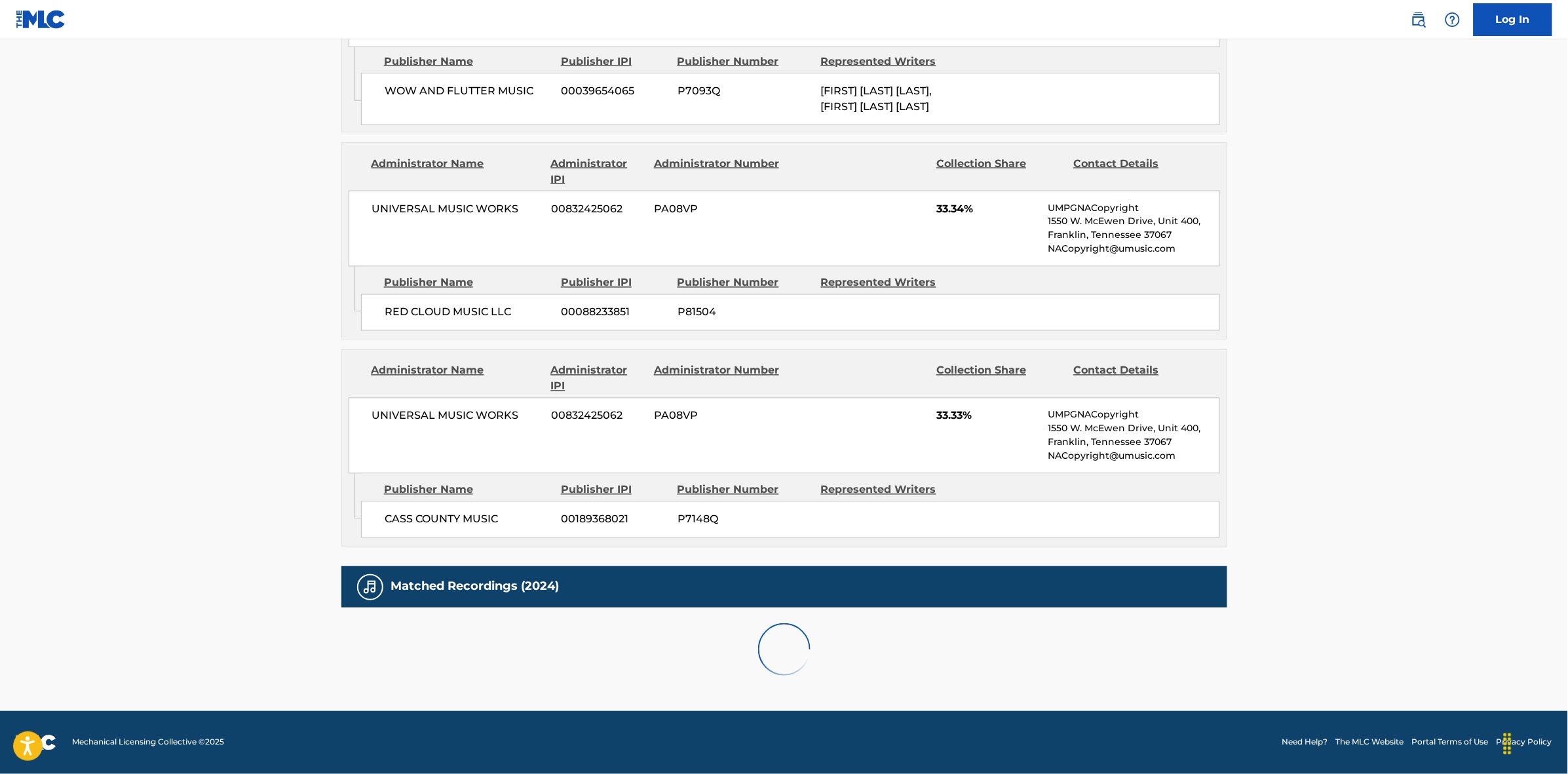 scroll, scrollTop: 1177, scrollLeft: 0, axis: vertical 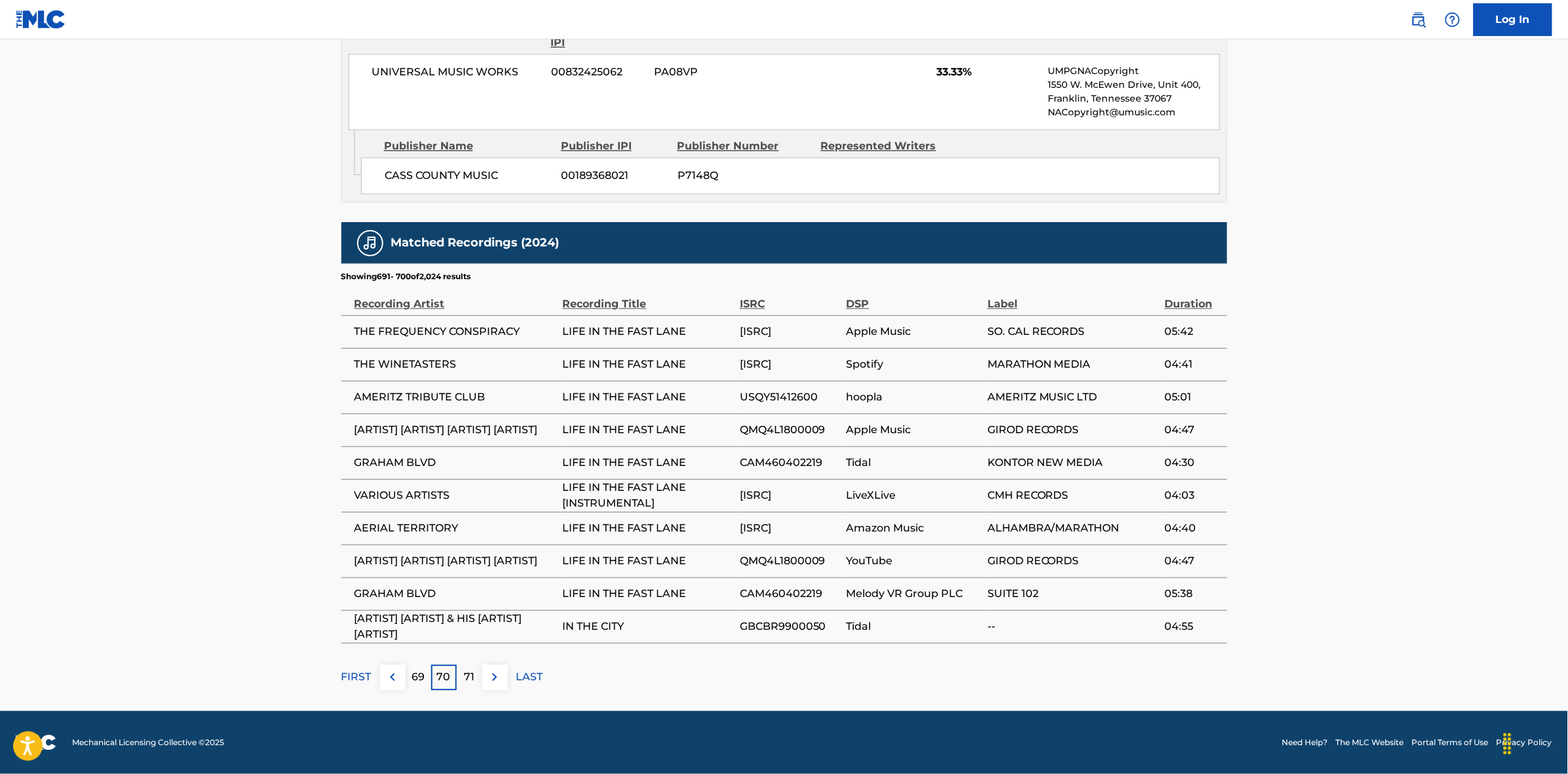 click at bounding box center [495, 677] 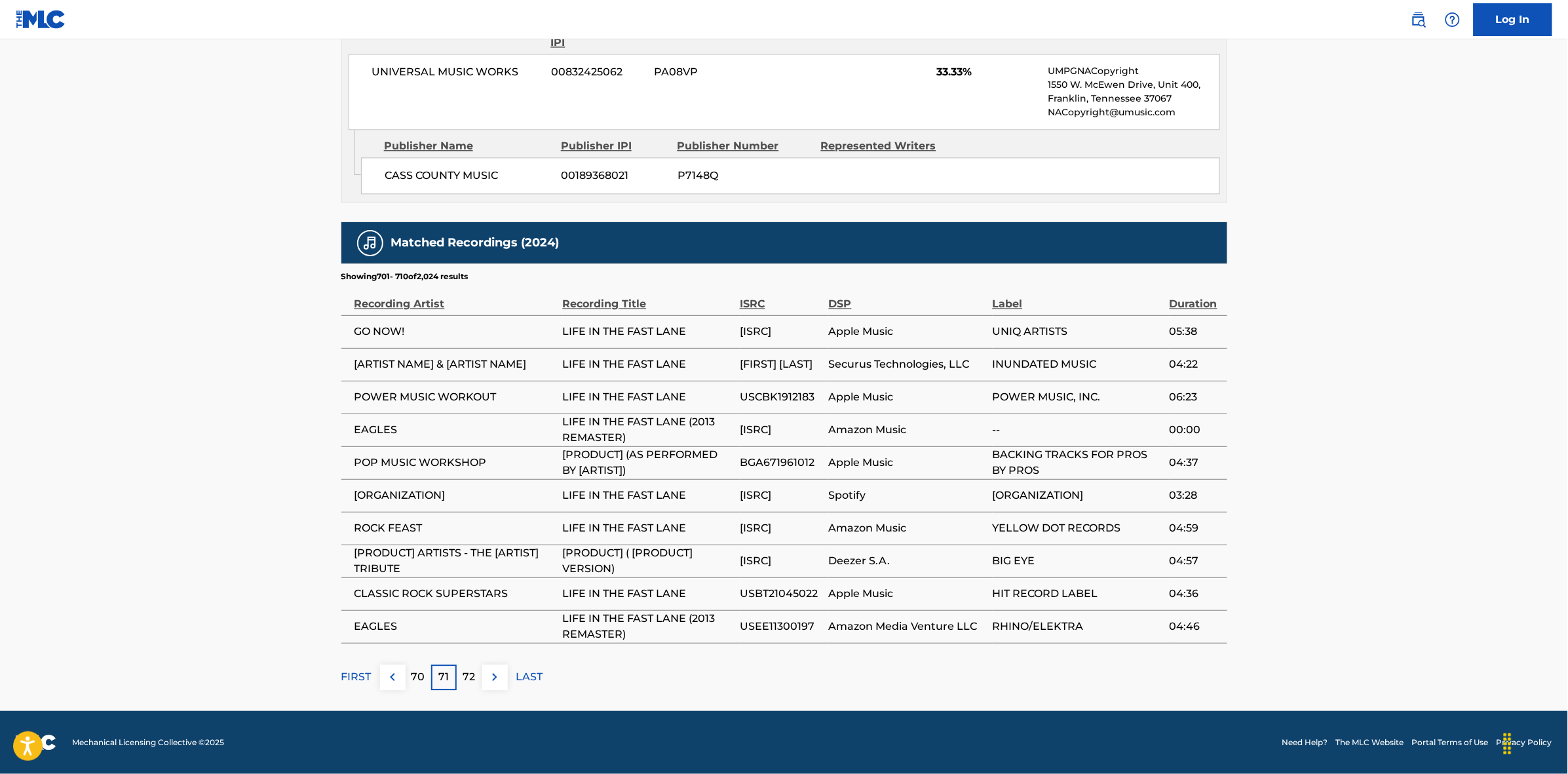 click at bounding box center (495, 677) 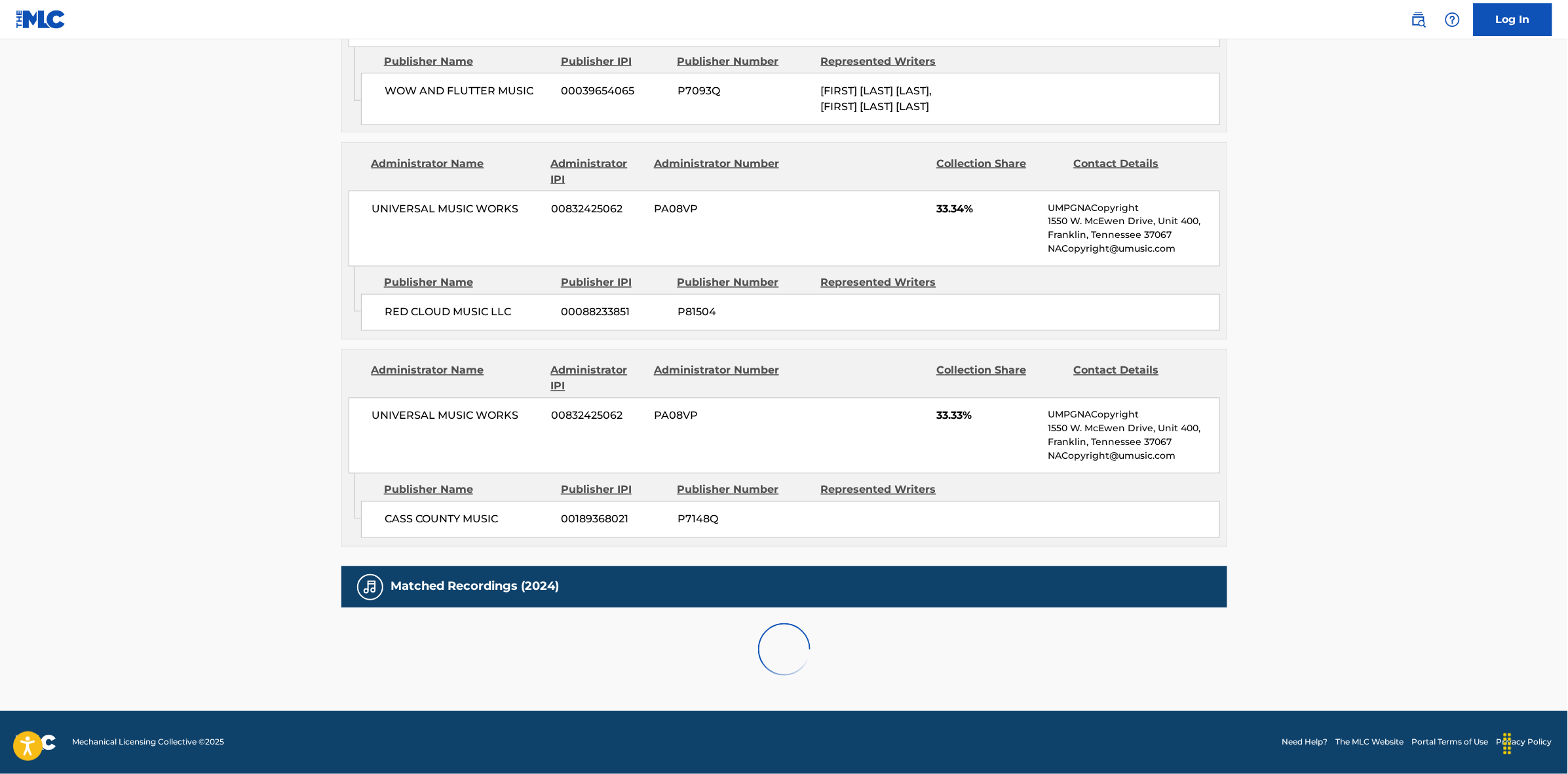 scroll, scrollTop: 1177, scrollLeft: 0, axis: vertical 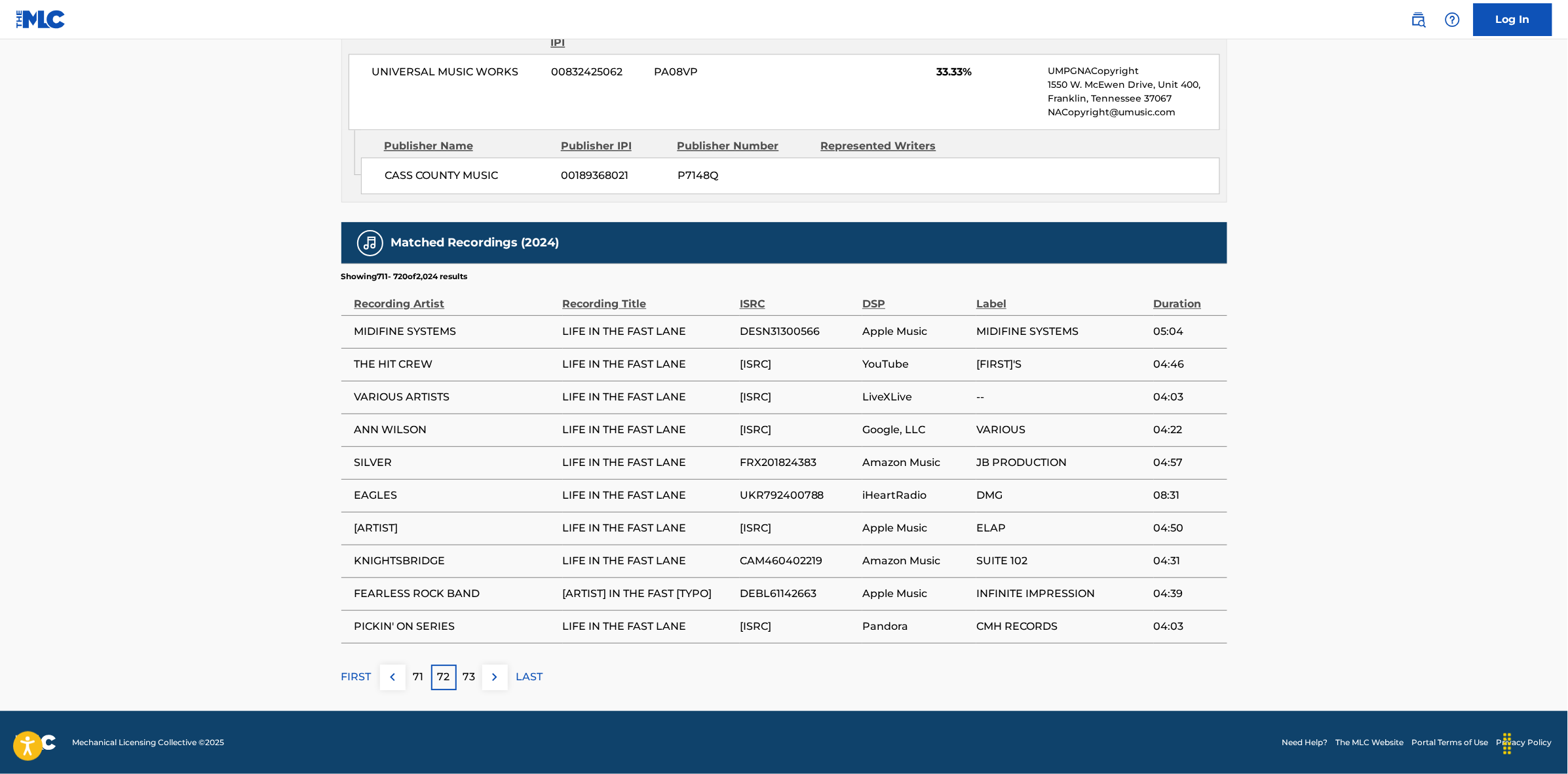 click at bounding box center [495, 677] 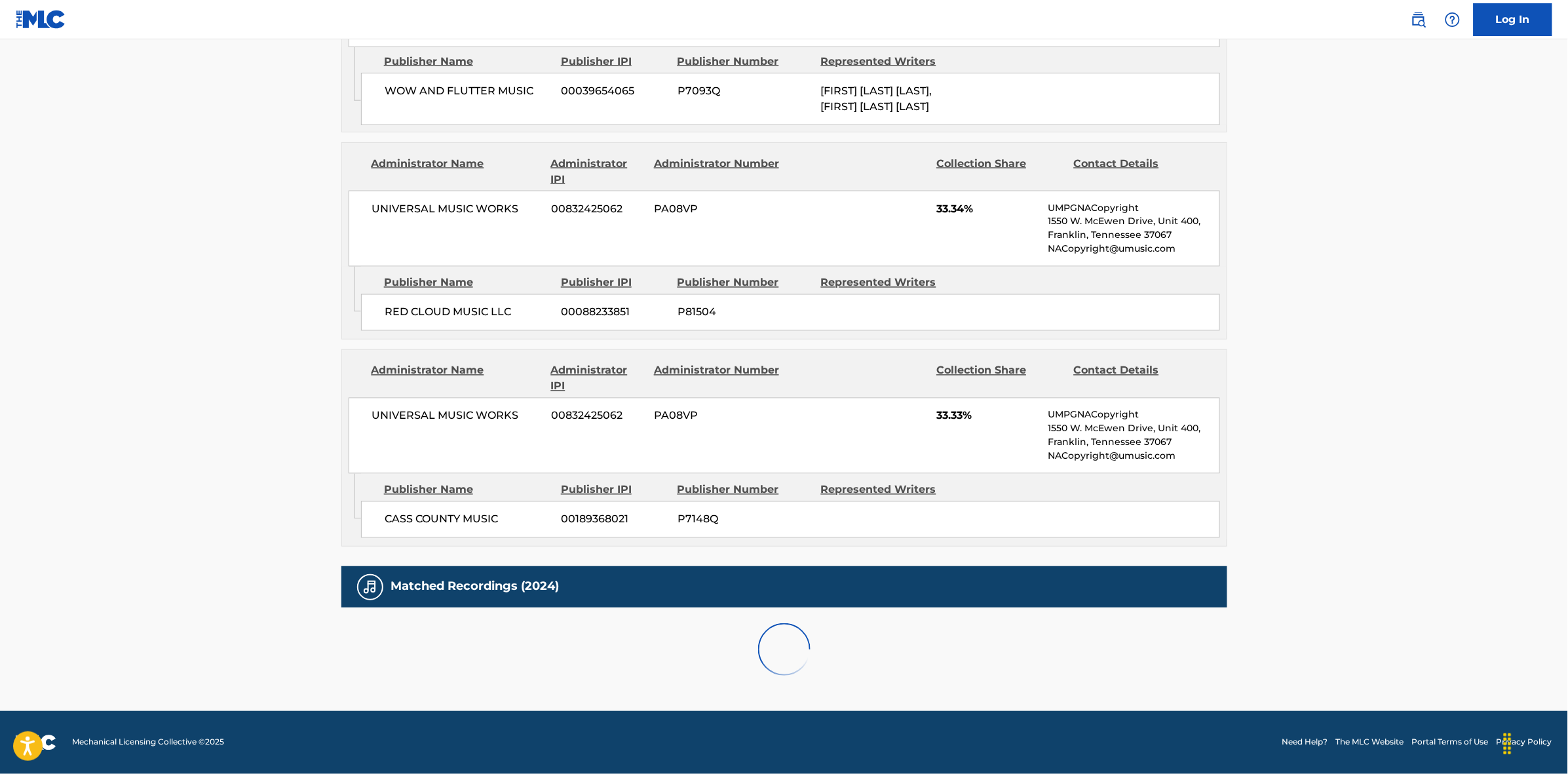 scroll, scrollTop: 1177, scrollLeft: 0, axis: vertical 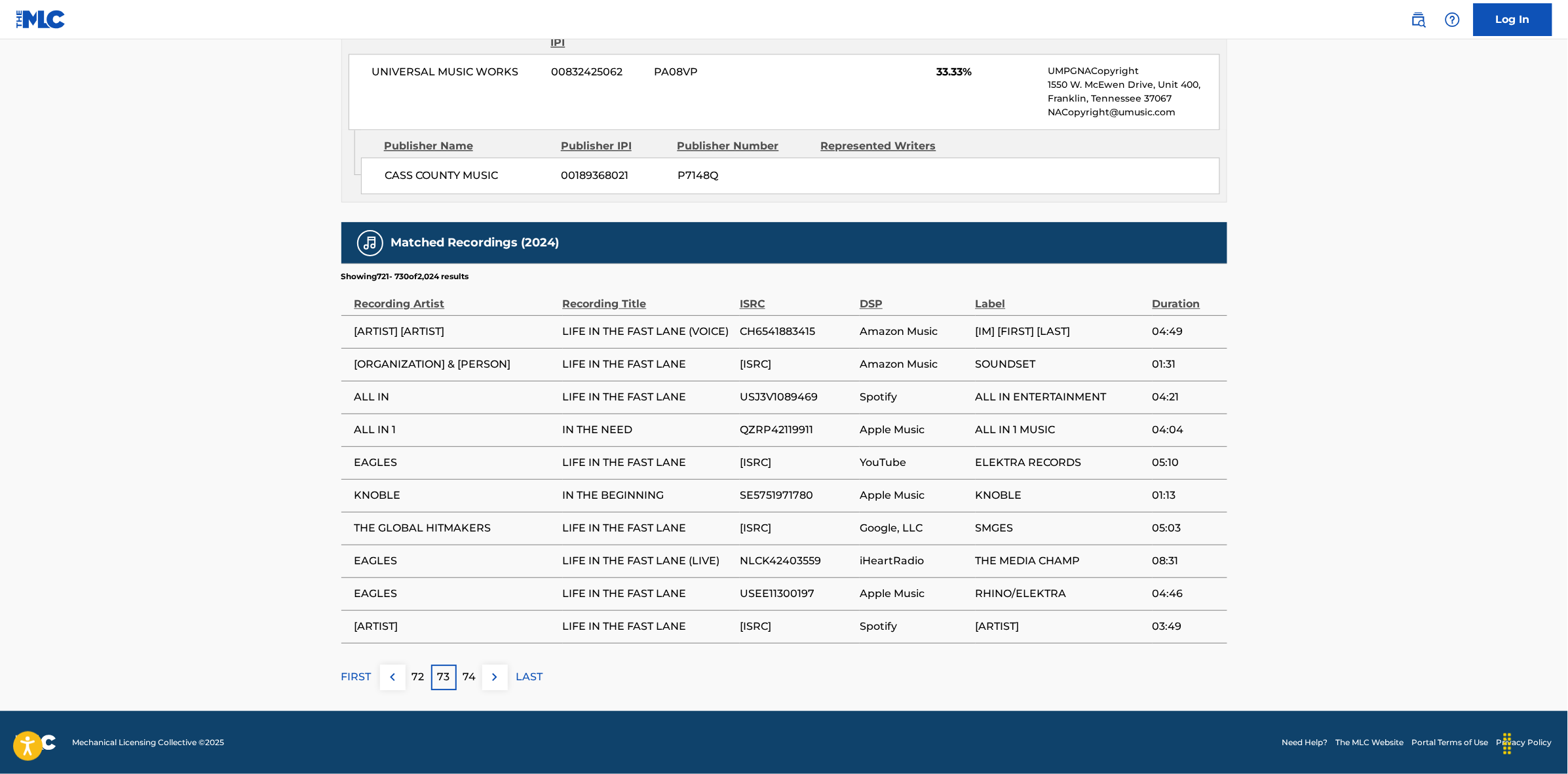 click on "74" at bounding box center (469, 677) 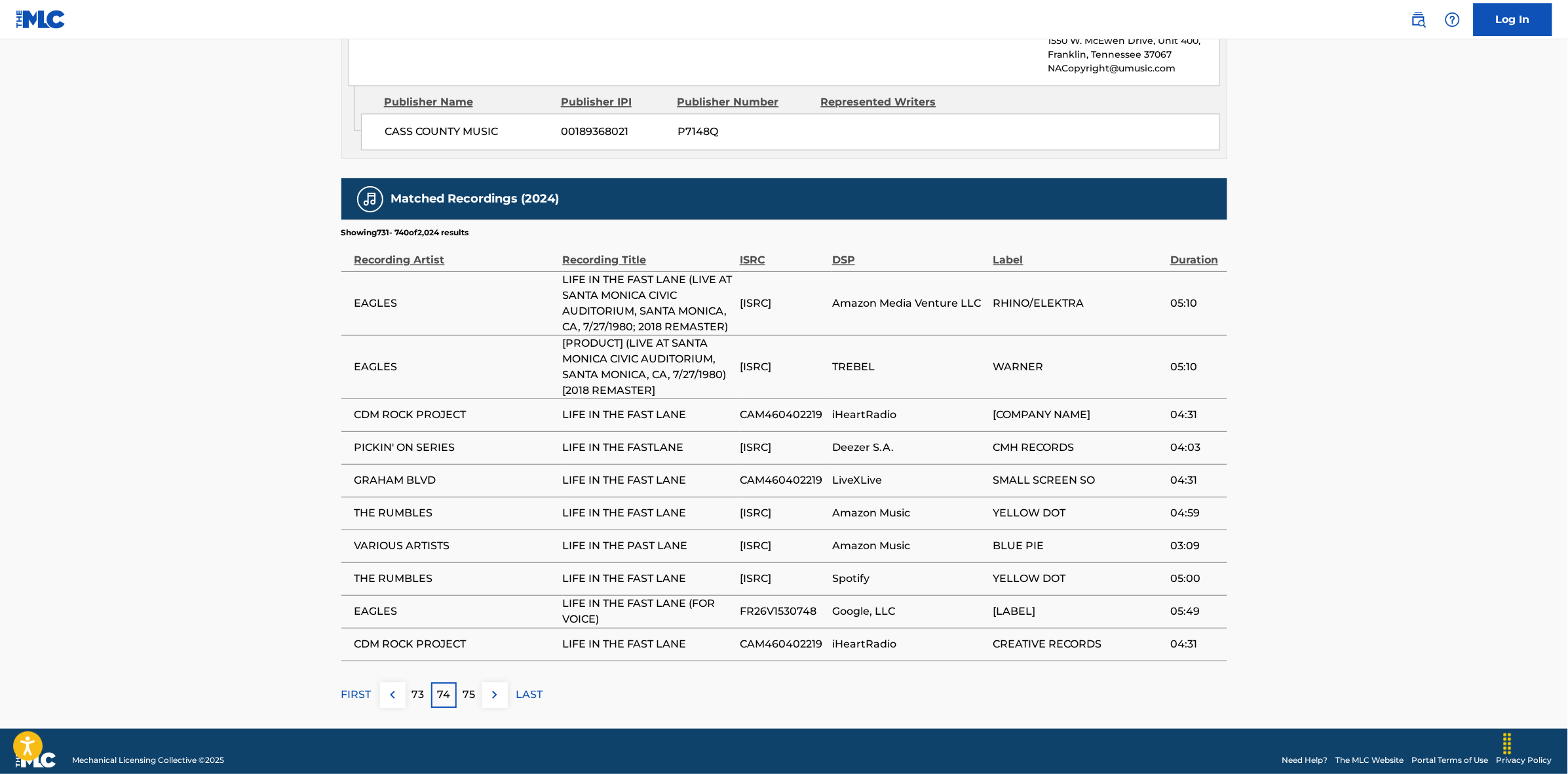 scroll, scrollTop: 1239, scrollLeft: 0, axis: vertical 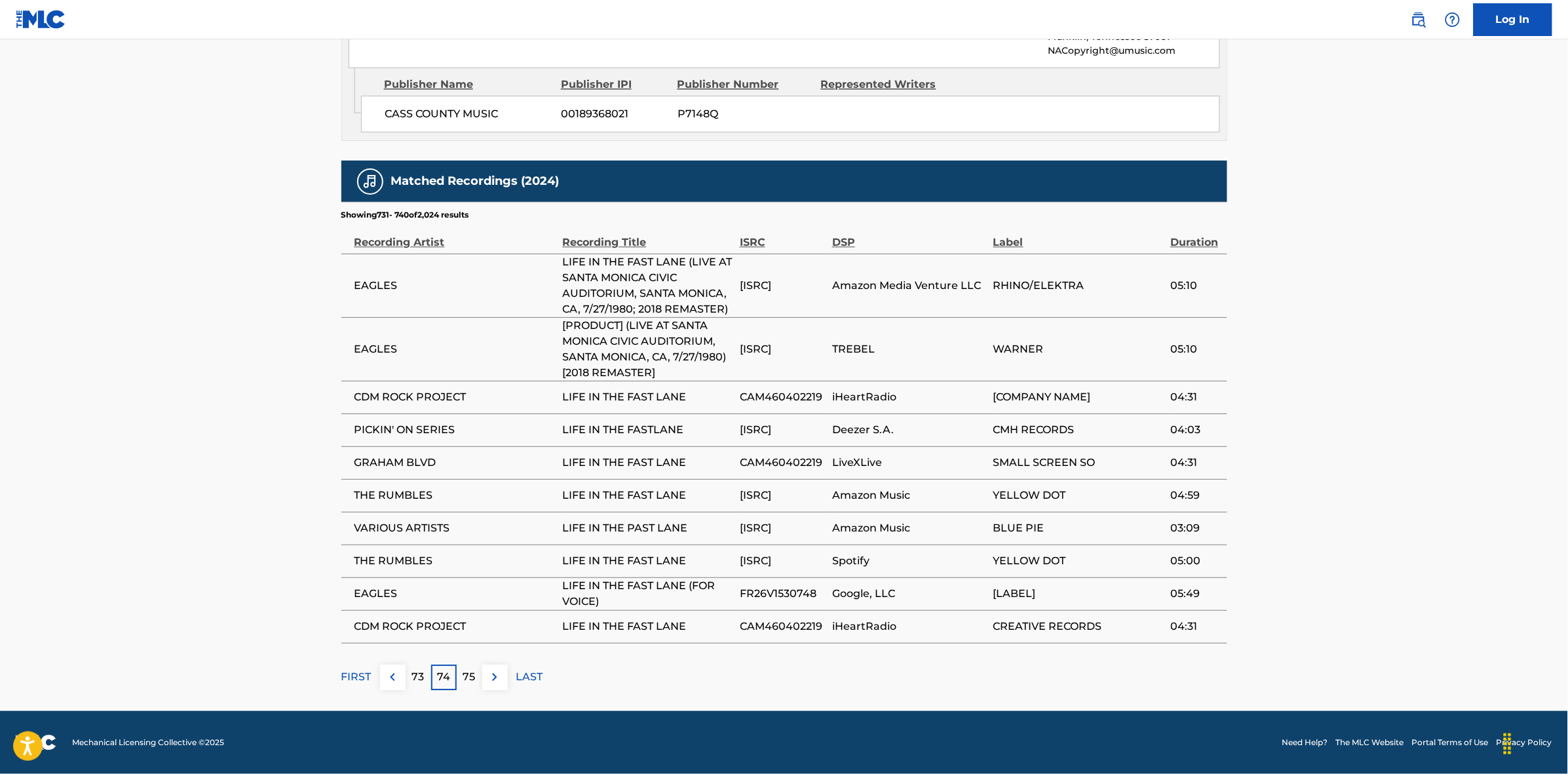 click on "Matched Recordings   (2024) Showing  731  -   740  of  2,024   results   Recording Artist Recording Title ISRC DSP Label Duration EAGLES LIFE IN THE FAST LANE (LIVE AT SANTA MONICA CIVIC AUDITORIUM, SANTA MONICA, CA, 7/27/1980; 2018 REMASTER) [ISRC] Amazon Media Venture LLC RHINO/ELEKTRA 05:10 EAGLES LIFE IN THE FAST LANE (LIVE AT SANTA MONICA CIVIC AUDITORIUM, SANTA MONICA, CA, 7/27/1980) [2018 REMASTER] [ISRC] TREBEL WARNER 05:10 CDM ROCK PROJECT LIFE IN THE FAST LANE [ISRC] iHeartRadio RAINBOW FLOWERS PRODUCTIONS 04:31 PICKIN' ON SERIES LIFE IN THE FASTLANE [ISRC] Deezer S.A. CMH RECORDS 04:03 GRAHAM BLVD LIFE IN THE FAST LANE [ISRC] LiveXLive SMALL SCREEN SO 04:31 THE RUMBLES LIFE IN THE FAST LANE [ISRC] Amazon Music YELLOW DOT 04:59 VARIOUS ARTISTS LIFE IN THE PAST LANE [ISRC] Amazon Music BLUE PIE 03:09 THE RUMBLES LIFE IN THE FAST LANE [ISRC] Spotify YELLOW DOT 05:00 EAGLES LIFE IN THE FAST LANE (FOR VOICE) [ISRC] Google, LLC MUSICISTA 05:49 04:31" at bounding box center [784, 425] 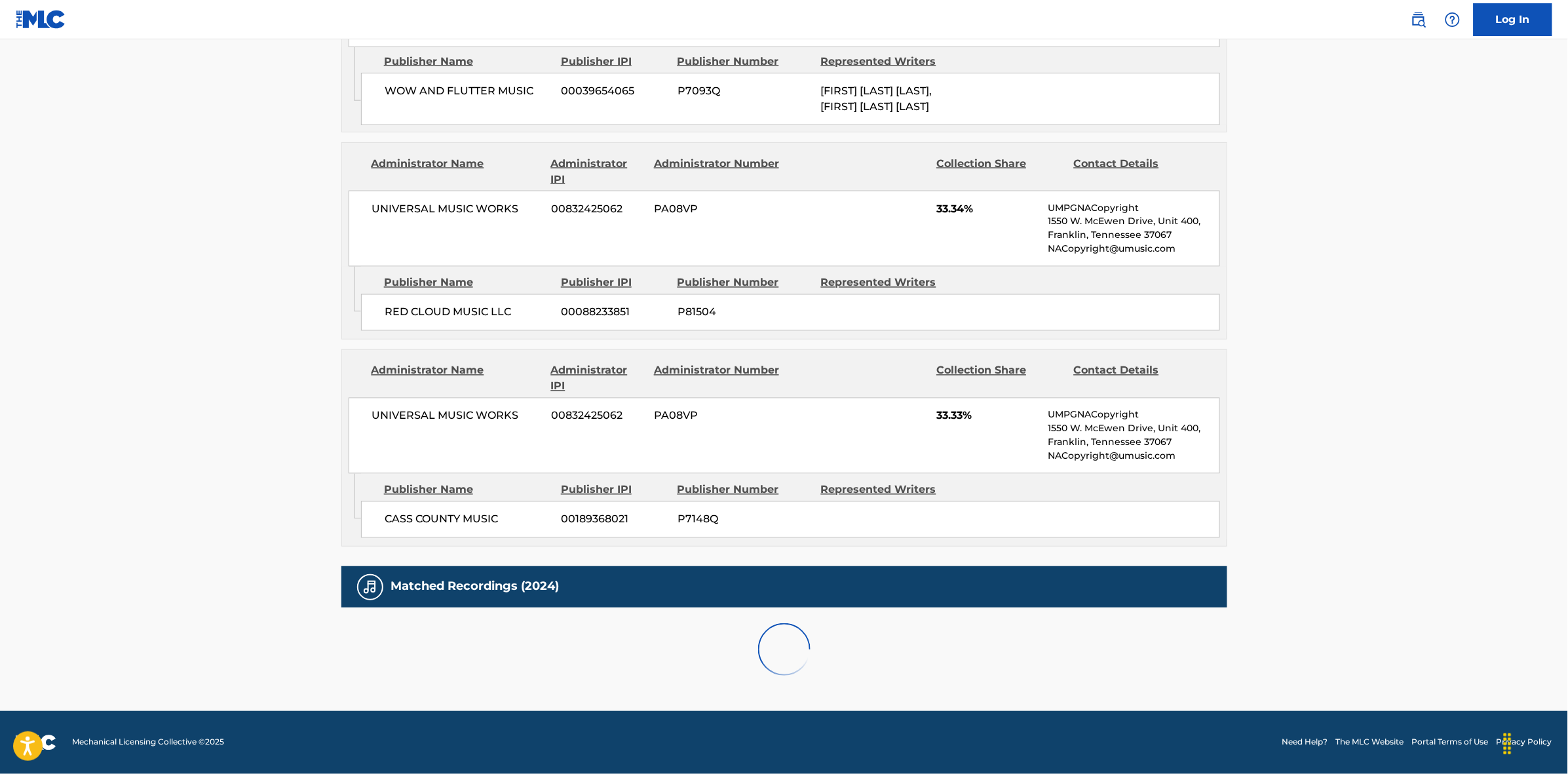 scroll, scrollTop: 1177, scrollLeft: 0, axis: vertical 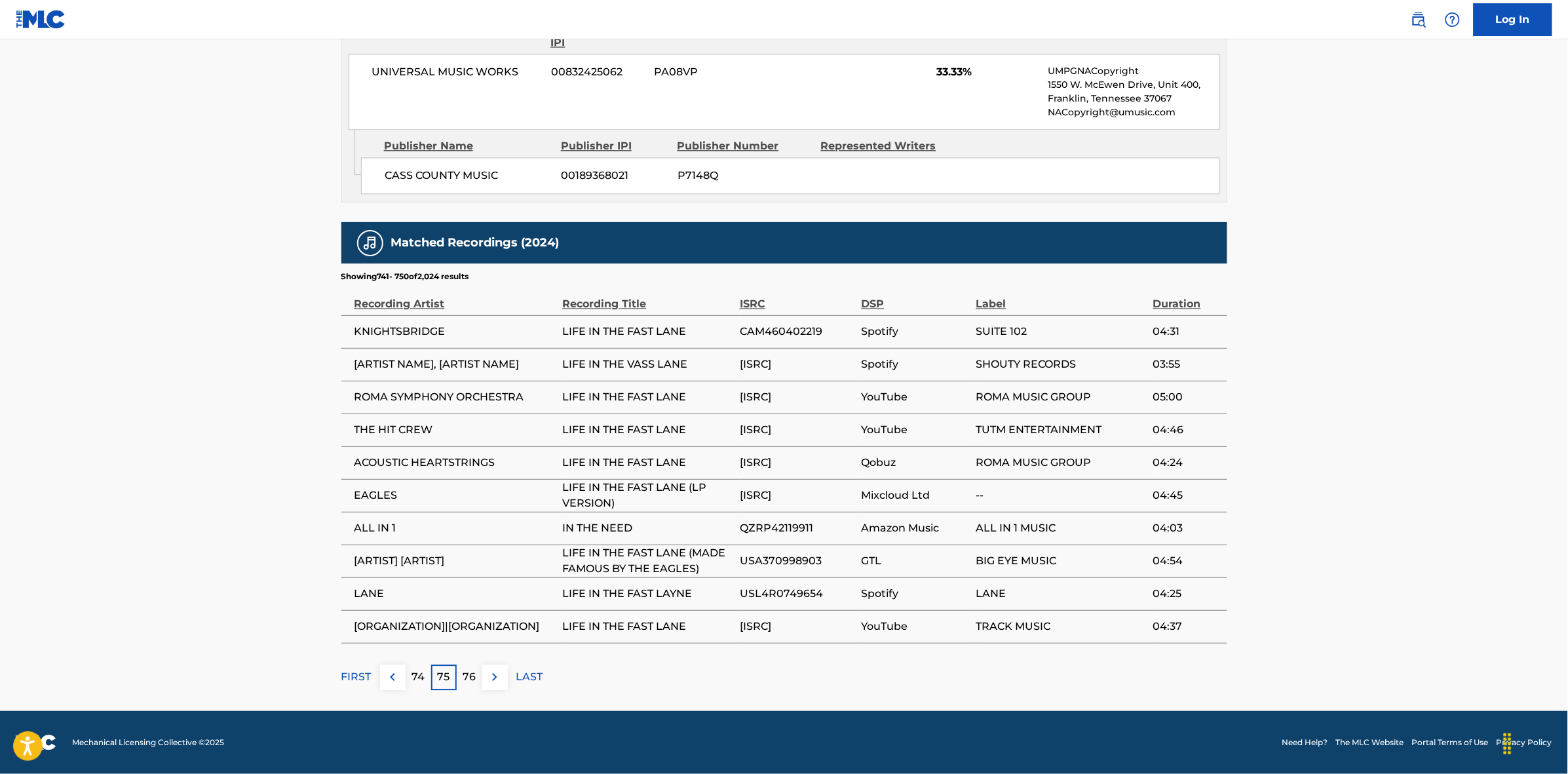 click at bounding box center [495, 677] 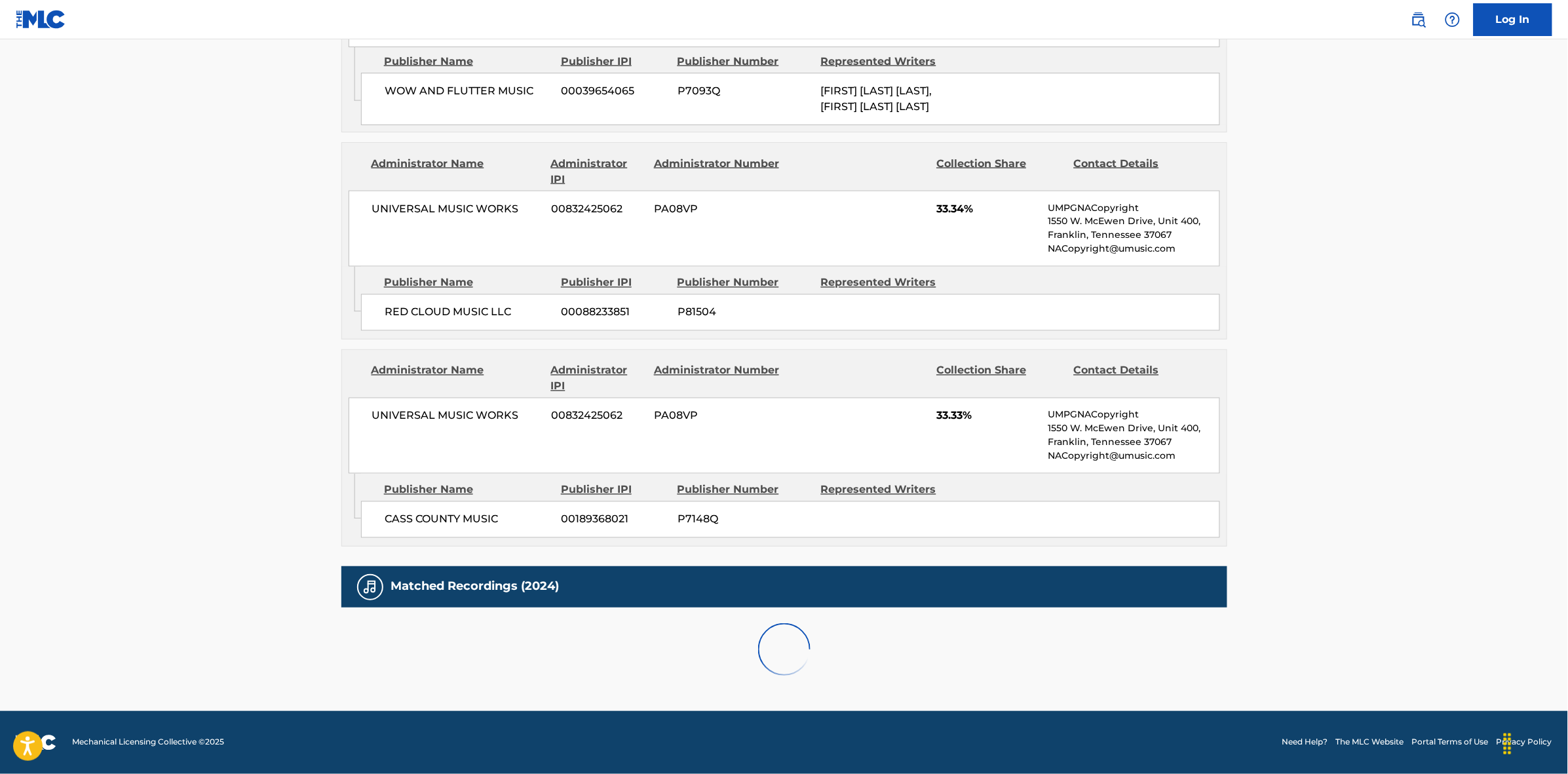 scroll, scrollTop: 1177, scrollLeft: 0, axis: vertical 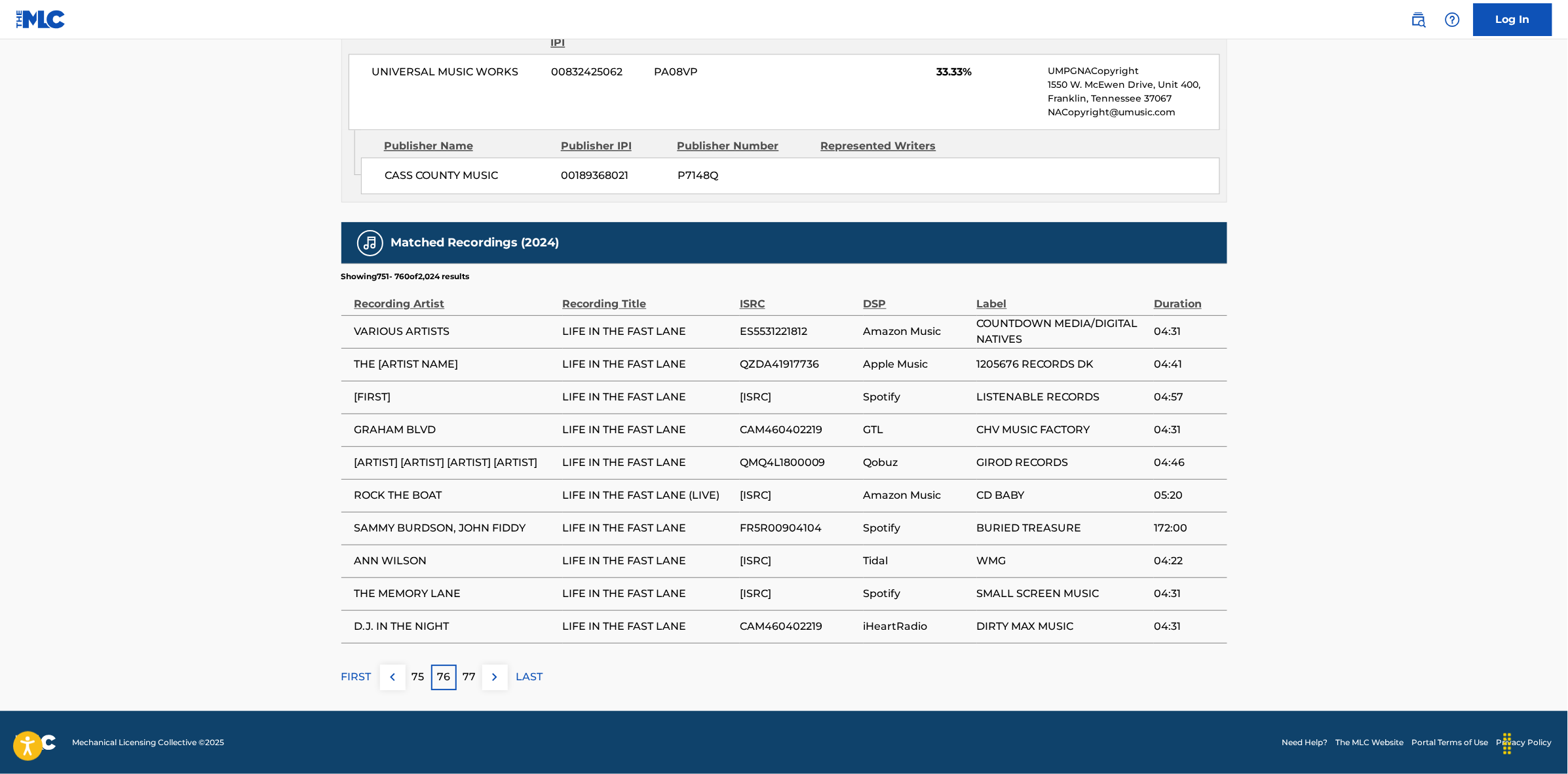 click at bounding box center [495, 677] 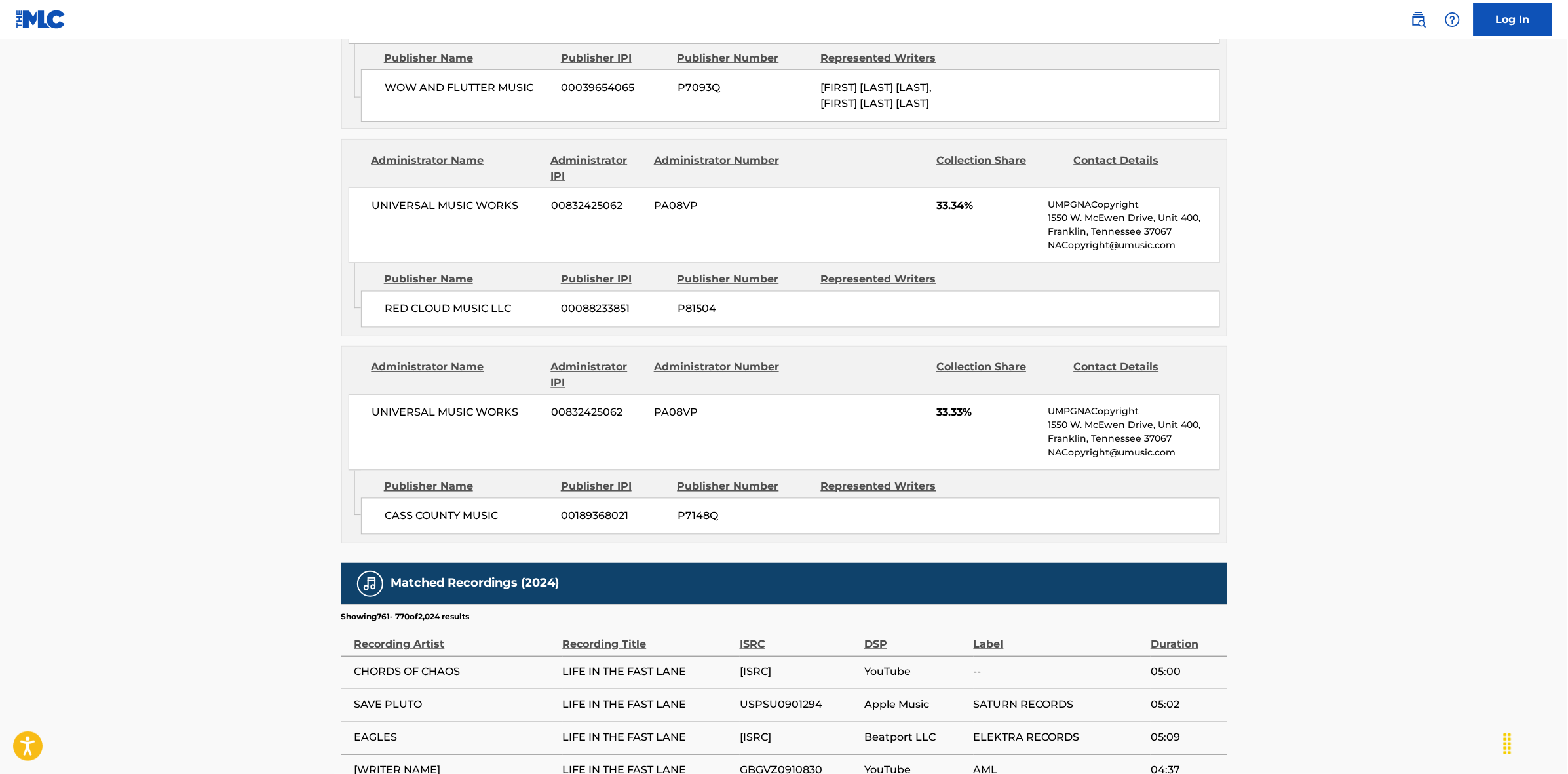scroll, scrollTop: 1177, scrollLeft: 0, axis: vertical 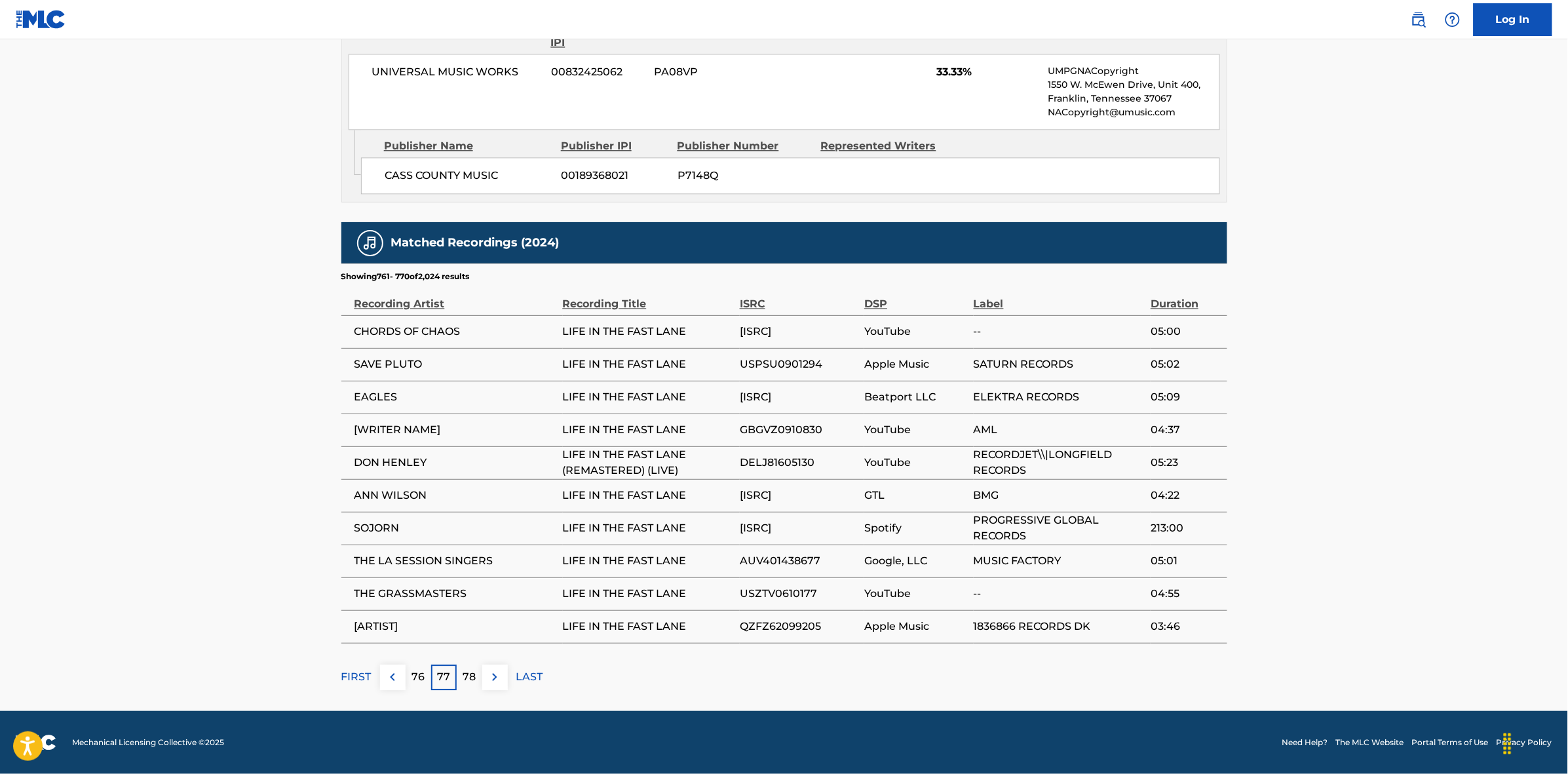 click at bounding box center (495, 677) 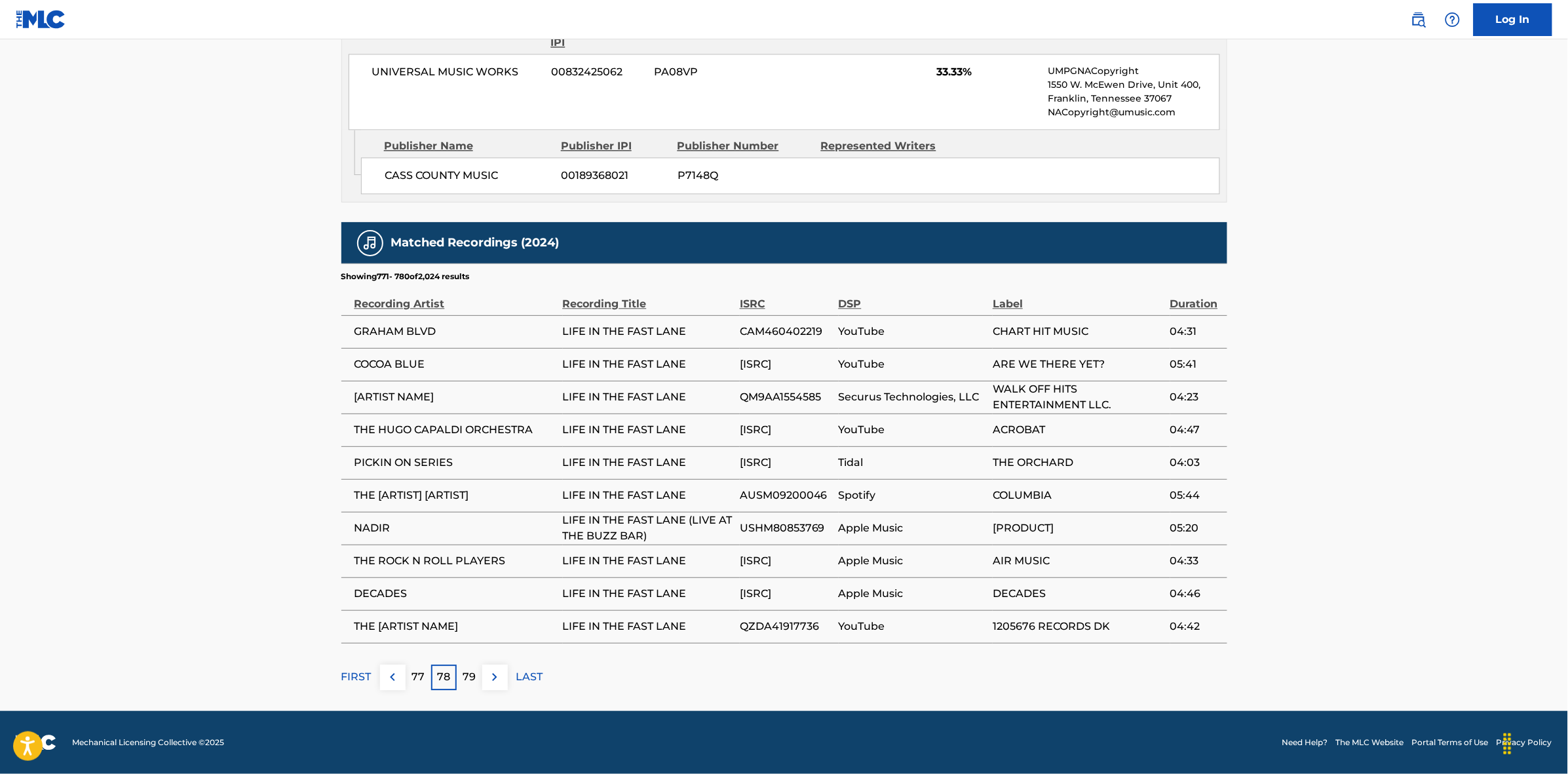 click at bounding box center (495, 677) 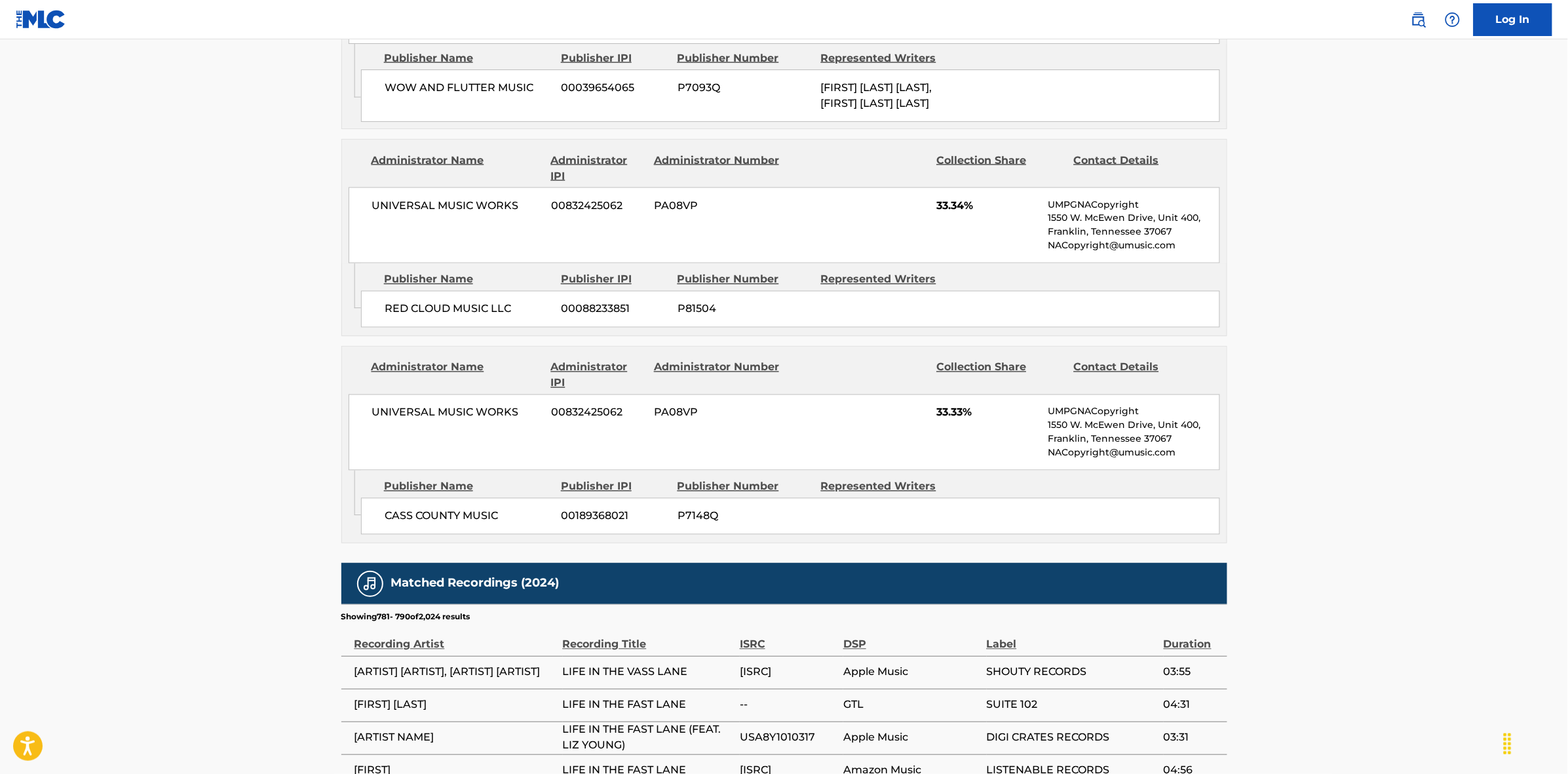 scroll, scrollTop: 1177, scrollLeft: 0, axis: vertical 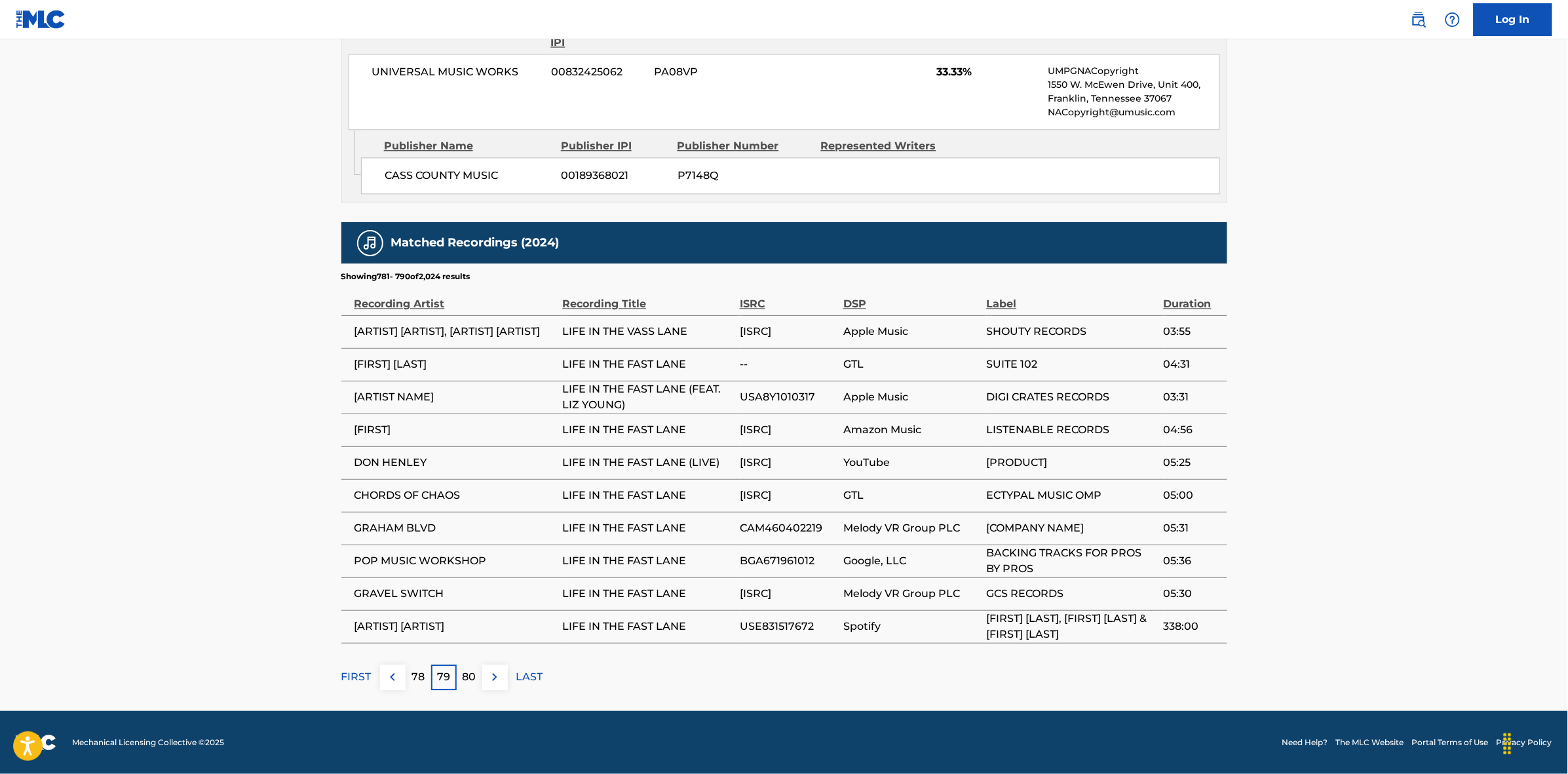 click at bounding box center (495, 677) 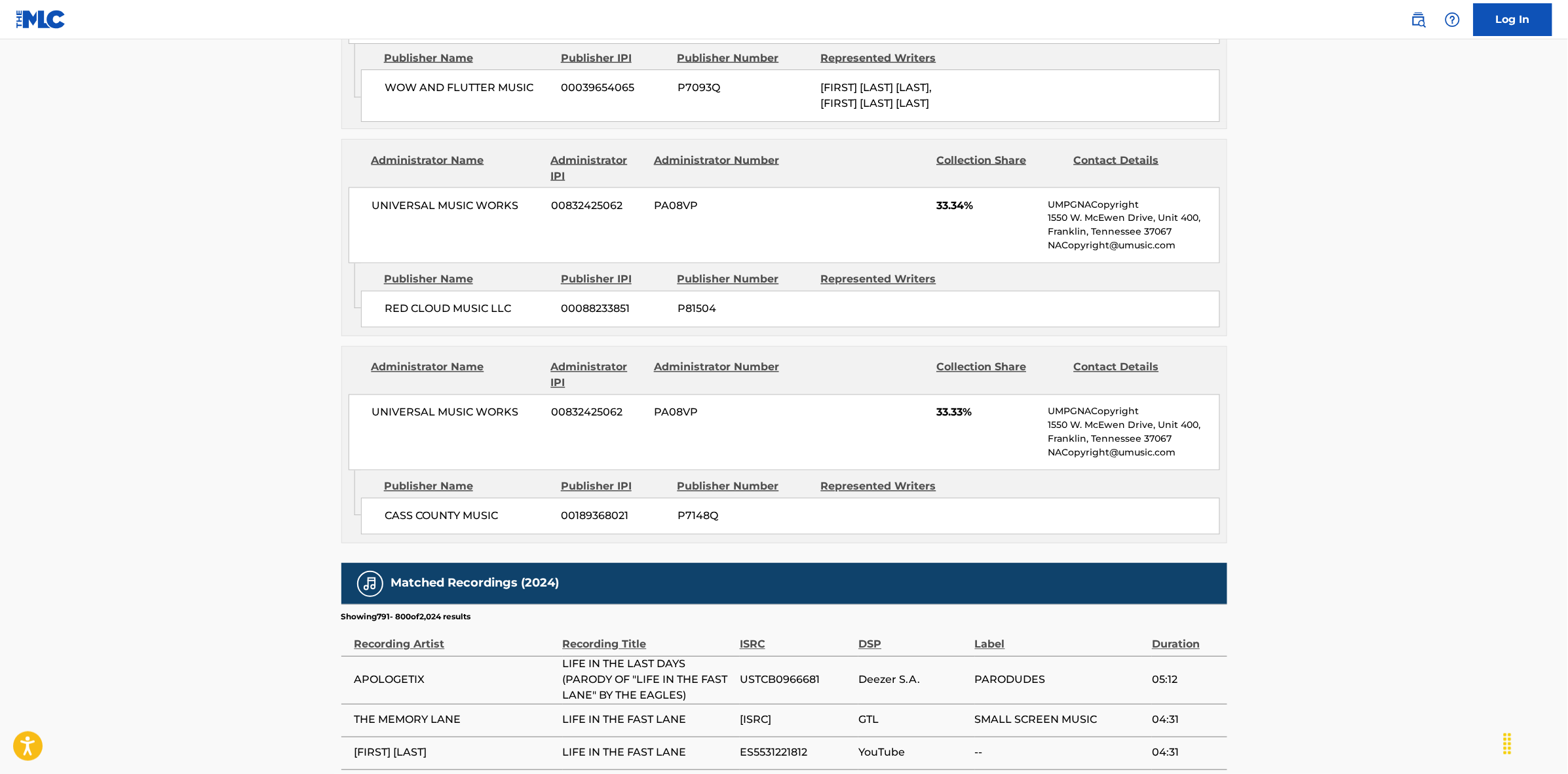 scroll, scrollTop: 1177, scrollLeft: 0, axis: vertical 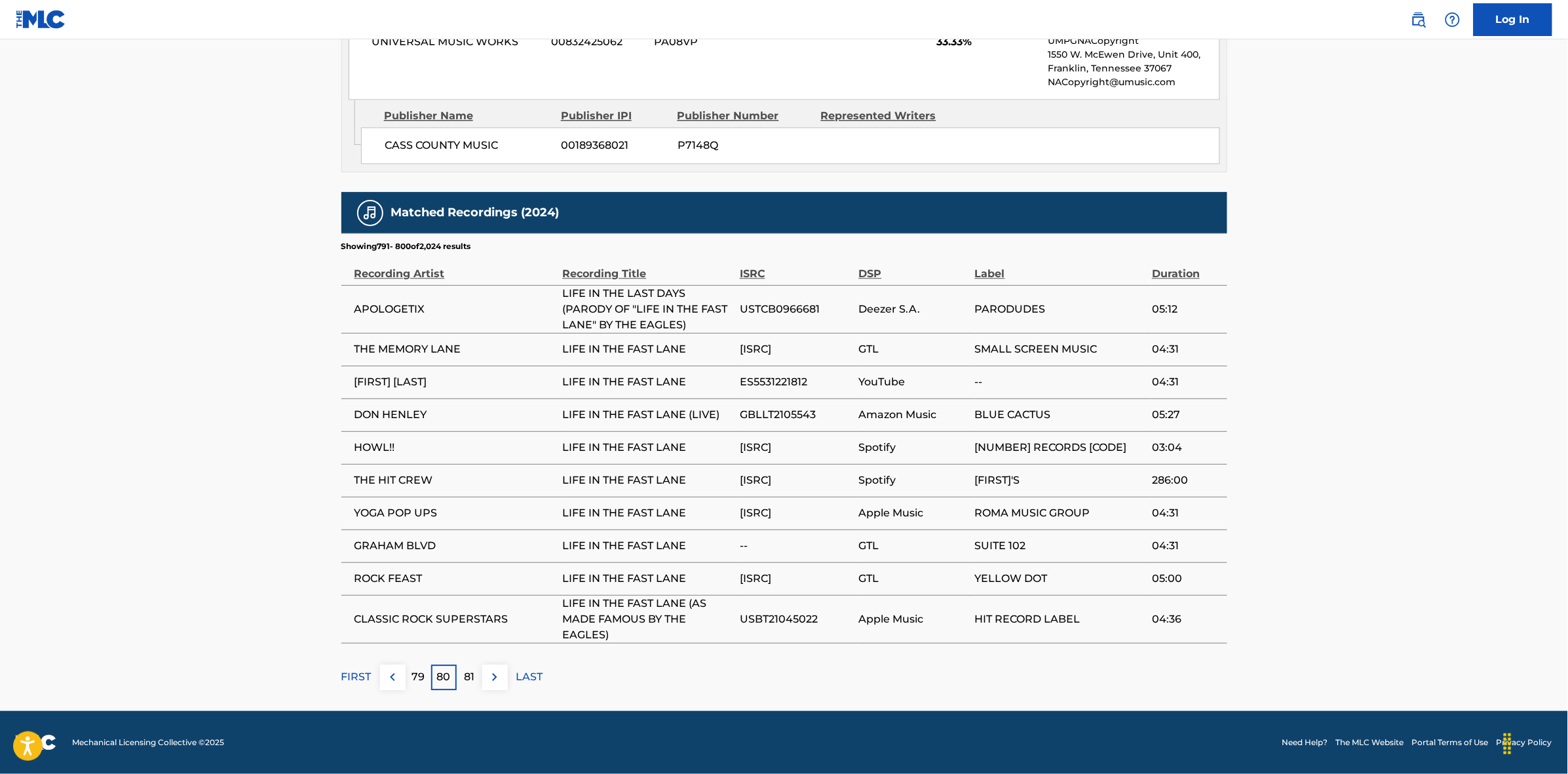click at bounding box center (495, 677) 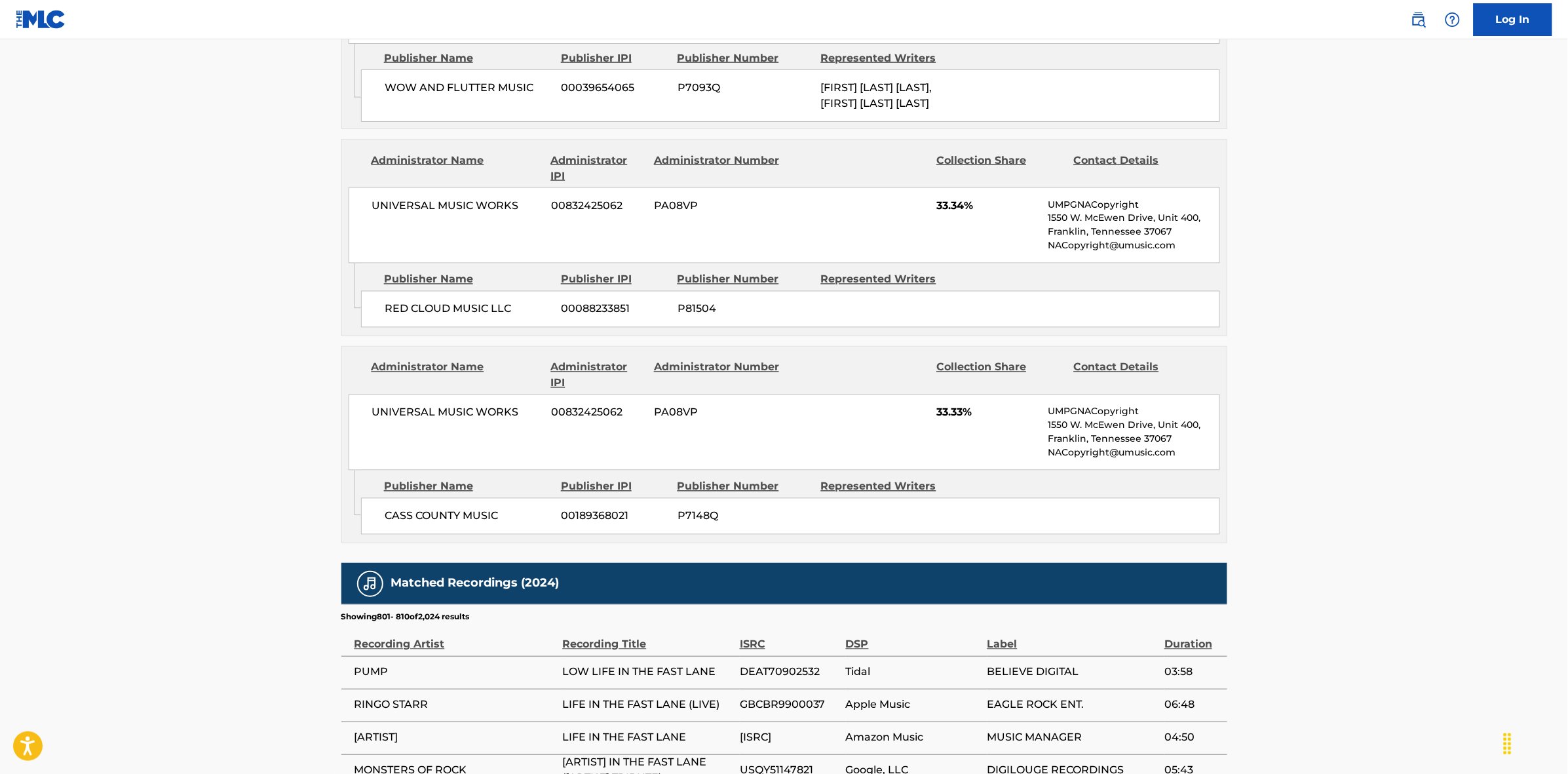 scroll, scrollTop: 1193, scrollLeft: 0, axis: vertical 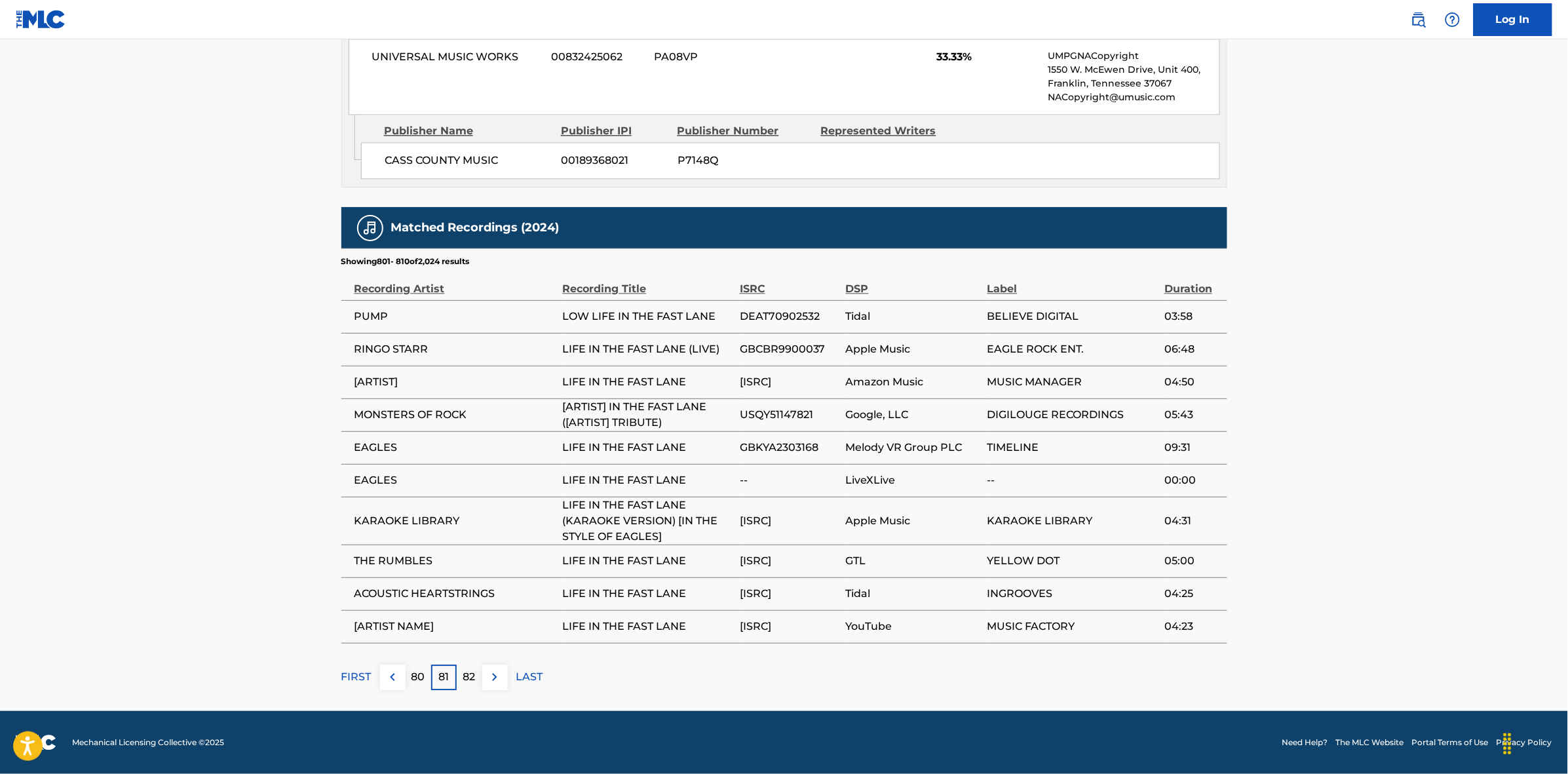 drag, startPoint x: 492, startPoint y: 678, endPoint x: 653, endPoint y: 551, distance: 205.061 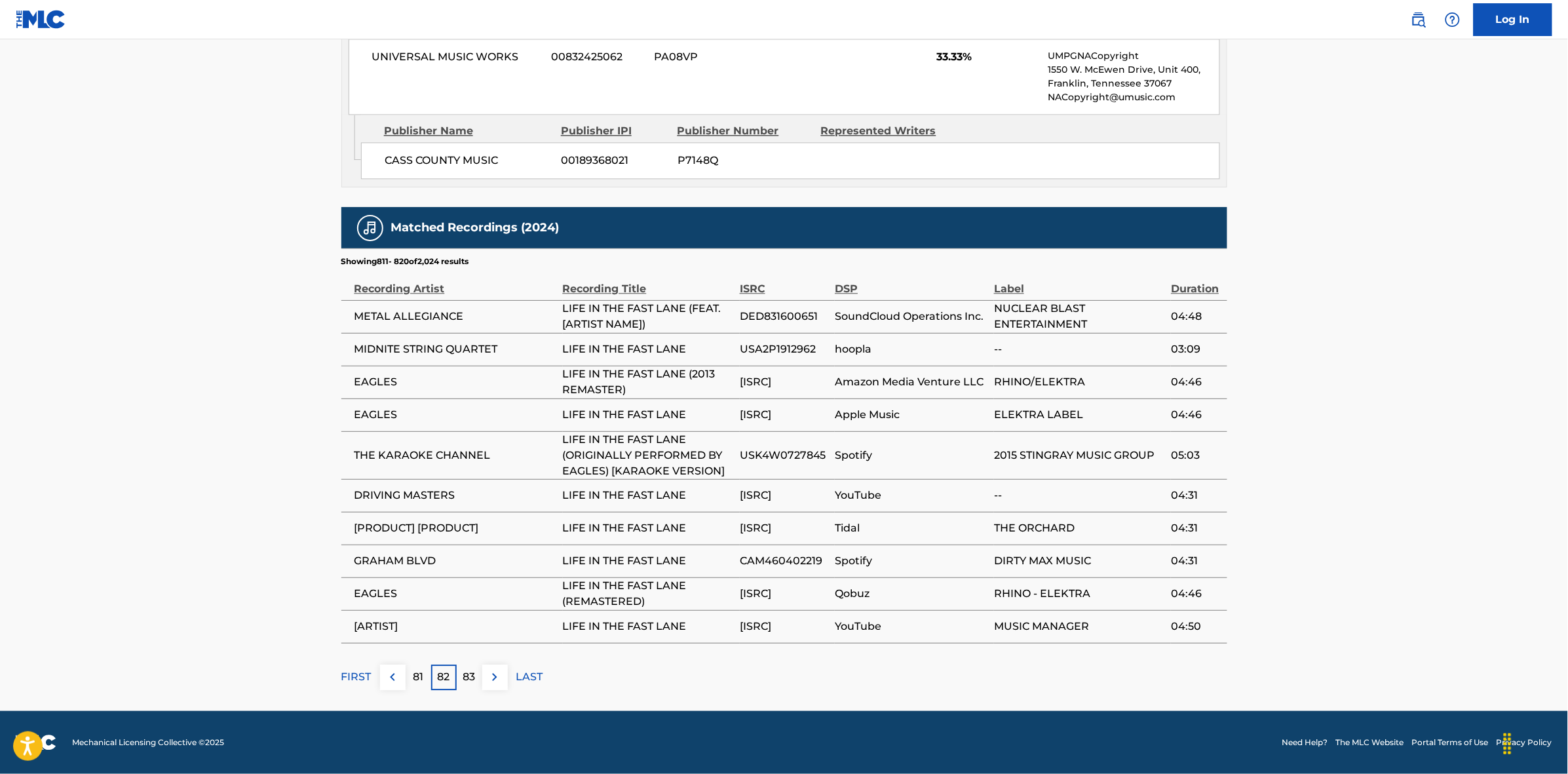 drag, startPoint x: 493, startPoint y: 679, endPoint x: 742, endPoint y: 526, distance: 292.24989 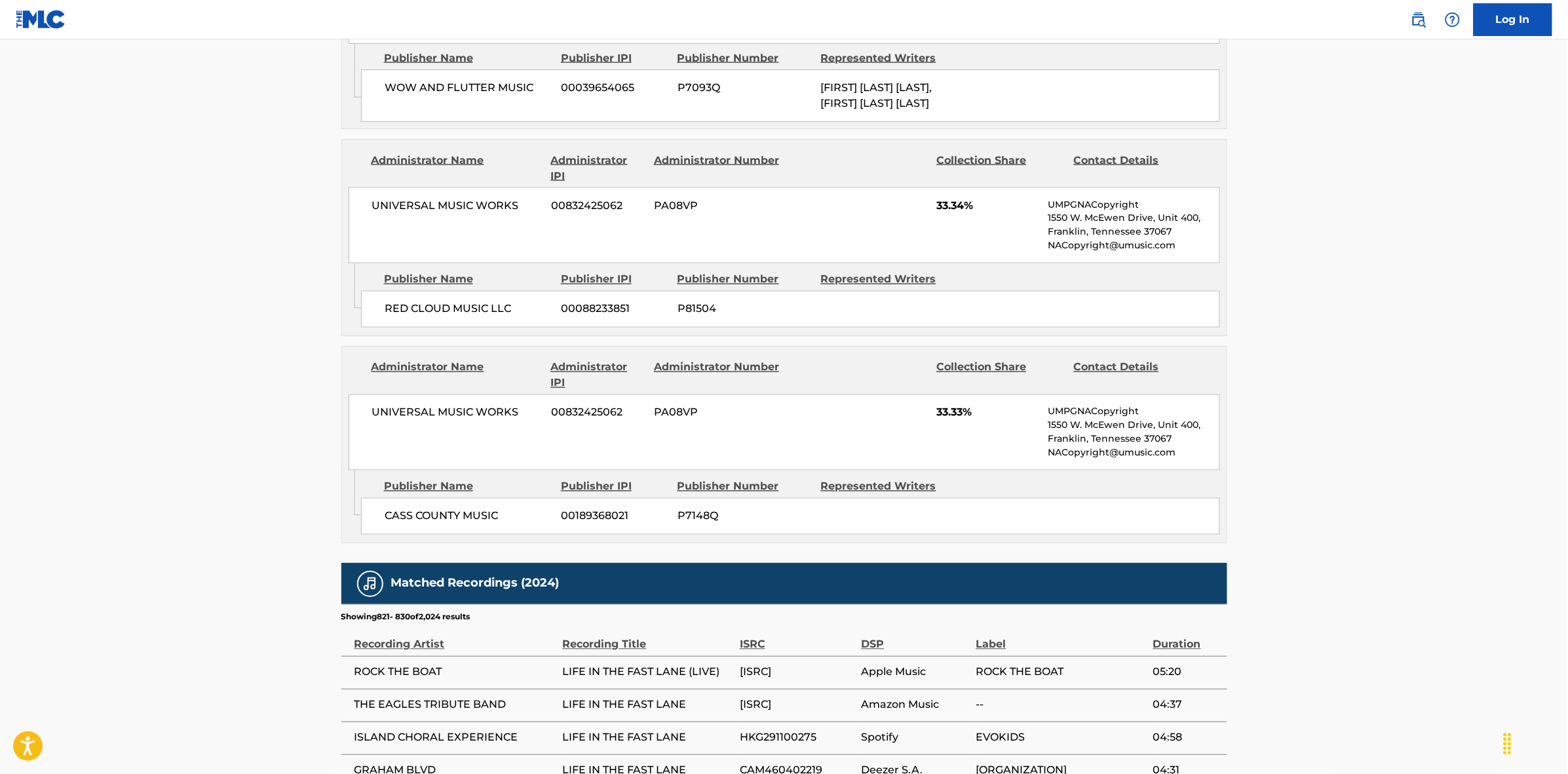 scroll, scrollTop: 1177, scrollLeft: 0, axis: vertical 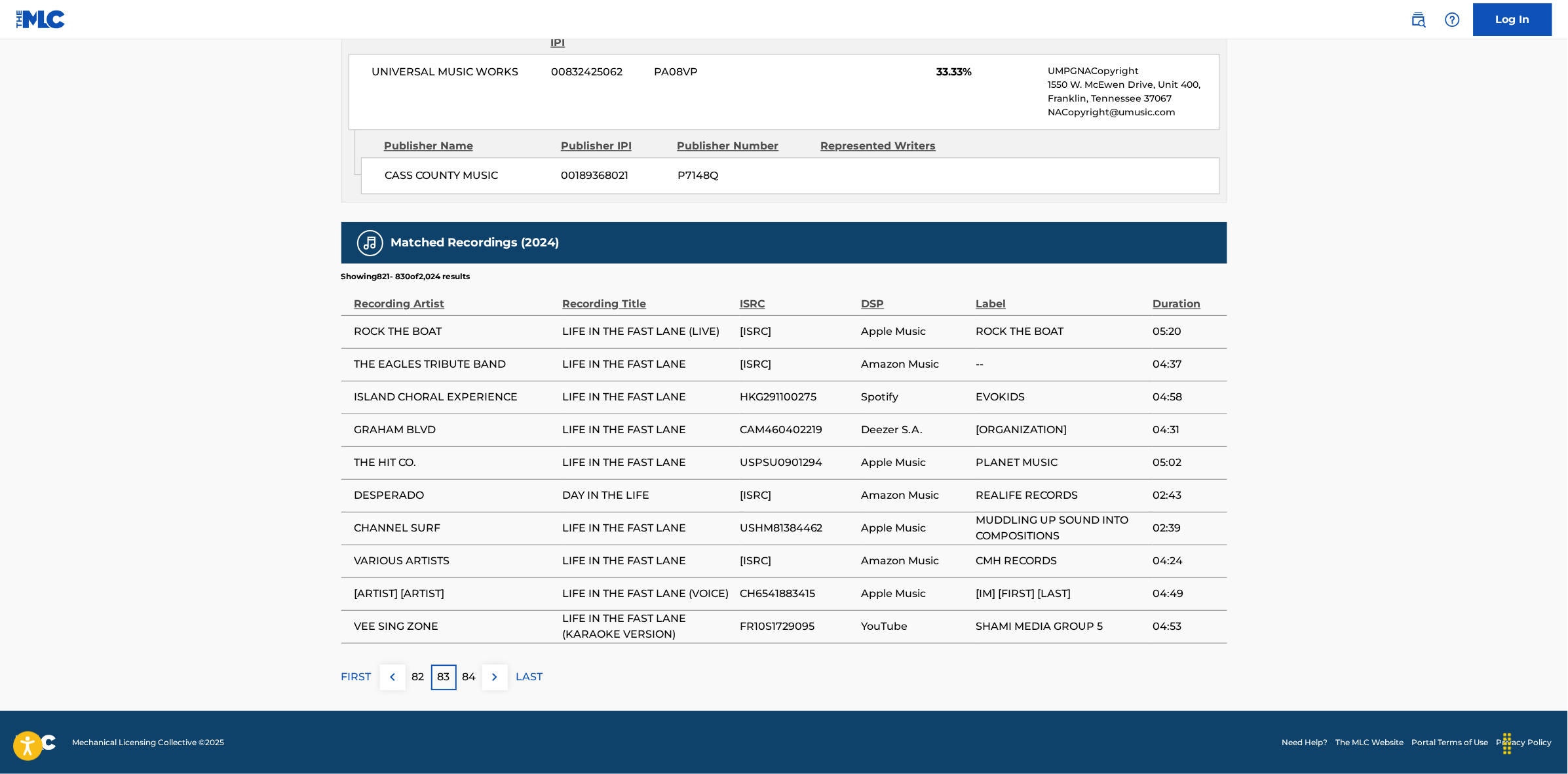 click at bounding box center [495, 677] 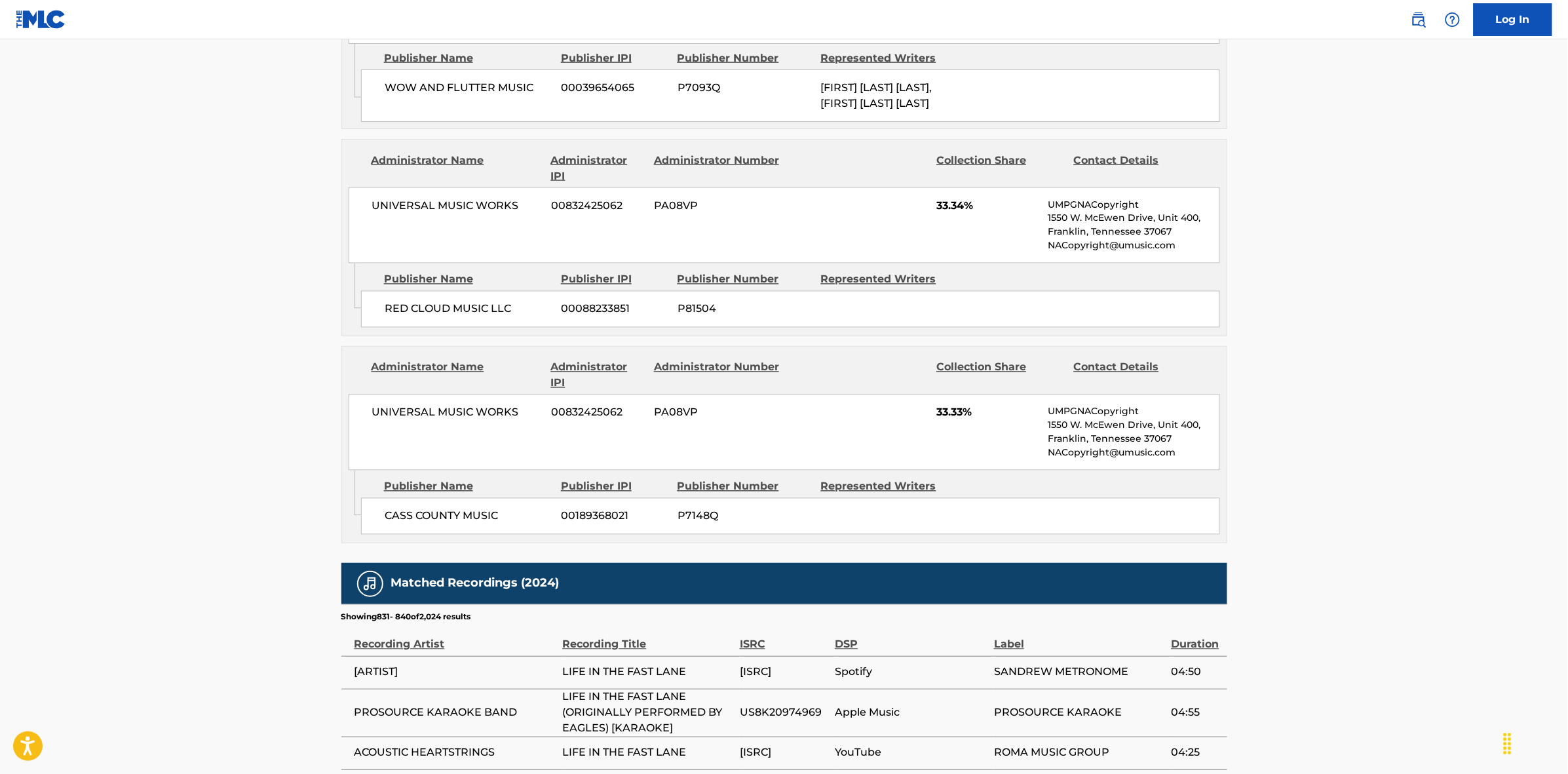 scroll, scrollTop: 1177, scrollLeft: 0, axis: vertical 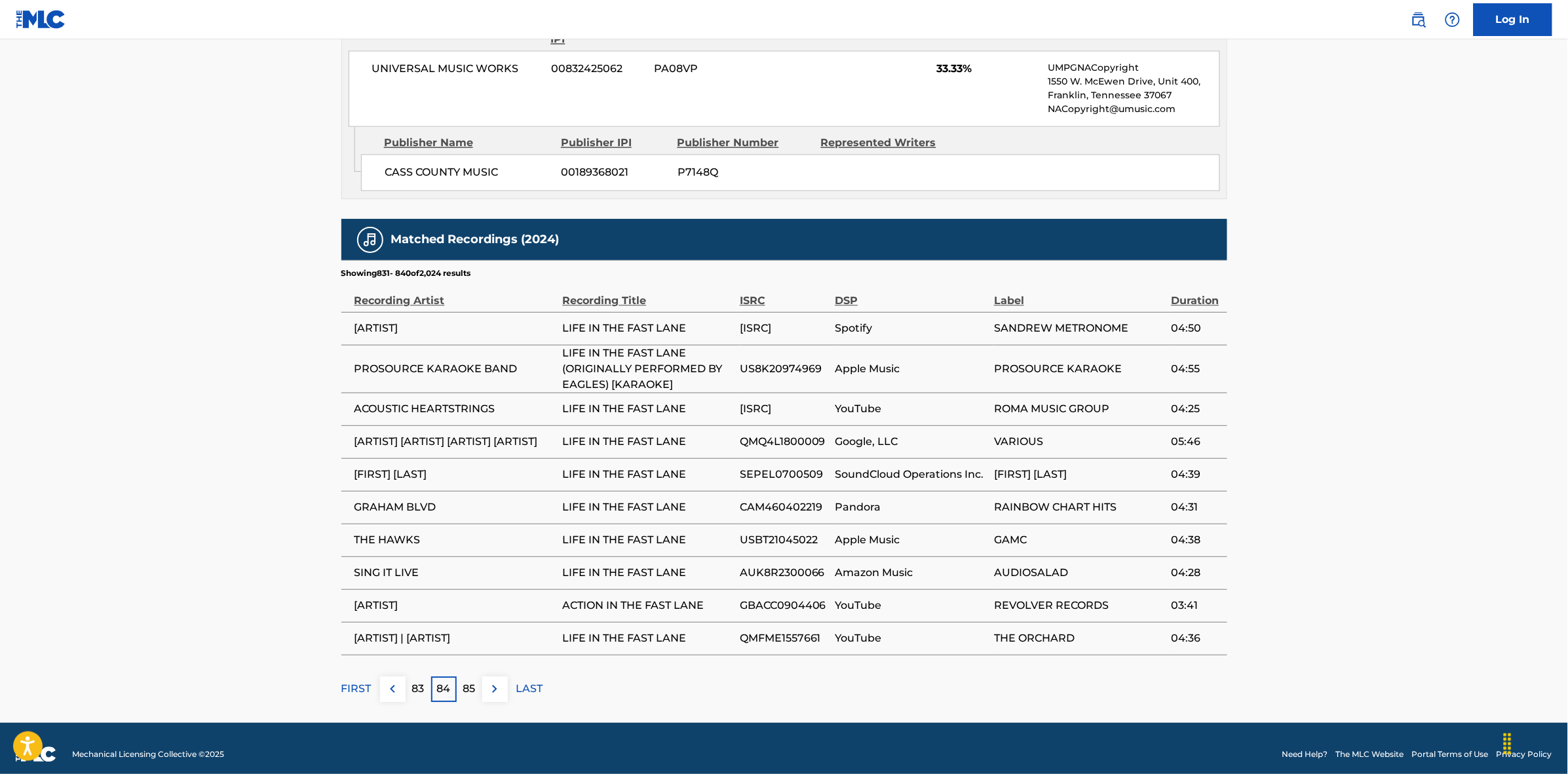 click at bounding box center [495, 689] 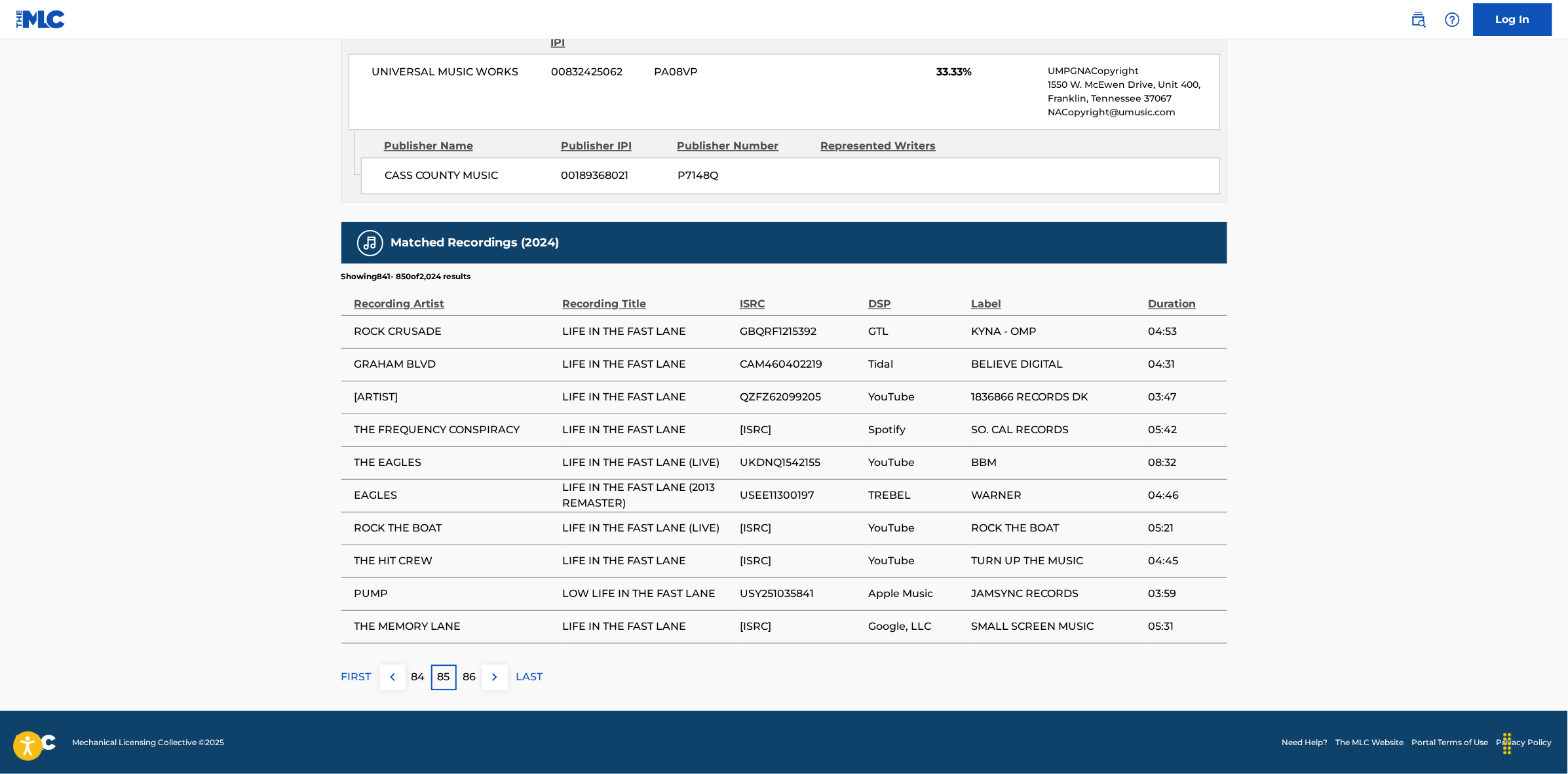 click at bounding box center (495, 677) 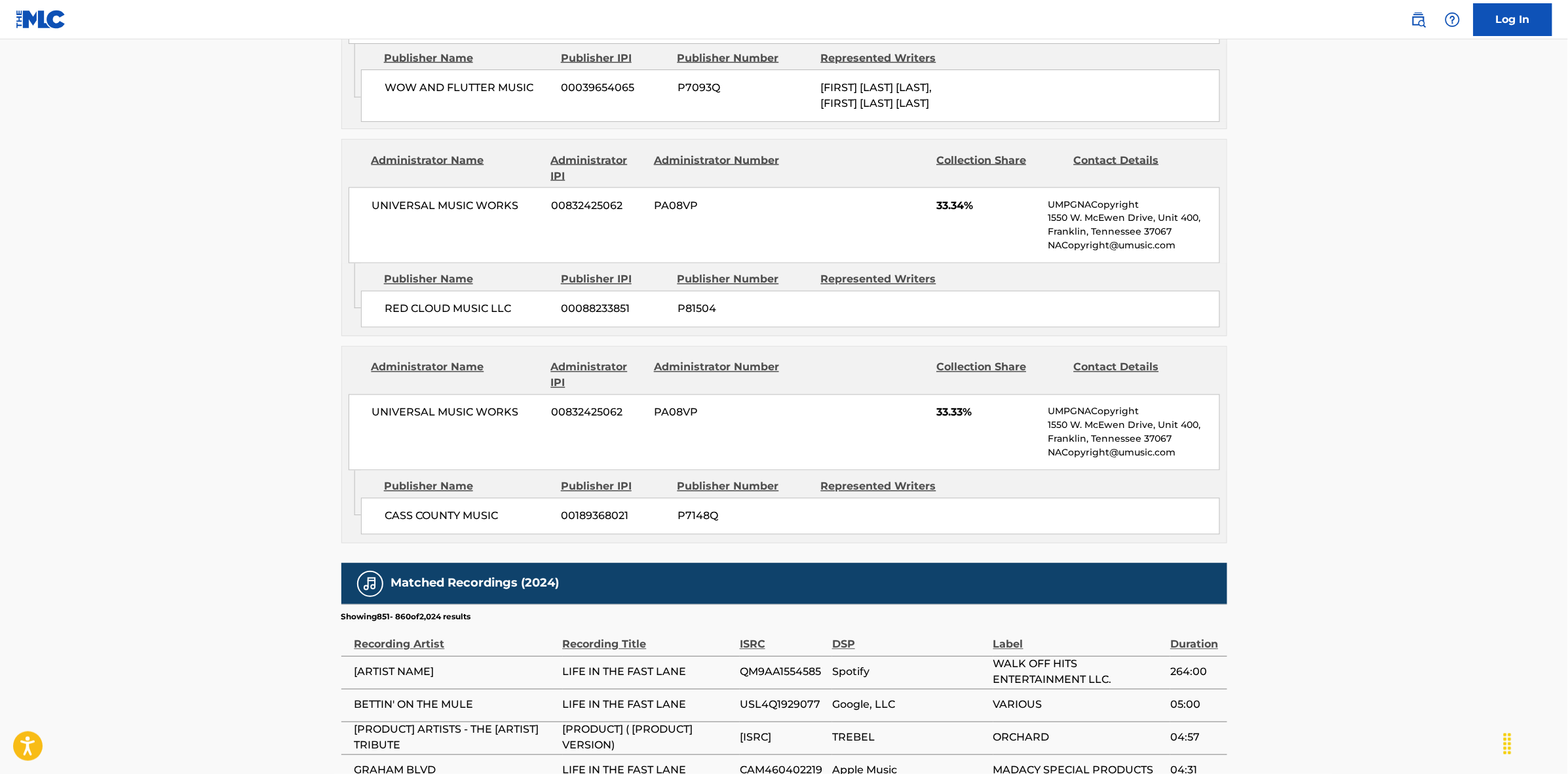 scroll, scrollTop: 1177, scrollLeft: 0, axis: vertical 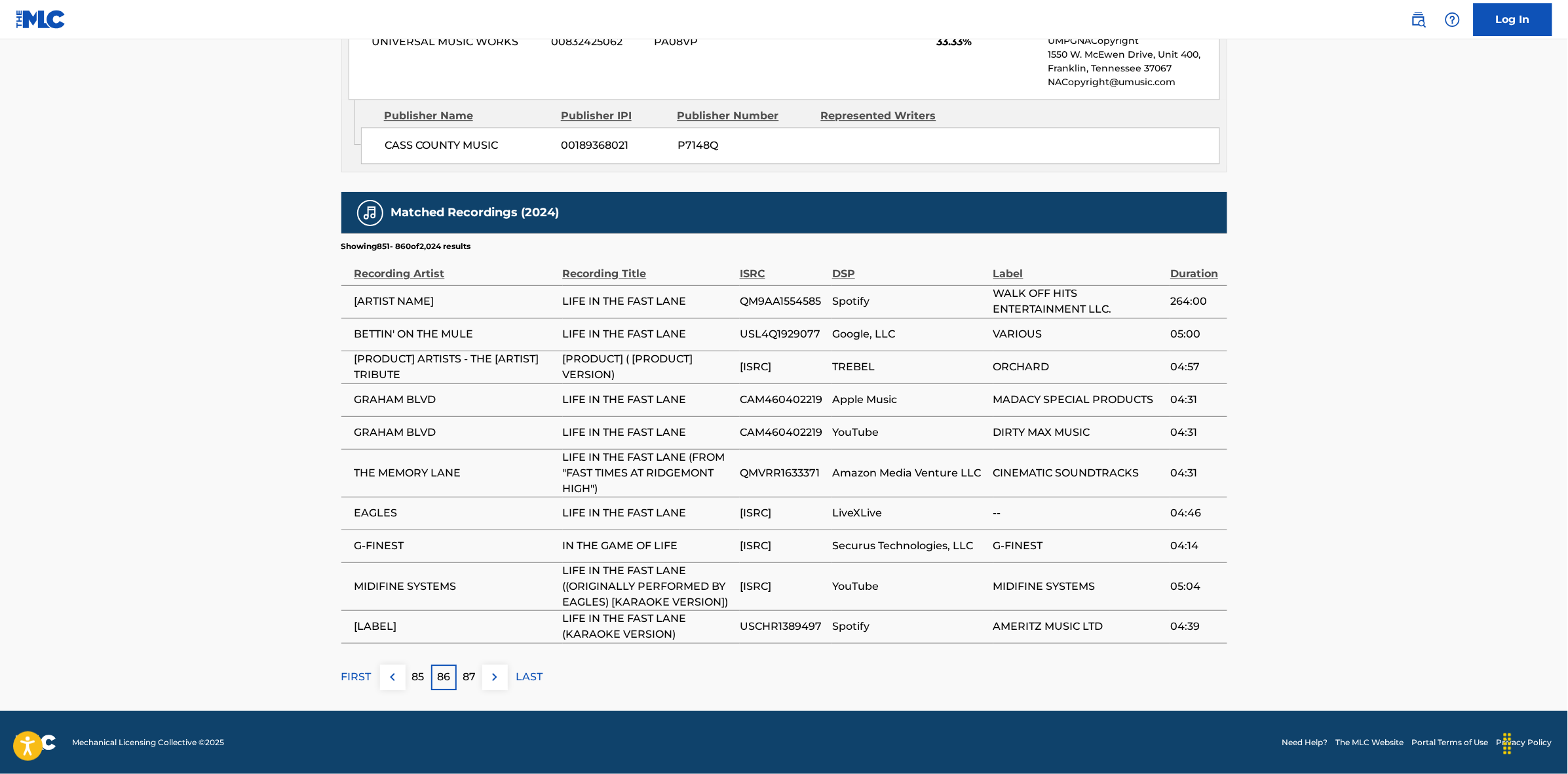 click at bounding box center [495, 677] 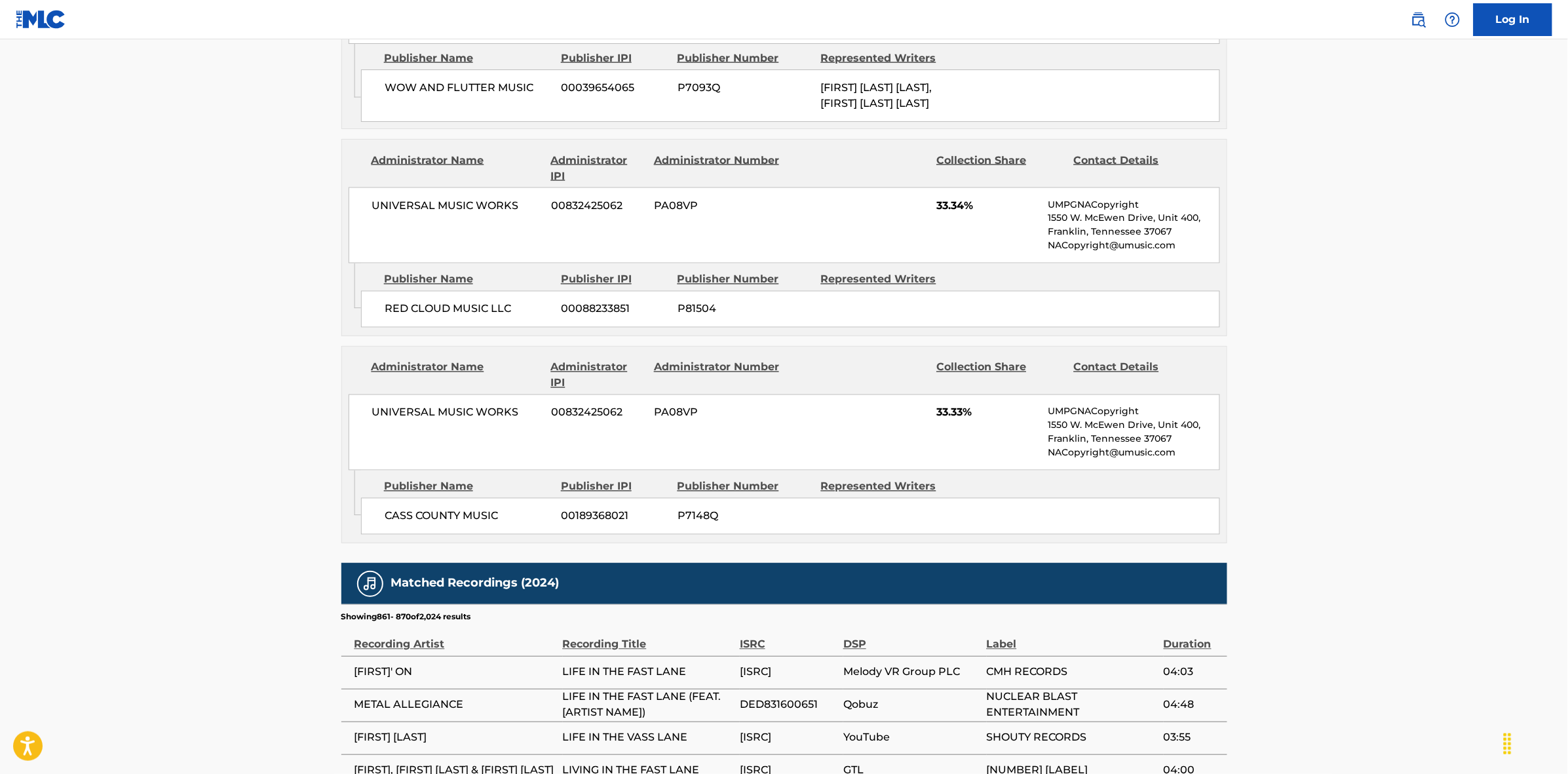 scroll, scrollTop: 1177, scrollLeft: 0, axis: vertical 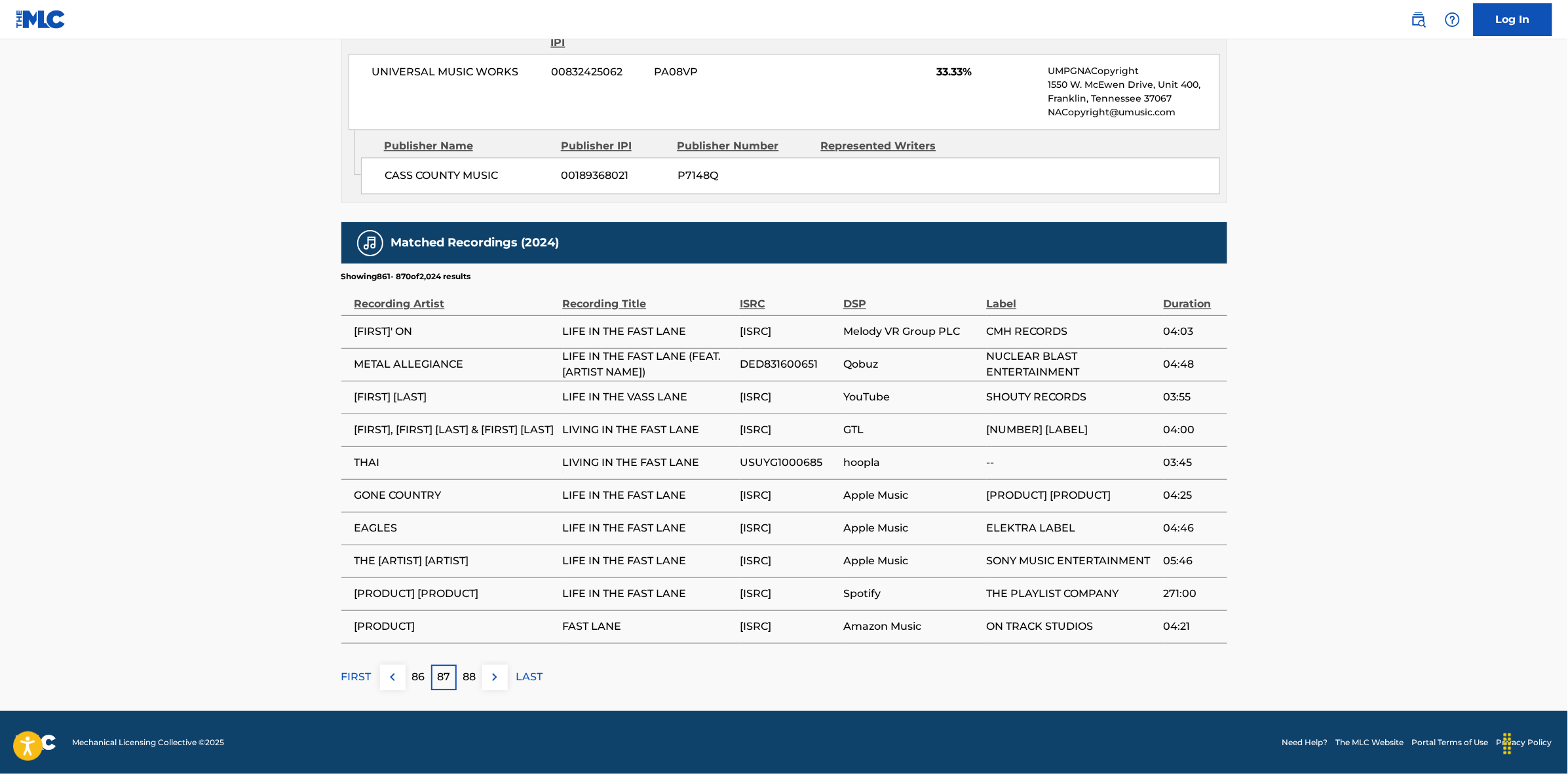 click on "88" at bounding box center (469, 677) 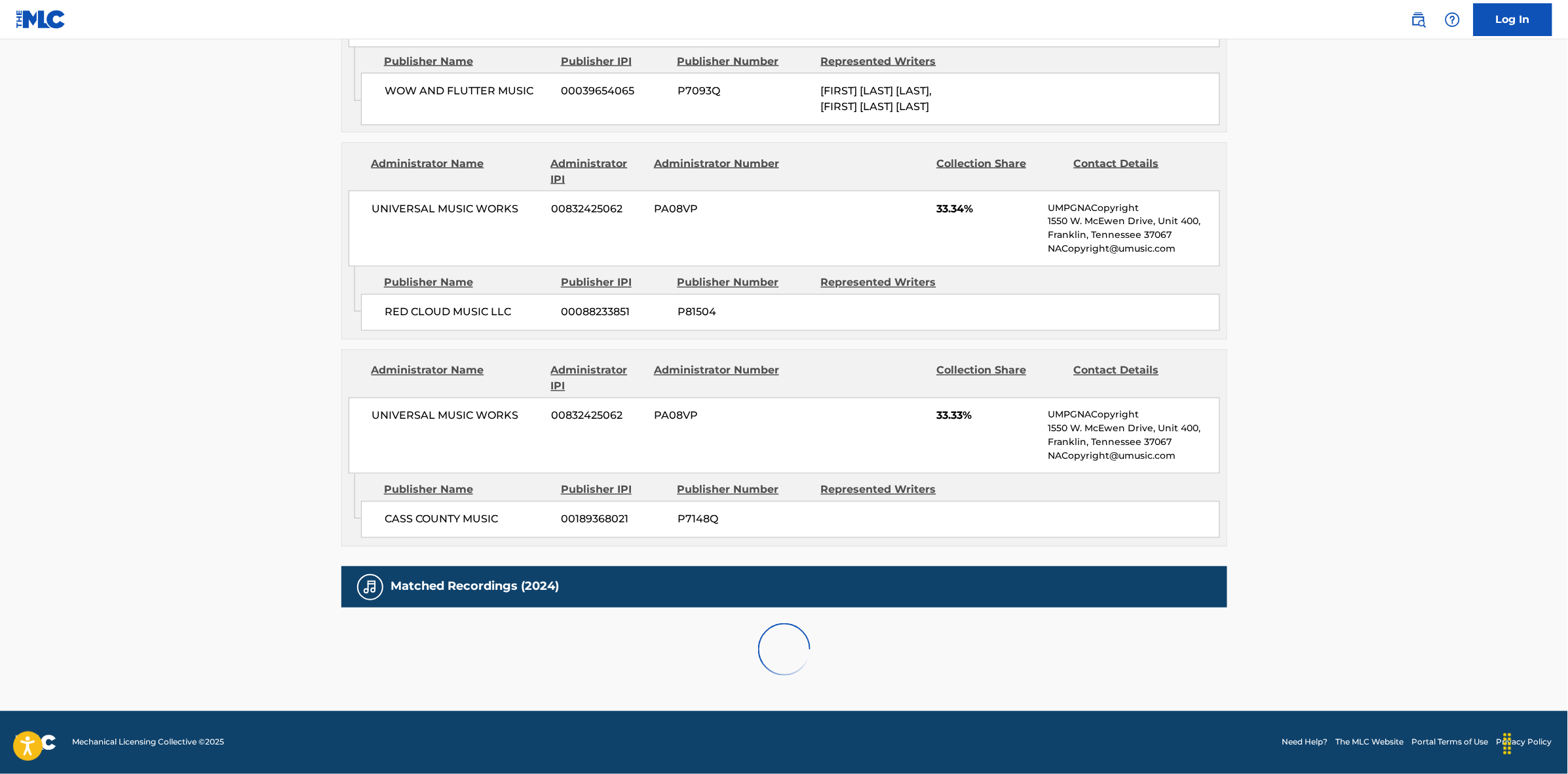 scroll, scrollTop: 1207, scrollLeft: 0, axis: vertical 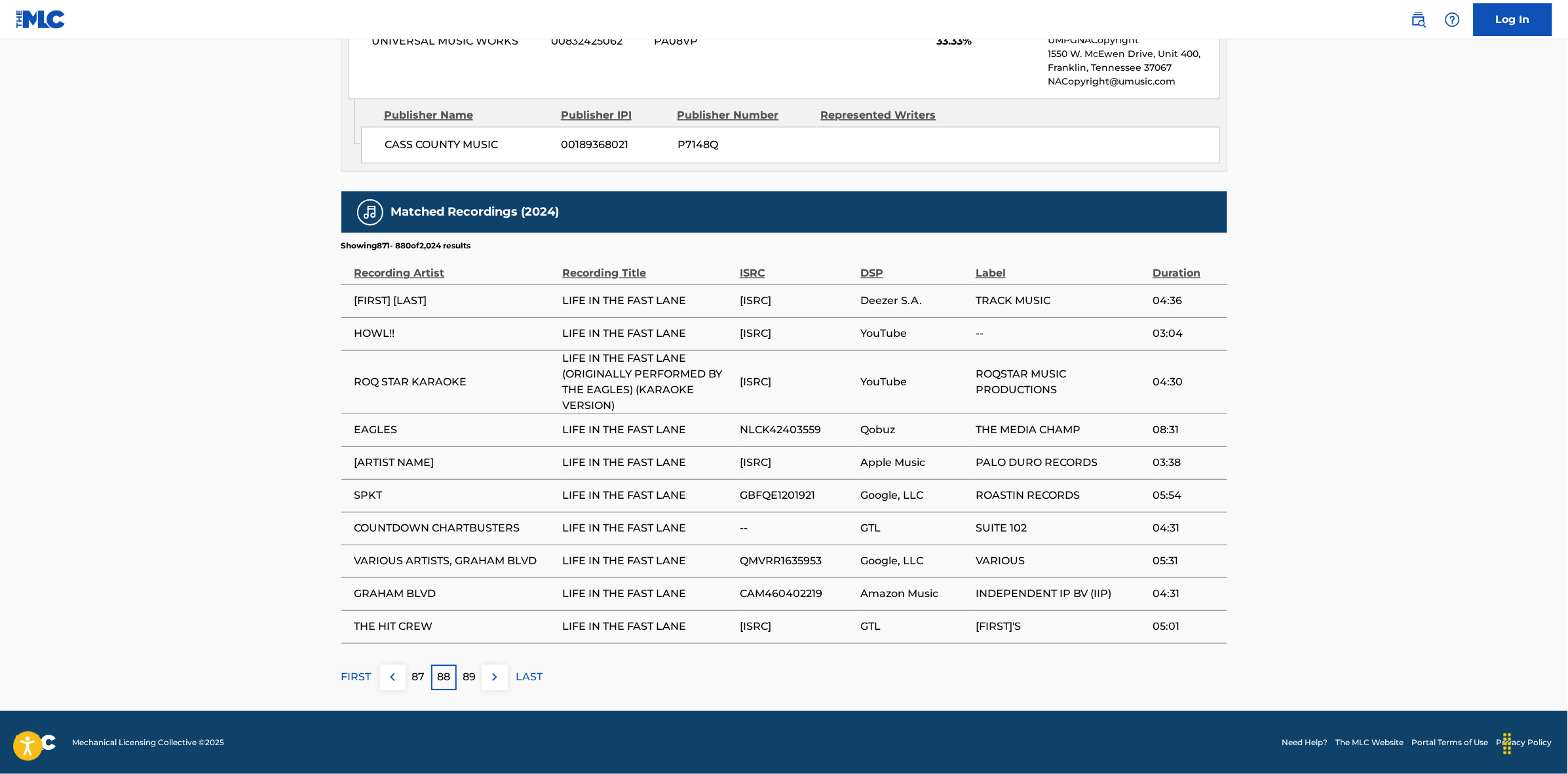 click at bounding box center [495, 677] 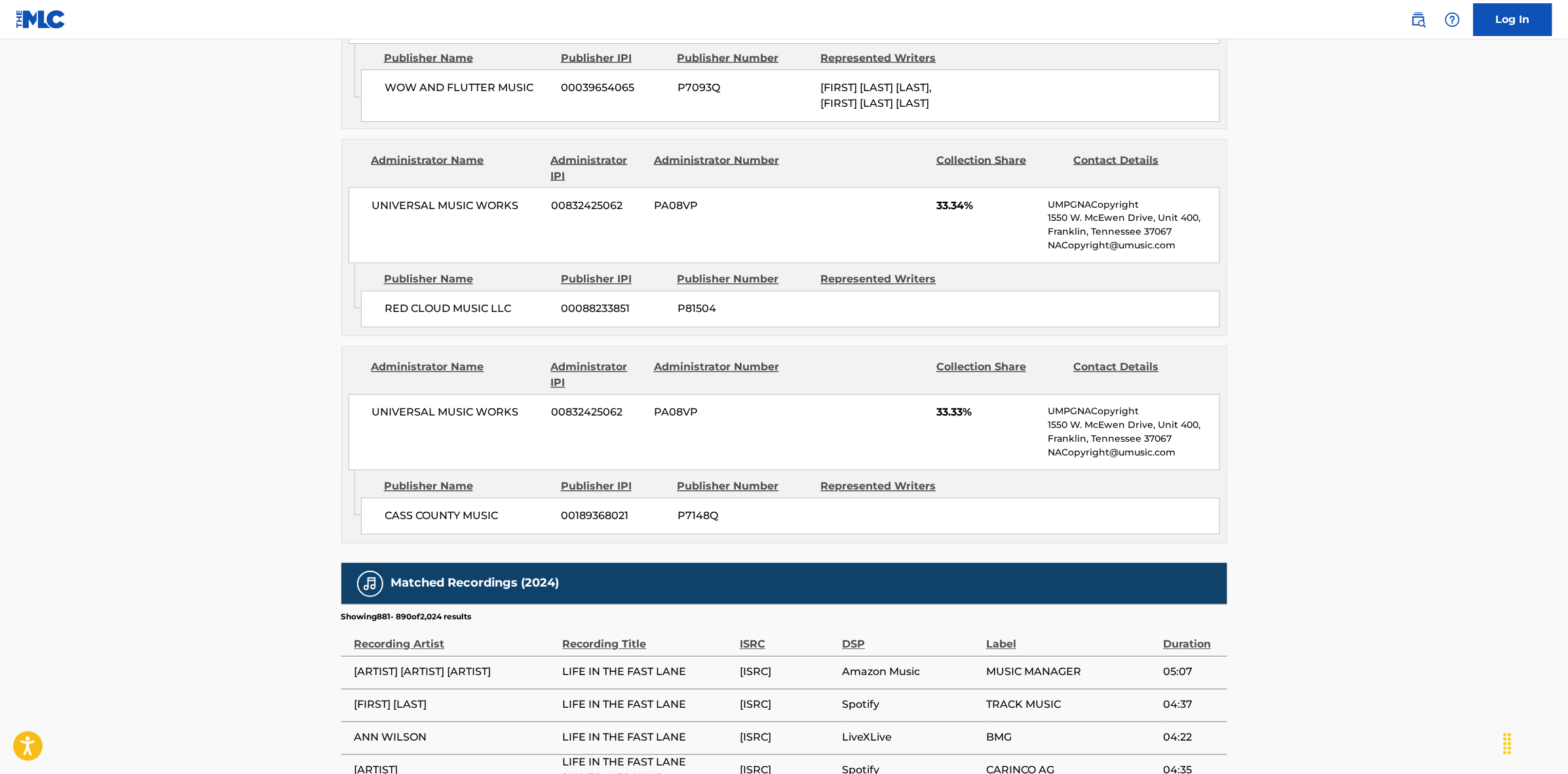 scroll, scrollTop: 1177, scrollLeft: 0, axis: vertical 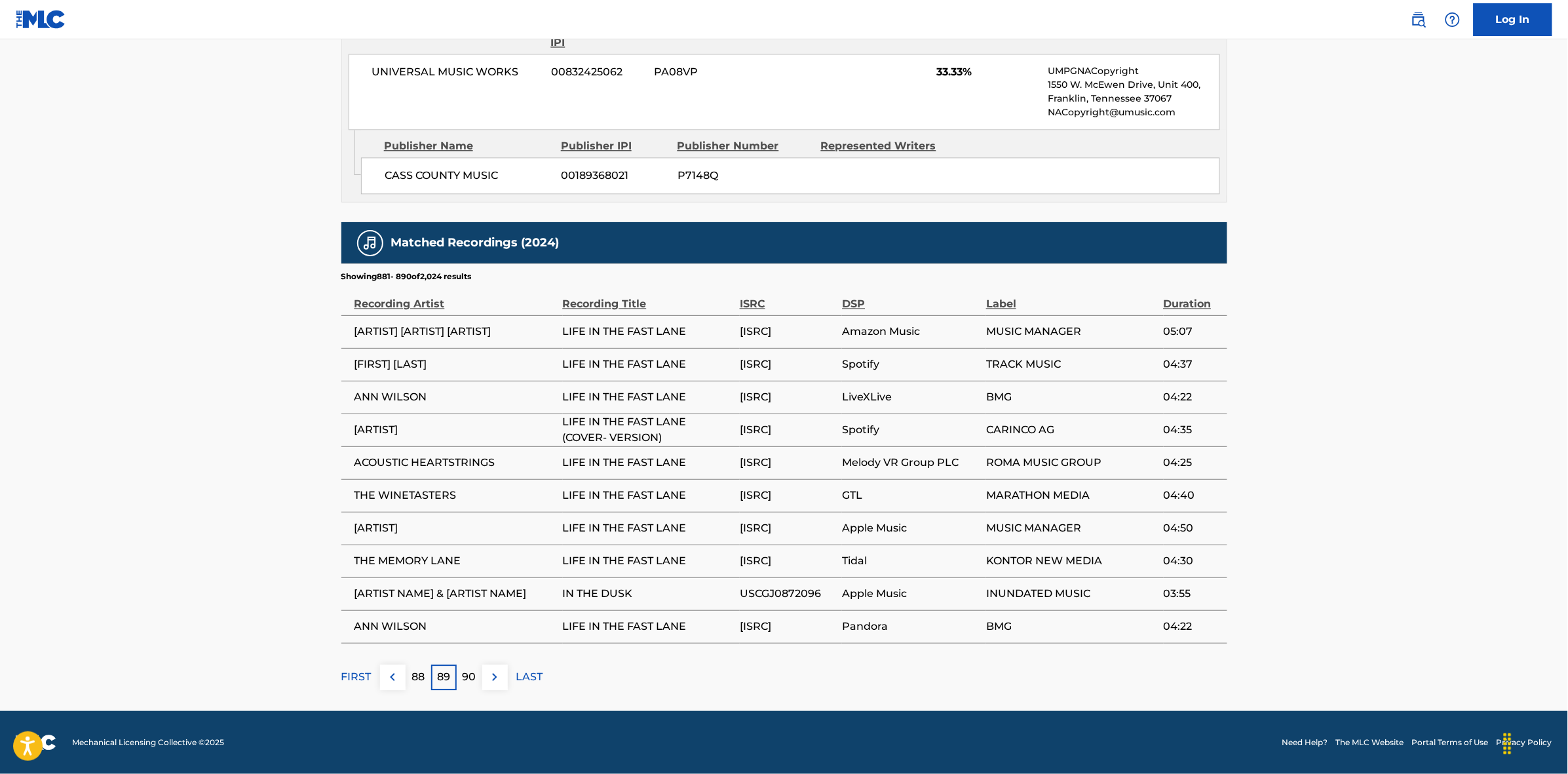 click at bounding box center (495, 677) 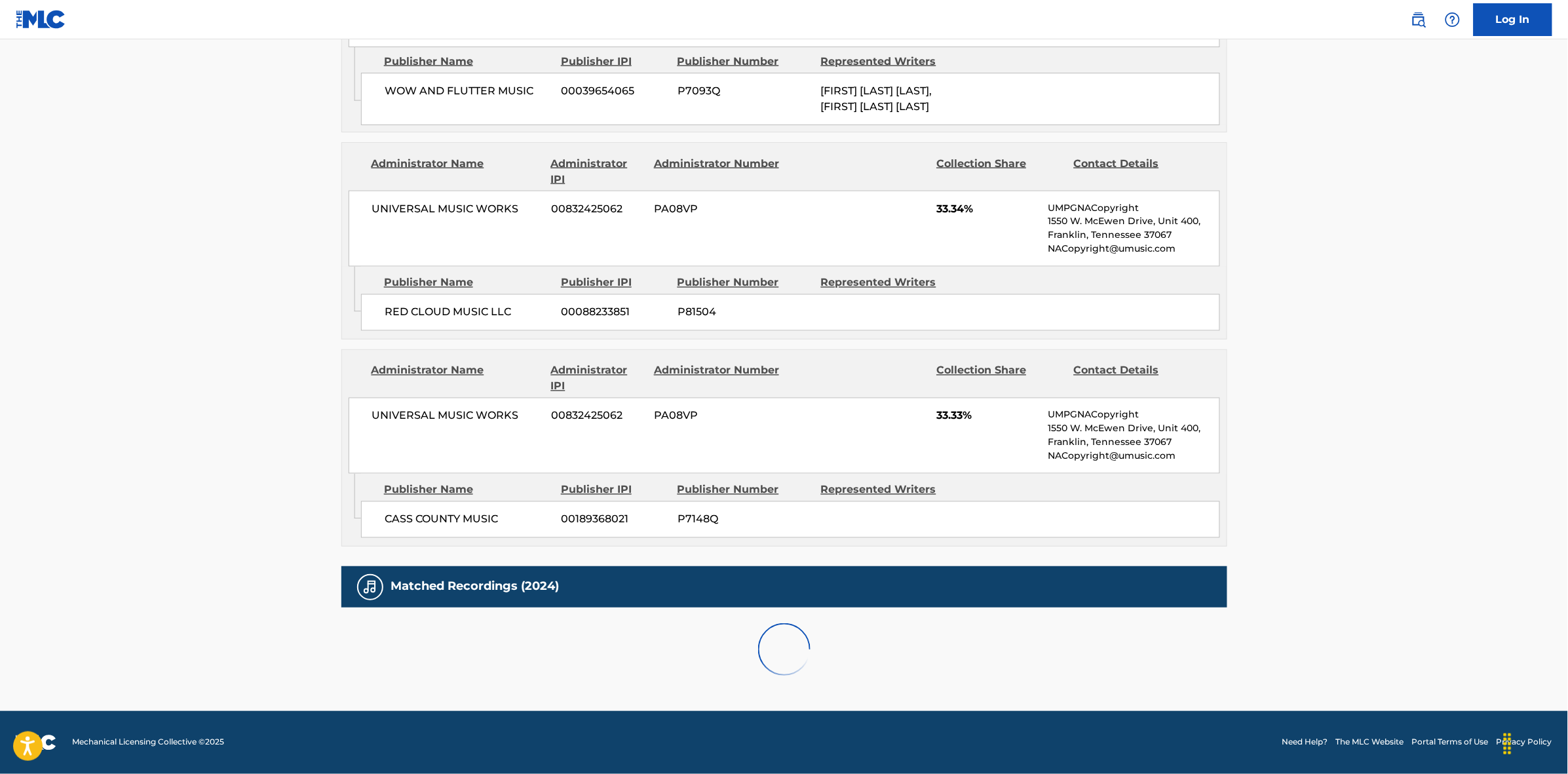 scroll, scrollTop: 1177, scrollLeft: 0, axis: vertical 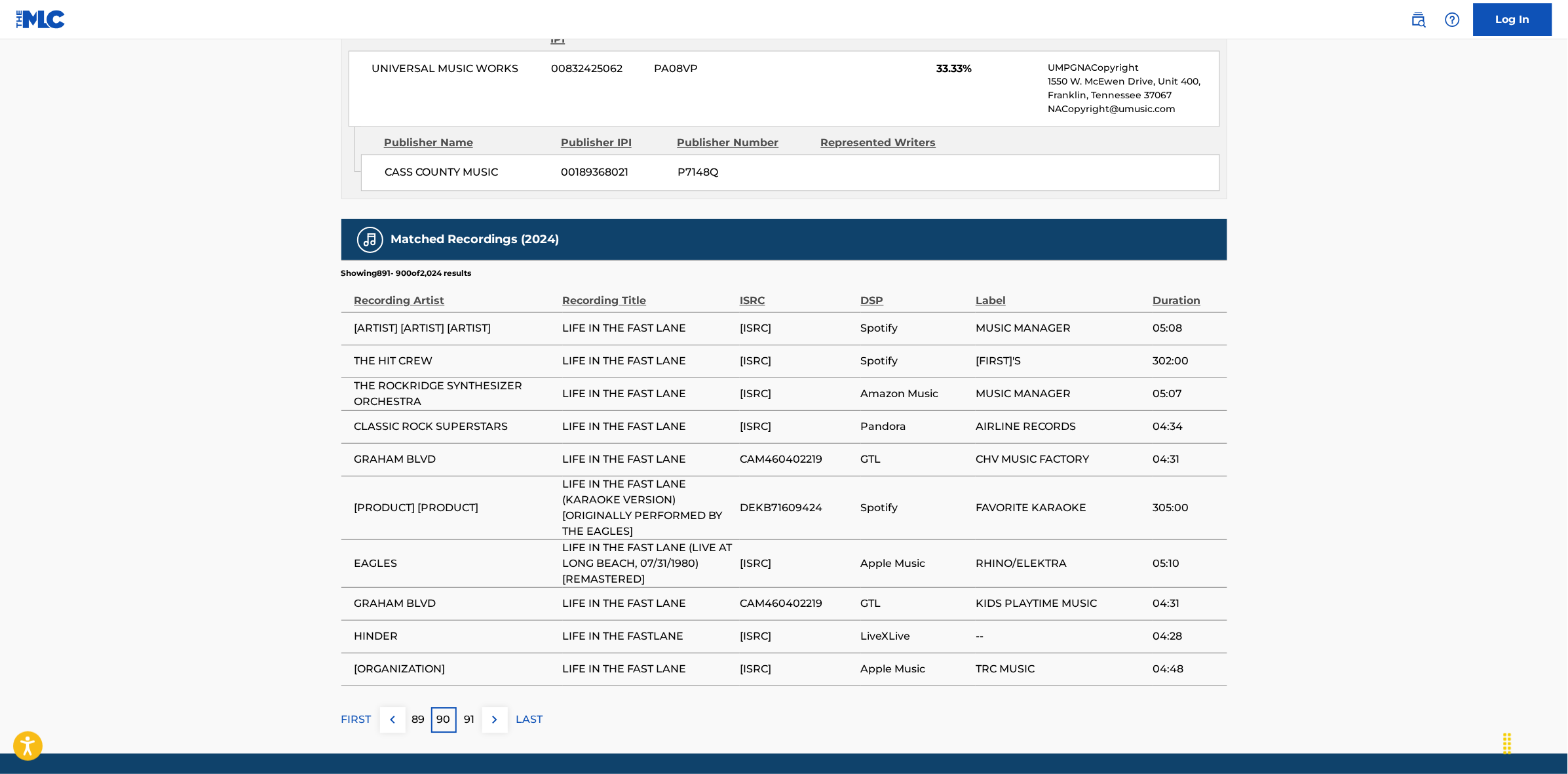 click at bounding box center (495, 720) 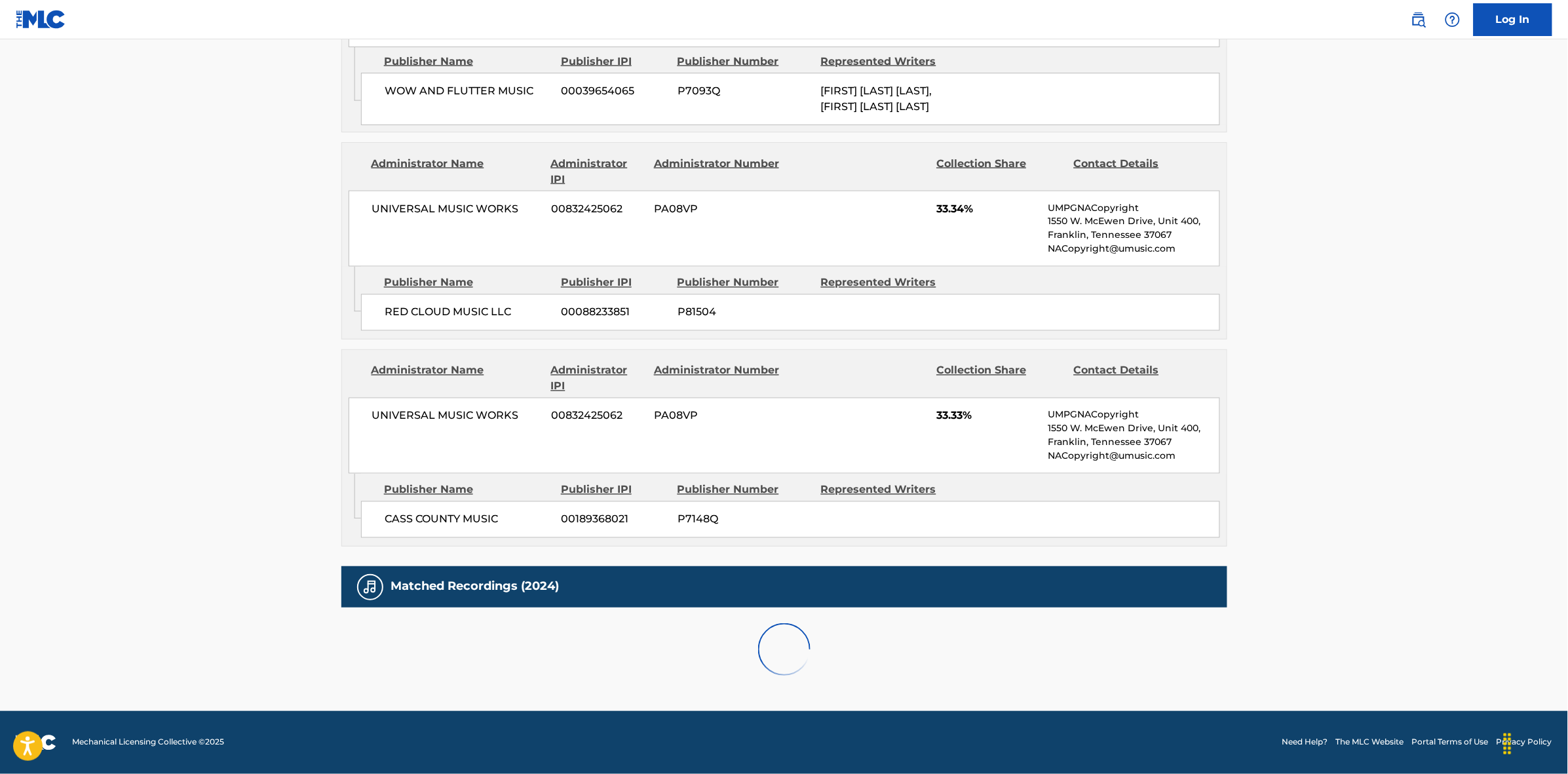 scroll, scrollTop: 1177, scrollLeft: 0, axis: vertical 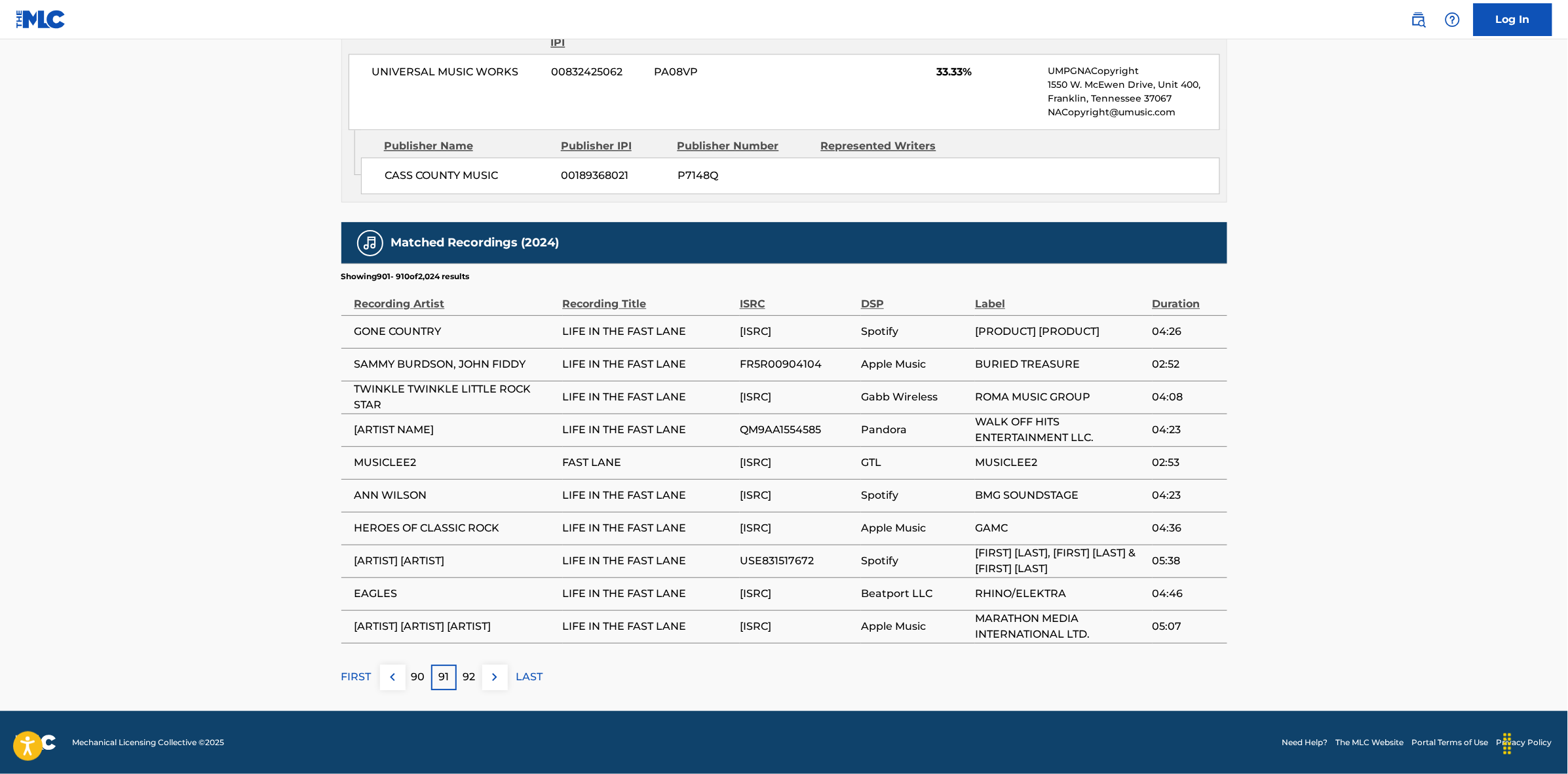 click on "92" at bounding box center [469, 677] 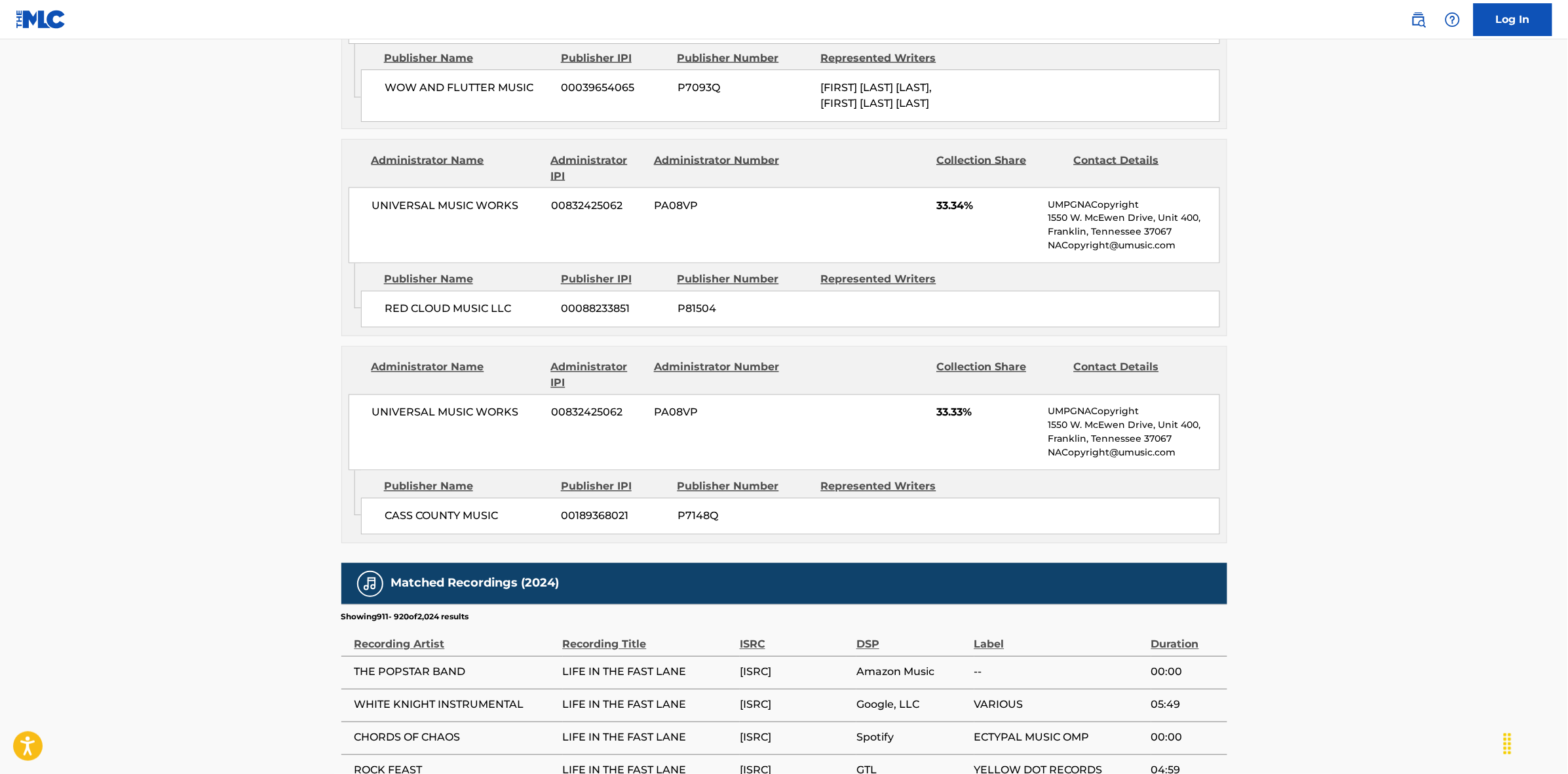 scroll, scrollTop: 1177, scrollLeft: 0, axis: vertical 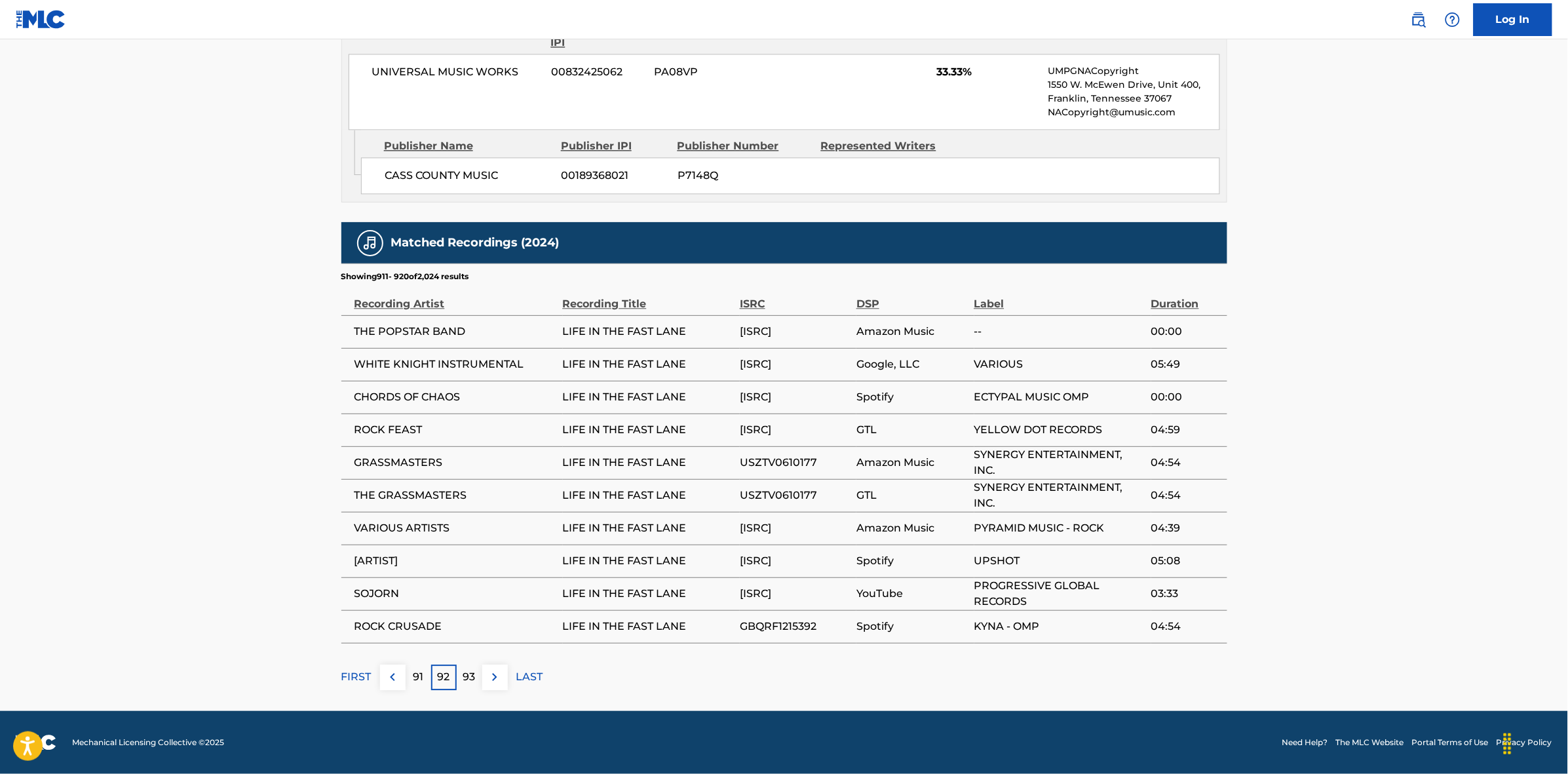 click at bounding box center (495, 677) 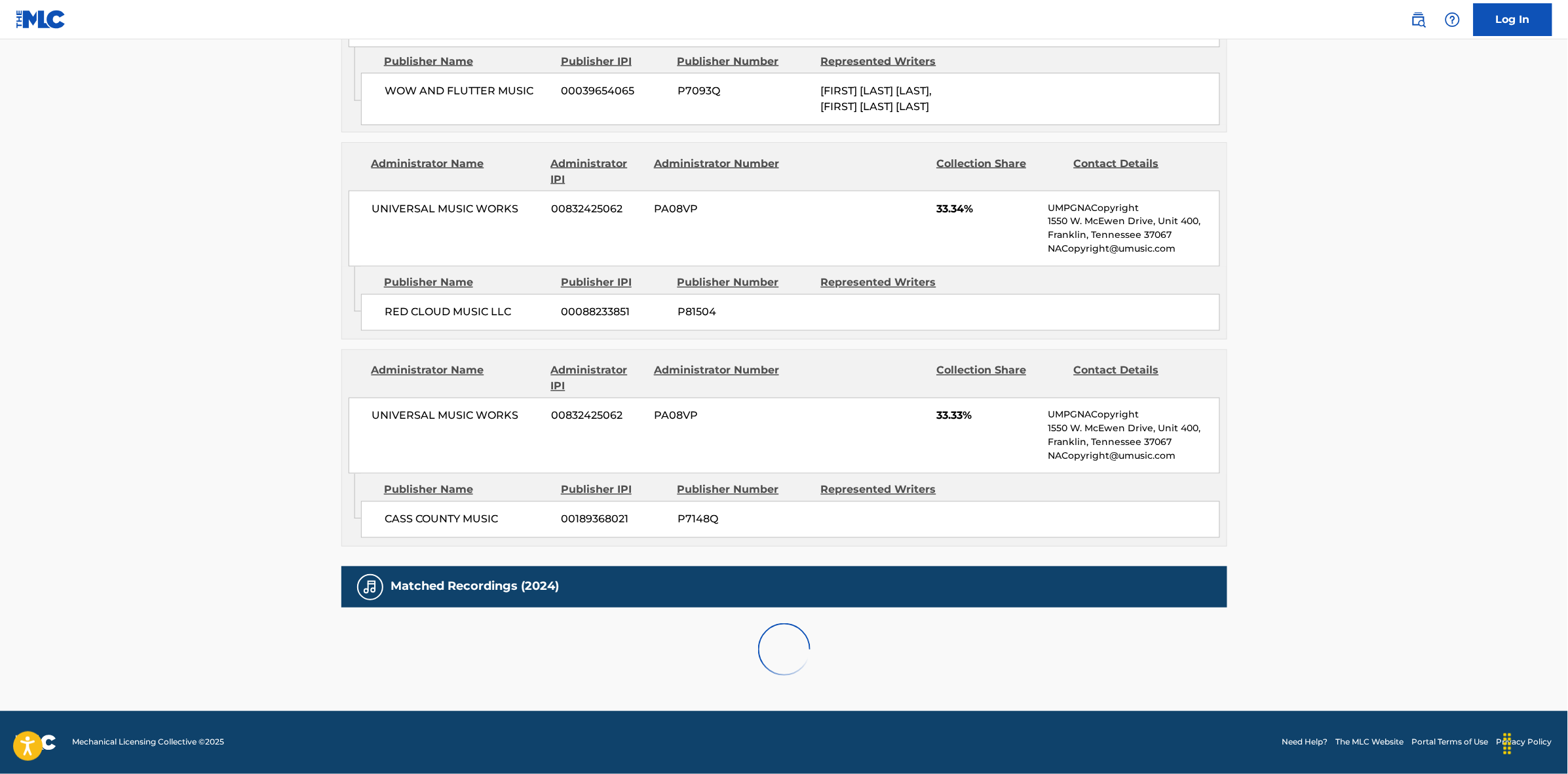 scroll, scrollTop: 1177, scrollLeft: 0, axis: vertical 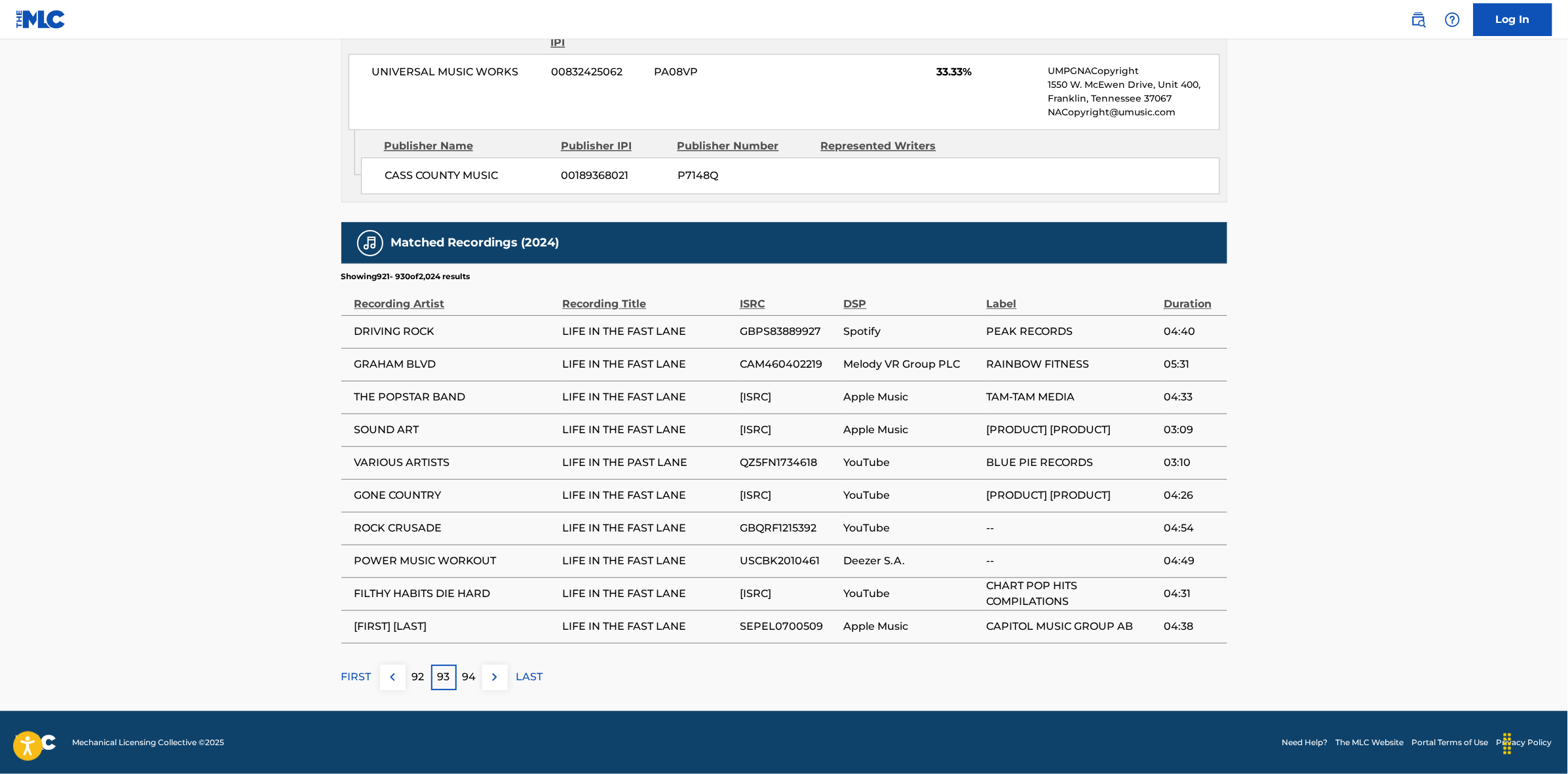click at bounding box center (495, 677) 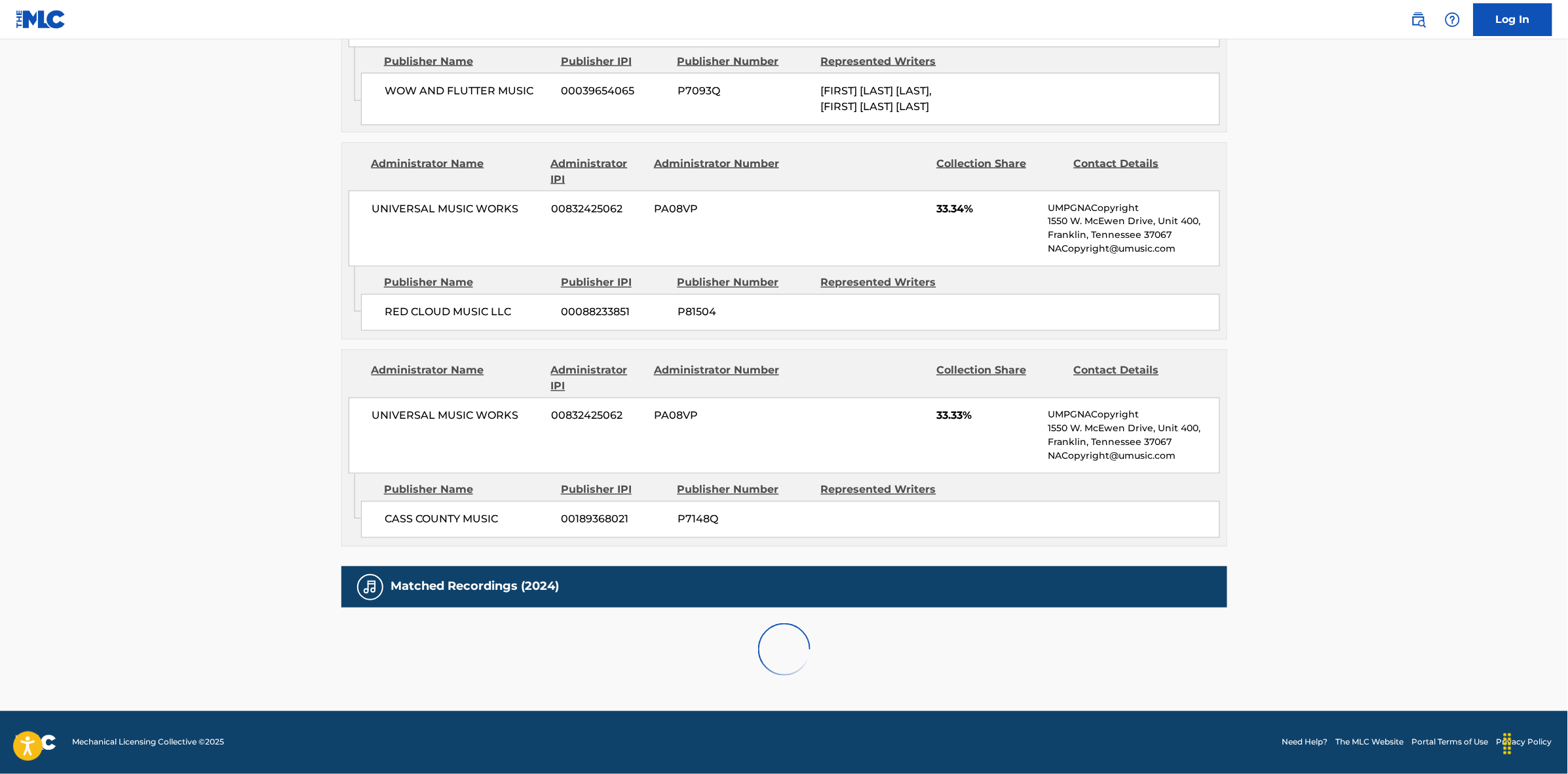 scroll, scrollTop: 1177, scrollLeft: 0, axis: vertical 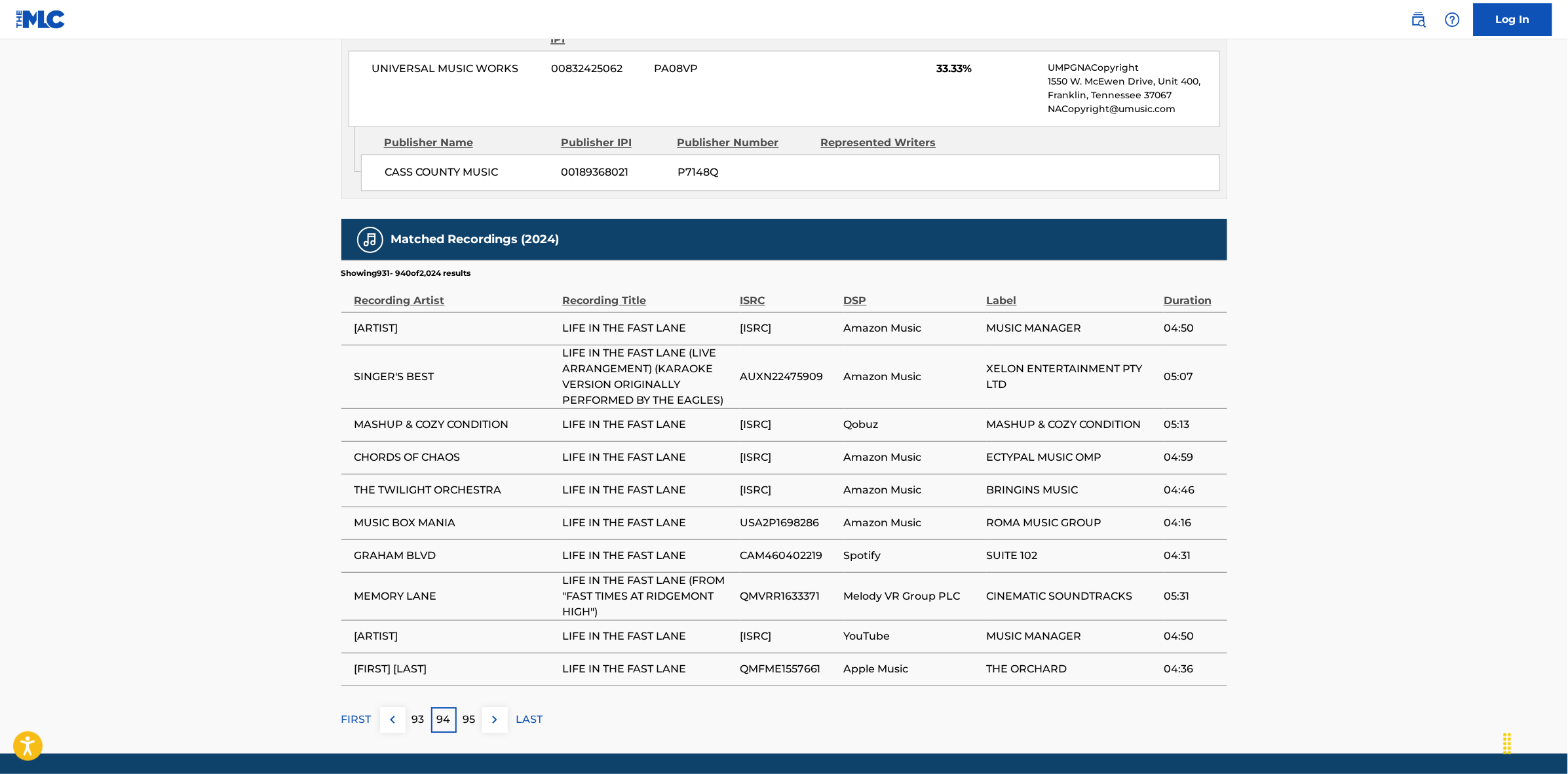 click at bounding box center (495, 720) 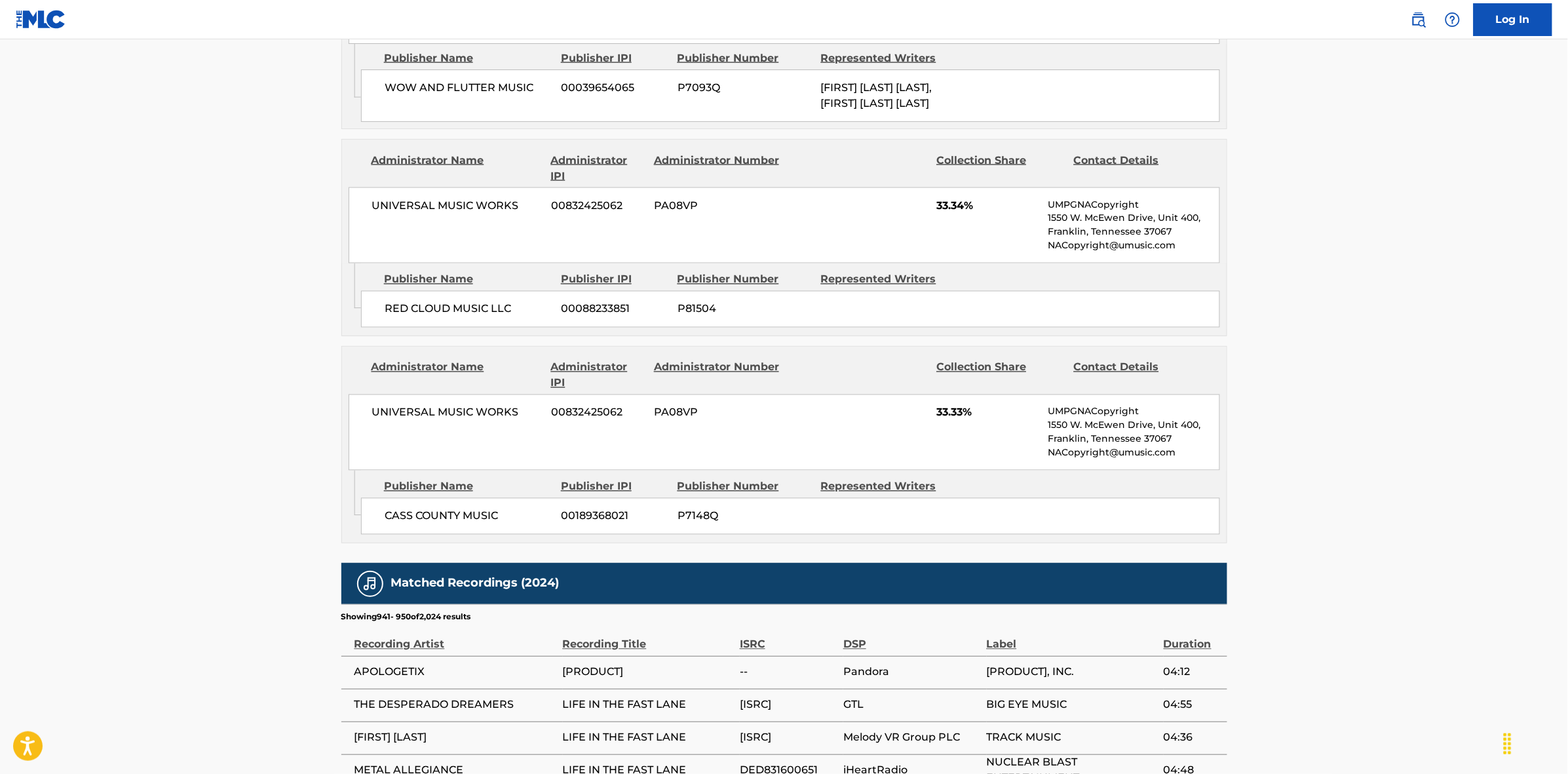 scroll, scrollTop: 1177, scrollLeft: 0, axis: vertical 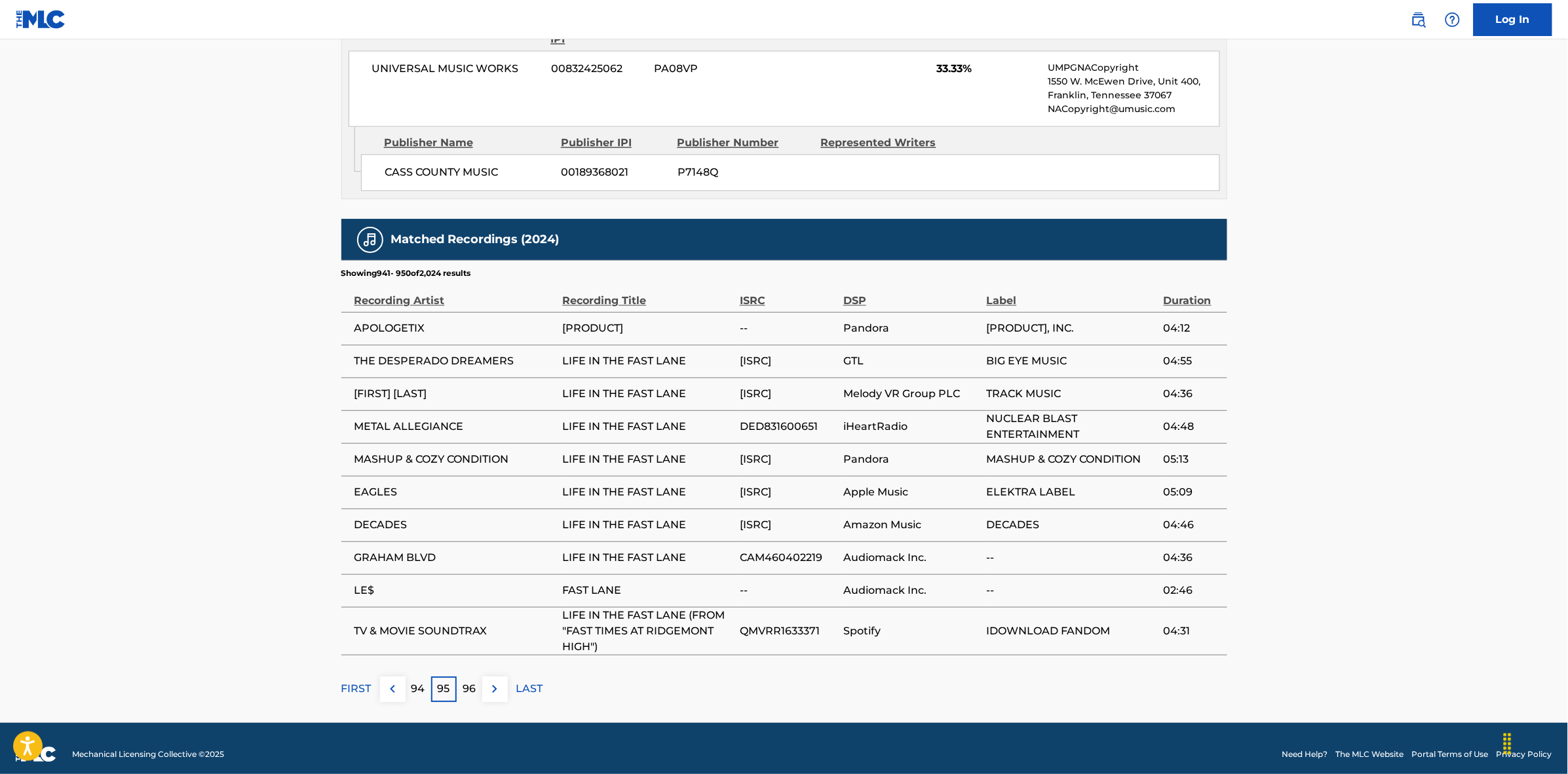 click at bounding box center [495, 689] 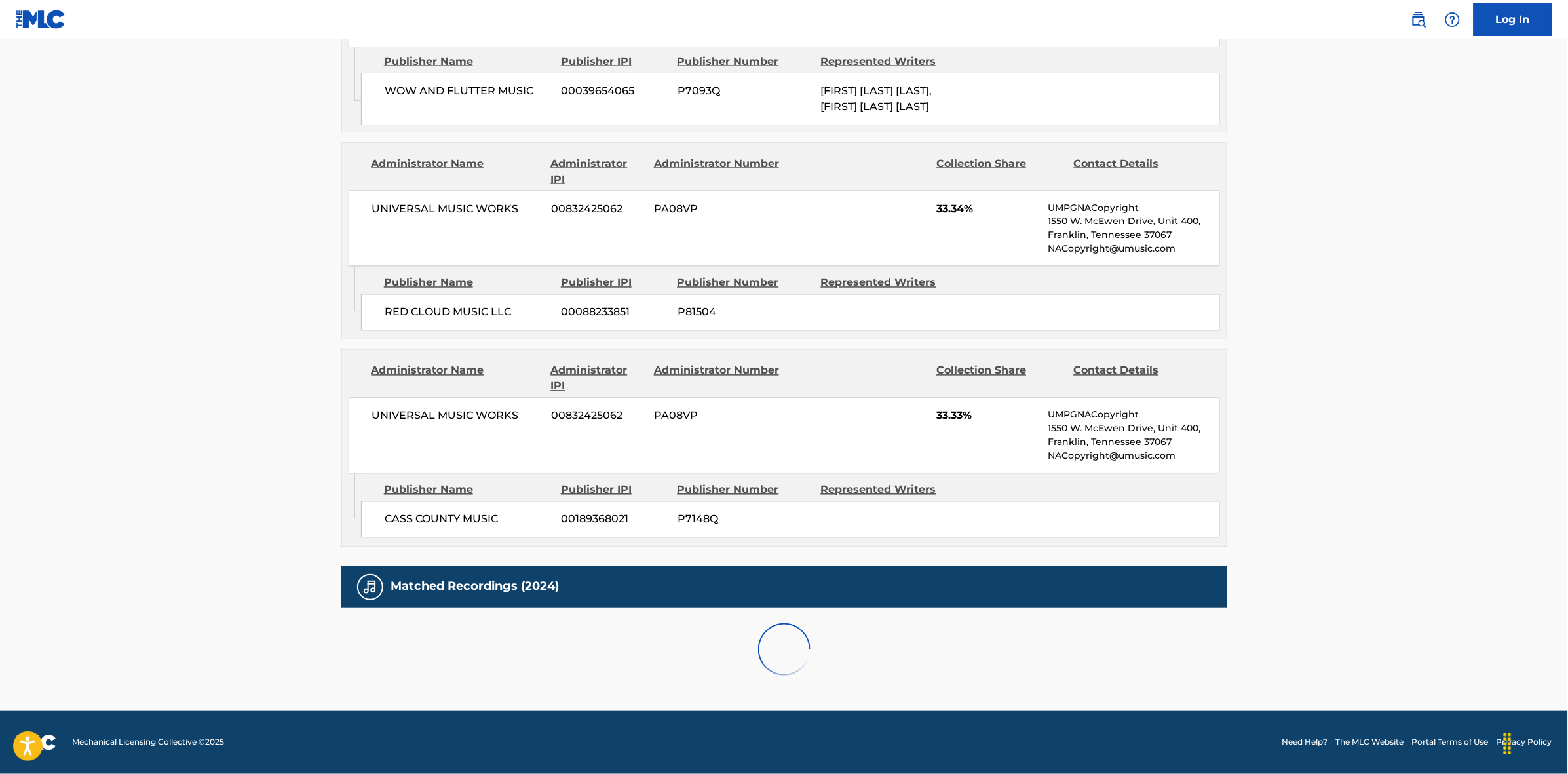 scroll, scrollTop: 1177, scrollLeft: 0, axis: vertical 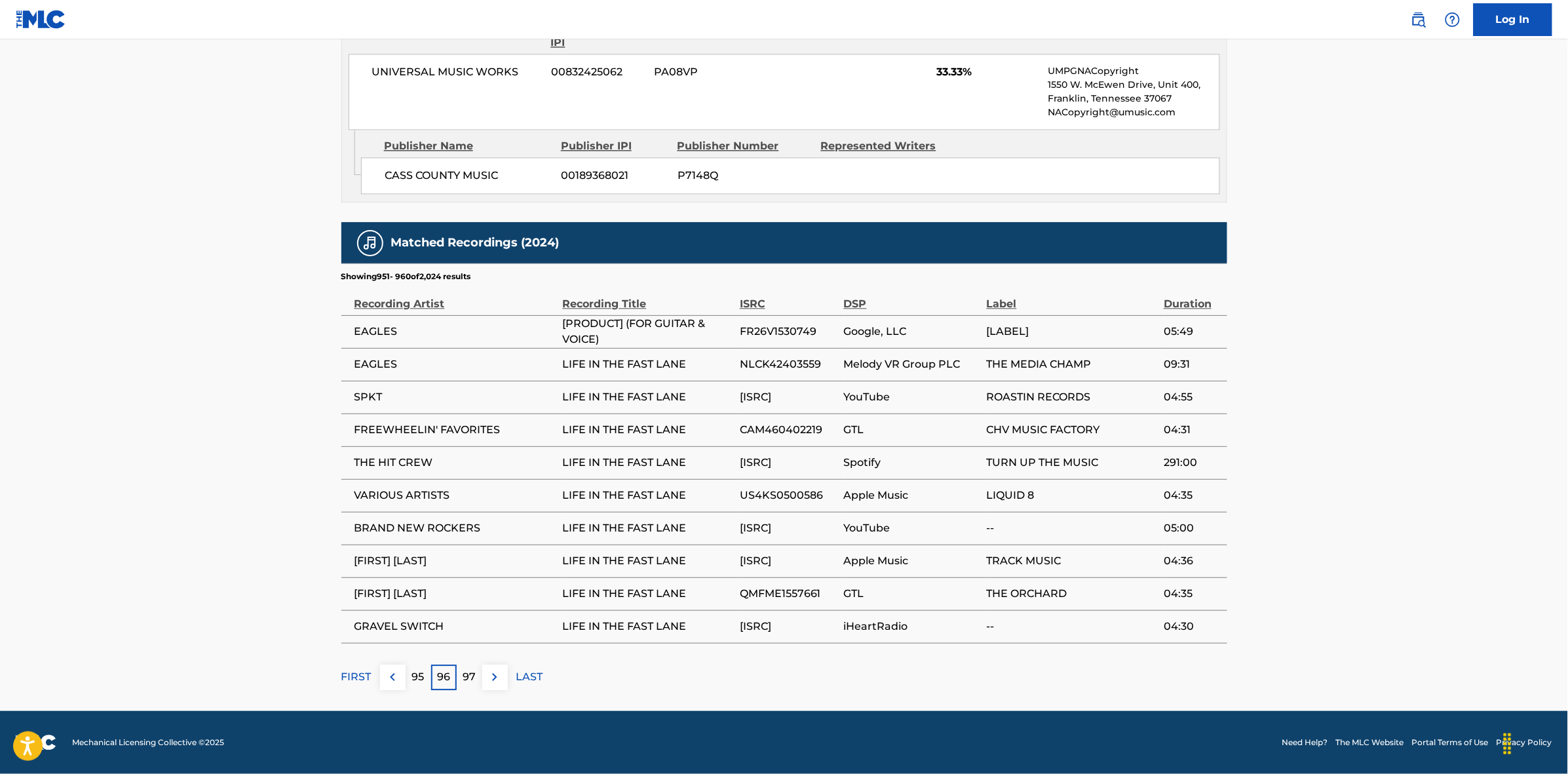 click at bounding box center (495, 677) 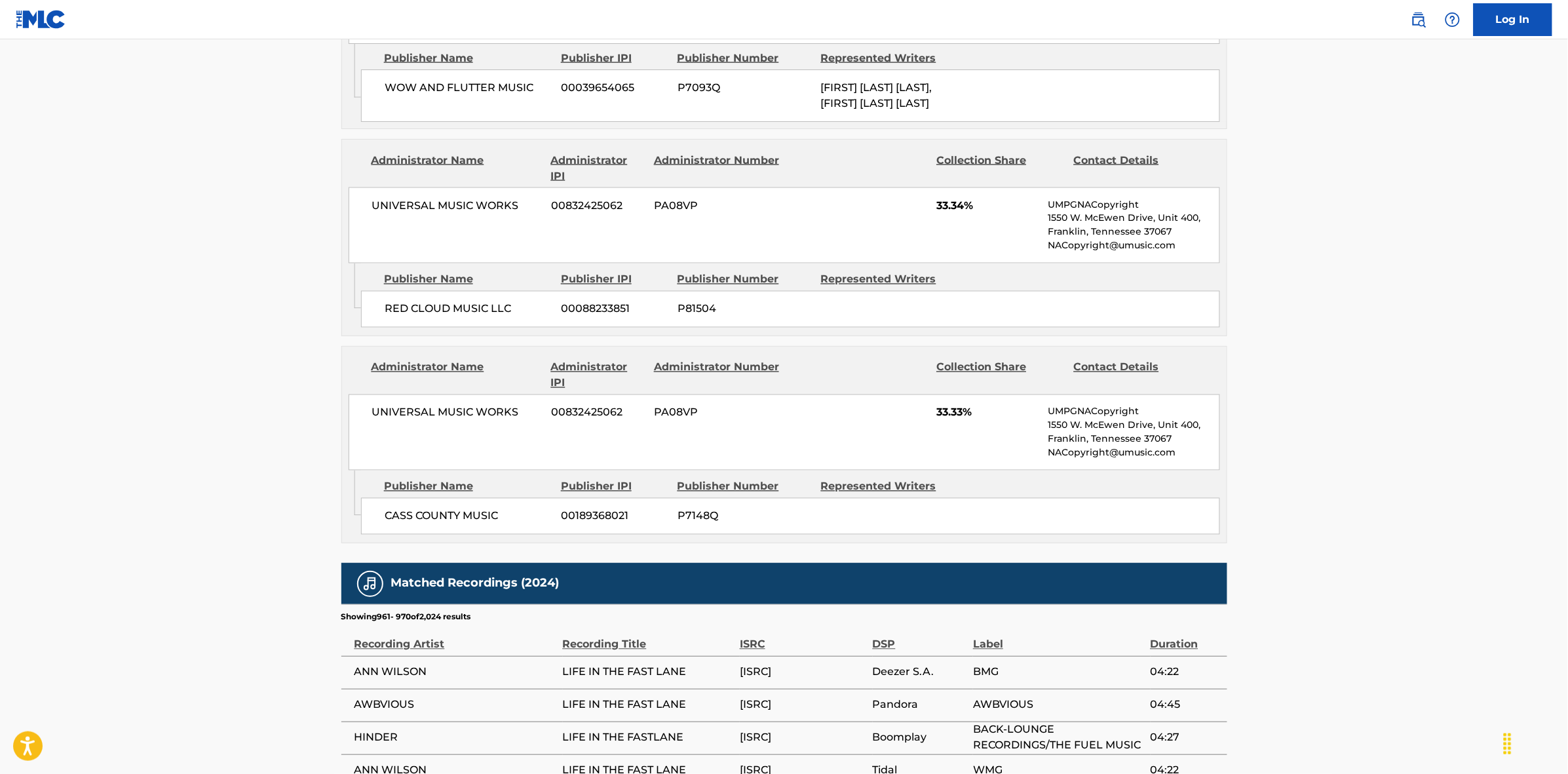 scroll, scrollTop: 1177, scrollLeft: 0, axis: vertical 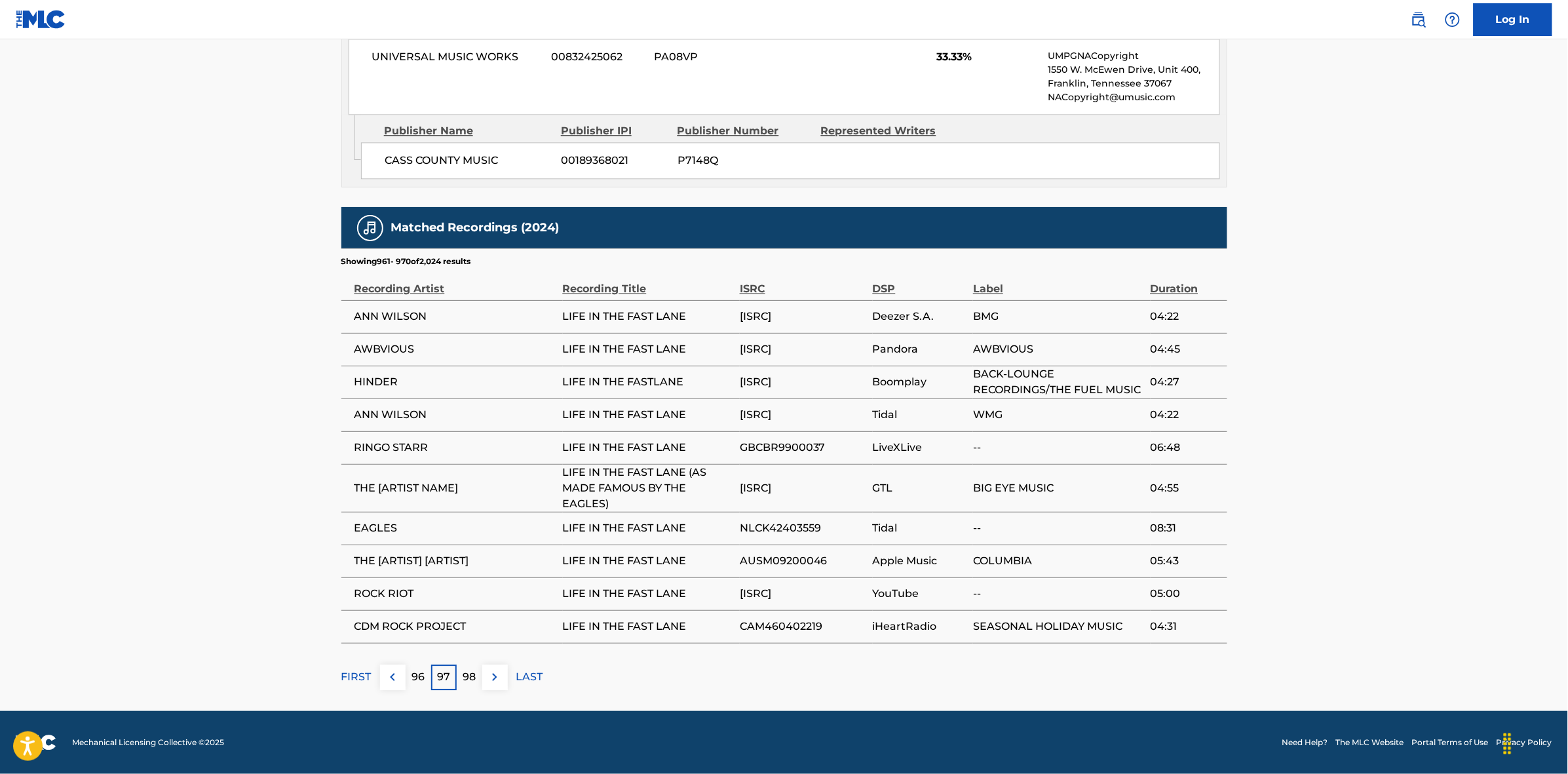 click at bounding box center (495, 677) 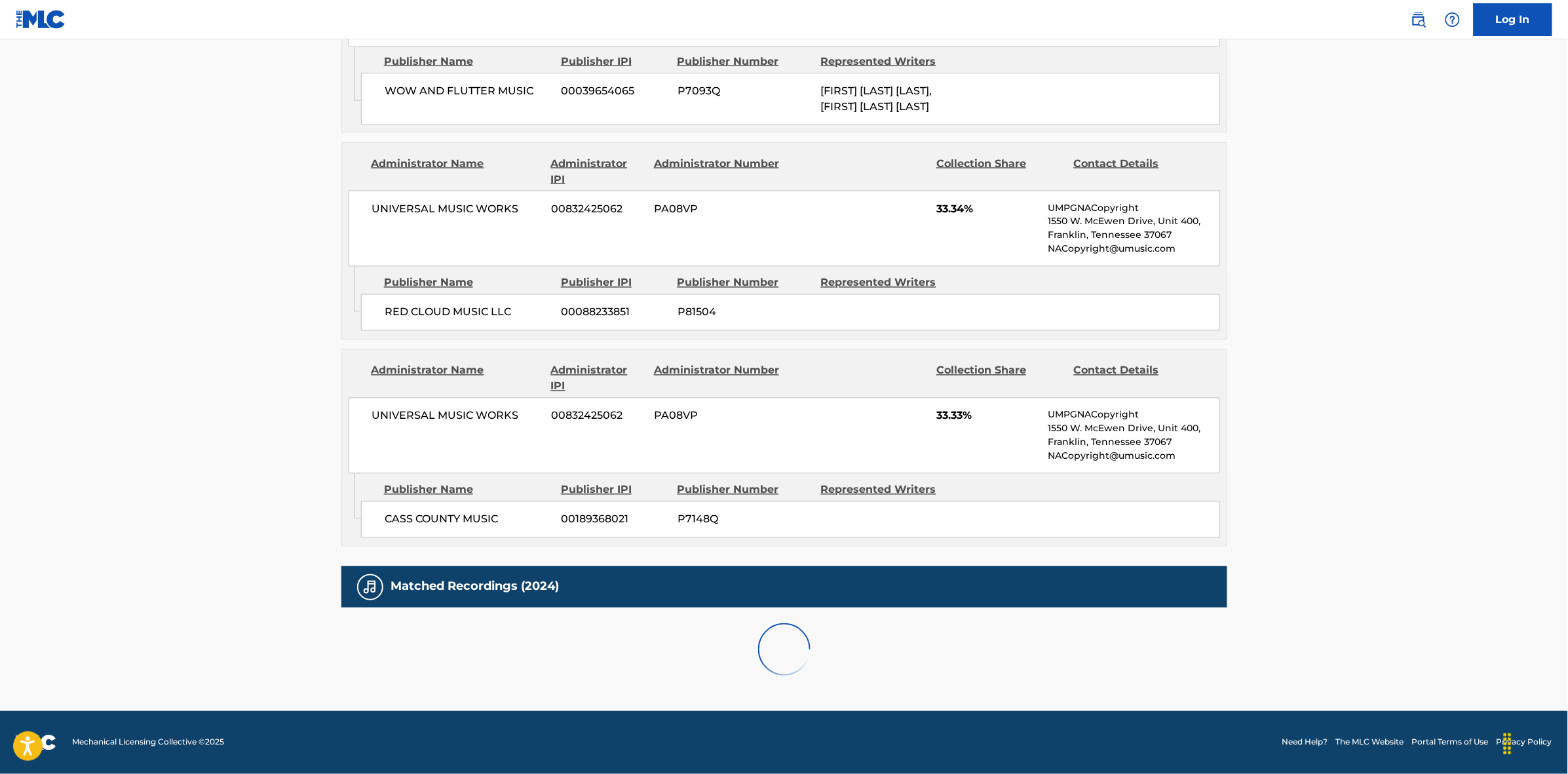 scroll, scrollTop: 1177, scrollLeft: 0, axis: vertical 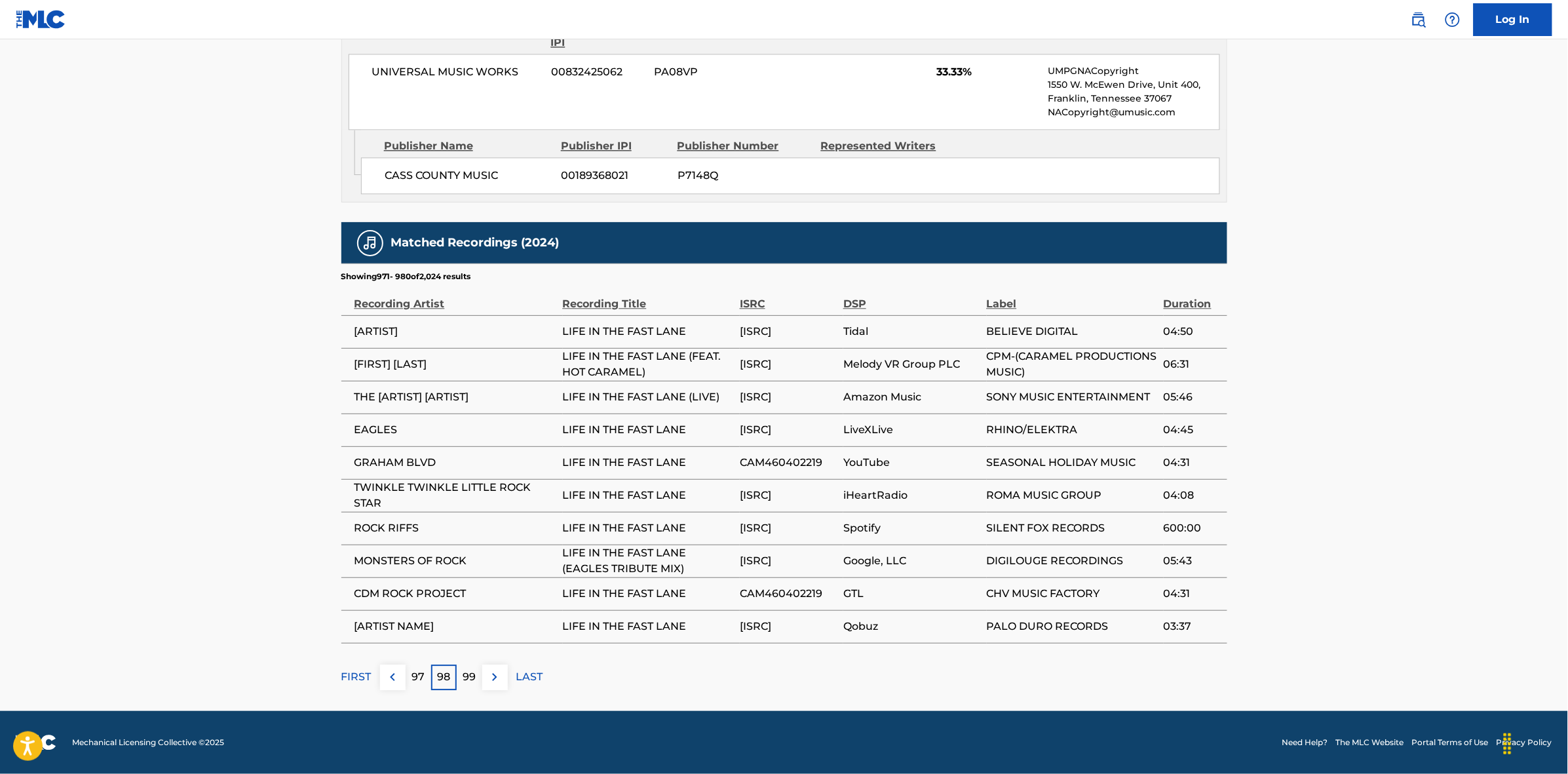 drag, startPoint x: 499, startPoint y: 687, endPoint x: 505, endPoint y: 682, distance: 7.8102497 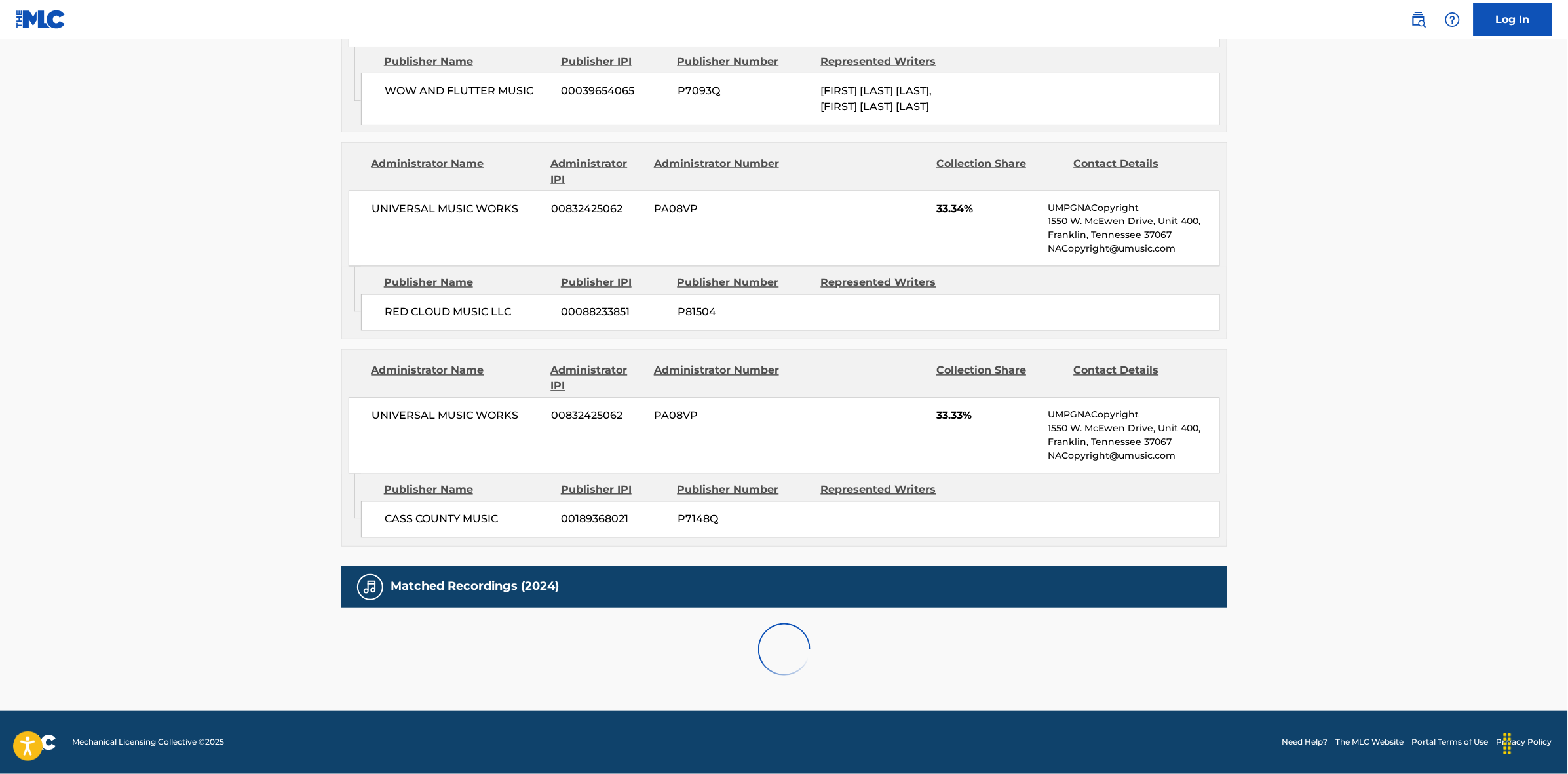 scroll, scrollTop: 1177, scrollLeft: 0, axis: vertical 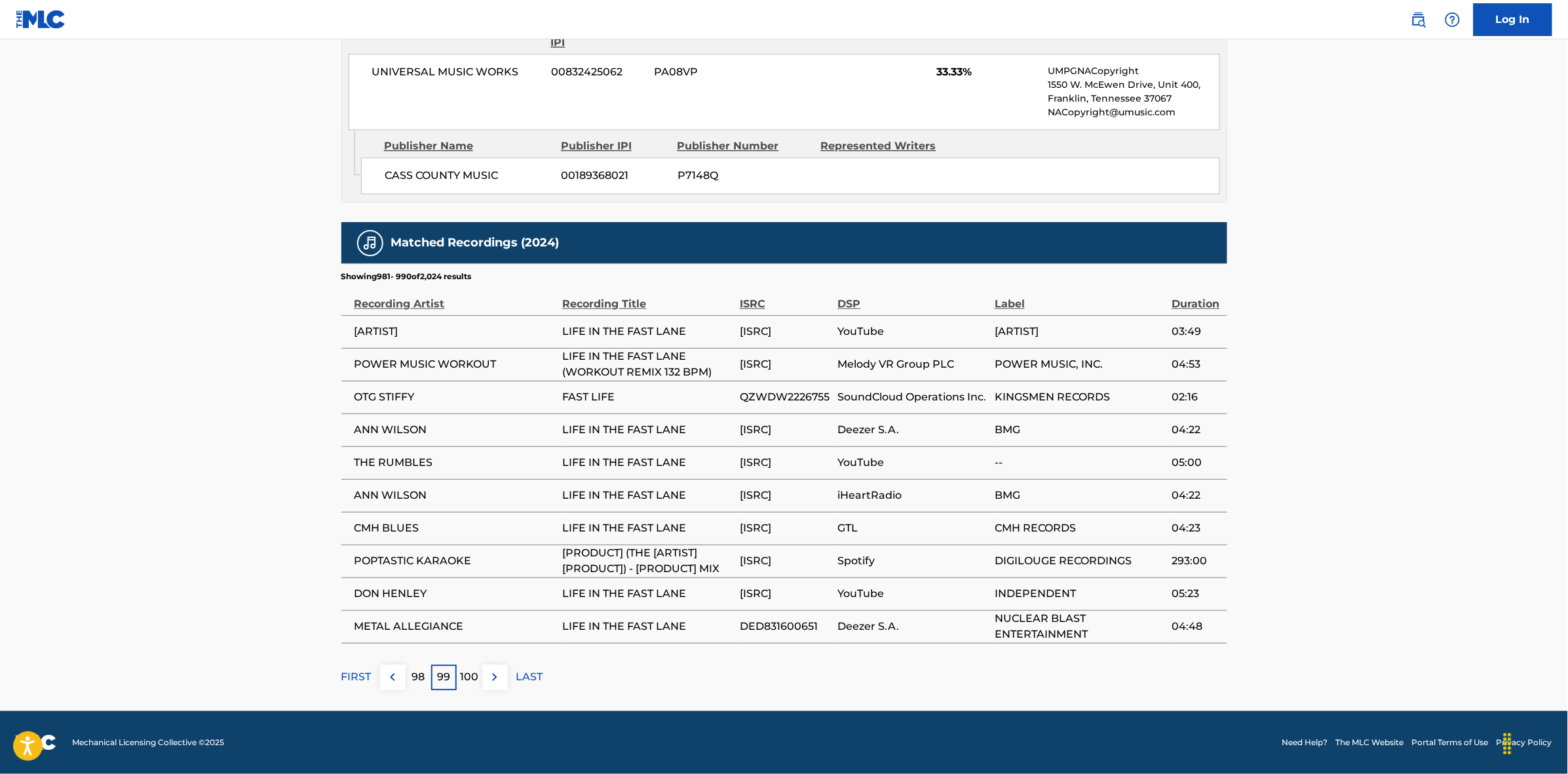 click at bounding box center (495, 677) 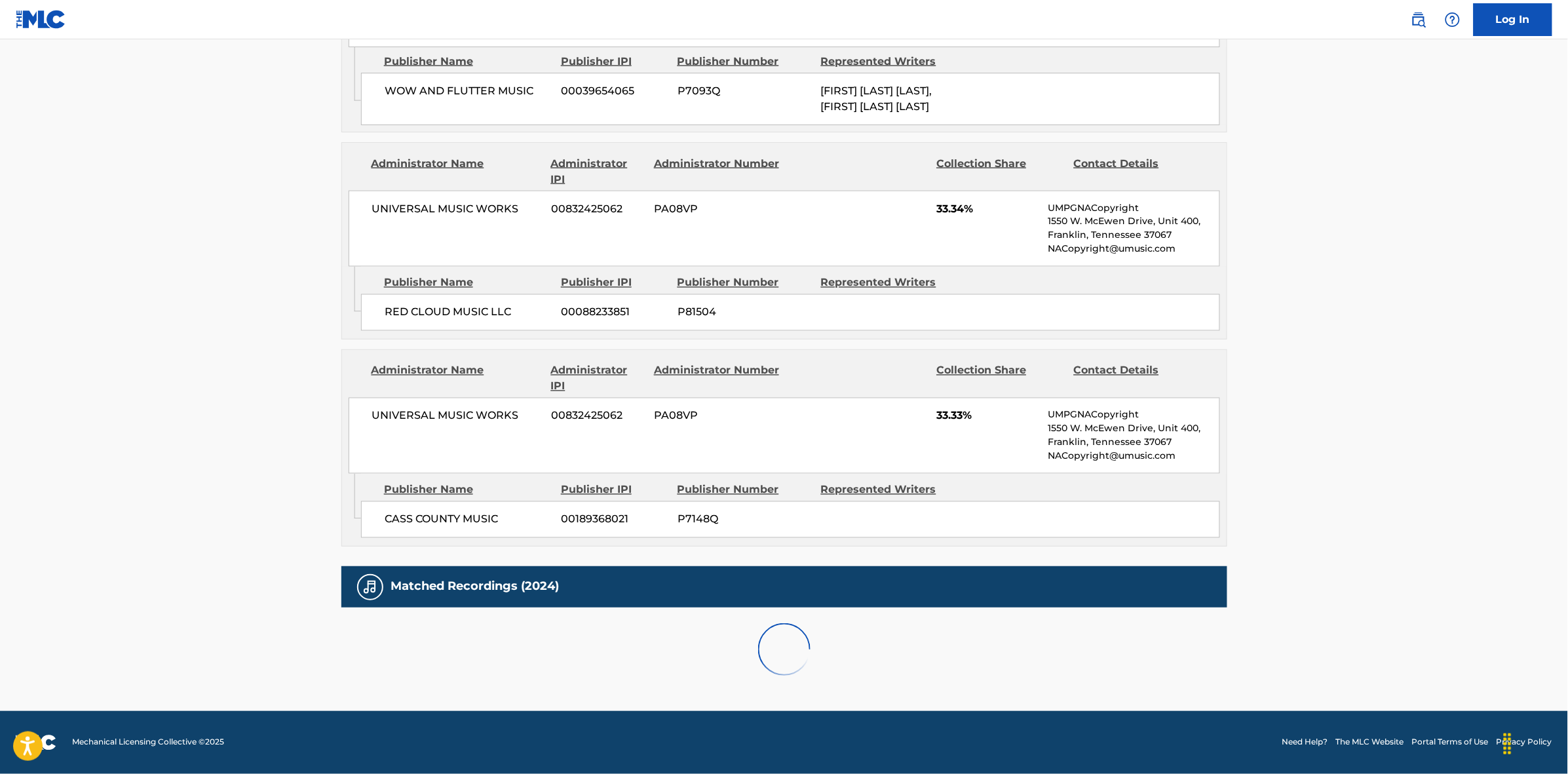 scroll, scrollTop: 1177, scrollLeft: 0, axis: vertical 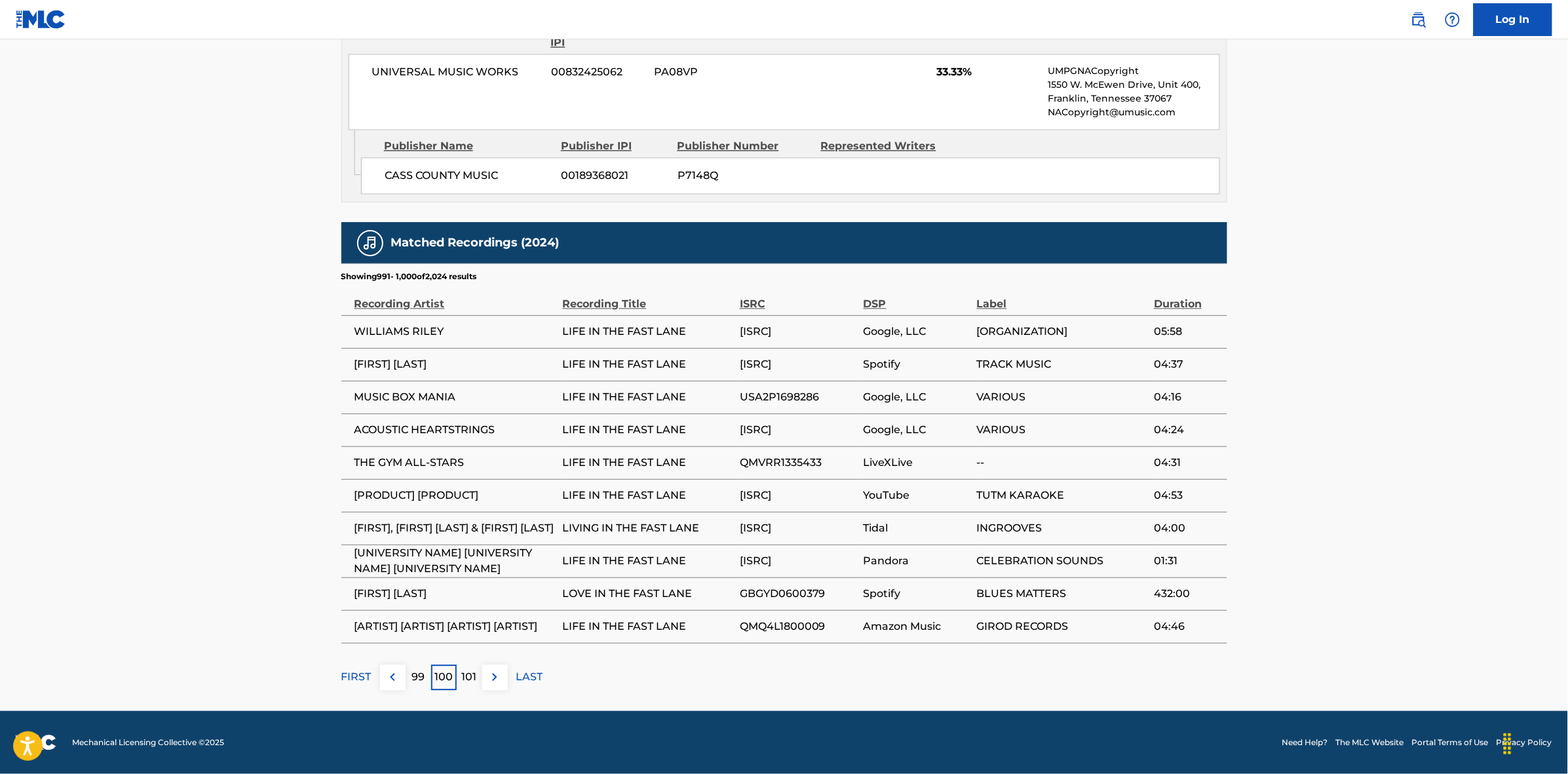 click at bounding box center (495, 677) 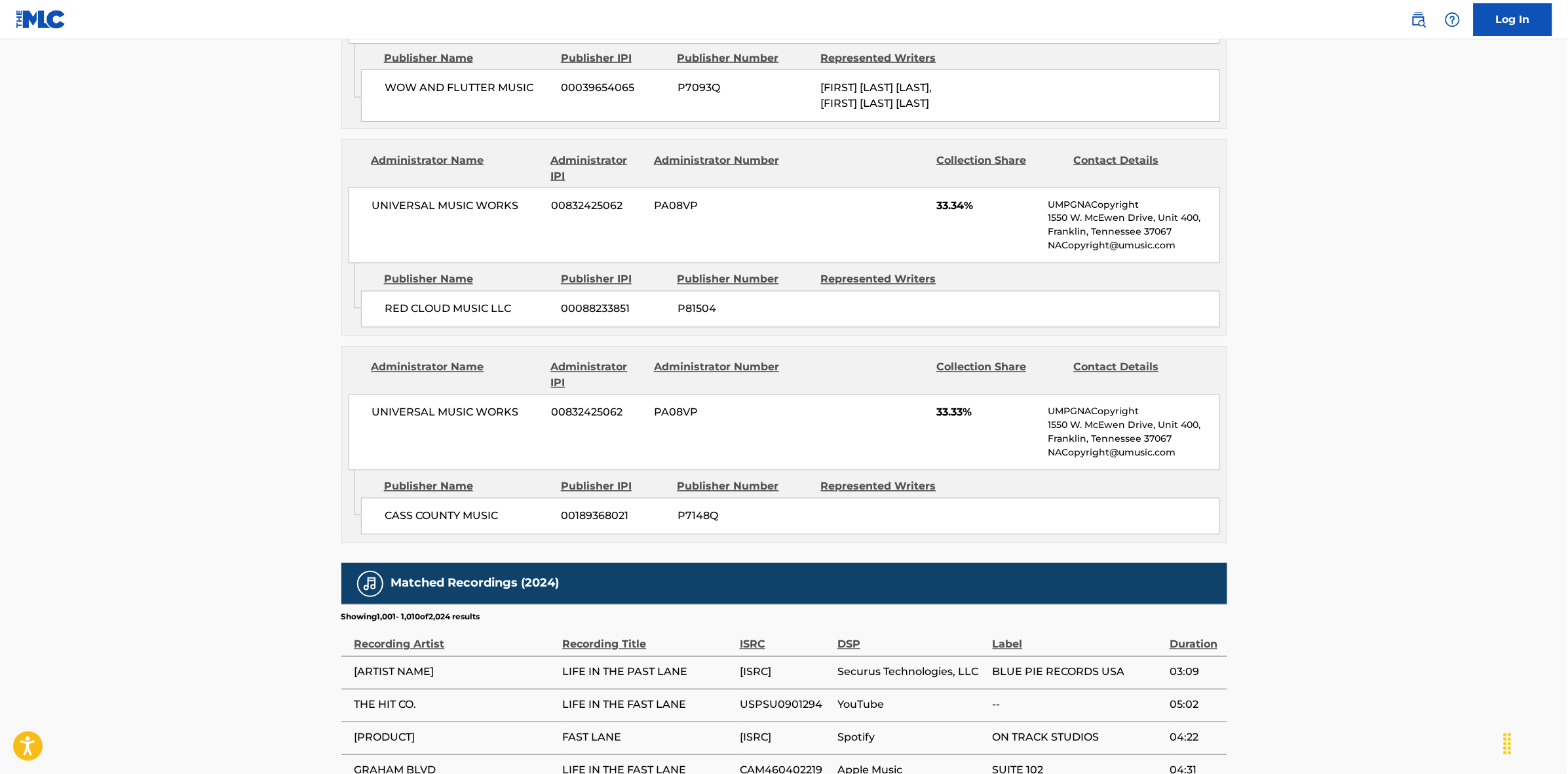 scroll, scrollTop: 1177, scrollLeft: 0, axis: vertical 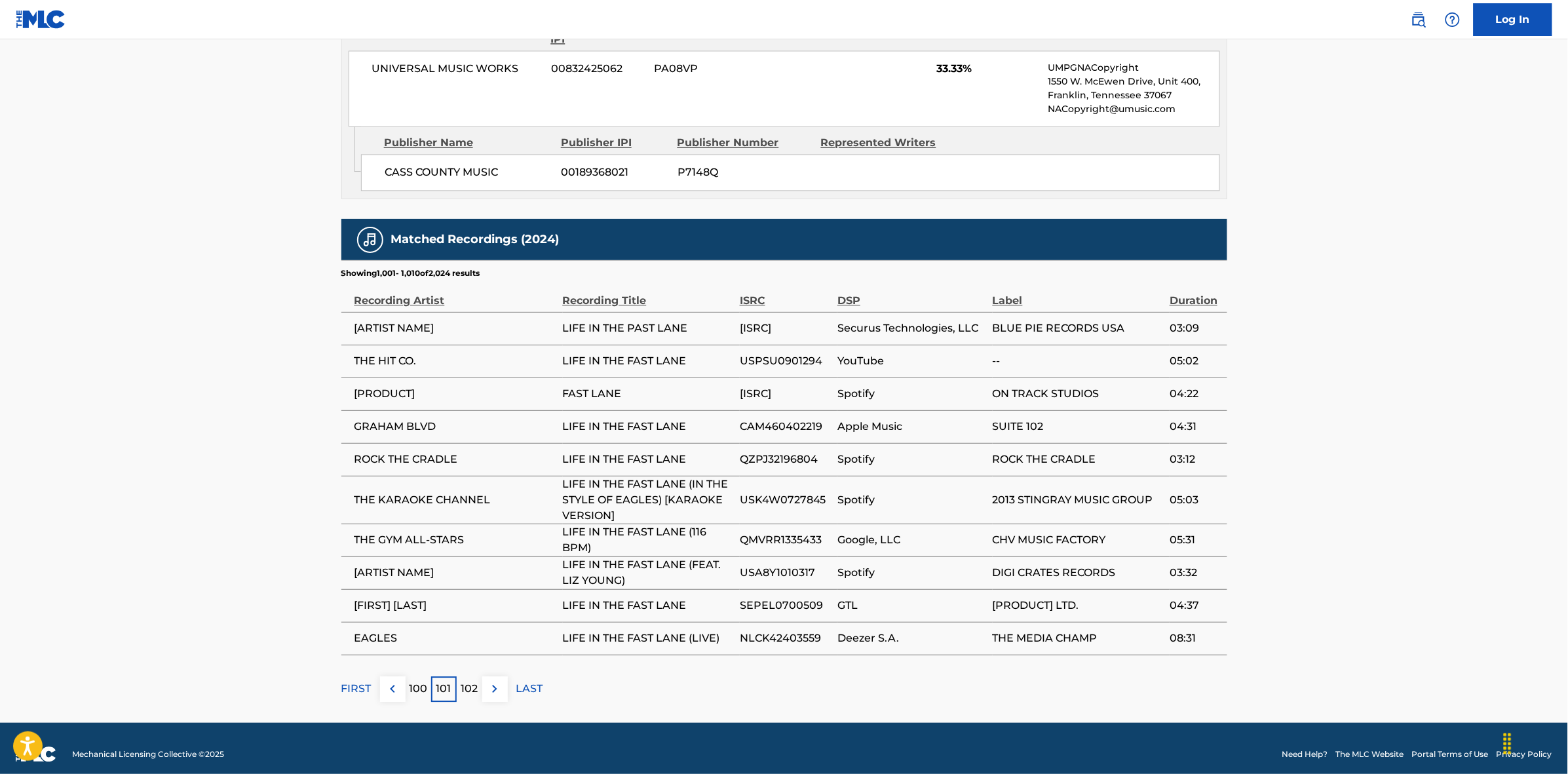 click at bounding box center (495, 689) 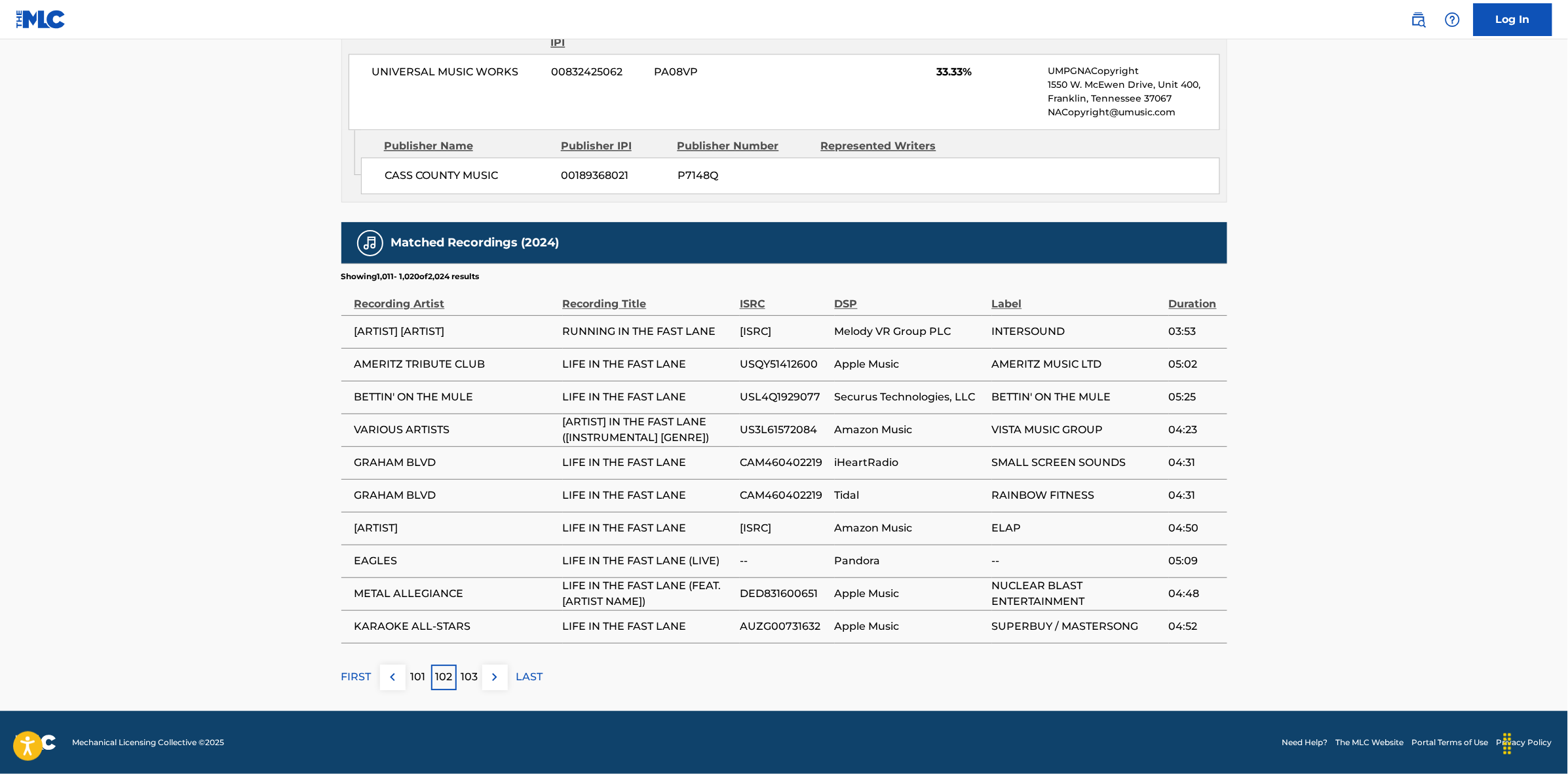 click at bounding box center [495, 677] 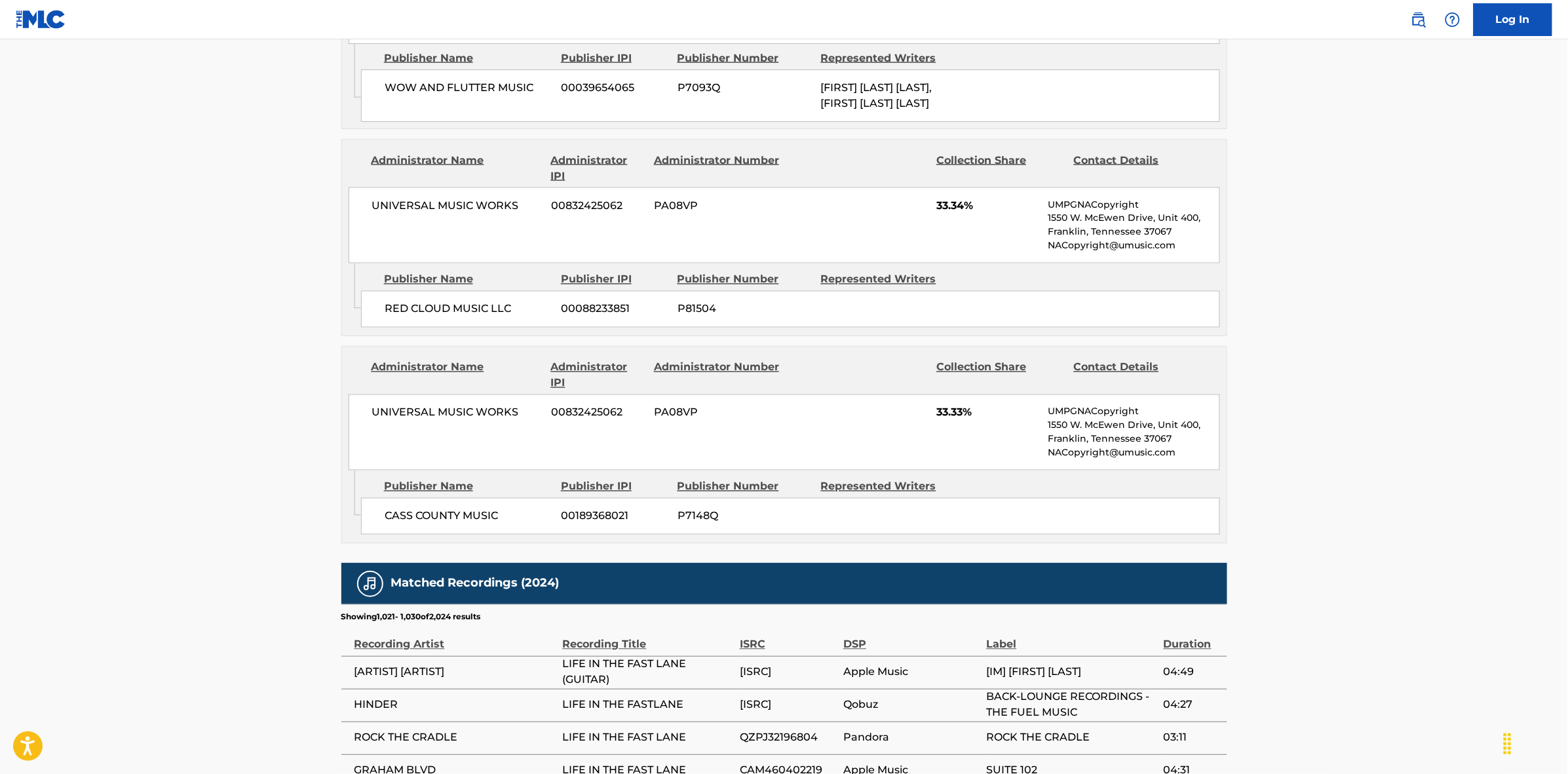 scroll, scrollTop: 1177, scrollLeft: 0, axis: vertical 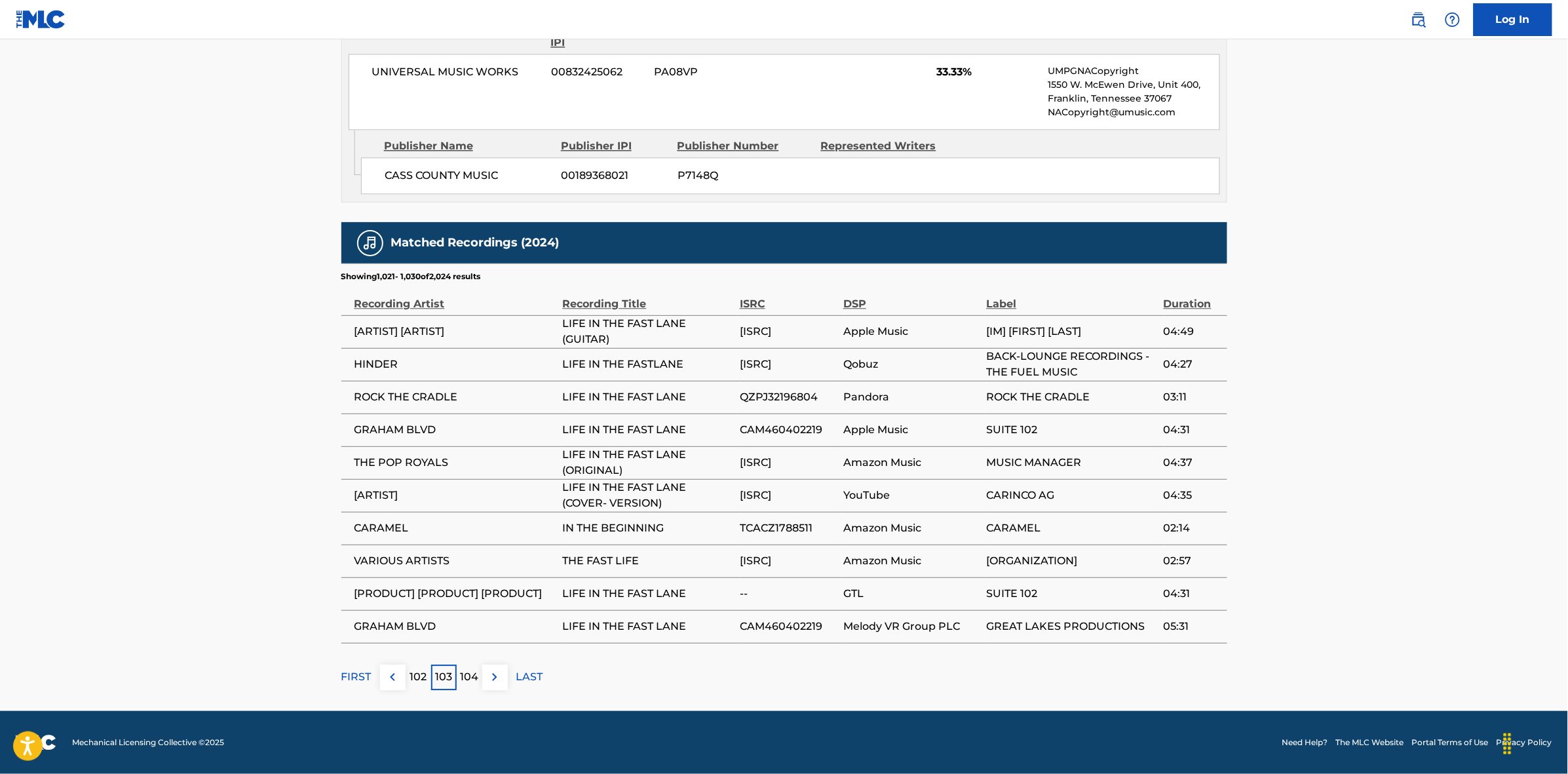 click at bounding box center (495, 677) 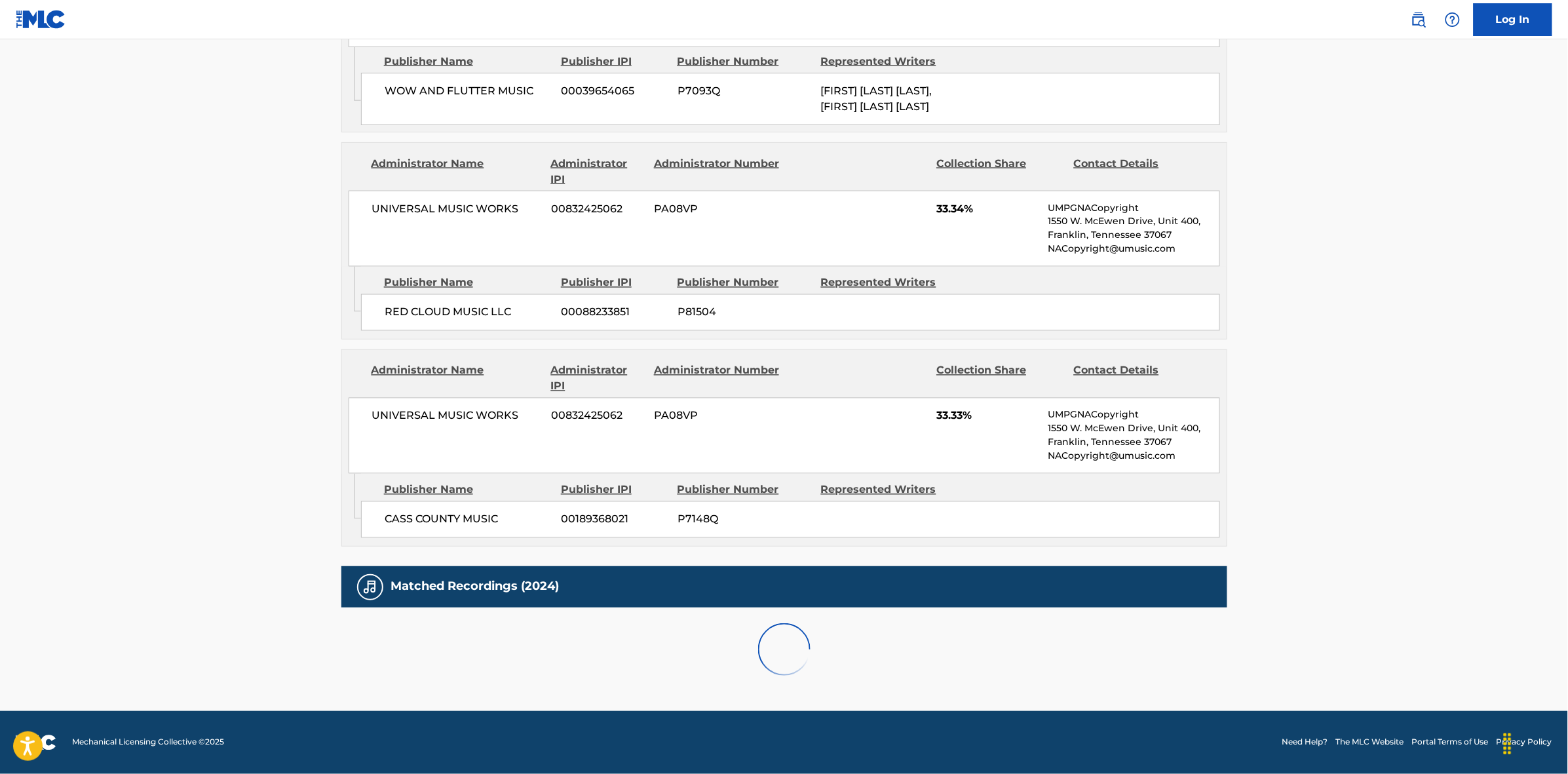 scroll, scrollTop: 1177, scrollLeft: 0, axis: vertical 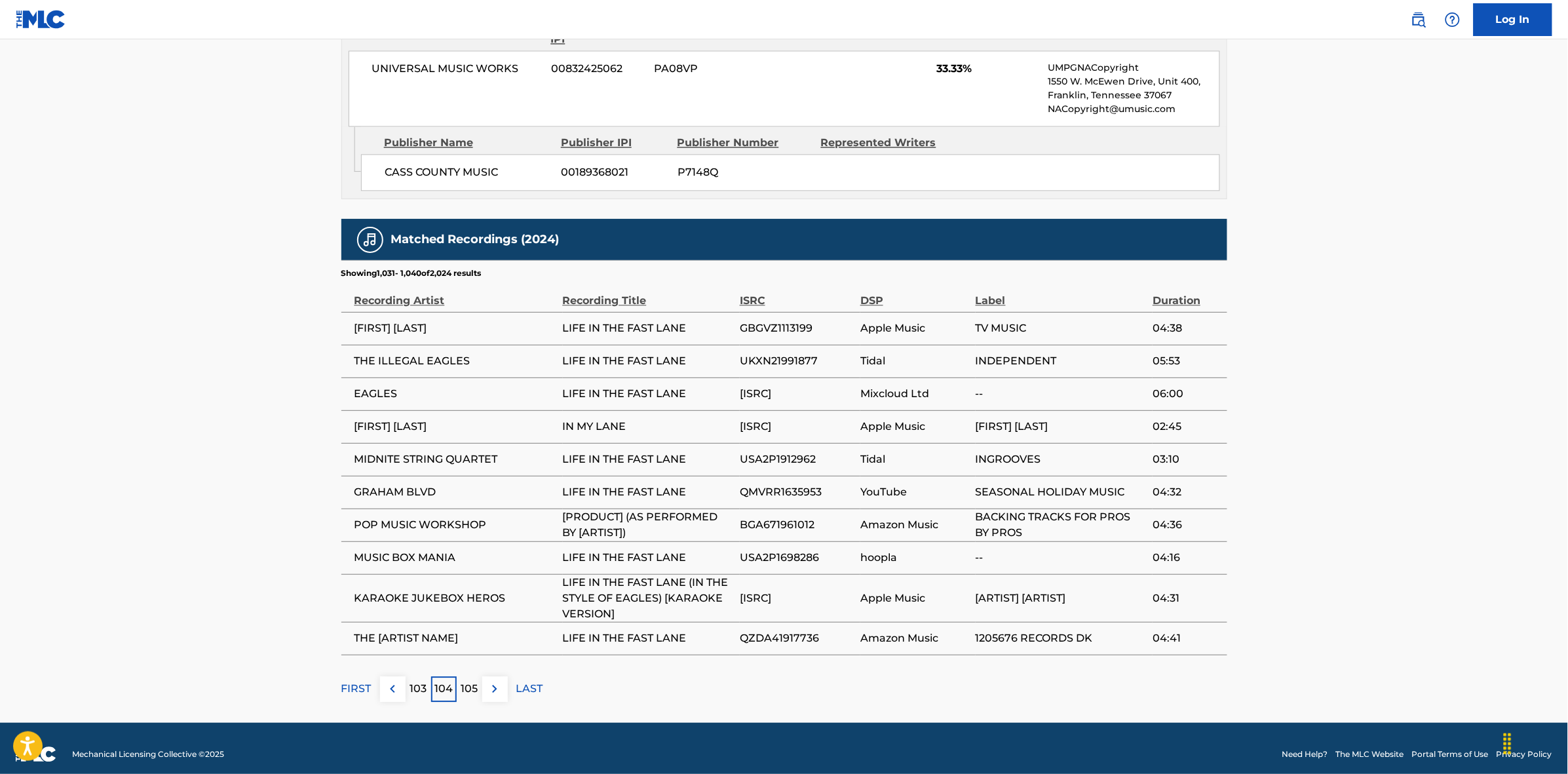 click at bounding box center (495, 689) 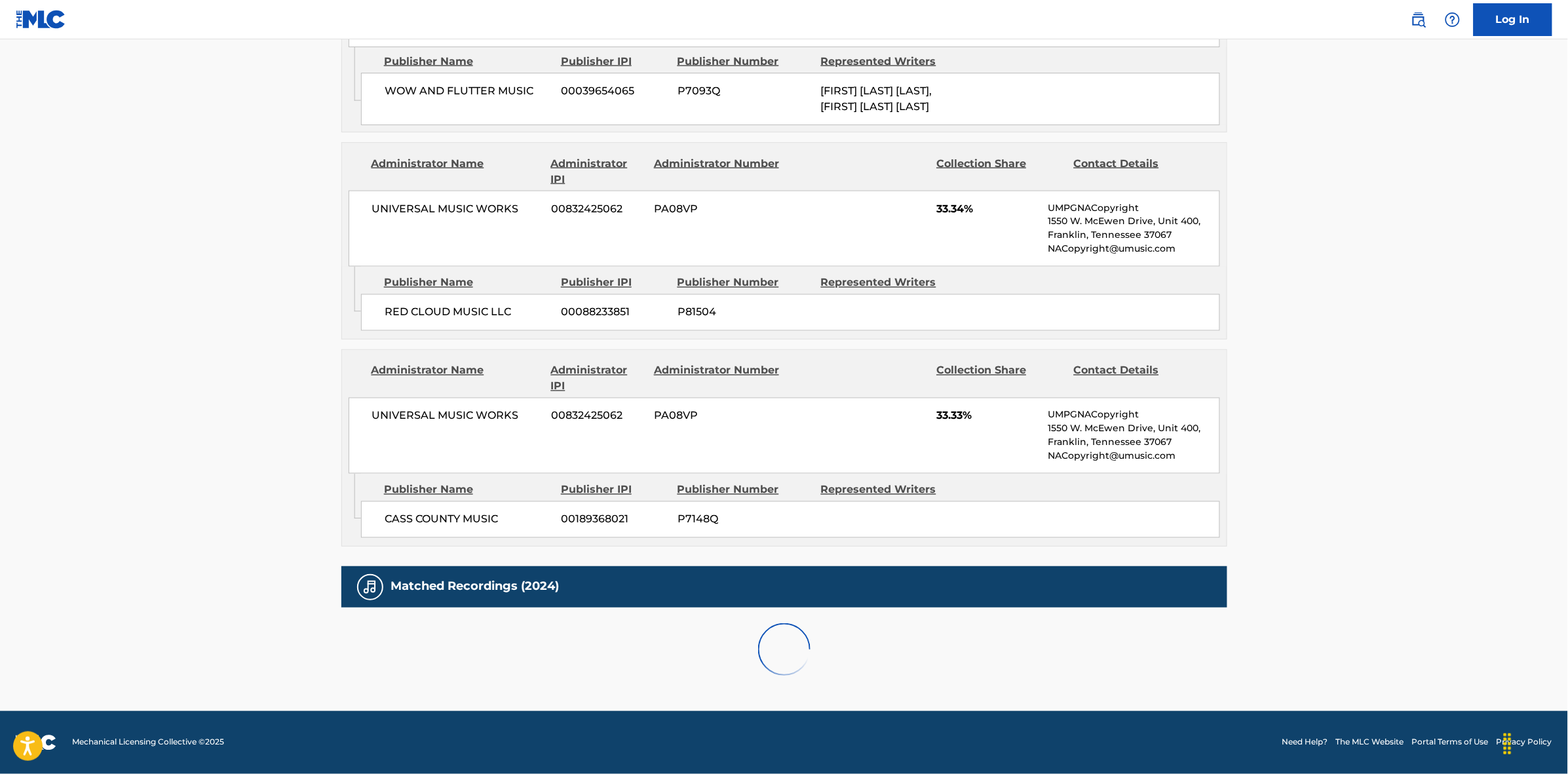 scroll, scrollTop: 1177, scrollLeft: 0, axis: vertical 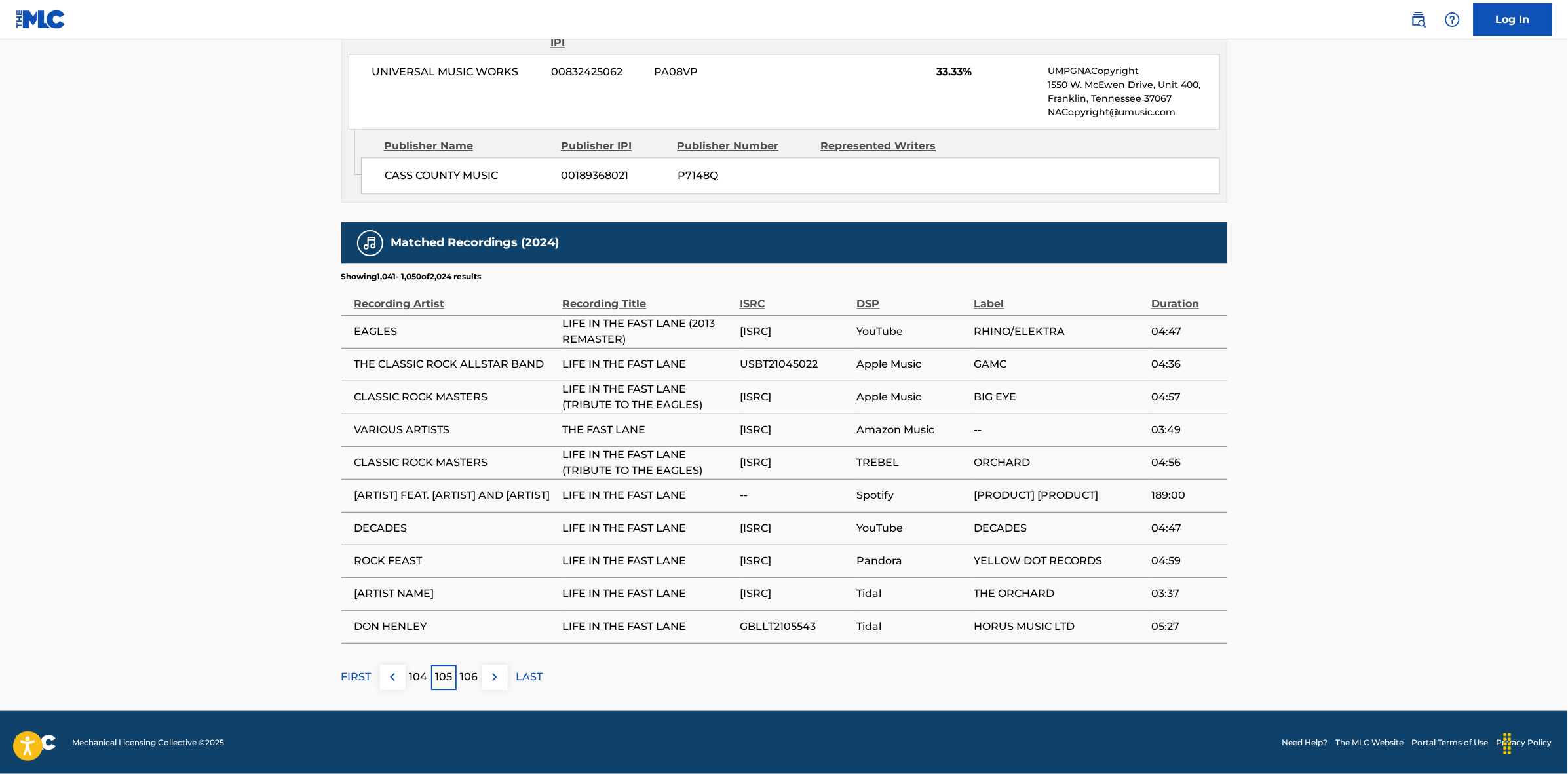 click on "106" at bounding box center [469, 677] 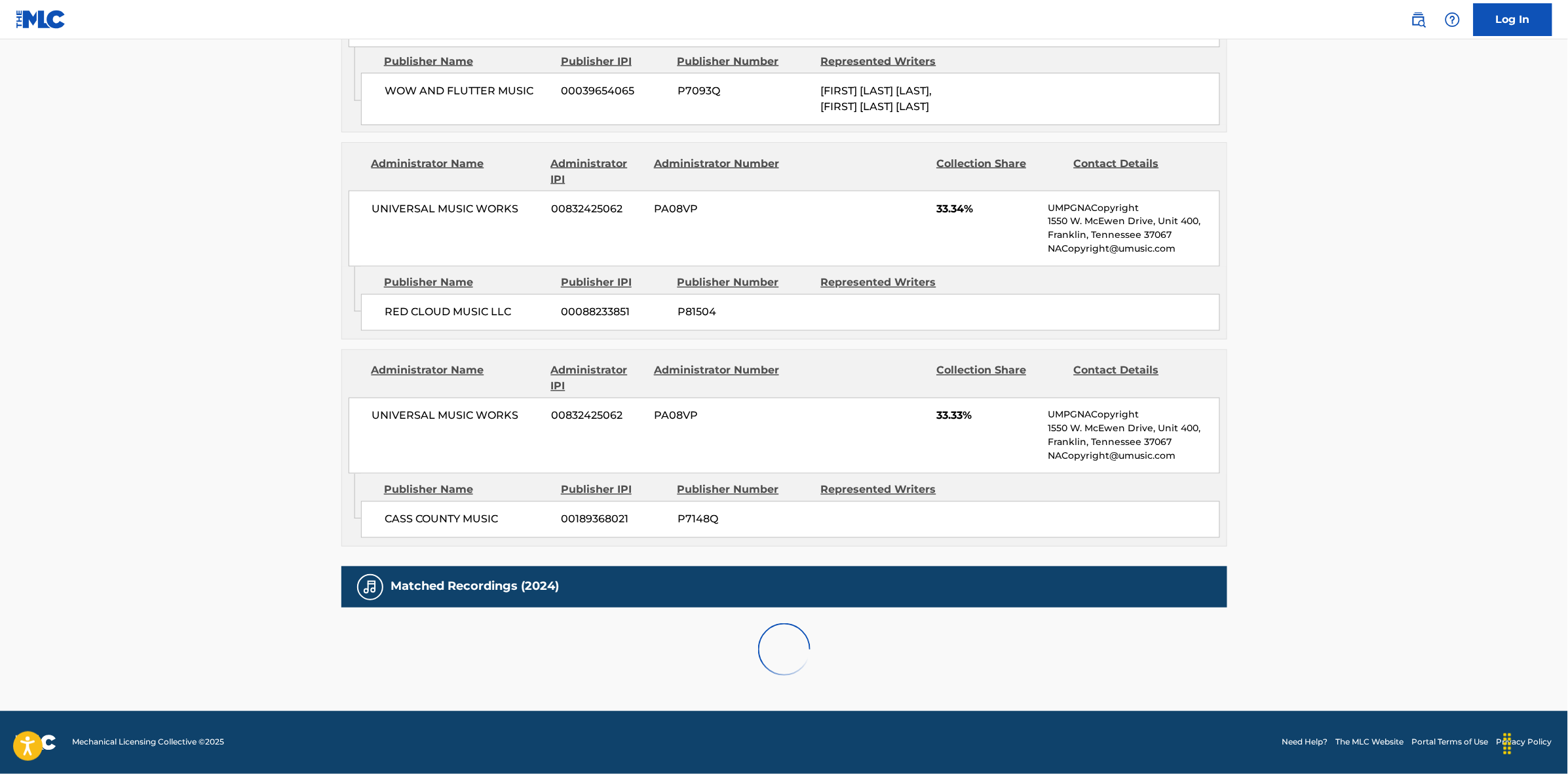 scroll, scrollTop: 1177, scrollLeft: 0, axis: vertical 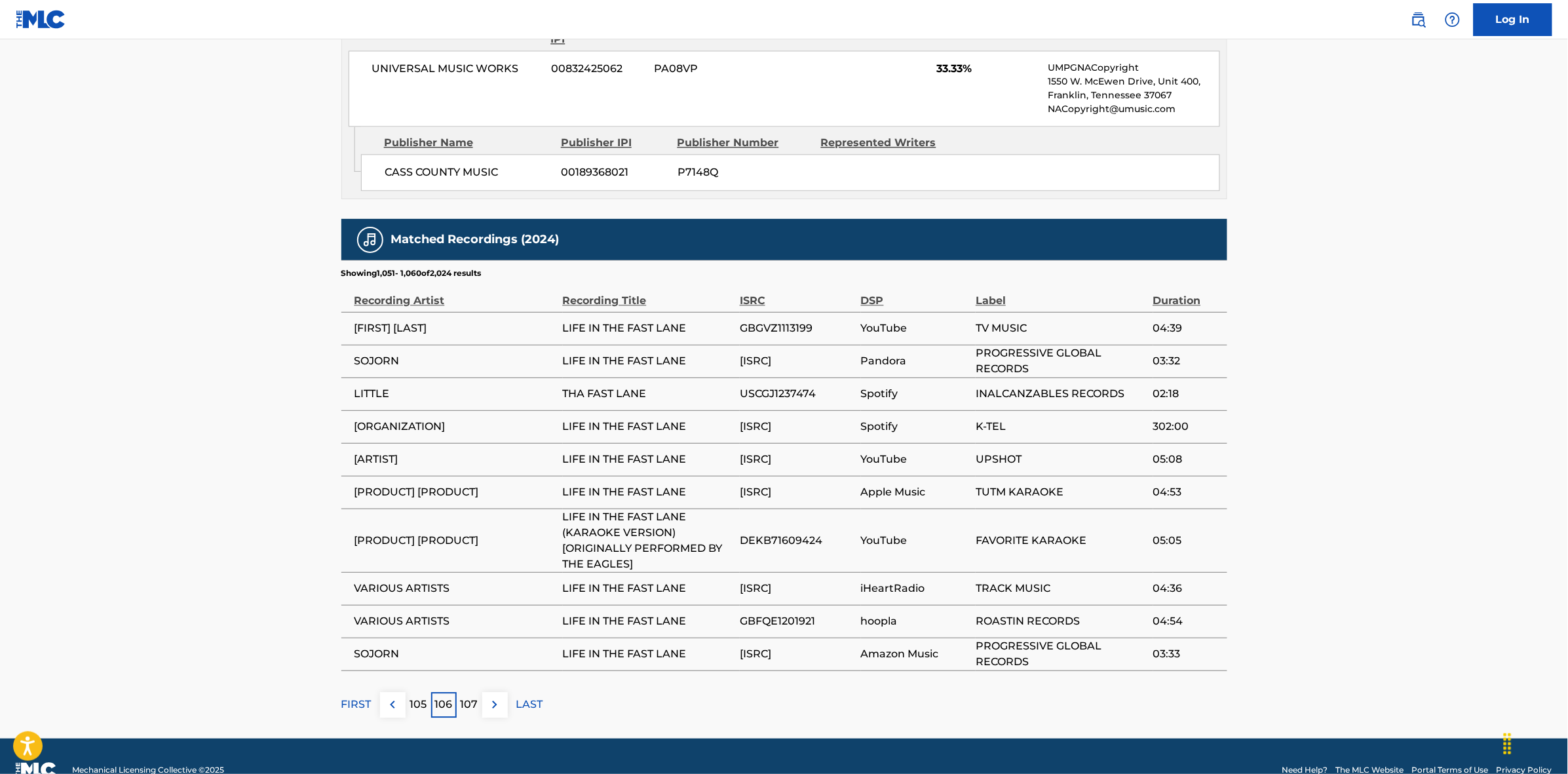 click at bounding box center [495, 705] 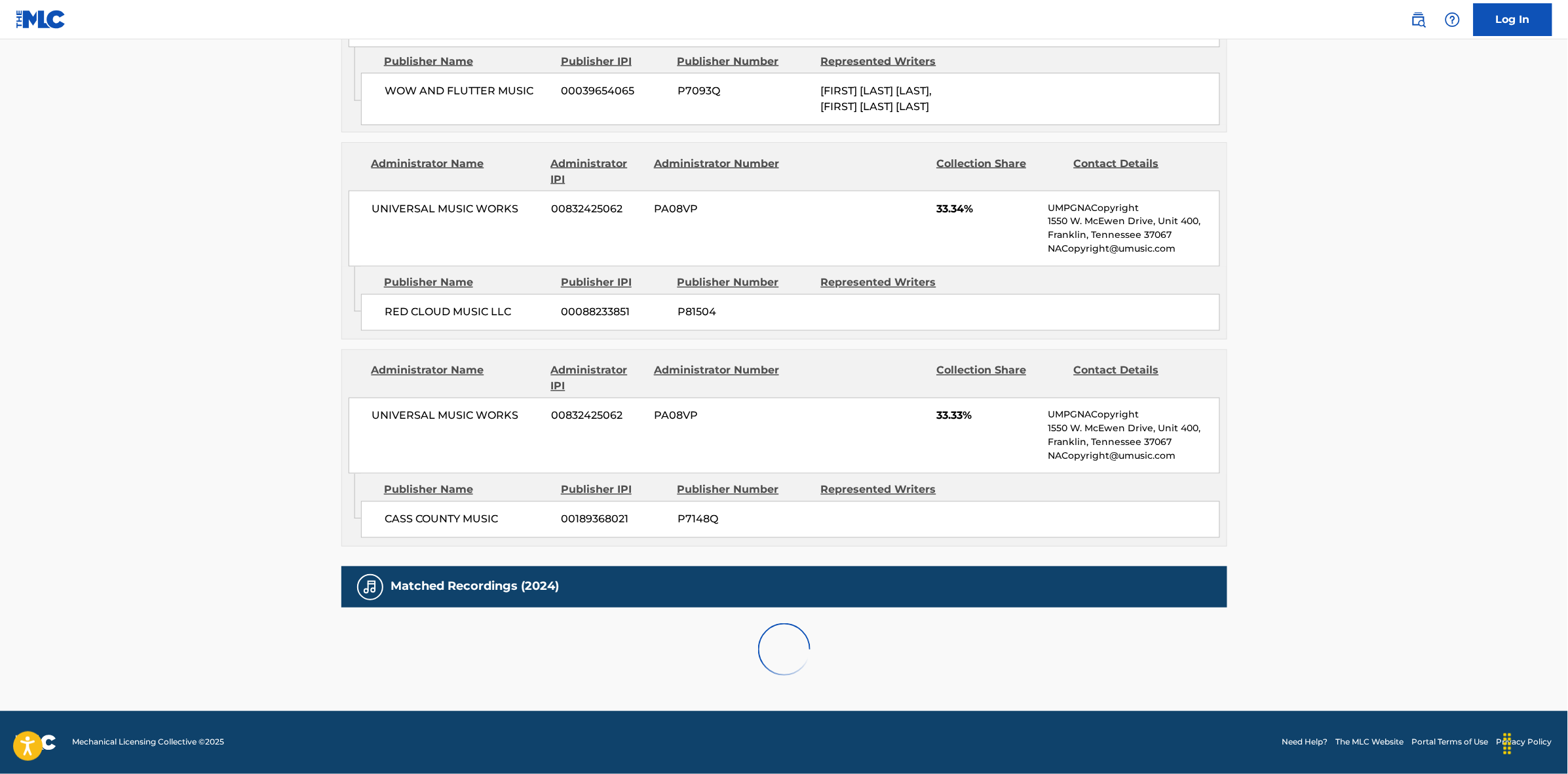 scroll, scrollTop: 1177, scrollLeft: 0, axis: vertical 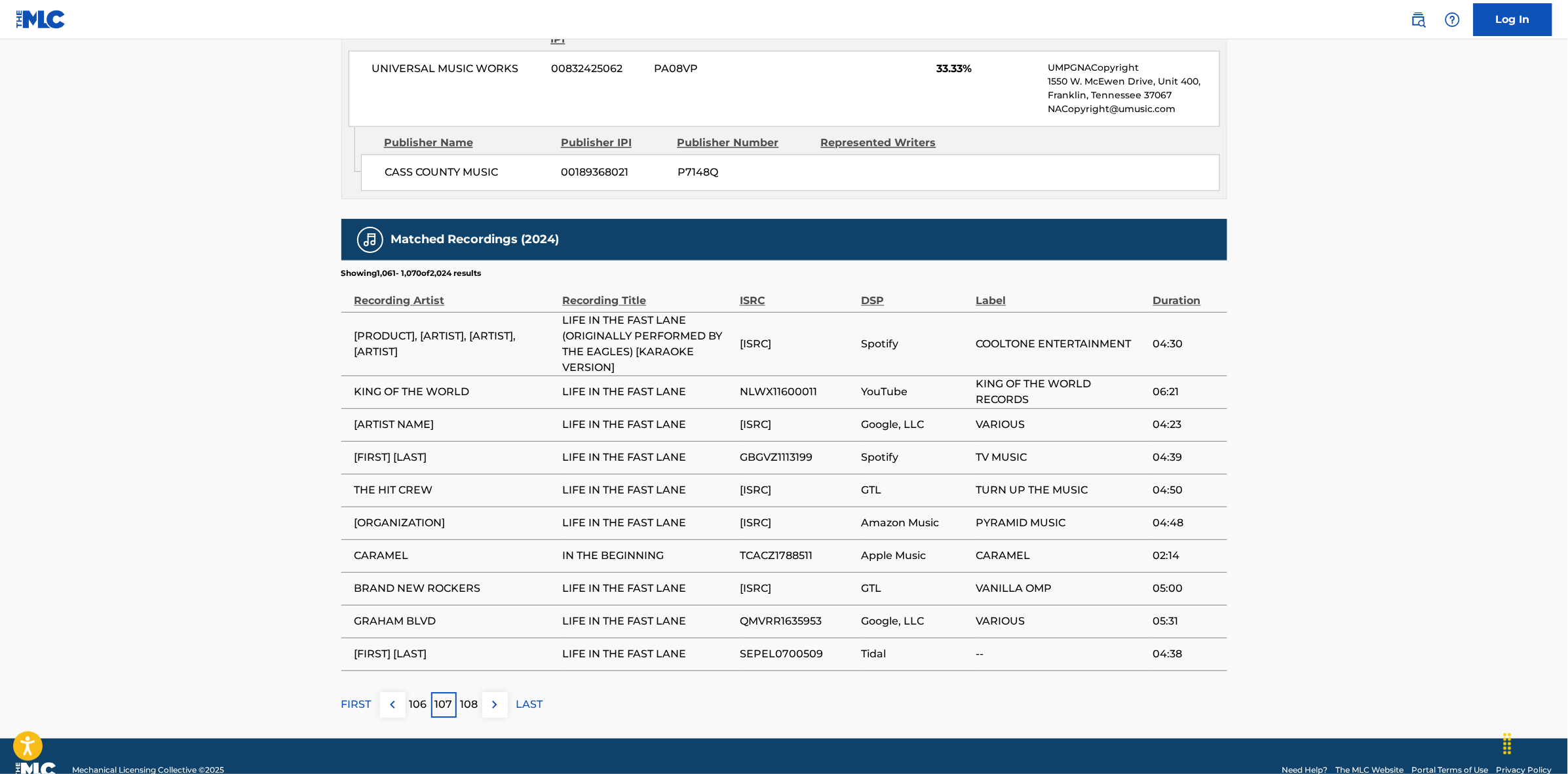click at bounding box center [495, 705] 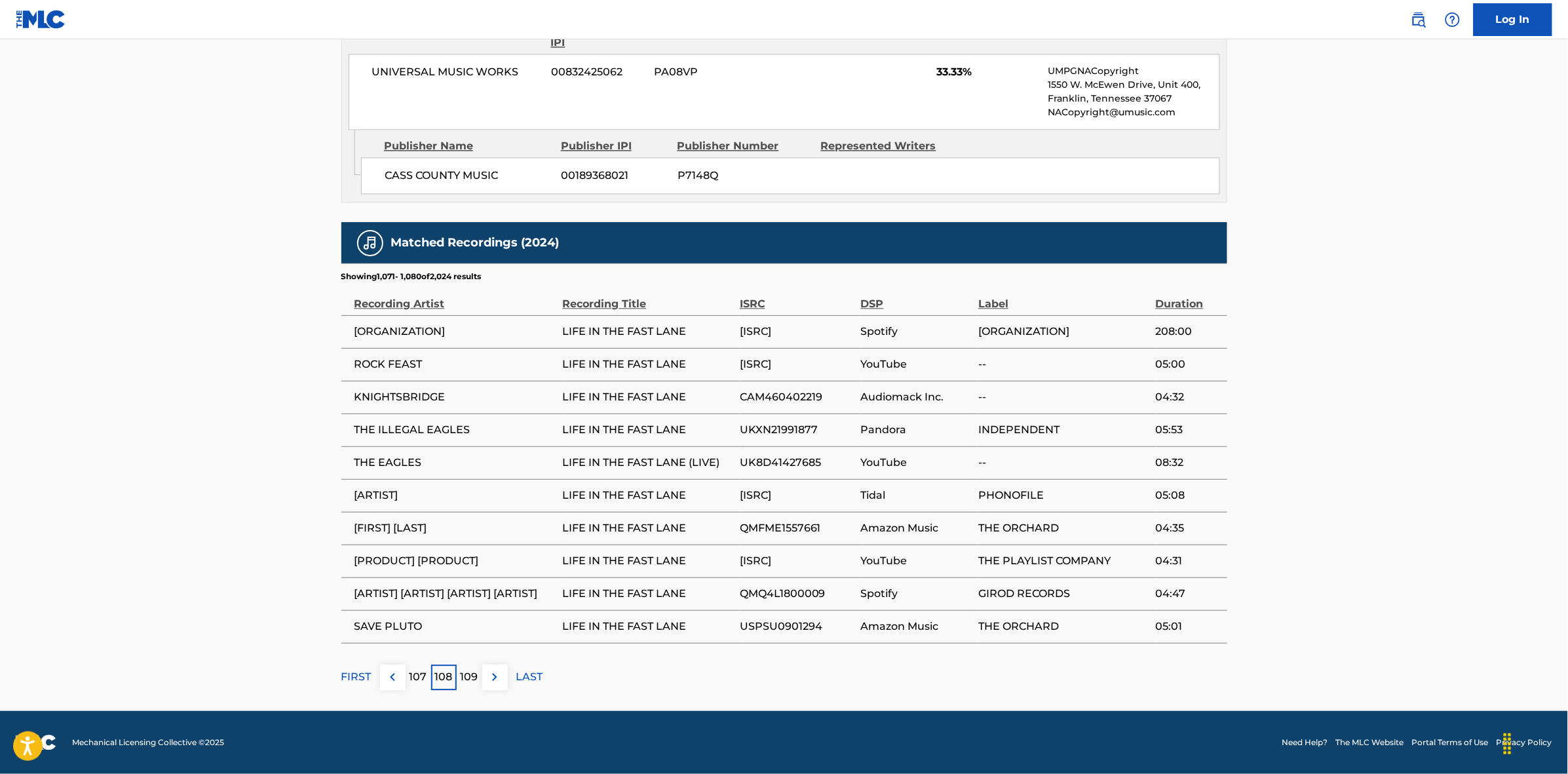 click at bounding box center (495, 677) 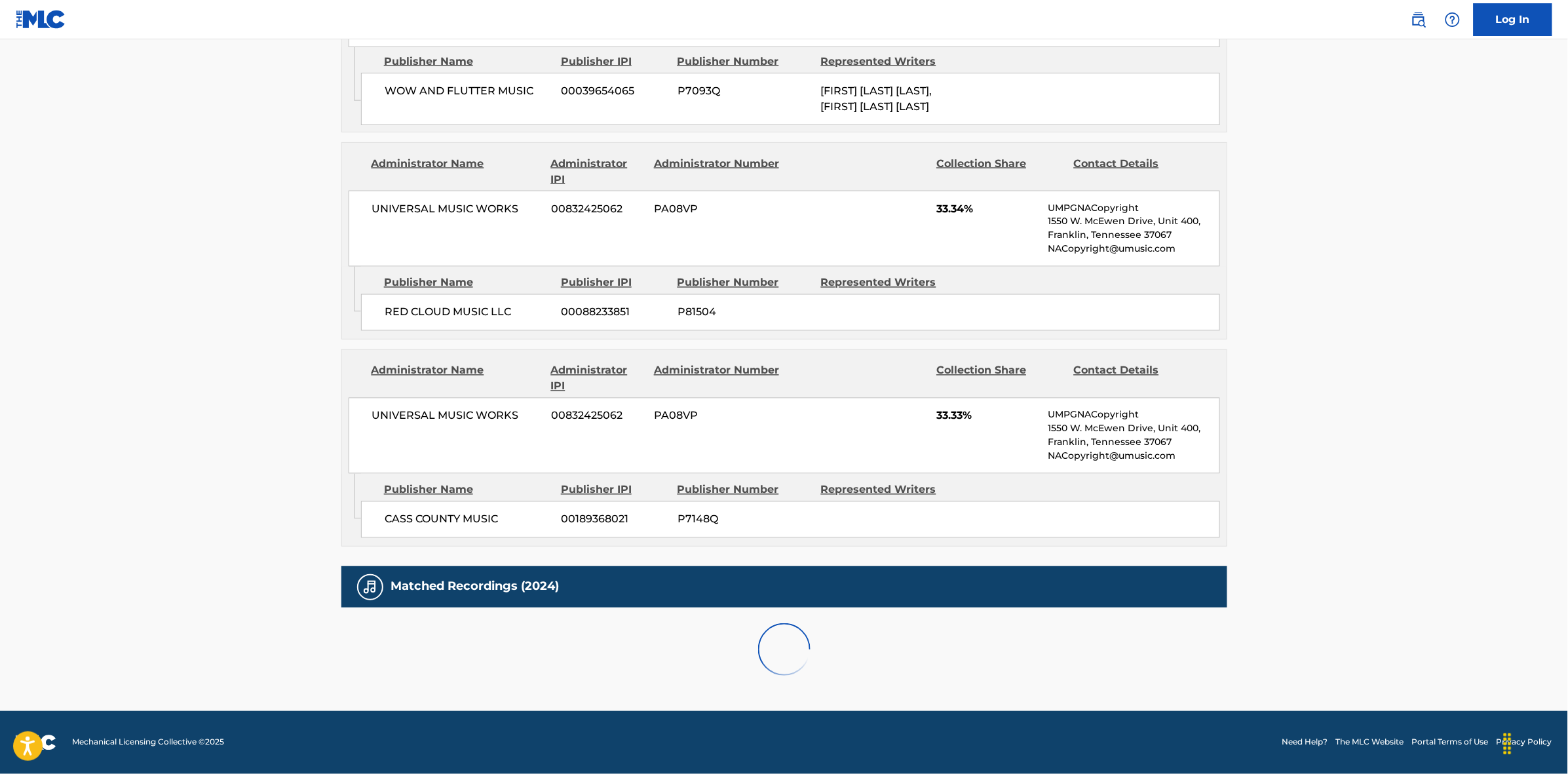 scroll, scrollTop: 1177, scrollLeft: 0, axis: vertical 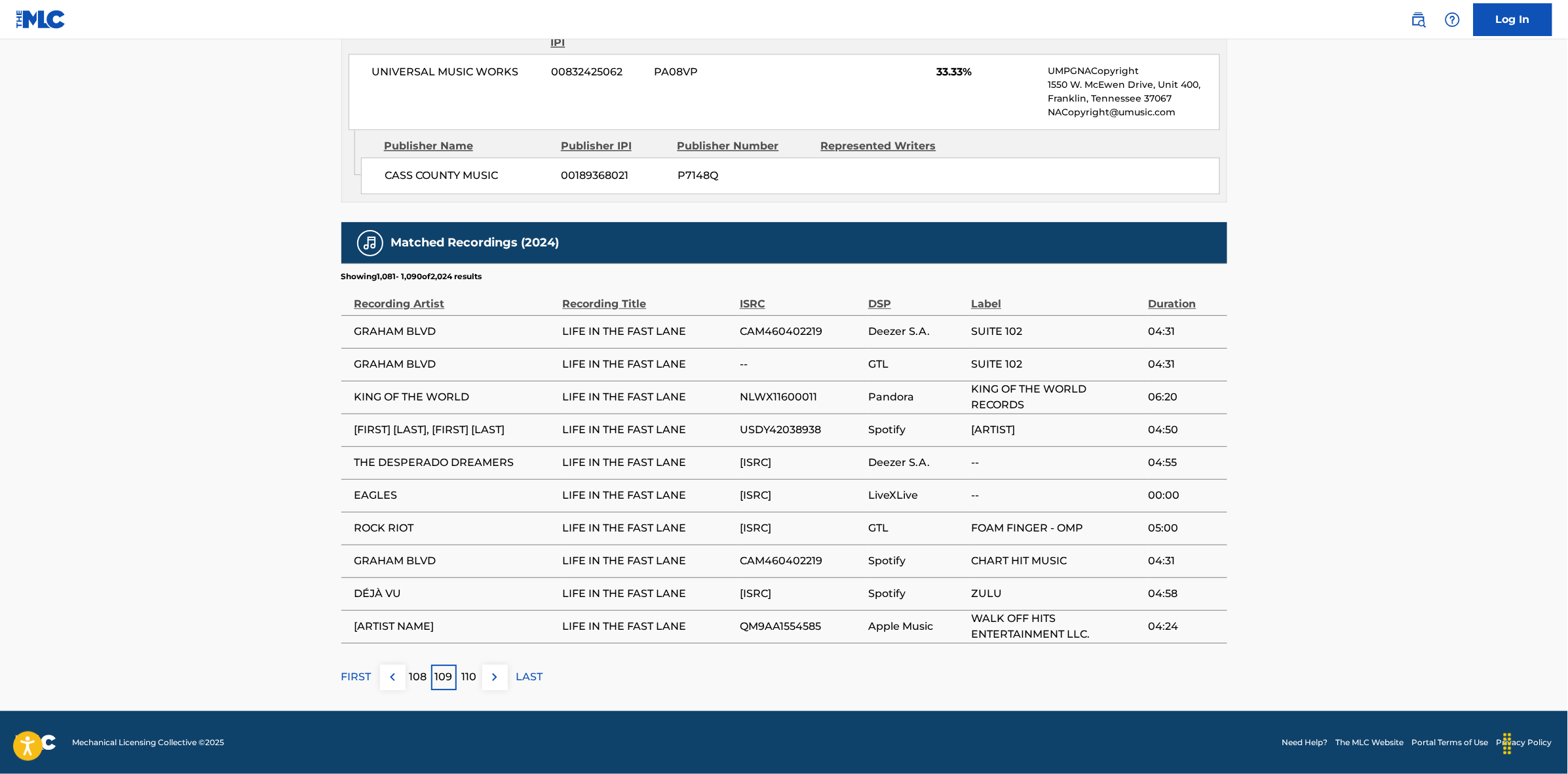 click at bounding box center (495, 677) 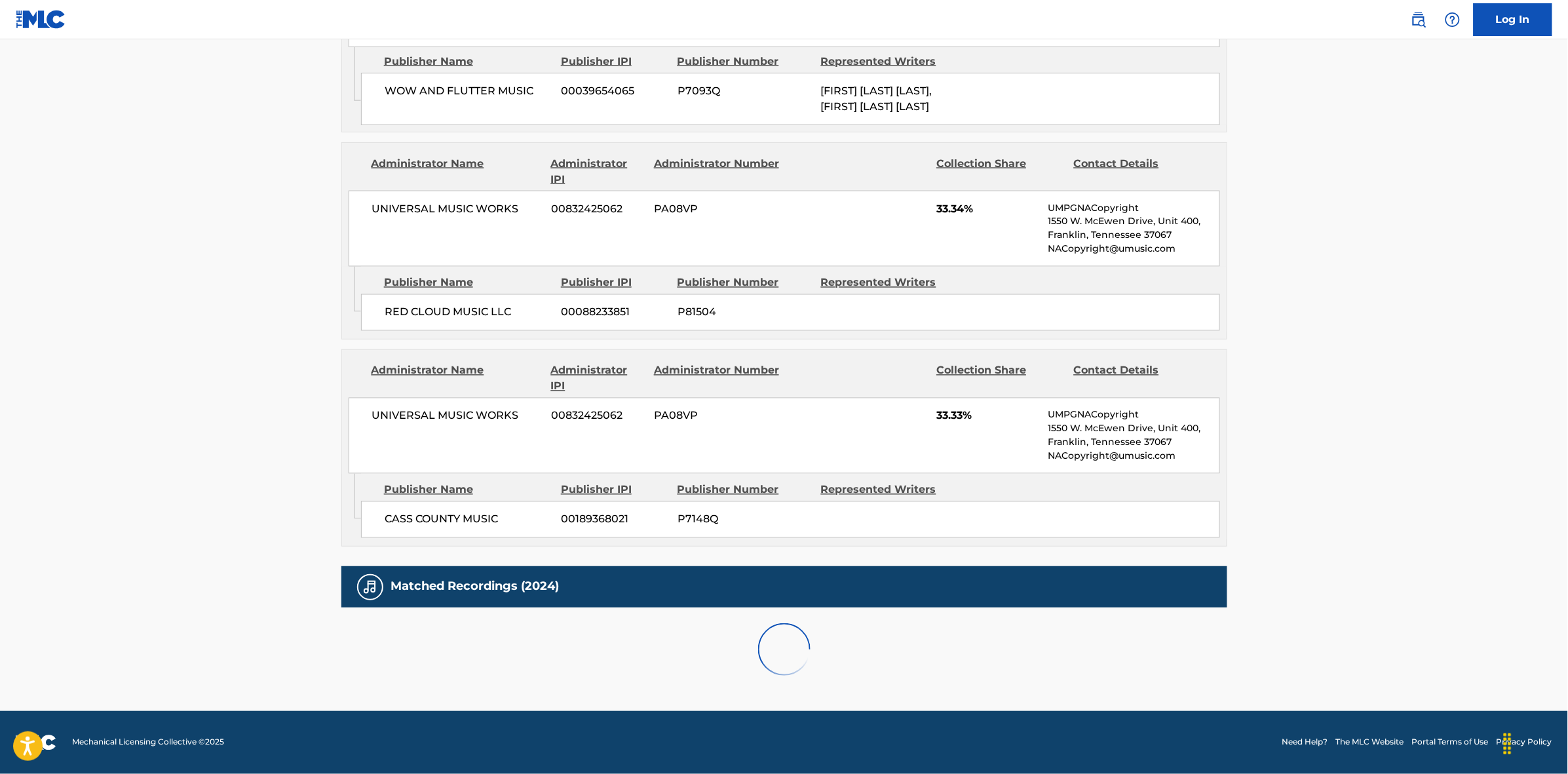 scroll, scrollTop: 1177, scrollLeft: 0, axis: vertical 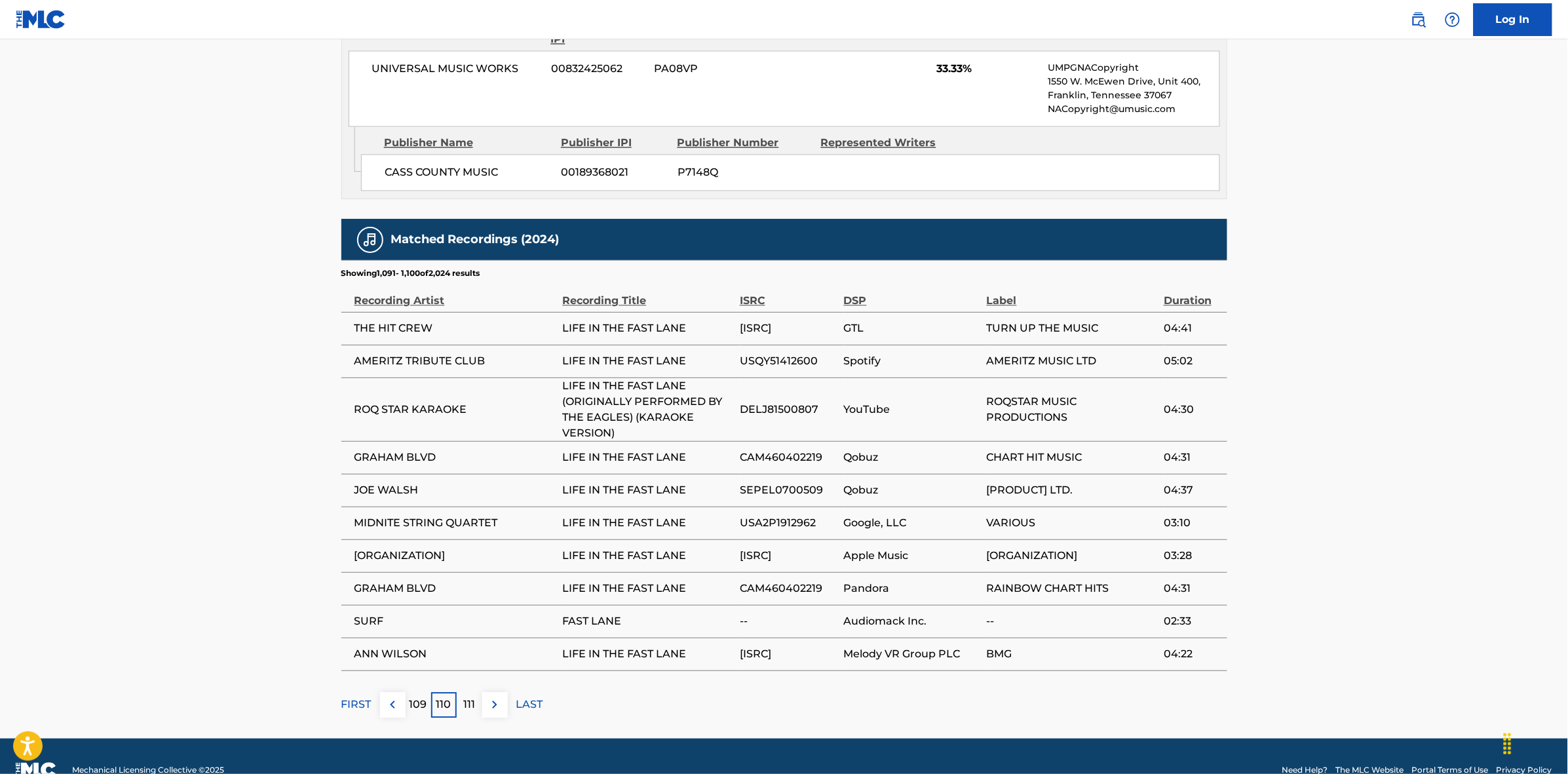 click on "111" at bounding box center [469, 705] 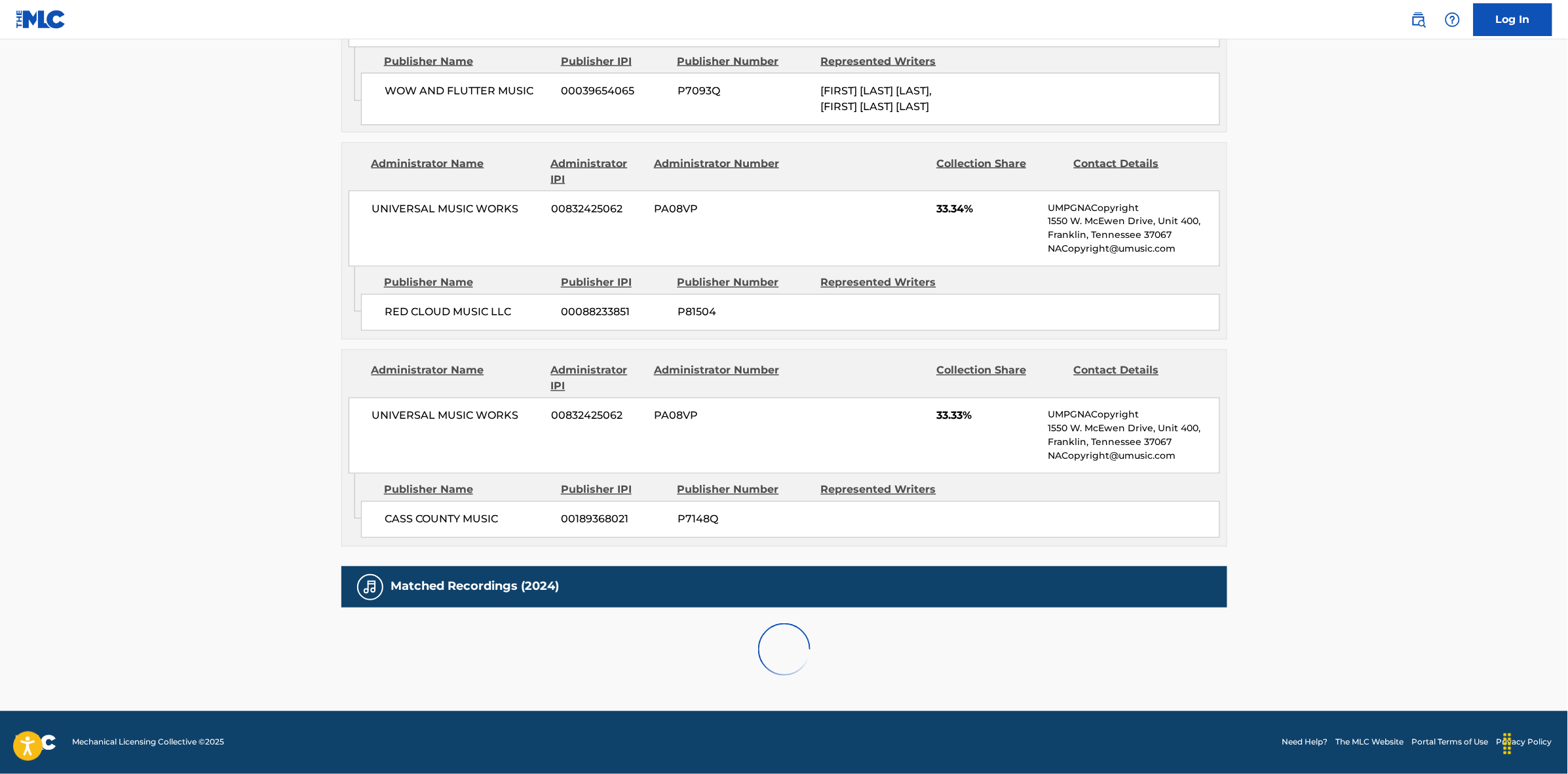 scroll, scrollTop: 1177, scrollLeft: 0, axis: vertical 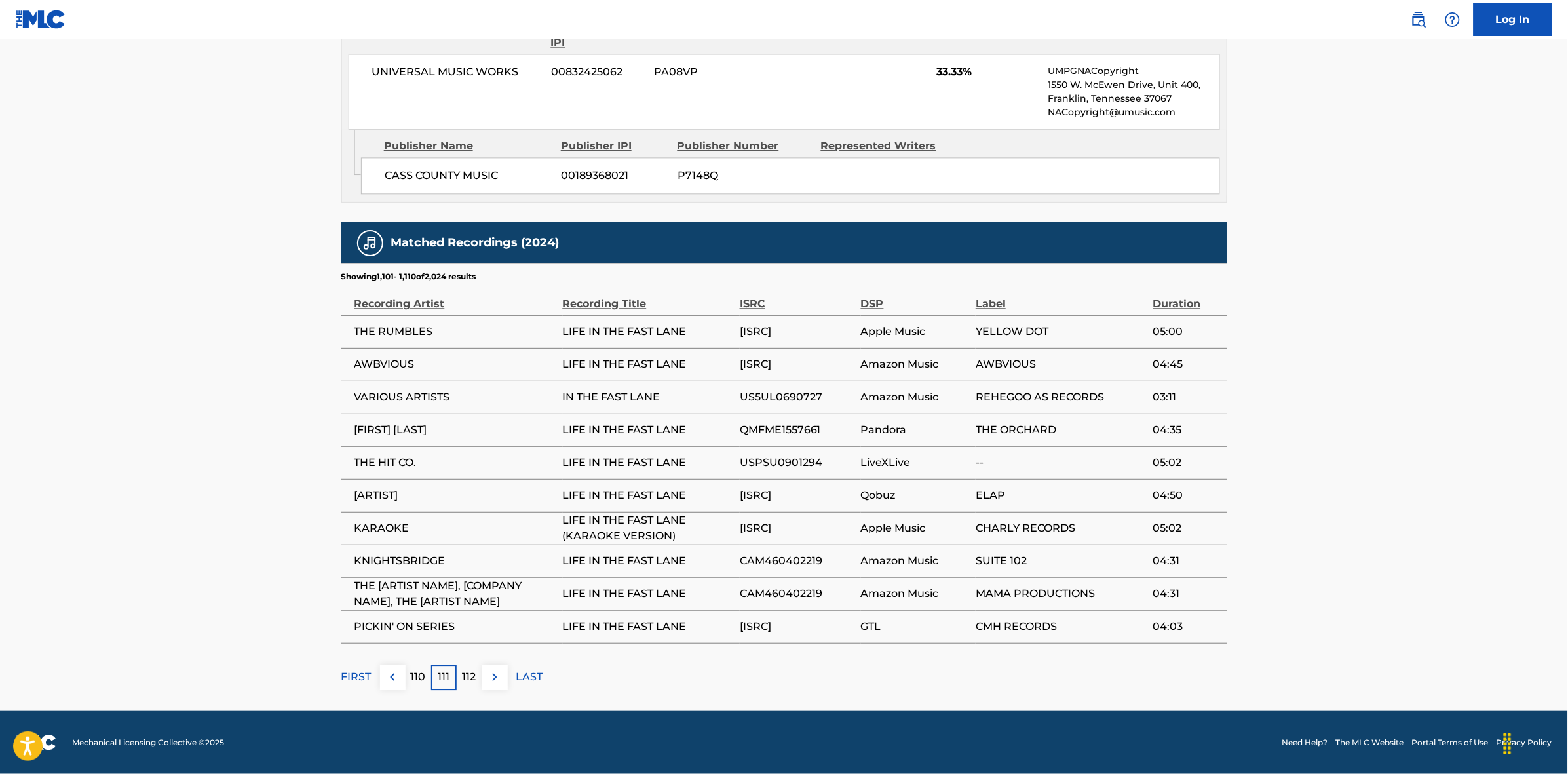 drag, startPoint x: 470, startPoint y: 682, endPoint x: 771, endPoint y: 447, distance: 381.8717 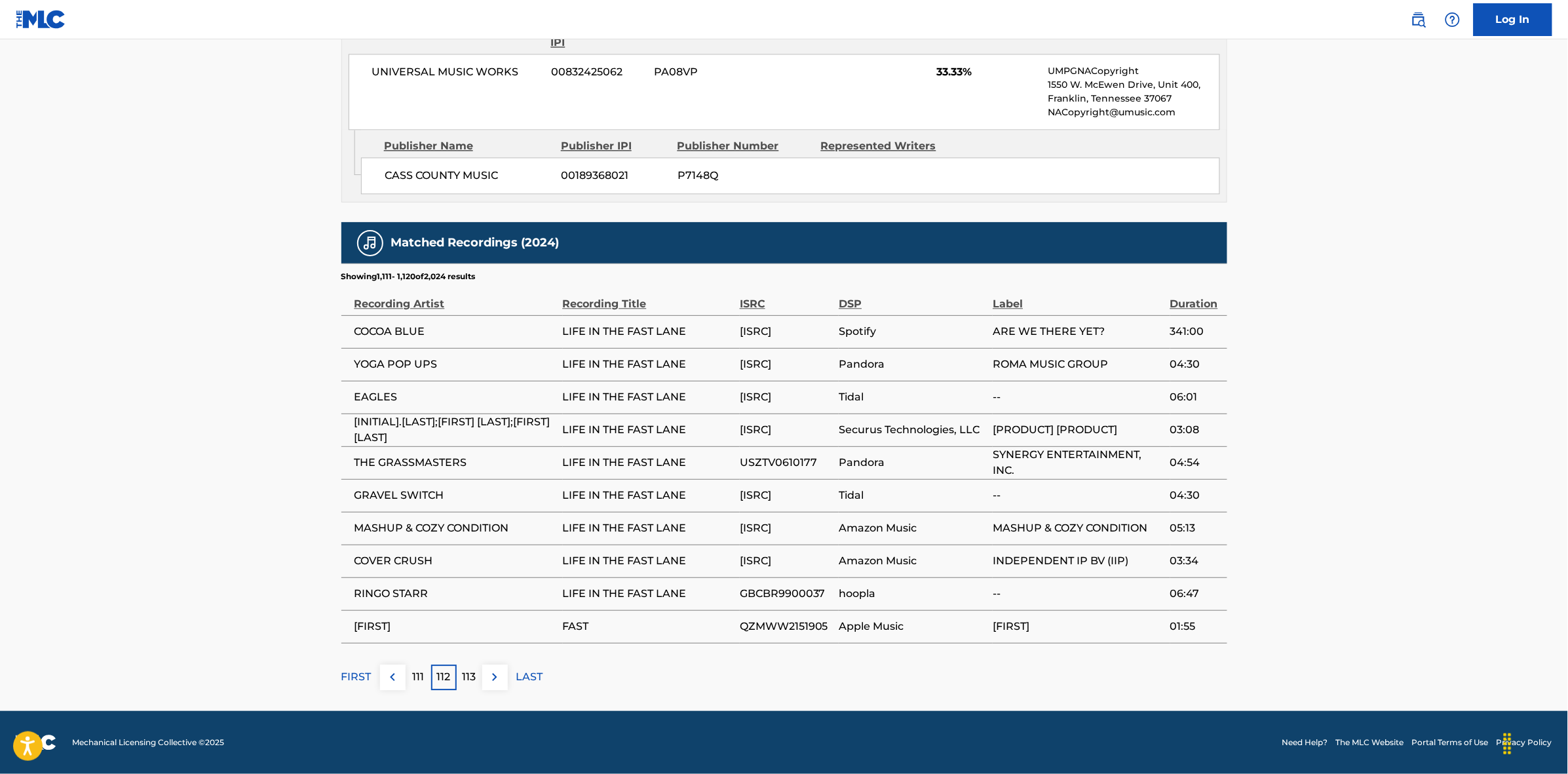 click at bounding box center (495, 677) 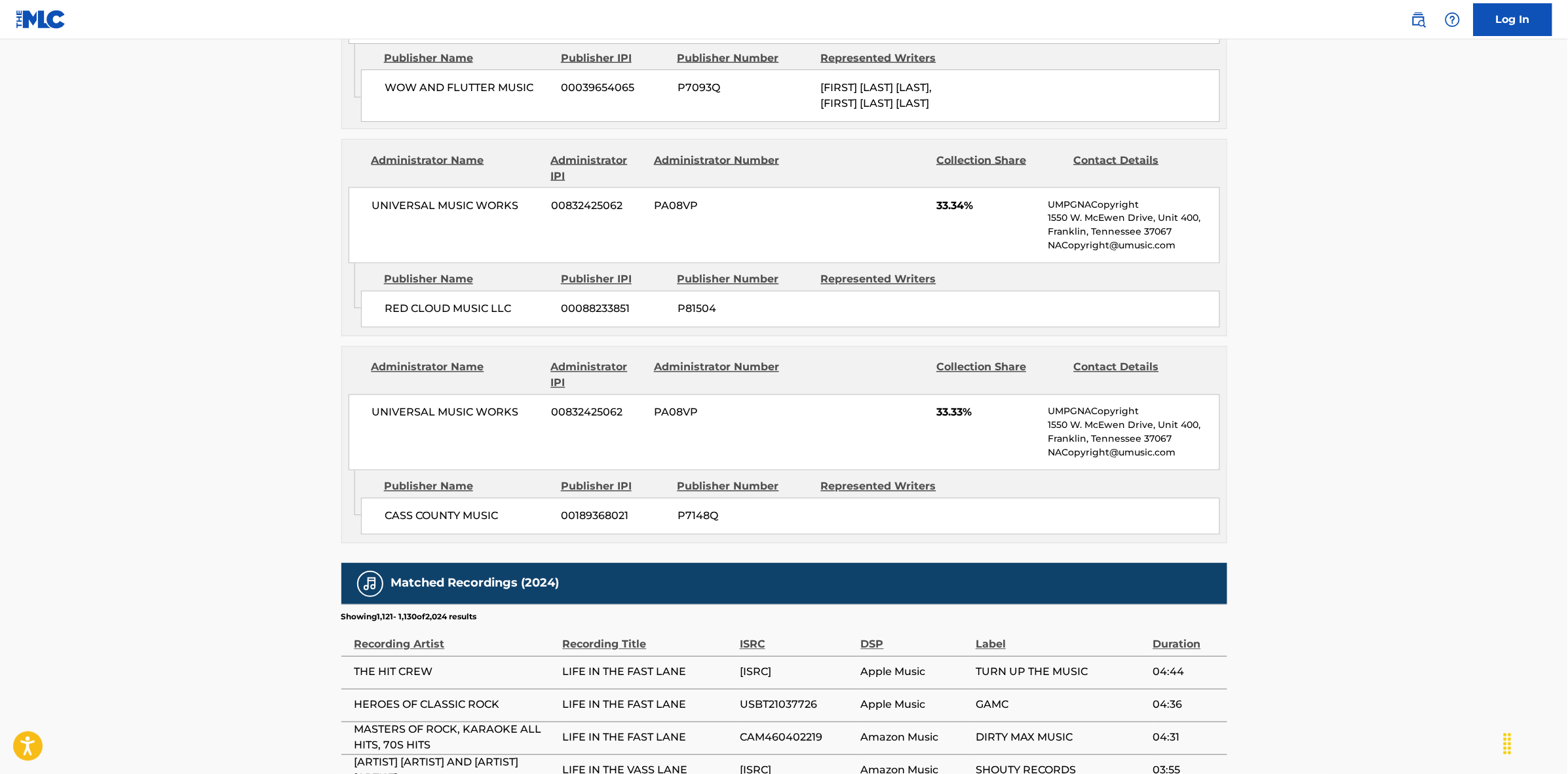 scroll, scrollTop: 1177, scrollLeft: 0, axis: vertical 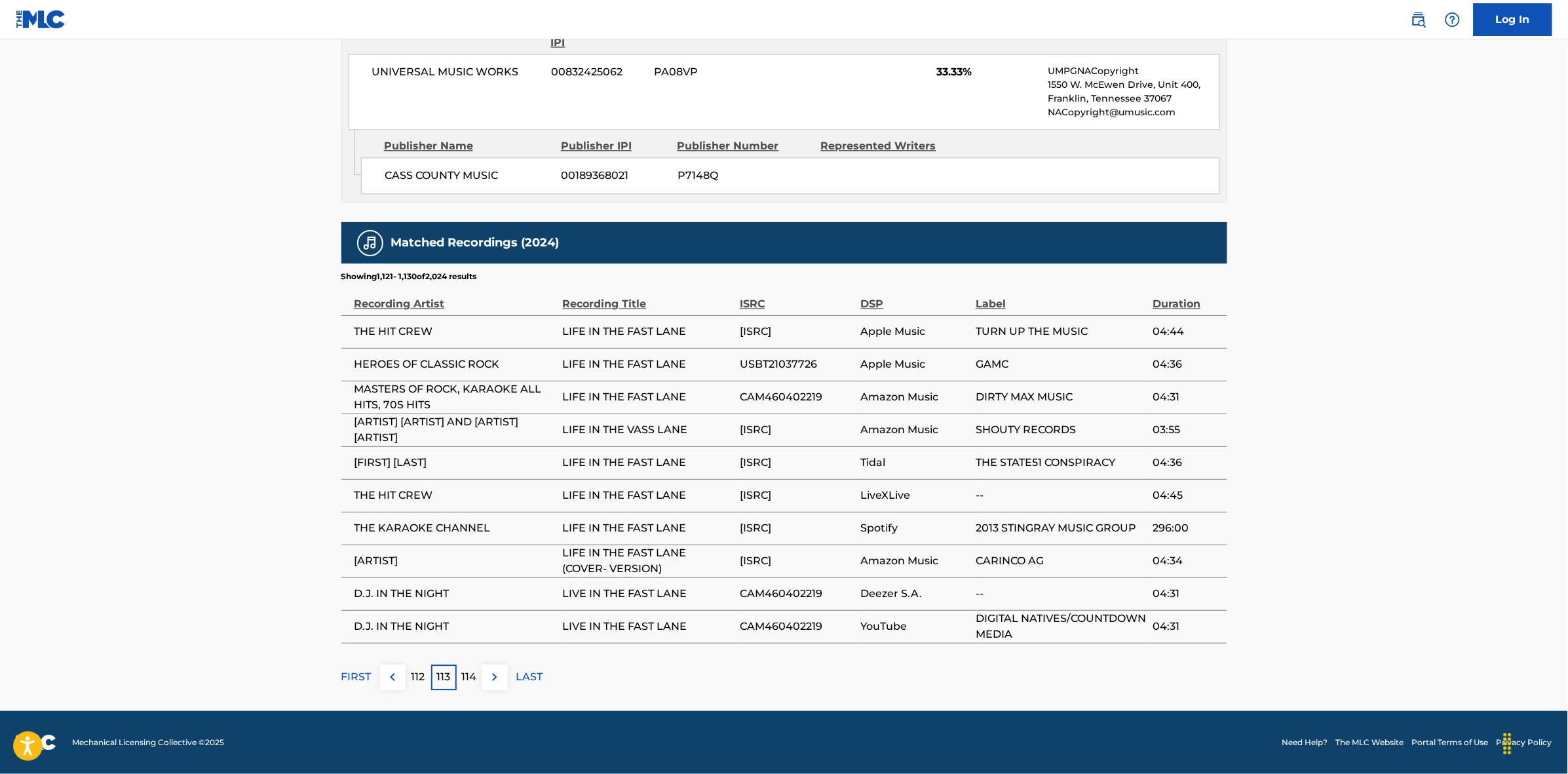 drag, startPoint x: 495, startPoint y: 684, endPoint x: 689, endPoint y: 482, distance: 280.07142 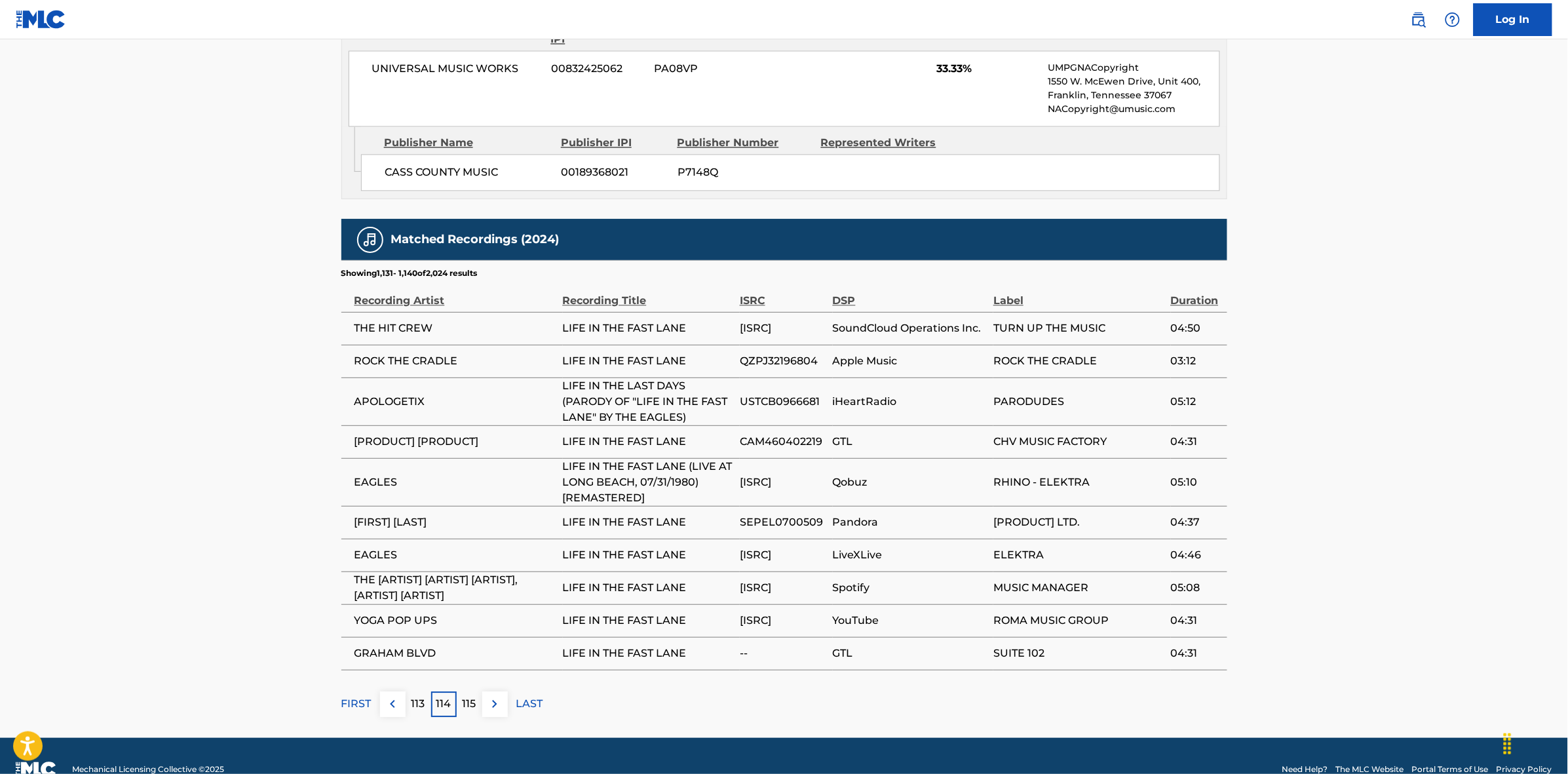 click at bounding box center (495, 704) 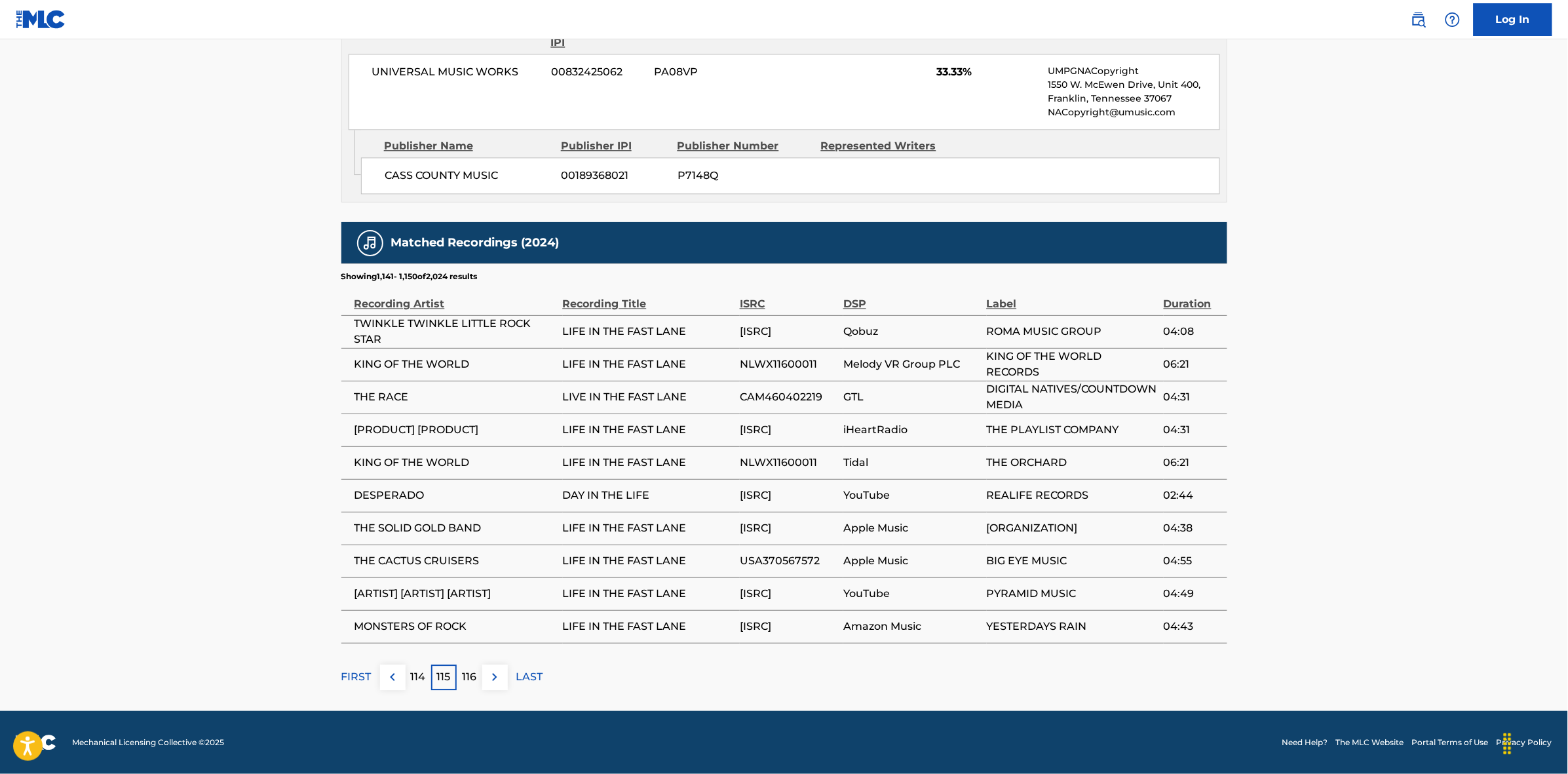 click at bounding box center (495, 677) 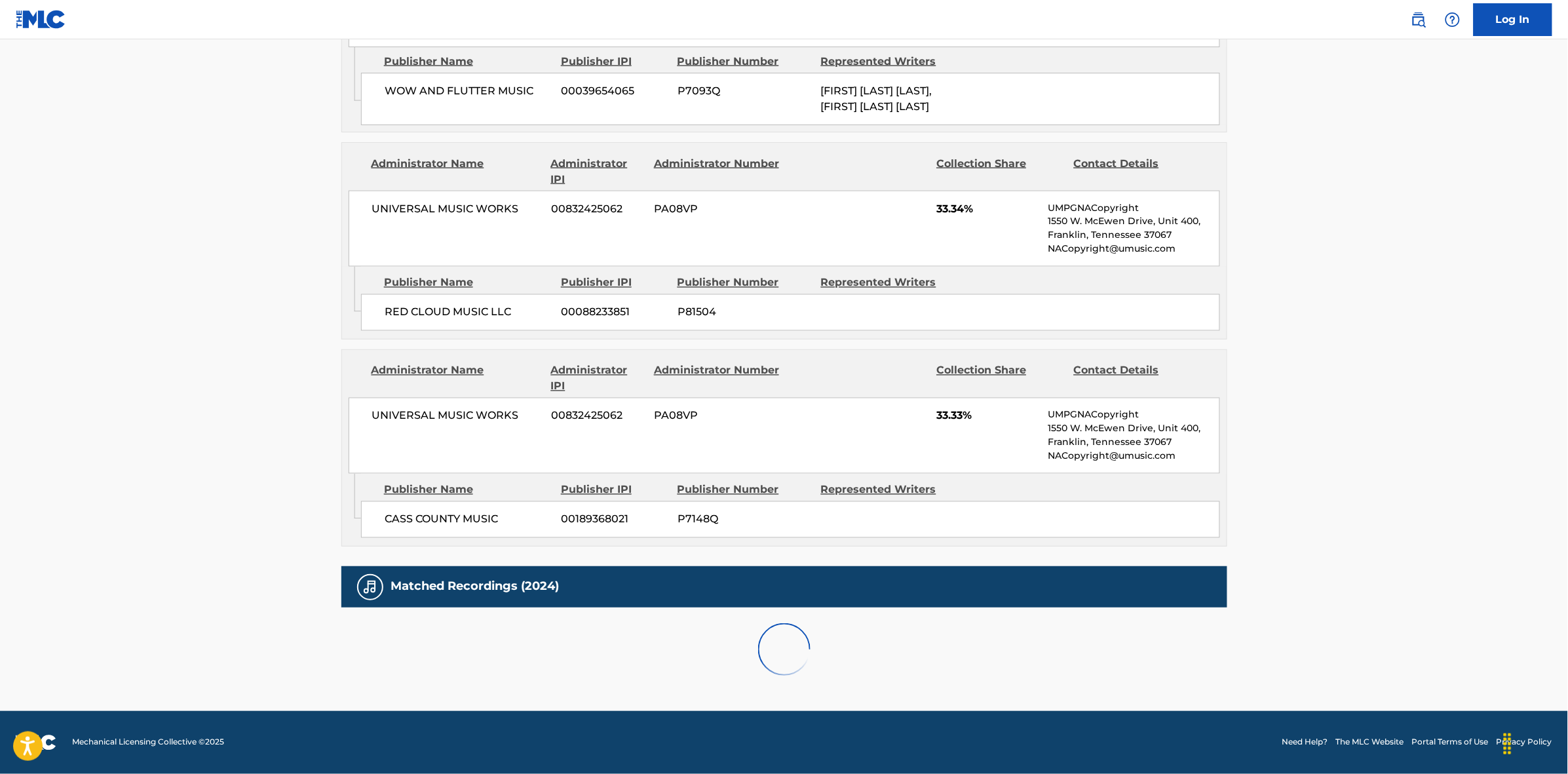 scroll, scrollTop: 1177, scrollLeft: 0, axis: vertical 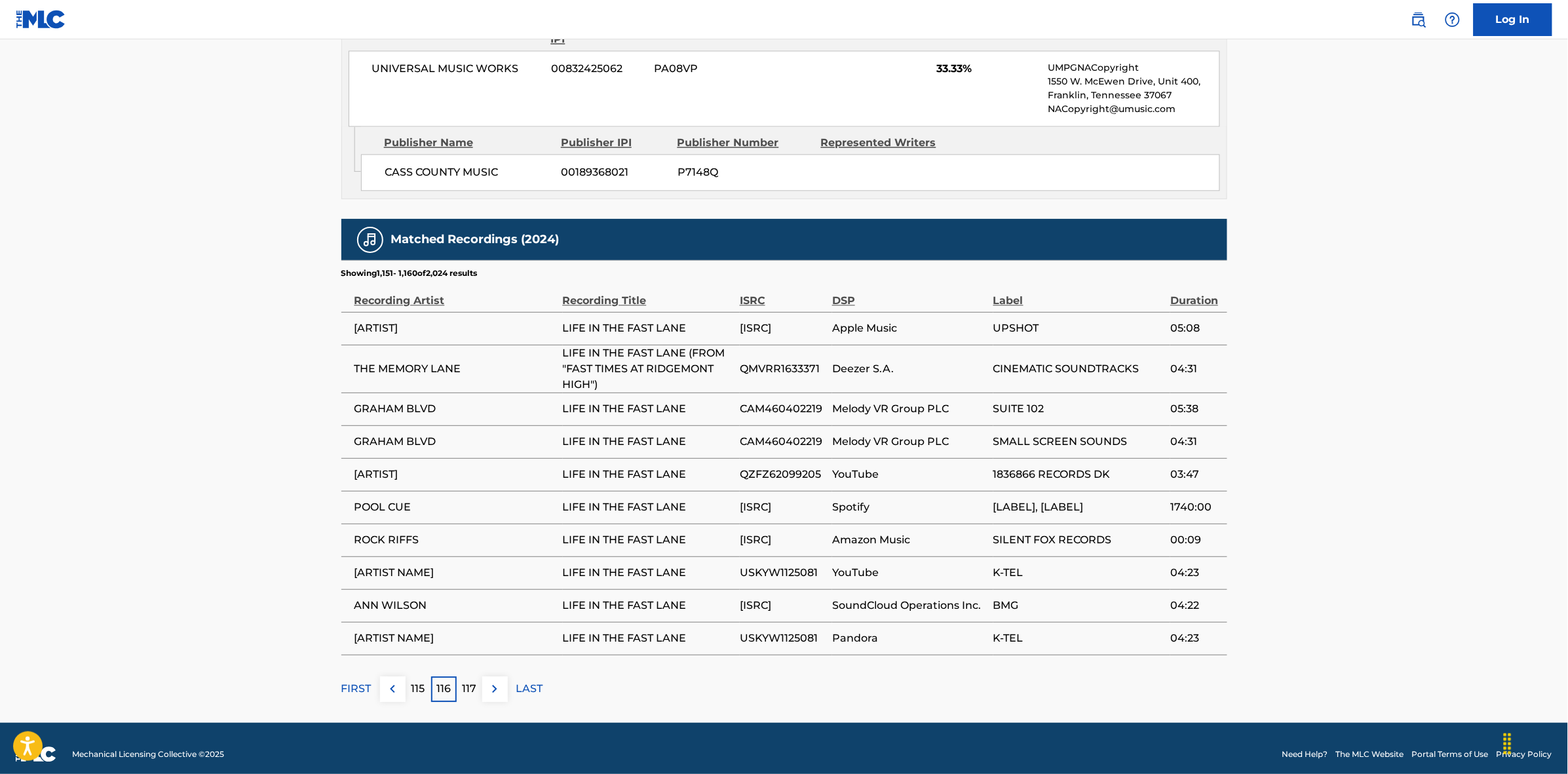 click at bounding box center [495, 689] 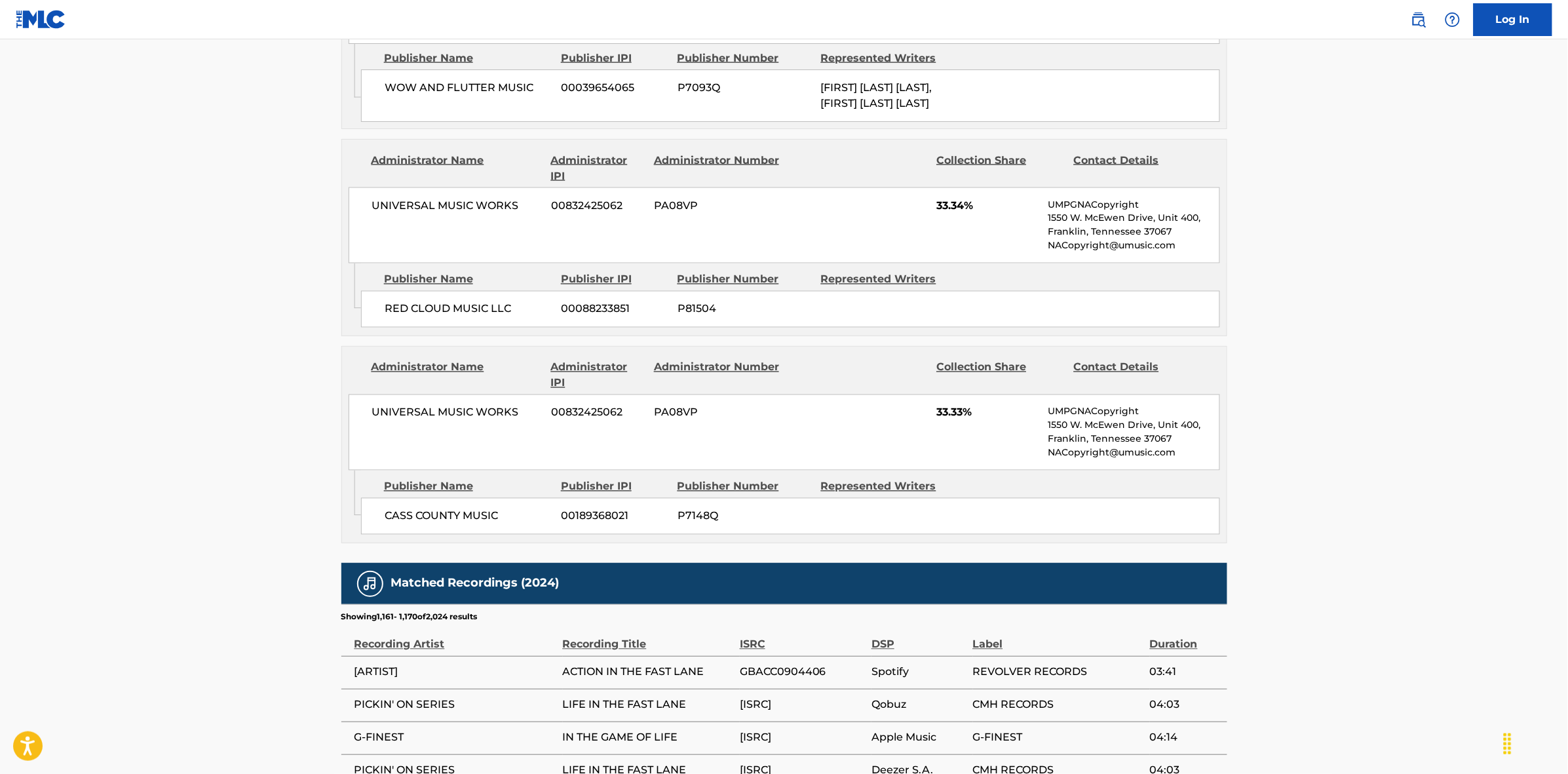 scroll, scrollTop: 1177, scrollLeft: 0, axis: vertical 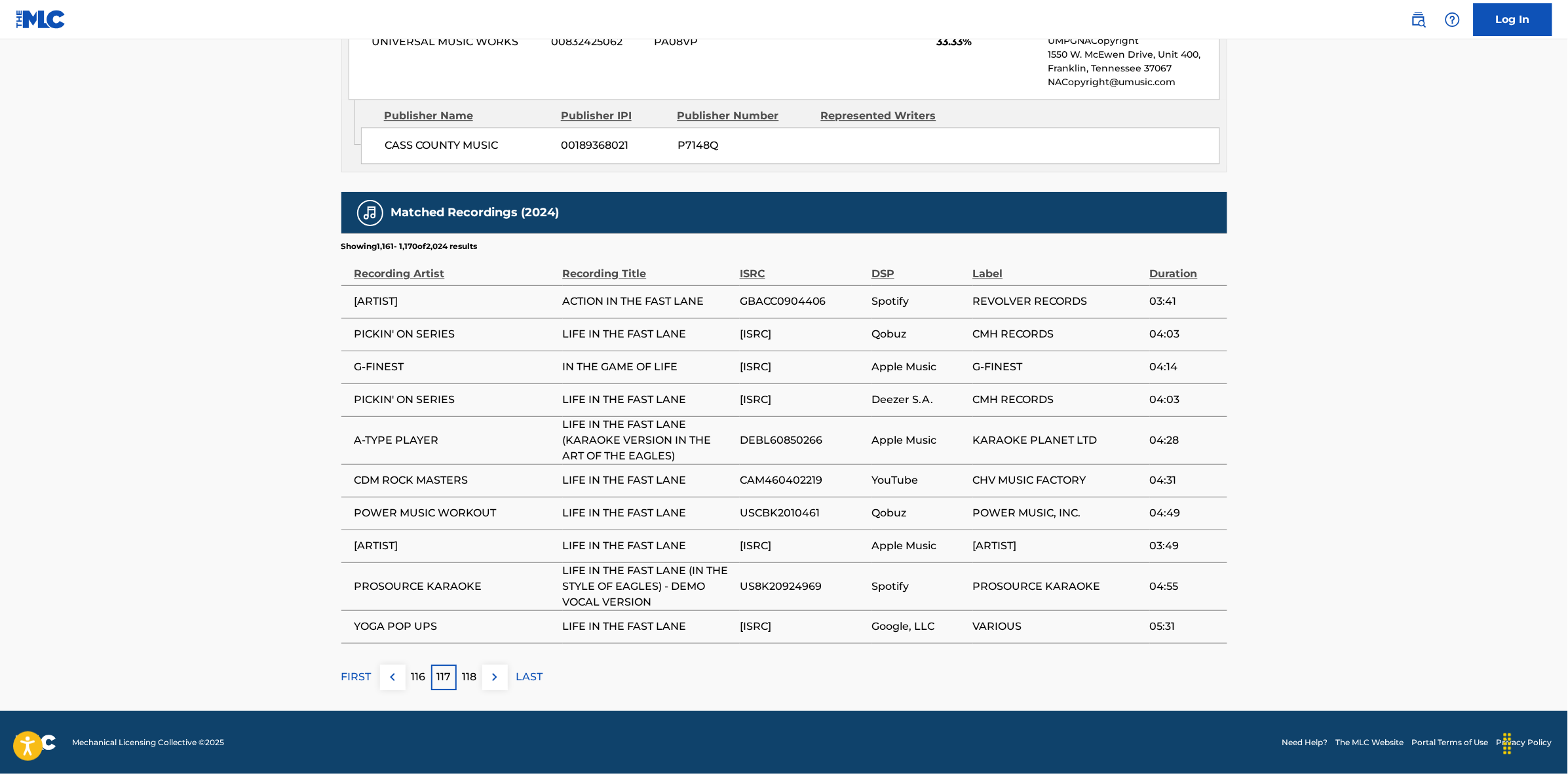 click on "118" at bounding box center [469, 677] 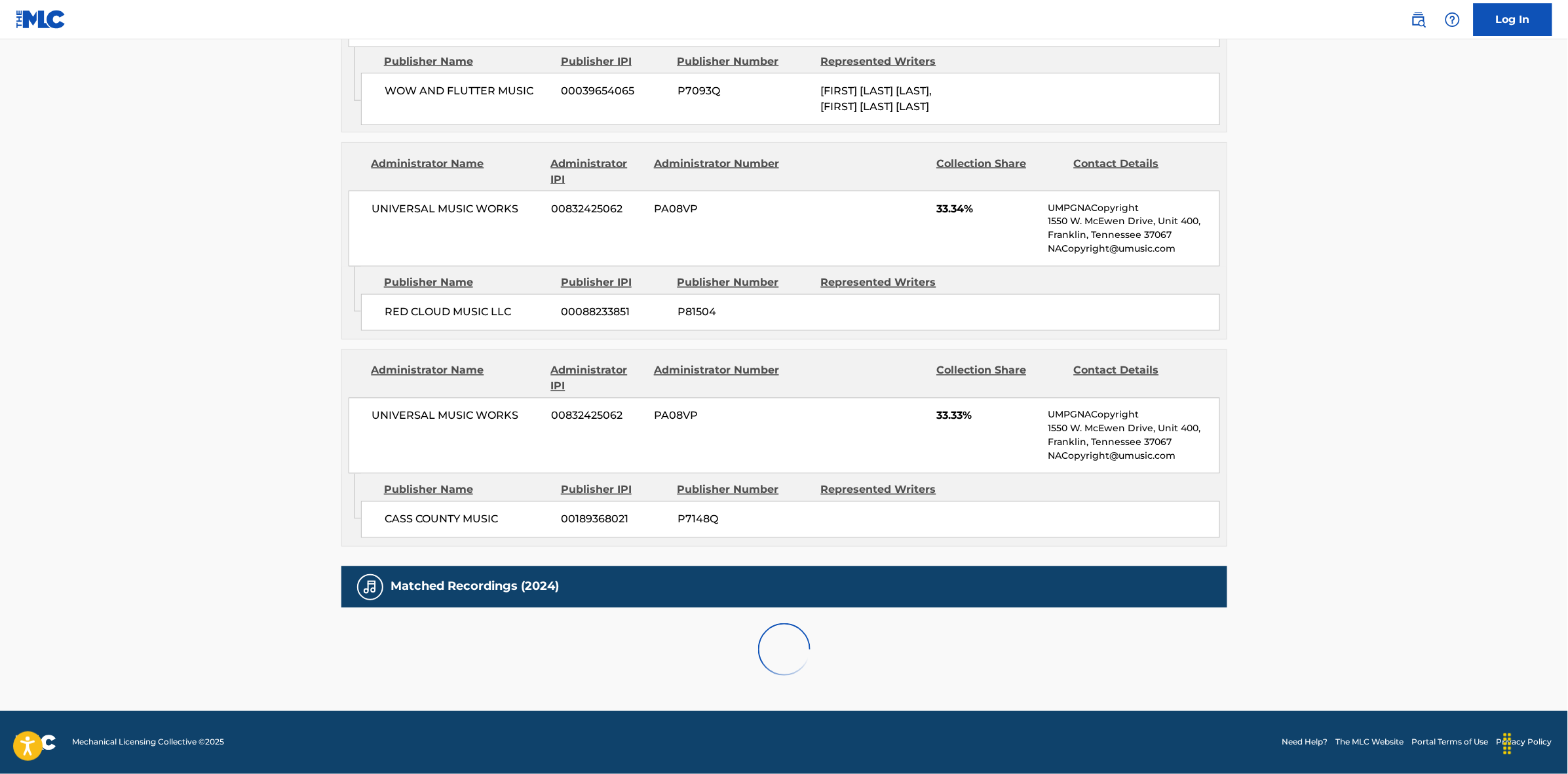 scroll, scrollTop: 1193, scrollLeft: 0, axis: vertical 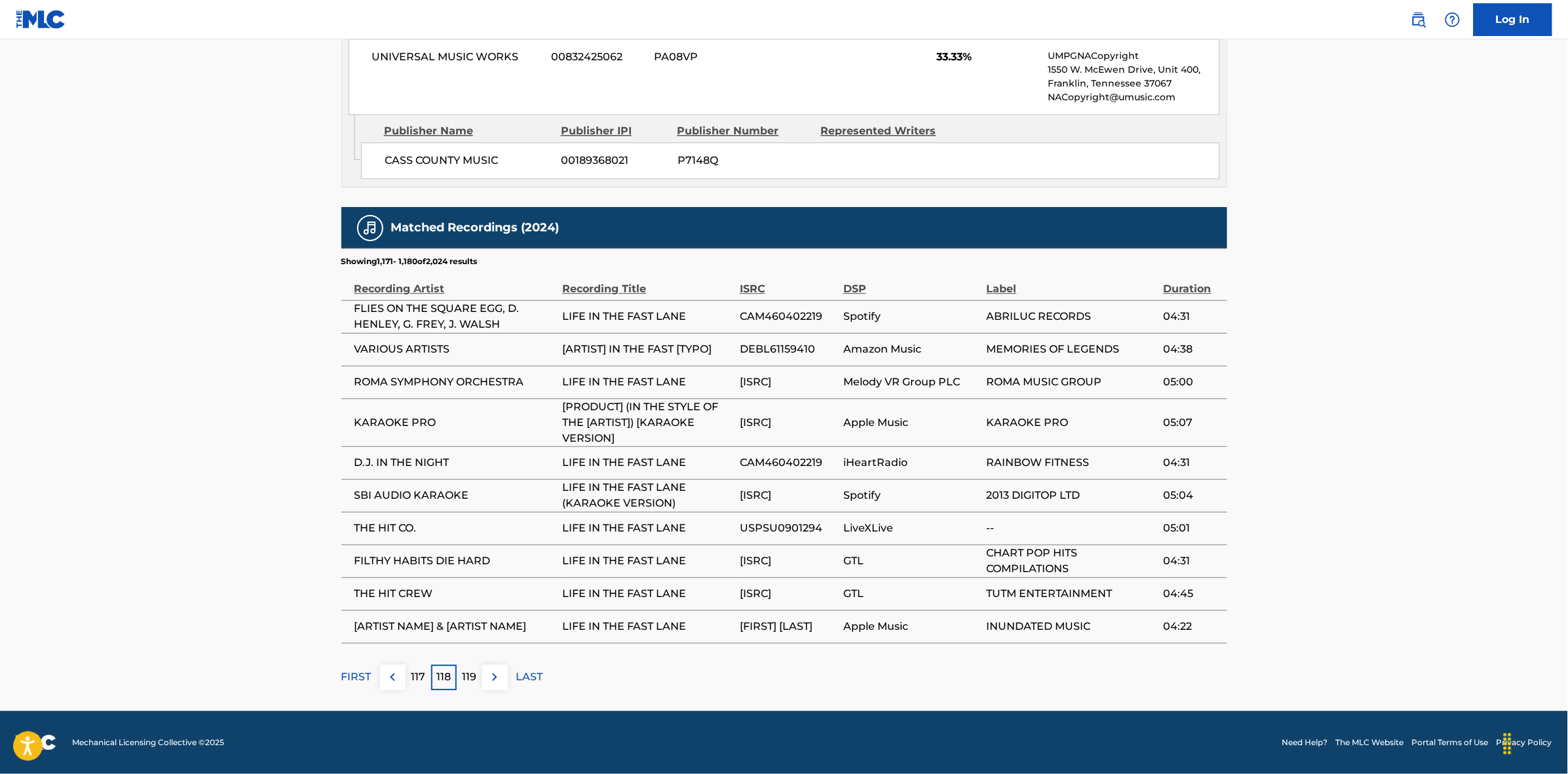 drag, startPoint x: 487, startPoint y: 686, endPoint x: 492, endPoint y: 676, distance: 11 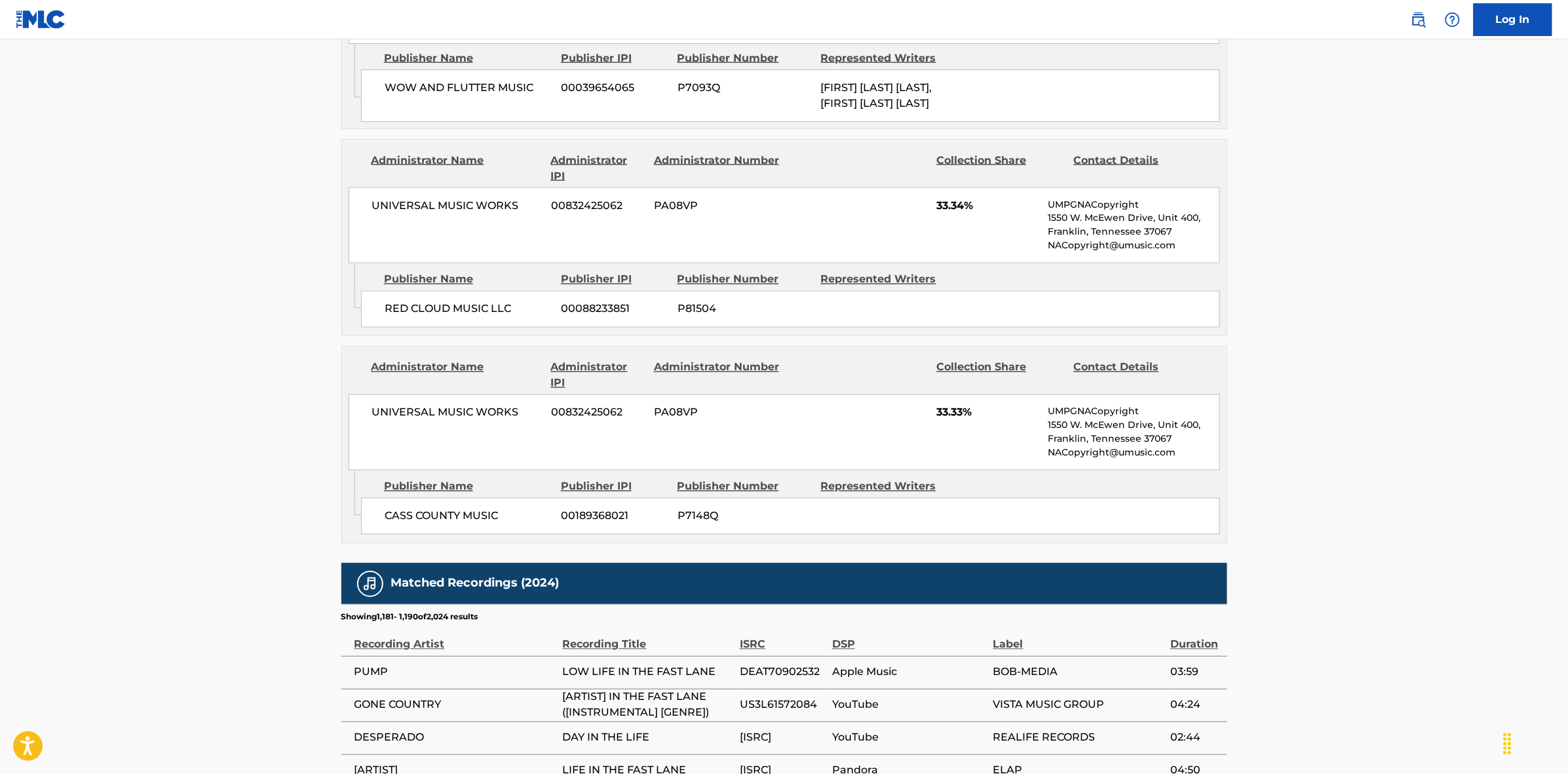 scroll, scrollTop: 1177, scrollLeft: 0, axis: vertical 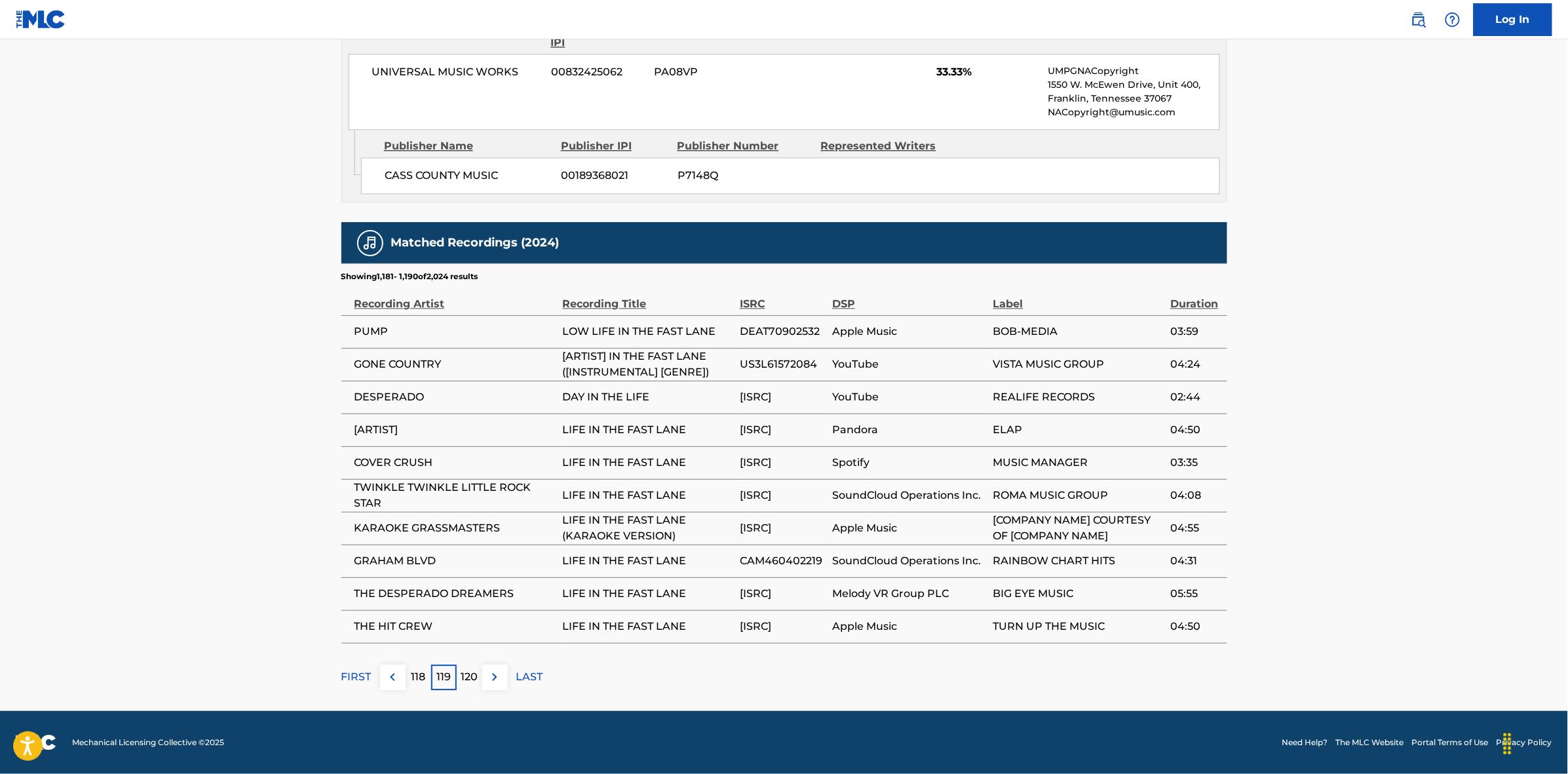 click at bounding box center (495, 677) 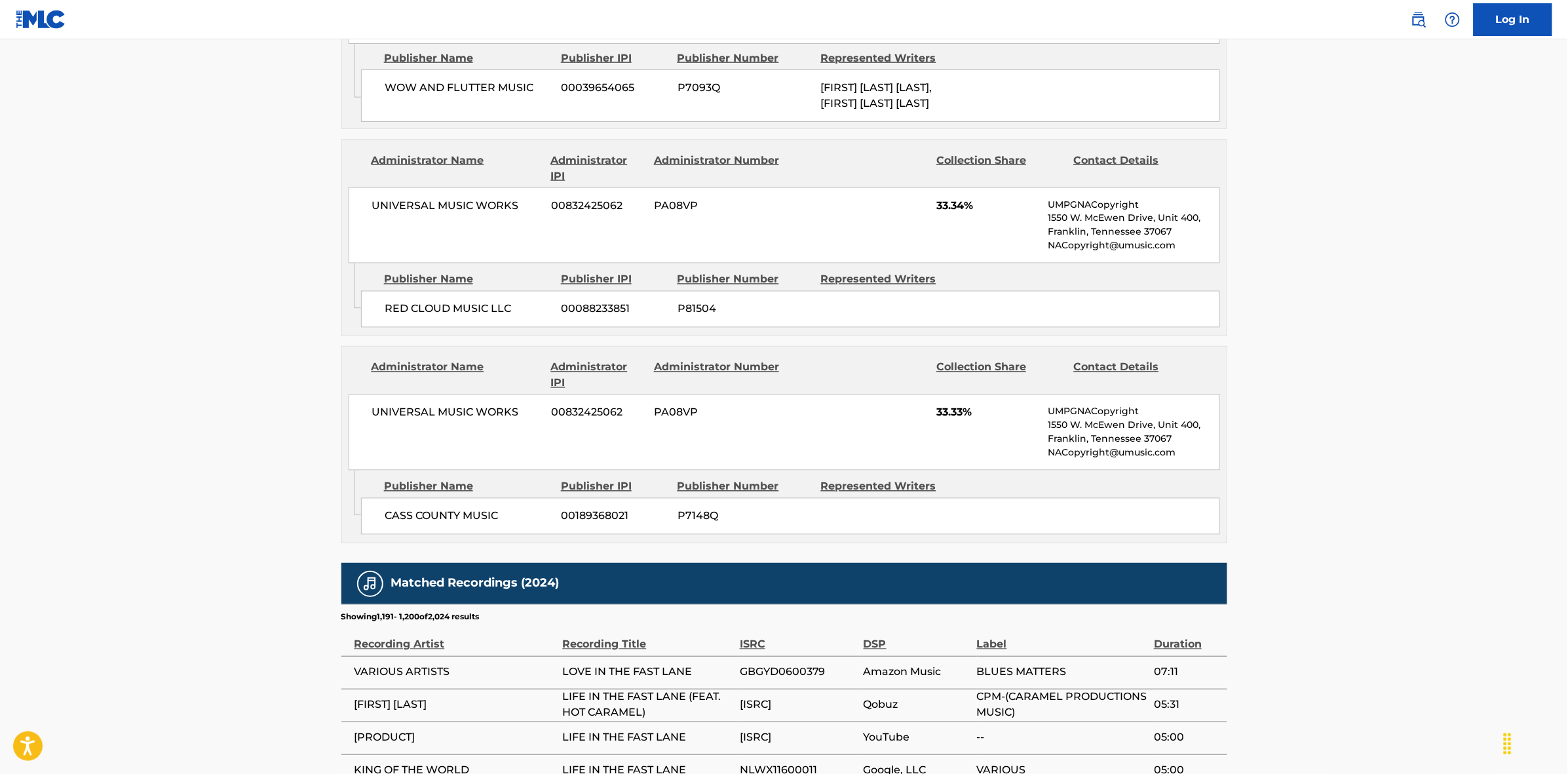 scroll, scrollTop: 1177, scrollLeft: 0, axis: vertical 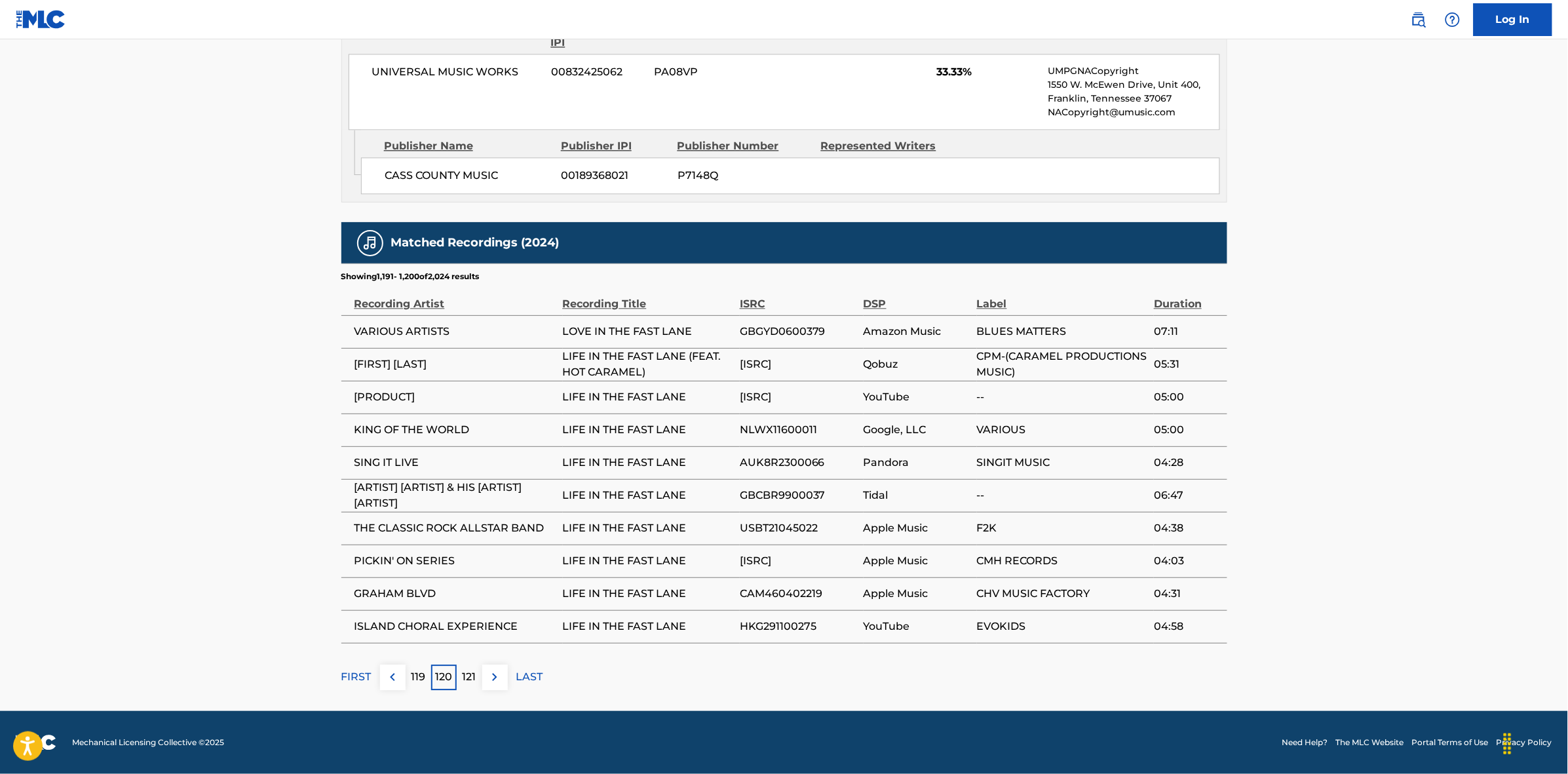 click at bounding box center (495, 677) 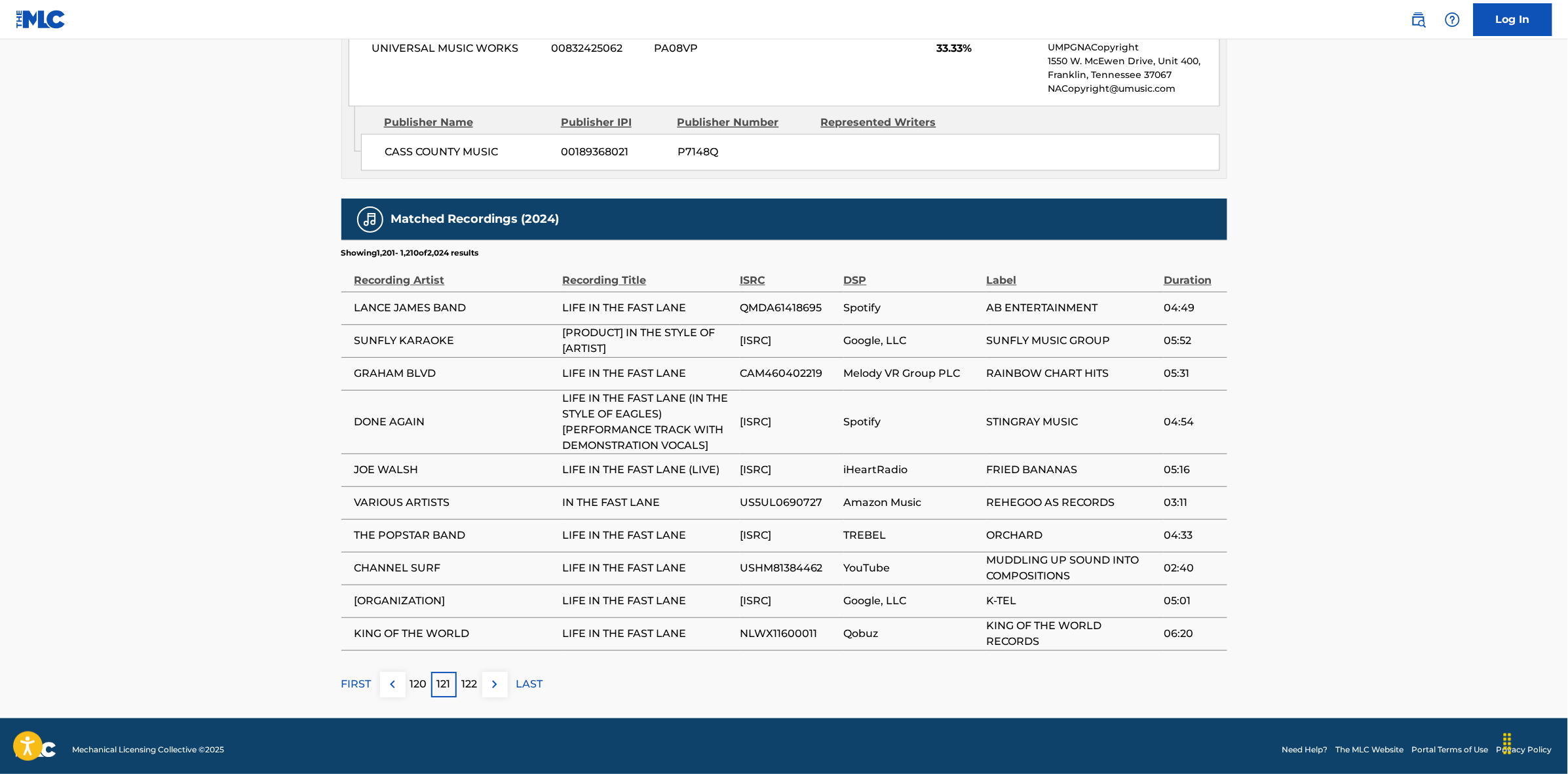 scroll, scrollTop: 1208, scrollLeft: 0, axis: vertical 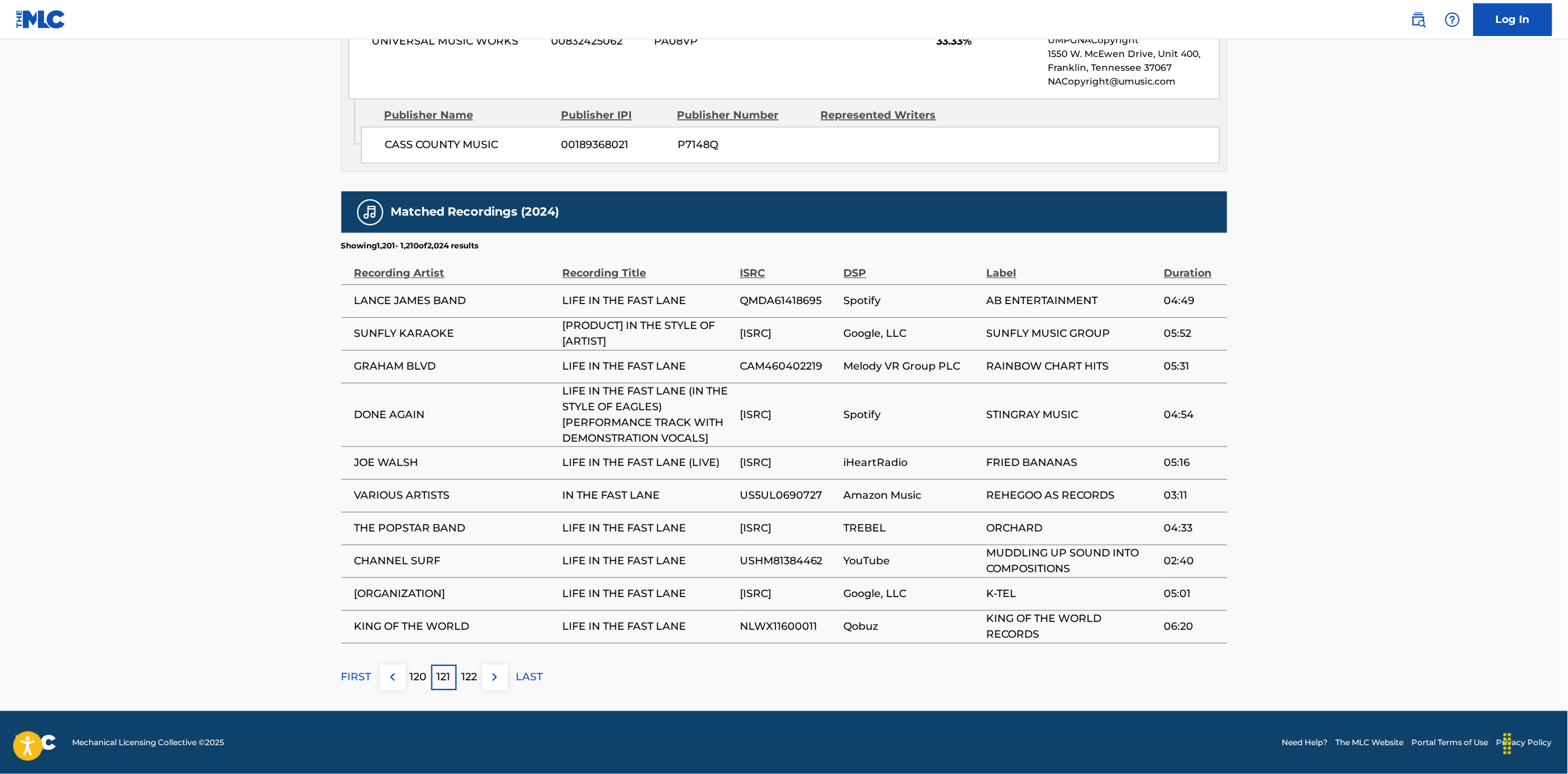 click on "122" at bounding box center [469, 677] 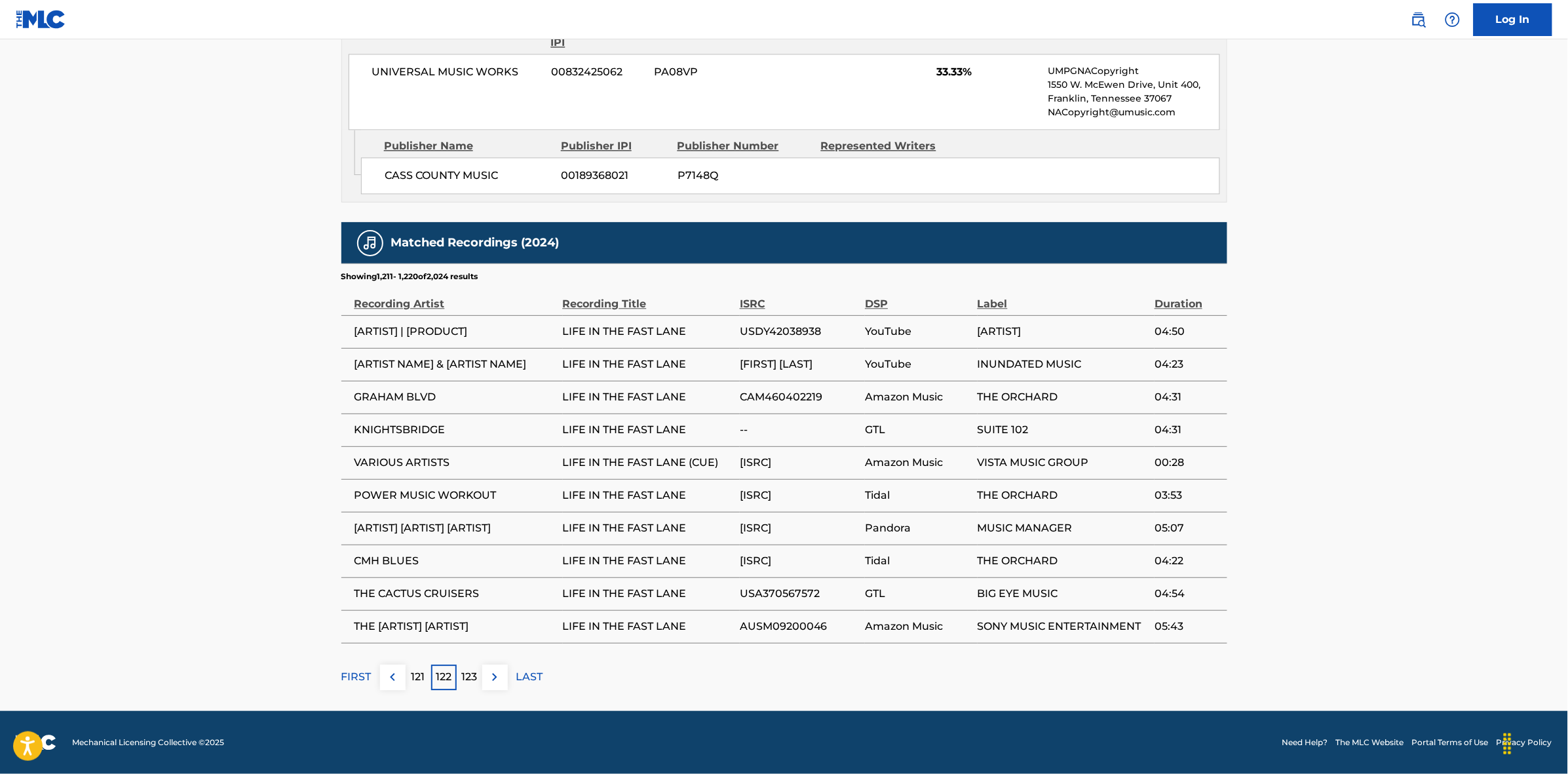 click at bounding box center [495, 677] 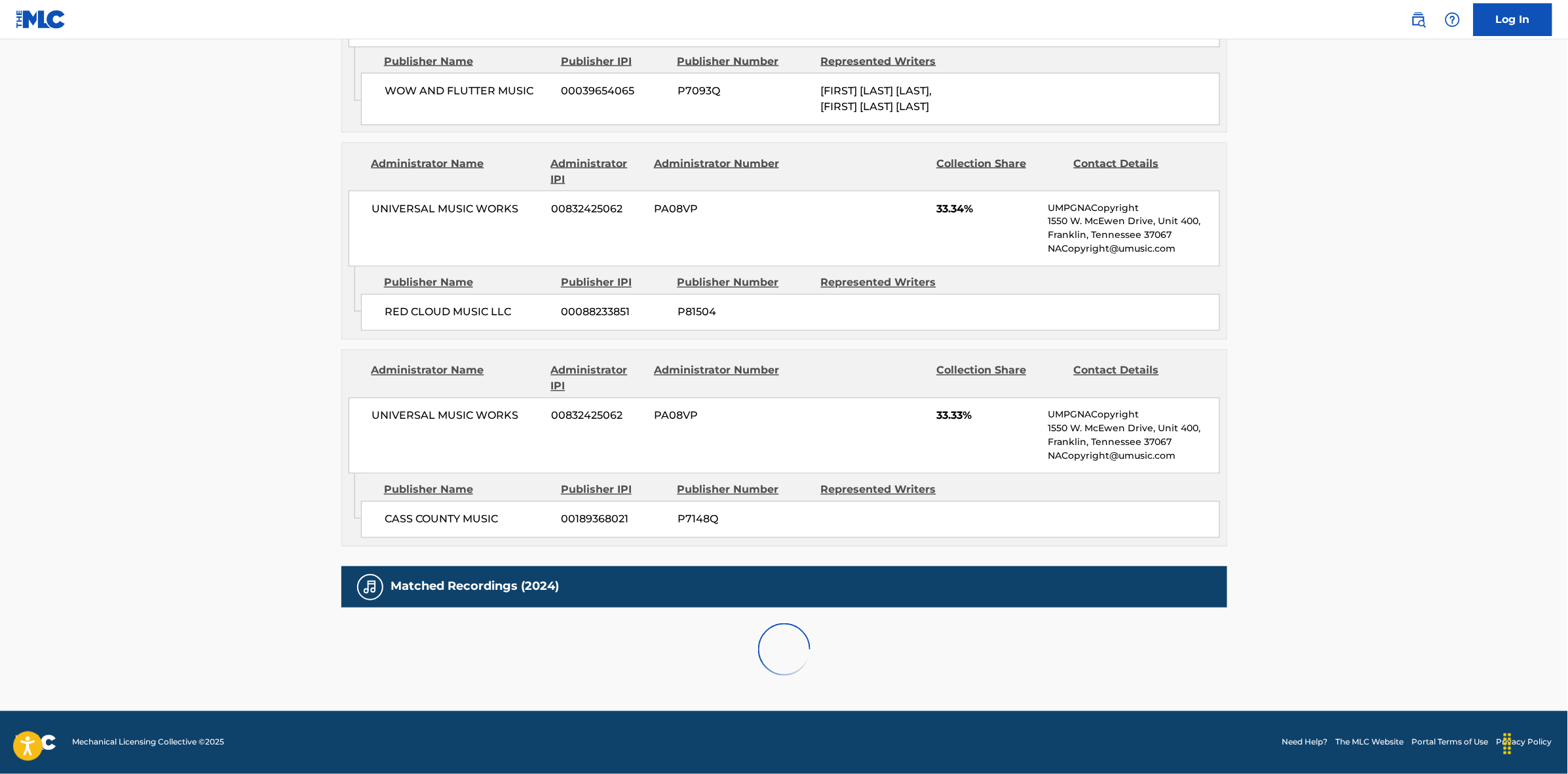 scroll, scrollTop: 1177, scrollLeft: 0, axis: vertical 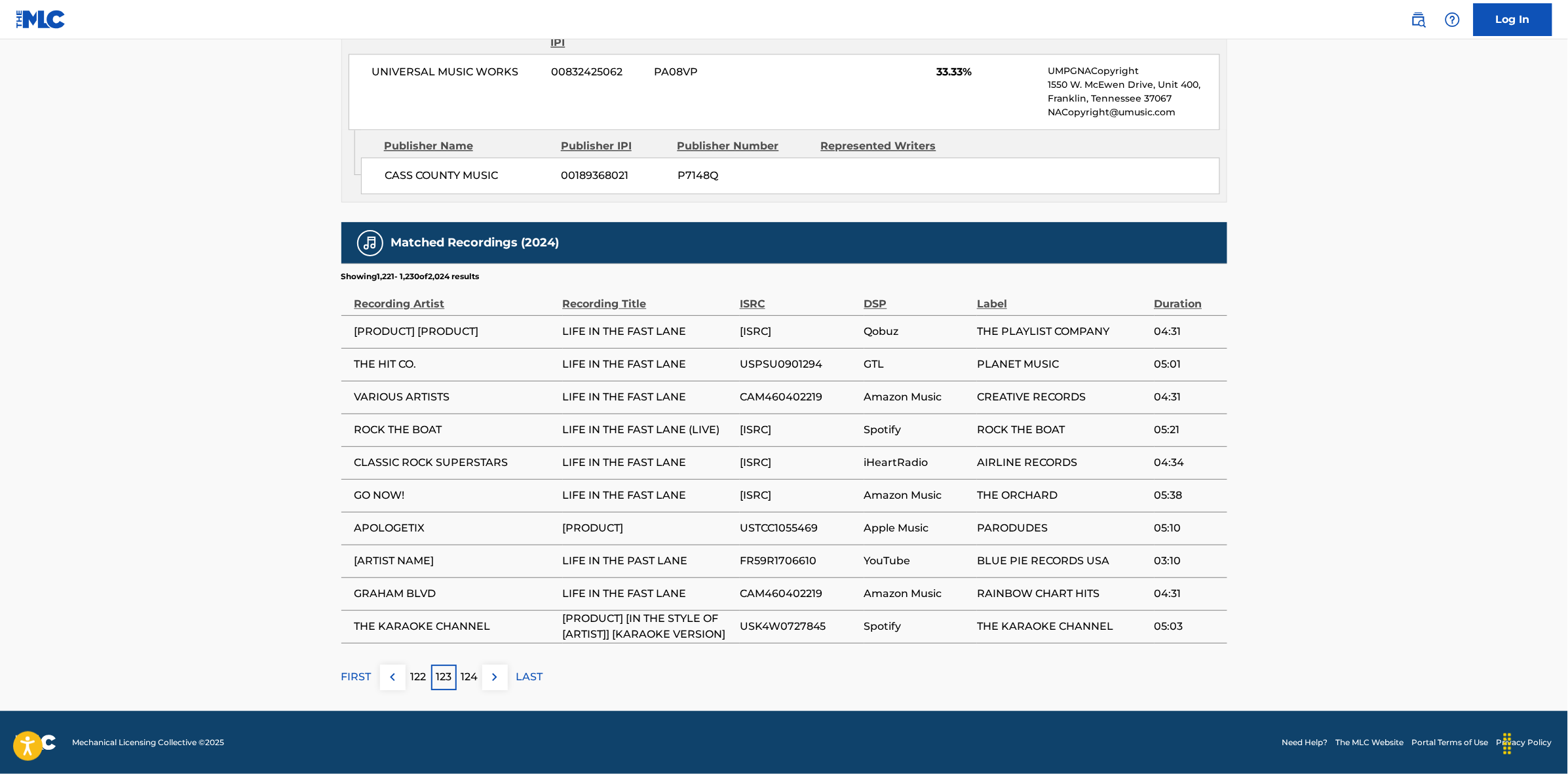 click at bounding box center (495, 677) 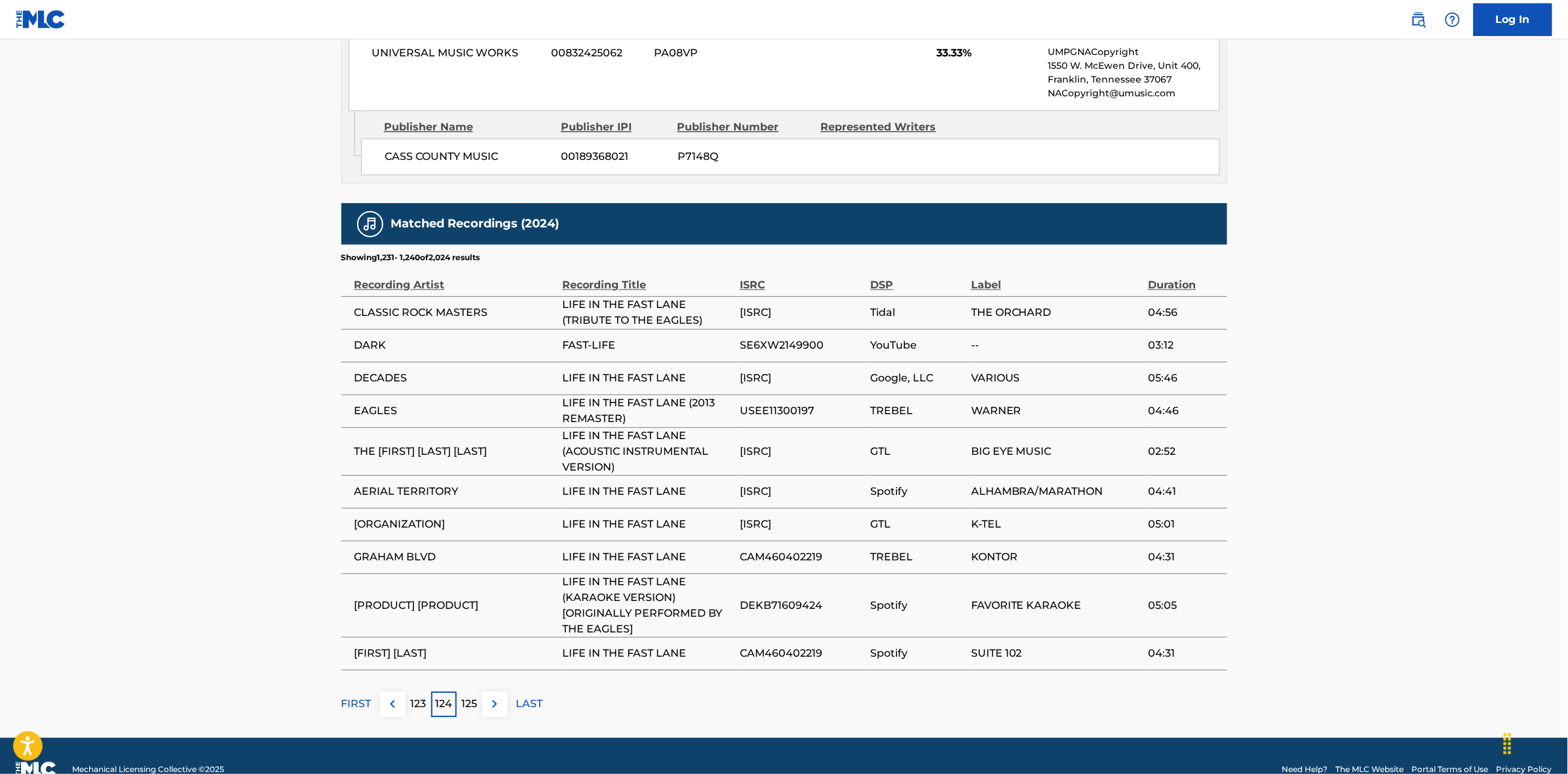scroll, scrollTop: 1223, scrollLeft: 0, axis: vertical 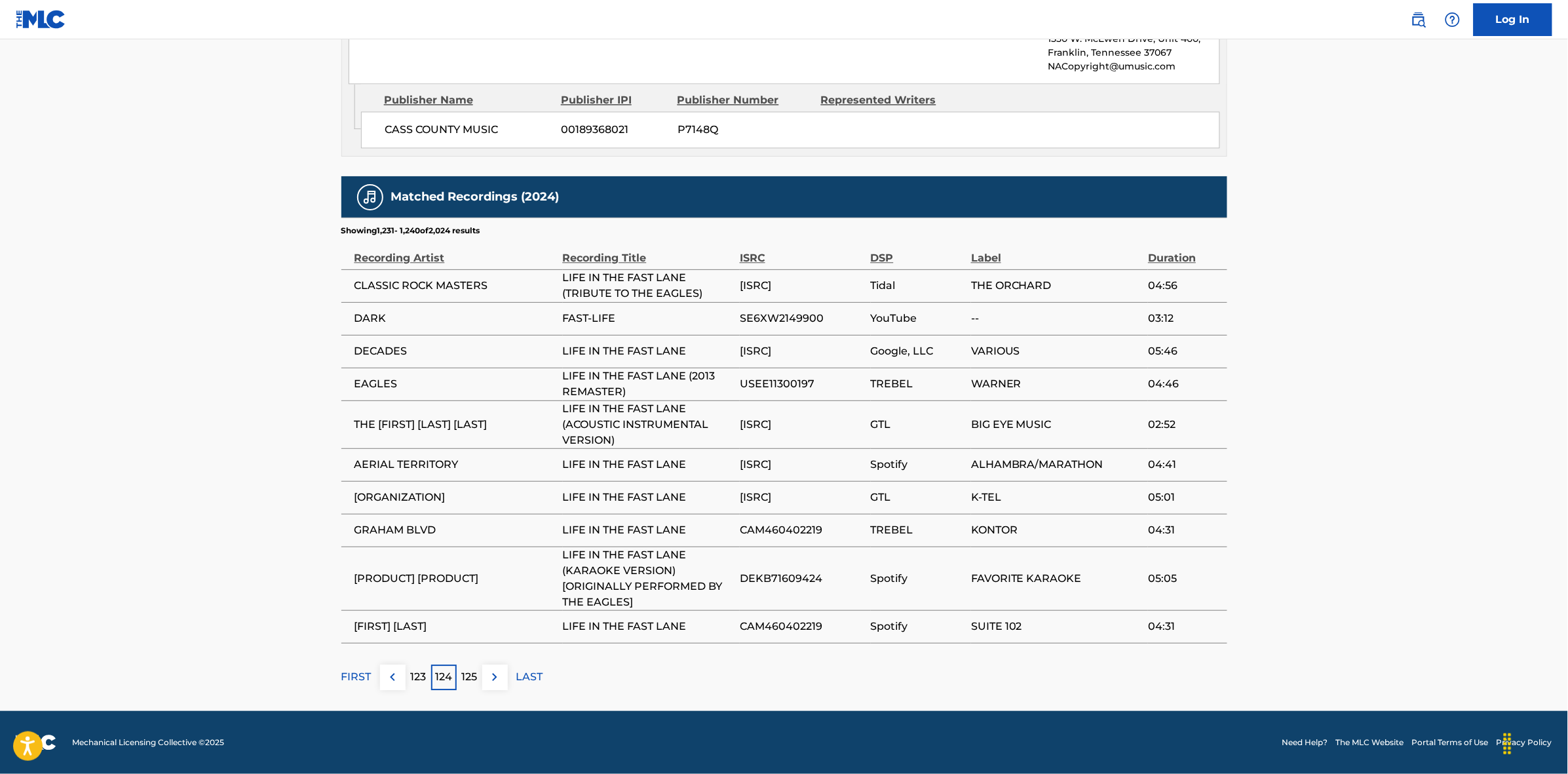 click at bounding box center [495, 677] 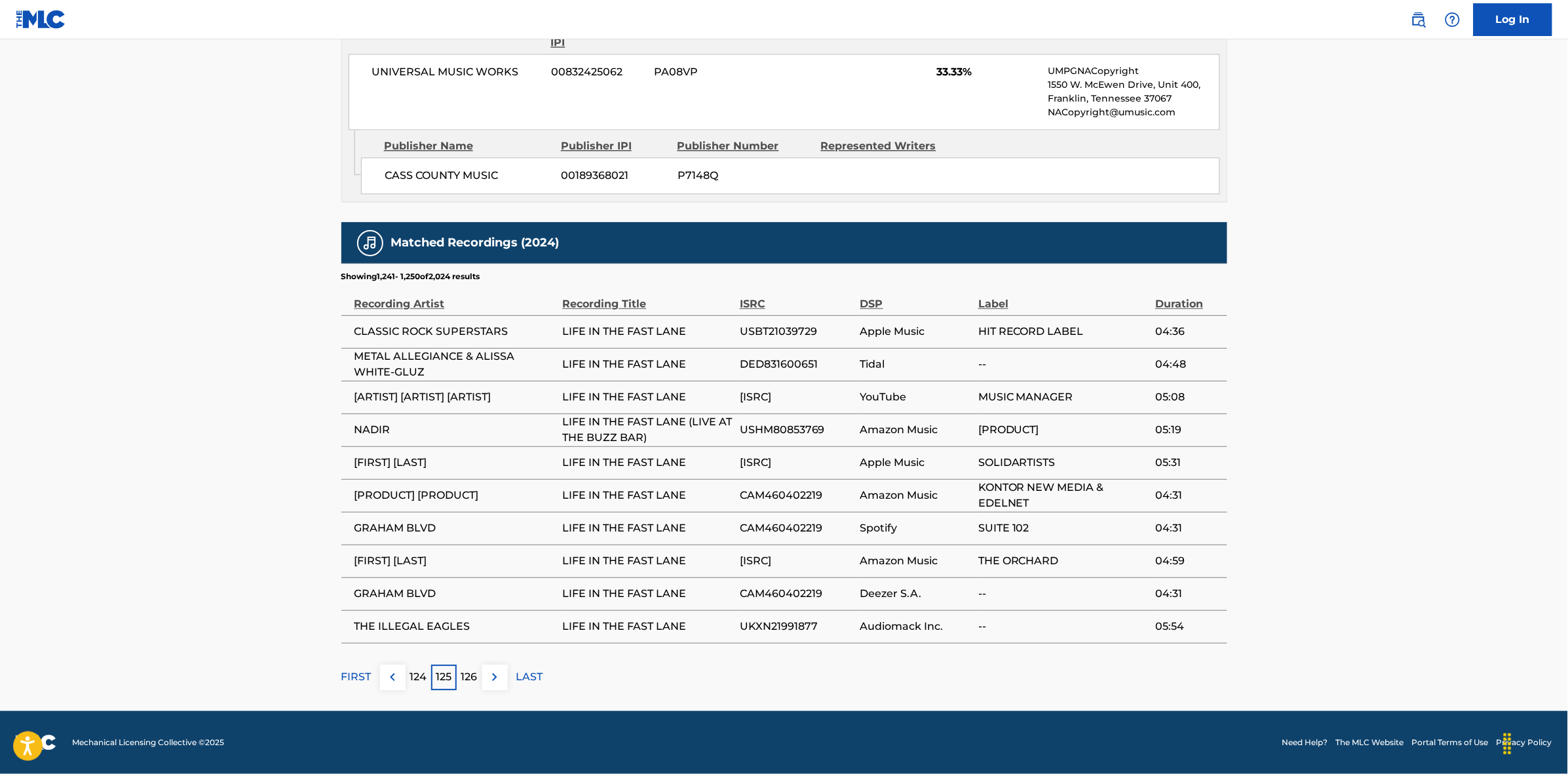 drag, startPoint x: 497, startPoint y: 686, endPoint x: 638, endPoint y: 591, distance: 170.01765 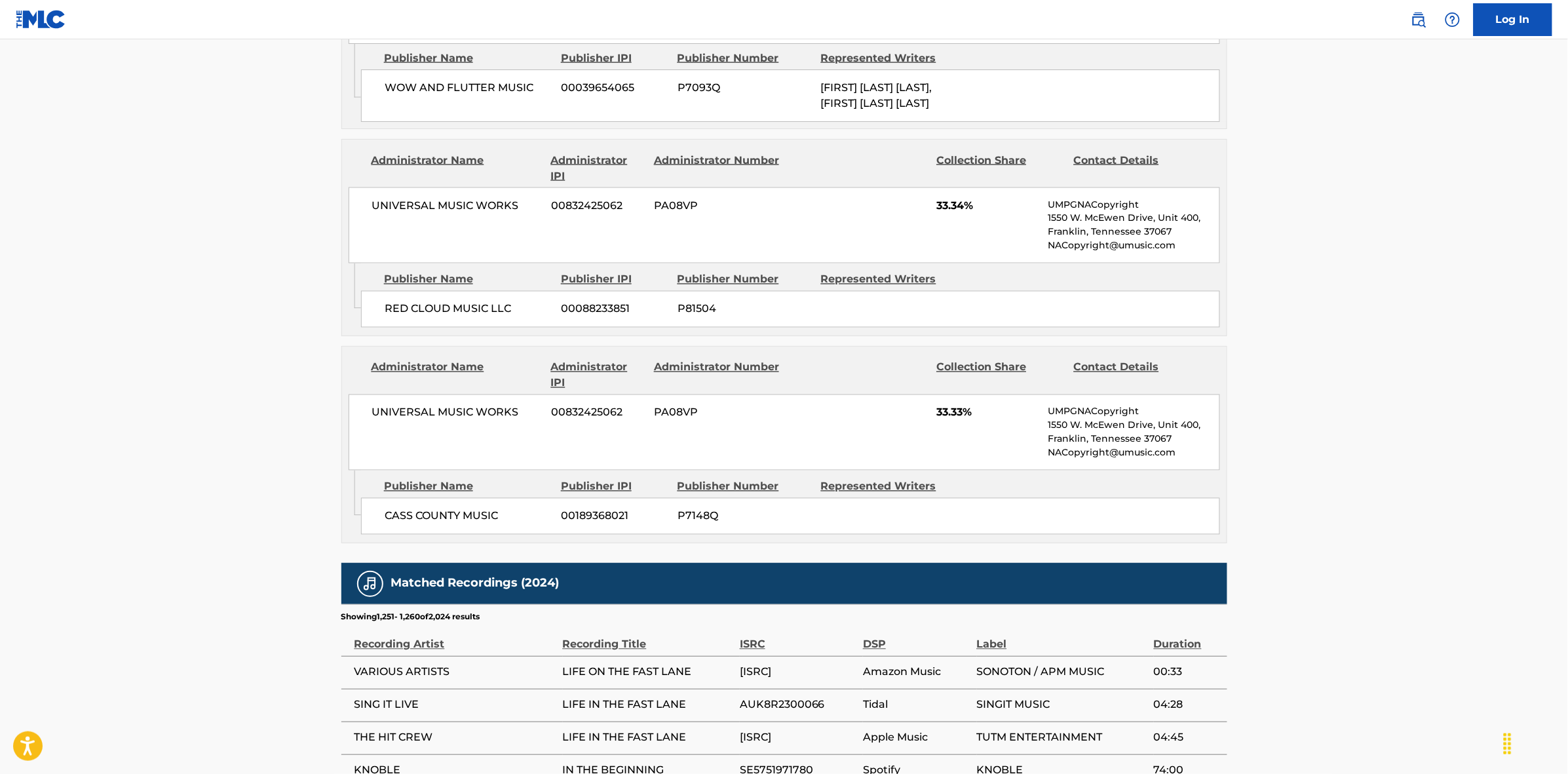 scroll, scrollTop: 1177, scrollLeft: 0, axis: vertical 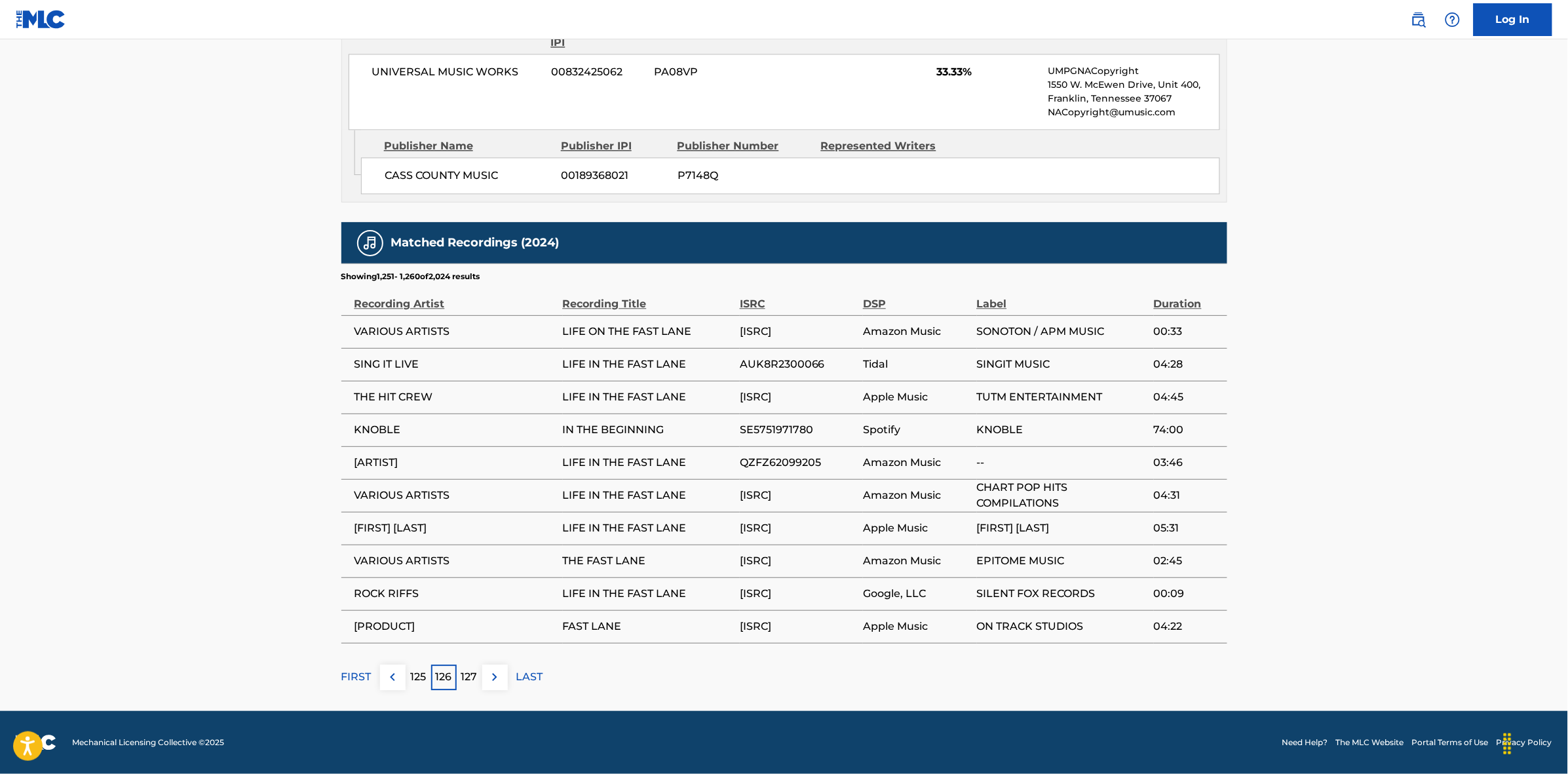click at bounding box center (495, 677) 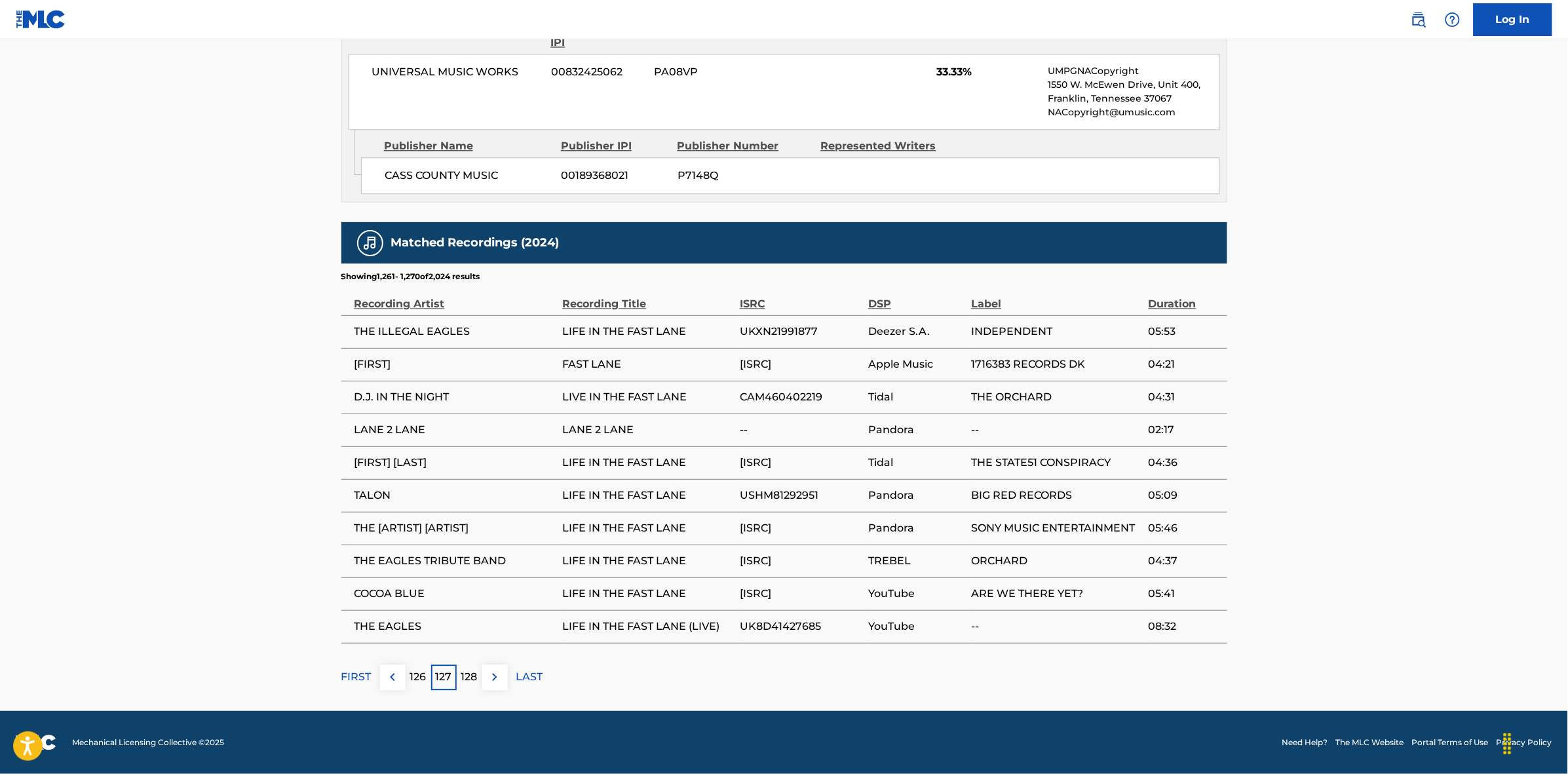 click at bounding box center (495, 677) 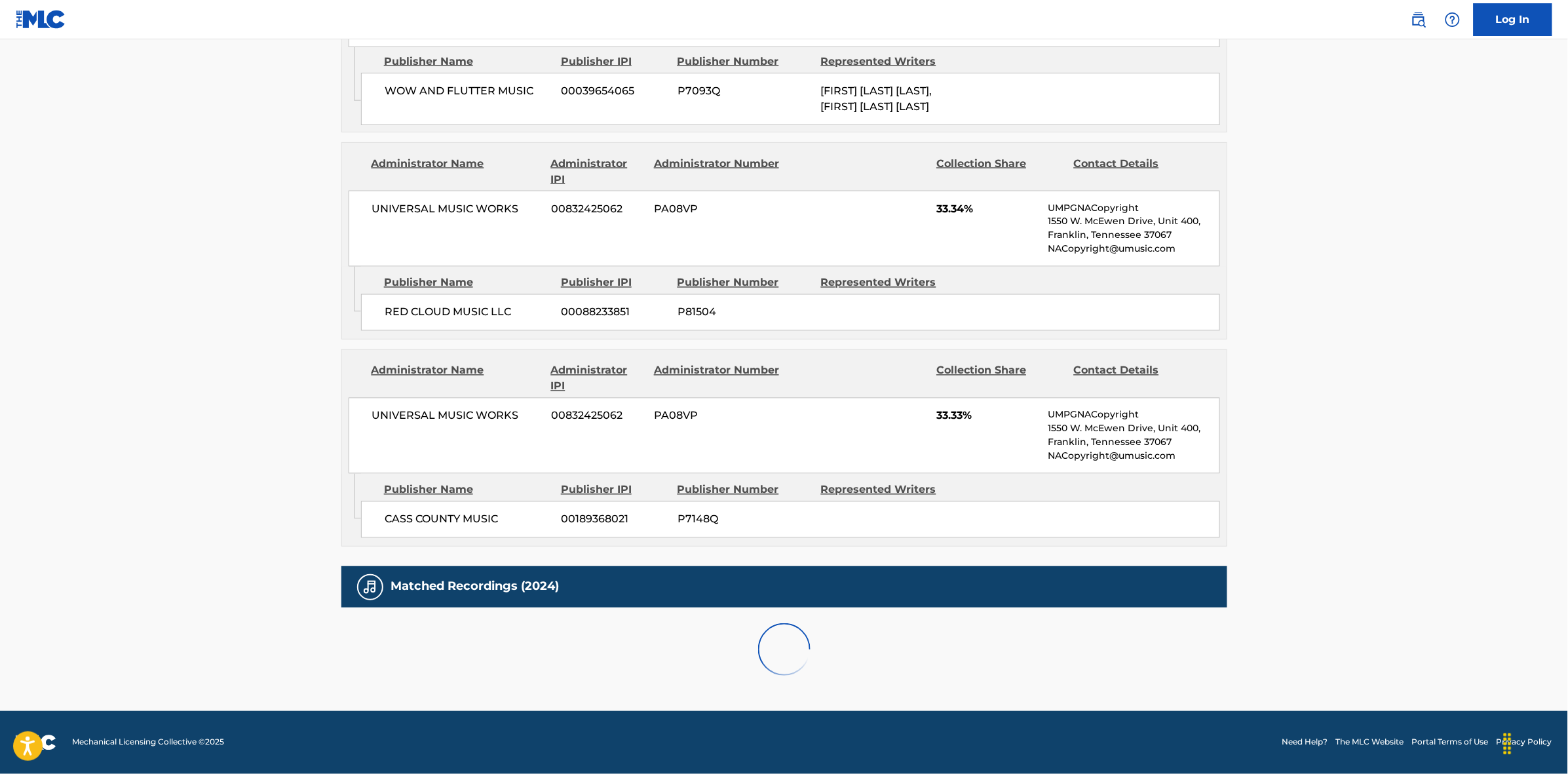 scroll, scrollTop: 1177, scrollLeft: 0, axis: vertical 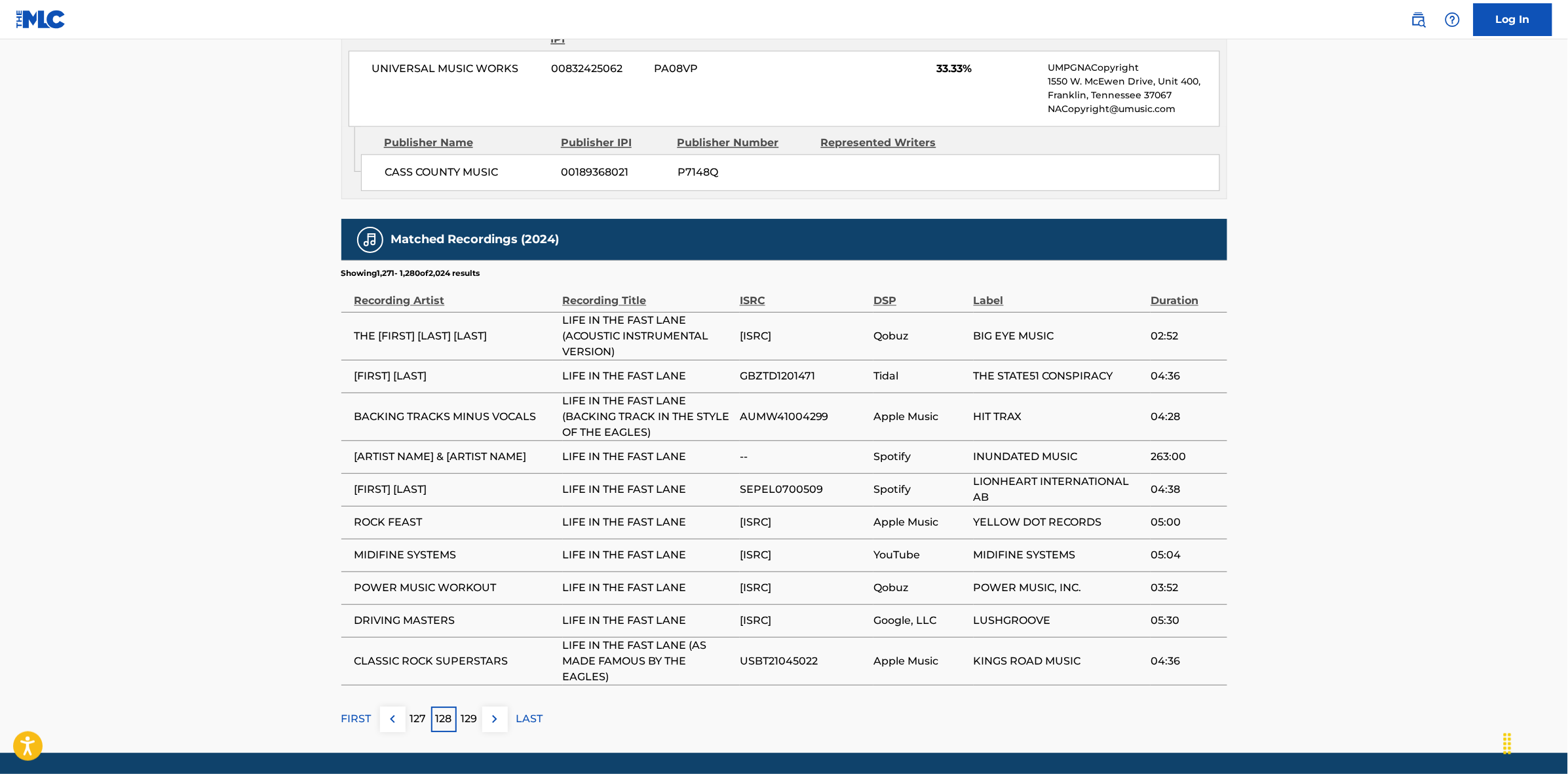 click on "129" at bounding box center [469, 719] 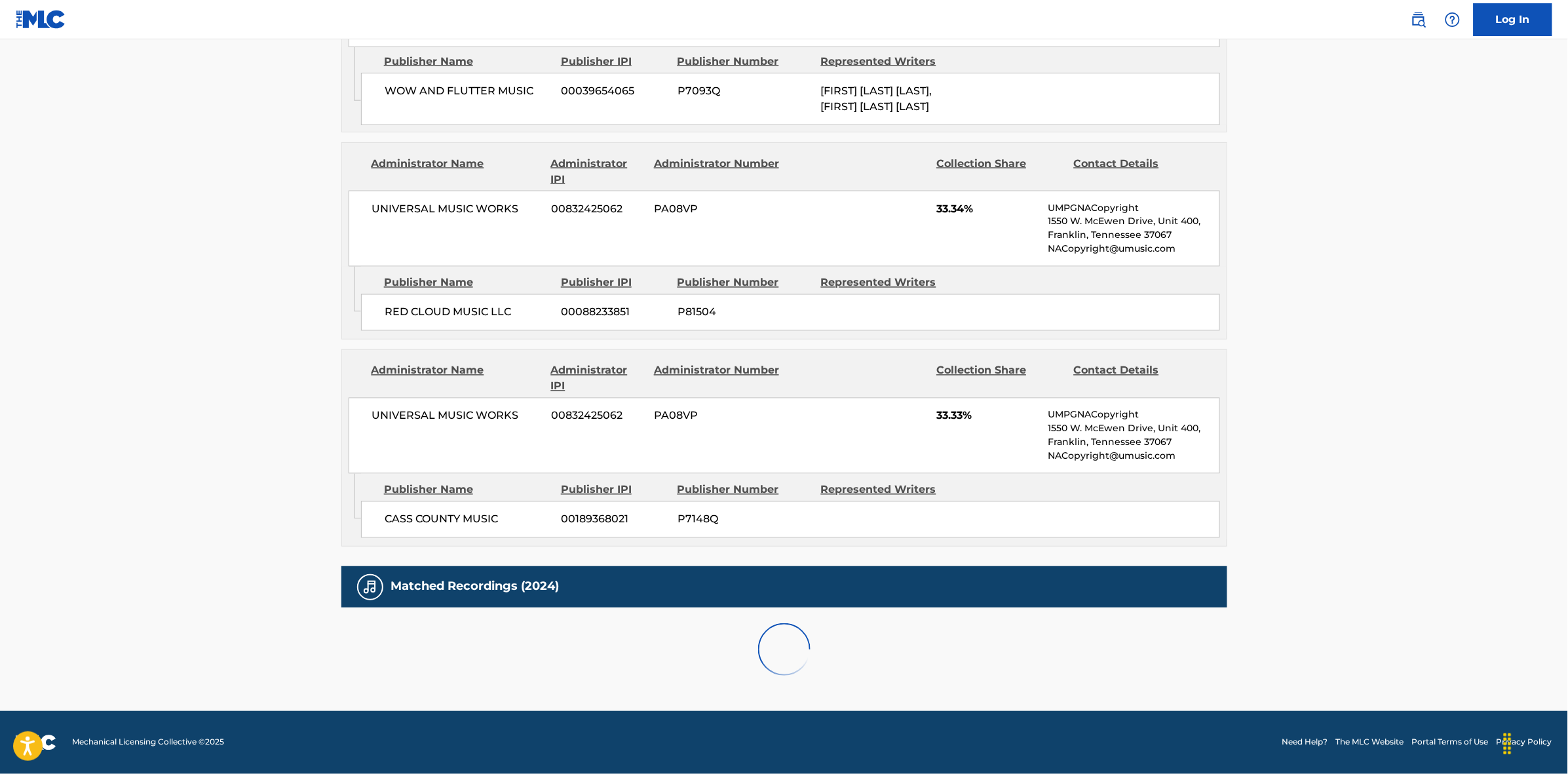 scroll, scrollTop: 1177, scrollLeft: 0, axis: vertical 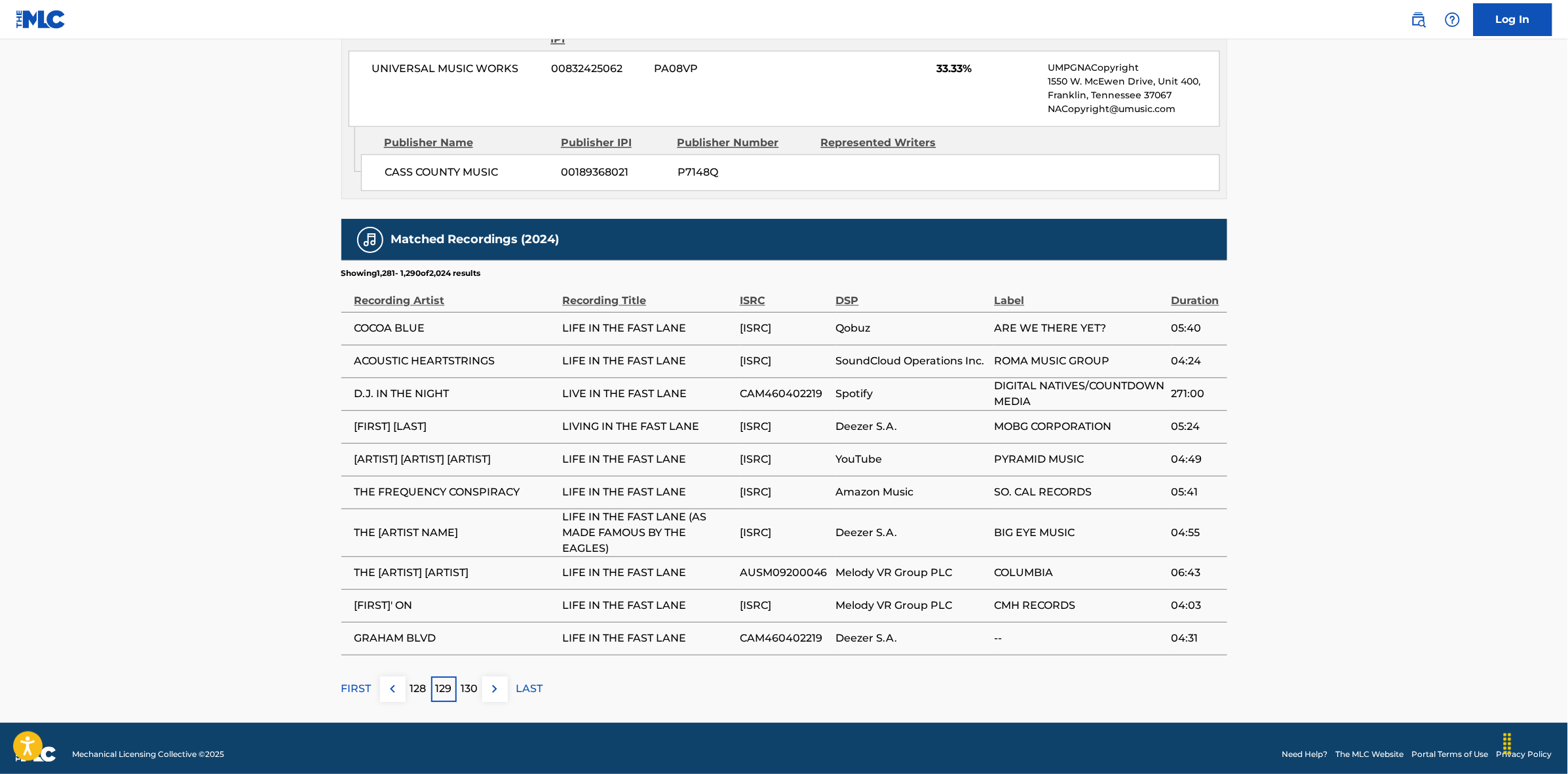 click at bounding box center [495, 689] 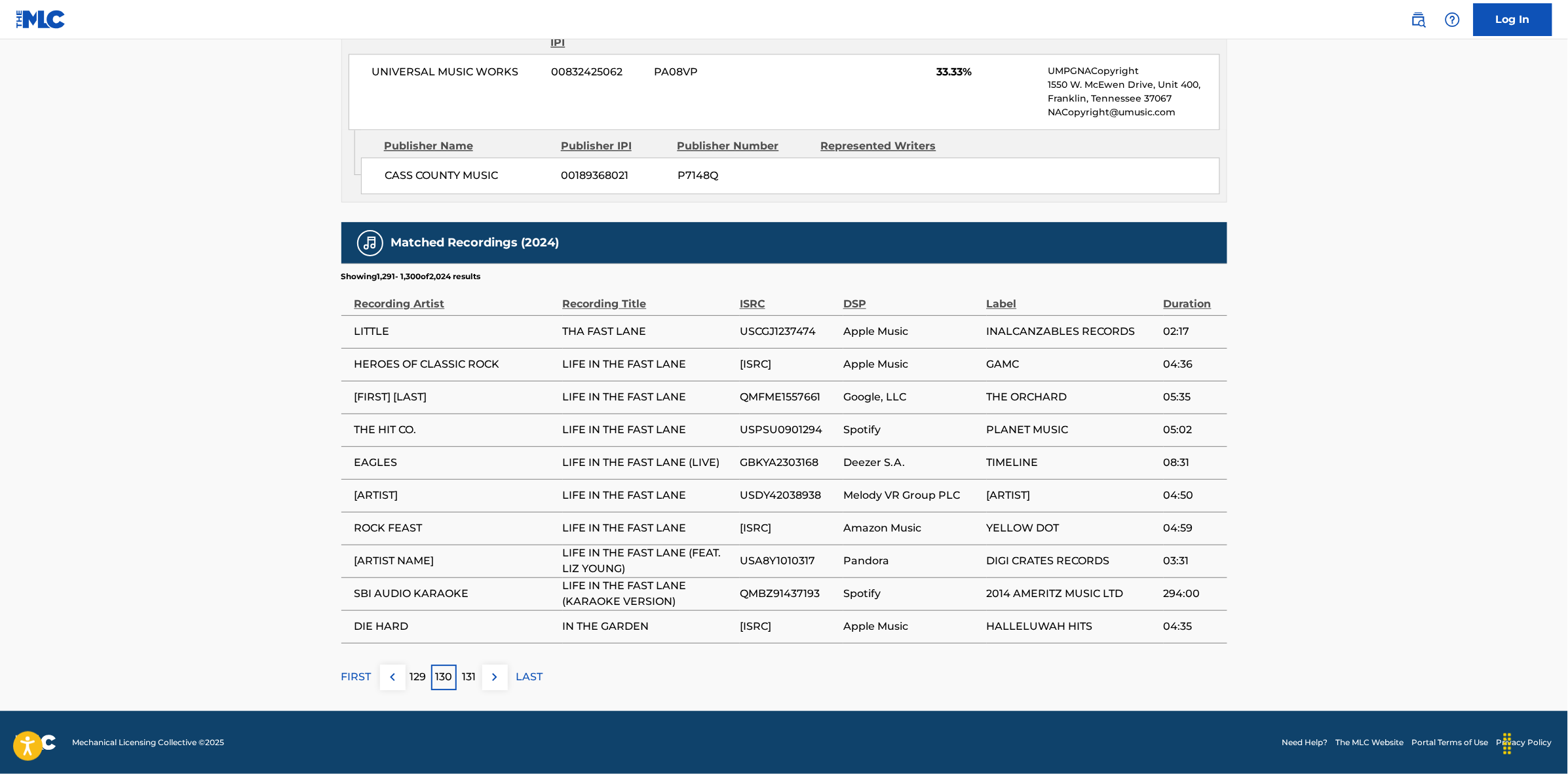 click at bounding box center (495, 677) 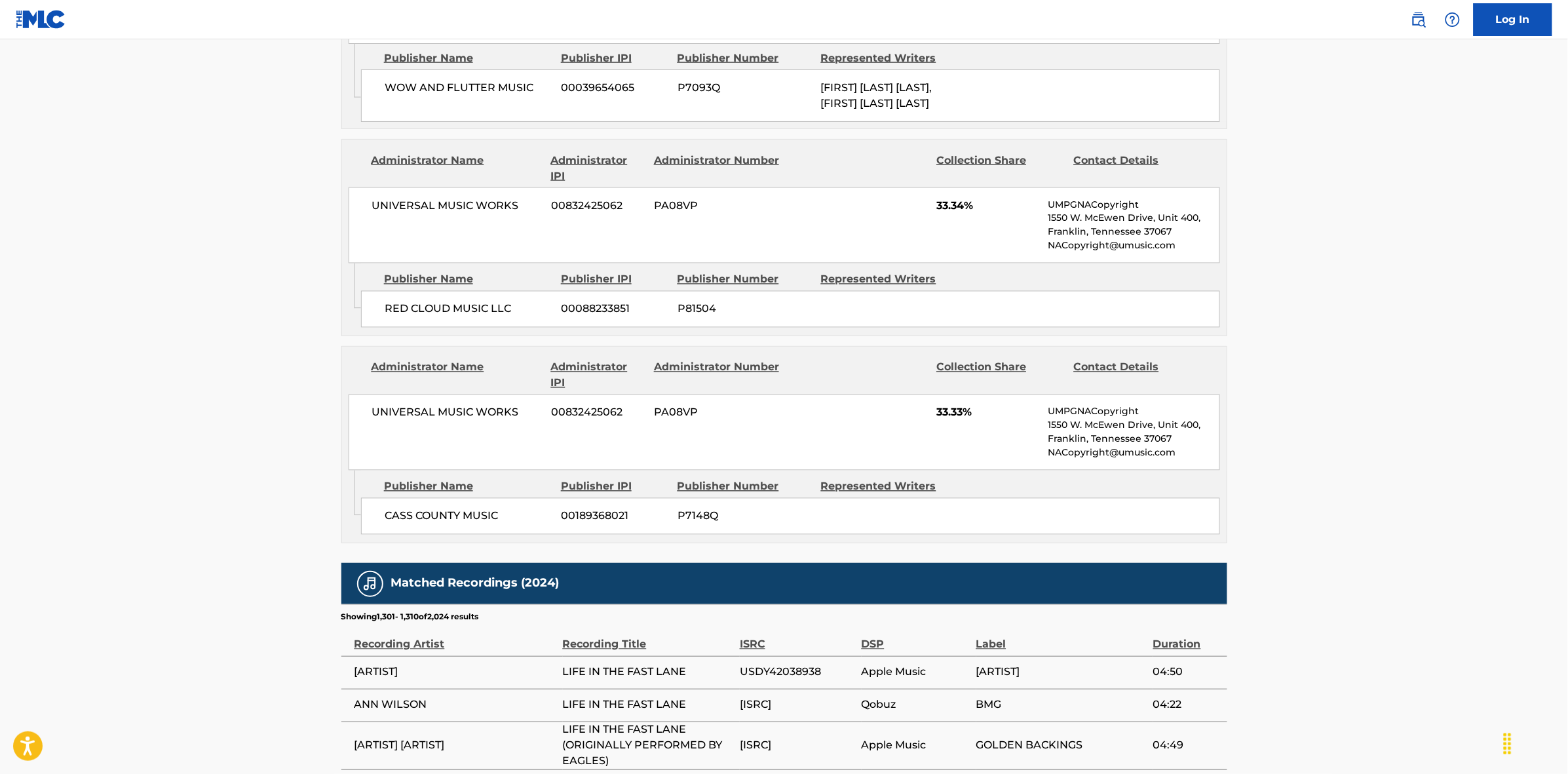 scroll, scrollTop: 1177, scrollLeft: 0, axis: vertical 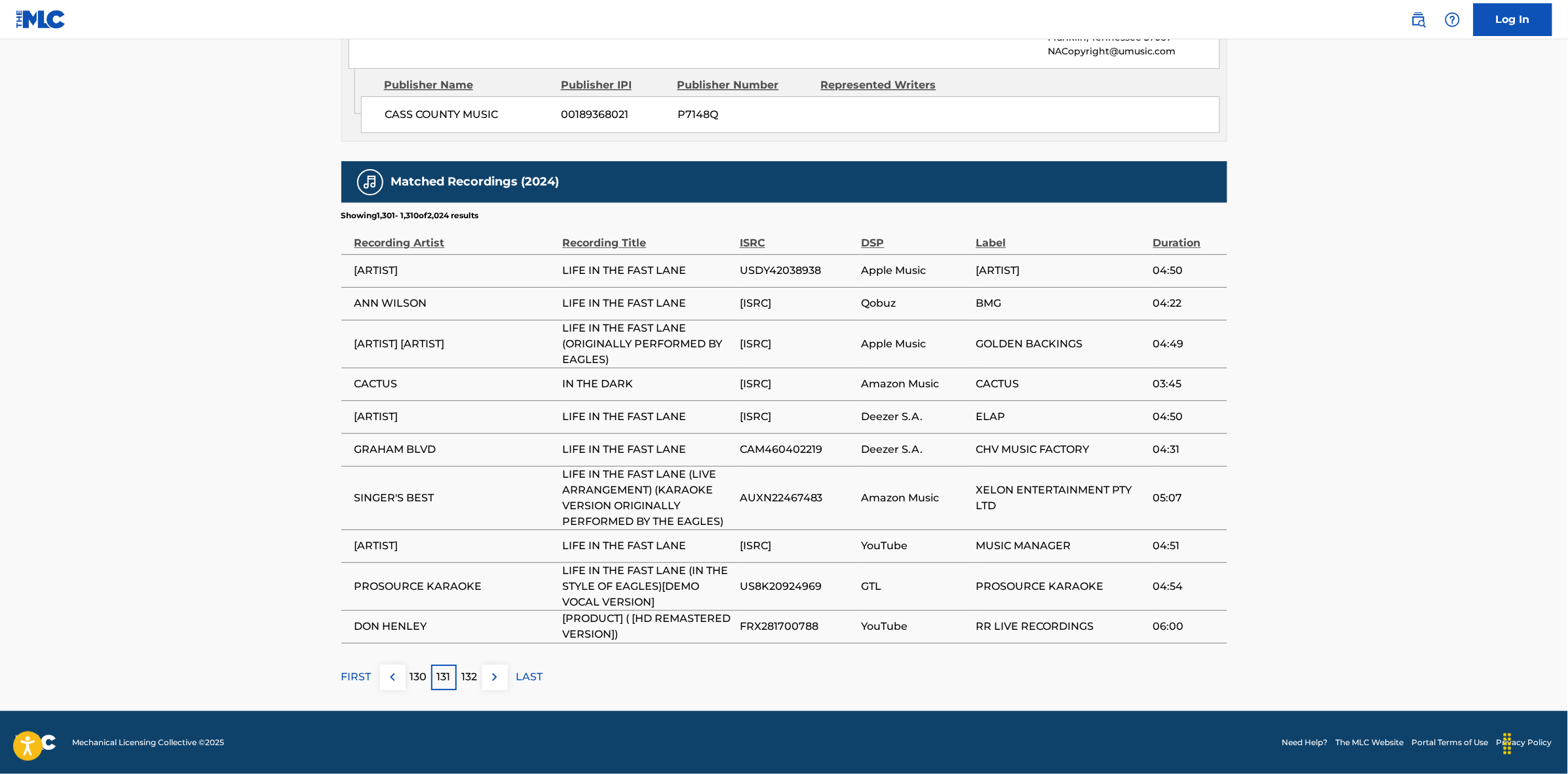 click at bounding box center [495, 677] 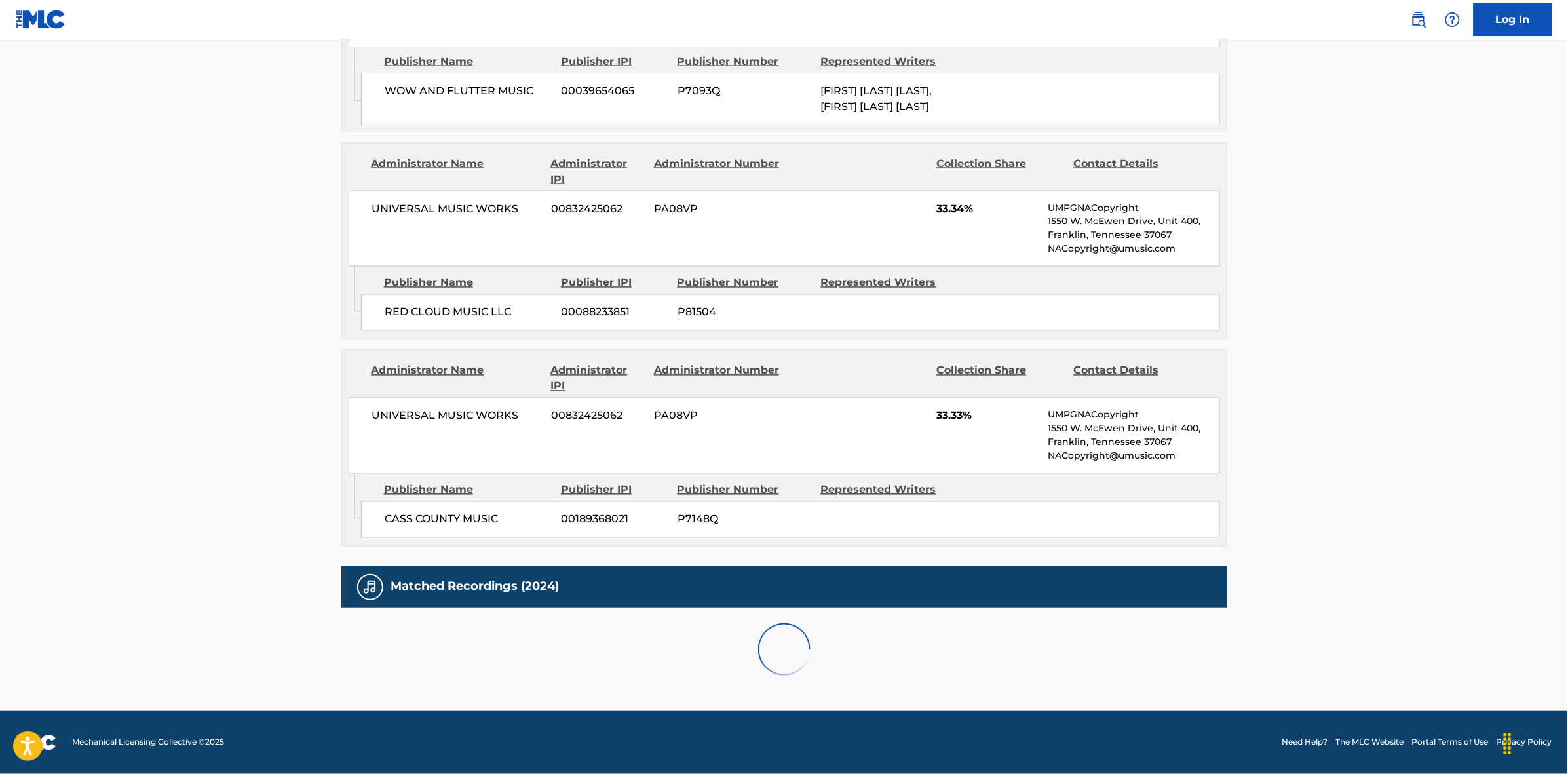 scroll, scrollTop: 1193, scrollLeft: 0, axis: vertical 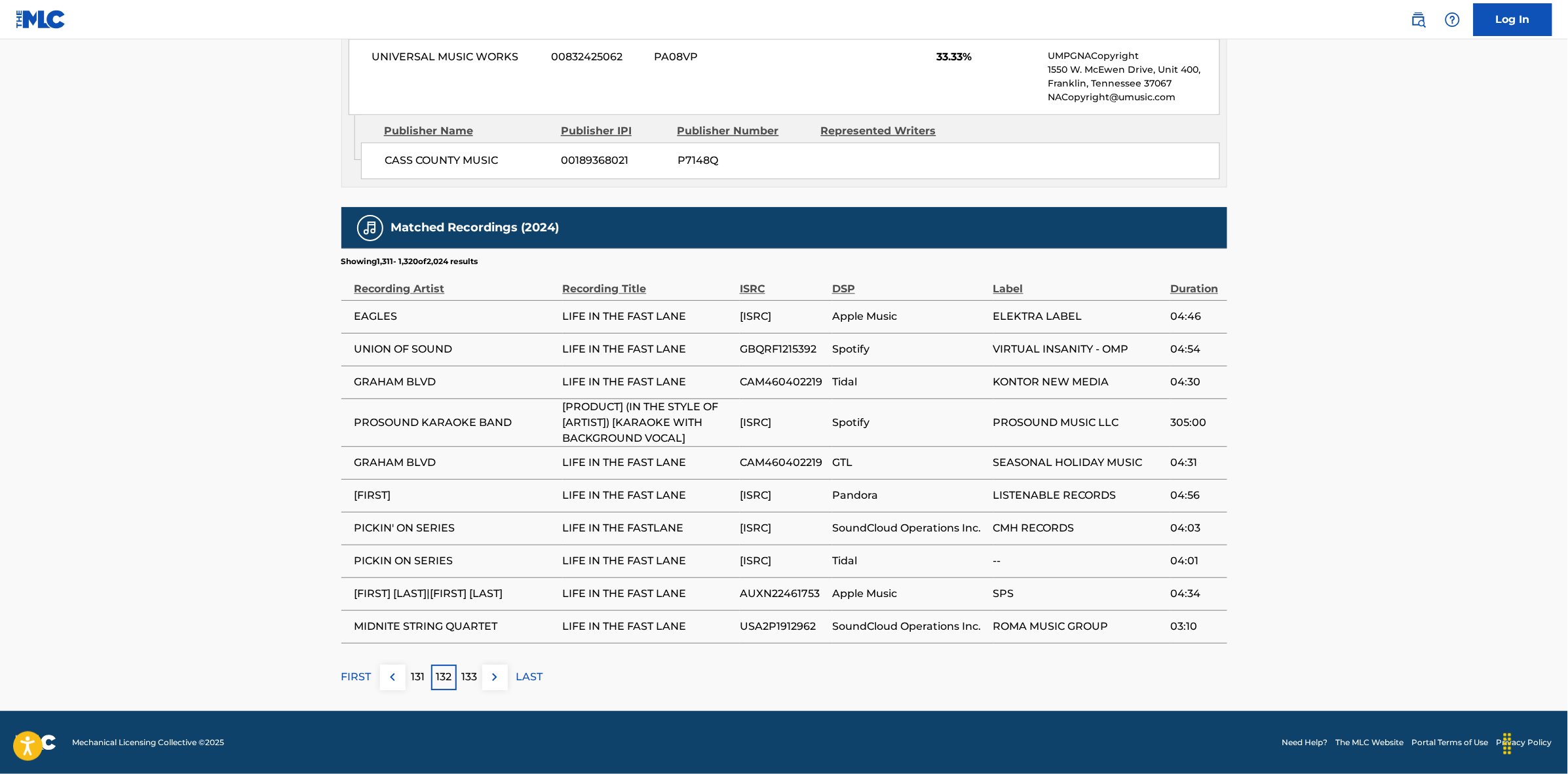 click at bounding box center (495, 677) 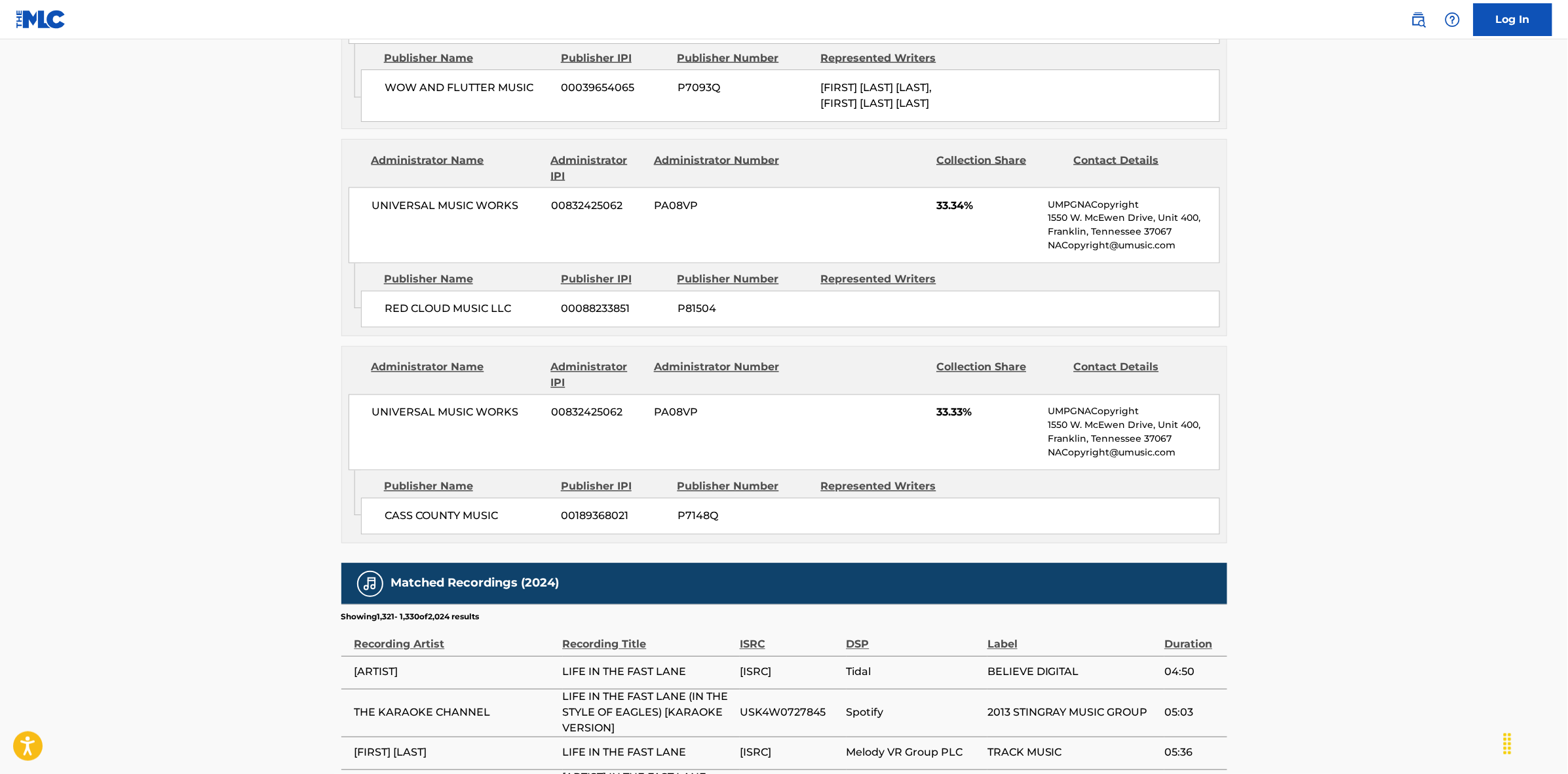 scroll, scrollTop: 1193, scrollLeft: 0, axis: vertical 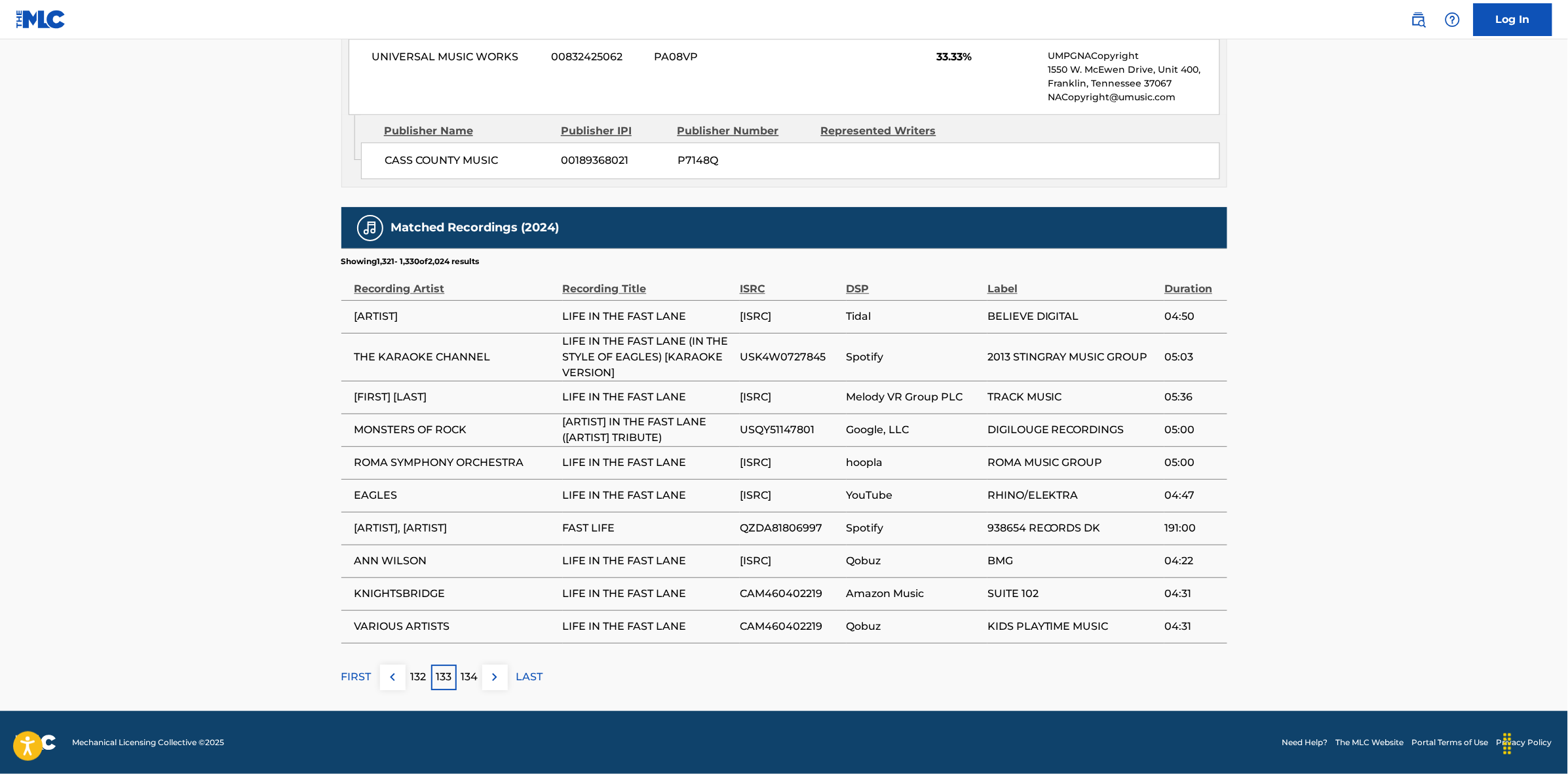click at bounding box center [495, 677] 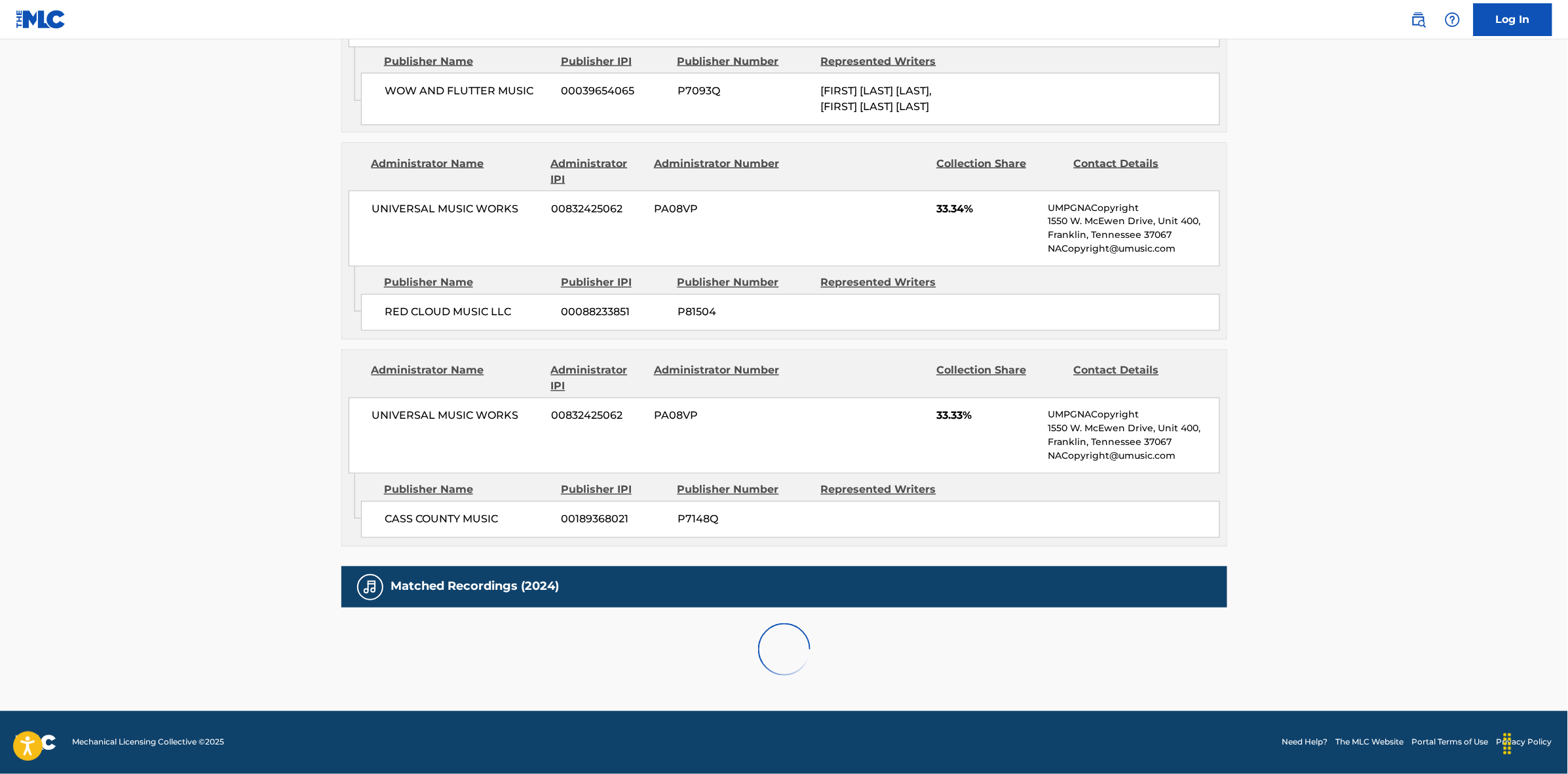 scroll, scrollTop: 1193, scrollLeft: 0, axis: vertical 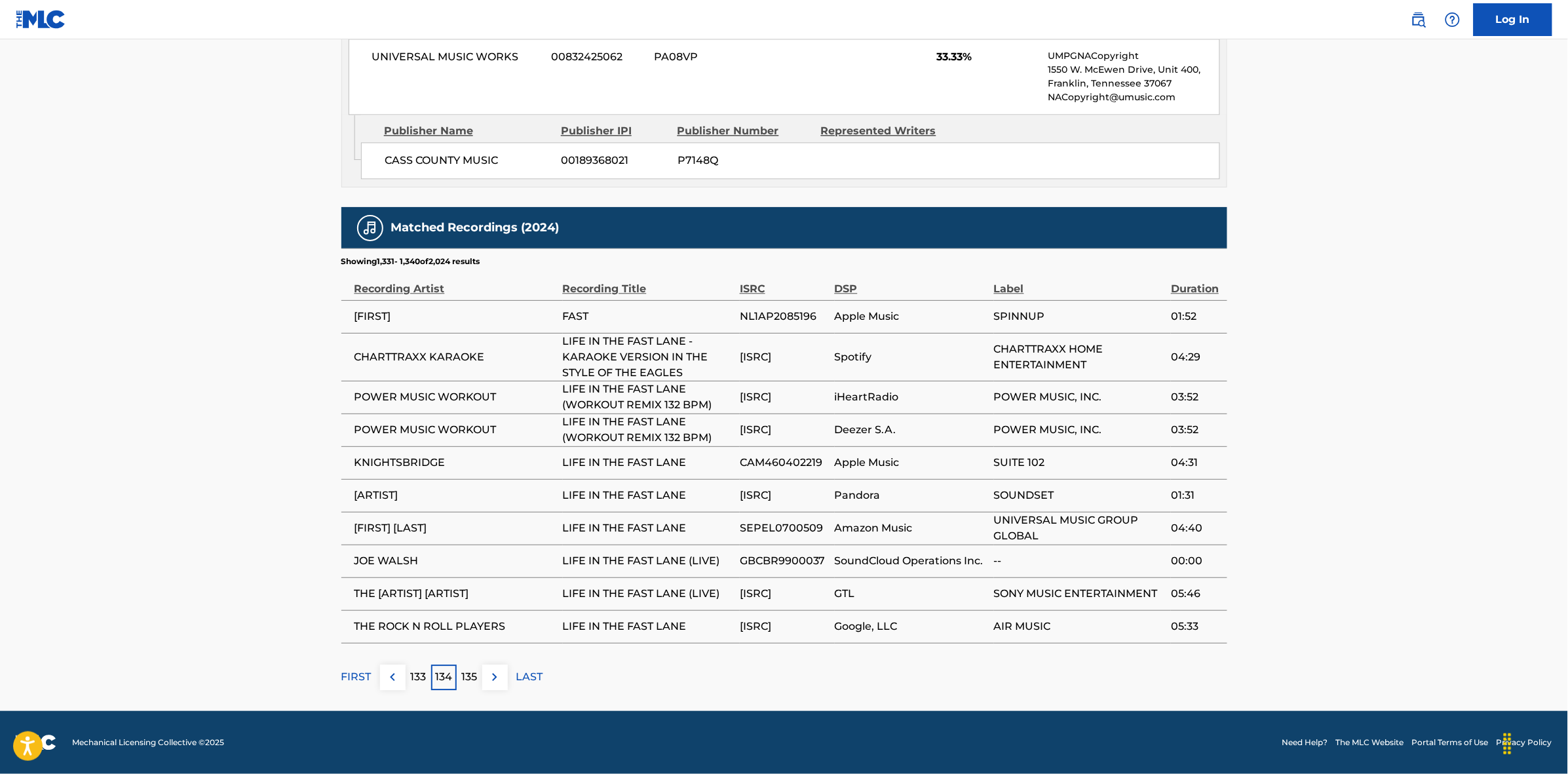 click at bounding box center (495, 677) 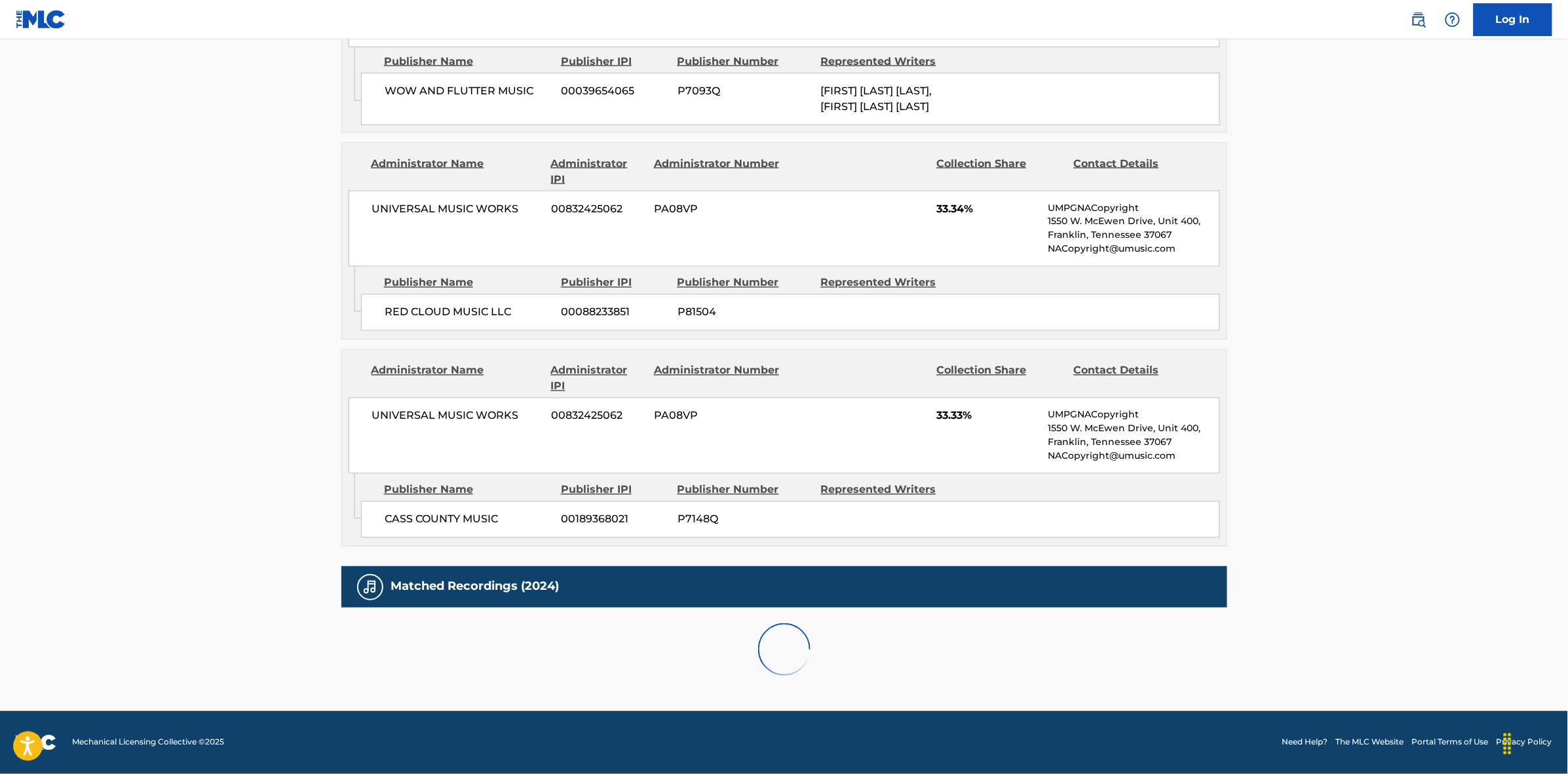 scroll, scrollTop: 1177, scrollLeft: 0, axis: vertical 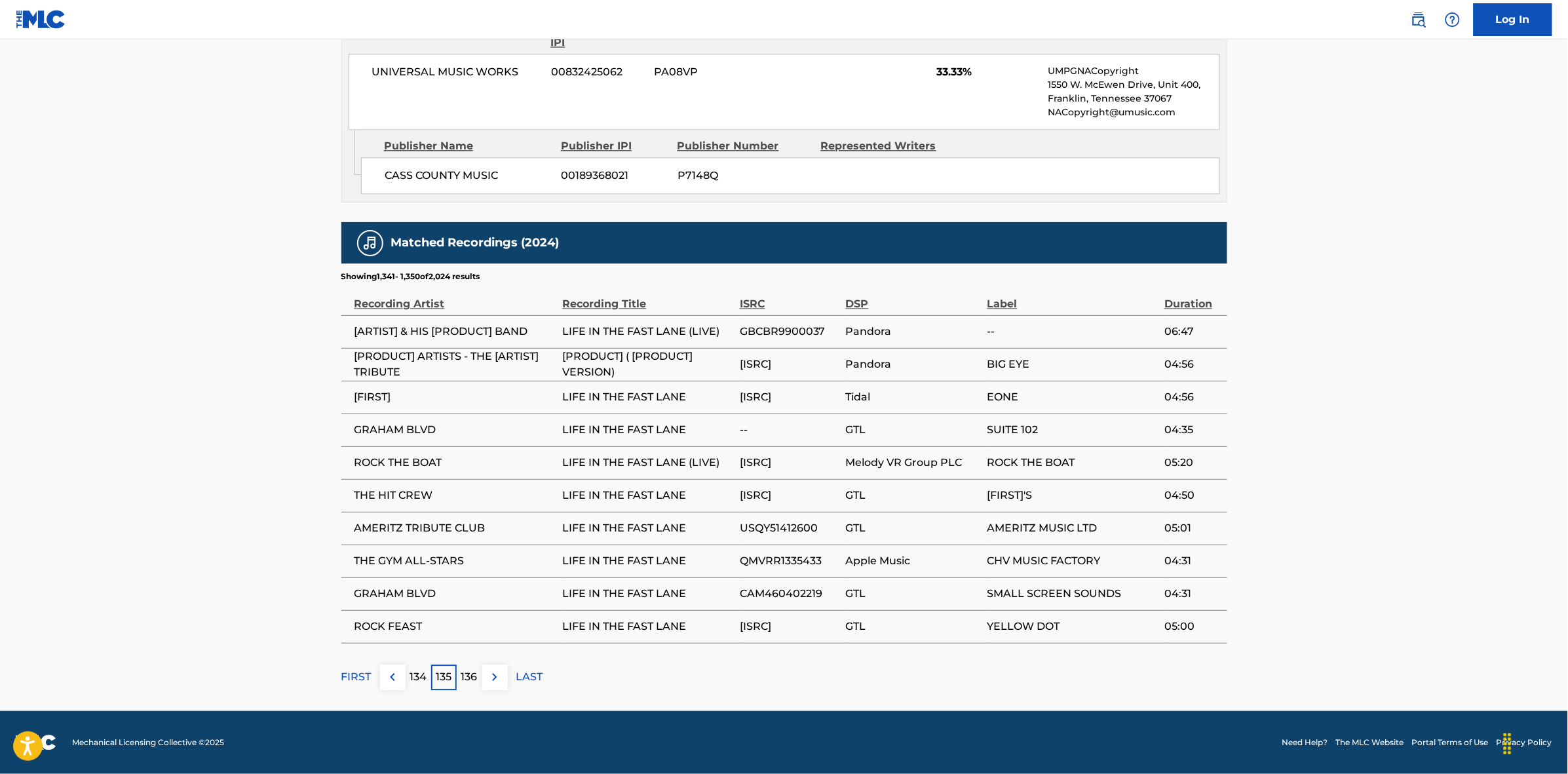 click at bounding box center (495, 677) 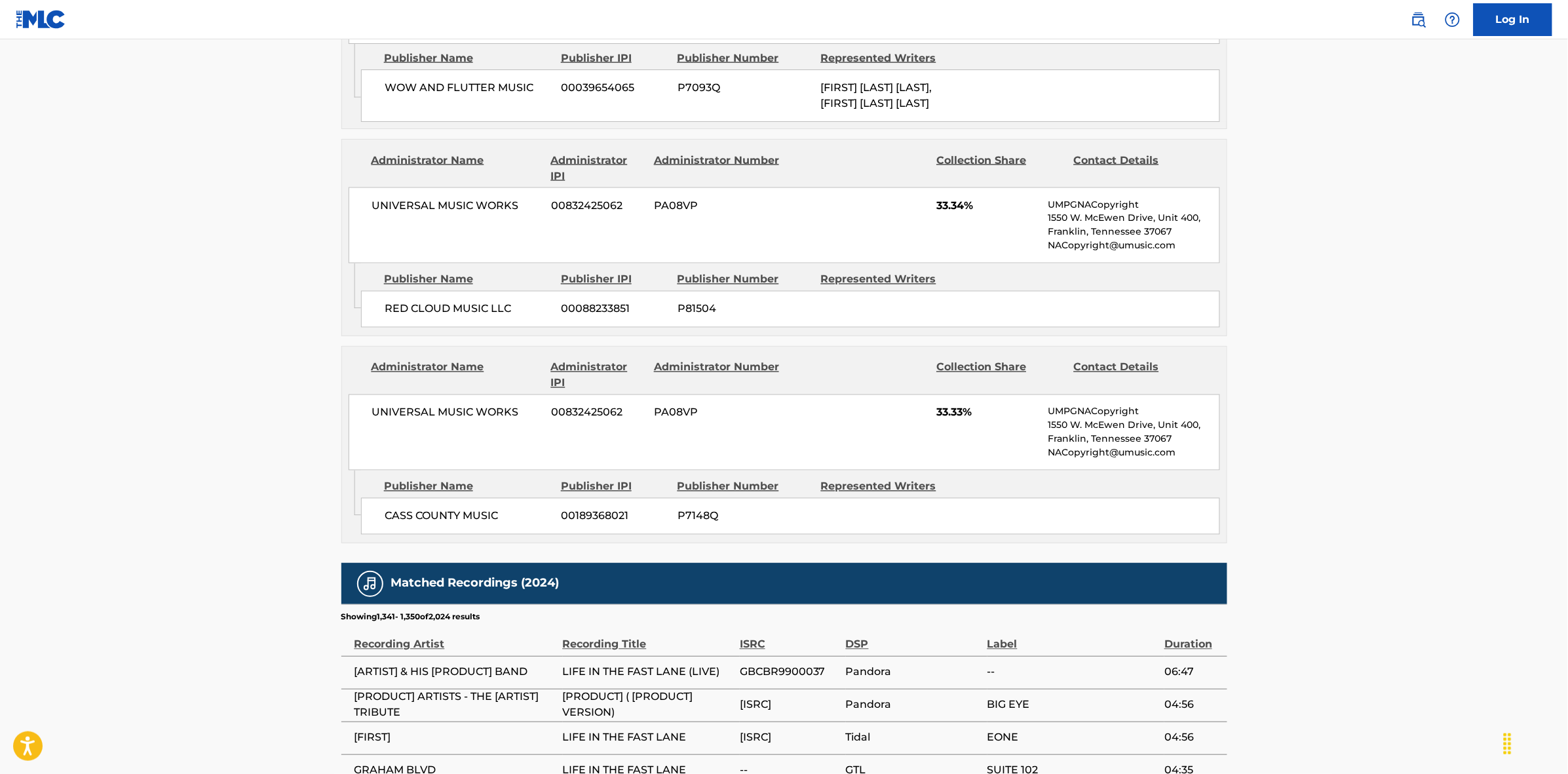 scroll, scrollTop: 1177, scrollLeft: 0, axis: vertical 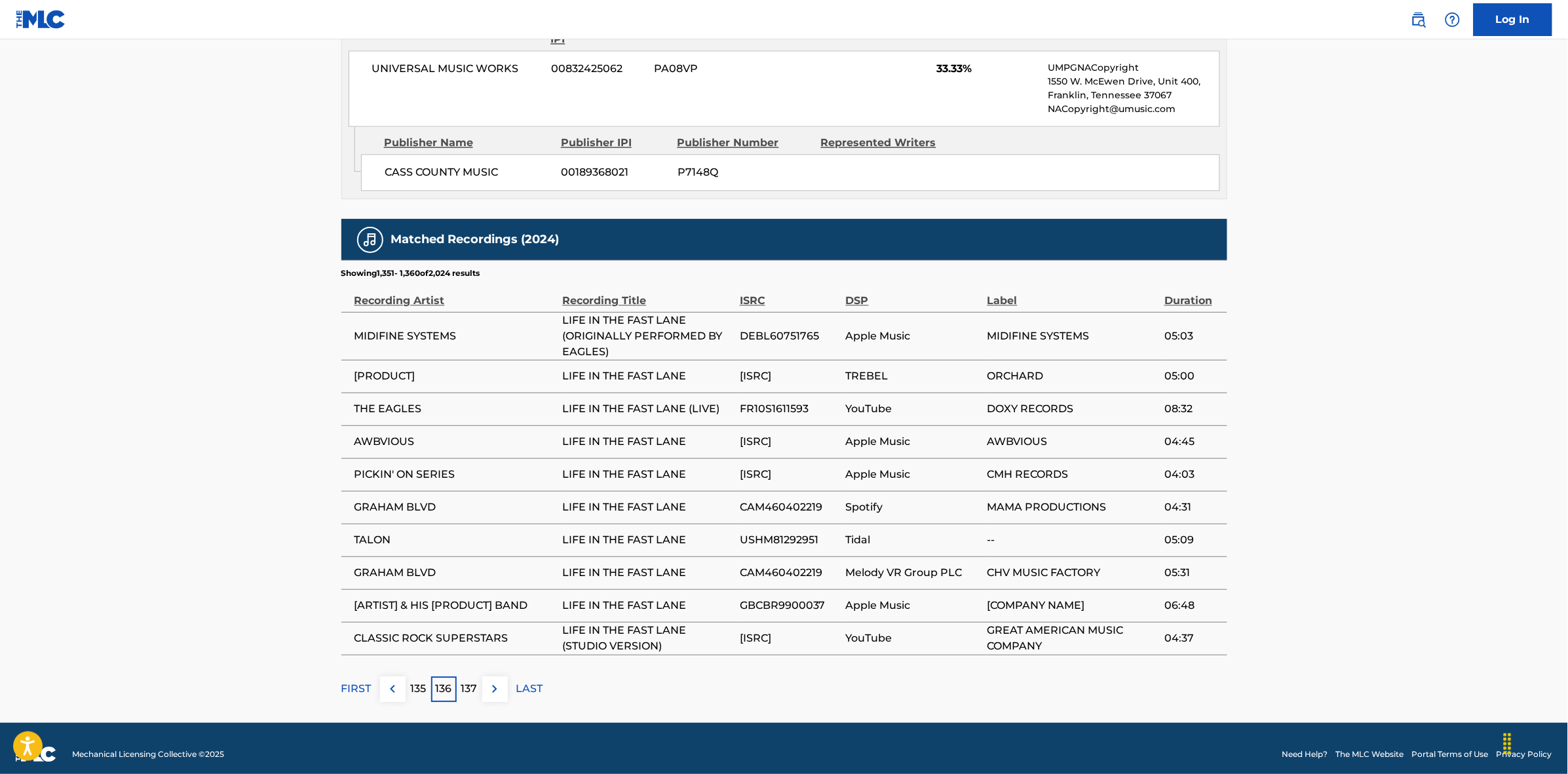 click at bounding box center (495, 689) 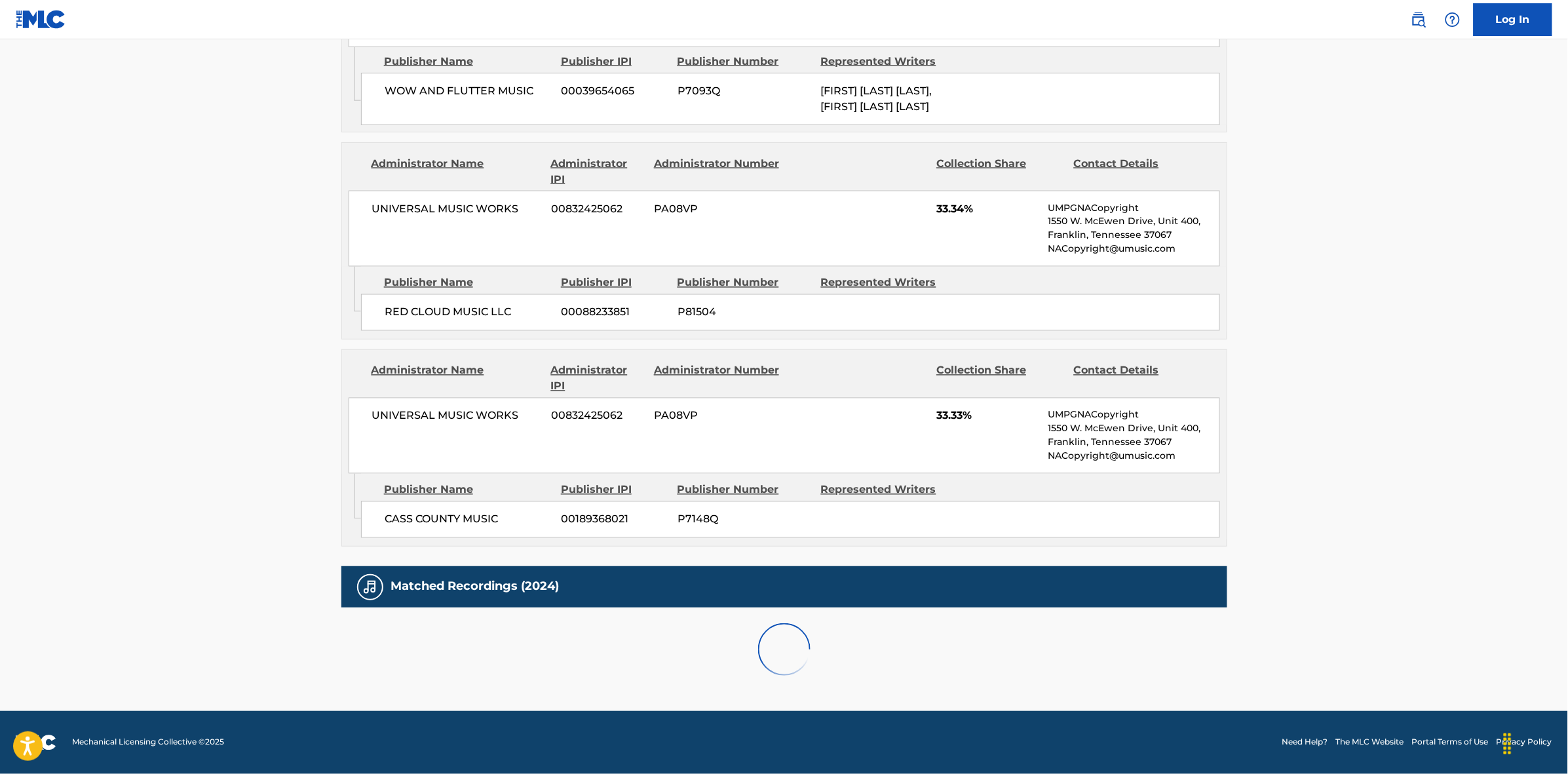 scroll, scrollTop: 1177, scrollLeft: 0, axis: vertical 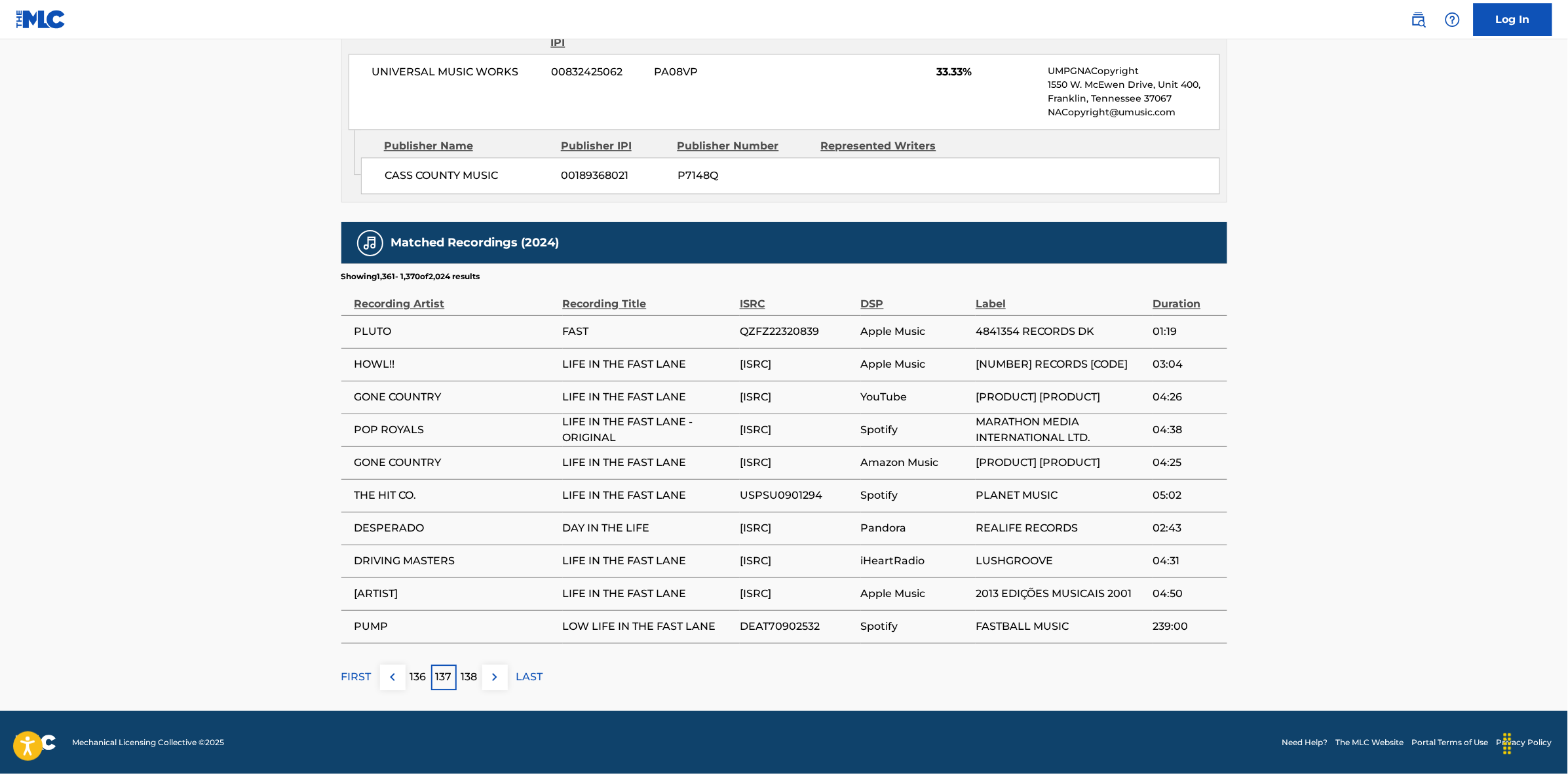 drag, startPoint x: 489, startPoint y: 678, endPoint x: 840, endPoint y: 415, distance: 439 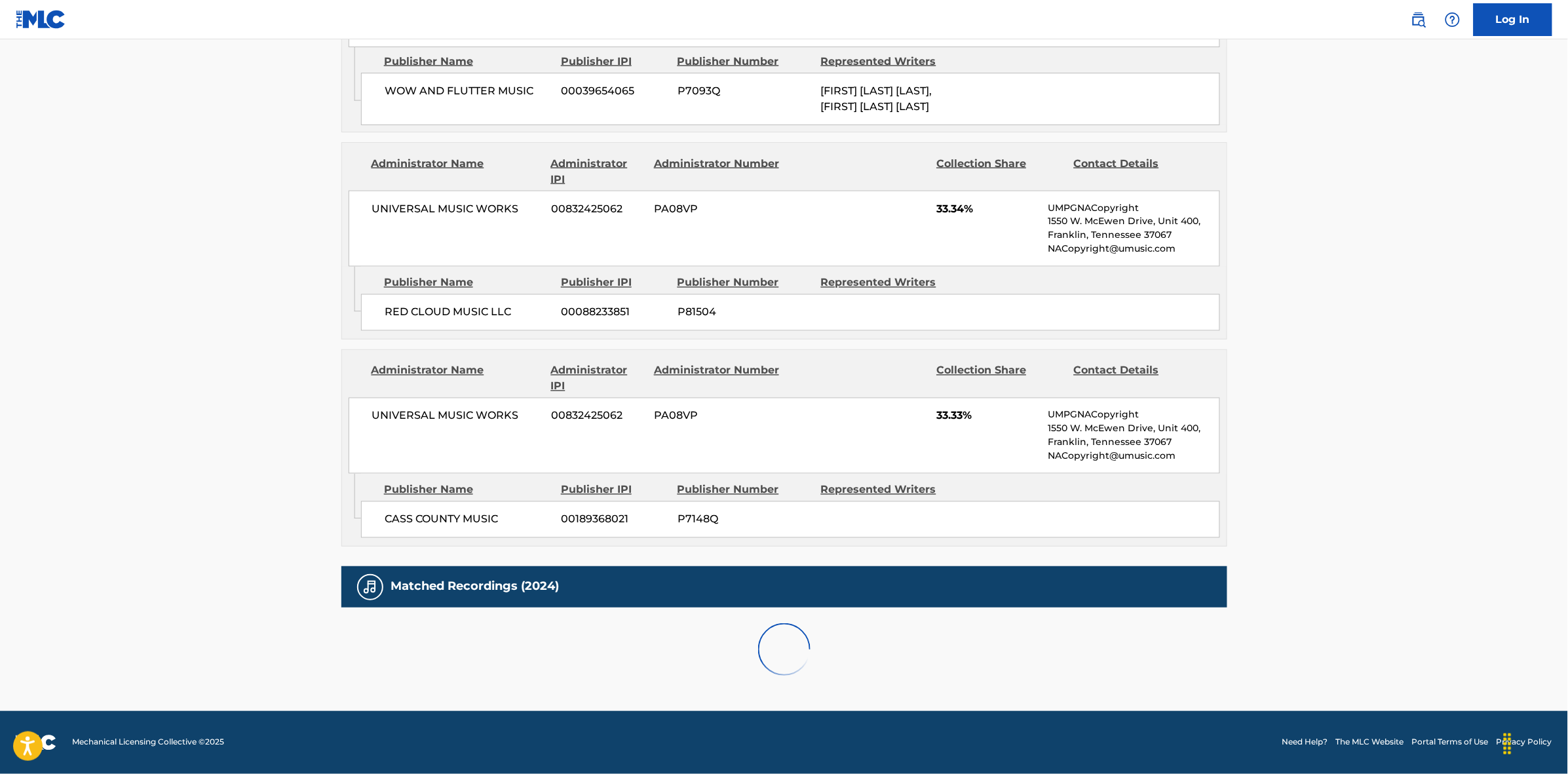 scroll, scrollTop: 1177, scrollLeft: 0, axis: vertical 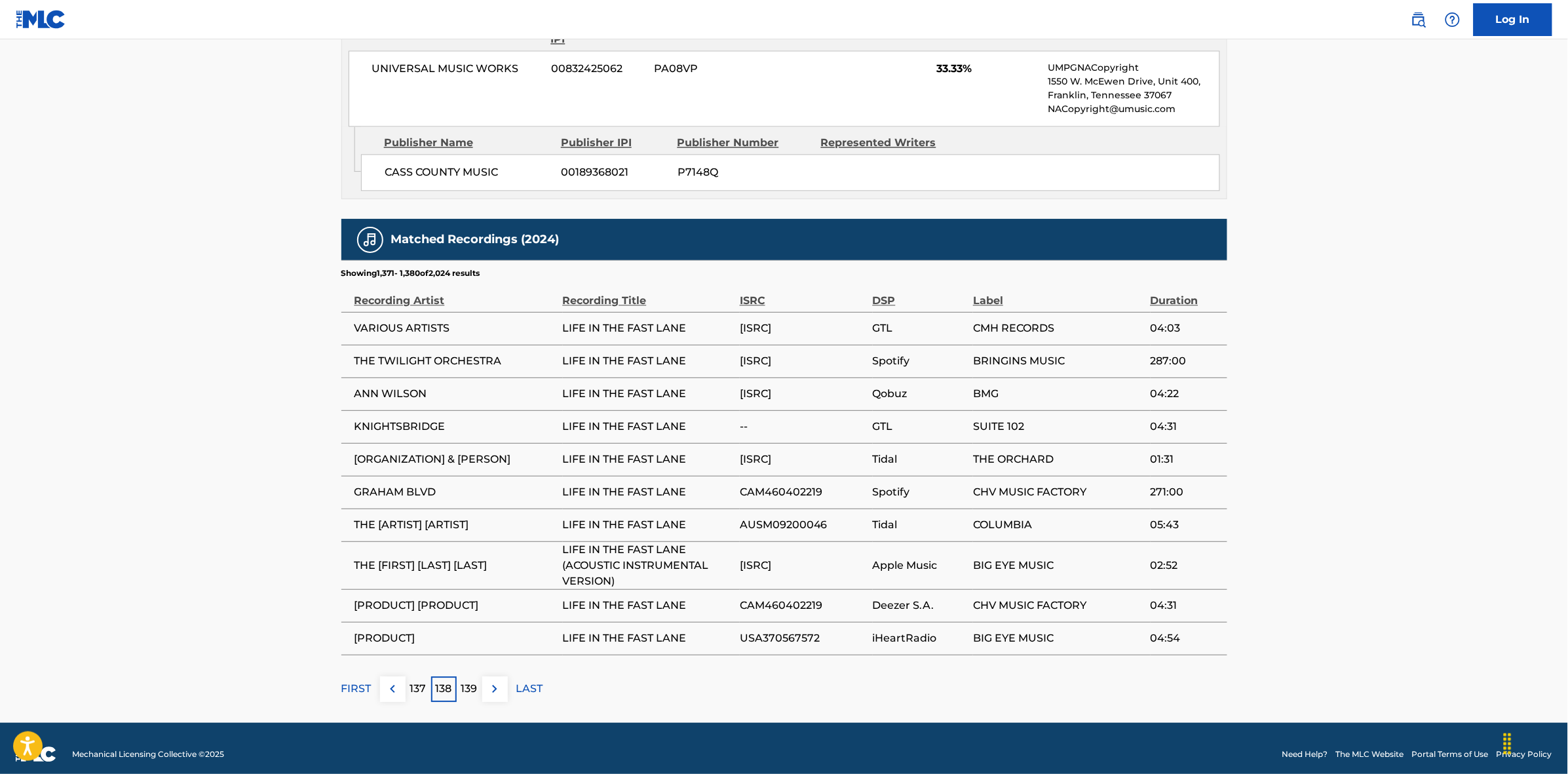 click at bounding box center [495, 689] 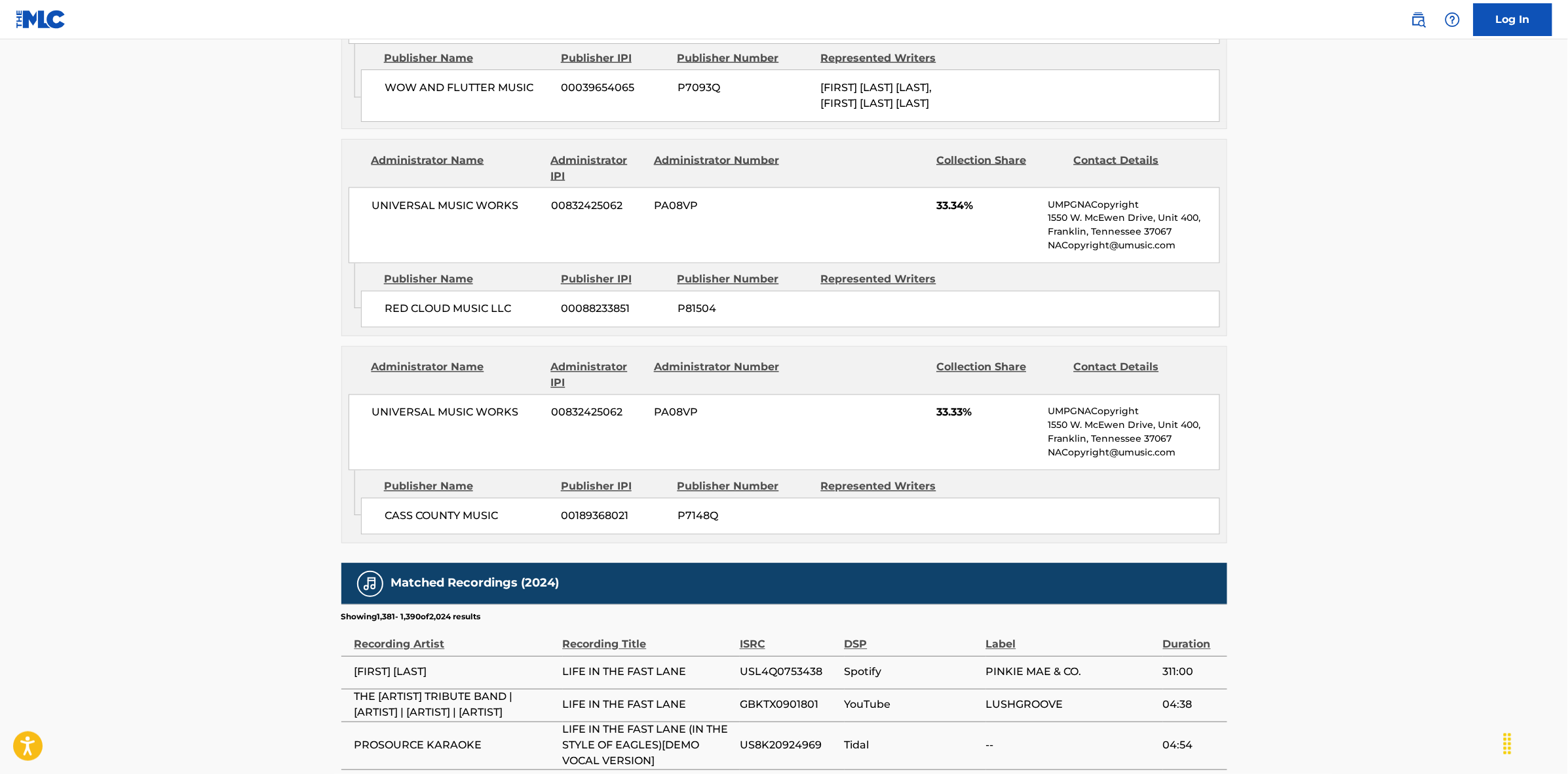 scroll, scrollTop: 1177, scrollLeft: 0, axis: vertical 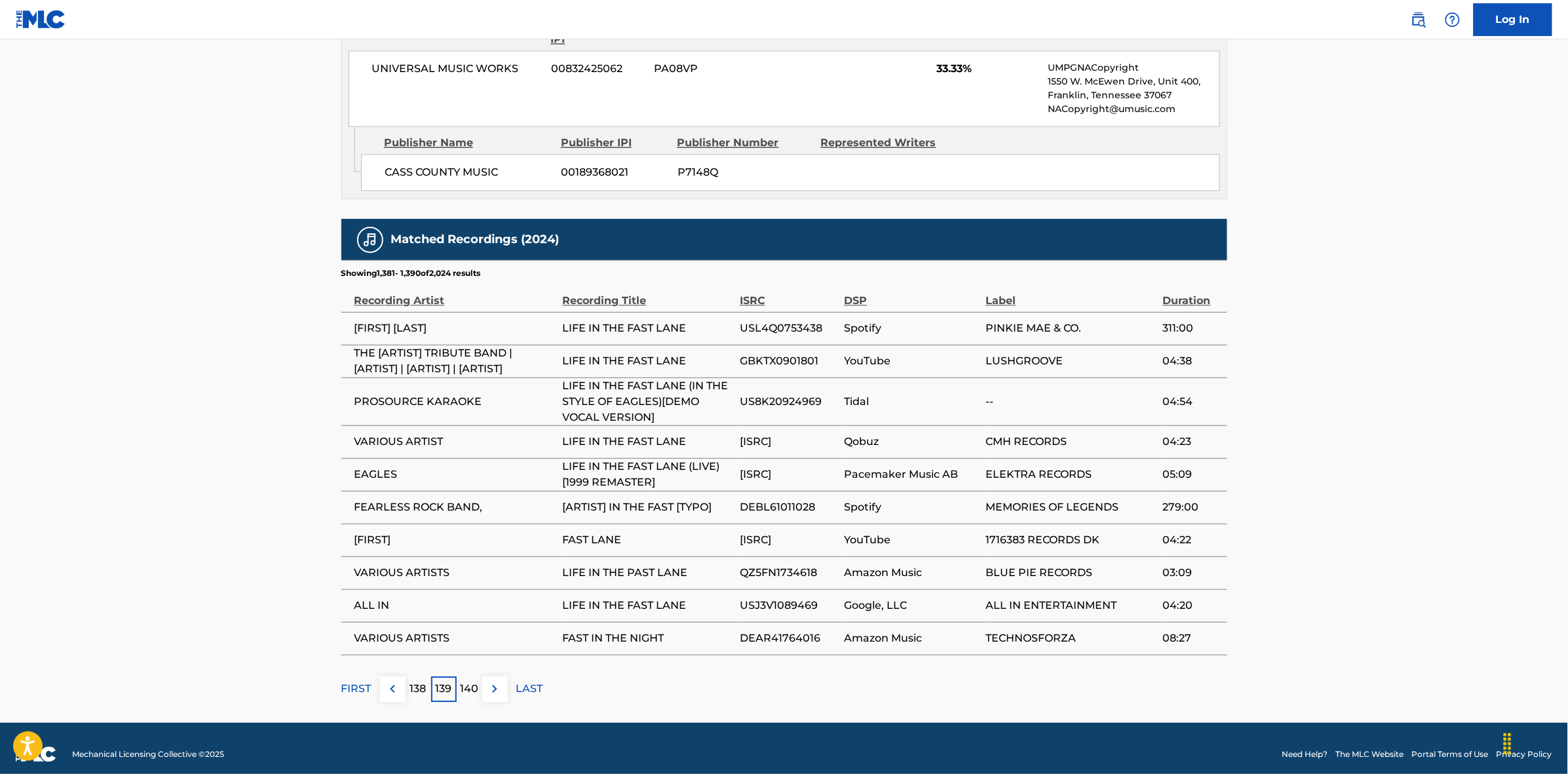 drag, startPoint x: 498, startPoint y: 701, endPoint x: 1291, endPoint y: 119, distance: 983.6529 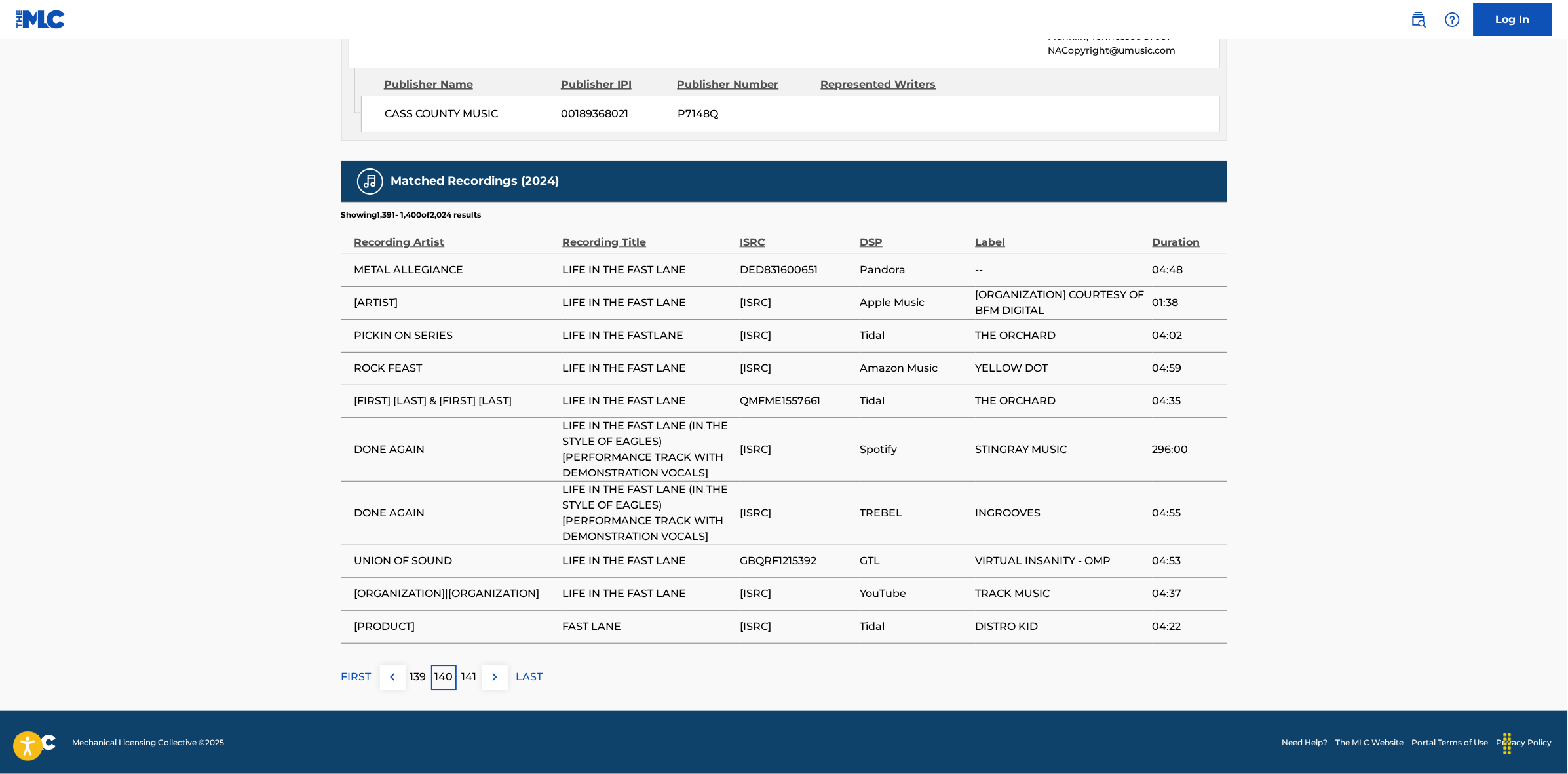 click at bounding box center (495, 677) 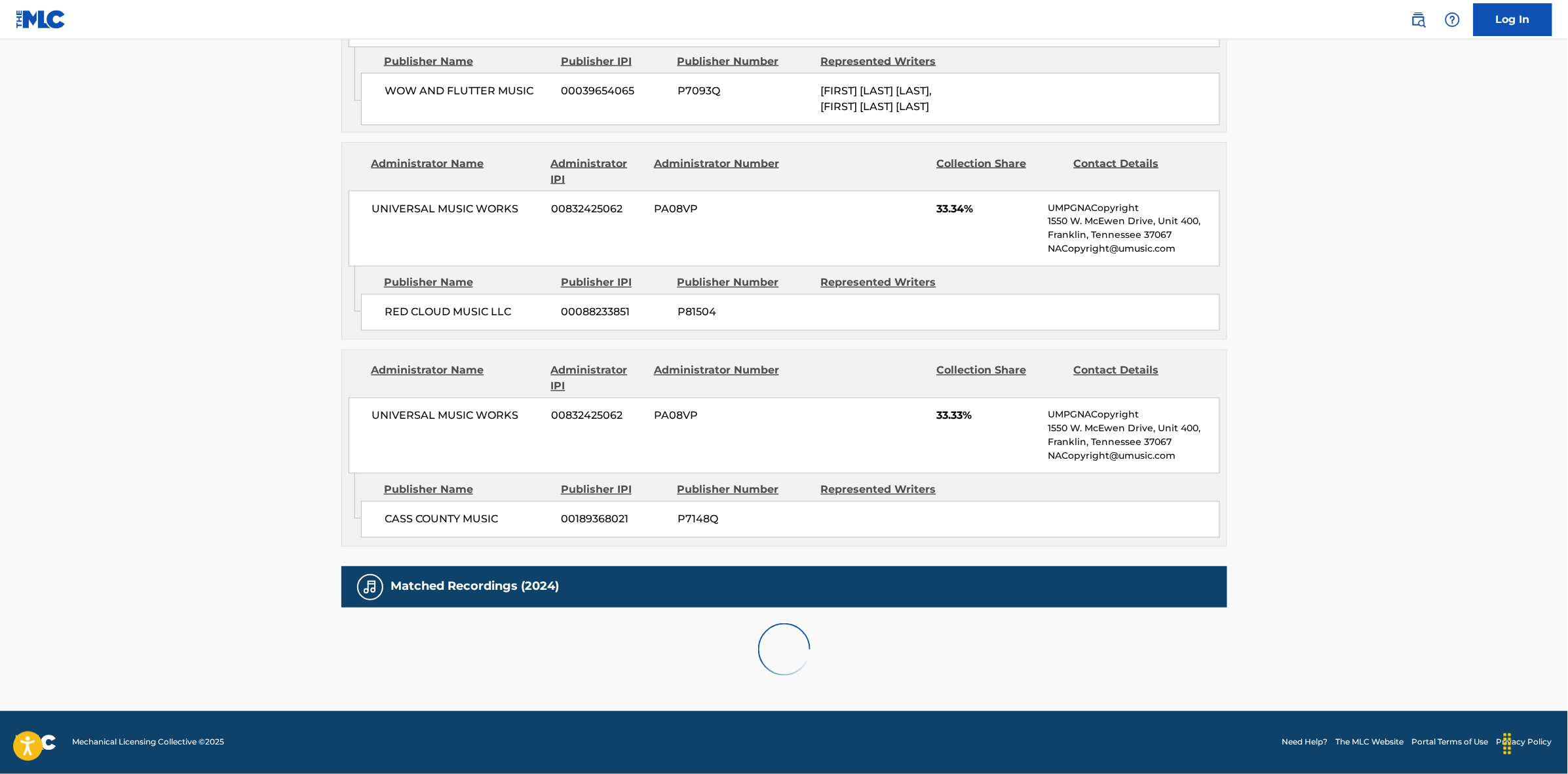 scroll, scrollTop: 1208, scrollLeft: 0, axis: vertical 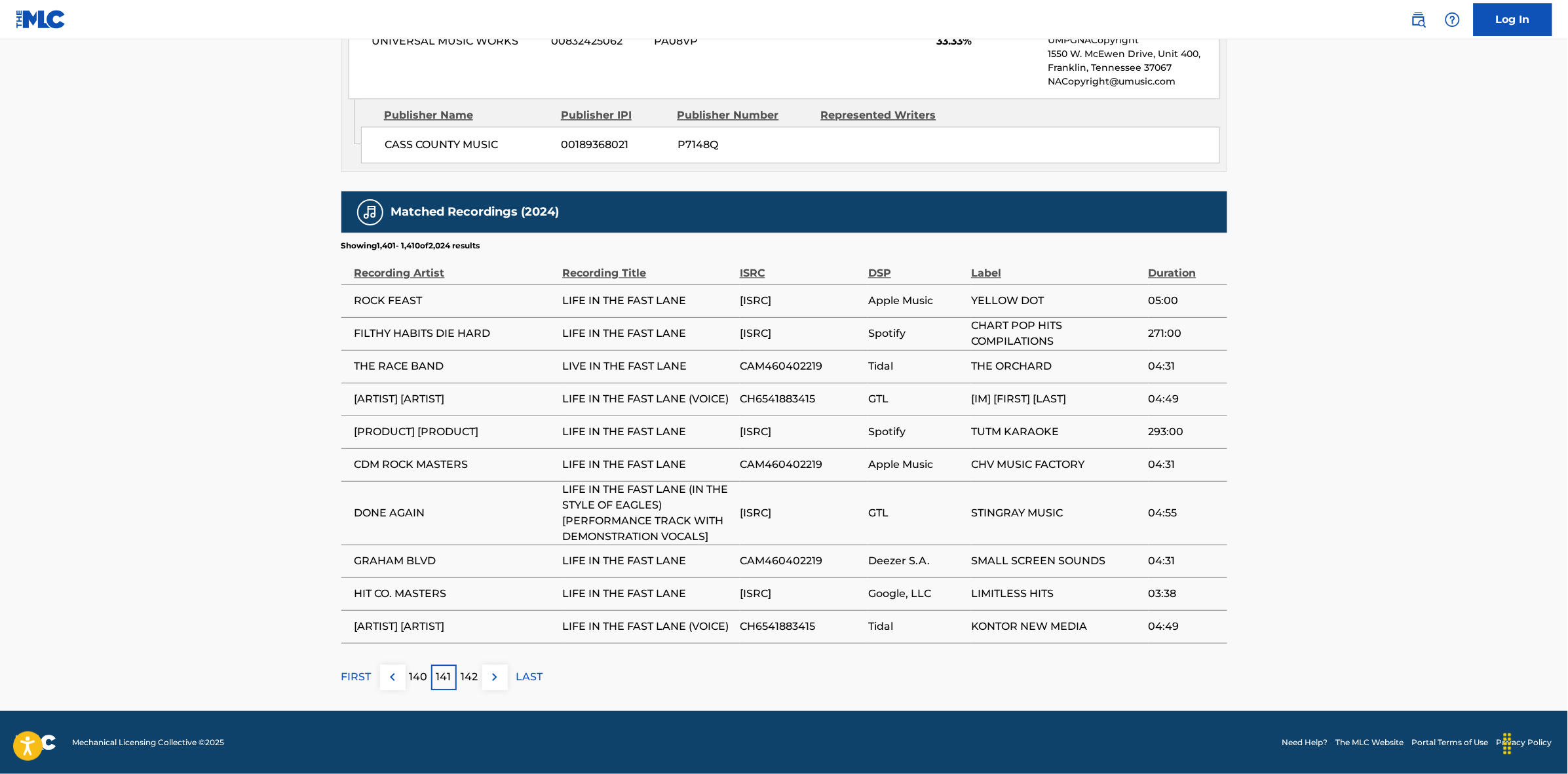 click on "142" at bounding box center [469, 677] 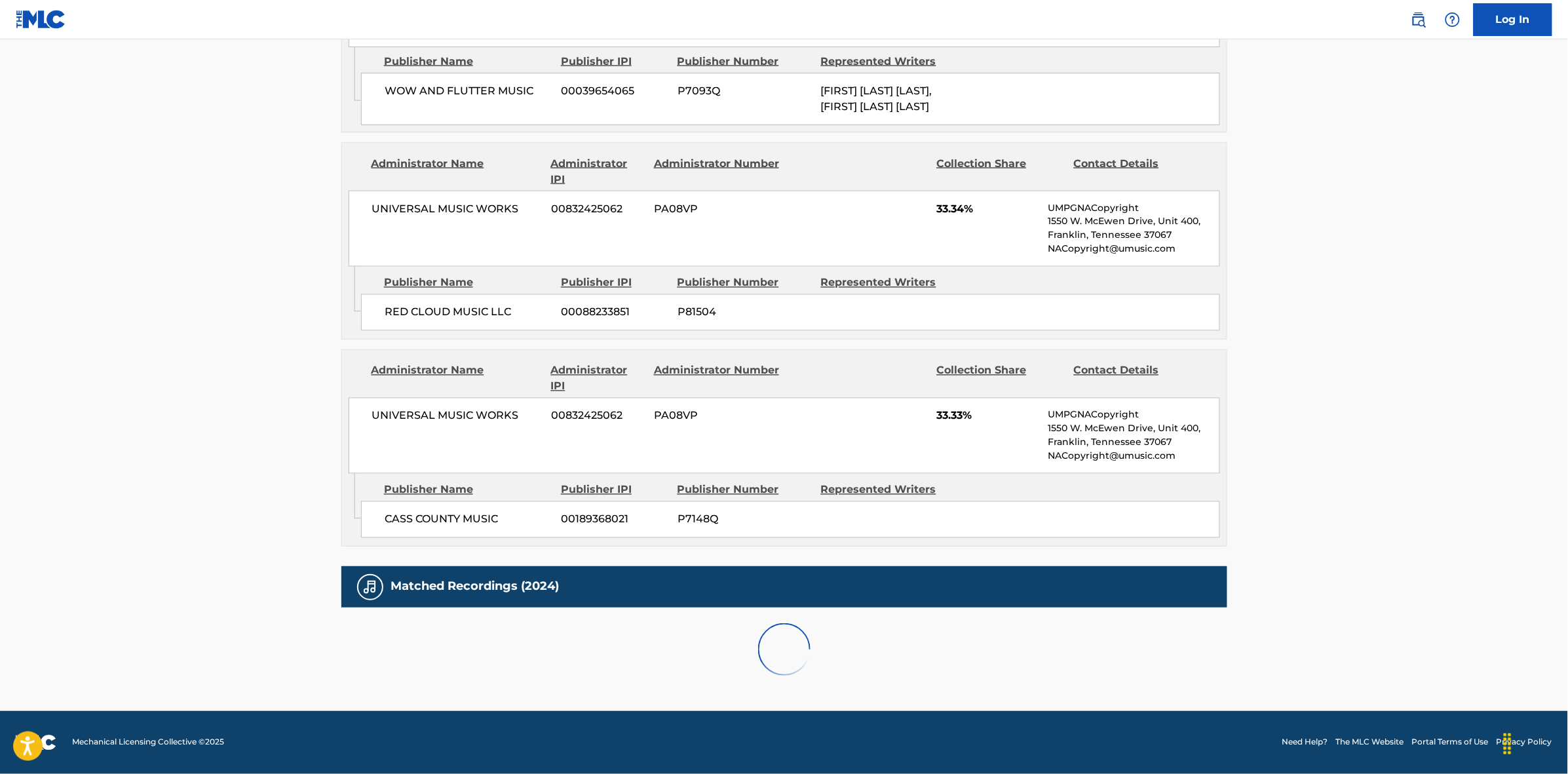 scroll, scrollTop: 1207, scrollLeft: 0, axis: vertical 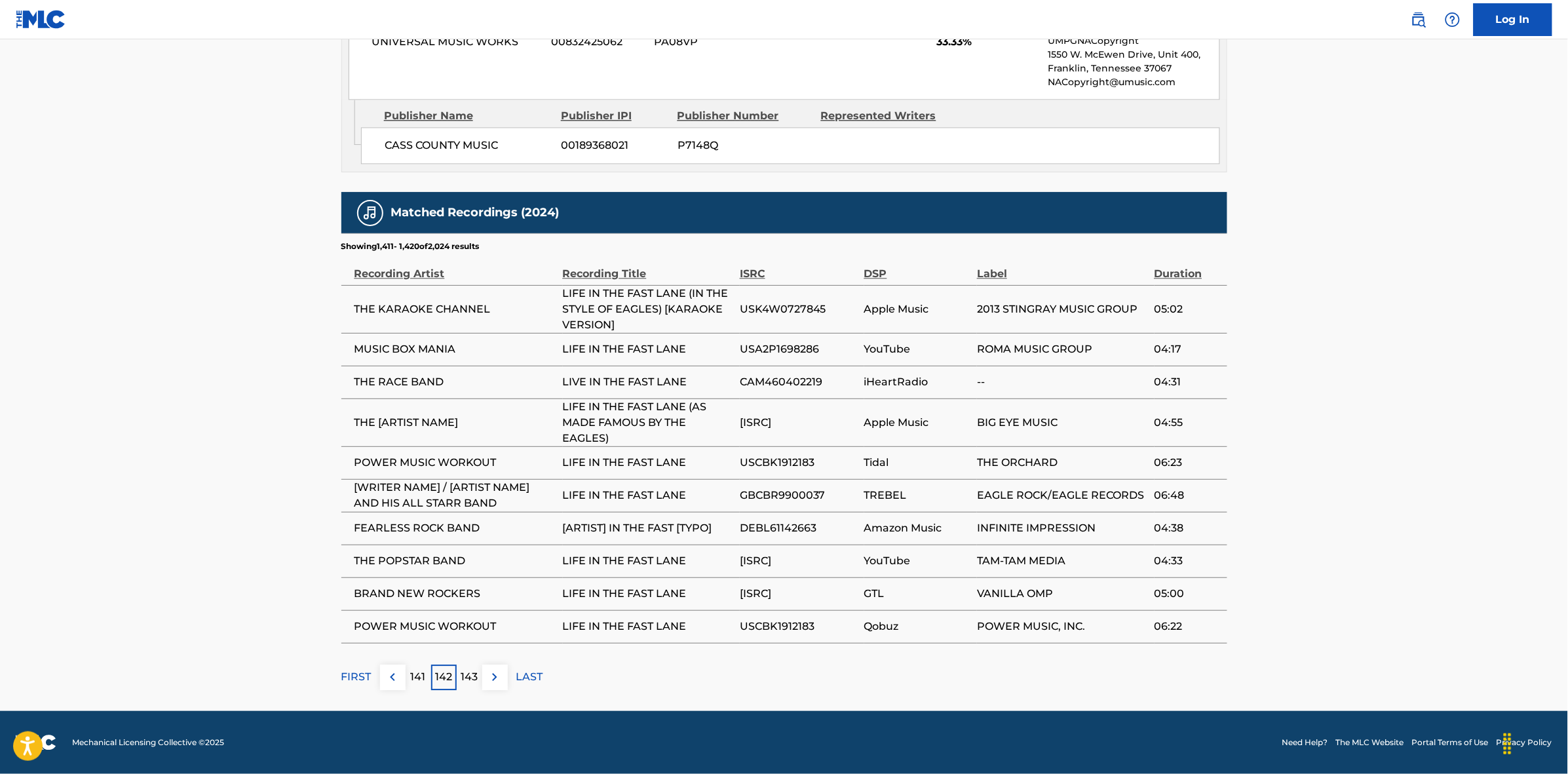 click on "143" at bounding box center [469, 677] 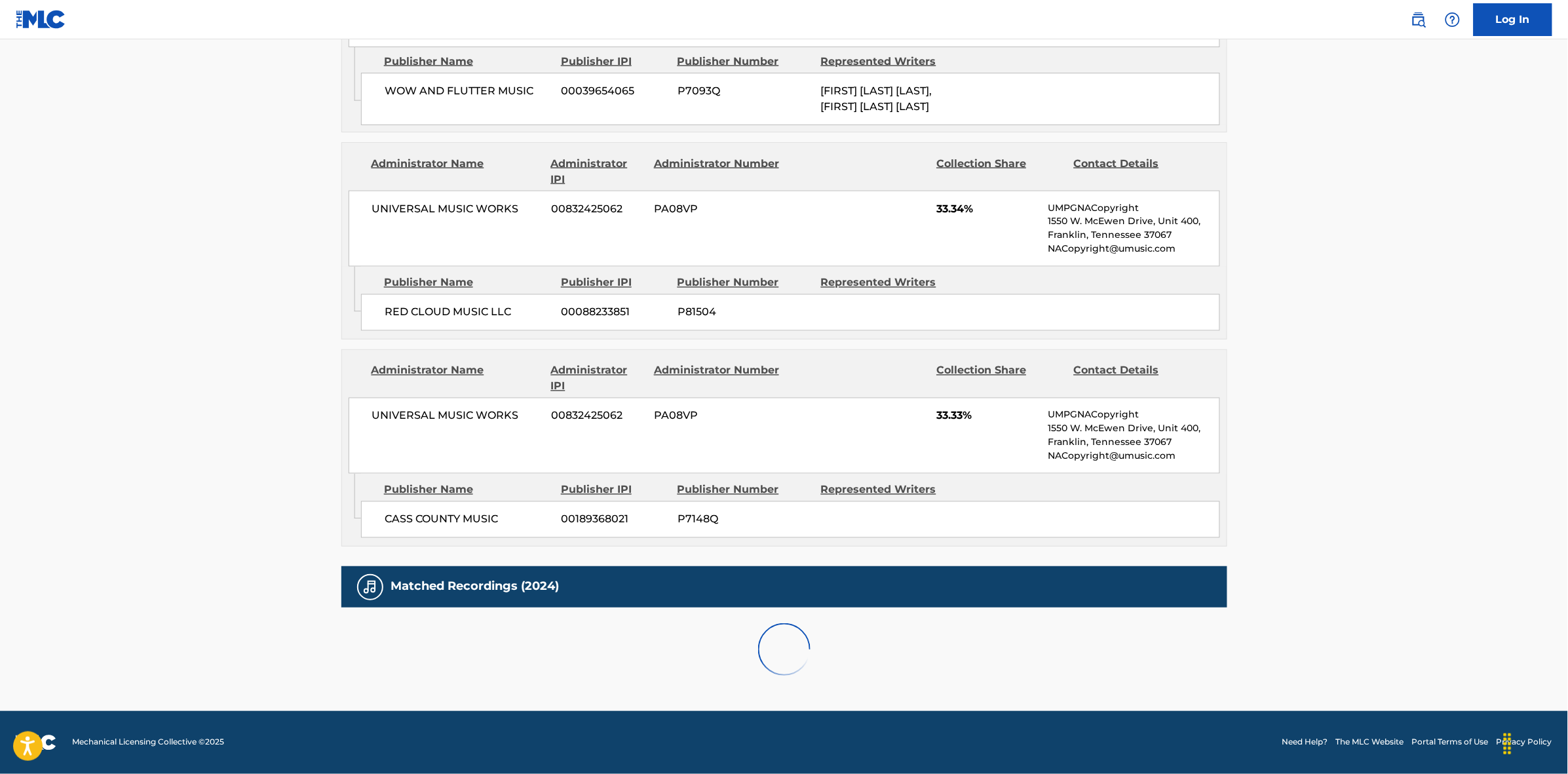 scroll, scrollTop: 1177, scrollLeft: 0, axis: vertical 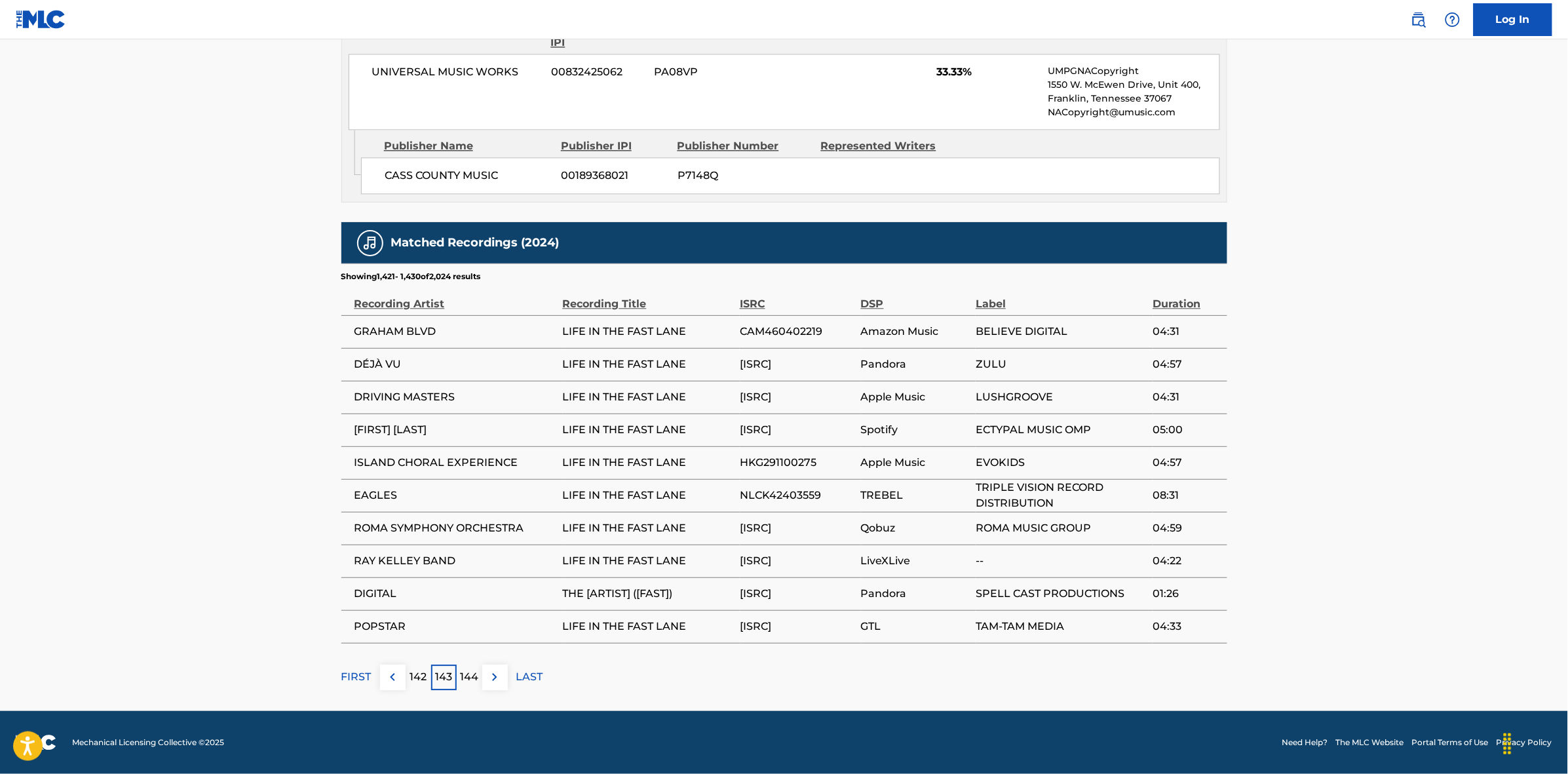 click at bounding box center (495, 677) 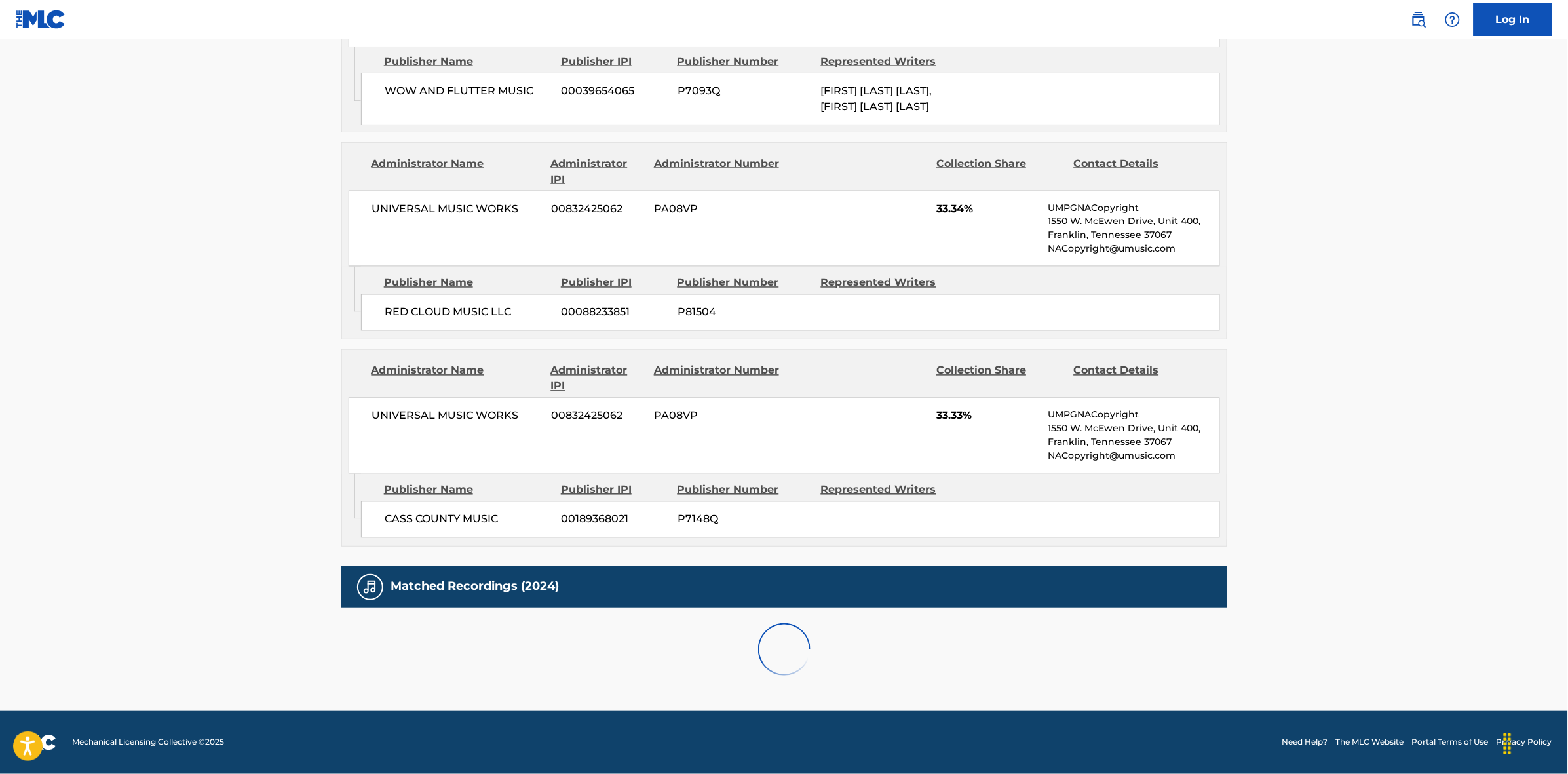 scroll, scrollTop: 1177, scrollLeft: 0, axis: vertical 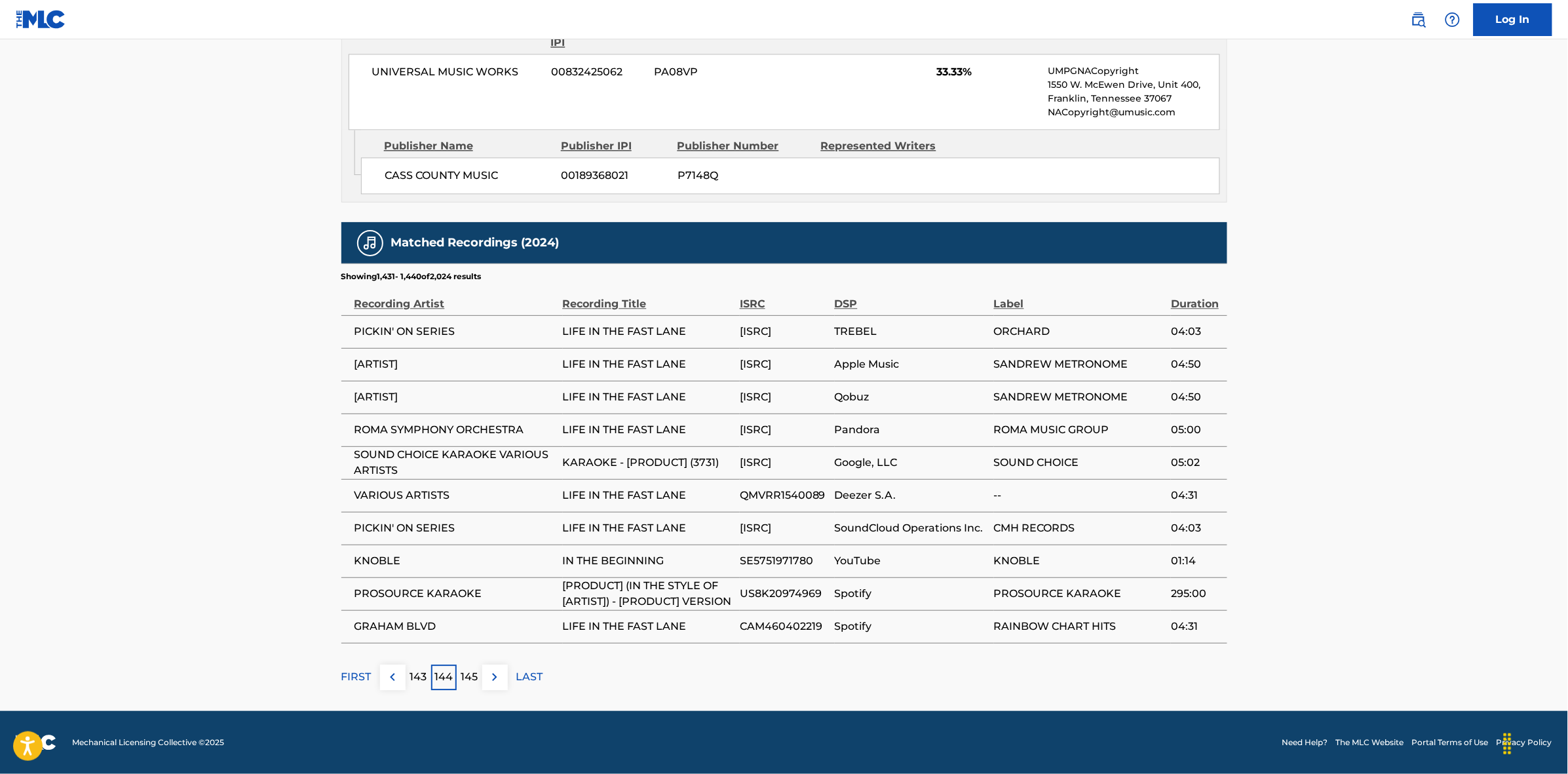 click at bounding box center [495, 677] 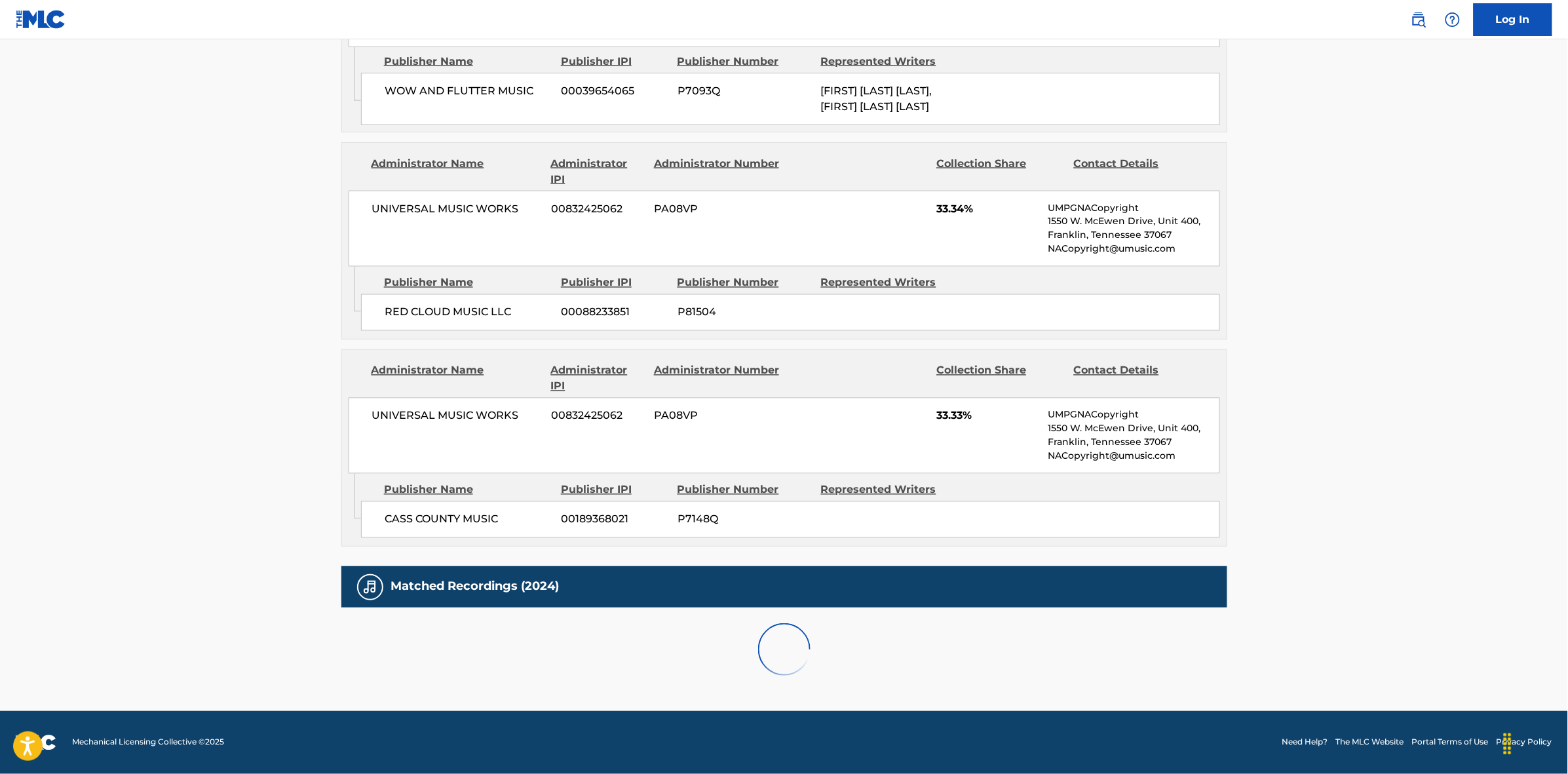 scroll, scrollTop: 1177, scrollLeft: 0, axis: vertical 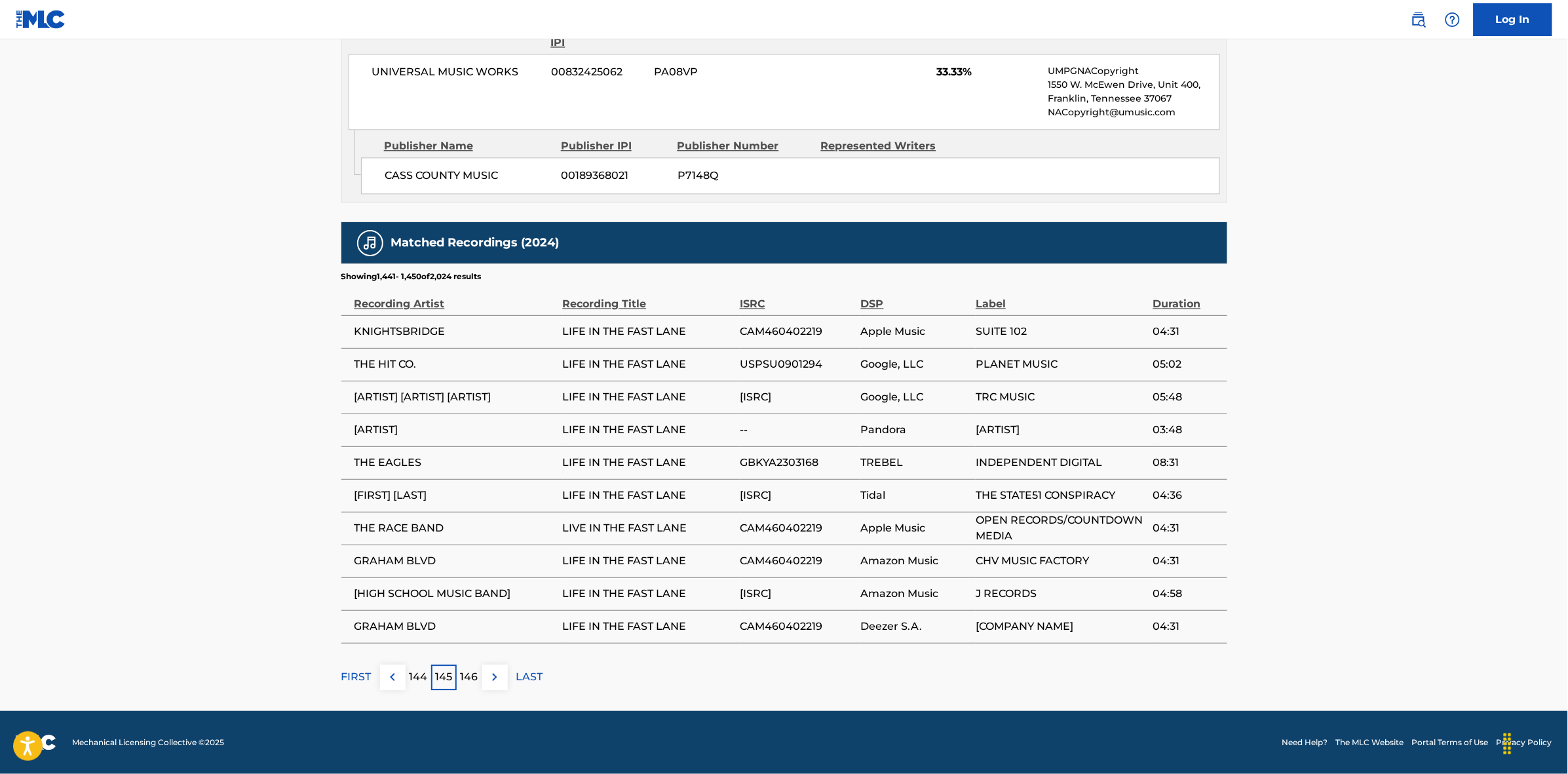drag, startPoint x: 497, startPoint y: 670, endPoint x: 565, endPoint y: 581, distance: 112.0045 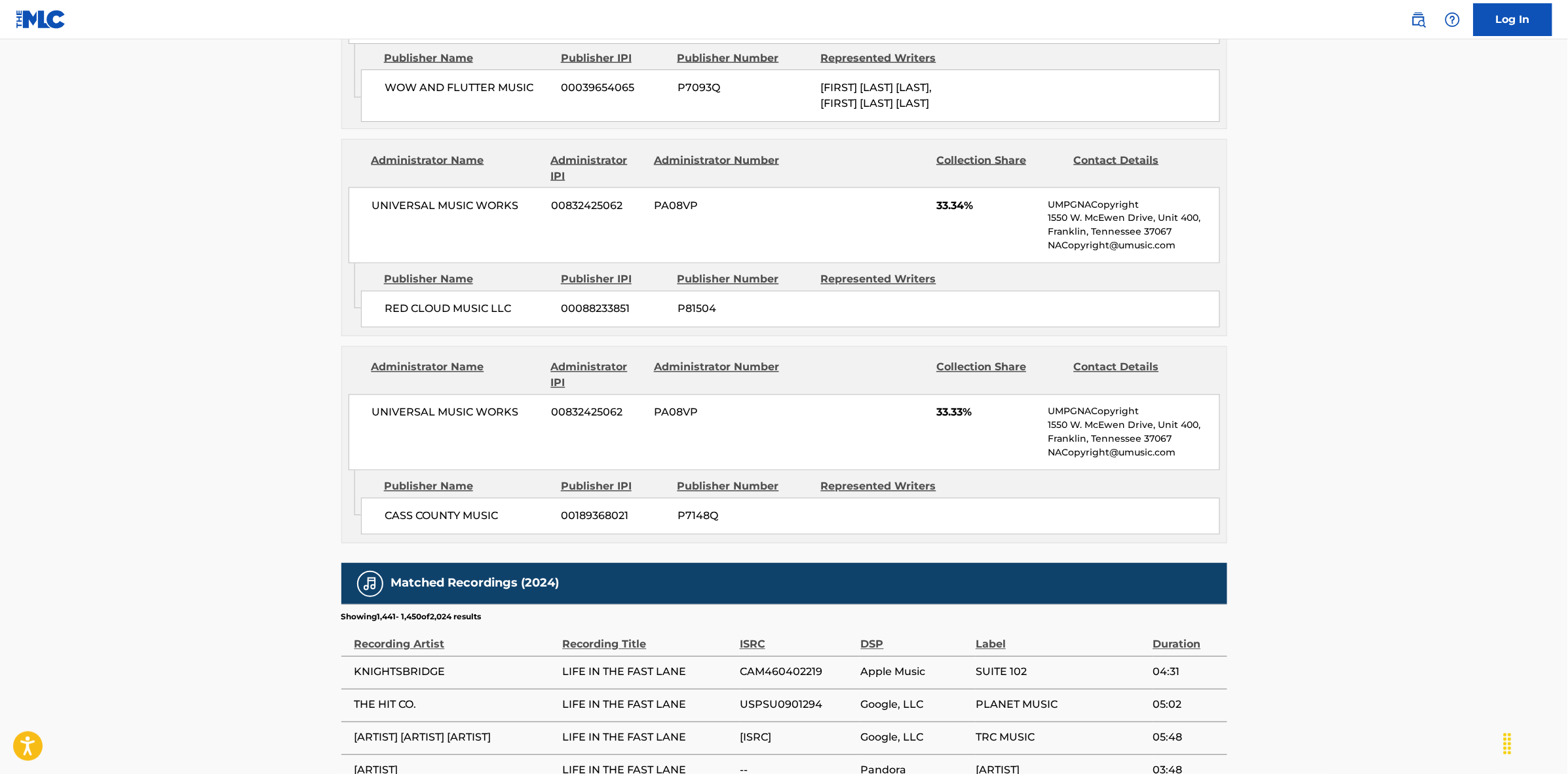 scroll, scrollTop: 1177, scrollLeft: 0, axis: vertical 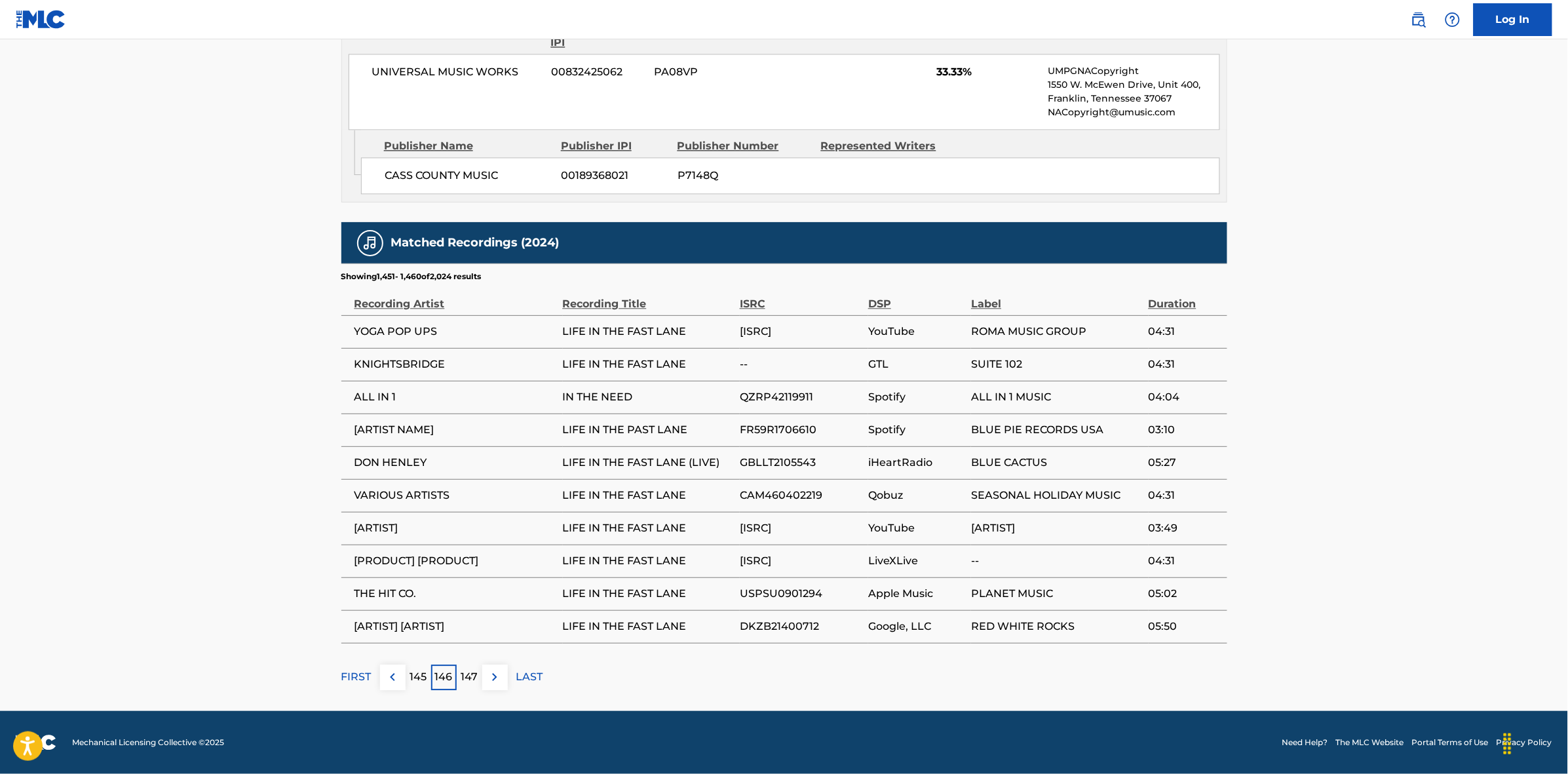 click at bounding box center [495, 677] 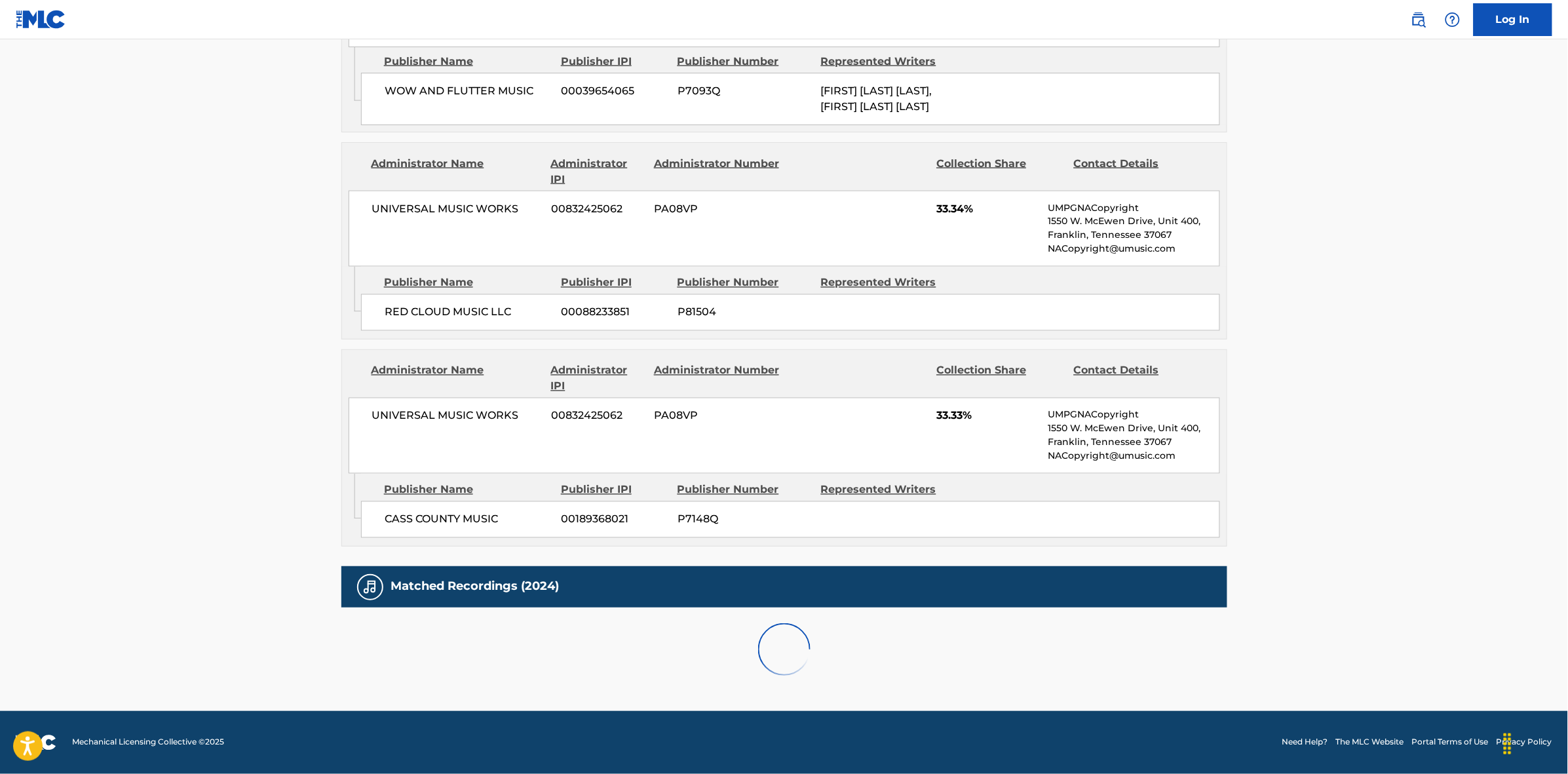 scroll, scrollTop: 1177, scrollLeft: 0, axis: vertical 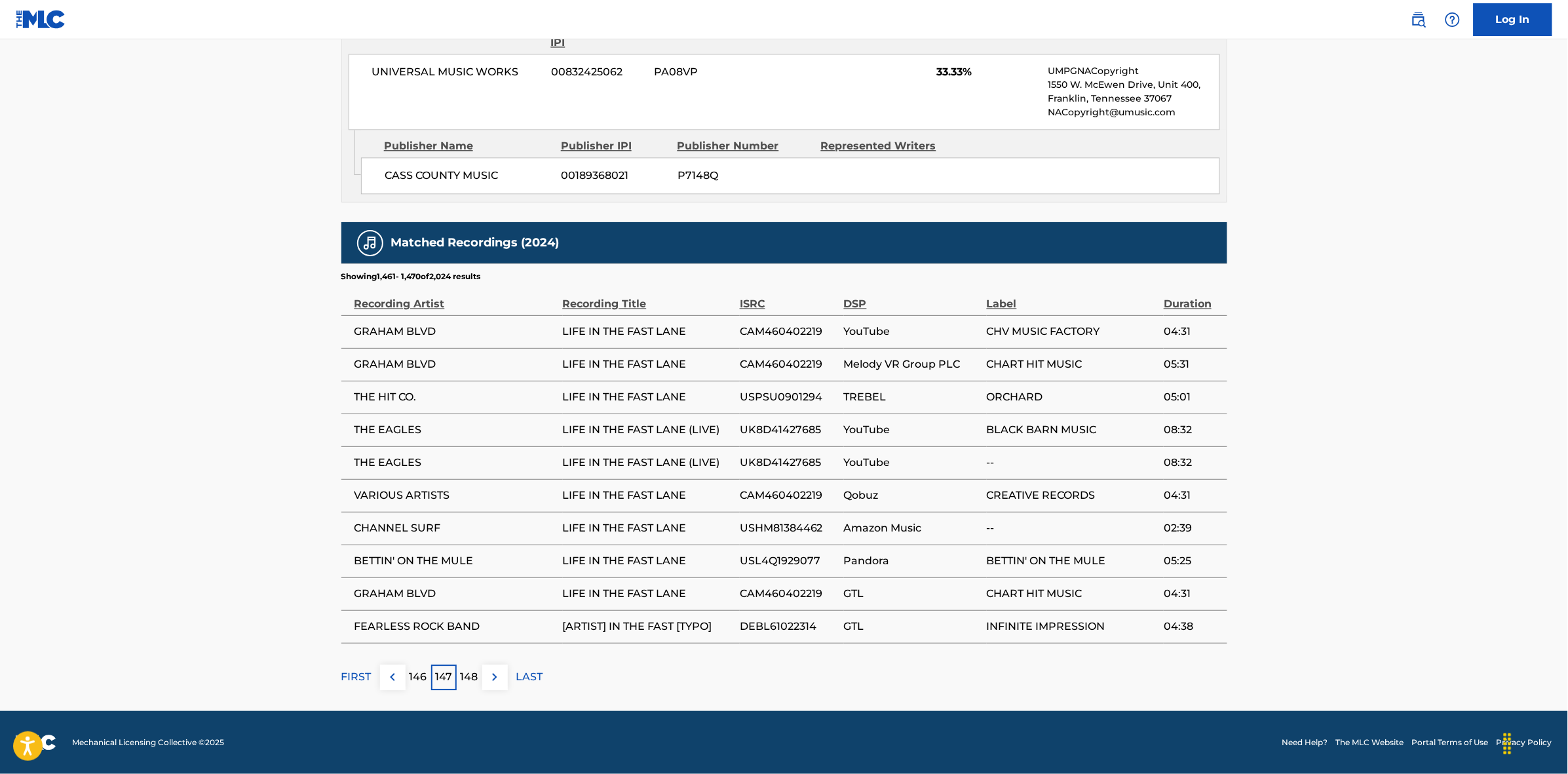 click at bounding box center [495, 677] 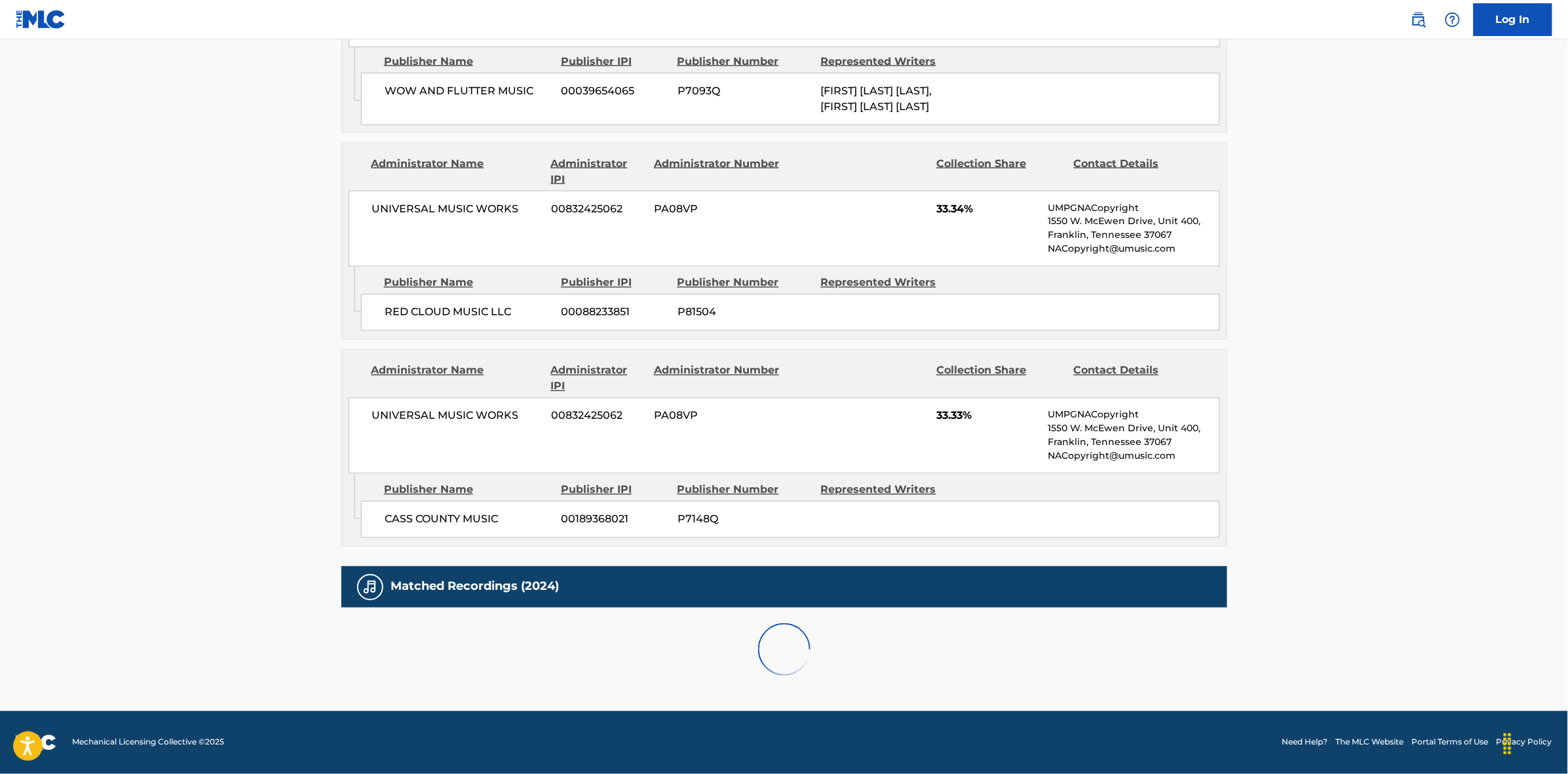 scroll, scrollTop: 1177, scrollLeft: 0, axis: vertical 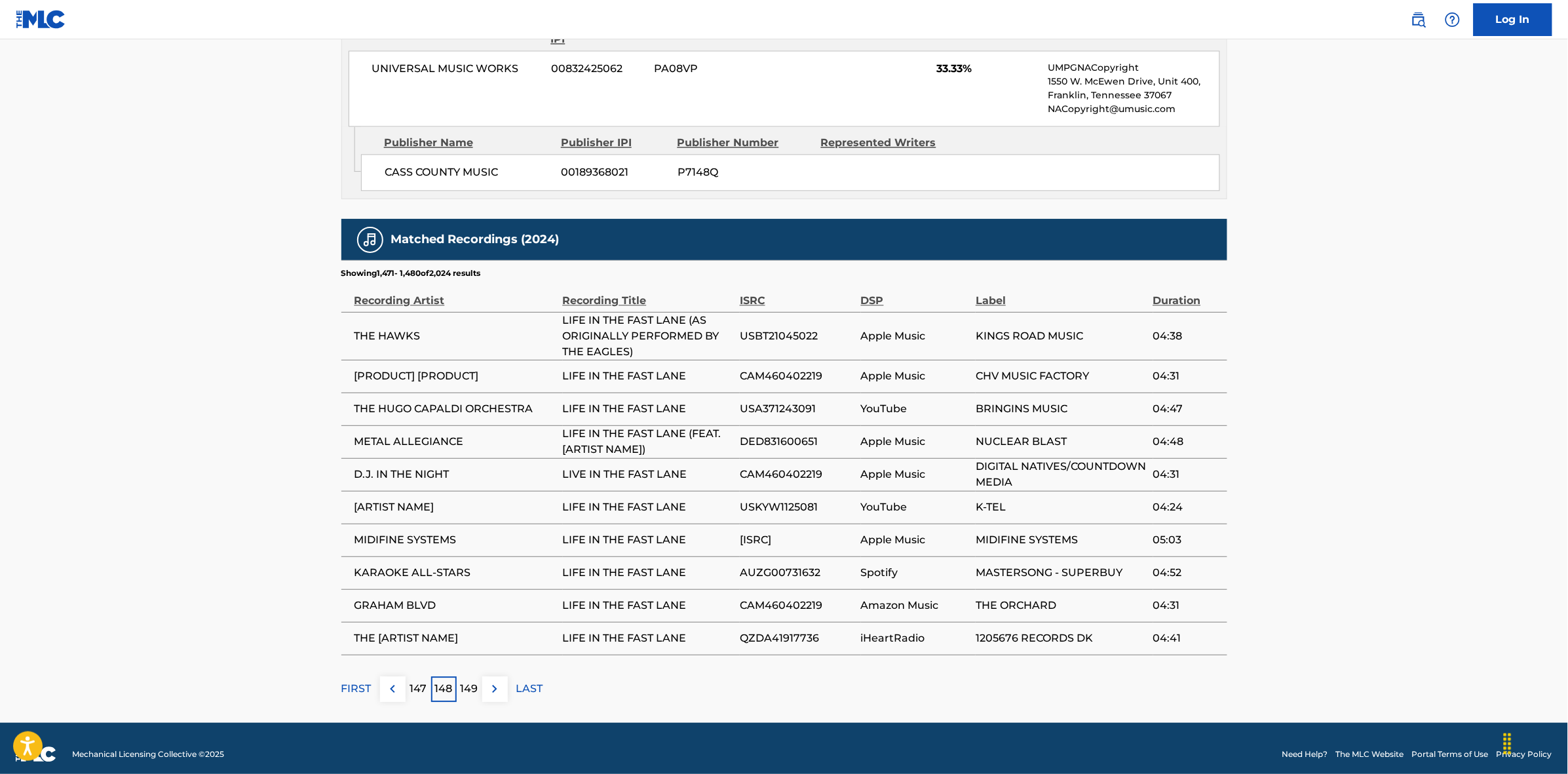 click on "Work Detail Member Work Identifier -- MLC Song Code [CODE] ISWC [CODE] Duration --:-- Language English Alternative Titles Alternative Title Alternative Title Type Language [PRODUCT] [PRODUCT] [PRODUCT] Writers (3) Writer Name Writer IPI Writer Role [ARTIST] [IPI] Composer/Author [ARTIST] [IPI] Composer/Author [ARTIST] [IPI] Composer/Author Publishers (3) Total shares: 100.01 % Administrator Name Administrator IPI Administrator Number Collection Share Contact Details RESERVOIR GLOBAL SONGS [NUMBER] [CODE] 33.34% Reservoir MLC Inquiries MLC@reservoir-media.com Admin Original Publisher Connecting Line Publisher Name Publisher IPI Publisher Number Represented Writers WOW AND FLUTTER MUSIC [NUMBER] [CODE] [ARTIST]" at bounding box center [784, -208] 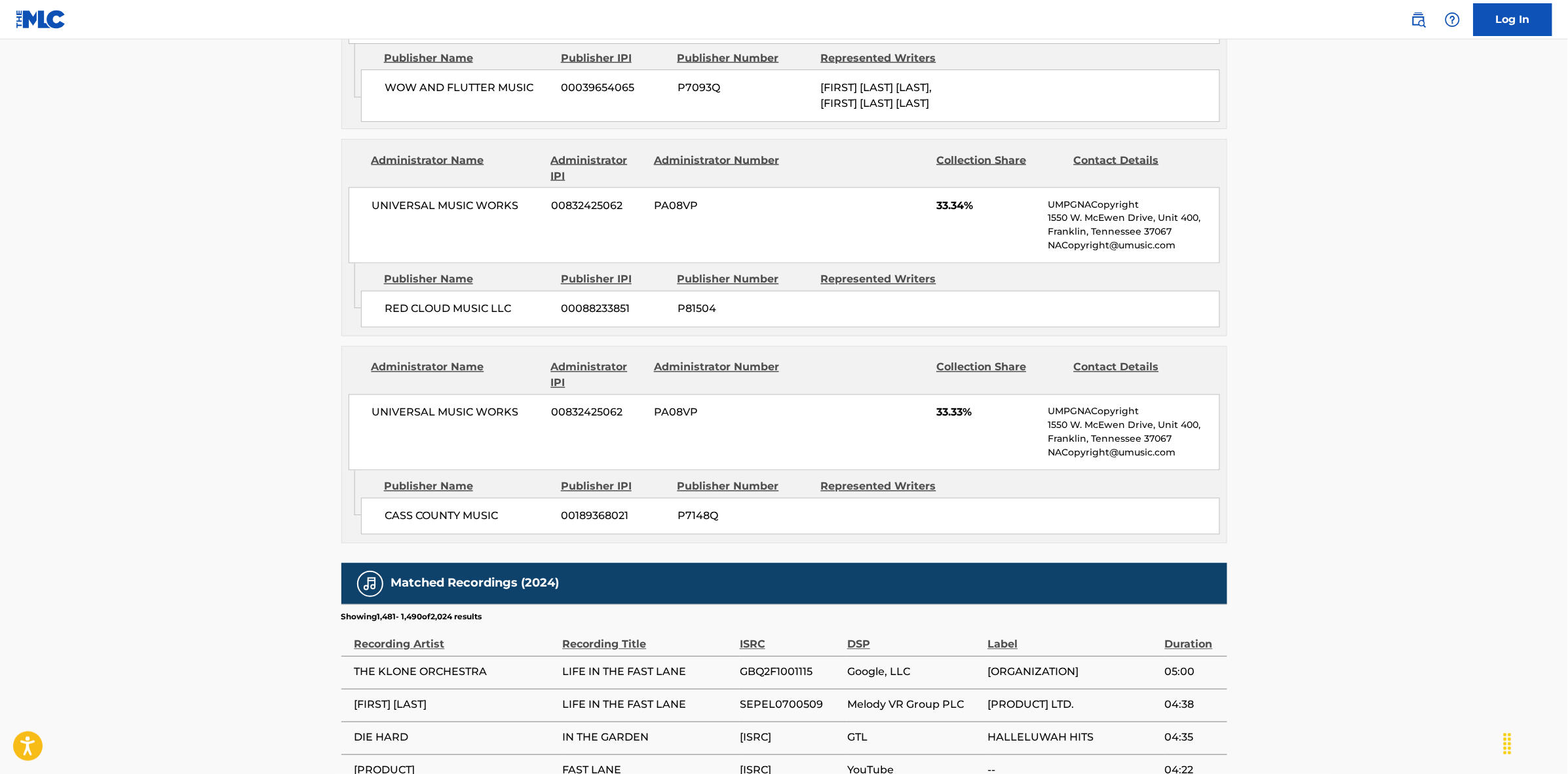scroll, scrollTop: 1177, scrollLeft: 0, axis: vertical 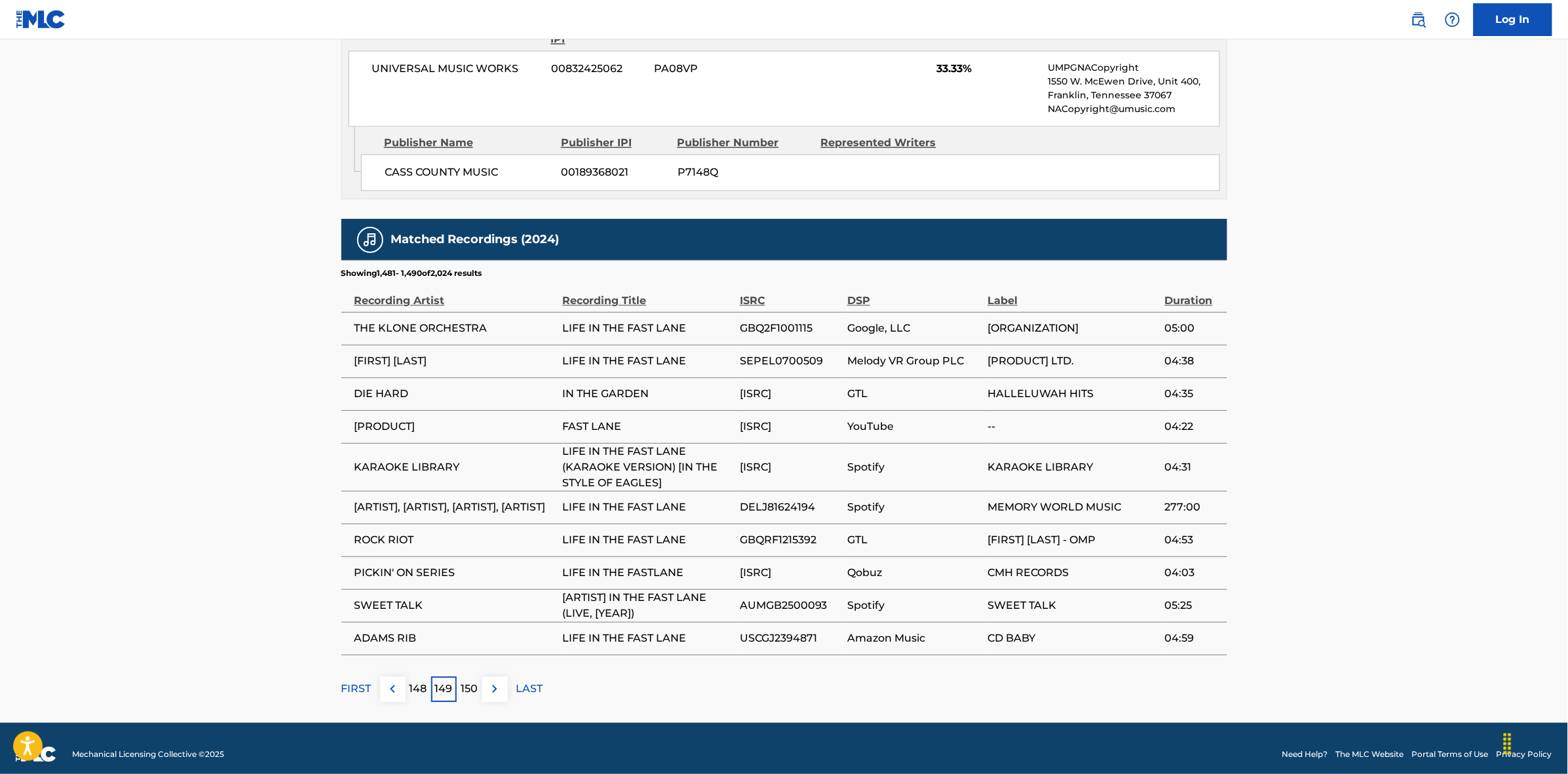 click at bounding box center (495, 689) 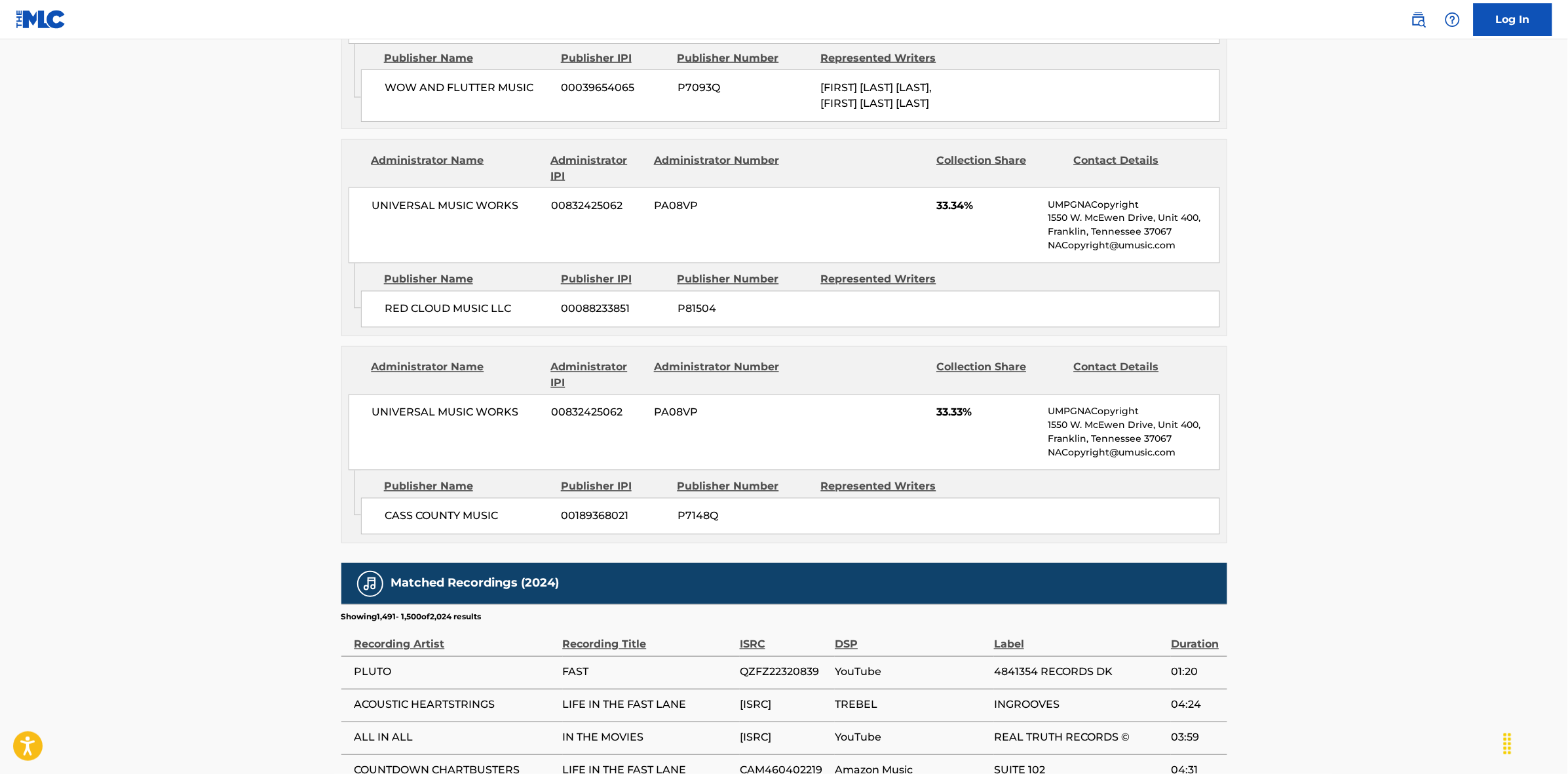 scroll, scrollTop: 1177, scrollLeft: 0, axis: vertical 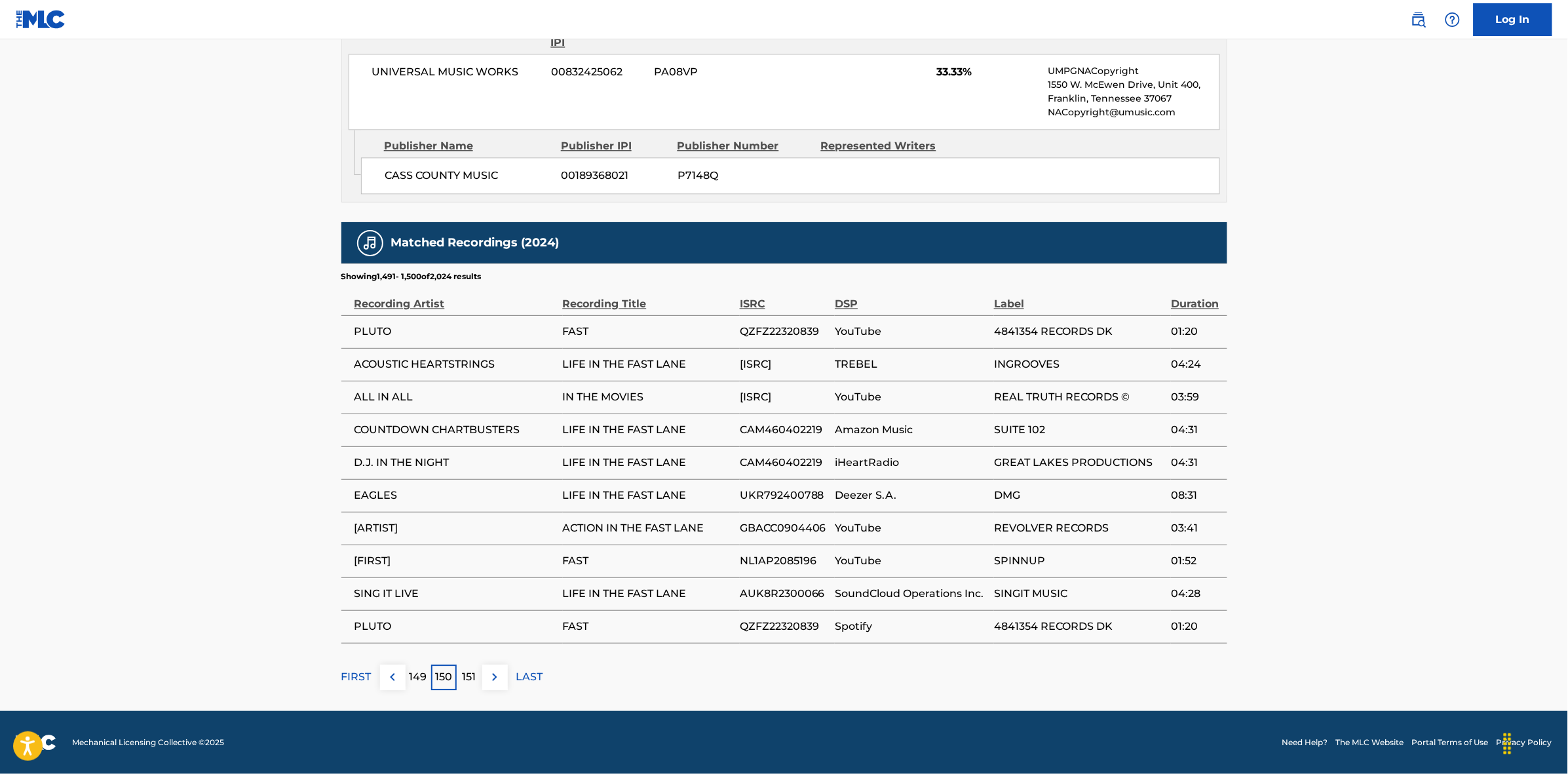 click at bounding box center [495, 677] 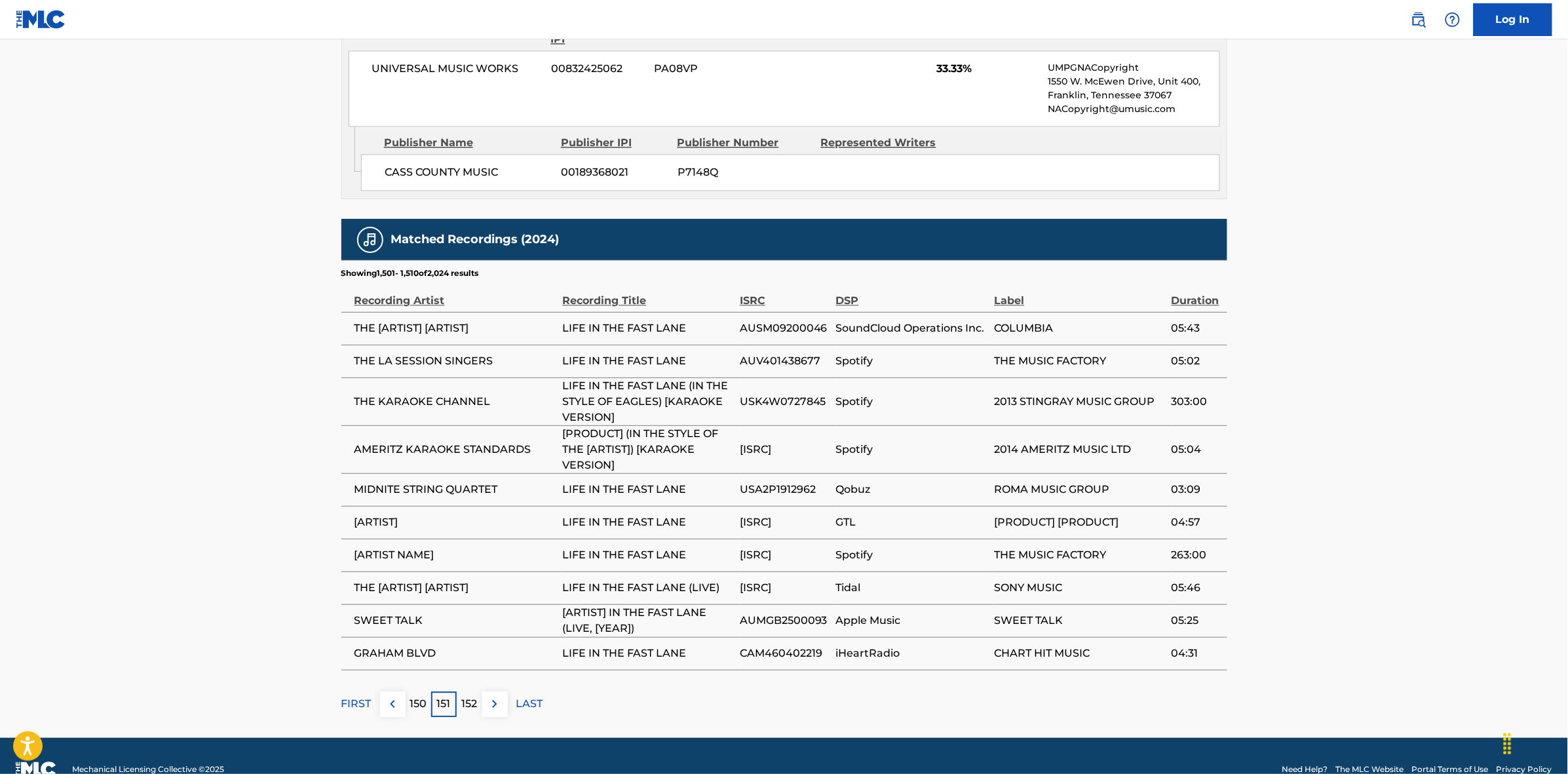 drag, startPoint x: 492, startPoint y: 714, endPoint x: 501, endPoint y: 696, distance: 20.124612 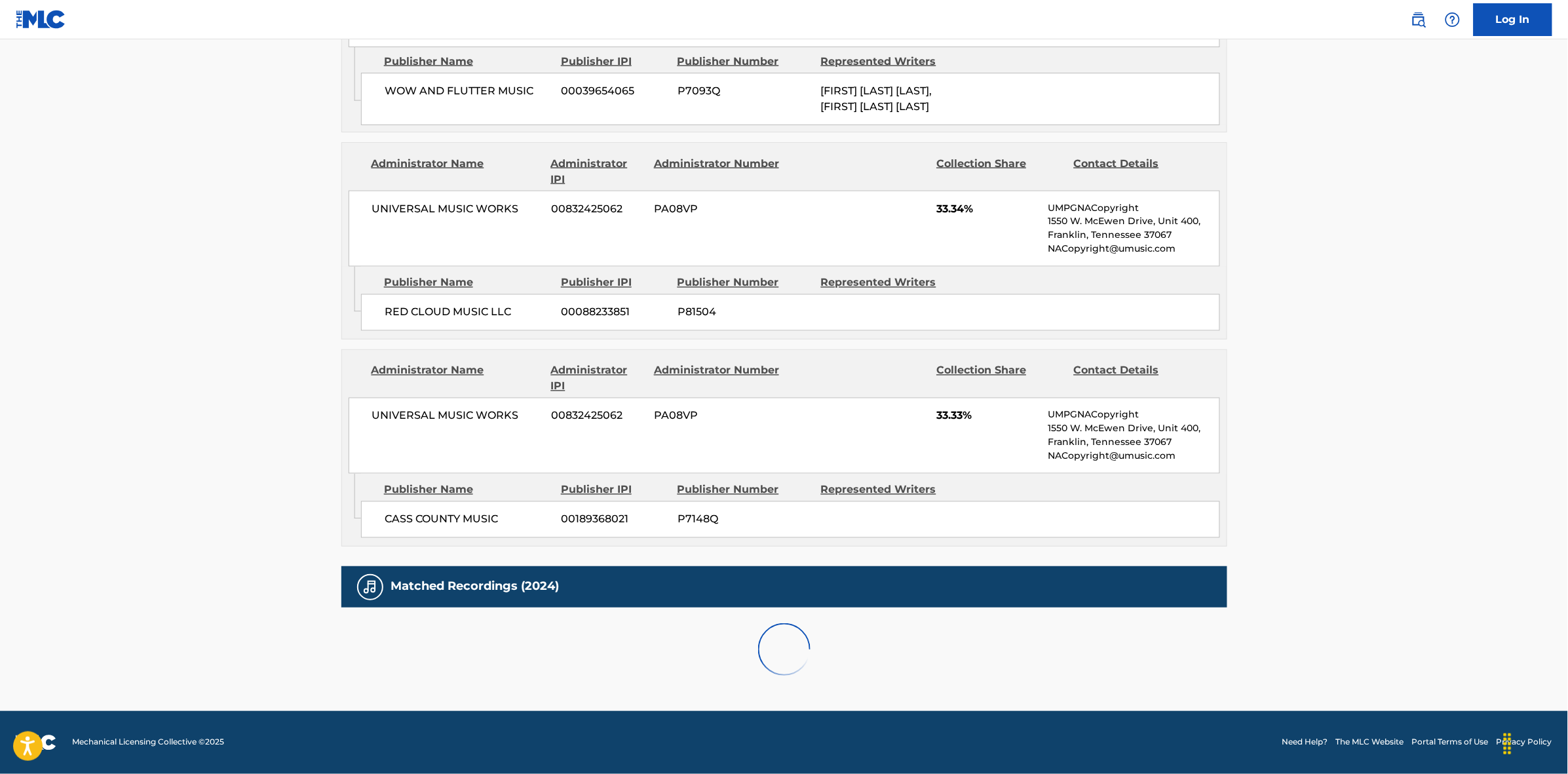 scroll, scrollTop: 1177, scrollLeft: 0, axis: vertical 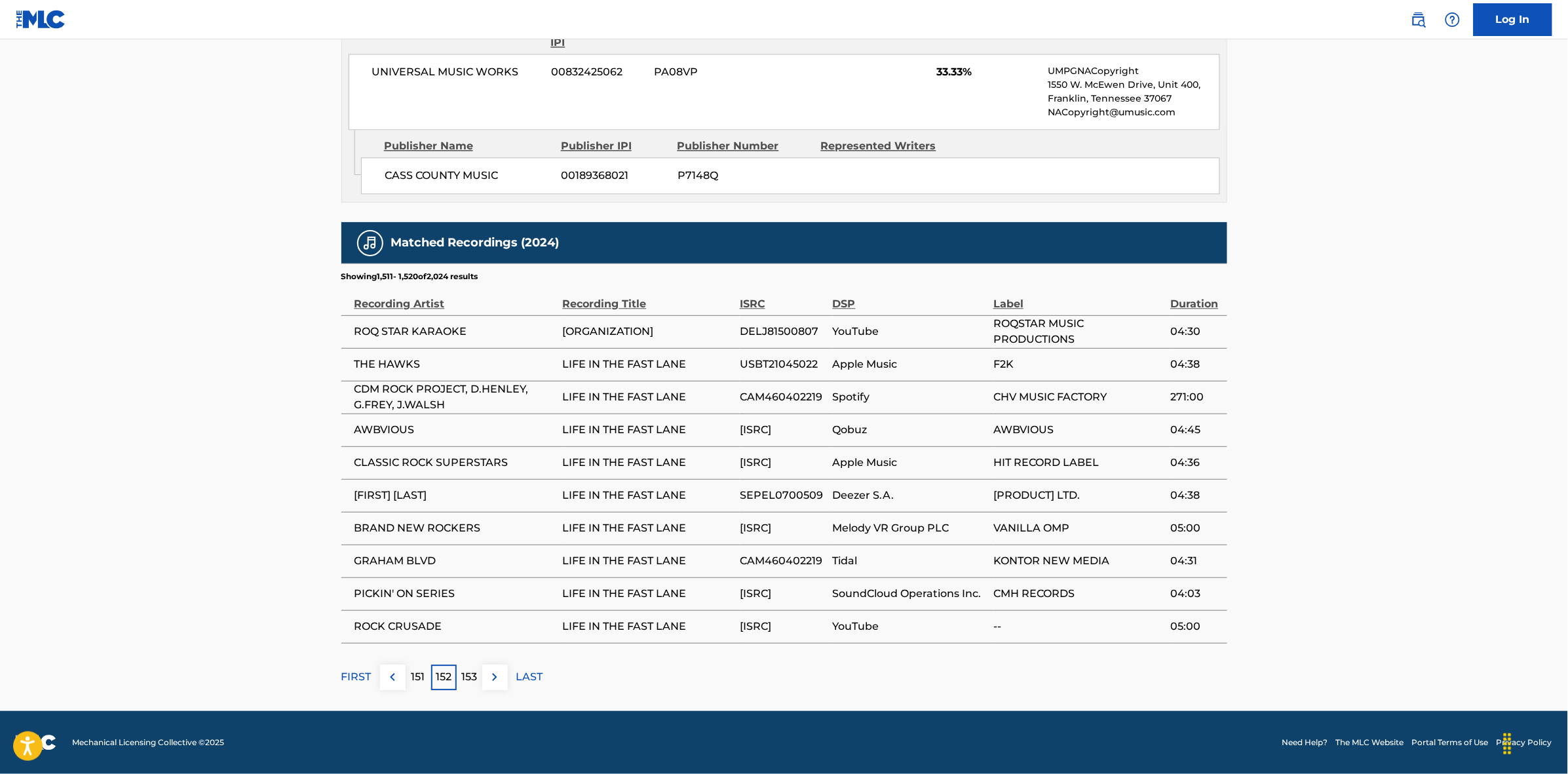 click at bounding box center [495, 677] 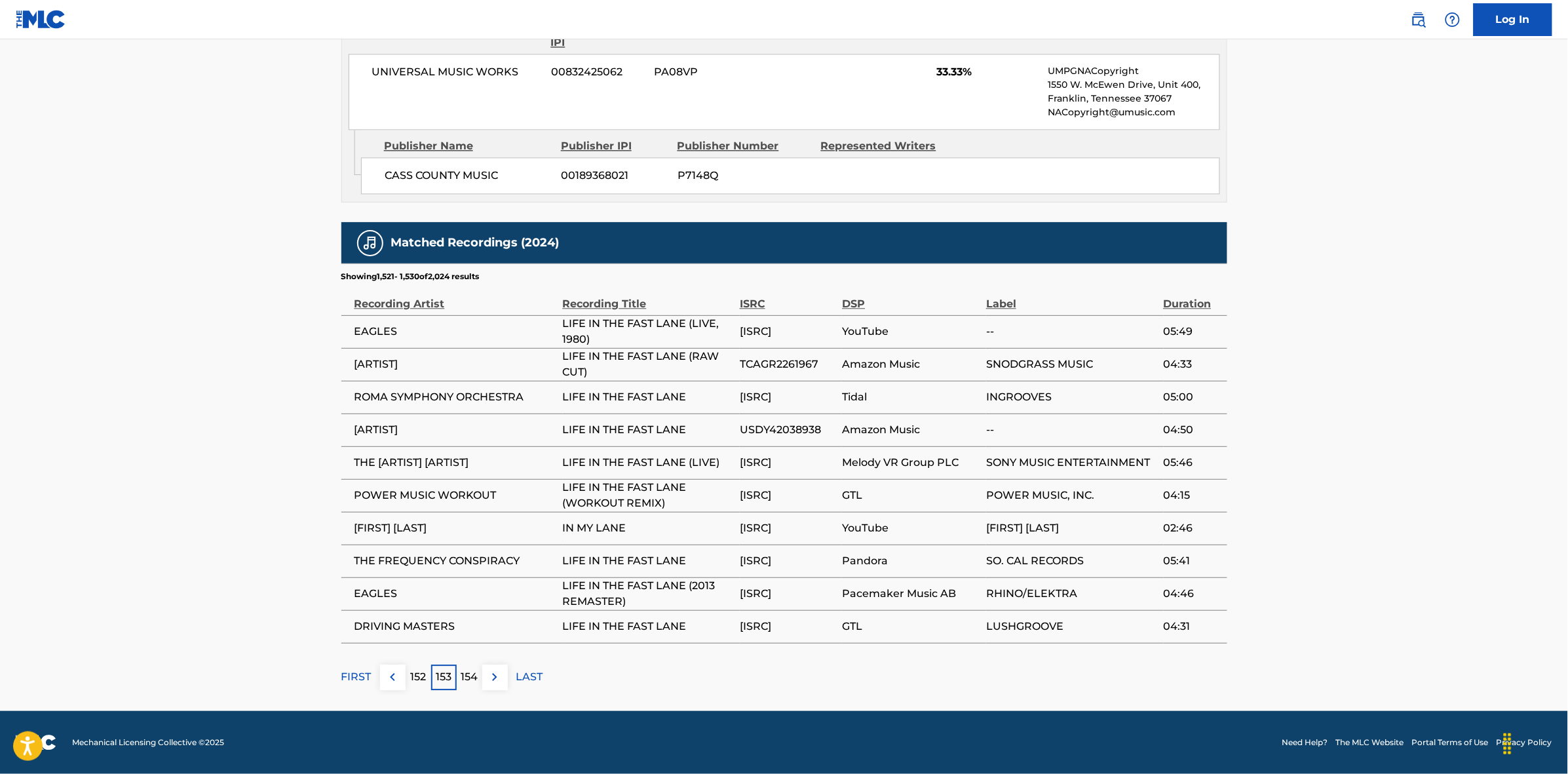 click at bounding box center [495, 677] 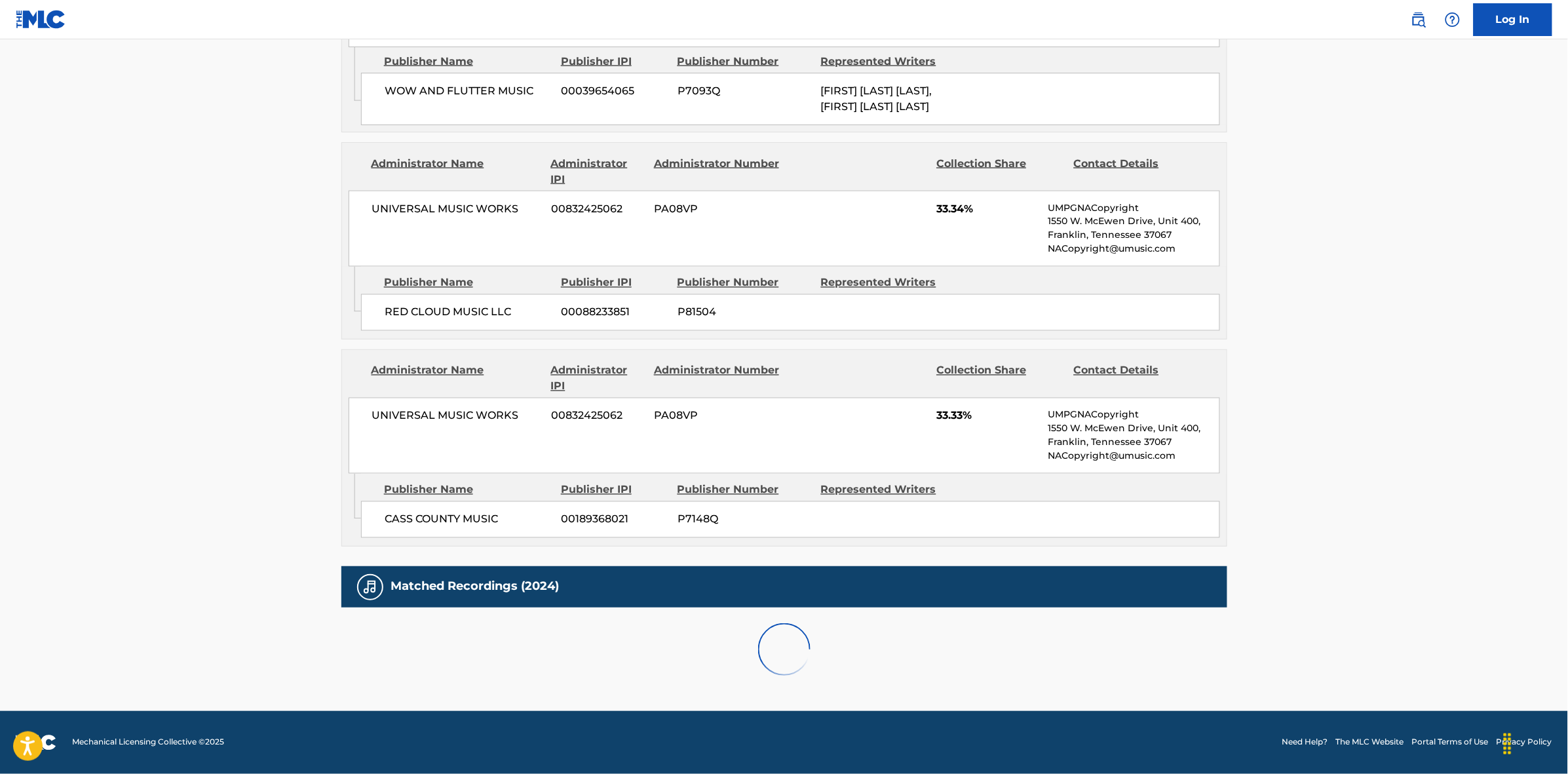 scroll, scrollTop: 1177, scrollLeft: 0, axis: vertical 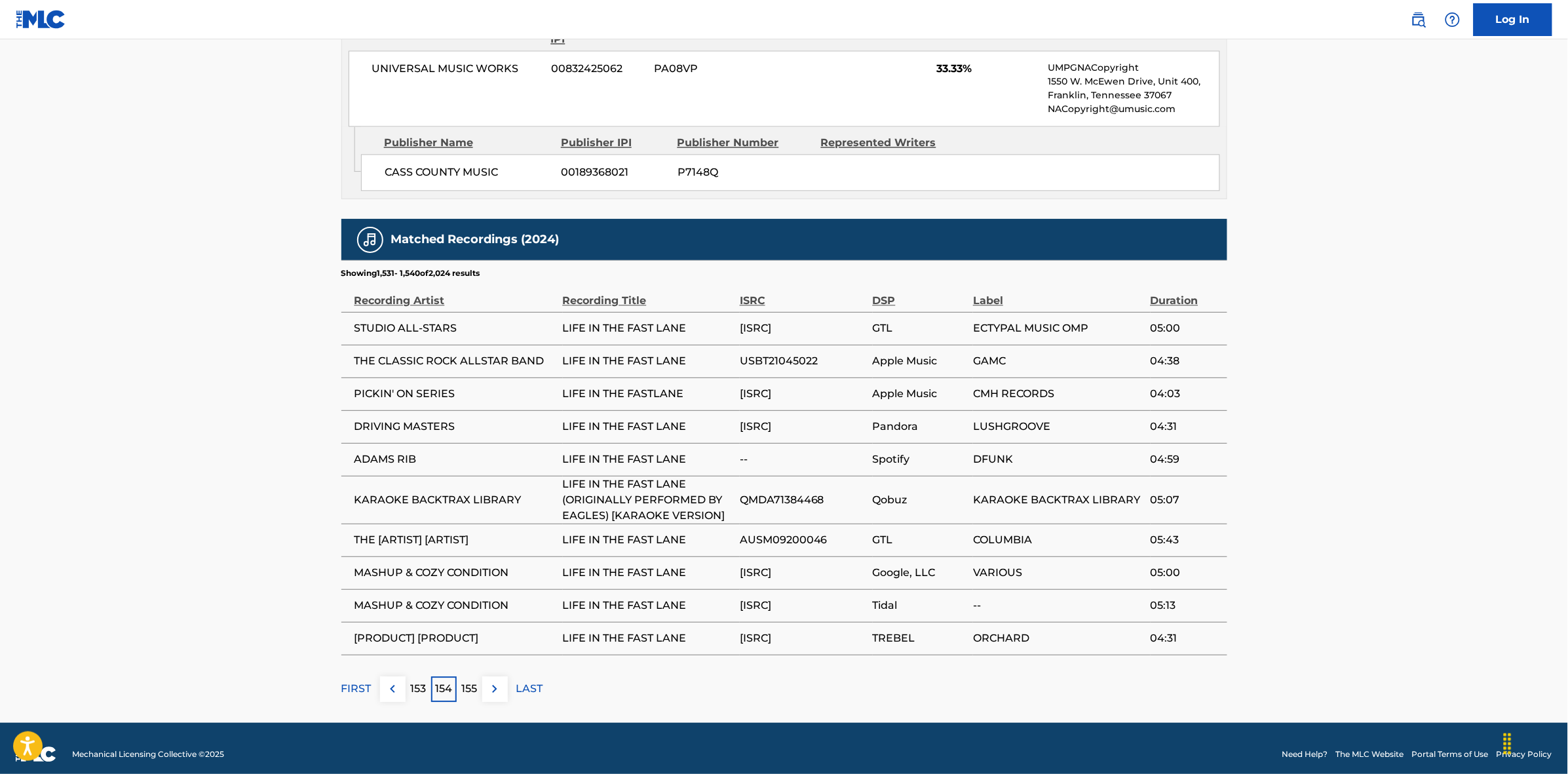 click at bounding box center [495, 689] 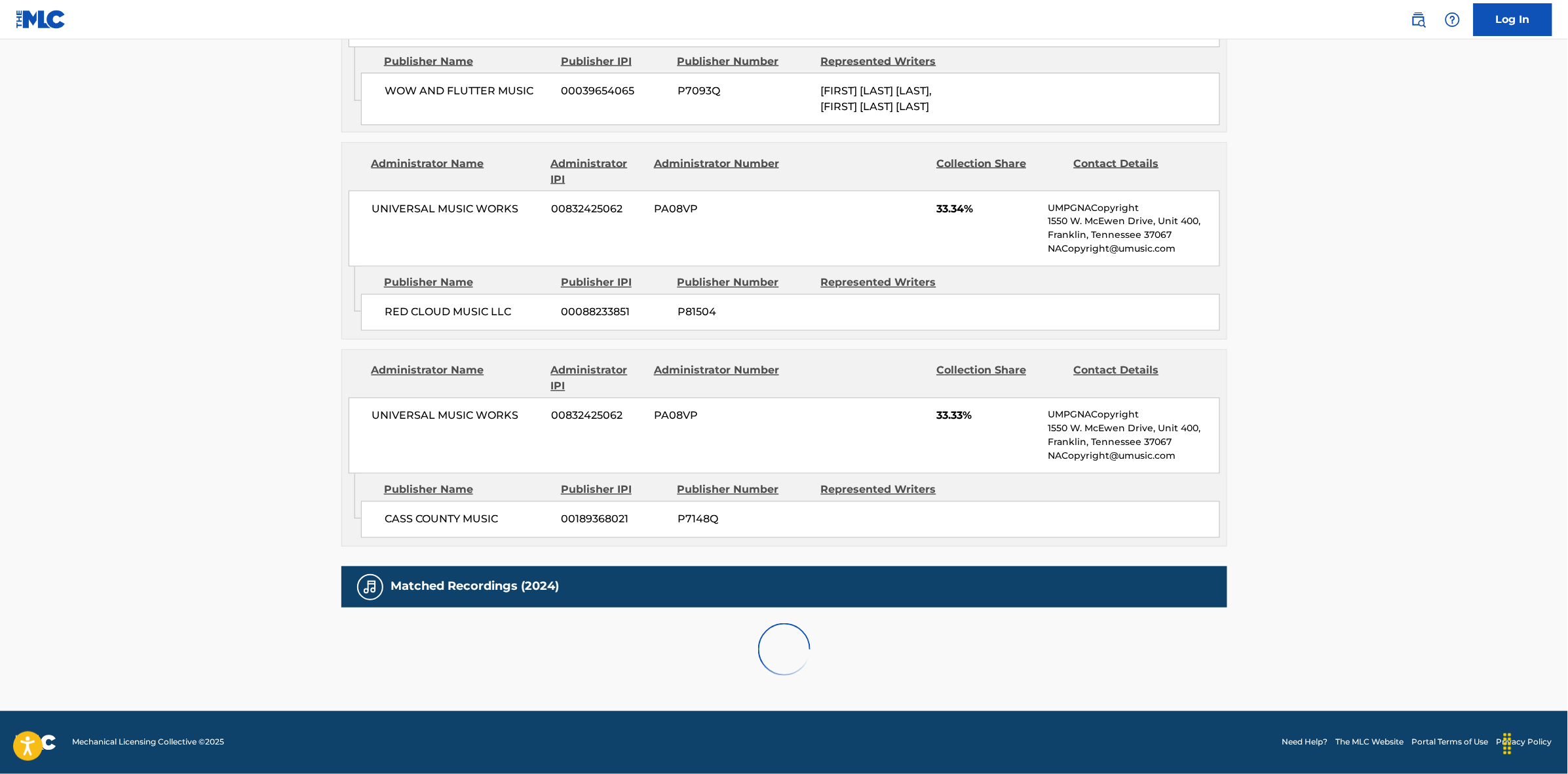 scroll, scrollTop: 1177, scrollLeft: 0, axis: vertical 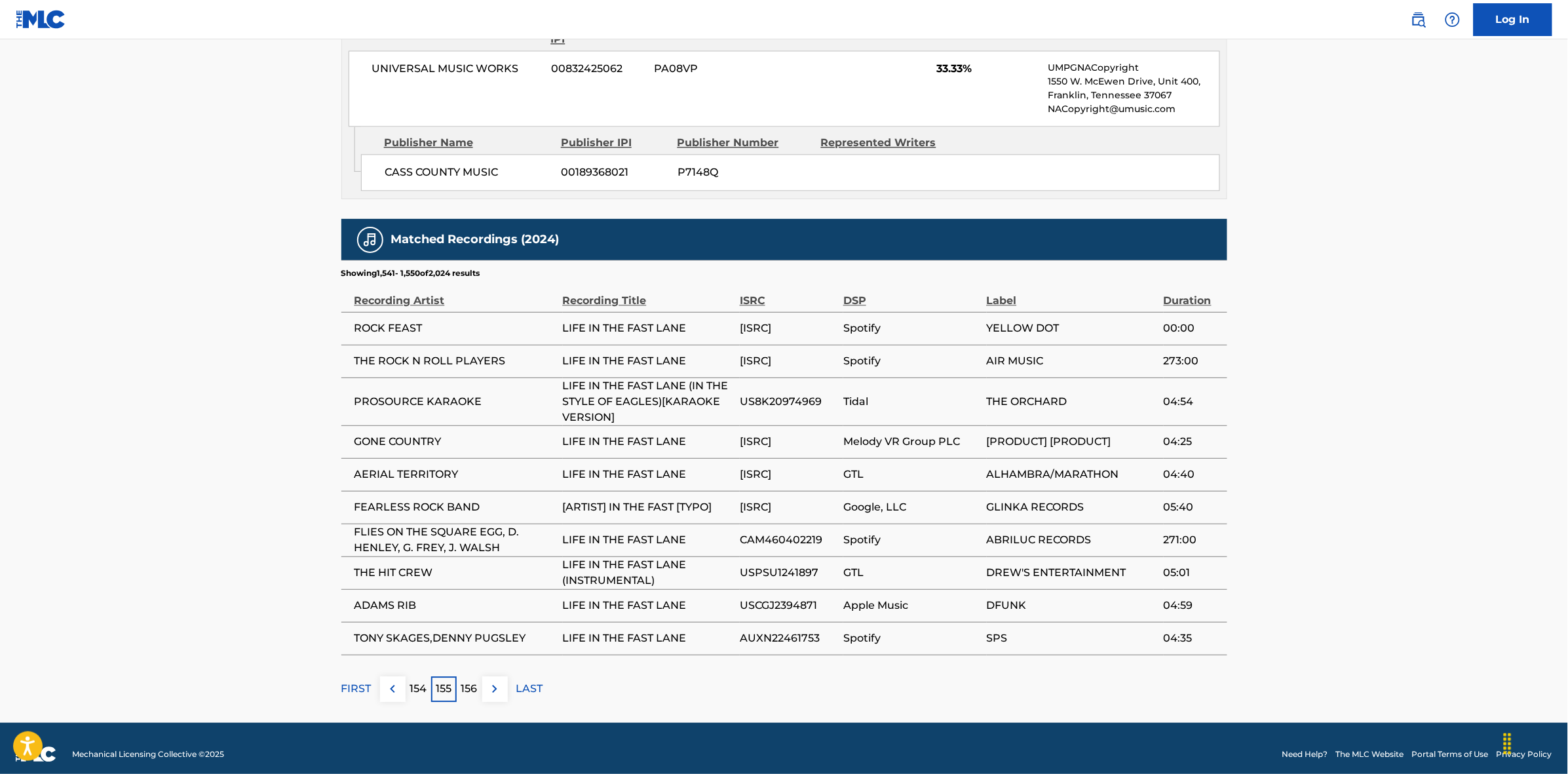 drag, startPoint x: 479, startPoint y: 699, endPoint x: 483, endPoint y: 693, distance: 7.211103 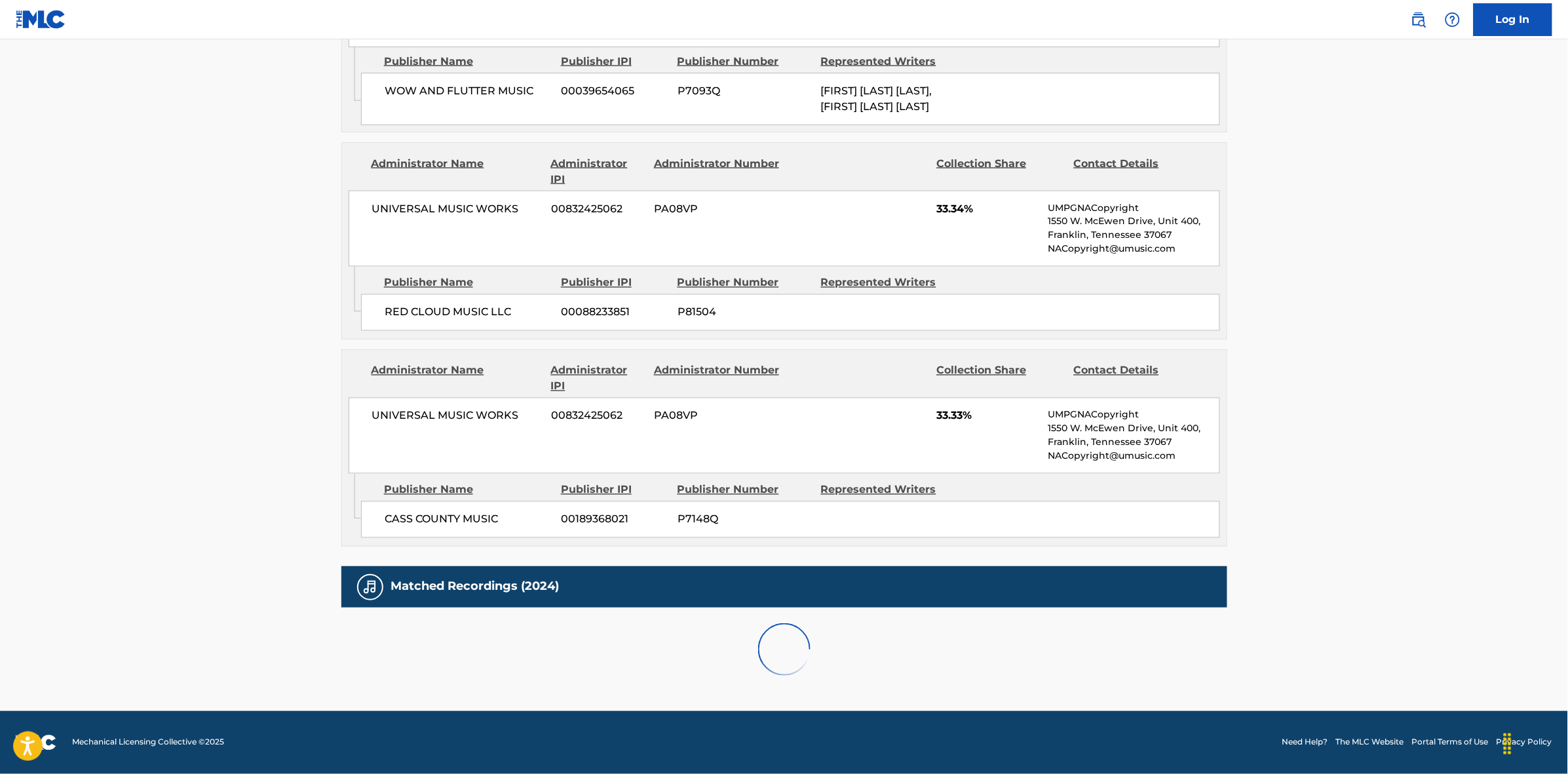 scroll, scrollTop: 1177, scrollLeft: 0, axis: vertical 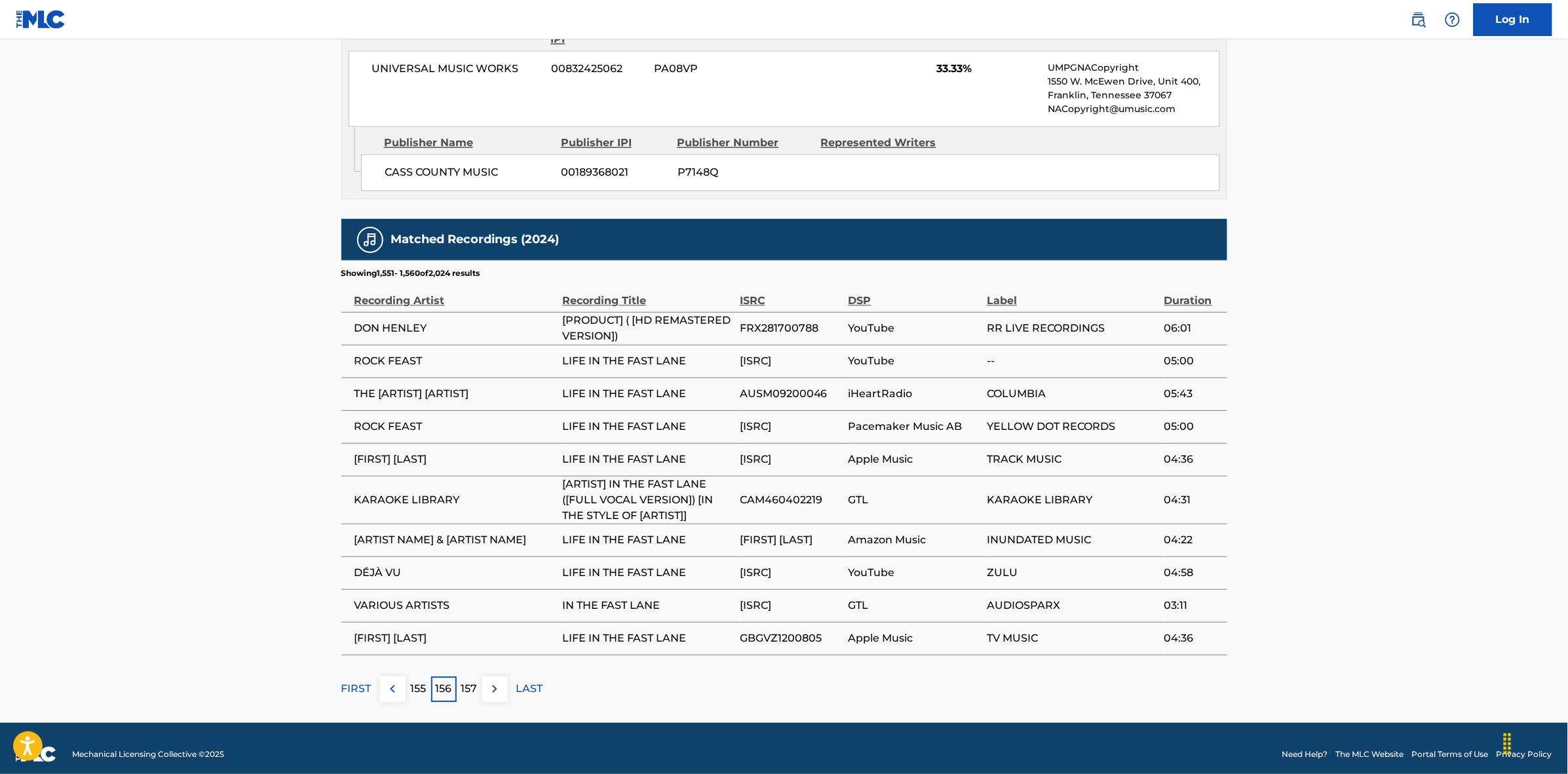 click on "157" at bounding box center [469, 689] 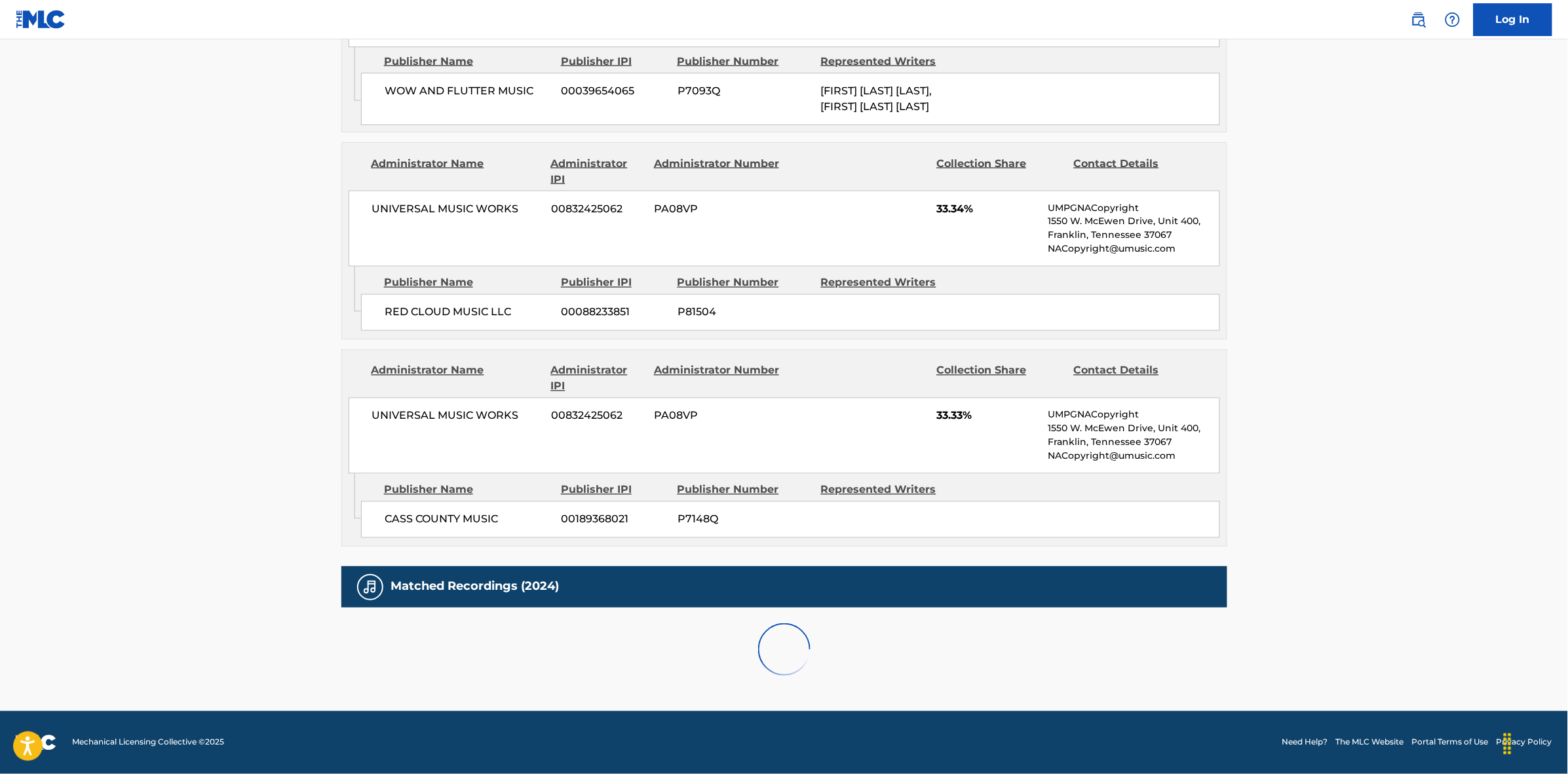 scroll, scrollTop: 1177, scrollLeft: 0, axis: vertical 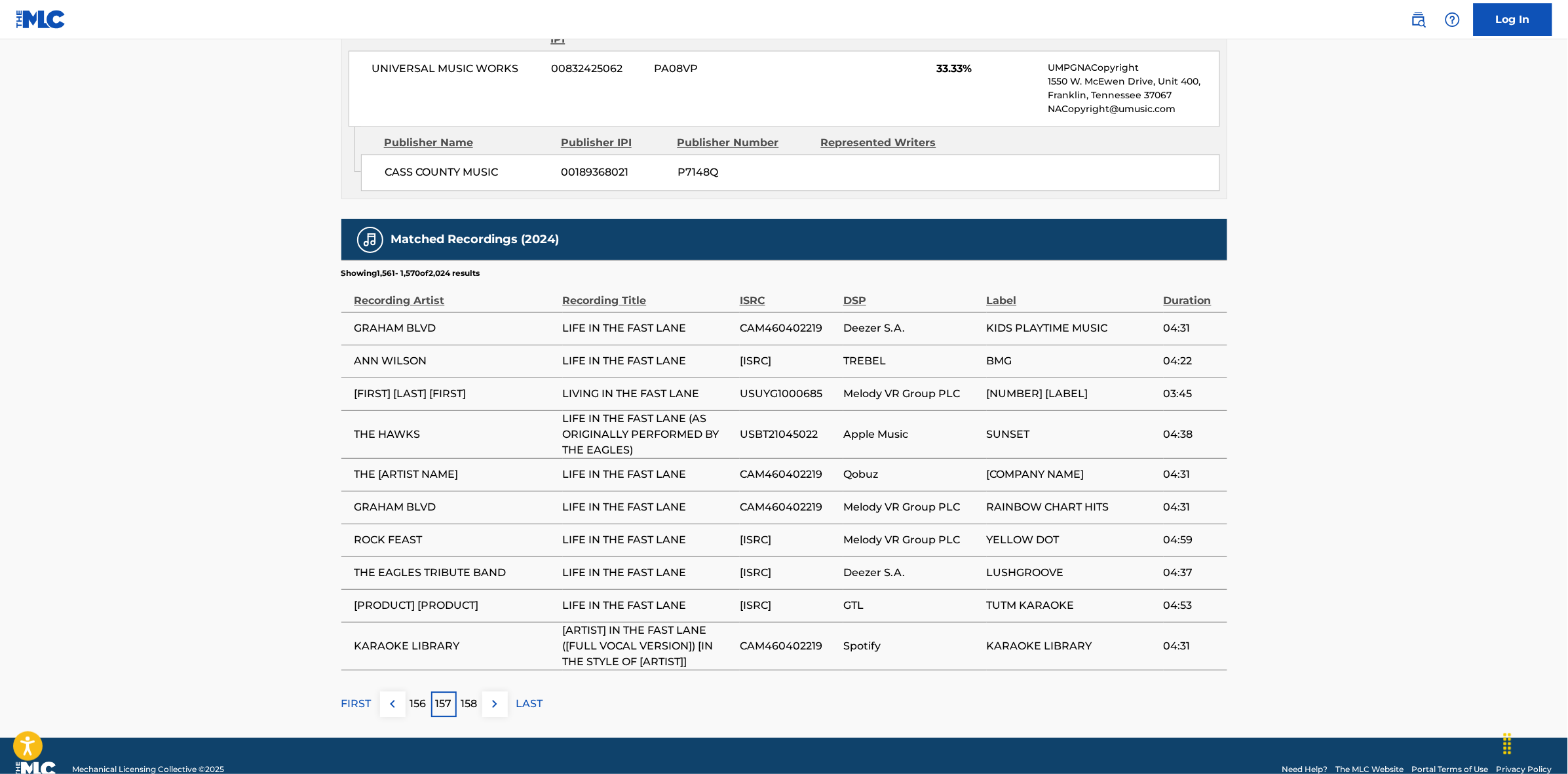 click at bounding box center (495, 704) 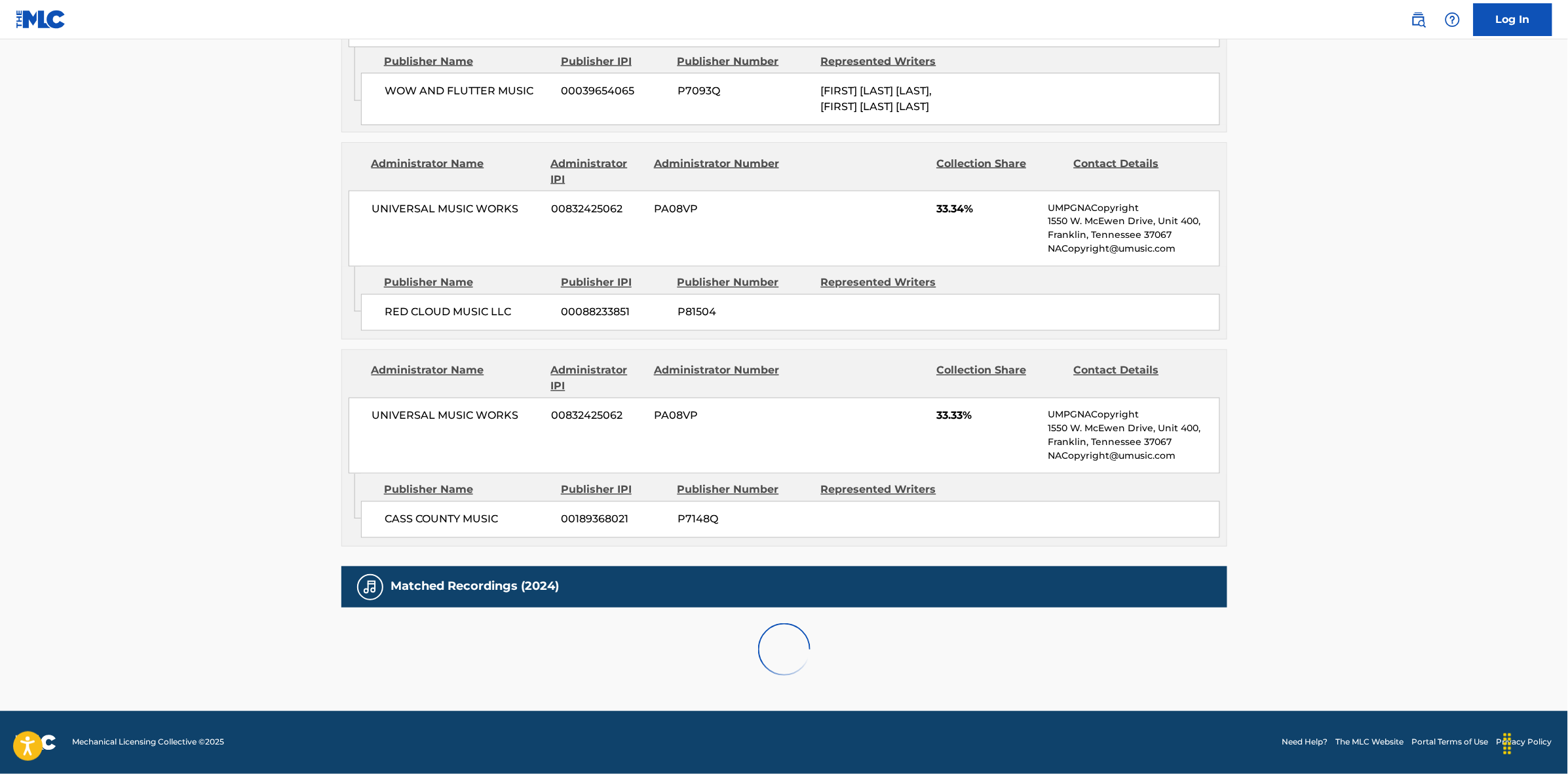 scroll, scrollTop: 1177, scrollLeft: 0, axis: vertical 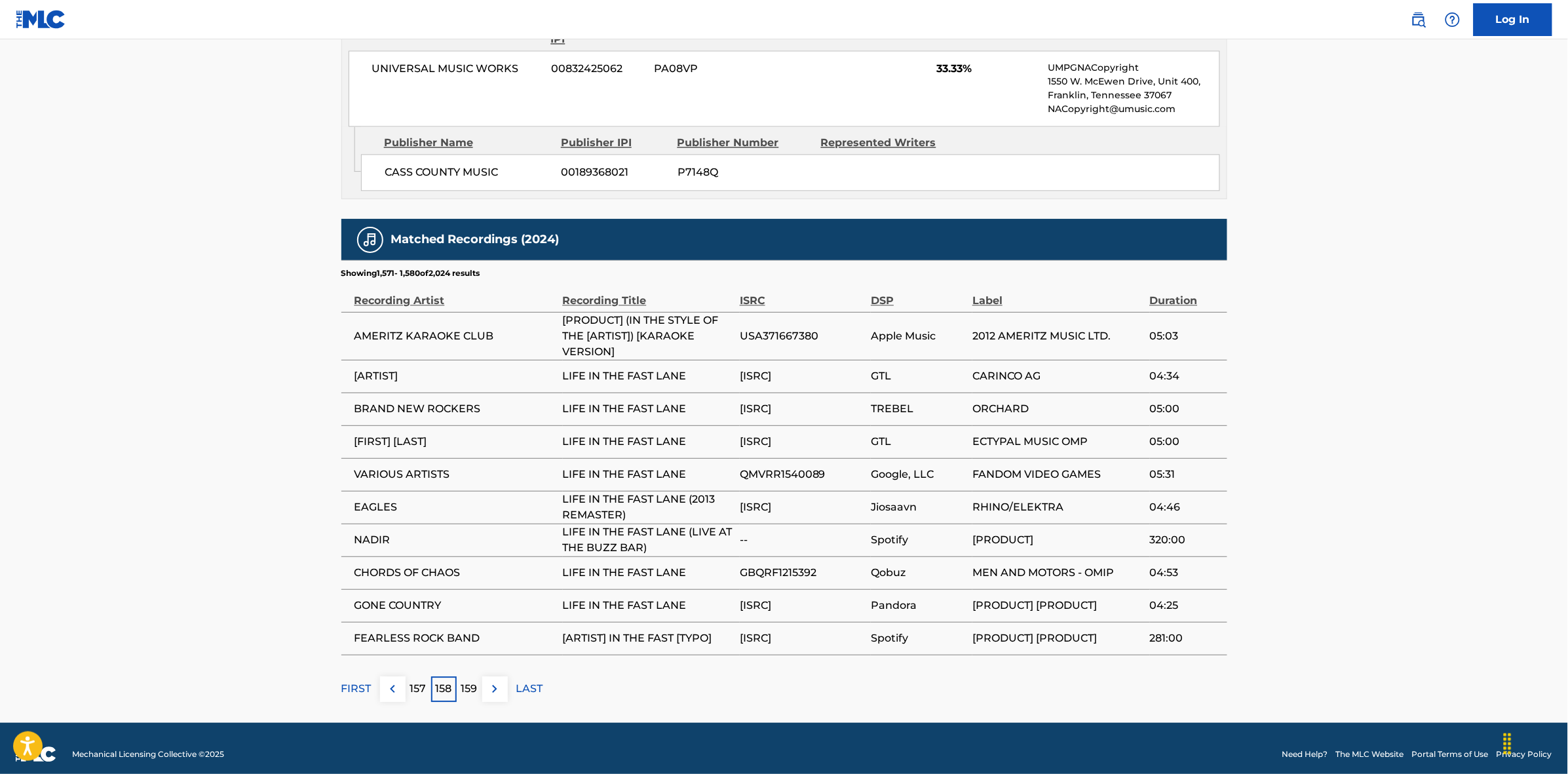click at bounding box center [495, 689] 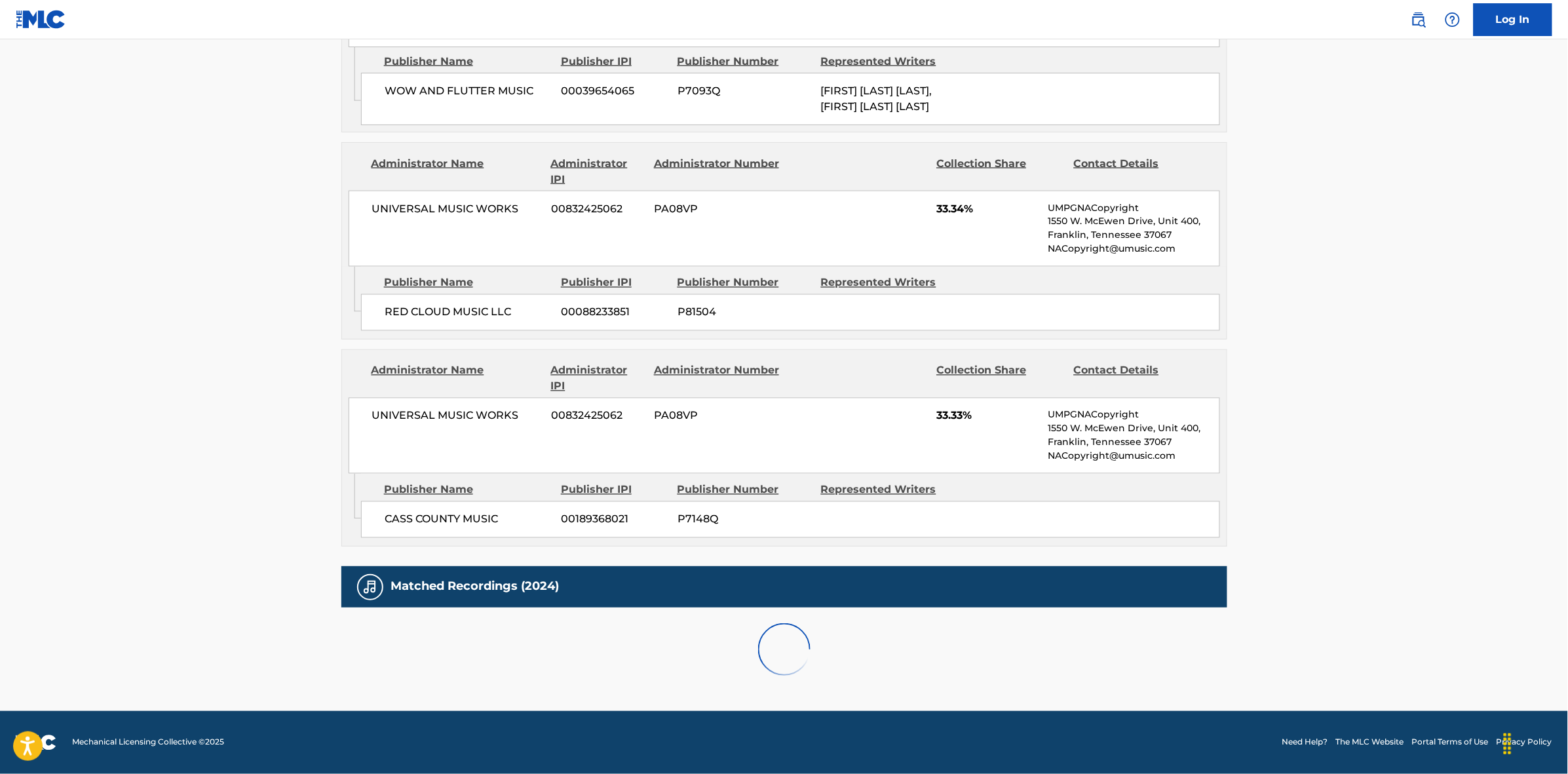 scroll, scrollTop: 1177, scrollLeft: 0, axis: vertical 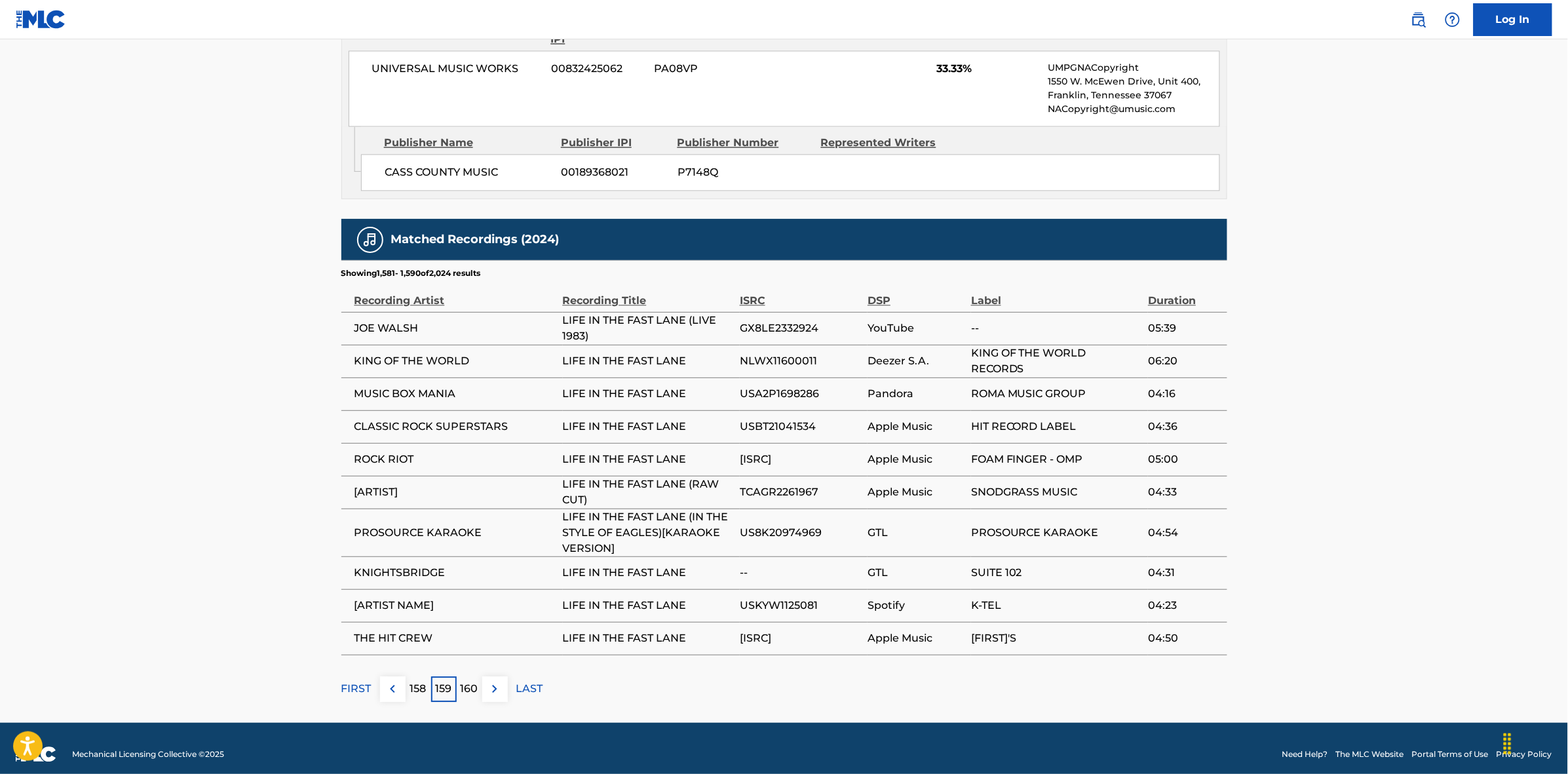 click at bounding box center [495, 689] 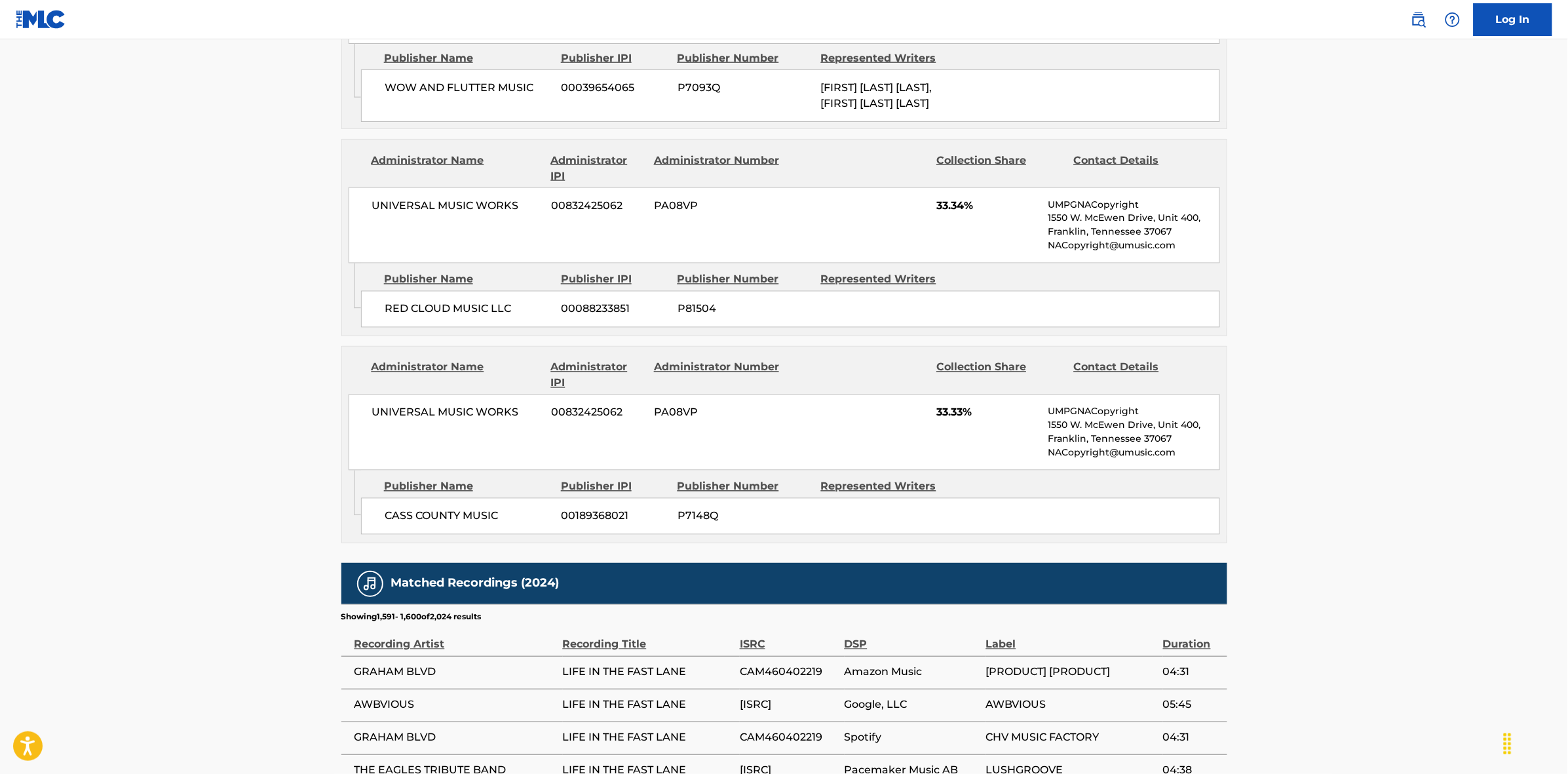 scroll, scrollTop: 1177, scrollLeft: 0, axis: vertical 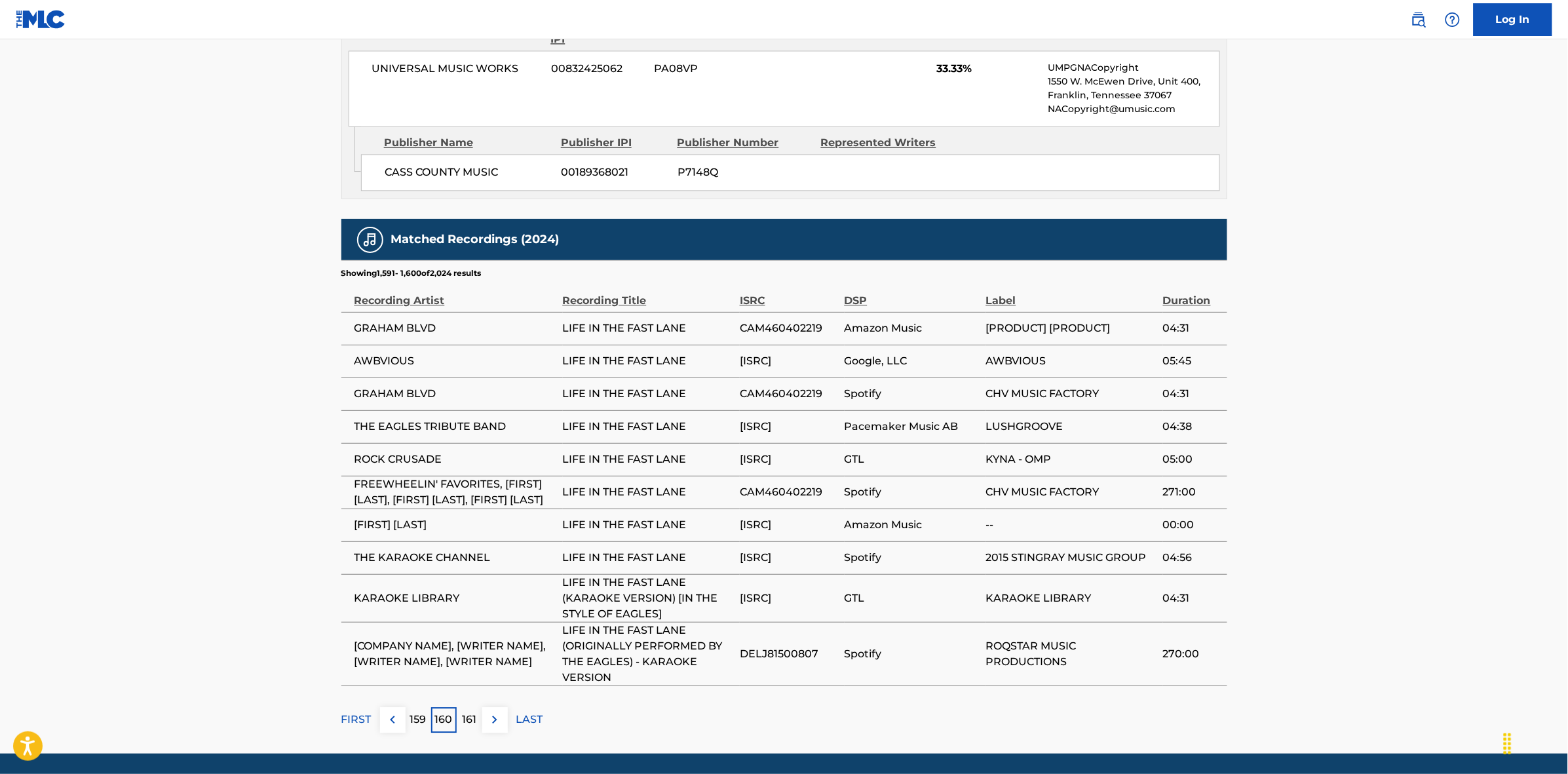 click at bounding box center [495, 720] 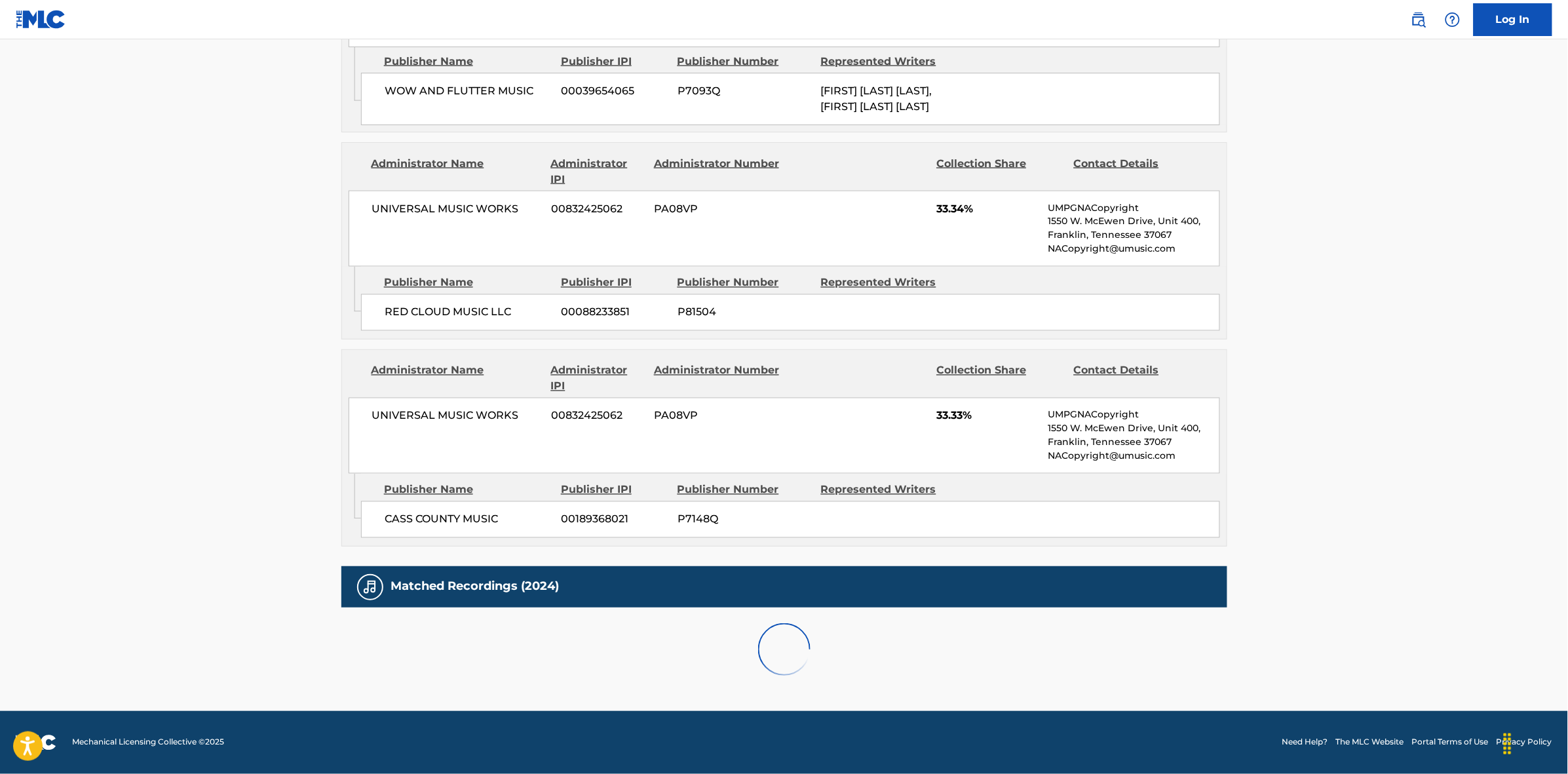 scroll, scrollTop: 1177, scrollLeft: 0, axis: vertical 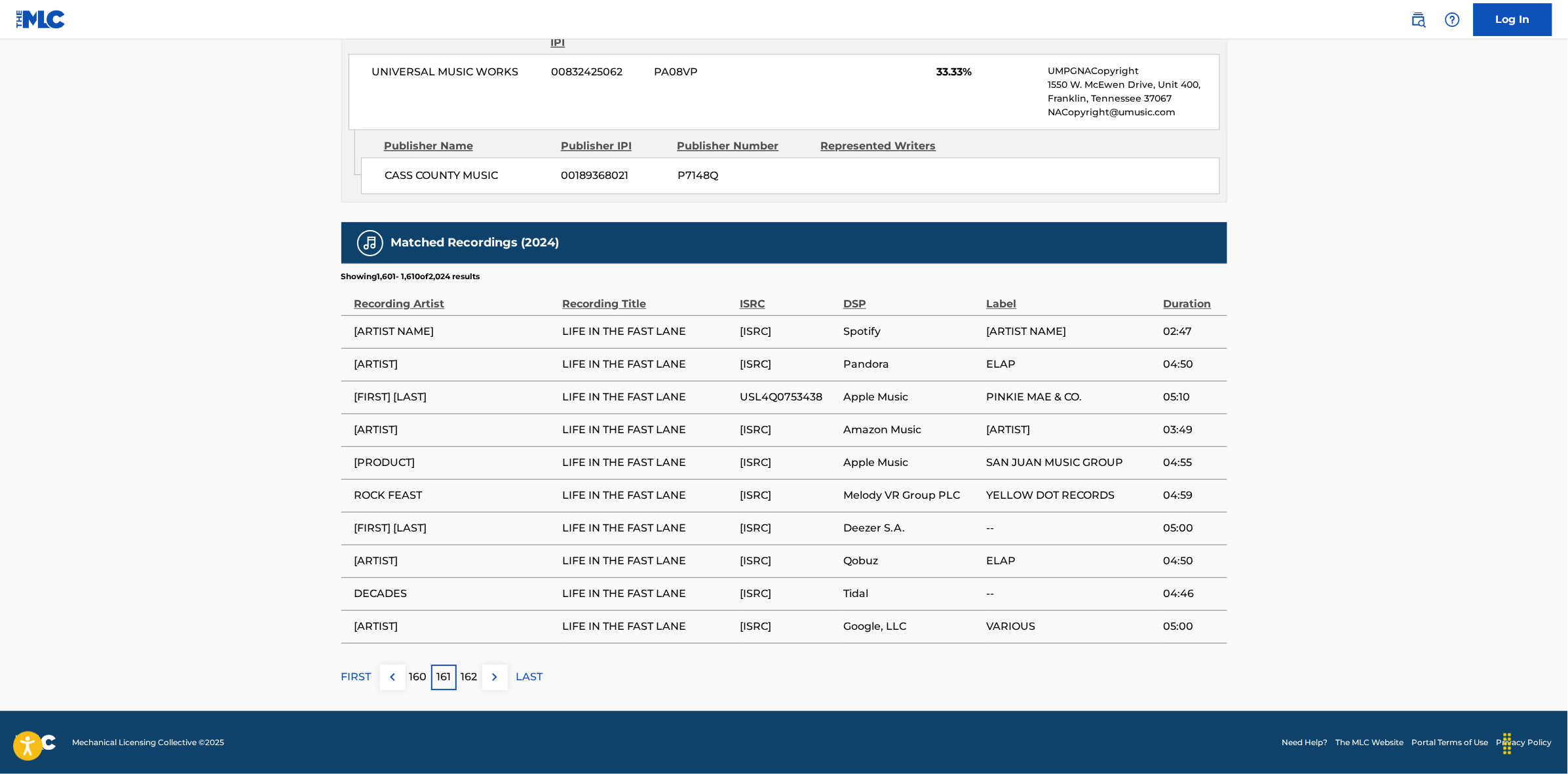 click at bounding box center (495, 677) 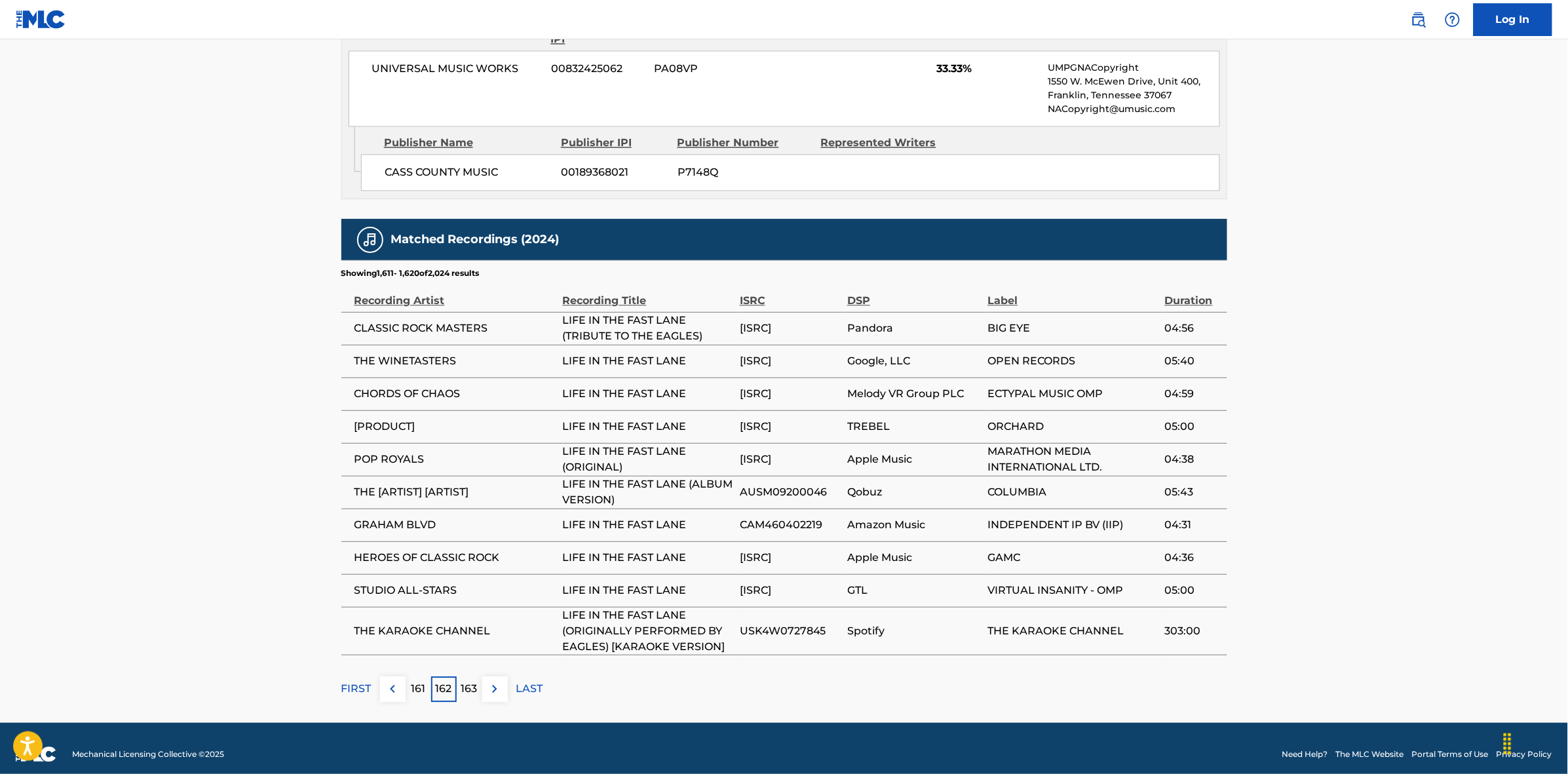 click at bounding box center [495, 689] 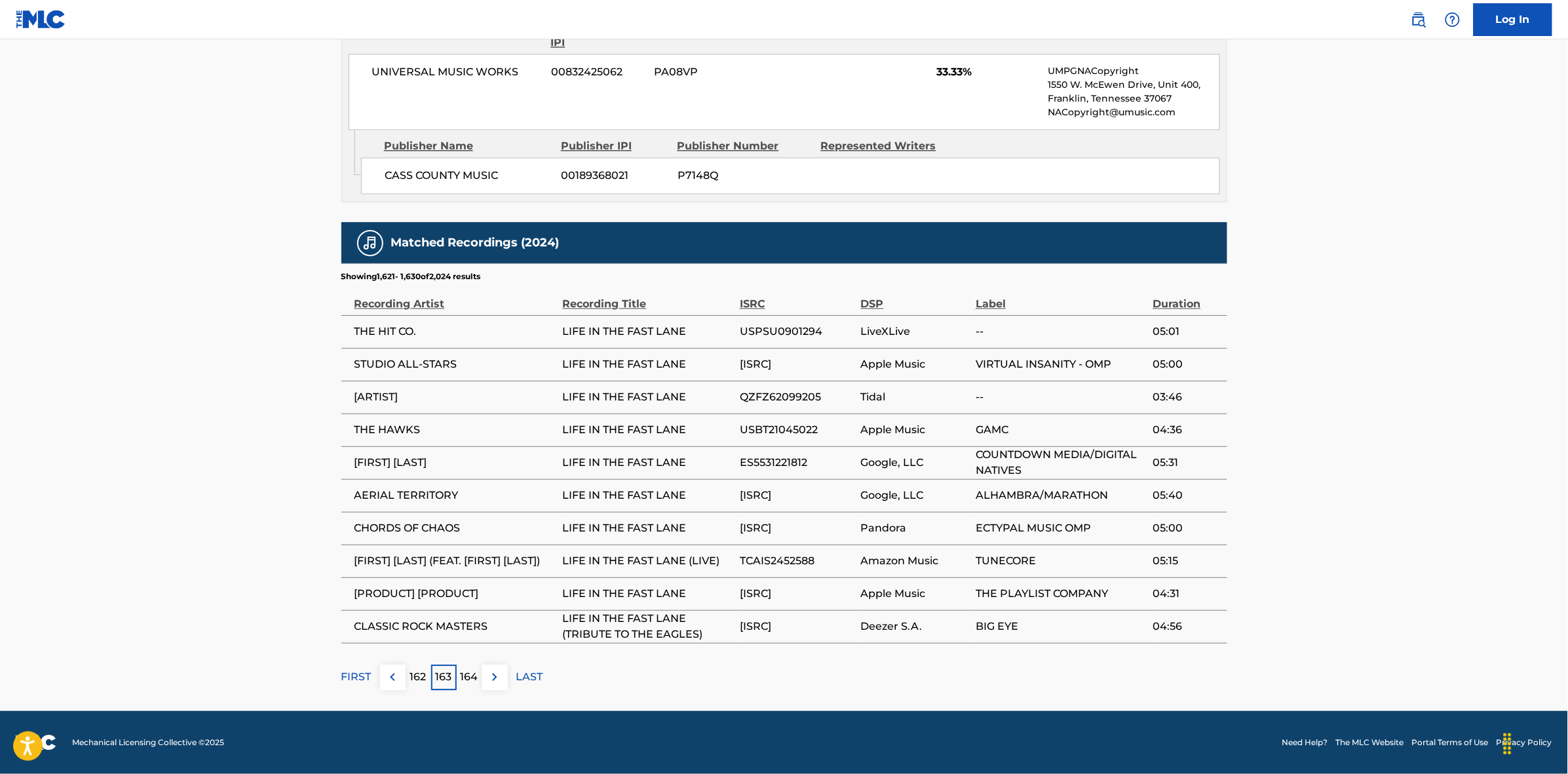 drag, startPoint x: 493, startPoint y: 672, endPoint x: 567, endPoint y: 523, distance: 166.36406 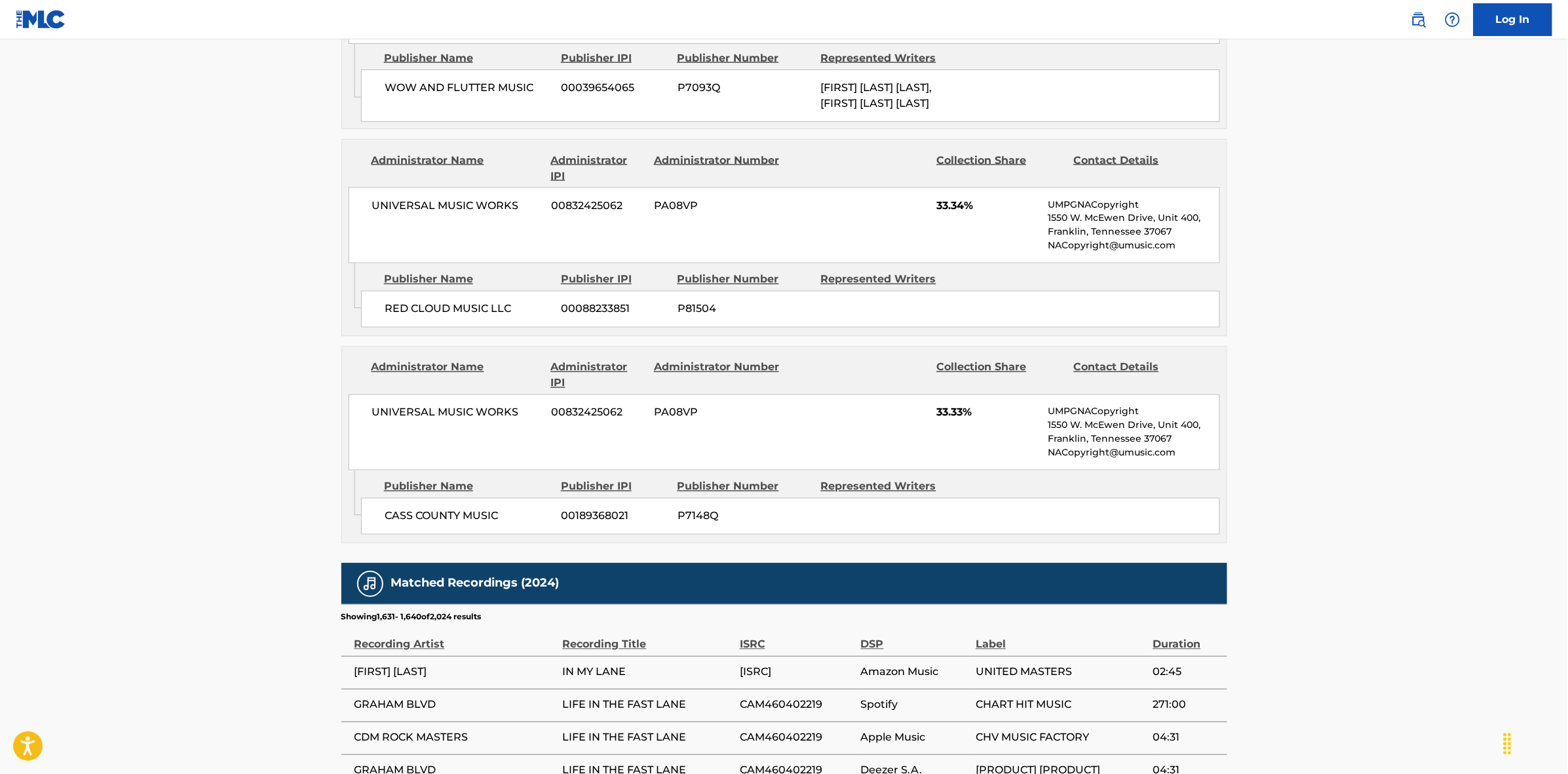 scroll, scrollTop: 1177, scrollLeft: 0, axis: vertical 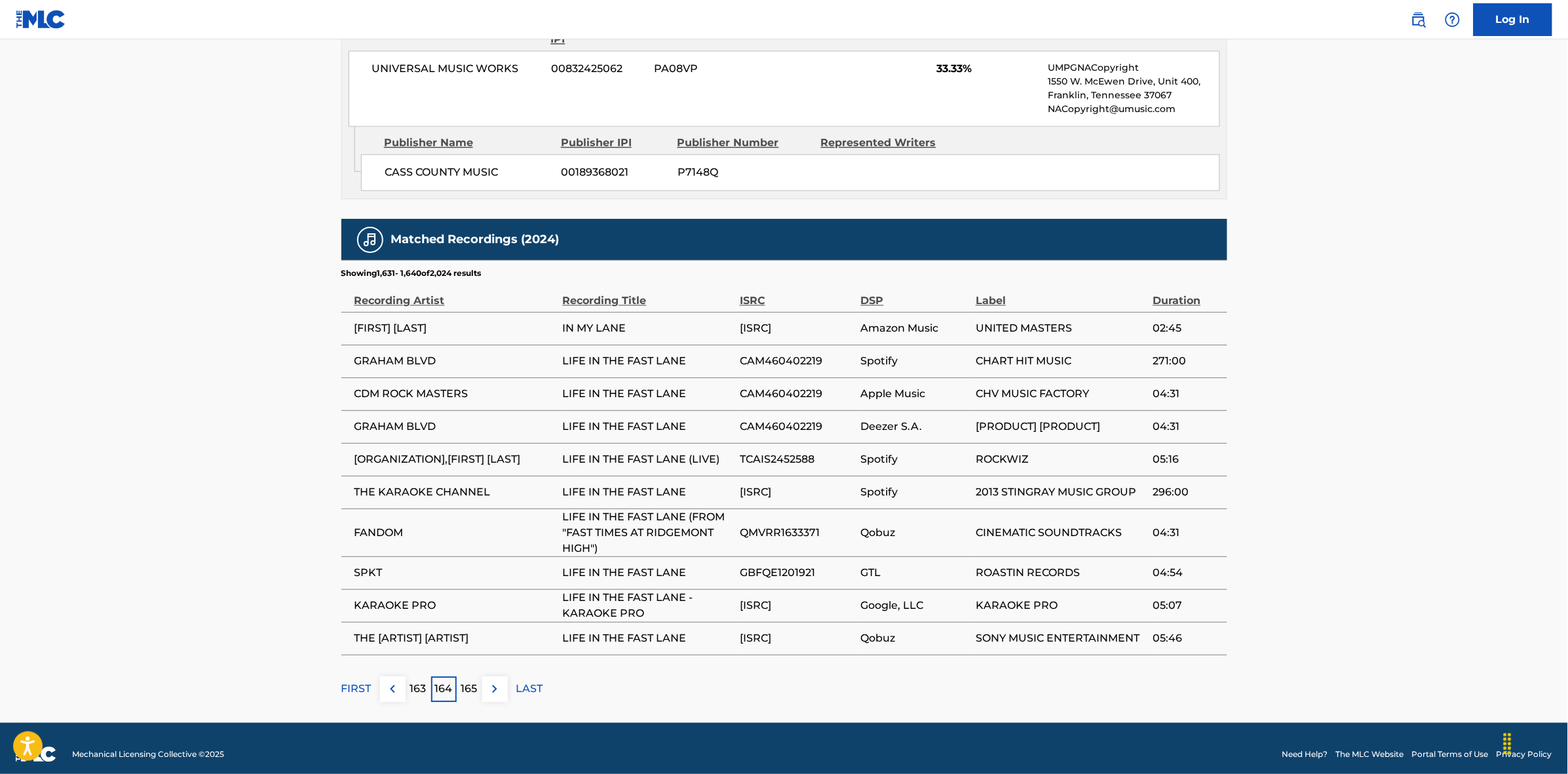 click at bounding box center (495, 689) 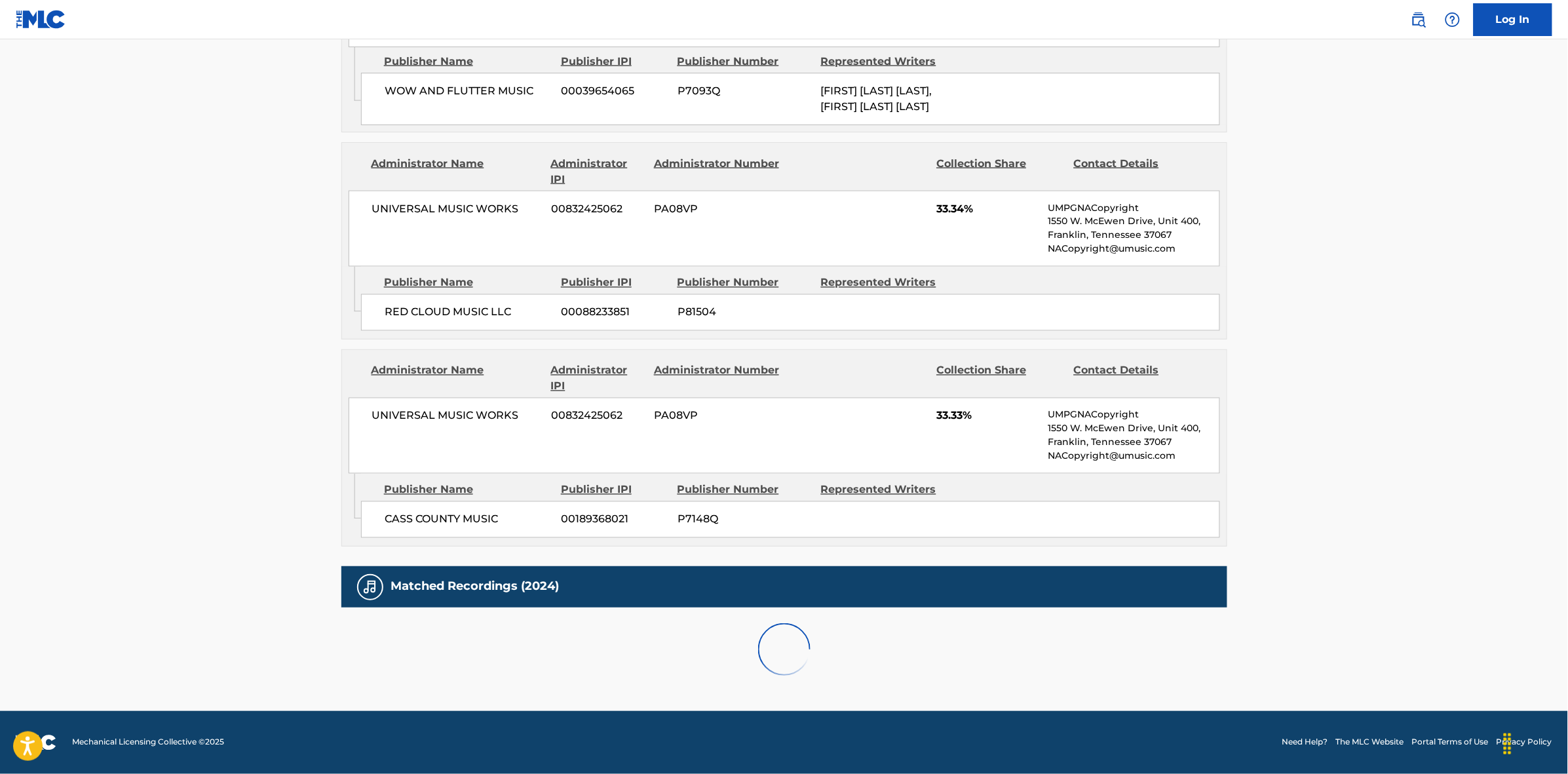 scroll, scrollTop: 1177, scrollLeft: 0, axis: vertical 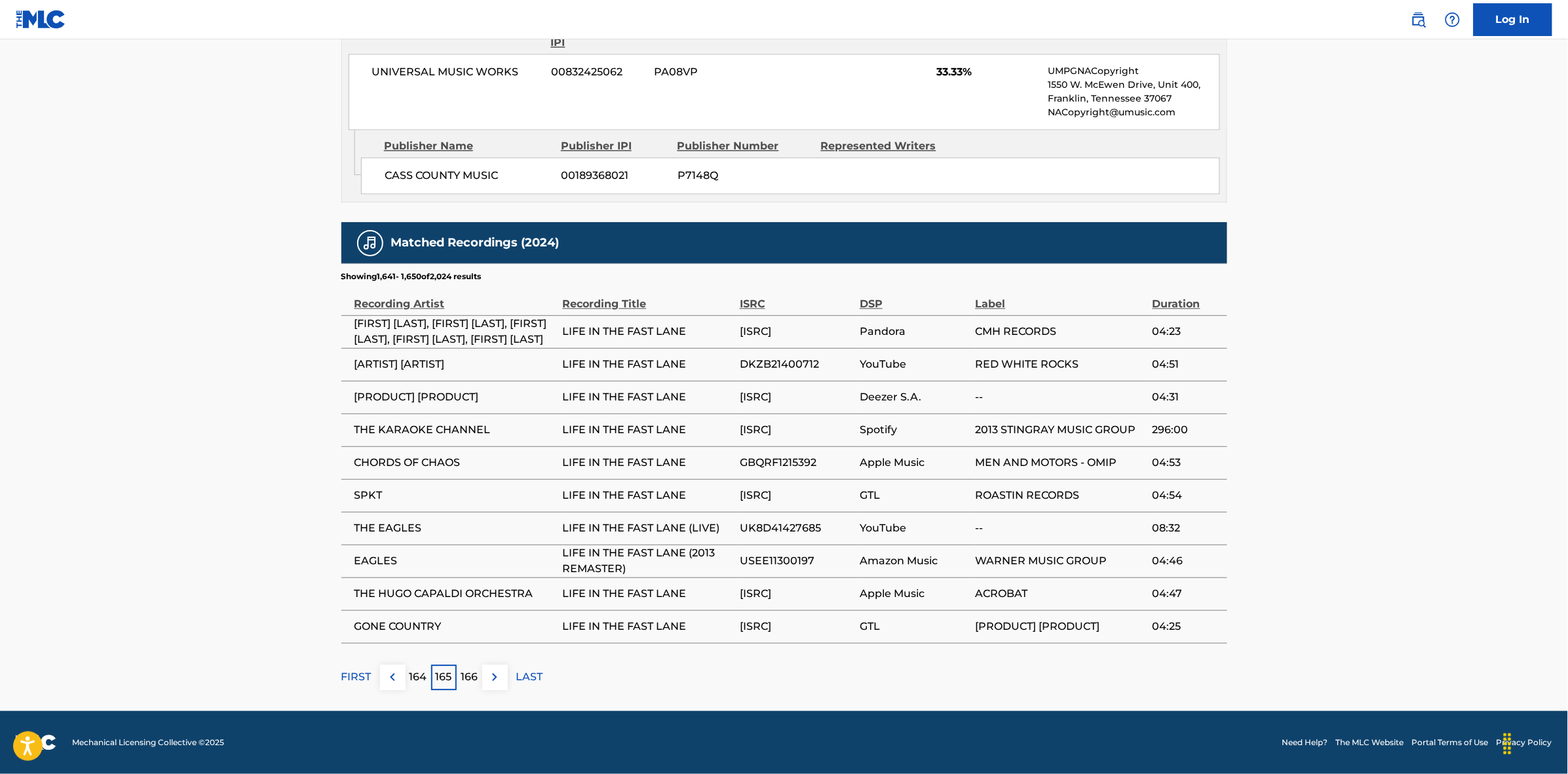 click at bounding box center [495, 677] 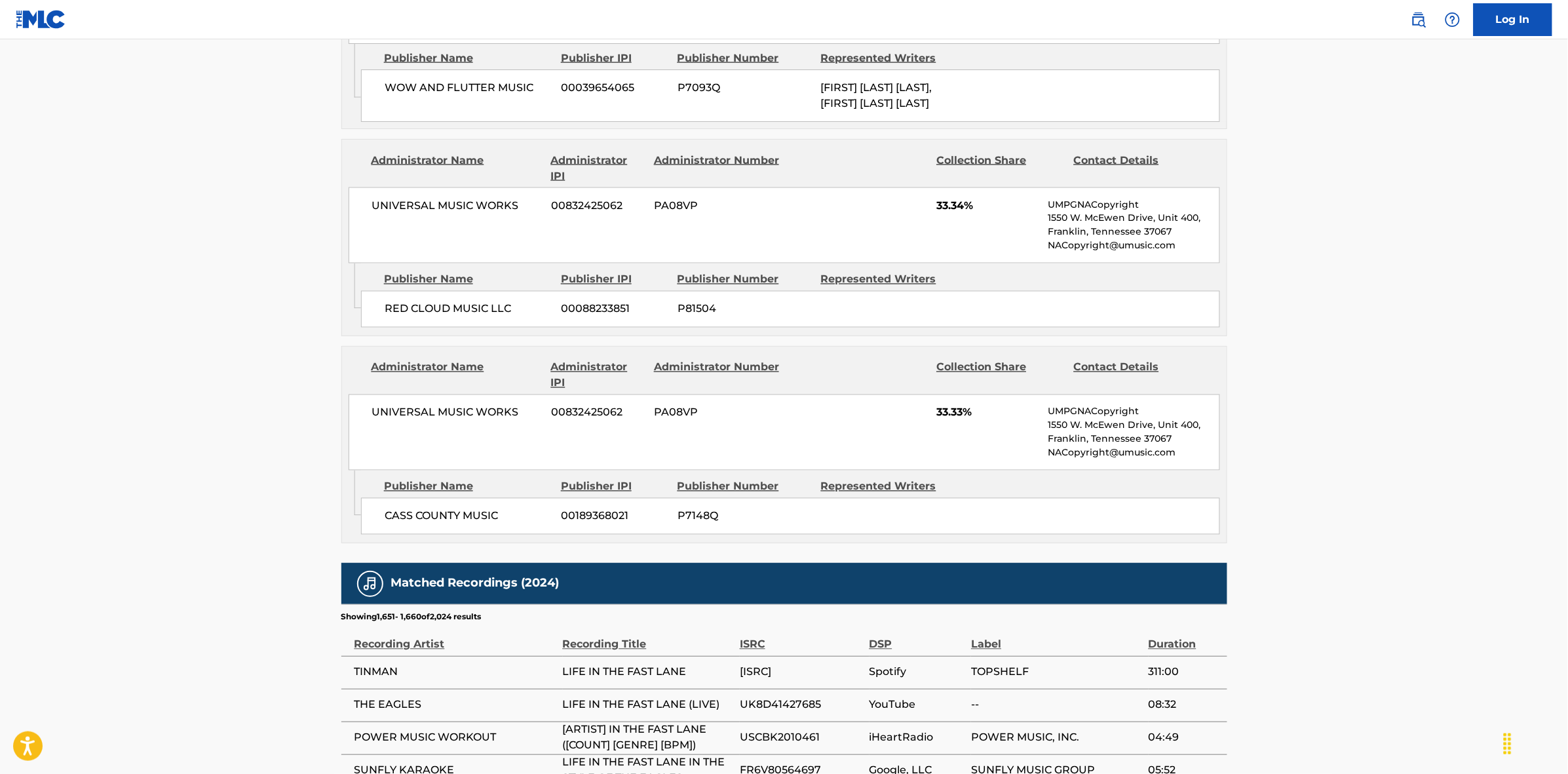 scroll, scrollTop: 1177, scrollLeft: 0, axis: vertical 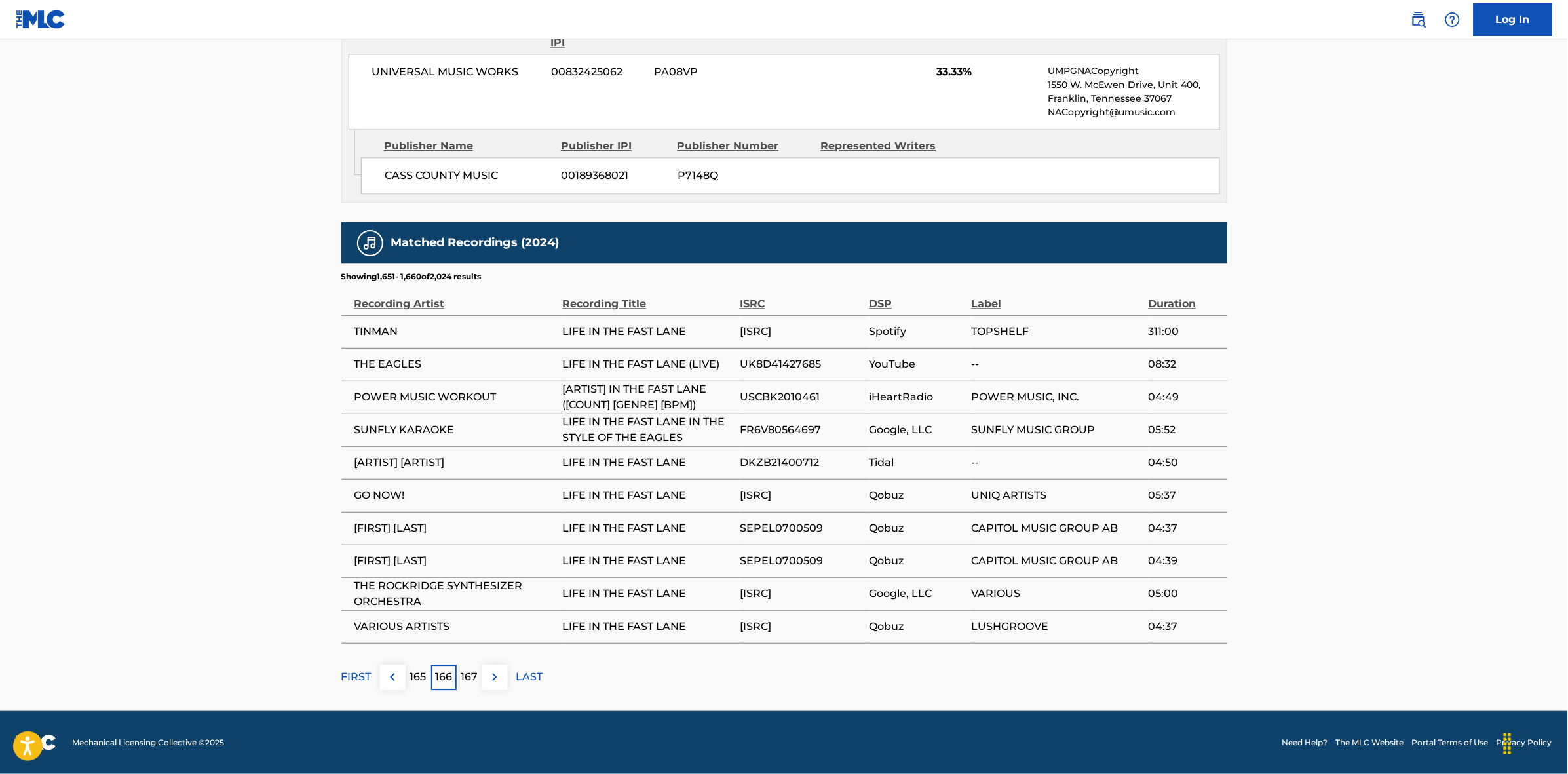 click at bounding box center (495, 677) 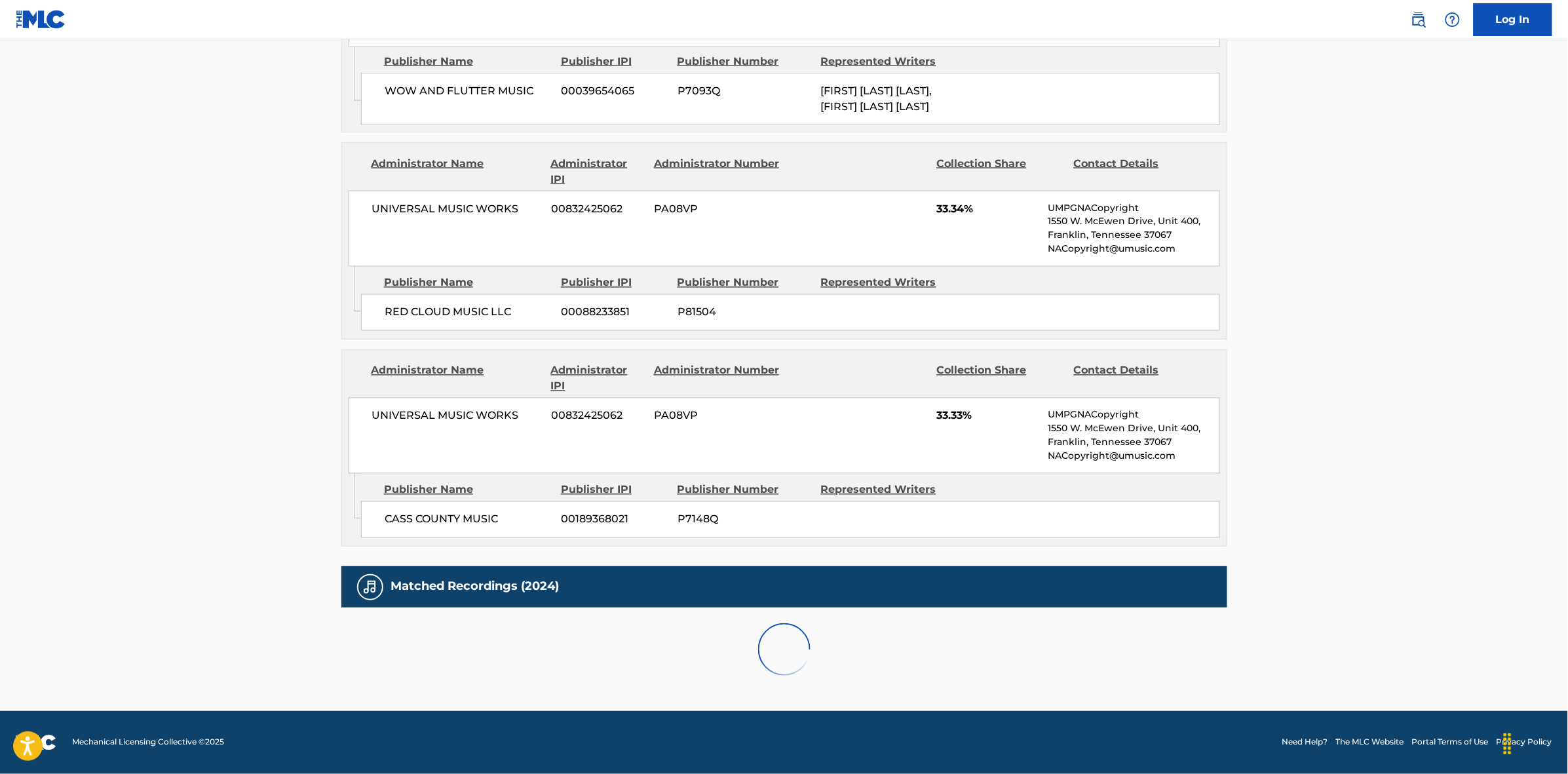 scroll, scrollTop: 1177, scrollLeft: 0, axis: vertical 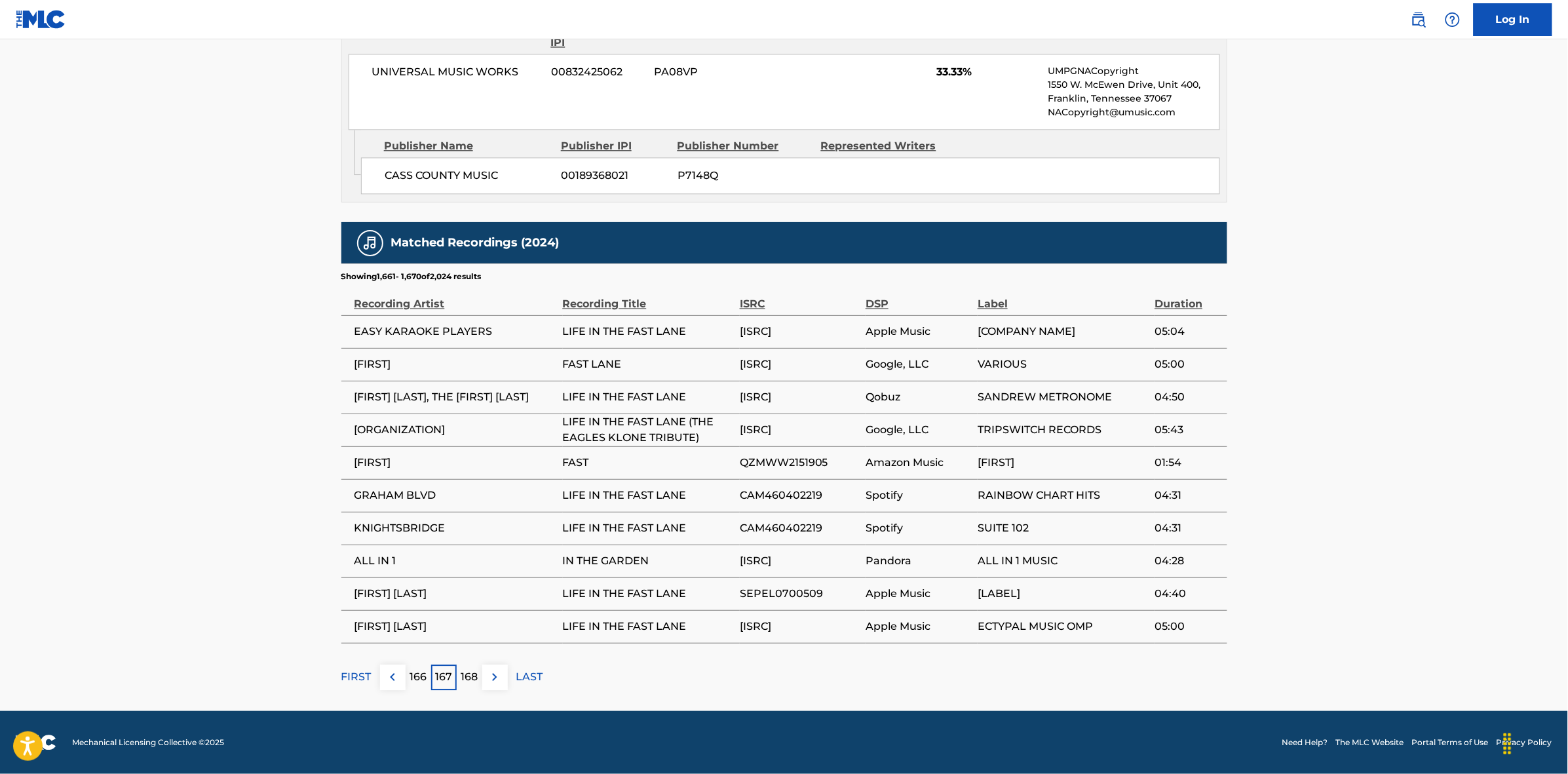 click on "168" at bounding box center [469, 677] 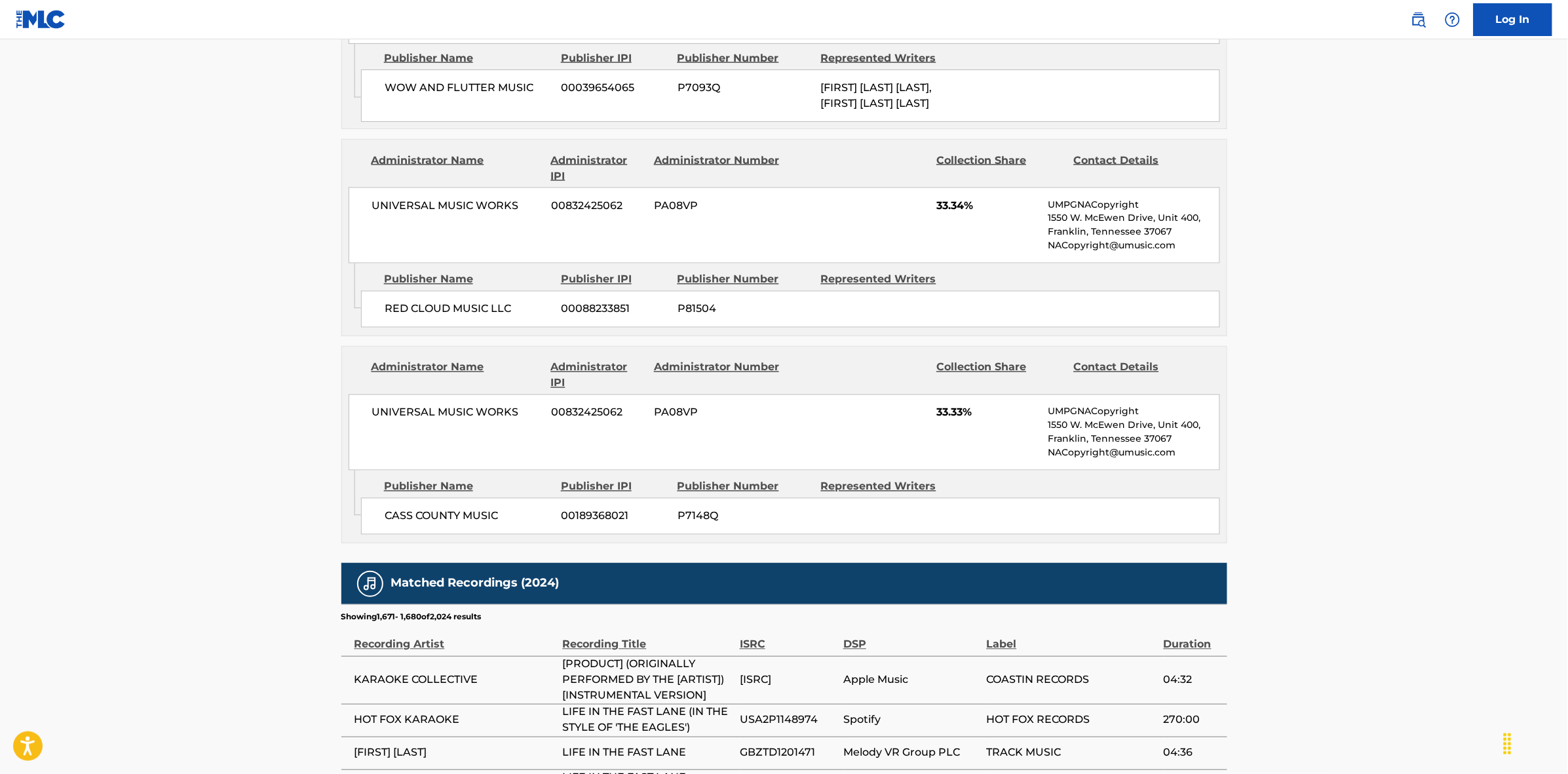 scroll, scrollTop: 1177, scrollLeft: 0, axis: vertical 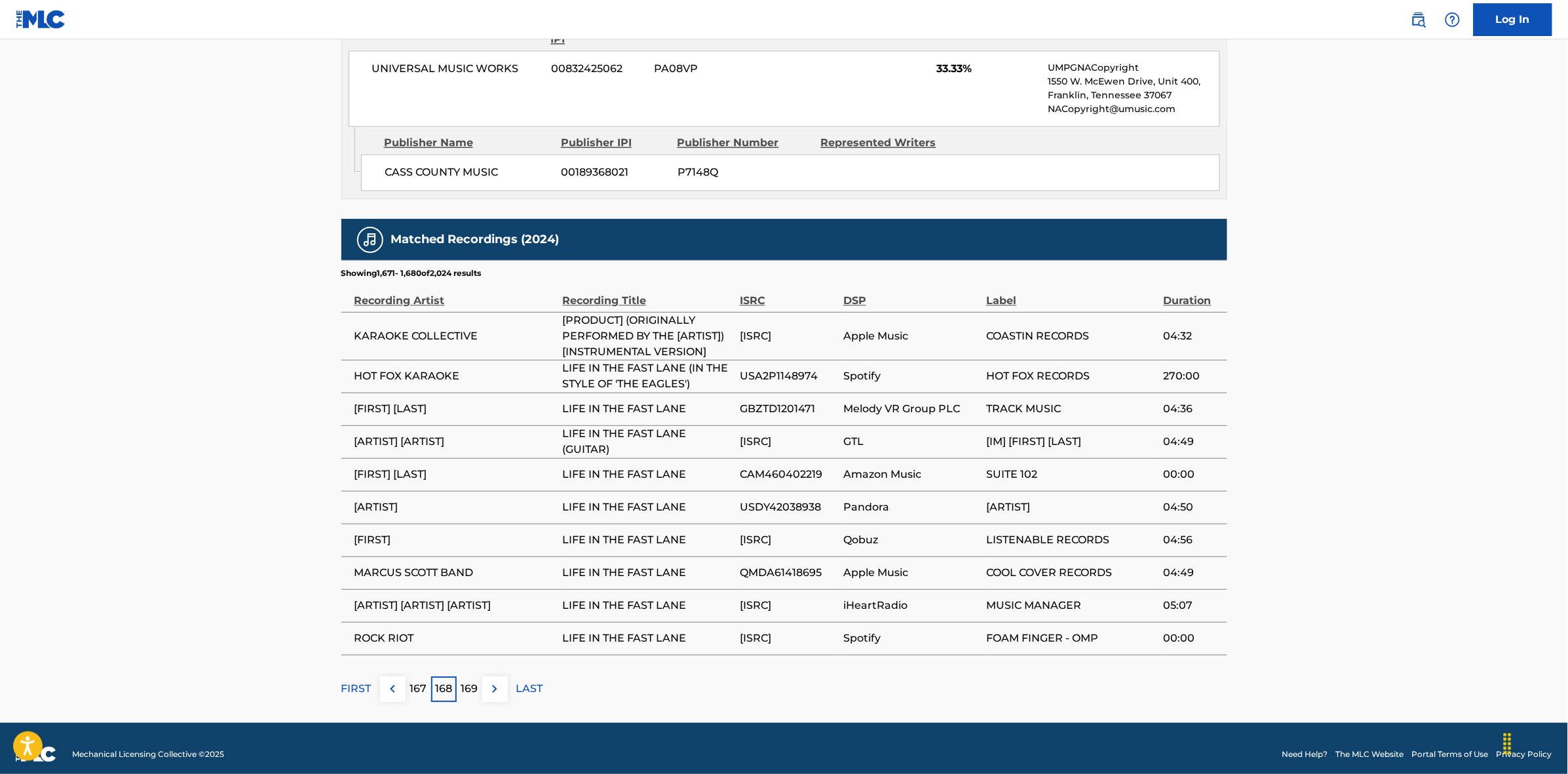 click on "169" at bounding box center [469, 689] 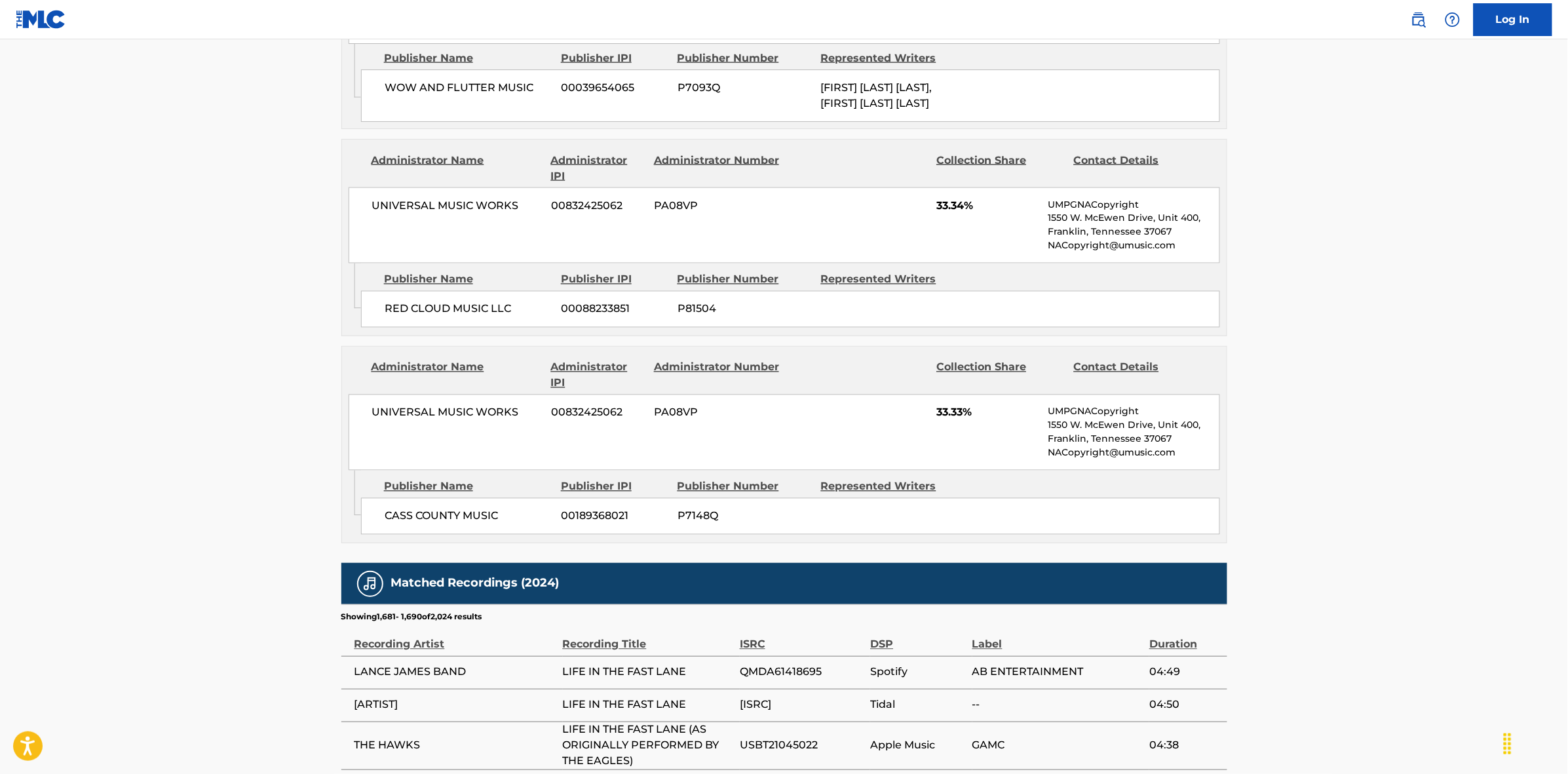 scroll, scrollTop: 1177, scrollLeft: 0, axis: vertical 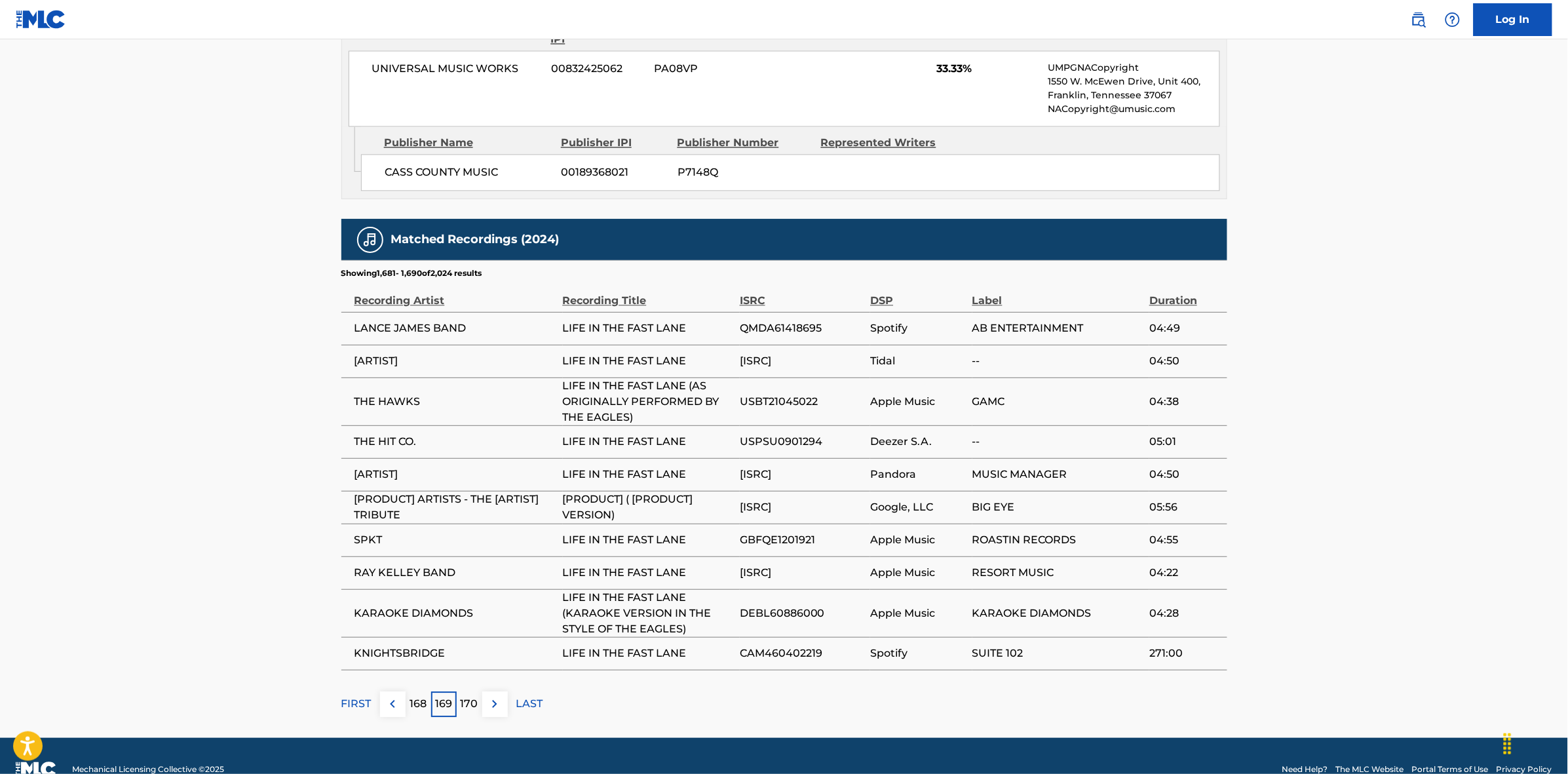 click on "170" at bounding box center (469, 704) 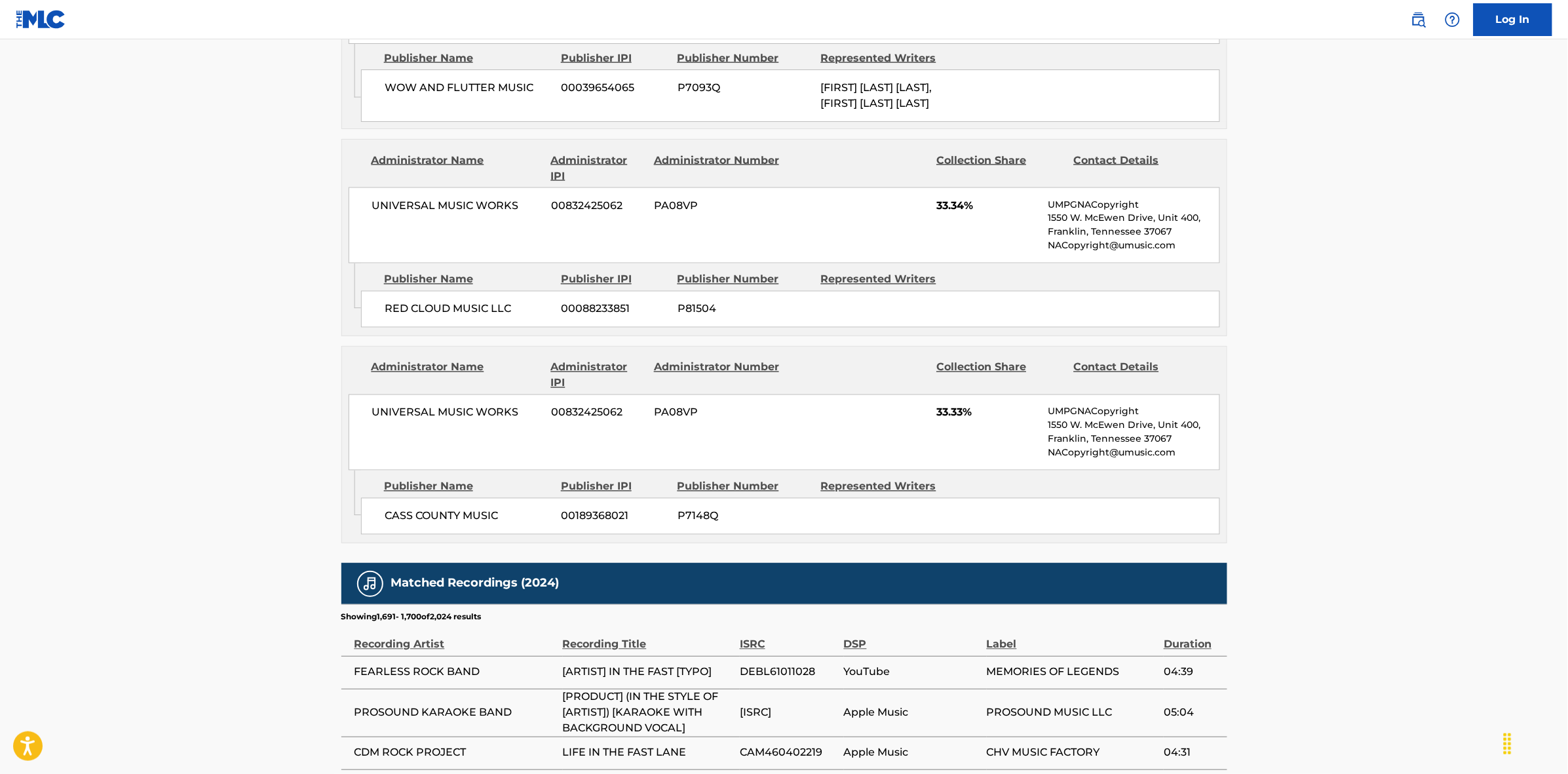 scroll, scrollTop: 1177, scrollLeft: 0, axis: vertical 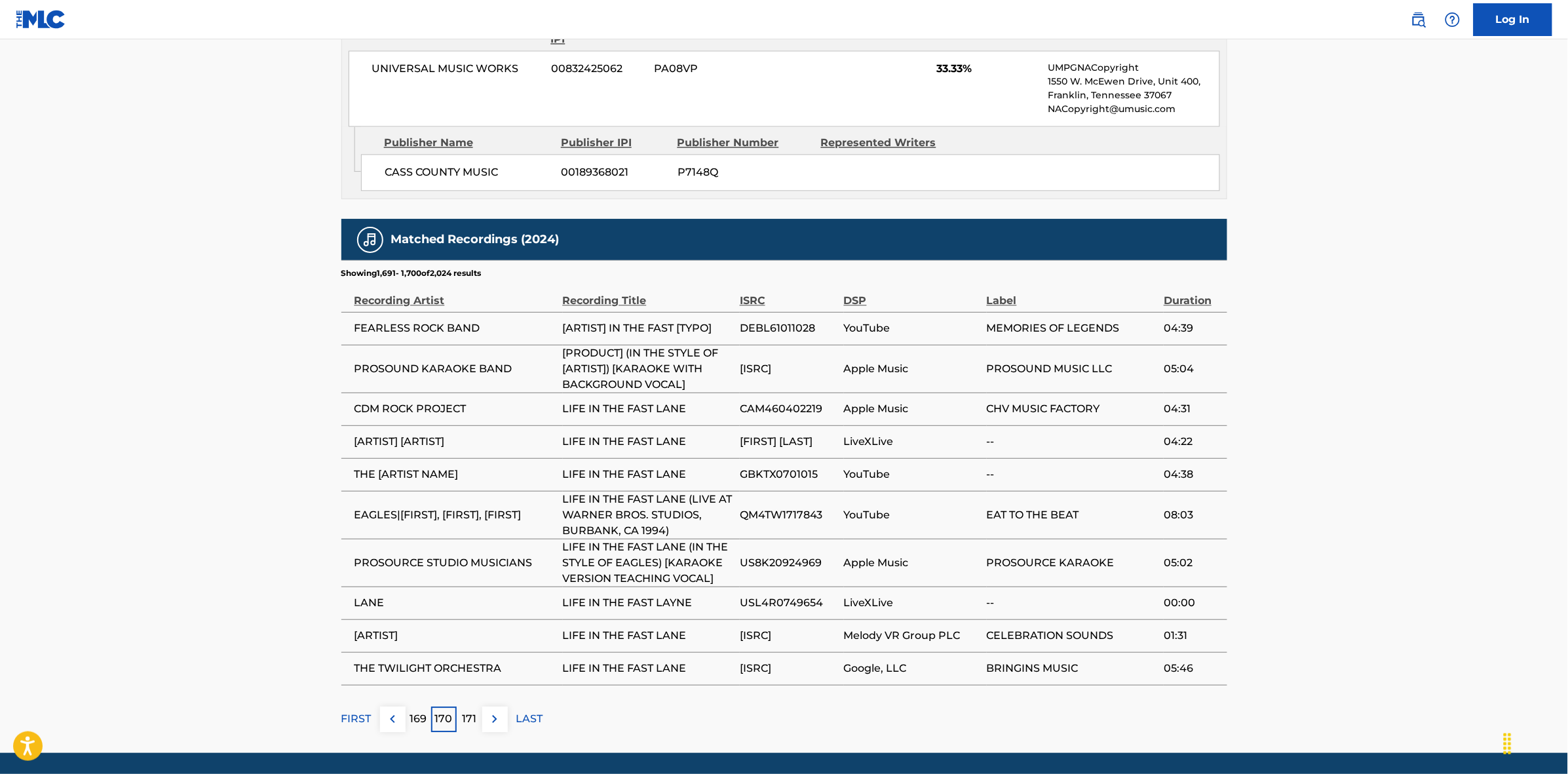 click on "171" at bounding box center [469, 719] 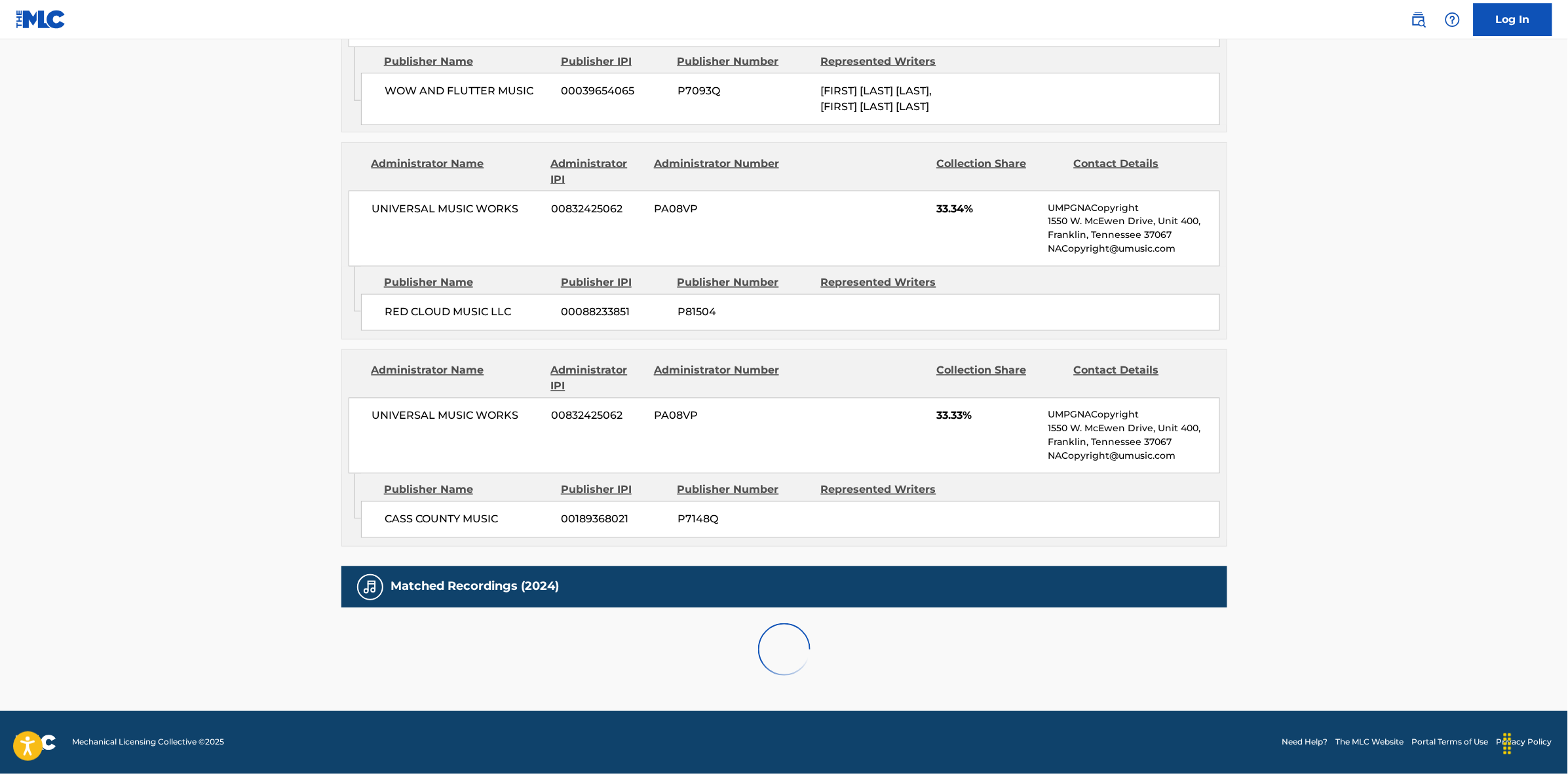 scroll, scrollTop: 1177, scrollLeft: 0, axis: vertical 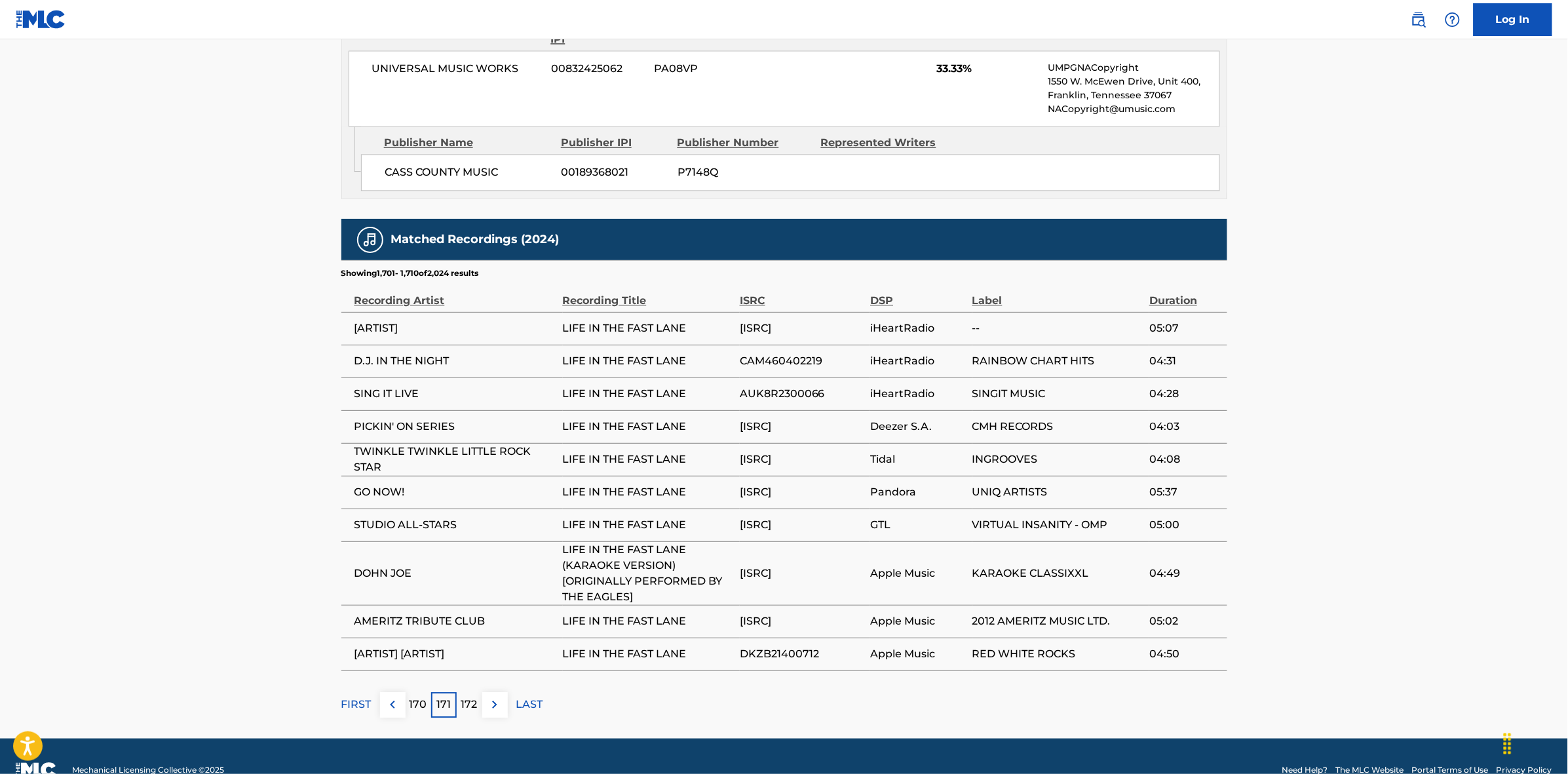 click at bounding box center (495, 705) 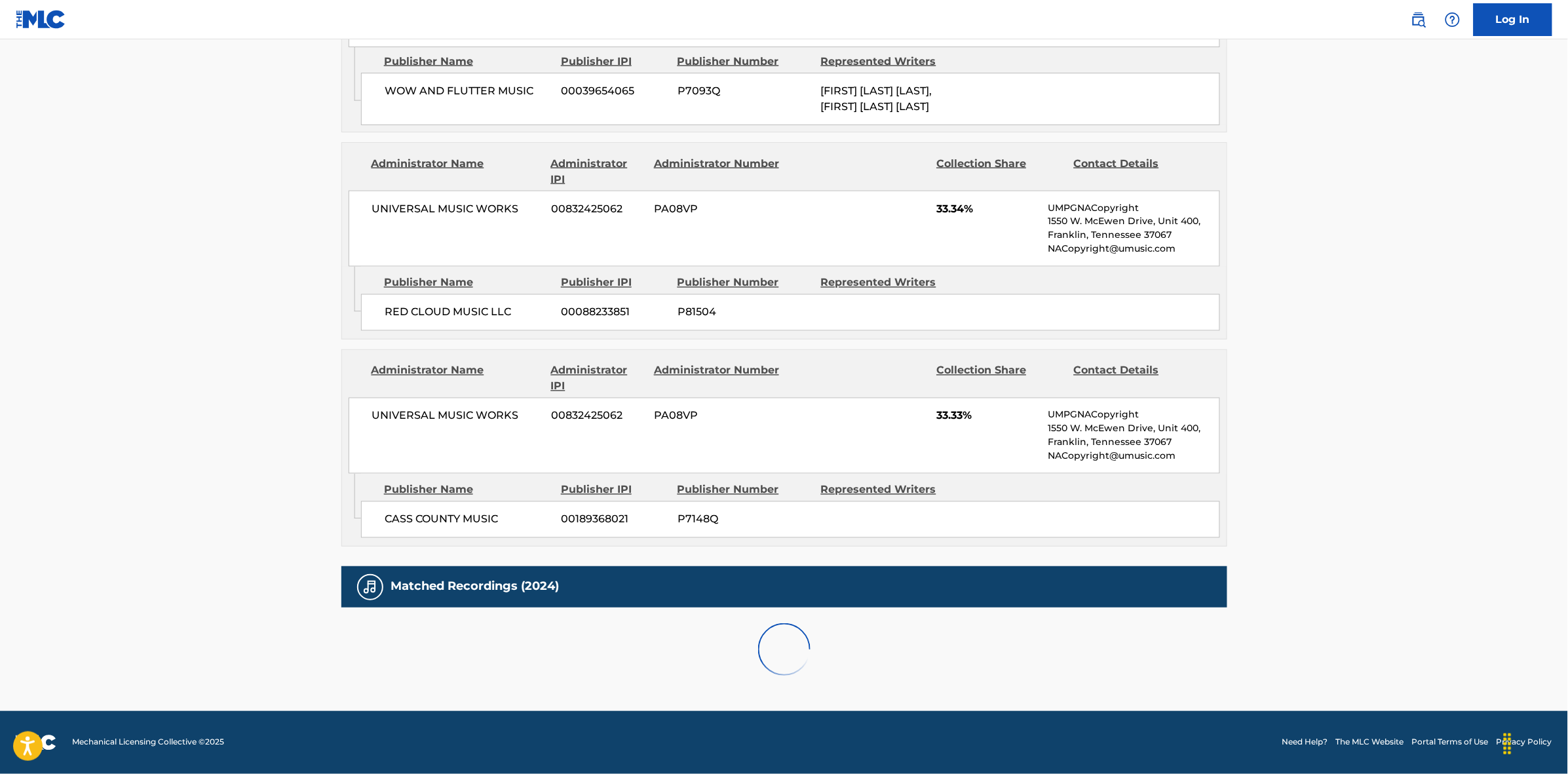scroll, scrollTop: 1177, scrollLeft: 0, axis: vertical 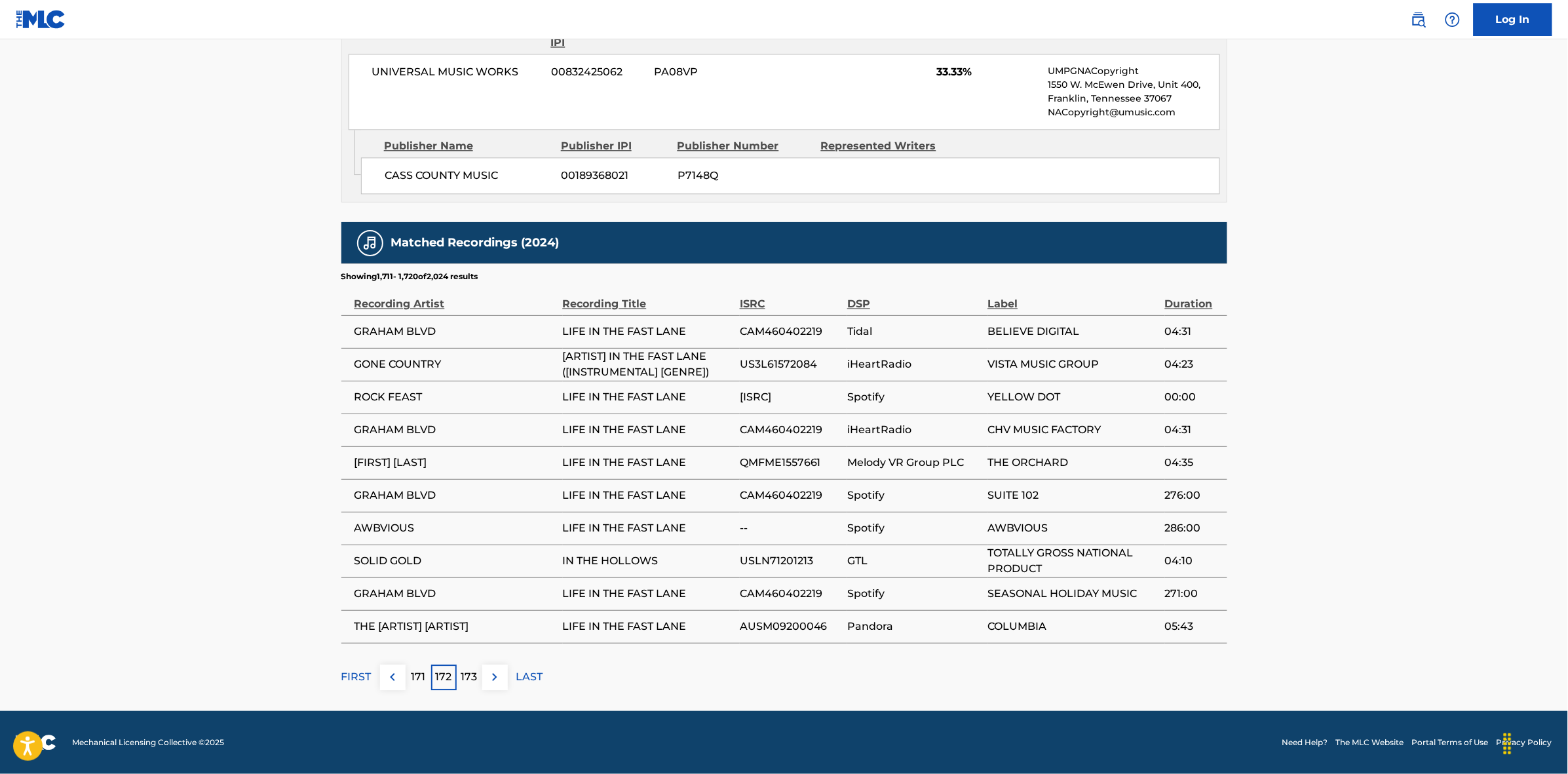 click at bounding box center (495, 677) 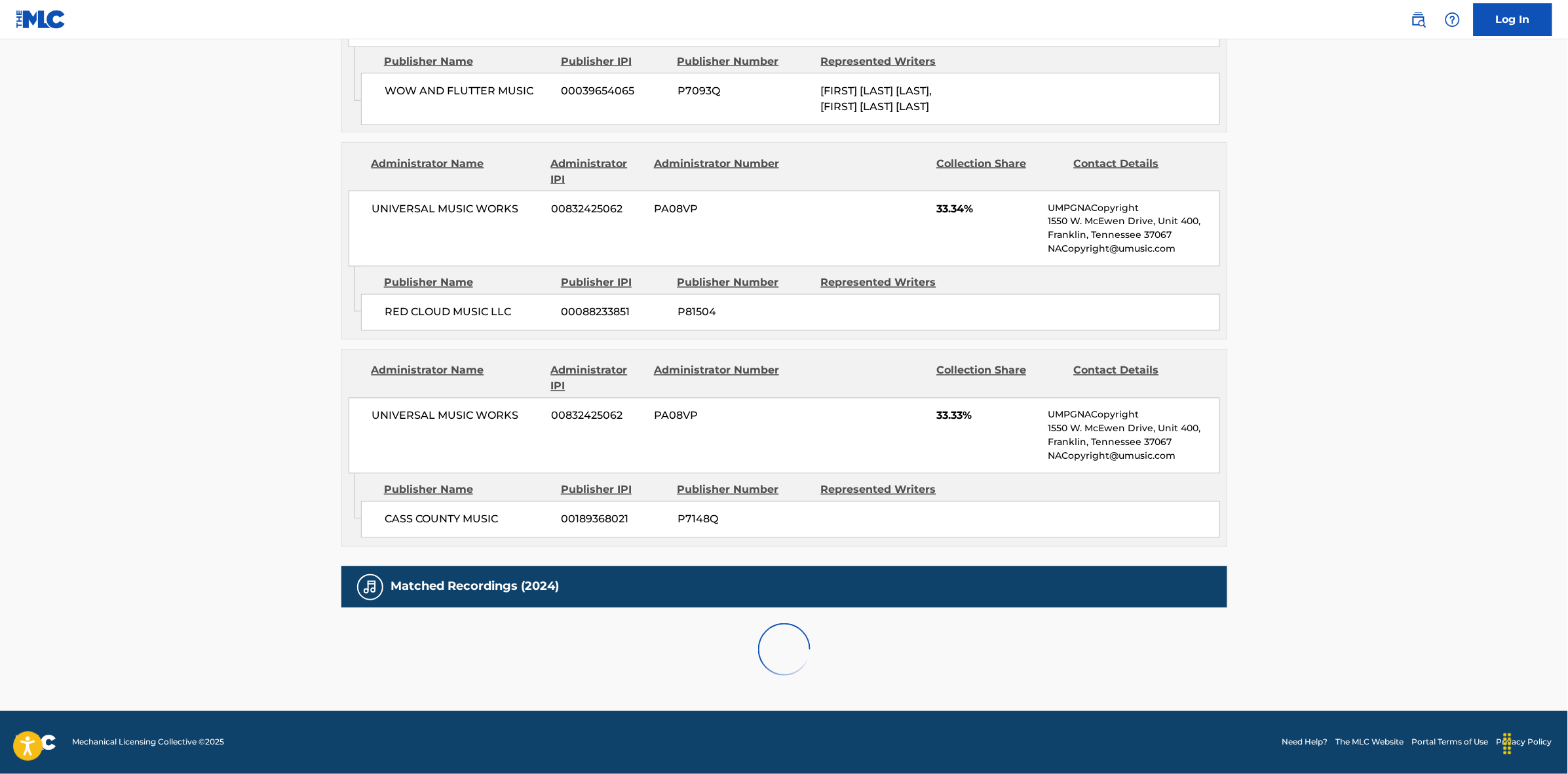 scroll, scrollTop: 1177, scrollLeft: 0, axis: vertical 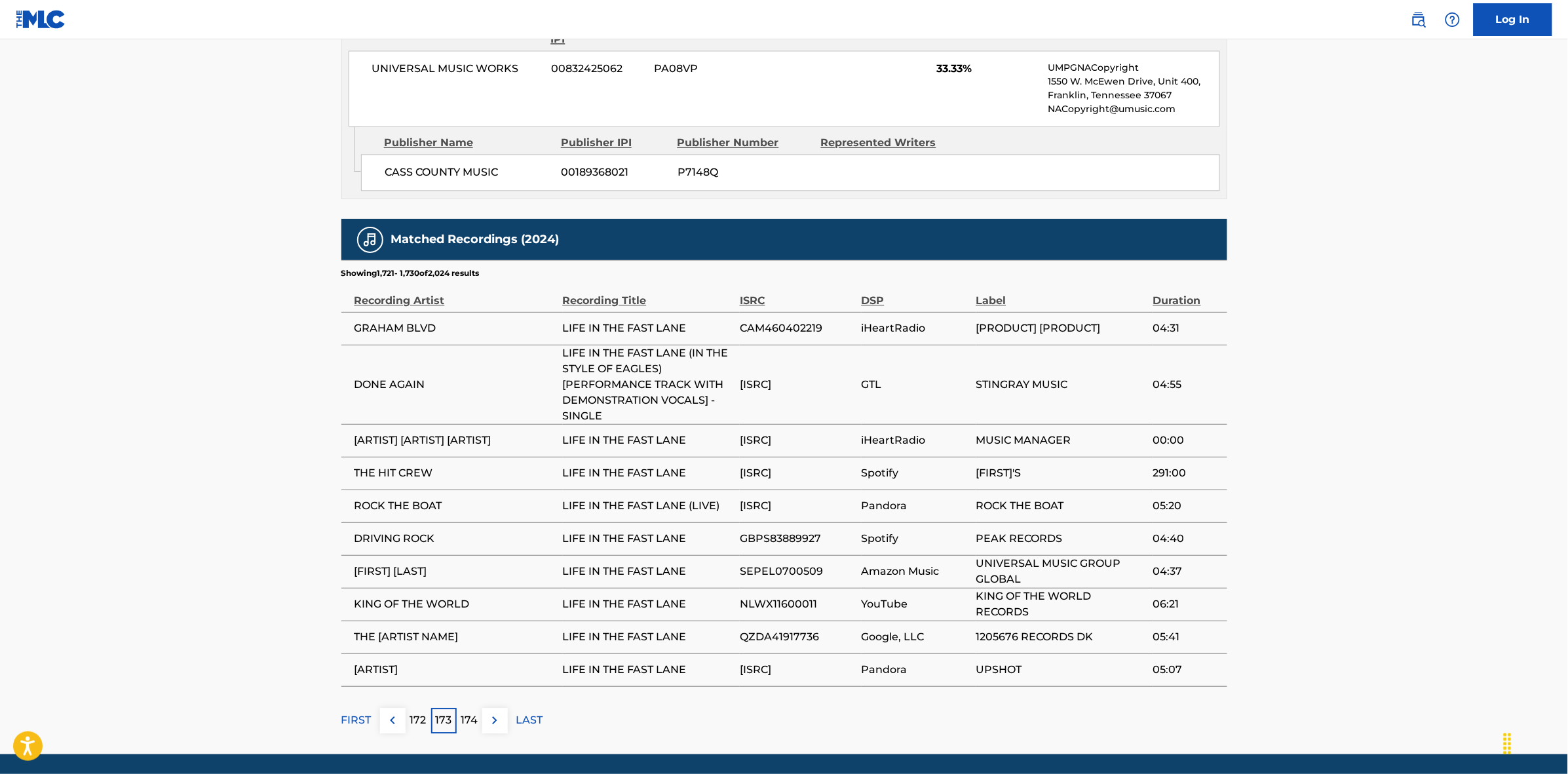 drag, startPoint x: 492, startPoint y: 737, endPoint x: 944, endPoint y: 376, distance: 578.4678 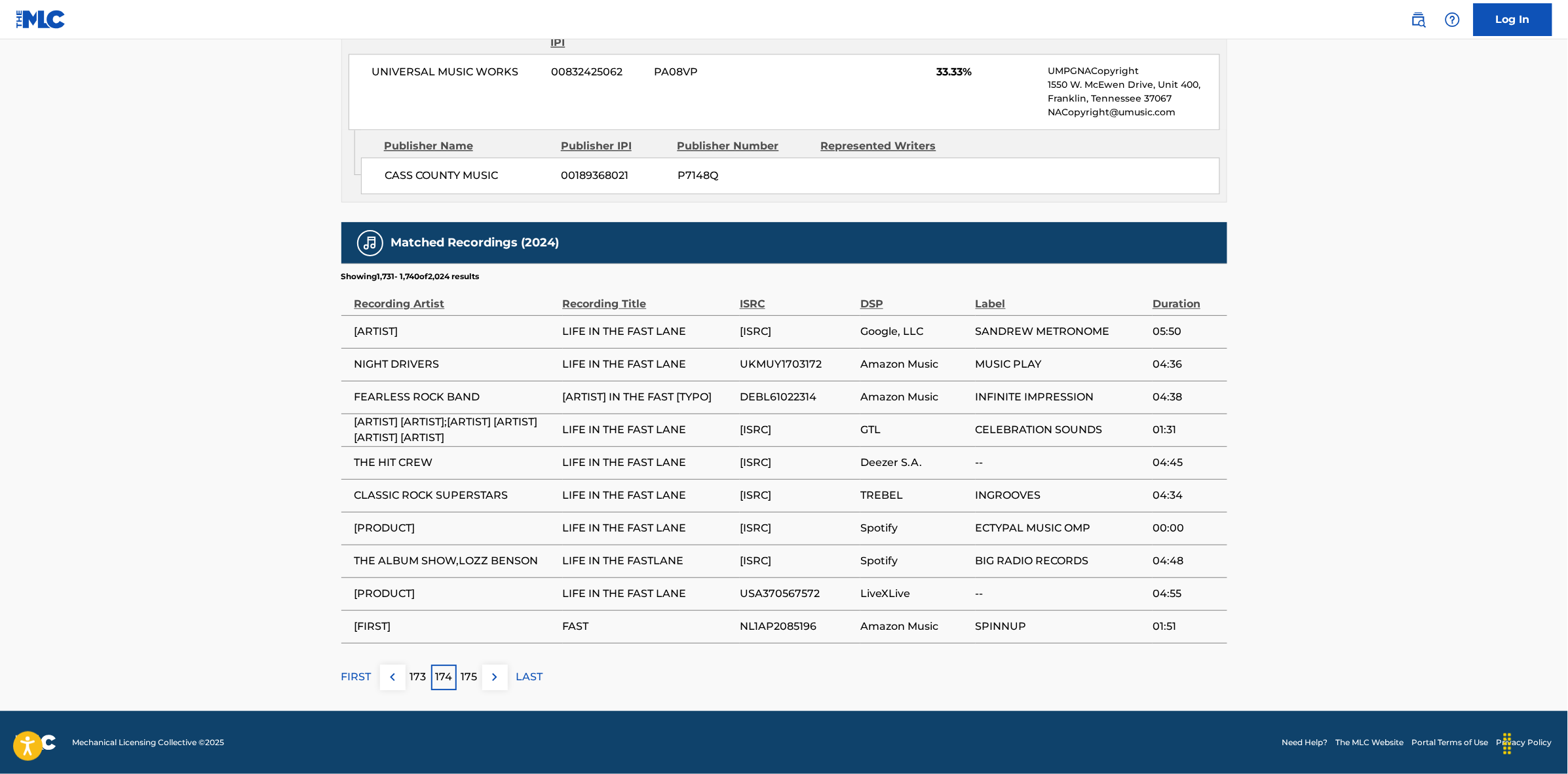 click on "175" at bounding box center [469, 677] 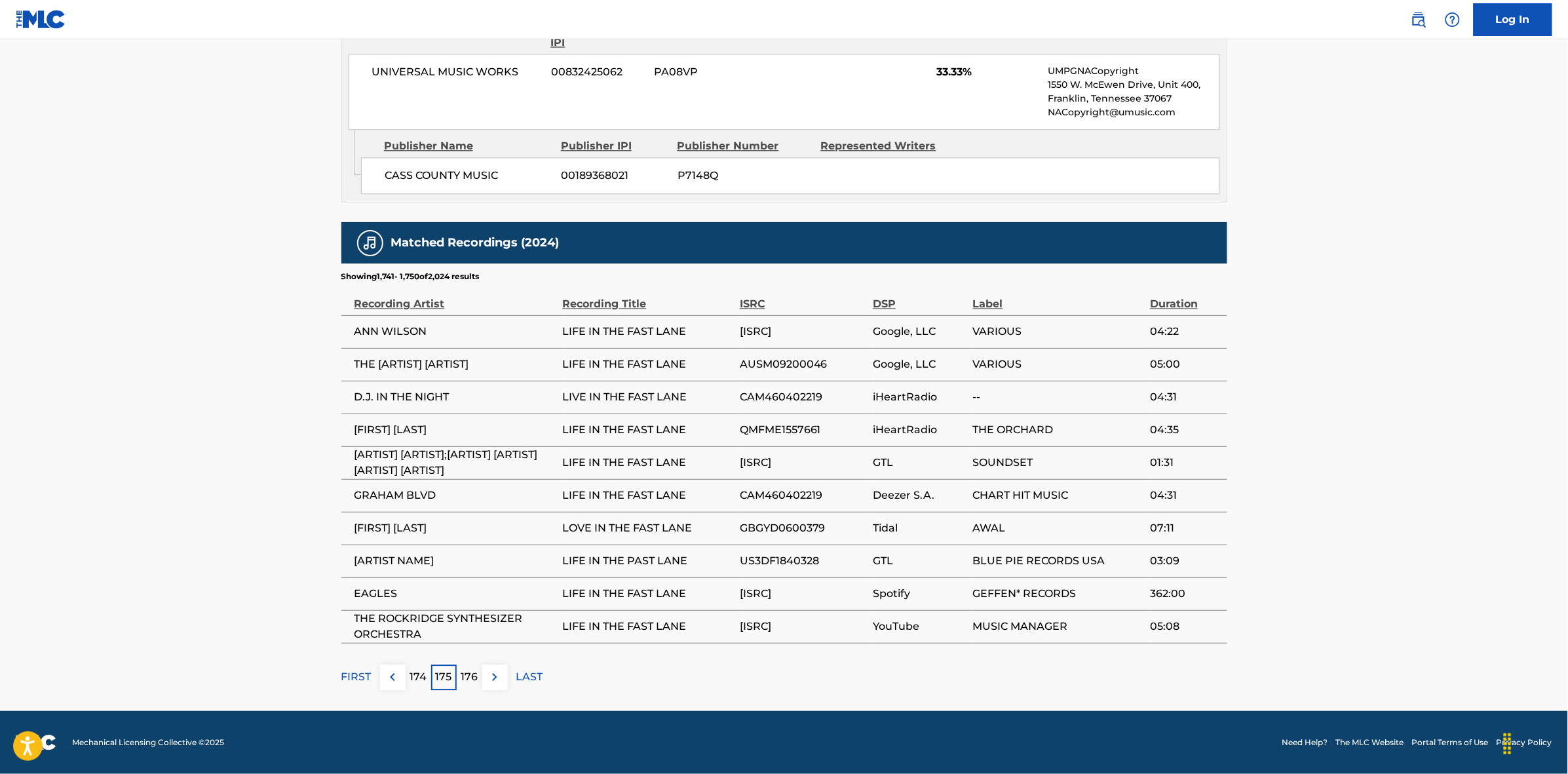 click at bounding box center (495, 677) 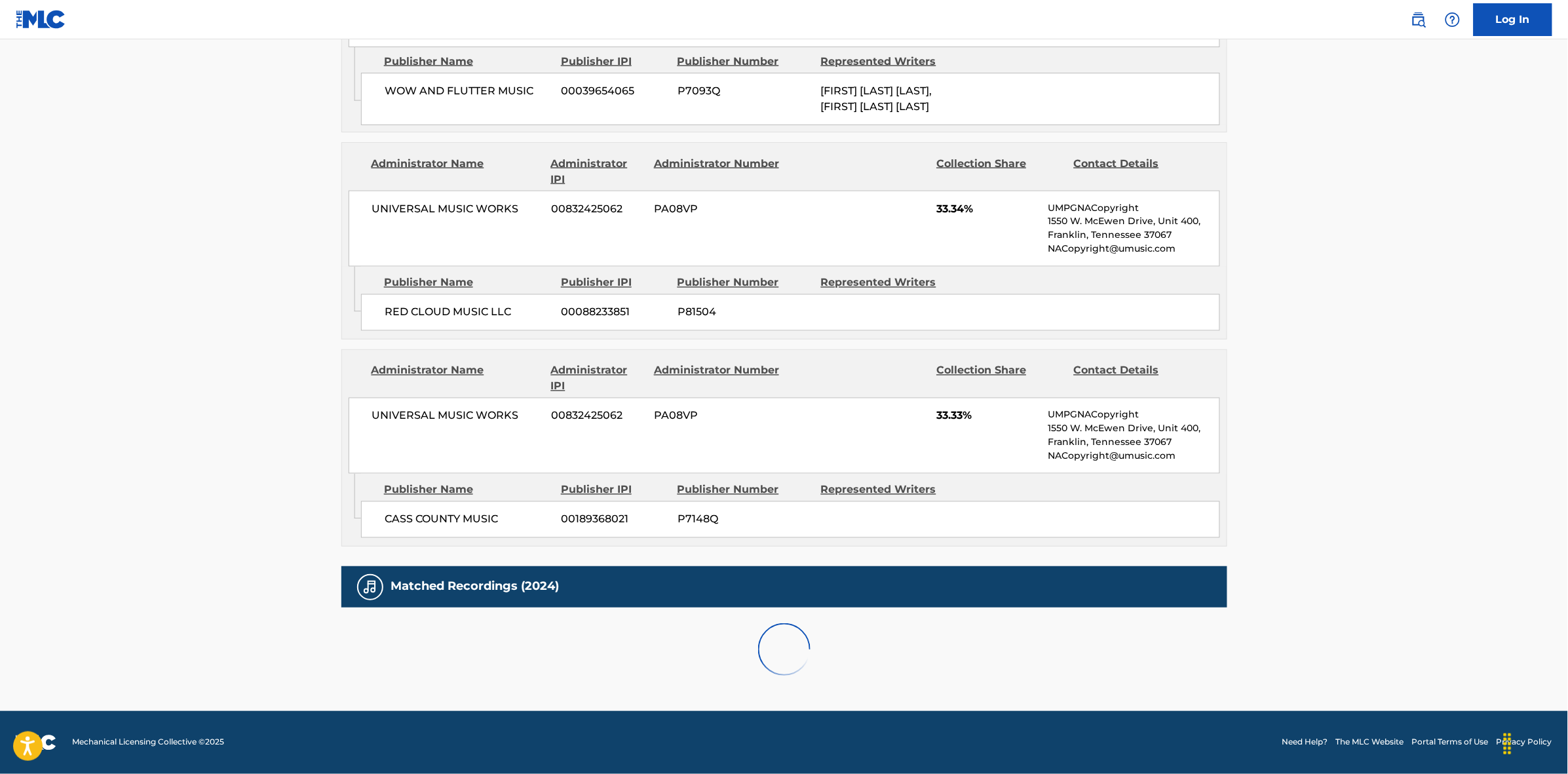 scroll, scrollTop: 1177, scrollLeft: 0, axis: vertical 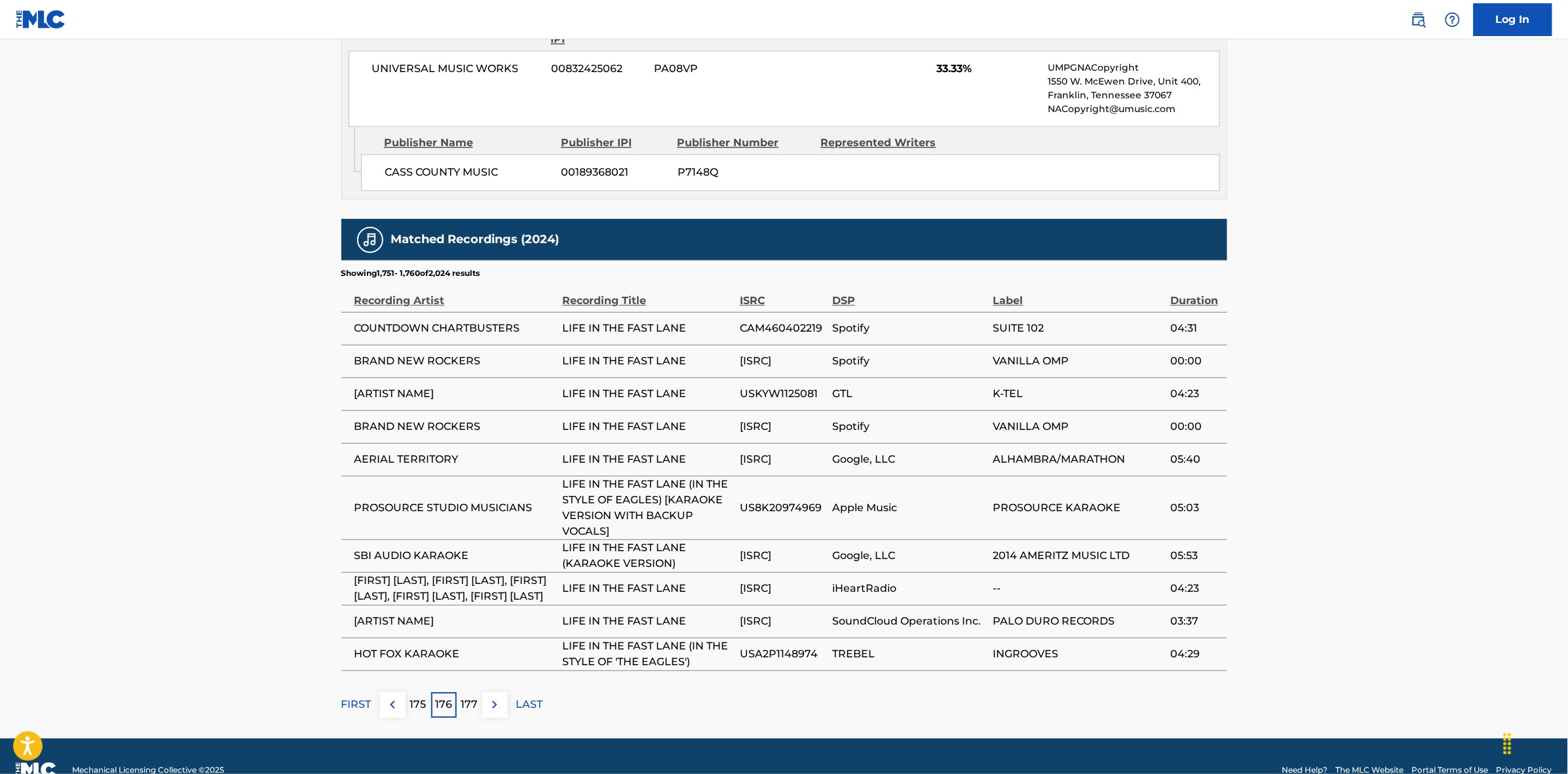 drag, startPoint x: 489, startPoint y: 733, endPoint x: 619, endPoint y: 574, distance: 205.38014 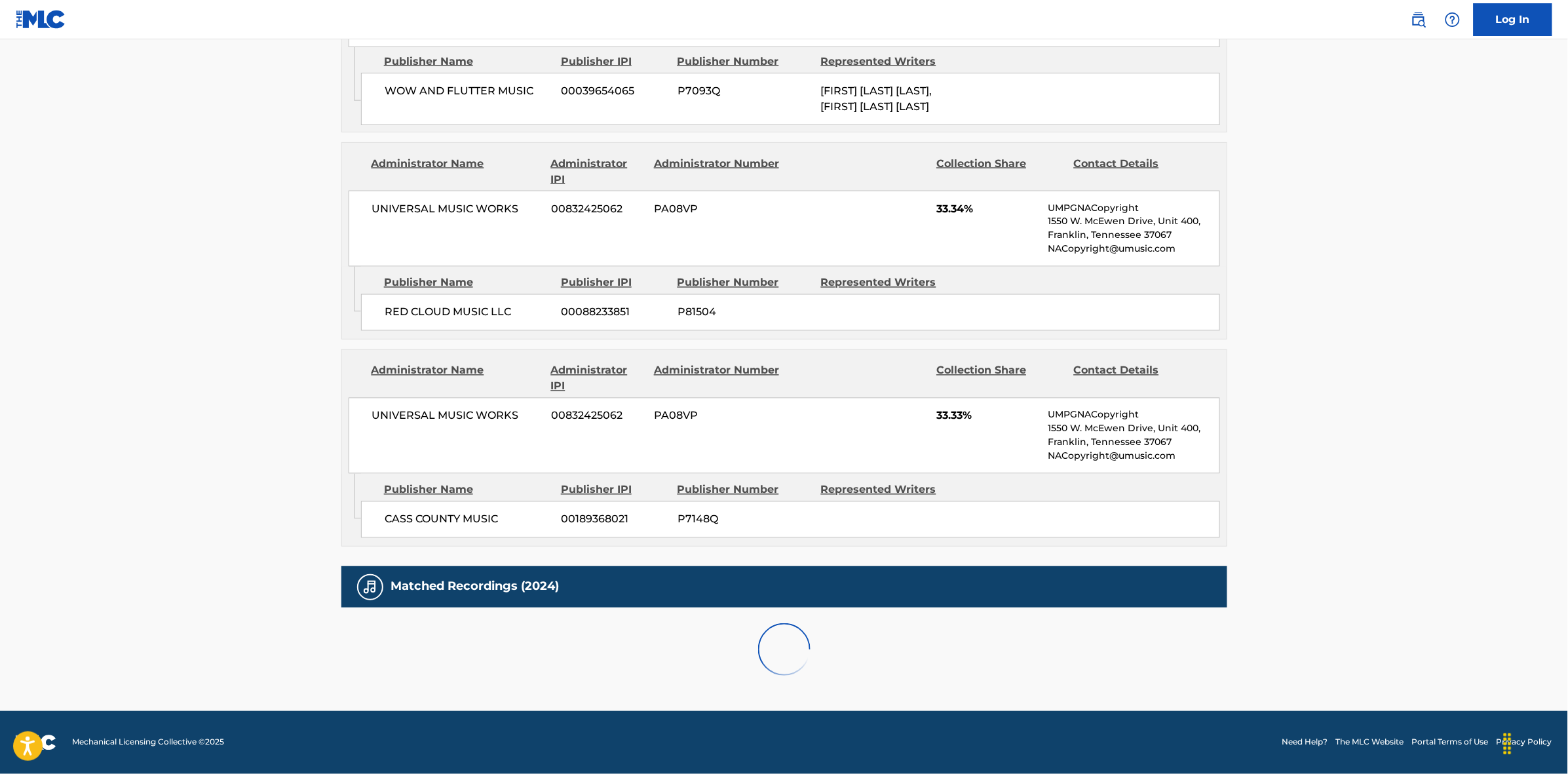 scroll, scrollTop: 1177, scrollLeft: 0, axis: vertical 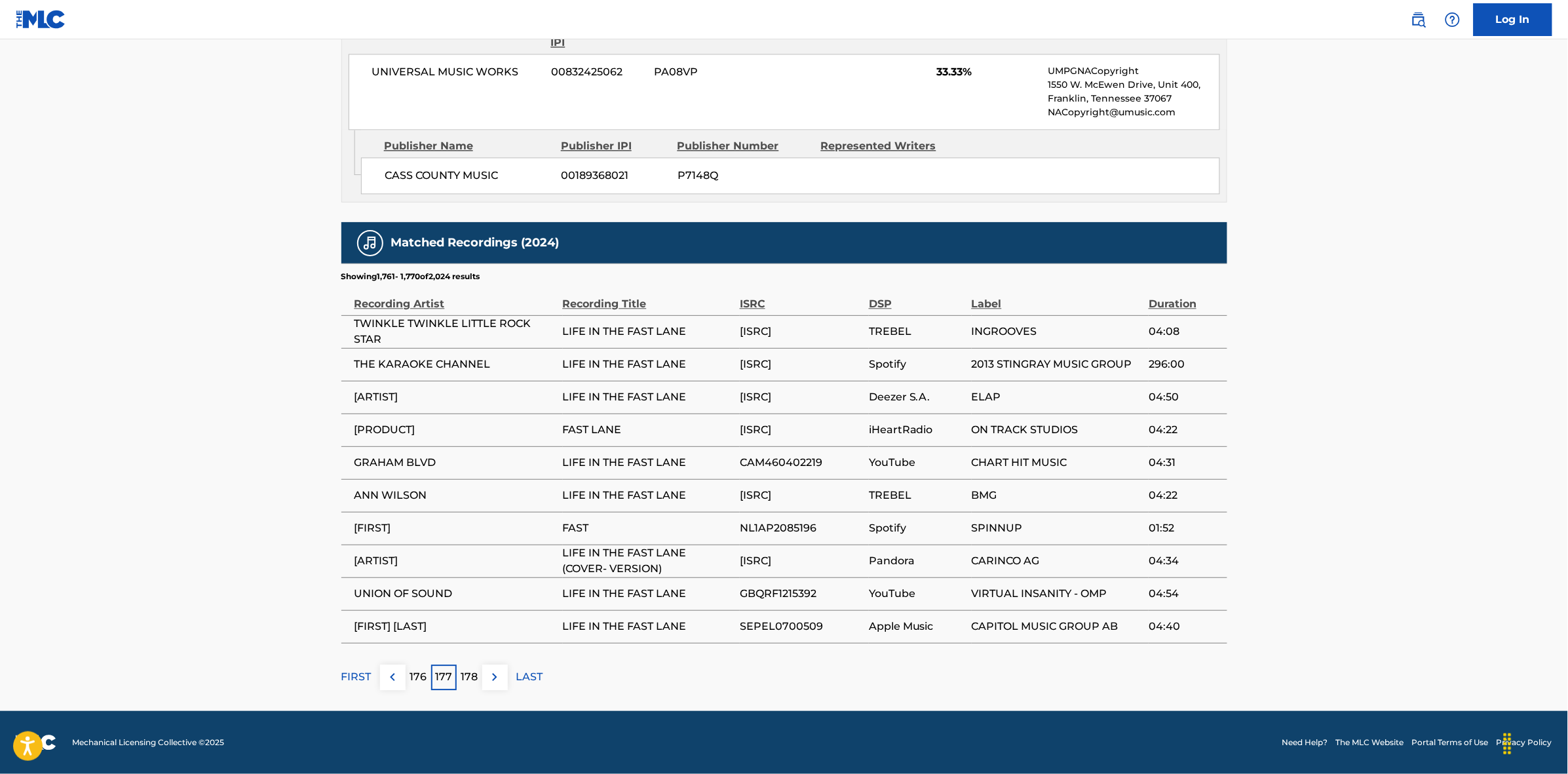 click at bounding box center [495, 677] 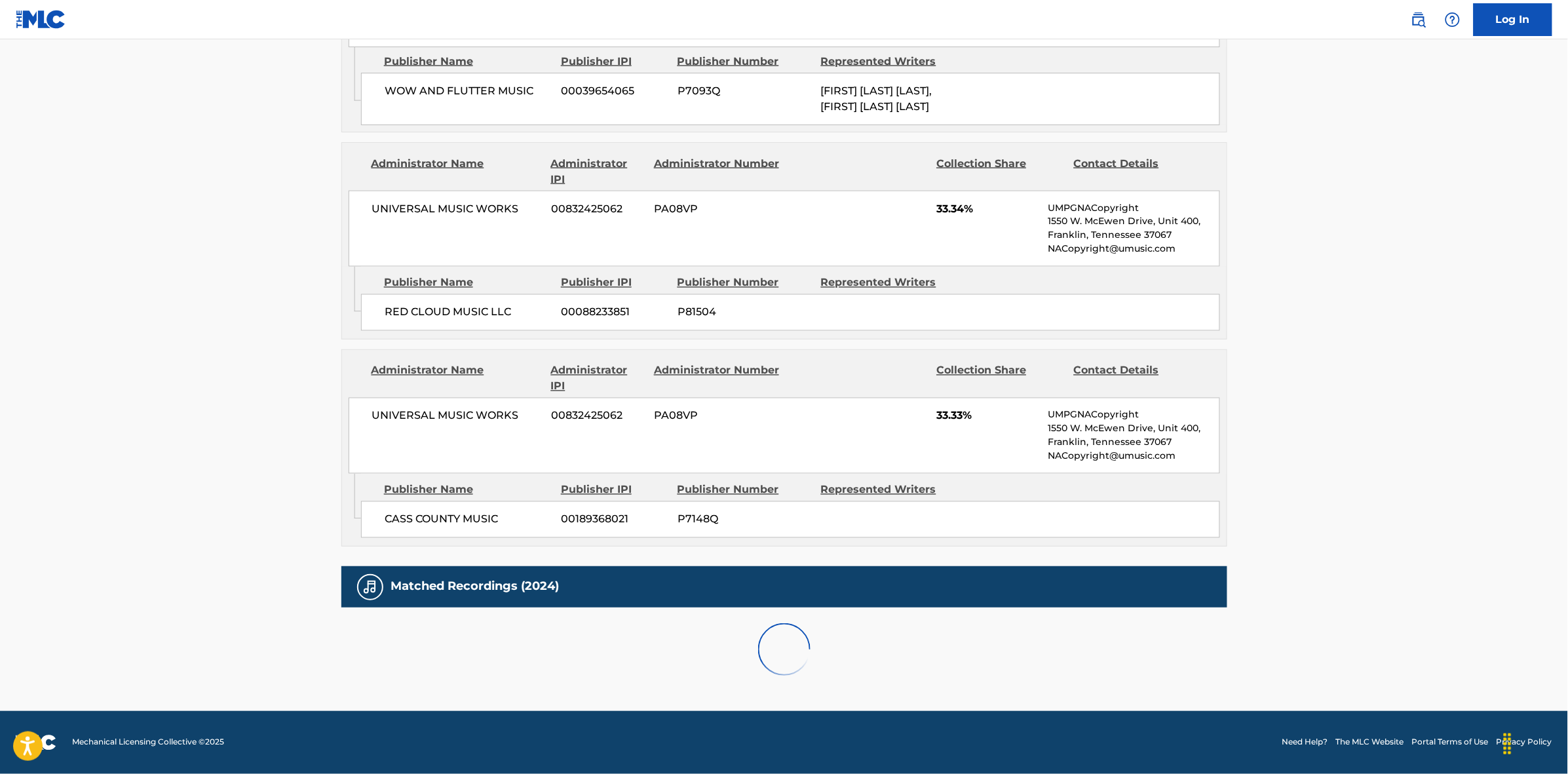 scroll, scrollTop: 1177, scrollLeft: 0, axis: vertical 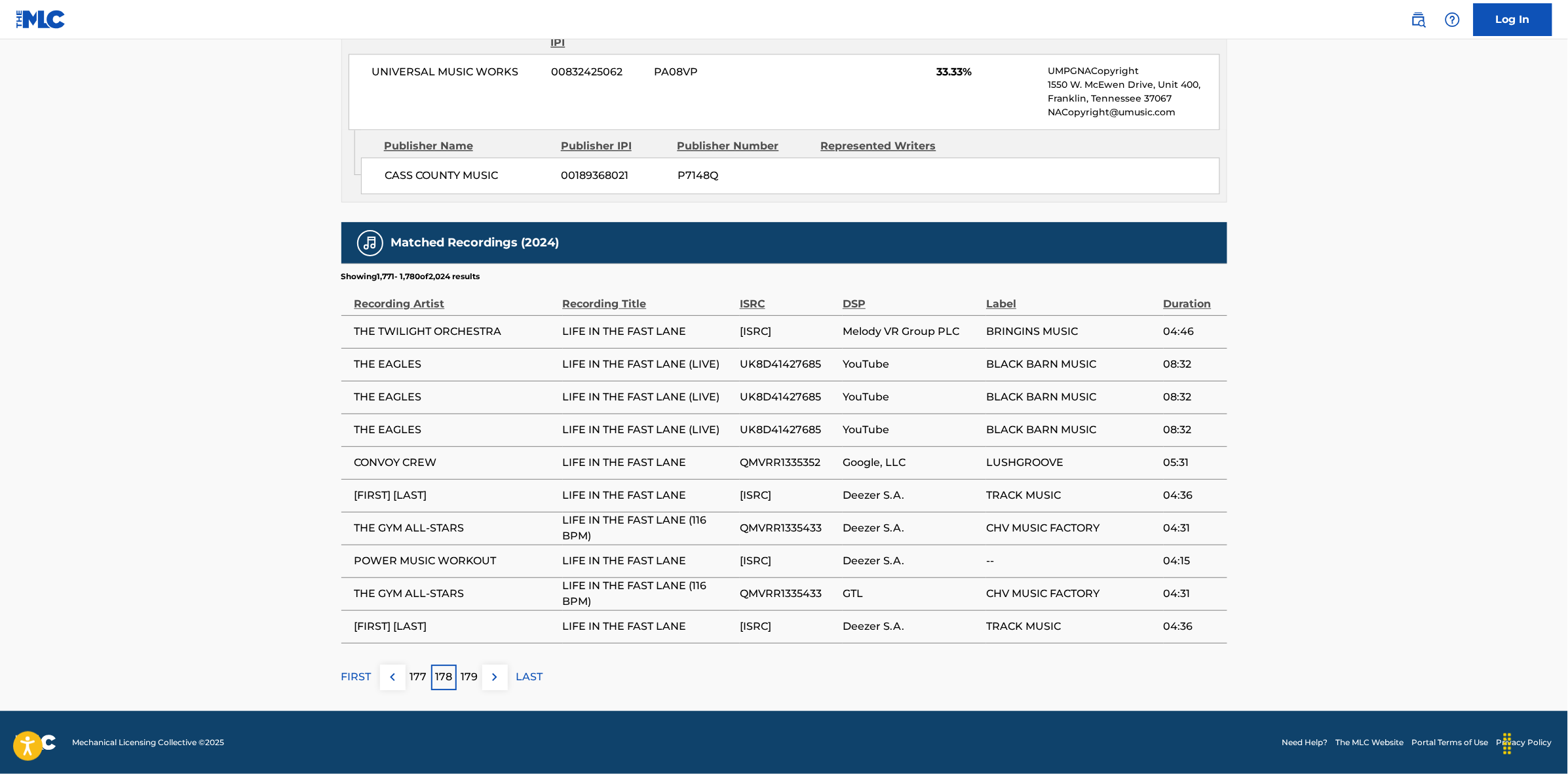 click at bounding box center [495, 677] 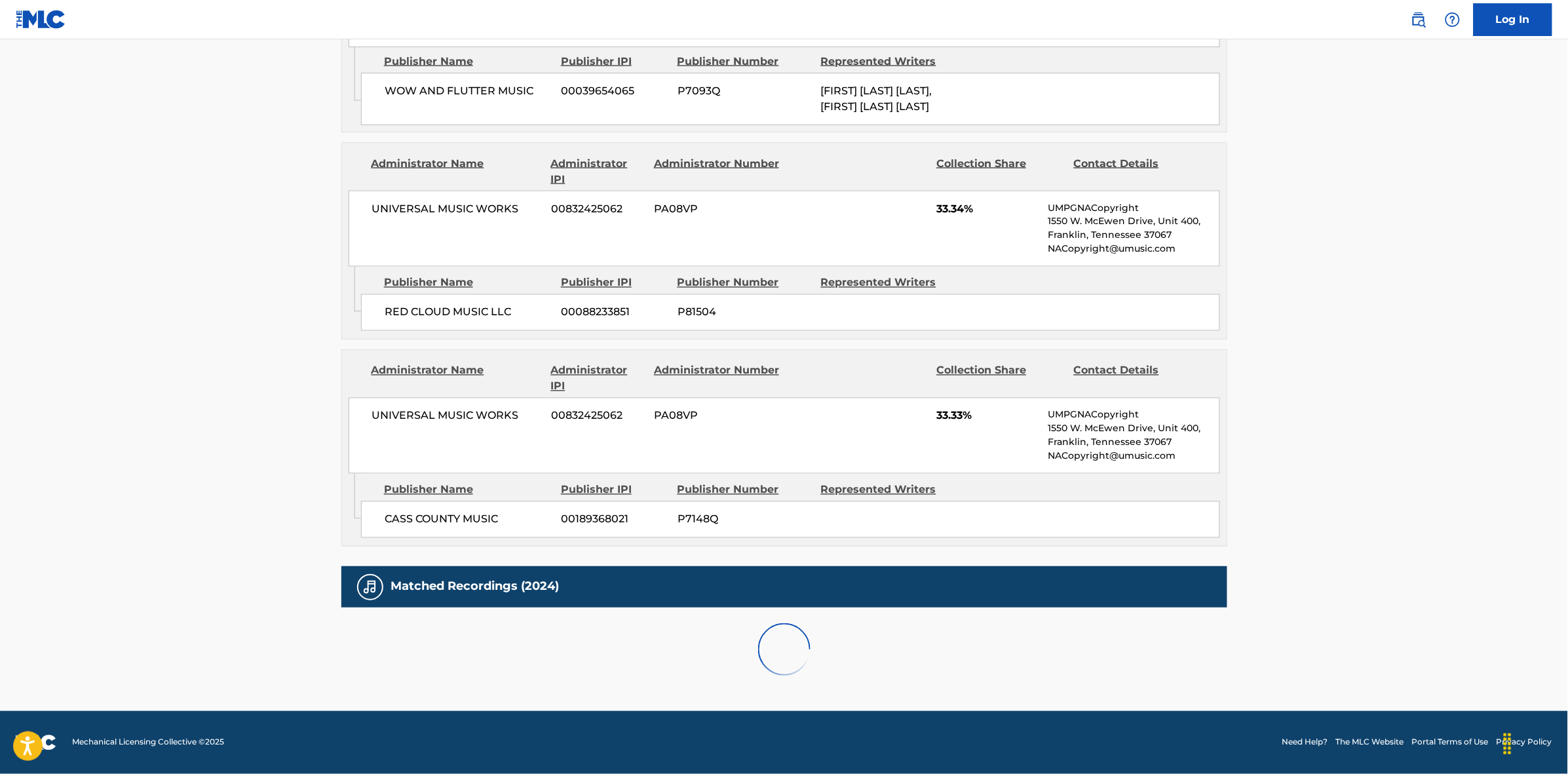 scroll, scrollTop: 1177, scrollLeft: 0, axis: vertical 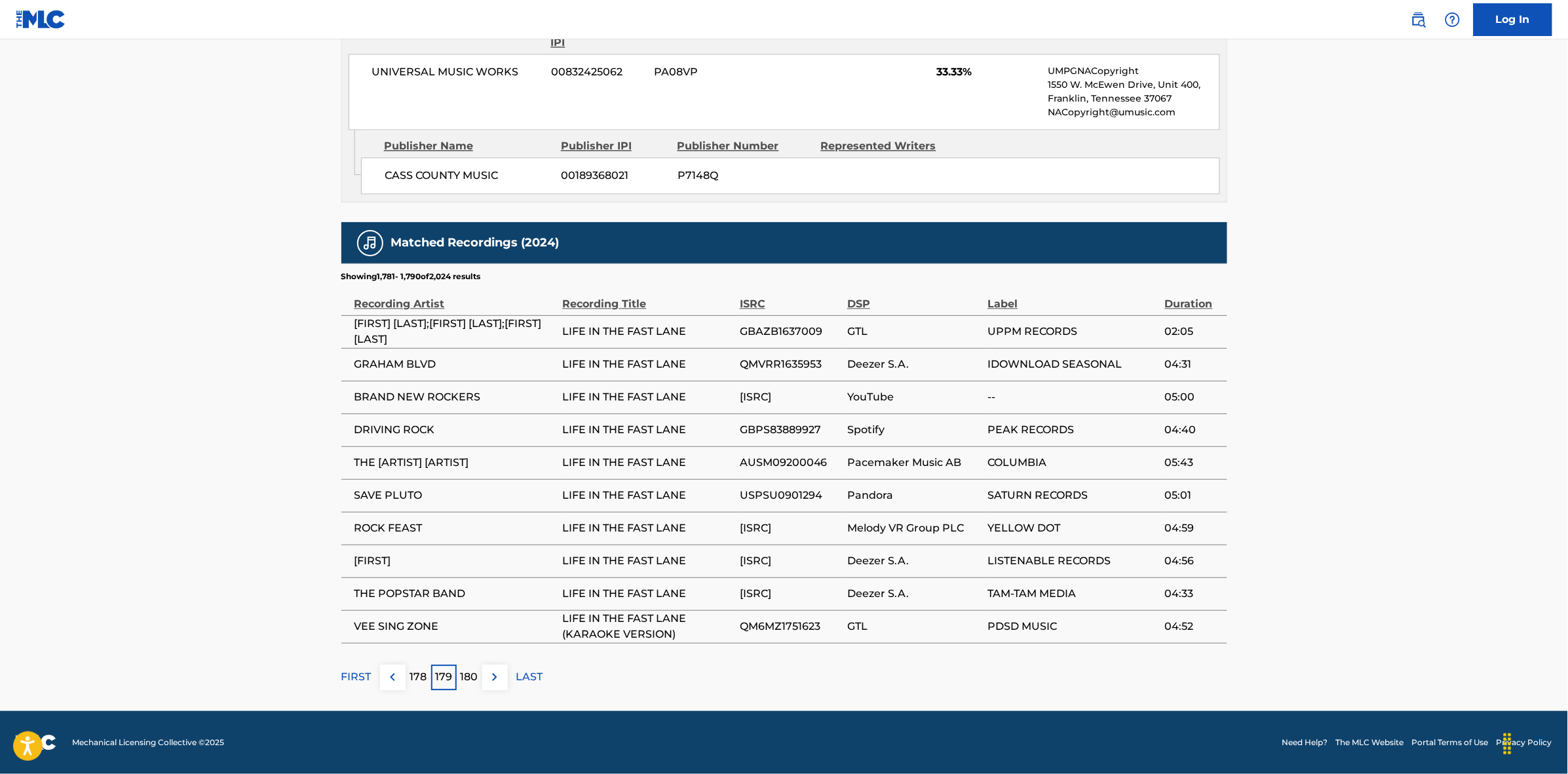 click at bounding box center [495, 677] 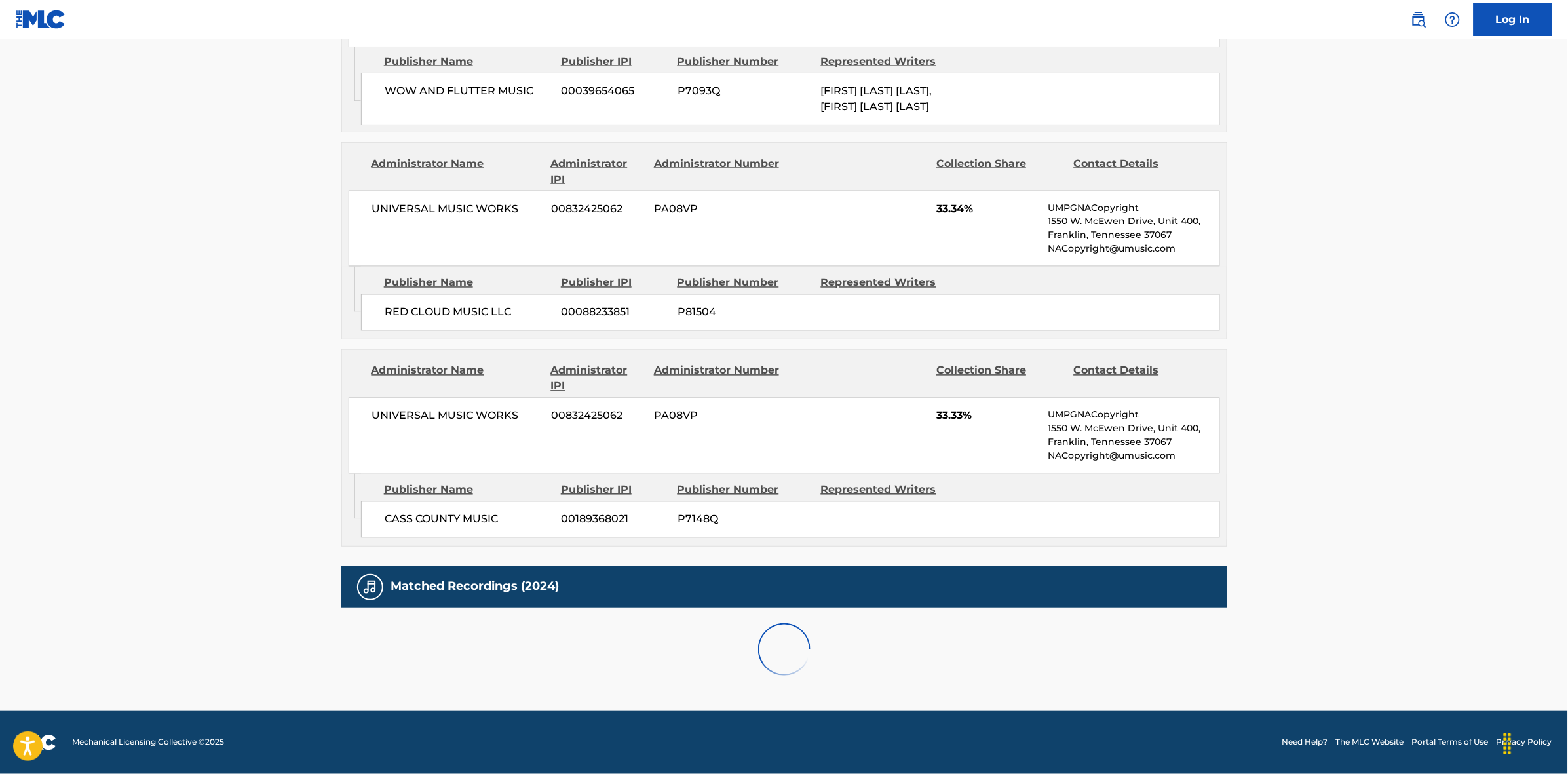 scroll, scrollTop: 1177, scrollLeft: 0, axis: vertical 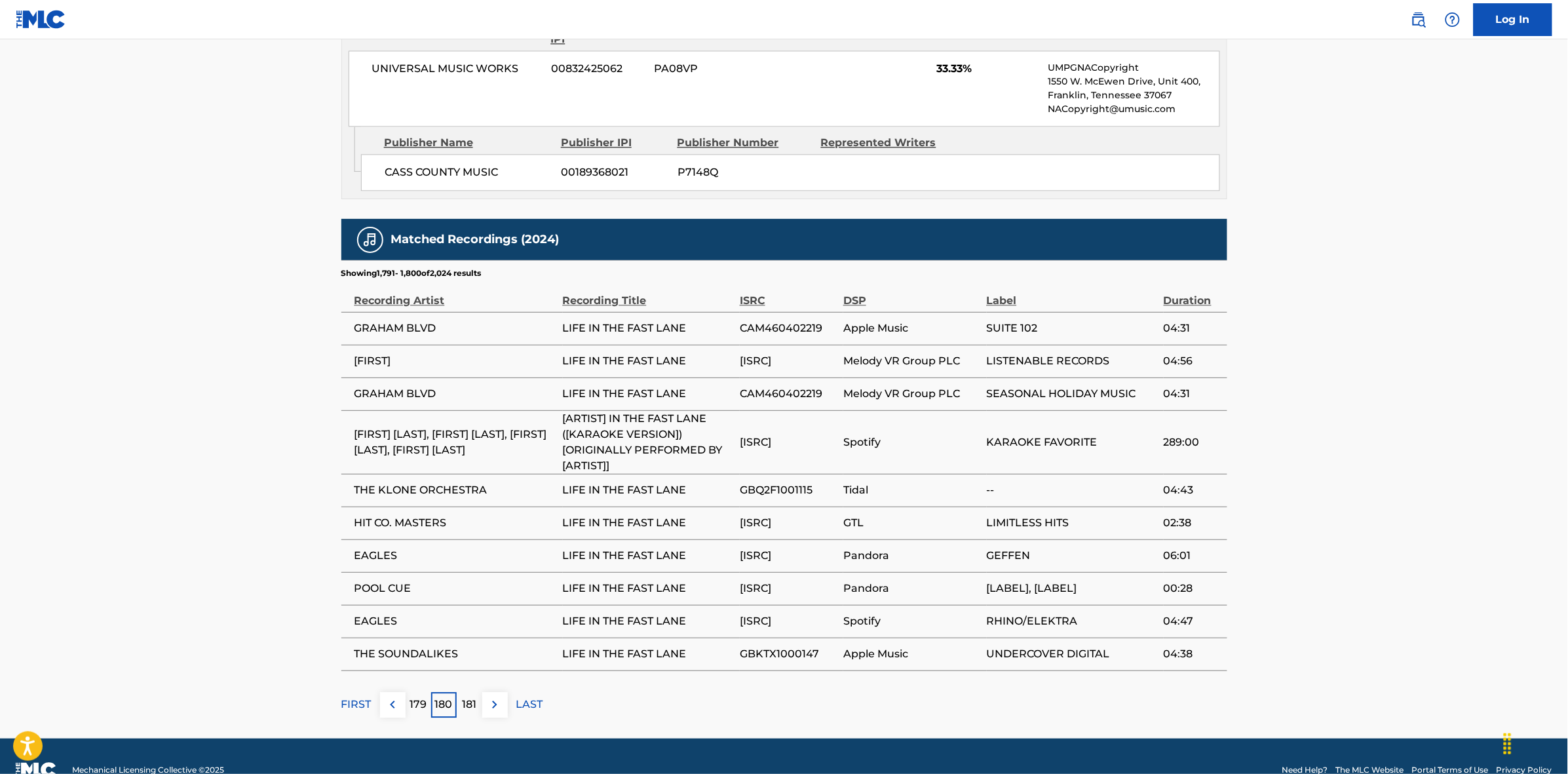 click at bounding box center (495, 705) 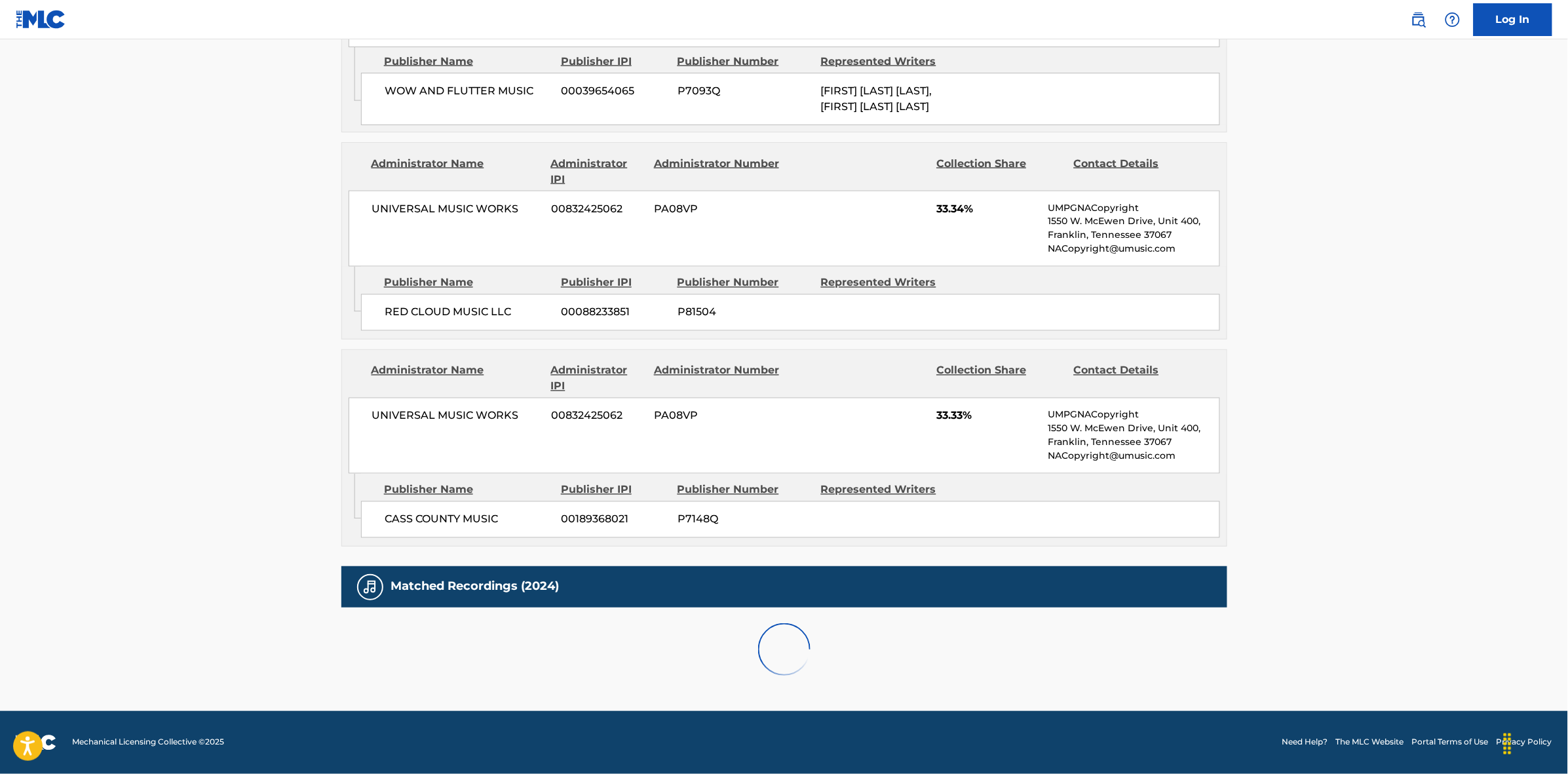 scroll, scrollTop: 1177, scrollLeft: 0, axis: vertical 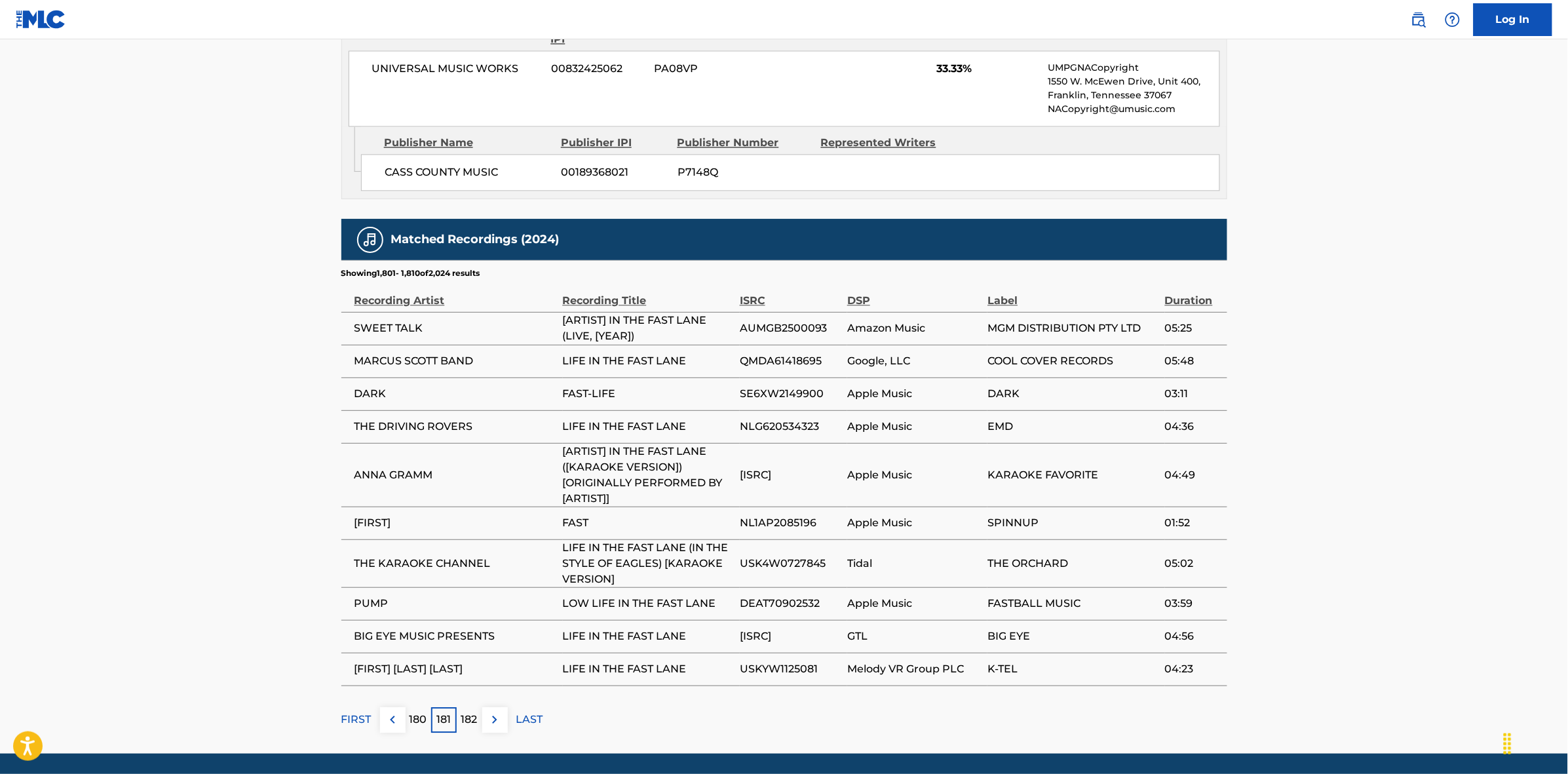 drag, startPoint x: 493, startPoint y: 731, endPoint x: 520, endPoint y: 693, distance: 46.61545 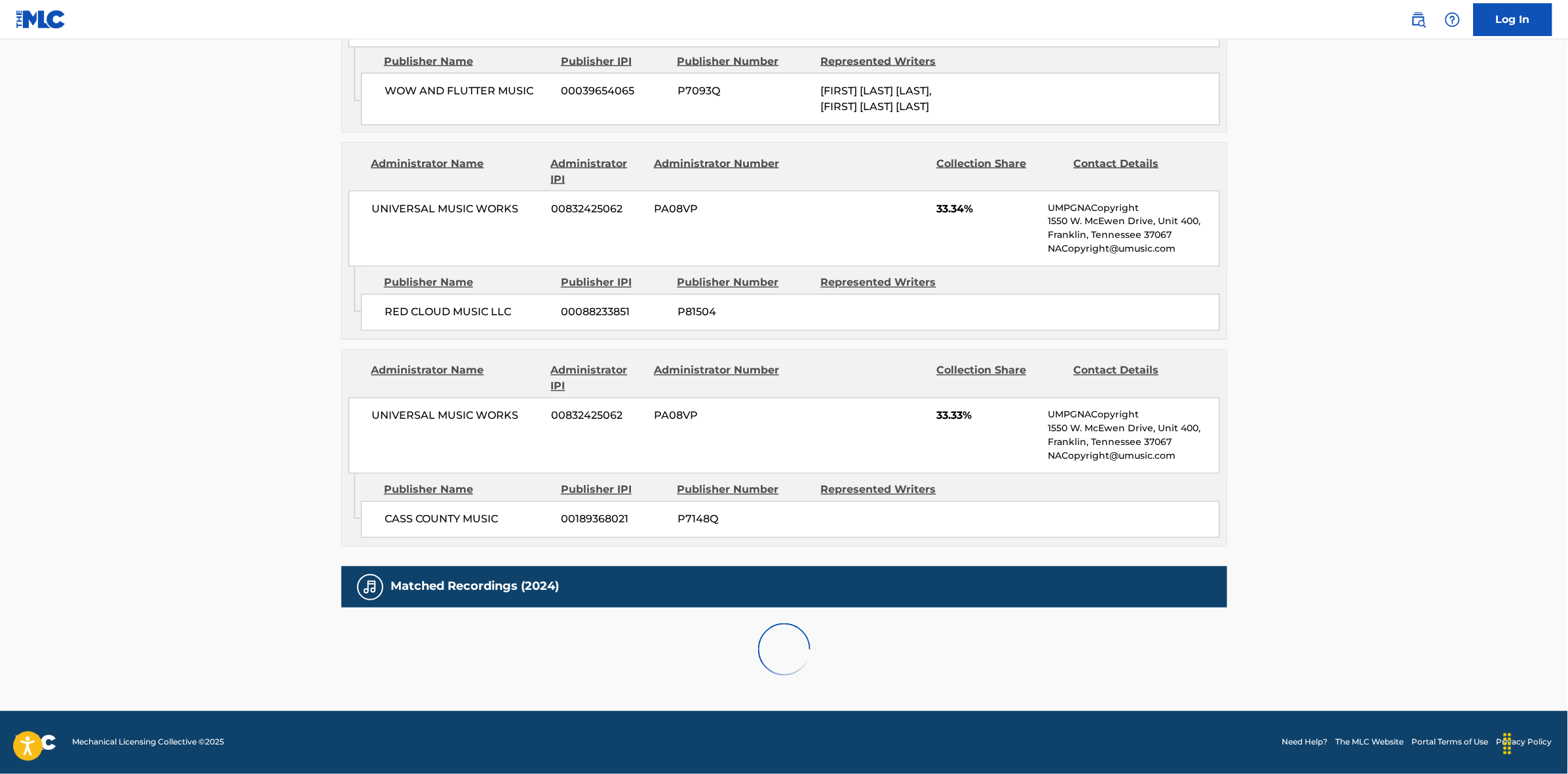 scroll, scrollTop: 1177, scrollLeft: 0, axis: vertical 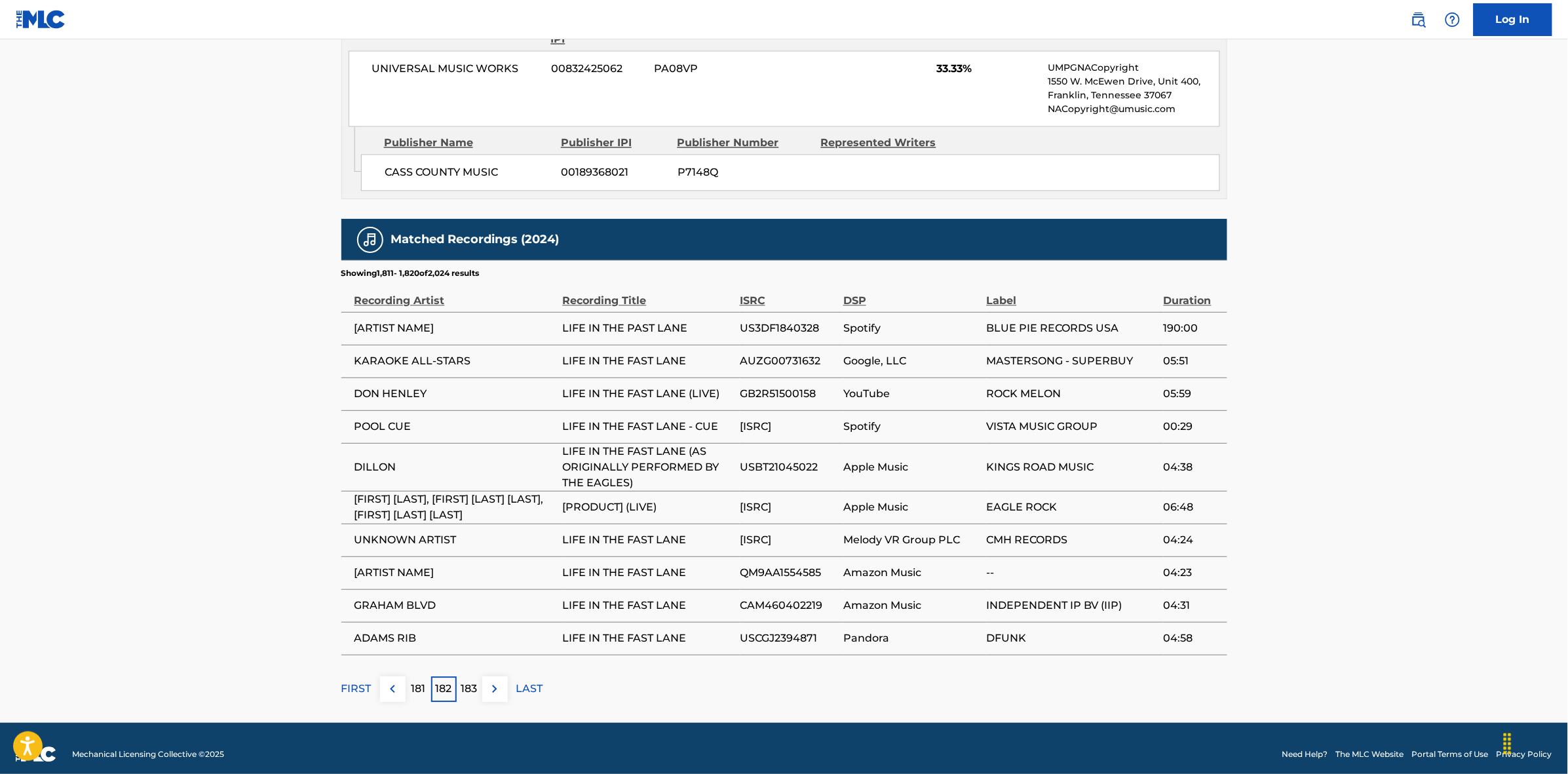 click at bounding box center (495, 689) 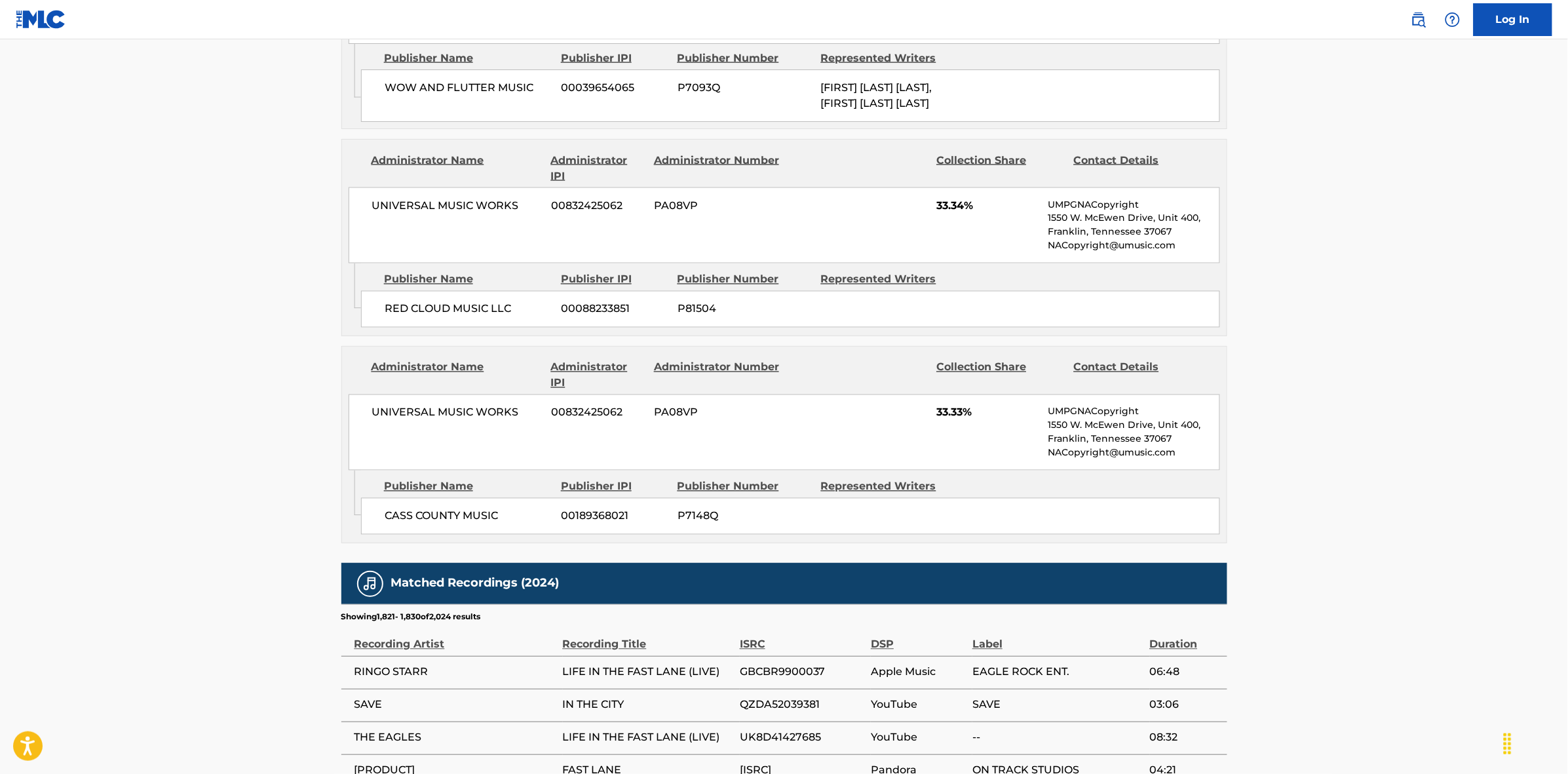 scroll, scrollTop: 1177, scrollLeft: 0, axis: vertical 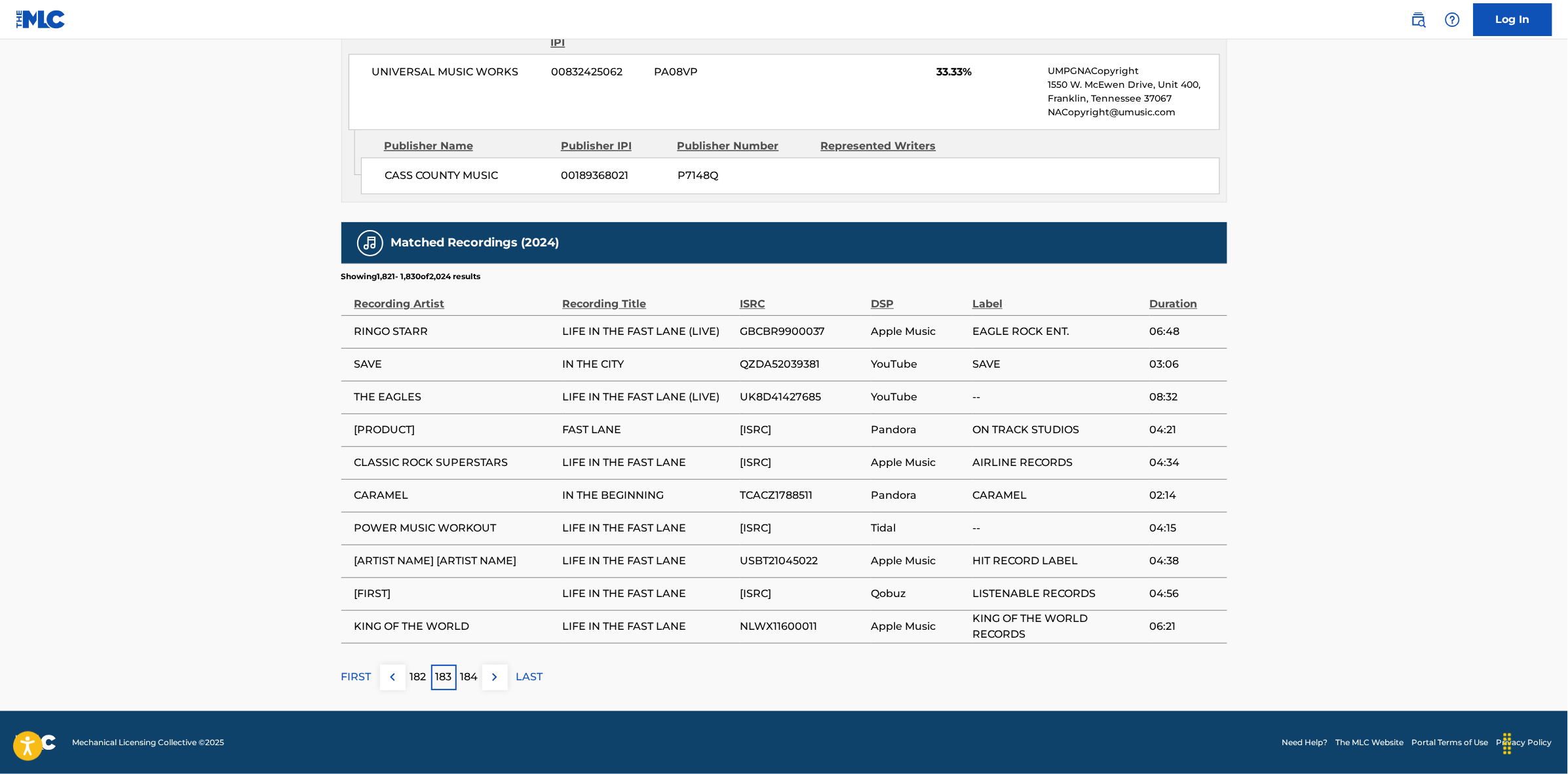 click at bounding box center (495, 677) 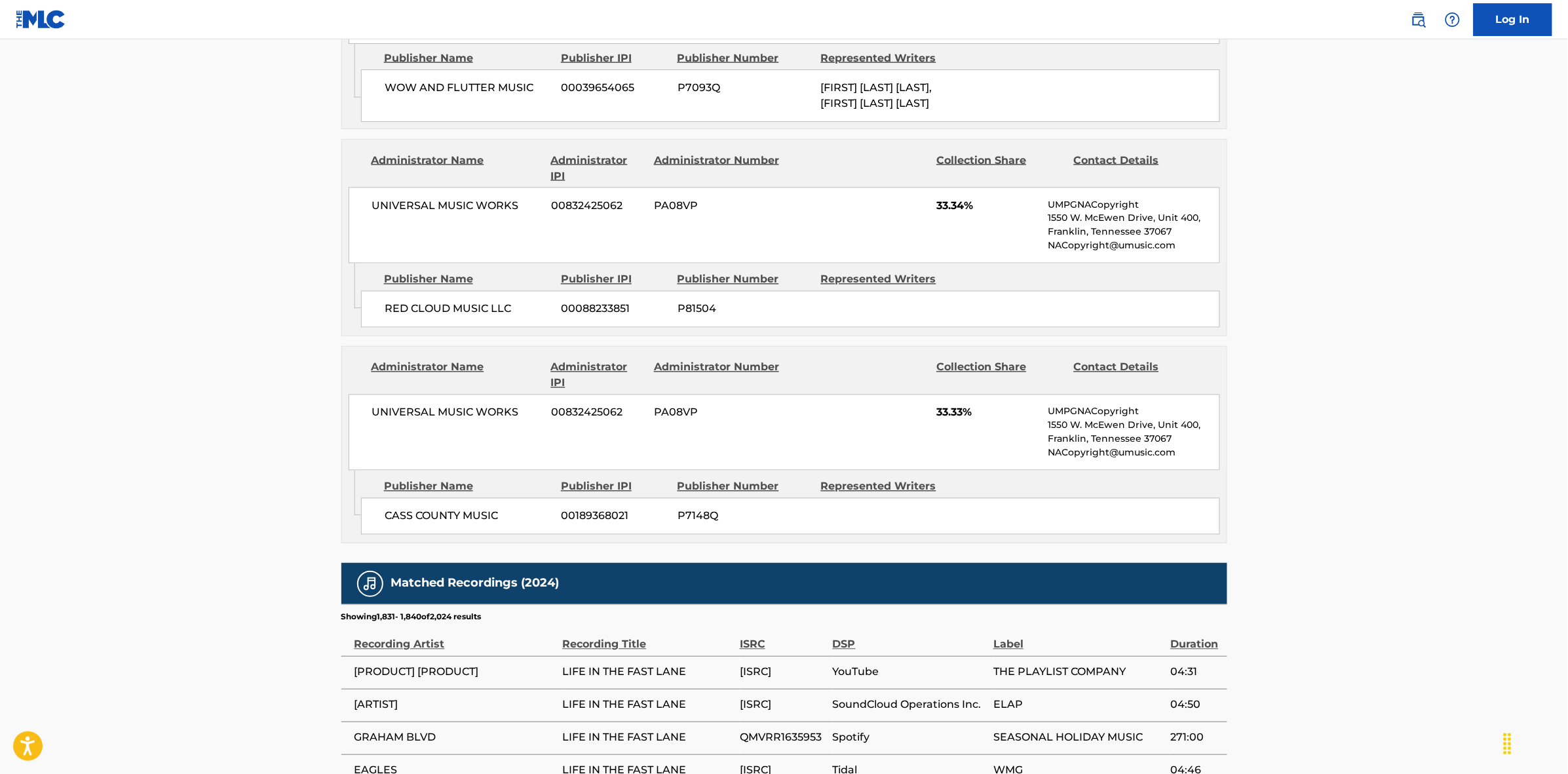 scroll, scrollTop: 1177, scrollLeft: 0, axis: vertical 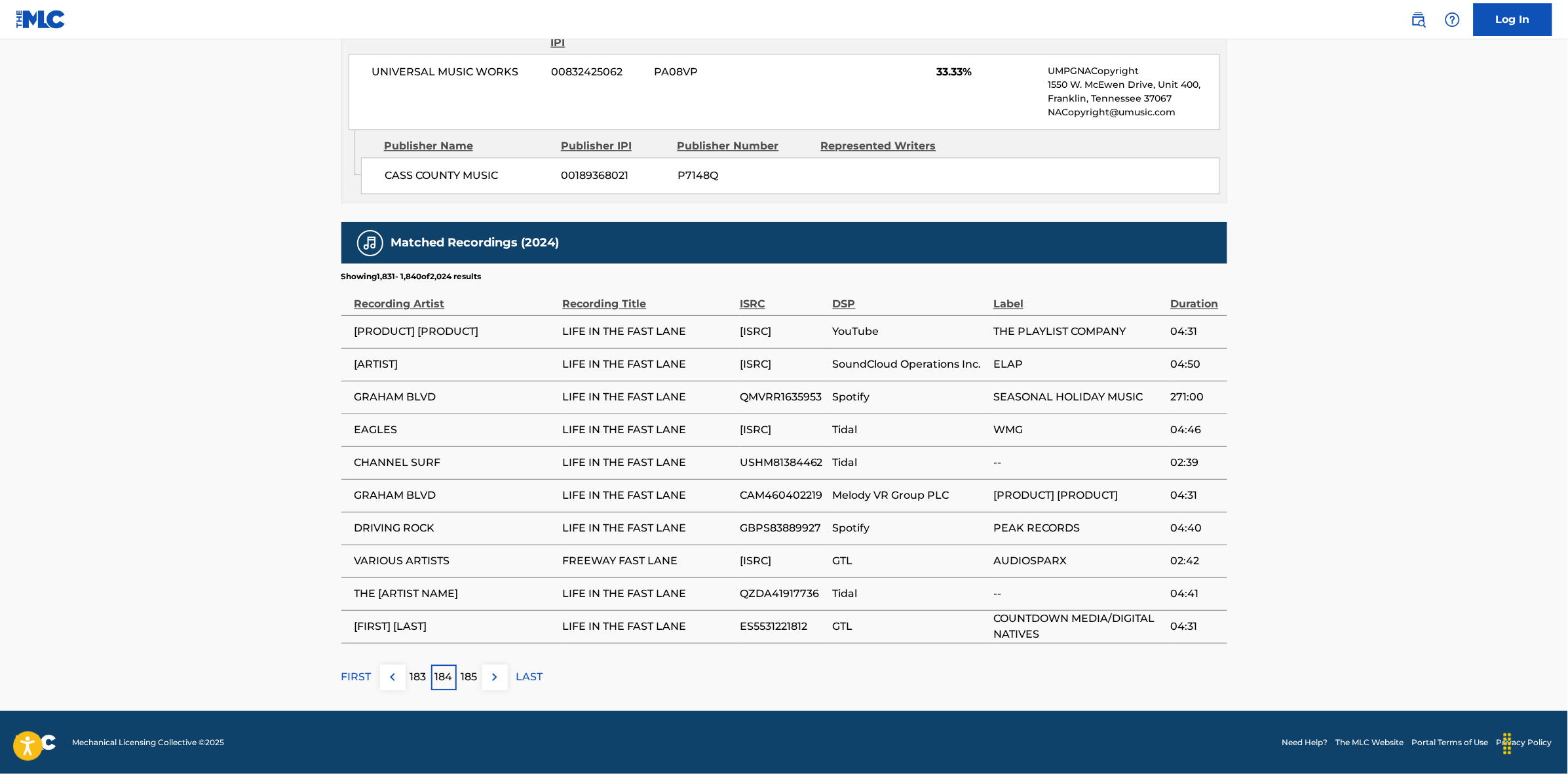 click at bounding box center [495, 677] 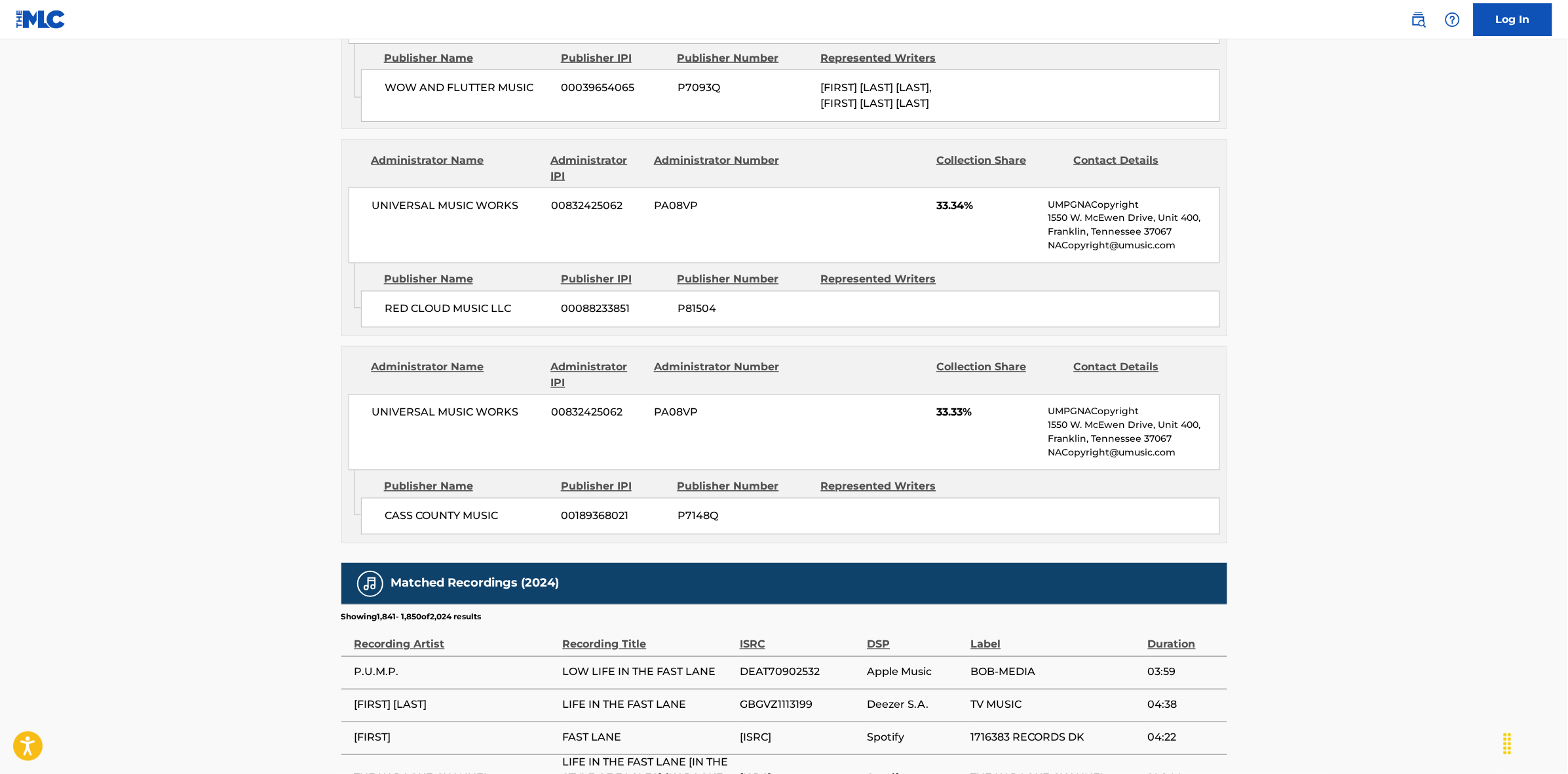 scroll, scrollTop: 1177, scrollLeft: 0, axis: vertical 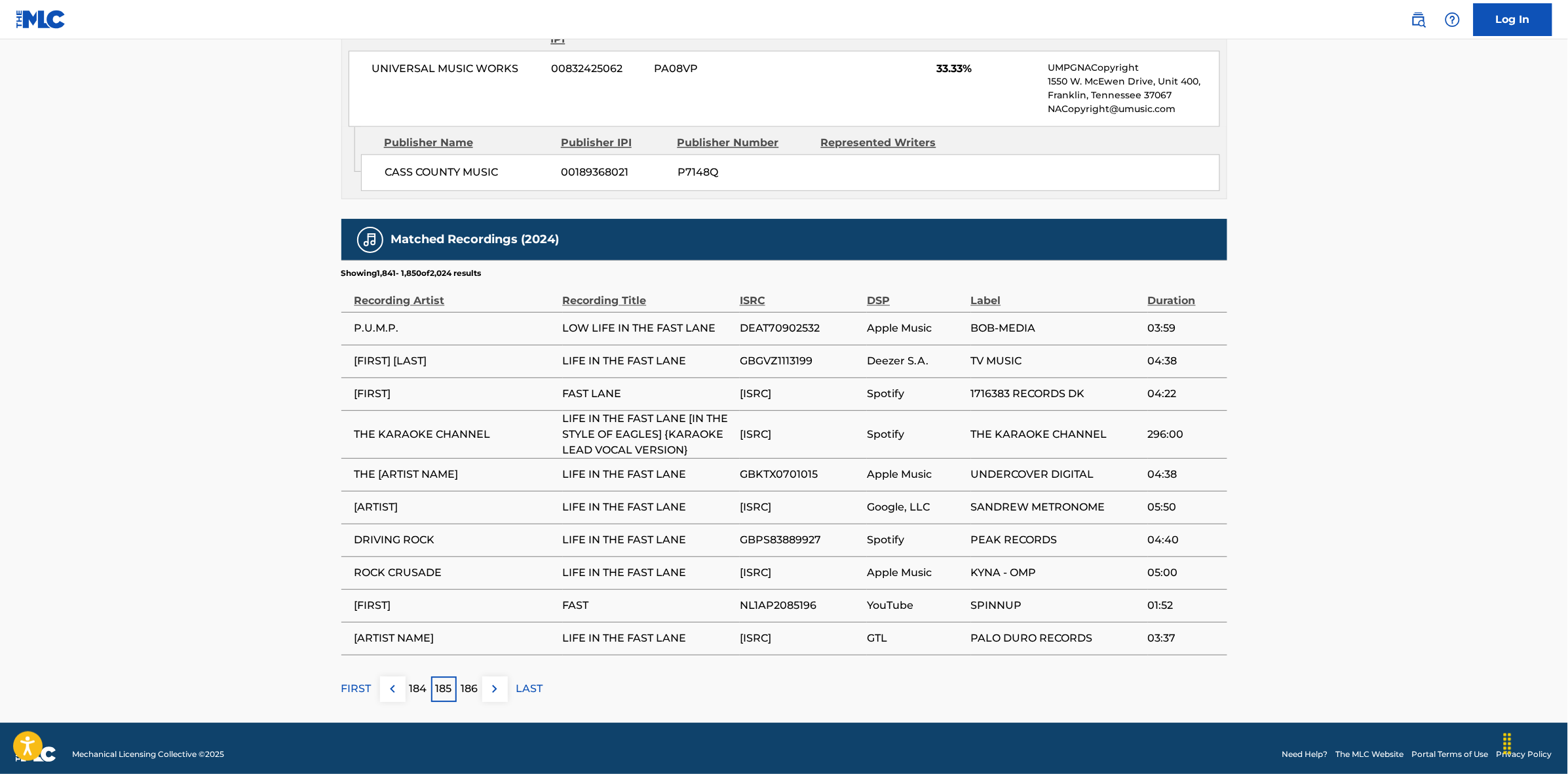click at bounding box center (495, 689) 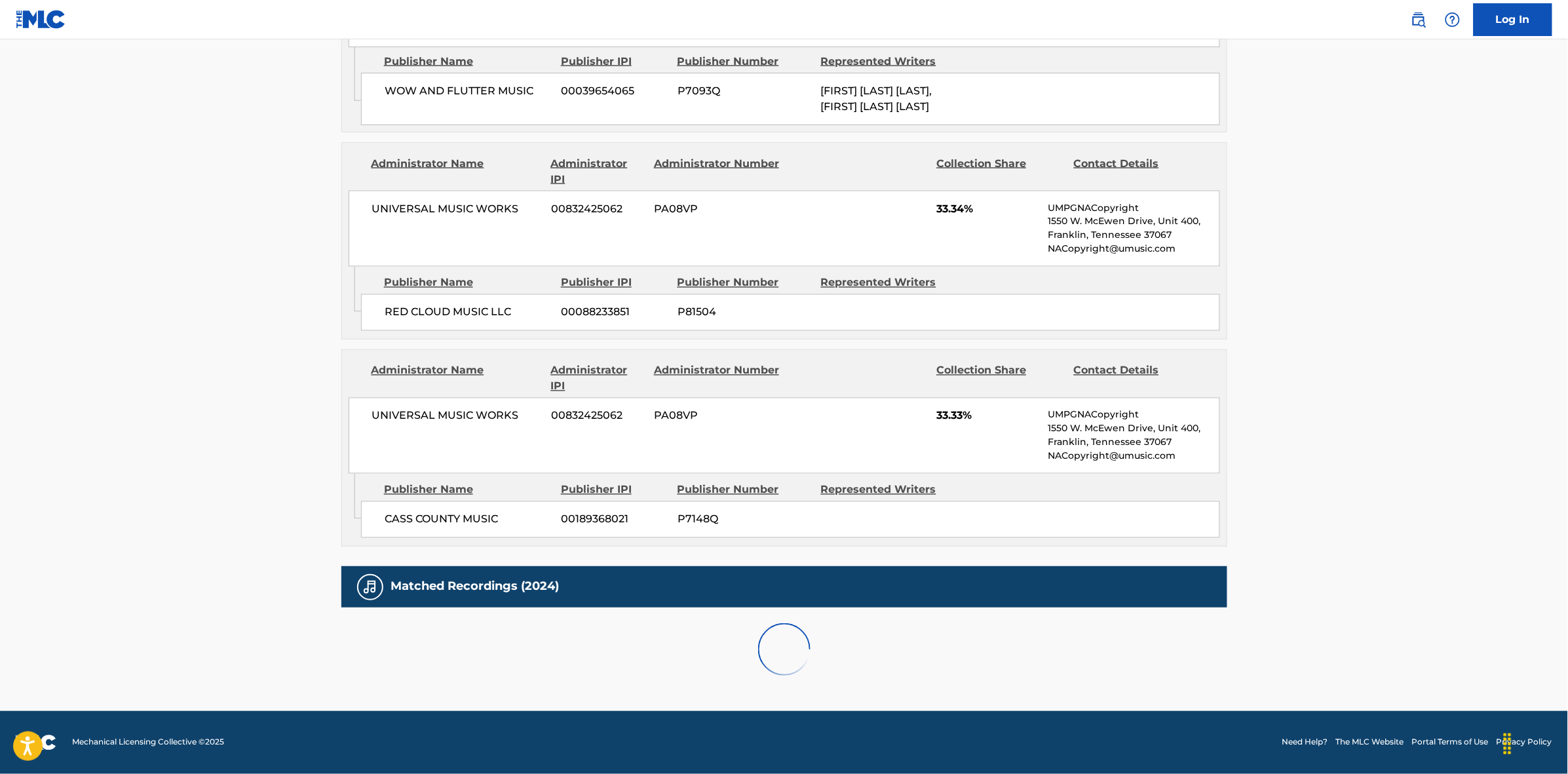 scroll, scrollTop: 1177, scrollLeft: 0, axis: vertical 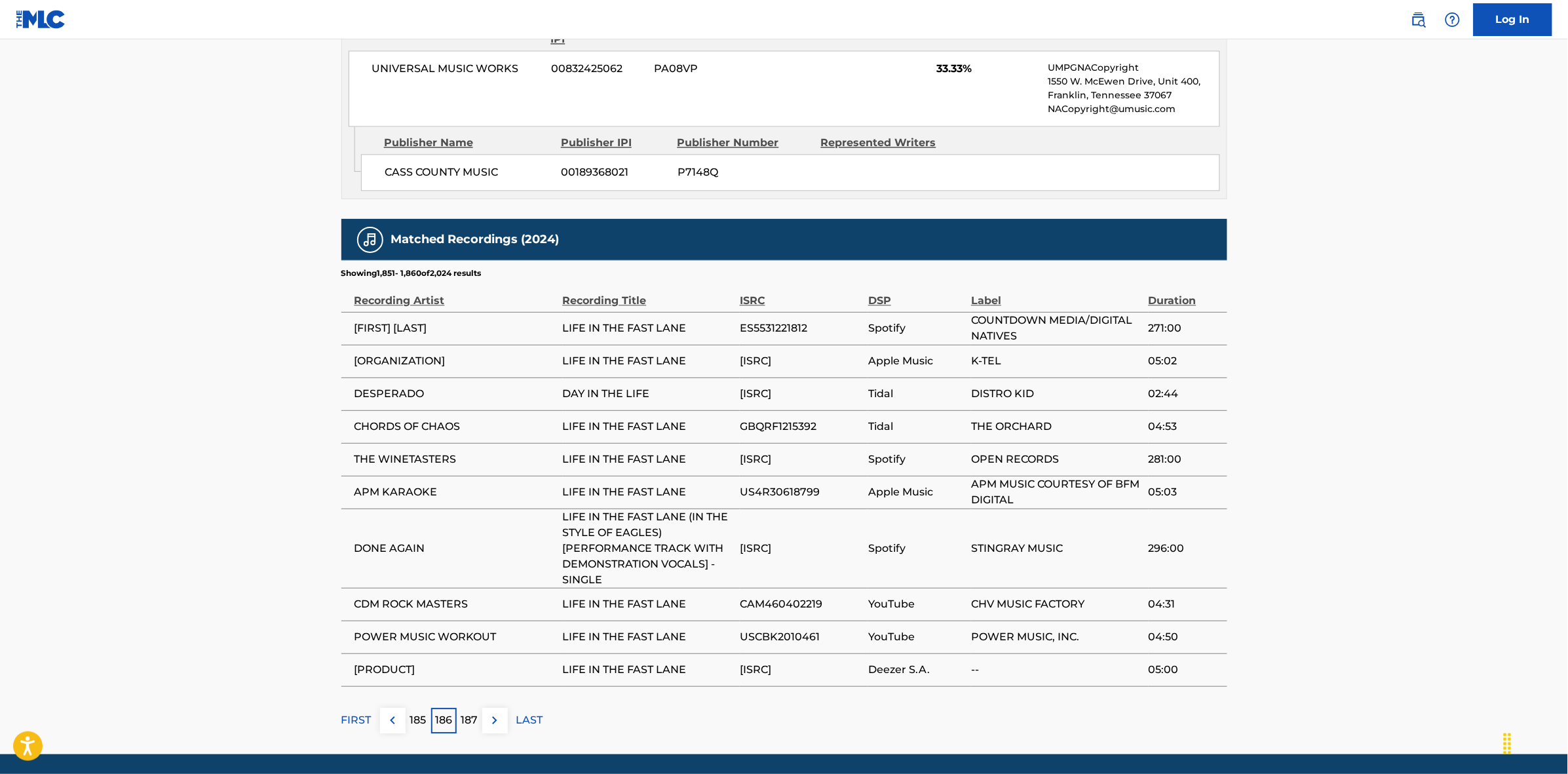drag, startPoint x: 498, startPoint y: 734, endPoint x: 627, endPoint y: 569, distance: 209.44212 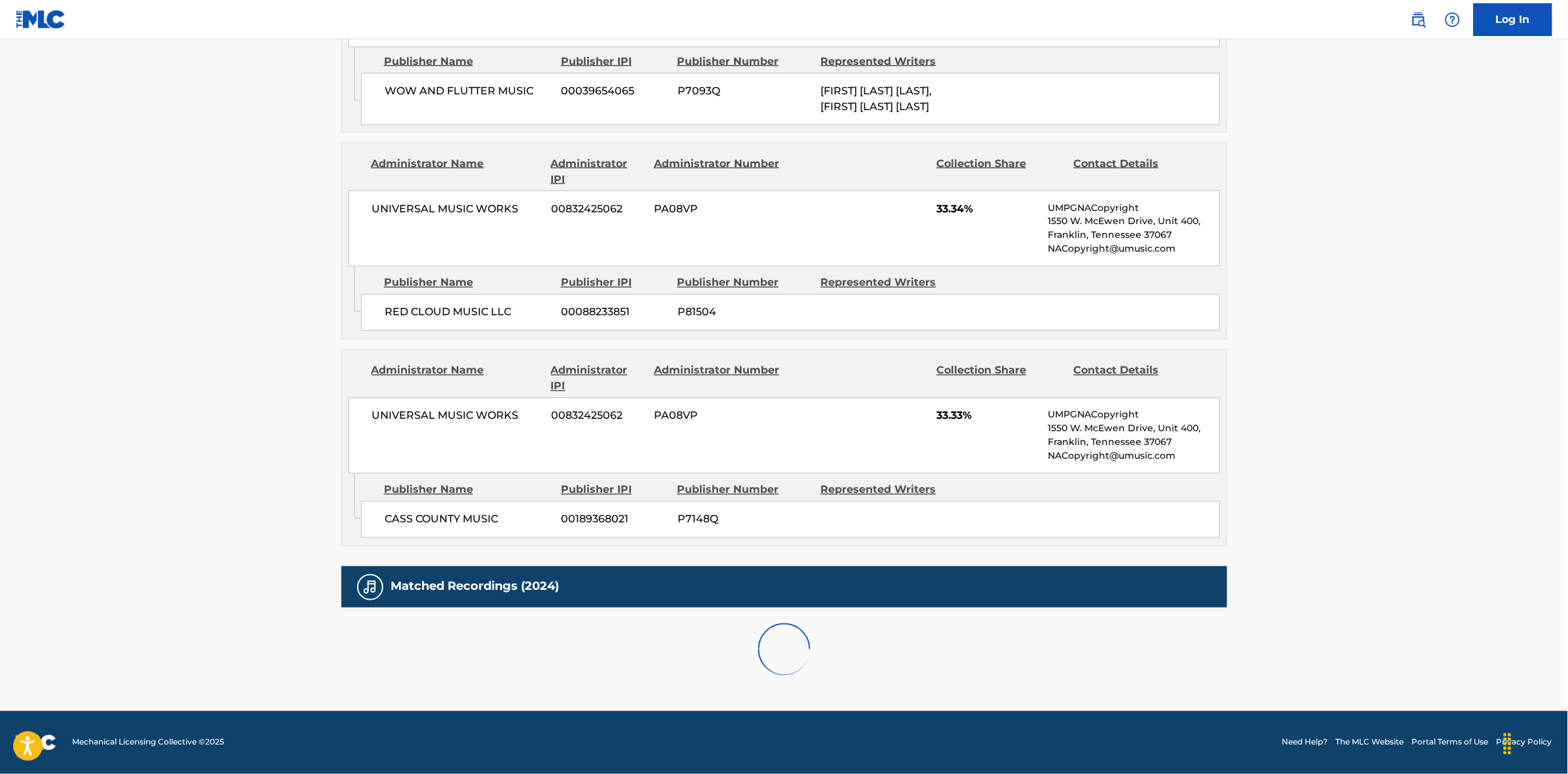 scroll, scrollTop: 1177, scrollLeft: 0, axis: vertical 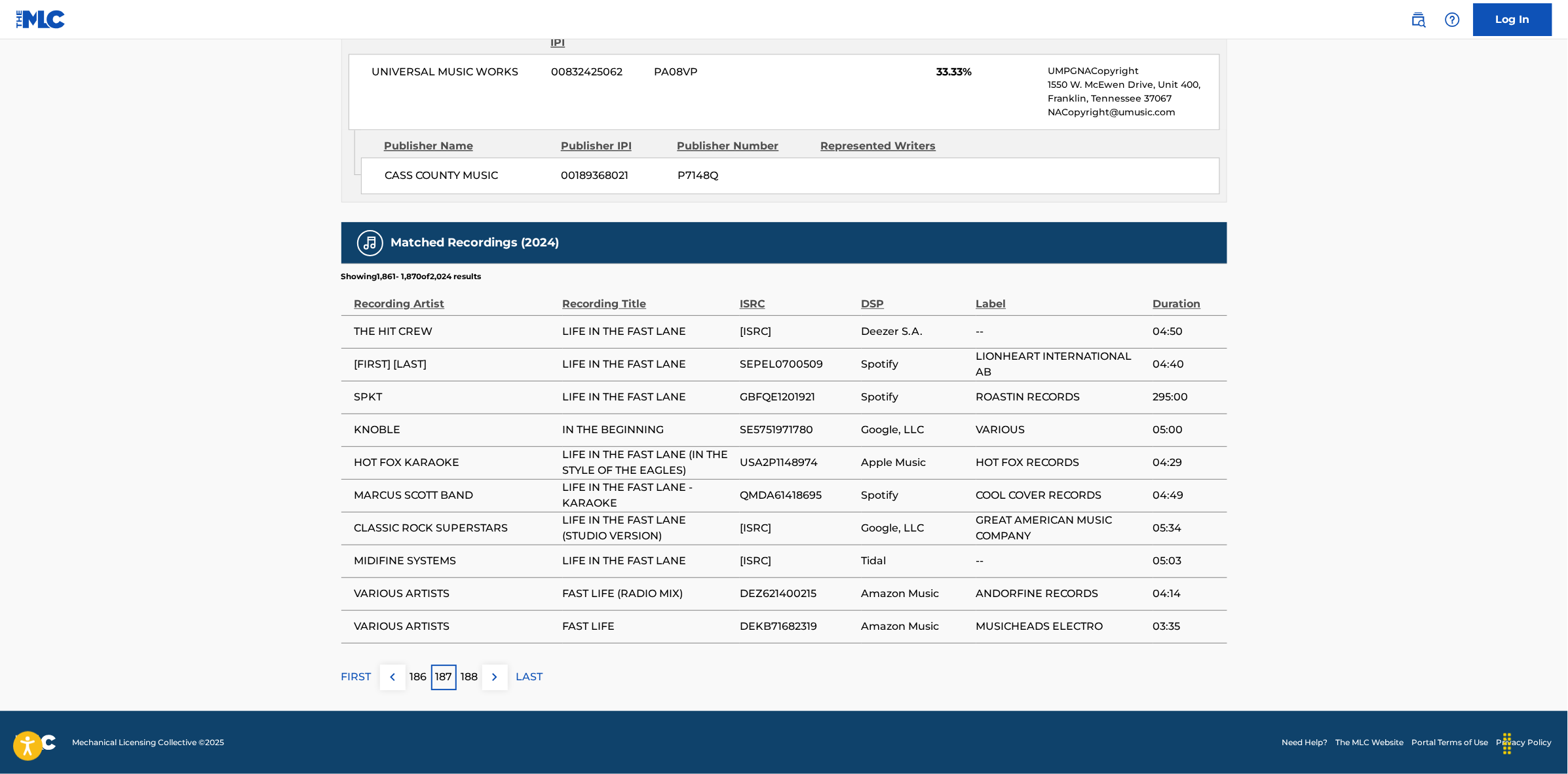 click at bounding box center (495, 677) 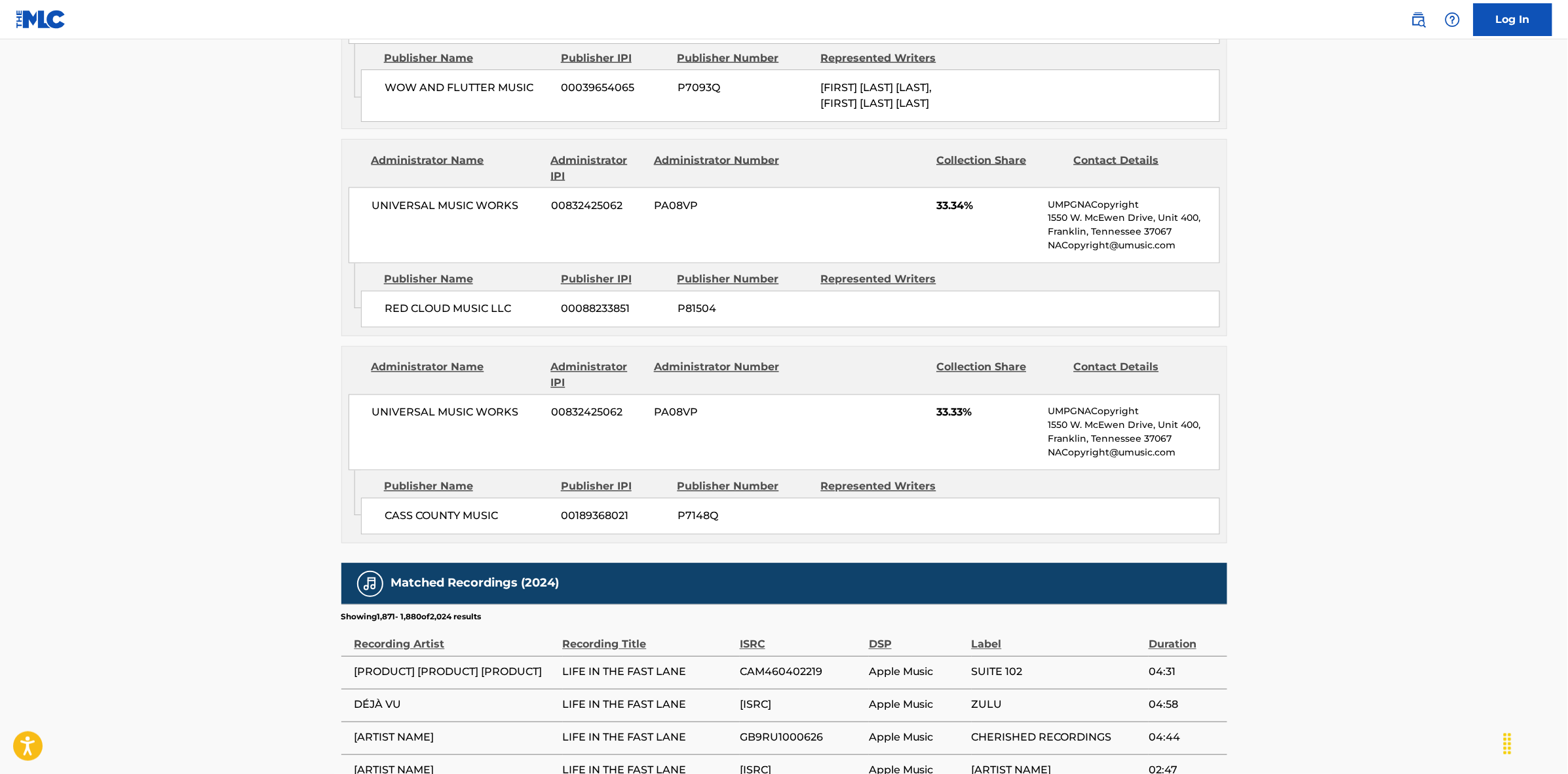 scroll, scrollTop: 1177, scrollLeft: 0, axis: vertical 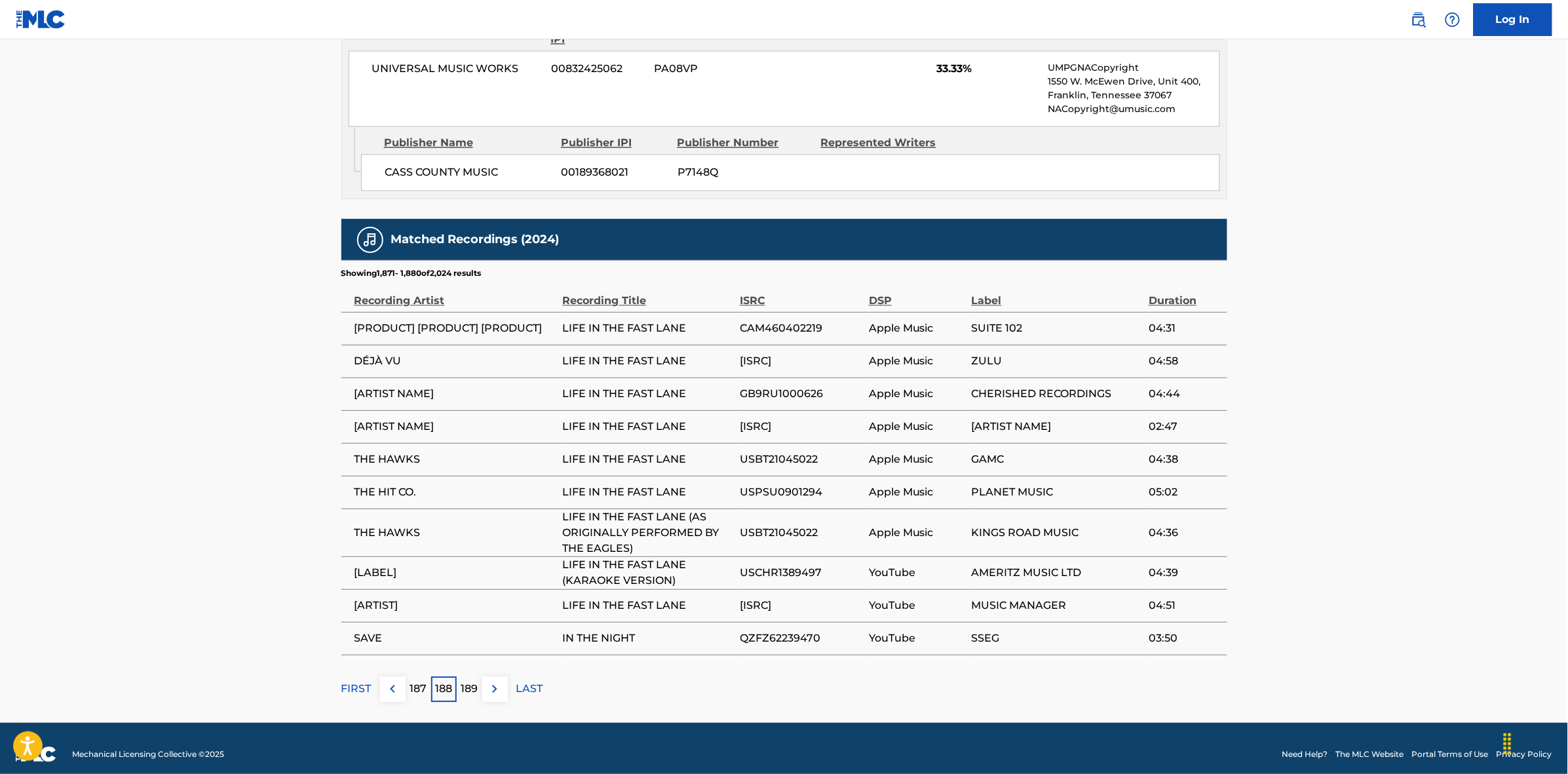 click at bounding box center [495, 689] 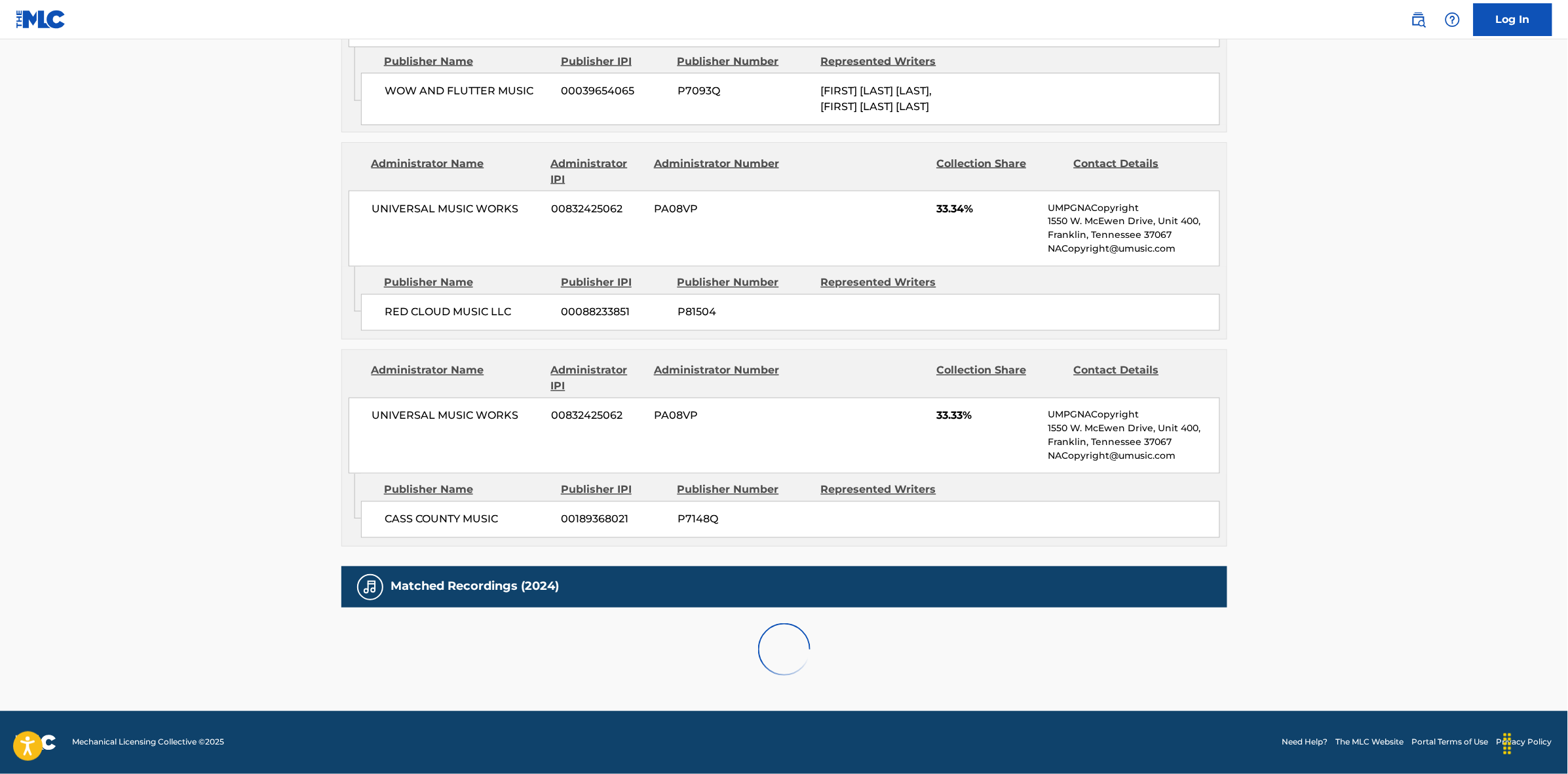 scroll, scrollTop: 1177, scrollLeft: 0, axis: vertical 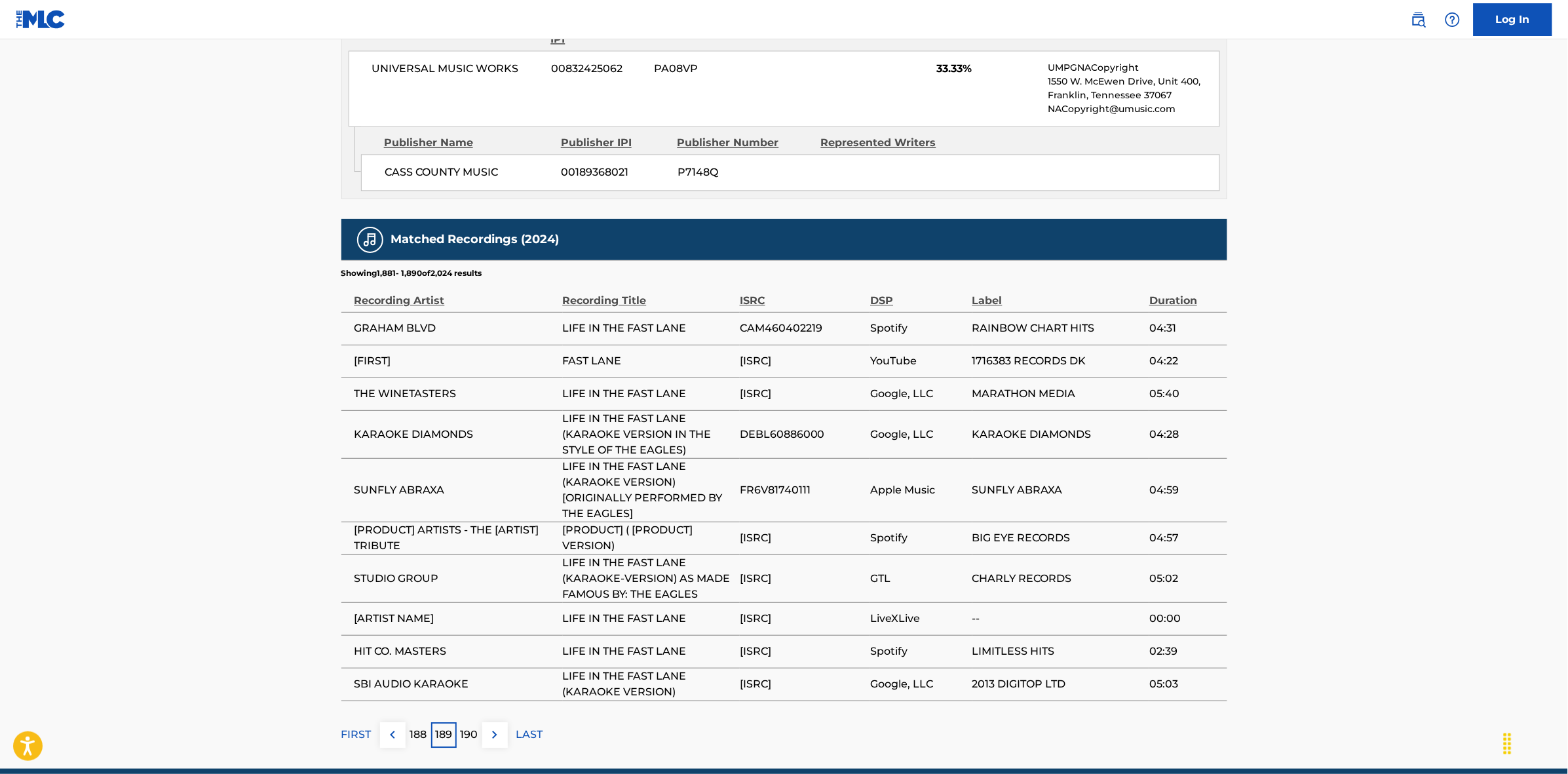 click at bounding box center (495, 735) 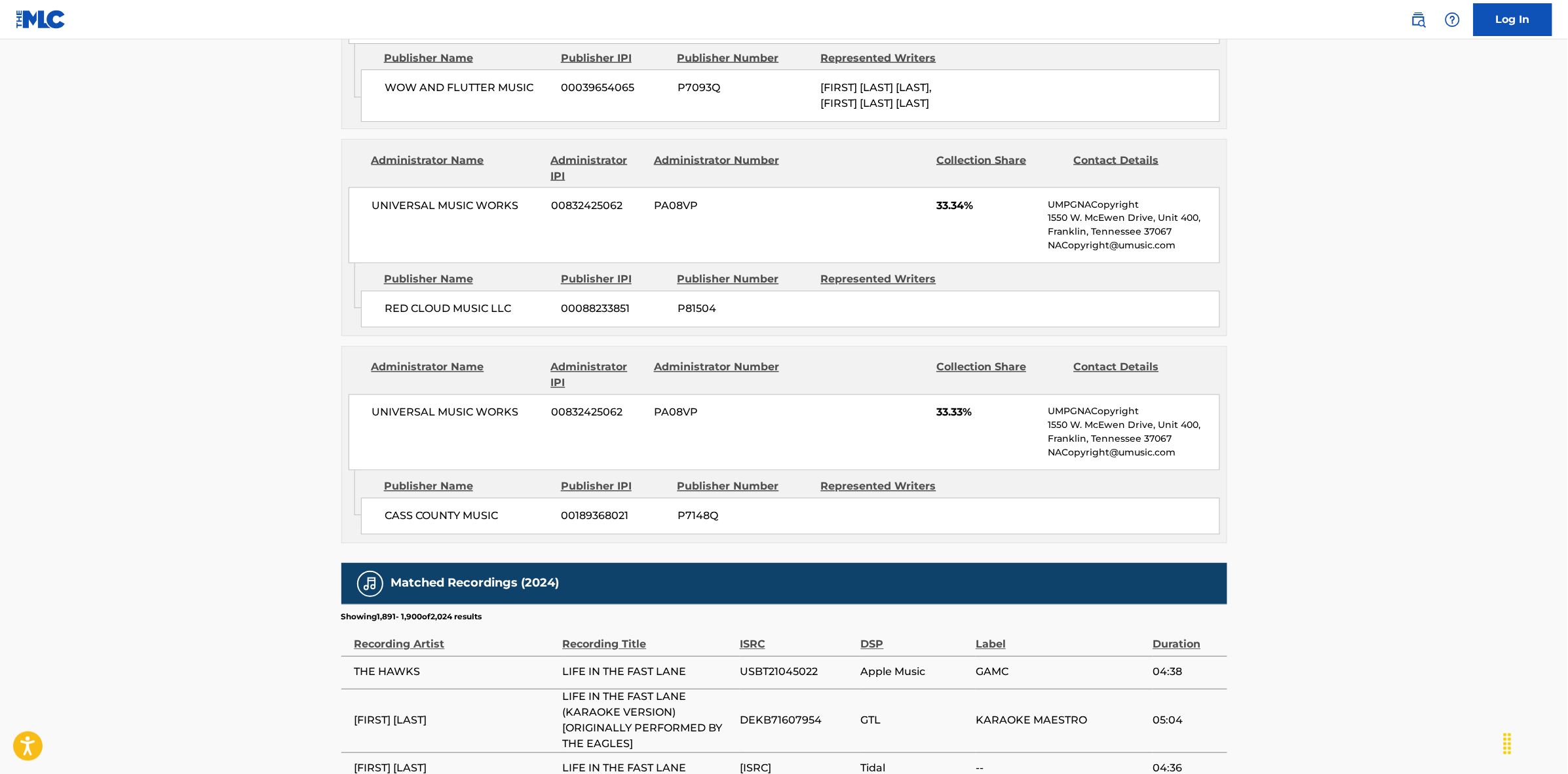 scroll, scrollTop: 1177, scrollLeft: 0, axis: vertical 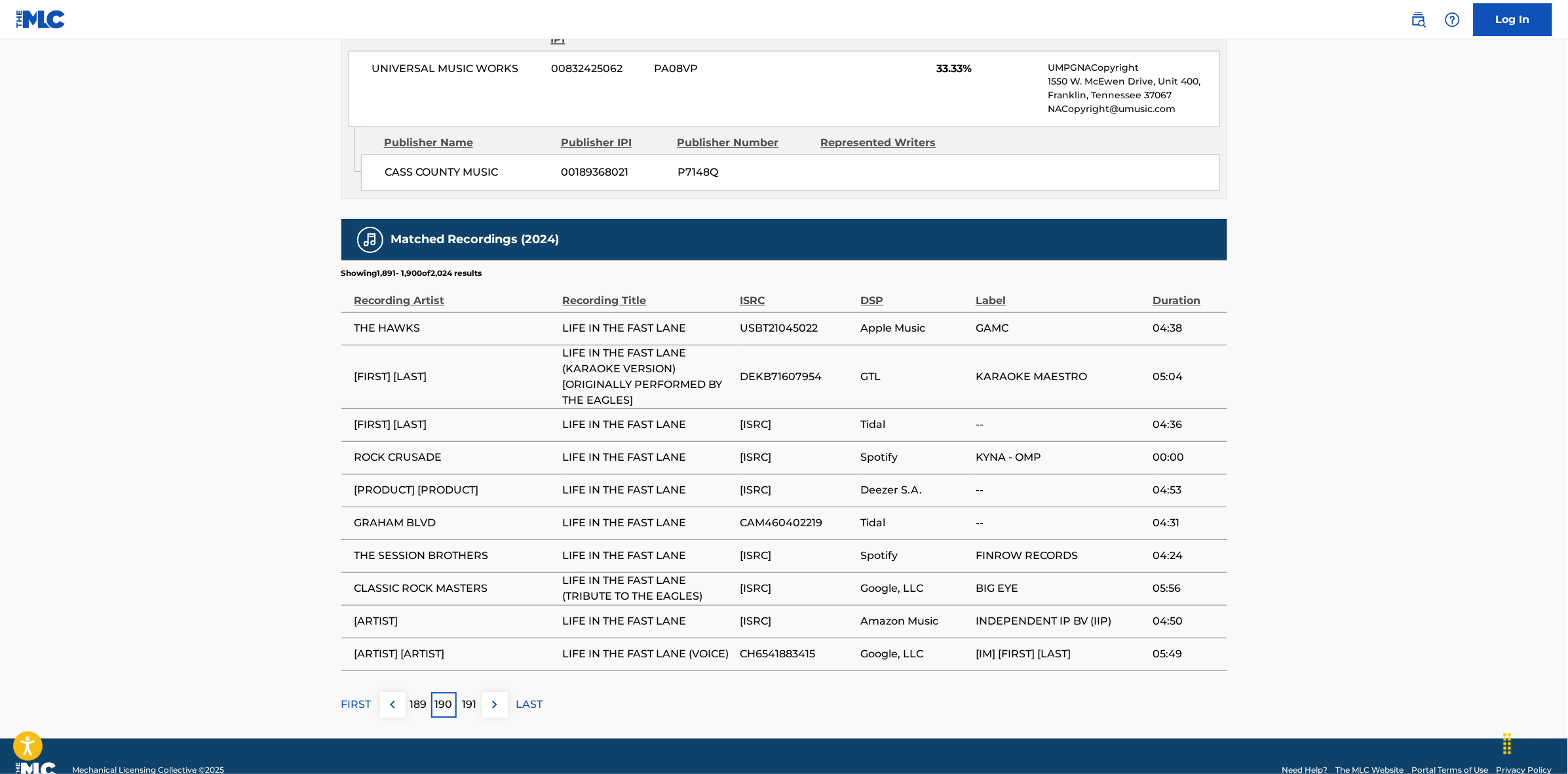 drag, startPoint x: 497, startPoint y: 709, endPoint x: 754, endPoint y: 420, distance: 386.74281 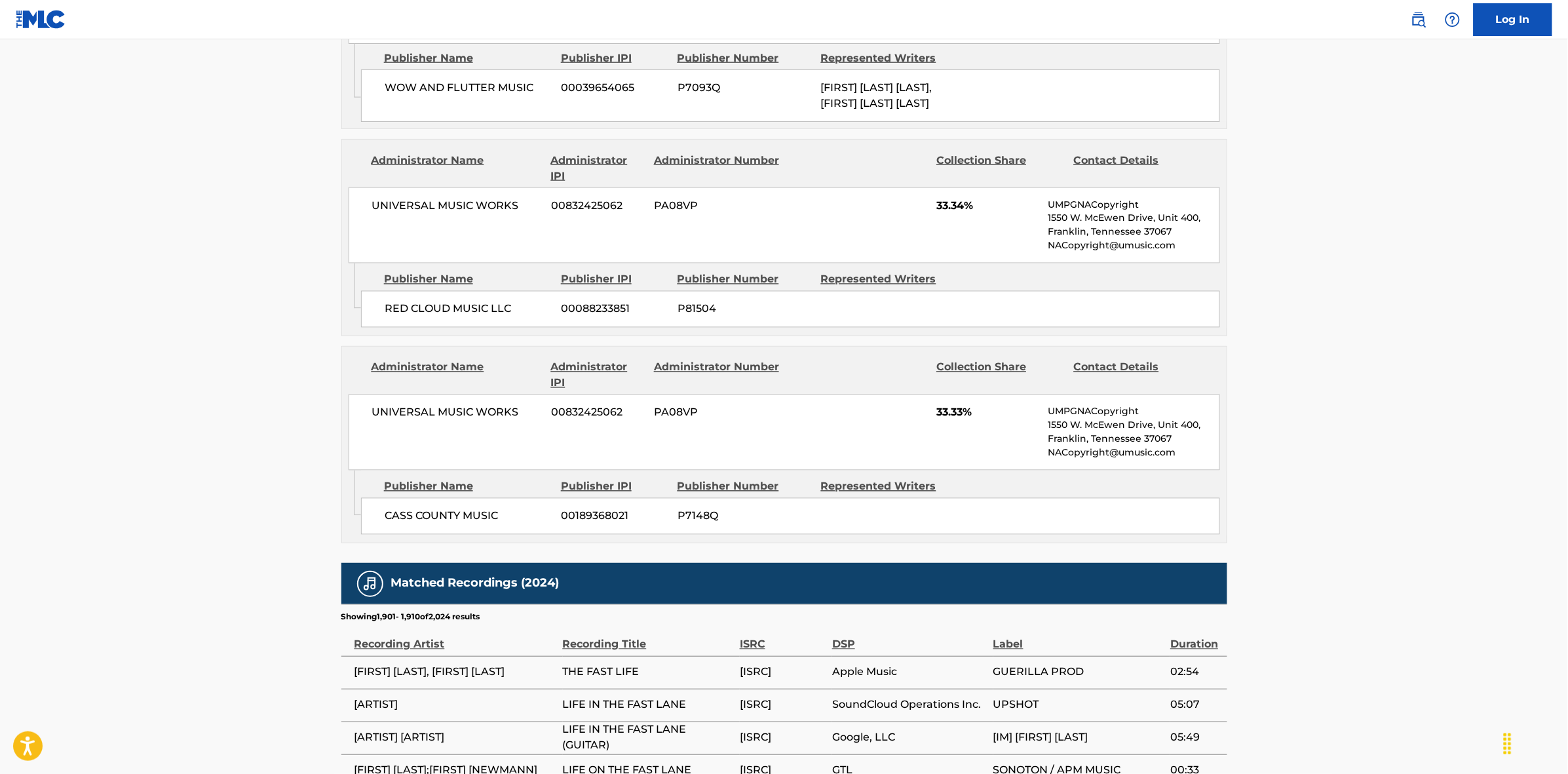 scroll, scrollTop: 1177, scrollLeft: 0, axis: vertical 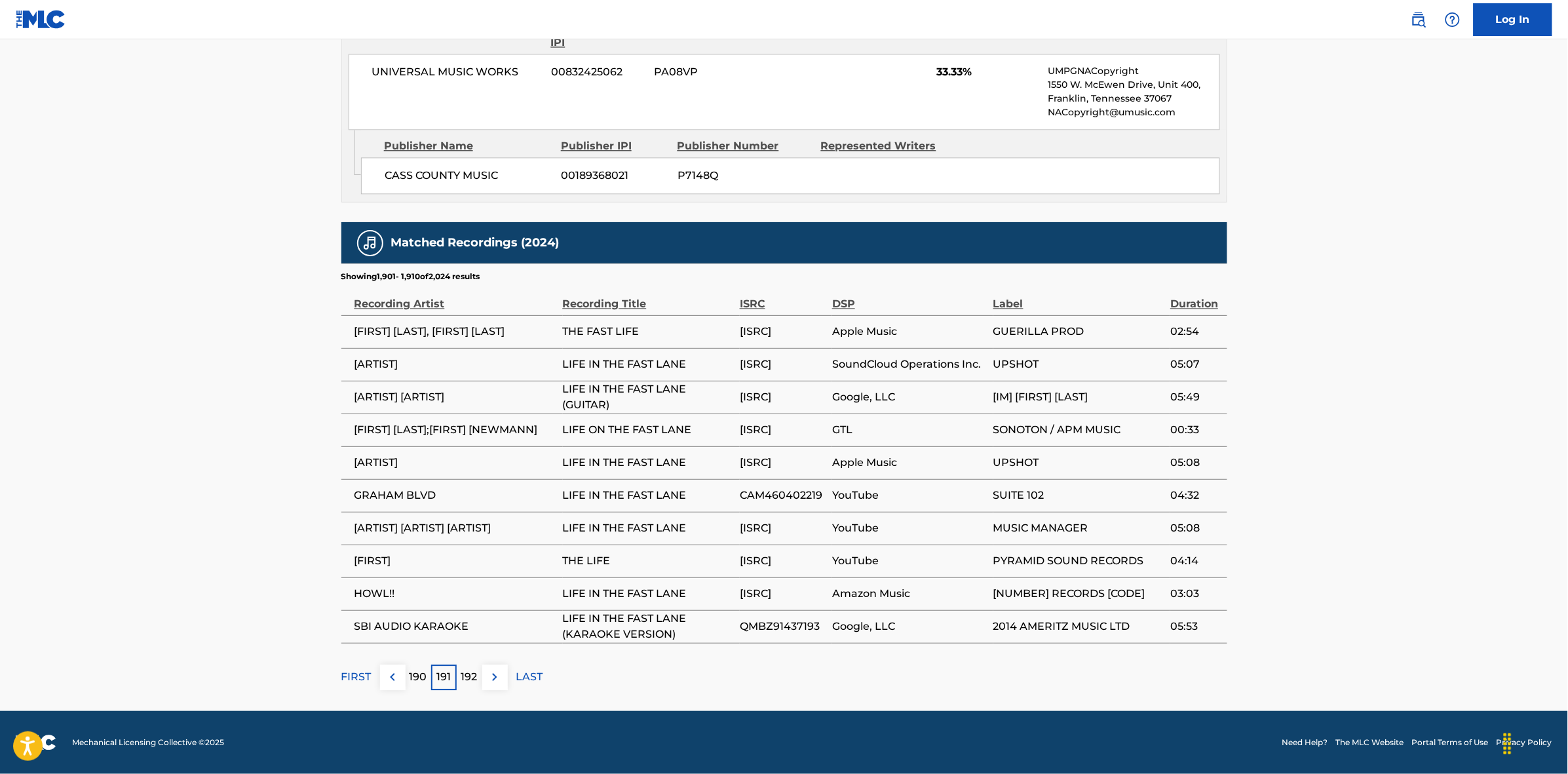 click at bounding box center (495, 677) 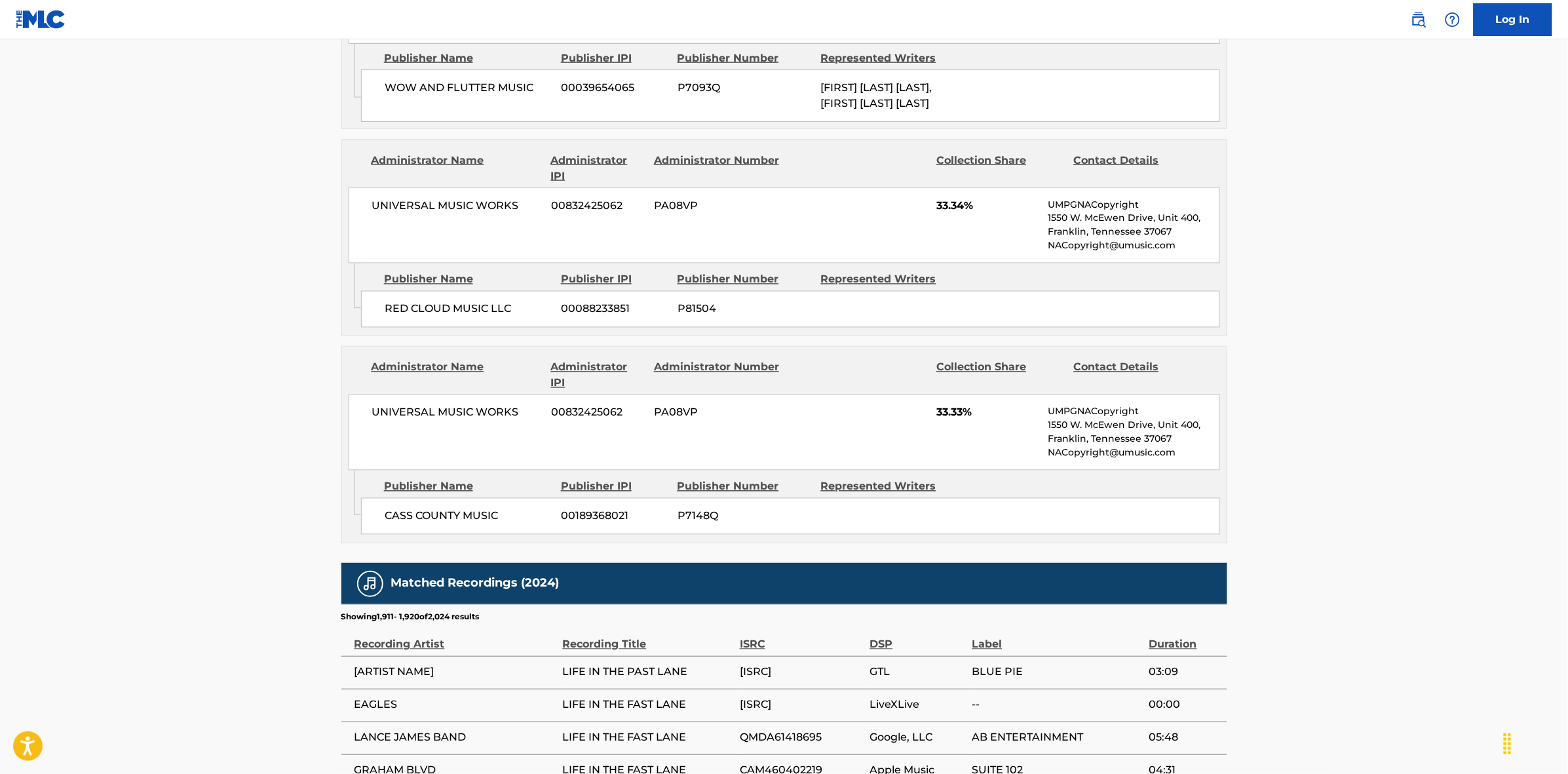 scroll, scrollTop: 1177, scrollLeft: 0, axis: vertical 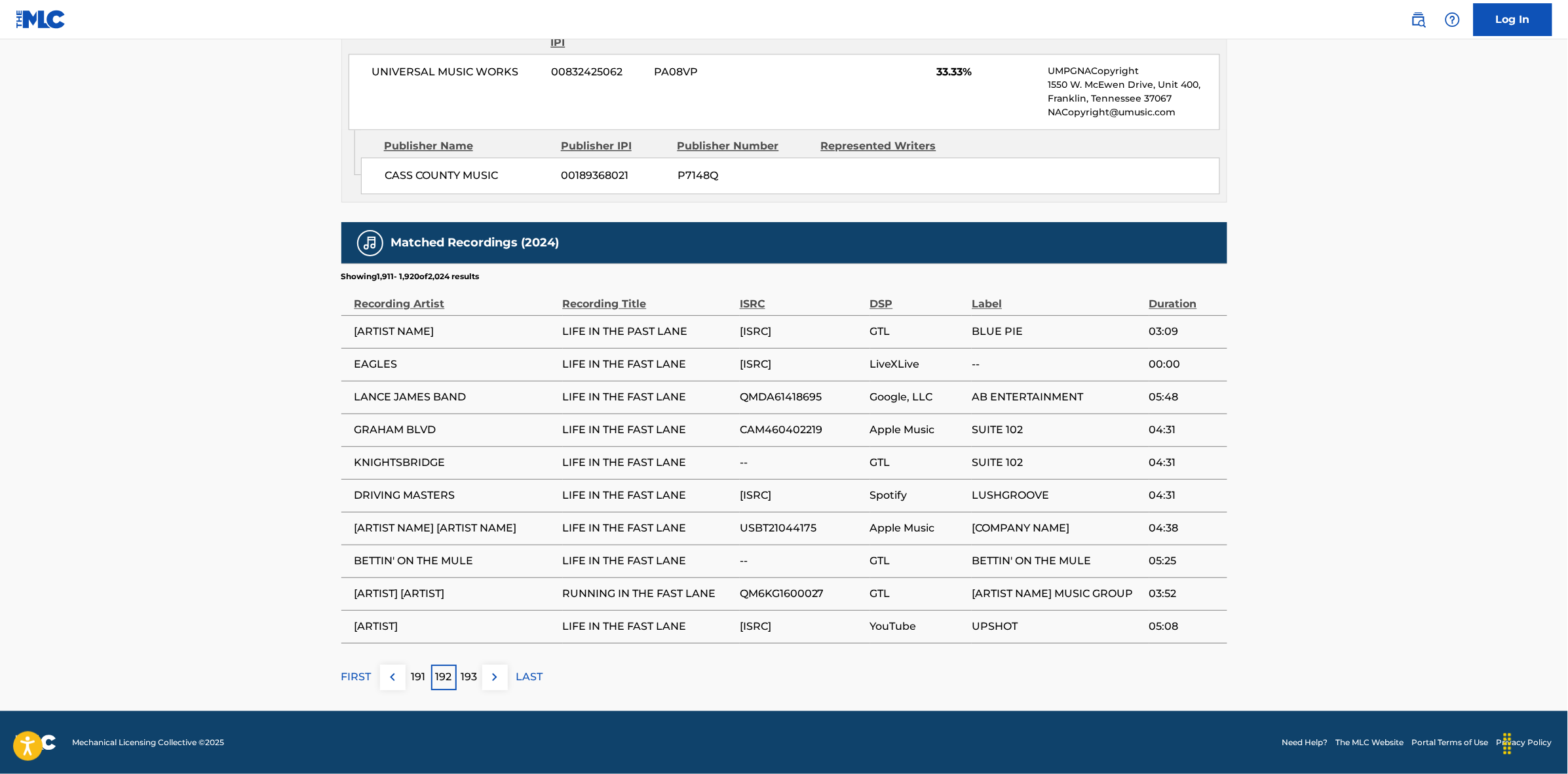 click at bounding box center [495, 677] 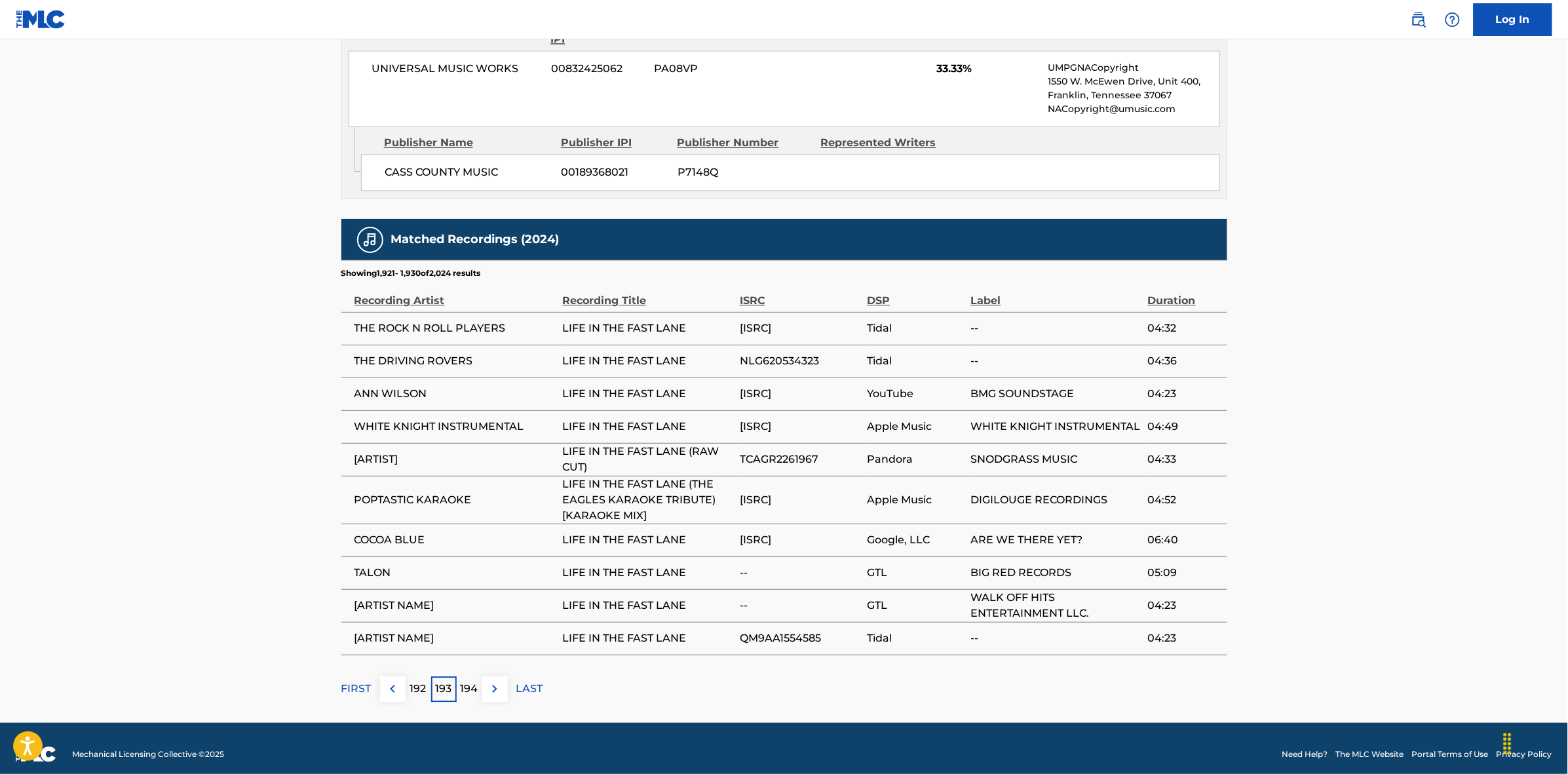 click at bounding box center (495, 689) 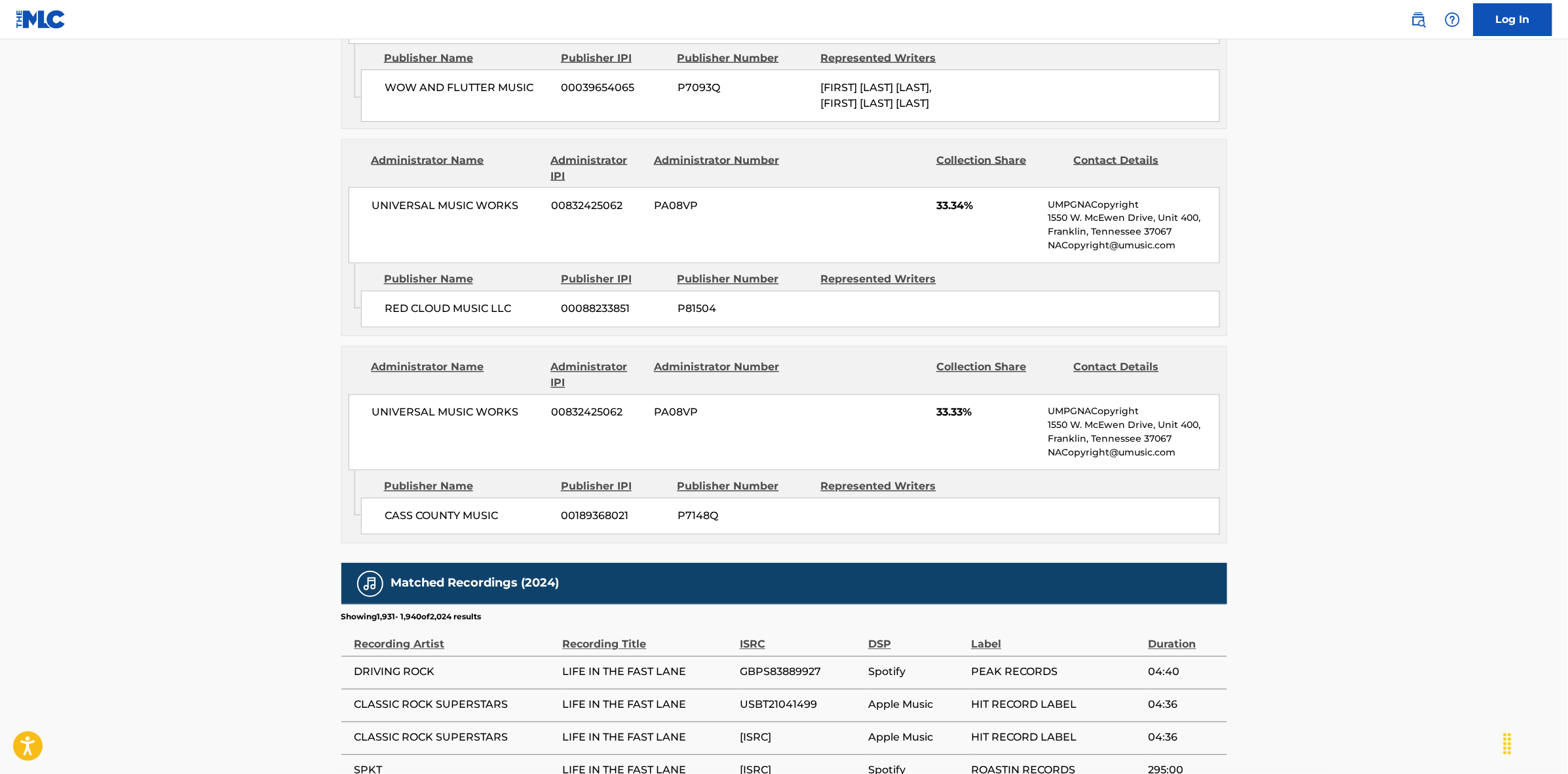 scroll, scrollTop: 1177, scrollLeft: 0, axis: vertical 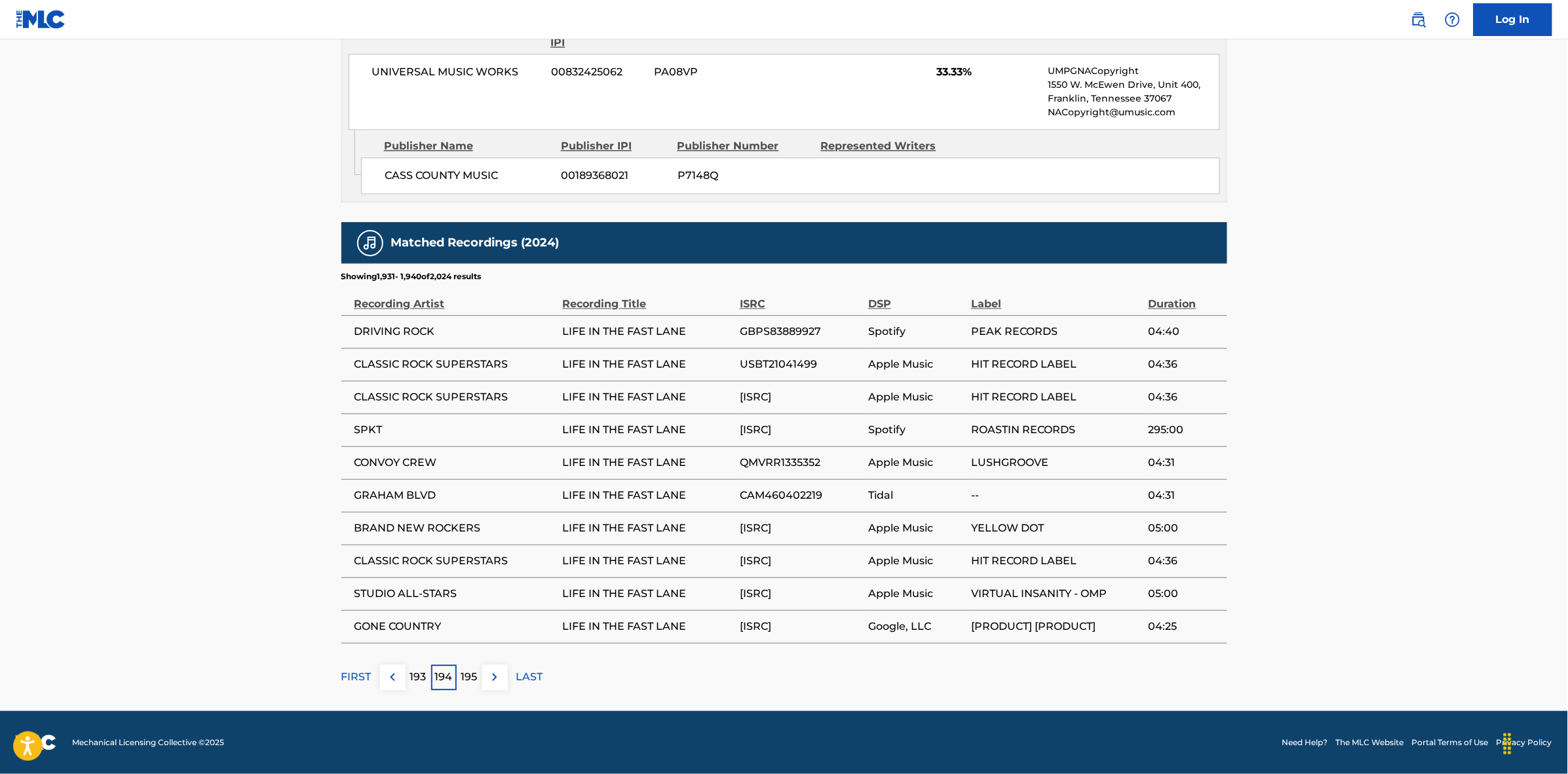 click on "195" at bounding box center (469, 677) 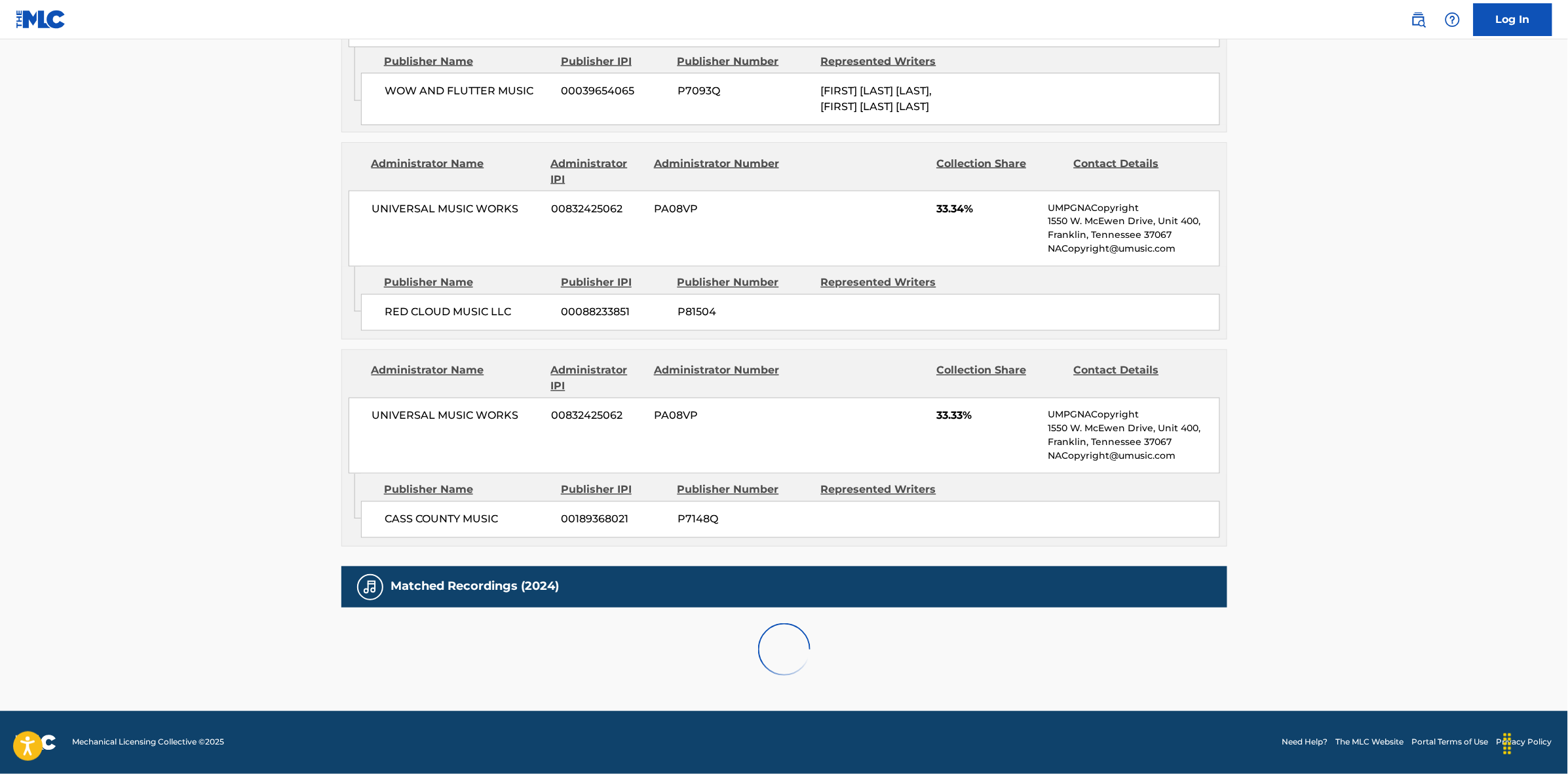 scroll, scrollTop: 1177, scrollLeft: 0, axis: vertical 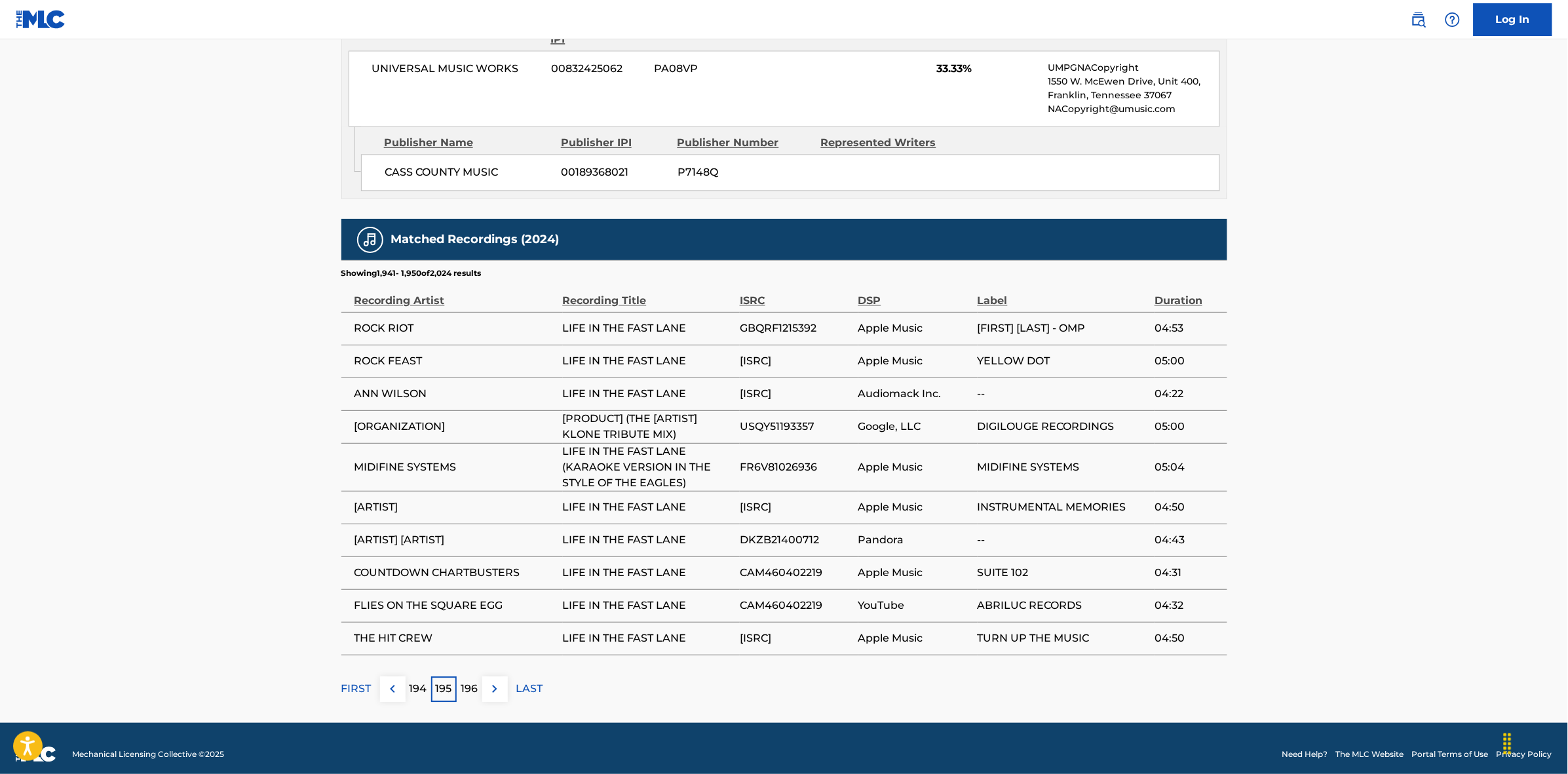 click on "196" at bounding box center [469, 689] 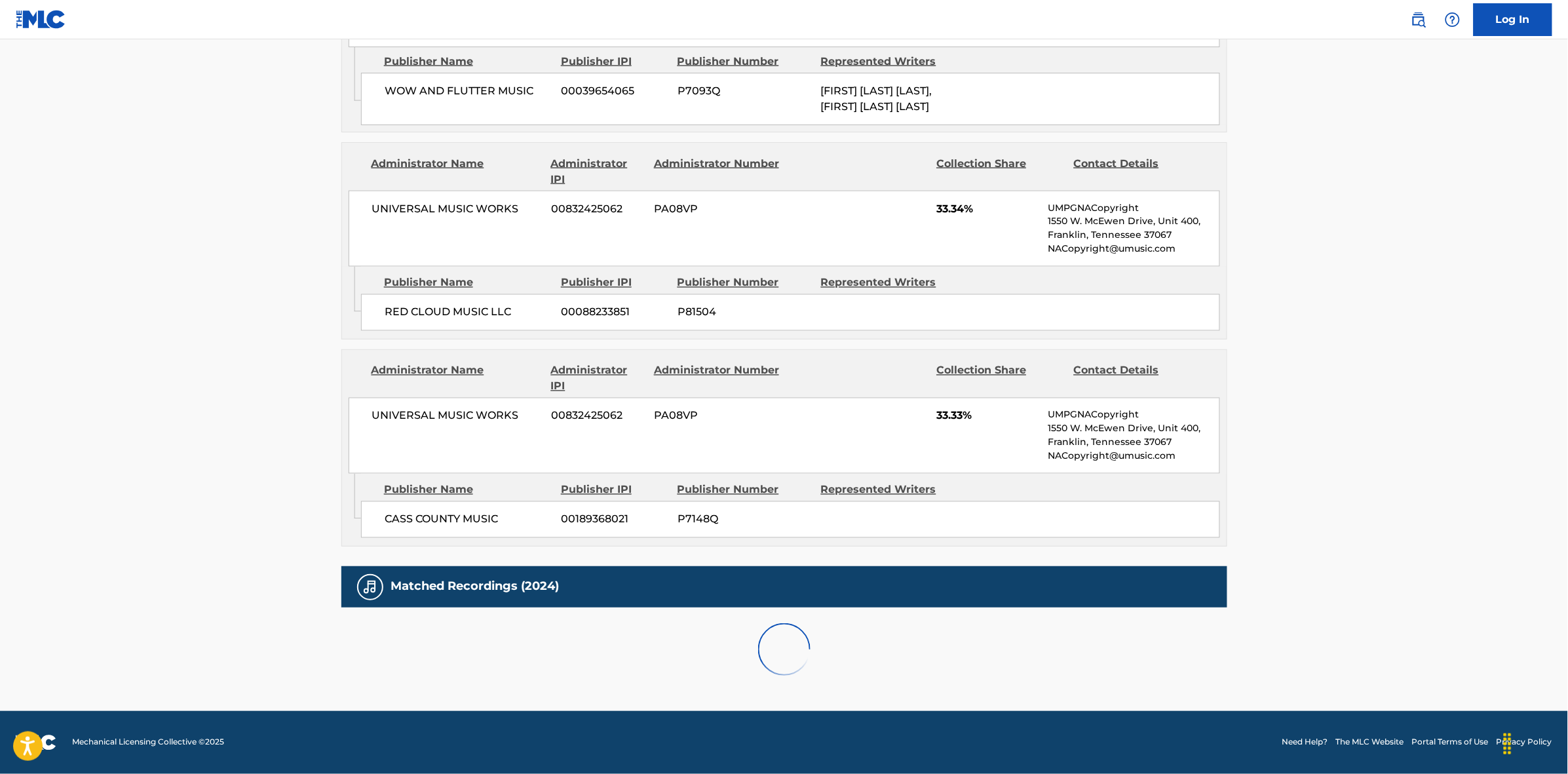 scroll, scrollTop: 1177, scrollLeft: 0, axis: vertical 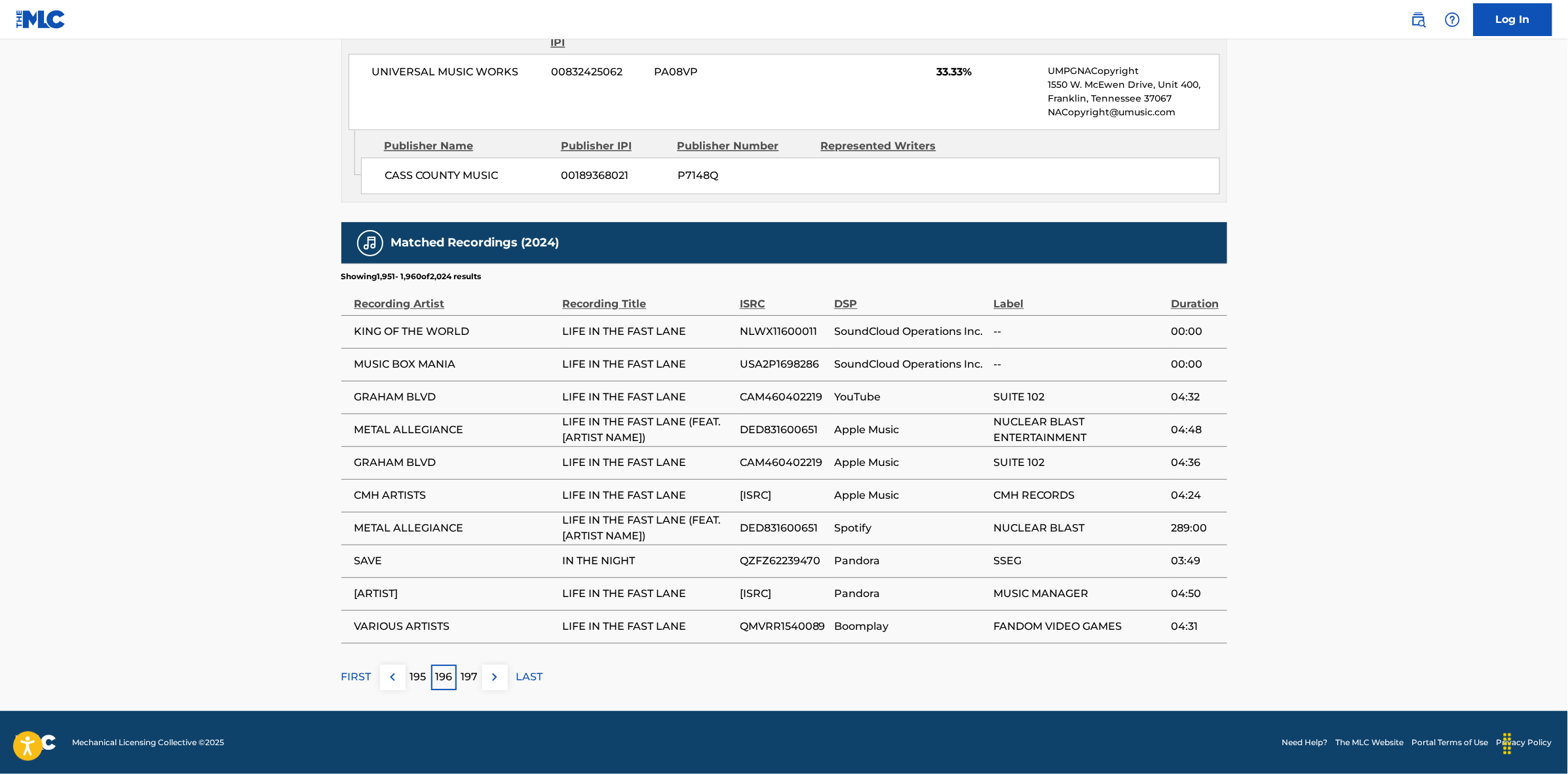 click on "197" at bounding box center [469, 677] 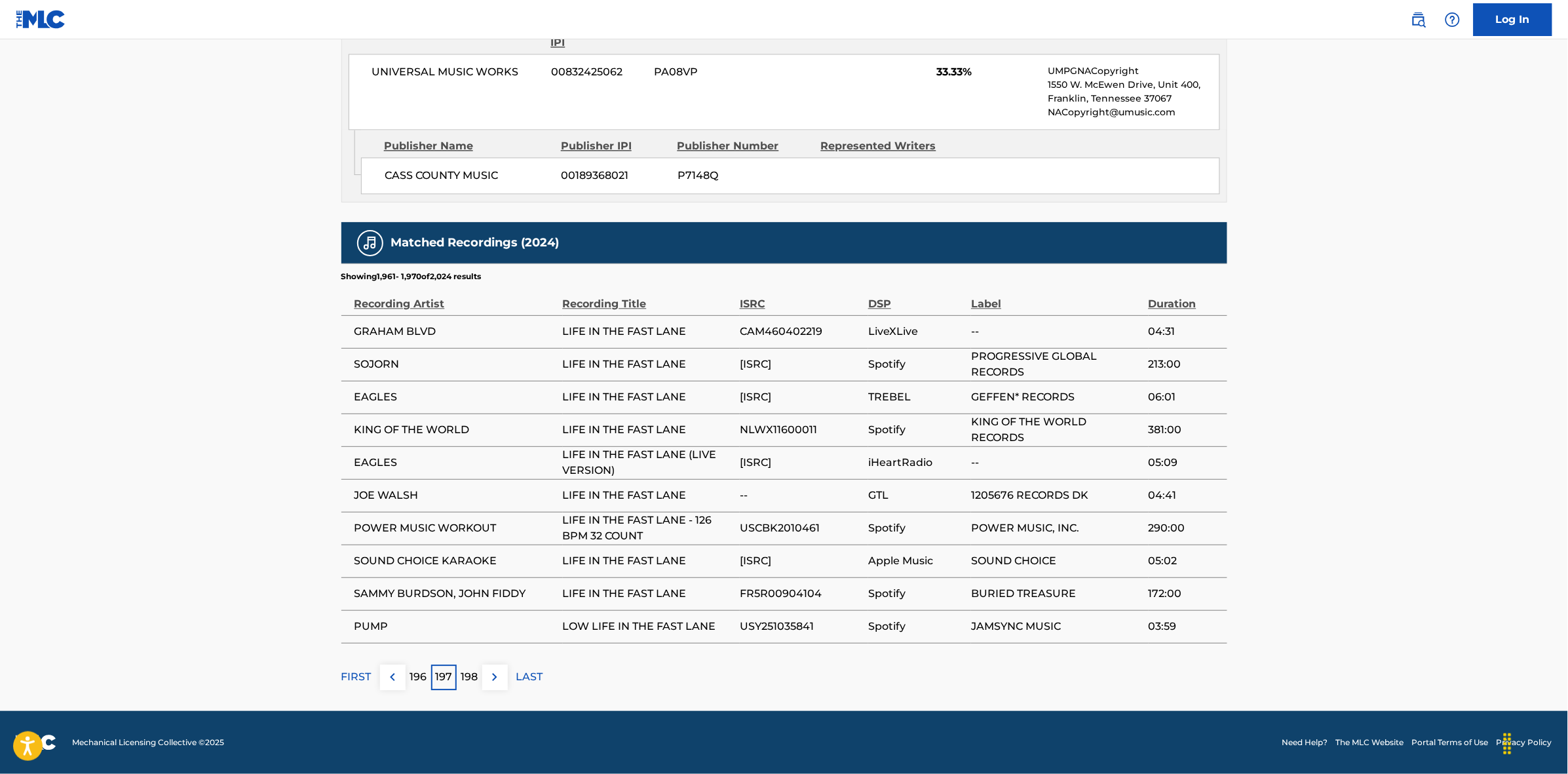 drag, startPoint x: 463, startPoint y: 687, endPoint x: 565, endPoint y: 569, distance: 155.97436 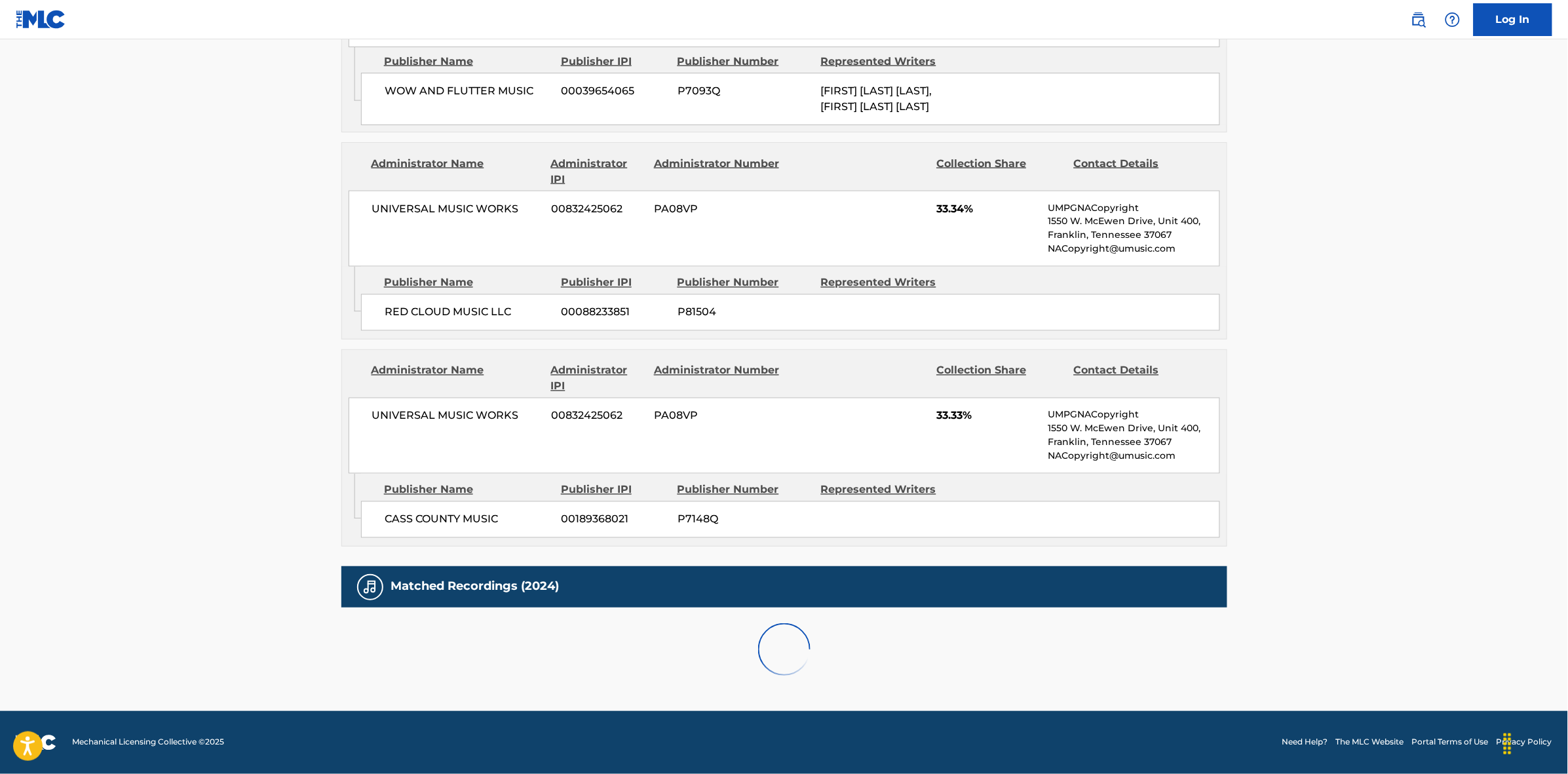 scroll, scrollTop: 1177, scrollLeft: 0, axis: vertical 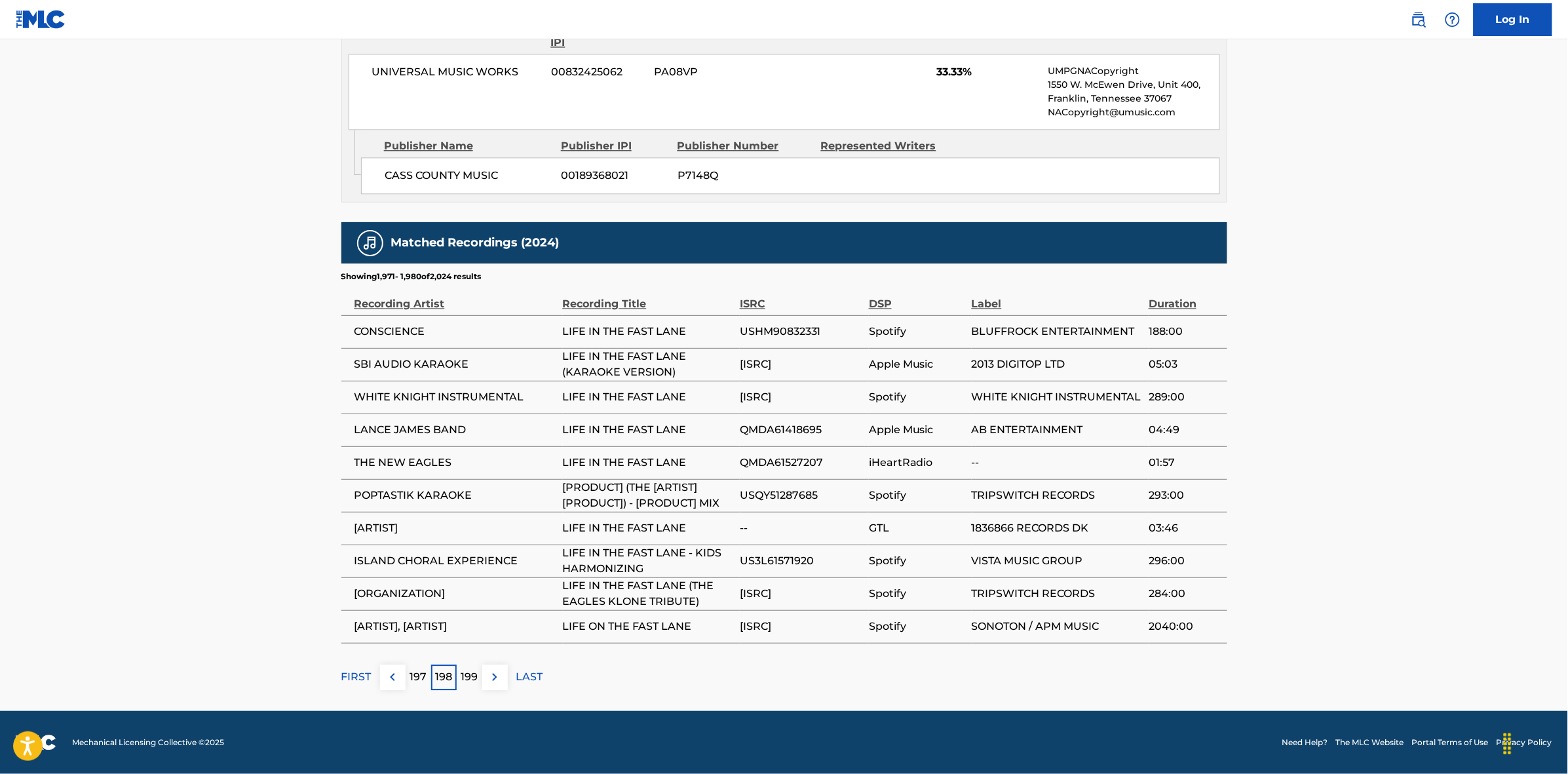 click on "199" at bounding box center (469, 677) 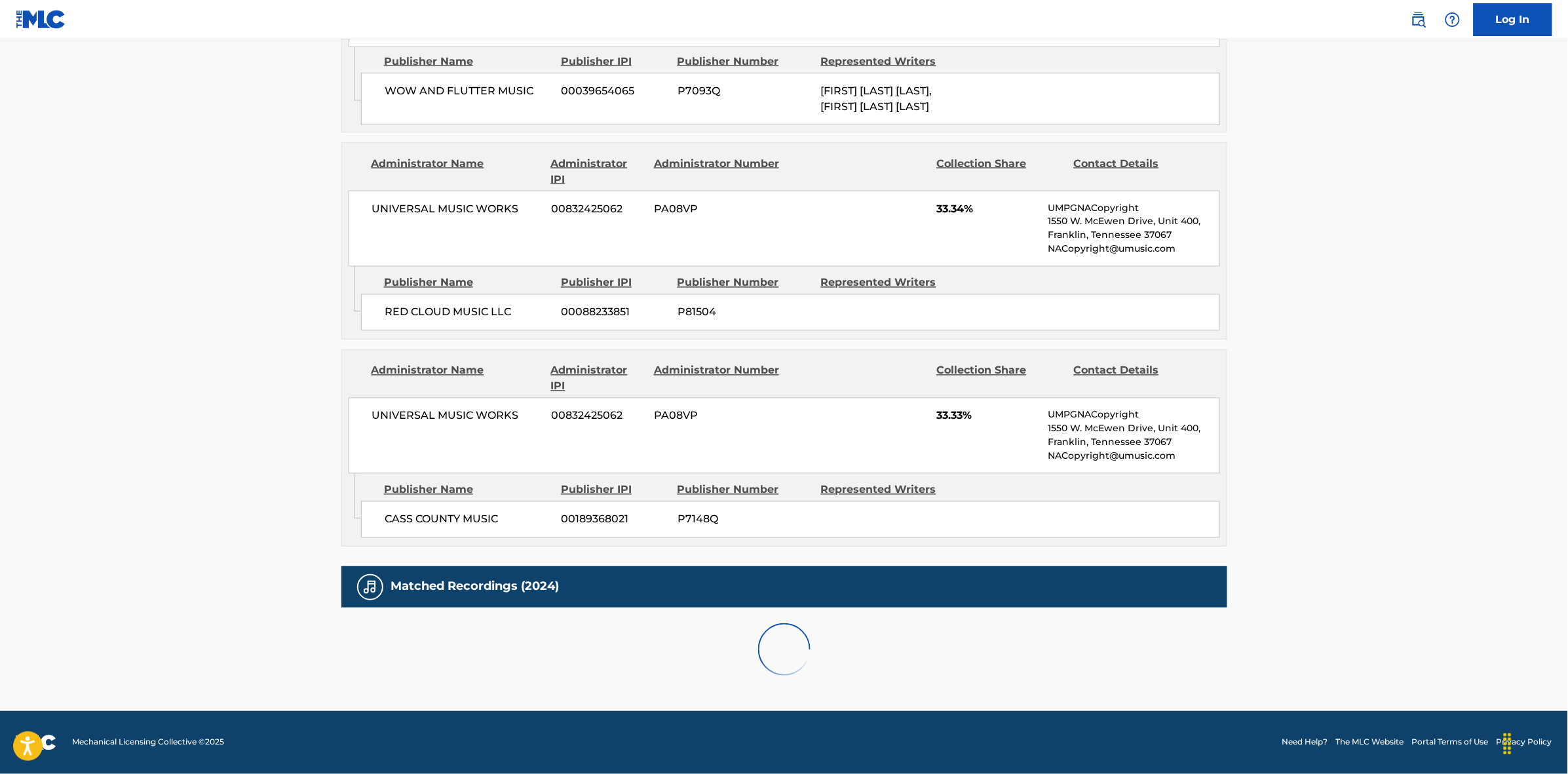 scroll, scrollTop: 1177, scrollLeft: 0, axis: vertical 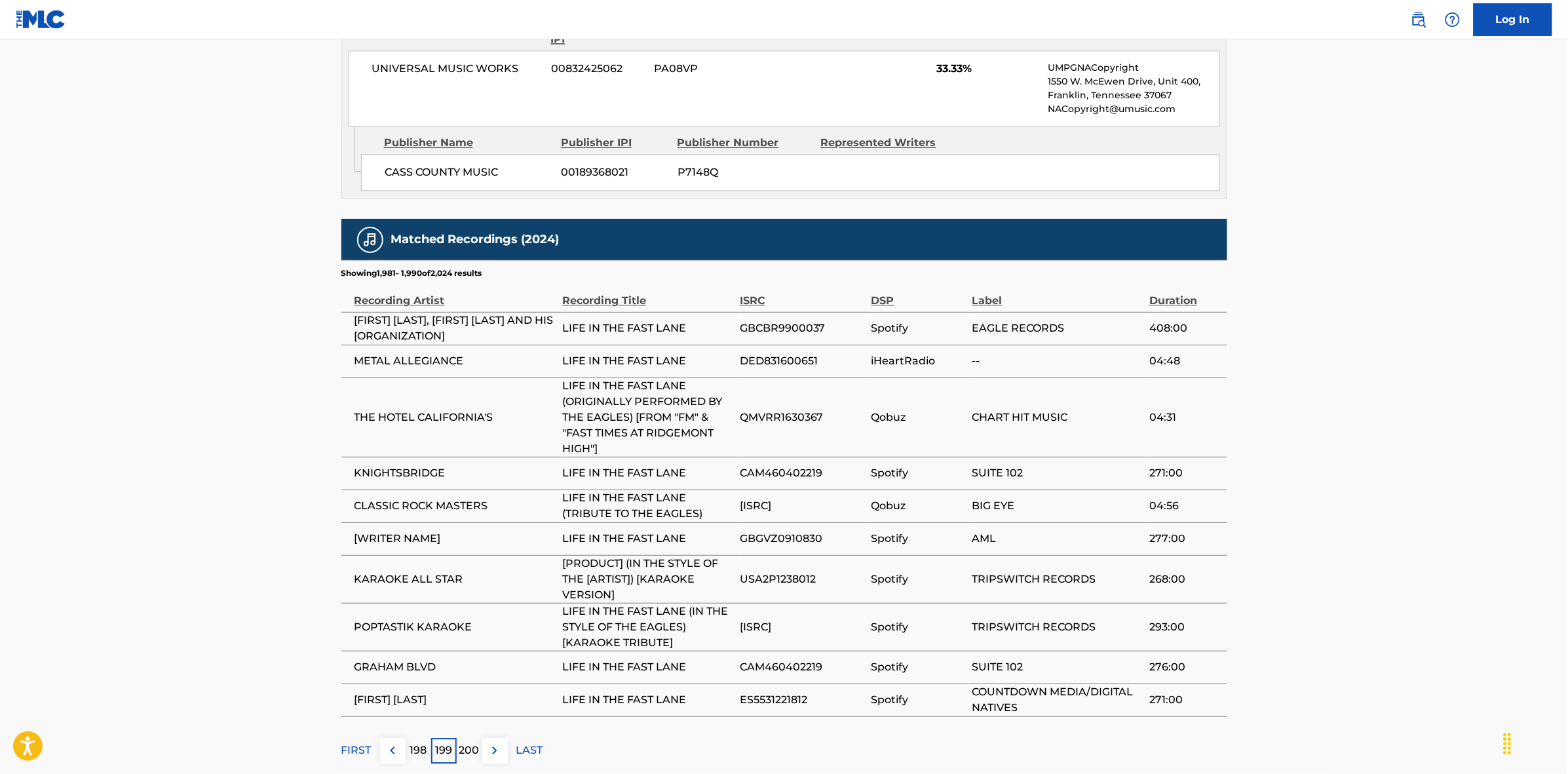 click on "200" at bounding box center (469, 750) 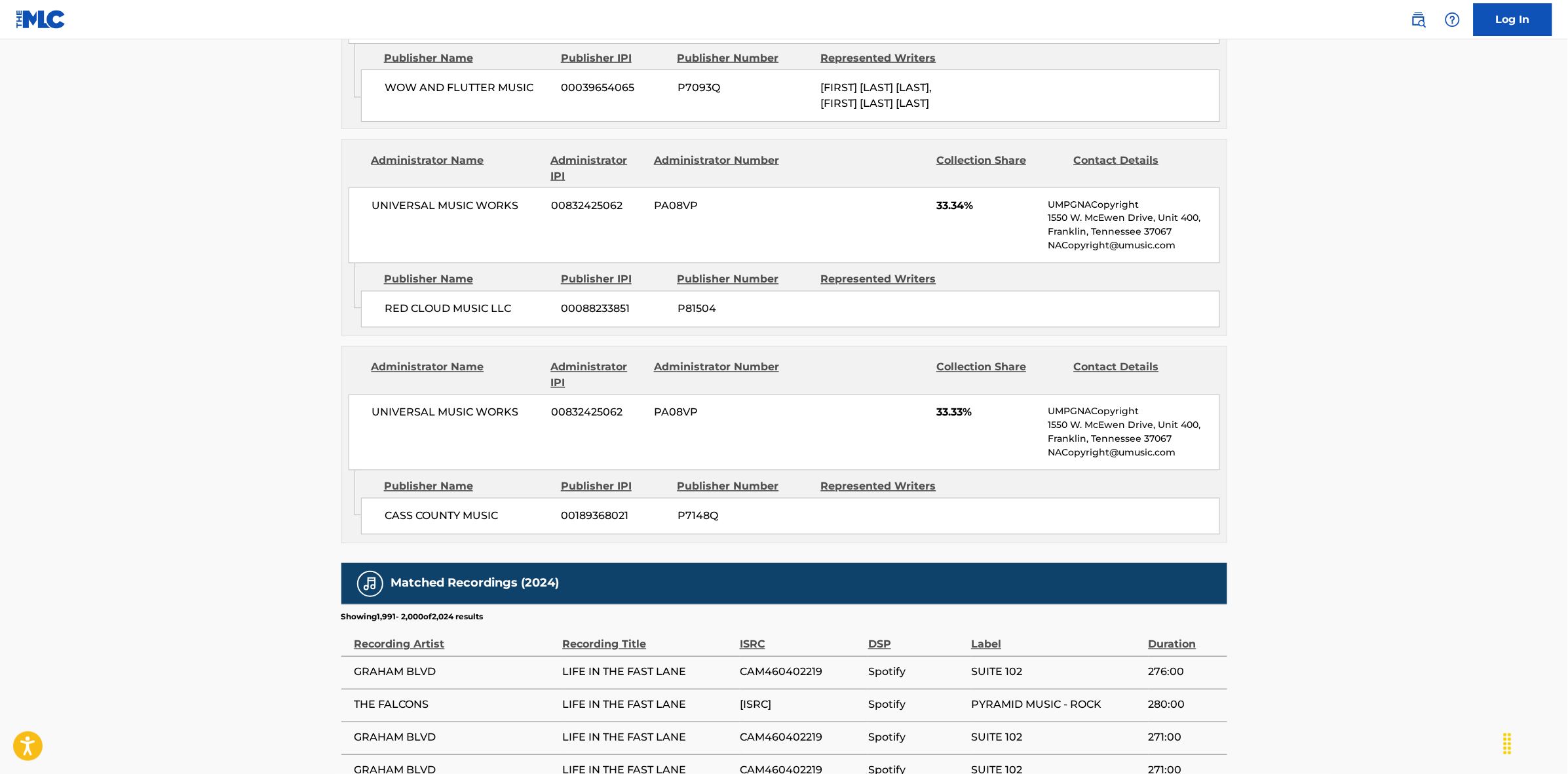 scroll, scrollTop: 1177, scrollLeft: 0, axis: vertical 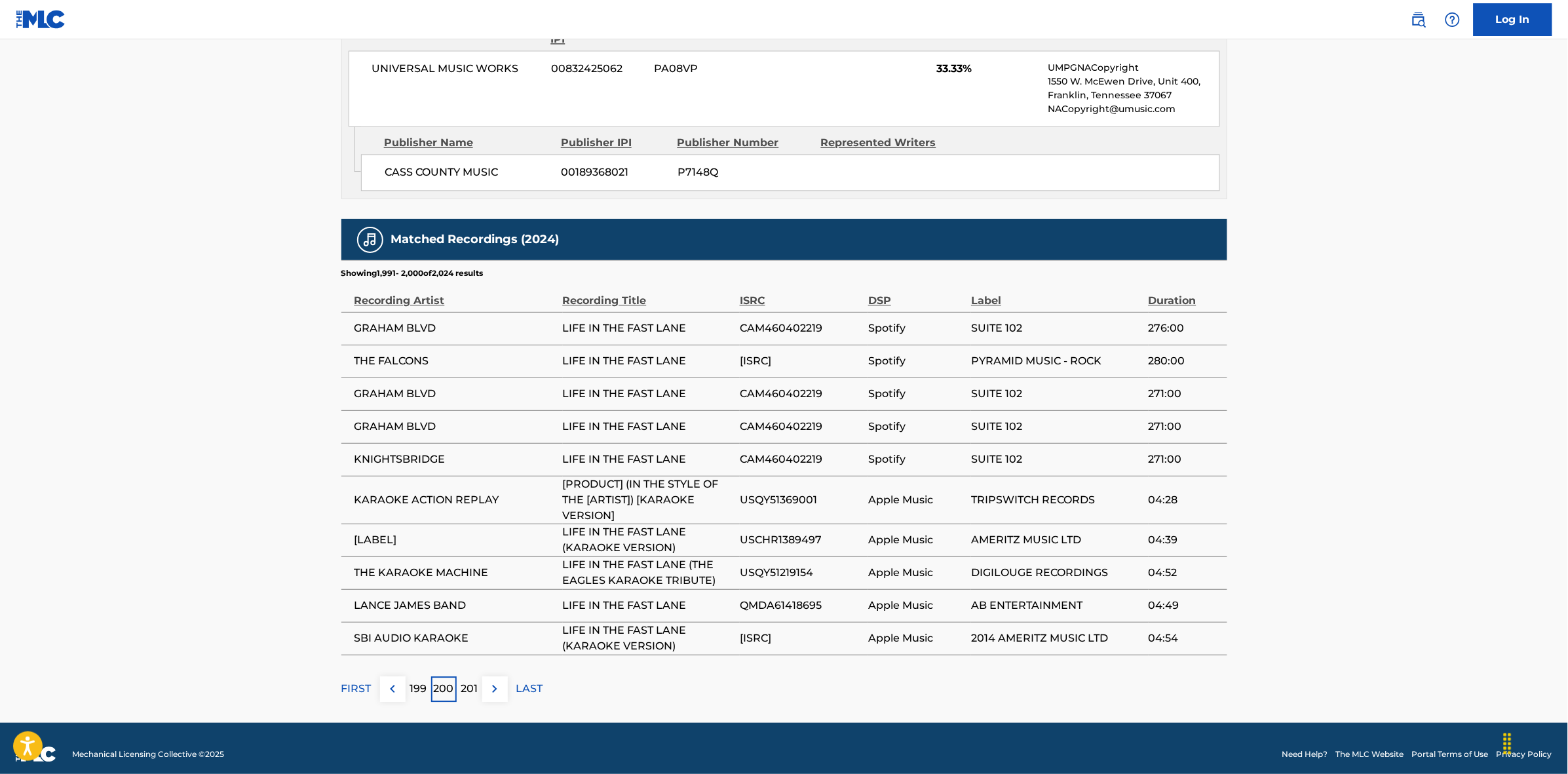 click on "201" at bounding box center (469, 689) 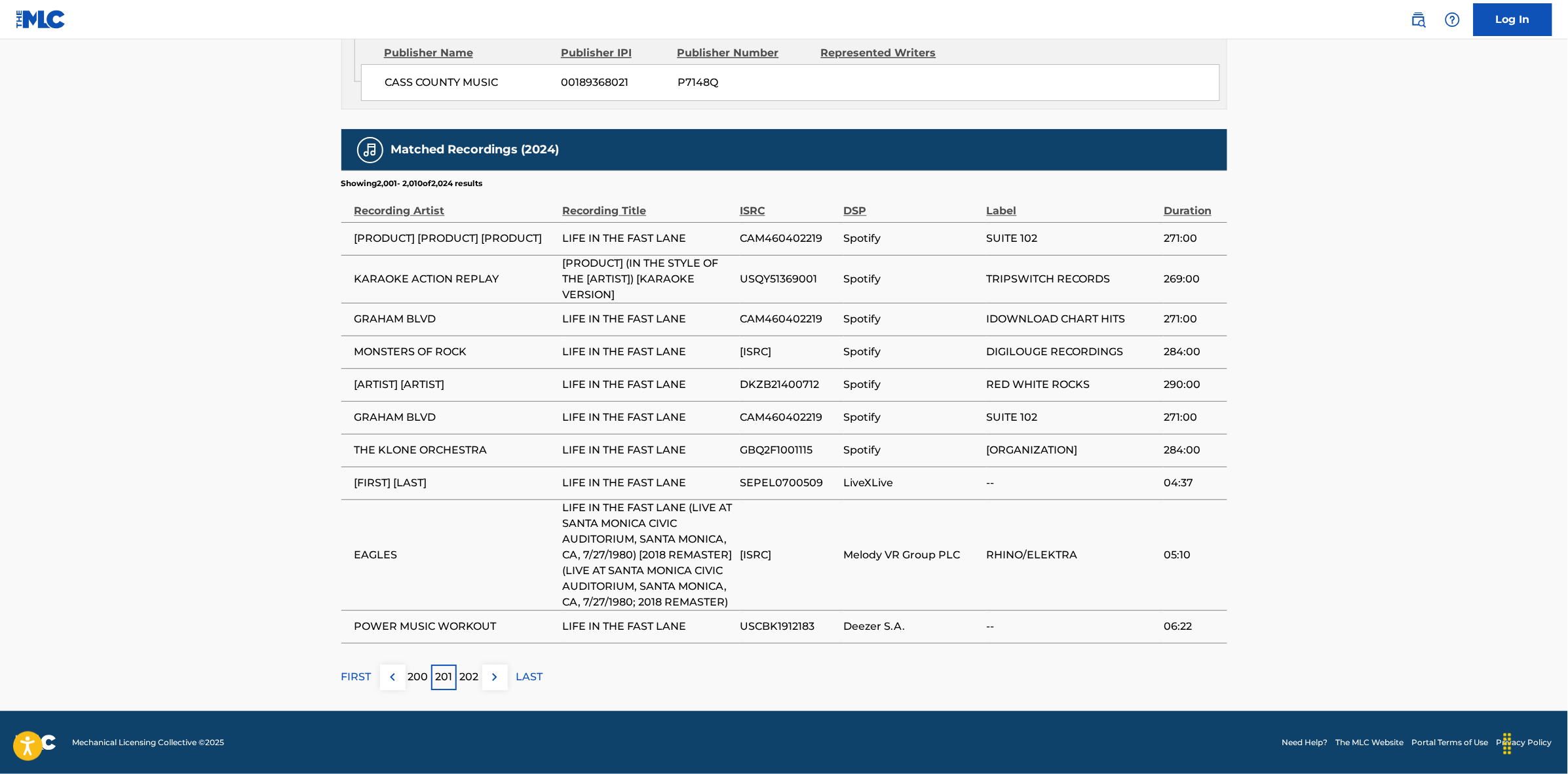 click on "202" at bounding box center (469, 677) 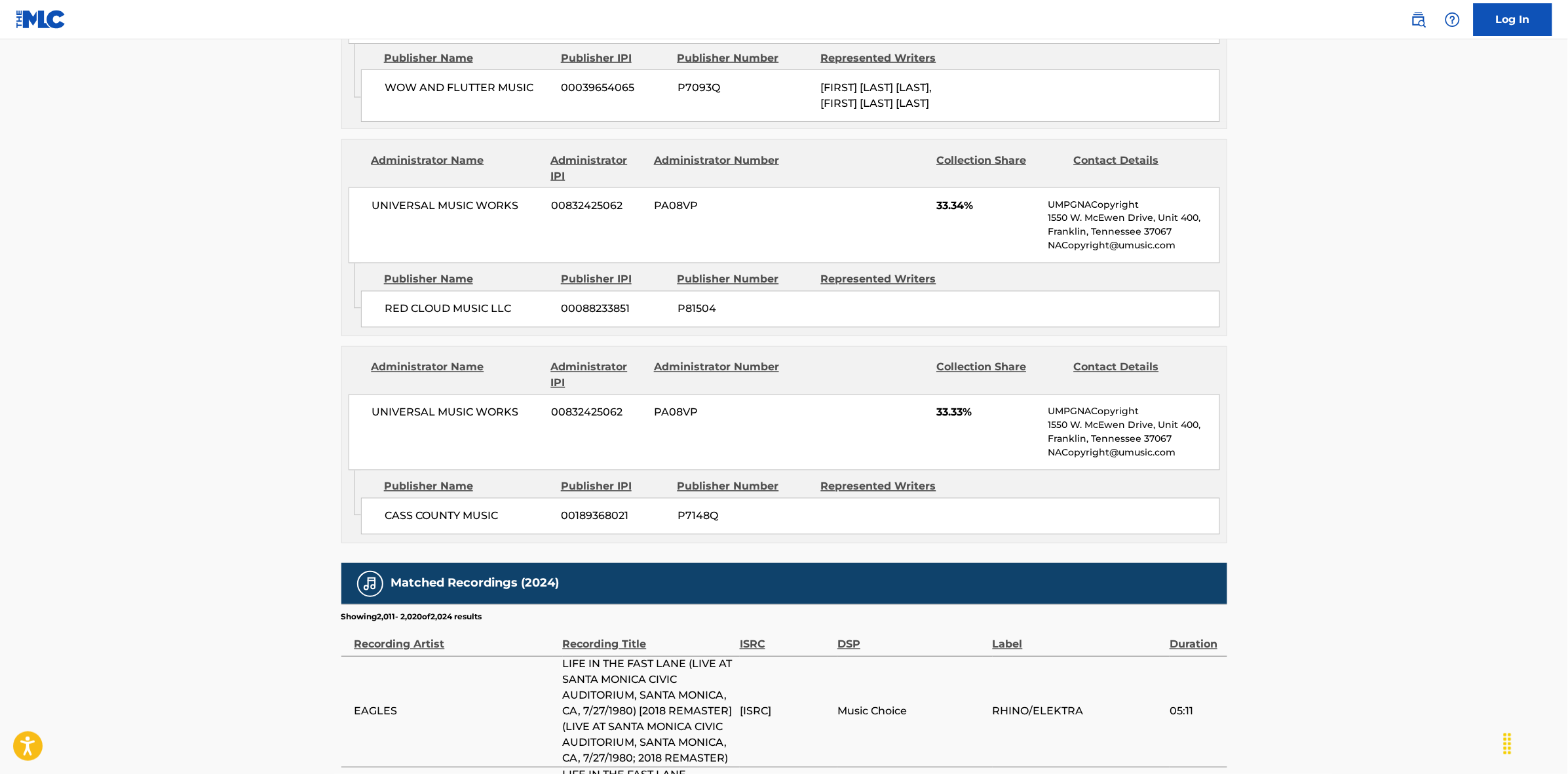 scroll, scrollTop: 1270, scrollLeft: 0, axis: vertical 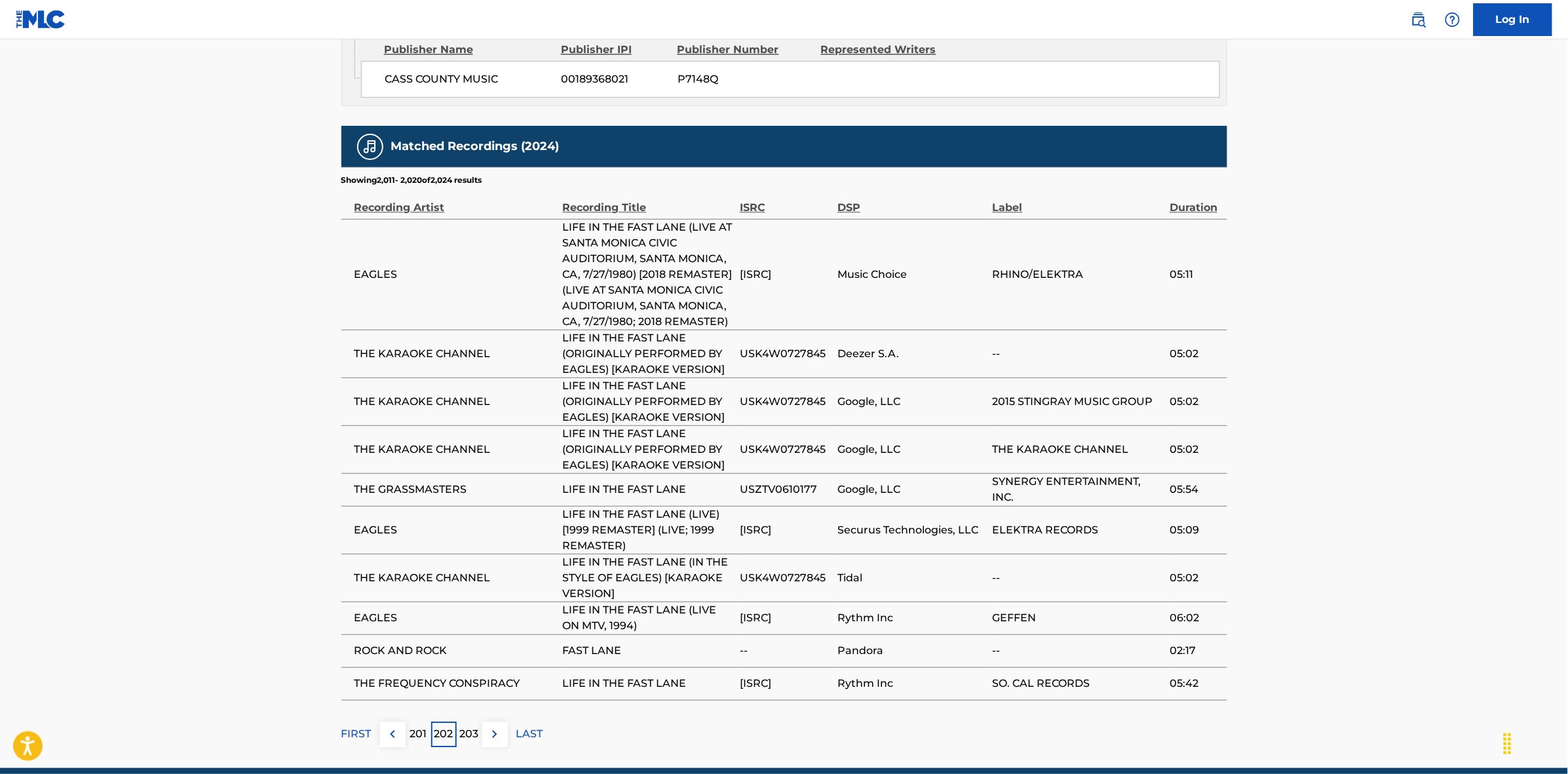 click on "203" at bounding box center [469, 734] 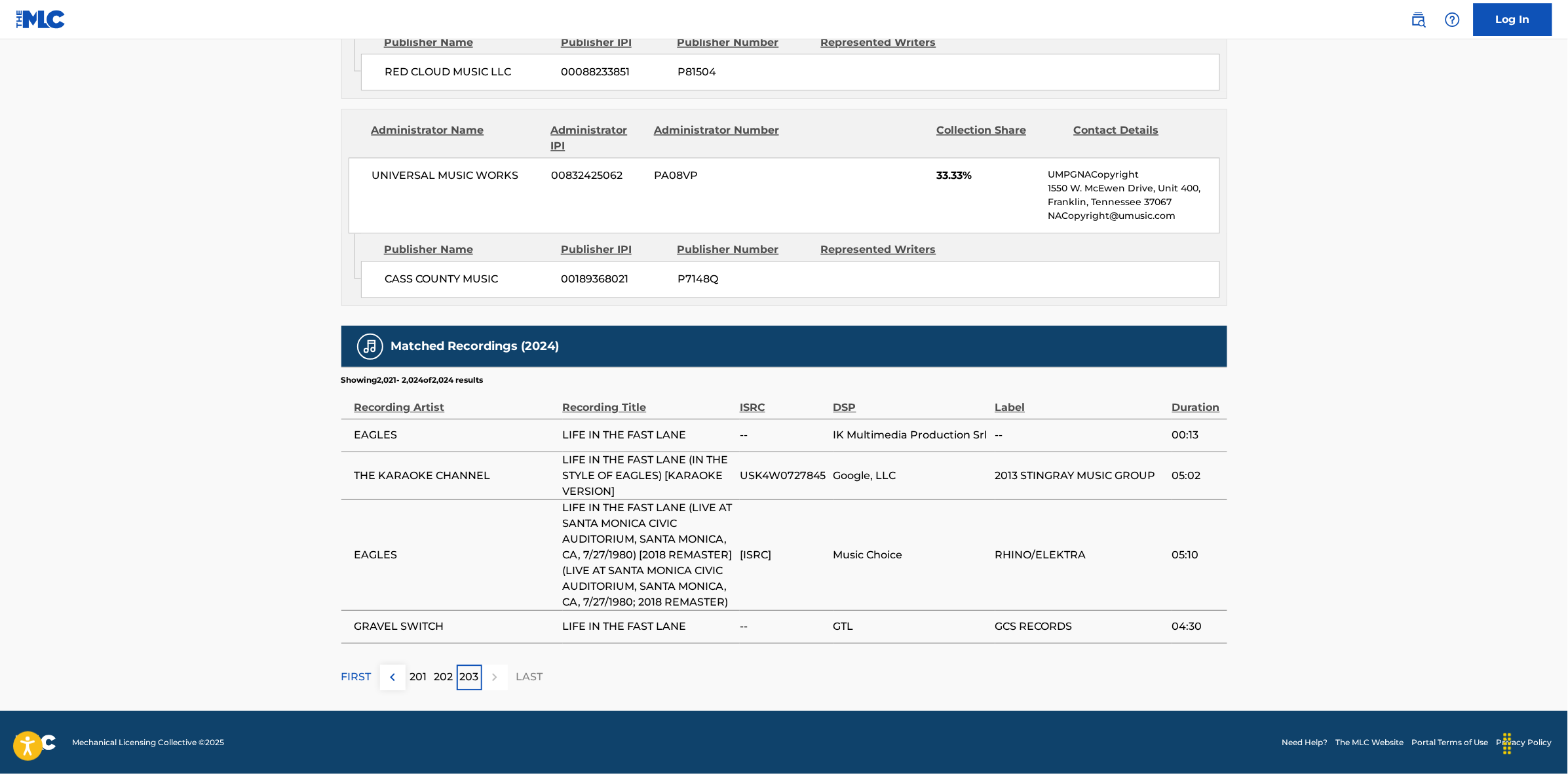 click at bounding box center (495, 677) 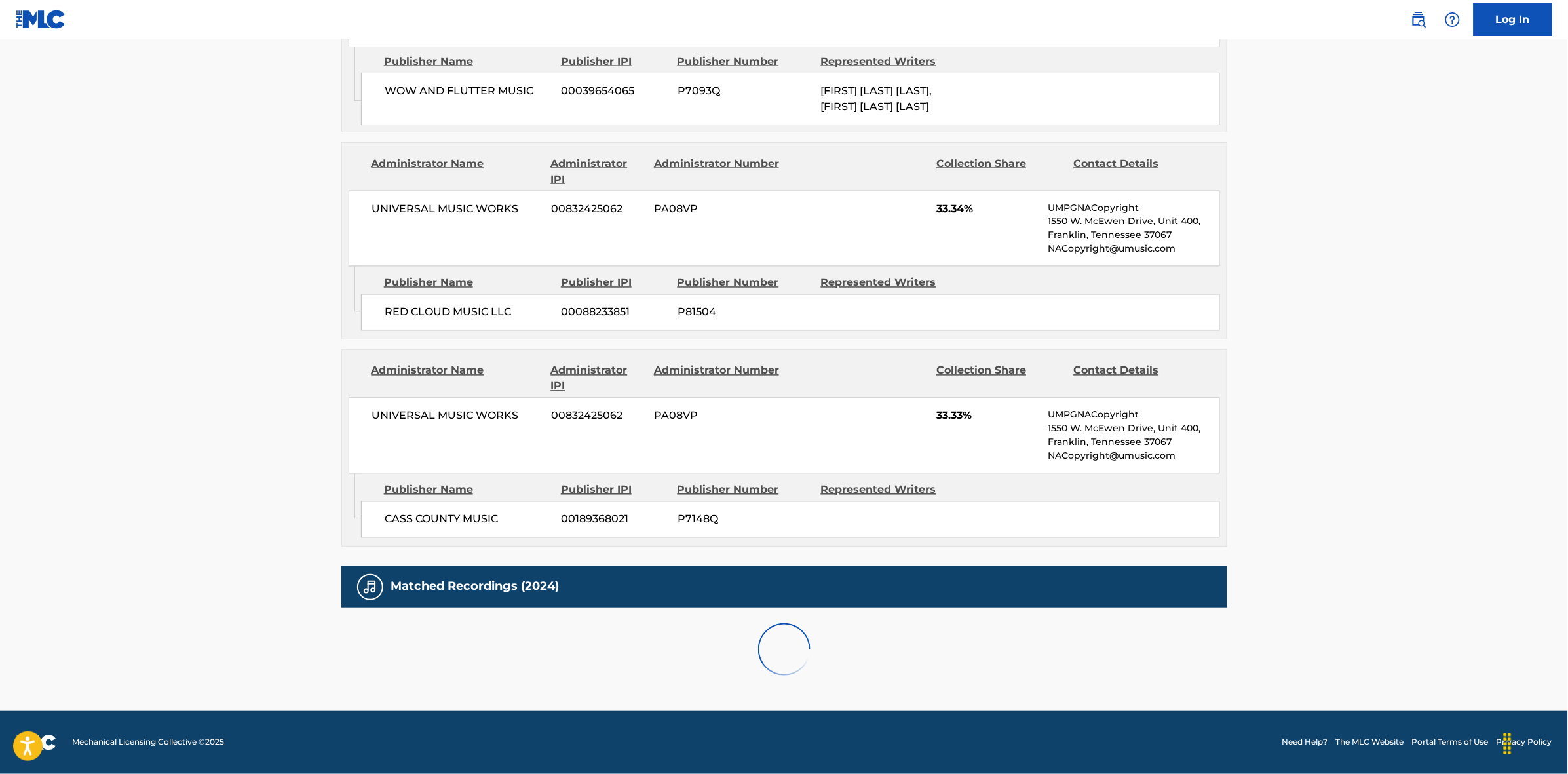 scroll, scrollTop: 1177, scrollLeft: 0, axis: vertical 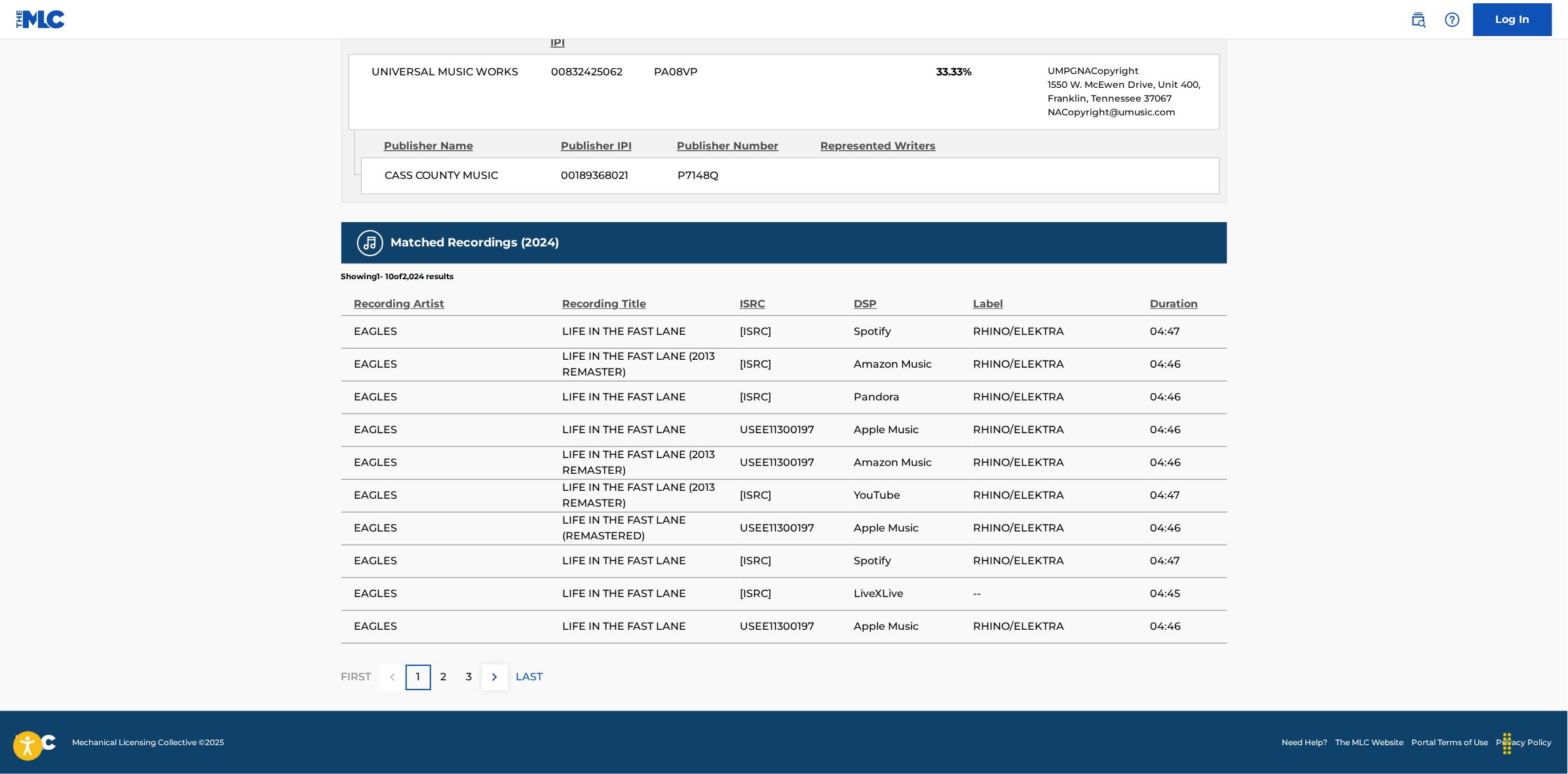 click on "2" at bounding box center [444, 677] 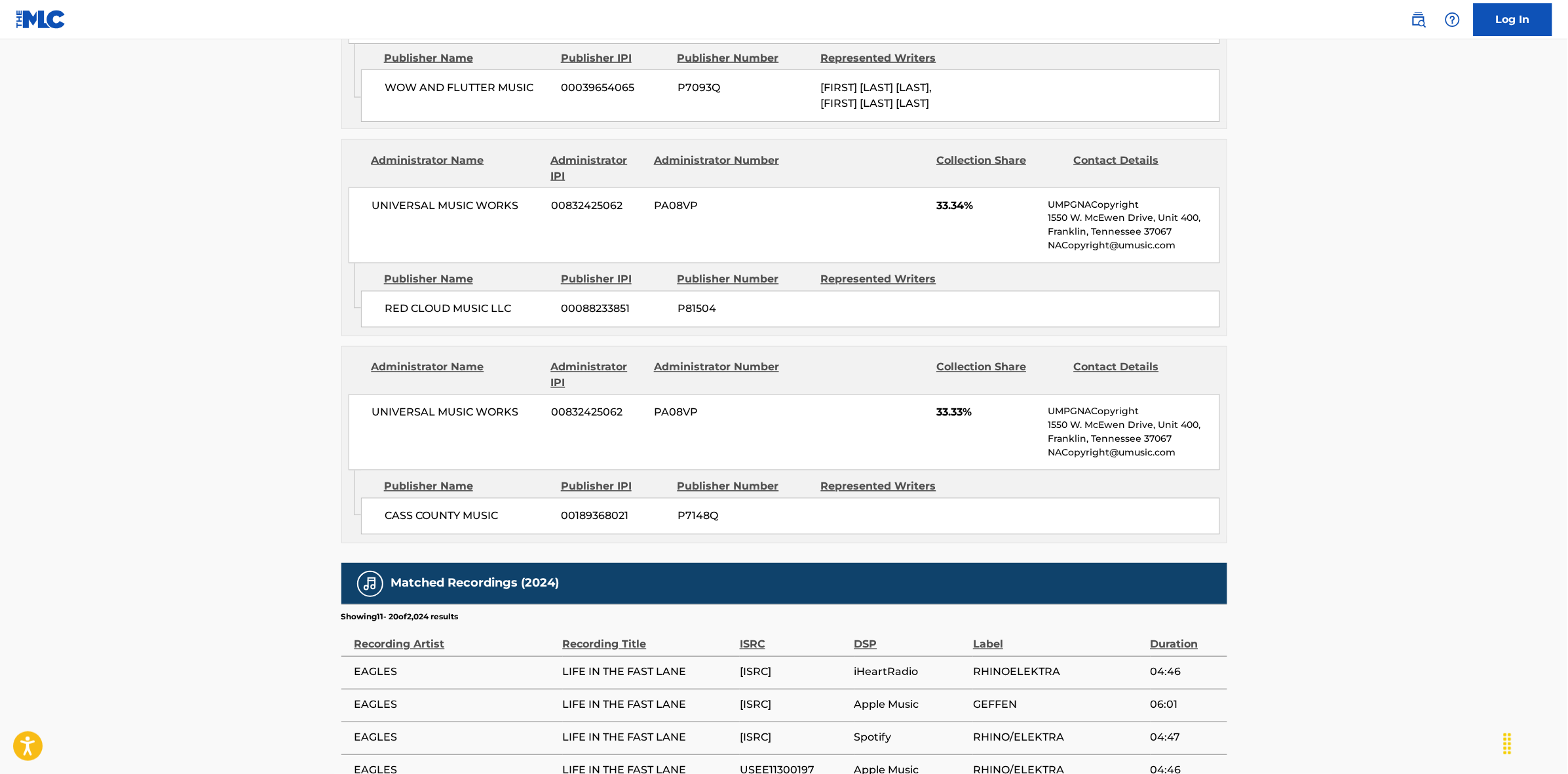 scroll, scrollTop: 1208, scrollLeft: 0, axis: vertical 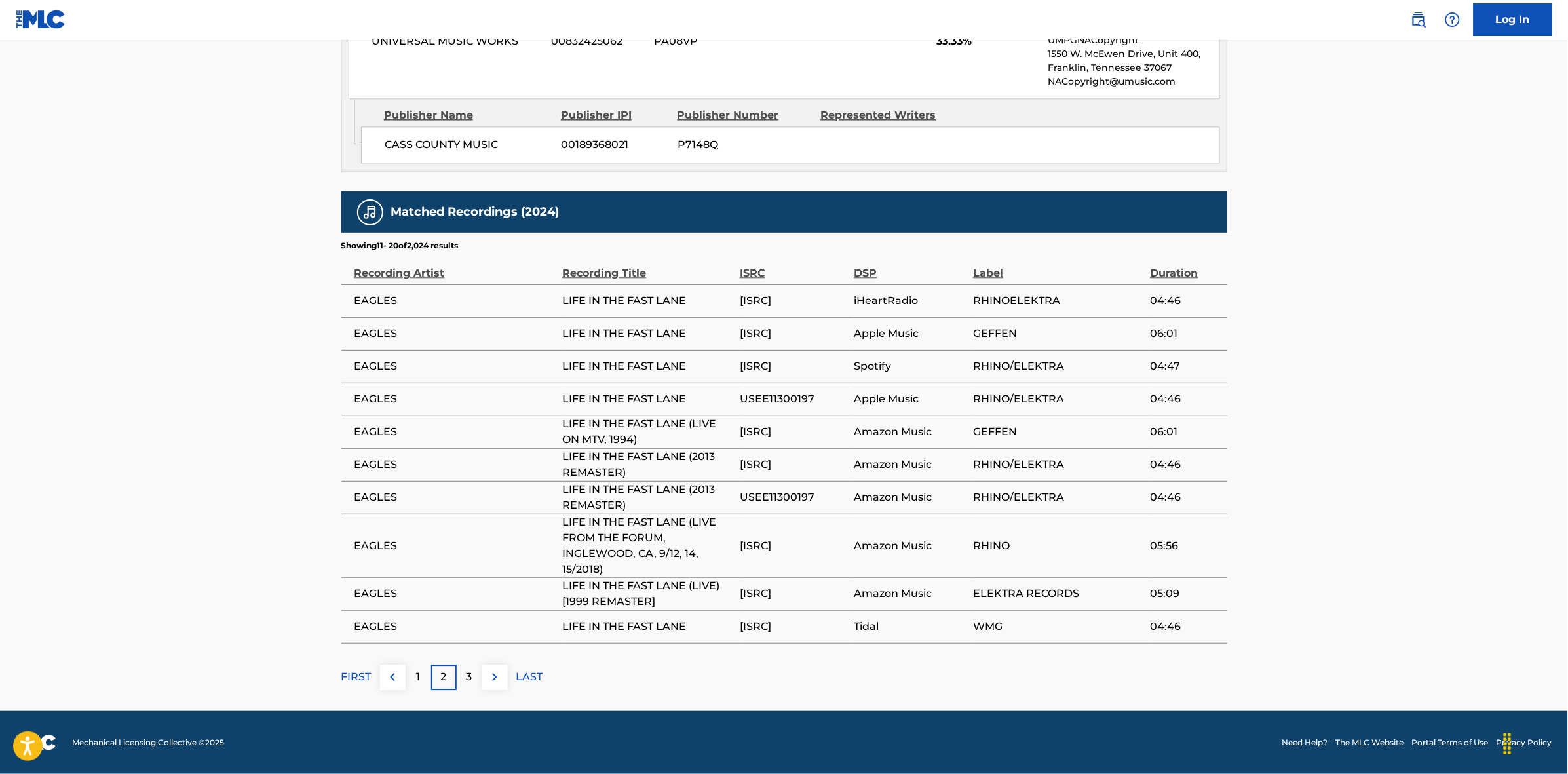 drag, startPoint x: 454, startPoint y: 669, endPoint x: 434, endPoint y: 674, distance: 20.615528 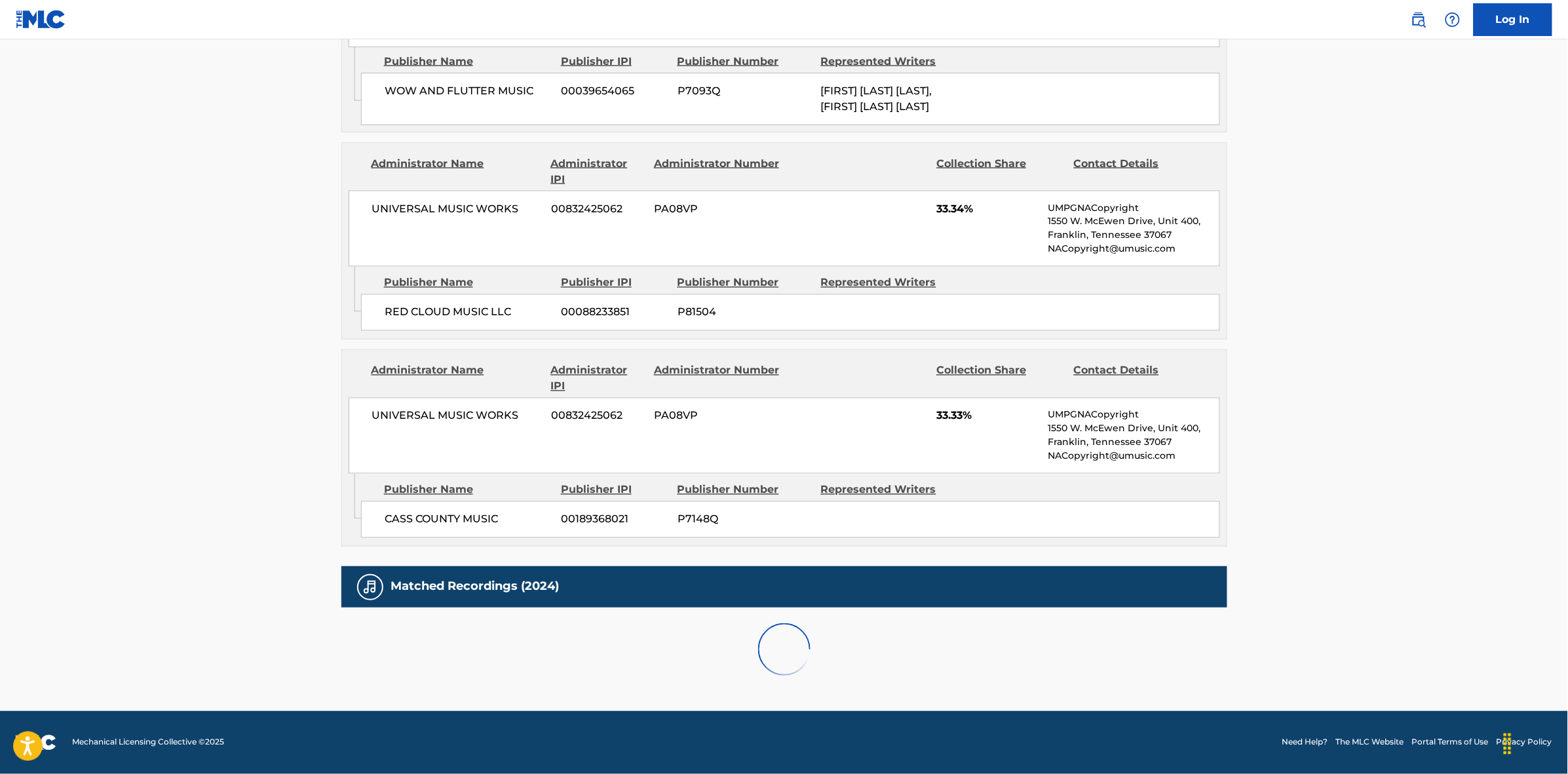 scroll, scrollTop: 1208, scrollLeft: 0, axis: vertical 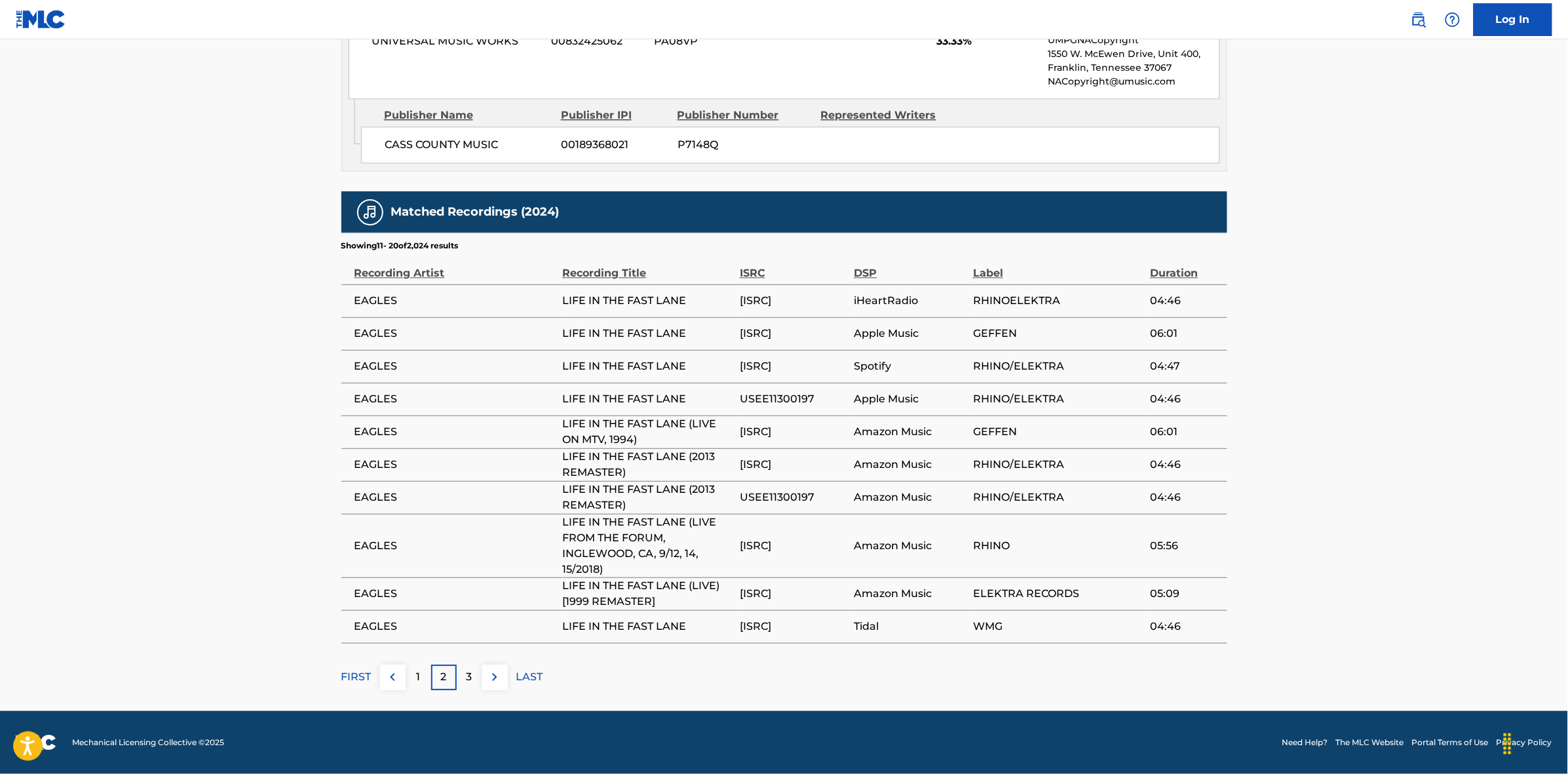 click on "3" at bounding box center (469, 677) 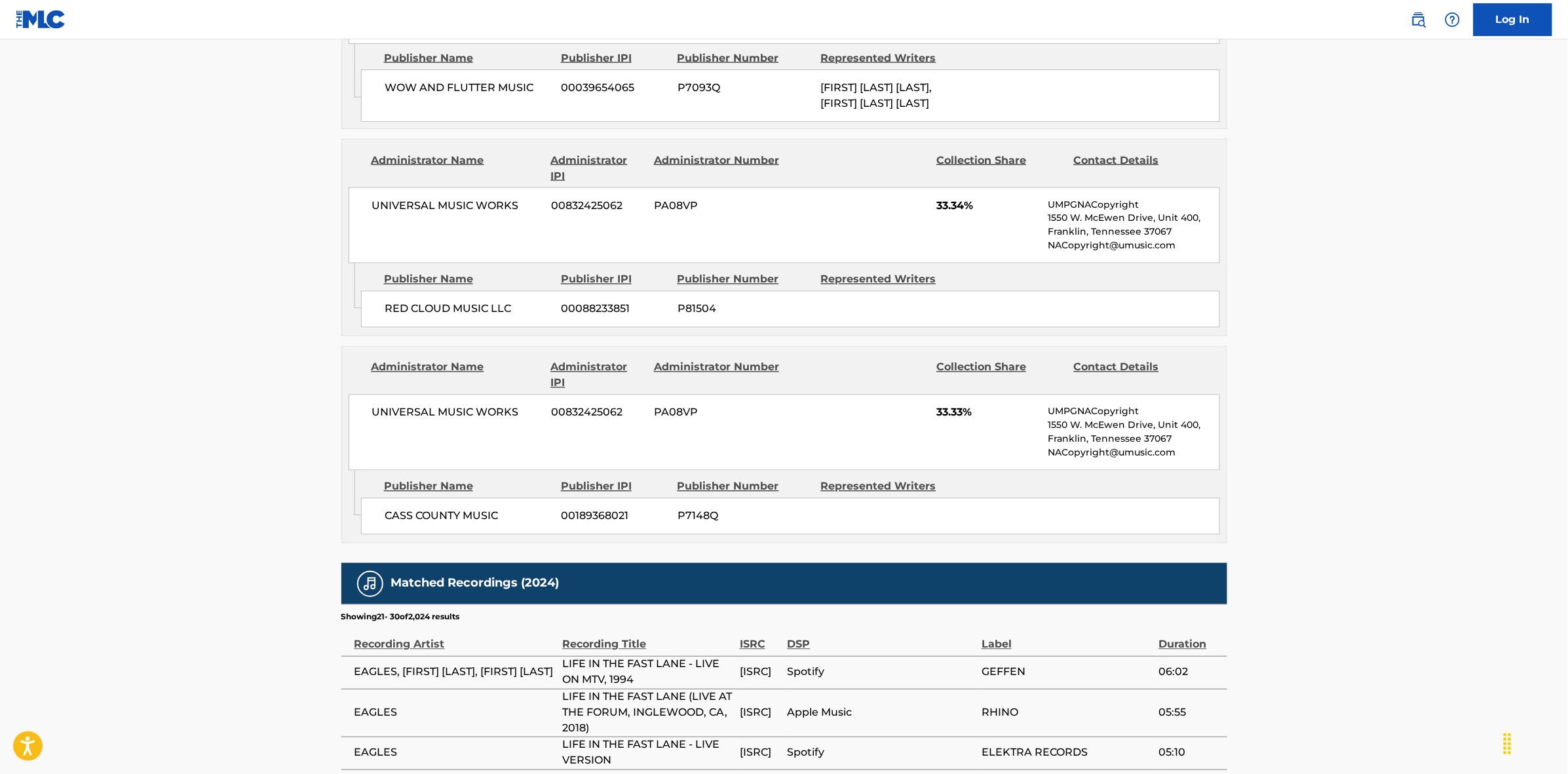 scroll, scrollTop: 1193, scrollLeft: 0, axis: vertical 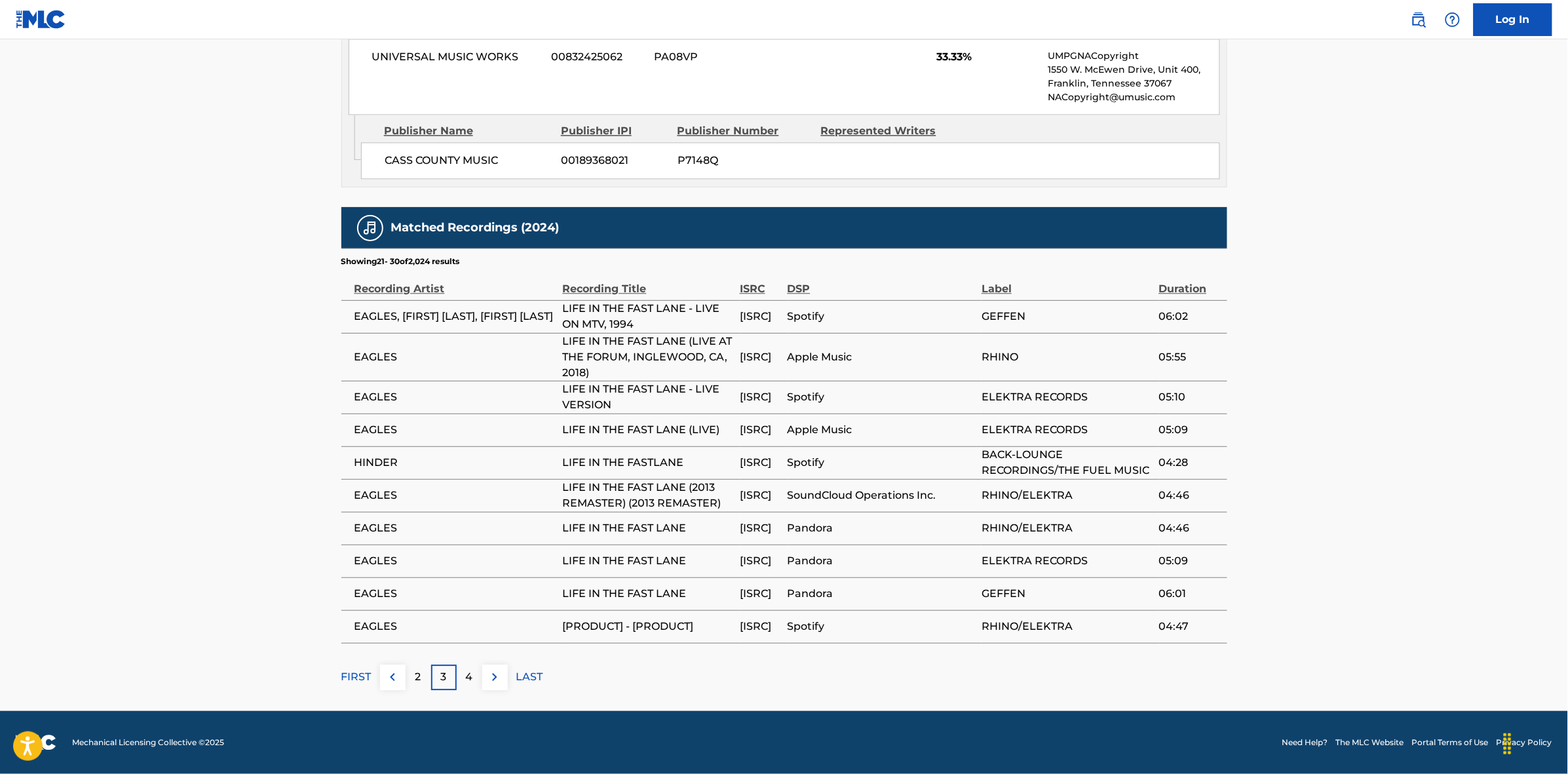 click on "4" at bounding box center (469, 677) 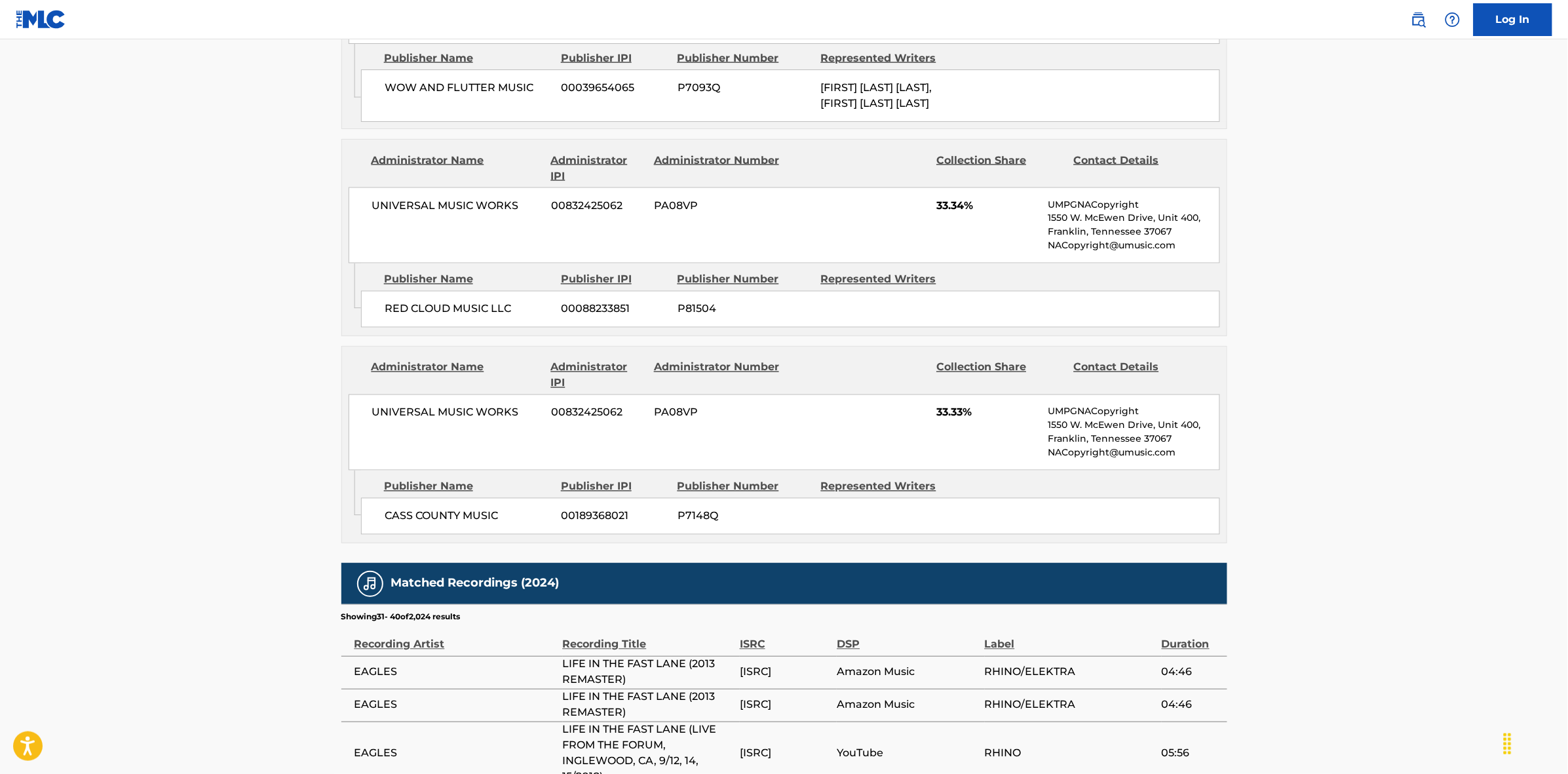 scroll, scrollTop: 1239, scrollLeft: 0, axis: vertical 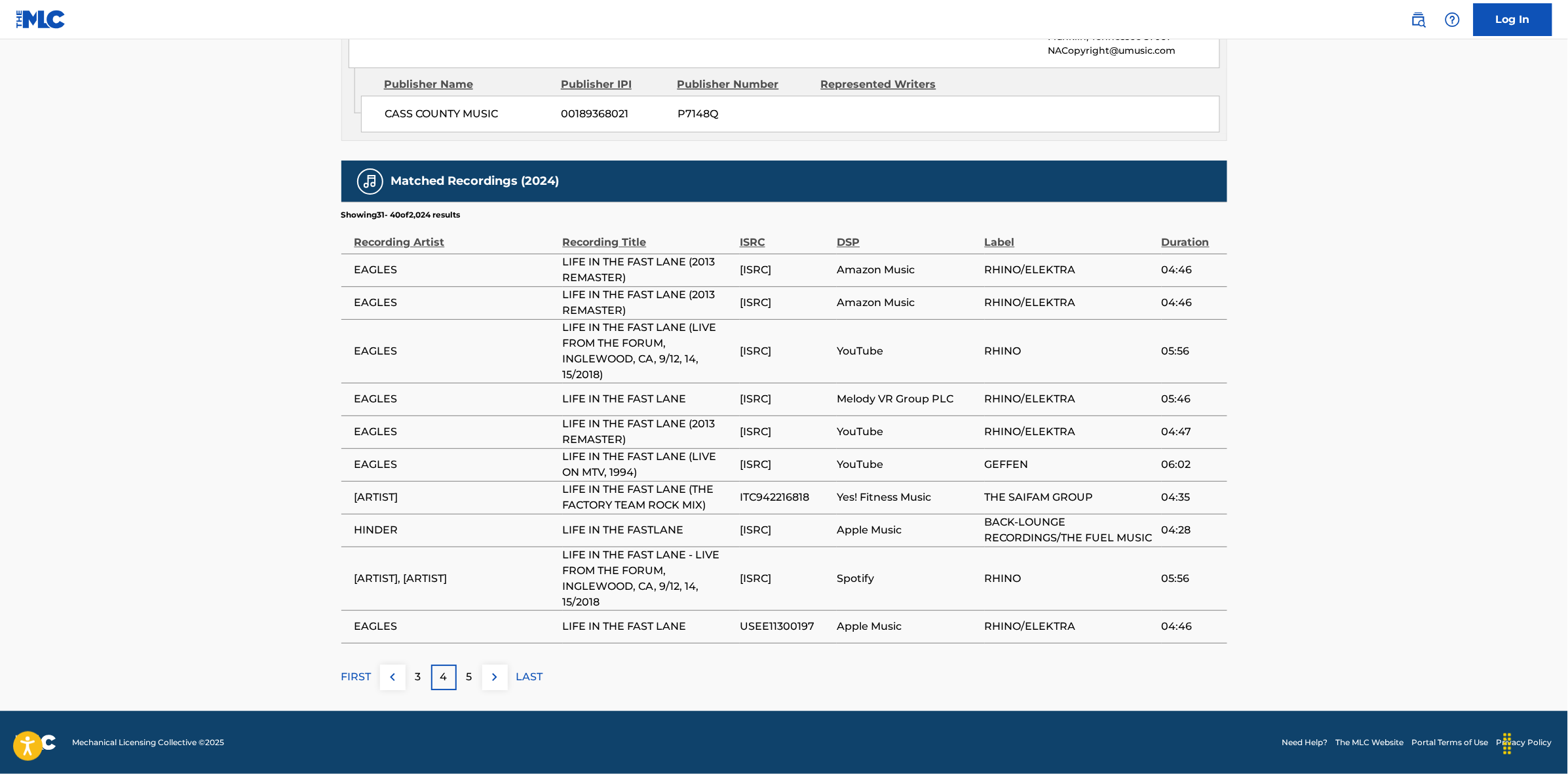 click on "5" at bounding box center [469, 677] 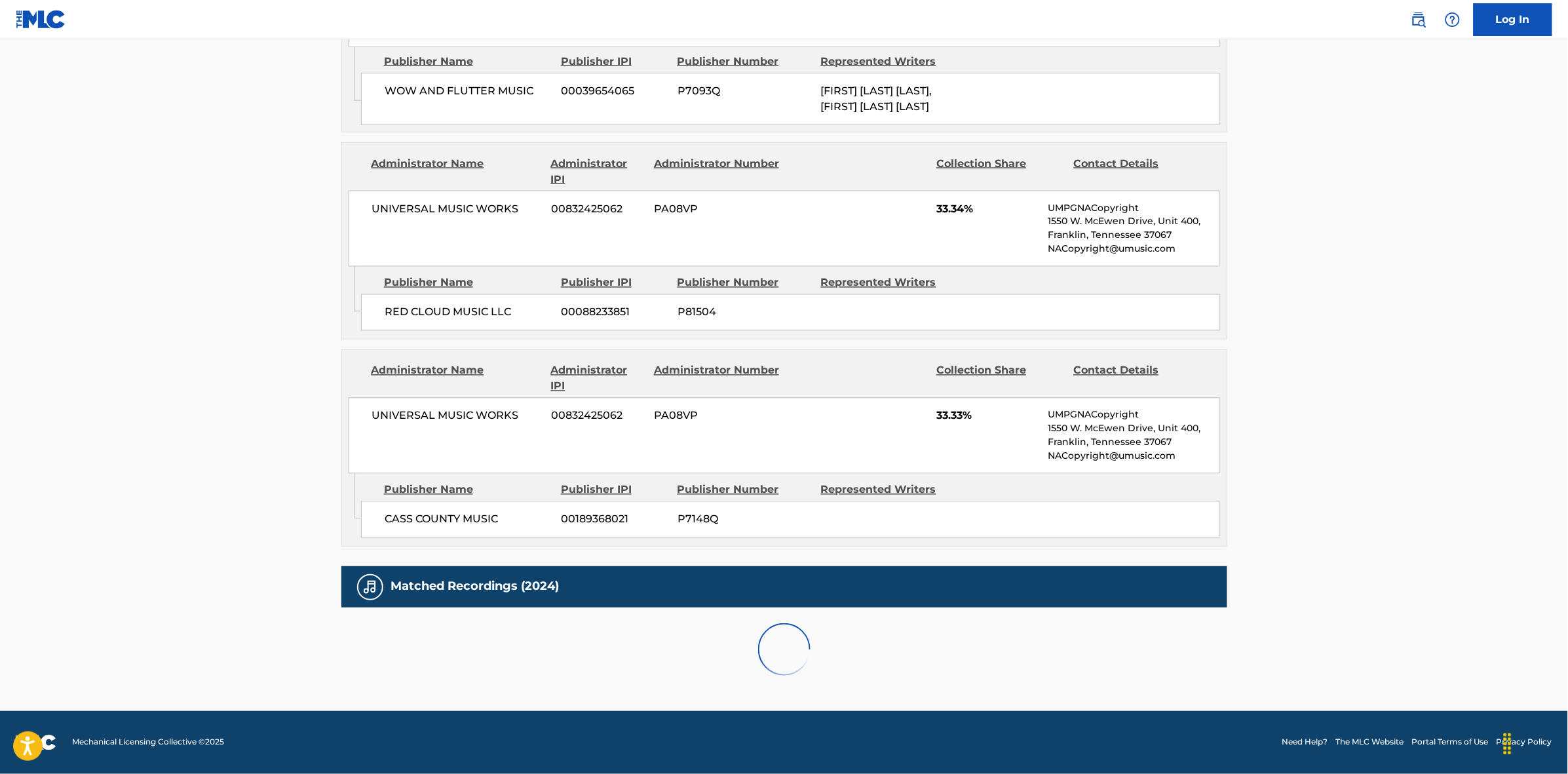 scroll, scrollTop: 1177, scrollLeft: 0, axis: vertical 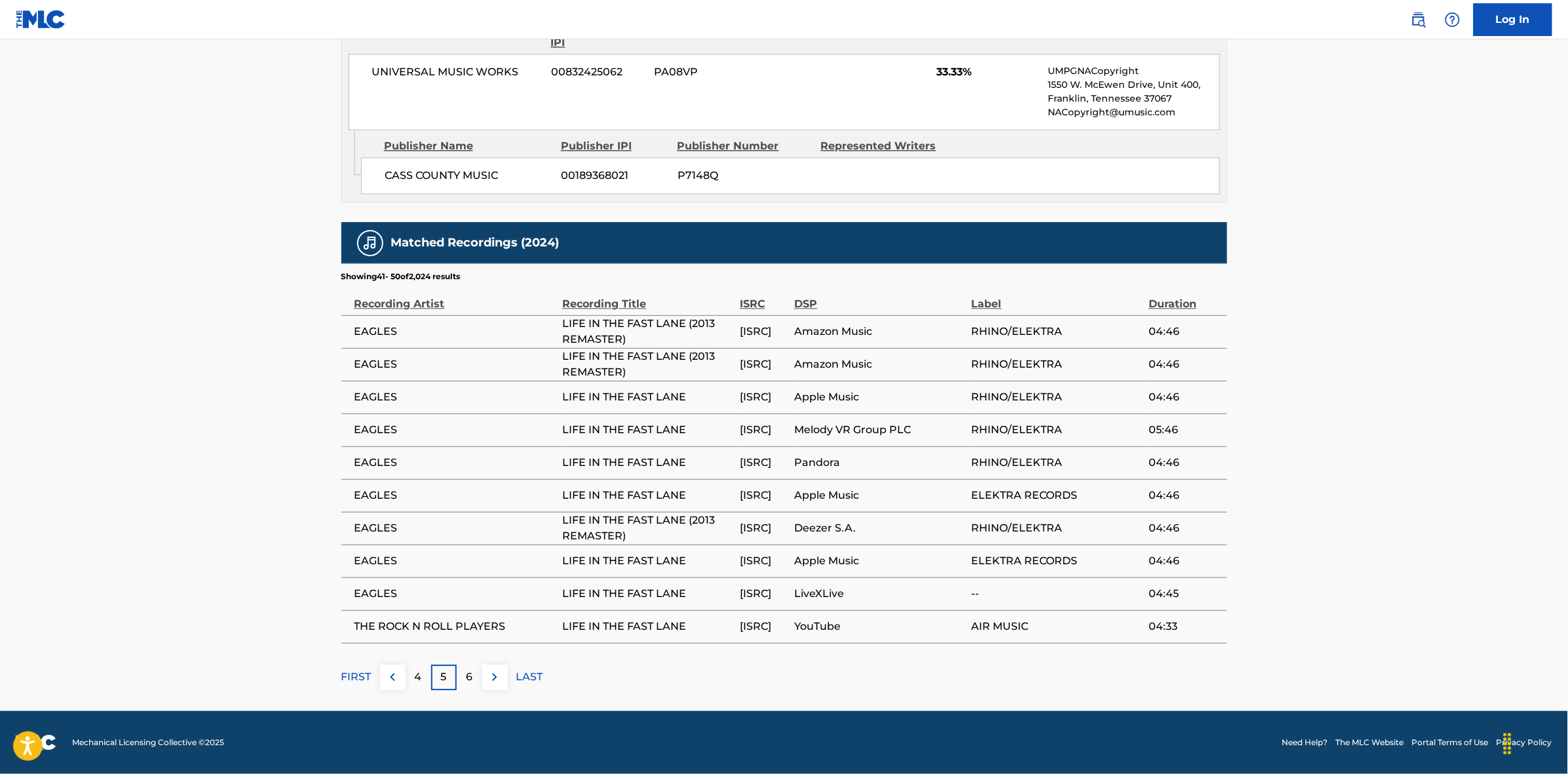 click at bounding box center (495, 677) 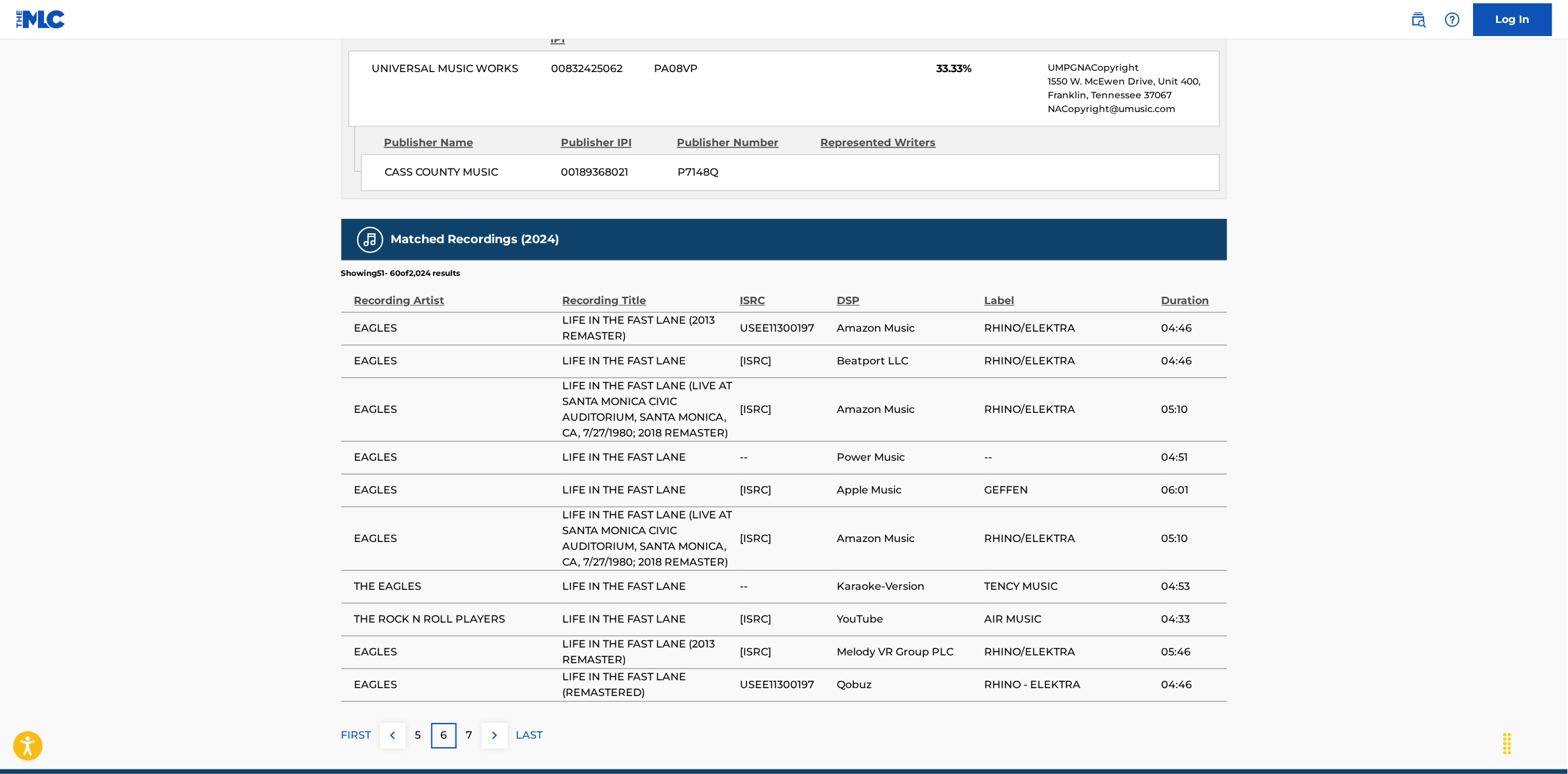 click at bounding box center [495, 735] 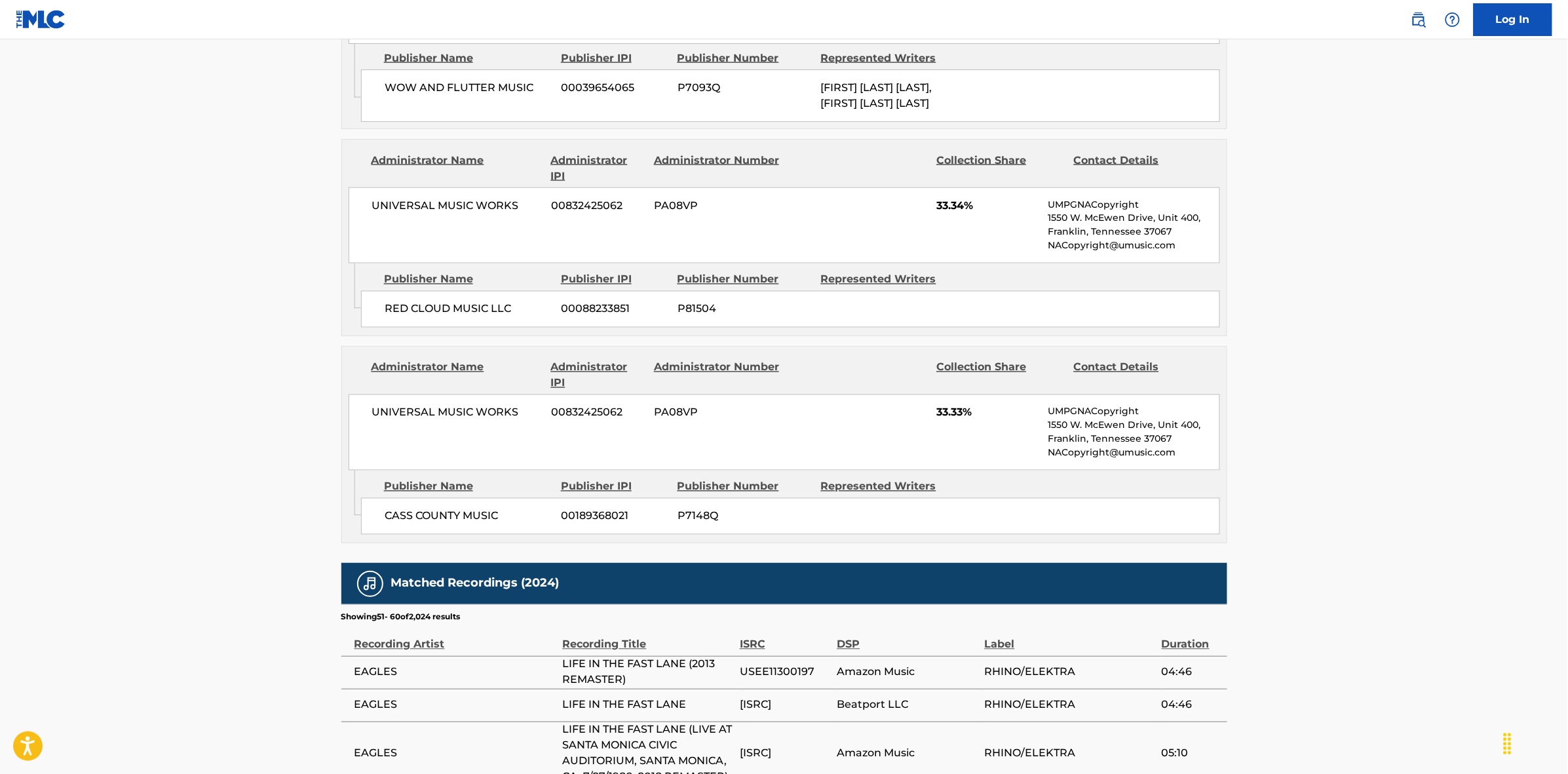 scroll, scrollTop: 1177, scrollLeft: 0, axis: vertical 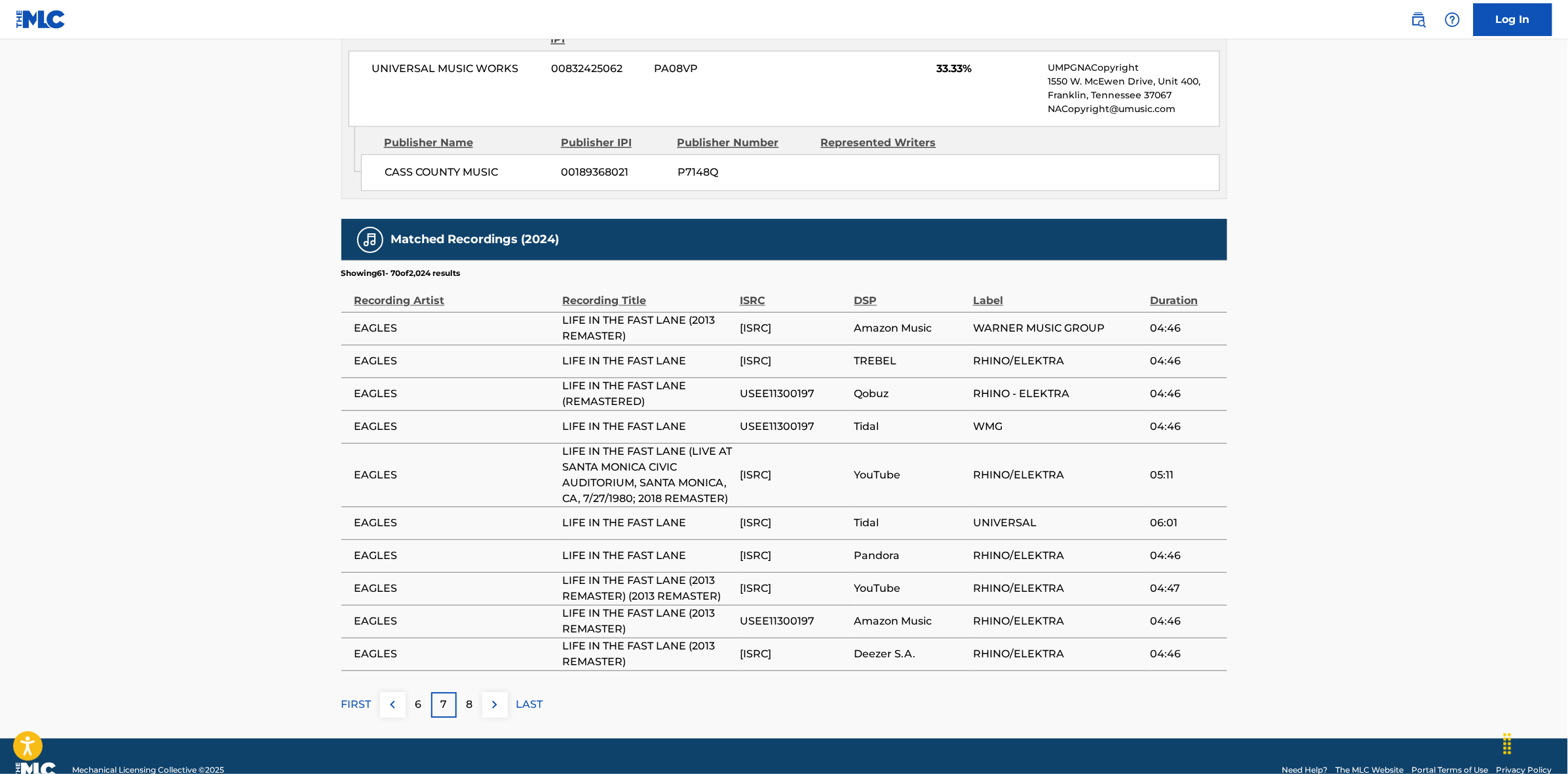 click at bounding box center [495, 705] 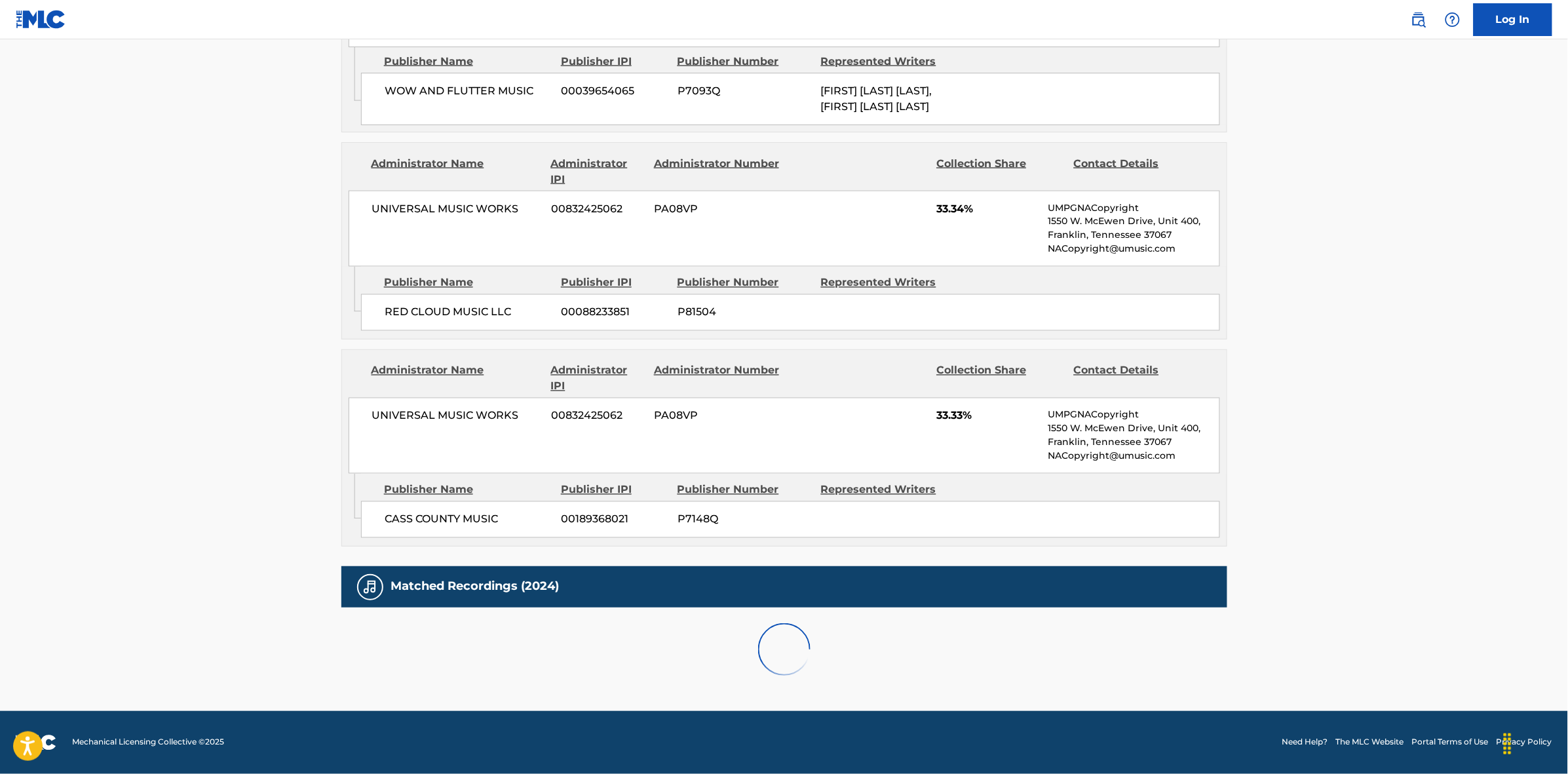 scroll, scrollTop: 1177, scrollLeft: 0, axis: vertical 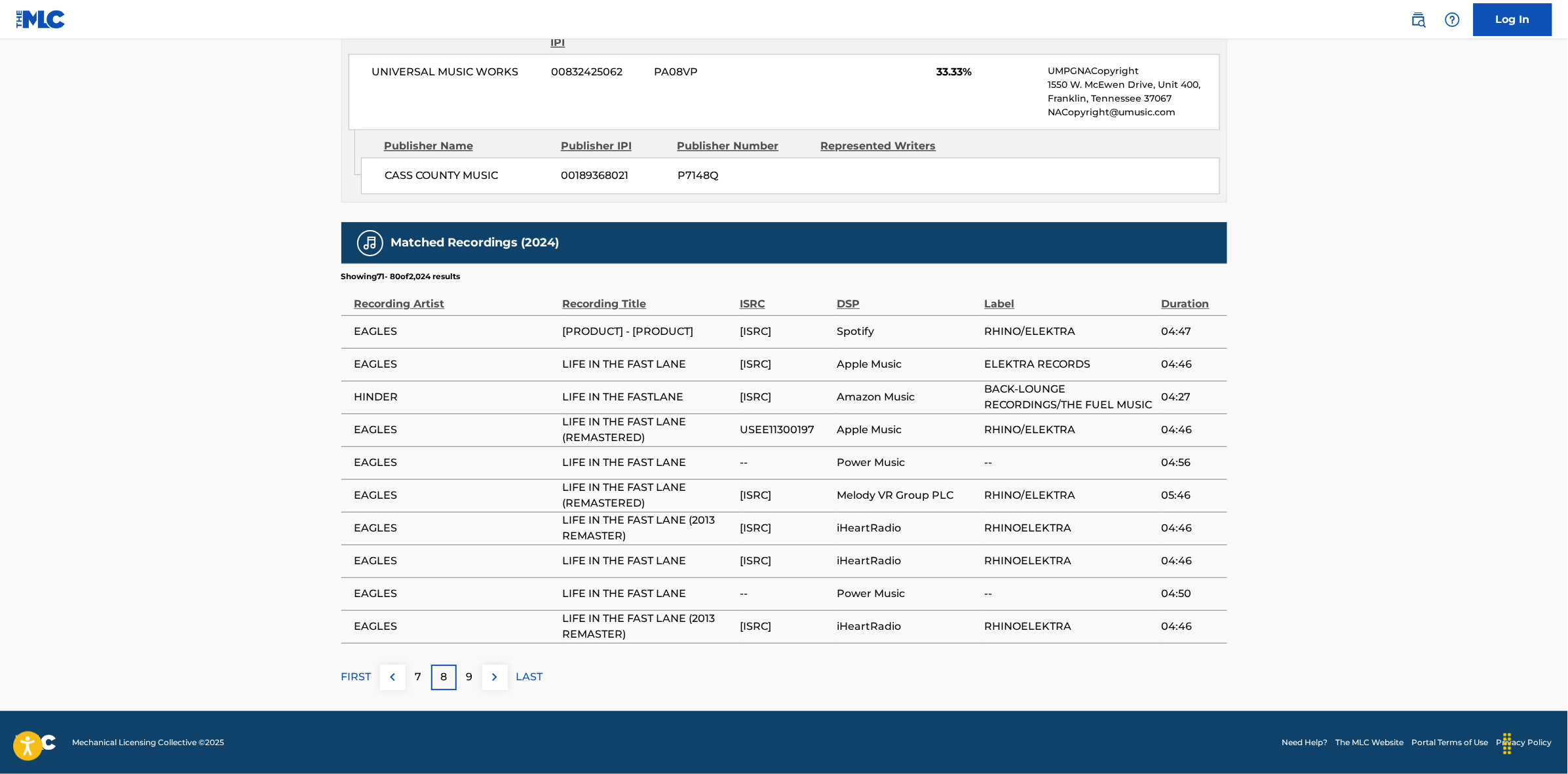 click on "9" at bounding box center (469, 677) 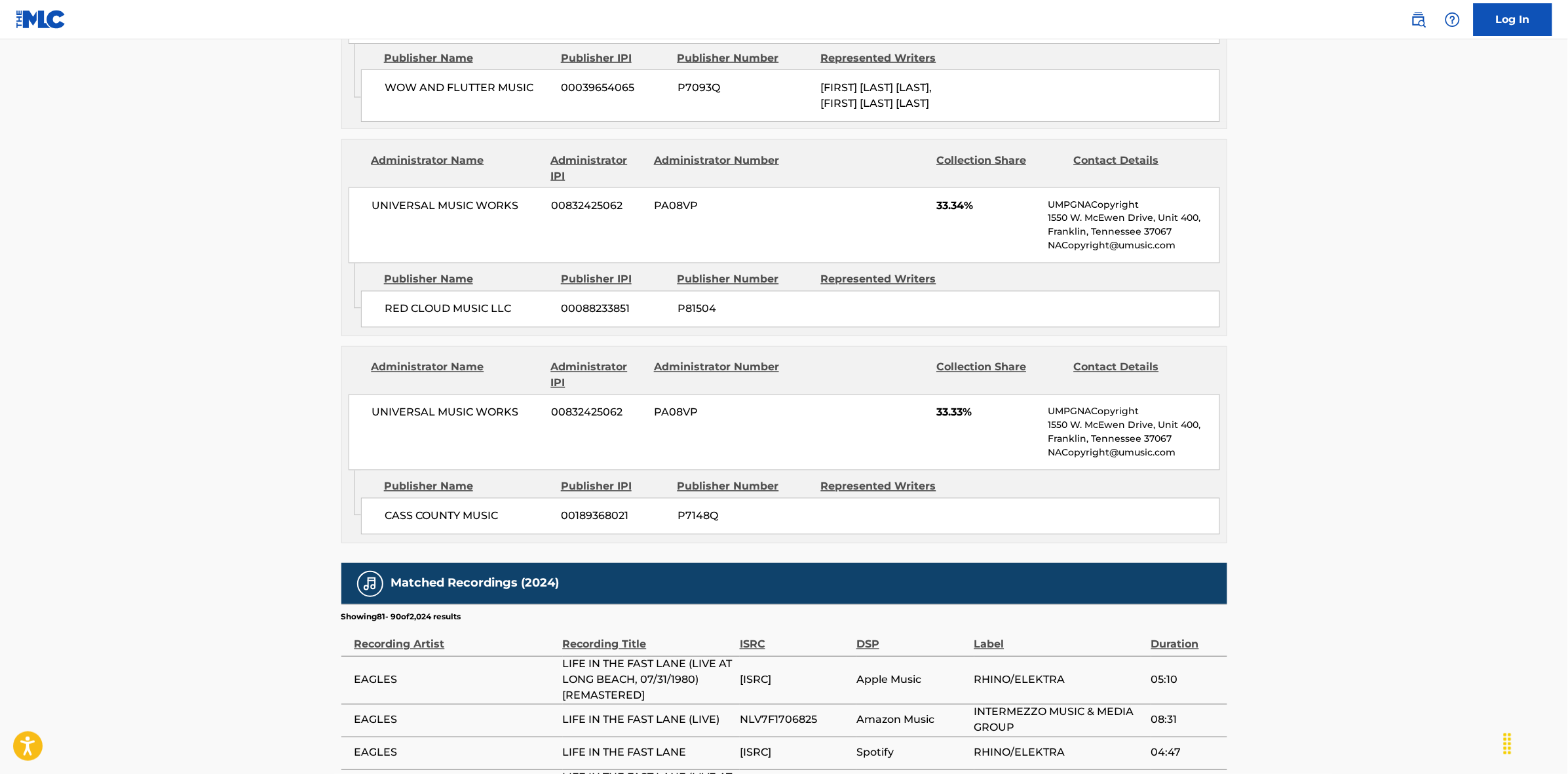 scroll, scrollTop: 1177, scrollLeft: 0, axis: vertical 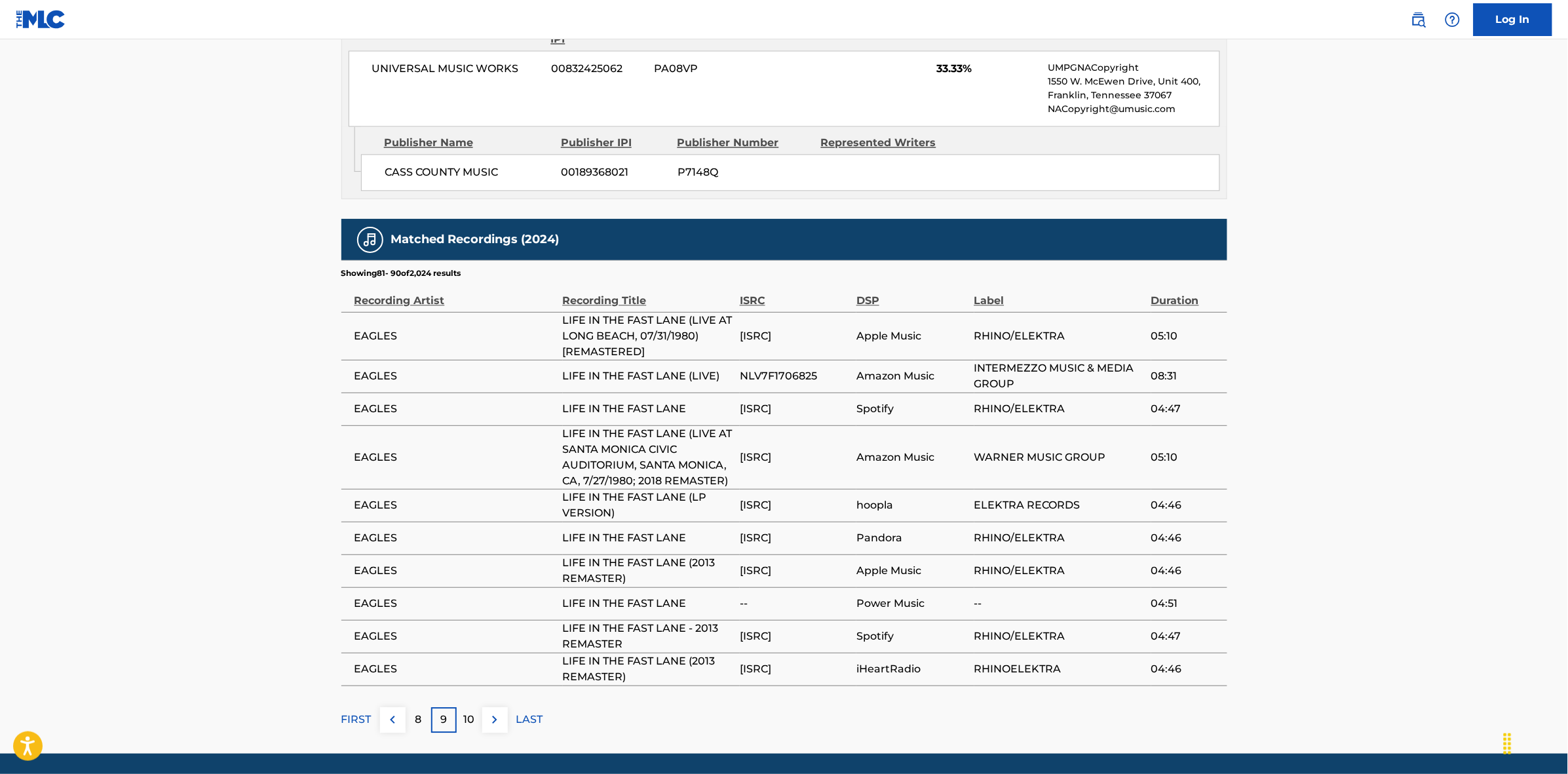 click on "10" at bounding box center (469, 720) 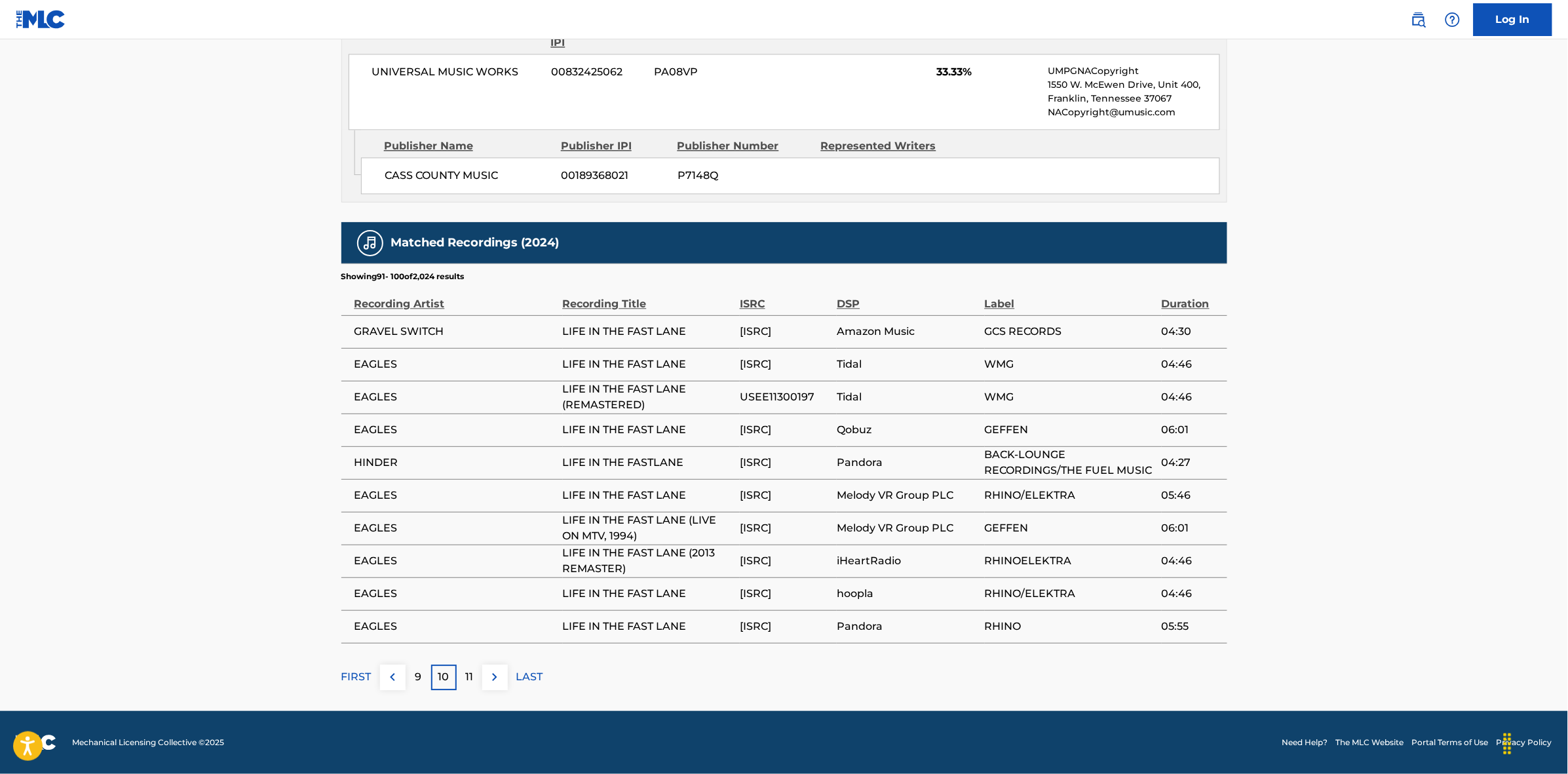 click at bounding box center (495, 677) 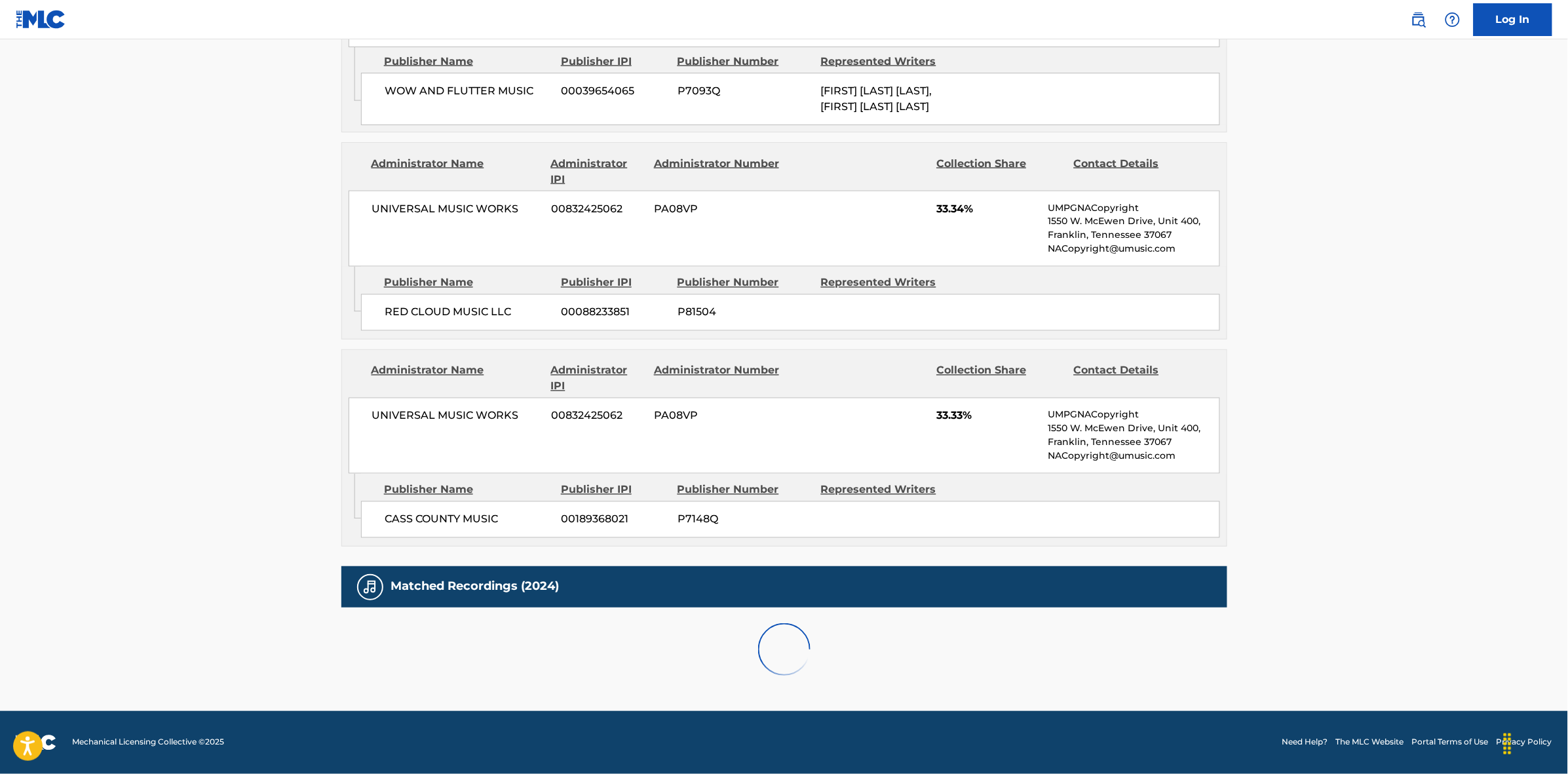 scroll, scrollTop: 1177, scrollLeft: 0, axis: vertical 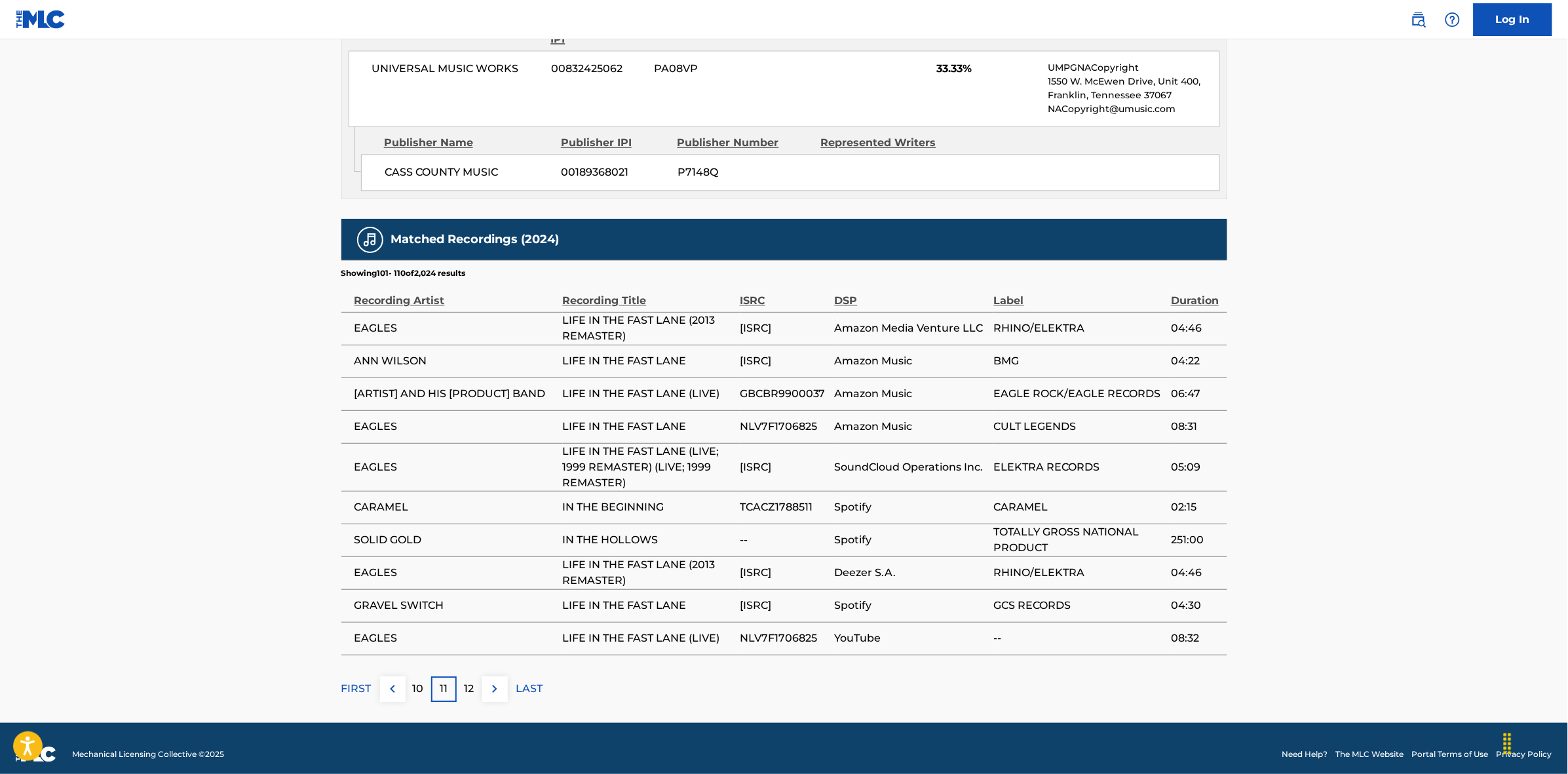 drag, startPoint x: 495, startPoint y: 700, endPoint x: 564, endPoint y: 593, distance: 127.318 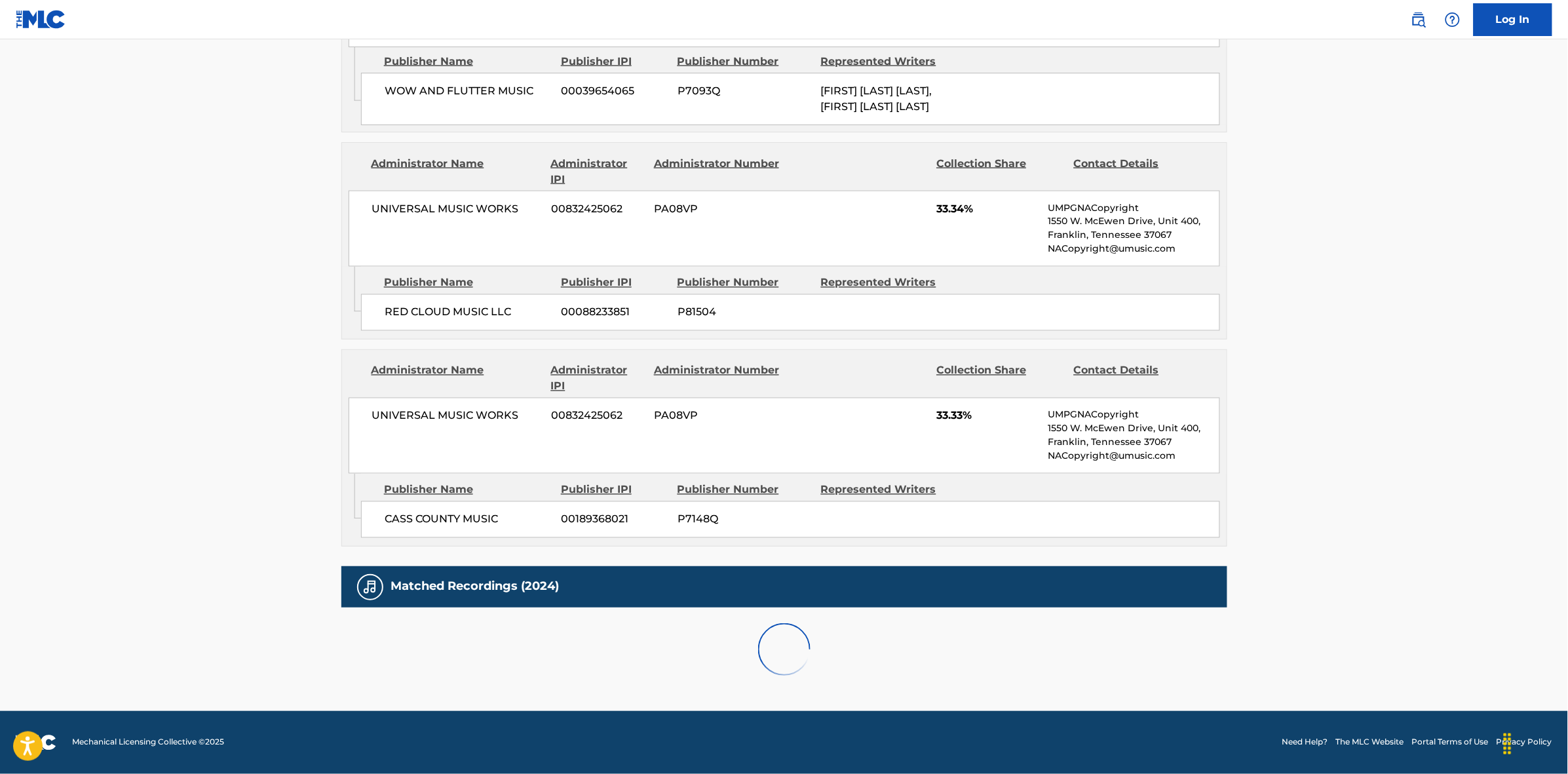 scroll, scrollTop: 1177, scrollLeft: 0, axis: vertical 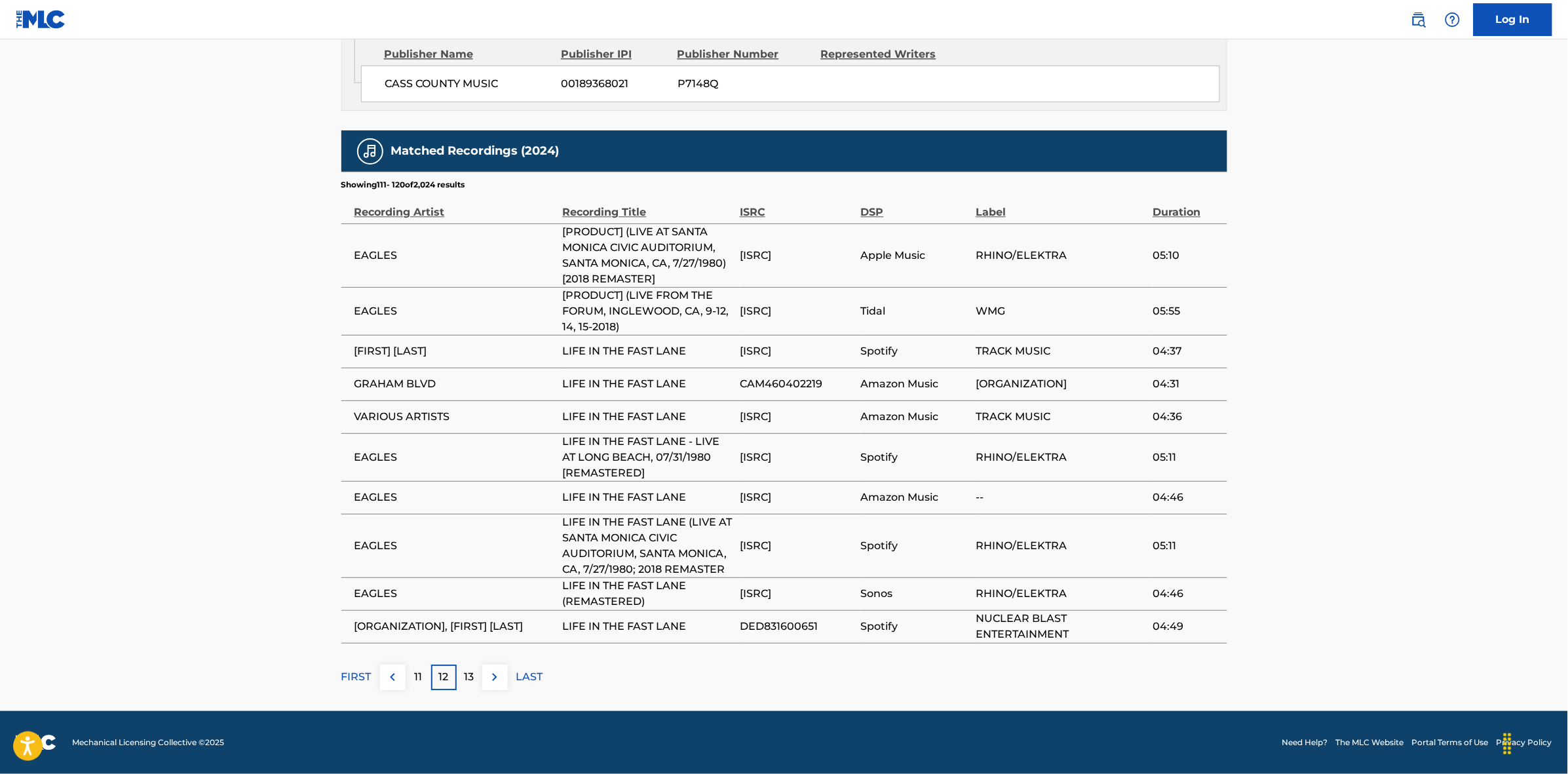 click at bounding box center (495, 677) 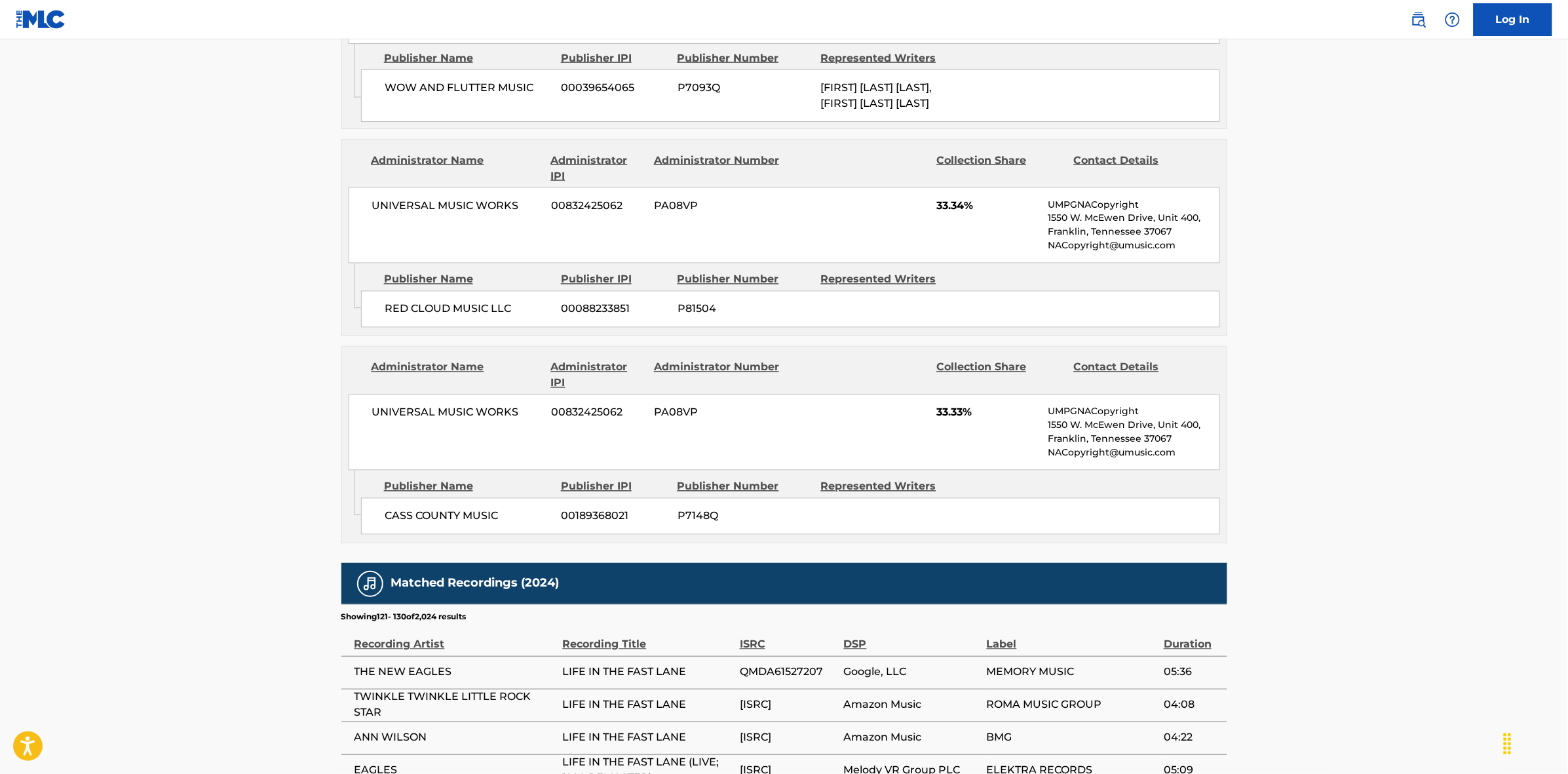 scroll, scrollTop: 1177, scrollLeft: 0, axis: vertical 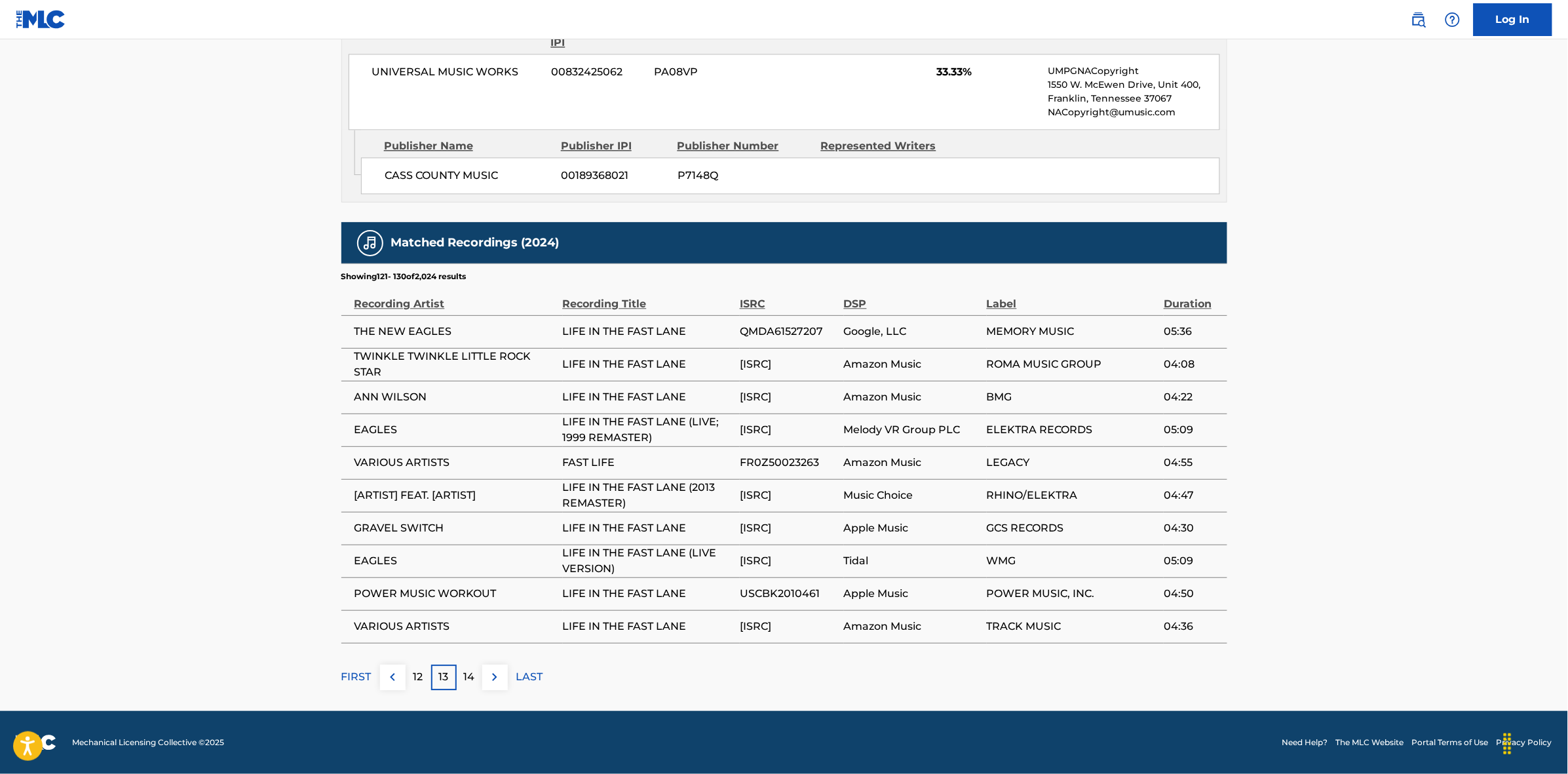 click at bounding box center (495, 677) 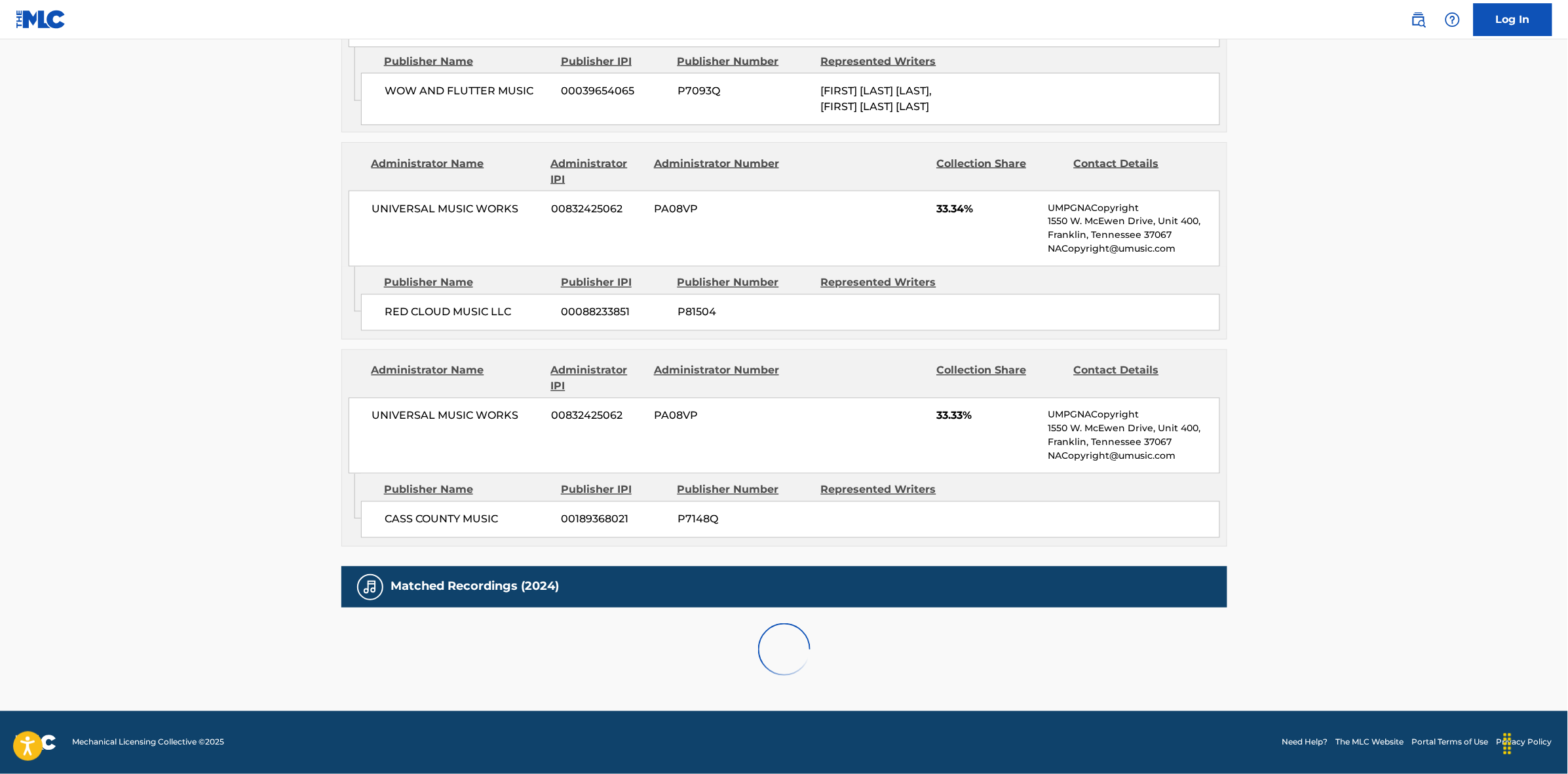 scroll, scrollTop: 1177, scrollLeft: 0, axis: vertical 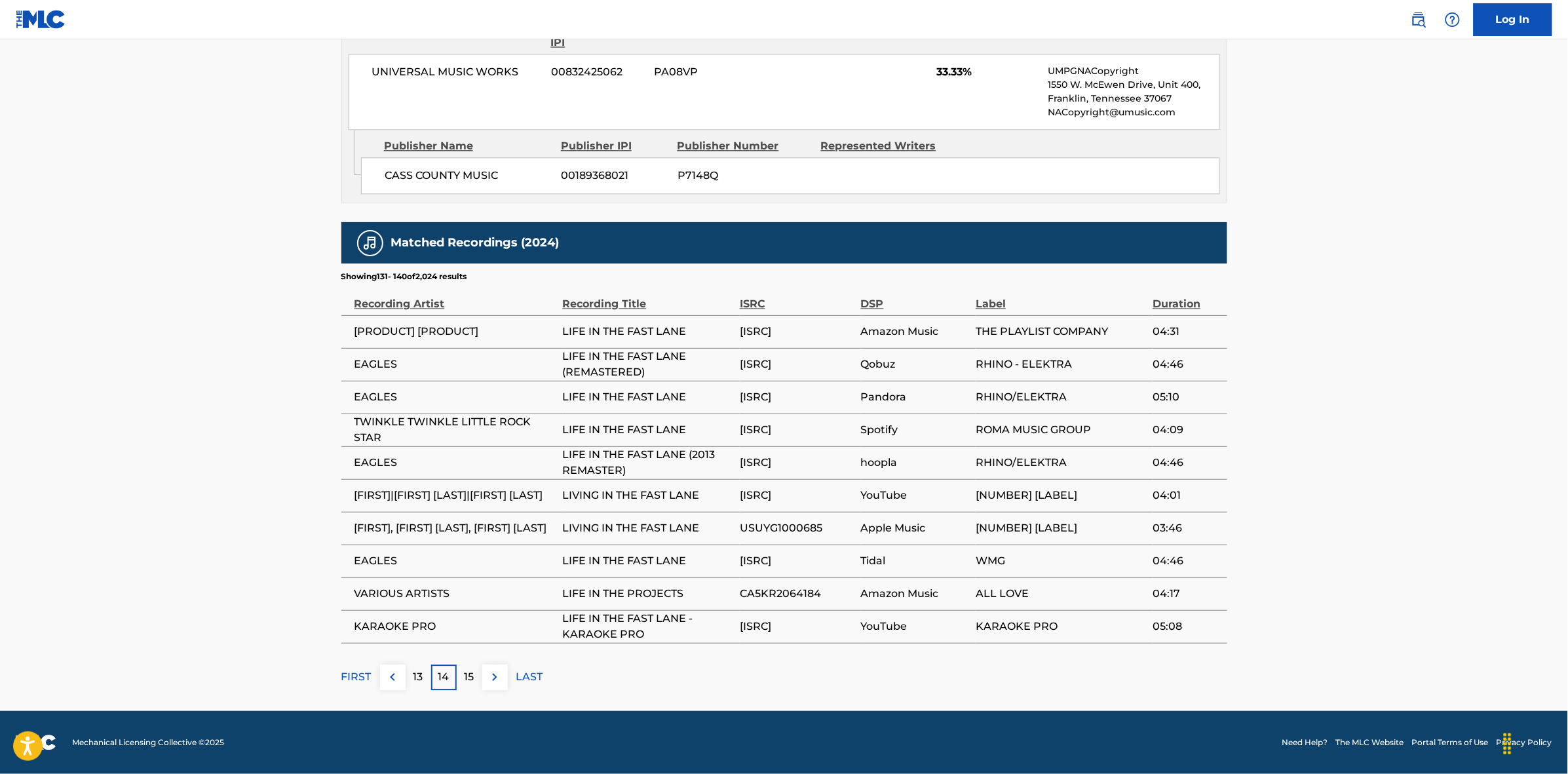 click at bounding box center (495, 677) 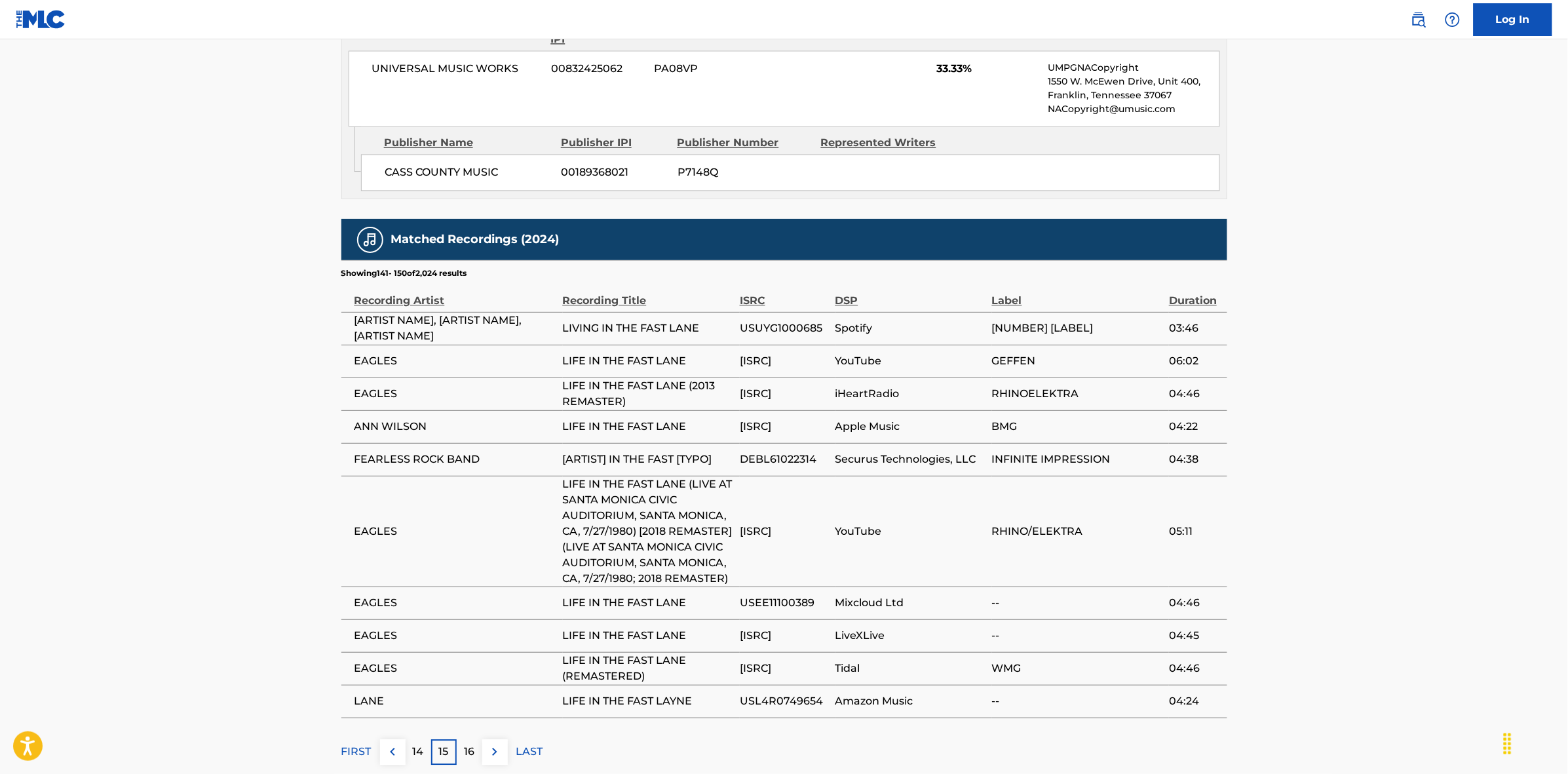 drag, startPoint x: 486, startPoint y: 765, endPoint x: 526, endPoint y: 720, distance: 60.20797 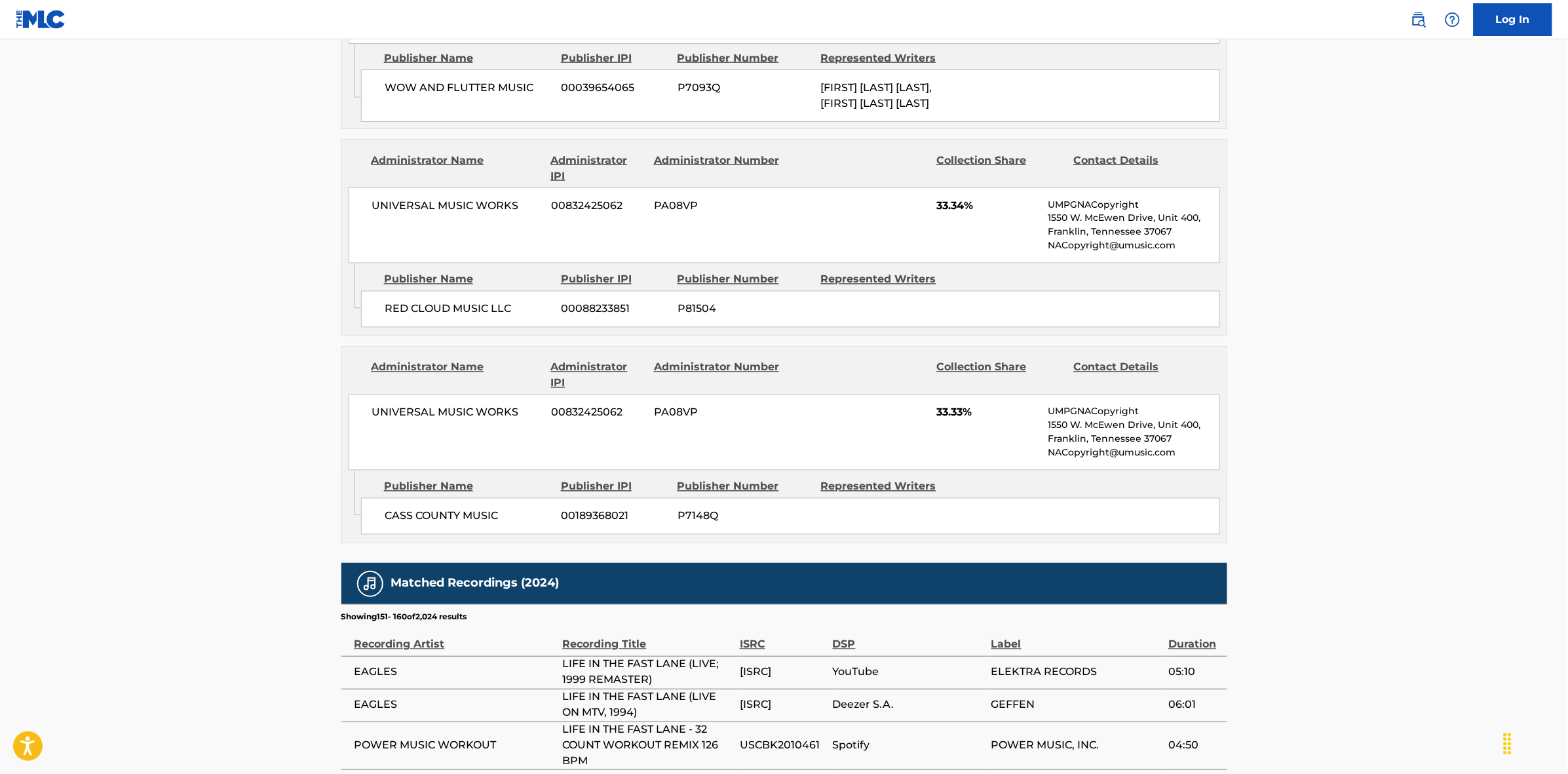scroll, scrollTop: 1177, scrollLeft: 0, axis: vertical 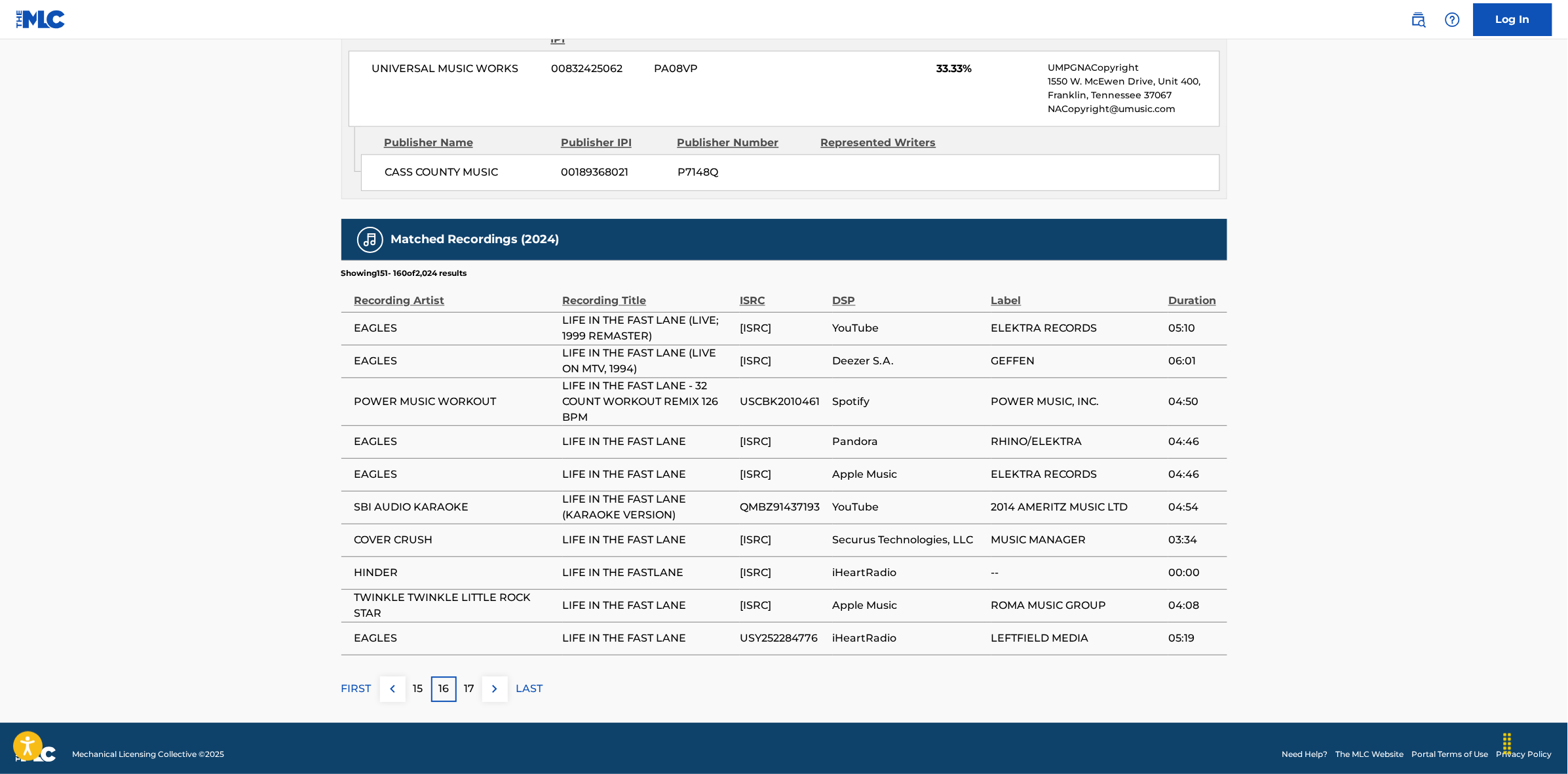 click at bounding box center (495, 689) 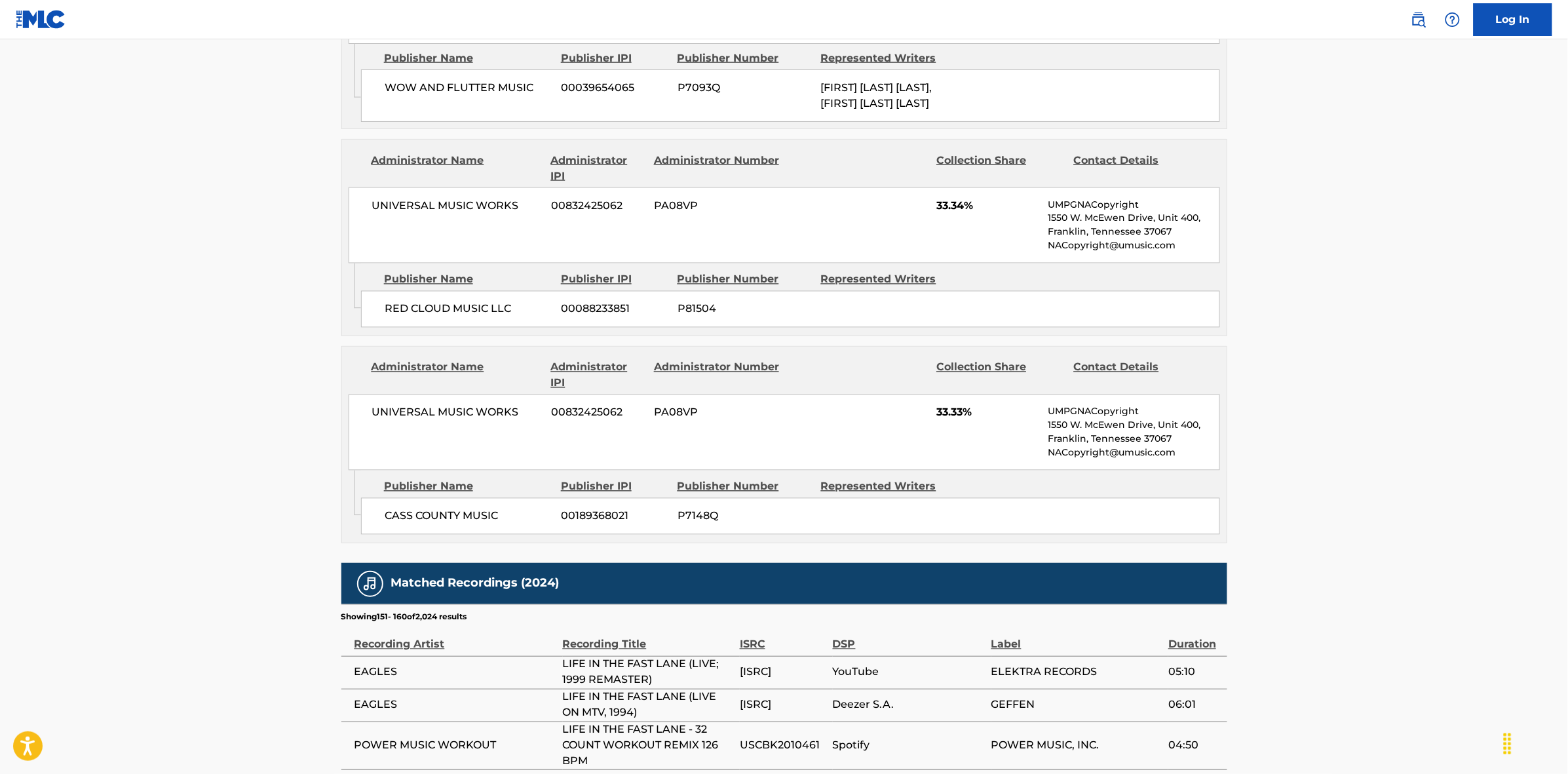 scroll, scrollTop: 1177, scrollLeft: 0, axis: vertical 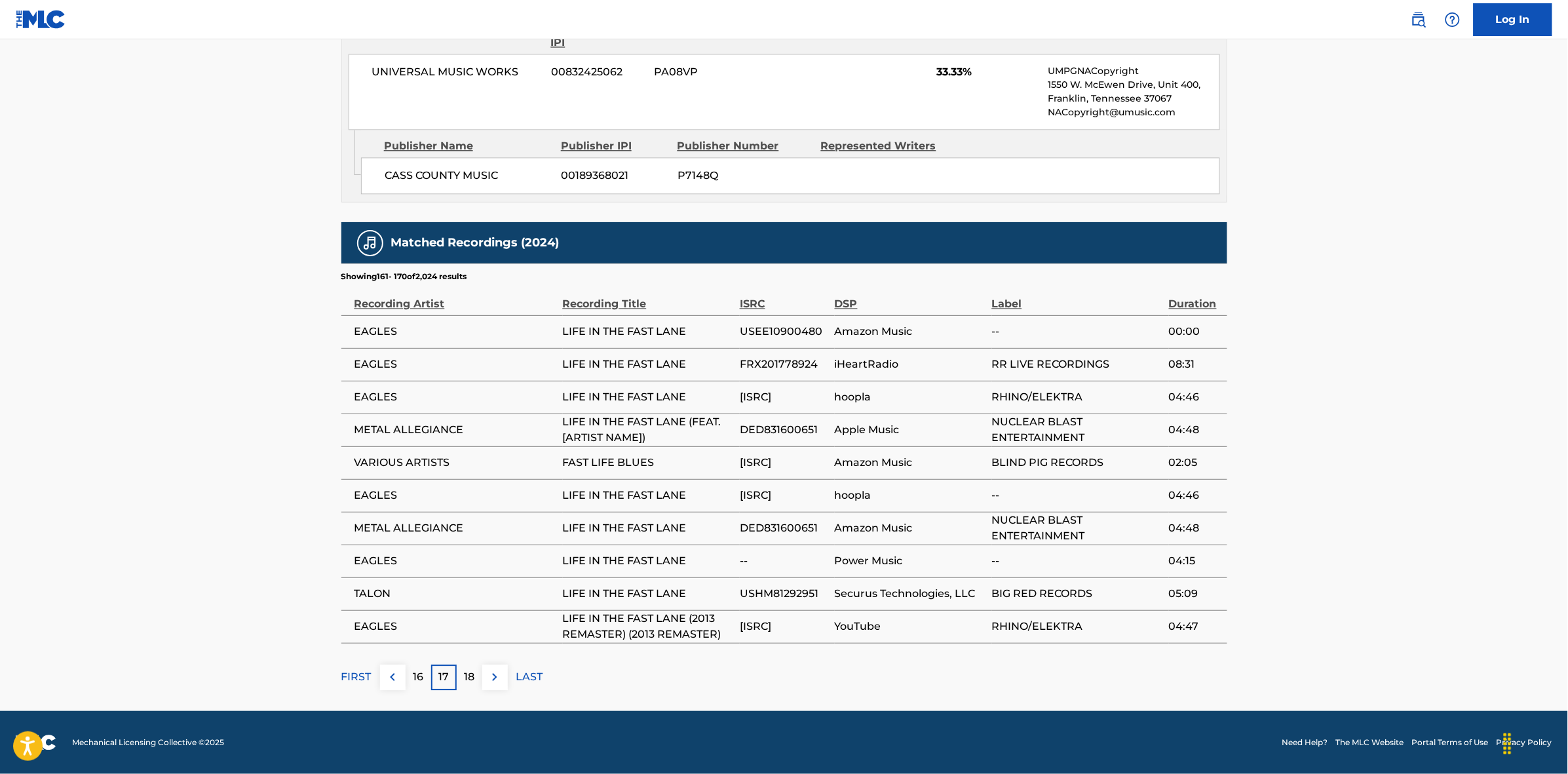click at bounding box center [495, 677] 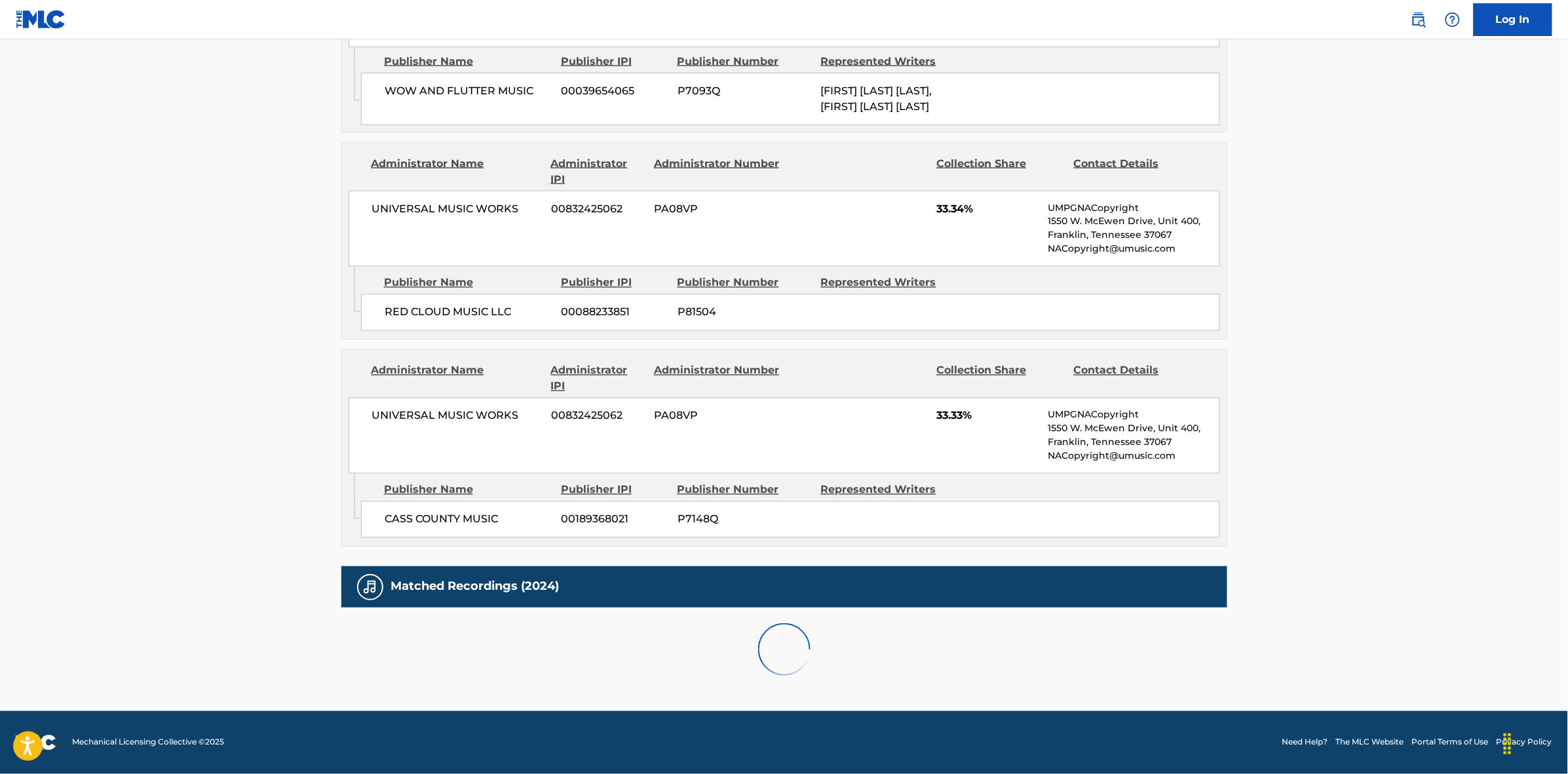 scroll, scrollTop: 1177, scrollLeft: 0, axis: vertical 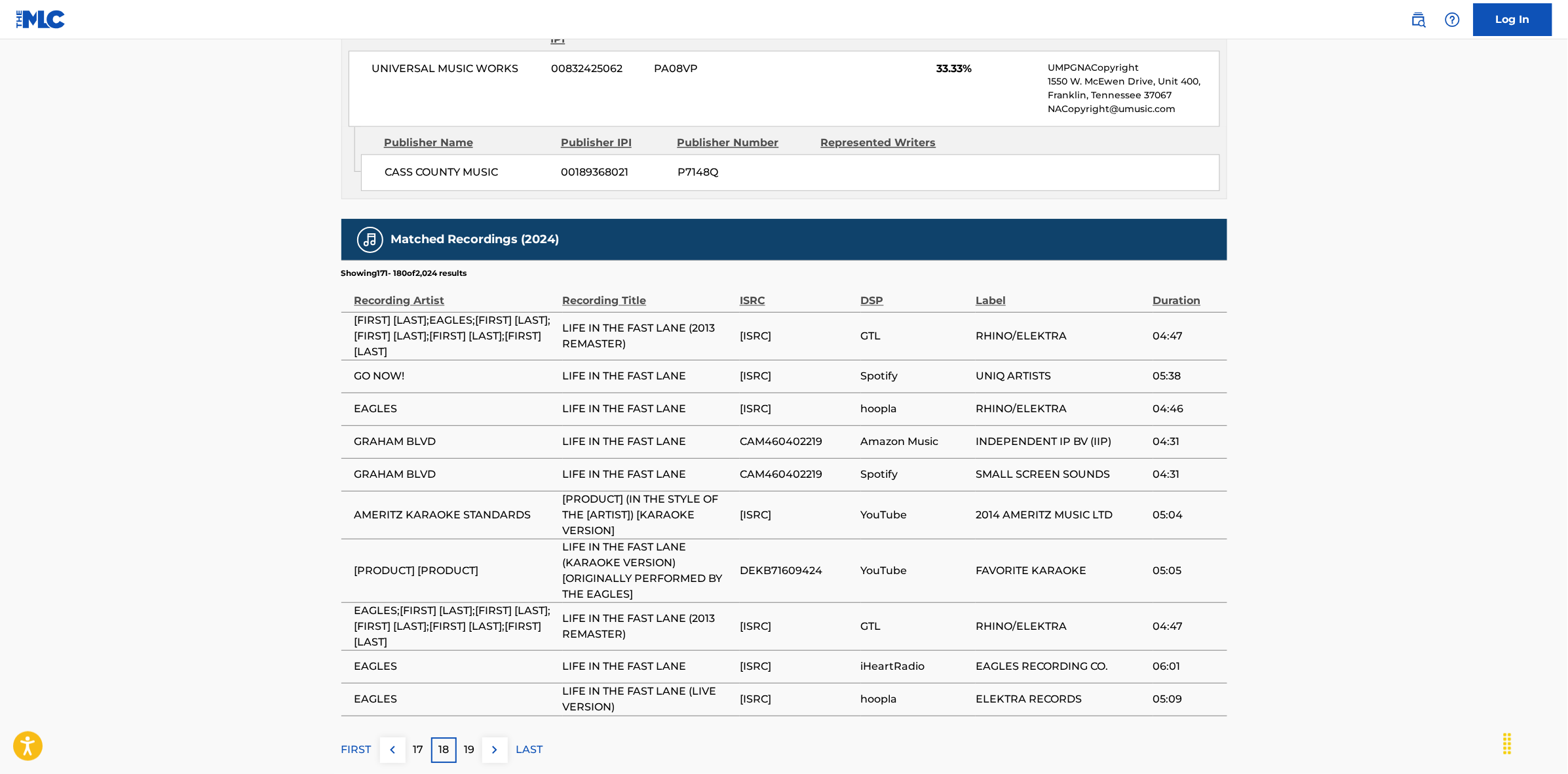 click at bounding box center [495, 750] 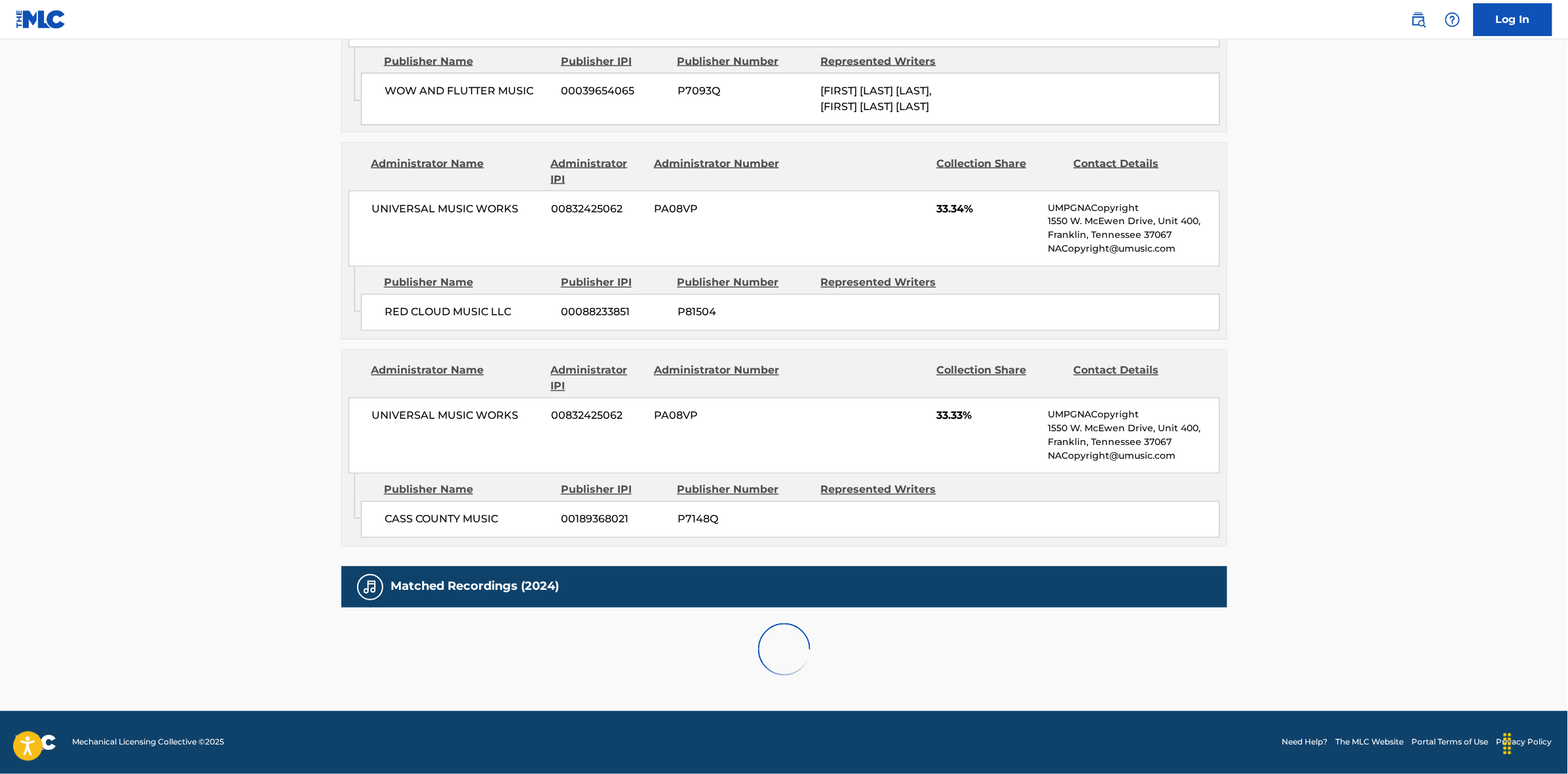 scroll, scrollTop: 1177, scrollLeft: 0, axis: vertical 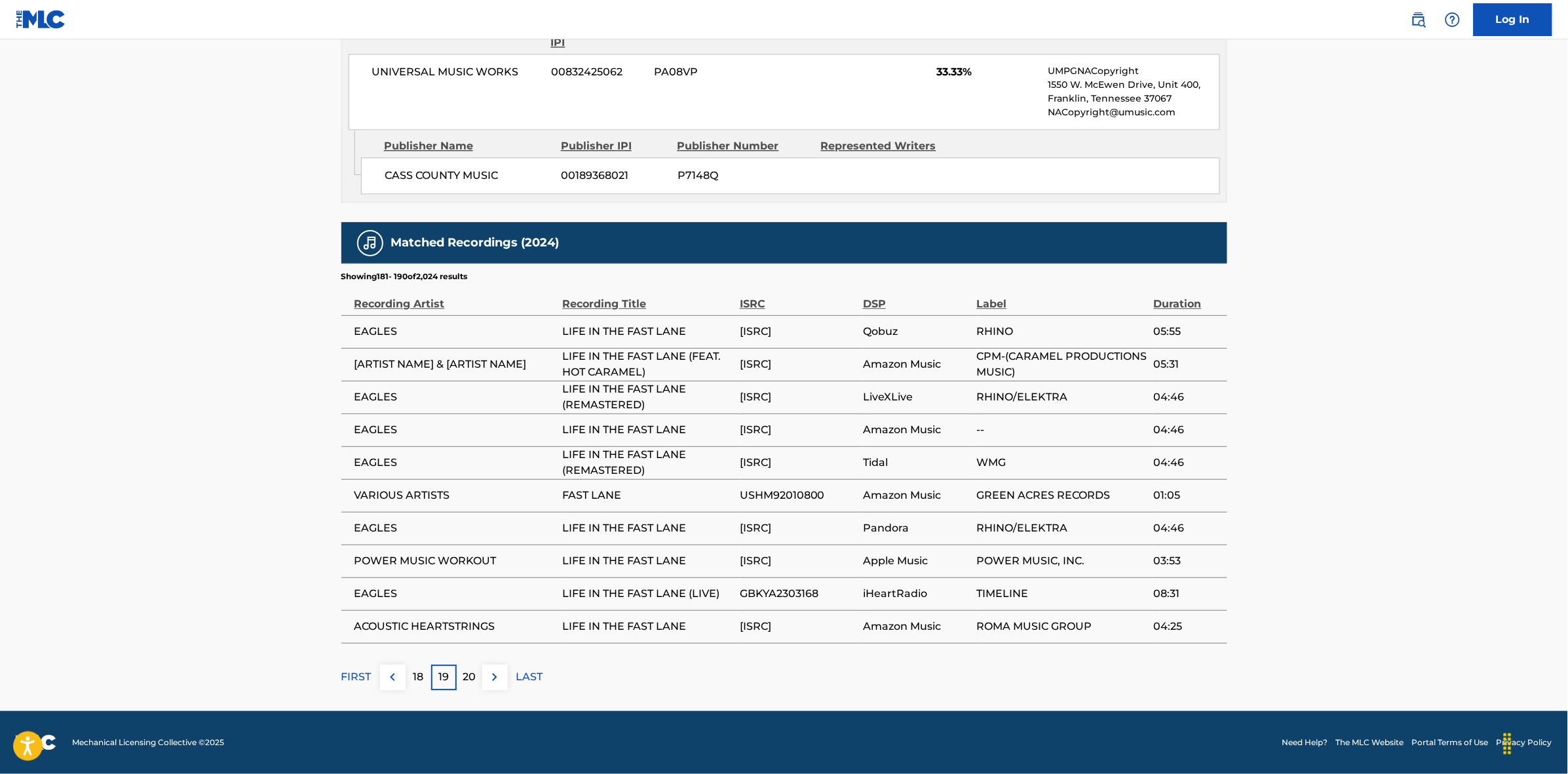 click at bounding box center (495, 677) 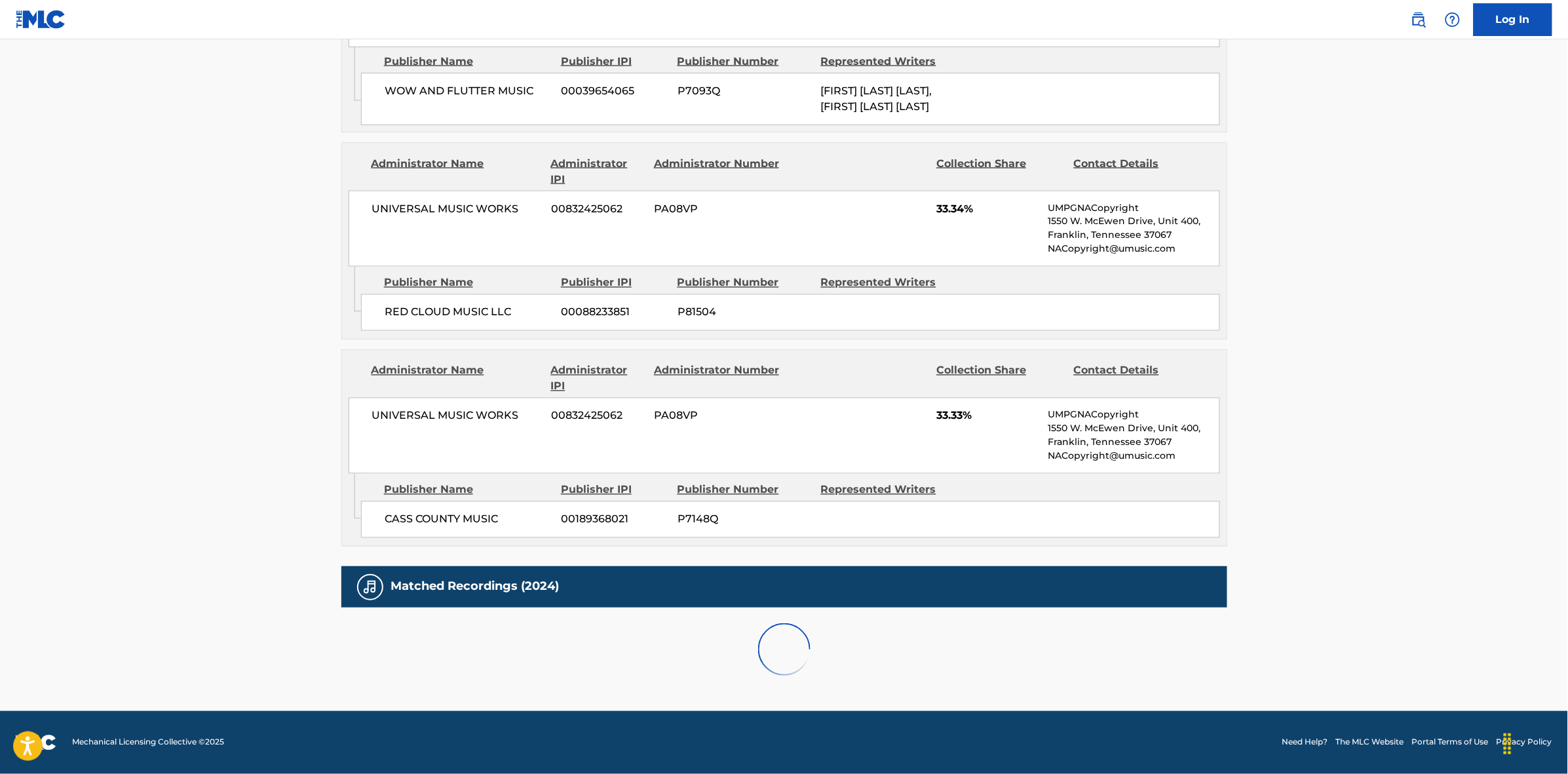 scroll, scrollTop: 1177, scrollLeft: 0, axis: vertical 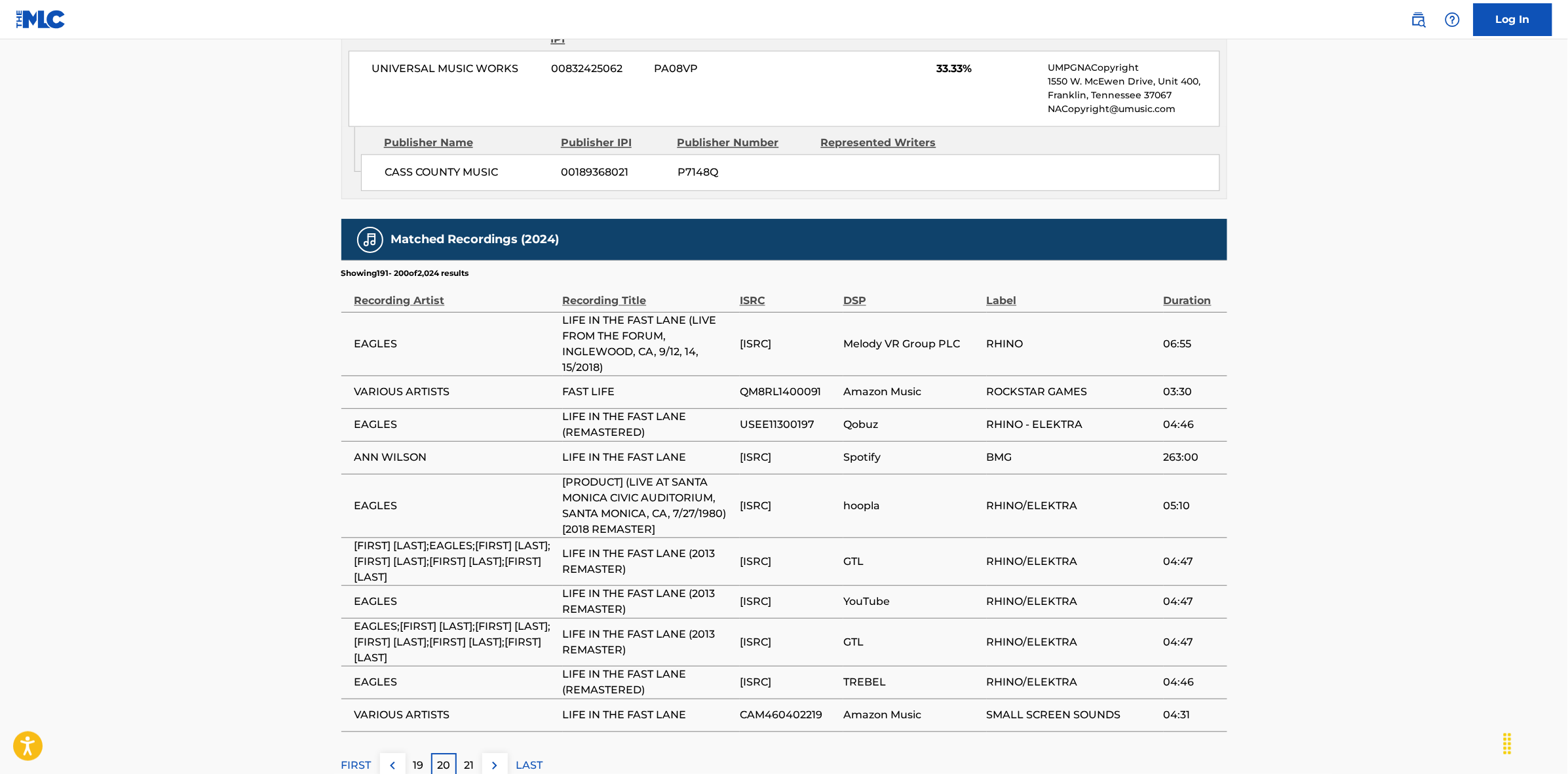 click at bounding box center (495, 765) 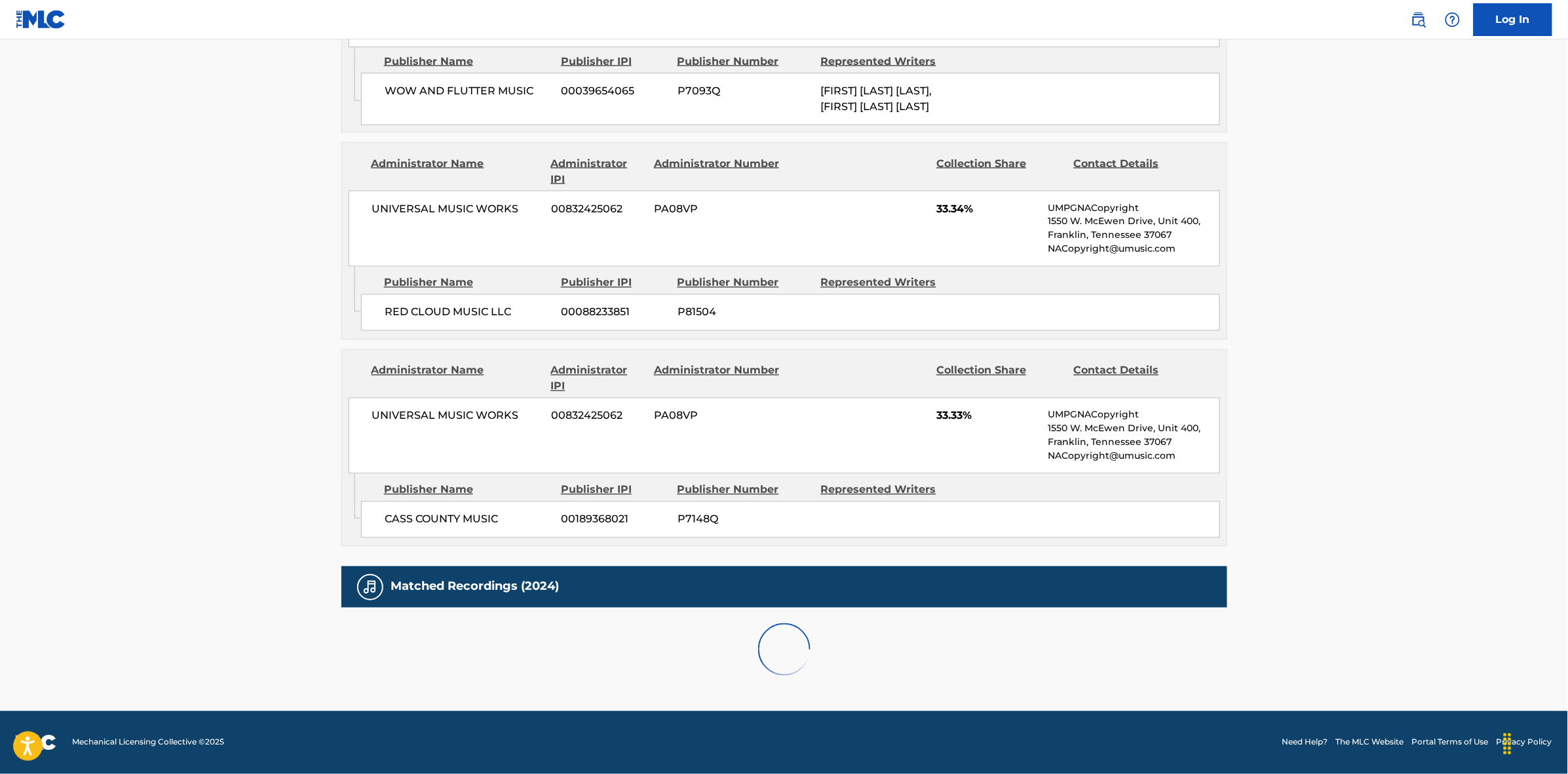 scroll, scrollTop: 1177, scrollLeft: 0, axis: vertical 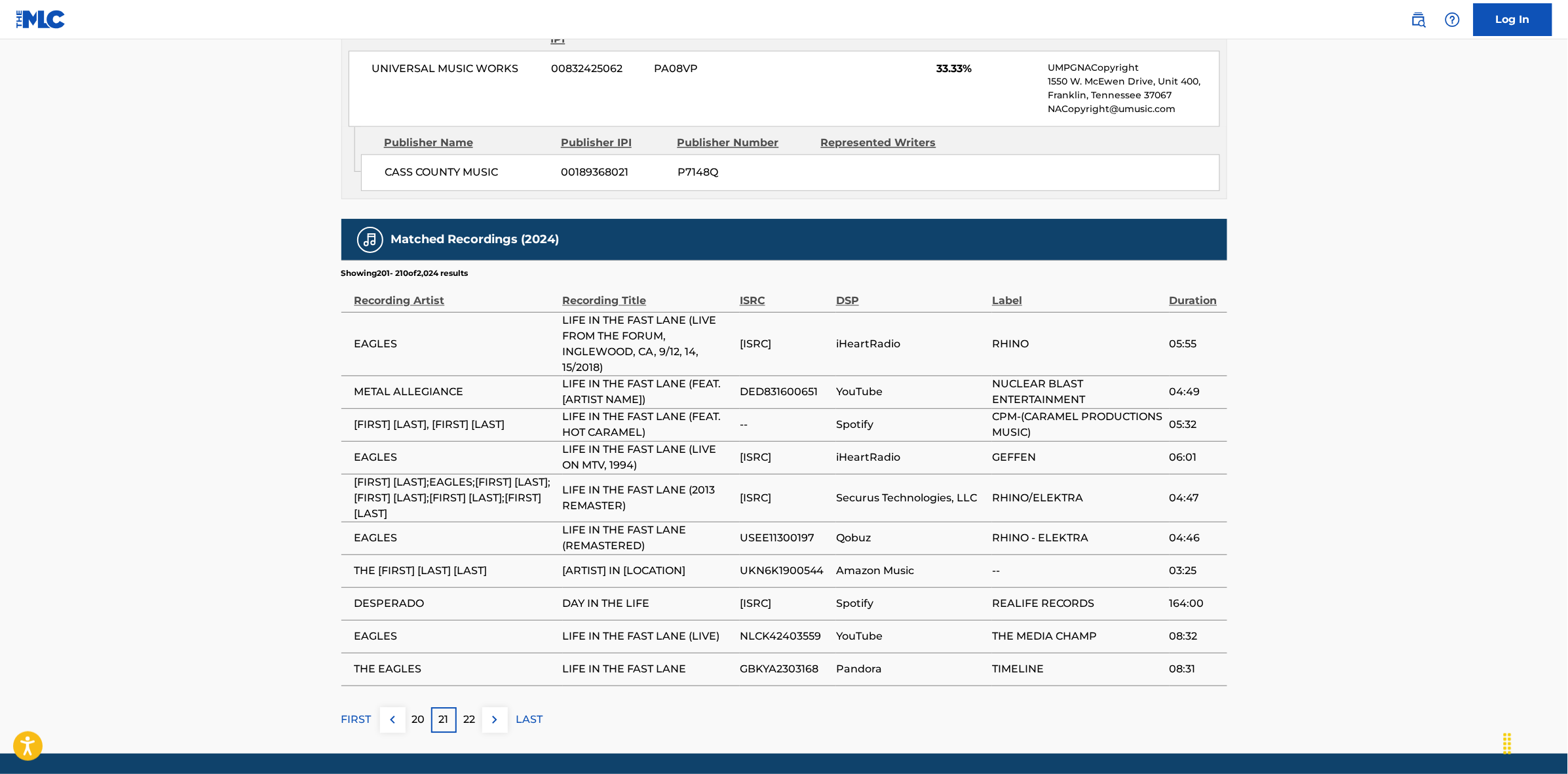 click at bounding box center [495, 720] 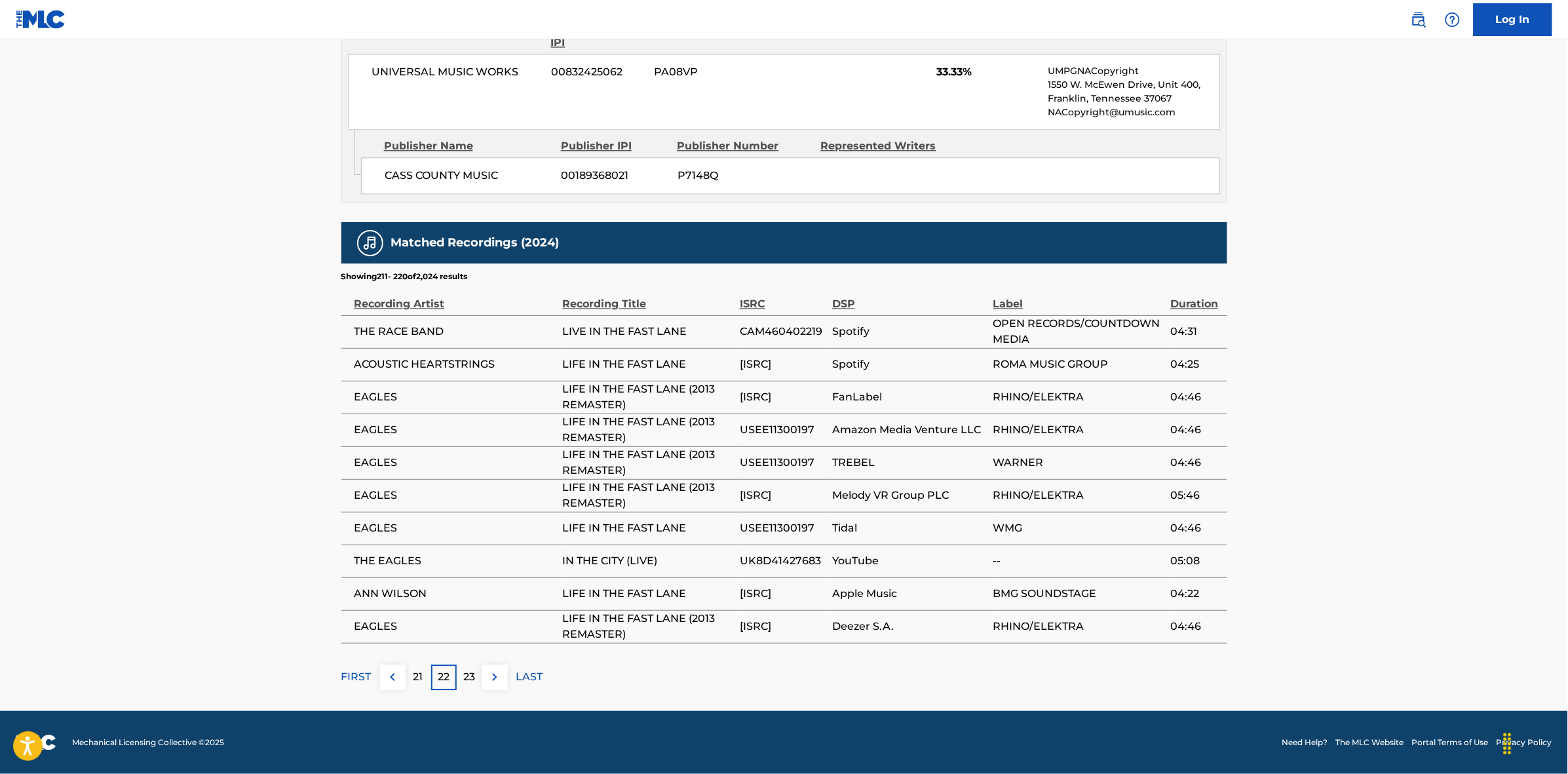 click at bounding box center [495, 677] 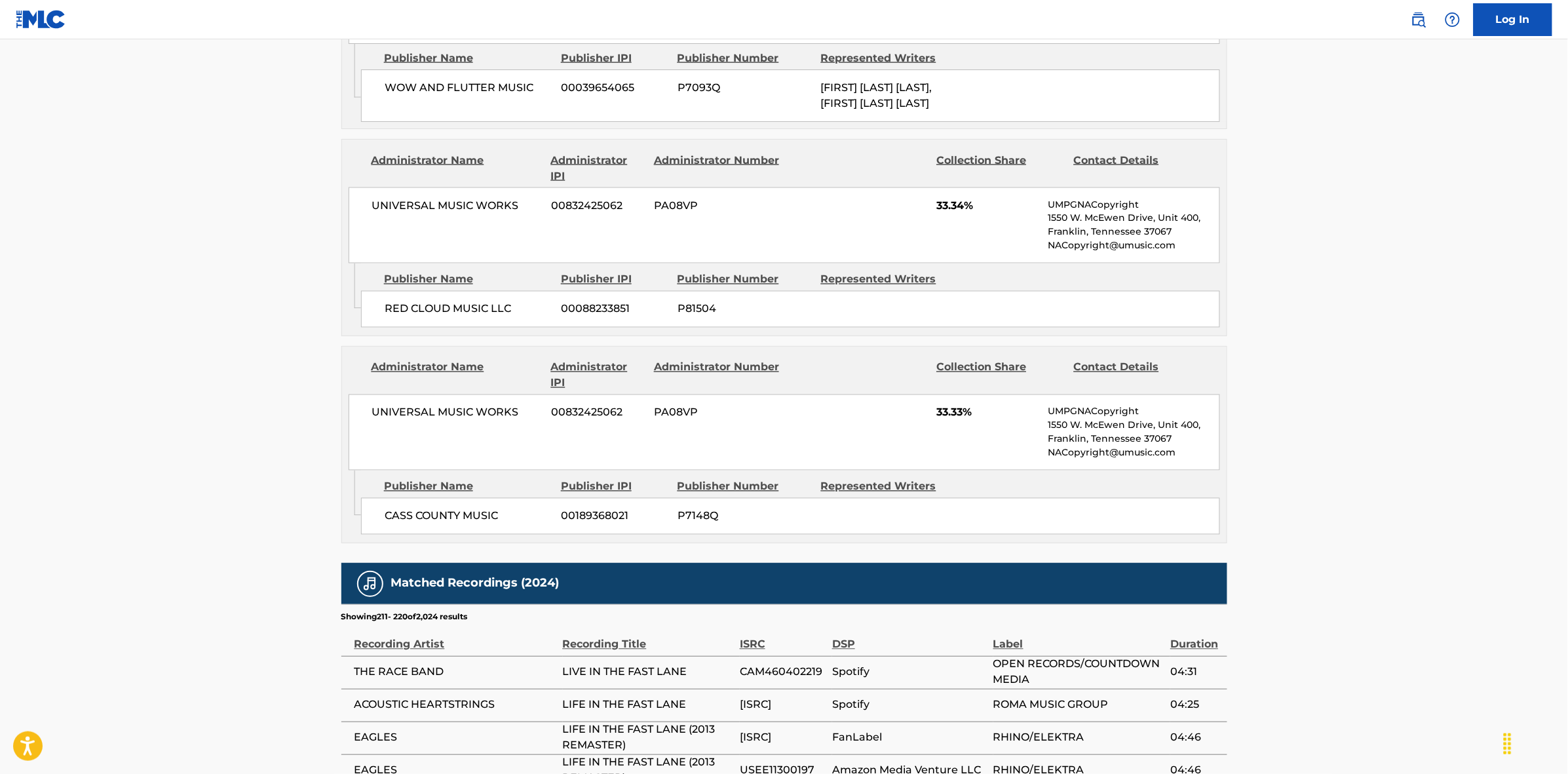 scroll, scrollTop: 1177, scrollLeft: 0, axis: vertical 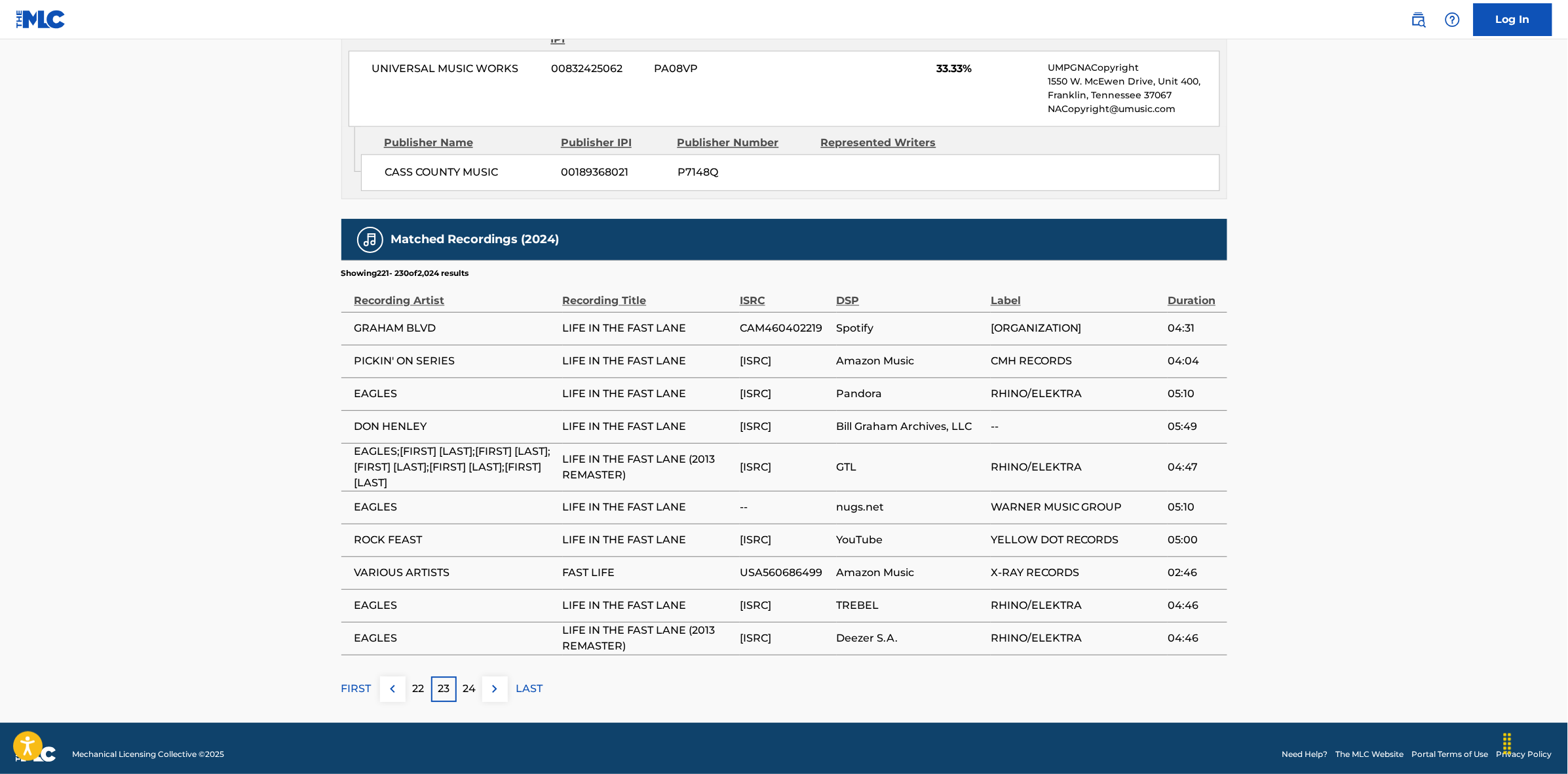 click at bounding box center (495, 689) 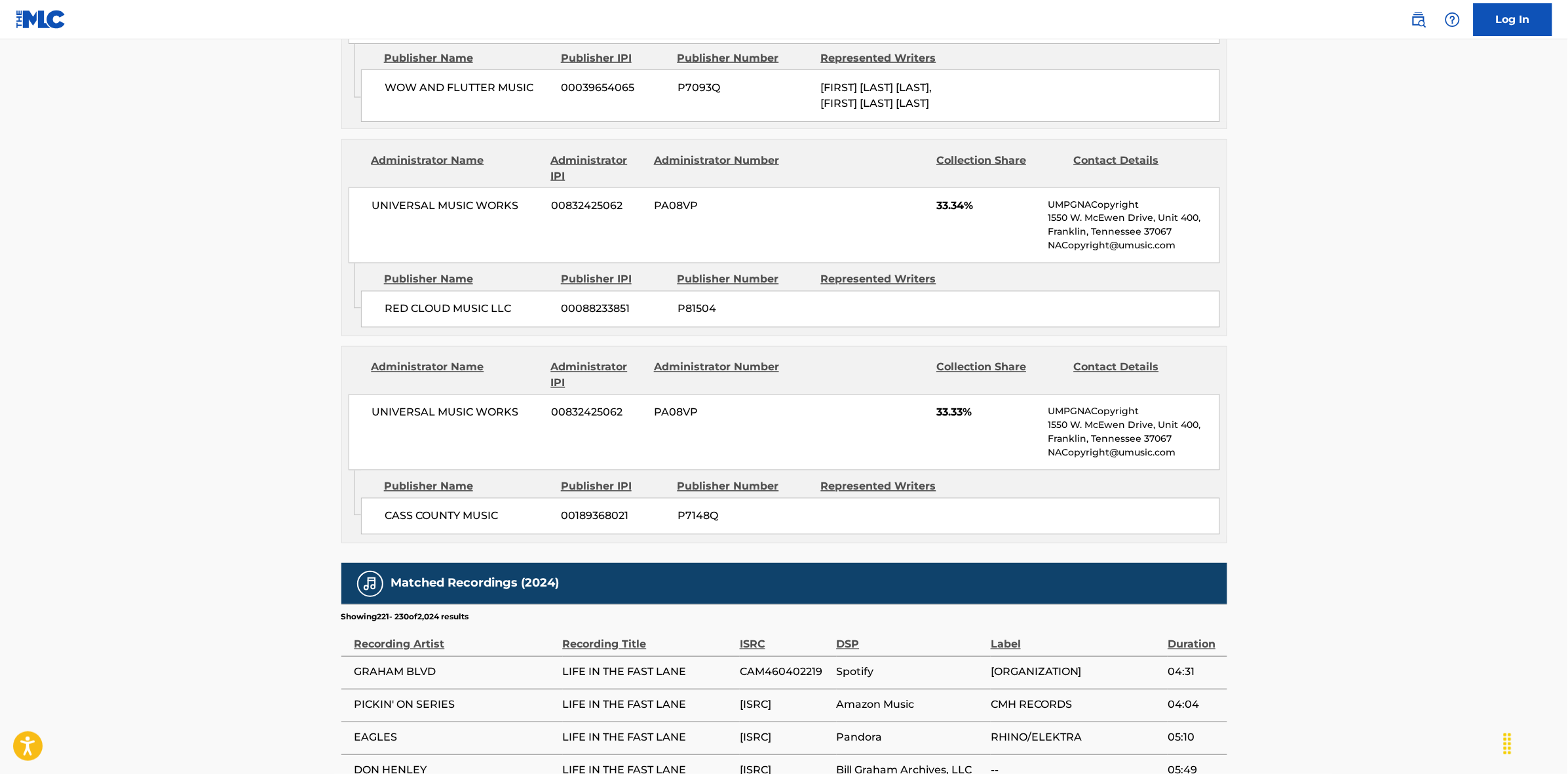 scroll, scrollTop: 1177, scrollLeft: 0, axis: vertical 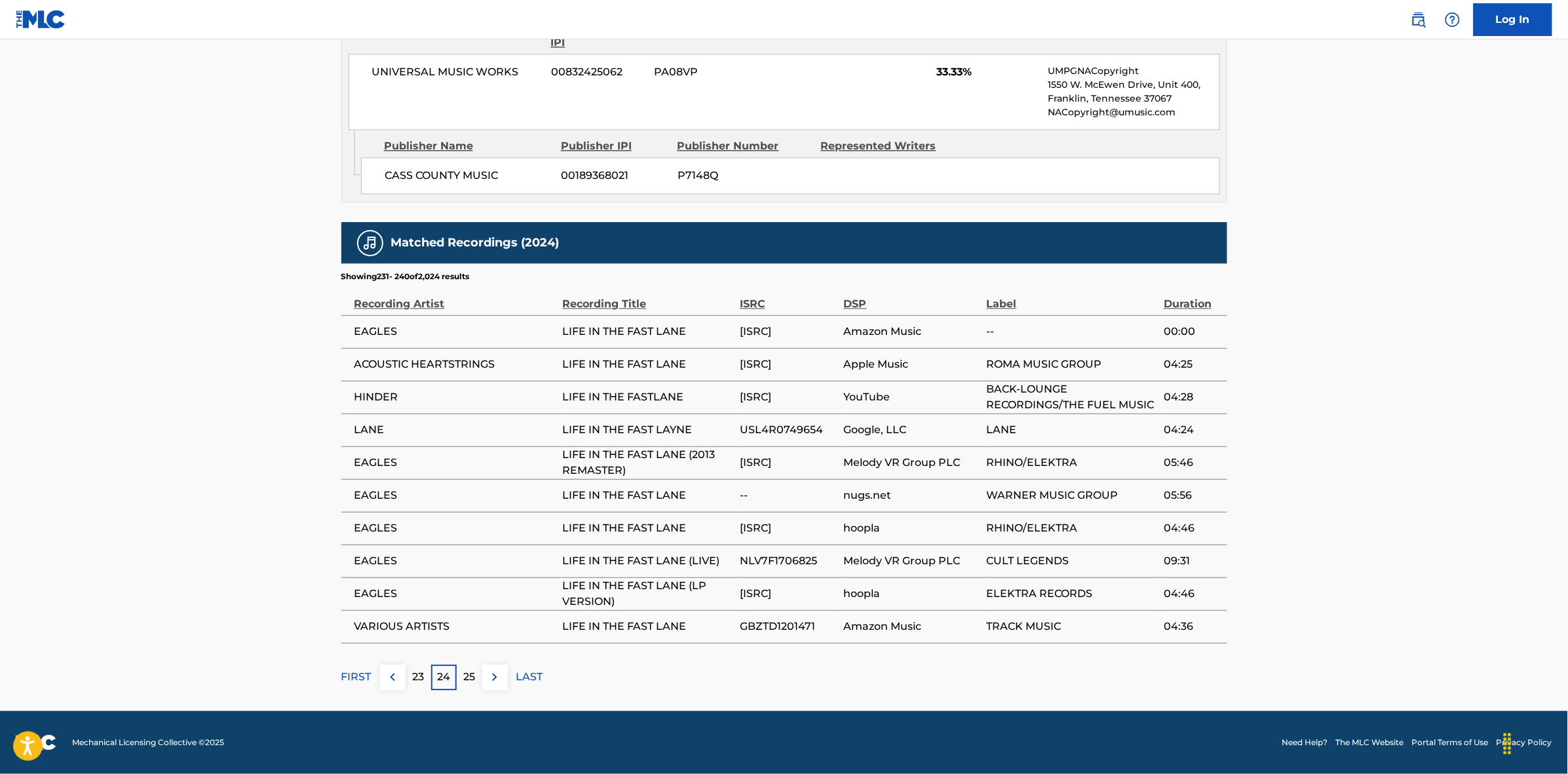 click at bounding box center (495, 677) 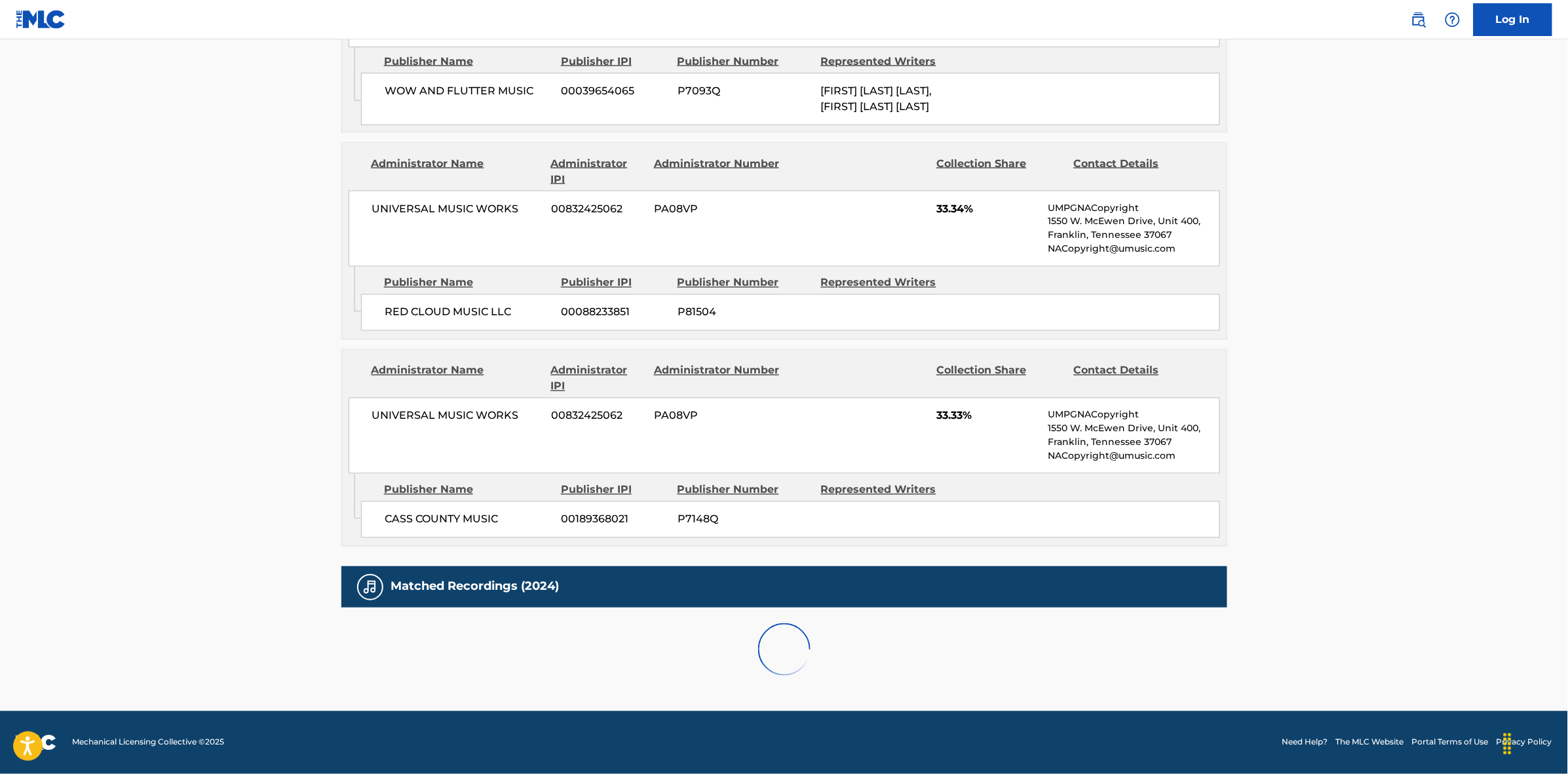scroll, scrollTop: 1177, scrollLeft: 0, axis: vertical 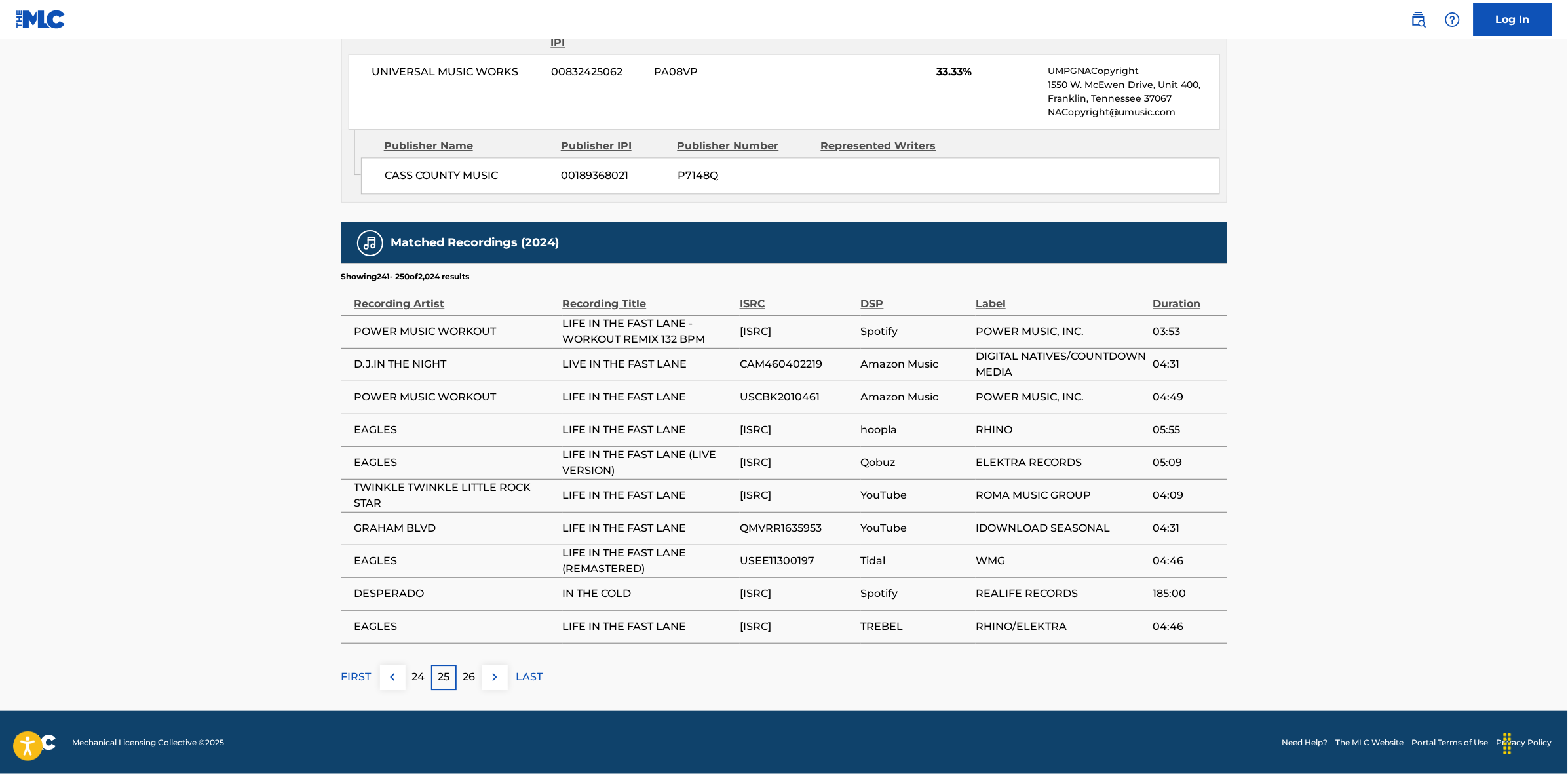click at bounding box center (495, 677) 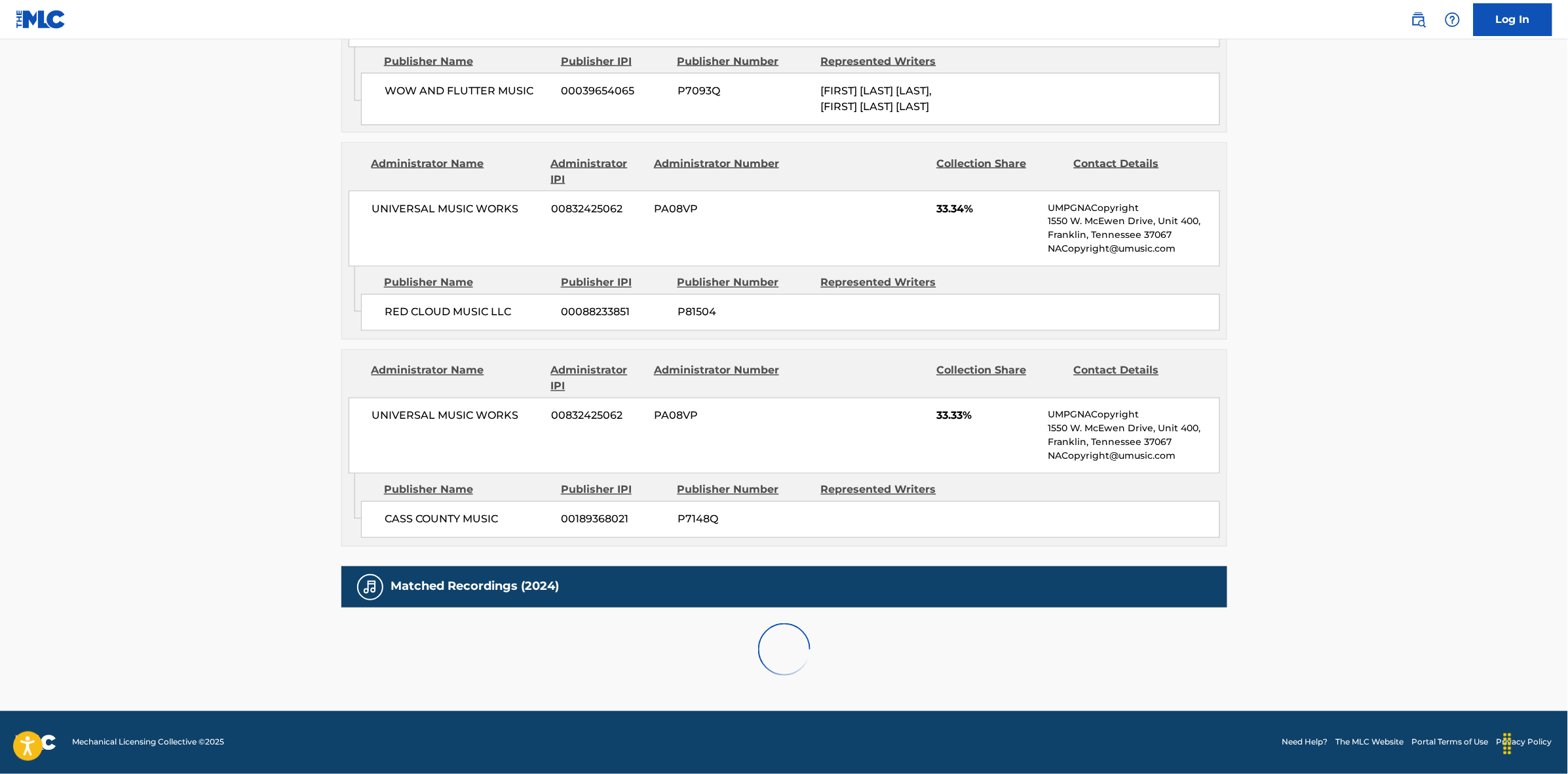 scroll, scrollTop: 1177, scrollLeft: 0, axis: vertical 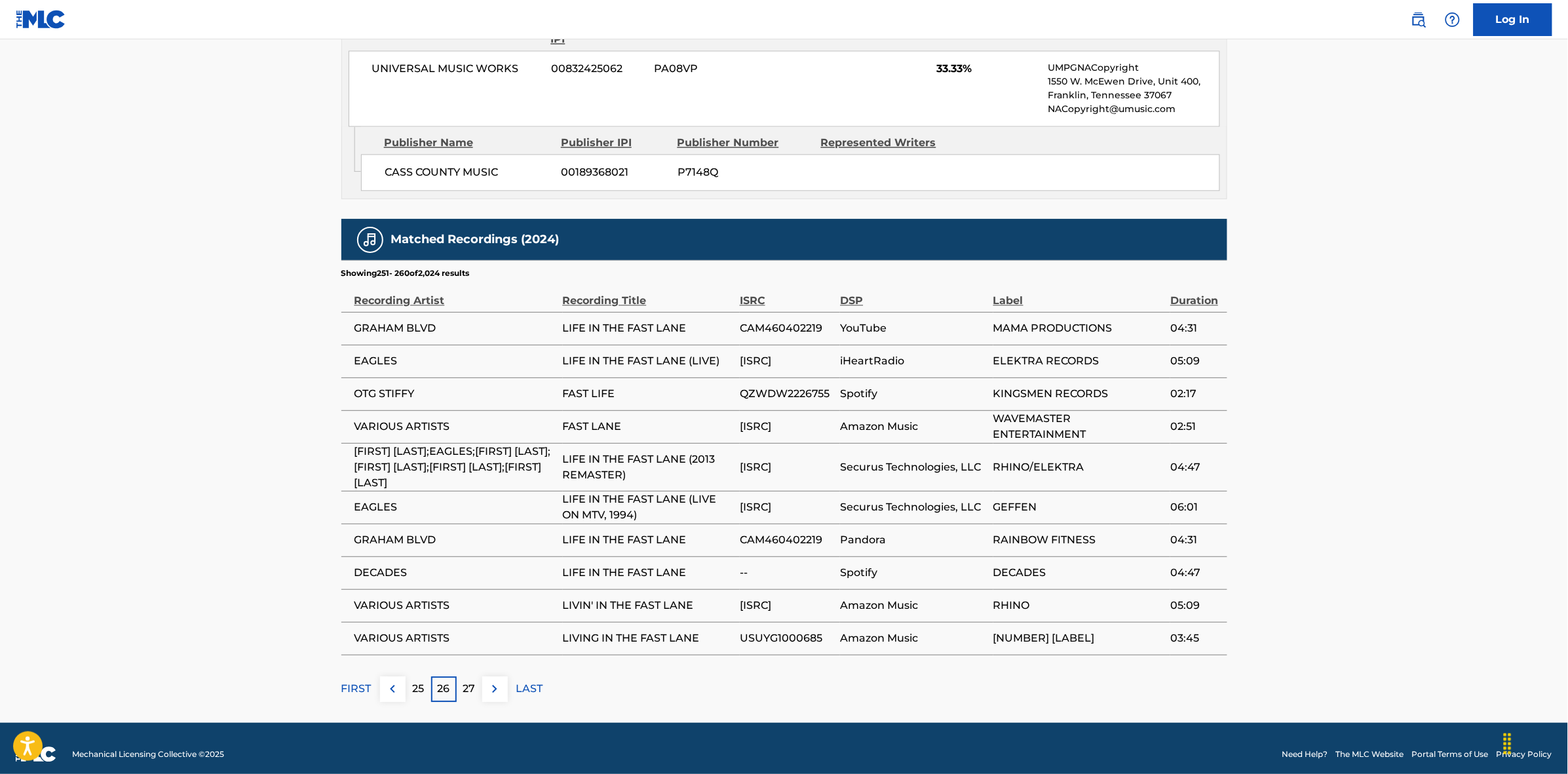 click at bounding box center [495, 689] 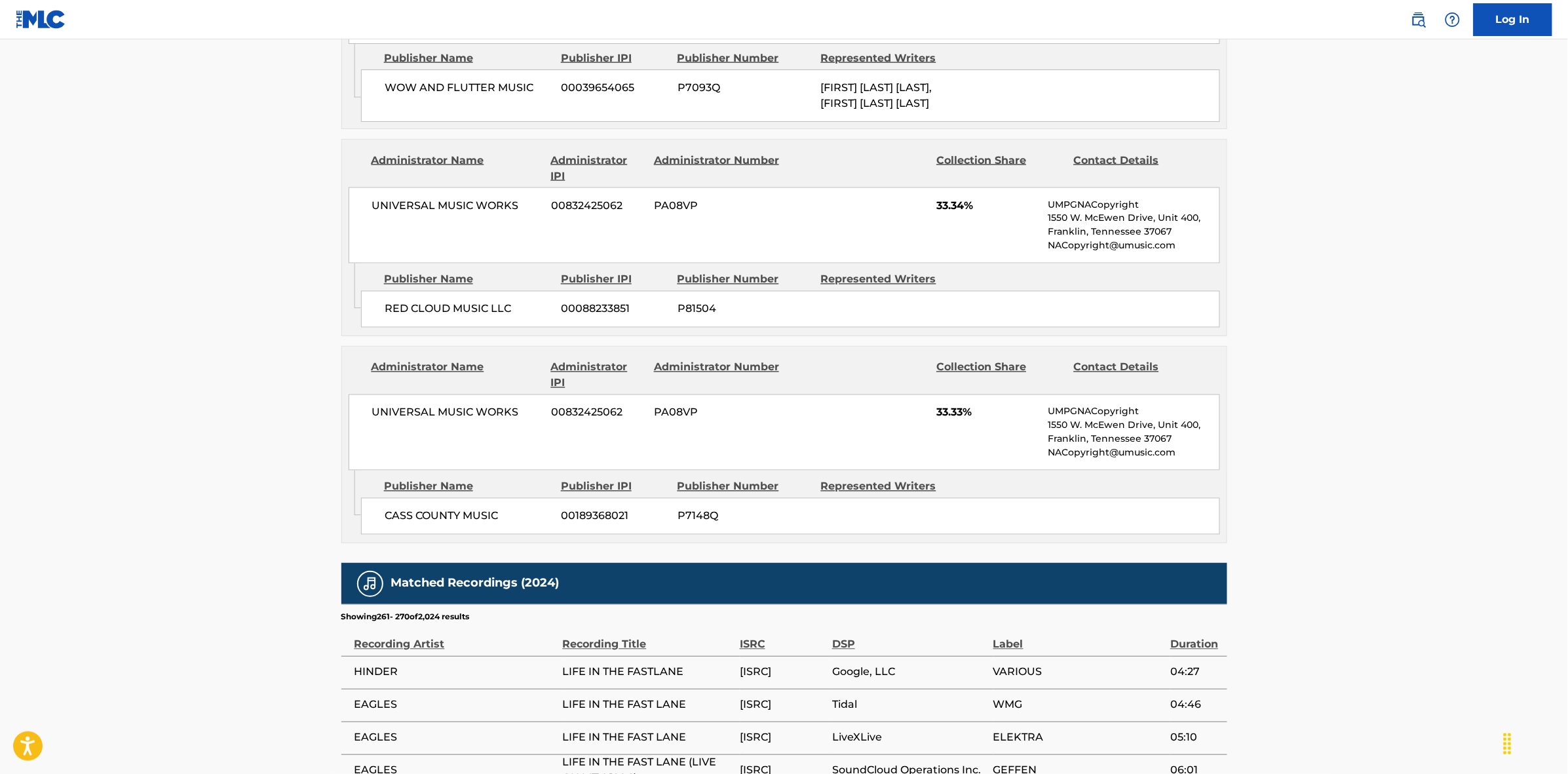 scroll, scrollTop: 1177, scrollLeft: 0, axis: vertical 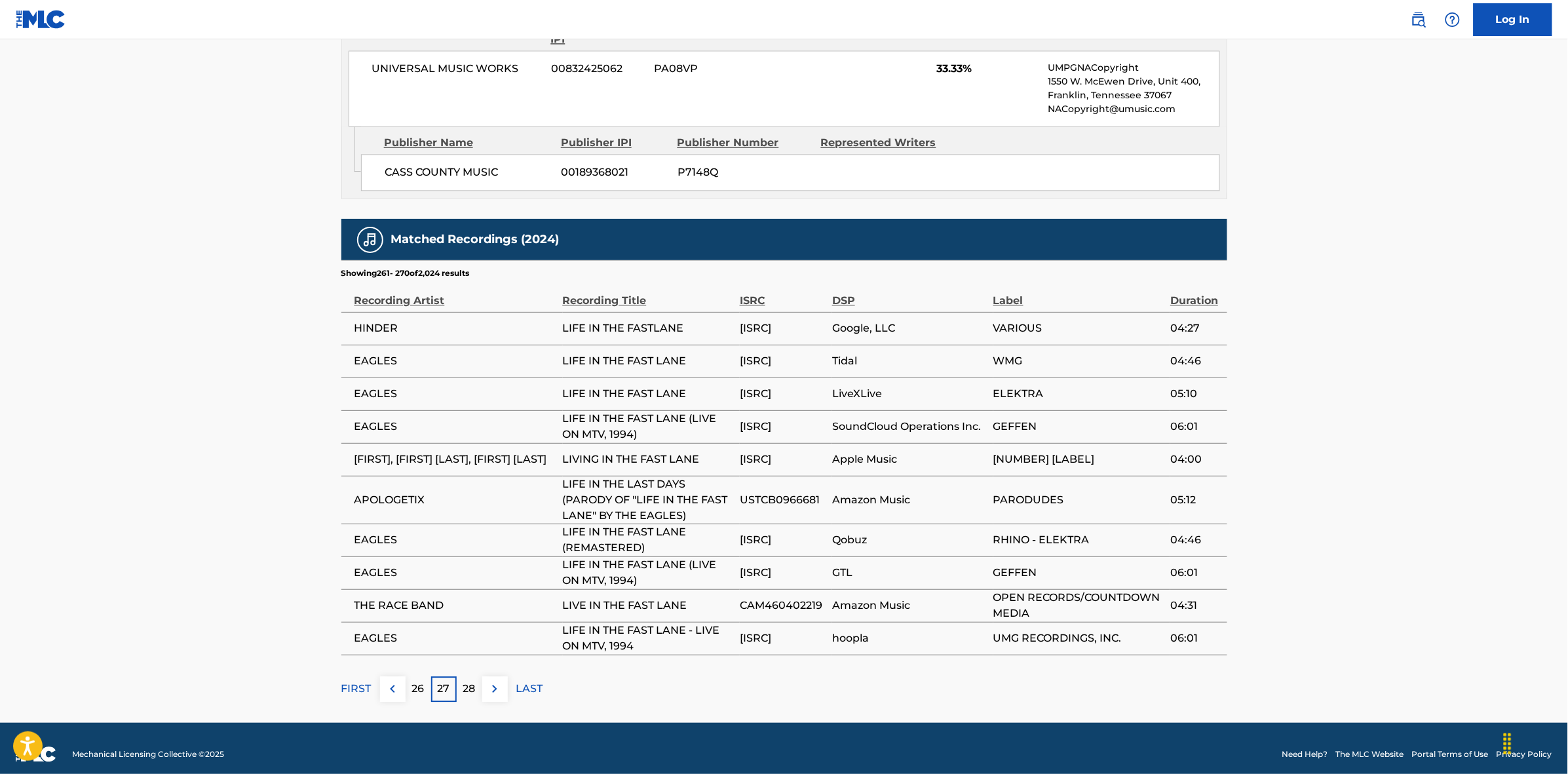 click at bounding box center (495, 689) 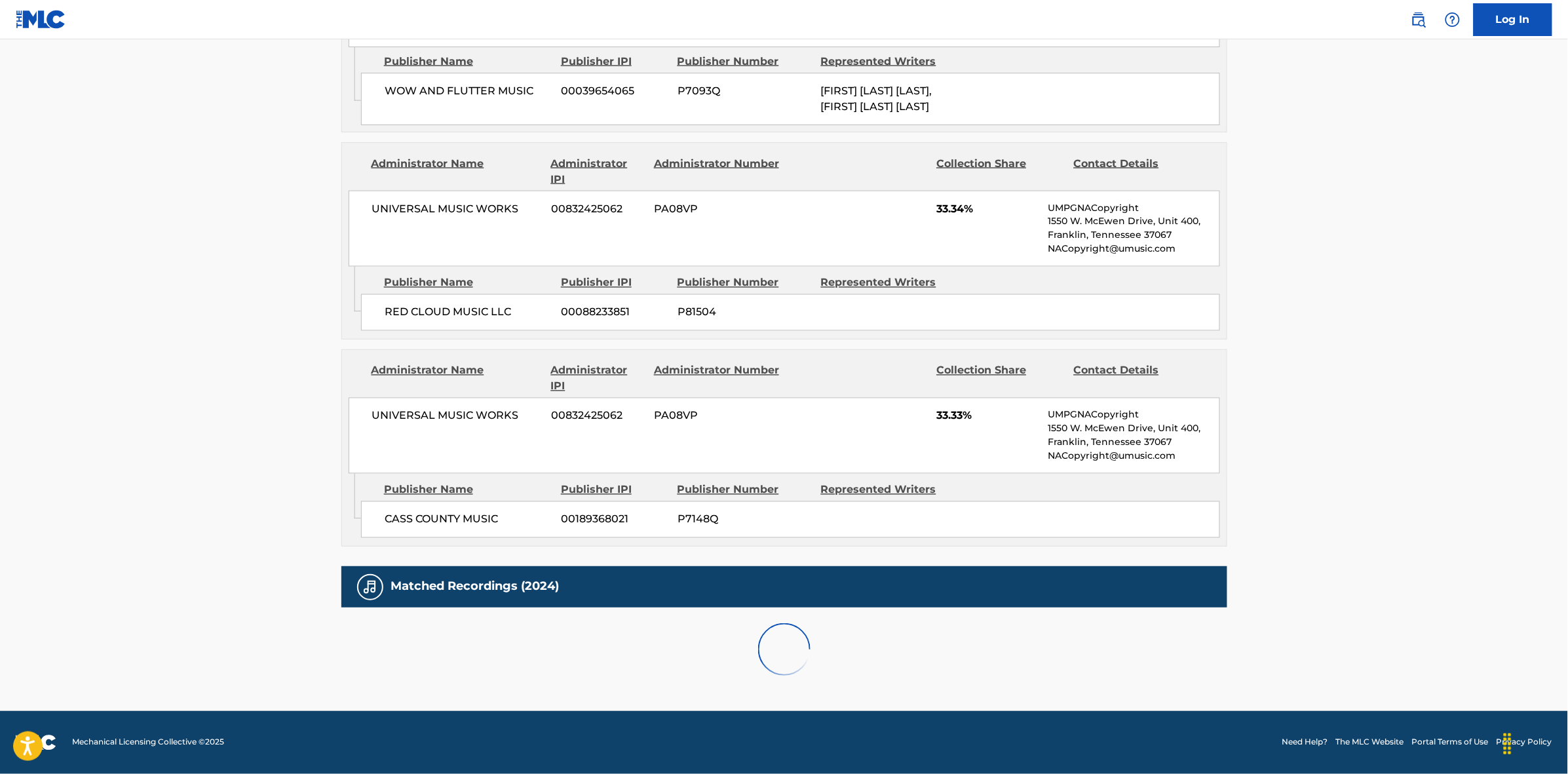 scroll, scrollTop: 1177, scrollLeft: 0, axis: vertical 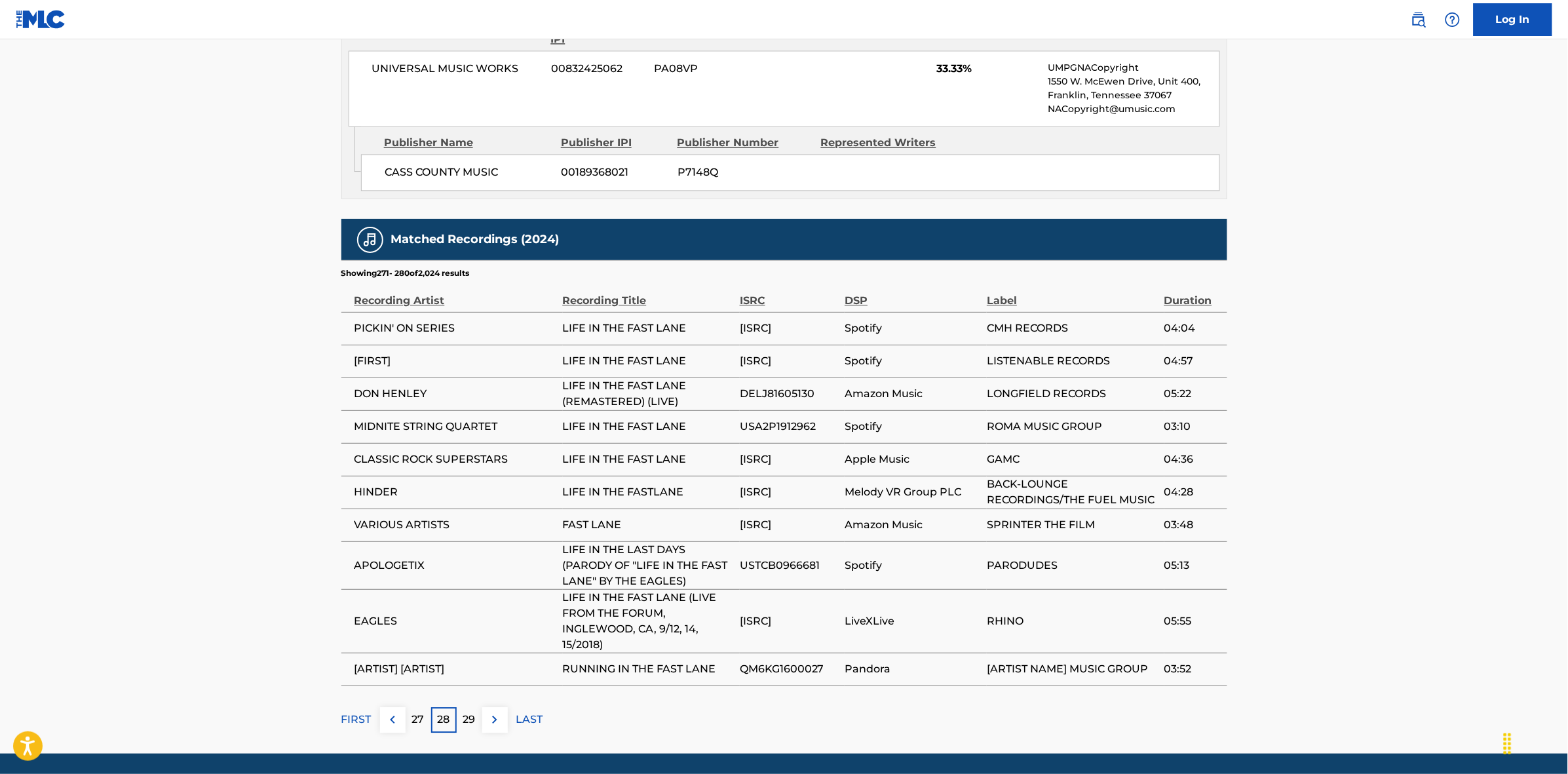 click at bounding box center (495, 720) 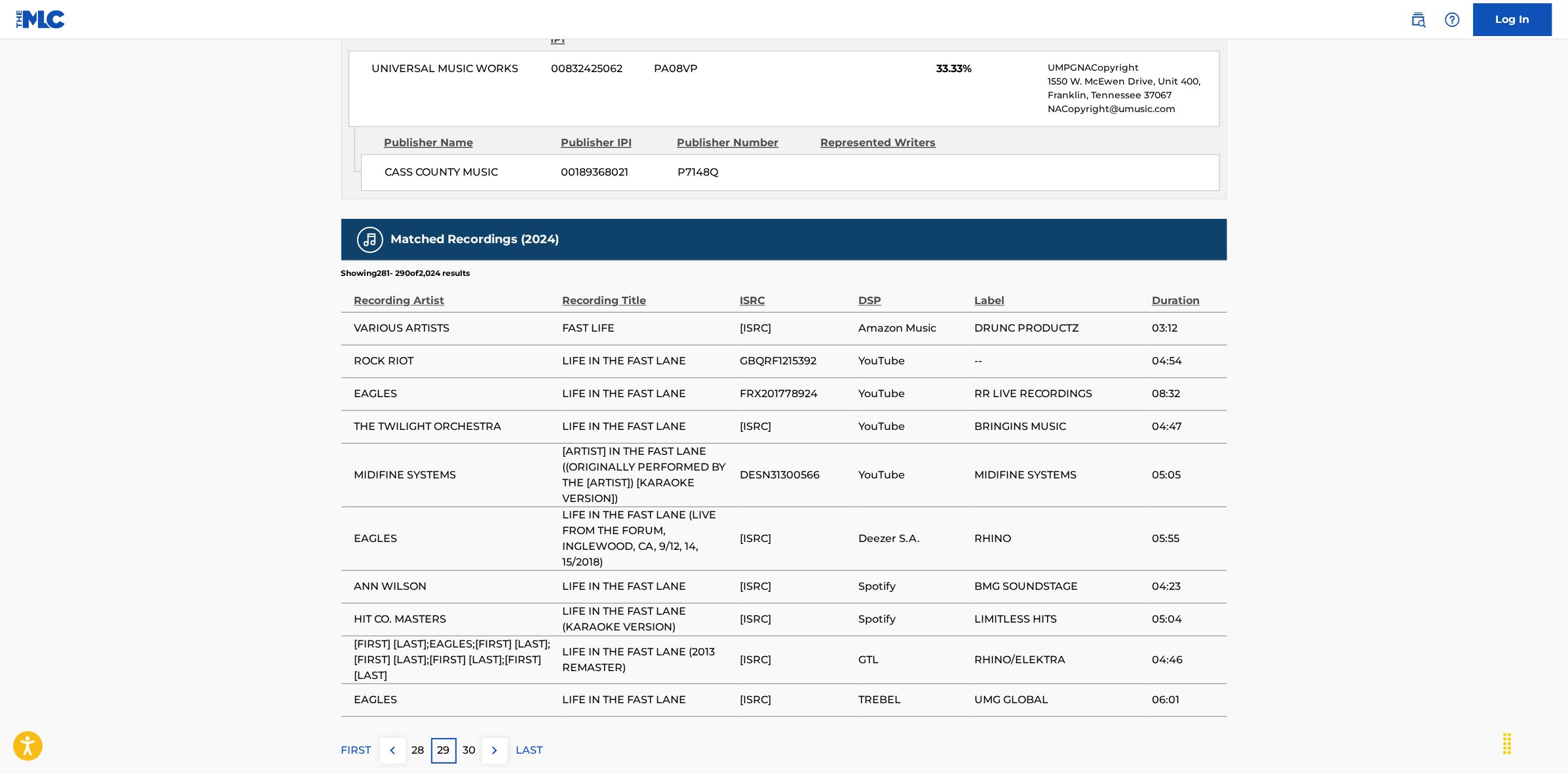 click at bounding box center [495, 750] 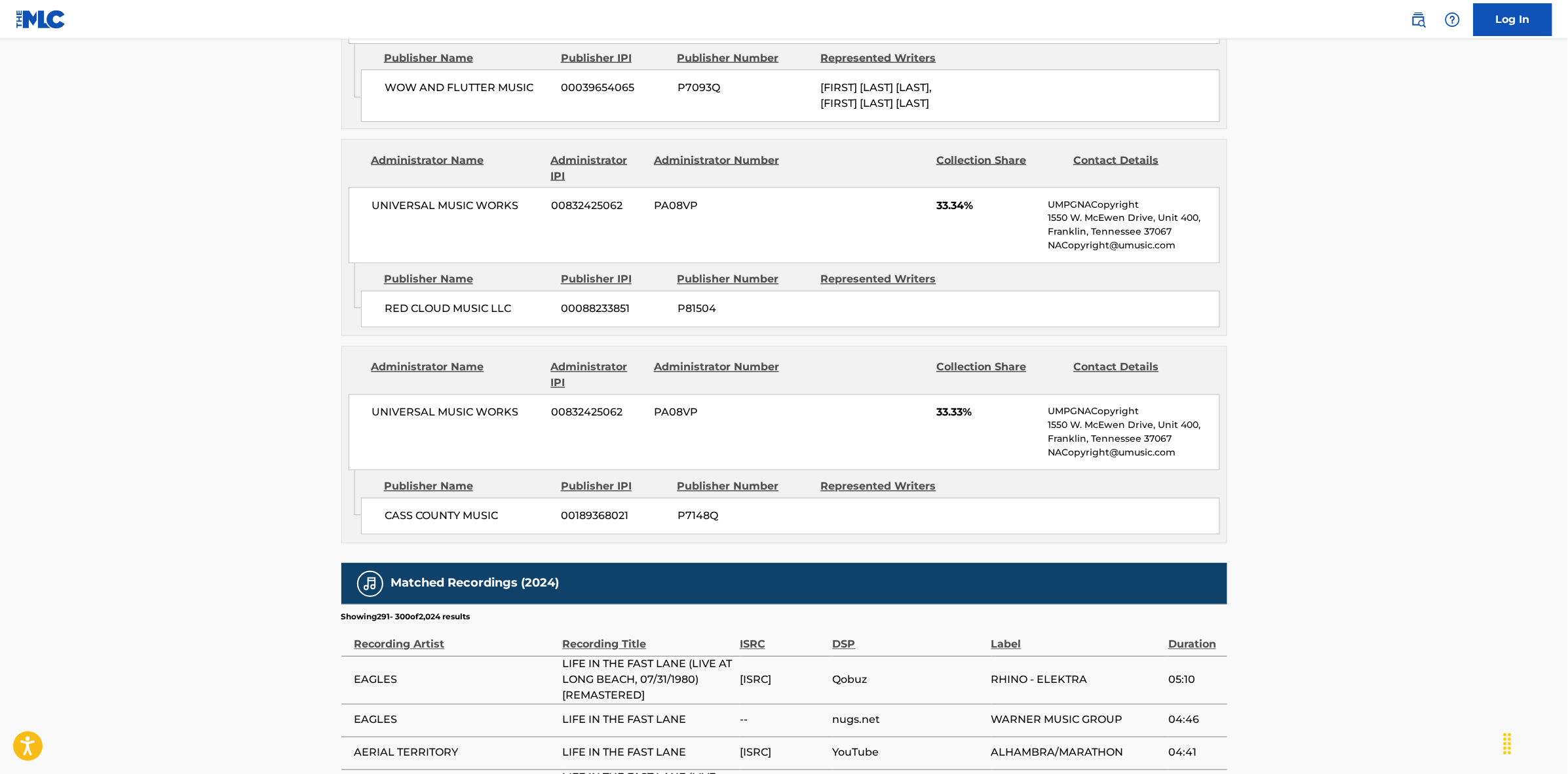 scroll, scrollTop: 1177, scrollLeft: 0, axis: vertical 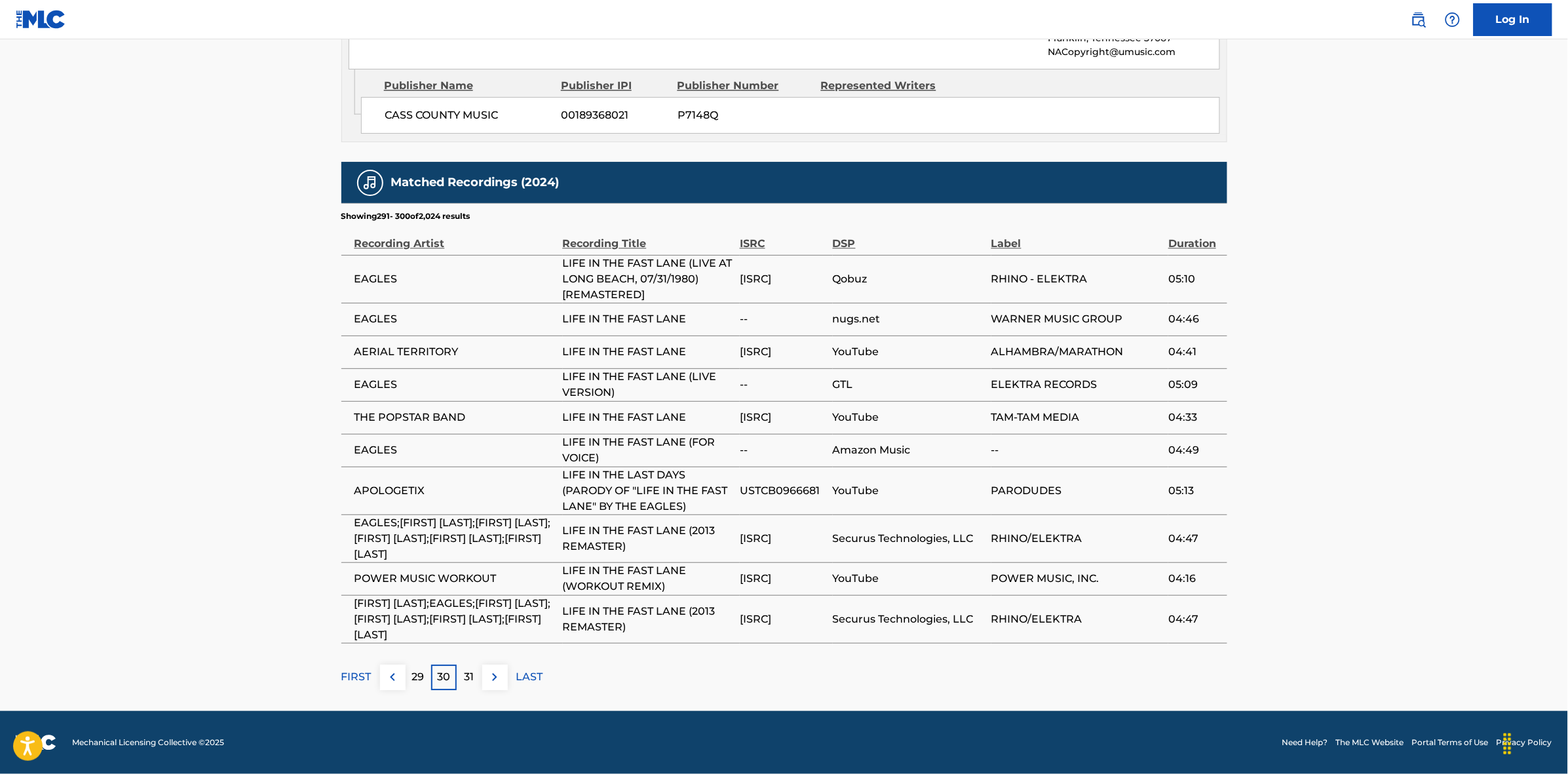 click at bounding box center (495, 677) 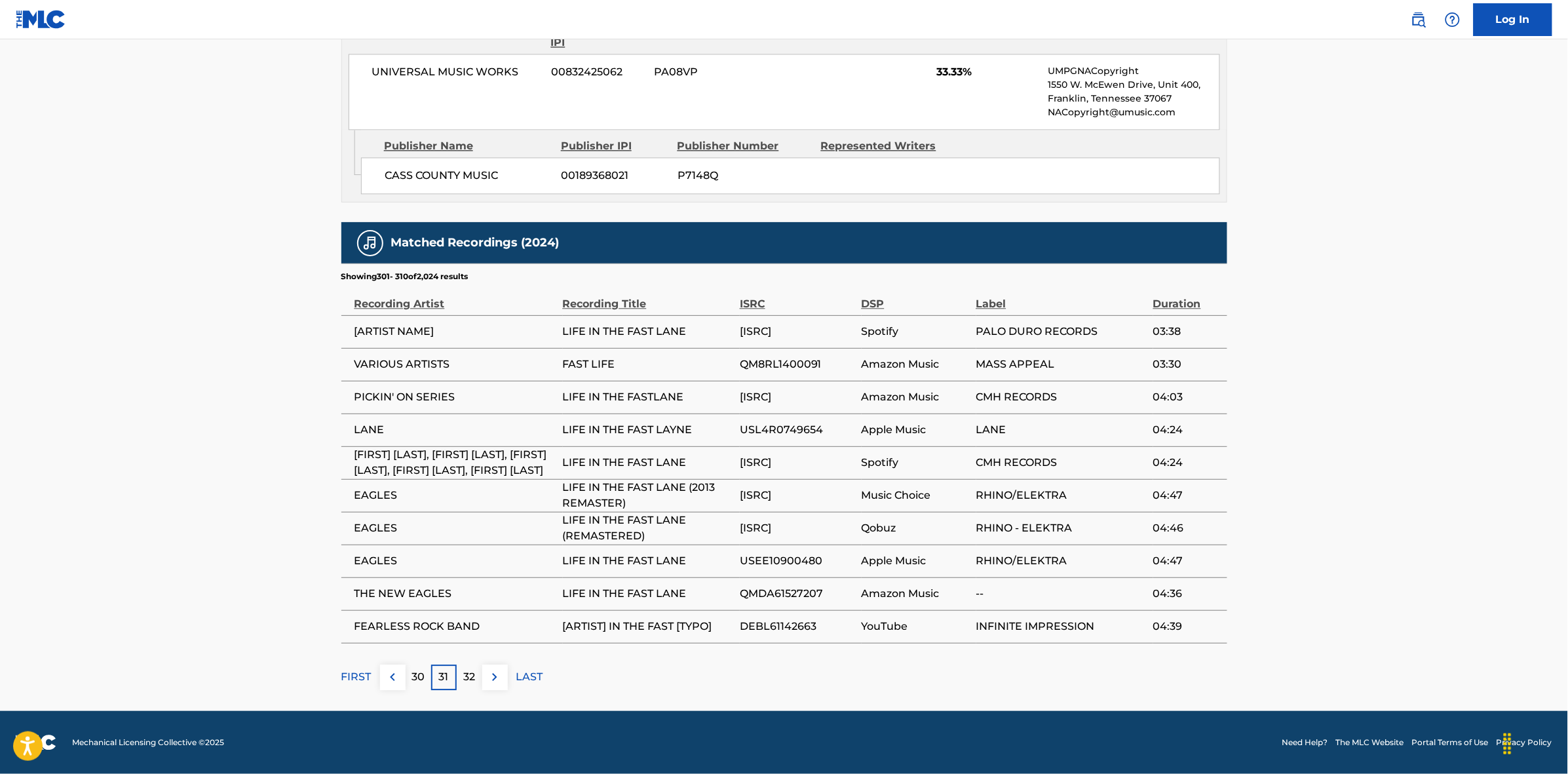 click at bounding box center [495, 677] 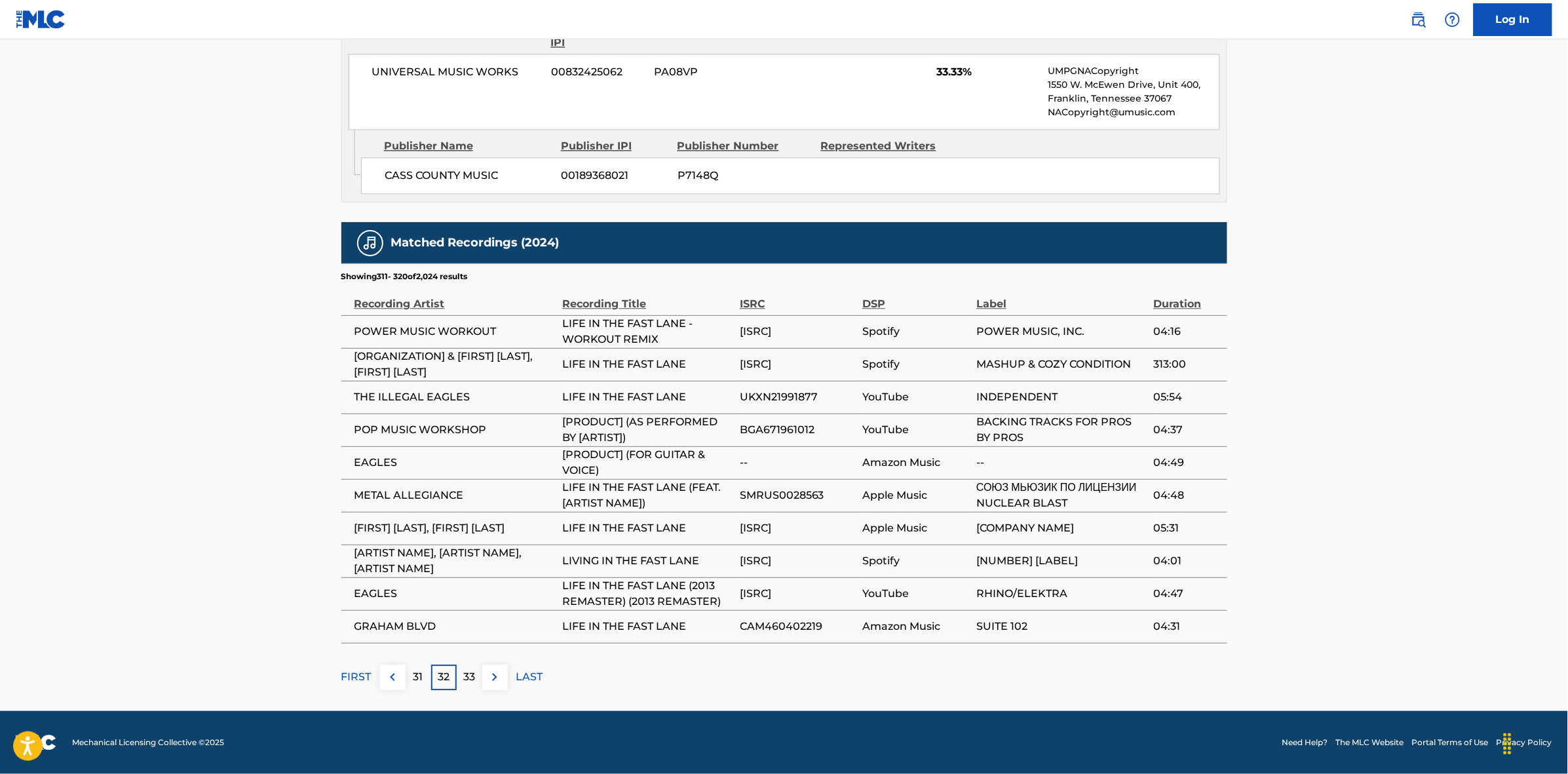 click on "33" at bounding box center [469, 677] 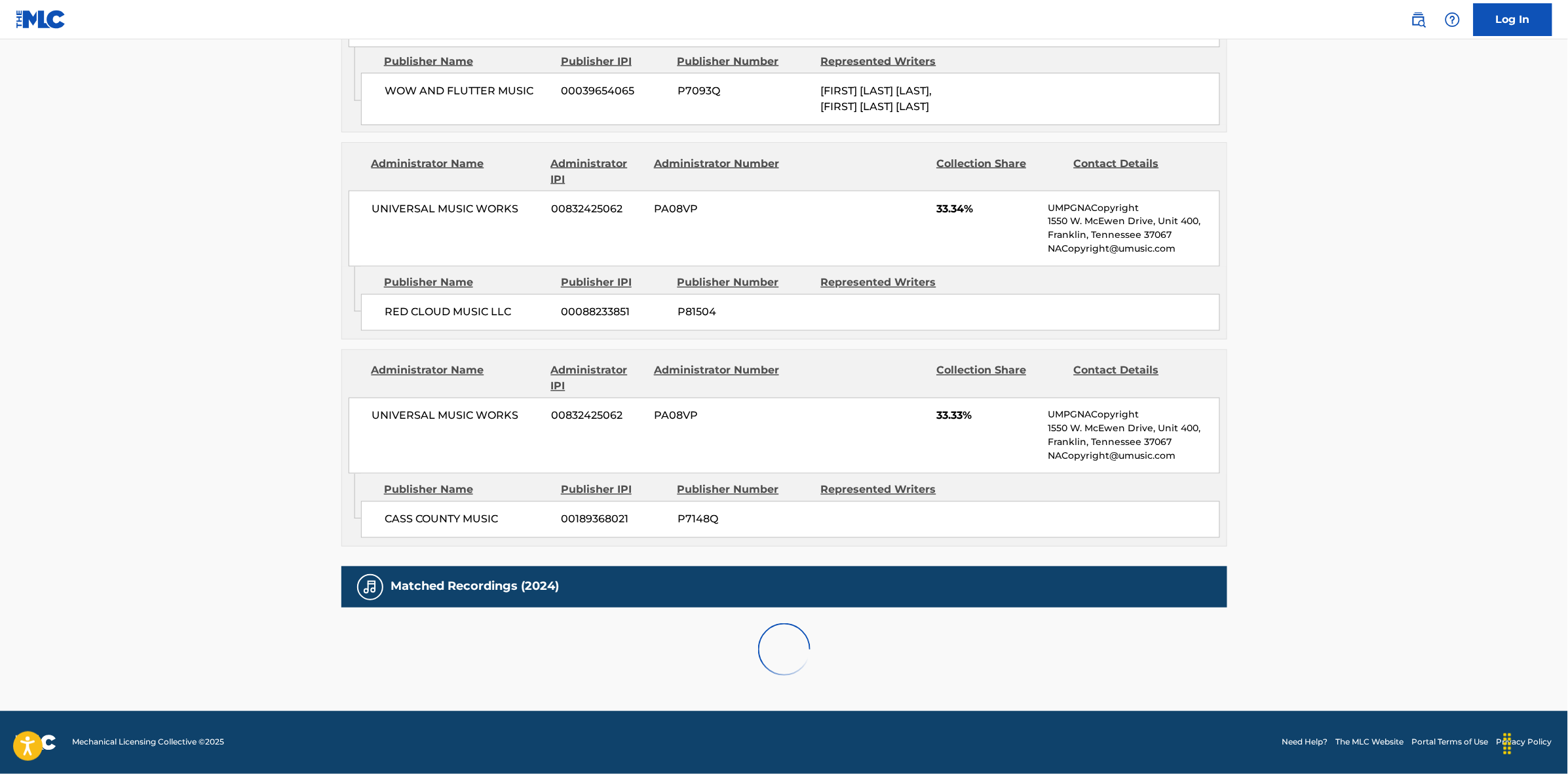 scroll, scrollTop: 1193, scrollLeft: 0, axis: vertical 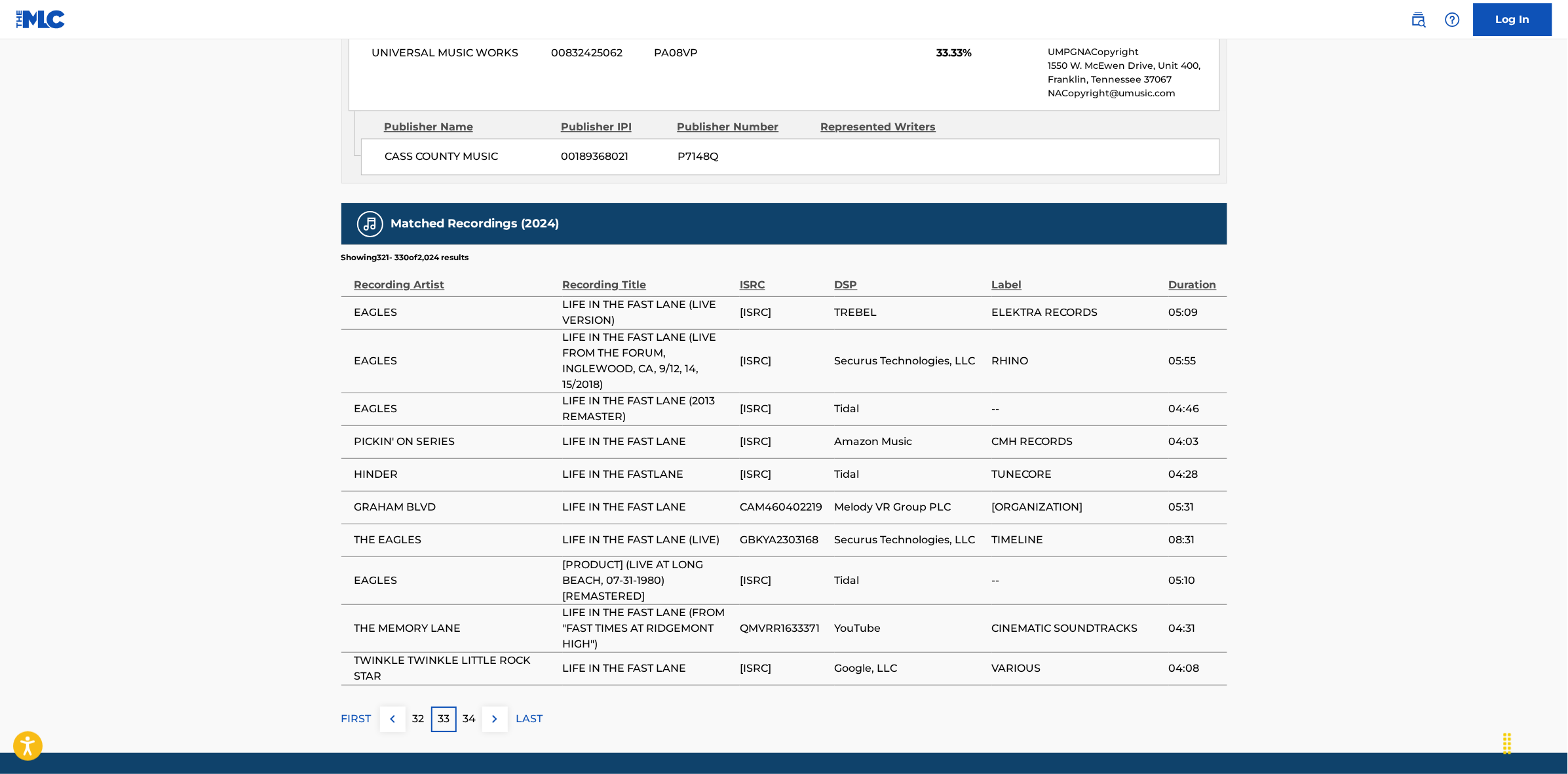 click at bounding box center [495, 719] 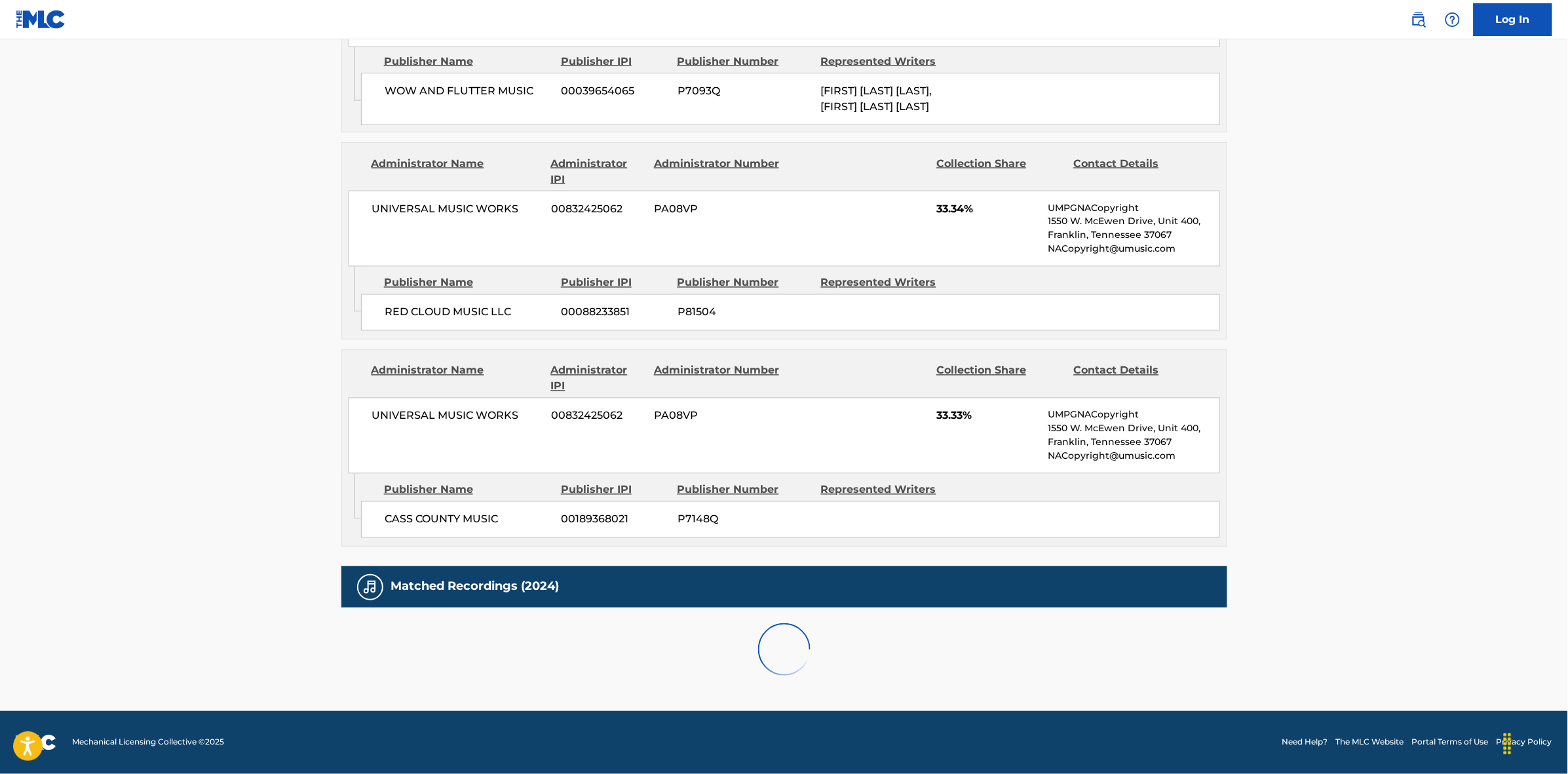 scroll, scrollTop: 1193, scrollLeft: 0, axis: vertical 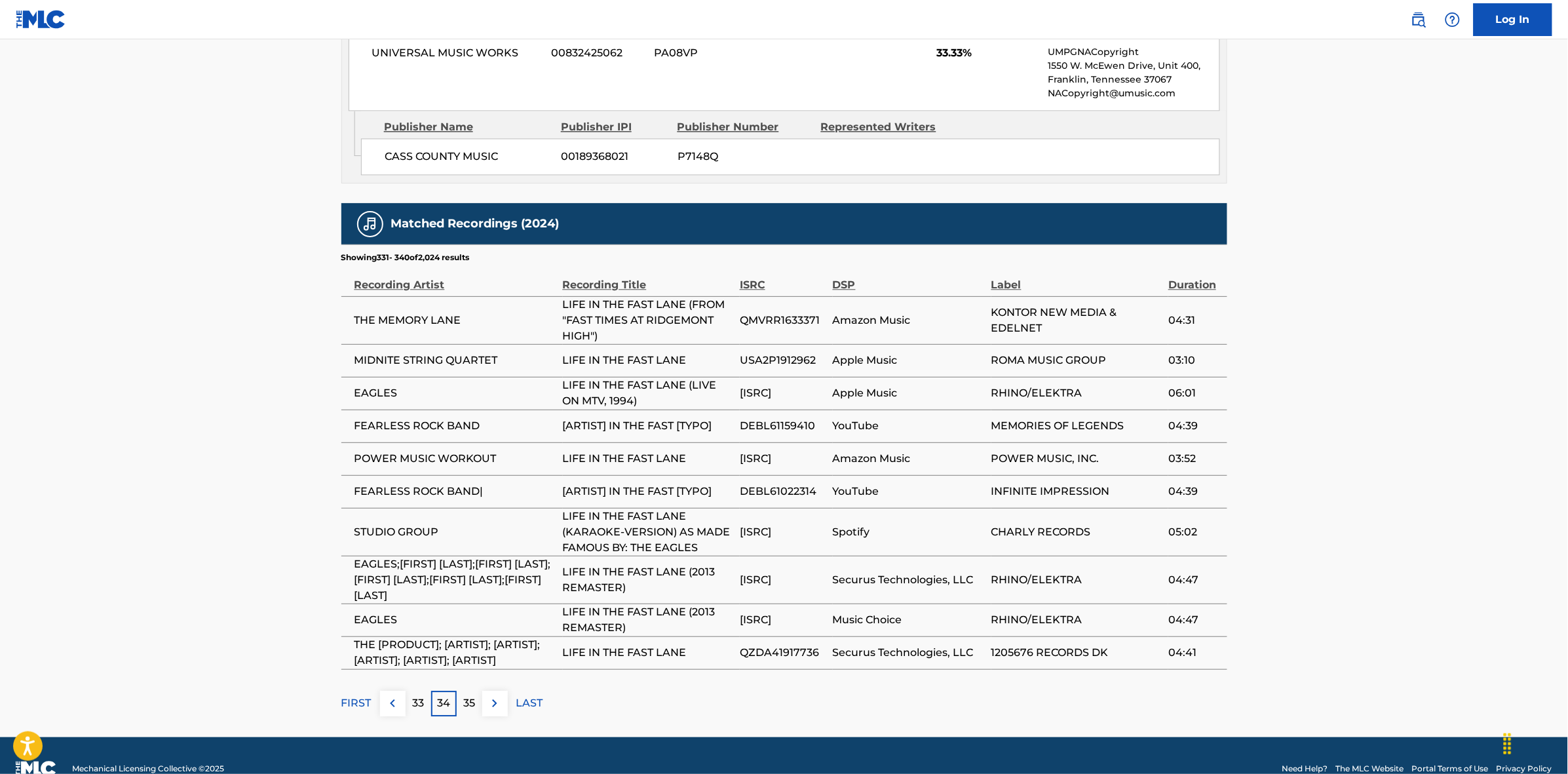 click on "35" at bounding box center [469, 703] 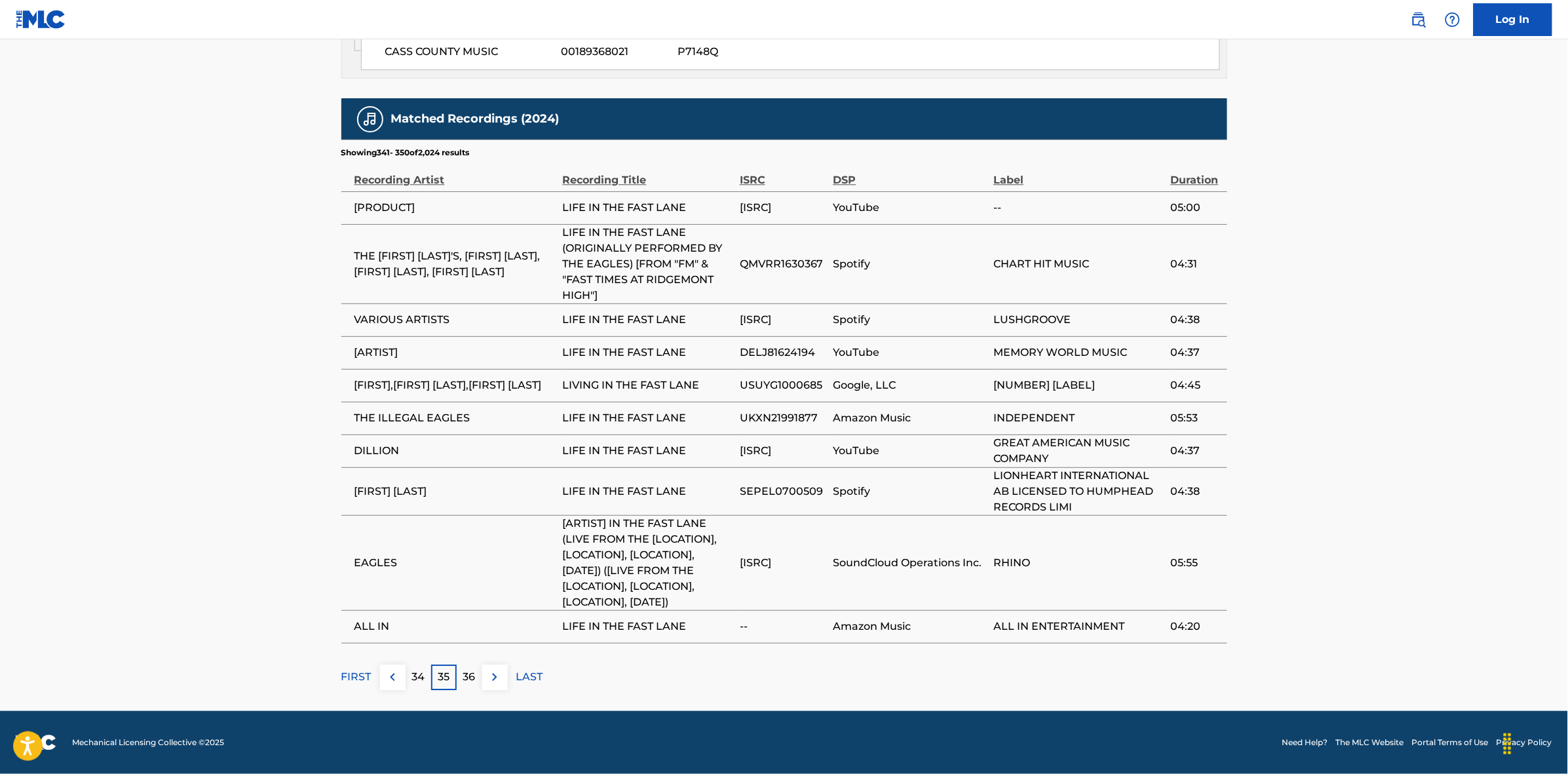 scroll, scrollTop: 1302, scrollLeft: 0, axis: vertical 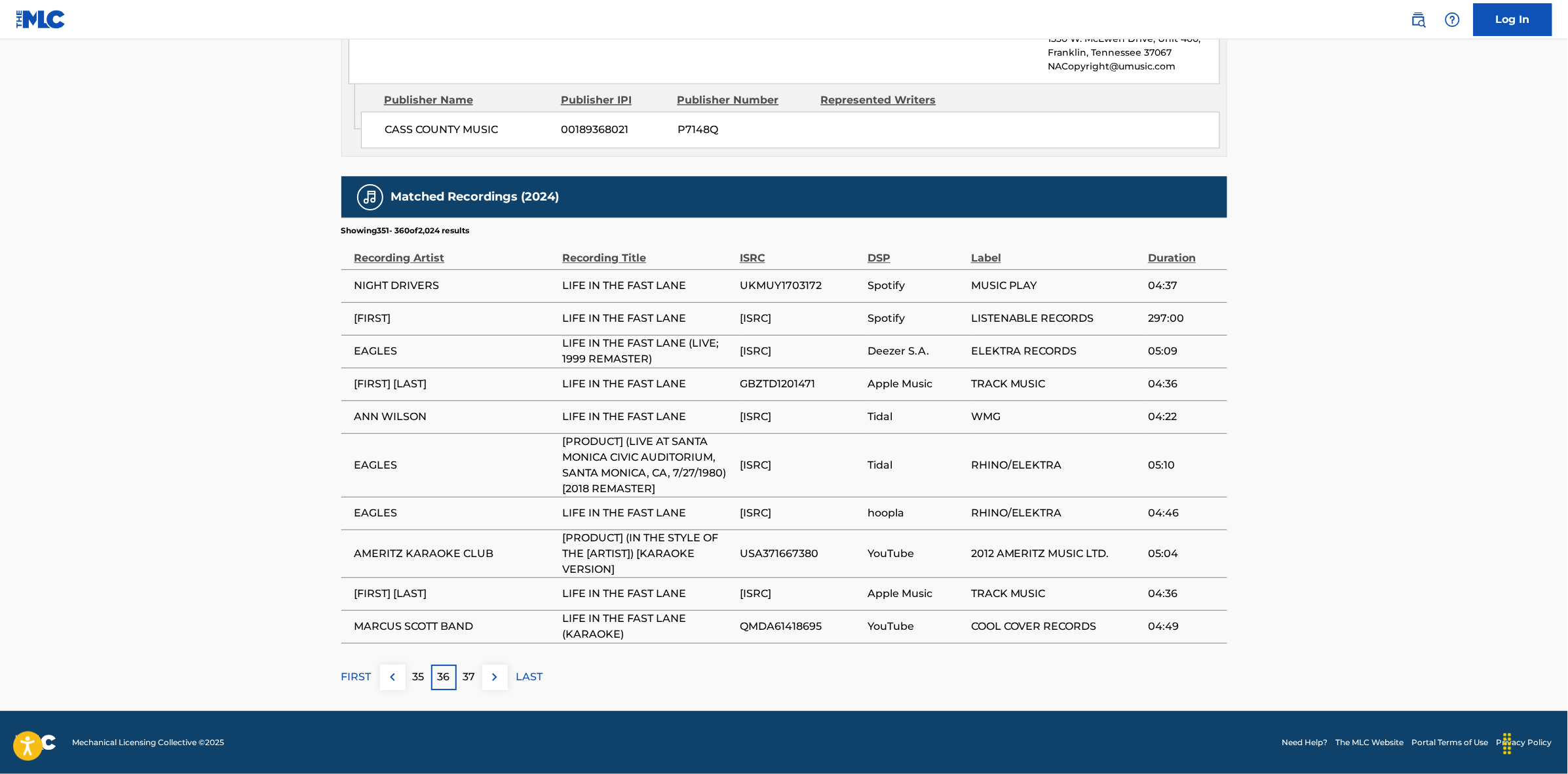 click on "37" at bounding box center (469, 677) 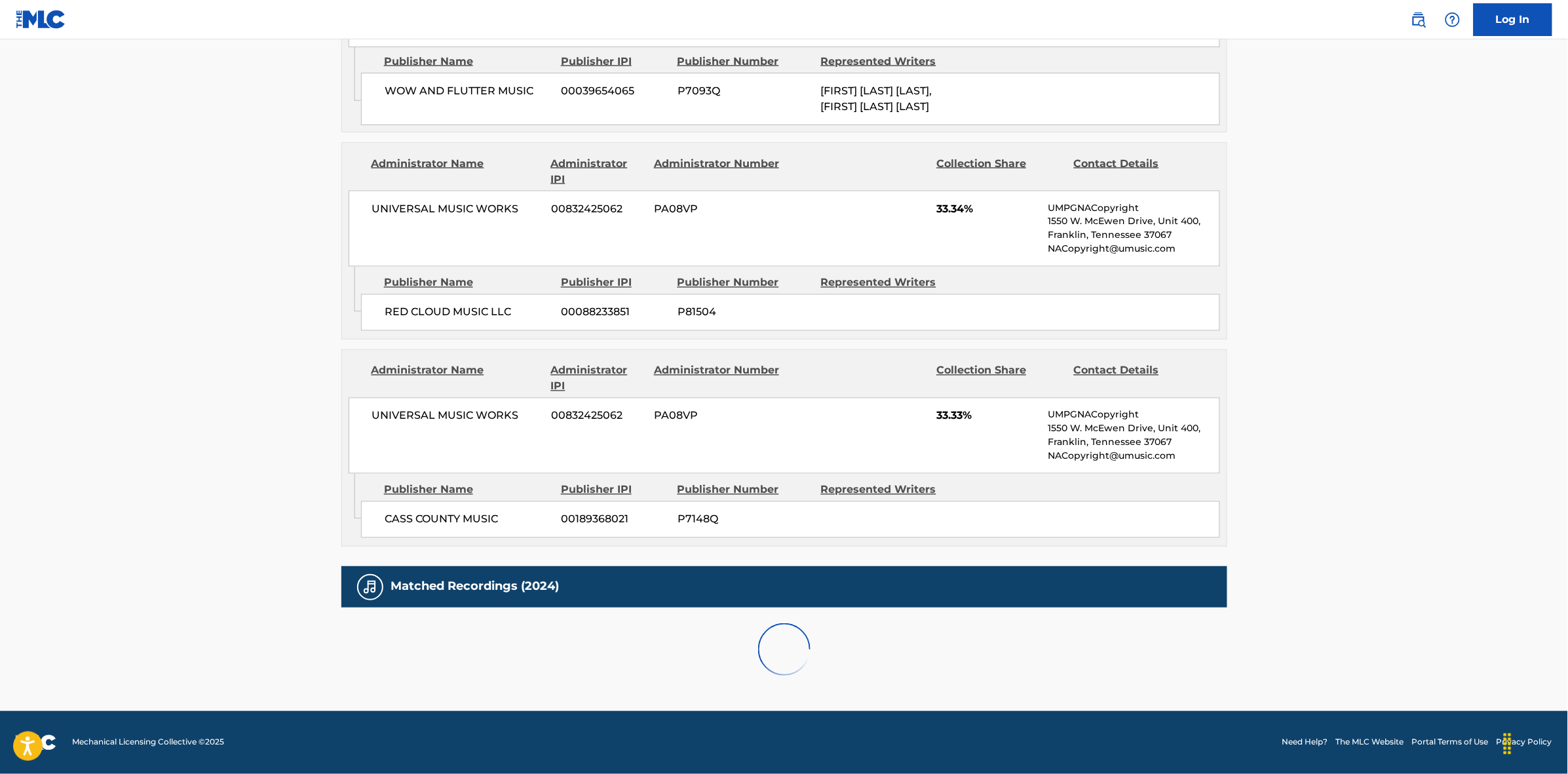 scroll, scrollTop: 1177, scrollLeft: 0, axis: vertical 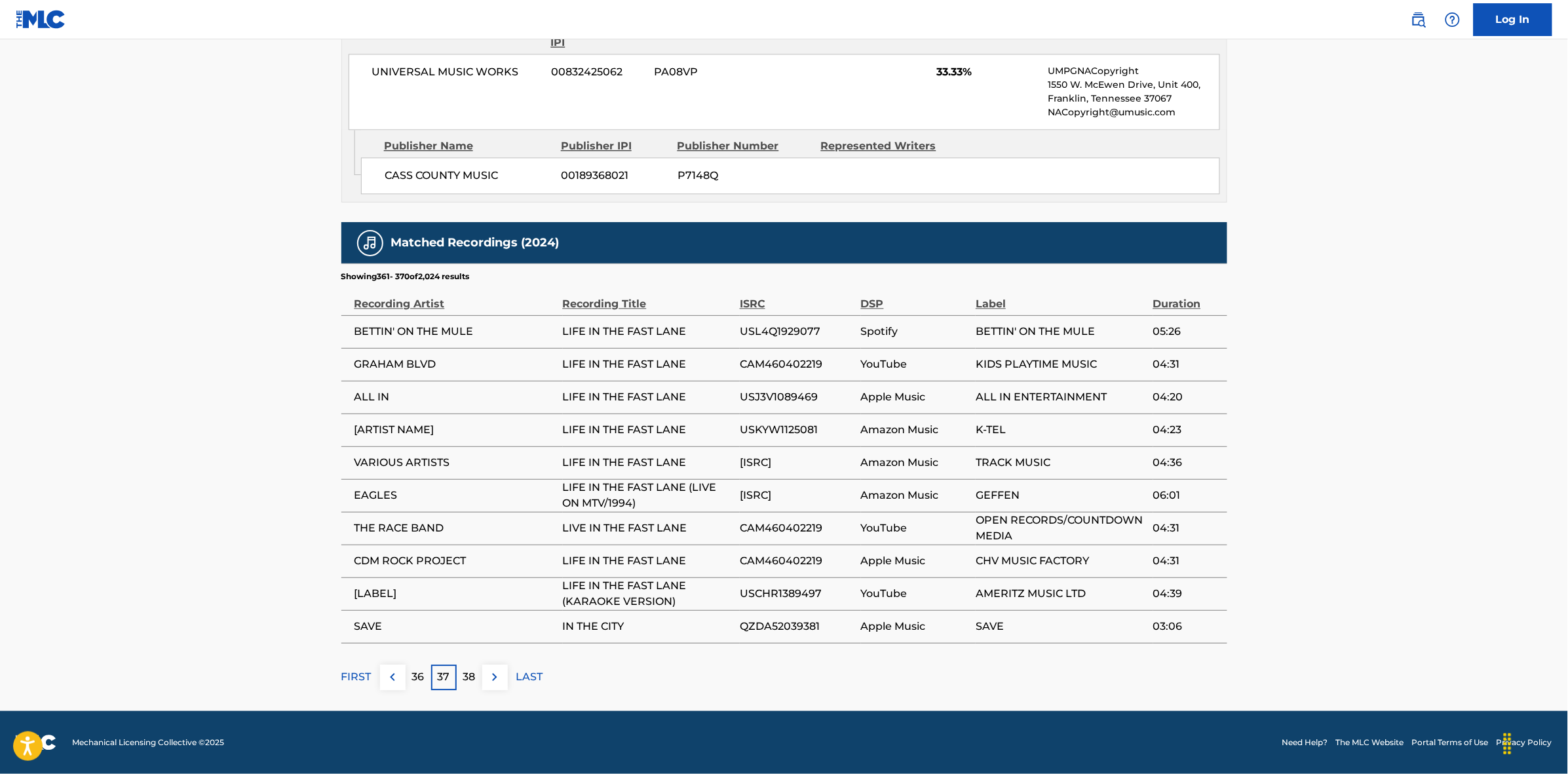 click at bounding box center (495, 677) 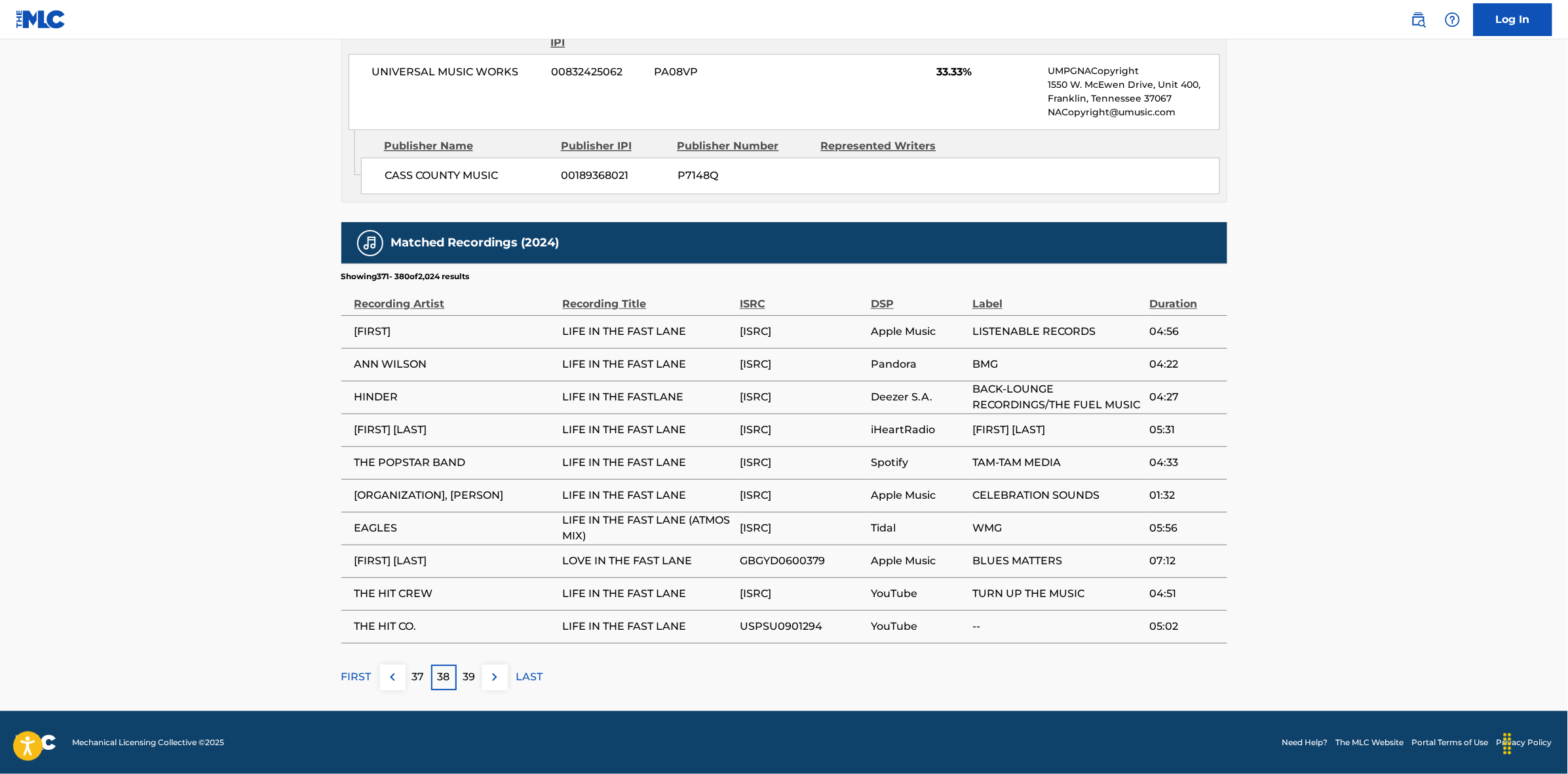 click at bounding box center (495, 677) 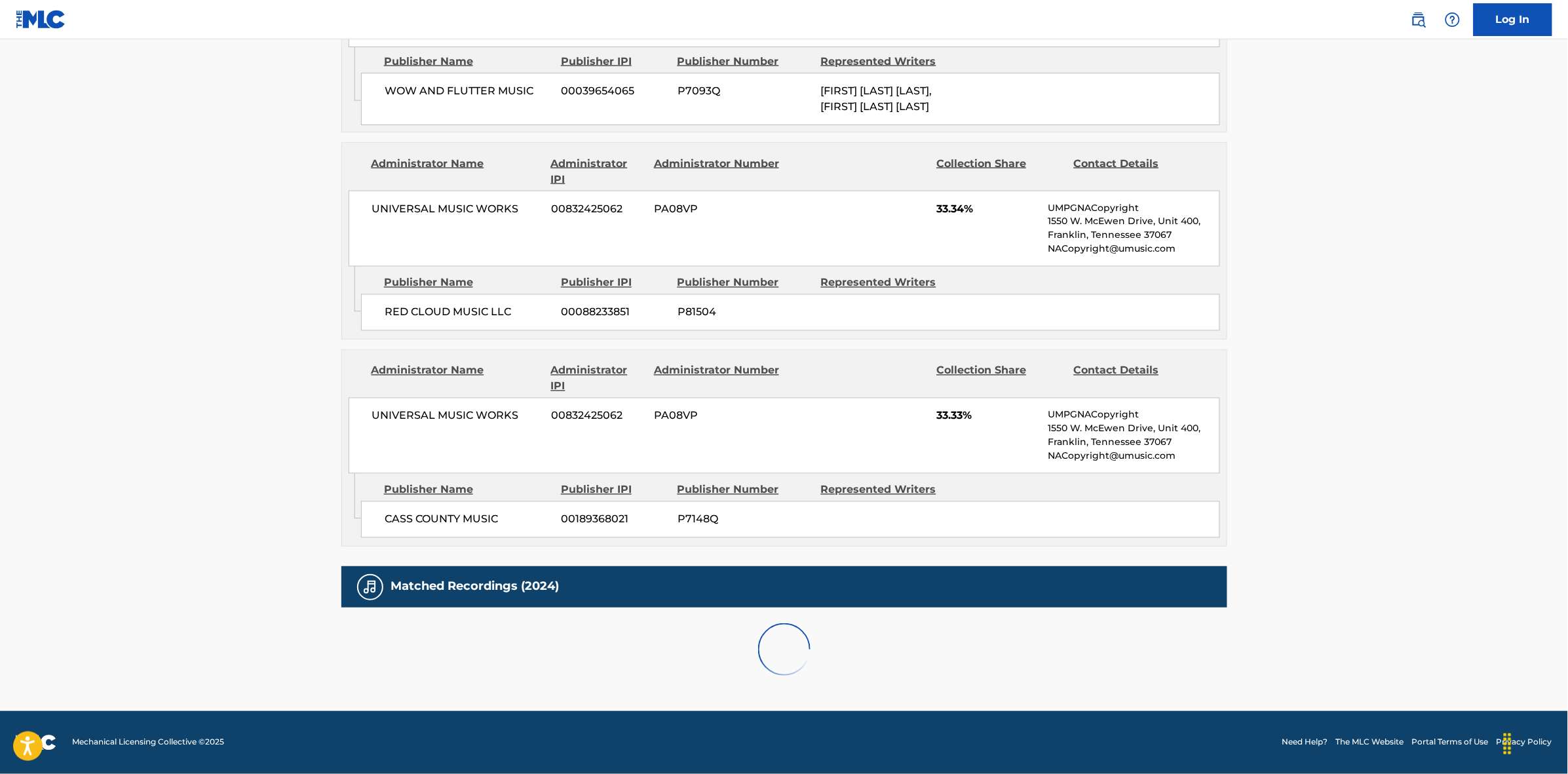 scroll, scrollTop: 1177, scrollLeft: 0, axis: vertical 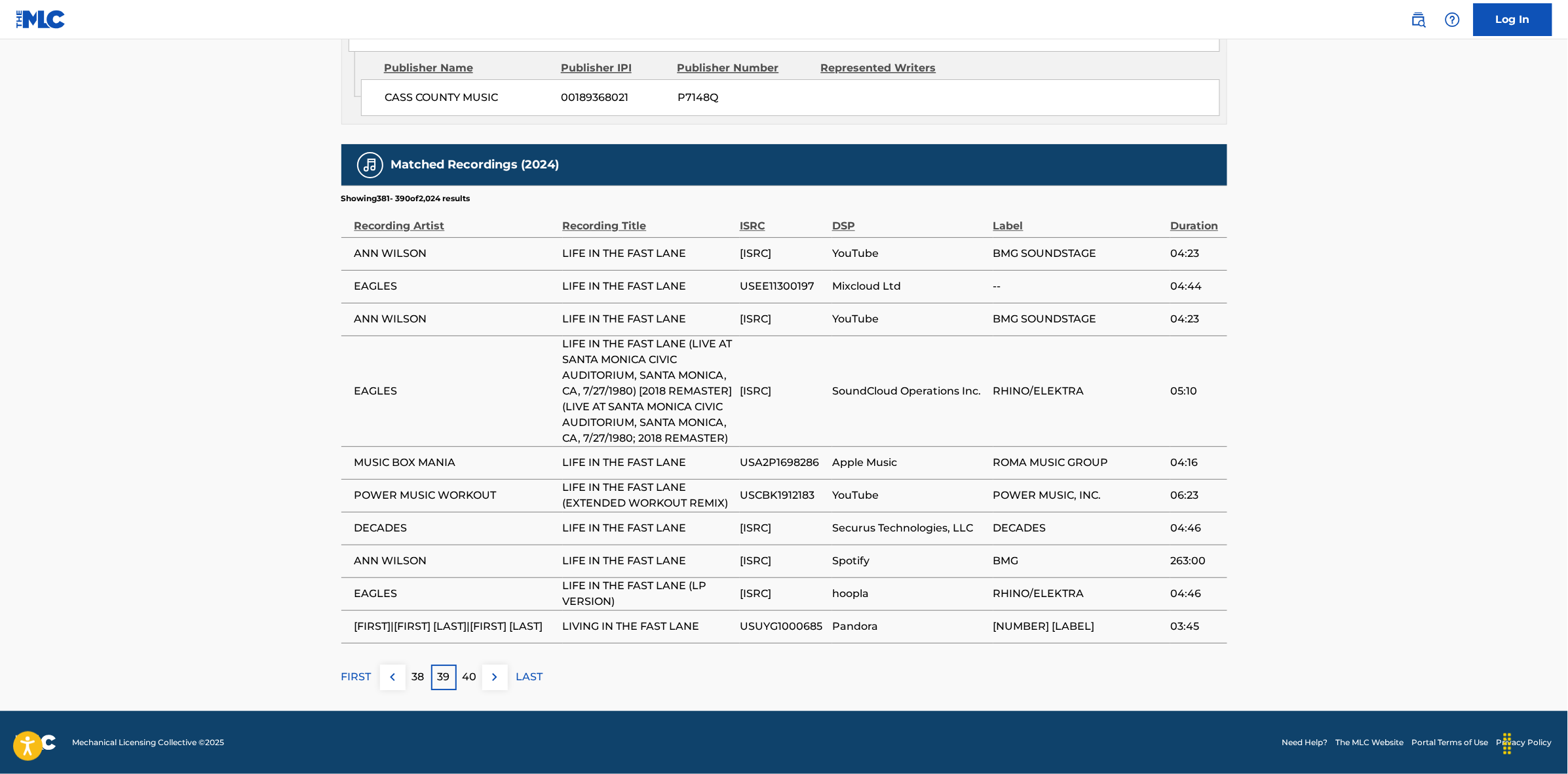 click on "40" at bounding box center [469, 677] 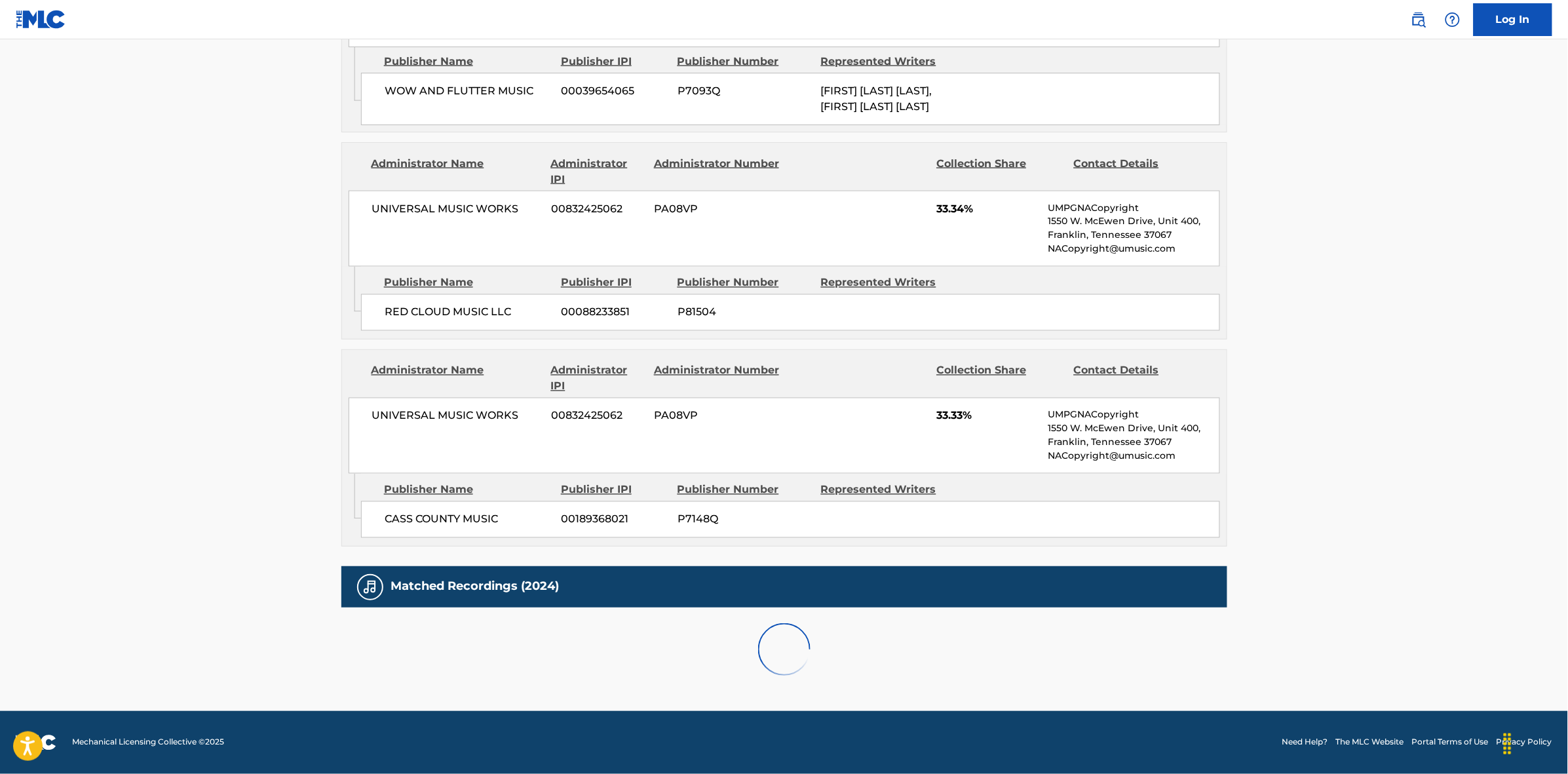 scroll, scrollTop: 1177, scrollLeft: 0, axis: vertical 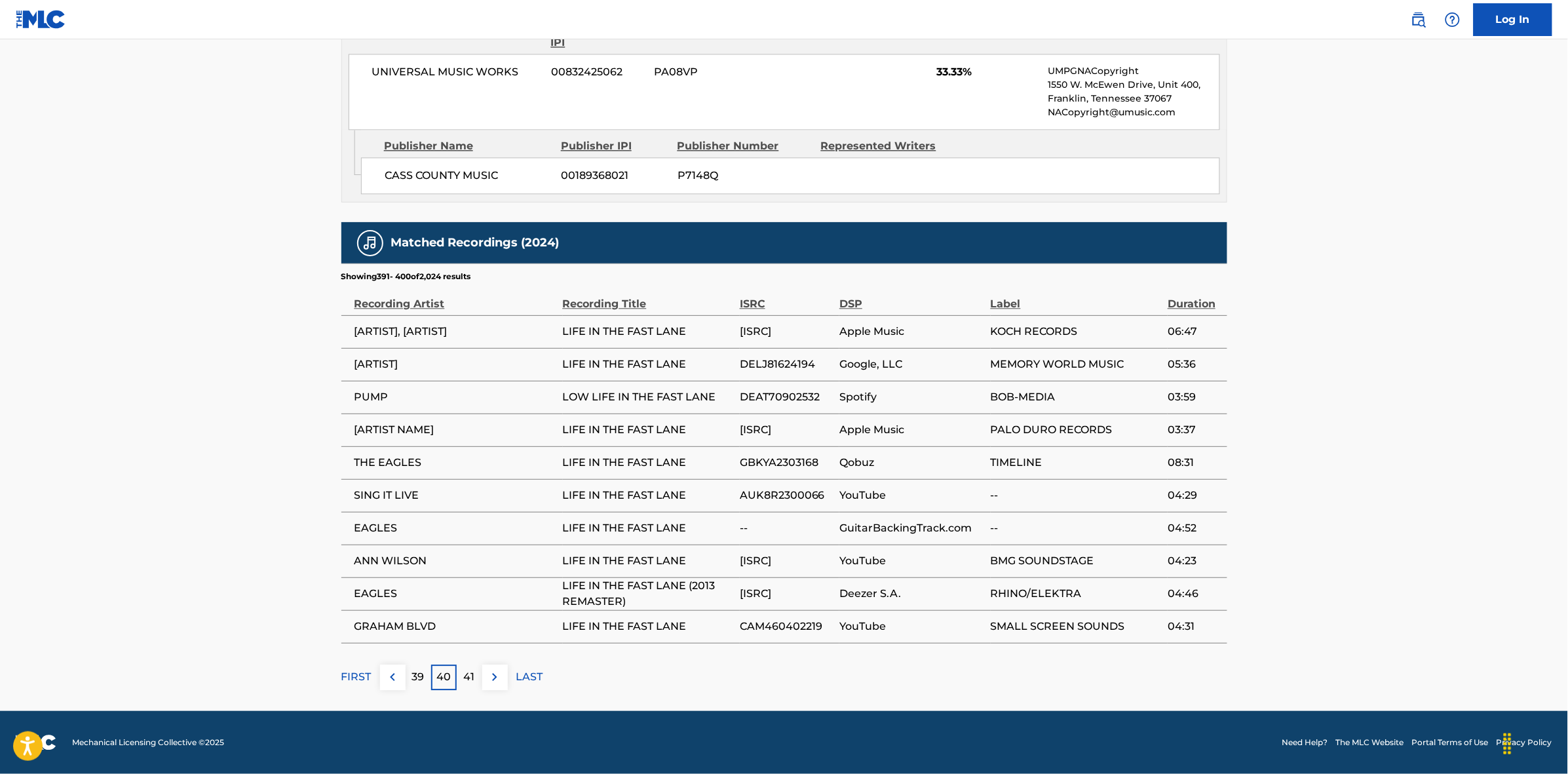 click on "41" at bounding box center (469, 677) 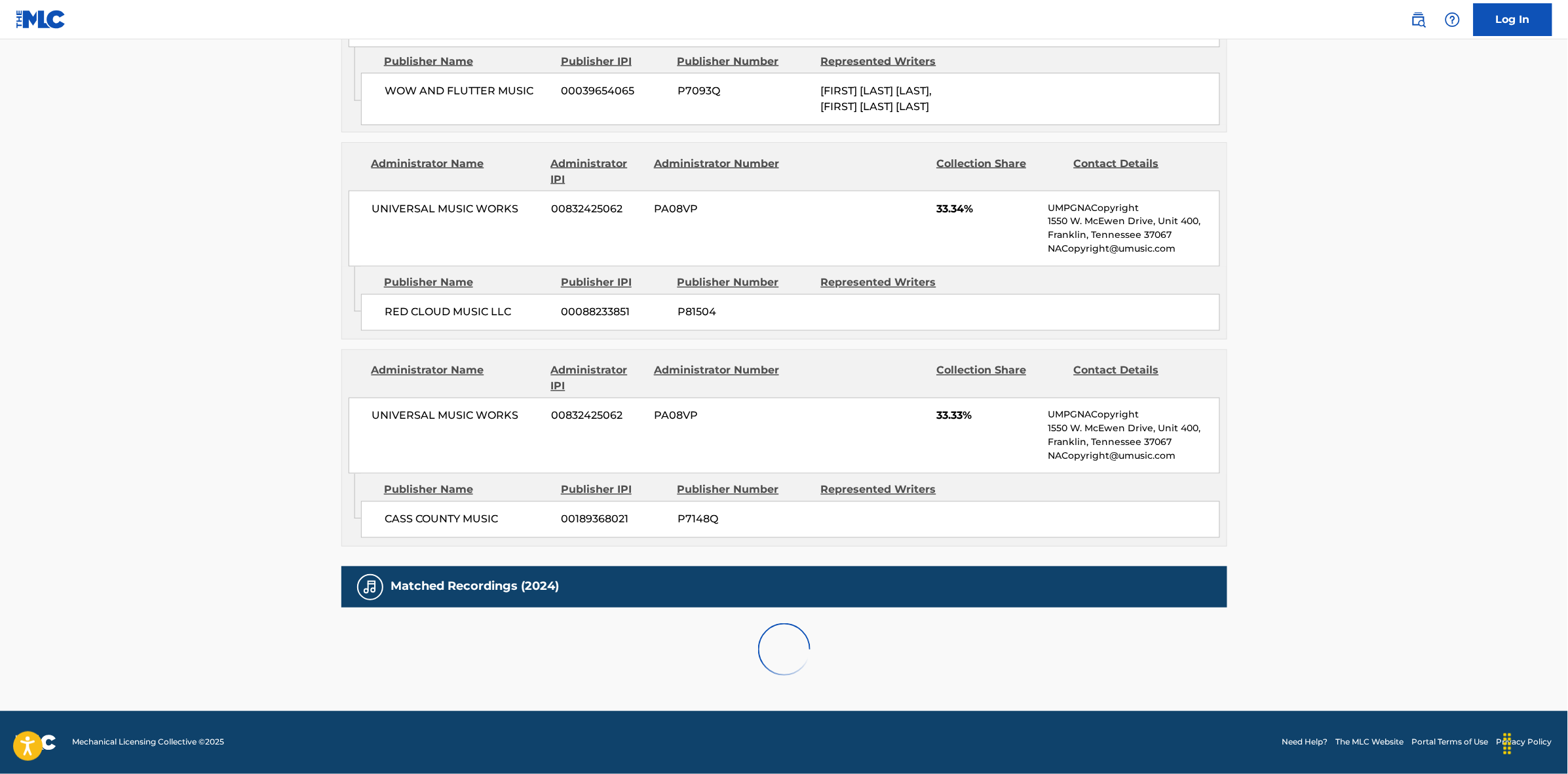 scroll, scrollTop: 1223, scrollLeft: 0, axis: vertical 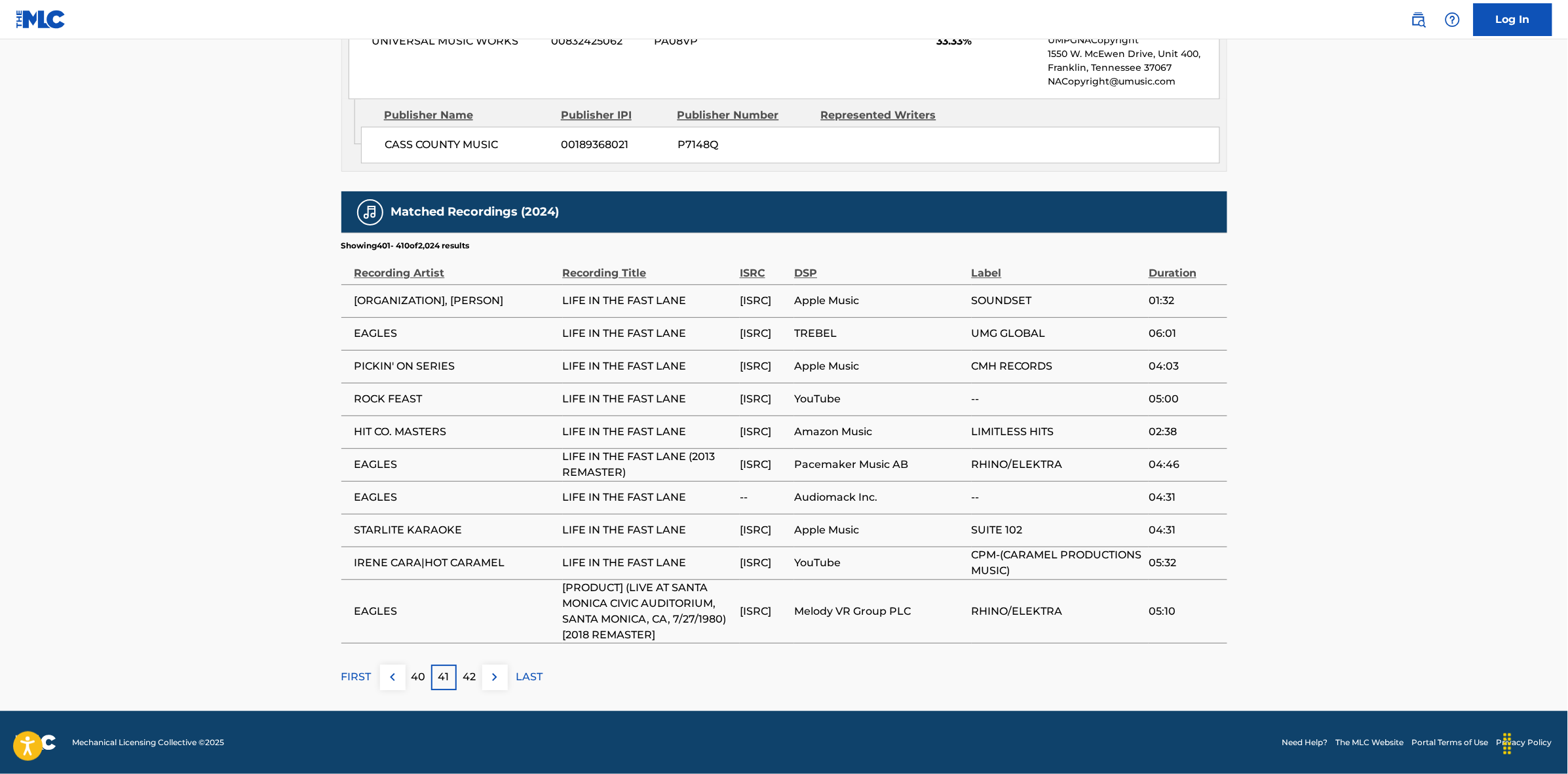 click at bounding box center (495, 677) 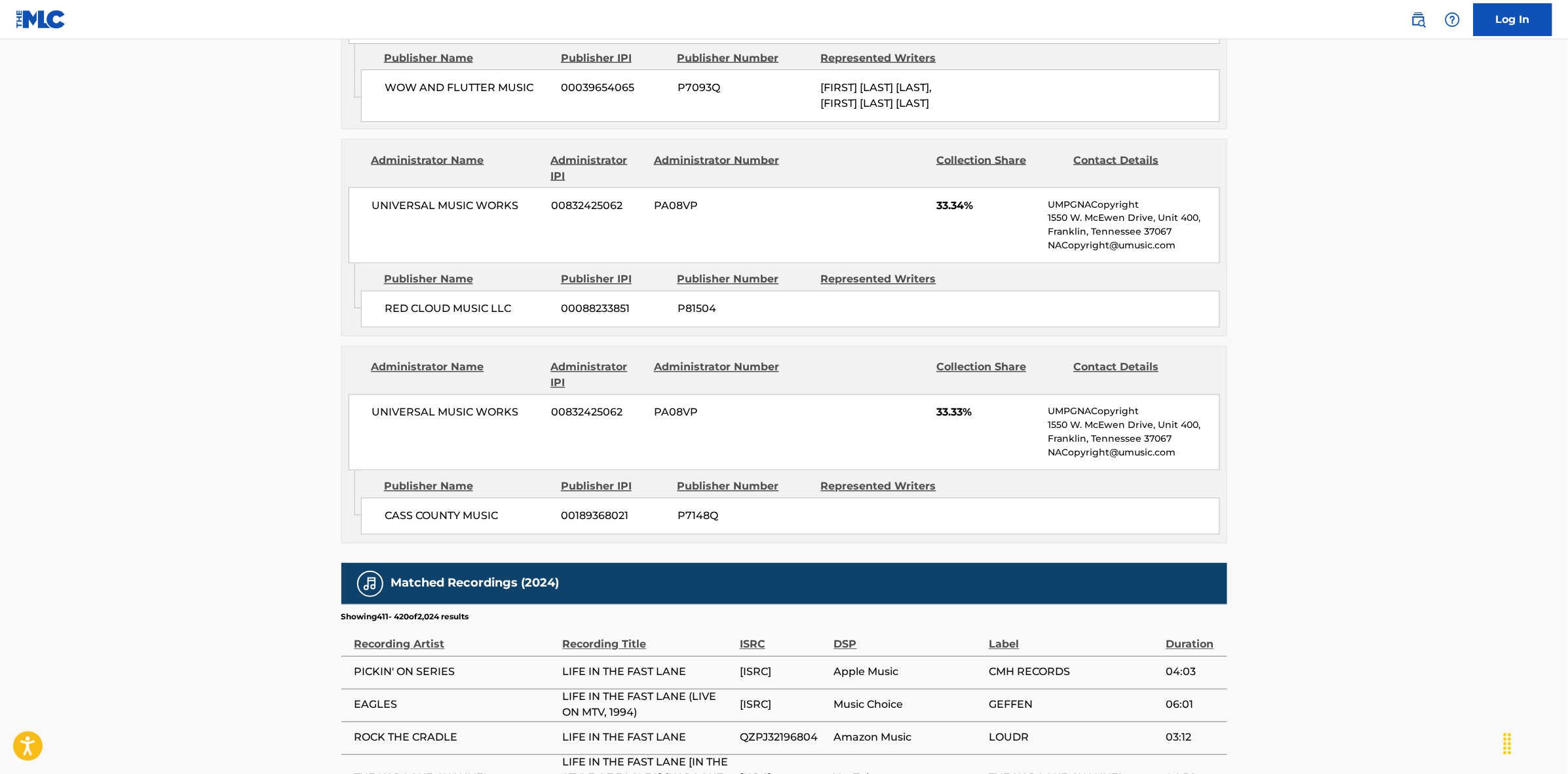 scroll, scrollTop: 1193, scrollLeft: 0, axis: vertical 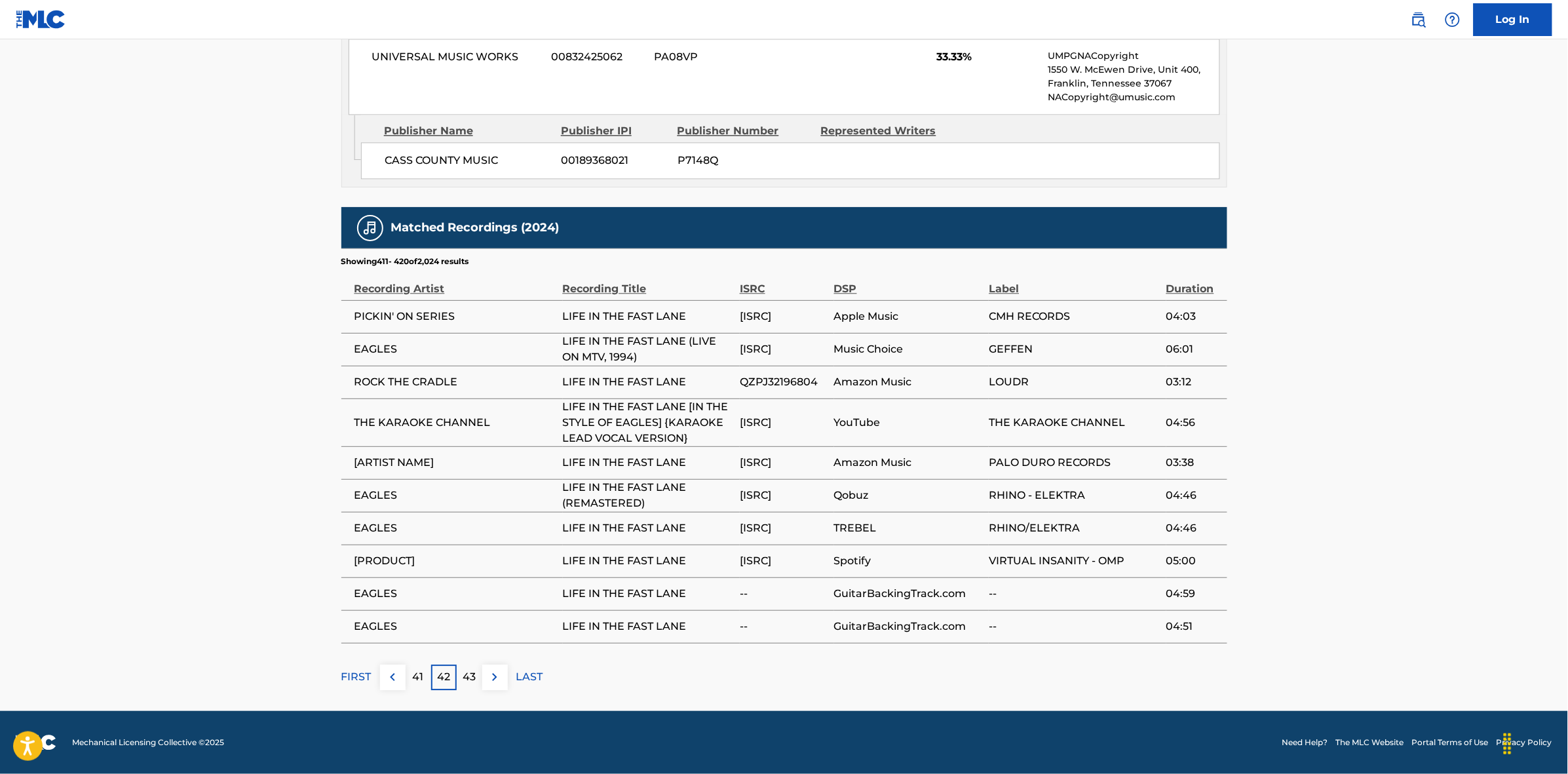drag, startPoint x: 489, startPoint y: 683, endPoint x: 569, endPoint y: 598, distance: 116.72618 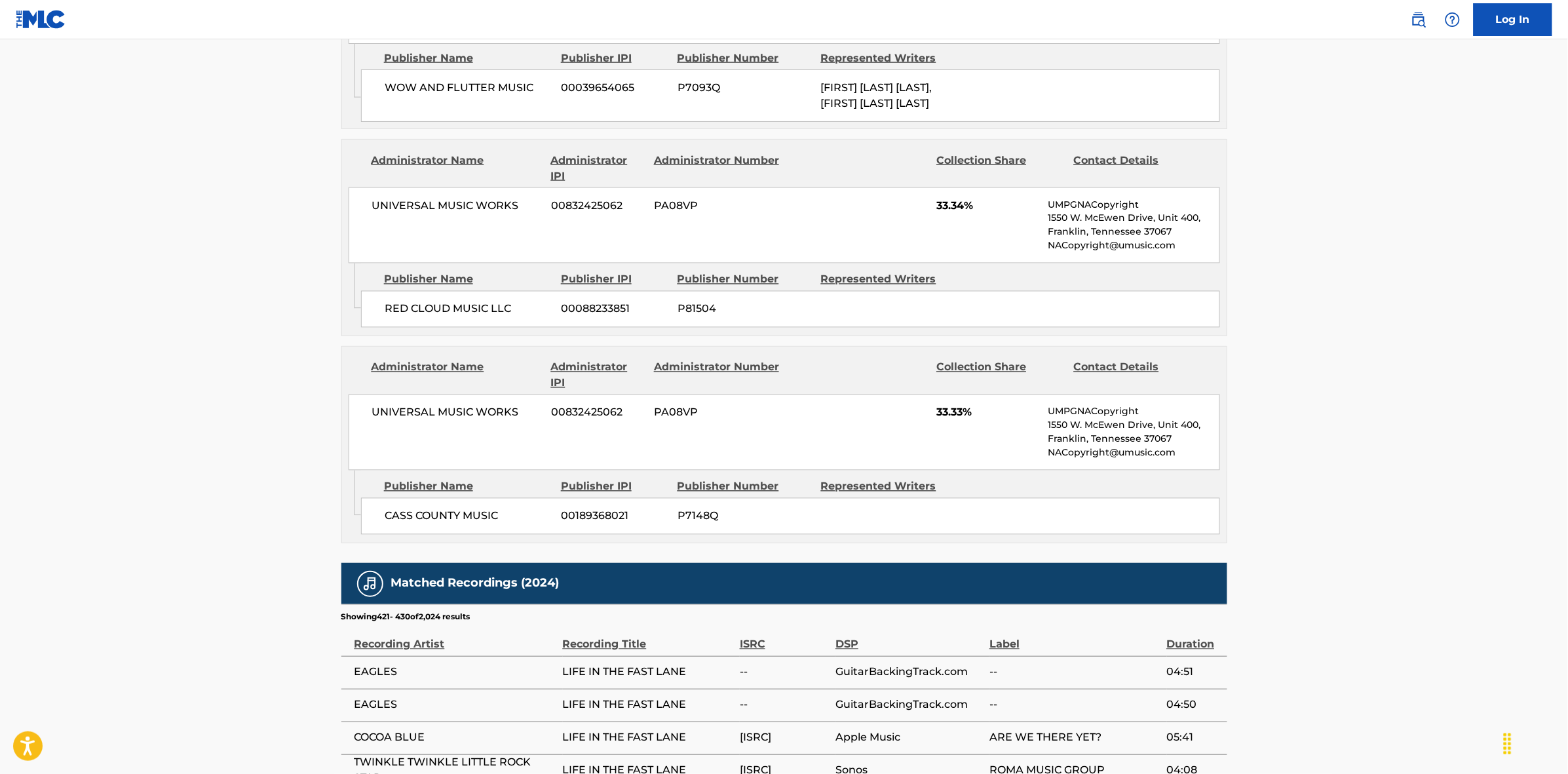 scroll, scrollTop: 1193, scrollLeft: 0, axis: vertical 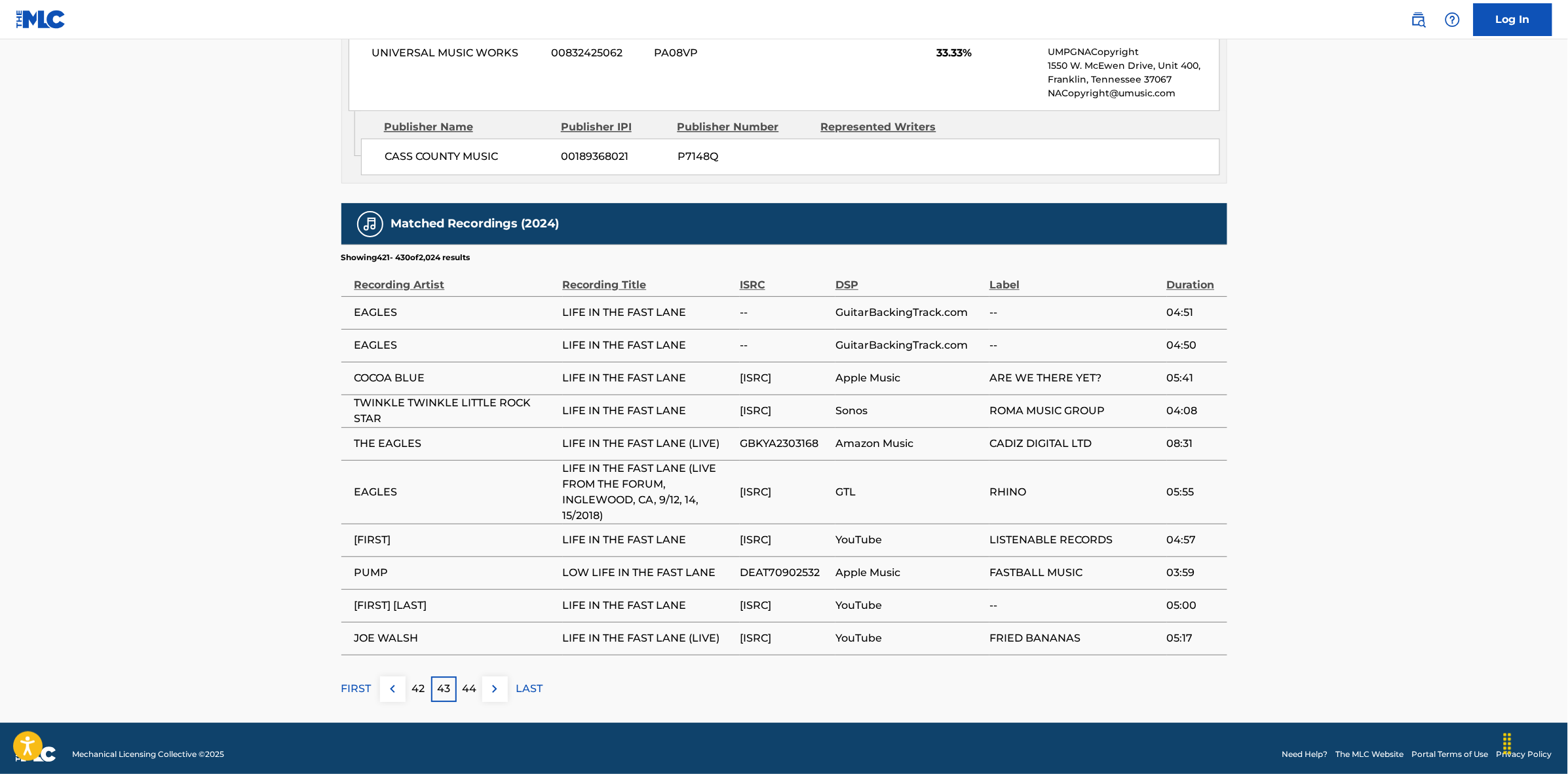 click at bounding box center [495, 689] 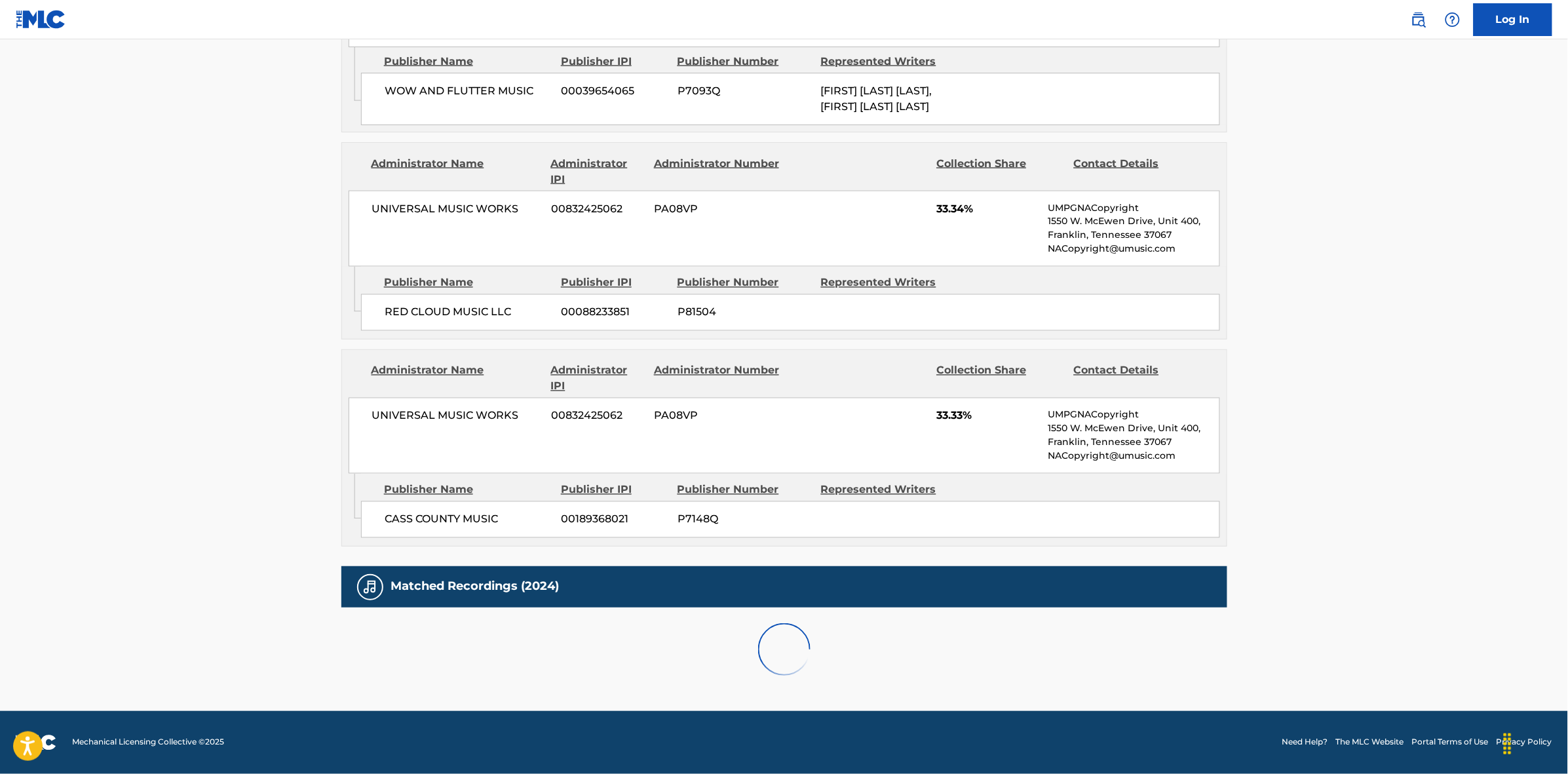 scroll, scrollTop: 1193, scrollLeft: 0, axis: vertical 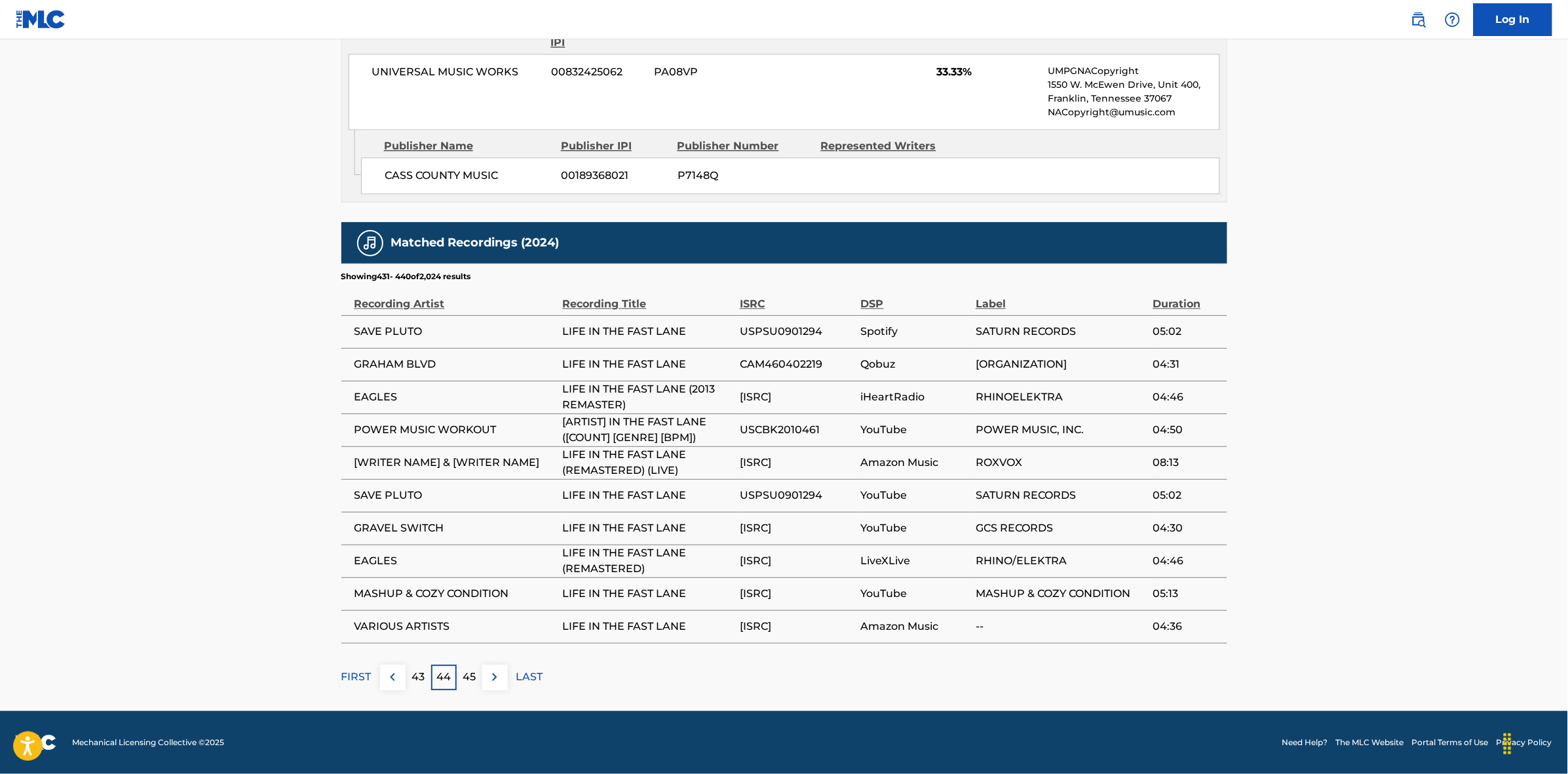 drag, startPoint x: 483, startPoint y: 689, endPoint x: 490, endPoint y: 677, distance: 13.892444 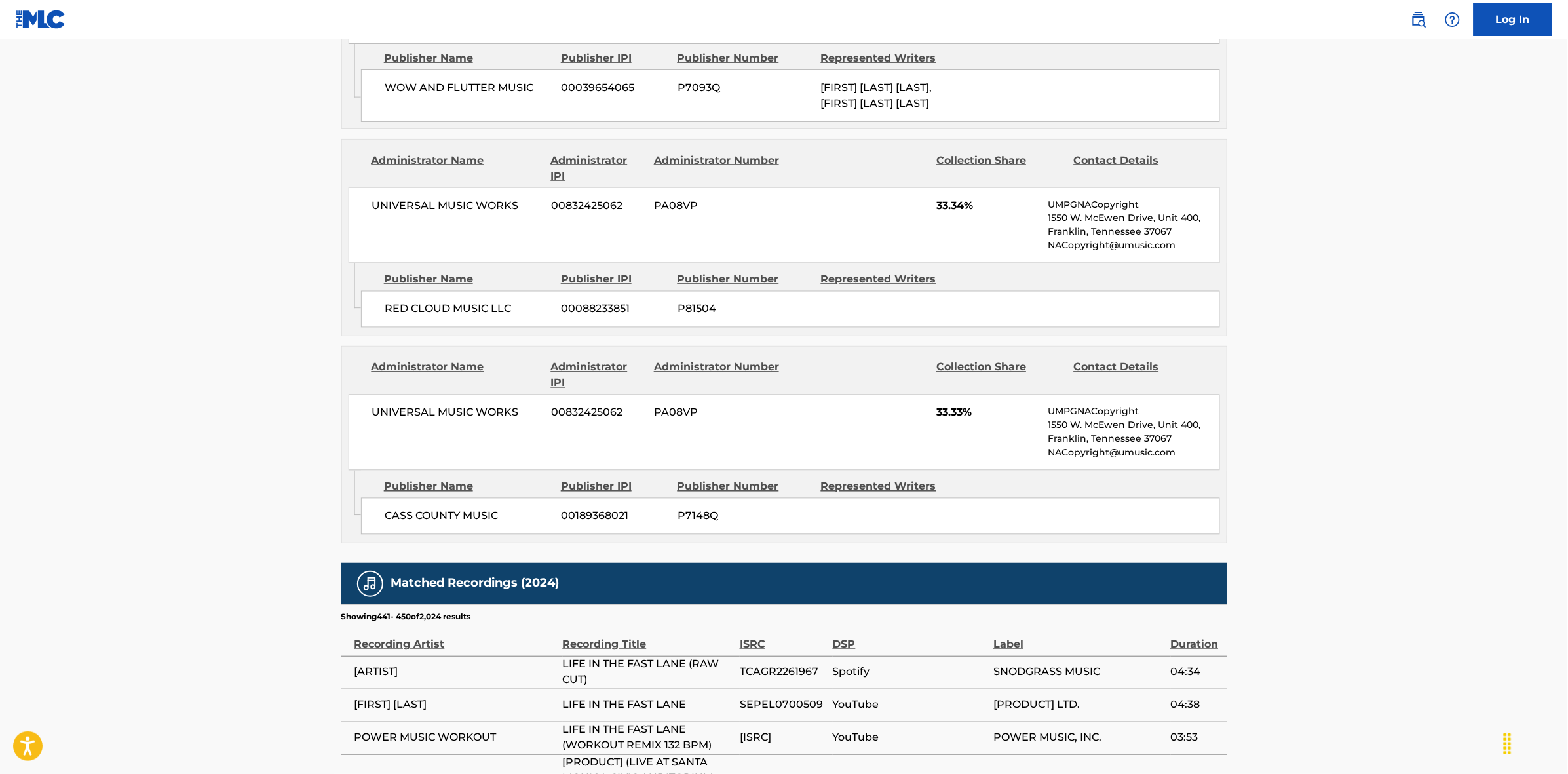 scroll, scrollTop: 1193, scrollLeft: 0, axis: vertical 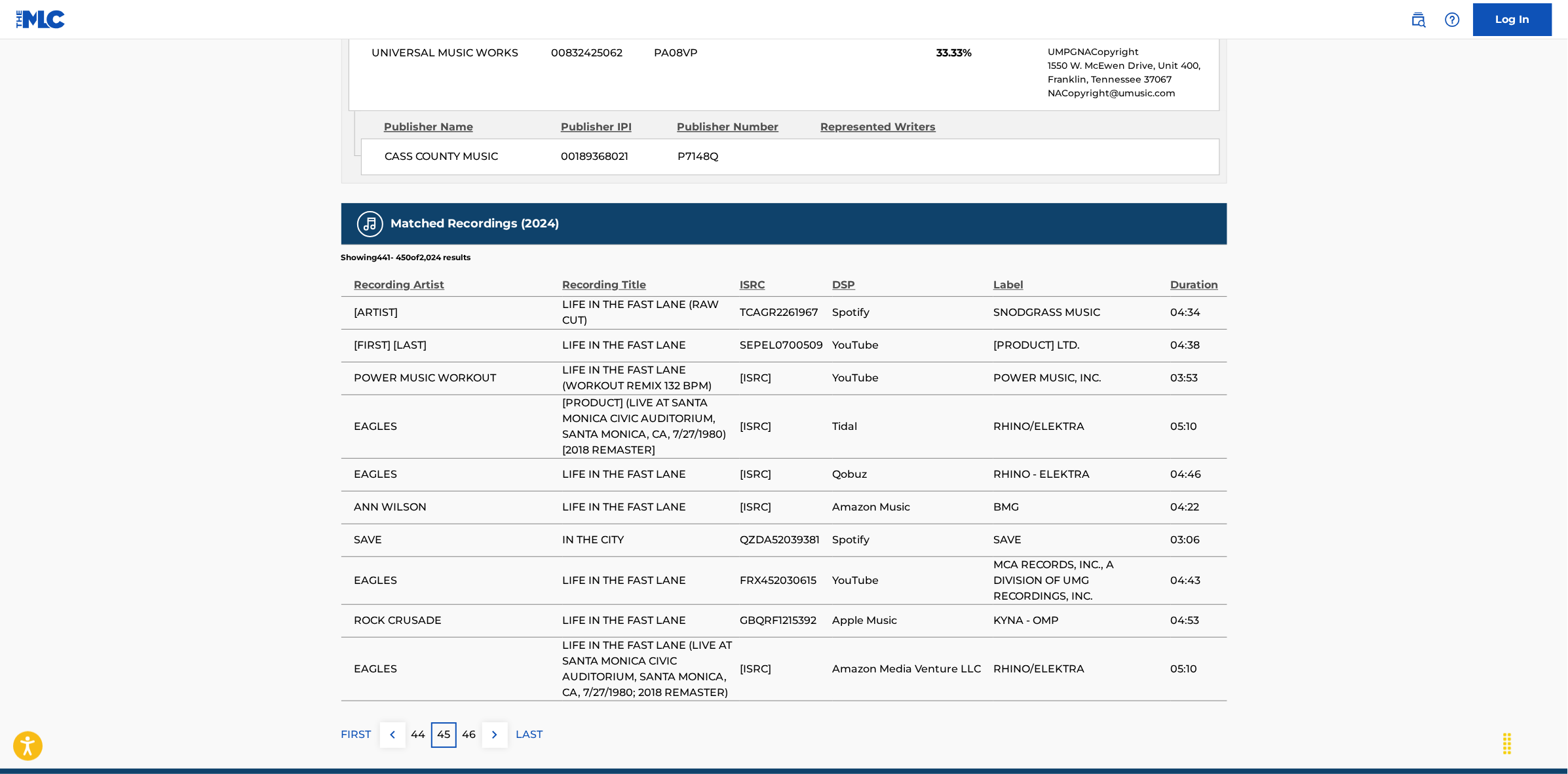 click at bounding box center [495, 735] 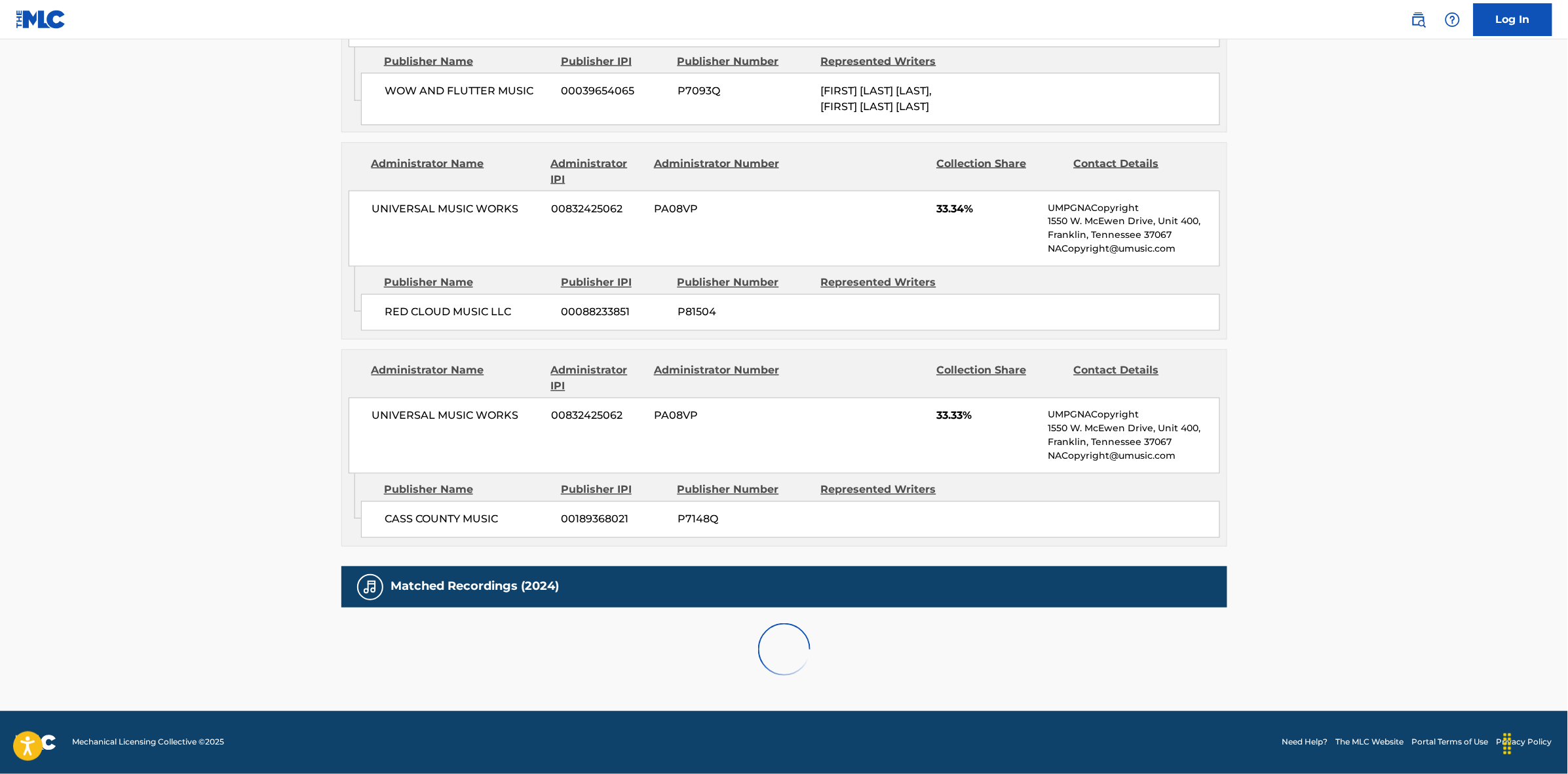 scroll, scrollTop: 1177, scrollLeft: 0, axis: vertical 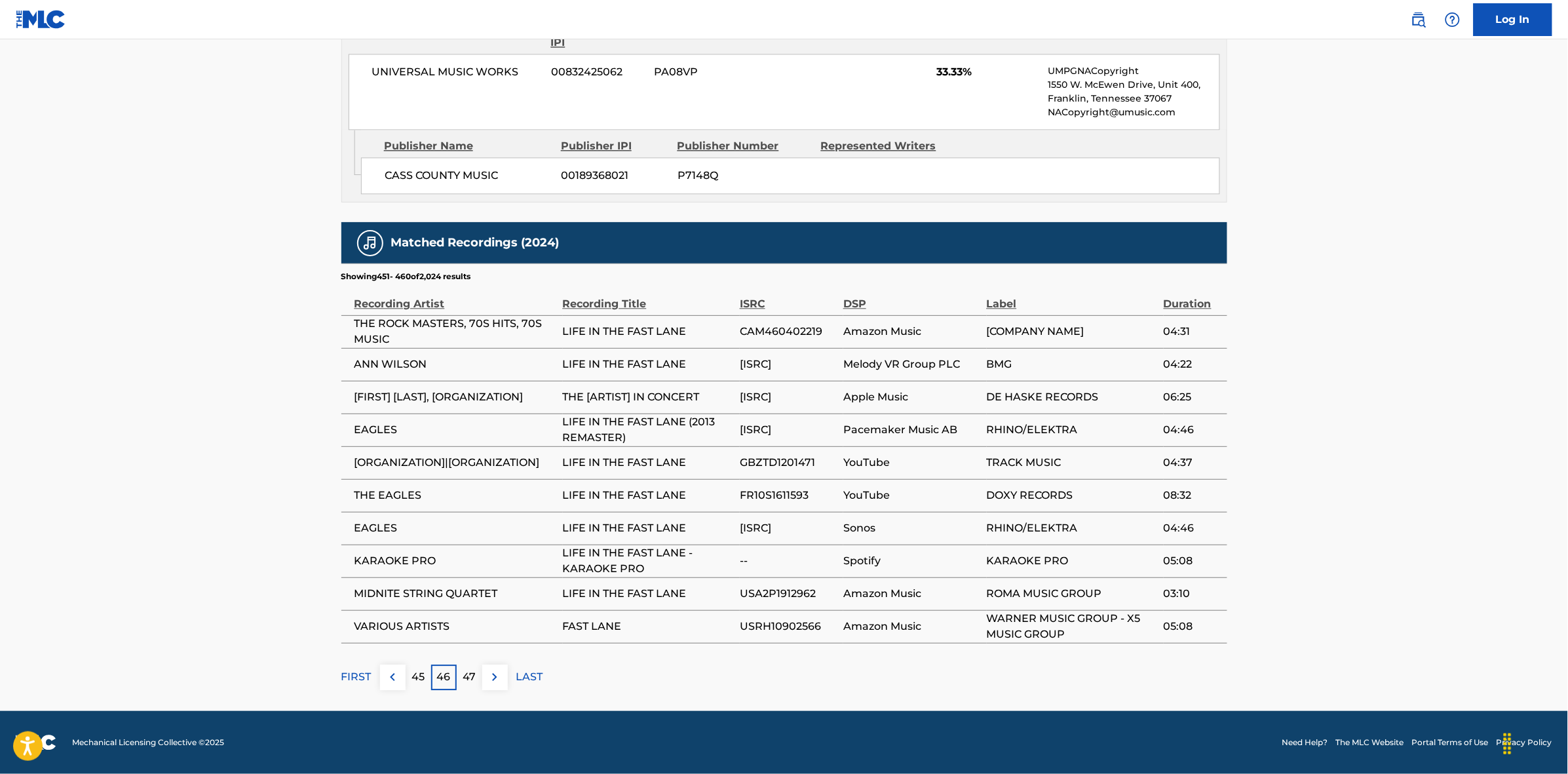 drag, startPoint x: 482, startPoint y: 699, endPoint x: 491, endPoint y: 682, distance: 19.235384 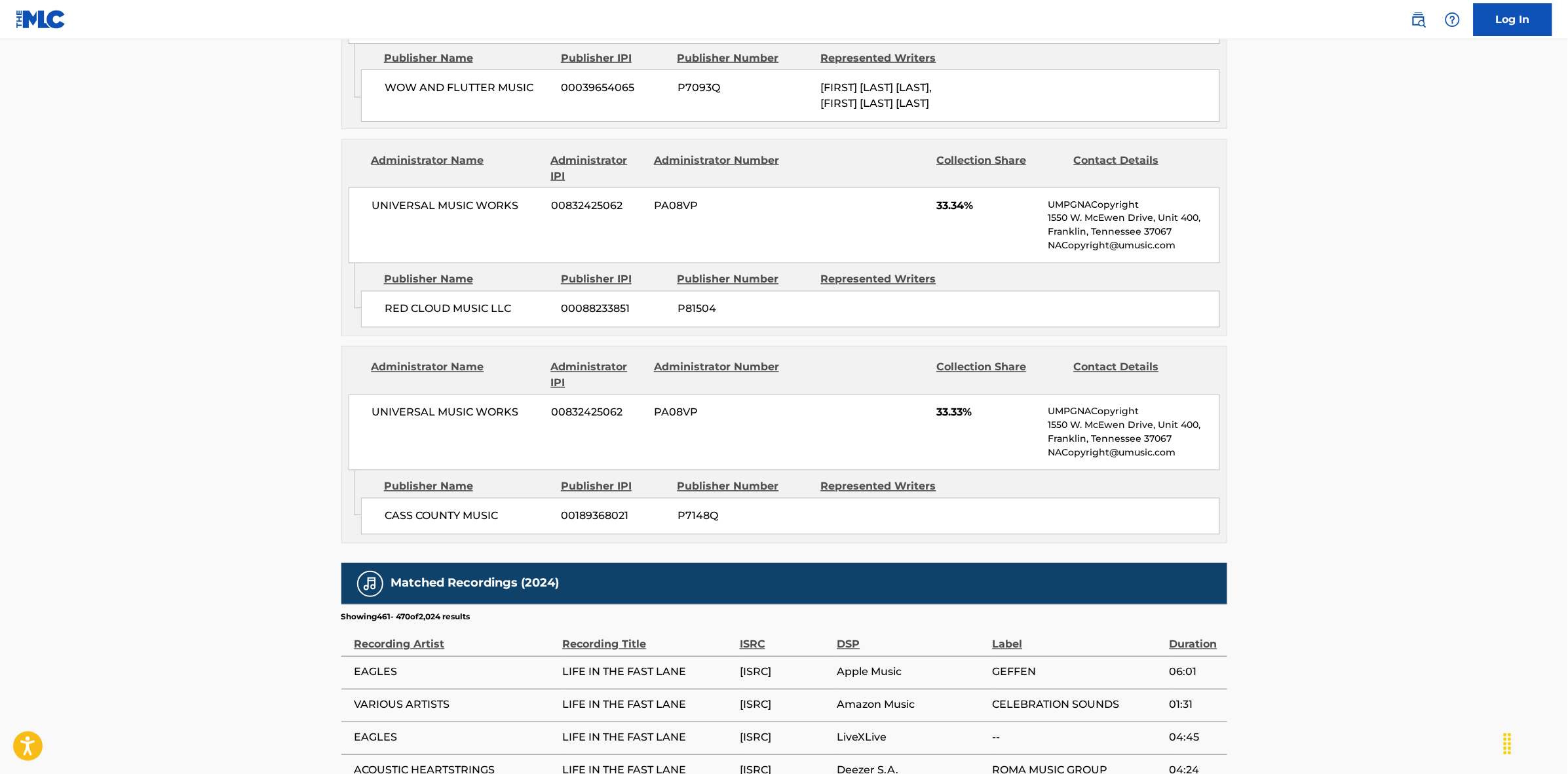 scroll, scrollTop: 1177, scrollLeft: 0, axis: vertical 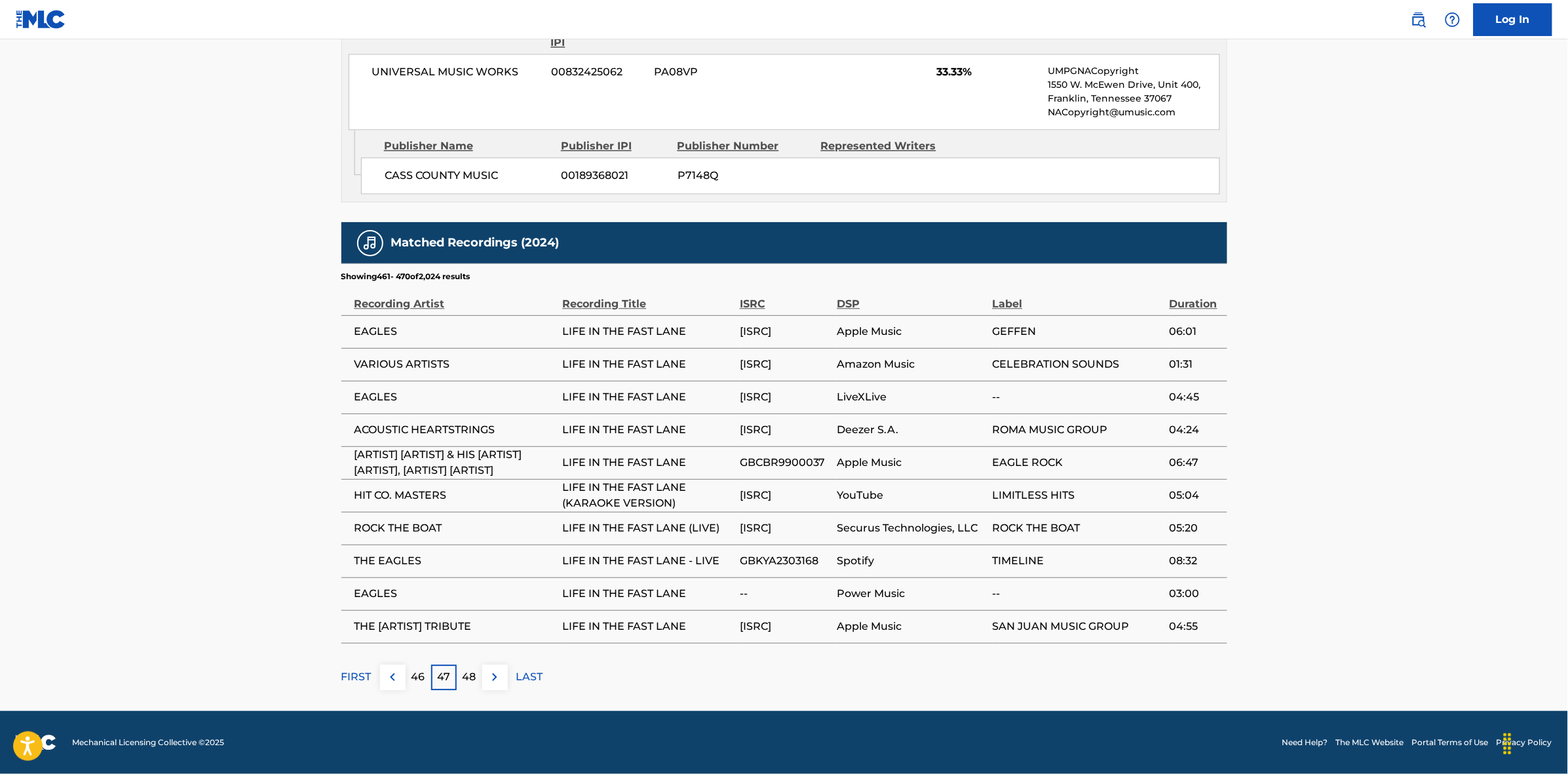 drag, startPoint x: 485, startPoint y: 684, endPoint x: 624, endPoint y: 532, distance: 205.9733 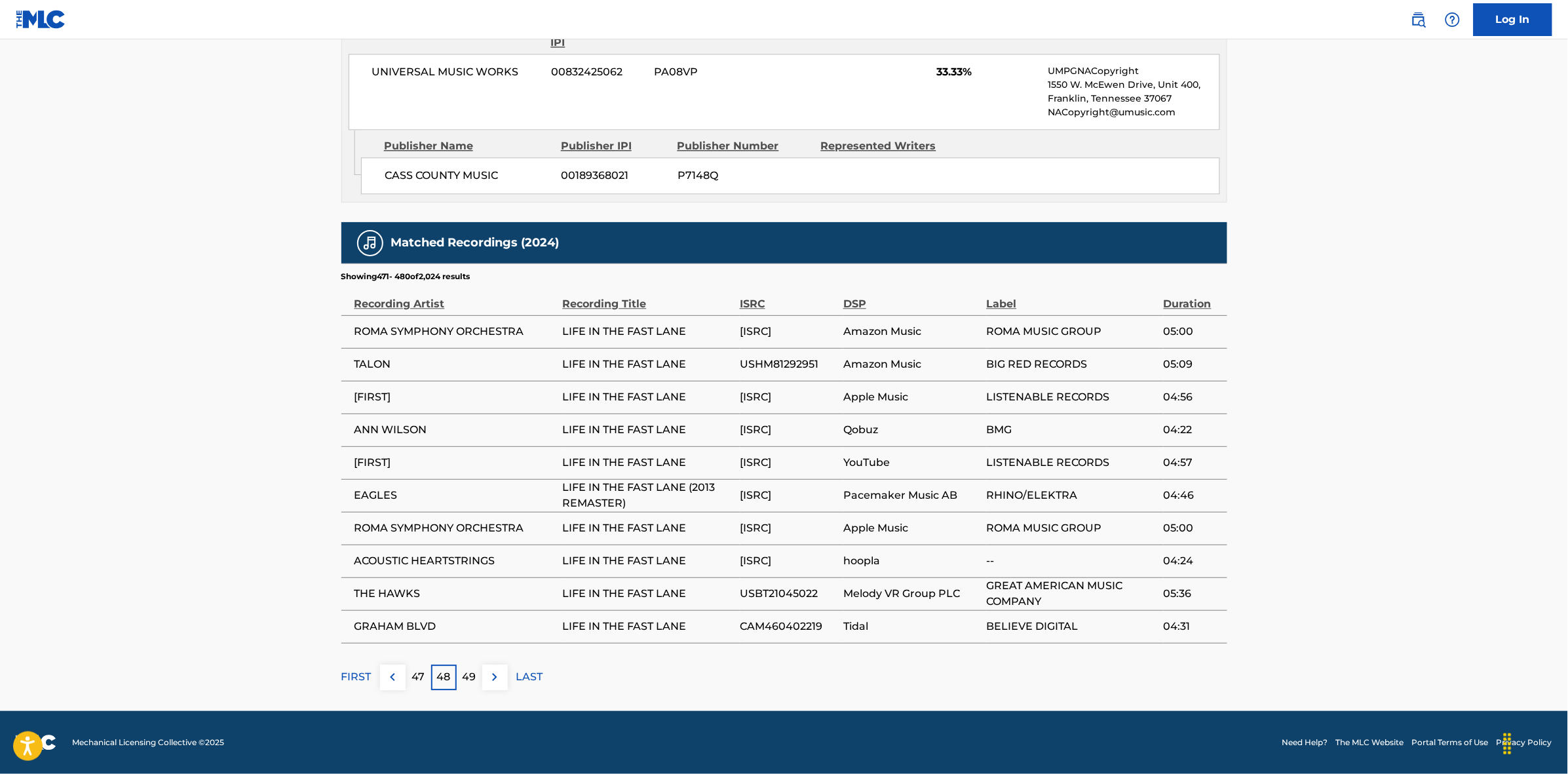 click at bounding box center (495, 677) 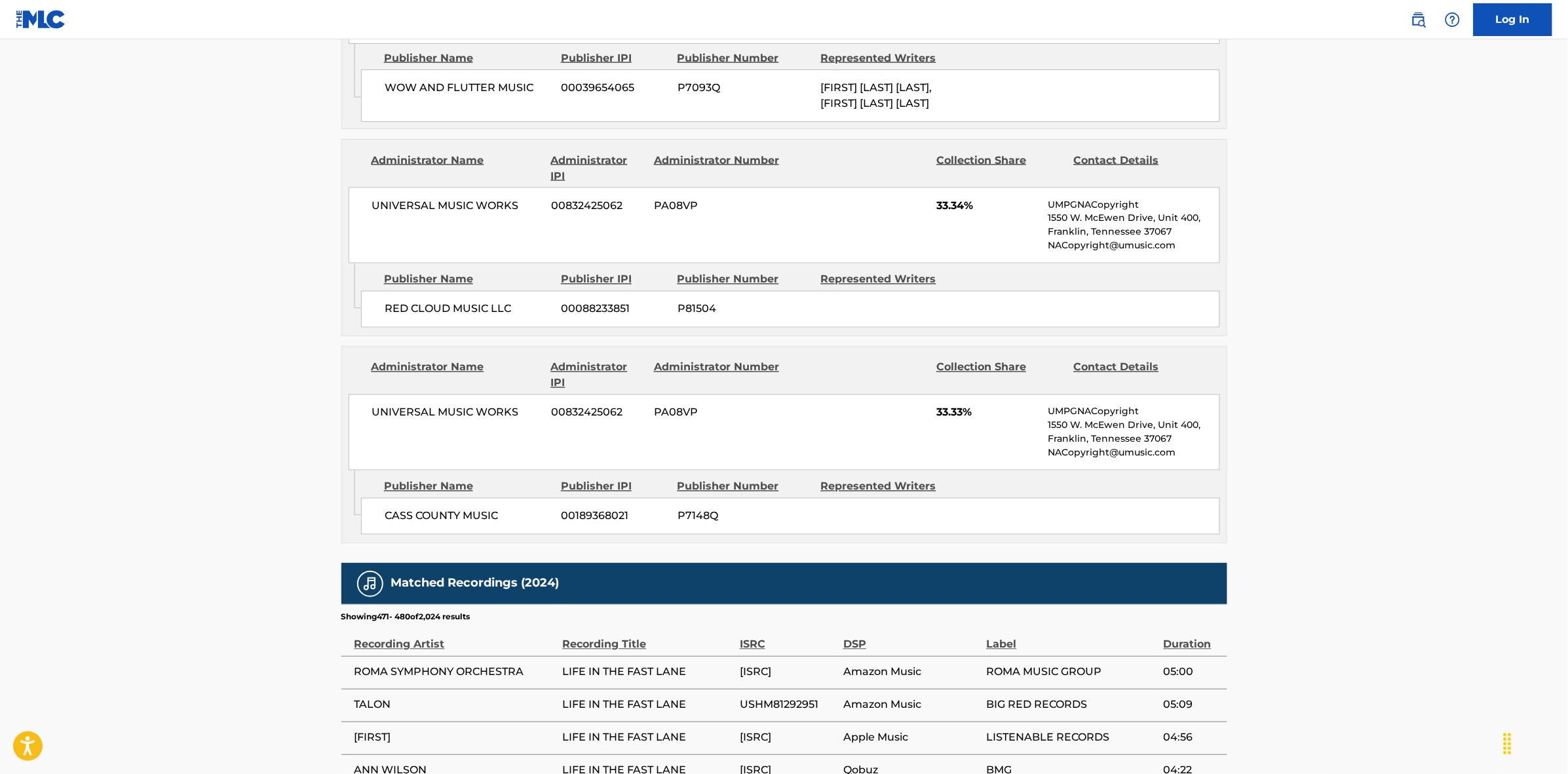 scroll, scrollTop: 1177, scrollLeft: 0, axis: vertical 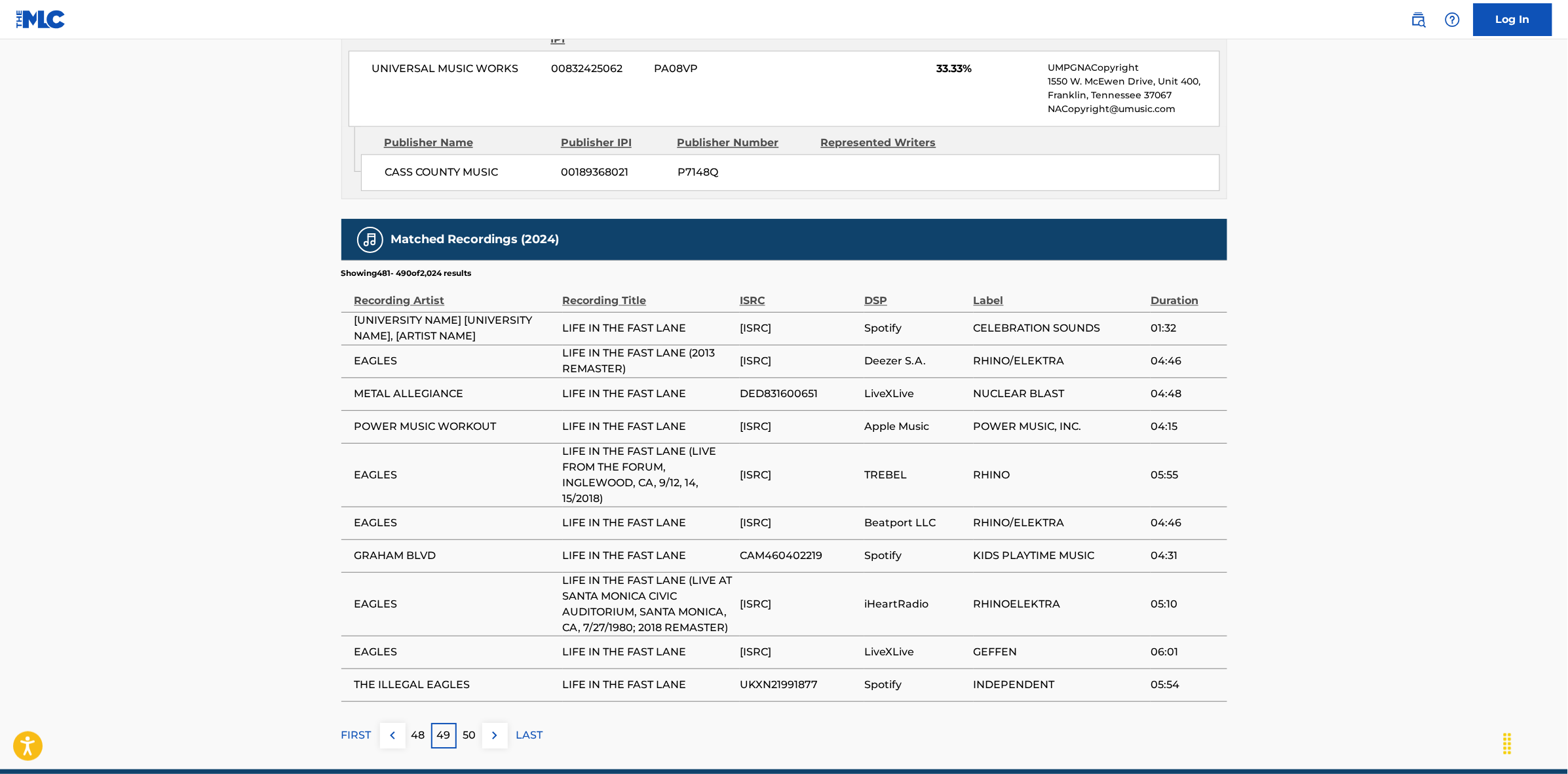 click on "50" at bounding box center [469, 735] 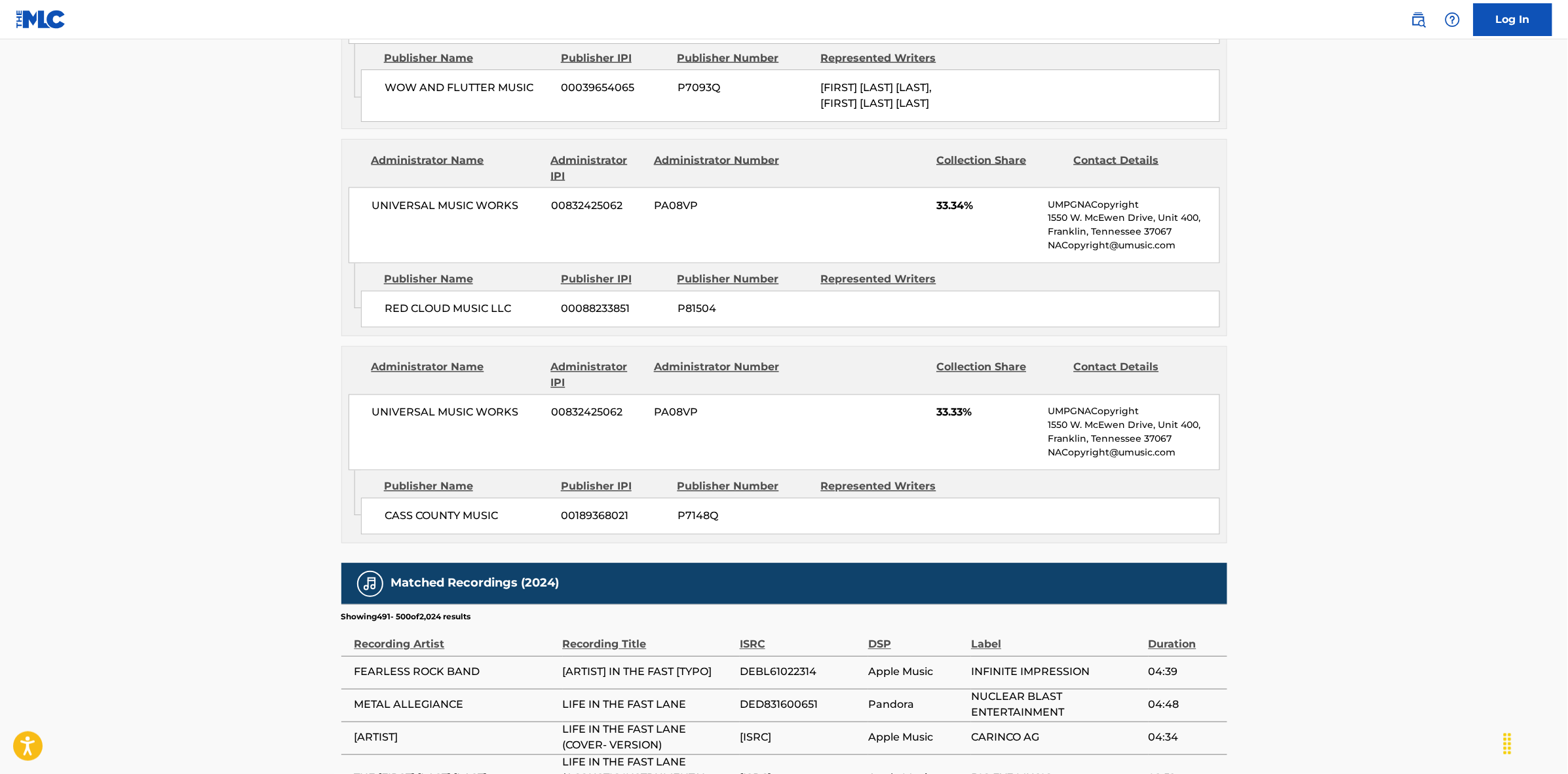 scroll, scrollTop: 1177, scrollLeft: 0, axis: vertical 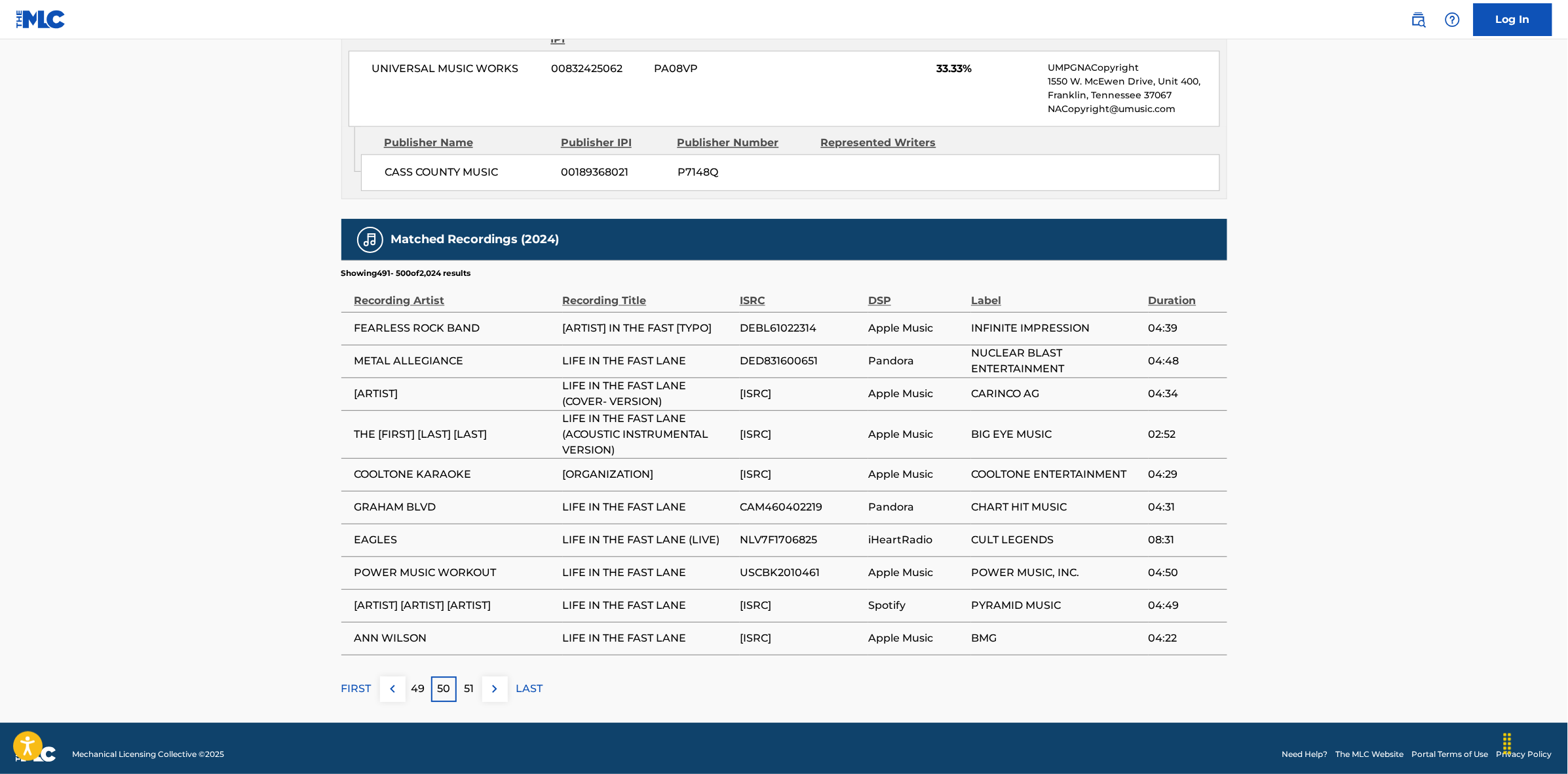 click on "51" at bounding box center (469, 689) 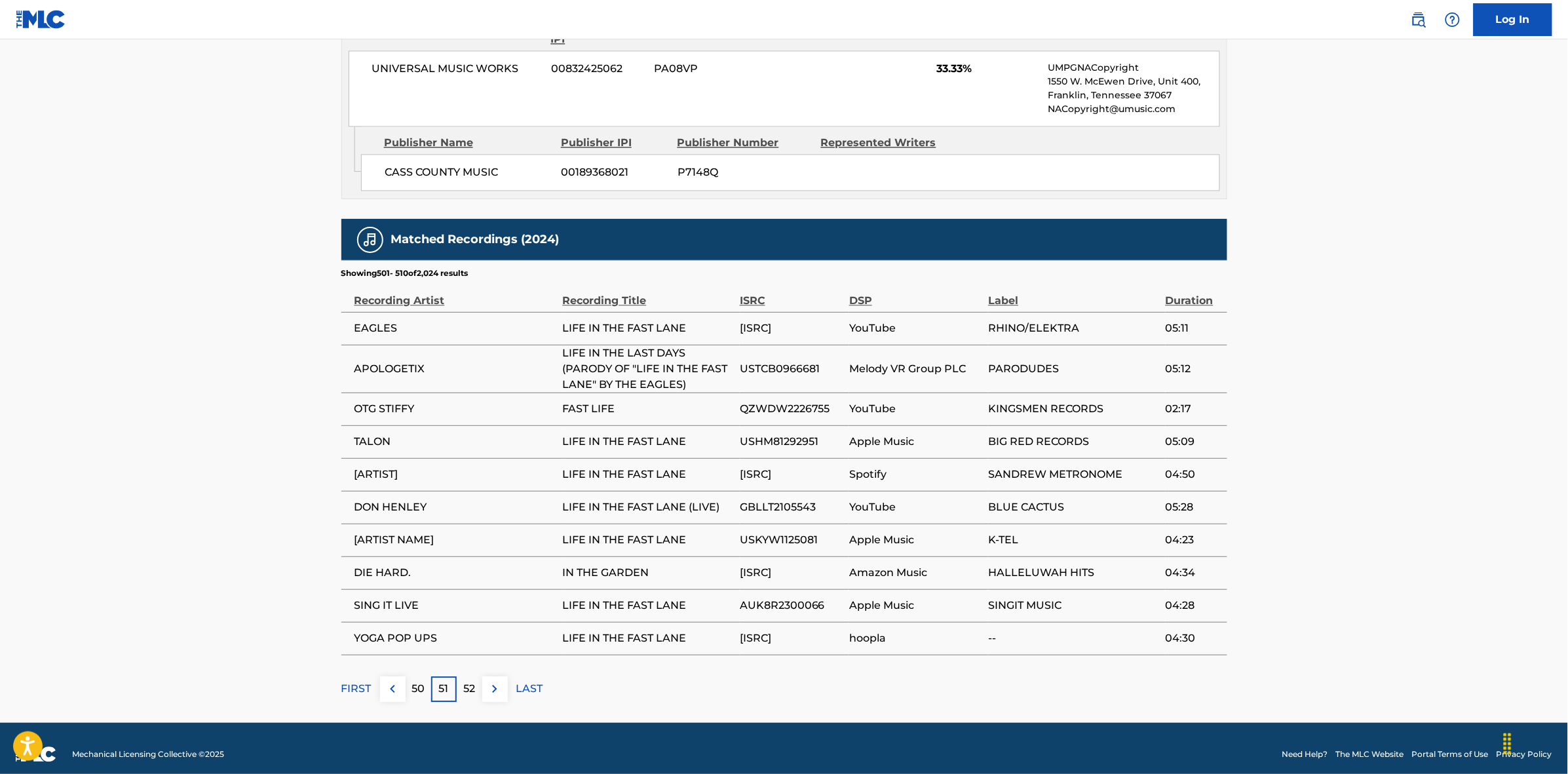 click on "52" at bounding box center (469, 689) 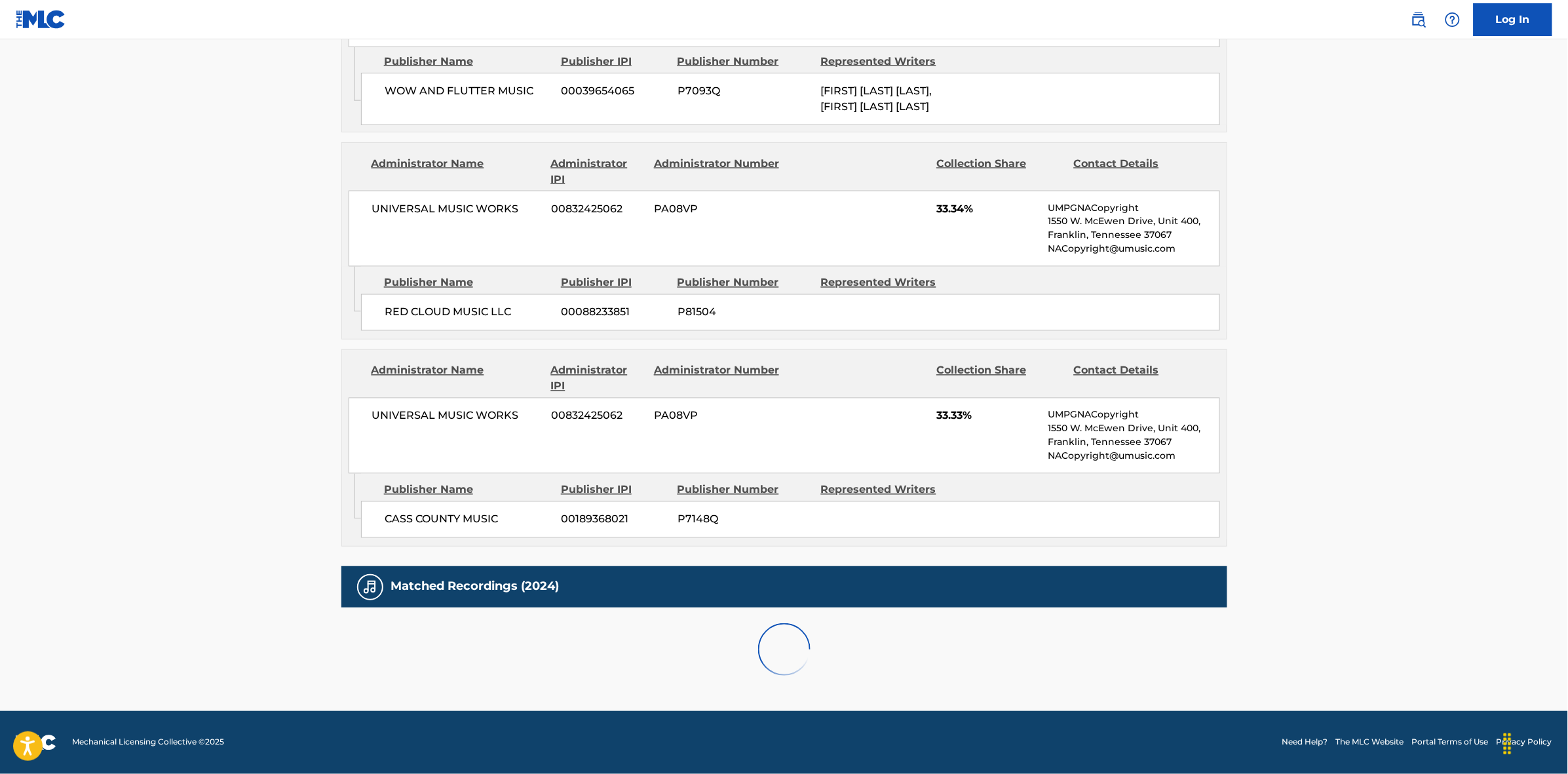scroll, scrollTop: 1177, scrollLeft: 0, axis: vertical 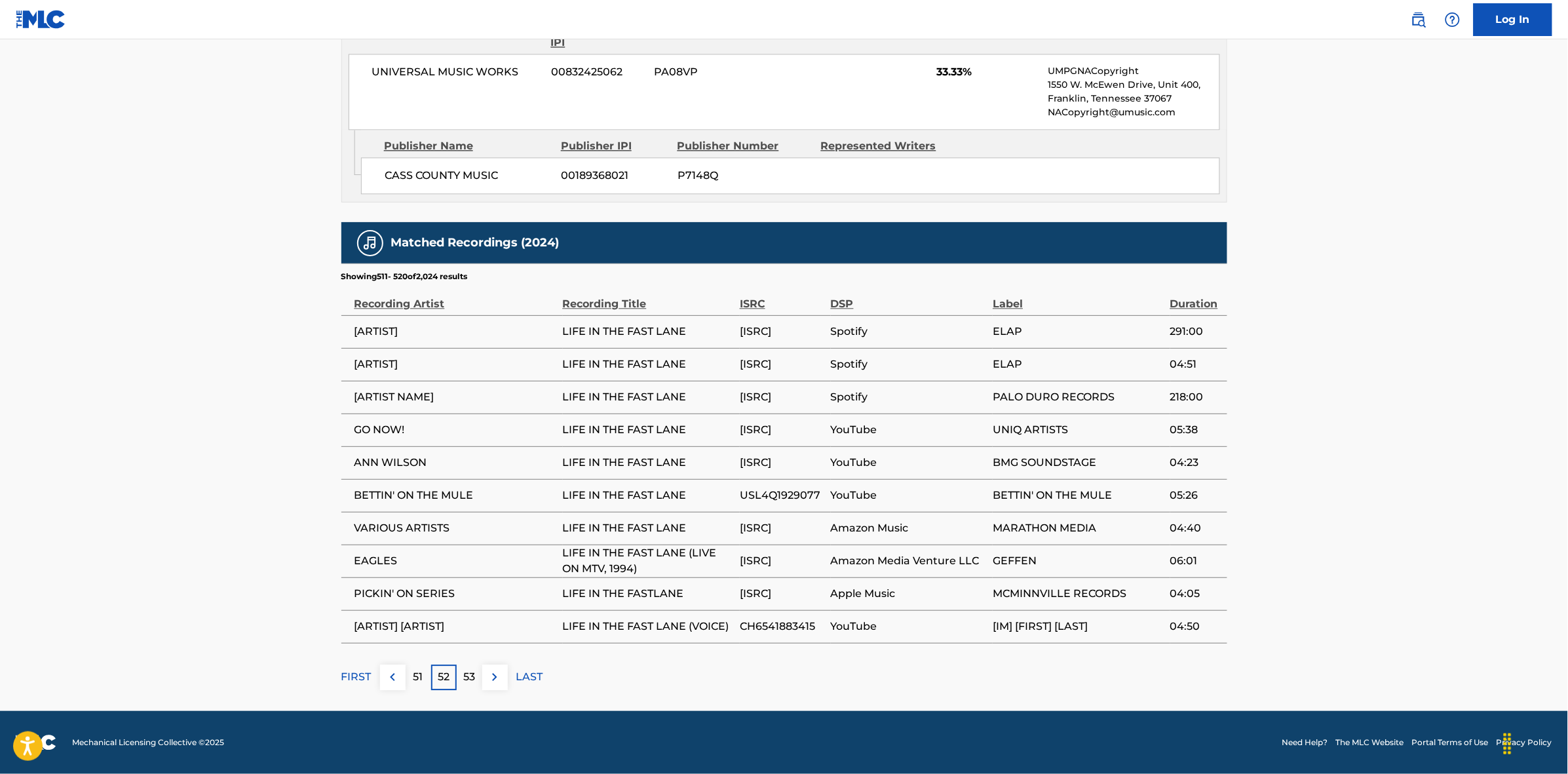 click on "53" at bounding box center [469, 677] 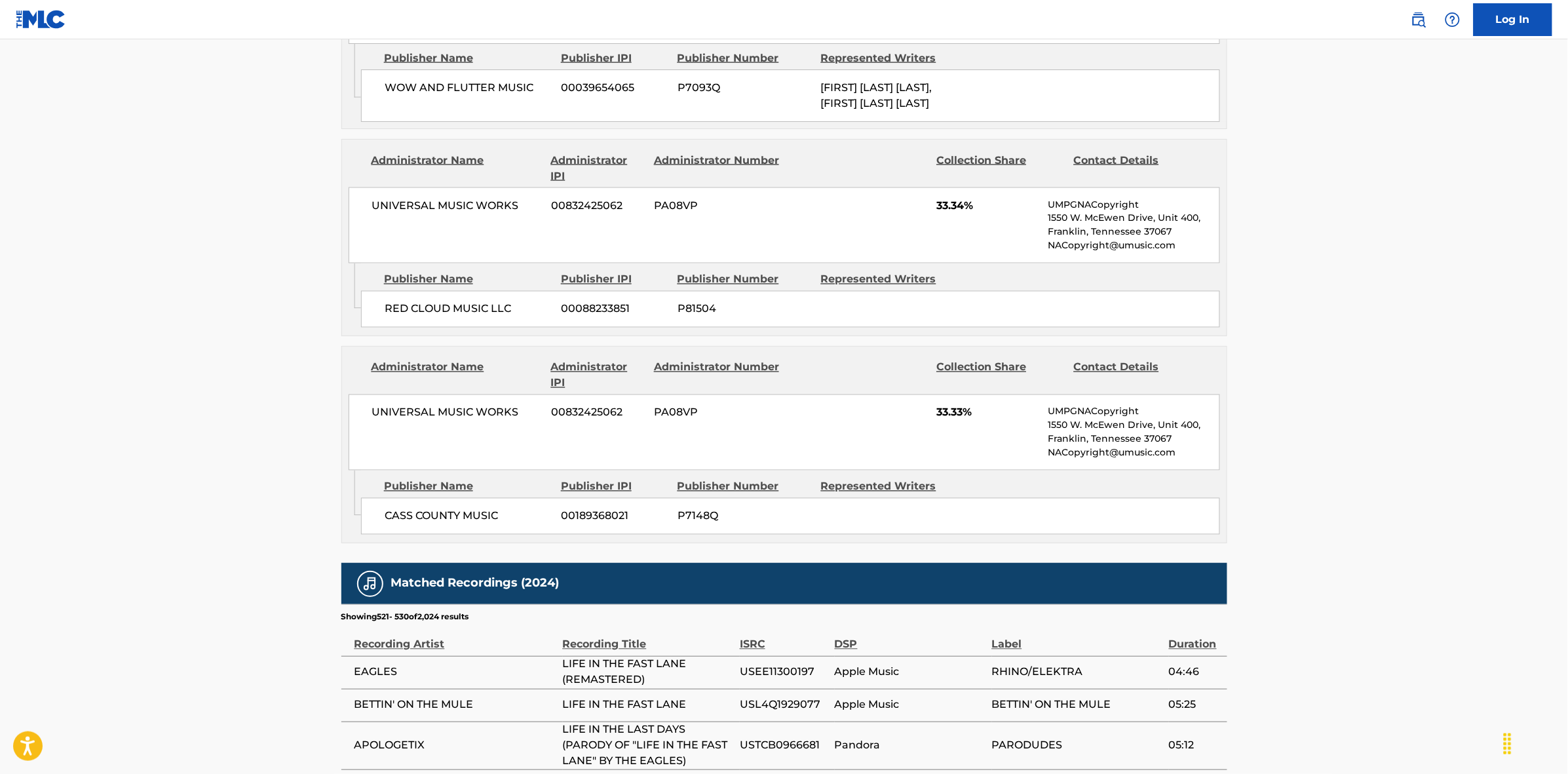 scroll, scrollTop: 1177, scrollLeft: 0, axis: vertical 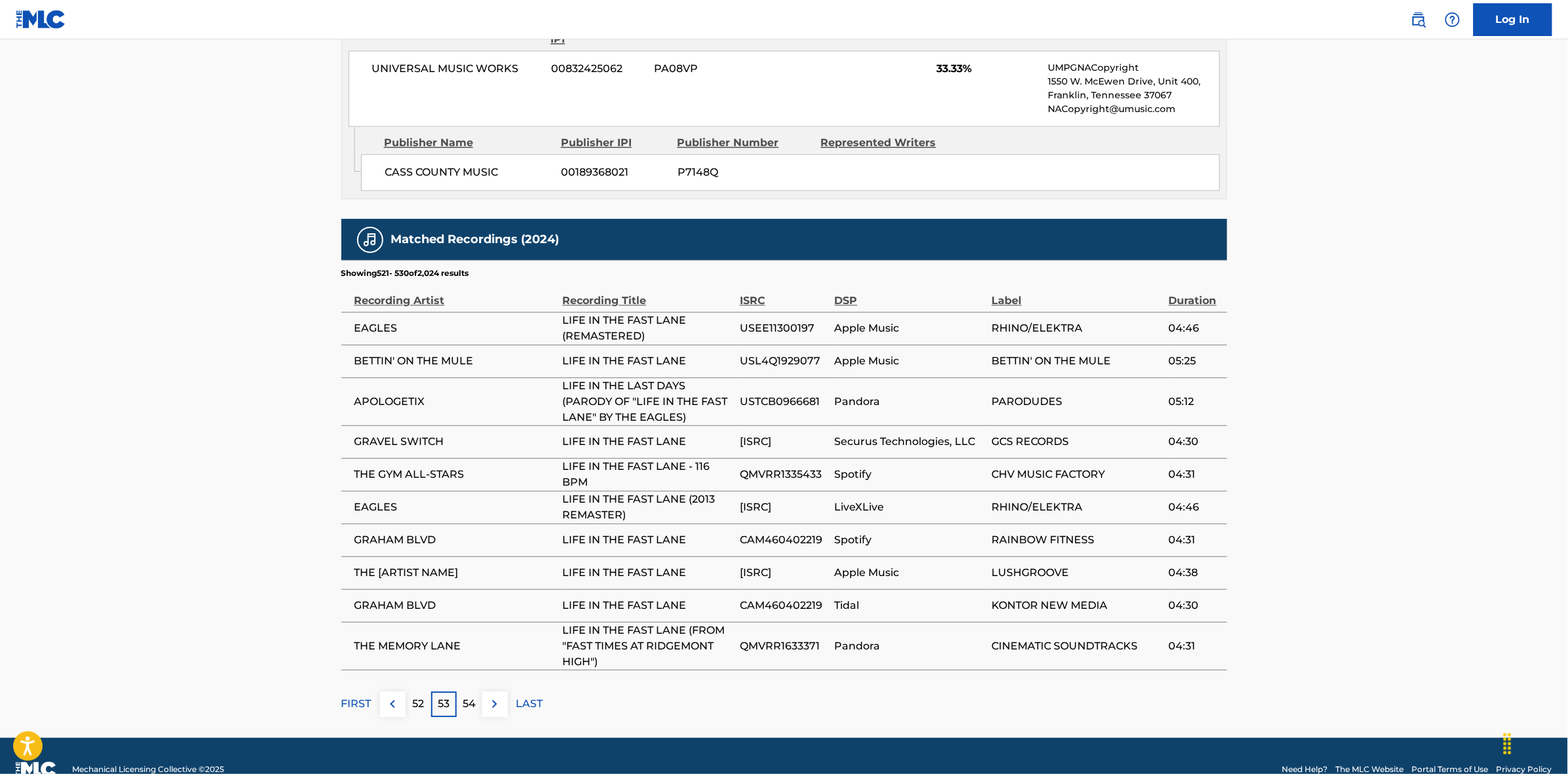 click at bounding box center (495, 704) 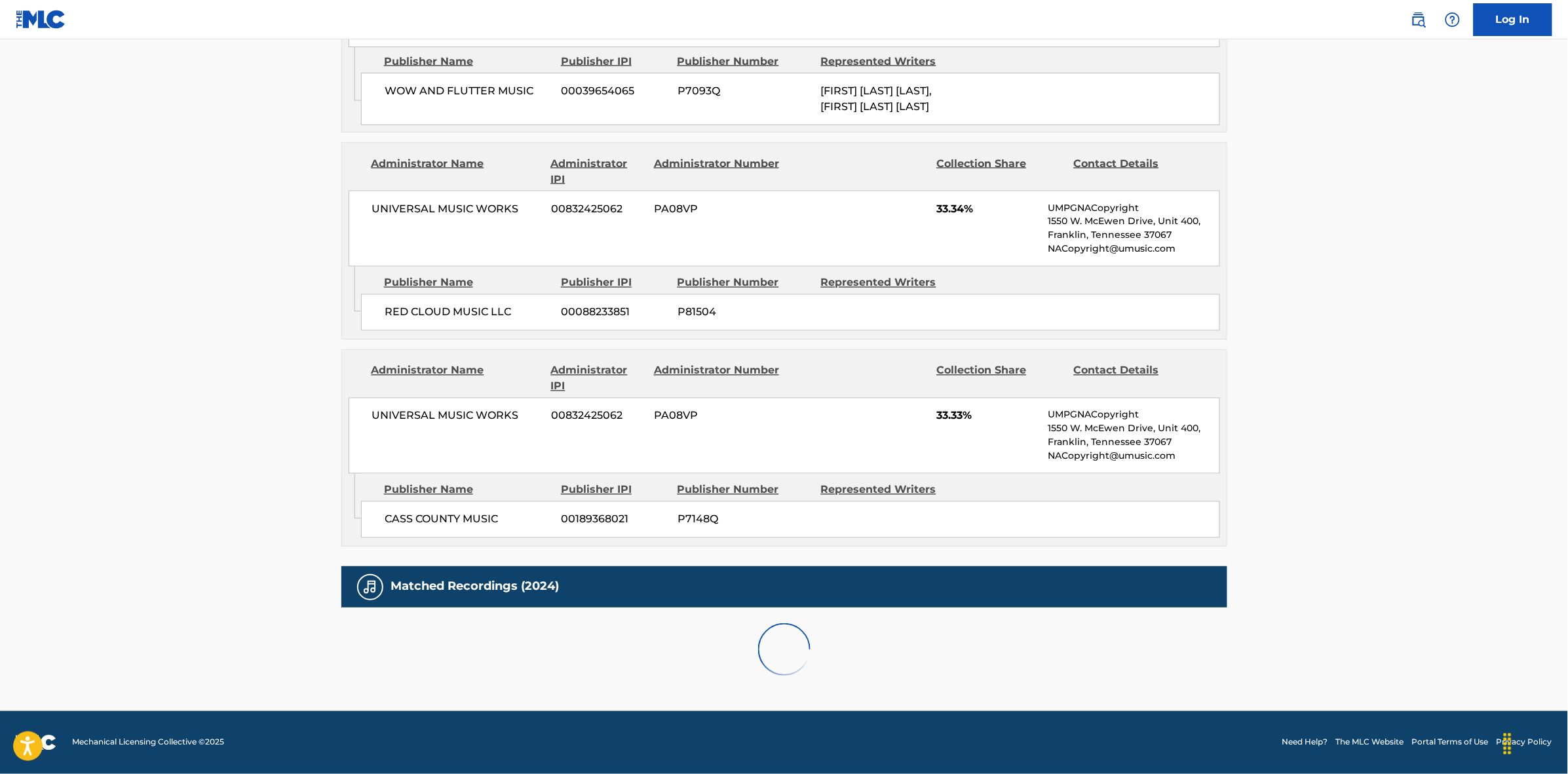 scroll, scrollTop: 1177, scrollLeft: 0, axis: vertical 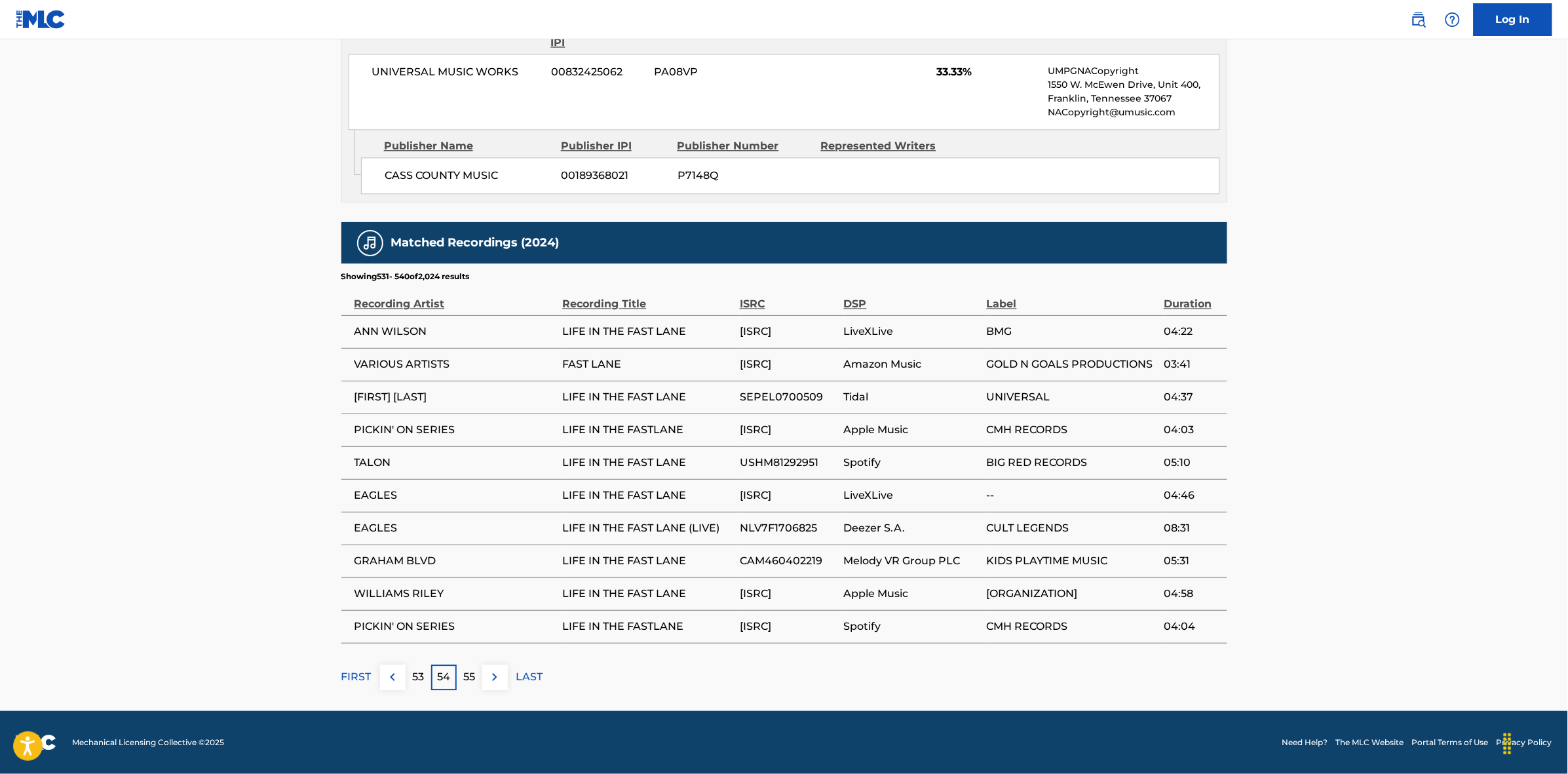 click on "55" at bounding box center (469, 677) 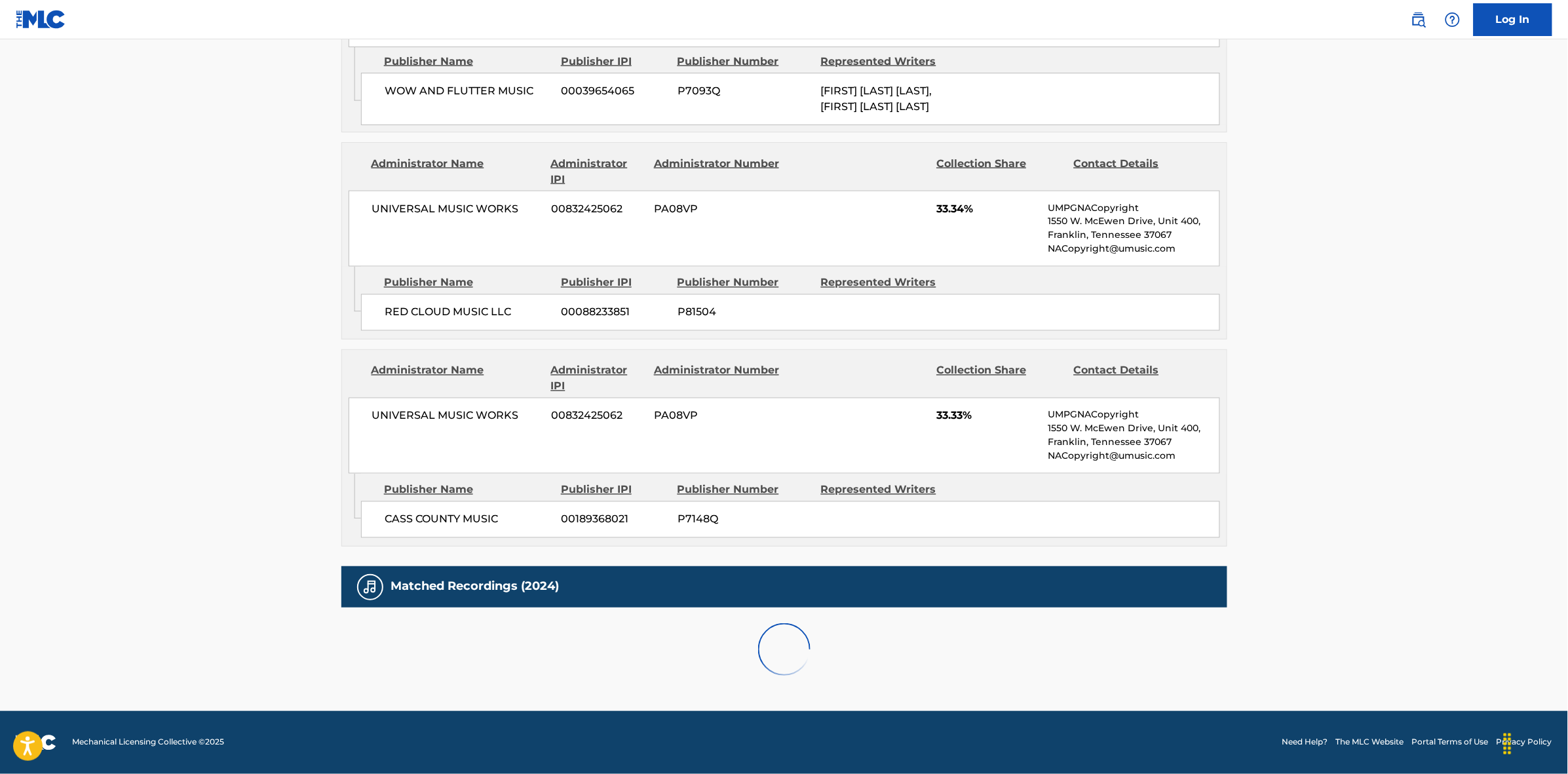 scroll, scrollTop: 1177, scrollLeft: 0, axis: vertical 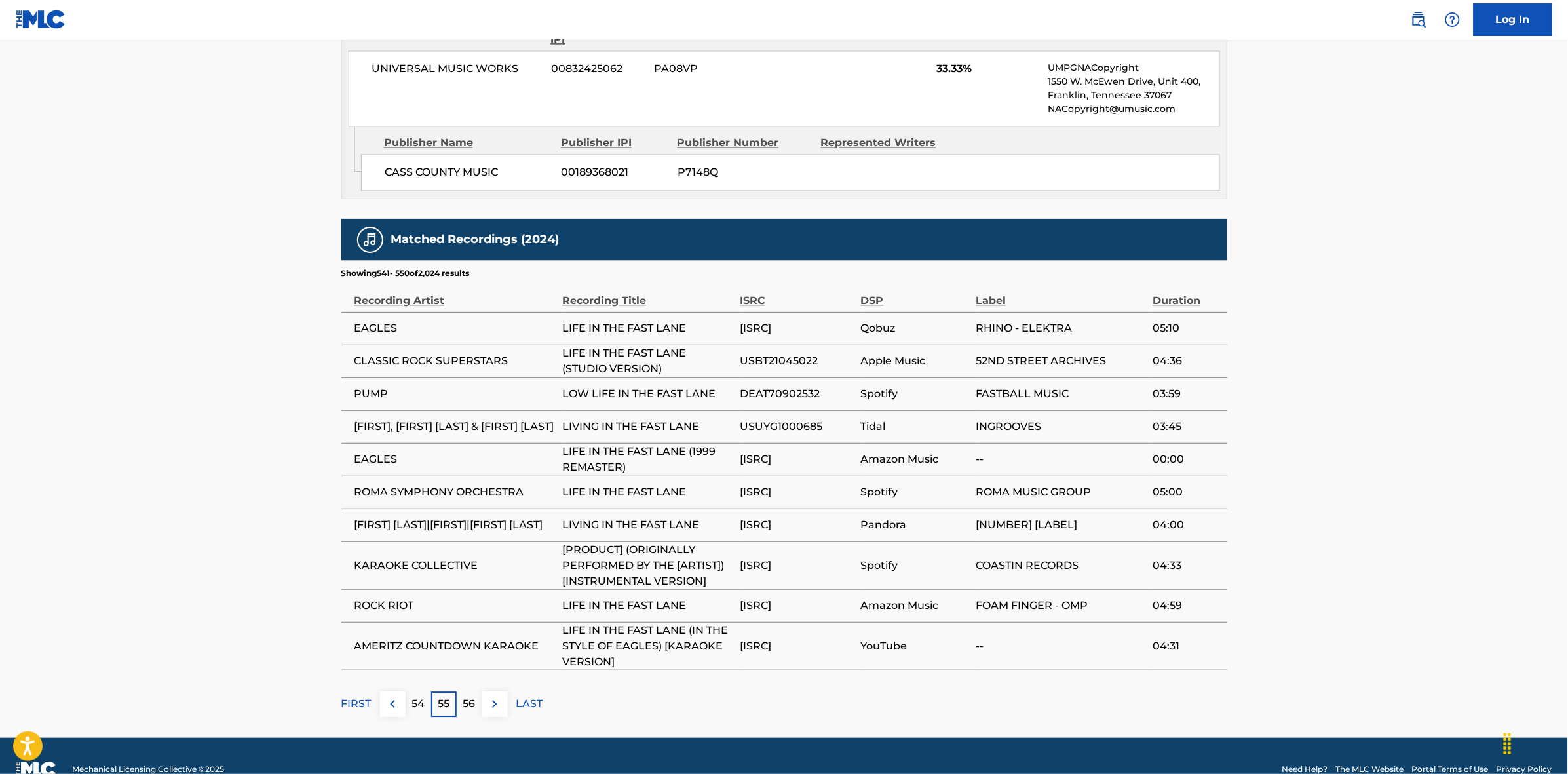click at bounding box center (495, 704) 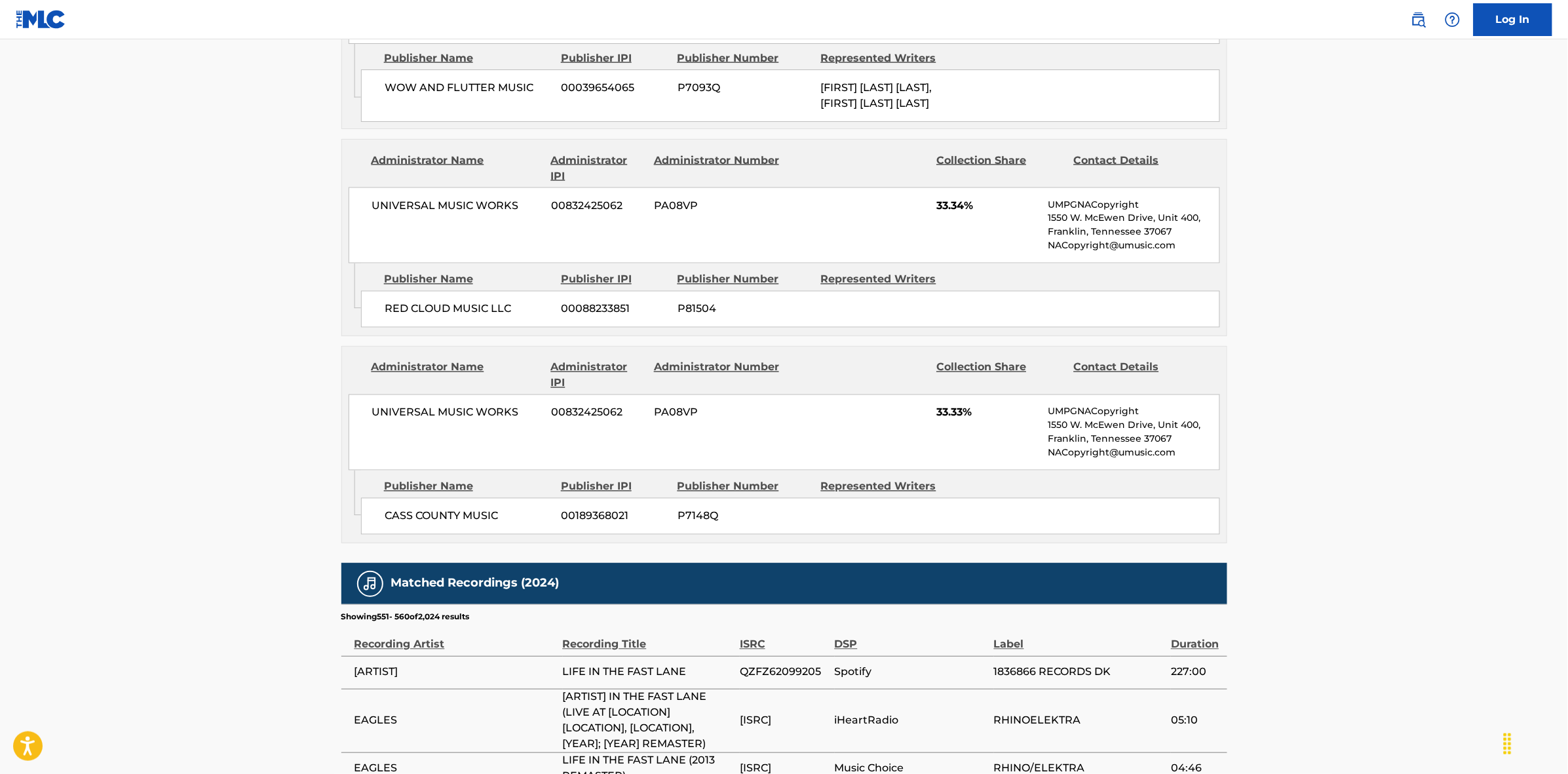 scroll, scrollTop: 1177, scrollLeft: 0, axis: vertical 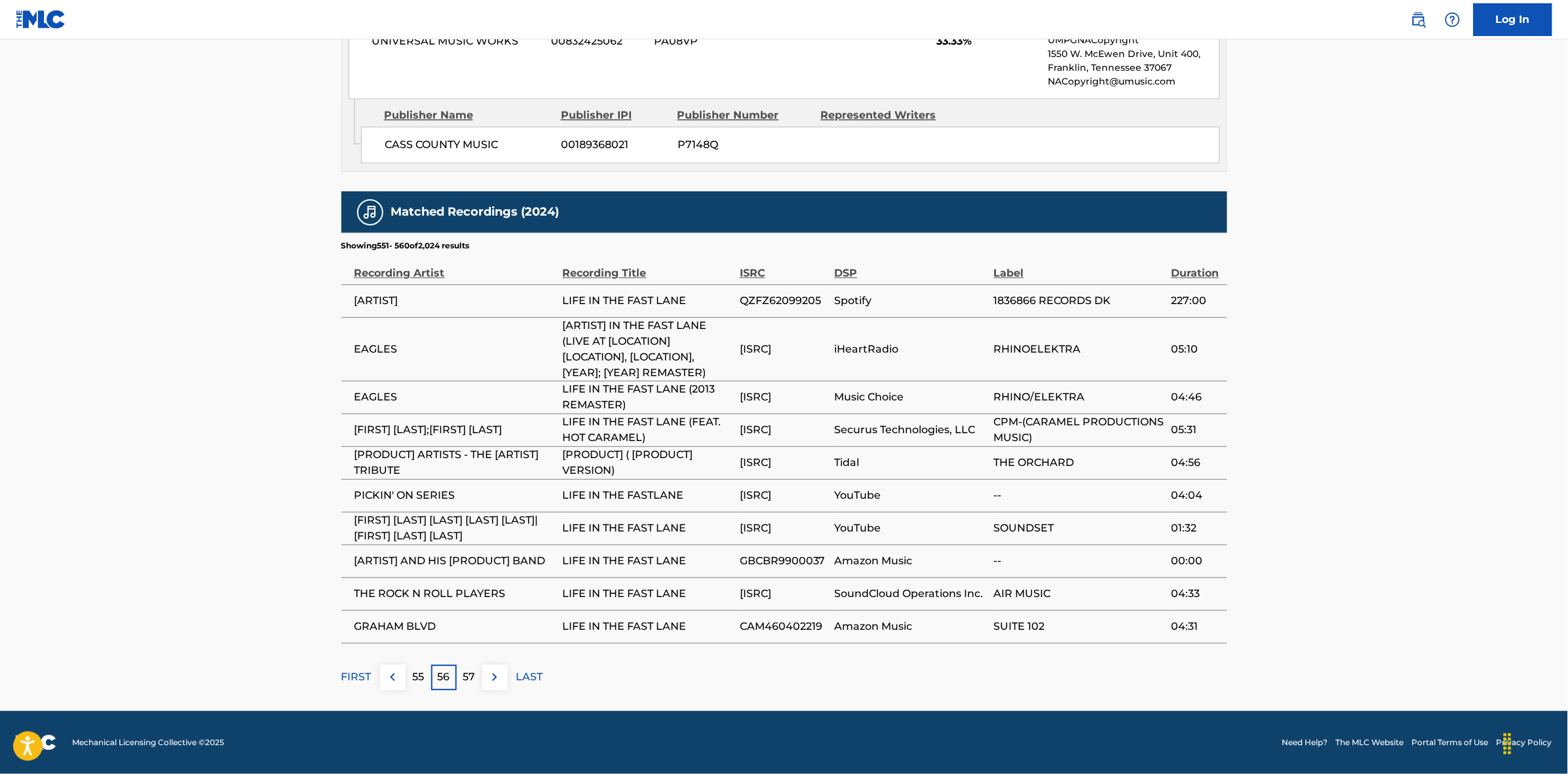 click on "57" at bounding box center [469, 677] 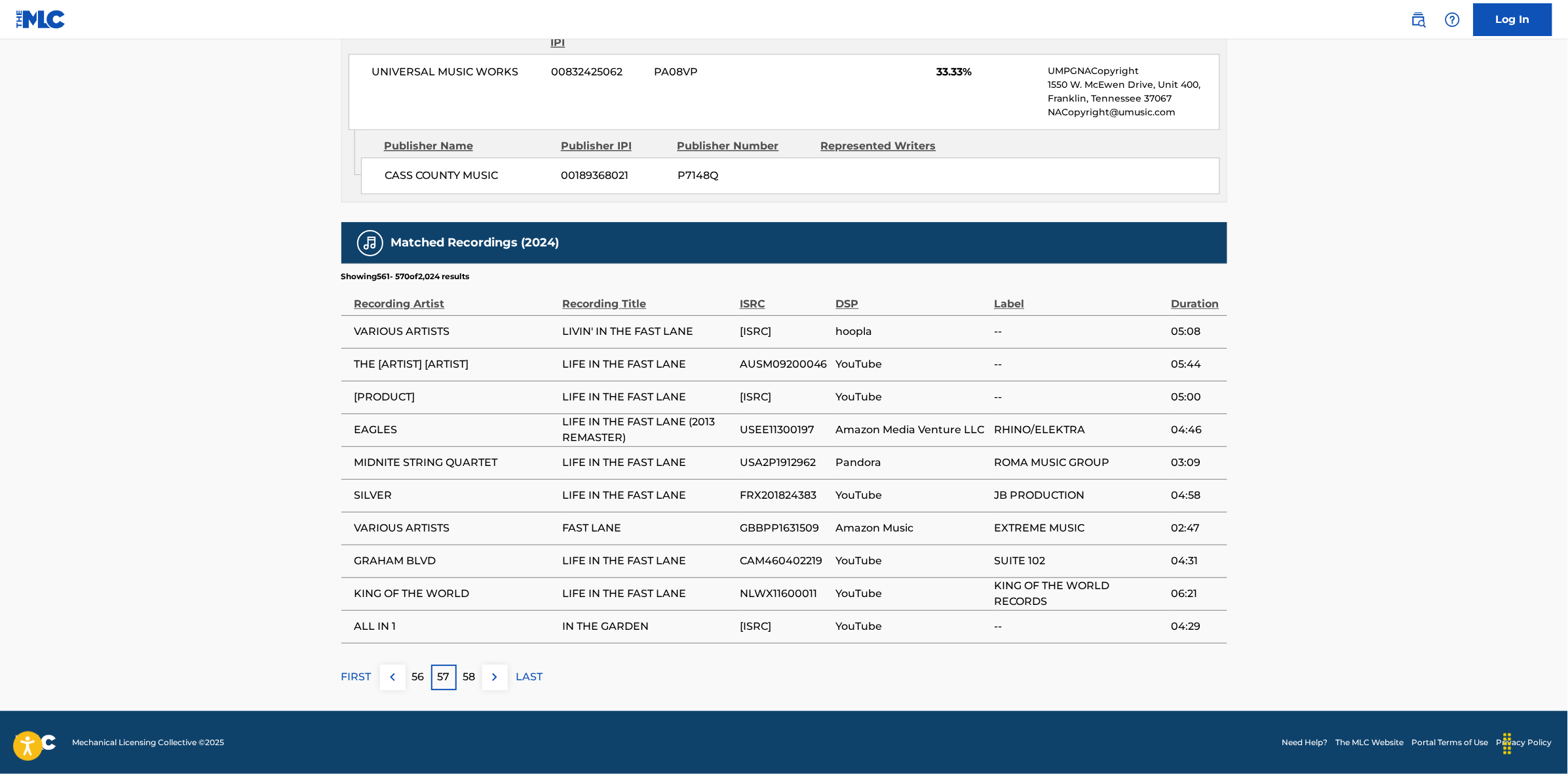 click on "58" at bounding box center (469, 677) 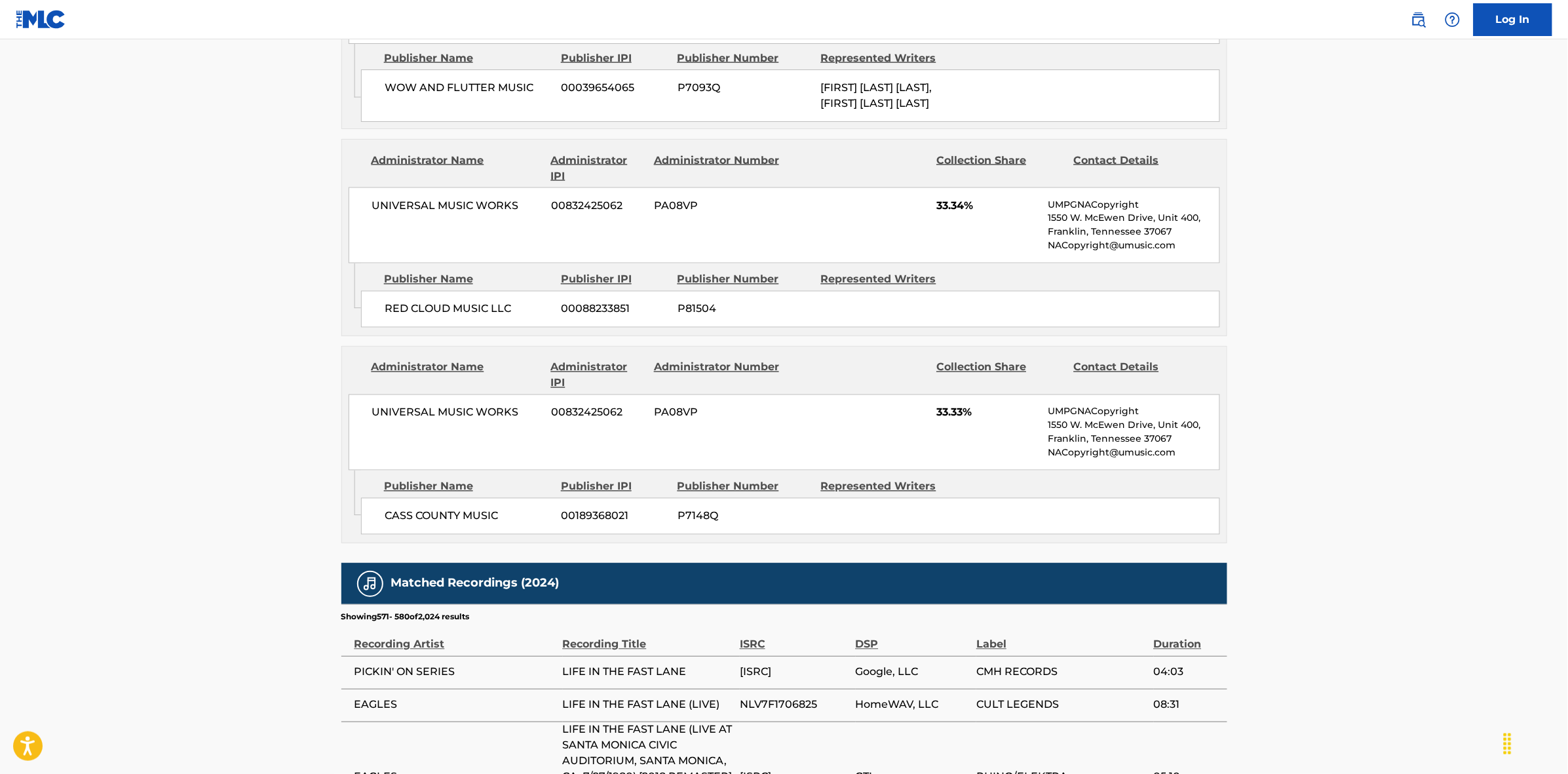 scroll, scrollTop: 1223, scrollLeft: 0, axis: vertical 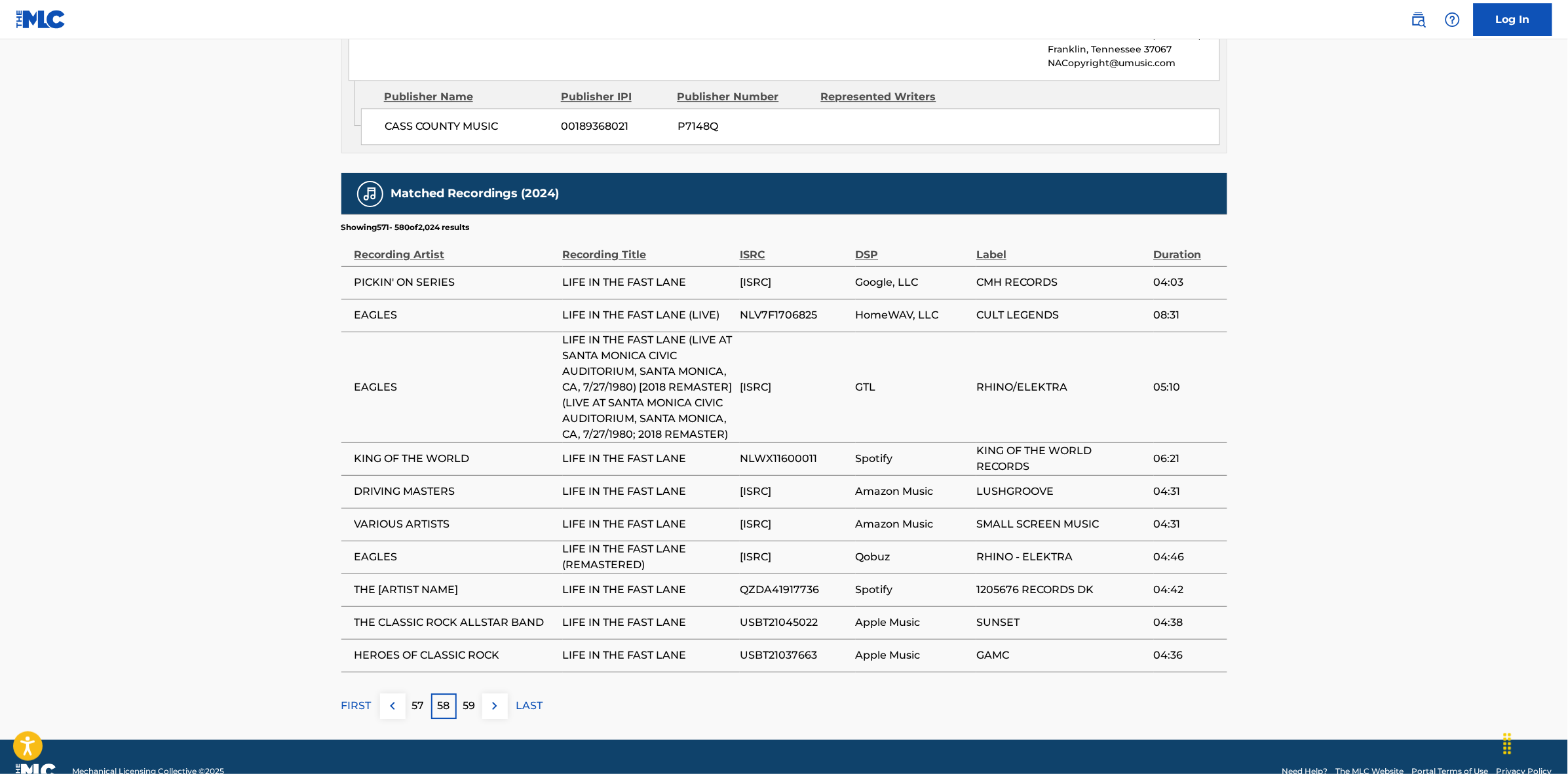 click at bounding box center [495, 706] 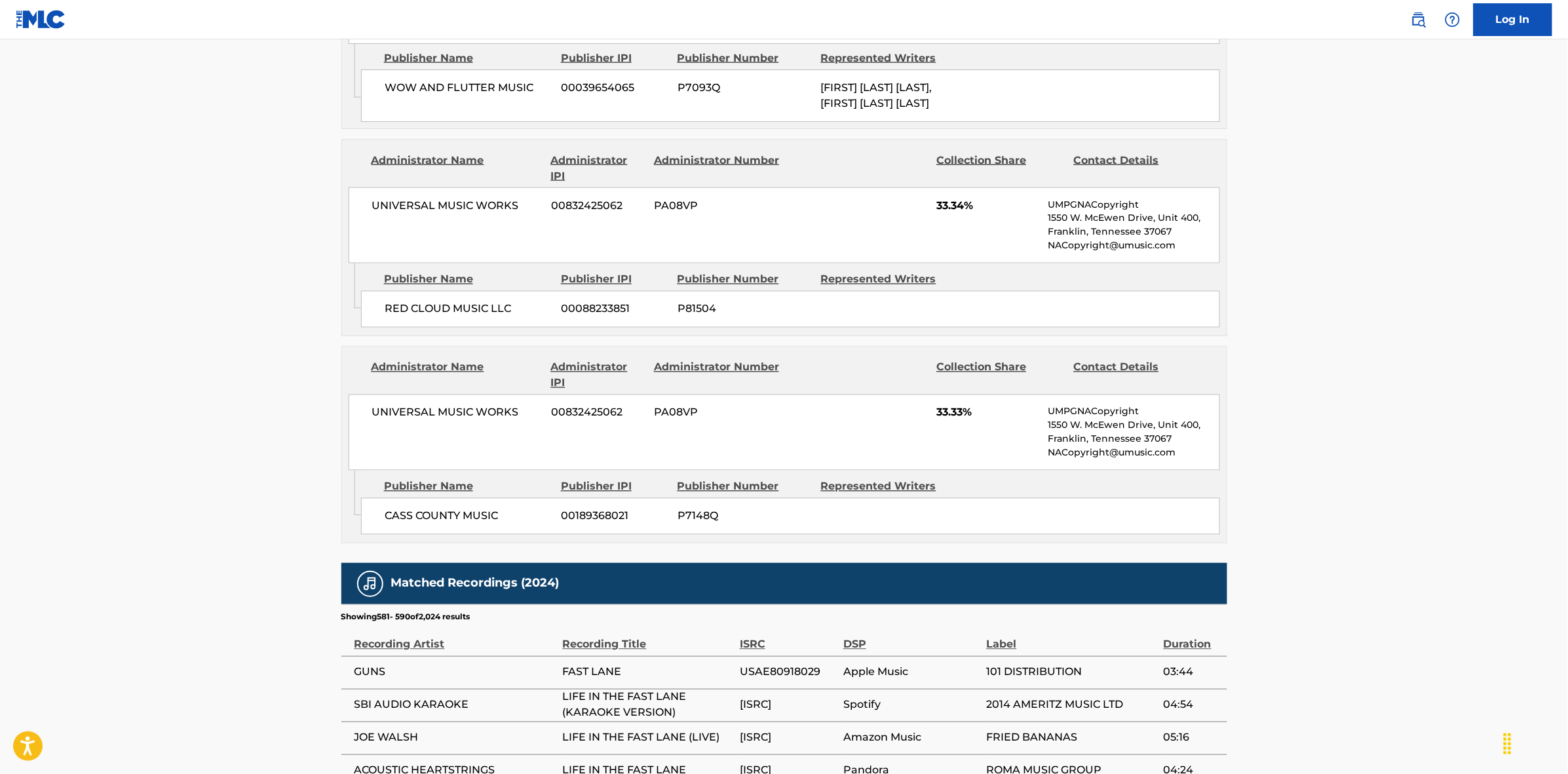 scroll, scrollTop: 1207, scrollLeft: 0, axis: vertical 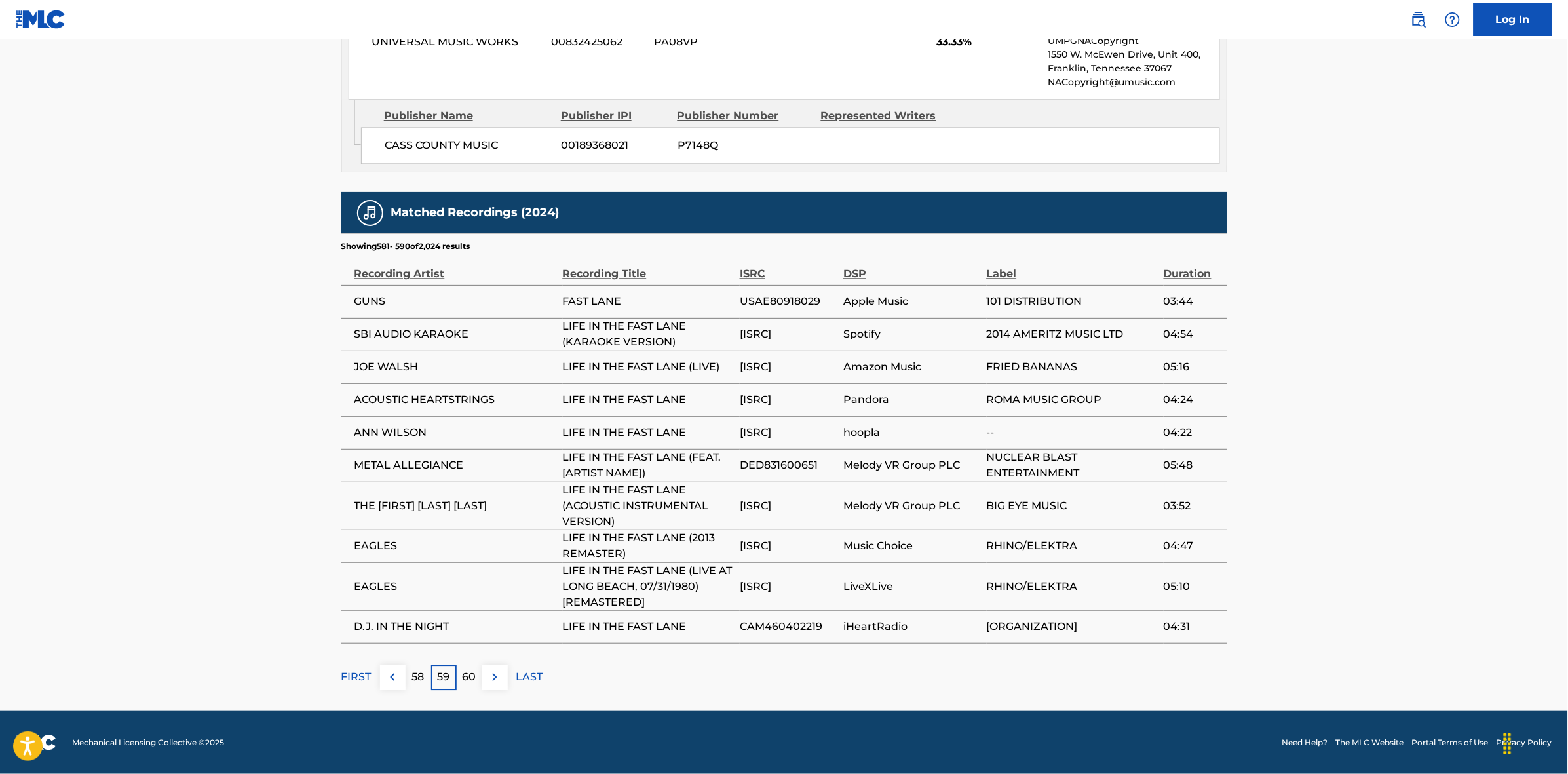 click at bounding box center (495, 677) 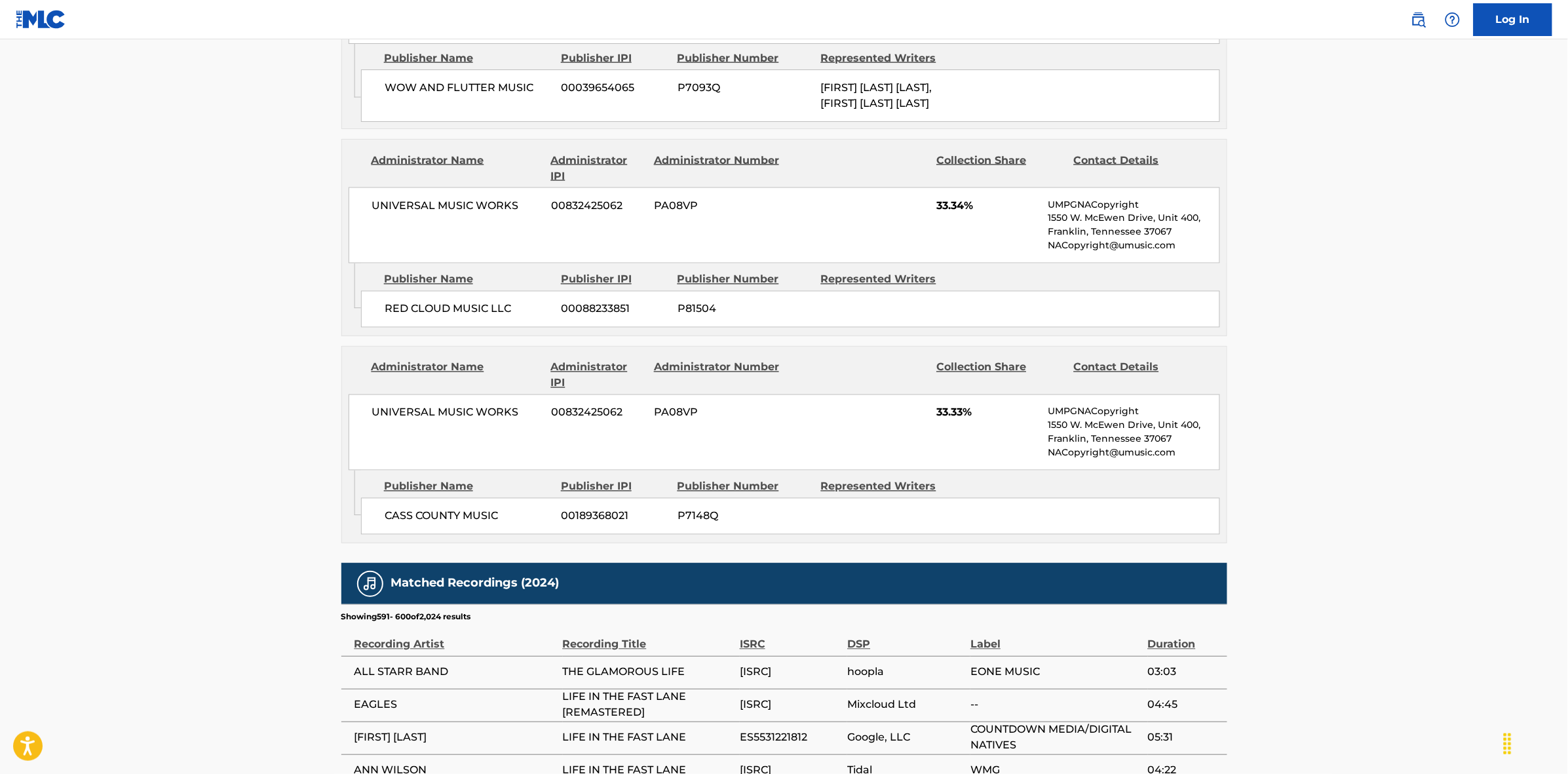 scroll, scrollTop: 1177, scrollLeft: 0, axis: vertical 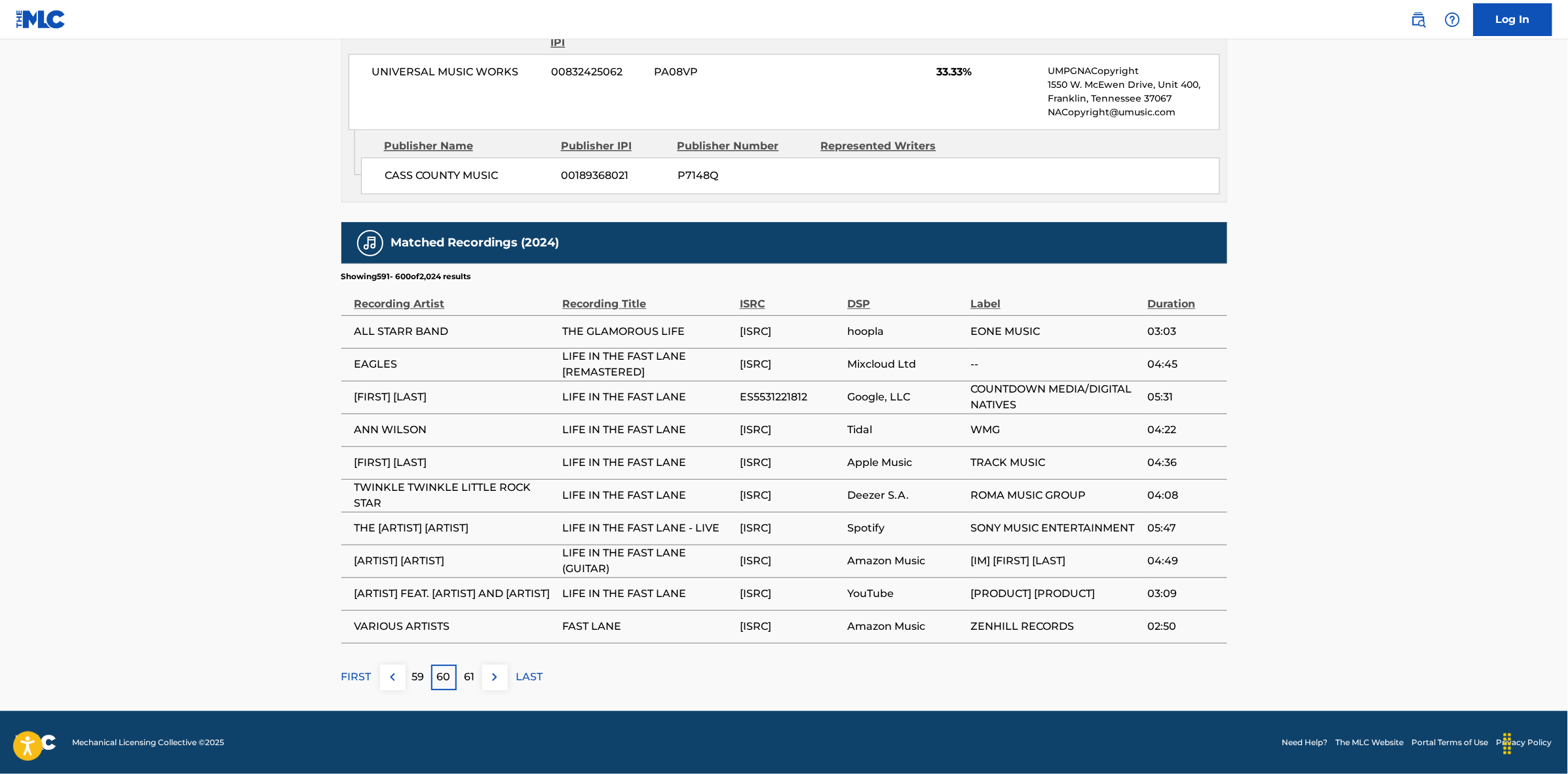 click at bounding box center [495, 677] 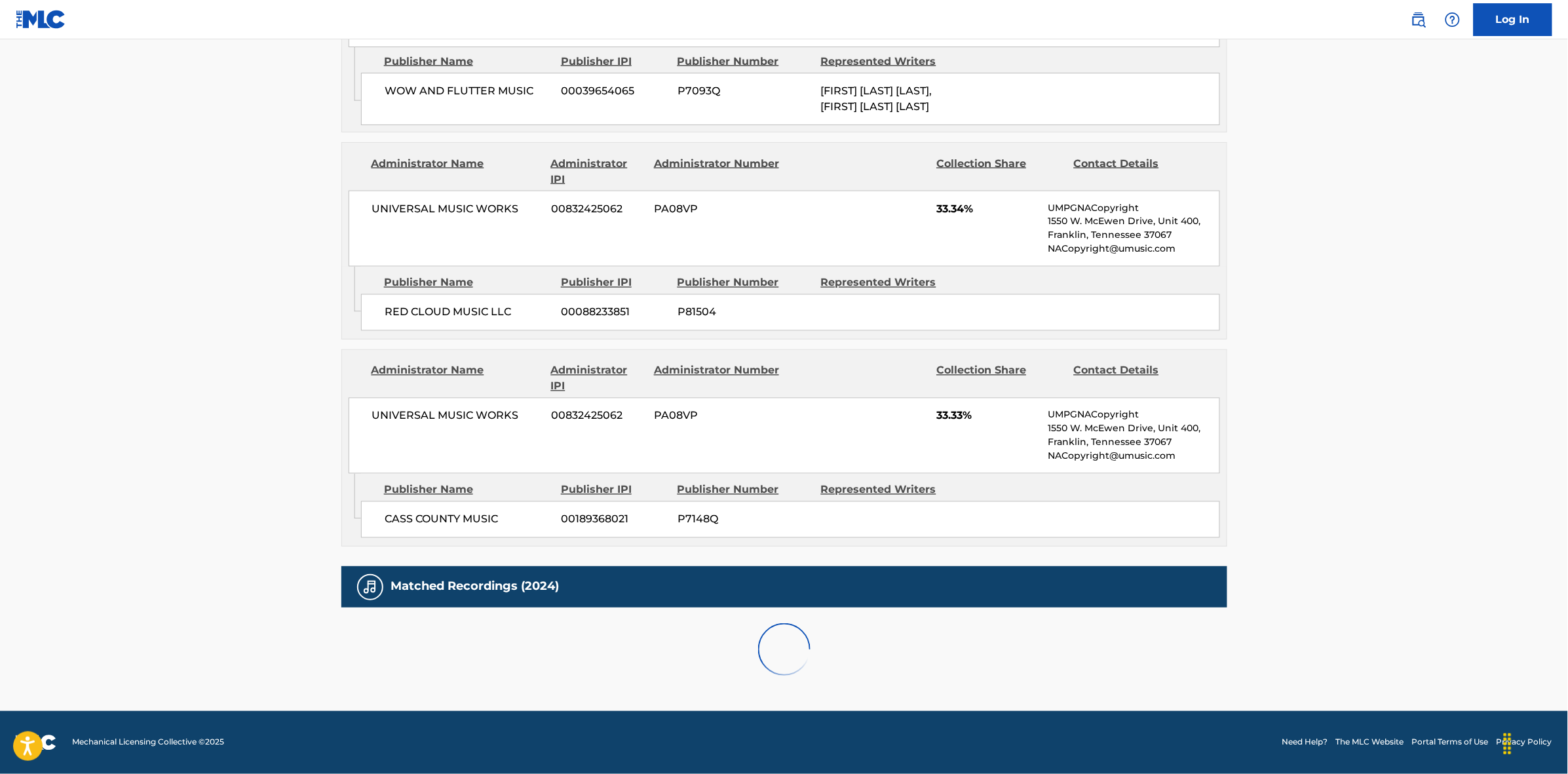 scroll, scrollTop: 1177, scrollLeft: 0, axis: vertical 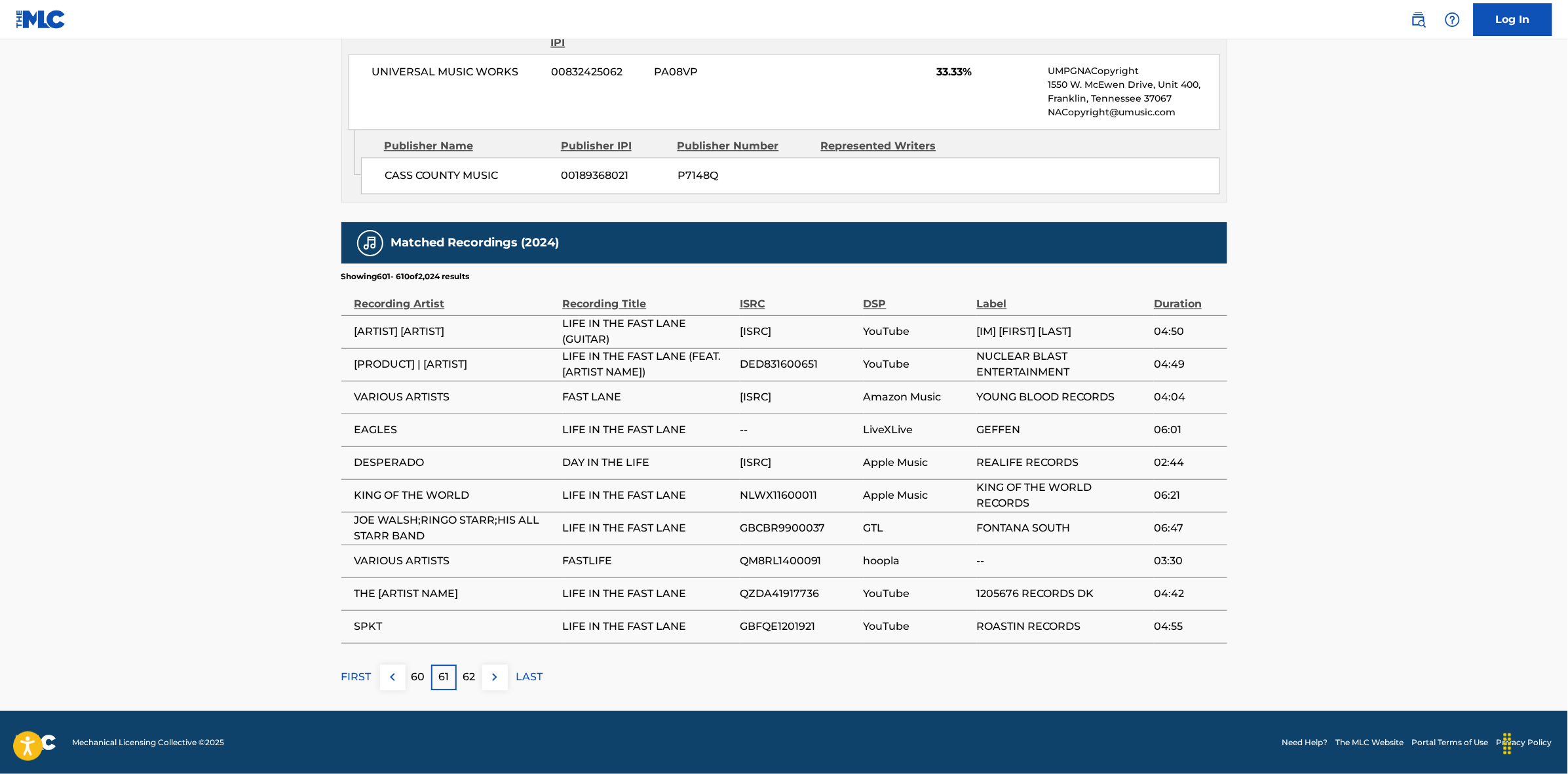 click on "62" at bounding box center [469, 677] 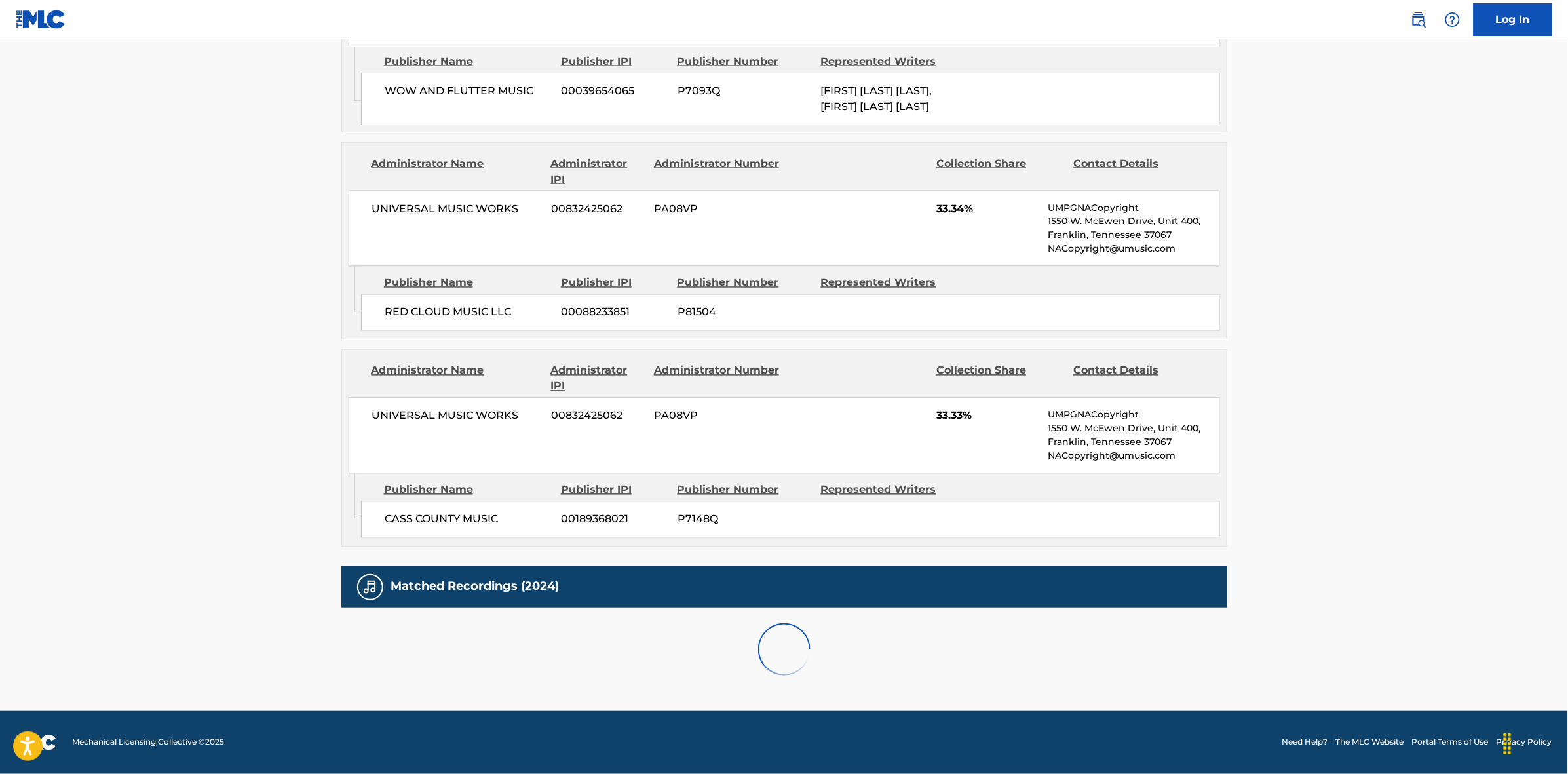 scroll, scrollTop: 1177, scrollLeft: 0, axis: vertical 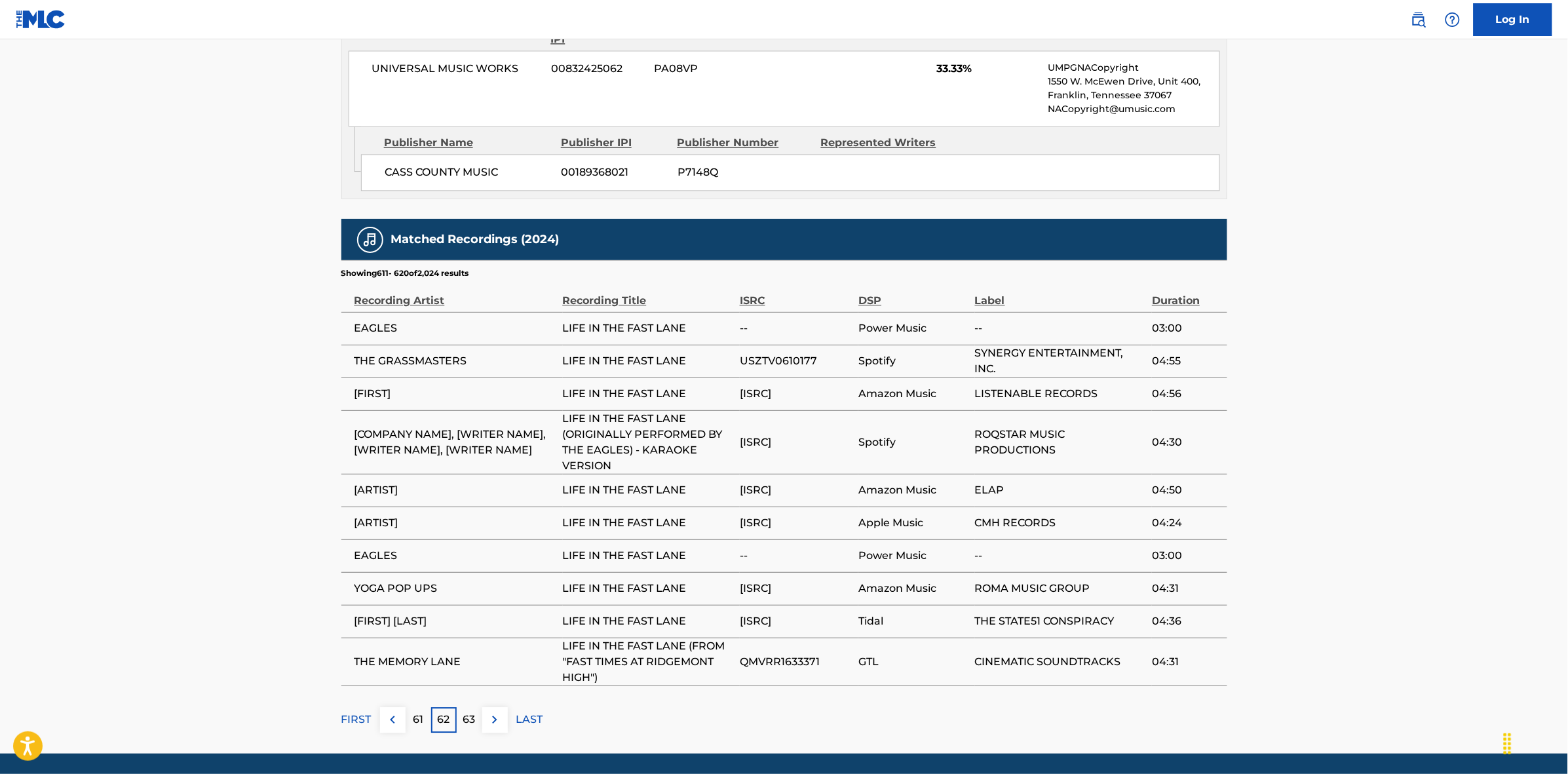 drag, startPoint x: 473, startPoint y: 714, endPoint x: 470, endPoint y: 731, distance: 17.262677 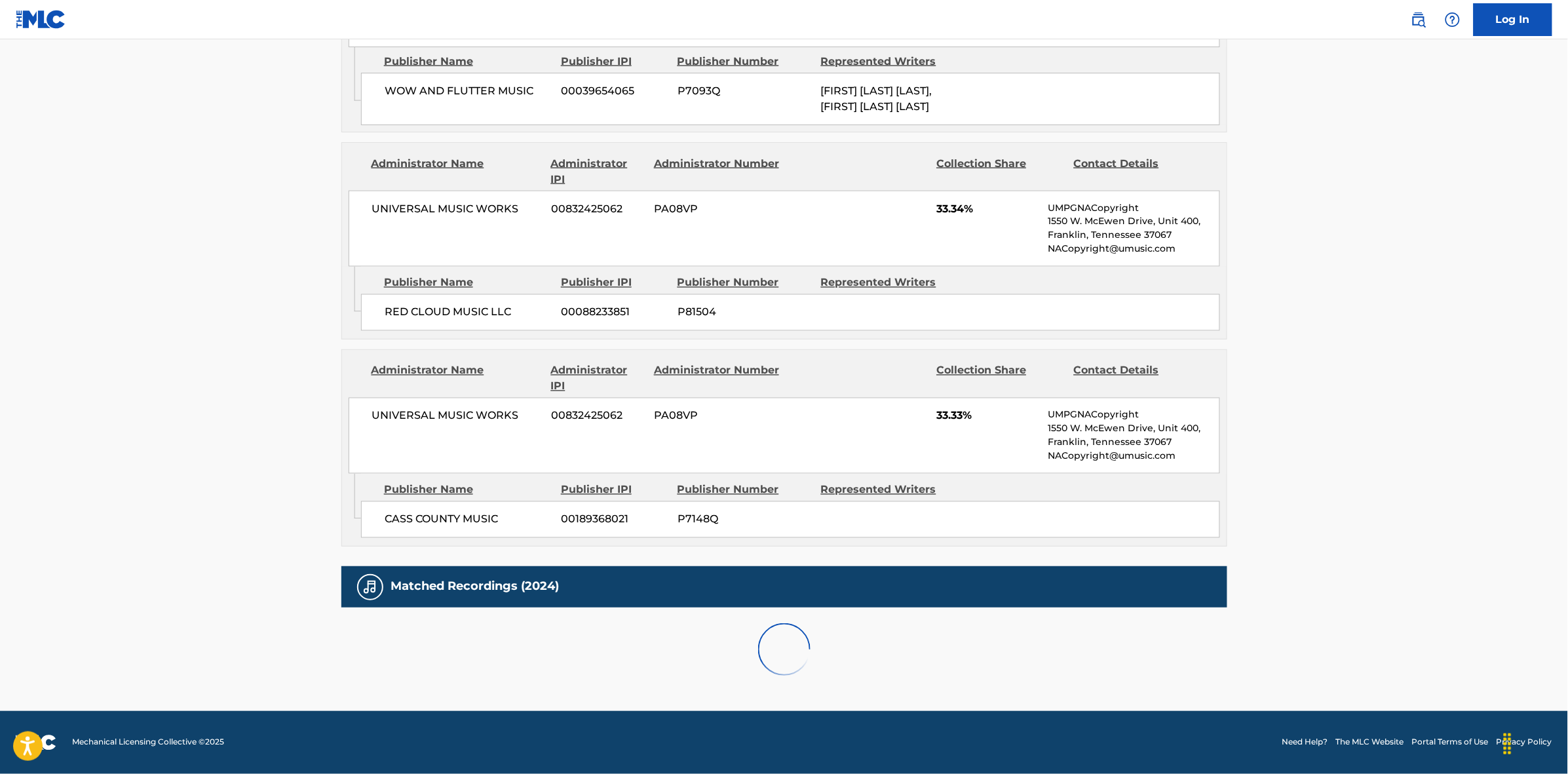 scroll, scrollTop: 1177, scrollLeft: 0, axis: vertical 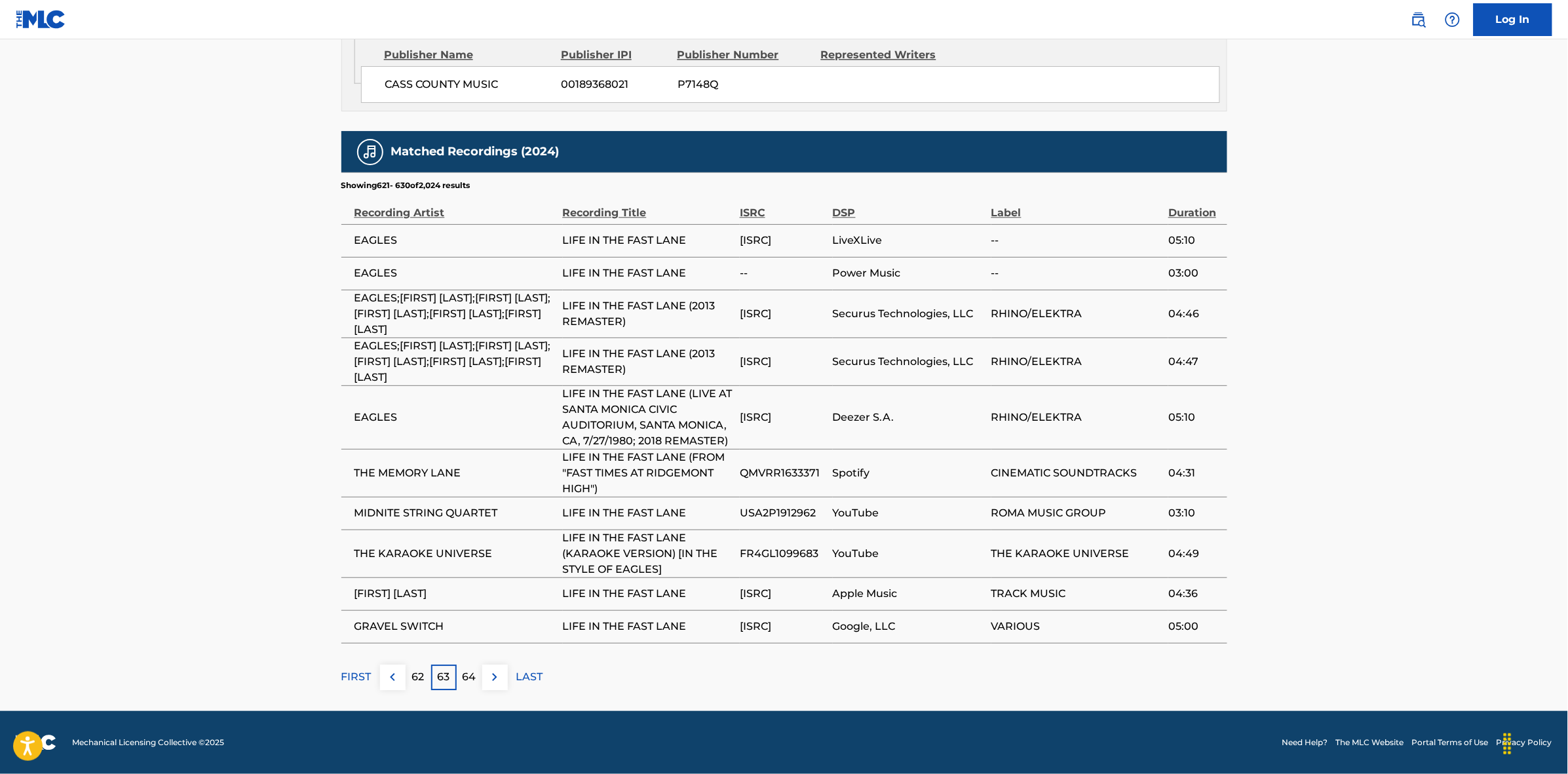 click on "64" at bounding box center [469, 677] 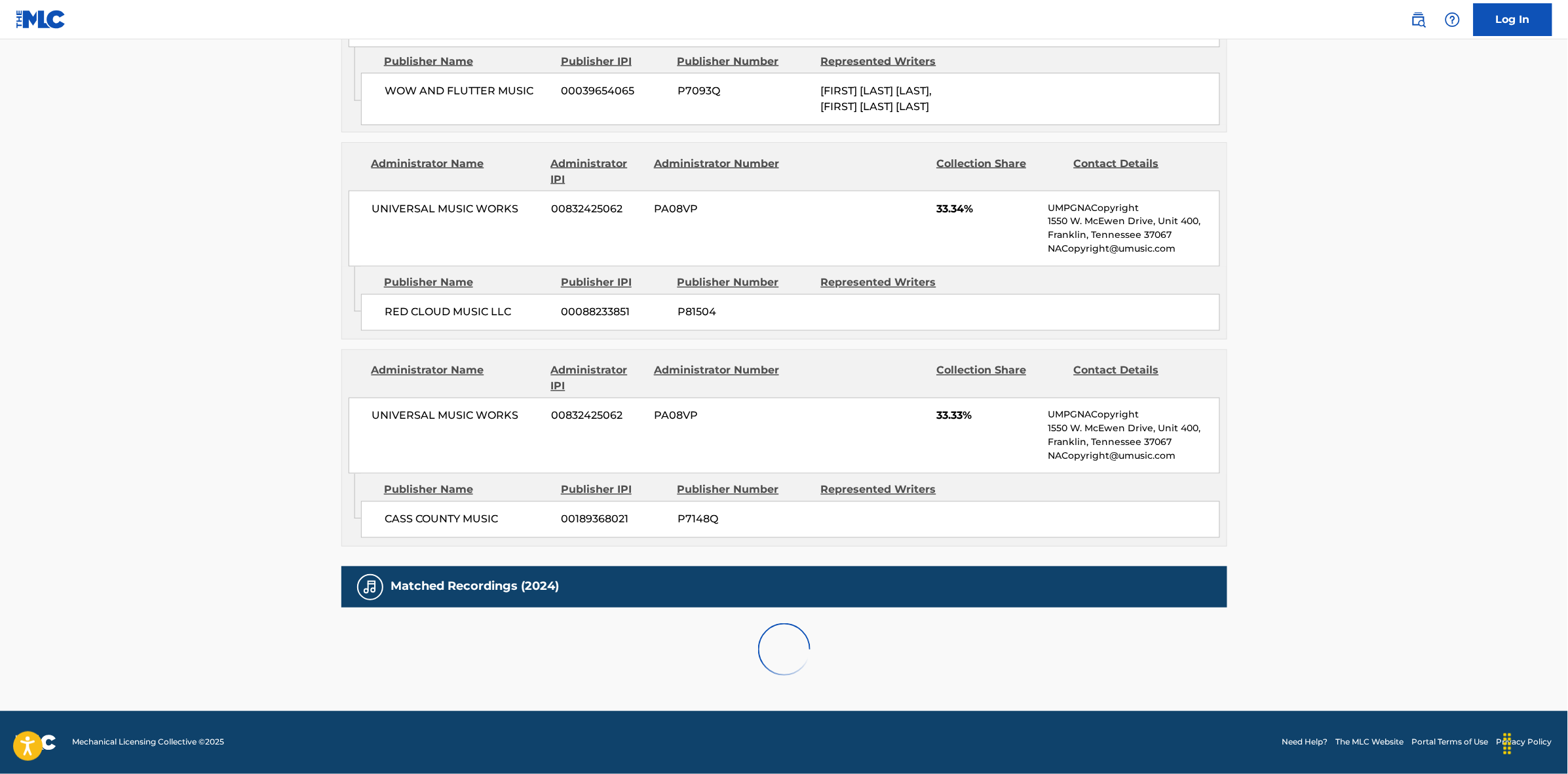 scroll, scrollTop: 1177, scrollLeft: 0, axis: vertical 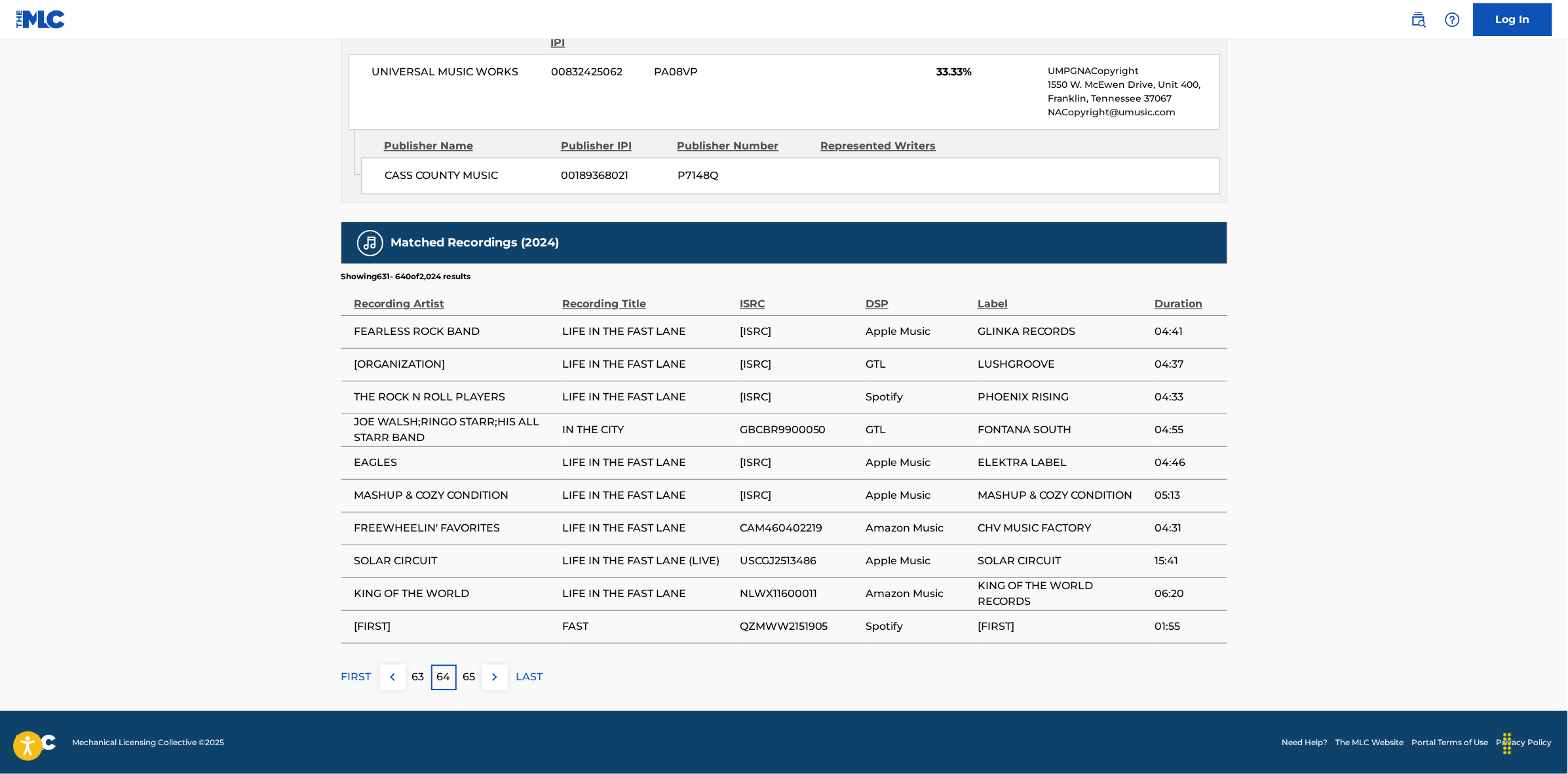 click at bounding box center (495, 677) 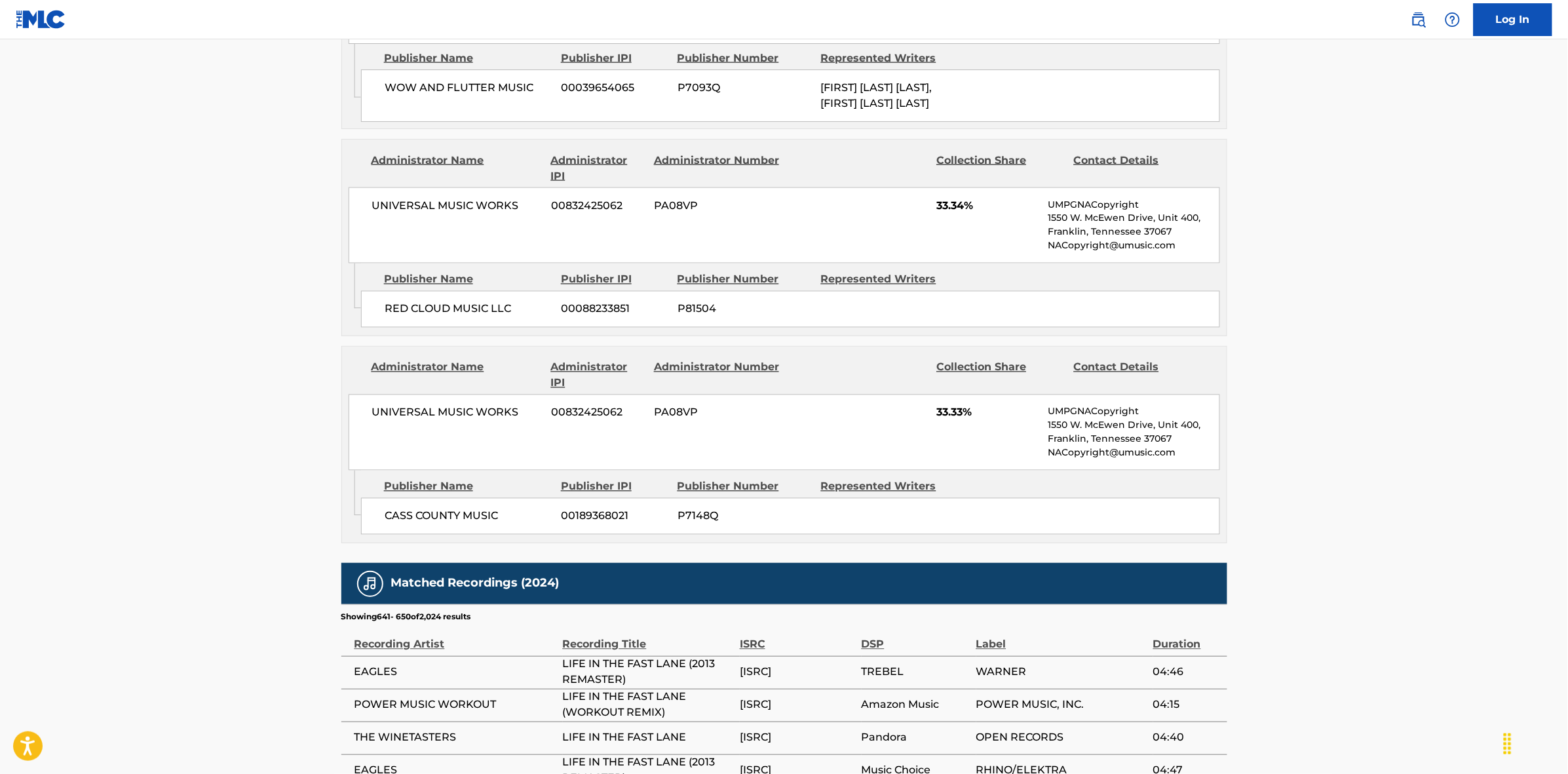 scroll, scrollTop: 1177, scrollLeft: 0, axis: vertical 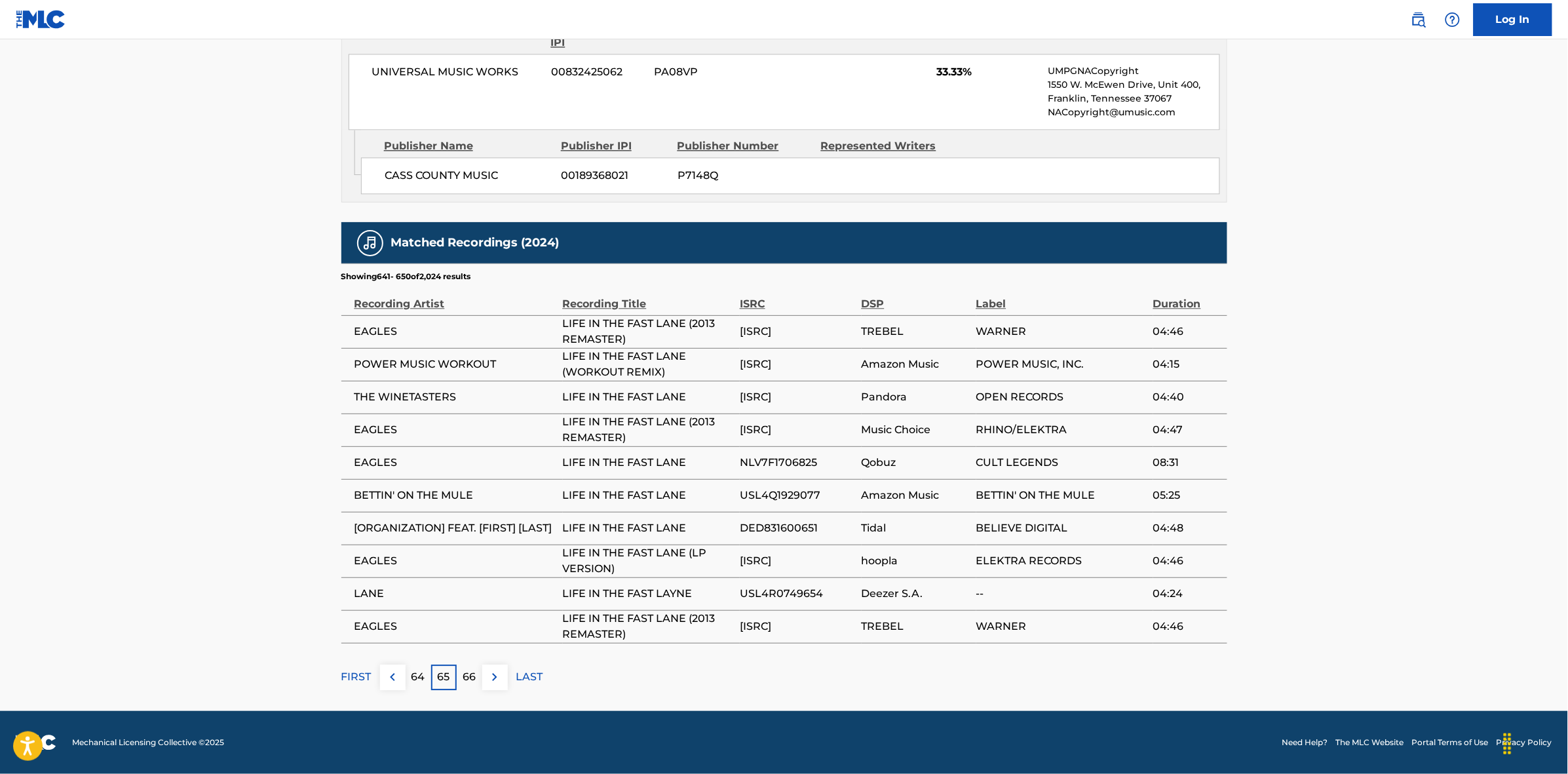 click at bounding box center (495, 677) 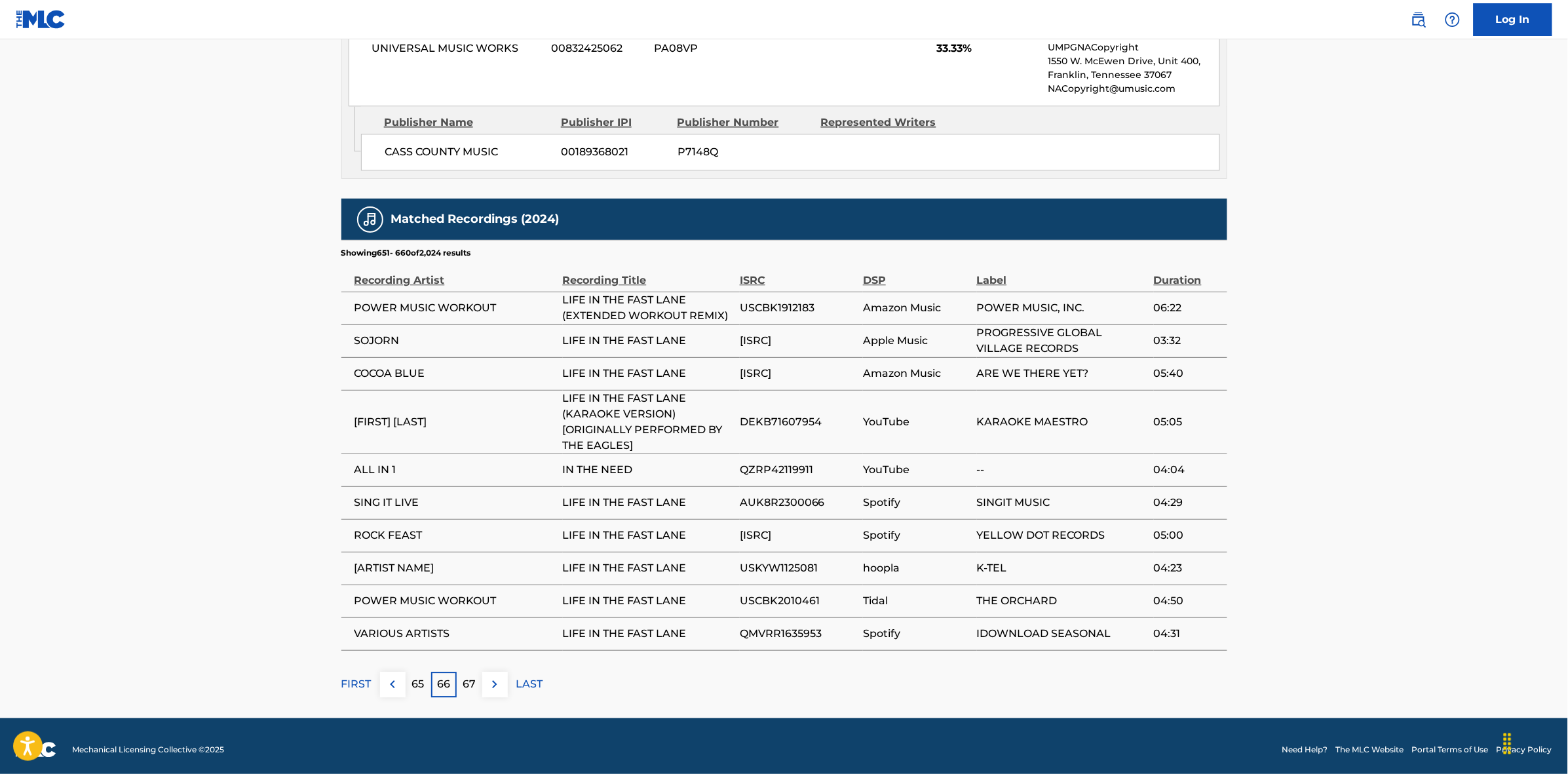 scroll, scrollTop: 1208, scrollLeft: 0, axis: vertical 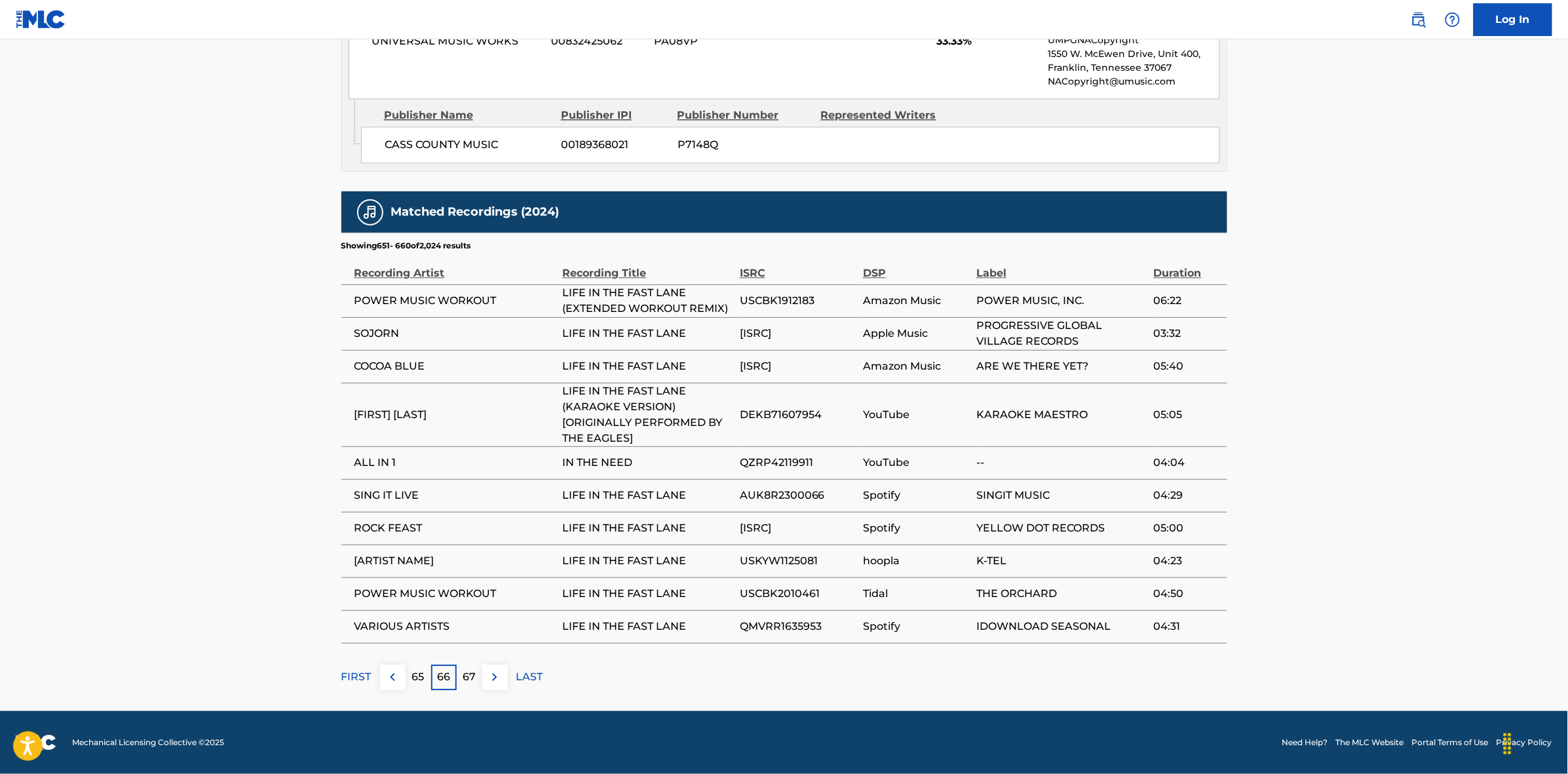 click on "67" at bounding box center (469, 677) 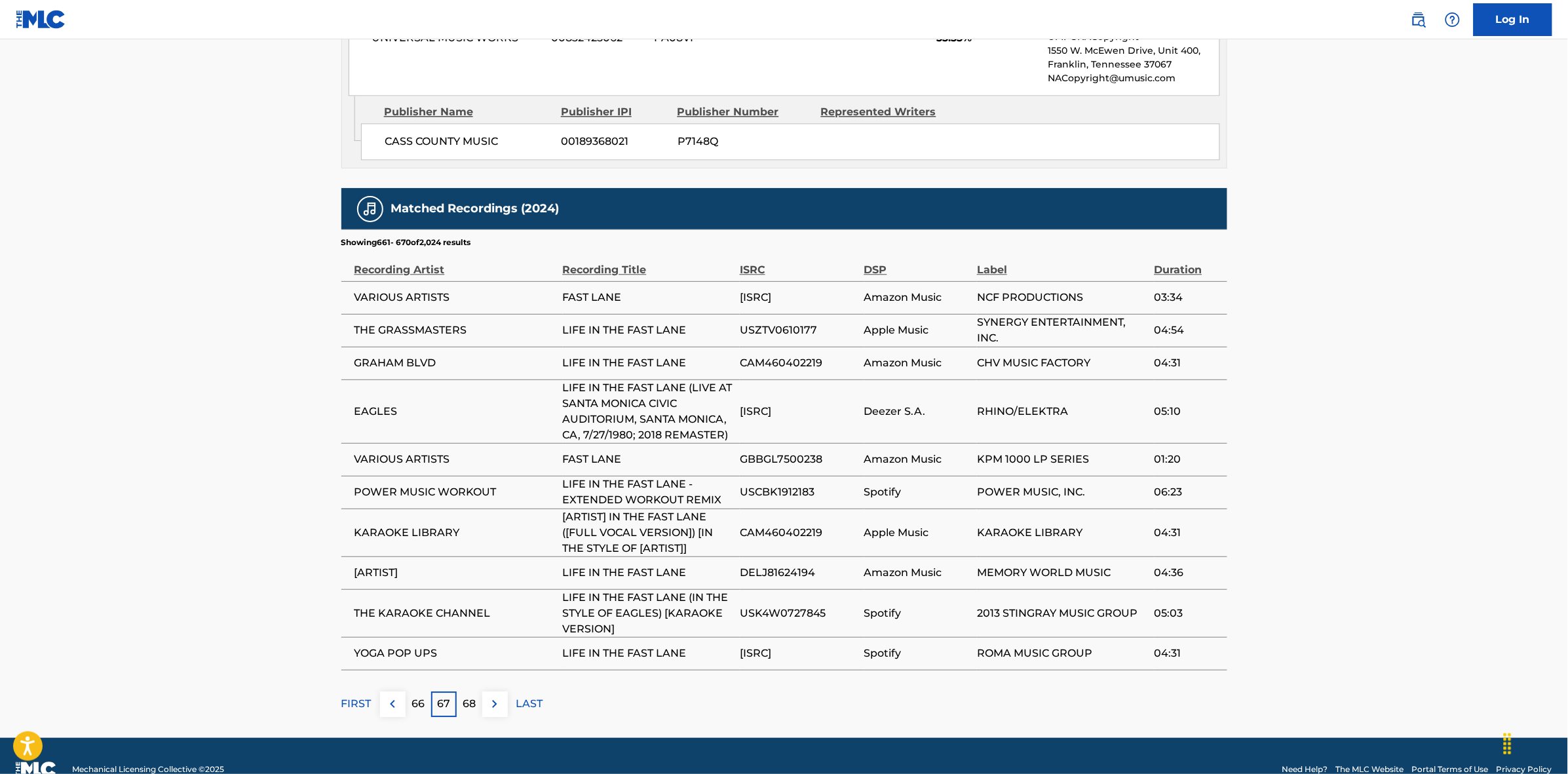 click at bounding box center (495, 704) 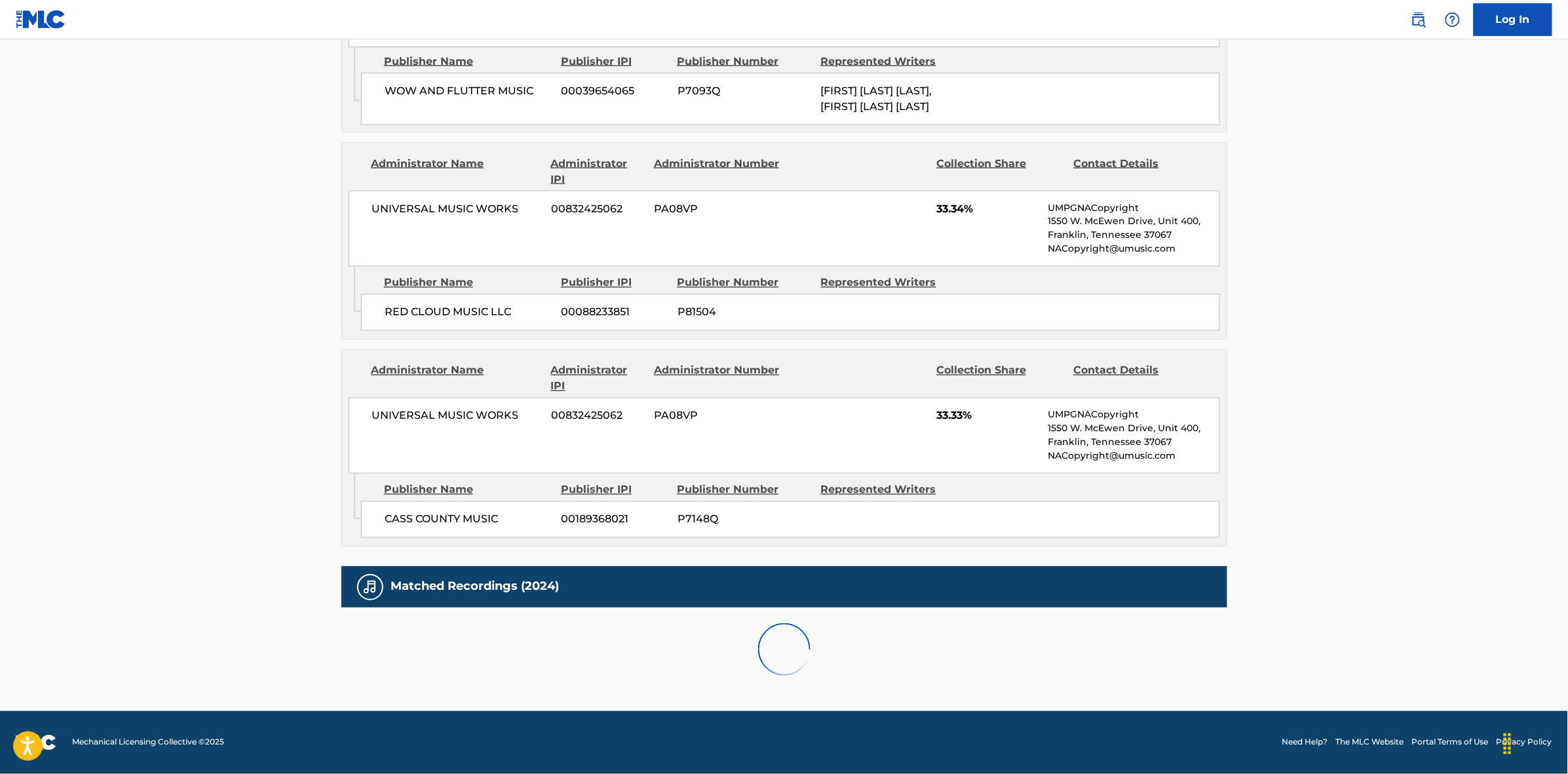 scroll, scrollTop: 1208, scrollLeft: 0, axis: vertical 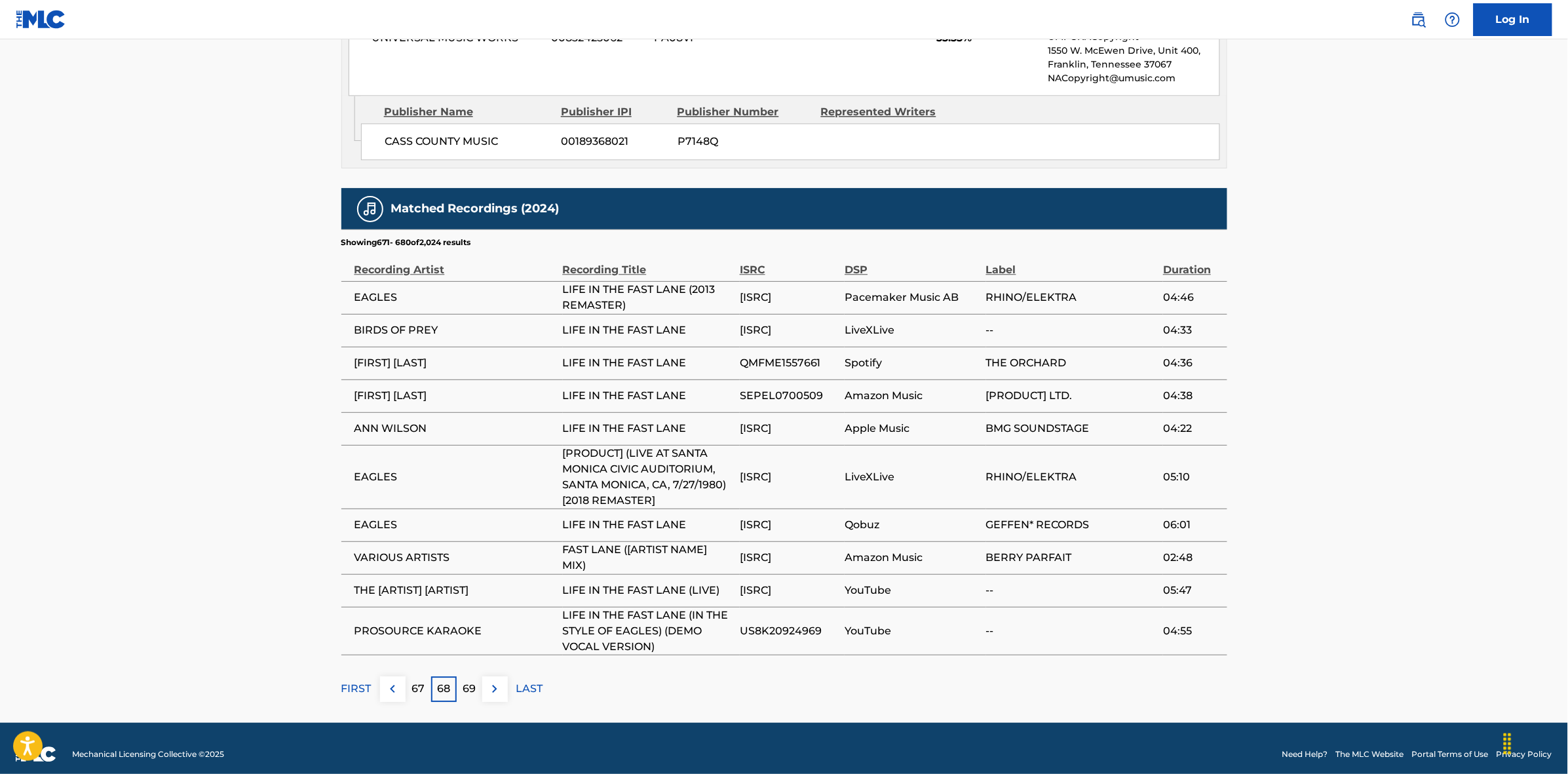 drag, startPoint x: 493, startPoint y: 703, endPoint x: 493, endPoint y: 695, distance: 8 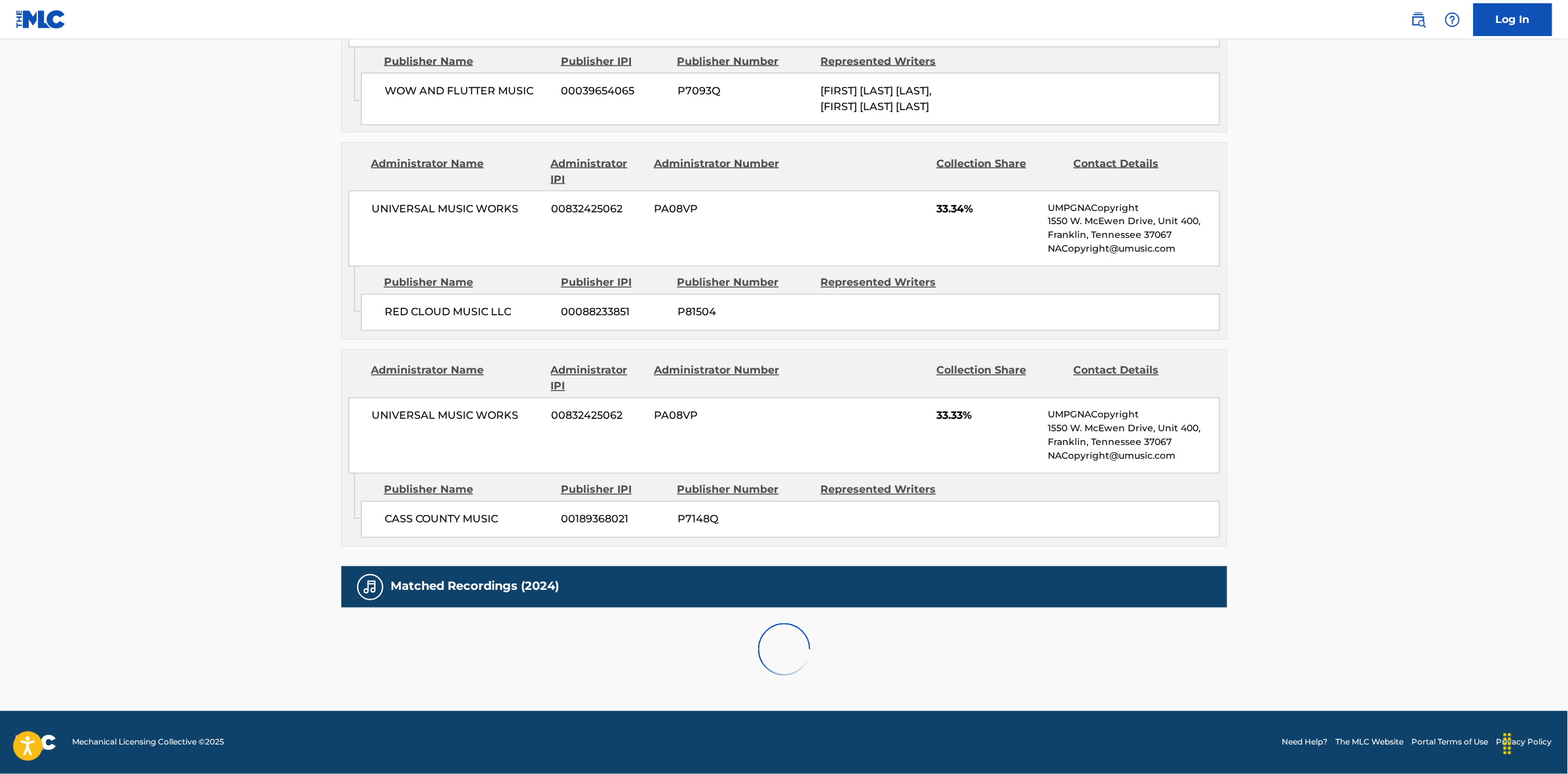 scroll, scrollTop: 1177, scrollLeft: 0, axis: vertical 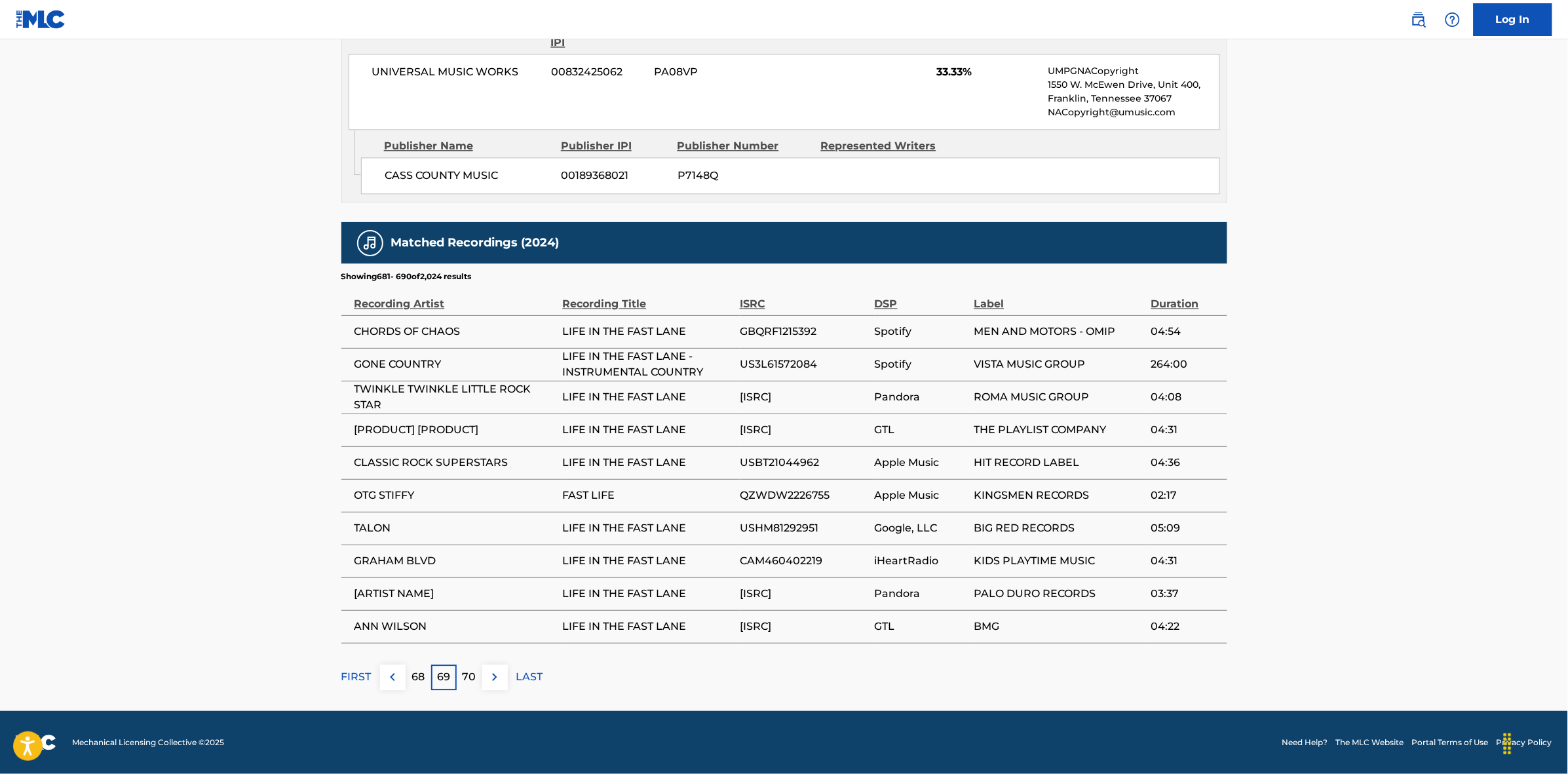click on "70" at bounding box center [469, 677] 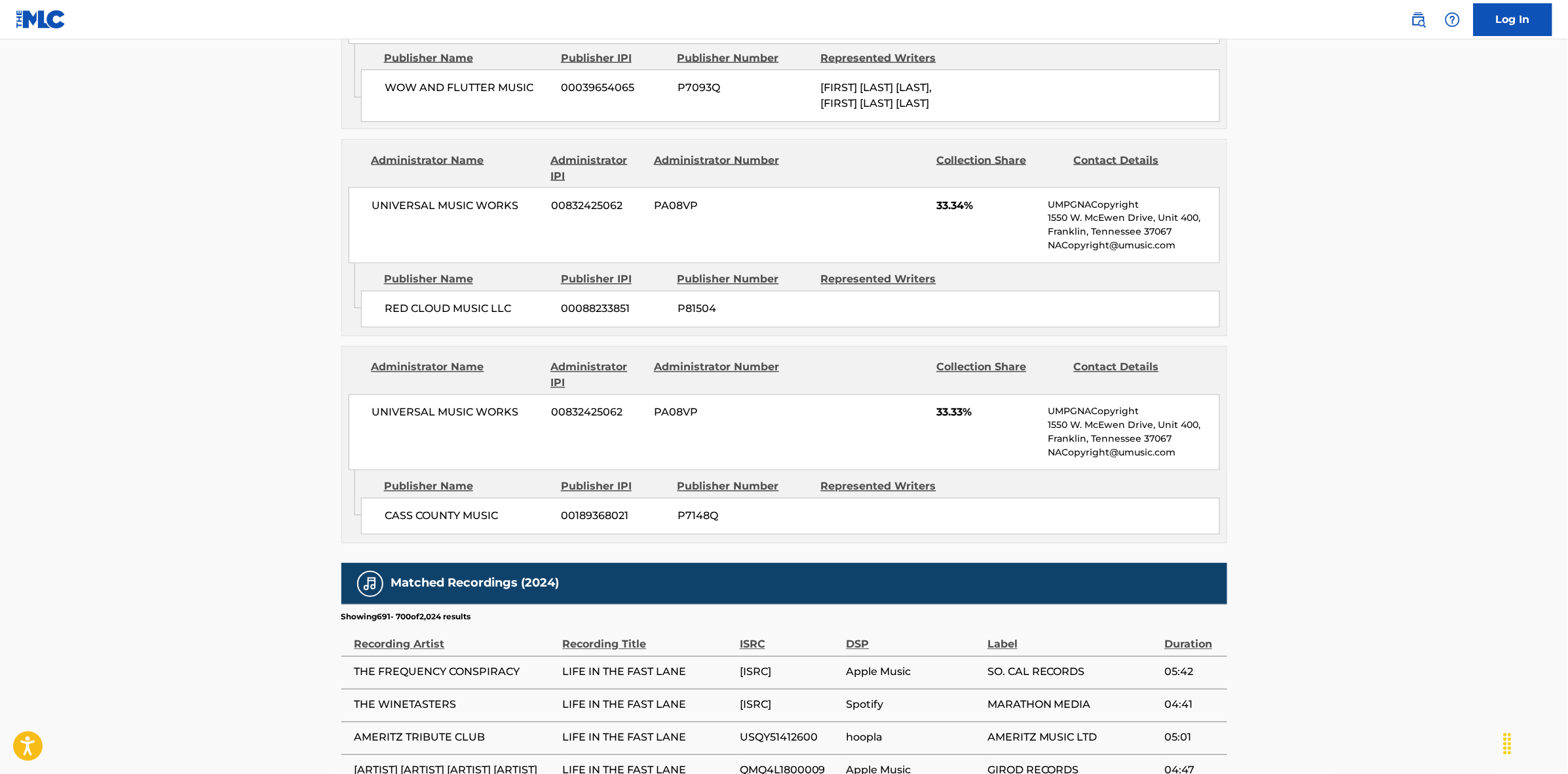 scroll, scrollTop: 1177, scrollLeft: 0, axis: vertical 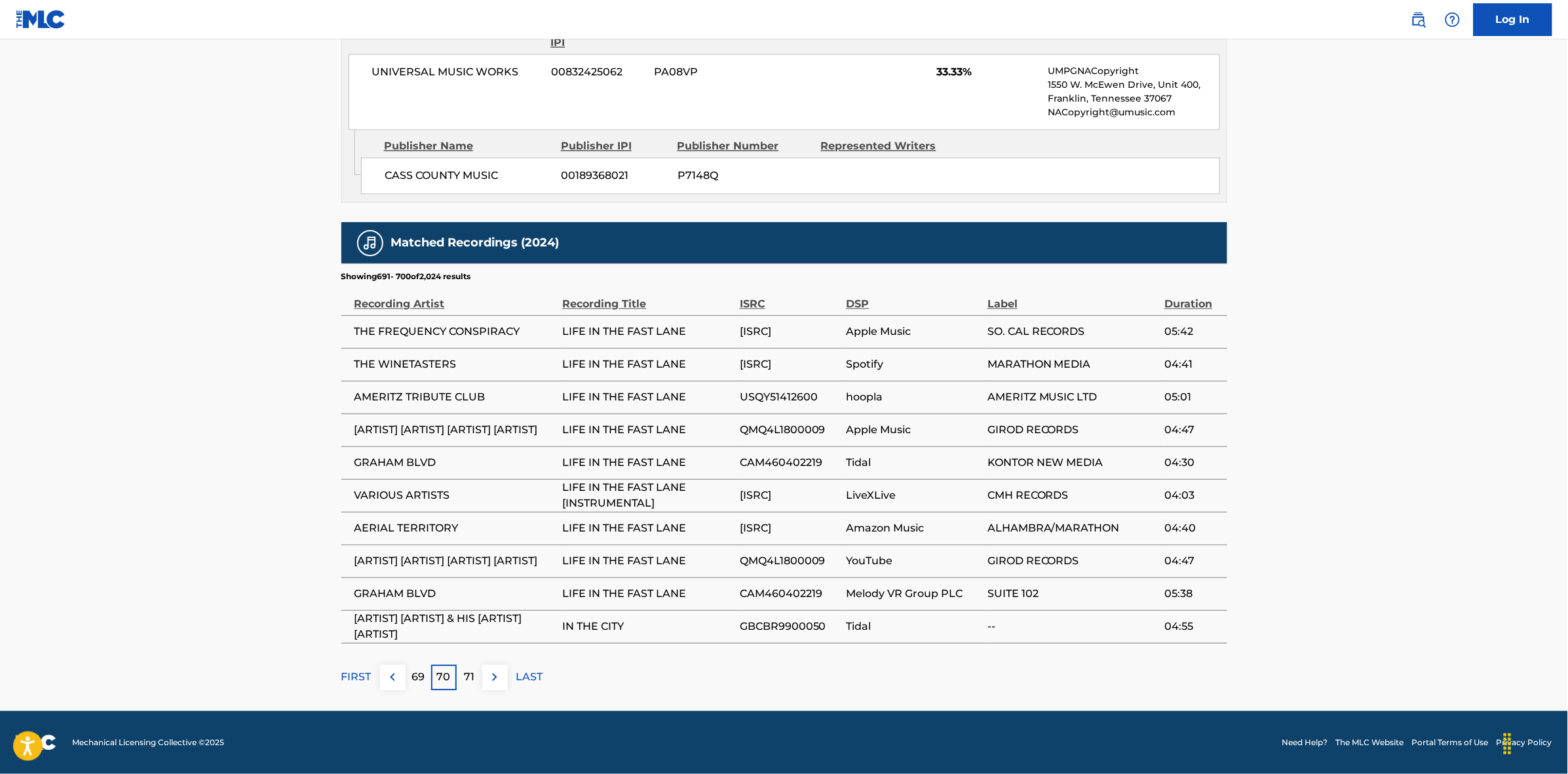 click at bounding box center (495, 677) 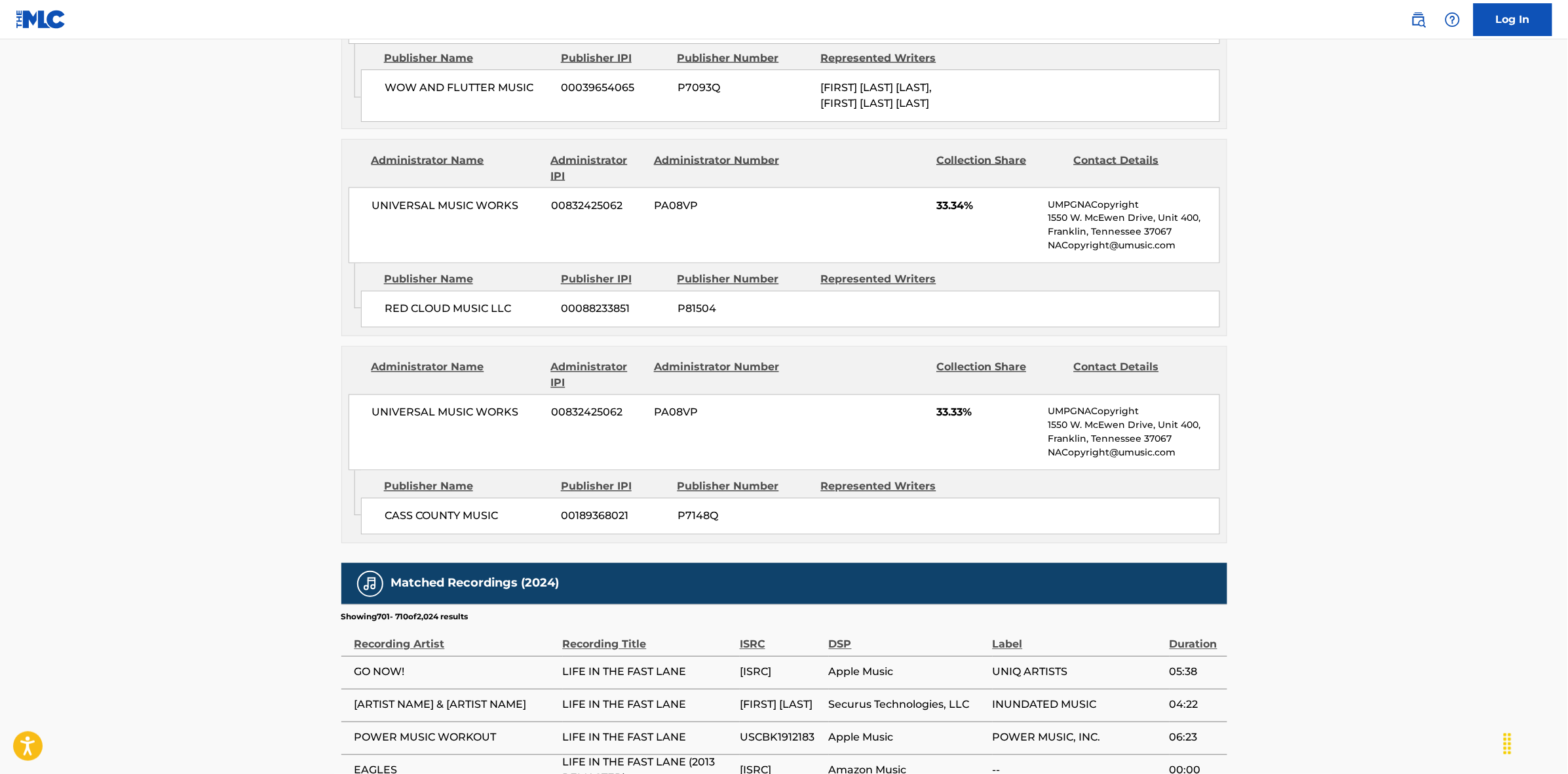 scroll, scrollTop: 1177, scrollLeft: 0, axis: vertical 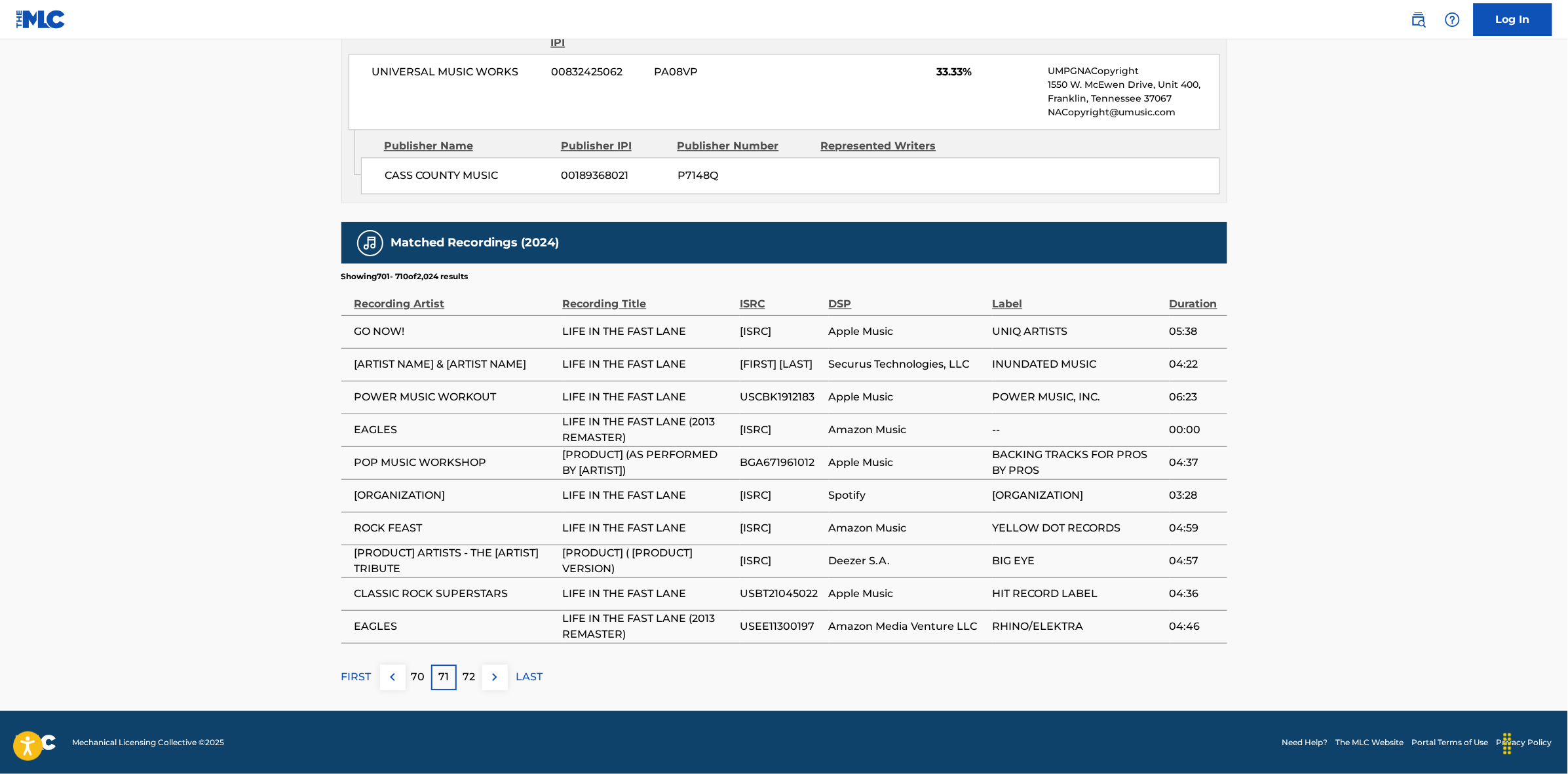 click at bounding box center [495, 677] 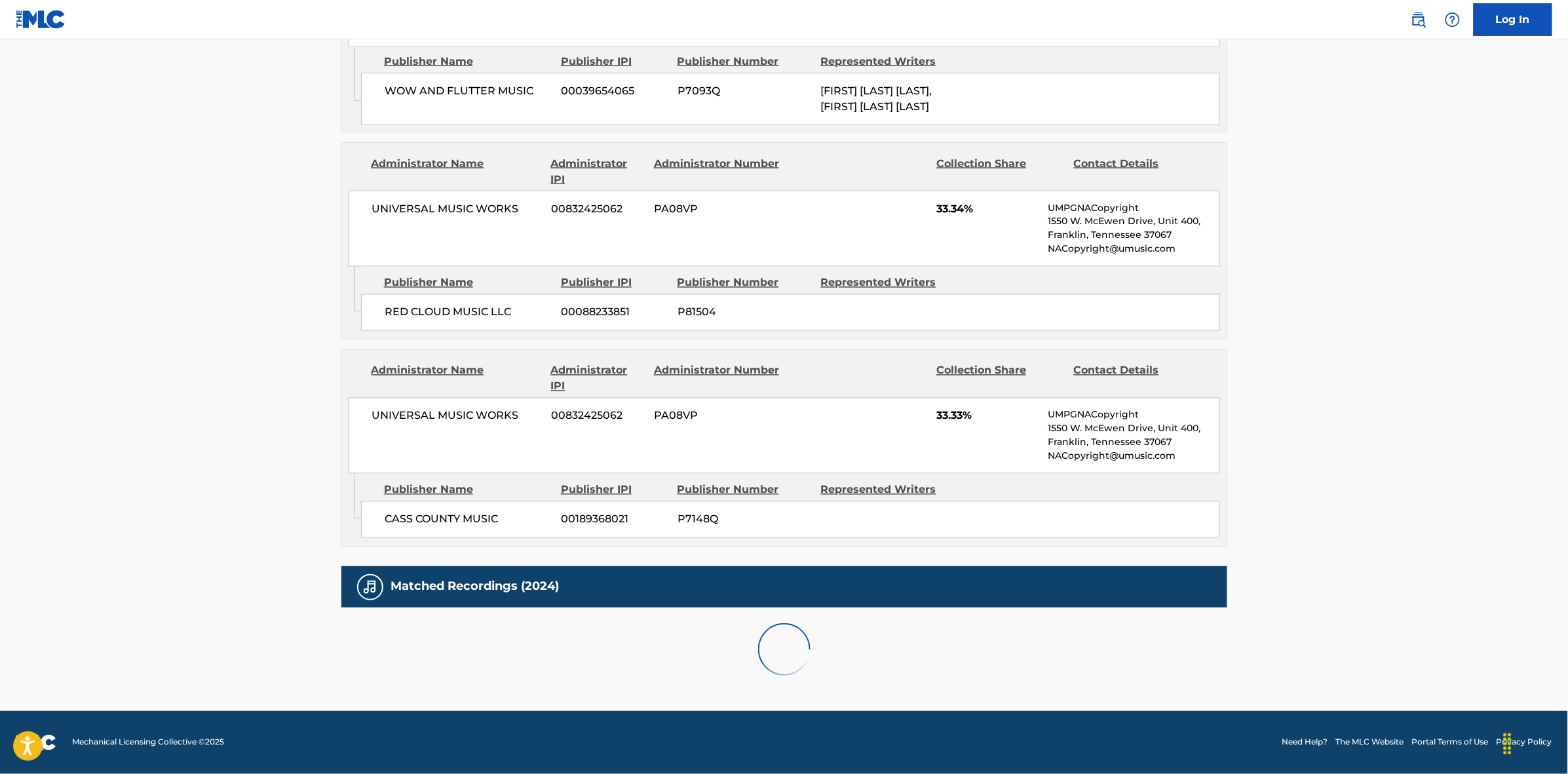 scroll, scrollTop: 1177, scrollLeft: 0, axis: vertical 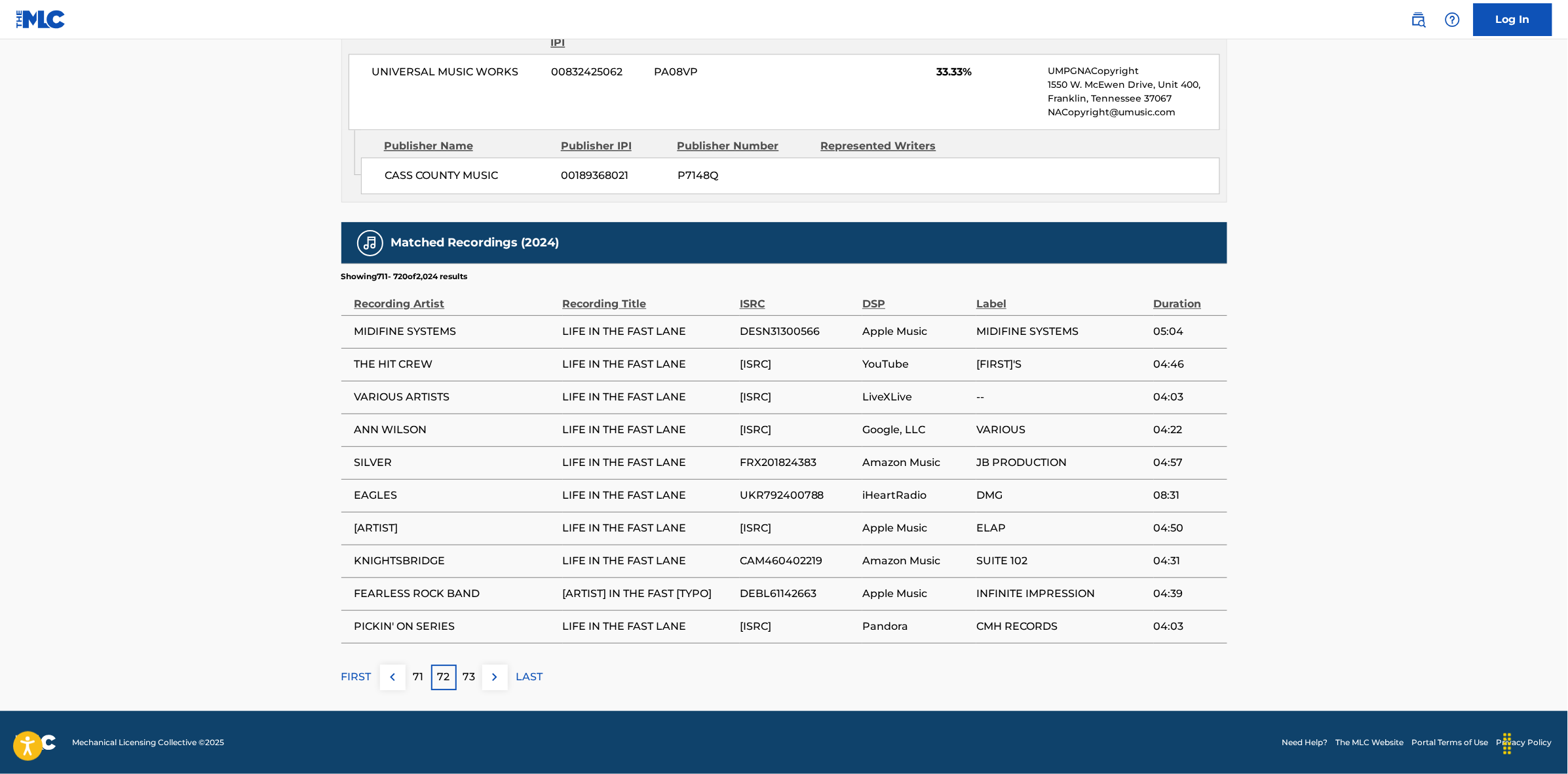 drag, startPoint x: 493, startPoint y: 682, endPoint x: 621, endPoint y: 549, distance: 184.58873 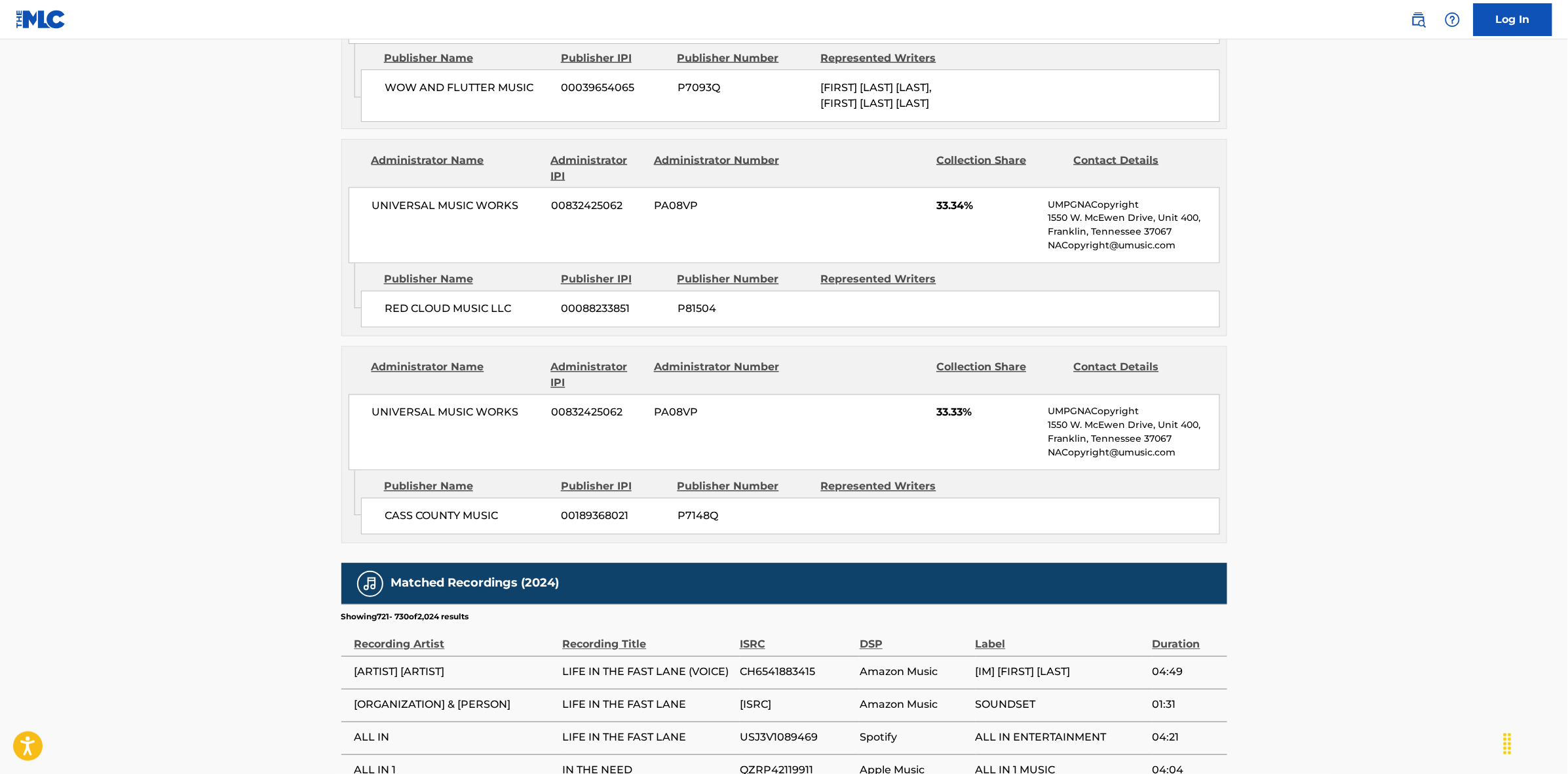 scroll, scrollTop: 1177, scrollLeft: 0, axis: vertical 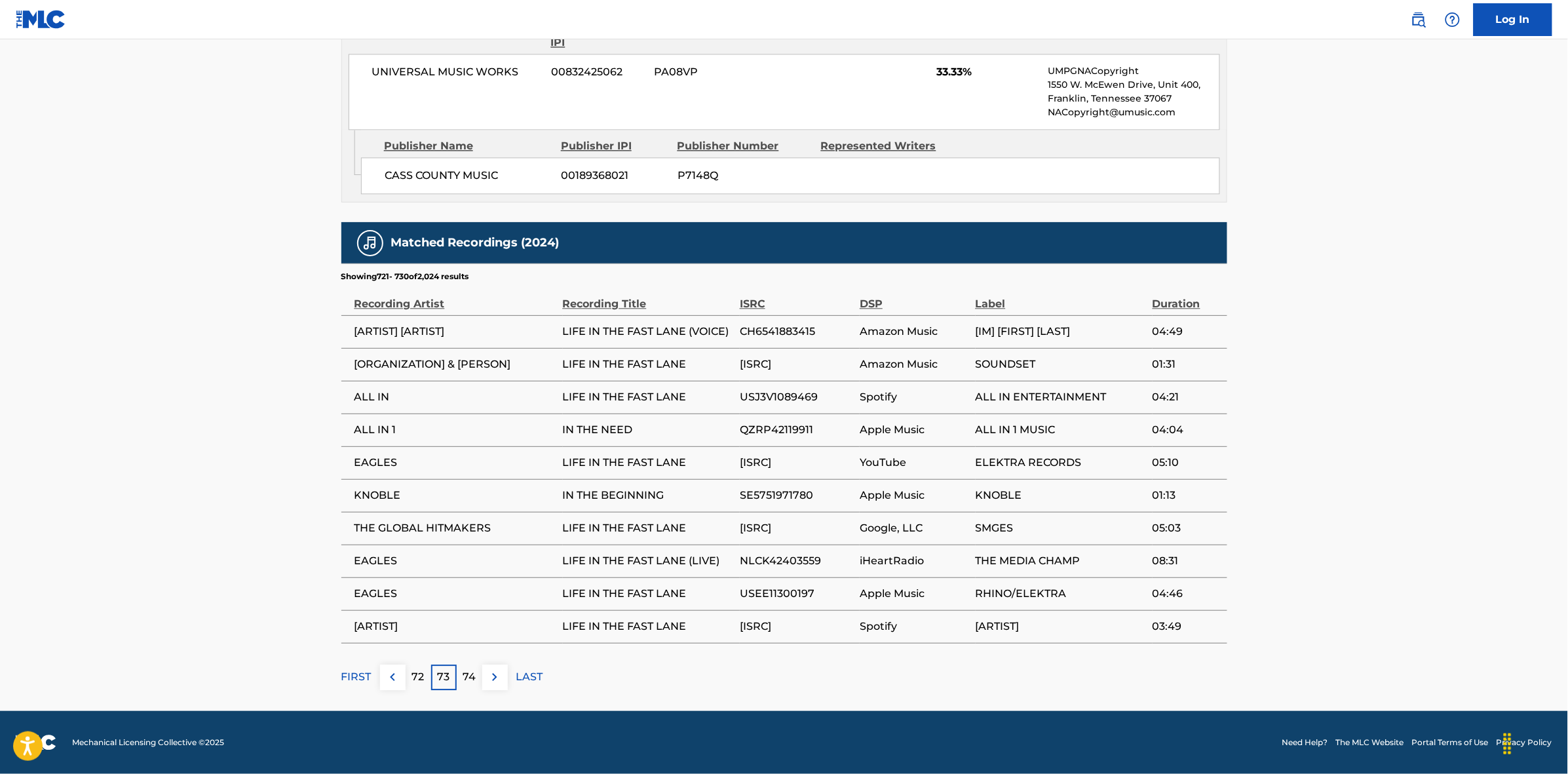drag, startPoint x: 485, startPoint y: 705, endPoint x: 495, endPoint y: 690, distance: 18.02776 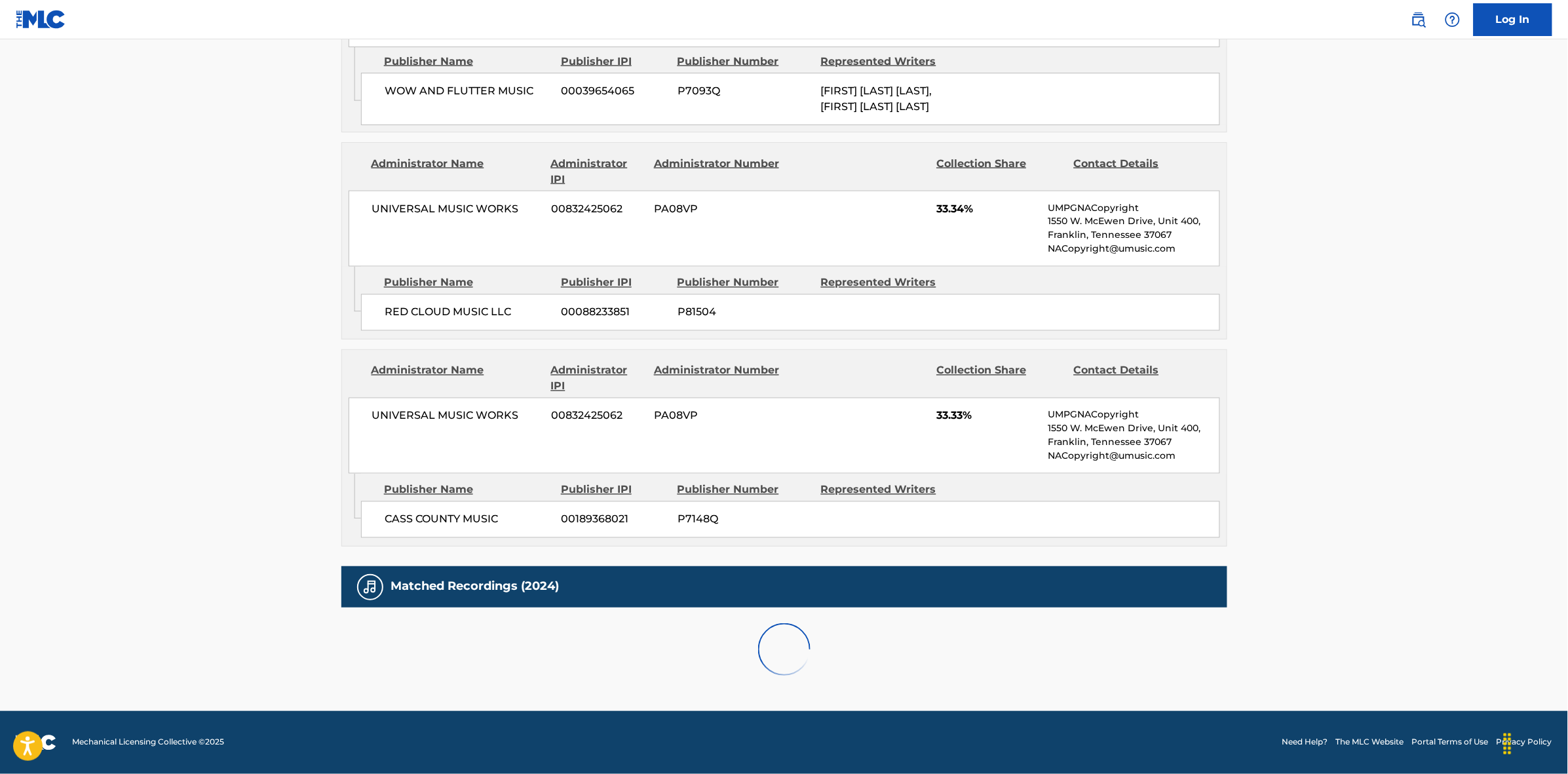 scroll, scrollTop: 1177, scrollLeft: 0, axis: vertical 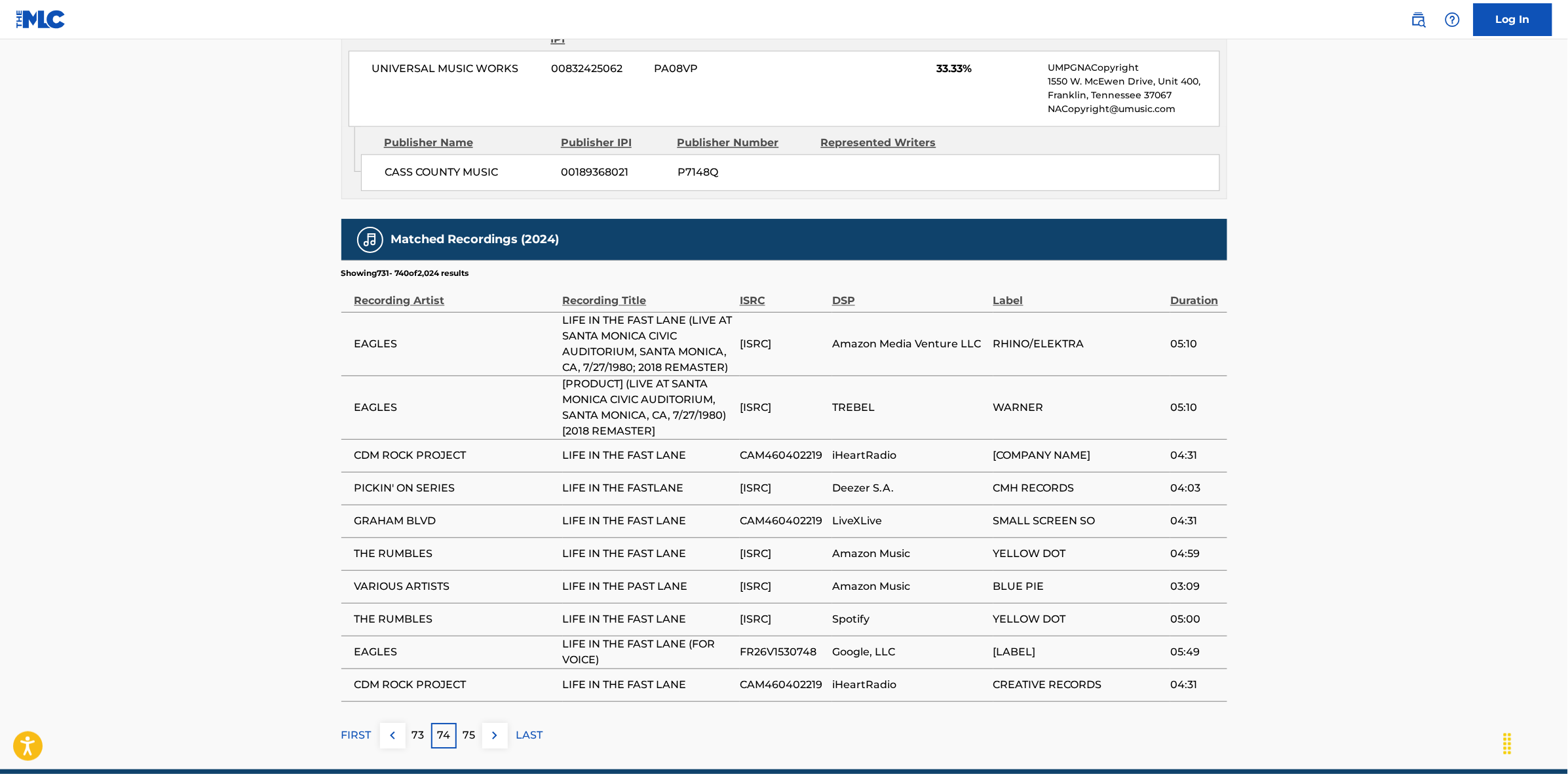 drag, startPoint x: 489, startPoint y: 735, endPoint x: 996, endPoint y: 292, distance: 673.2741 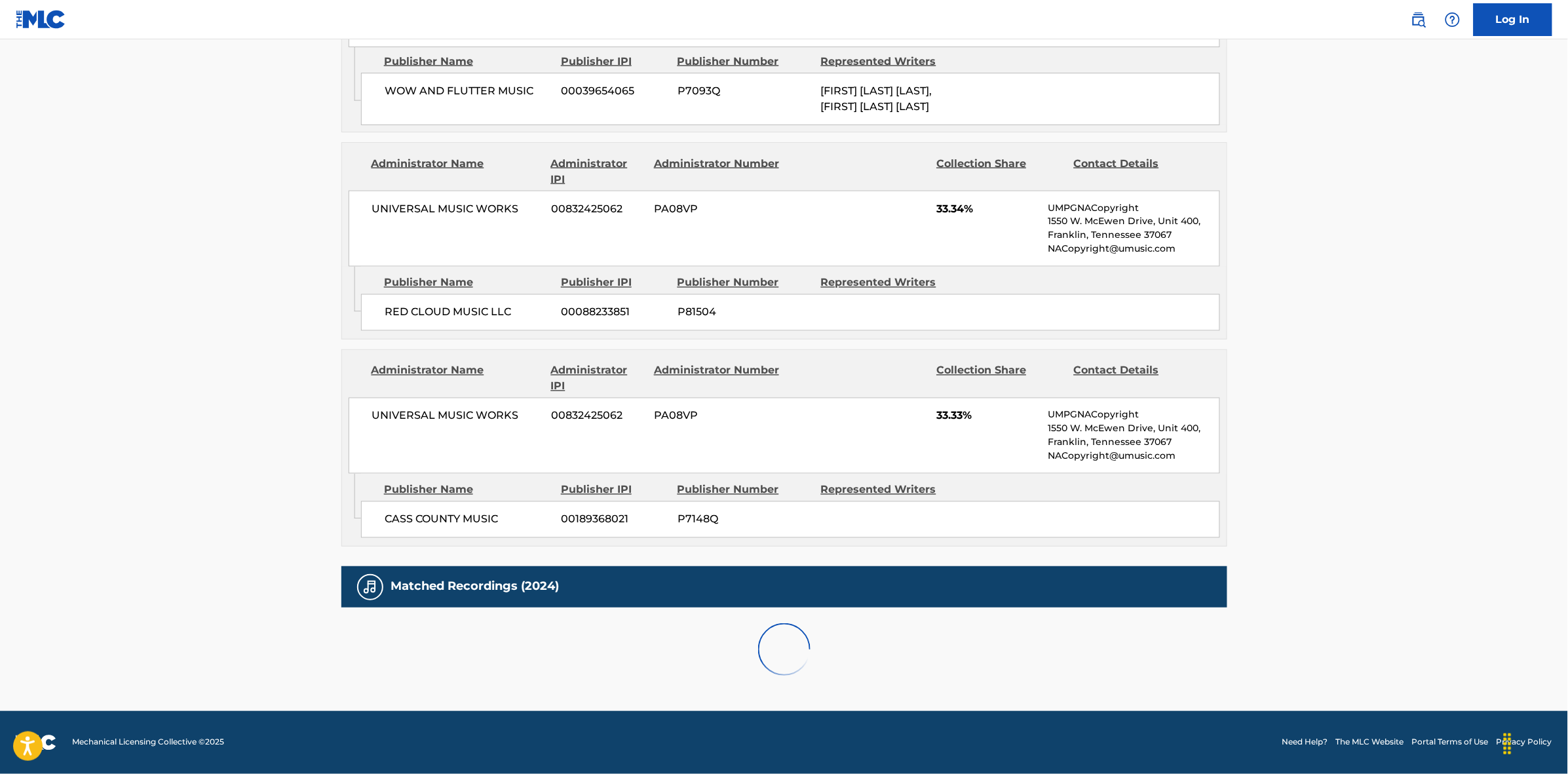 scroll, scrollTop: 1177, scrollLeft: 0, axis: vertical 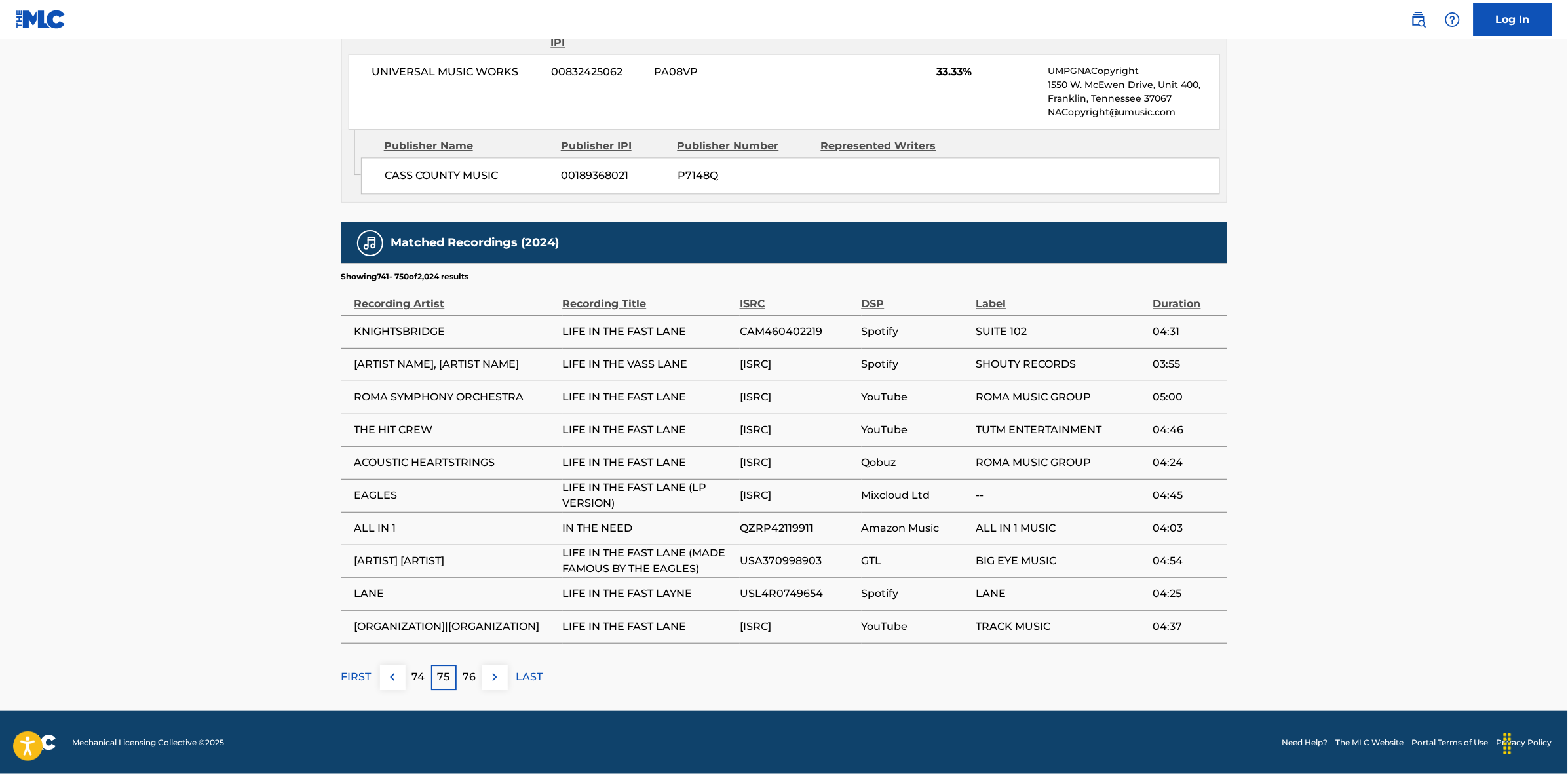 click on "76" at bounding box center (469, 677) 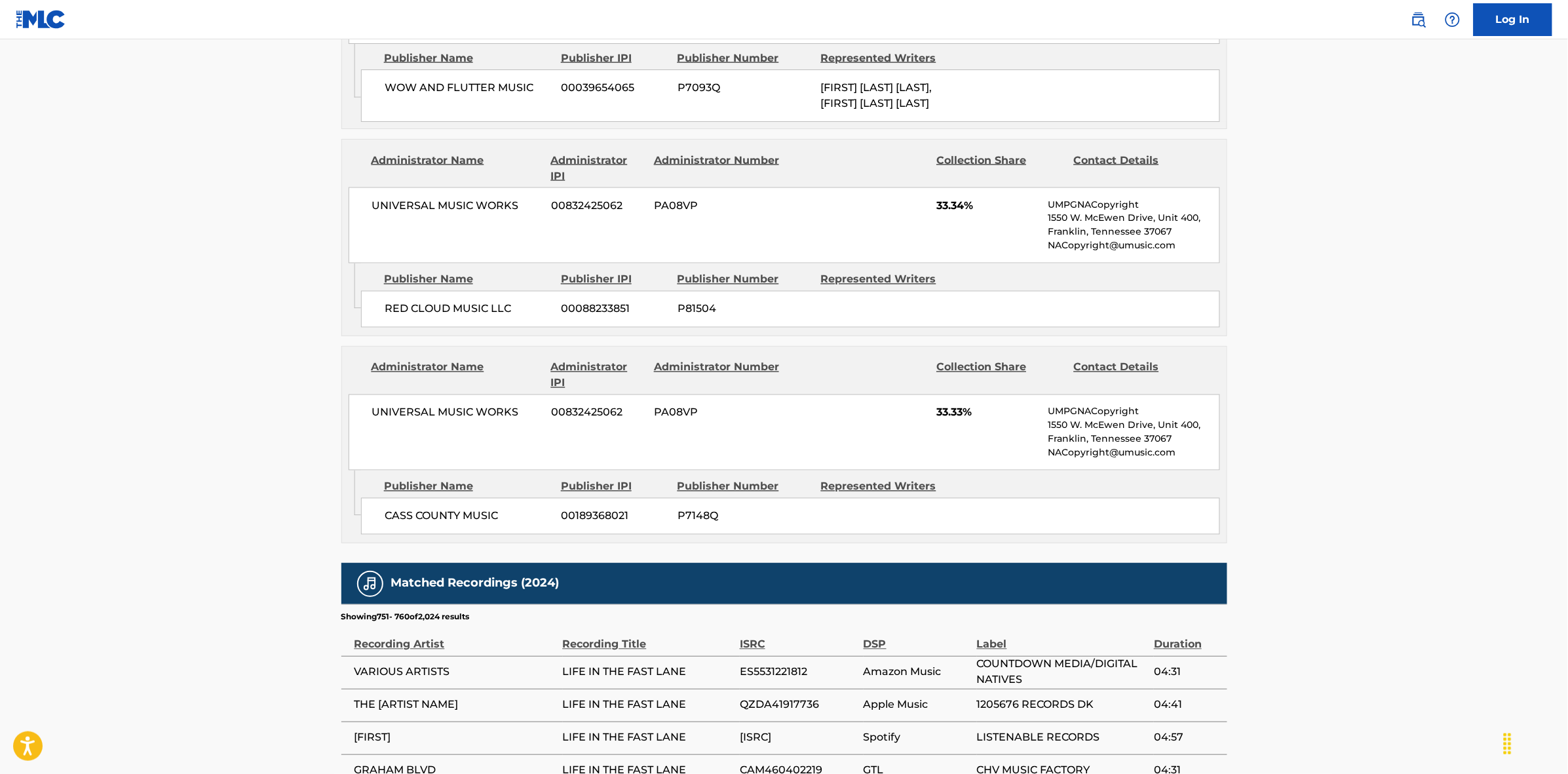 scroll, scrollTop: 1177, scrollLeft: 0, axis: vertical 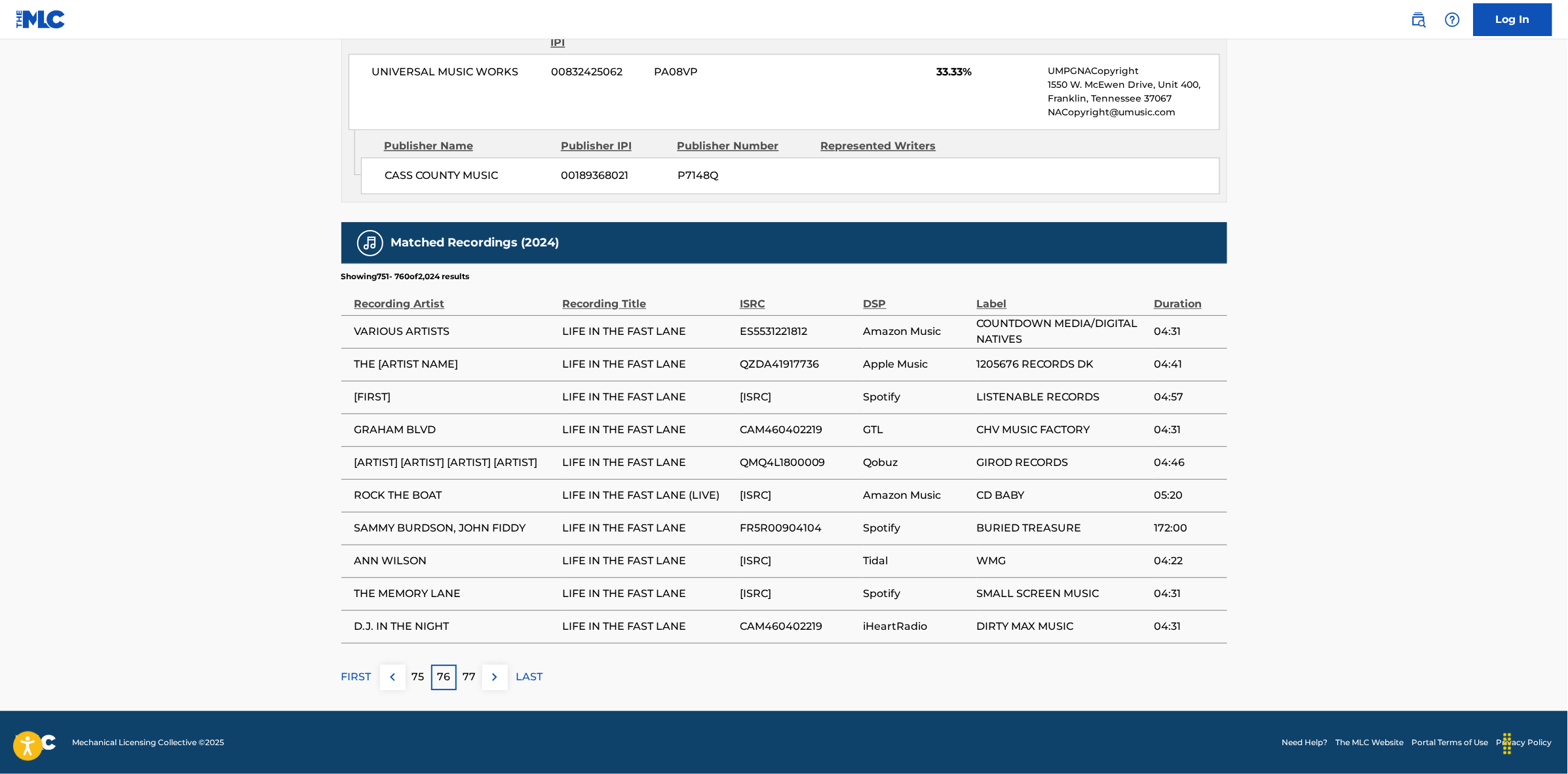 click on "77" at bounding box center [469, 677] 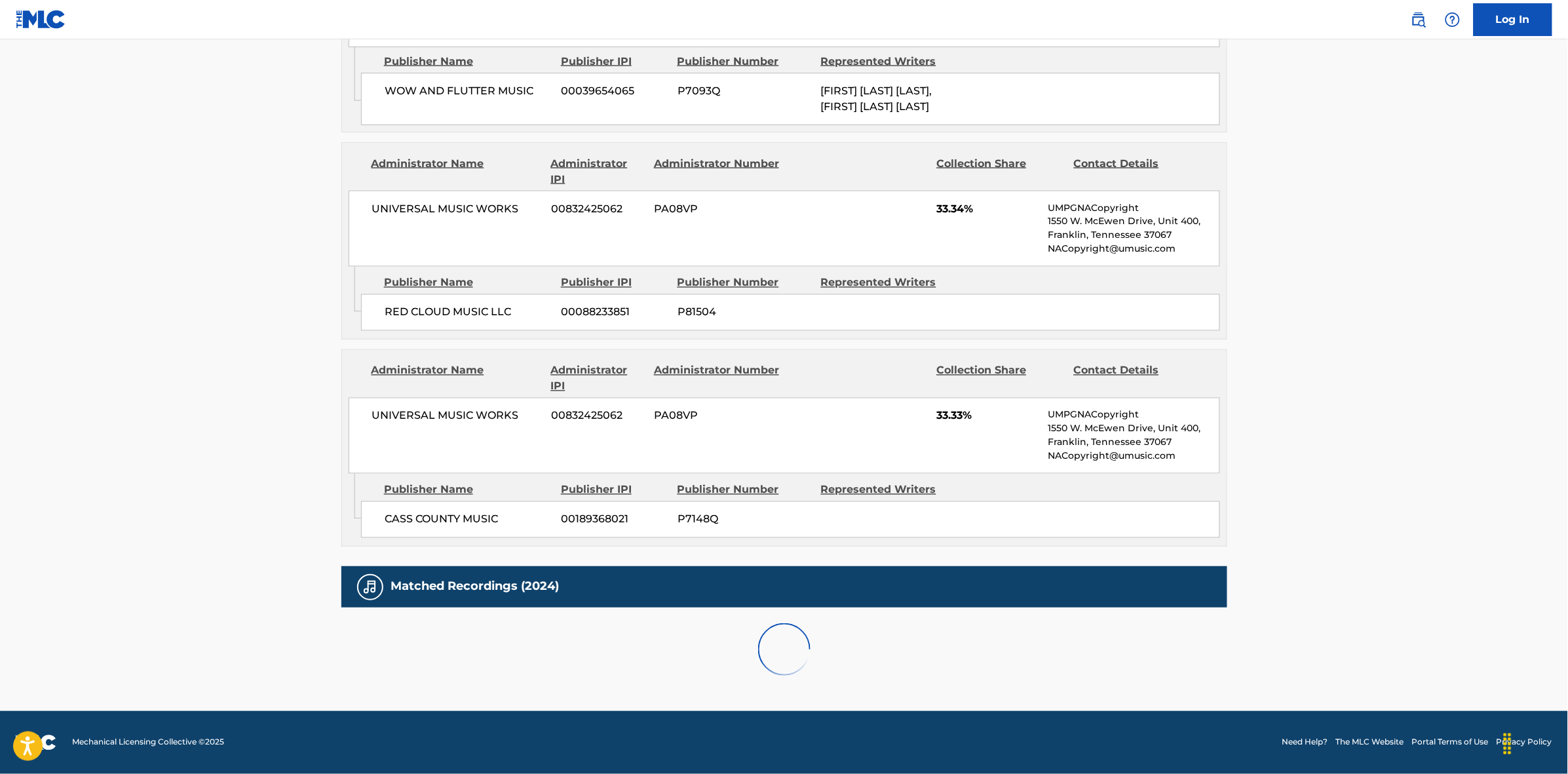 scroll, scrollTop: 1177, scrollLeft: 0, axis: vertical 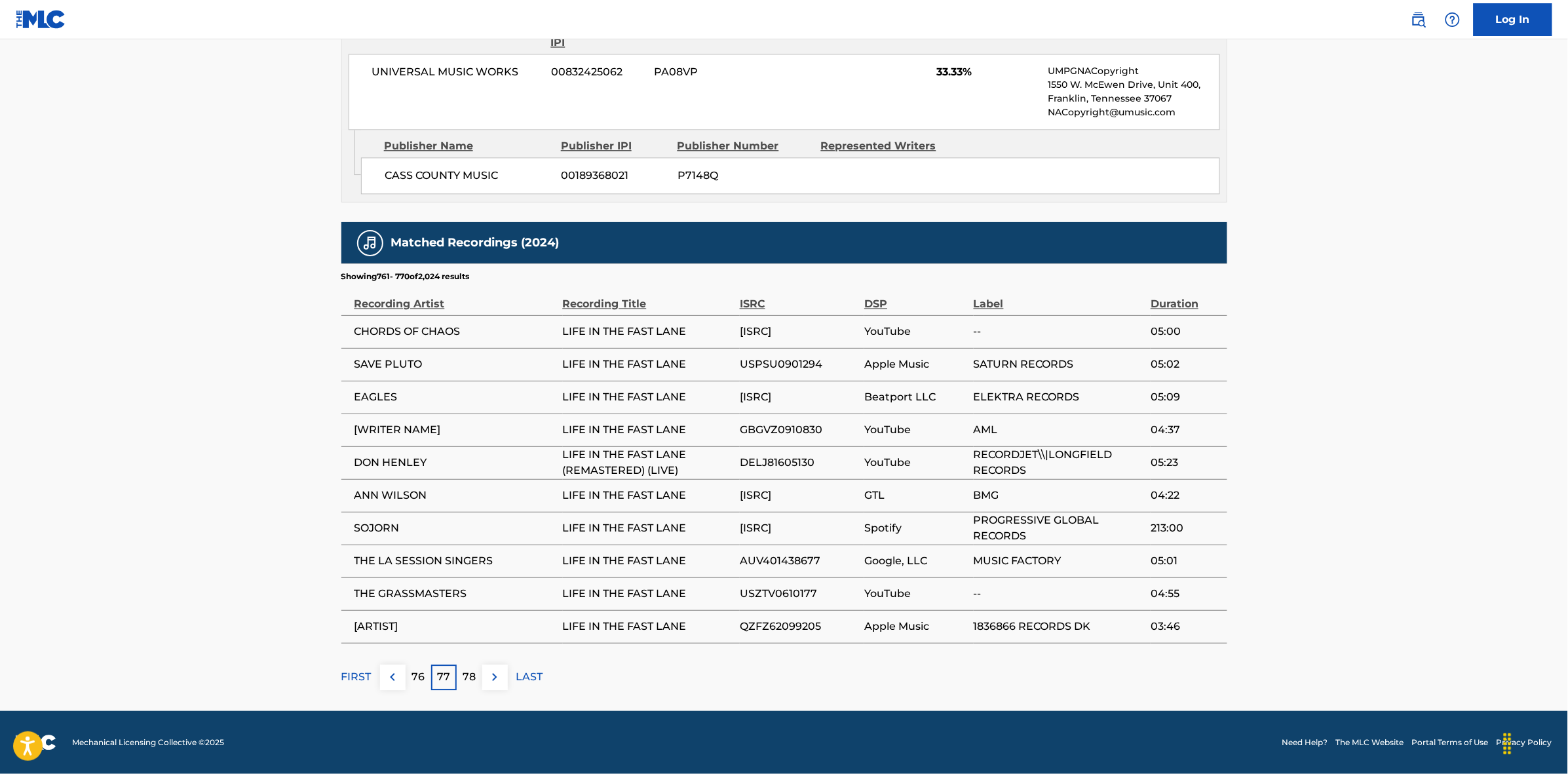 click at bounding box center [495, 677] 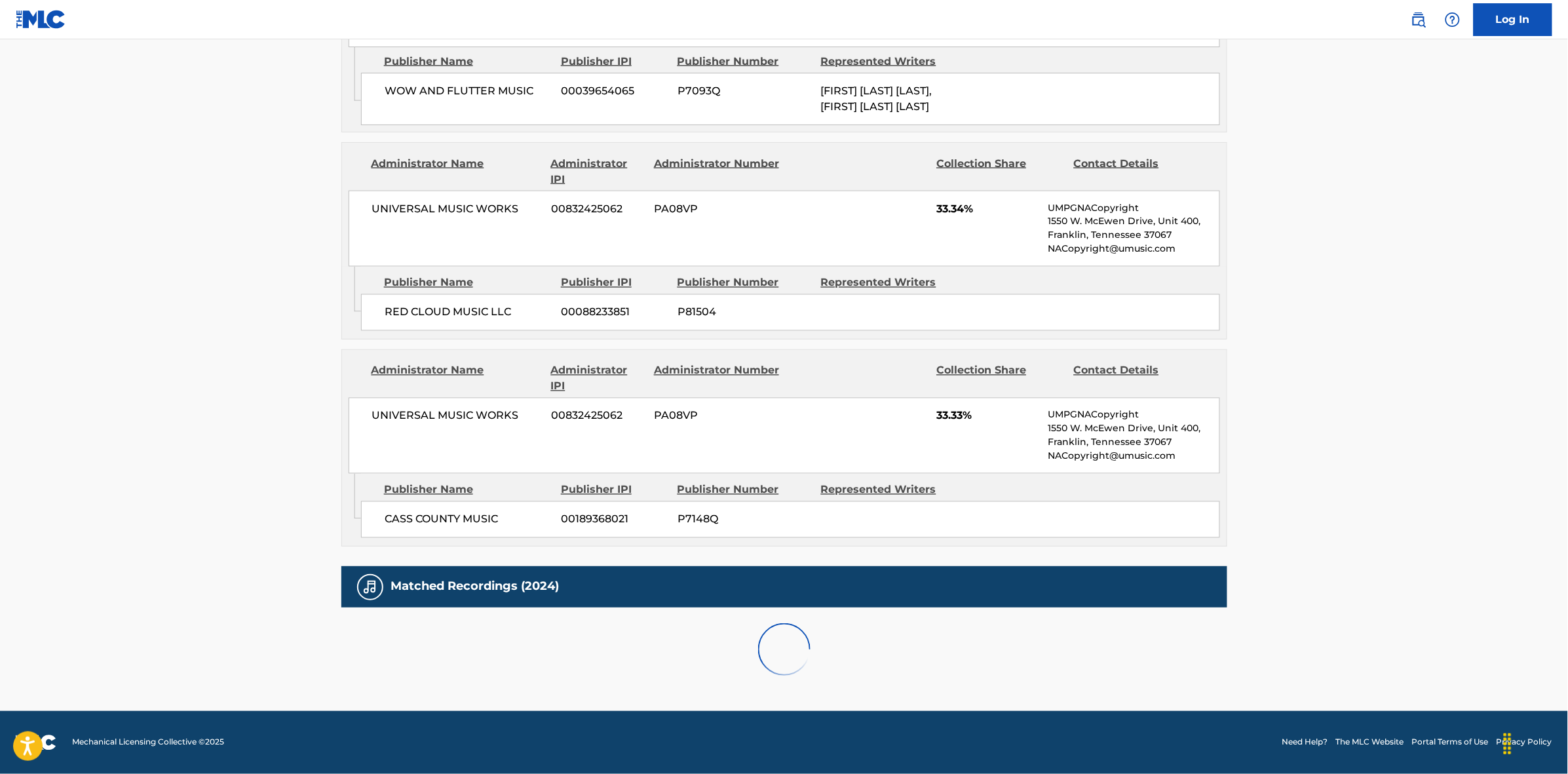 scroll, scrollTop: 1177, scrollLeft: 0, axis: vertical 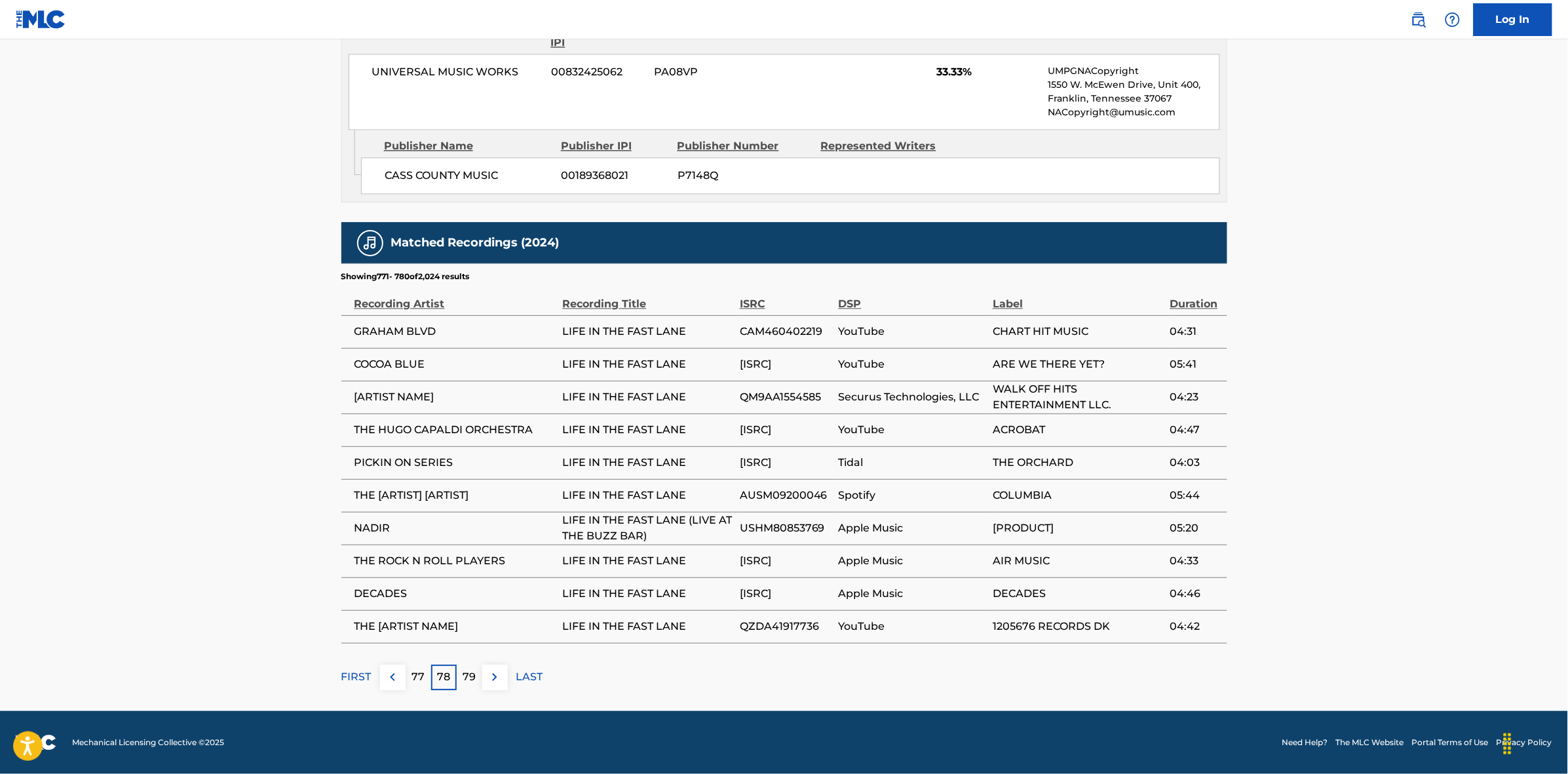 click at bounding box center [495, 677] 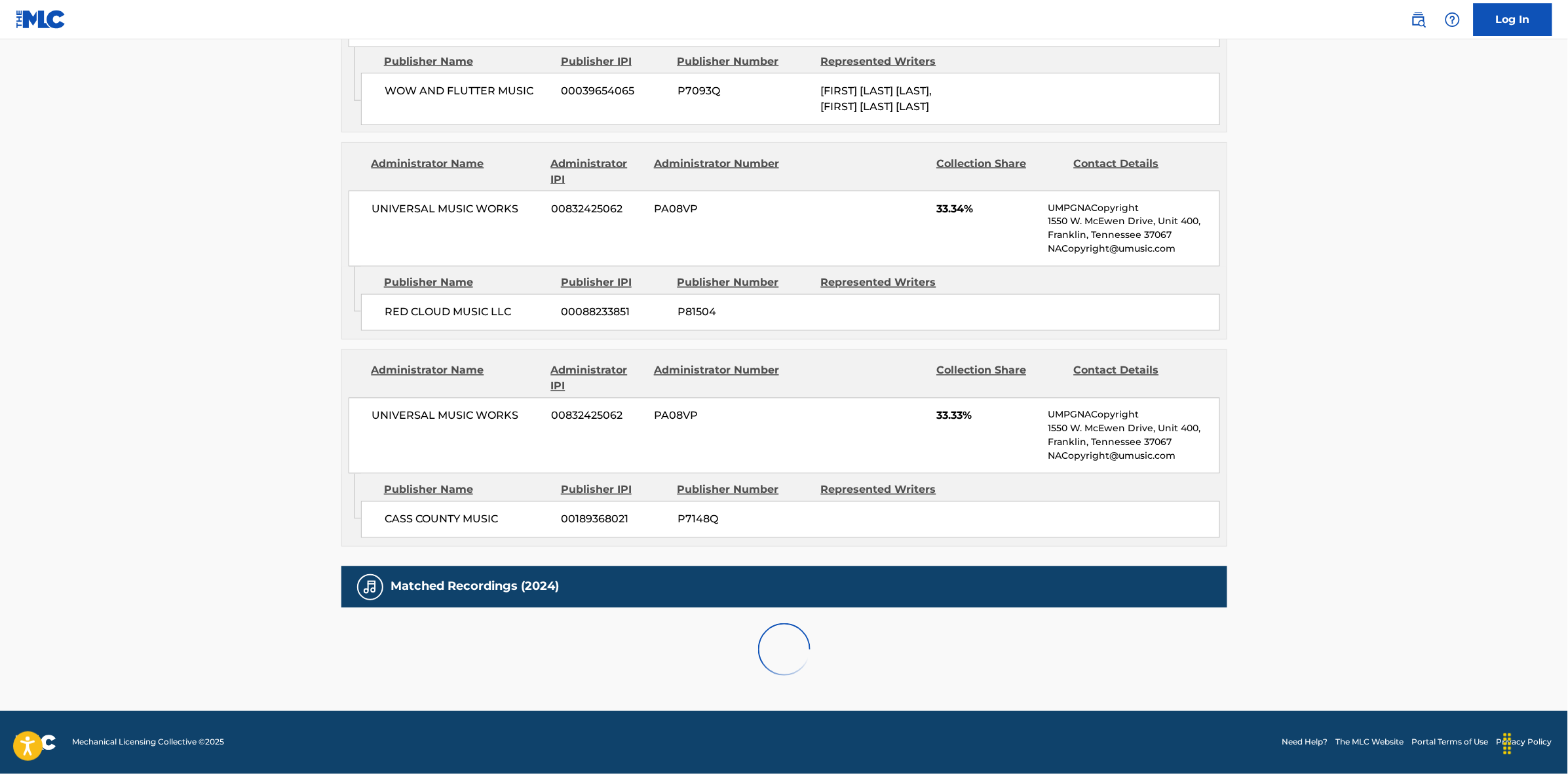 scroll, scrollTop: 1177, scrollLeft: 0, axis: vertical 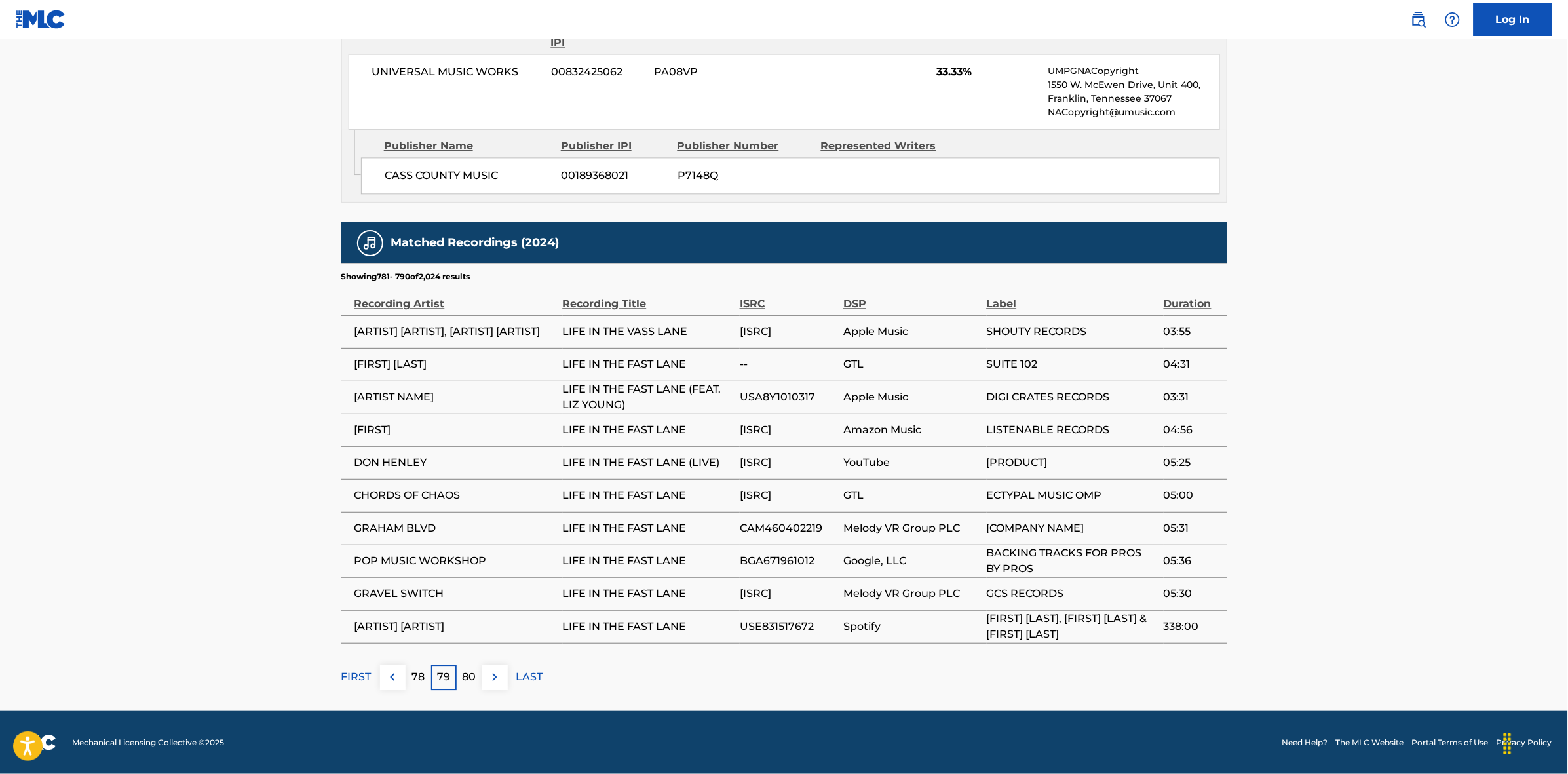 click at bounding box center [495, 677] 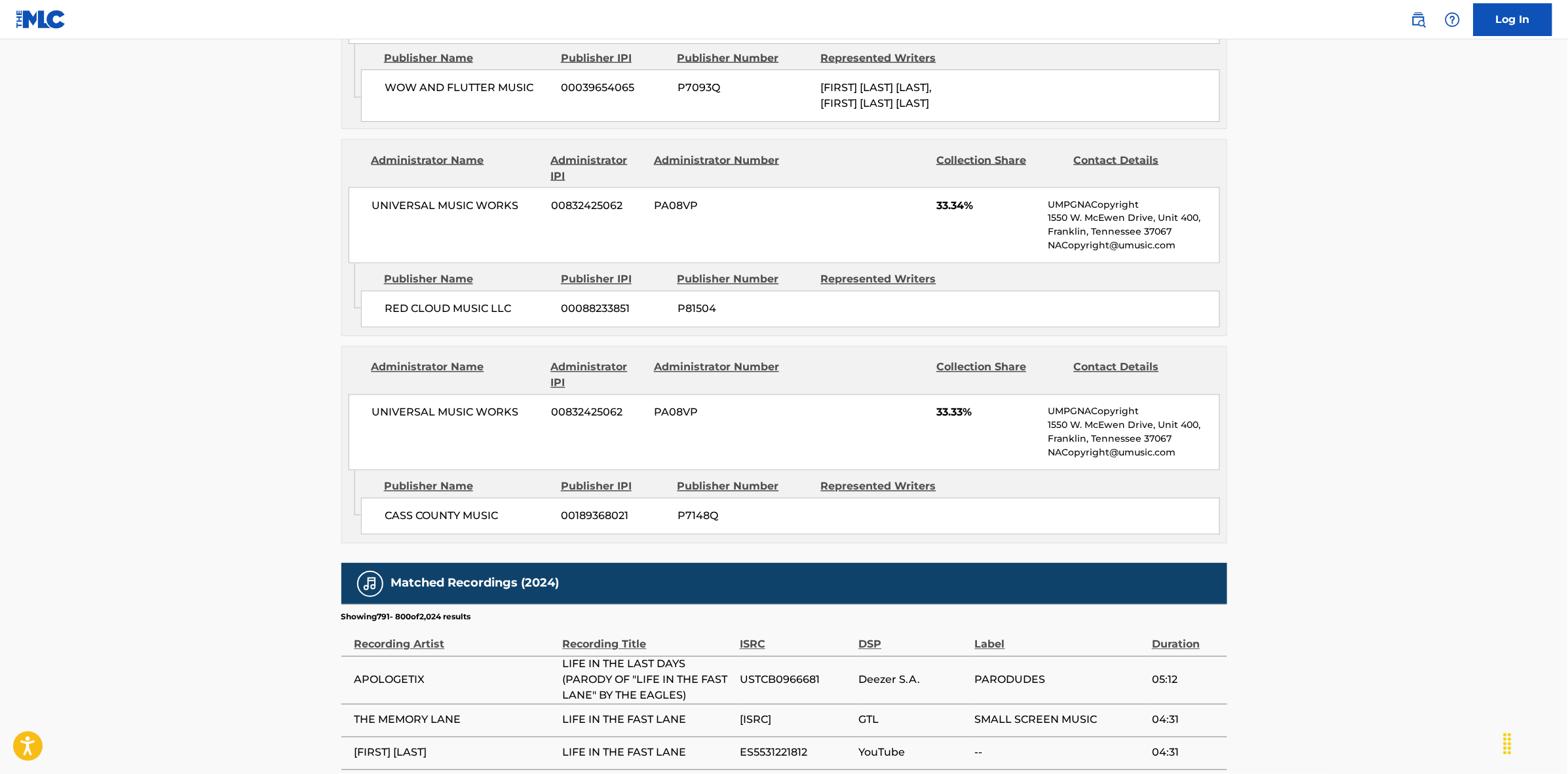 scroll, scrollTop: 1177, scrollLeft: 0, axis: vertical 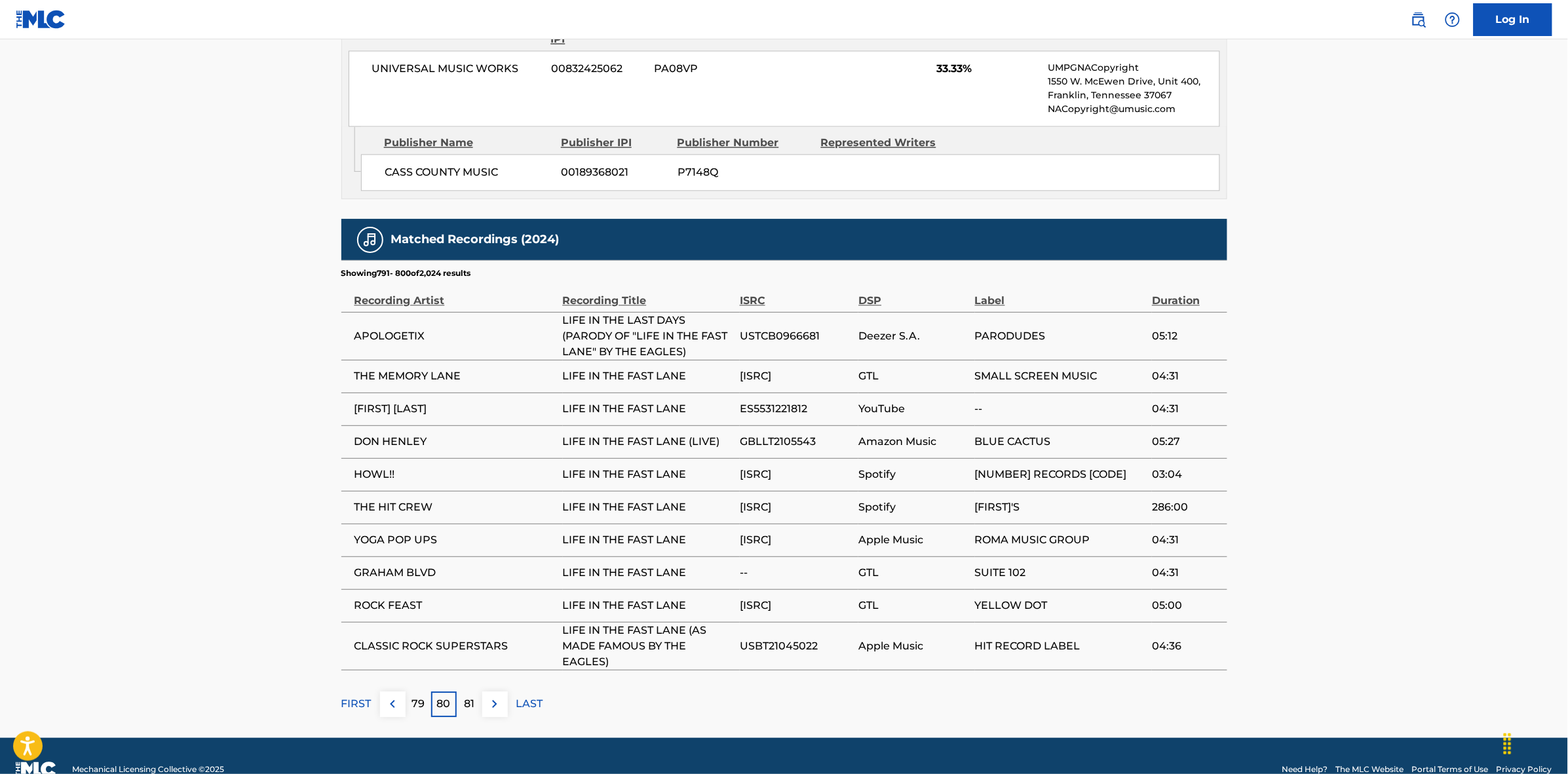 click at bounding box center (495, 704) 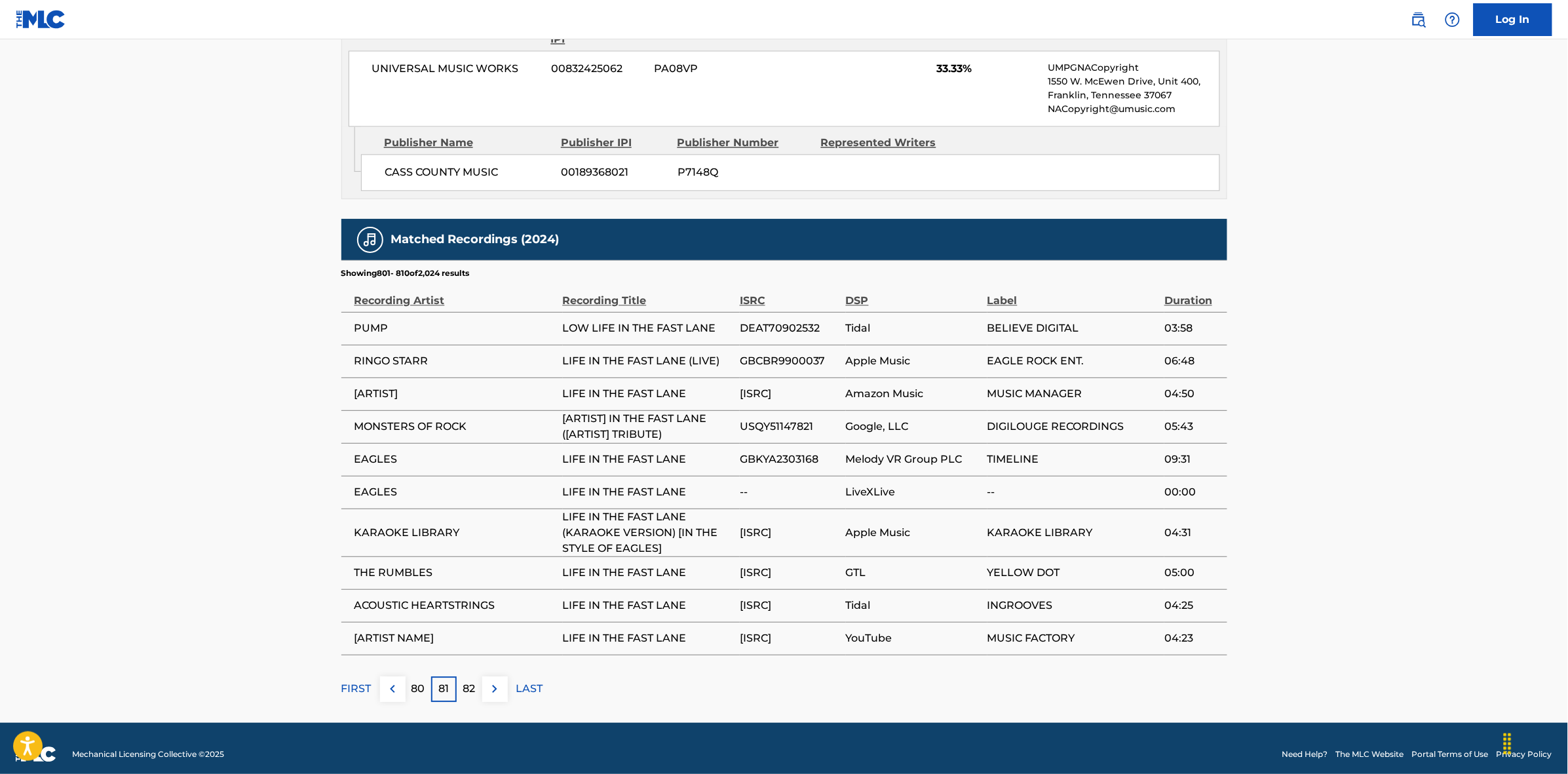 click at bounding box center (495, 689) 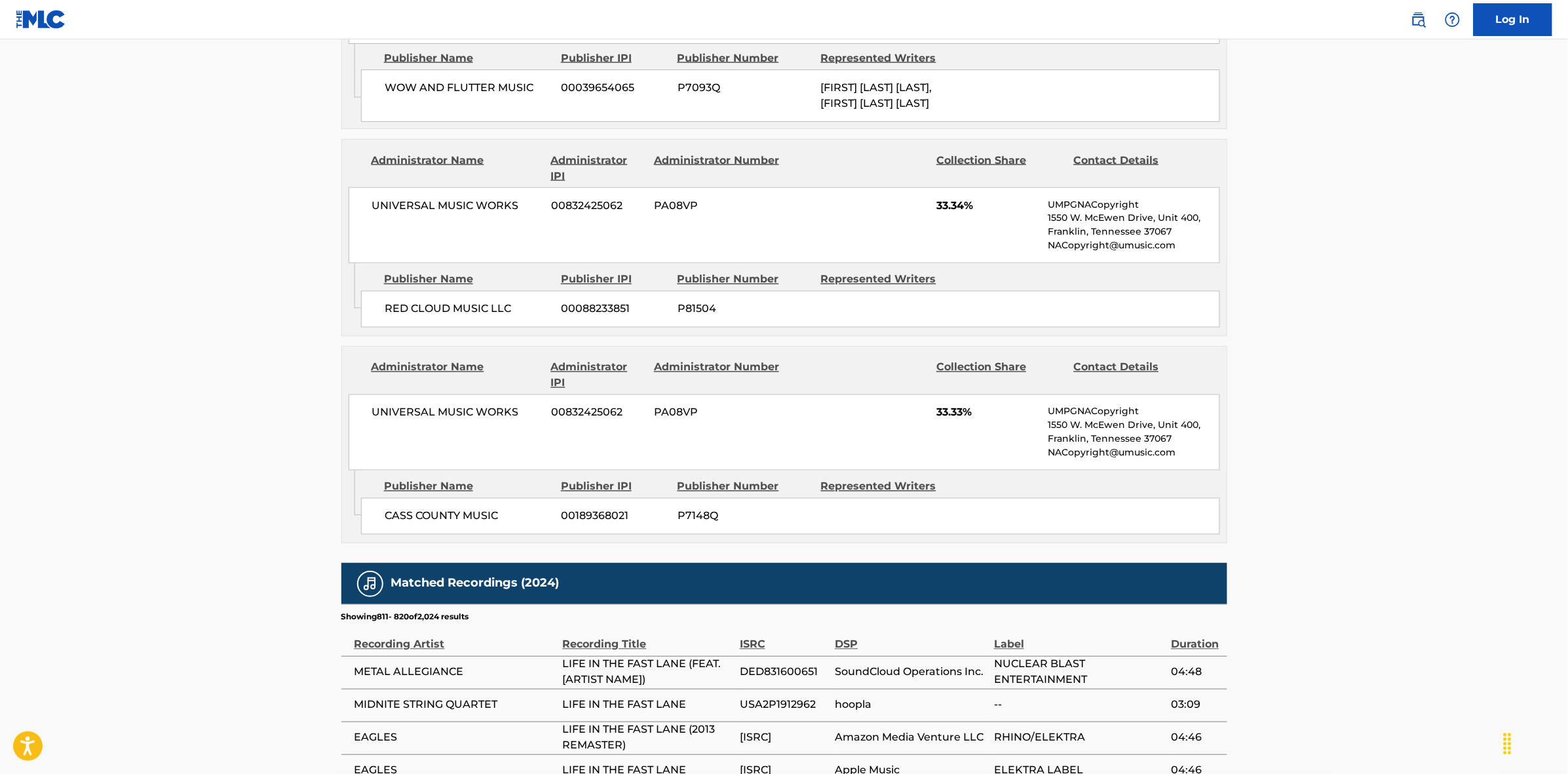 scroll, scrollTop: 1177, scrollLeft: 0, axis: vertical 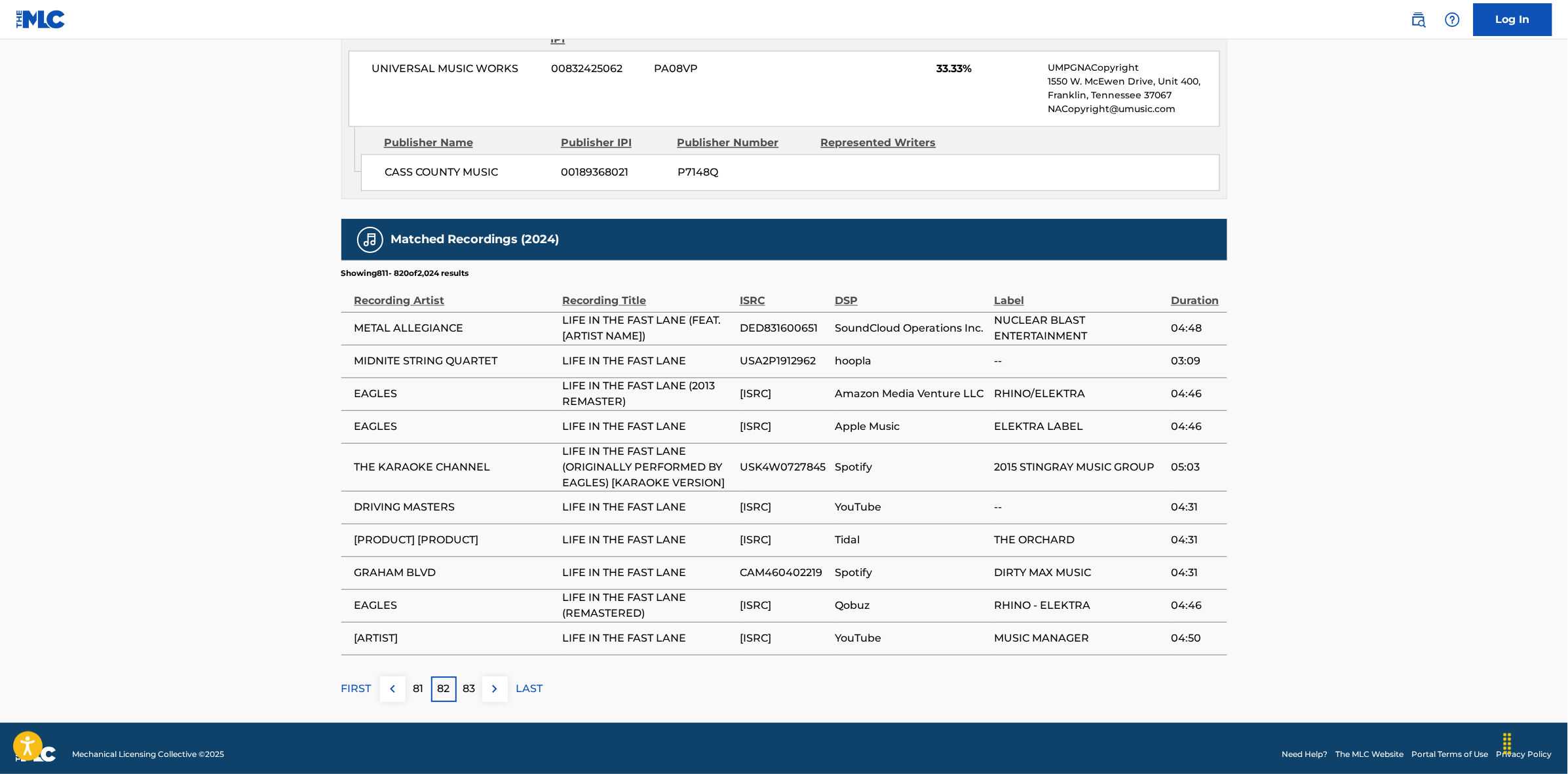 click at bounding box center [495, 689] 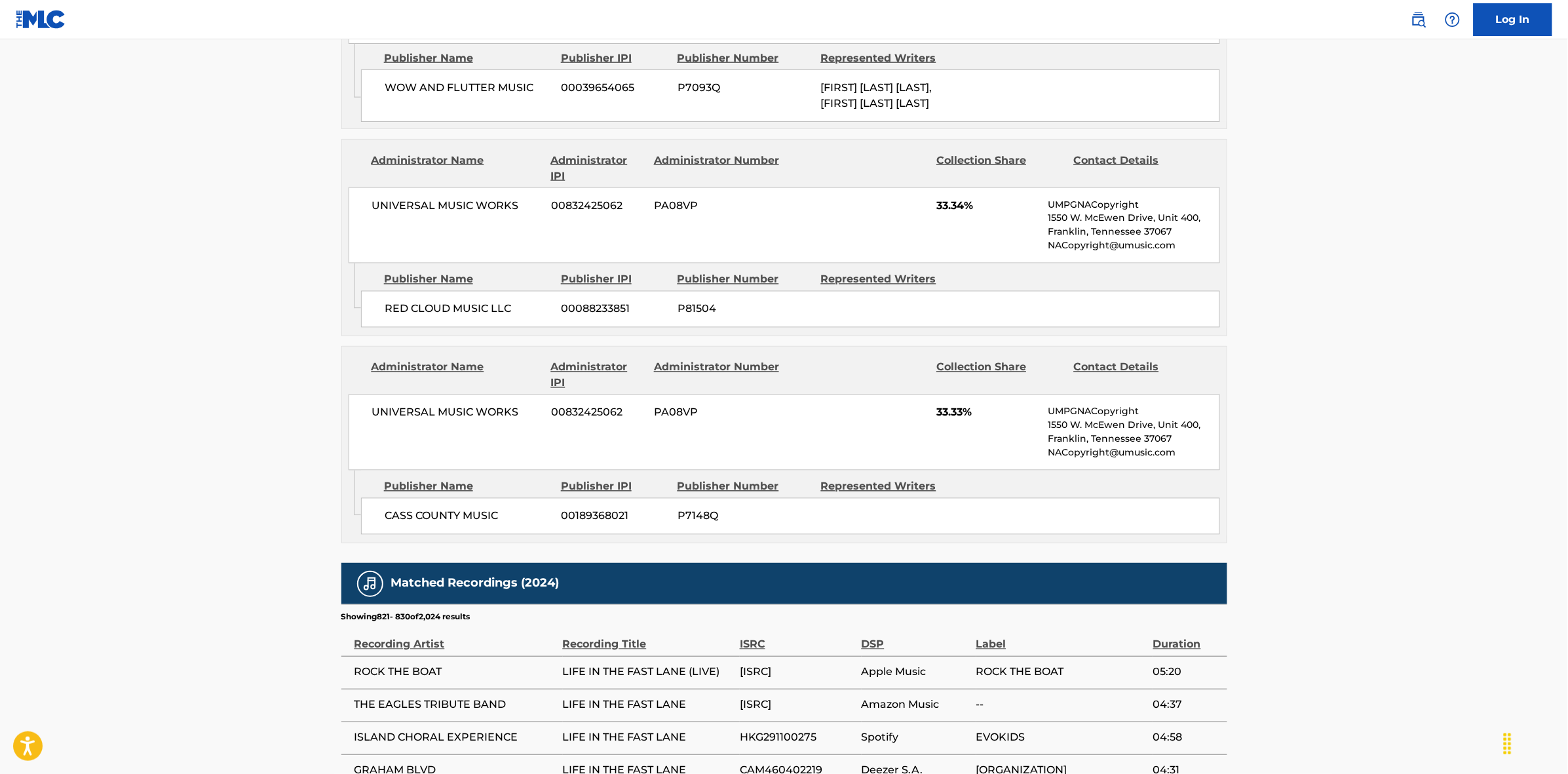scroll, scrollTop: 1177, scrollLeft: 0, axis: vertical 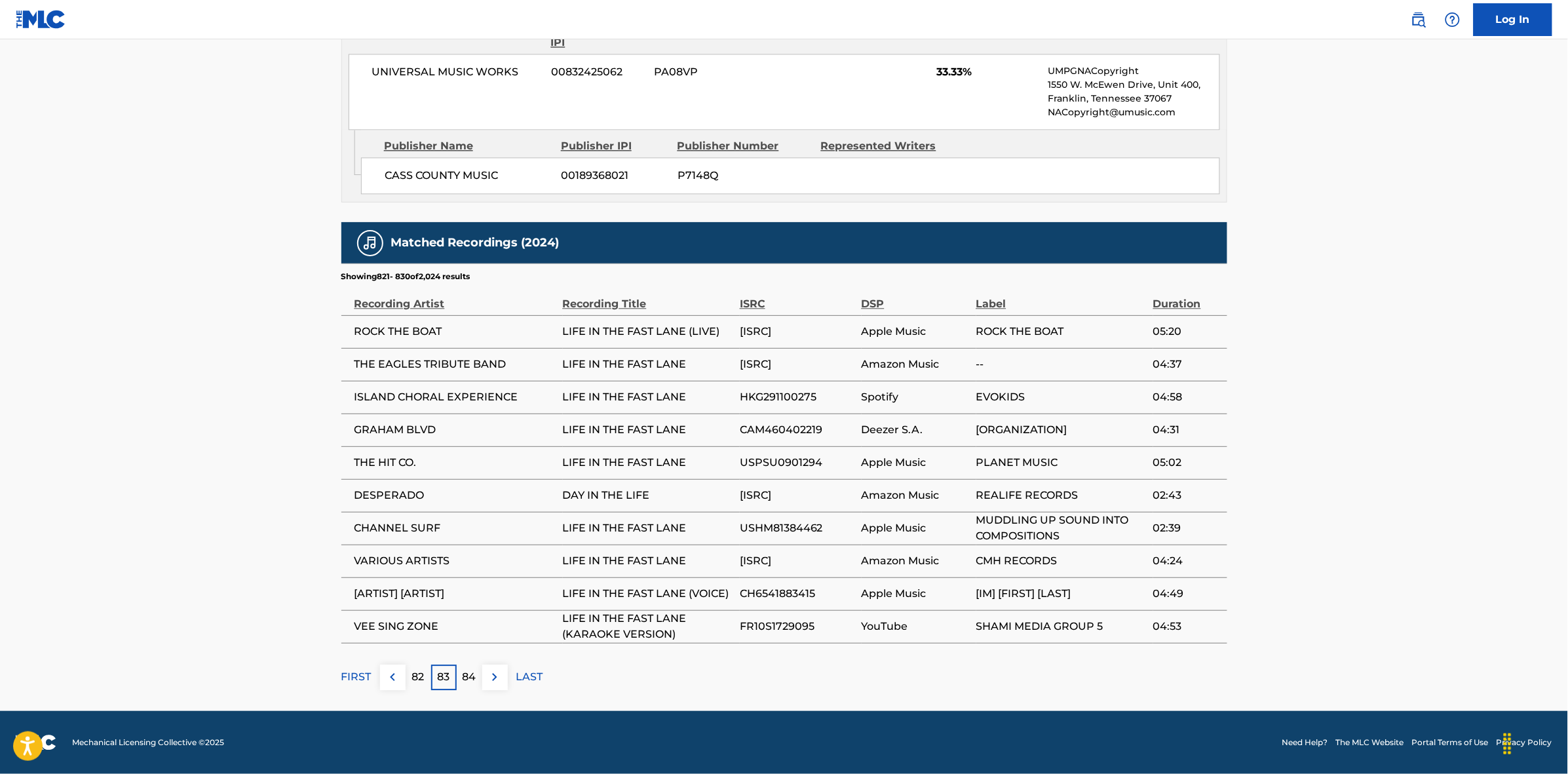 click at bounding box center [495, 677] 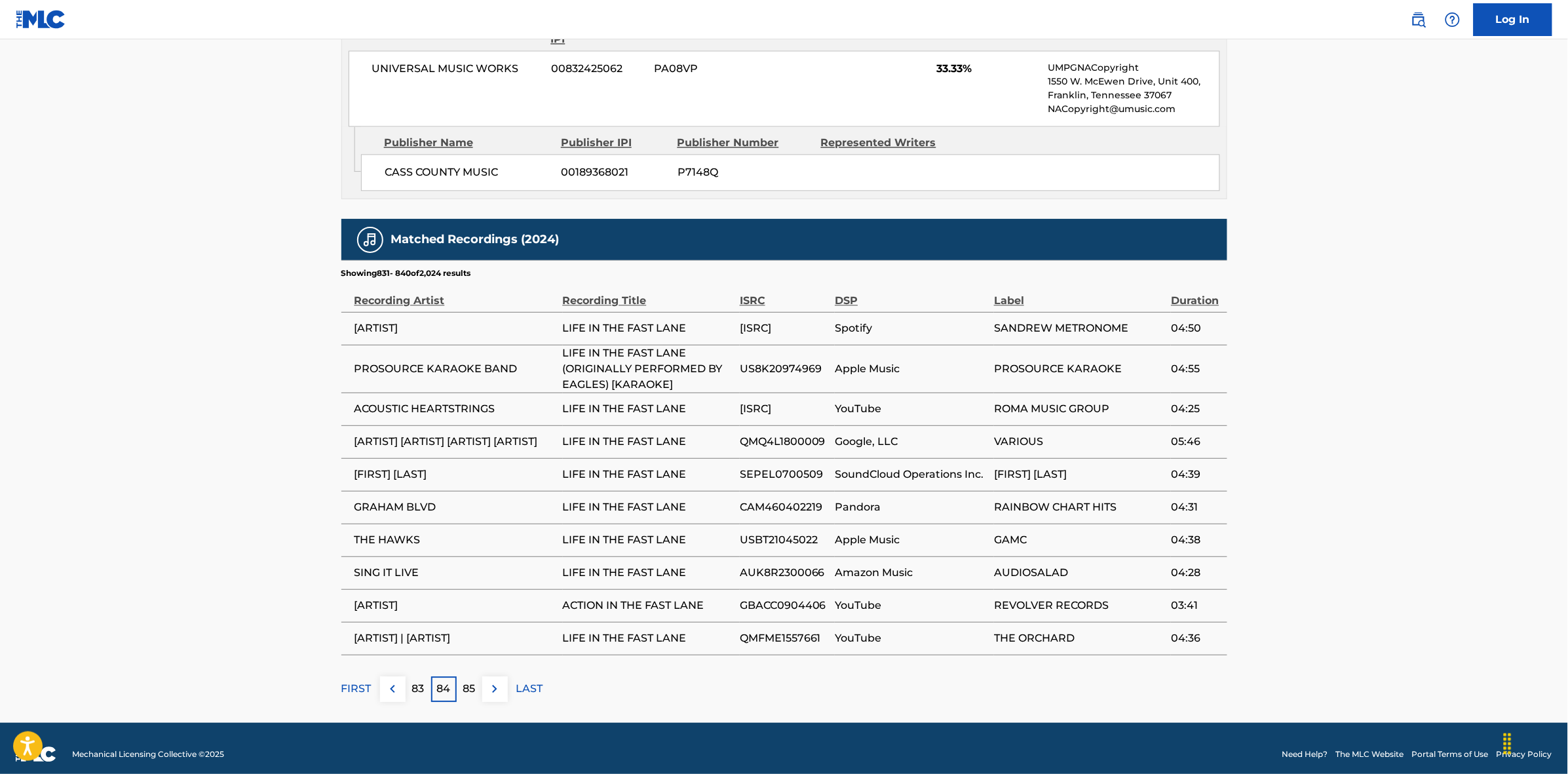 click at bounding box center [495, 689] 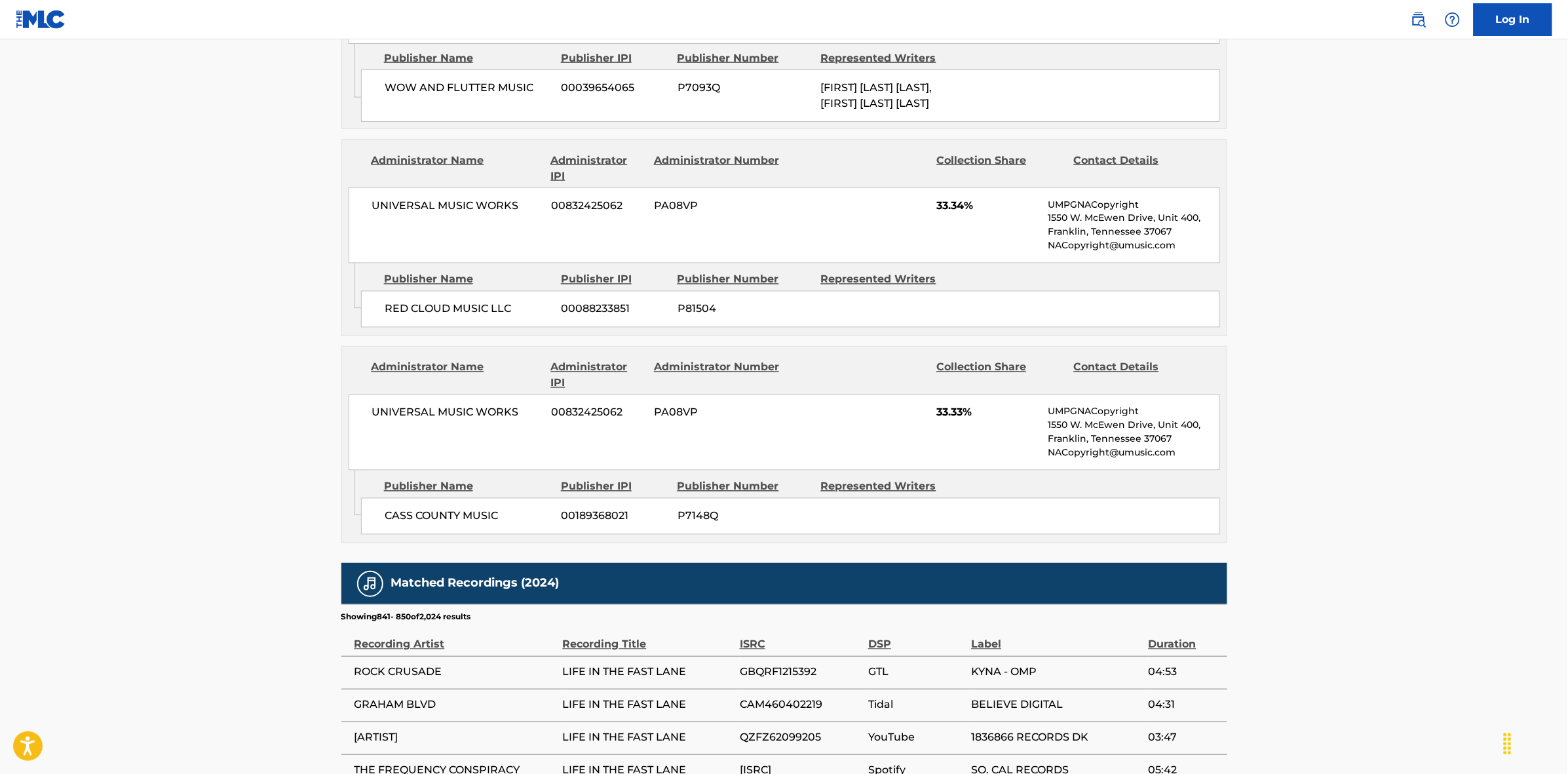 scroll, scrollTop: 1177, scrollLeft: 0, axis: vertical 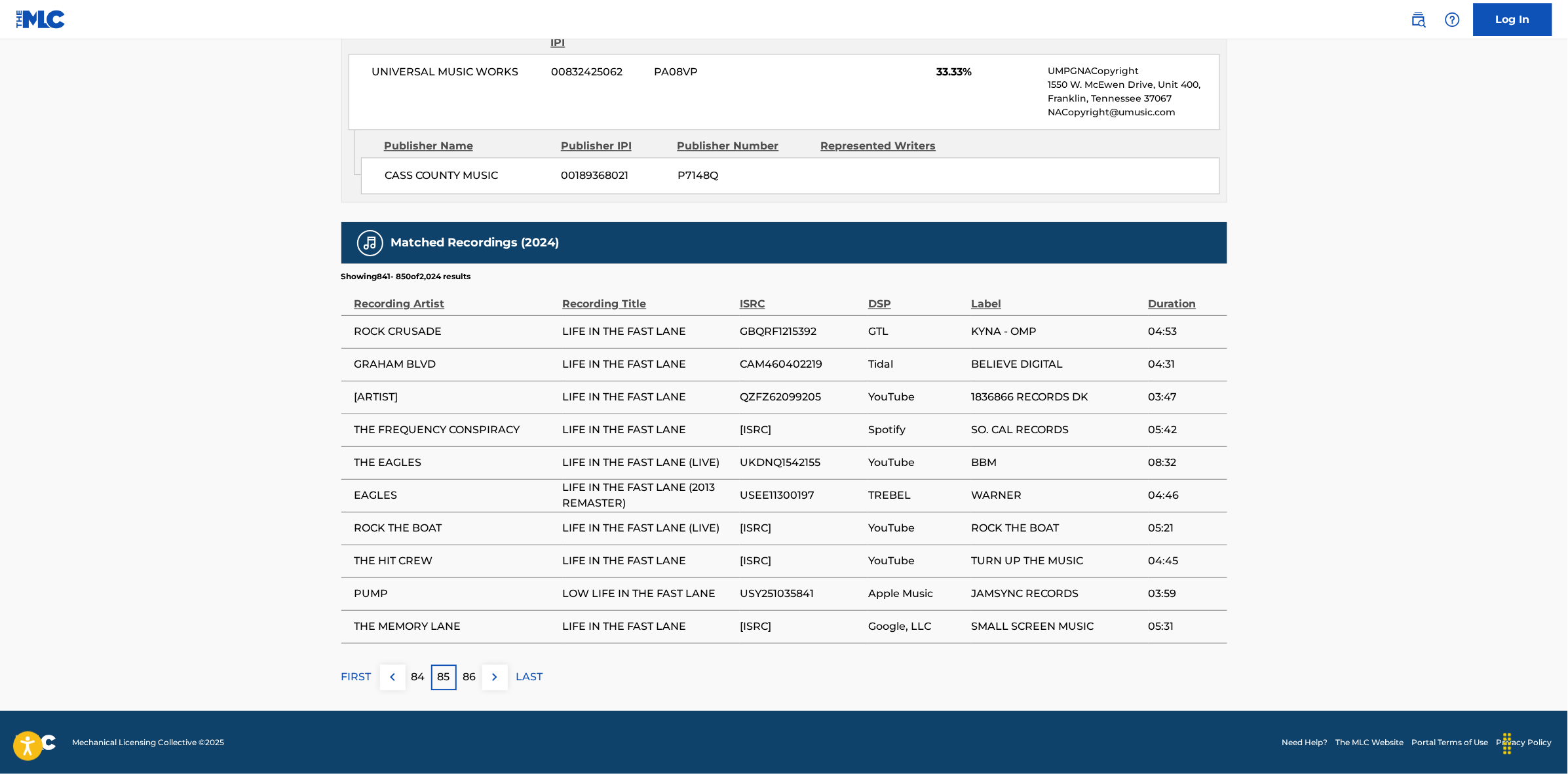 click at bounding box center (495, 677) 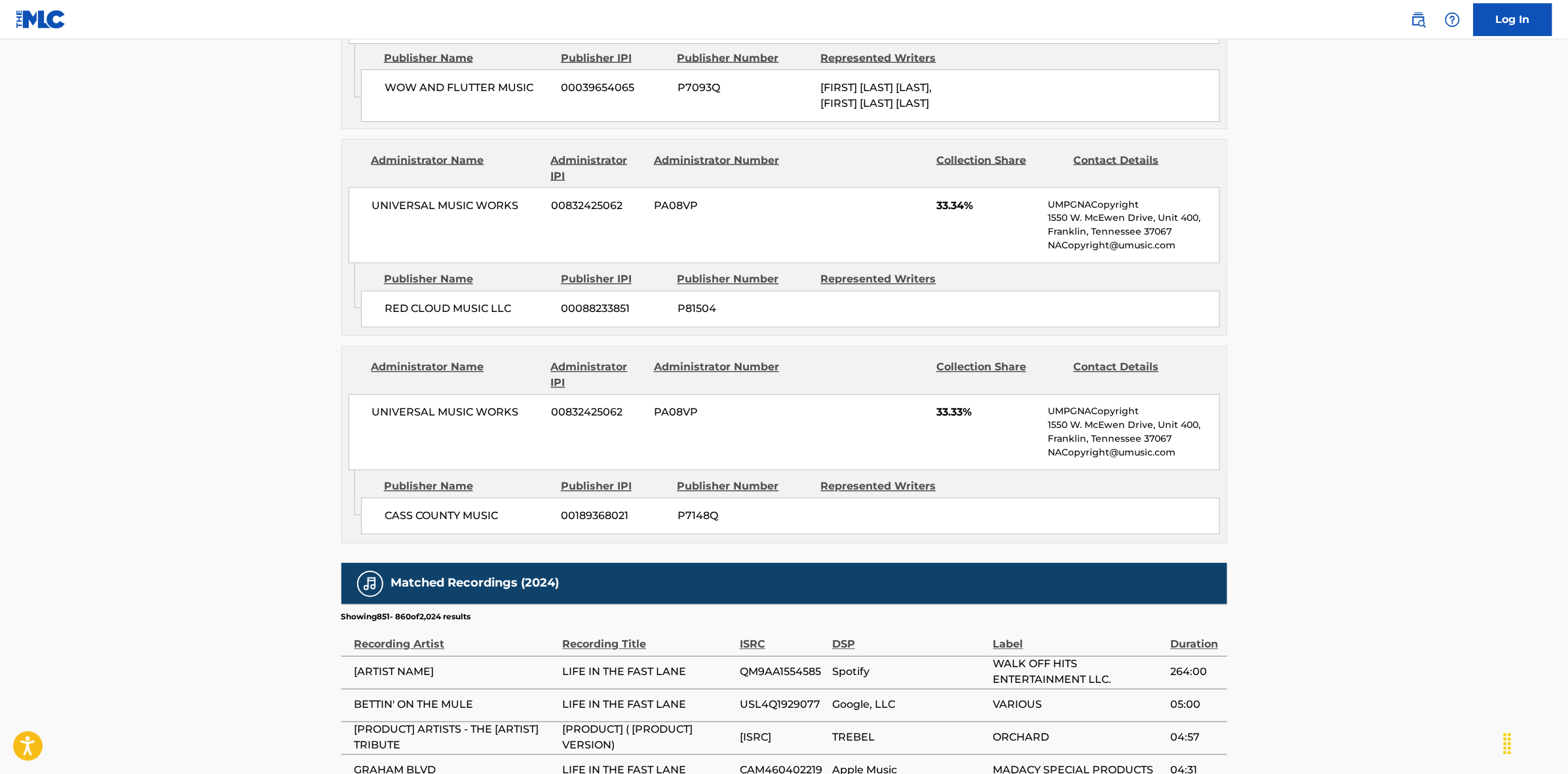 scroll, scrollTop: 1177, scrollLeft: 0, axis: vertical 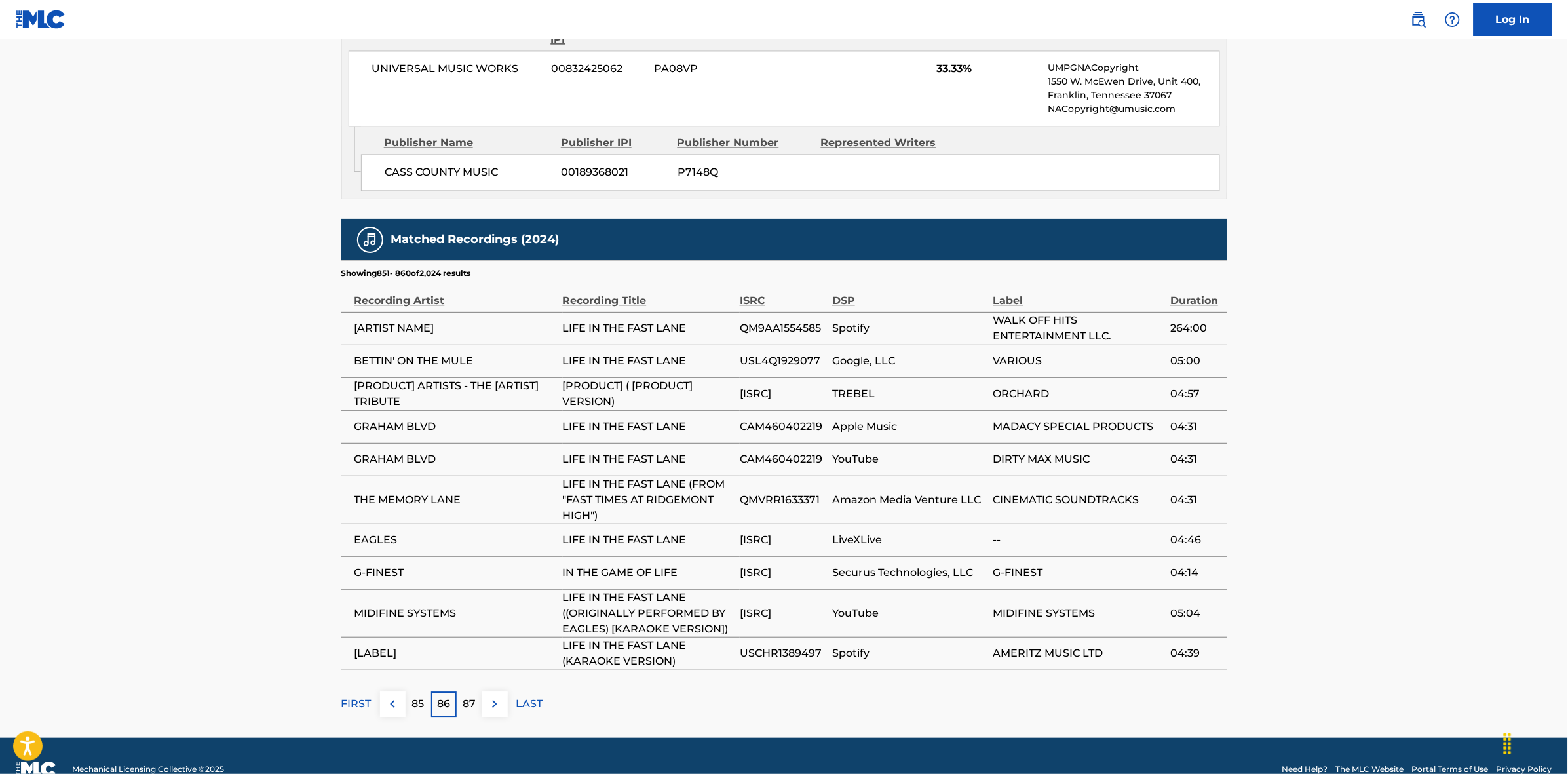 click at bounding box center (495, 704) 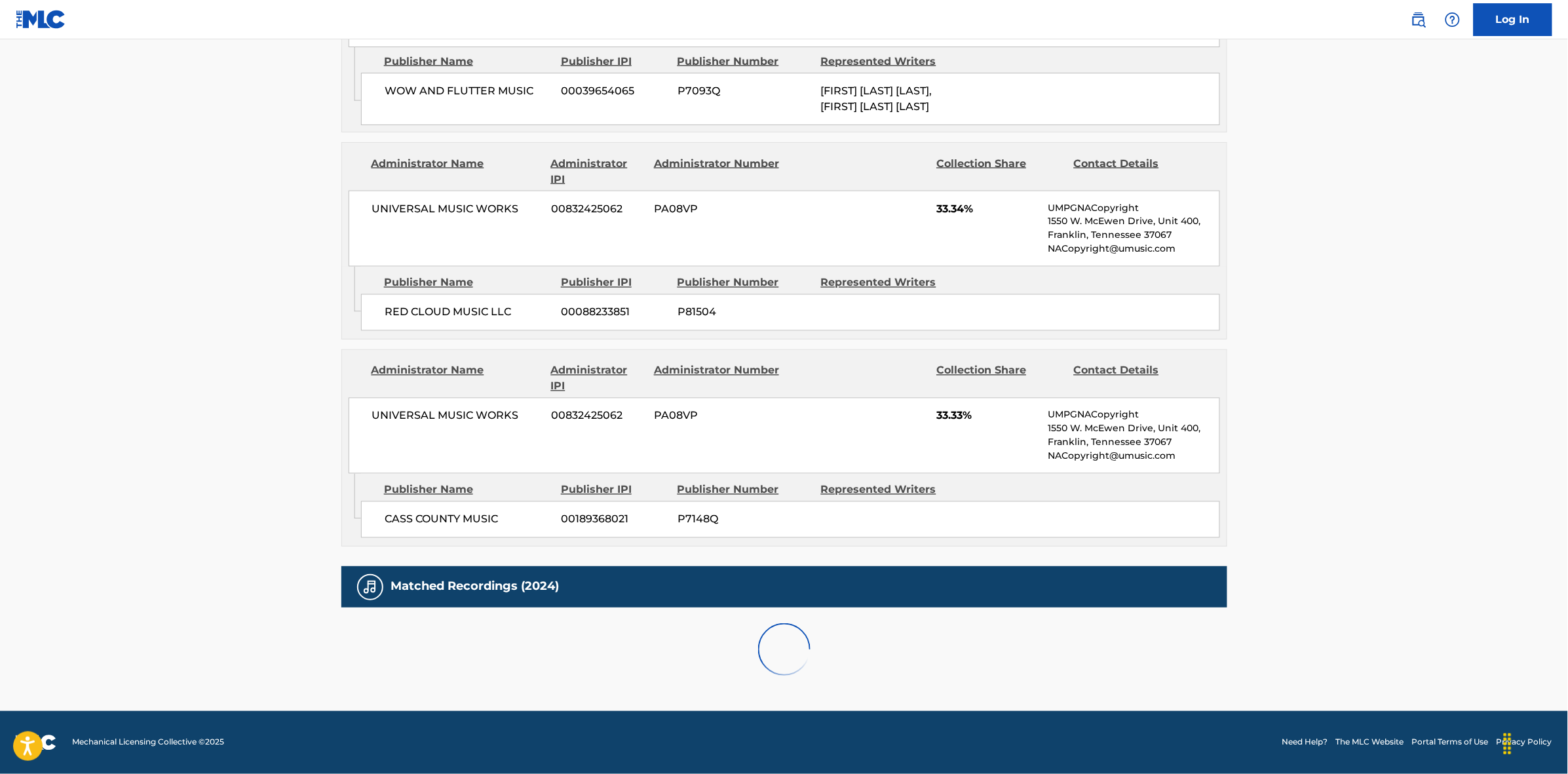 scroll, scrollTop: 1177, scrollLeft: 0, axis: vertical 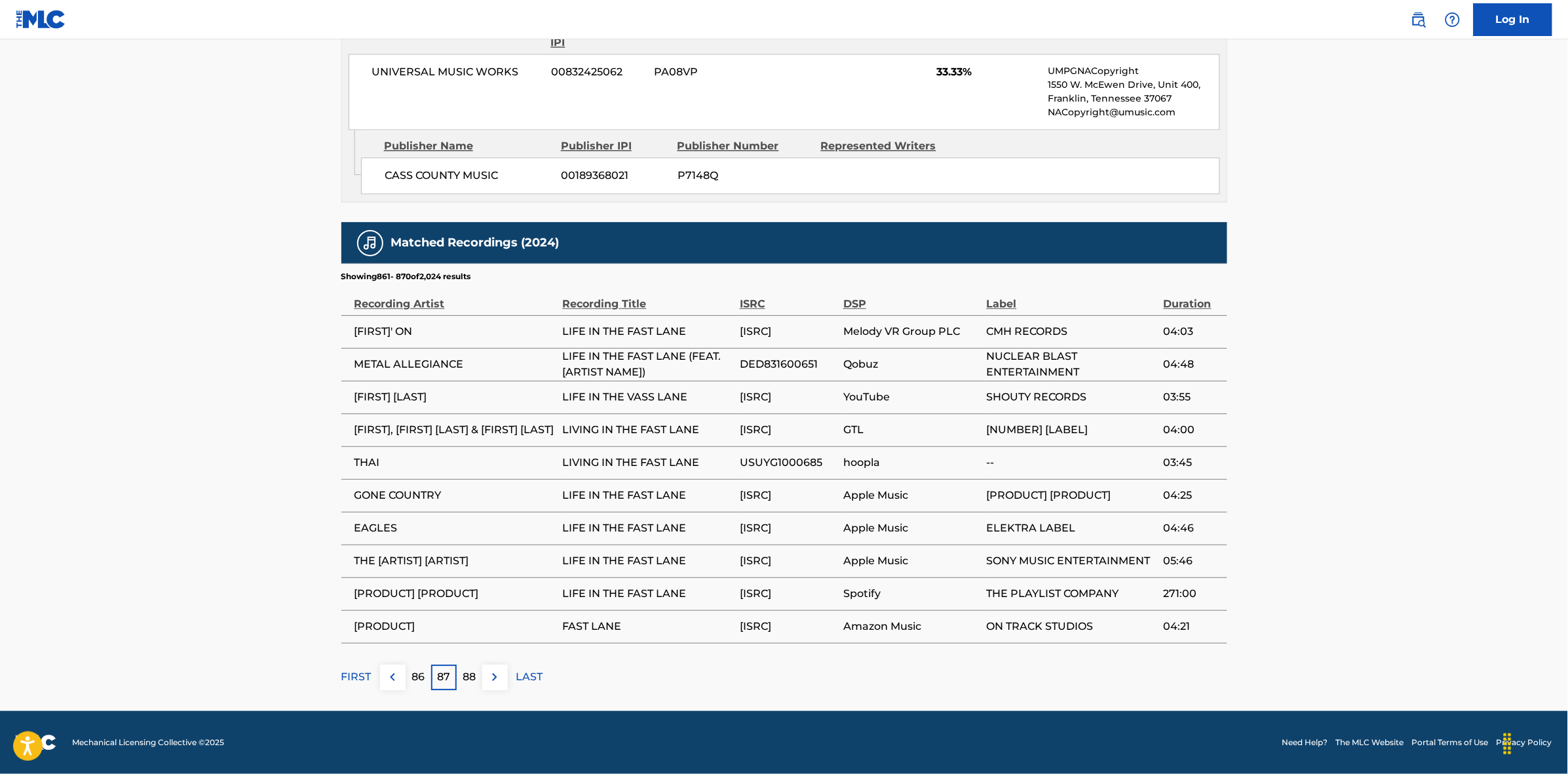 click at bounding box center [495, 677] 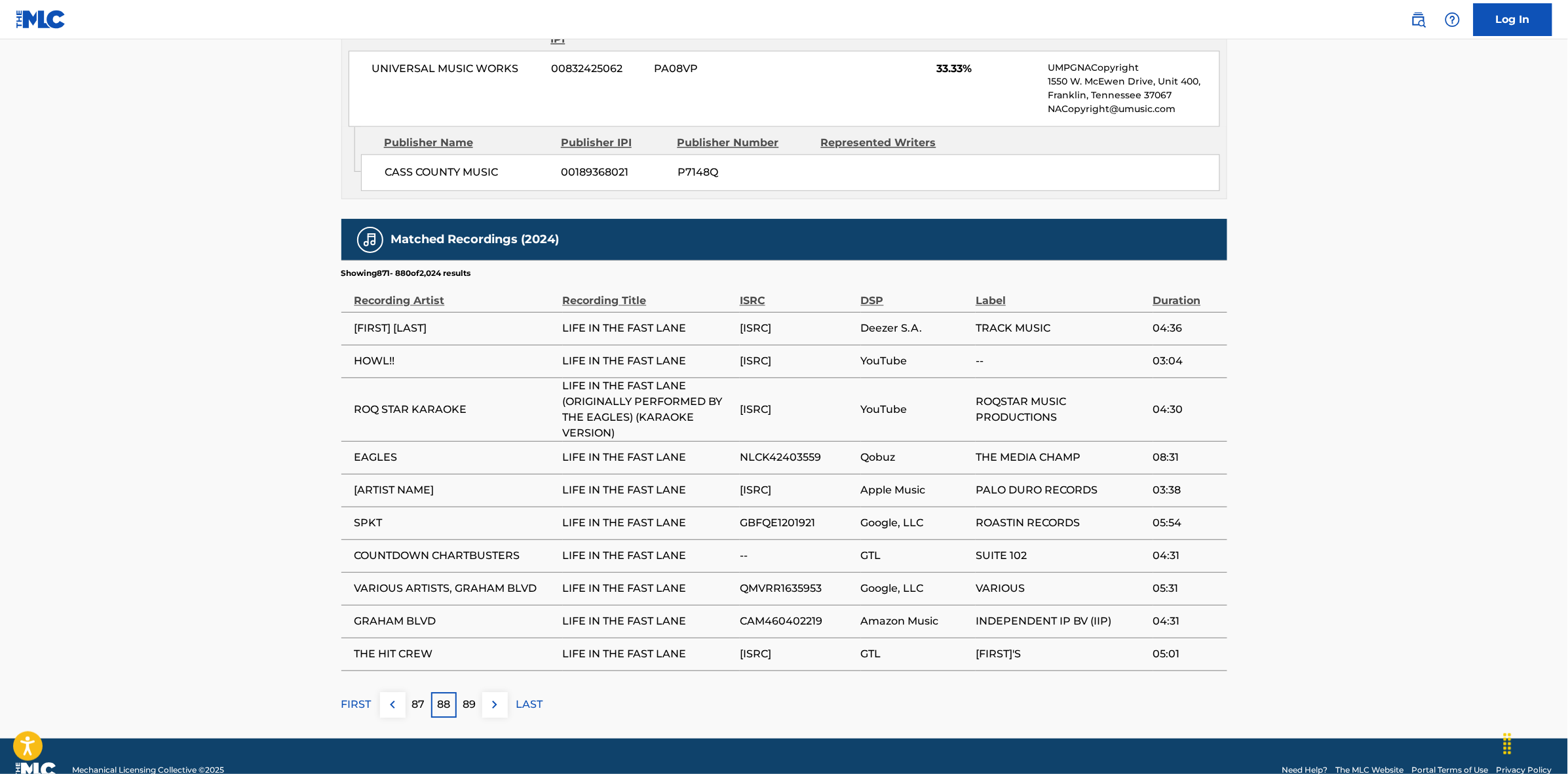 click on "89" at bounding box center [469, 705] 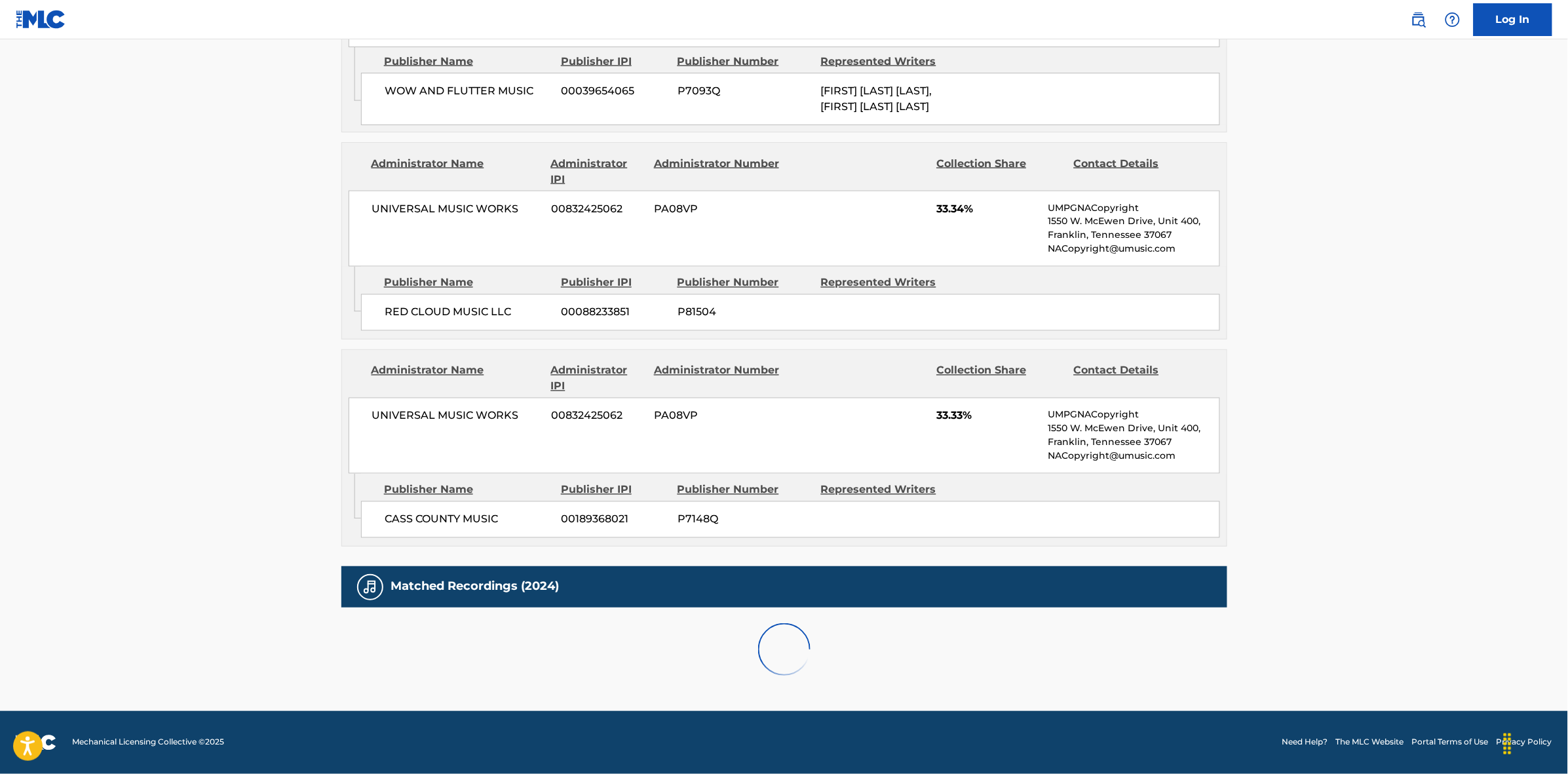 scroll, scrollTop: 1177, scrollLeft: 0, axis: vertical 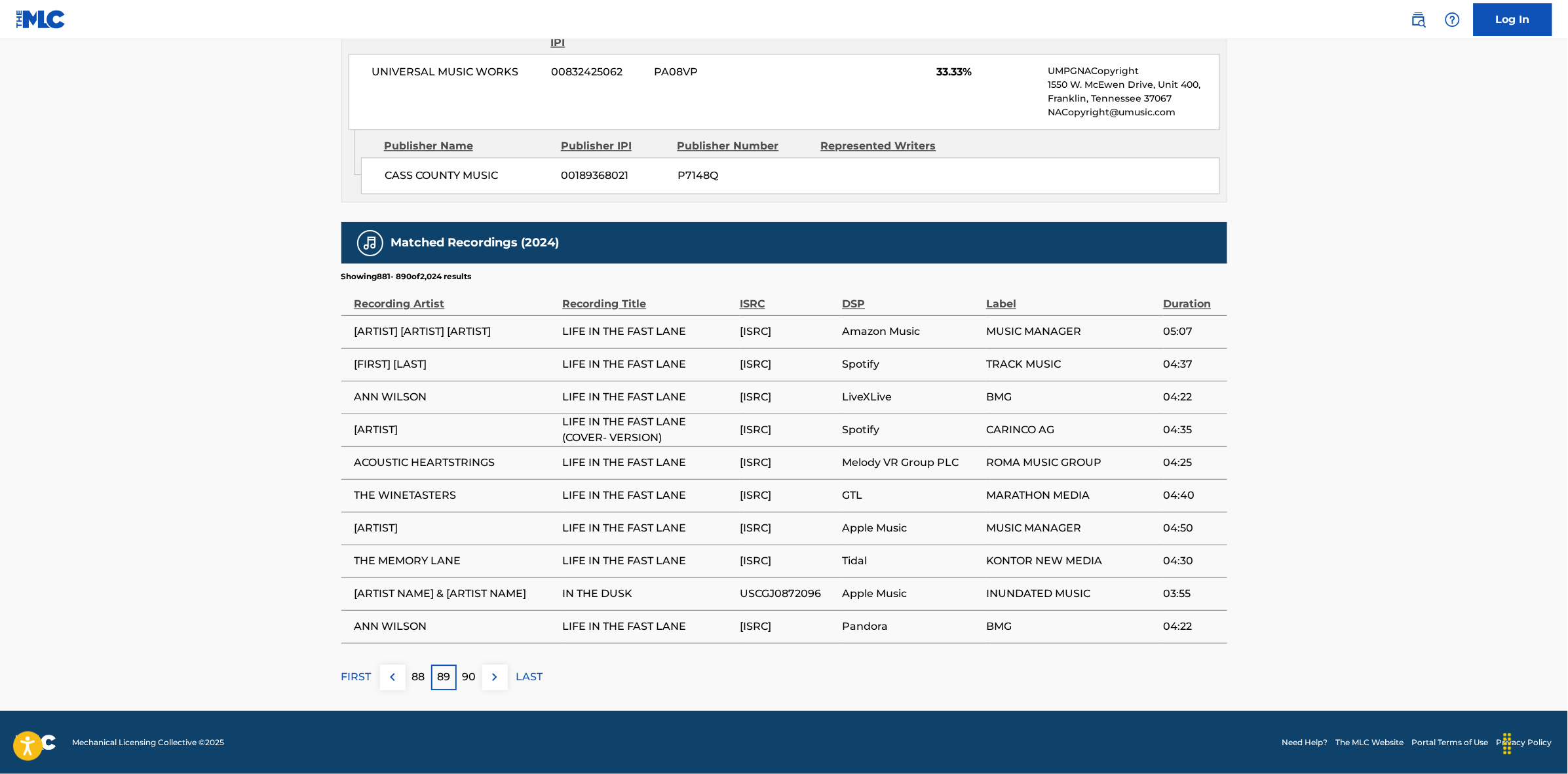 click on "90" at bounding box center (469, 677) 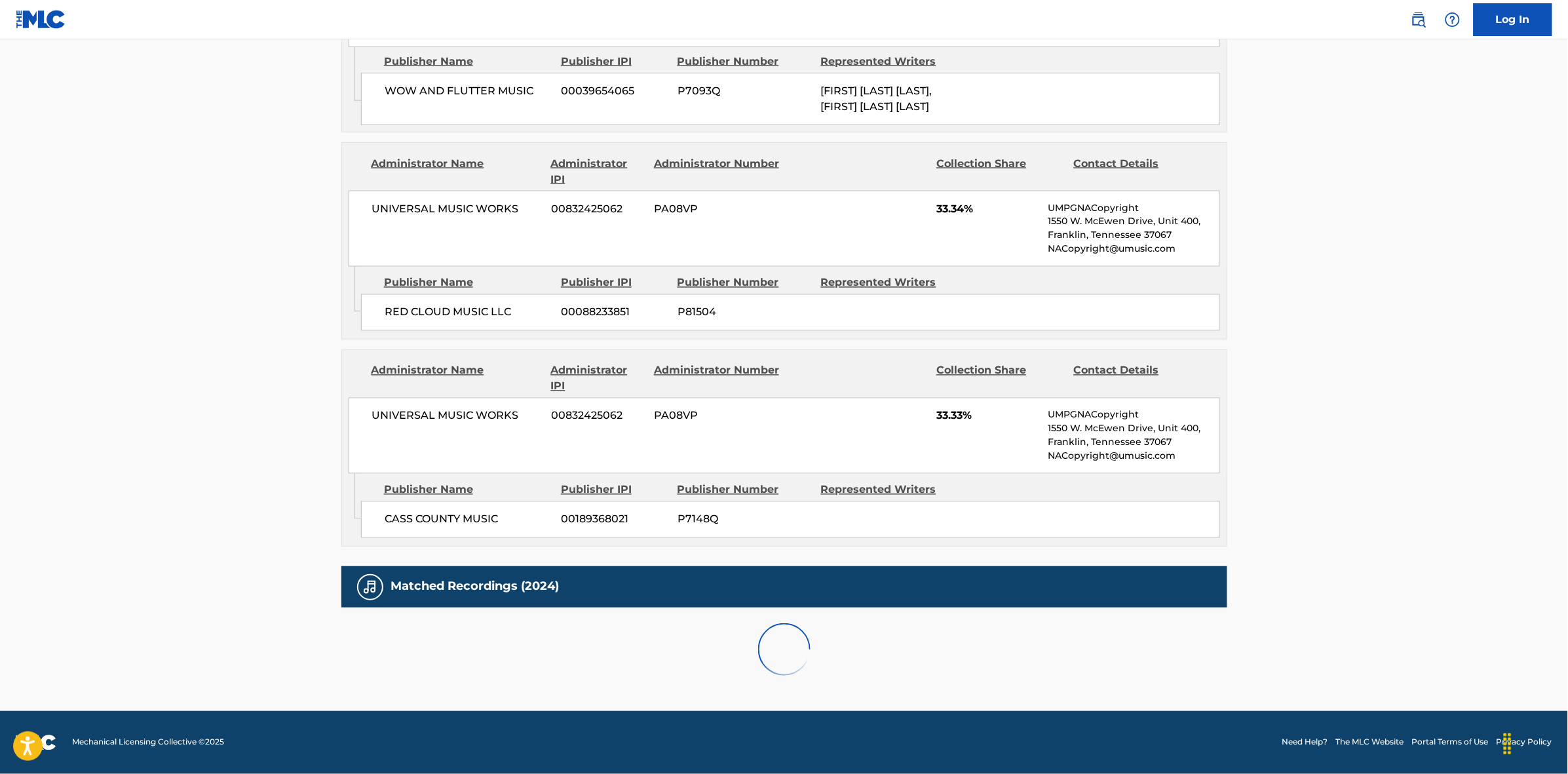 scroll, scrollTop: 1177, scrollLeft: 0, axis: vertical 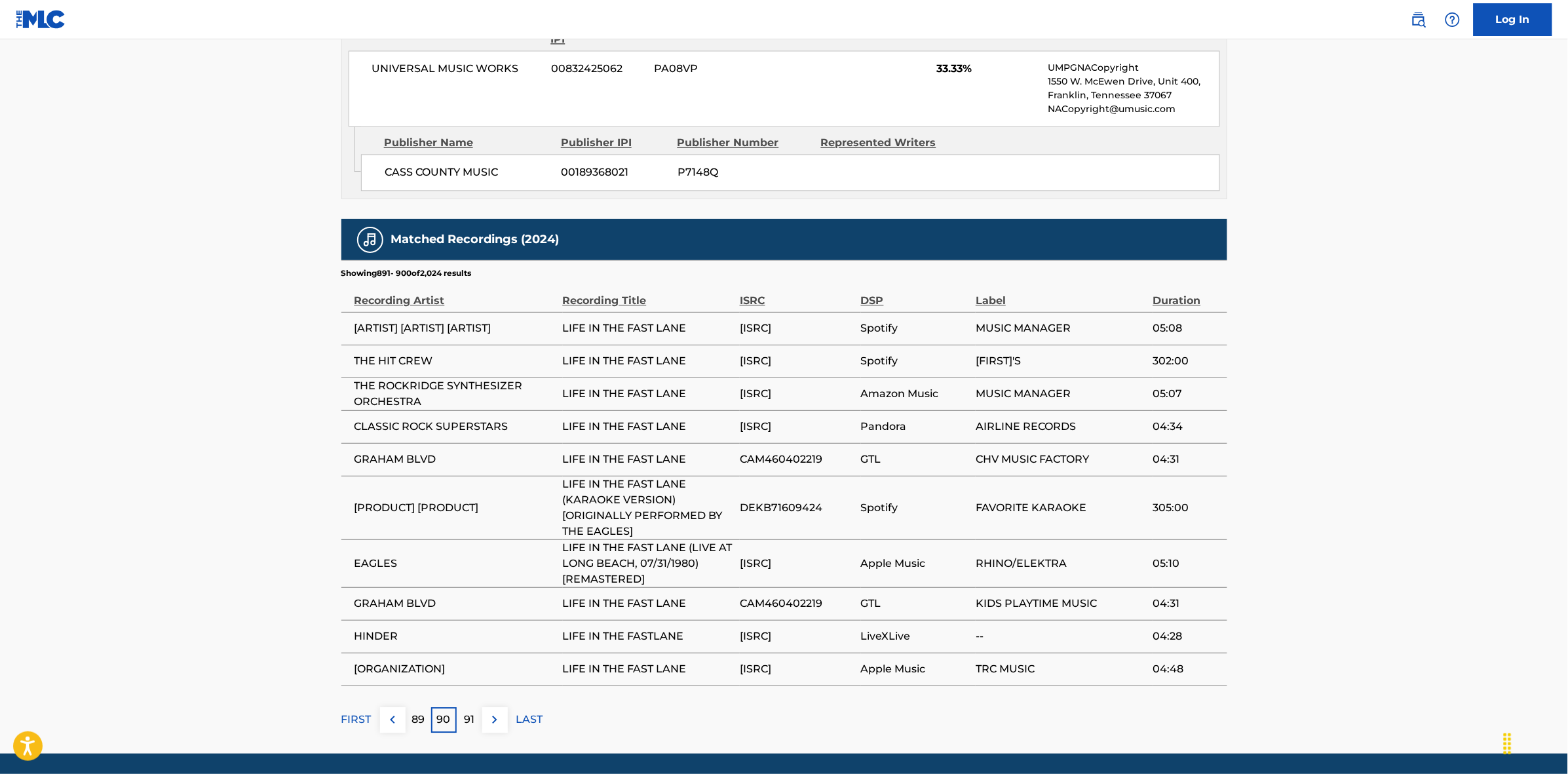 click at bounding box center (495, 720) 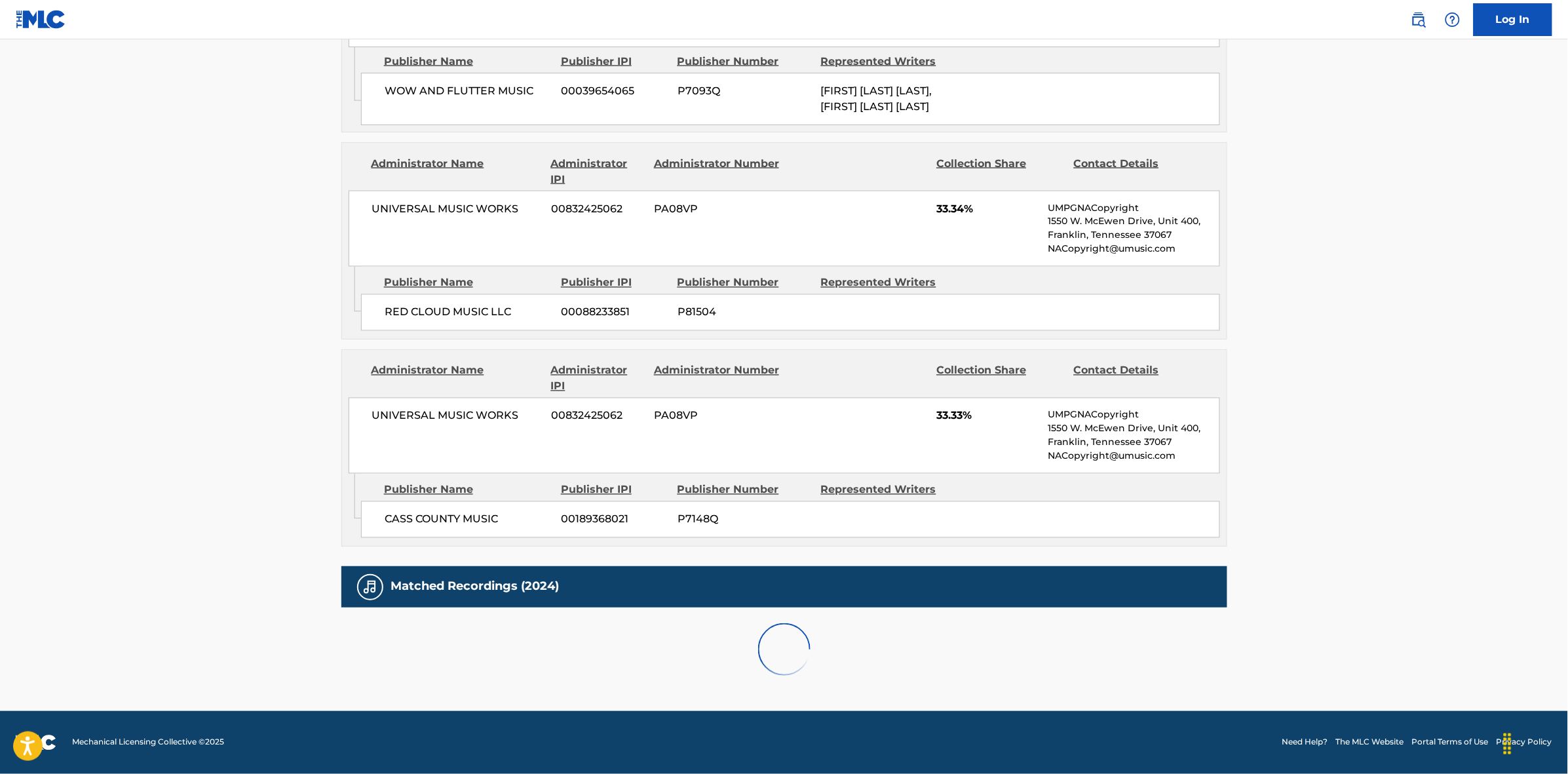 scroll, scrollTop: 1177, scrollLeft: 0, axis: vertical 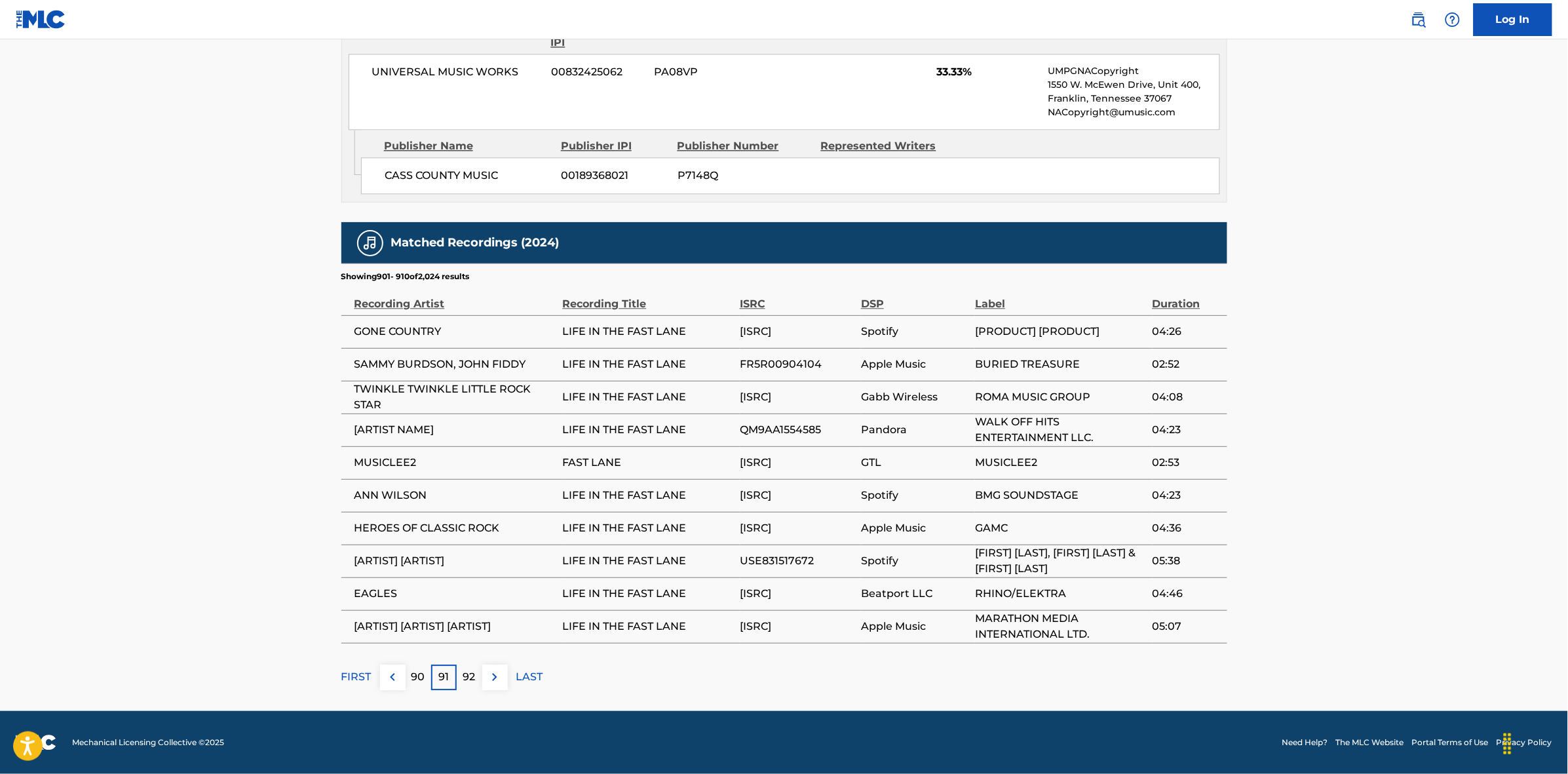 click at bounding box center (495, 677) 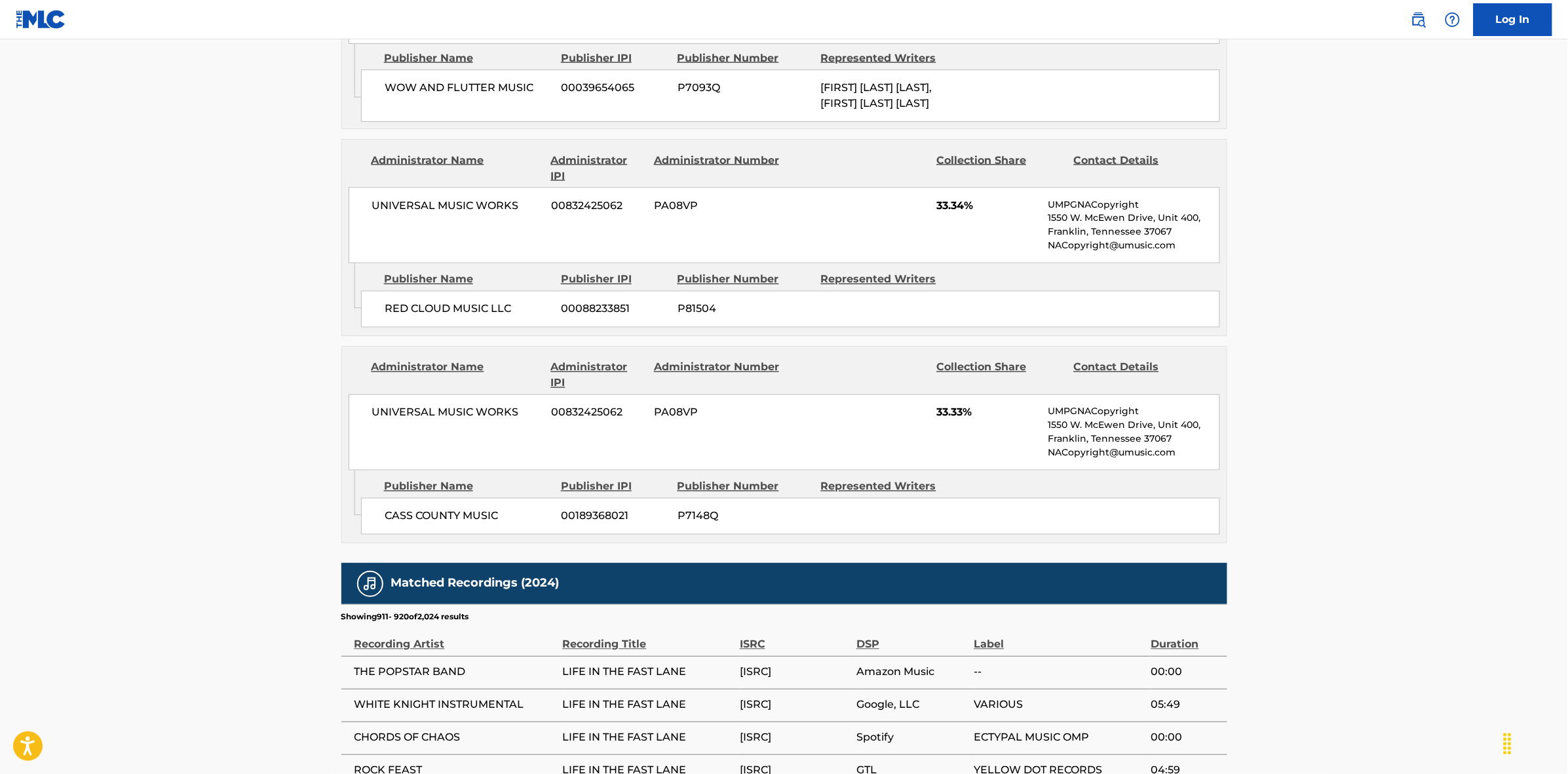 scroll, scrollTop: 1177, scrollLeft: 0, axis: vertical 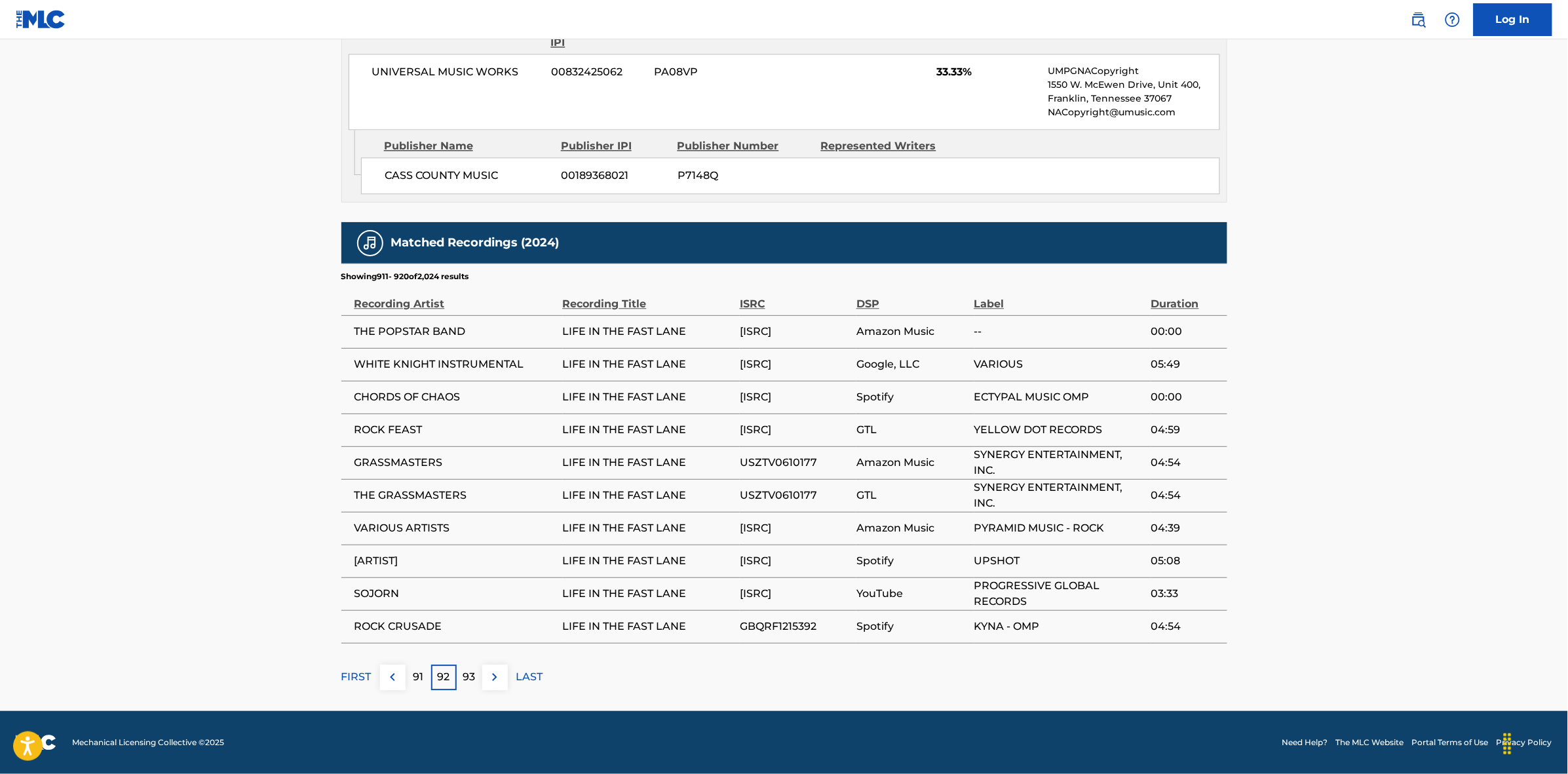 click at bounding box center [495, 677] 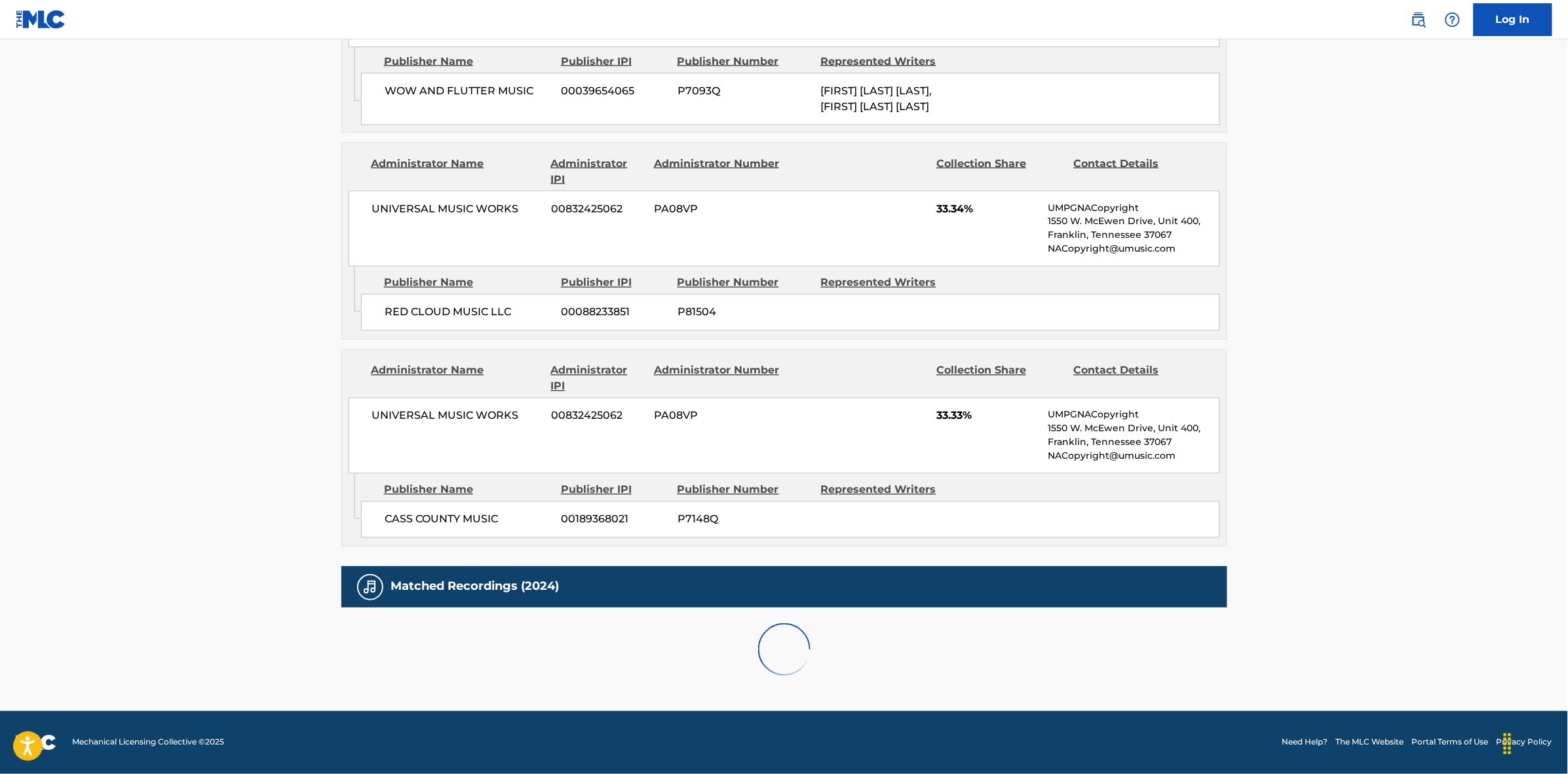 scroll, scrollTop: 1177, scrollLeft: 0, axis: vertical 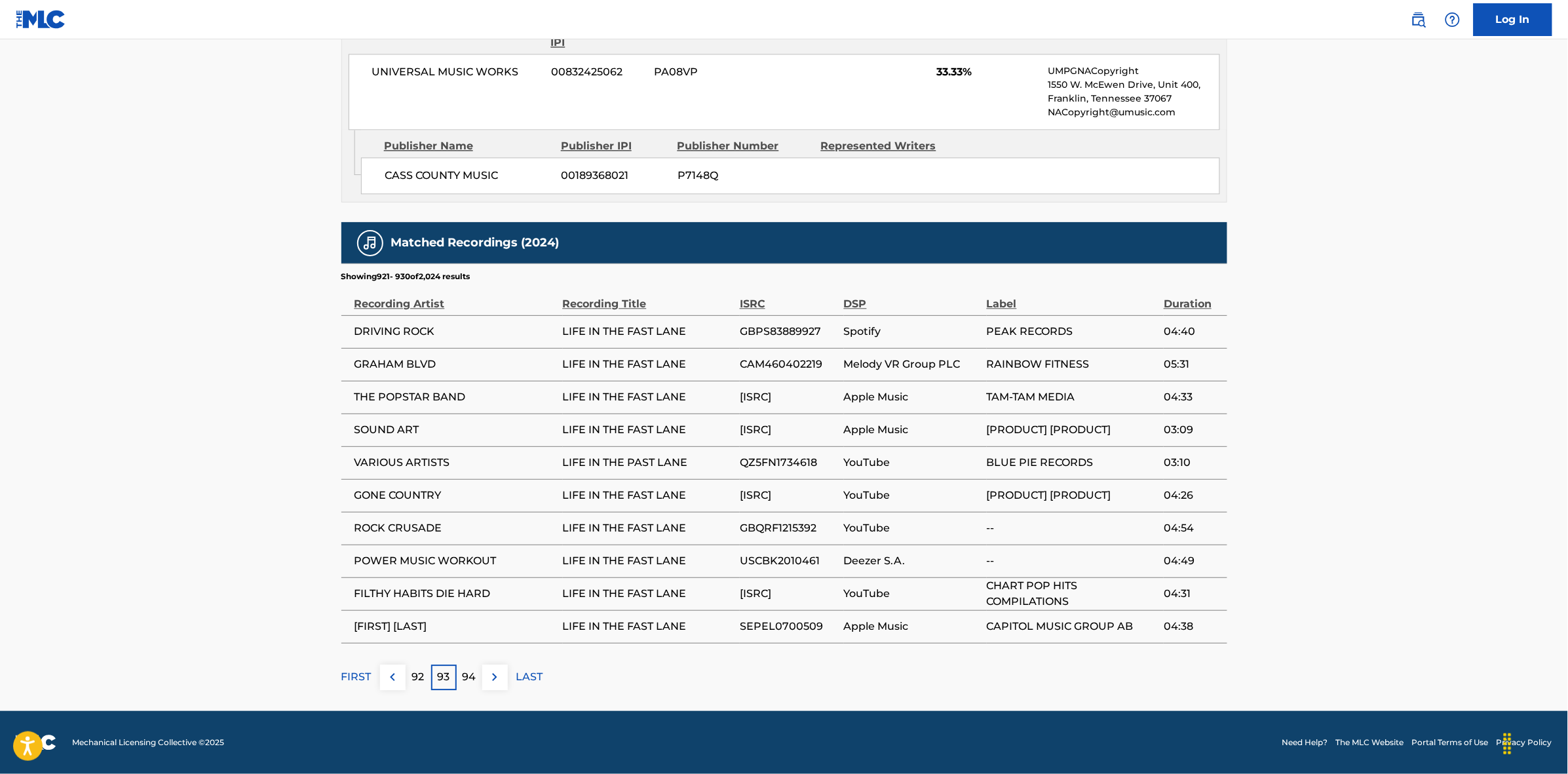 click on "94" at bounding box center [469, 677] 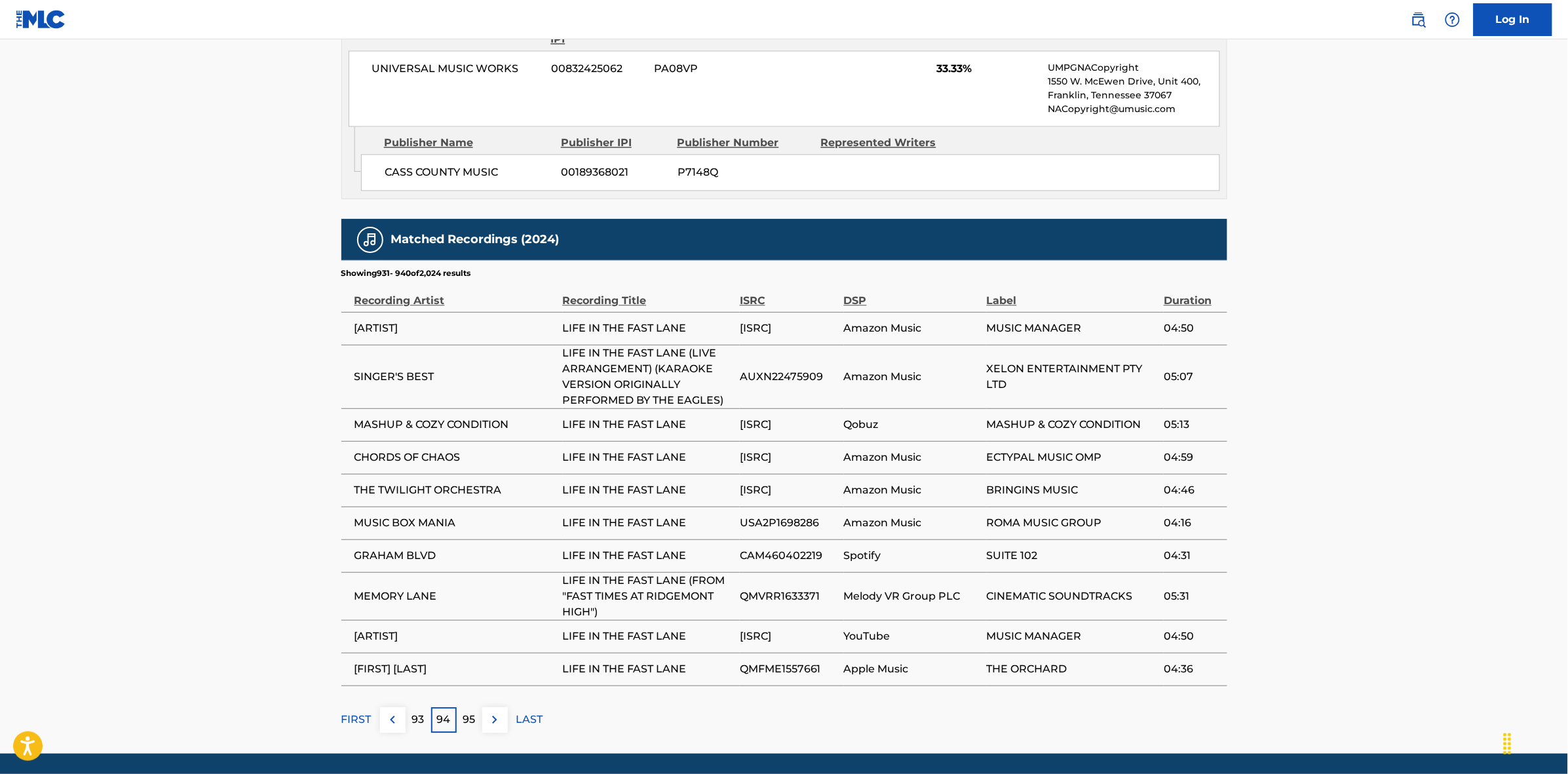 click on "95" at bounding box center (469, 720) 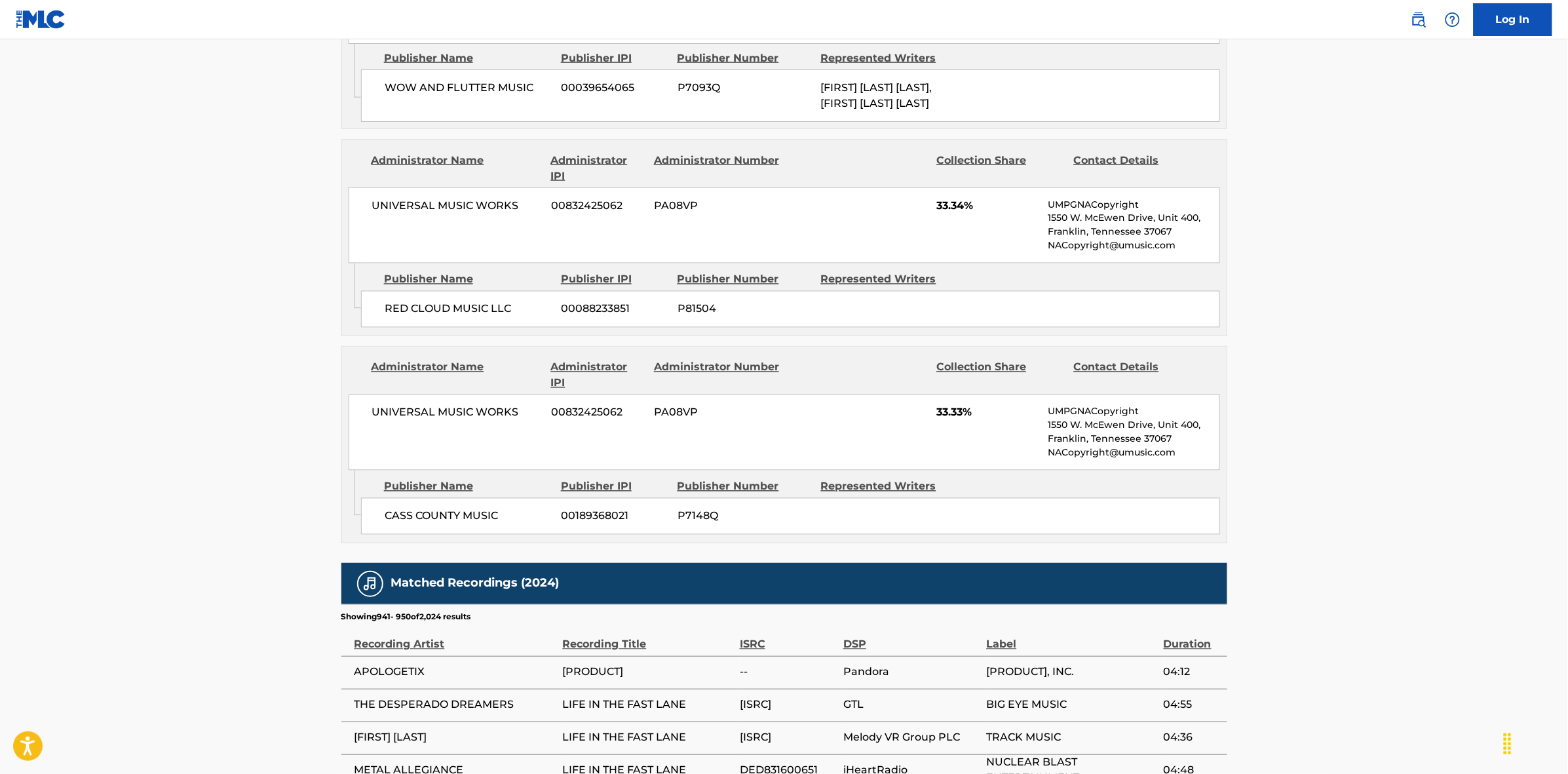 scroll, scrollTop: 1177, scrollLeft: 0, axis: vertical 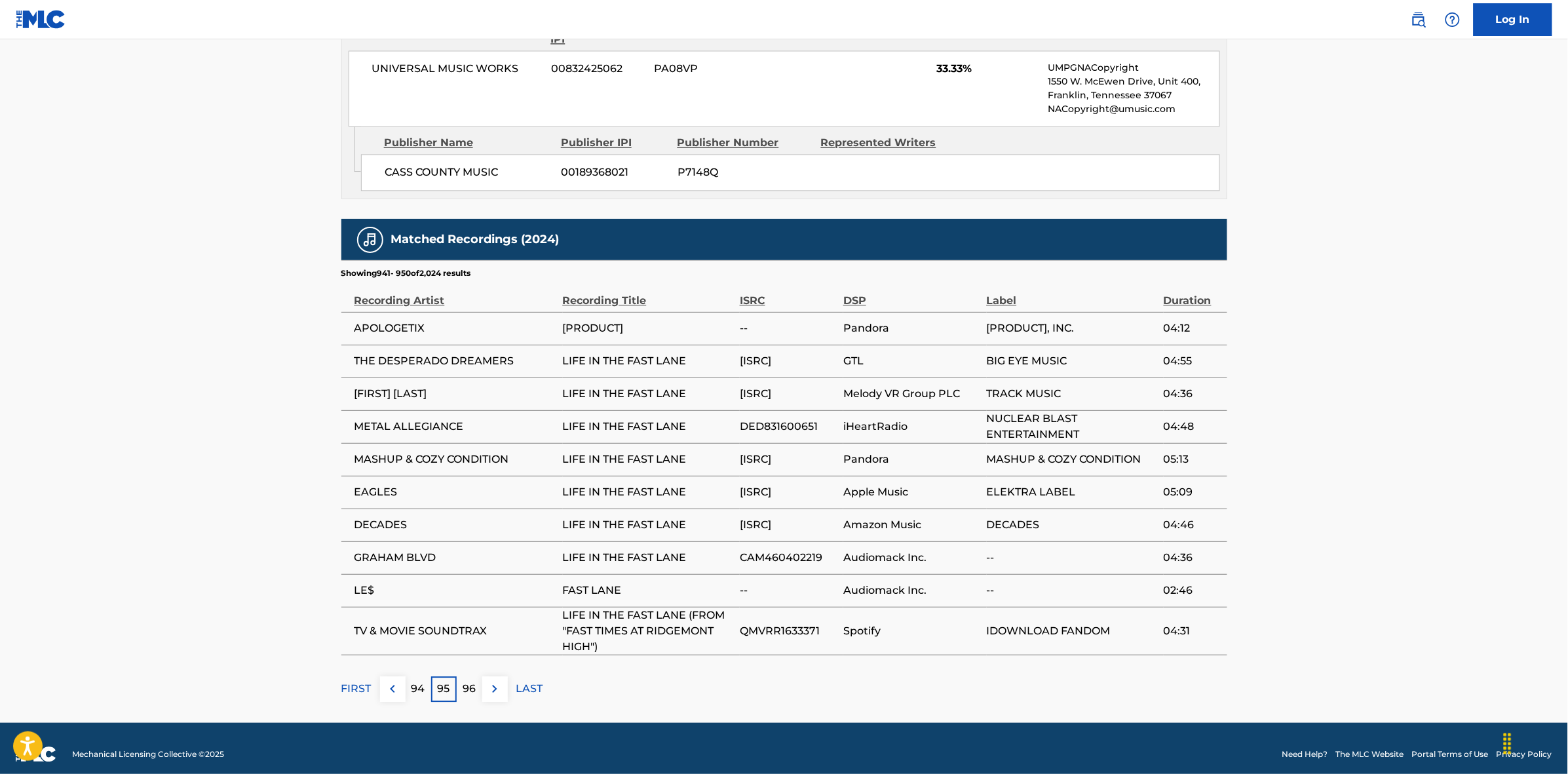 click at bounding box center (495, 689) 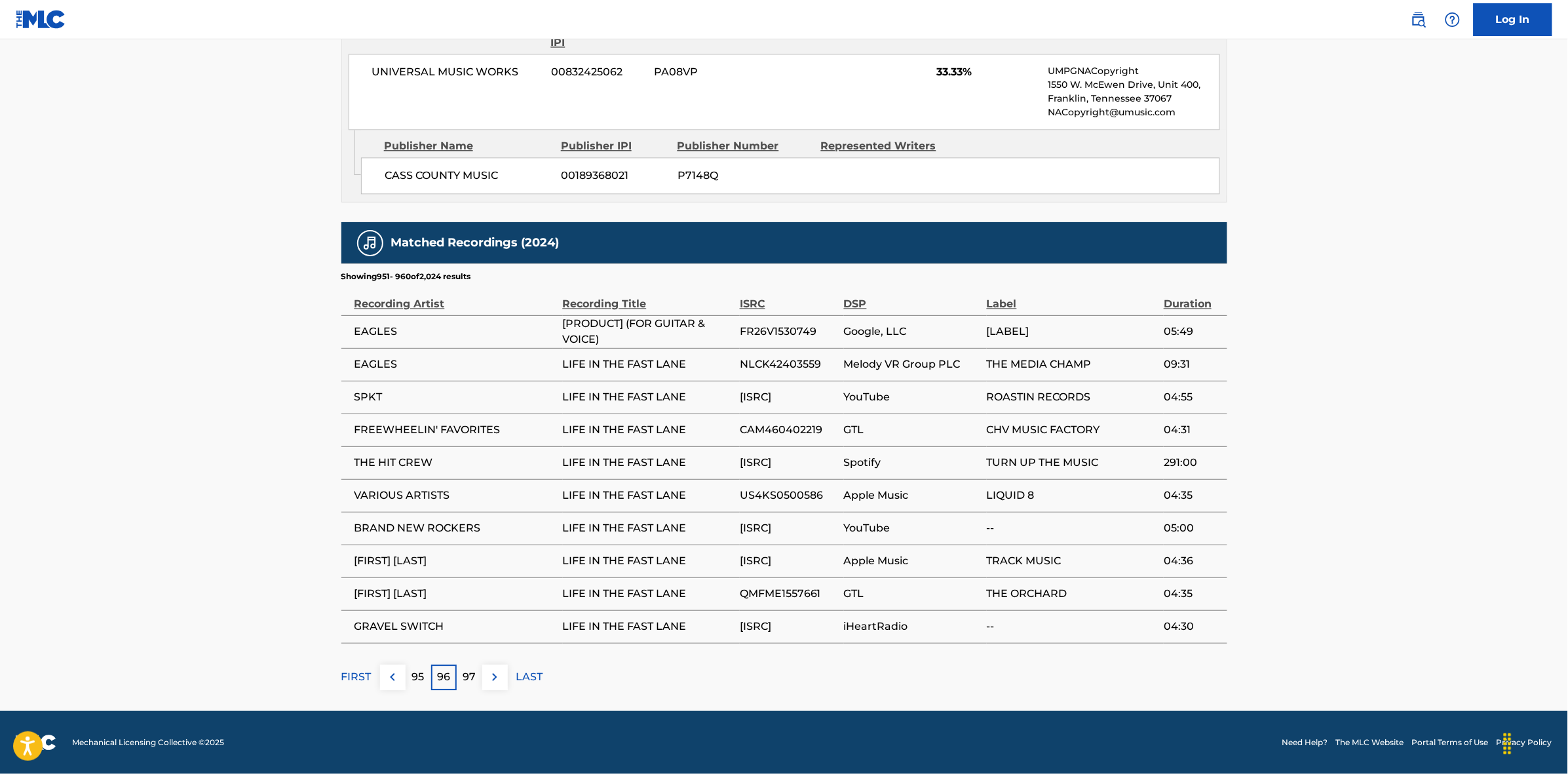 click on "97" at bounding box center [469, 677] 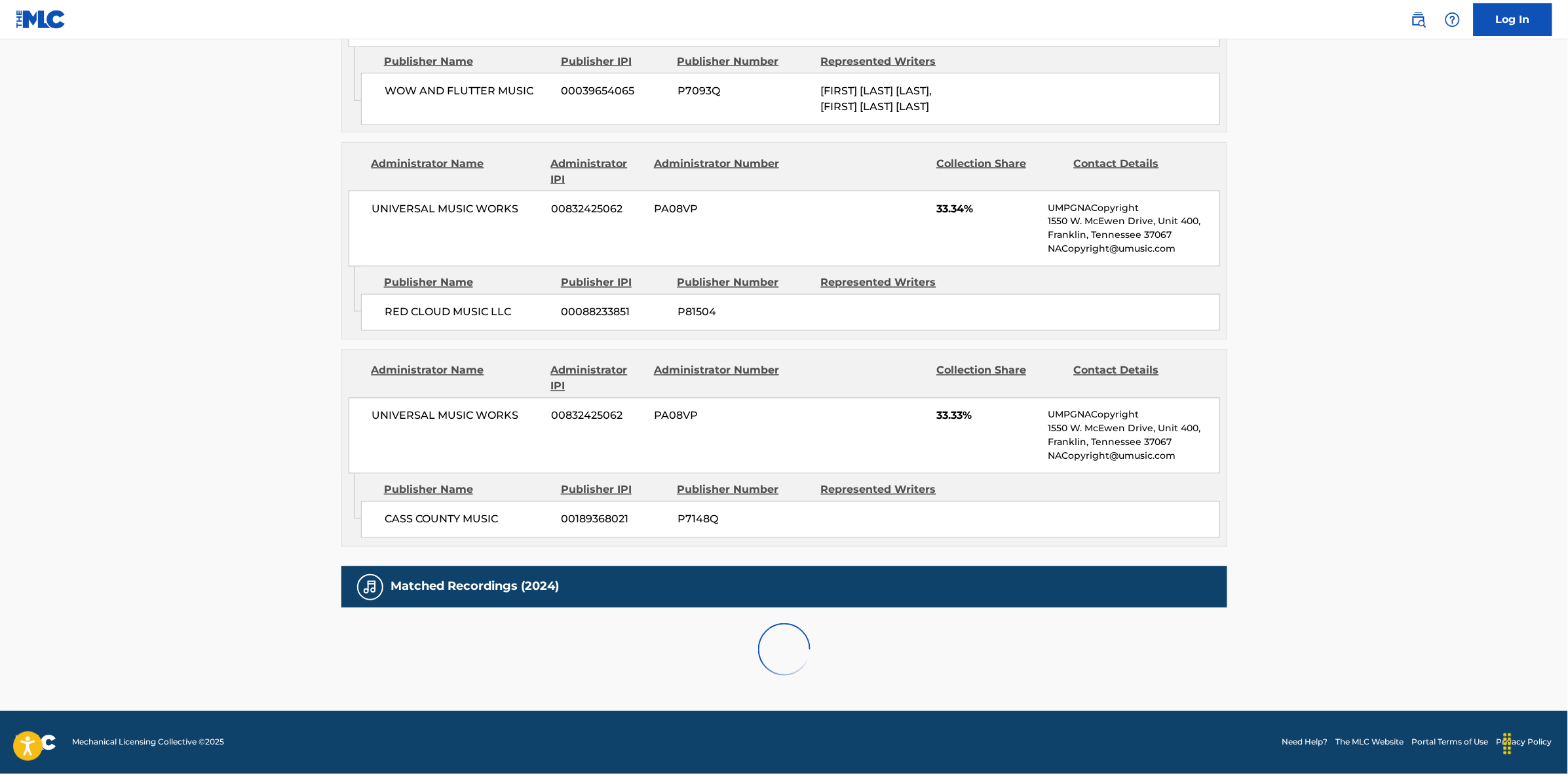 scroll, scrollTop: 1177, scrollLeft: 0, axis: vertical 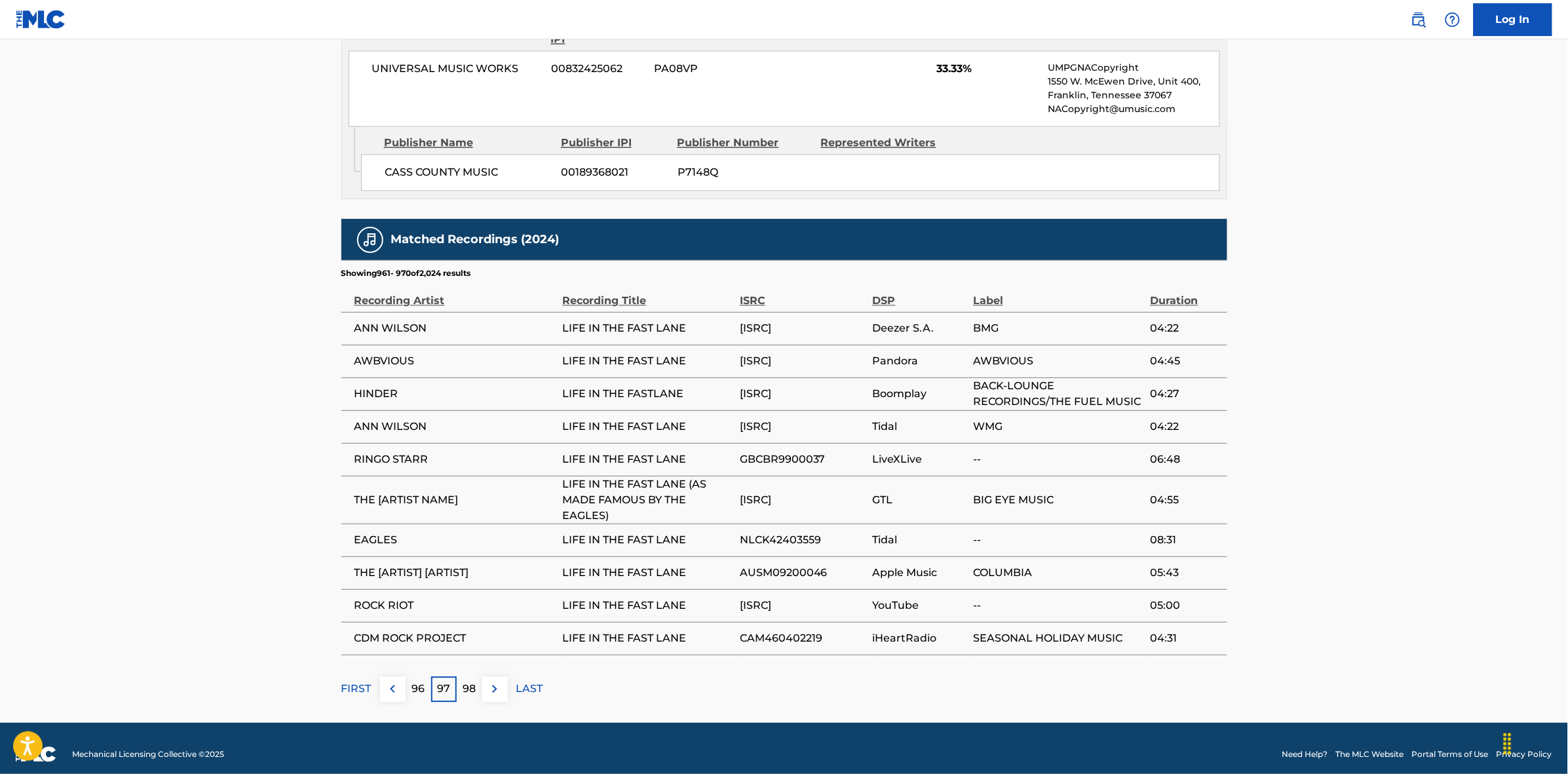 click on "98" at bounding box center [469, 689] 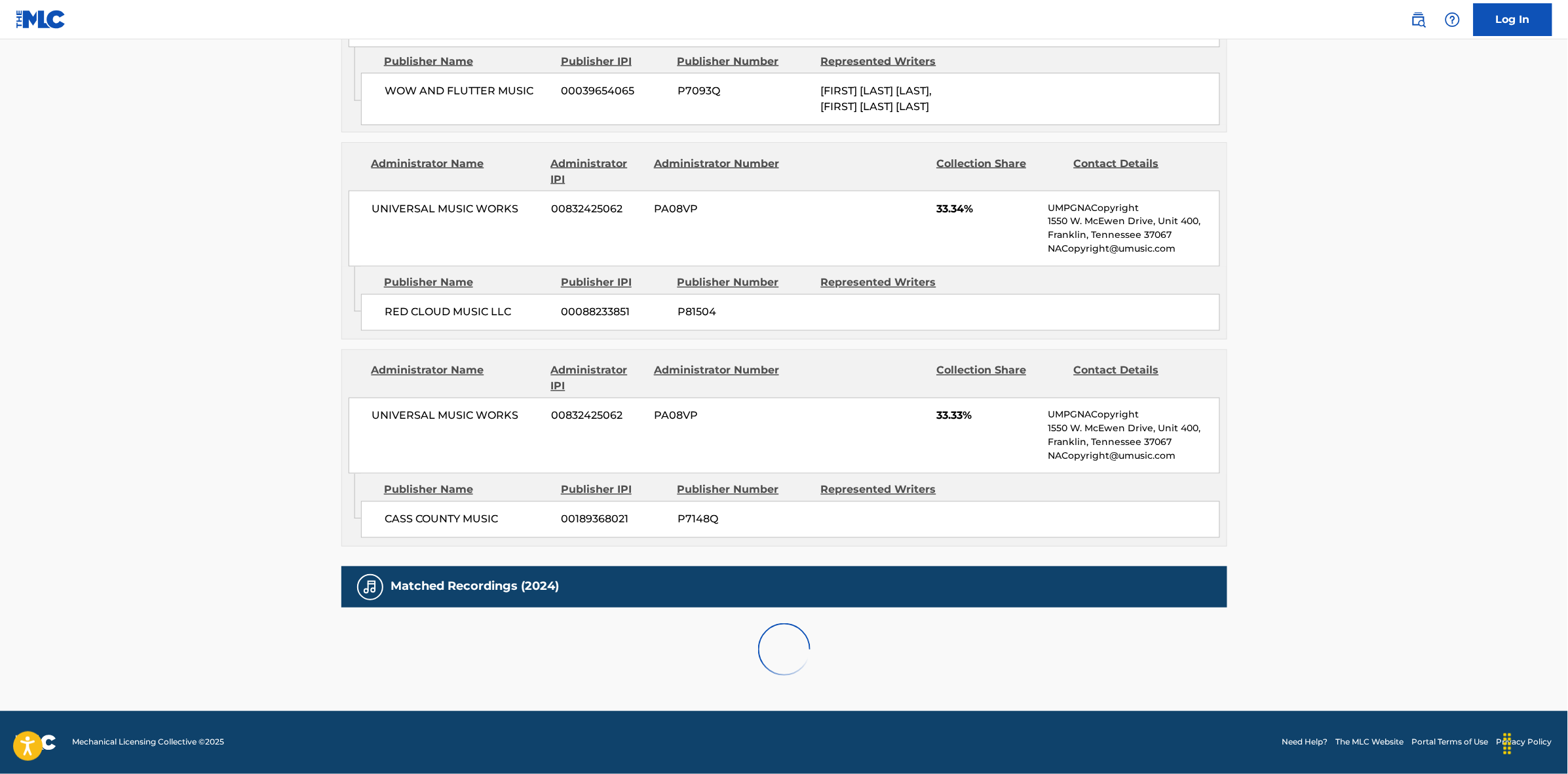 scroll, scrollTop: 1177, scrollLeft: 0, axis: vertical 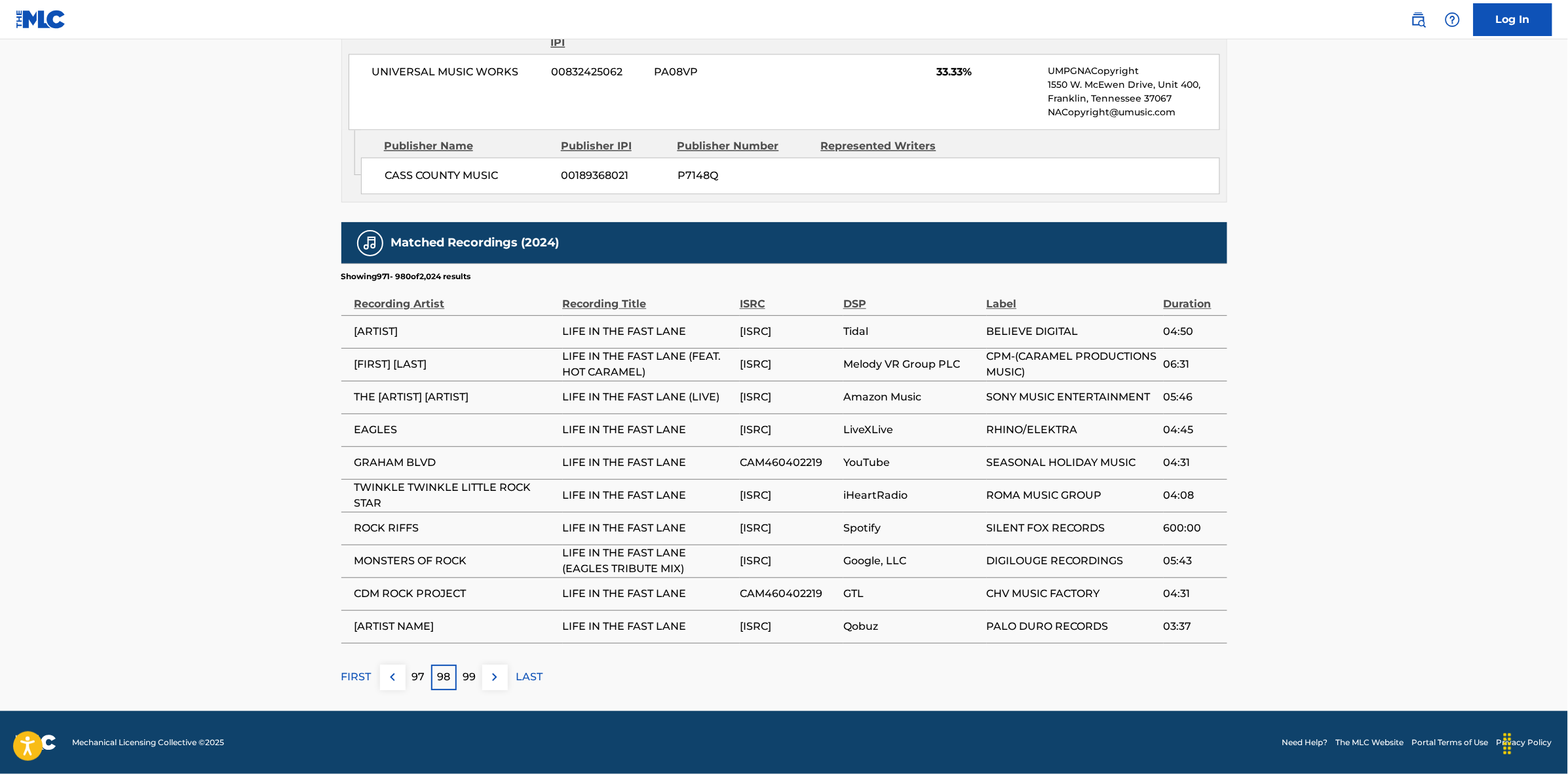 click on "99" at bounding box center (469, 677) 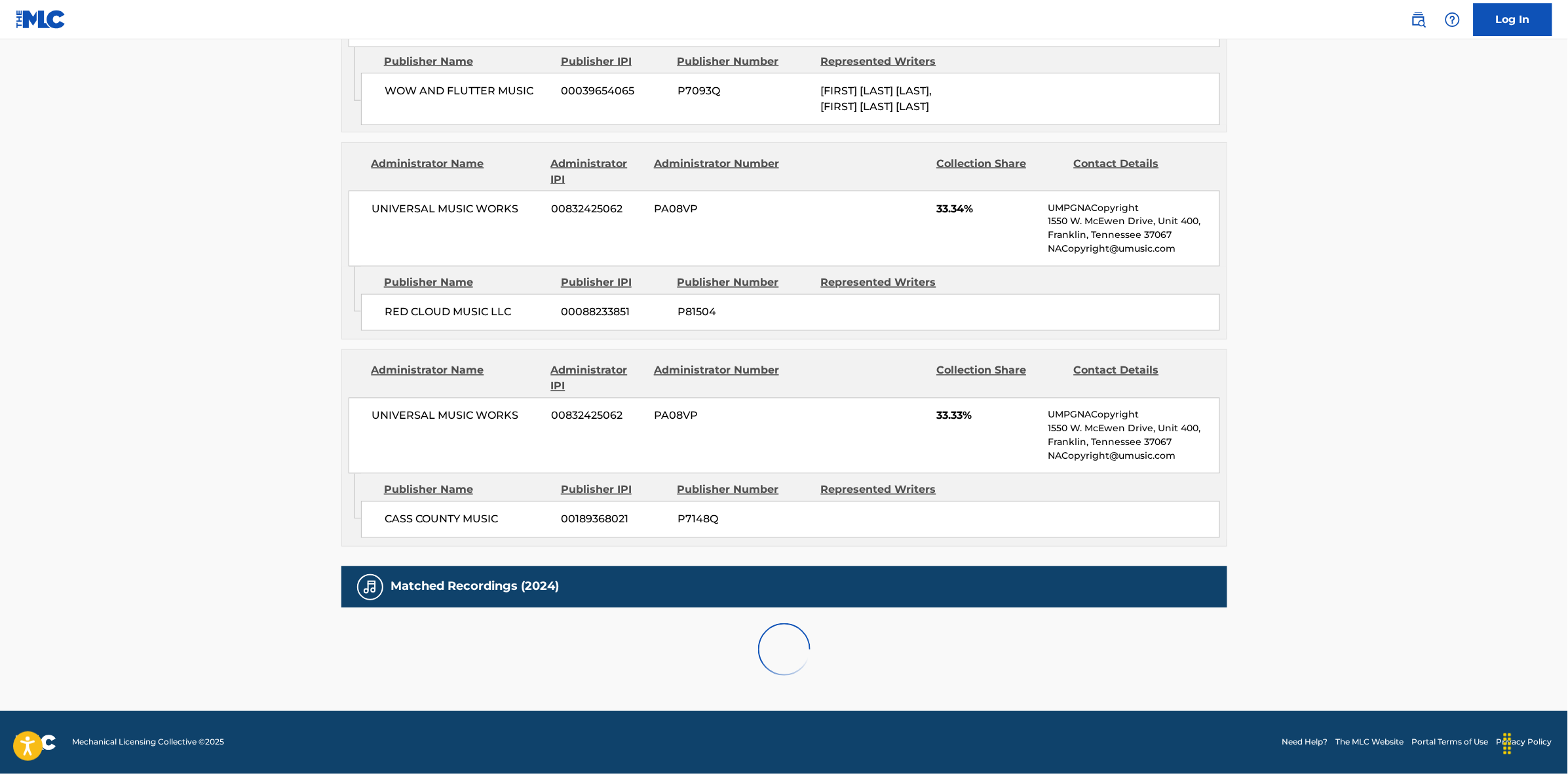 scroll, scrollTop: 1177, scrollLeft: 0, axis: vertical 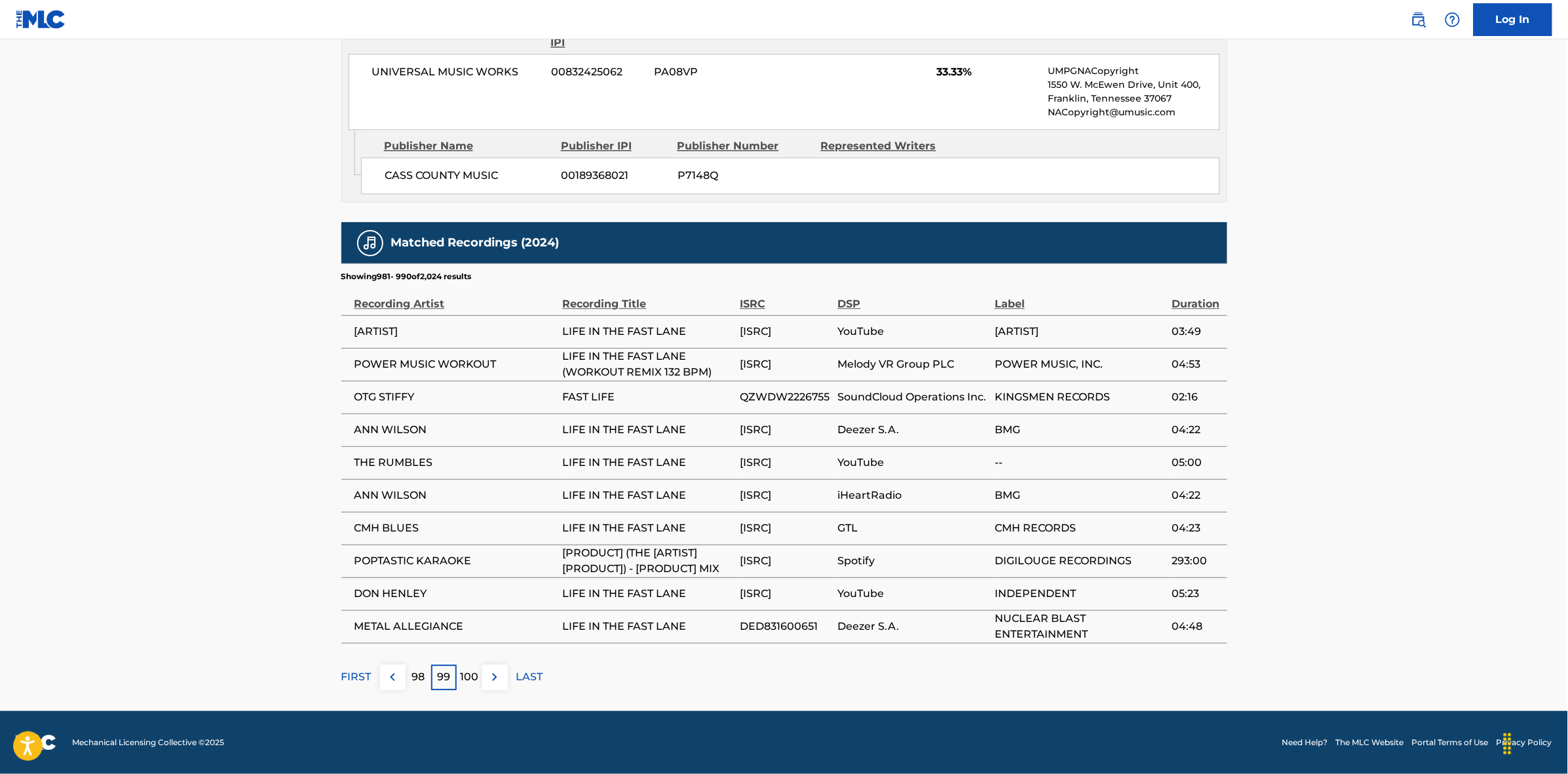 click on "100" at bounding box center [469, 677] 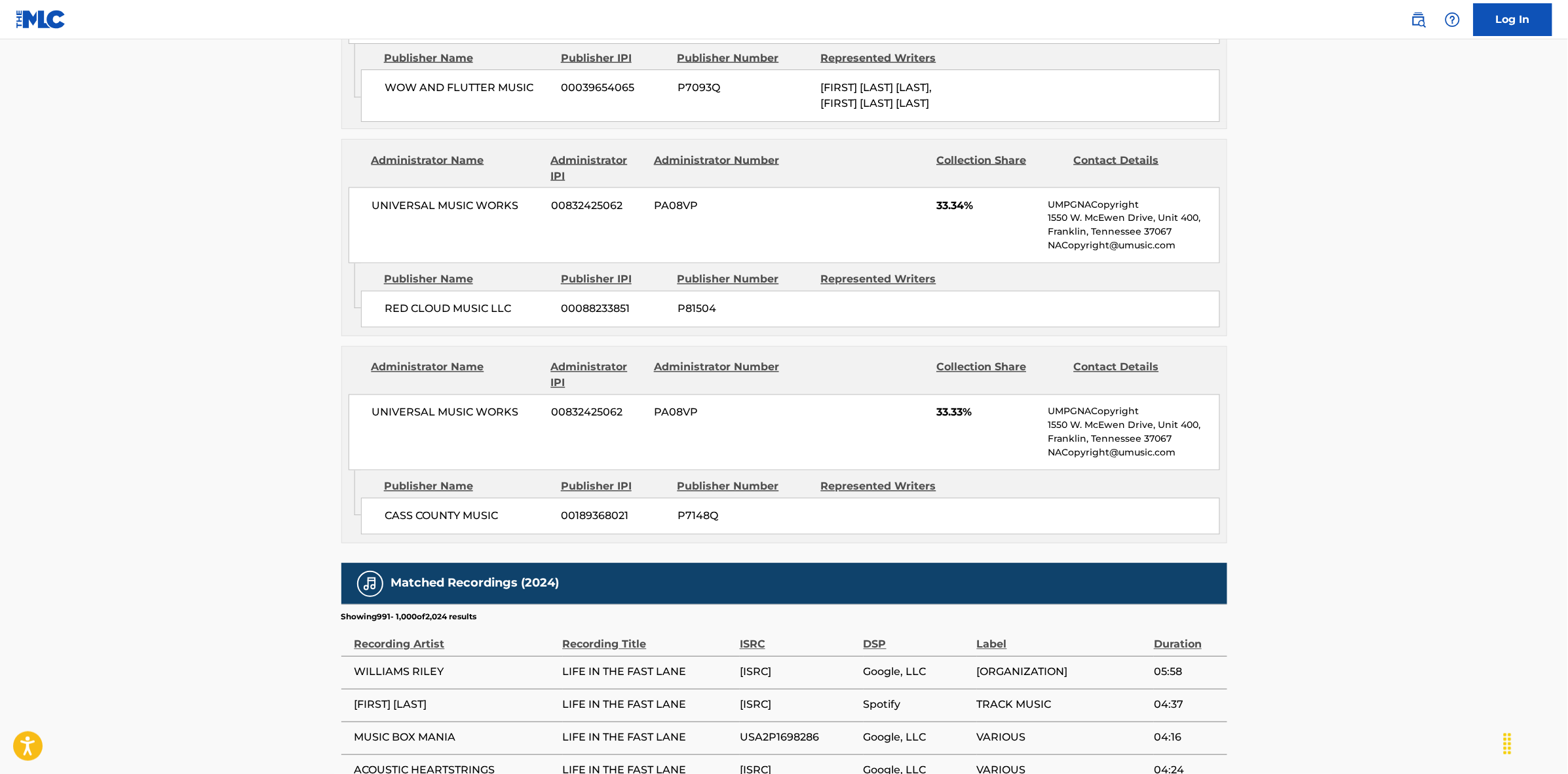 scroll, scrollTop: 1177, scrollLeft: 0, axis: vertical 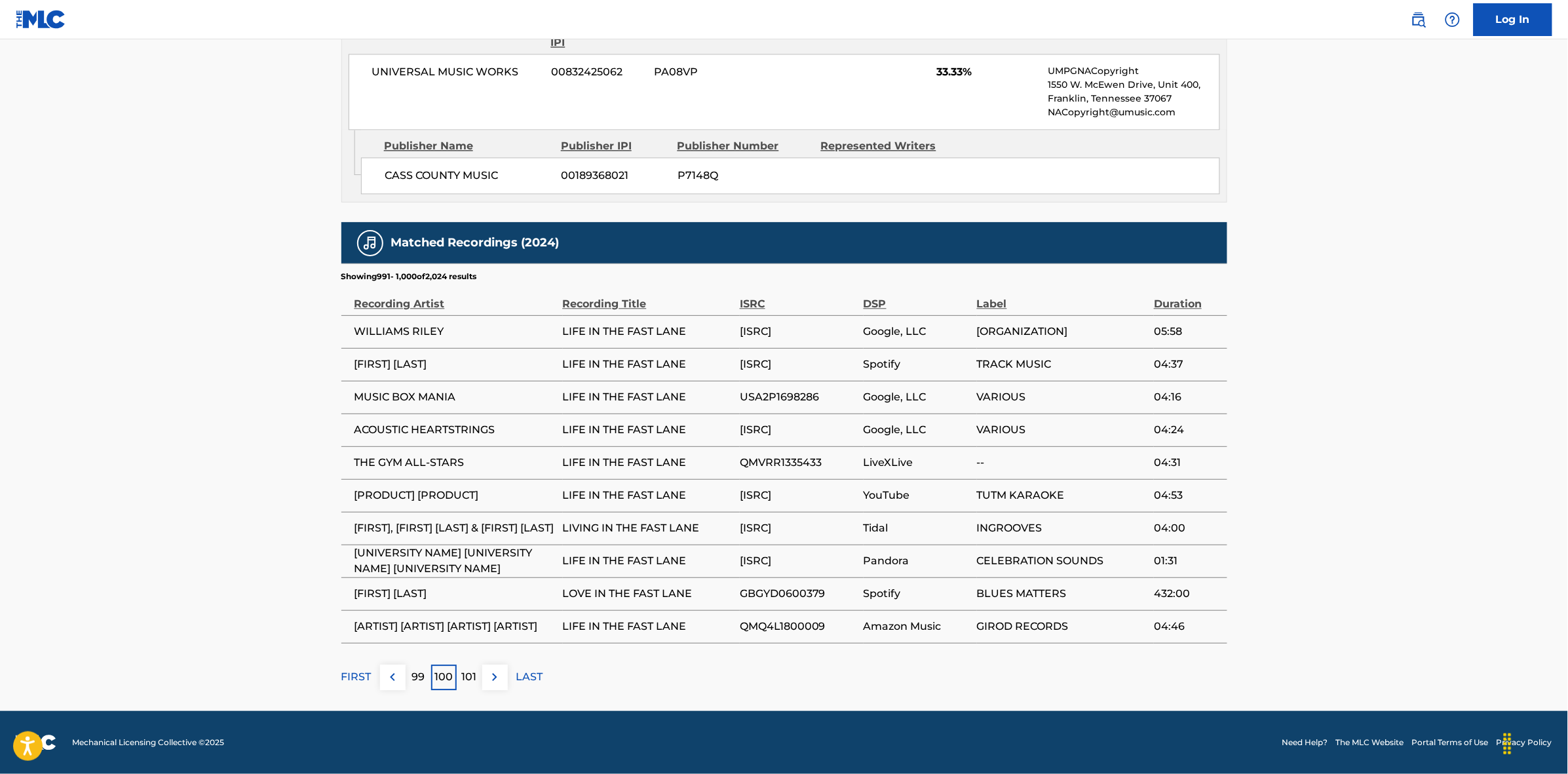 click on "101" at bounding box center [469, 677] 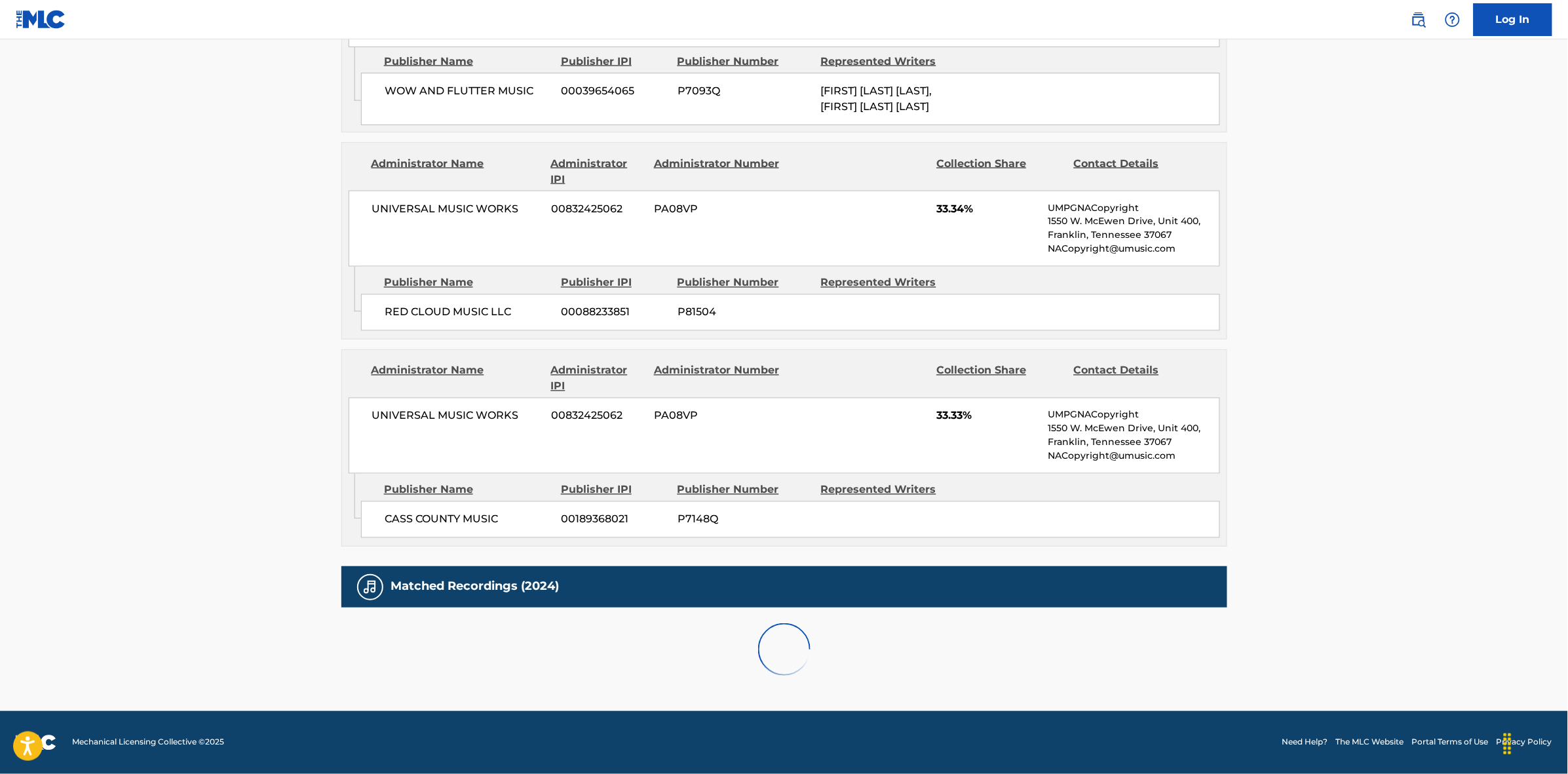 scroll, scrollTop: 1177, scrollLeft: 0, axis: vertical 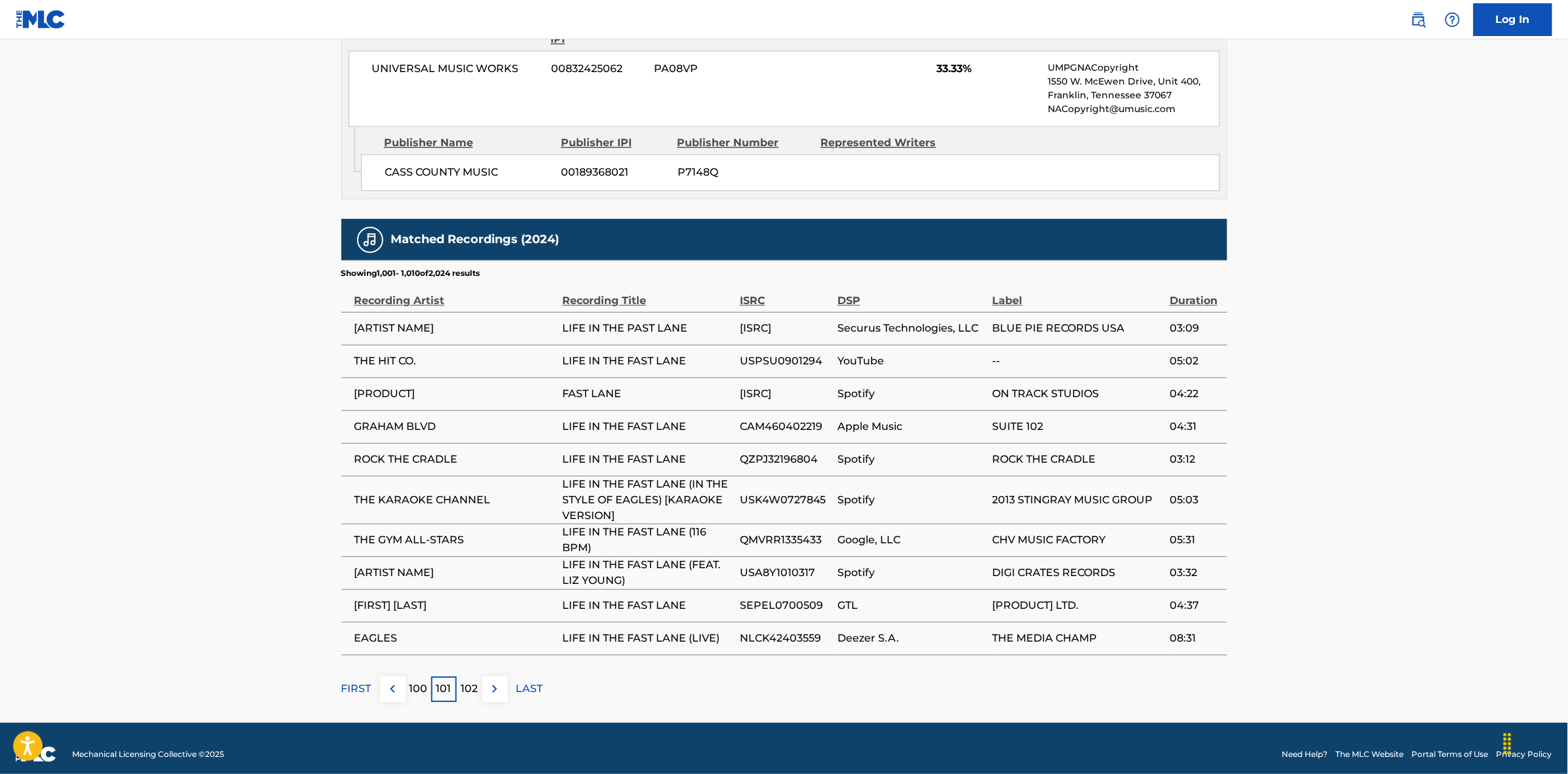 click at bounding box center [495, 689] 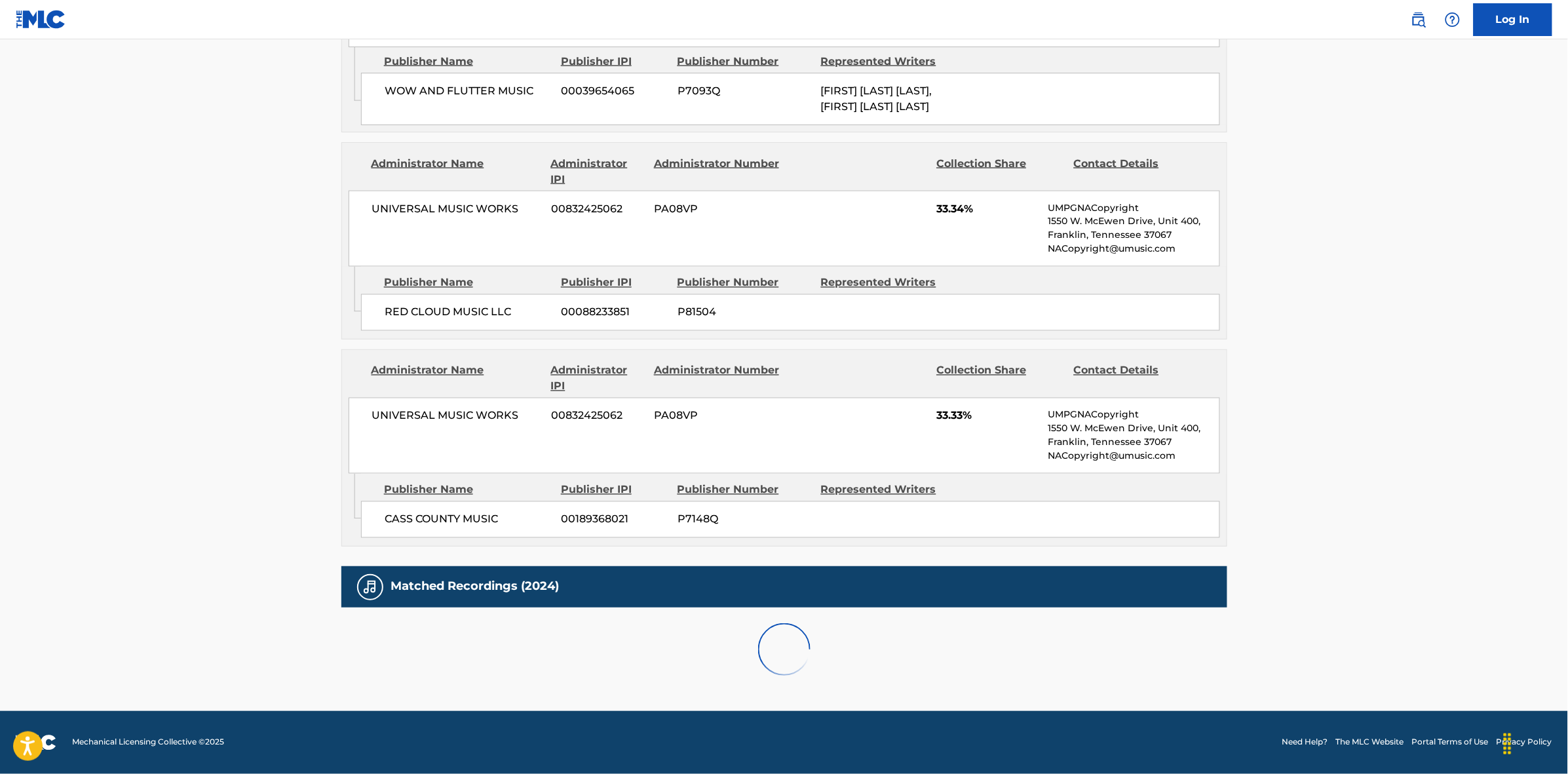 scroll, scrollTop: 1177, scrollLeft: 0, axis: vertical 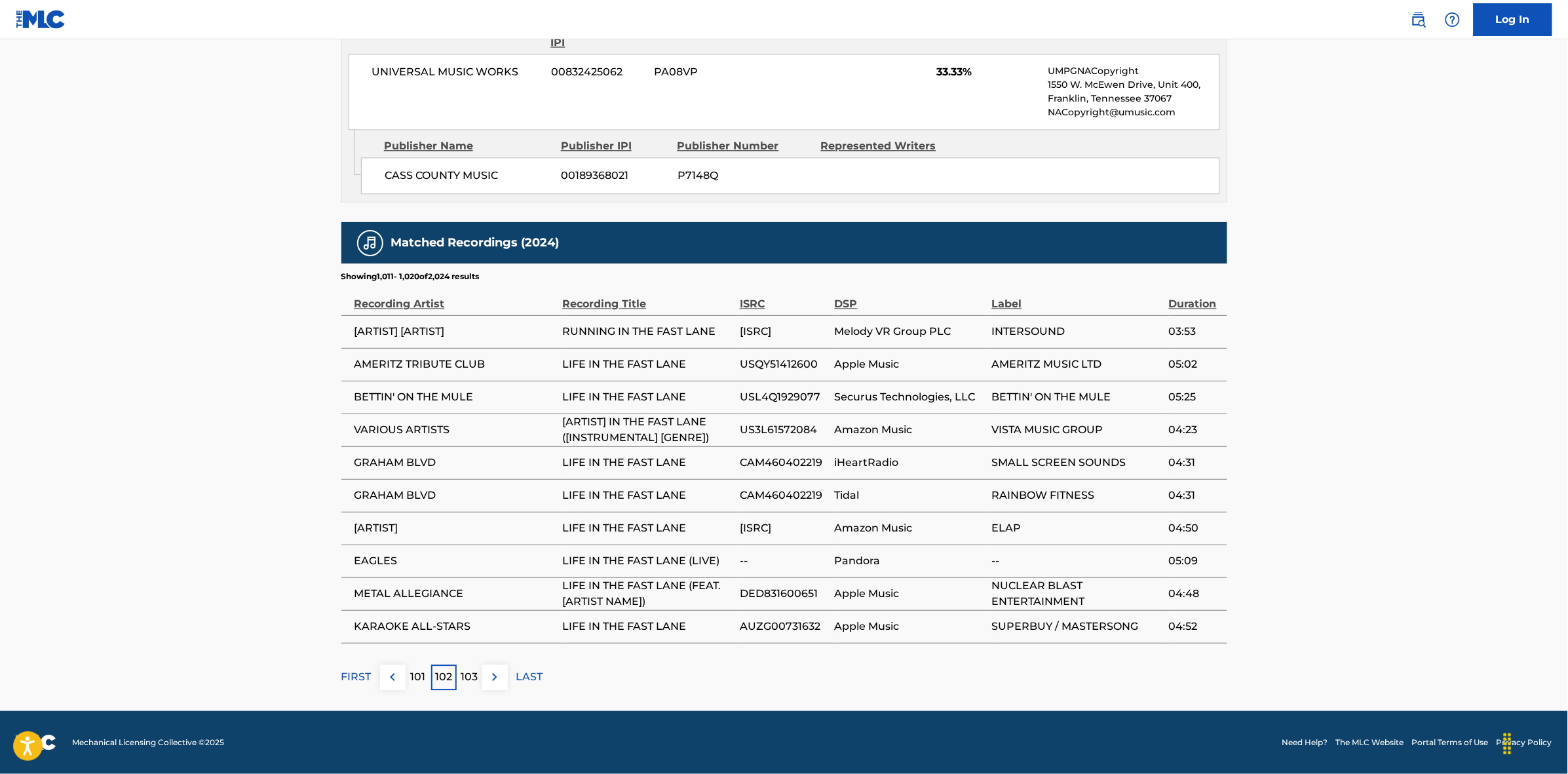 click at bounding box center [495, 677] 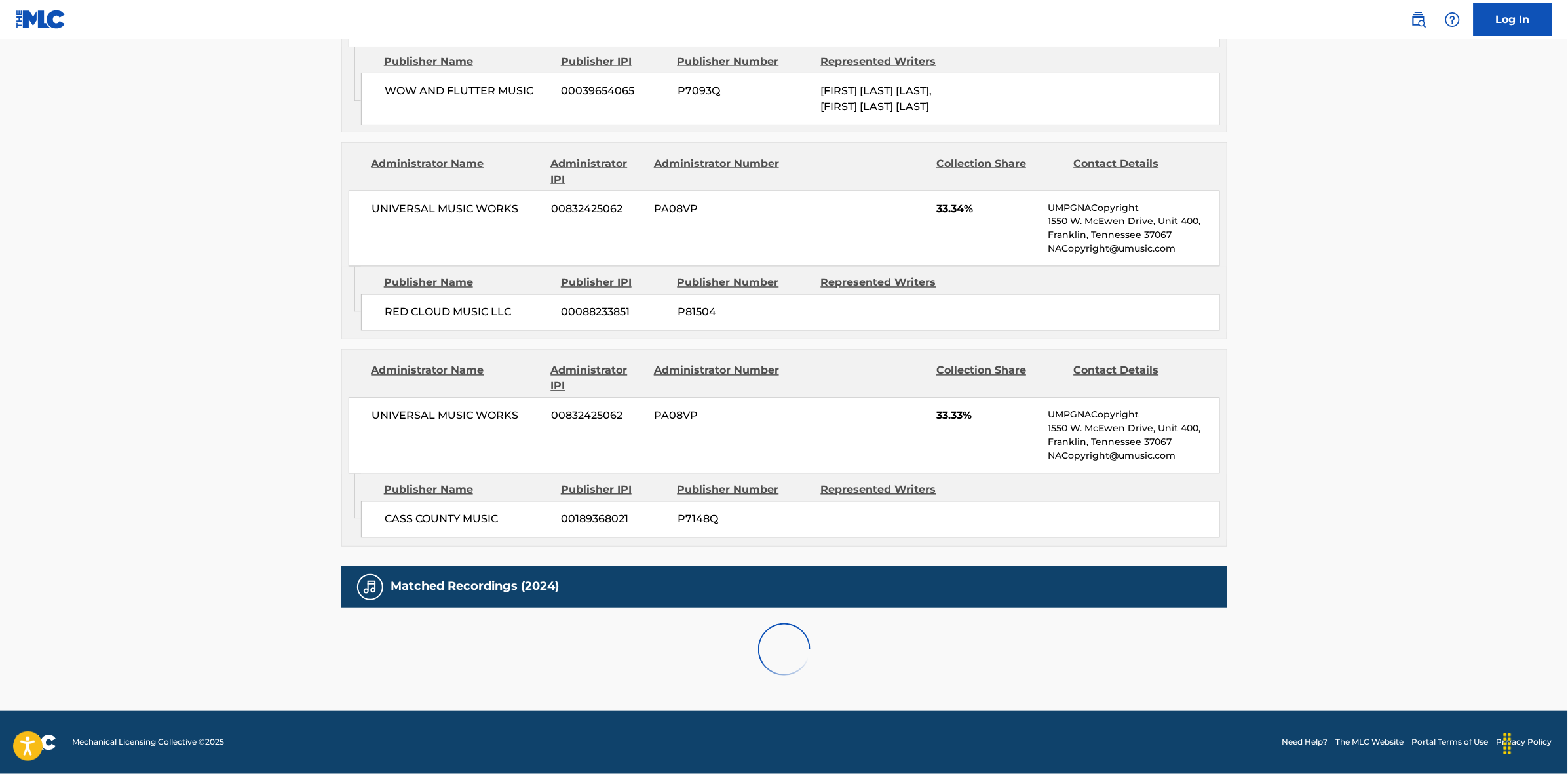 scroll, scrollTop: 1177, scrollLeft: 0, axis: vertical 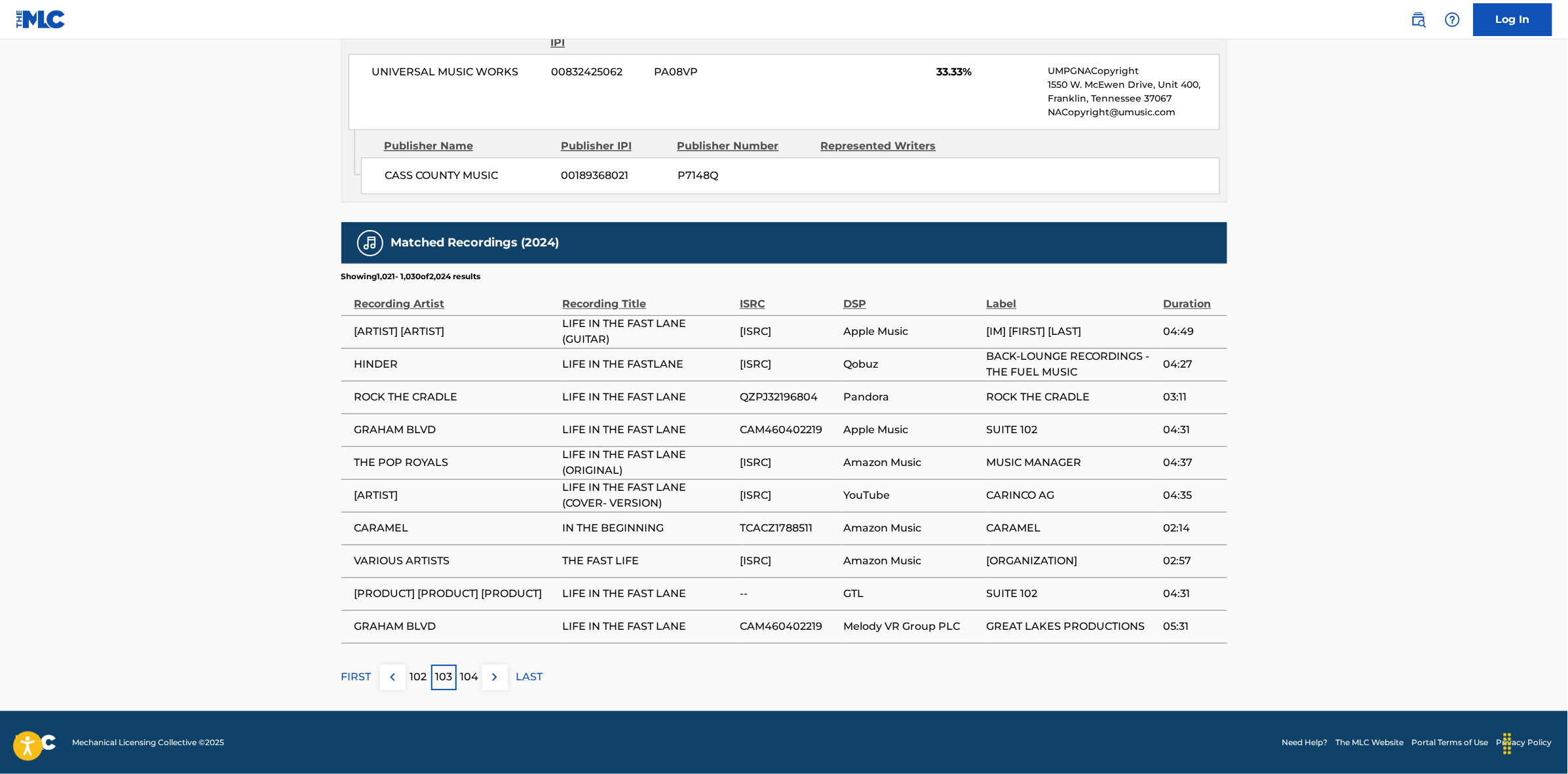click on "Work Detail Member Work Identifier -- MLC Song Code [CODE] ISWC [CODE] Duration --:-- Language English Alternative Titles Alternative Title Alternative Title Type Language [PRODUCT] [PRODUCT] [PRODUCT] Writers (3) Writer Name Writer IPI Writer Role [ARTIST] [IPI] Composer/Author [ARTIST] [IPI] Composer/Author [ARTIST] [IPI] Composer/Author Publishers (3) Total shares: 100.01 % Administrator Name Administrator IPI Administrator Number Collection Share Contact Details RESERVOIR GLOBAL SONGS [NUMBER] [CODE] 33.34% Reservoir MLC Inquiries MLC@reservoir-media.com Admin Original Publisher Connecting Line Publisher Name Publisher IPI Publisher Number Represented Writers WOW AND FLUTTER MUSIC [NUMBER] [CODE] [ARTIST]" at bounding box center [784, -212] 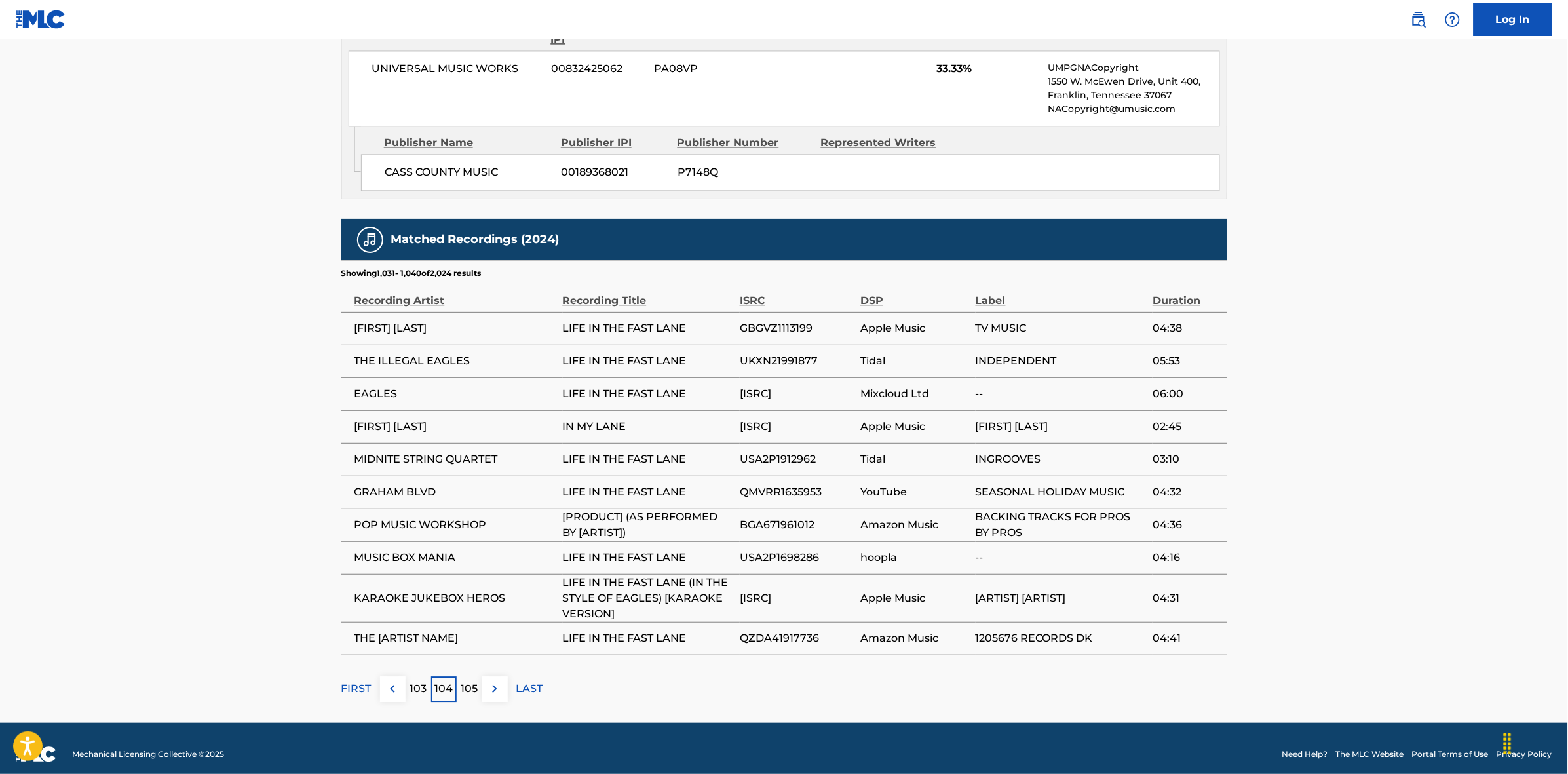 click at bounding box center (495, 689) 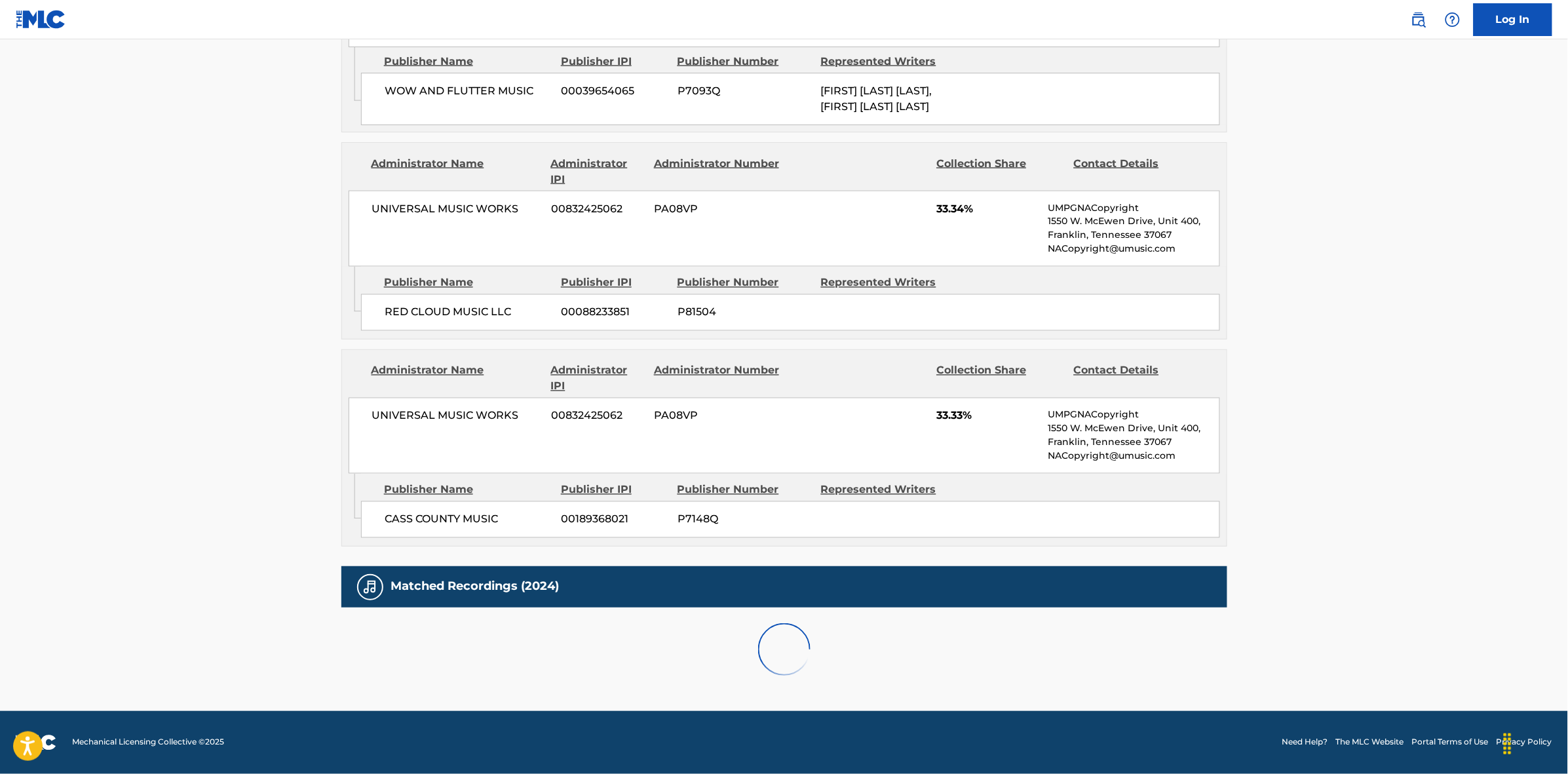 scroll, scrollTop: 1177, scrollLeft: 0, axis: vertical 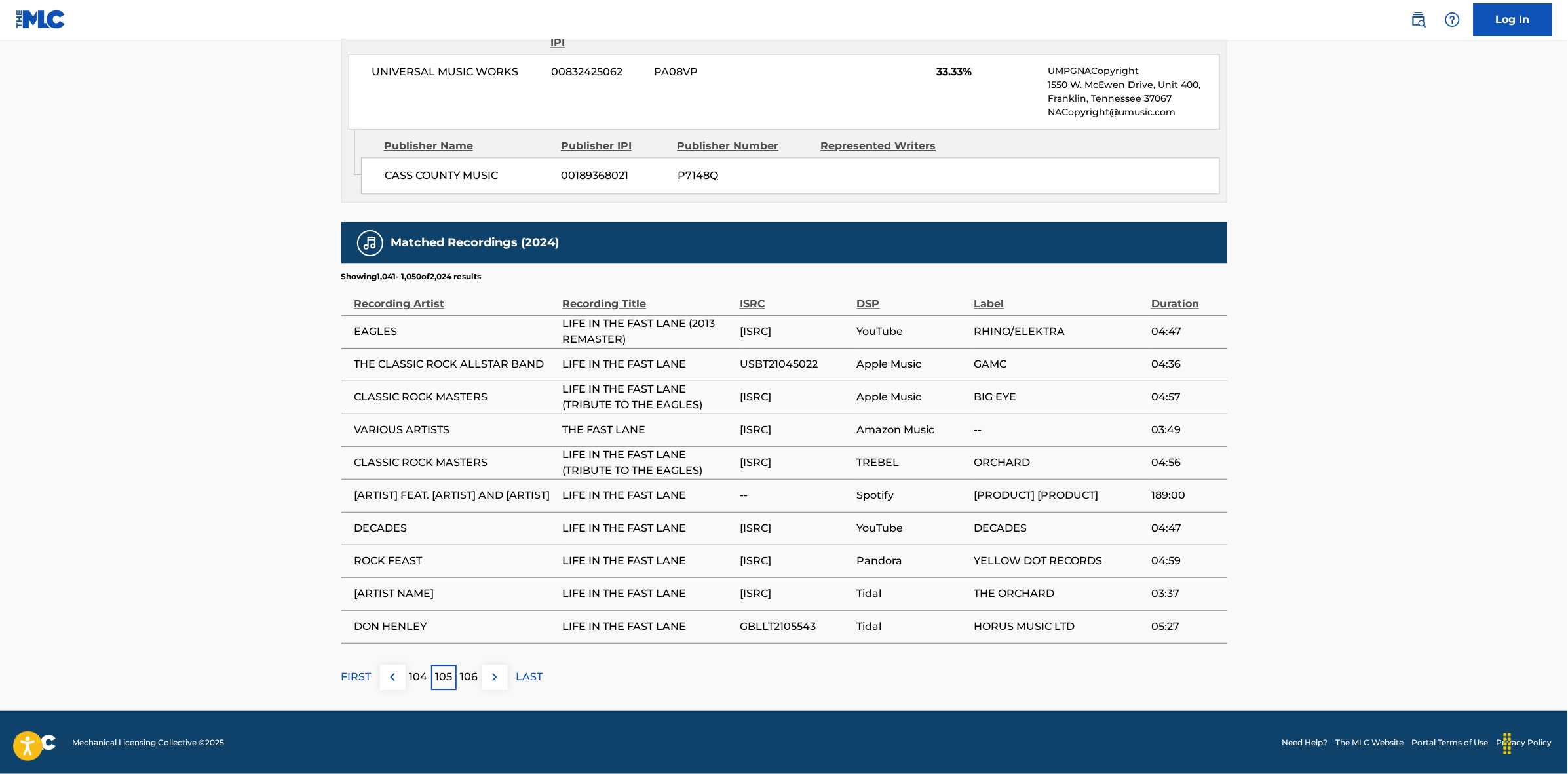 click at bounding box center [495, 677] 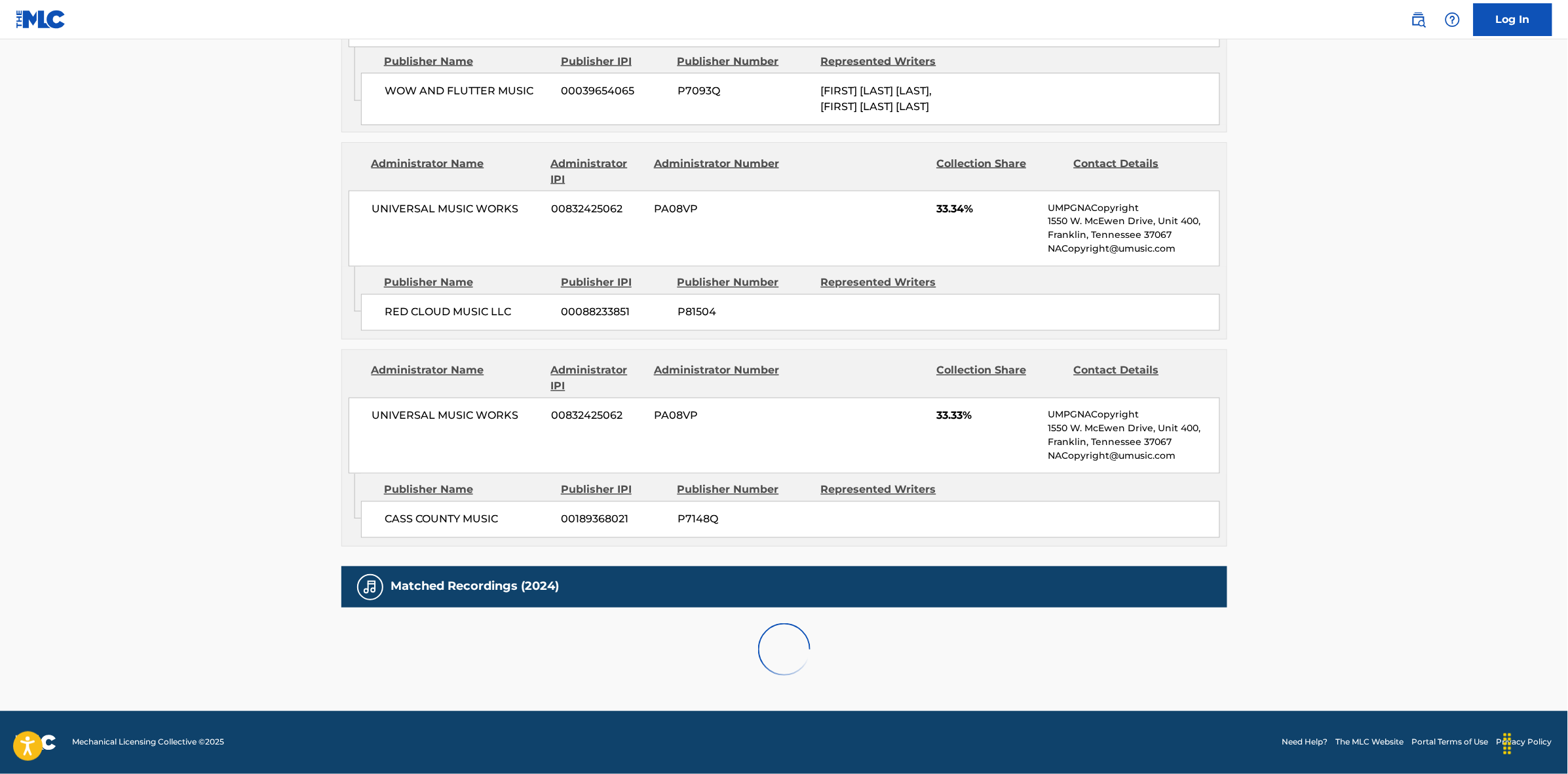 scroll, scrollTop: 1177, scrollLeft: 0, axis: vertical 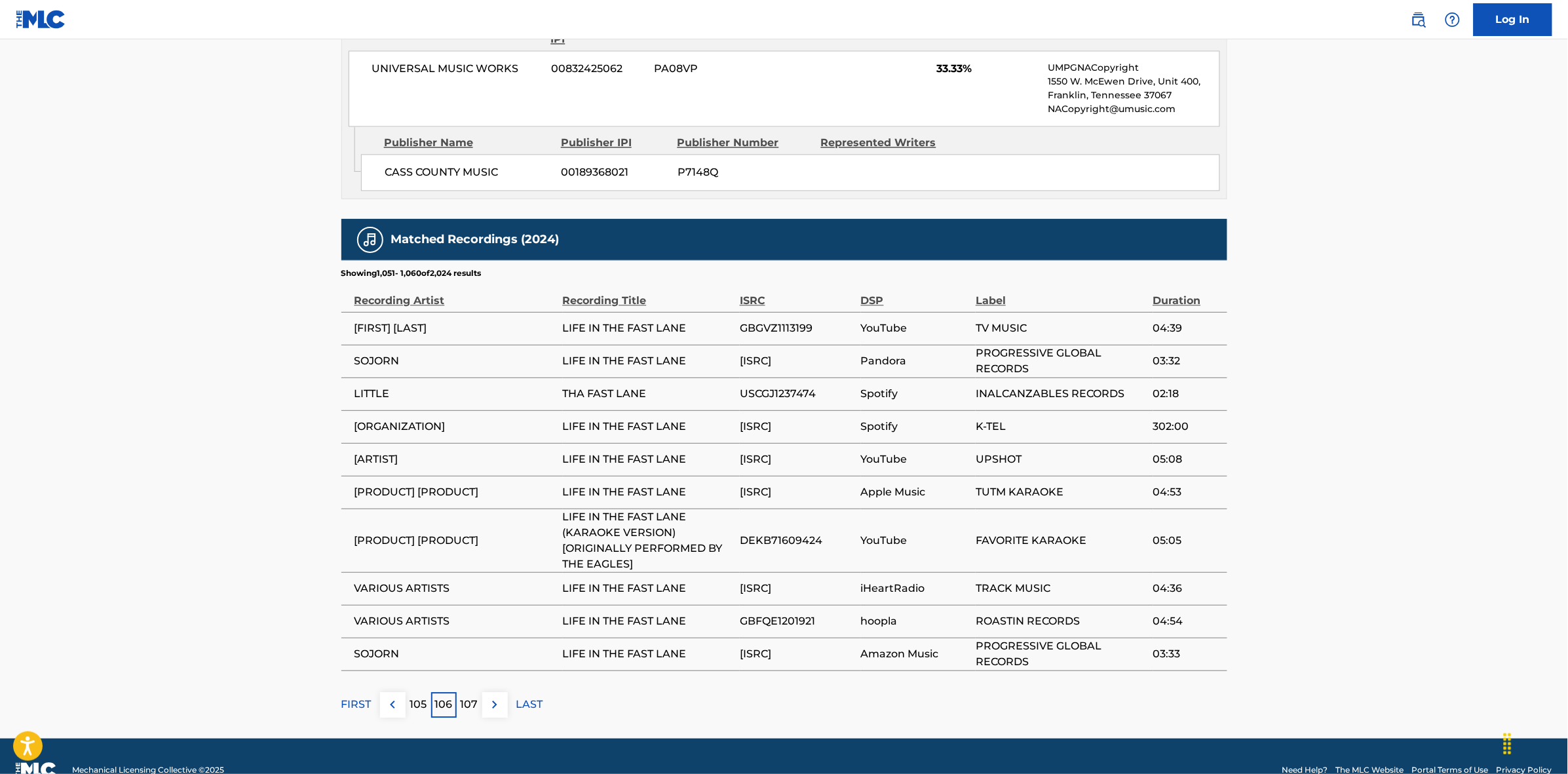 click at bounding box center (495, 705) 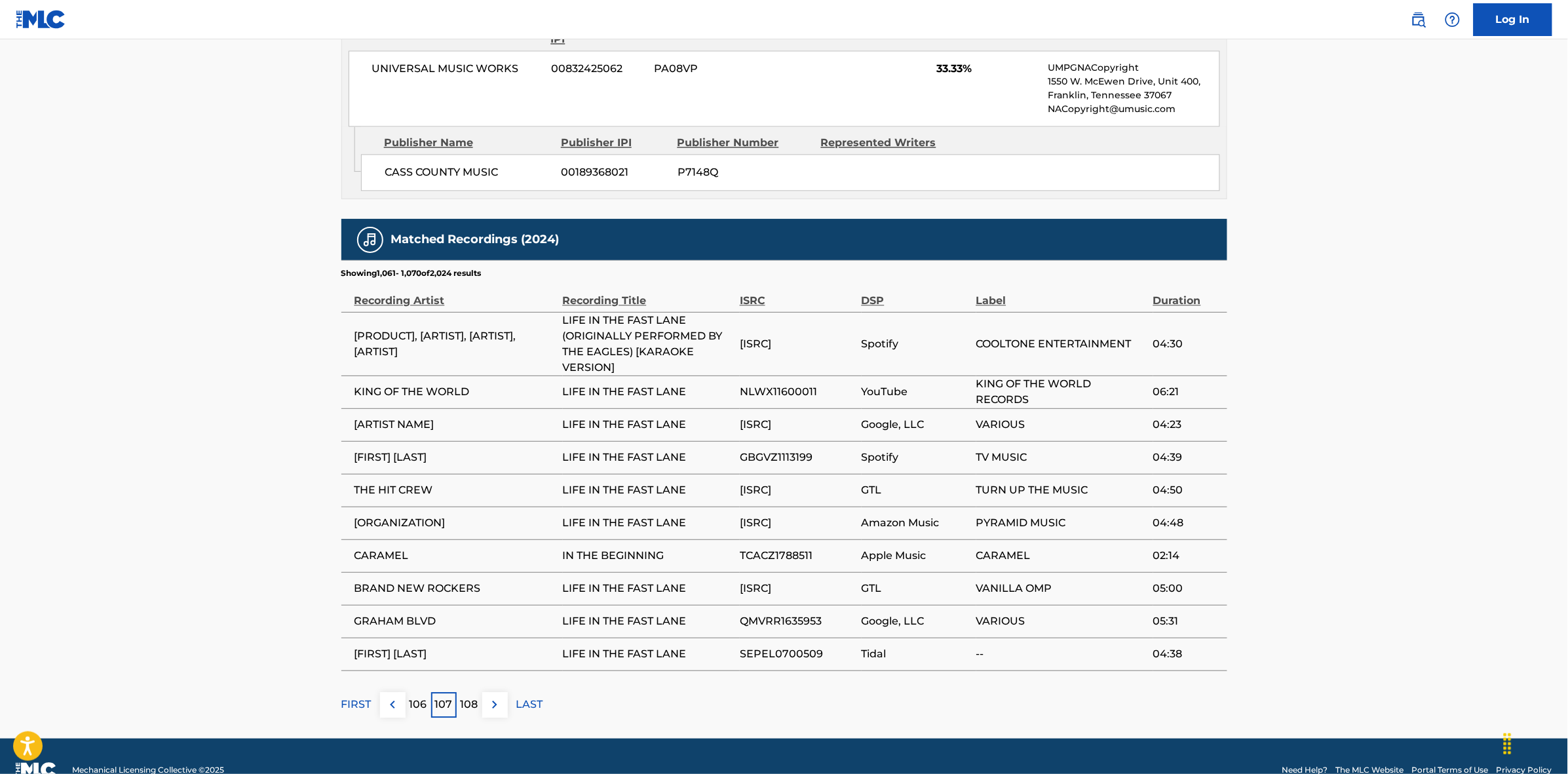 click at bounding box center [495, 705] 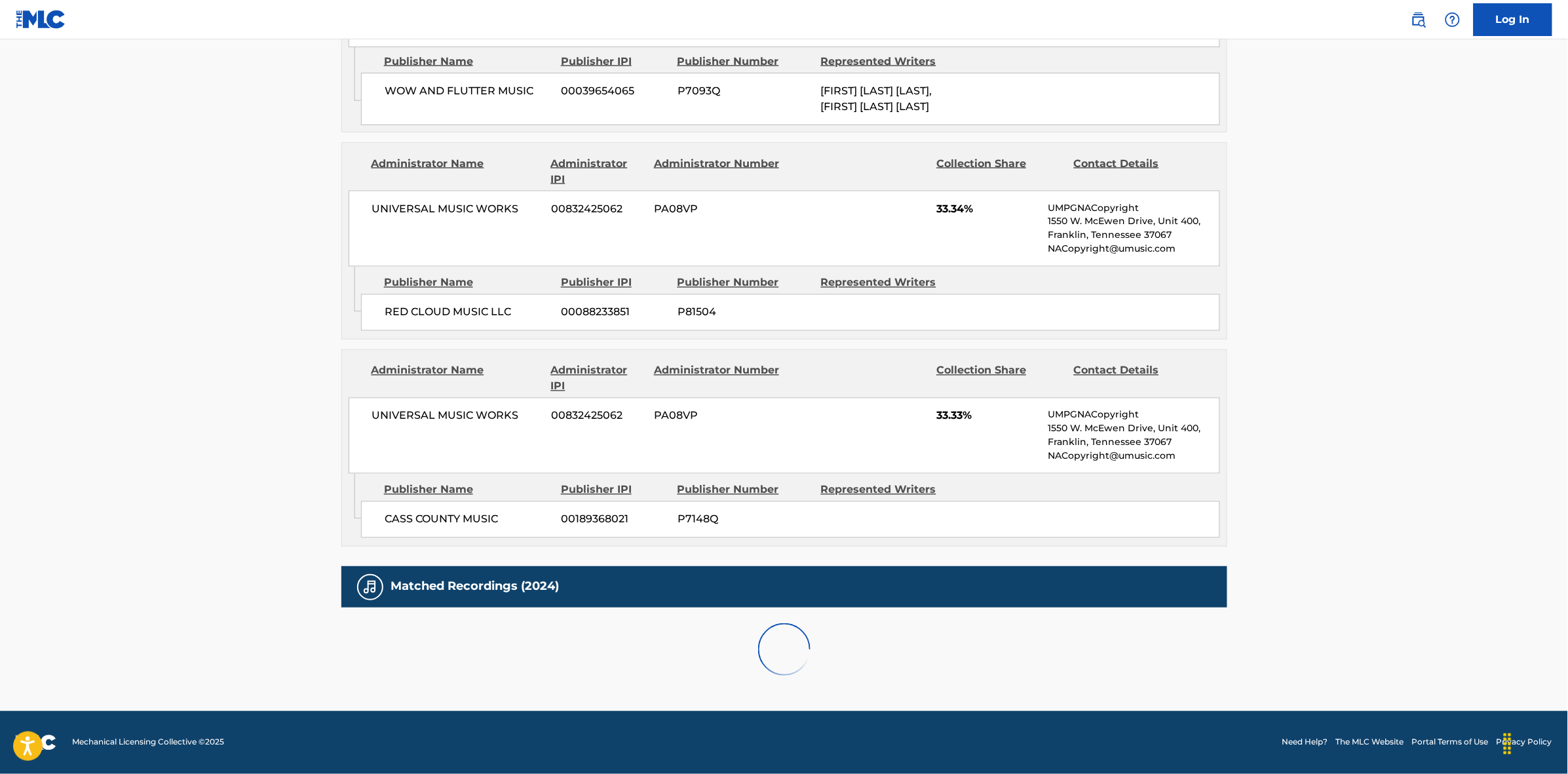 scroll, scrollTop: 1177, scrollLeft: 0, axis: vertical 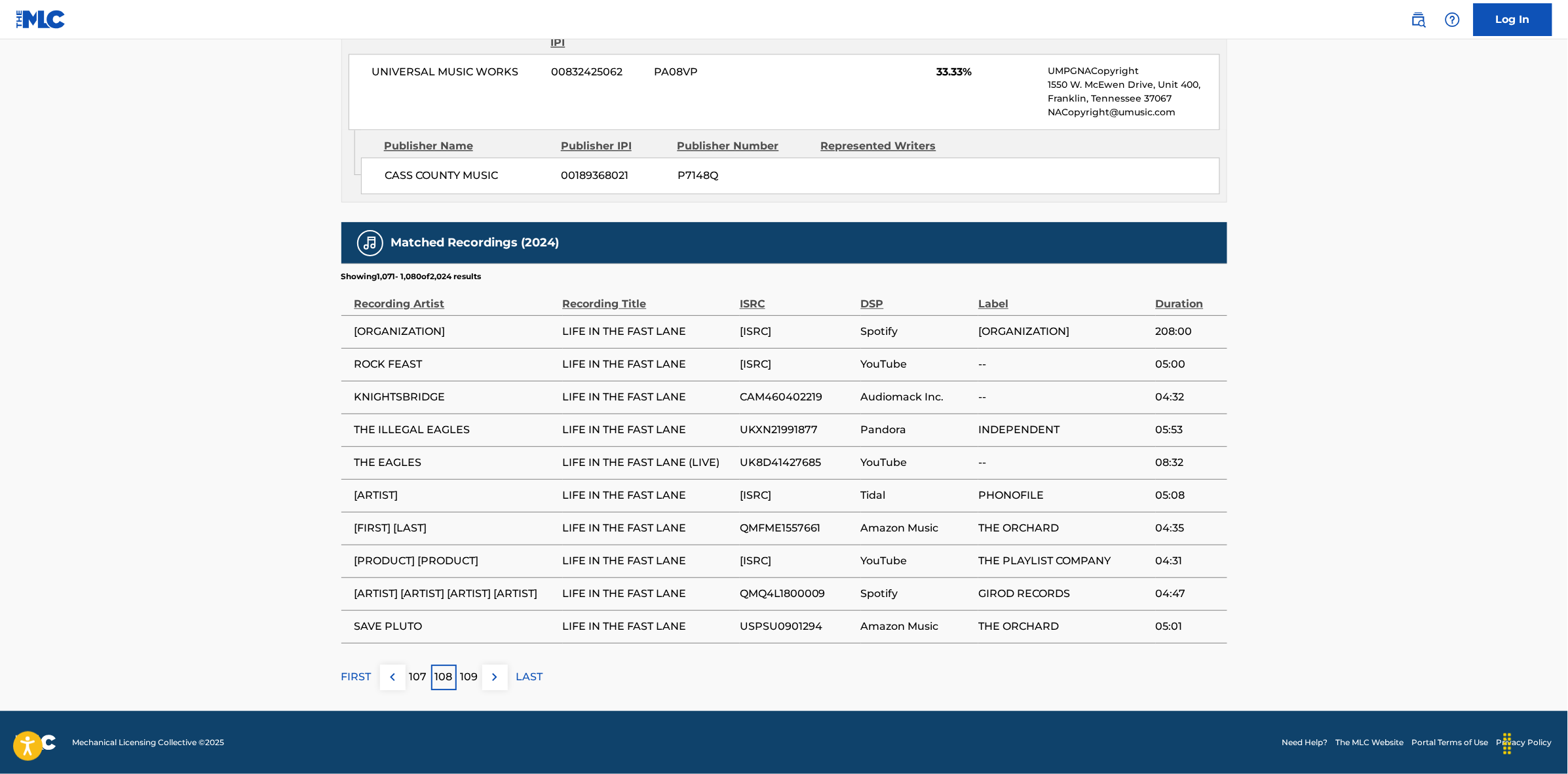 drag, startPoint x: 485, startPoint y: 679, endPoint x: 621, endPoint y: 498, distance: 226.40009 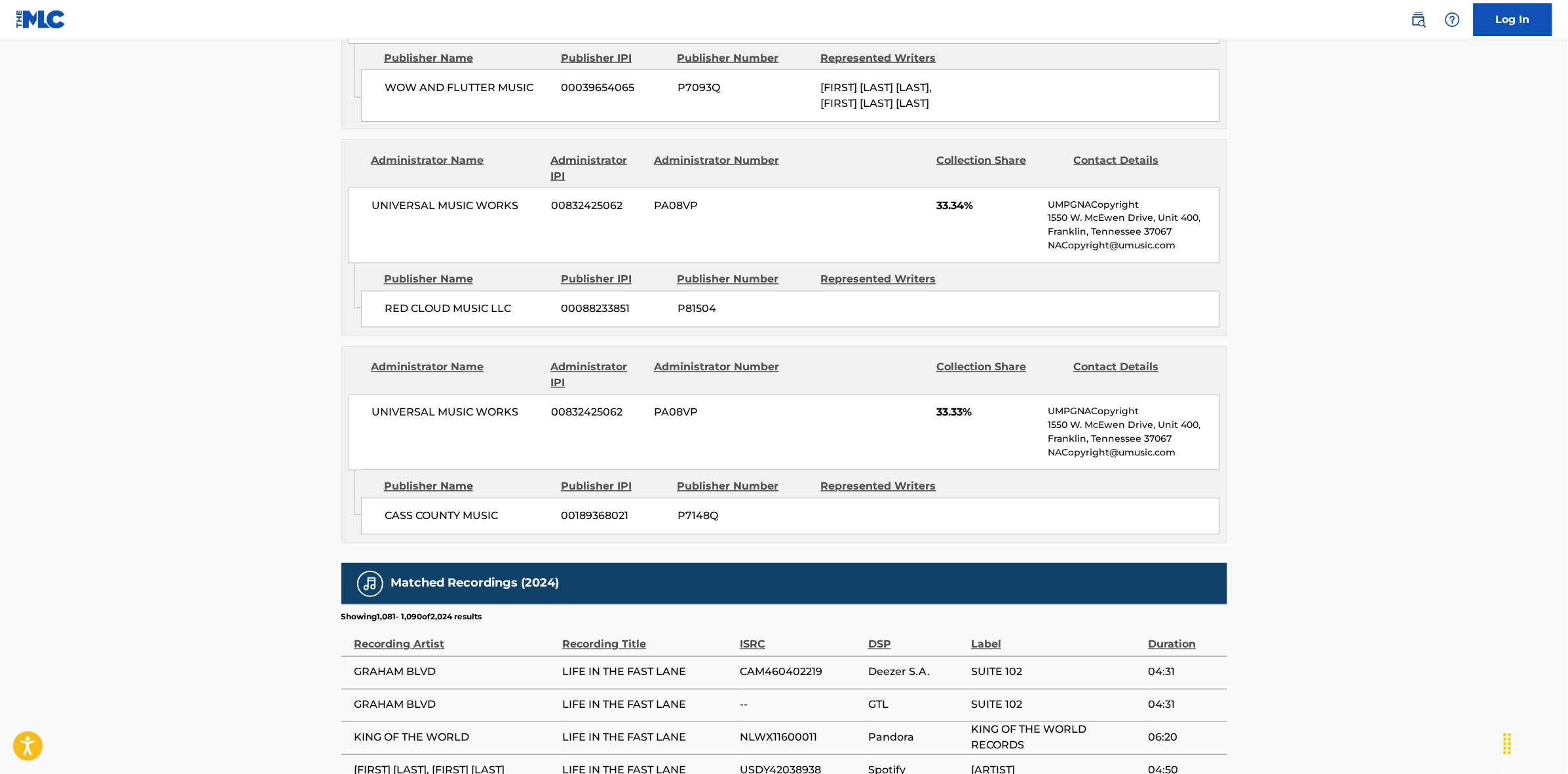 scroll, scrollTop: 1177, scrollLeft: 0, axis: vertical 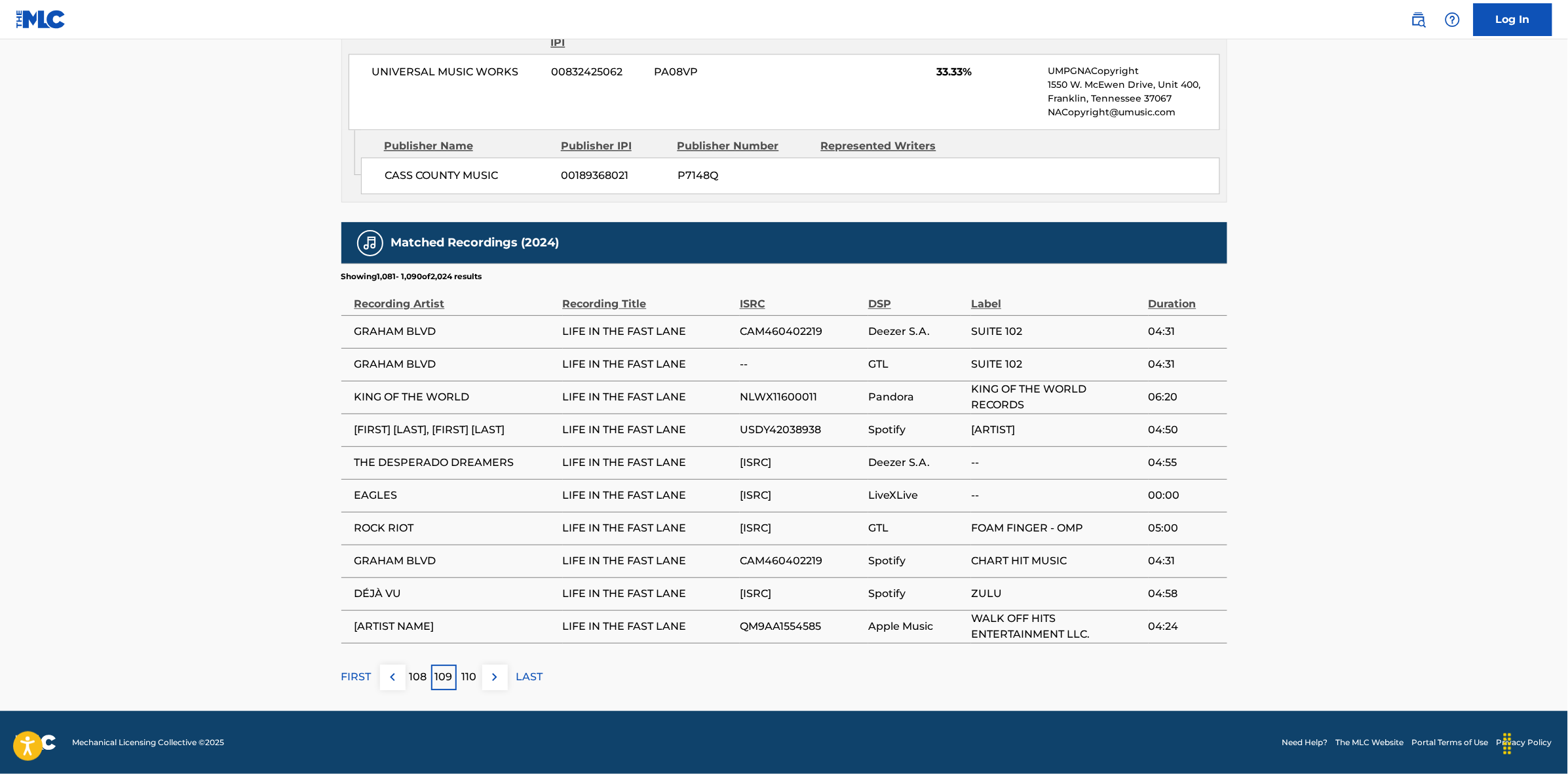 click at bounding box center (495, 677) 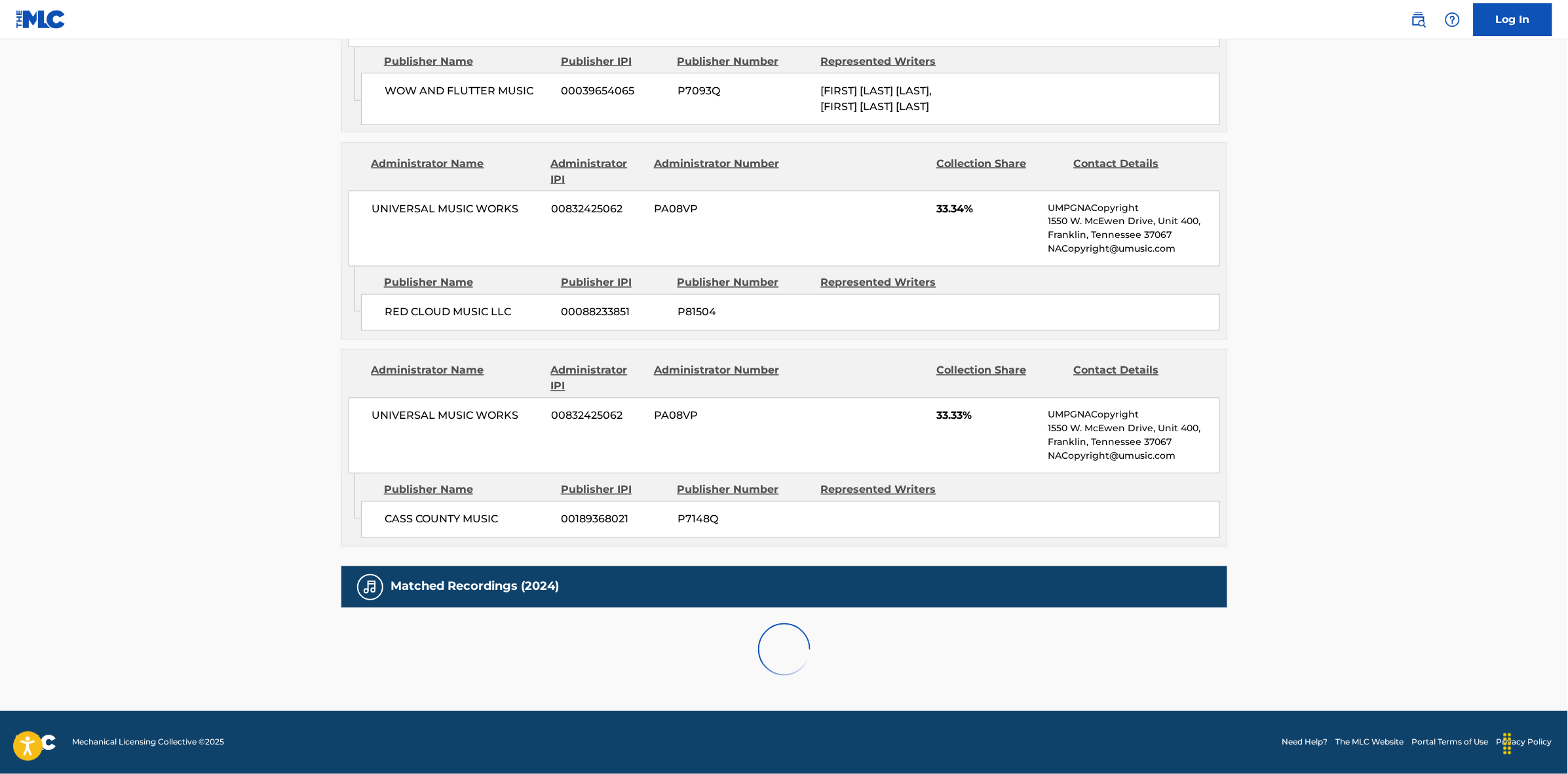 scroll, scrollTop: 1177, scrollLeft: 0, axis: vertical 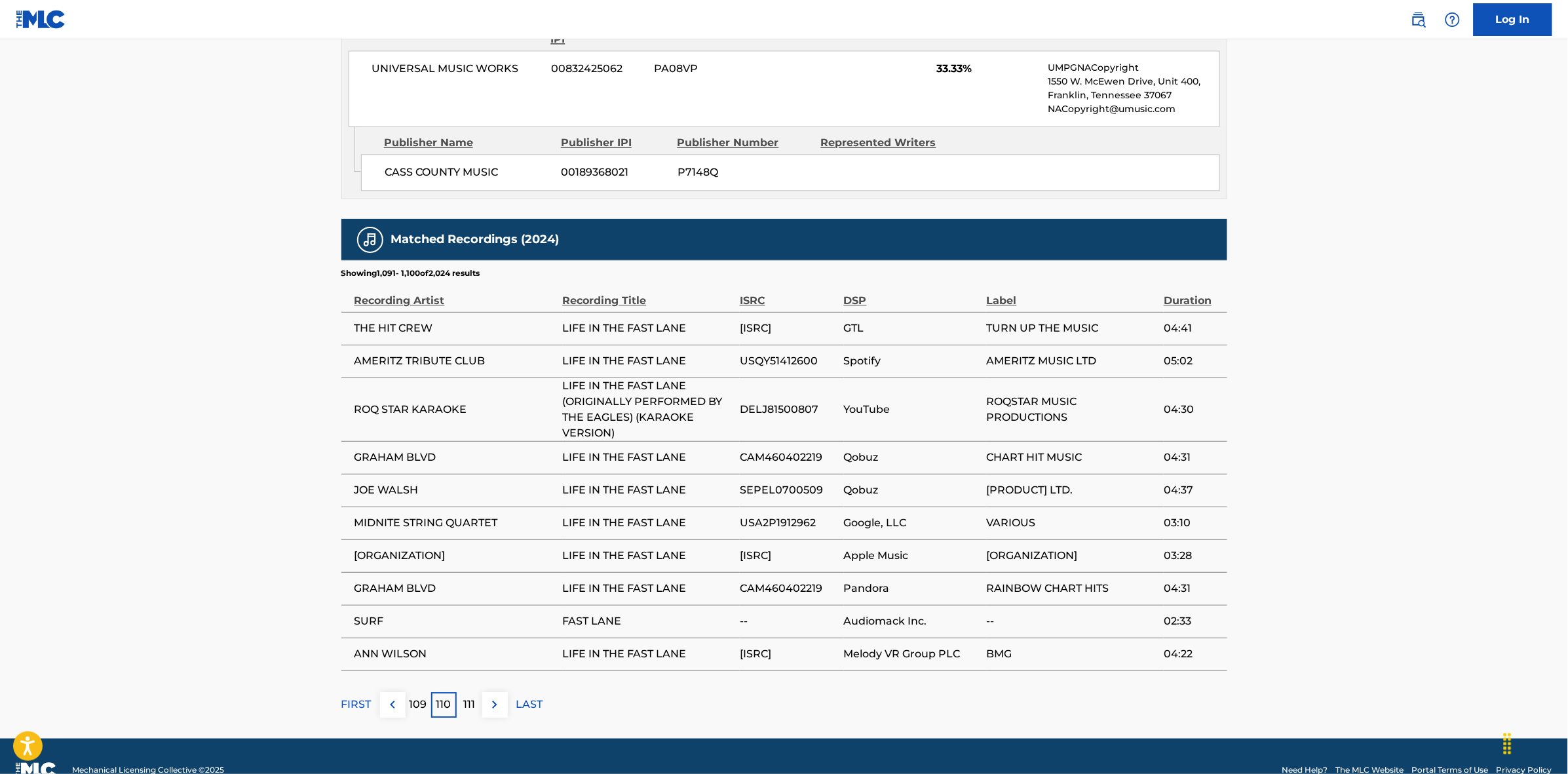 click at bounding box center [495, 705] 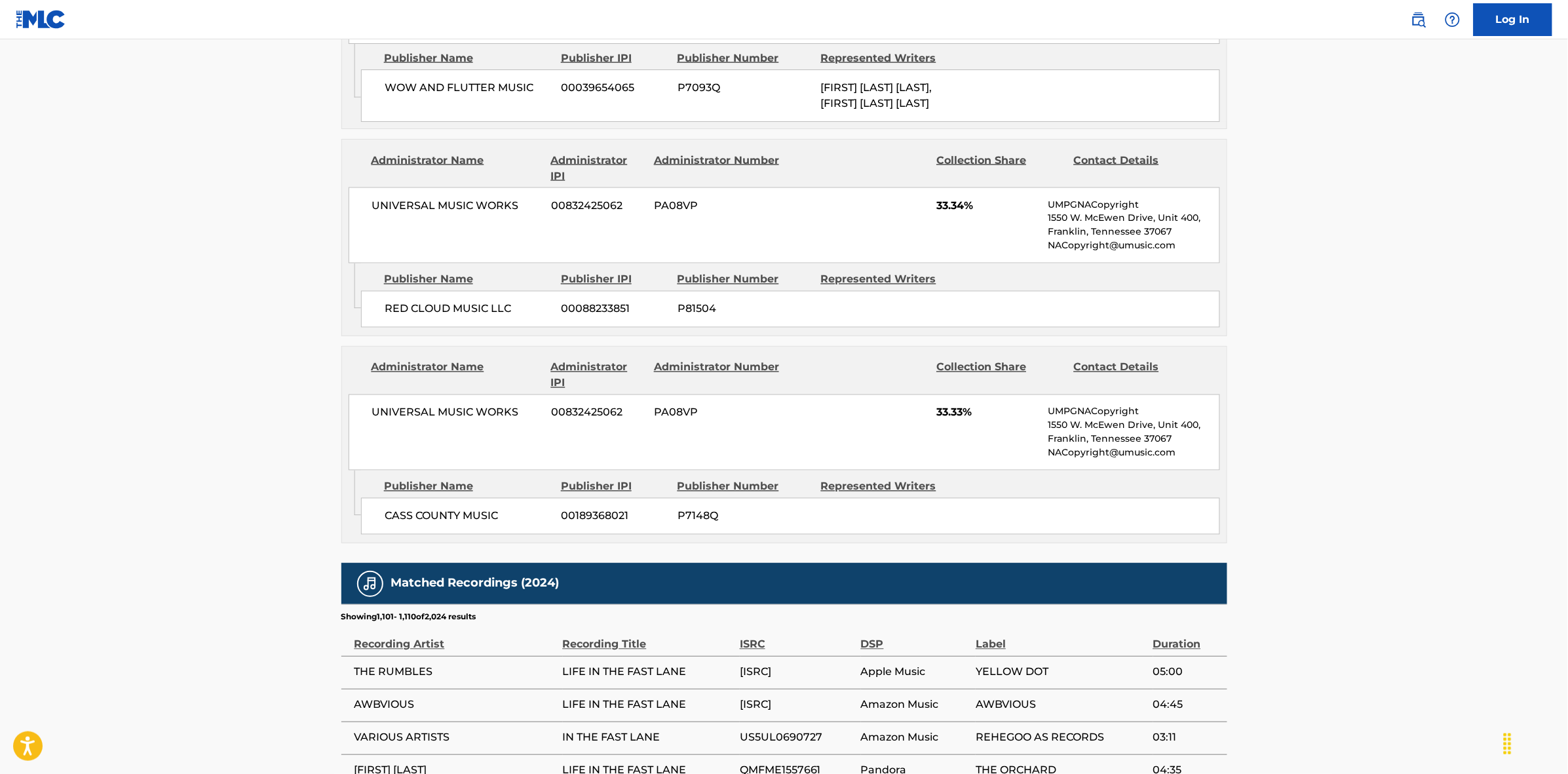scroll, scrollTop: 1177, scrollLeft: 0, axis: vertical 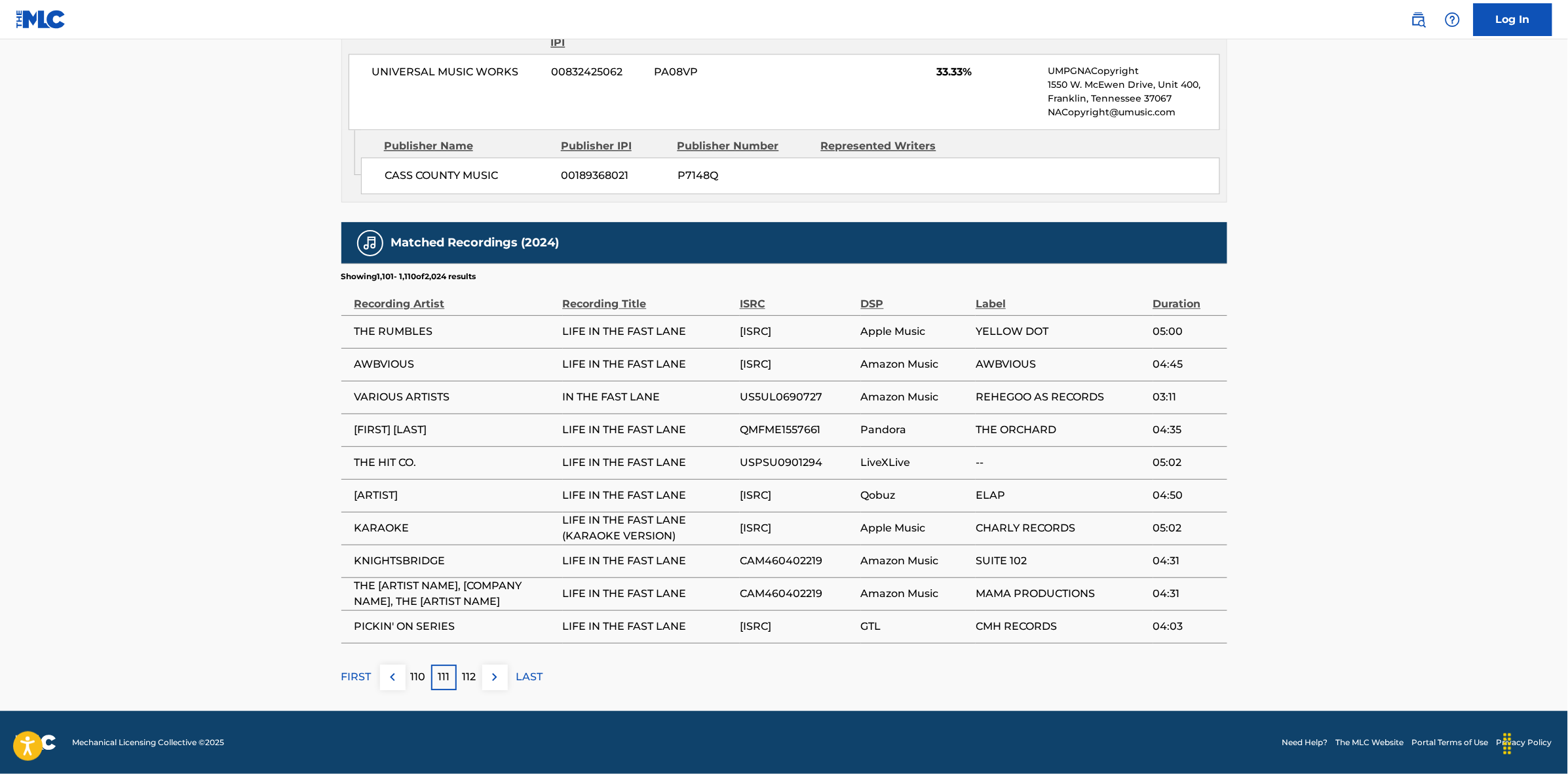 click at bounding box center [495, 677] 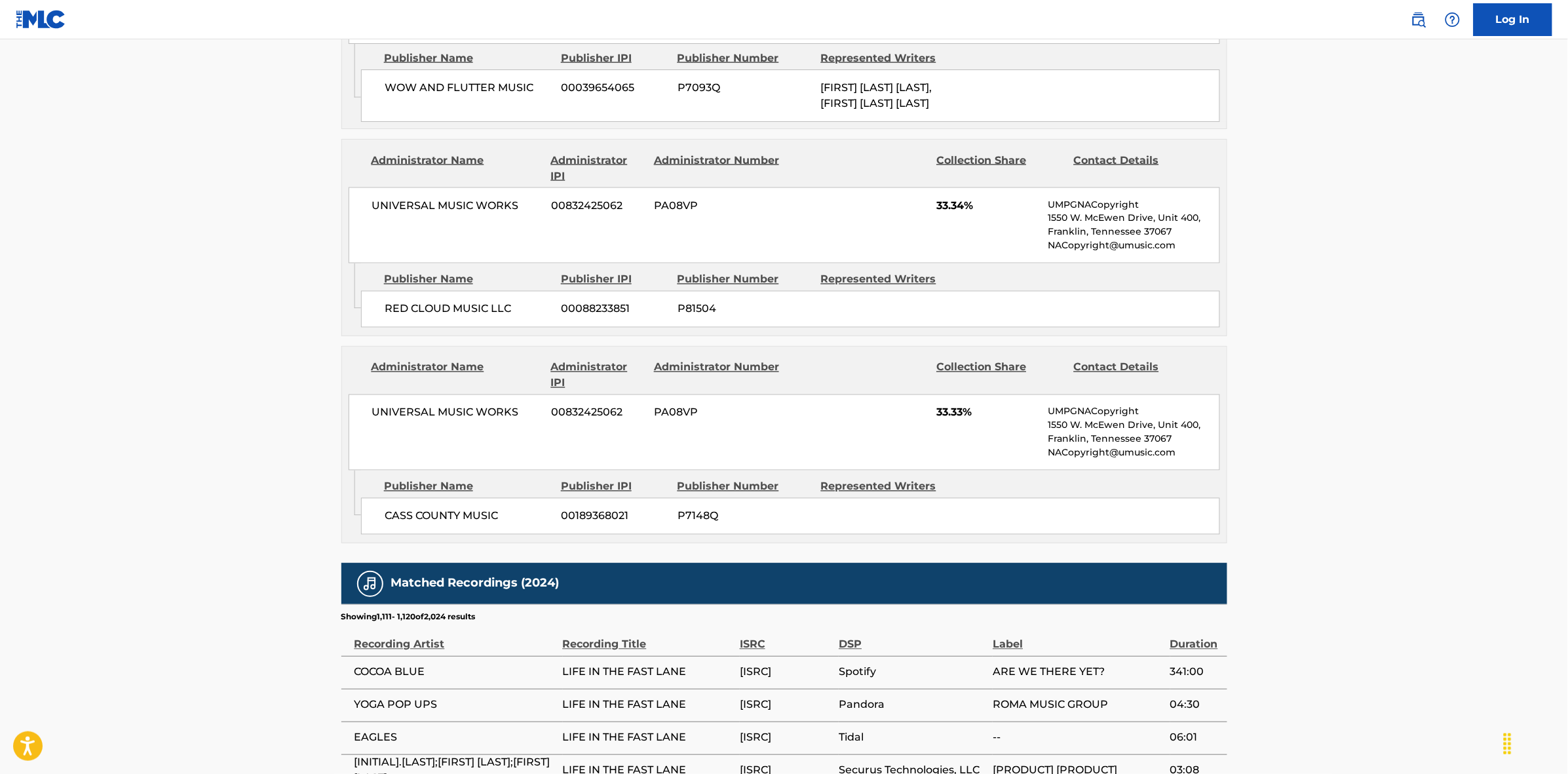 scroll, scrollTop: 1177, scrollLeft: 0, axis: vertical 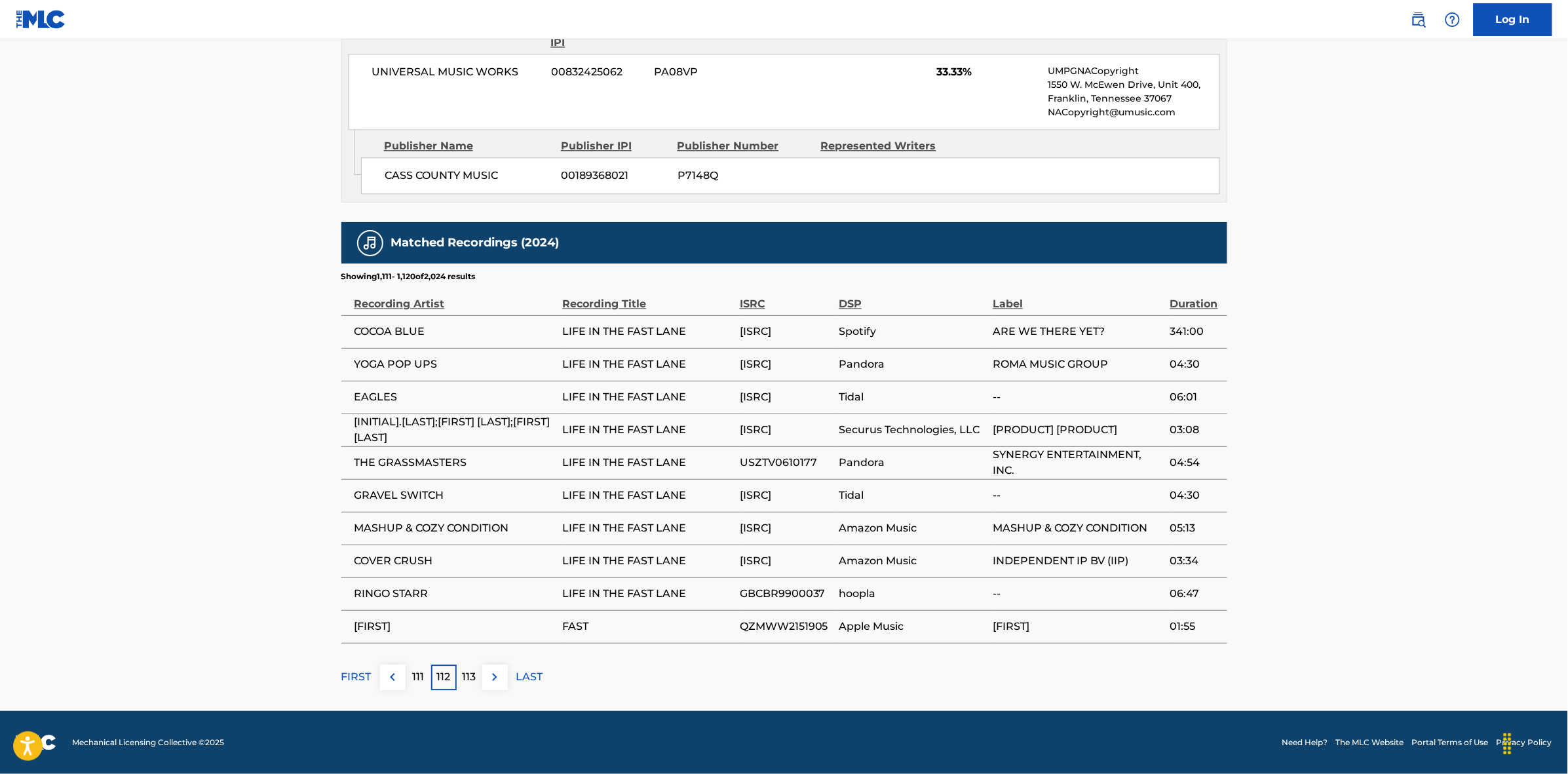 click at bounding box center (495, 677) 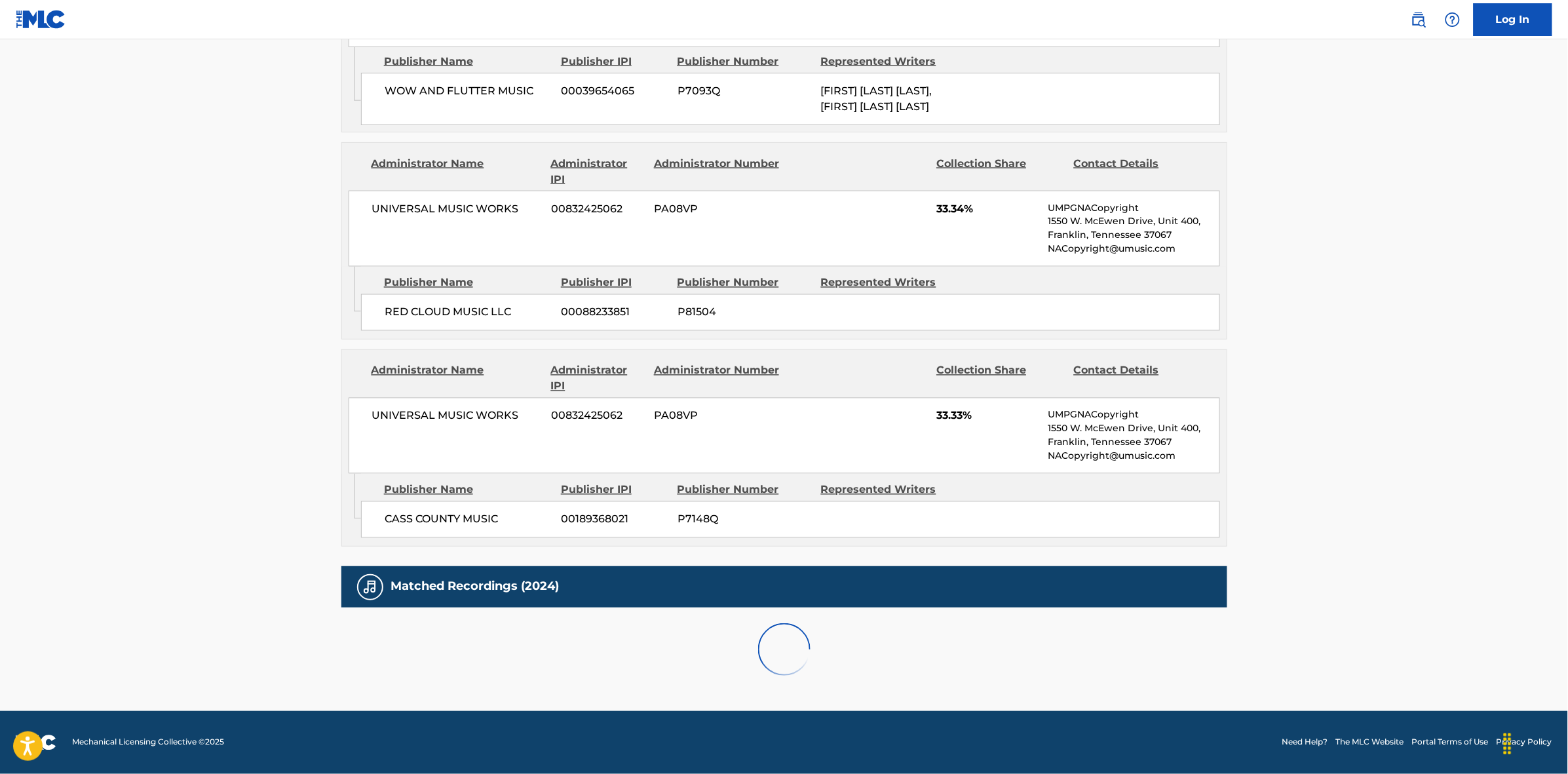 scroll, scrollTop: 1177, scrollLeft: 0, axis: vertical 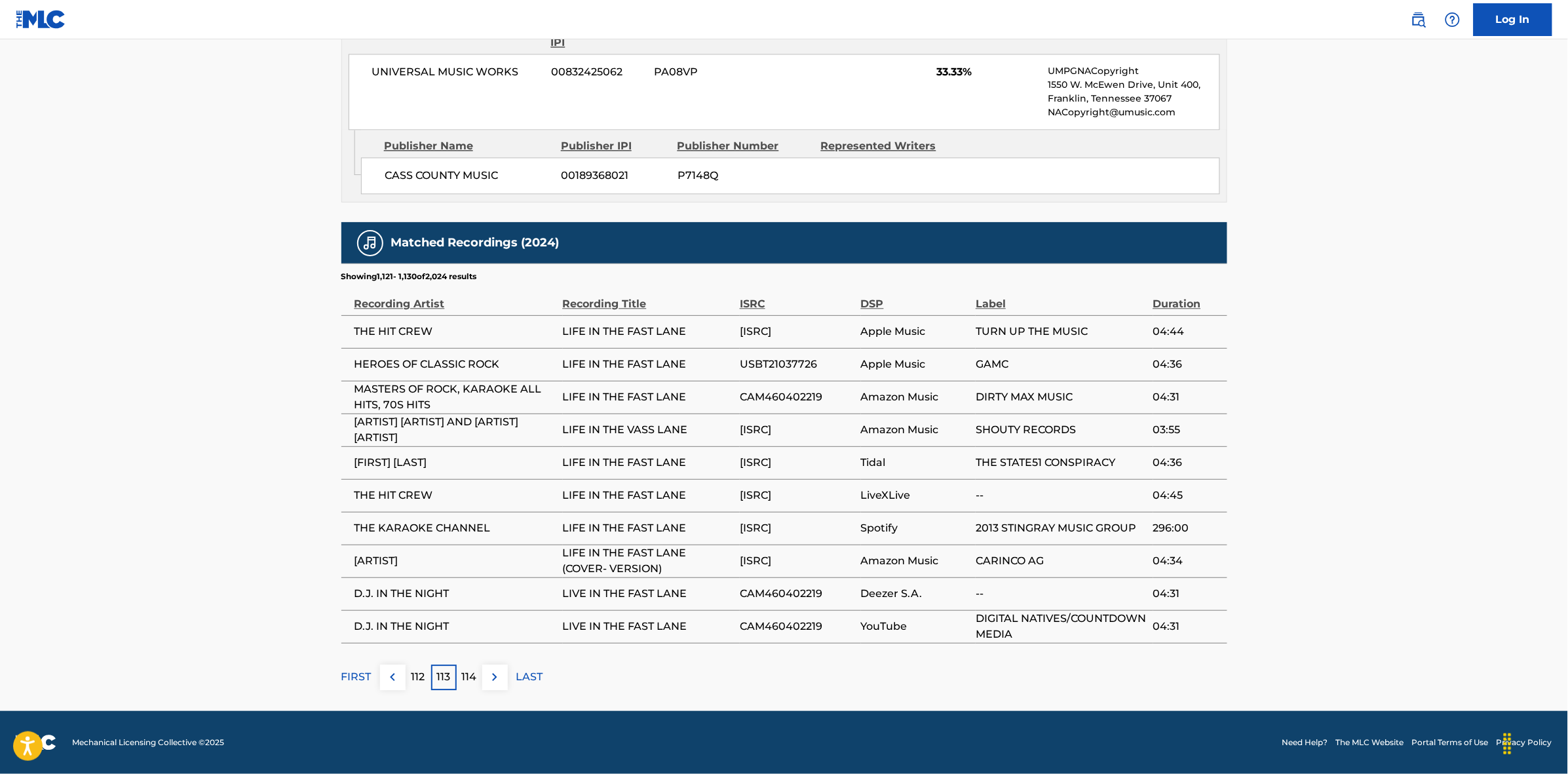 click at bounding box center (495, 677) 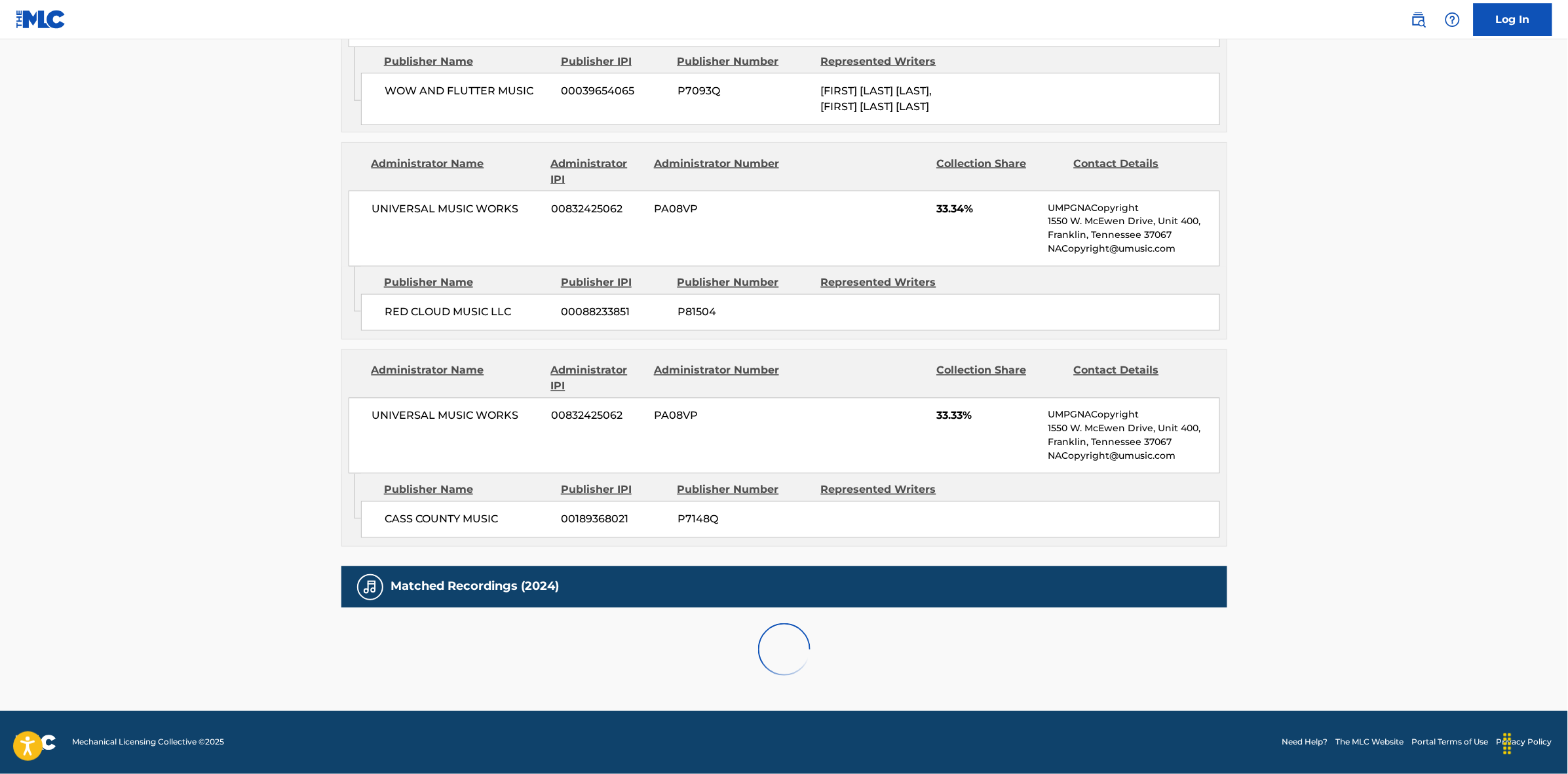 scroll, scrollTop: 1177, scrollLeft: 0, axis: vertical 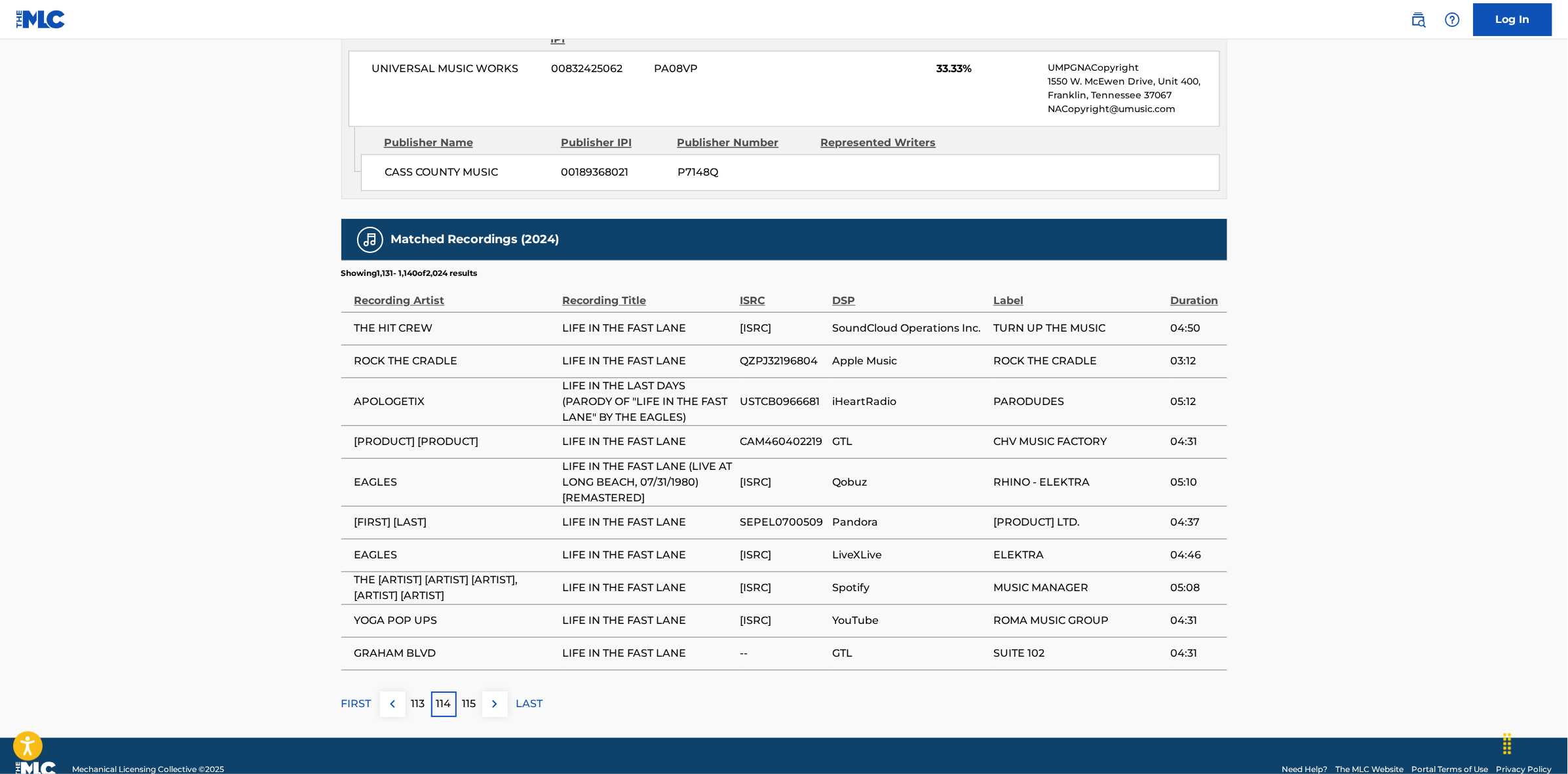 click on "Work Detail Member Work Identifier -- MLC Song Code [CODE] ISWC [CODE] Duration --:-- Language English Alternative Titles Alternative Title Alternative Title Type Language [PRODUCT] [PRODUCT] [PRODUCT] Writers (3) Writer Name Writer IPI Writer Role [ARTIST] [IPI] Composer/Author [ARTIST] [IPI] Composer/Author [ARTIST] [IPI] Composer/Author Publishers (3) Total shares: 100.01 % Administrator Name Administrator IPI Administrator Number Collection Share Contact Details RESERVOIR GLOBAL SONGS [NUMBER] [CODE] 33.34% Reservoir MLC Inquiries MLC@reservoir-media.com Admin Original Publisher Connecting Line Publisher Name Publisher IPI Publisher Number Represented Writers WOW AND FLUTTER MUSIC [NUMBER] [CODE] [ARTIST]" at bounding box center (784, -200) 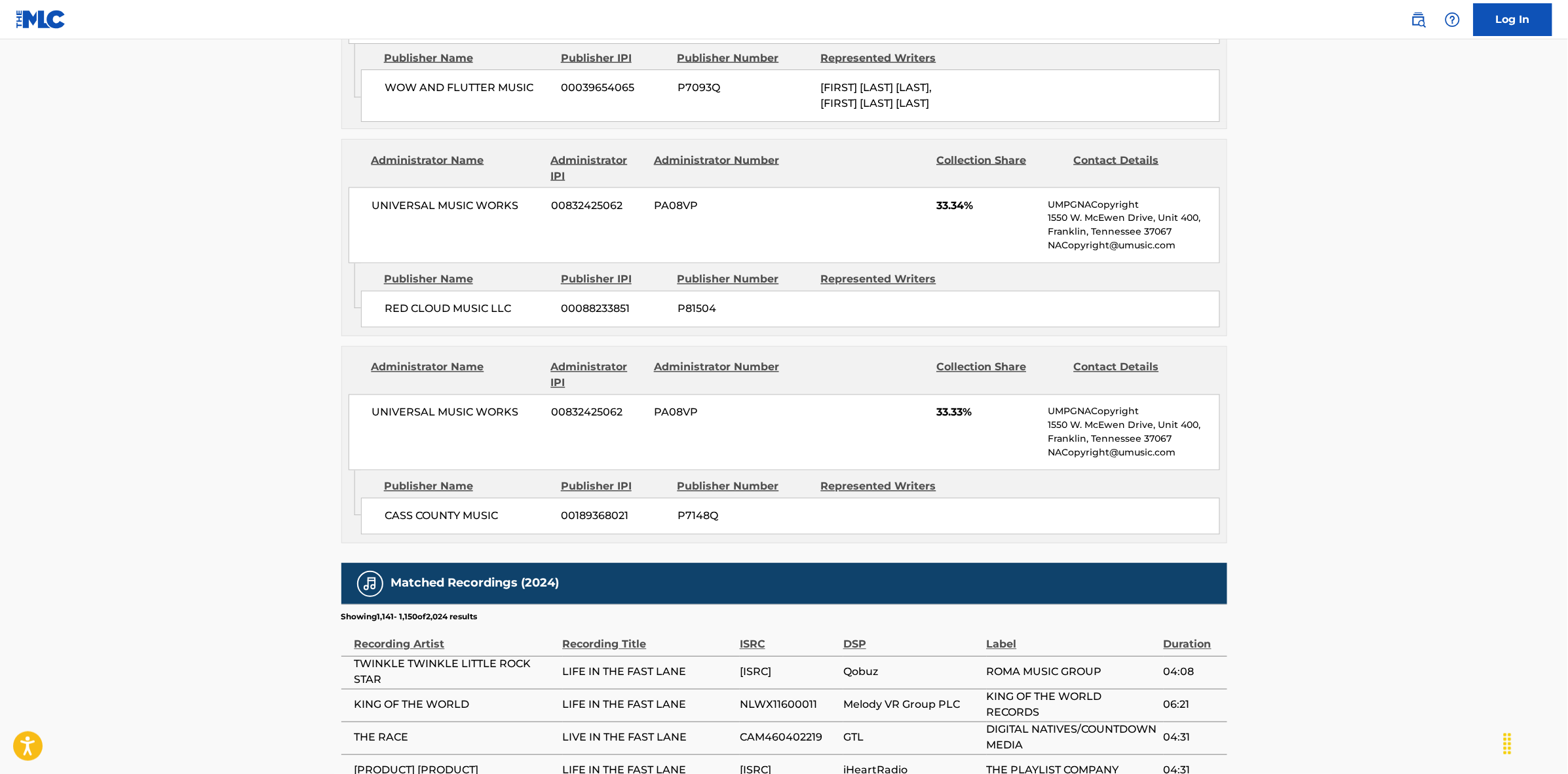 scroll, scrollTop: 1177, scrollLeft: 0, axis: vertical 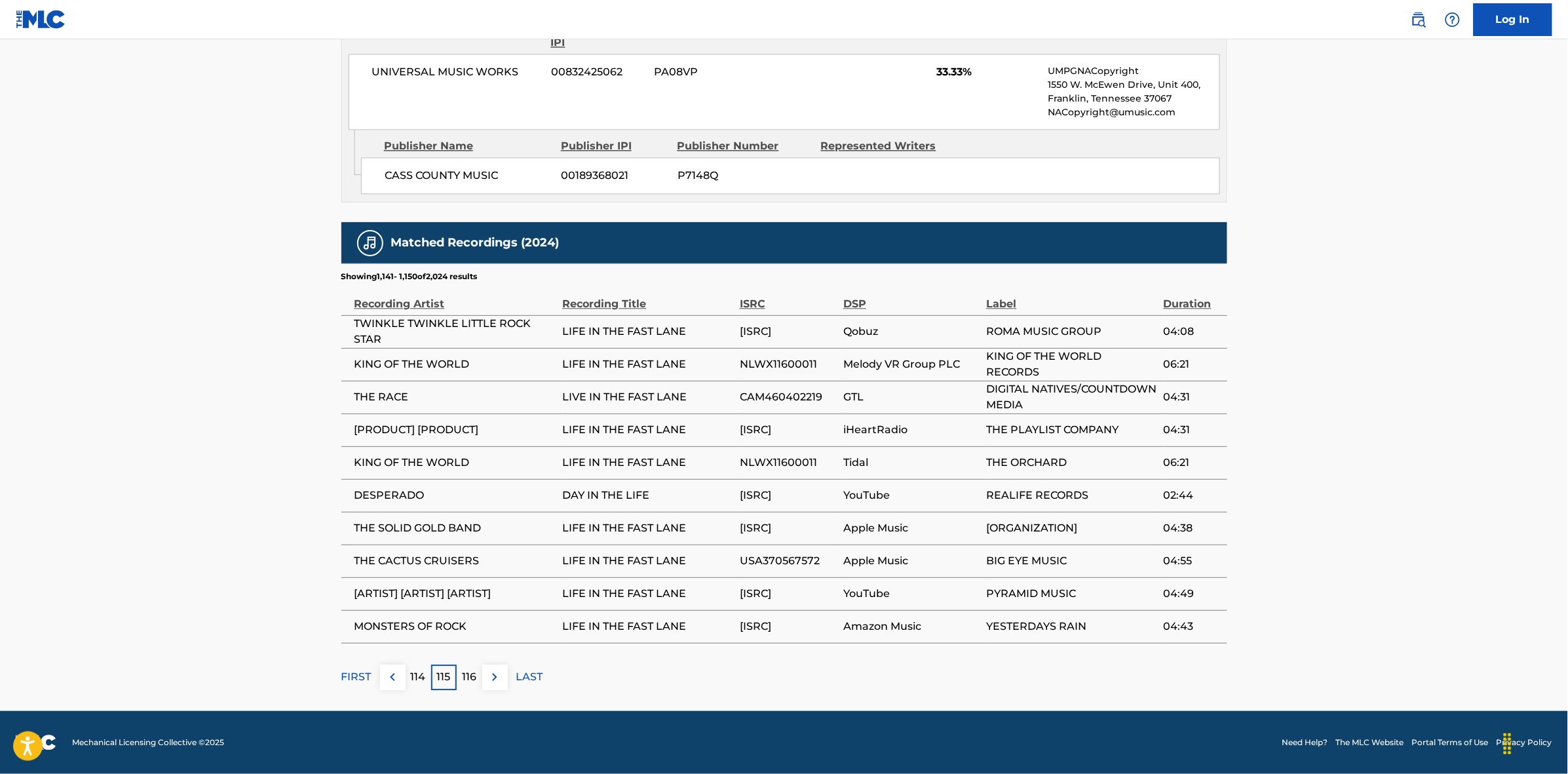 click at bounding box center [495, 677] 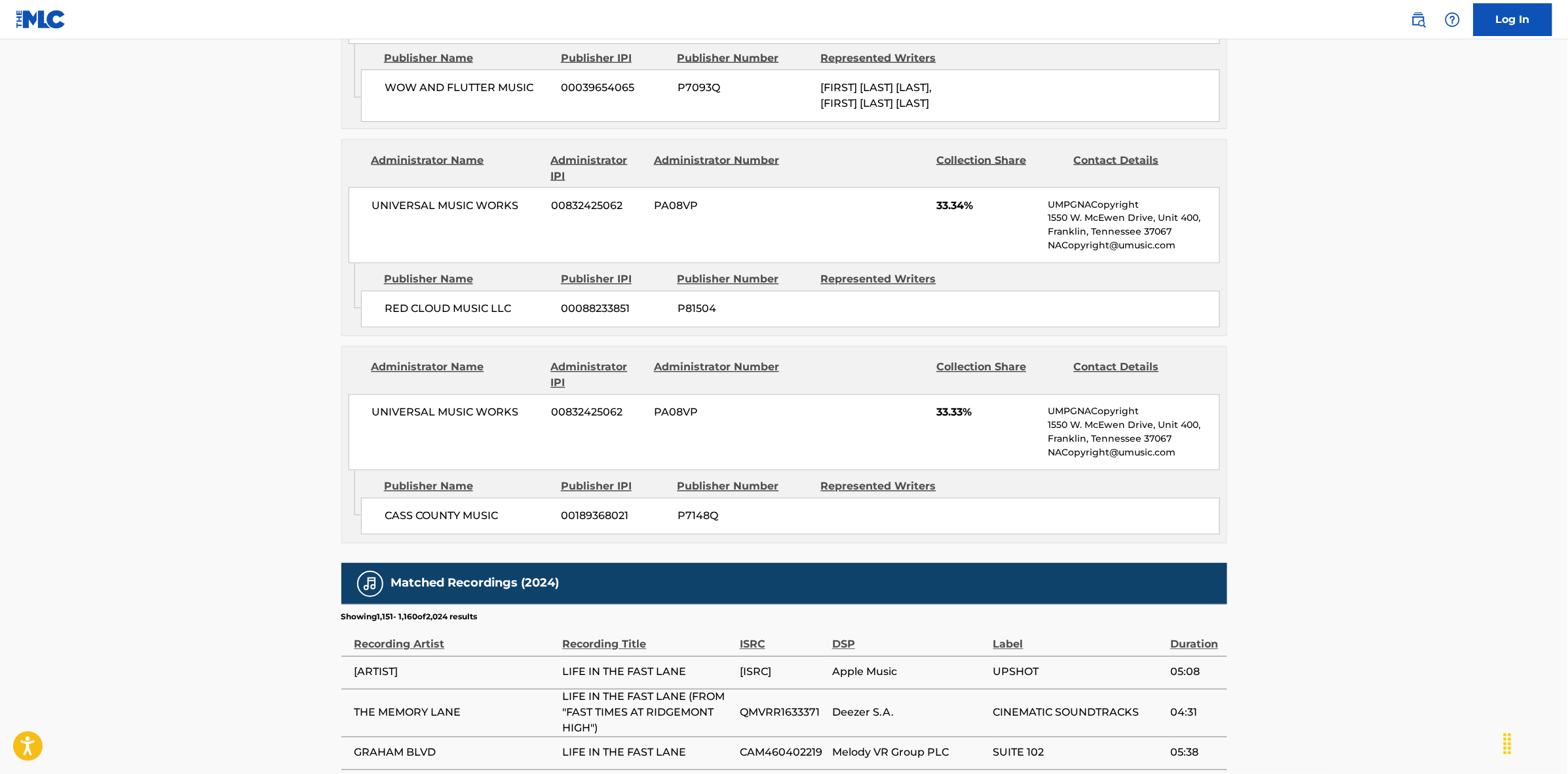 scroll, scrollTop: 1177, scrollLeft: 0, axis: vertical 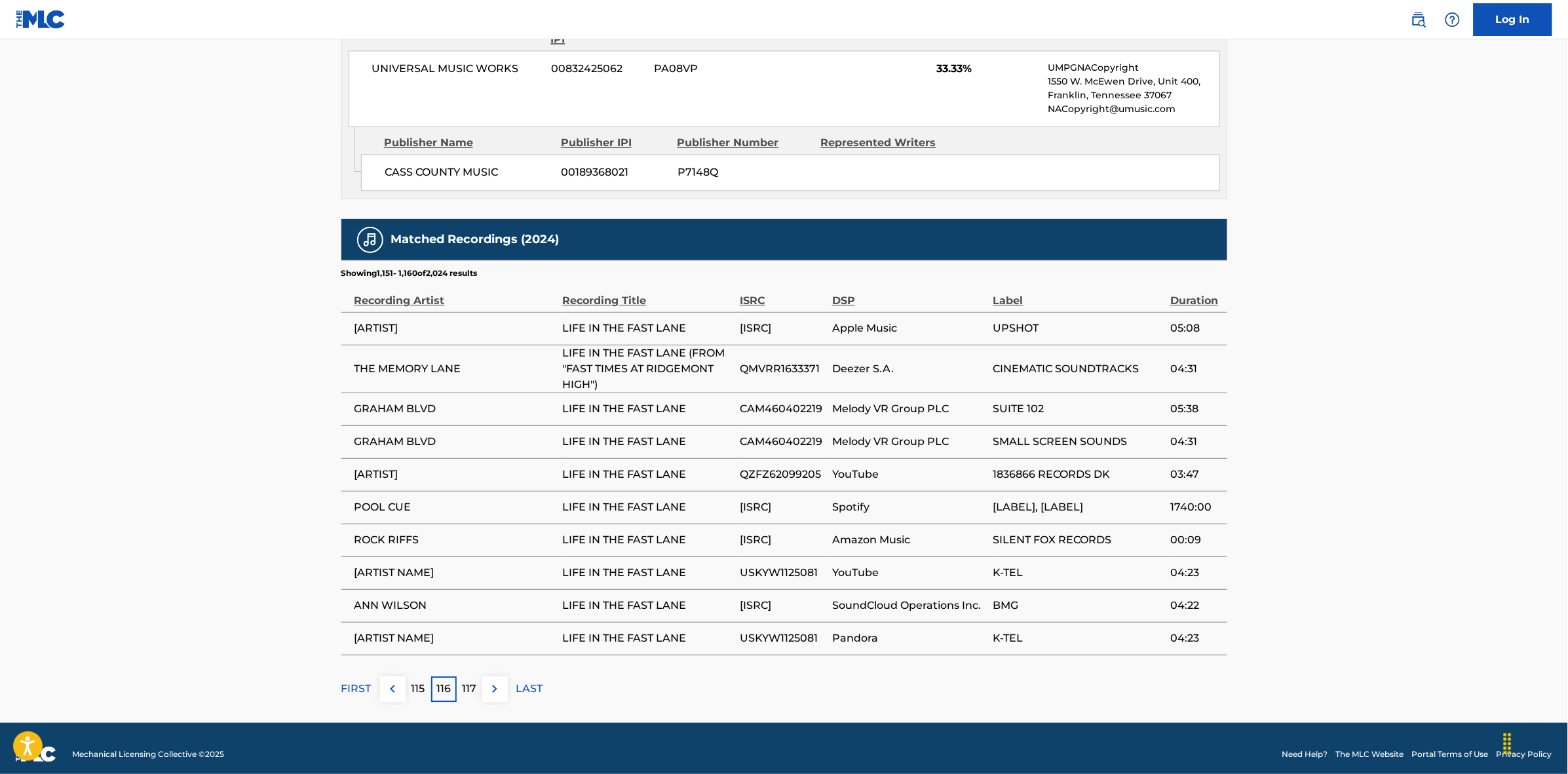 click at bounding box center [495, 689] 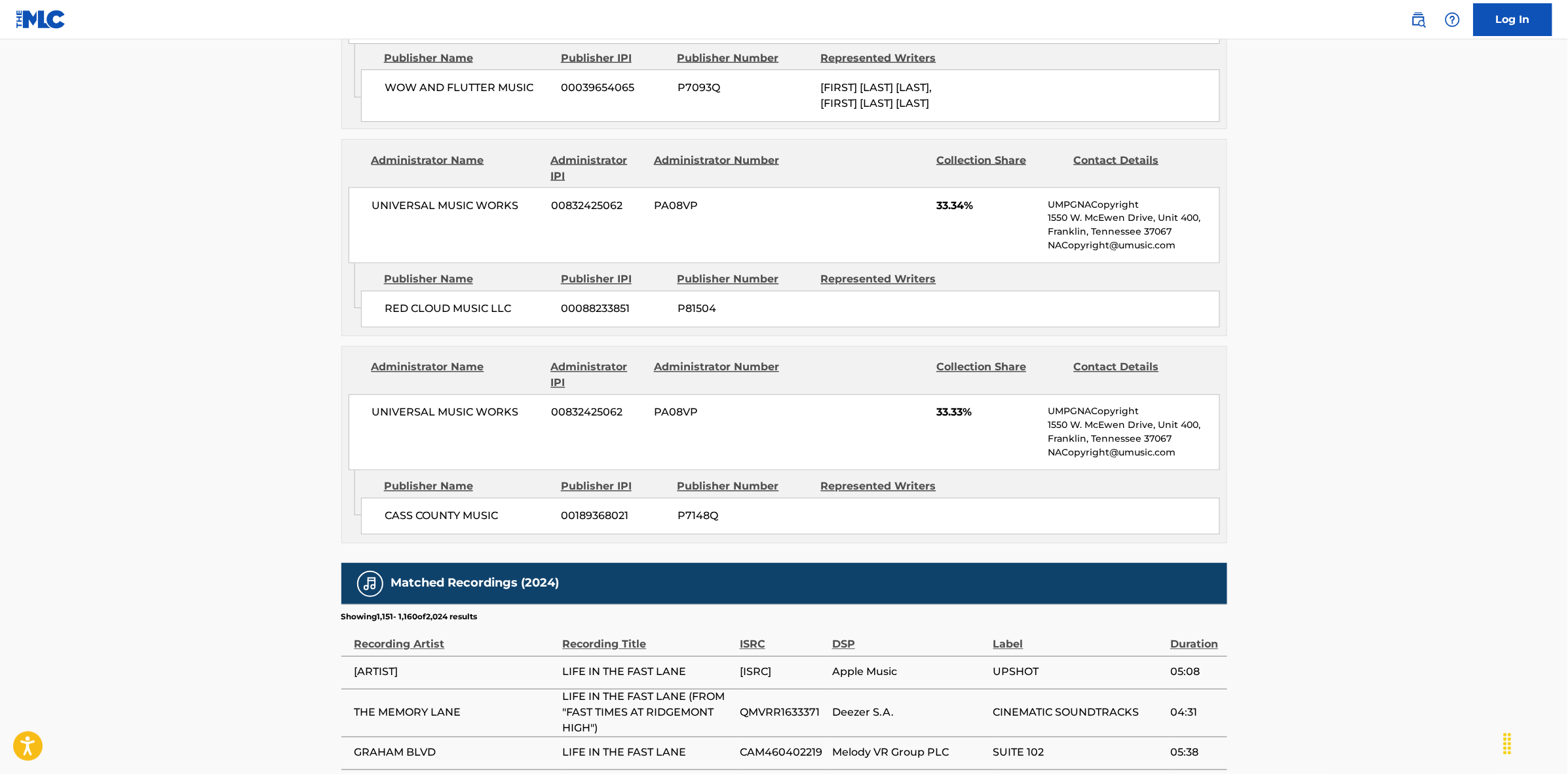 scroll, scrollTop: 1177, scrollLeft: 0, axis: vertical 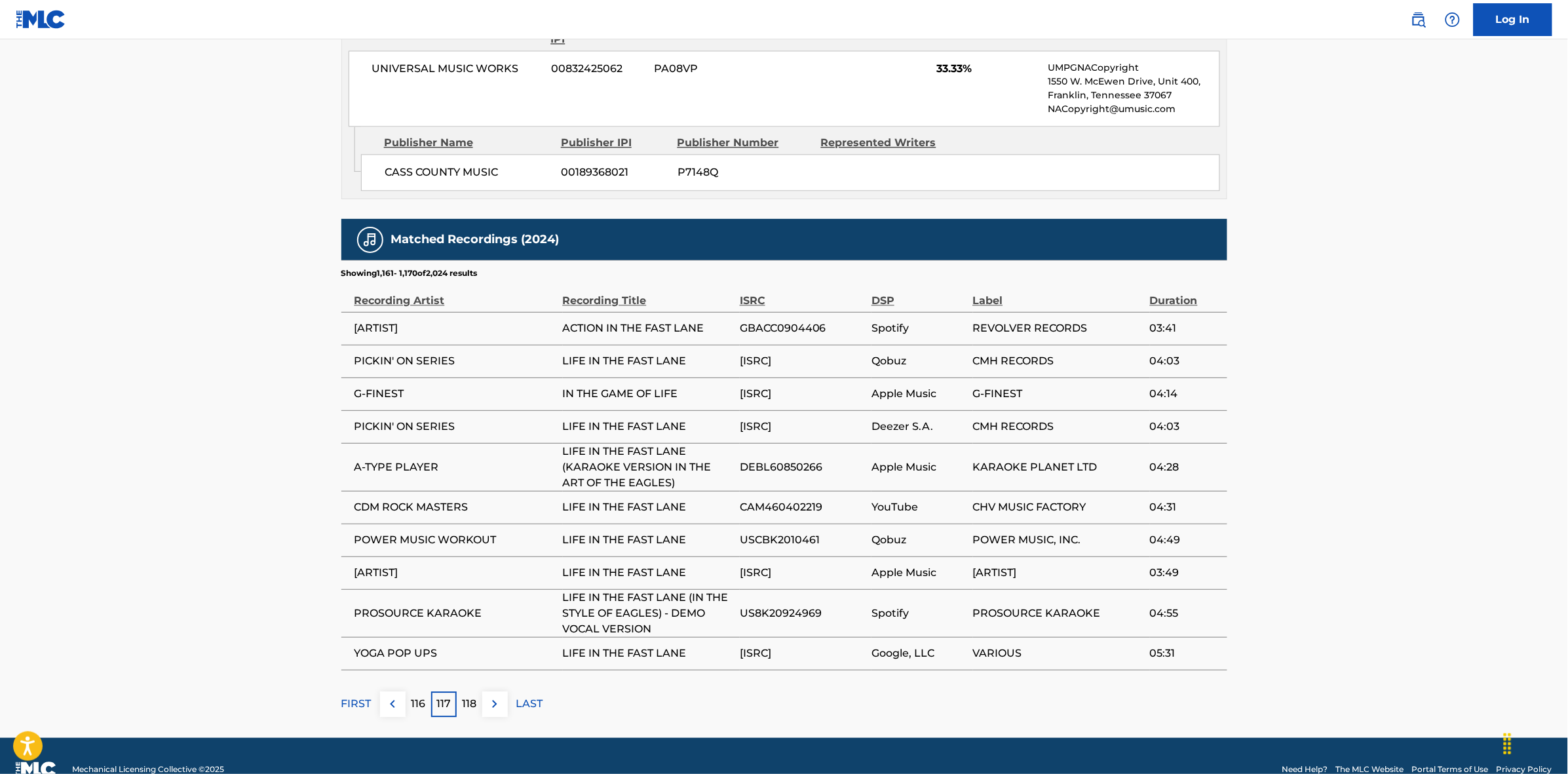 click at bounding box center (495, 704) 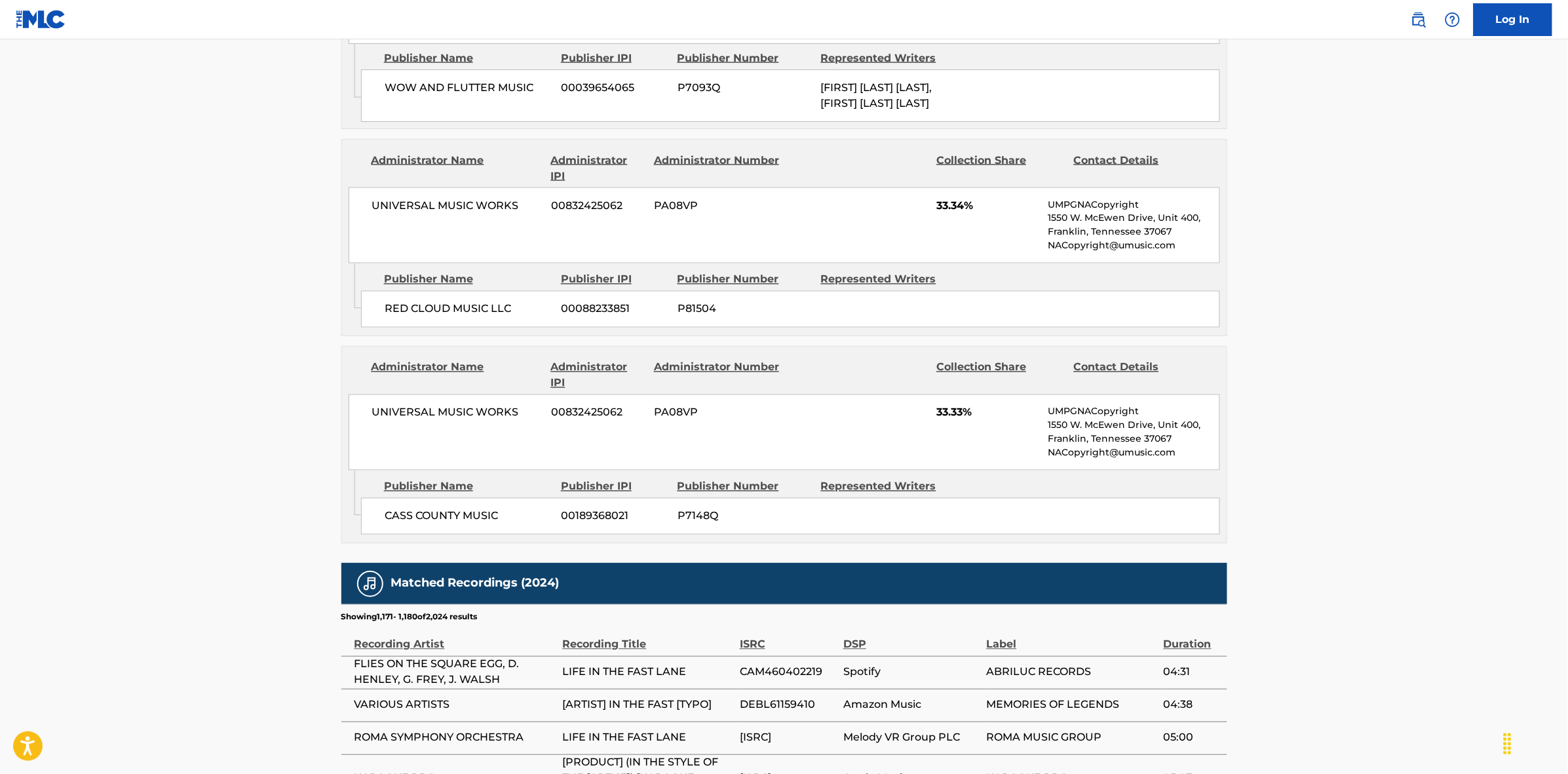 scroll, scrollTop: 1177, scrollLeft: 0, axis: vertical 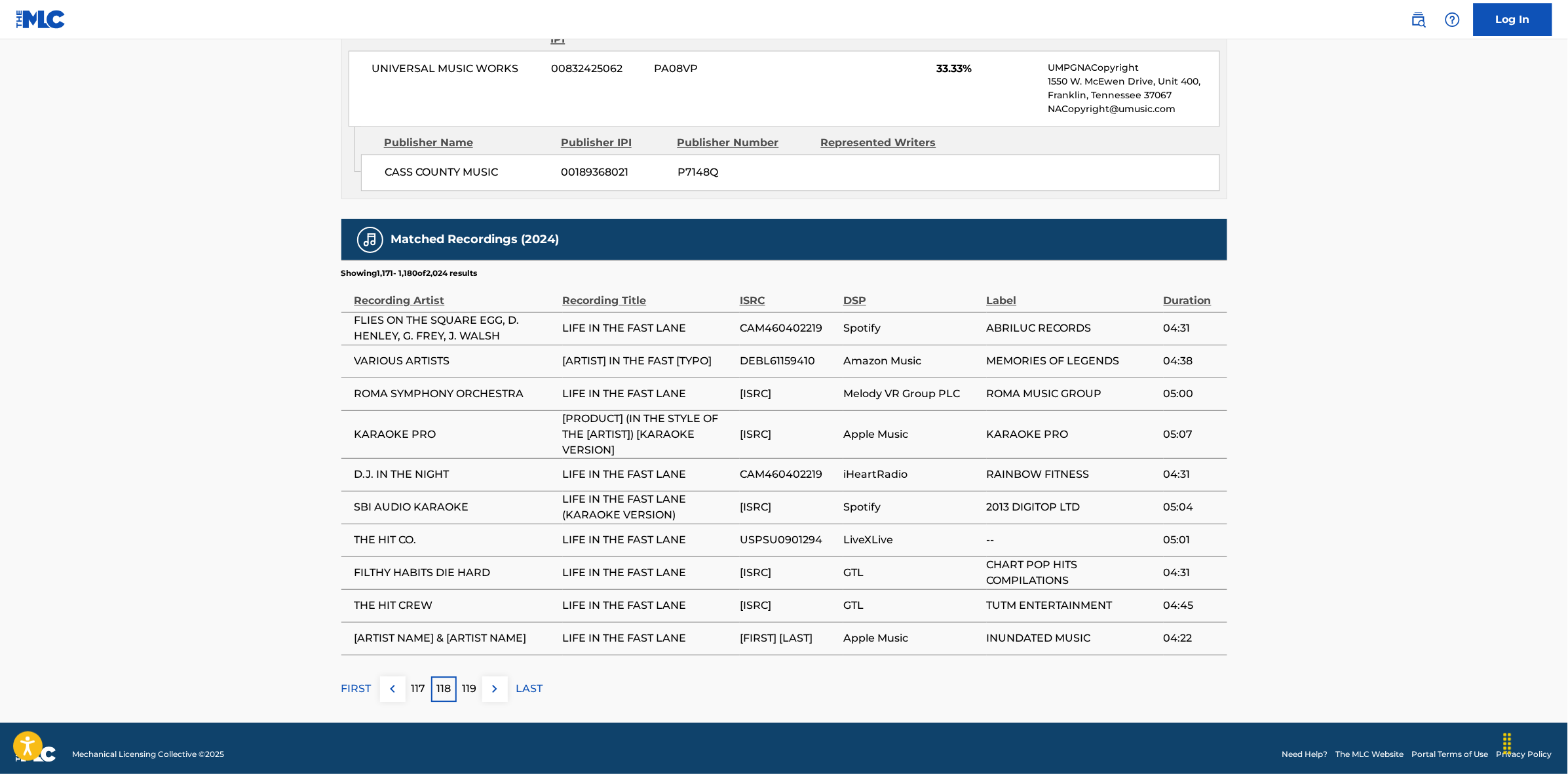 click at bounding box center [495, 689] 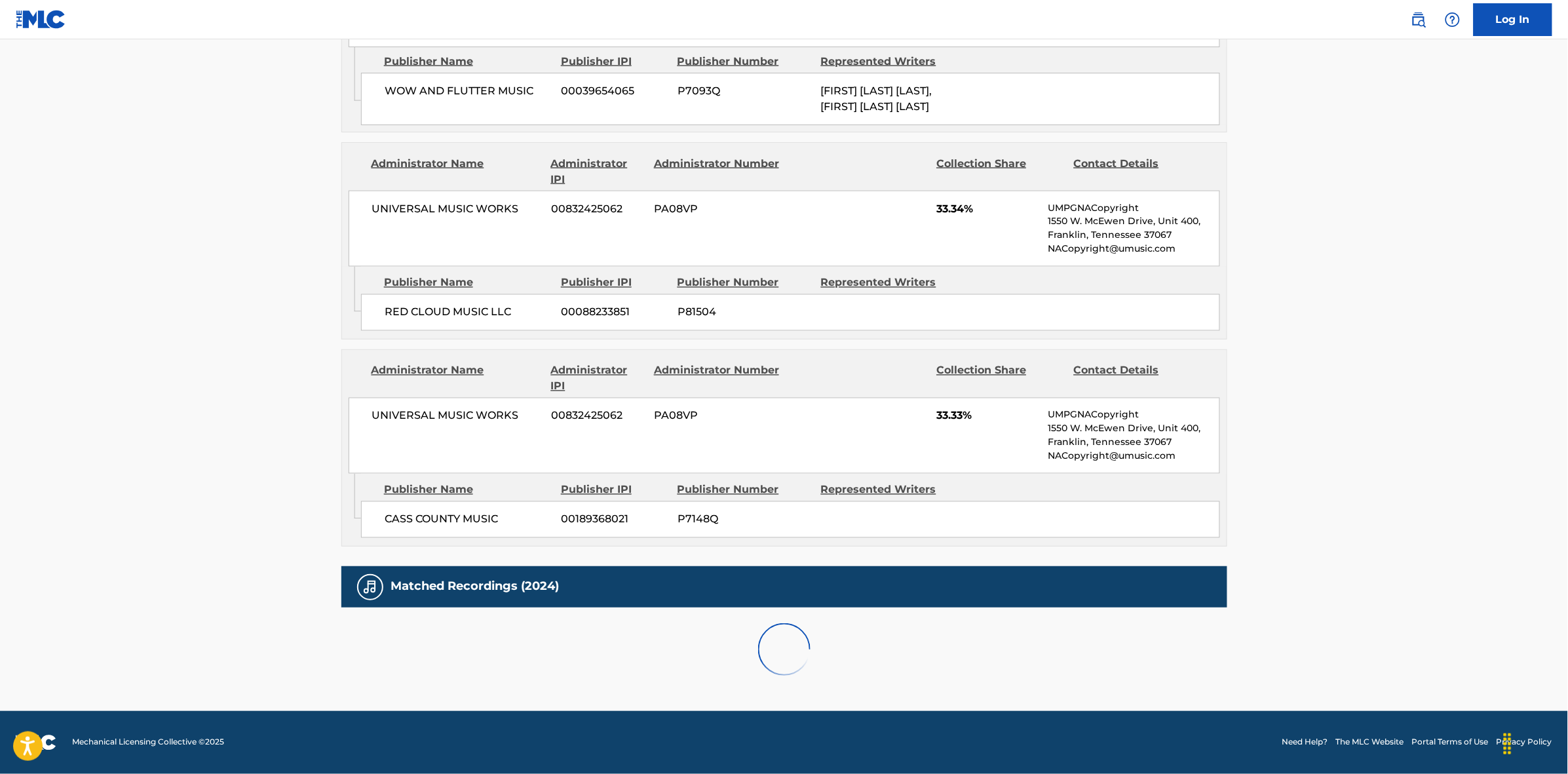 scroll, scrollTop: 1177, scrollLeft: 0, axis: vertical 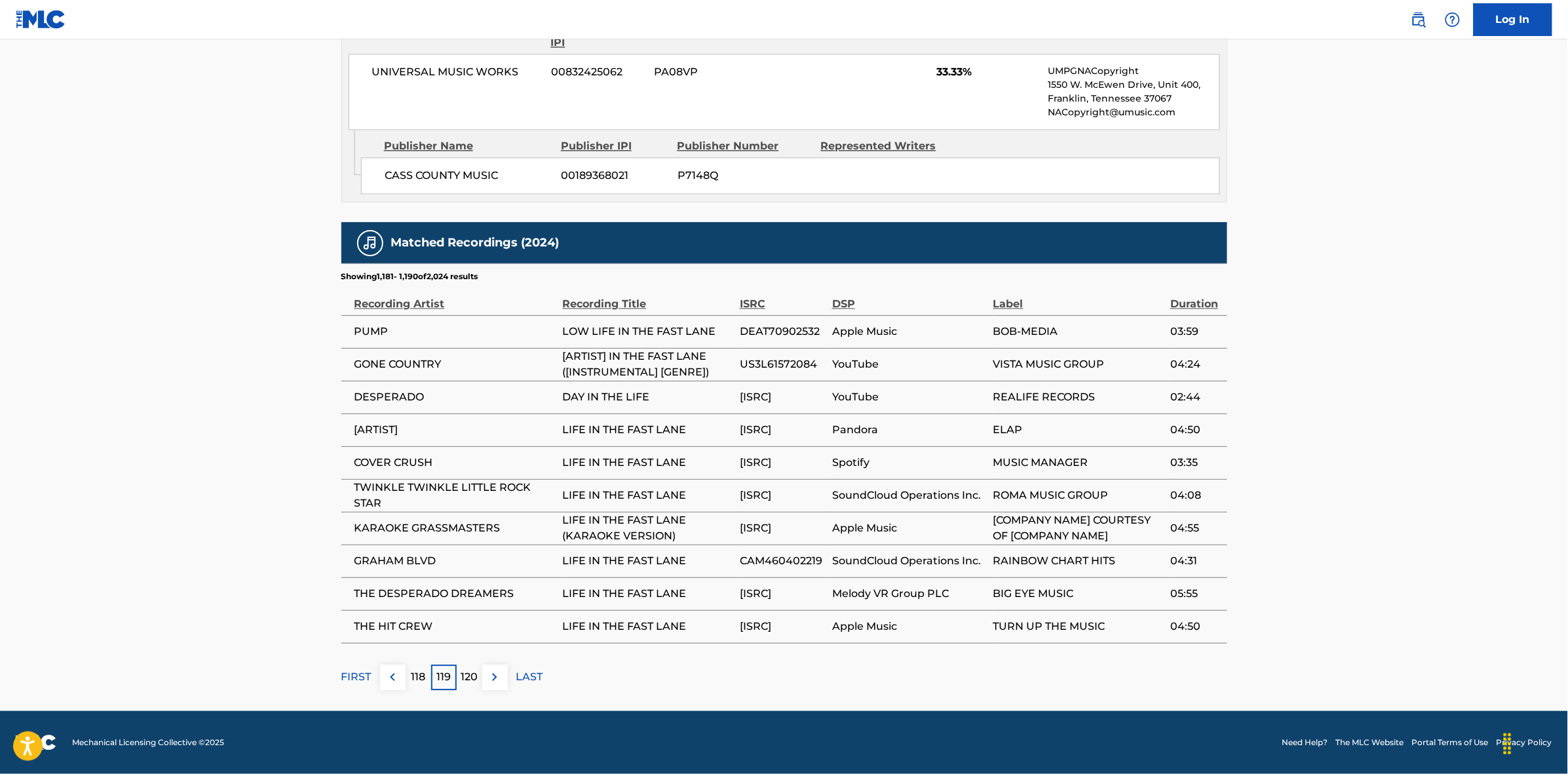 click at bounding box center (495, 677) 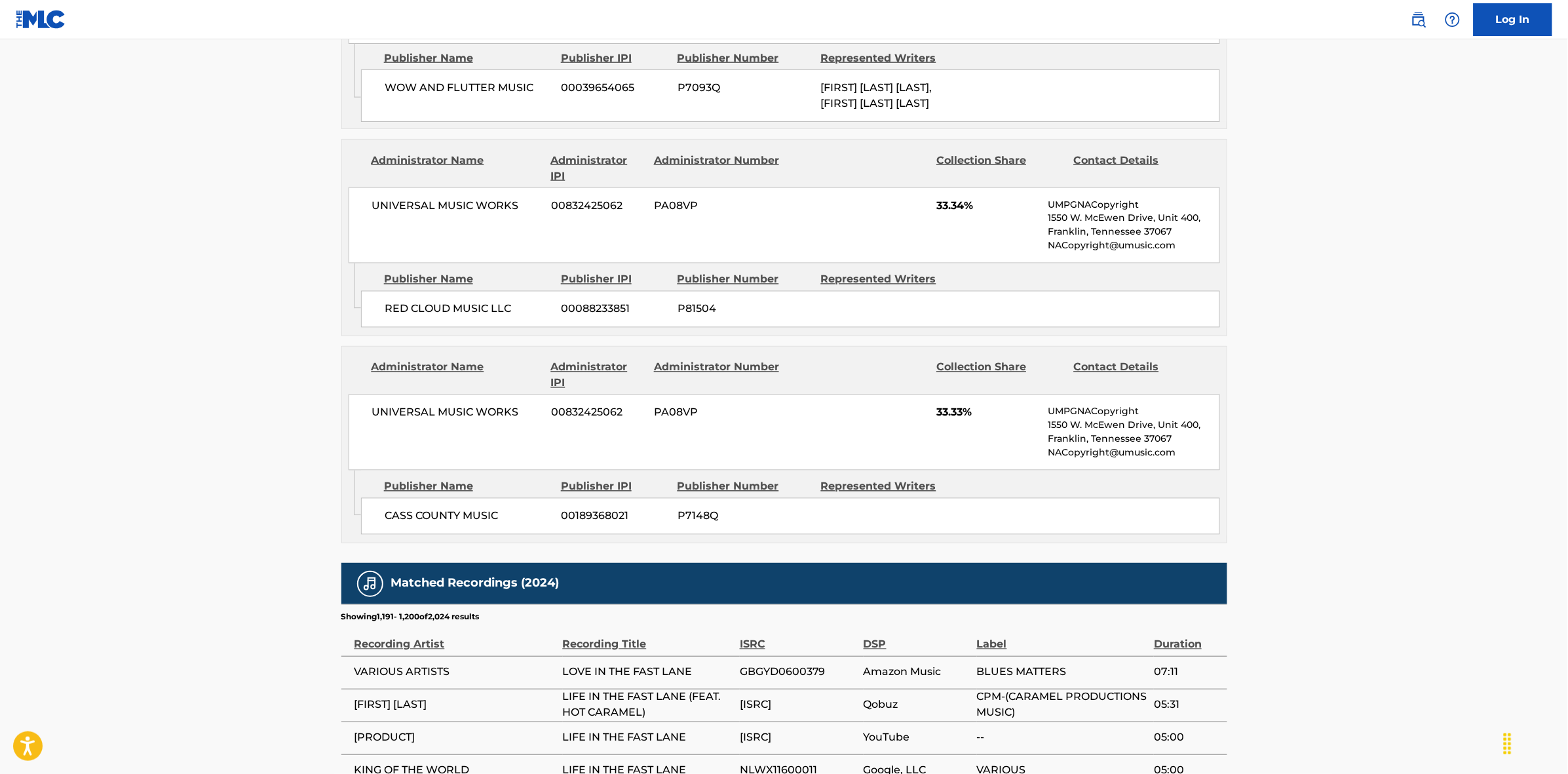 scroll, scrollTop: 1177, scrollLeft: 0, axis: vertical 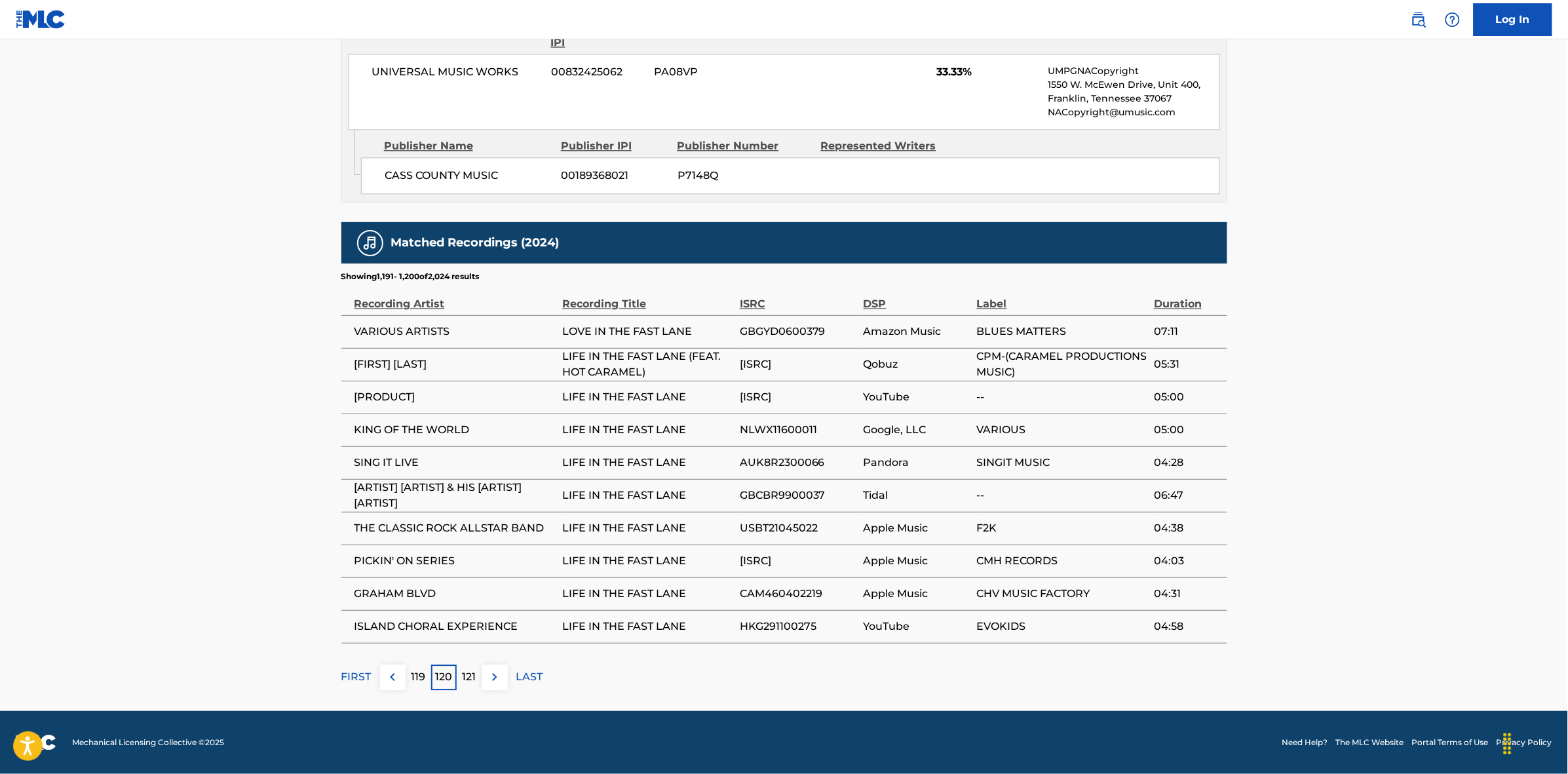 click at bounding box center [495, 677] 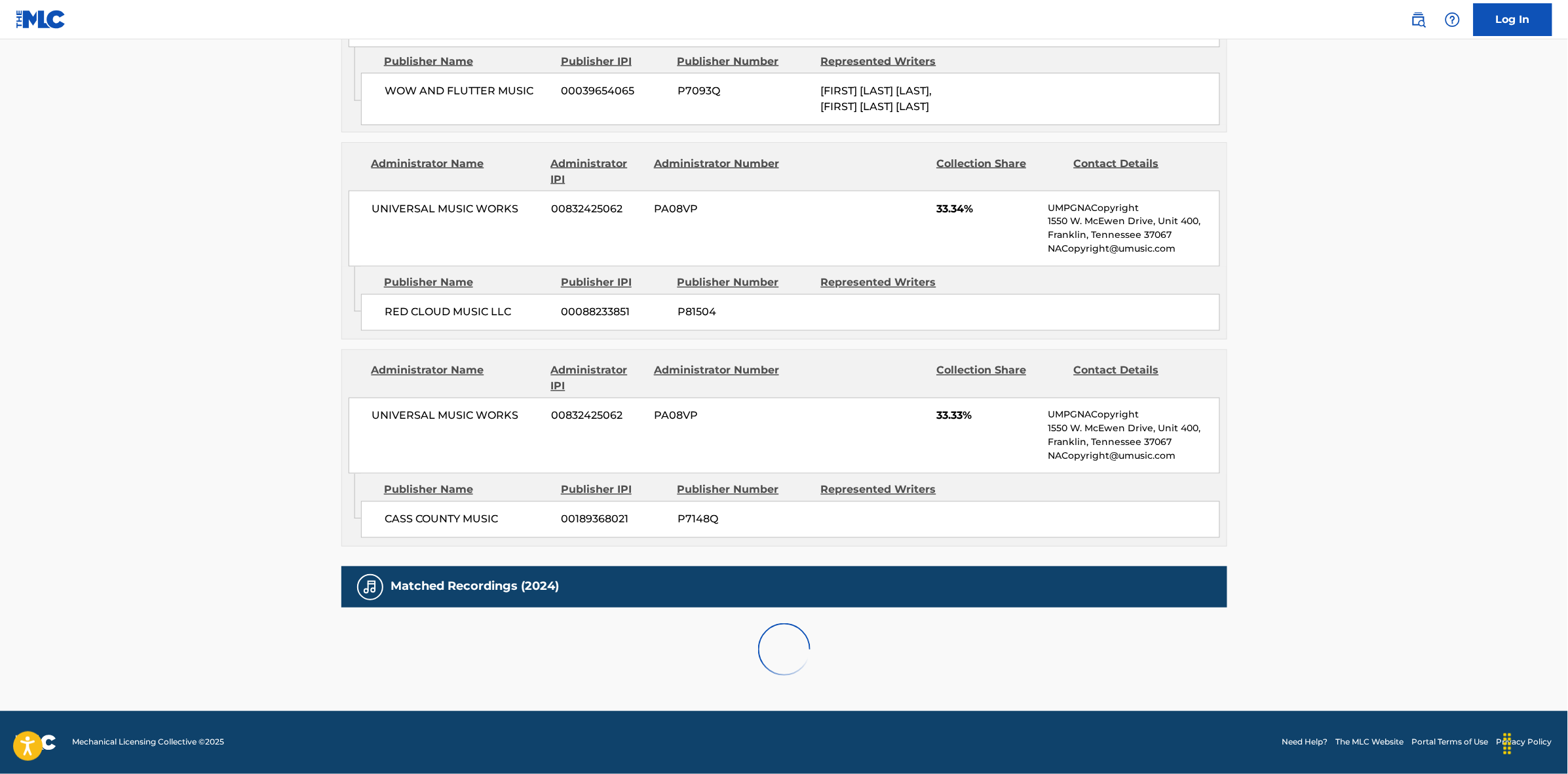 scroll, scrollTop: 1177, scrollLeft: 0, axis: vertical 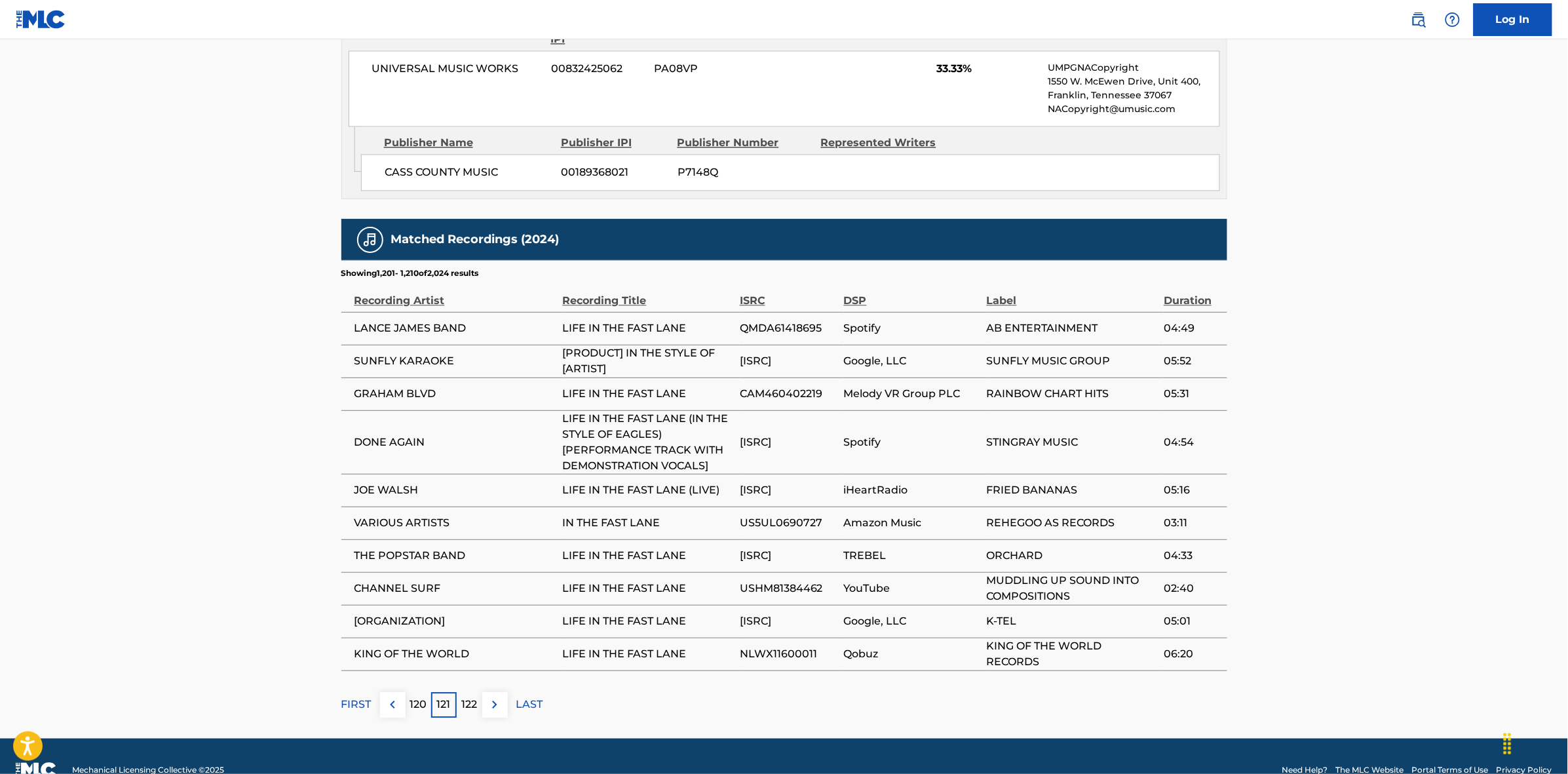 click at bounding box center [495, 705] 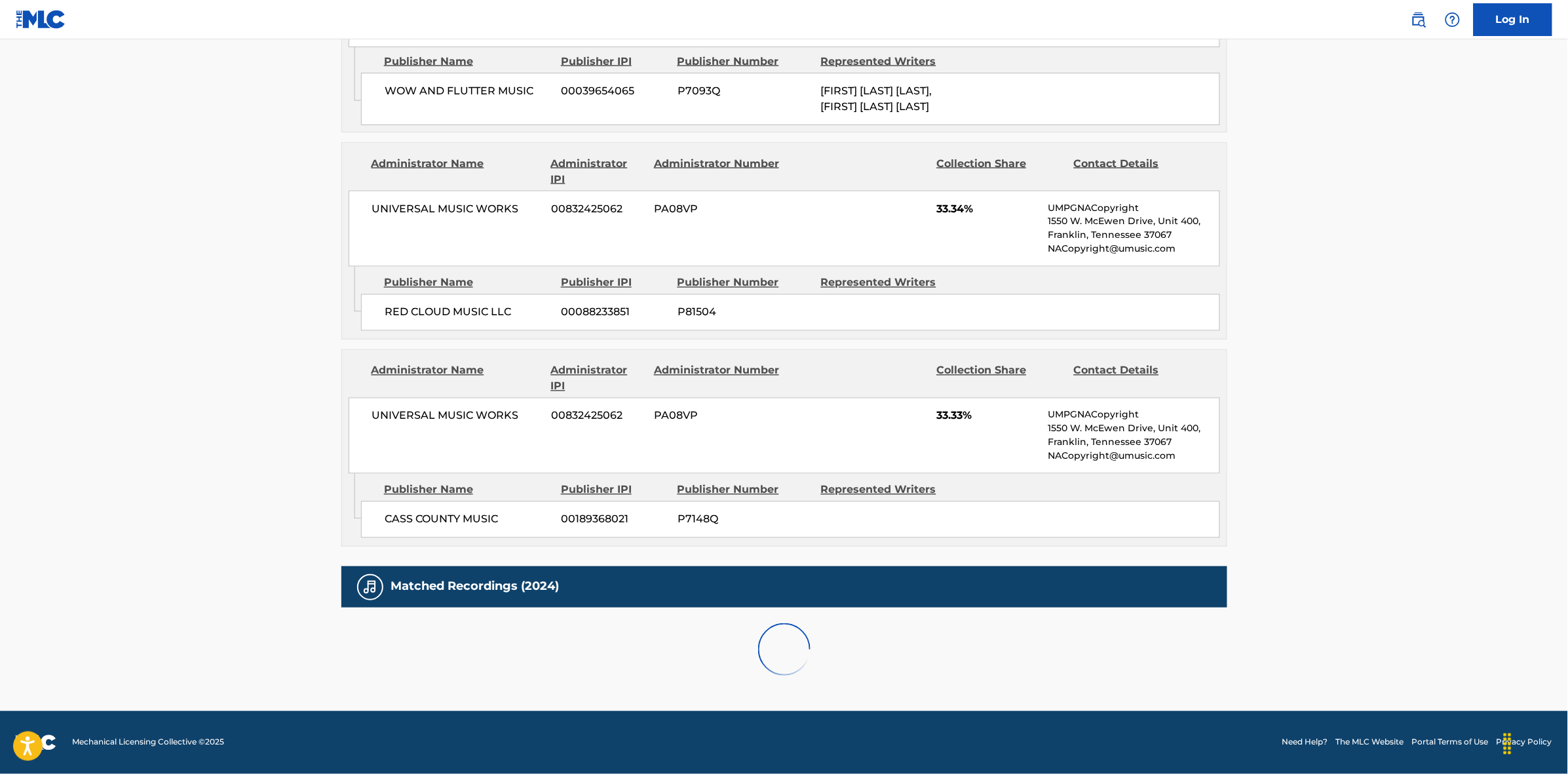 scroll, scrollTop: 1177, scrollLeft: 0, axis: vertical 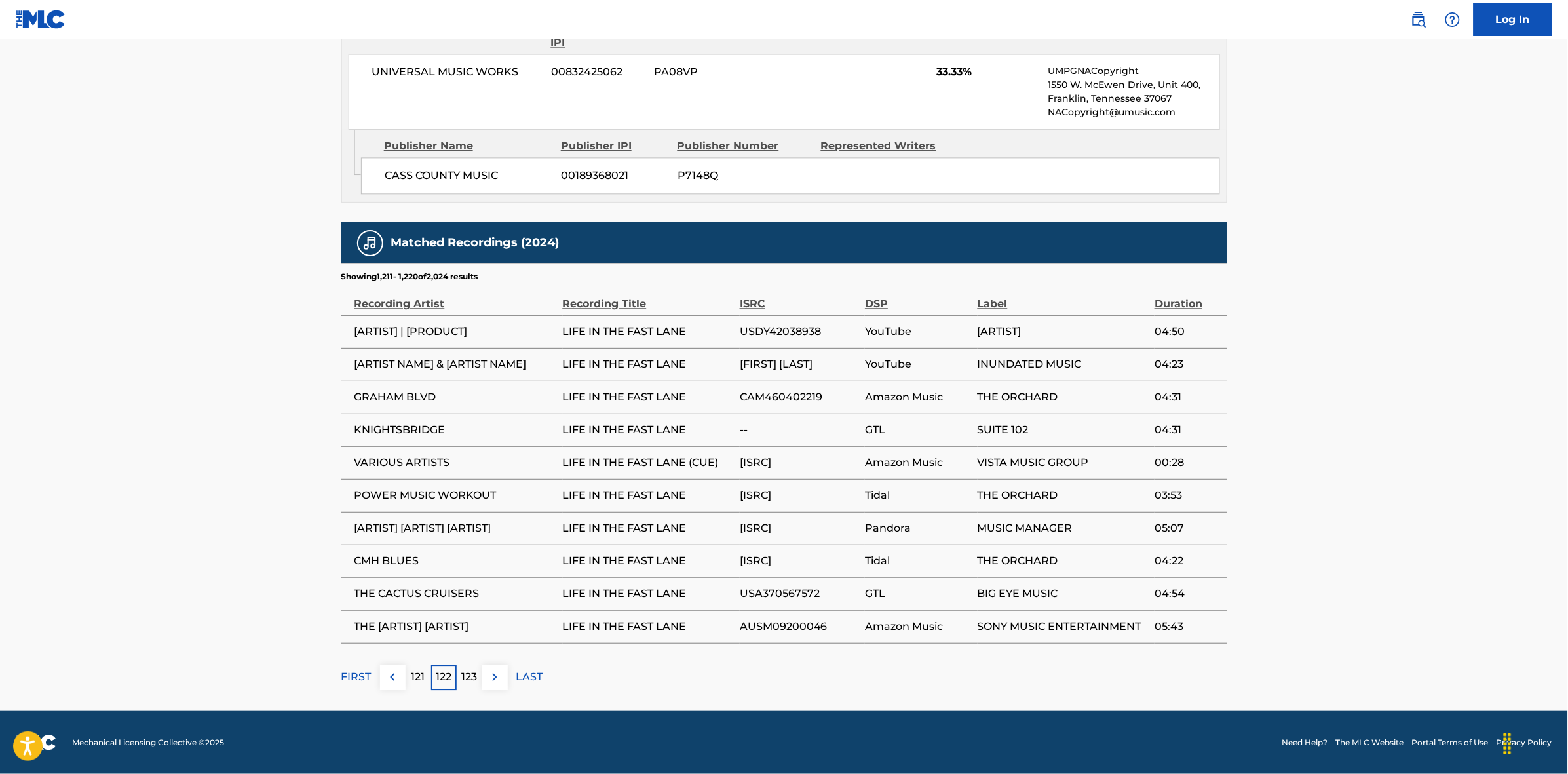 click at bounding box center (495, 677) 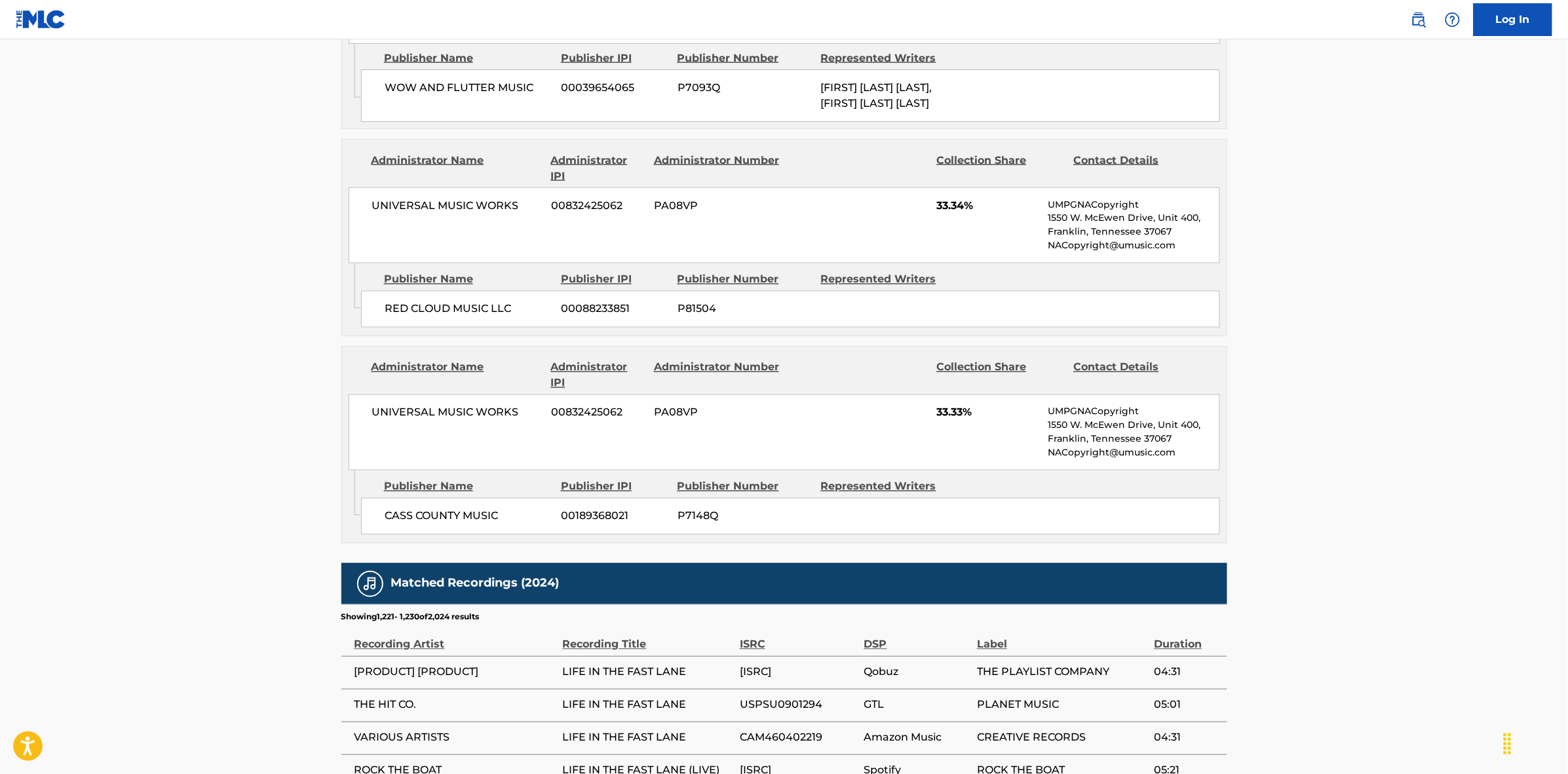 scroll, scrollTop: 1177, scrollLeft: 0, axis: vertical 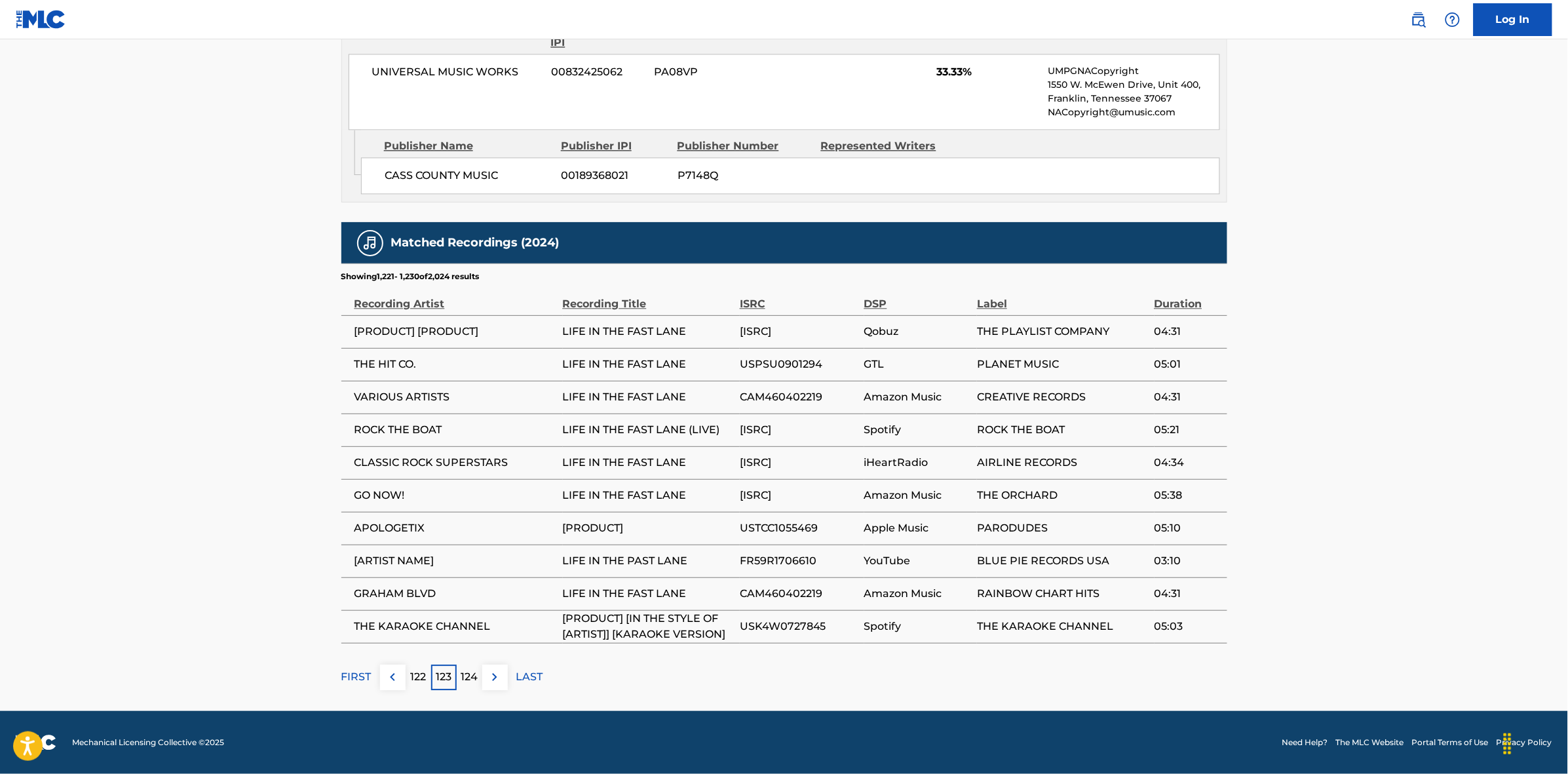 click at bounding box center (495, 677) 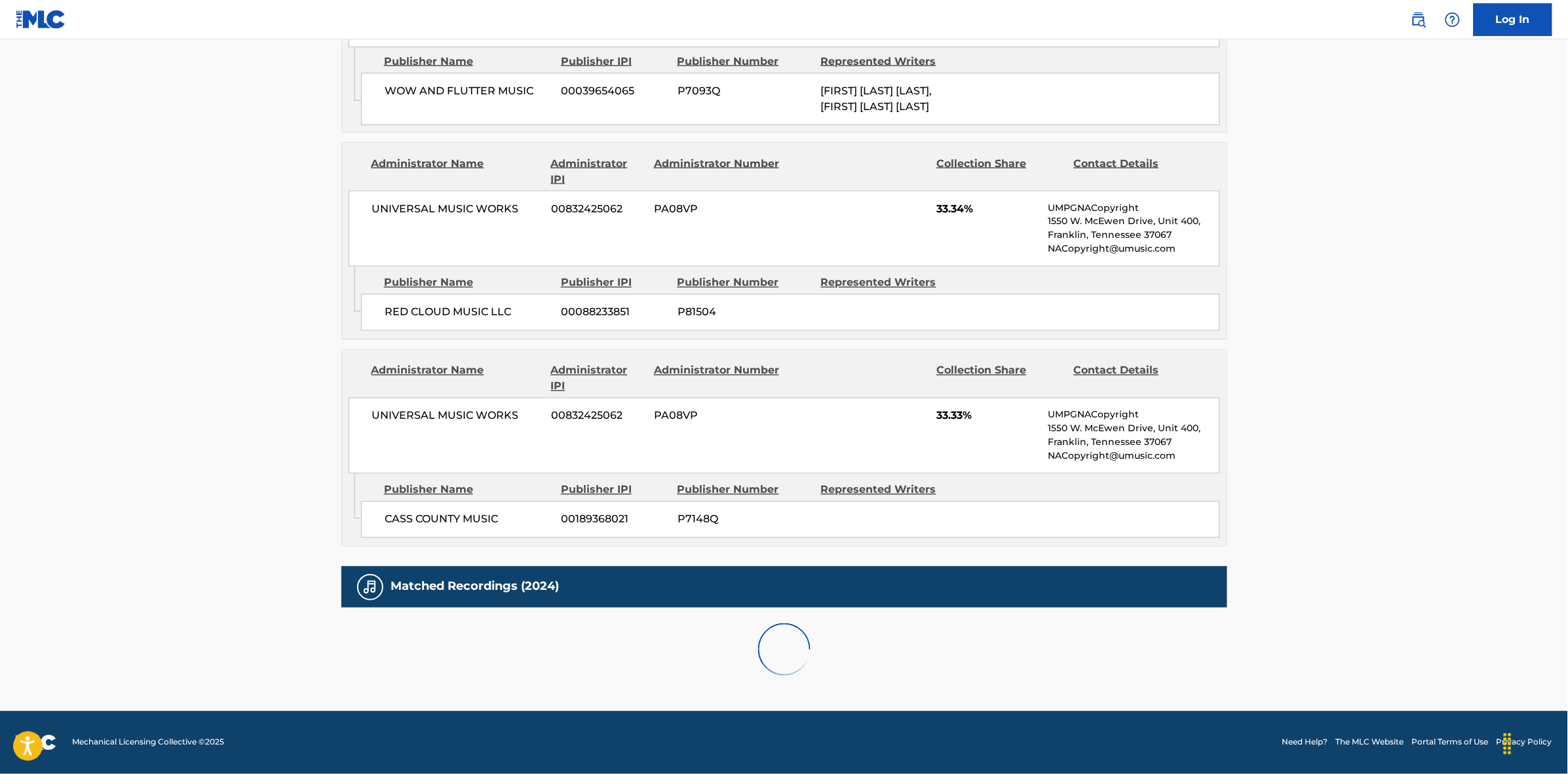 scroll, scrollTop: 1177, scrollLeft: 0, axis: vertical 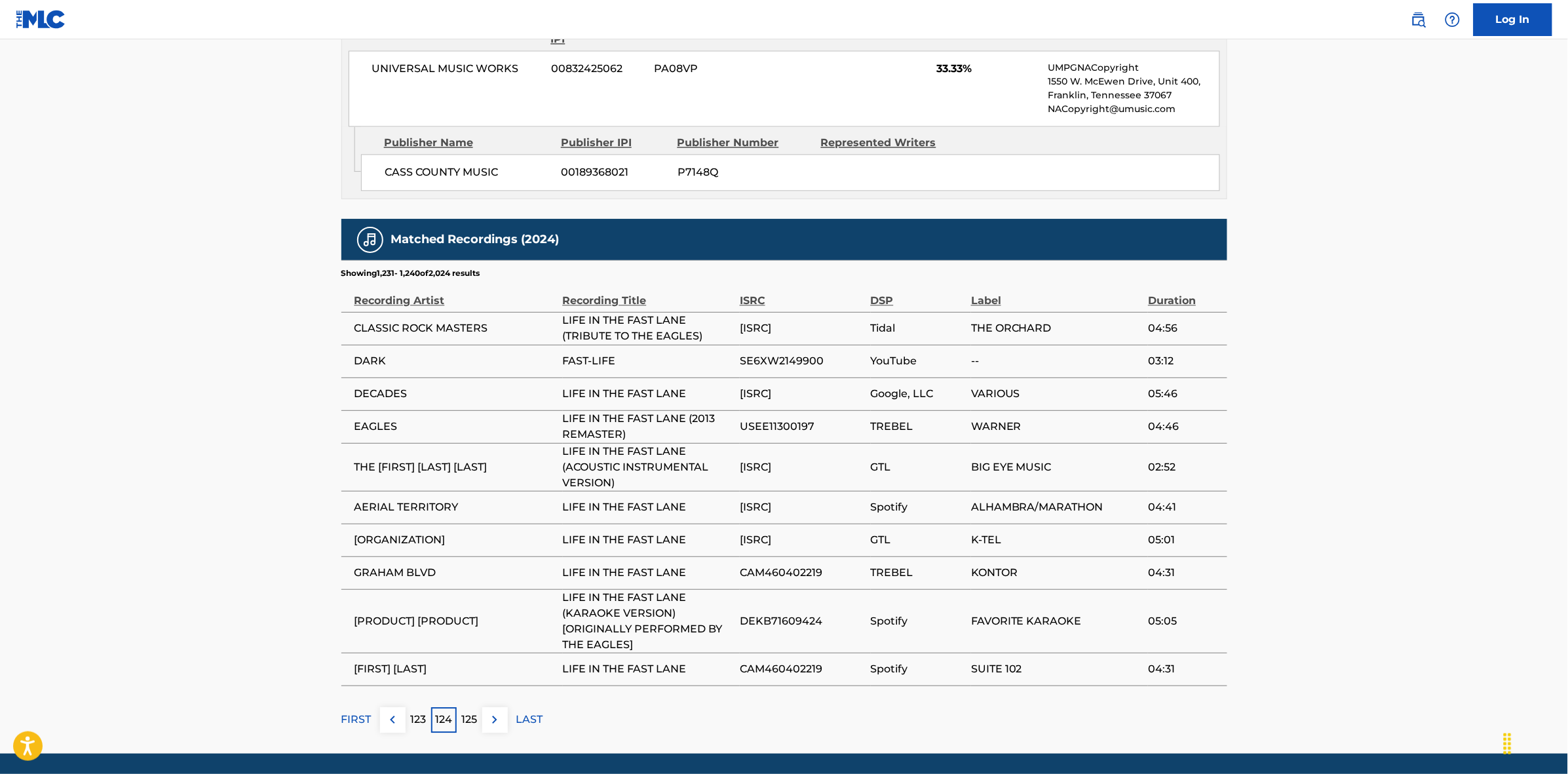 click on "FIRST 123 124 125 LAST" at bounding box center (784, 720) 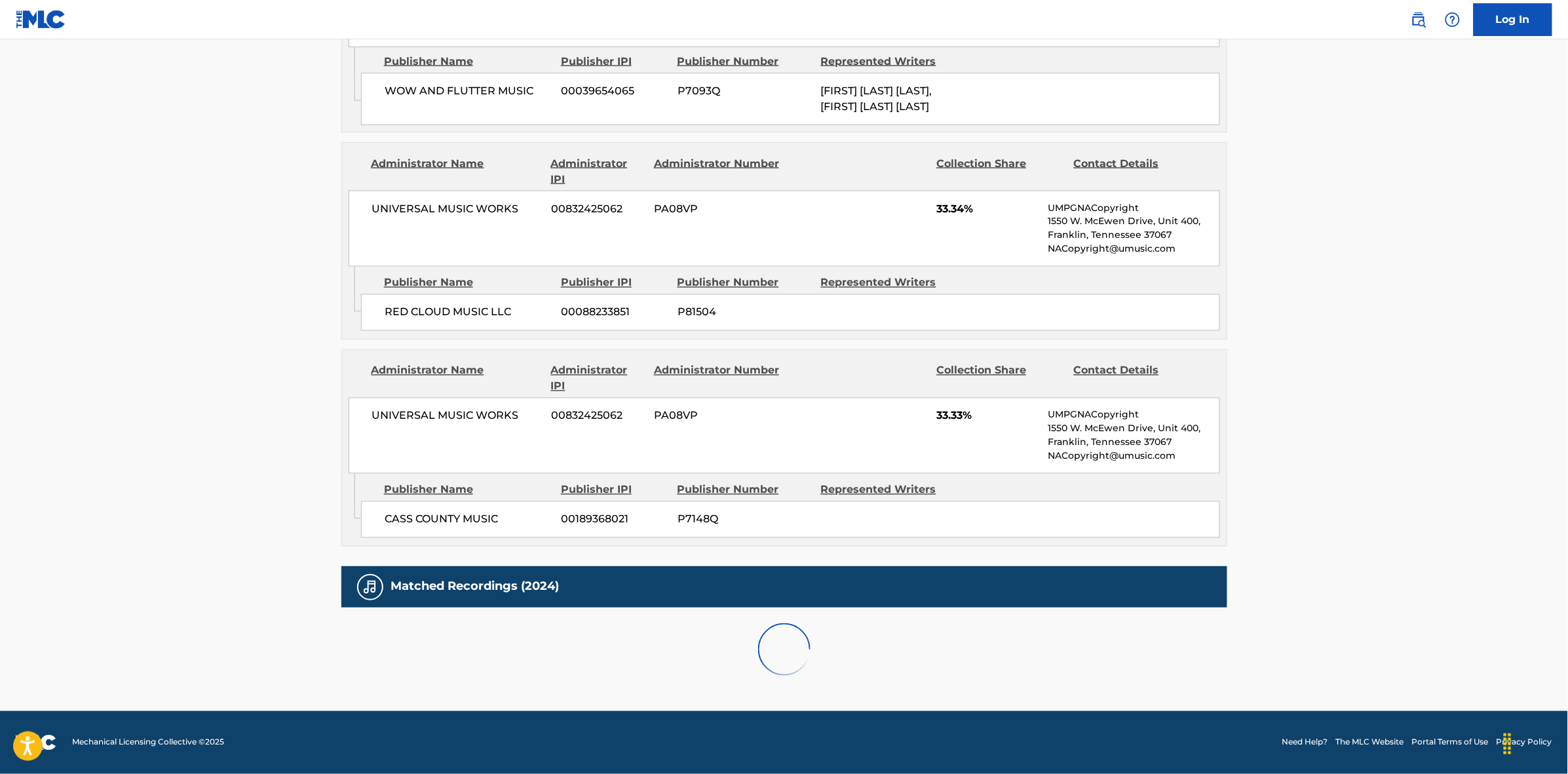 scroll, scrollTop: 1177, scrollLeft: 0, axis: vertical 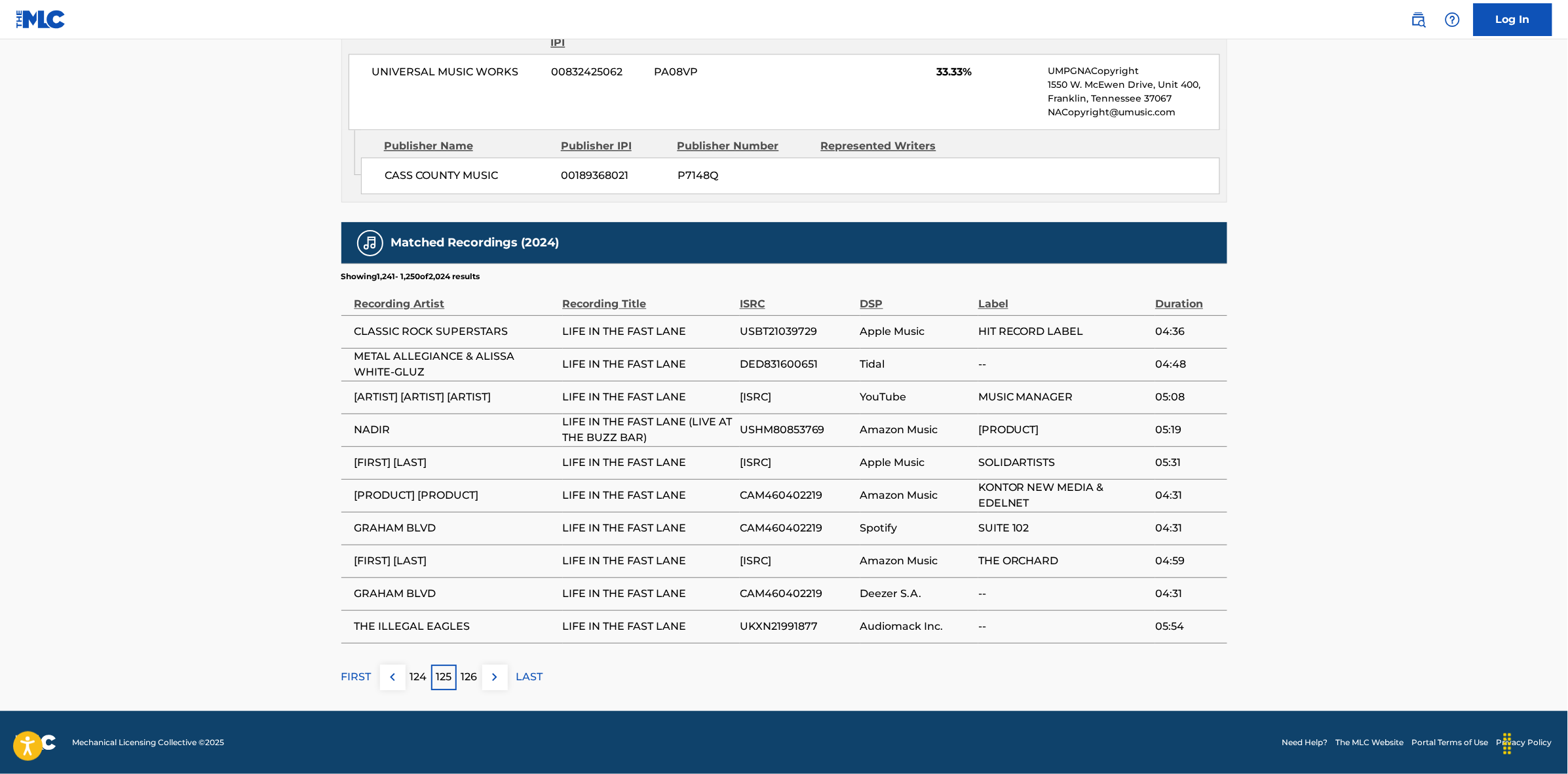 click on "126" at bounding box center (469, 677) 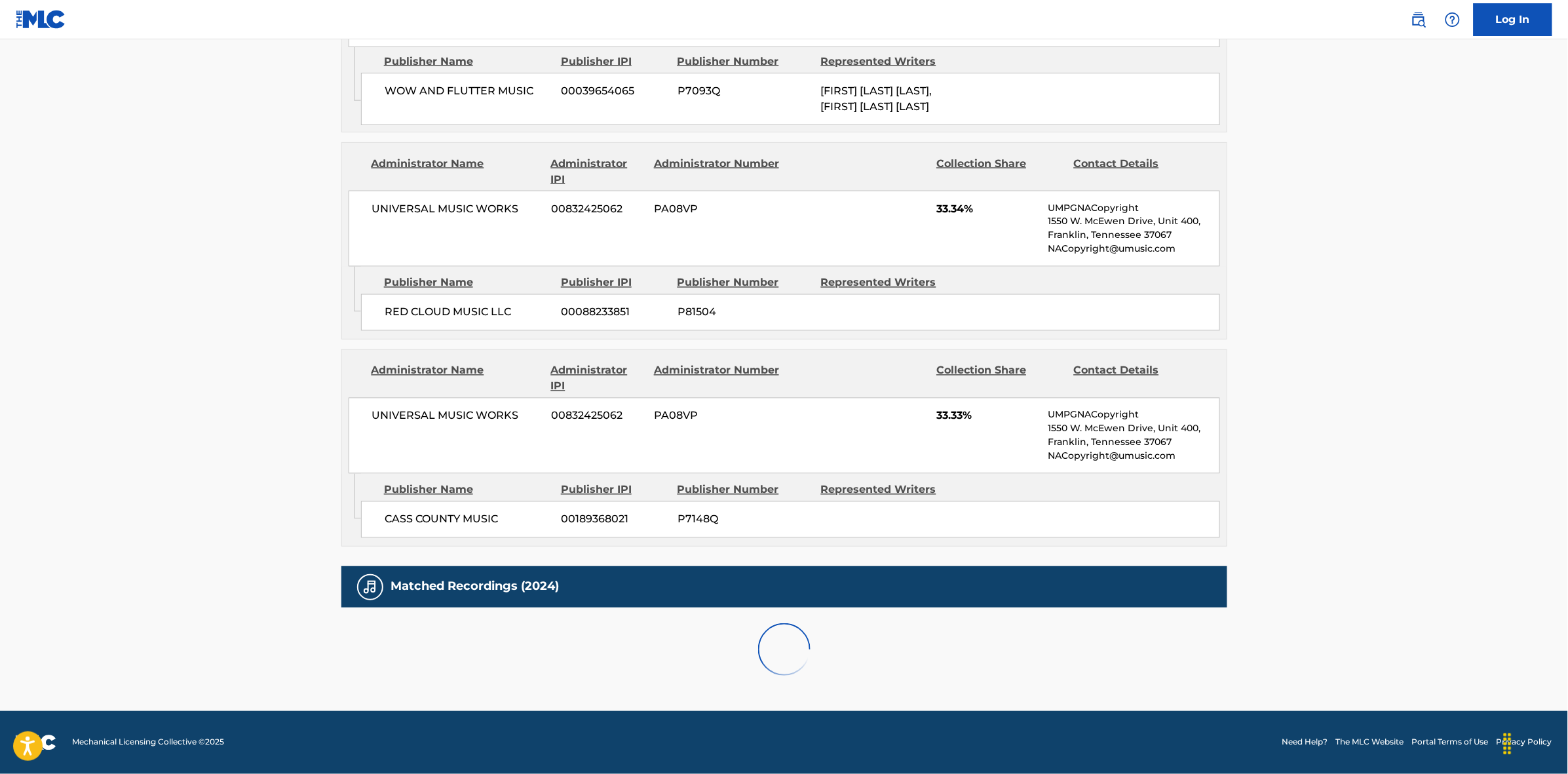 scroll, scrollTop: 1177, scrollLeft: 0, axis: vertical 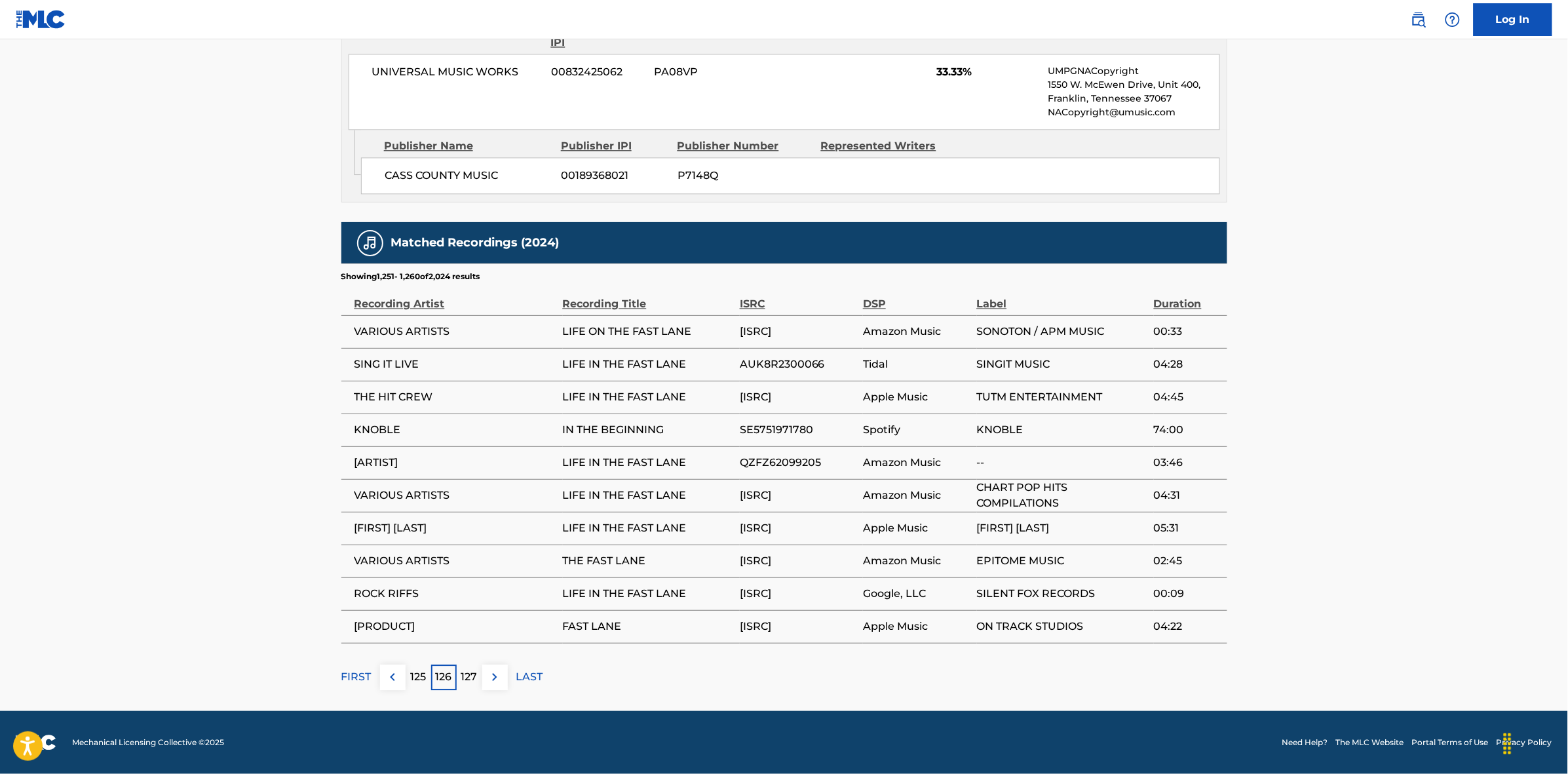 click on "127" at bounding box center [469, 677] 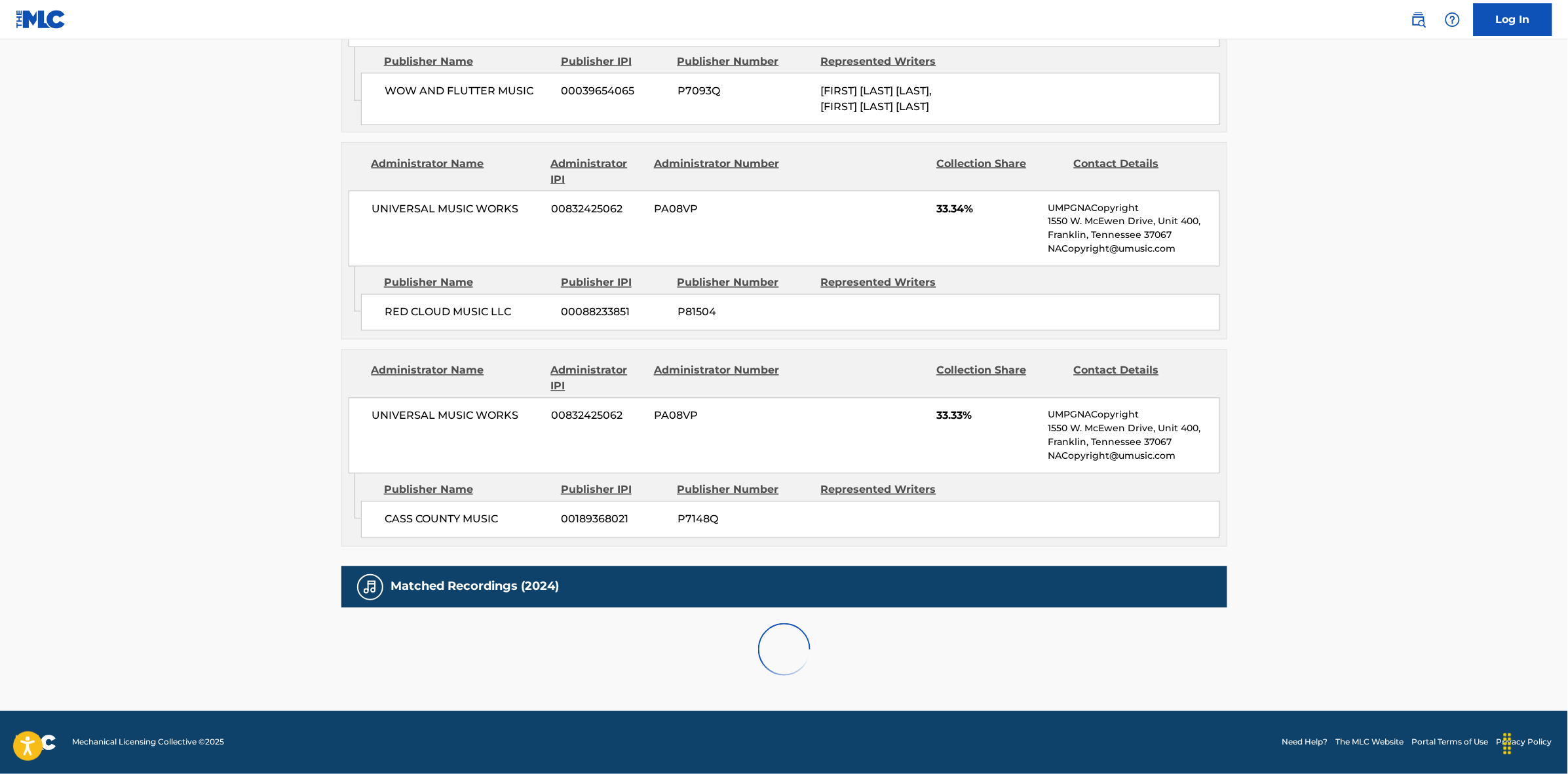 scroll, scrollTop: 1177, scrollLeft: 0, axis: vertical 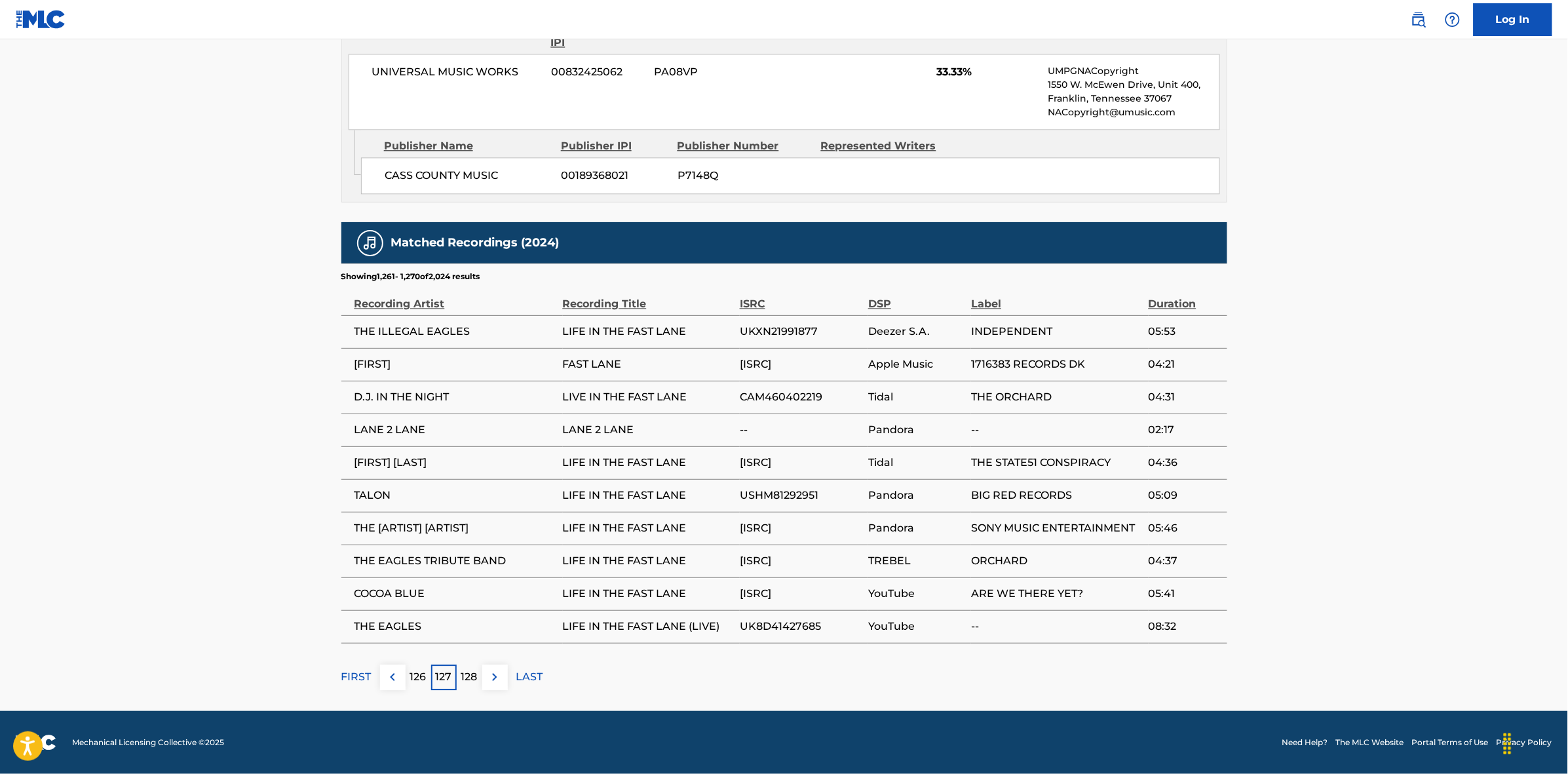 drag, startPoint x: 459, startPoint y: 685, endPoint x: 596, endPoint y: 541, distance: 198.75865 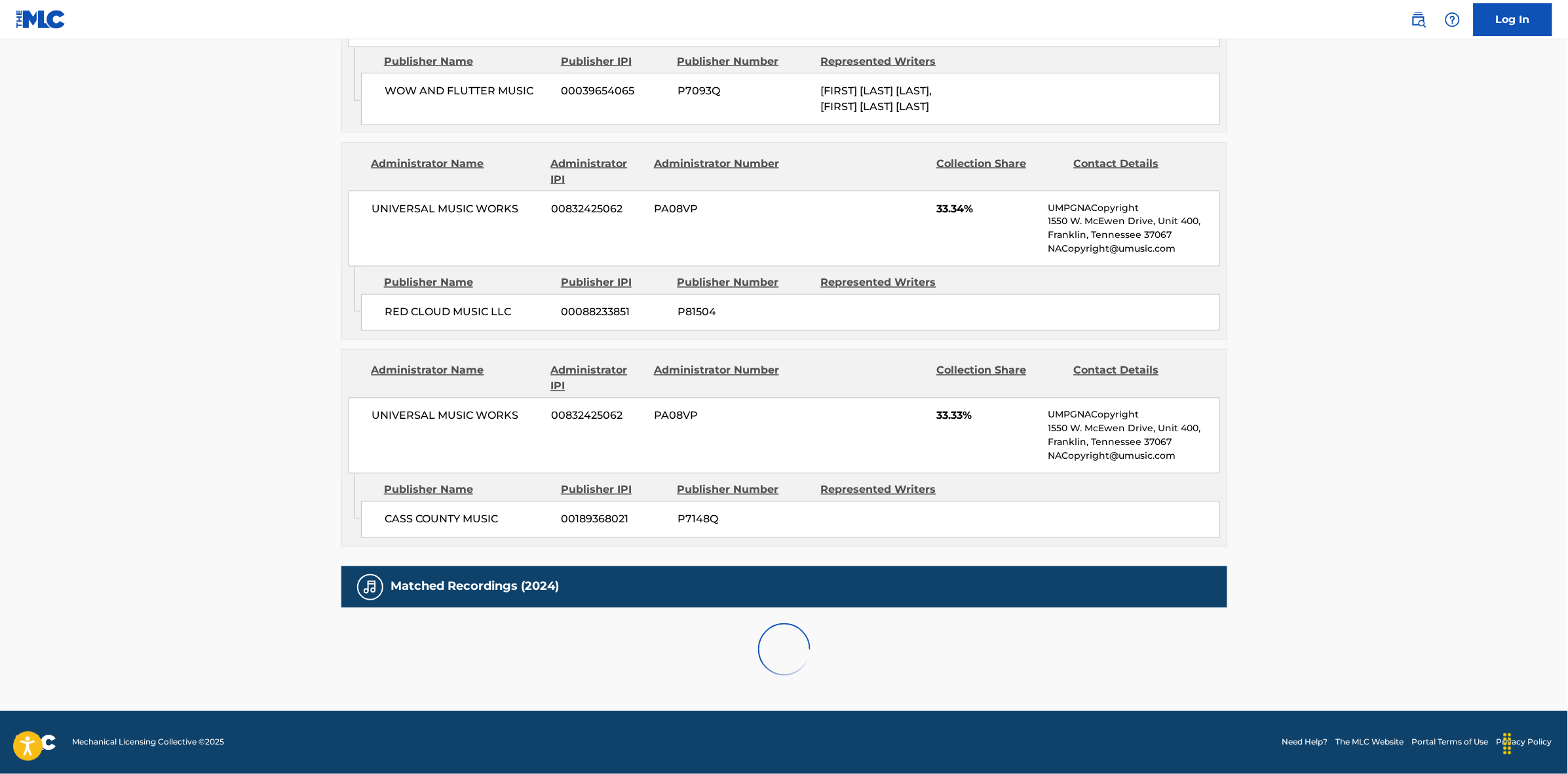 scroll, scrollTop: 1177, scrollLeft: 0, axis: vertical 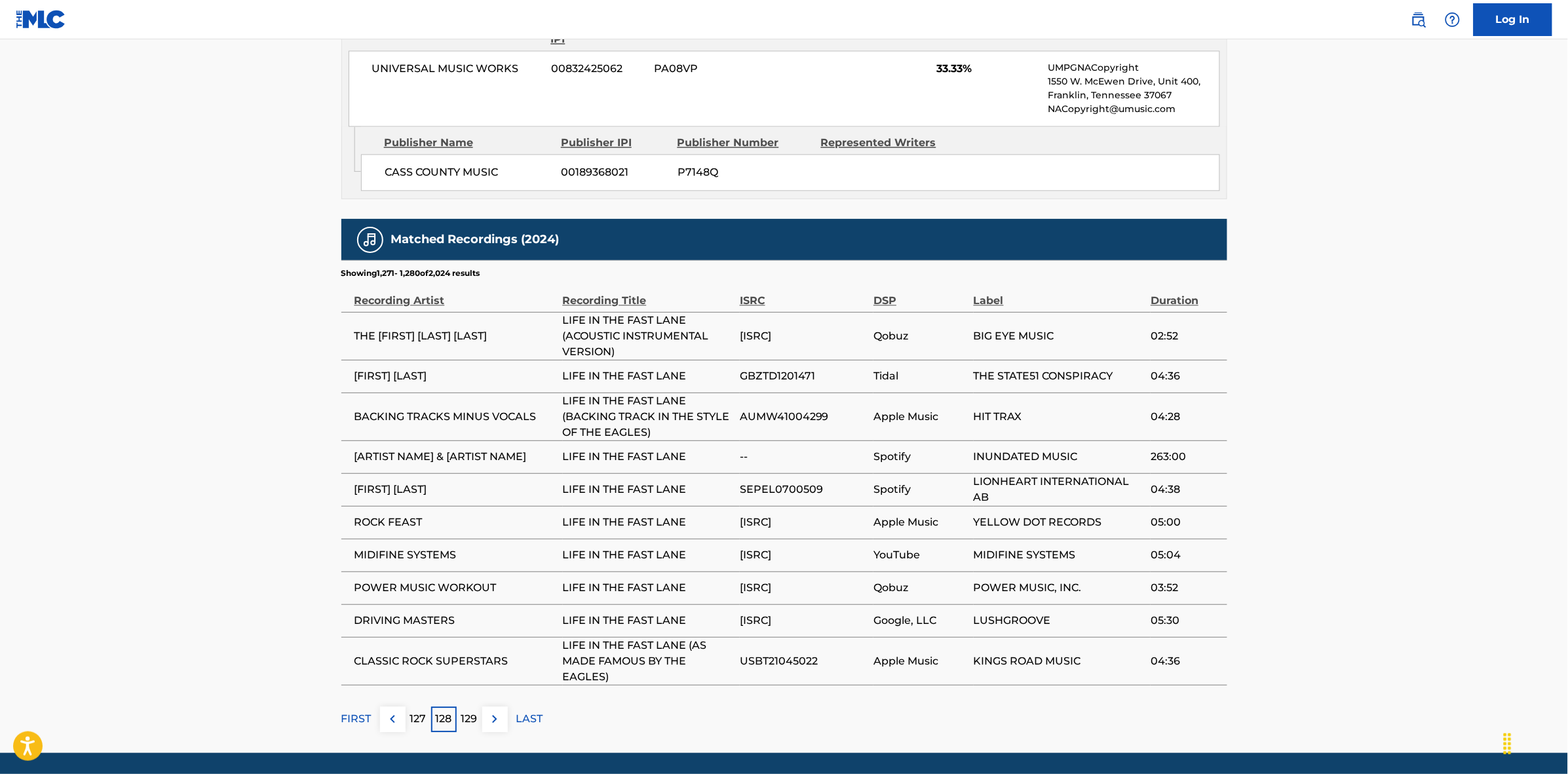 click on "129" at bounding box center (469, 719) 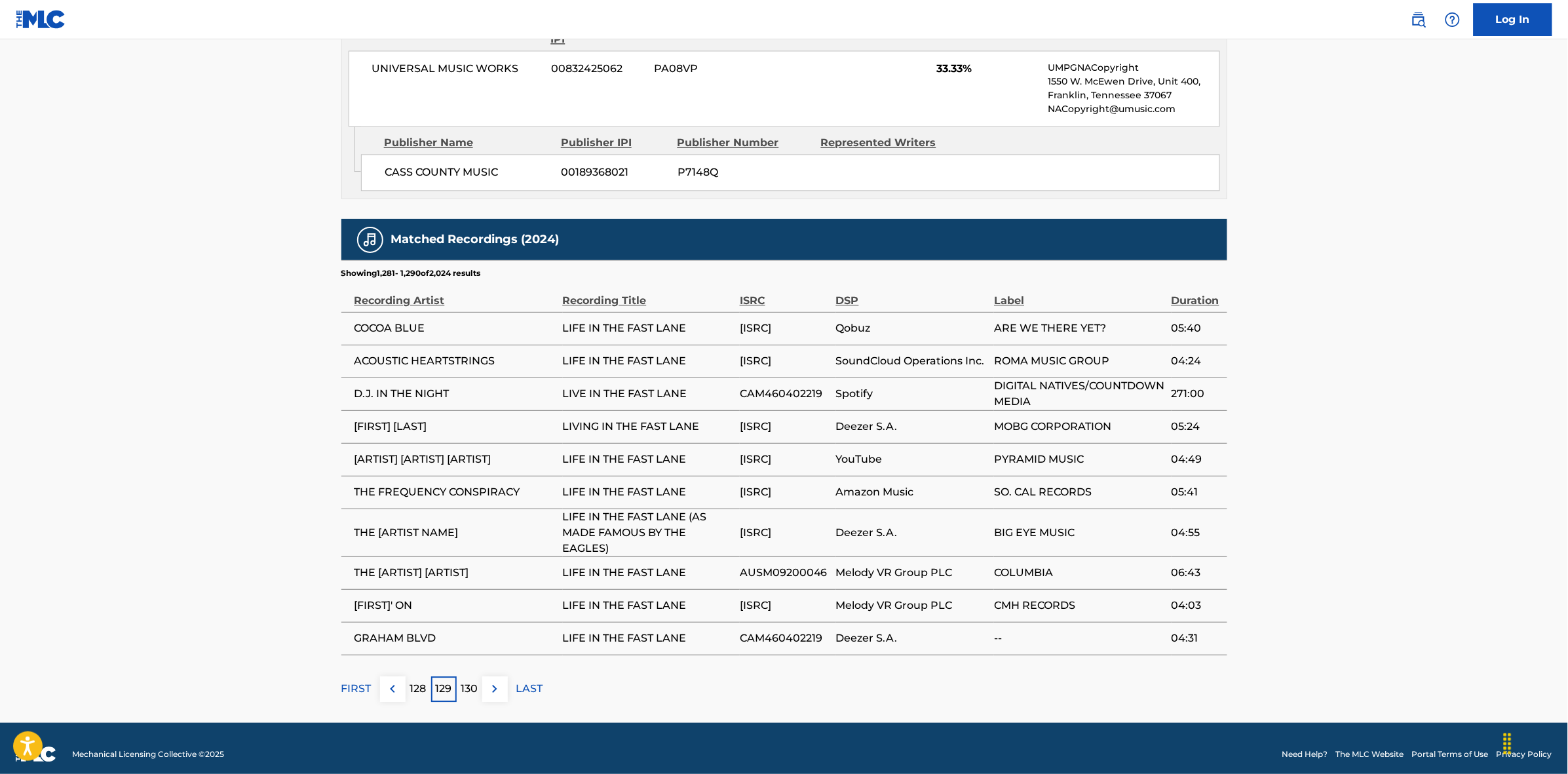 click on "130" at bounding box center [469, 689] 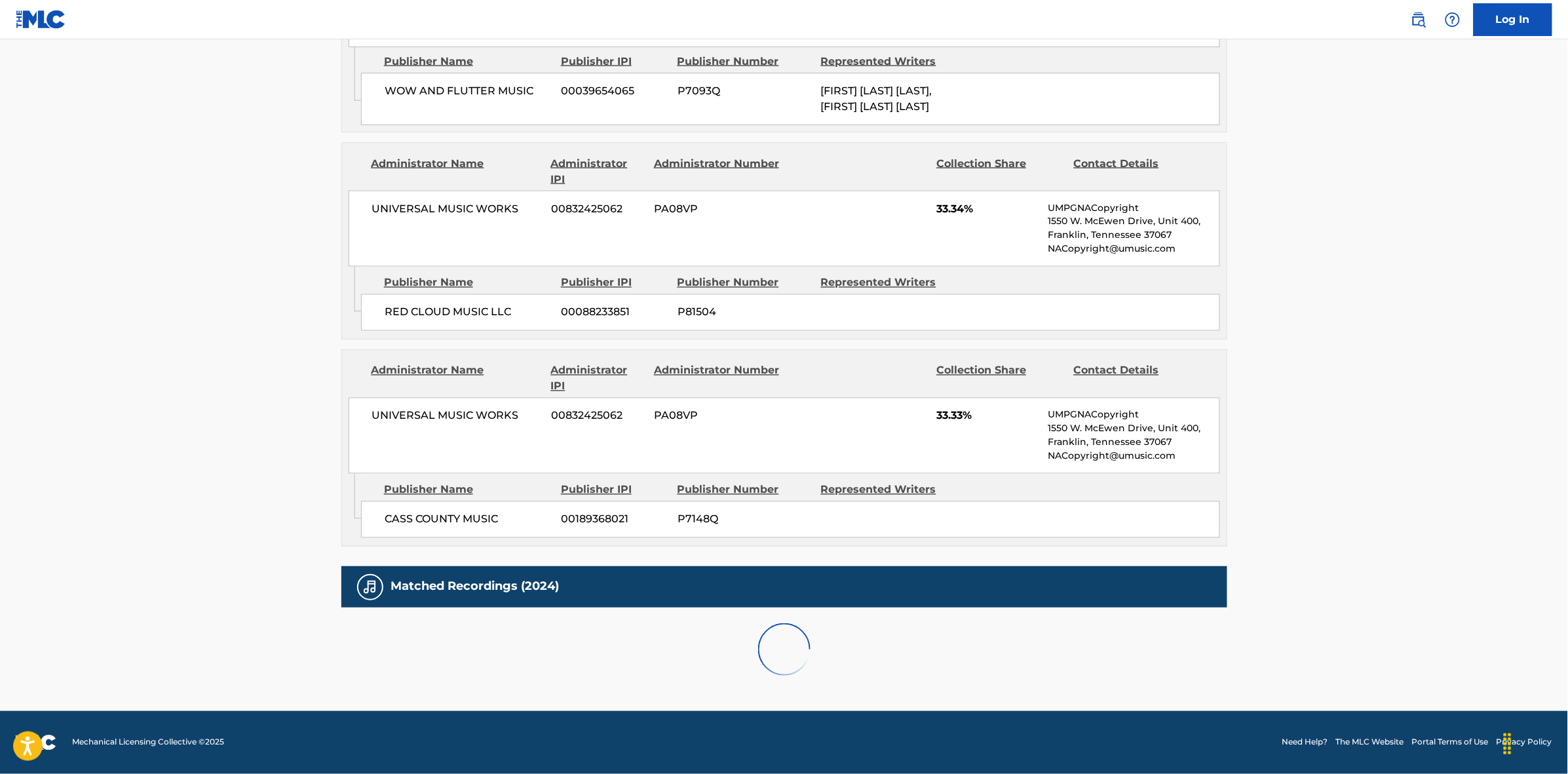 scroll, scrollTop: 1177, scrollLeft: 0, axis: vertical 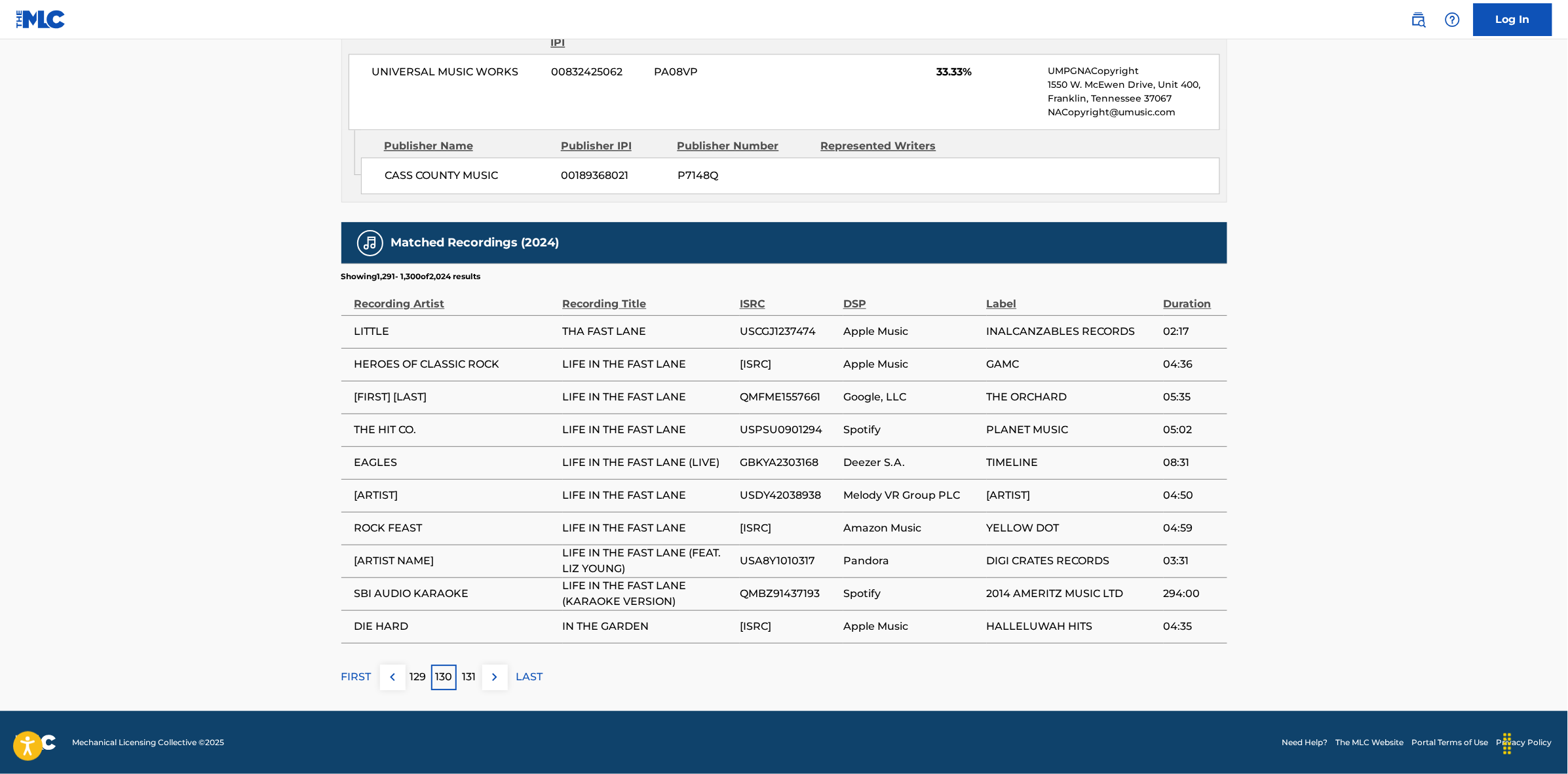 click on "131" at bounding box center [469, 677] 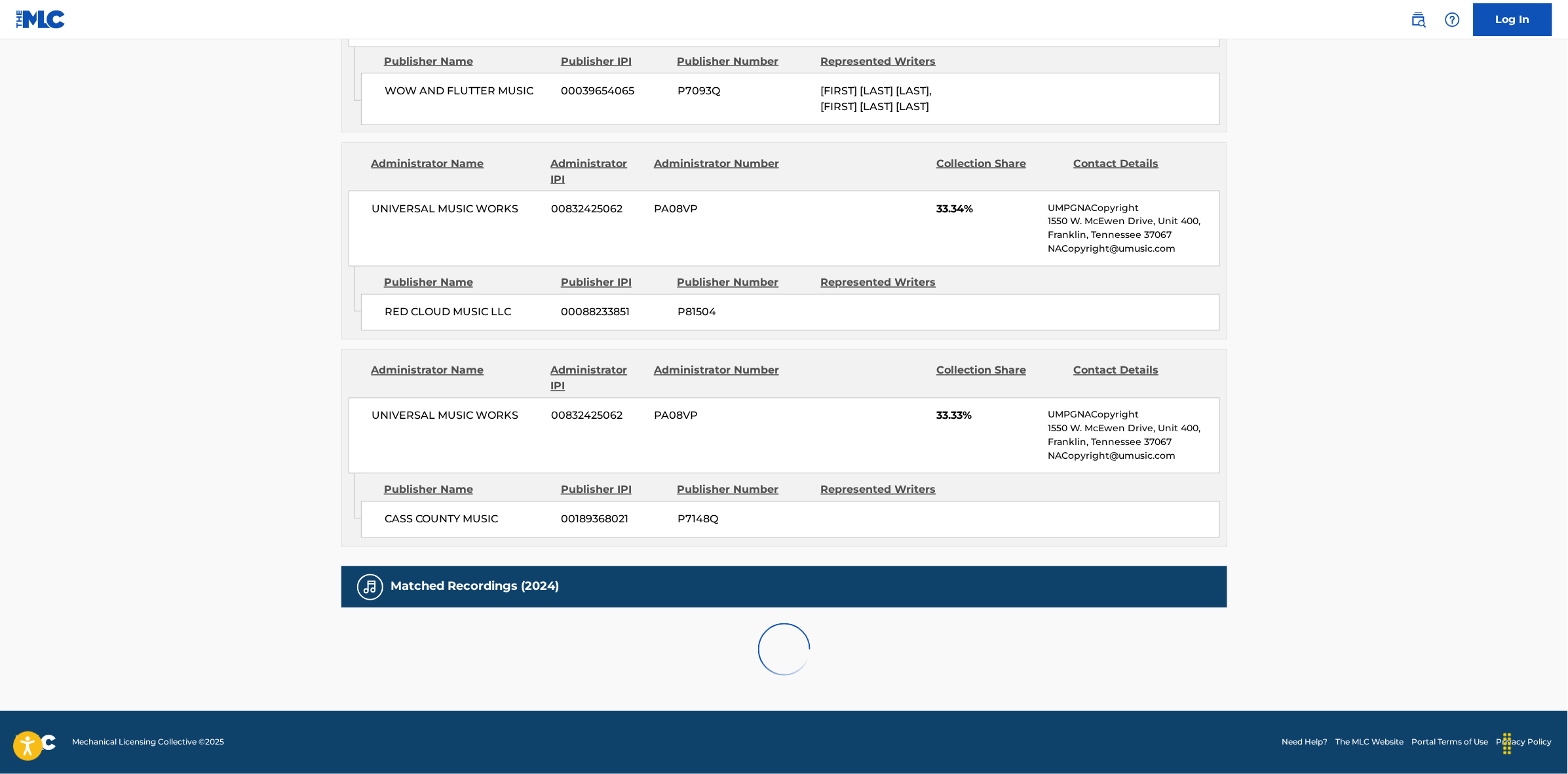 scroll, scrollTop: 1177, scrollLeft: 0, axis: vertical 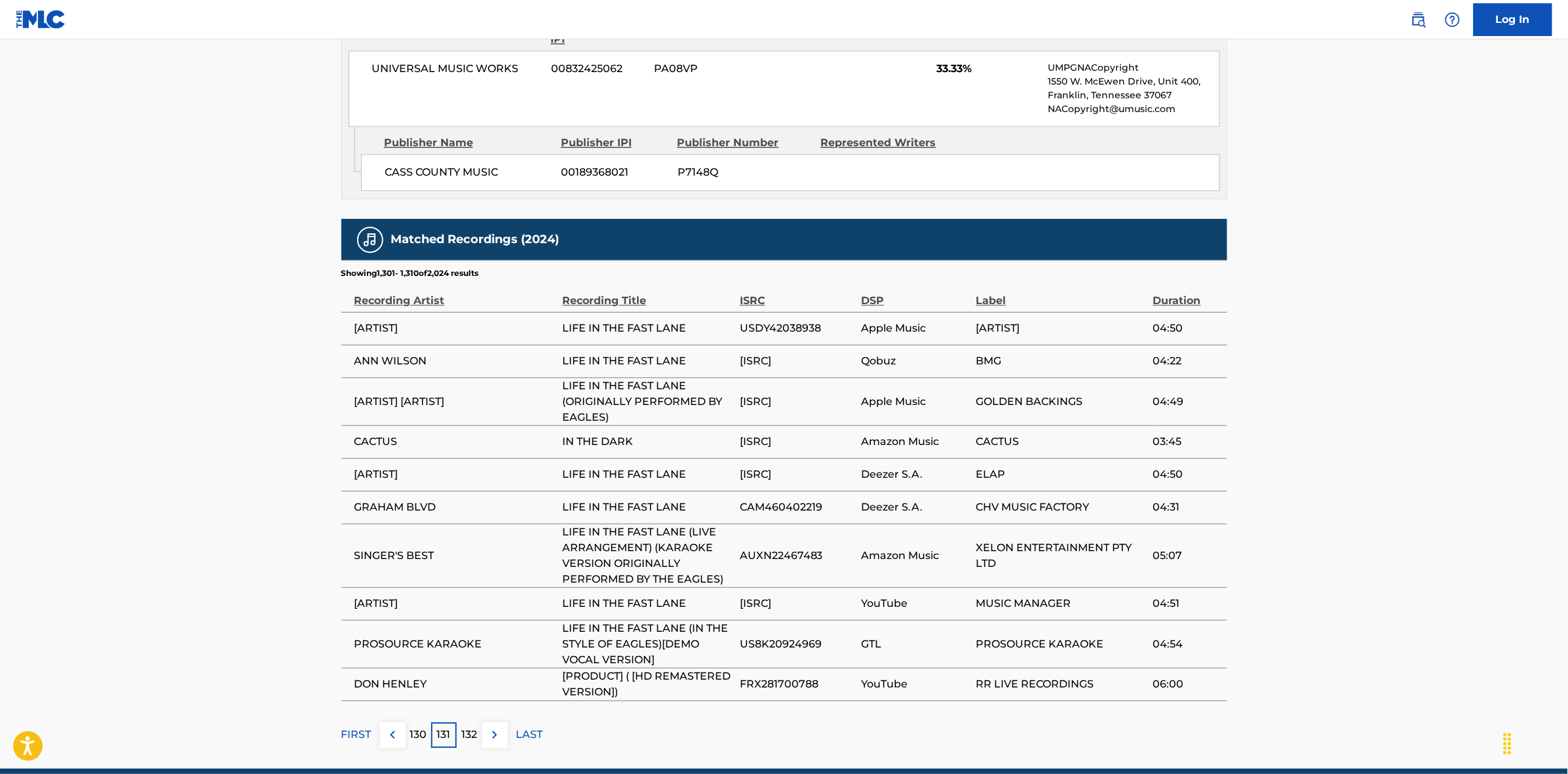 click on "132" at bounding box center [469, 735] 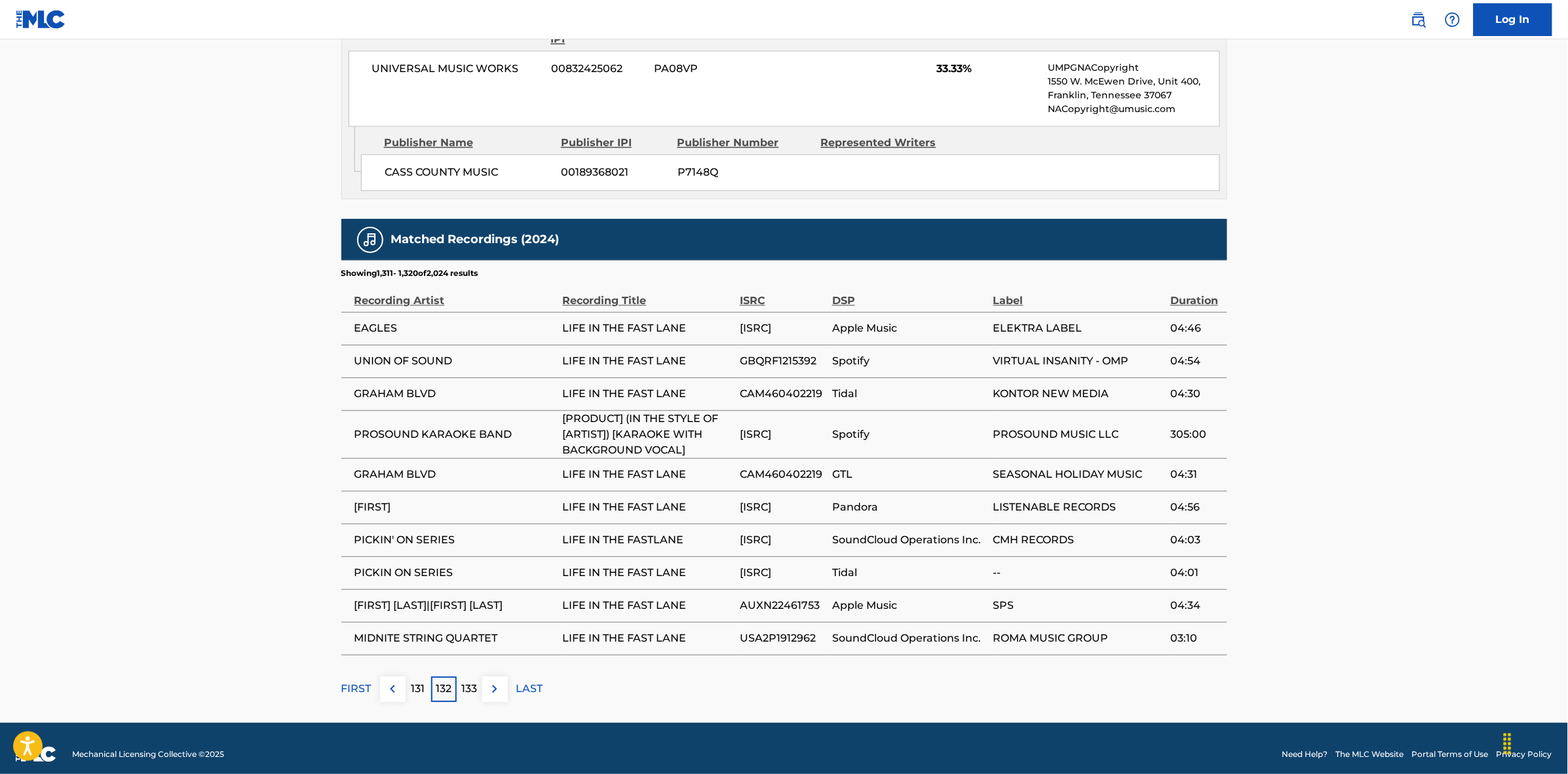 click at bounding box center [495, 689] 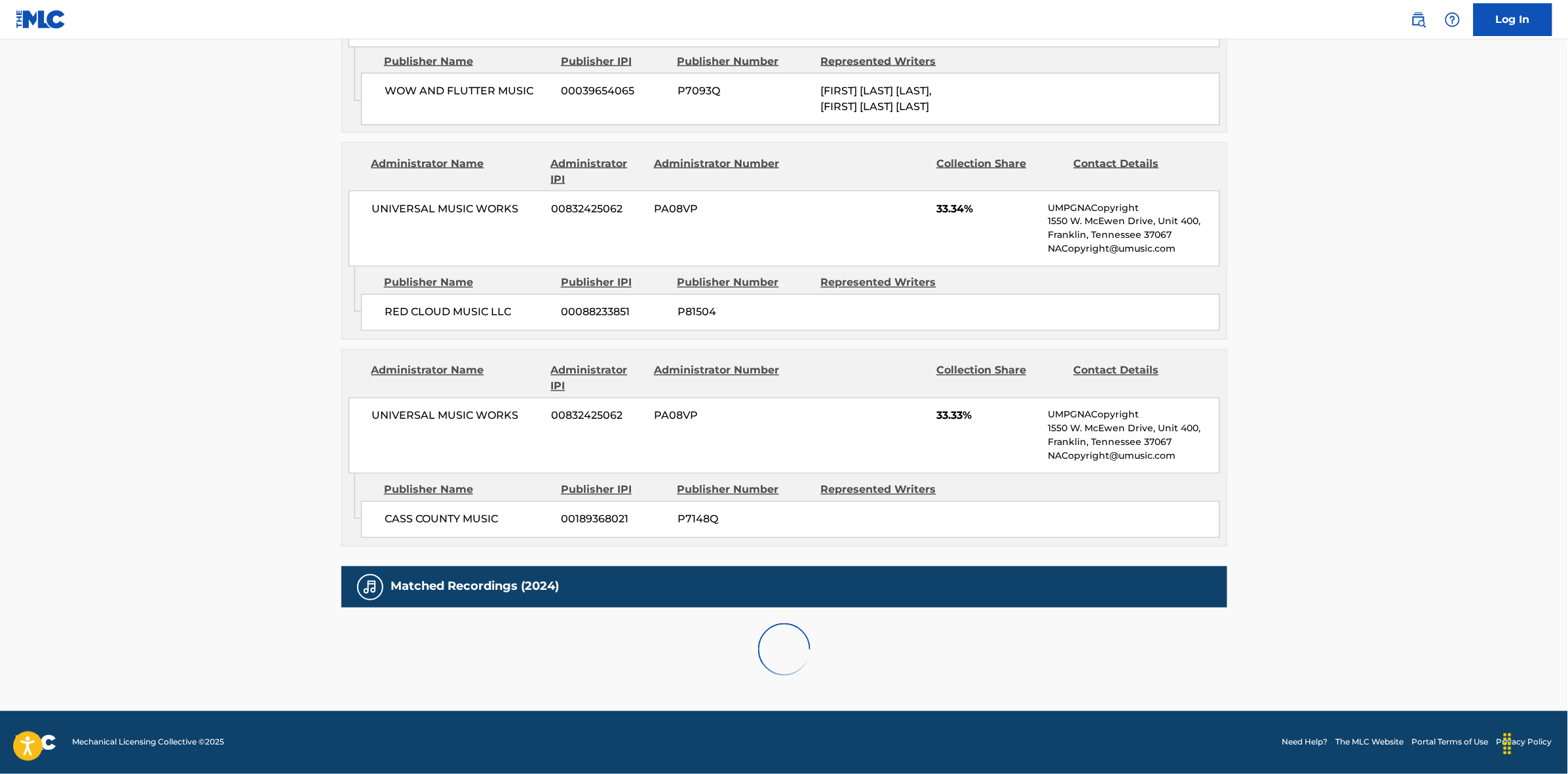 scroll, scrollTop: 1177, scrollLeft: 0, axis: vertical 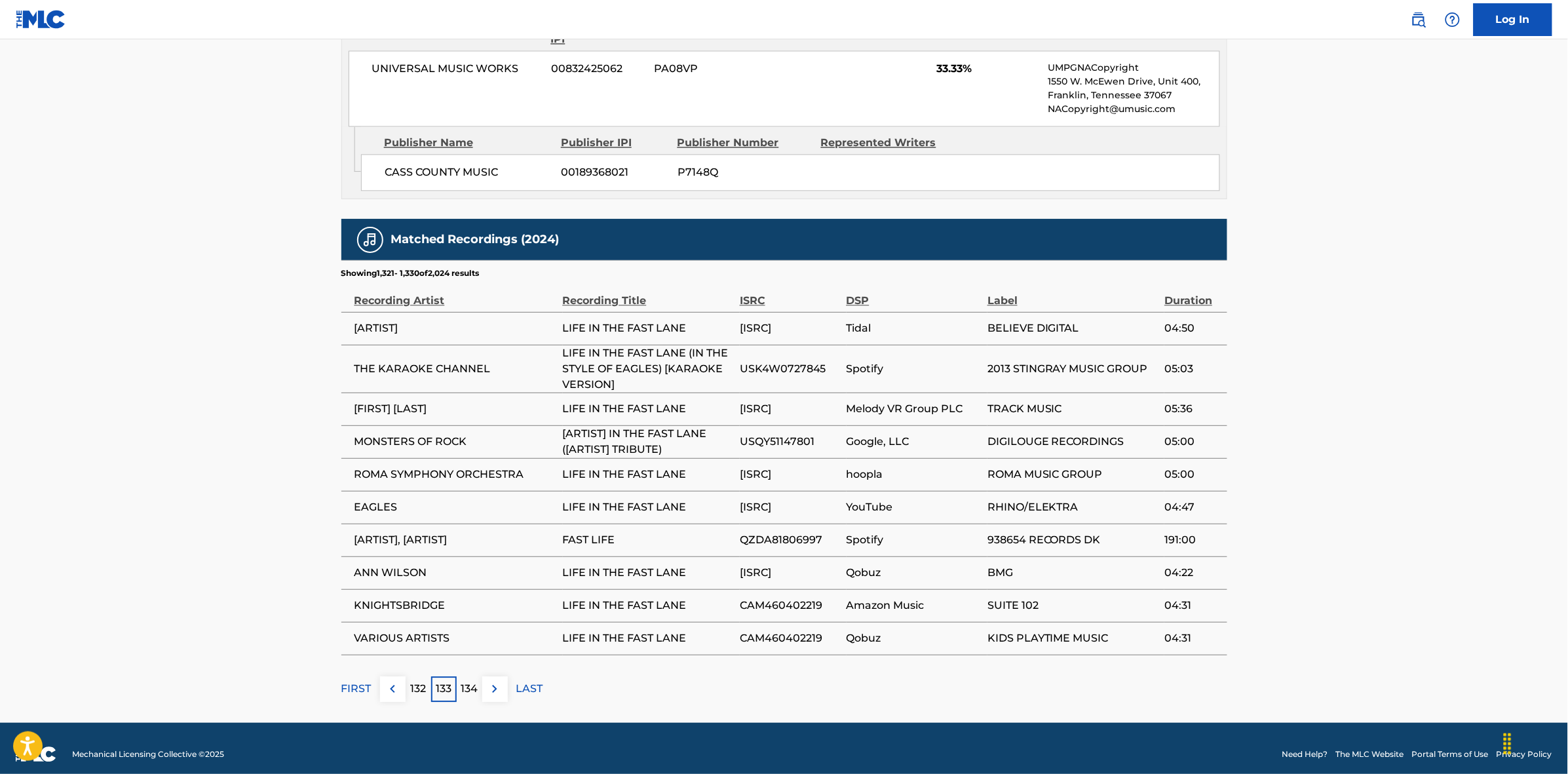 click at bounding box center (495, 689) 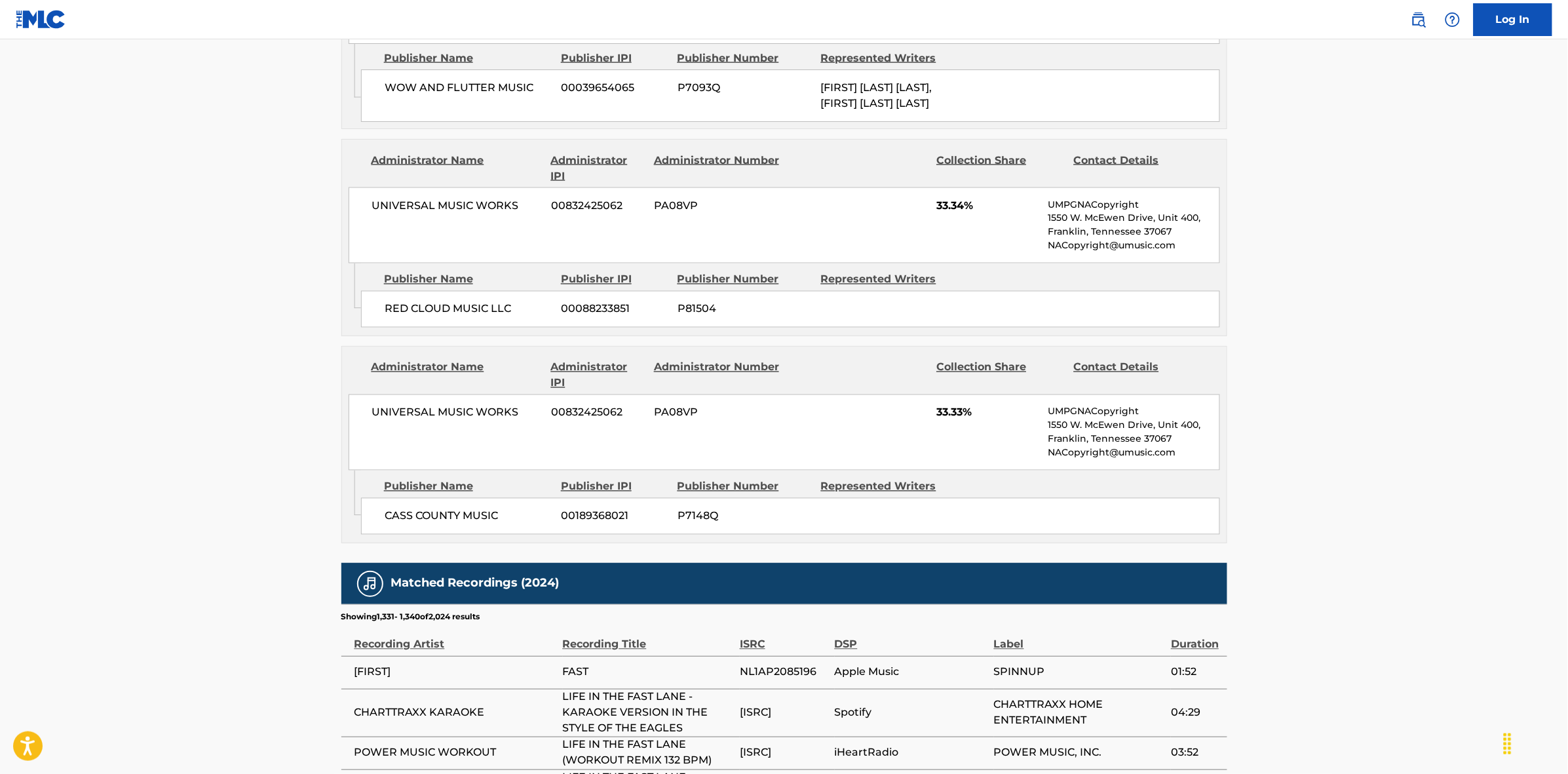 scroll, scrollTop: 1177, scrollLeft: 0, axis: vertical 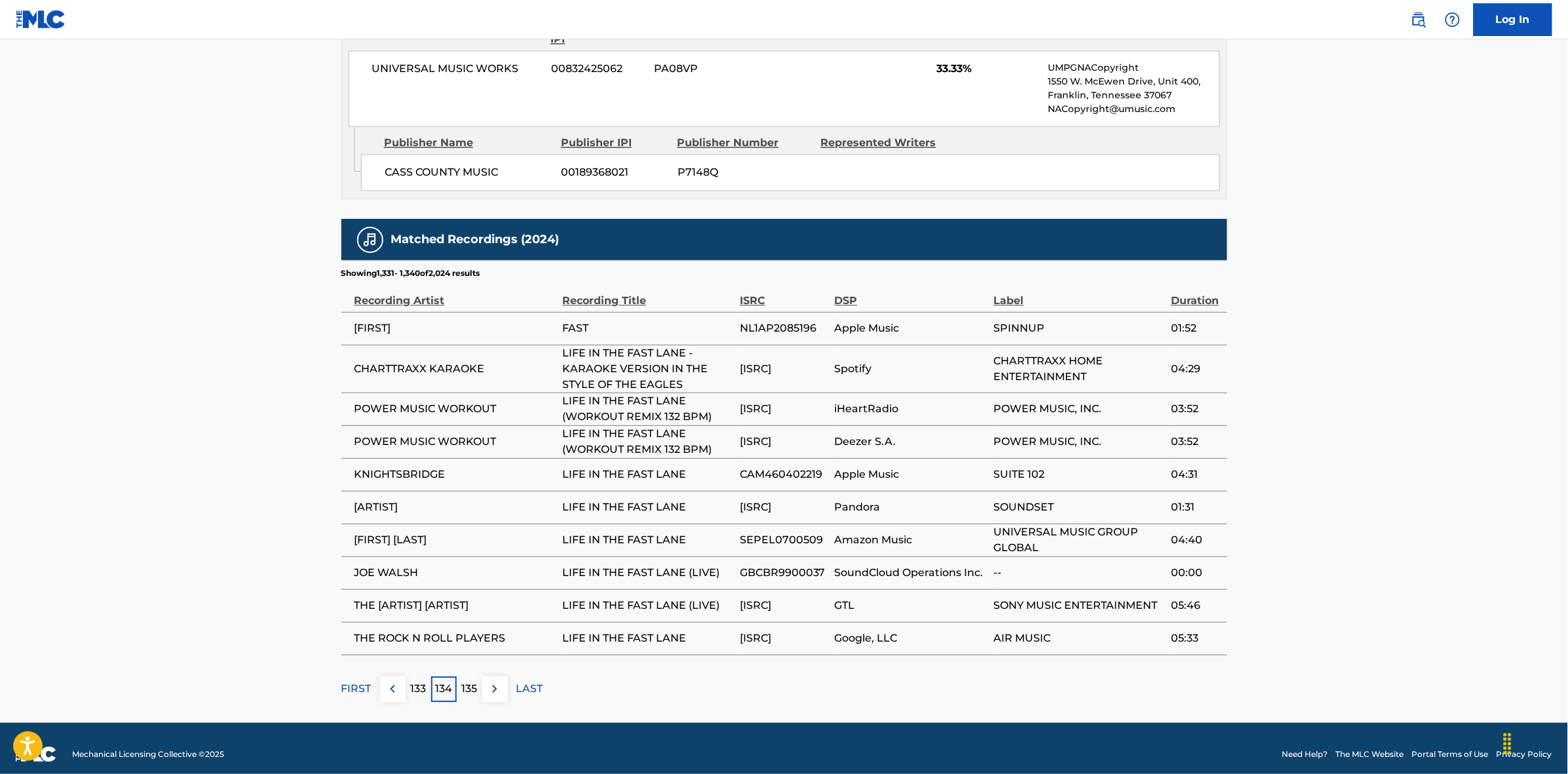 click at bounding box center [495, 689] 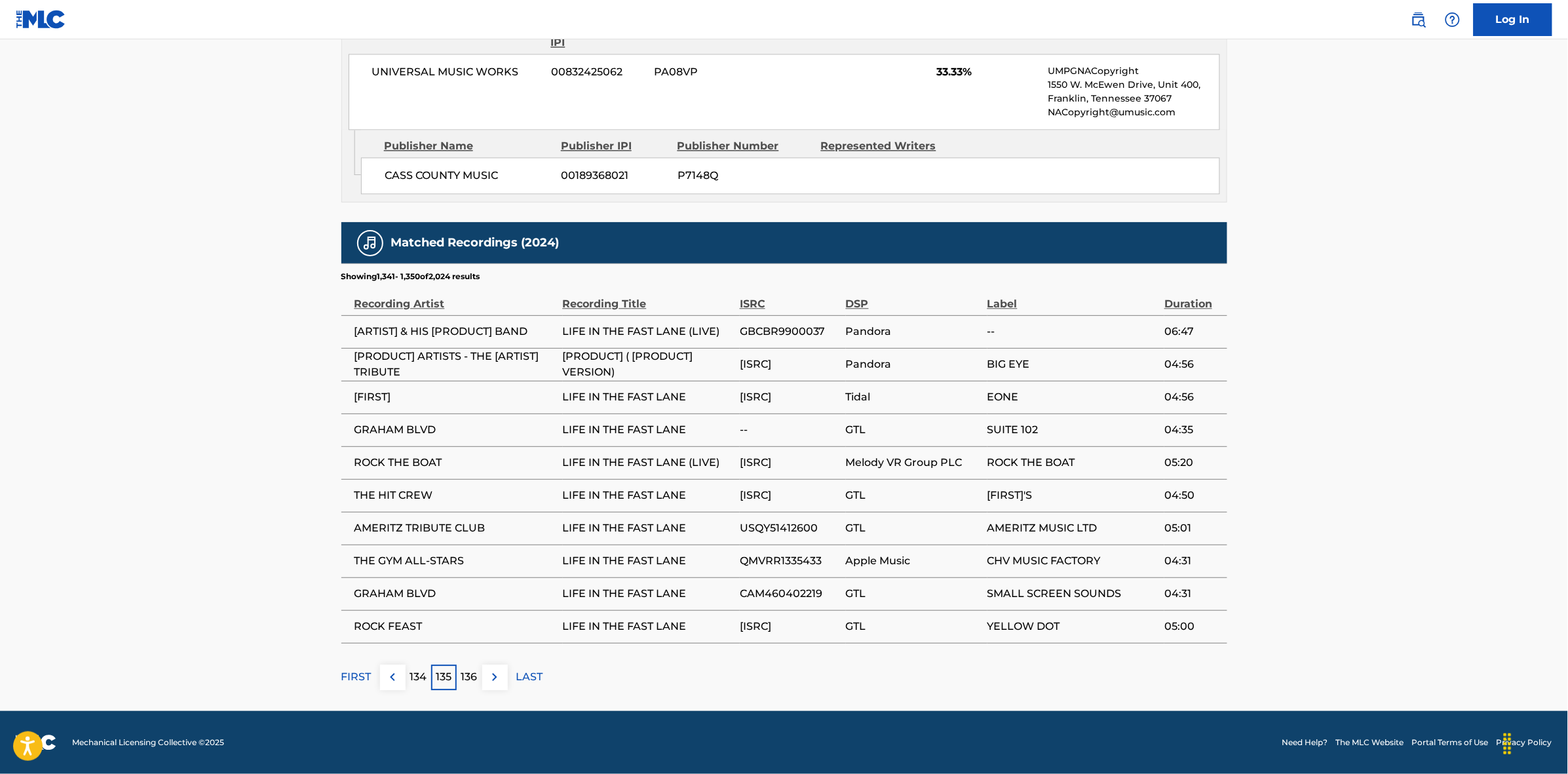 click at bounding box center (495, 677) 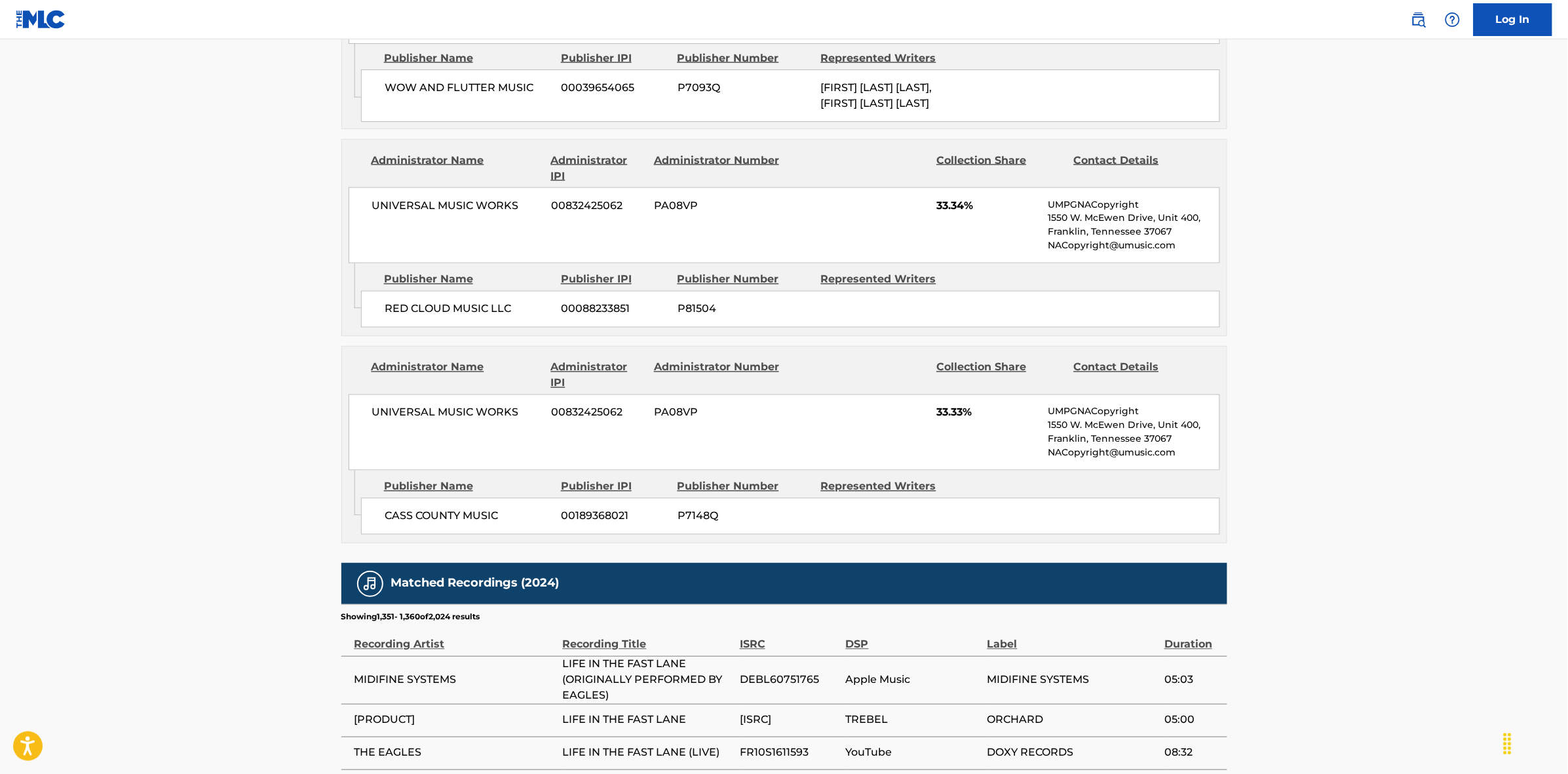 scroll, scrollTop: 1177, scrollLeft: 0, axis: vertical 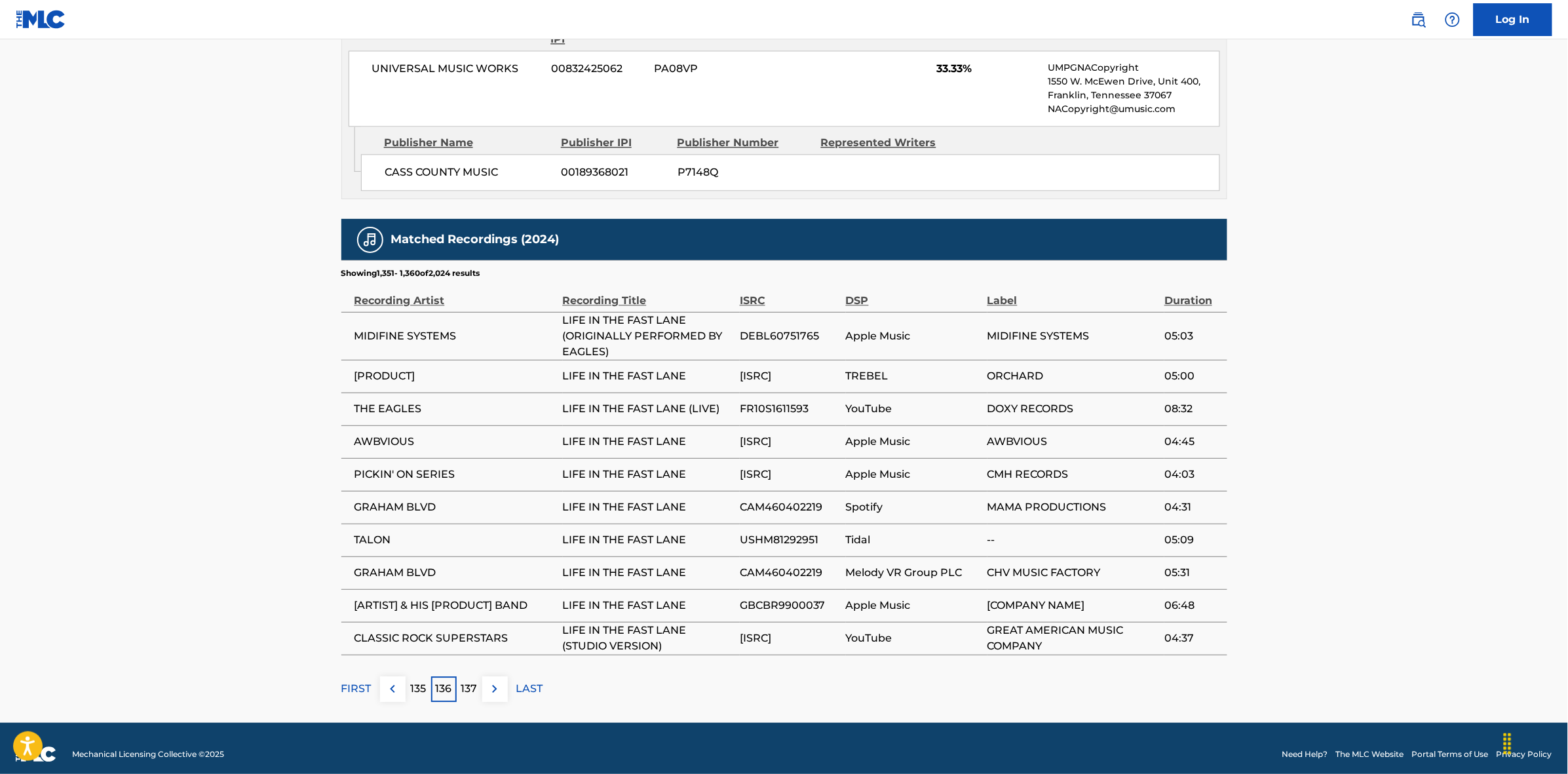 click at bounding box center (495, 689) 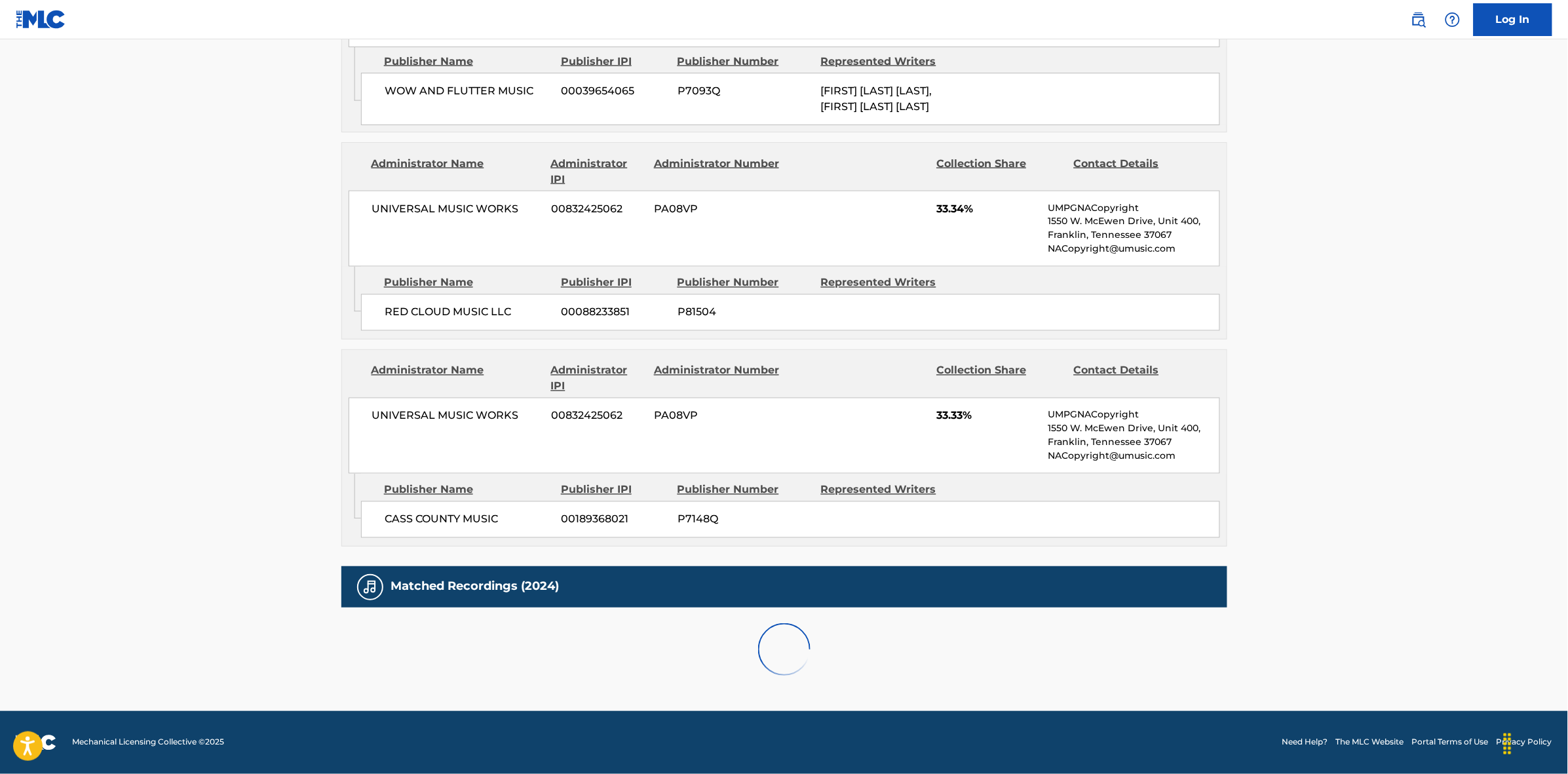 scroll, scrollTop: 1177, scrollLeft: 0, axis: vertical 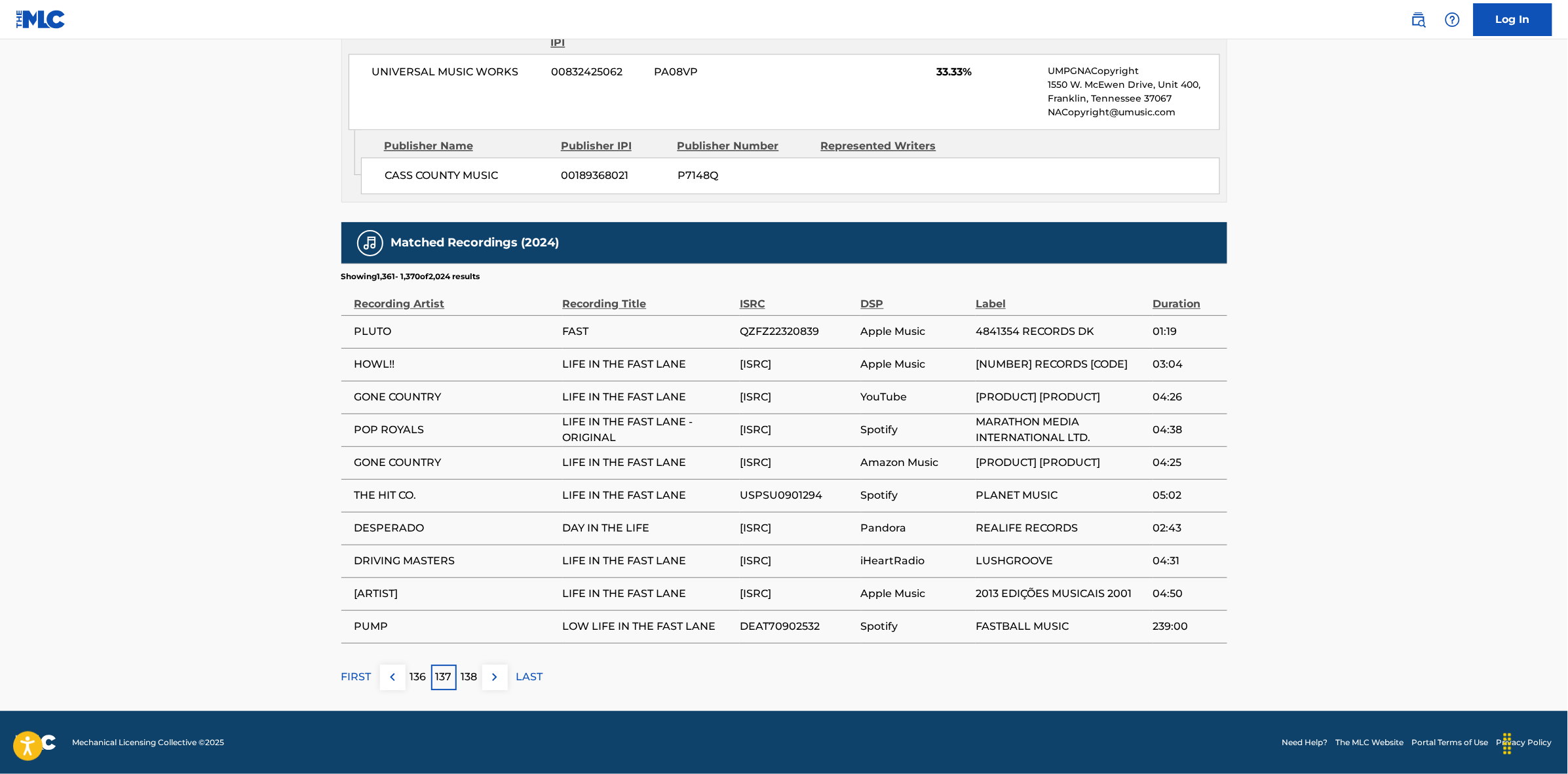 click at bounding box center (495, 677) 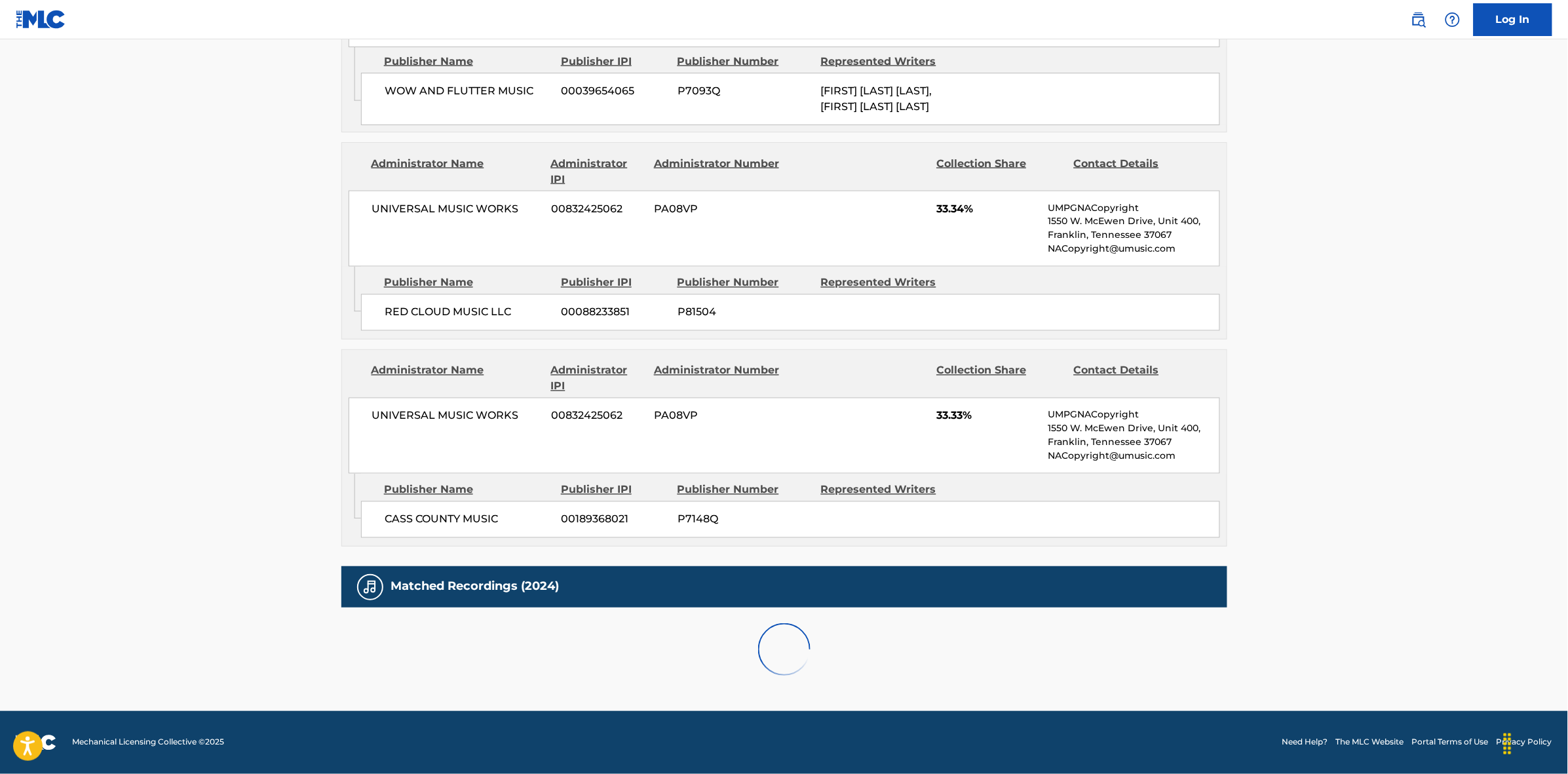 scroll, scrollTop: 1177, scrollLeft: 0, axis: vertical 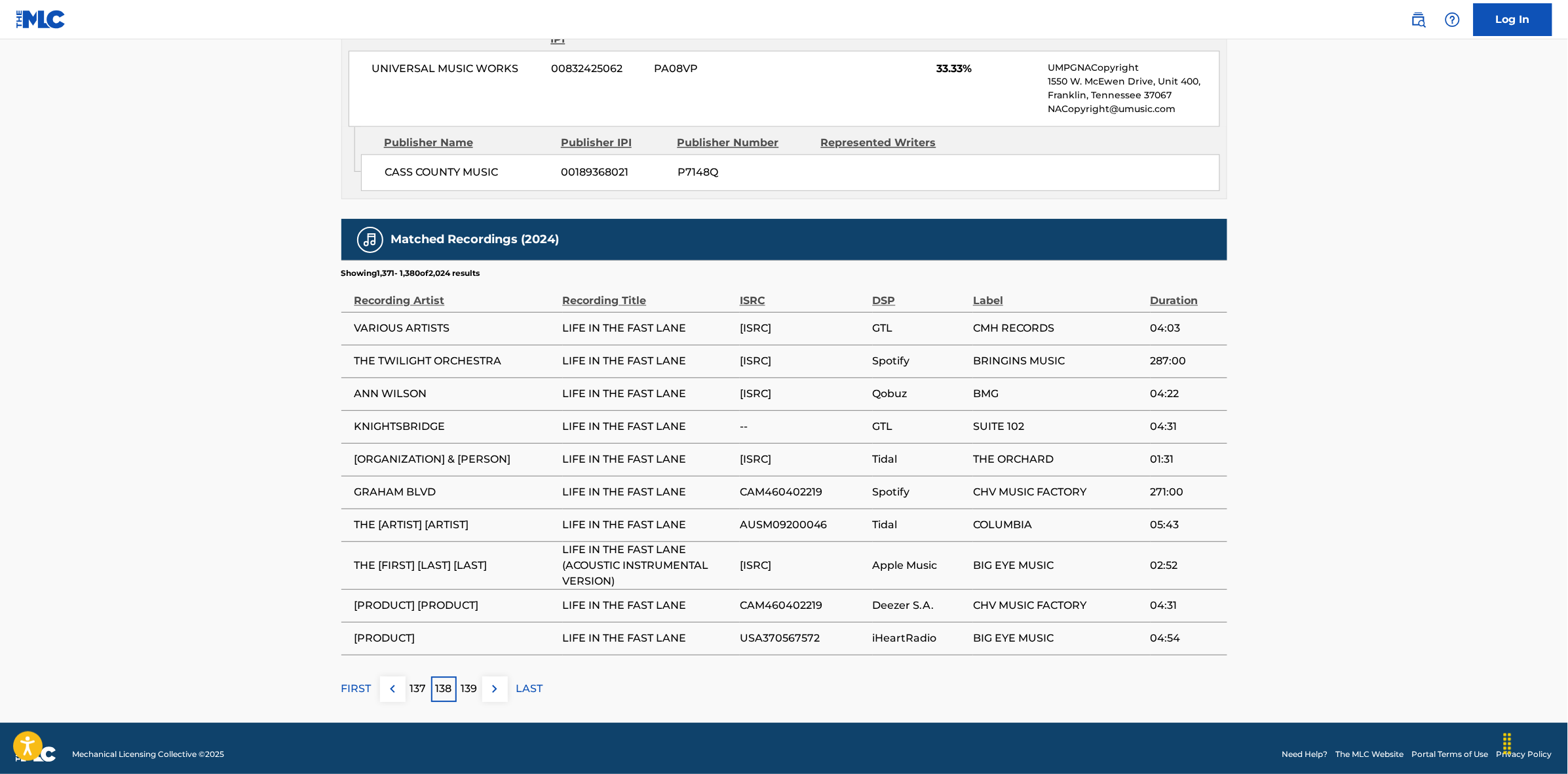 click at bounding box center [495, 689] 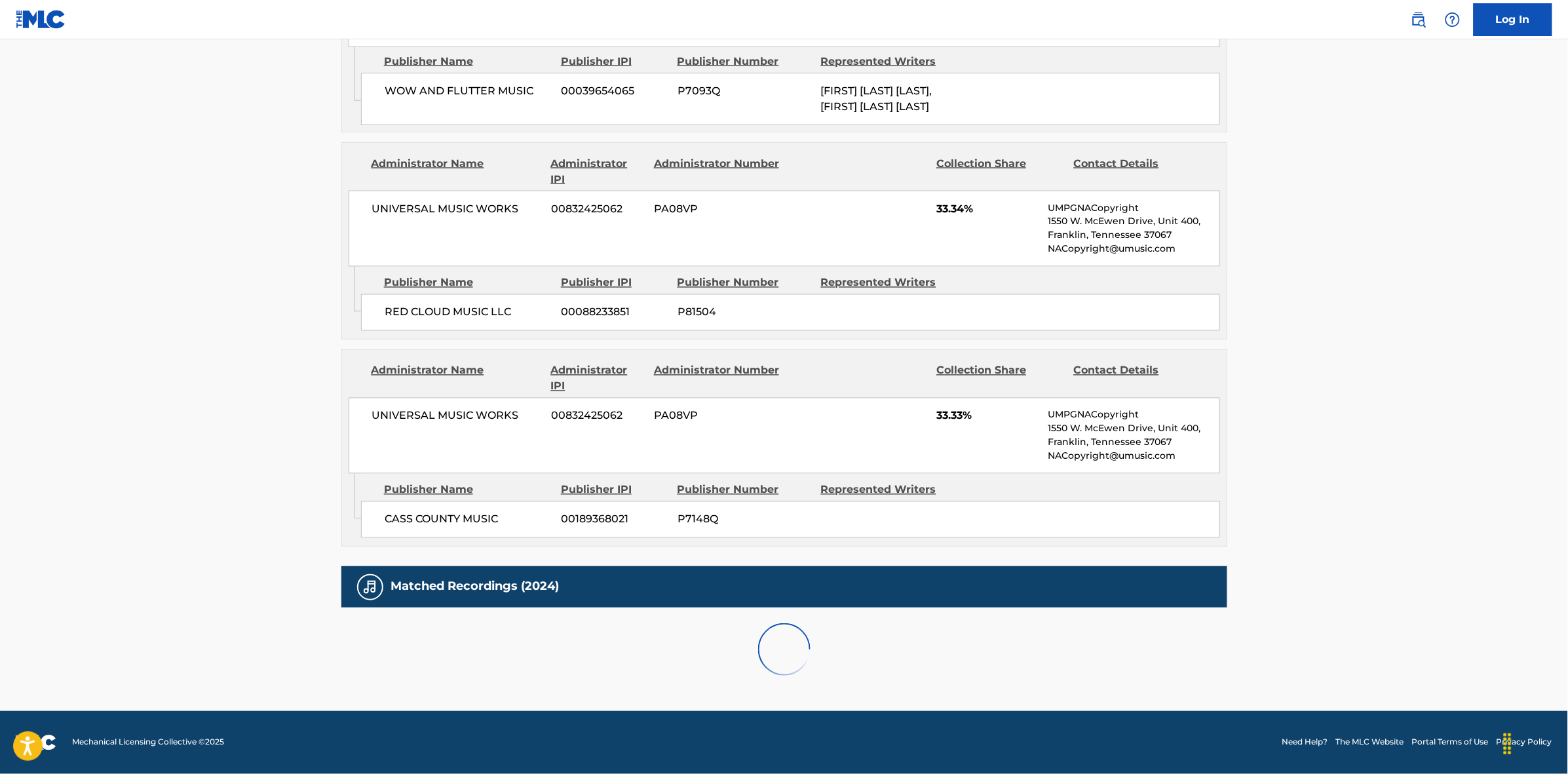 scroll, scrollTop: 1177, scrollLeft: 0, axis: vertical 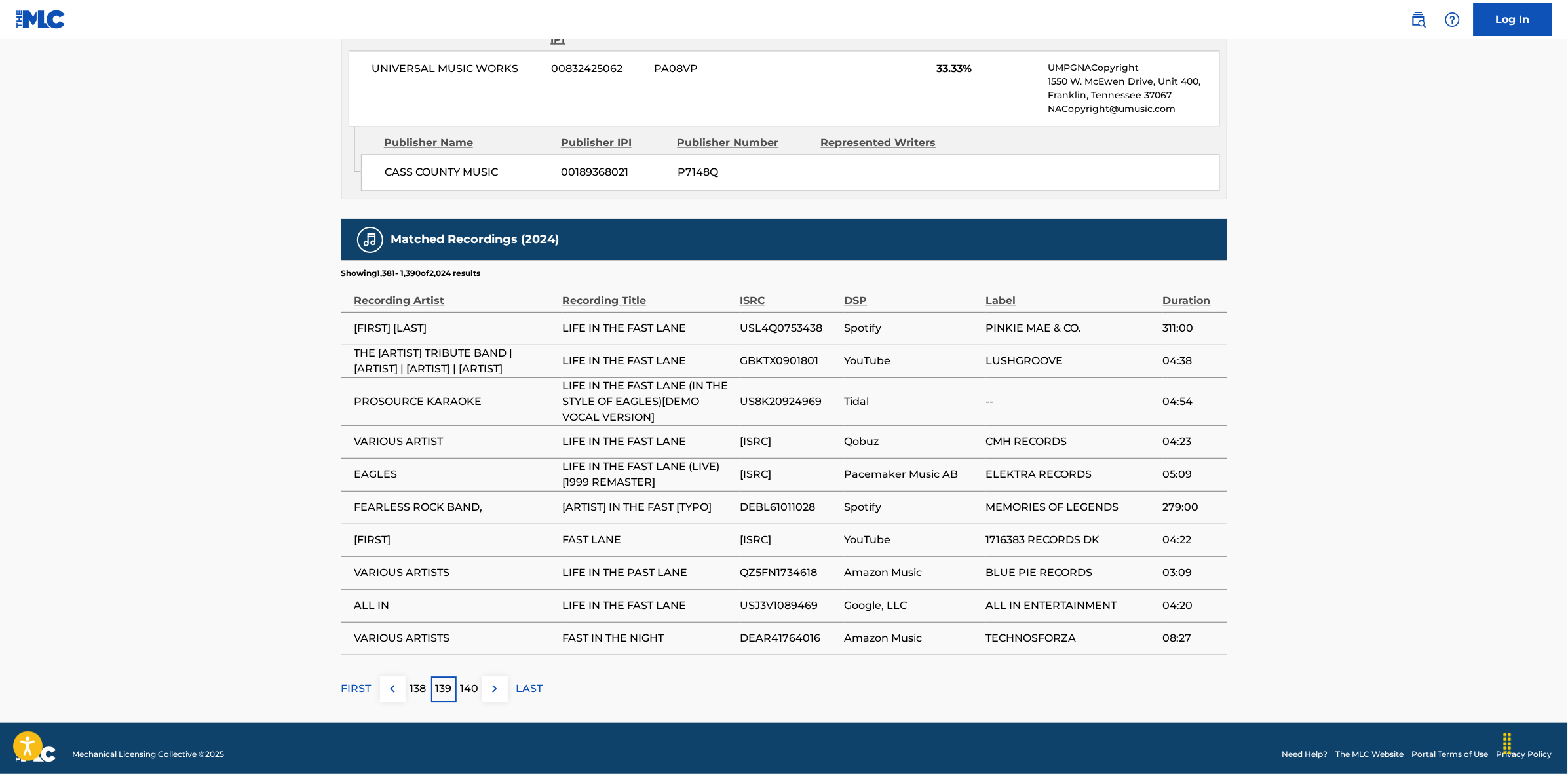click at bounding box center (495, 689) 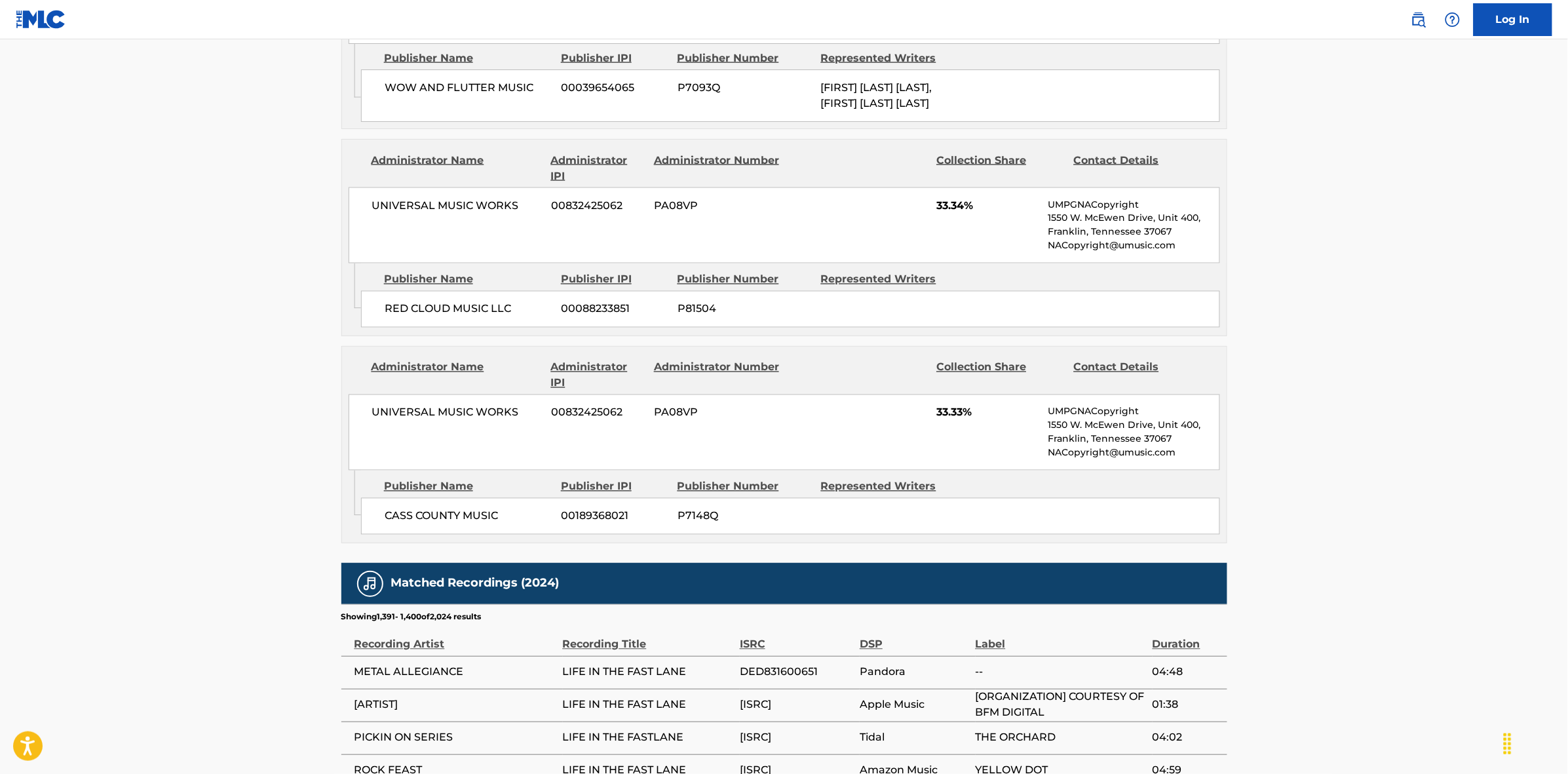 scroll, scrollTop: 1177, scrollLeft: 0, axis: vertical 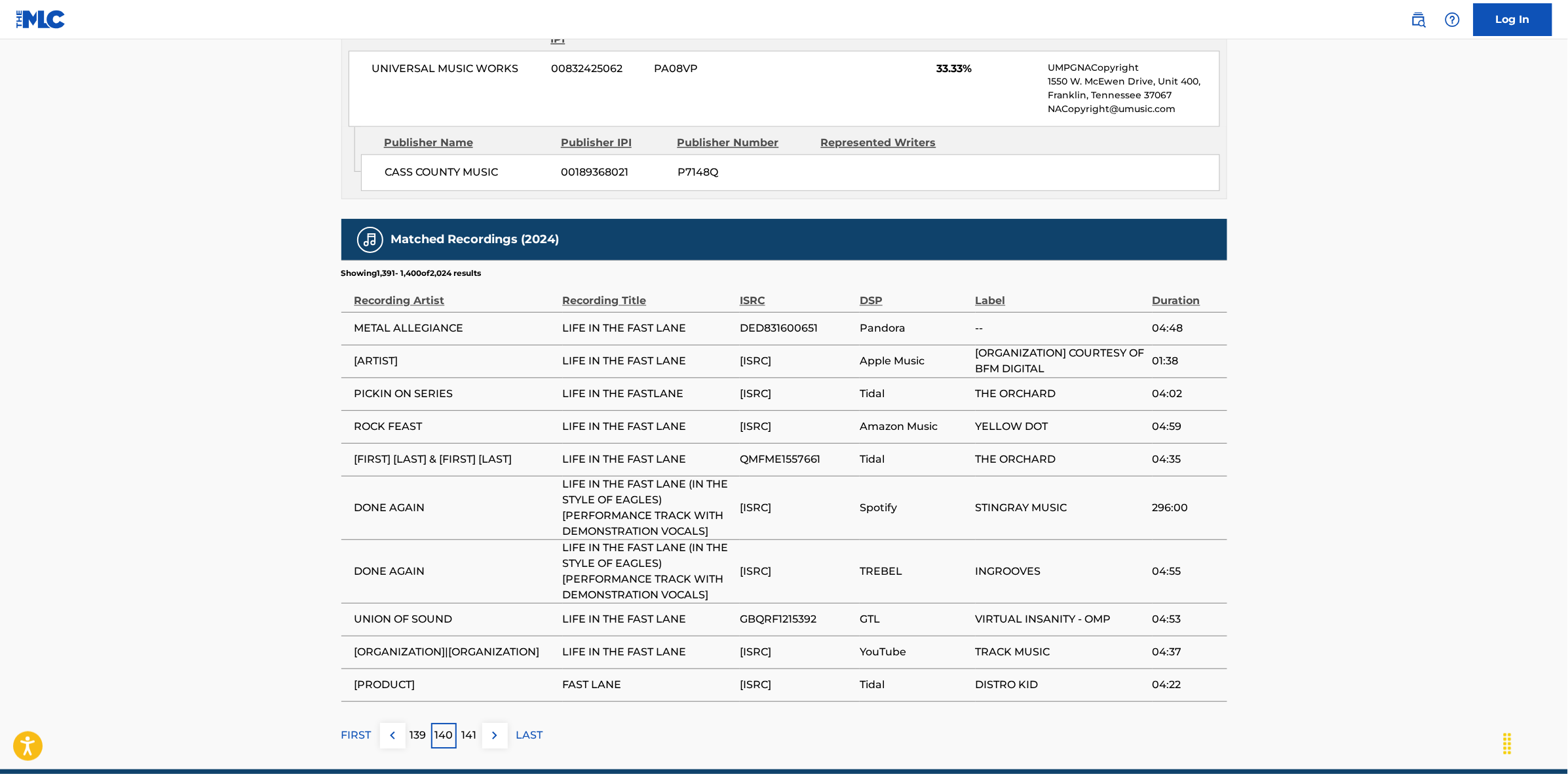click at bounding box center [495, 735] 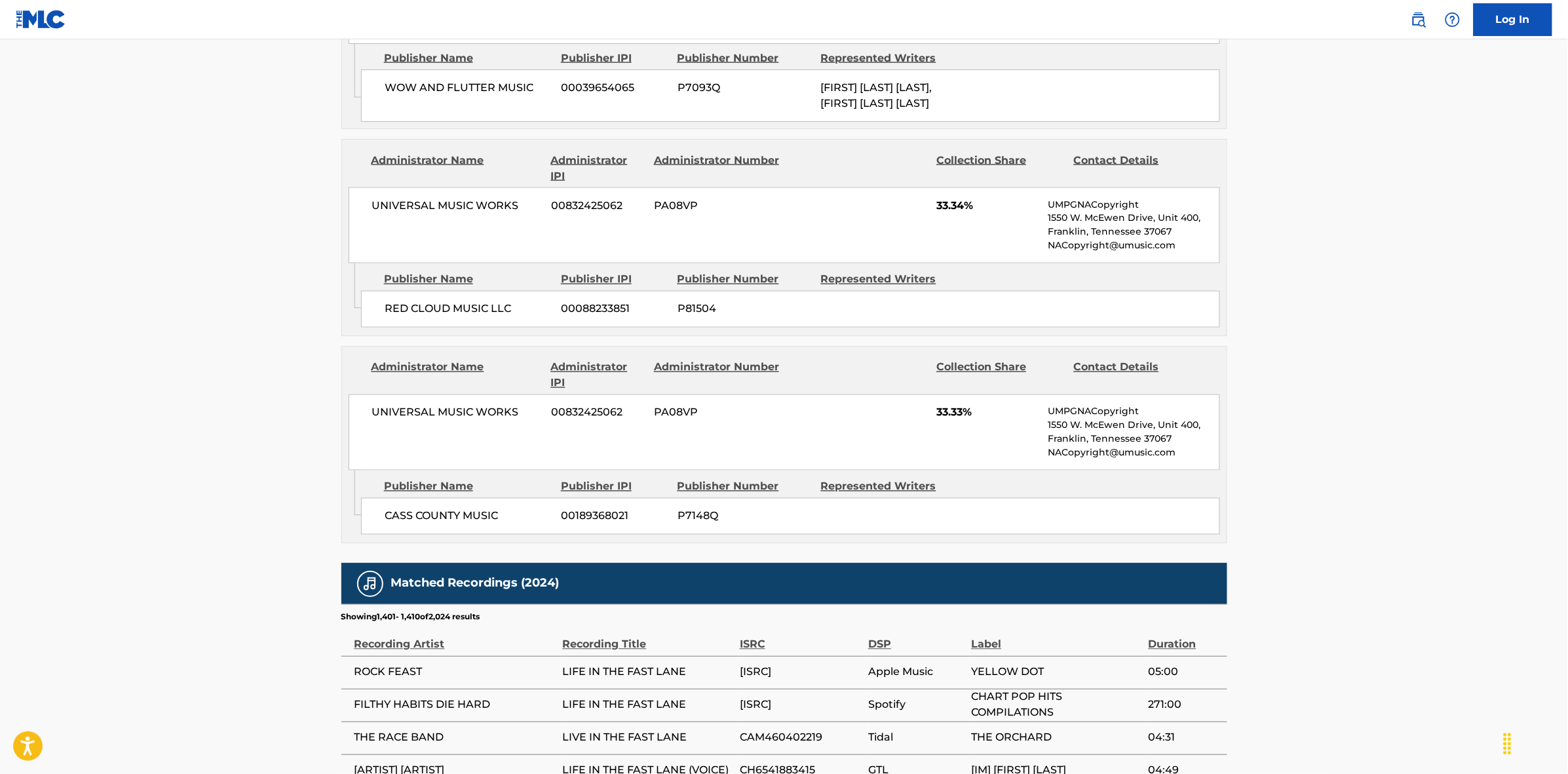 scroll, scrollTop: 1177, scrollLeft: 0, axis: vertical 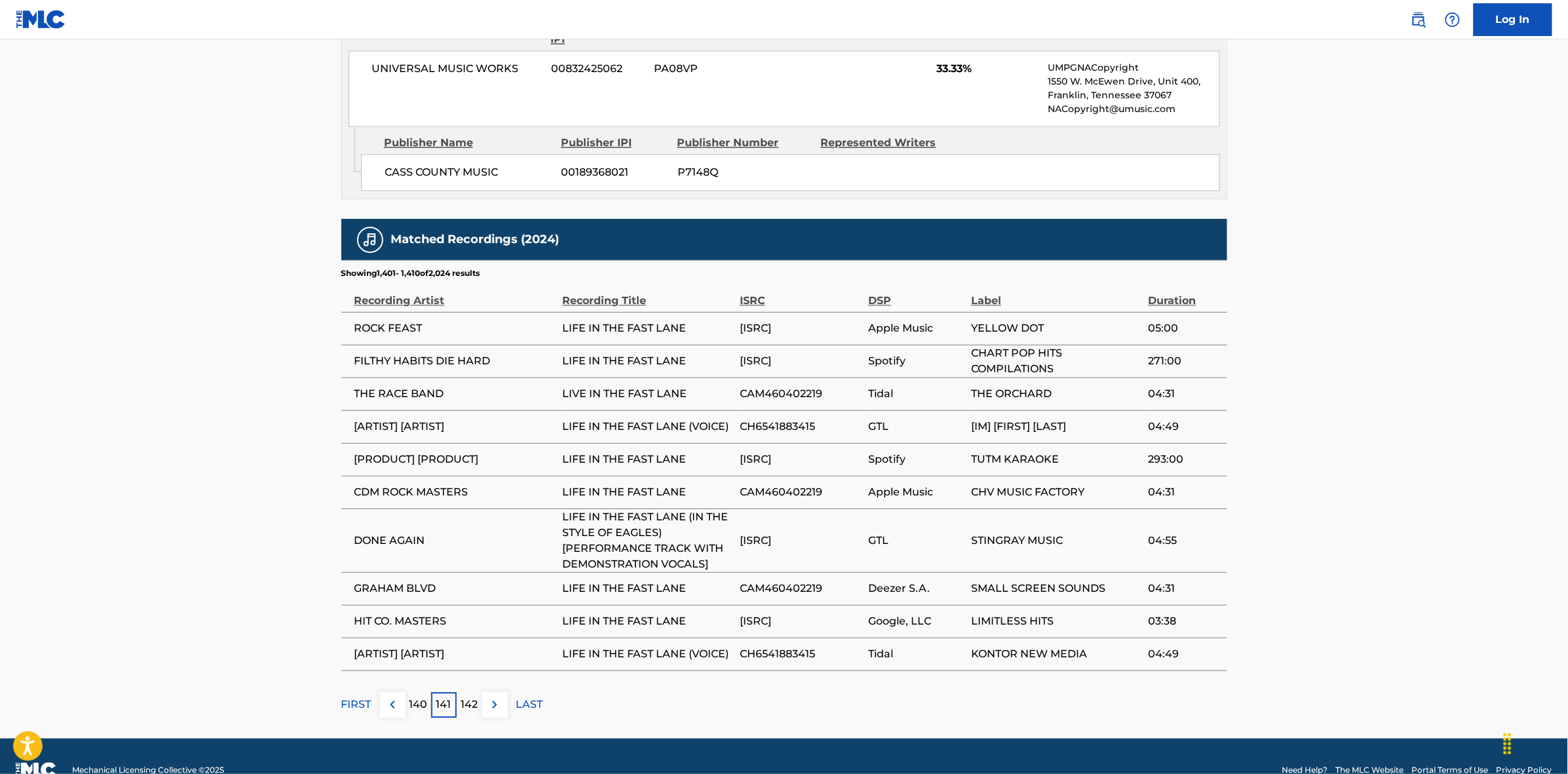 click at bounding box center [495, 705] 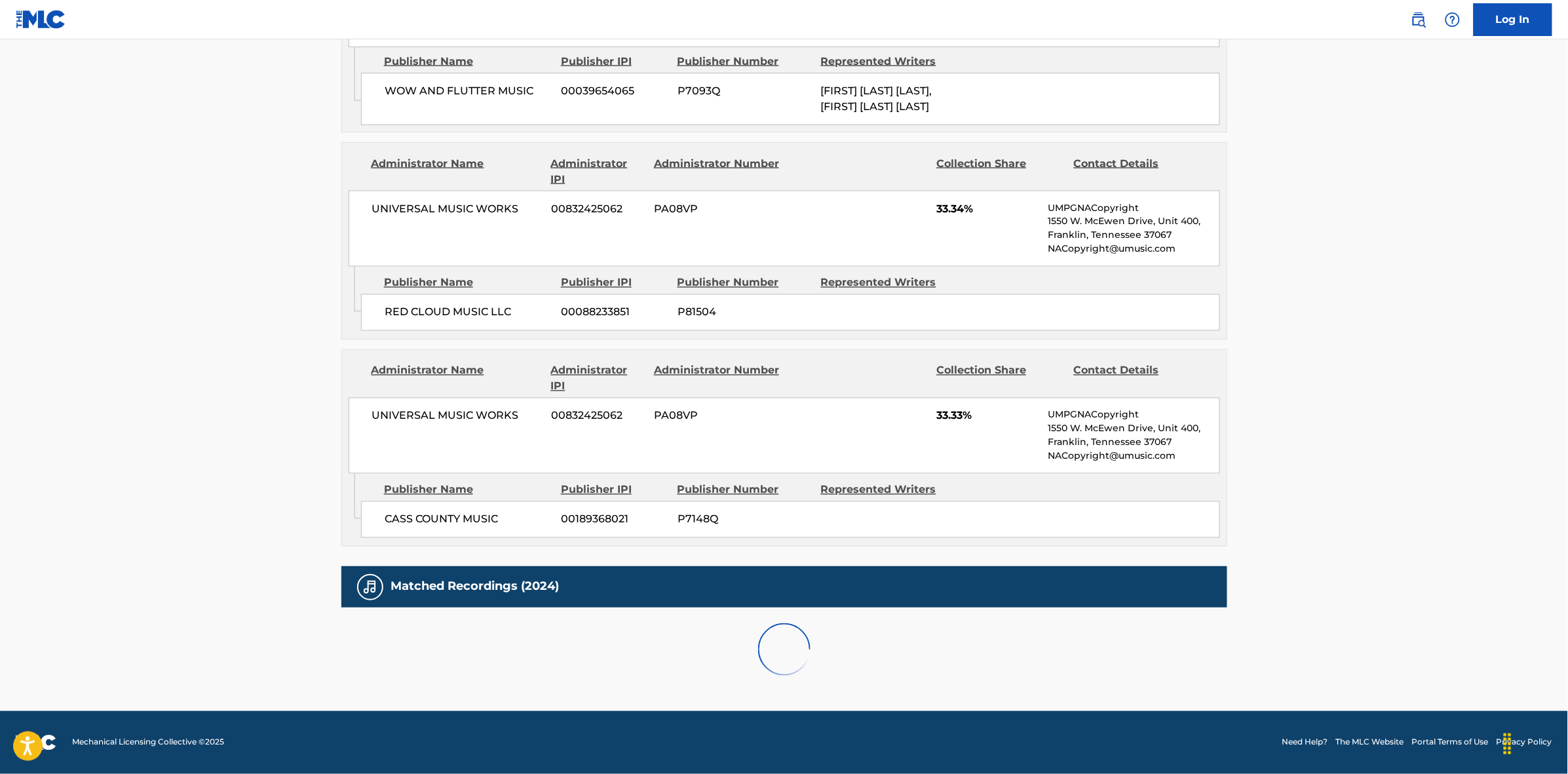 scroll, scrollTop: 1177, scrollLeft: 0, axis: vertical 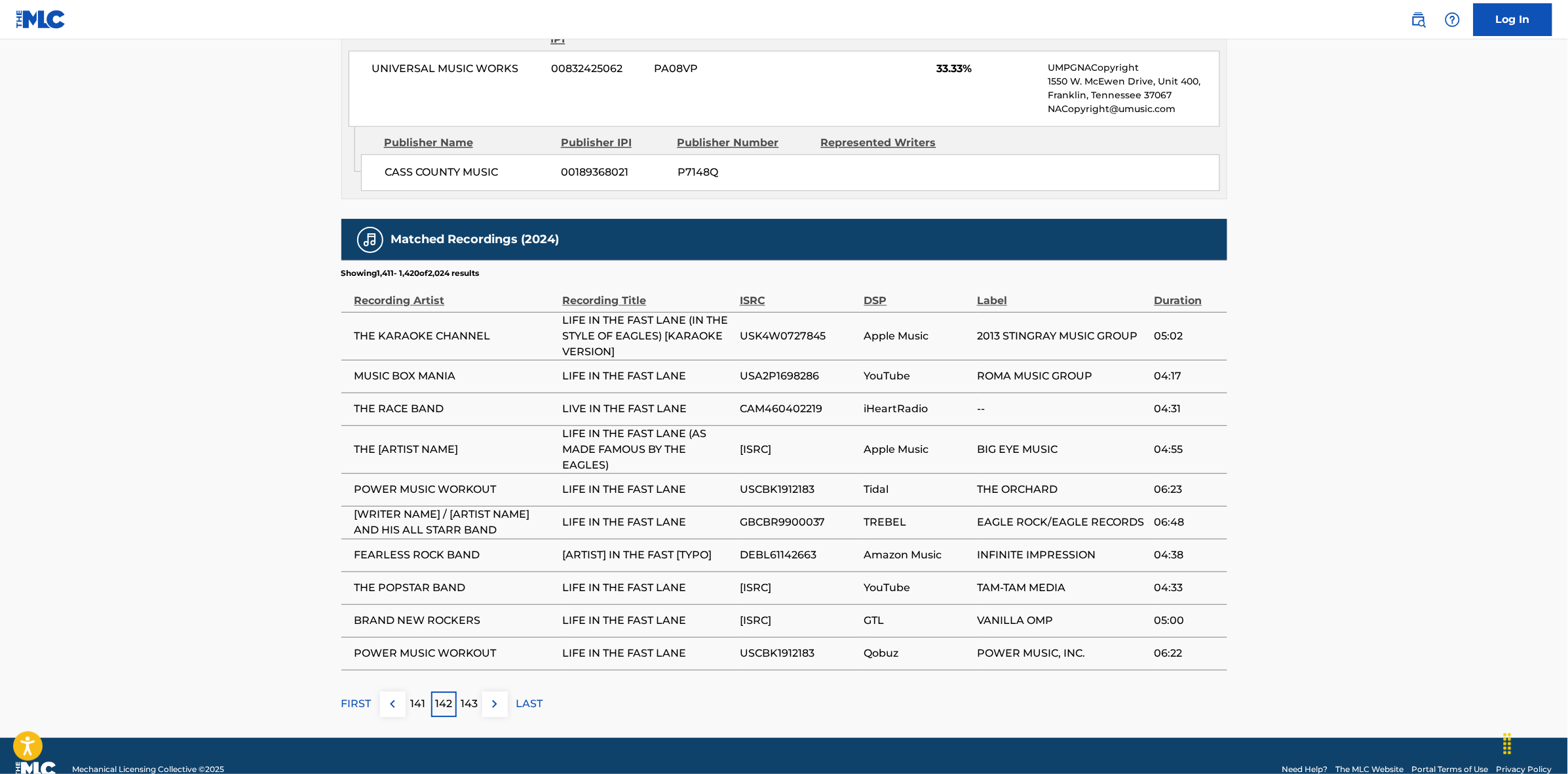 click at bounding box center (495, 704) 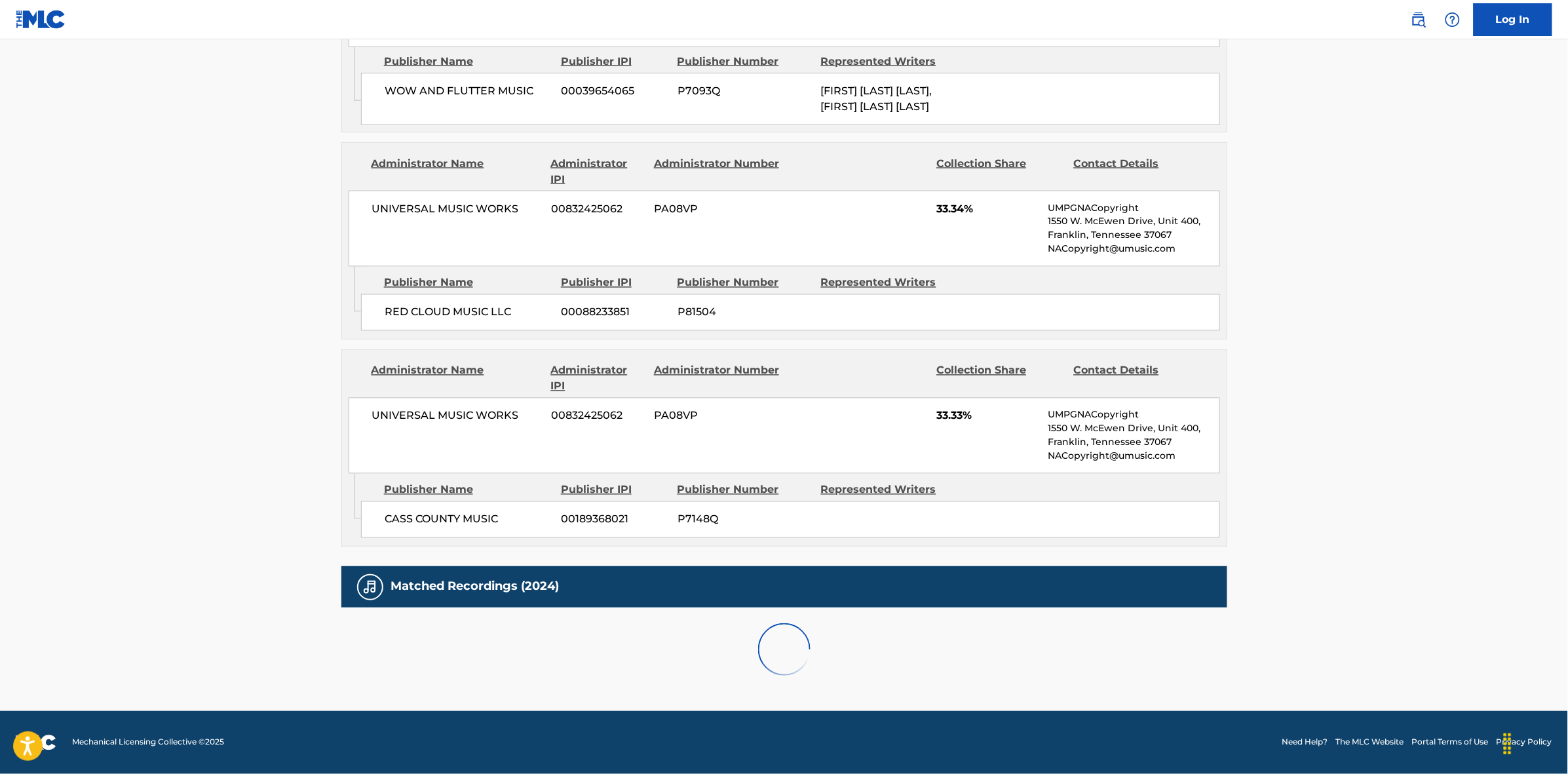 scroll, scrollTop: 1177, scrollLeft: 0, axis: vertical 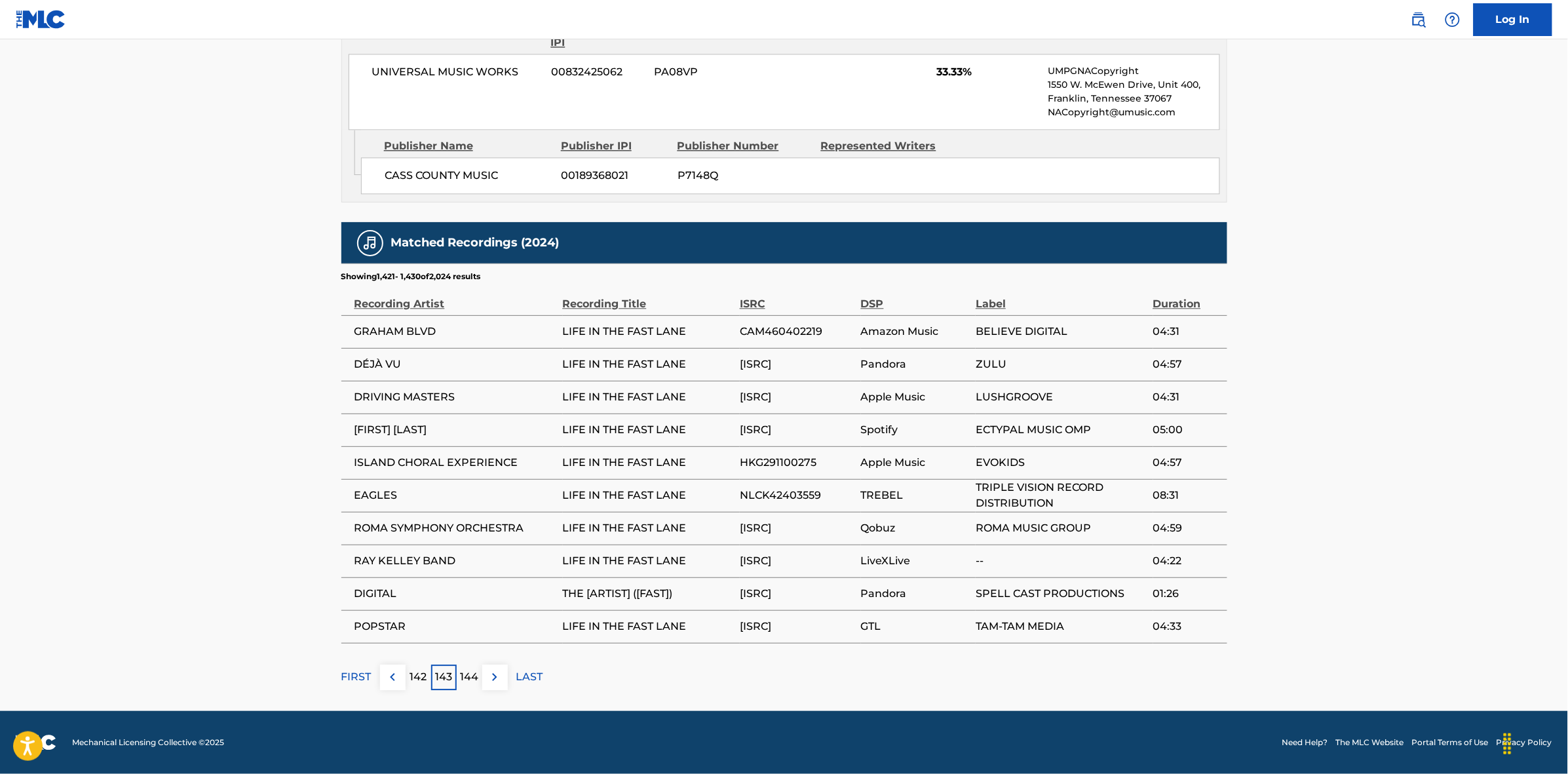 click at bounding box center [495, 677] 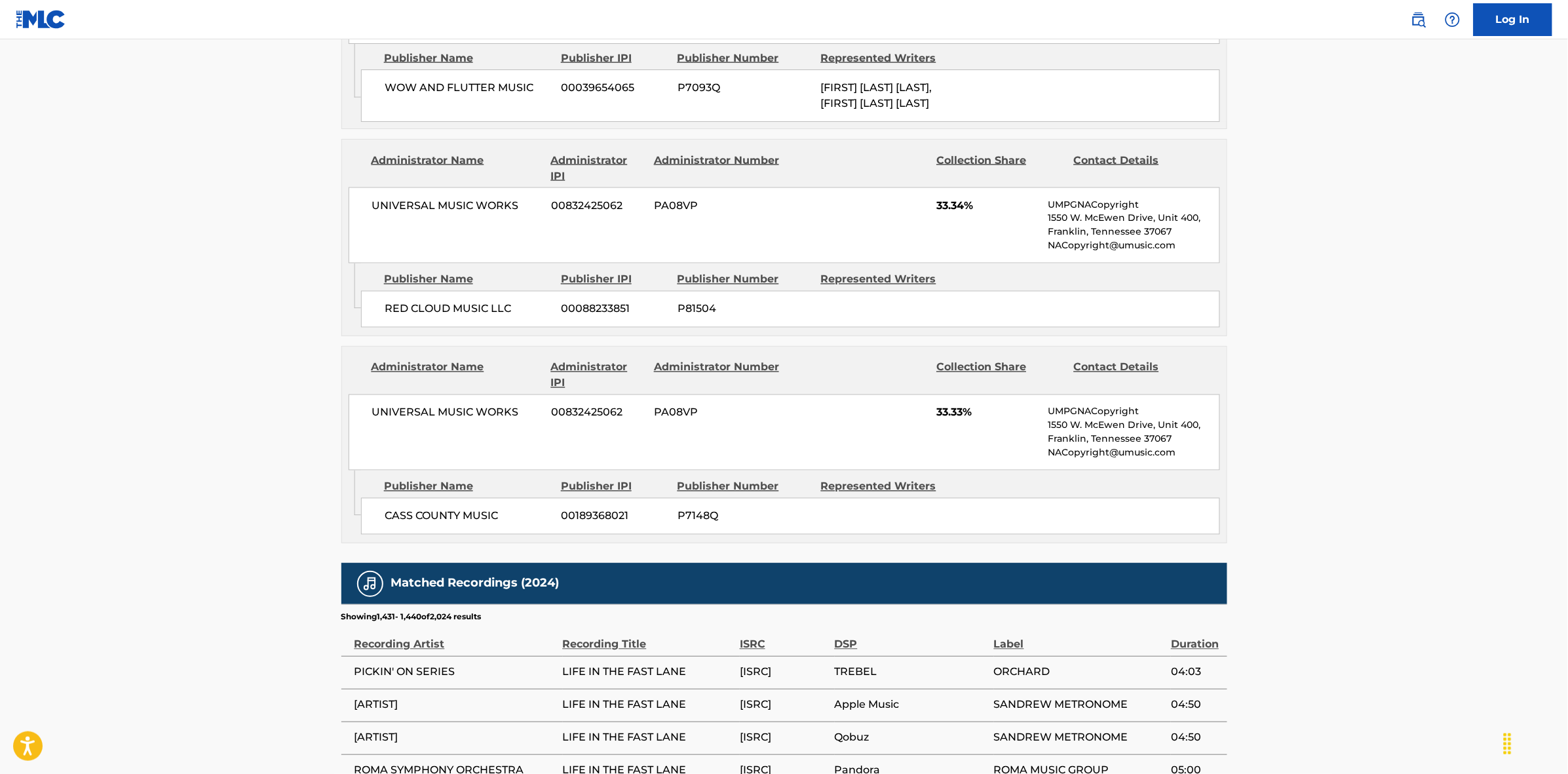 scroll, scrollTop: 1177, scrollLeft: 0, axis: vertical 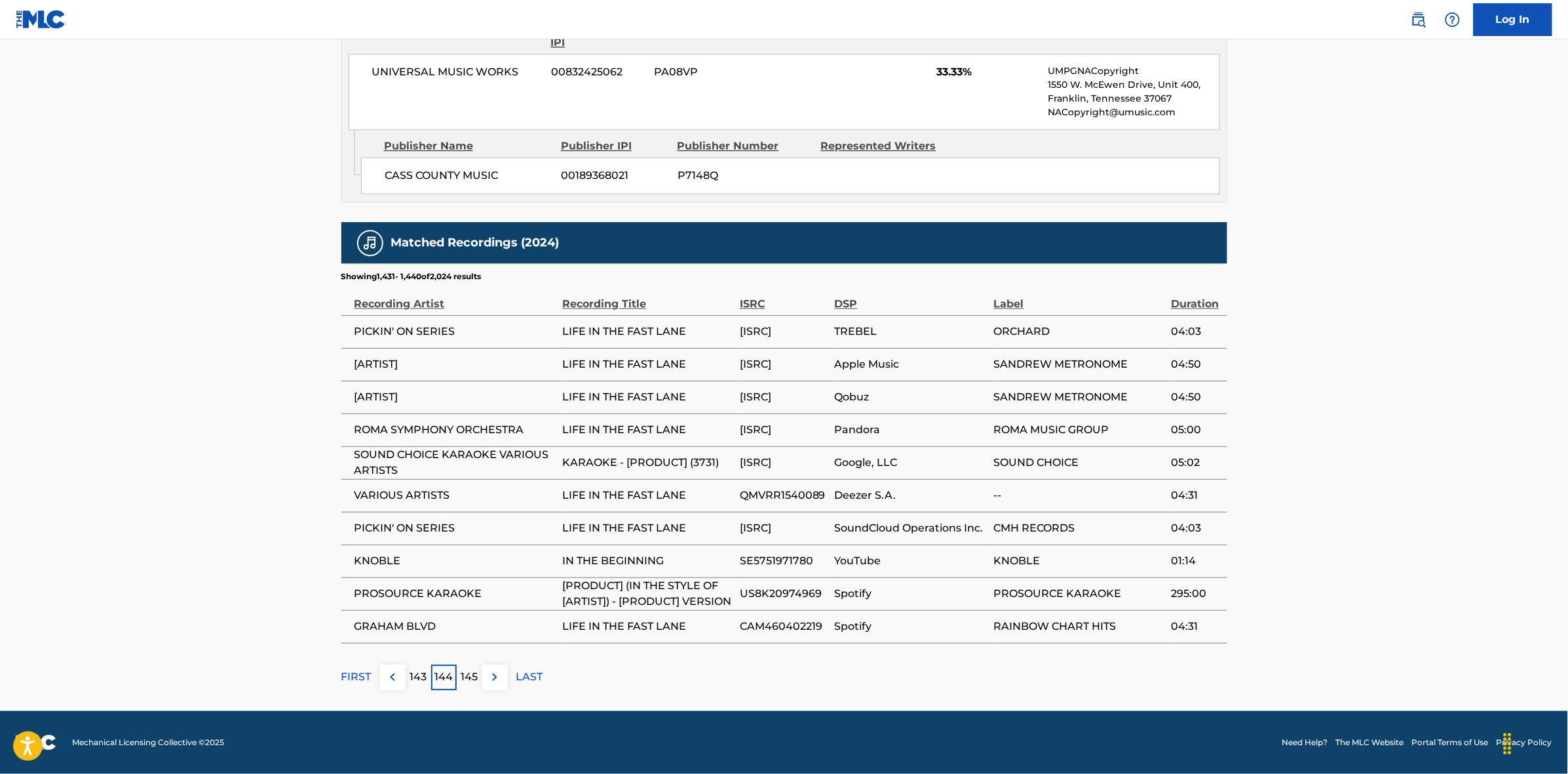 click at bounding box center (495, 677) 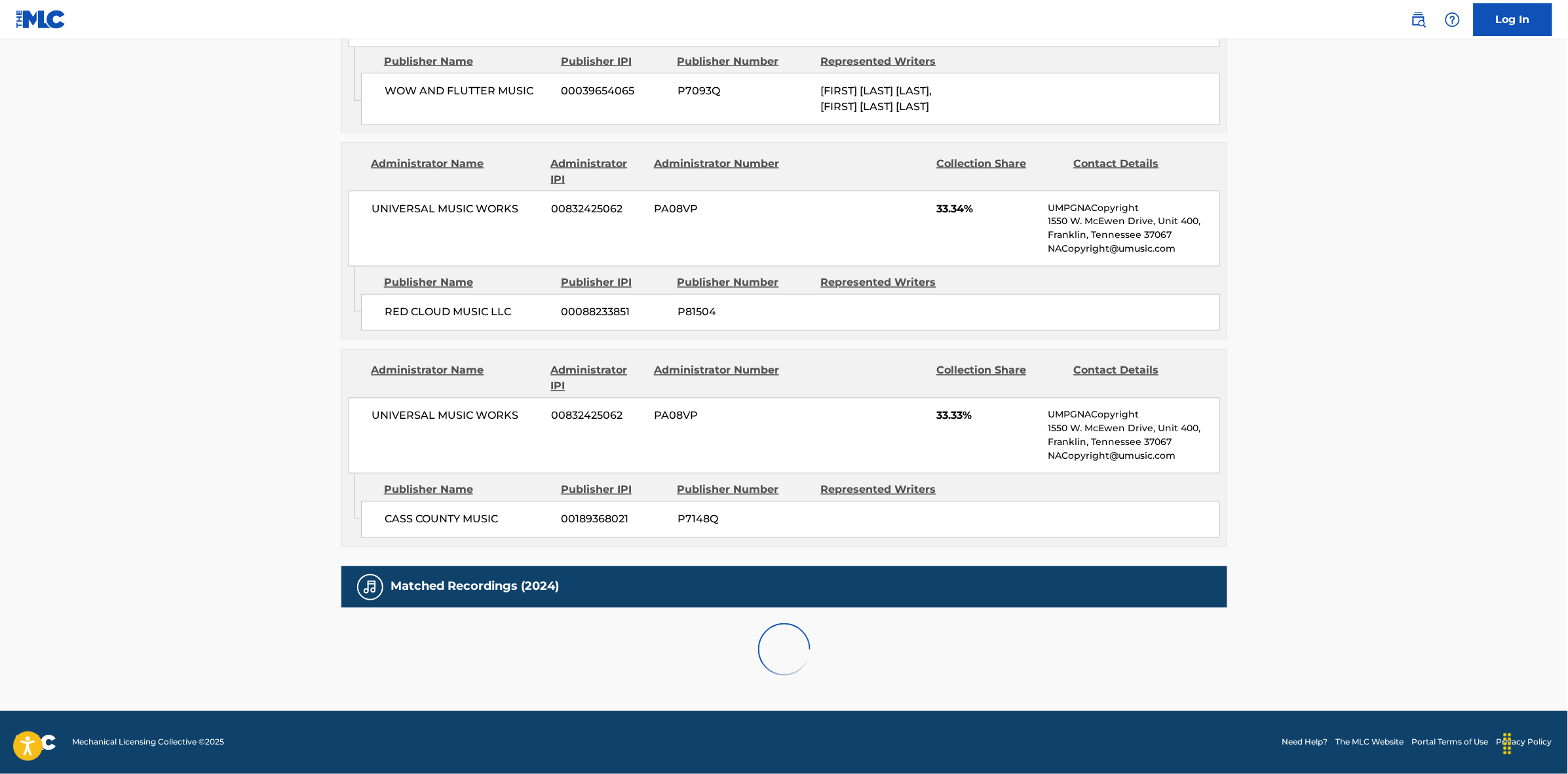scroll, scrollTop: 1177, scrollLeft: 0, axis: vertical 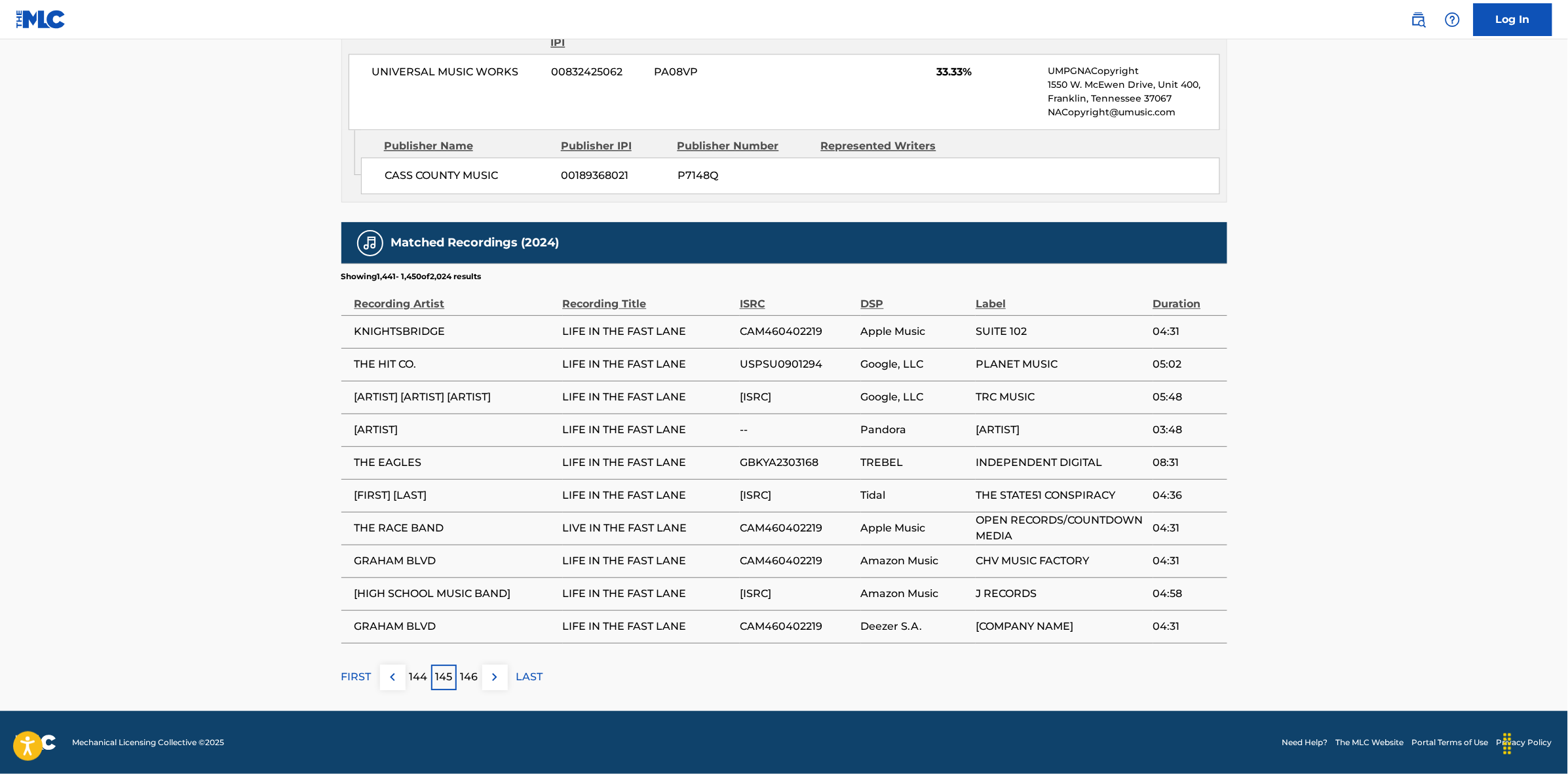 click at bounding box center [495, 677] 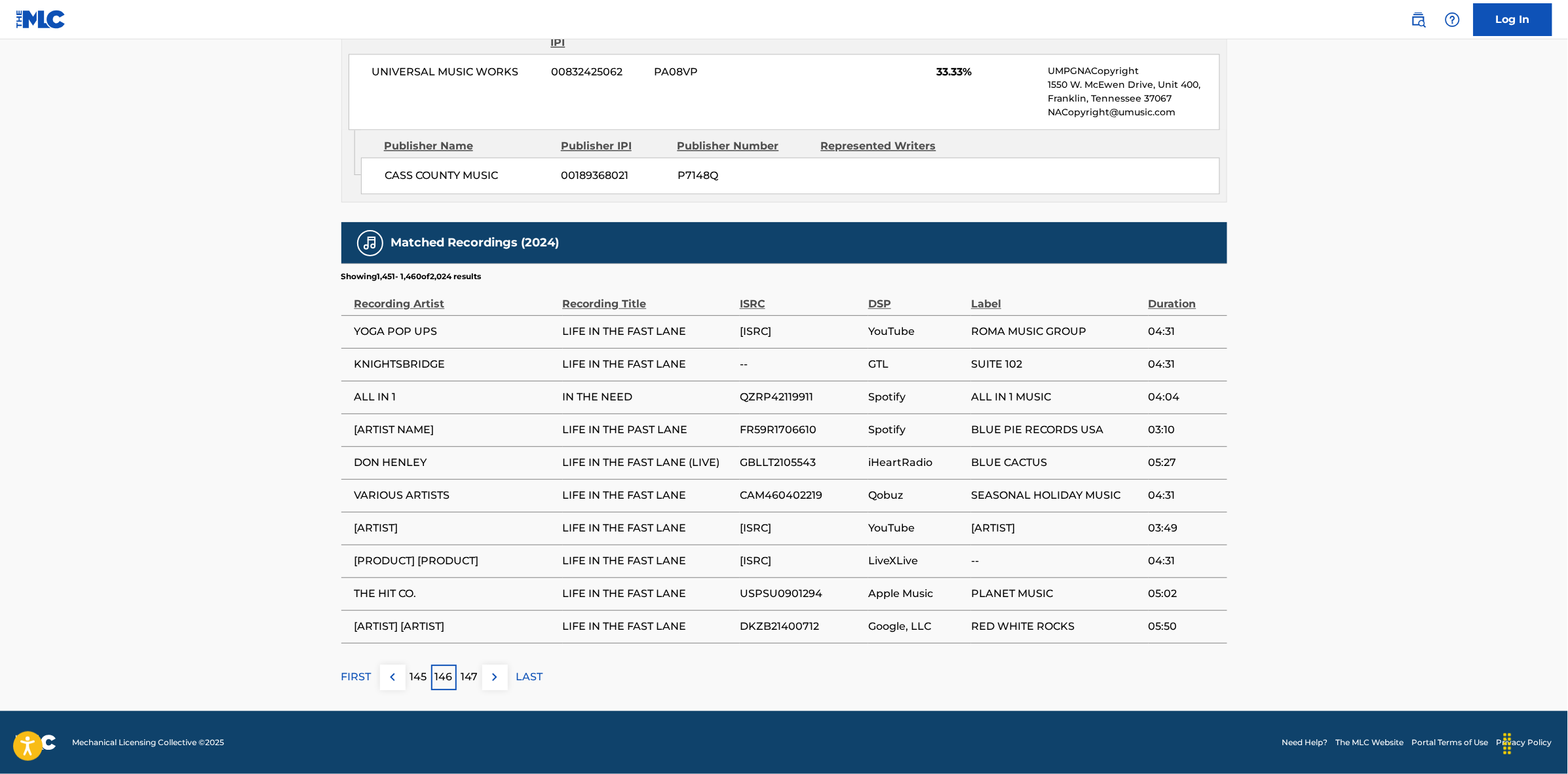 click on "Work Detail Member Work Identifier -- MLC Song Code [CODE] ISWC [CODE] Duration --:-- Language English Alternative Titles Alternative Title Alternative Title Type Language [PRODUCT] [PRODUCT] [PRODUCT] Writers (3) Writer Name Writer IPI Writer Role [ARTIST] [IPI] Composer/Author [ARTIST] [IPI] Composer/Author [ARTIST] [IPI] Composer/Author Publishers (3) Total shares: 100.01 % Administrator Name Administrator IPI Administrator Number Collection Share Contact Details RESERVOIR GLOBAL SONGS [NUMBER] [CODE] 33.34% Reservoir MLC Inquiries MLC@reservoir-media.com Admin Original Publisher Connecting Line Publisher Name Publisher IPI Publisher Number Represented Writers WOW AND FLUTTER MUSIC [NUMBER] [CODE] [ARTIST]" at bounding box center [784, -212] 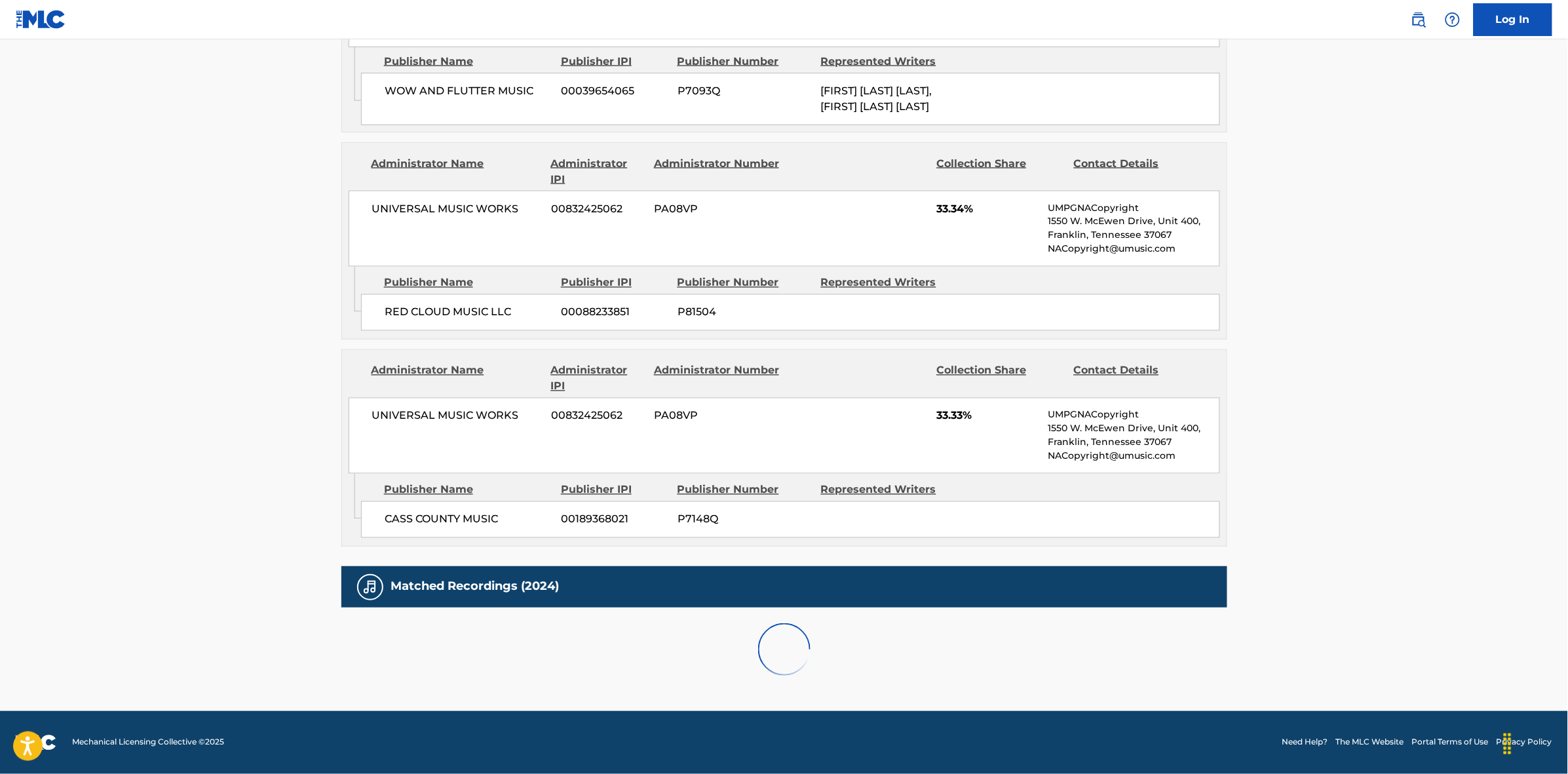 scroll, scrollTop: 1177, scrollLeft: 0, axis: vertical 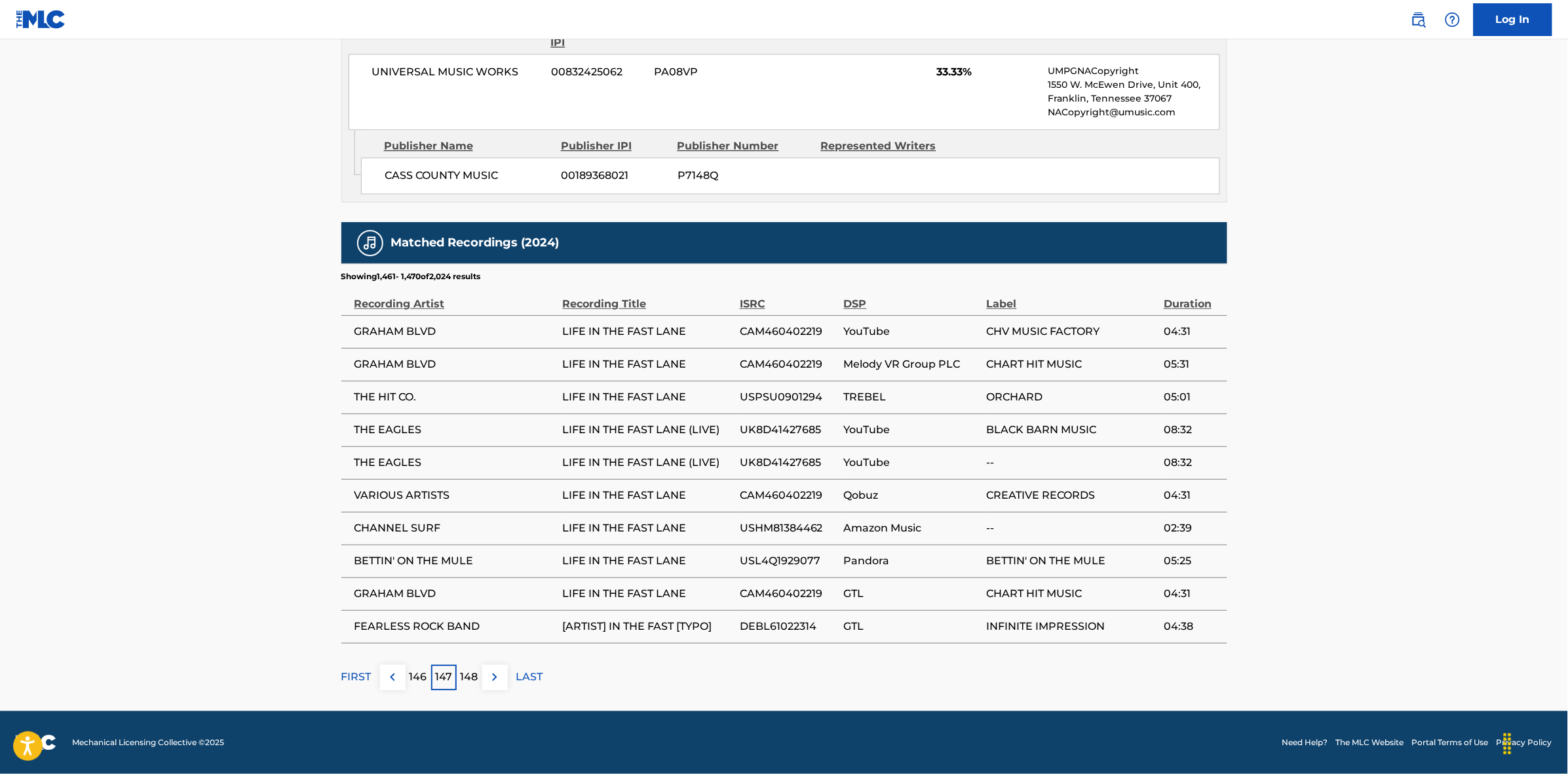 click at bounding box center [495, 677] 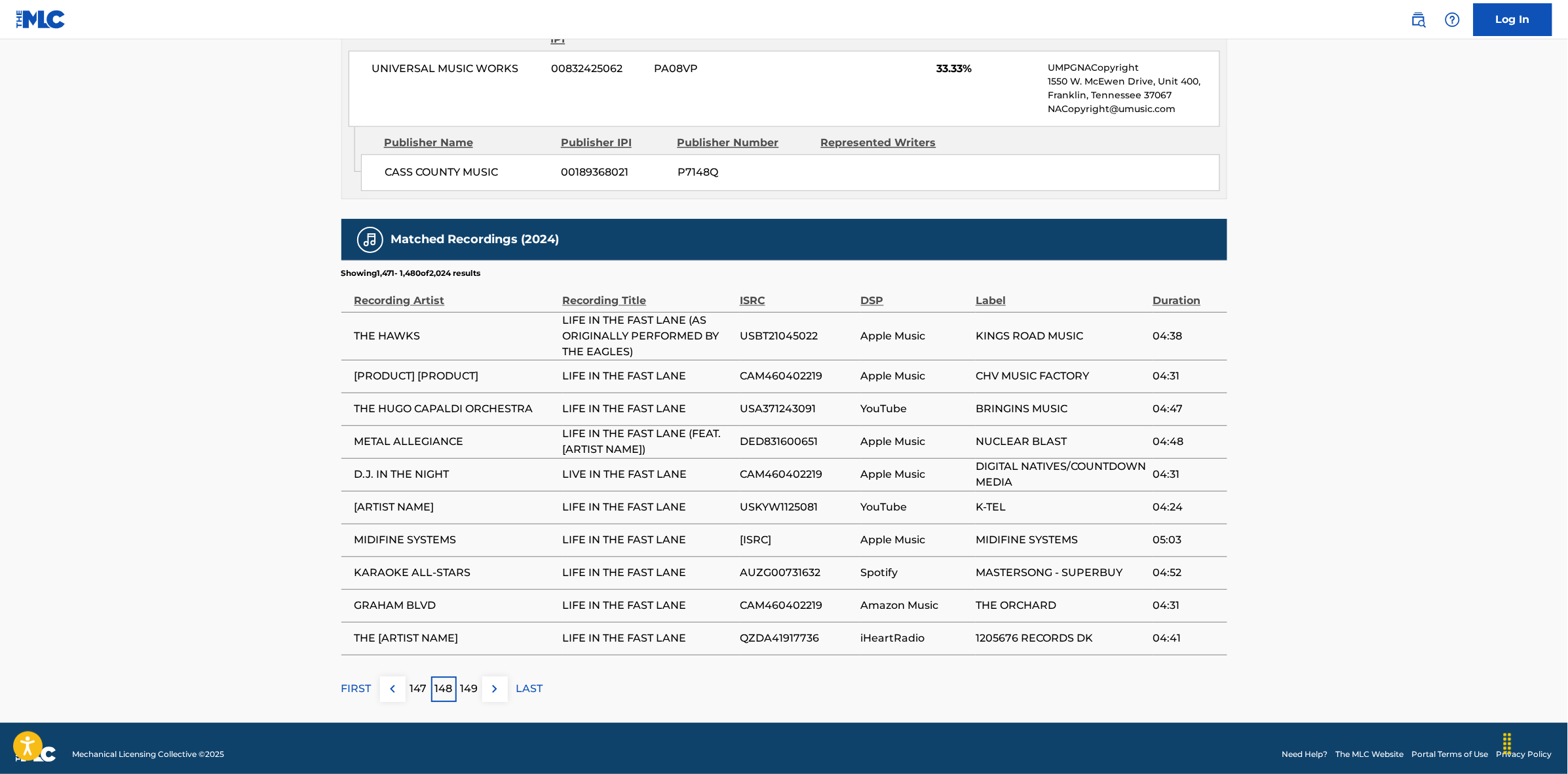 click at bounding box center [495, 689] 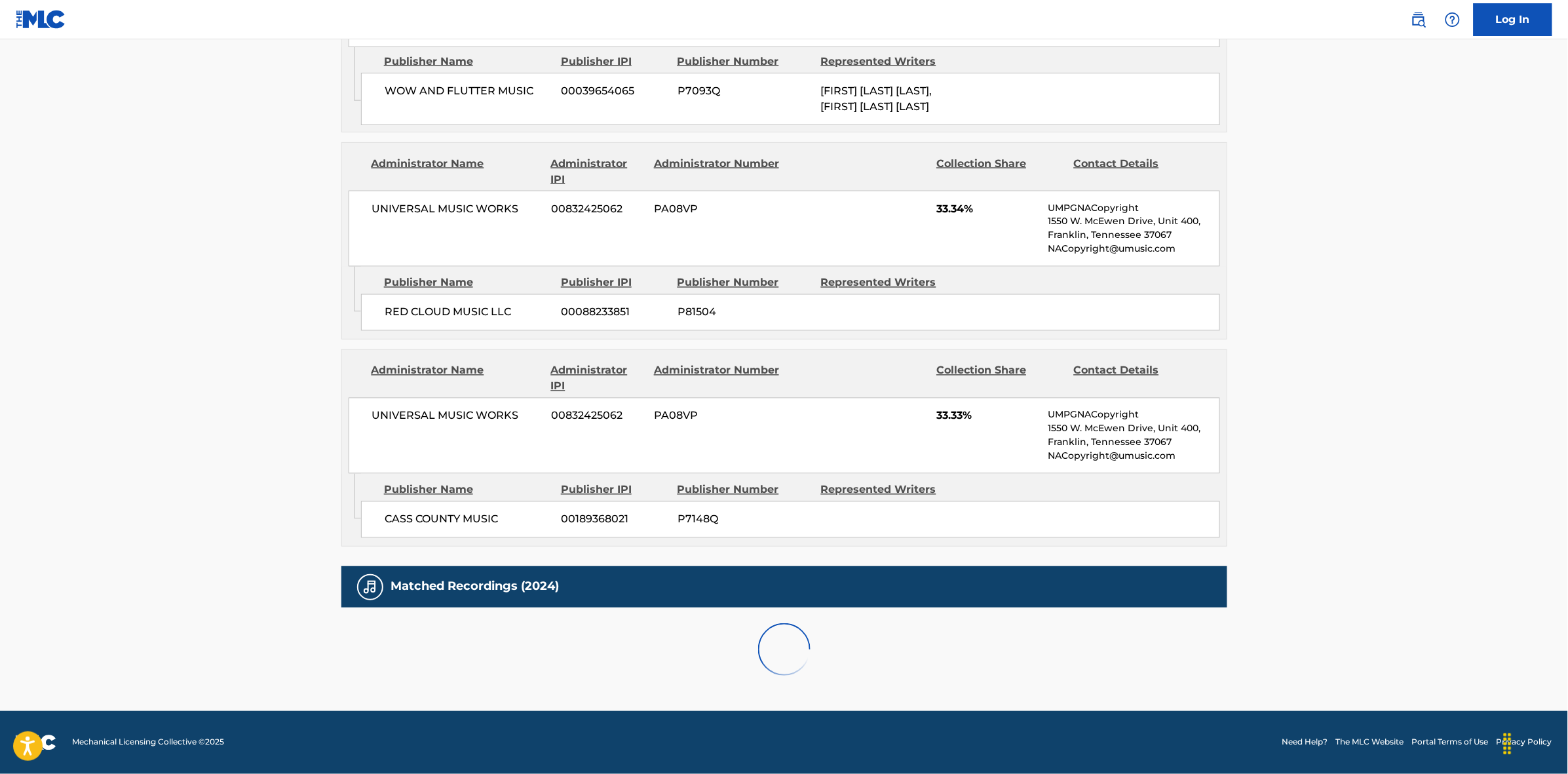 scroll, scrollTop: 1177, scrollLeft: 0, axis: vertical 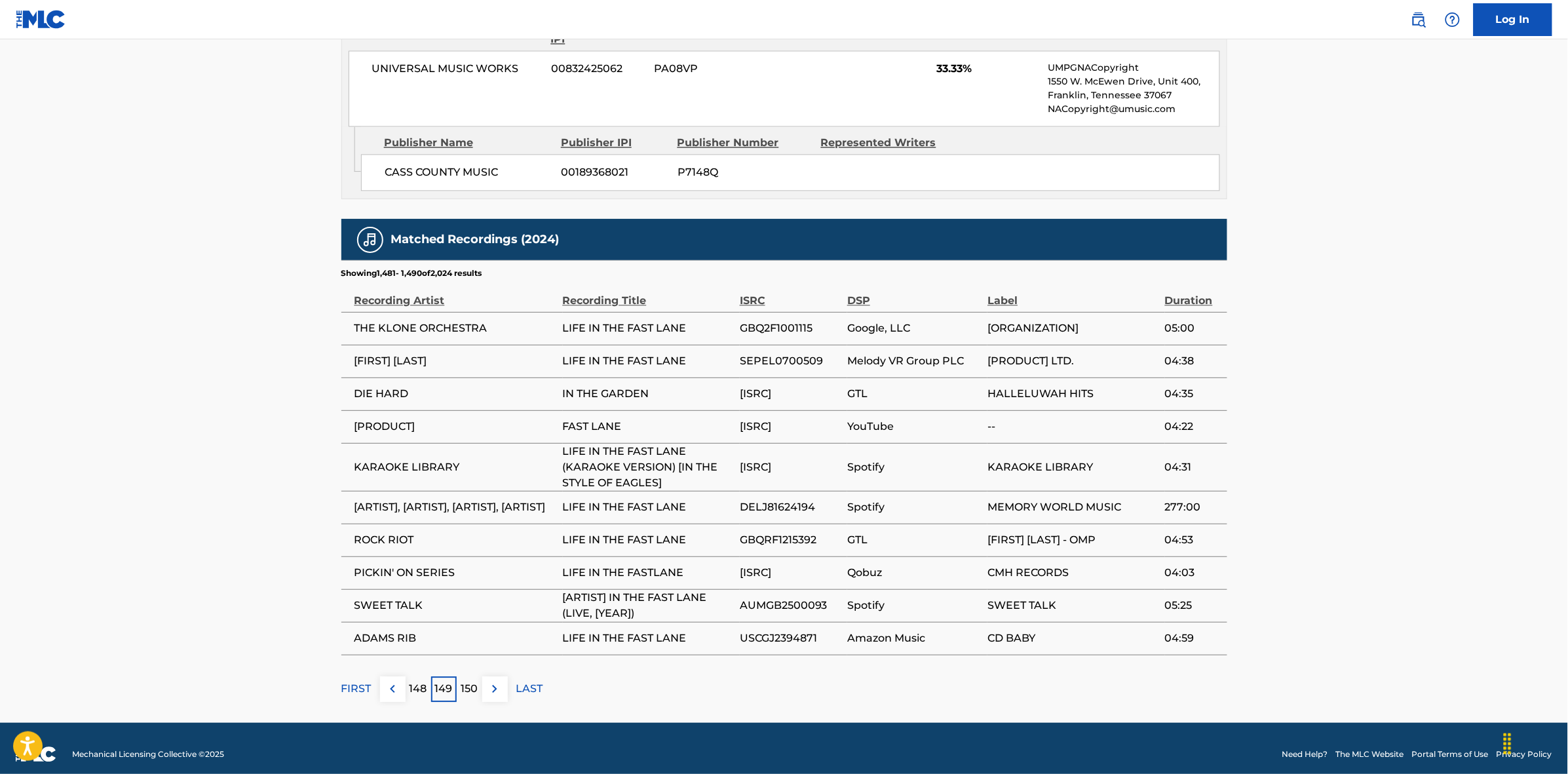 click at bounding box center (495, 689) 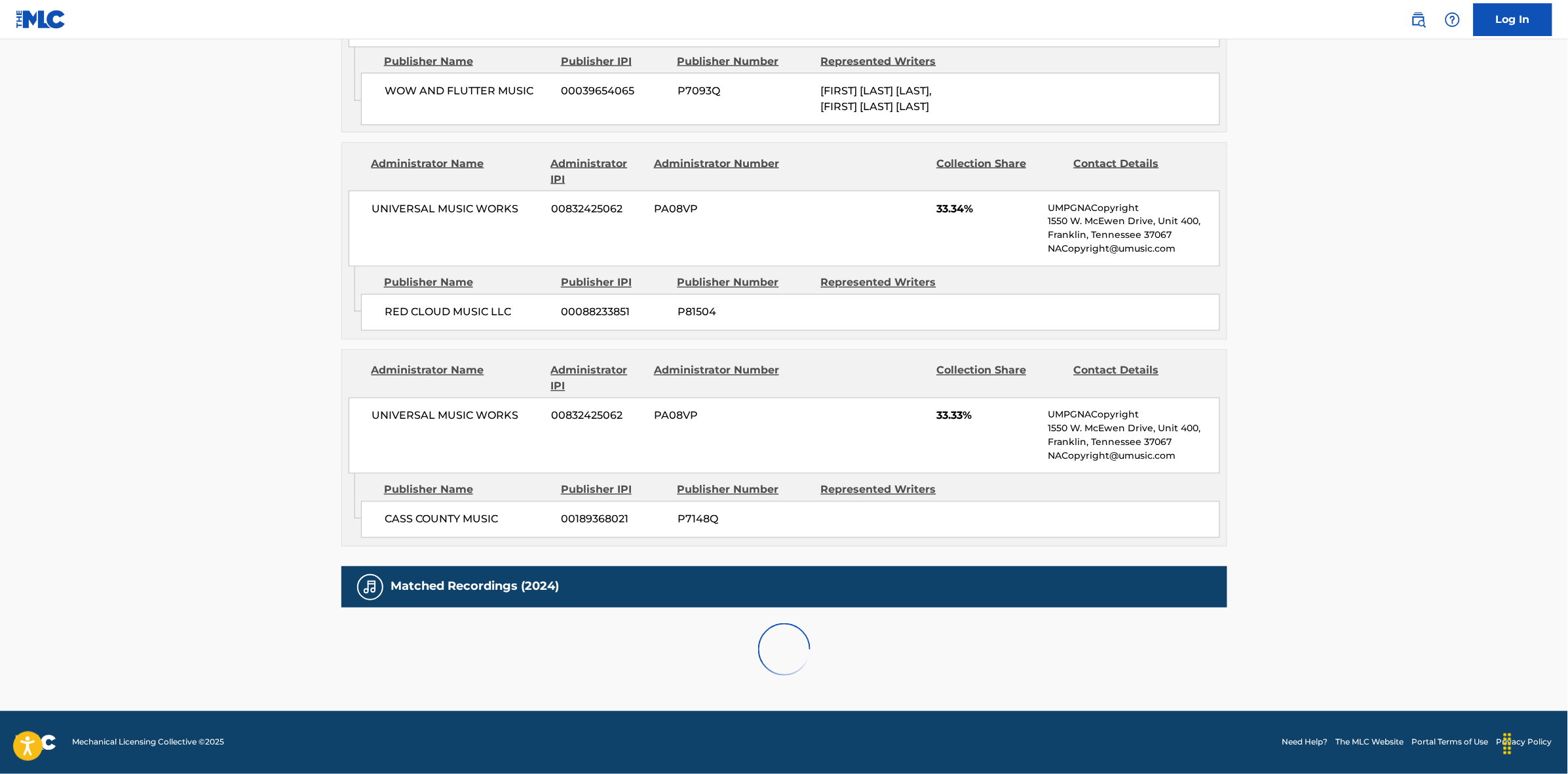 scroll, scrollTop: 1177, scrollLeft: 0, axis: vertical 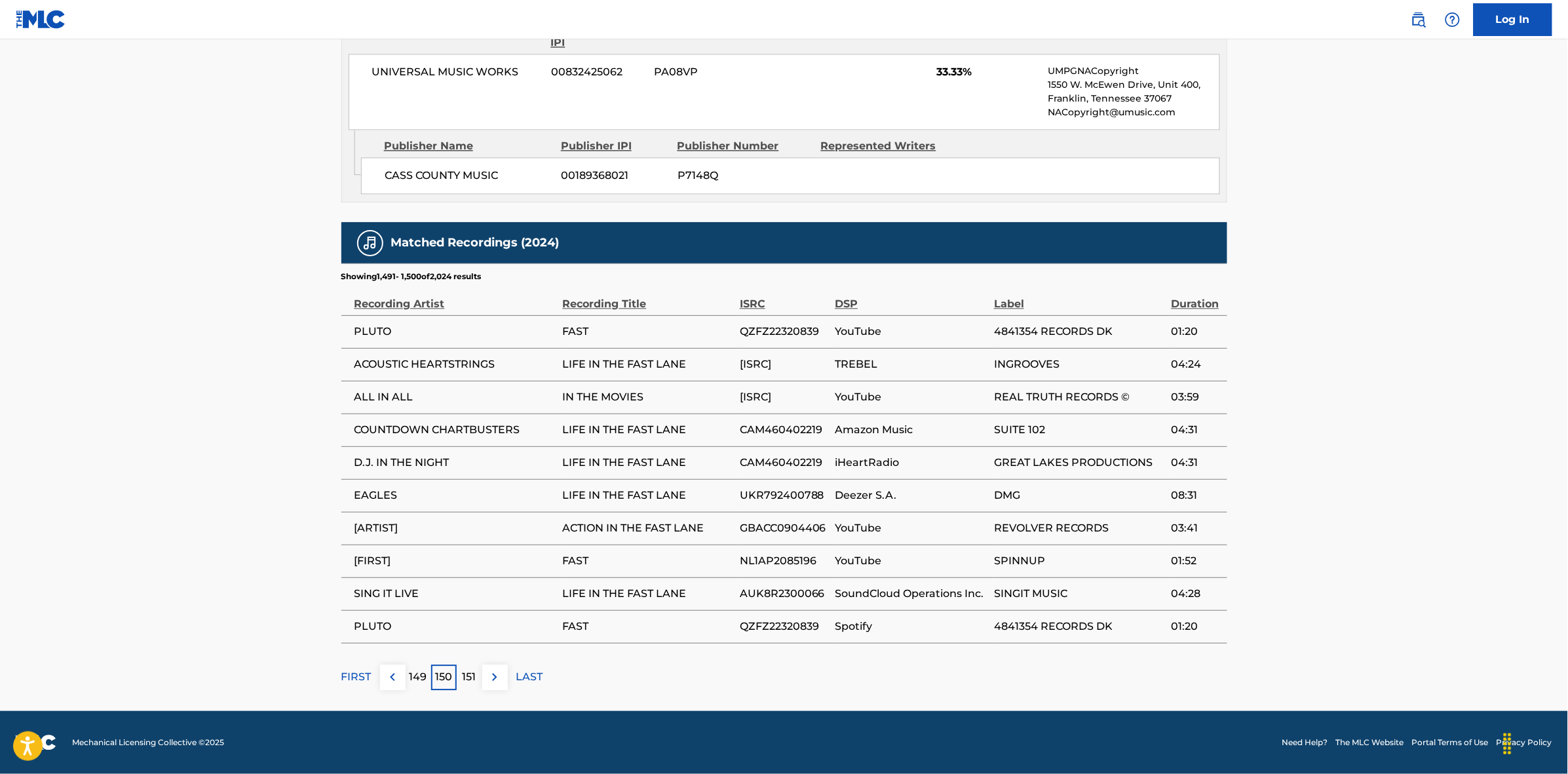 click at bounding box center (495, 677) 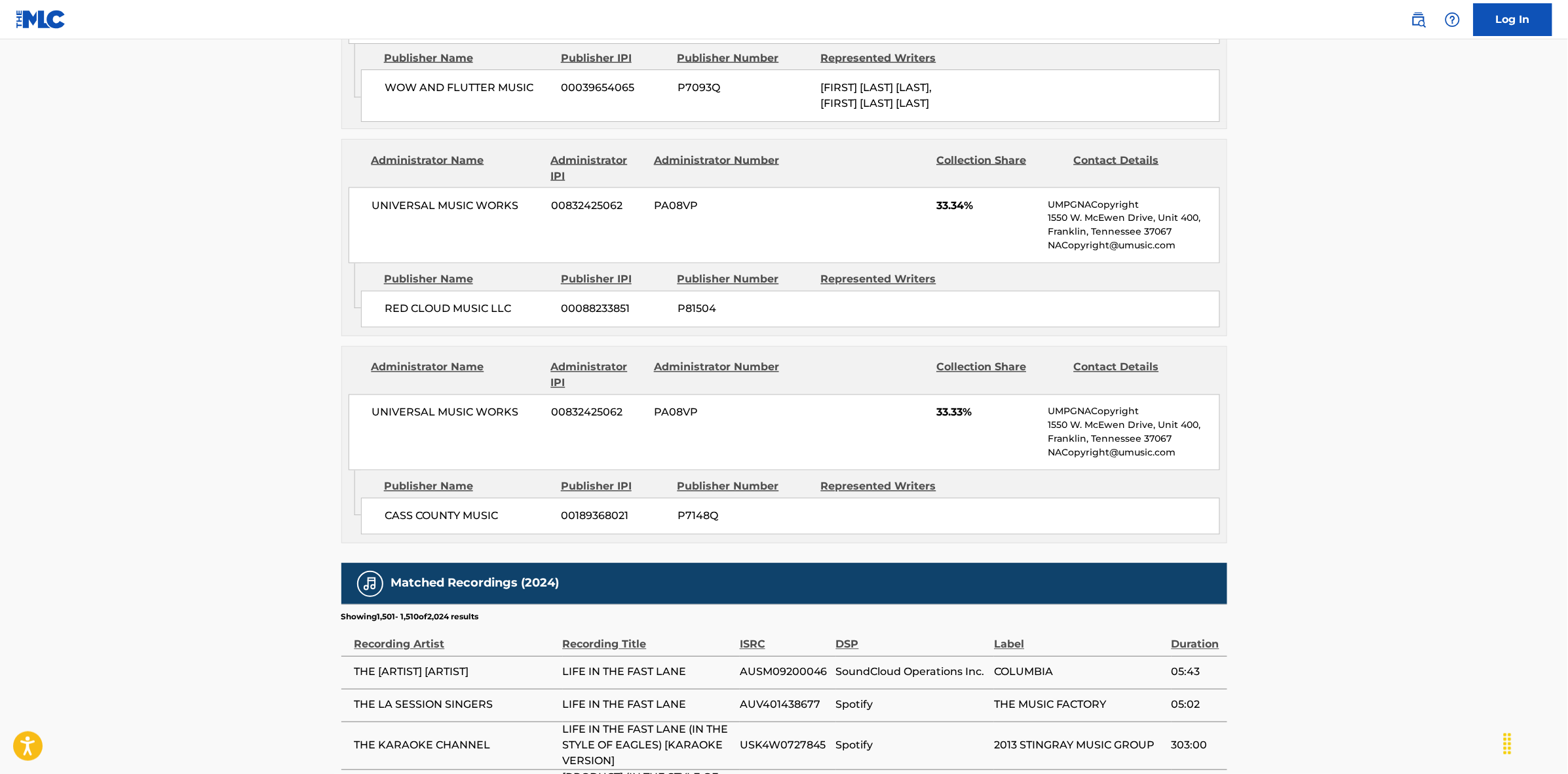 scroll, scrollTop: 1177, scrollLeft: 0, axis: vertical 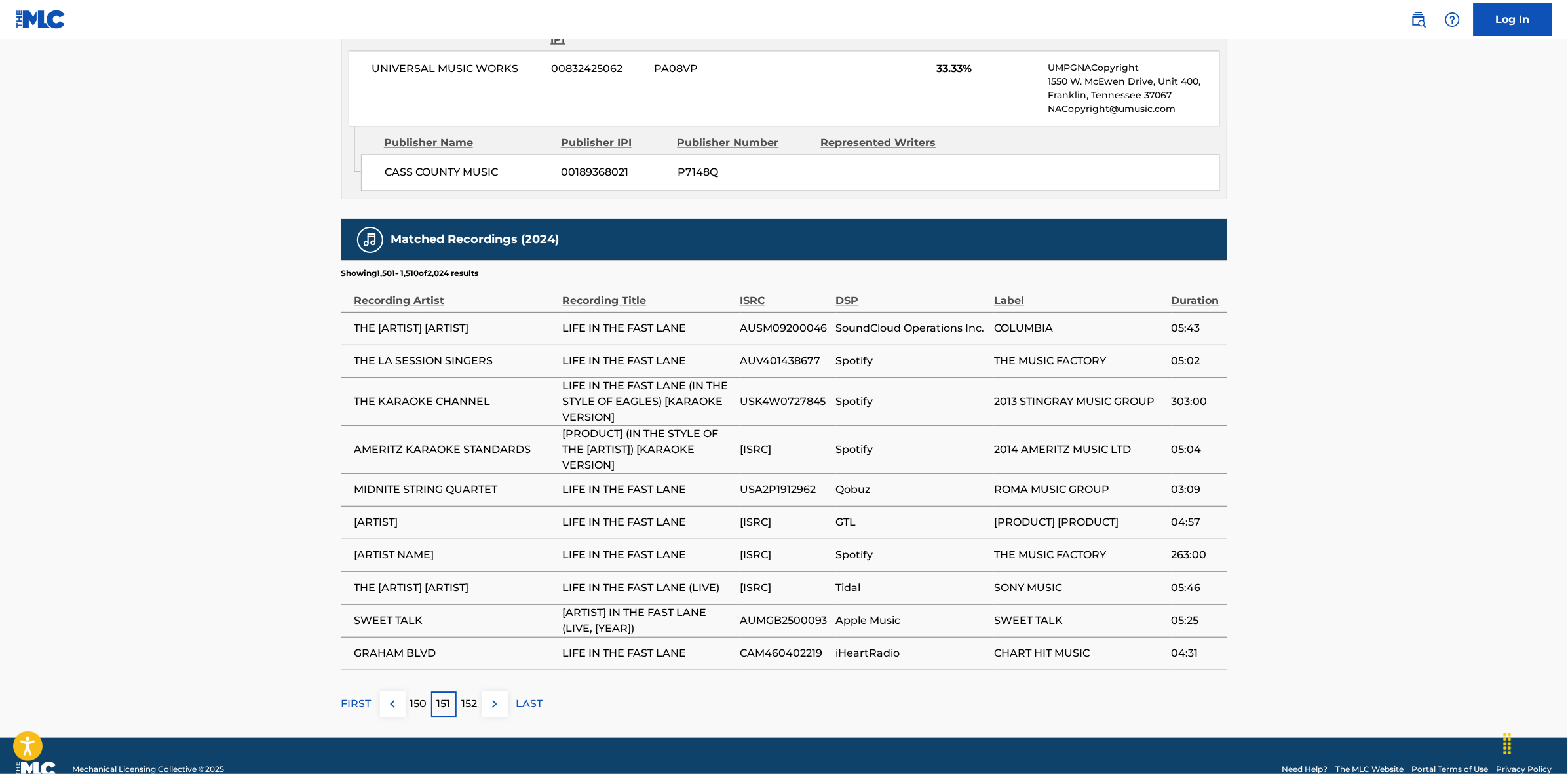 click at bounding box center [495, 704] 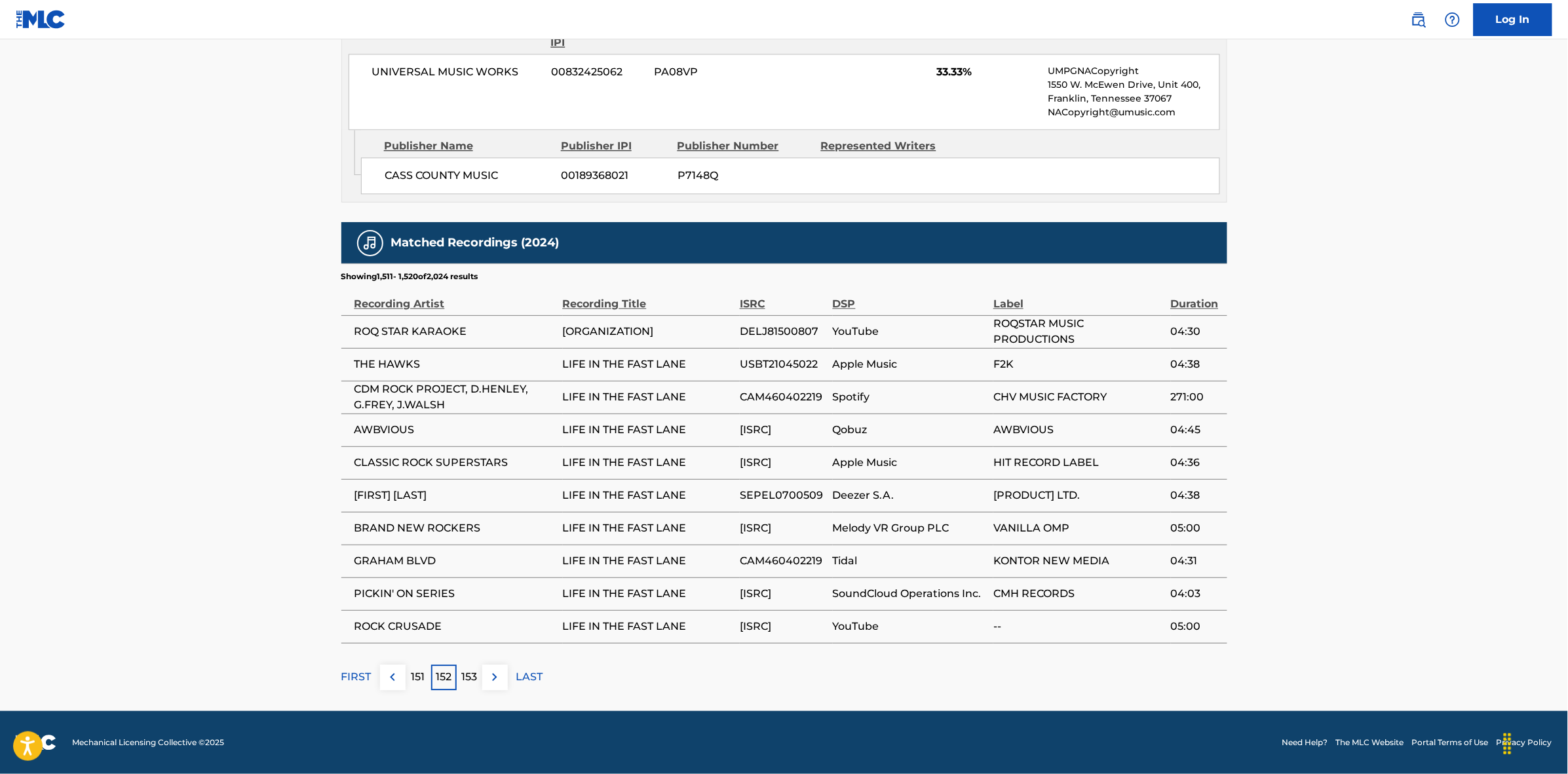 click on "153" at bounding box center (469, 677) 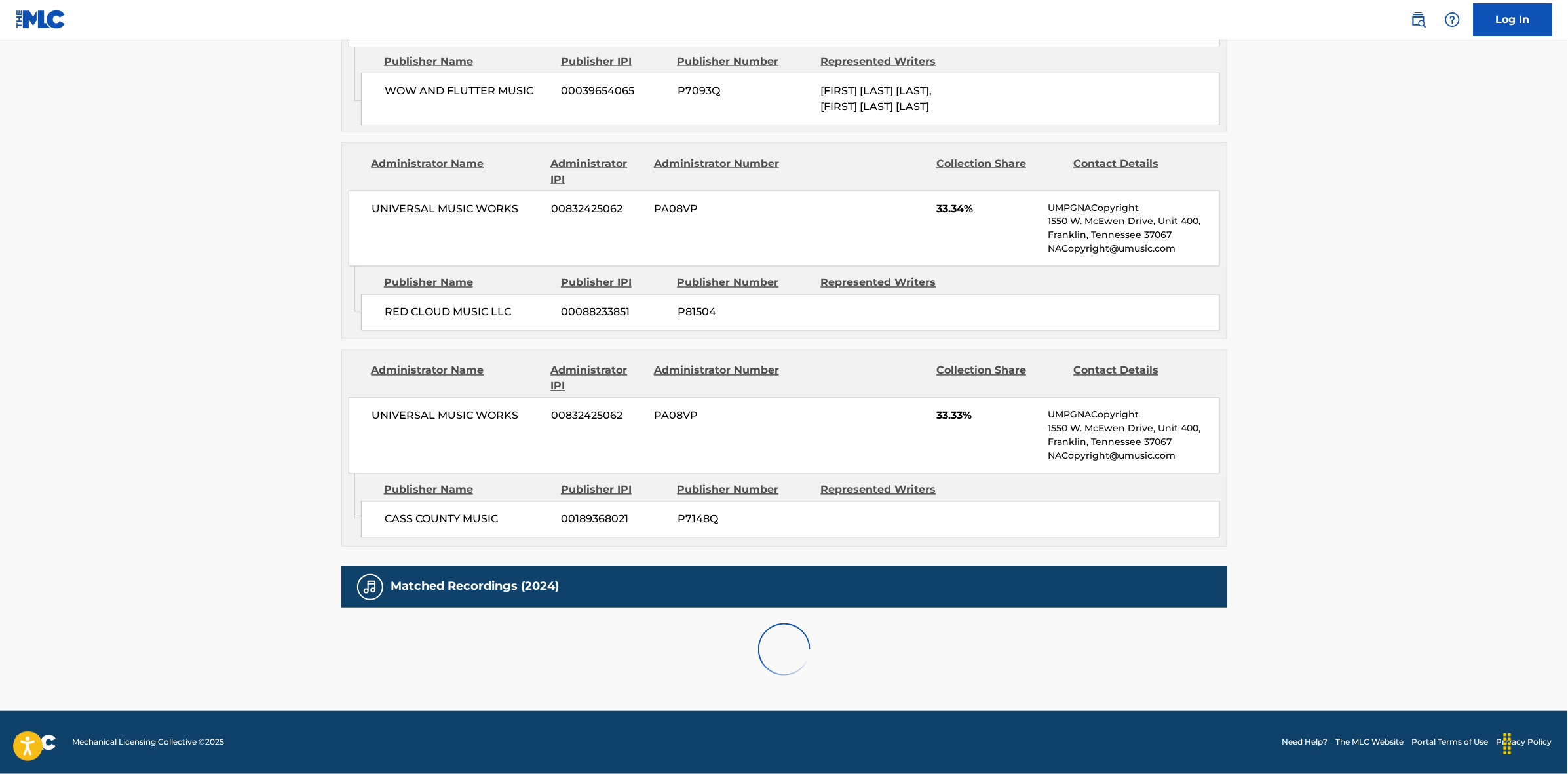 scroll, scrollTop: 1177, scrollLeft: 0, axis: vertical 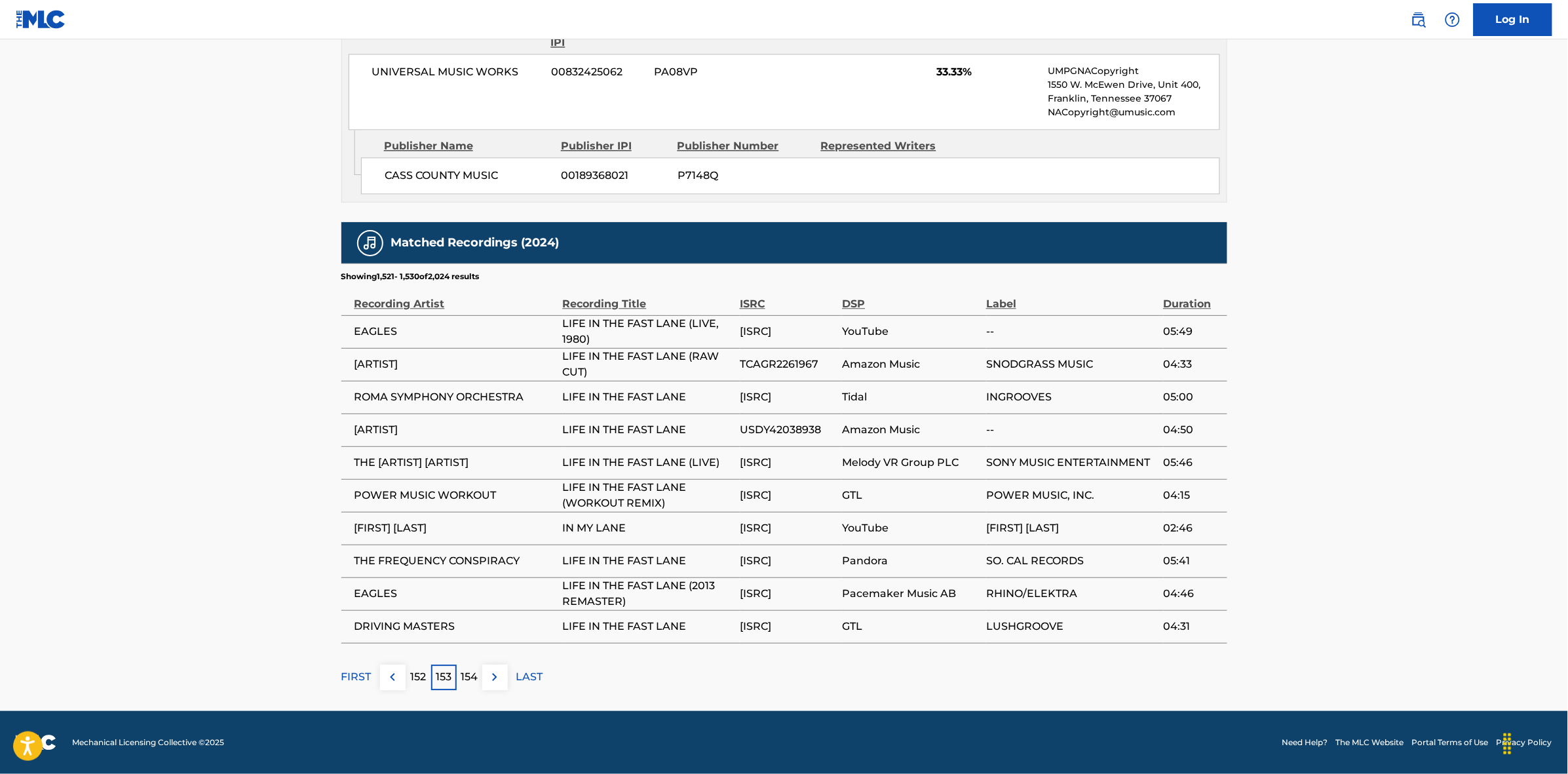 click at bounding box center (495, 677) 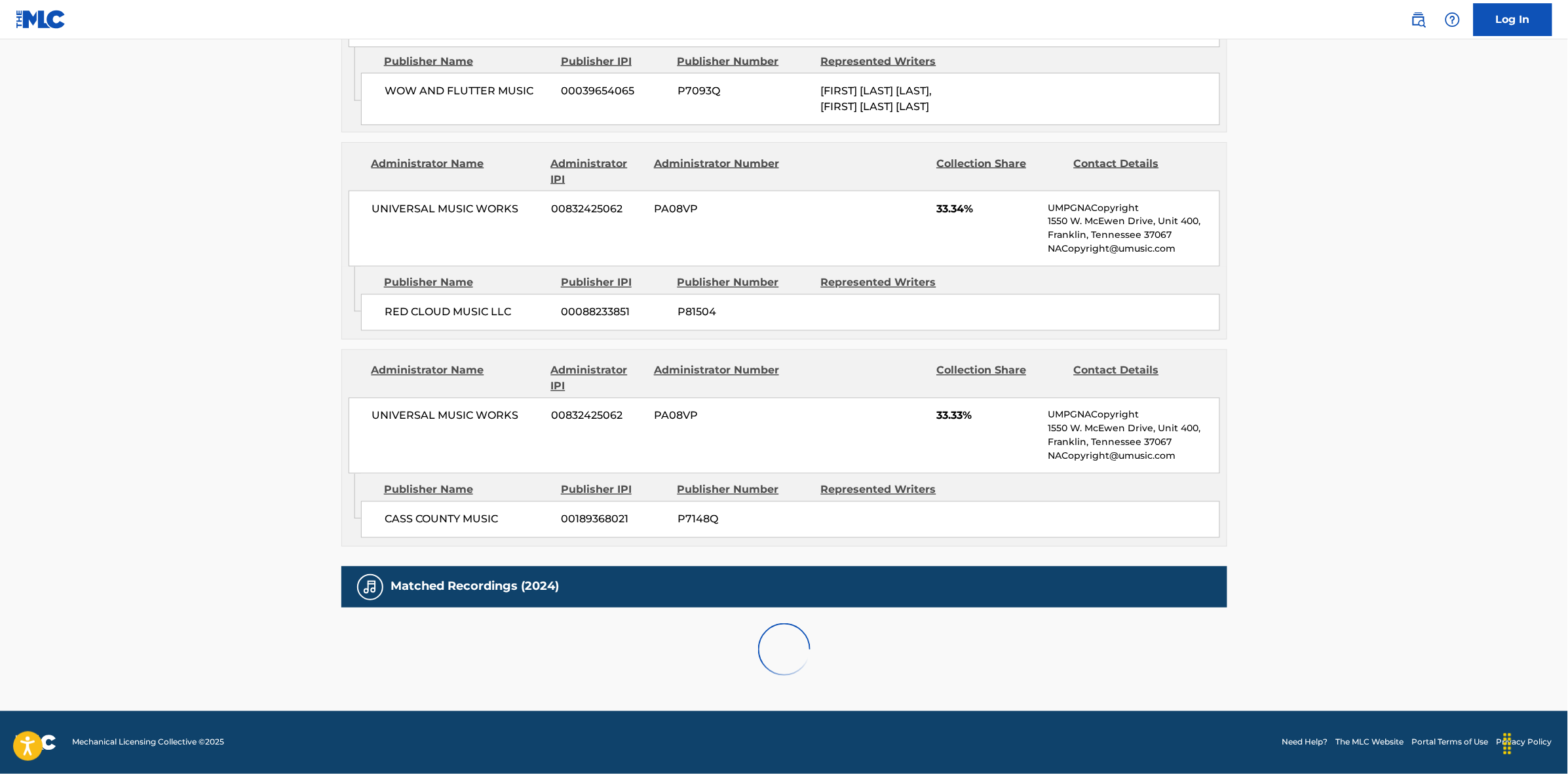 scroll, scrollTop: 1177, scrollLeft: 0, axis: vertical 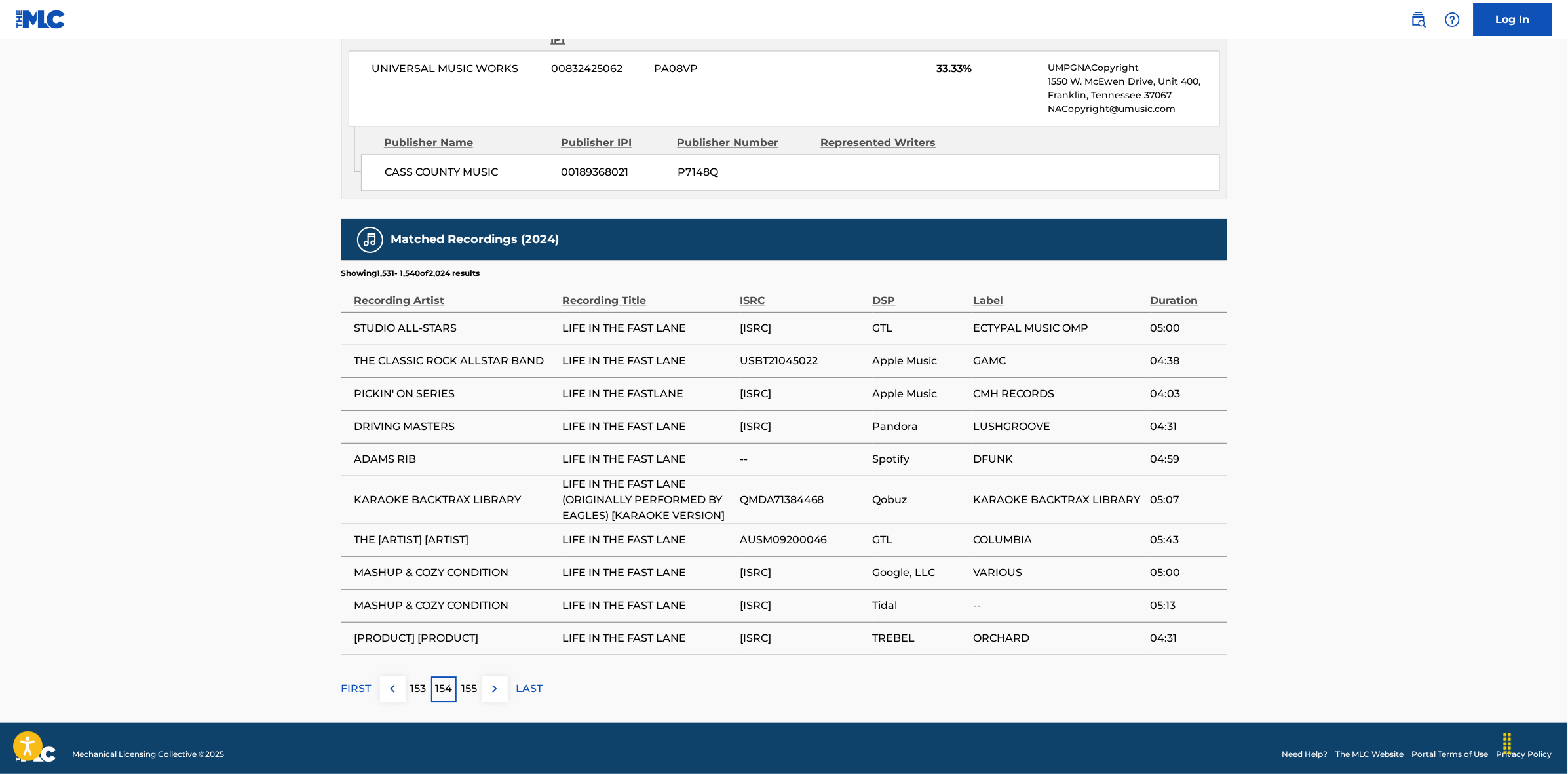 click at bounding box center [495, 689] 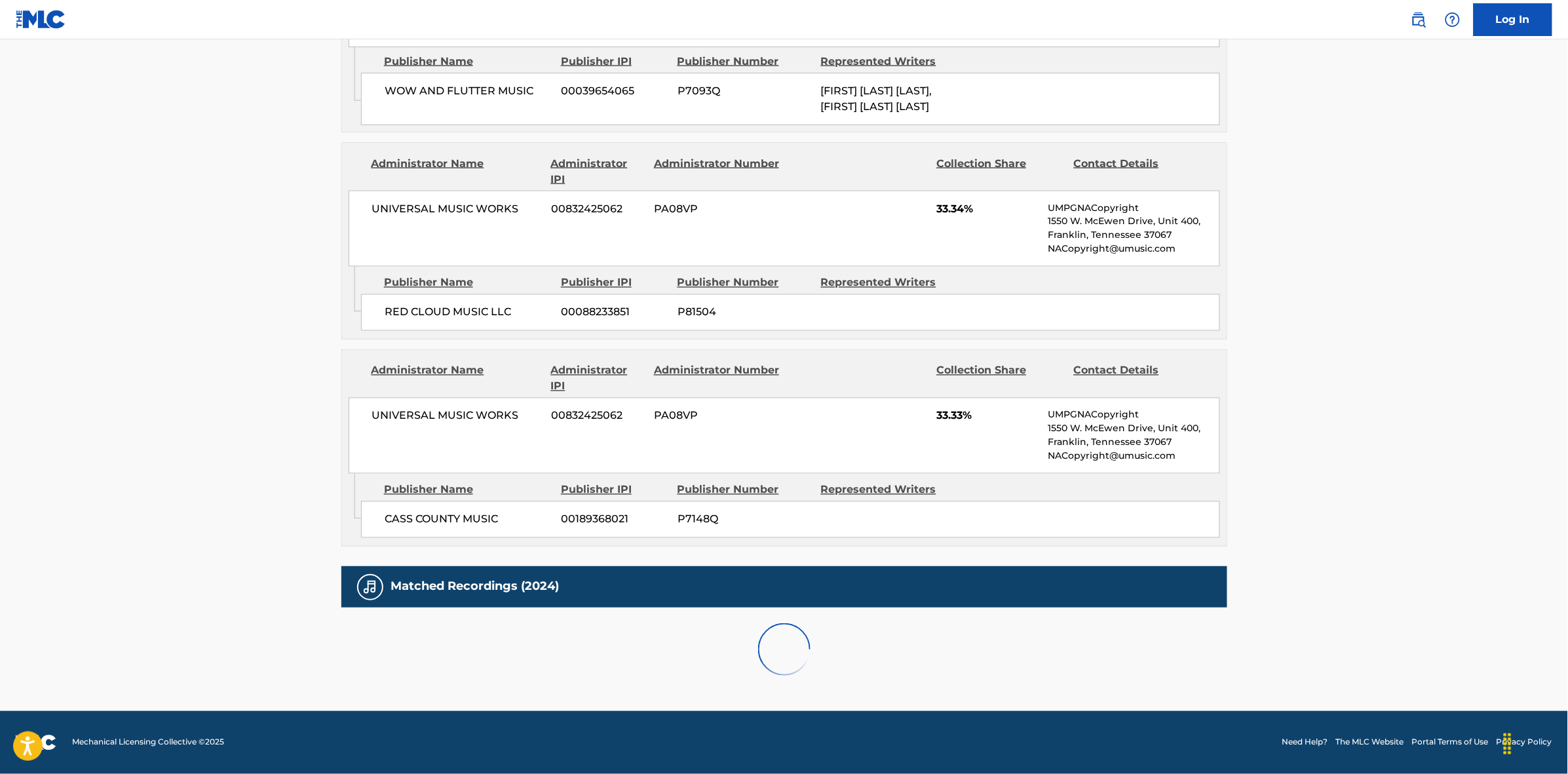 scroll, scrollTop: 1177, scrollLeft: 0, axis: vertical 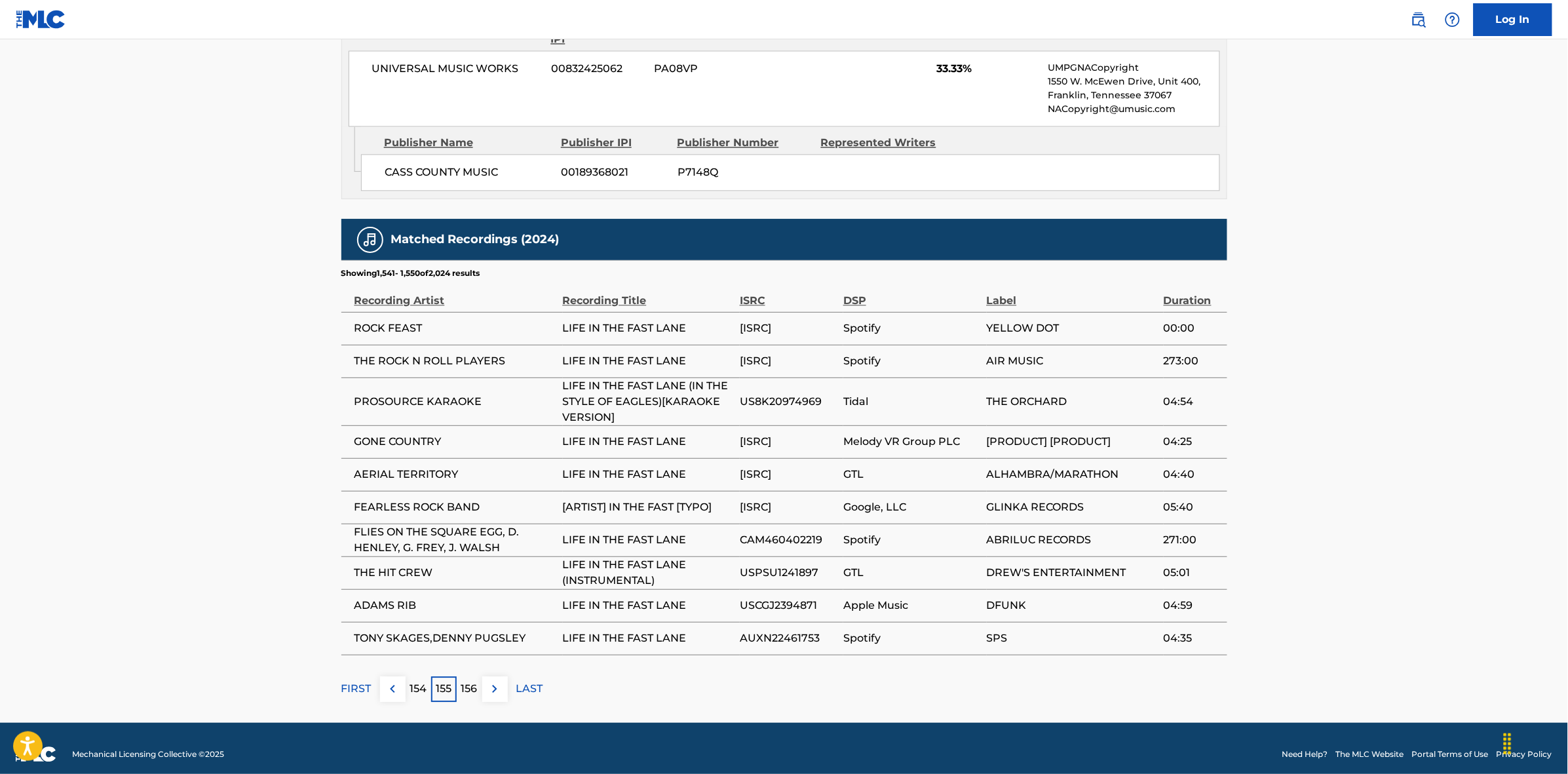 click at bounding box center (495, 689) 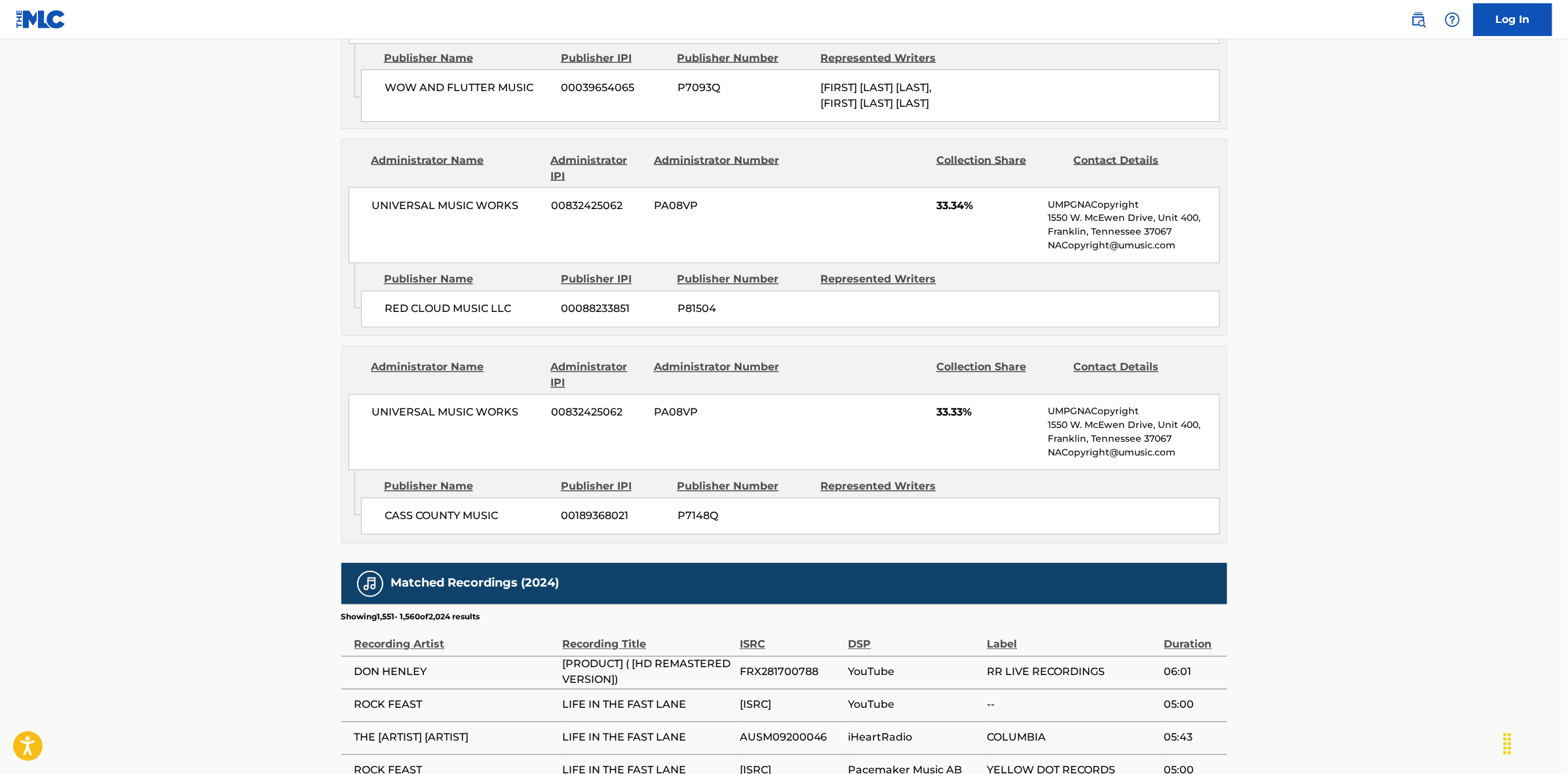 scroll, scrollTop: 1177, scrollLeft: 0, axis: vertical 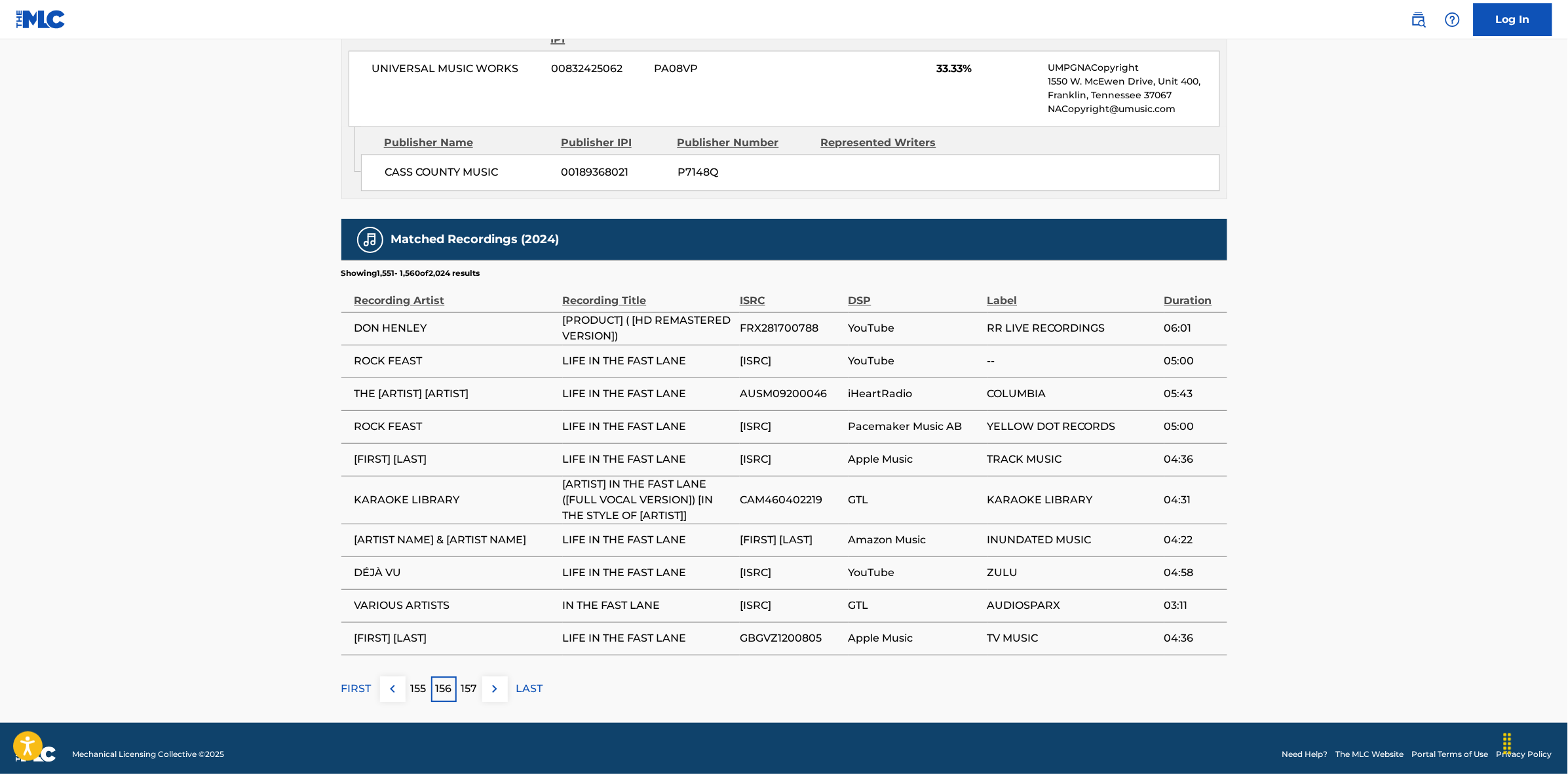 click at bounding box center (495, 689) 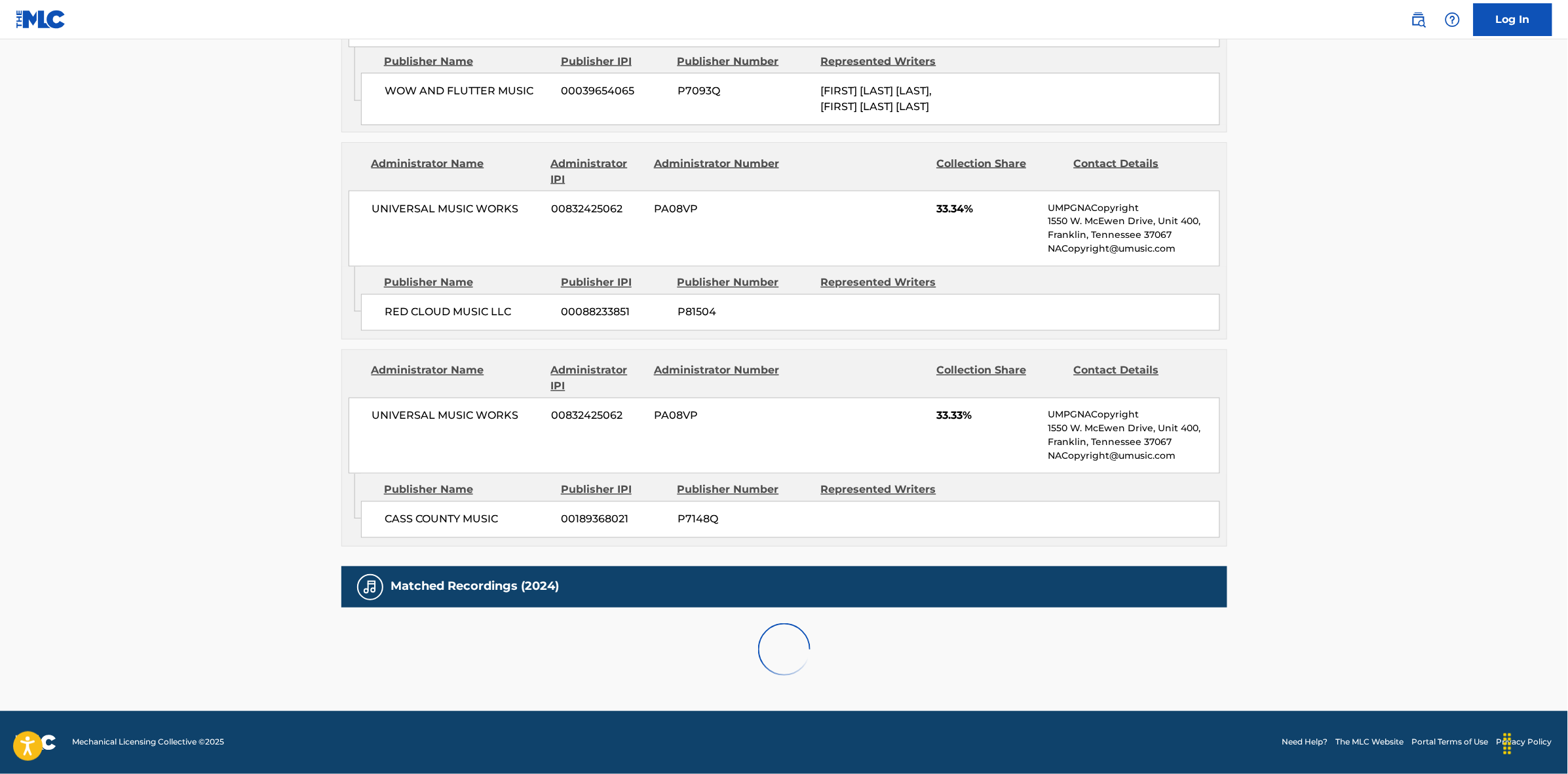 scroll, scrollTop: 1177, scrollLeft: 0, axis: vertical 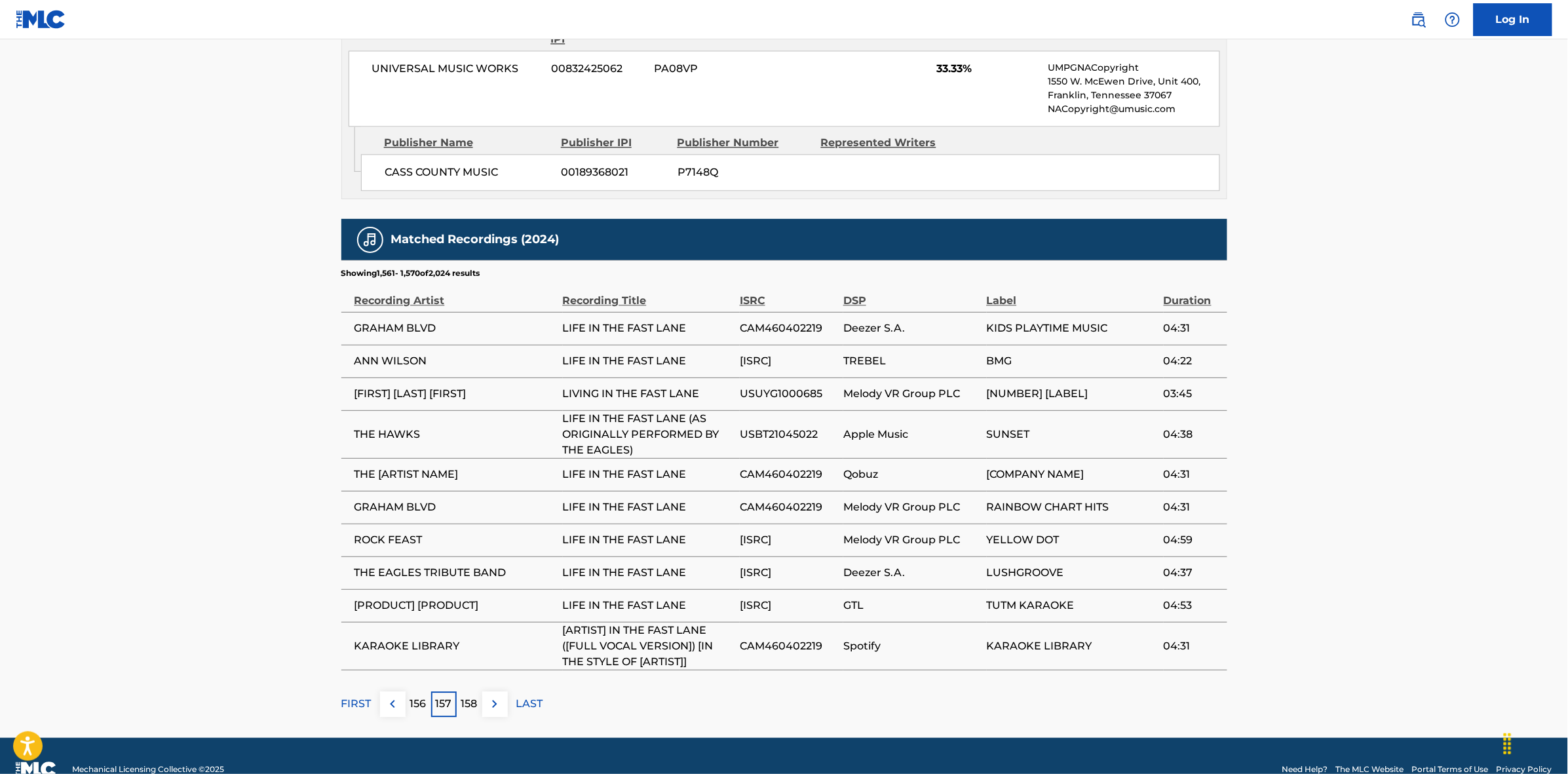 click at bounding box center [495, 704] 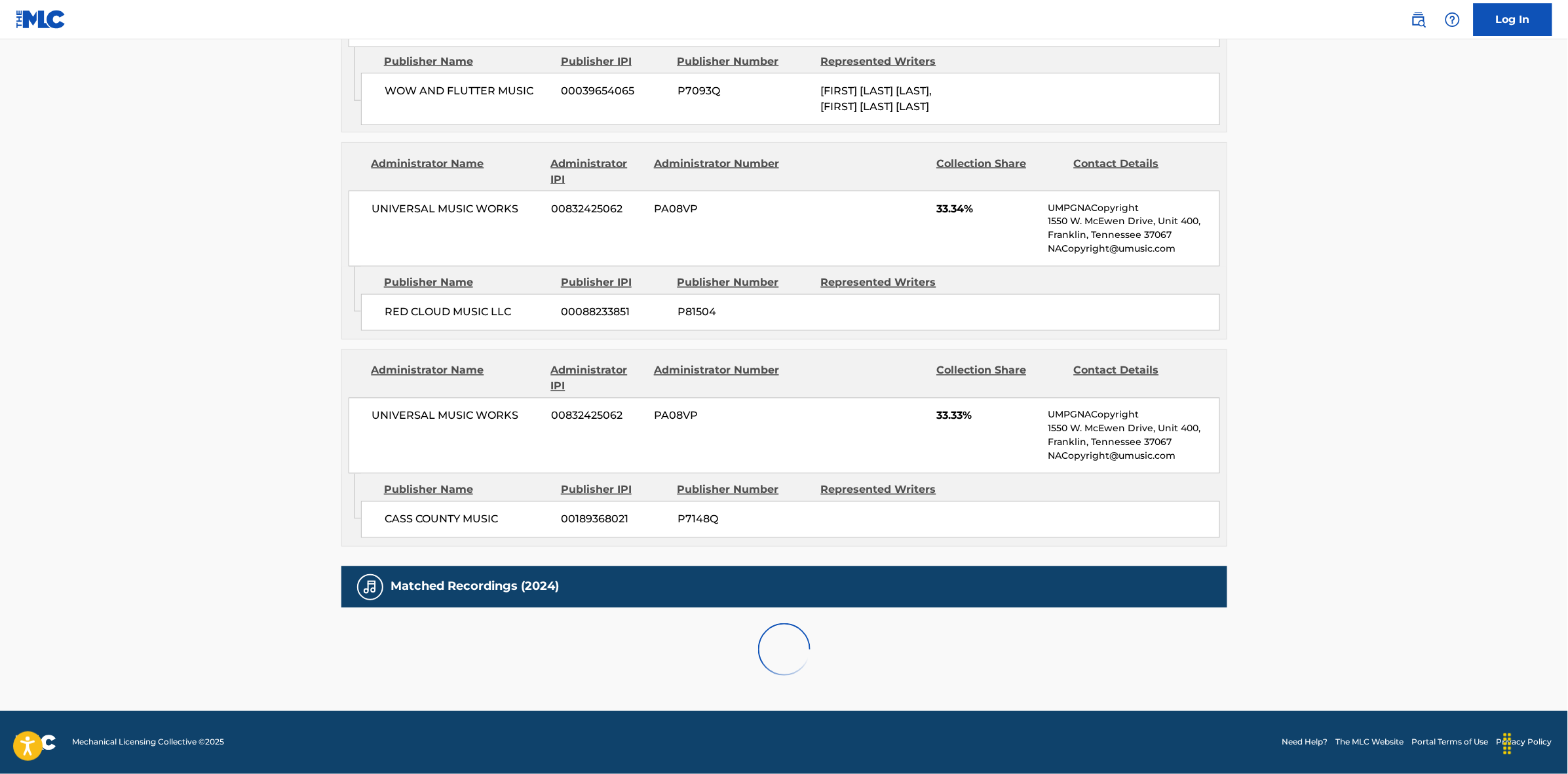 scroll, scrollTop: 1177, scrollLeft: 0, axis: vertical 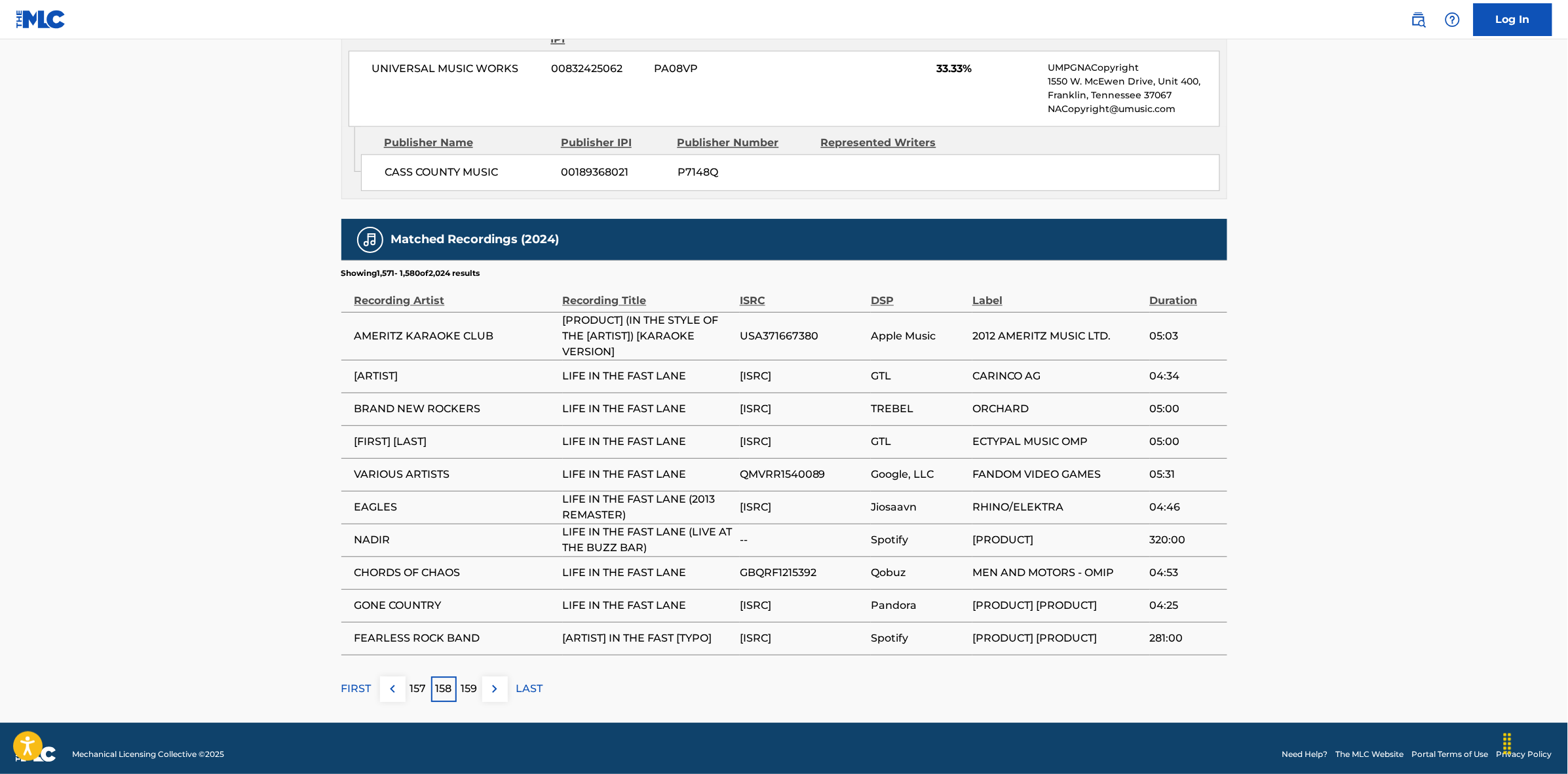 click at bounding box center (495, 689) 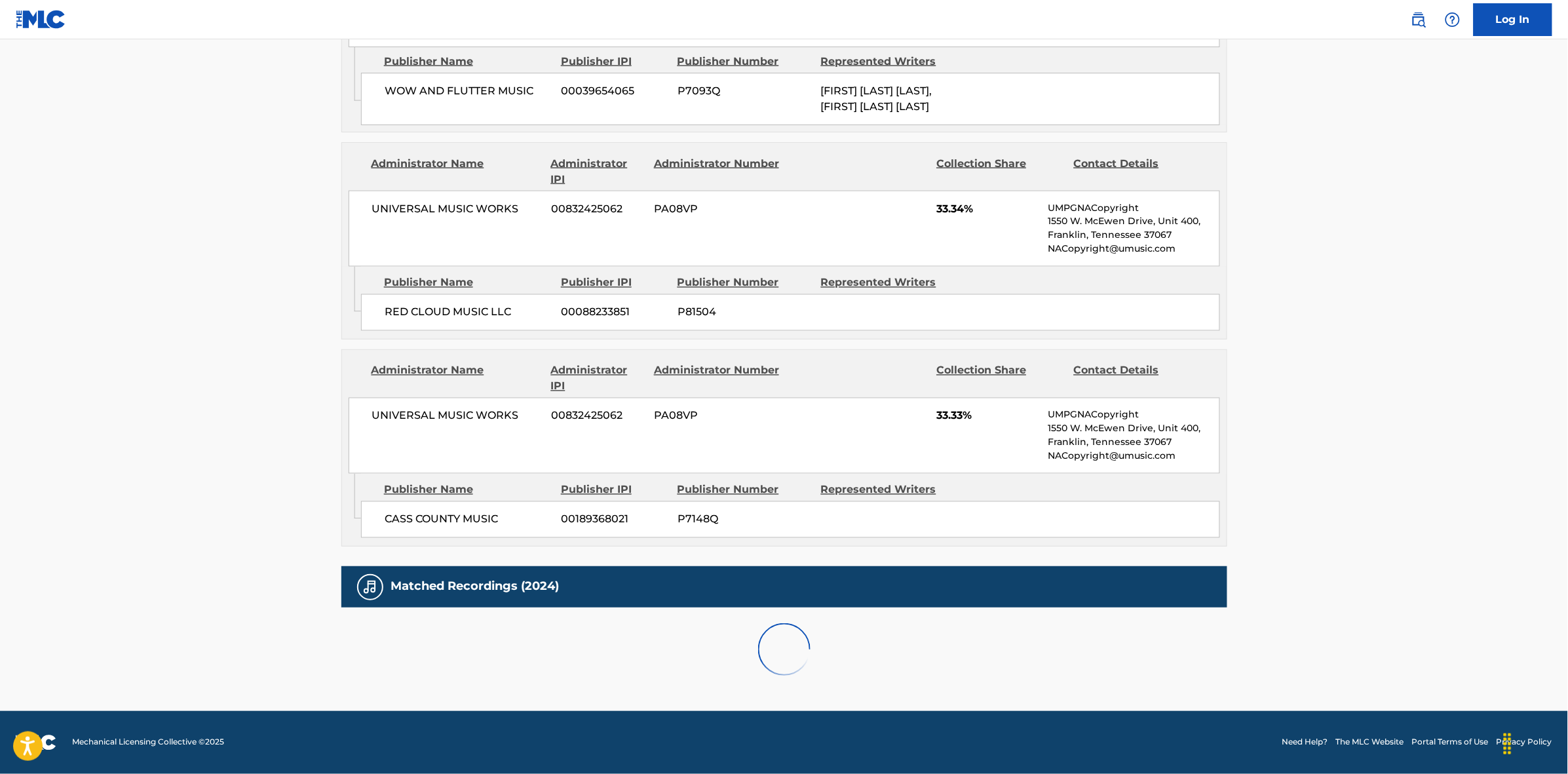 scroll, scrollTop: 1177, scrollLeft: 0, axis: vertical 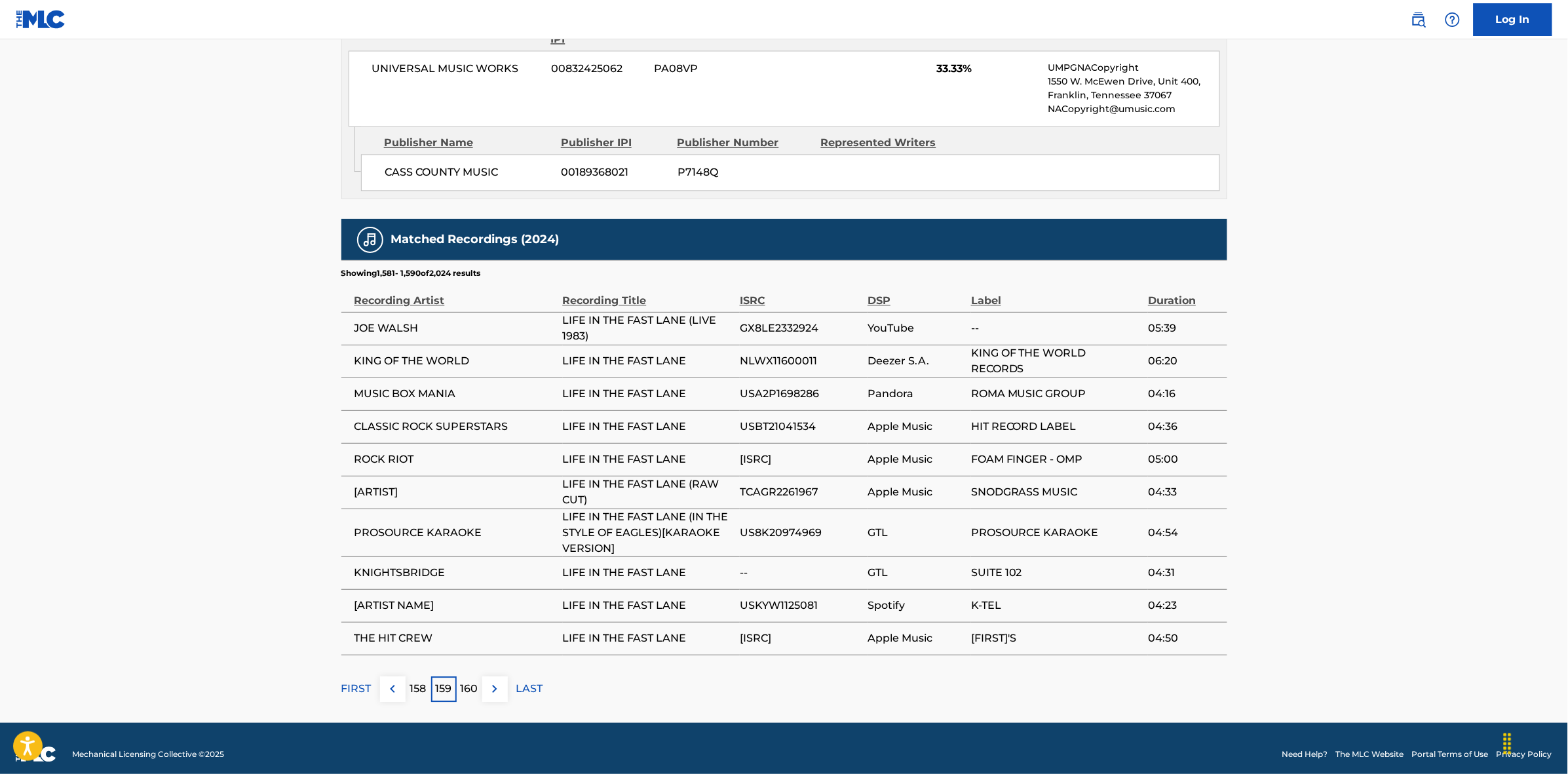 click at bounding box center (495, 689) 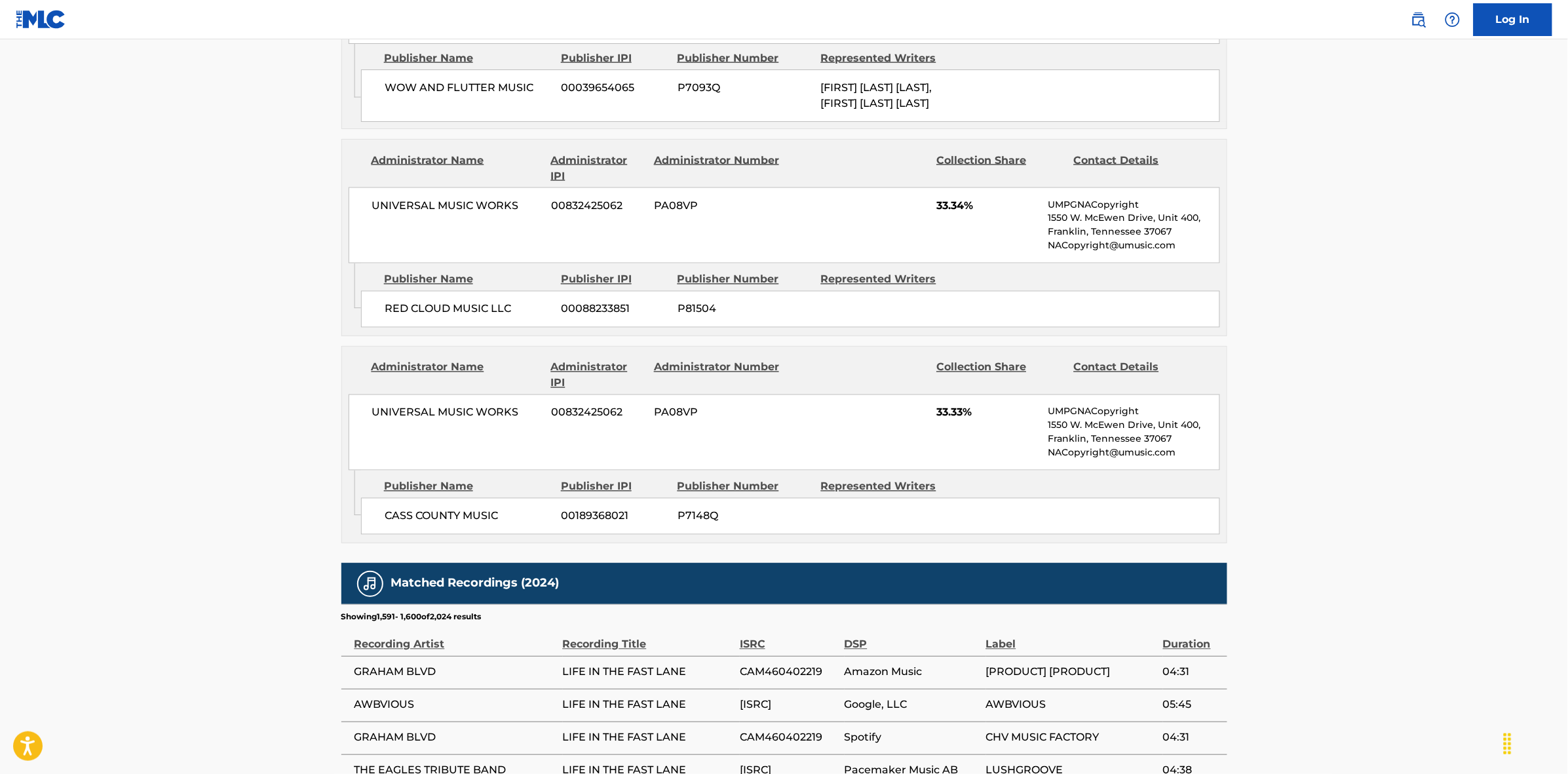 scroll, scrollTop: 1177, scrollLeft: 0, axis: vertical 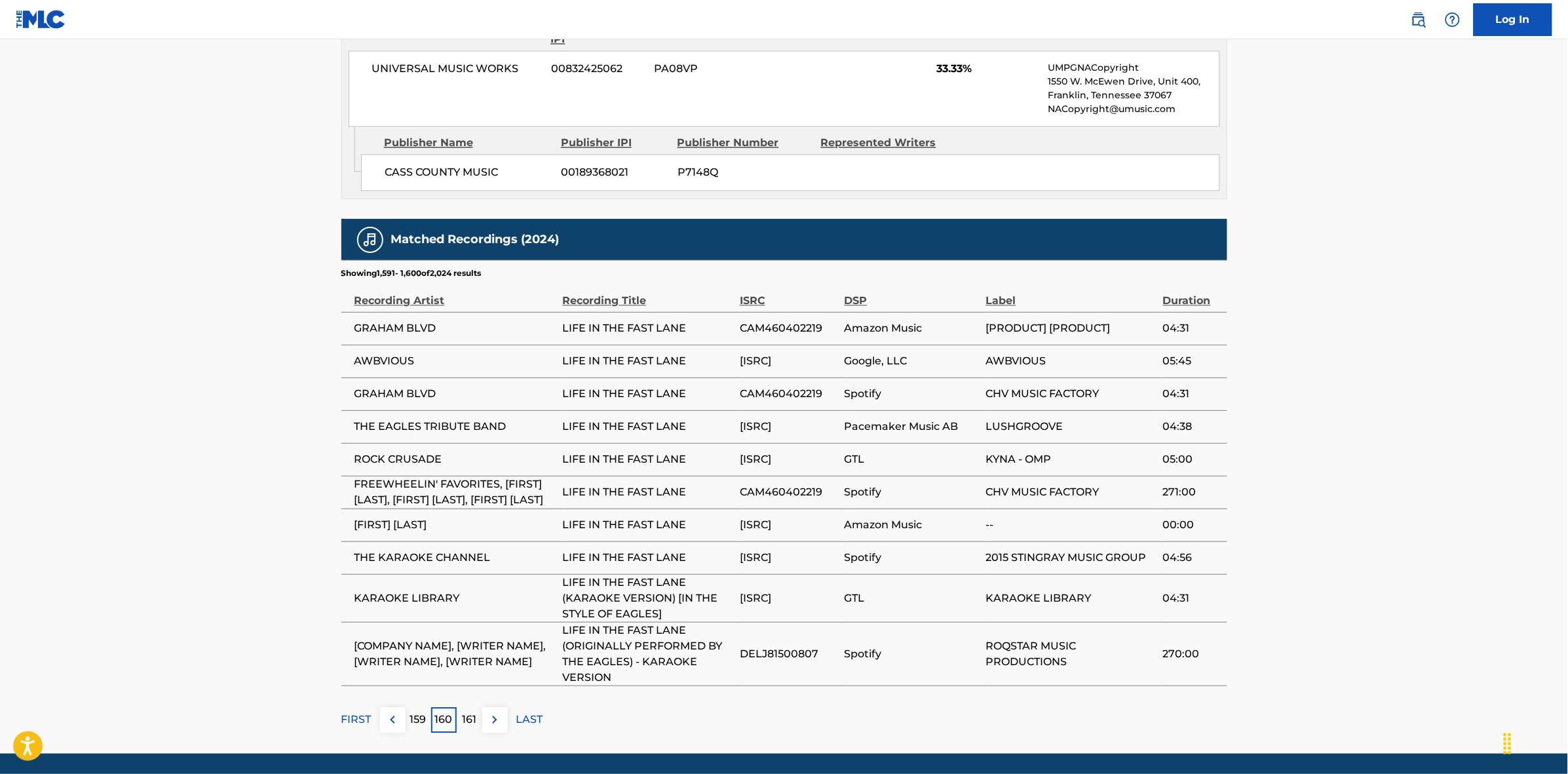 drag, startPoint x: 490, startPoint y: 718, endPoint x: 496, endPoint y: 714, distance: 7.2111 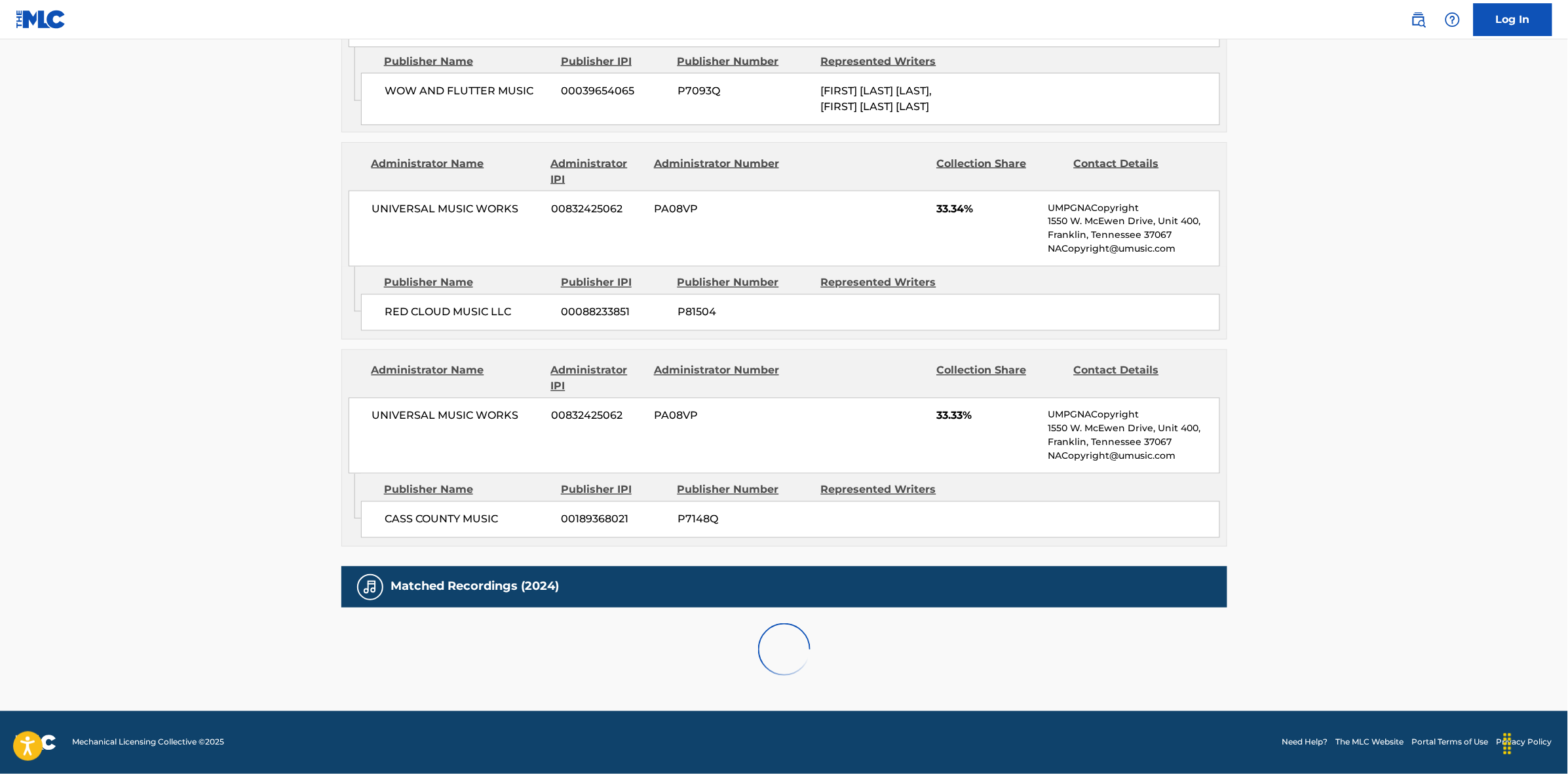 scroll, scrollTop: 1177, scrollLeft: 0, axis: vertical 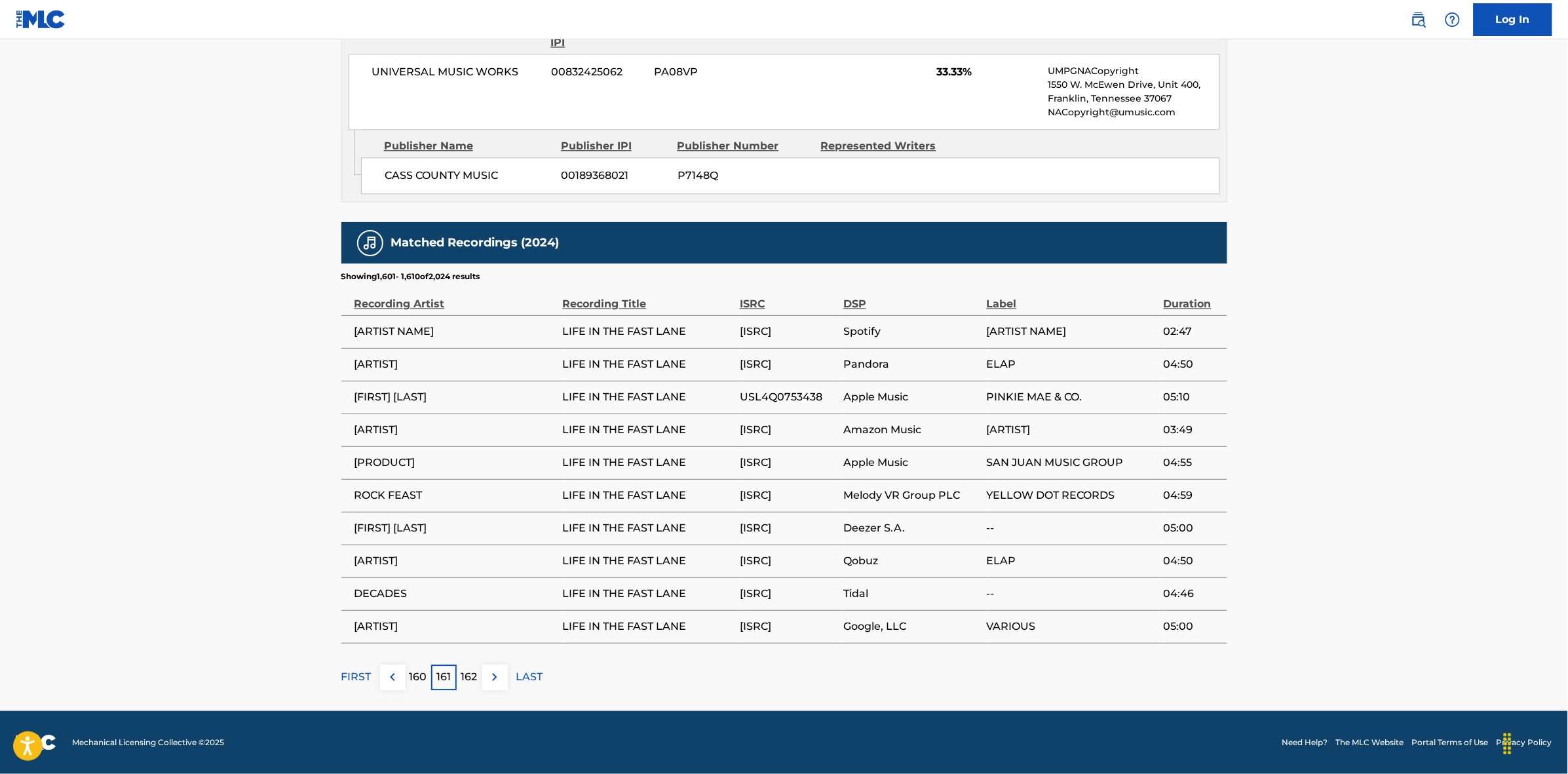 click at bounding box center (495, 677) 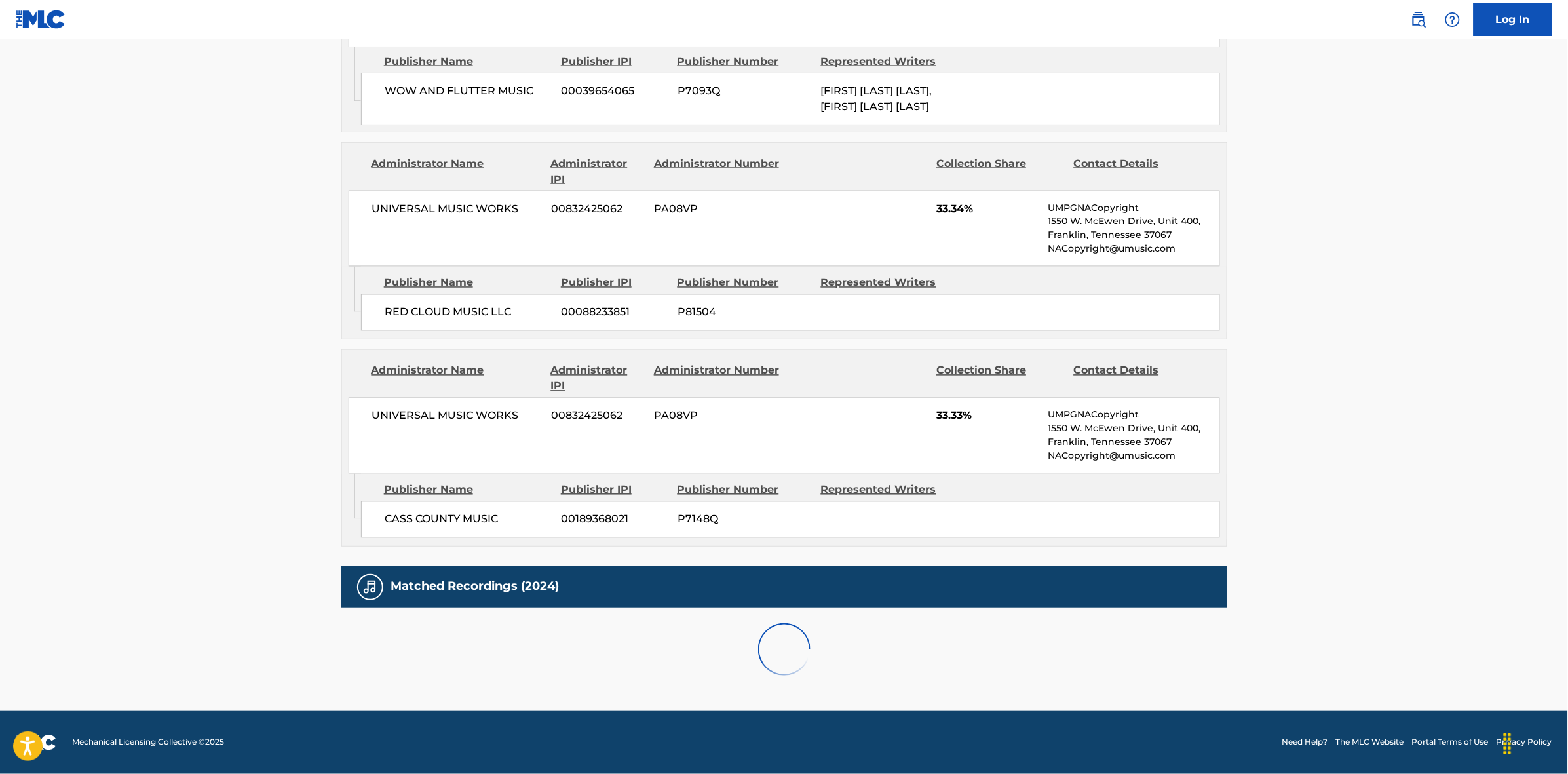 scroll, scrollTop: 1177, scrollLeft: 0, axis: vertical 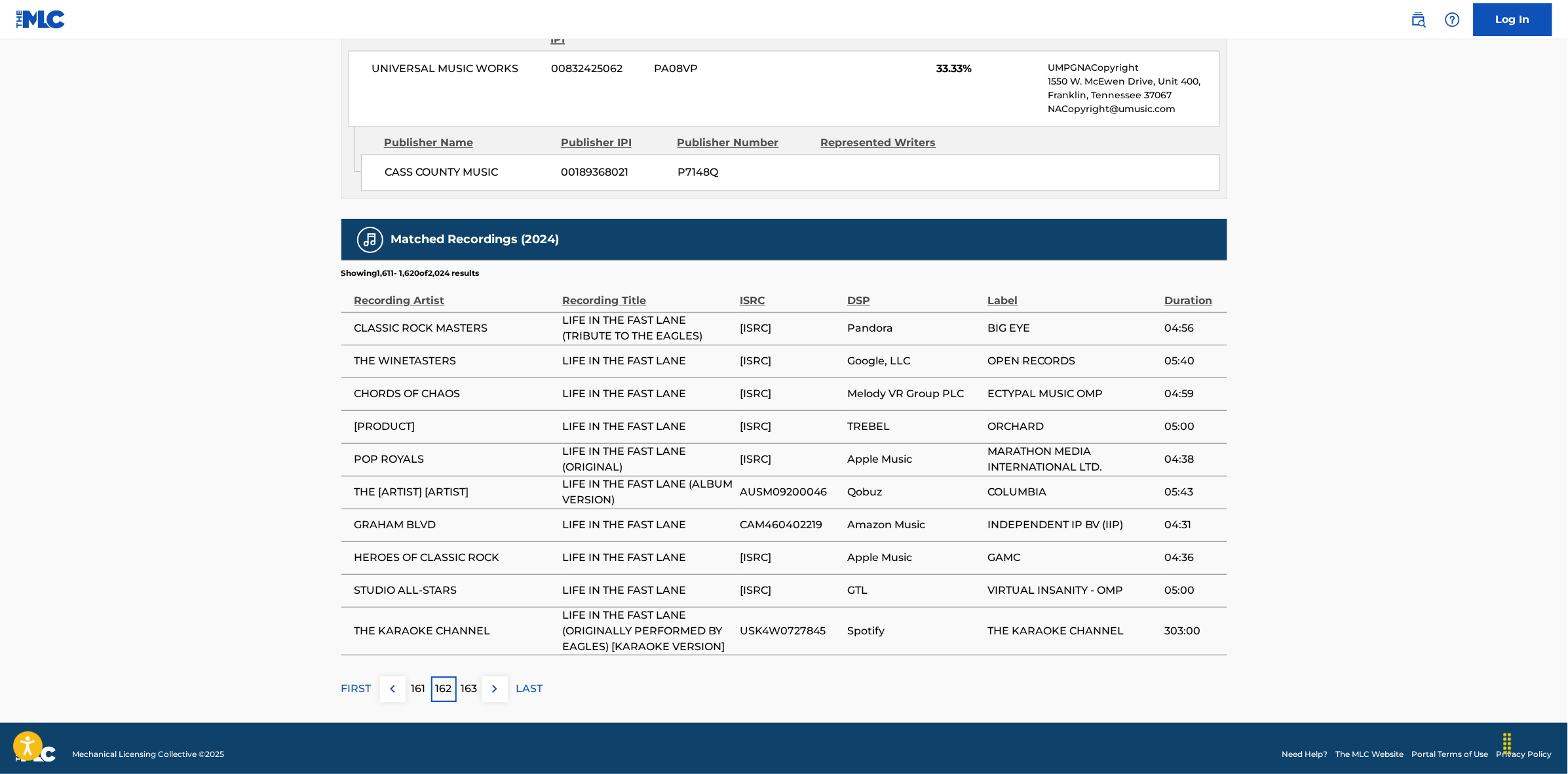 click at bounding box center (495, 689) 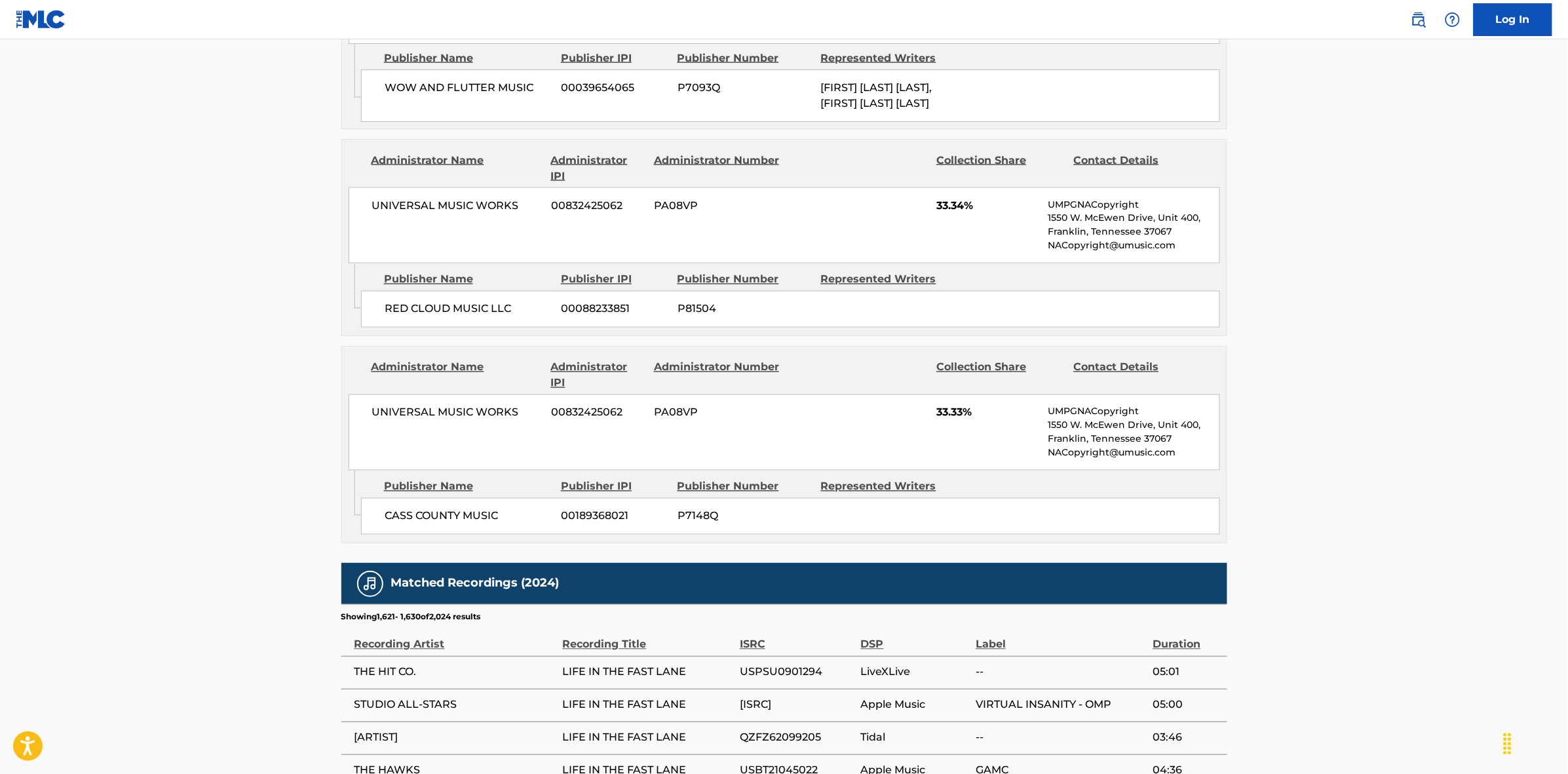 scroll, scrollTop: 1177, scrollLeft: 0, axis: vertical 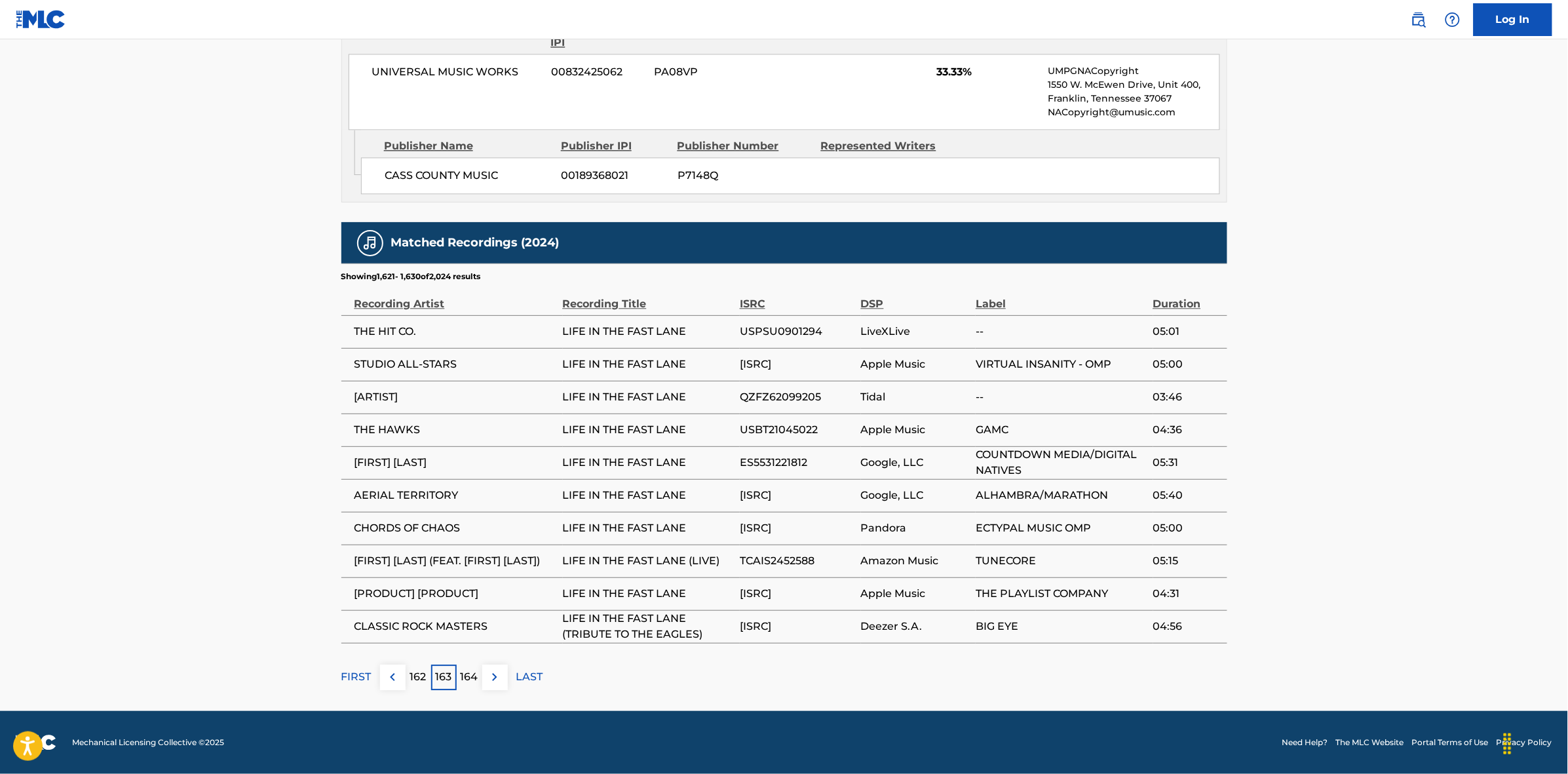 click at bounding box center [495, 677] 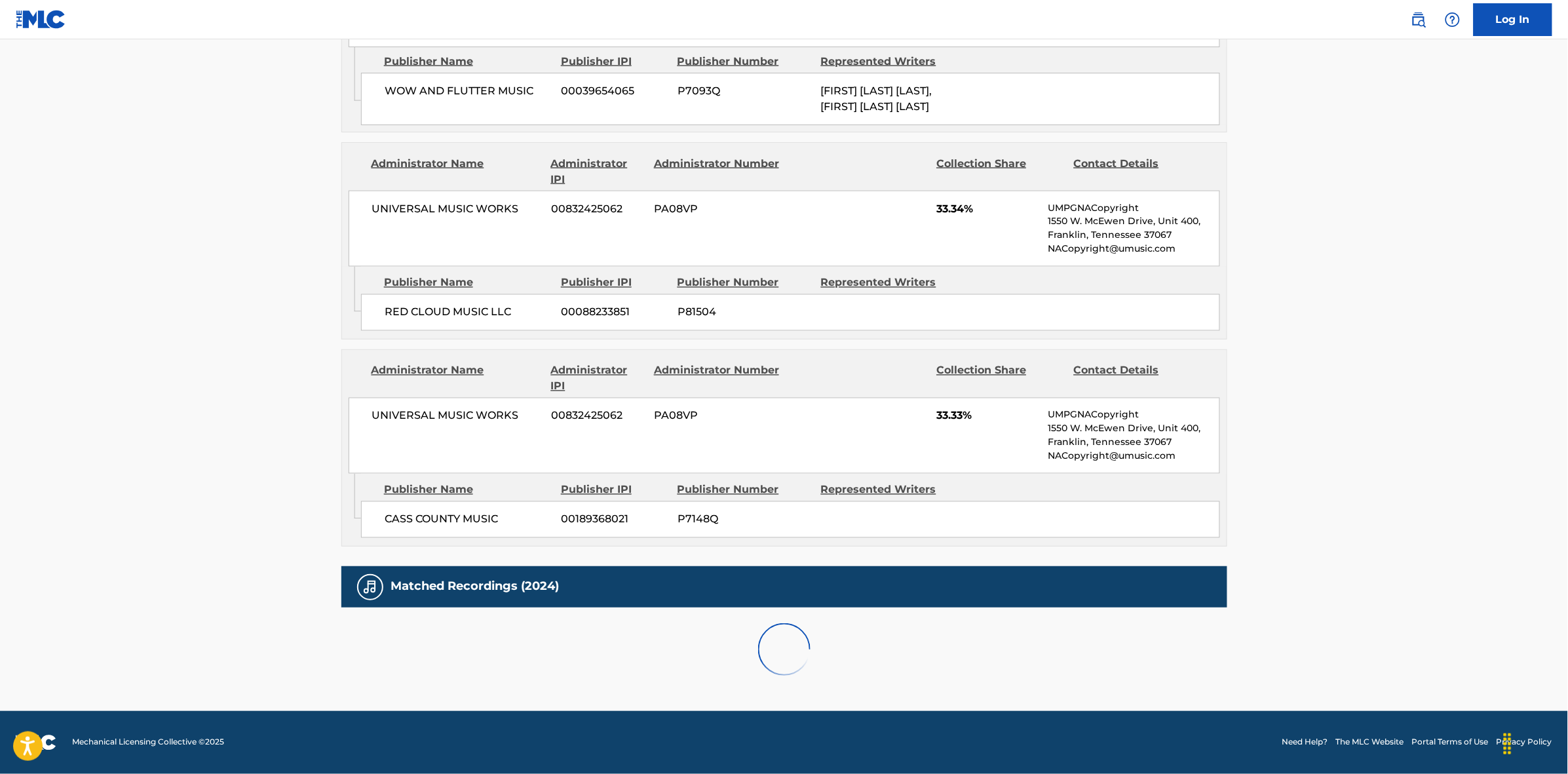 scroll, scrollTop: 1177, scrollLeft: 0, axis: vertical 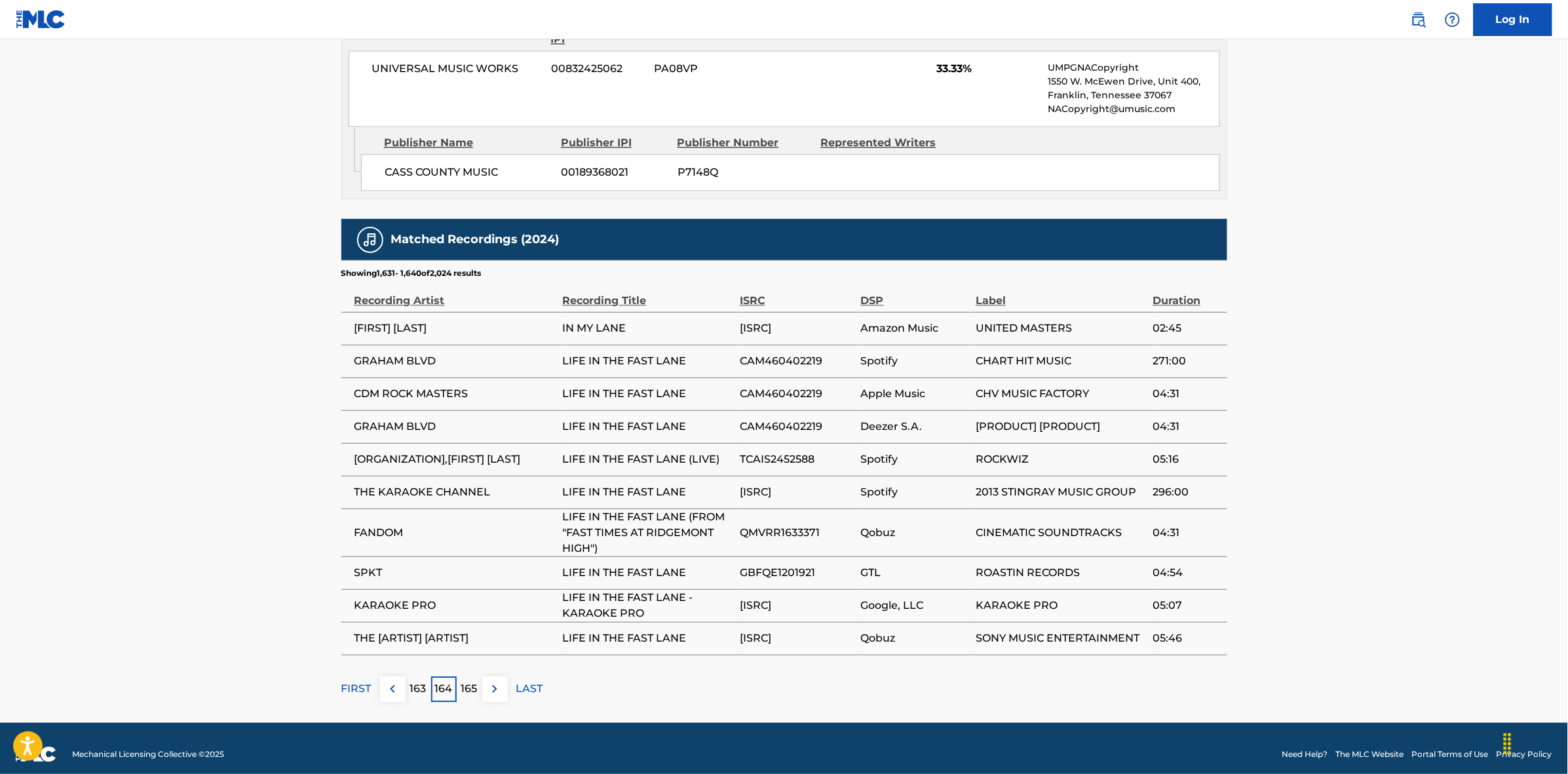 click at bounding box center [495, 689] 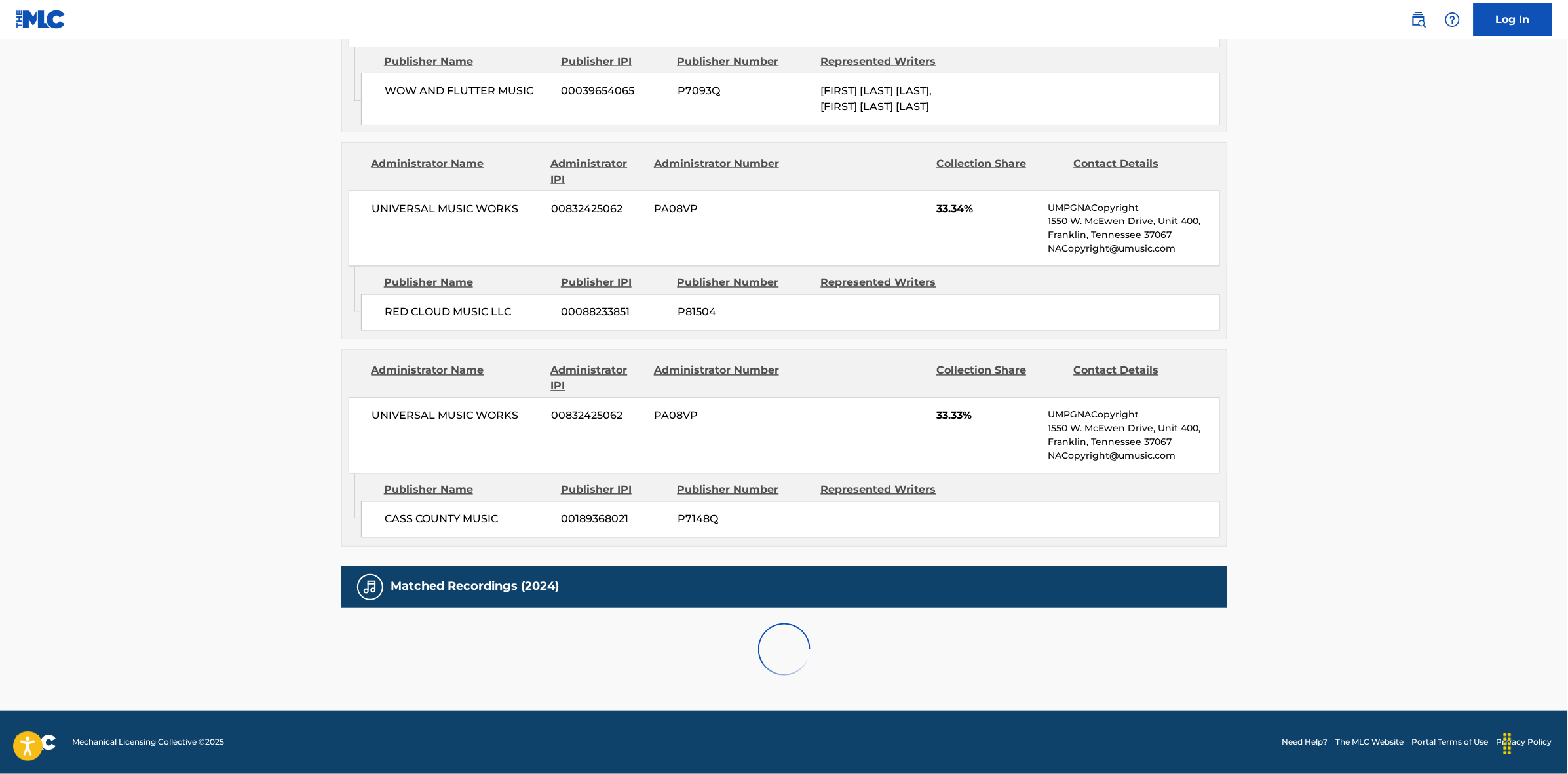 scroll, scrollTop: 1177, scrollLeft: 0, axis: vertical 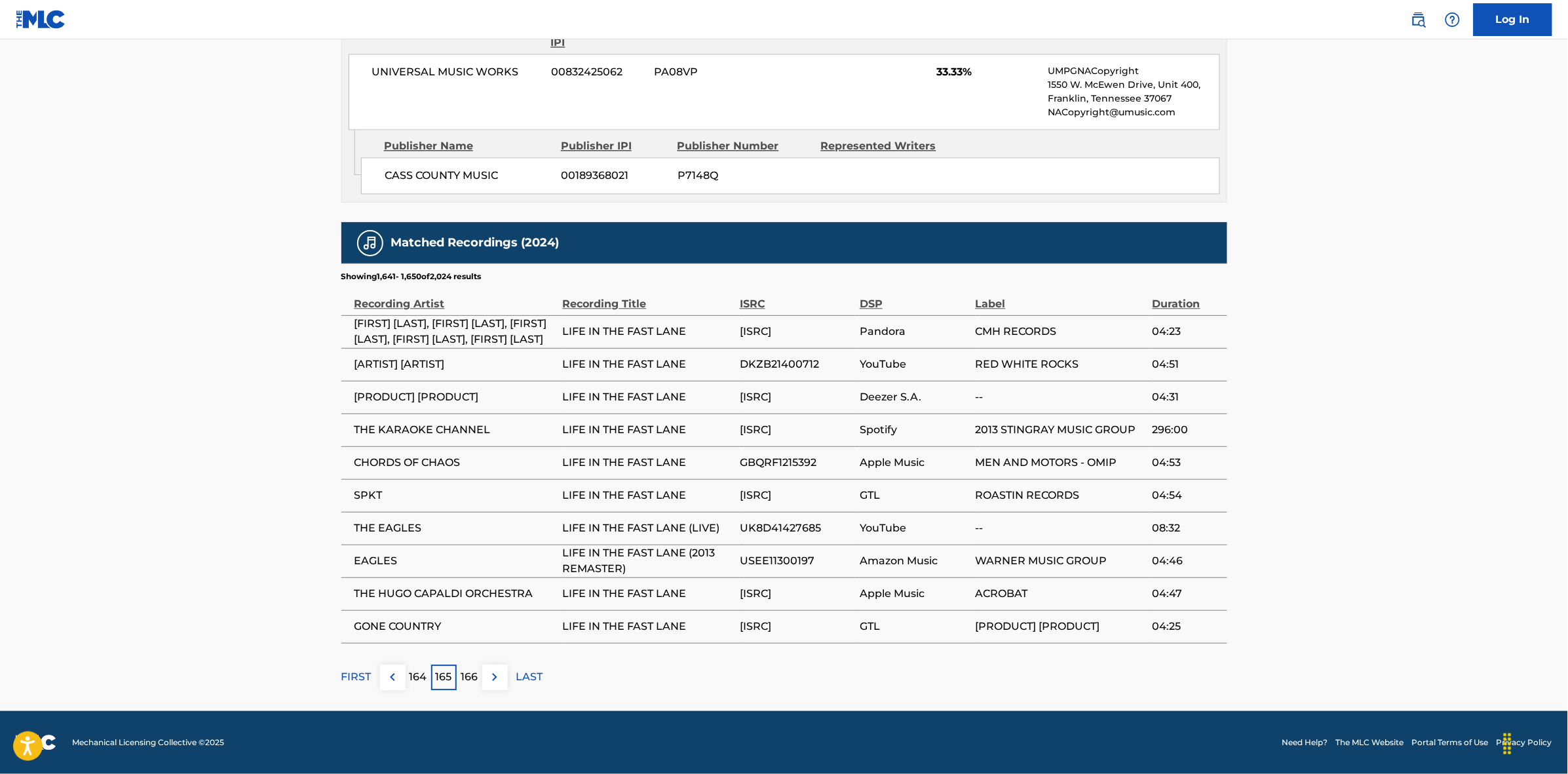 click at bounding box center (495, 677) 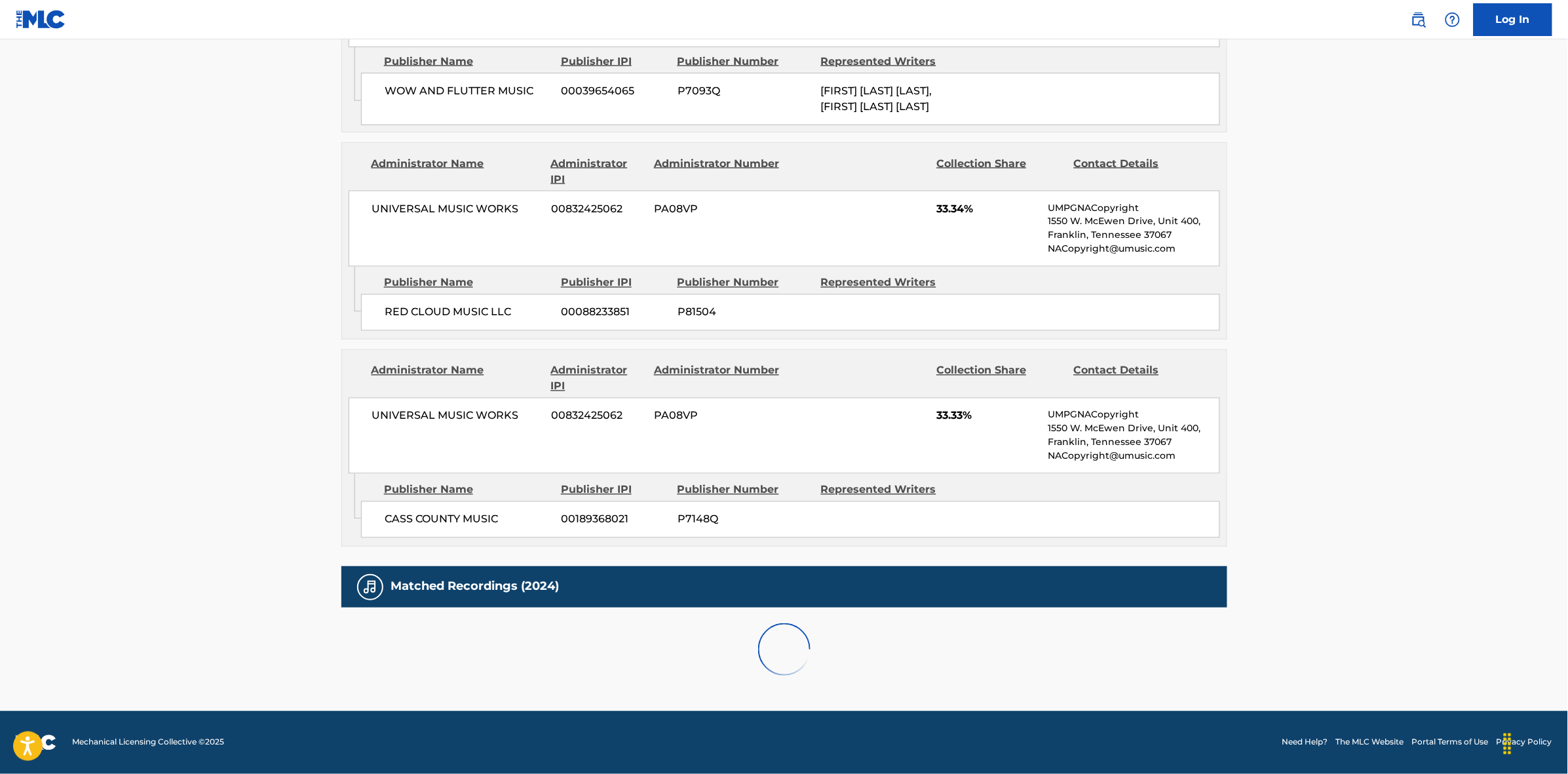 scroll, scrollTop: 1177, scrollLeft: 0, axis: vertical 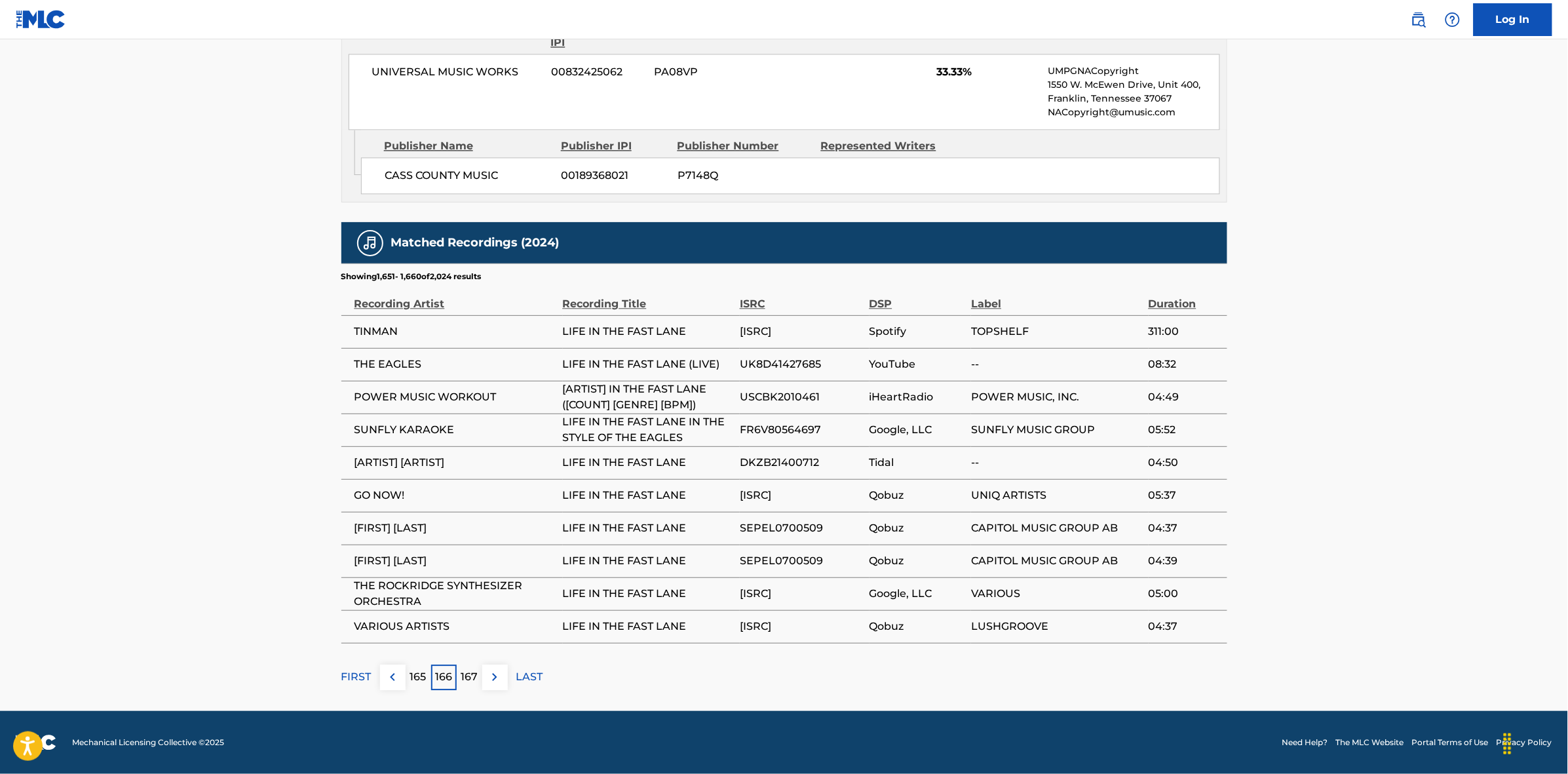 click at bounding box center (495, 677) 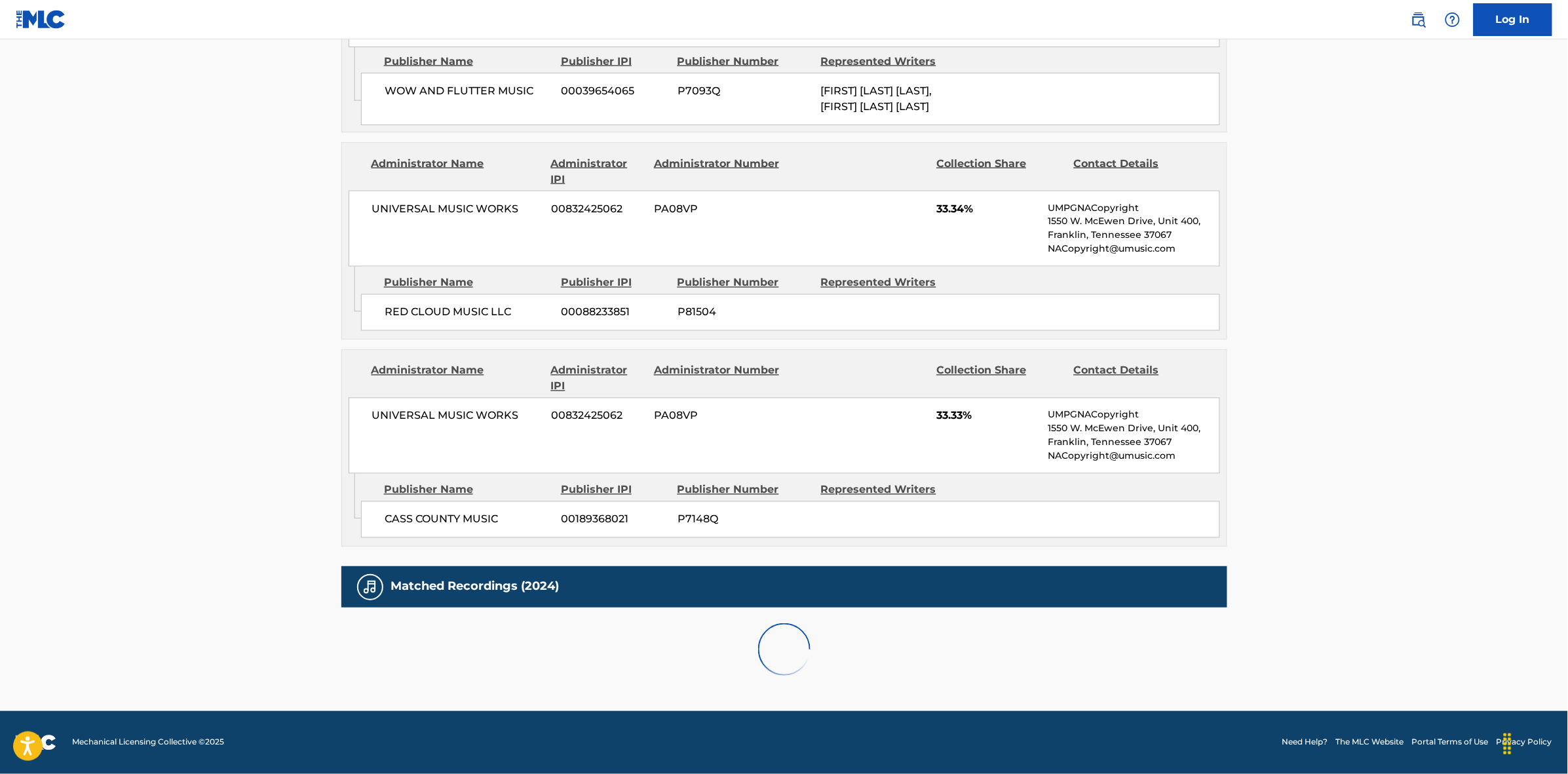 scroll, scrollTop: 1177, scrollLeft: 0, axis: vertical 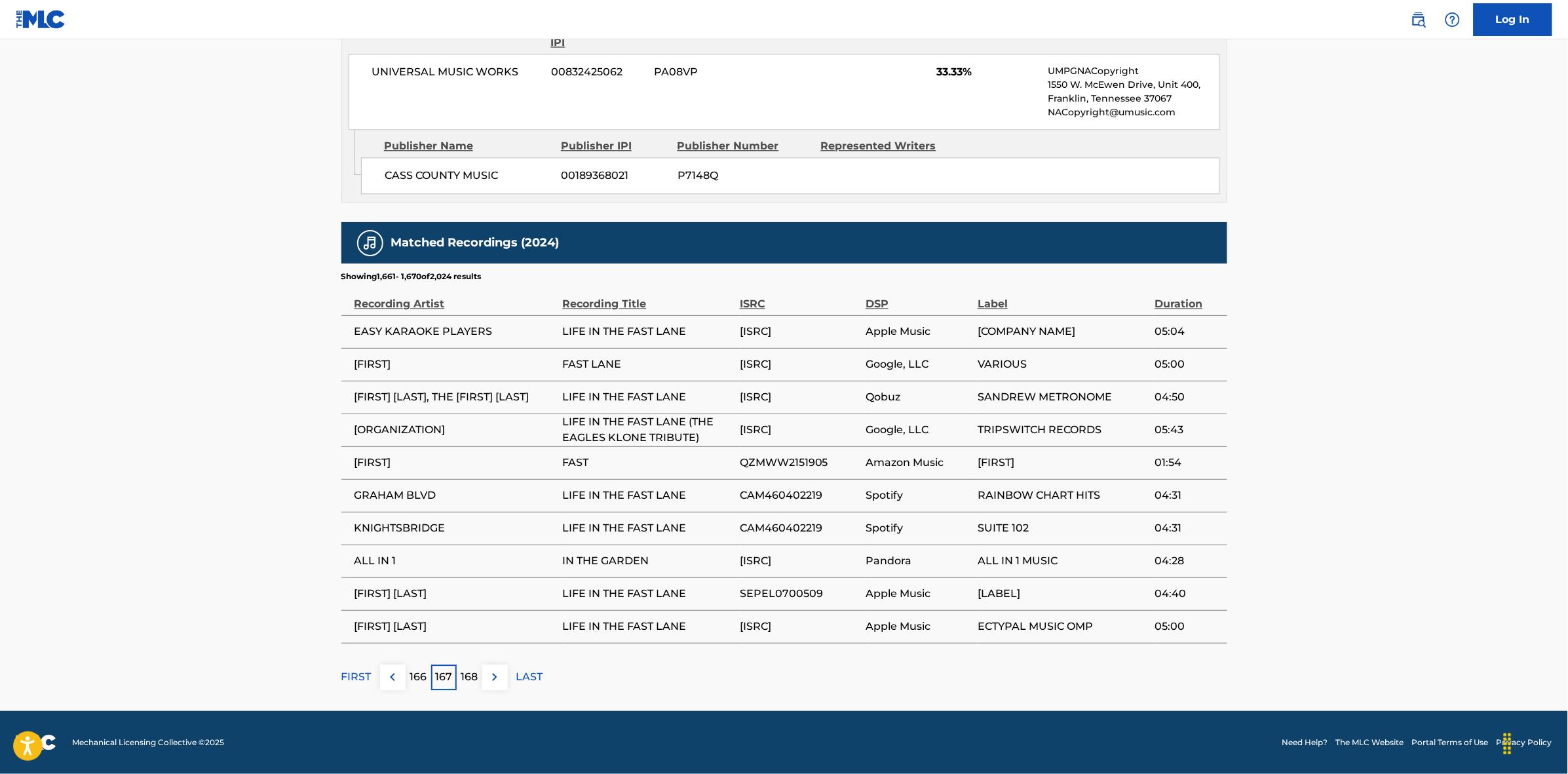 click at bounding box center (495, 677) 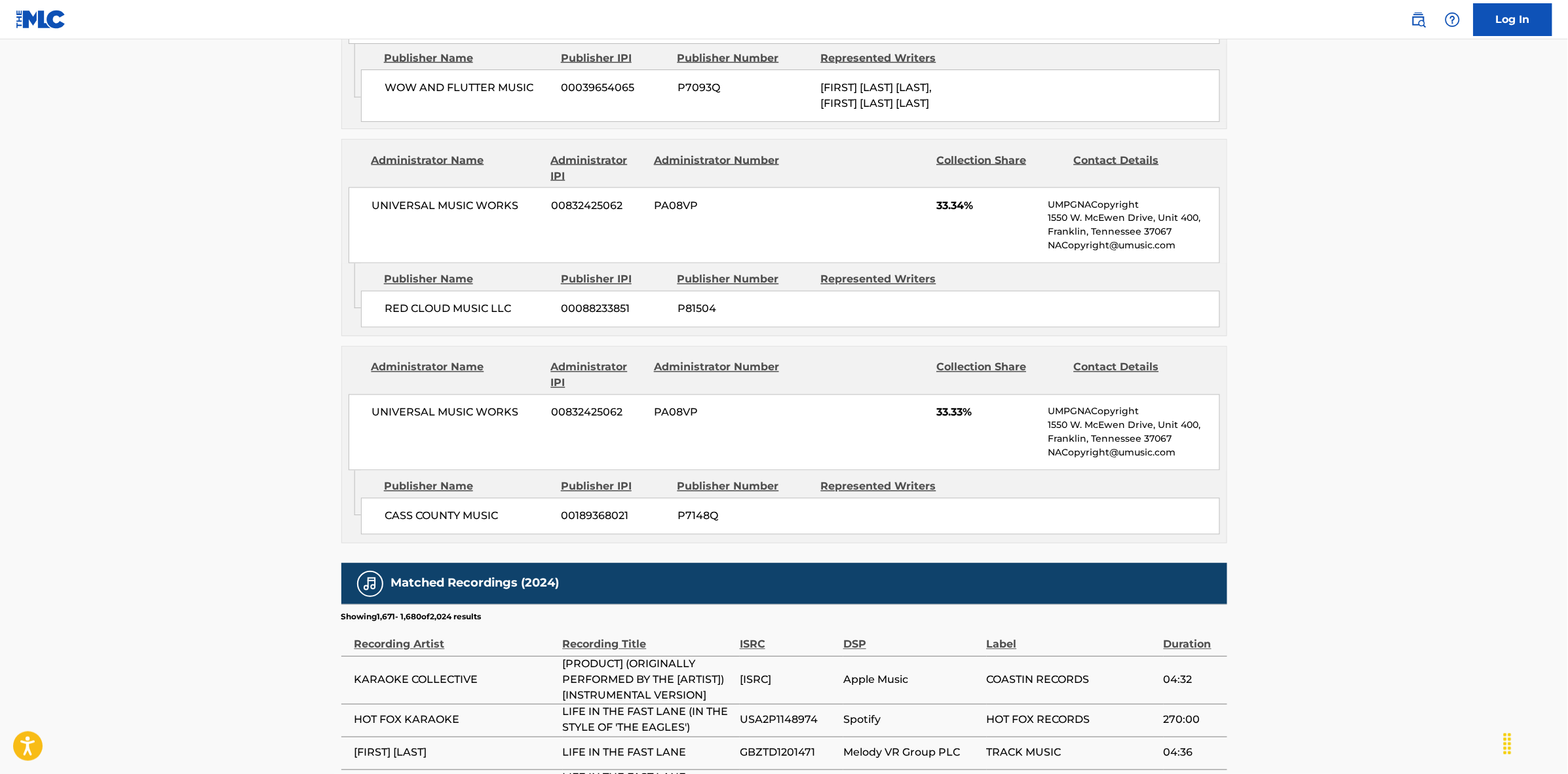 scroll, scrollTop: 1177, scrollLeft: 0, axis: vertical 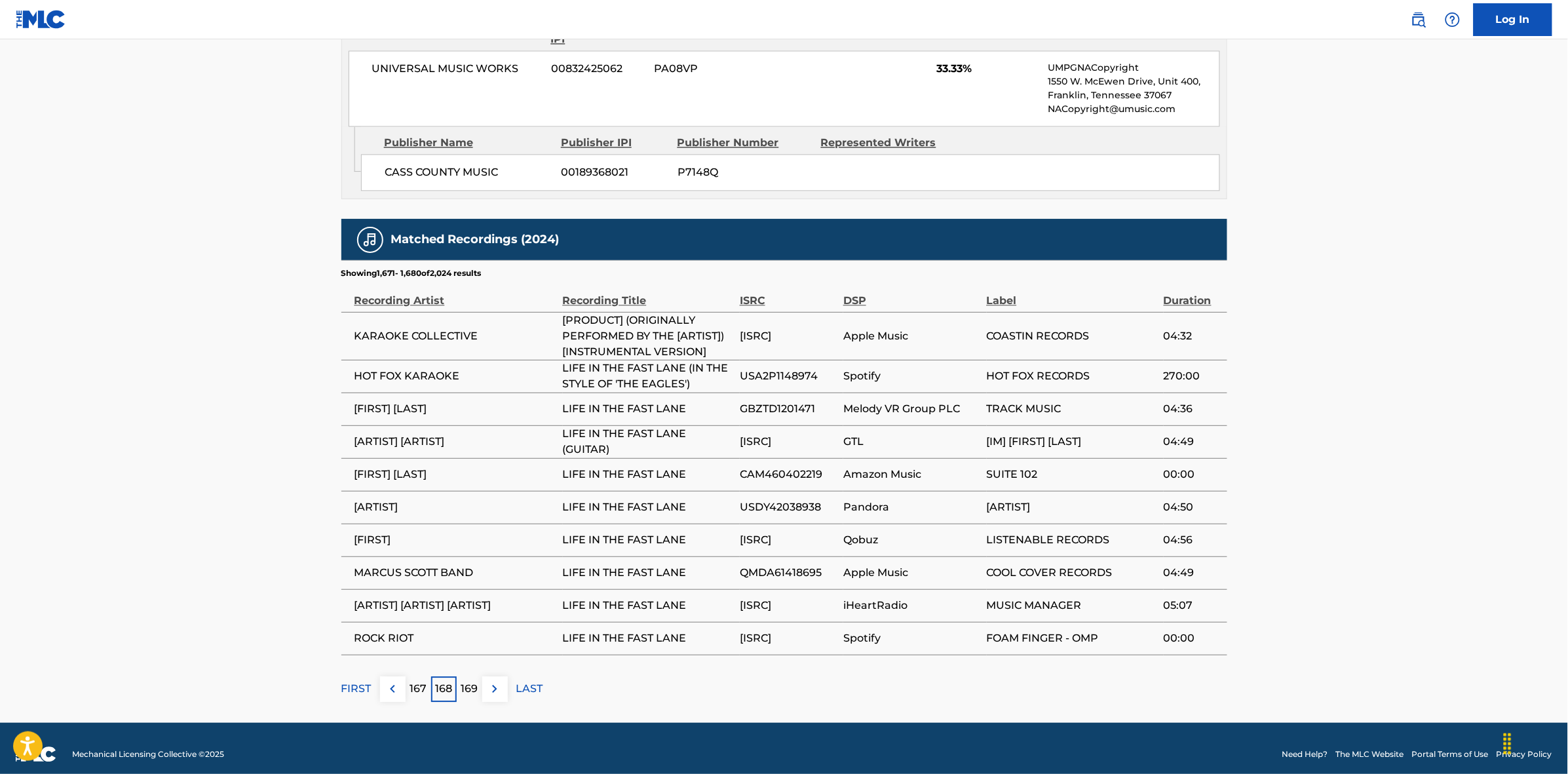 click at bounding box center (495, 689) 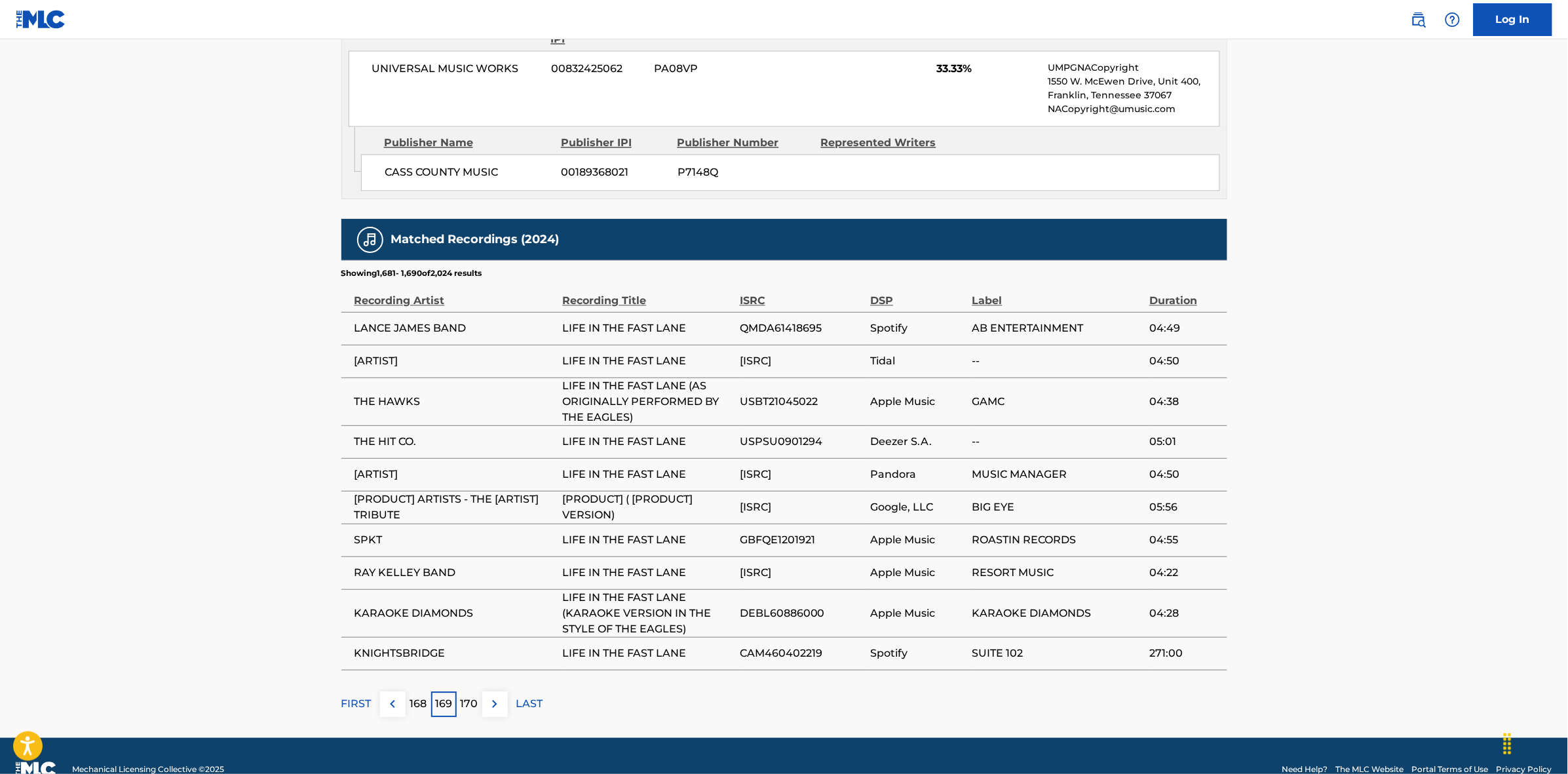 drag, startPoint x: 489, startPoint y: 721, endPoint x: 489, endPoint y: 712, distance: 9 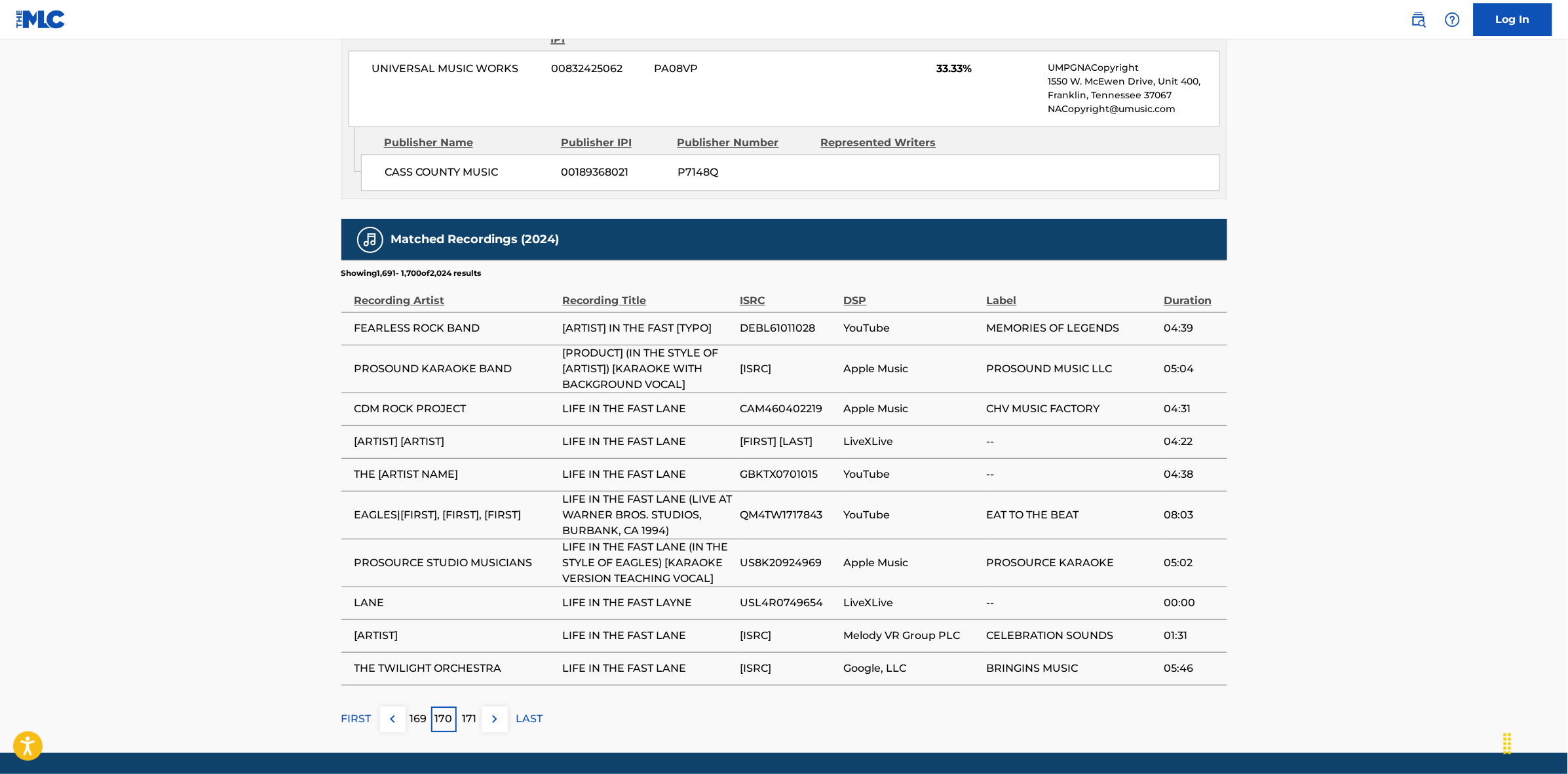 click on "171" at bounding box center [469, 719] 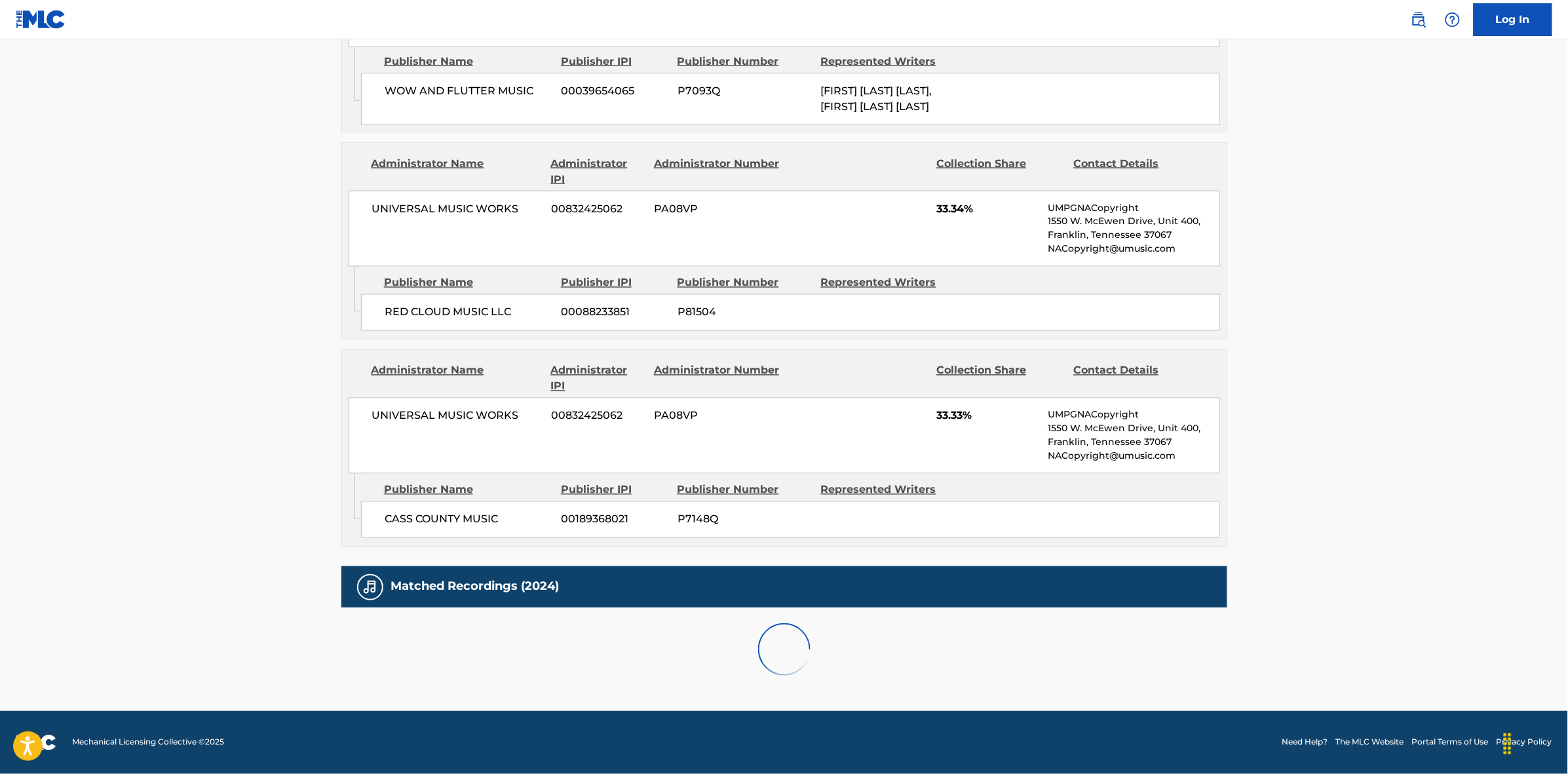 scroll, scrollTop: 1177, scrollLeft: 0, axis: vertical 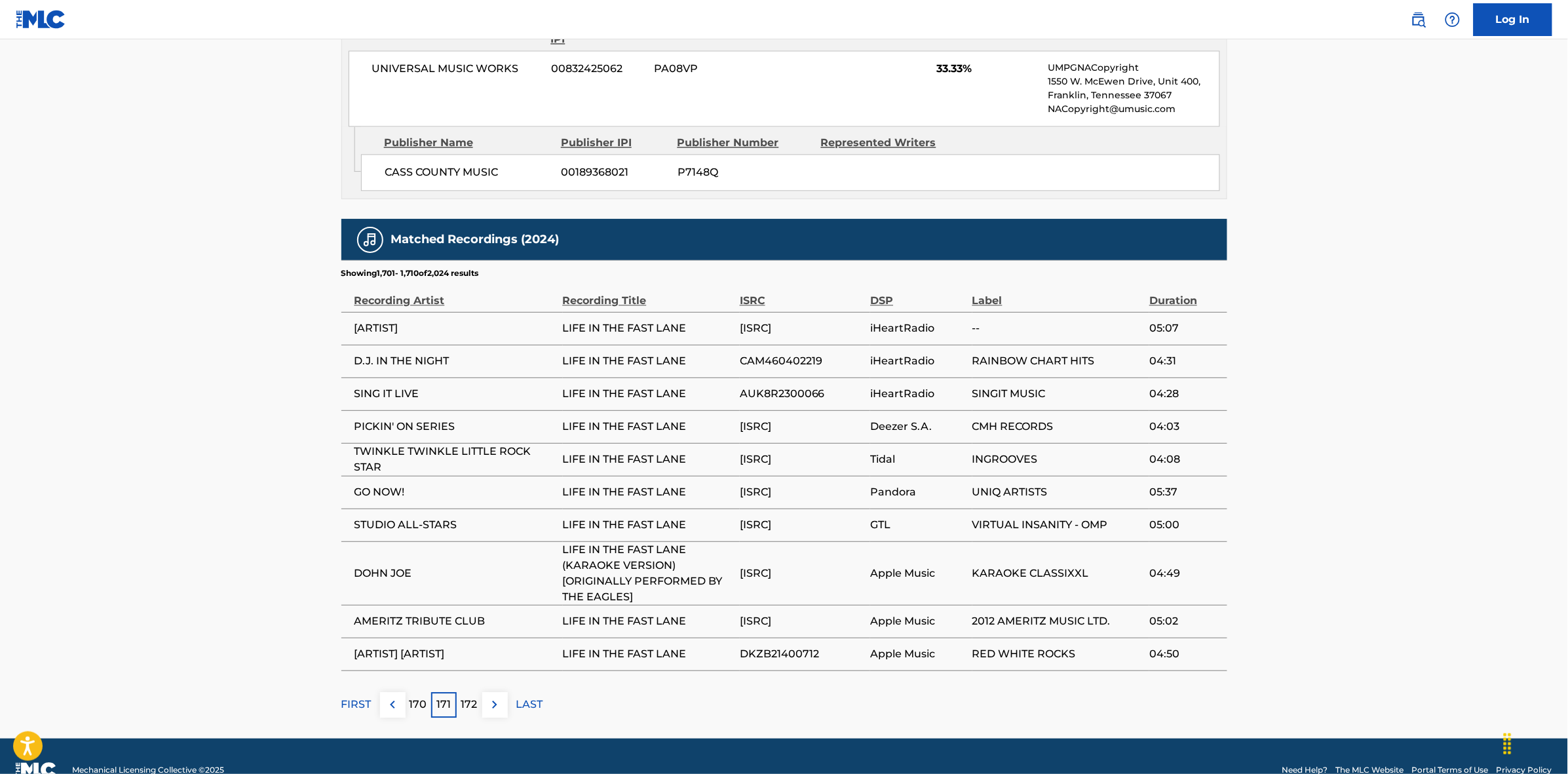 click on "172" at bounding box center (469, 705) 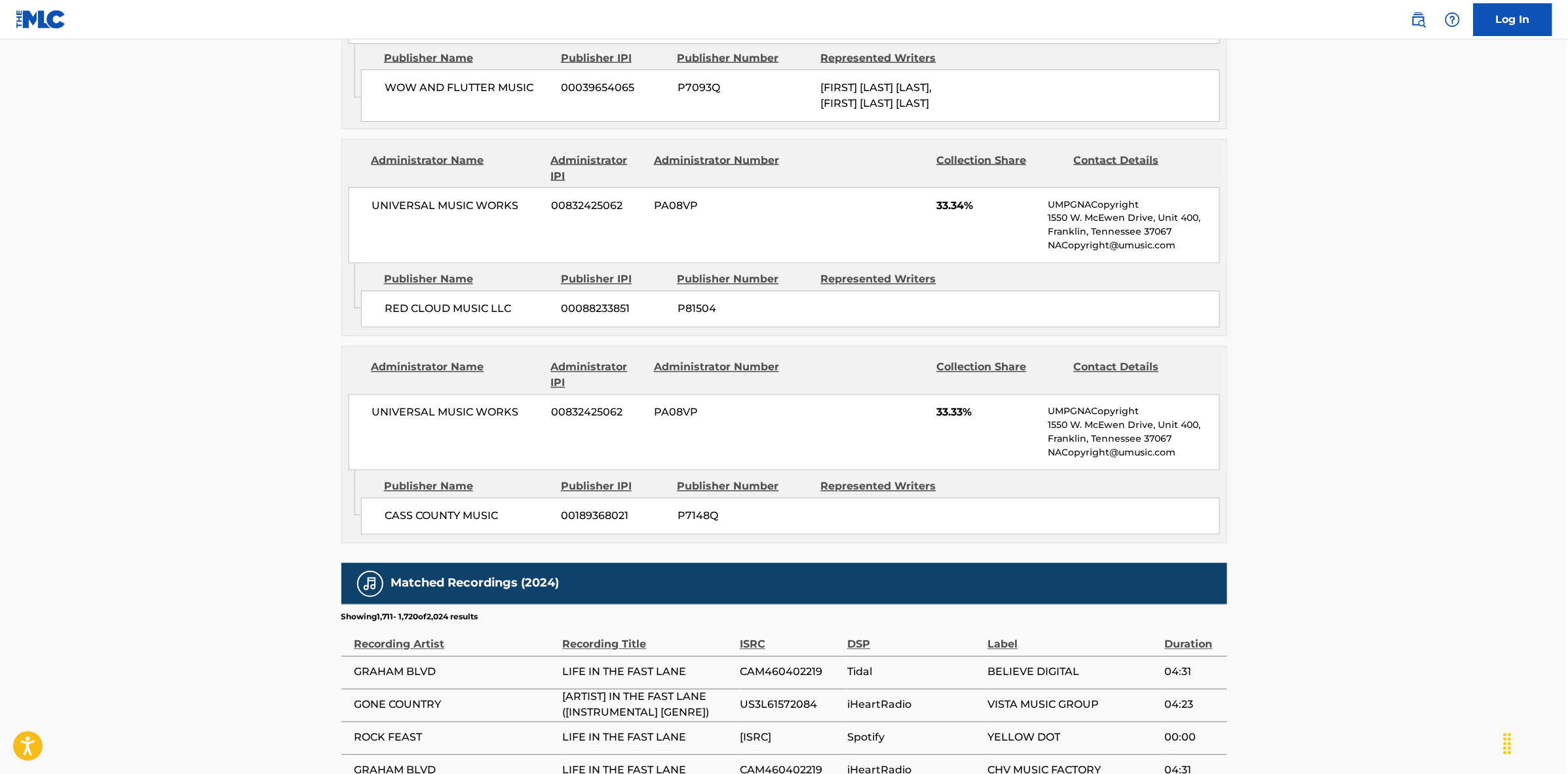 scroll, scrollTop: 1177, scrollLeft: 0, axis: vertical 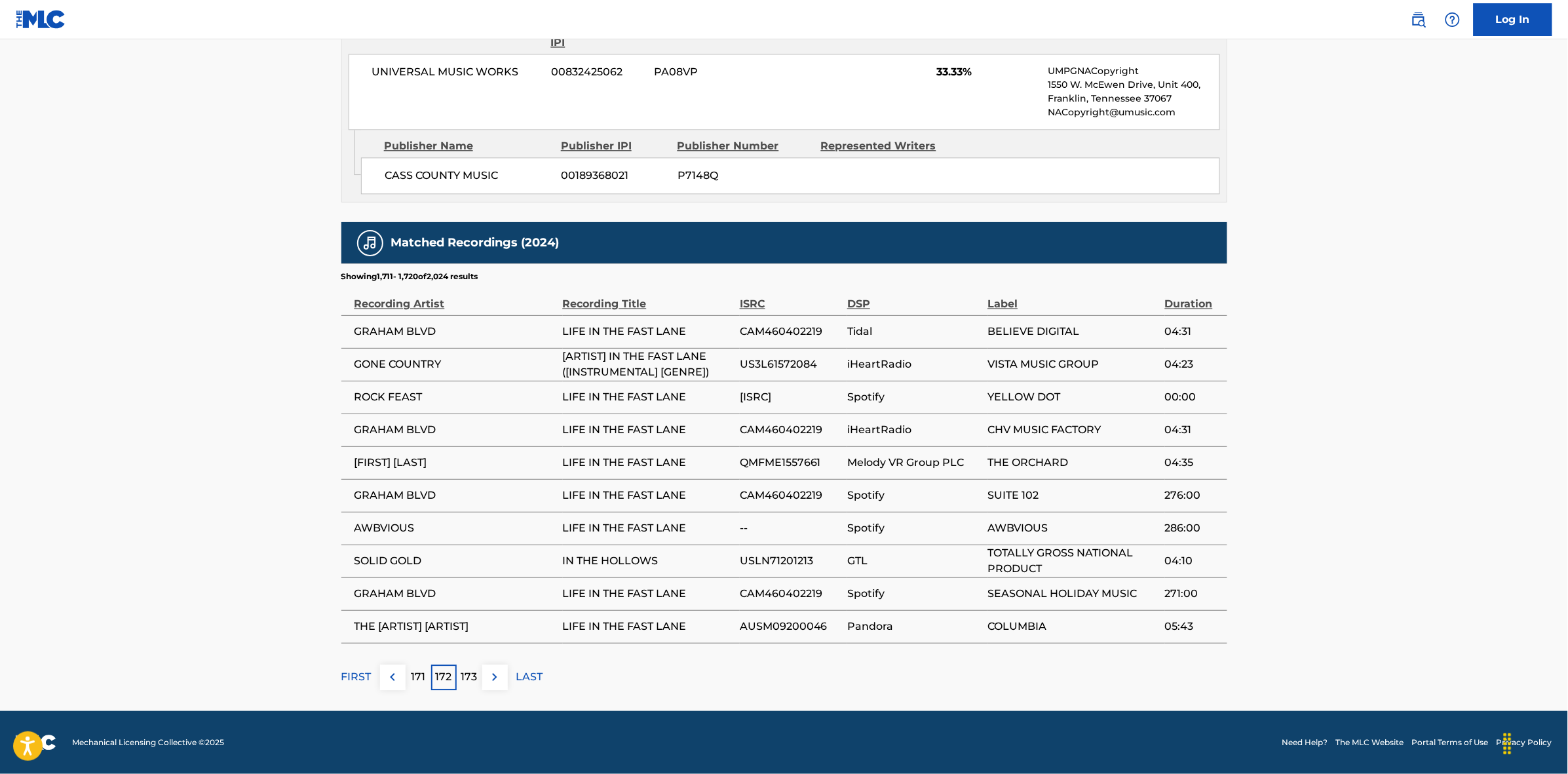 click at bounding box center [495, 677] 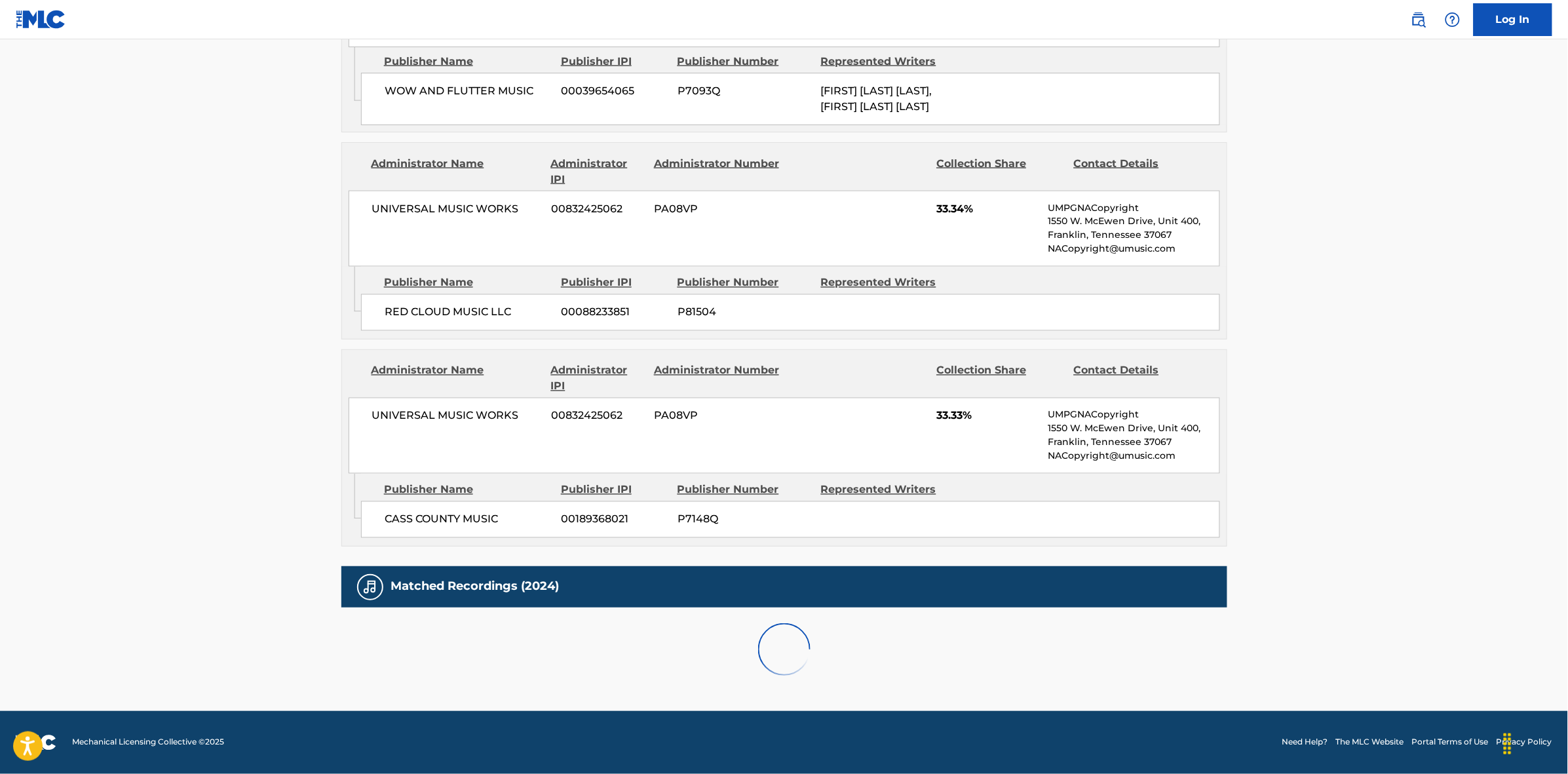 scroll, scrollTop: 1177, scrollLeft: 0, axis: vertical 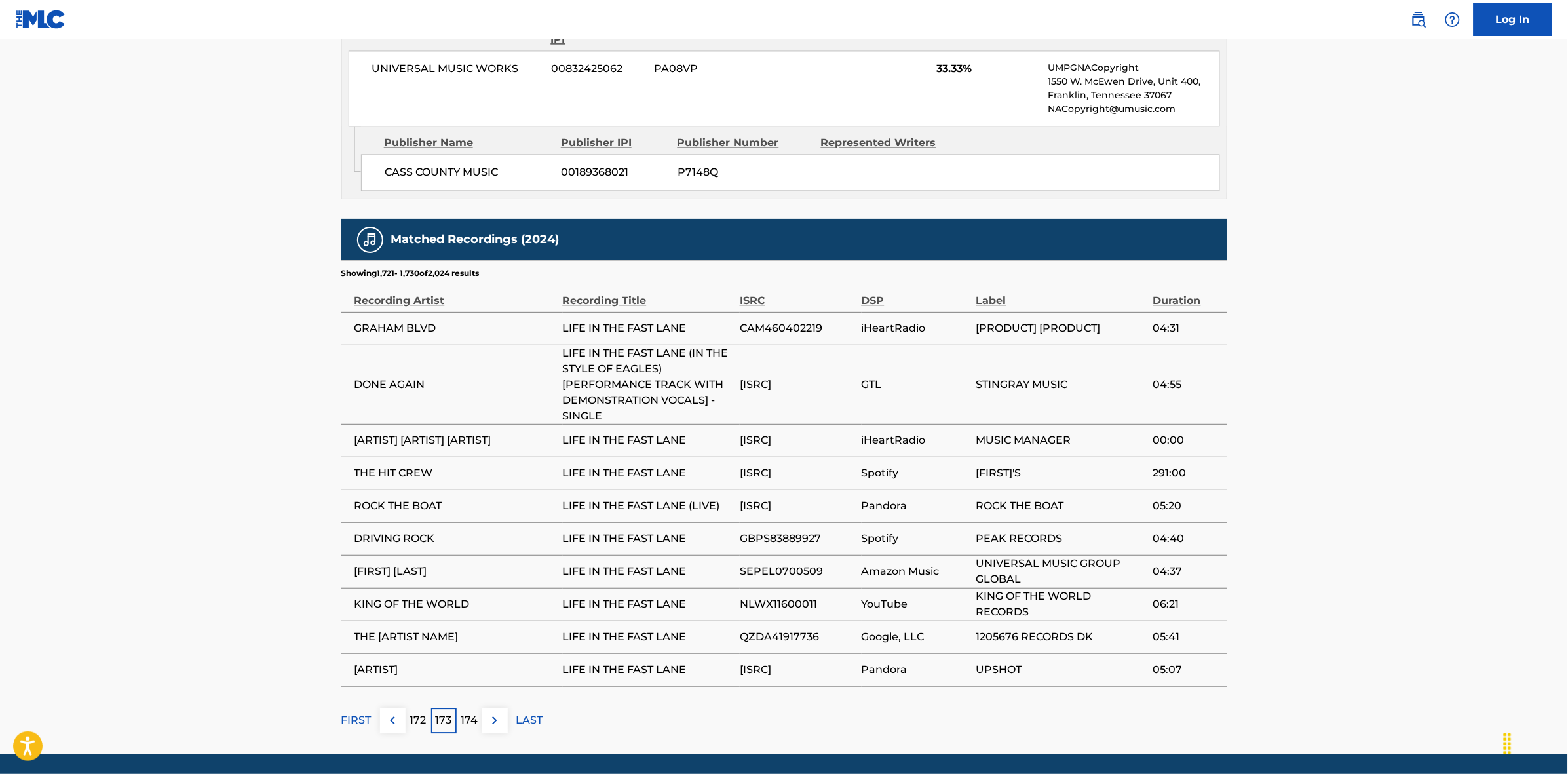 drag, startPoint x: 496, startPoint y: 728, endPoint x: 503, endPoint y: 713, distance: 16.552945 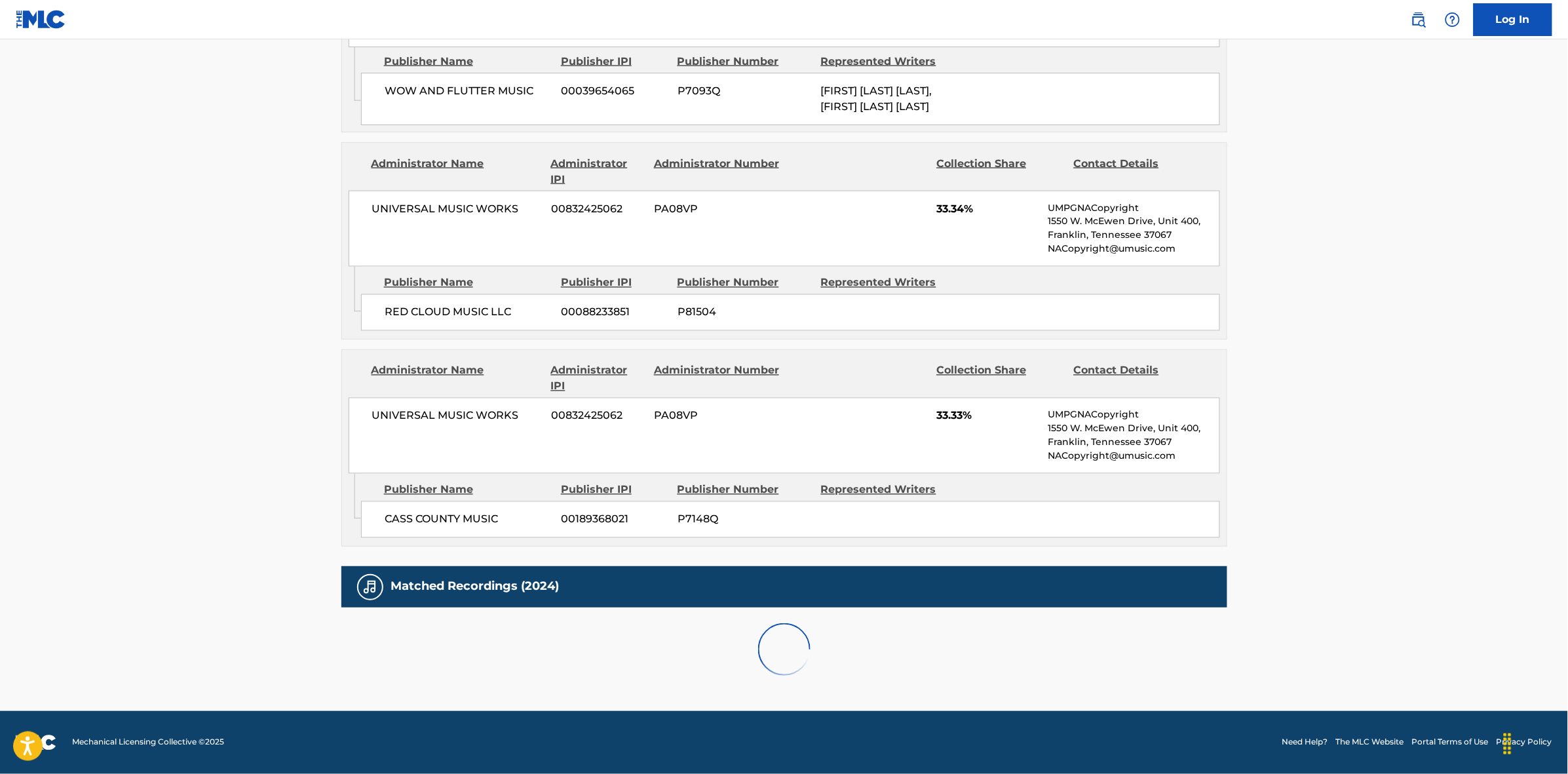 scroll, scrollTop: 1177, scrollLeft: 0, axis: vertical 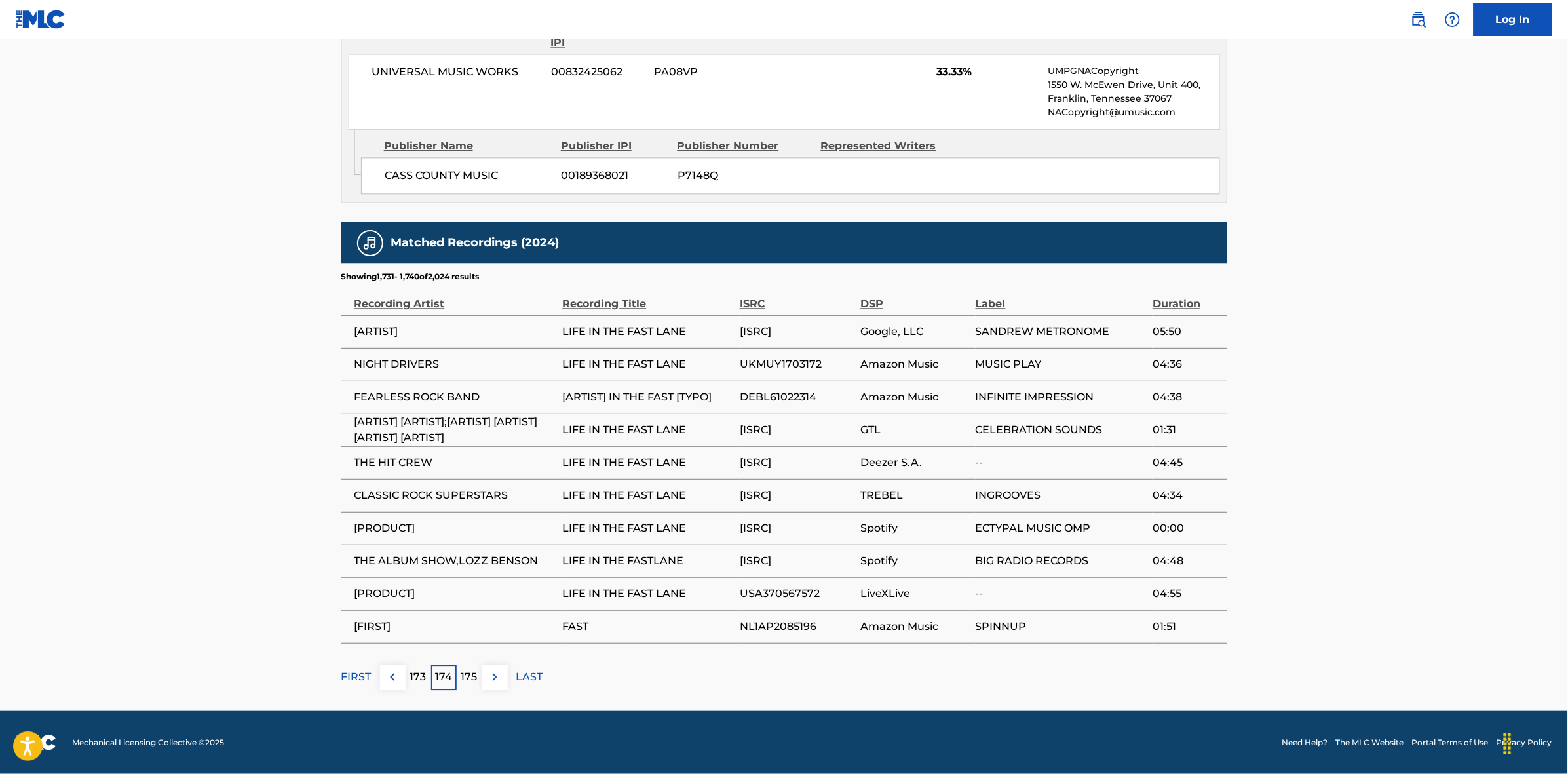 drag, startPoint x: 505, startPoint y: 703, endPoint x: 518, endPoint y: 706, distance: 13.341664 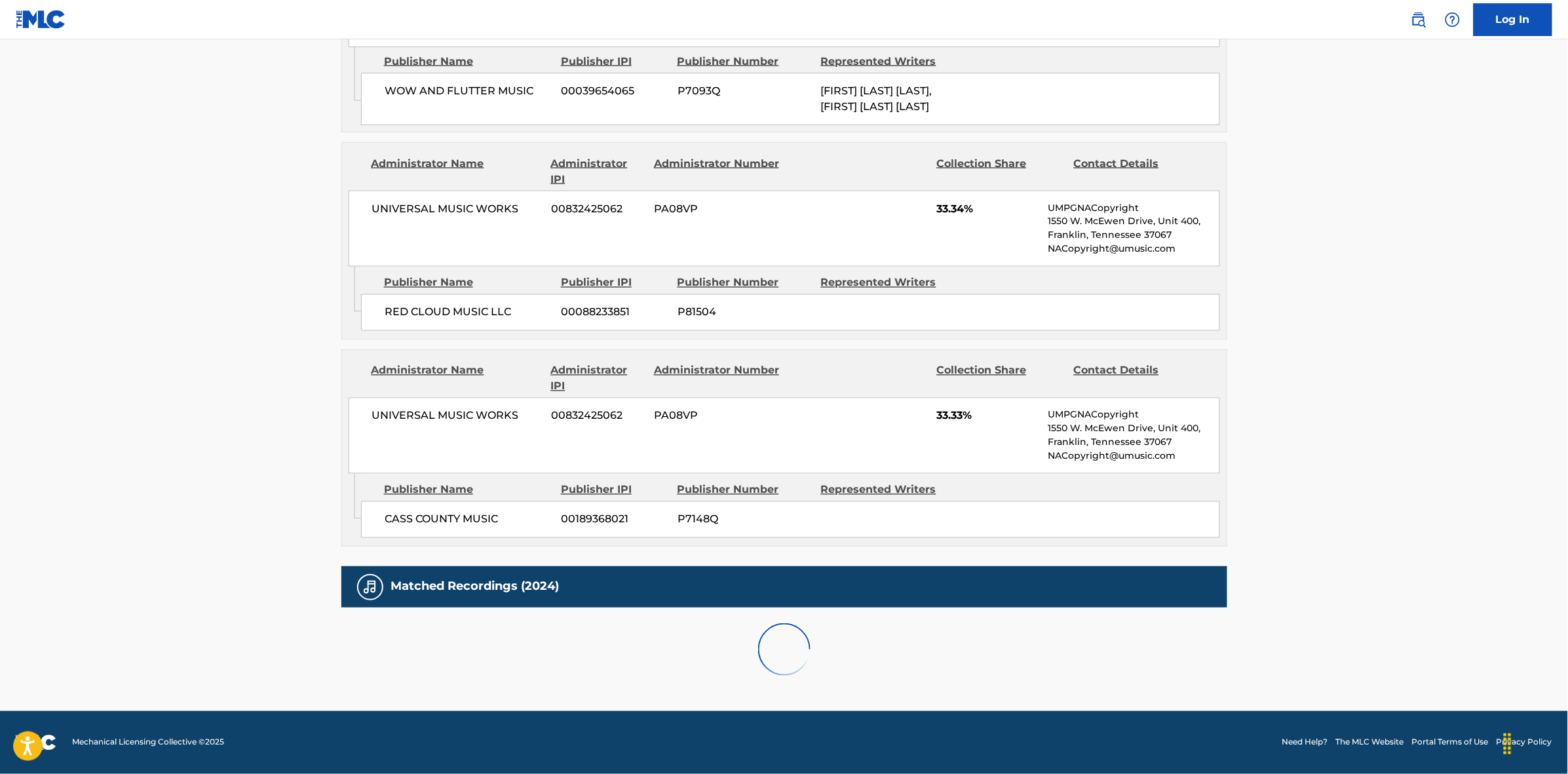 scroll, scrollTop: 1177, scrollLeft: 0, axis: vertical 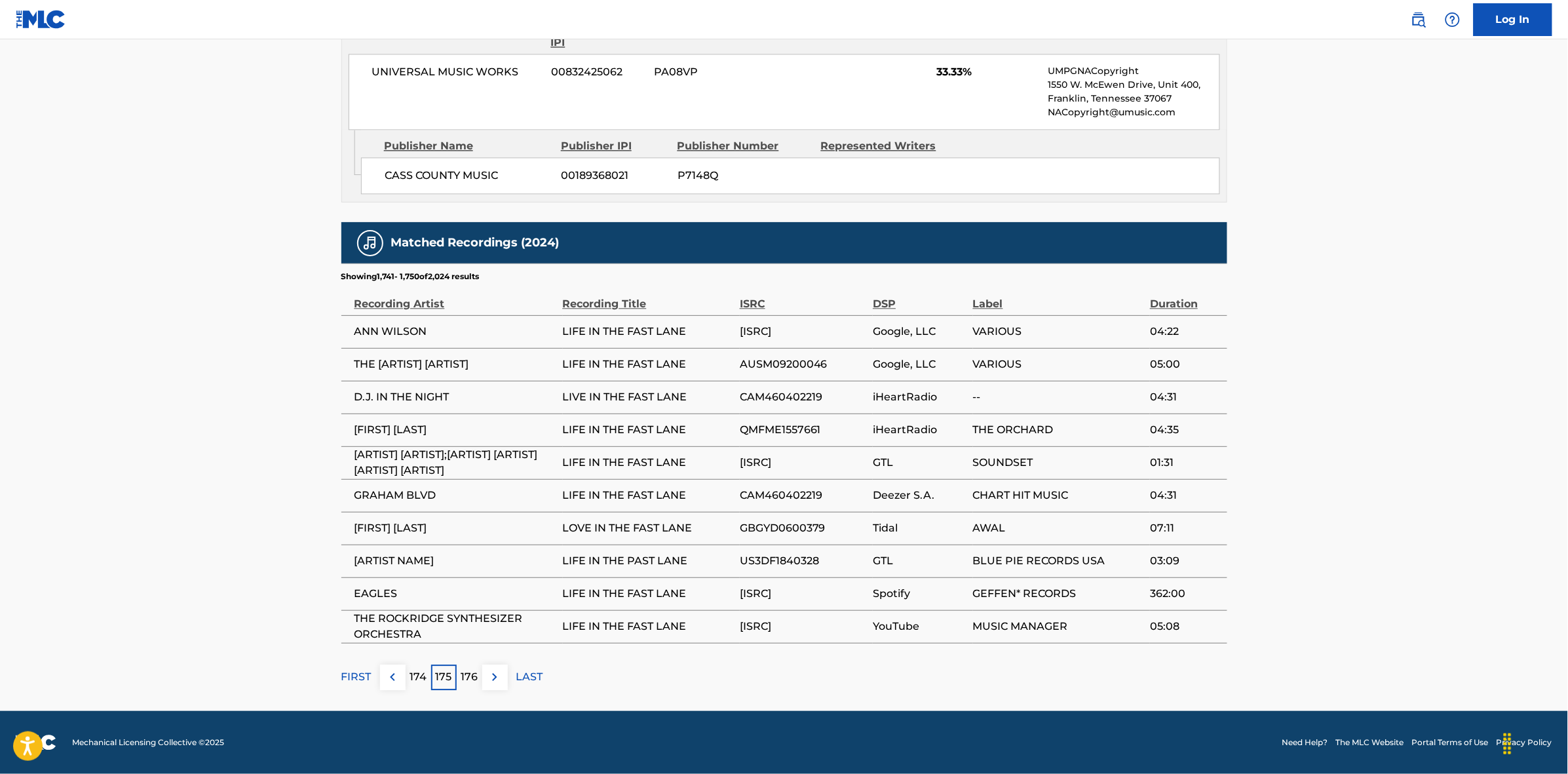 click at bounding box center [495, 677] 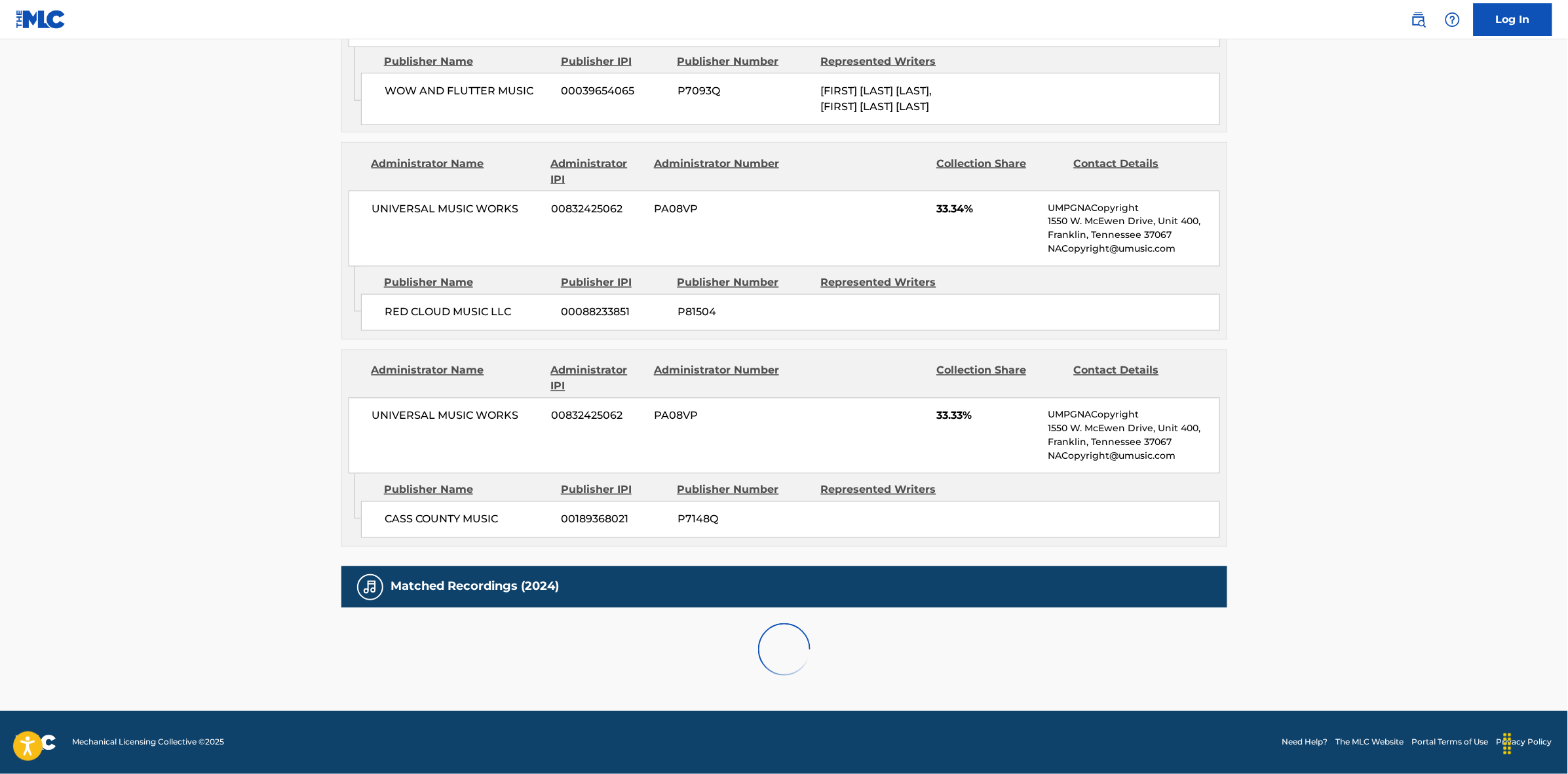 scroll, scrollTop: 1177, scrollLeft: 0, axis: vertical 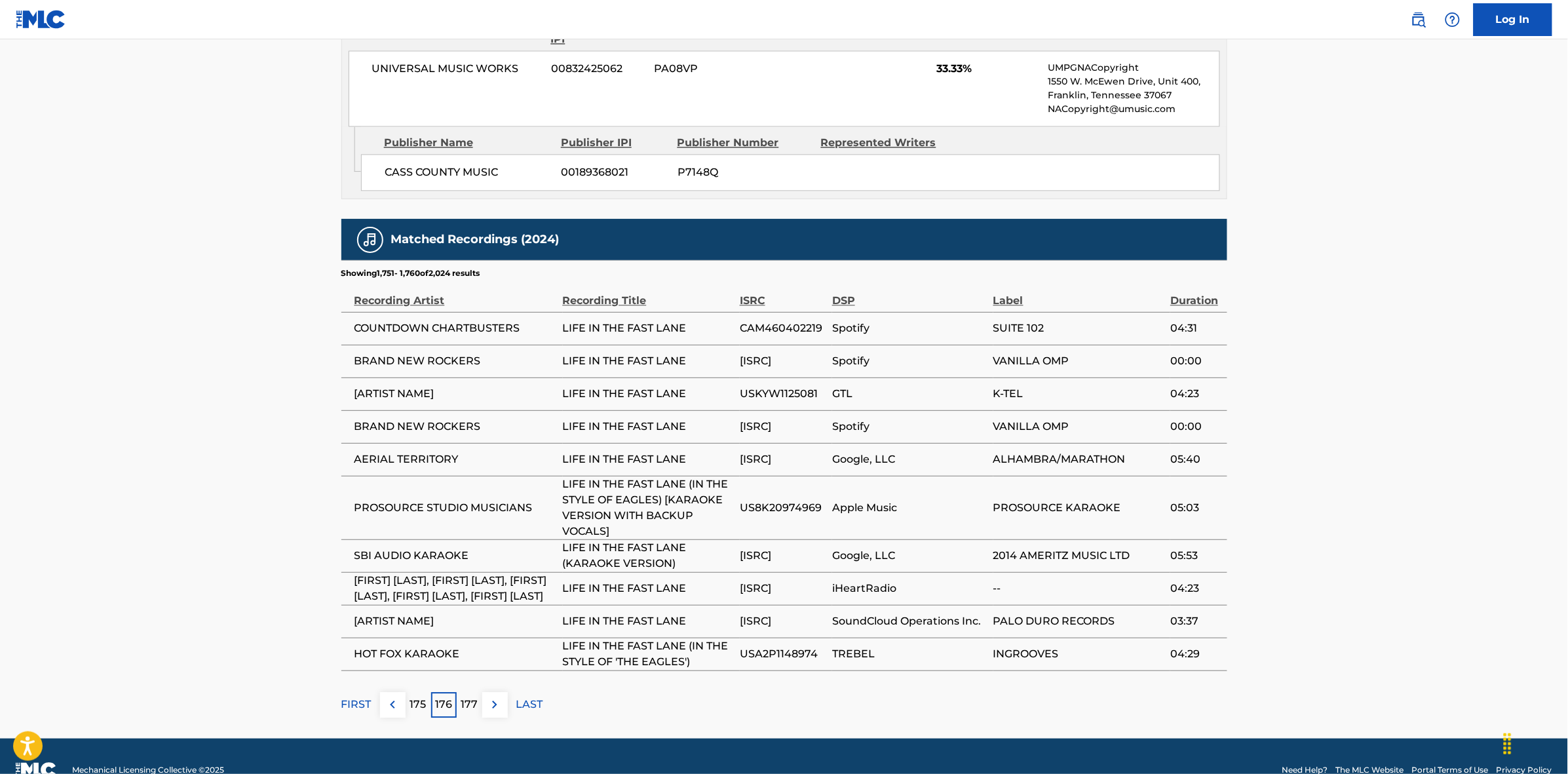 click at bounding box center (495, 705) 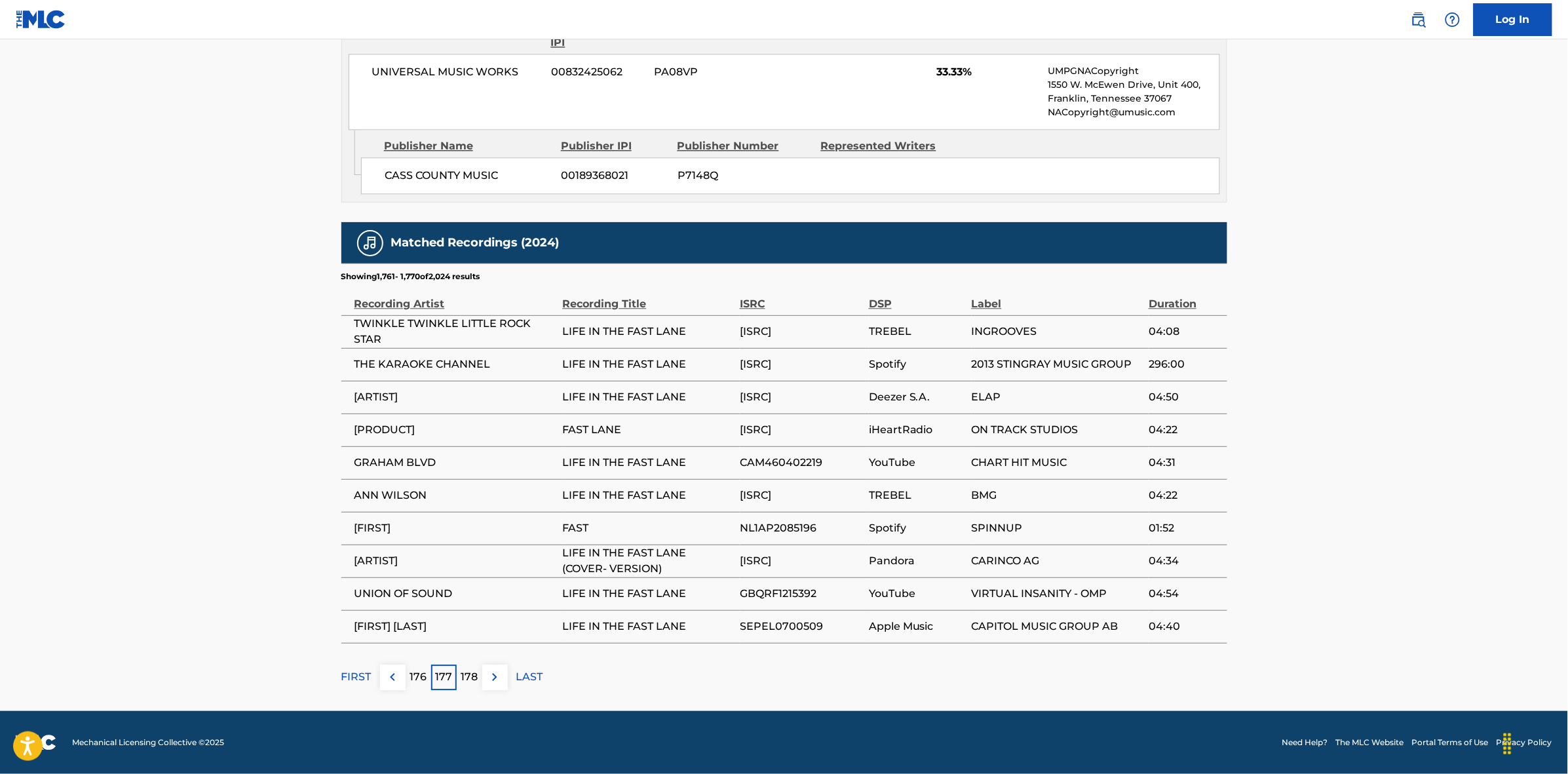 click at bounding box center [495, 677] 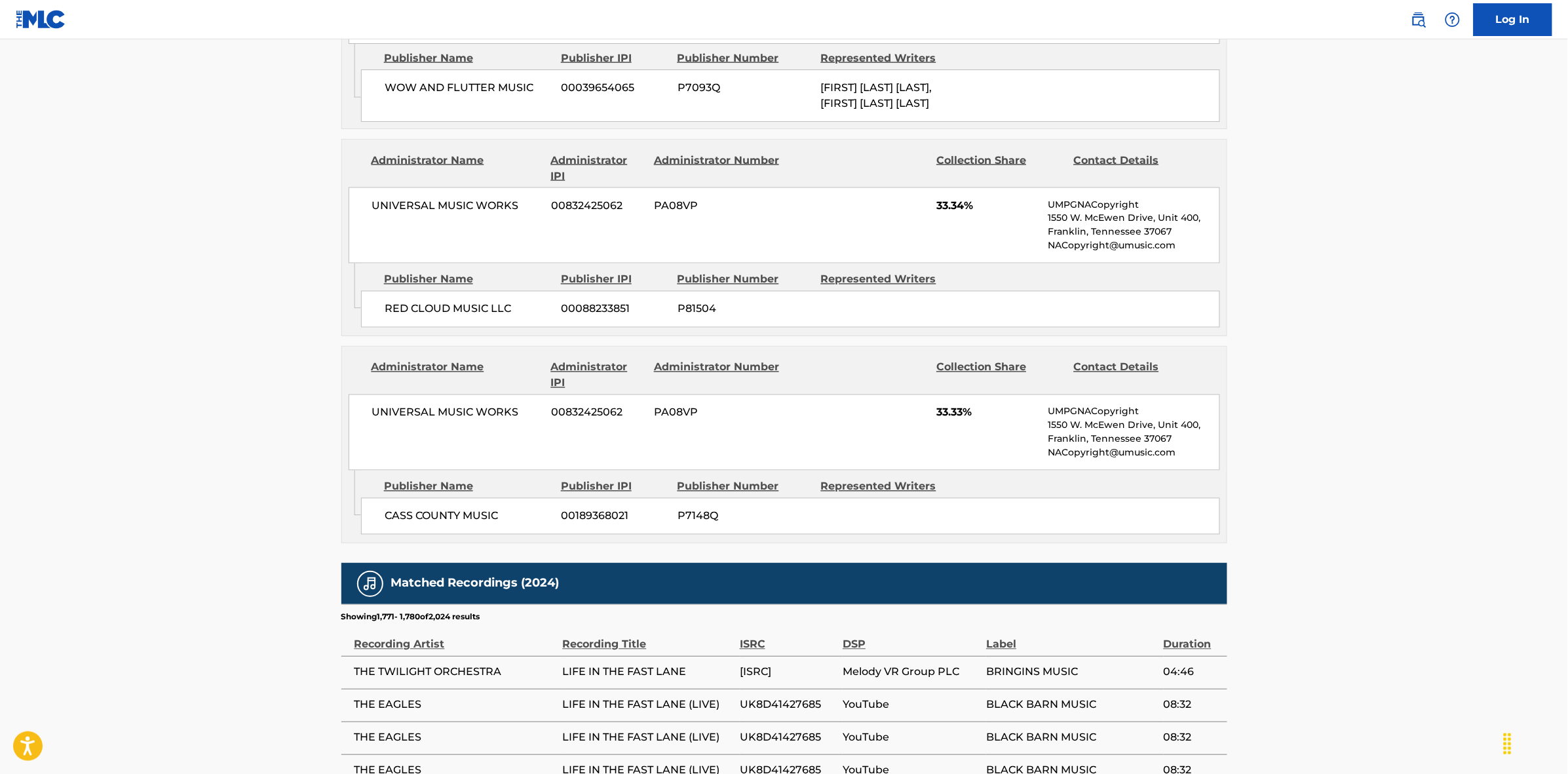 scroll, scrollTop: 1177, scrollLeft: 0, axis: vertical 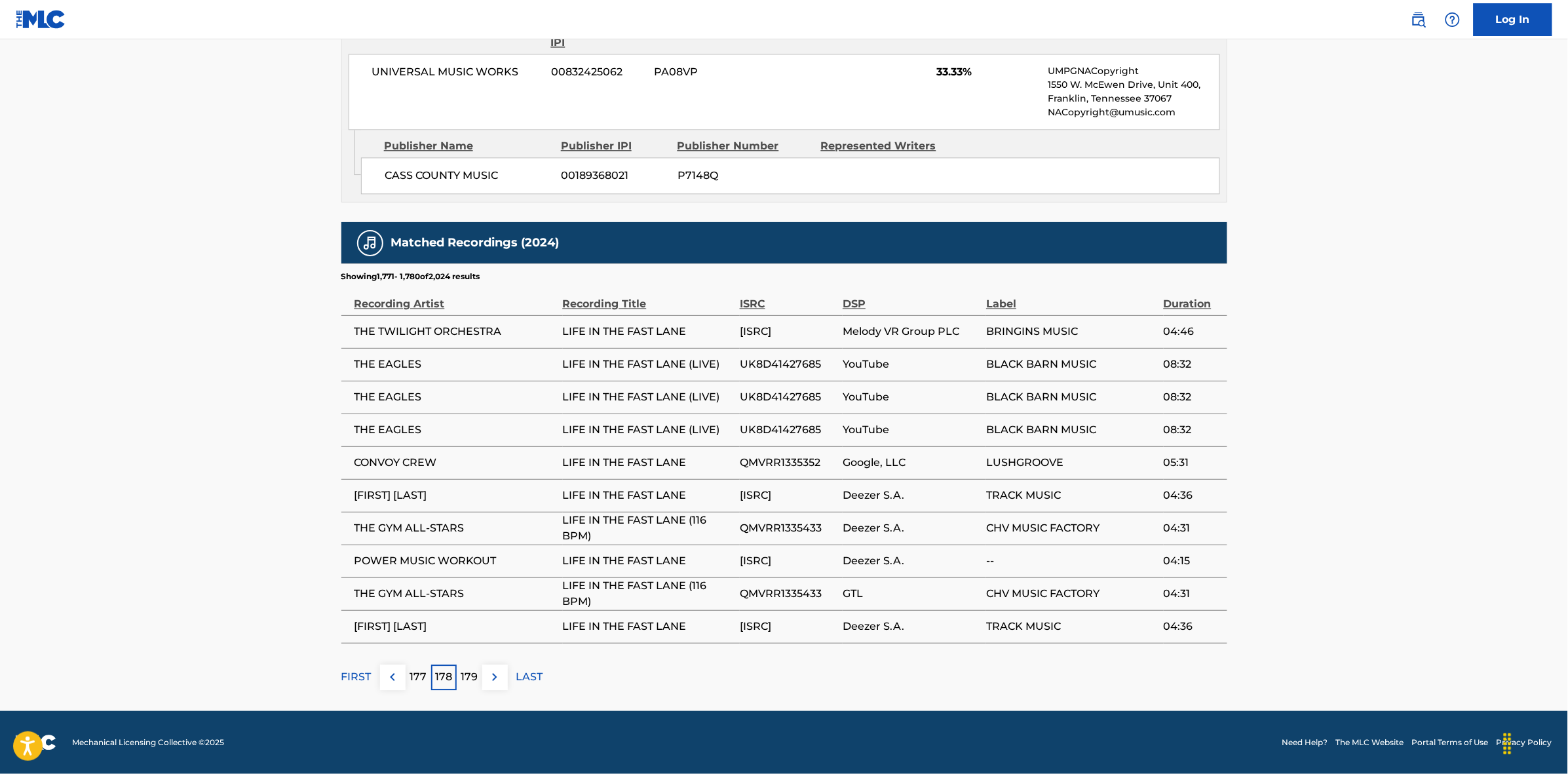 click at bounding box center (495, 677) 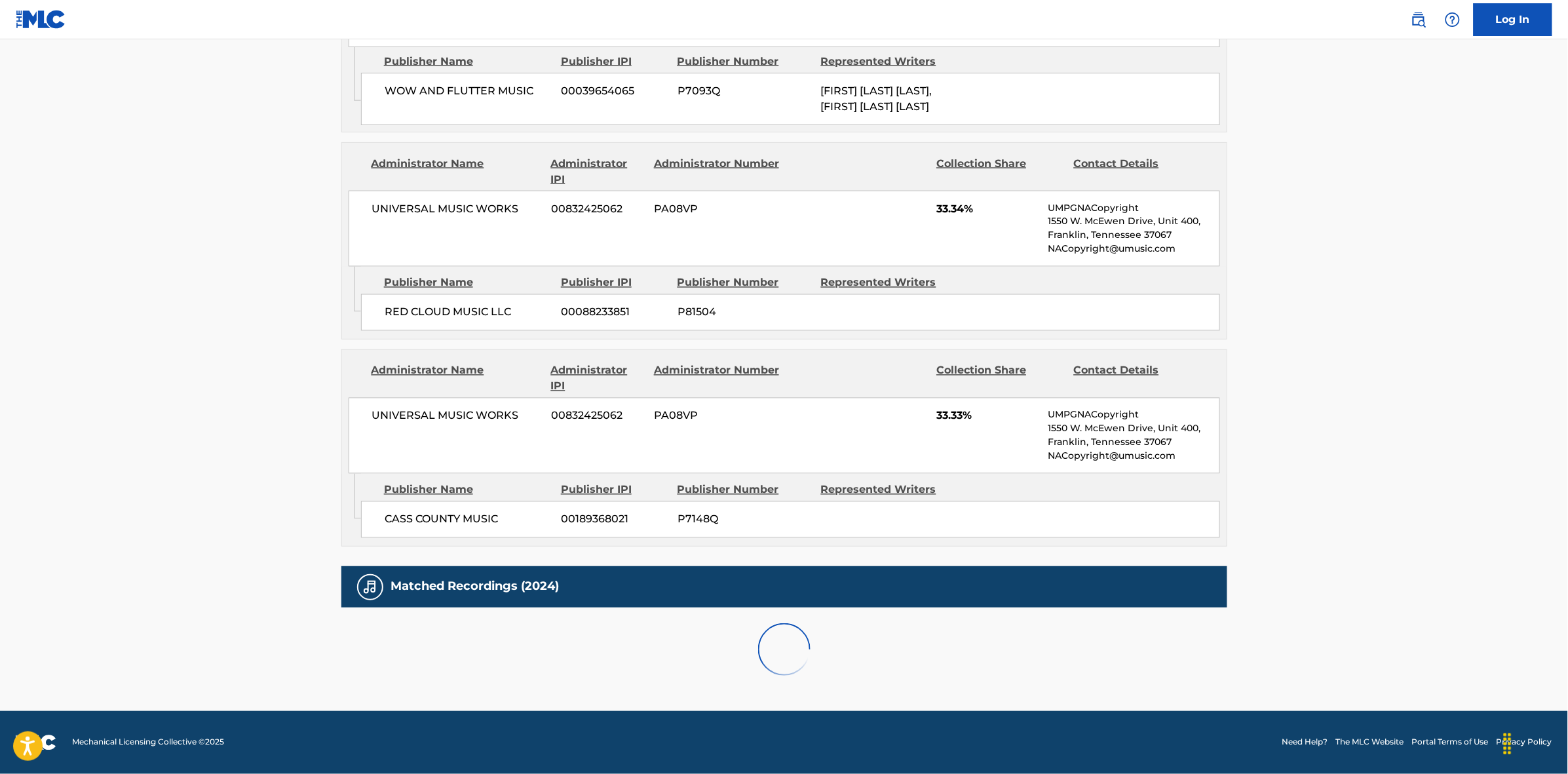 scroll, scrollTop: 1177, scrollLeft: 0, axis: vertical 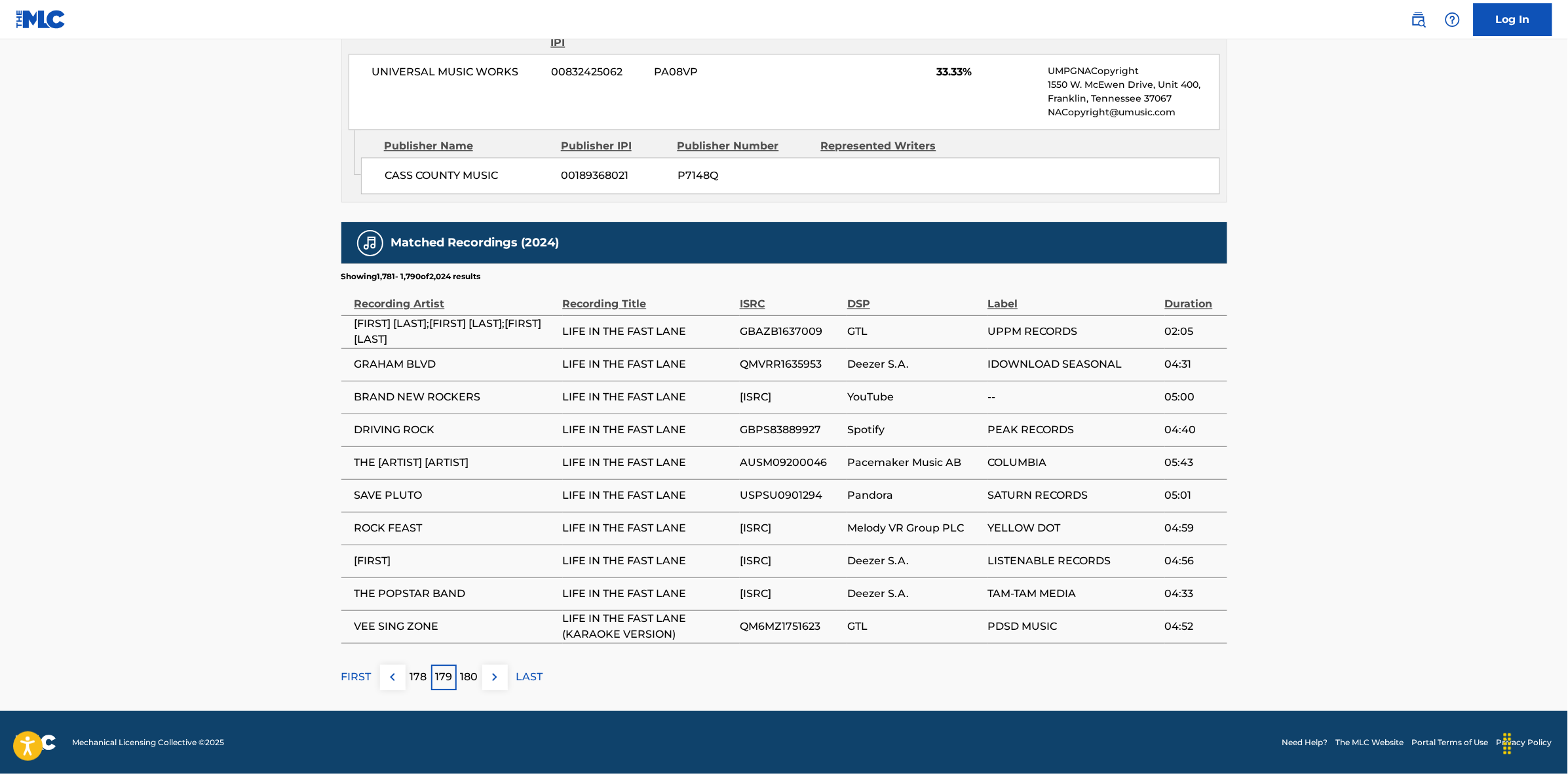 click at bounding box center (495, 677) 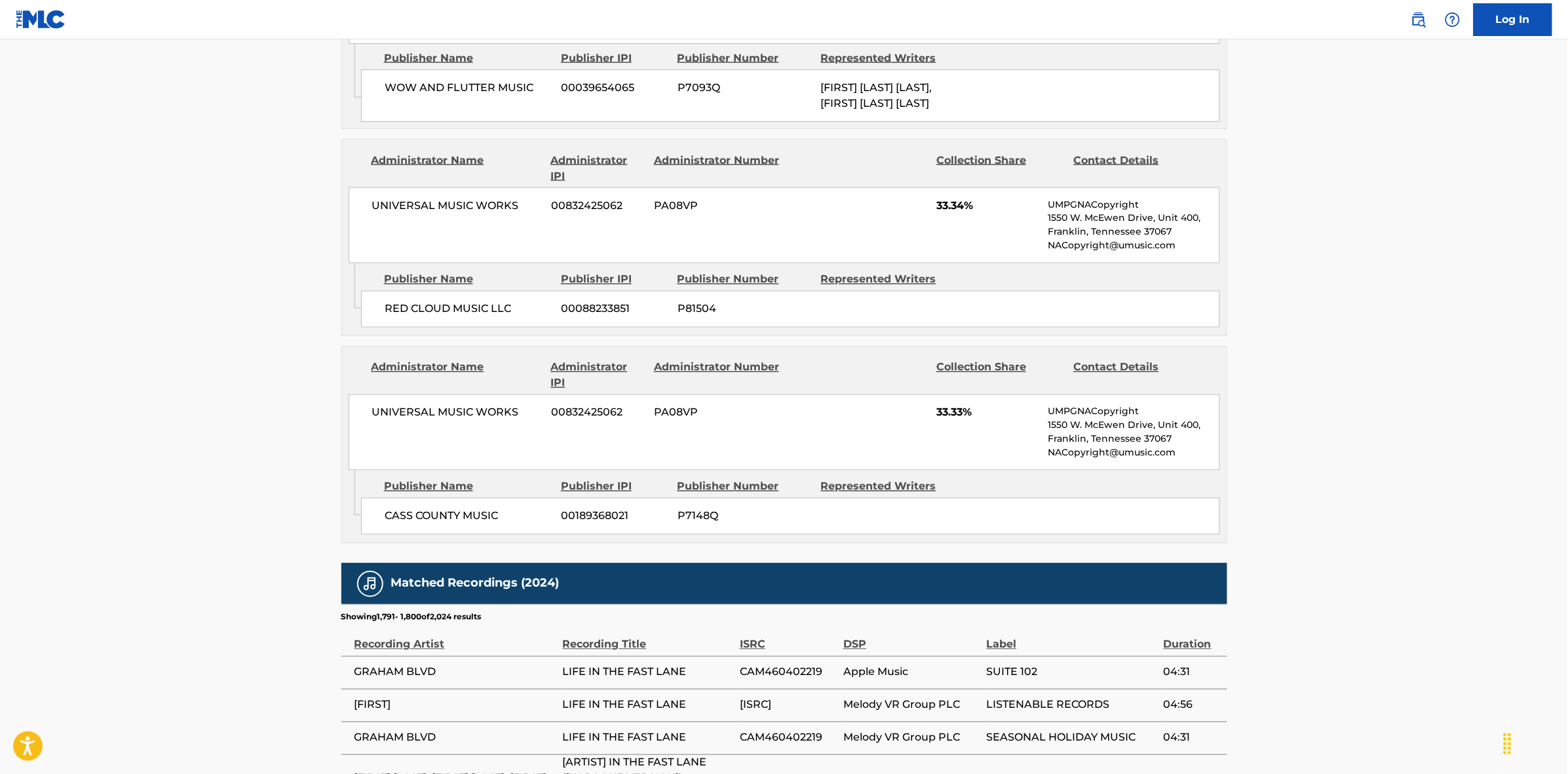 scroll, scrollTop: 1177, scrollLeft: 0, axis: vertical 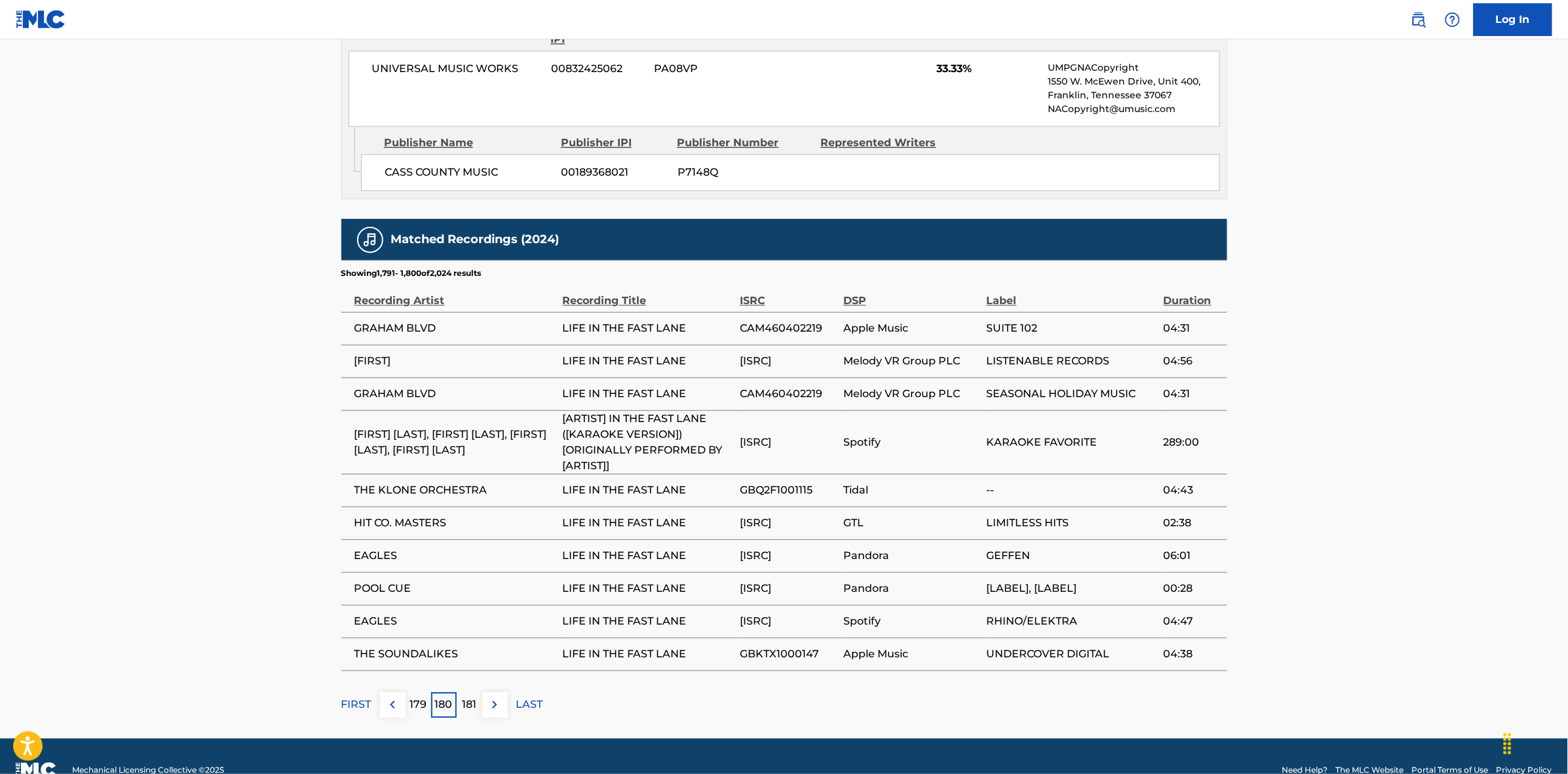 click on "181" at bounding box center [469, 705] 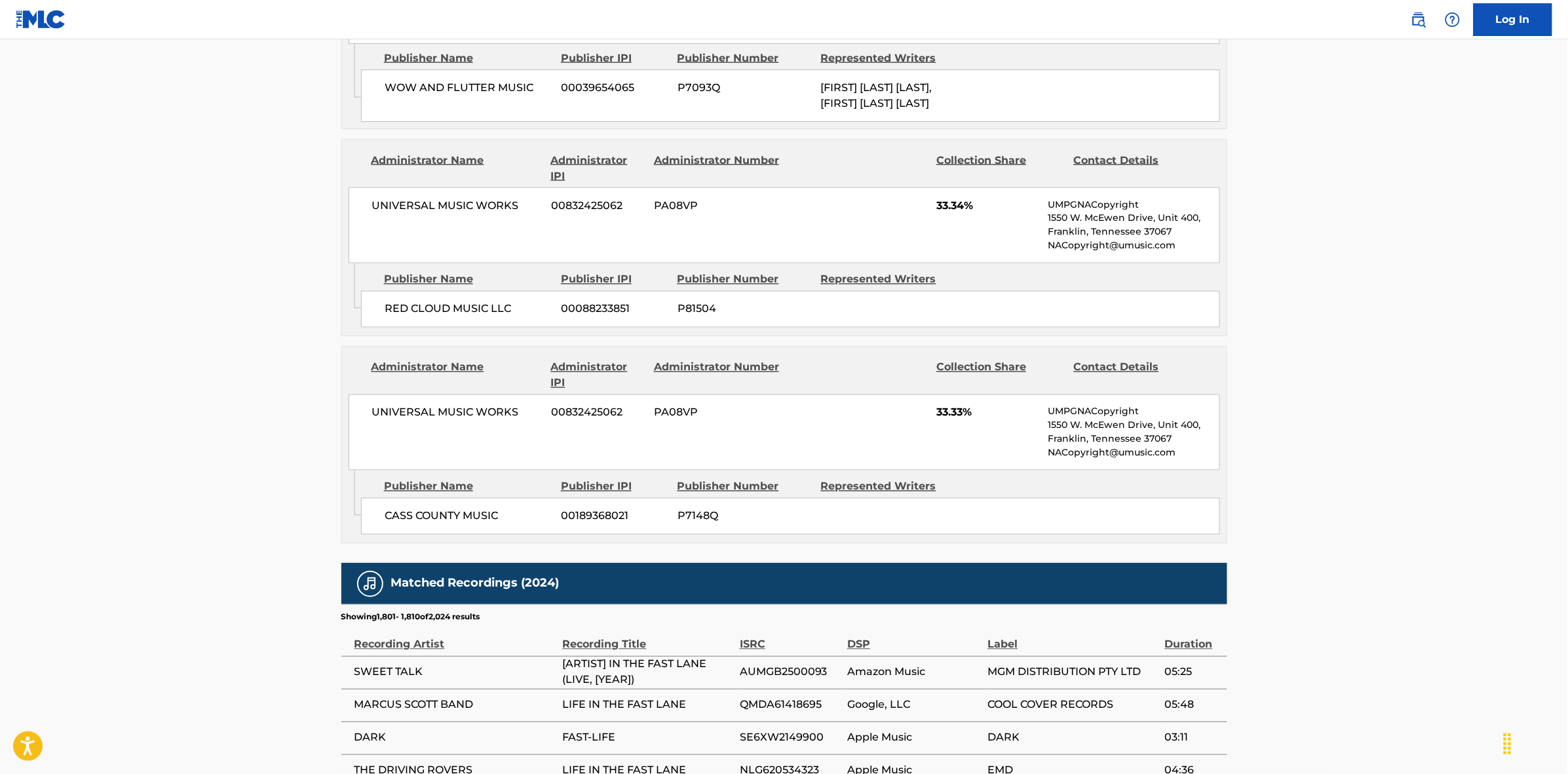 scroll, scrollTop: 1177, scrollLeft: 0, axis: vertical 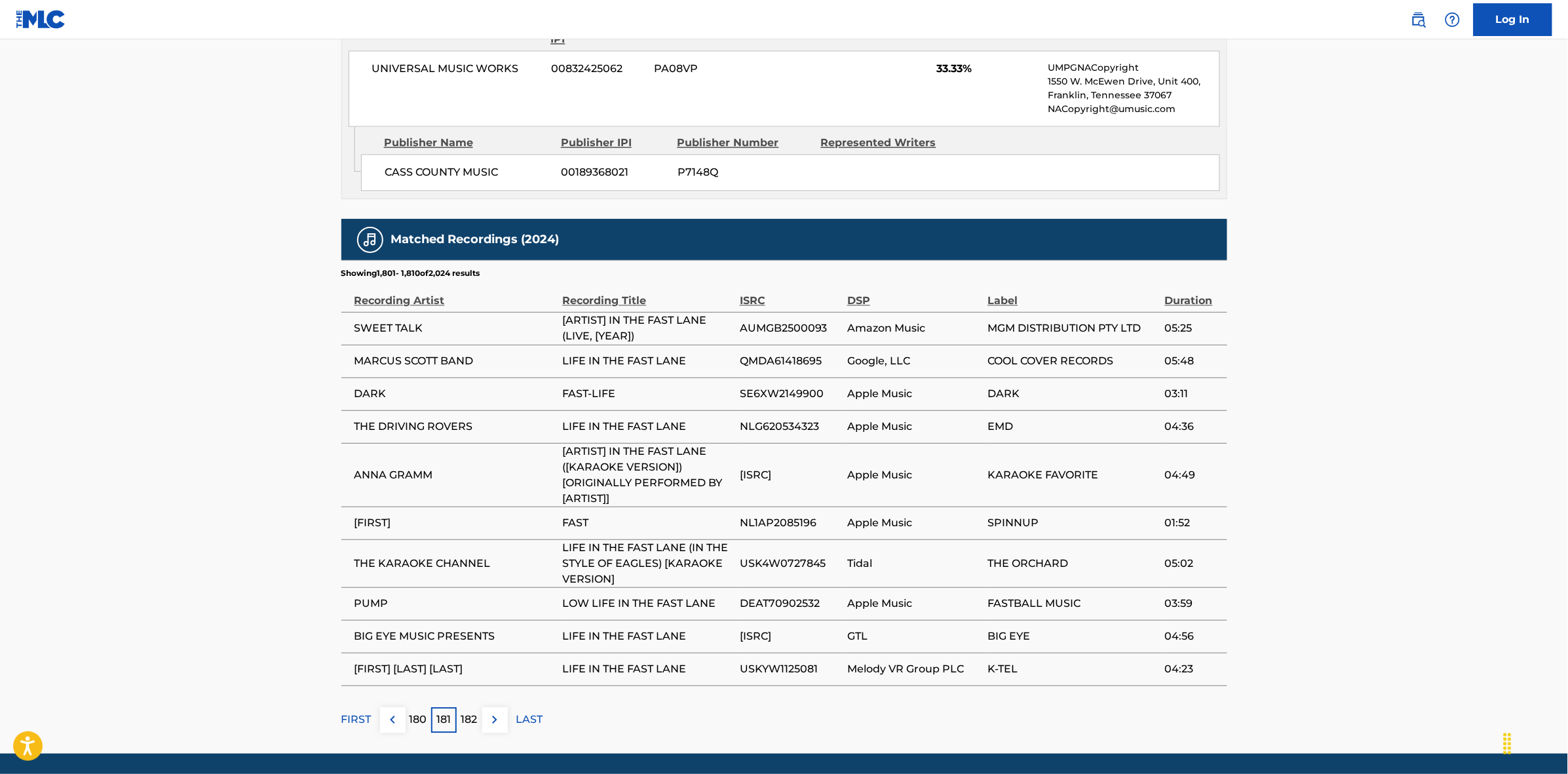 click at bounding box center [495, 720] 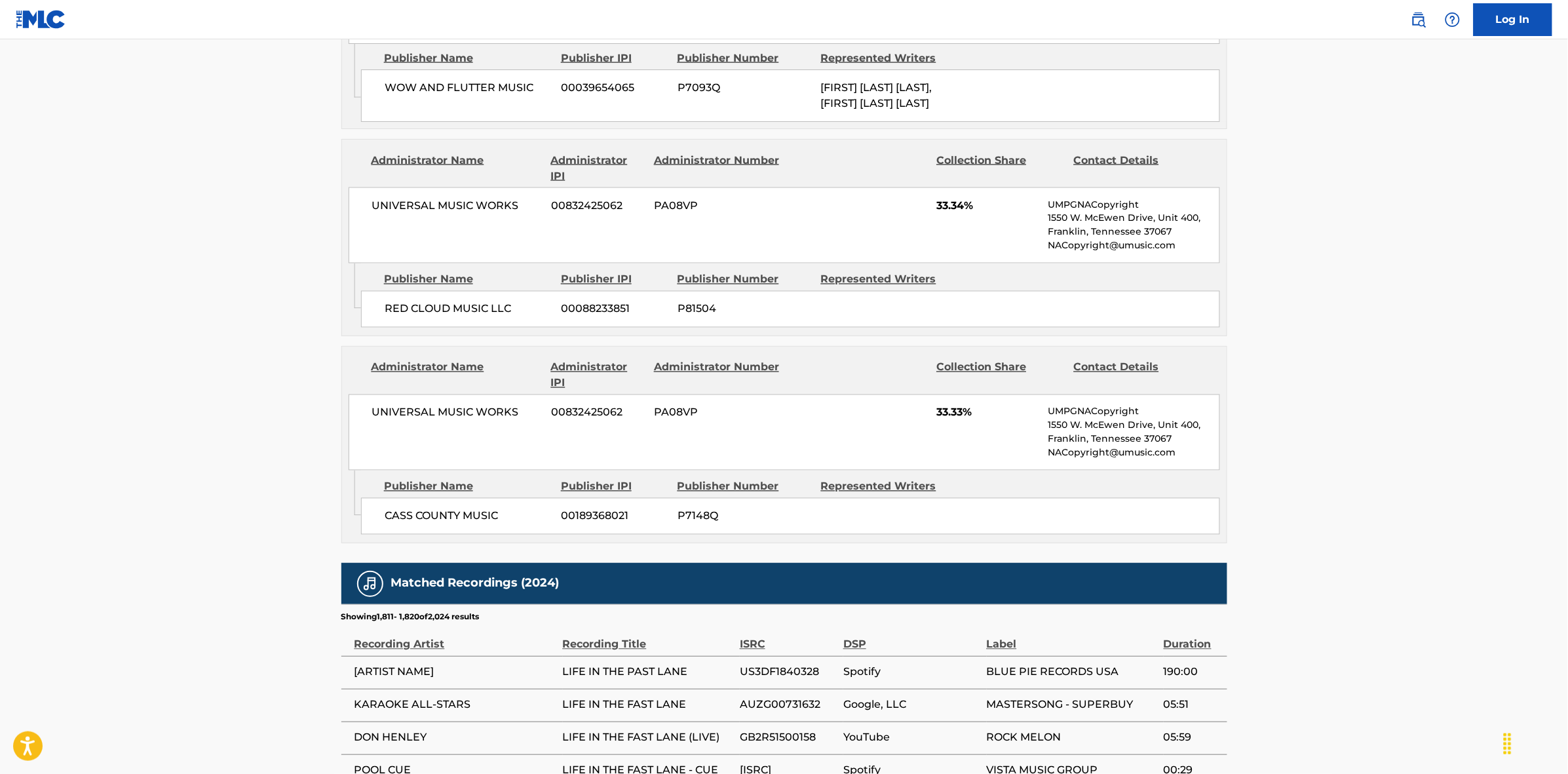 scroll, scrollTop: 1177, scrollLeft: 0, axis: vertical 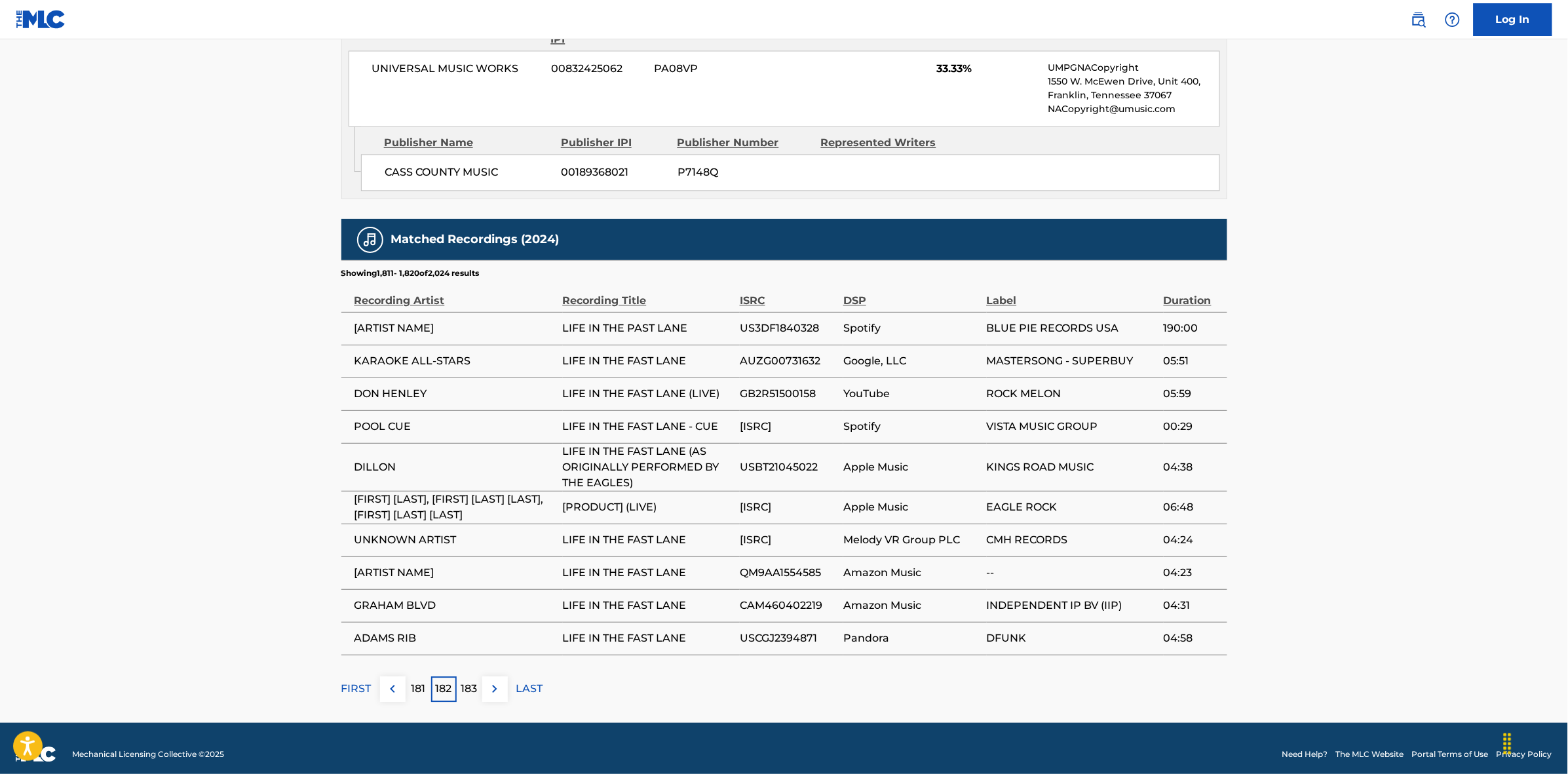 click at bounding box center (495, 689) 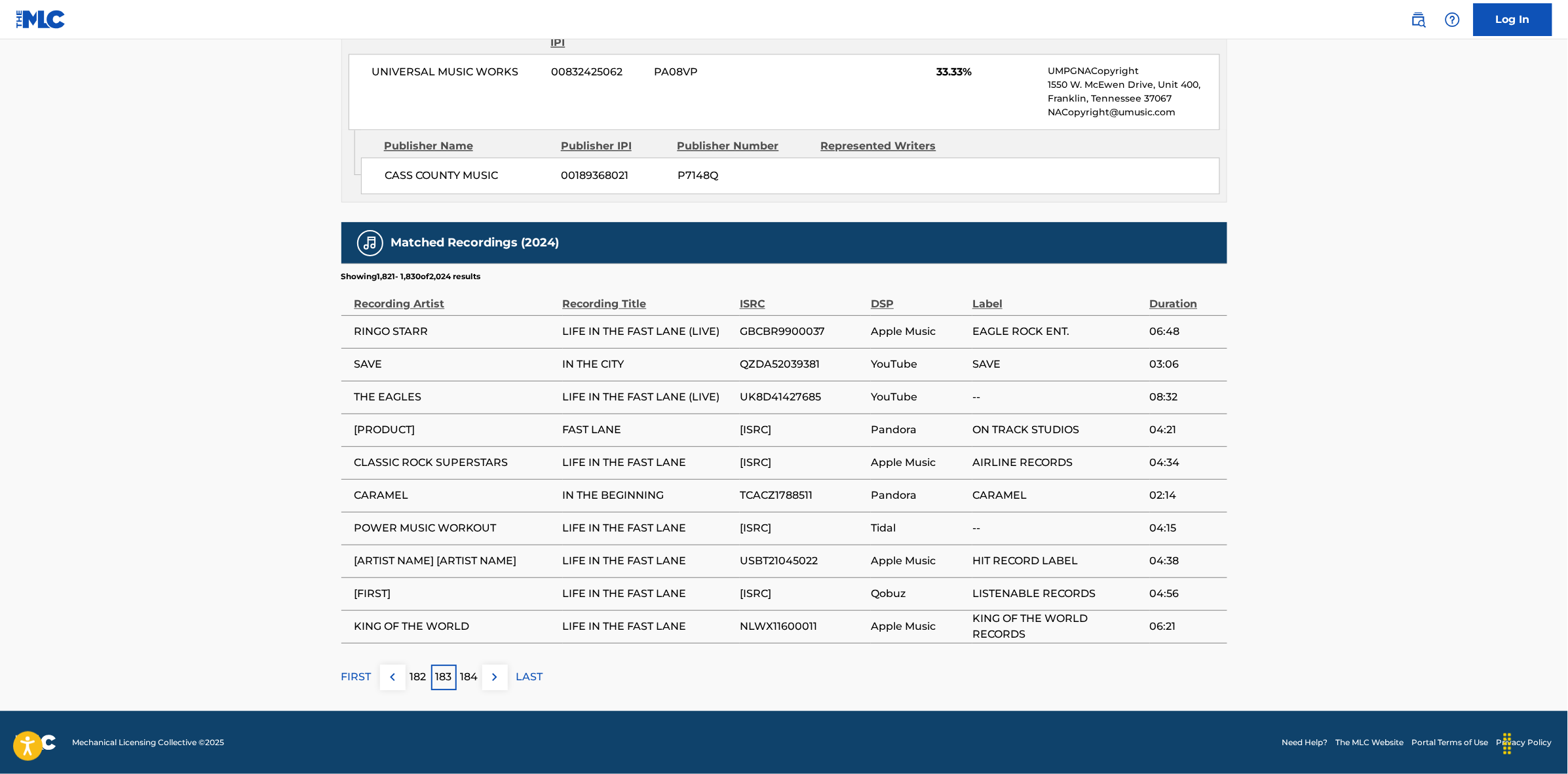click at bounding box center [495, 677] 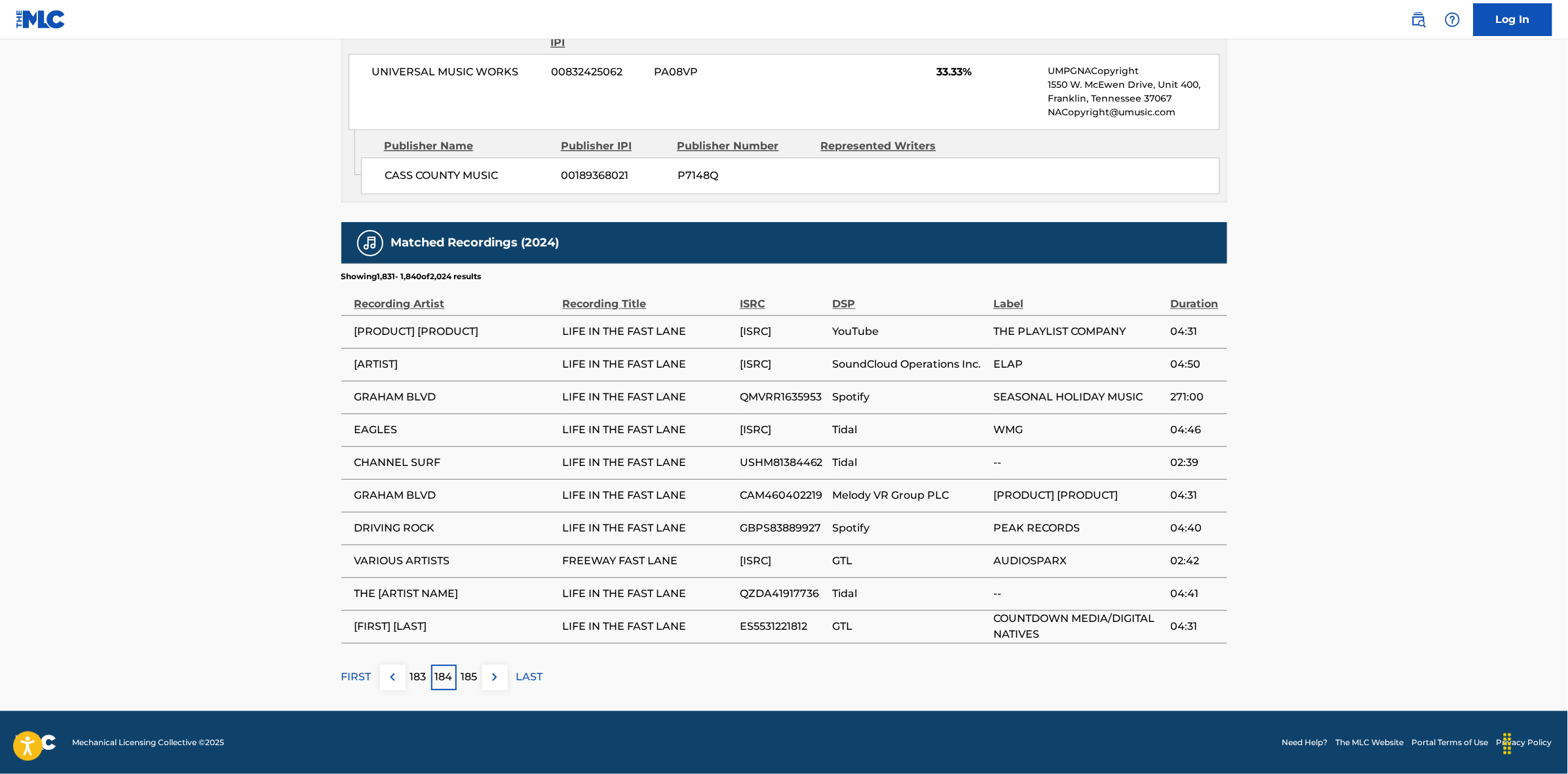 click at bounding box center (495, 677) 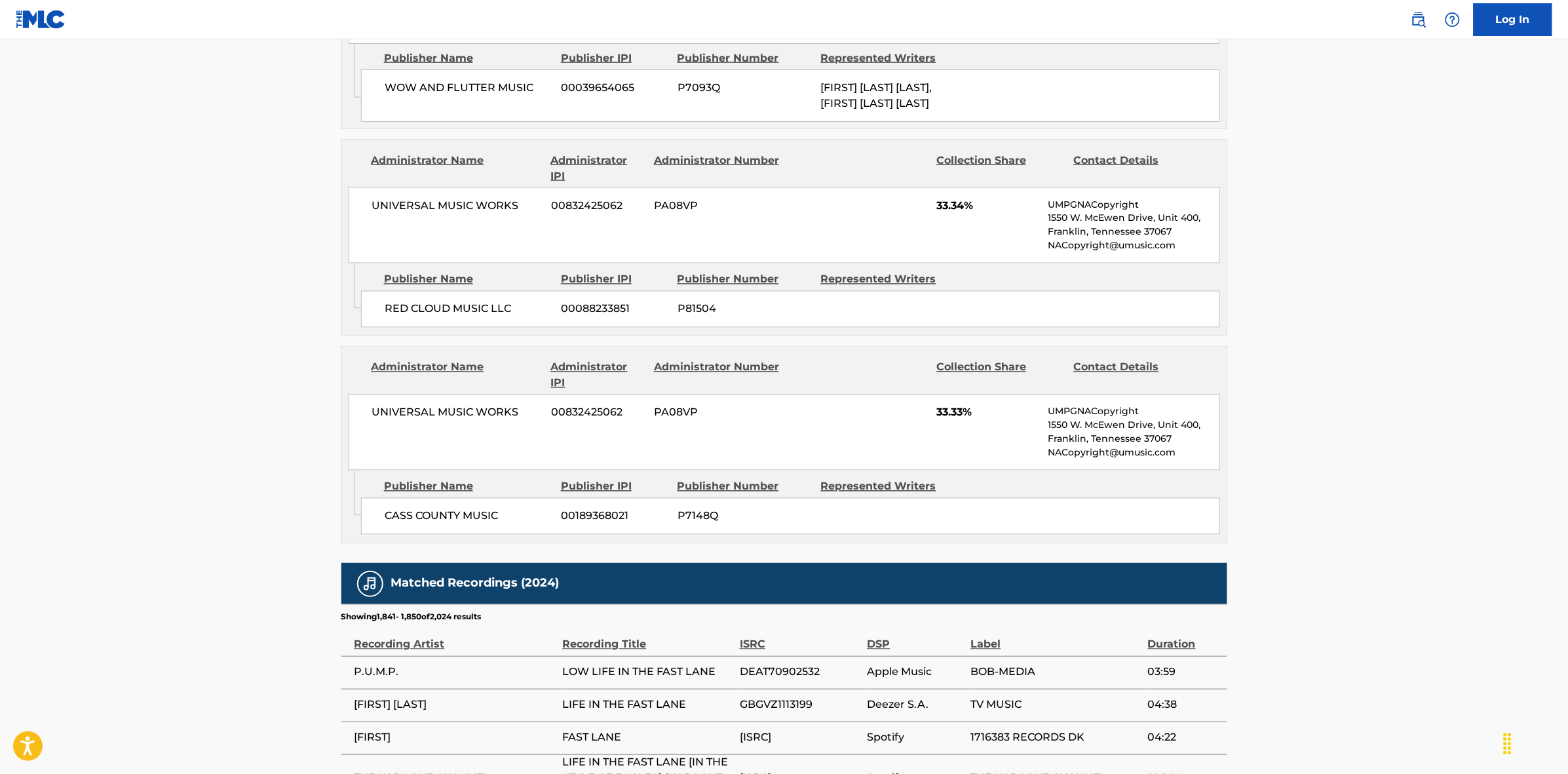 scroll, scrollTop: 1177, scrollLeft: 0, axis: vertical 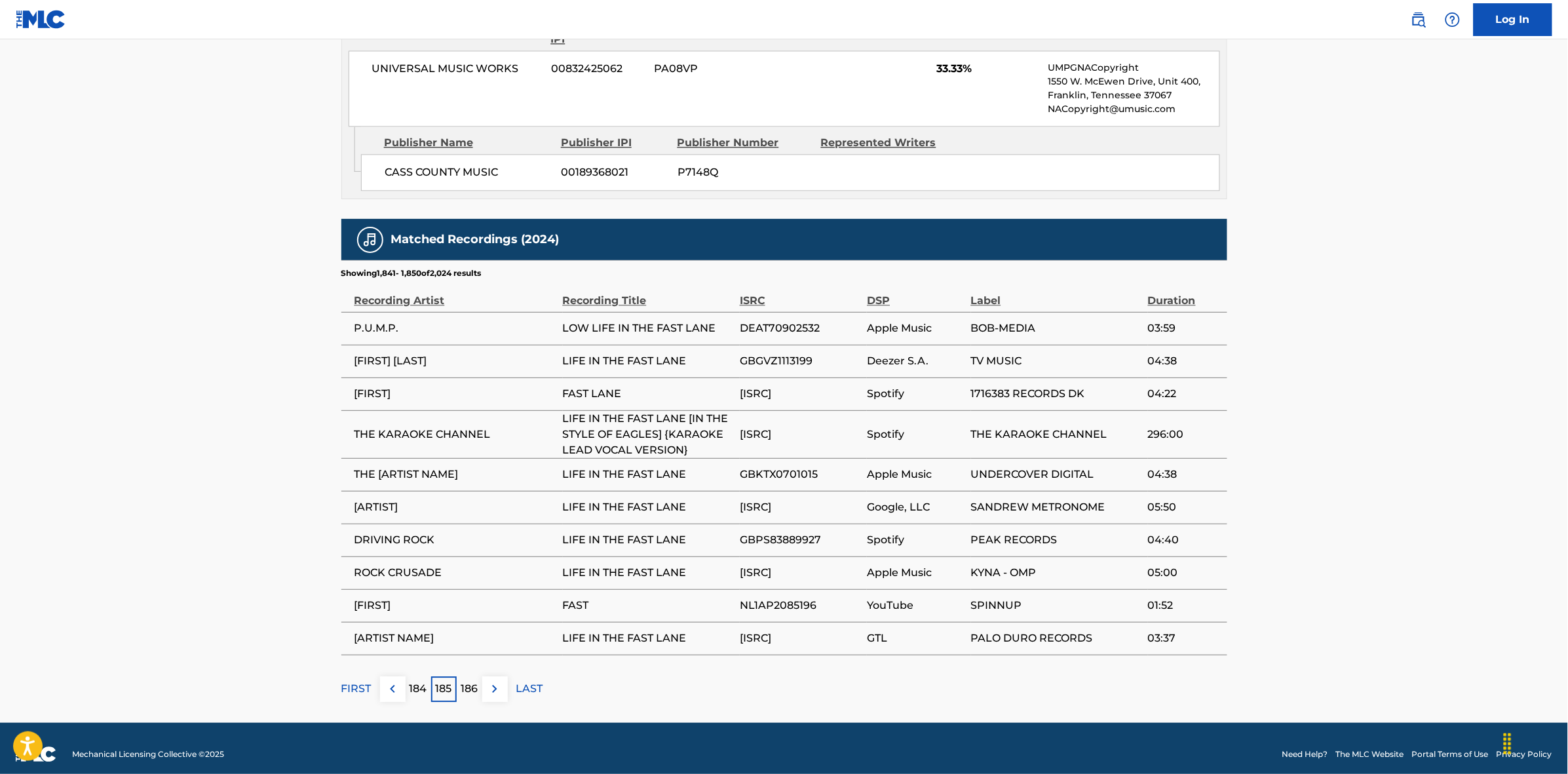 click at bounding box center [495, 689] 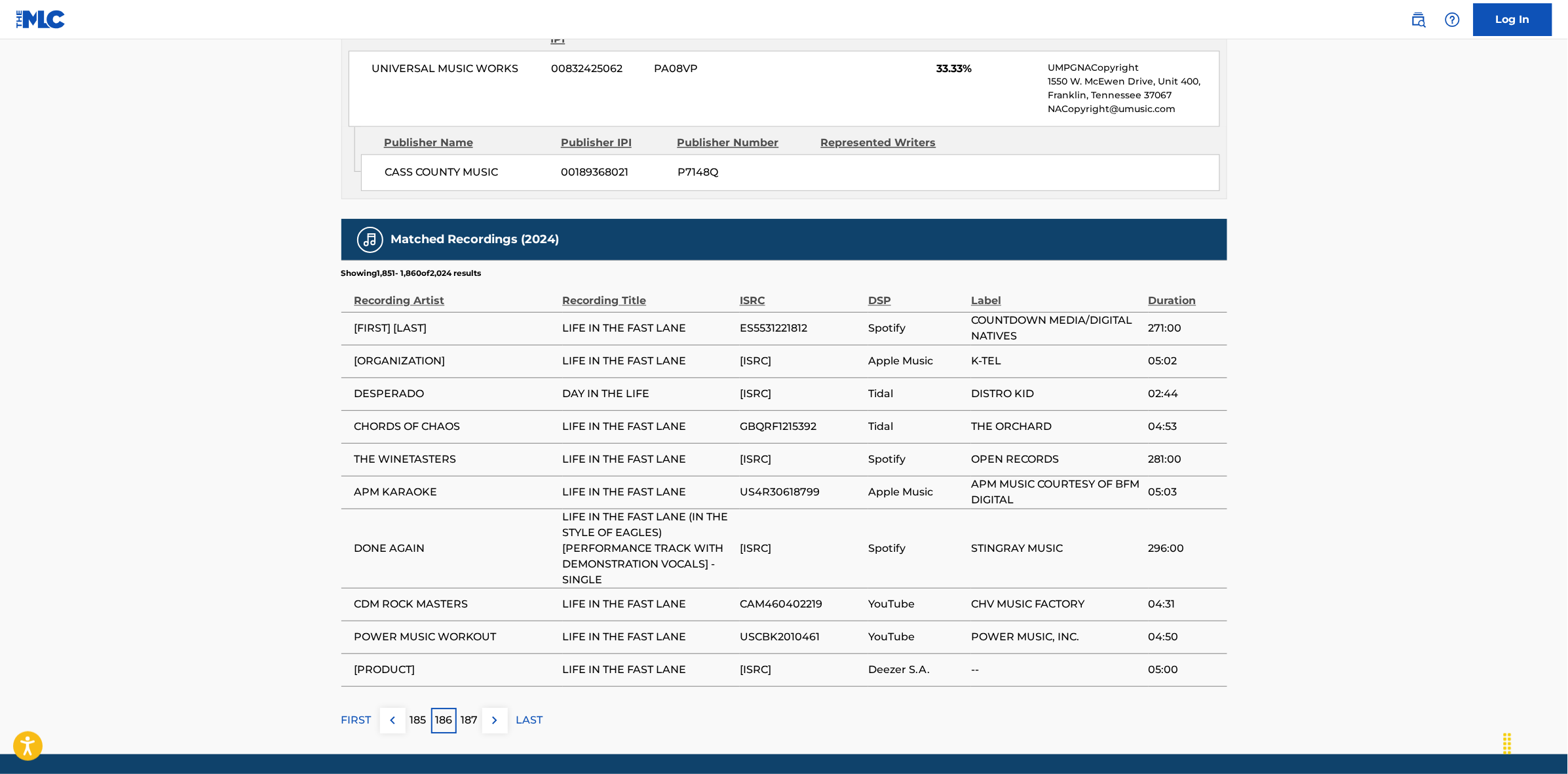 click on "187" at bounding box center (469, 720) 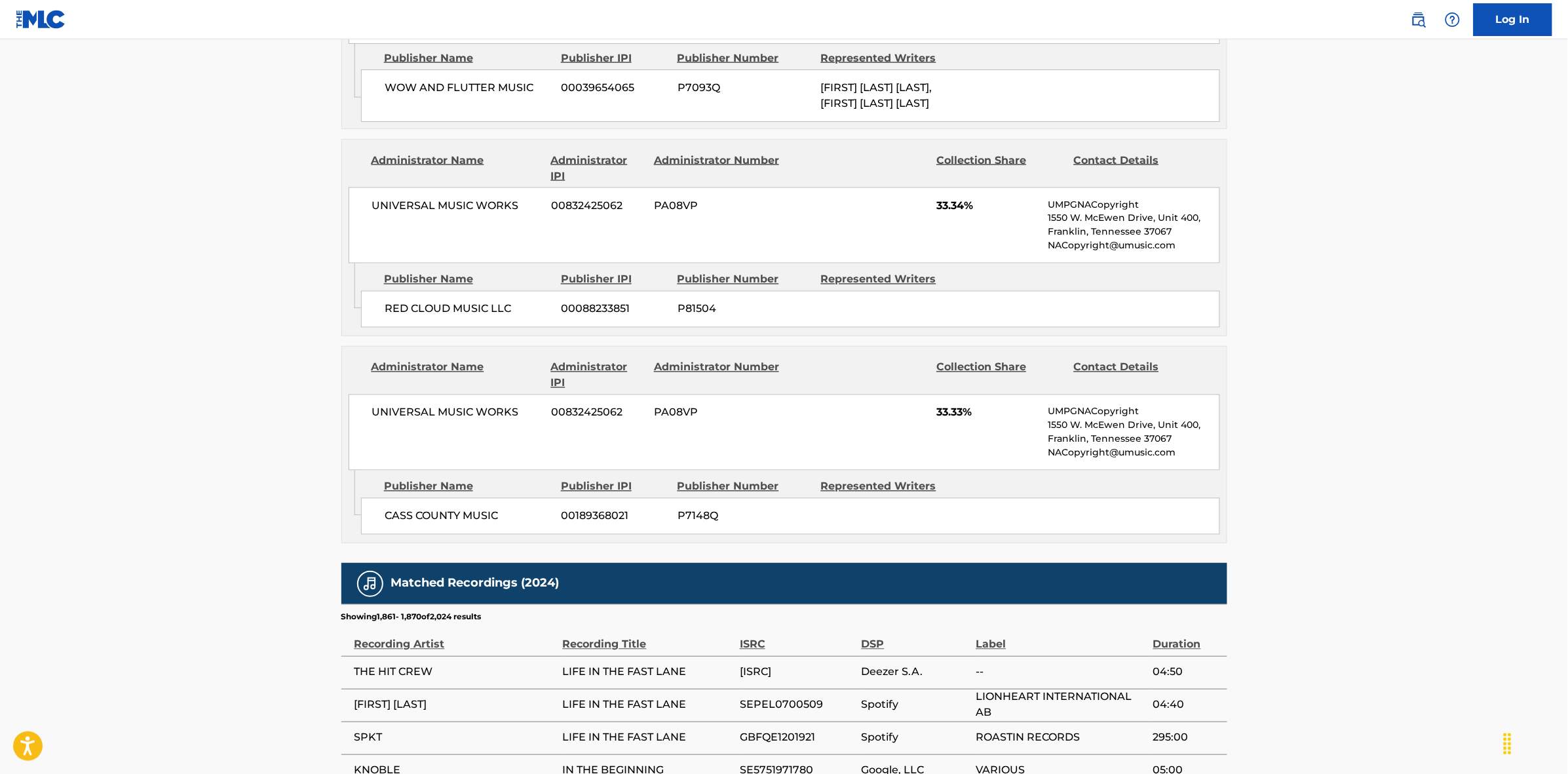 scroll, scrollTop: 1177, scrollLeft: 0, axis: vertical 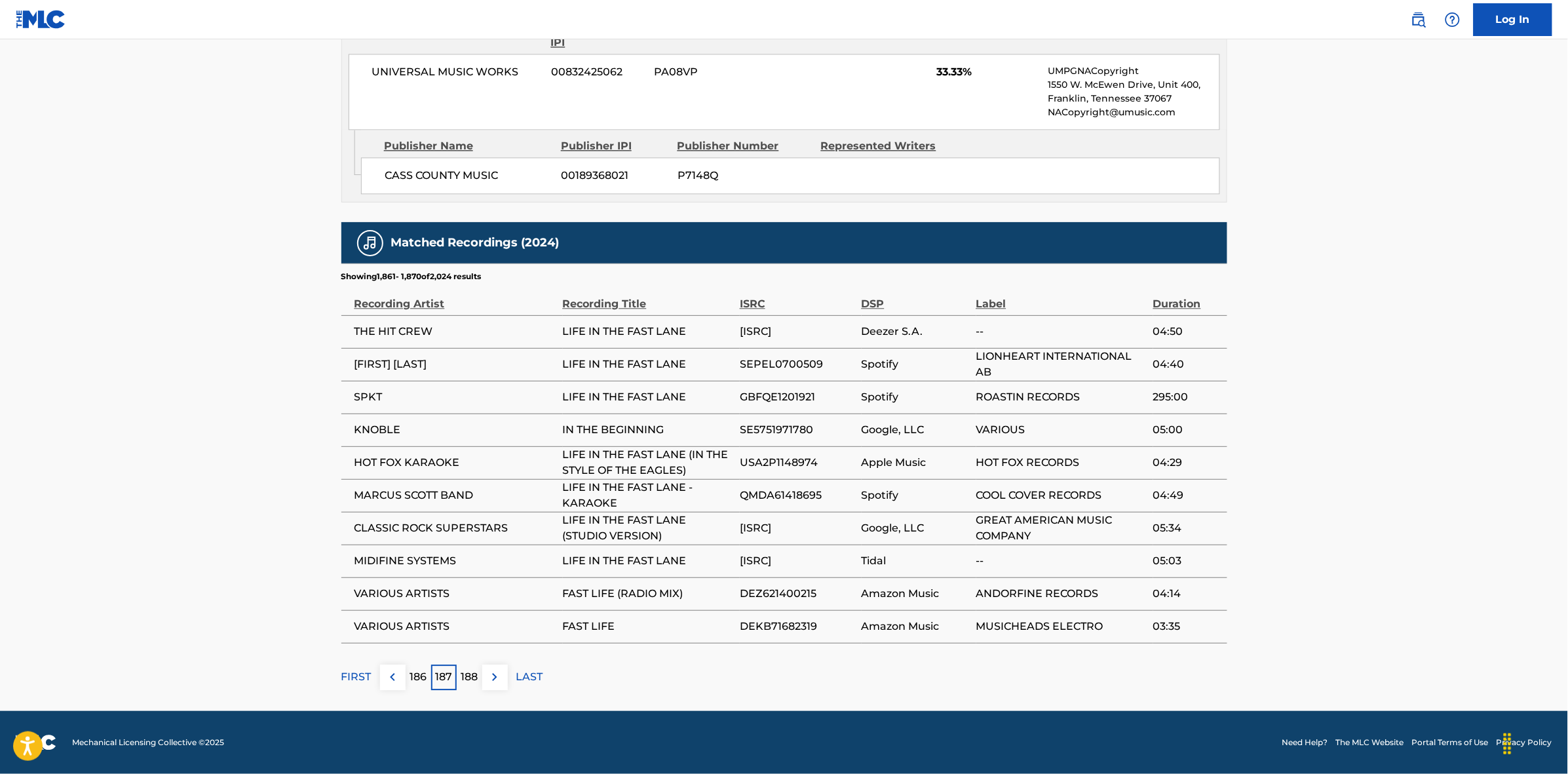 click on "188" at bounding box center (469, 677) 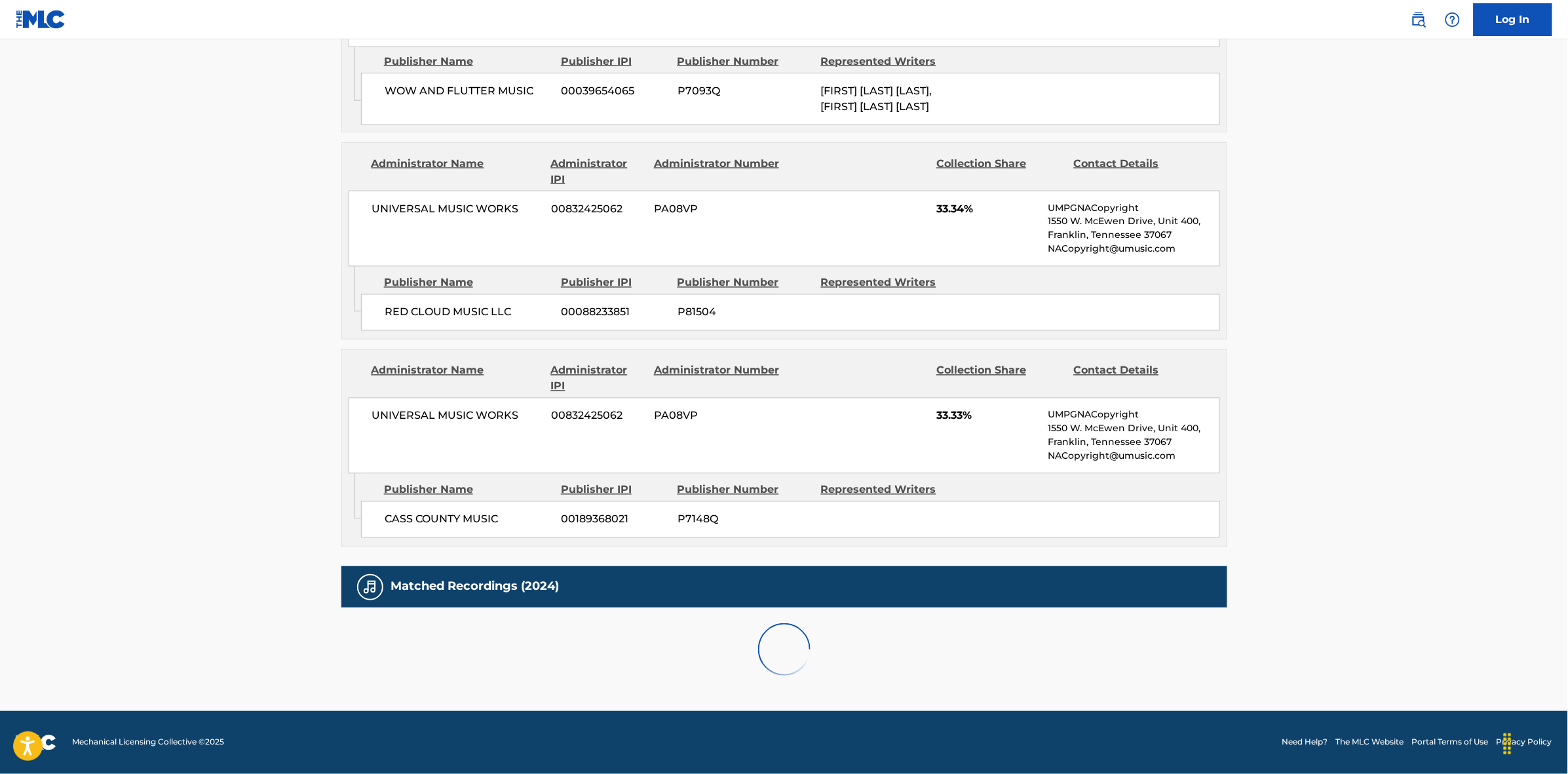 scroll, scrollTop: 1177, scrollLeft: 0, axis: vertical 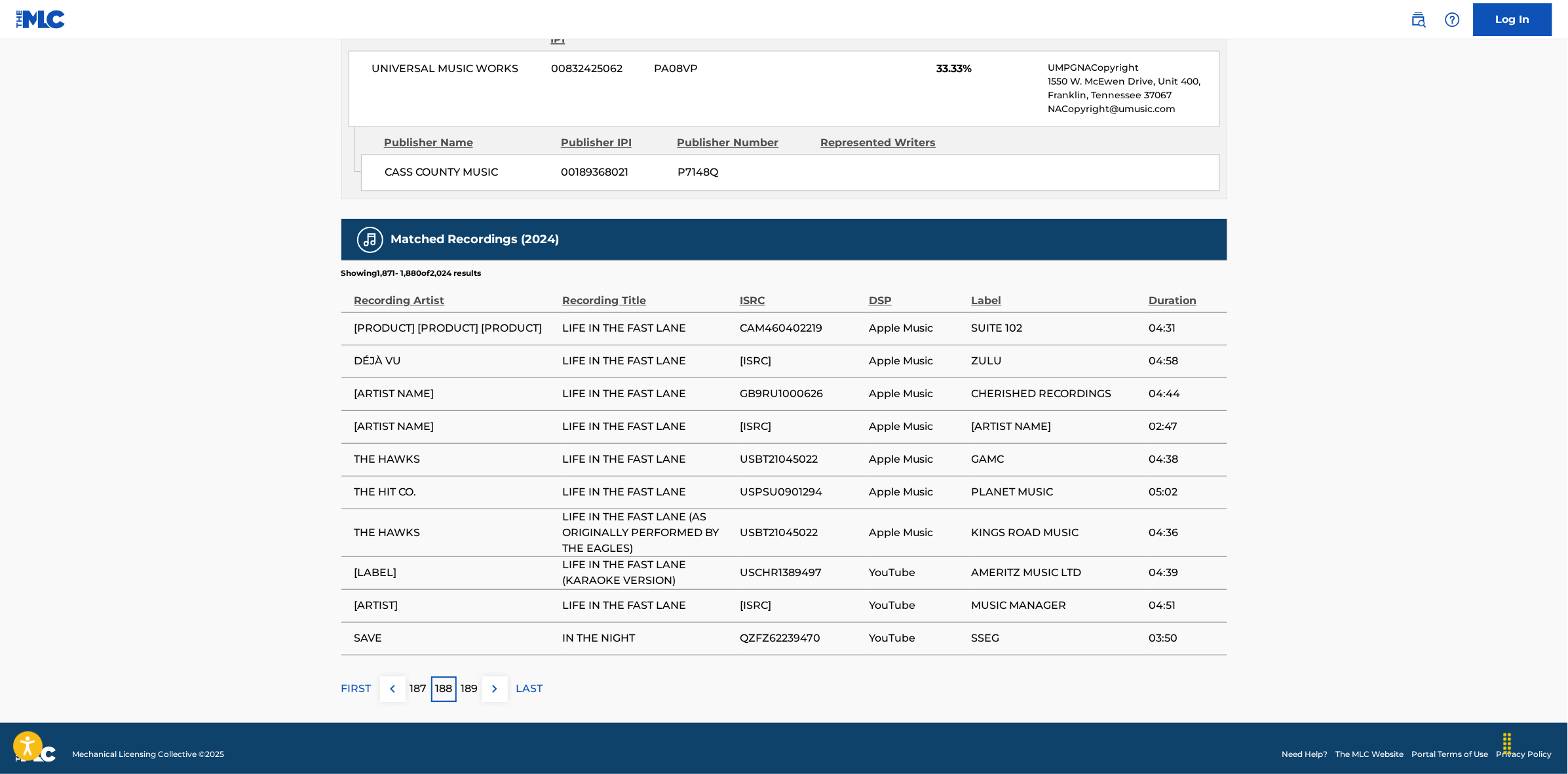 click on "189" at bounding box center [469, 689] 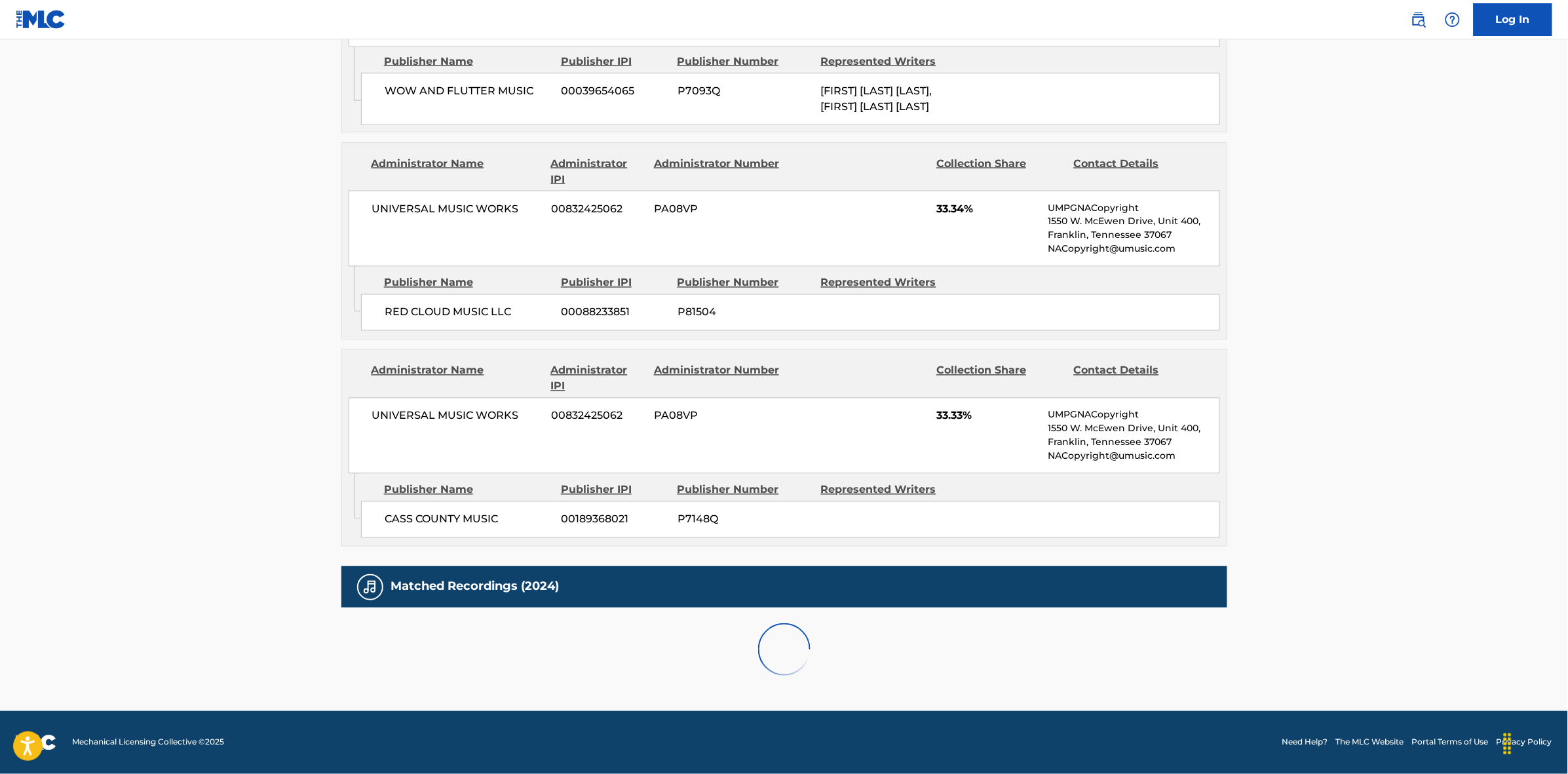scroll, scrollTop: 1177, scrollLeft: 0, axis: vertical 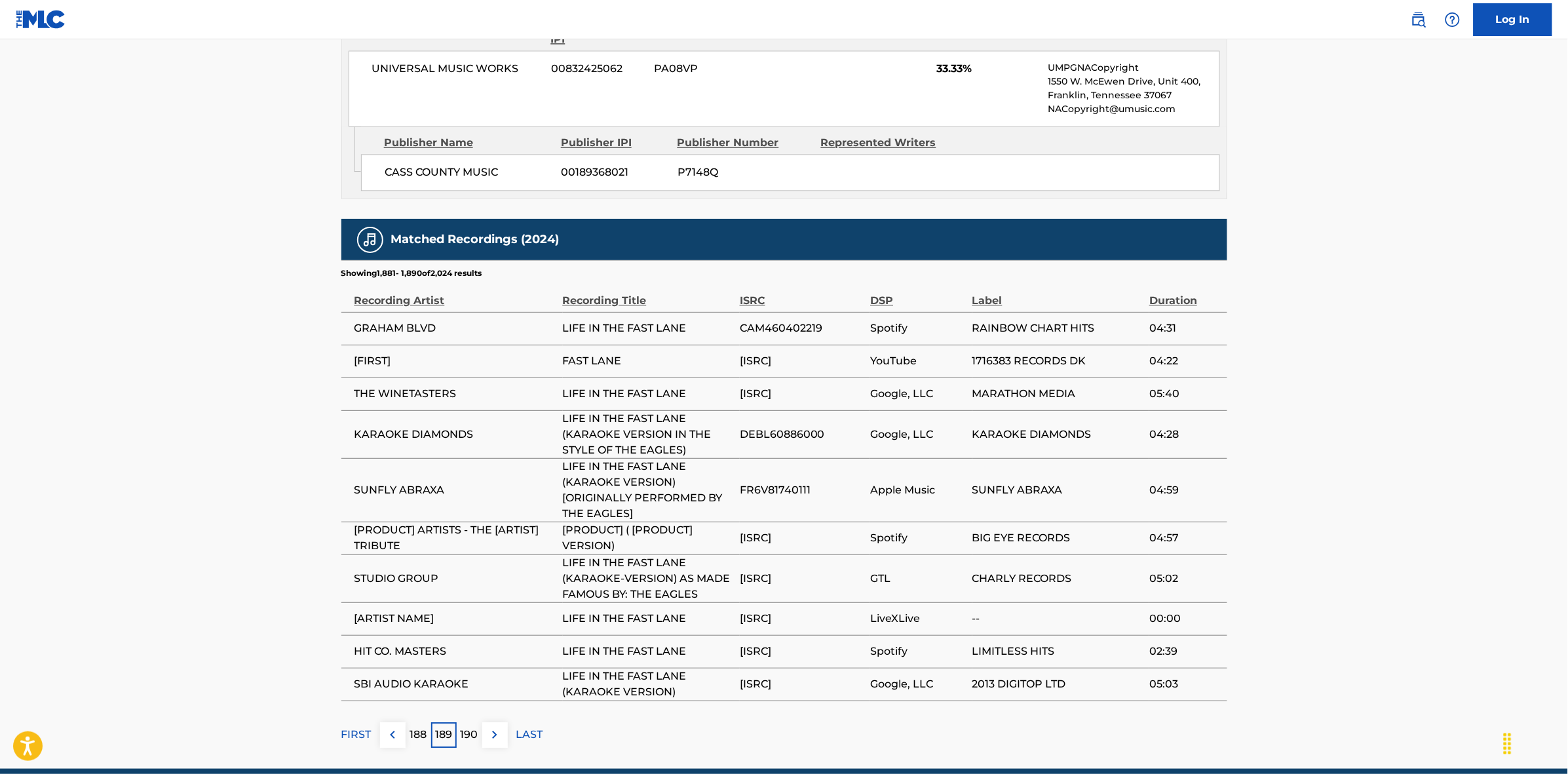 click on "190" at bounding box center [469, 735] 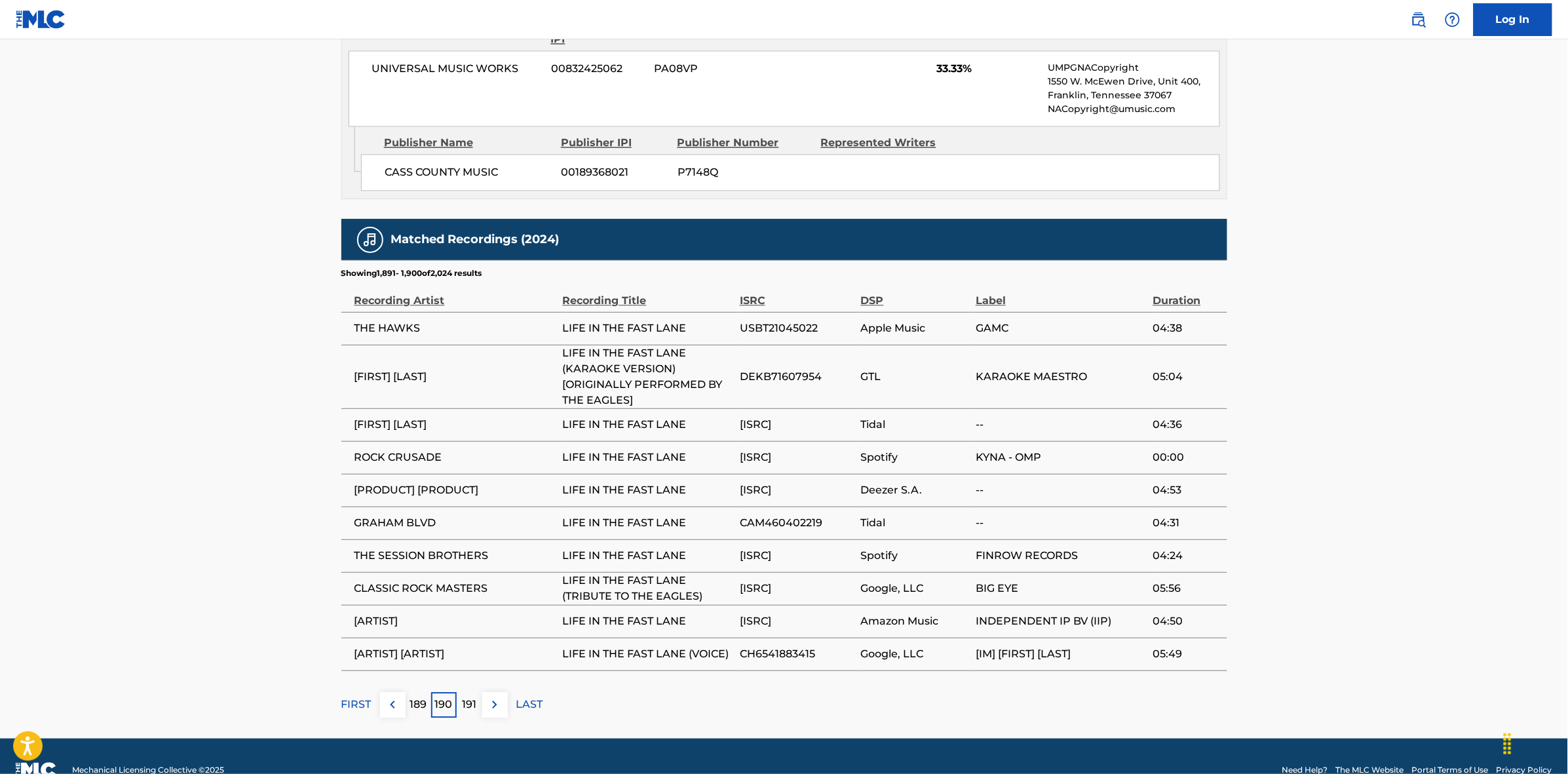 click at bounding box center [495, 705] 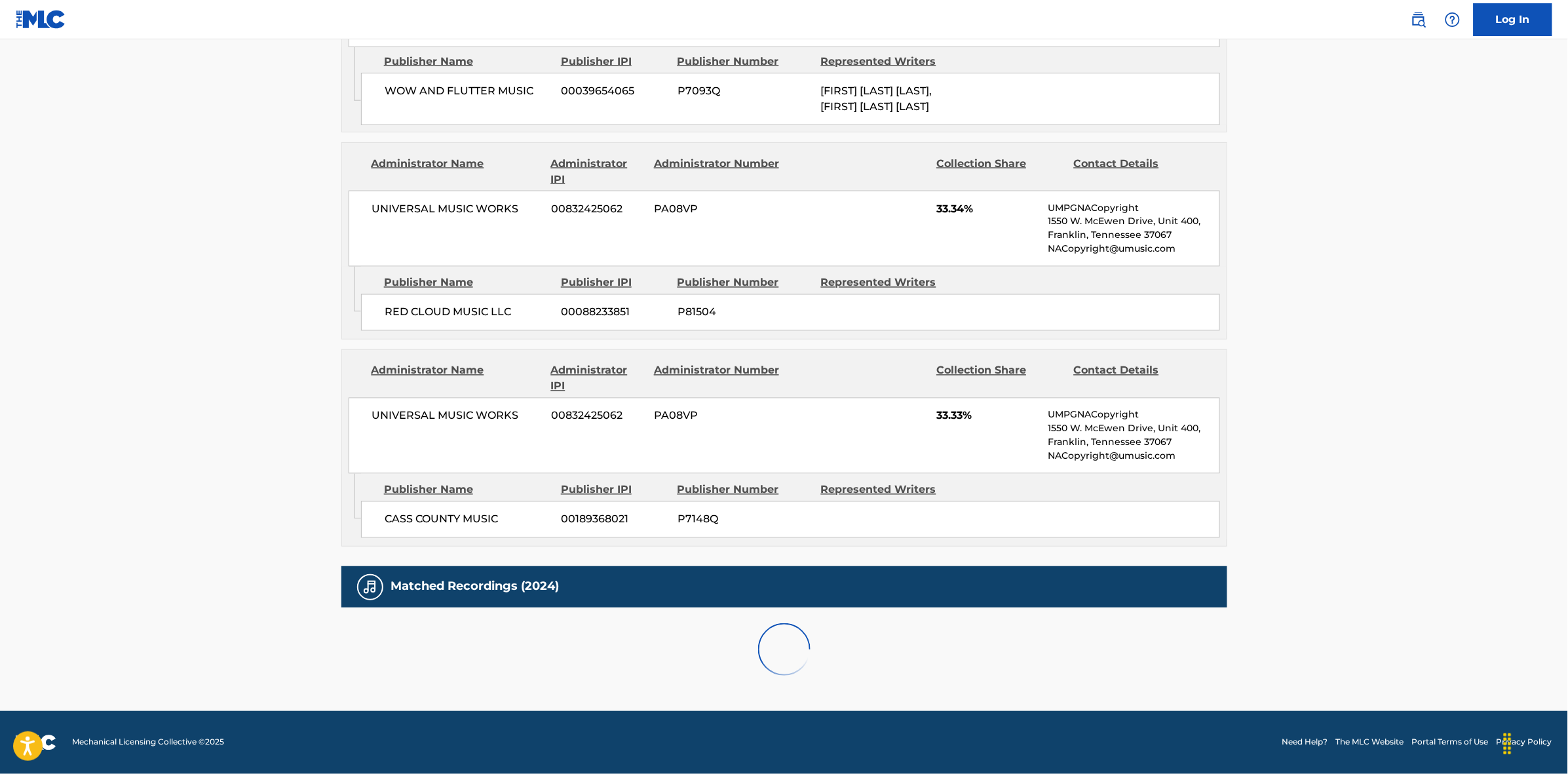 scroll, scrollTop: 1177, scrollLeft: 0, axis: vertical 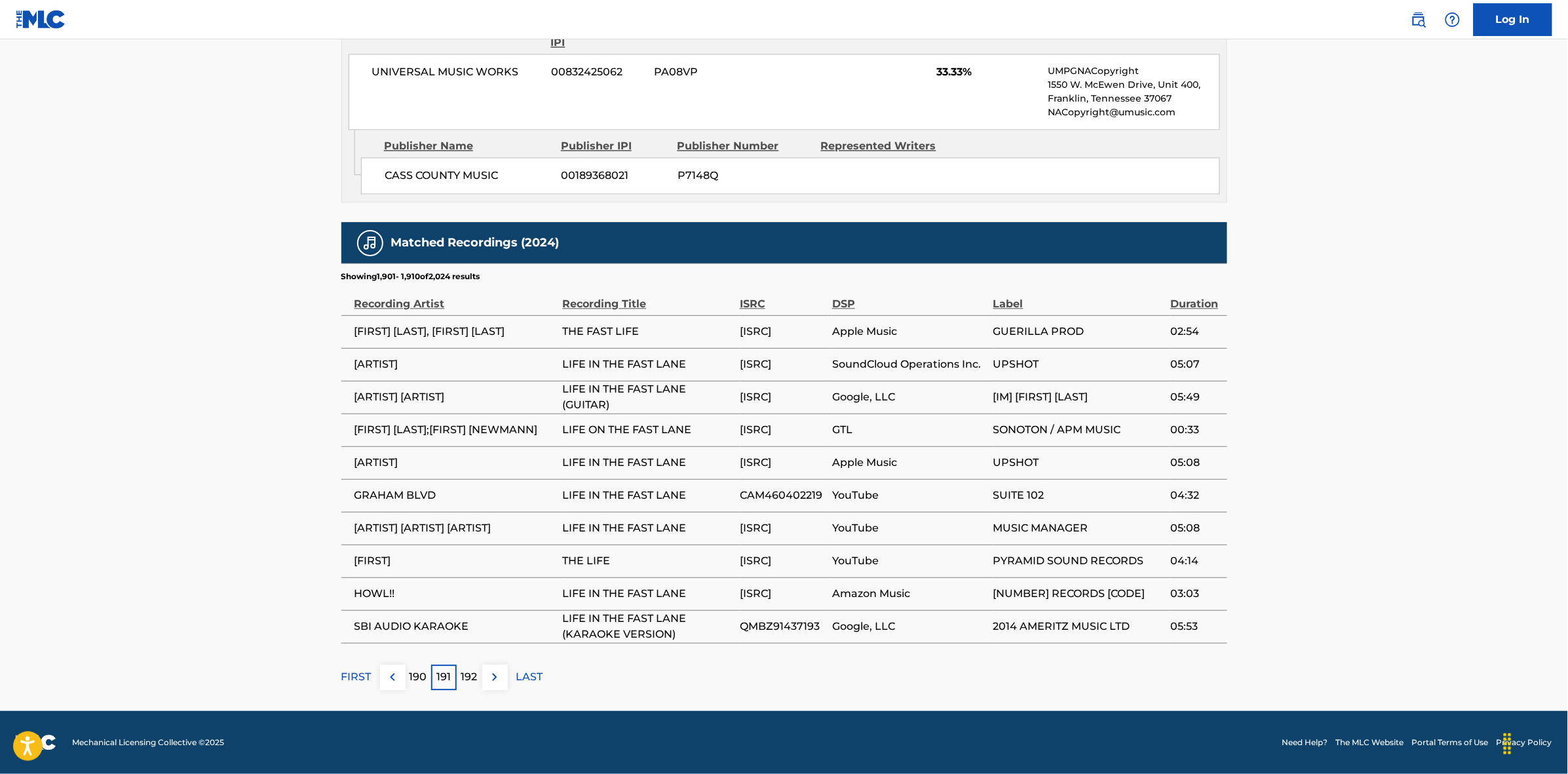 click on "192" at bounding box center (469, 677) 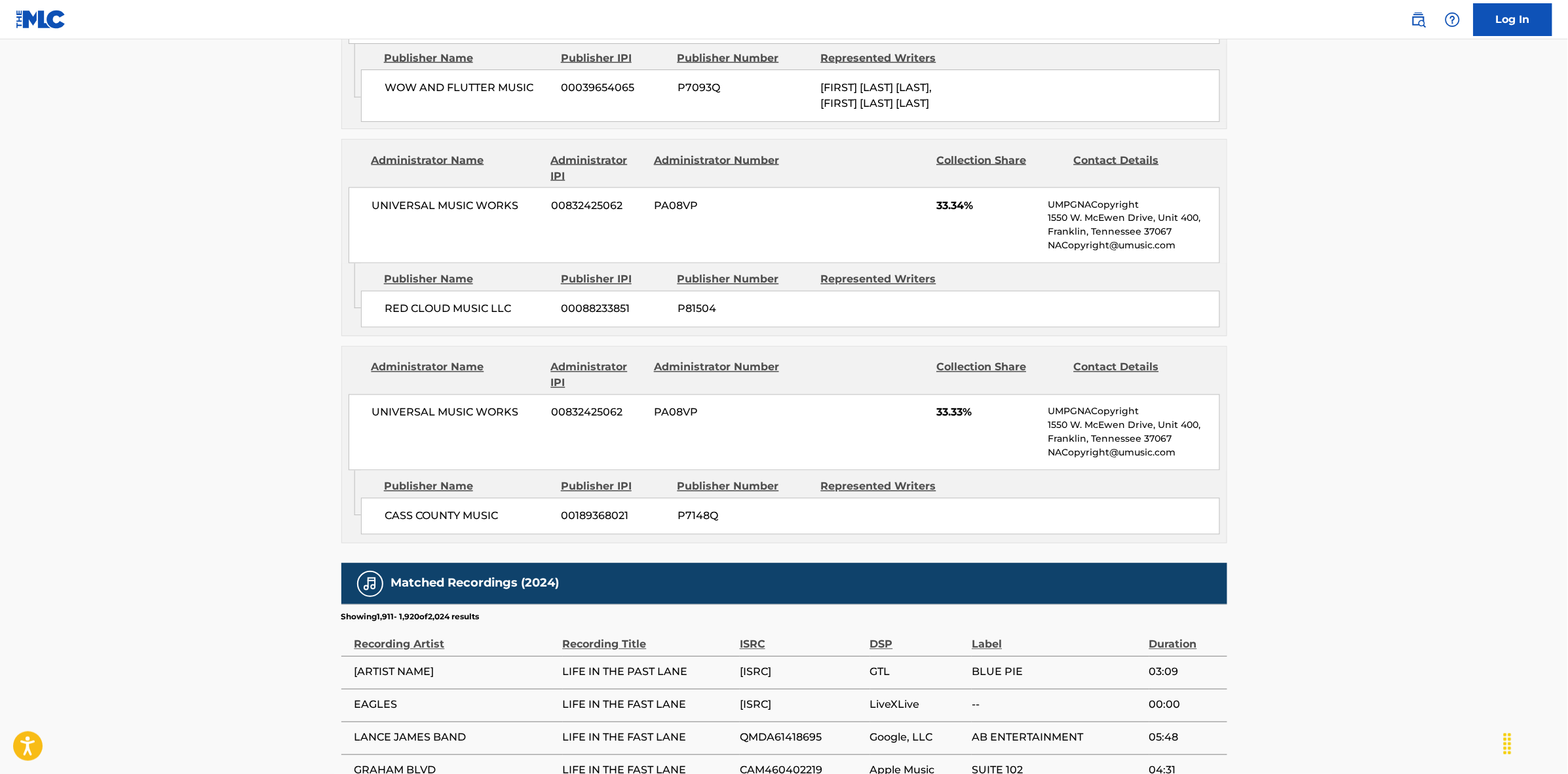 scroll, scrollTop: 1177, scrollLeft: 0, axis: vertical 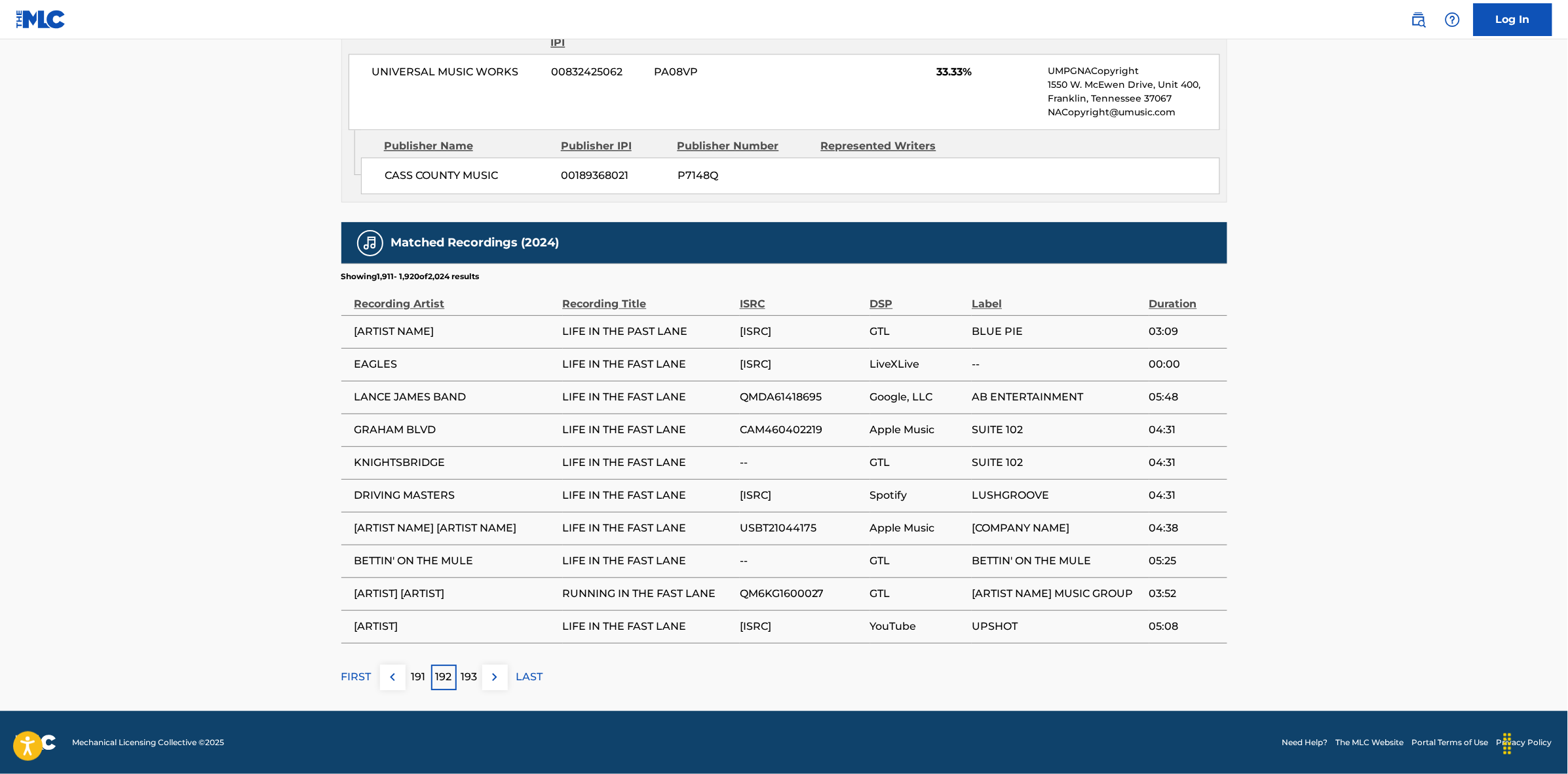 click at bounding box center [495, 677] 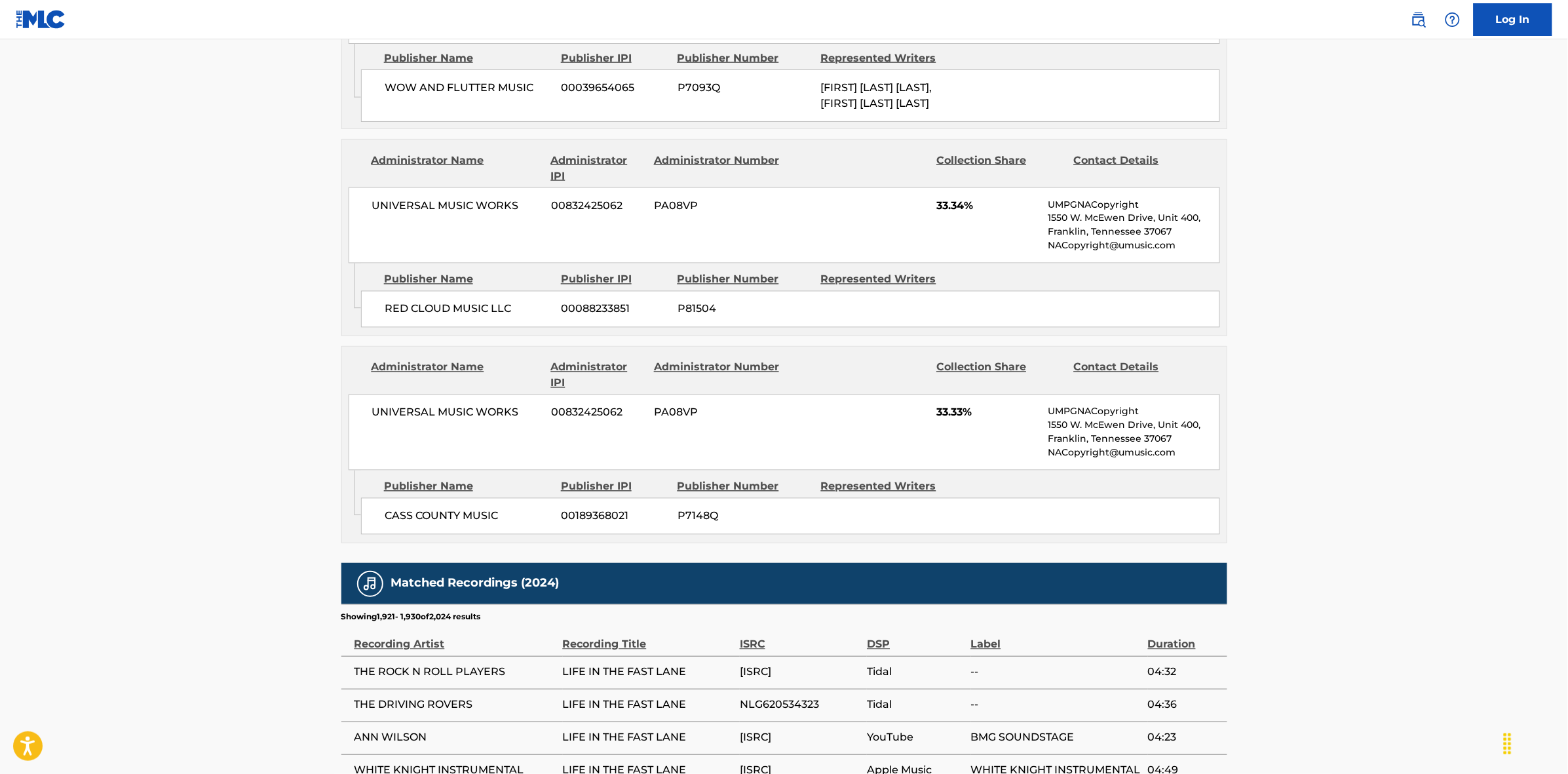 scroll, scrollTop: 1177, scrollLeft: 0, axis: vertical 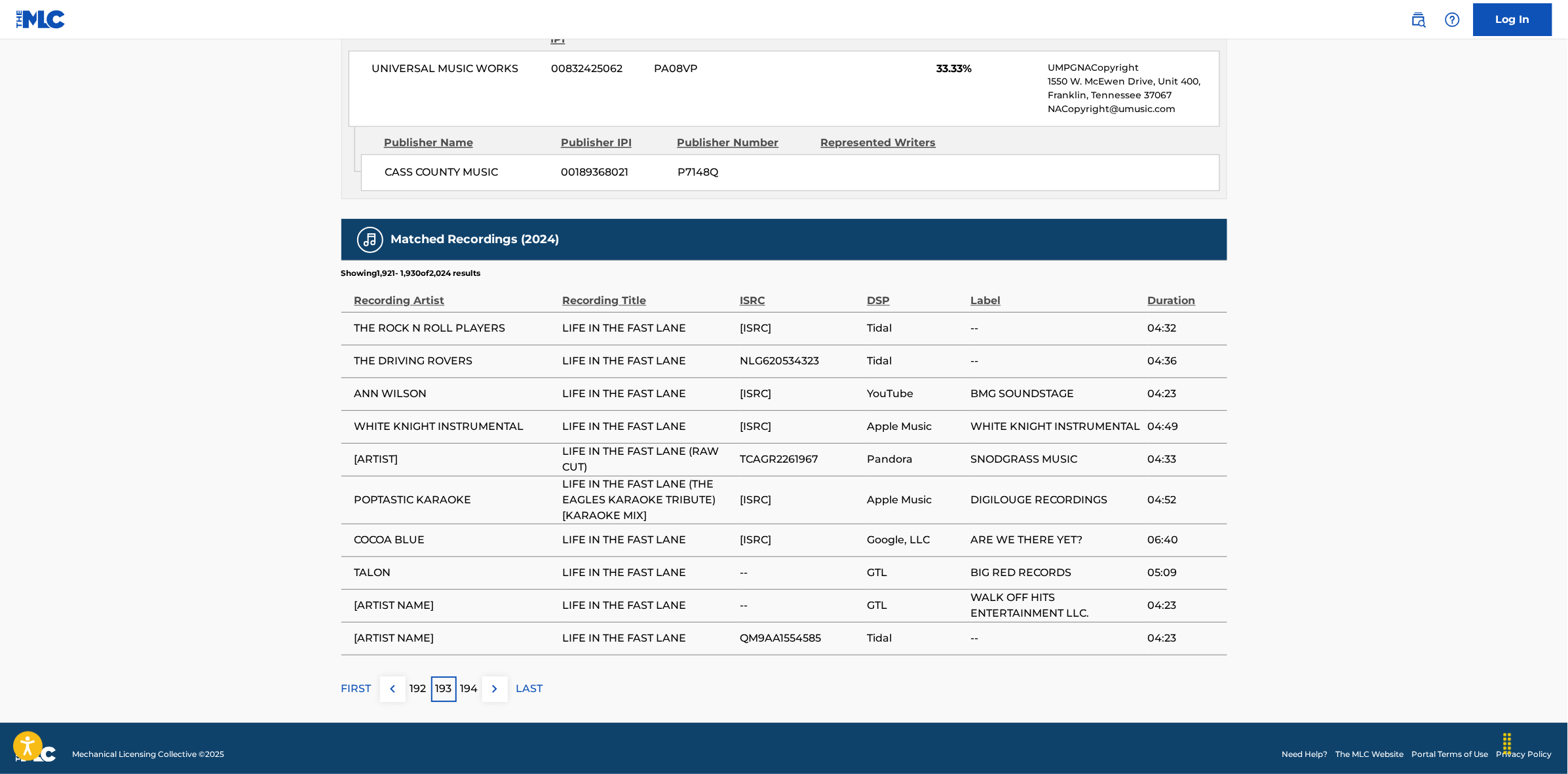 click at bounding box center [495, 689] 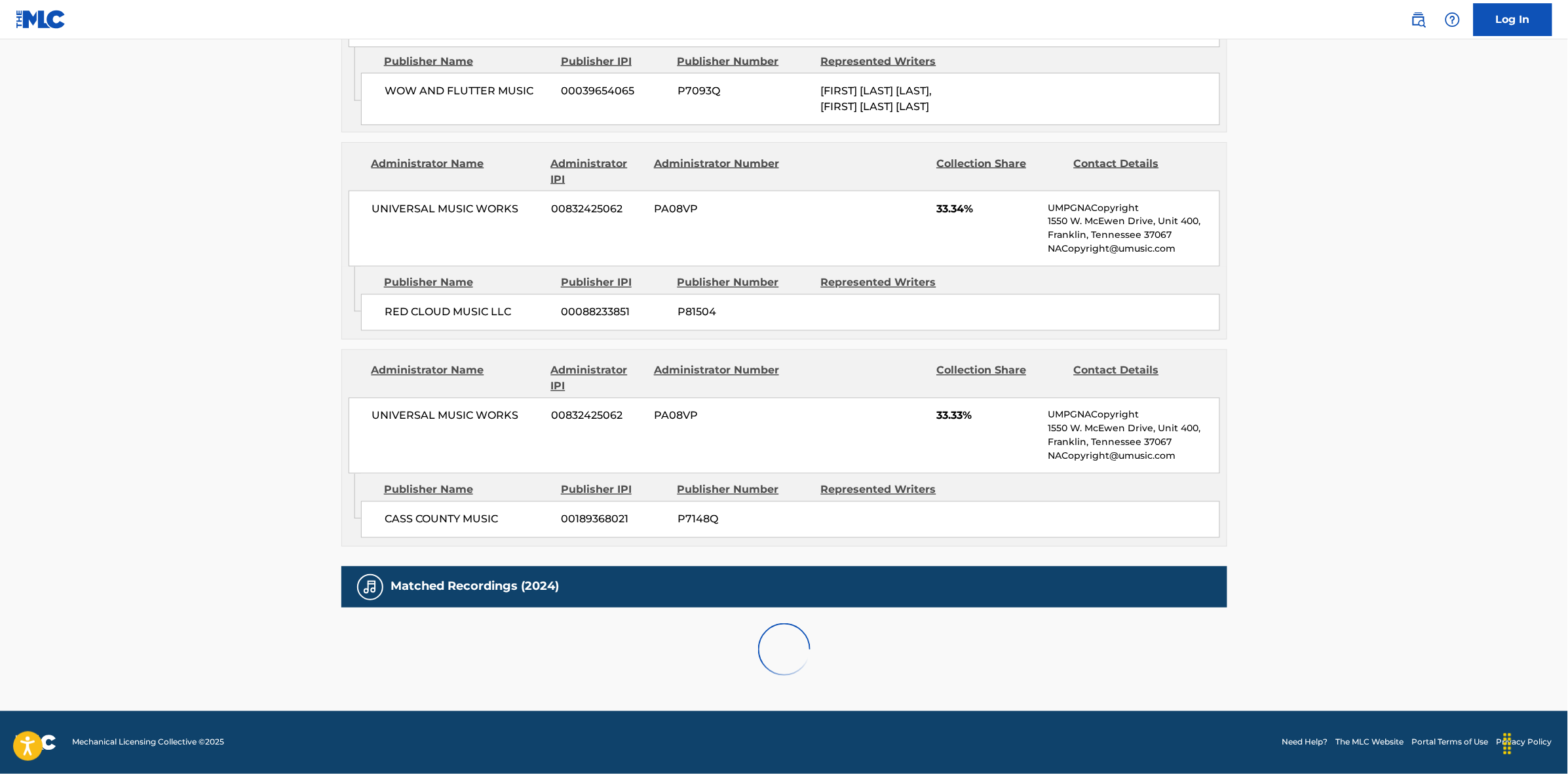 scroll, scrollTop: 1177, scrollLeft: 0, axis: vertical 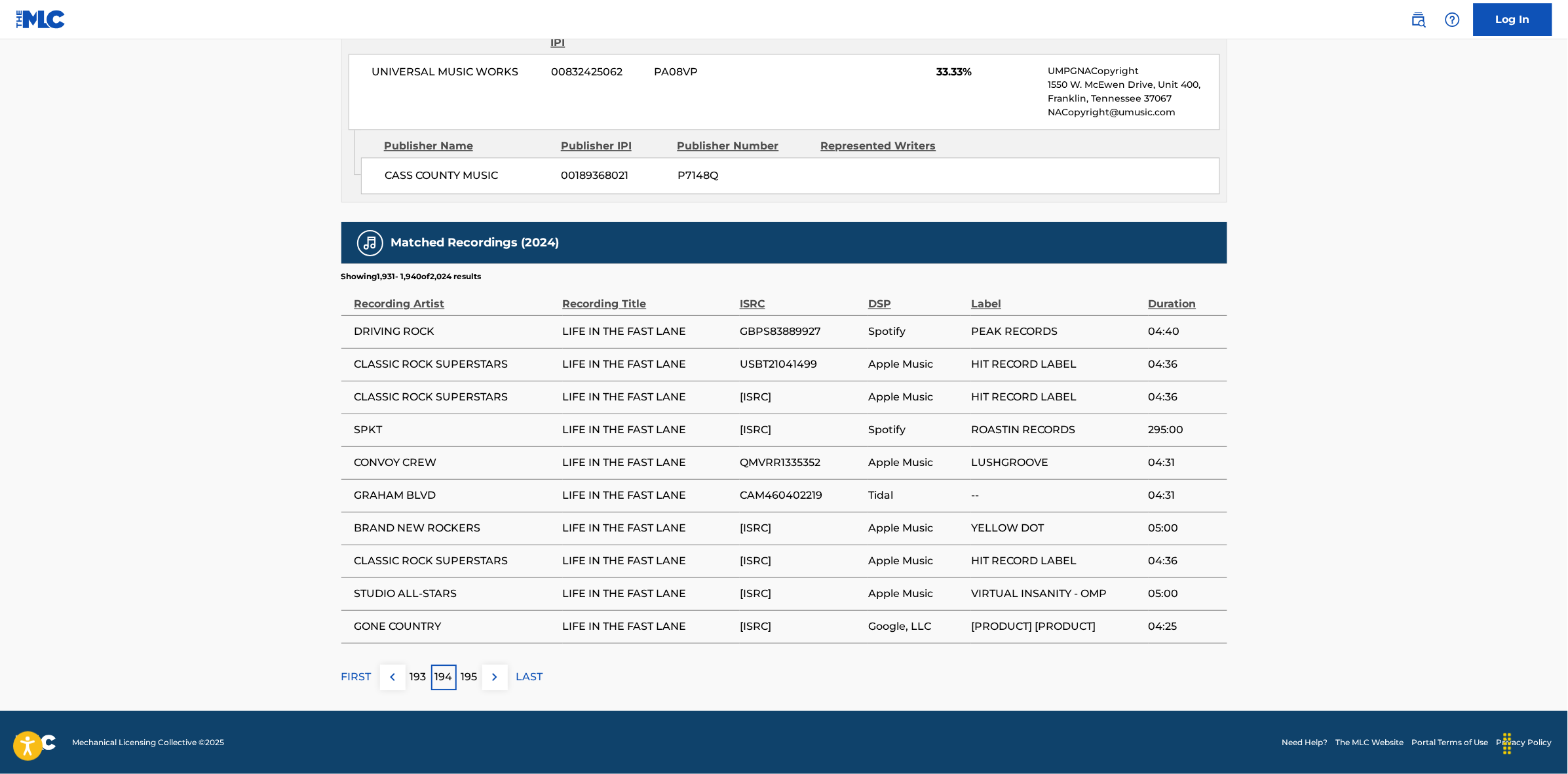 click at bounding box center [495, 677] 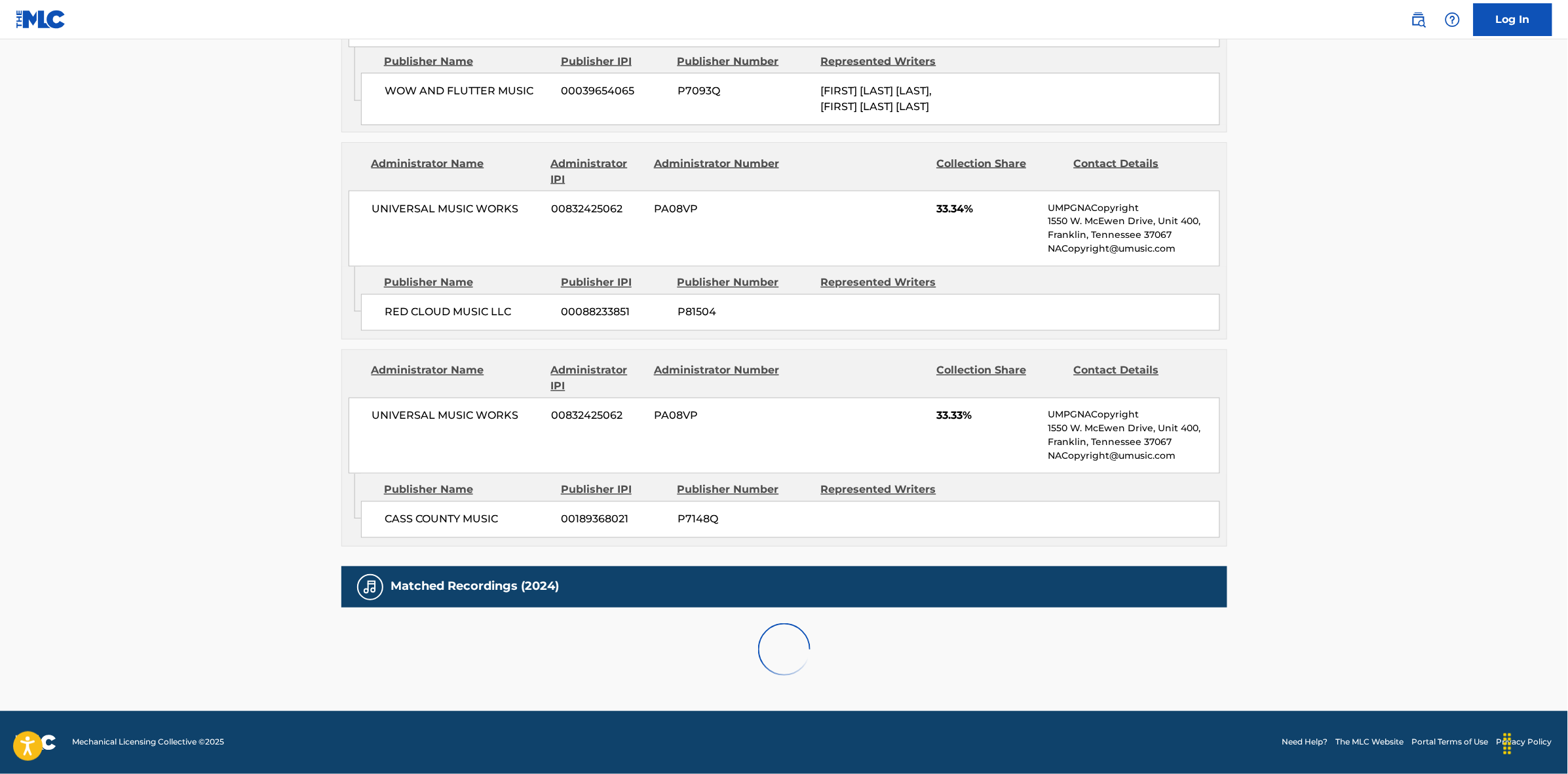 scroll, scrollTop: 1177, scrollLeft: 0, axis: vertical 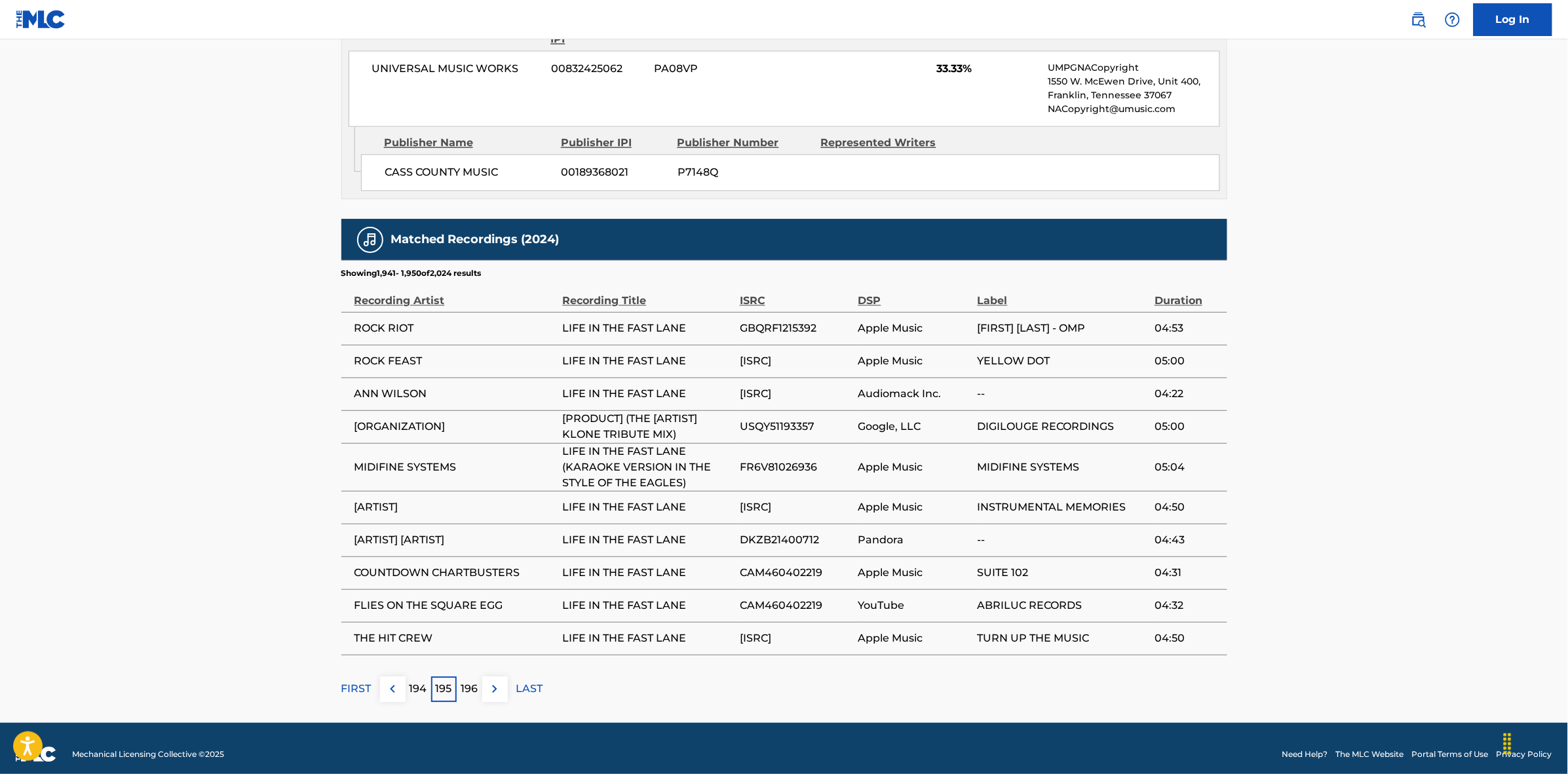 click at bounding box center (495, 689) 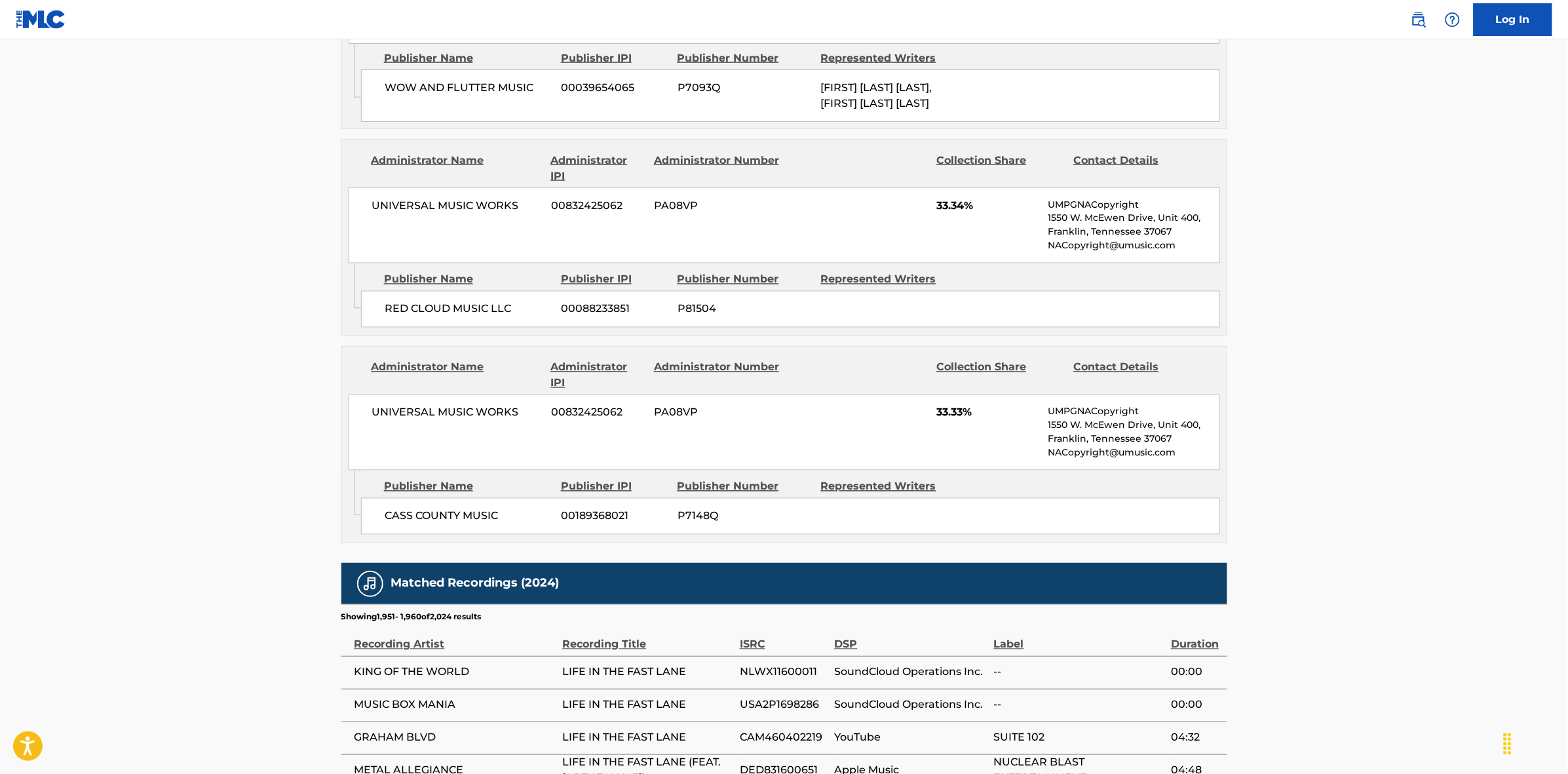 scroll, scrollTop: 1177, scrollLeft: 0, axis: vertical 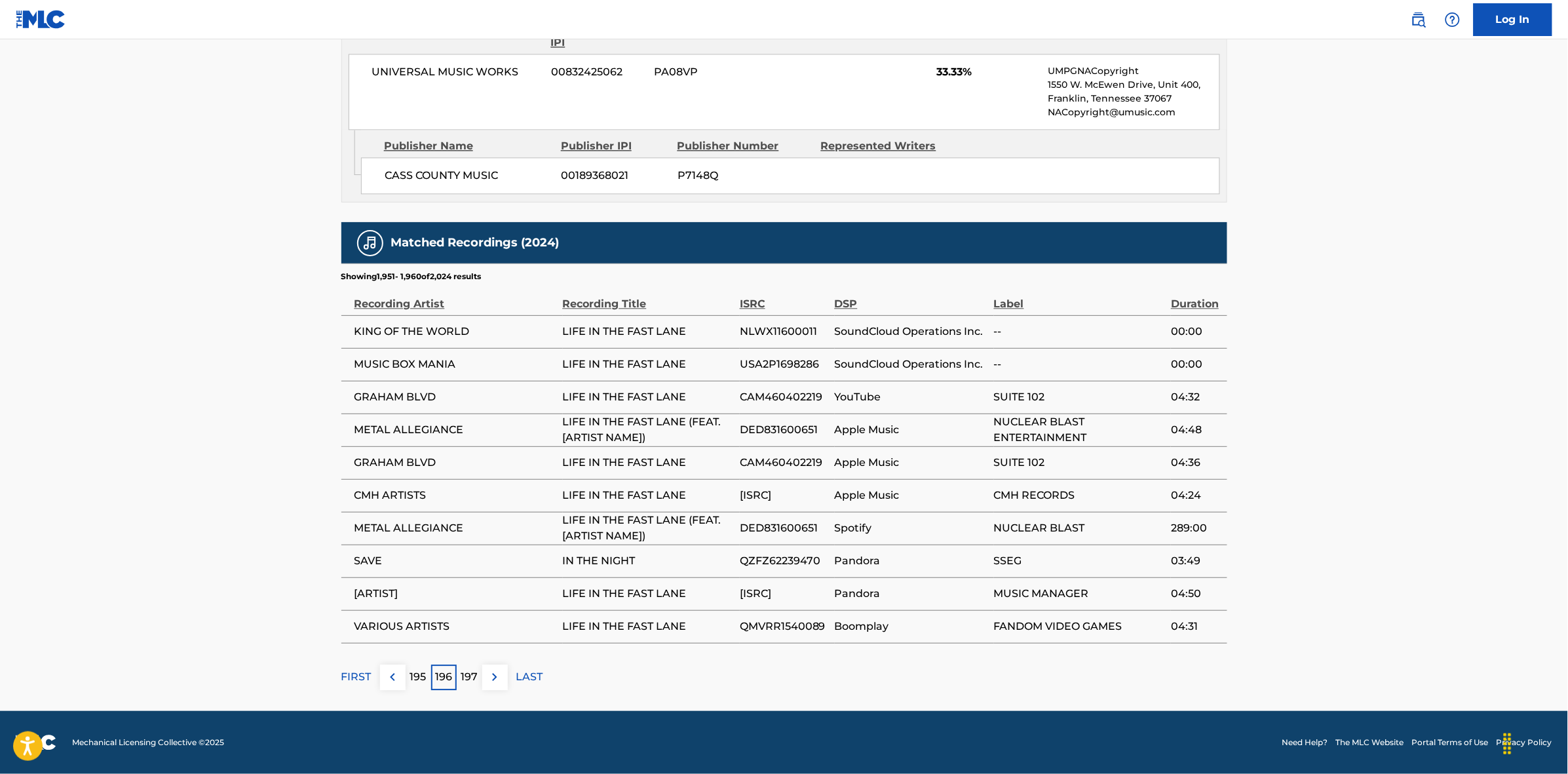 click at bounding box center [495, 677] 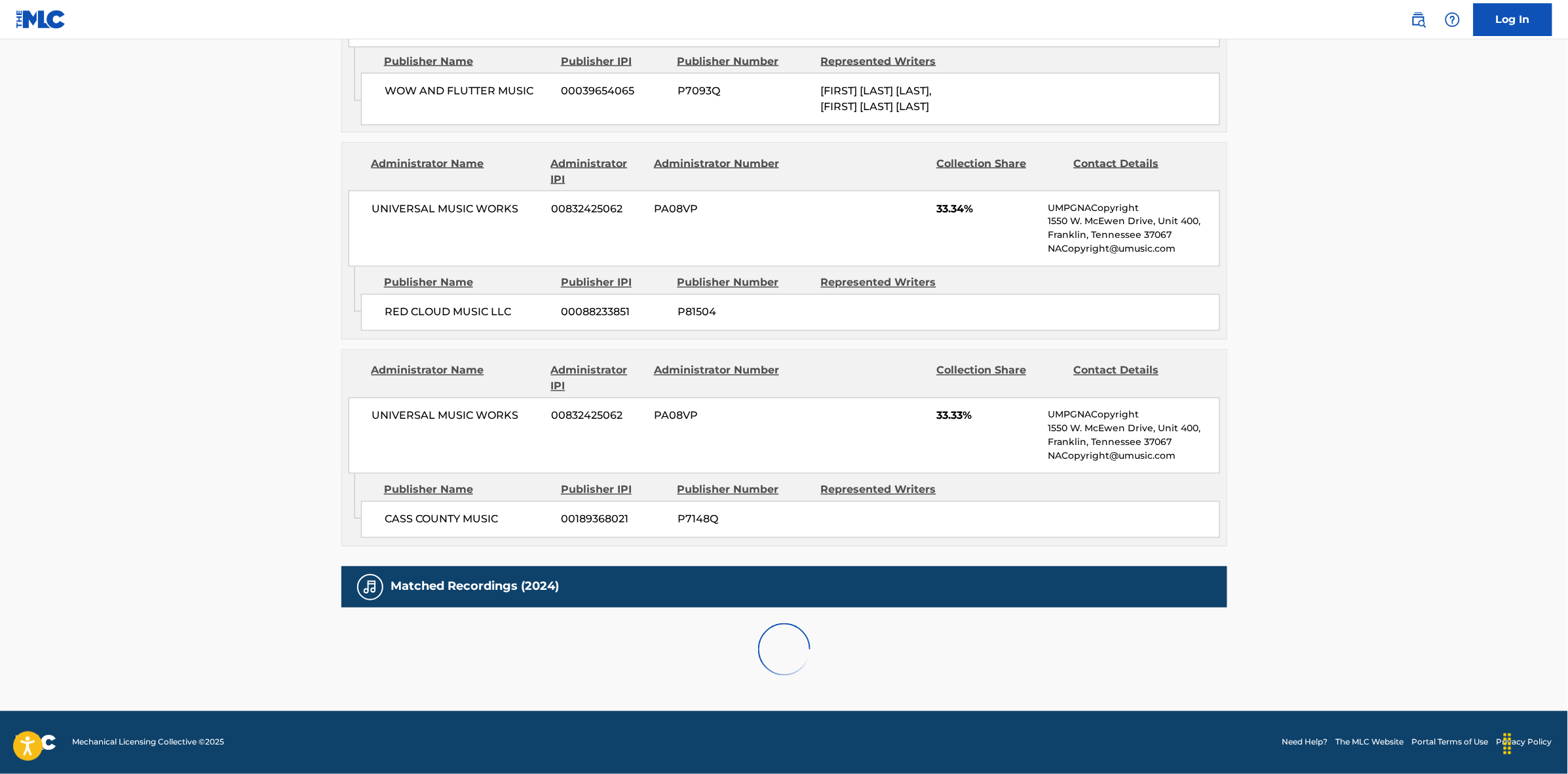 scroll, scrollTop: 1177, scrollLeft: 0, axis: vertical 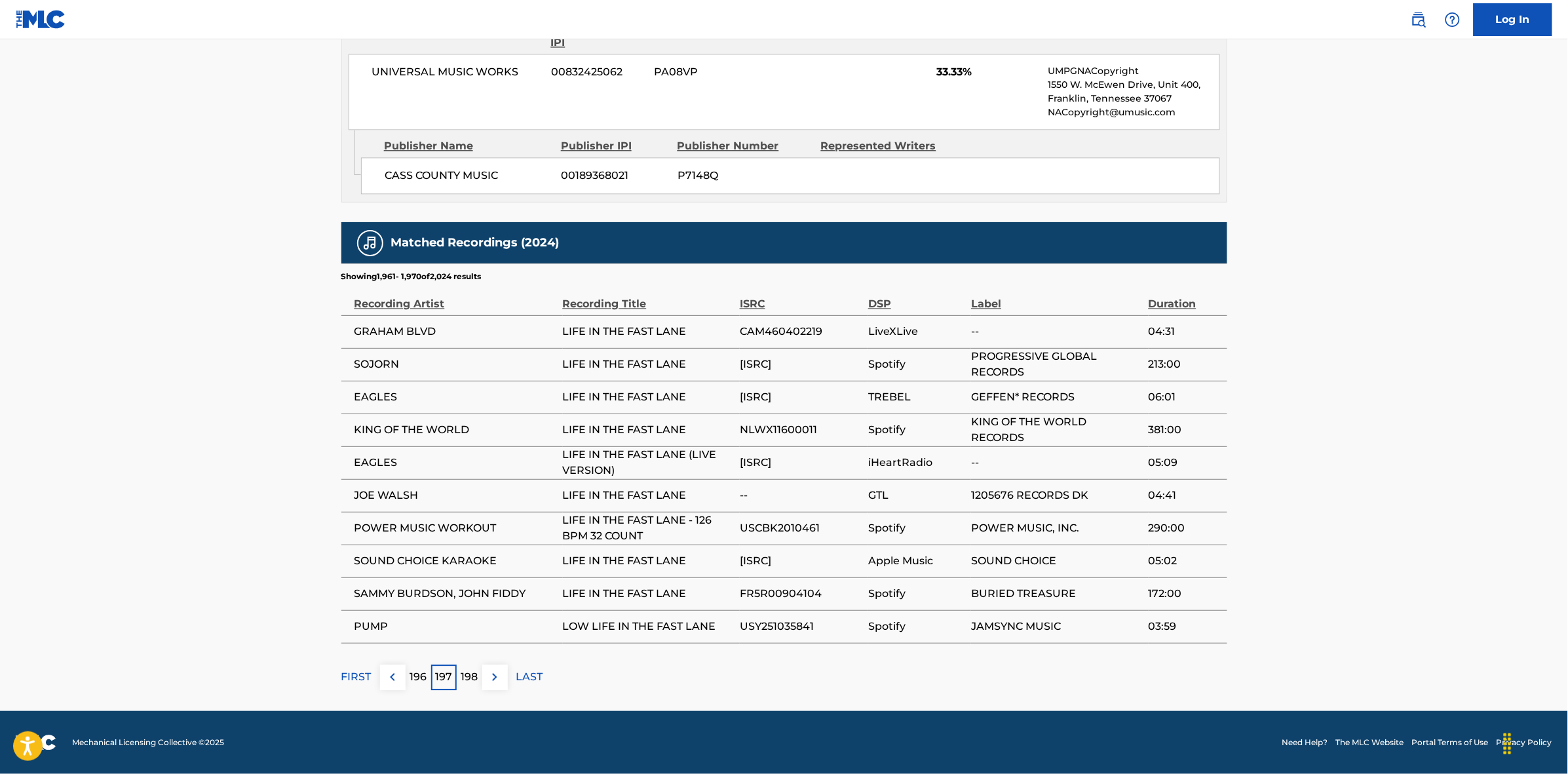 click at bounding box center (495, 677) 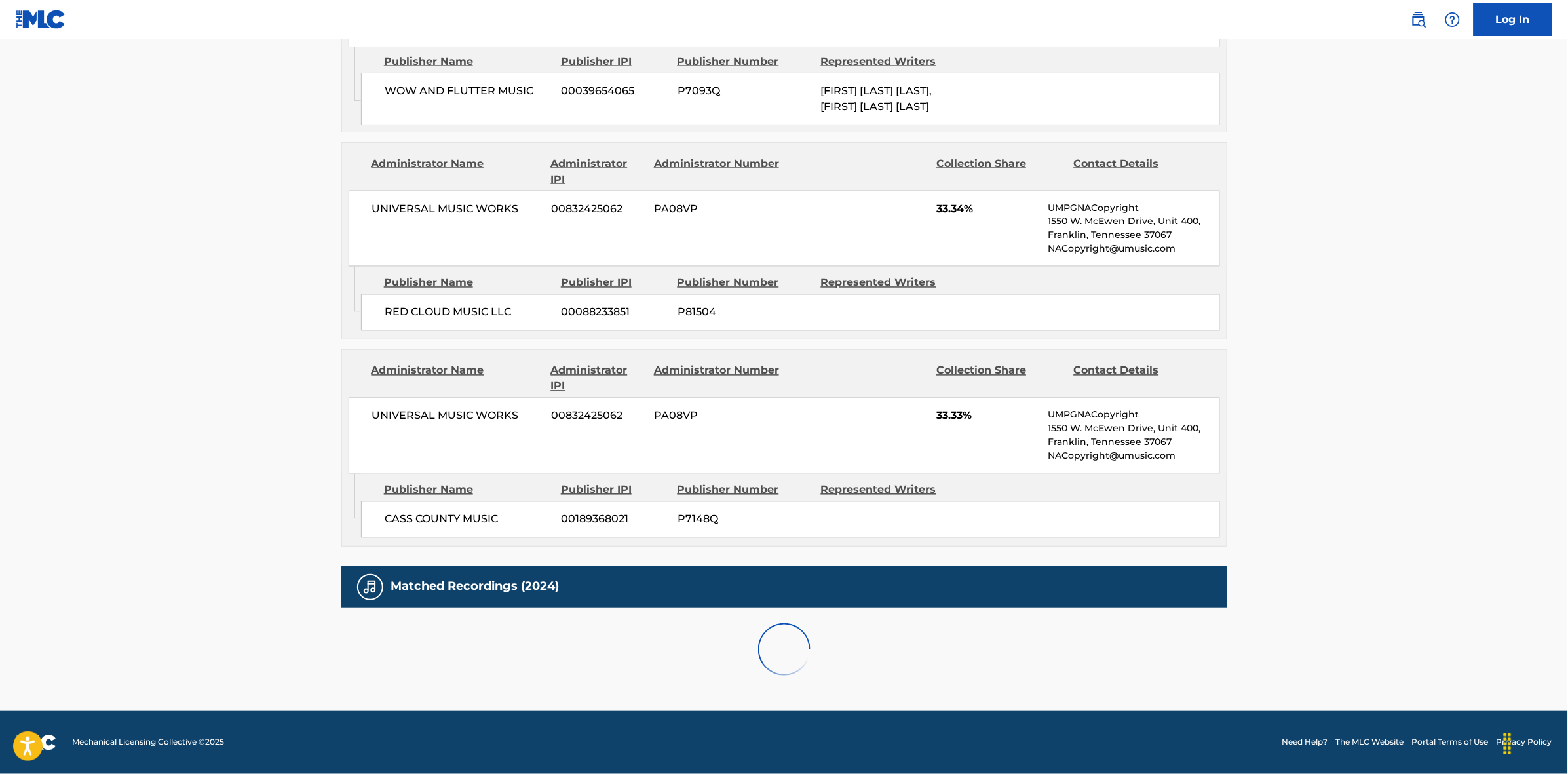 scroll, scrollTop: 1177, scrollLeft: 0, axis: vertical 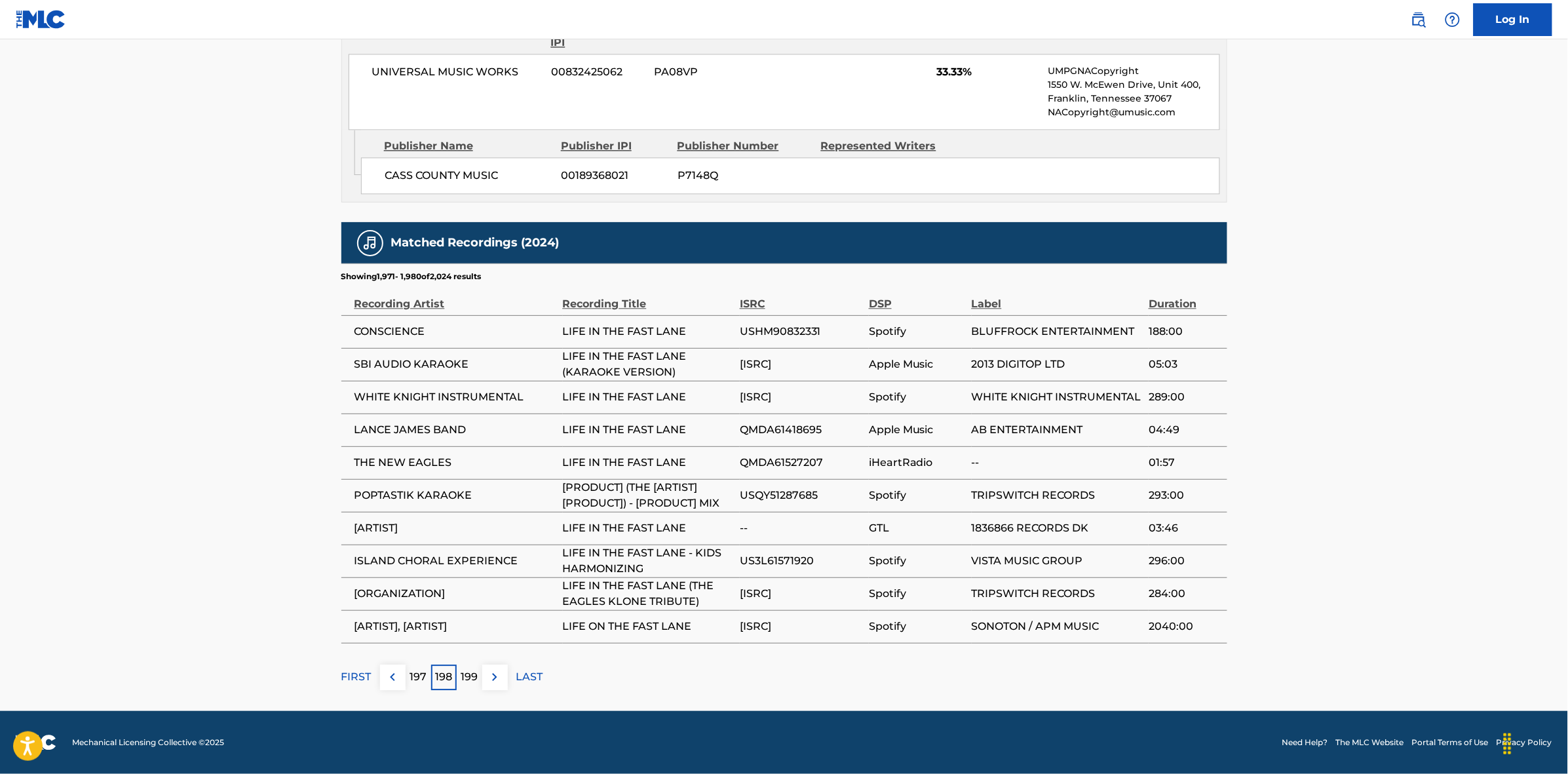 drag, startPoint x: 501, startPoint y: 689, endPoint x: 660, endPoint y: 498, distance: 248.5196 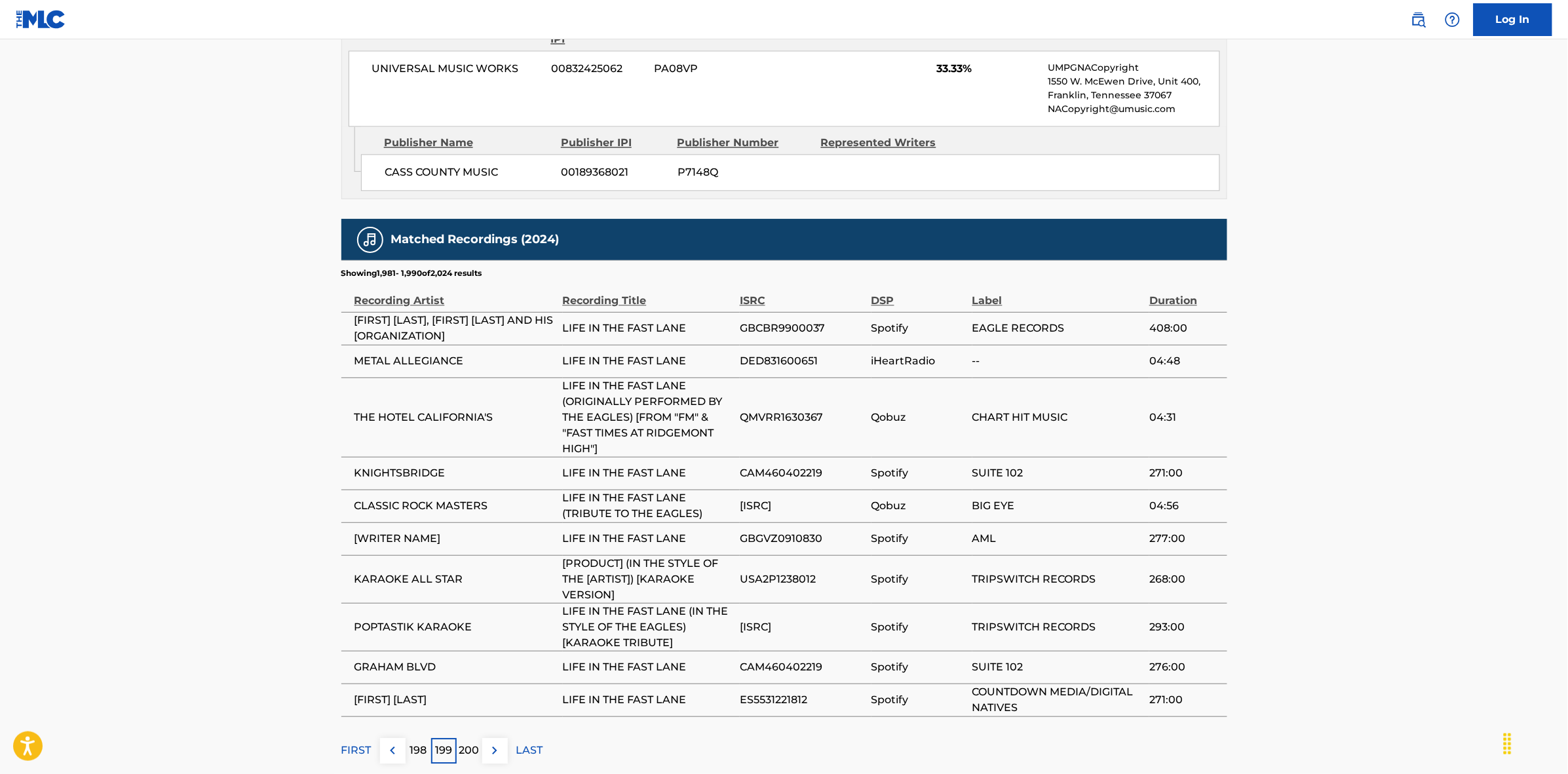 click at bounding box center (495, 750) 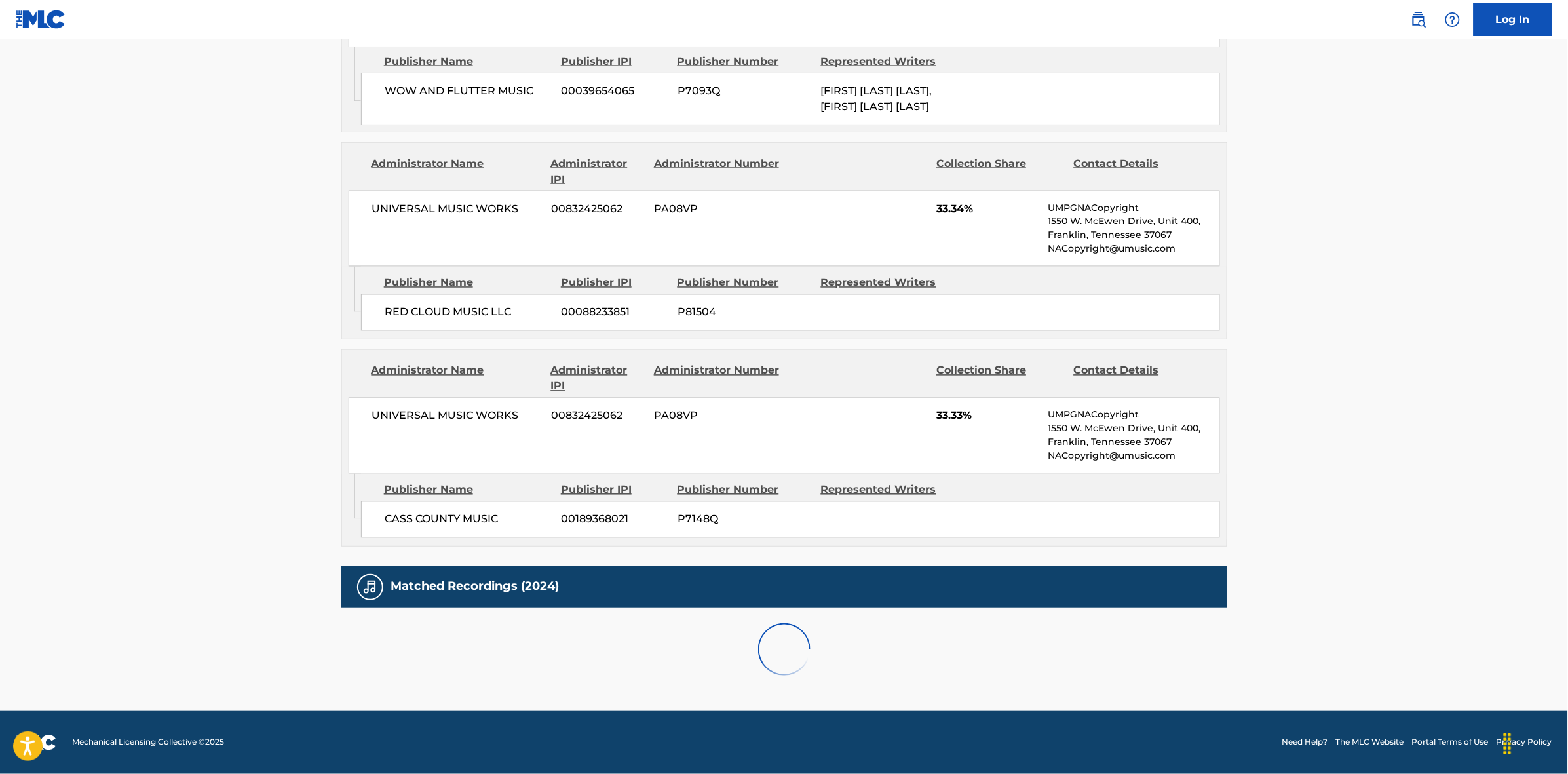 scroll, scrollTop: 1177, scrollLeft: 0, axis: vertical 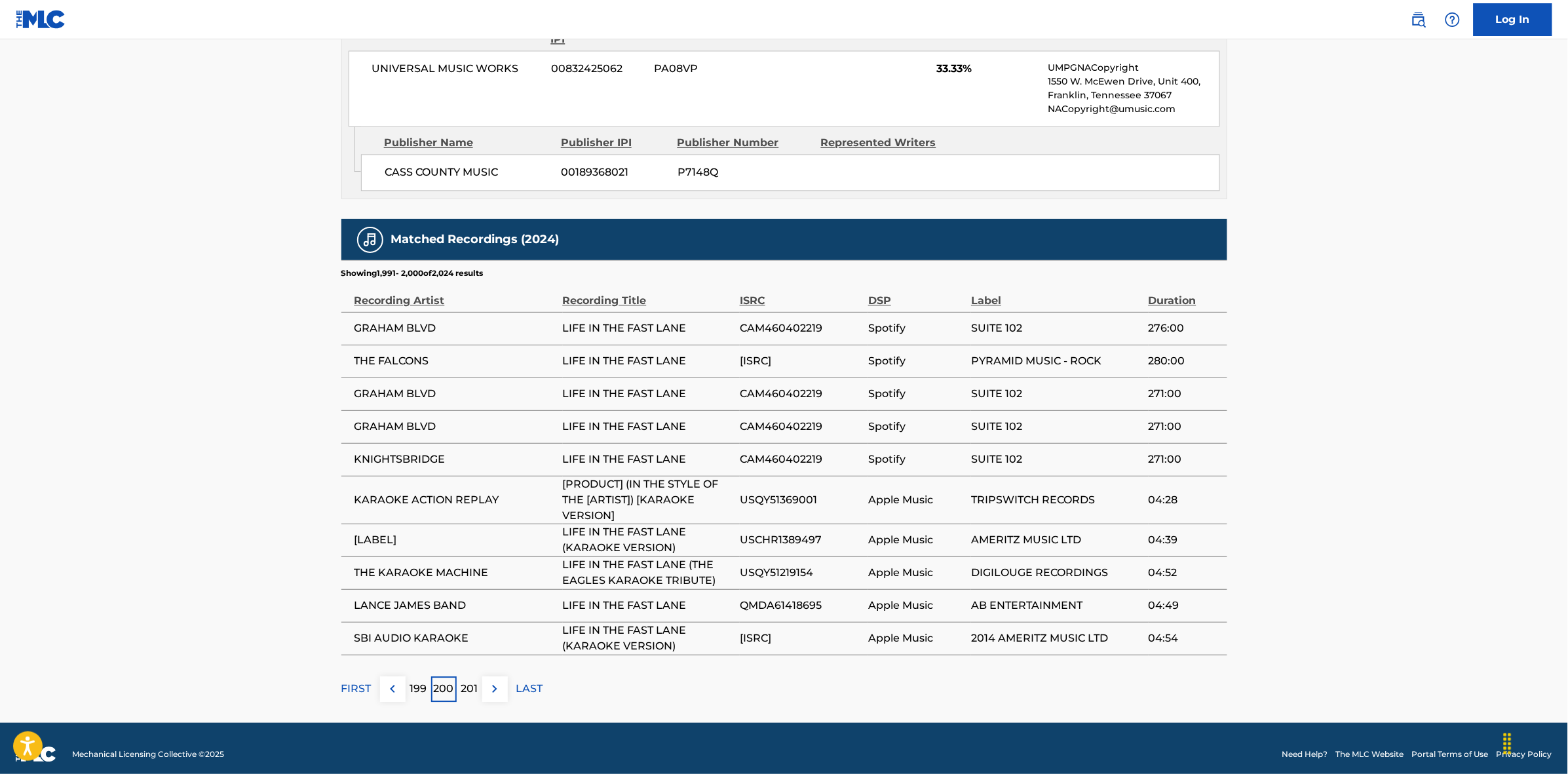 click at bounding box center (495, 689) 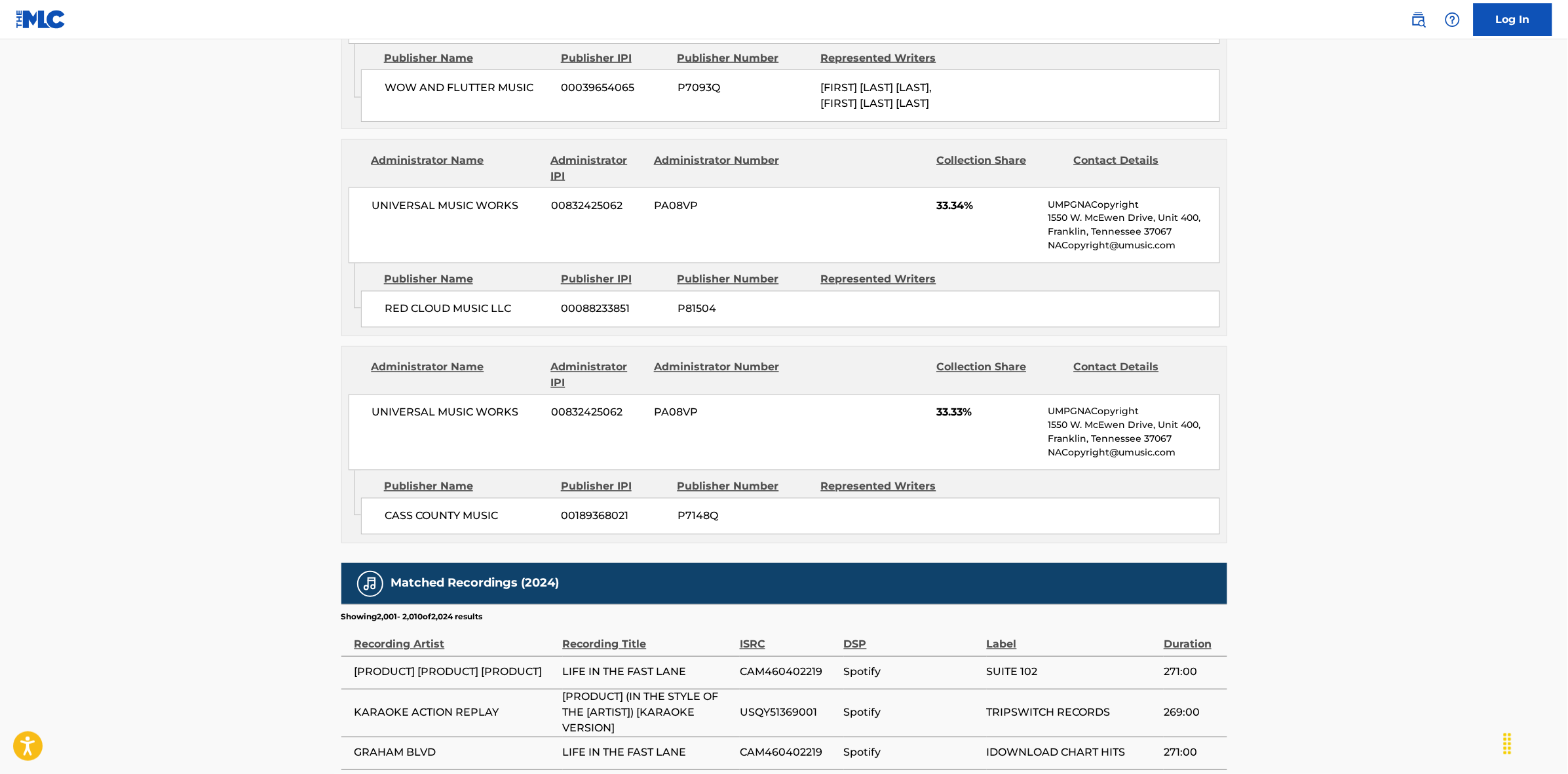scroll, scrollTop: 1177, scrollLeft: 0, axis: vertical 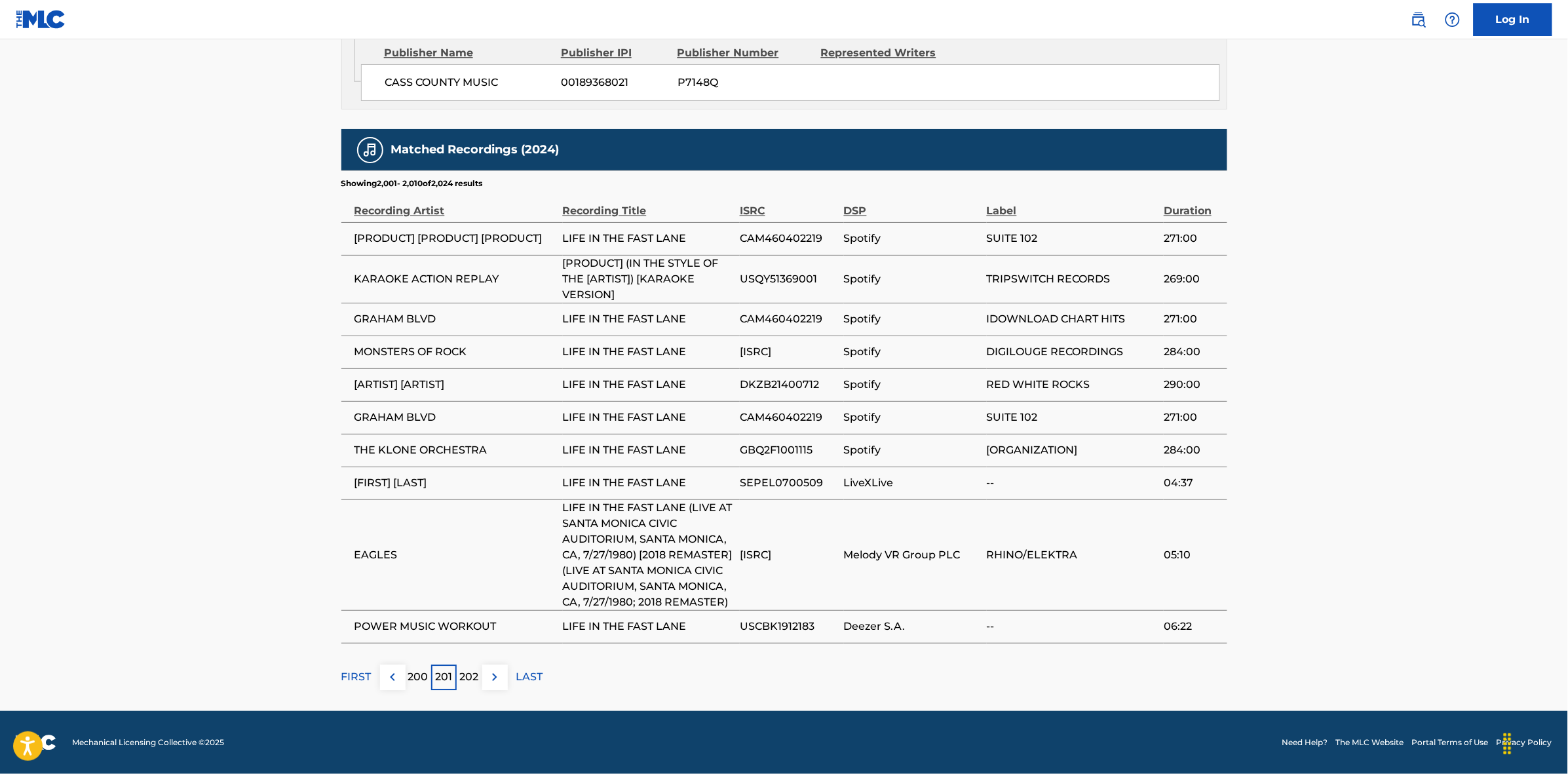 click at bounding box center (495, 677) 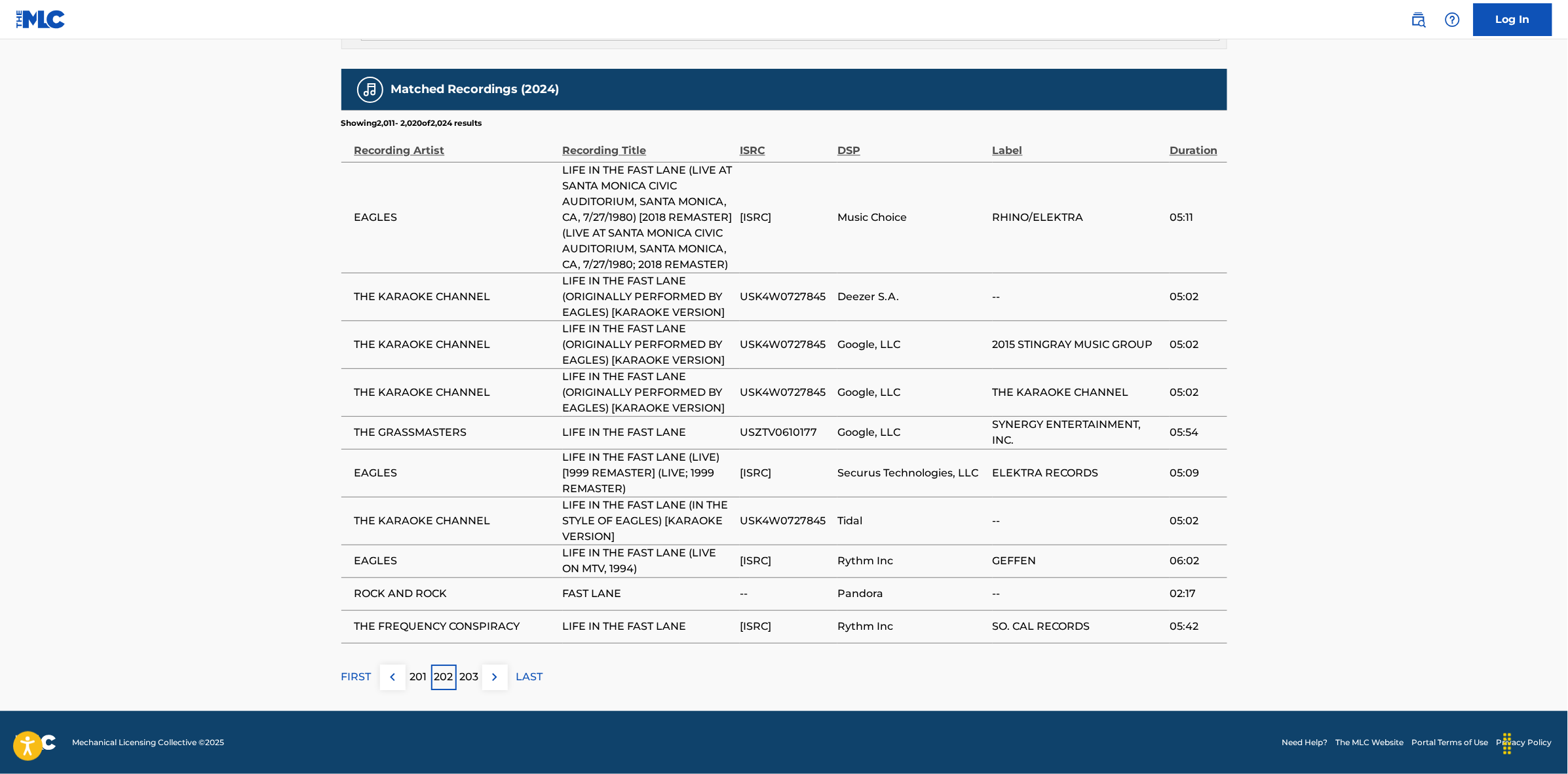scroll, scrollTop: 1331, scrollLeft: 0, axis: vertical 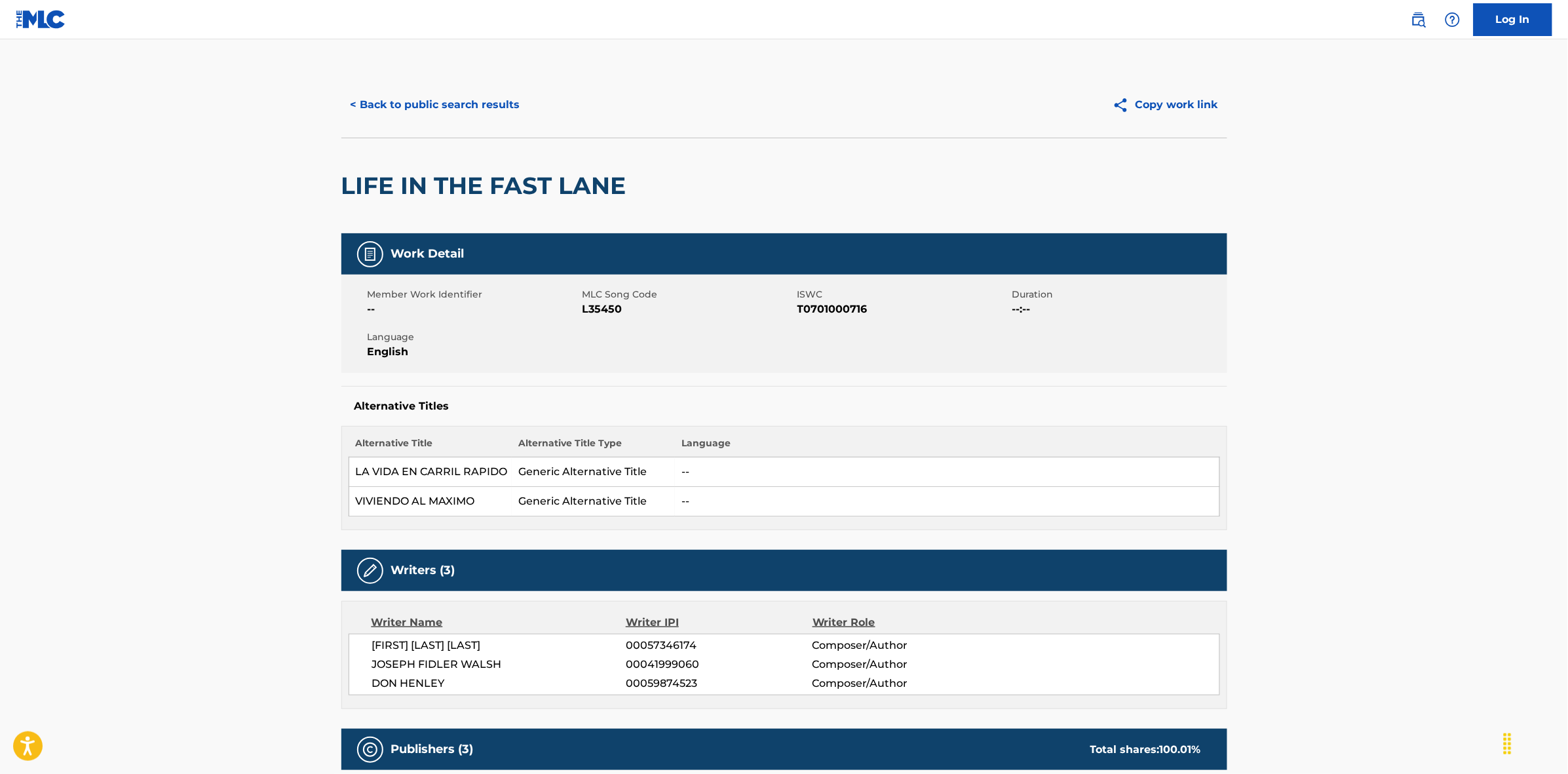 click on "Work Detail Member Work Identifier -- MLC Song Code [CODE] ISWC [CODE] Duration --:-- Language English Alternative Titles Alternative Title Alternative Title Type Language [PRODUCT] [PRODUCT] [PRODUCT] Writers (3) Writer Name Writer IPI Writer Role [ARTIST] [IPI] Composer/Author [ARTIST] [IPI] Composer/Author [ARTIST] [IPI] Composer/Author Publishers (3) Total shares: 100.01 % Administrator Name Administrator IPI Administrator Number Collection Share Contact Details RESERVOIR GLOBAL SONGS [NUMBER] [CODE] 33.34% Reservoir MLC Inquiries MLC@reservoir-media.com Admin Original Publisher Connecting Line Publisher Name Publisher IPI Publisher Number Represented Writers WOW AND FLUTTER MUSIC [NUMBER] [CODE] [ARTIST]" at bounding box center [784, 910] 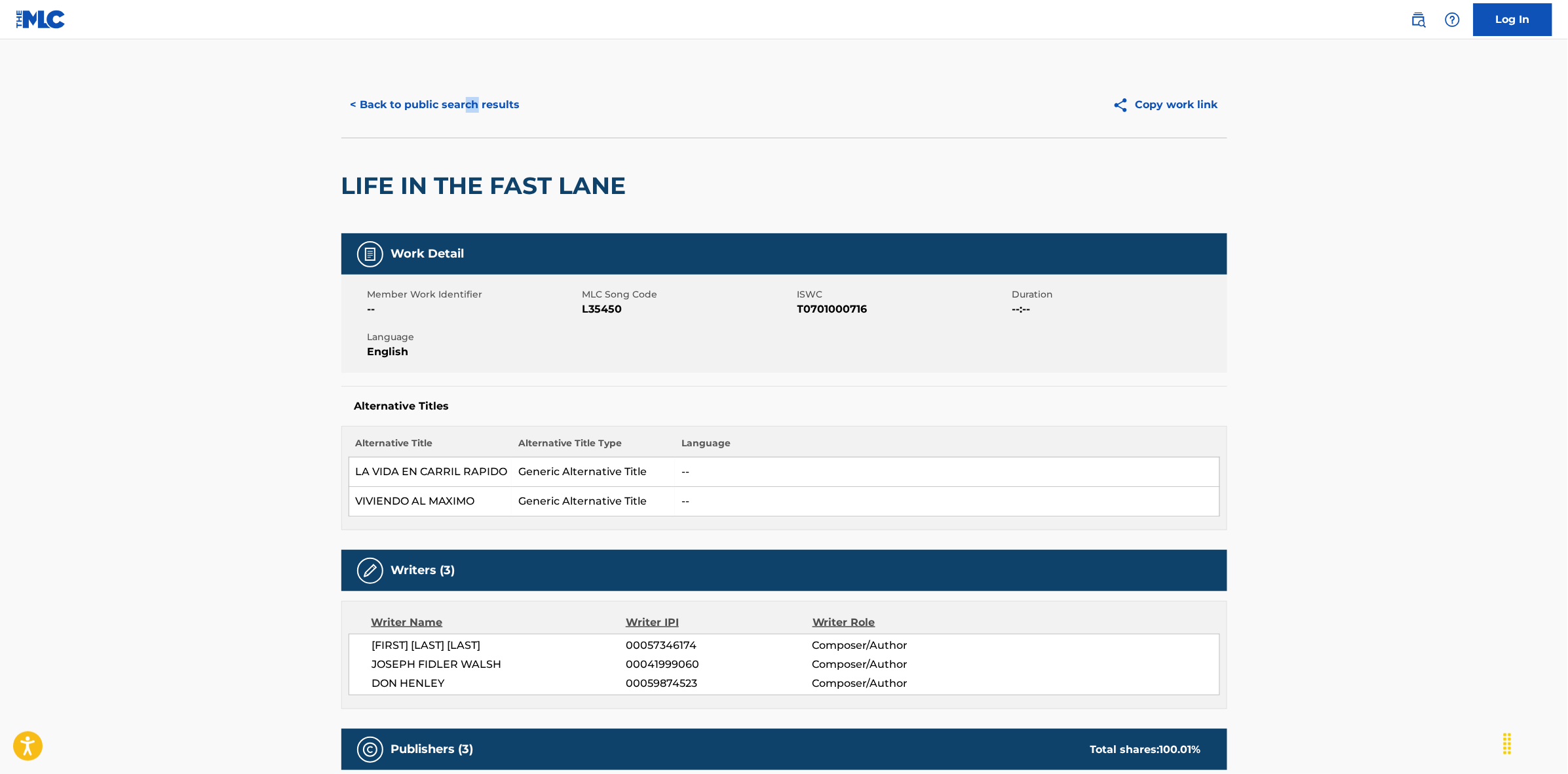 click on "< Back to public search results" at bounding box center [435, 105] 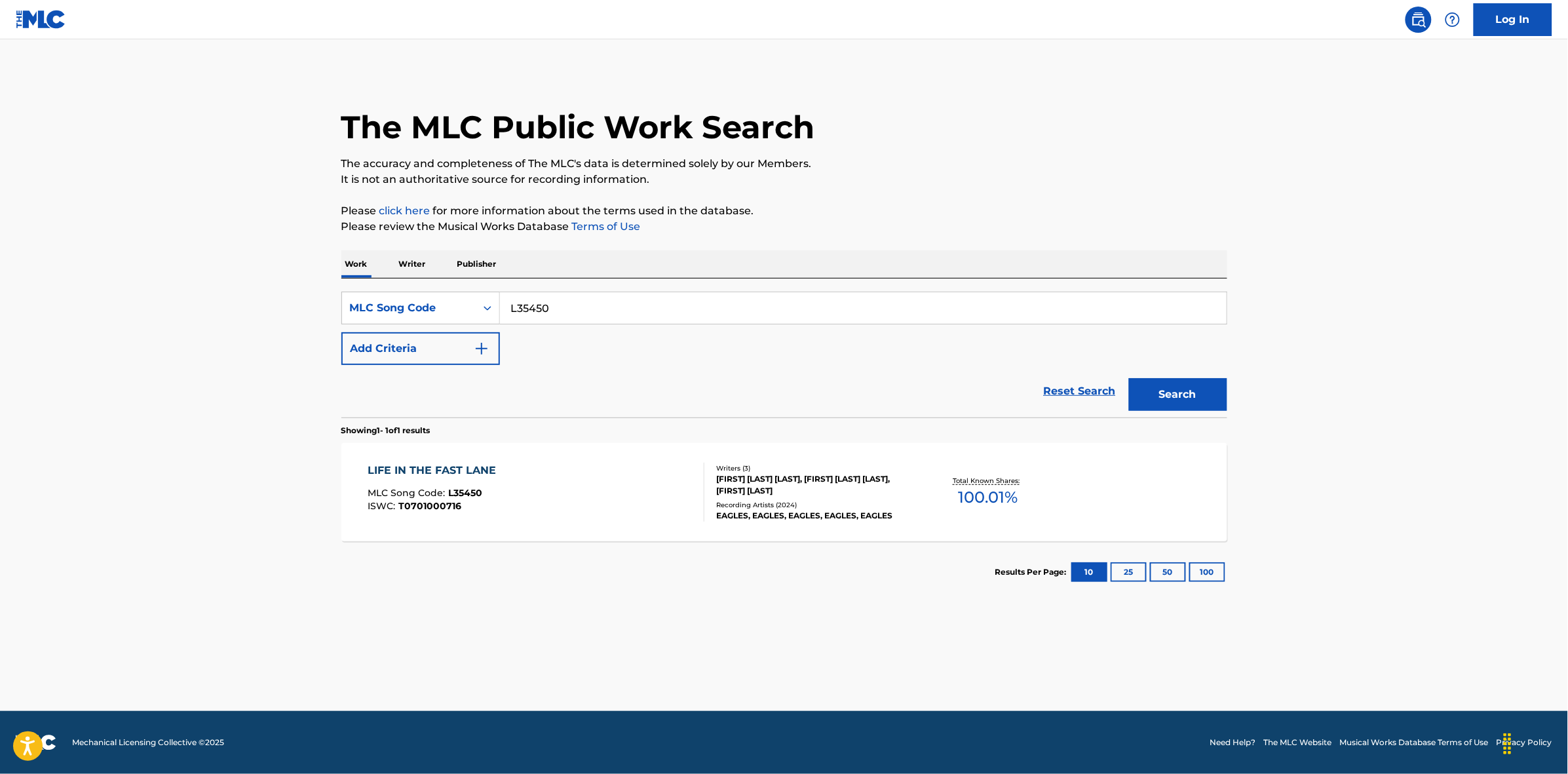 click on "L35450" at bounding box center (863, 308) 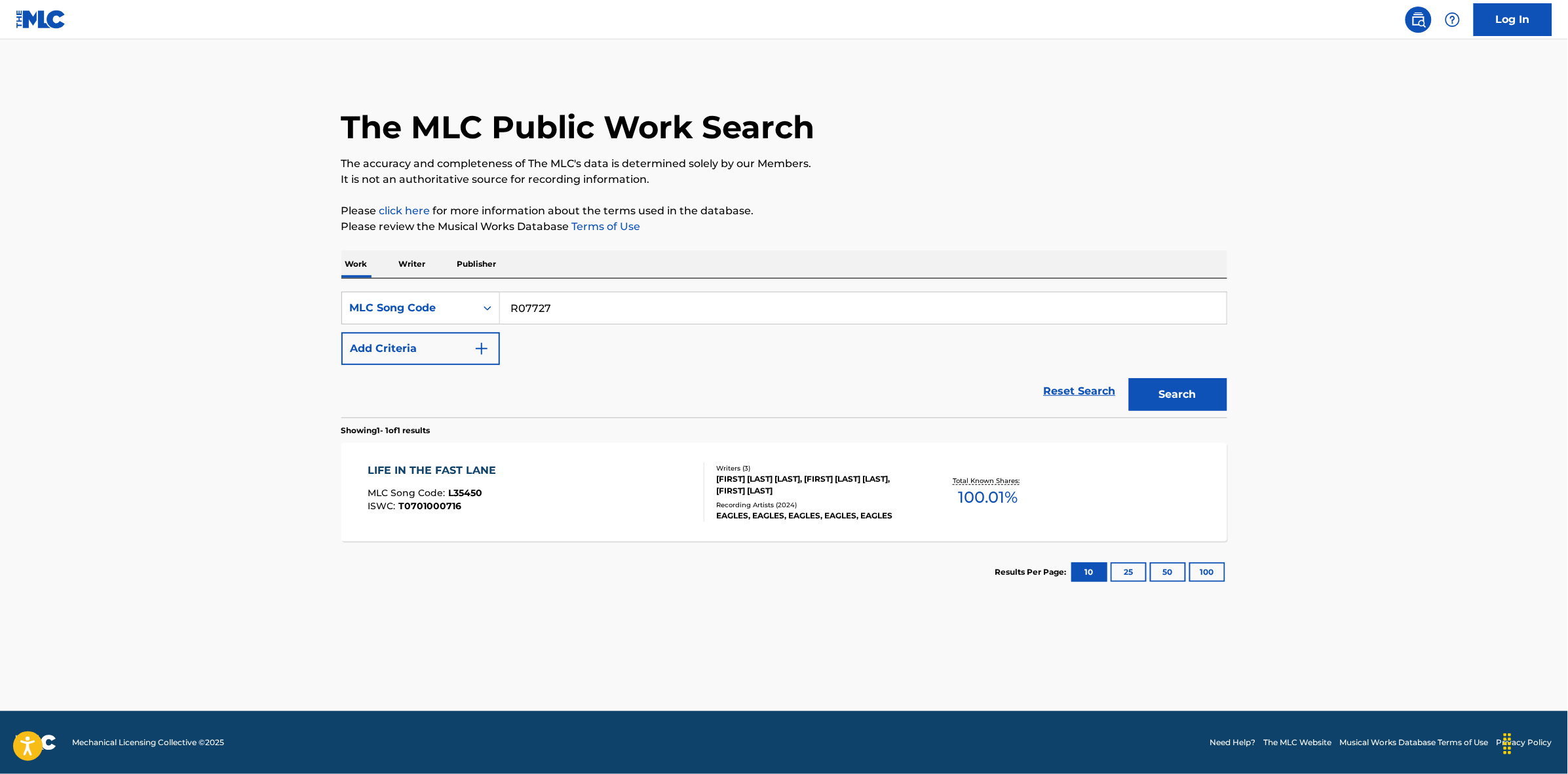 type on "R07727" 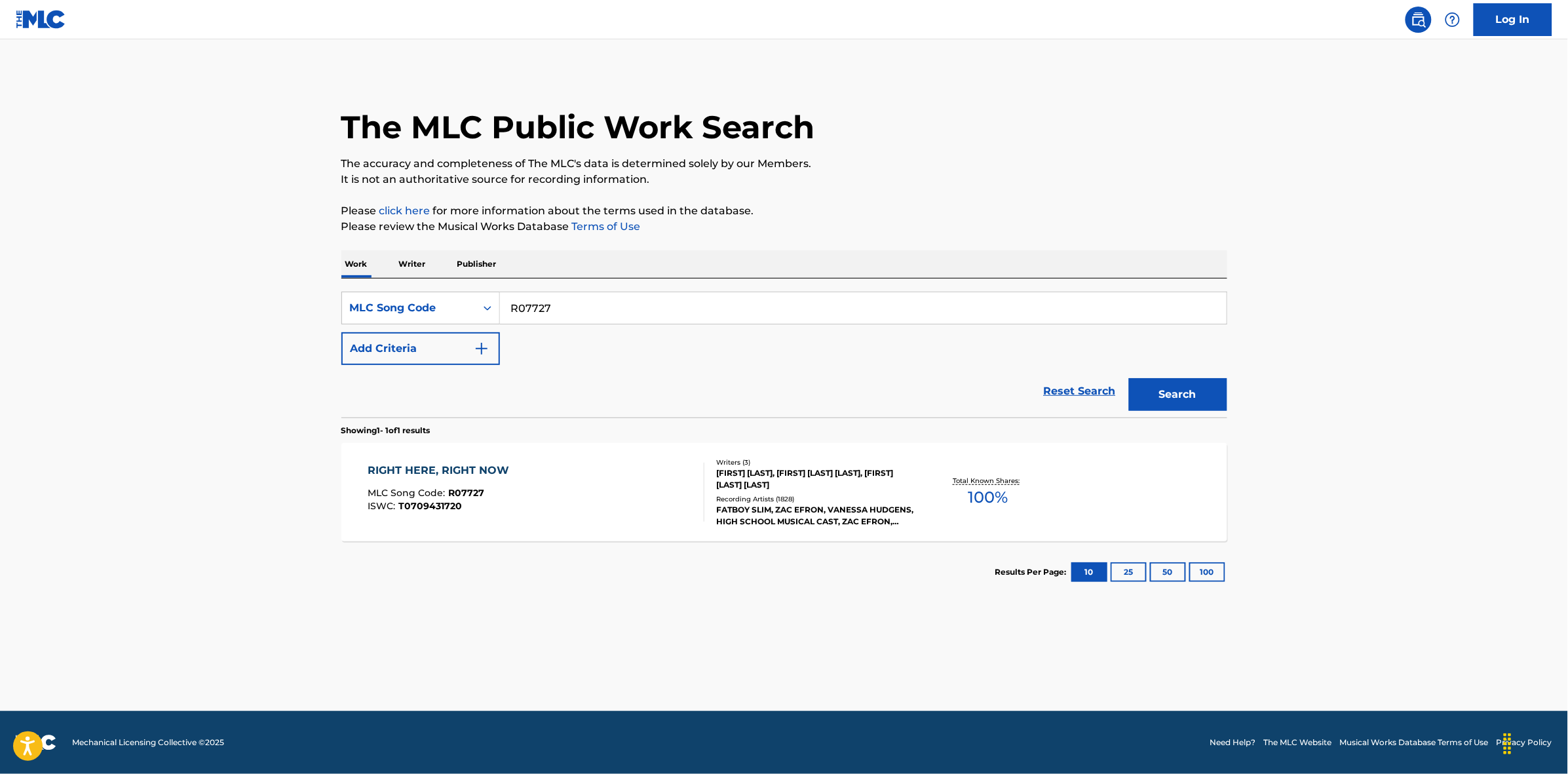 click on "RIGHT HERE, RIGHT NOW MLC Song Code : R07727 ISWC : T0709431720" at bounding box center (536, 492) 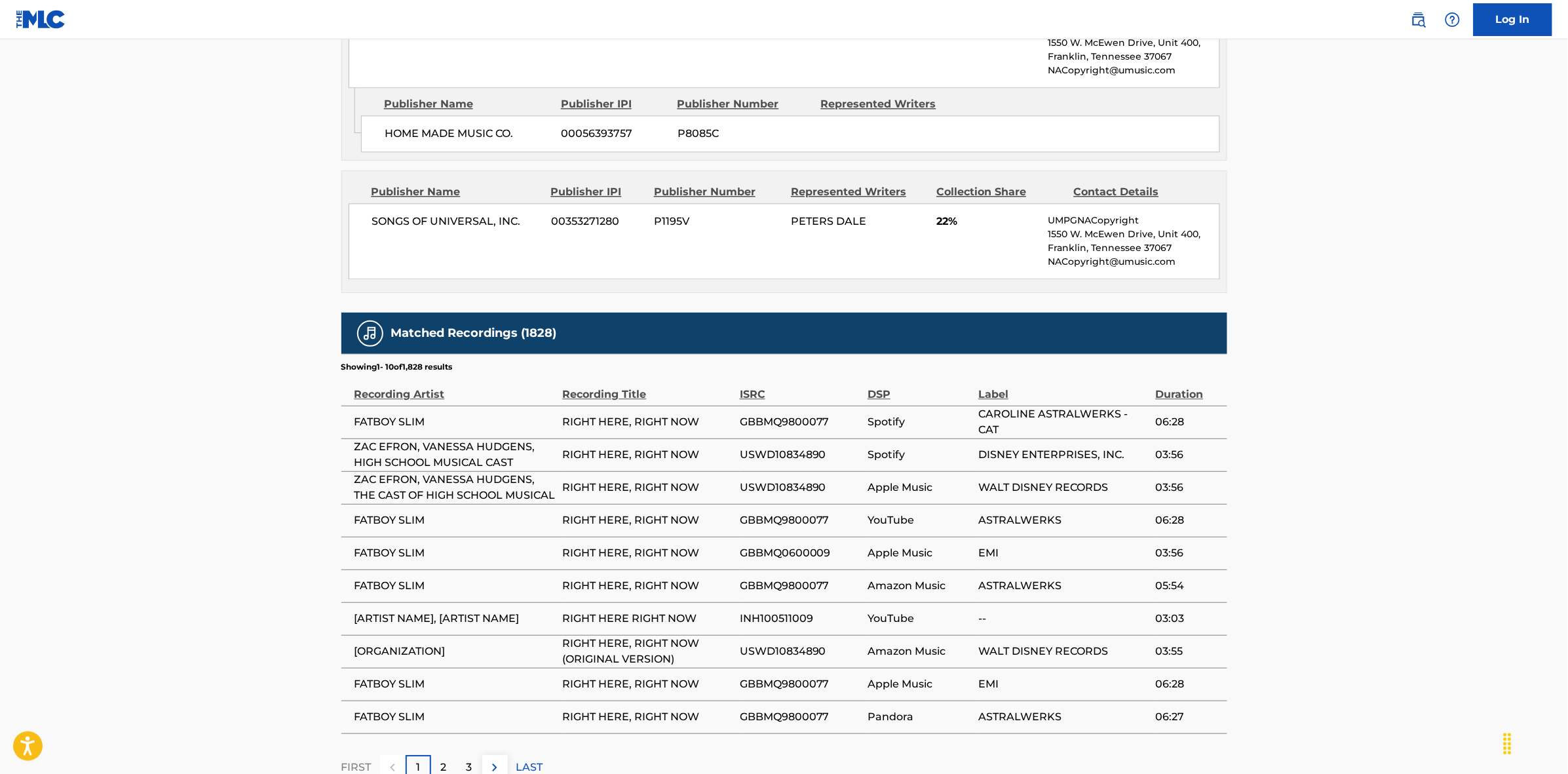 scroll, scrollTop: 1229, scrollLeft: 0, axis: vertical 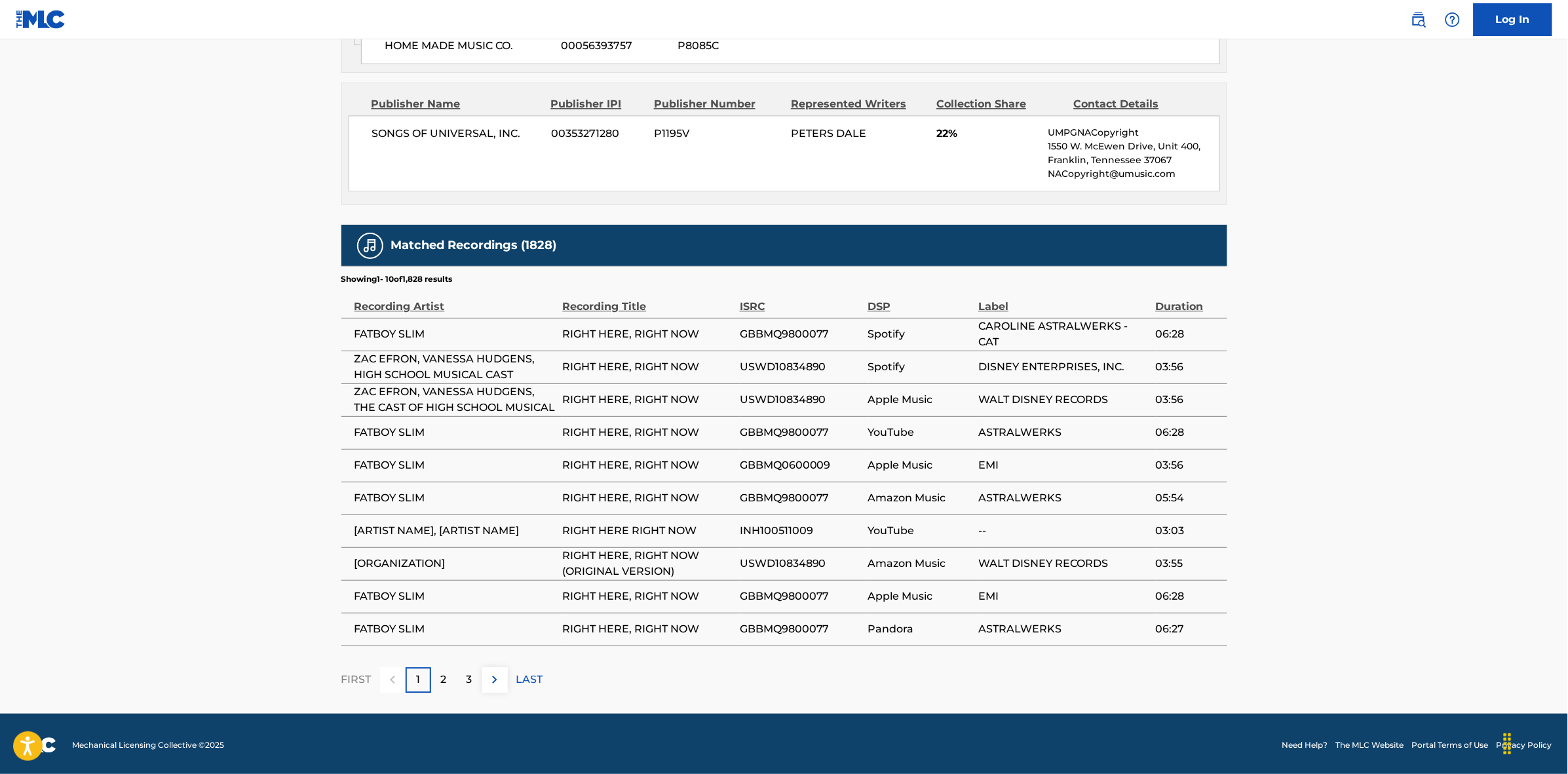 drag, startPoint x: 1391, startPoint y: 421, endPoint x: 1376, endPoint y: 411, distance: 18.02776 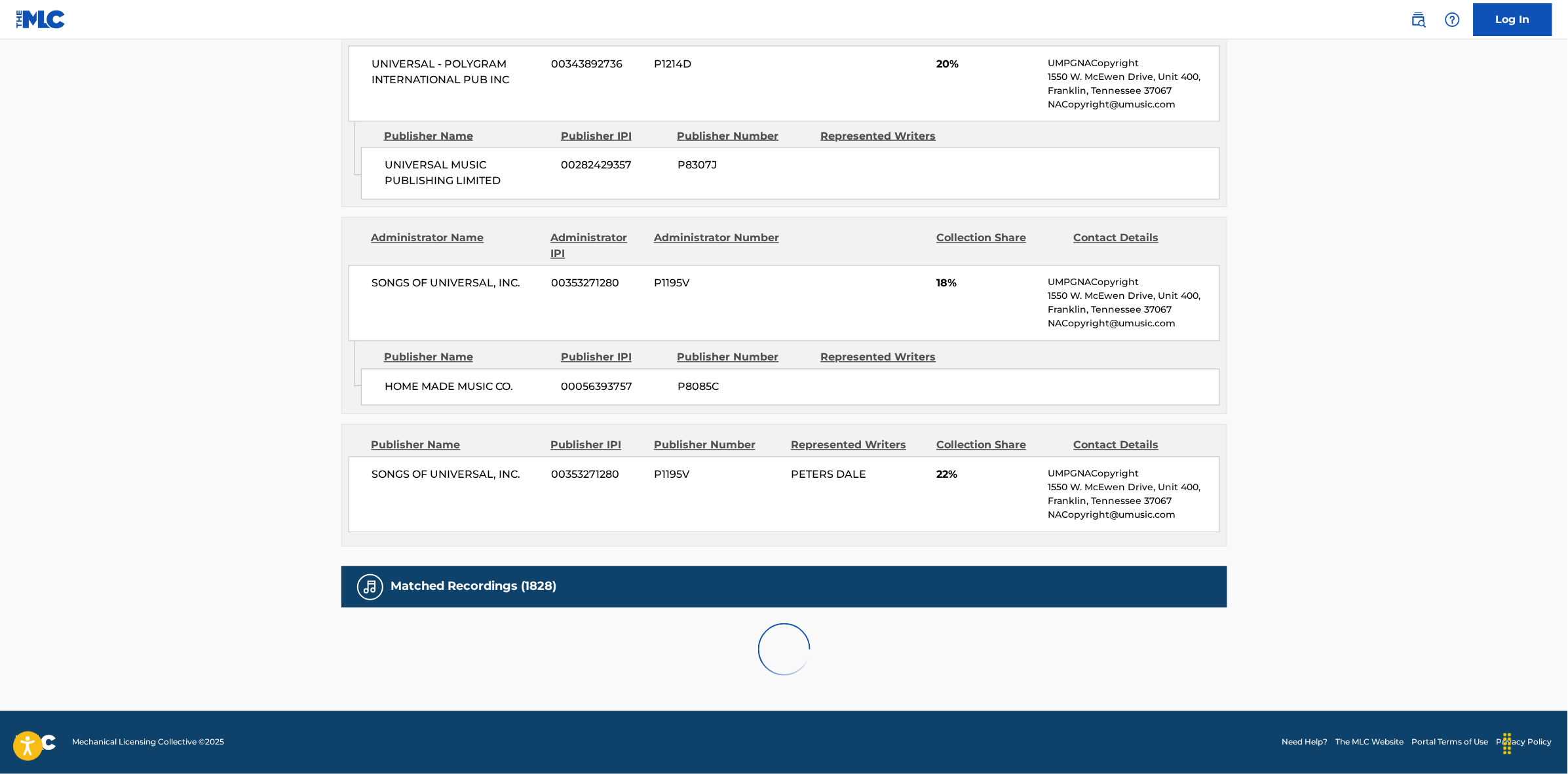 scroll, scrollTop: 1229, scrollLeft: 0, axis: vertical 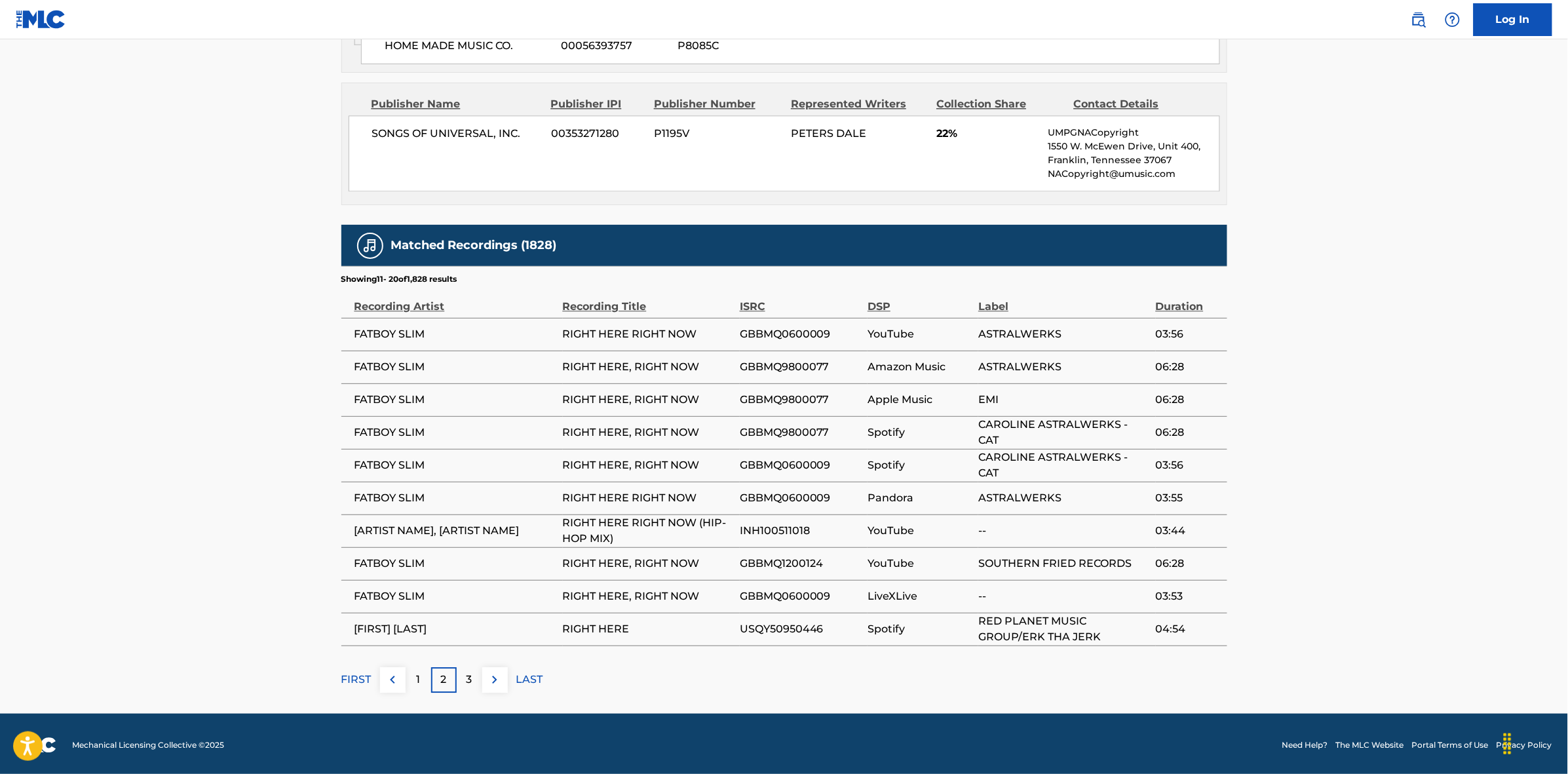 click on "3" at bounding box center [469, 680] 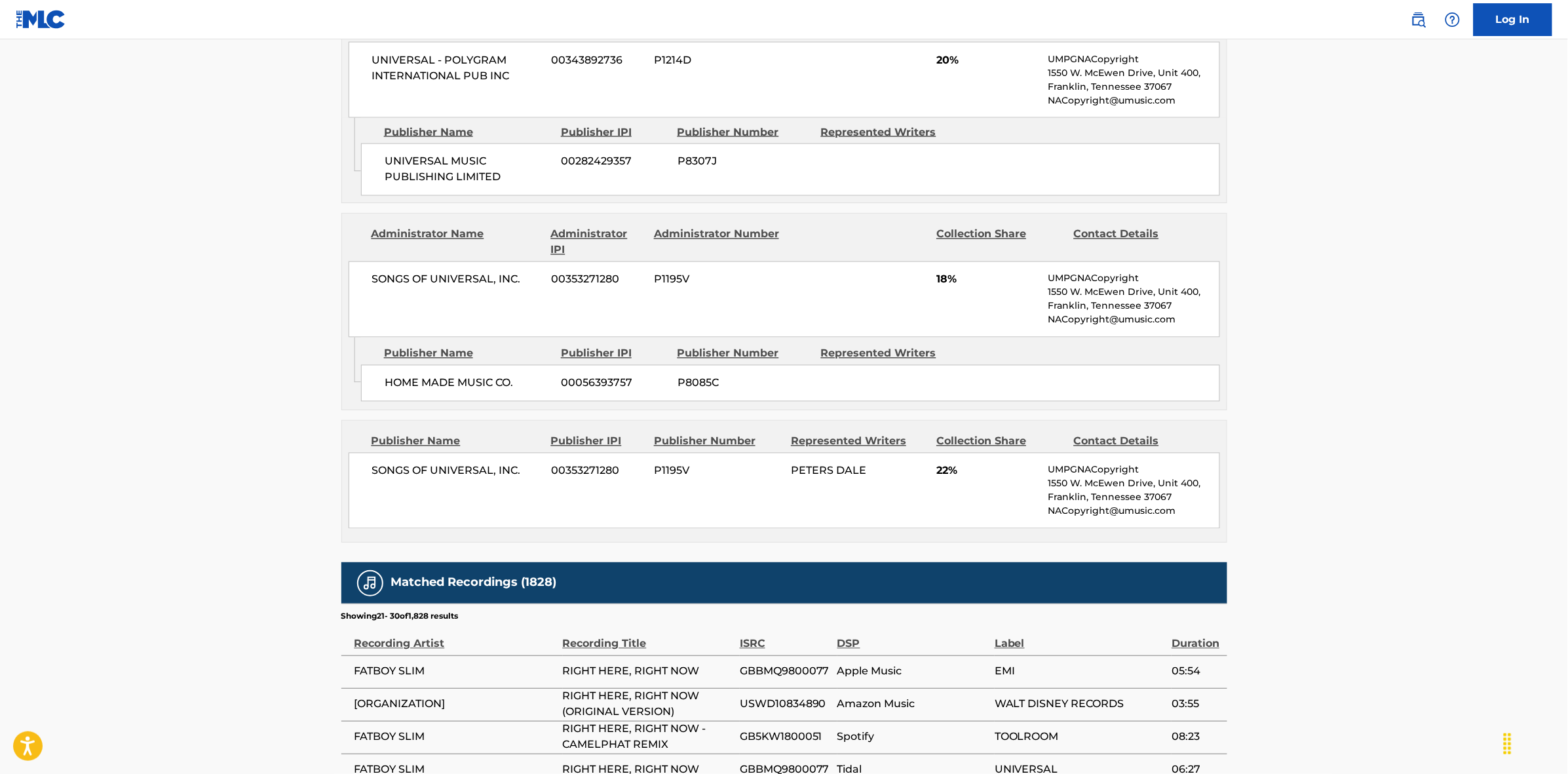 scroll, scrollTop: 1229, scrollLeft: 0, axis: vertical 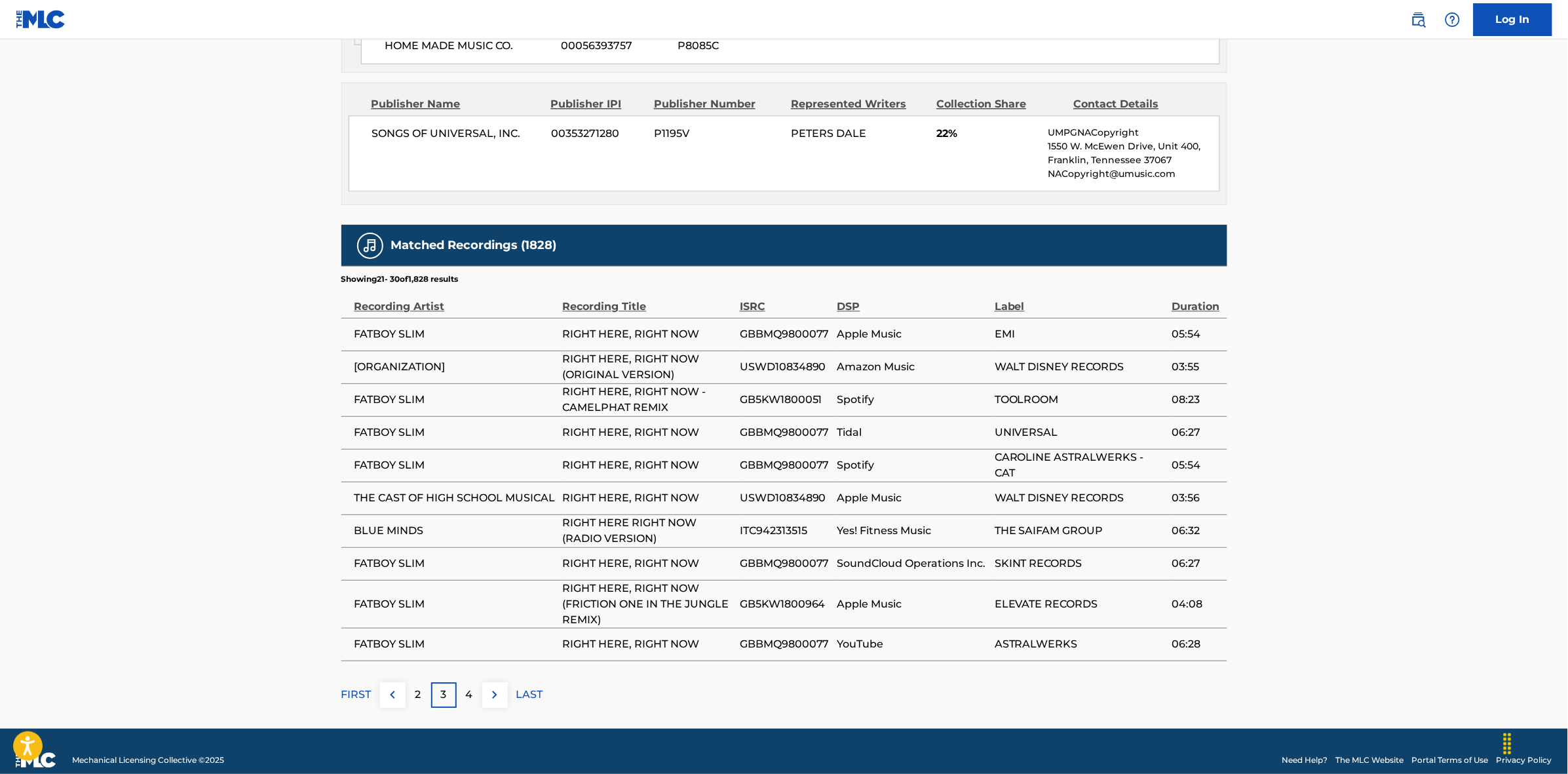 click on "4" at bounding box center (469, 695) 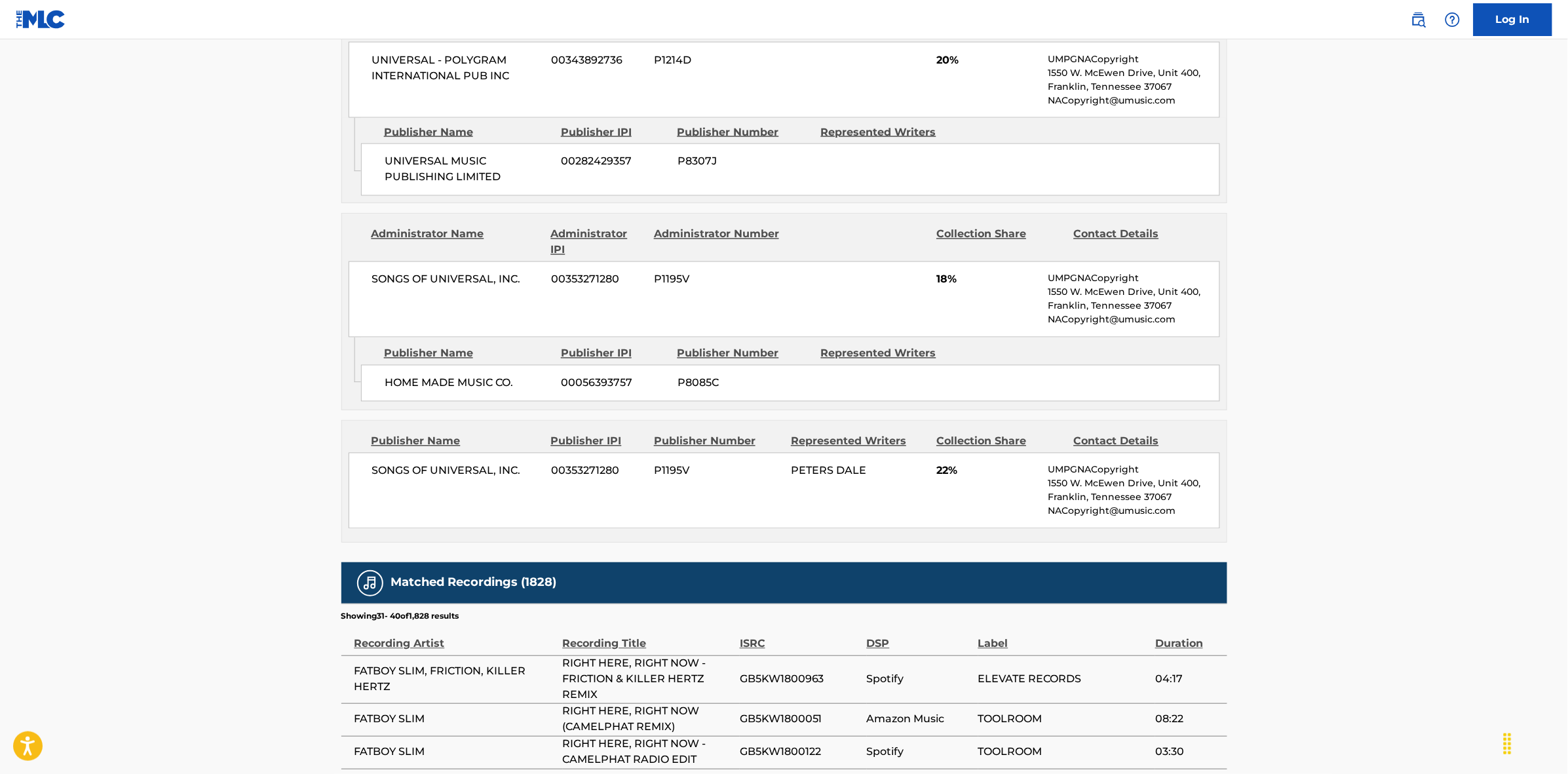 scroll, scrollTop: 1229, scrollLeft: 0, axis: vertical 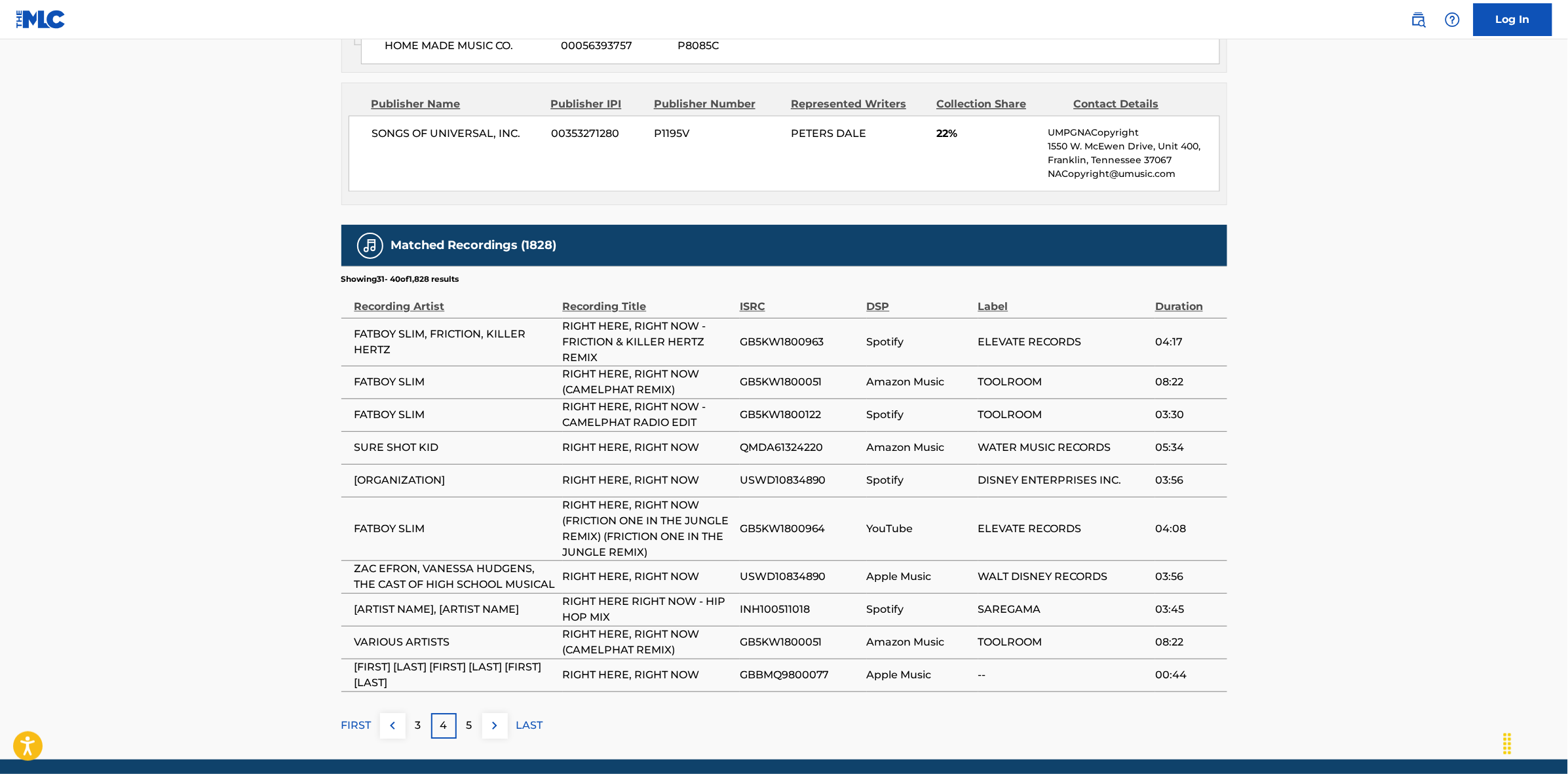 click on "5" at bounding box center [469, 726] 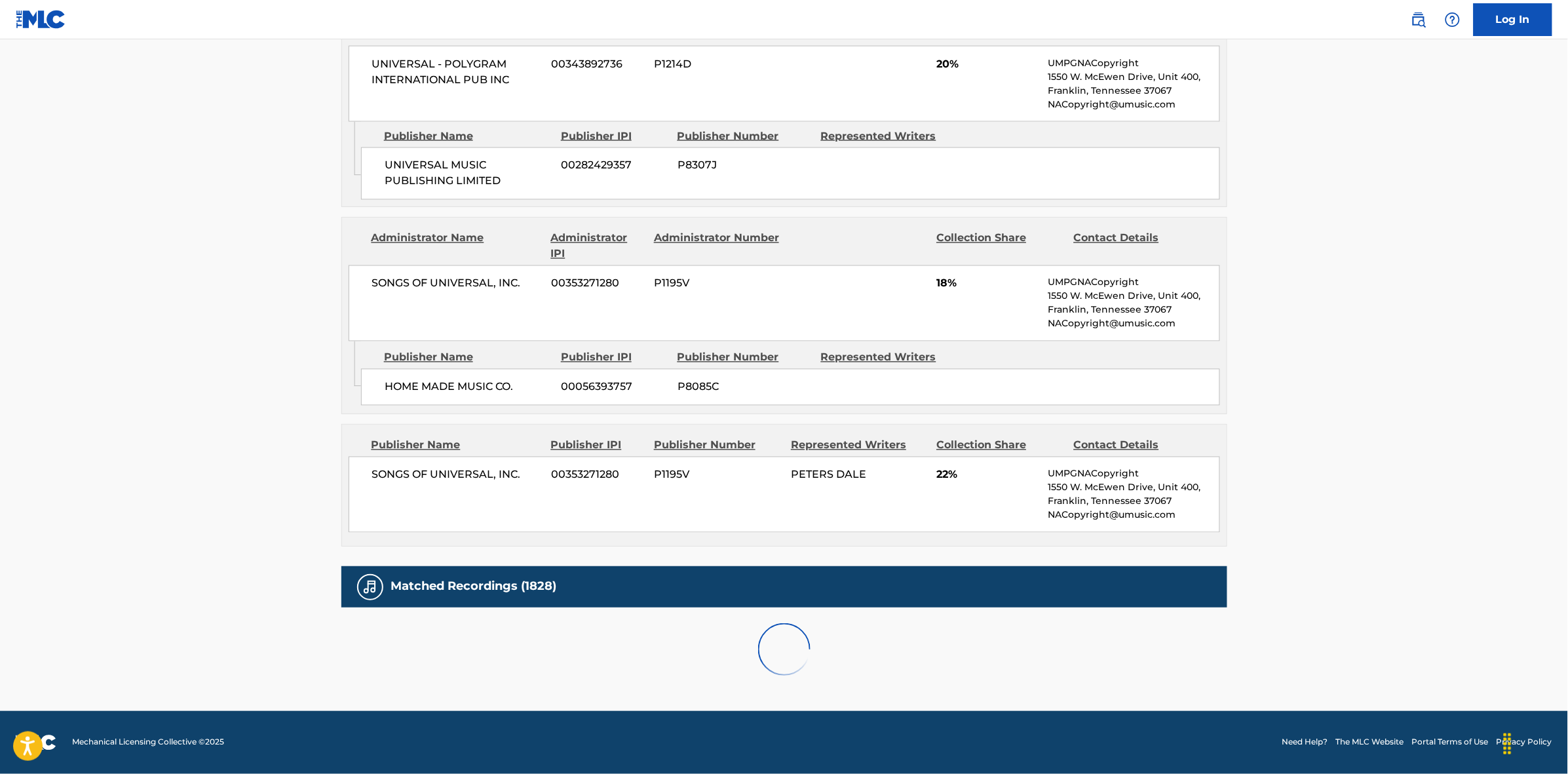 scroll, scrollTop: 1229, scrollLeft: 0, axis: vertical 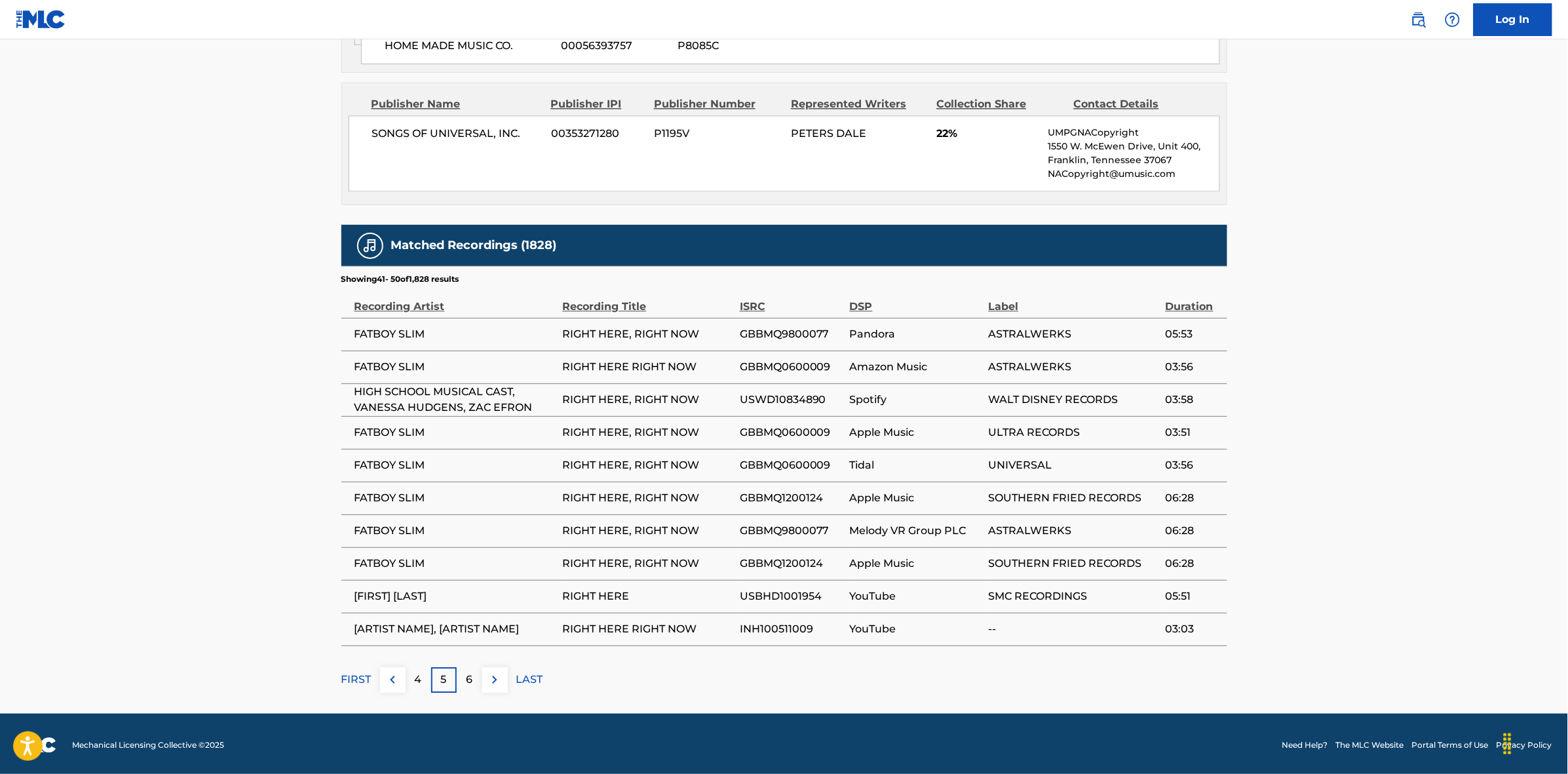 drag, startPoint x: 485, startPoint y: 684, endPoint x: 650, endPoint y: 463, distance: 275.8007 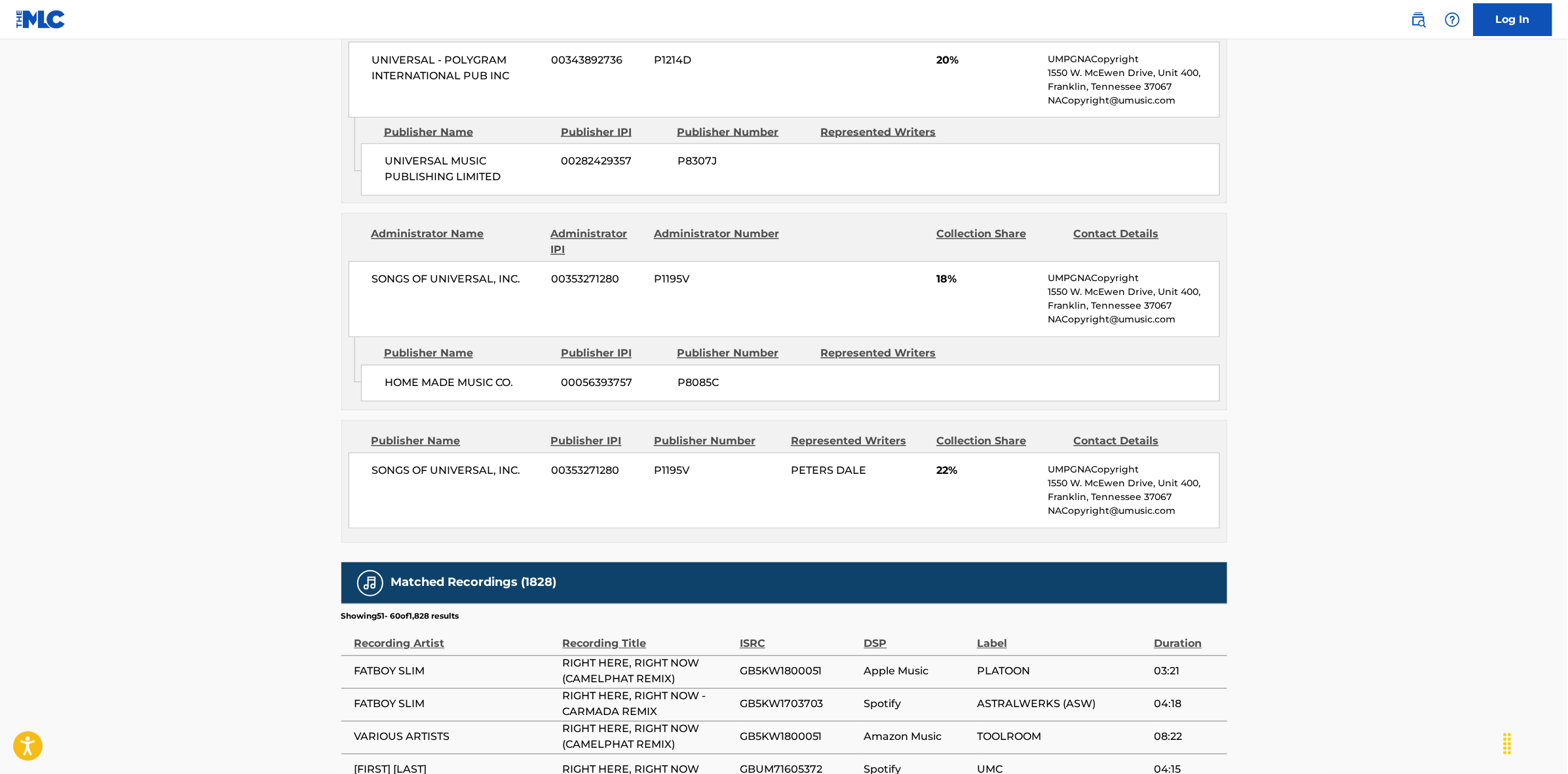 scroll, scrollTop: 1229, scrollLeft: 0, axis: vertical 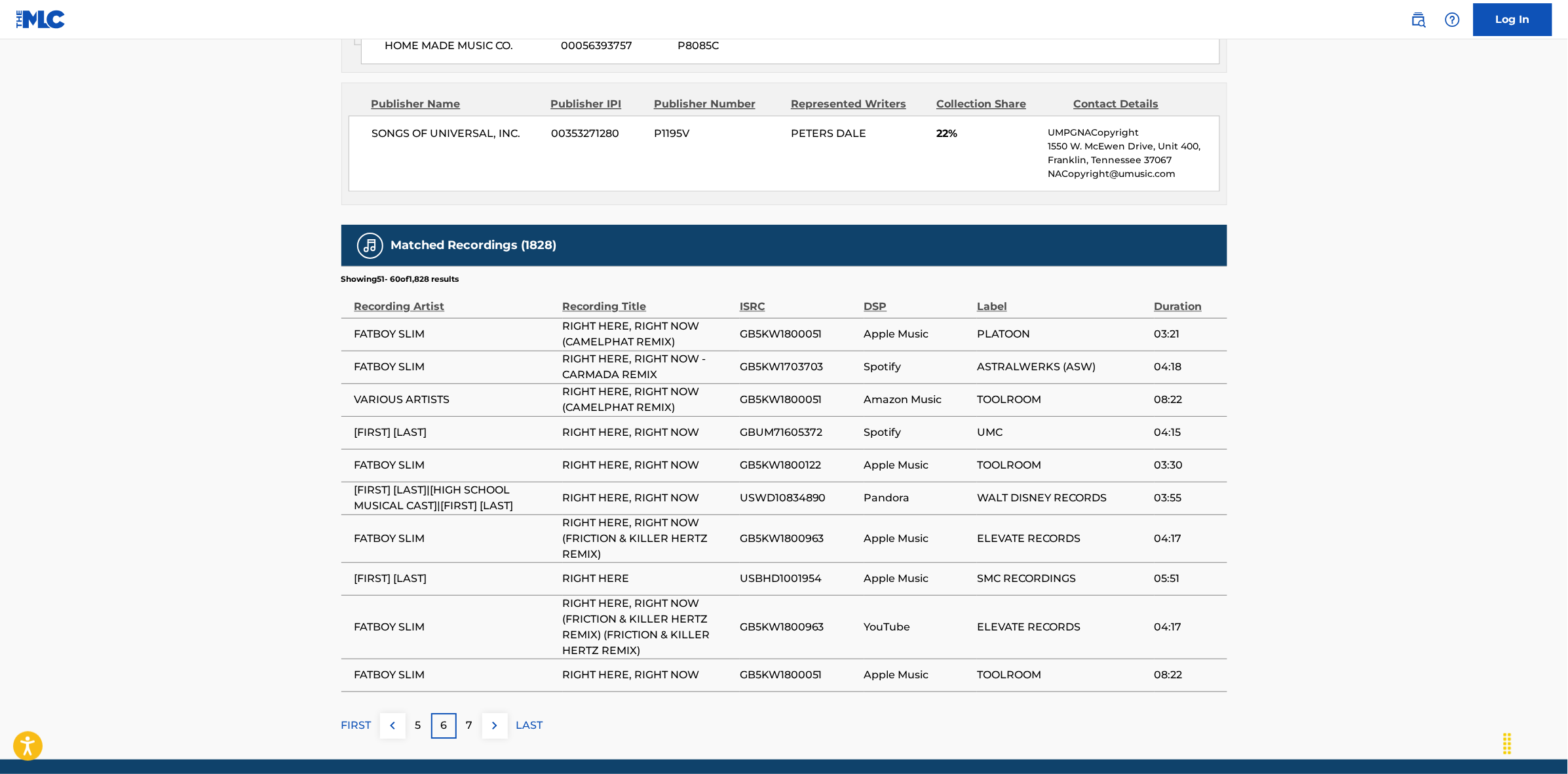 click at bounding box center (495, 726) 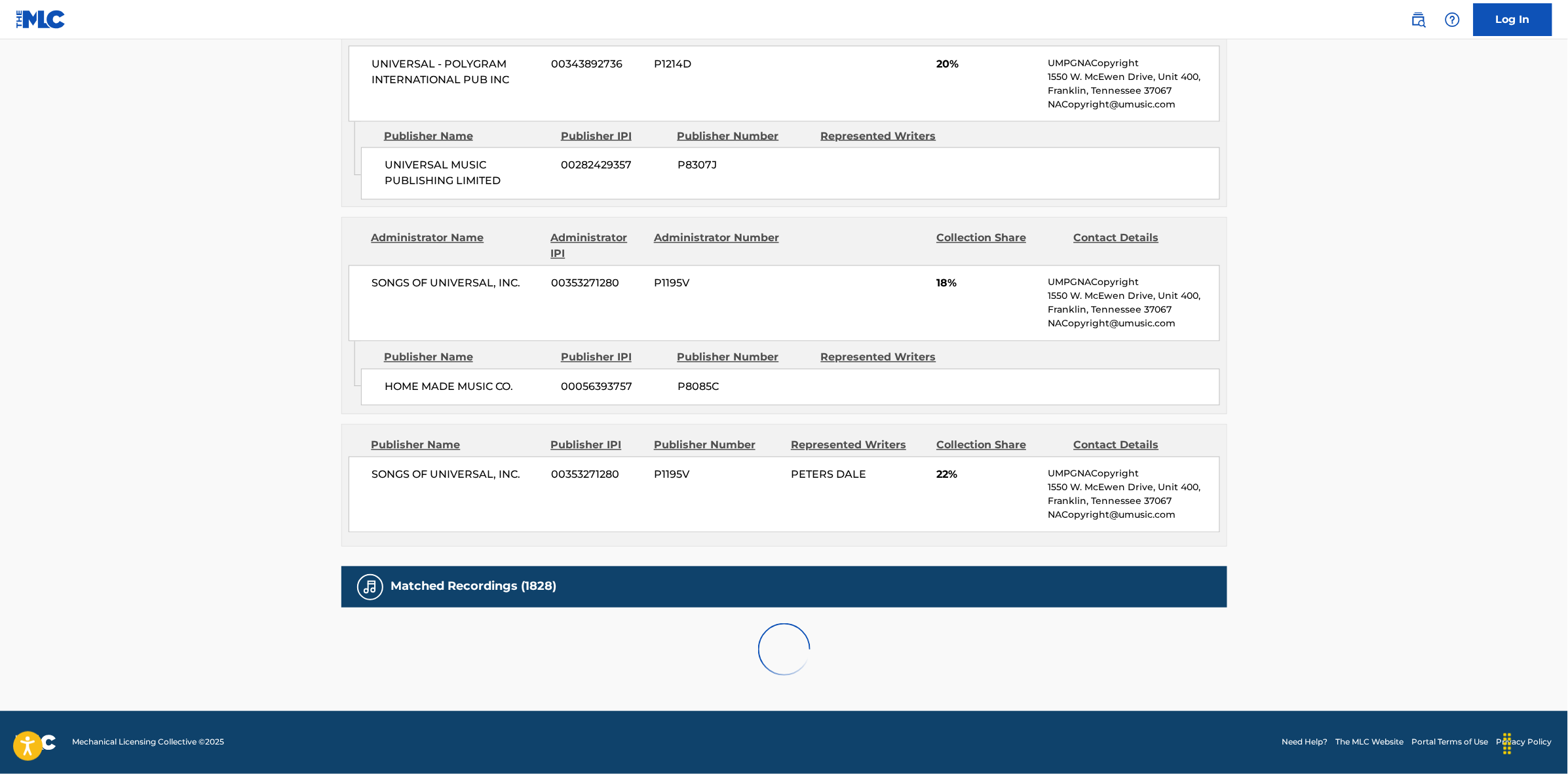 scroll, scrollTop: 1229, scrollLeft: 0, axis: vertical 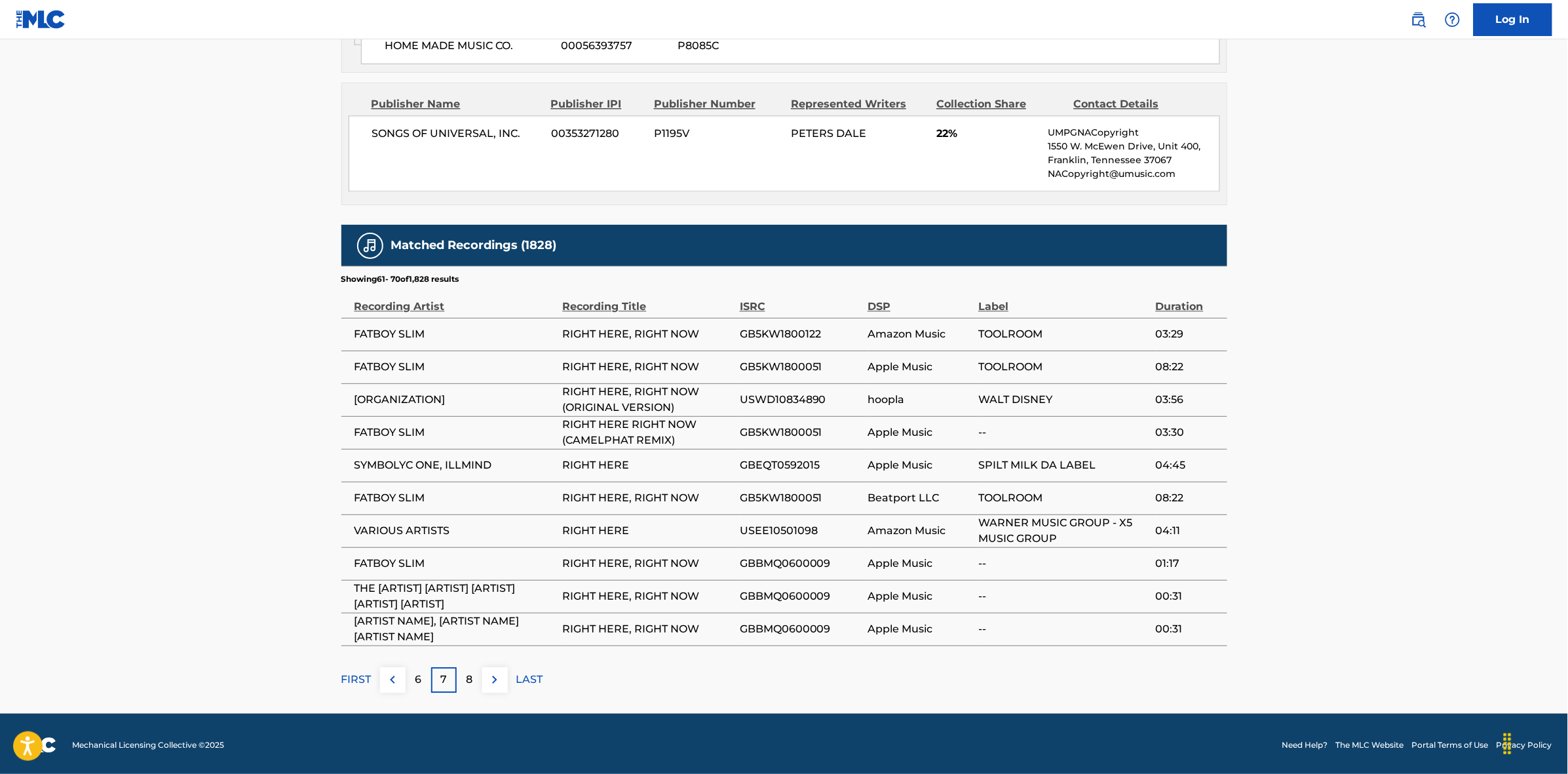 click at bounding box center [495, 680] 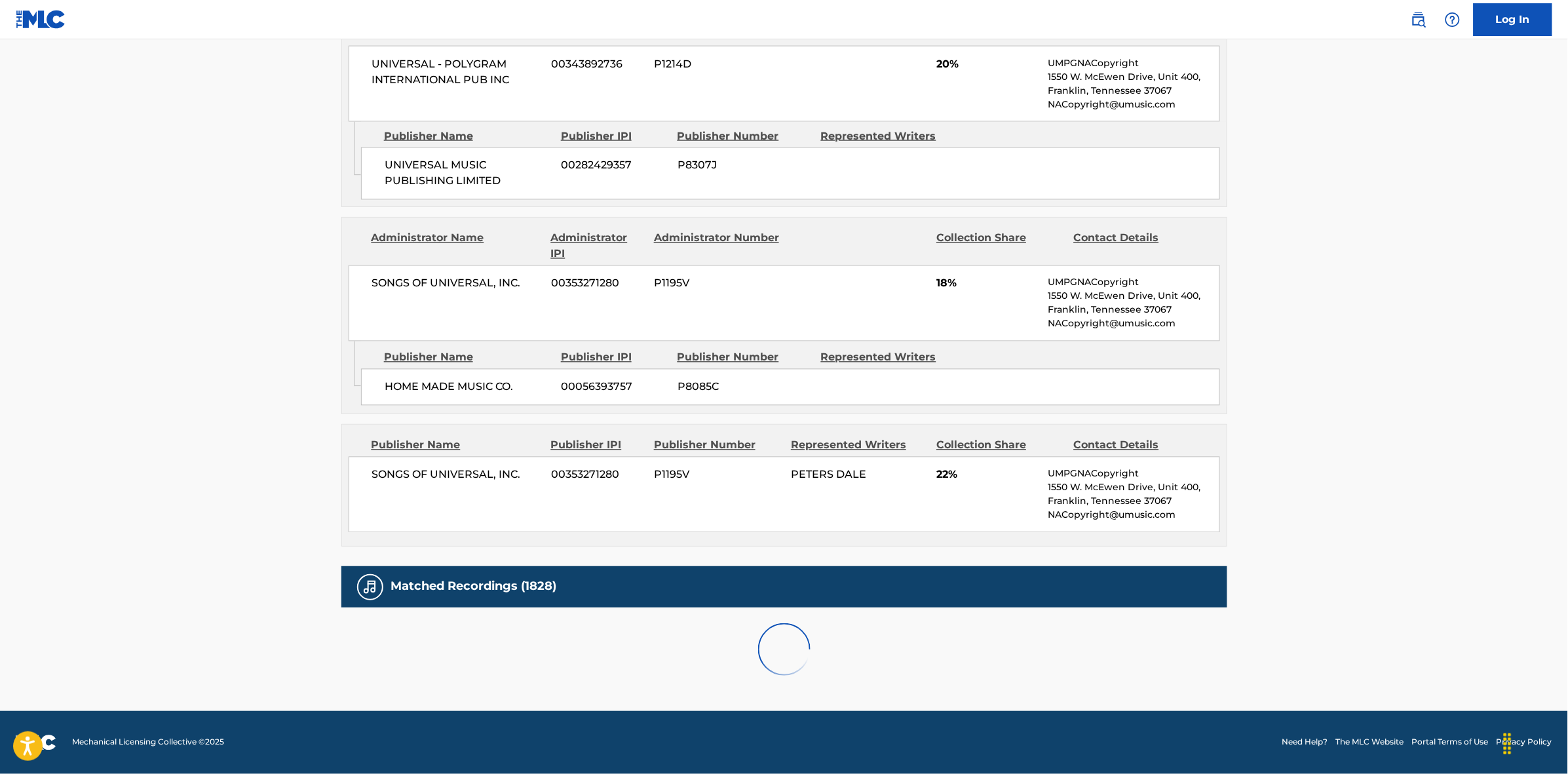 scroll, scrollTop: 1229, scrollLeft: 0, axis: vertical 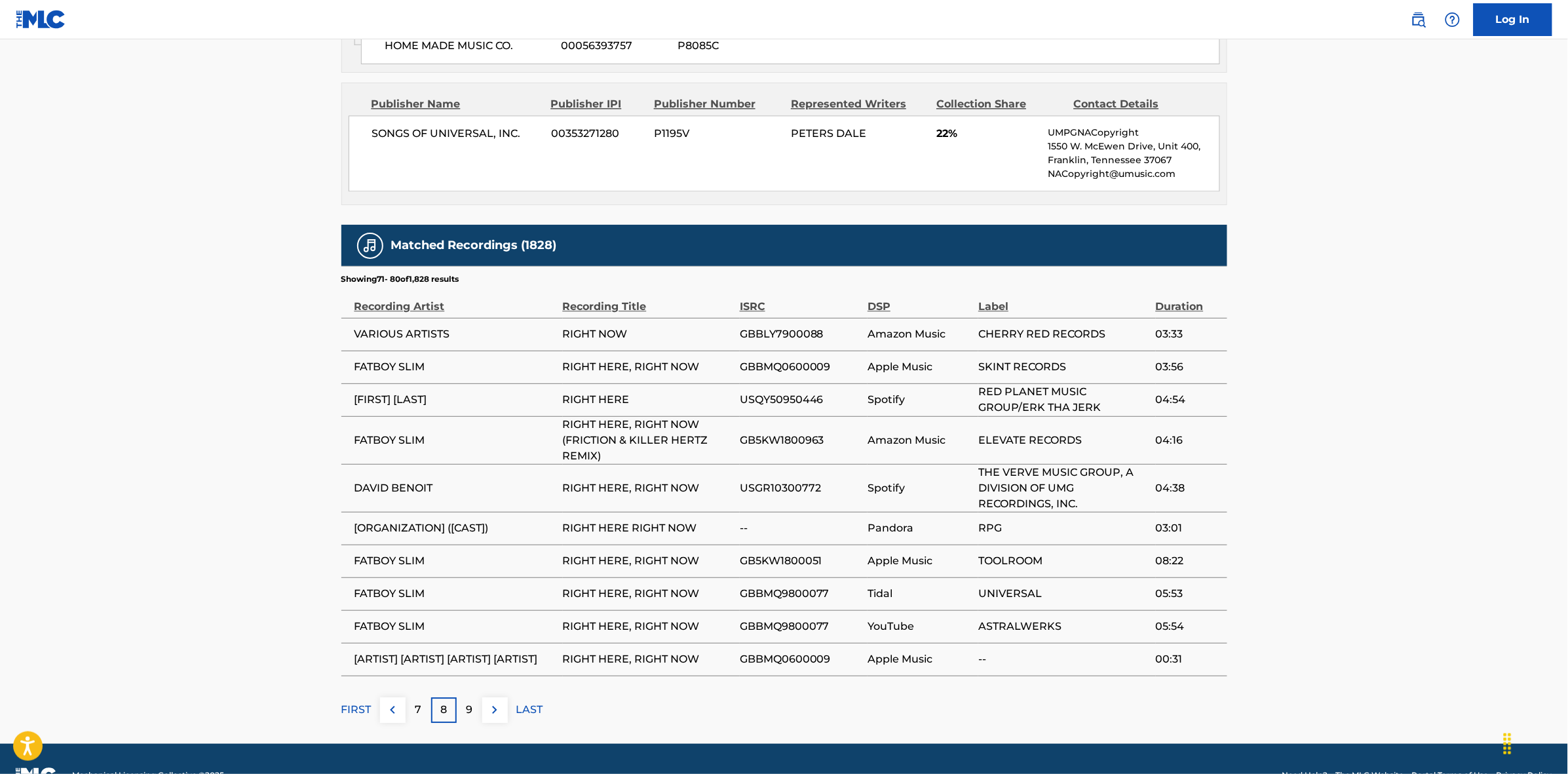 click at bounding box center (495, 710) 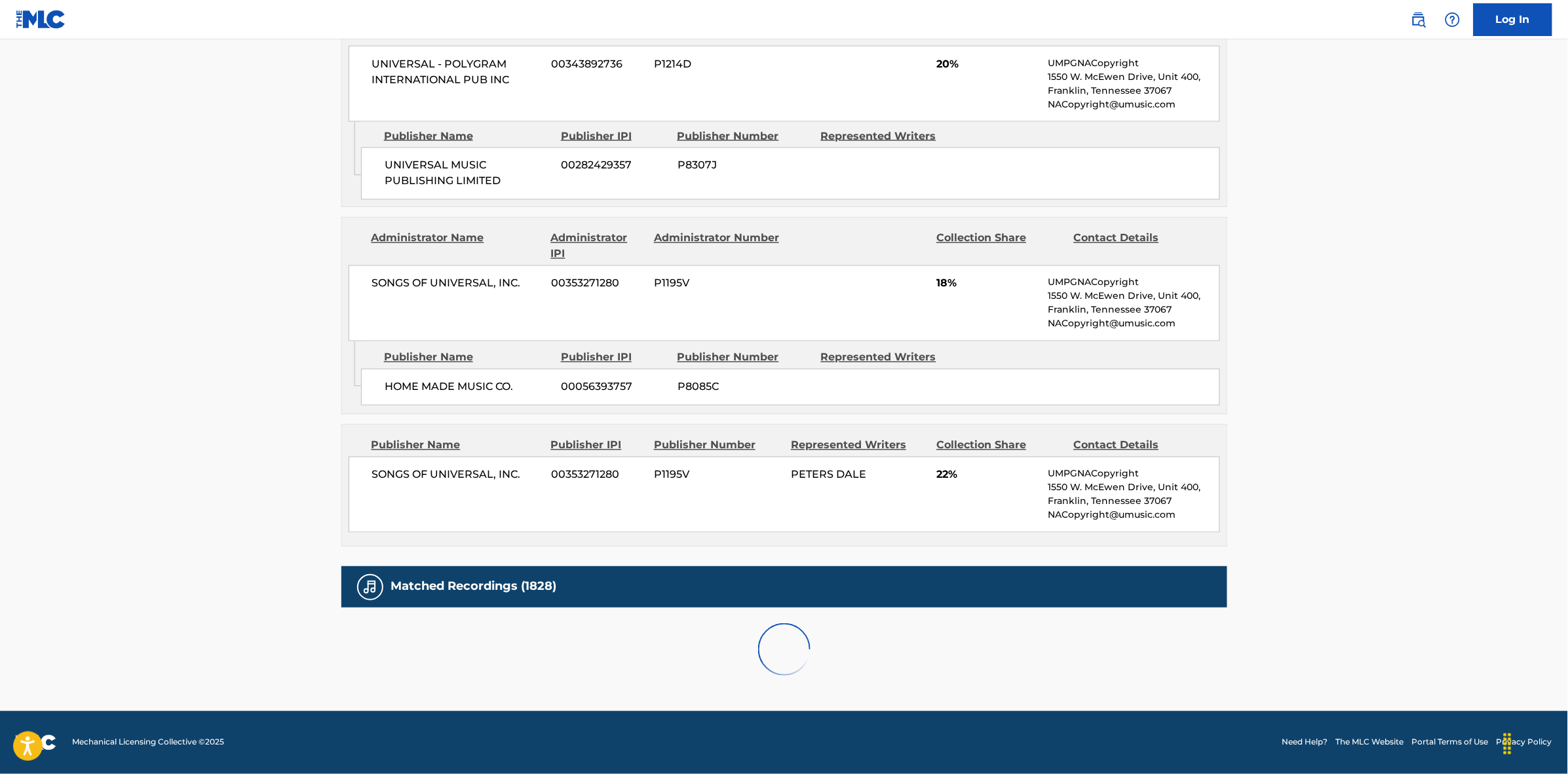 scroll, scrollTop: 1229, scrollLeft: 0, axis: vertical 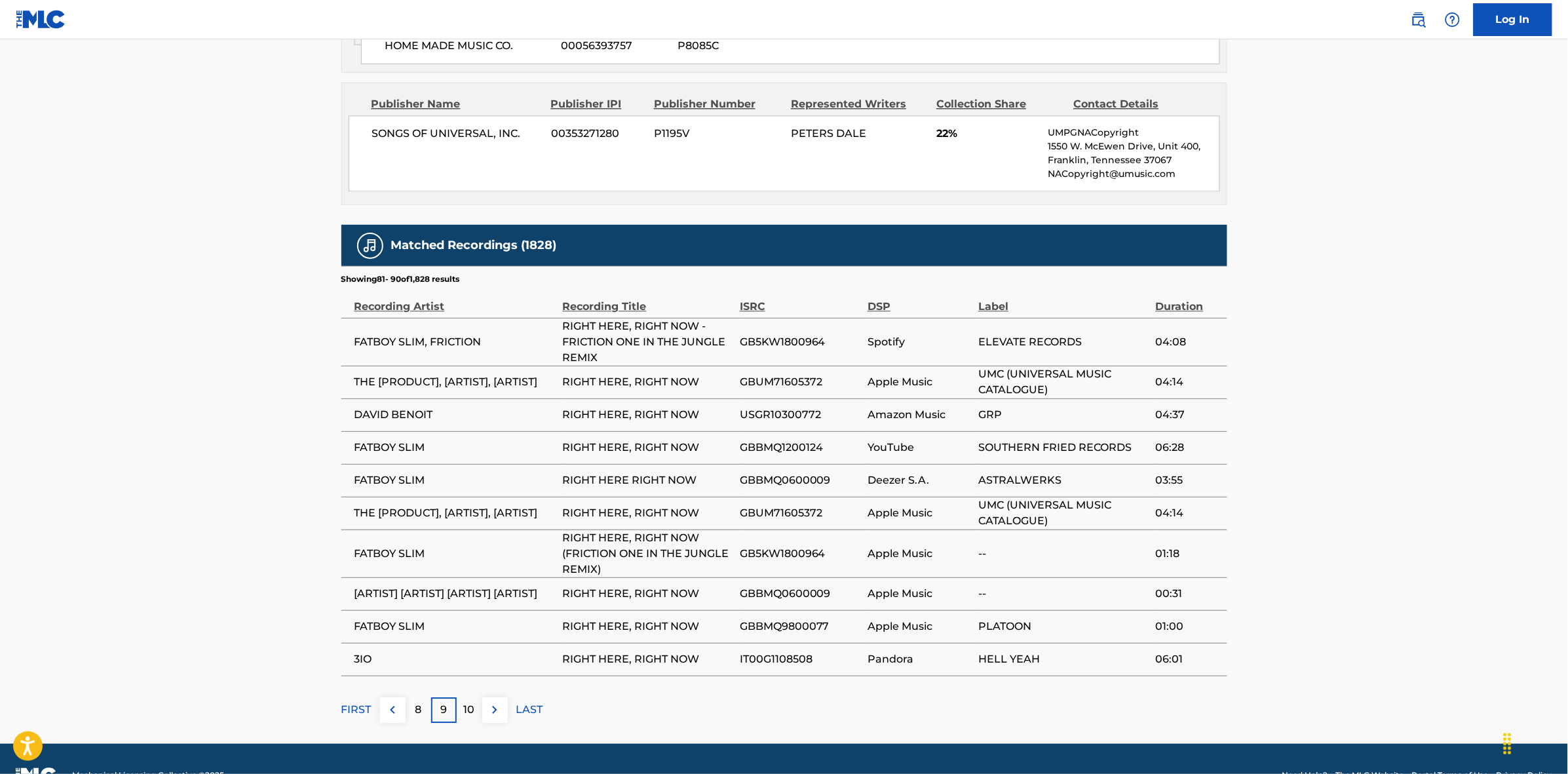 click at bounding box center (495, 710) 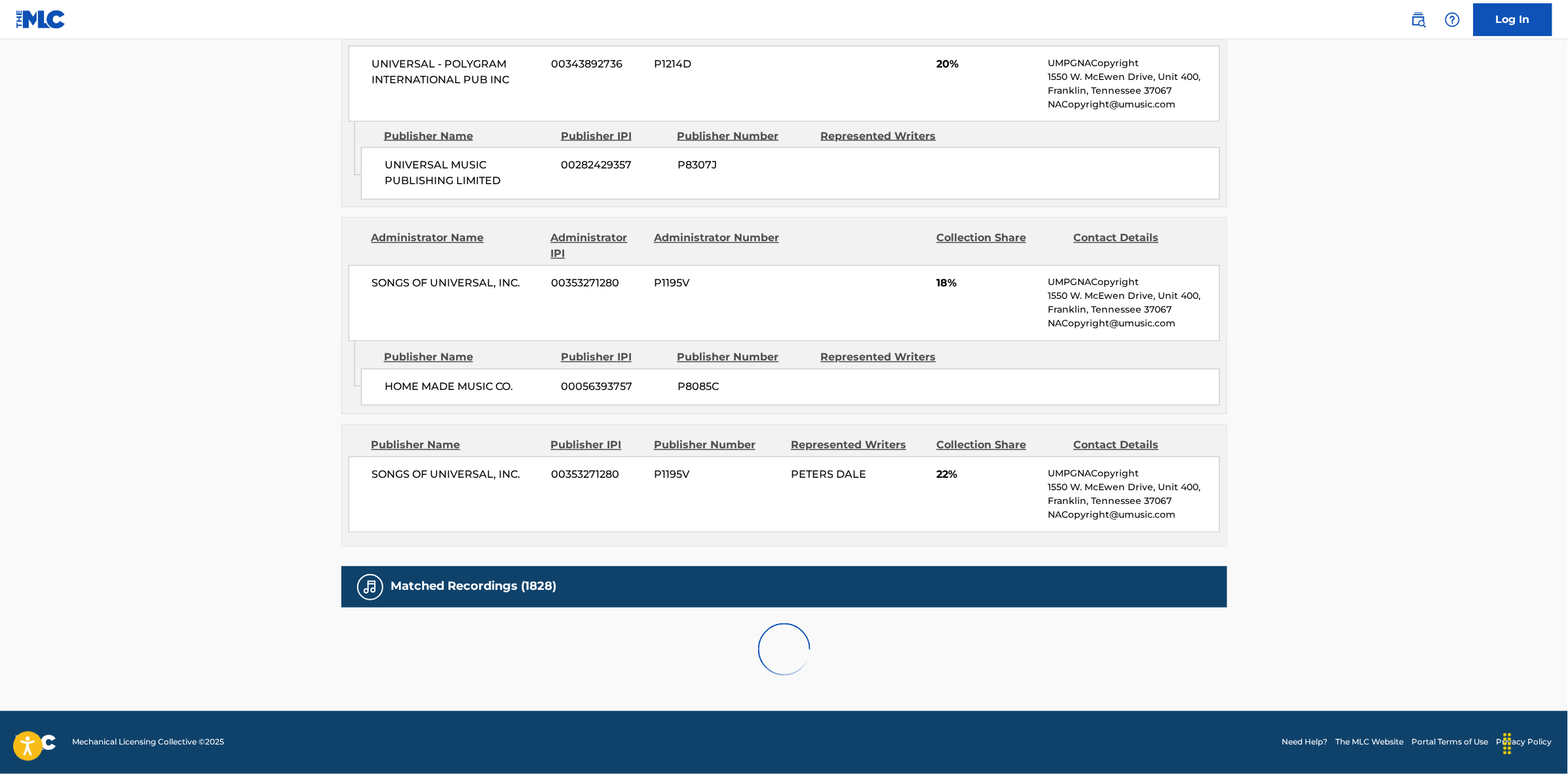 scroll, scrollTop: 1229, scrollLeft: 0, axis: vertical 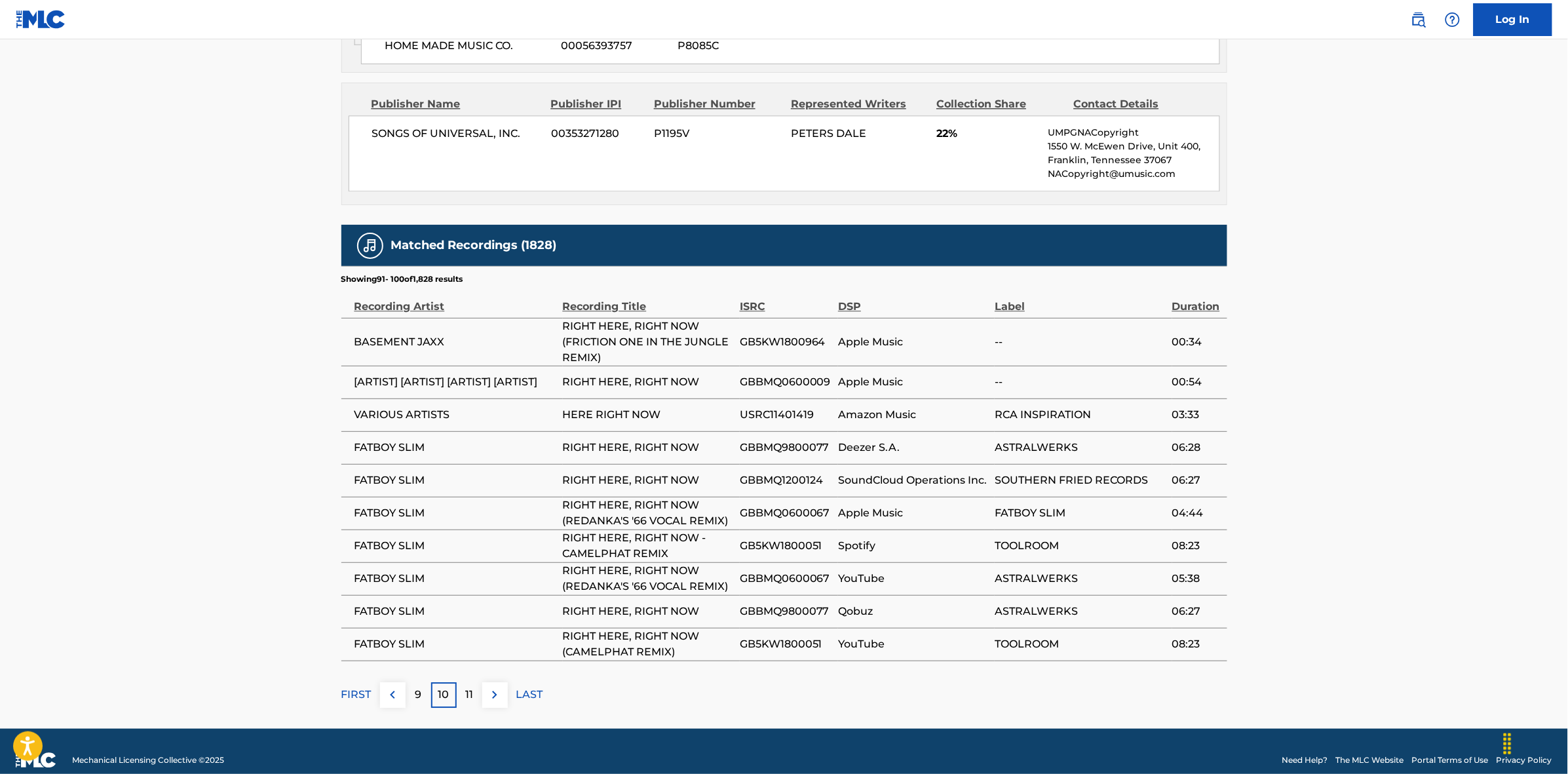 click at bounding box center [495, 695] 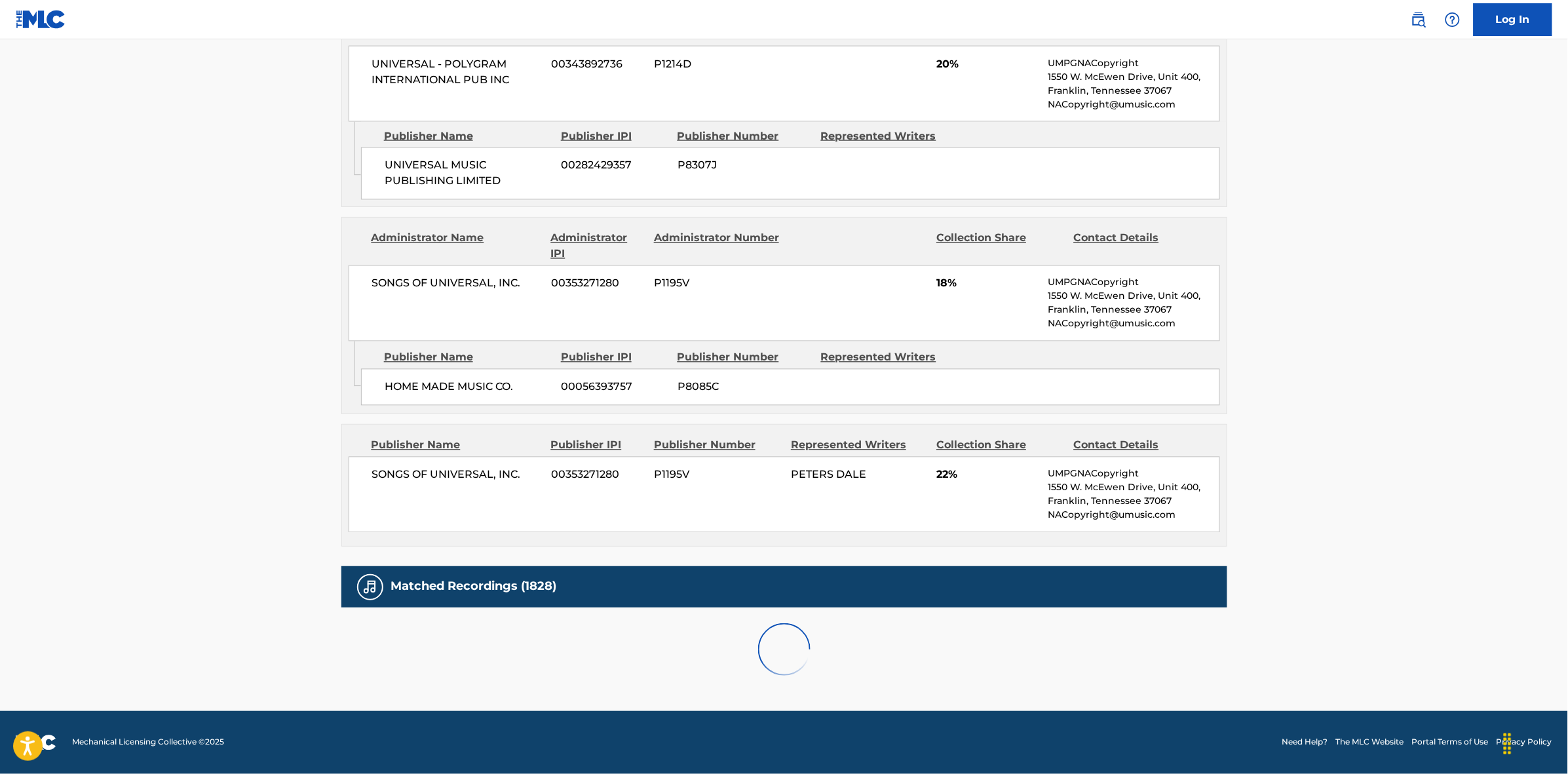 scroll, scrollTop: 1229, scrollLeft: 0, axis: vertical 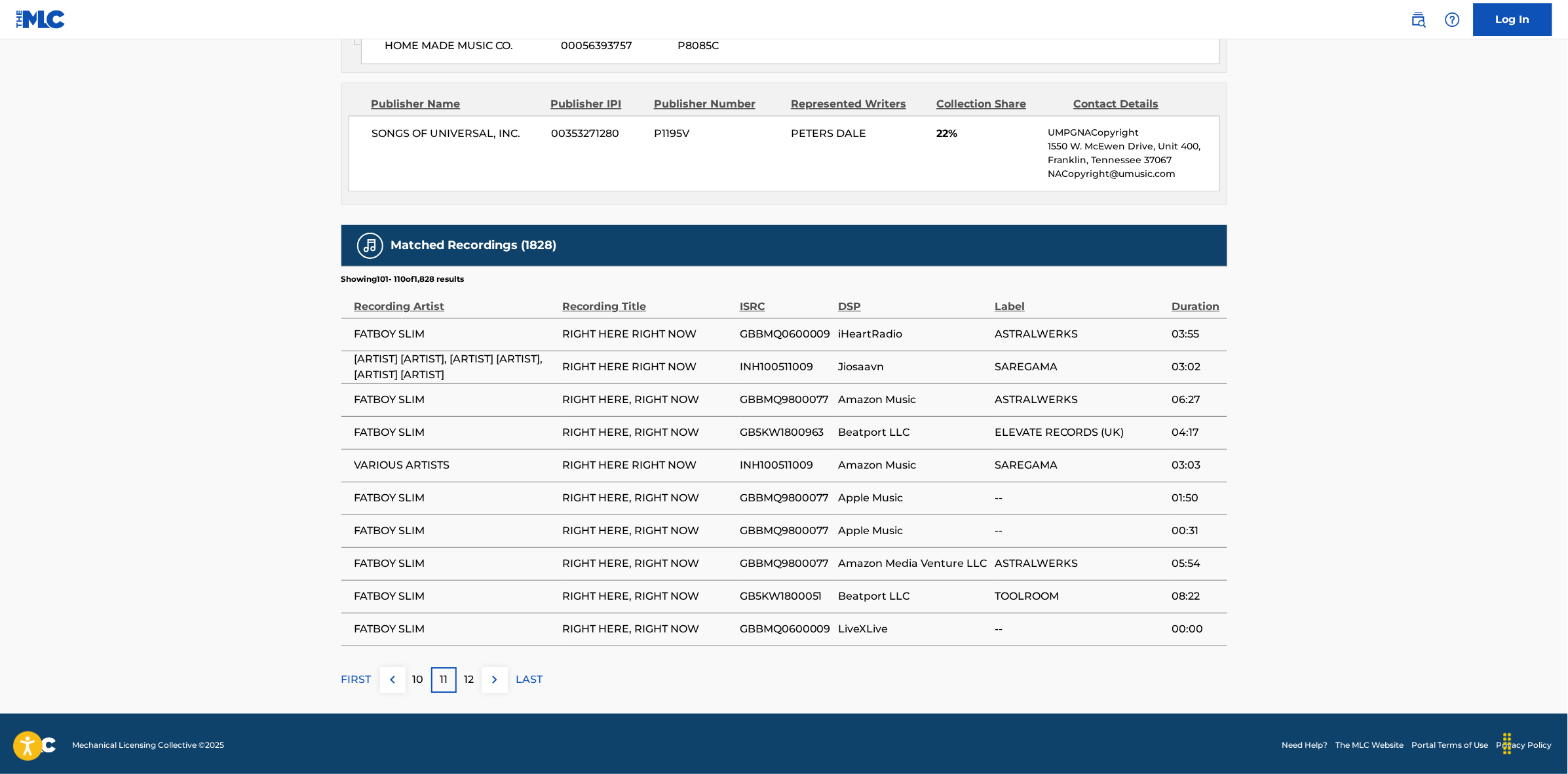 click at bounding box center [495, 680] 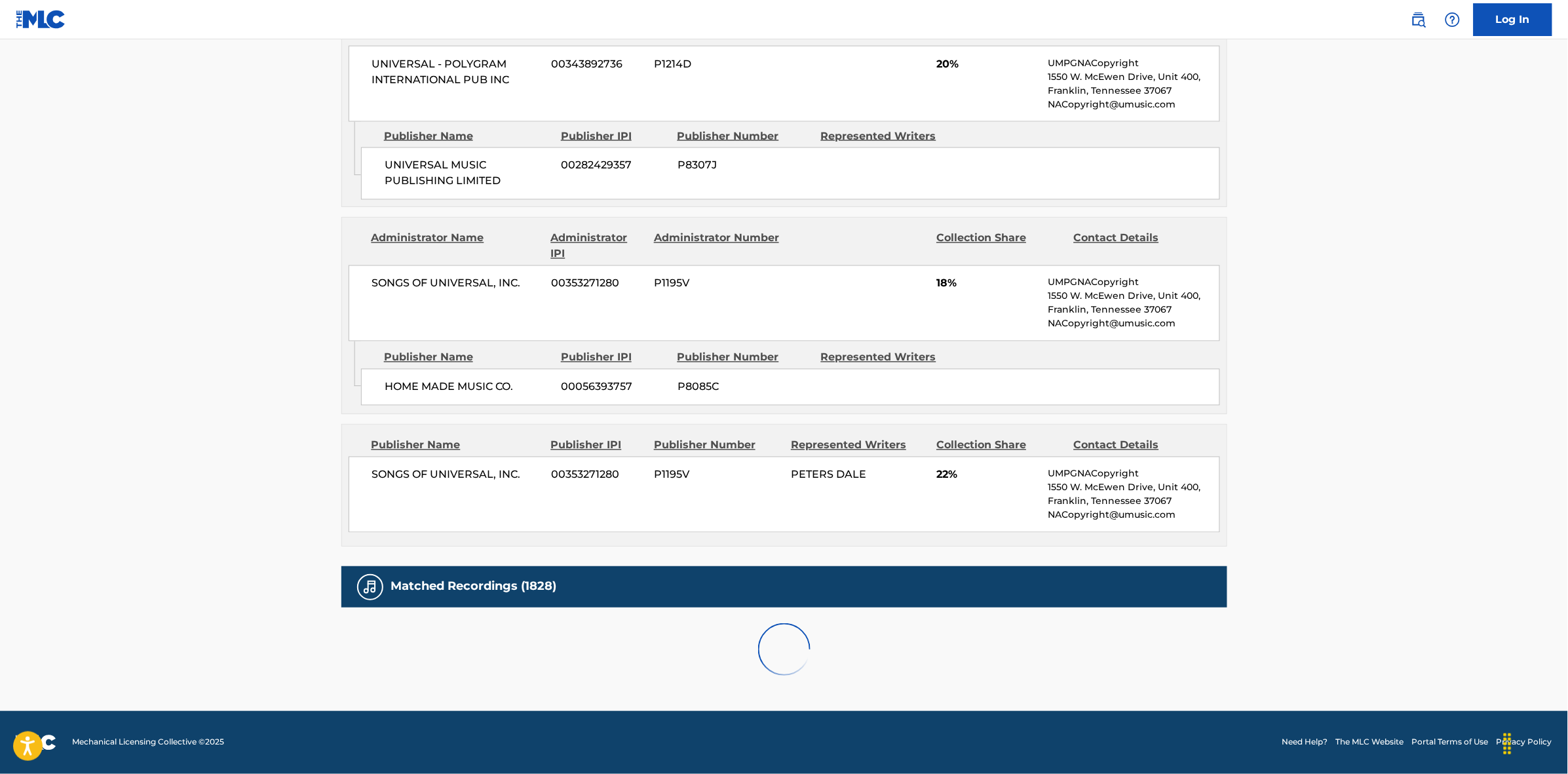scroll, scrollTop: 1229, scrollLeft: 0, axis: vertical 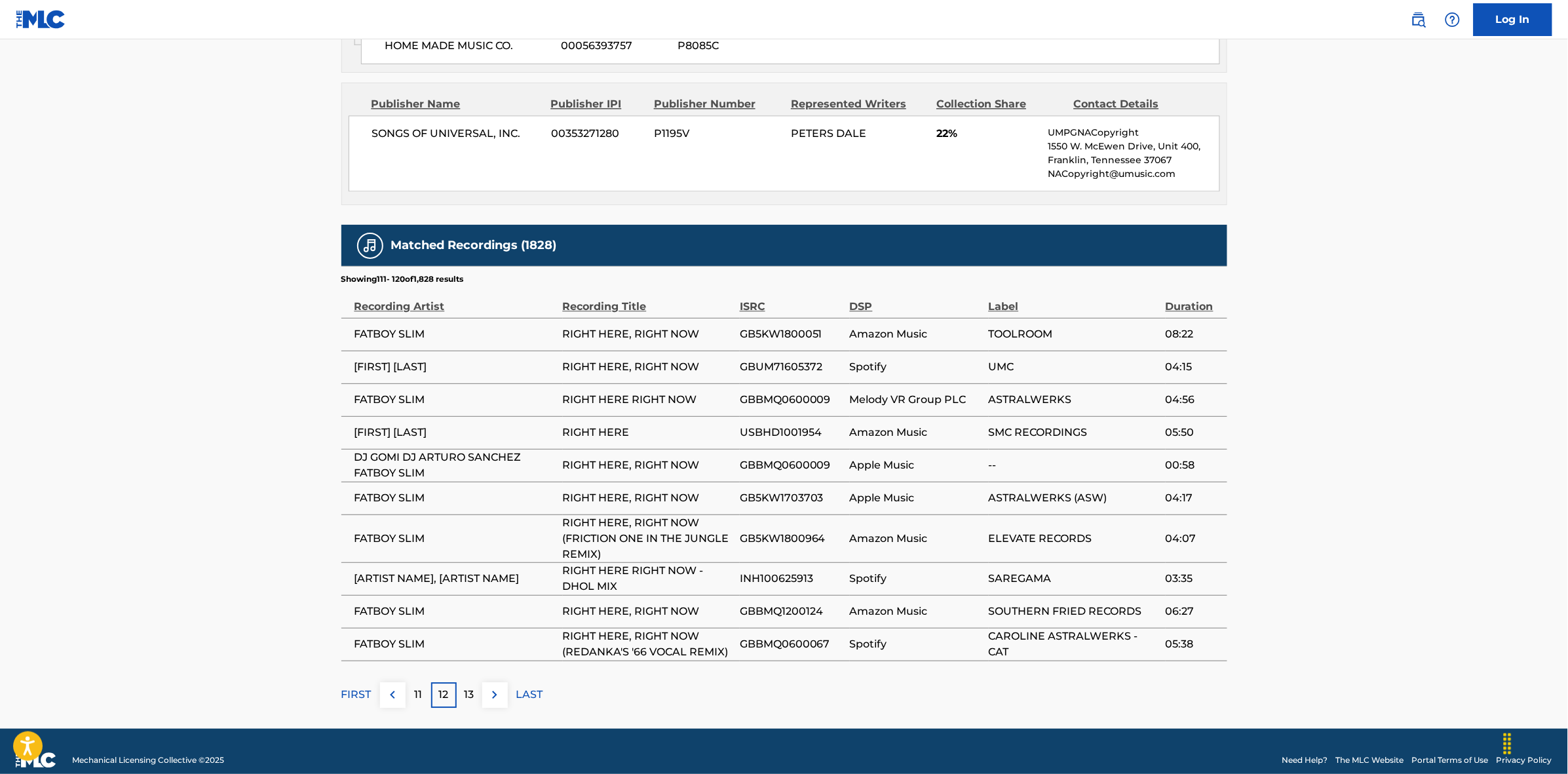 click at bounding box center [495, 695] 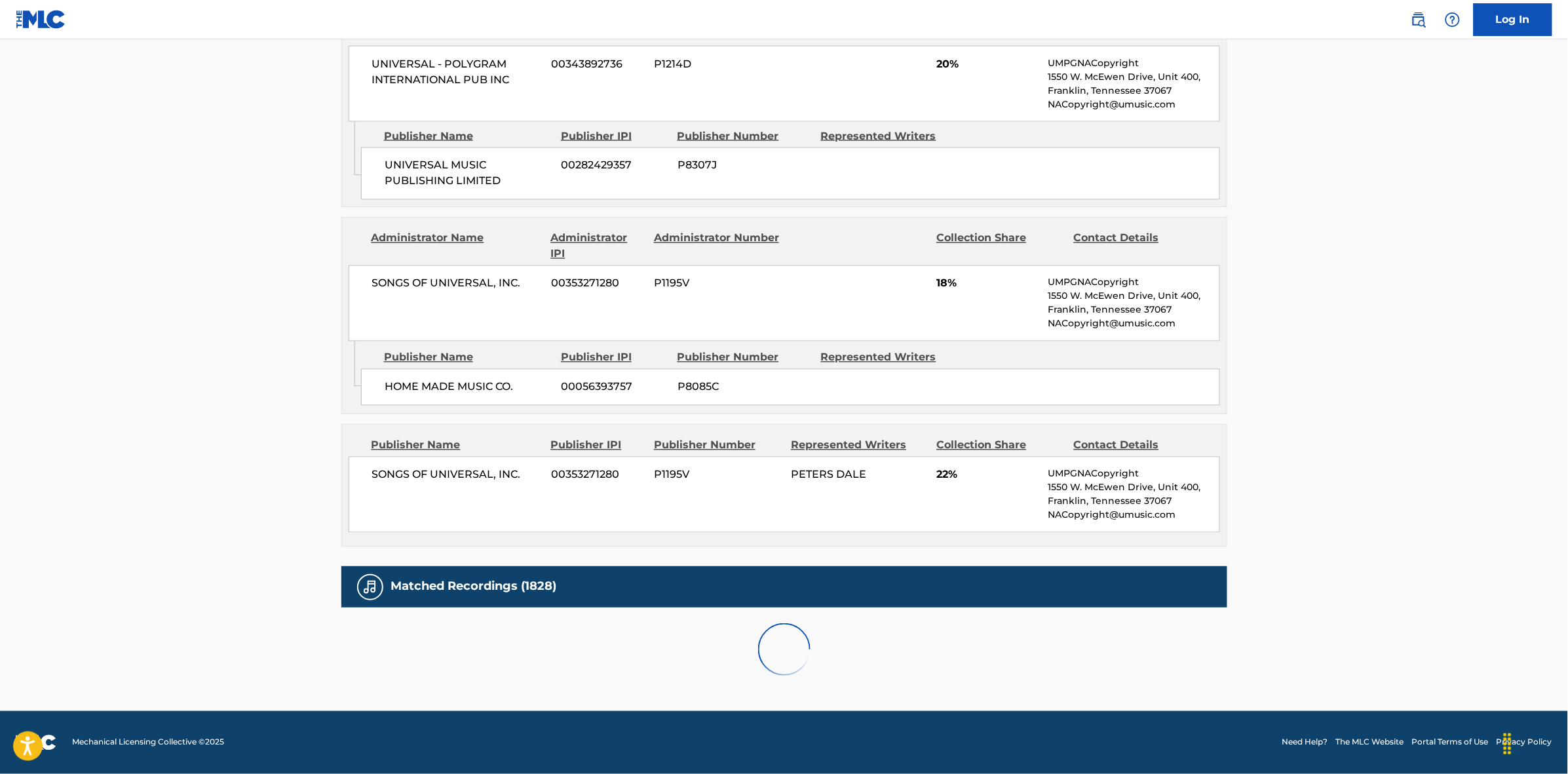 scroll, scrollTop: 1229, scrollLeft: 0, axis: vertical 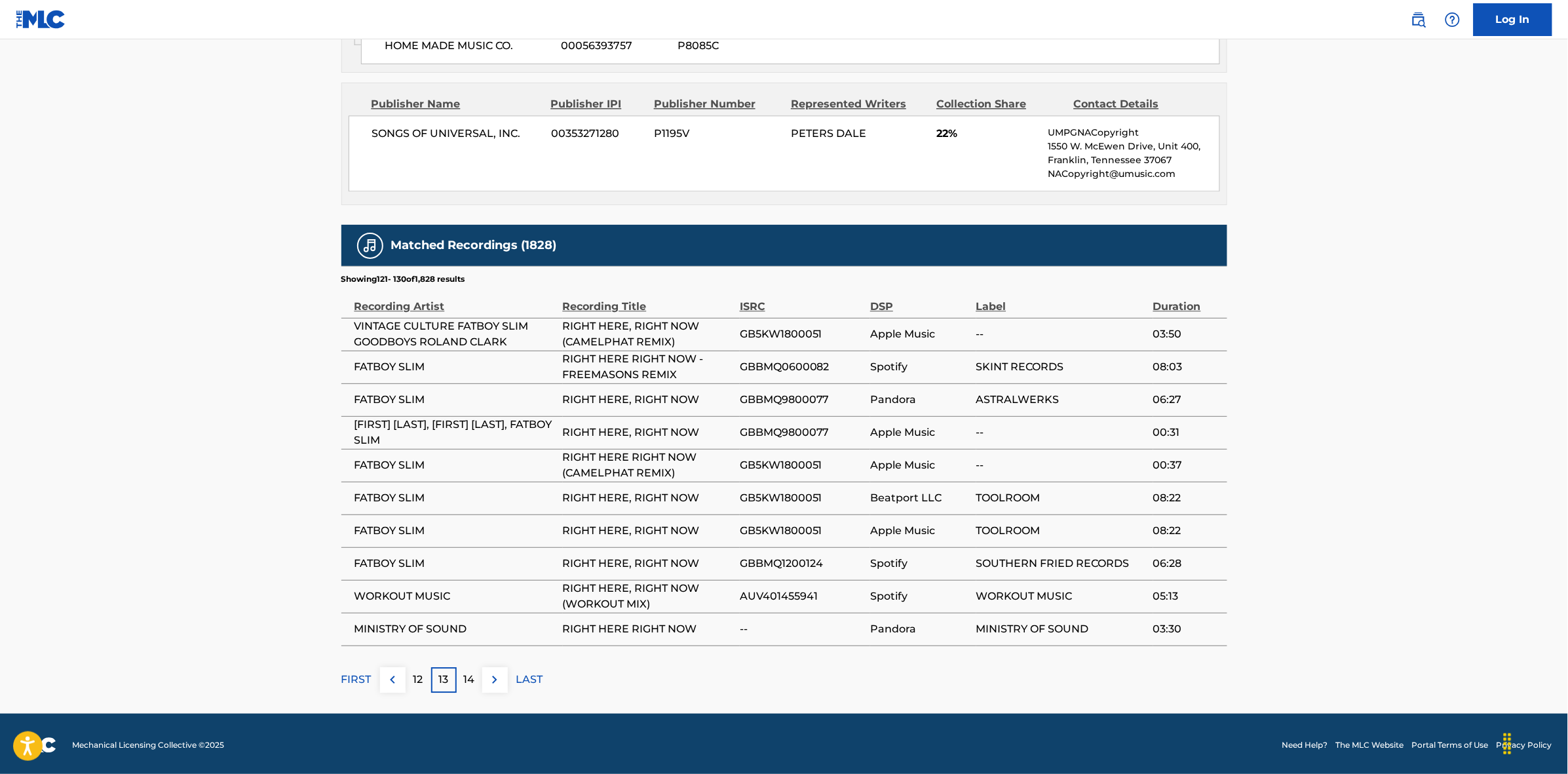 click at bounding box center (495, 680) 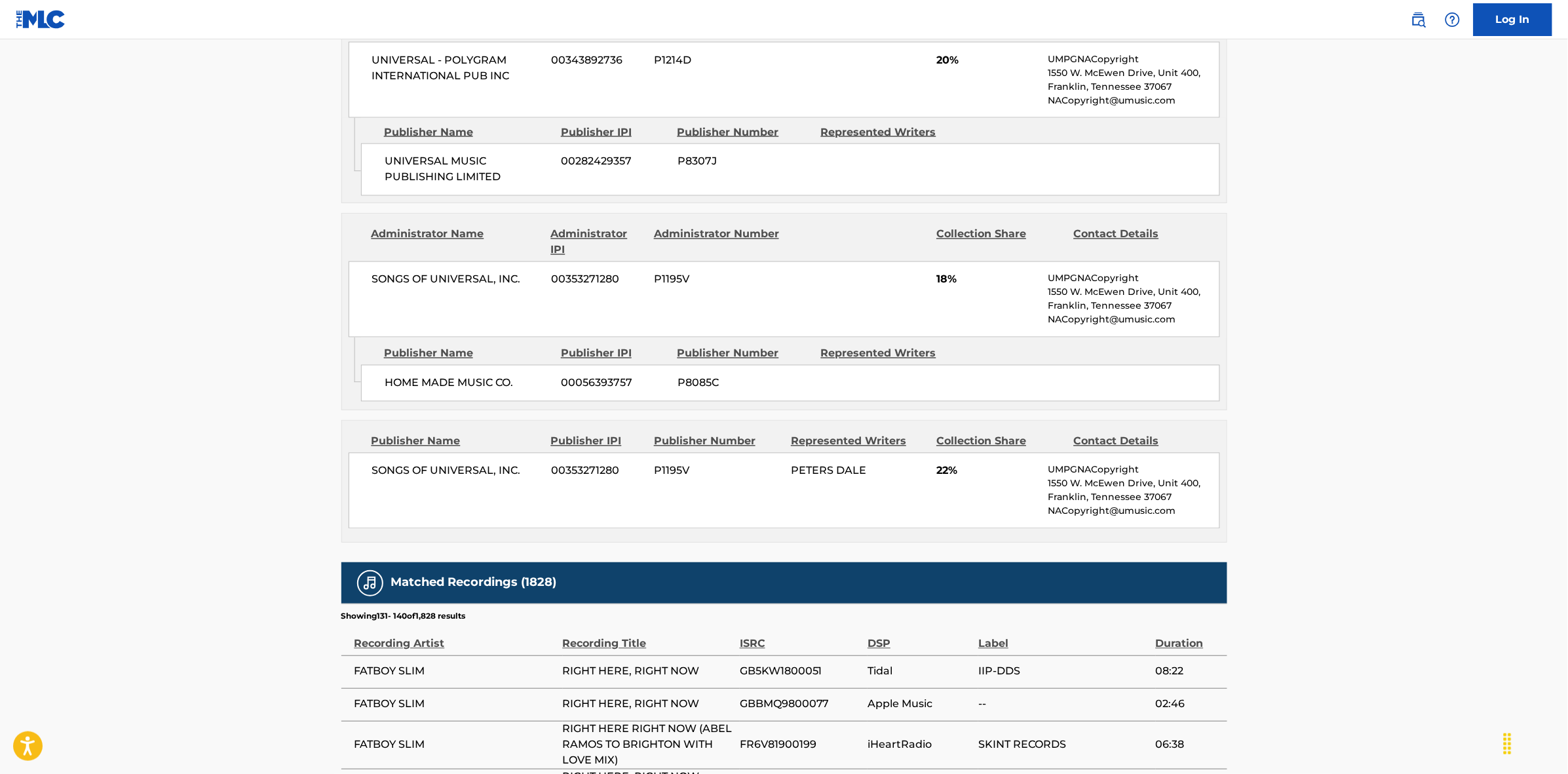 scroll, scrollTop: 1229, scrollLeft: 0, axis: vertical 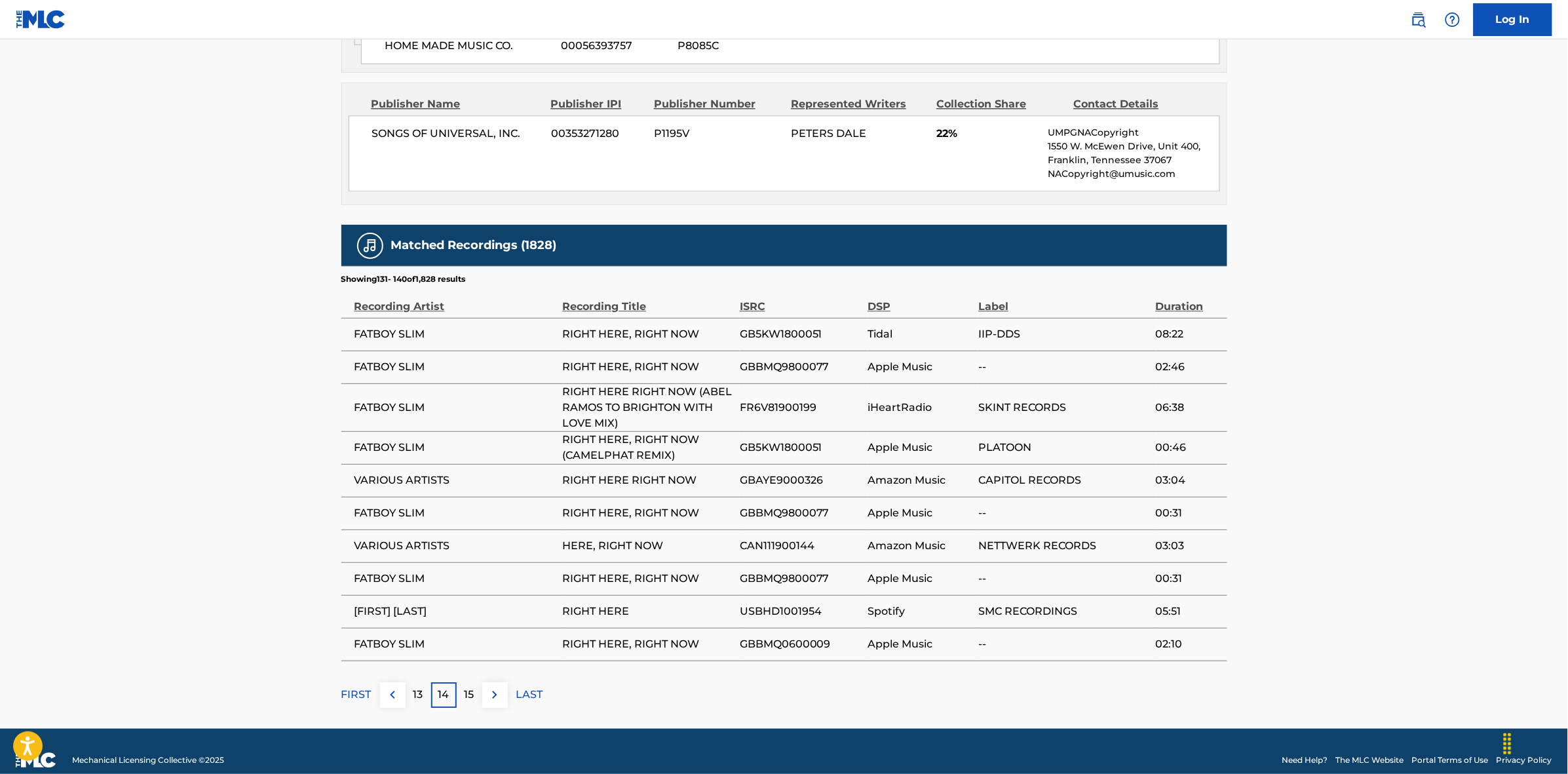 click on "Copy work link RIGHT HERE, RIGHT NOW     Work Detail   Member Work Identifier -- MLC Song Code R07727 ISWC T0709431720 Duration --:-- Language English Alternative Titles Alternative Title Alternative Title Type Language RIGHT HERE, RIGHT NOW Generic Alternative Title -- RIGHT HERE RIGHT NOW Generic Alternative Title -- Writers   (3) Writer Name Writer IPI Writer Role [WRITER NAME] [PHONE] Composer/Author [WRITER NAME] [PHONE] Composer/Author [WRITER NAME] [PHONE] Composer/Author Publishers   (4) Total shares:  100 % Publisher Name Publisher IPI Publisher Number Represented Writers Collection Share Contact Details RESERVOIR [PHONE] [PHONE] P41349 40% Reservoir MLC Inquiries MLC@reservoir-media.com Administrator Name Administrator IPI Administrator Number Collection Share Contact Details UNIVERSAL - POLYGRAM INTERNATIONAL PUB INC [PHONE] P1214D 20% UMPGNACopyright 1550 W. McEwen Drive, Unit 400,  Franklin, Tennessee 37067 NACopyright@umusic.com [PHONE]" at bounding box center (784, -231) 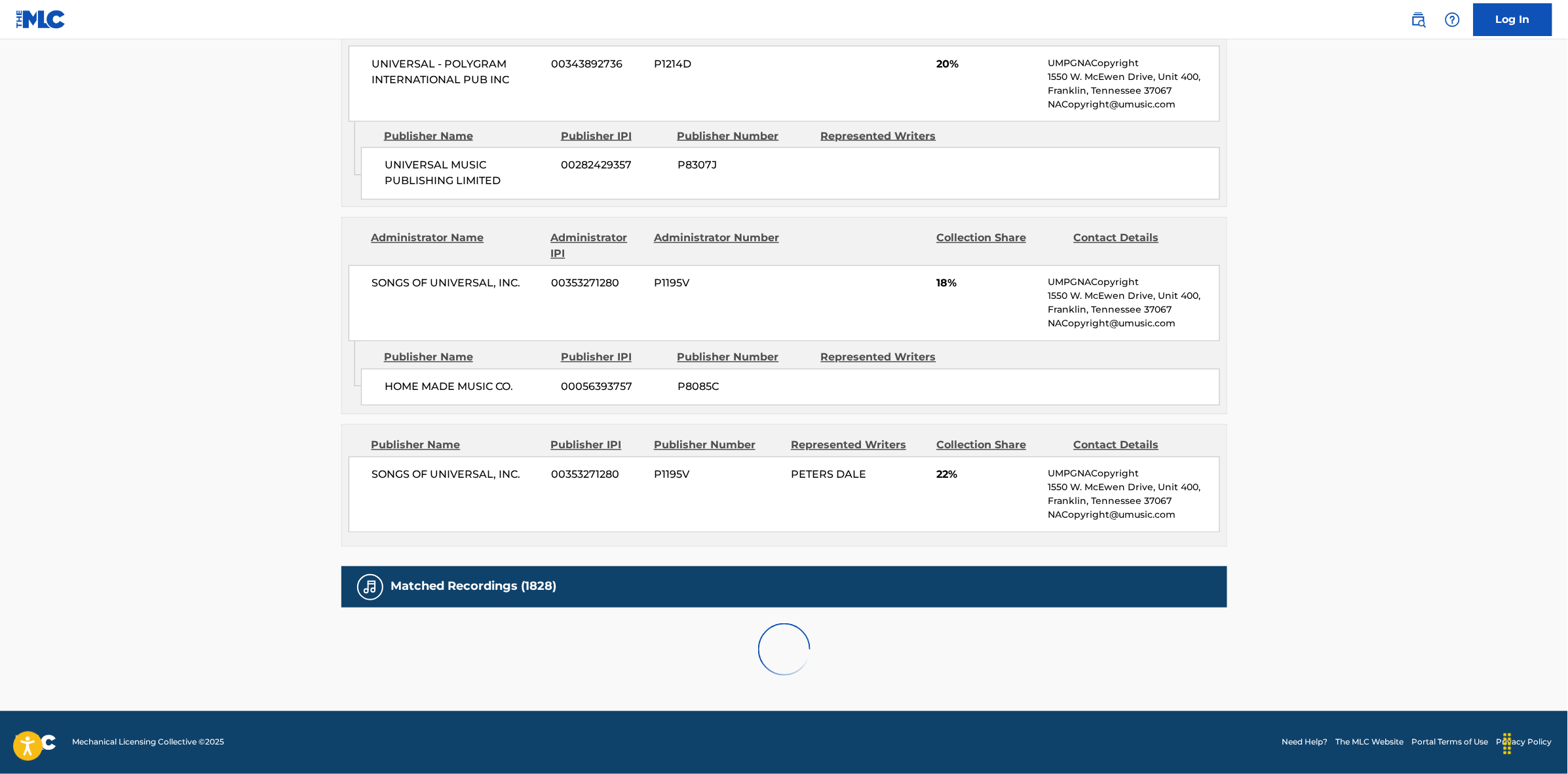 scroll, scrollTop: 1229, scrollLeft: 0, axis: vertical 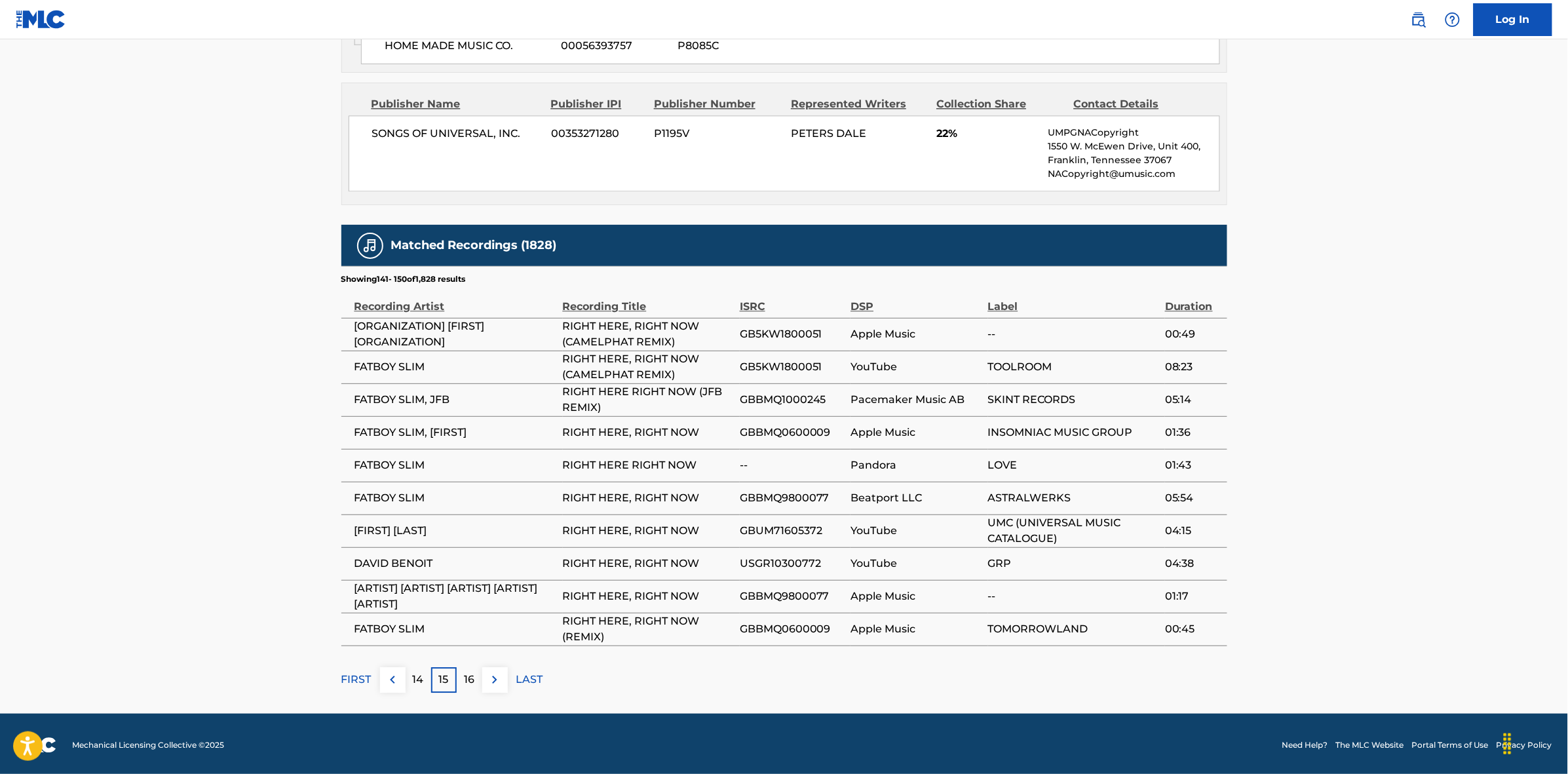click at bounding box center (495, 680) 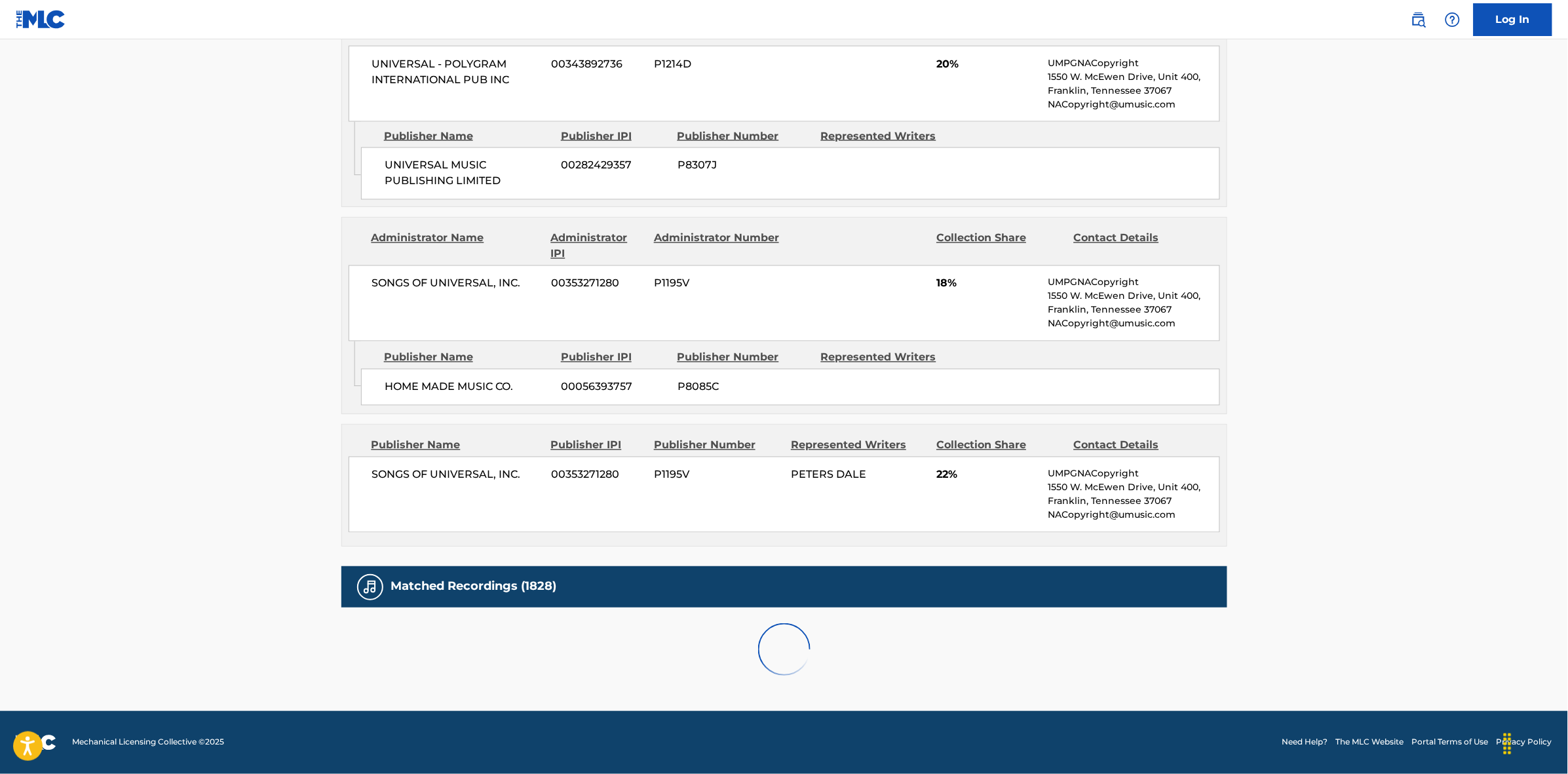 scroll, scrollTop: 1229, scrollLeft: 0, axis: vertical 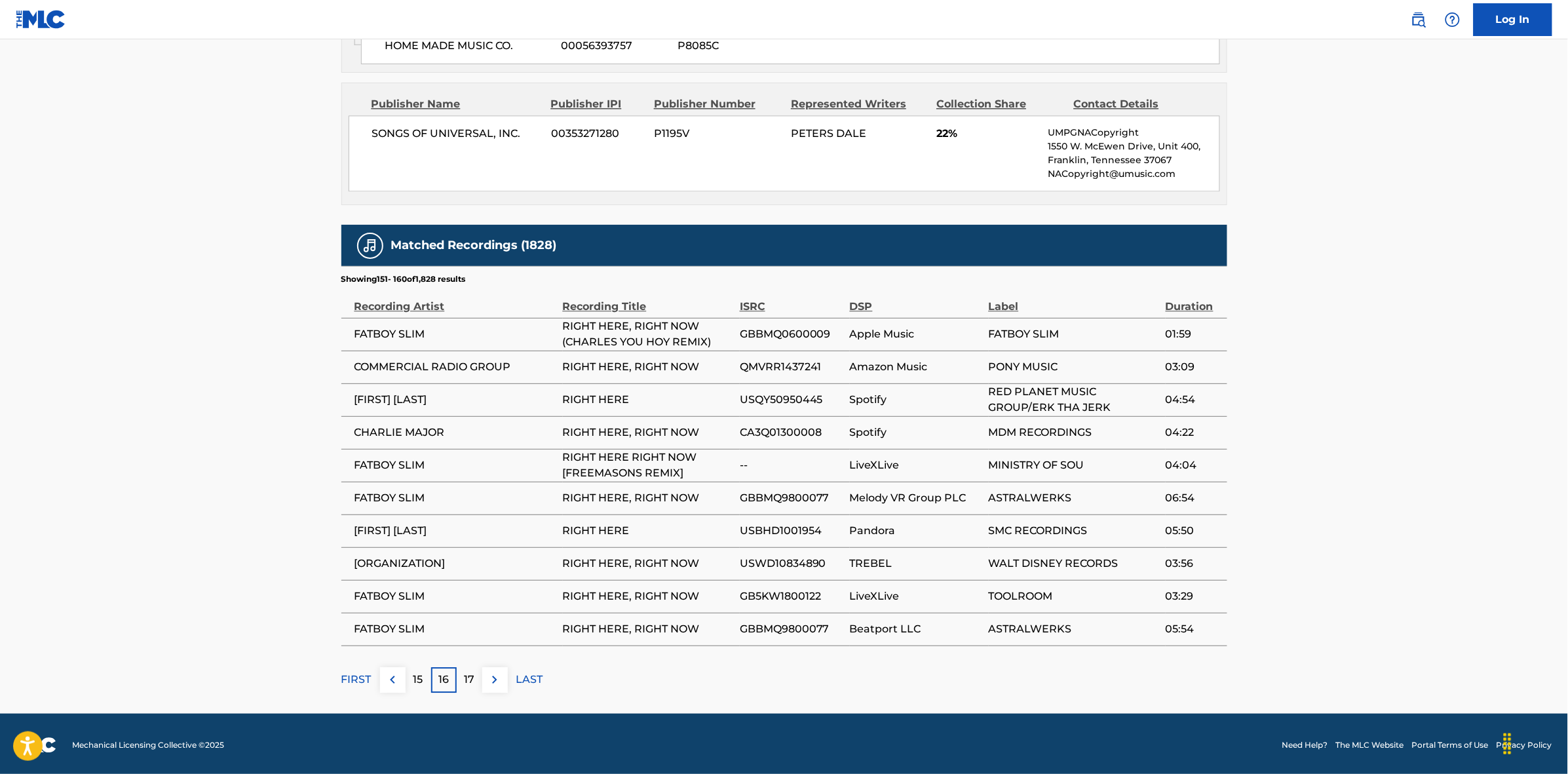 click at bounding box center (495, 680) 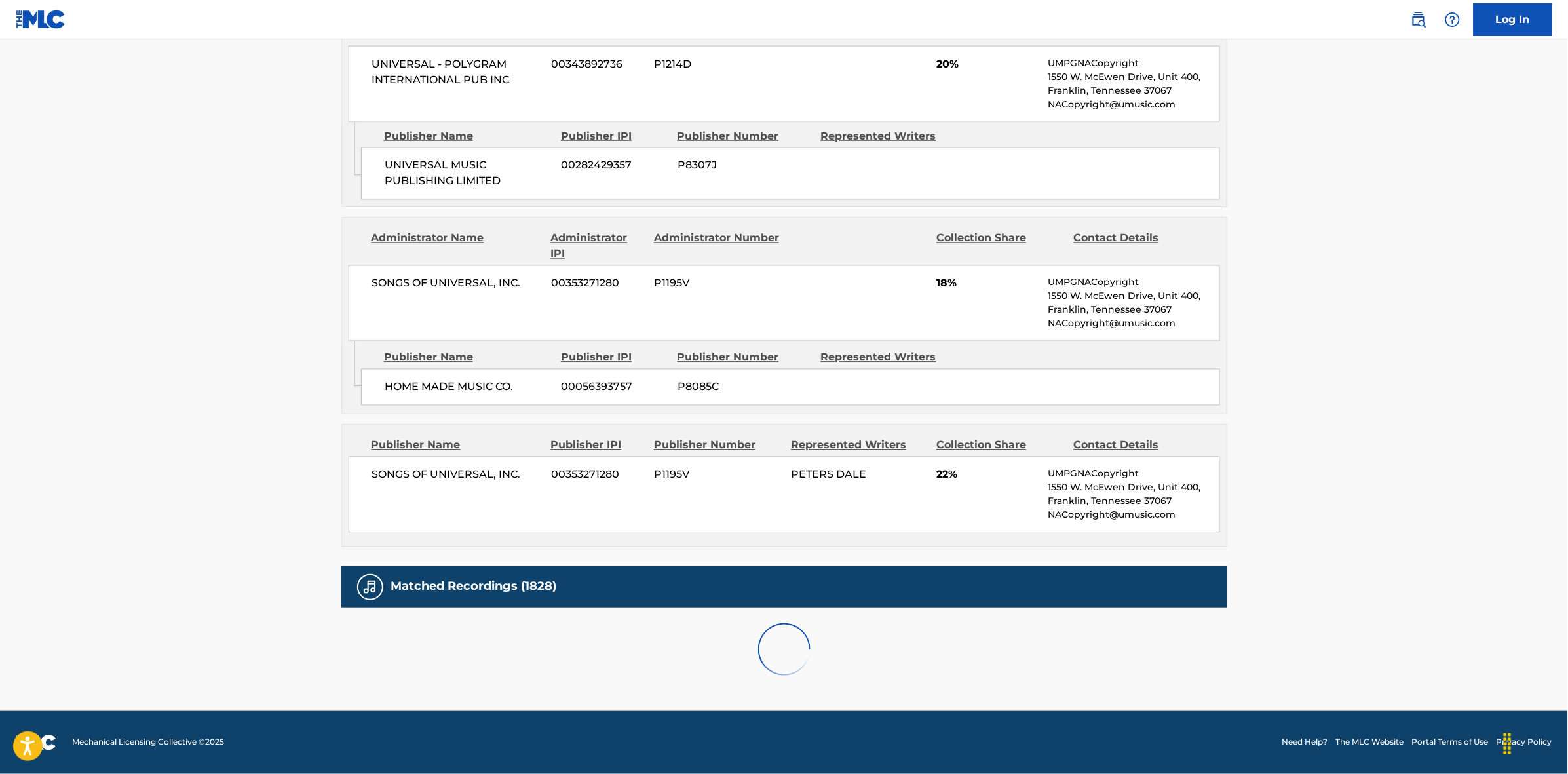 scroll, scrollTop: 1229, scrollLeft: 0, axis: vertical 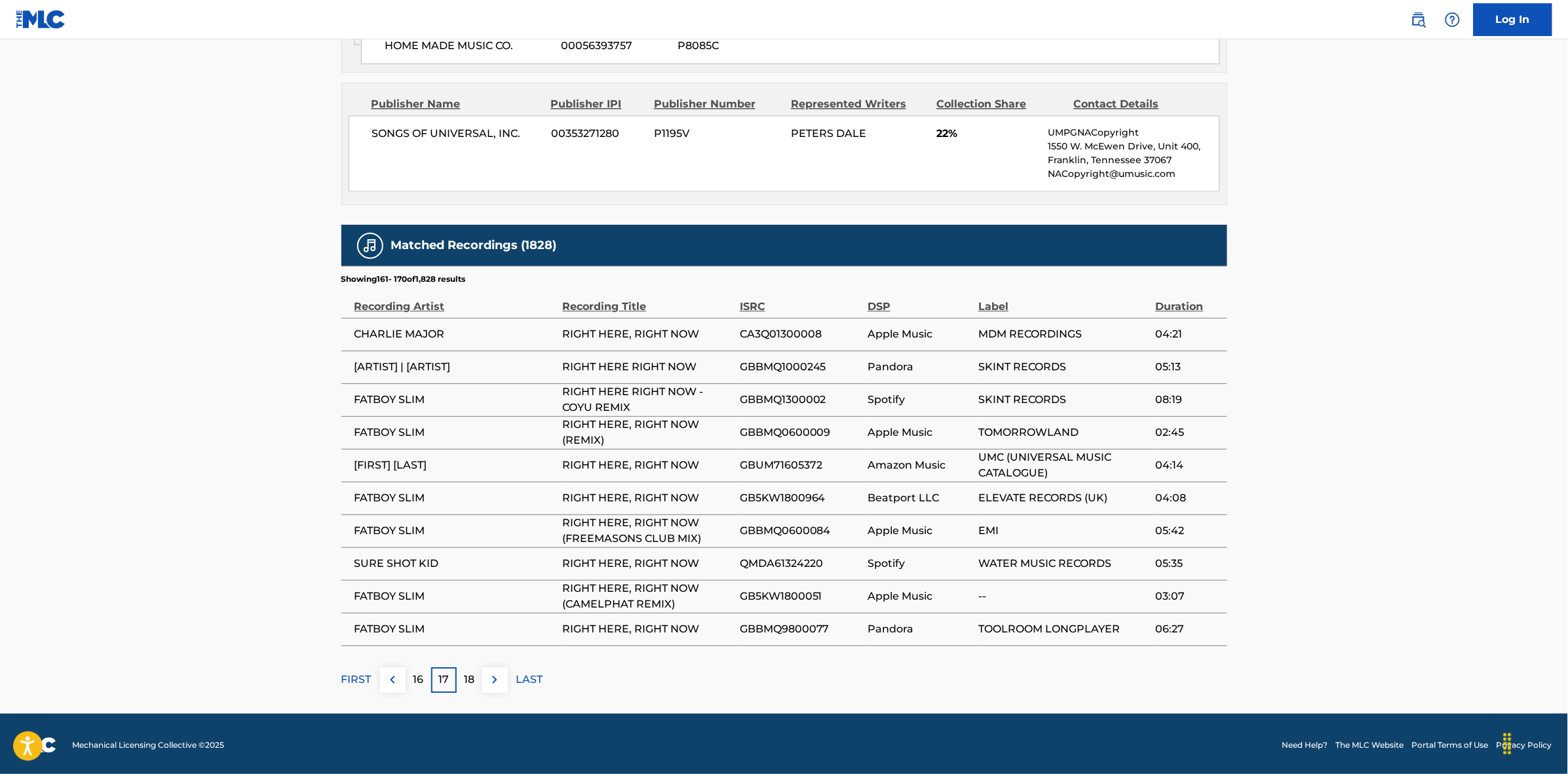 click at bounding box center [495, 680] 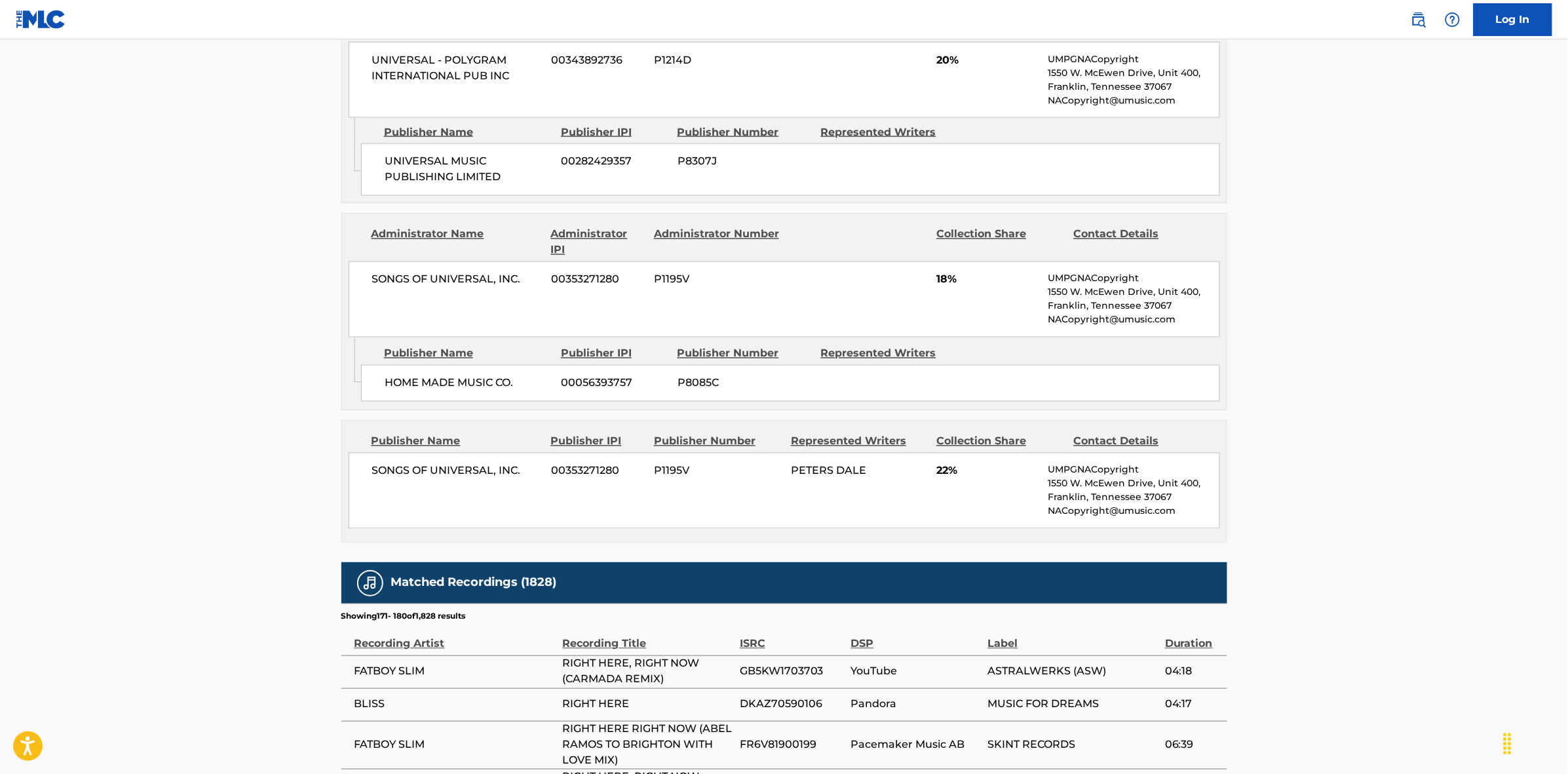 scroll, scrollTop: 1229, scrollLeft: 0, axis: vertical 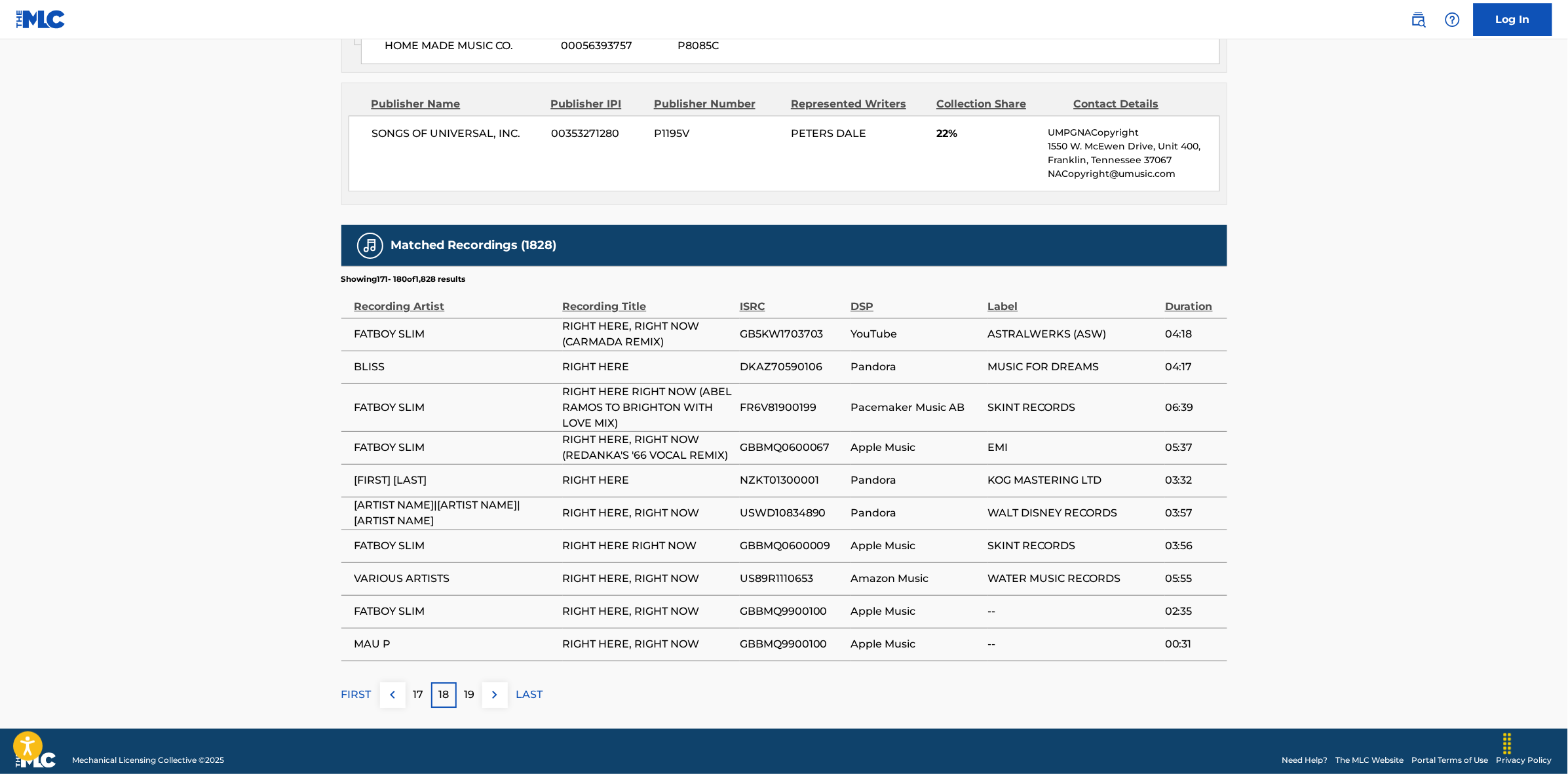 click at bounding box center [495, 695] 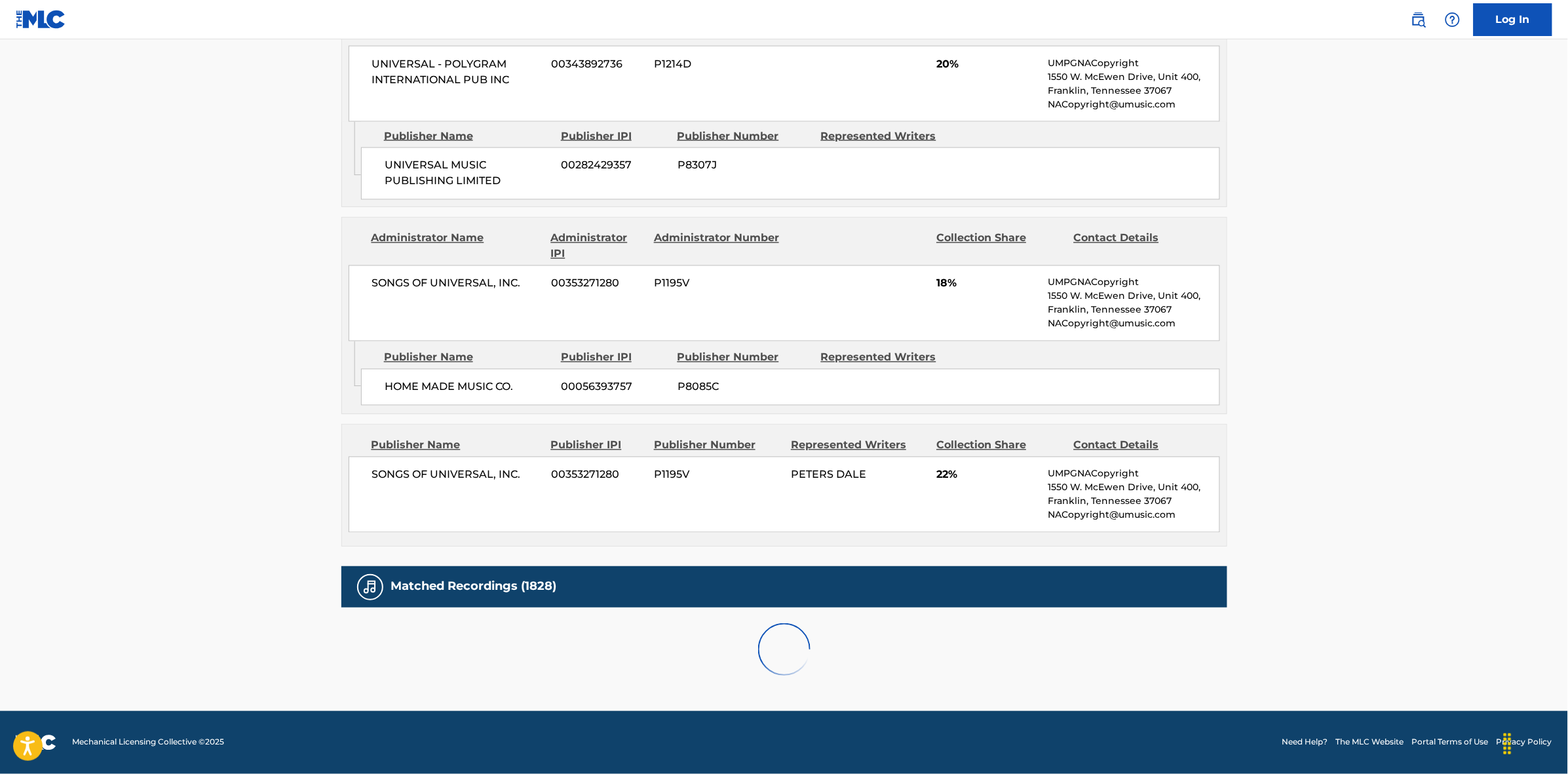 scroll, scrollTop: 1229, scrollLeft: 0, axis: vertical 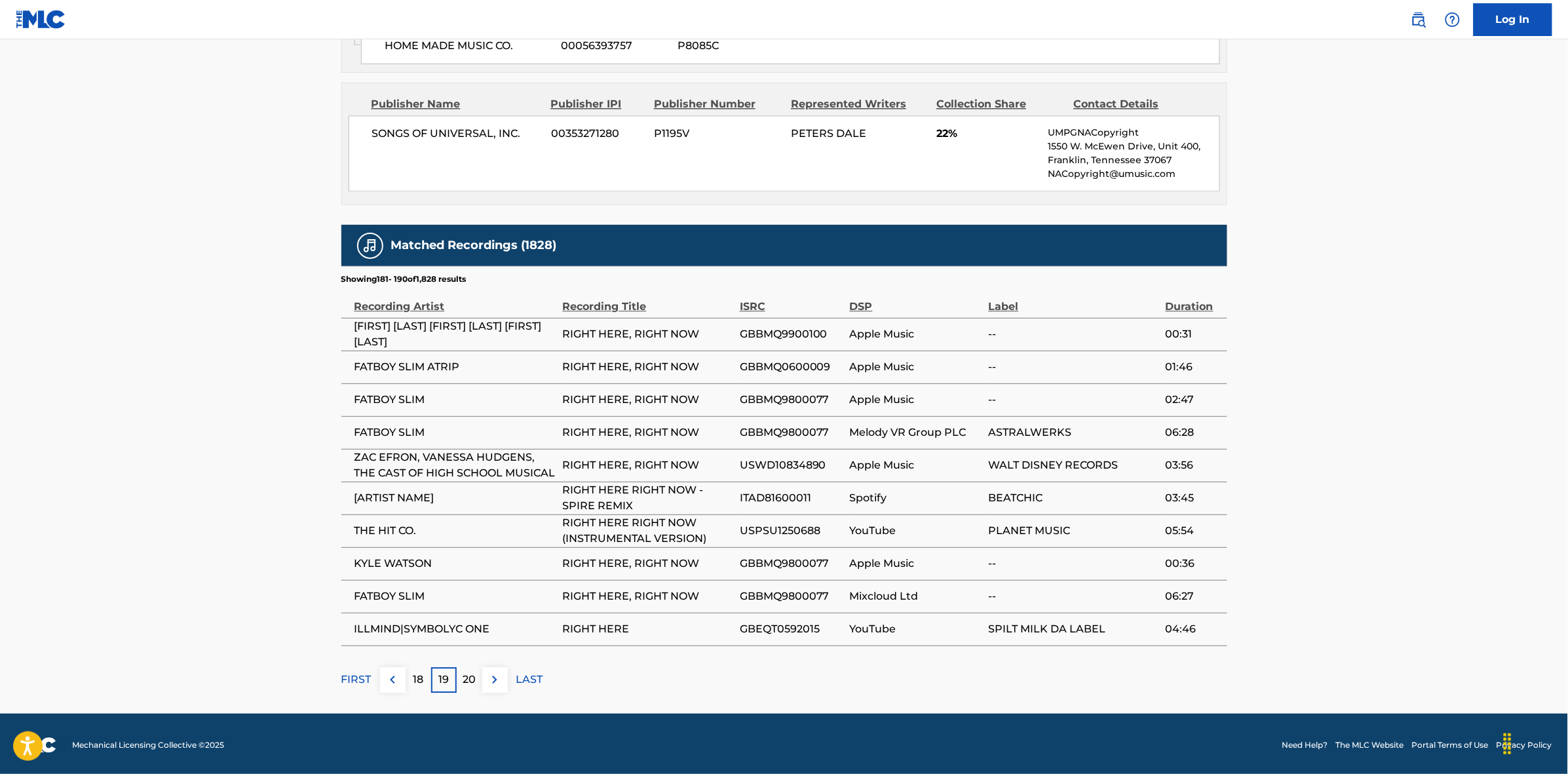 click at bounding box center (495, 680) 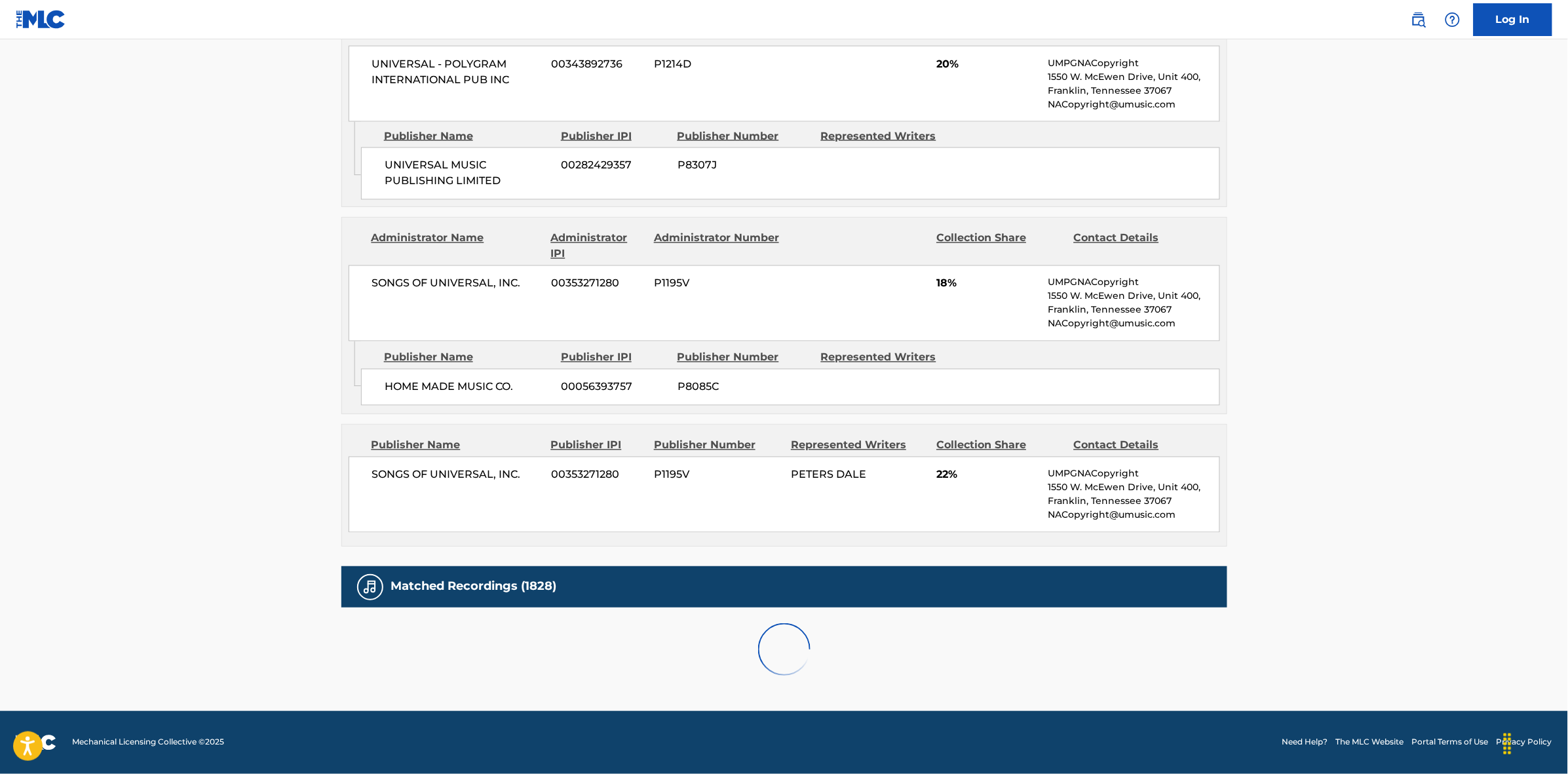 scroll, scrollTop: 1229, scrollLeft: 0, axis: vertical 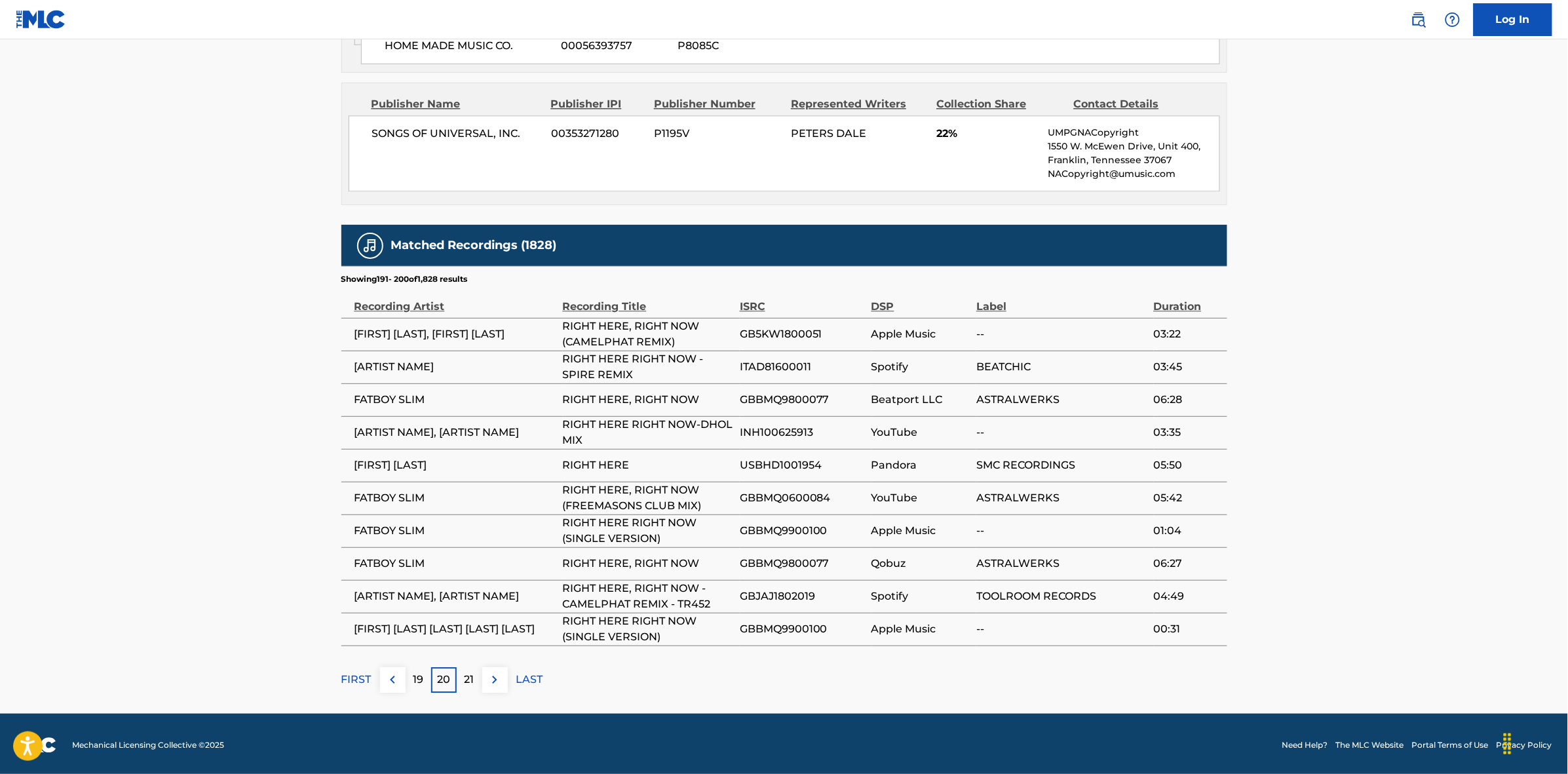 click at bounding box center (495, 680) 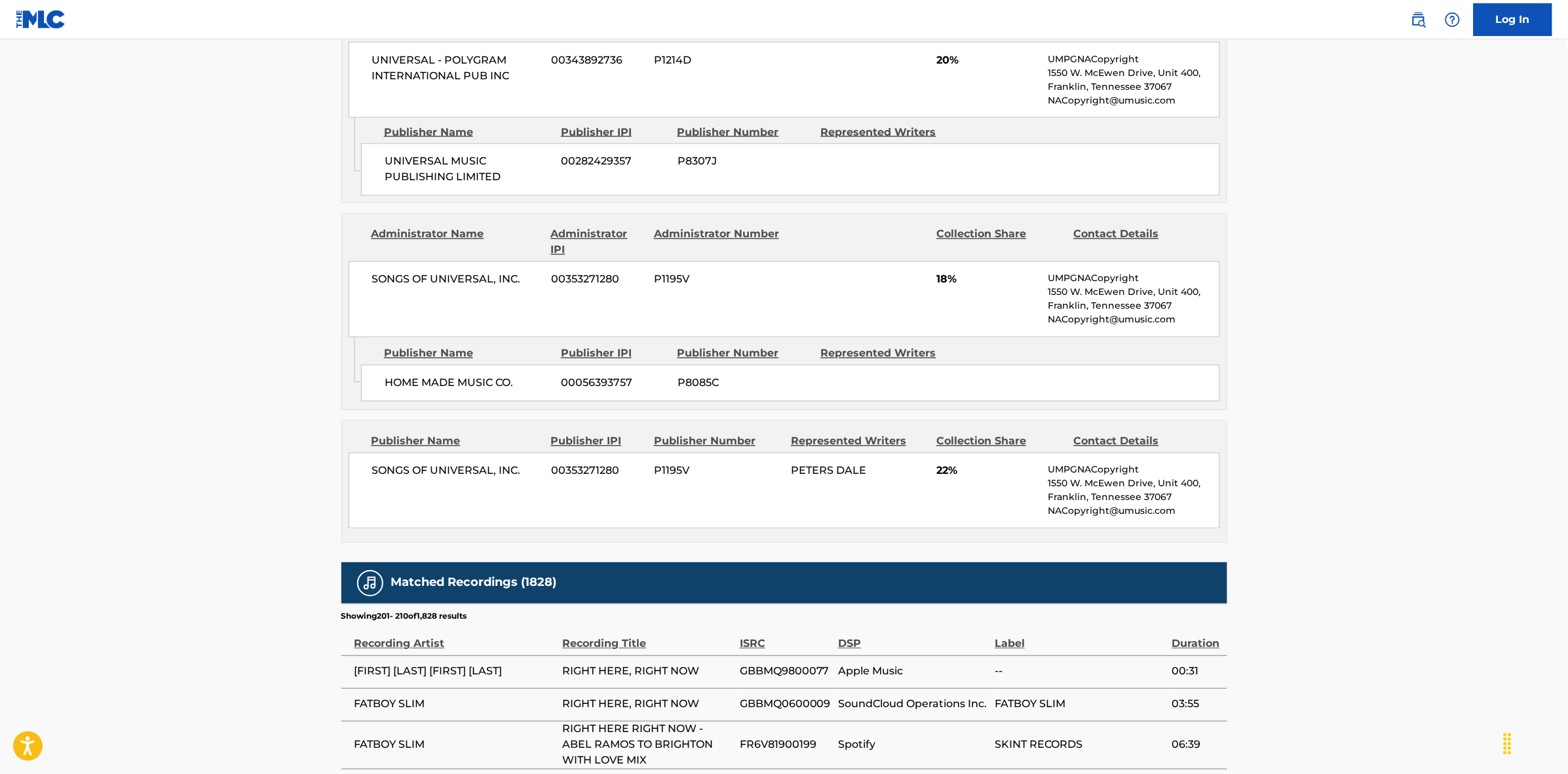 scroll, scrollTop: 1229, scrollLeft: 0, axis: vertical 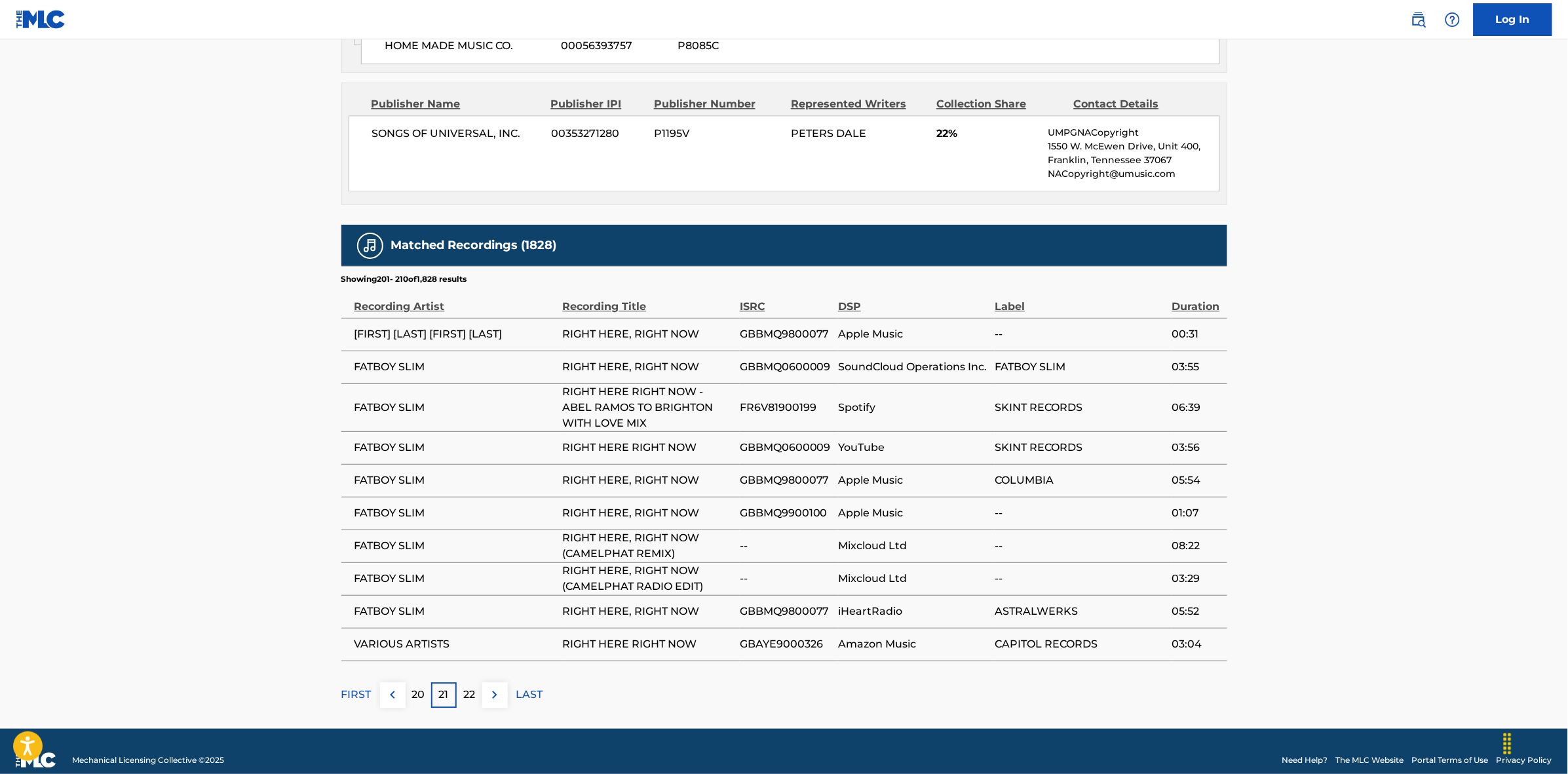 click on "22" at bounding box center [469, 695] 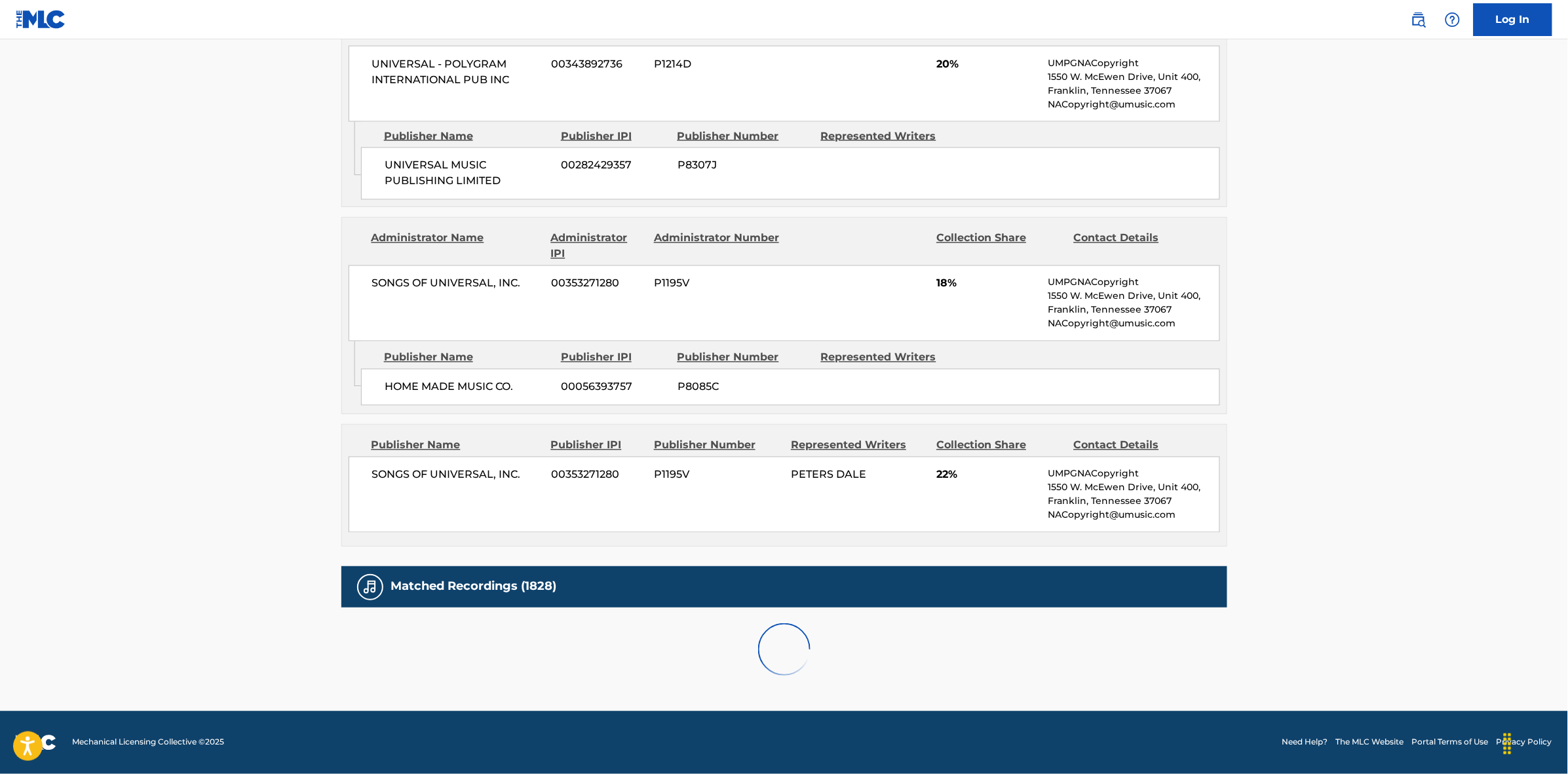 scroll, scrollTop: 1229, scrollLeft: 0, axis: vertical 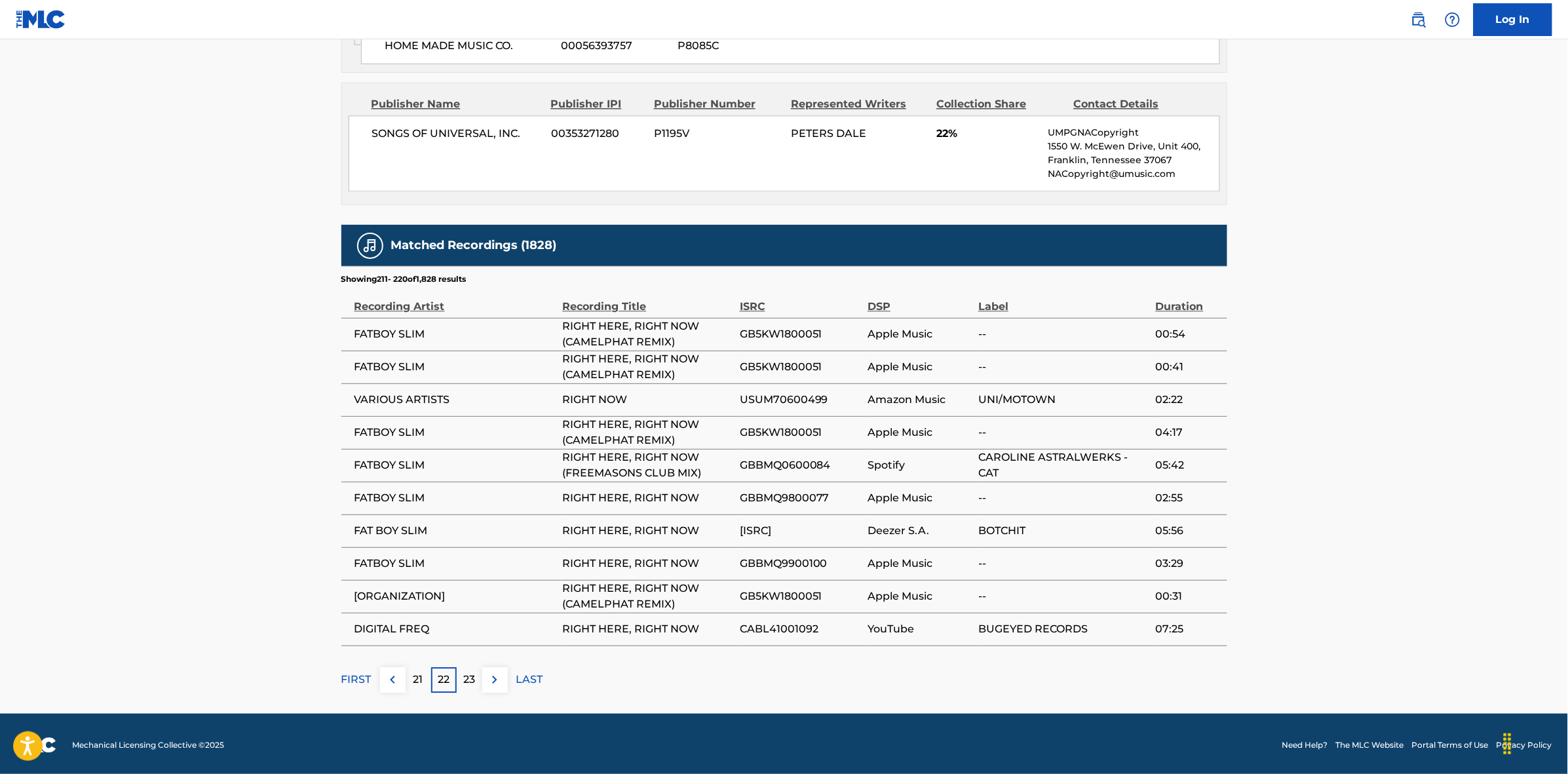 click at bounding box center [495, 680] 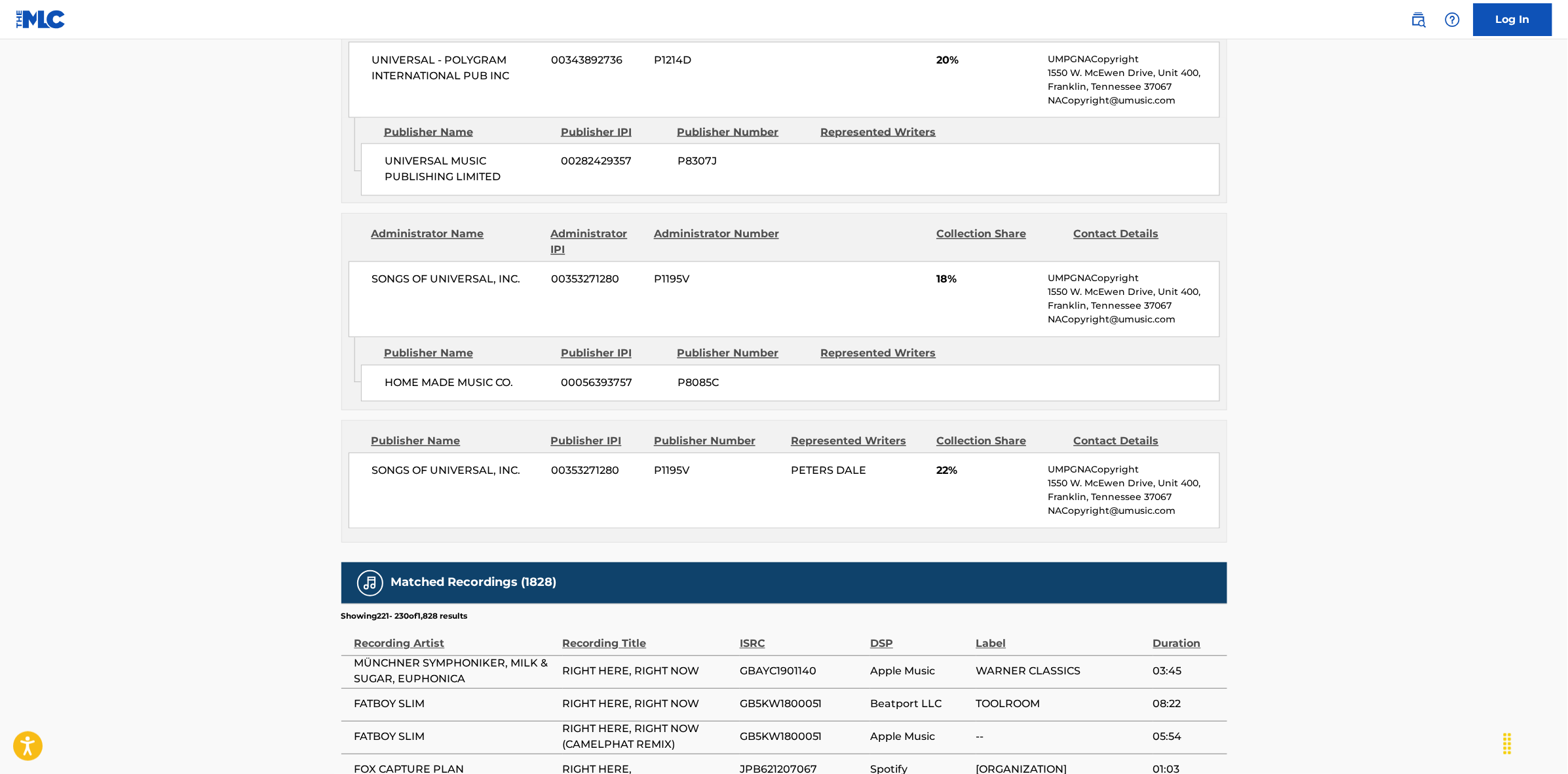 scroll, scrollTop: 1229, scrollLeft: 0, axis: vertical 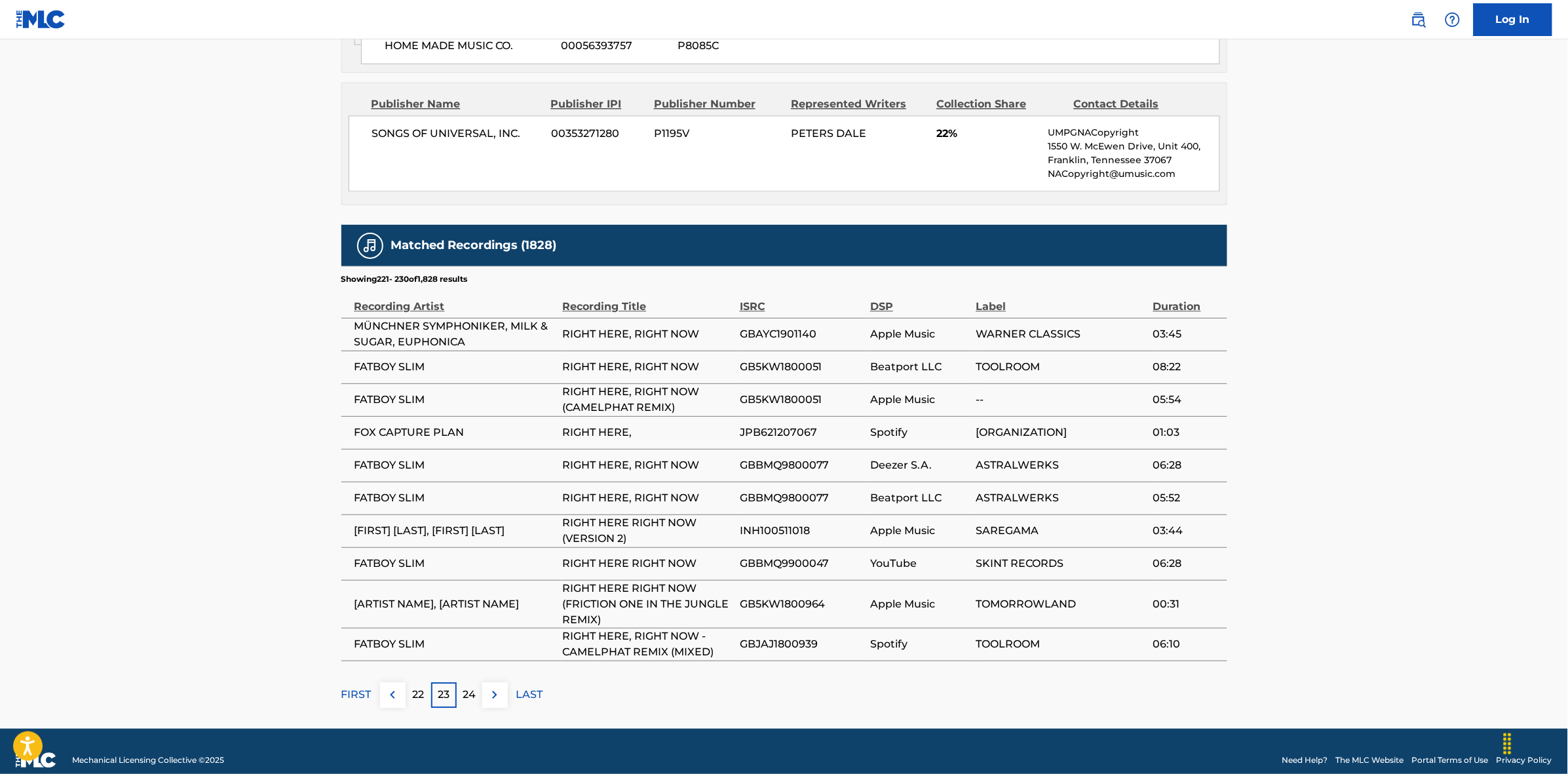 click at bounding box center (495, 695) 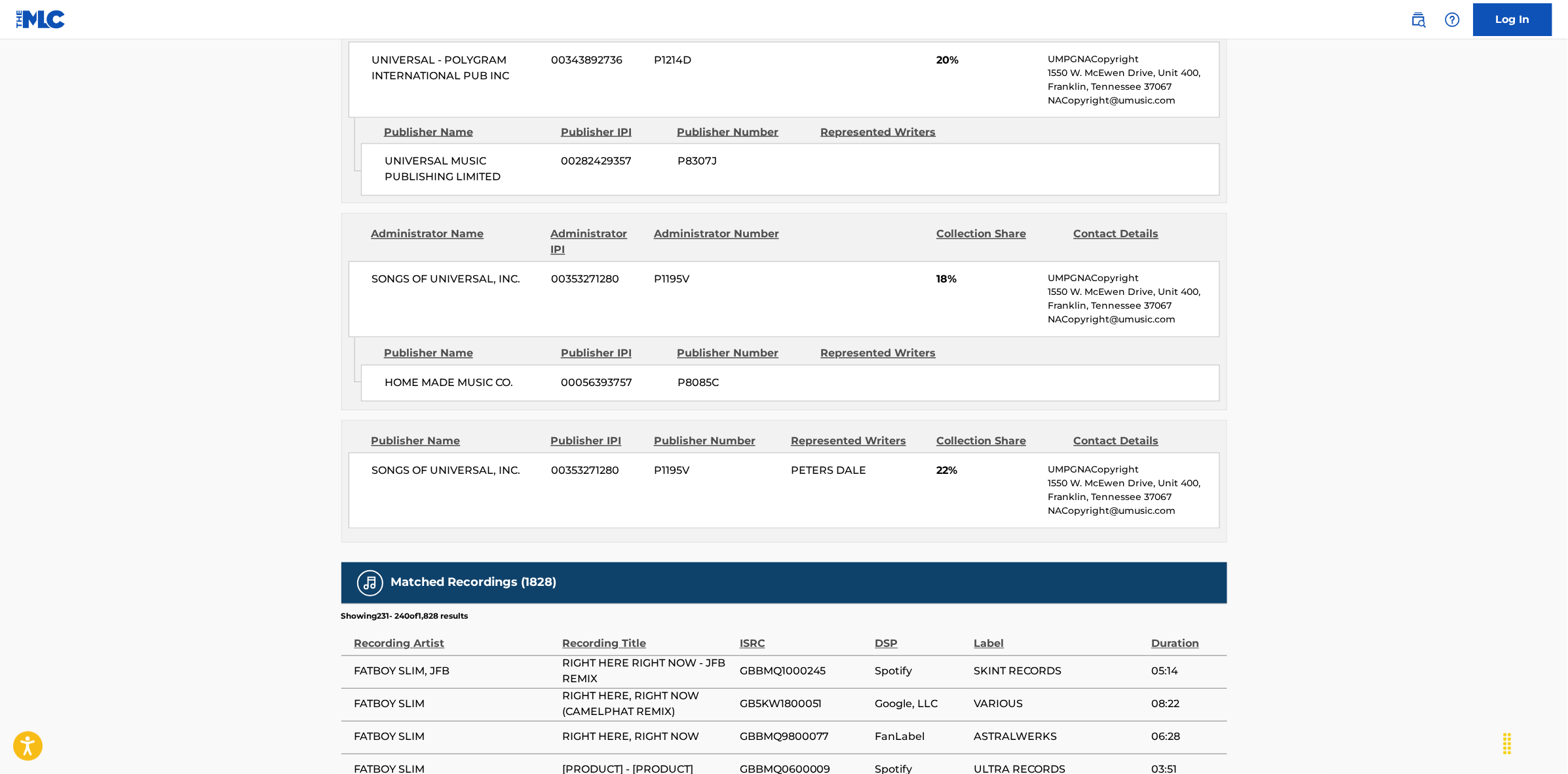 scroll, scrollTop: 1229, scrollLeft: 0, axis: vertical 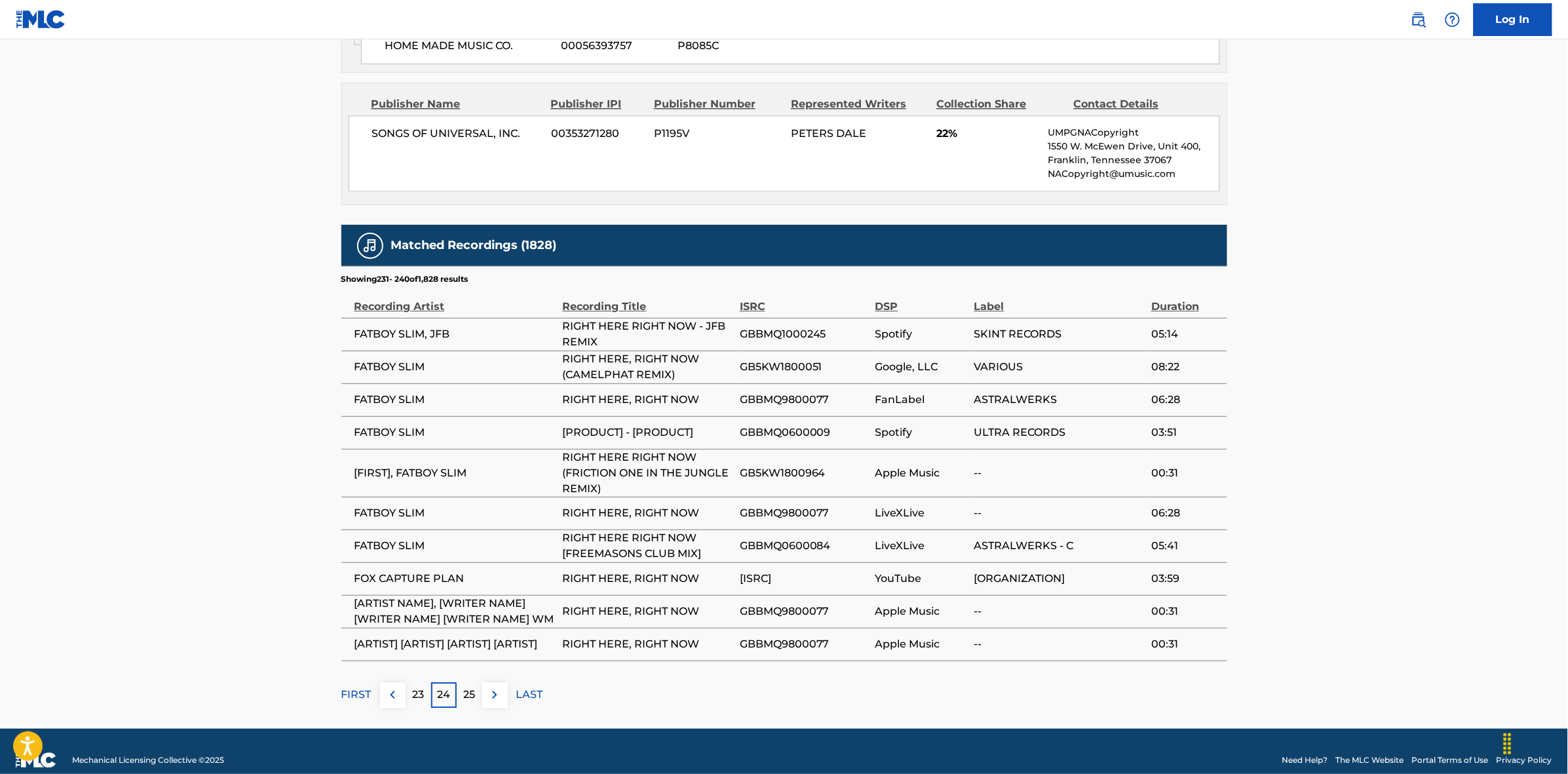 drag, startPoint x: 491, startPoint y: 701, endPoint x: 721, endPoint y: 523, distance: 290.83329 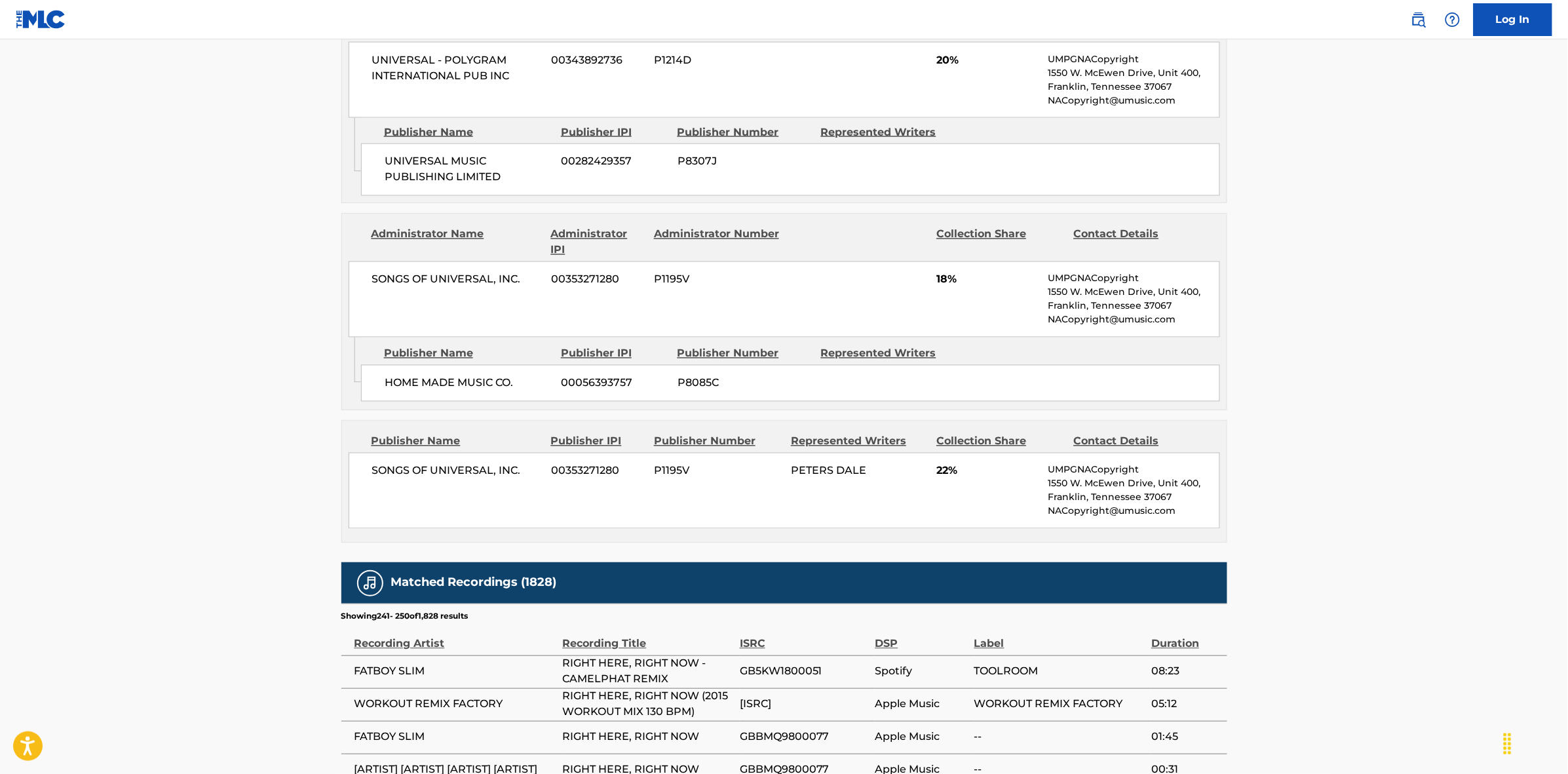 scroll, scrollTop: 1229, scrollLeft: 0, axis: vertical 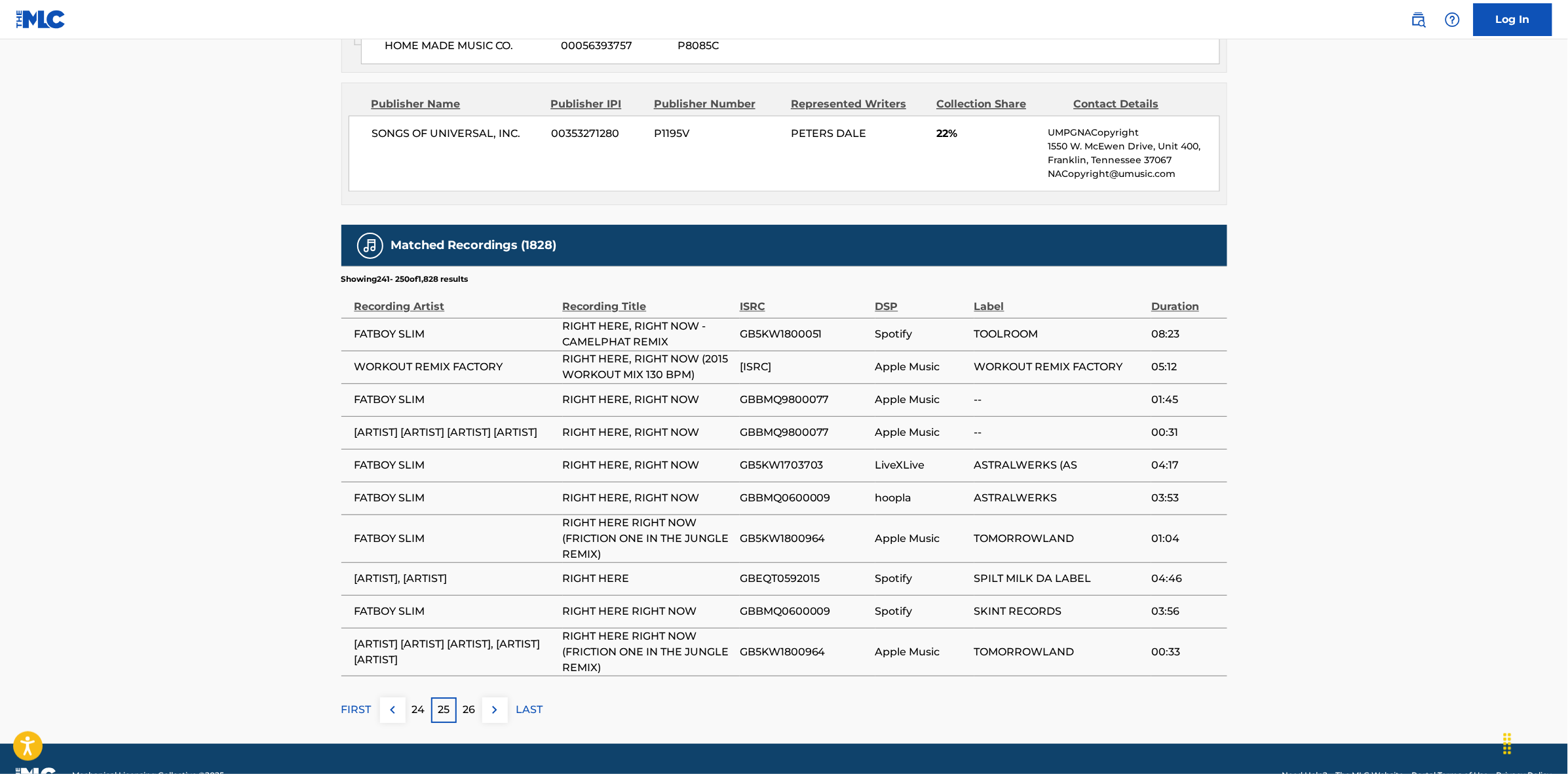 click at bounding box center [495, 710] 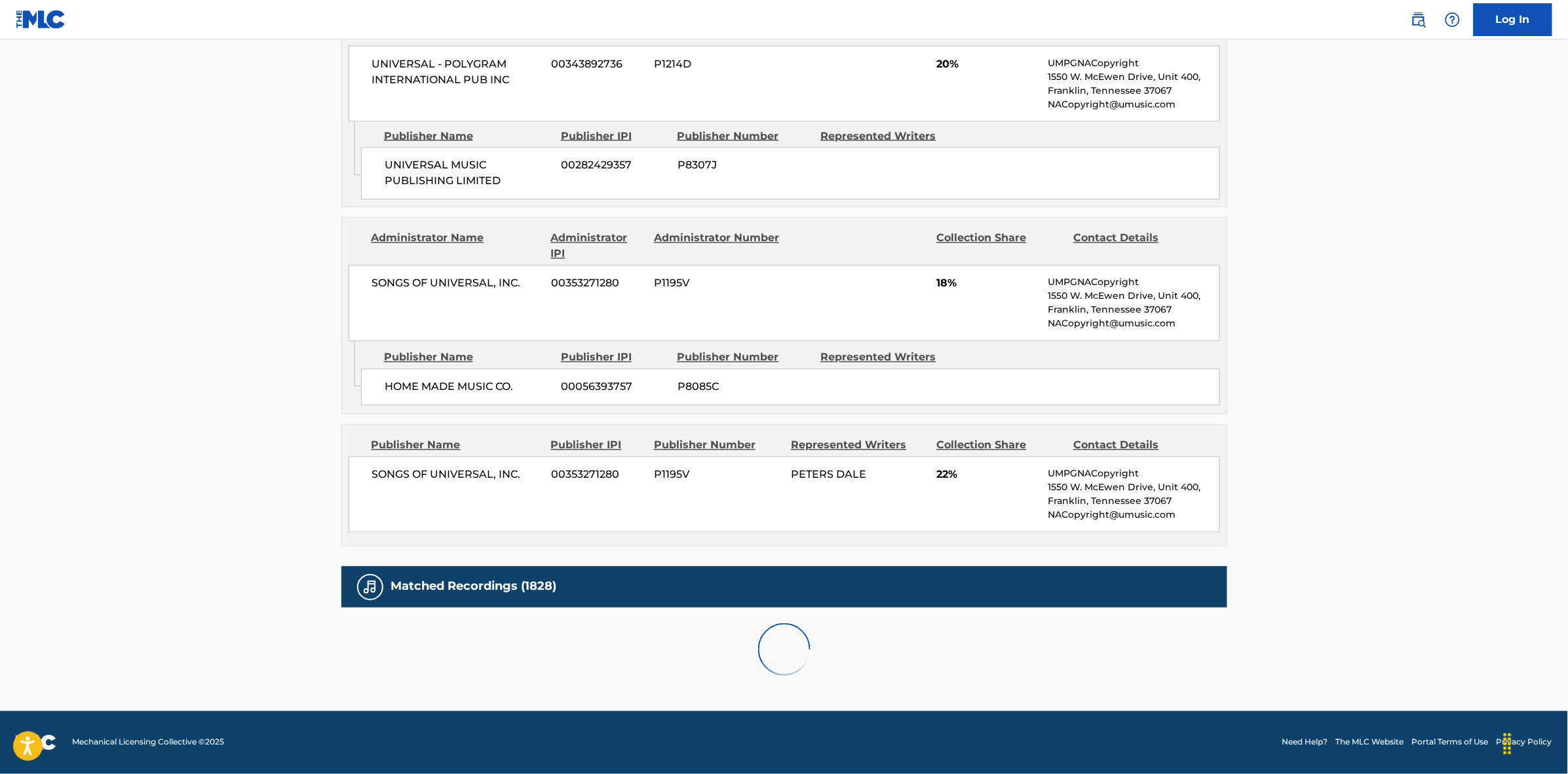 scroll, scrollTop: 1229, scrollLeft: 0, axis: vertical 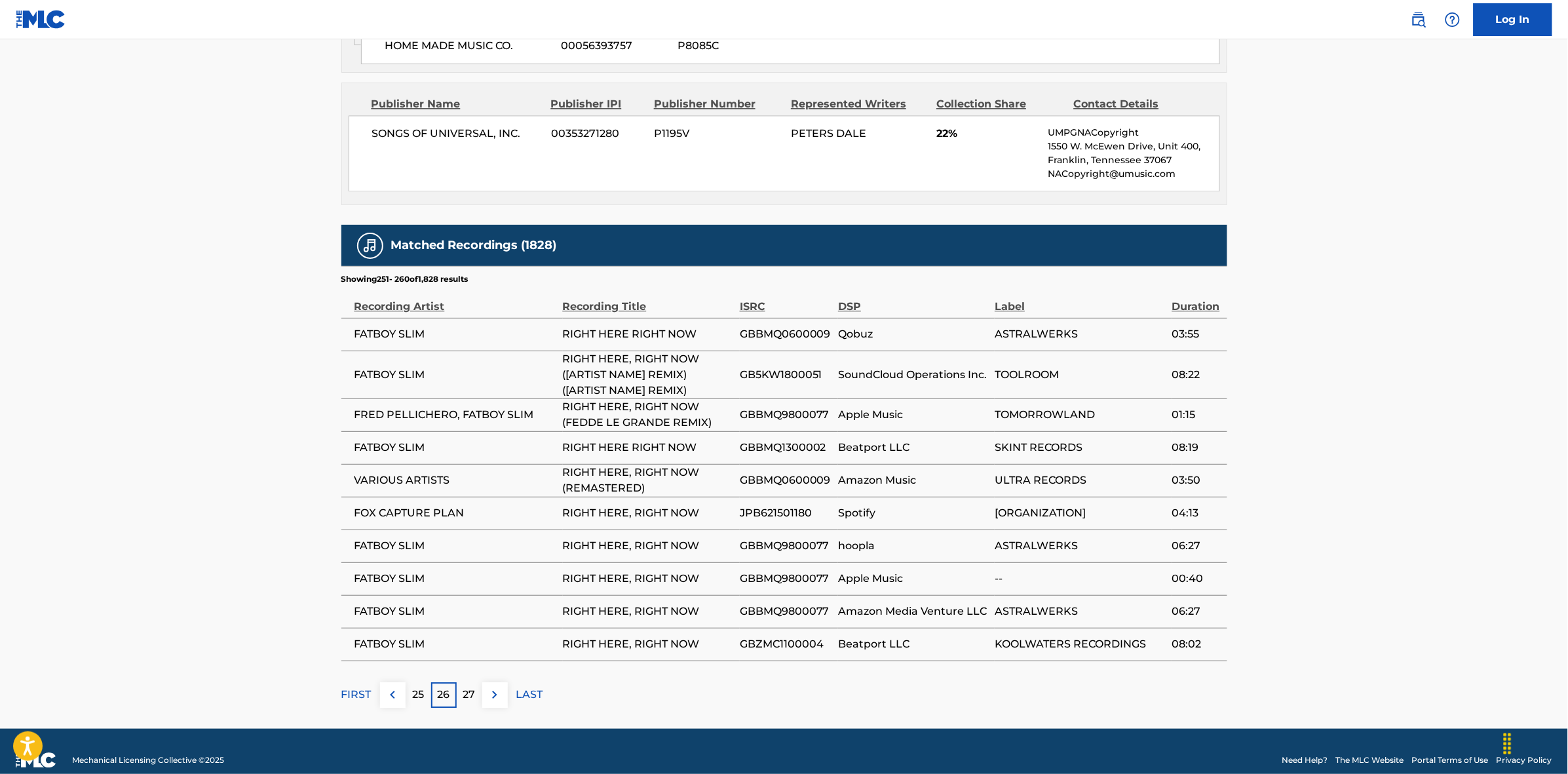 click at bounding box center [495, 695] 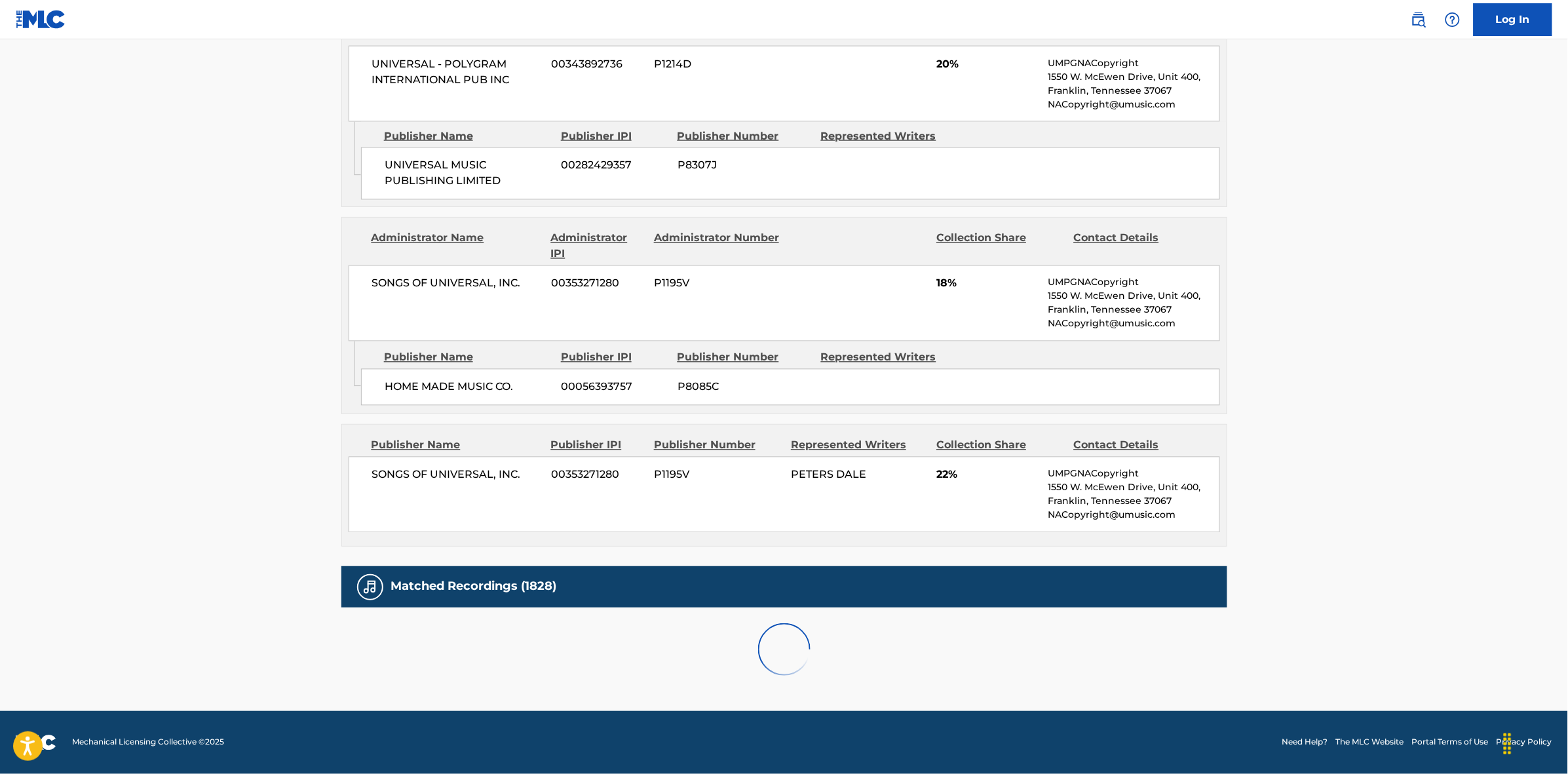 scroll, scrollTop: 1229, scrollLeft: 0, axis: vertical 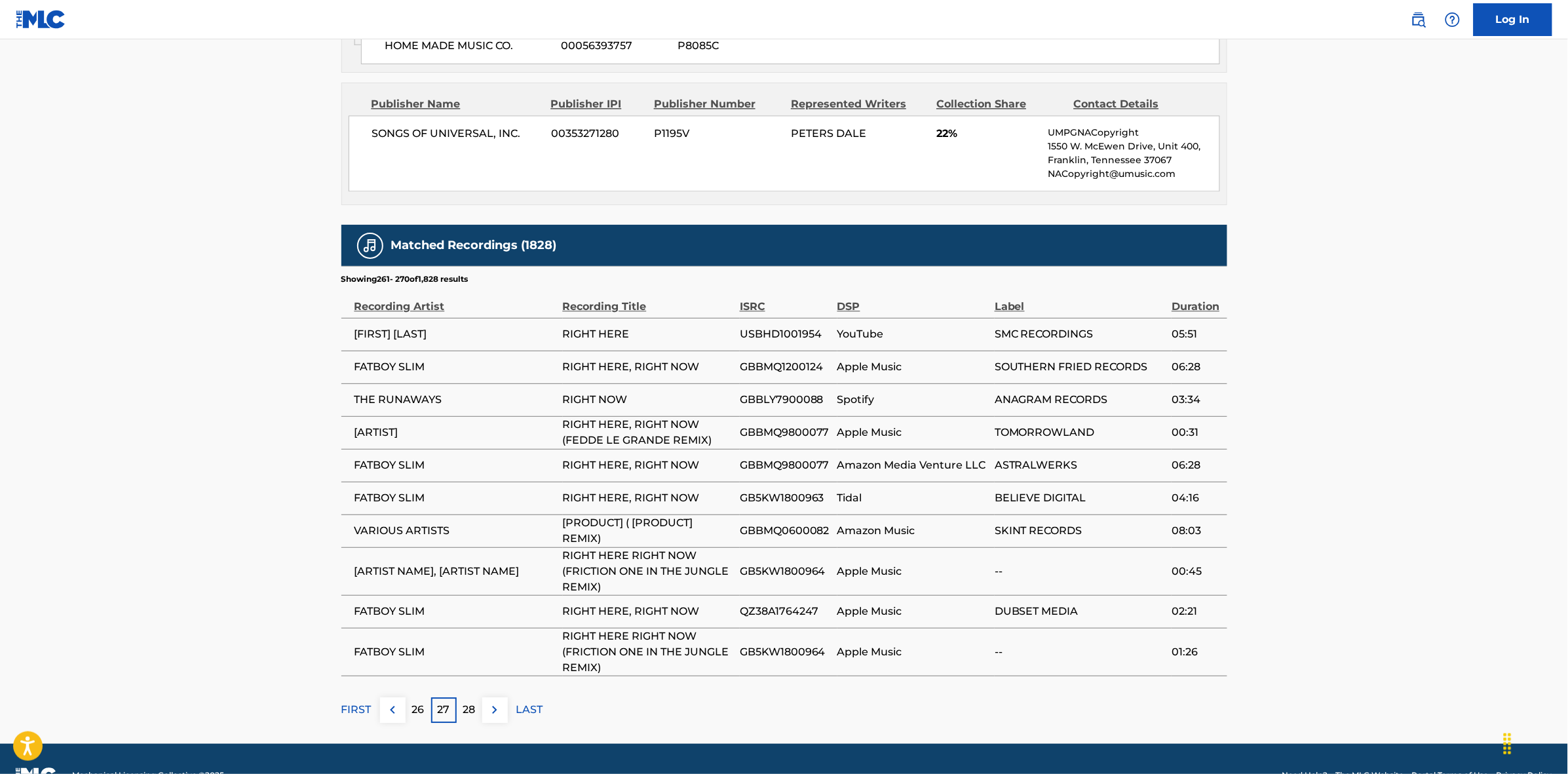 click at bounding box center [495, 710] 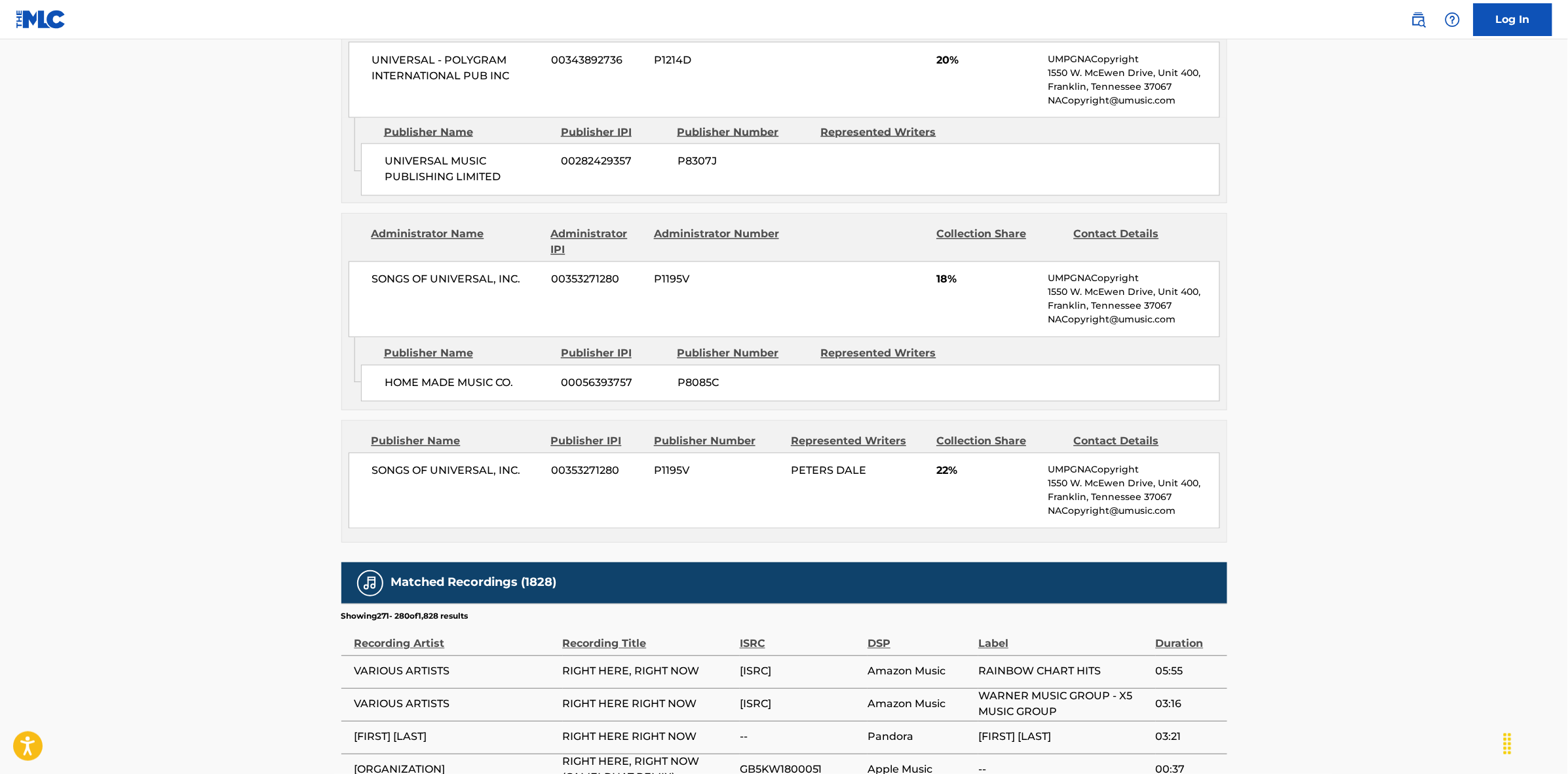 scroll, scrollTop: 1229, scrollLeft: 0, axis: vertical 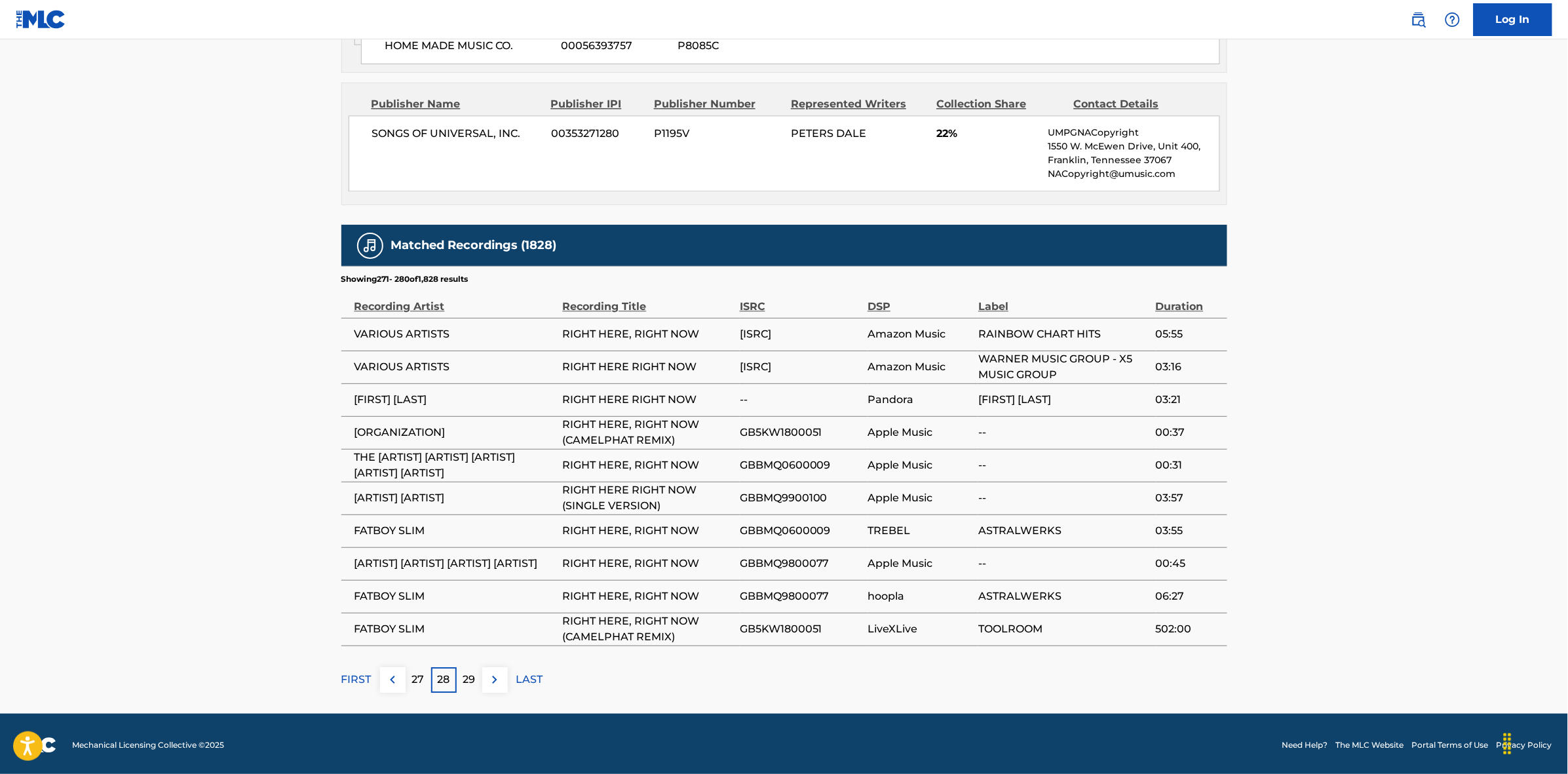 click on "29" at bounding box center (469, 680) 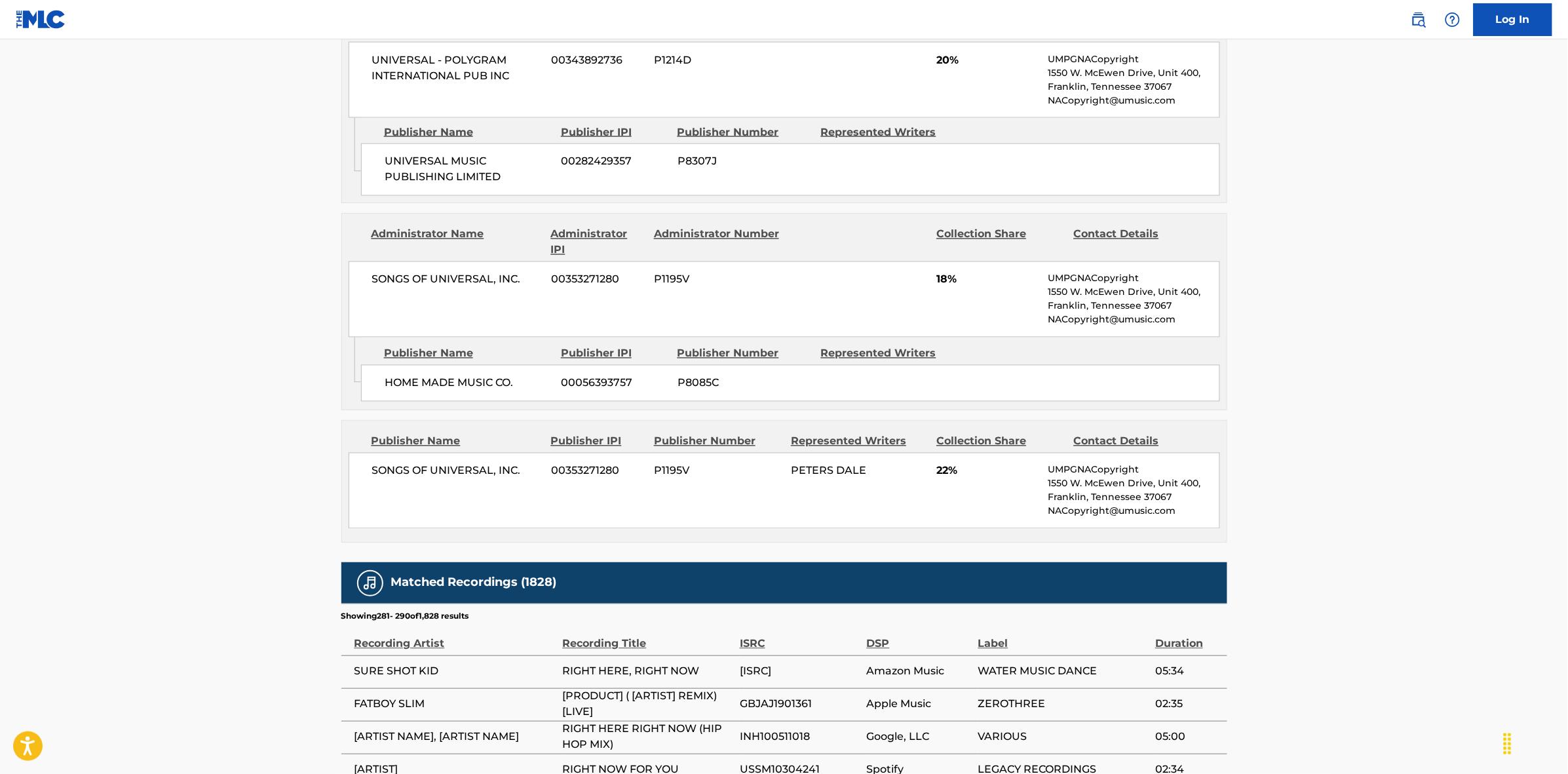 scroll, scrollTop: 1229, scrollLeft: 0, axis: vertical 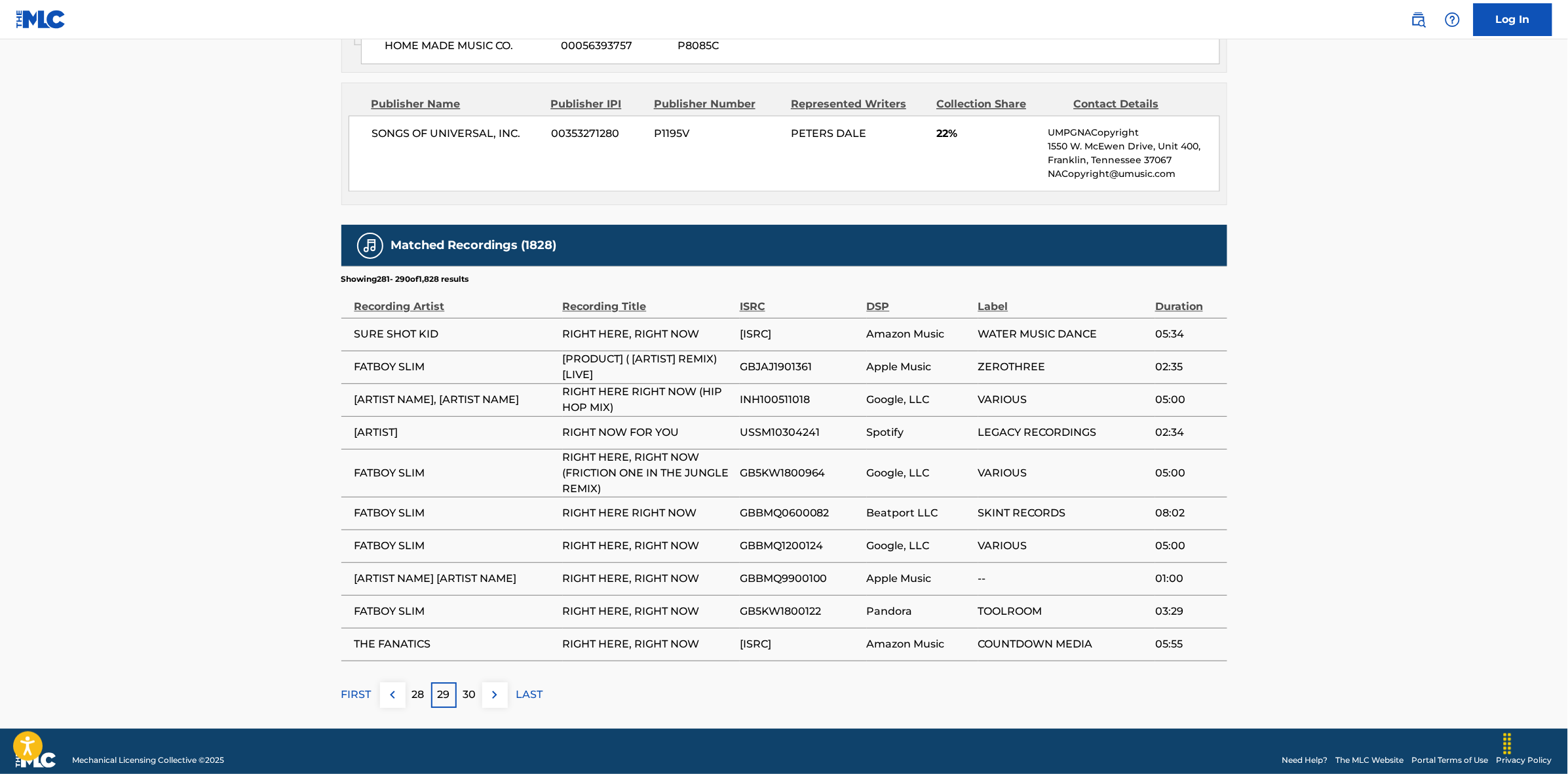click at bounding box center (495, 695) 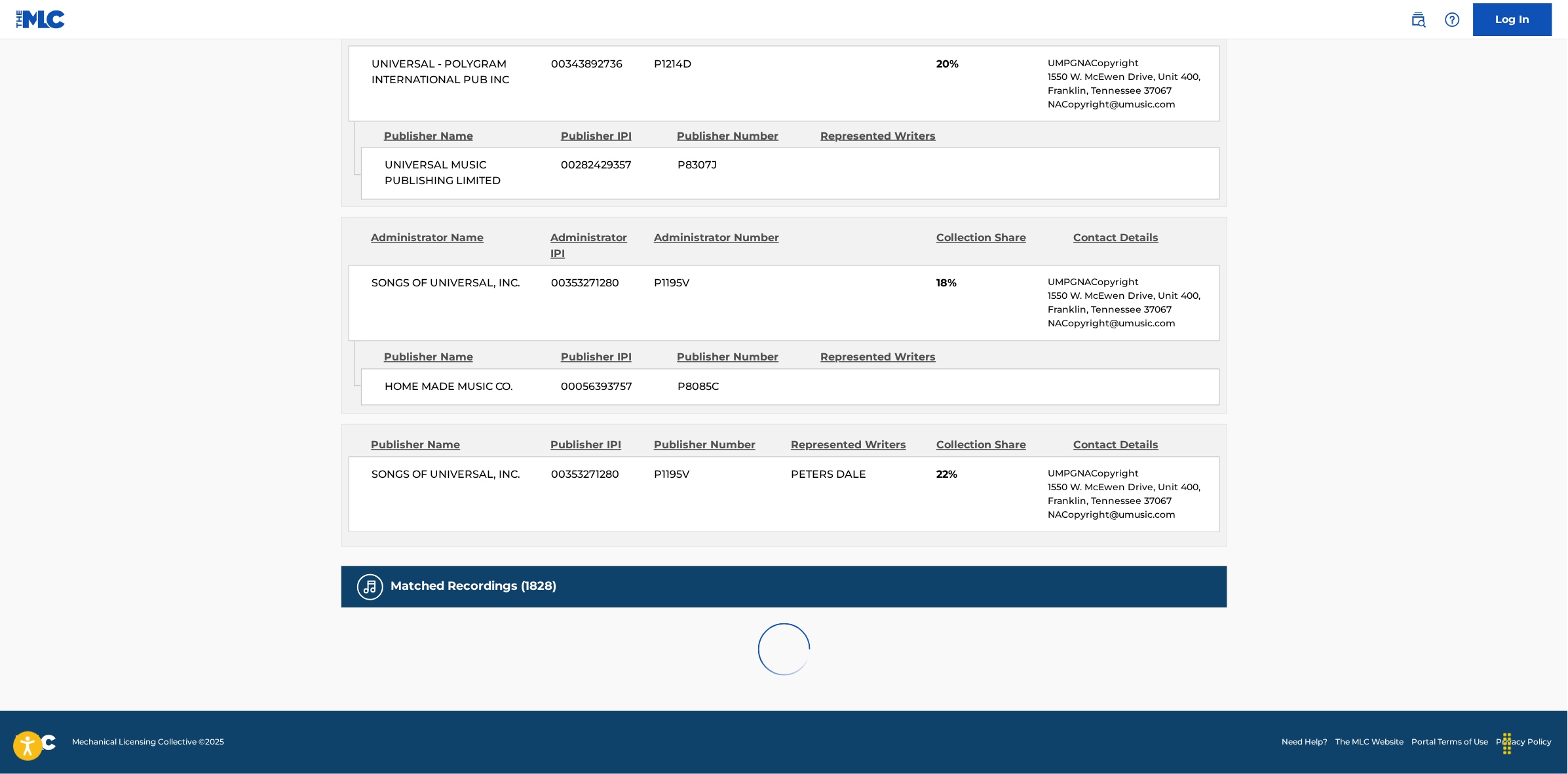 scroll, scrollTop: 1229, scrollLeft: 0, axis: vertical 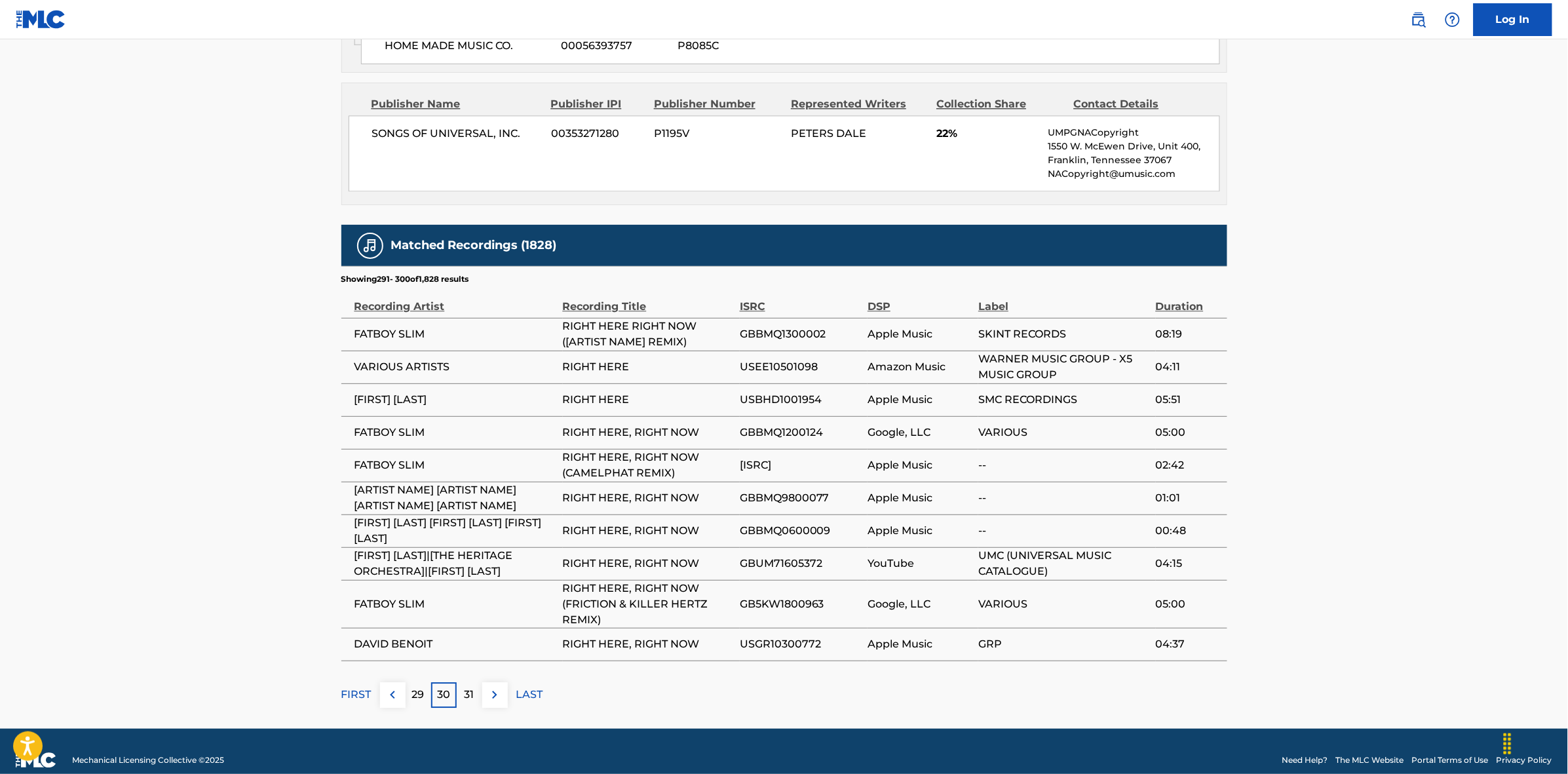 click at bounding box center (495, 695) 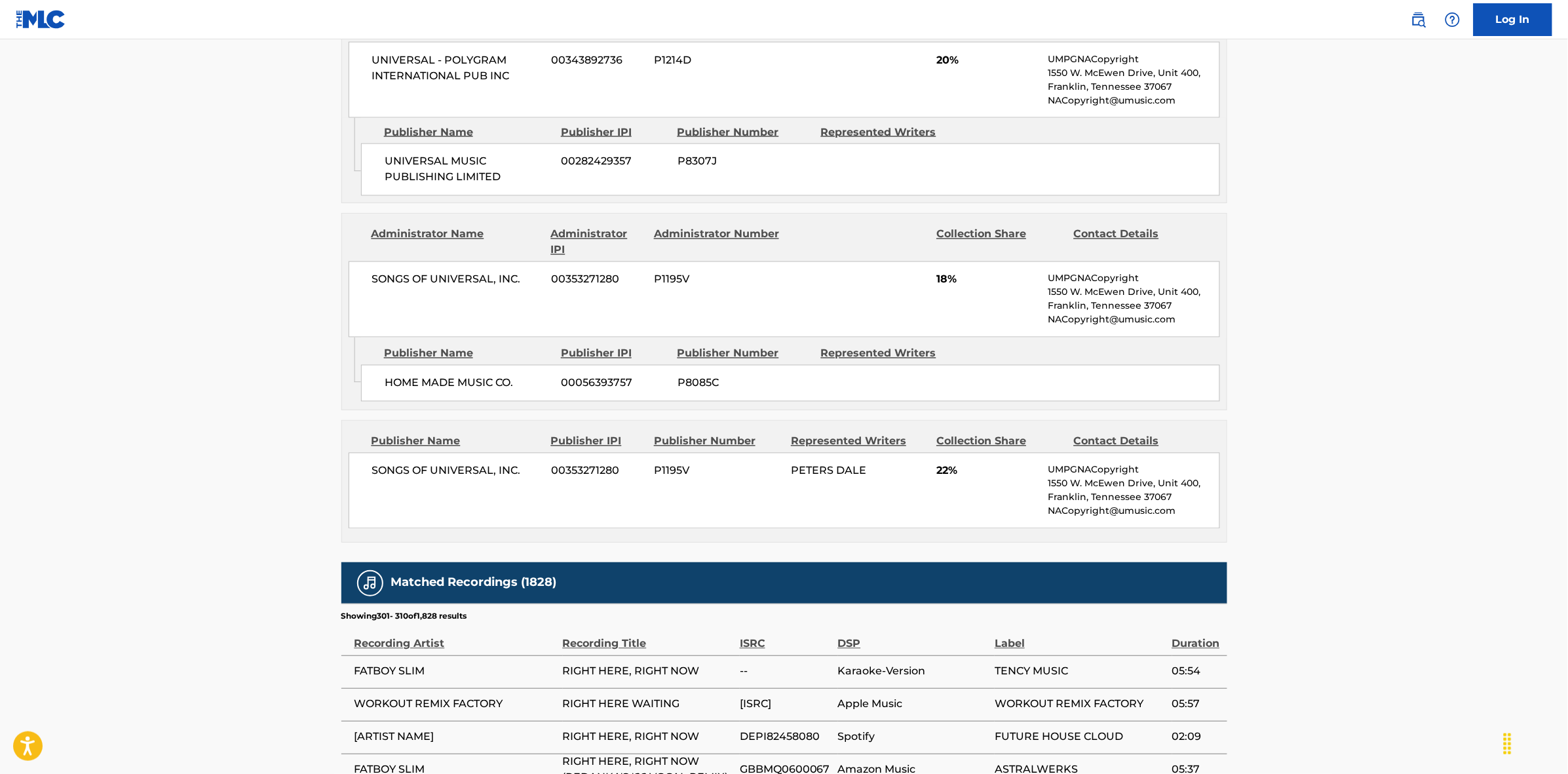 scroll, scrollTop: 1229, scrollLeft: 0, axis: vertical 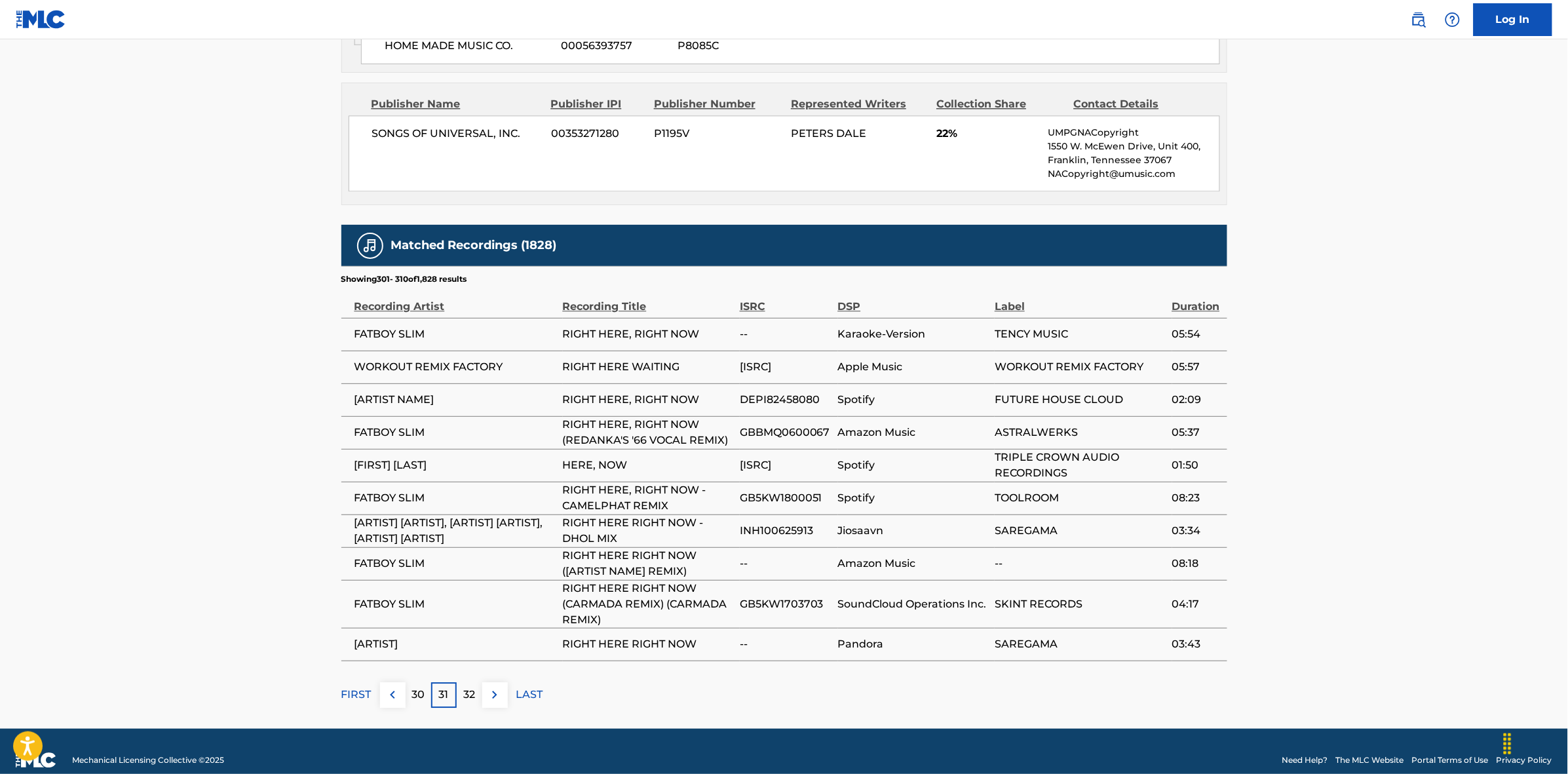 click at bounding box center (495, 695) 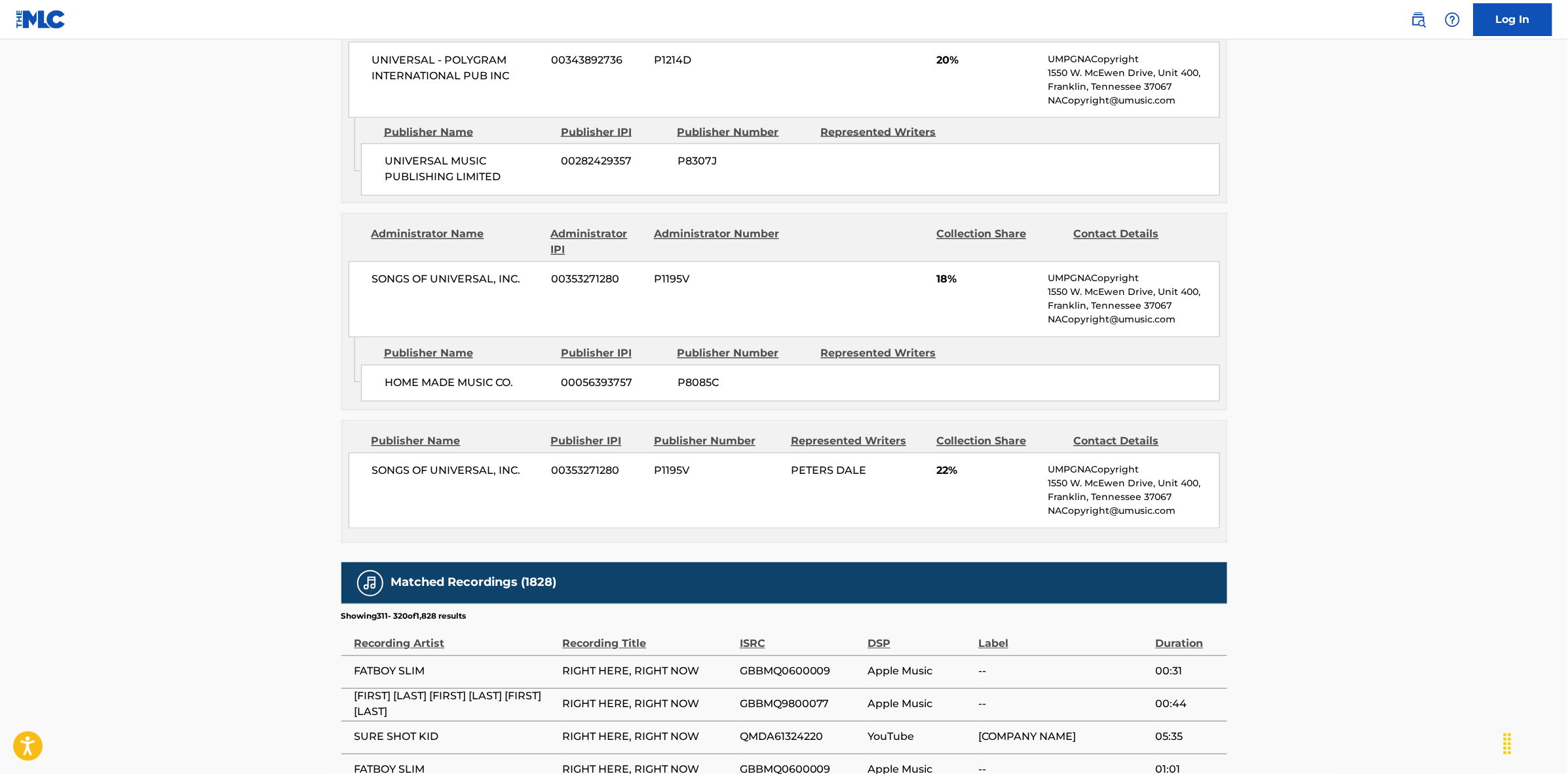 scroll, scrollTop: 1229, scrollLeft: 0, axis: vertical 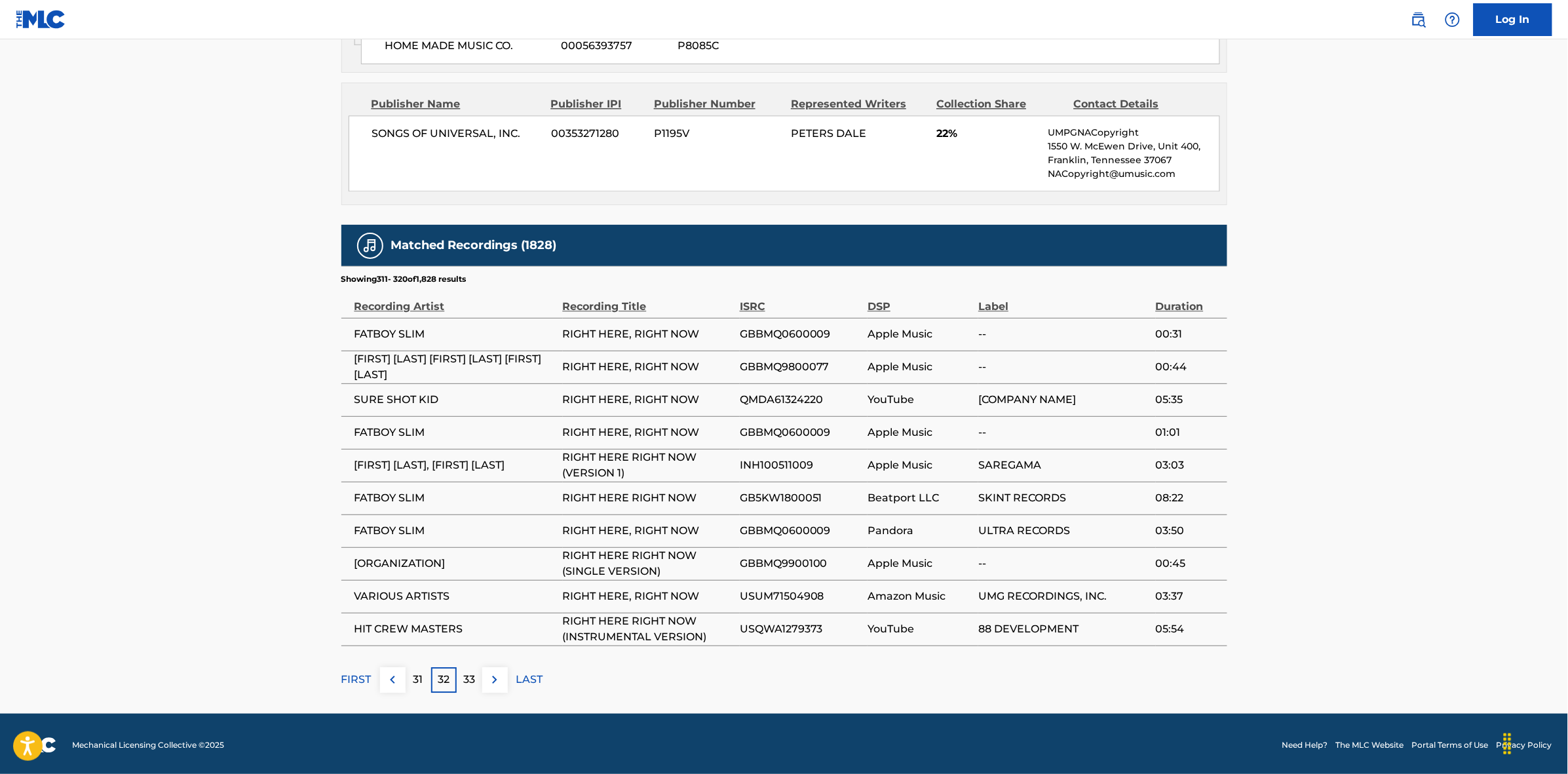 click at bounding box center (495, 680) 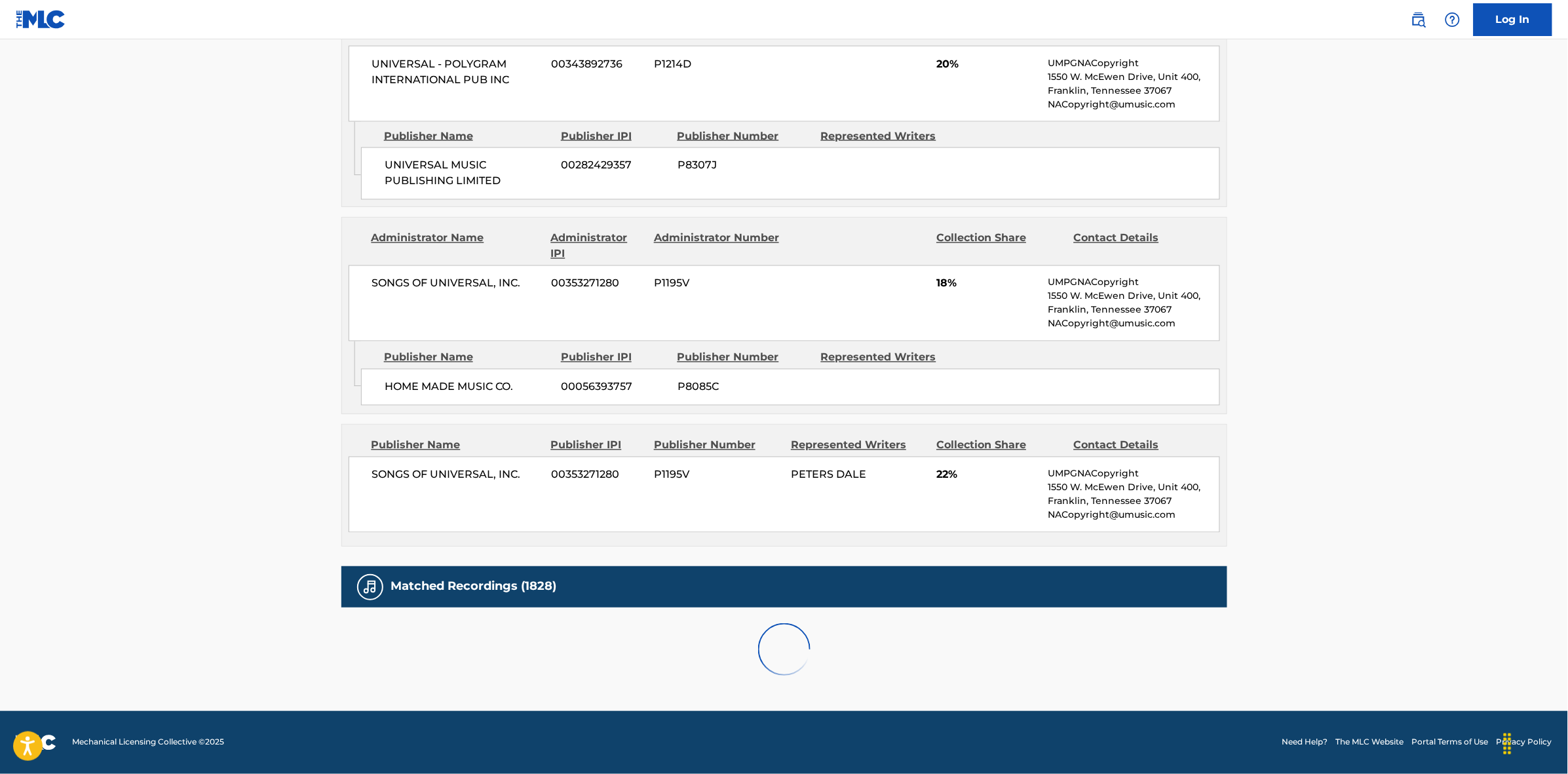 scroll, scrollTop: 1229, scrollLeft: 0, axis: vertical 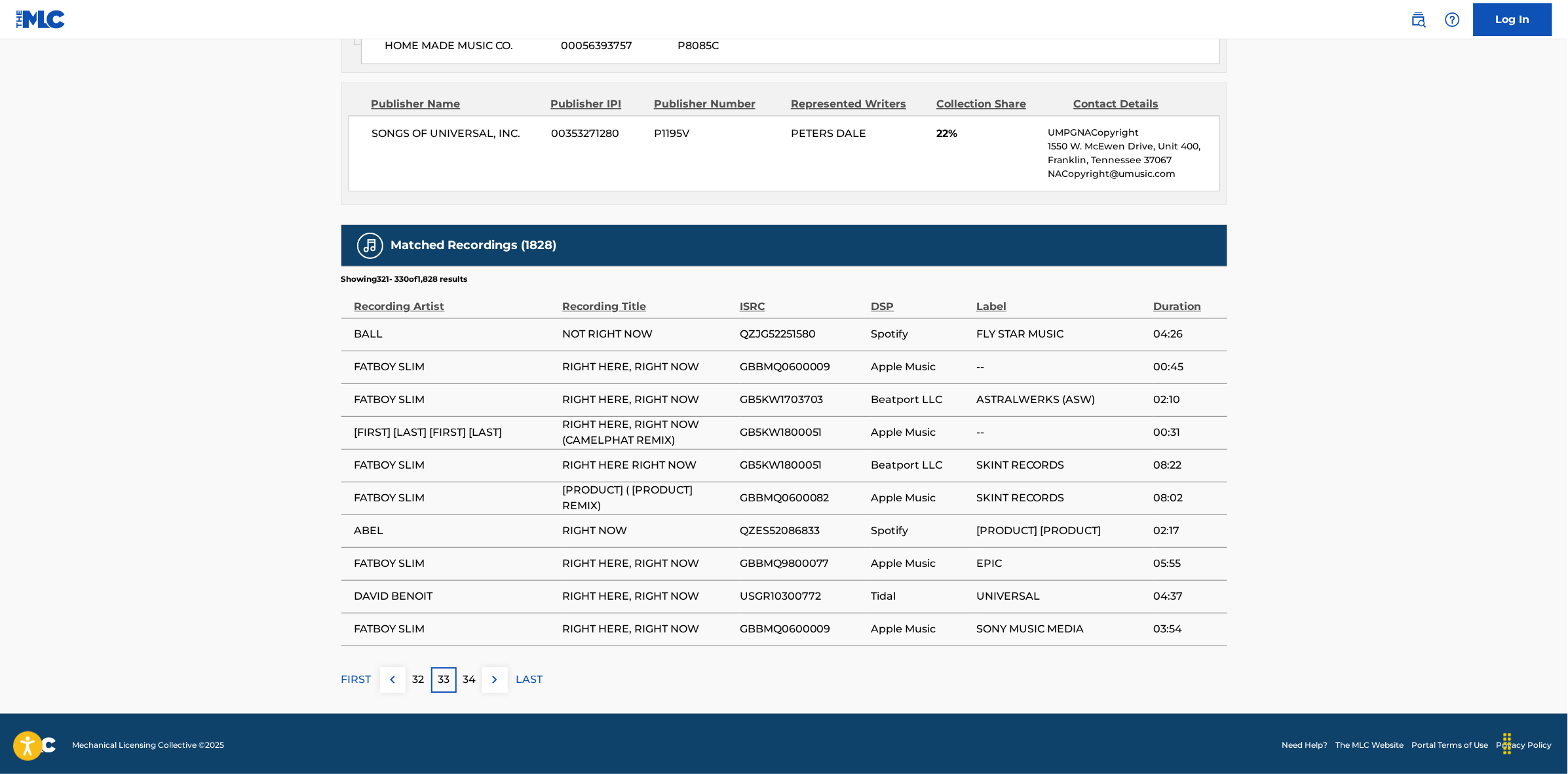 click on "34" at bounding box center [469, 680] 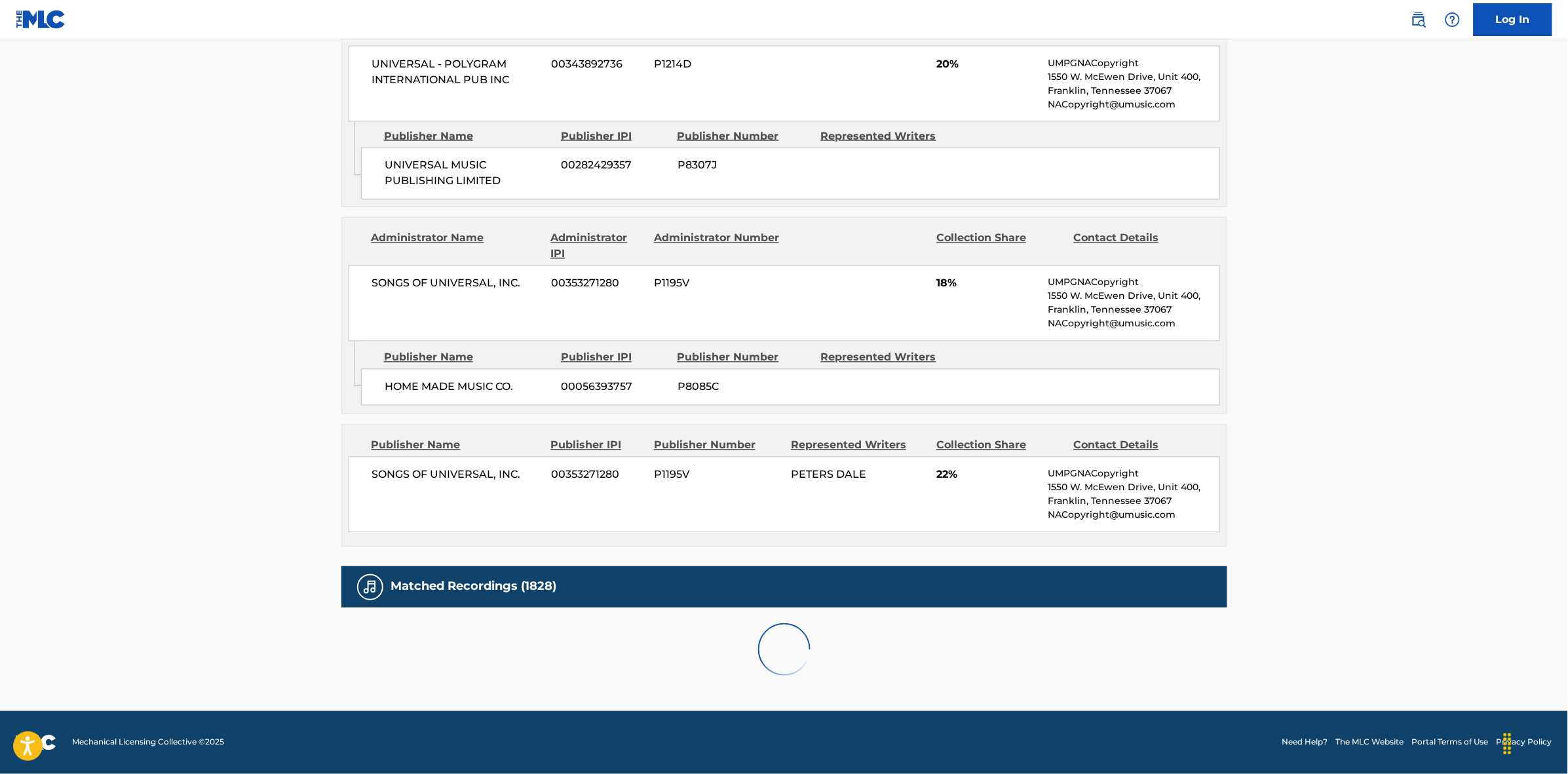 scroll, scrollTop: 1229, scrollLeft: 0, axis: vertical 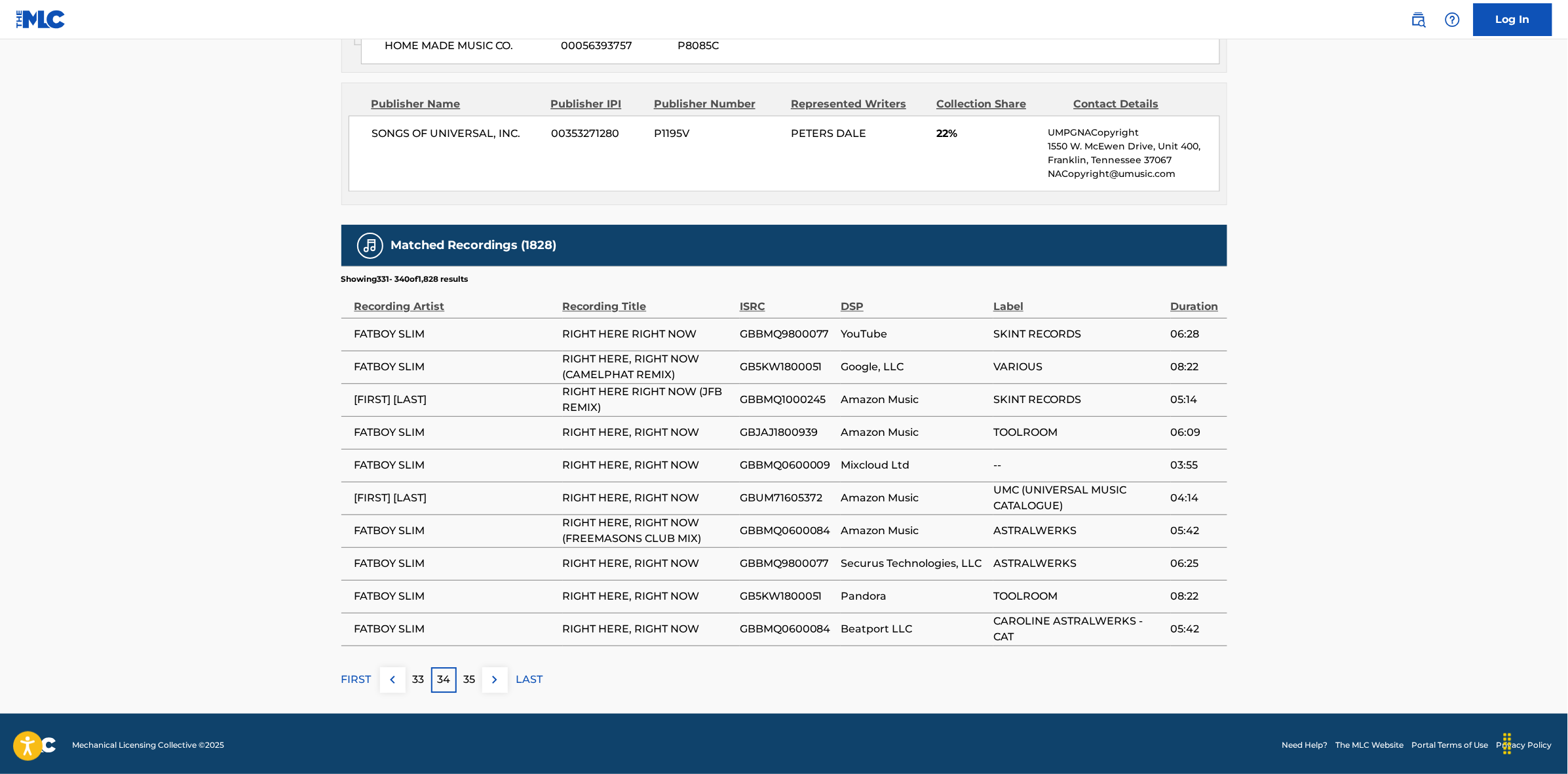 click on "35" at bounding box center (469, 680) 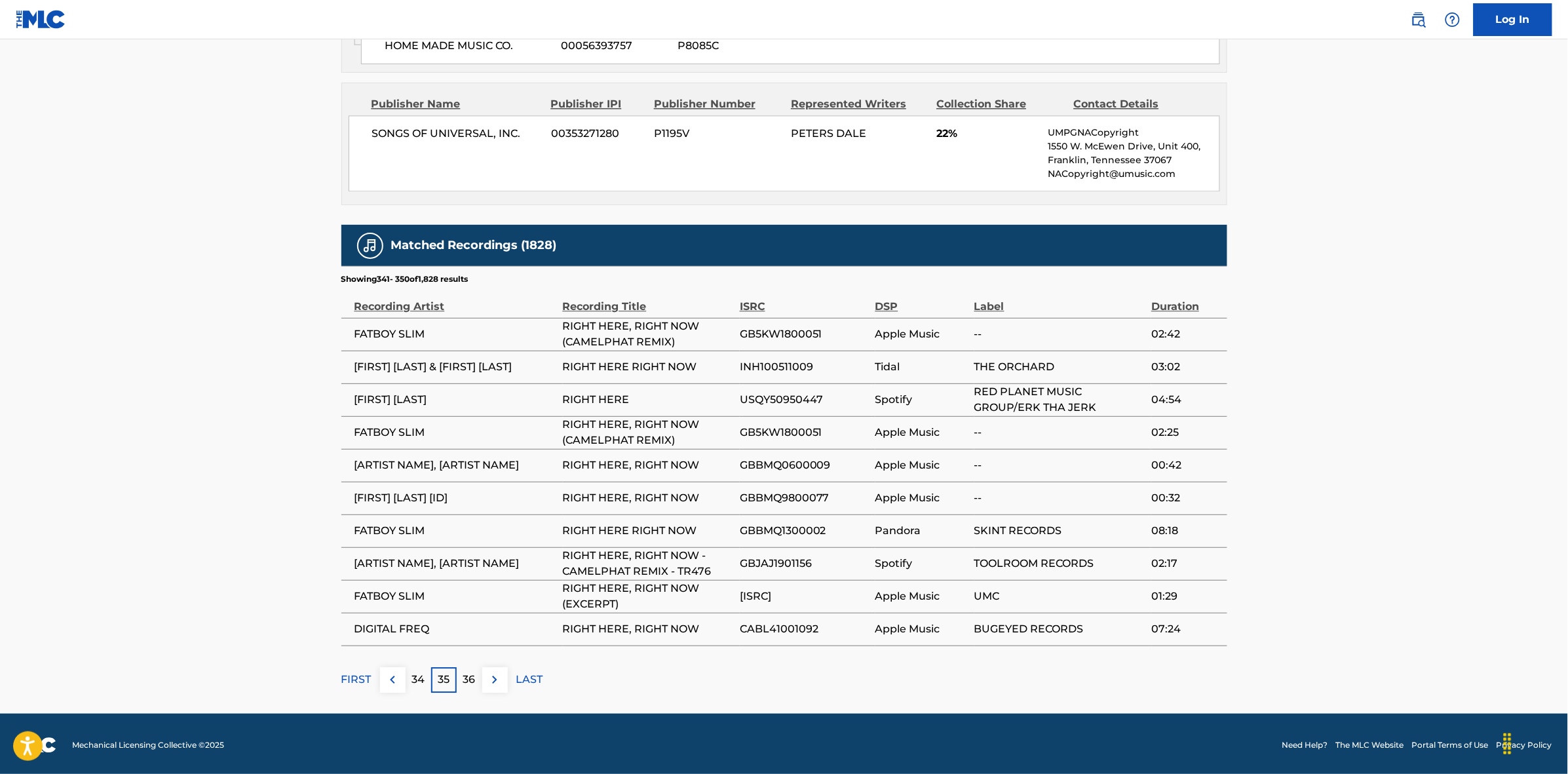 click on "36" at bounding box center [469, 680] 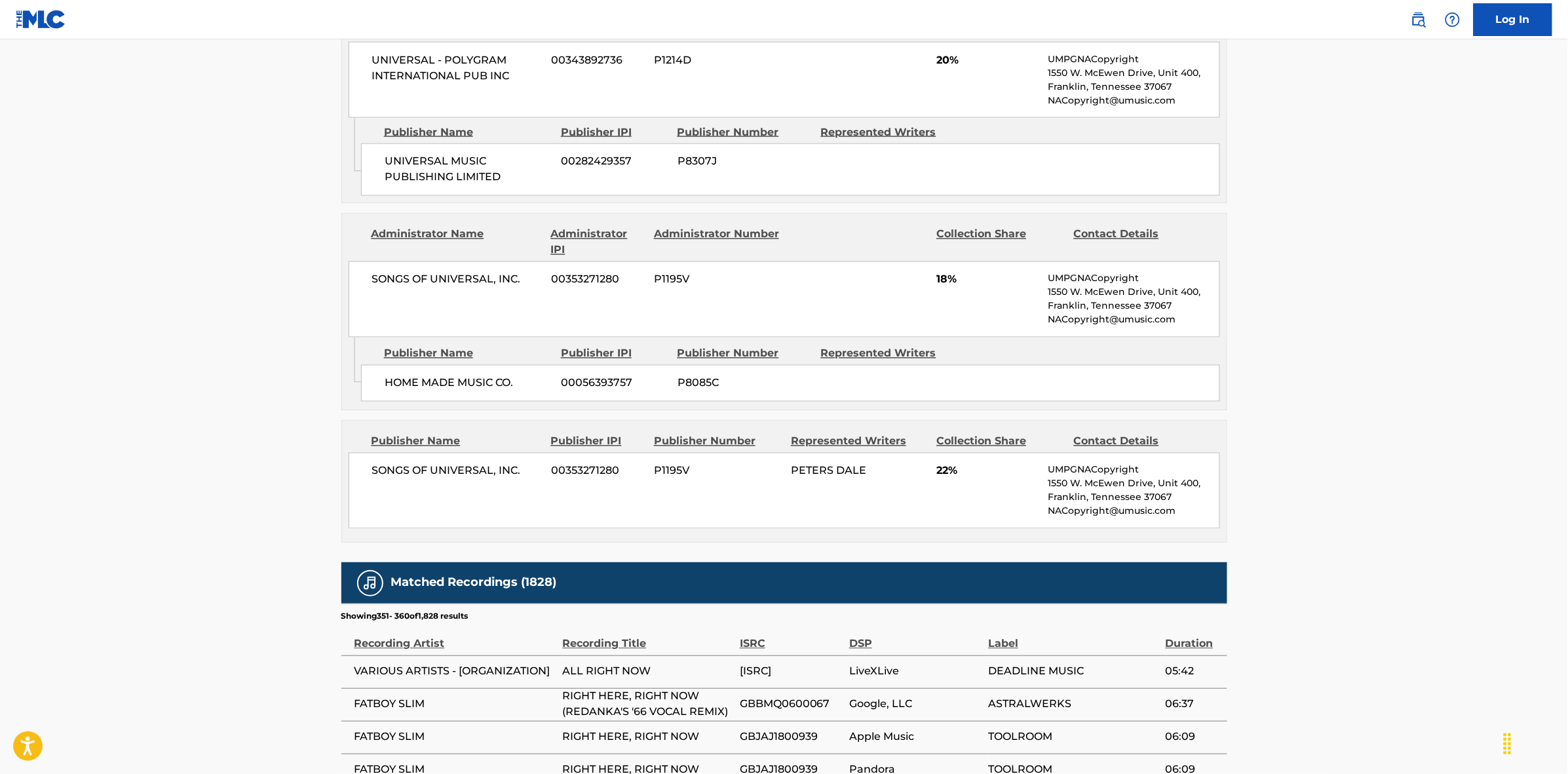 scroll, scrollTop: 1229, scrollLeft: 0, axis: vertical 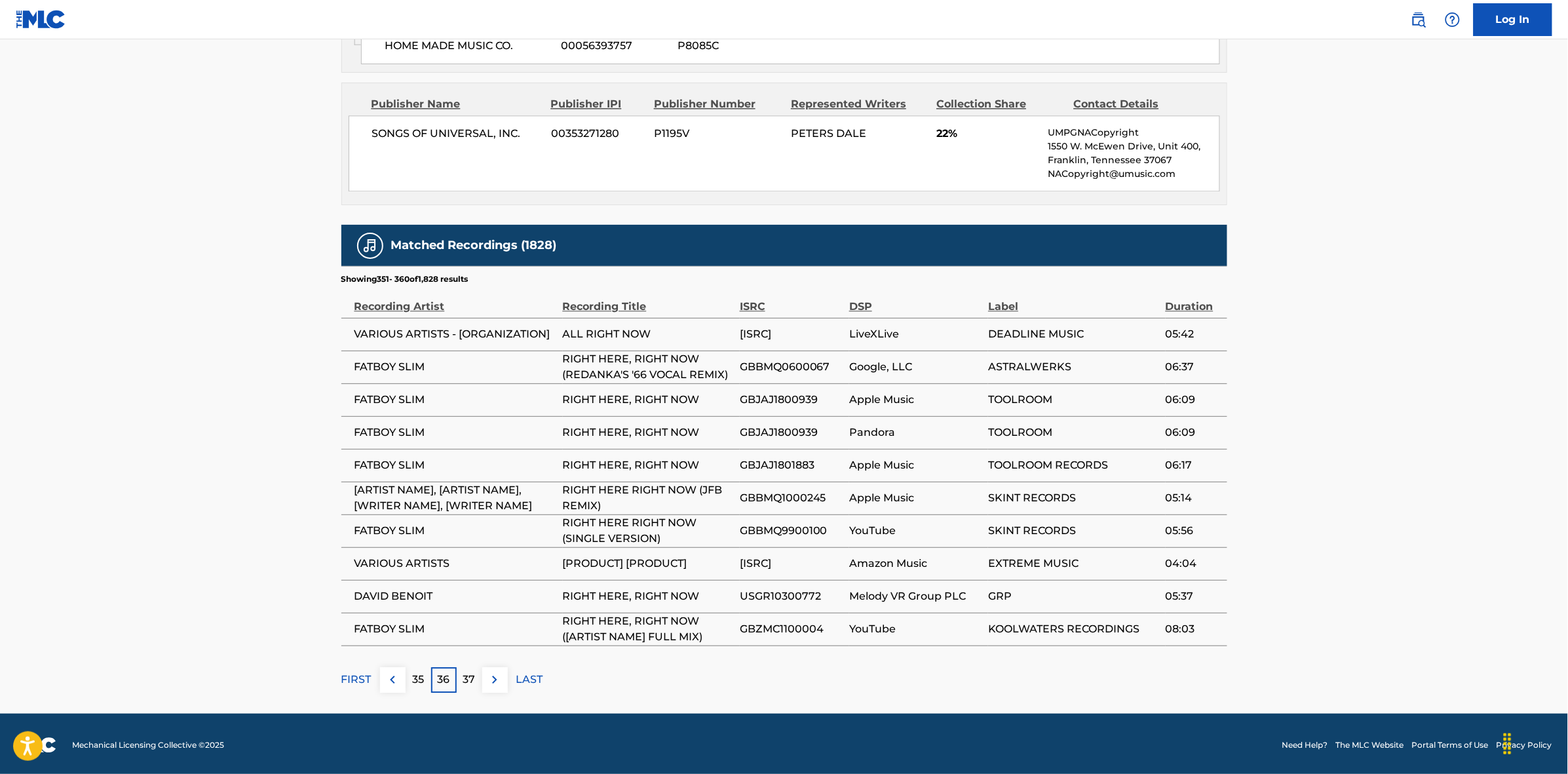 click on "37" at bounding box center (469, 680) 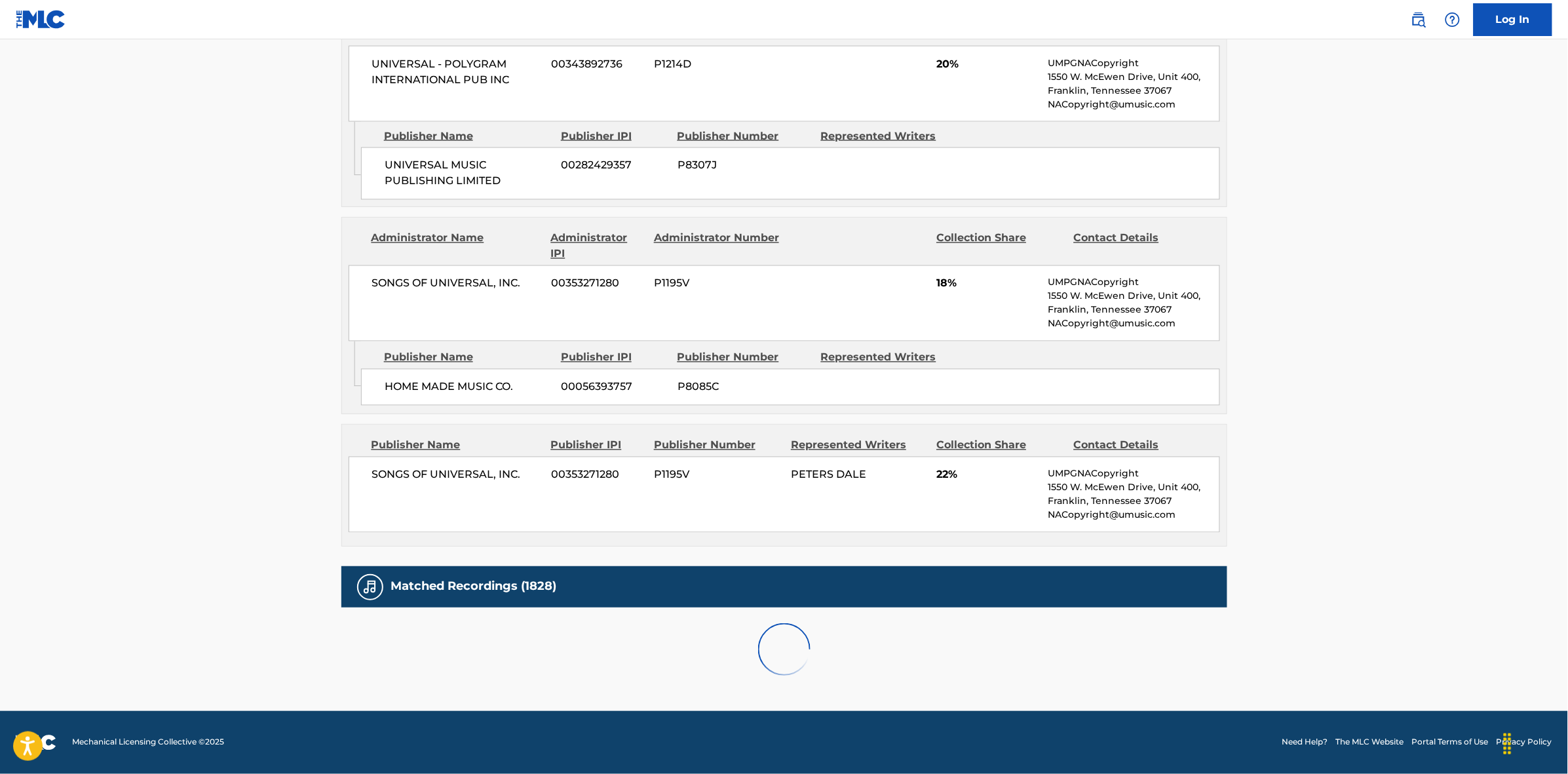 scroll, scrollTop: 1229, scrollLeft: 0, axis: vertical 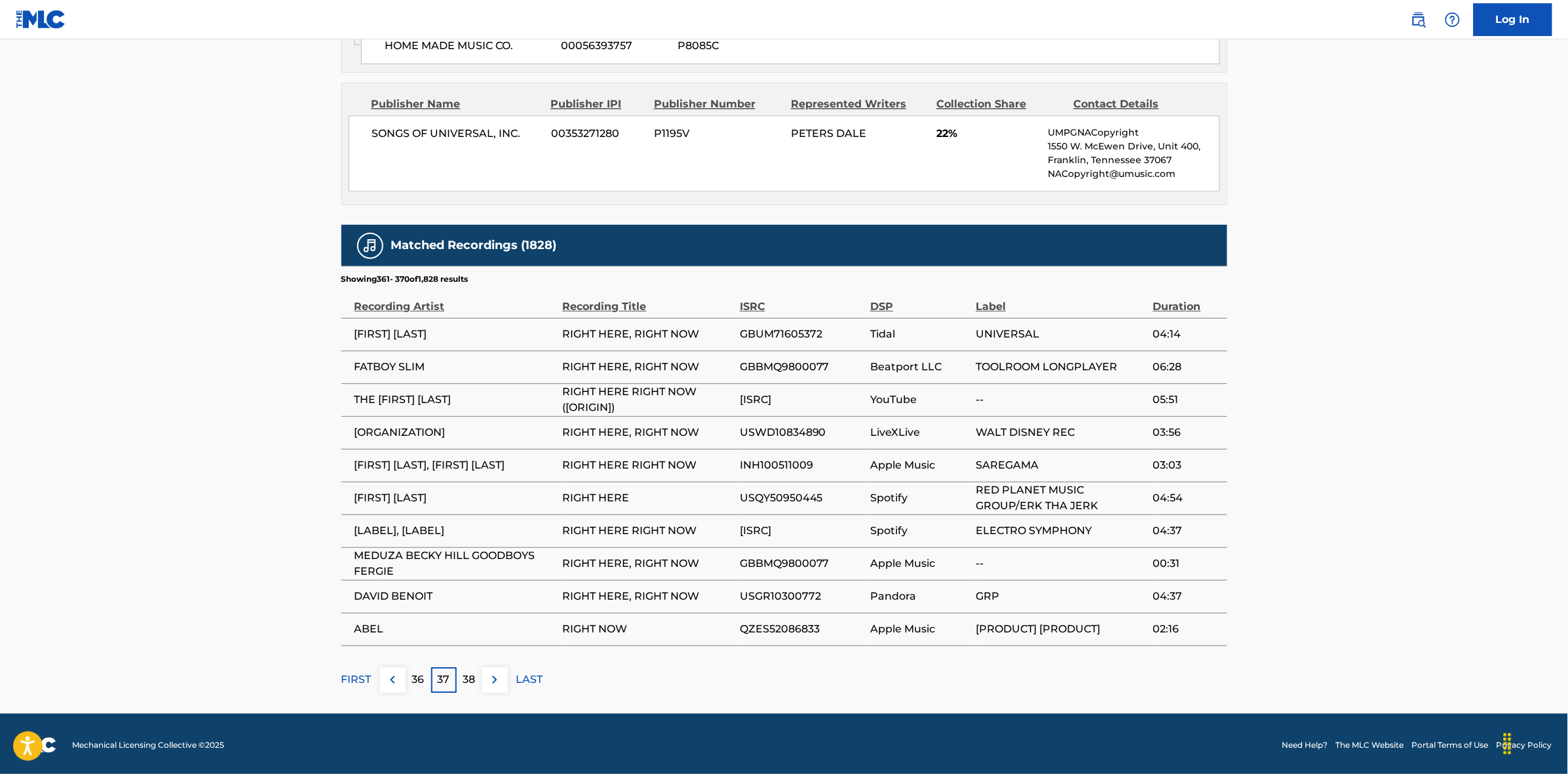 click at bounding box center (495, 680) 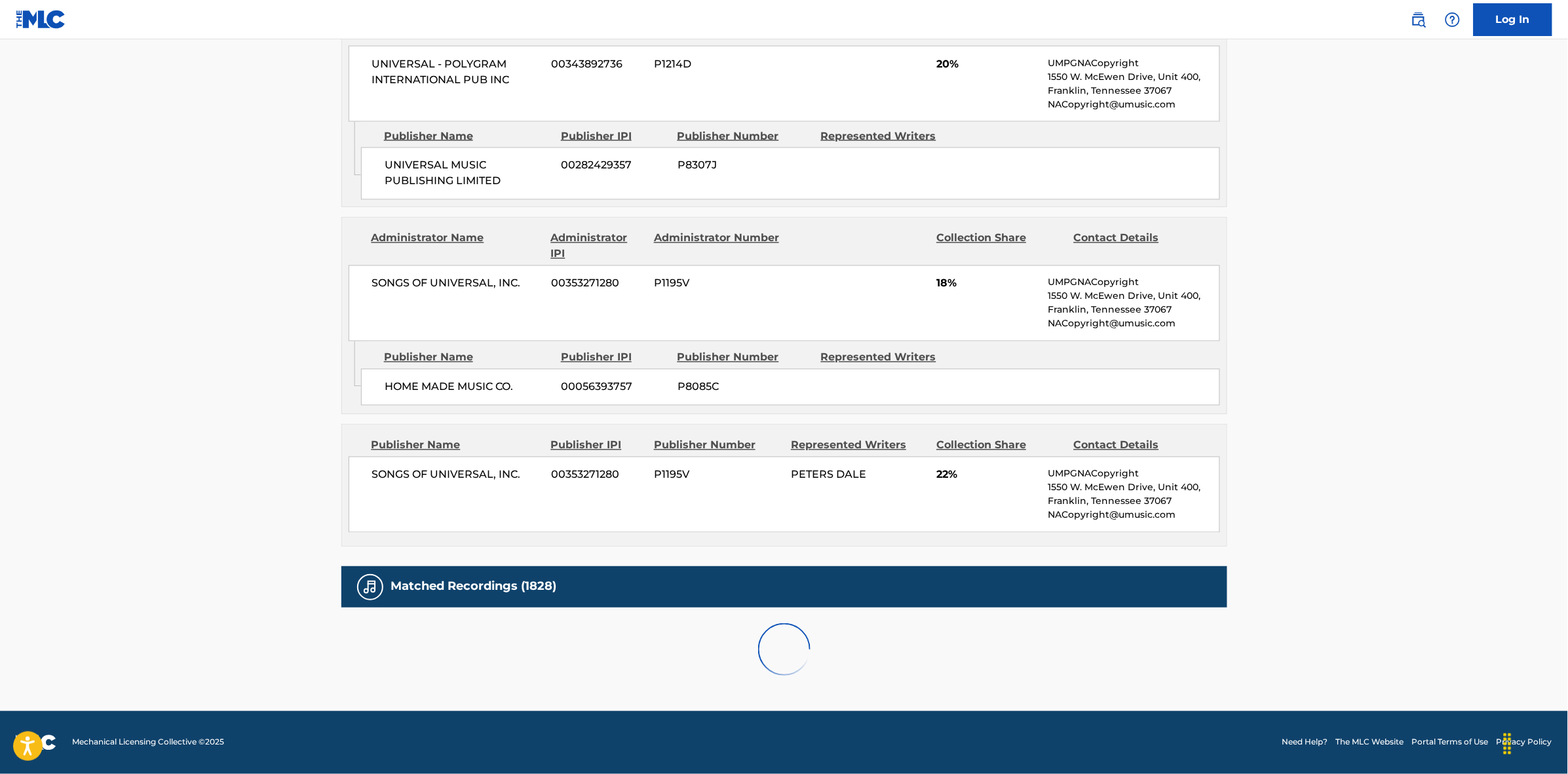 scroll, scrollTop: 1229, scrollLeft: 0, axis: vertical 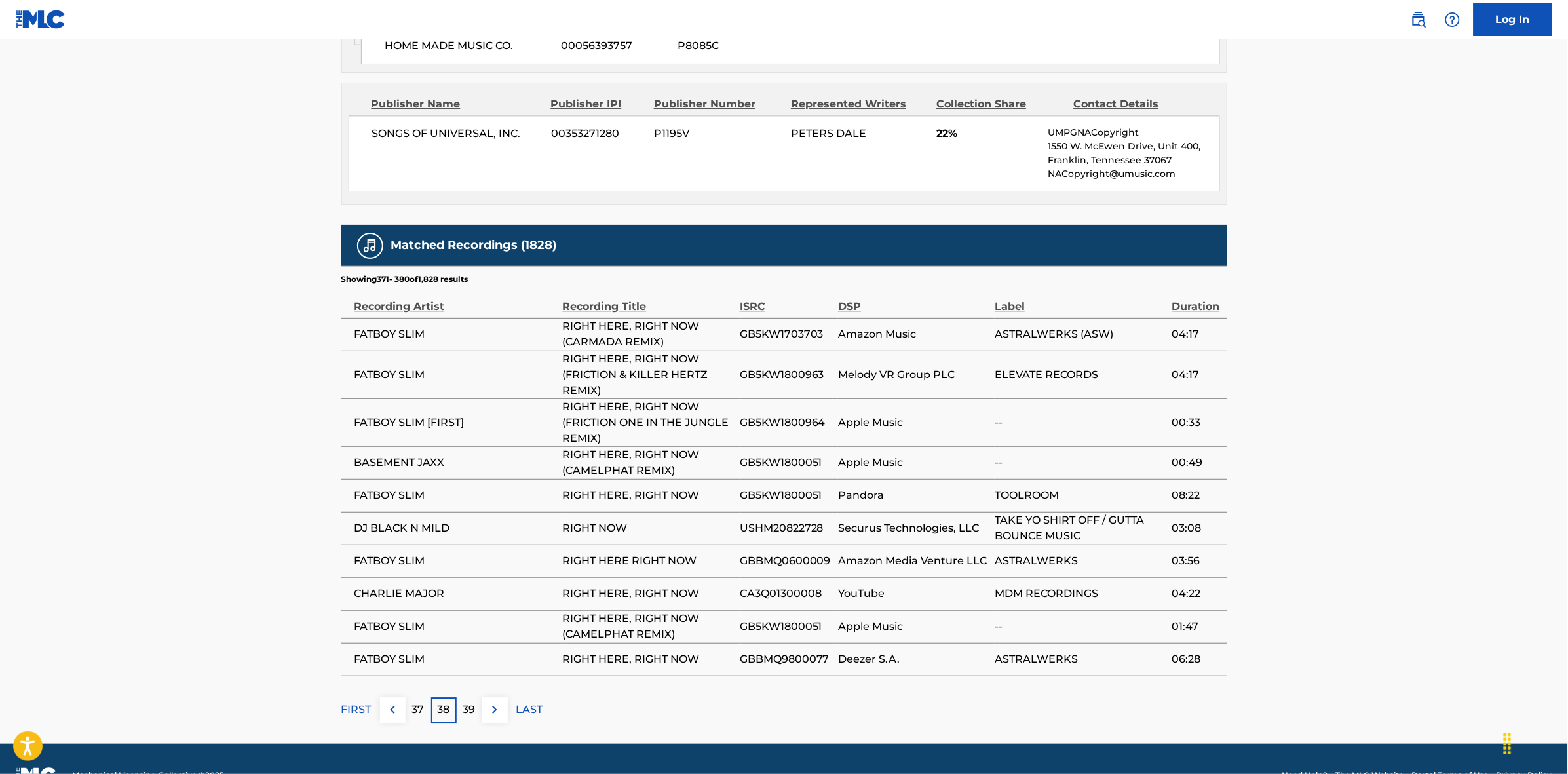 click at bounding box center [495, 710] 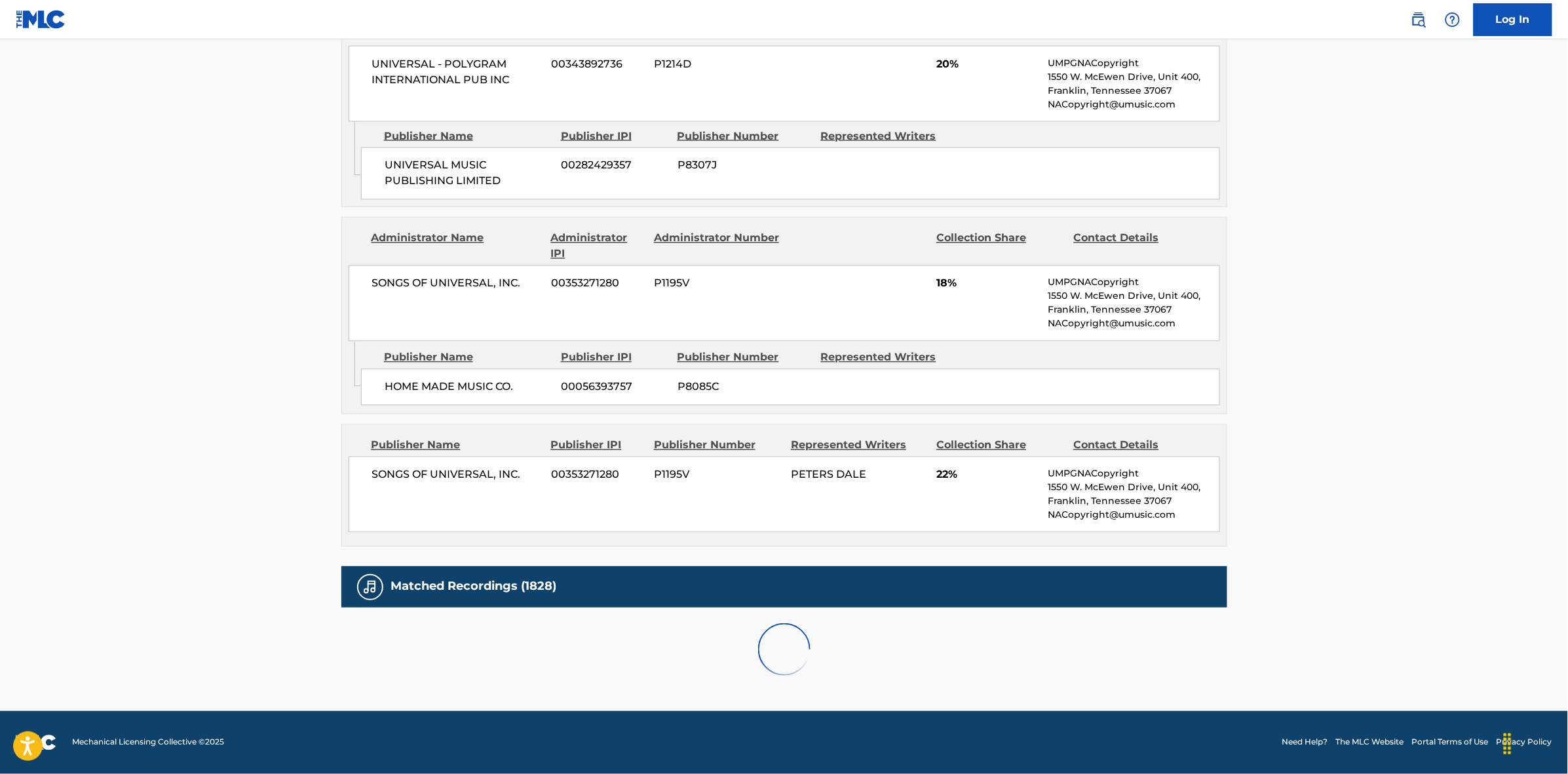 scroll, scrollTop: 1229, scrollLeft: 0, axis: vertical 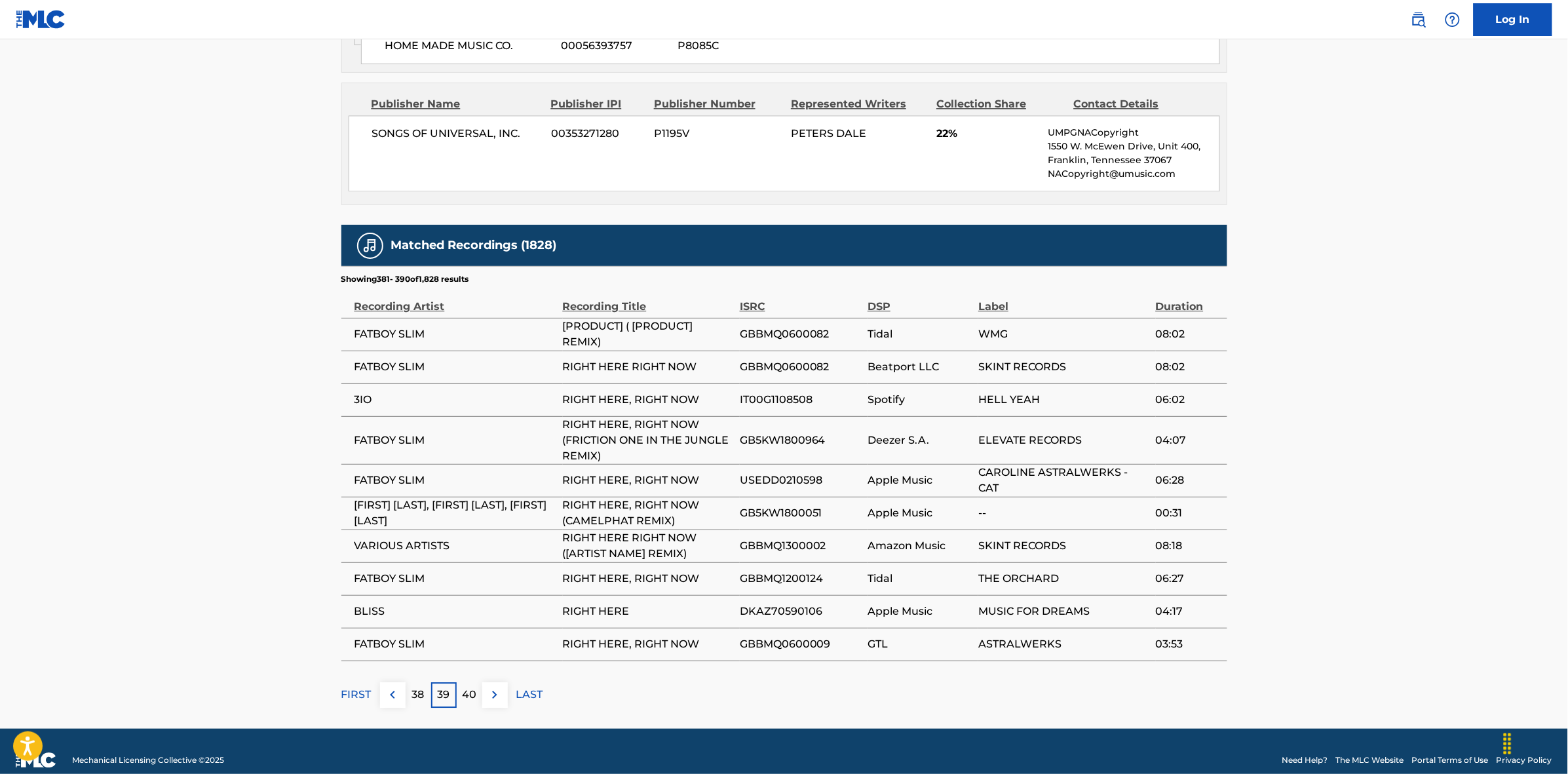 click at bounding box center (495, 695) 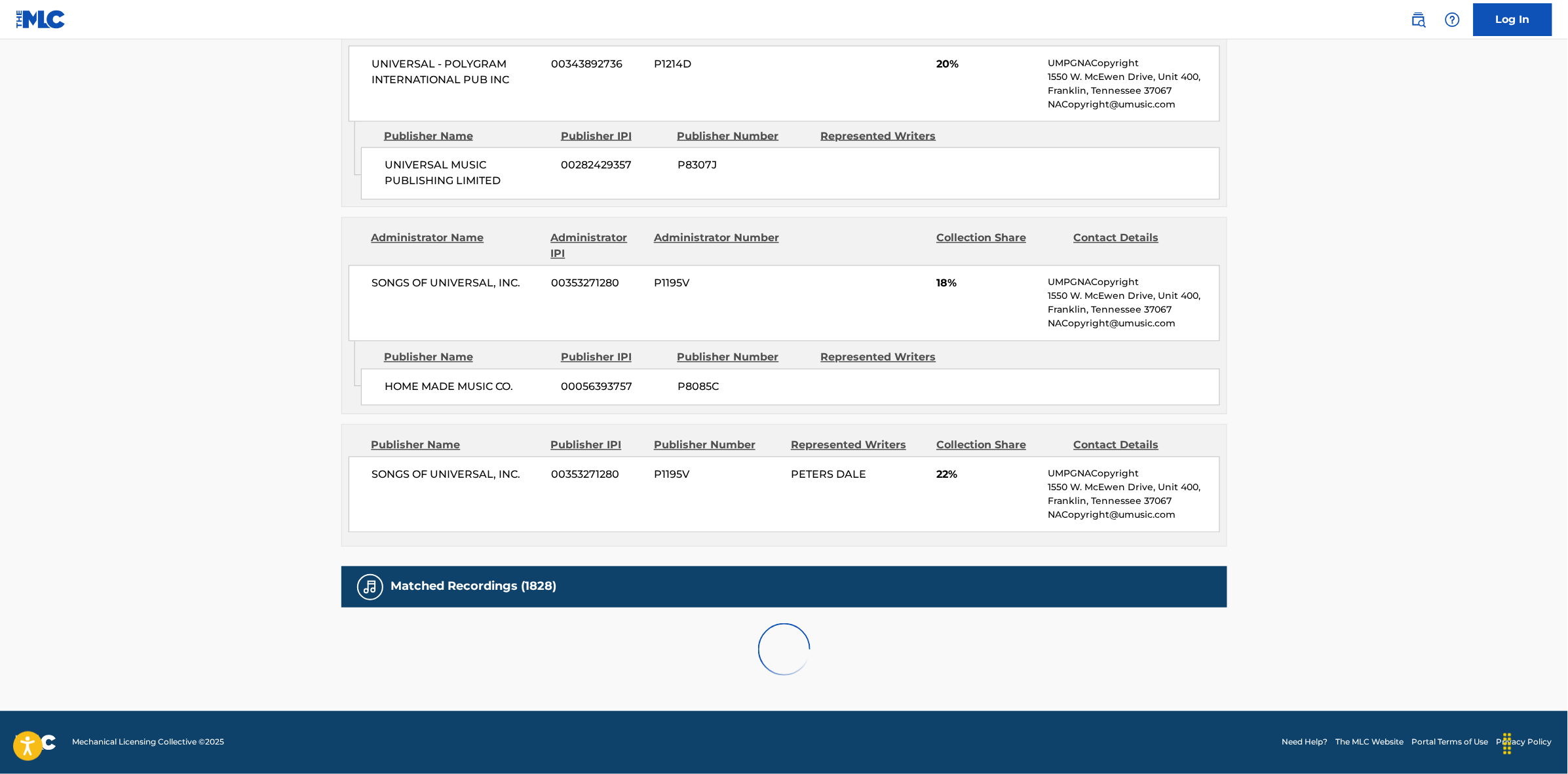 scroll, scrollTop: 1229, scrollLeft: 0, axis: vertical 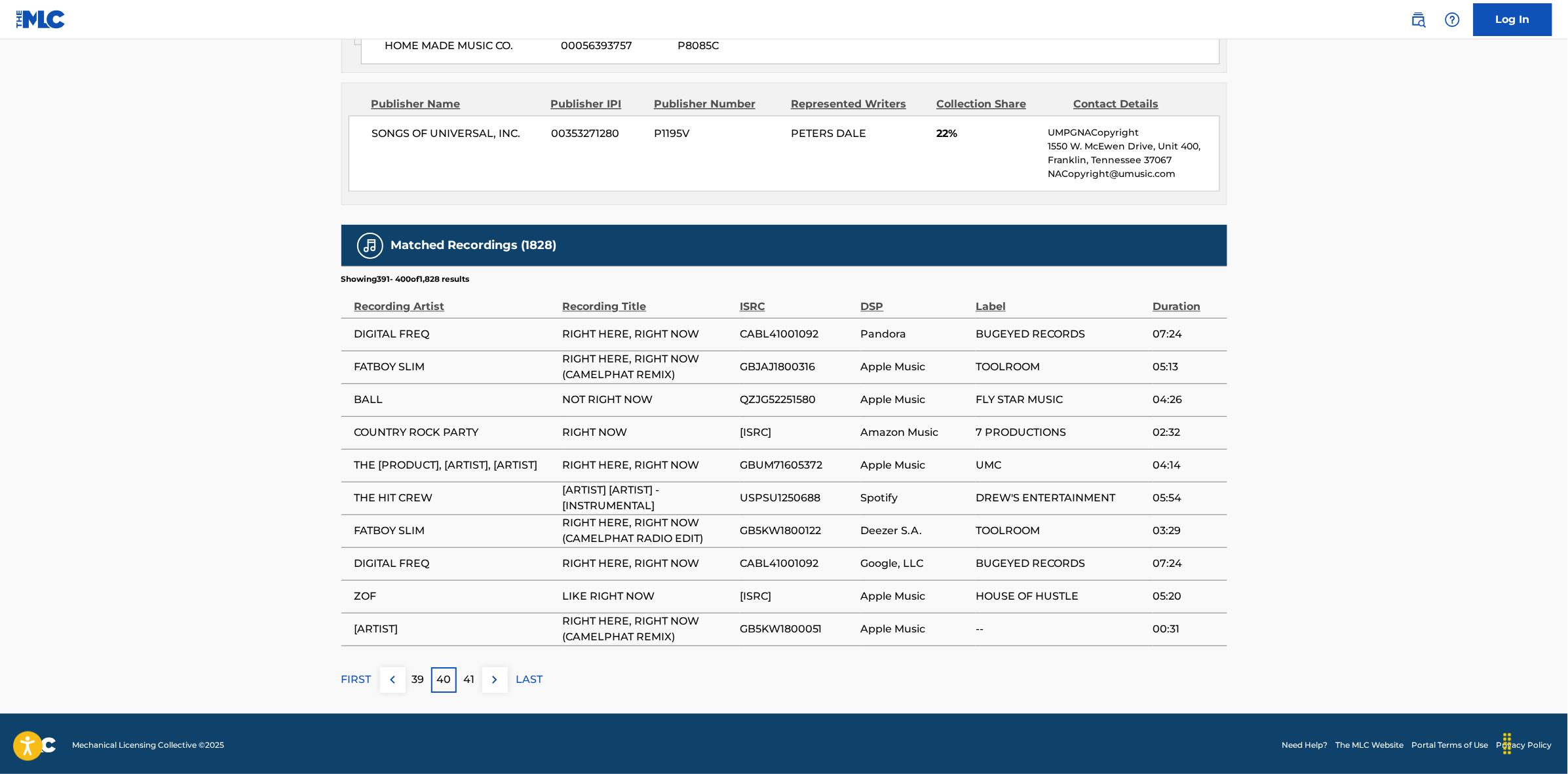 click at bounding box center (495, 680) 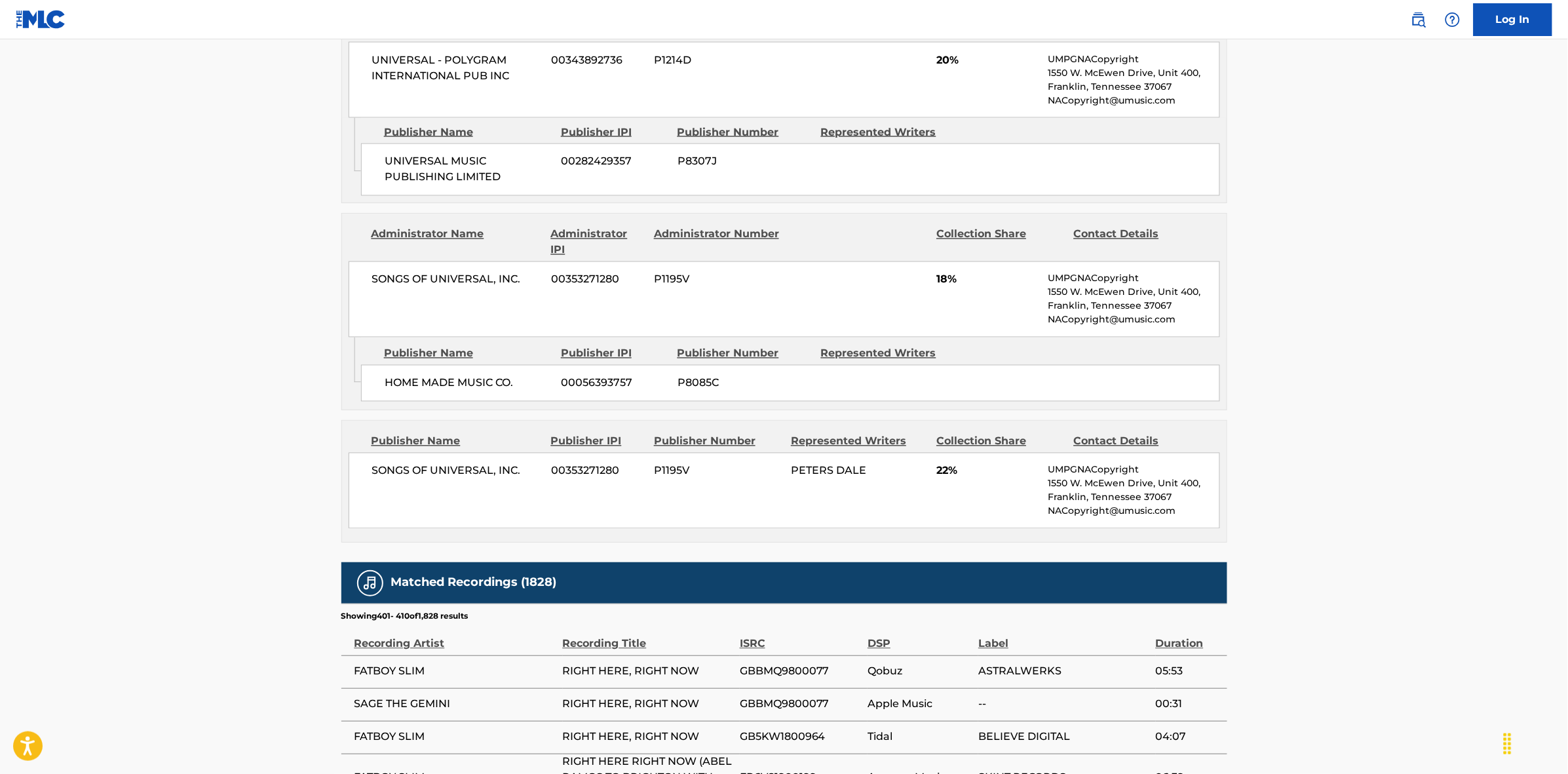 scroll, scrollTop: 1229, scrollLeft: 0, axis: vertical 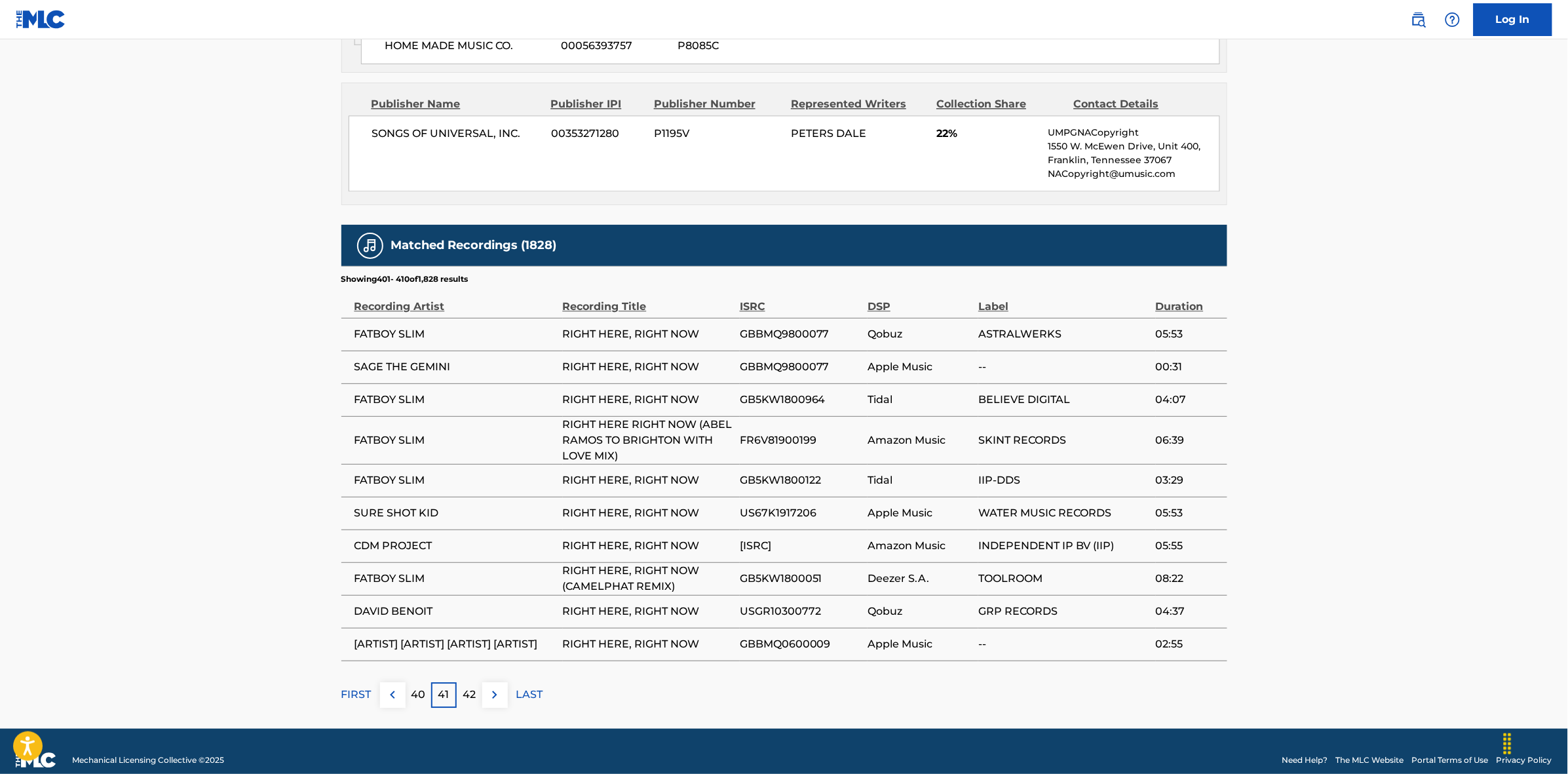 click at bounding box center [495, 695] 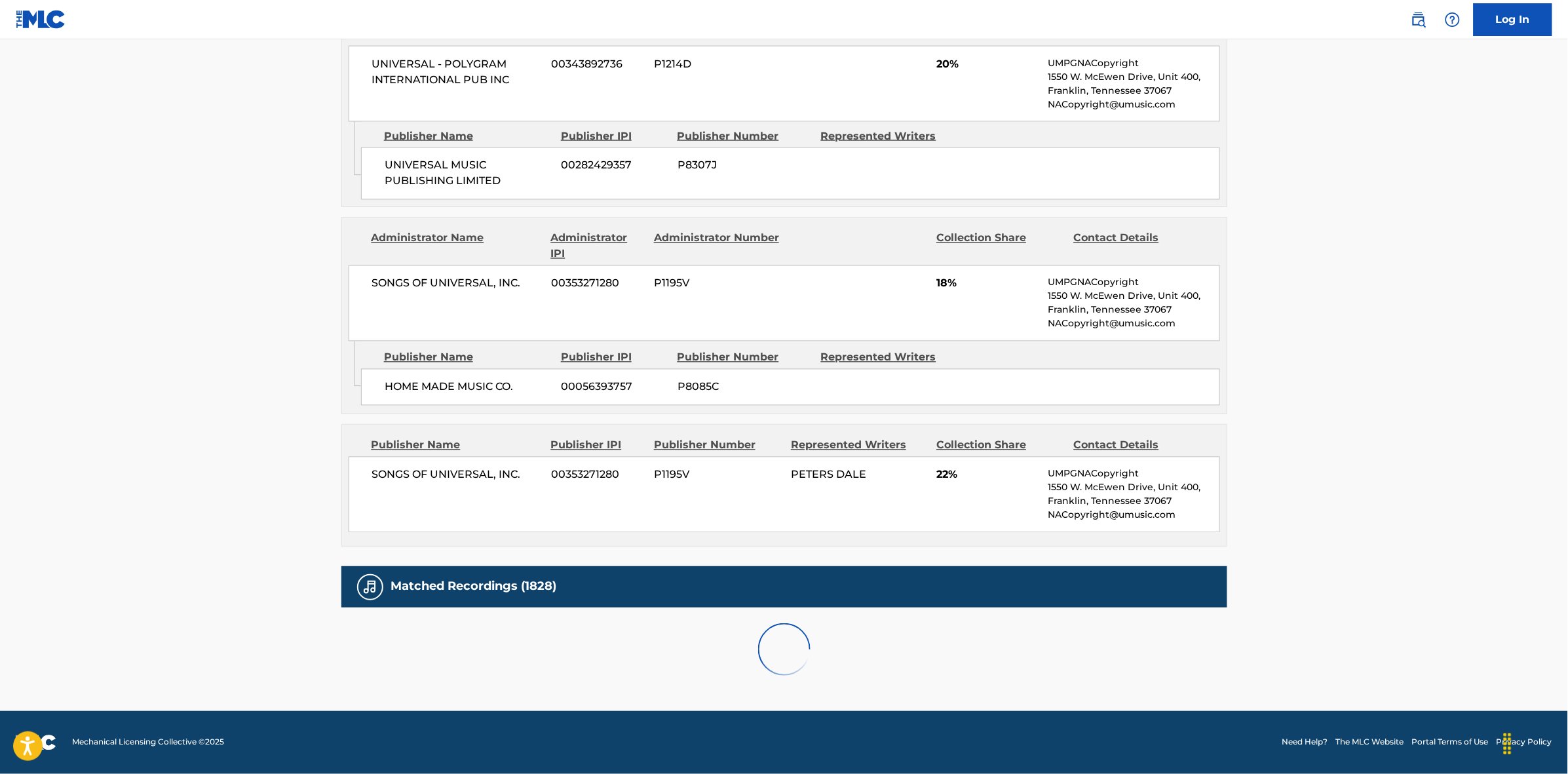 scroll, scrollTop: 1229, scrollLeft: 0, axis: vertical 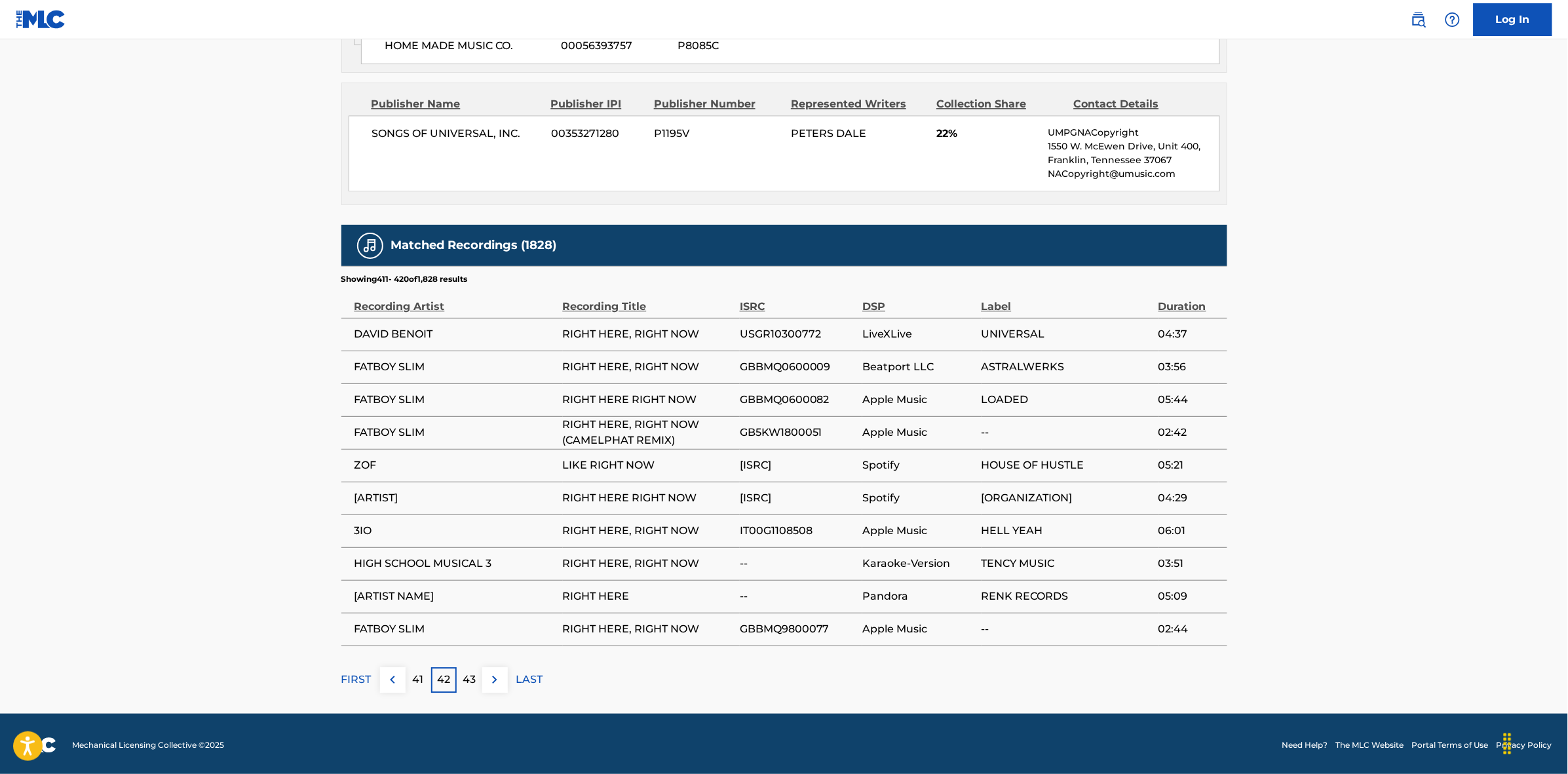 click at bounding box center (495, 680) 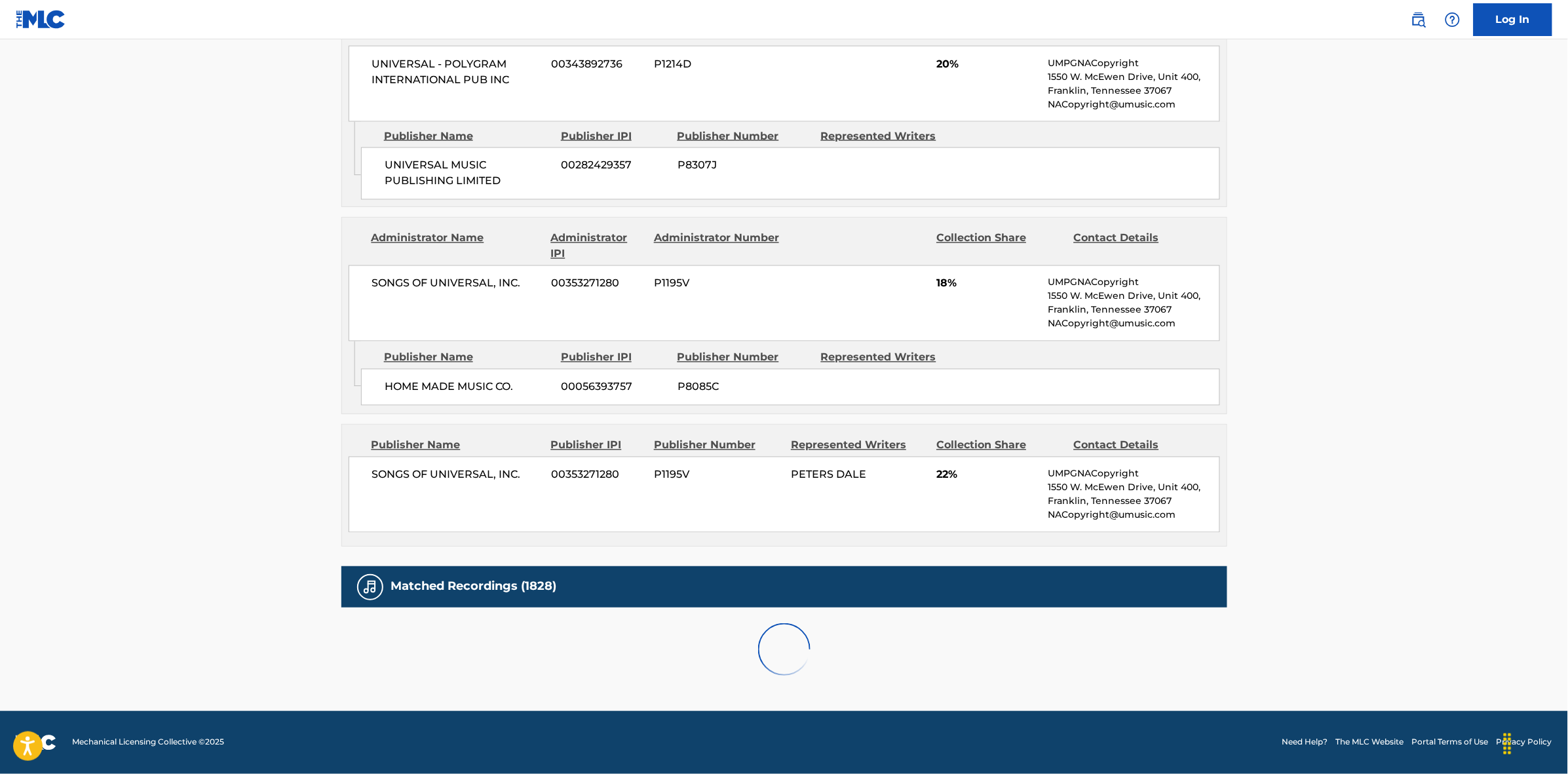 scroll, scrollTop: 1229, scrollLeft: 0, axis: vertical 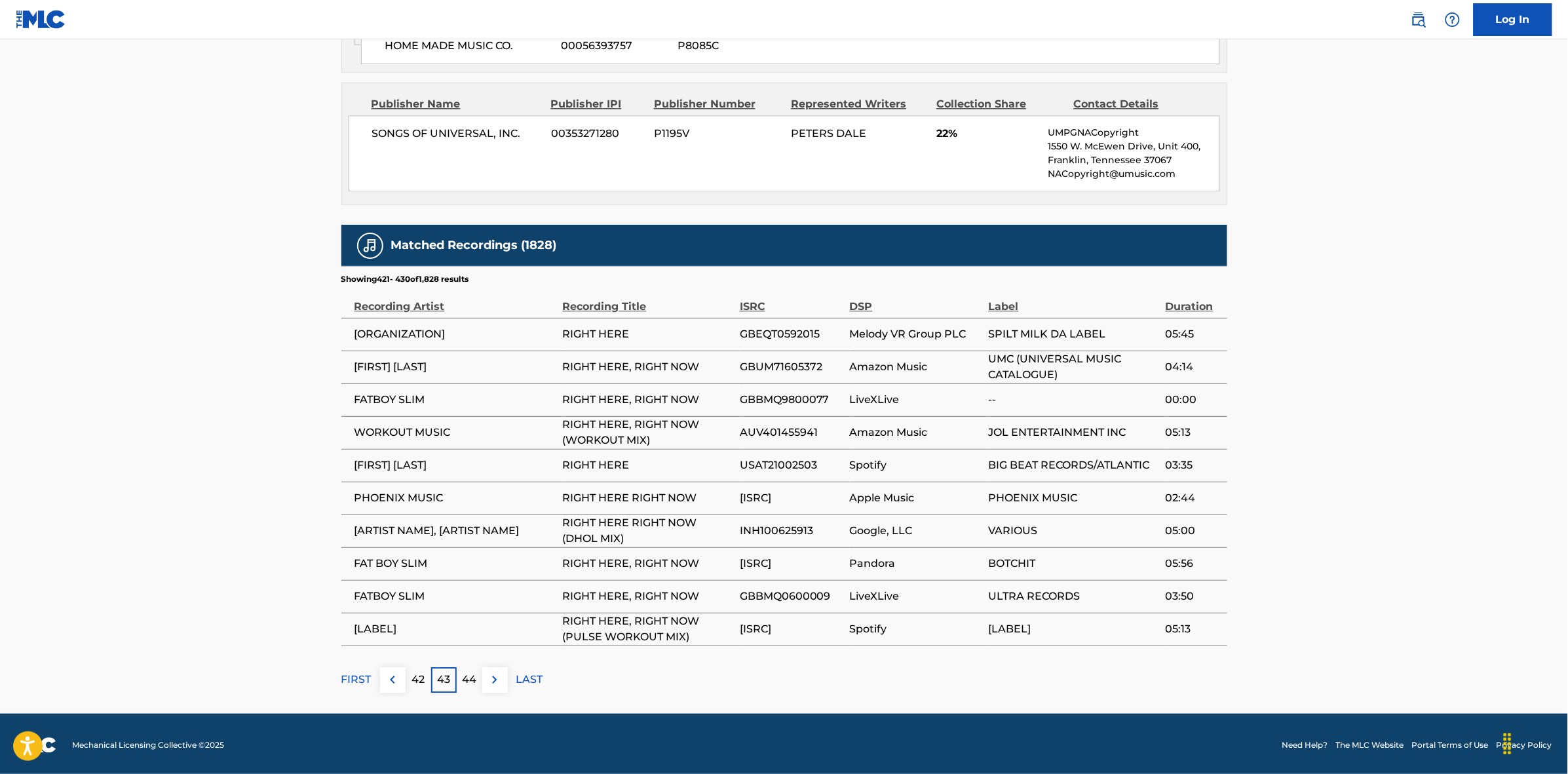 click at bounding box center (495, 680) 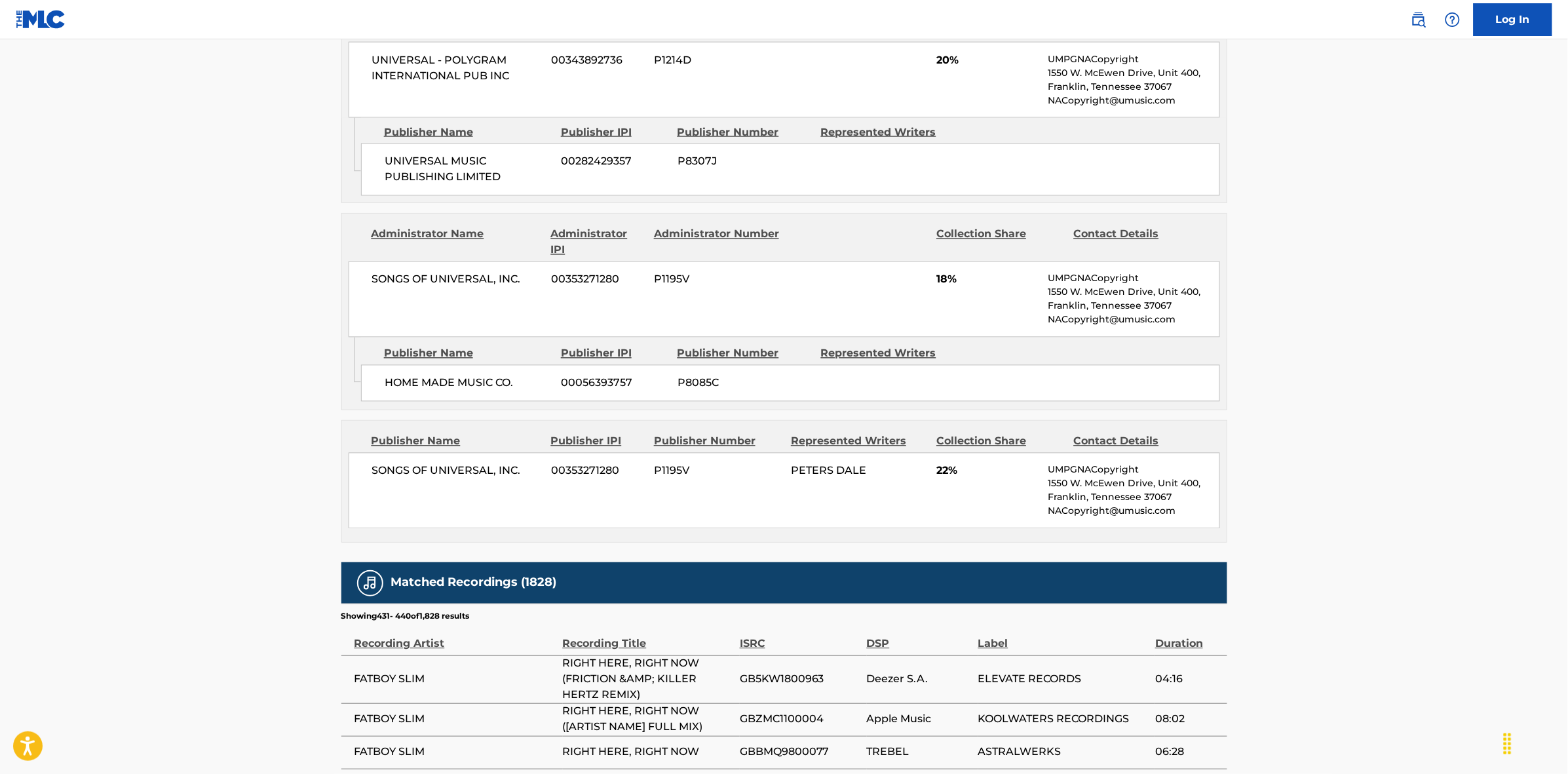 scroll, scrollTop: 1229, scrollLeft: 0, axis: vertical 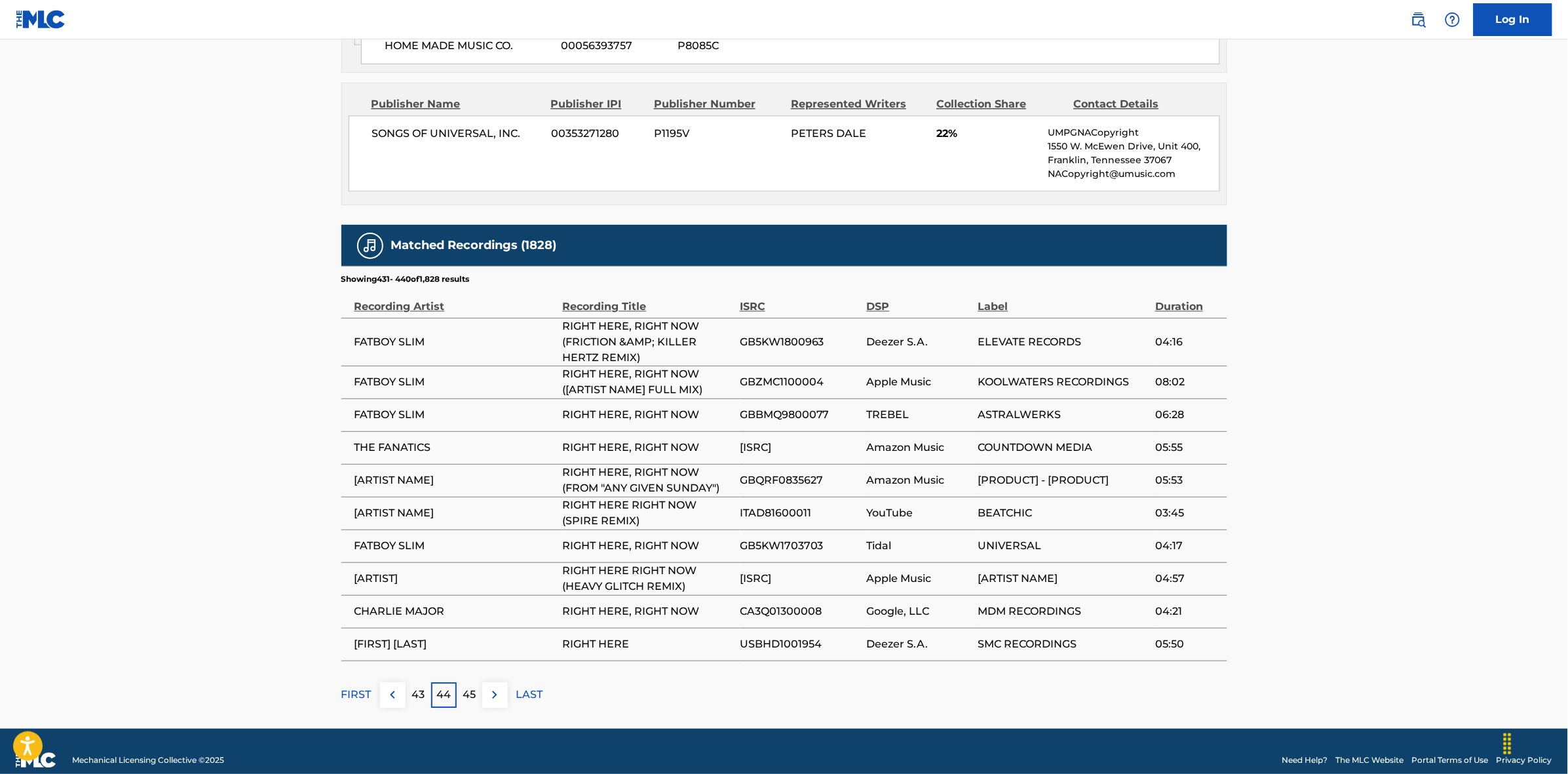 click at bounding box center (495, 695) 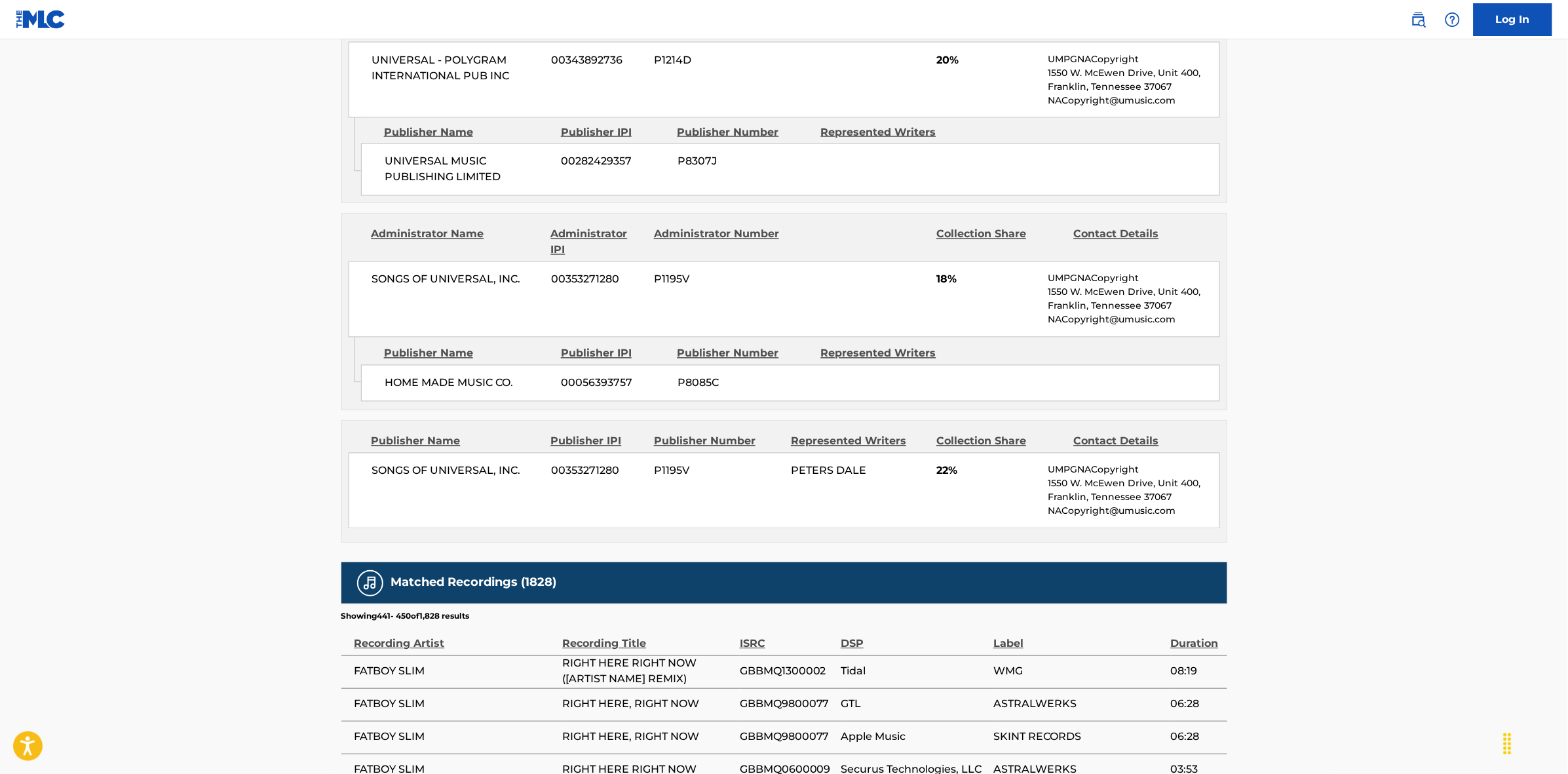 scroll, scrollTop: 1229, scrollLeft: 0, axis: vertical 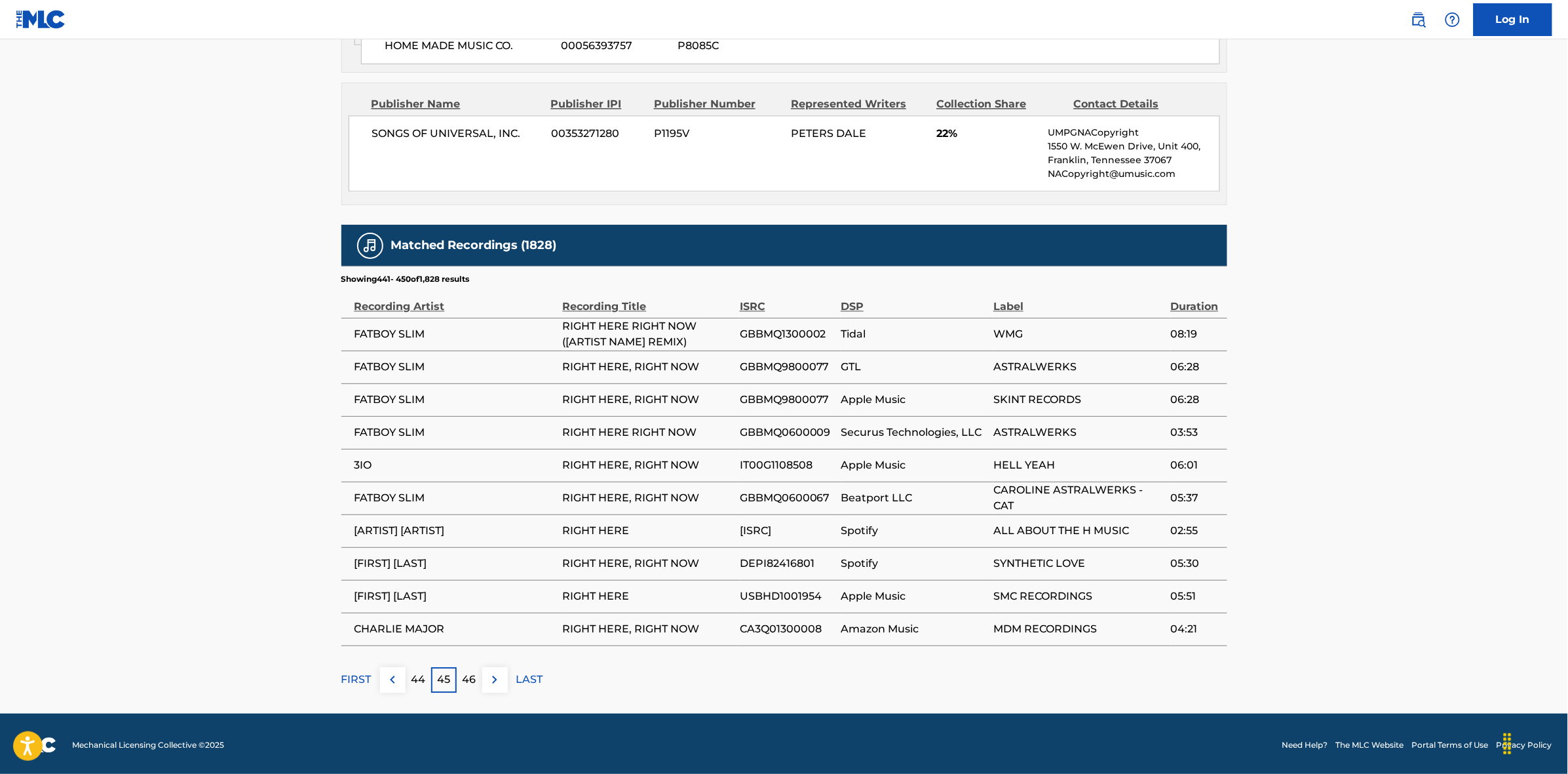 click at bounding box center [495, 680] 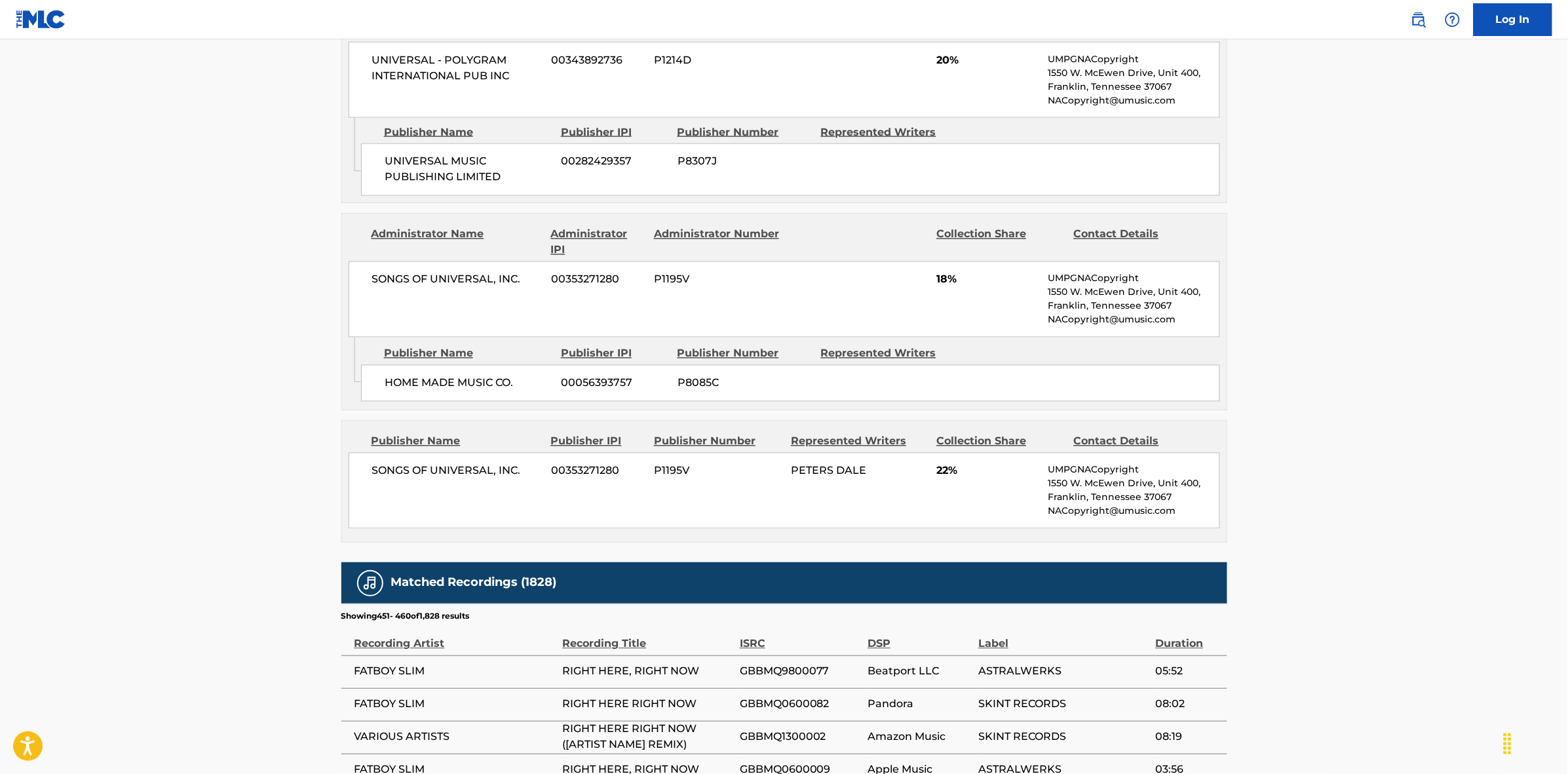 scroll, scrollTop: 1229, scrollLeft: 0, axis: vertical 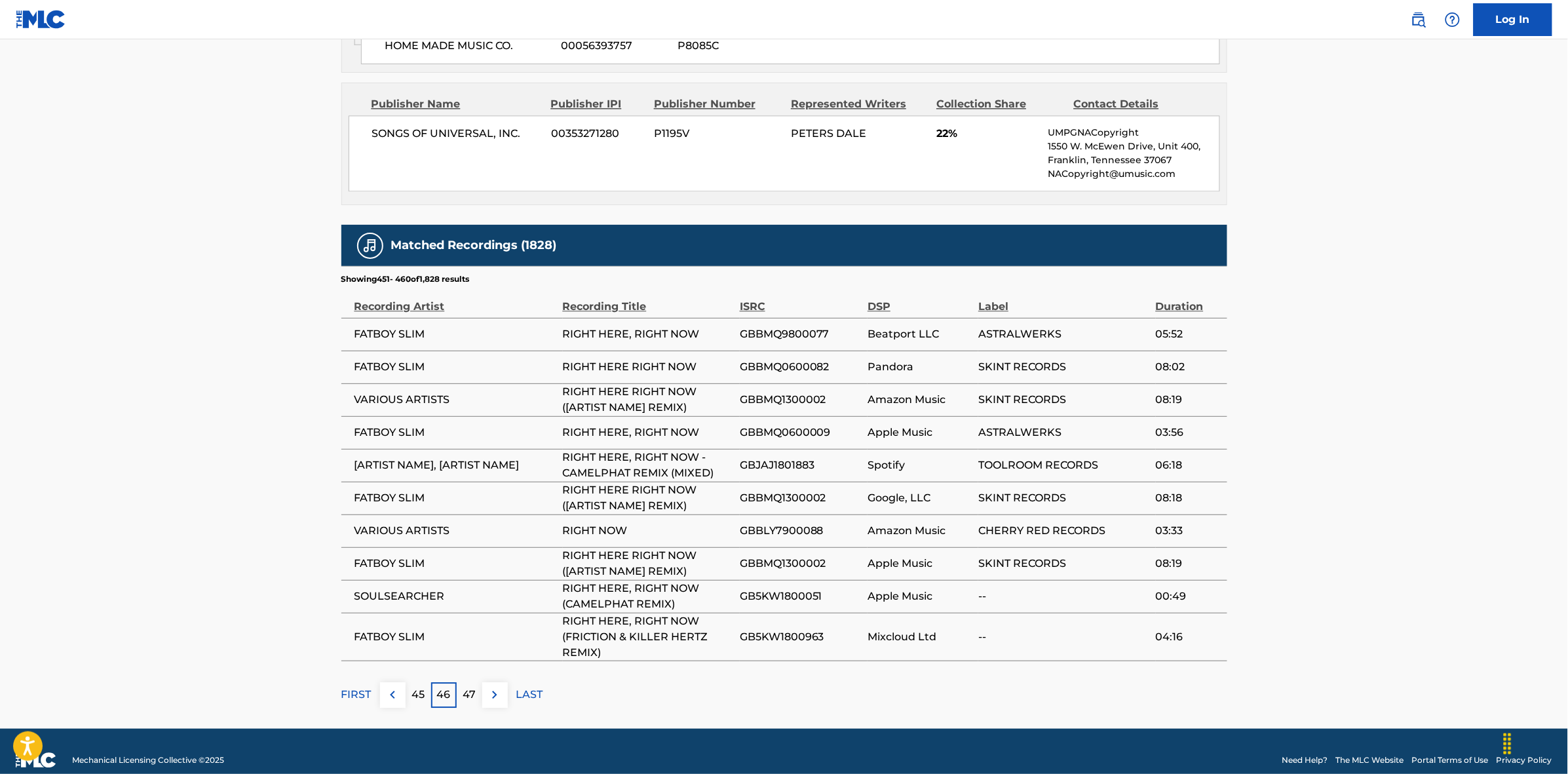 click at bounding box center [495, 695] 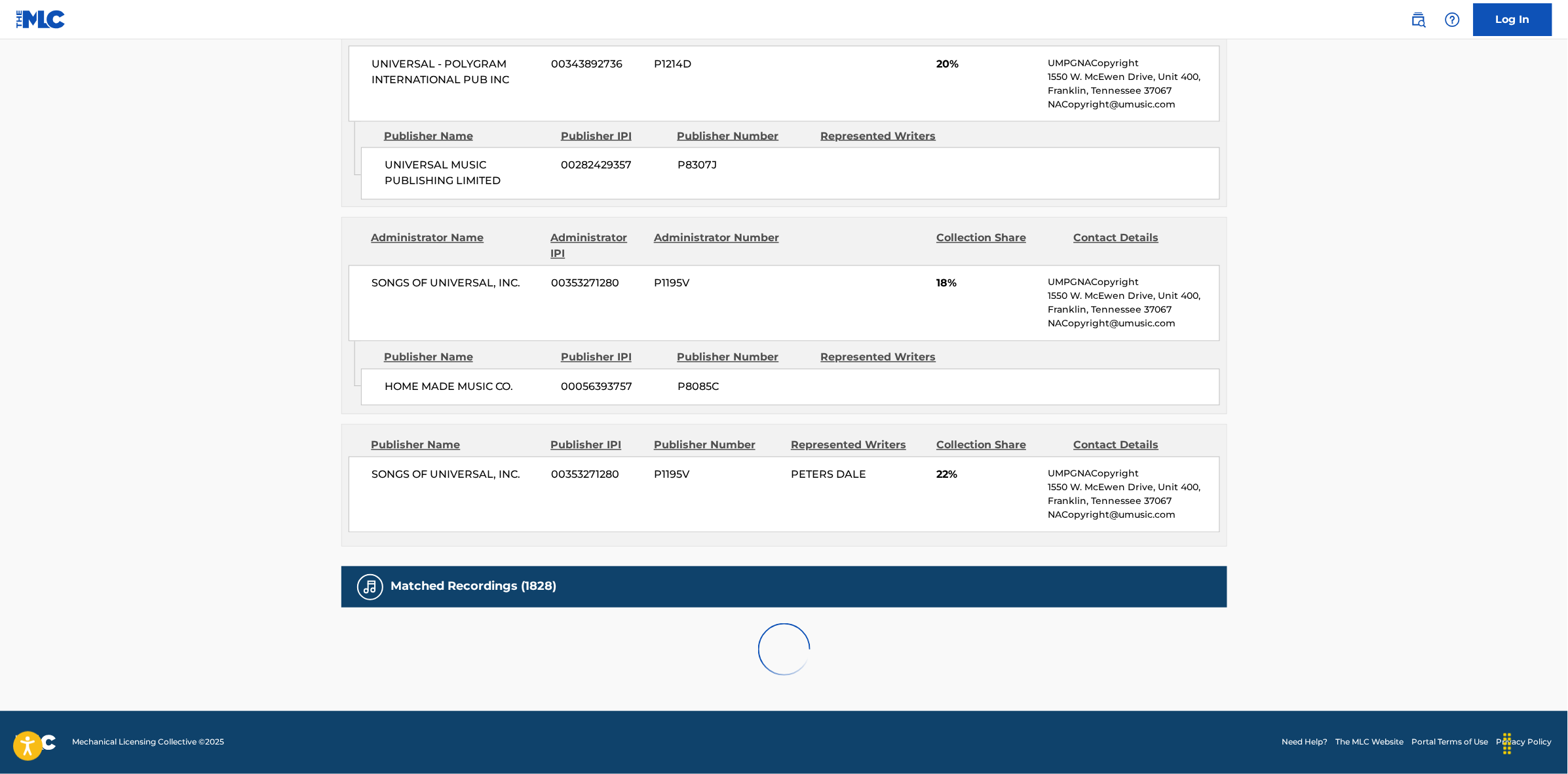 scroll, scrollTop: 1229, scrollLeft: 0, axis: vertical 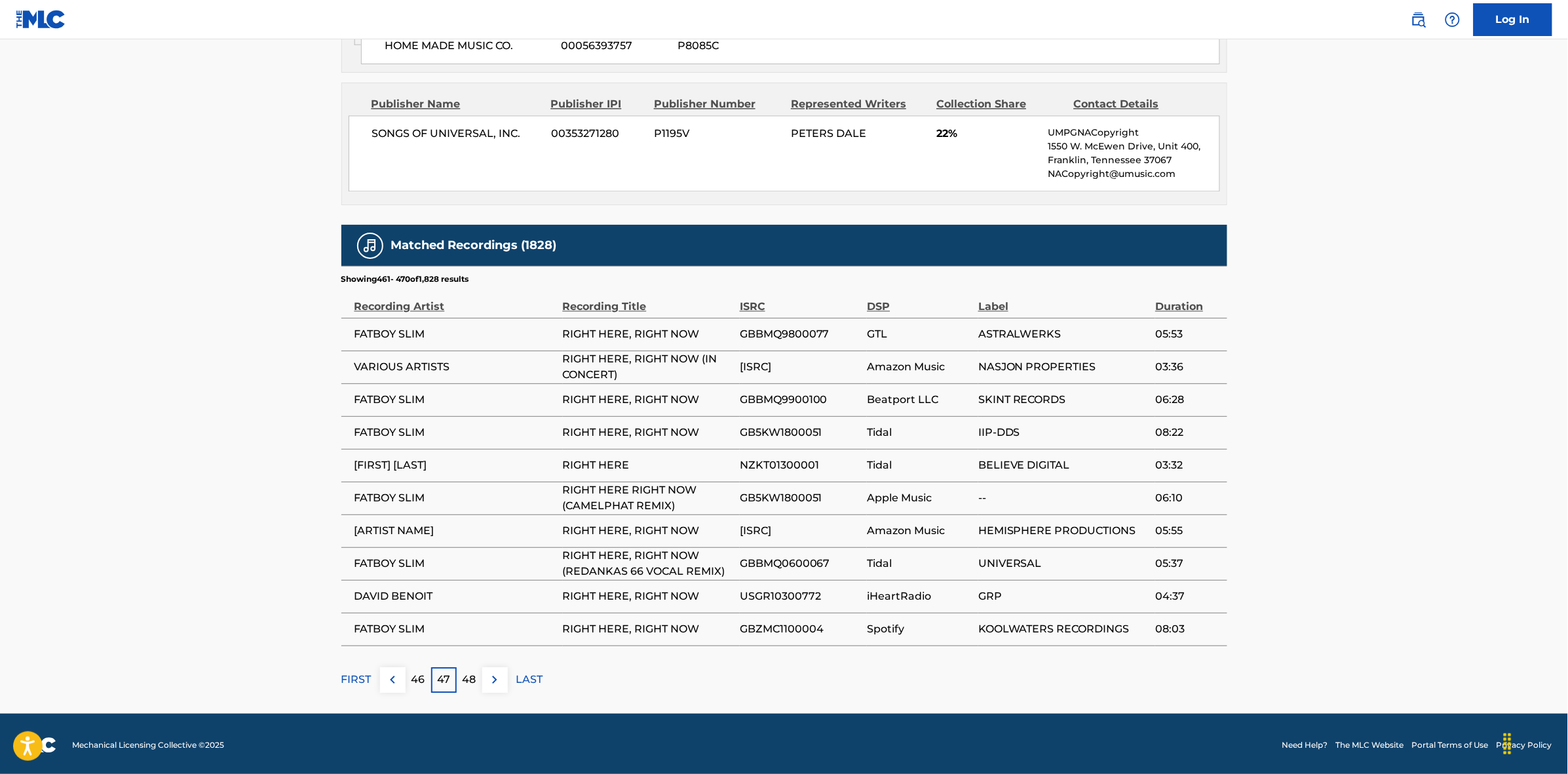 click at bounding box center (495, 680) 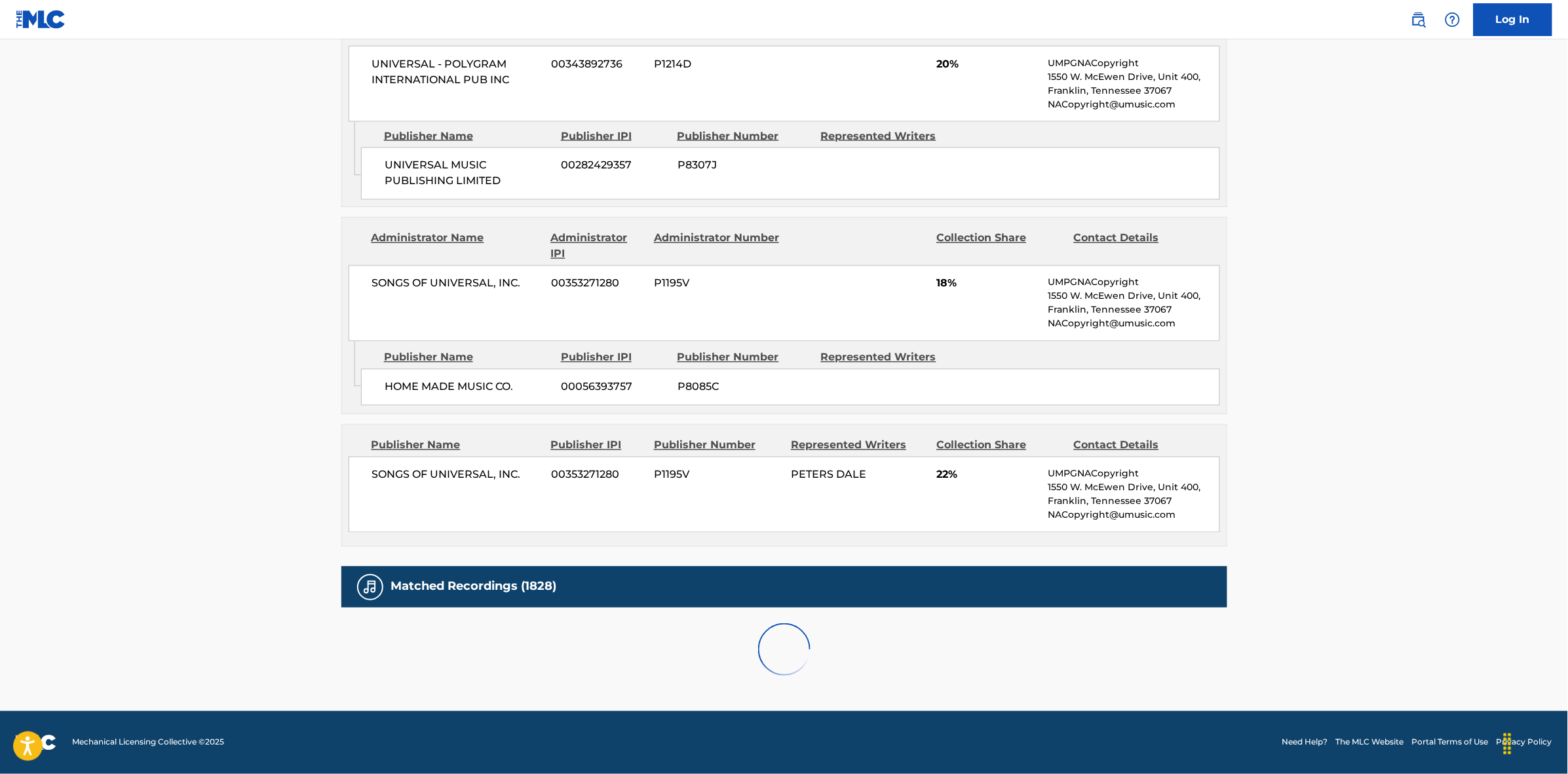 scroll, scrollTop: 1229, scrollLeft: 0, axis: vertical 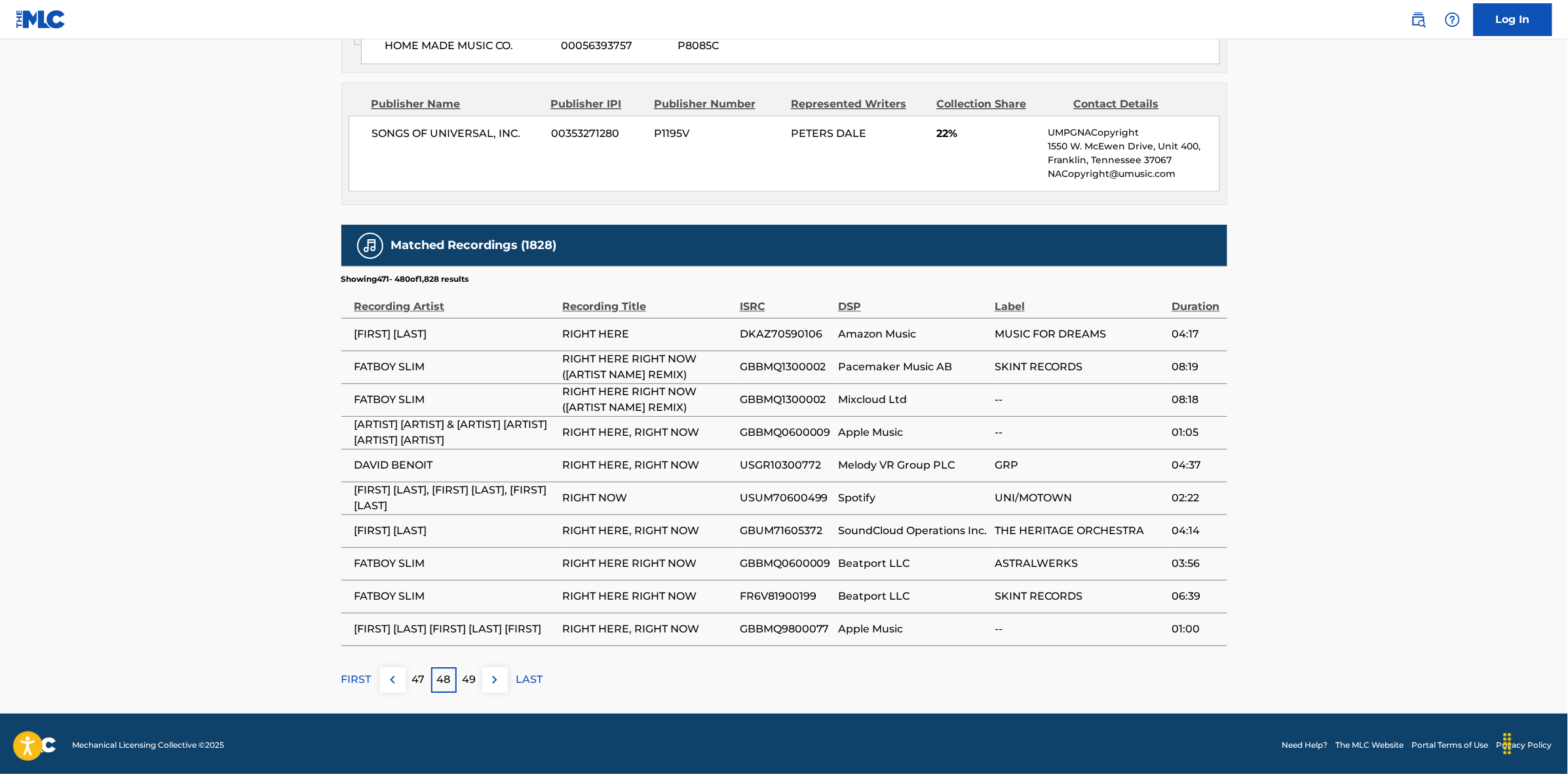 click on "Copy work link RIGHT HERE, RIGHT NOW     Work Detail   Member Work Identifier -- MLC Song Code R07727 ISWC T0709431720 Duration --:-- Language English Alternative Titles Alternative Title Alternative Title Type Language RIGHT HERE, RIGHT NOW Generic Alternative Title -- RIGHT HERE RIGHT NOW Generic Alternative Title -- Writers   (3) Writer Name Writer IPI Writer Role [WRITER NAME] [PHONE] Composer/Author [WRITER NAME] [PHONE] Composer/Author [WRITER NAME] [PHONE] Composer/Author Publishers   (4) Total shares:  100 % Publisher Name Publisher IPI Publisher Number Represented Writers Collection Share Contact Details RESERVOIR [PHONE] [PHONE] P41349 40% Reservoir MLC Inquiries MLC@reservoir-media.com Administrator Name Administrator IPI Administrator Number Collection Share Contact Details UNIVERSAL - POLYGRAM INTERNATIONAL PUB INC [PHONE] P1214D 20% UMPGNACopyright 1550 W. McEwen Drive, Unit 400,  Franklin, Tennessee 37067 NACopyright@umusic.com [PHONE]" at bounding box center [784, -238] 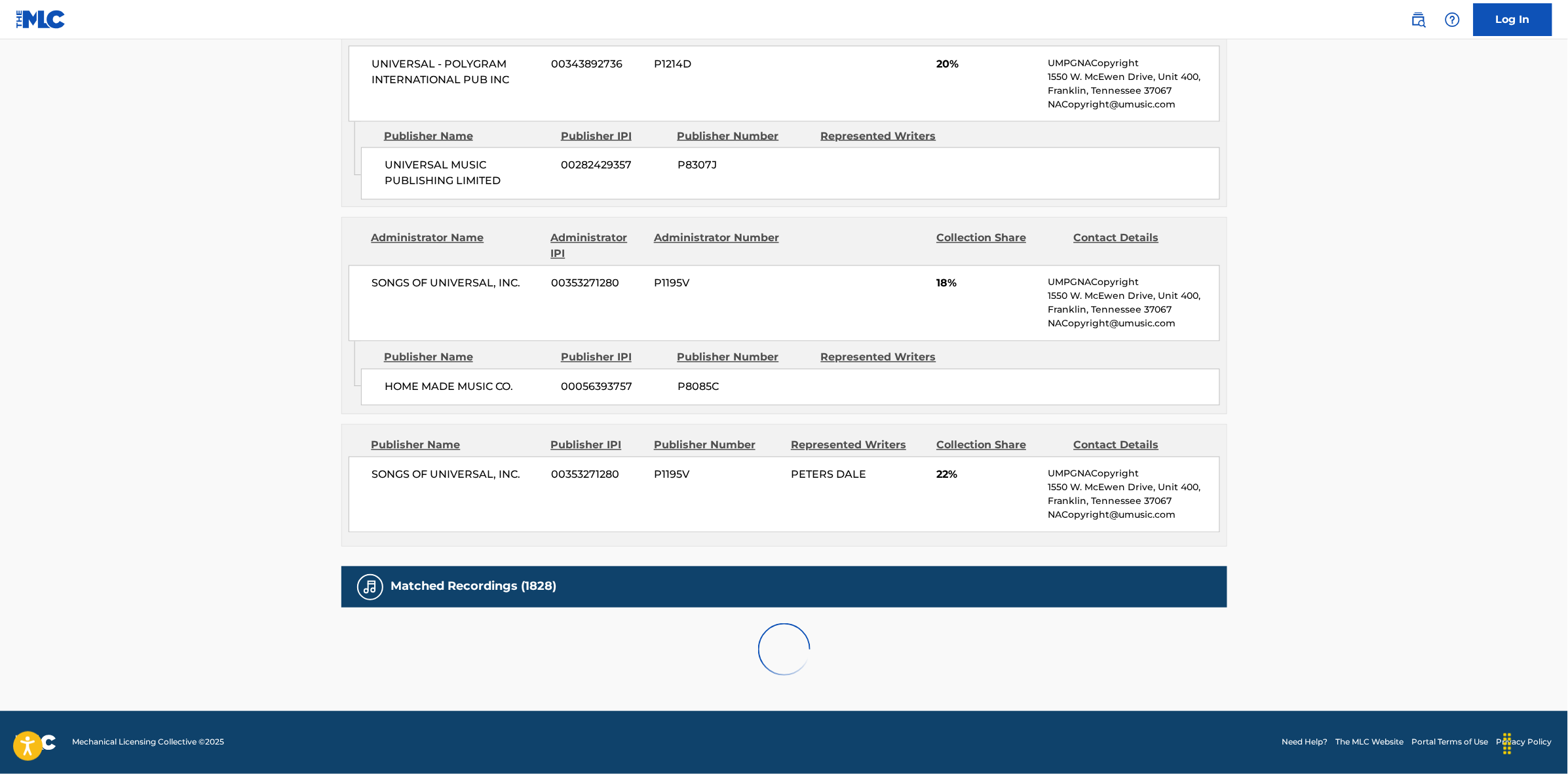 scroll, scrollTop: 1229, scrollLeft: 0, axis: vertical 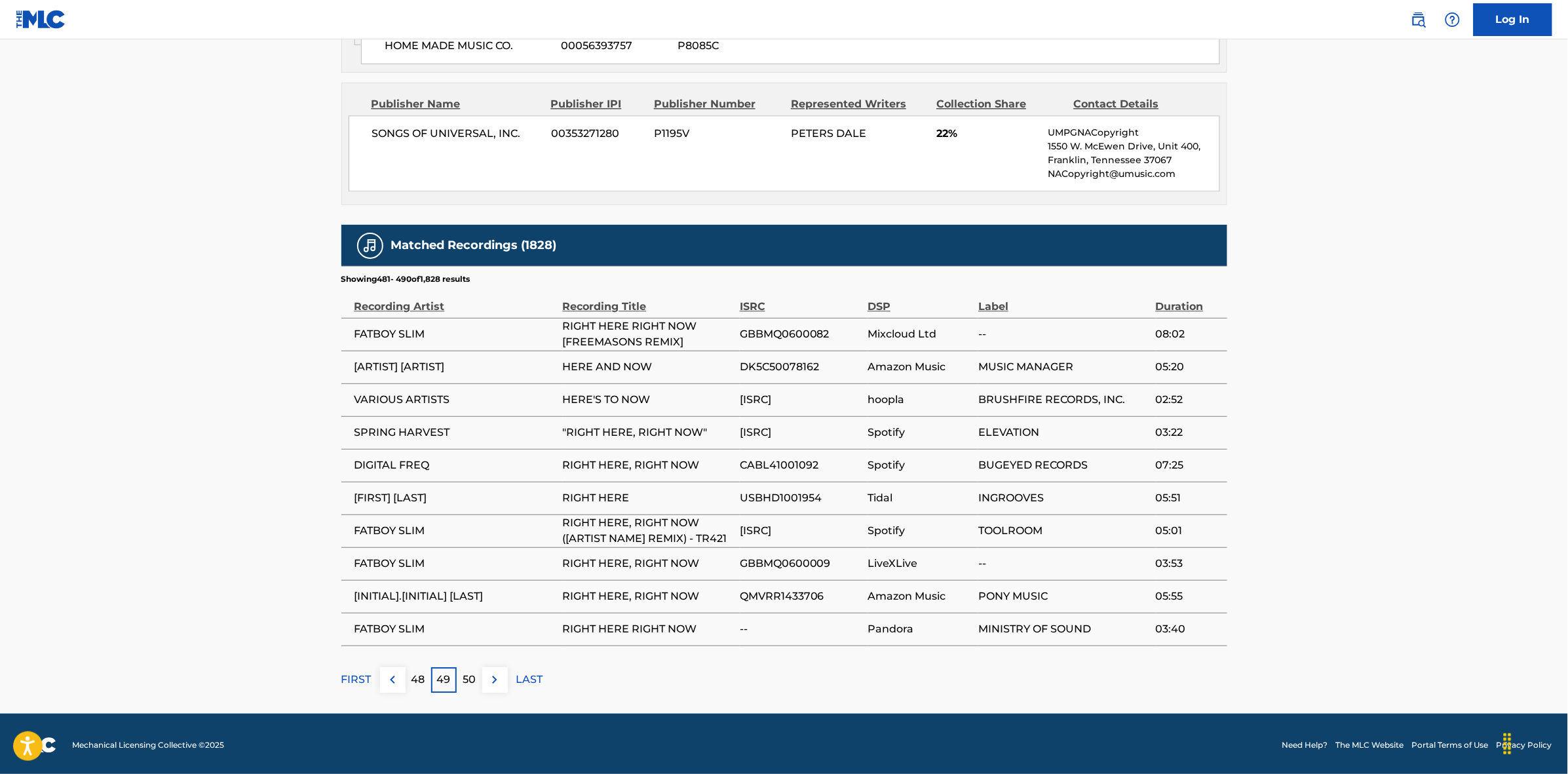 click on "50" at bounding box center (469, 680) 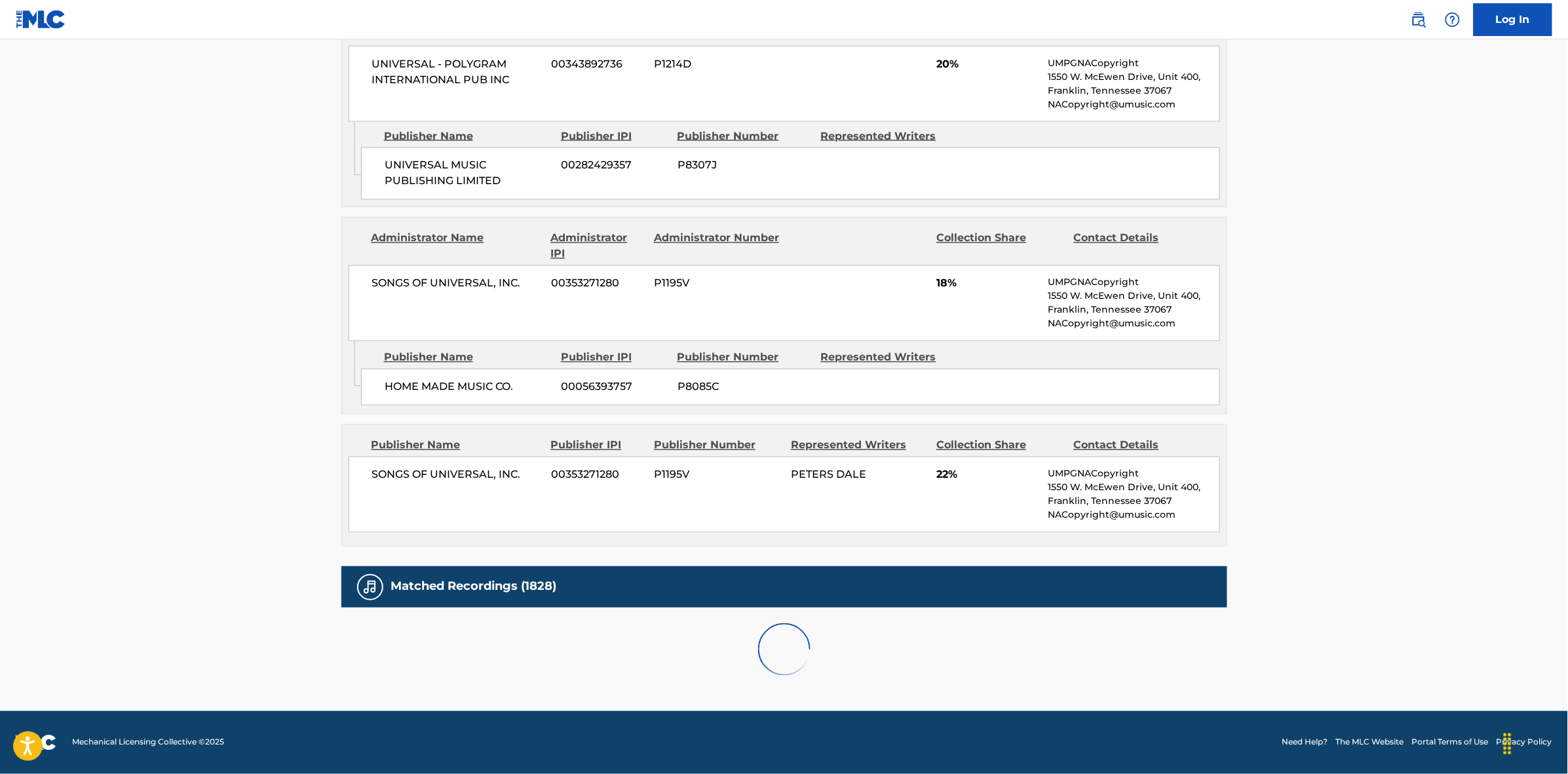 scroll, scrollTop: 1229, scrollLeft: 0, axis: vertical 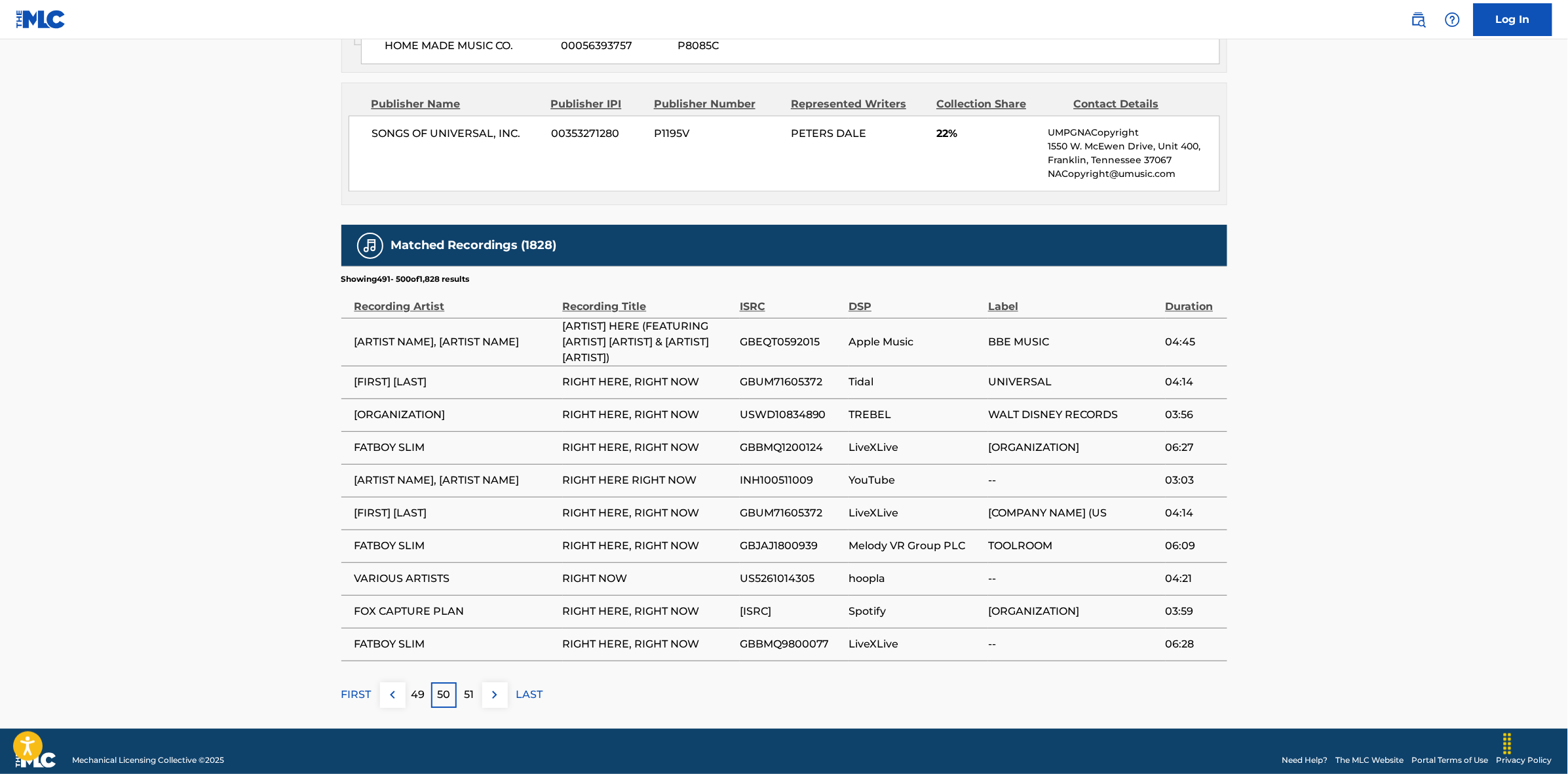 click on "51" at bounding box center [469, 695] 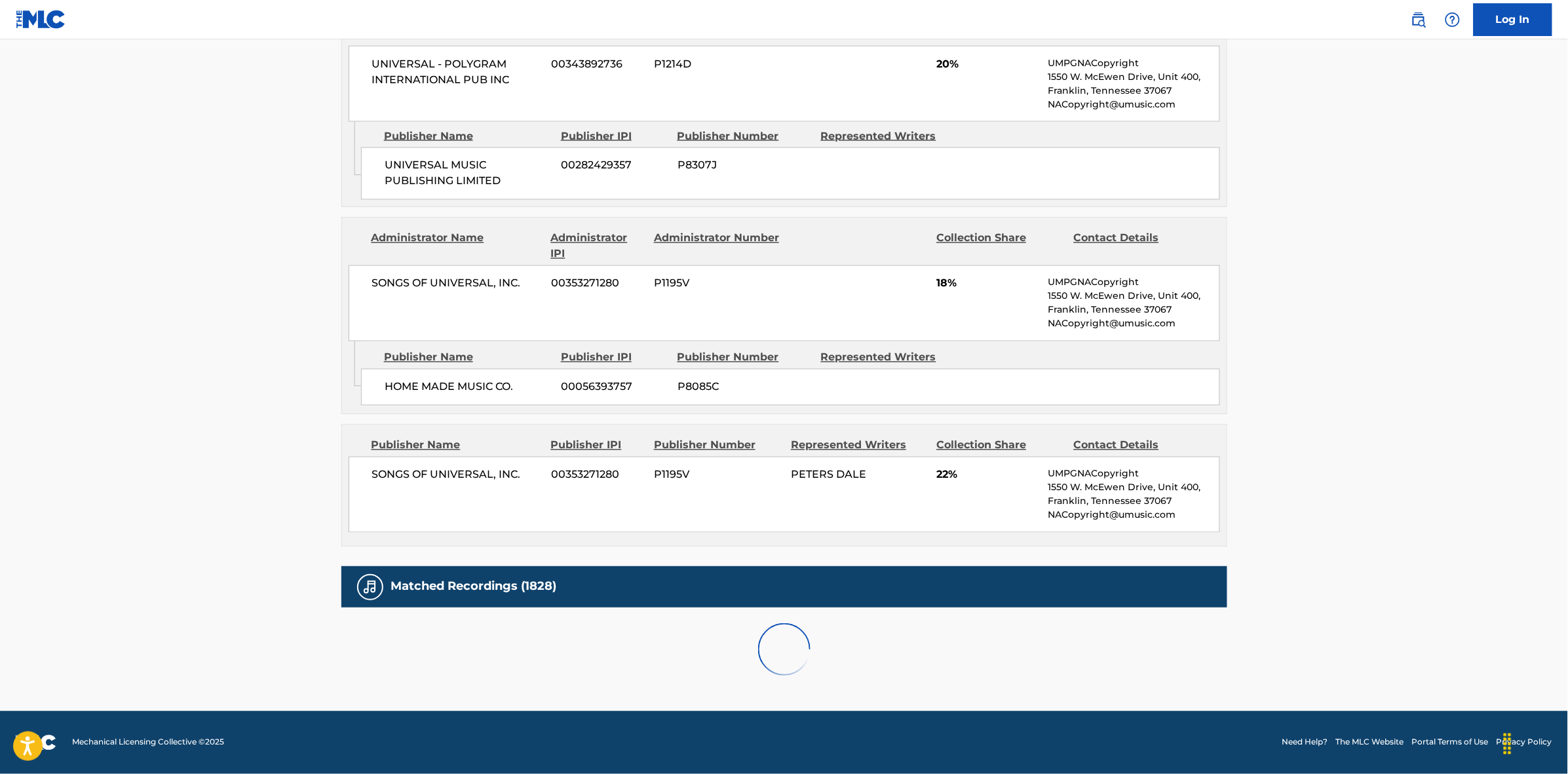 scroll, scrollTop: 1229, scrollLeft: 0, axis: vertical 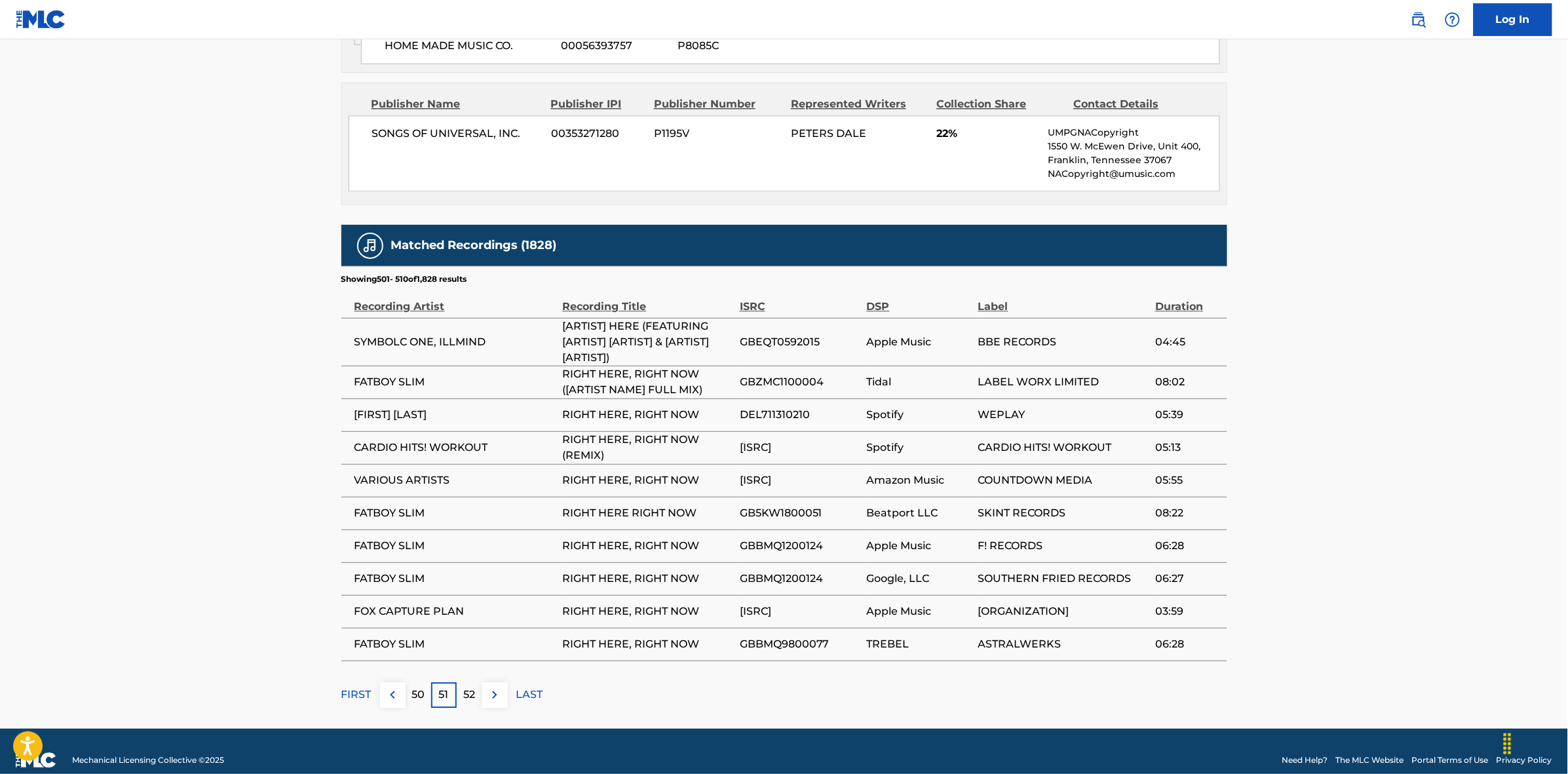 click at bounding box center (495, 695) 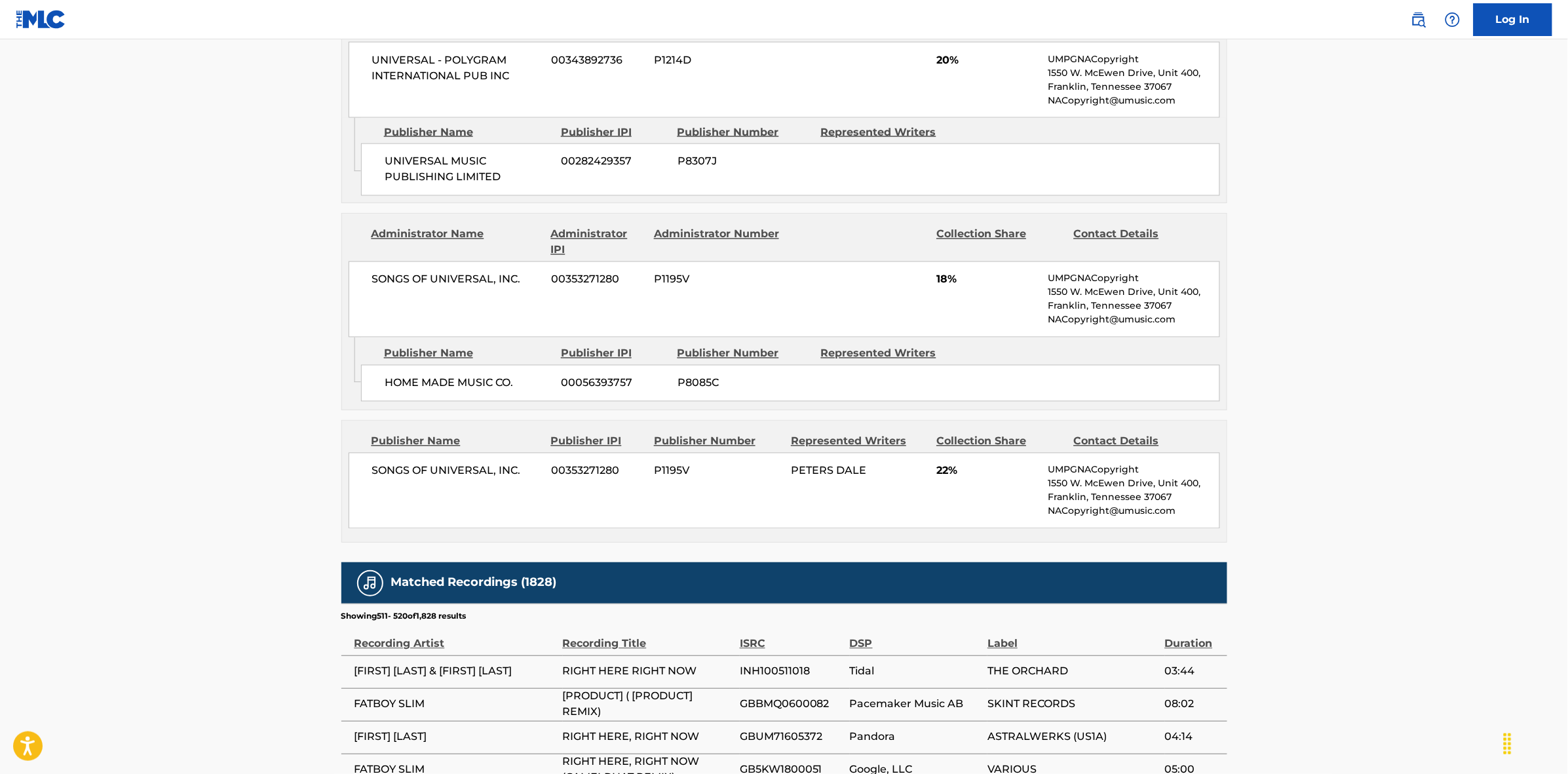 scroll, scrollTop: 1229, scrollLeft: 0, axis: vertical 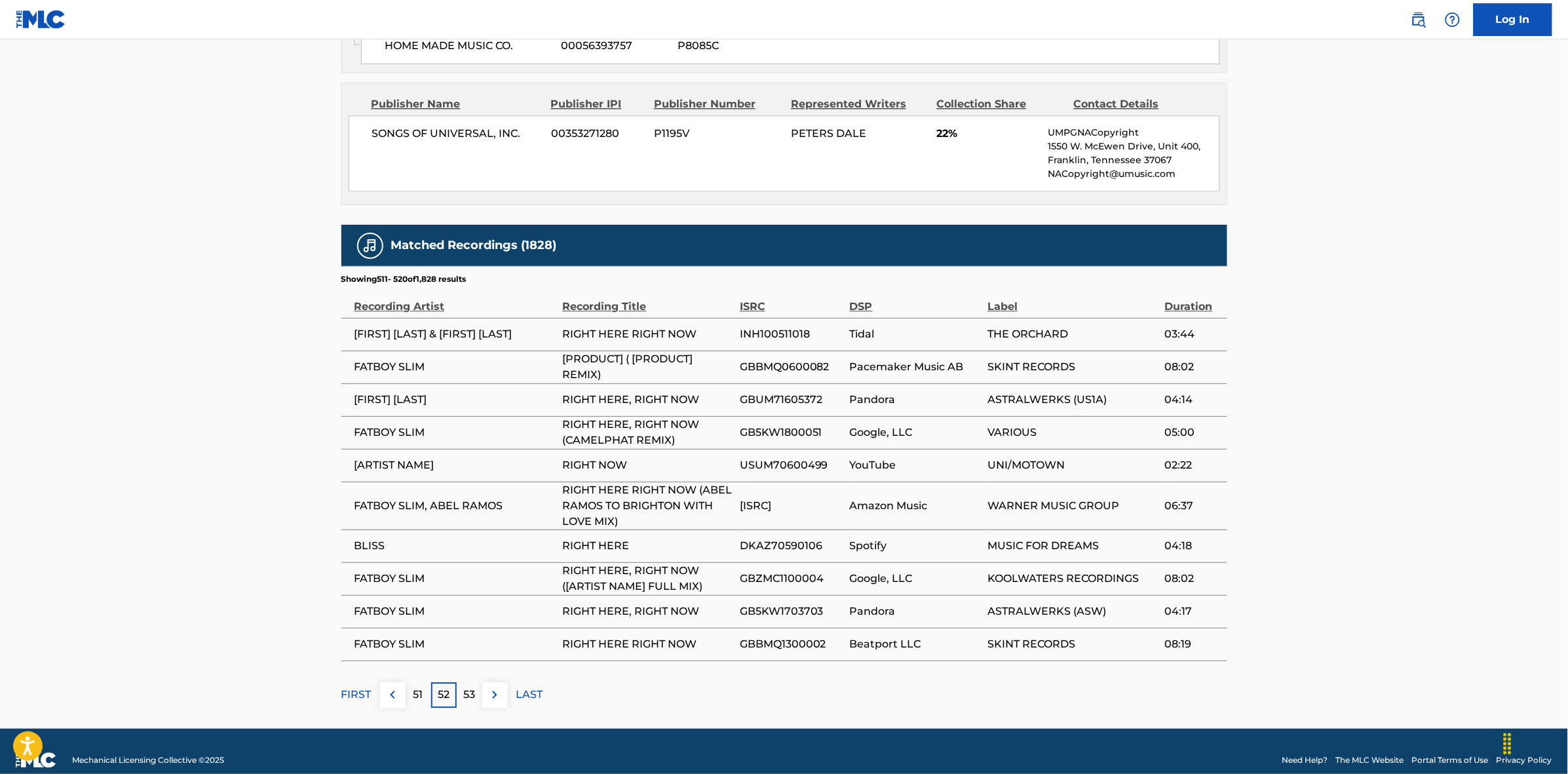 drag, startPoint x: 495, startPoint y: 699, endPoint x: 818, endPoint y: 473, distance: 394.2144 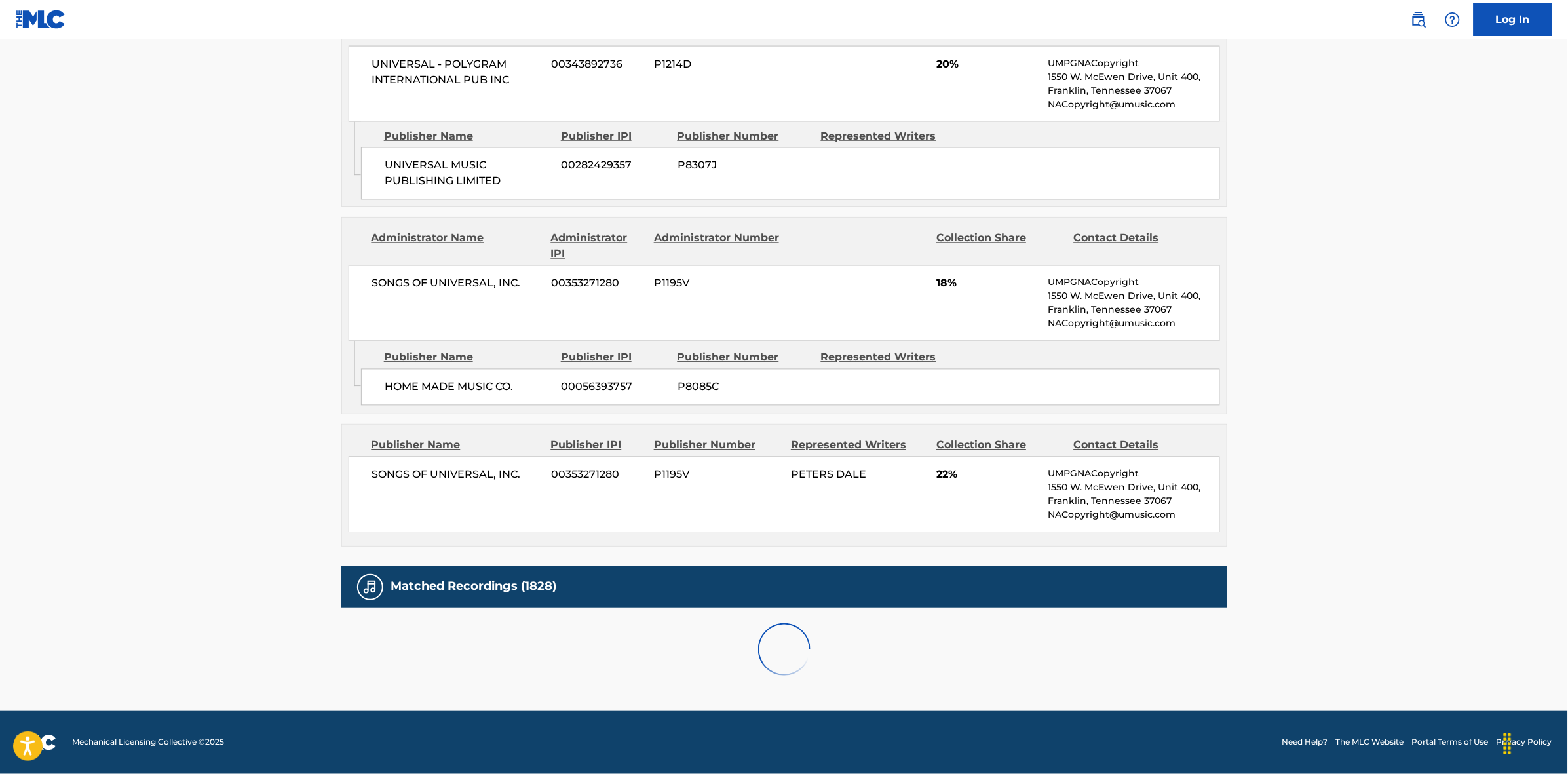 scroll, scrollTop: 1229, scrollLeft: 0, axis: vertical 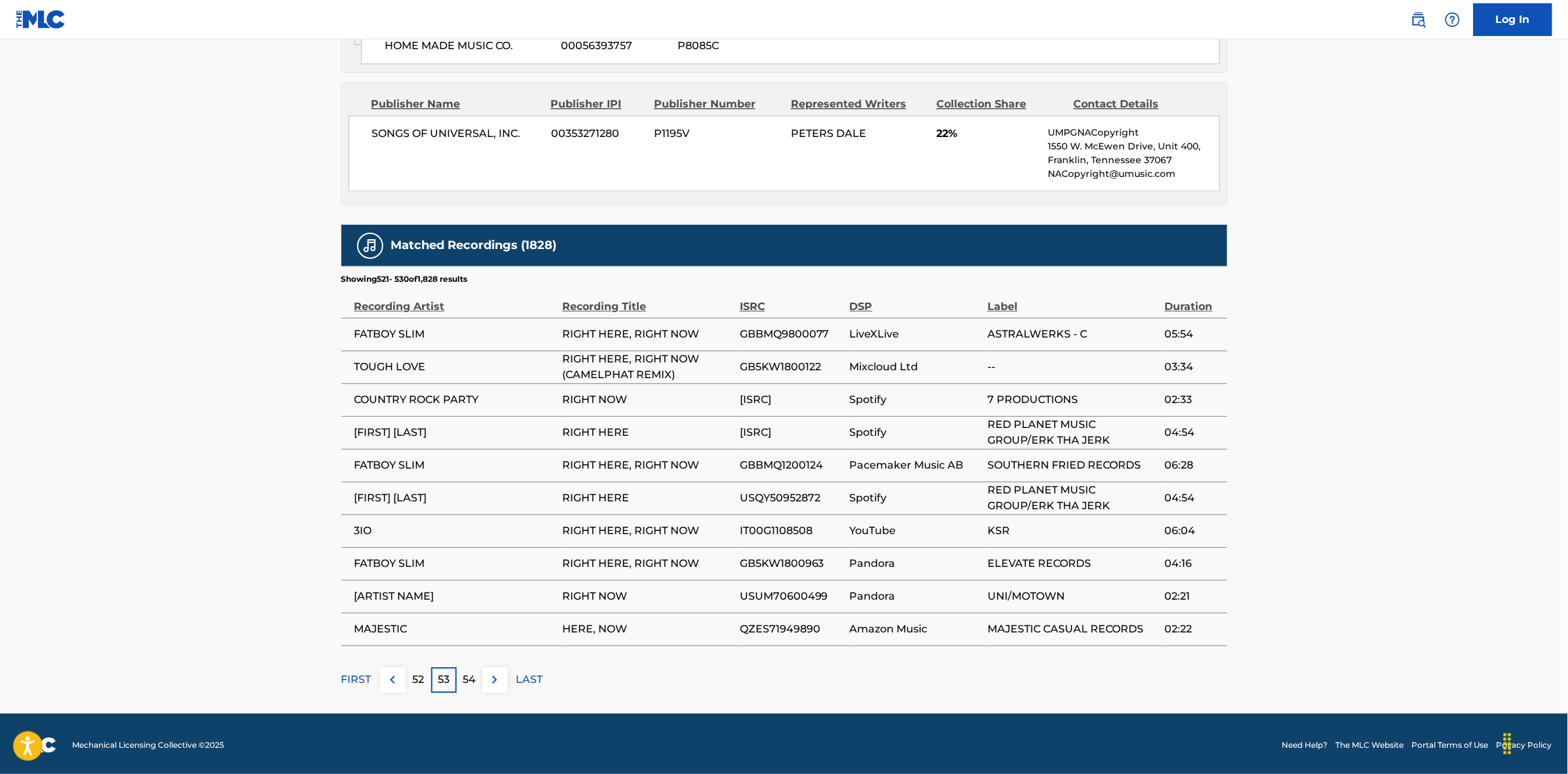 click at bounding box center [495, 680] 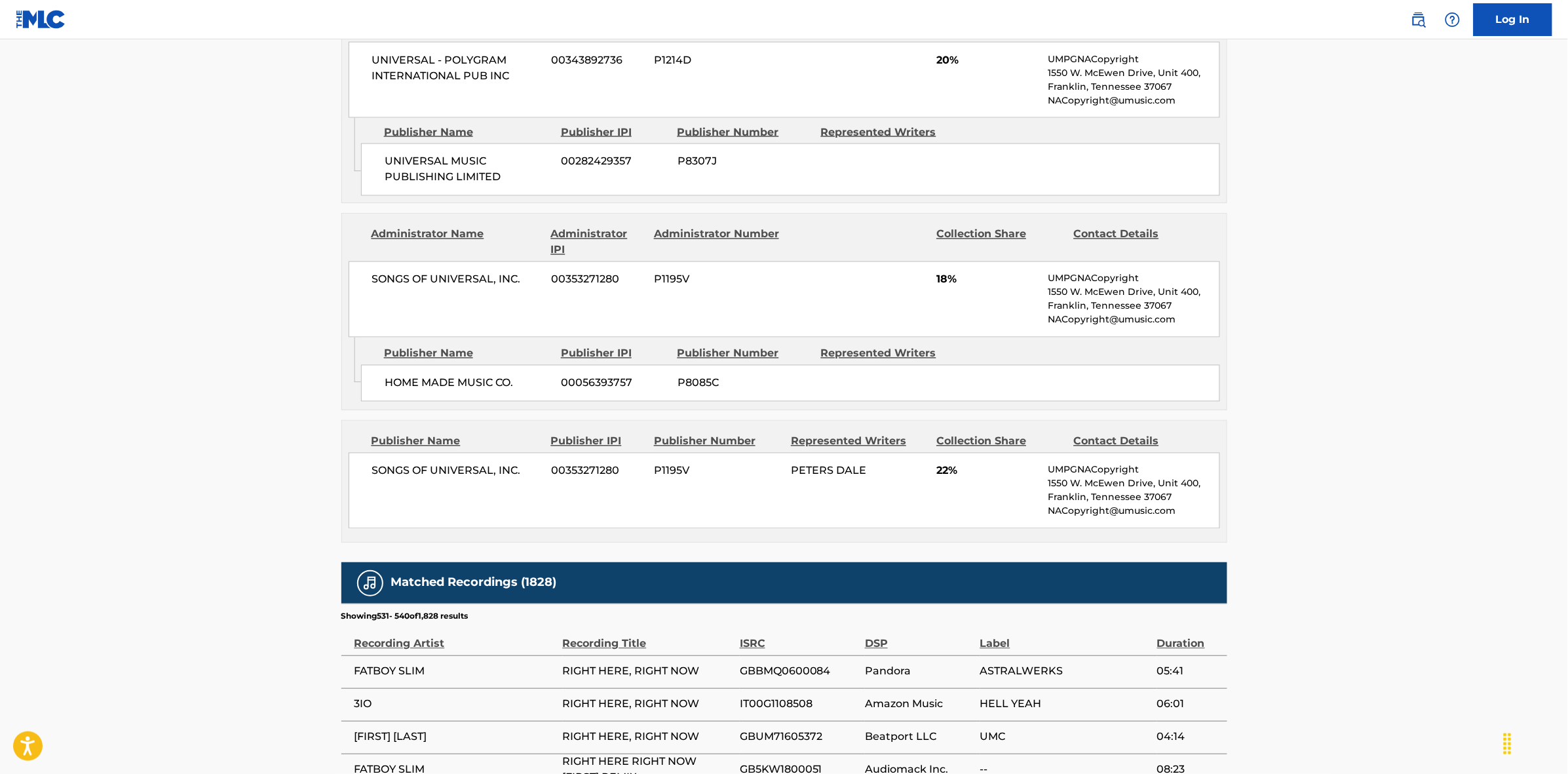 scroll, scrollTop: 1229, scrollLeft: 0, axis: vertical 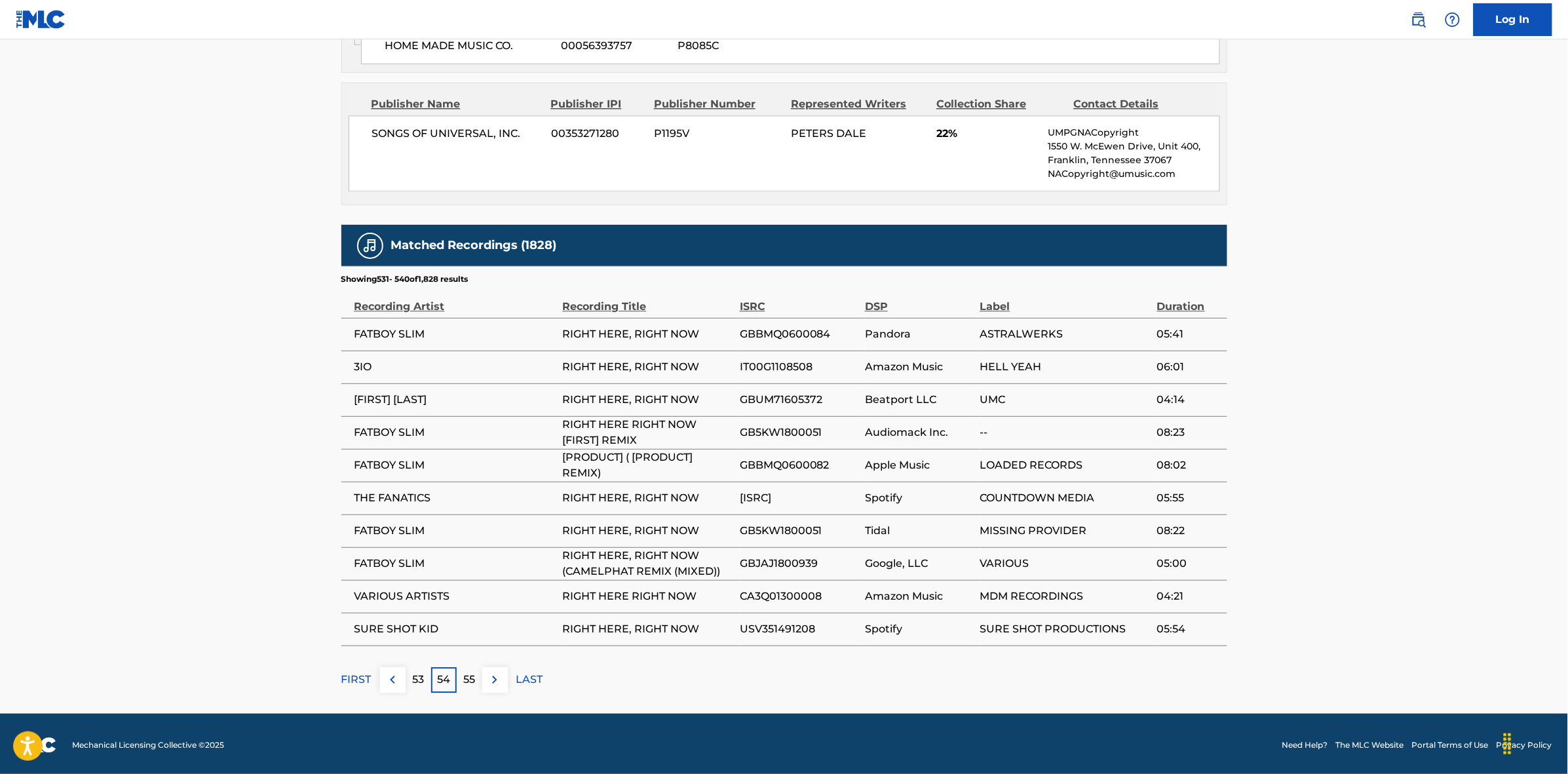 click at bounding box center [495, 680] 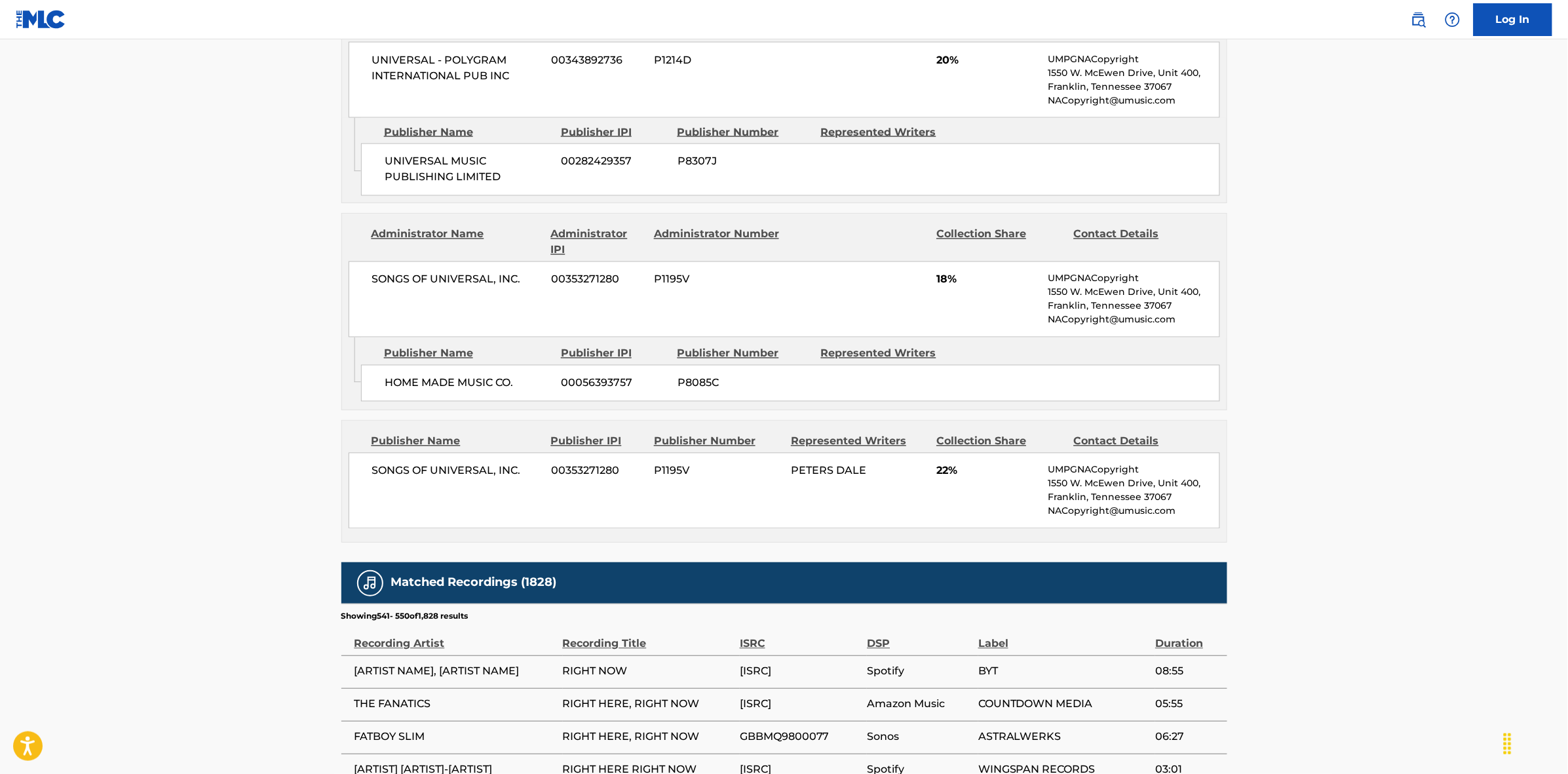 scroll, scrollTop: 1229, scrollLeft: 0, axis: vertical 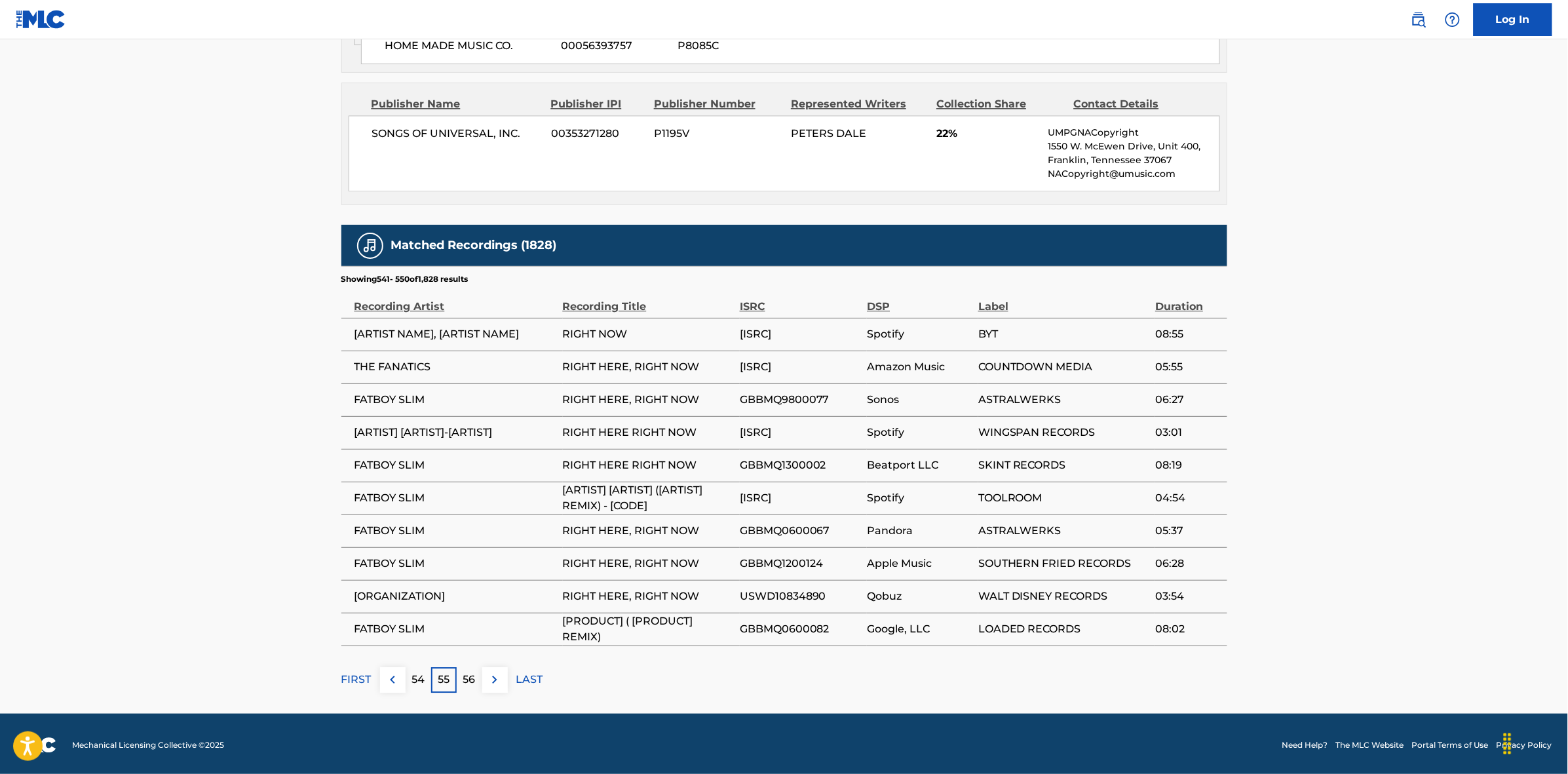 click on "Copy work link RIGHT HERE, RIGHT NOW     Work Detail   Member Work Identifier -- MLC Song Code R07727 ISWC T0709431720 Duration --:-- Language English Alternative Titles Alternative Title Alternative Title Type Language RIGHT HERE, RIGHT NOW Generic Alternative Title -- RIGHT HERE RIGHT NOW Generic Alternative Title -- Writers   (3) Writer Name Writer IPI Writer Role [WRITER NAME] [PHONE] Composer/Author [WRITER NAME] [PHONE] Composer/Author [WRITER NAME] [PHONE] Composer/Author Publishers   (4) Total shares:  100 % Publisher Name Publisher IPI Publisher Number Represented Writers Collection Share Contact Details RESERVOIR [PHONE] [PHONE] P41349 40% Reservoir MLC Inquiries MLC@reservoir-media.com Administrator Name Administrator IPI Administrator Number Collection Share Contact Details UNIVERSAL - POLYGRAM INTERNATIONAL PUB INC [PHONE] P1214D 20% UMPGNACopyright 1550 W. McEwen Drive, Unit 400,  Franklin, Tennessee 37067 NACopyright@umusic.com [PHONE]" at bounding box center (784, -238) 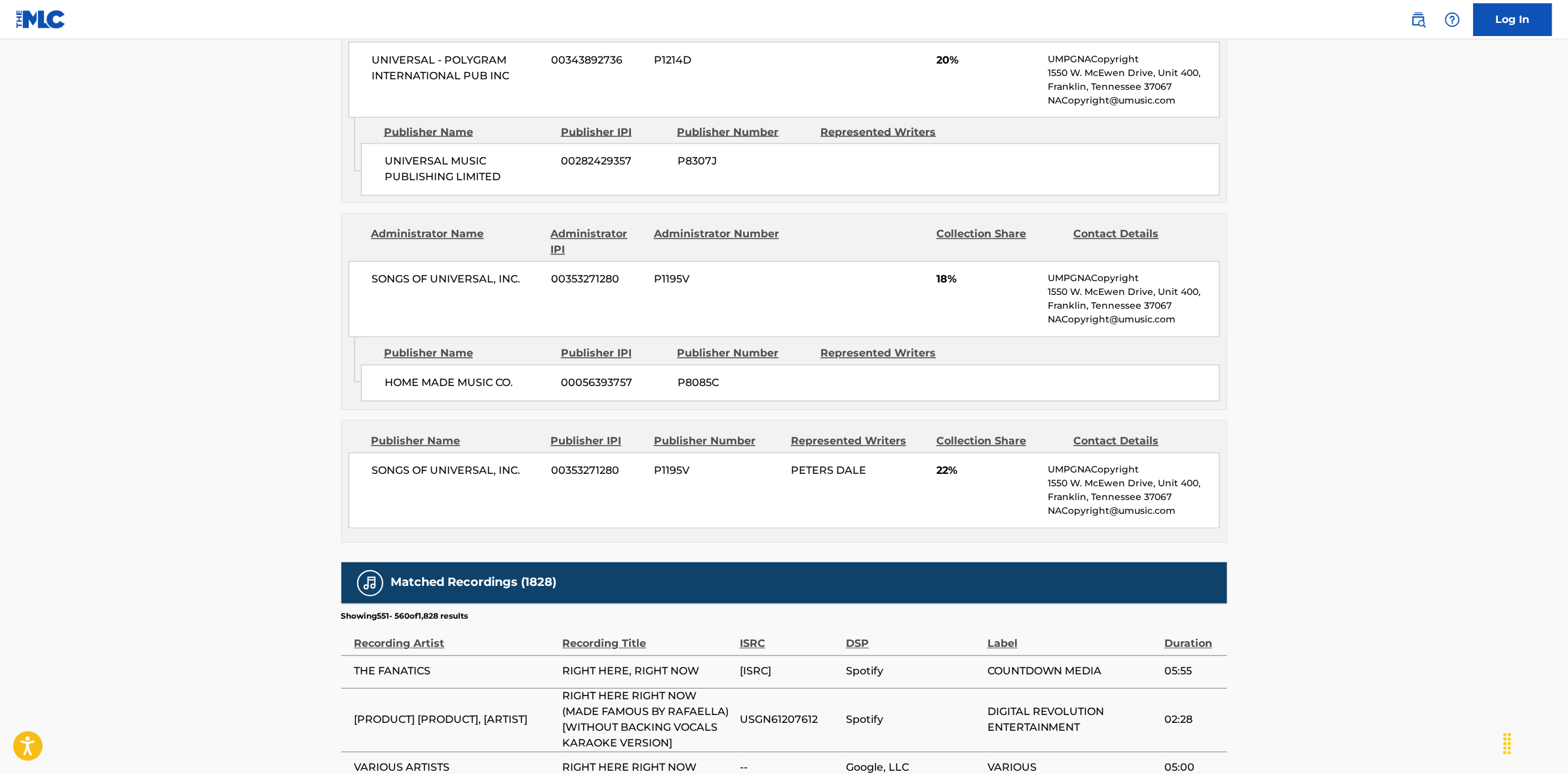scroll, scrollTop: 1229, scrollLeft: 0, axis: vertical 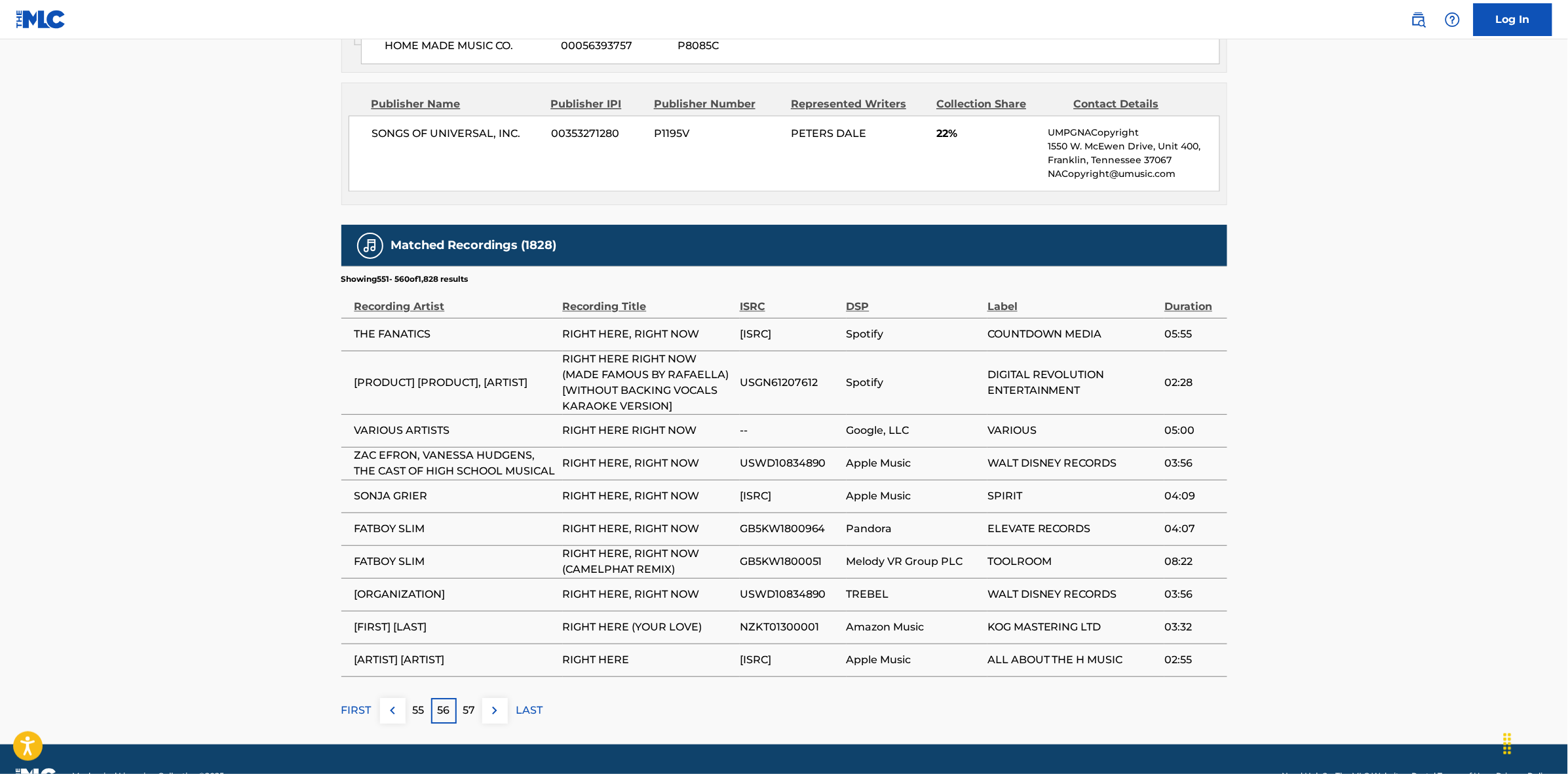 click at bounding box center [495, 710] 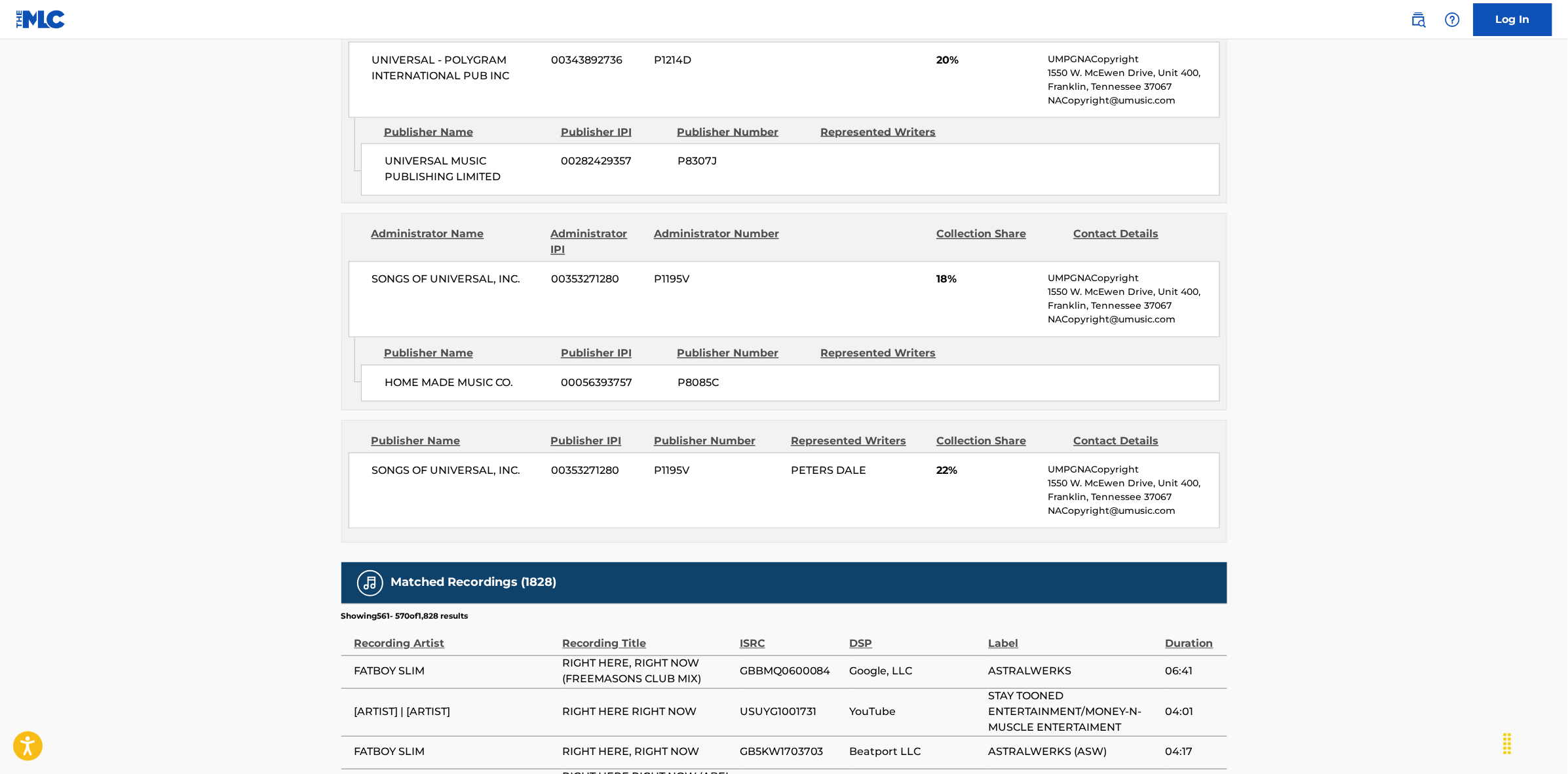 scroll, scrollTop: 1229, scrollLeft: 0, axis: vertical 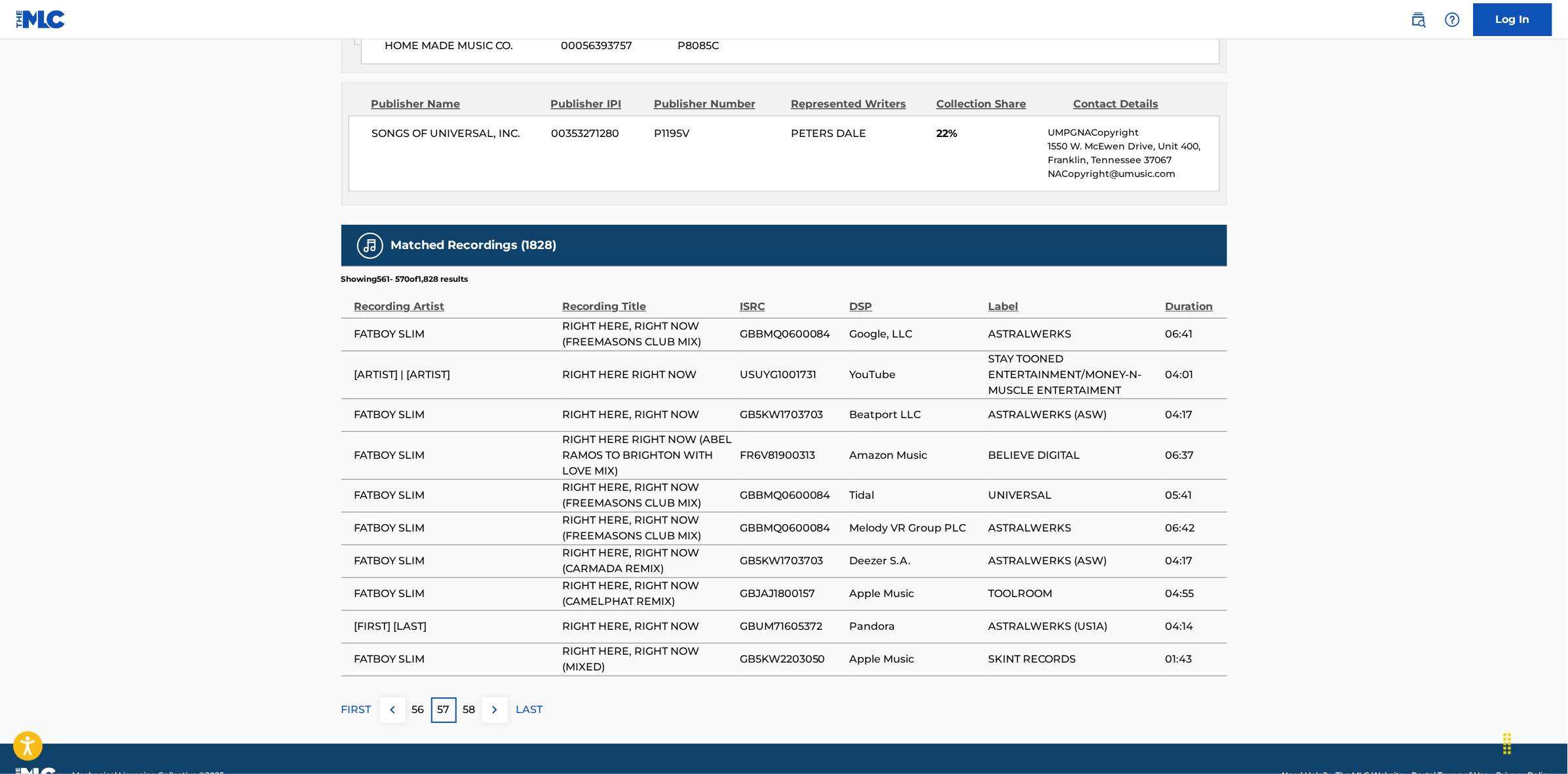 click at bounding box center (495, 710) 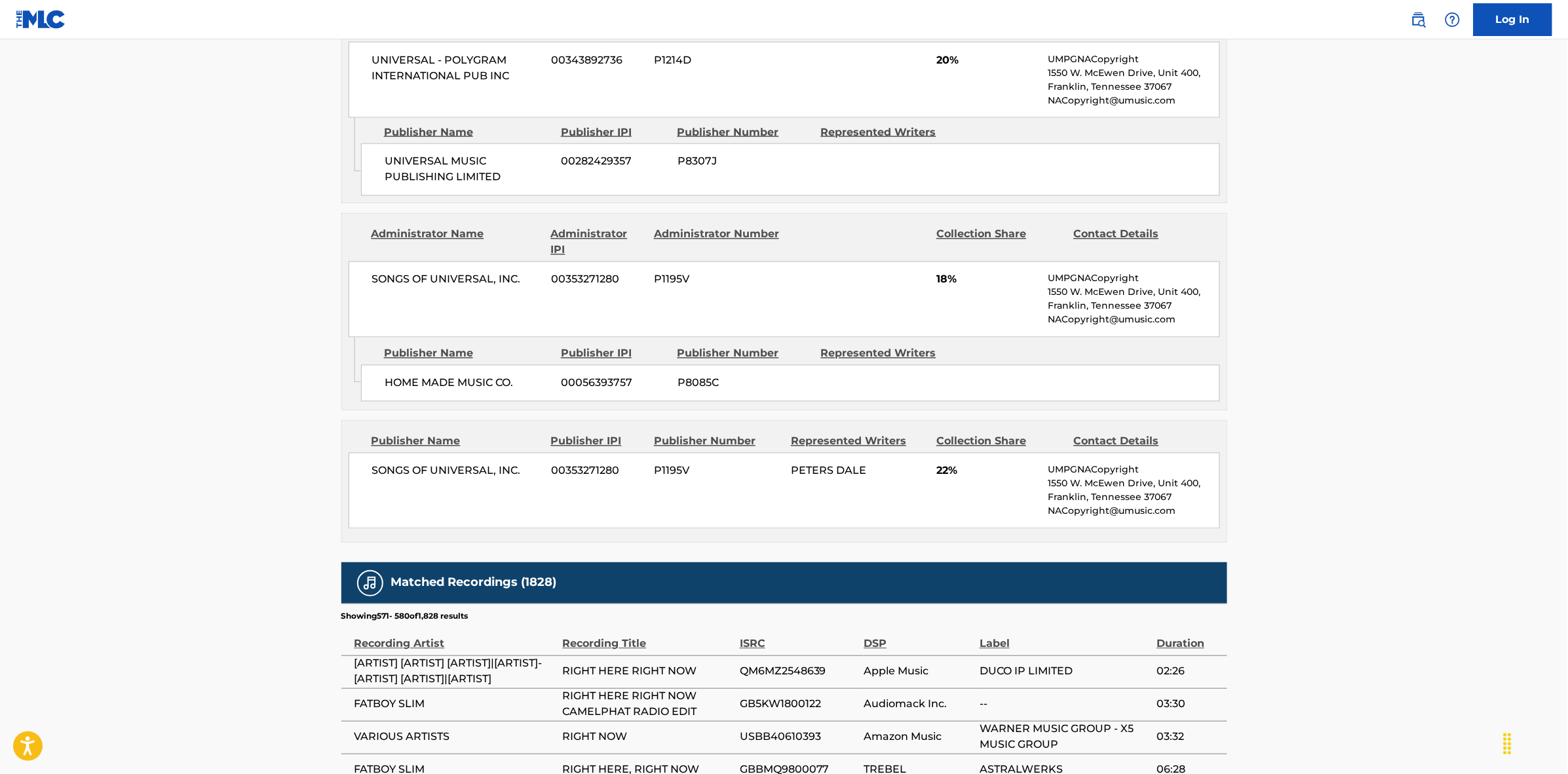 scroll, scrollTop: 1229, scrollLeft: 0, axis: vertical 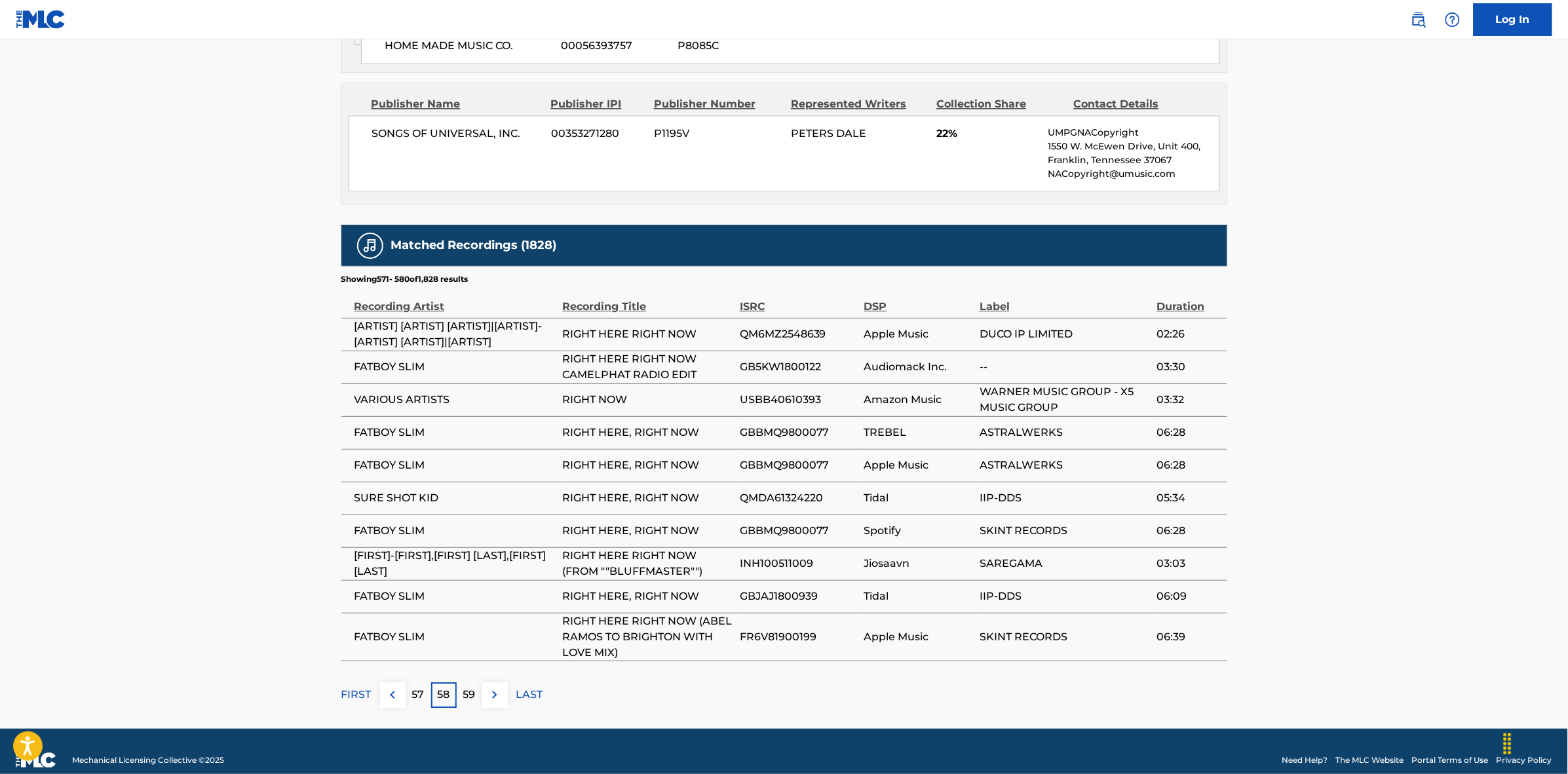click at bounding box center (495, 695) 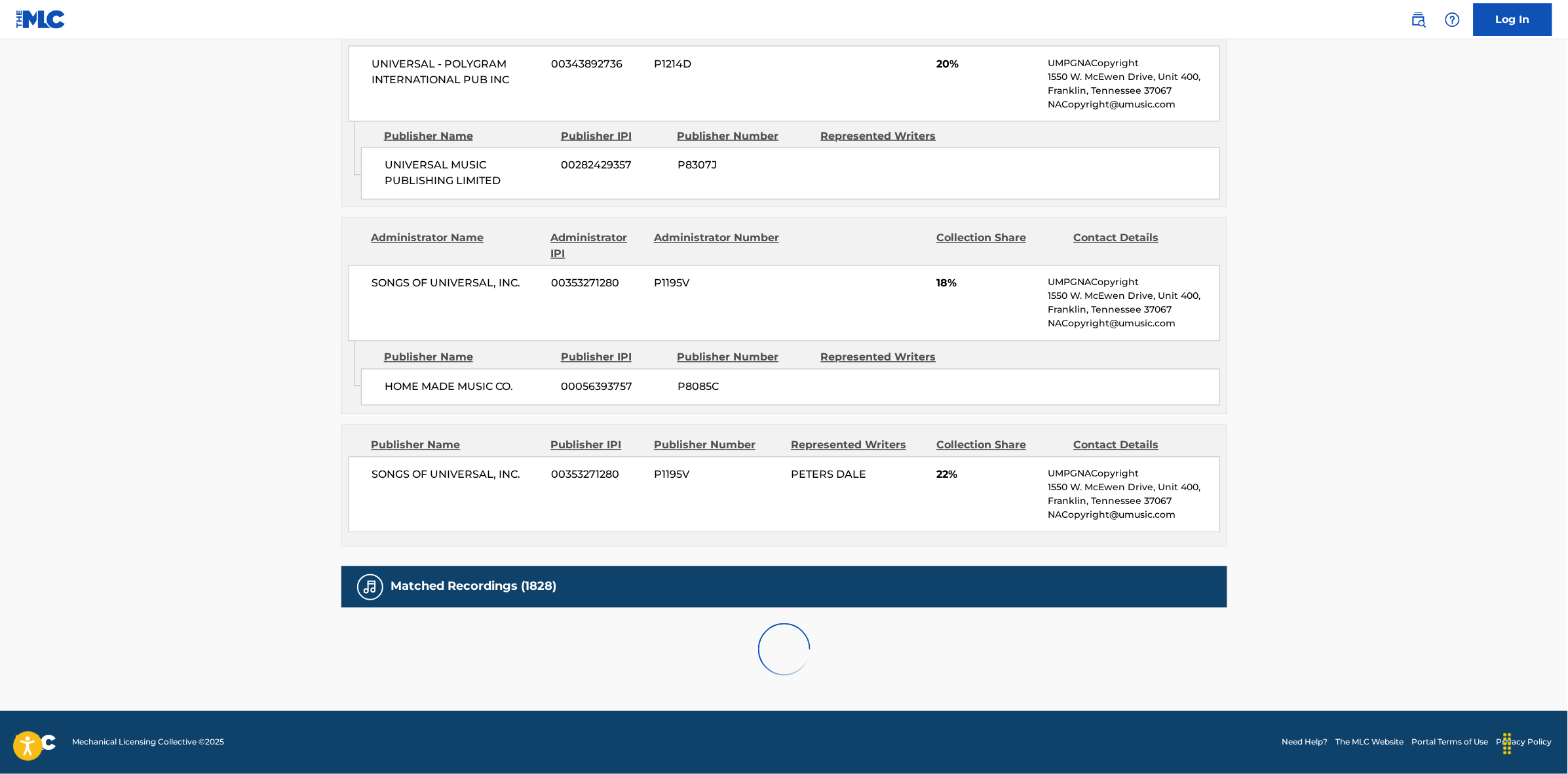 scroll, scrollTop: 1229, scrollLeft: 0, axis: vertical 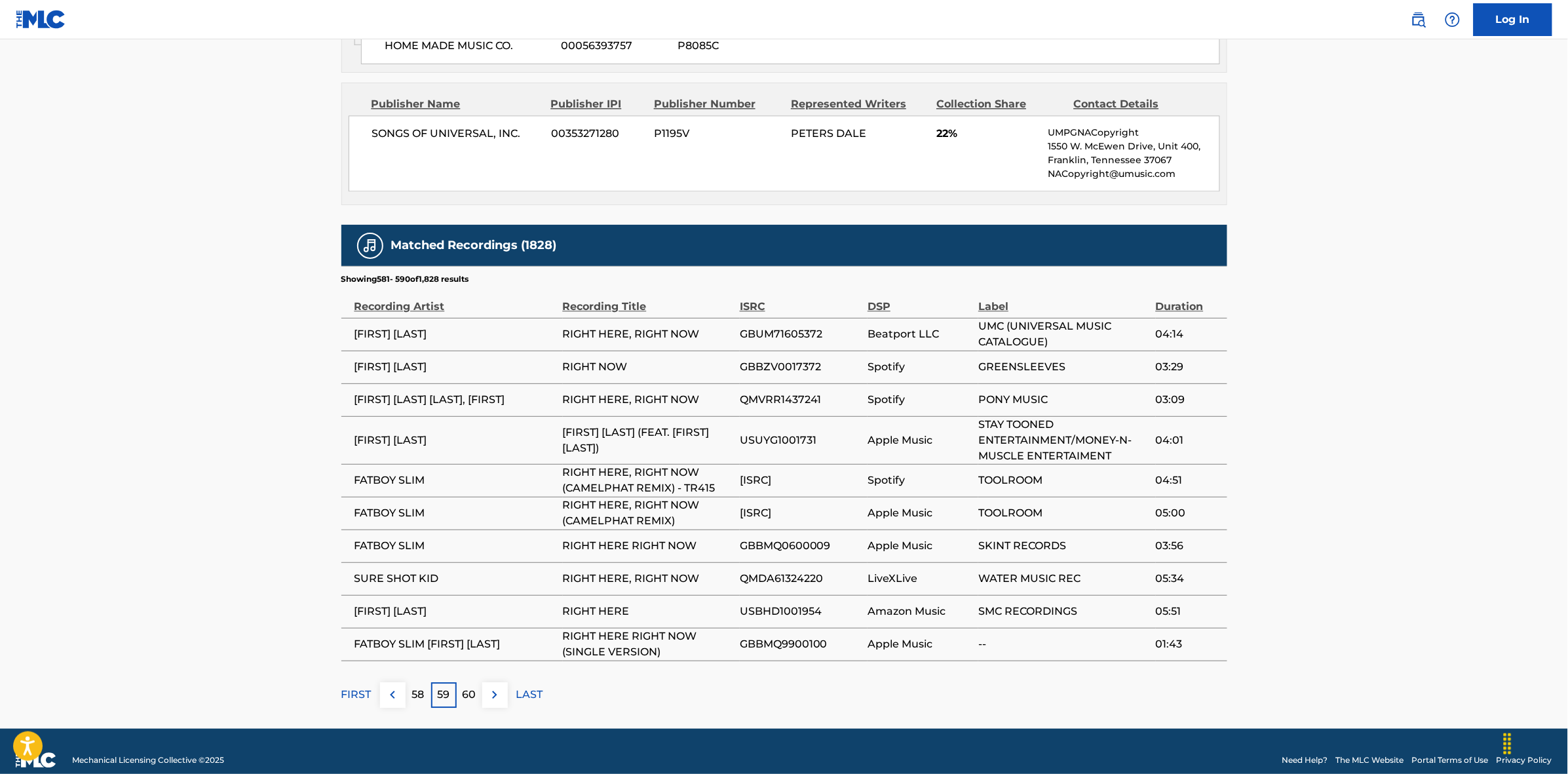 click at bounding box center [495, 695] 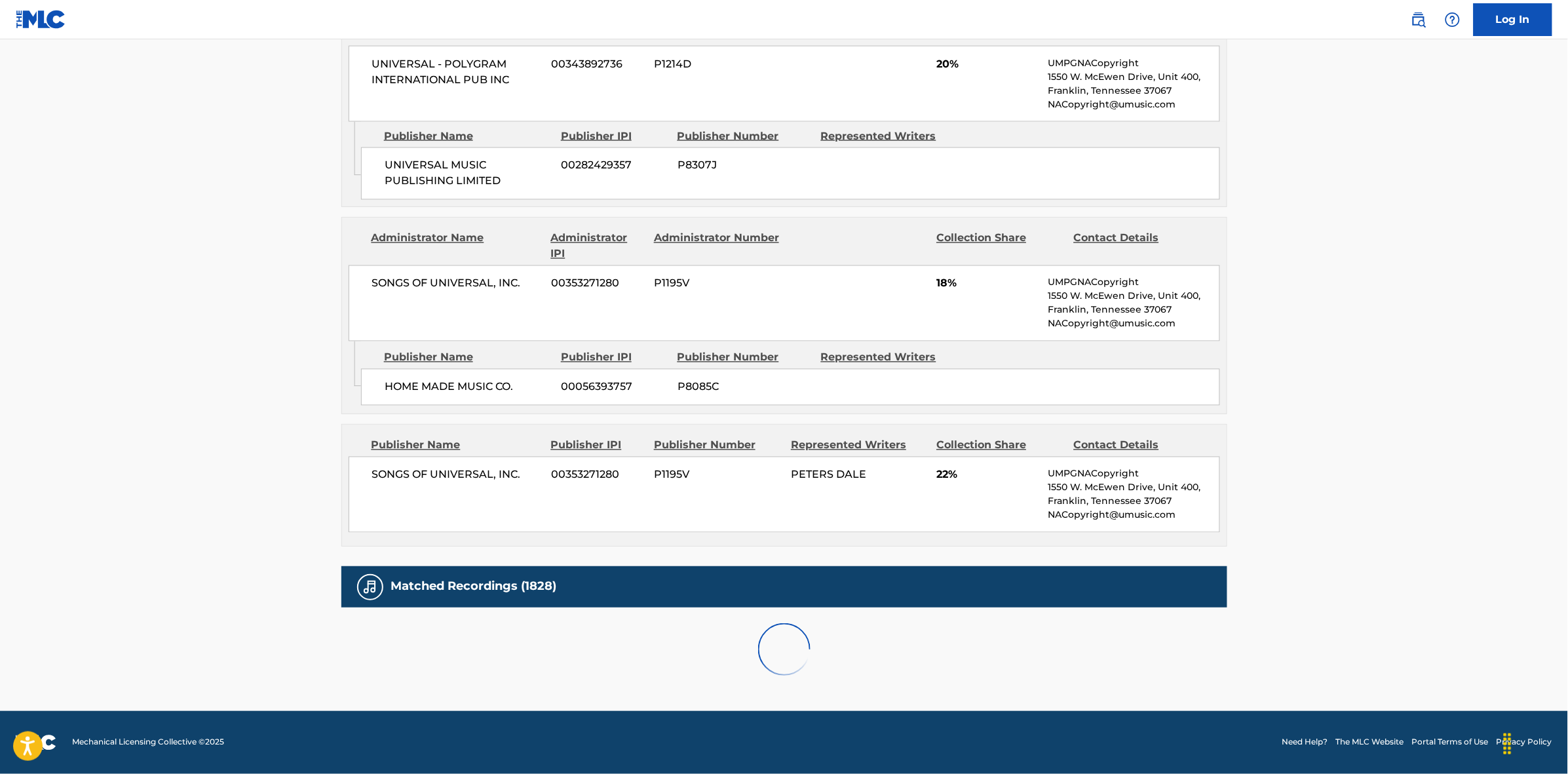 scroll, scrollTop: 1229, scrollLeft: 0, axis: vertical 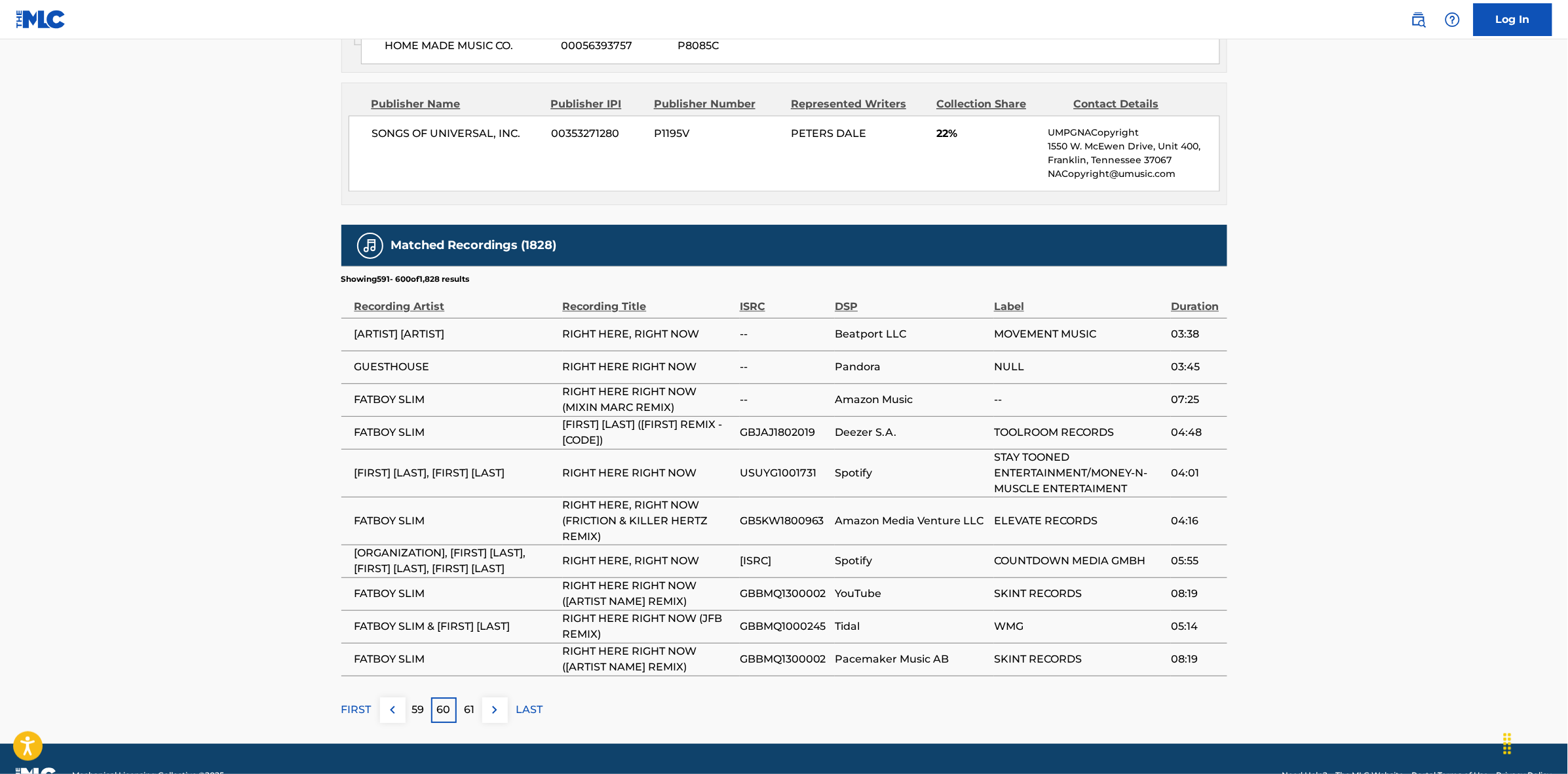 click at bounding box center (495, 710) 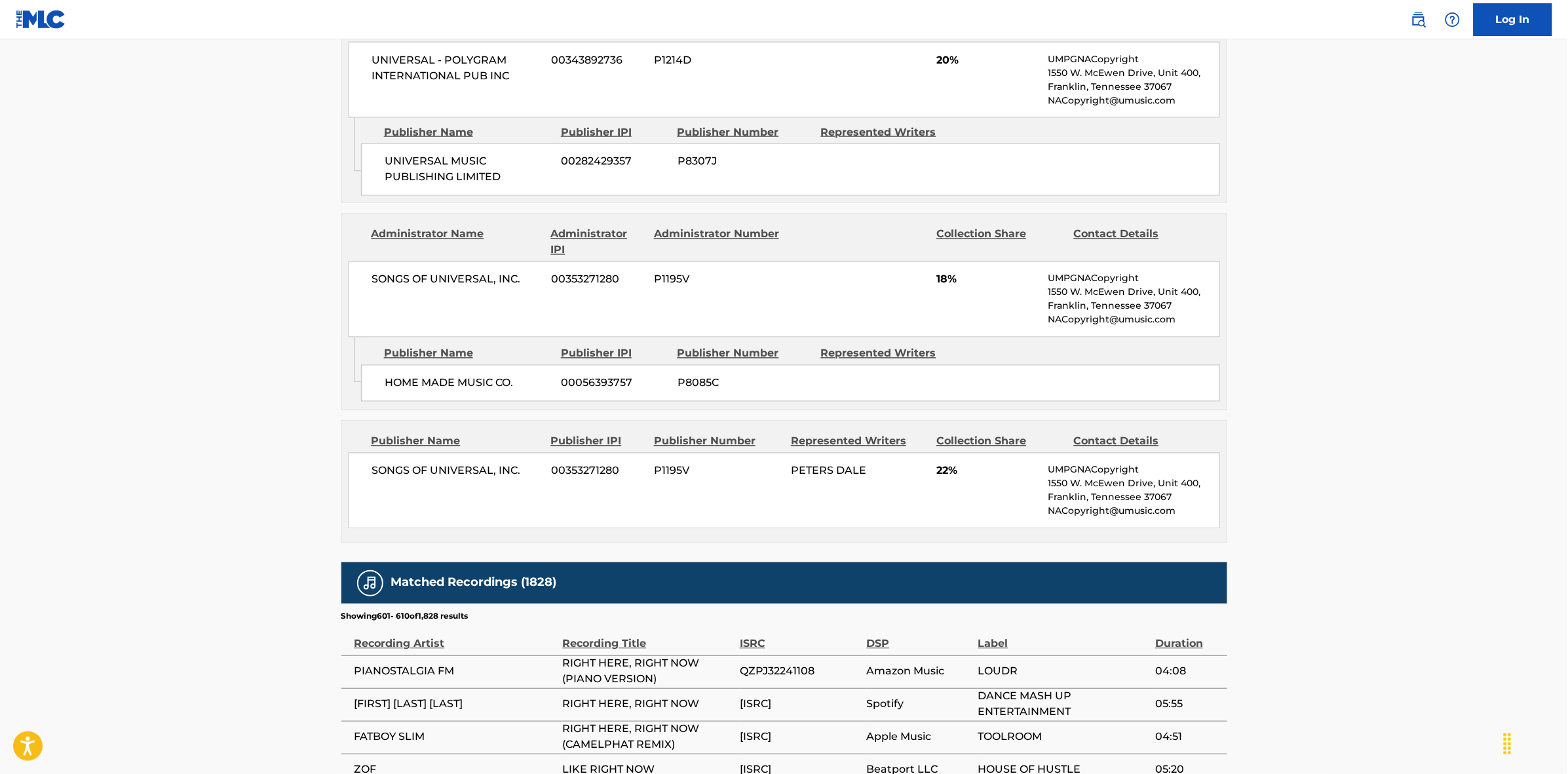 scroll, scrollTop: 1229, scrollLeft: 0, axis: vertical 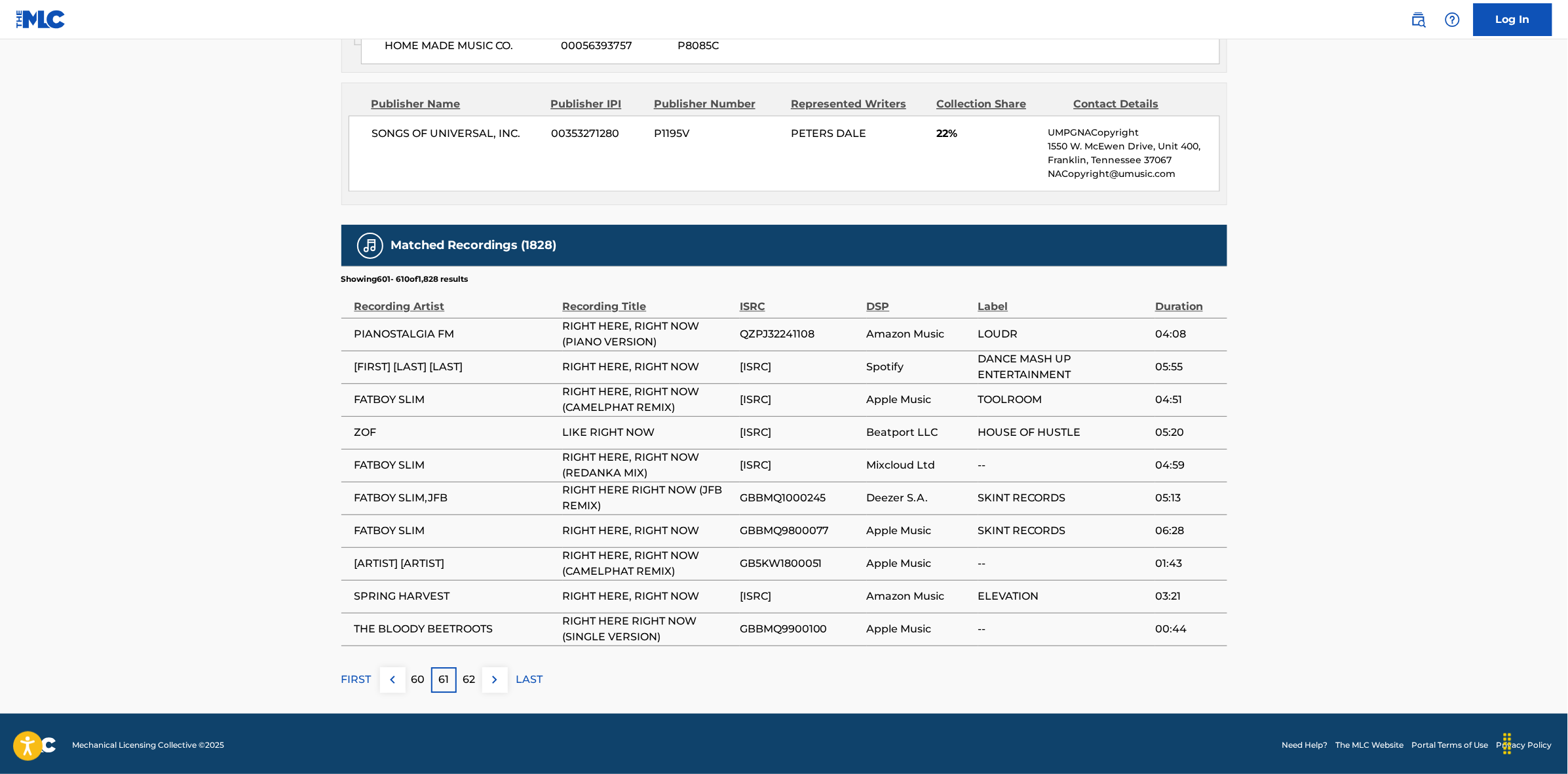 click on "Copy work link RIGHT HERE, RIGHT NOW     Work Detail   Member Work Identifier -- MLC Song Code R07727 ISWC T0709431720 Duration --:-- Language English Alternative Titles Alternative Title Alternative Title Type Language RIGHT HERE, RIGHT NOW Generic Alternative Title -- RIGHT HERE RIGHT NOW Generic Alternative Title -- Writers   (3) Writer Name Writer IPI Writer Role [WRITER NAME] [PHONE] Composer/Author [WRITER NAME] [PHONE] Composer/Author [WRITER NAME] [PHONE] Composer/Author Publishers   (4) Total shares:  100 % Publisher Name Publisher IPI Publisher Number Represented Writers Collection Share Contact Details RESERVOIR [PHONE] [PHONE] P41349 40% Reservoir MLC Inquiries MLC@reservoir-media.com Administrator Name Administrator IPI Administrator Number Collection Share Contact Details UNIVERSAL - POLYGRAM INTERNATIONAL PUB INC [PHONE] P1214D 20% UMPGNACopyright 1550 W. McEwen Drive, Unit 400,  Franklin, Tennessee 37067 NACopyright@umusic.com [PHONE]" at bounding box center [784, -238] 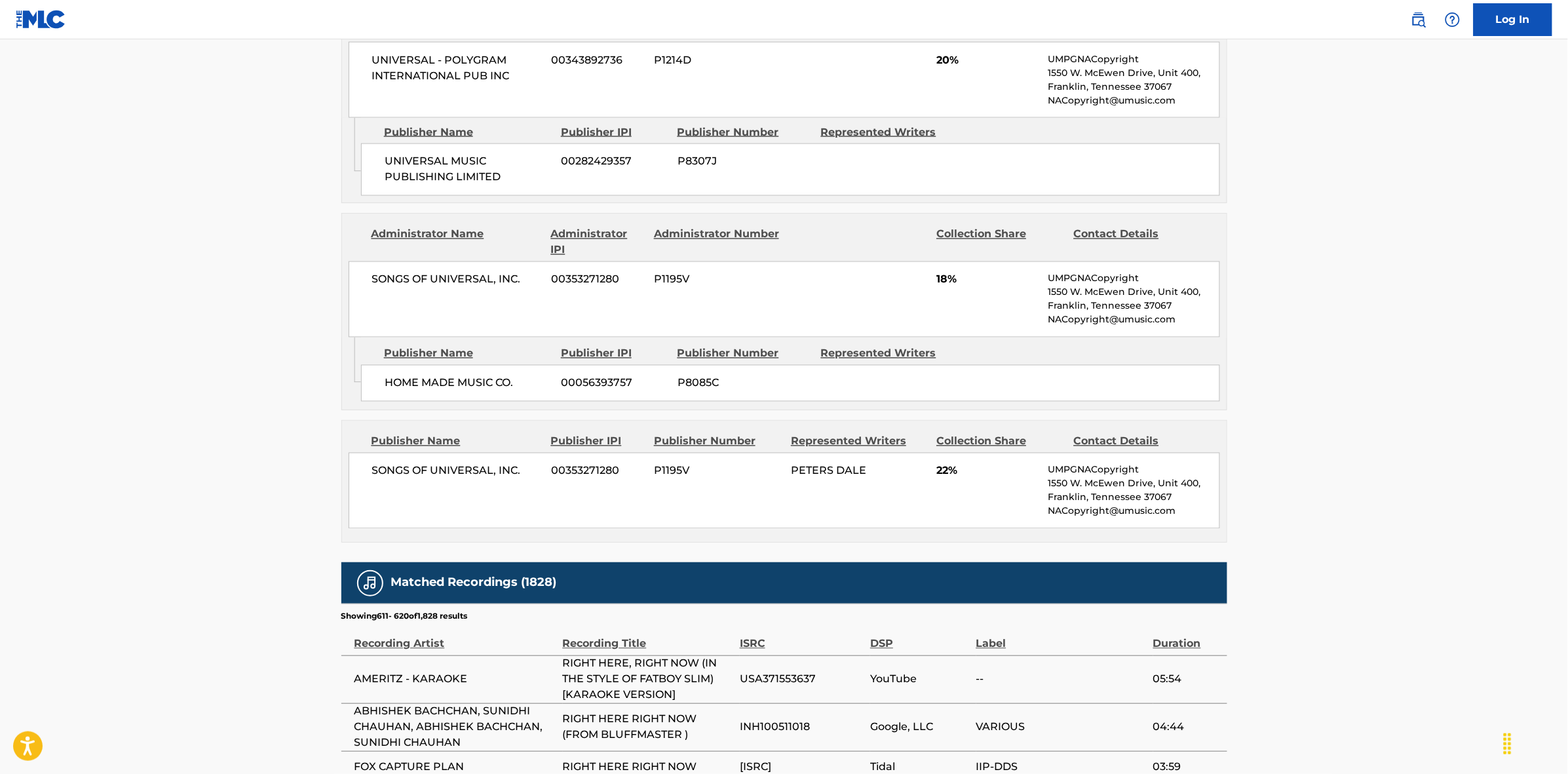 scroll, scrollTop: 1229, scrollLeft: 0, axis: vertical 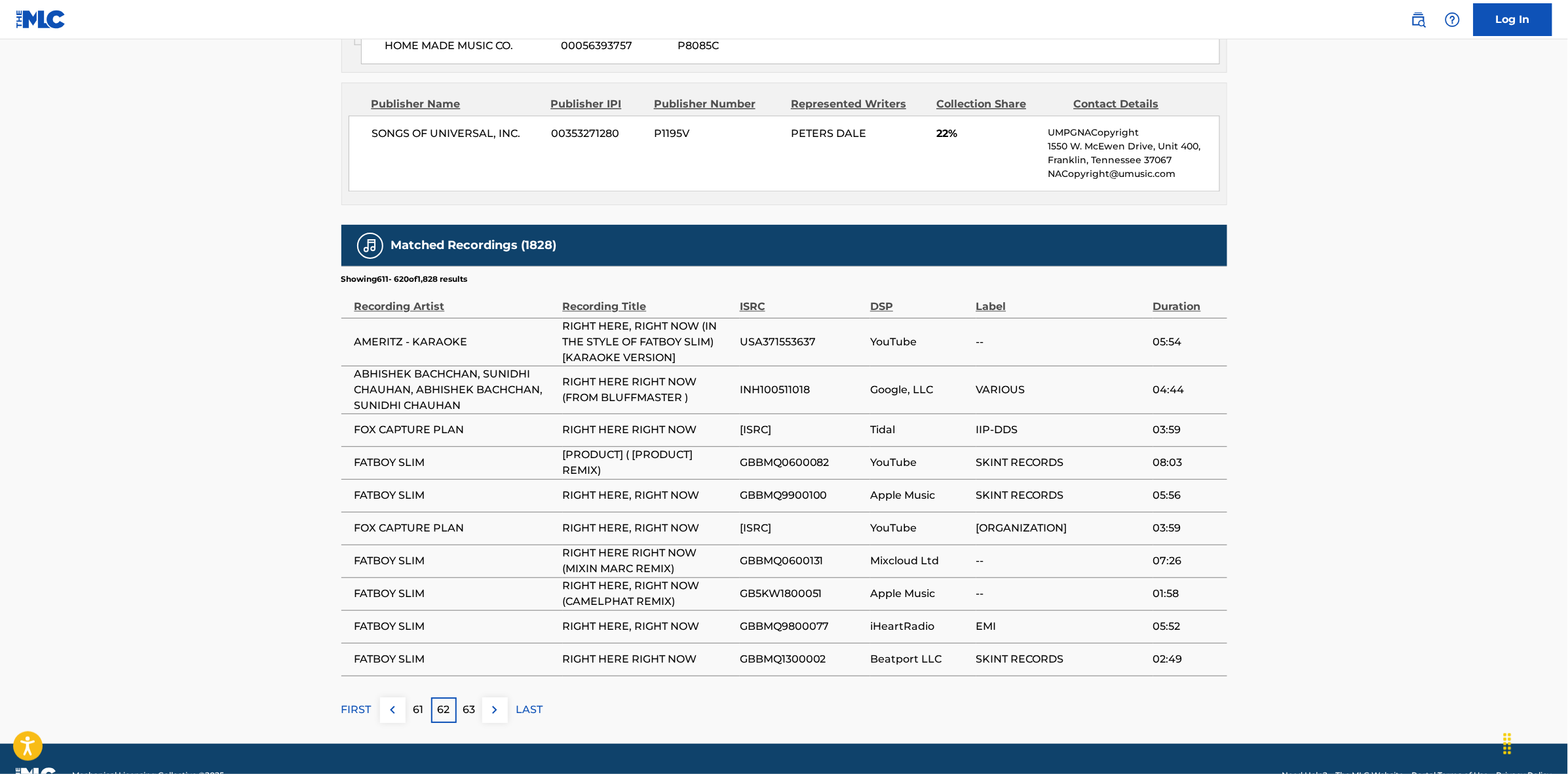 click at bounding box center (495, 710) 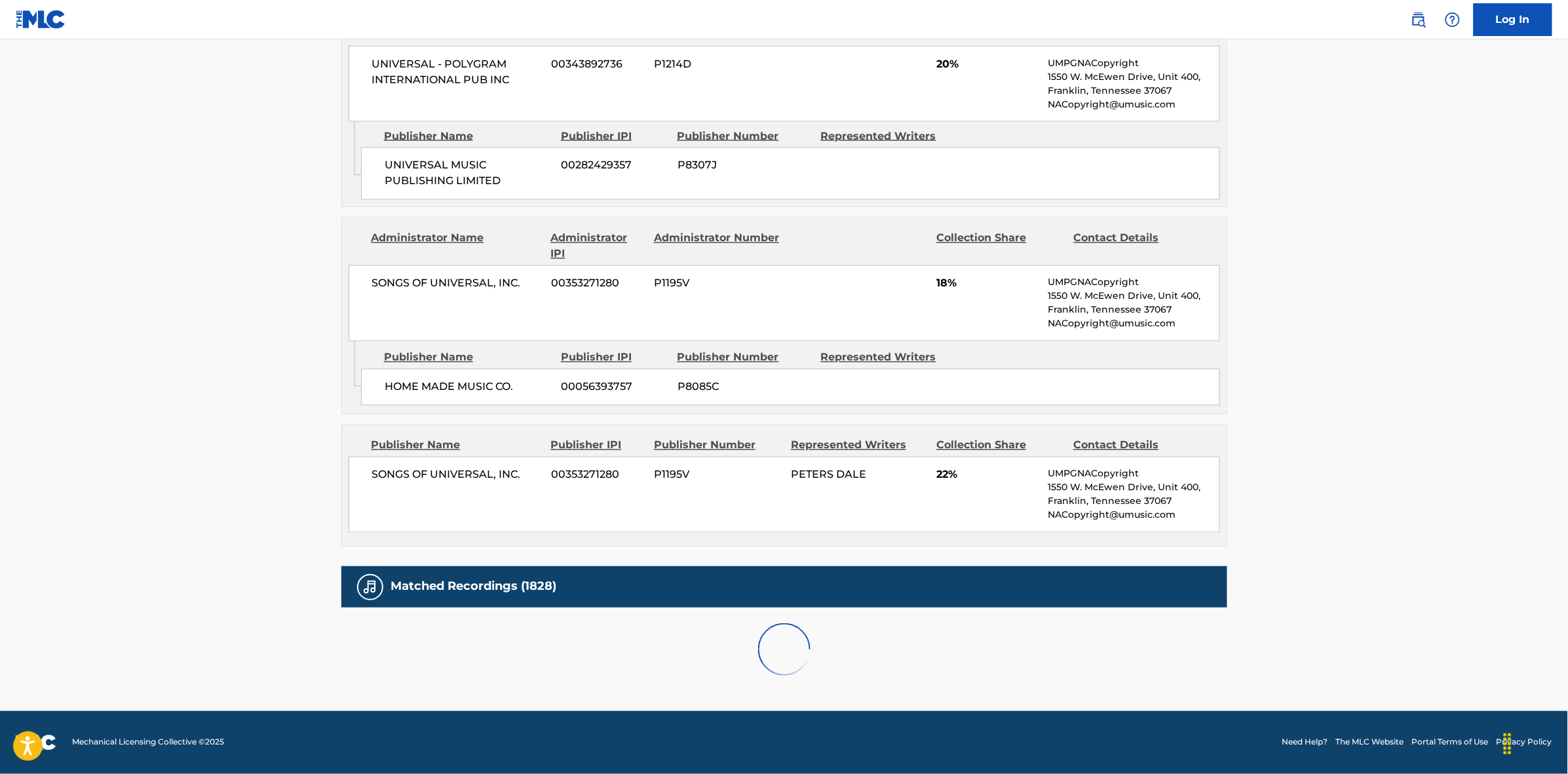 scroll, scrollTop: 1229, scrollLeft: 0, axis: vertical 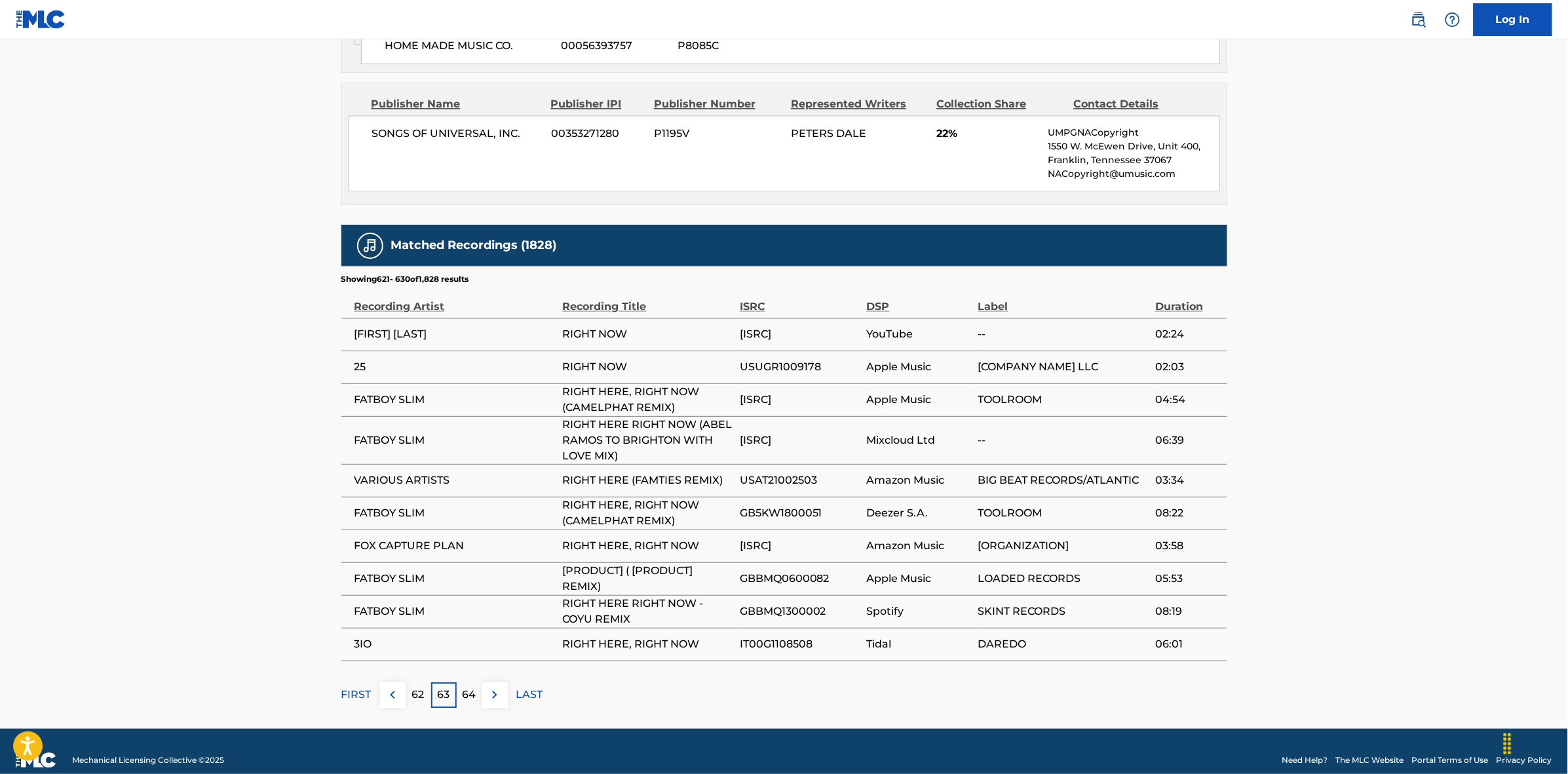click on "Copy work link RIGHT HERE, RIGHT NOW     Work Detail   Member Work Identifier -- MLC Song Code R07727 ISWC T0709431720 Duration --:-- Language English Alternative Titles Alternative Title Alternative Title Type Language RIGHT HERE, RIGHT NOW Generic Alternative Title -- RIGHT HERE RIGHT NOW Generic Alternative Title -- Writers   (3) Writer Name Writer IPI Writer Role [WRITER NAME] [PHONE] Composer/Author [WRITER NAME] [PHONE] Composer/Author [WRITER NAME] [PHONE] Composer/Author Publishers   (4) Total shares:  100 % Publisher Name Publisher IPI Publisher Number Represented Writers Collection Share Contact Details RESERVOIR [PHONE] [PHONE] P41349 40% Reservoir MLC Inquiries MLC@reservoir-media.com Administrator Name Administrator IPI Administrator Number Collection Share Contact Details UNIVERSAL - POLYGRAM INTERNATIONAL PUB INC [PHONE] P1214D 20% UMPGNACopyright 1550 W. McEwen Drive, Unit 400,  Franklin, Tennessee 37067 NACopyright@umusic.com [PHONE]" at bounding box center (784, -231) 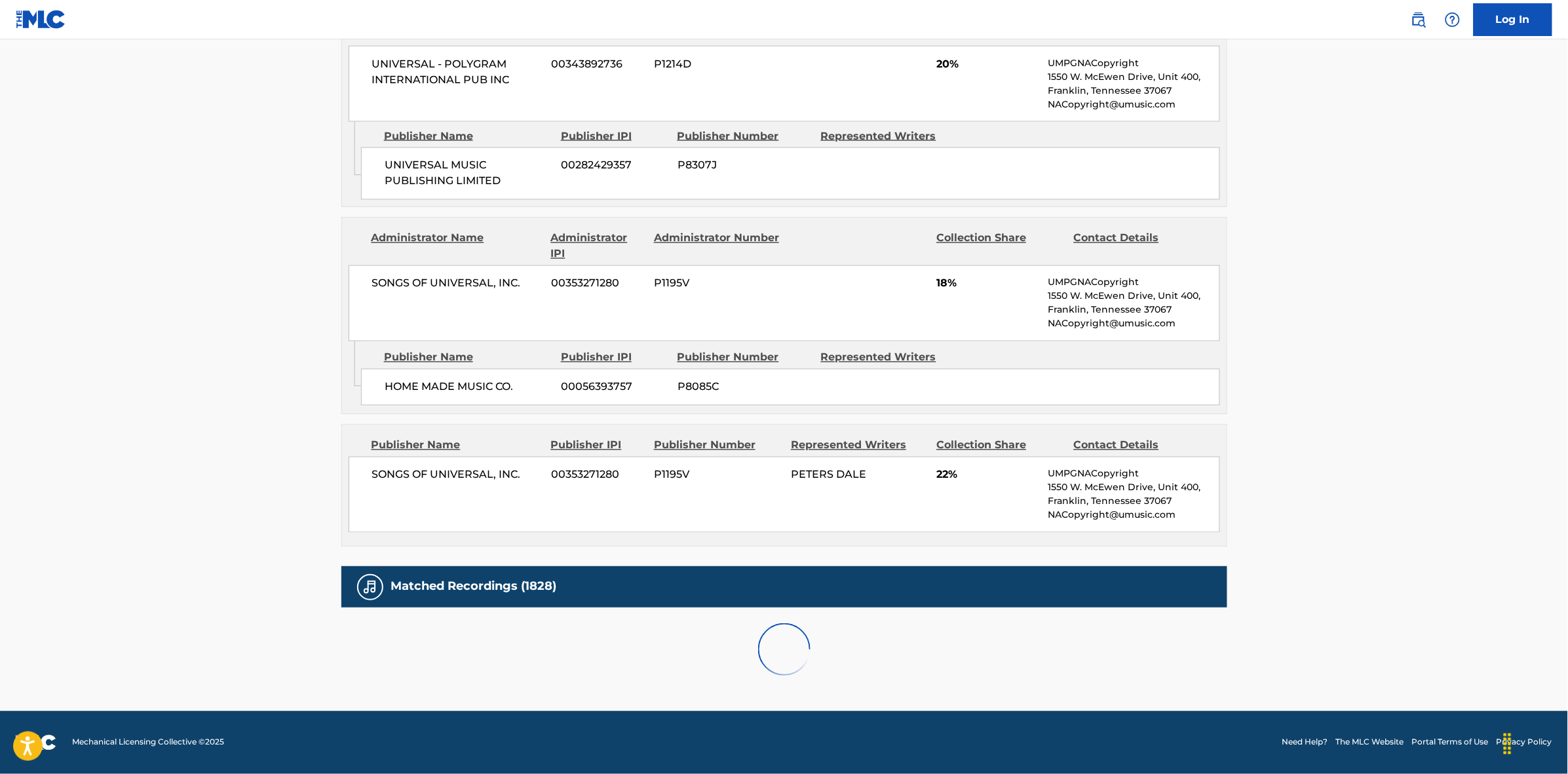 scroll, scrollTop: 1229, scrollLeft: 0, axis: vertical 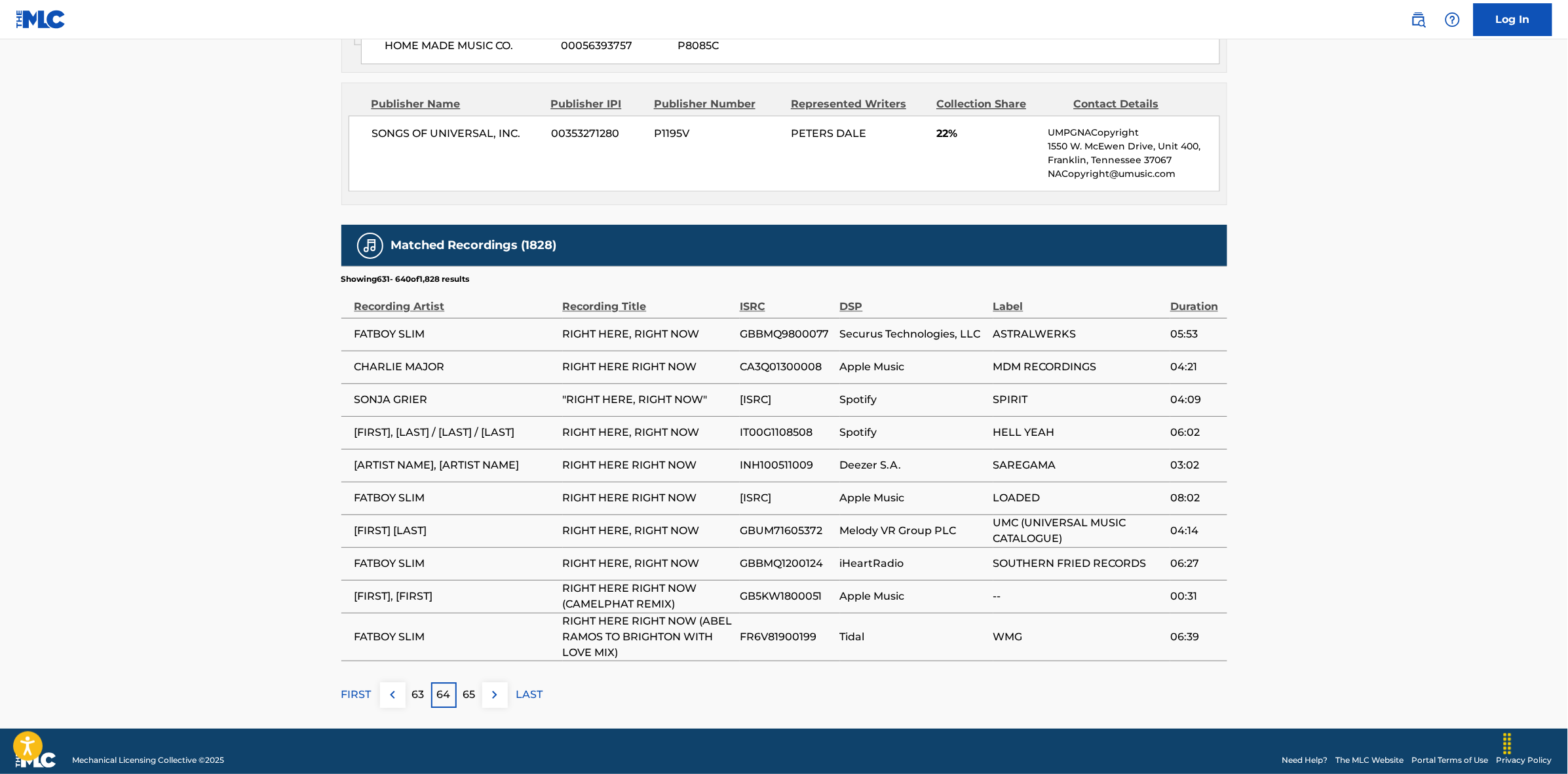 click at bounding box center (495, 695) 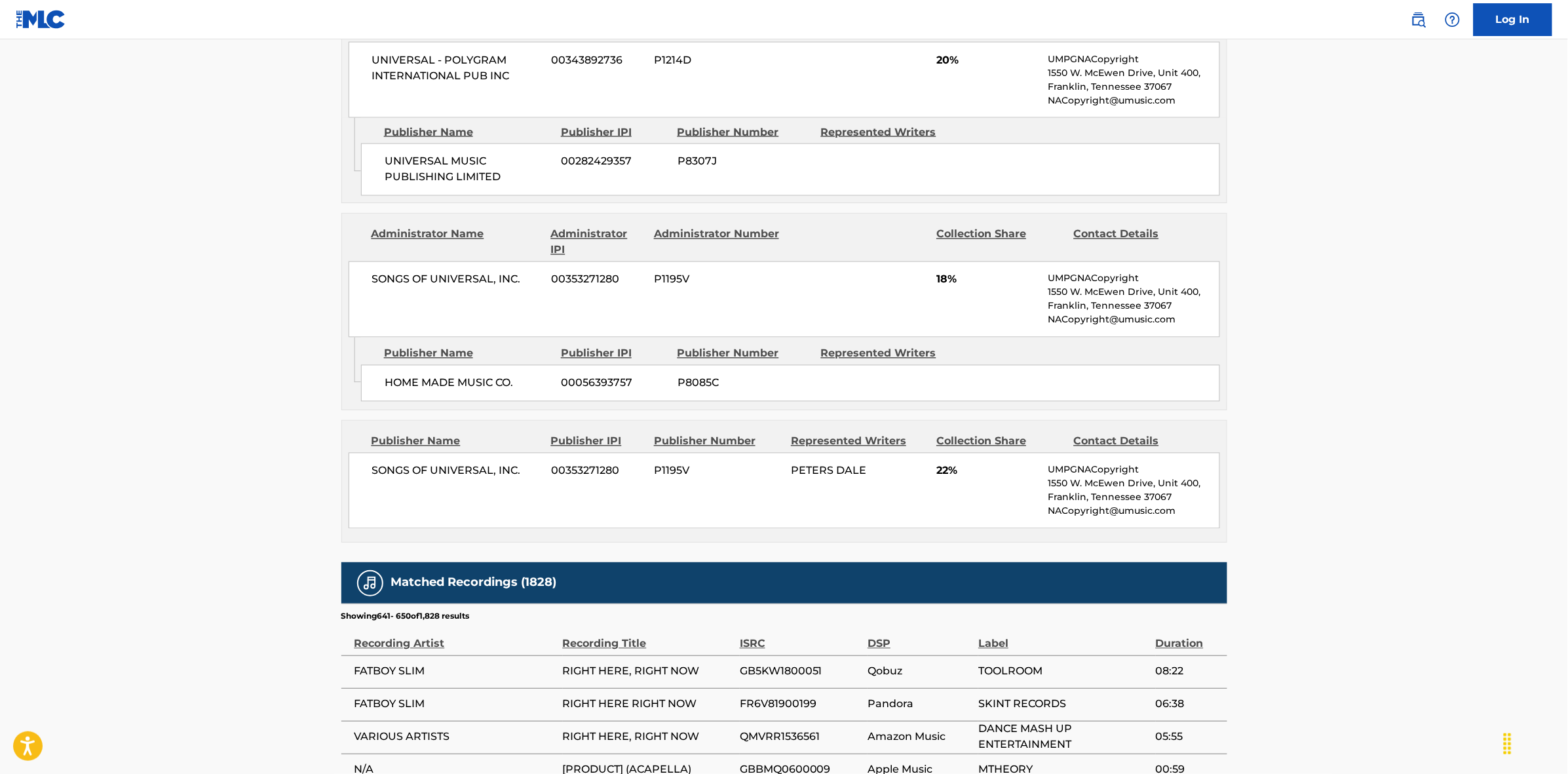 scroll, scrollTop: 1229, scrollLeft: 0, axis: vertical 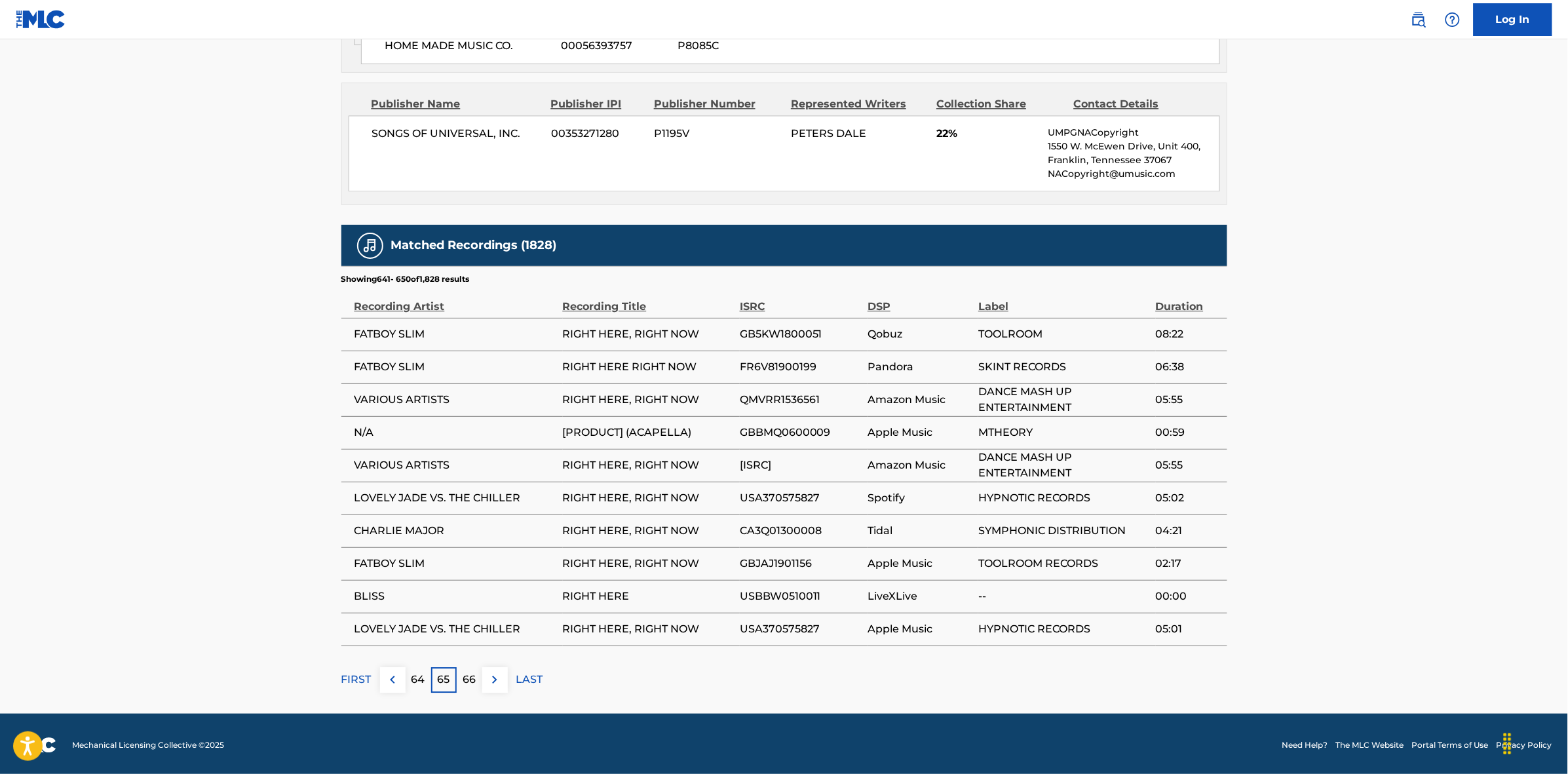 click at bounding box center (495, 680) 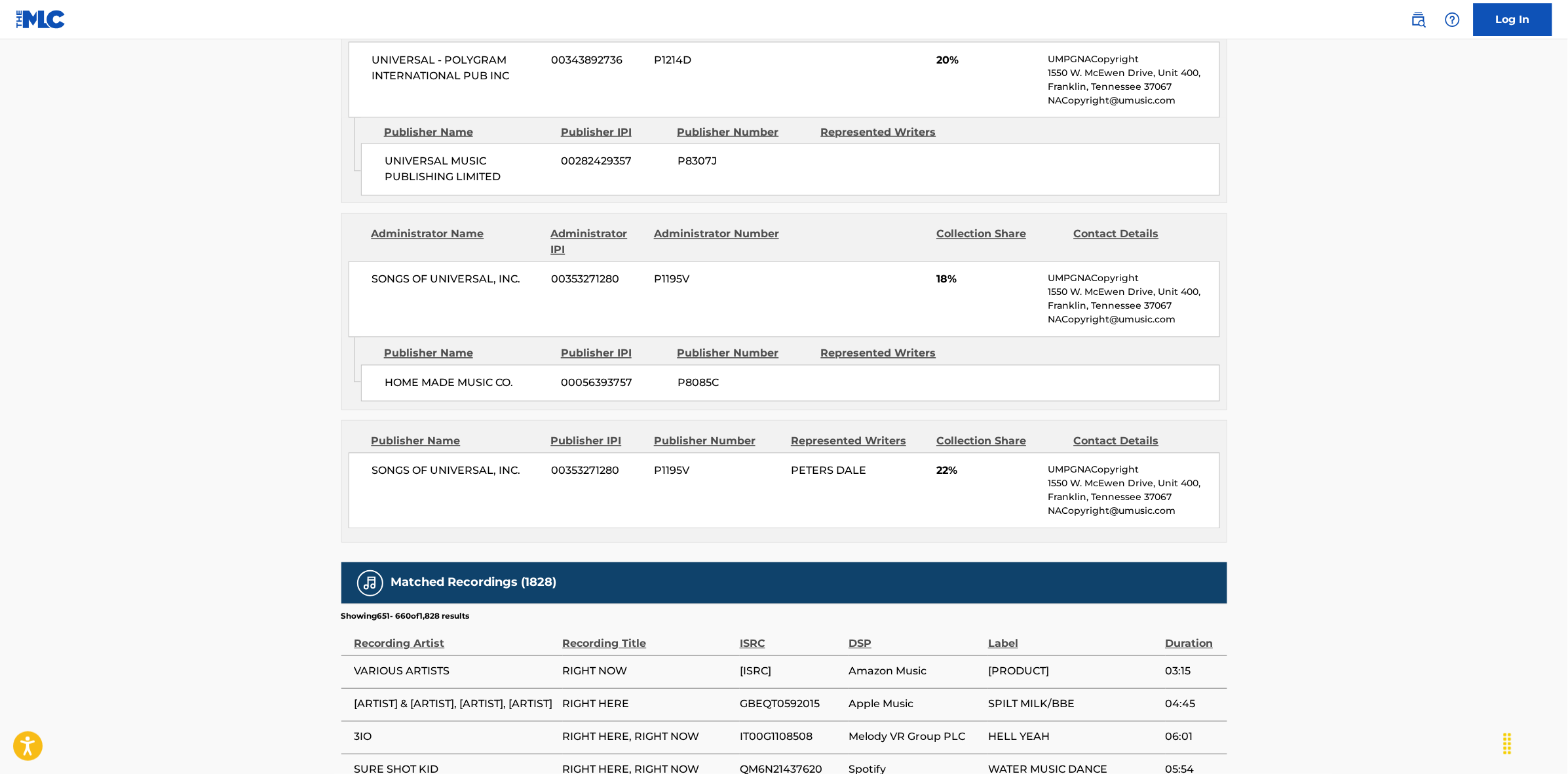 scroll, scrollTop: 1229, scrollLeft: 0, axis: vertical 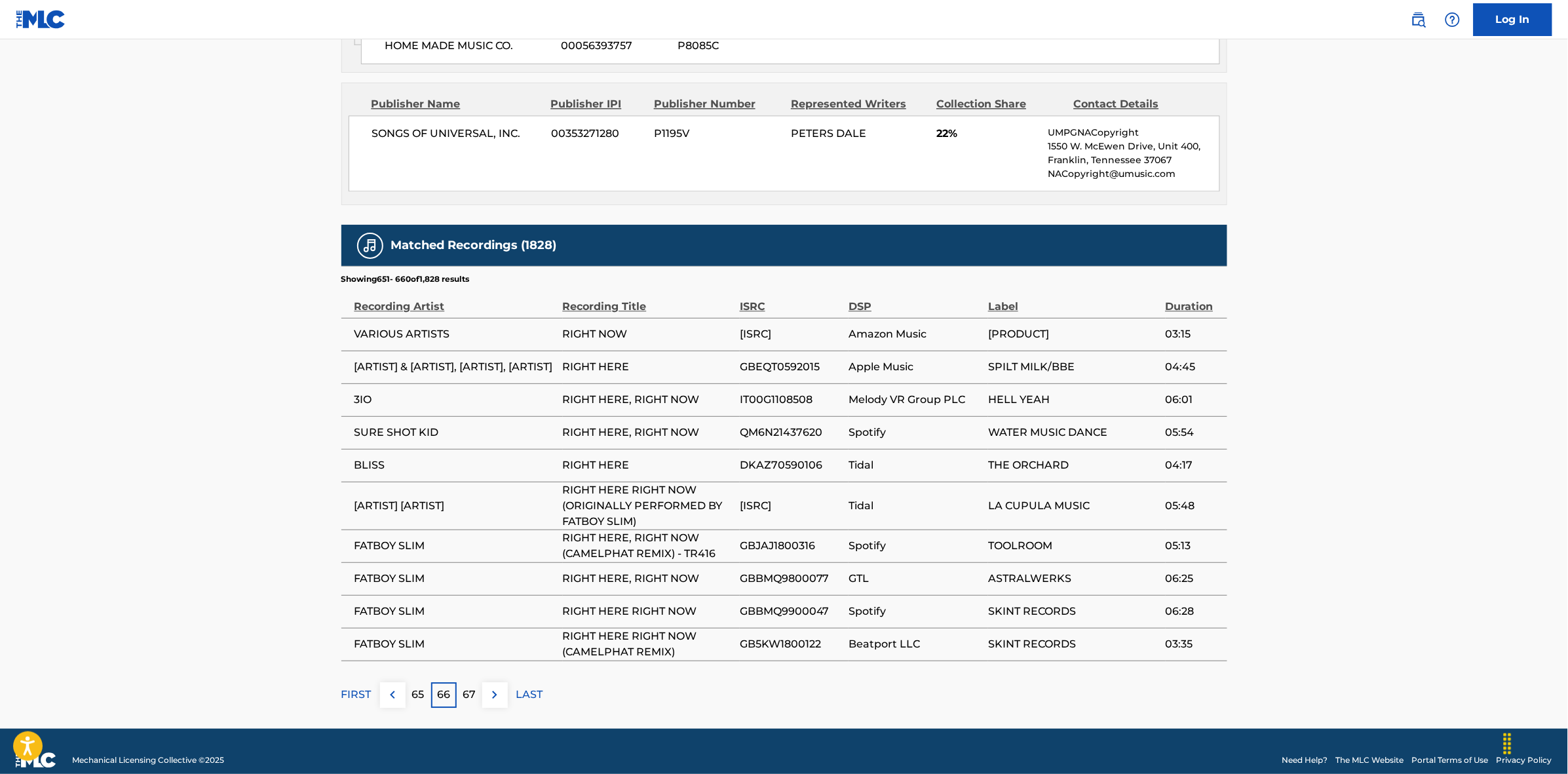 click at bounding box center (495, 695) 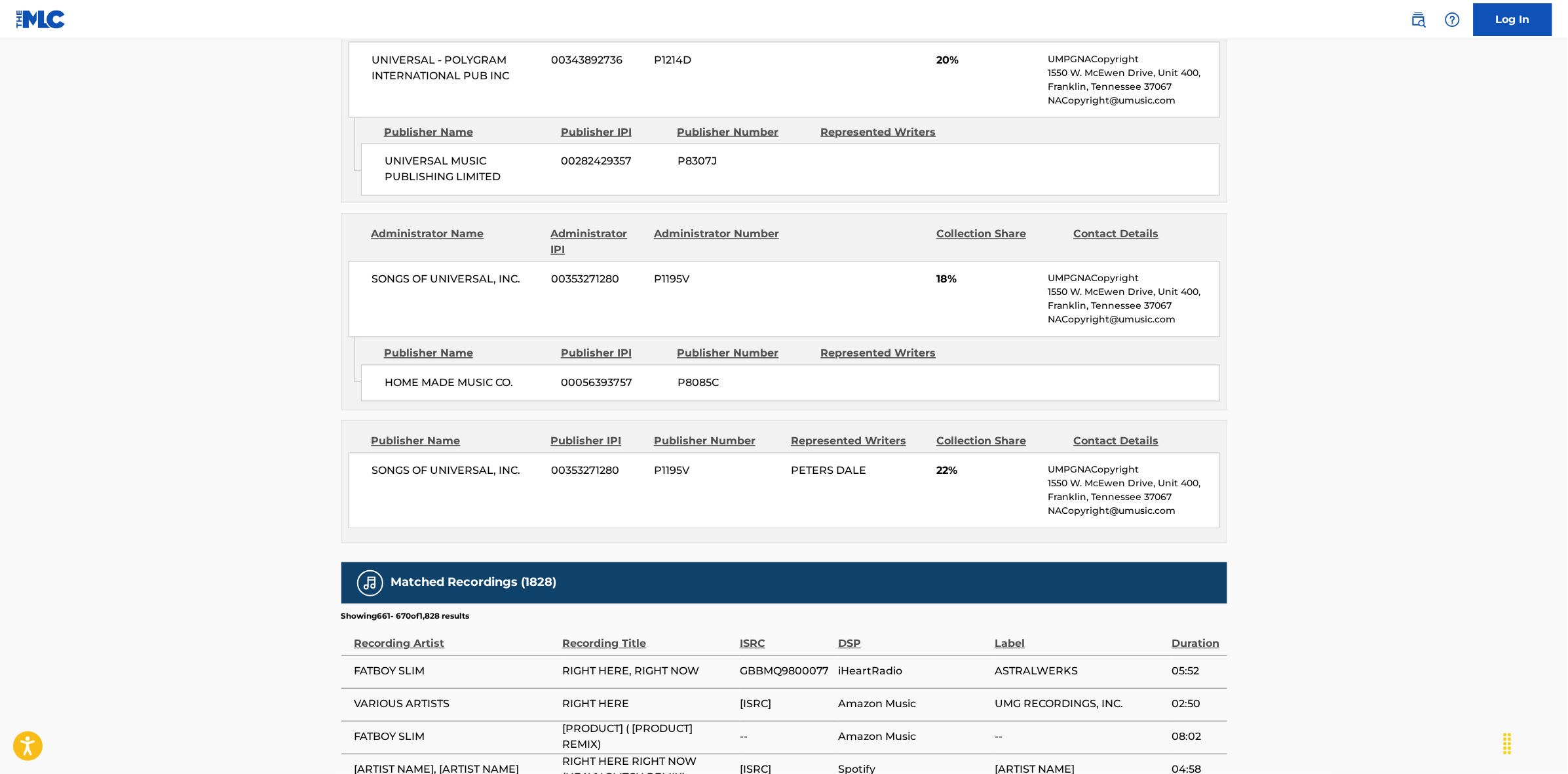 scroll, scrollTop: 1229, scrollLeft: 0, axis: vertical 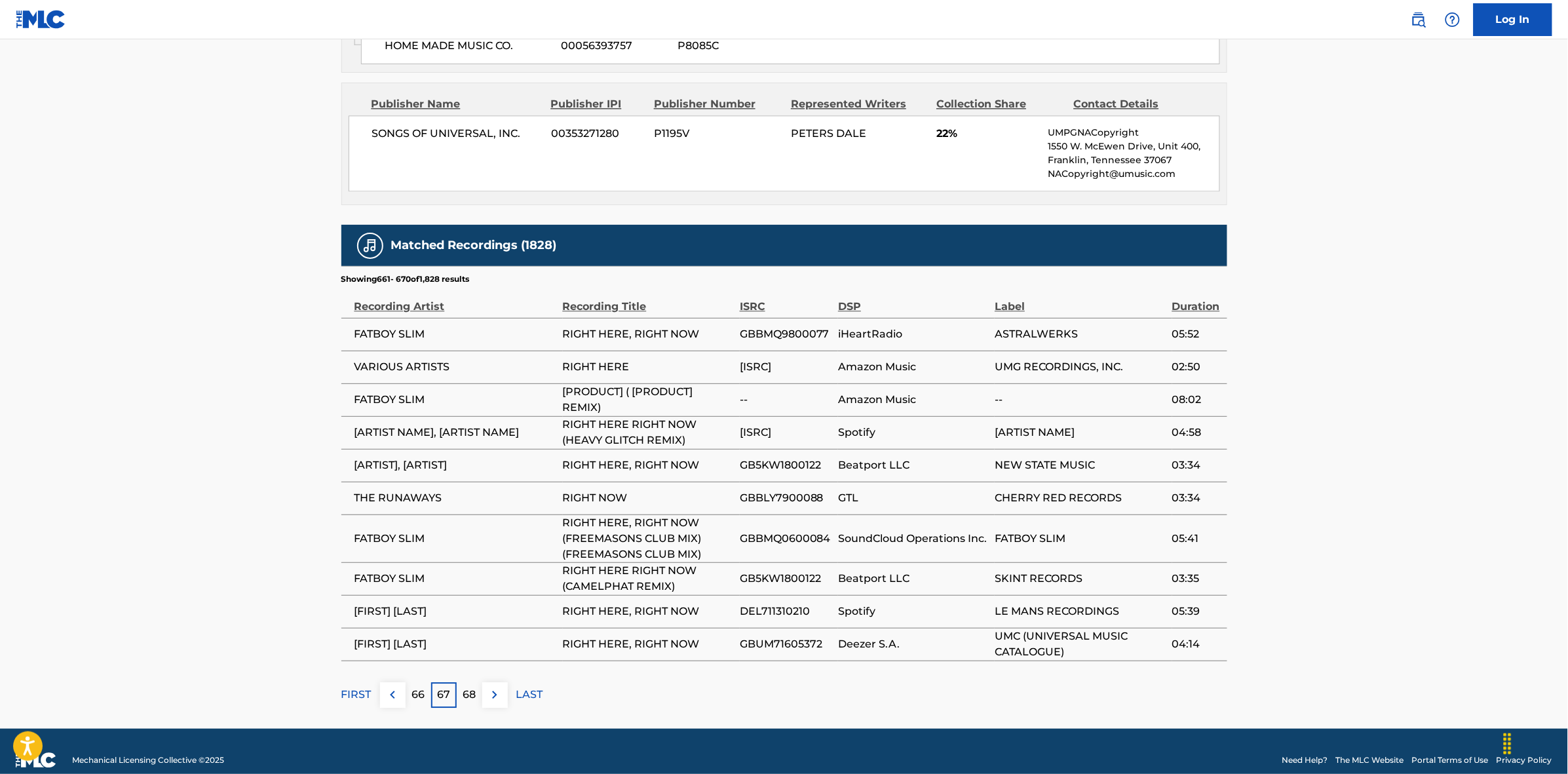 click on "68" at bounding box center [469, 695] 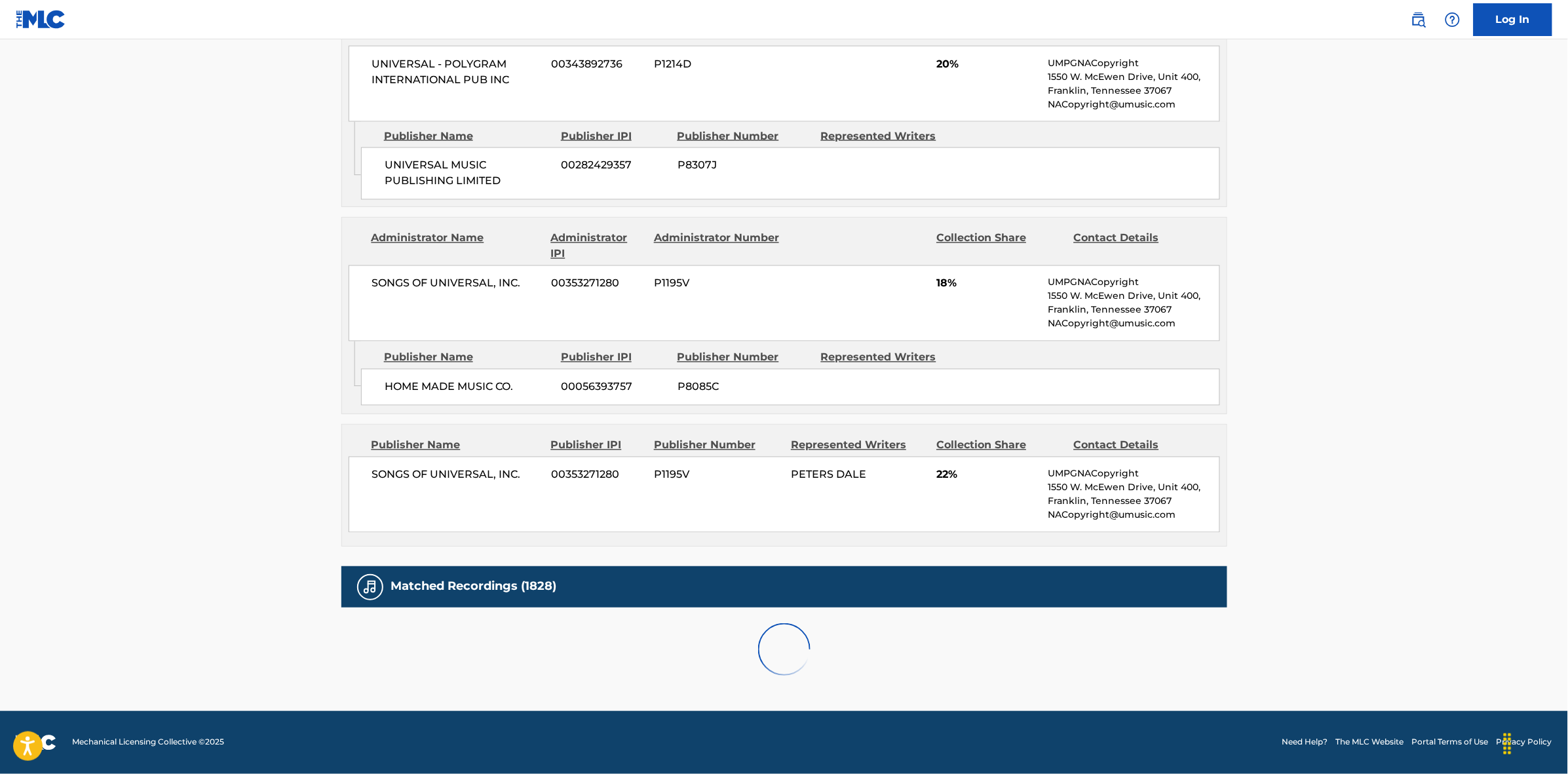 scroll, scrollTop: 1229, scrollLeft: 0, axis: vertical 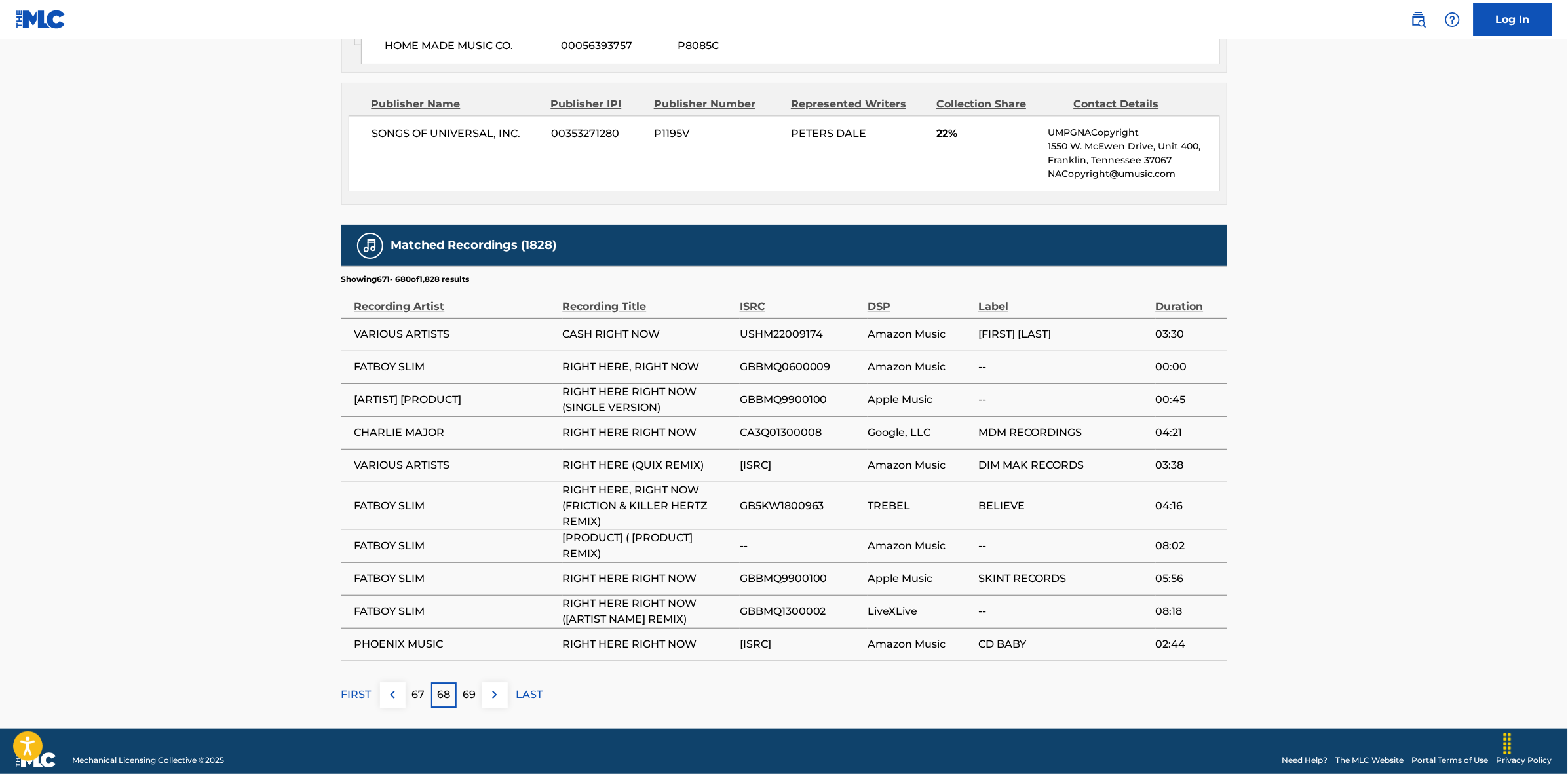 click at bounding box center [495, 695] 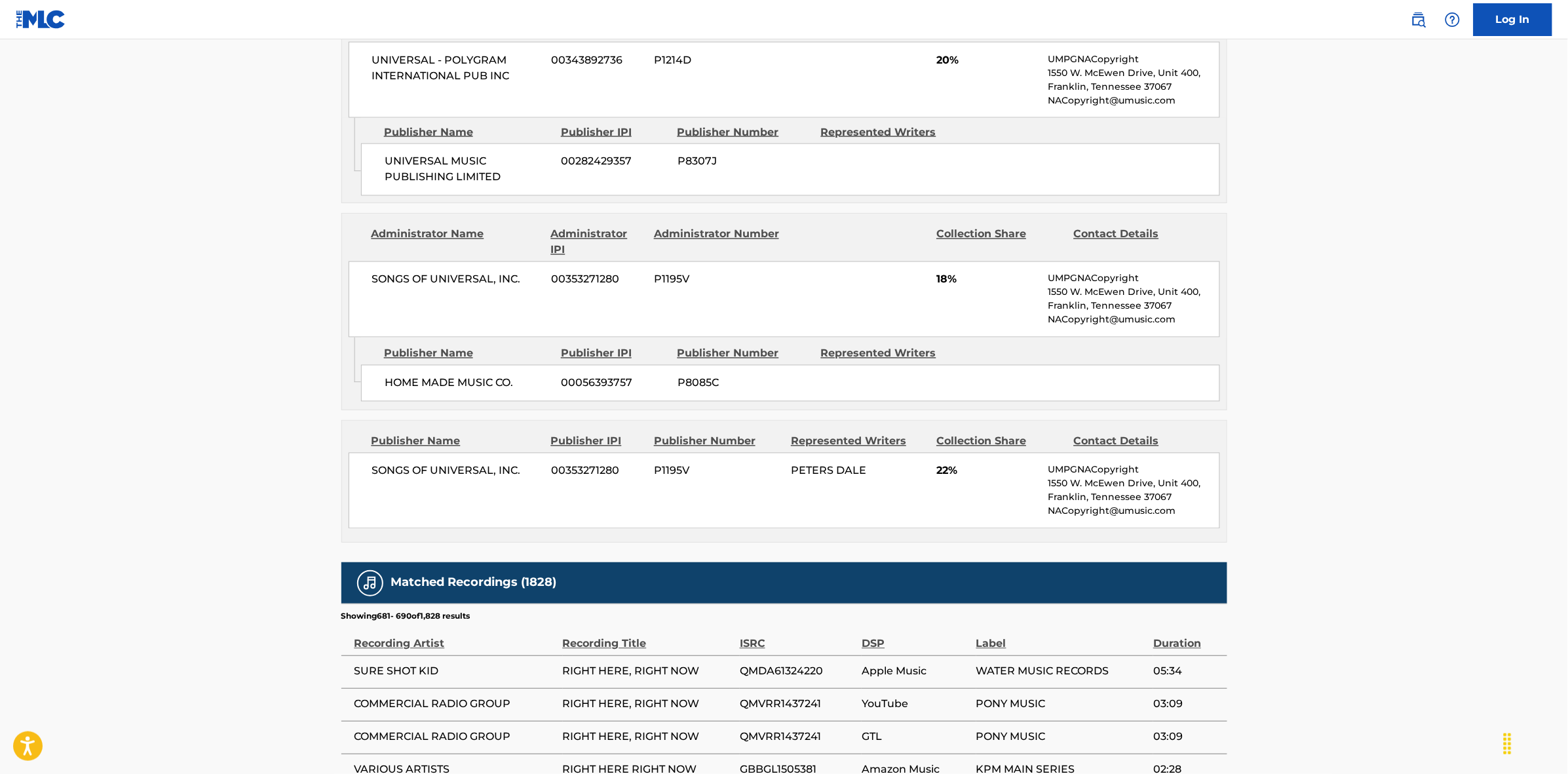 scroll, scrollTop: 1229, scrollLeft: 0, axis: vertical 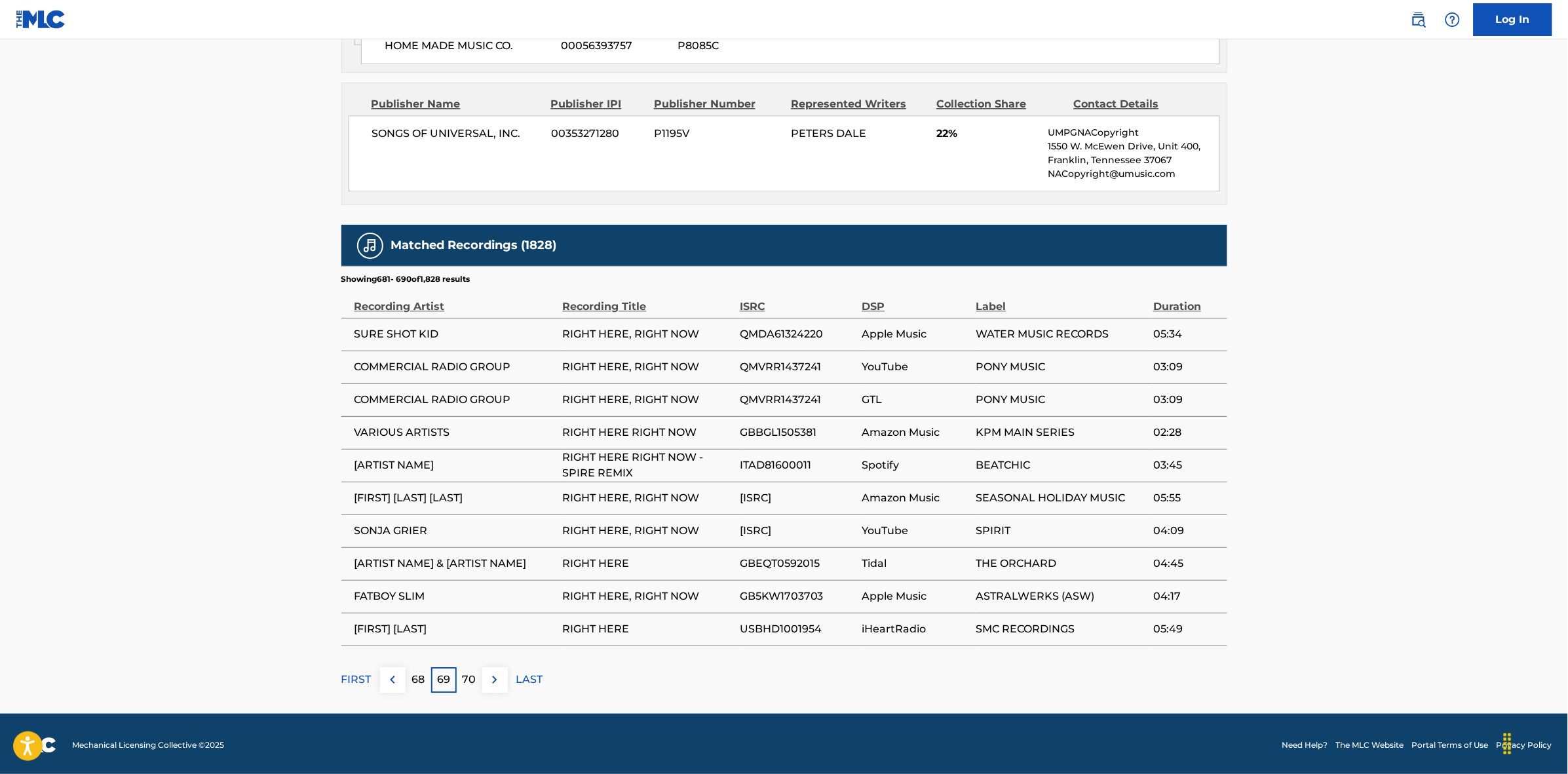 click on "Publisher Name Publisher IPI Publisher Number Represented Writers [PRODUCT] [NUMBER] [CODE]" at bounding box center (794, 33) 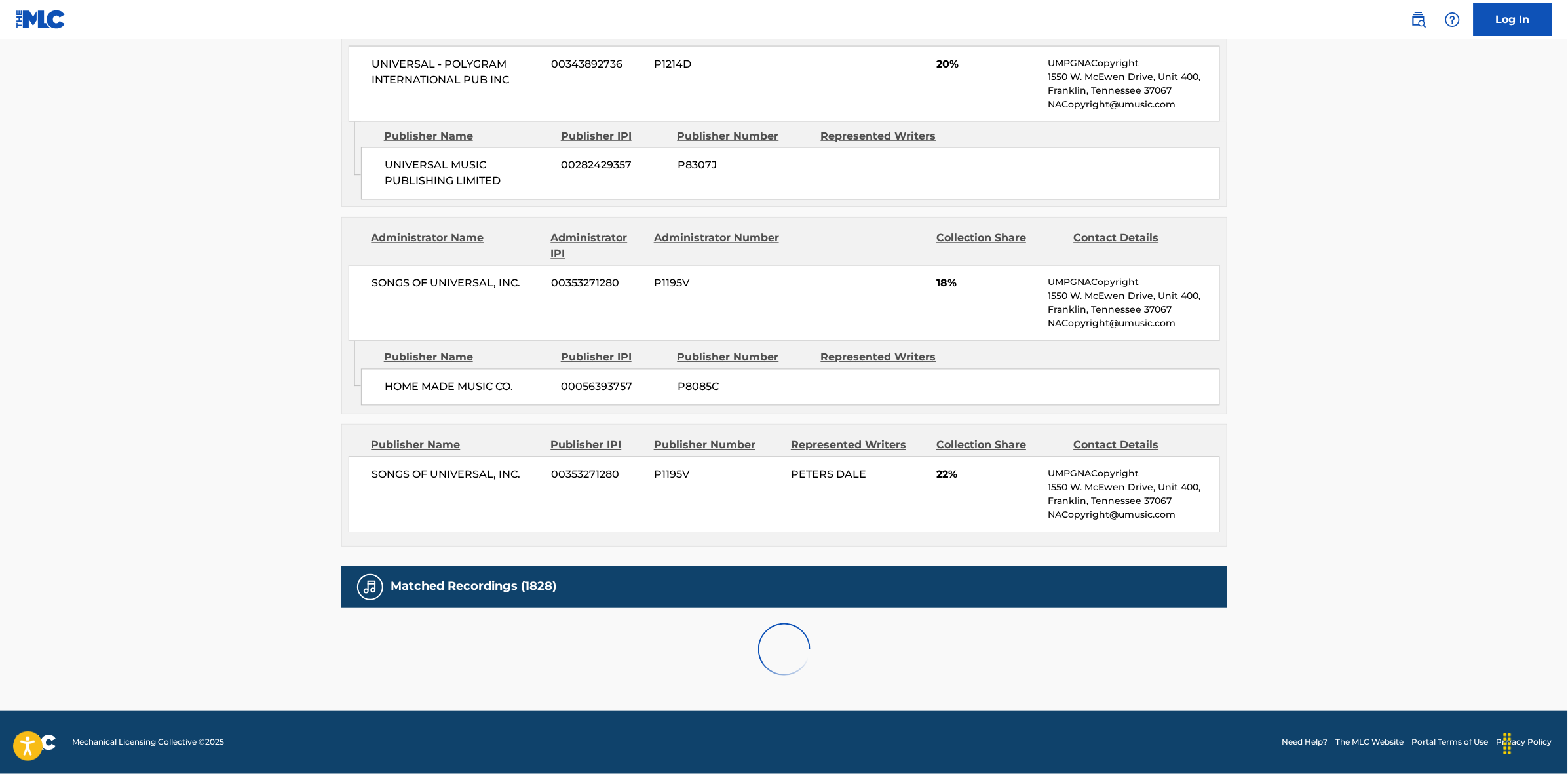 scroll, scrollTop: 1229, scrollLeft: 0, axis: vertical 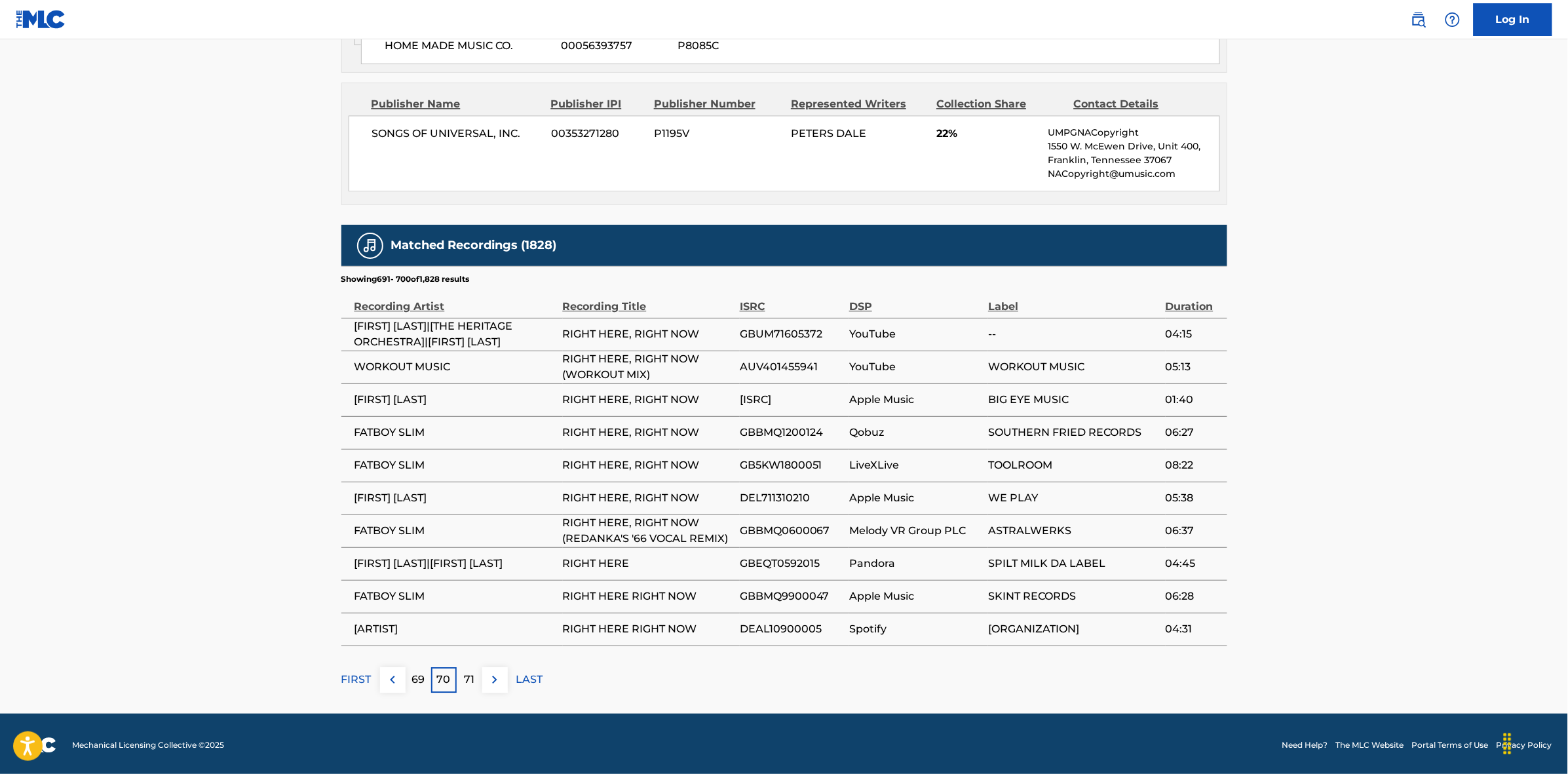 click at bounding box center (495, 680) 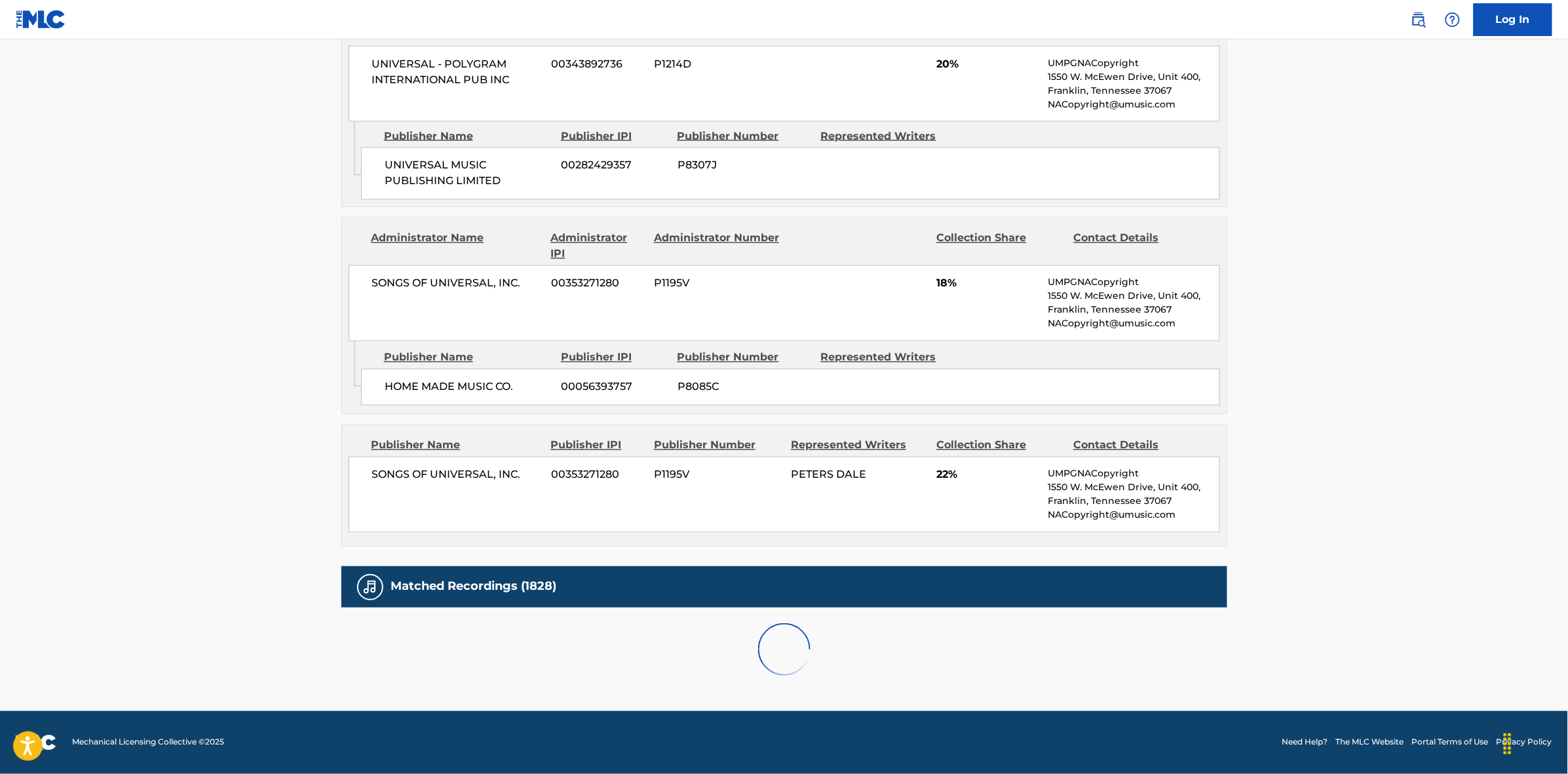 scroll, scrollTop: 1229, scrollLeft: 0, axis: vertical 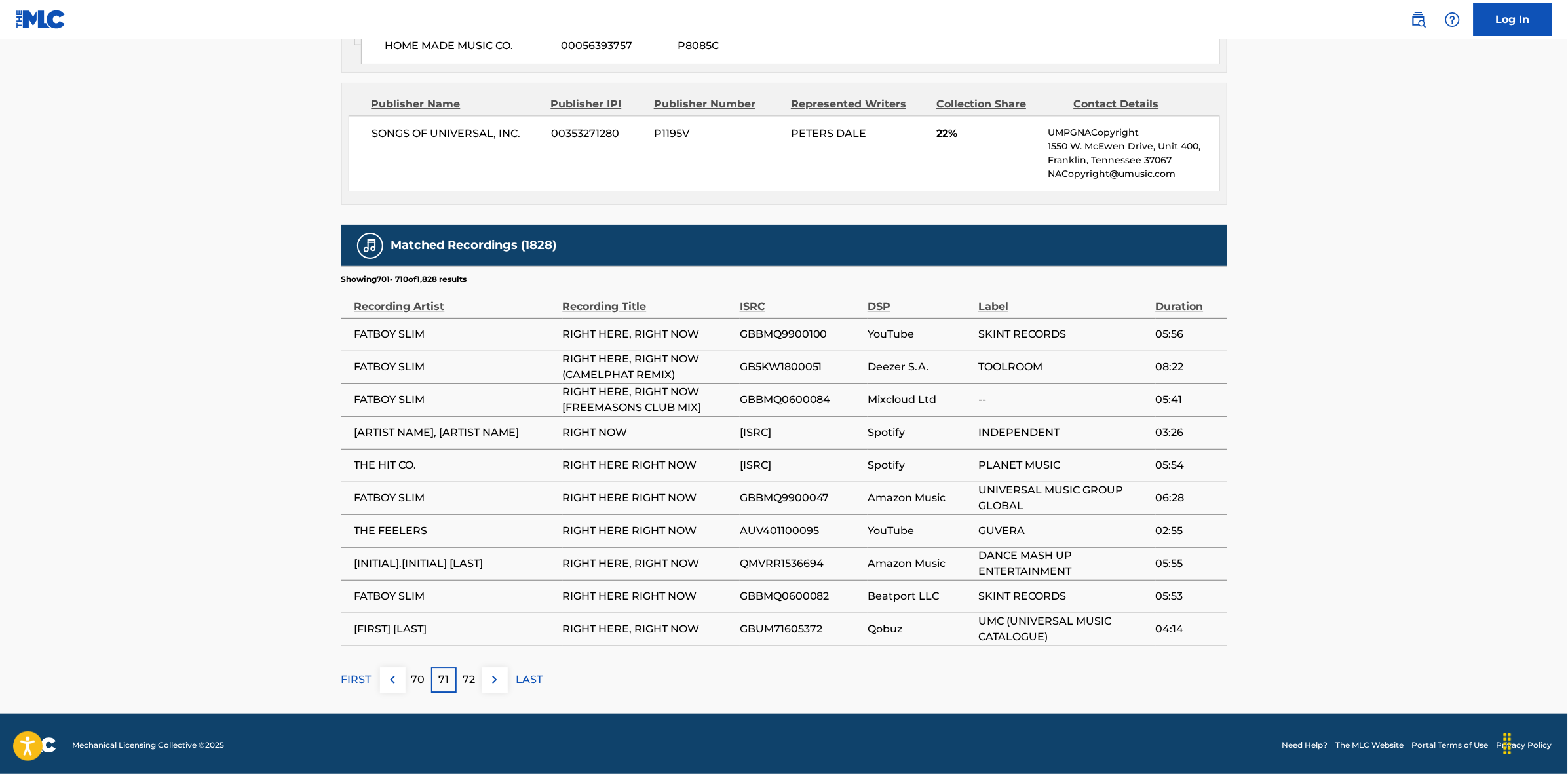 click at bounding box center (495, 680) 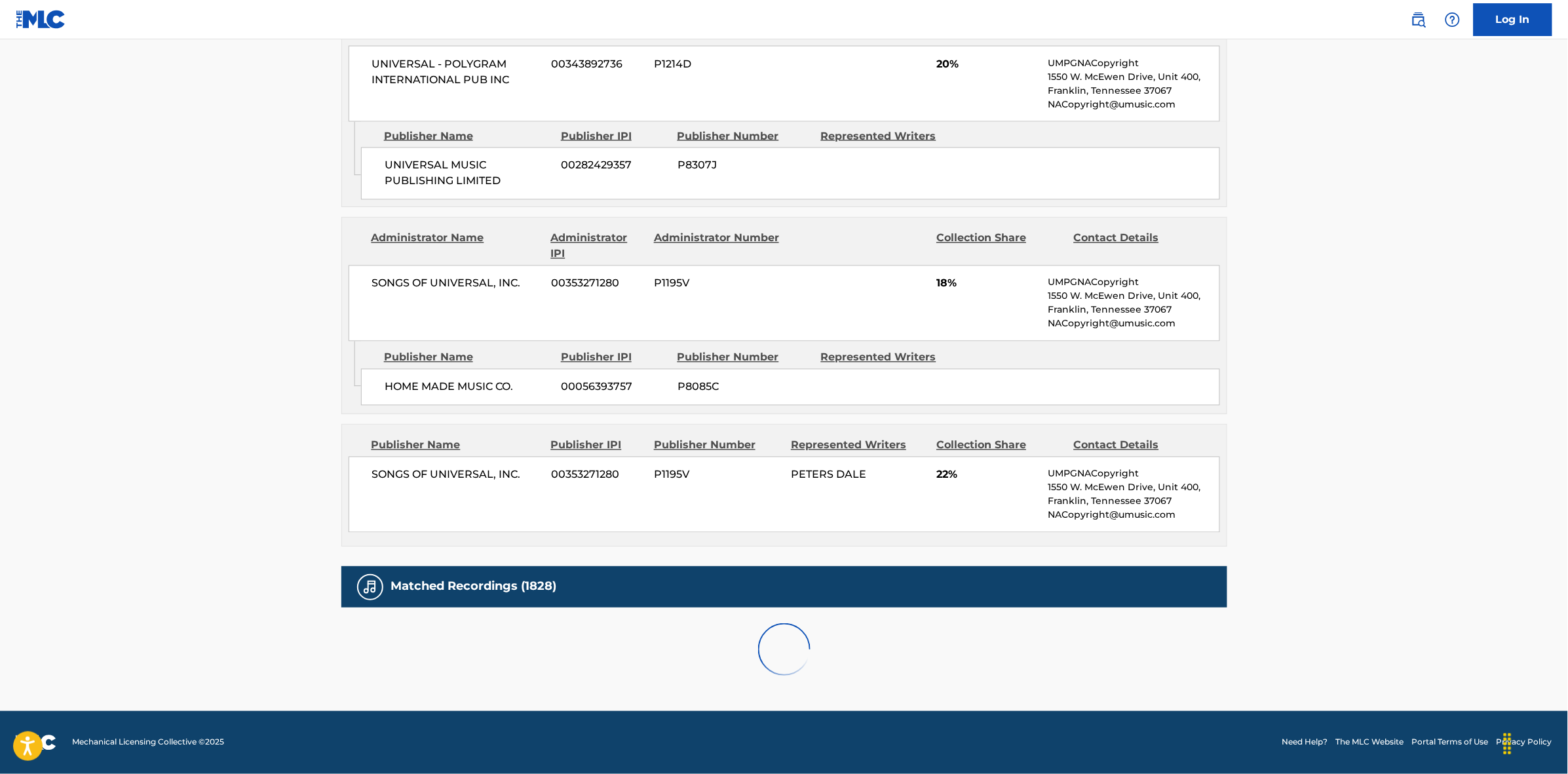 scroll, scrollTop: 1229, scrollLeft: 0, axis: vertical 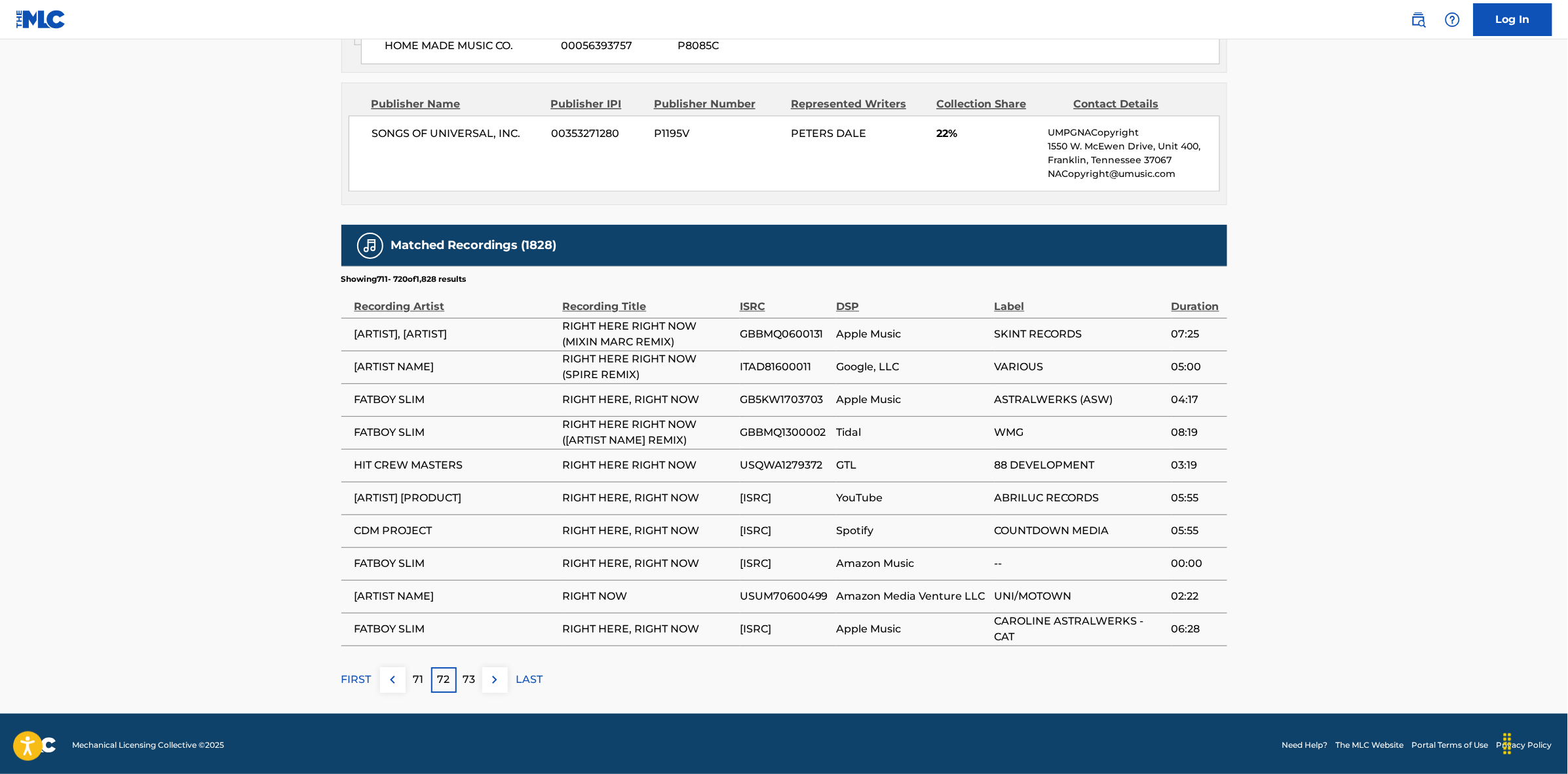 click at bounding box center [495, 680] 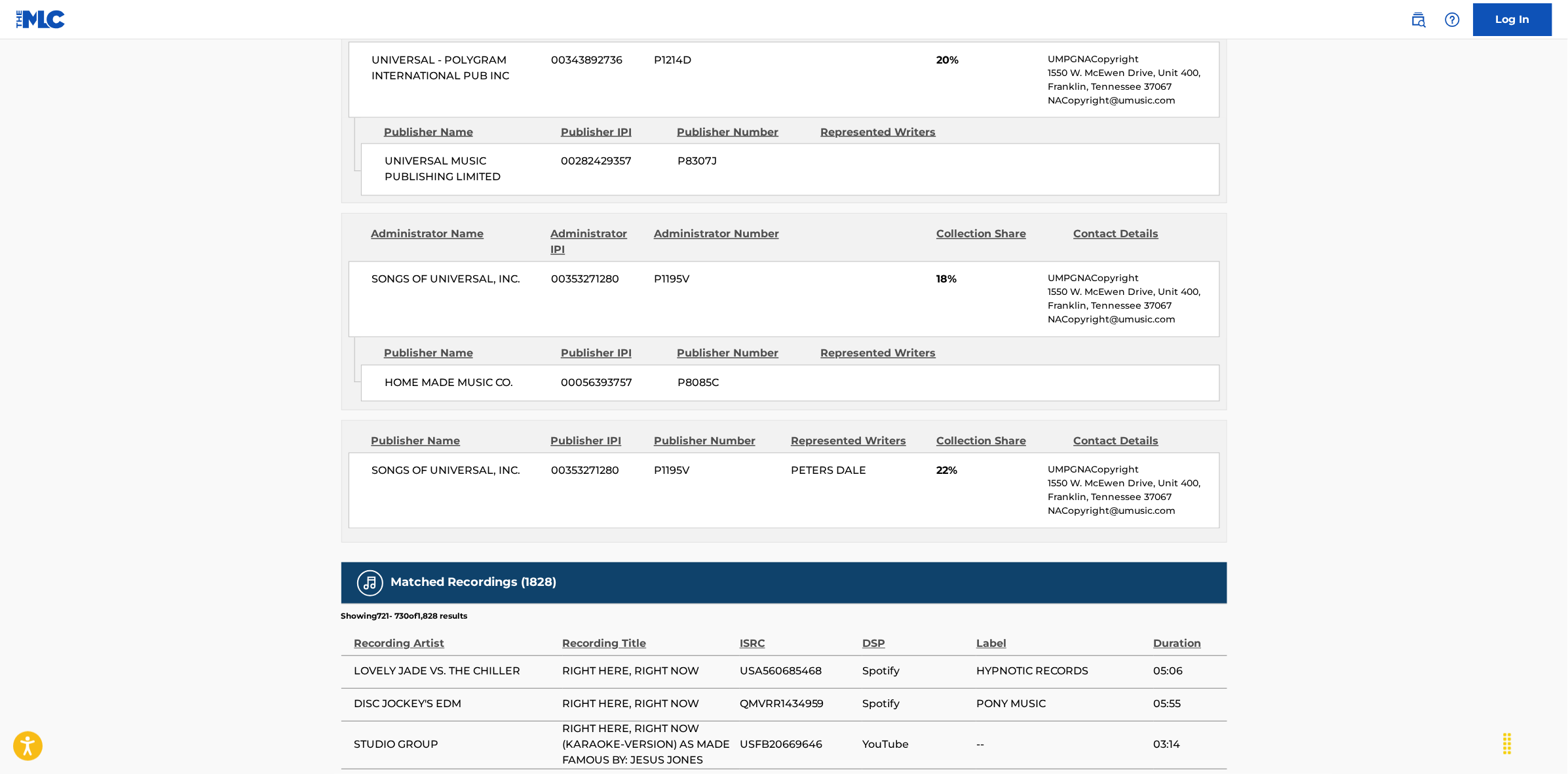 scroll, scrollTop: 1229, scrollLeft: 0, axis: vertical 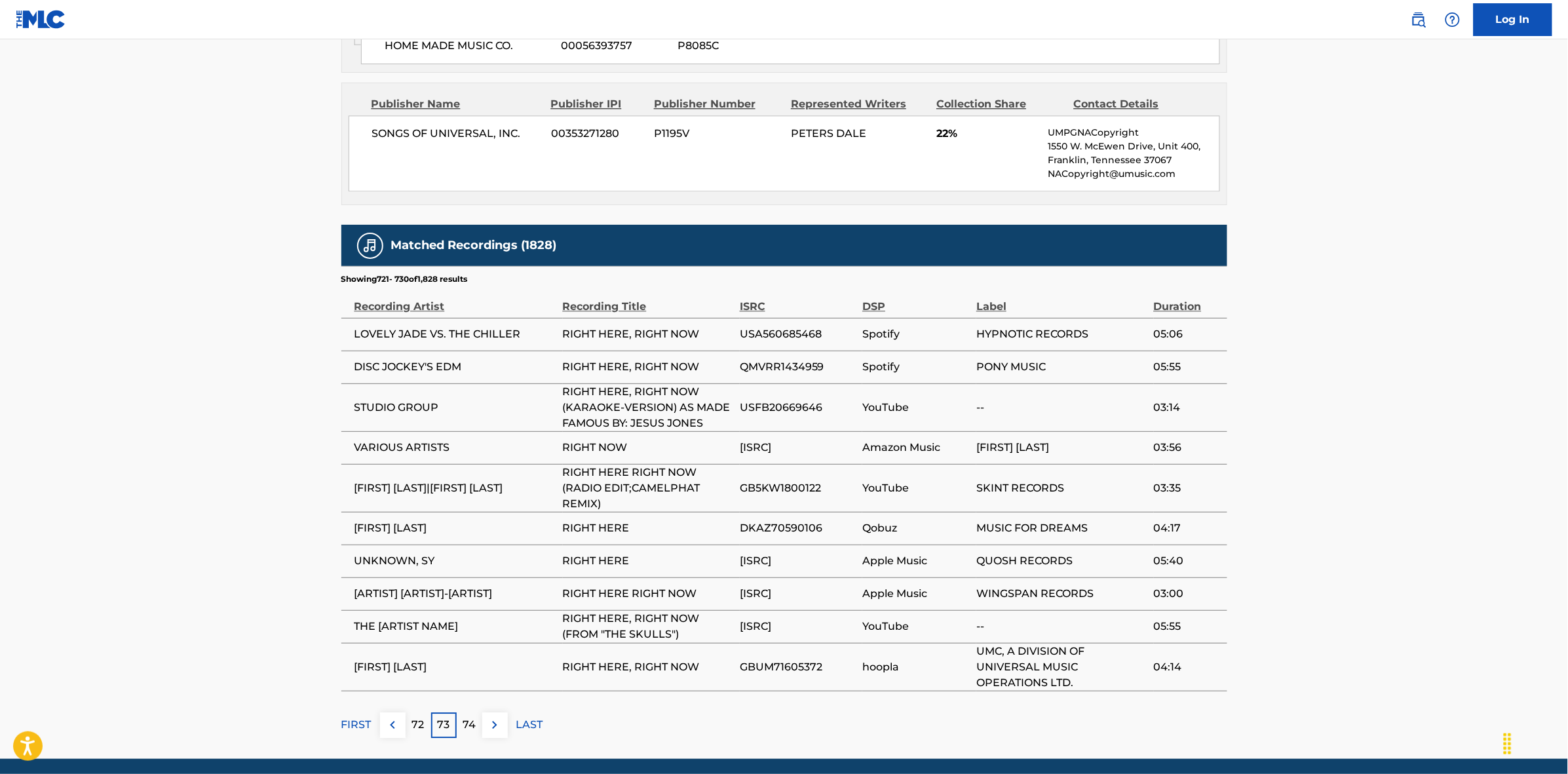 click at bounding box center [495, 725] 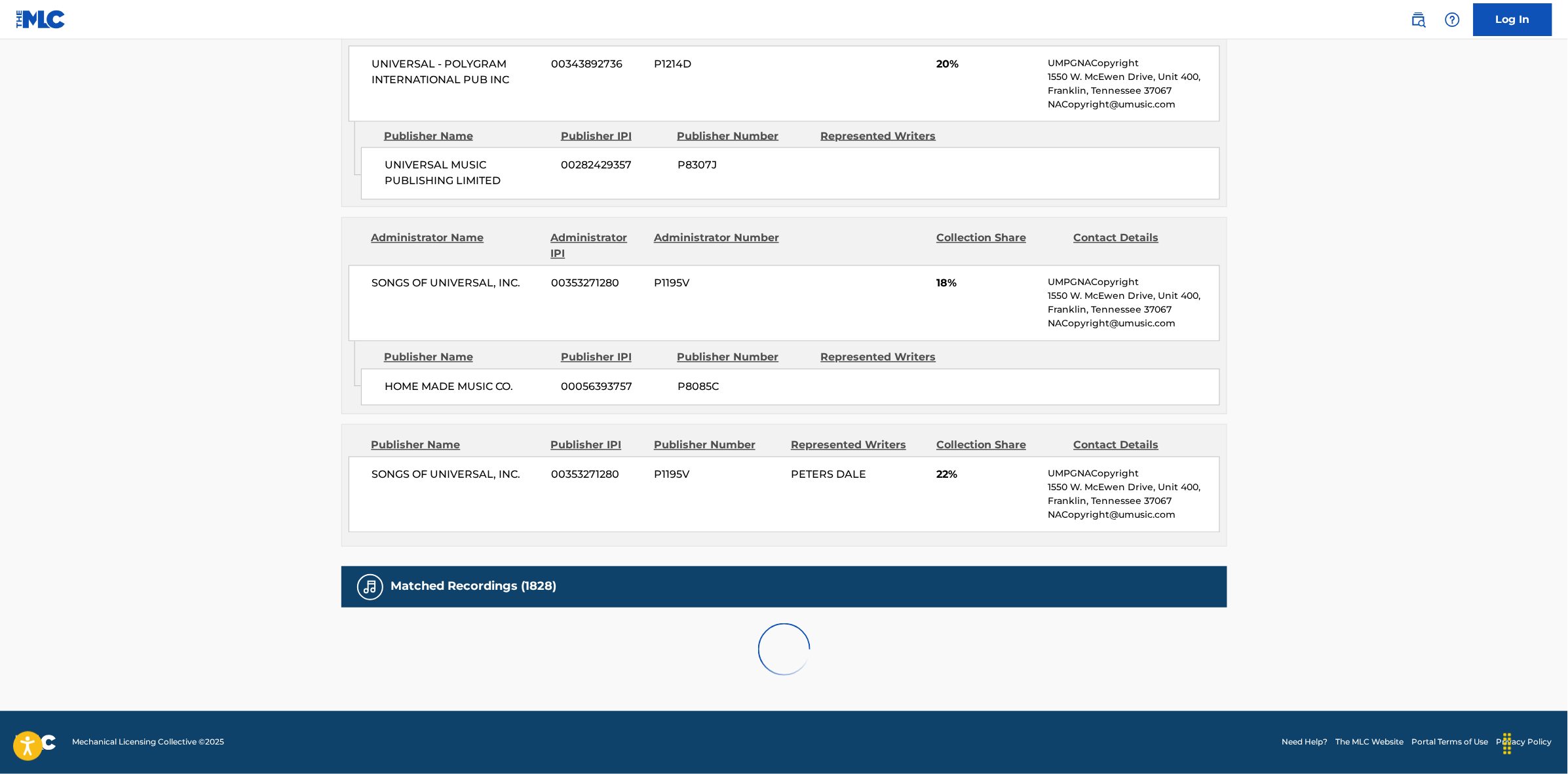 scroll, scrollTop: 1229, scrollLeft: 0, axis: vertical 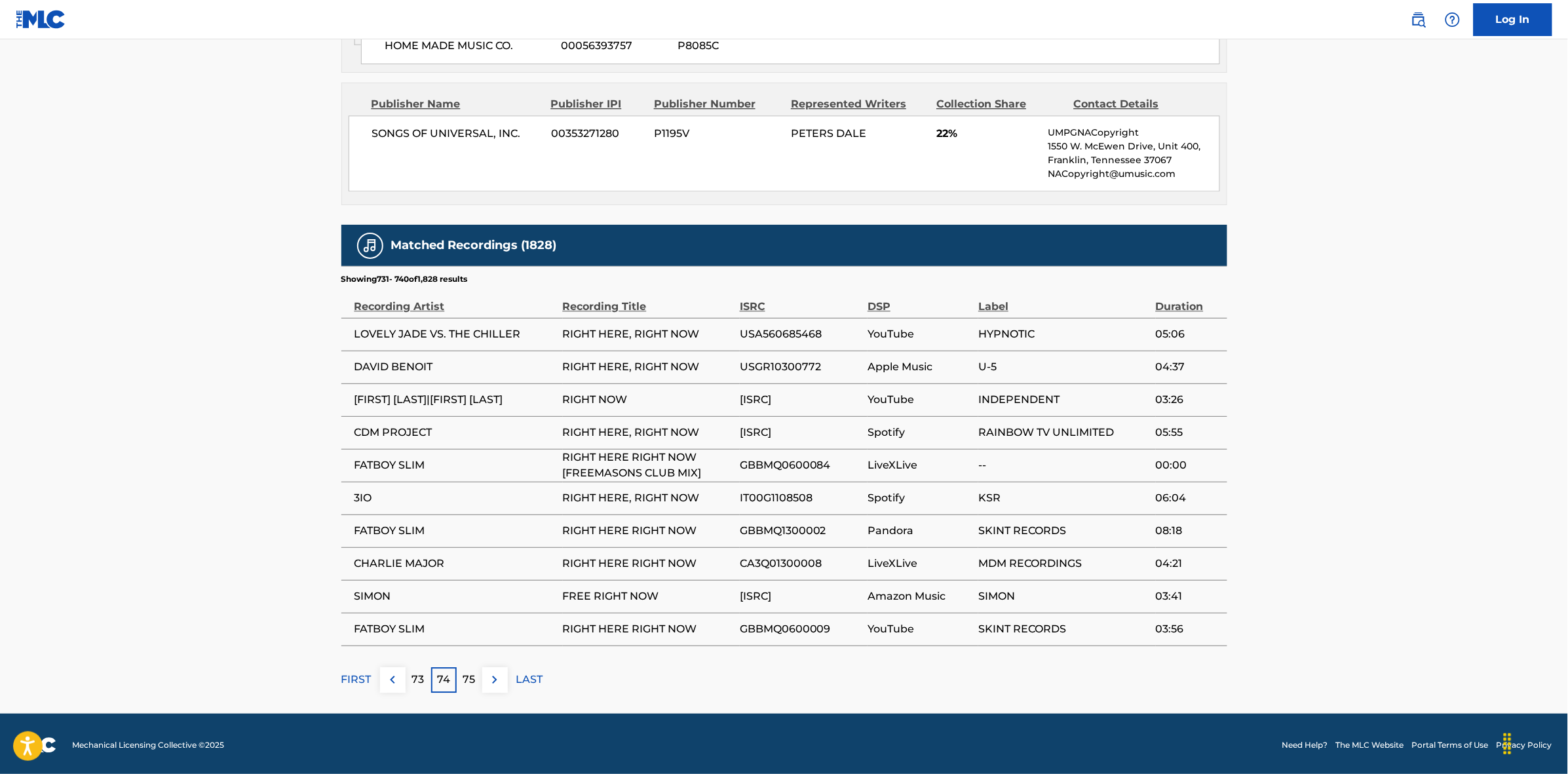click on "75" at bounding box center (469, 680) 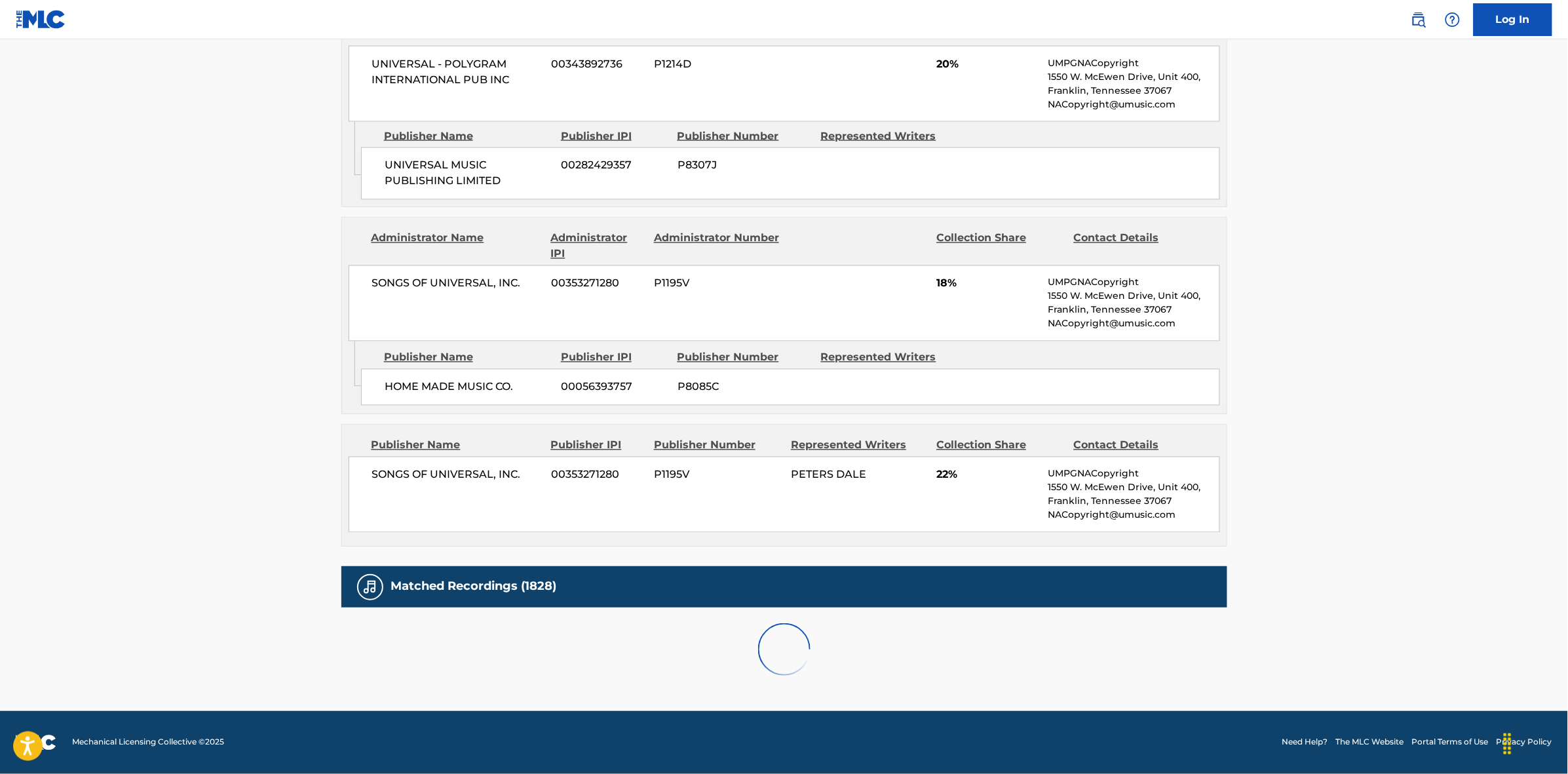 scroll, scrollTop: 1229, scrollLeft: 0, axis: vertical 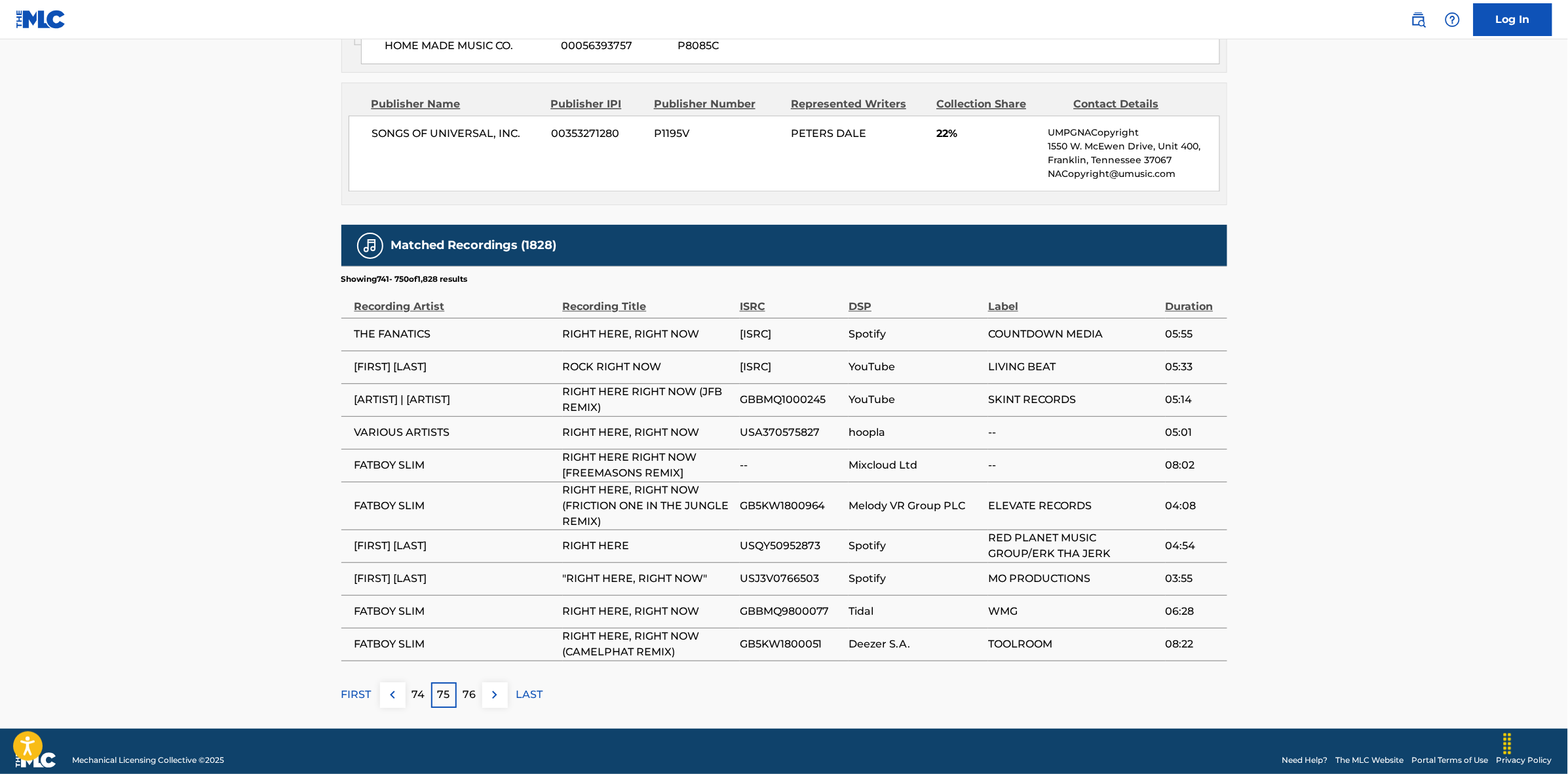 click at bounding box center [495, 695] 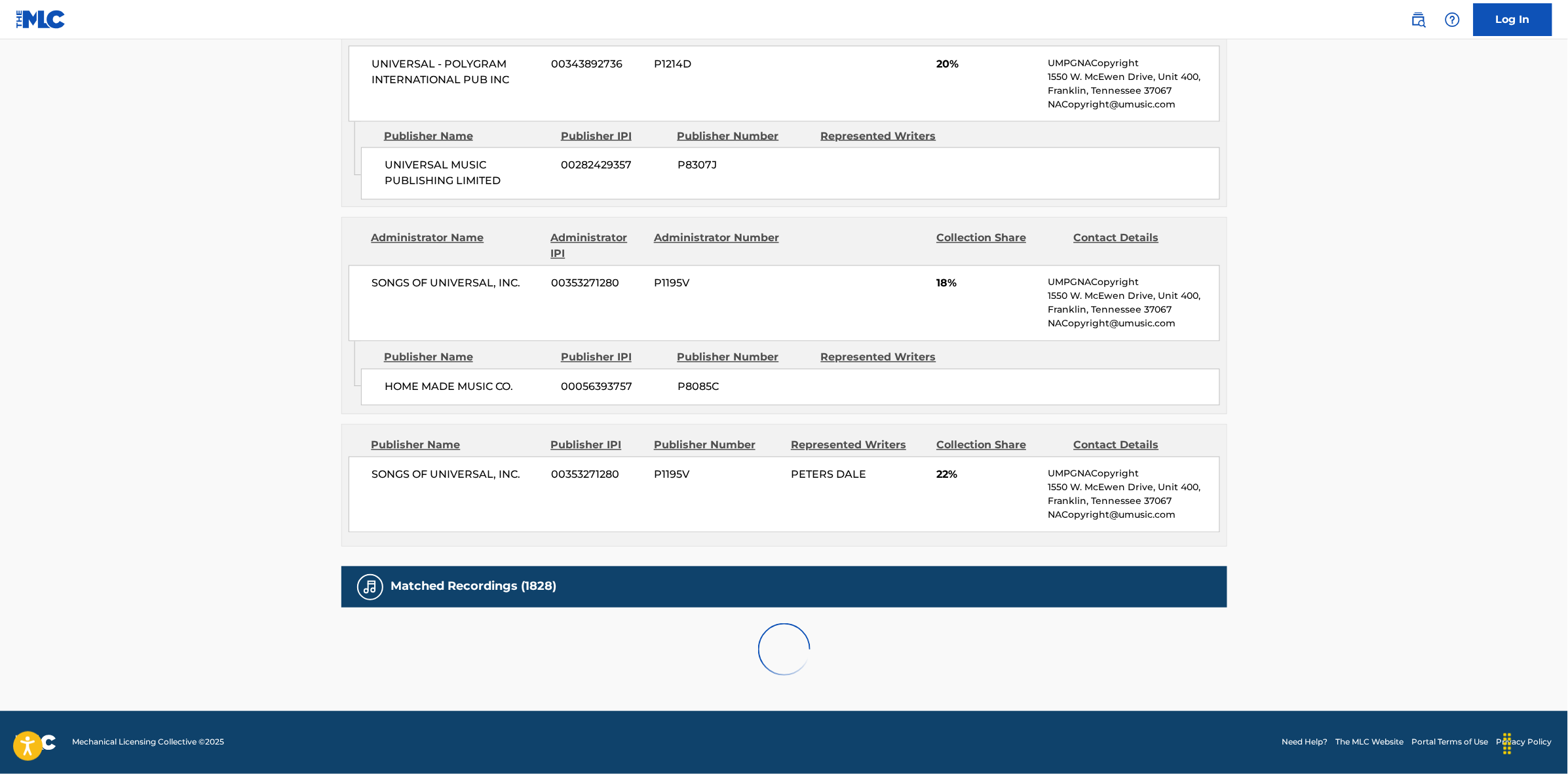scroll, scrollTop: 1229, scrollLeft: 0, axis: vertical 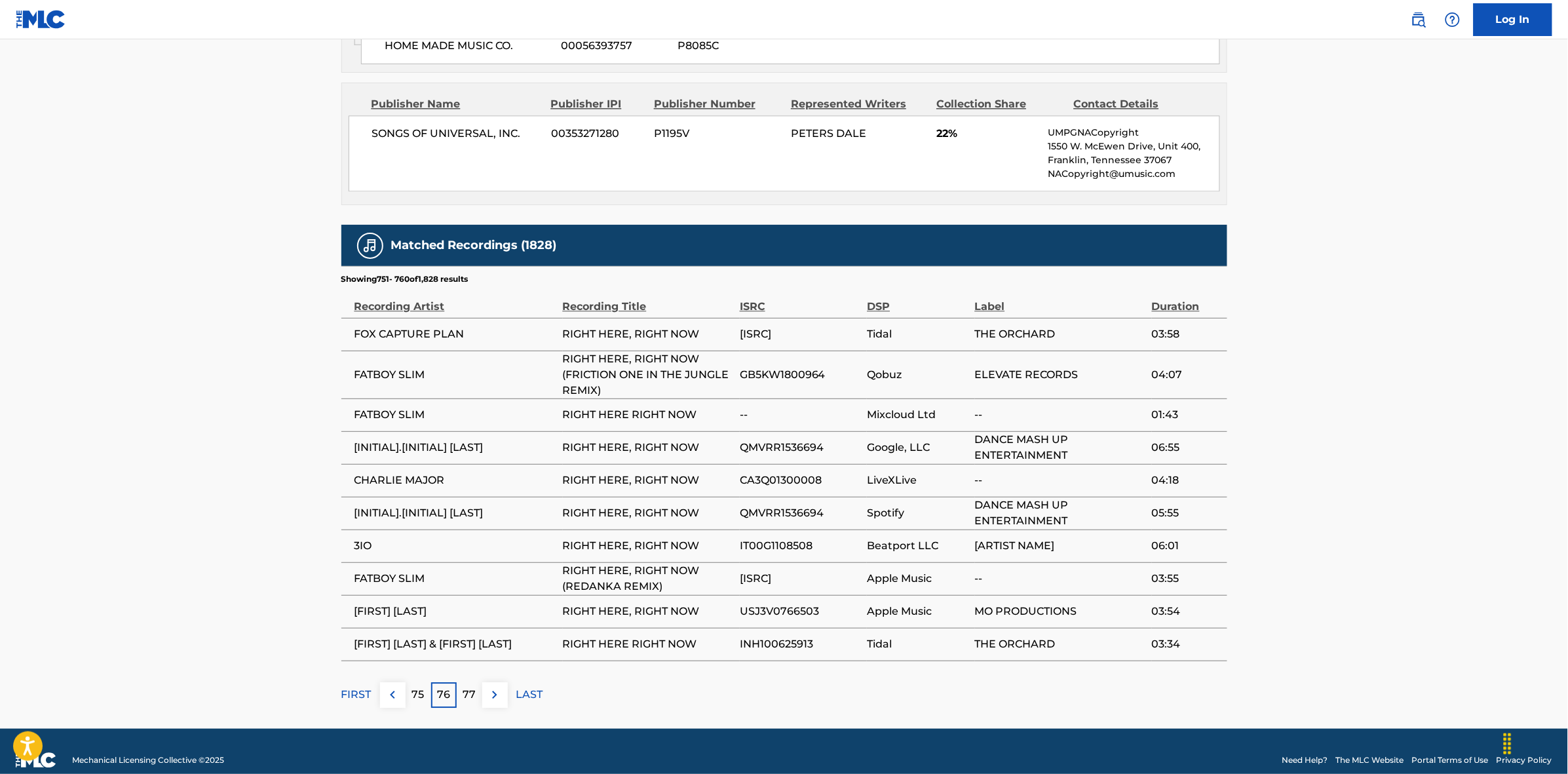click on "77" at bounding box center (469, 695) 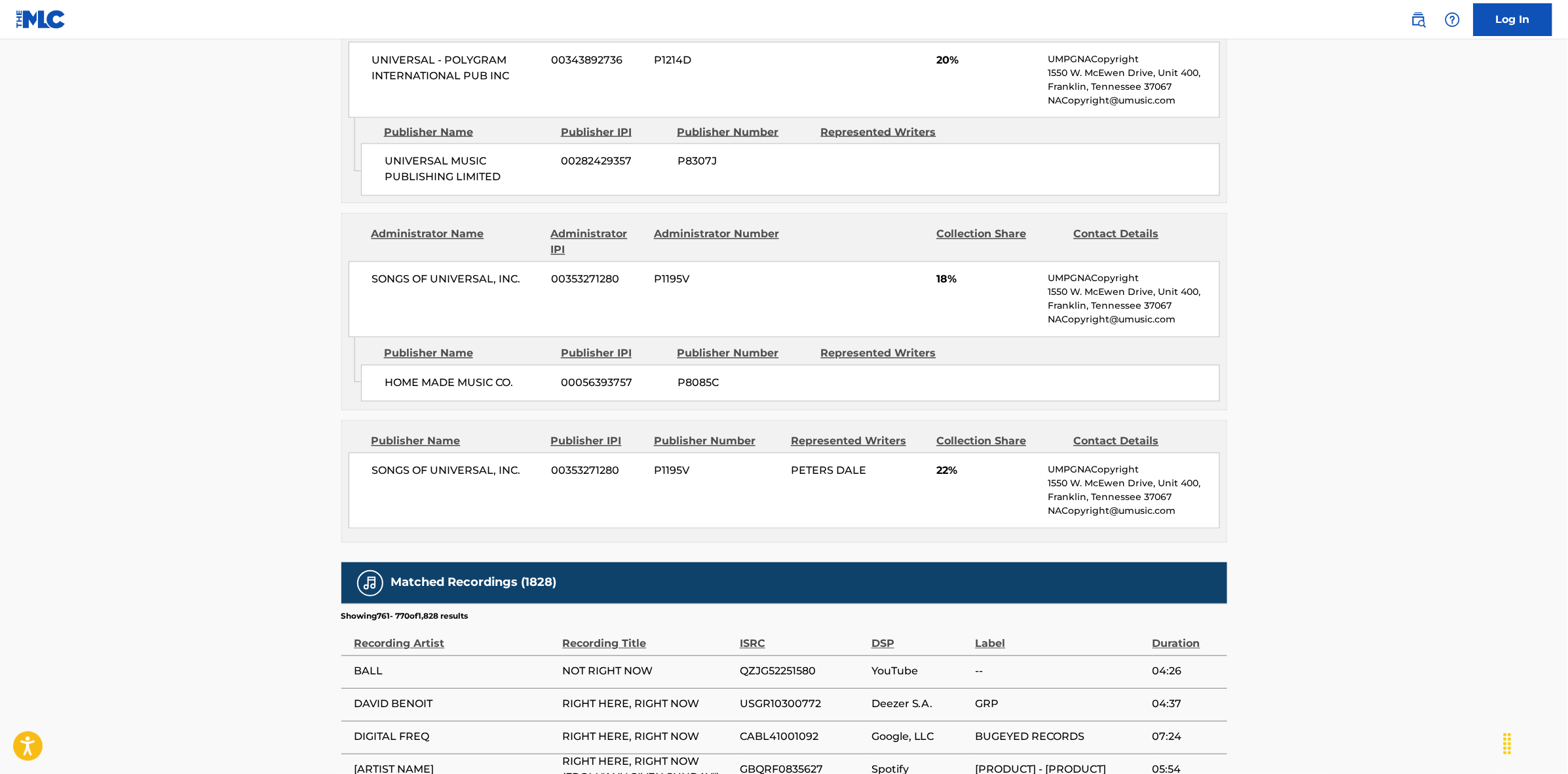 scroll, scrollTop: 1229, scrollLeft: 0, axis: vertical 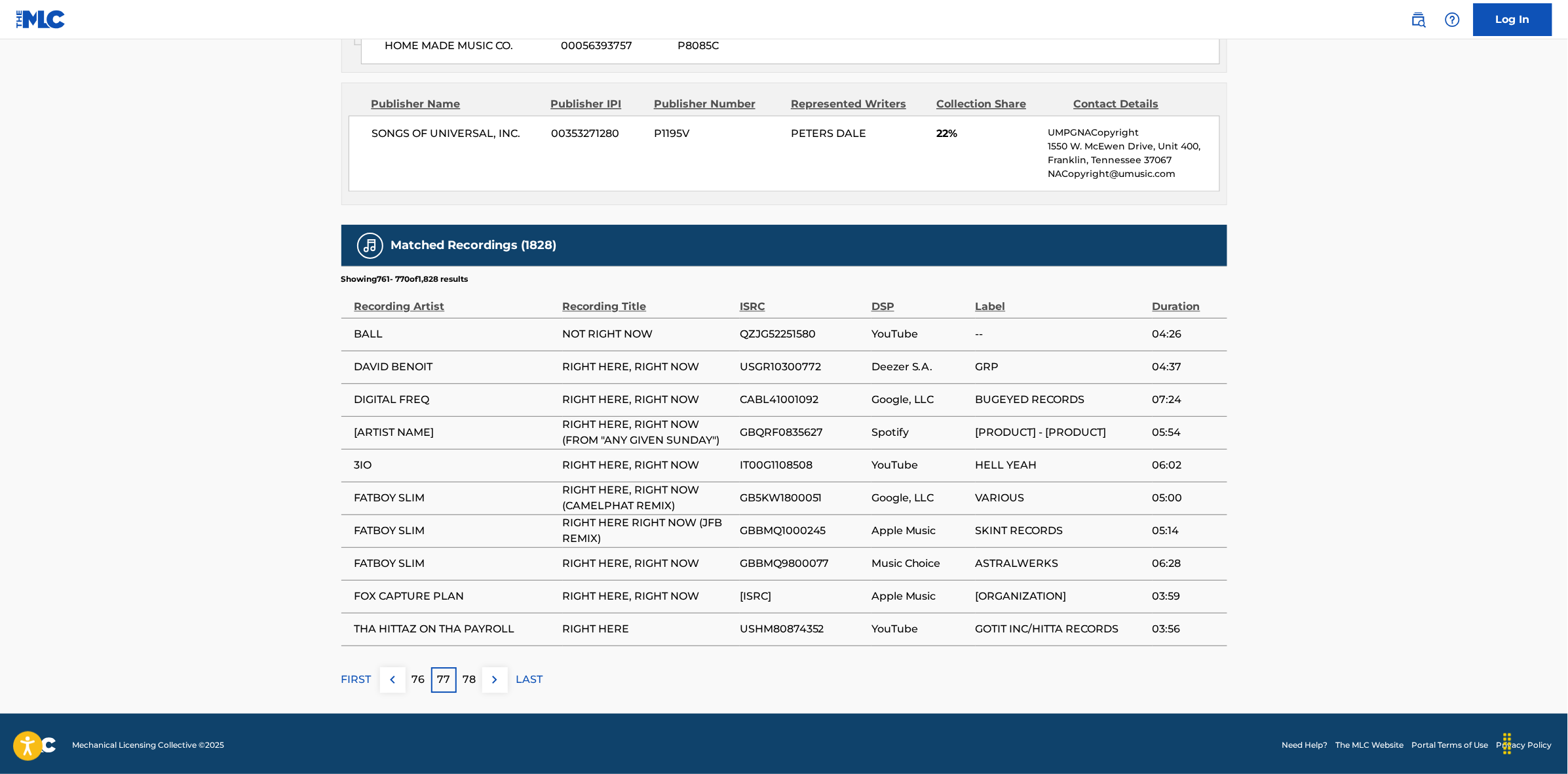 click on "78" at bounding box center (469, 680) 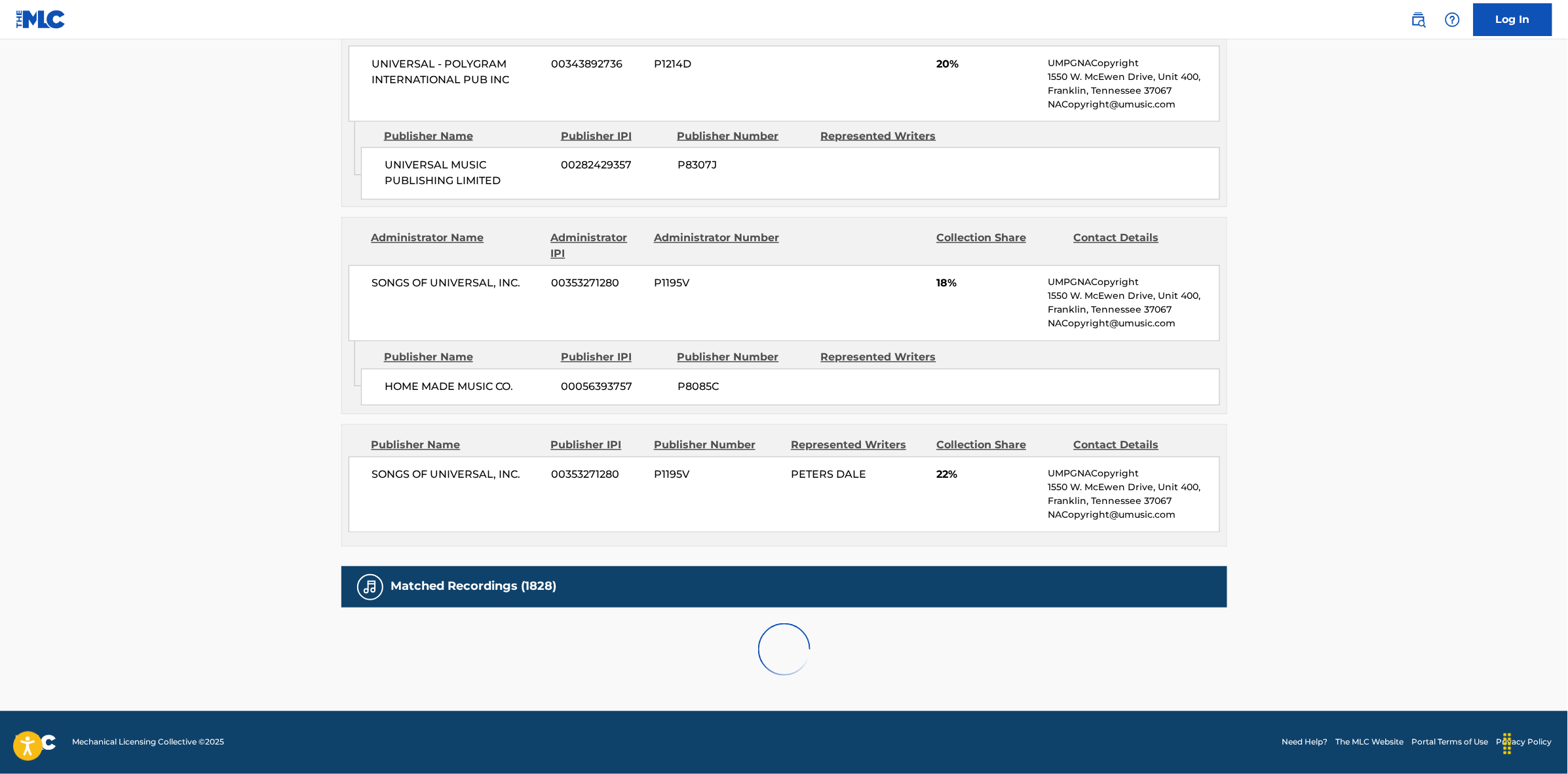 scroll, scrollTop: 1229, scrollLeft: 0, axis: vertical 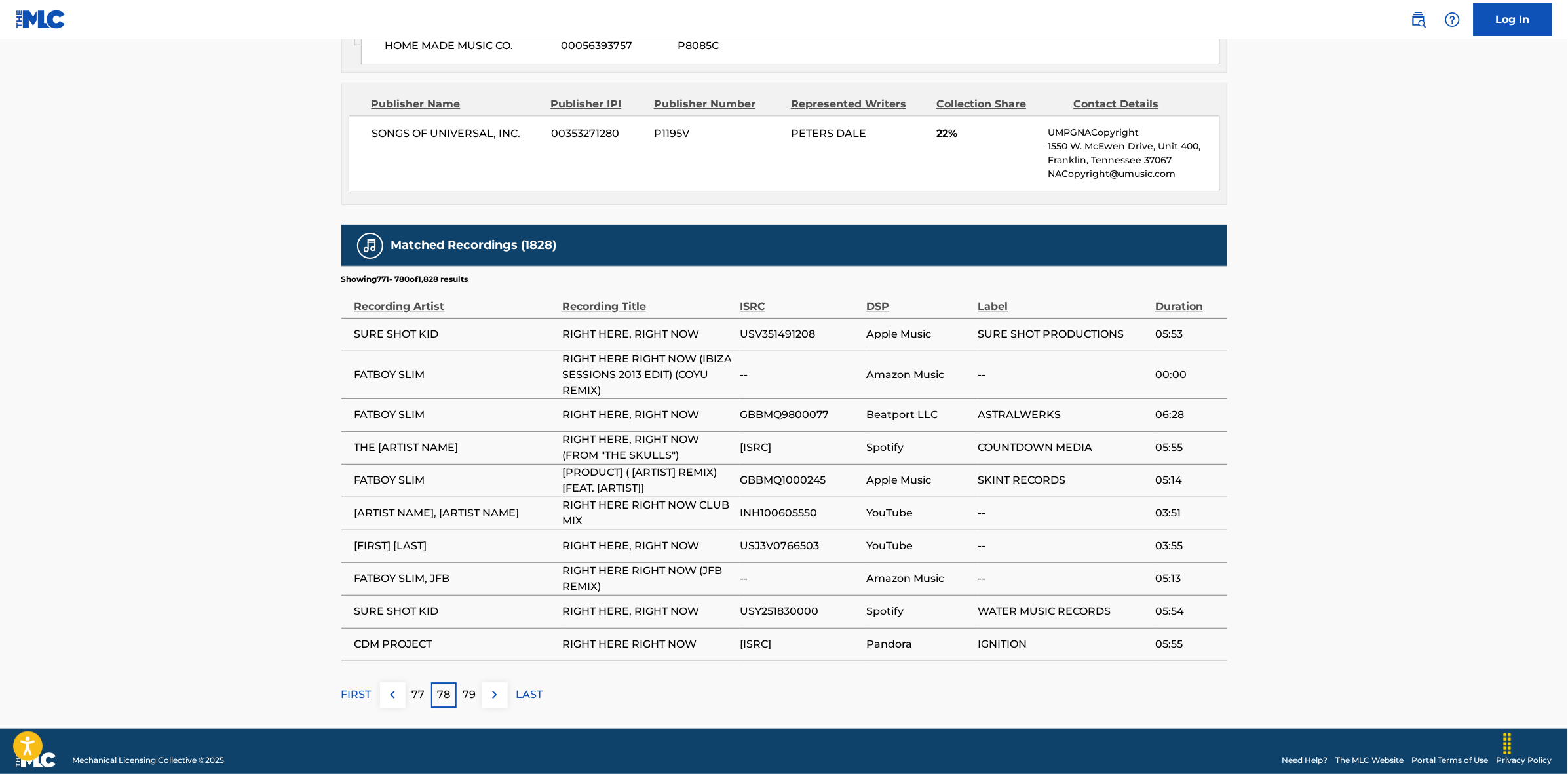 click on "79" at bounding box center (469, 695) 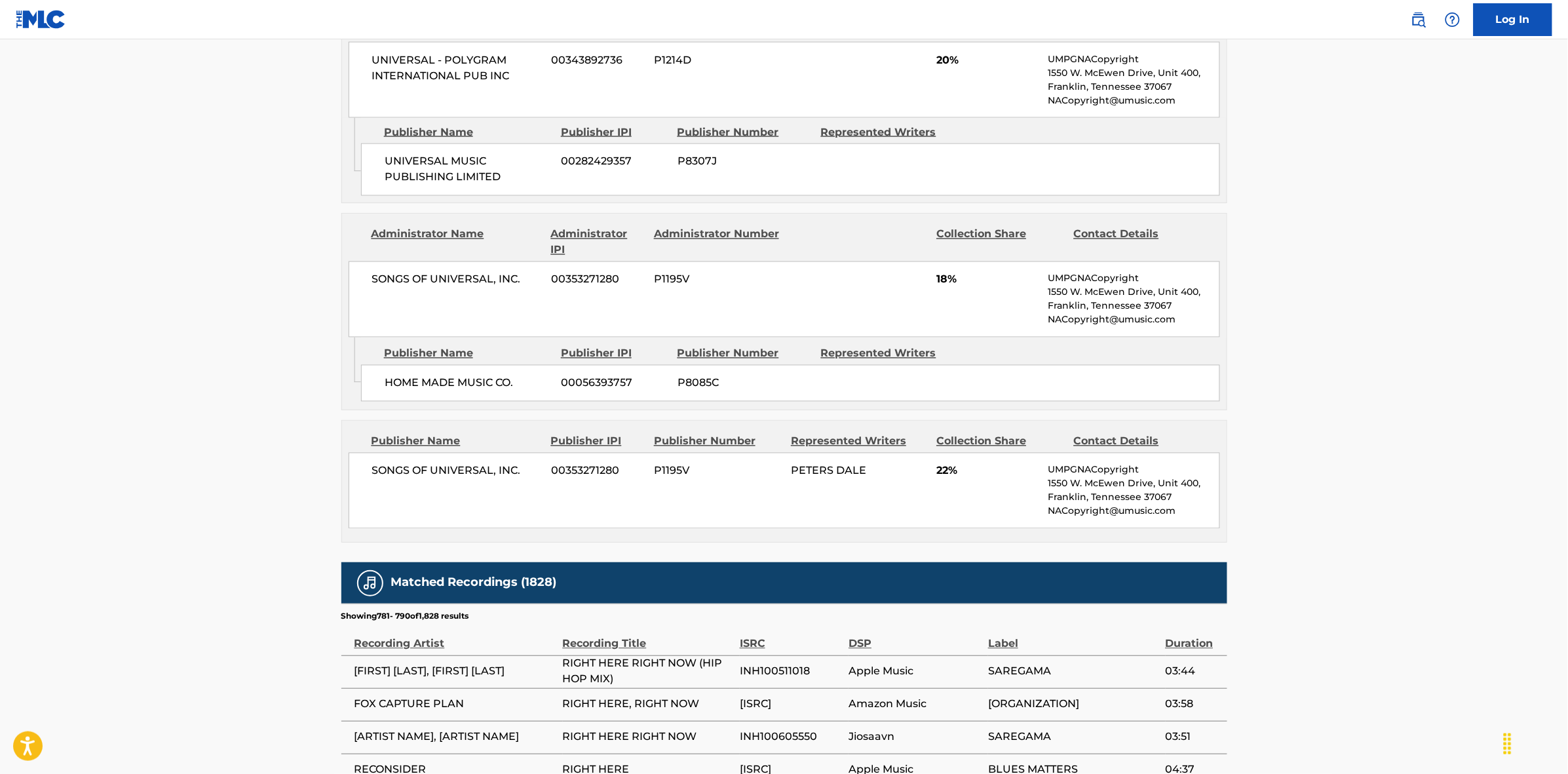scroll, scrollTop: 1229, scrollLeft: 0, axis: vertical 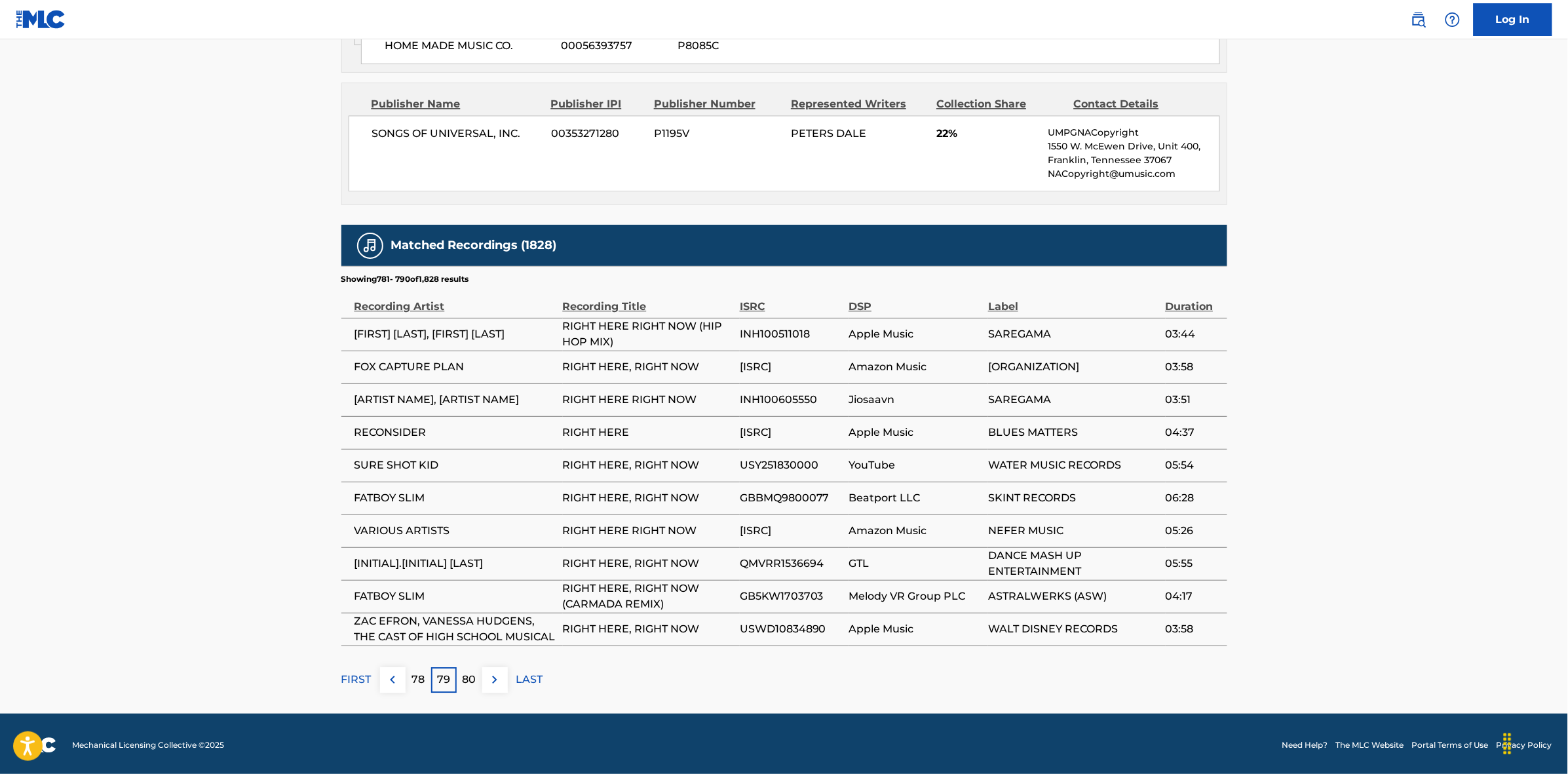 click at bounding box center [495, 680] 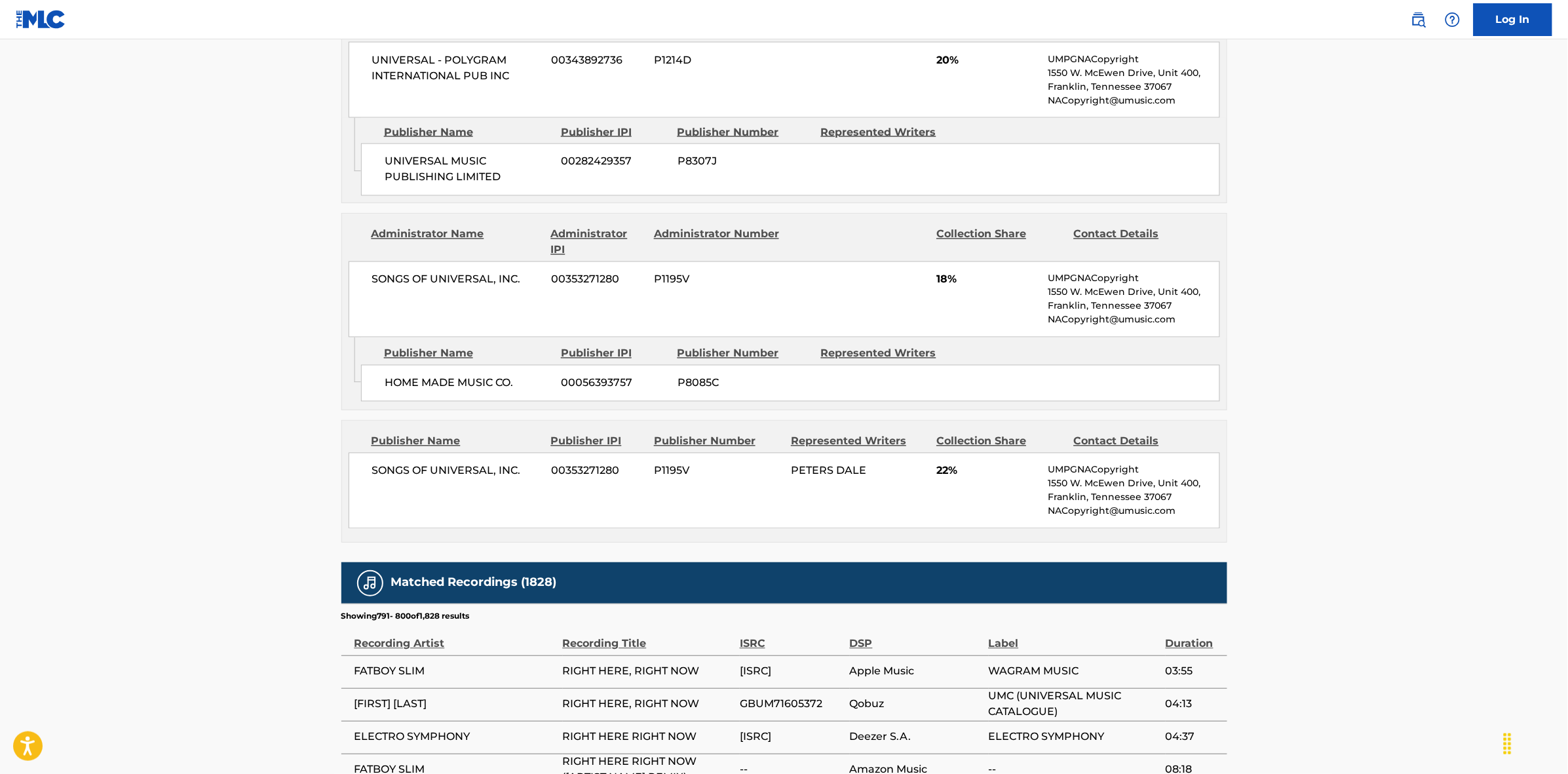 scroll, scrollTop: 1229, scrollLeft: 0, axis: vertical 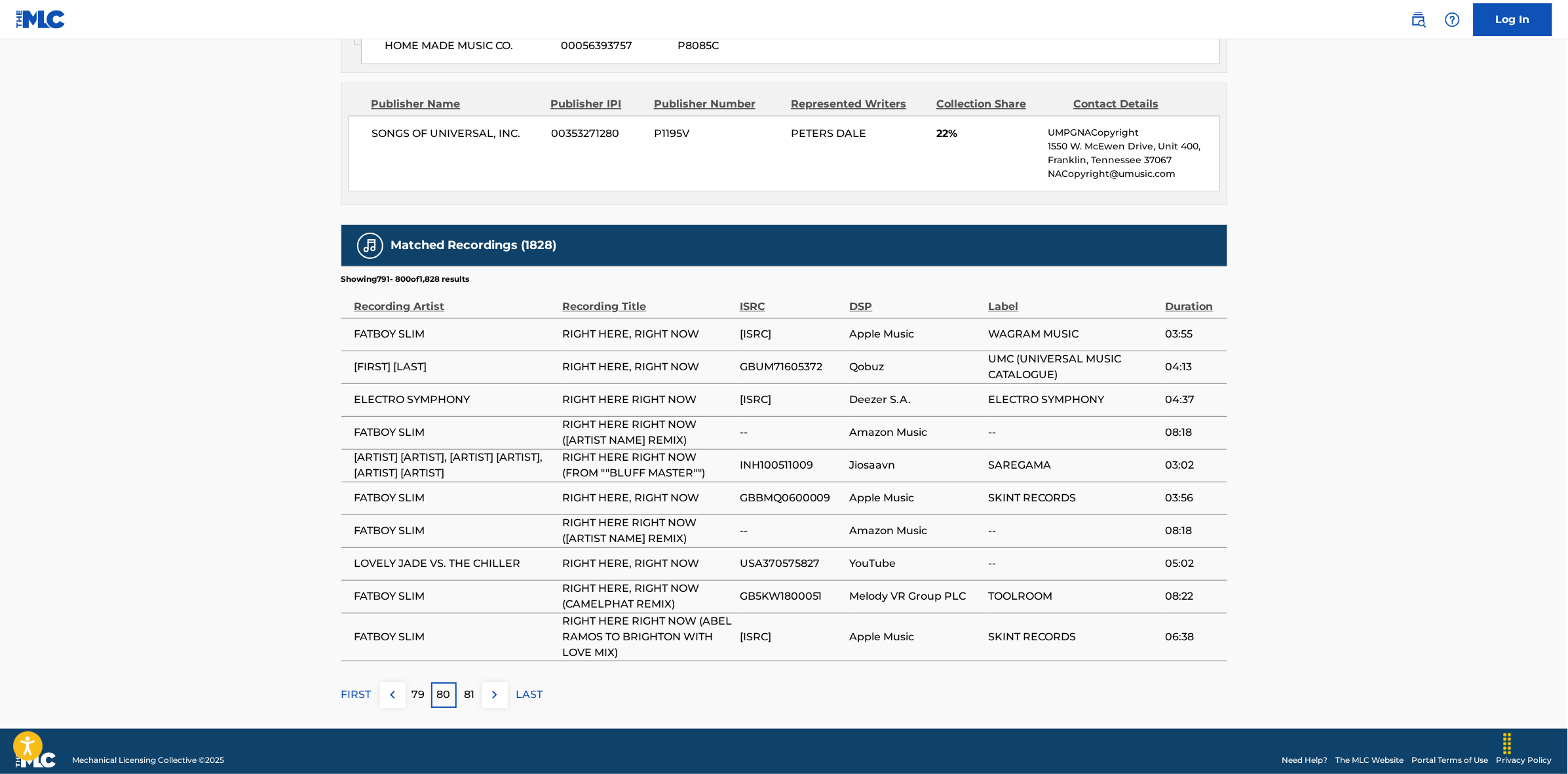 click at bounding box center (495, 695) 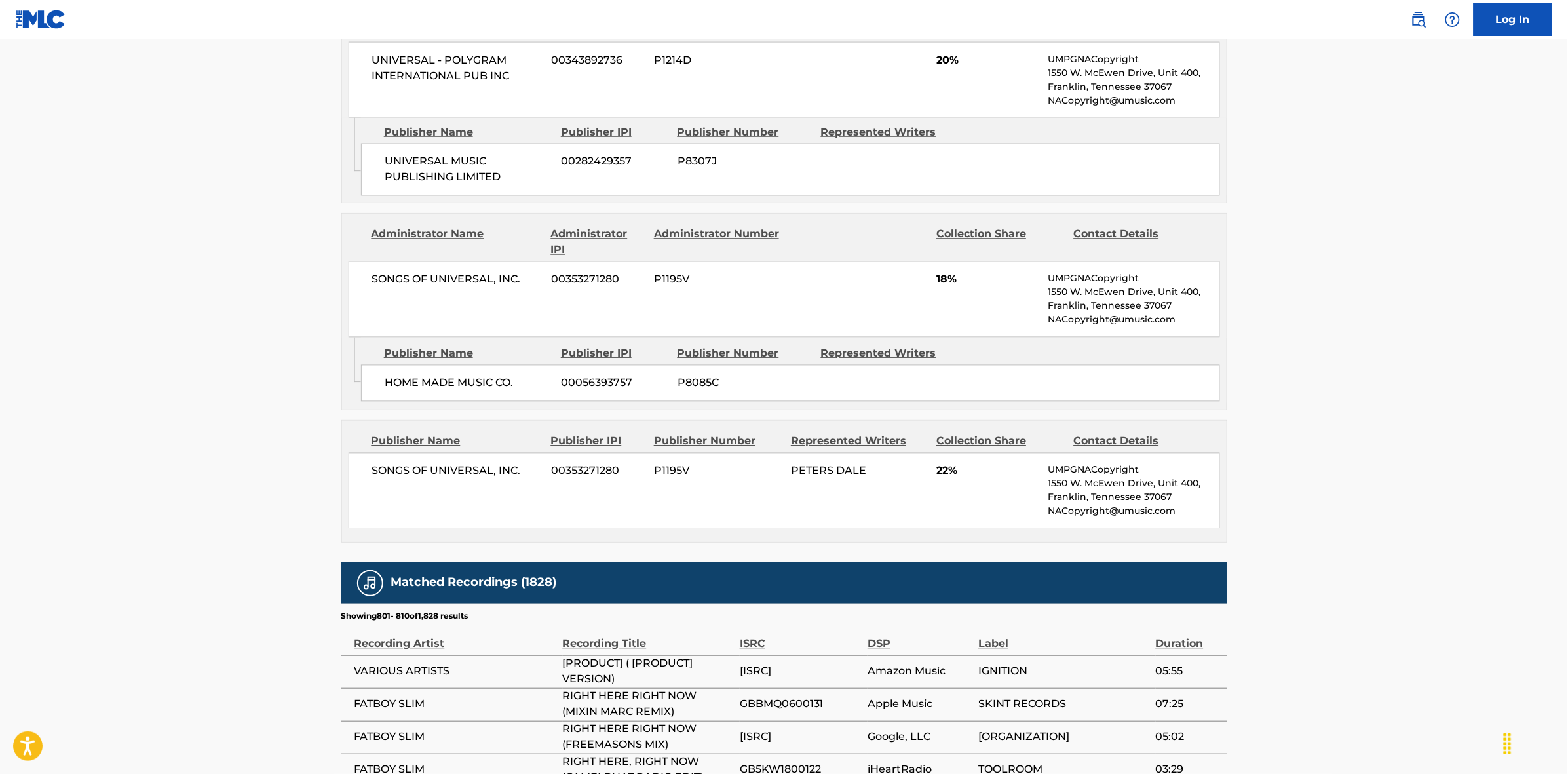 scroll, scrollTop: 1229, scrollLeft: 0, axis: vertical 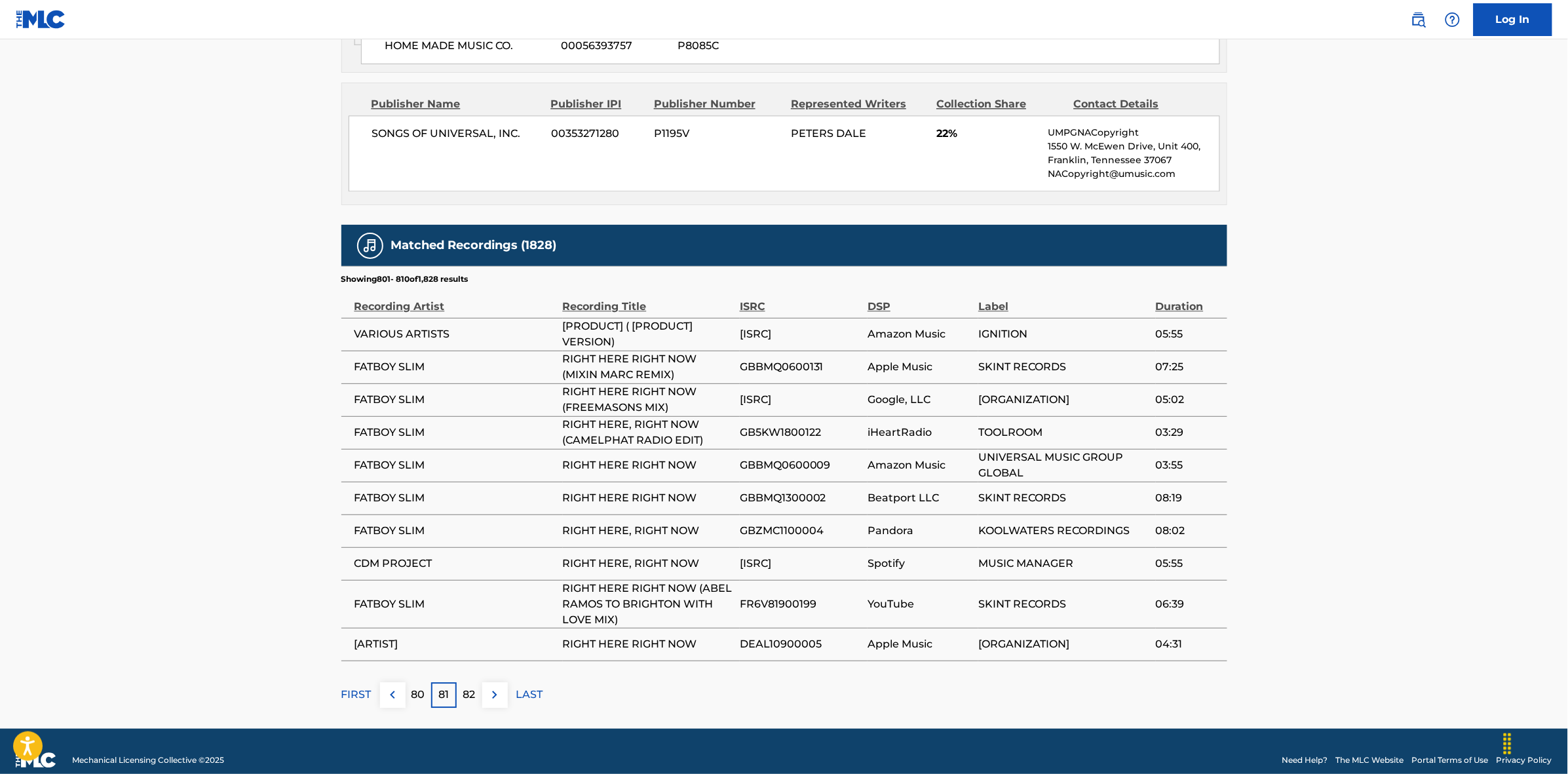click on "82" at bounding box center (469, 695) 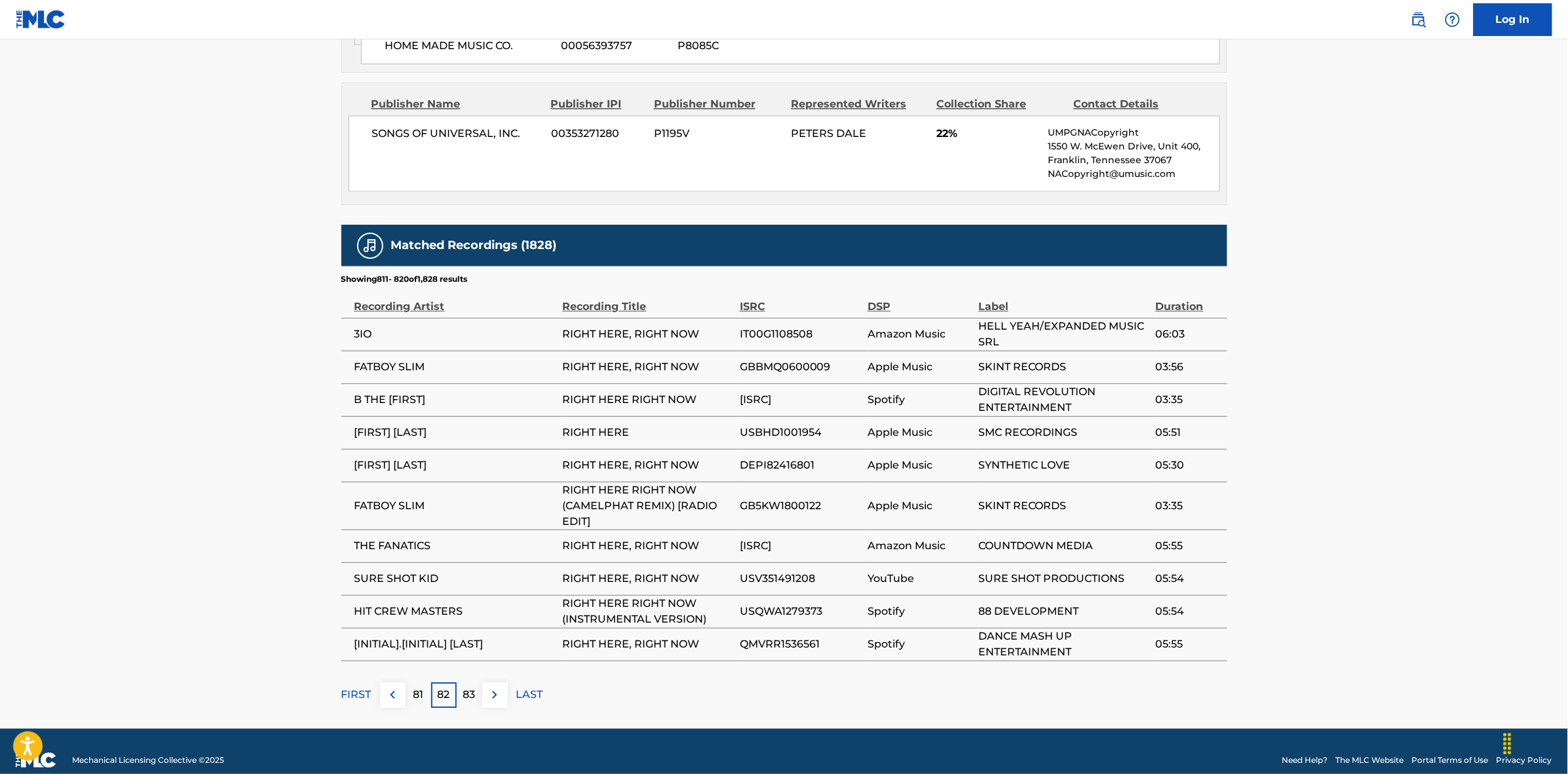 click on "83" at bounding box center (469, 695) 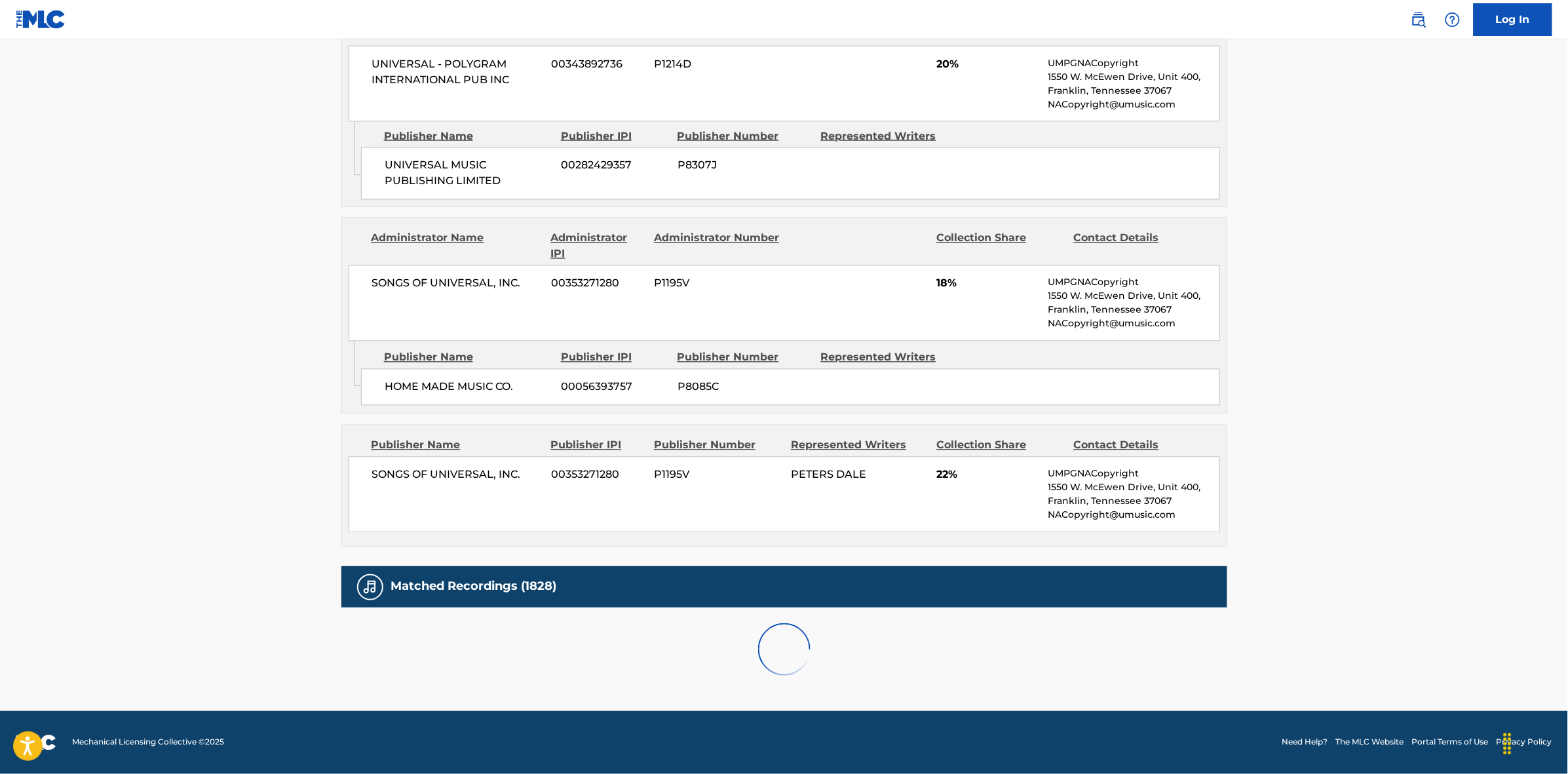 scroll, scrollTop: 1229, scrollLeft: 0, axis: vertical 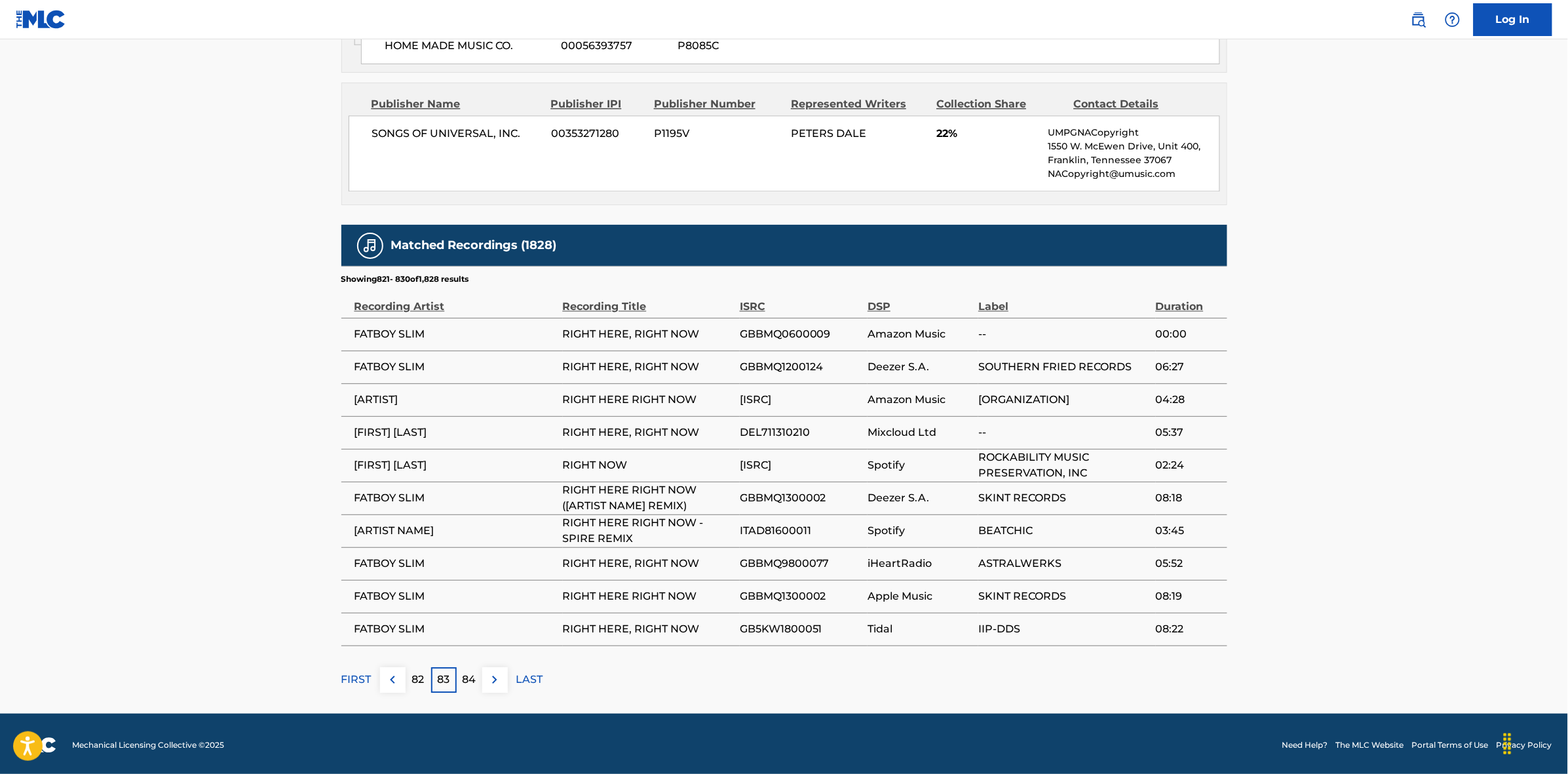 click on "84" at bounding box center [469, 680] 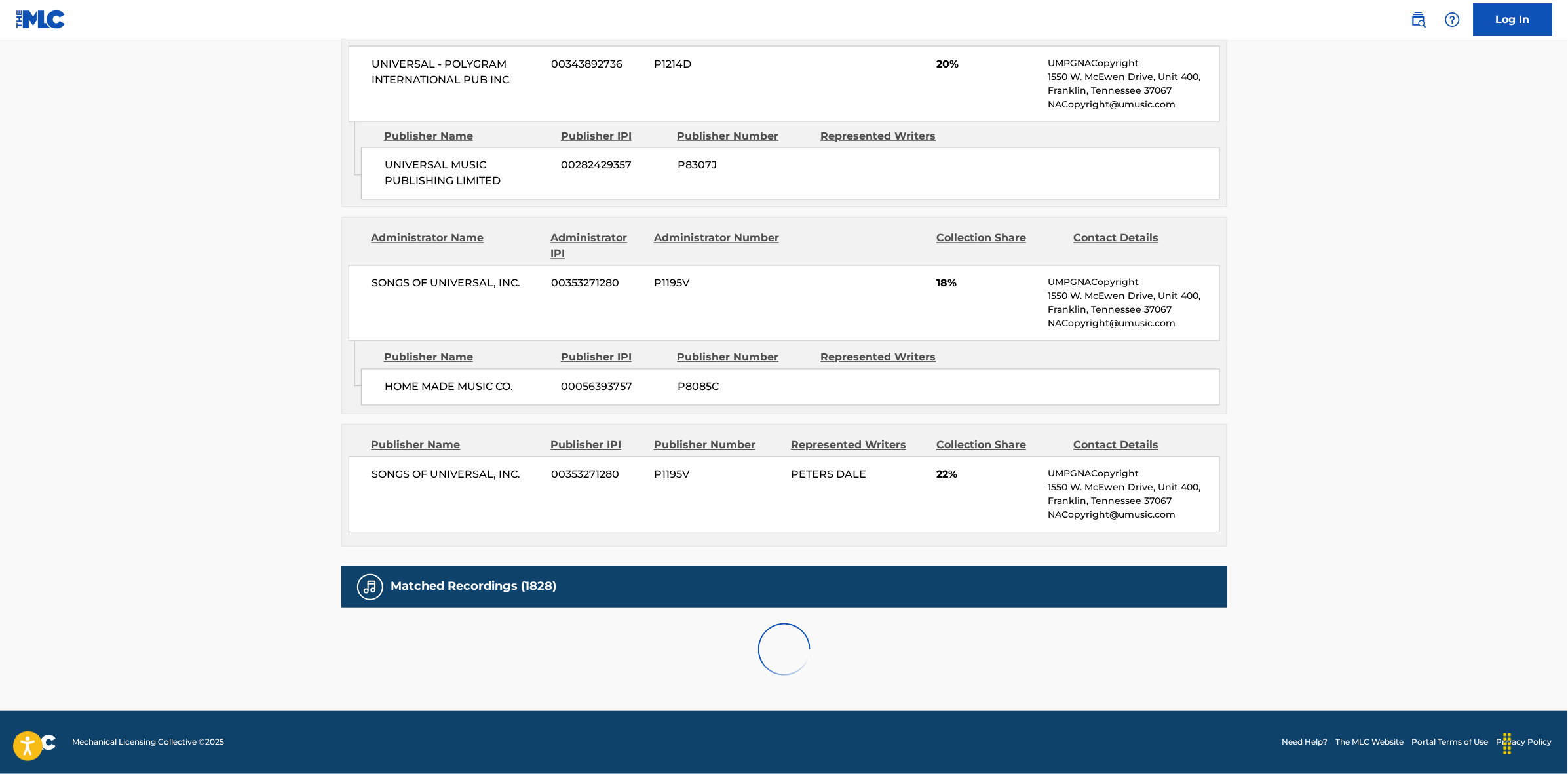 scroll, scrollTop: 1229, scrollLeft: 0, axis: vertical 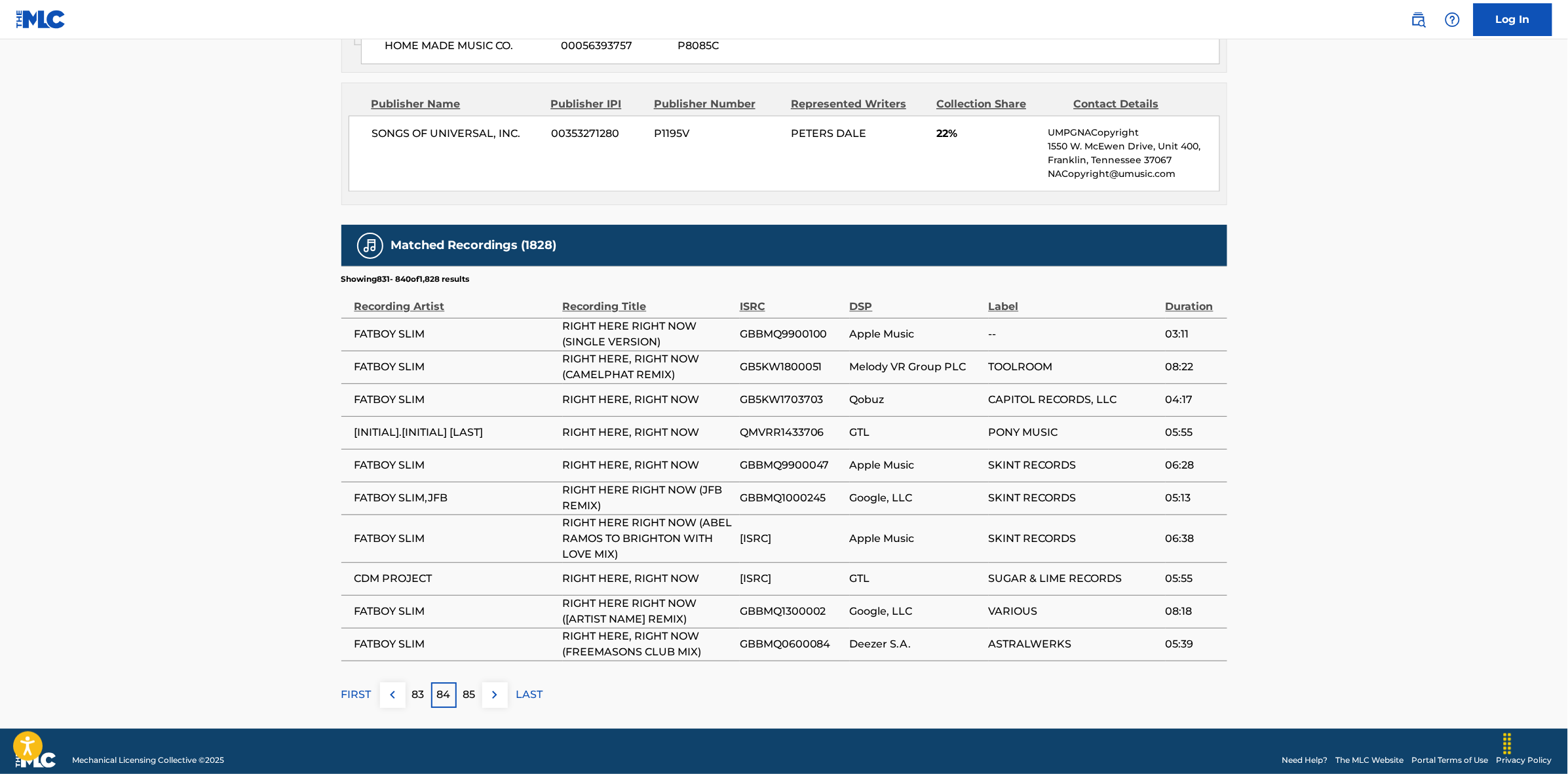 click on "85" at bounding box center [469, 695] 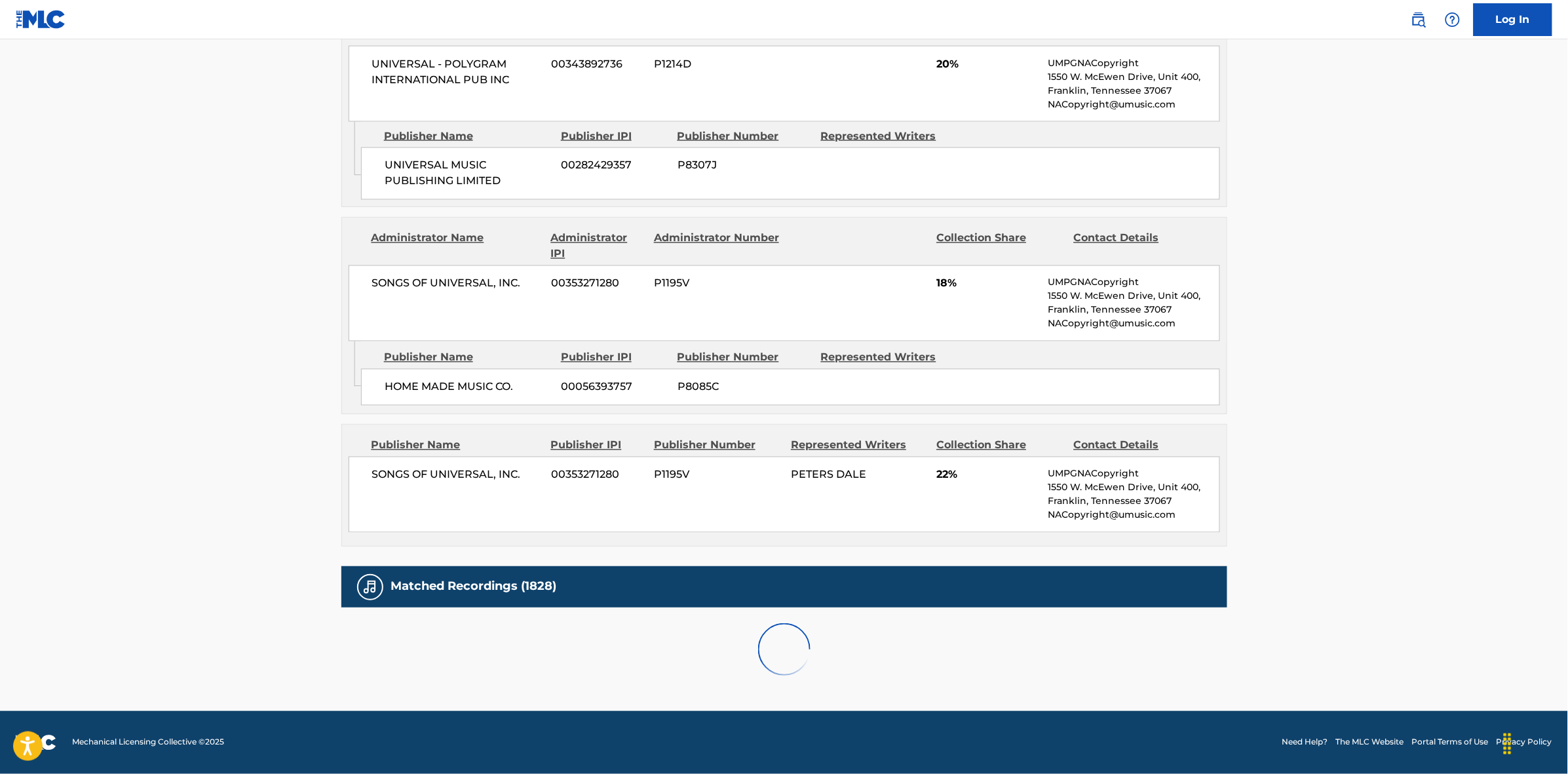 scroll, scrollTop: 1229, scrollLeft: 0, axis: vertical 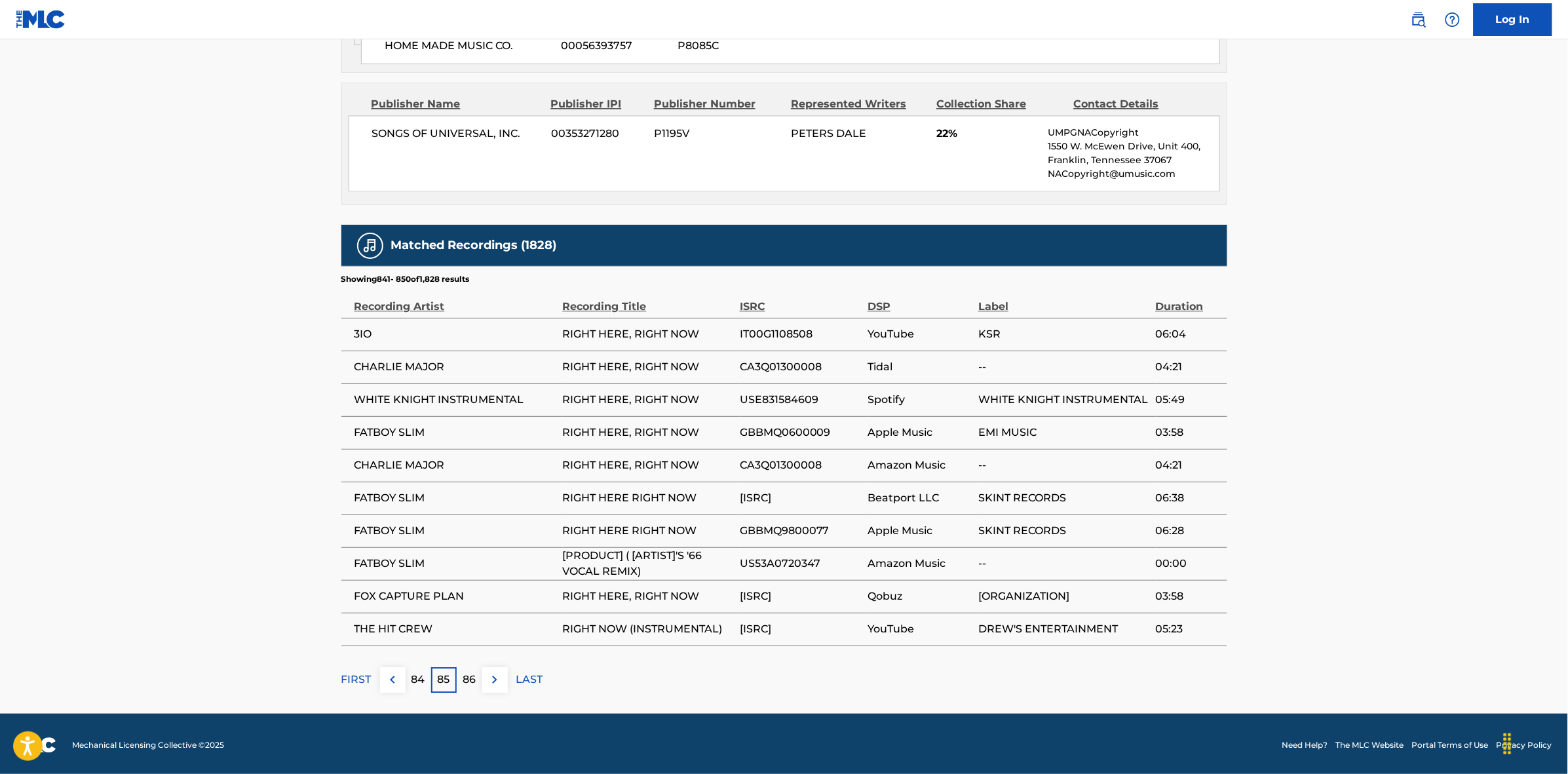 click on "86" at bounding box center (469, 680) 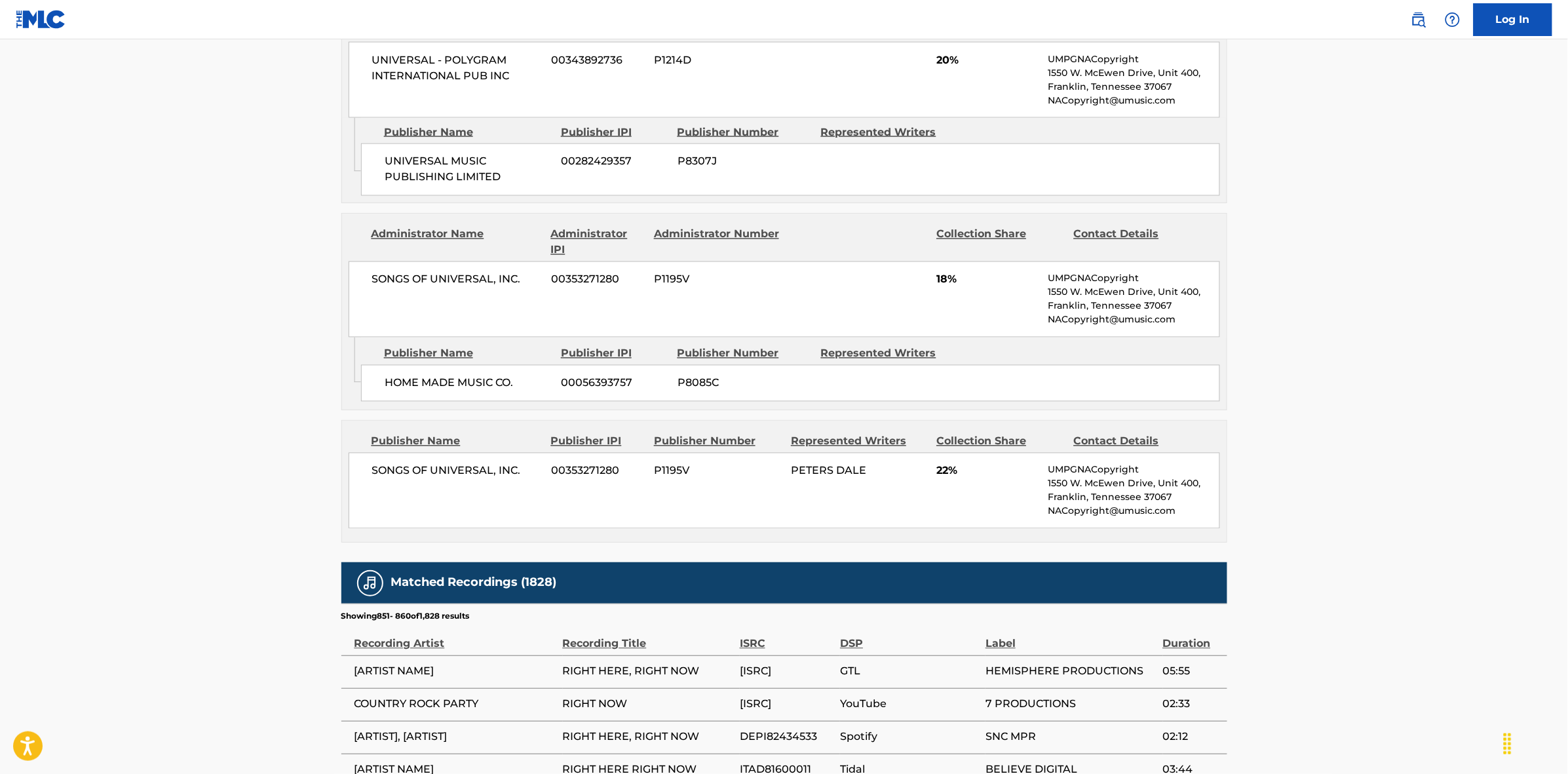 scroll, scrollTop: 1229, scrollLeft: 0, axis: vertical 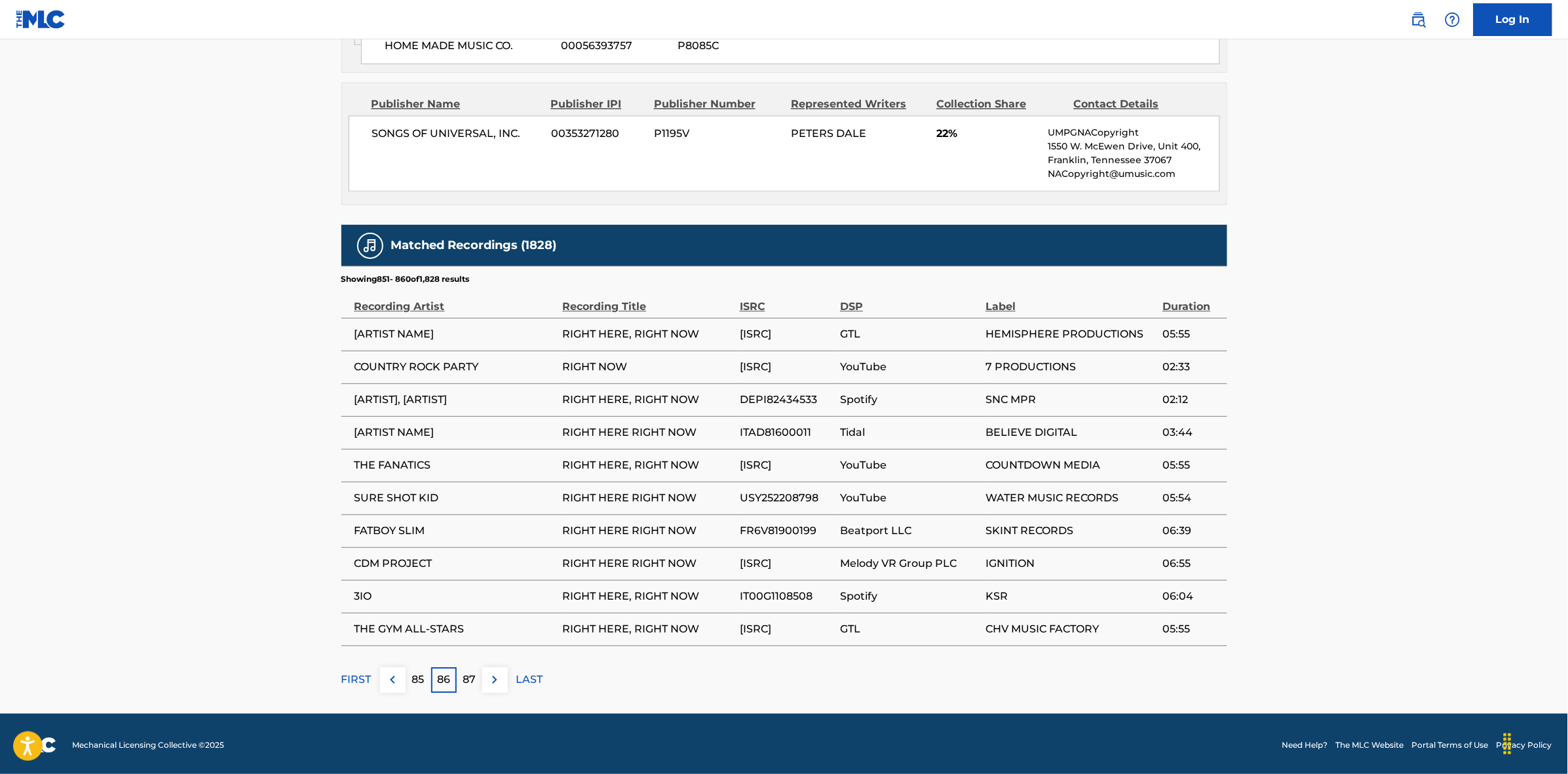 click 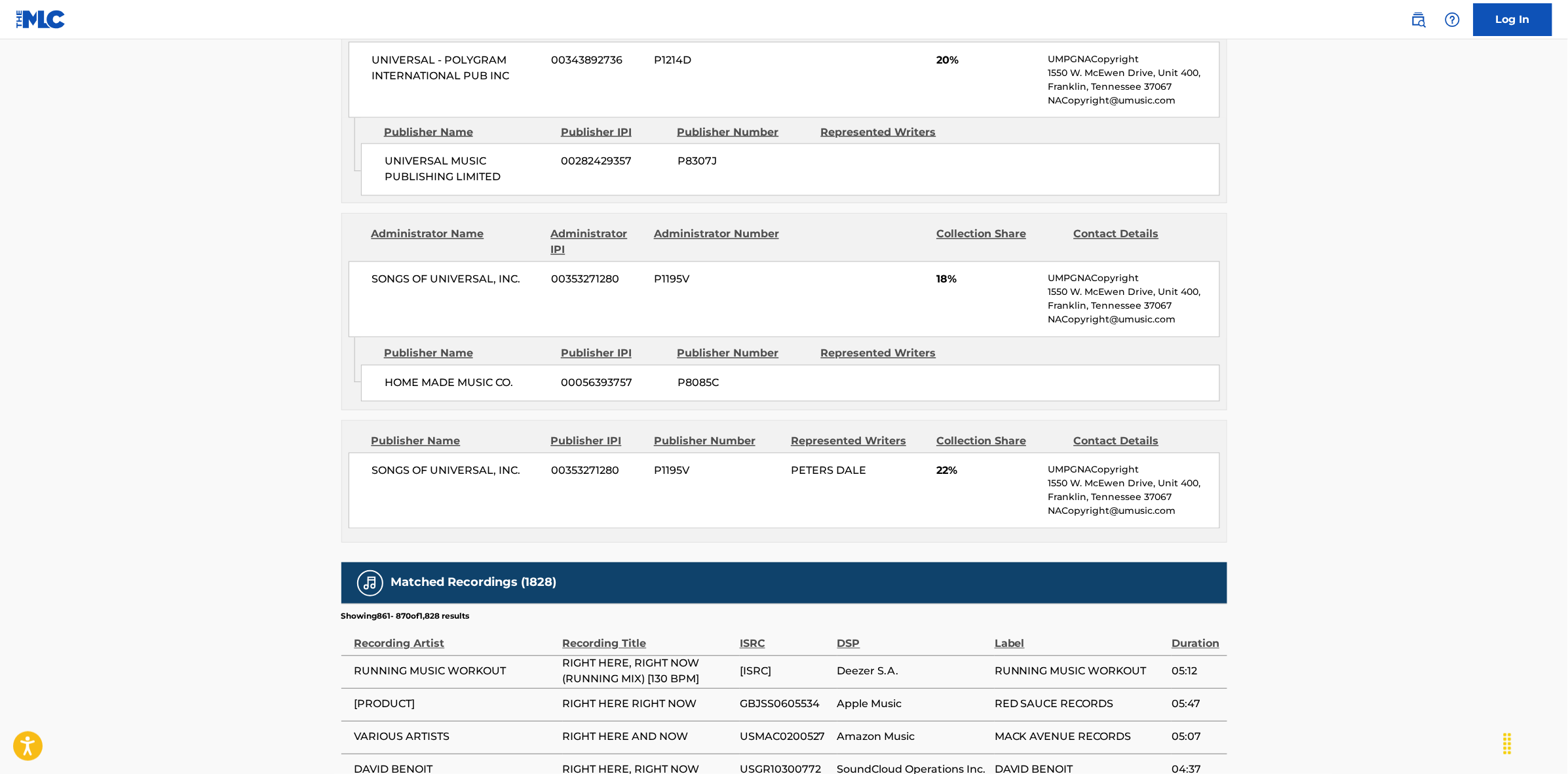 scroll, scrollTop: 1229, scrollLeft: 0, axis: vertical 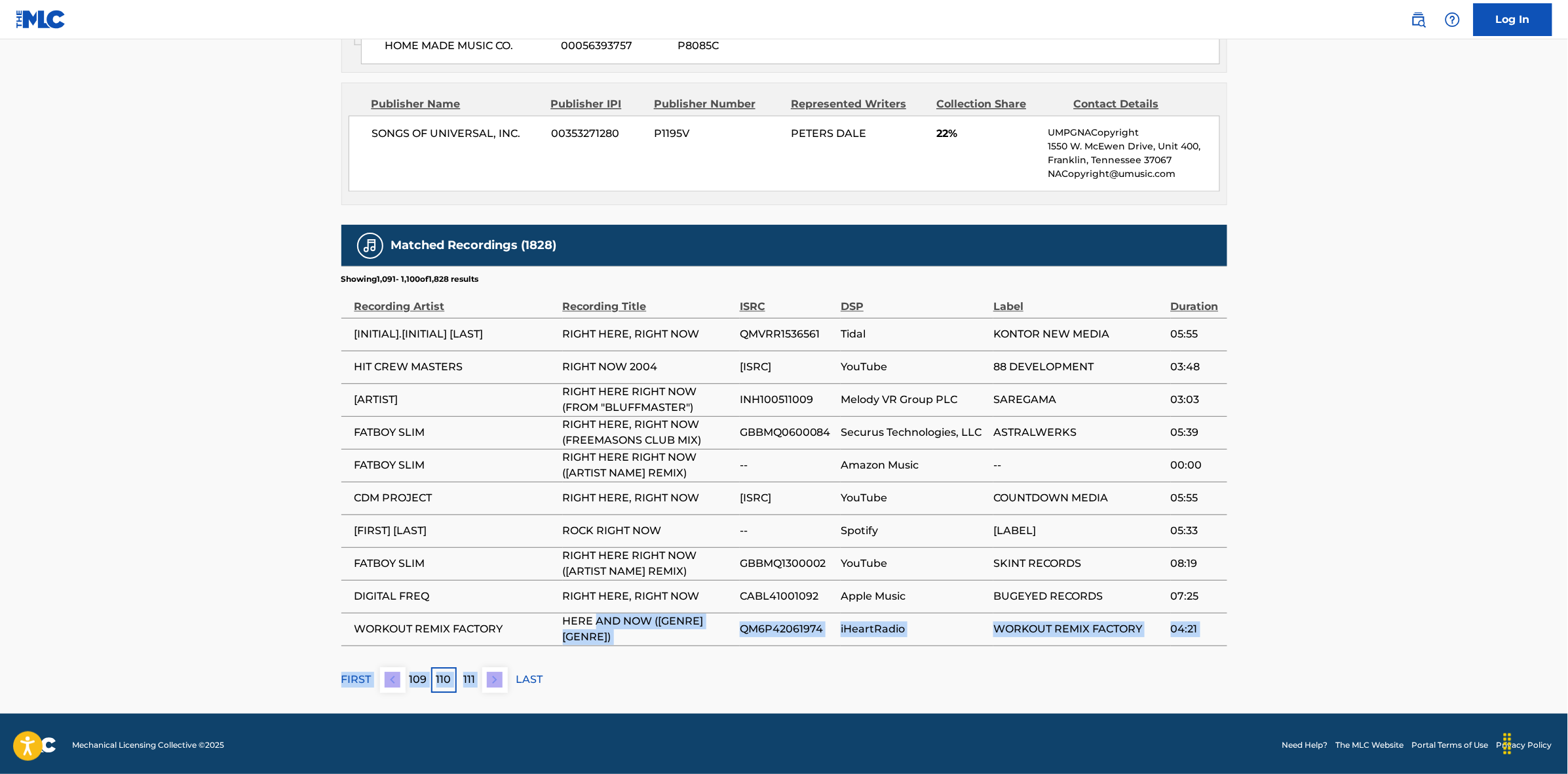 drag, startPoint x: 516, startPoint y: 653, endPoint x: 487, endPoint y: 663, distance: 30.675723 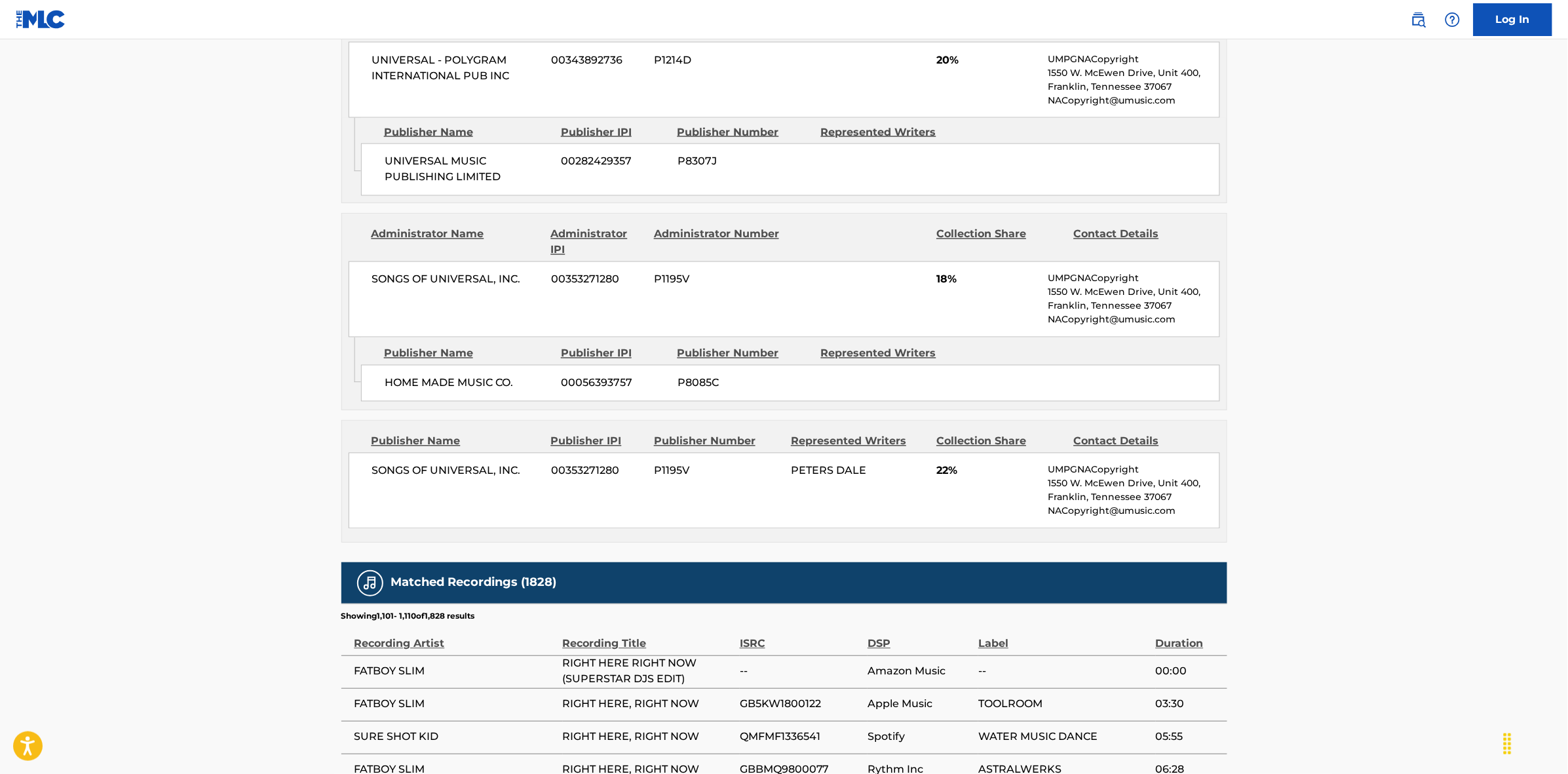 scroll, scrollTop: 1229, scrollLeft: 0, axis: vertical 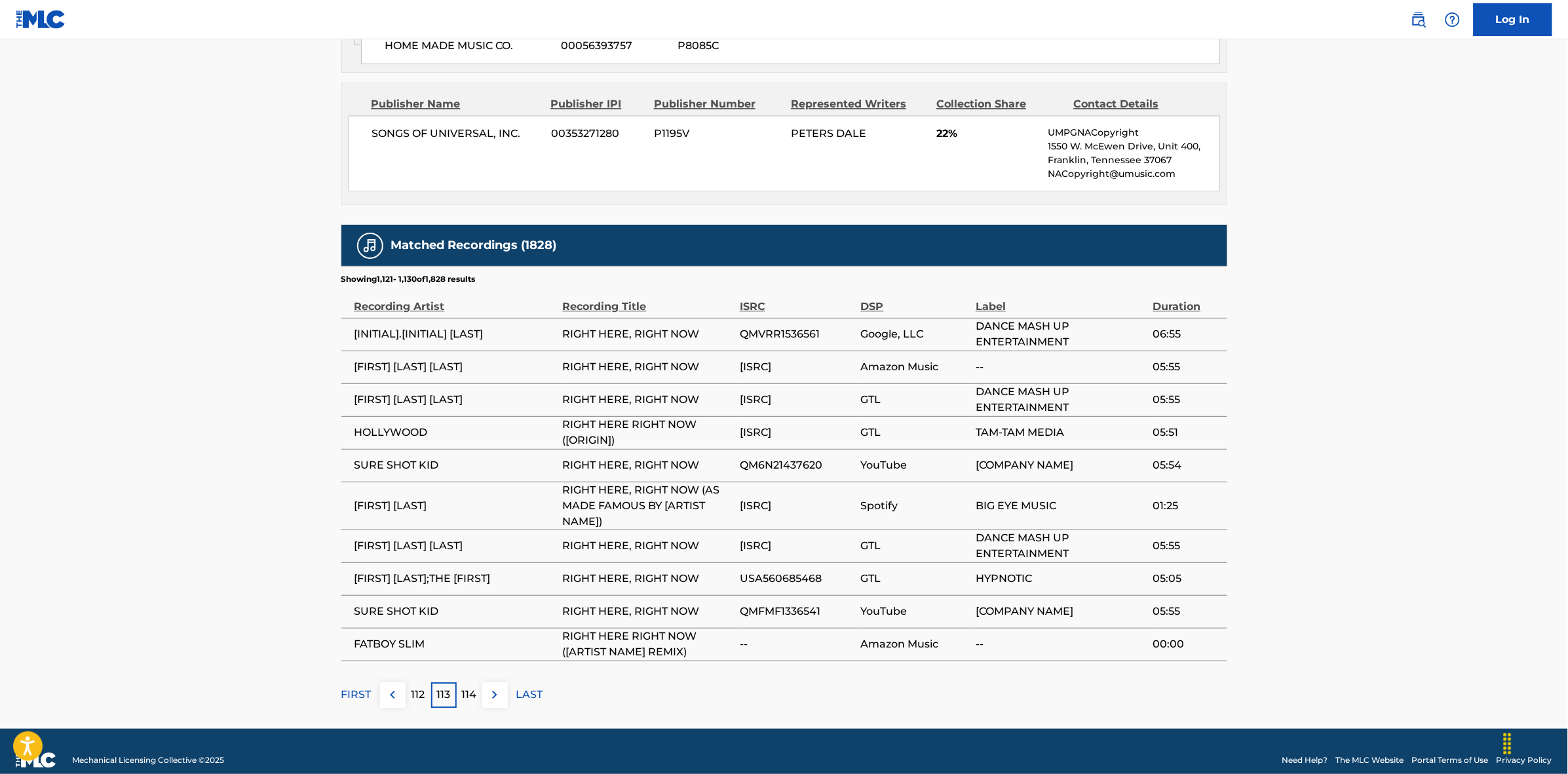 drag, startPoint x: 486, startPoint y: 700, endPoint x: 781, endPoint y: 328, distance: 474.77258 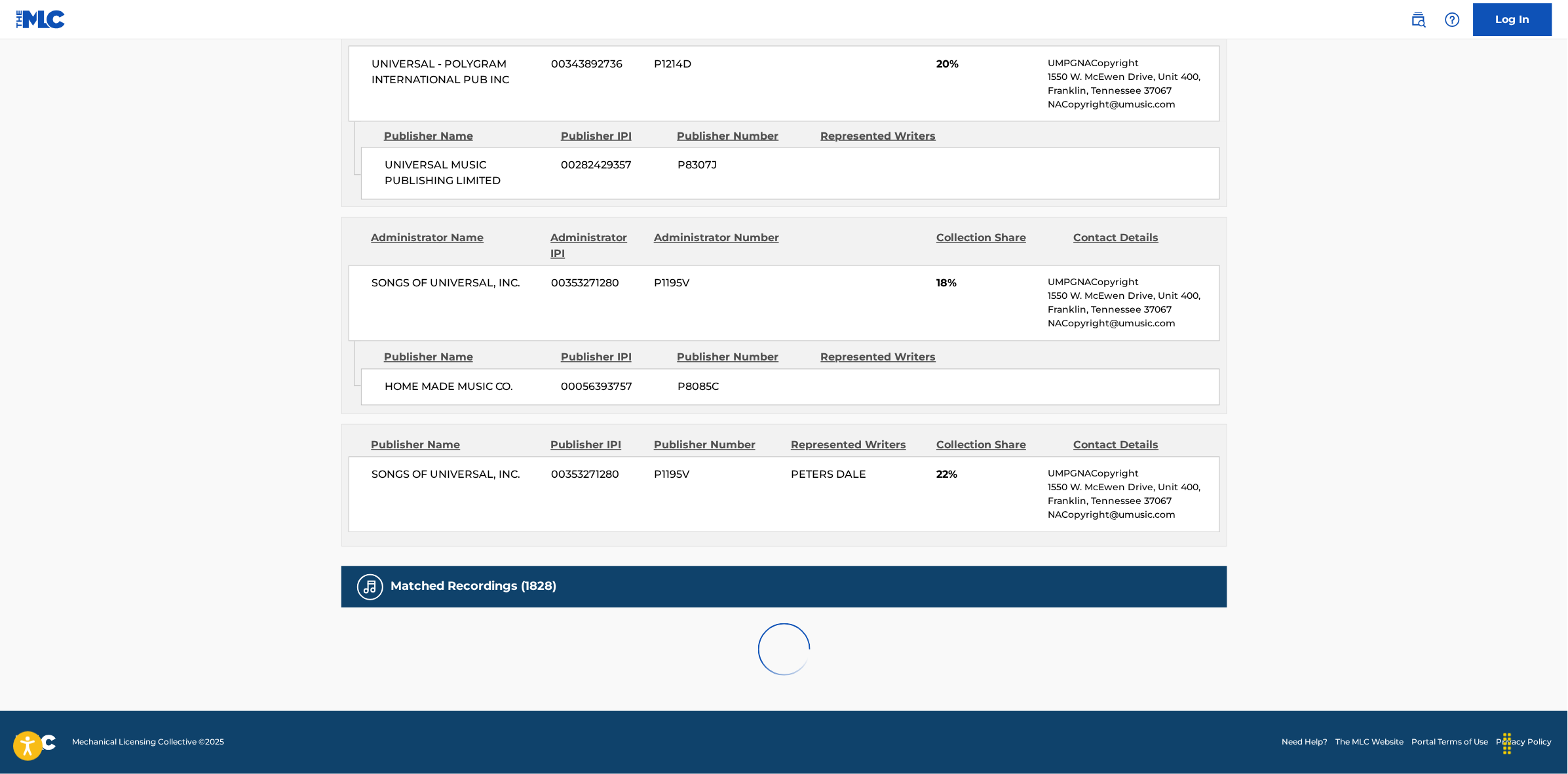 scroll, scrollTop: 1229, scrollLeft: 0, axis: vertical 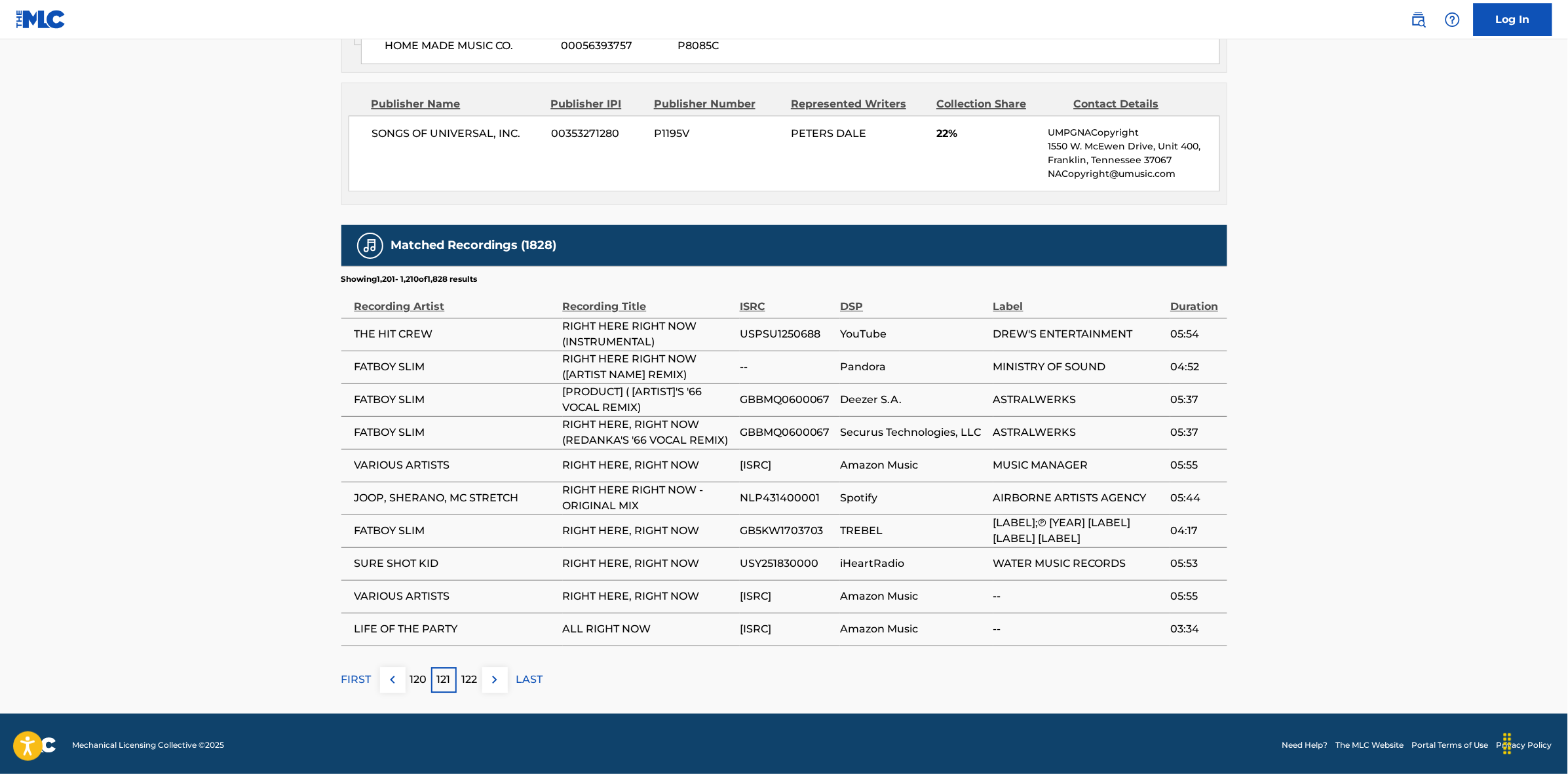 drag, startPoint x: 502, startPoint y: 713, endPoint x: 503, endPoint y: 703, distance: 10.049876 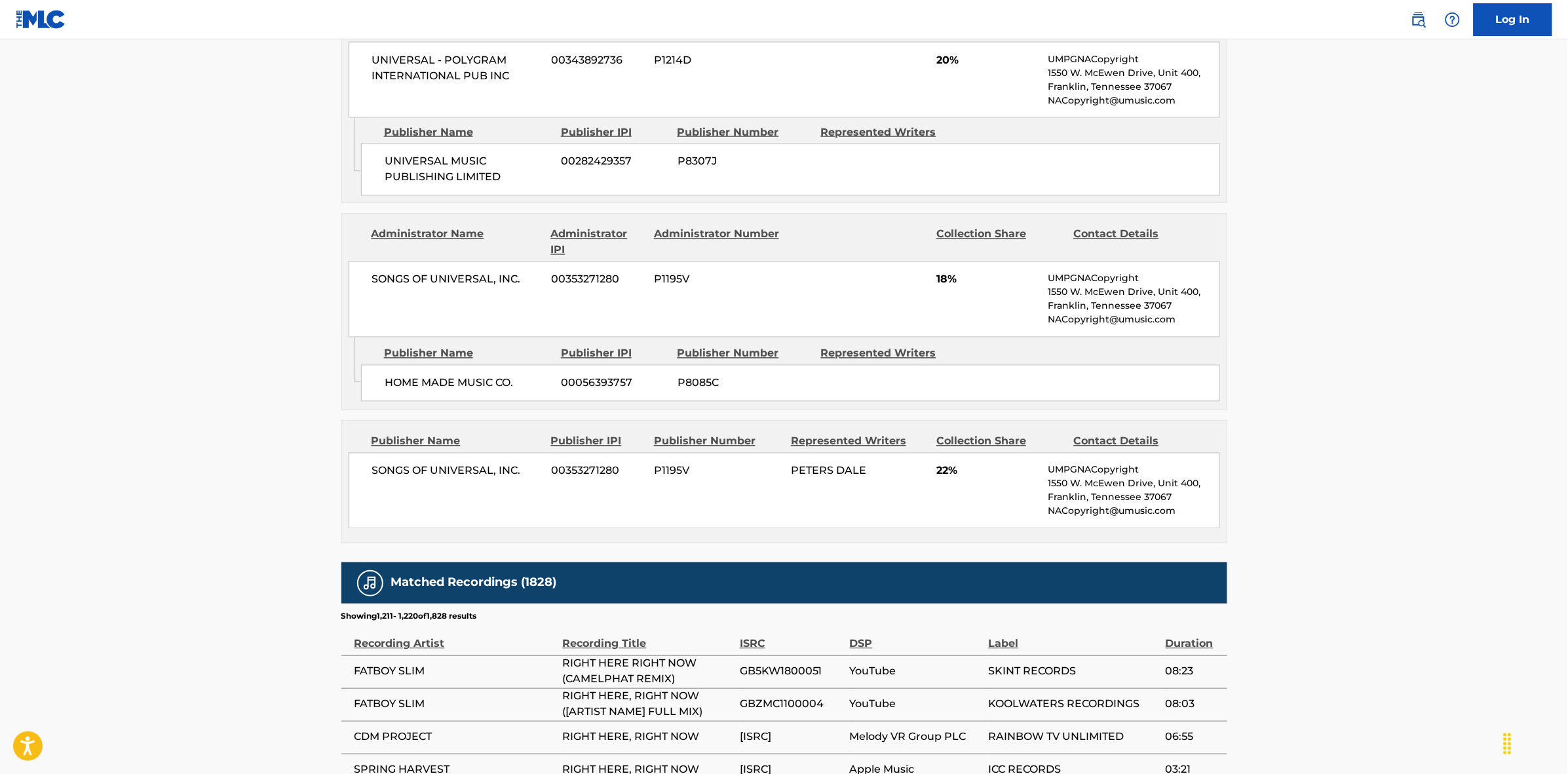 scroll, scrollTop: 1229, scrollLeft: 0, axis: vertical 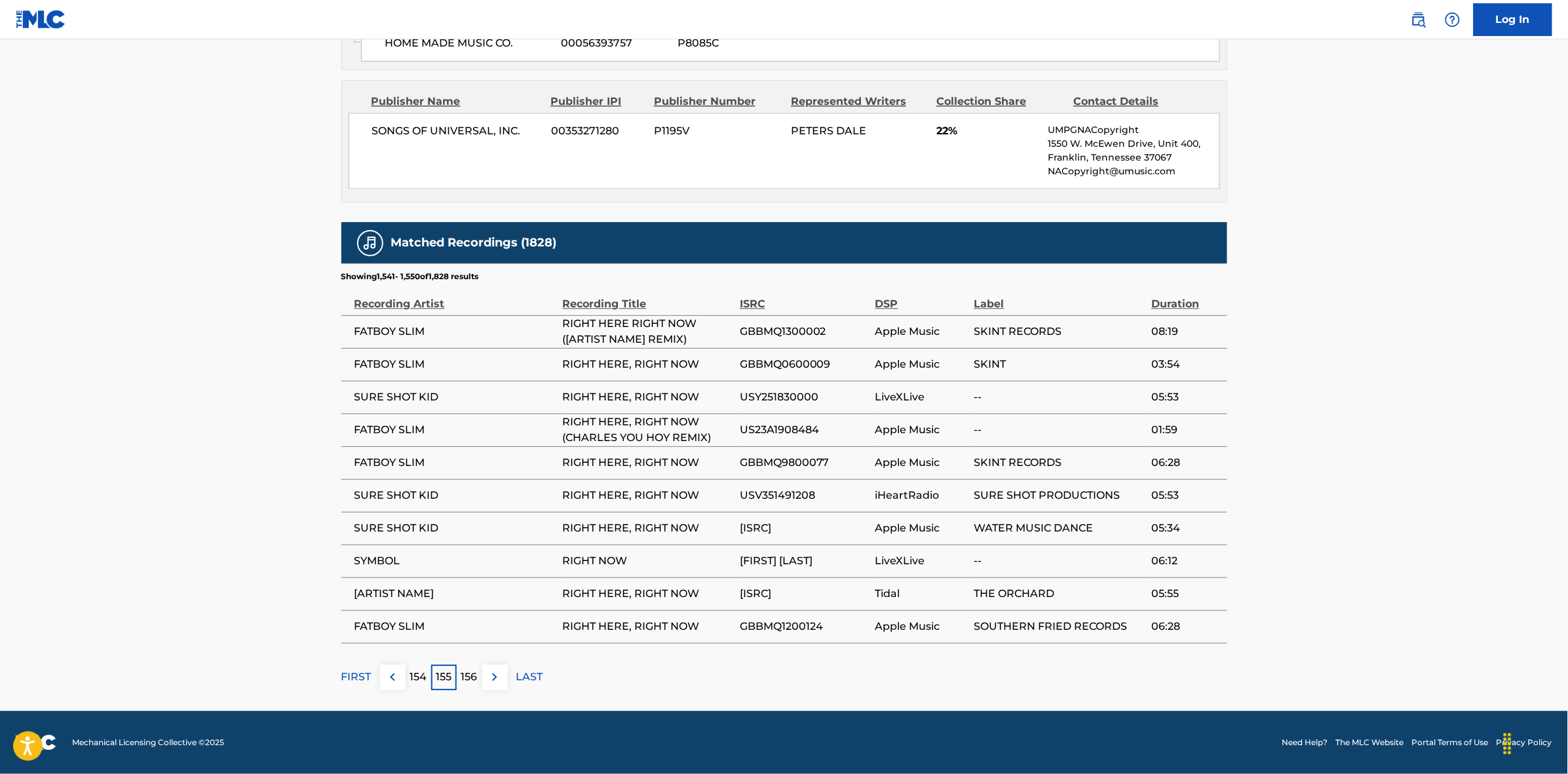 drag, startPoint x: 486, startPoint y: 676, endPoint x: 621, endPoint y: 492, distance: 228.21262 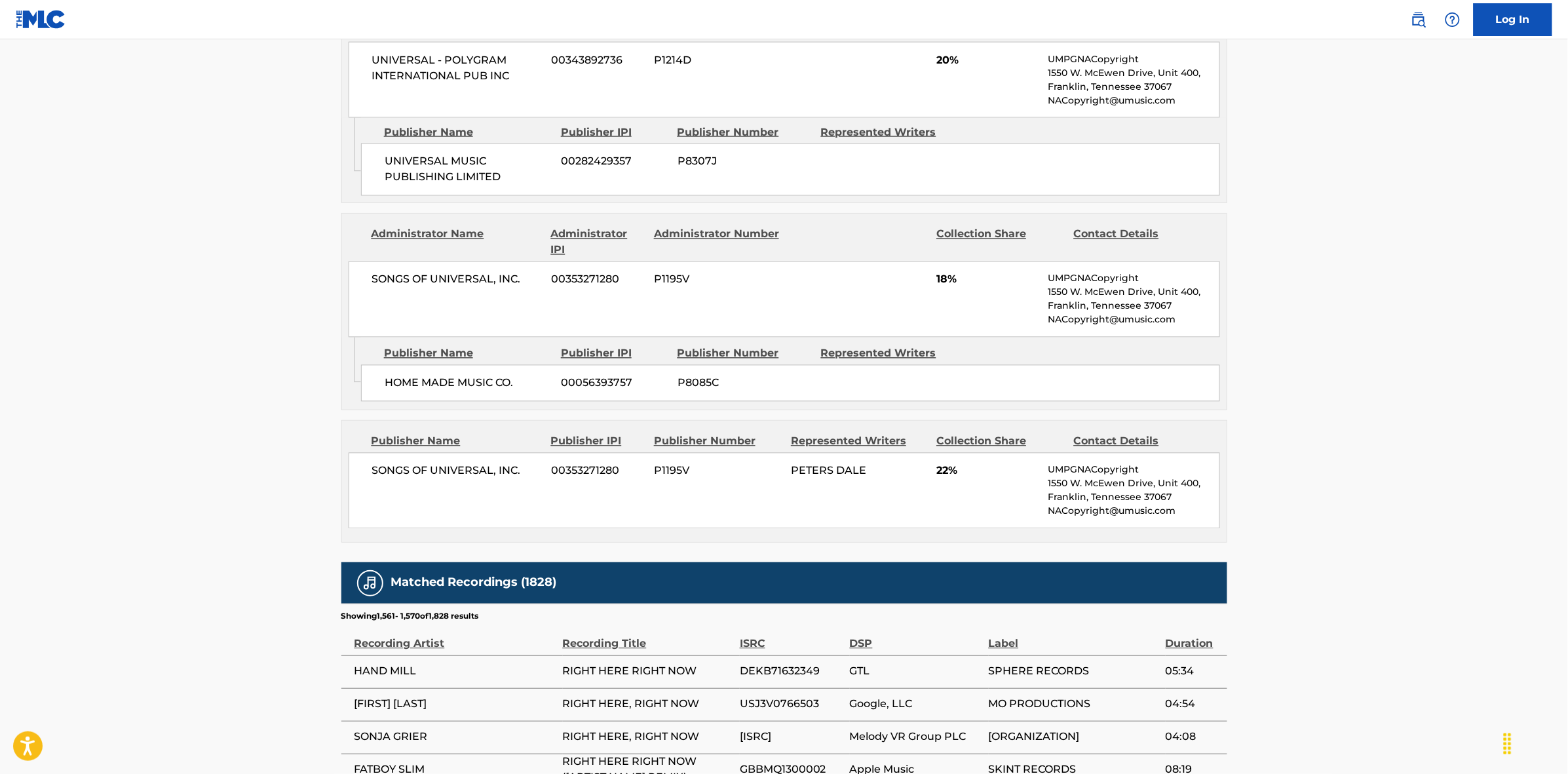 scroll, scrollTop: 1235, scrollLeft: 0, axis: vertical 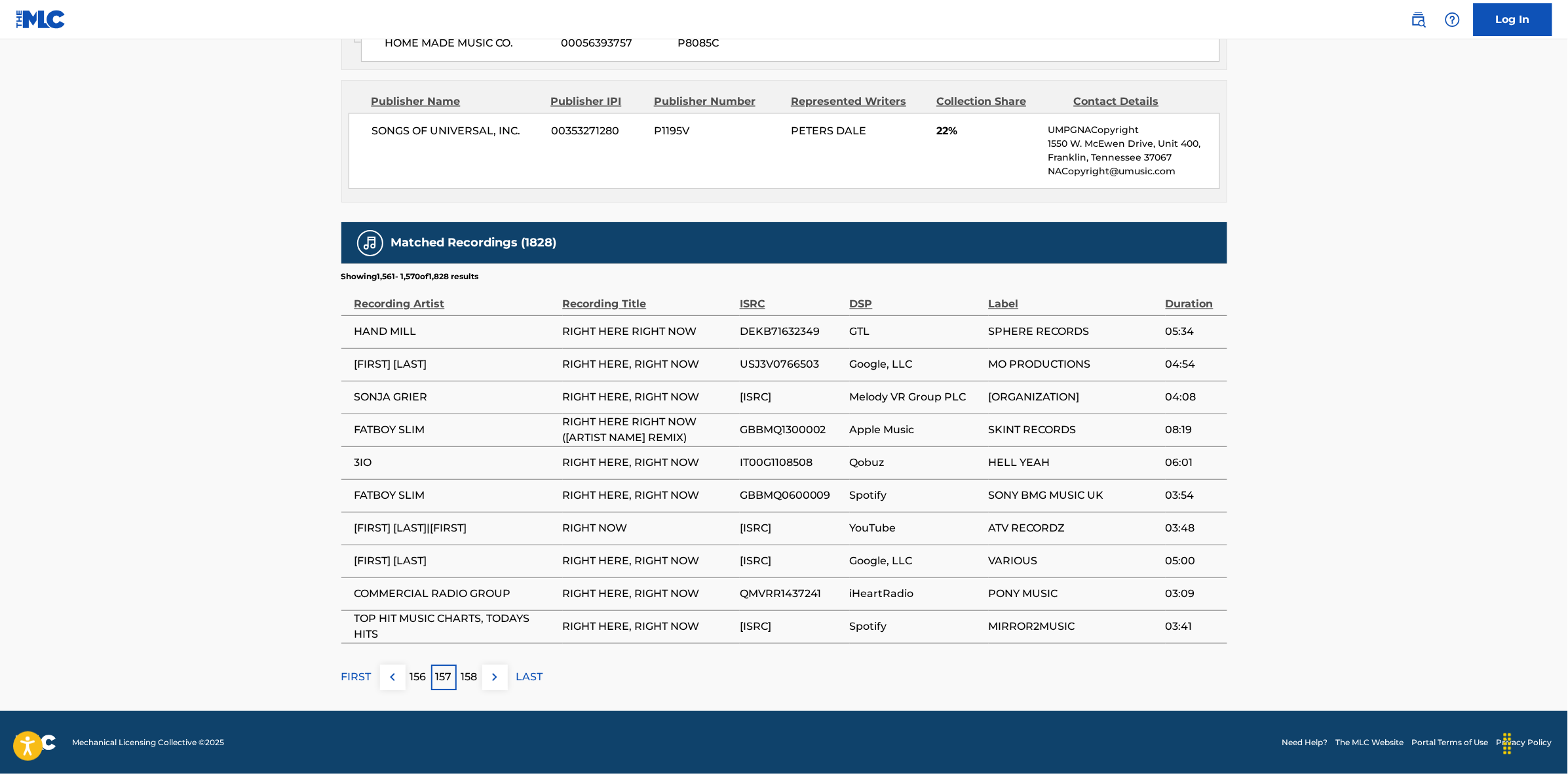 drag, startPoint x: 463, startPoint y: 678, endPoint x: 532, endPoint y: 585, distance: 115.80155 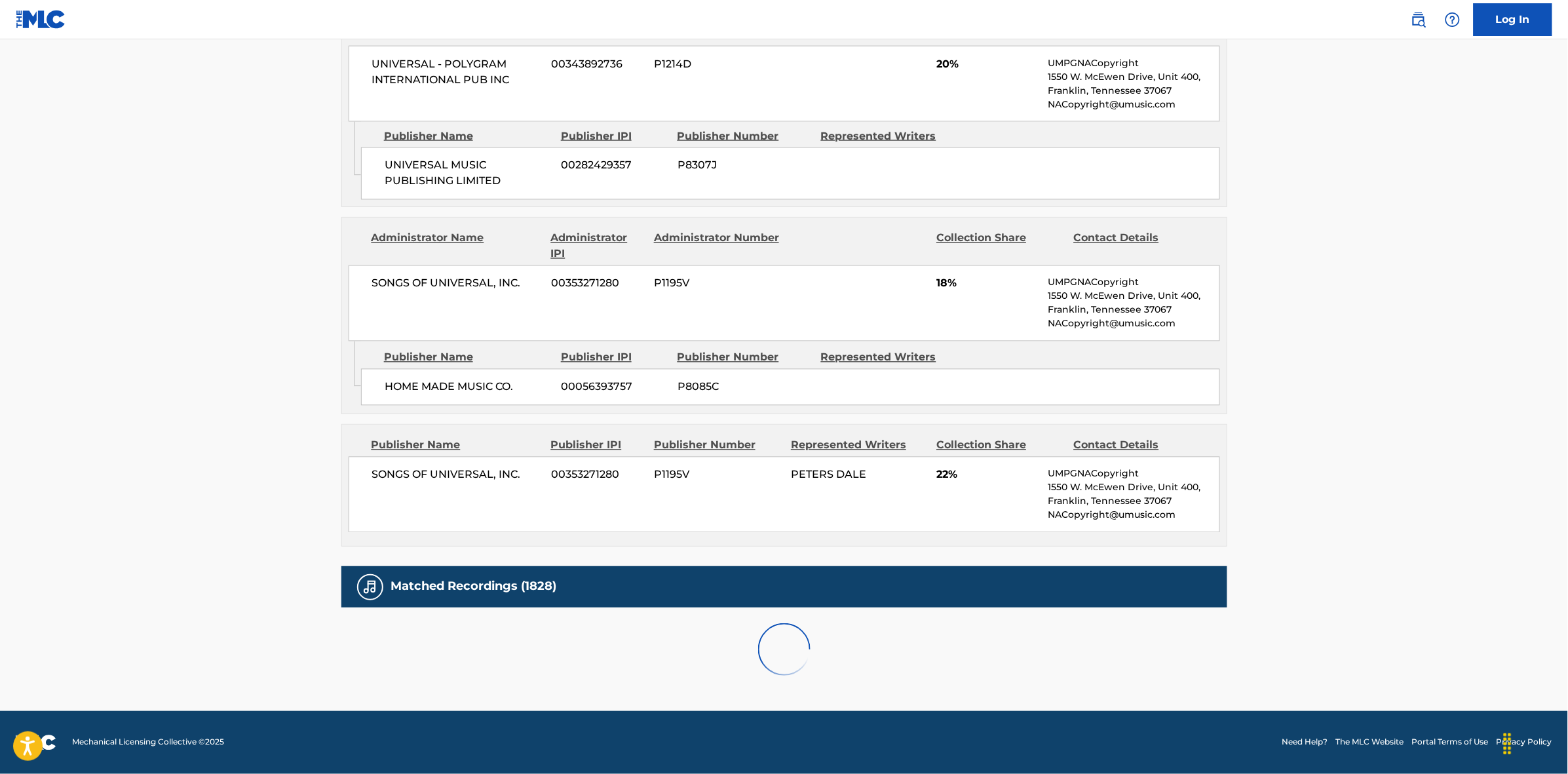 scroll, scrollTop: 1235, scrollLeft: 0, axis: vertical 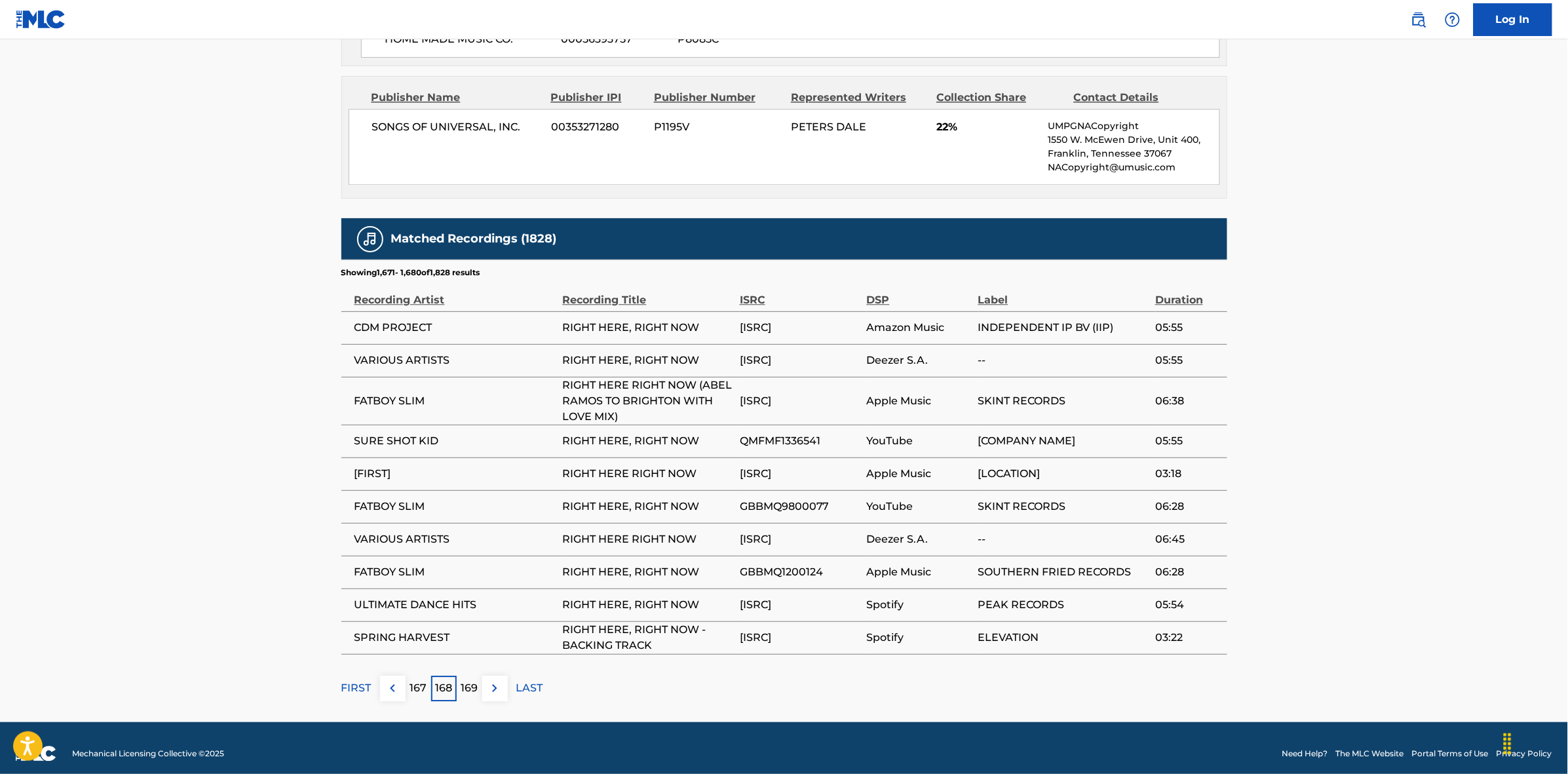 drag, startPoint x: 489, startPoint y: 706, endPoint x: 498, endPoint y: 684, distance: 23.769729 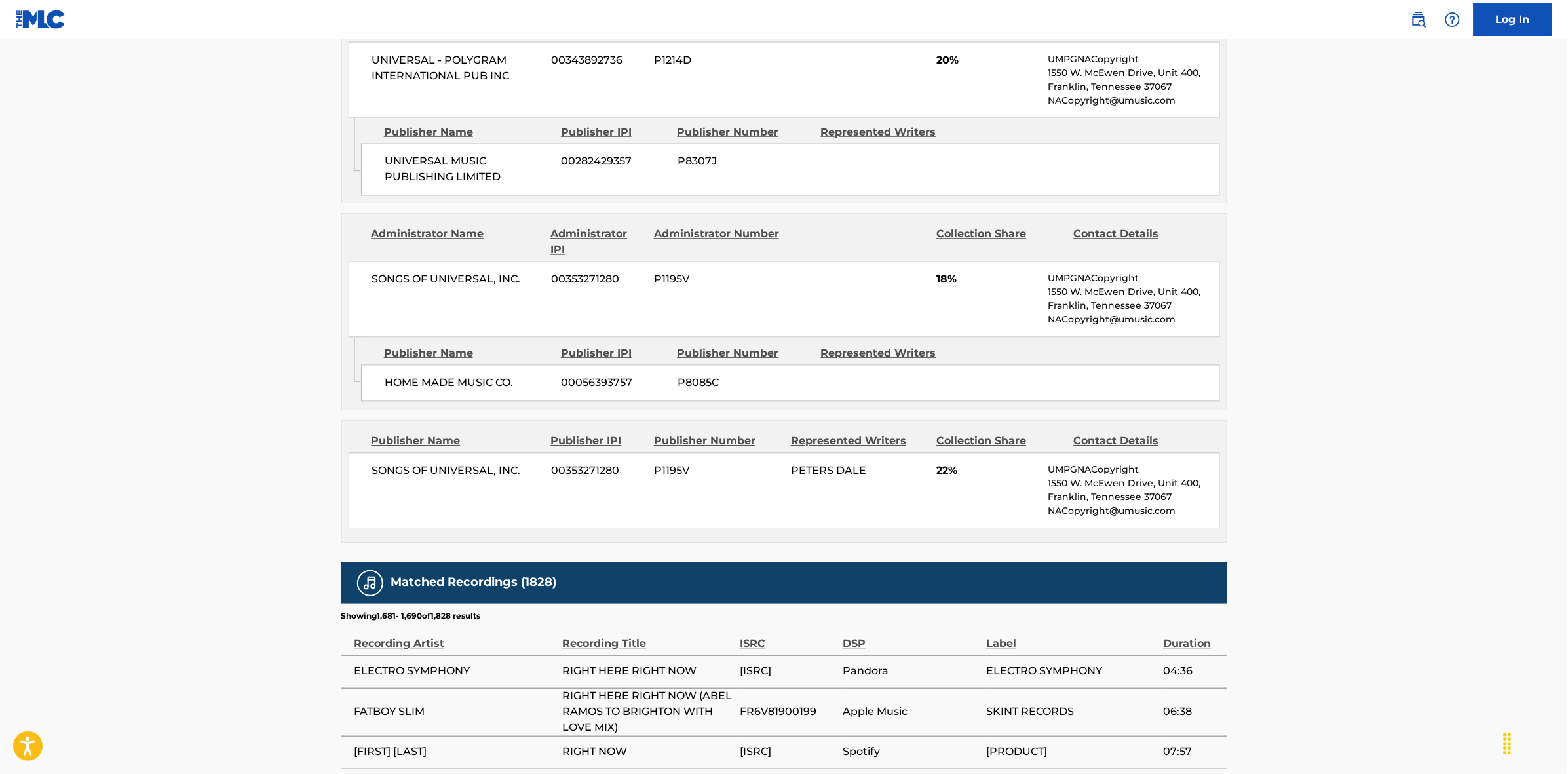 scroll, scrollTop: 1235, scrollLeft: 0, axis: vertical 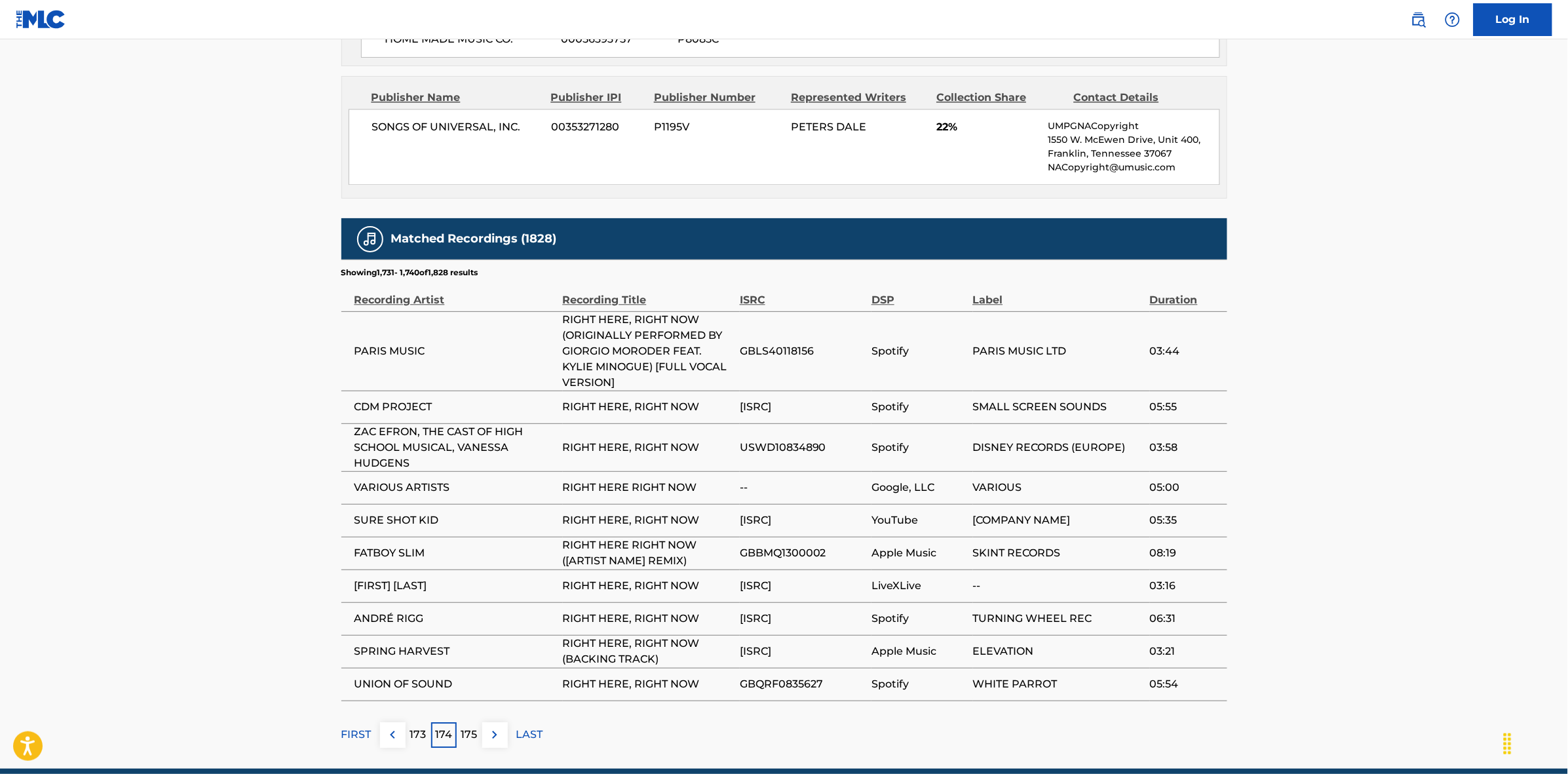drag, startPoint x: 451, startPoint y: 742, endPoint x: 457, endPoint y: 739, distance: 6.708204 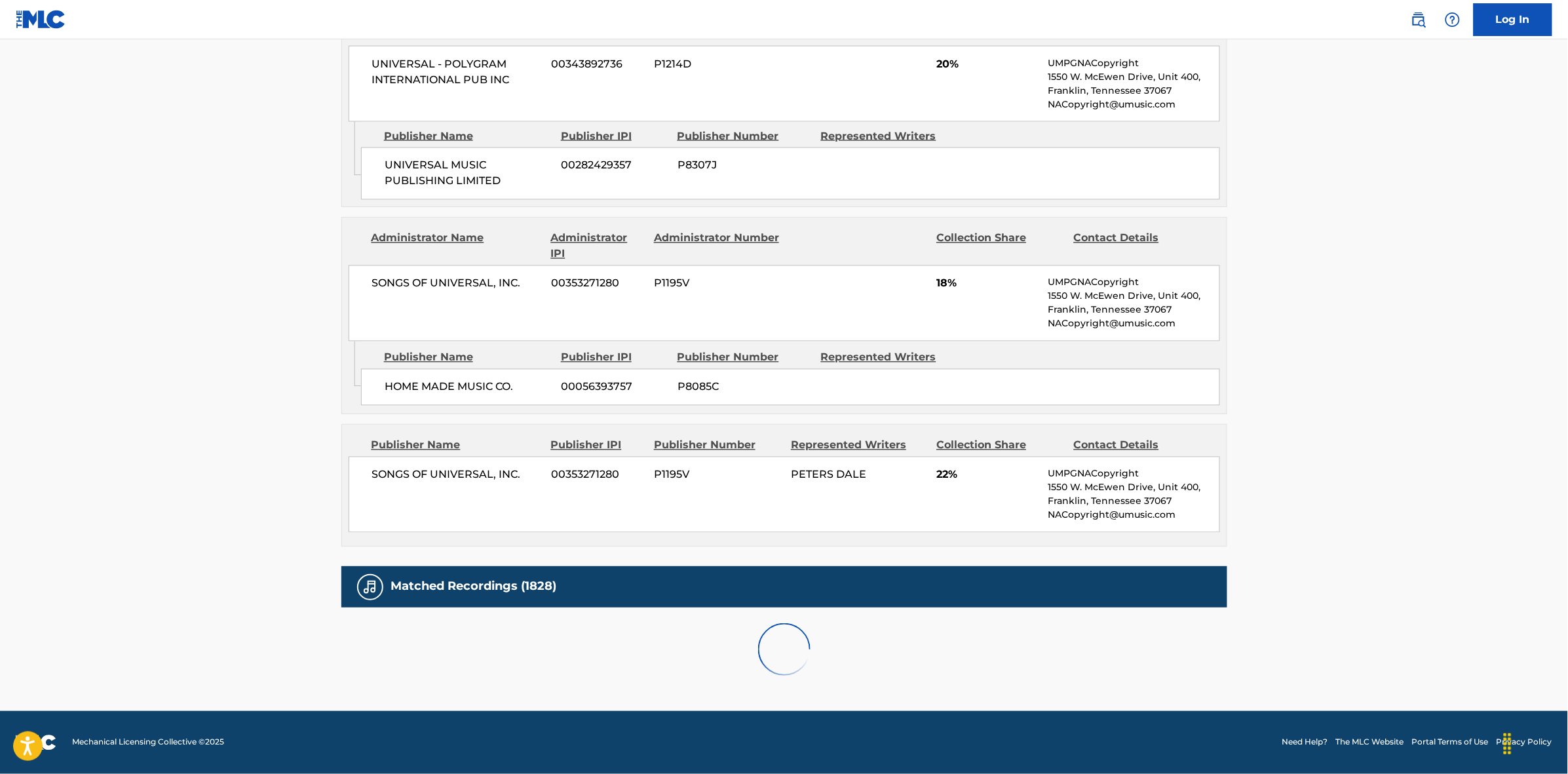 scroll, scrollTop: 1235, scrollLeft: 0, axis: vertical 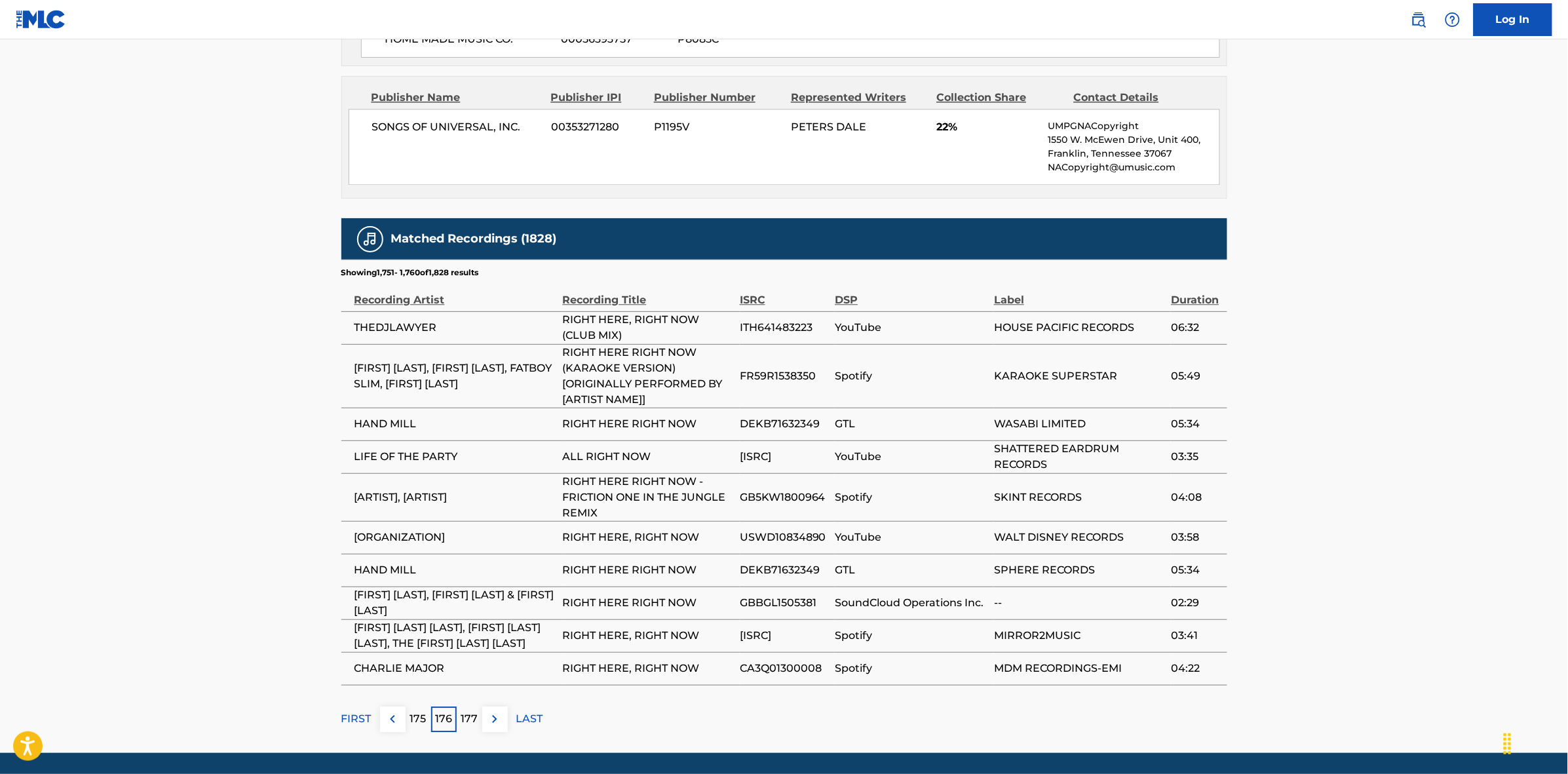 drag, startPoint x: 464, startPoint y: 719, endPoint x: 476, endPoint y: 699, distance: 23.323808 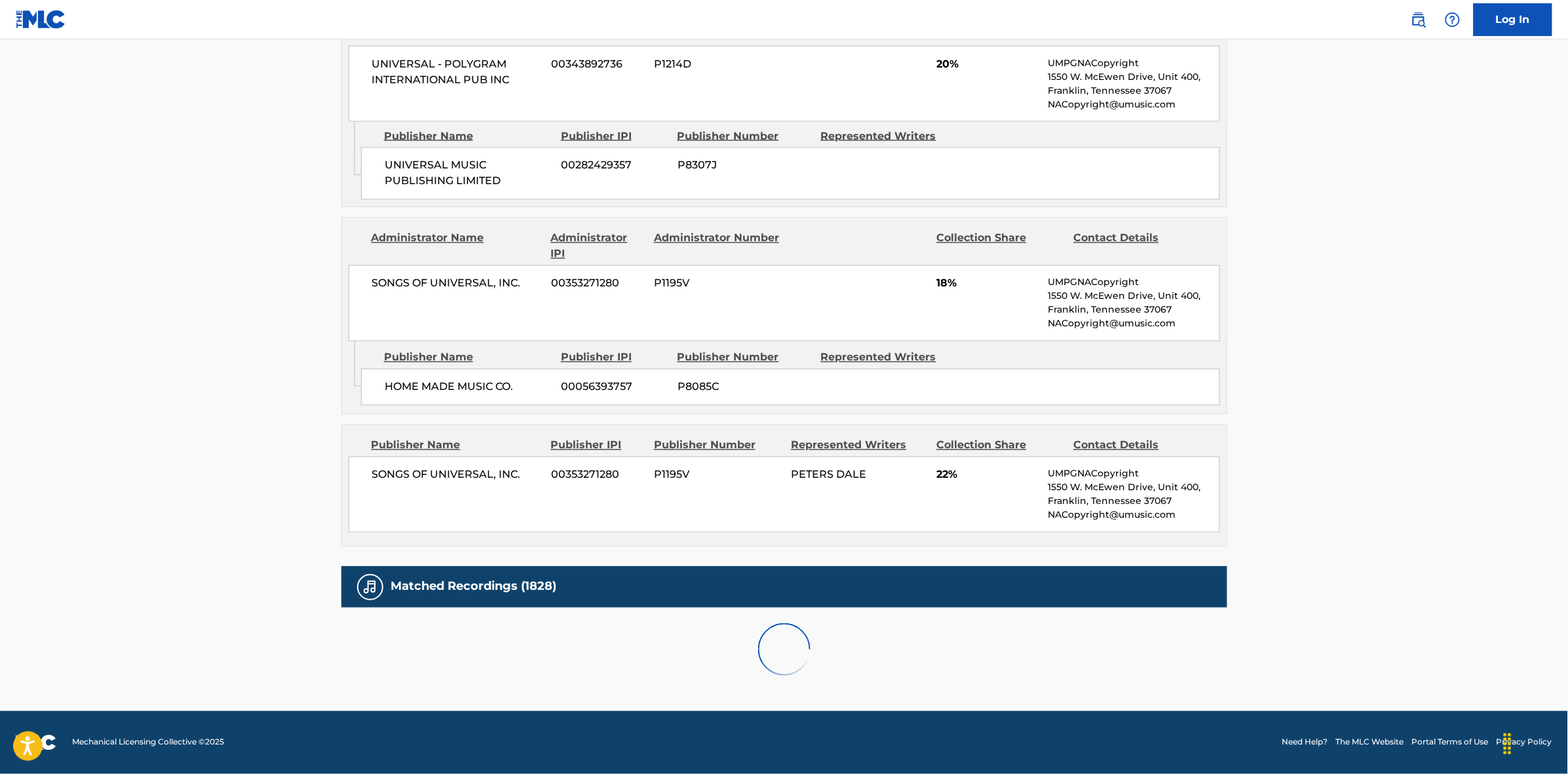 scroll, scrollTop: 1235, scrollLeft: 0, axis: vertical 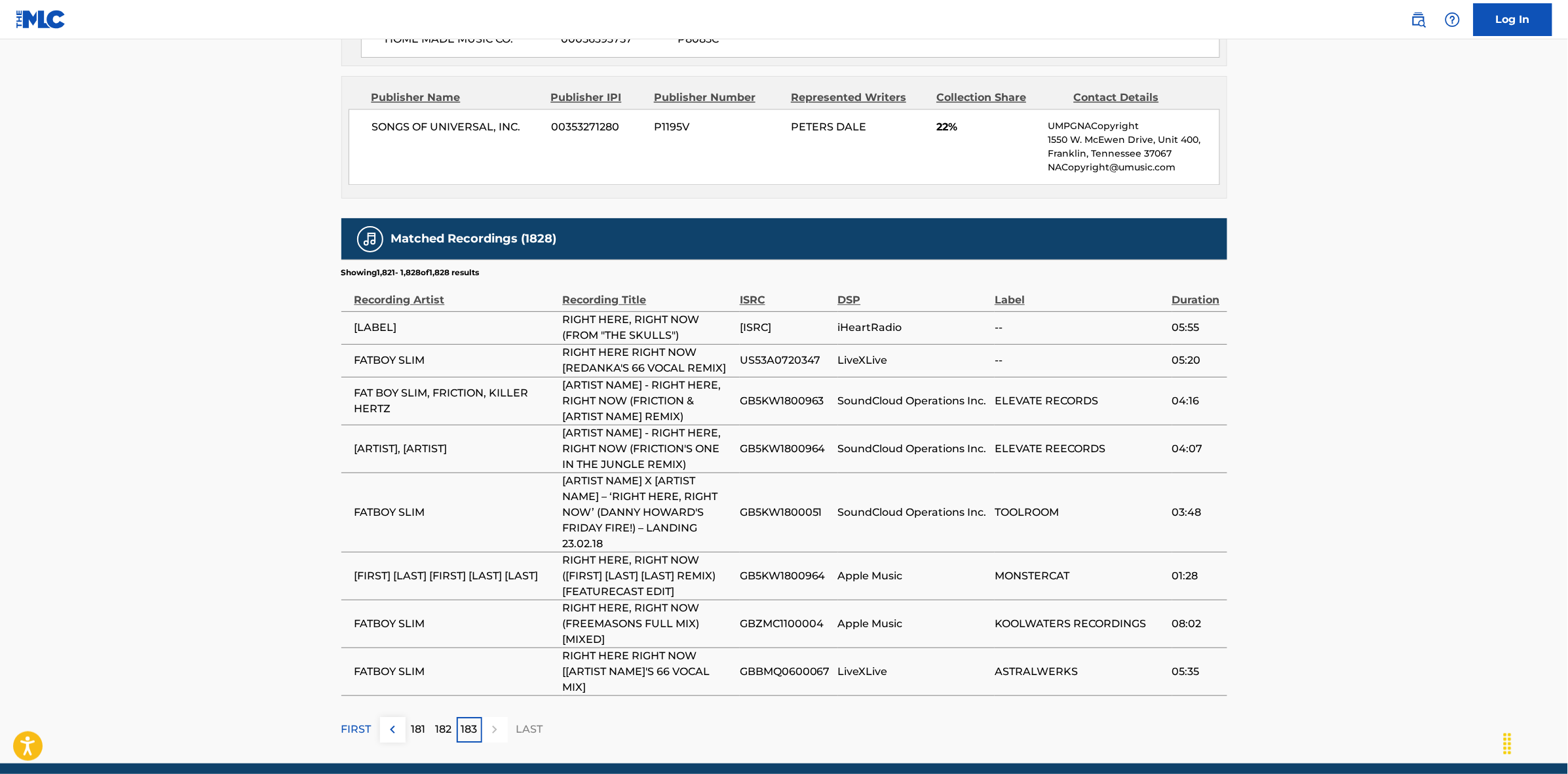 click on "FIRST" at bounding box center (356, 729) 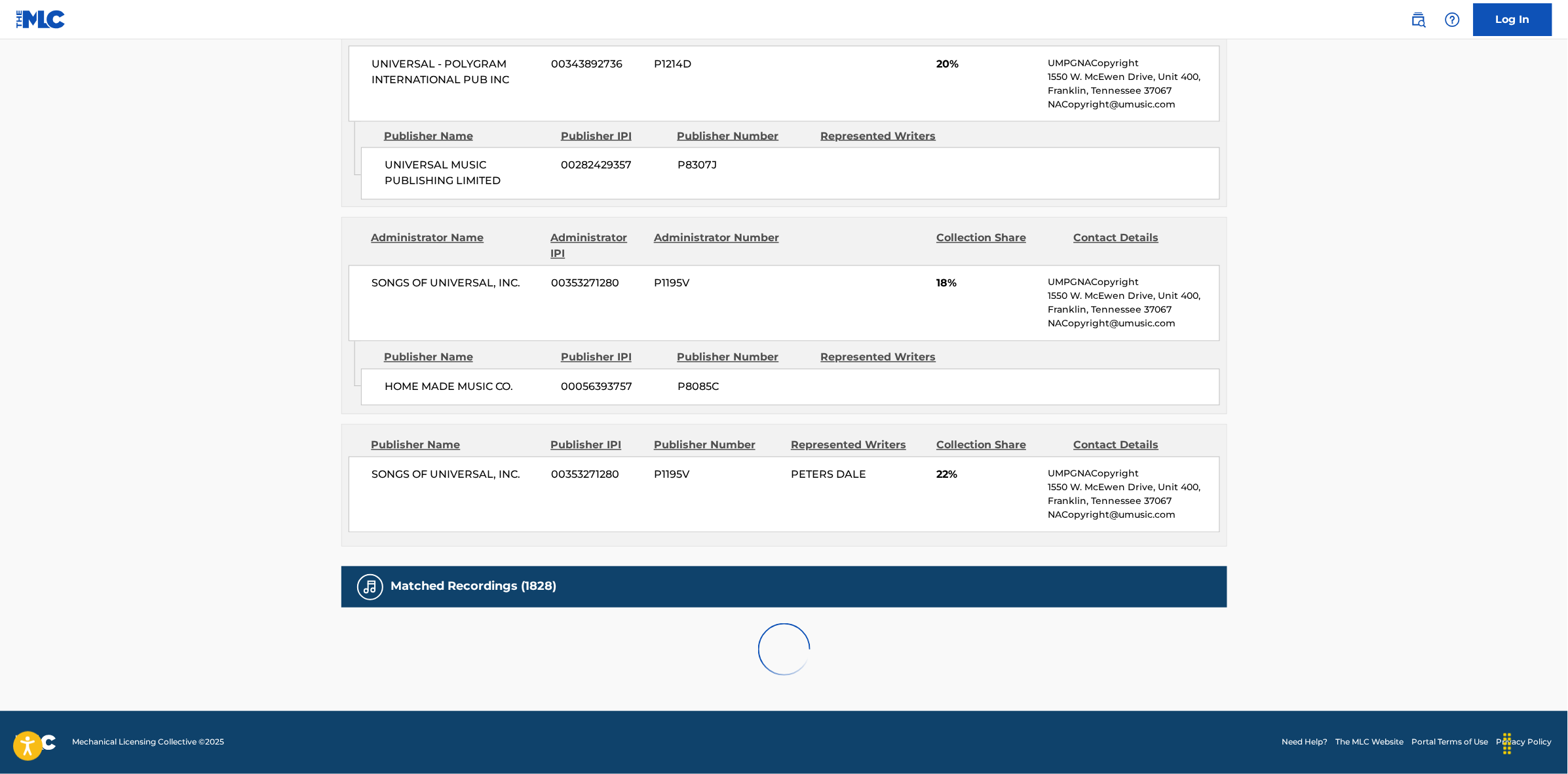 scroll, scrollTop: 1235, scrollLeft: 0, axis: vertical 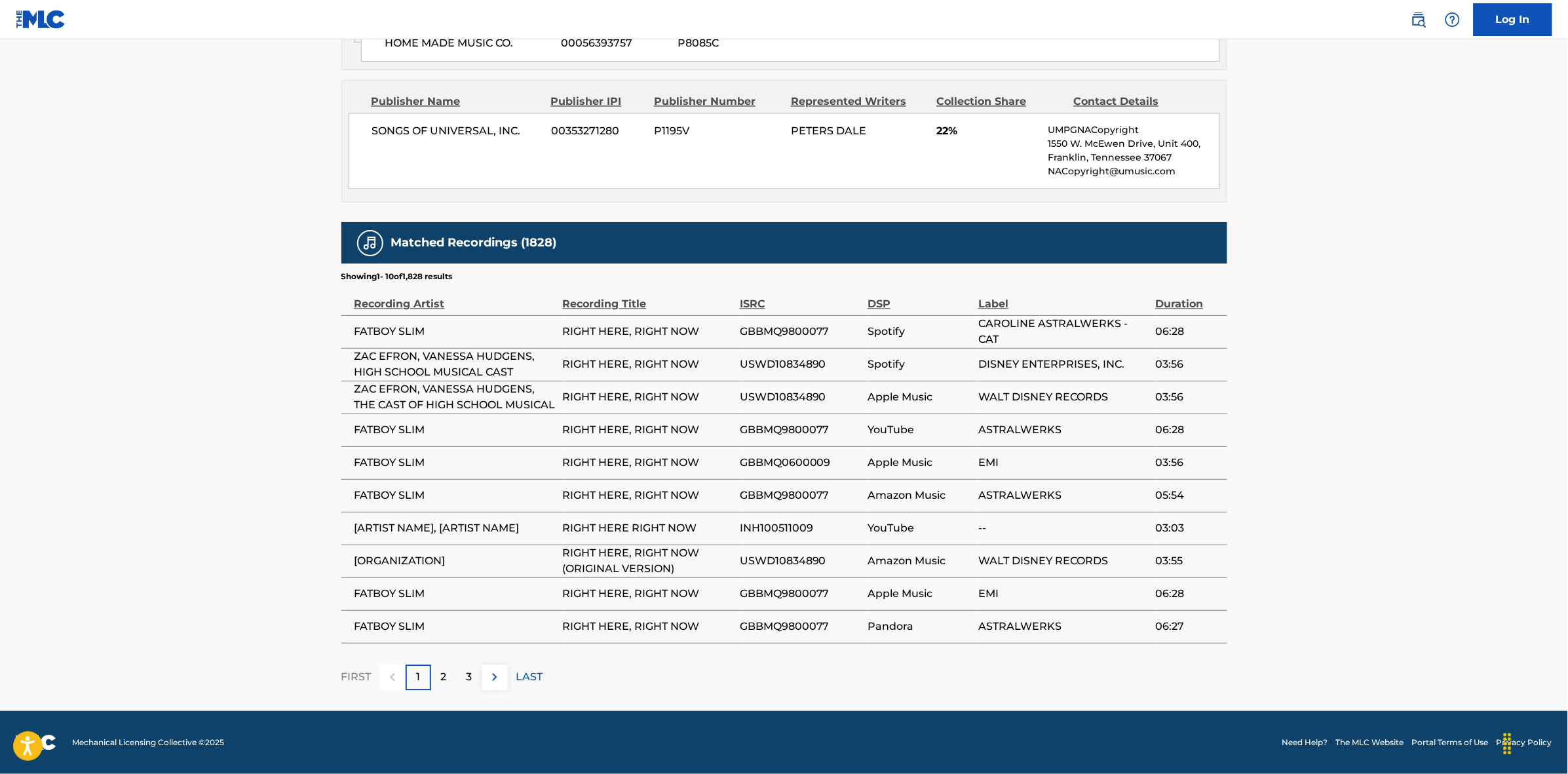 click on "2" at bounding box center [444, 677] 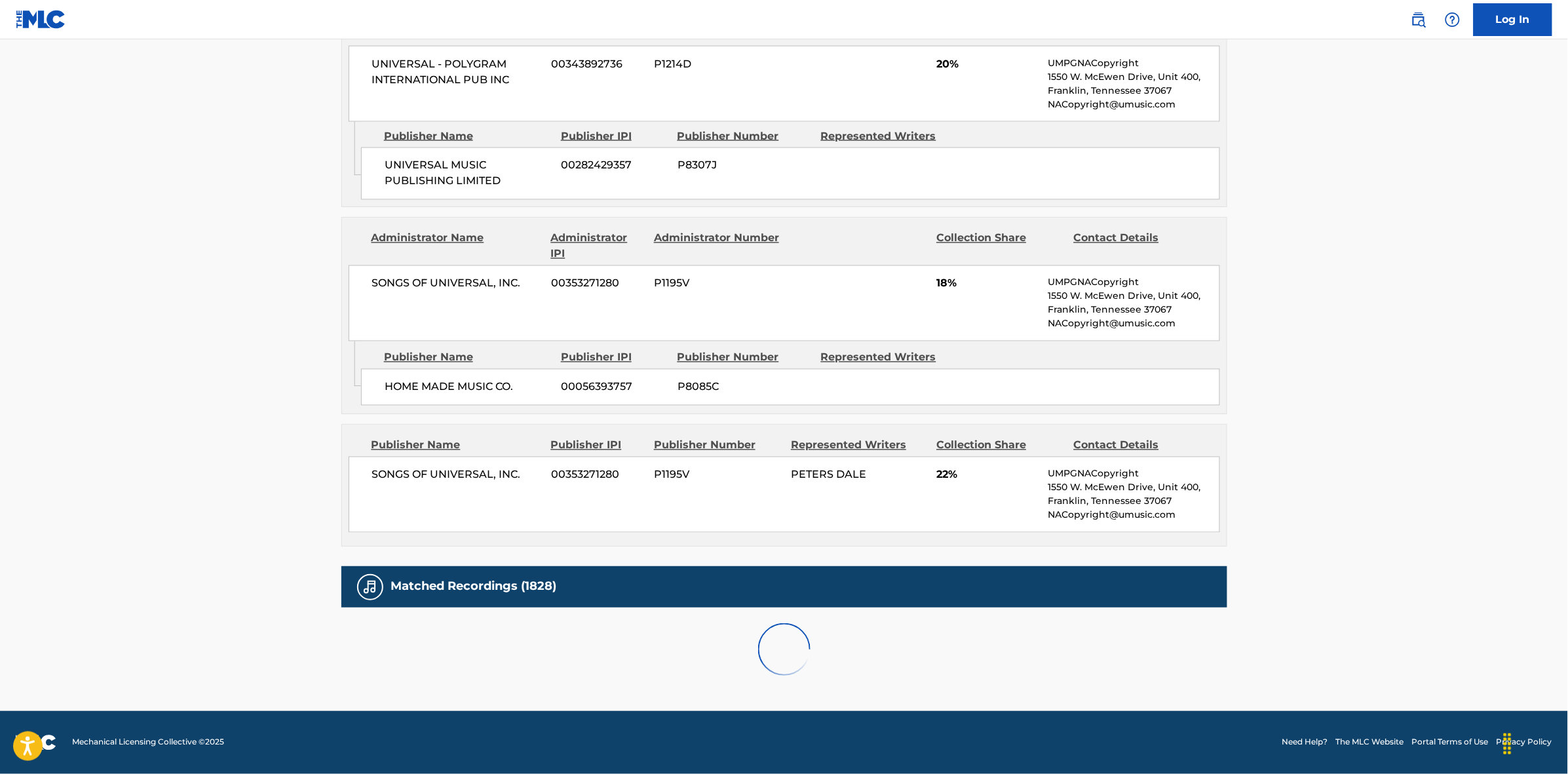 scroll, scrollTop: 1235, scrollLeft: 0, axis: vertical 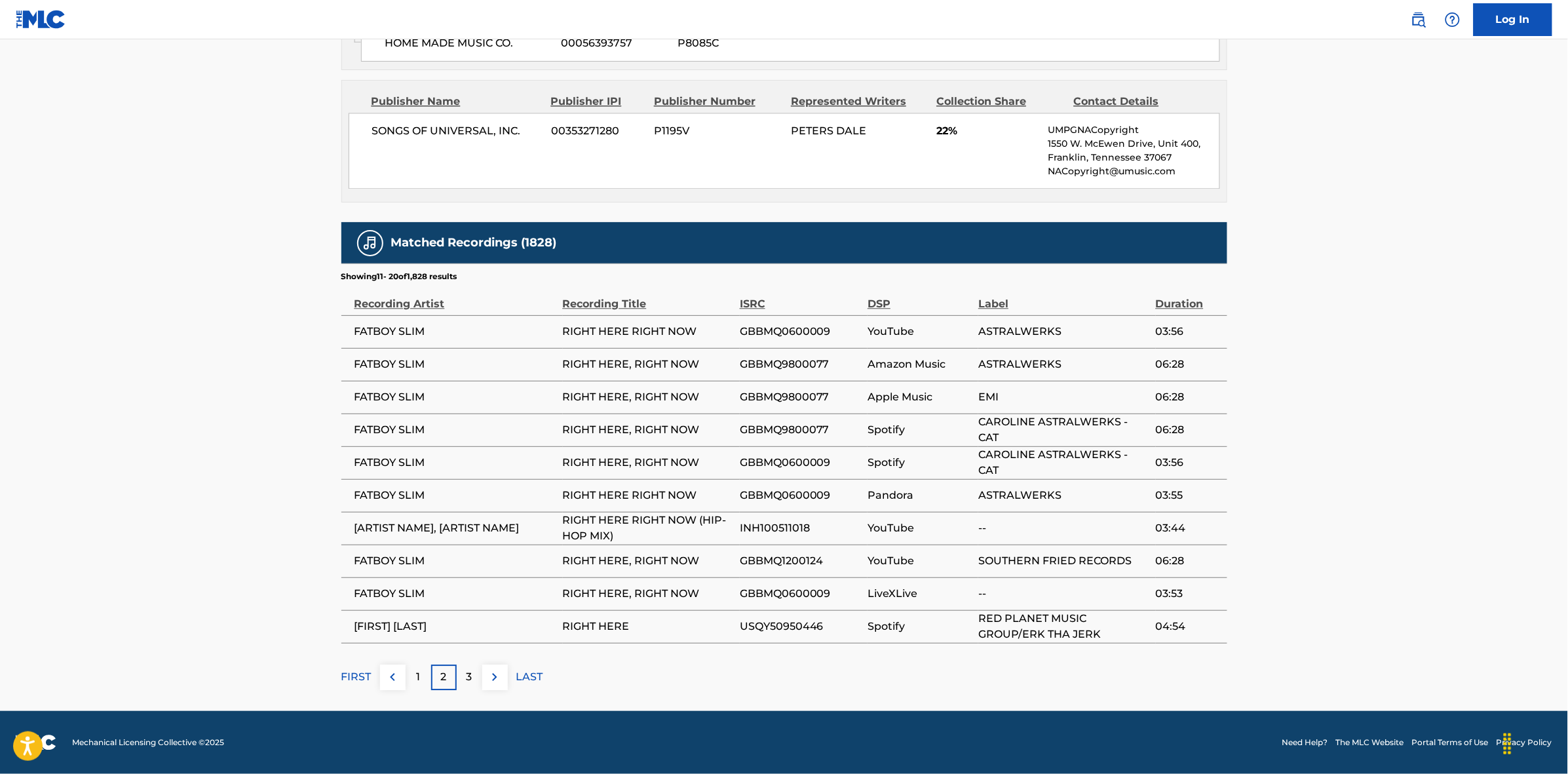 click on "3" at bounding box center [469, 677] 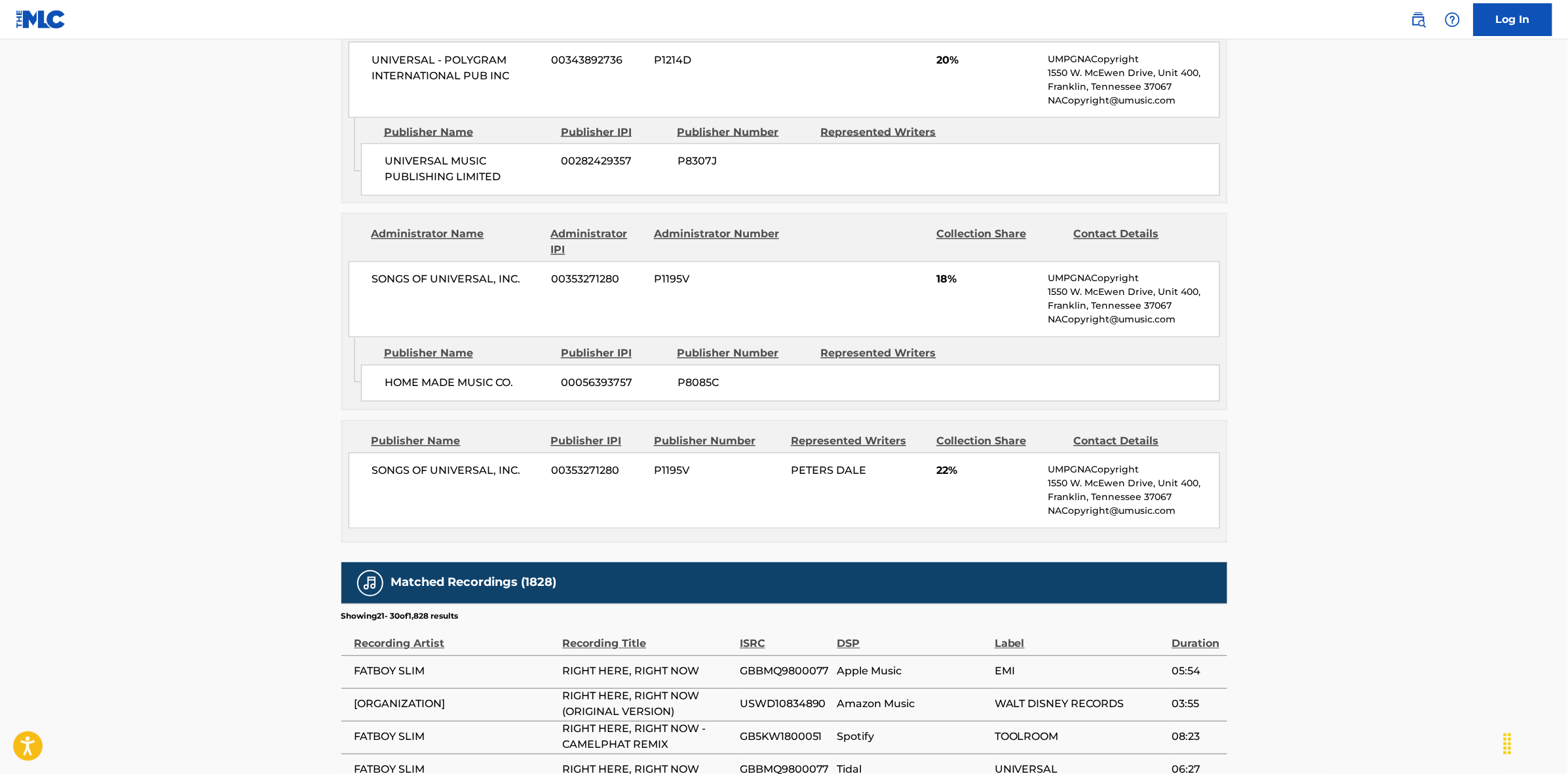 scroll, scrollTop: 1235, scrollLeft: 0, axis: vertical 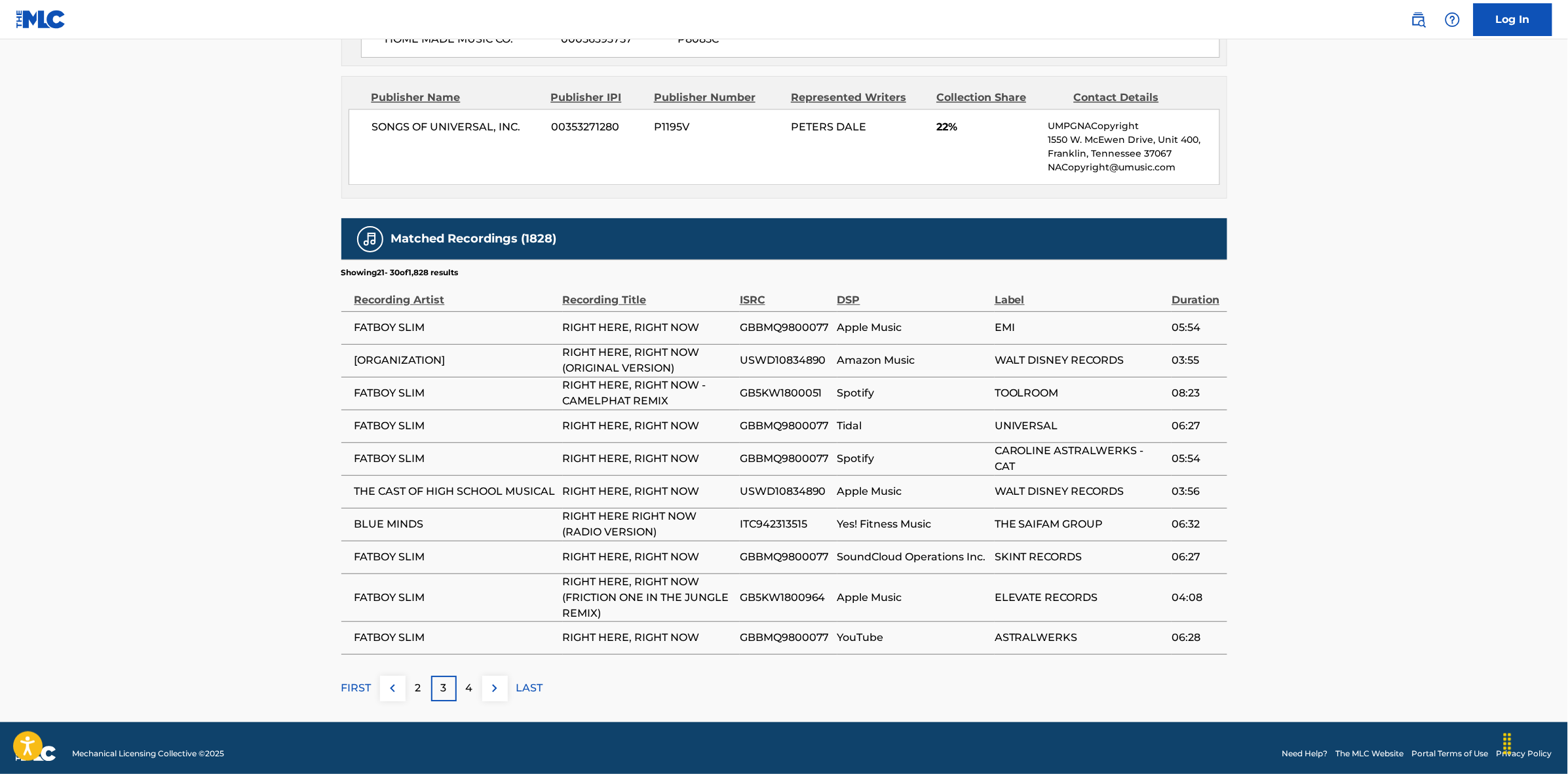 click at bounding box center (495, 688) 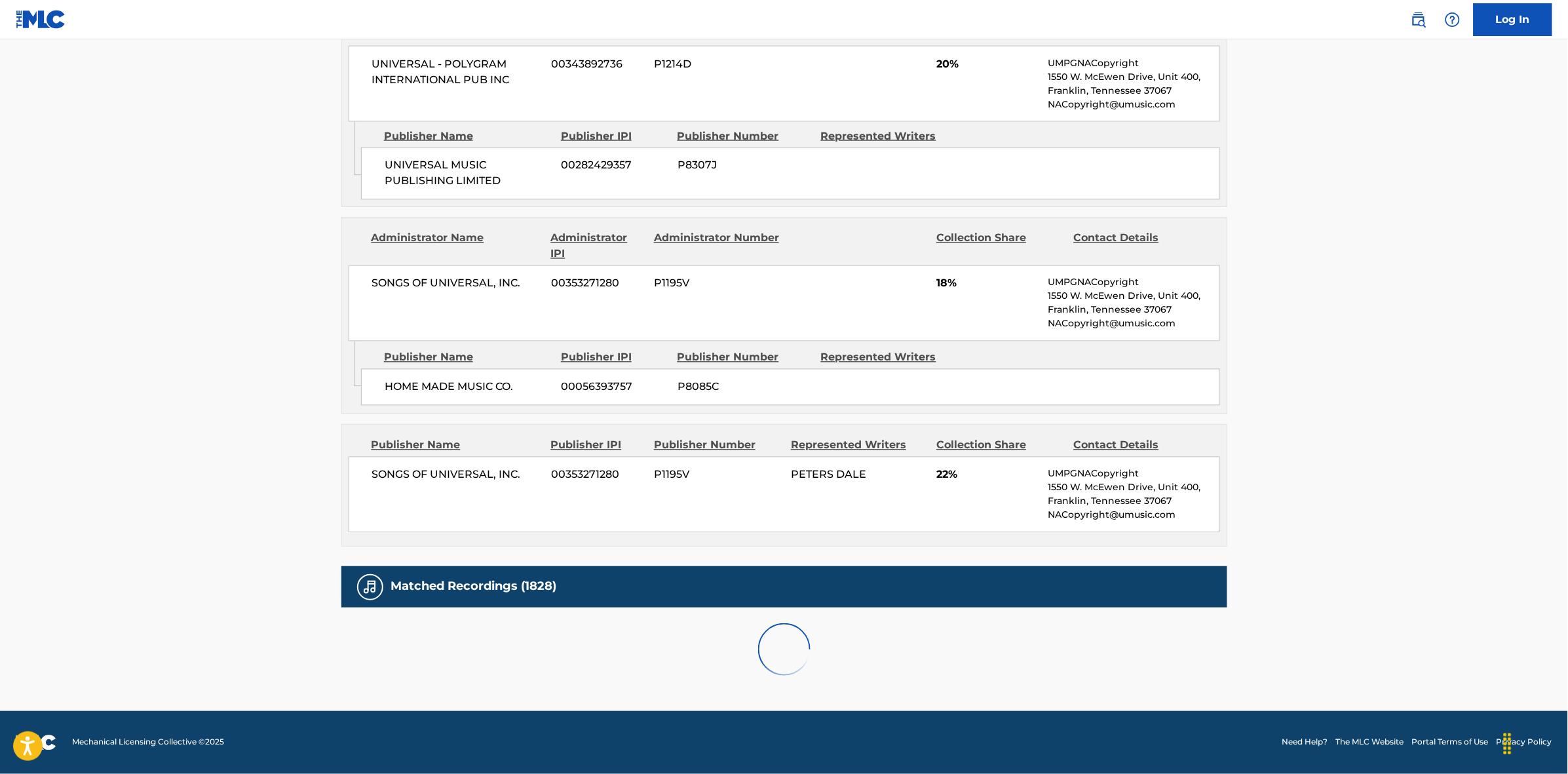 scroll, scrollTop: 1235, scrollLeft: 0, axis: vertical 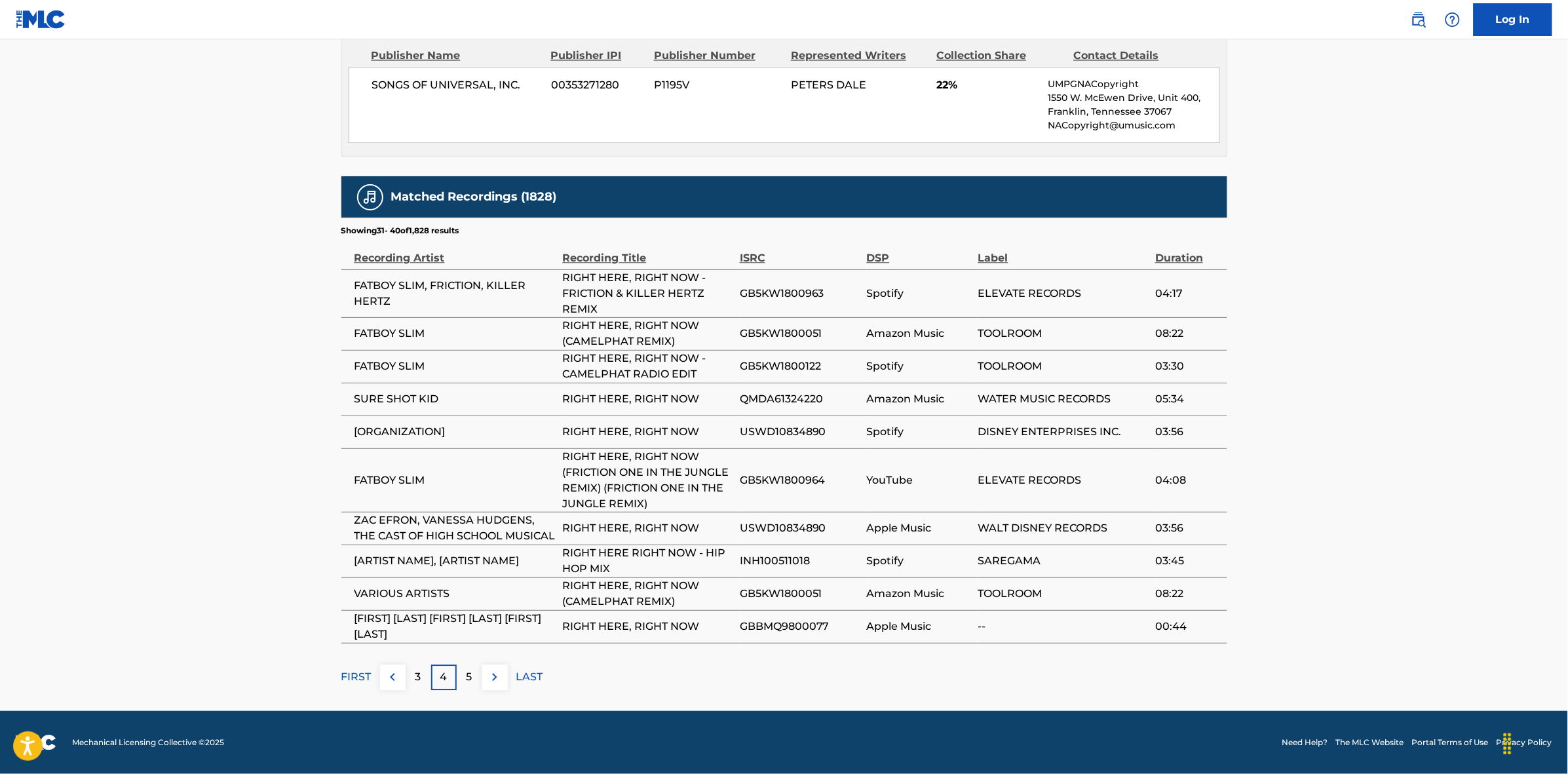 click on "5" at bounding box center (469, 677) 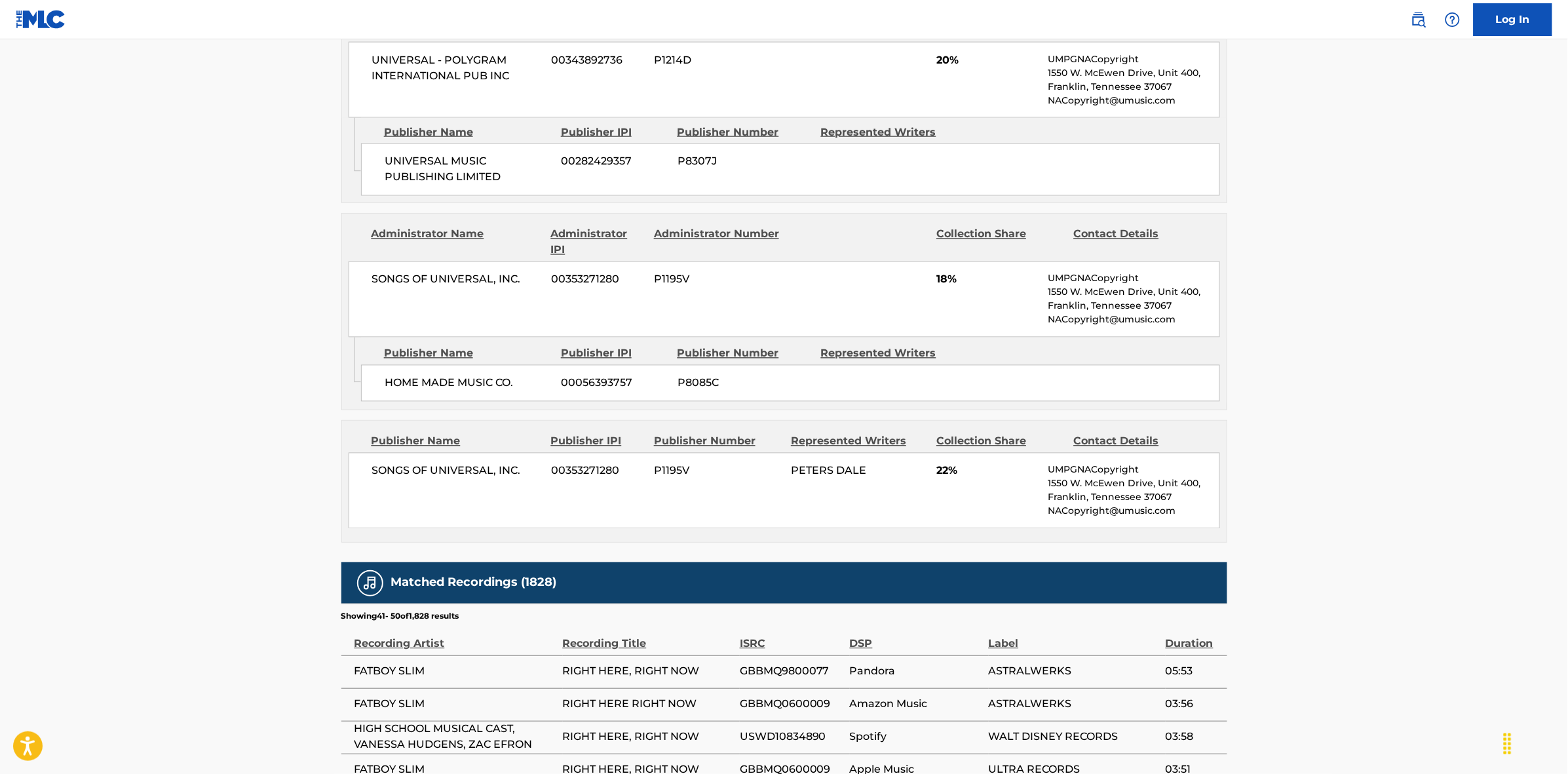 scroll, scrollTop: 1235, scrollLeft: 0, axis: vertical 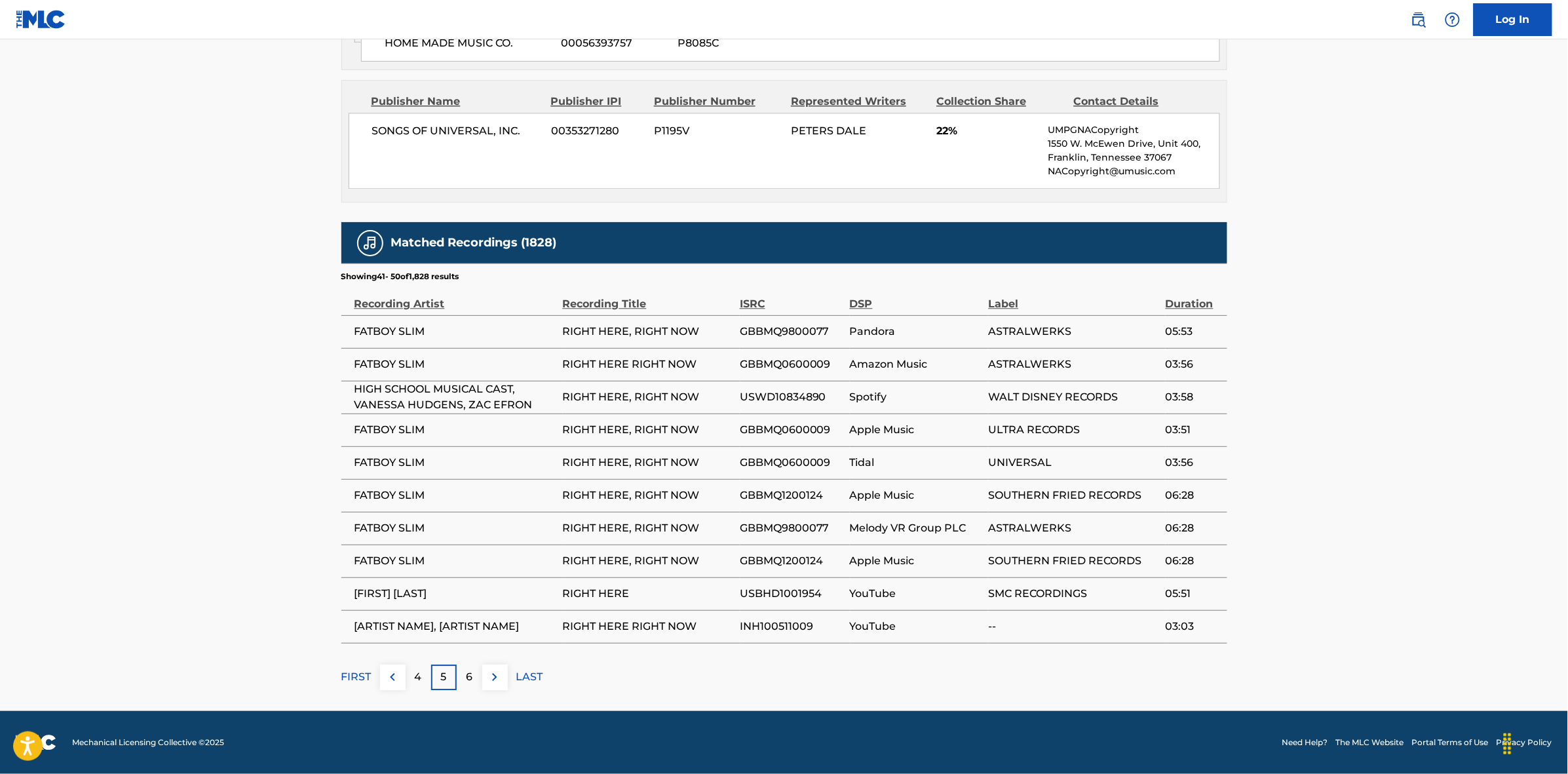 drag, startPoint x: 495, startPoint y: 679, endPoint x: 873, endPoint y: 324, distance: 518.56436 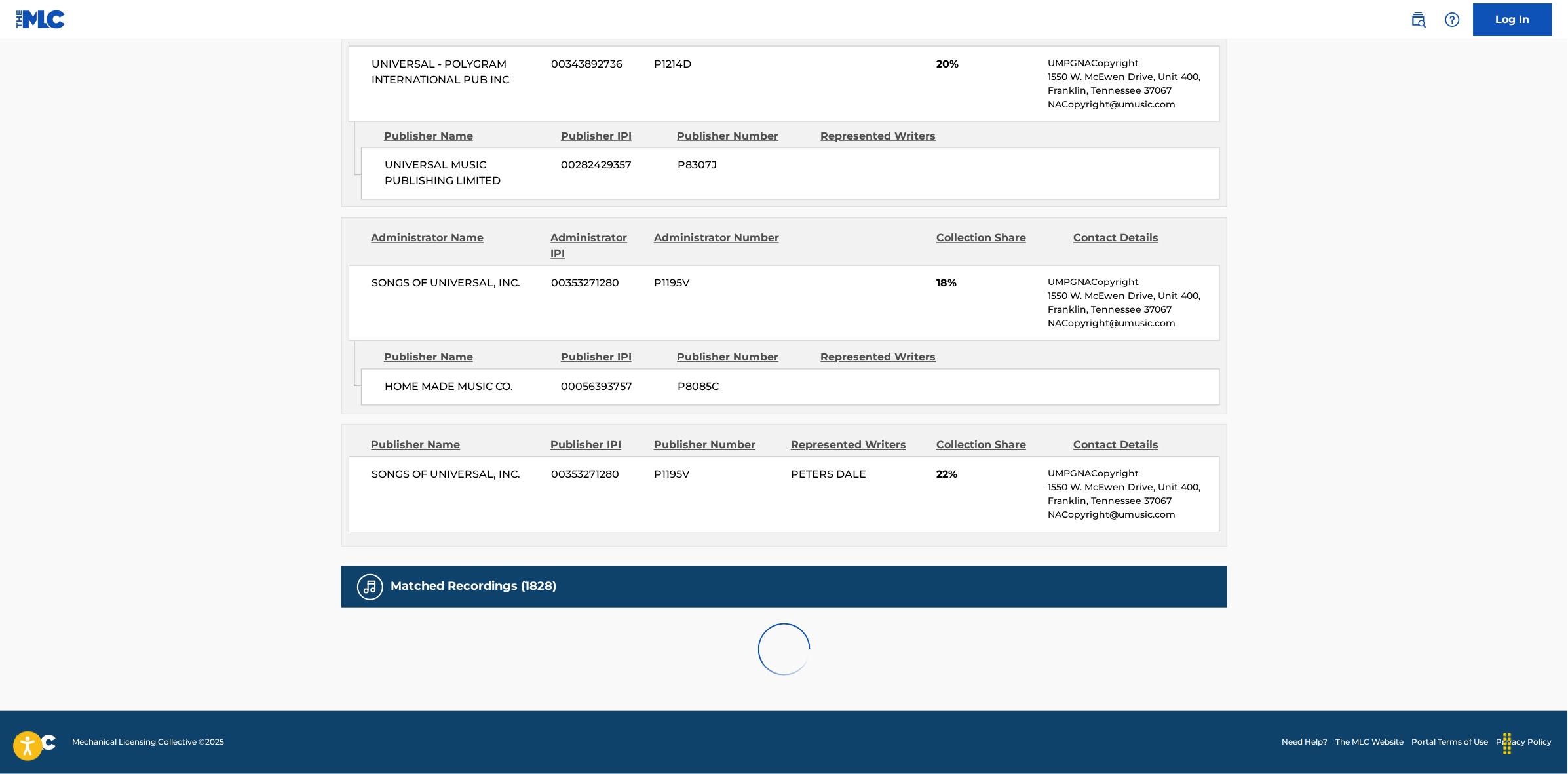 scroll, scrollTop: 1235, scrollLeft: 0, axis: vertical 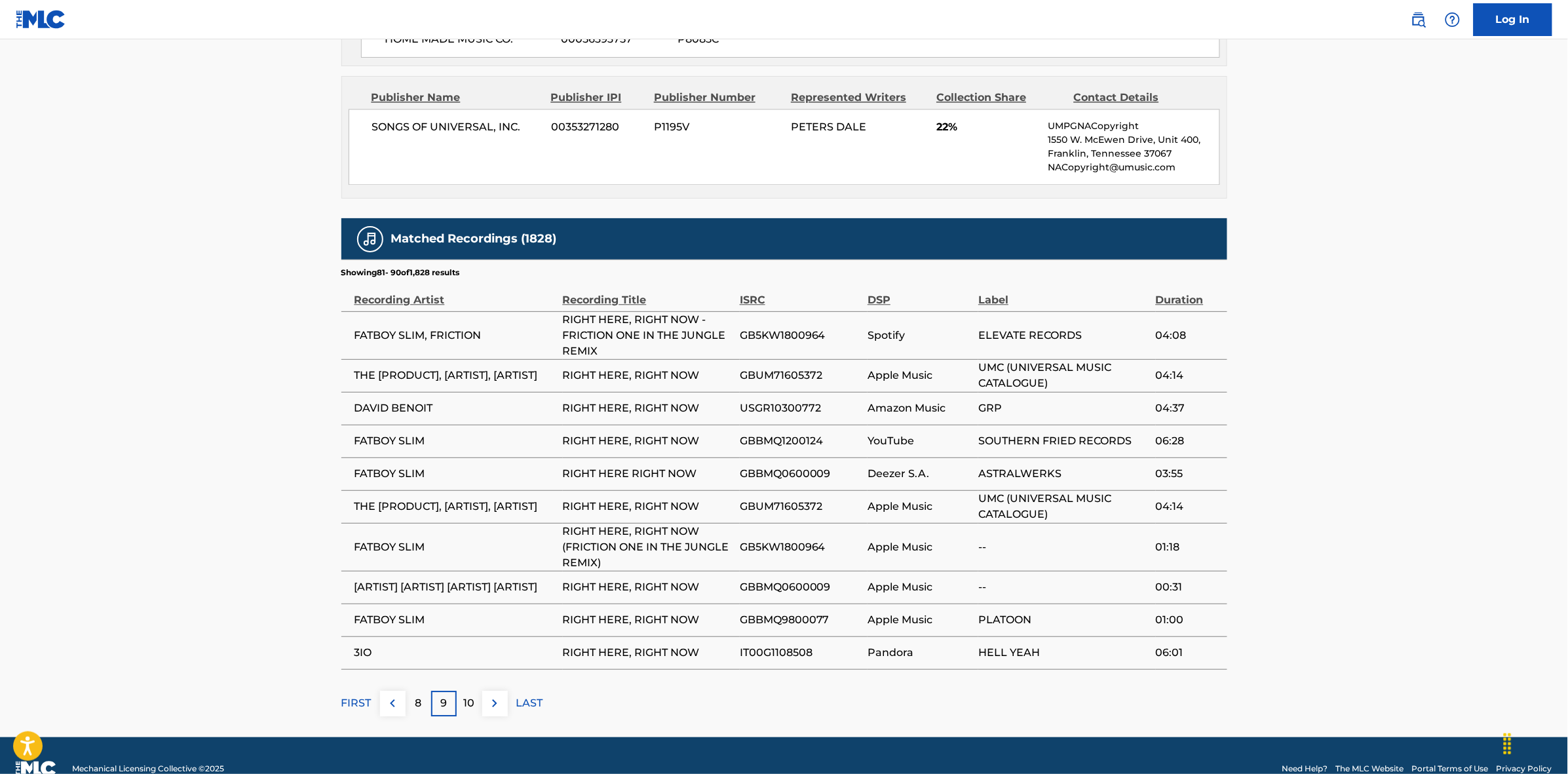 click at bounding box center [495, 703] 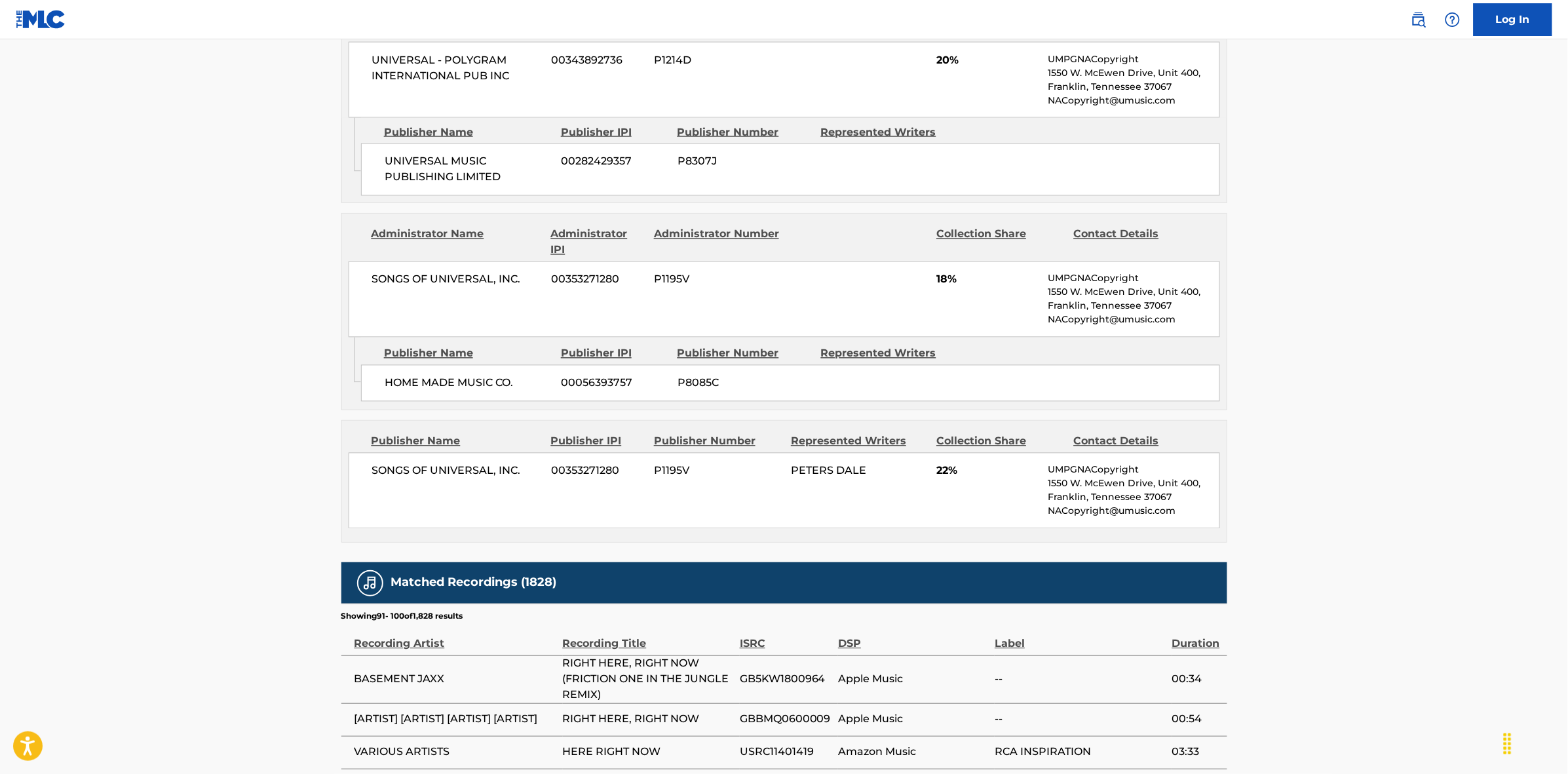 scroll, scrollTop: 1235, scrollLeft: 0, axis: vertical 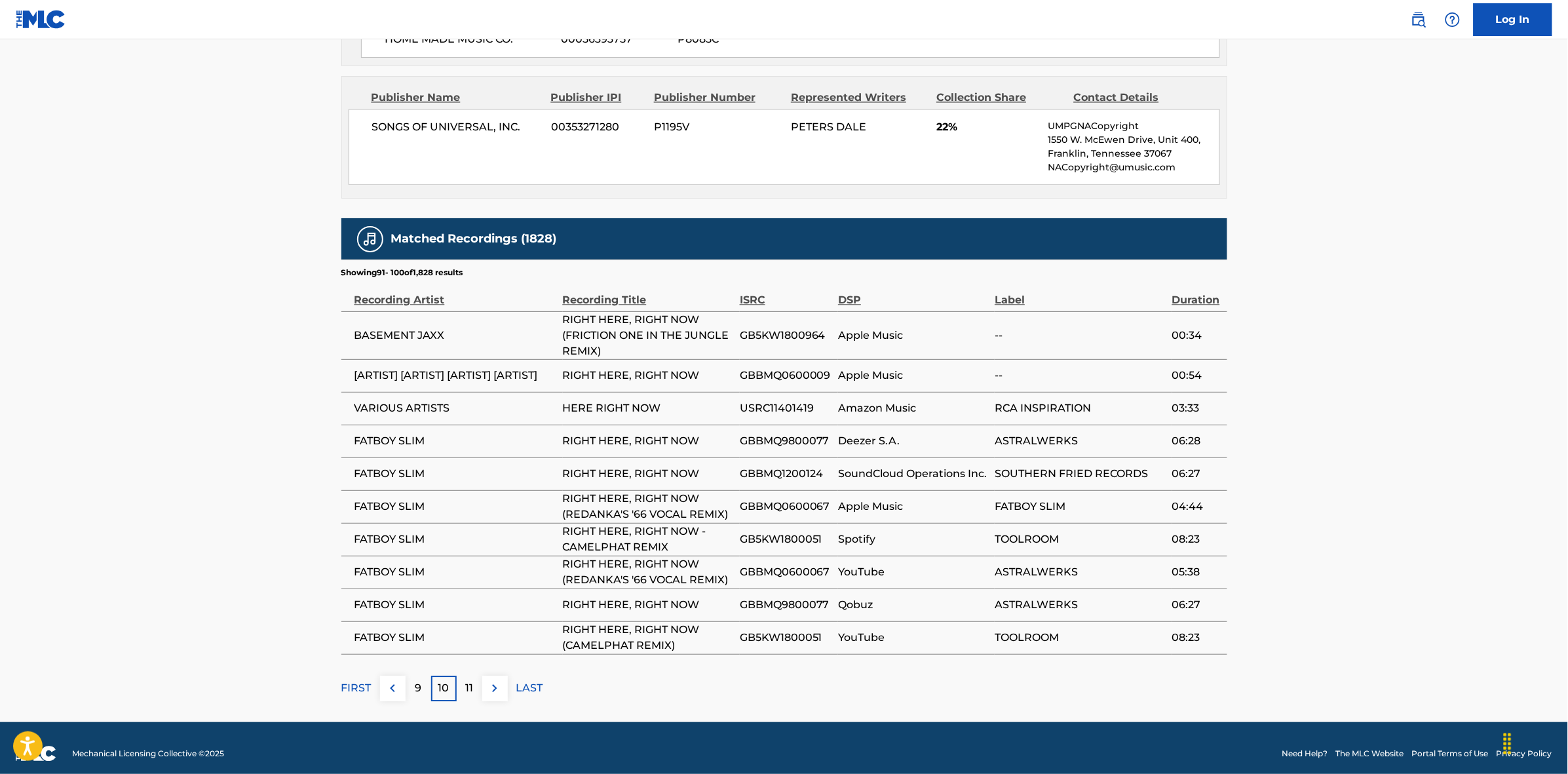 click at bounding box center [495, 688] 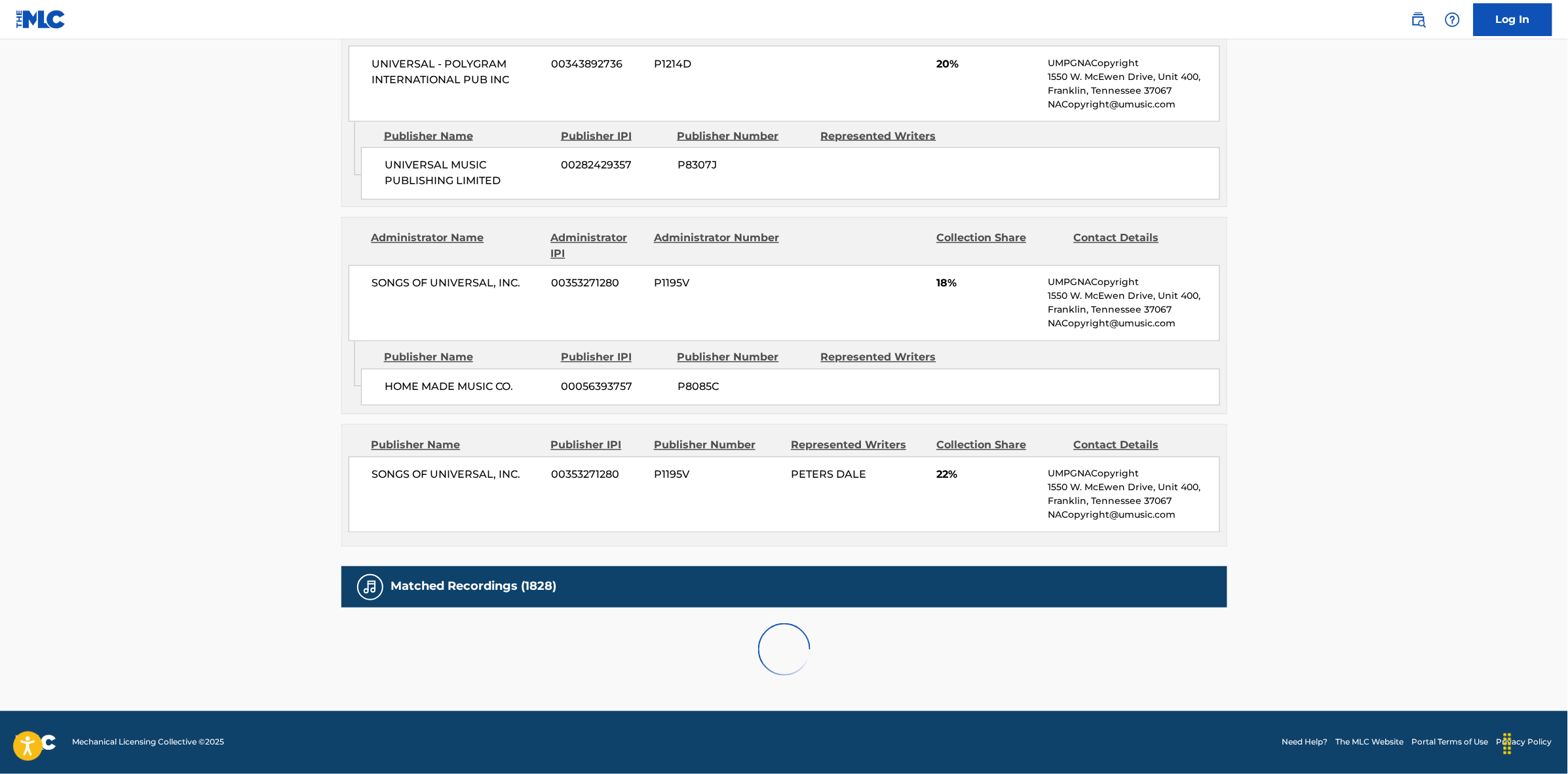 scroll, scrollTop: 1235, scrollLeft: 0, axis: vertical 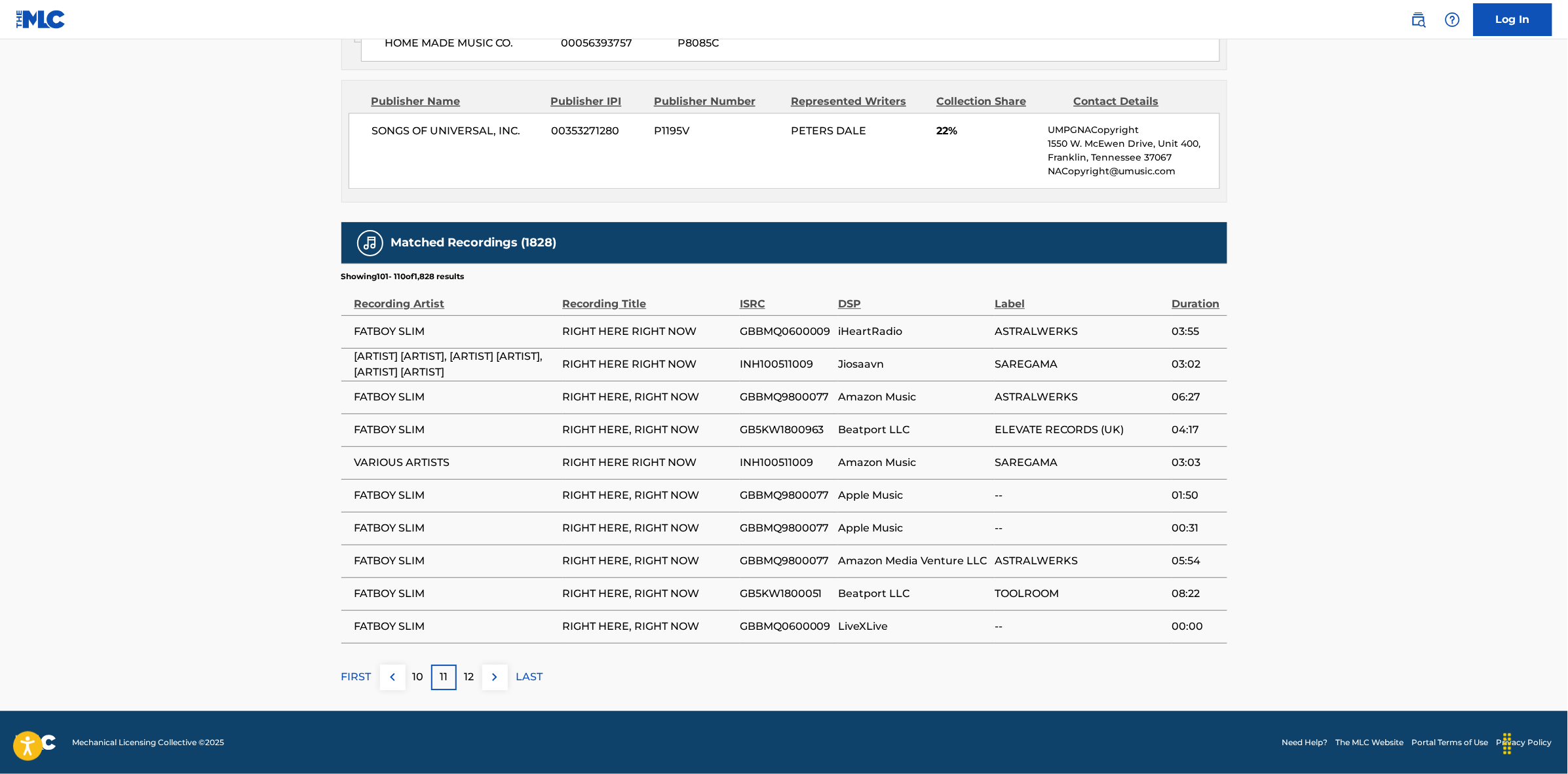 click at bounding box center (495, 677) 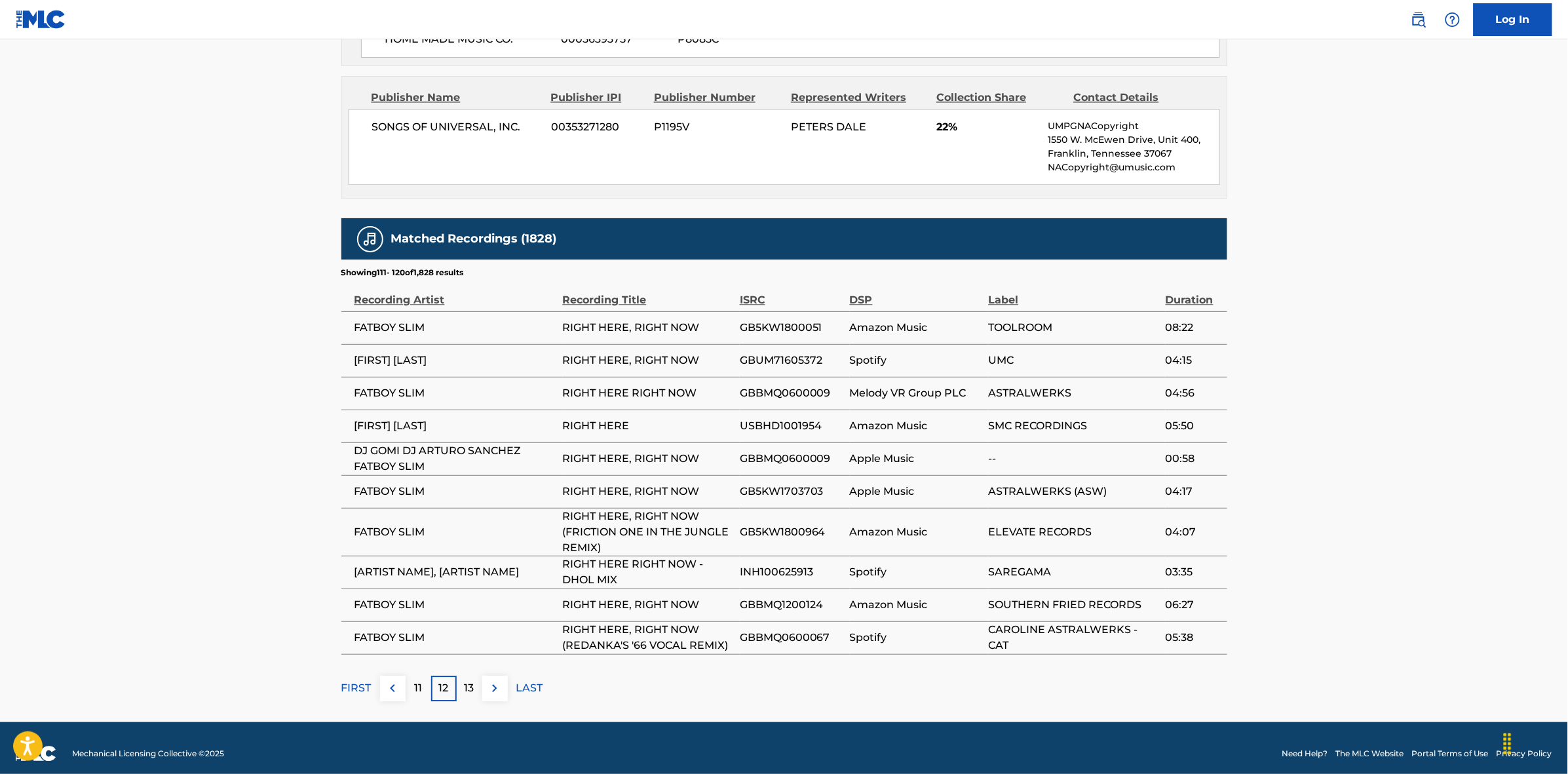 click at bounding box center [495, 688] 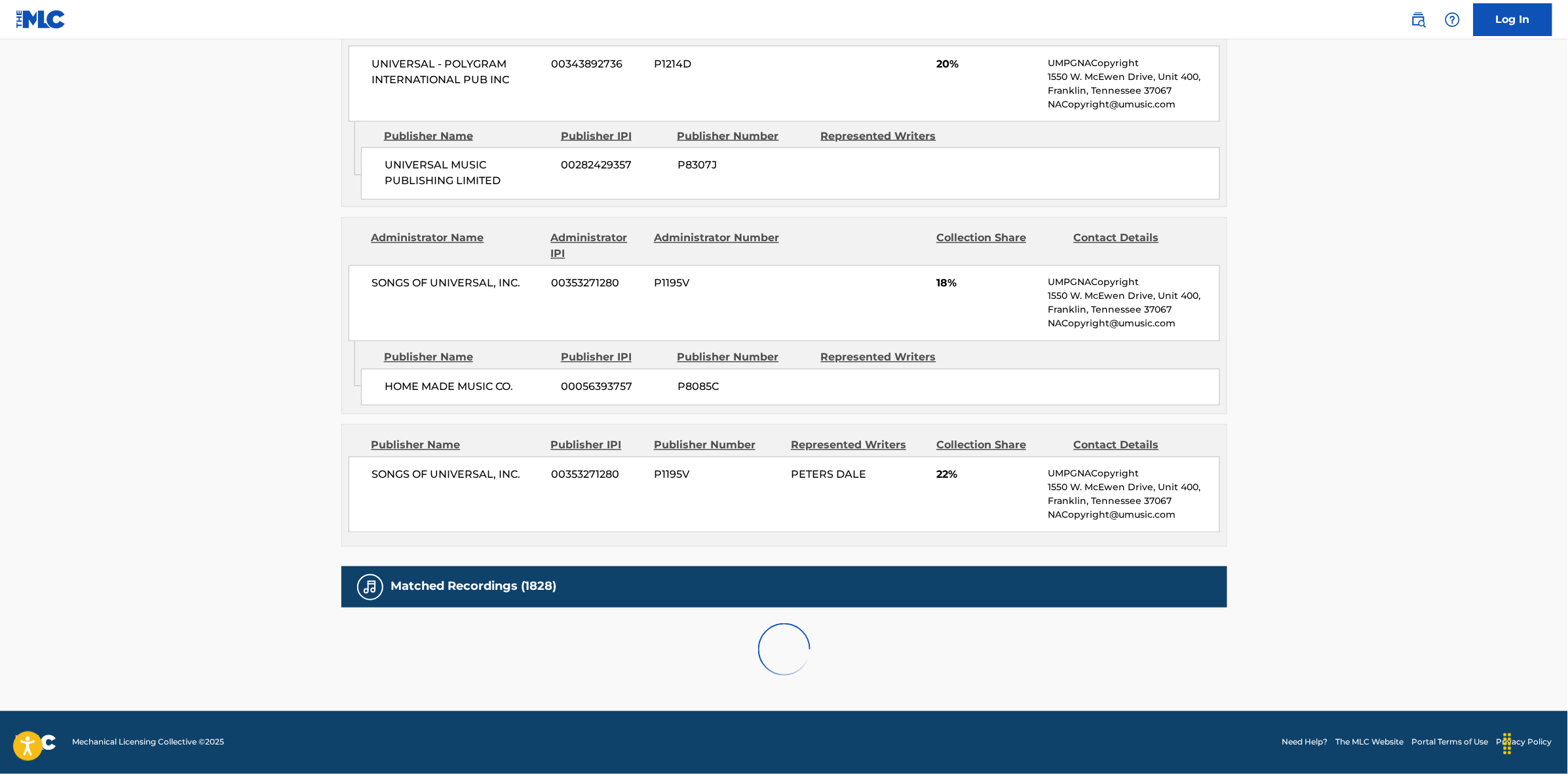 scroll, scrollTop: 1235, scrollLeft: 0, axis: vertical 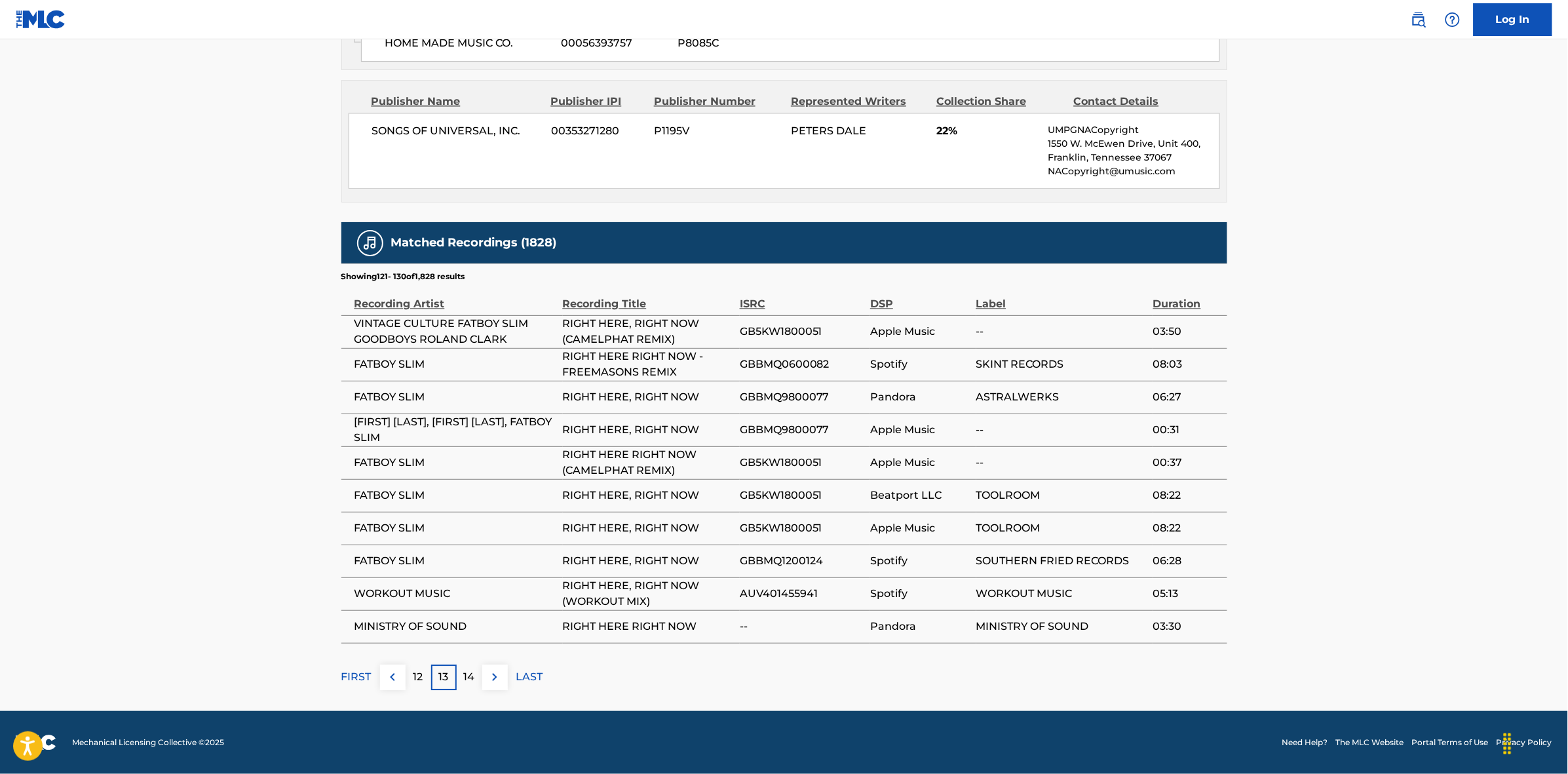 click at bounding box center (495, 677) 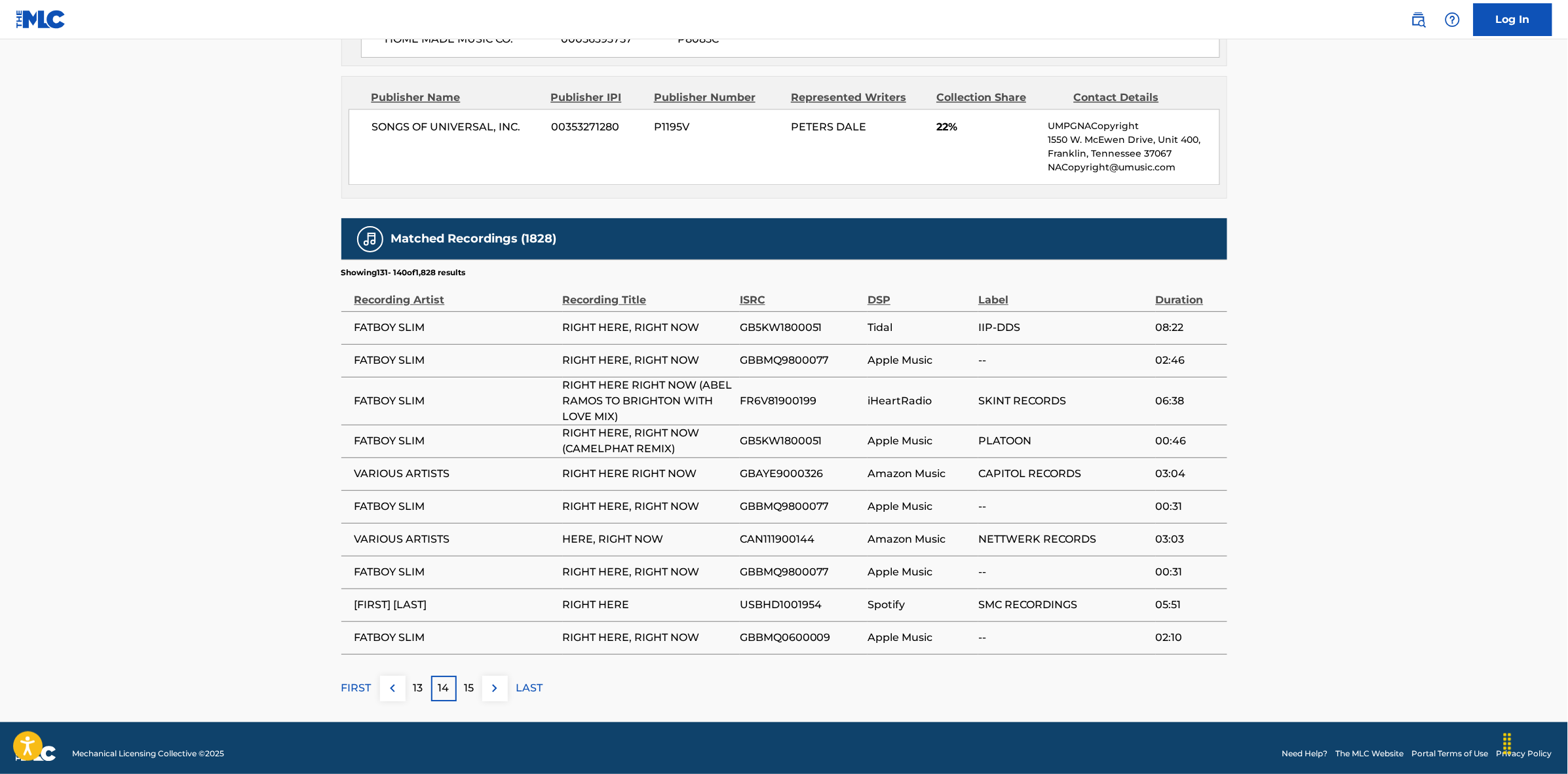 click at bounding box center [495, 688] 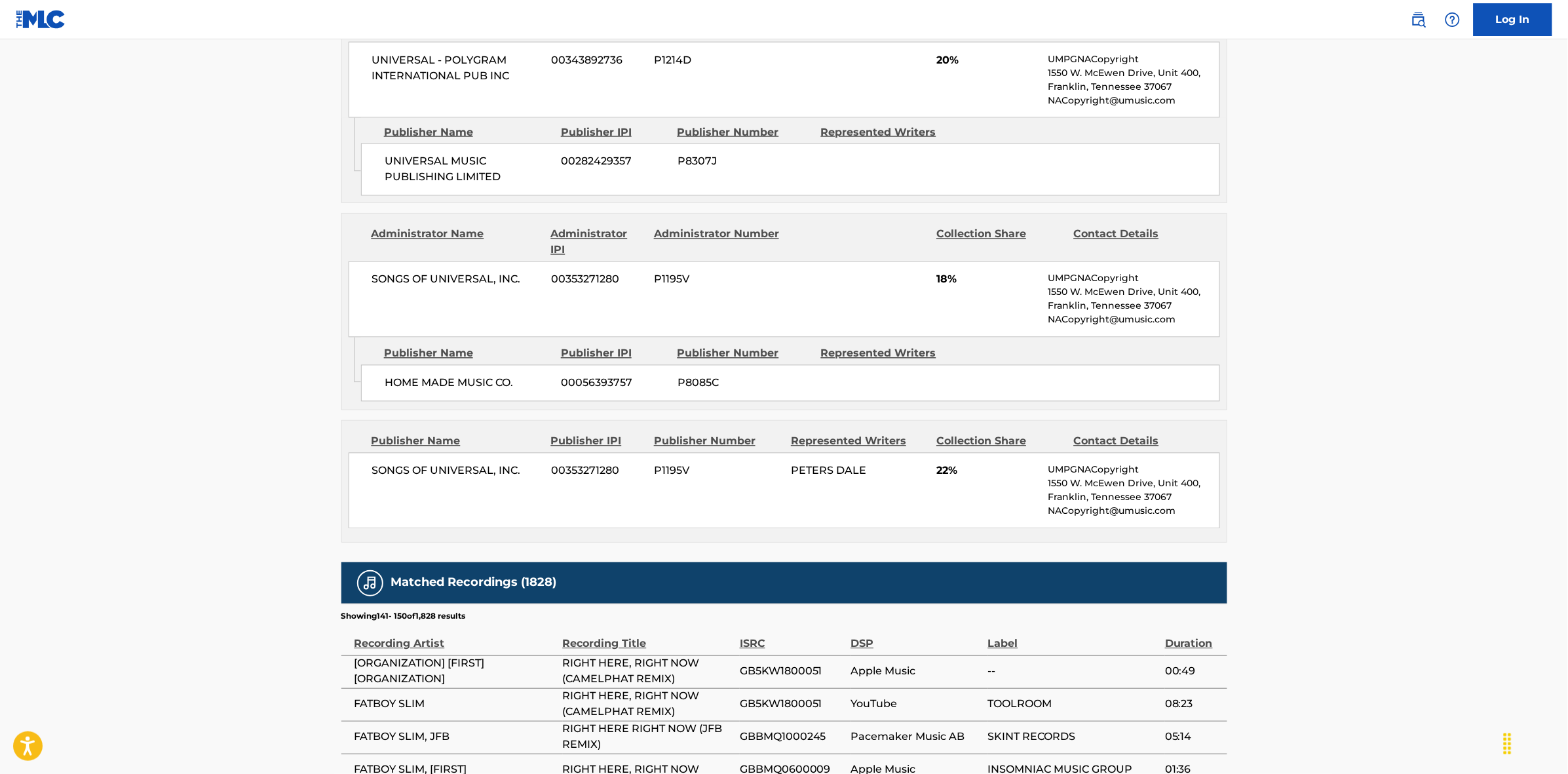 scroll, scrollTop: 1235, scrollLeft: 0, axis: vertical 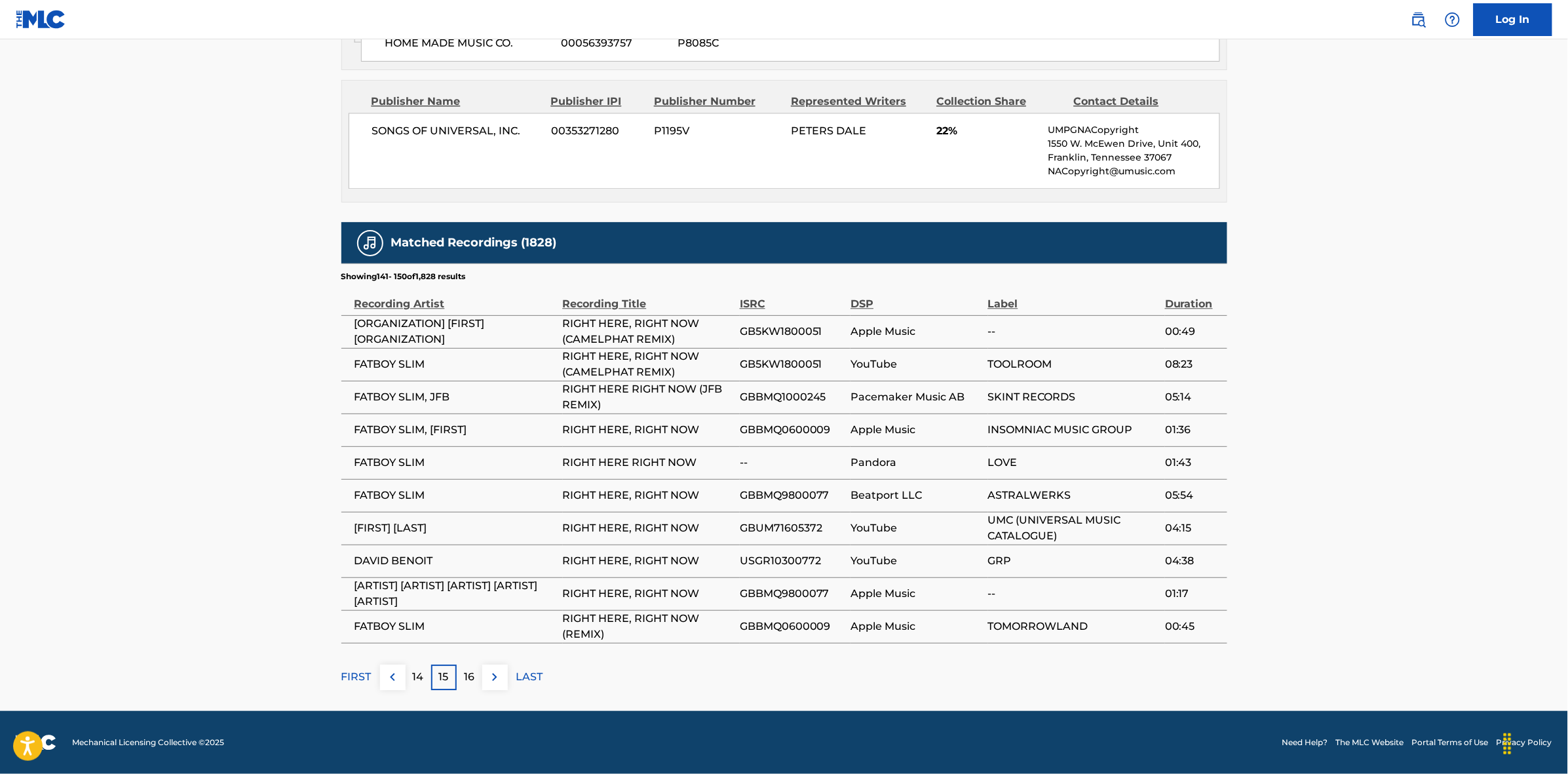 click on "16" at bounding box center (469, 677) 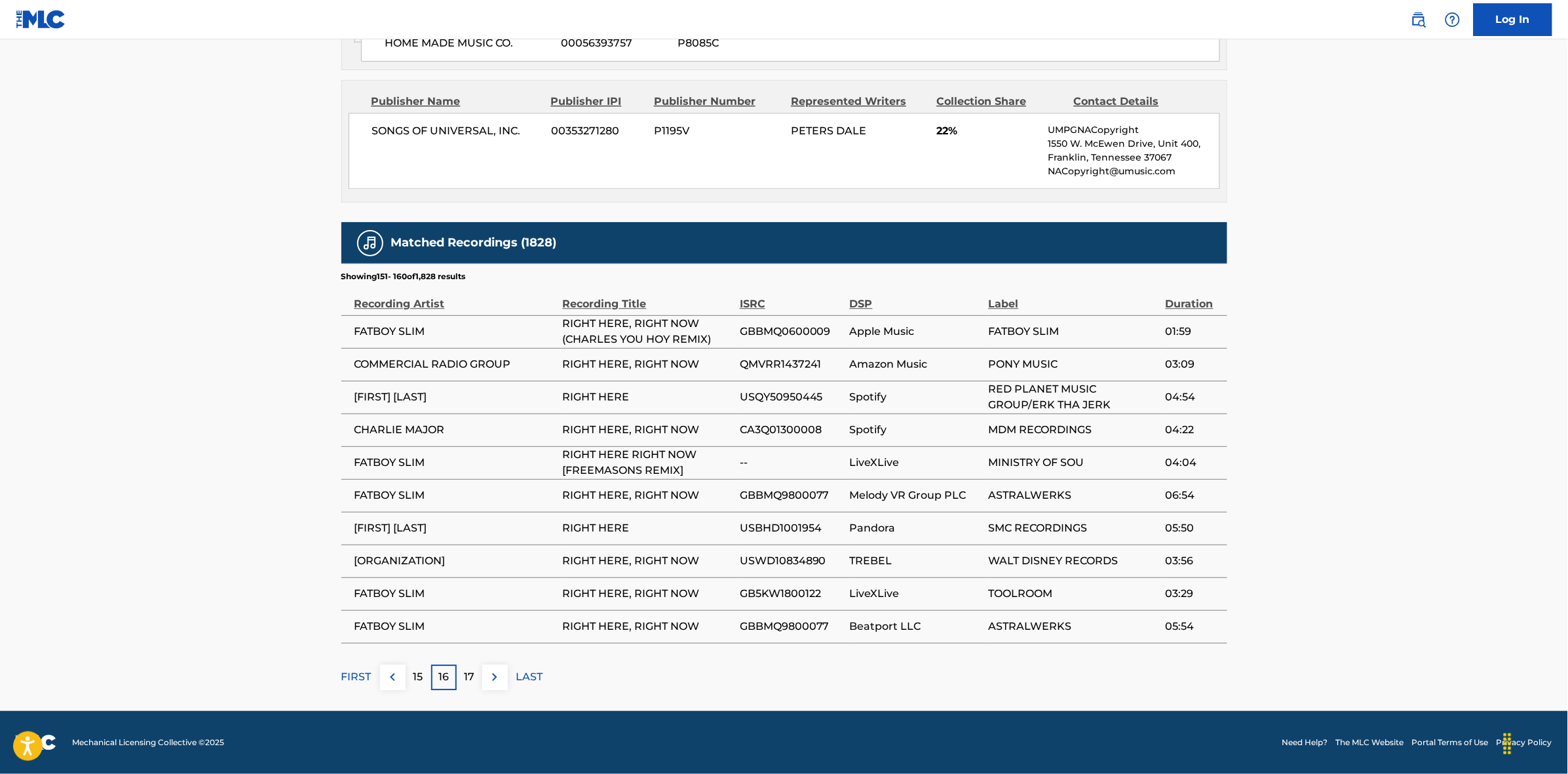 click on "17" at bounding box center (469, 677) 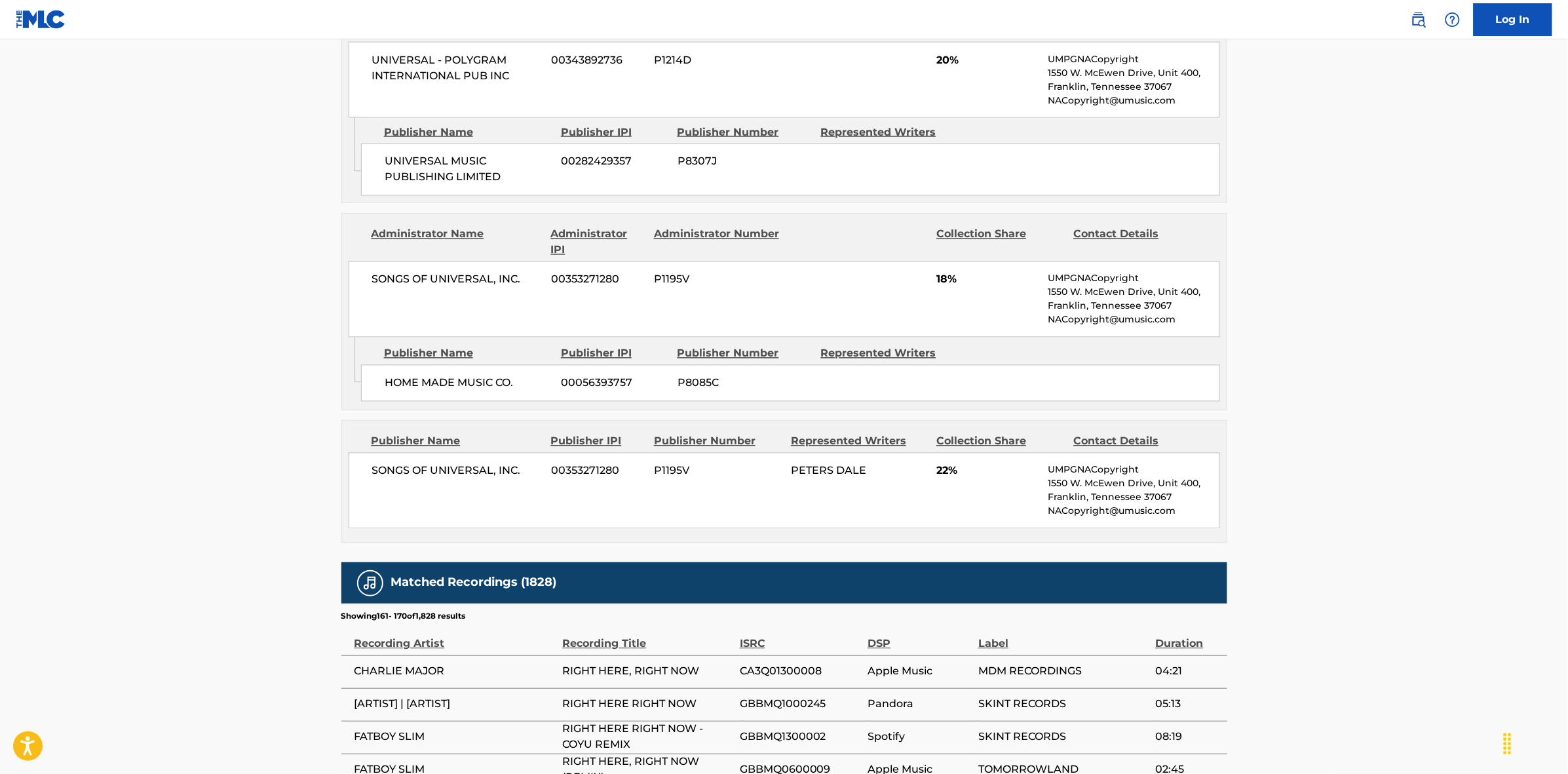 scroll, scrollTop: 1235, scrollLeft: 0, axis: vertical 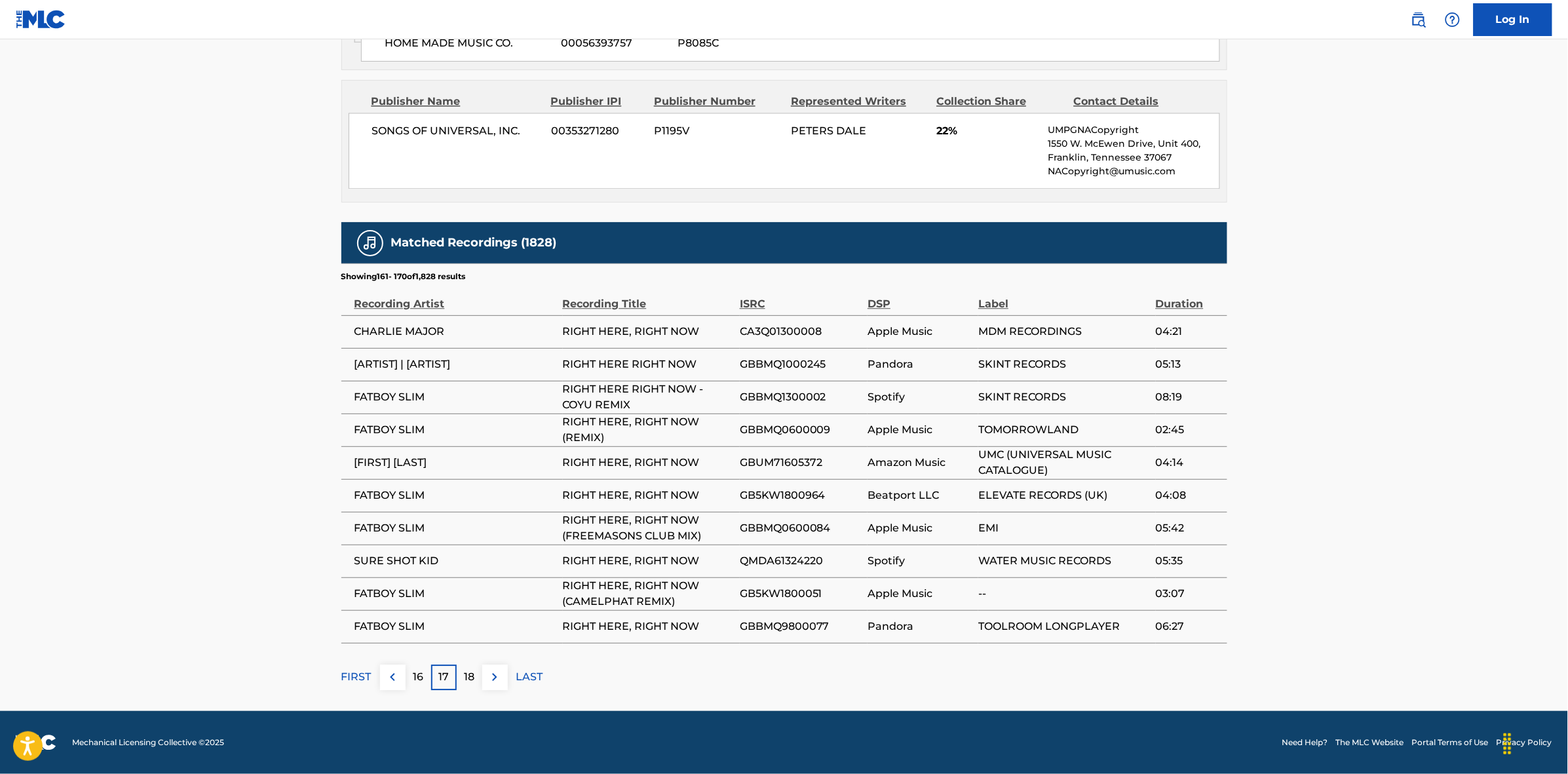 click on "18" at bounding box center [469, 677] 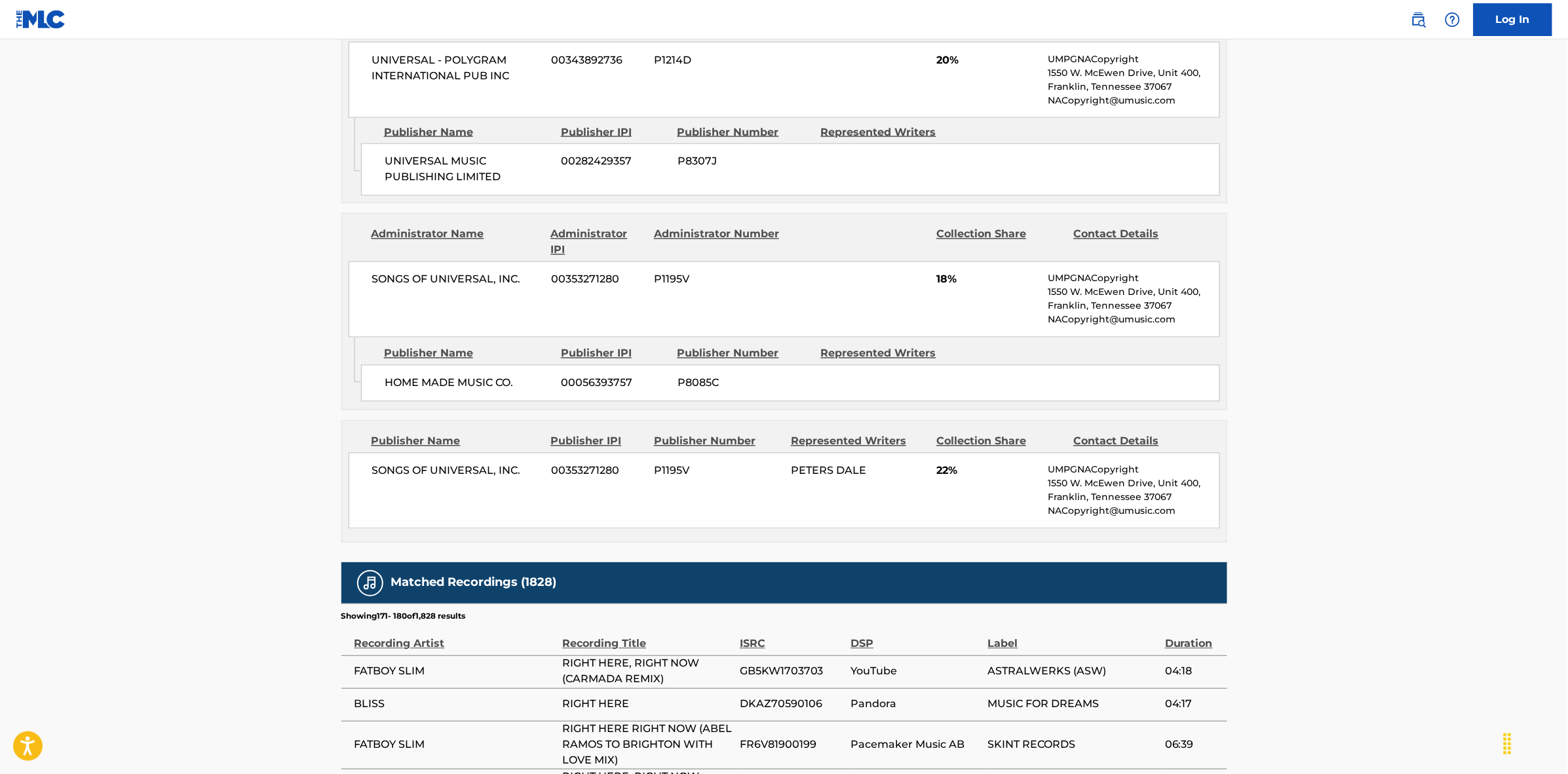 scroll, scrollTop: 1235, scrollLeft: 0, axis: vertical 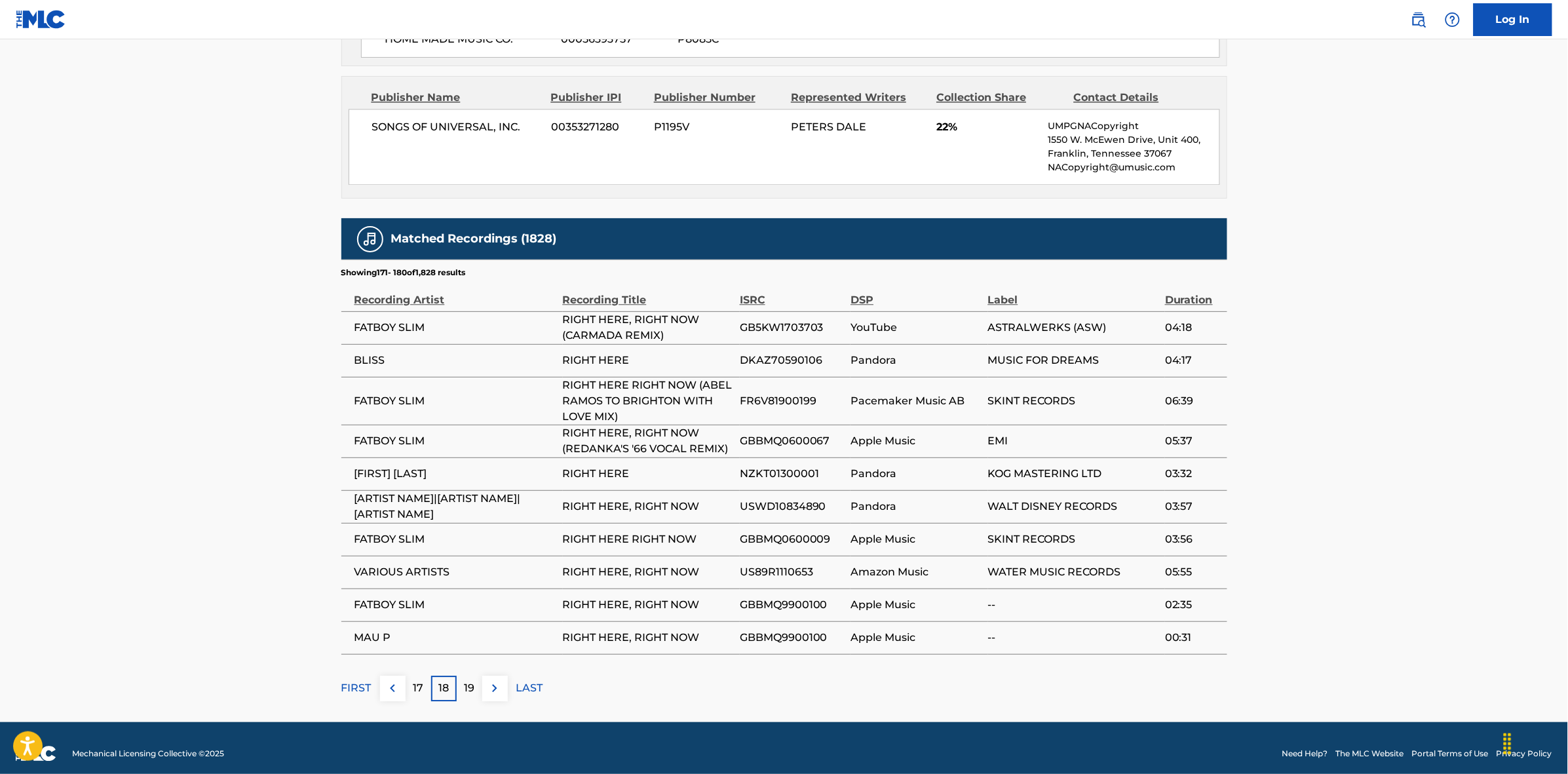 click at bounding box center (495, 688) 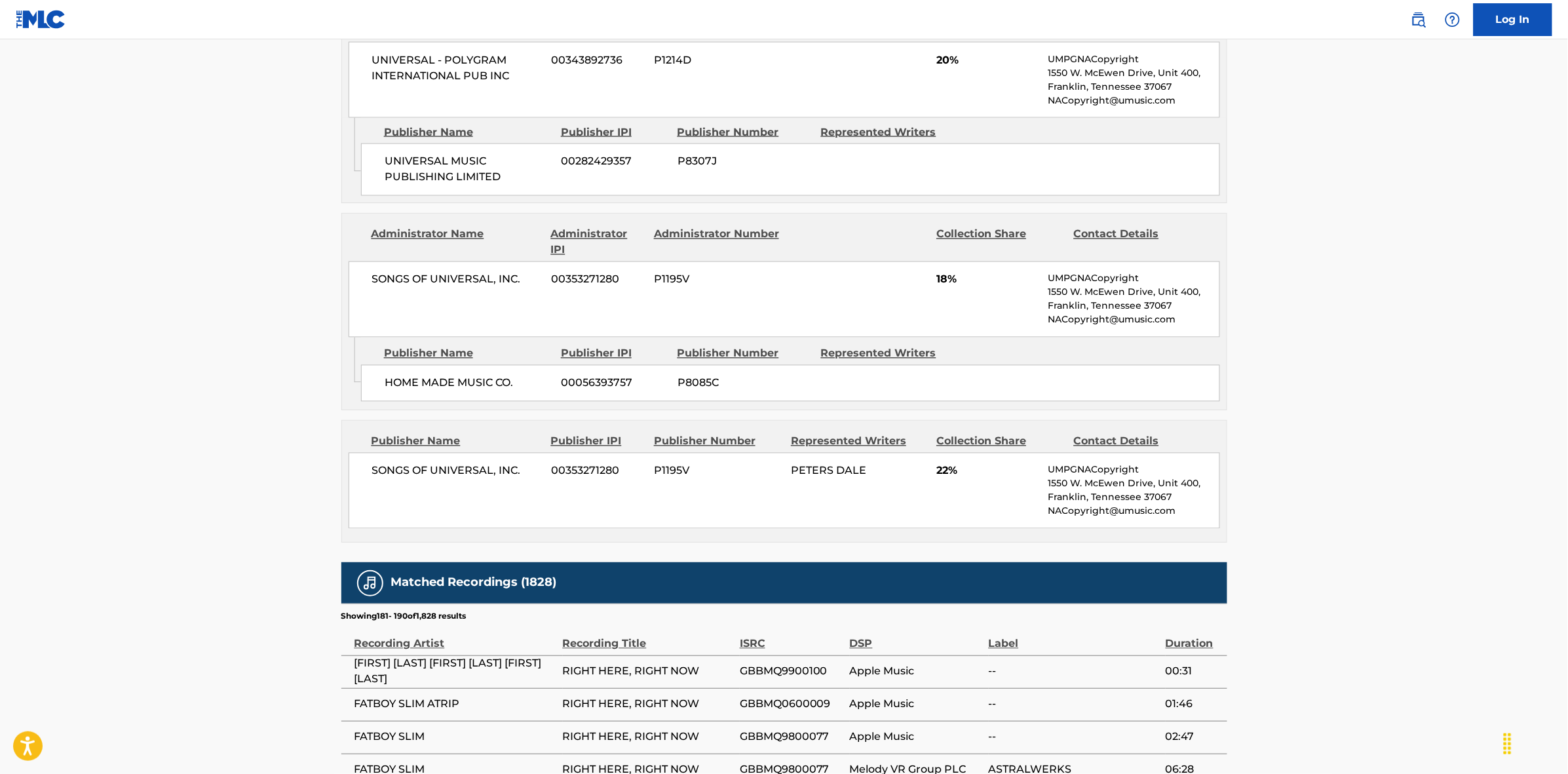 scroll, scrollTop: 1235, scrollLeft: 0, axis: vertical 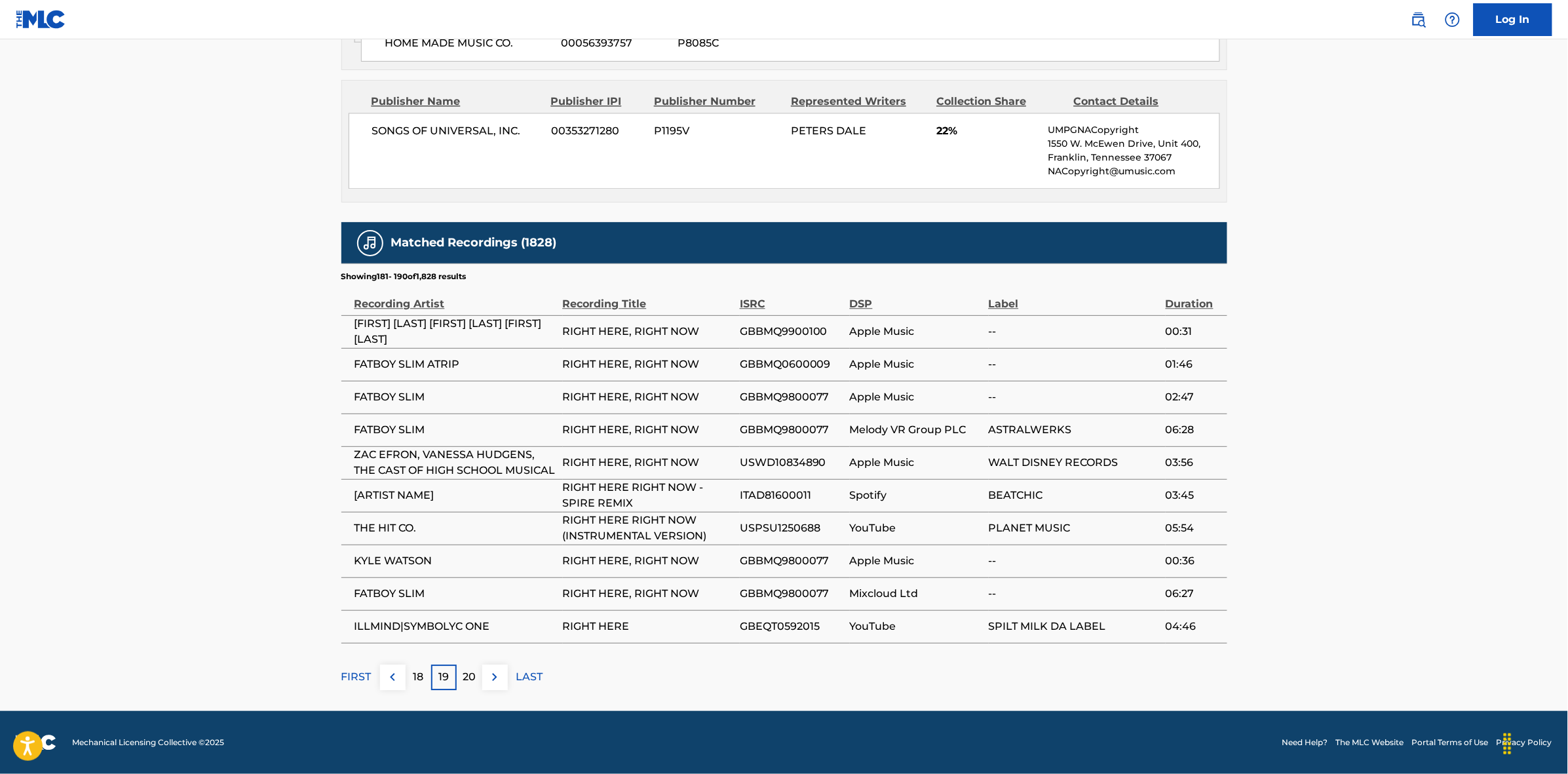 click at bounding box center [495, 677] 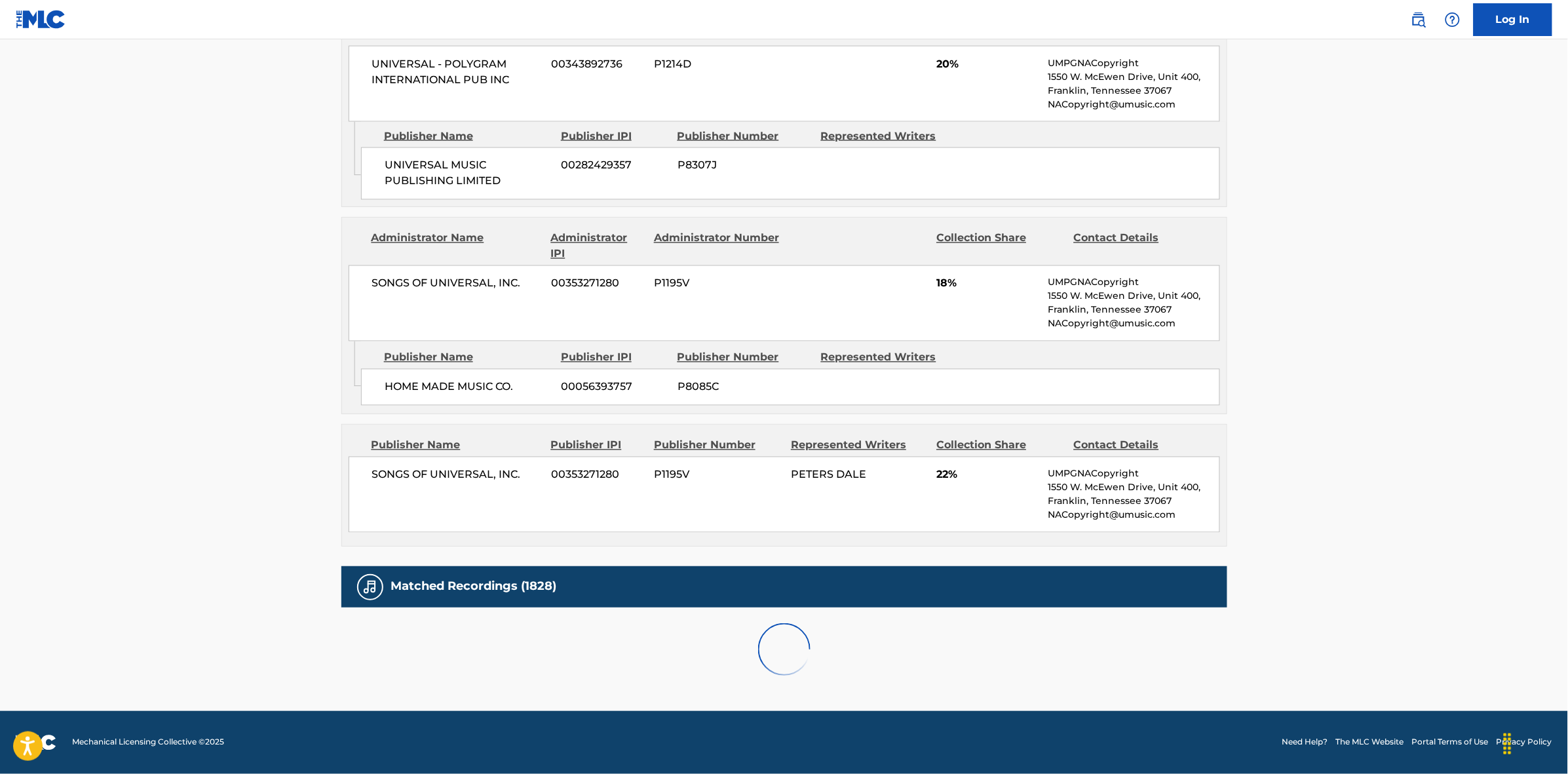 scroll, scrollTop: 1235, scrollLeft: 0, axis: vertical 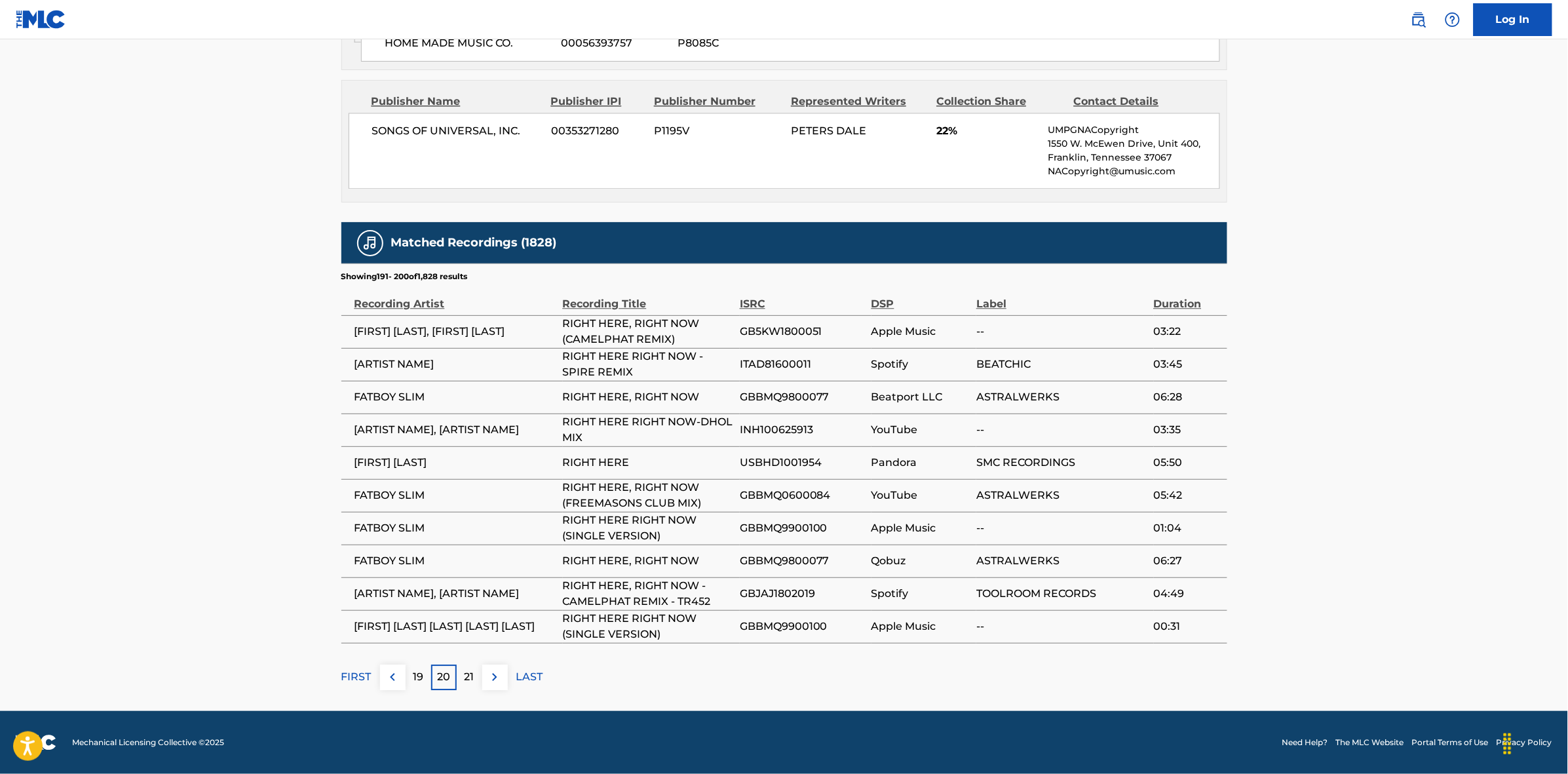 drag, startPoint x: 482, startPoint y: 688, endPoint x: 488, endPoint y: 686, distance: 6.324555 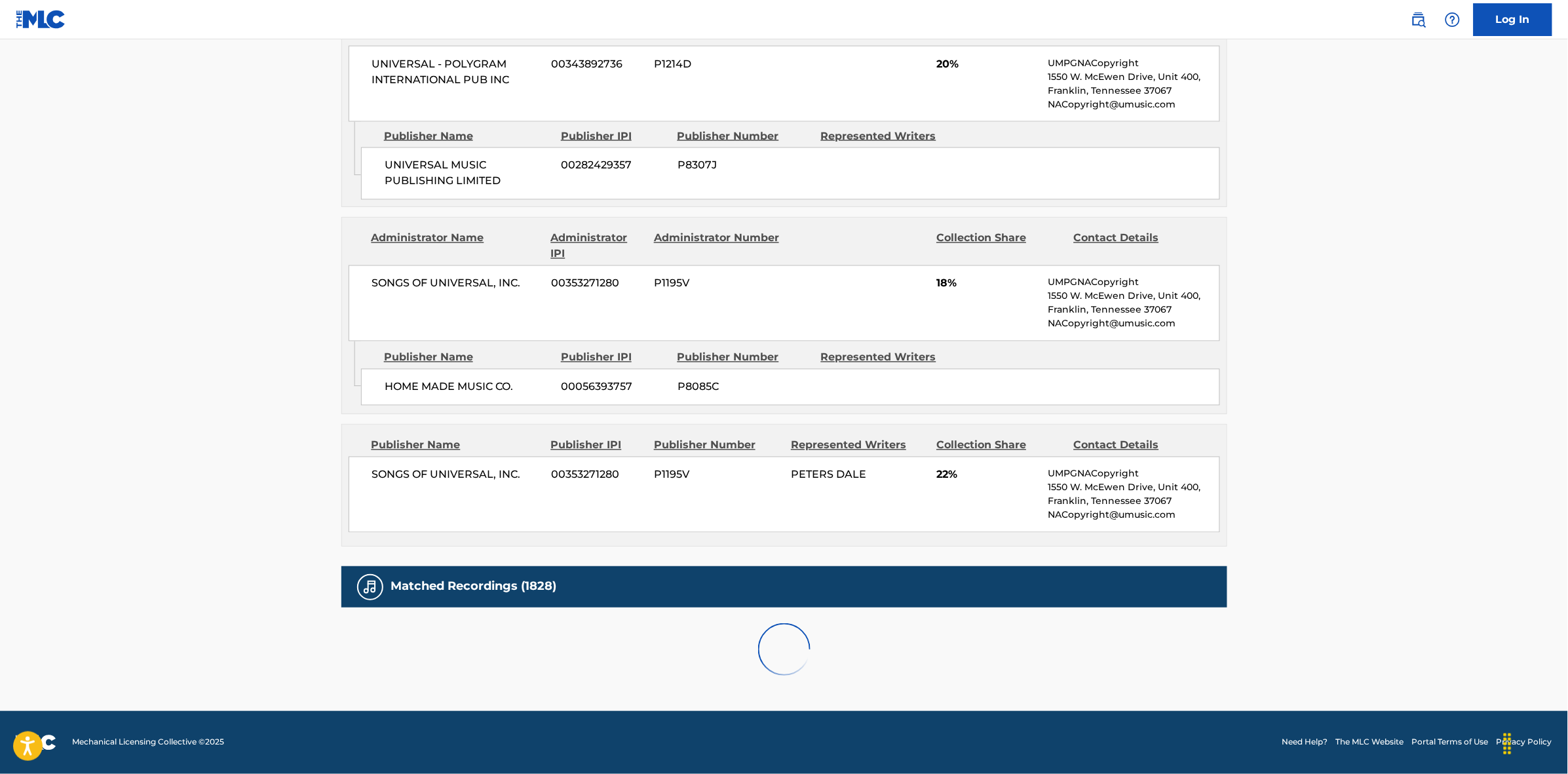 scroll, scrollTop: 1235, scrollLeft: 0, axis: vertical 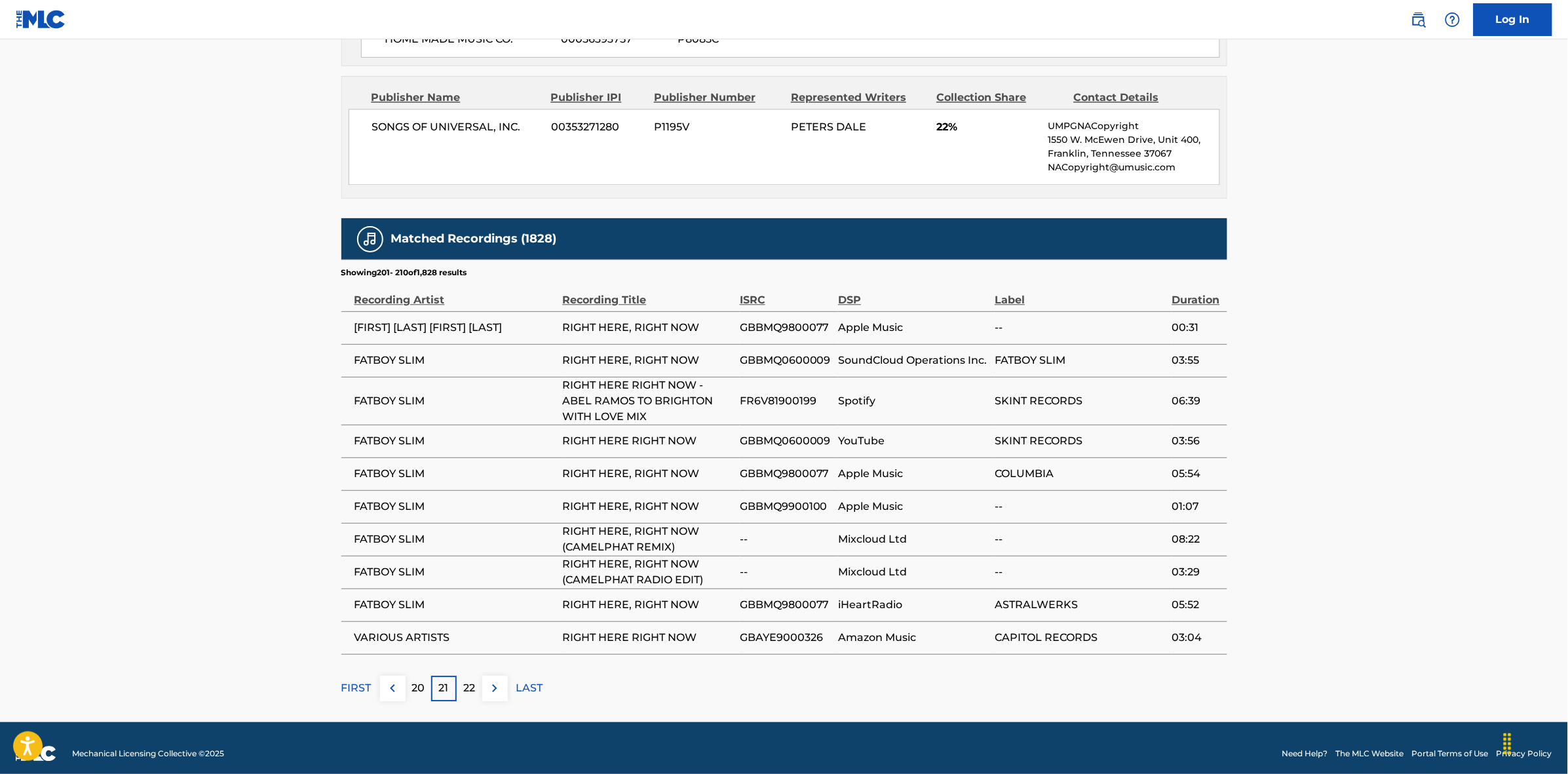 click at bounding box center [495, 688] 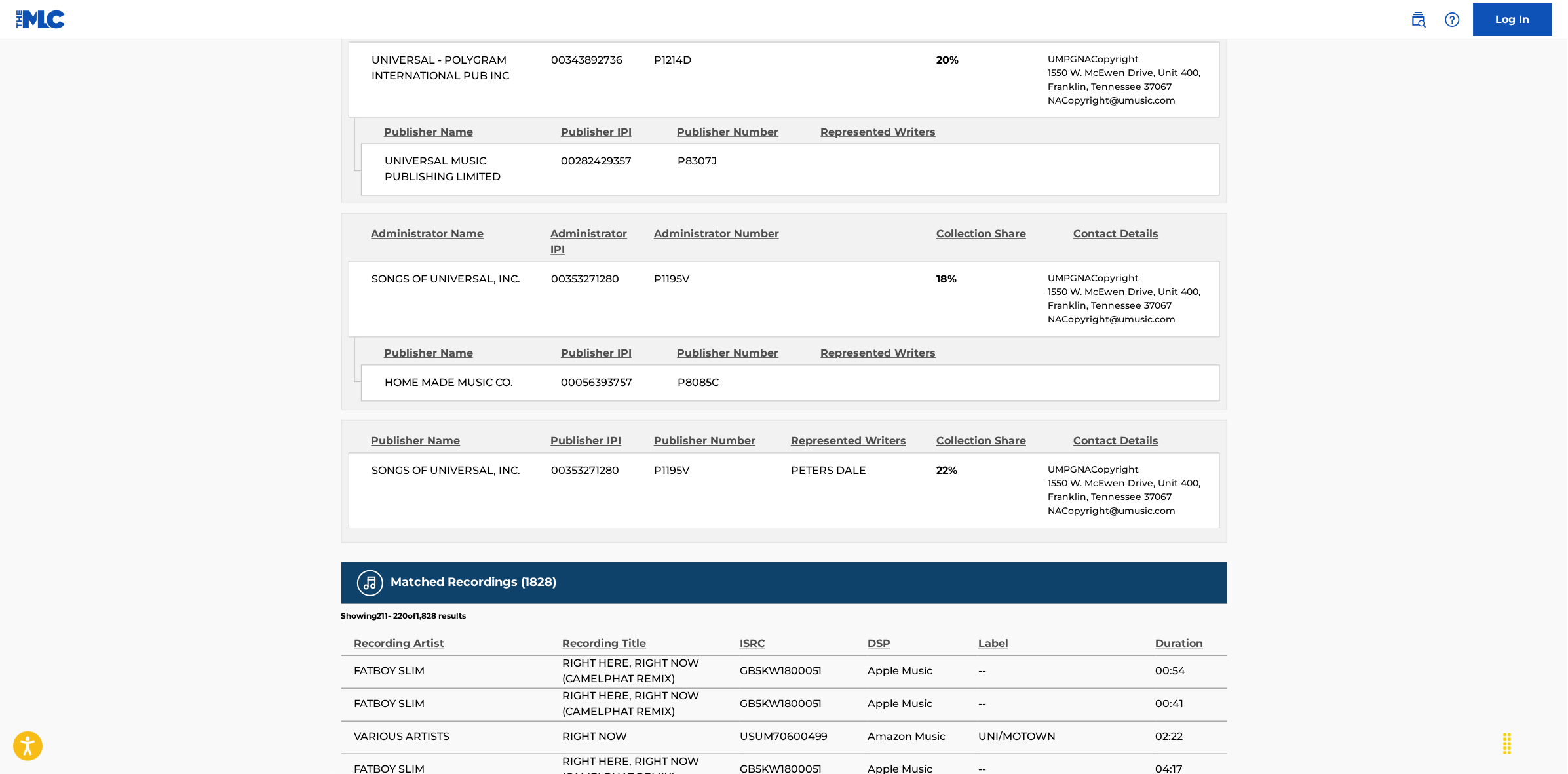 scroll, scrollTop: 1235, scrollLeft: 0, axis: vertical 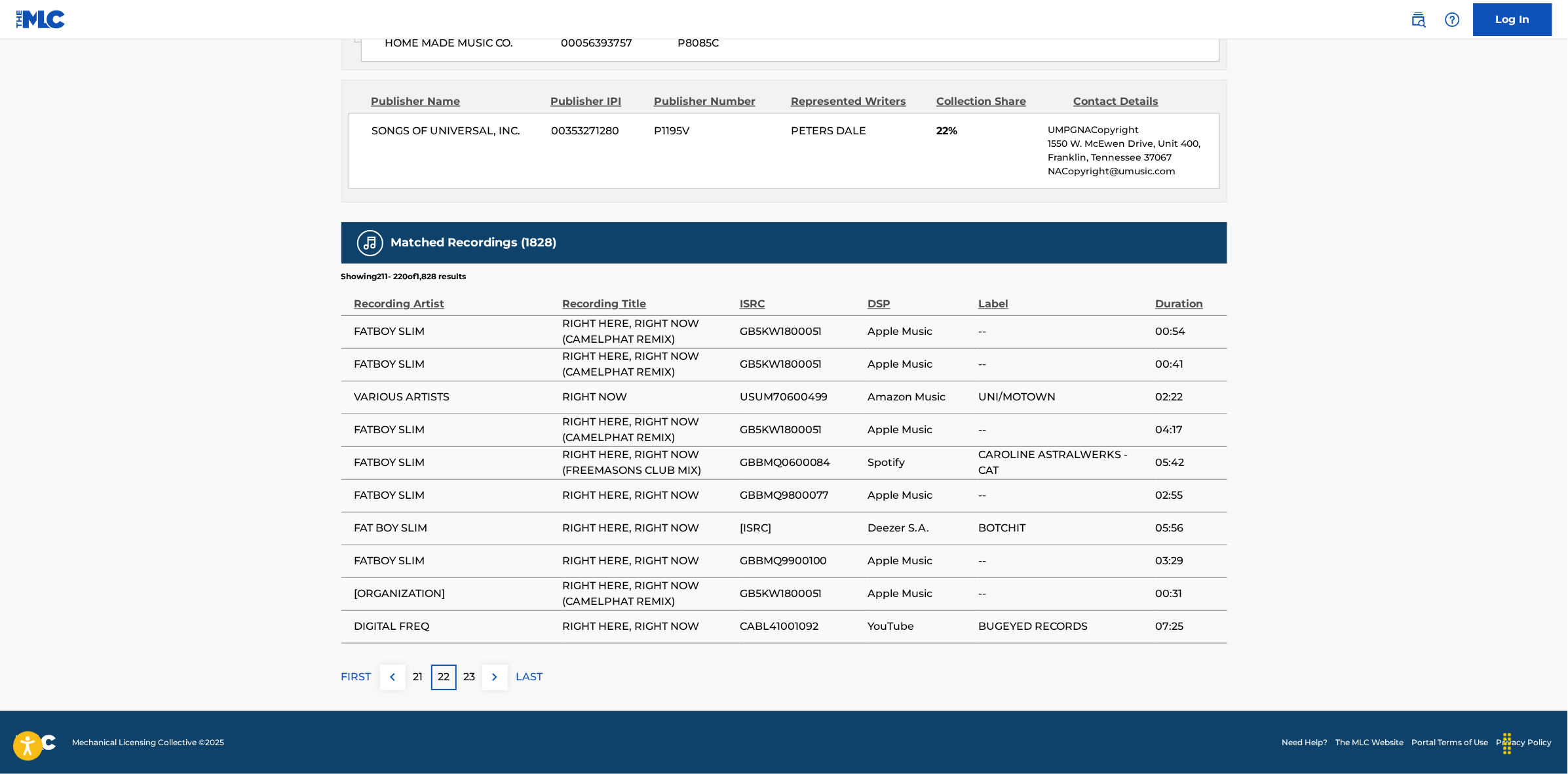 click at bounding box center (495, 677) 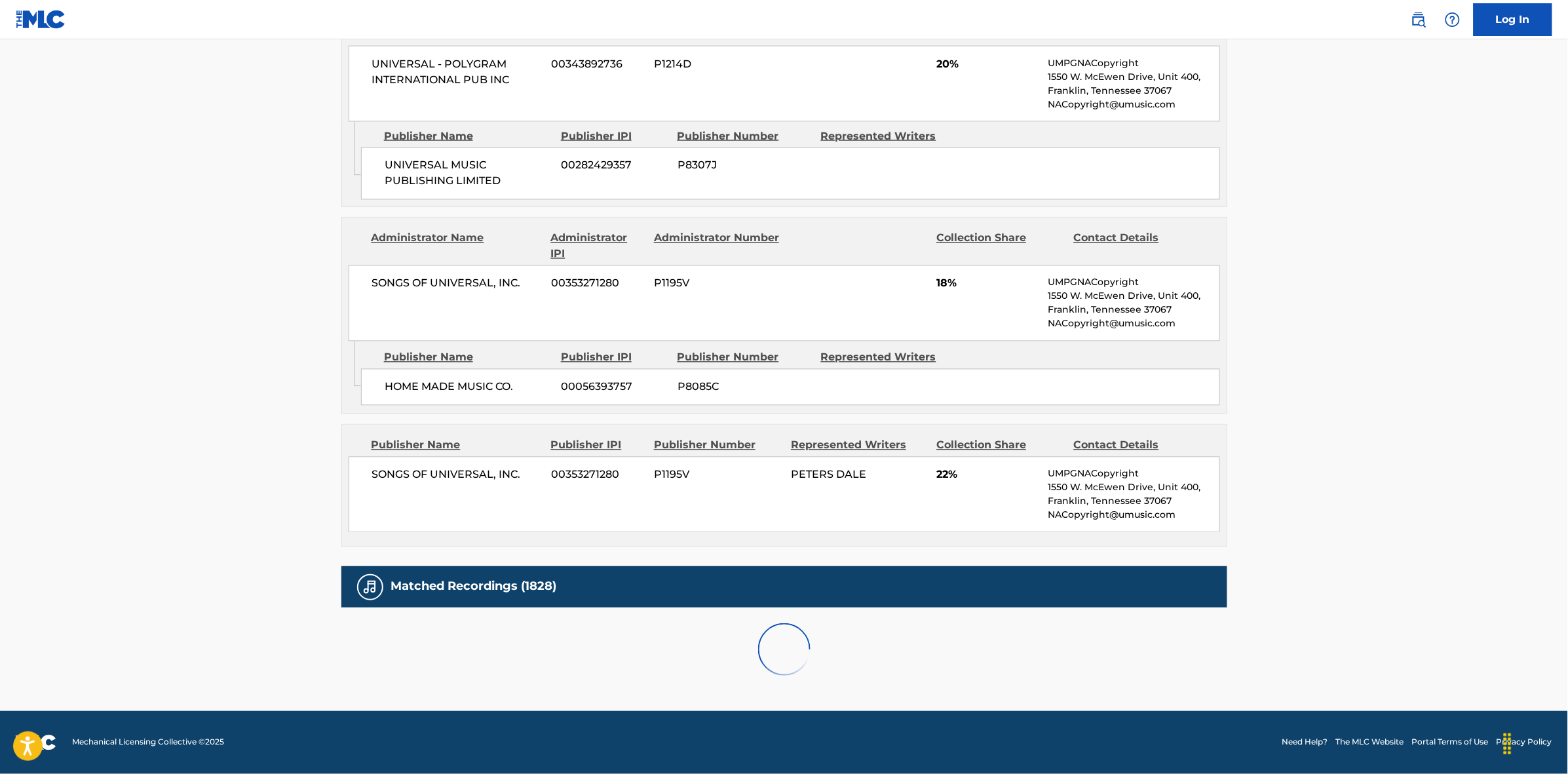 scroll, scrollTop: 1235, scrollLeft: 0, axis: vertical 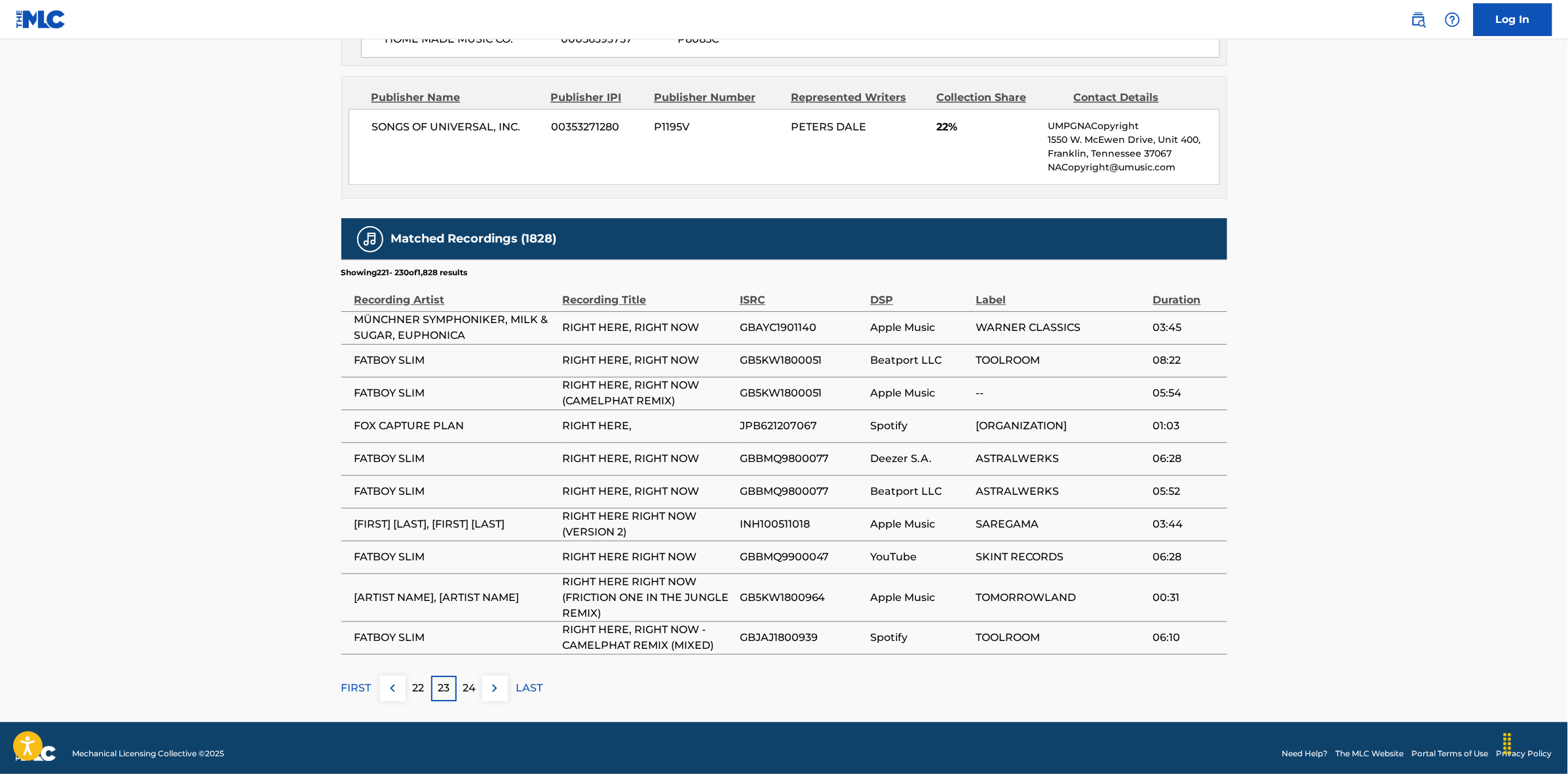 click at bounding box center (495, 688) 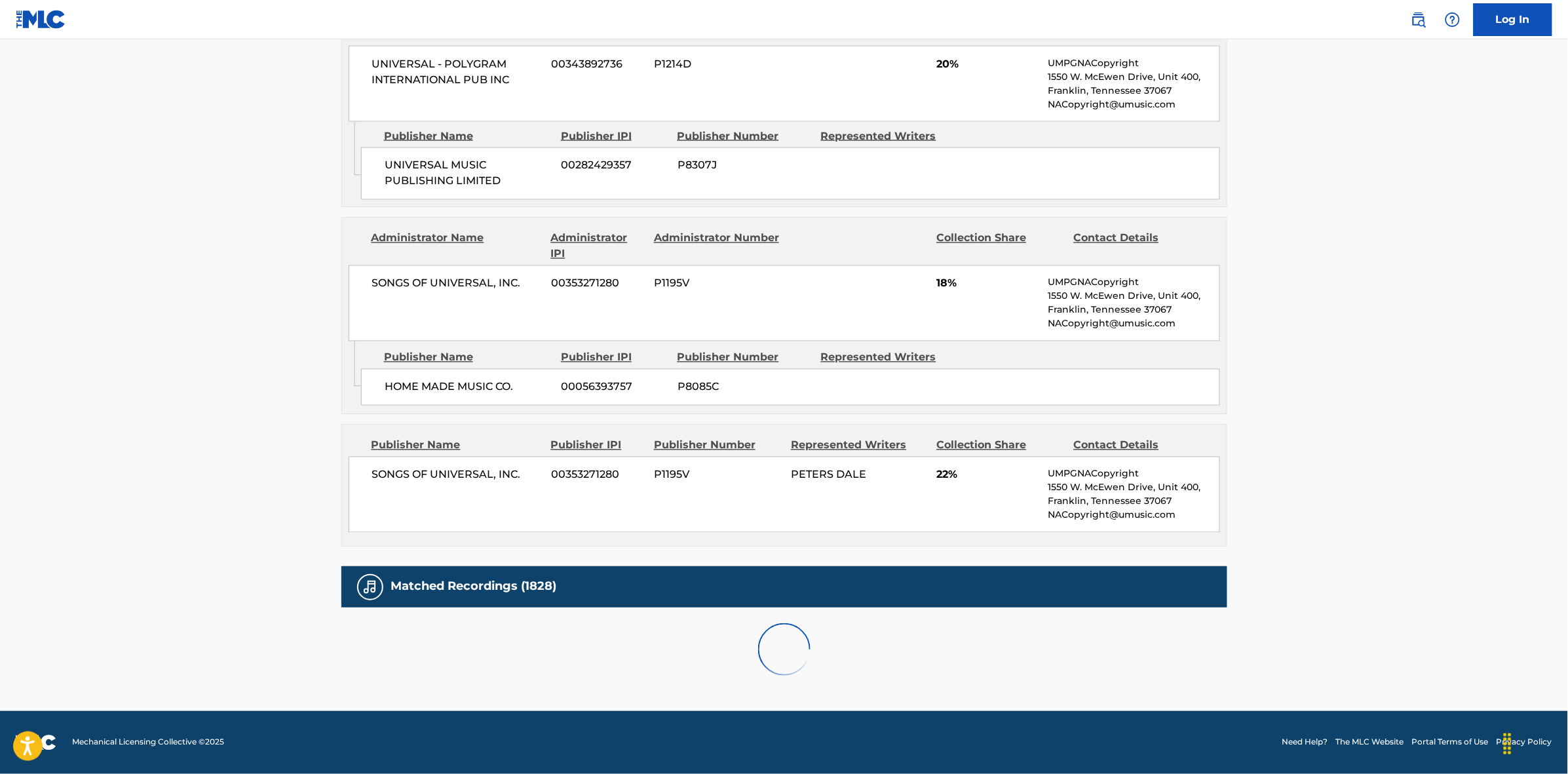 scroll, scrollTop: 1235, scrollLeft: 0, axis: vertical 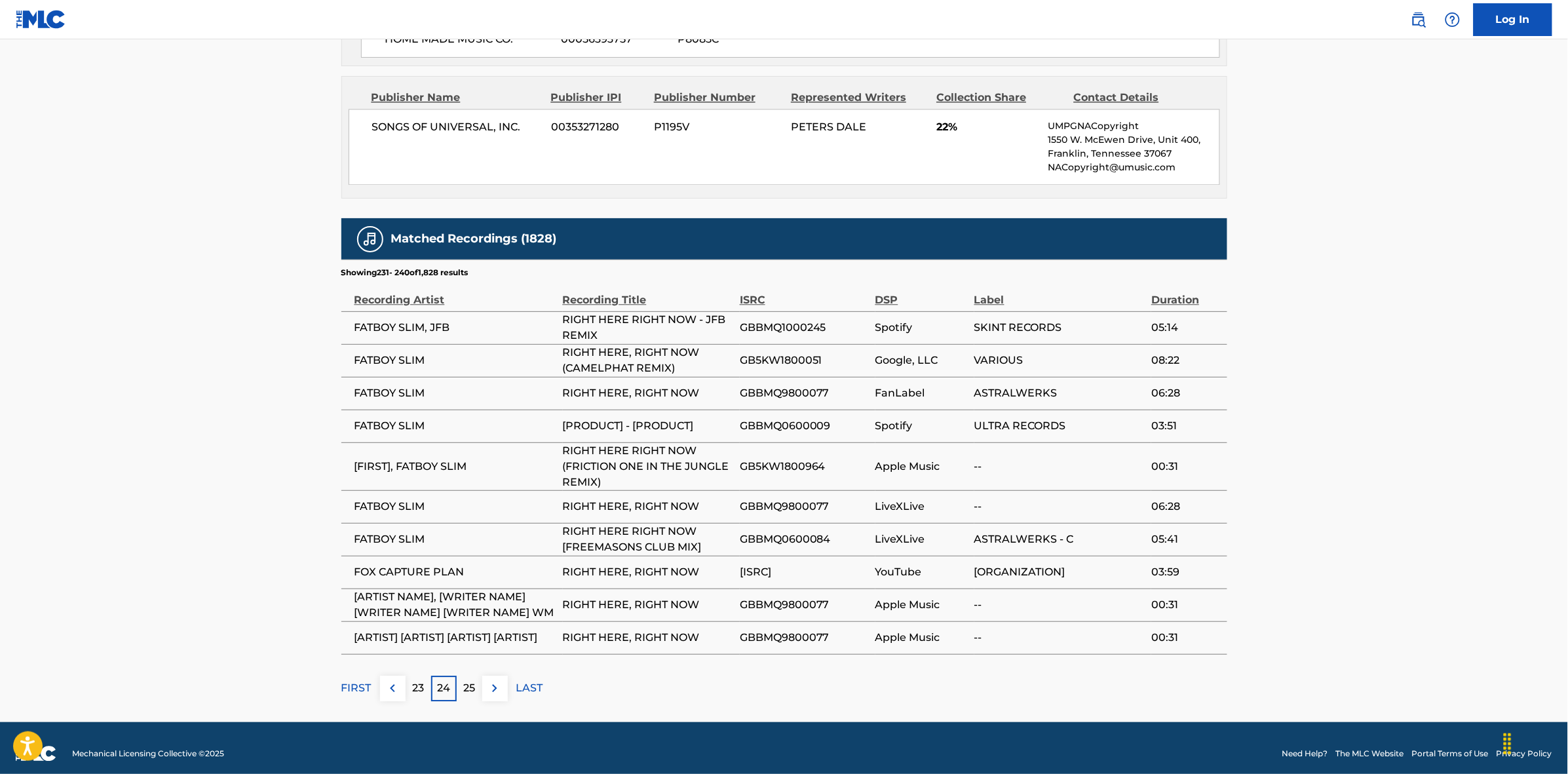 click at bounding box center (495, 688) 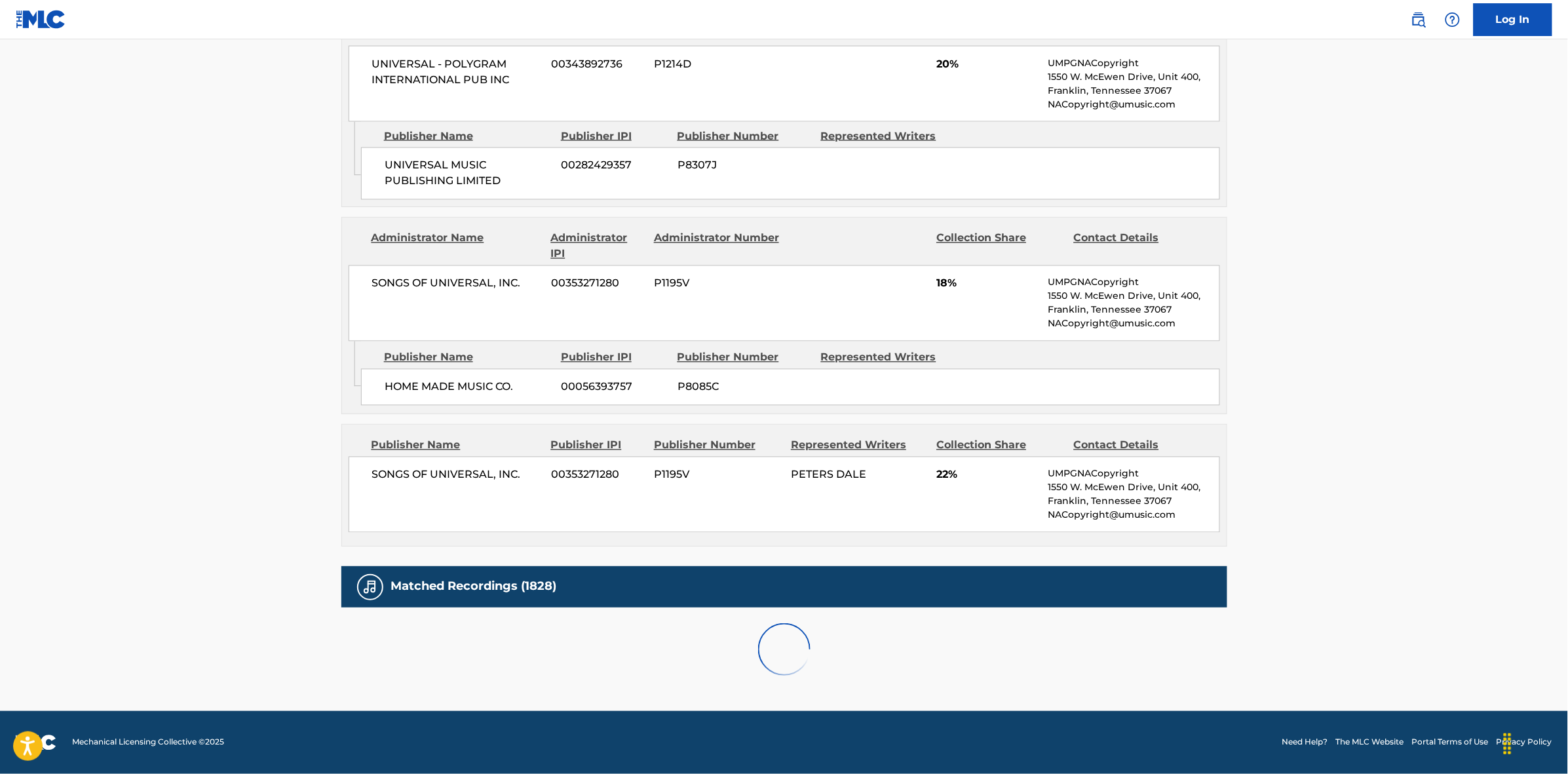 scroll, scrollTop: 1235, scrollLeft: 0, axis: vertical 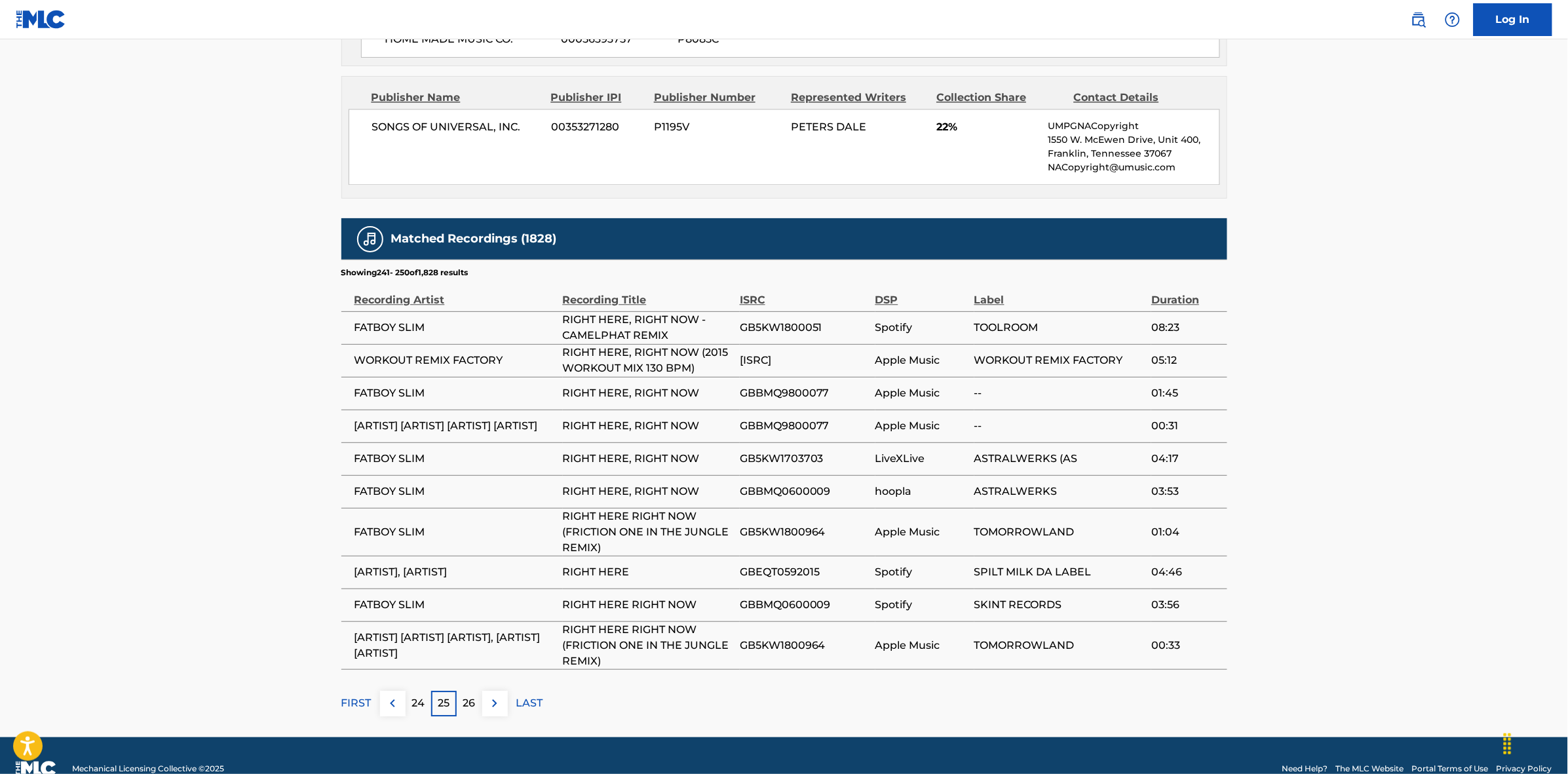 click at bounding box center (495, 703) 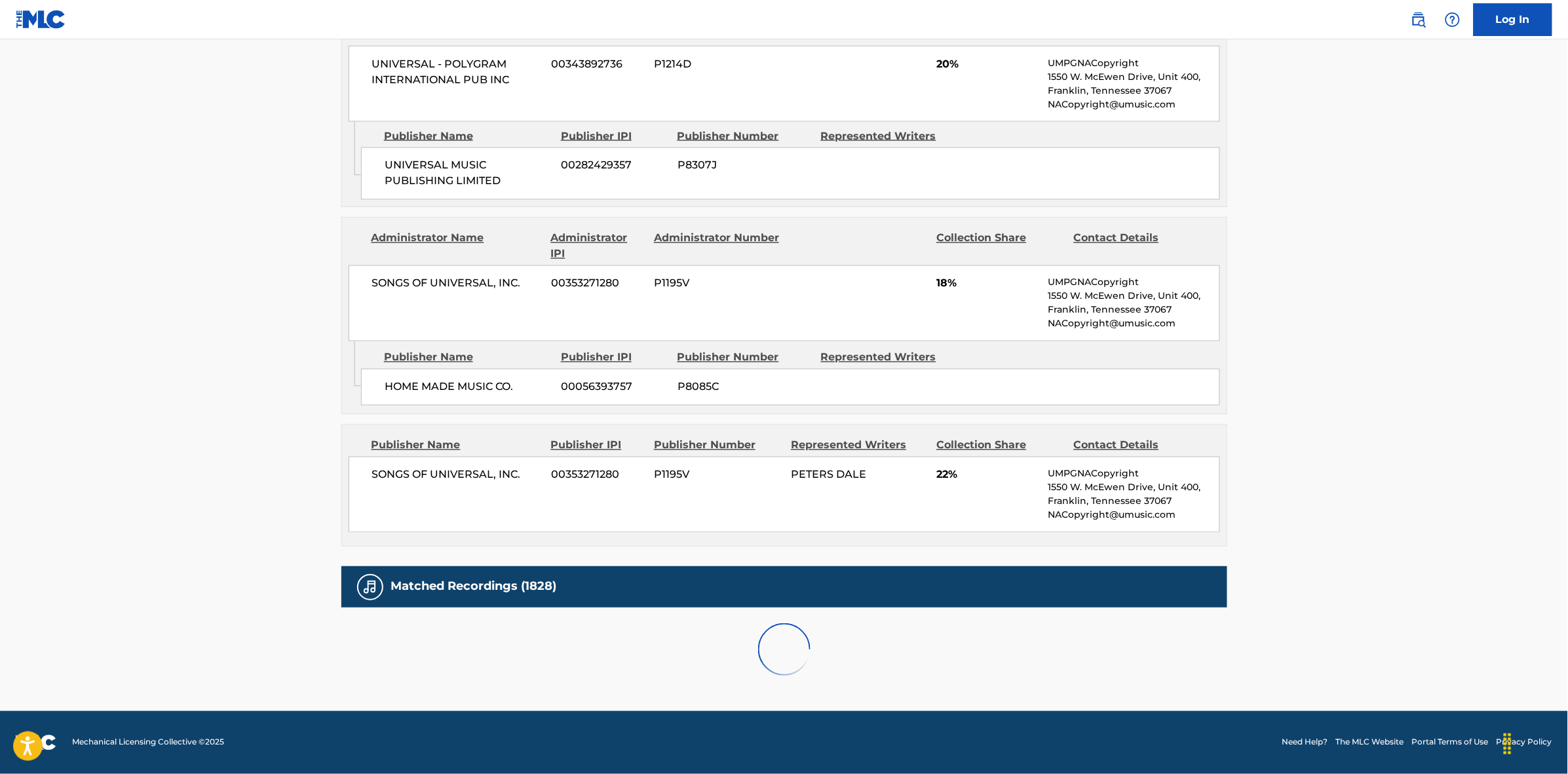 scroll, scrollTop: 1235, scrollLeft: 0, axis: vertical 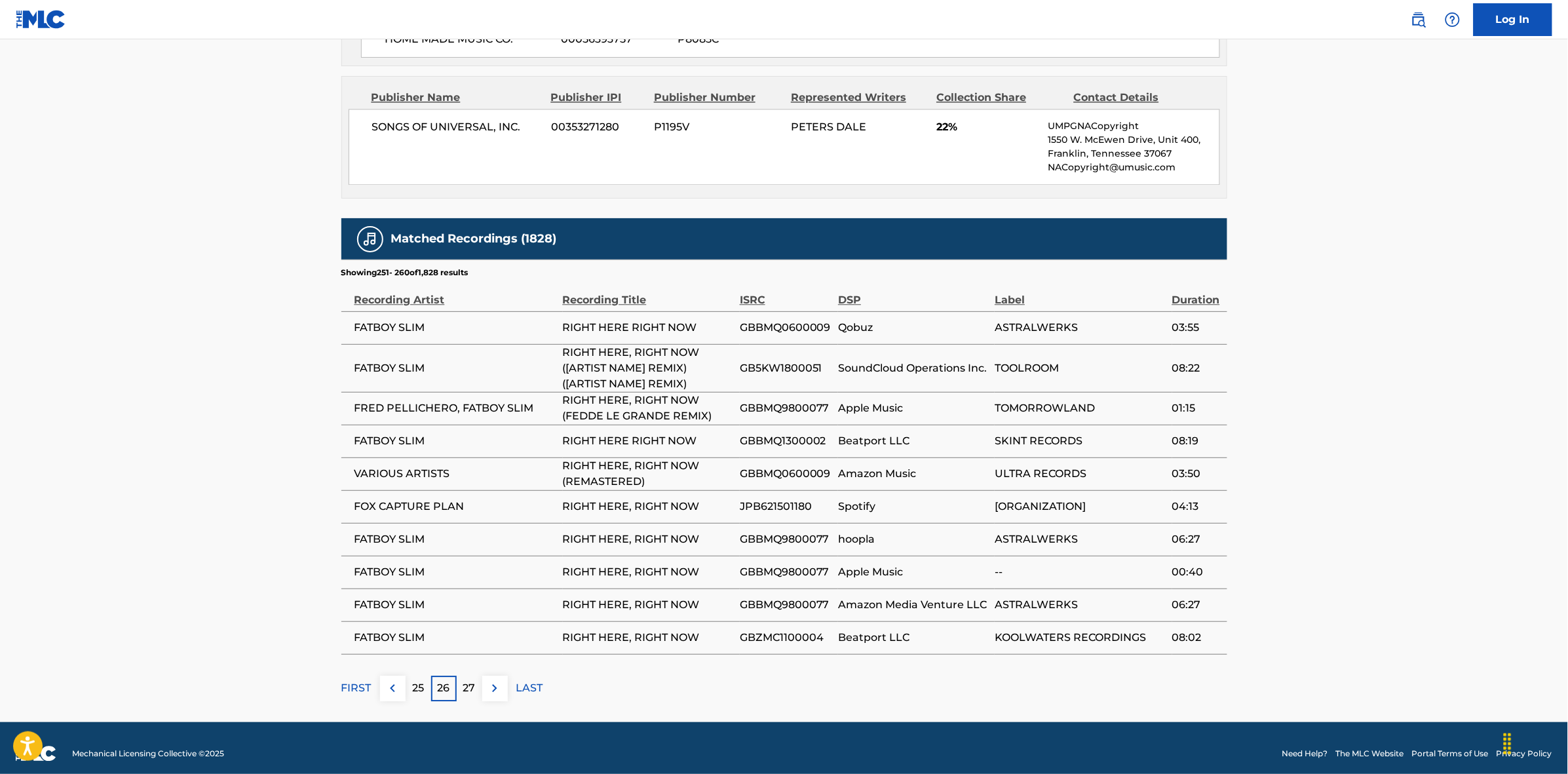 click at bounding box center [495, 688] 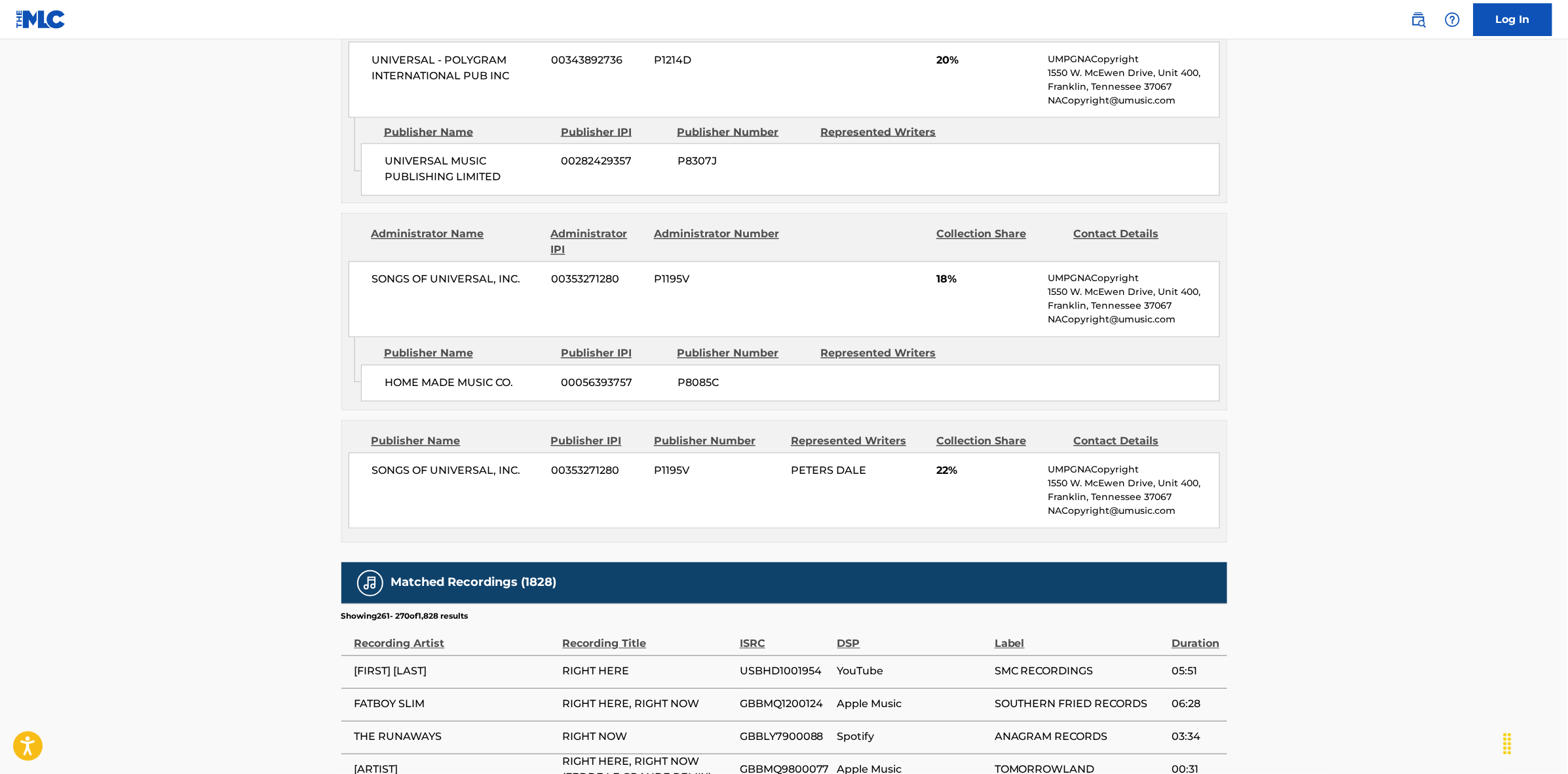 scroll, scrollTop: 1235, scrollLeft: 0, axis: vertical 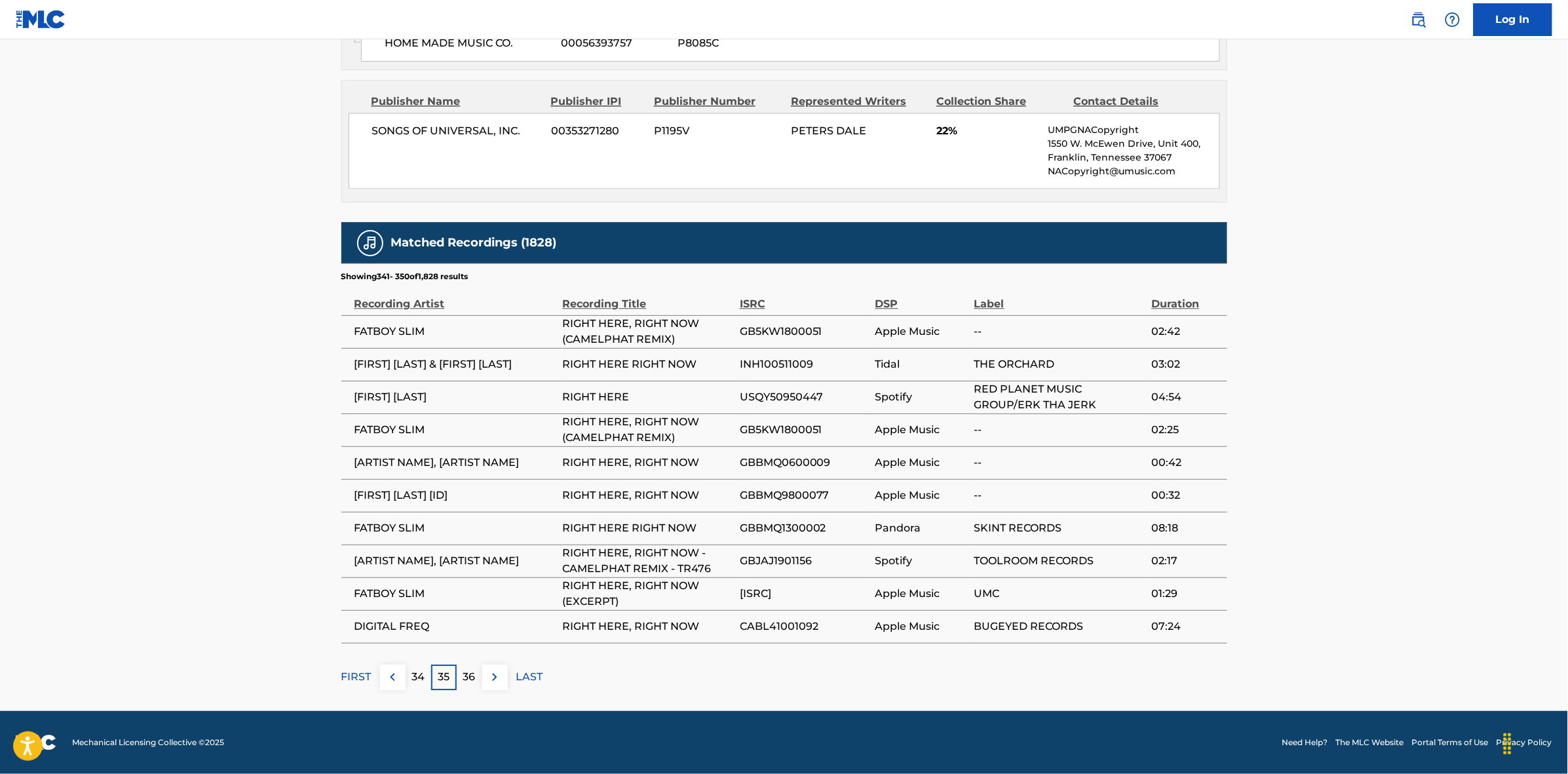click at bounding box center [495, 677] 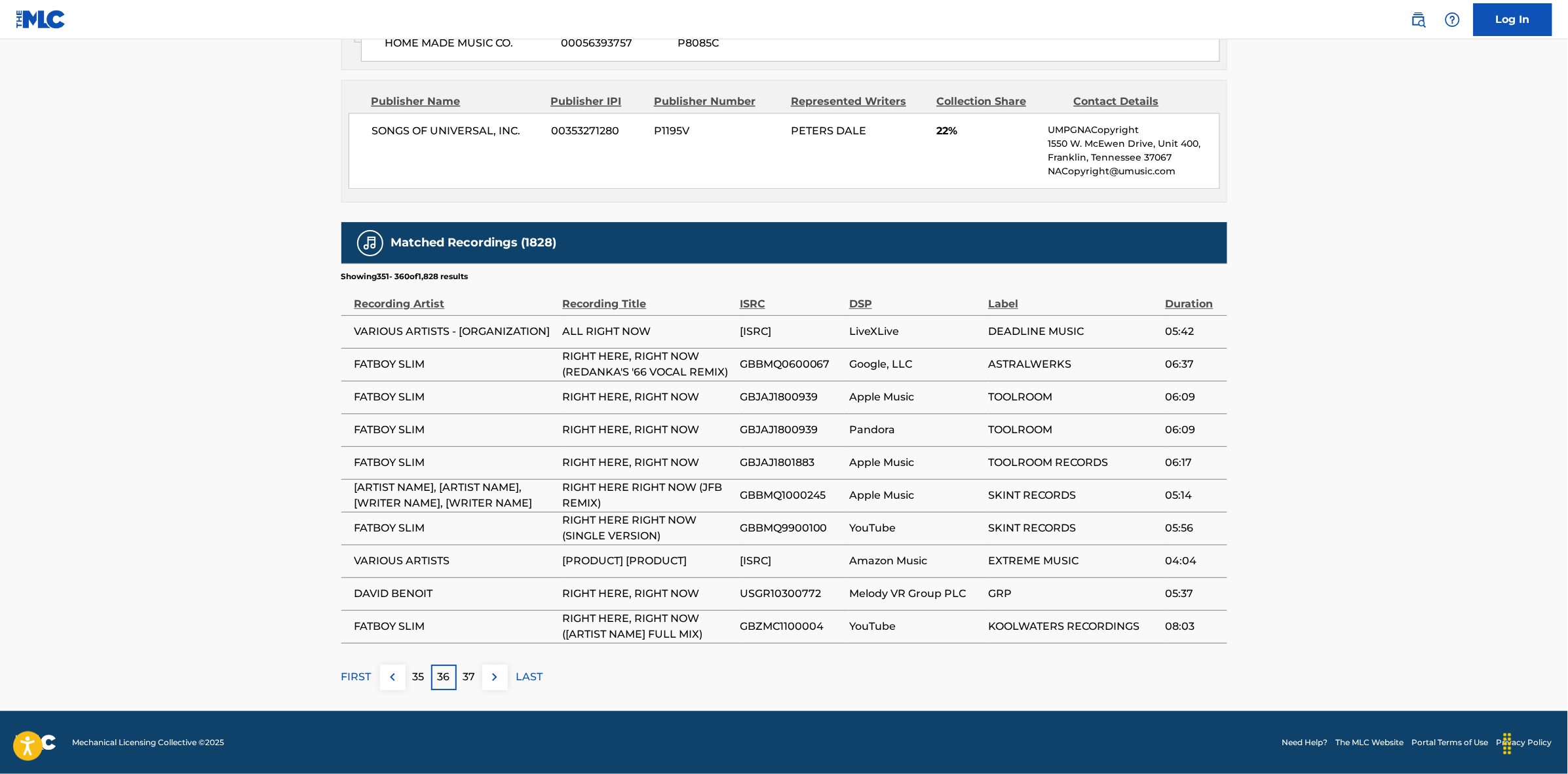click at bounding box center (495, 677) 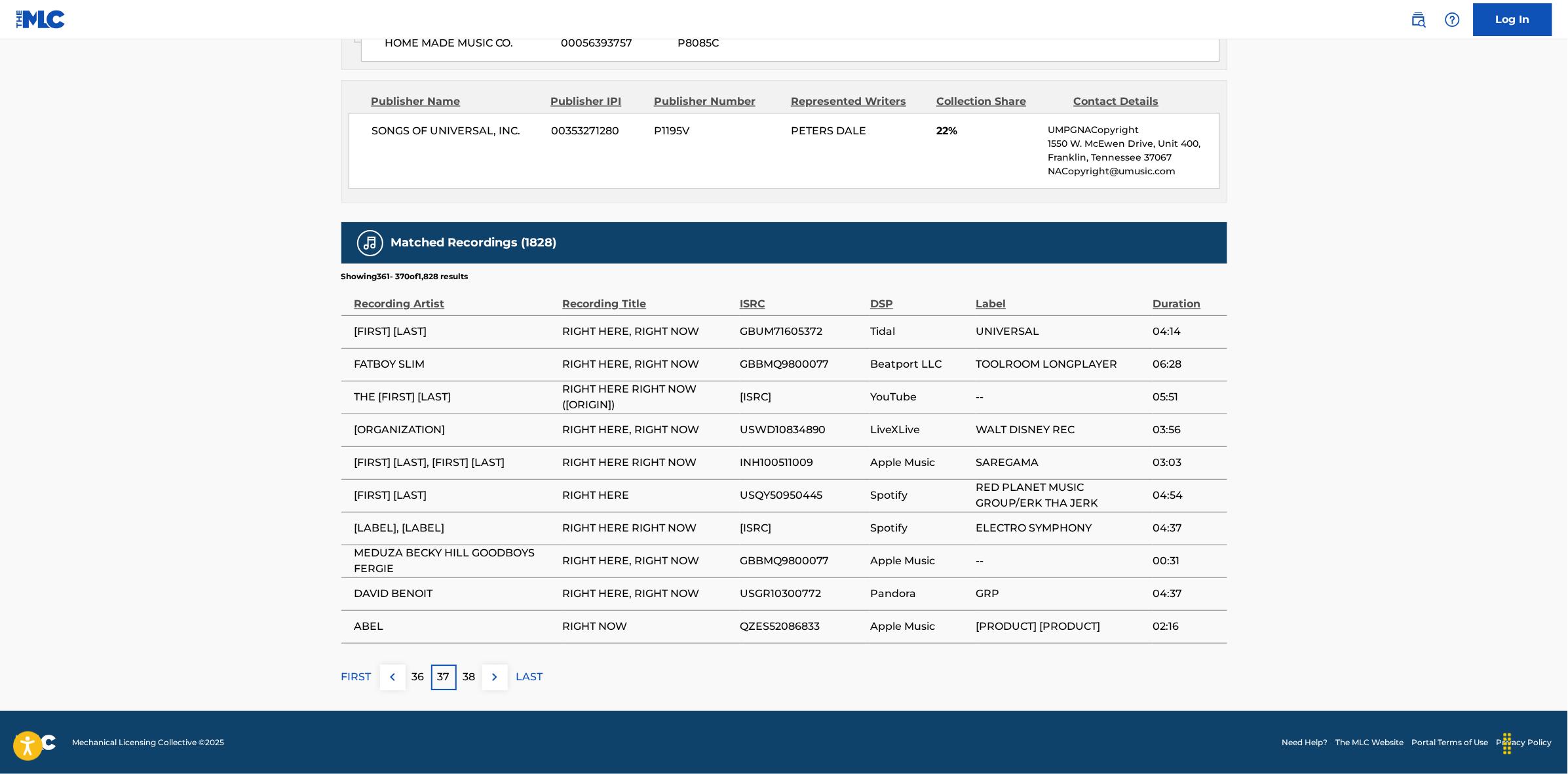 click at bounding box center (495, 677) 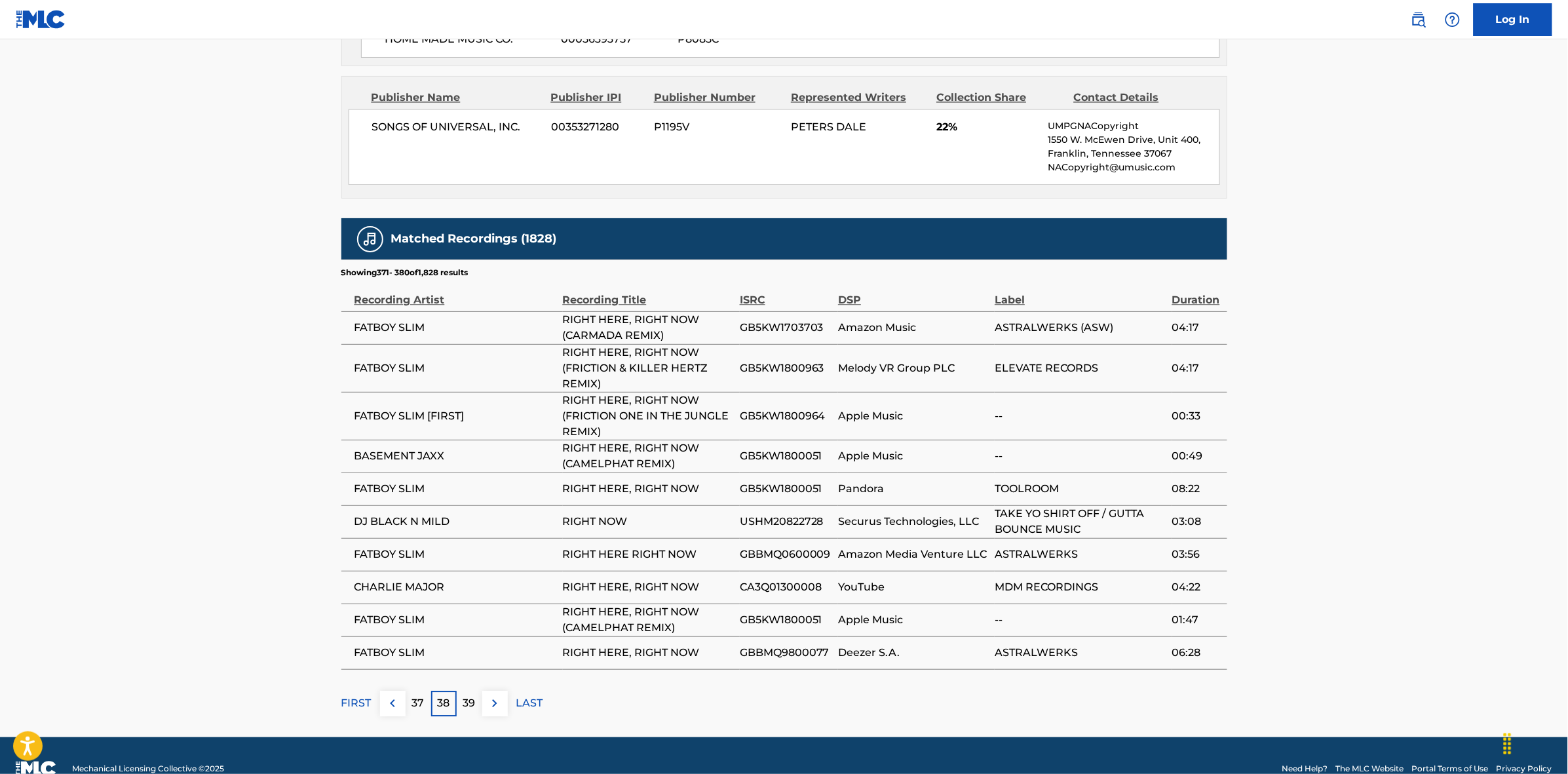 click on "39" at bounding box center (469, 703) 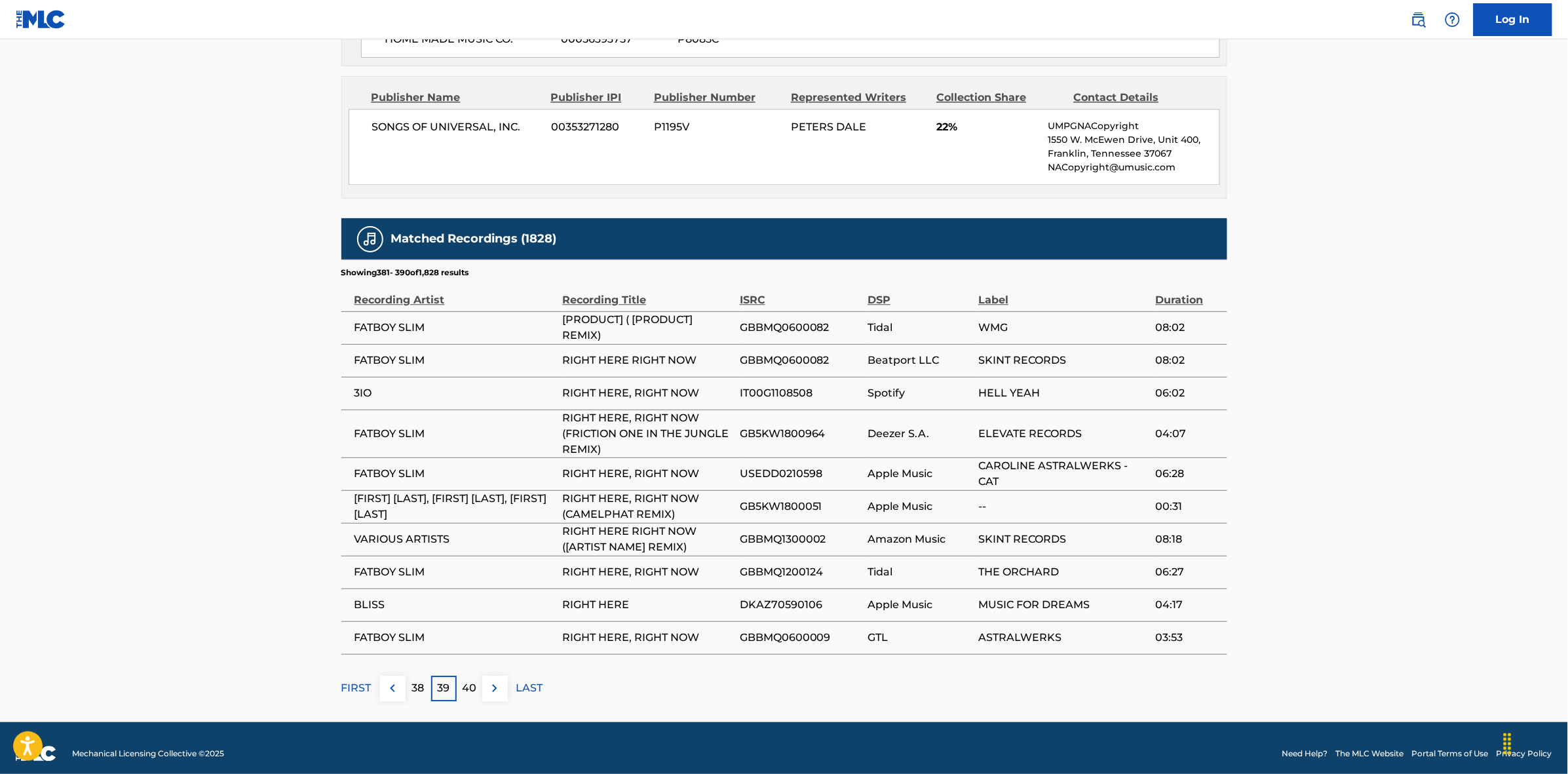 click on "40" at bounding box center (469, 688) 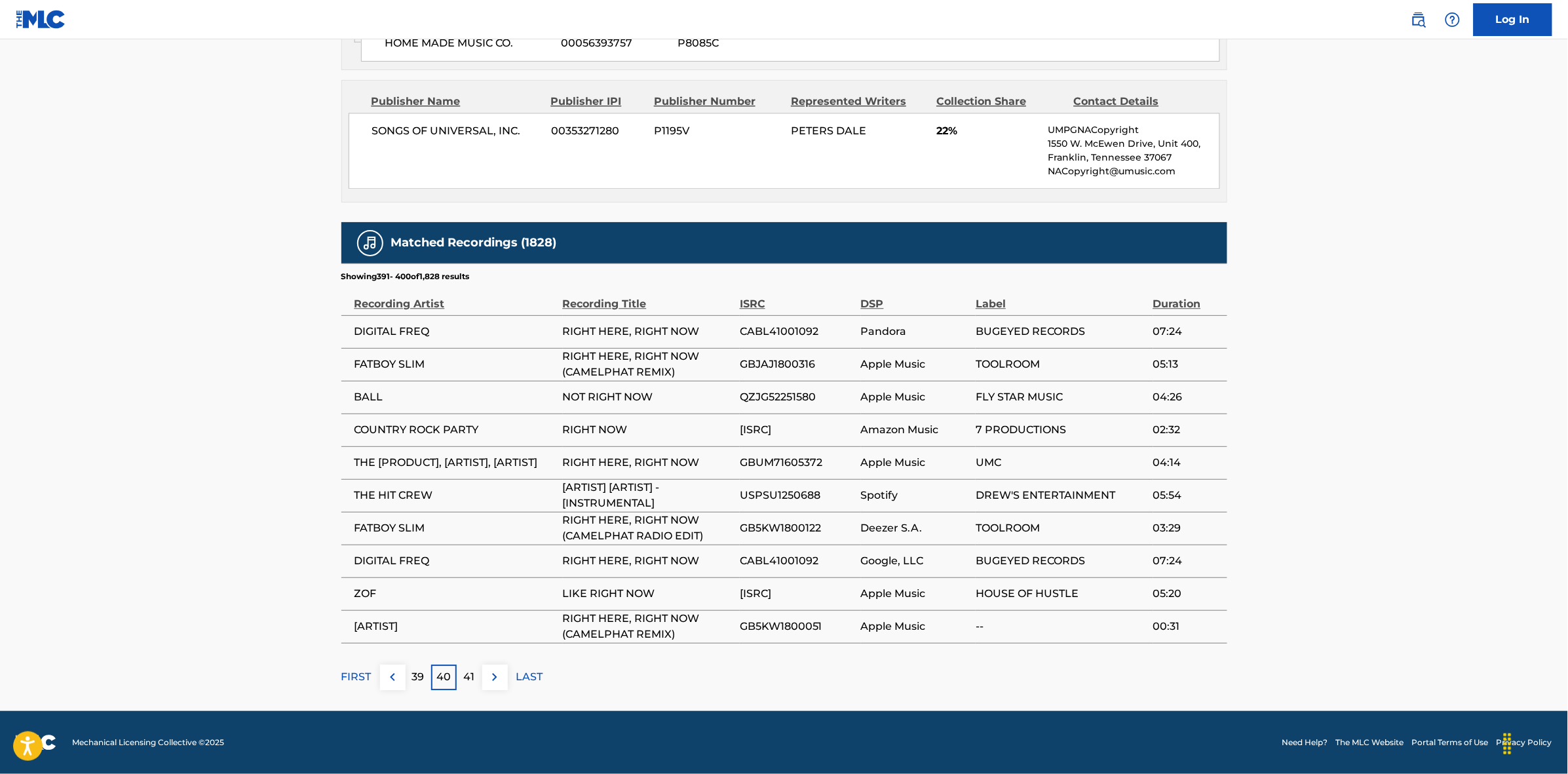 click on "41" at bounding box center [469, 677] 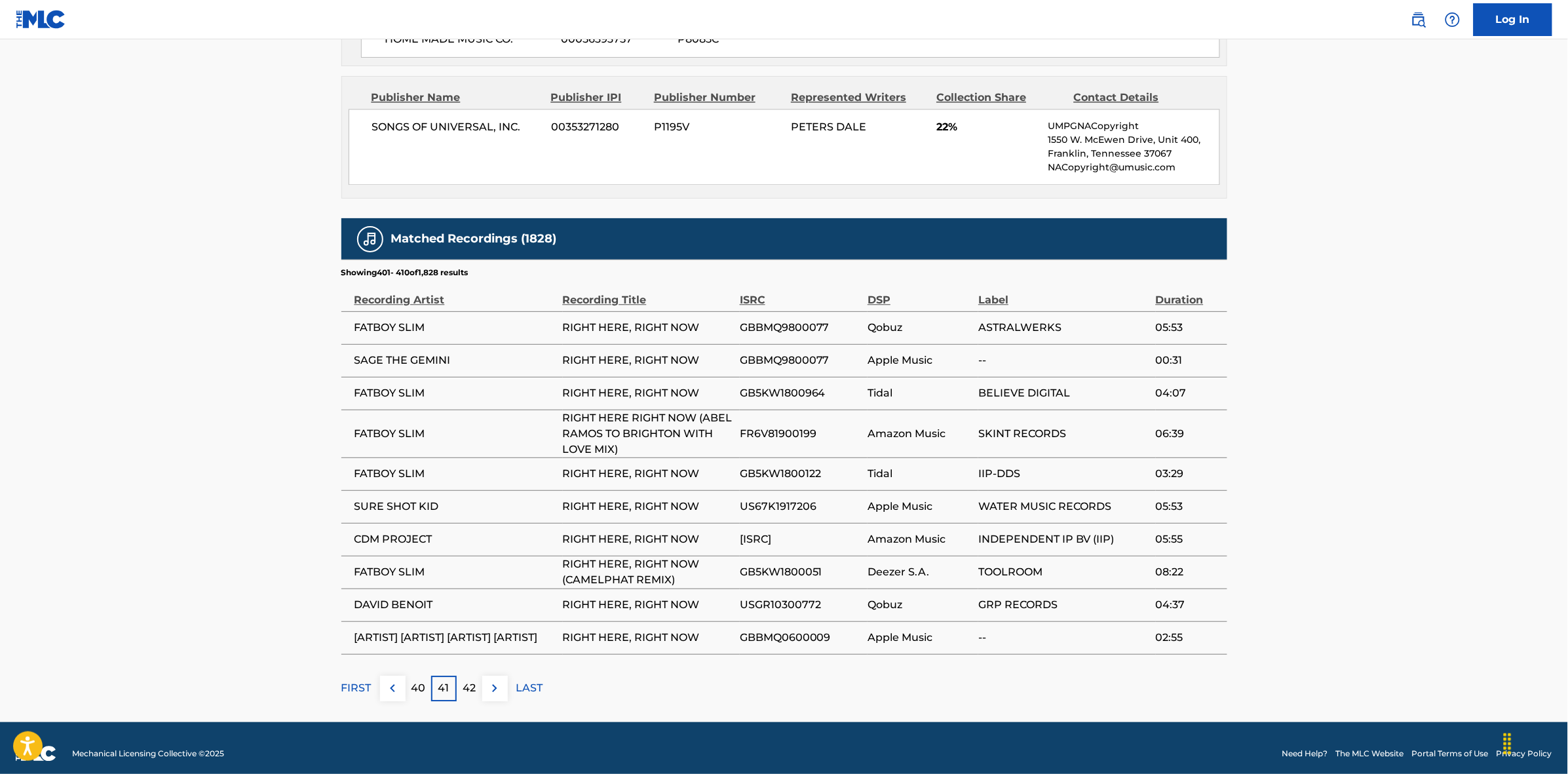 click on "Copy work link RIGHT HERE, RIGHT NOW     Work Detail   Member Work Identifier -- MLC Song Code R07727 ISWC T0709431720 Duration --:-- Language English Alternative Titles Alternative Title Alternative Title Type Language RIGHT HERE, RIGHT NOW Generic Alternative Title -- RIGHT HERE RIGHT NOW Generic Alternative Title -- Writers   (3) Writer Name Writer IPI Writer Role [WRITER NAME] [PHONE] Composer/Author [WRITER NAME] [PHONE] Composer/Author [WRITER NAME] [PHONE] Composer/Author Publishers   (4) Total shares:  100 % Publisher Name Publisher IPI Publisher Number Represented Writers Collection Share Contact Details RESERVOIR [PHONE] [PHONE] P41349 40% Reservoir MLC Inquiries MLC@reservoir-media.com Administrator Name Administrator IPI Administrator Number Collection Share Contact Details UNIVERSAL - POLYGRAM INTERNATIONAL PUB INC [PHONE] P1214D 20% UMPGNACopyright 1550 W. McEwen Drive, Unit 400,  Franklin, Tennessee 37067 NACopyright@umusic.com [PHONE]" at bounding box center [784, -237] 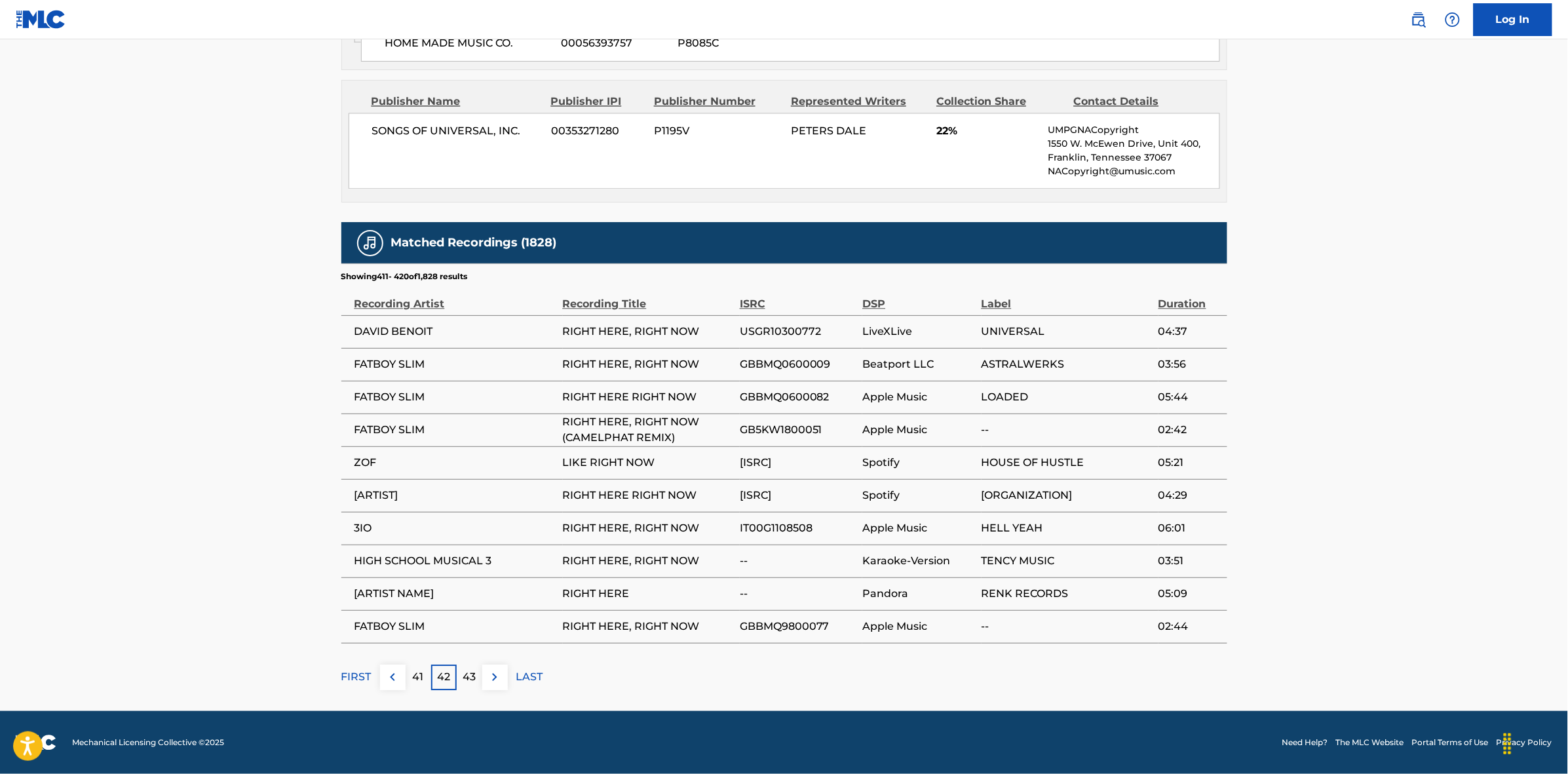click on "43" at bounding box center (469, 677) 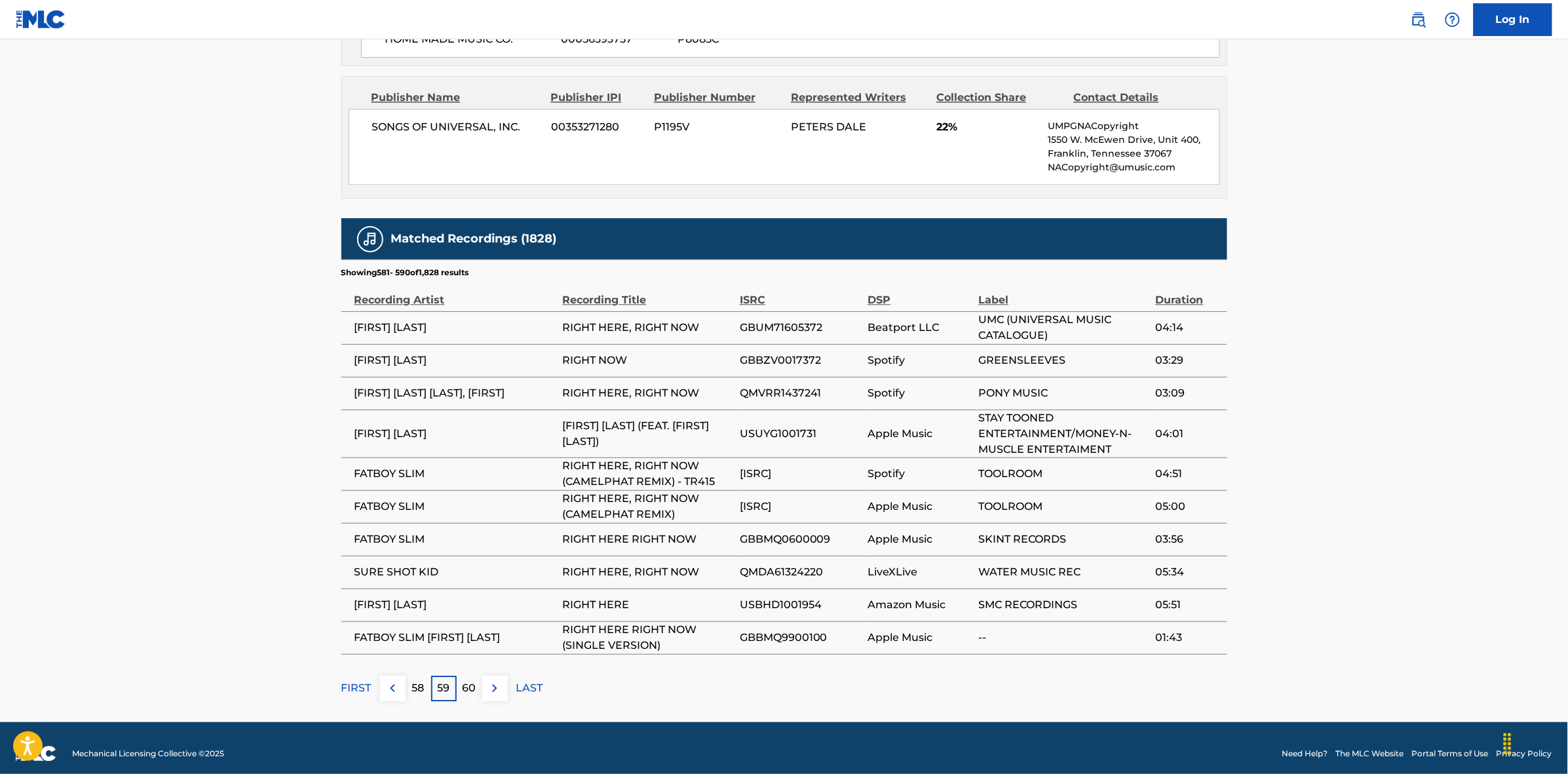 click at bounding box center [495, 688] 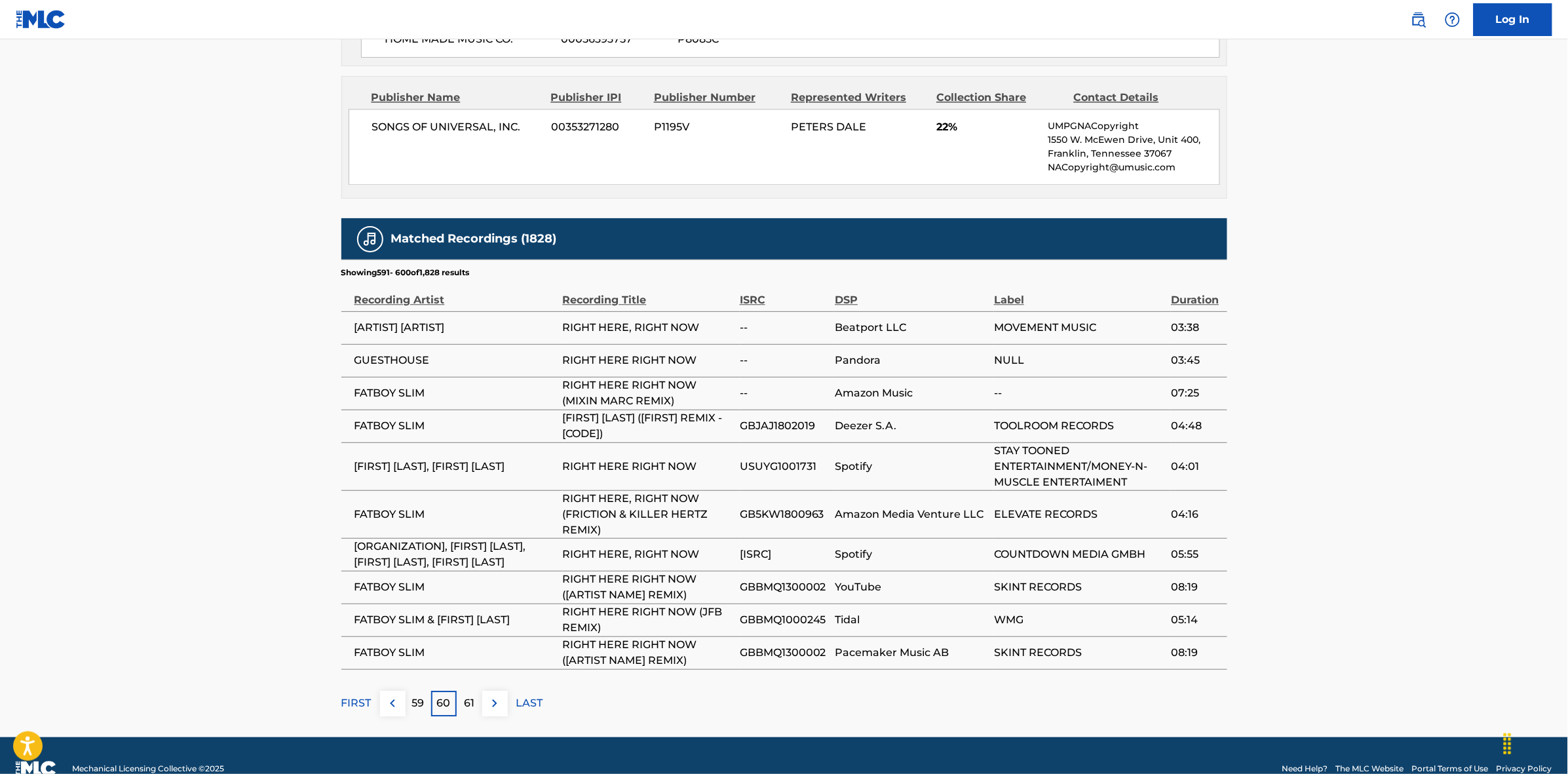 click at bounding box center [495, 703] 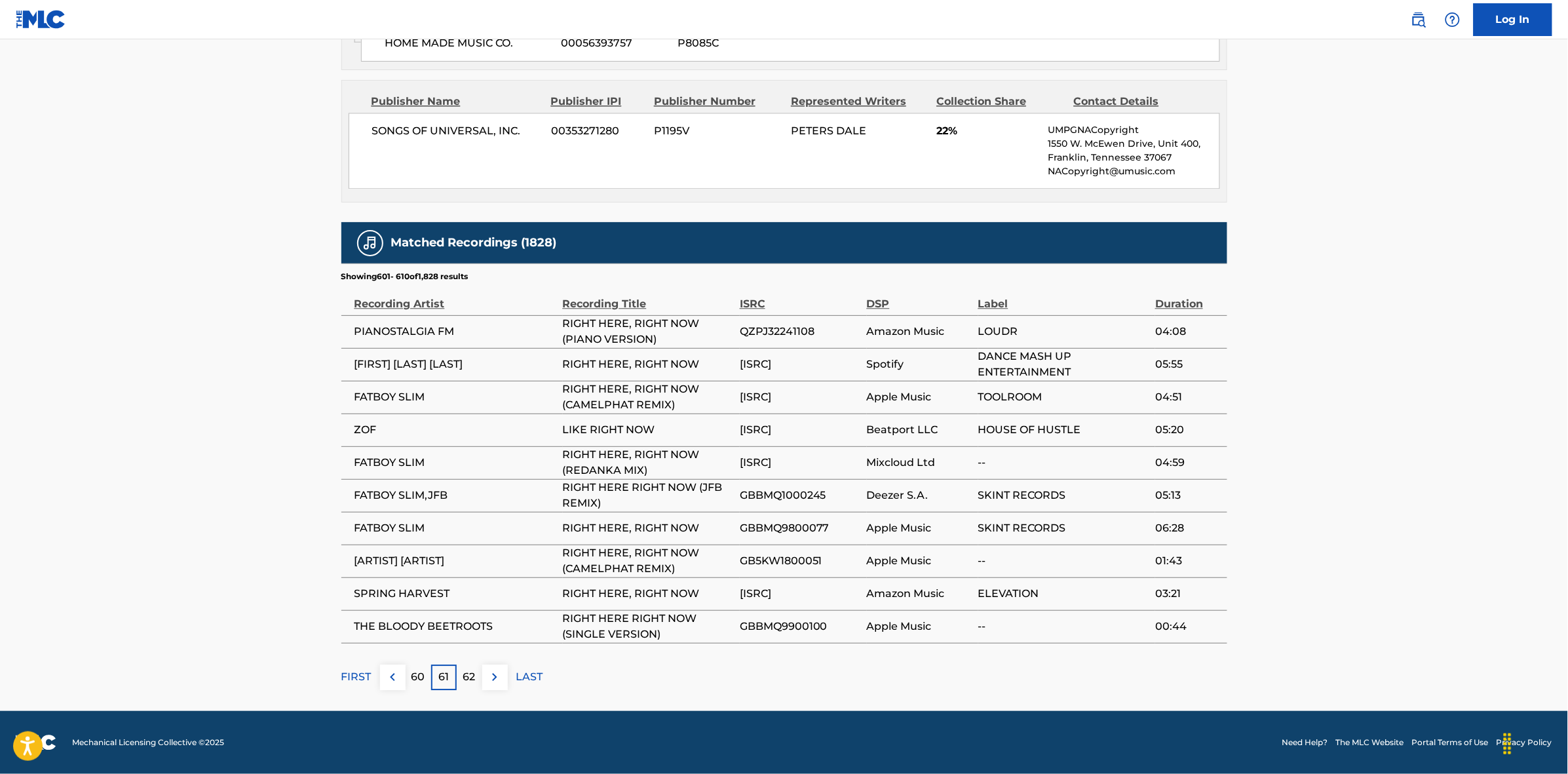 click at bounding box center [495, 677] 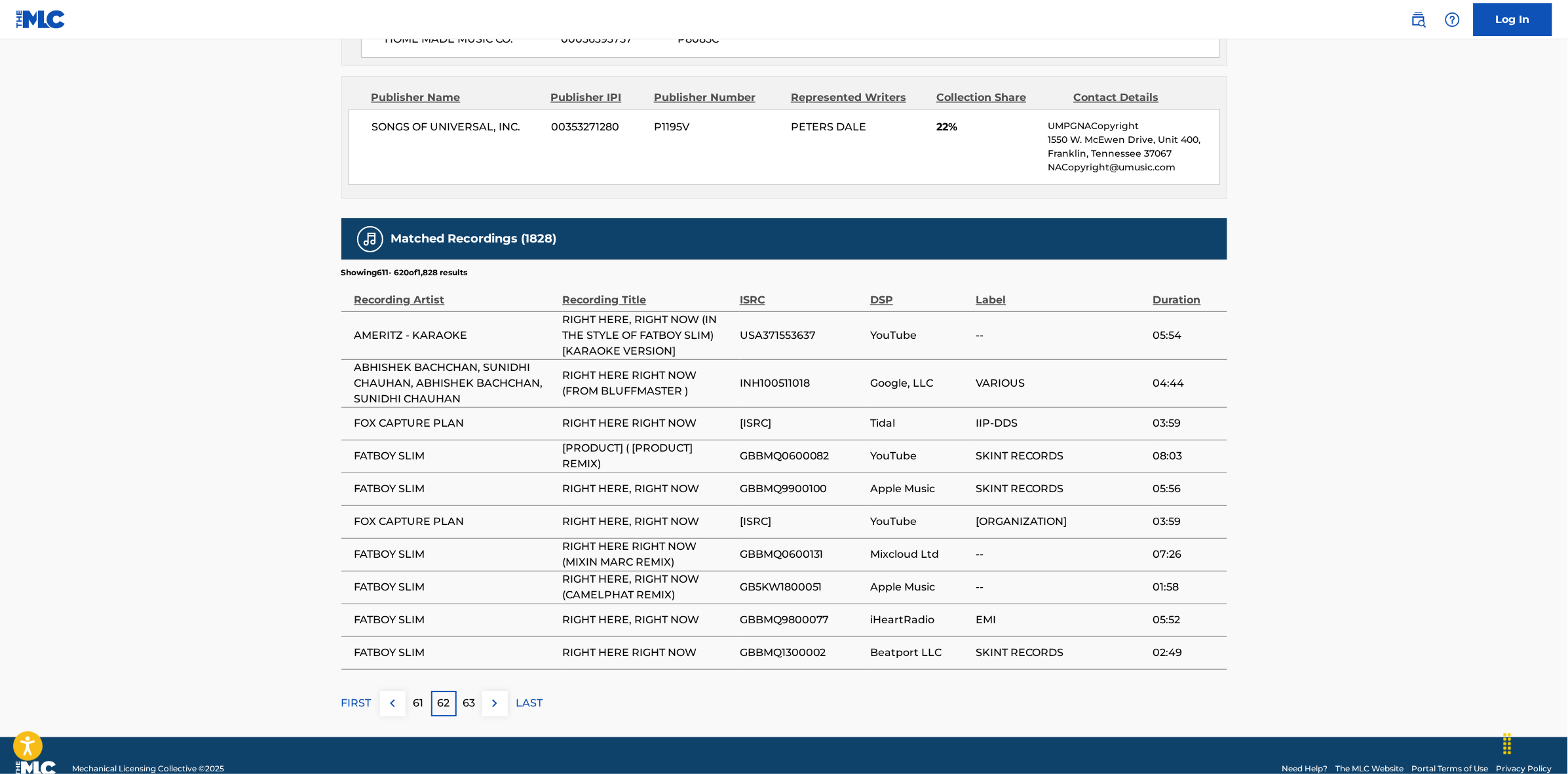 drag, startPoint x: 490, startPoint y: 720, endPoint x: 842, endPoint y: 290, distance: 555.7014 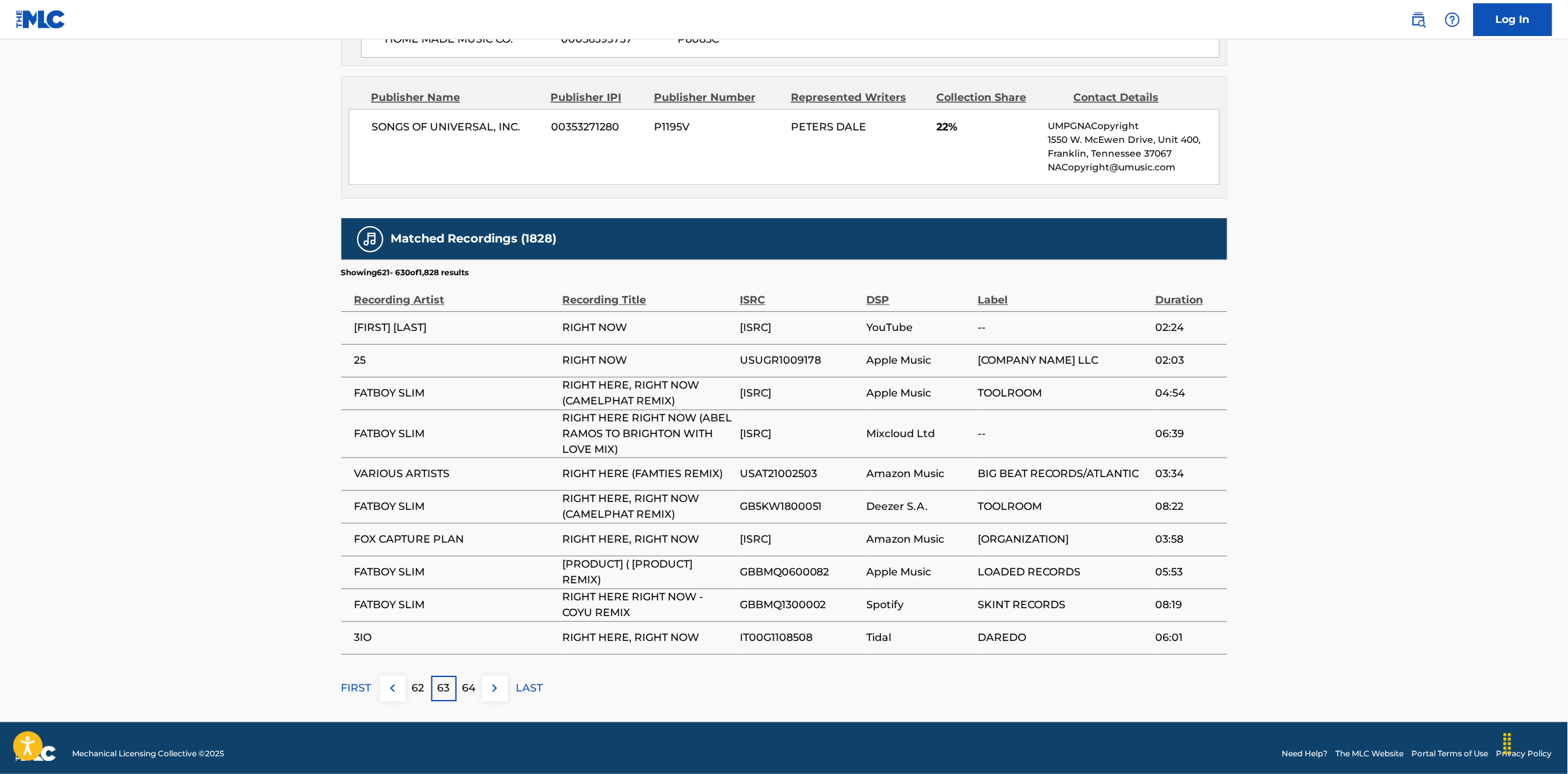 click at bounding box center (495, 688) 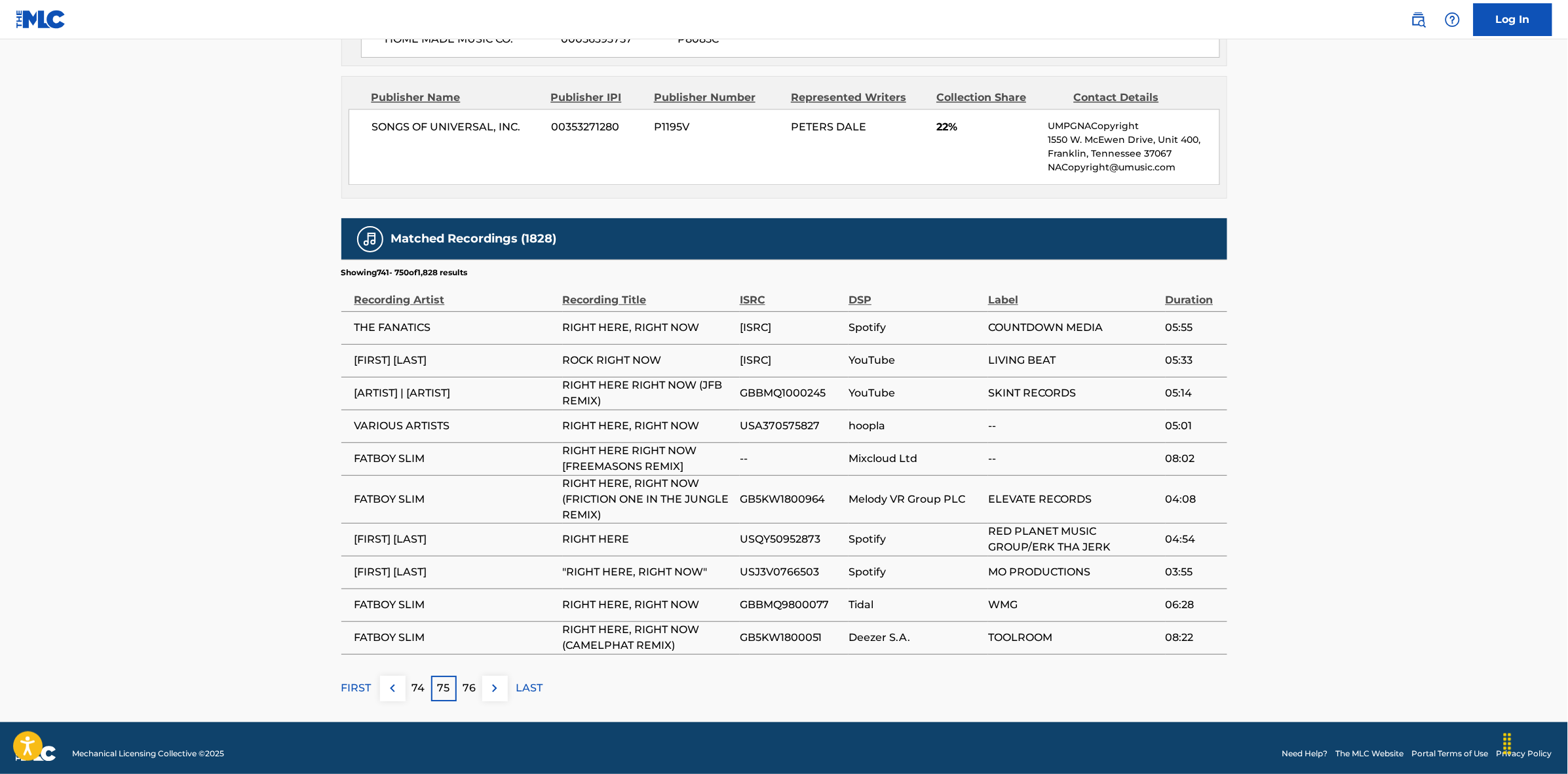 drag, startPoint x: 487, startPoint y: 700, endPoint x: 590, endPoint y: 591, distance: 149.96666 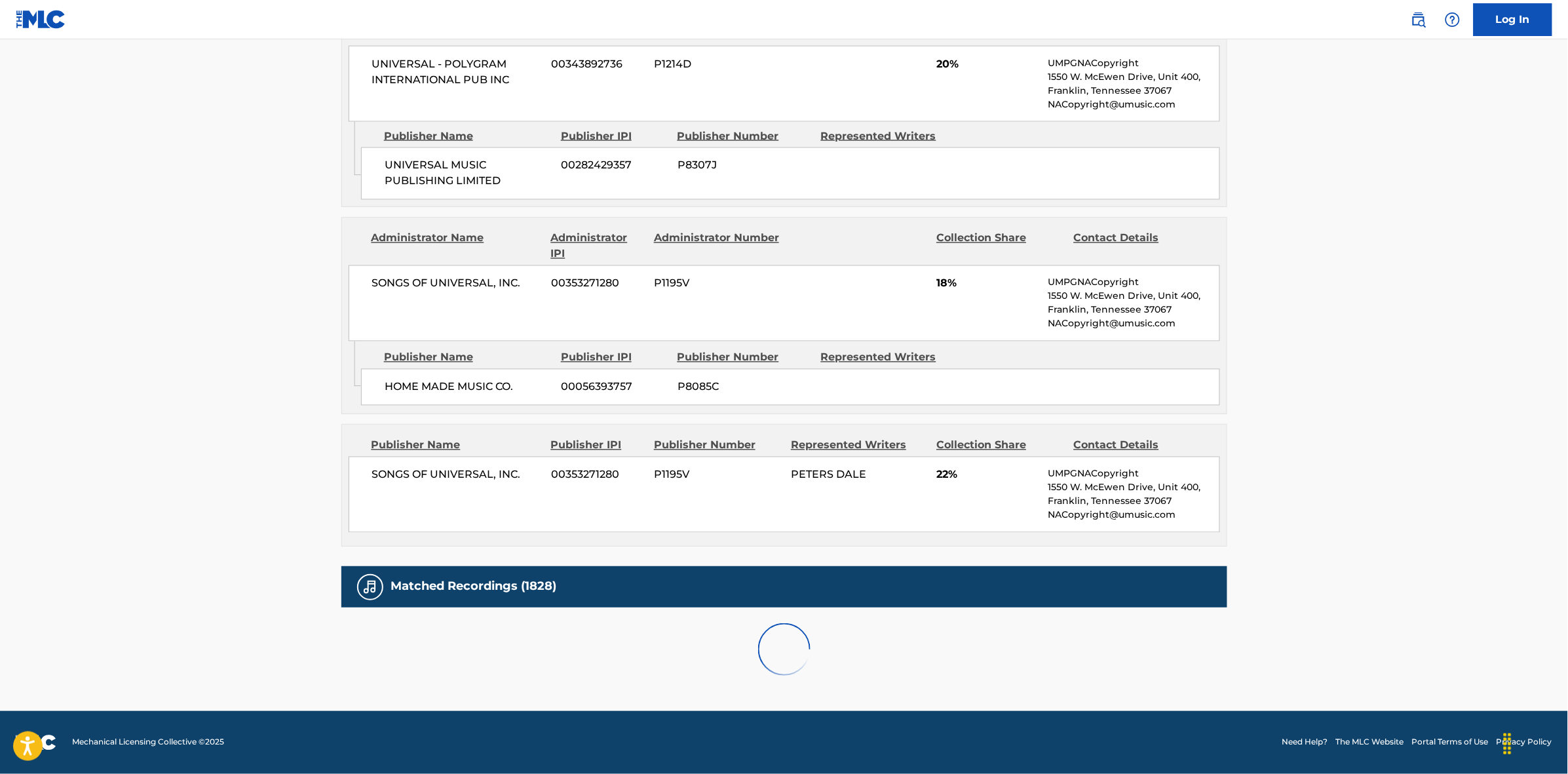 scroll, scrollTop: 1235, scrollLeft: 0, axis: vertical 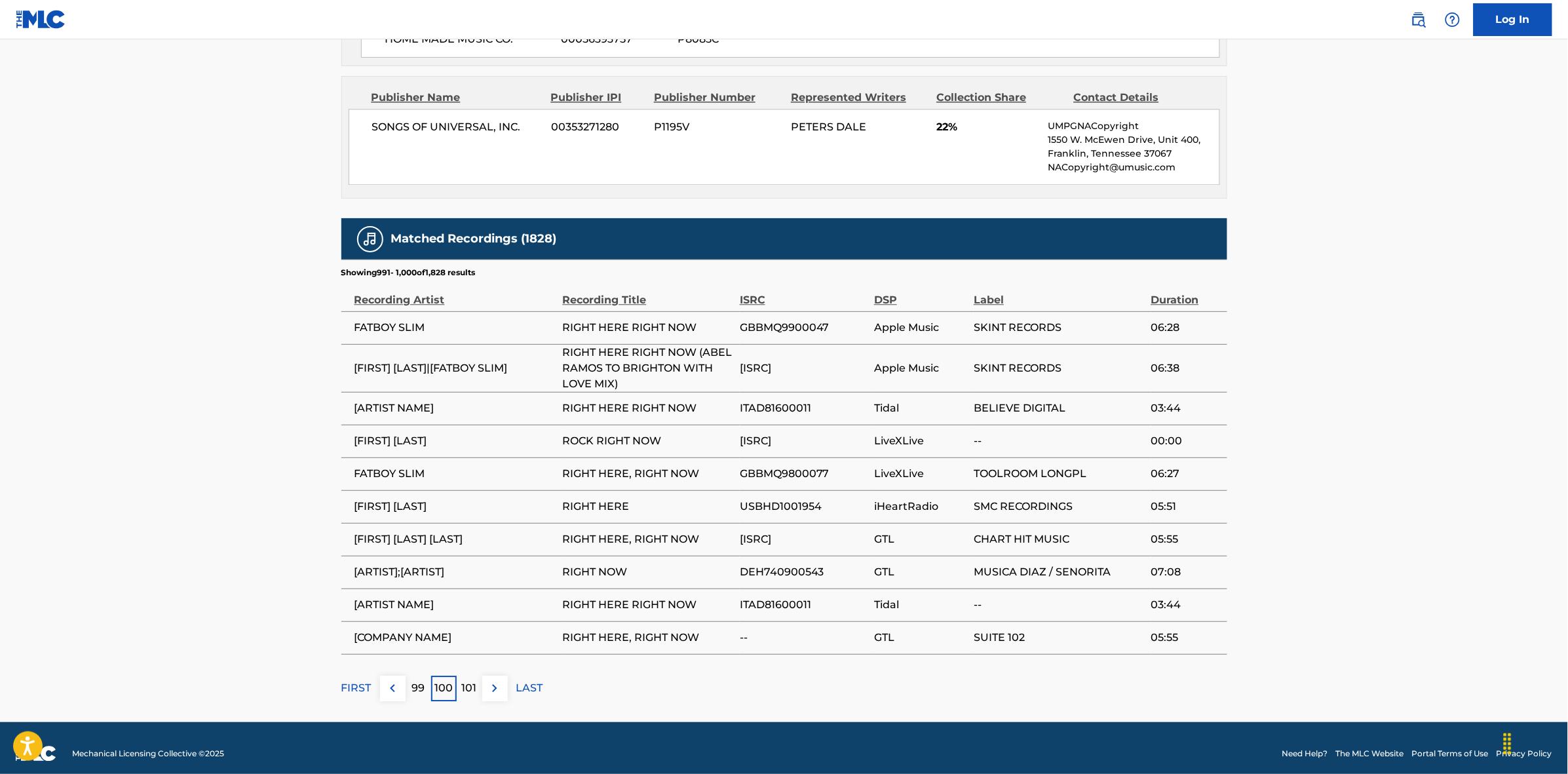 drag, startPoint x: 476, startPoint y: 699, endPoint x: 784, endPoint y: 323, distance: 486.0453 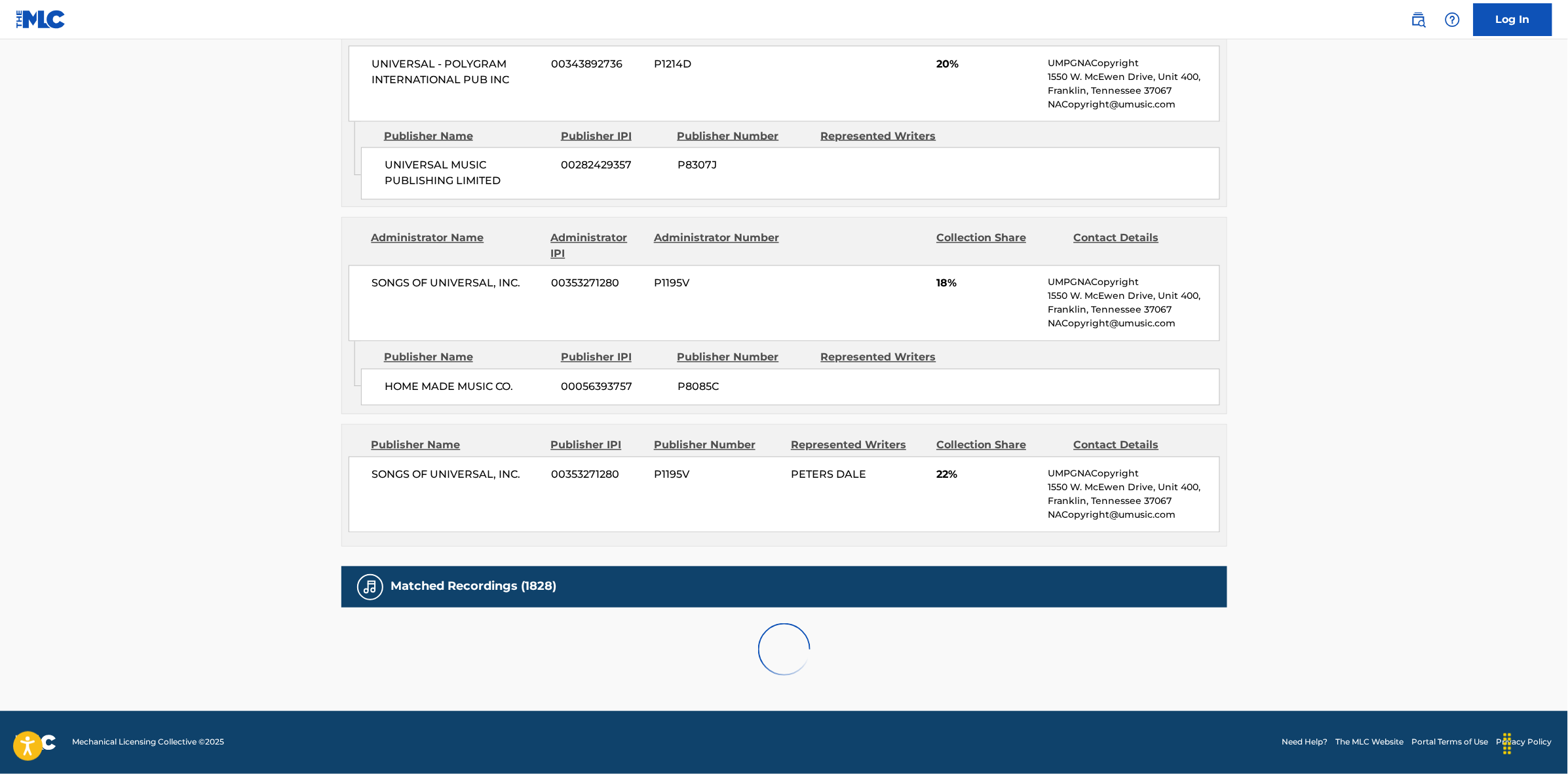 scroll, scrollTop: 1235, scrollLeft: 0, axis: vertical 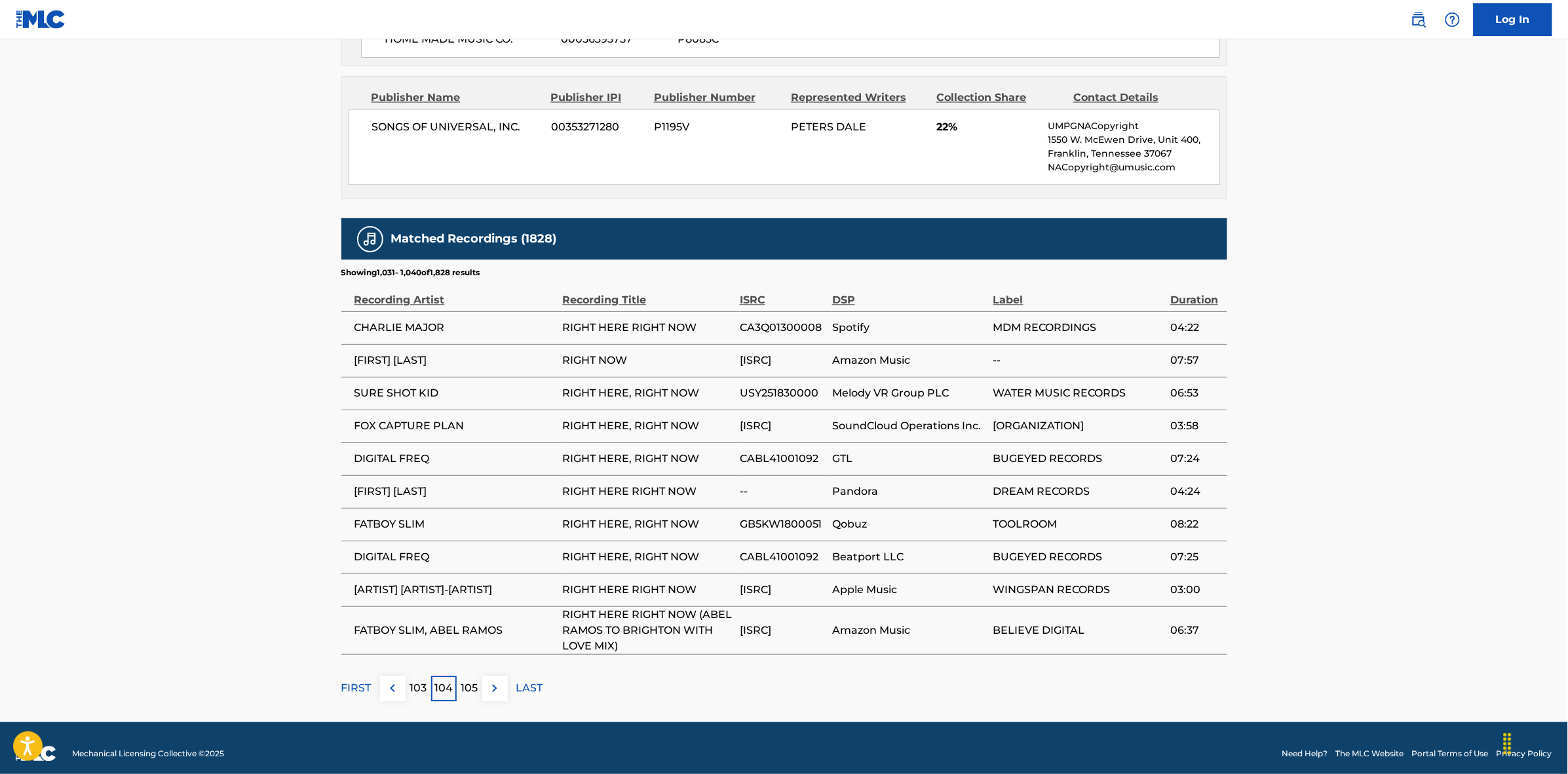 drag, startPoint x: 473, startPoint y: 686, endPoint x: 951, endPoint y: 338, distance: 591.26 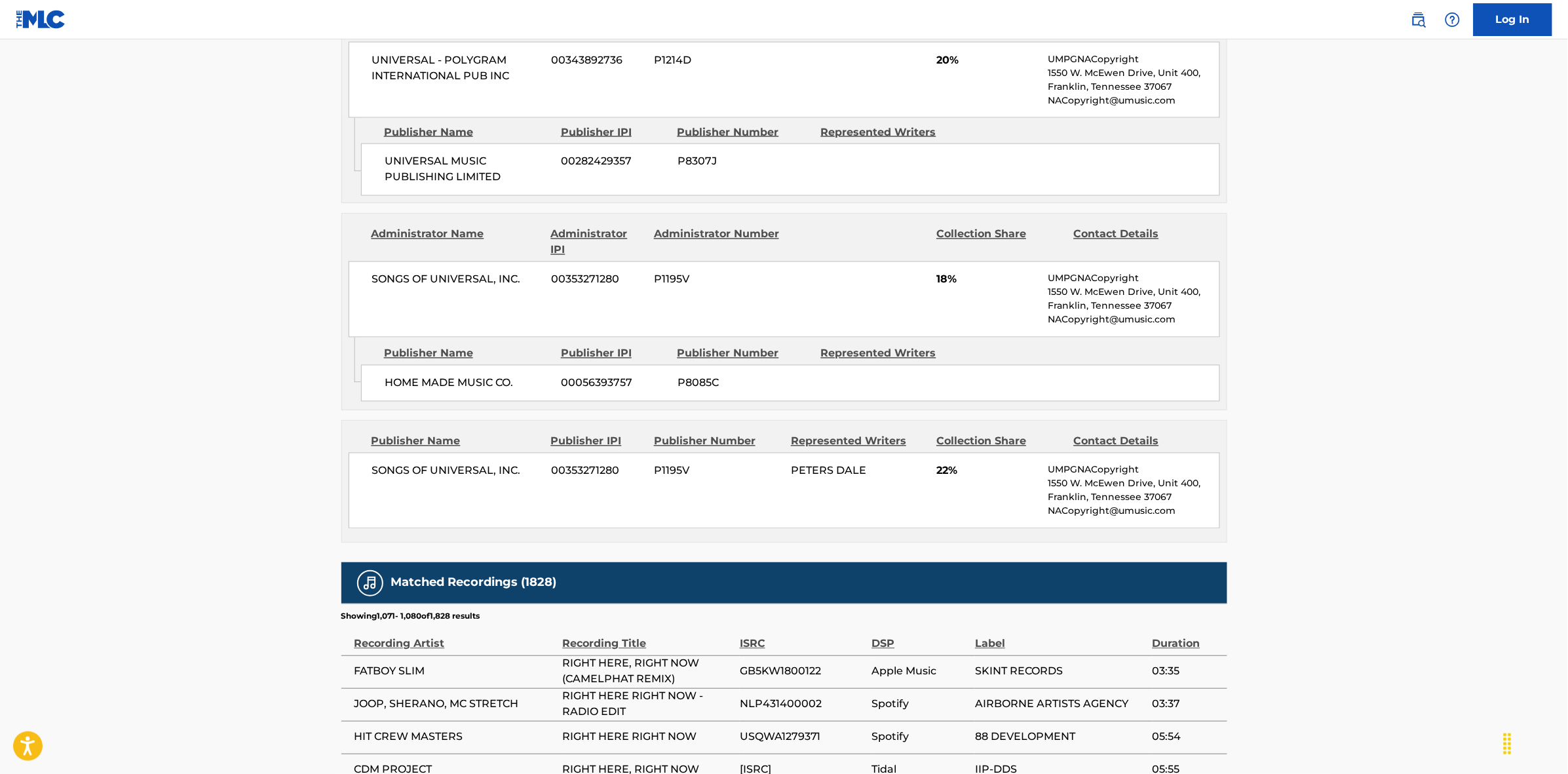 scroll, scrollTop: 1235, scrollLeft: 0, axis: vertical 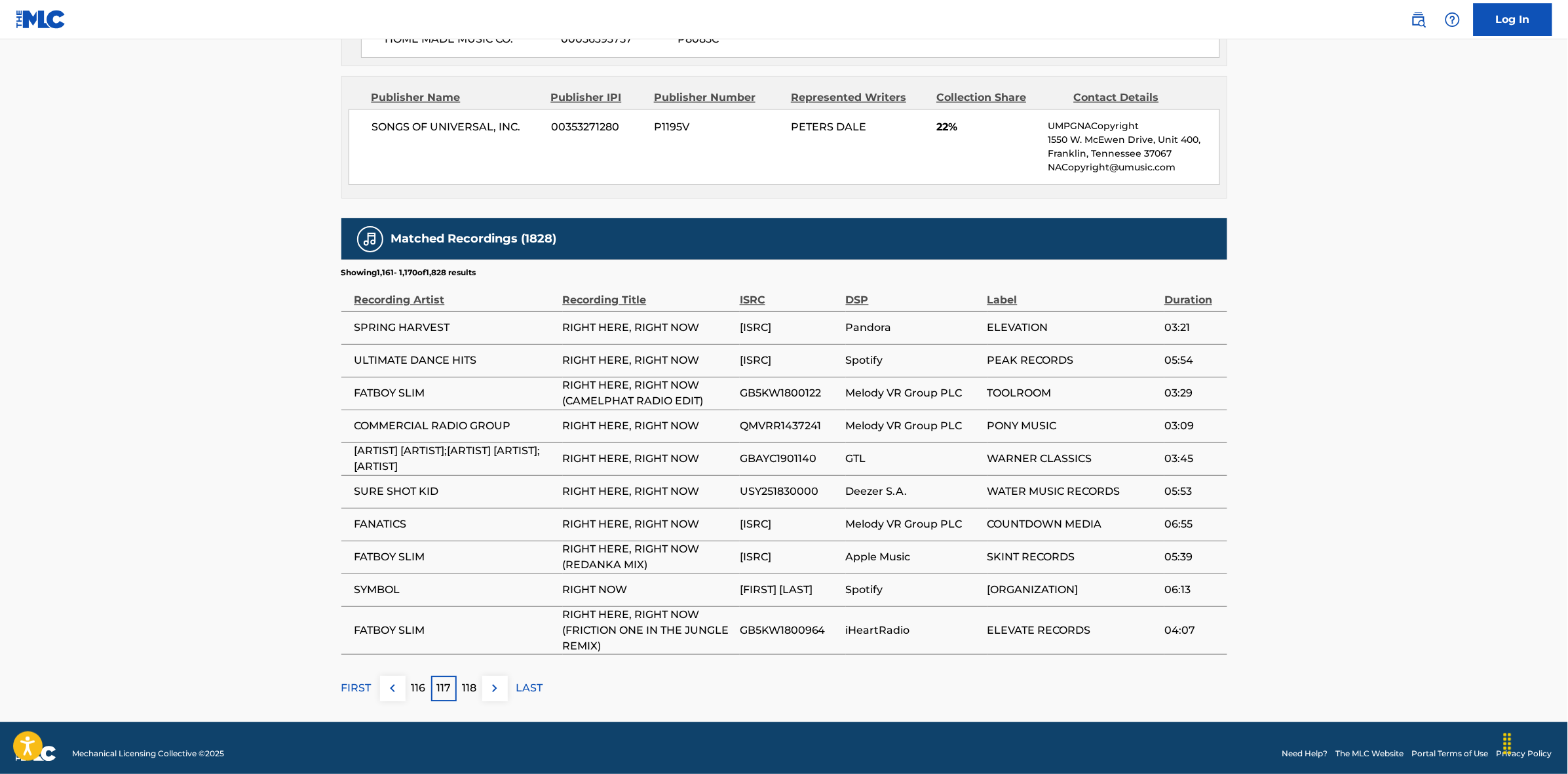 drag, startPoint x: 496, startPoint y: 695, endPoint x: 572, endPoint y: 571, distance: 145.43727 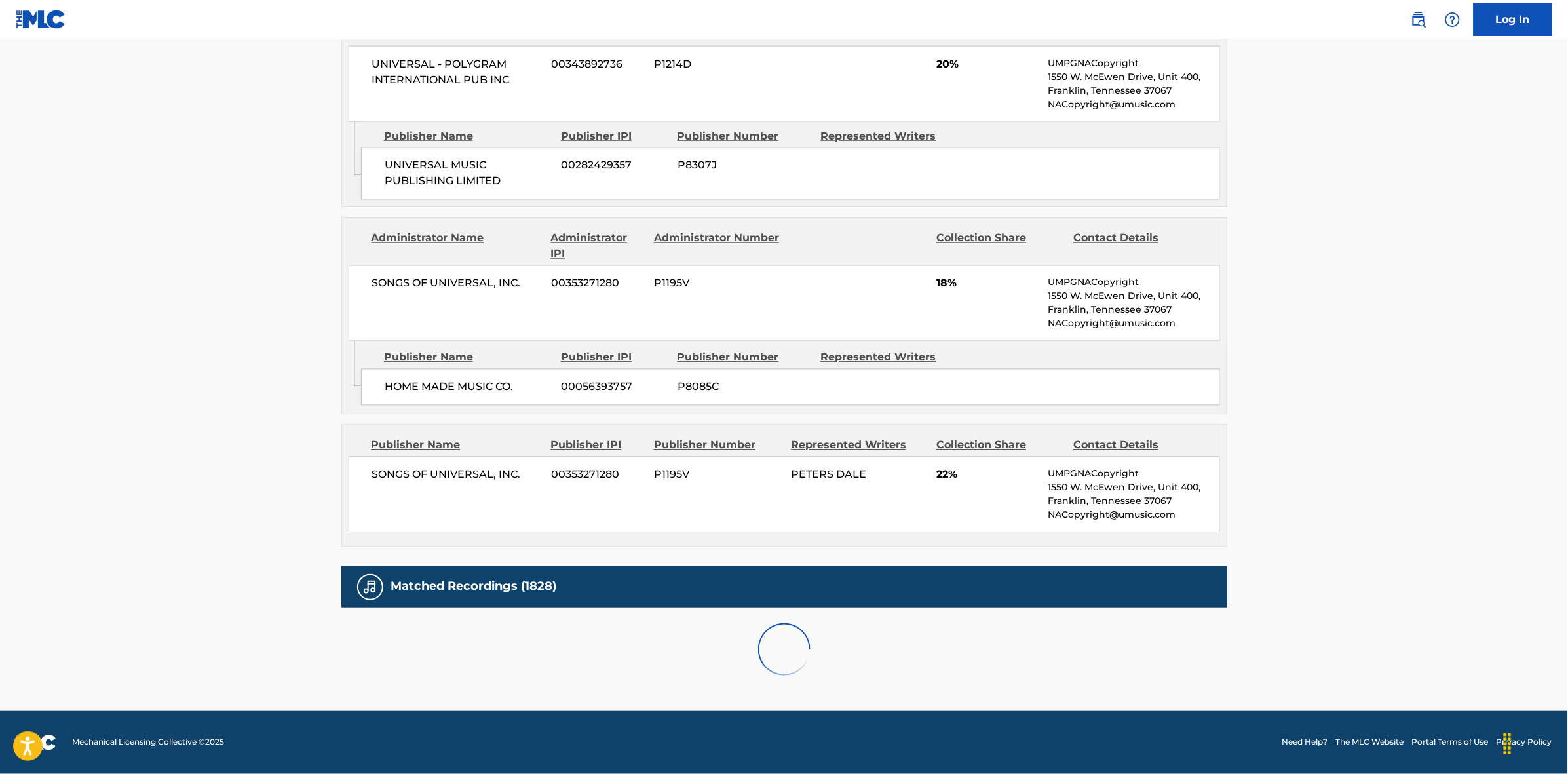 scroll, scrollTop: 1235, scrollLeft: 0, axis: vertical 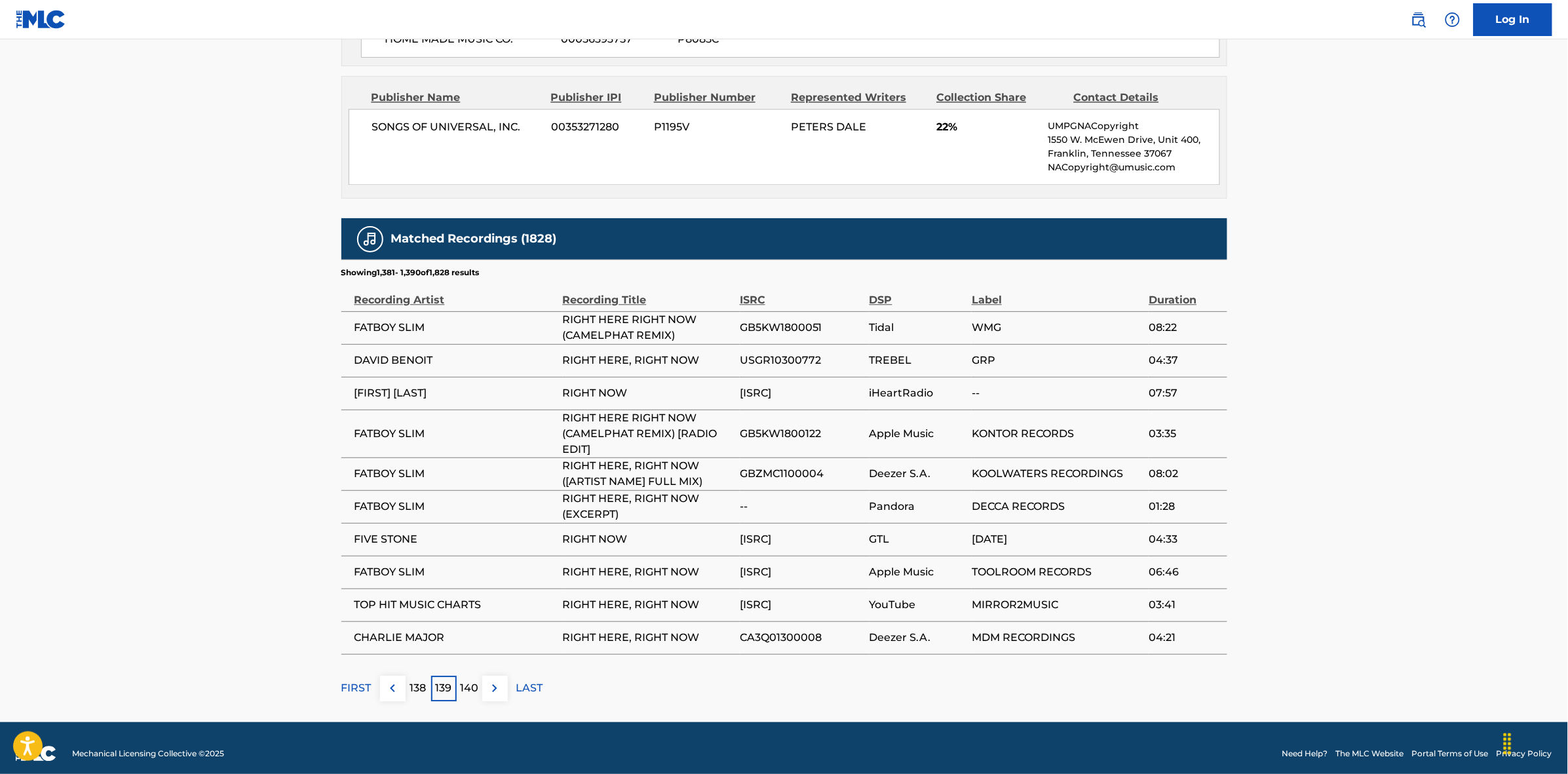 drag, startPoint x: 495, startPoint y: 690, endPoint x: 893, endPoint y: 261, distance: 585.188 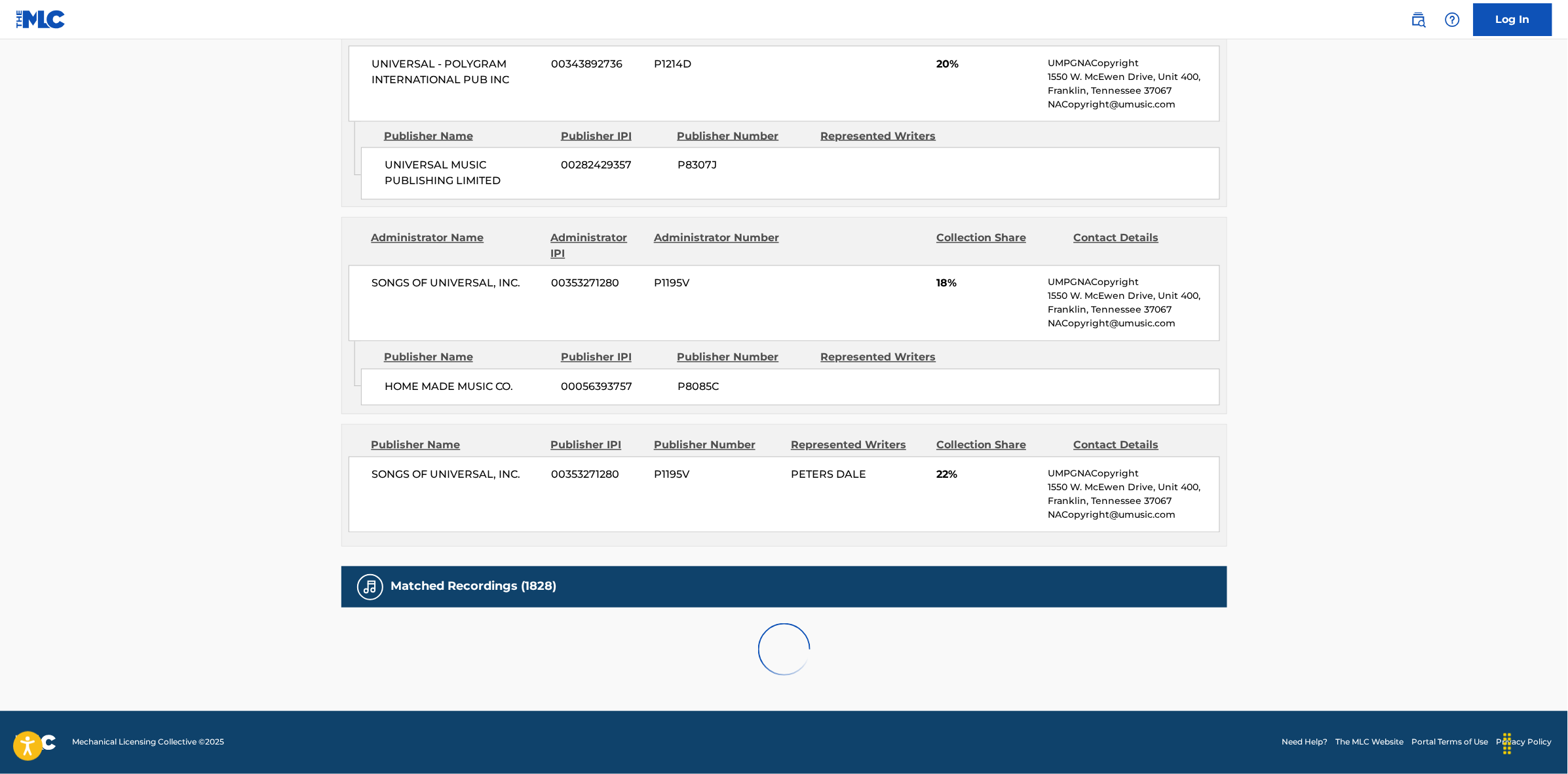 scroll, scrollTop: 1235, scrollLeft: 0, axis: vertical 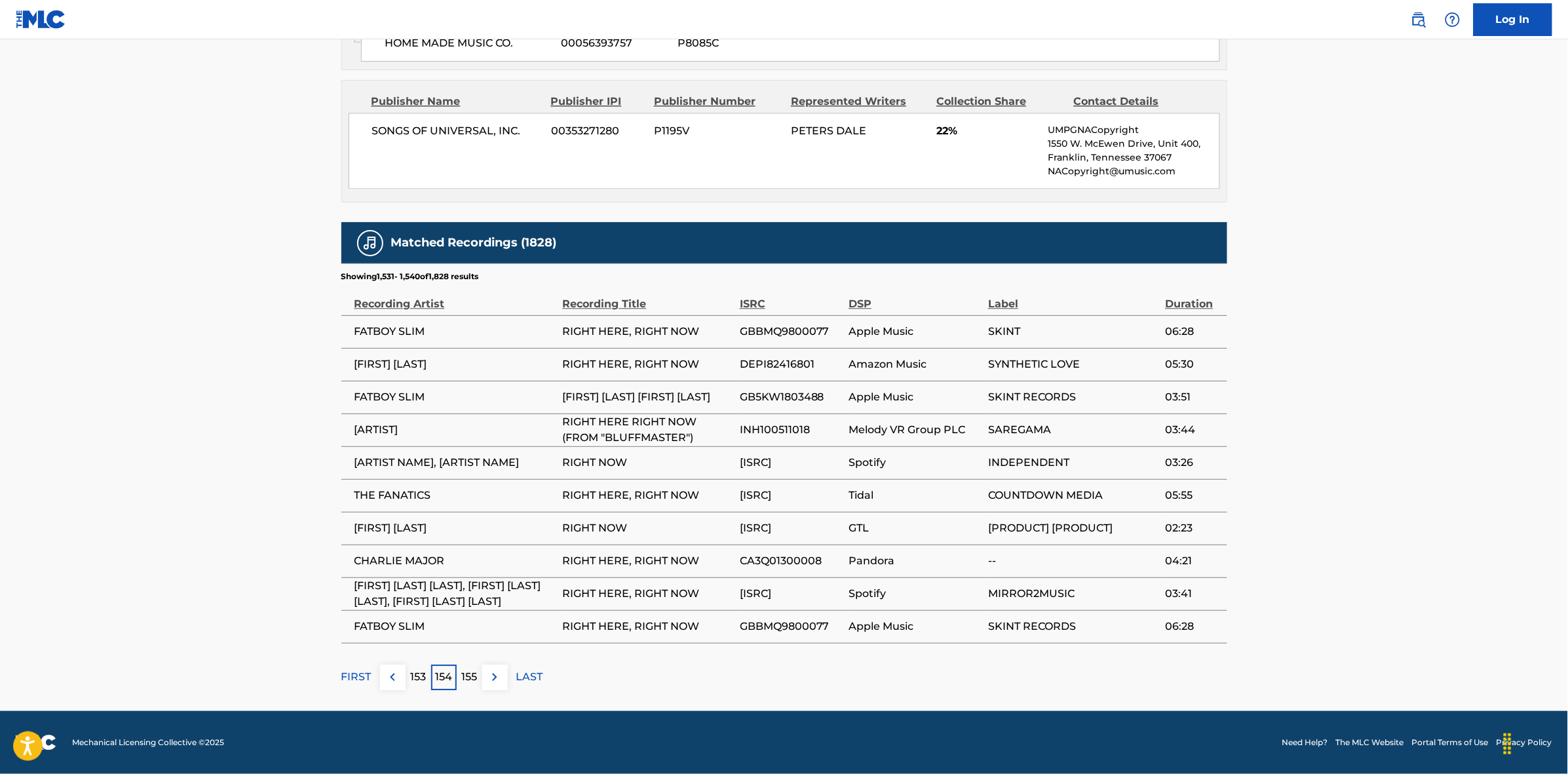 drag, startPoint x: 488, startPoint y: 686, endPoint x: 719, endPoint y: 489, distance: 303.59513 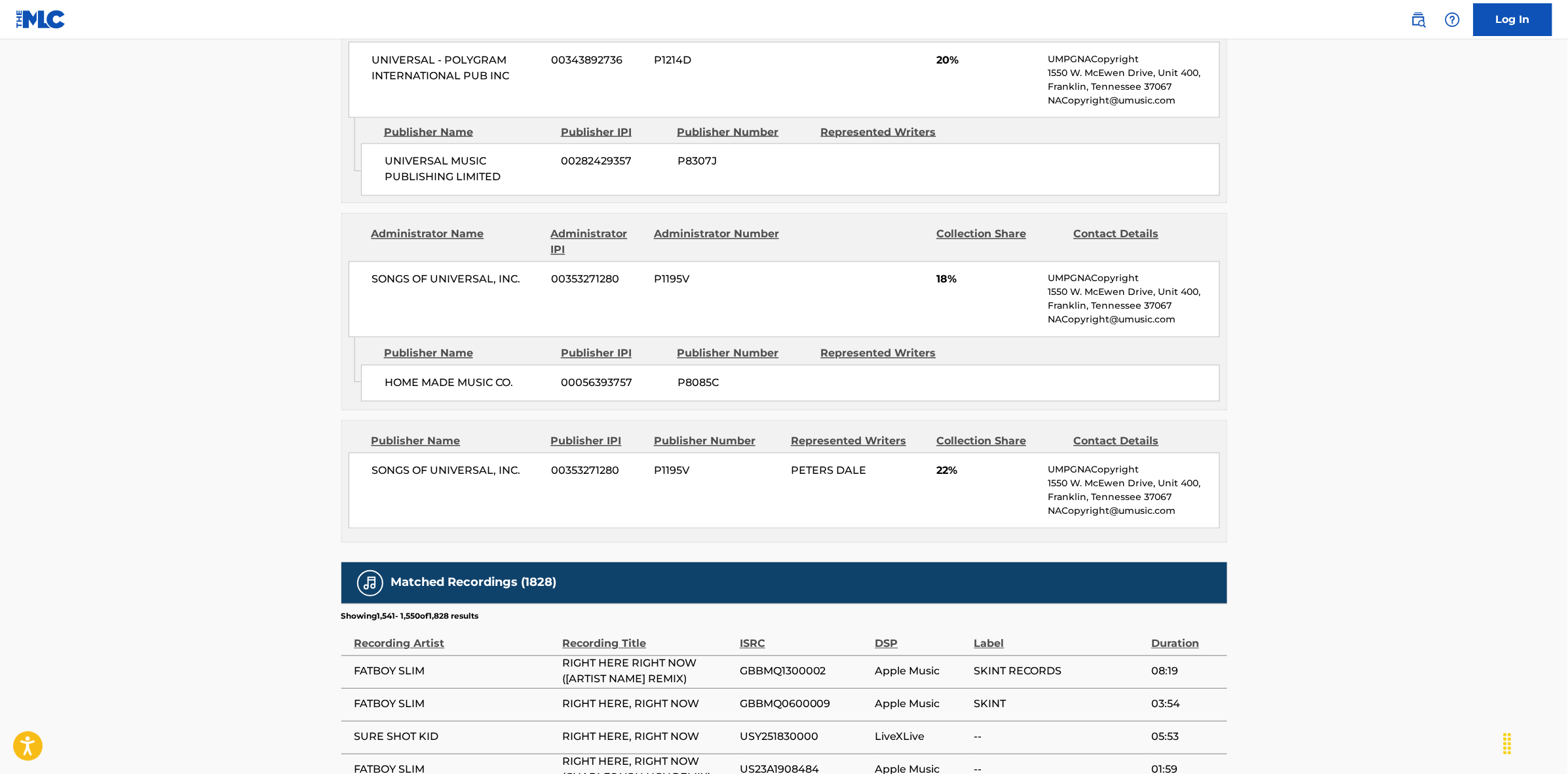 scroll, scrollTop: 1235, scrollLeft: 0, axis: vertical 